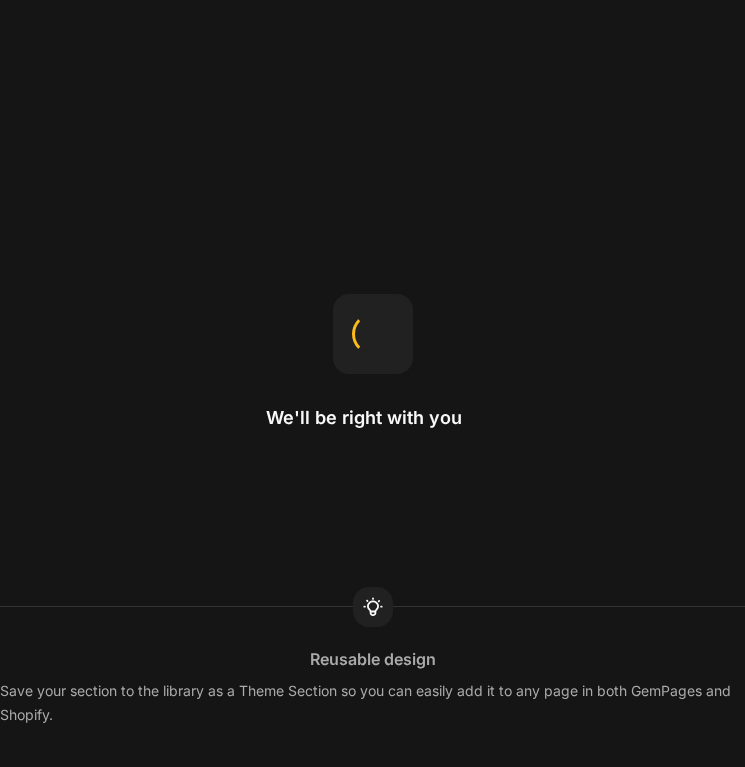 scroll, scrollTop: 0, scrollLeft: 0, axis: both 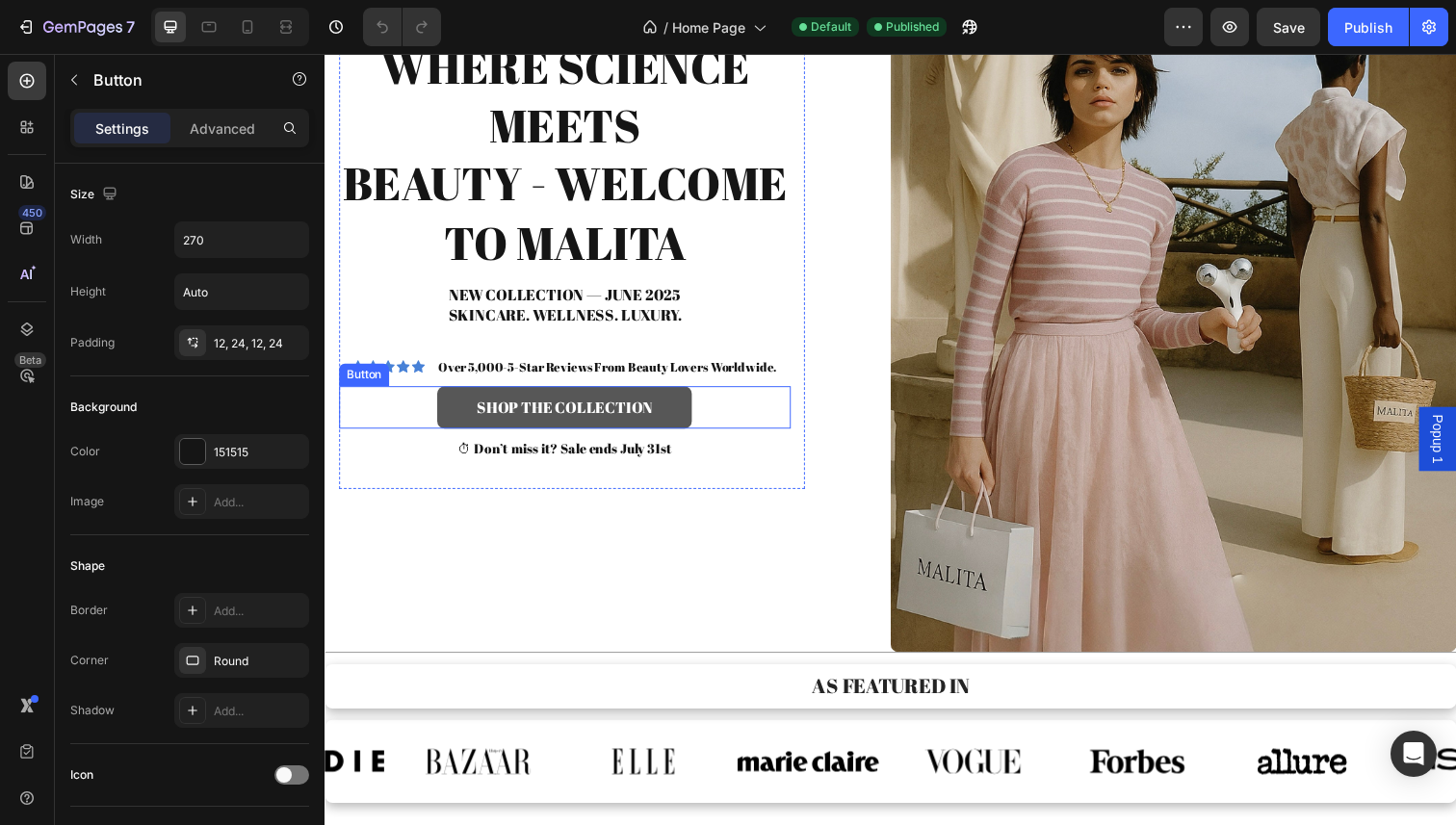 click on "shop the collection" at bounding box center [569, 415] 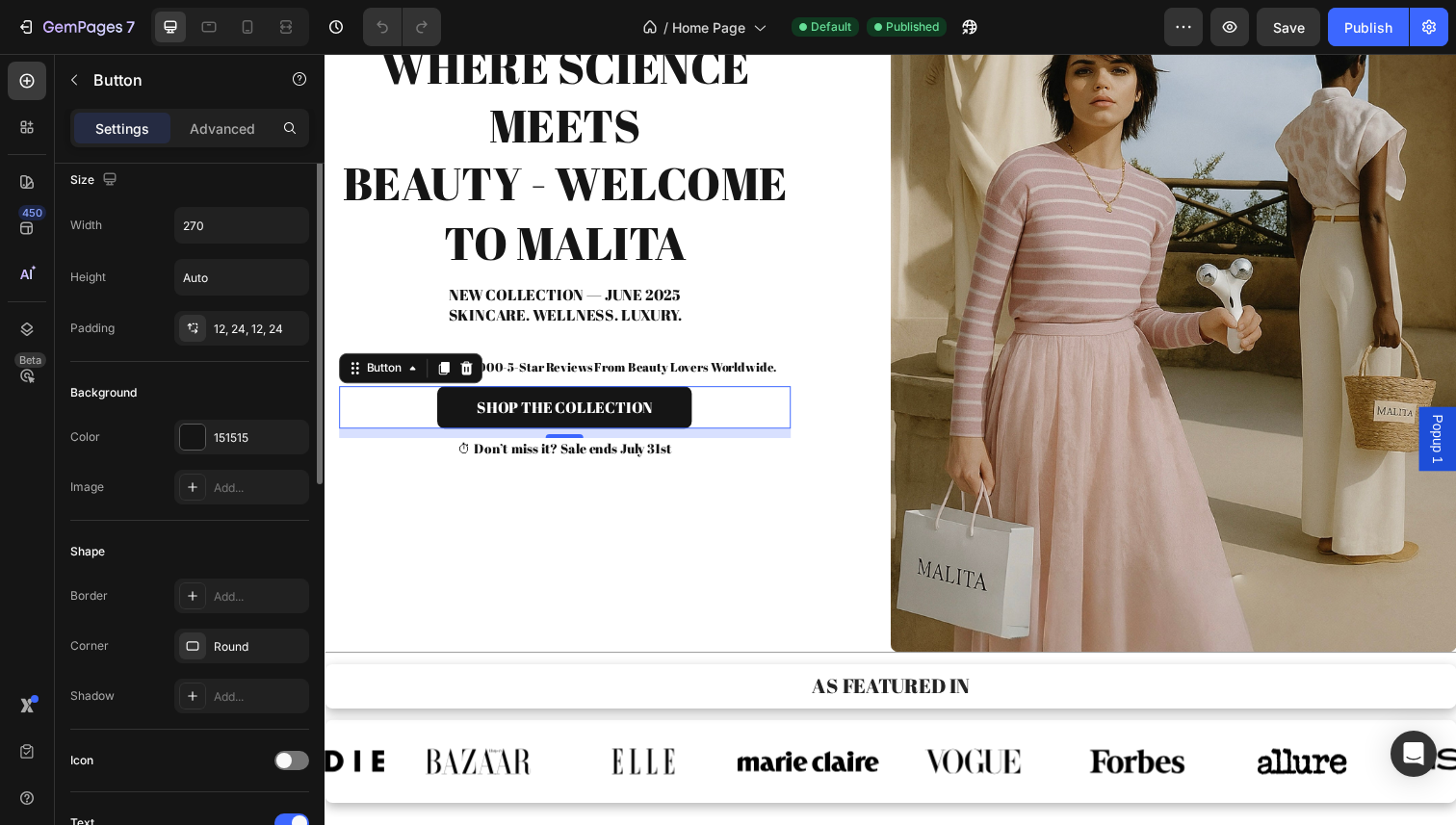 scroll, scrollTop: 0, scrollLeft: 0, axis: both 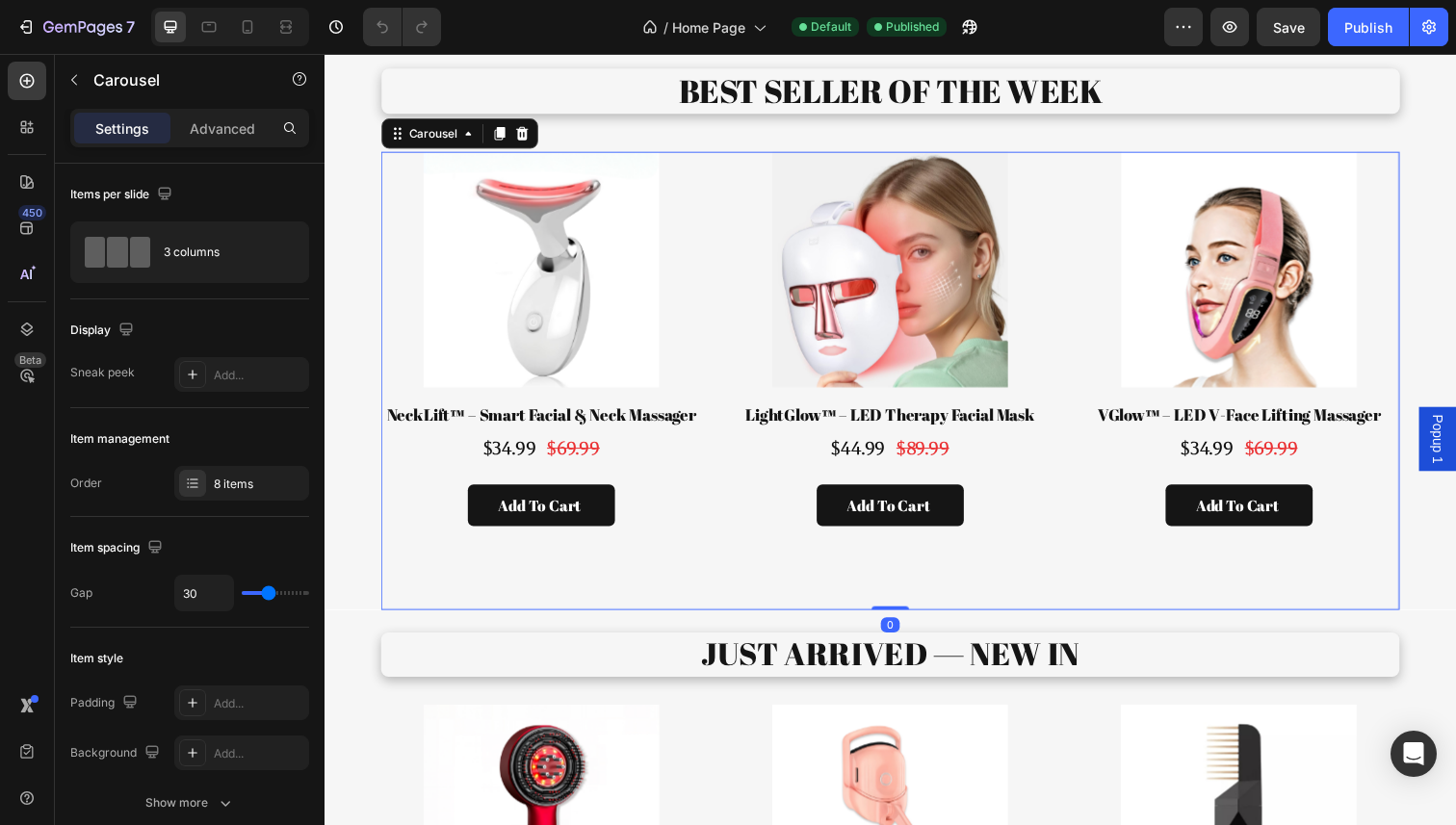 click on "Product Images NeckLift™ – Smart Facial & Neck Massager Product Title $34.99 Product Price Product Price $69.99 Product Price Product Price Row Add to cart Add to Cart Product" at bounding box center [546, 388] 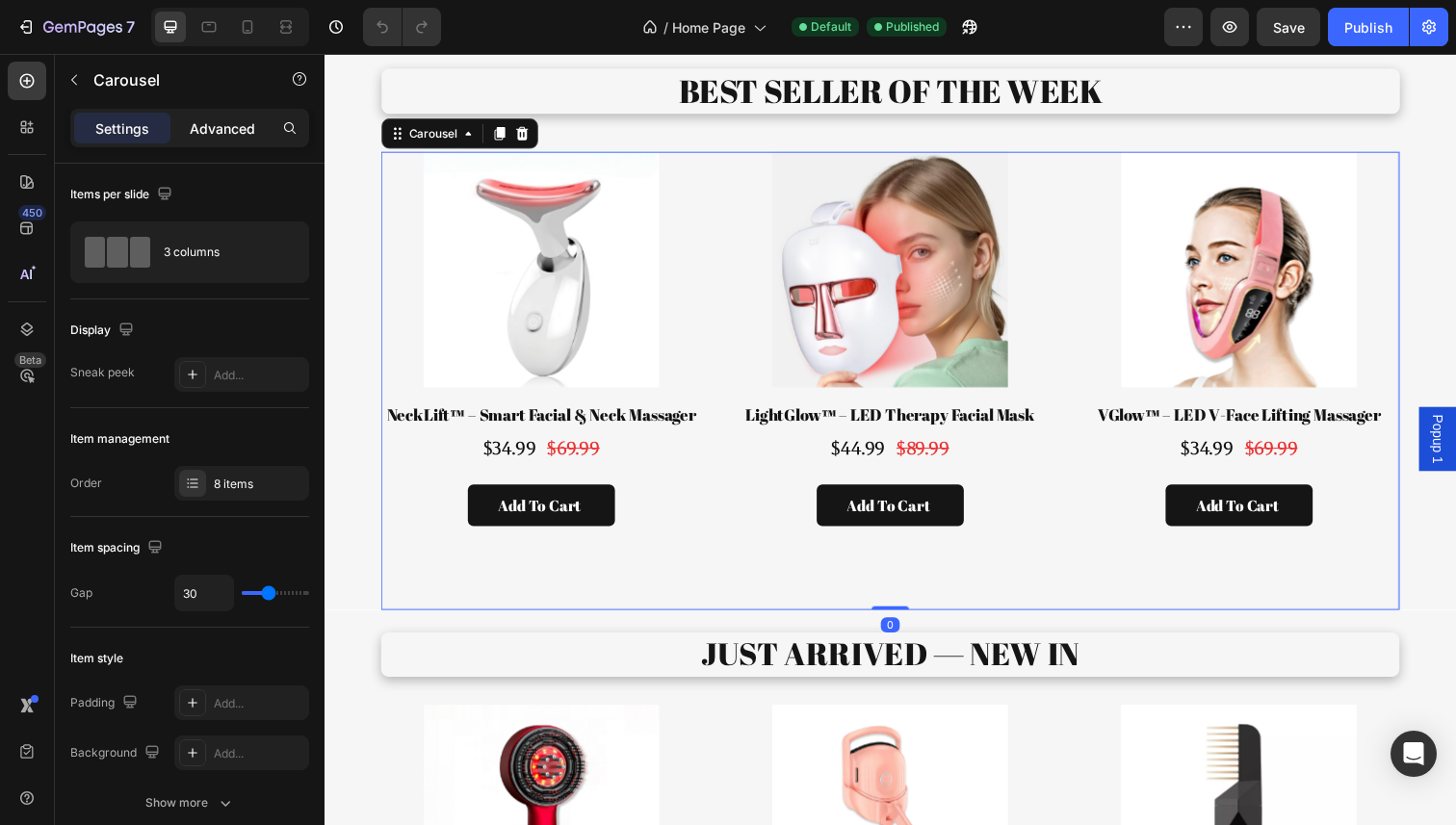 click on "Advanced" at bounding box center [222, 128] 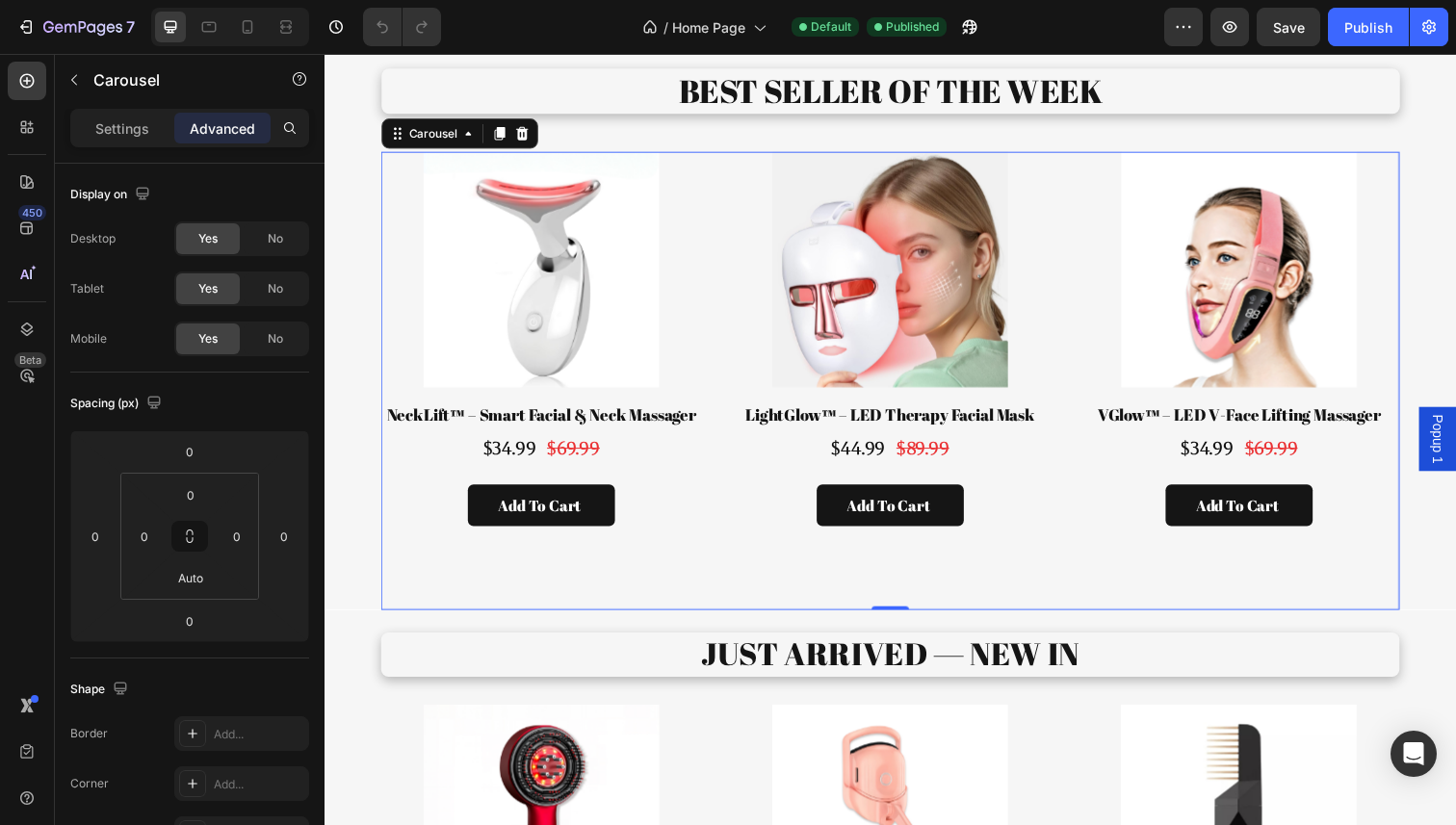 click on "Product Images NeckLift™ – Smart Facial & Neck Massager Product Title $34.99 Product Price Product Price $69.99 Product Price Product Price Row Add to cart Add to Cart Product Product Images LightGlow™ – LED Therapy Facial Mask Product Title $44.99 Product Price Product Price $89.99 Product Price Product Price Row Add to cart Add to Cart Product Product Images VGlow™ – LED V-Face Lifting Massager Product Title $34.99 Product Price Product Price $69.99 Product Price Product Price Row Add to cart Add to Cart Product Product Images NeckLift™ – Smart Facial & Neck Massager Product Title $34.99 Product Price Product Price $69.99 Product Price Product Price Row Add to cart Add to Cart Product Product Images NeckLift™ – Smart Facial & Neck Massager Product Title $34.99 Product Price Product Price $69.99 Product Price Product Price Row Add to cart Add to Cart Product Product Images NeckLift™ – Smart Facial & Neck Massager Product Title $34.99 Product Price Product Price $69.99 Product Price" at bounding box center [902, 388] 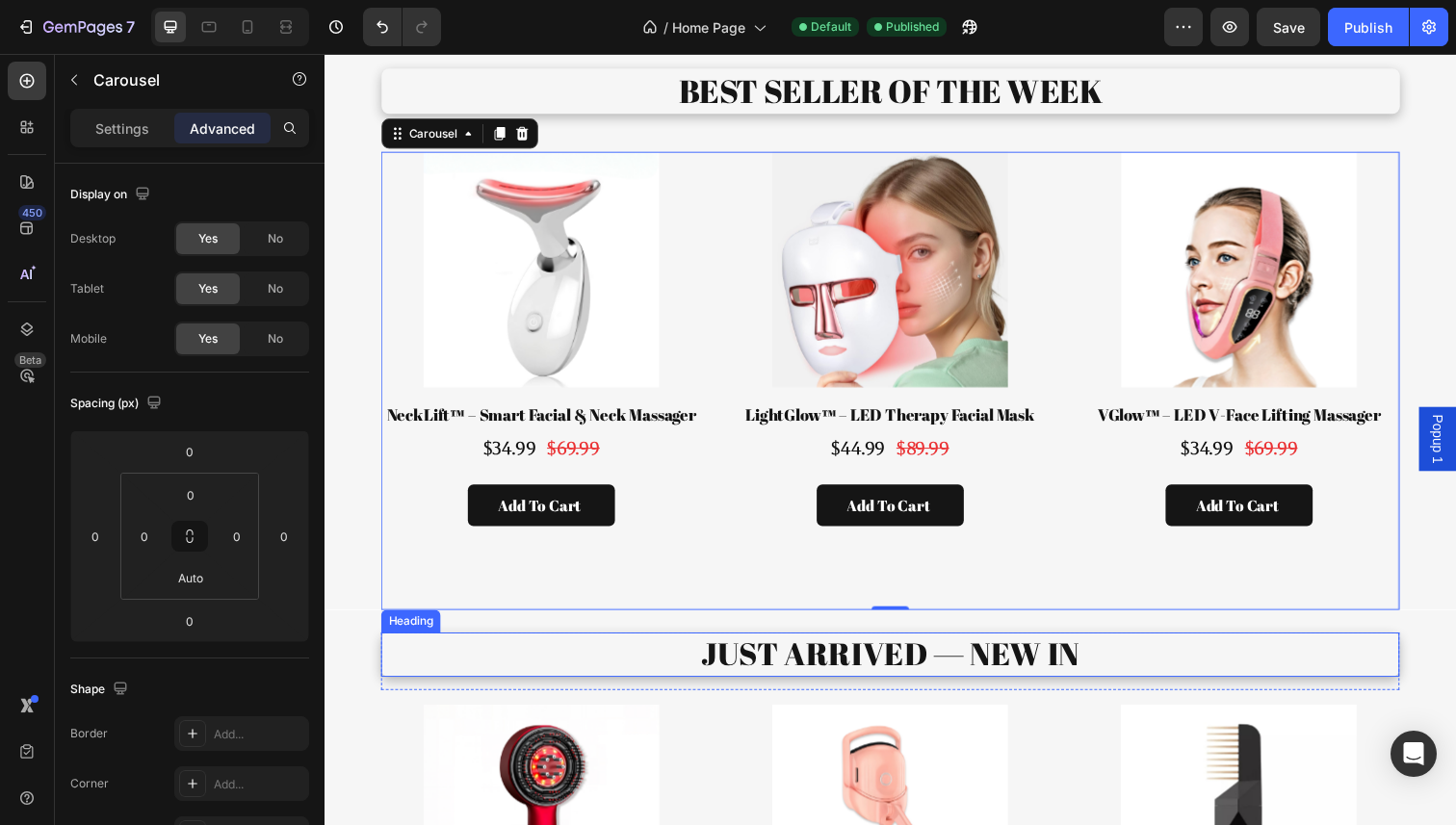 click on "Just Arrived — New In" at bounding box center (902, 667) 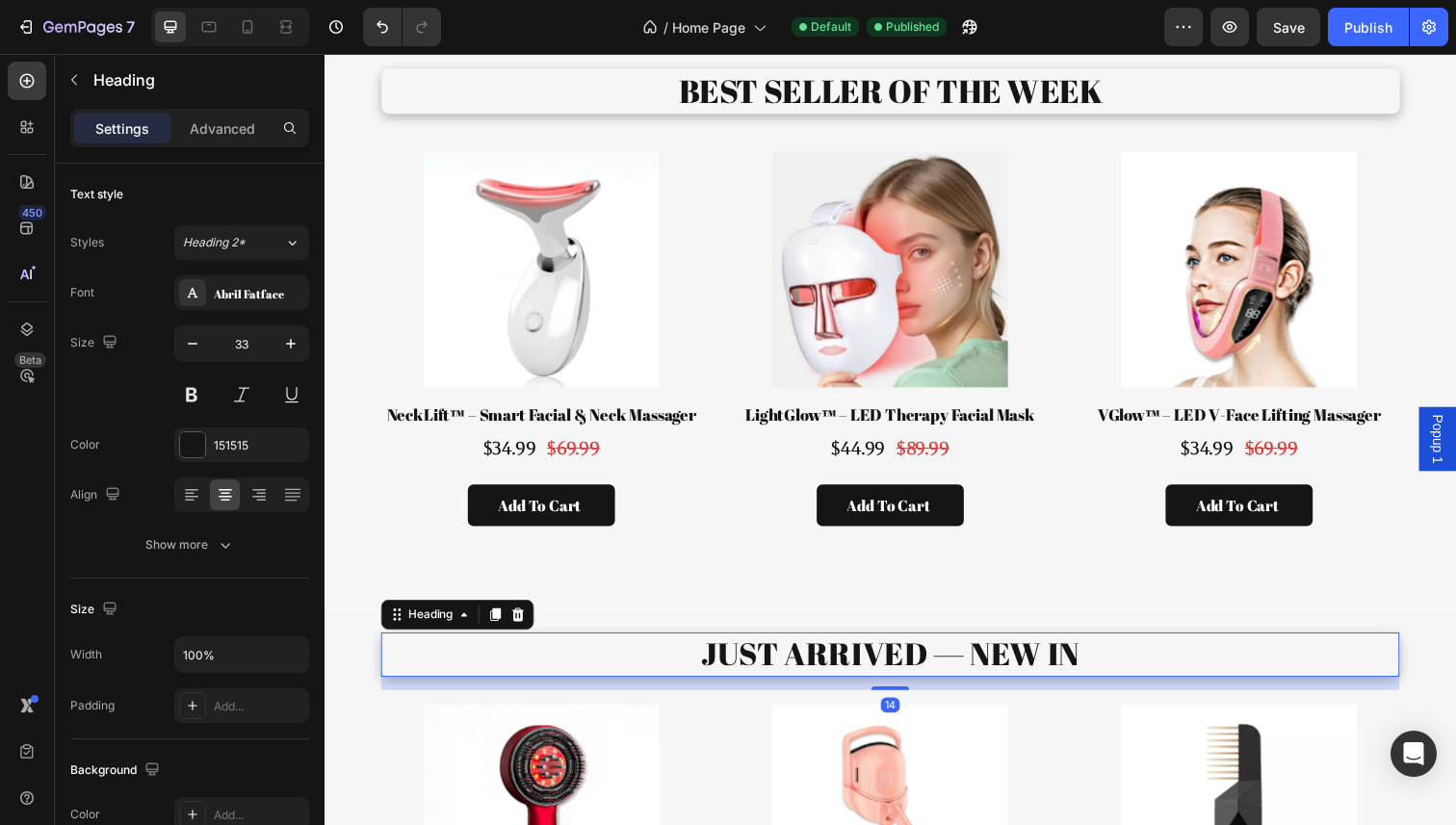 click on "Settings Advanced" at bounding box center [190, 128] 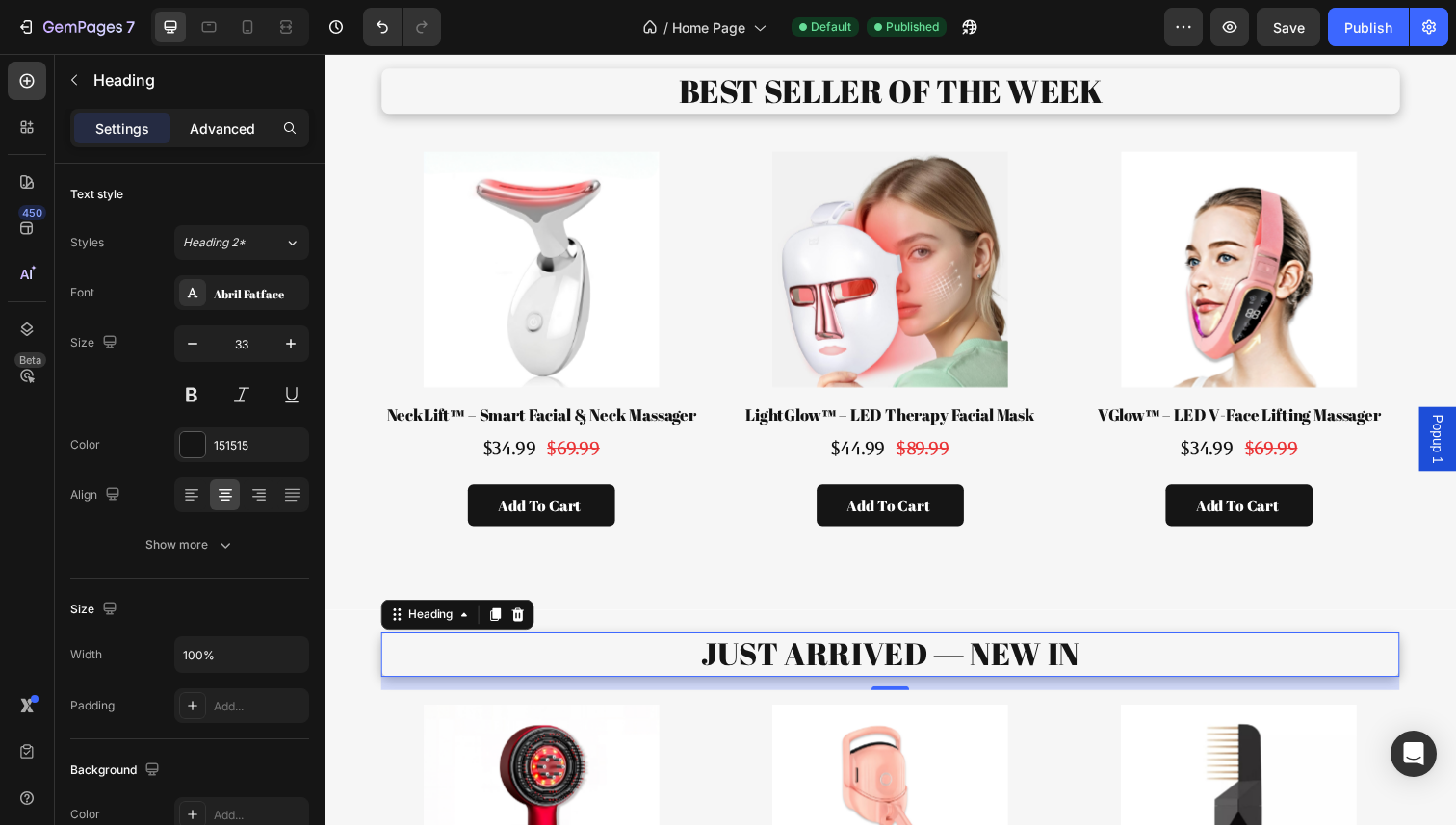 click on "Advanced" 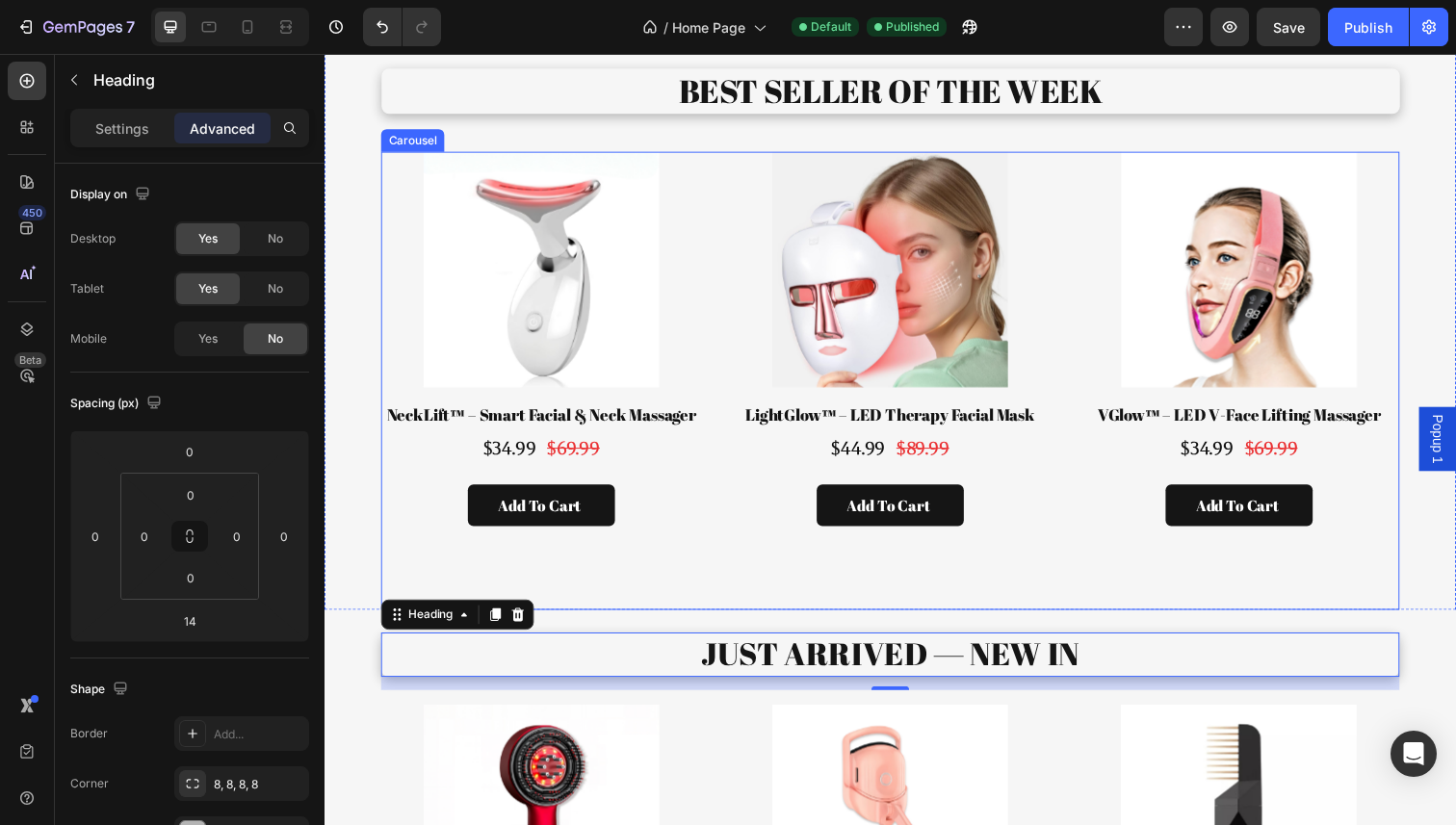 click on "Product Images LightGlow™ – LED Therapy Facial Mask Product Title $44.99 Product Price Product Price $89.99 Product Price Product Price Row Add to cart Add to Cart Product" at bounding box center (902, 388) 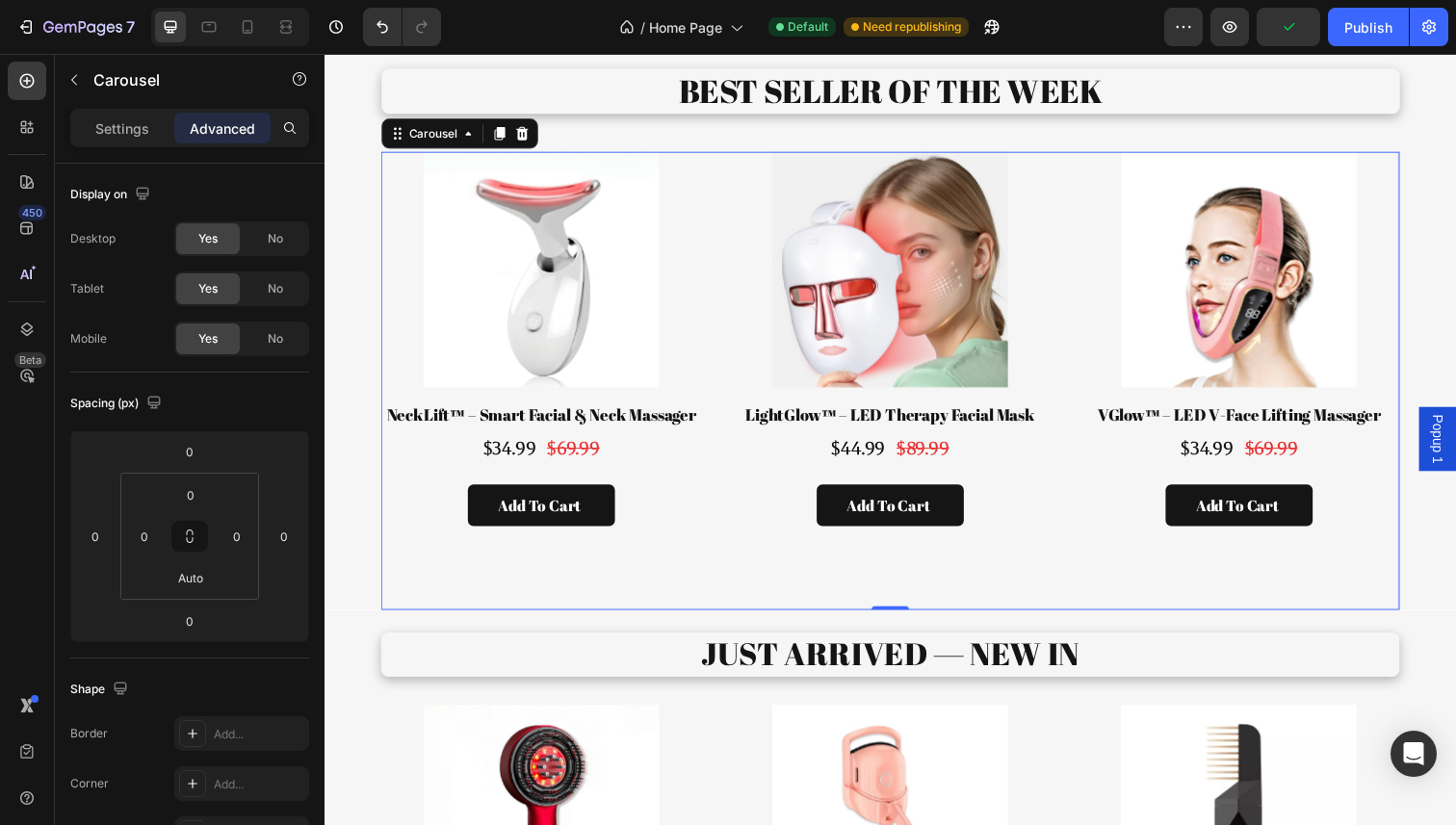 click on "Product Images NeckLift™ – Smart Facial & Neck Massager Product Title $34.99 Product Price Product Price $69.99 Product Price Product Price Row Add to cart Add to Cart Product Product Images LightGlow™ – LED Therapy Facial Mask Product Title $44.99 Product Price Product Price $89.99 Product Price Product Price Row Add to cart Add to Cart Product Product Images VGlow™ – LED V-Face Lifting Massager Product Title $34.99 Product Price Product Price $69.99 Product Price Product Price Row Add to cart Add to Cart Product Product Images NeckLift™ – Smart Facial & Neck Massager Product Title $34.99 Product Price Product Price $69.99 Product Price Product Price Row Add to cart Add to Cart Product Product Images NeckLift™ – Smart Facial & Neck Massager Product Title $34.99 Product Price Product Price $69.99 Product Price Product Price Row Add to cart Add to Cart Product Product Images NeckLift™ – Smart Facial & Neck Massager Product Title $34.99 Product Price Product Price $69.99 Product Price" at bounding box center [902, 388] 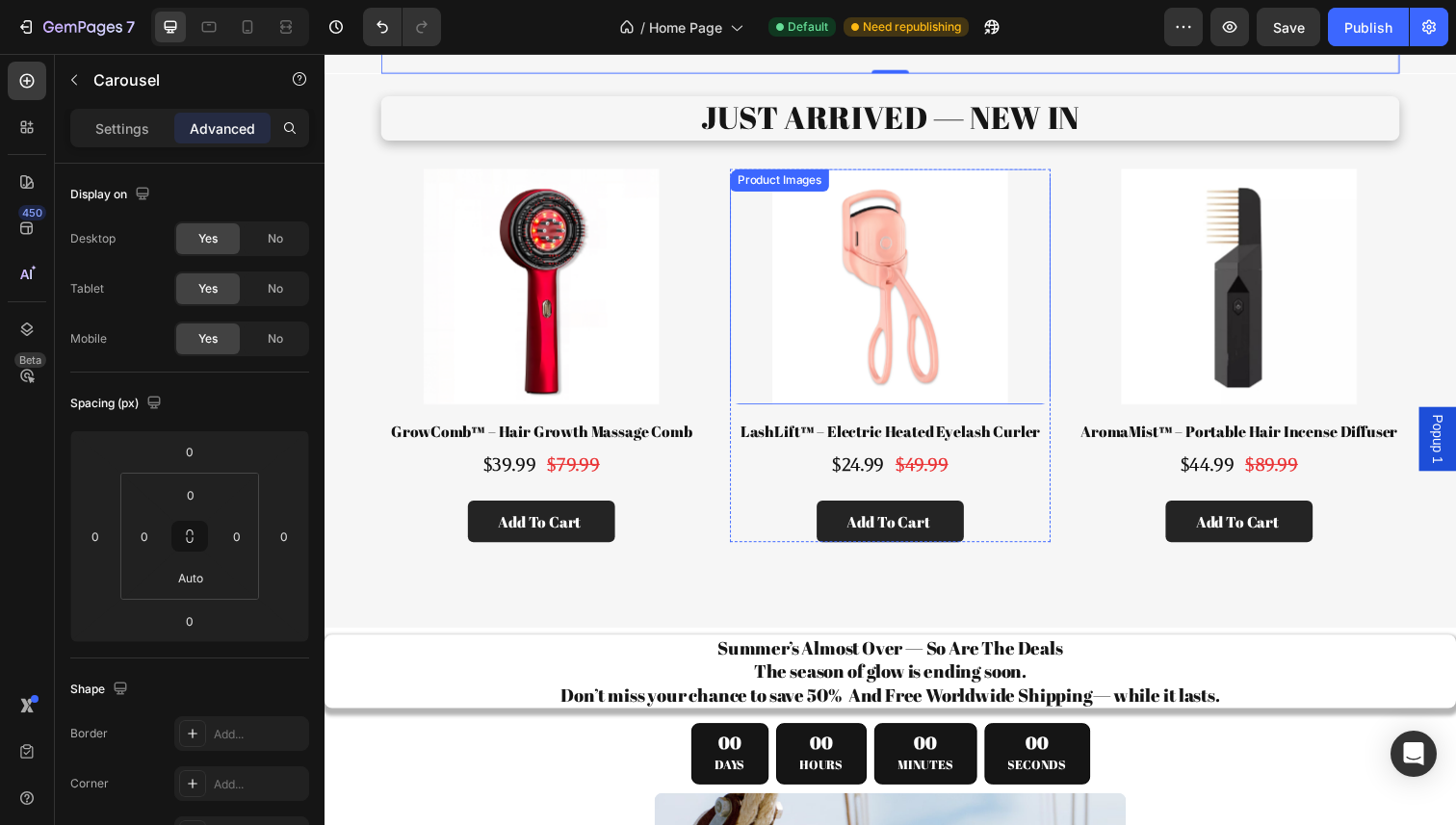 scroll, scrollTop: 2453, scrollLeft: 0, axis: vertical 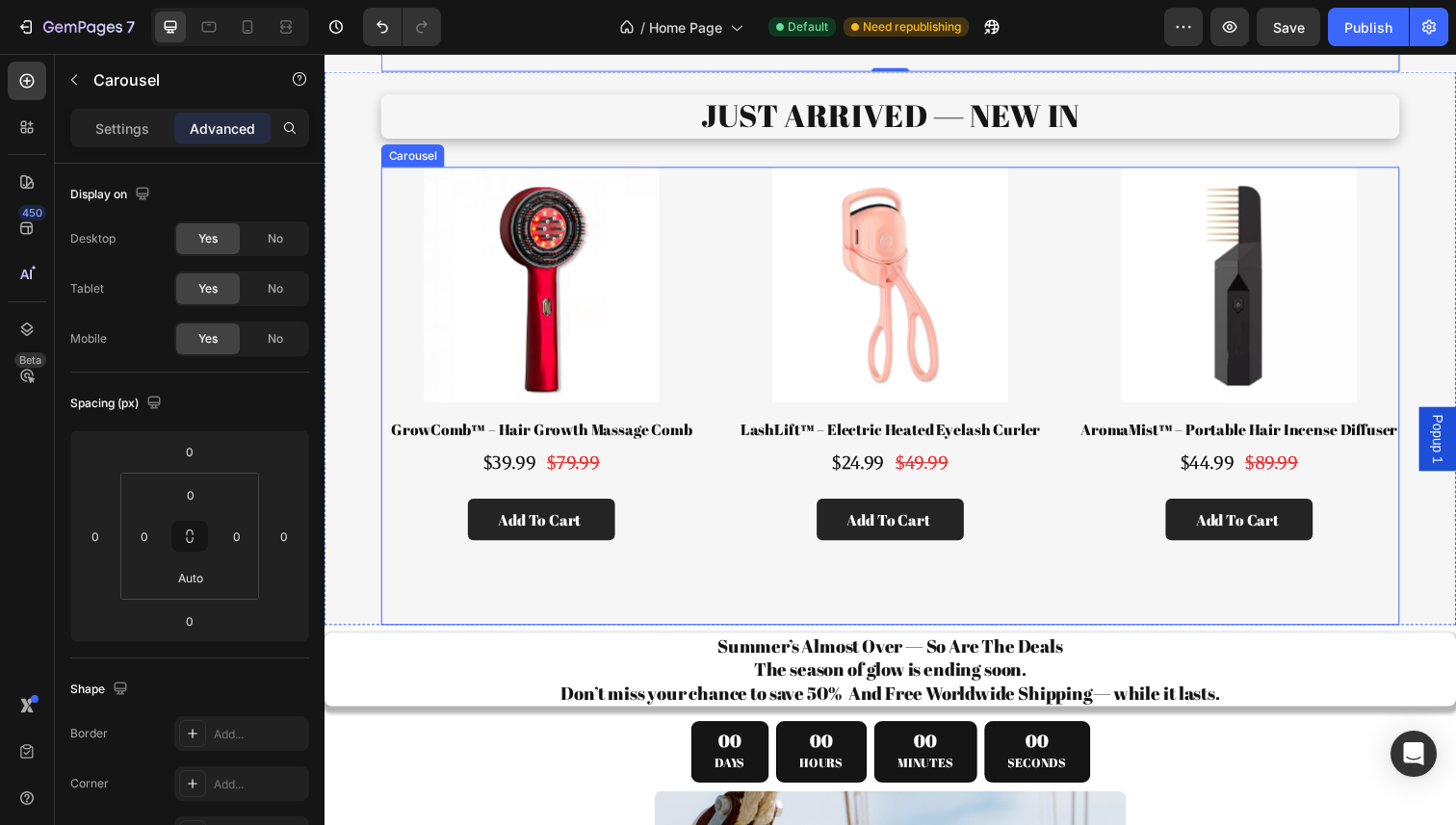 click on "Product Images GrowComb™ – Hair Growth Massage Comb Product Title $39.99 Product Price Product Price $79.99 Product Price Product Price Row Add to cart Add to Cart Product" at bounding box center (546, 403) 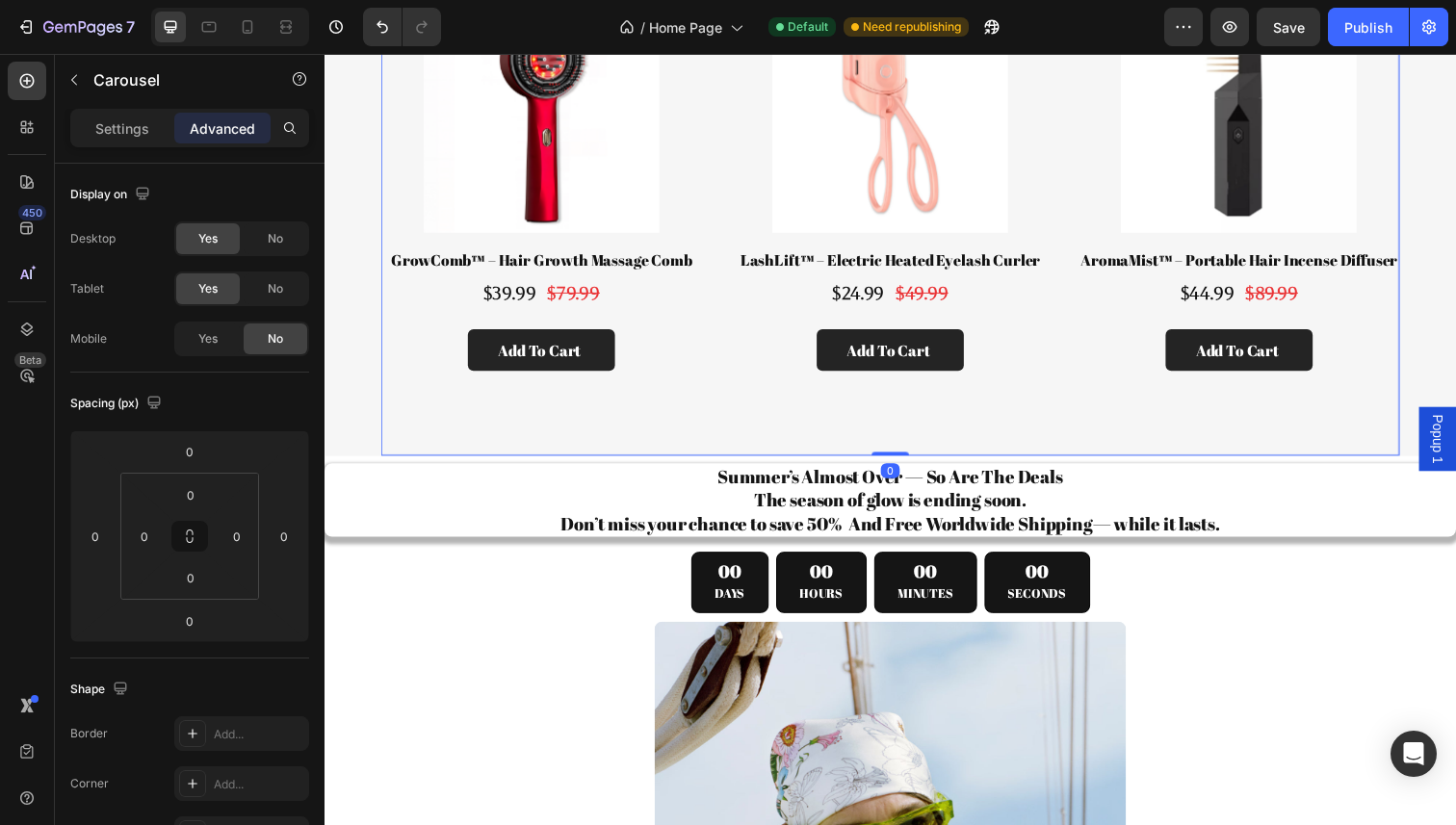 scroll, scrollTop: 2627, scrollLeft: 0, axis: vertical 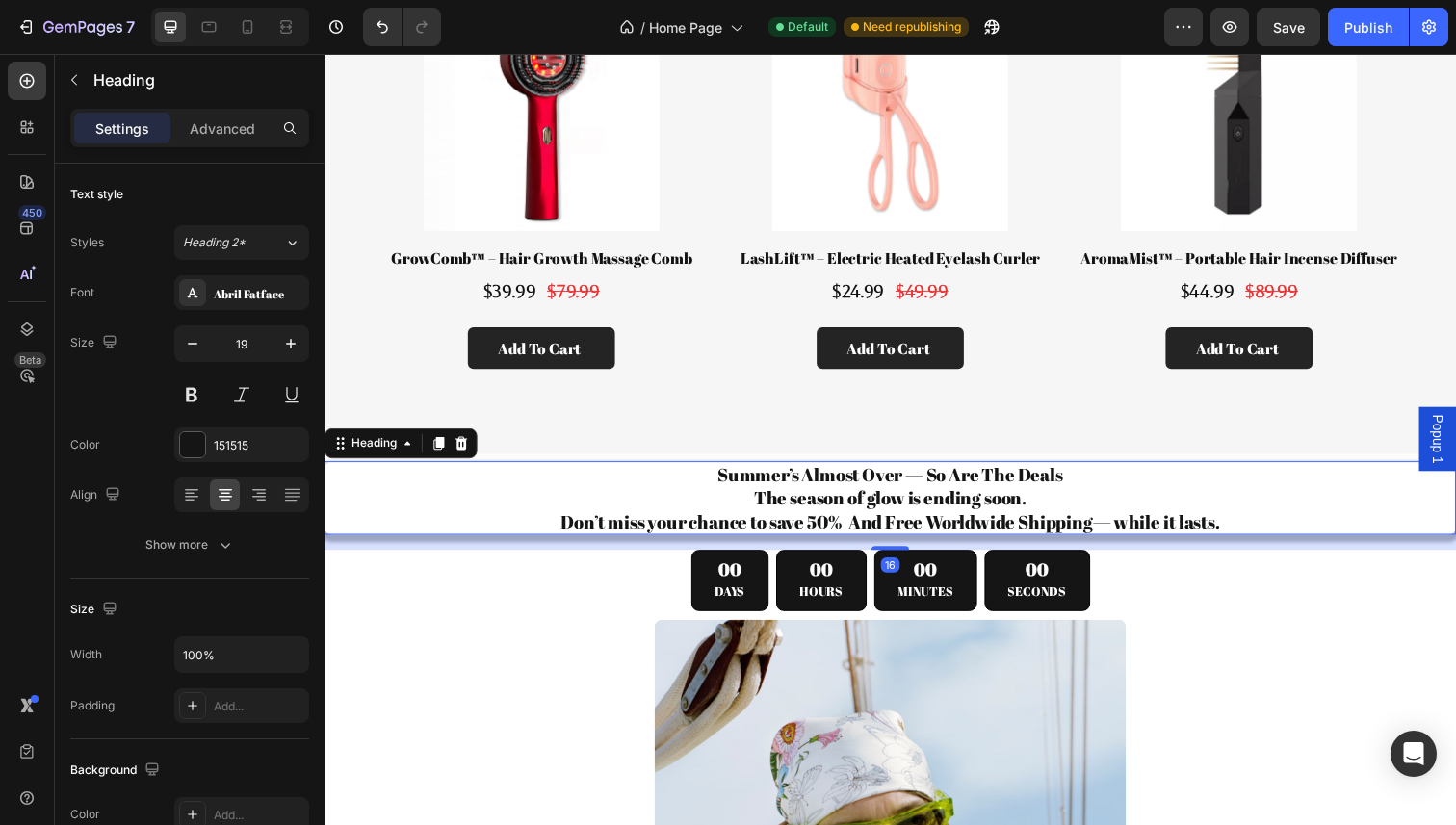 click on "Summer’s Almost Over — So Are The Deals The season of glow is ending soon. Don’t miss your chance to save 50%  And Free Worldwide Shipping— while it lasts." at bounding box center (902, 508) 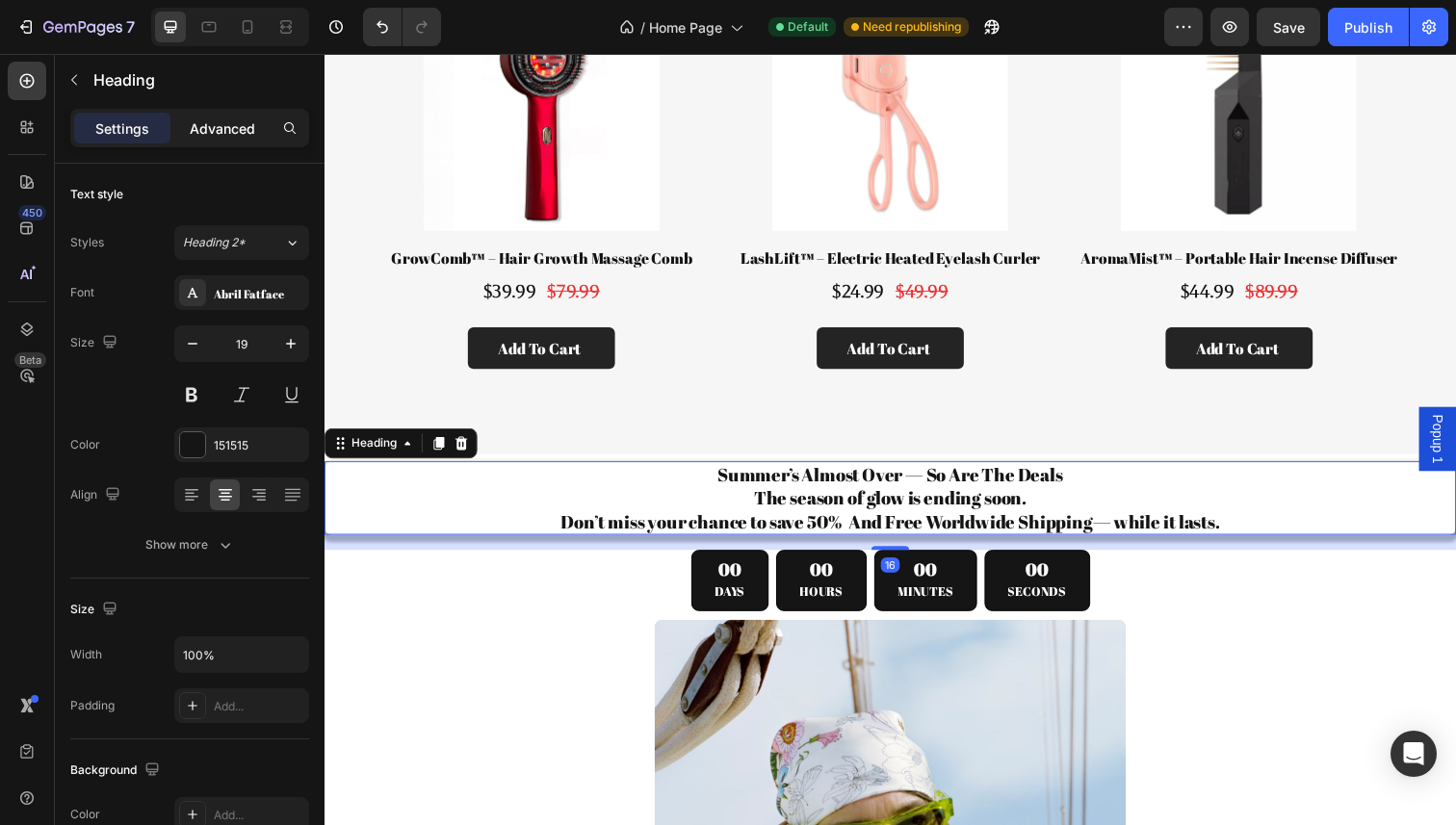 click on "Advanced" at bounding box center (222, 128) 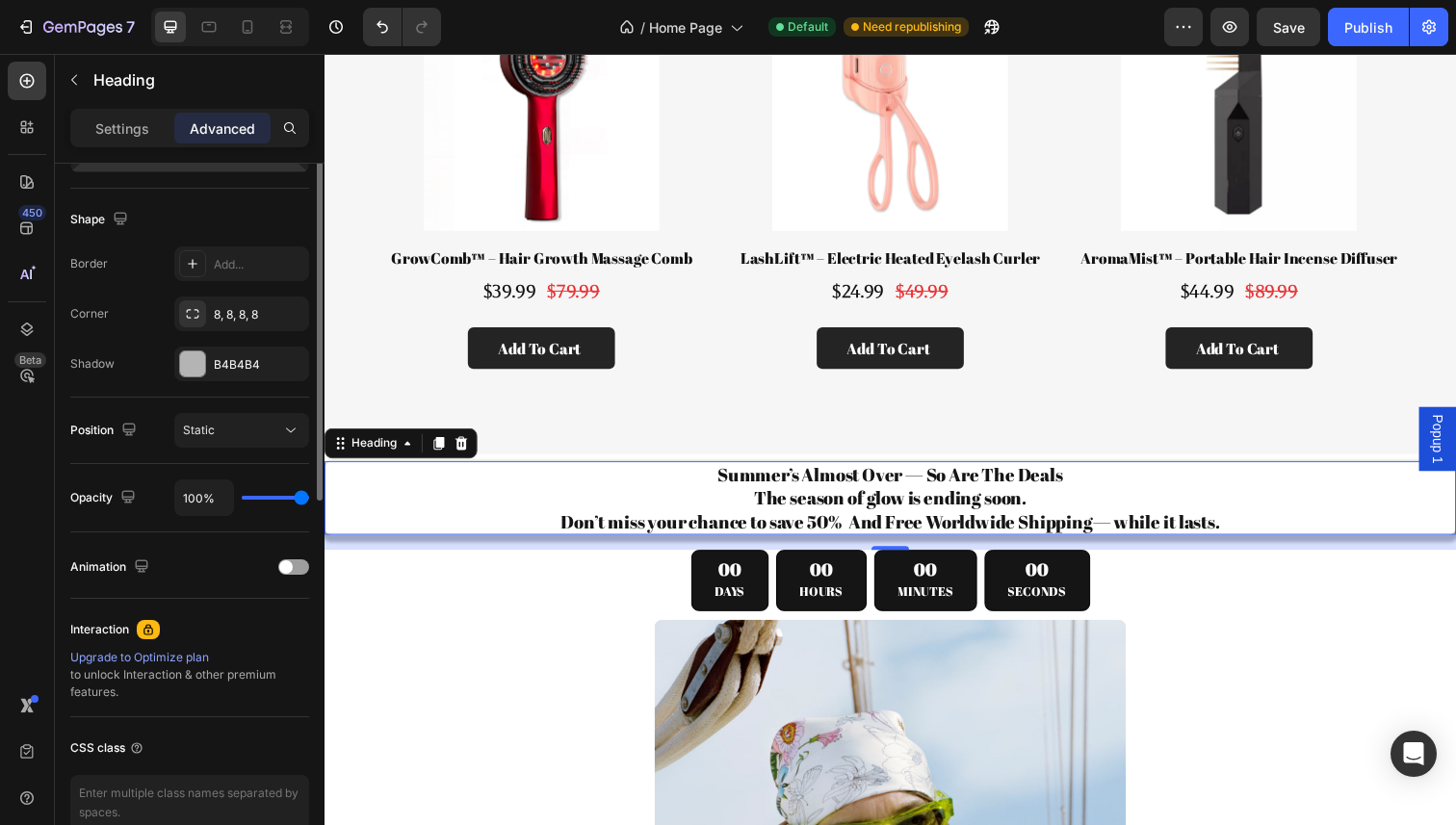 scroll, scrollTop: 497, scrollLeft: 0, axis: vertical 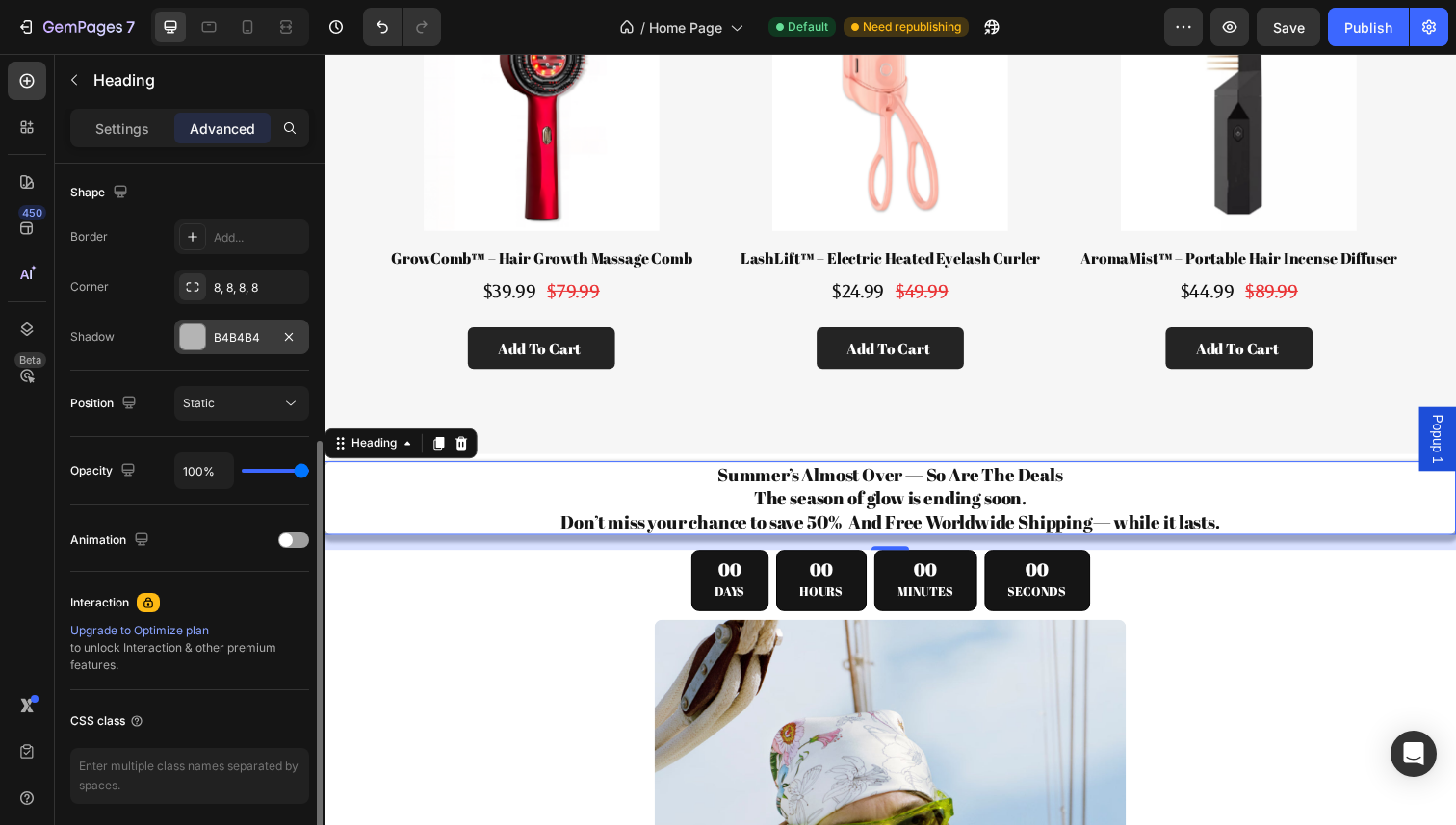 click at bounding box center (193, 337) 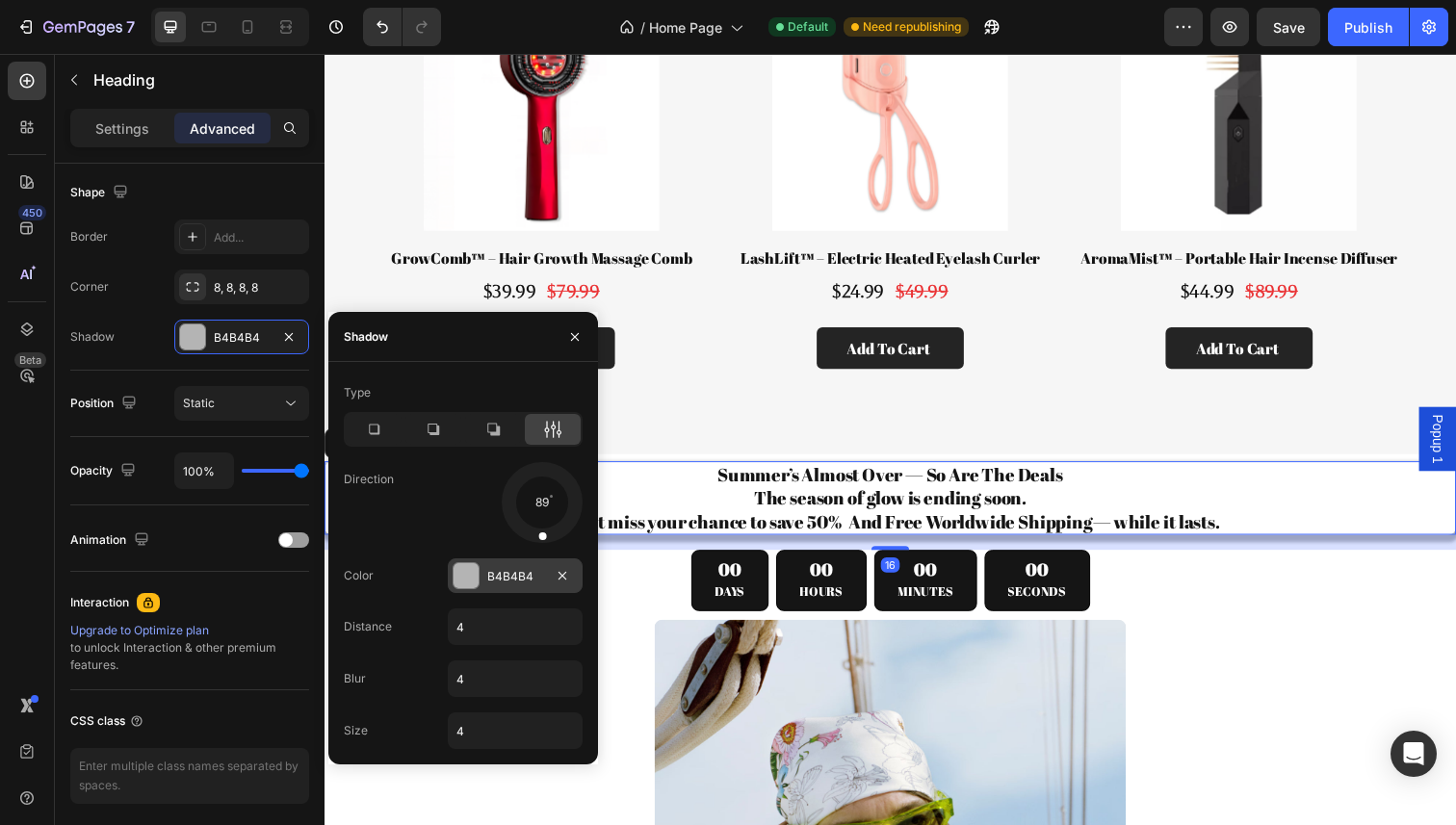 click at bounding box center (466, 576) 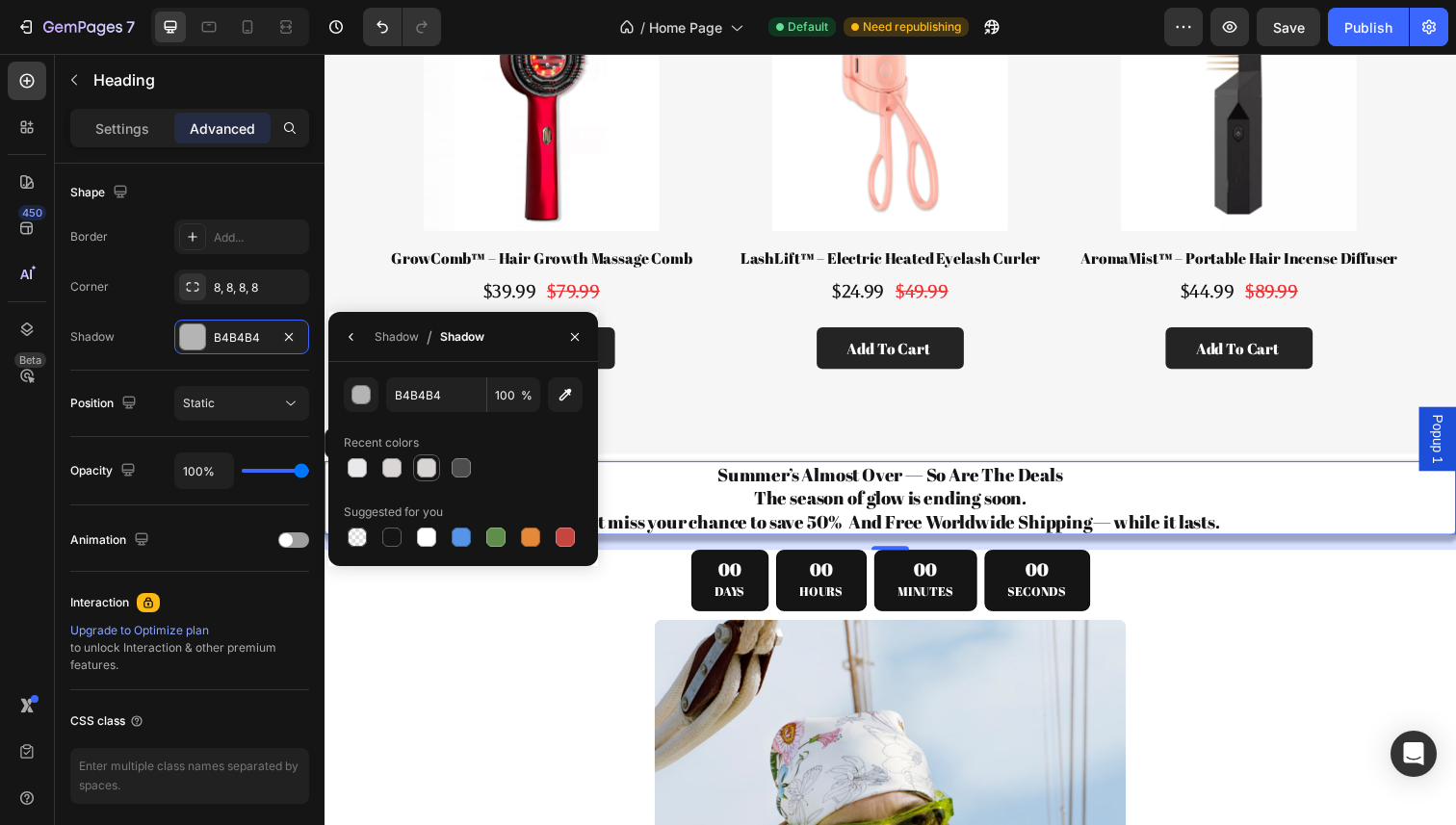click at bounding box center [427, 468] 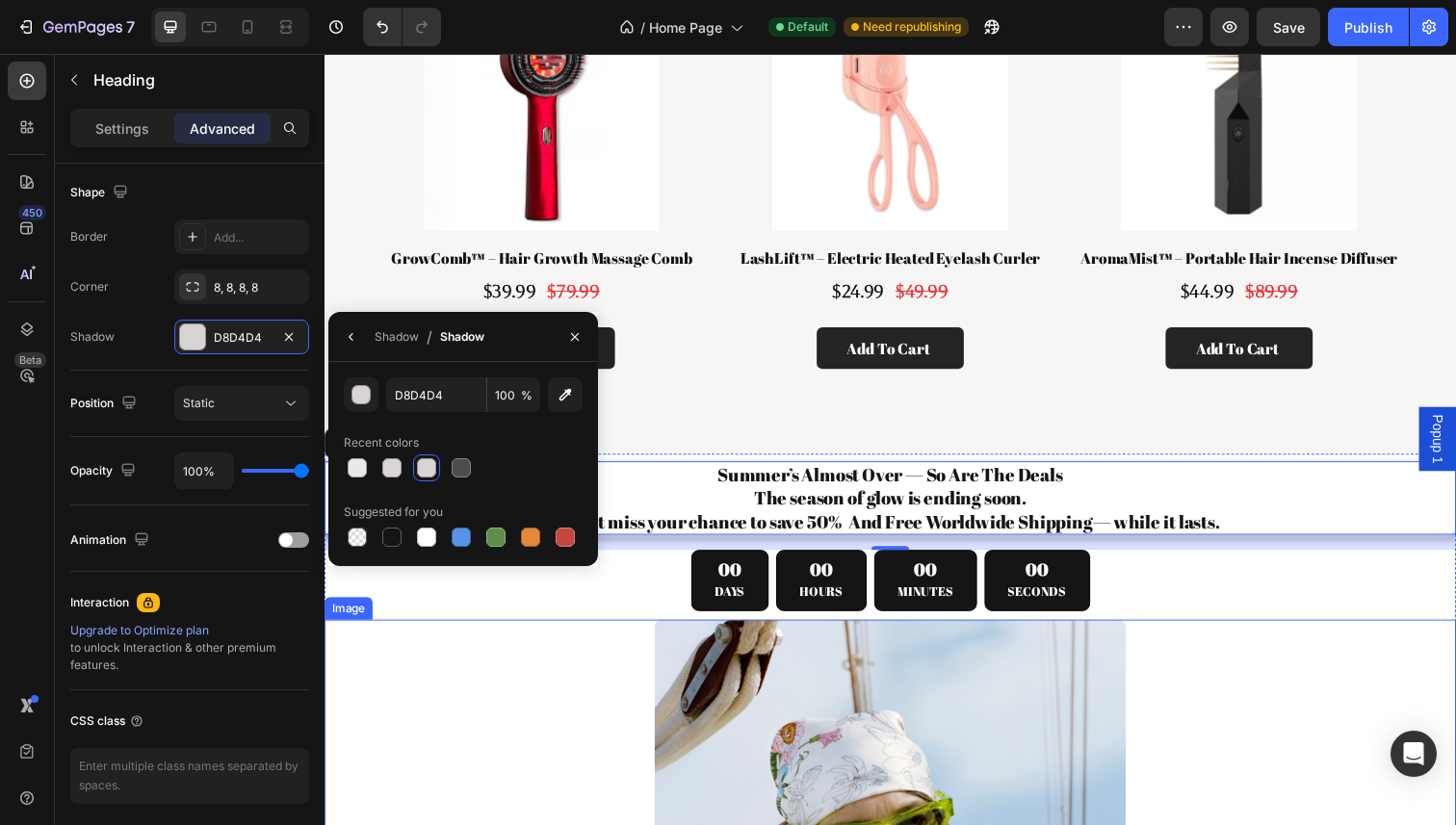 click at bounding box center (902, 873) 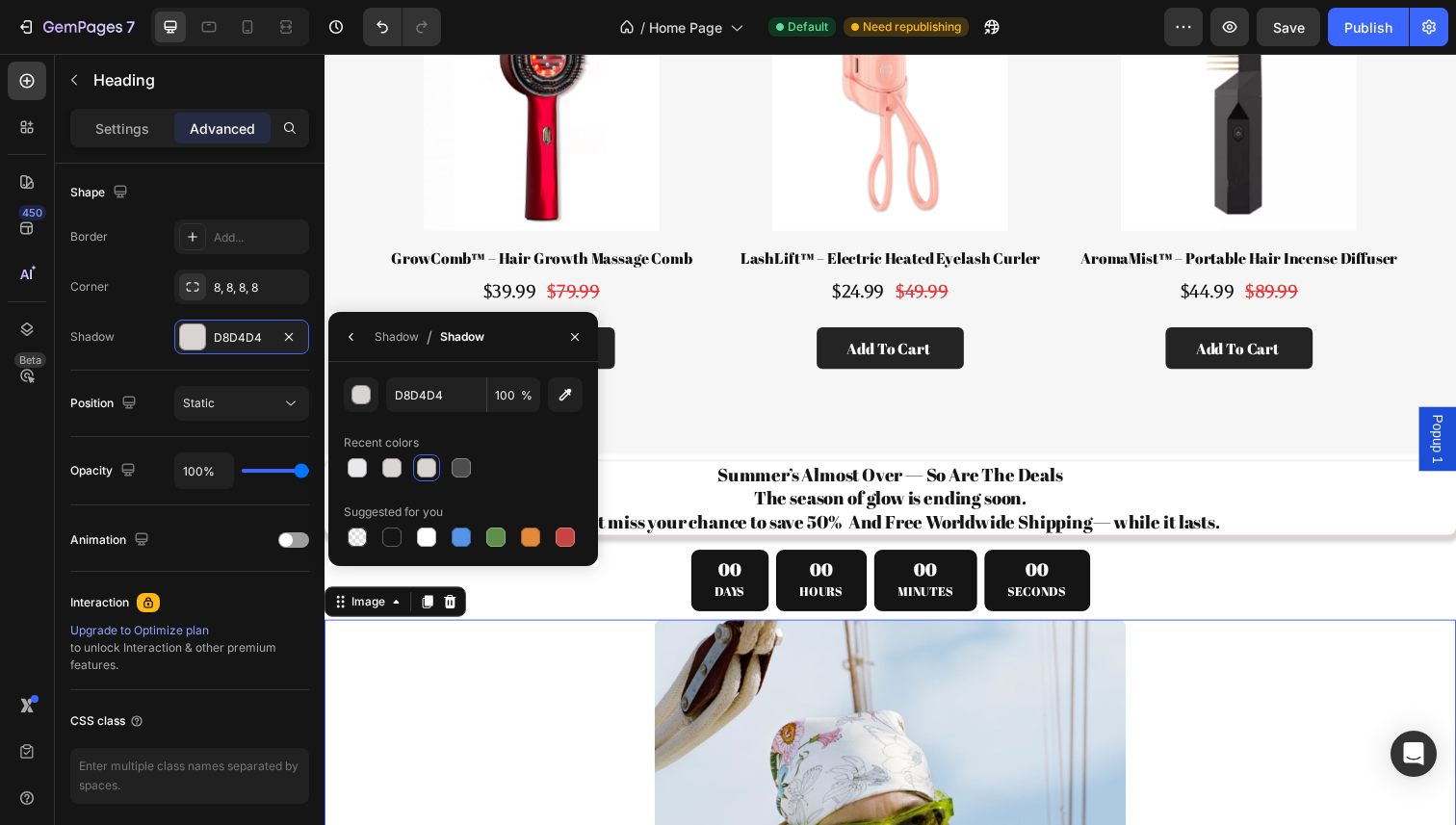 scroll, scrollTop: 0, scrollLeft: 0, axis: both 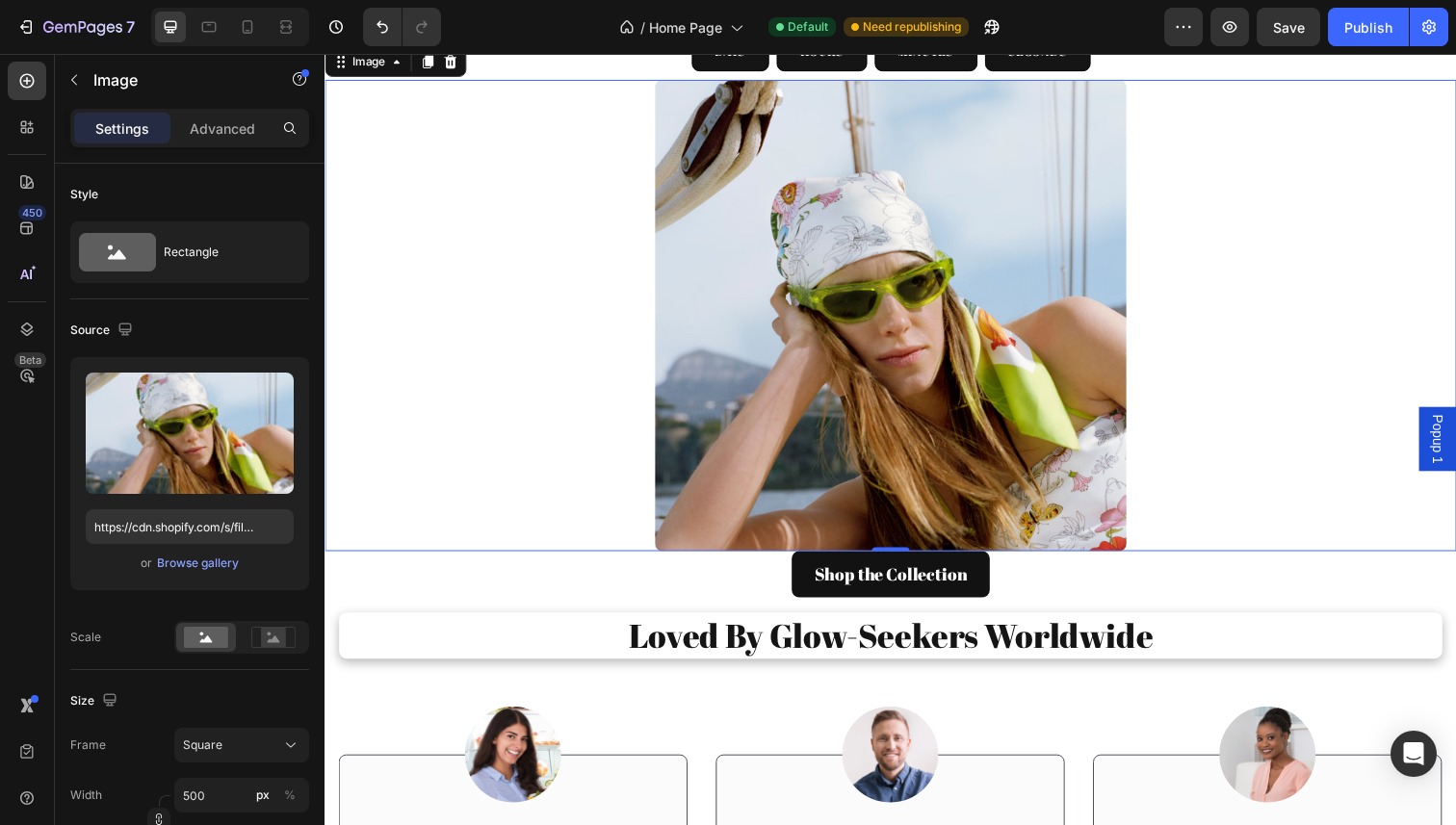 click at bounding box center (902, 322) 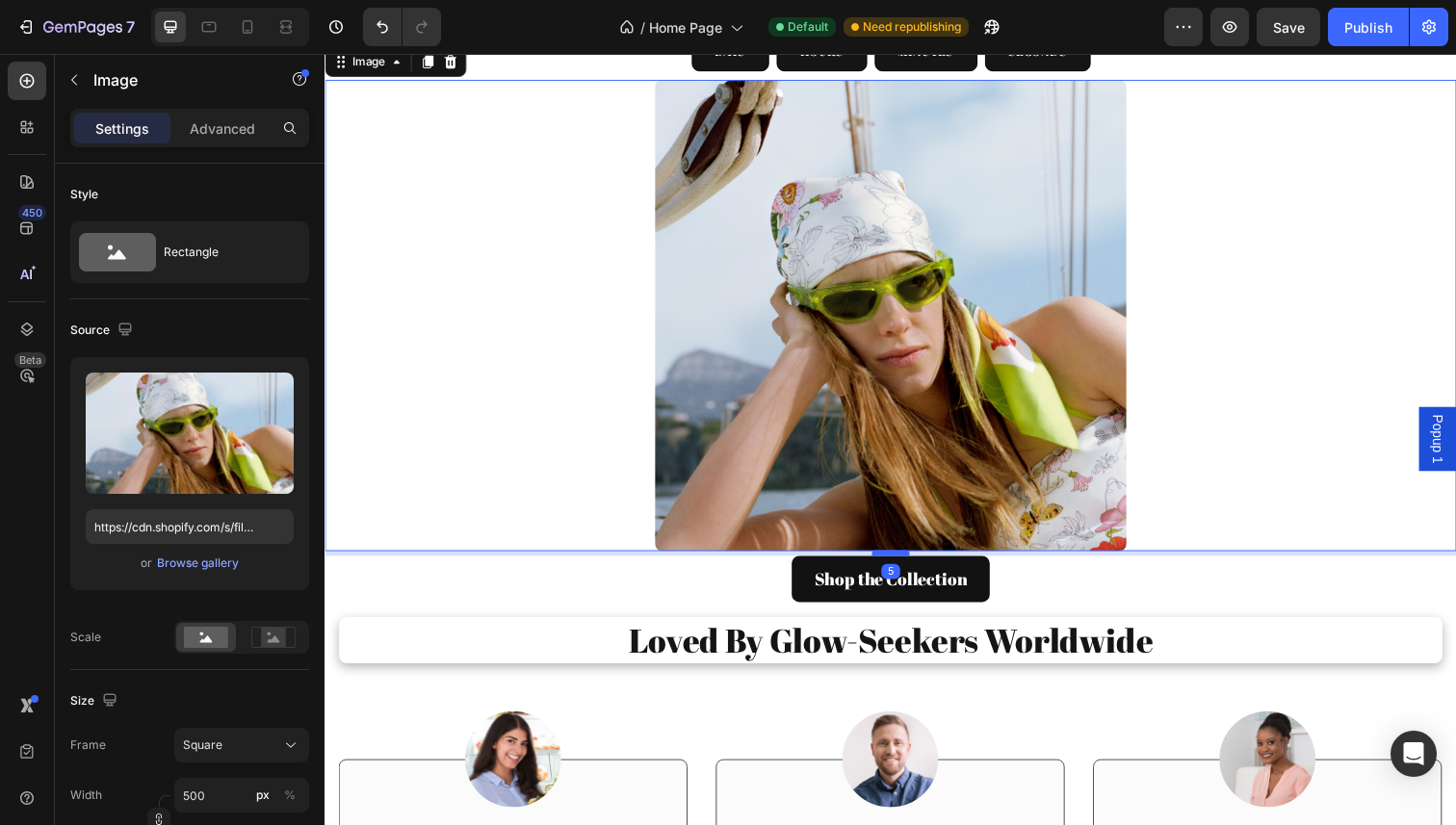 click at bounding box center (902, 564) 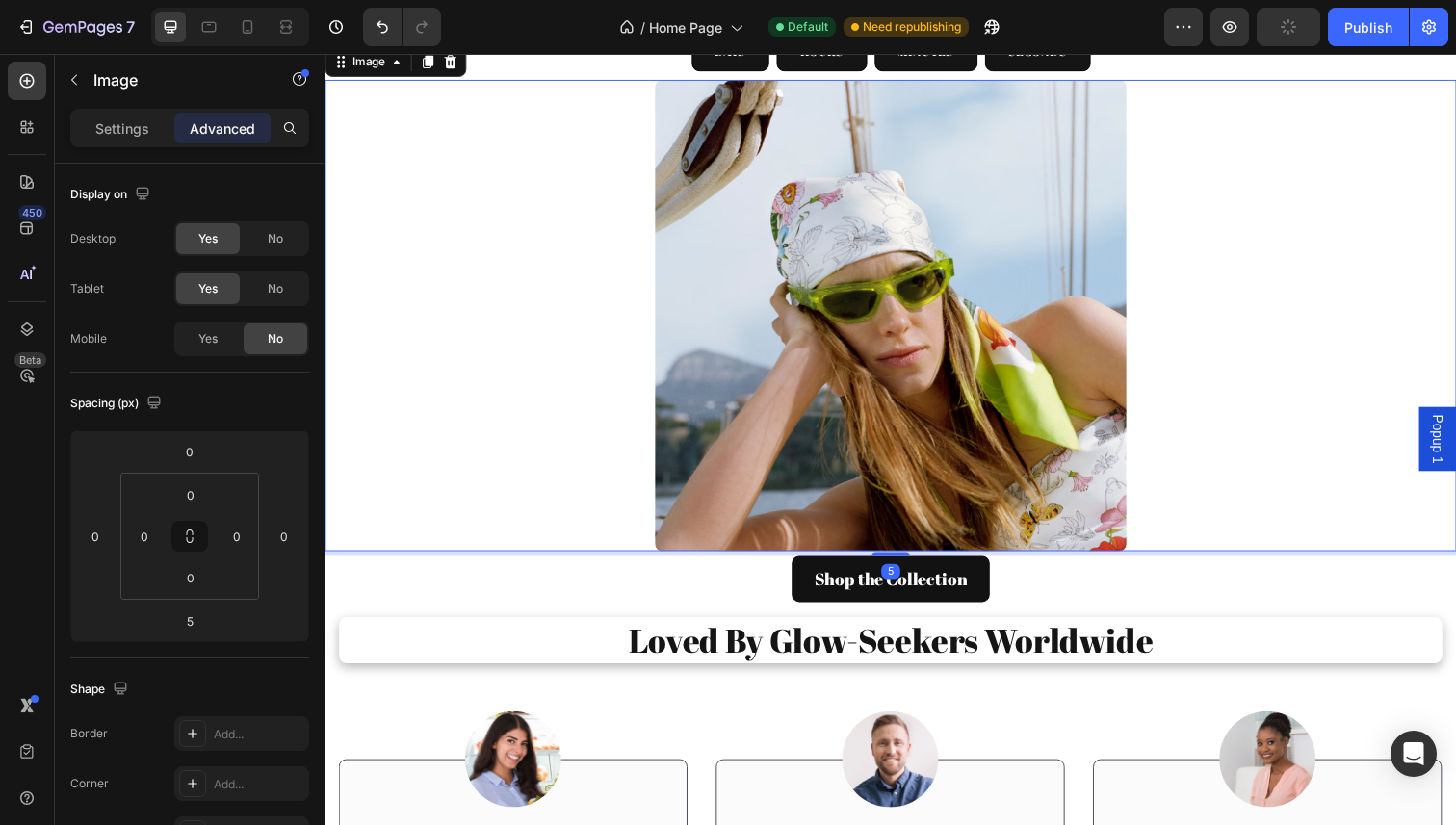 click at bounding box center [902, 322] 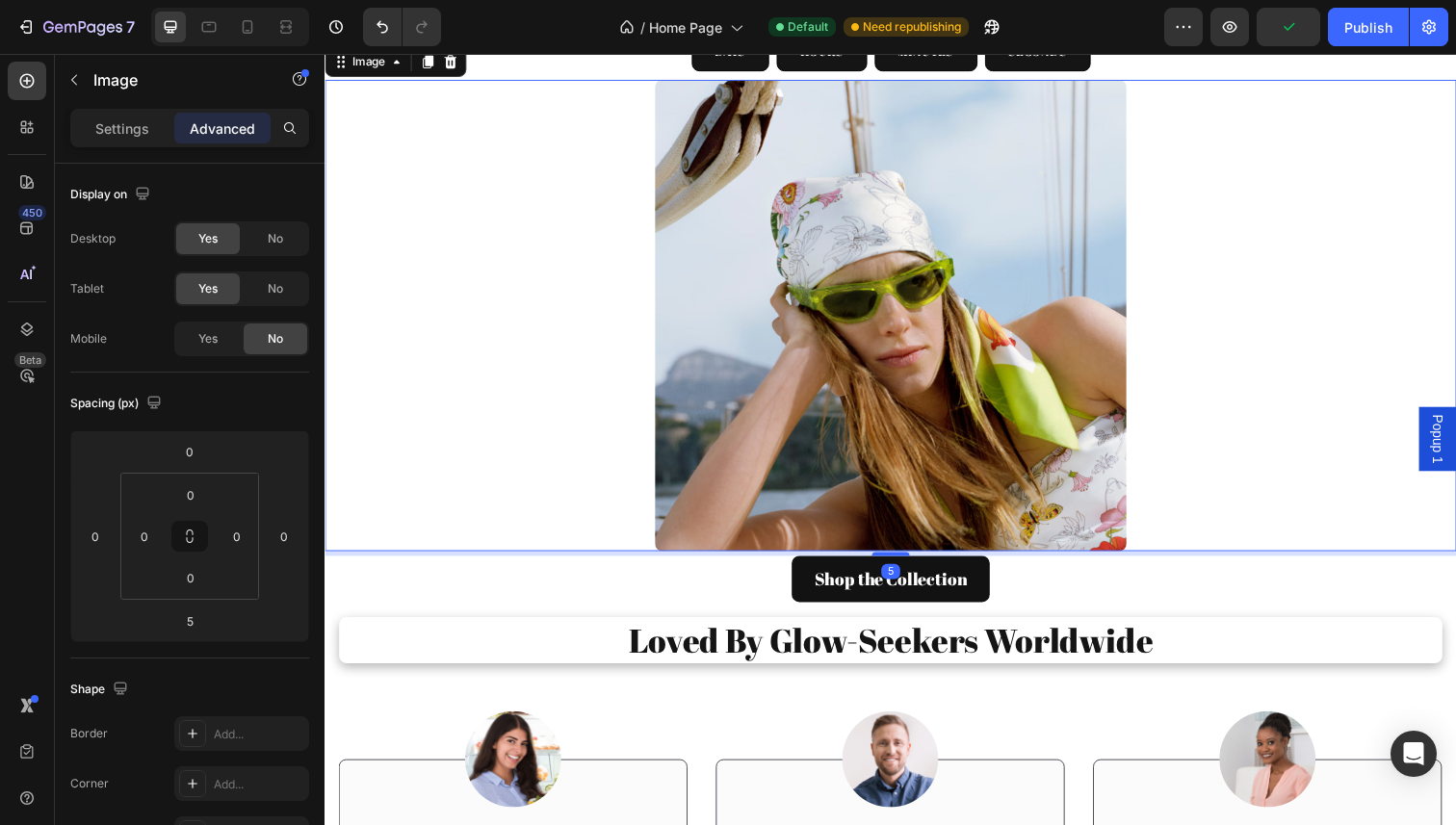 click at bounding box center (902, 322) 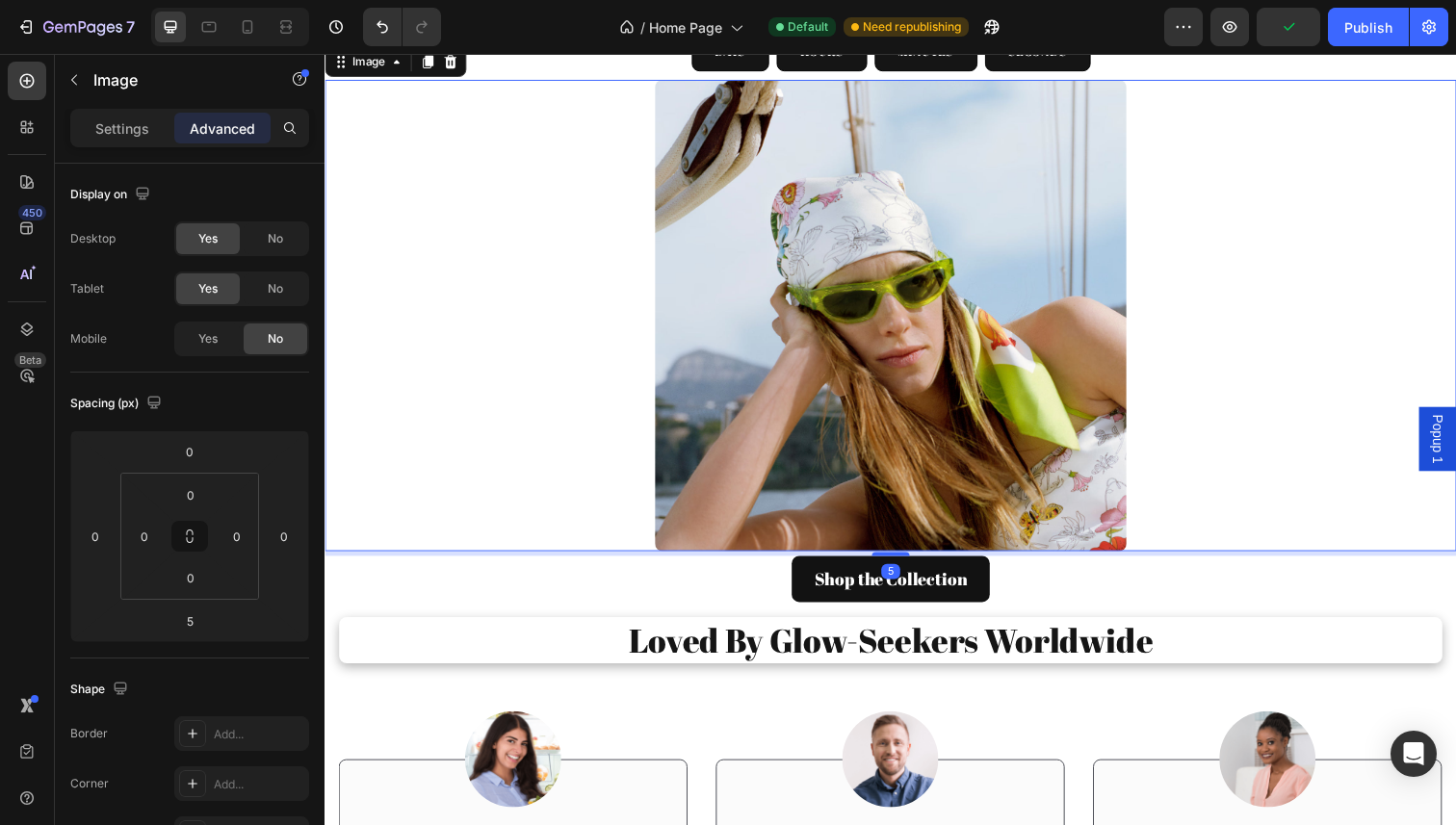 click at bounding box center (902, 322) 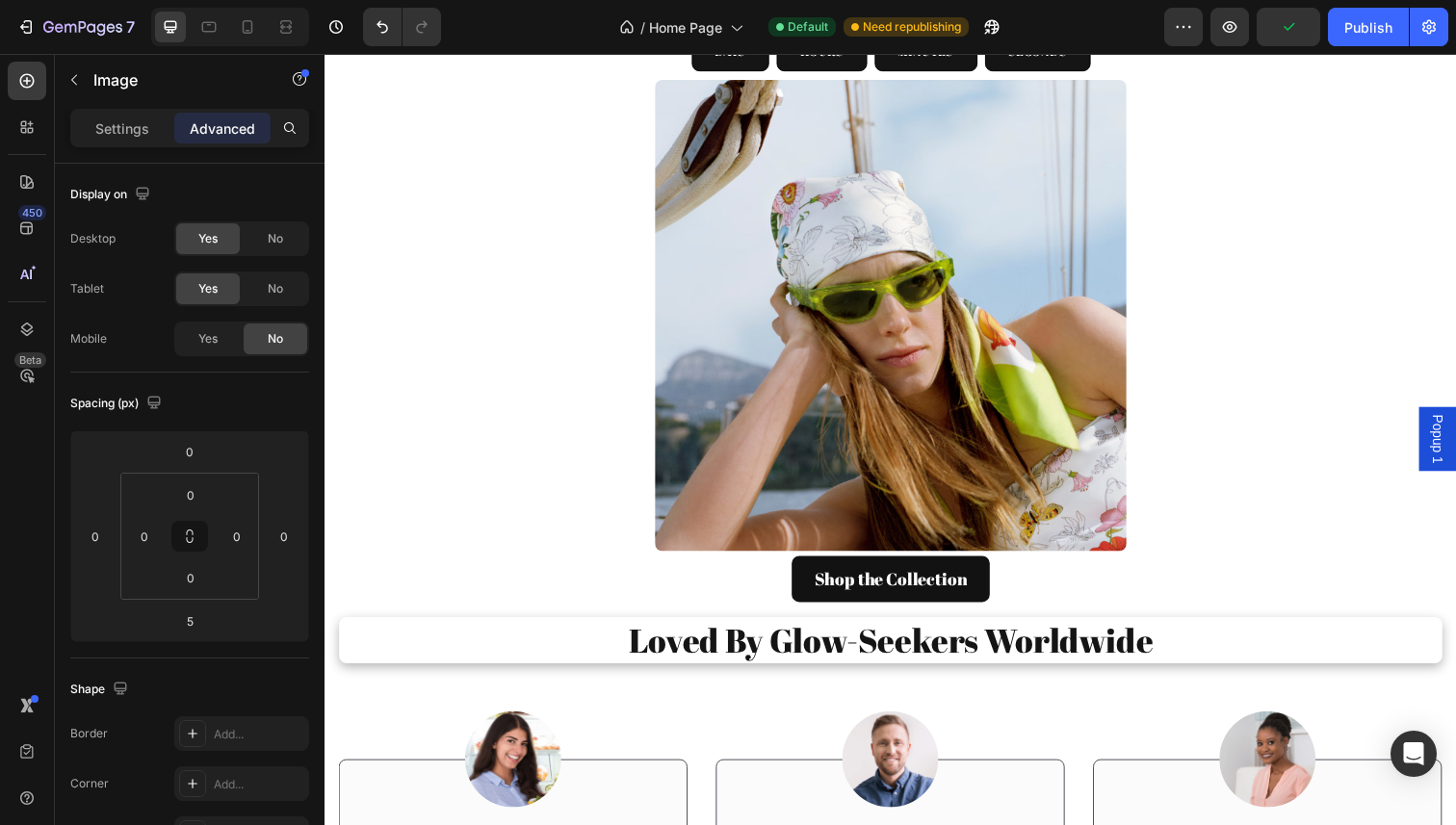 click on "As Featured In Heading Image Image Image Image Image Image Image Image Carousel Row                Title Line Section 5/25 Page has reached Shopify’s 25 section-limit Page has reached Shopify’s 25 section-limit Malita Signature Collection Crafted for glow. Designed with care. Heading Image Beauty begins with self-care. Heading
Shop For Her    Button Image Confidence starts with self-care. Heading Row
Shop For Him   Button Image Bestsellers This Week Essential Beauty. Defined by Results. Heading
View Bestsellers   Button Image Elevating Everyday Care for Moms & Babies Heading
Shop Mom & Baby Glow Button                Title Line Row Section 12/25 Page has reached Shopify’s 25 section-limit Page has reached Shopify’s 25 section-limit WHY CHOOSE MALITA We don't follow trends — we set them. Trusted by thousands, powered by nature, and designed for everyday elegance. Heading Section 13/25 Page has reached Shopify’s 25 section-limit Image" at bounding box center [902, -1018] 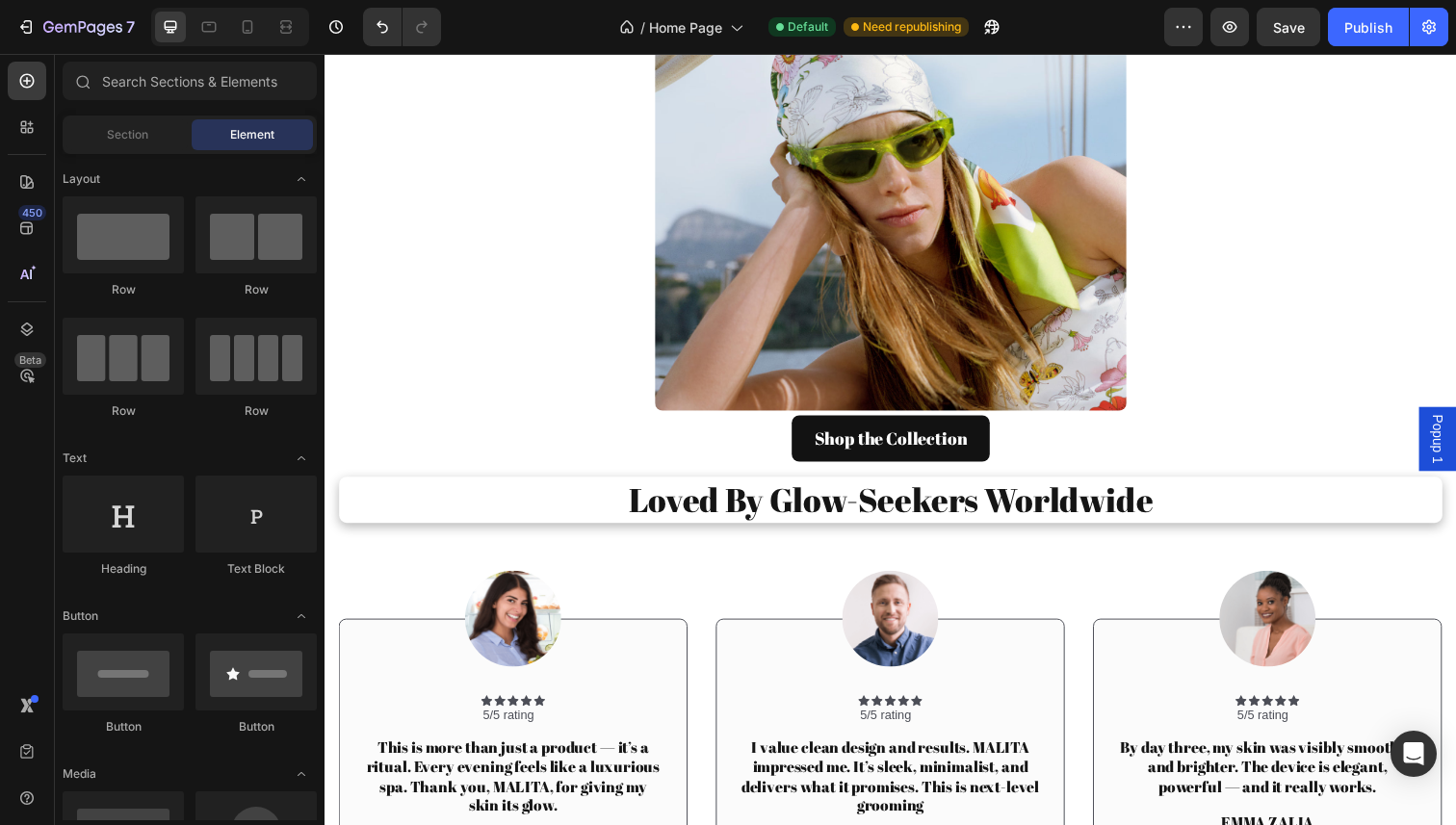 scroll, scrollTop: 3338, scrollLeft: 0, axis: vertical 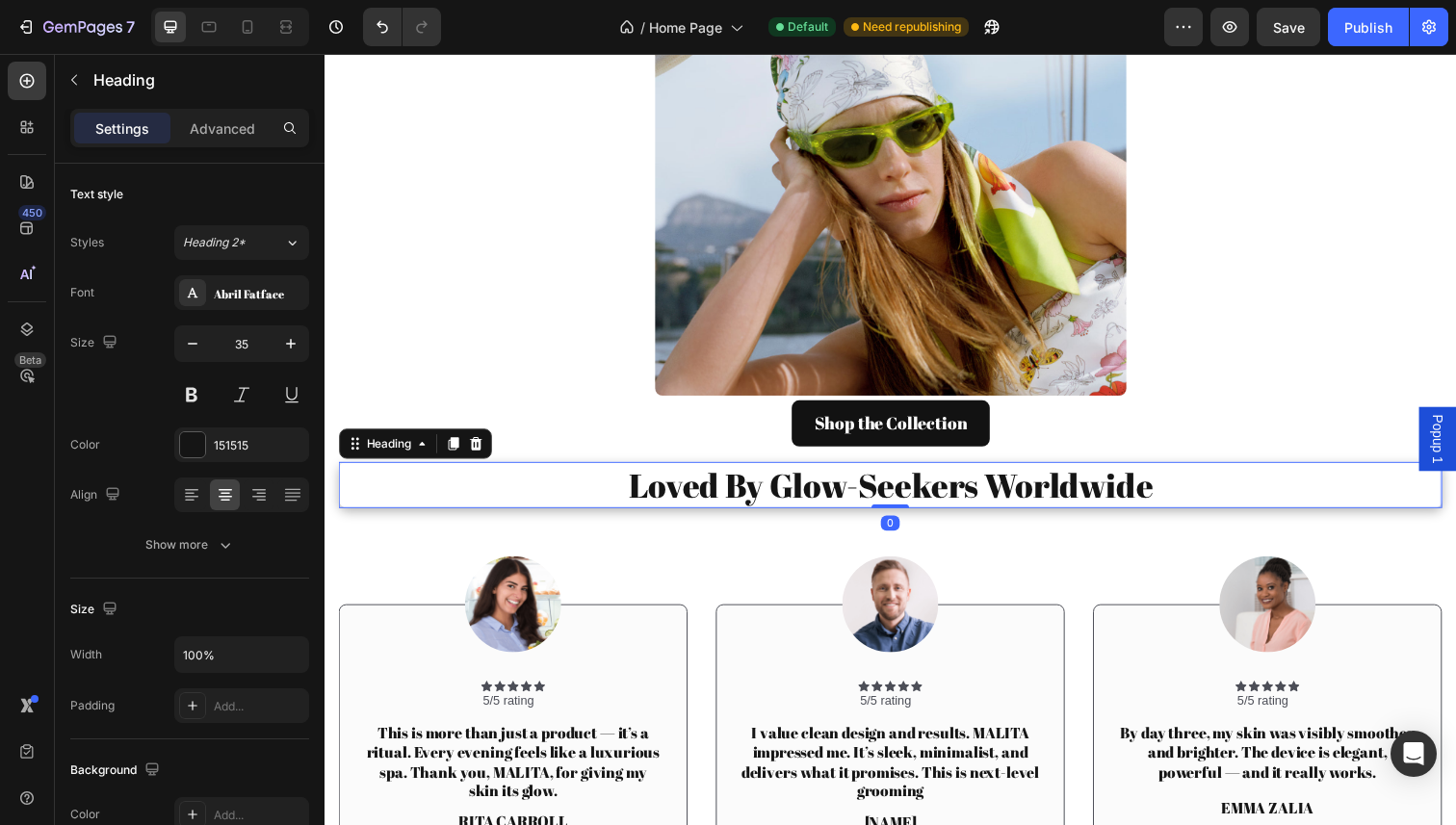 click on "Loved By Glow-Seekers Worldwide" at bounding box center (902, 495) 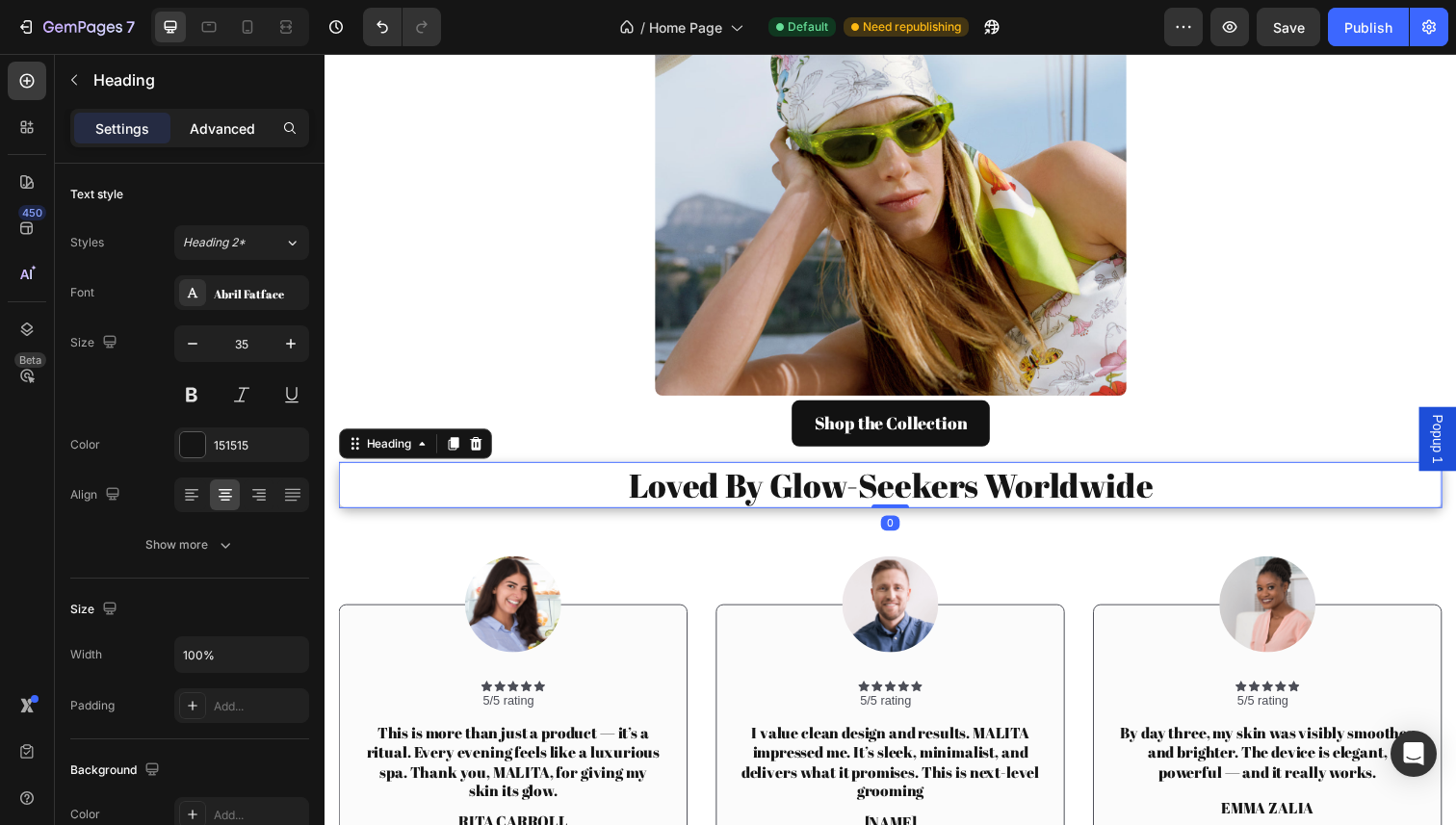 click on "Advanced" at bounding box center (222, 128) 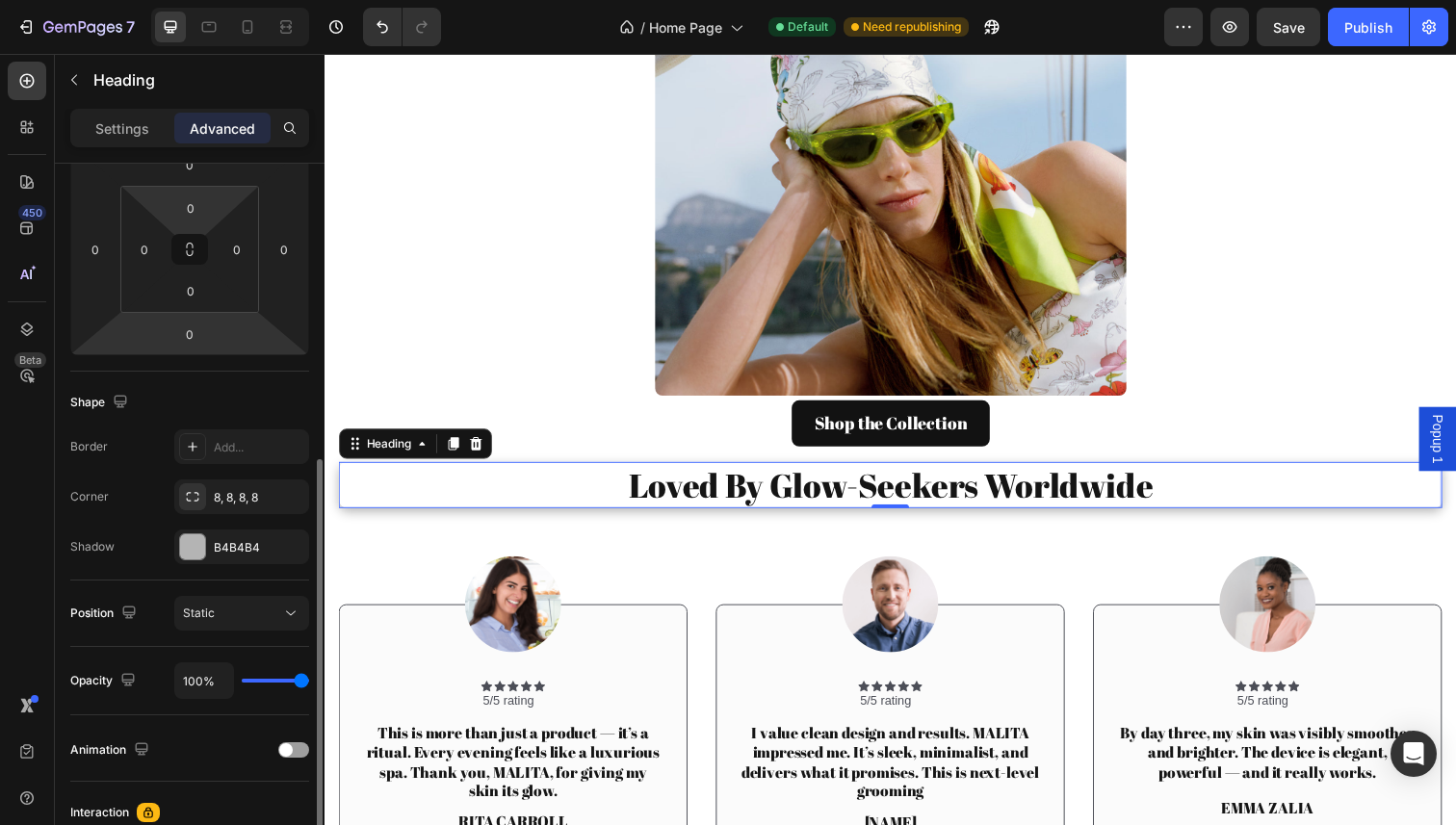 scroll, scrollTop: 515, scrollLeft: 0, axis: vertical 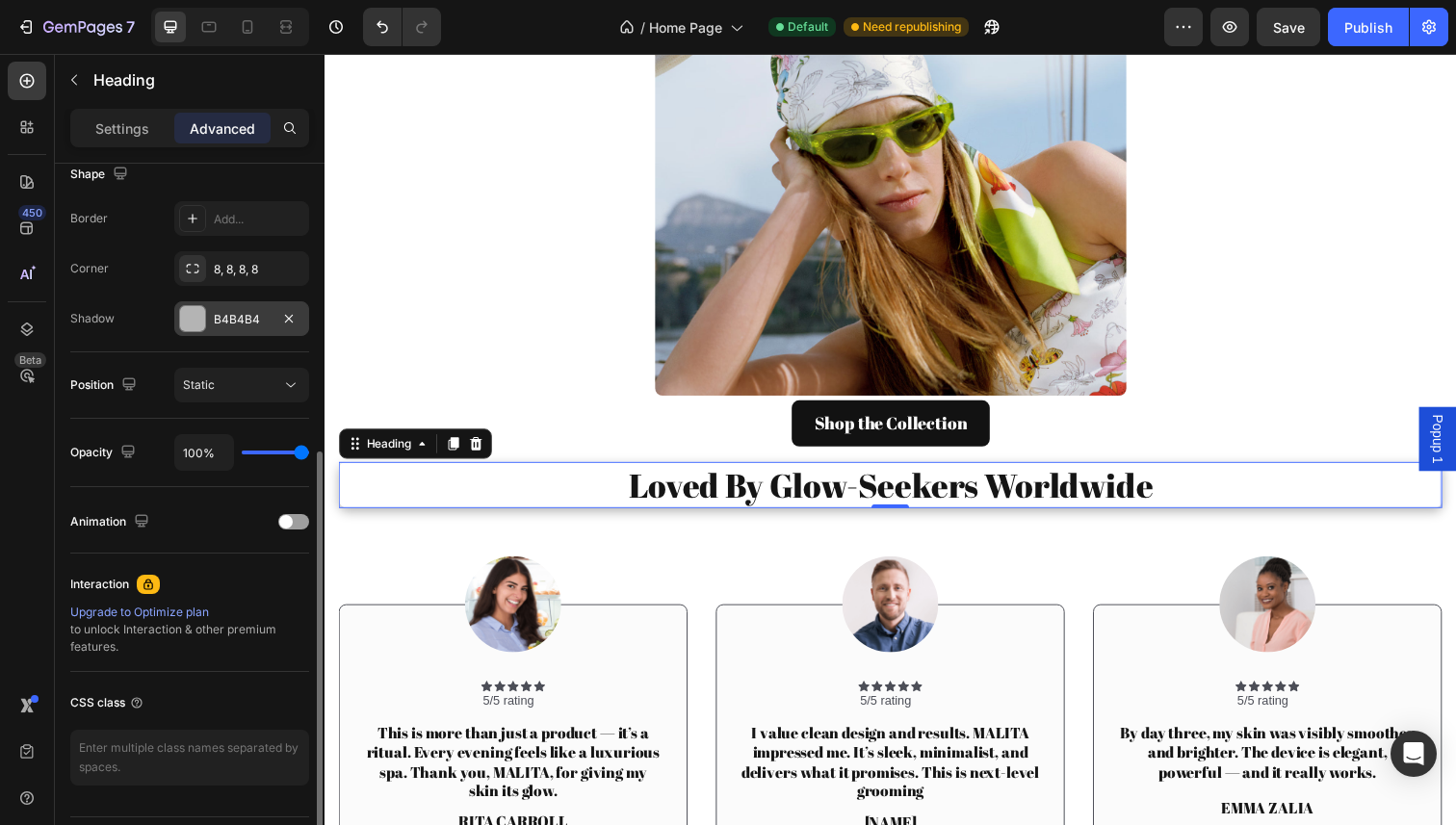 click at bounding box center (193, 319) 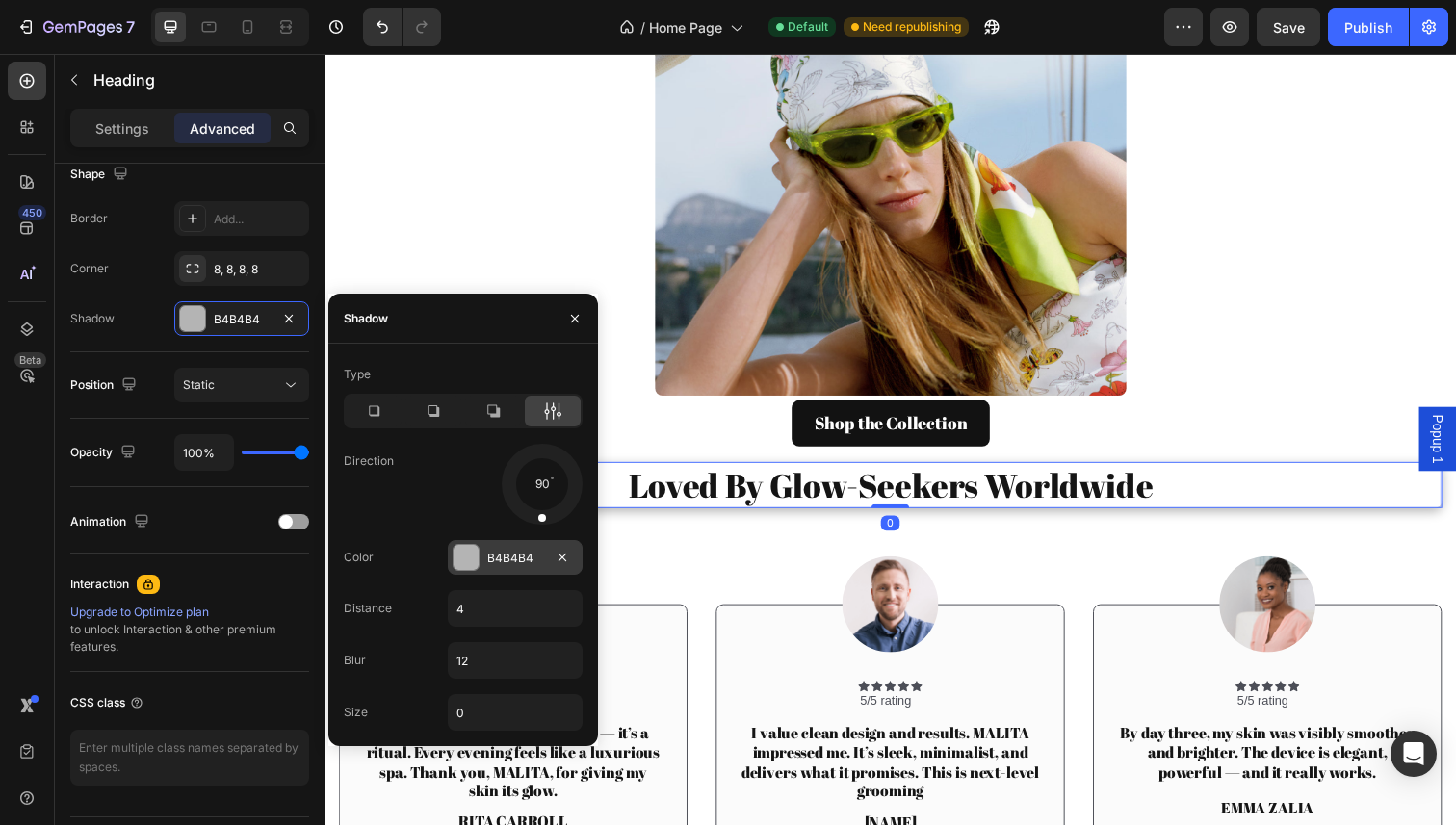 click at bounding box center (466, 557) 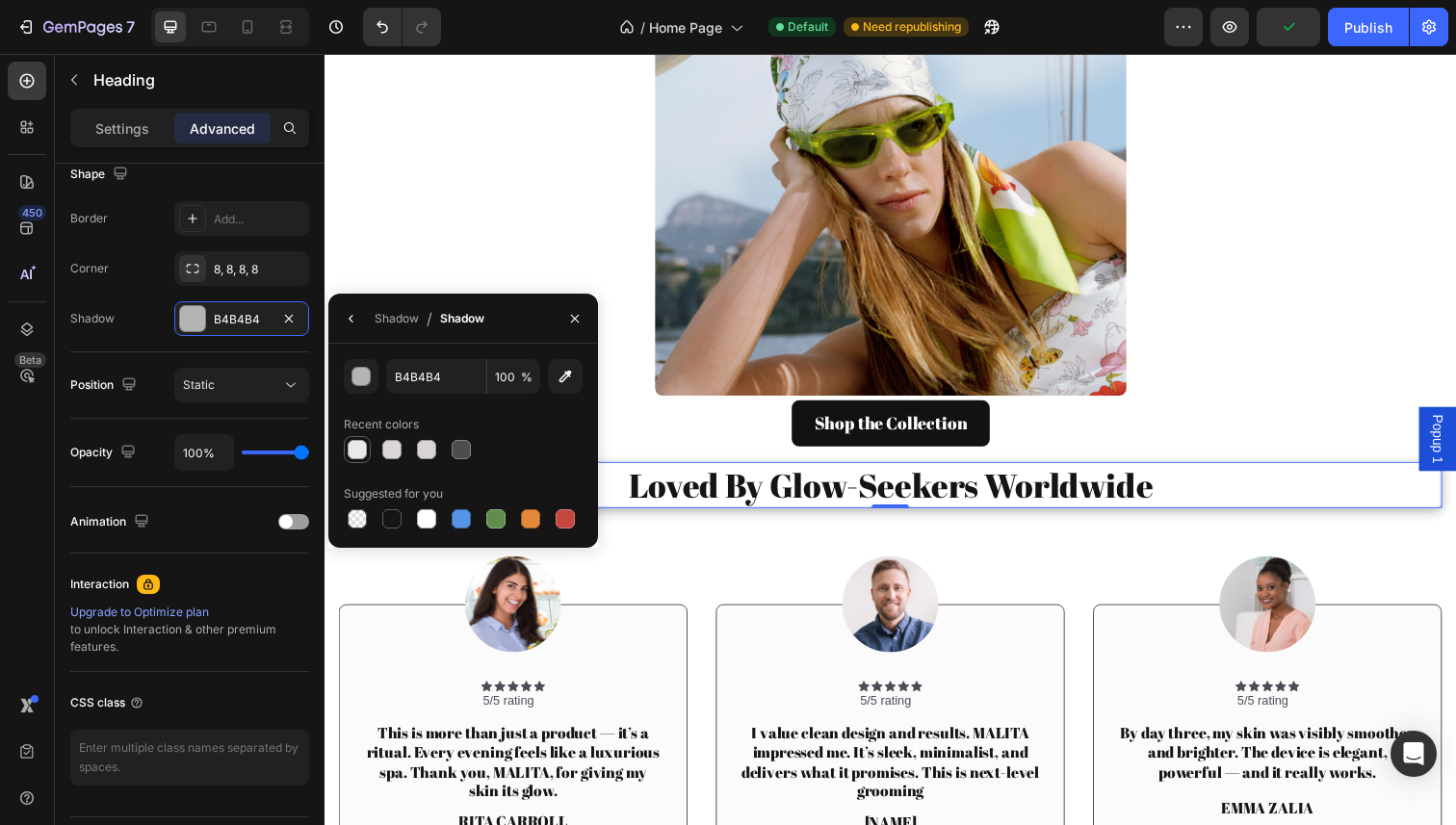 click at bounding box center (357, 450) 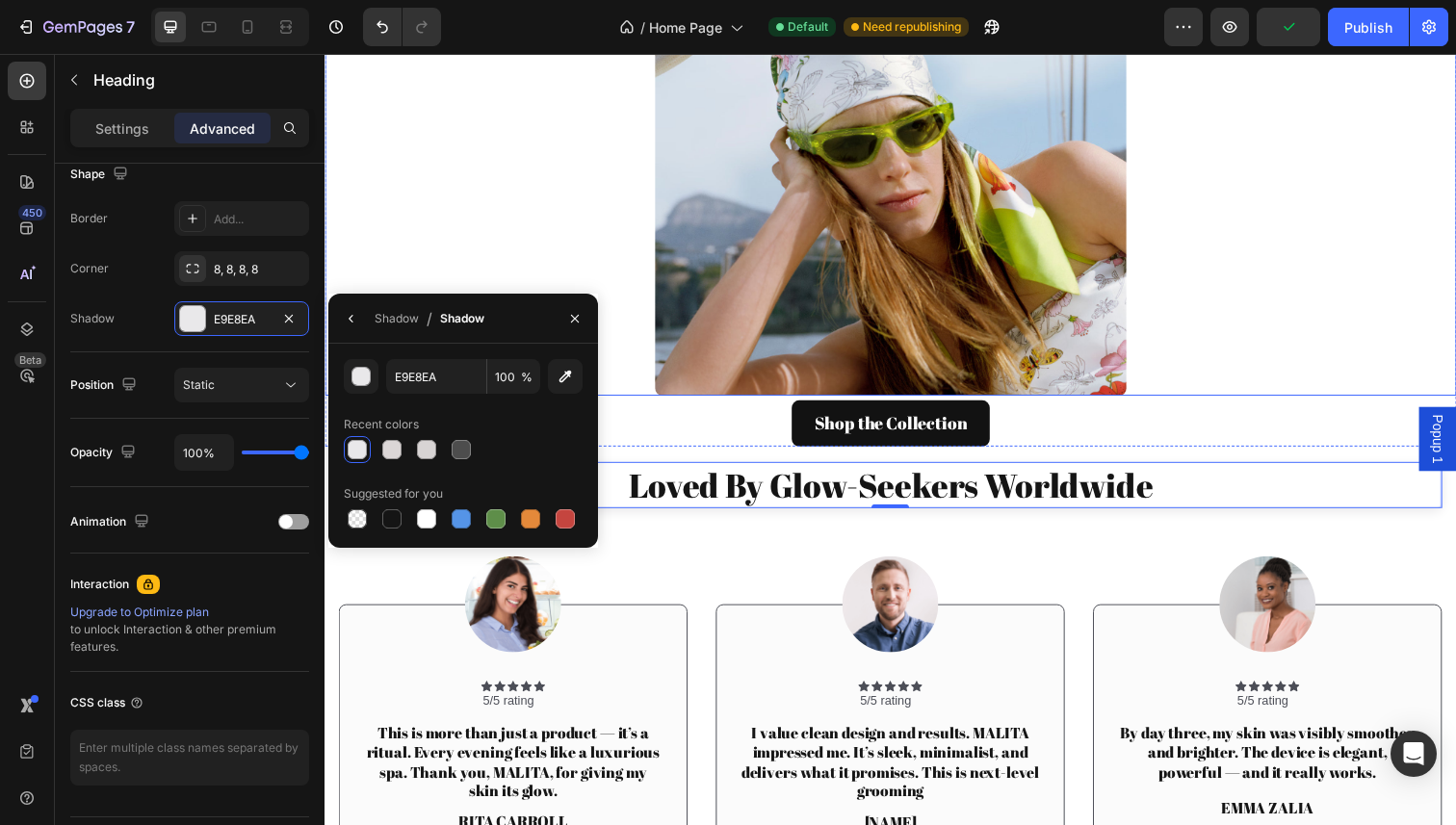 click at bounding box center (902, 163) 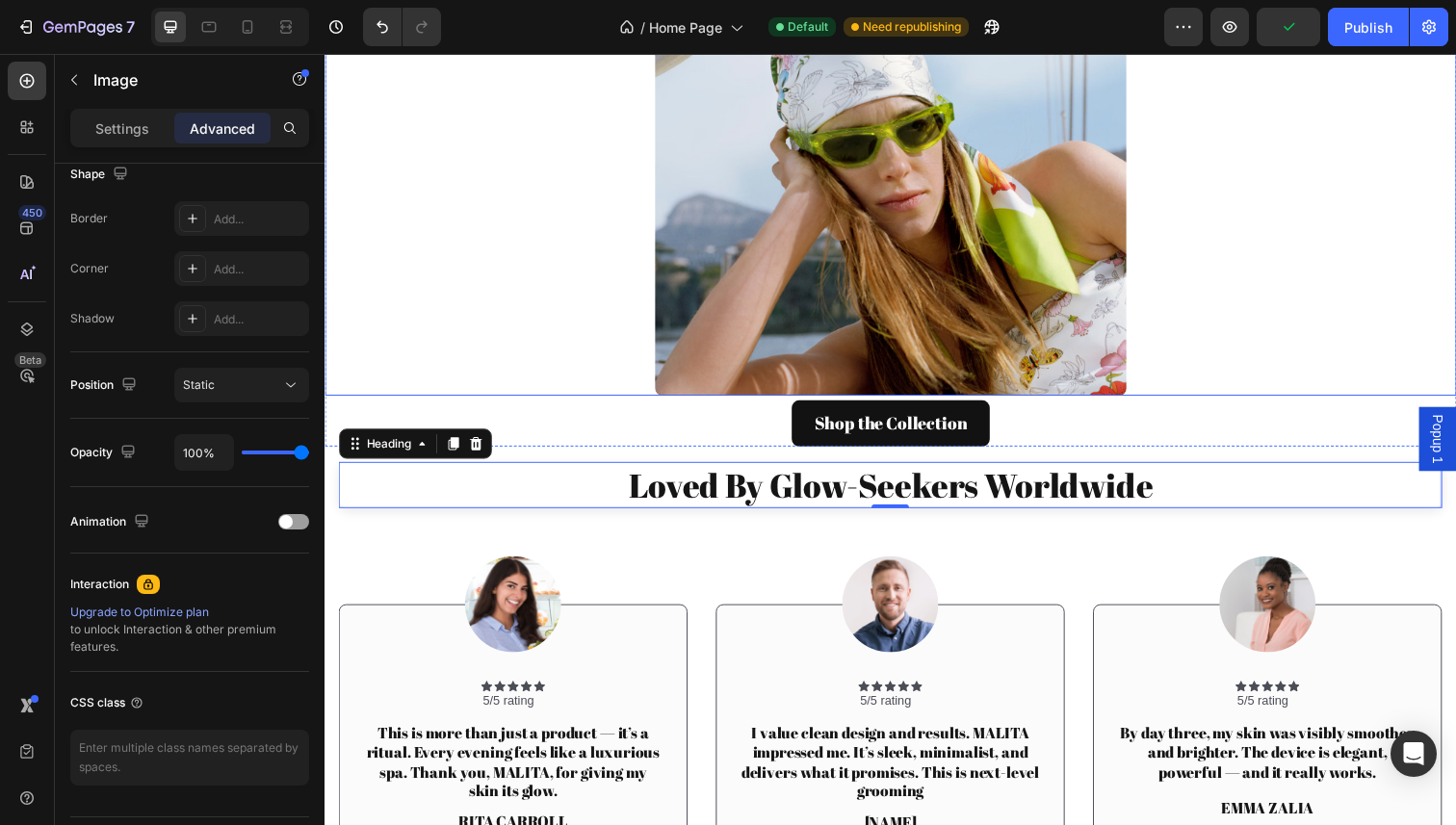 scroll, scrollTop: 0, scrollLeft: 0, axis: both 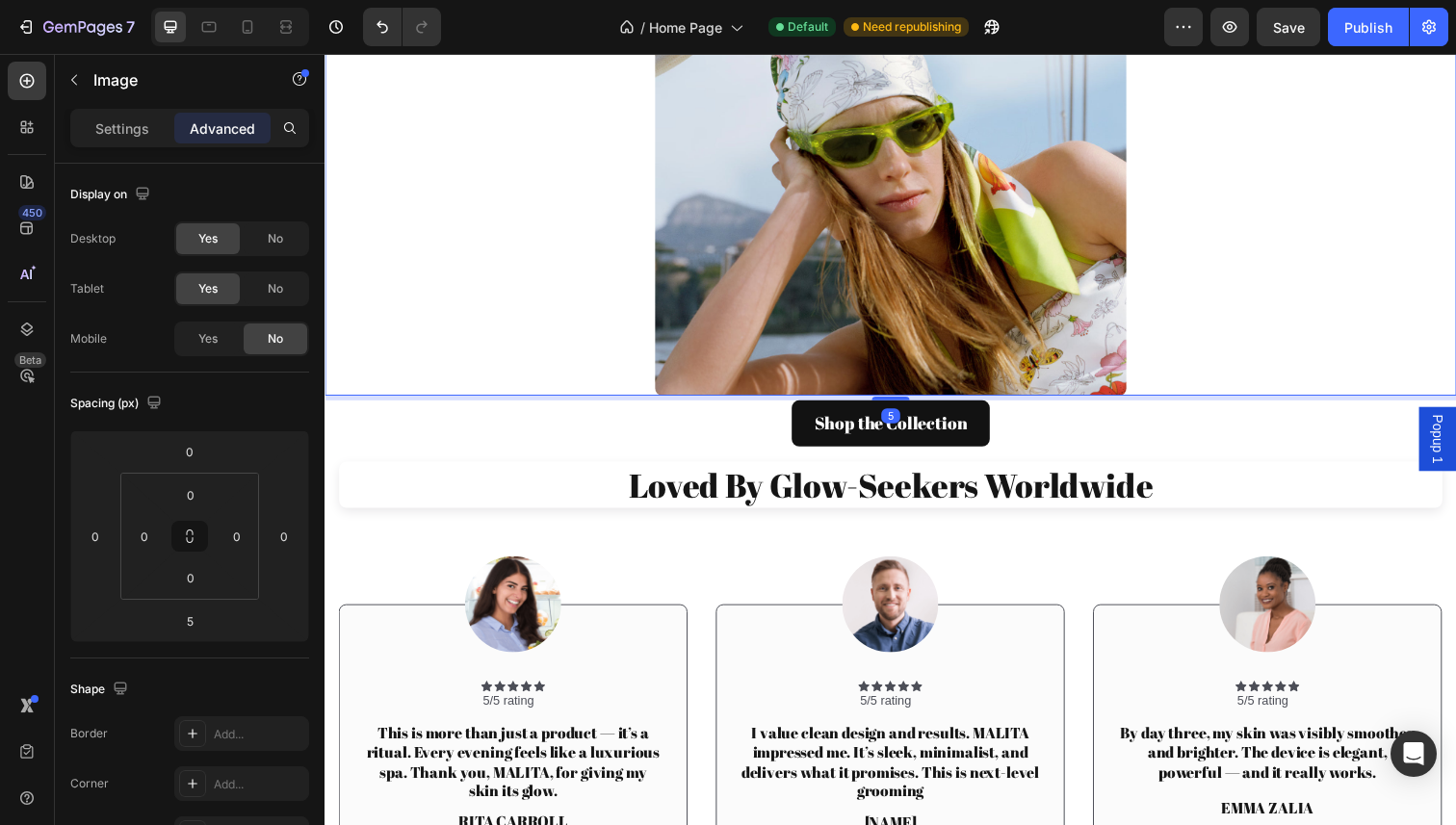 click at bounding box center (902, 163) 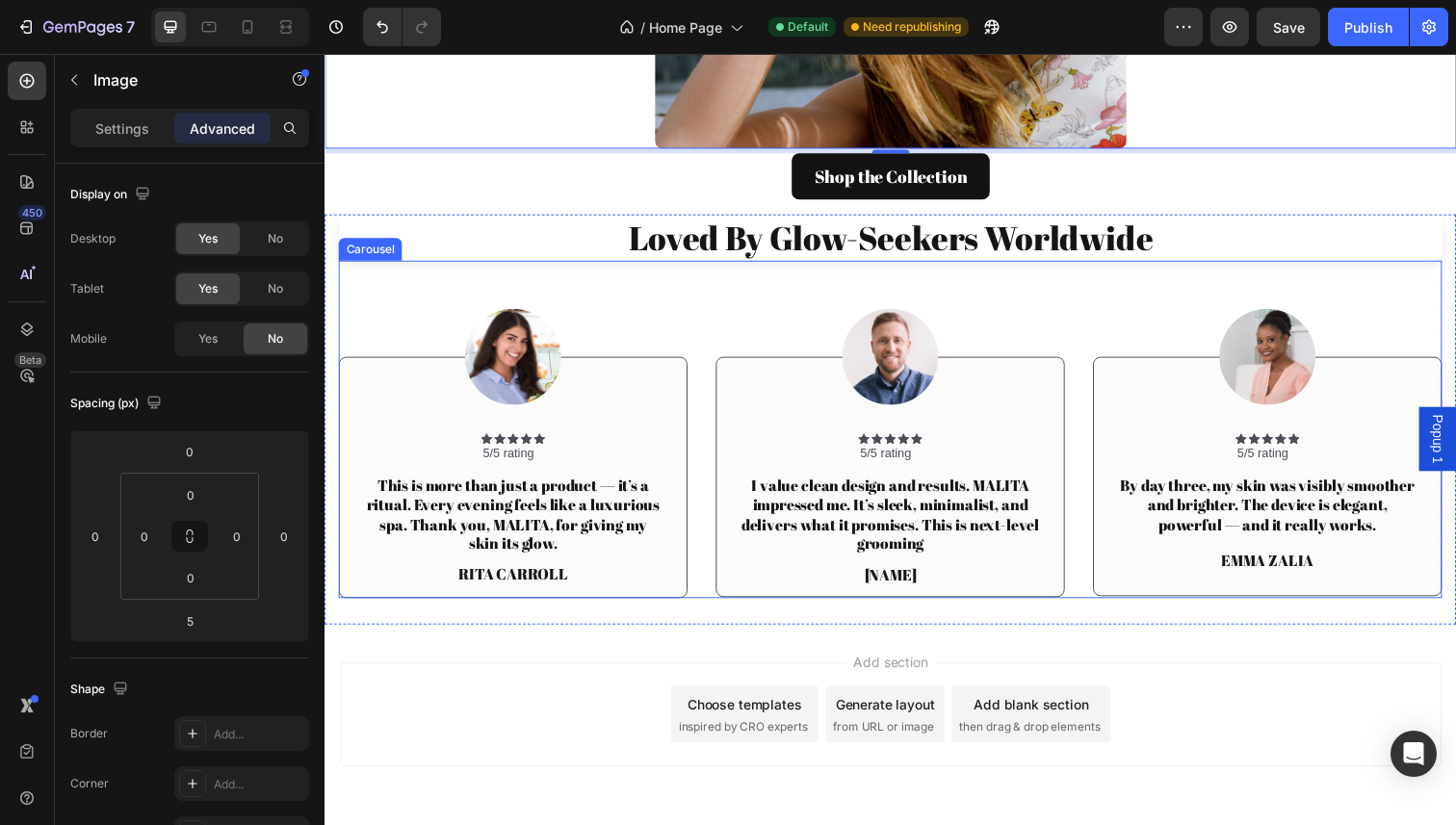 scroll, scrollTop: 3596, scrollLeft: 0, axis: vertical 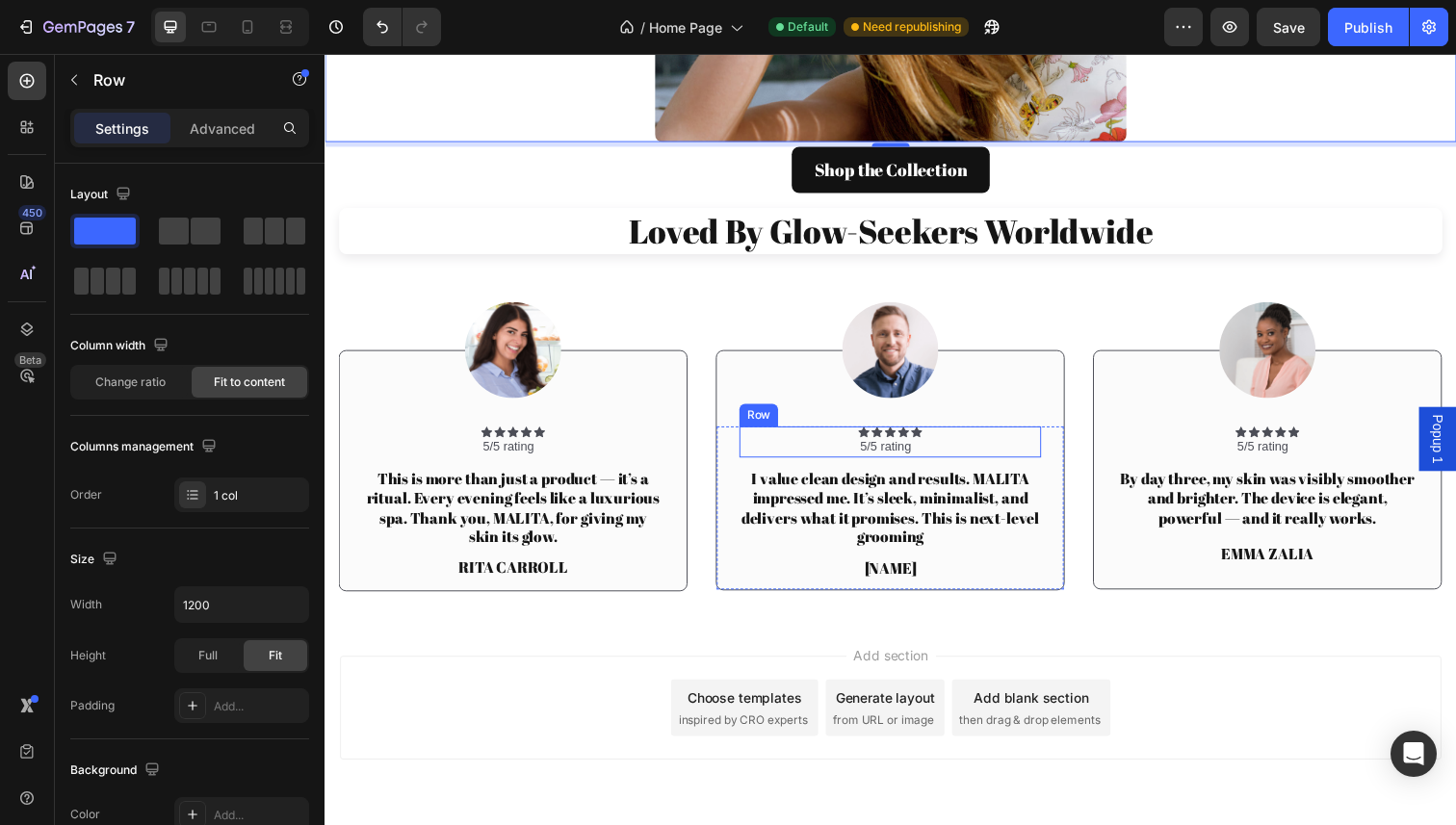 click on "Icon Icon Icon Icon Icon Icon List 5/5 rating Text Block Row" at bounding box center [902, 451] 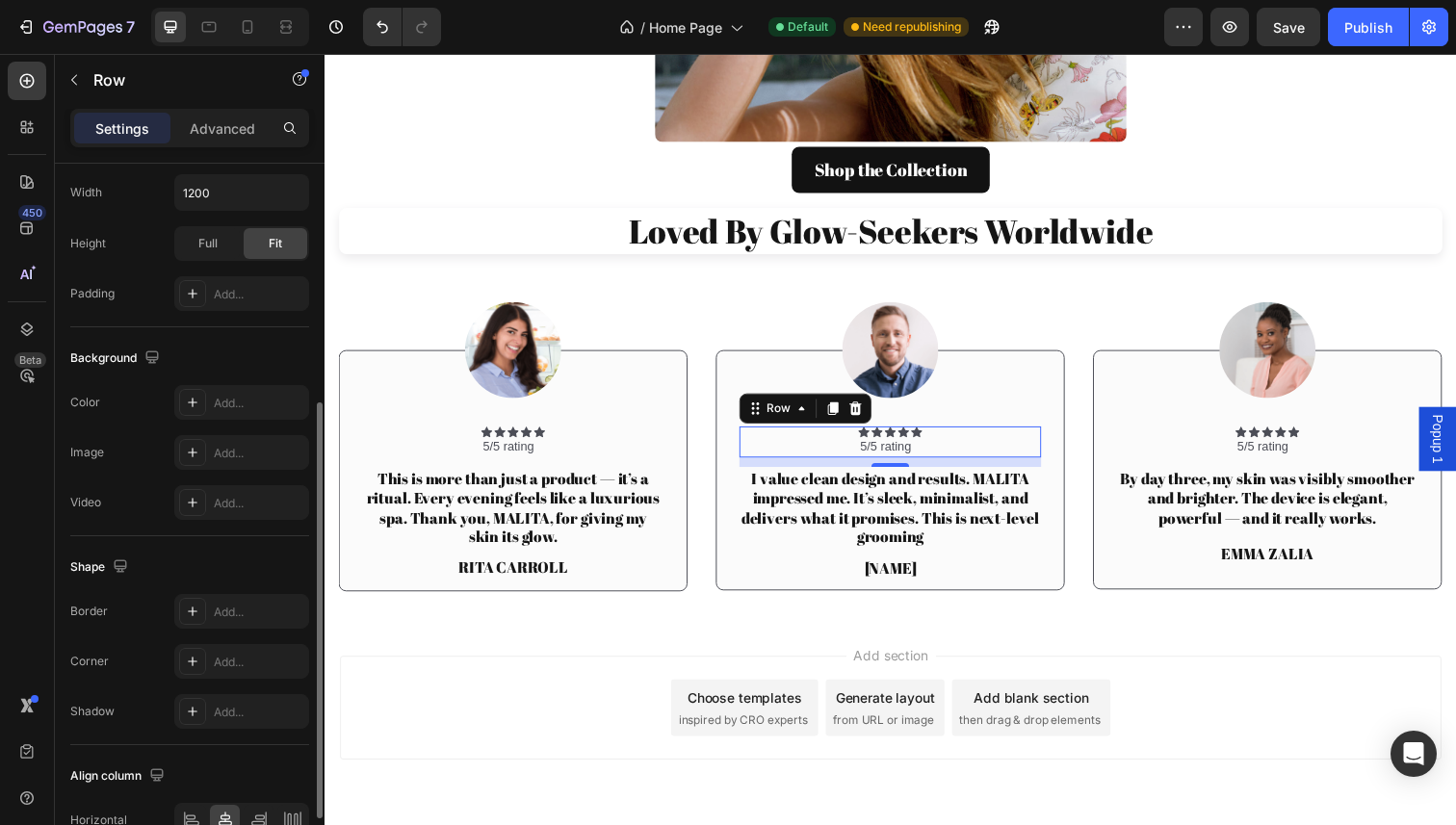 scroll, scrollTop: 517, scrollLeft: 0, axis: vertical 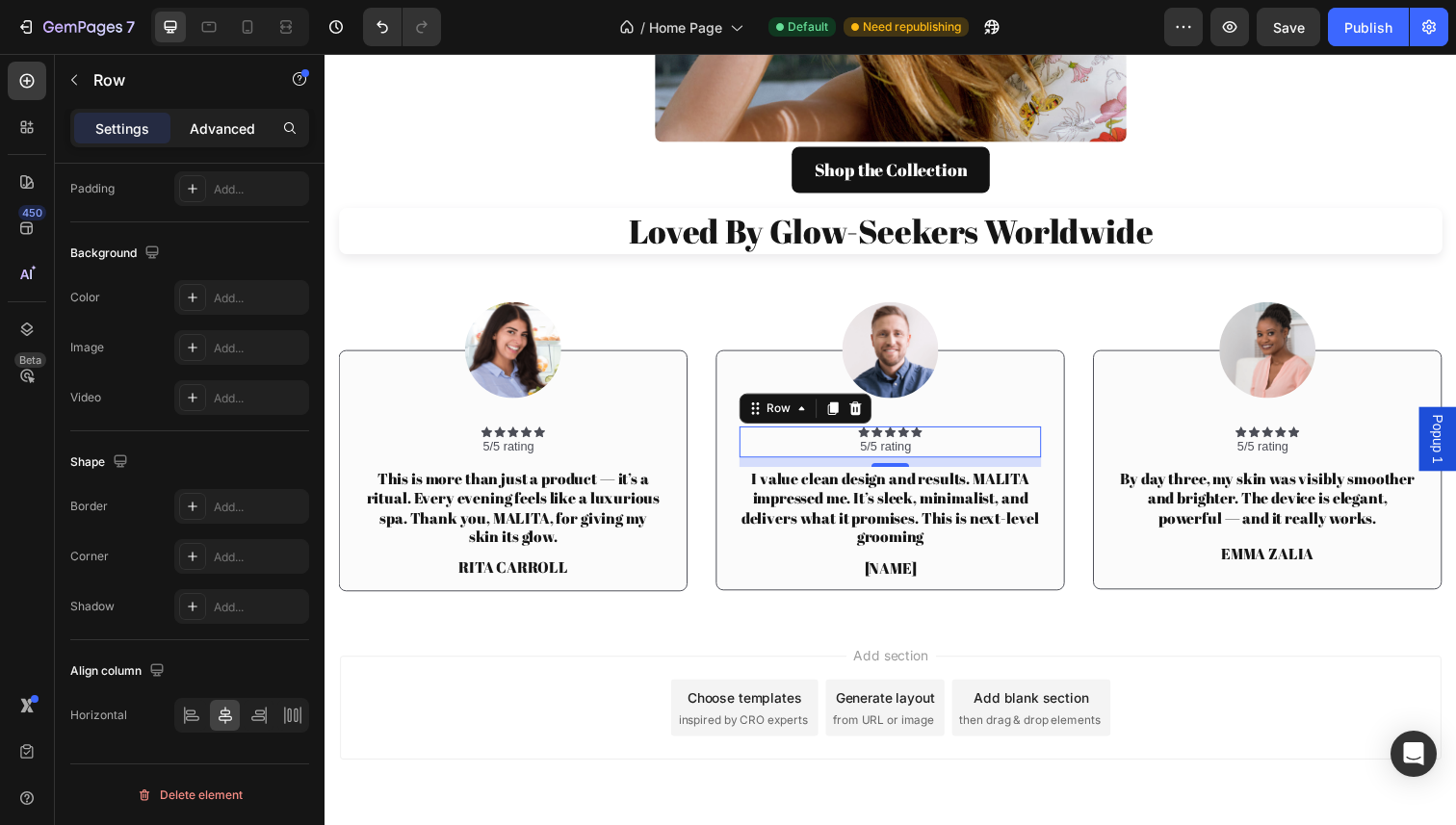 click on "Advanced" at bounding box center (222, 128) 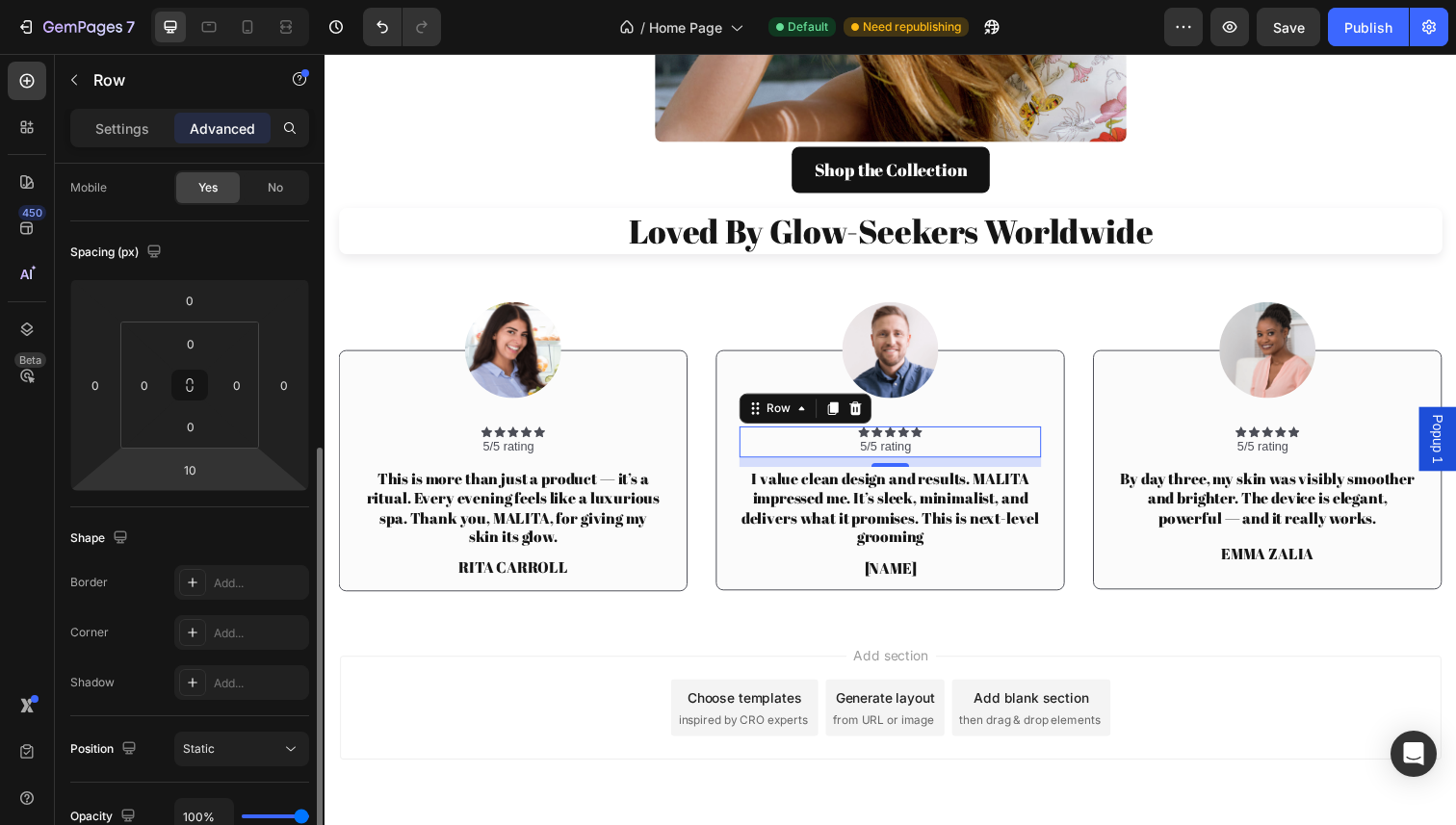 scroll, scrollTop: 0, scrollLeft: 0, axis: both 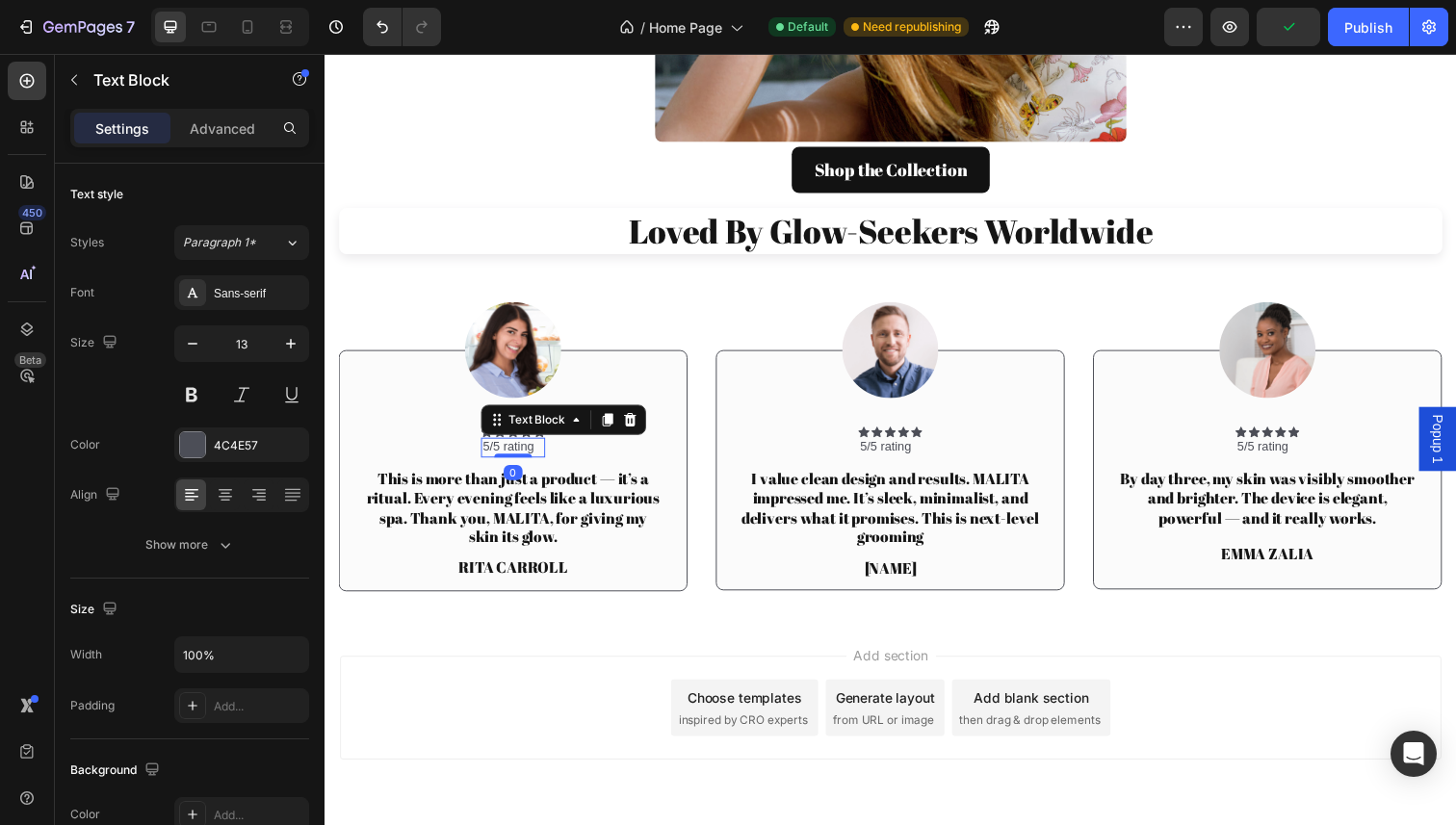 click on "5/5 rating" at bounding box center [517, 456] 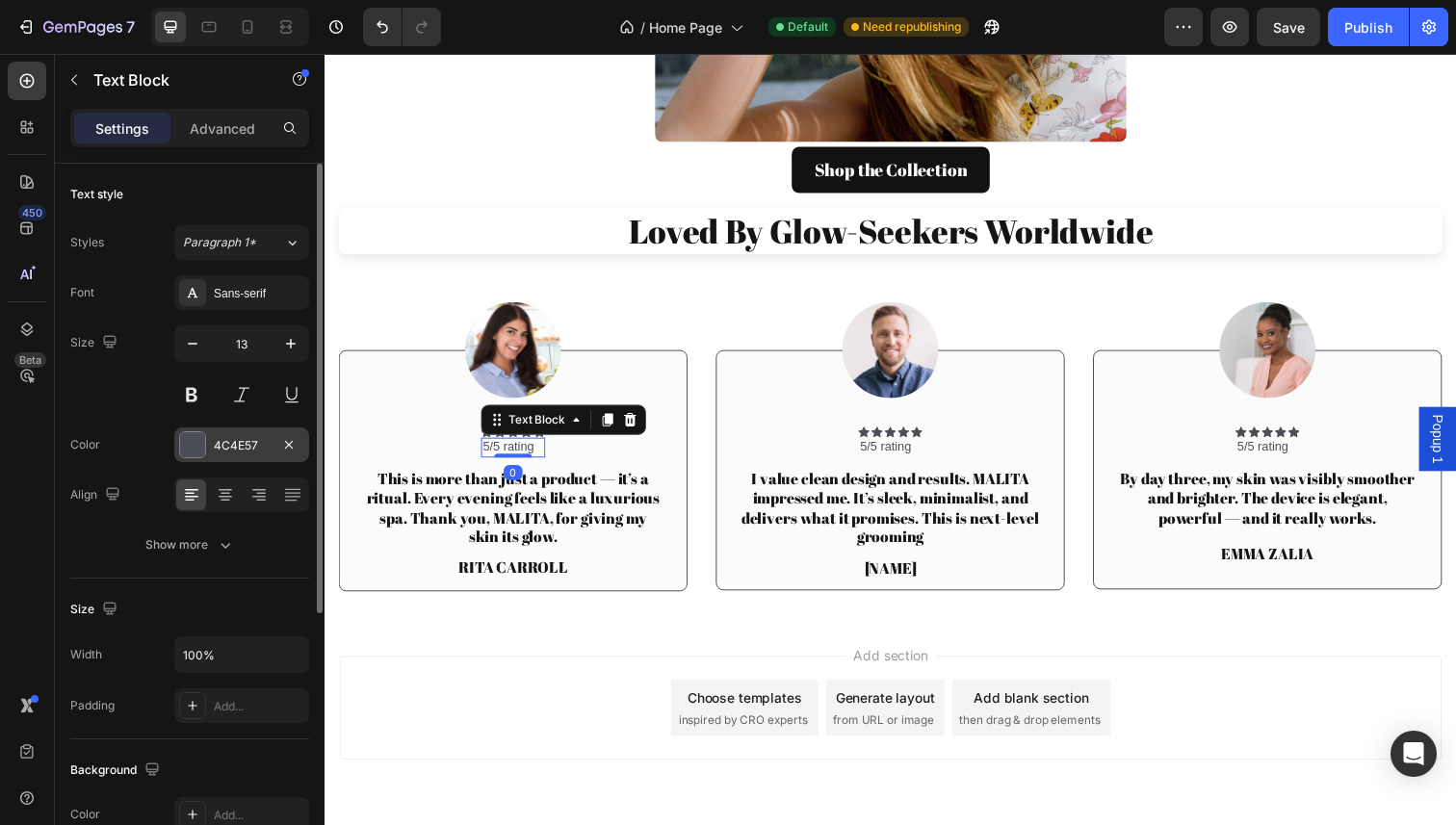 click at bounding box center (193, 445) 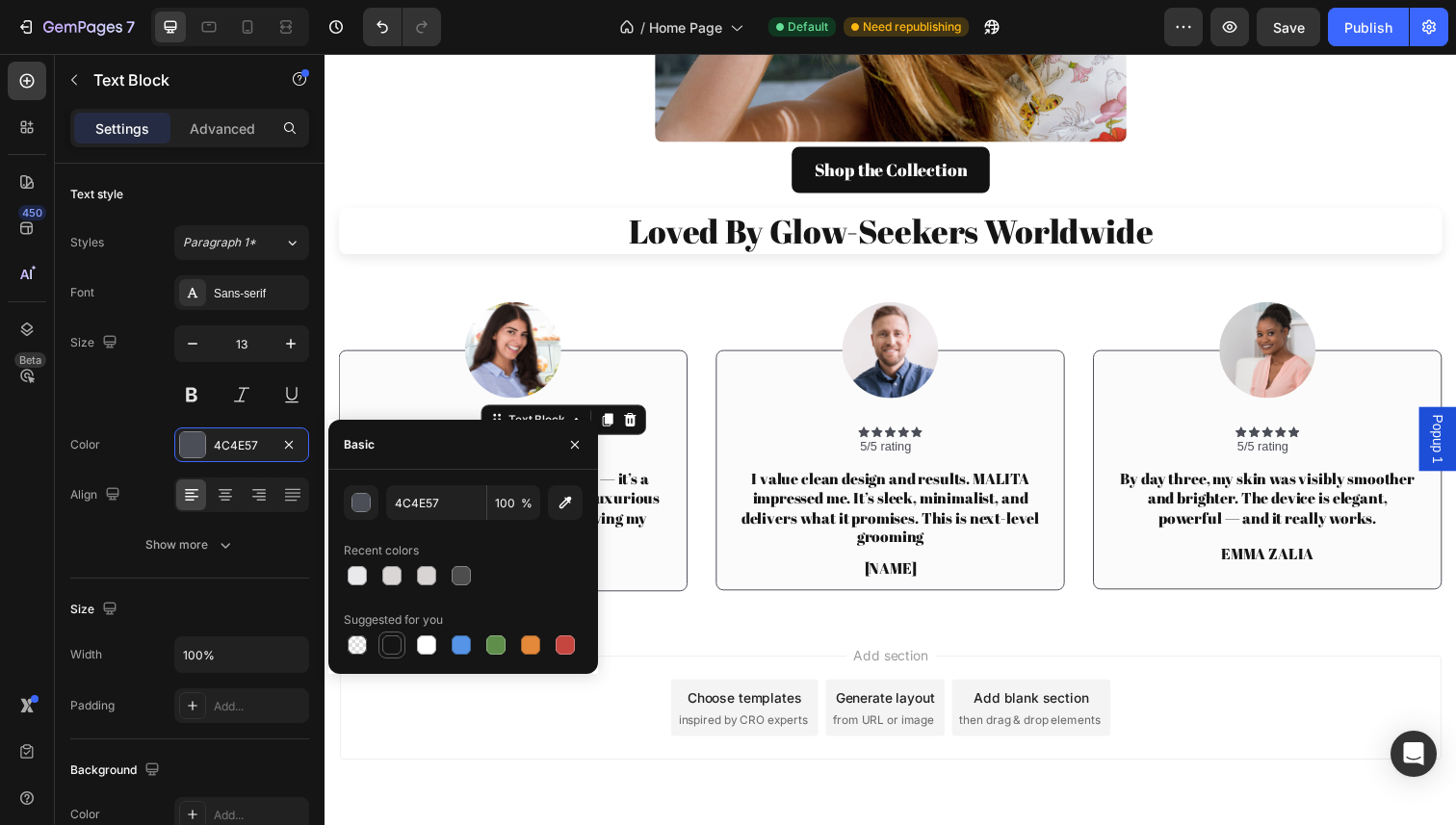 click at bounding box center (392, 645) 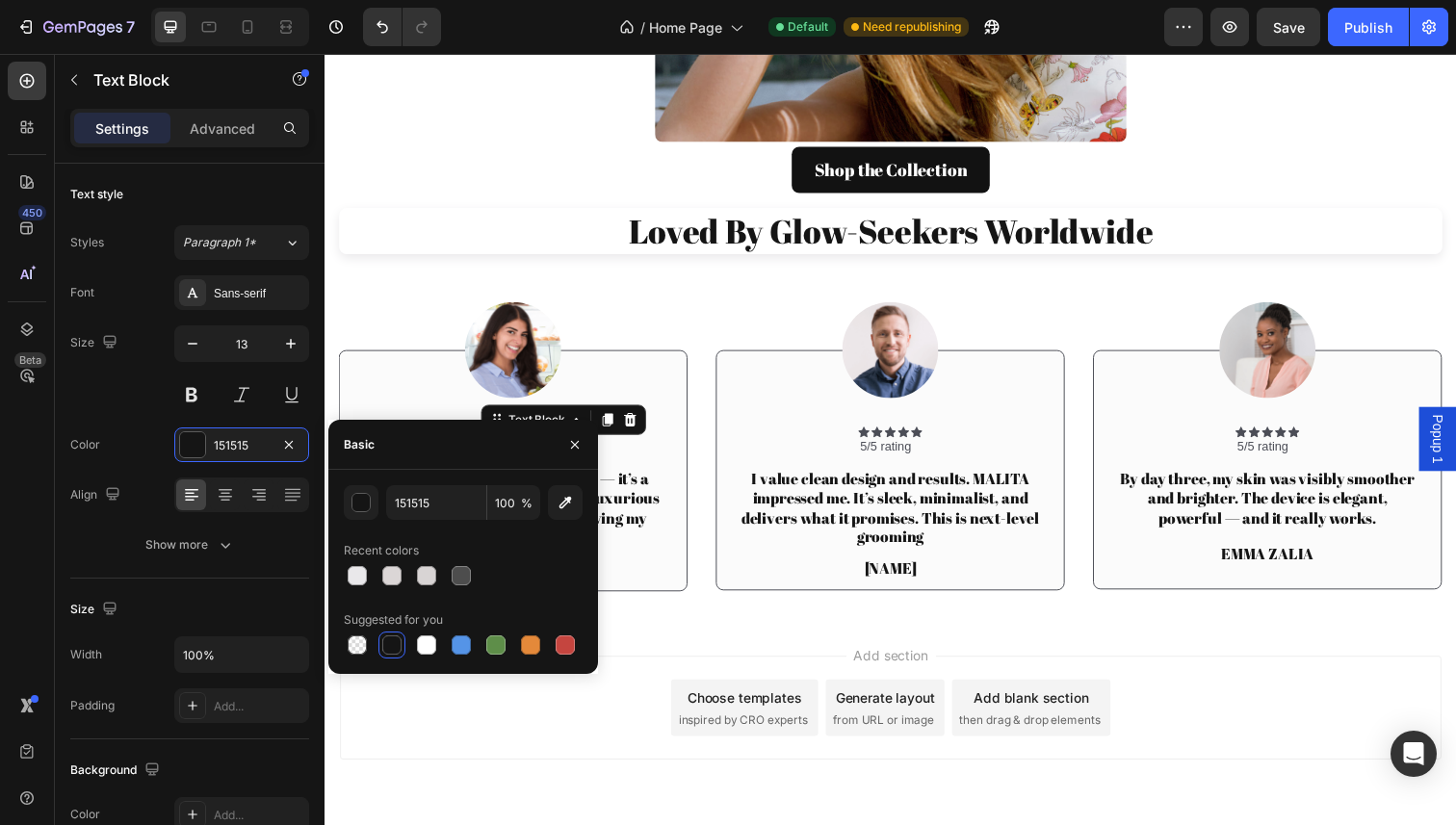 click on "Add section Choose templates inspired by CRO experts Generate layout from URL or image Add blank section then drag & drop elements" at bounding box center (902, 722) 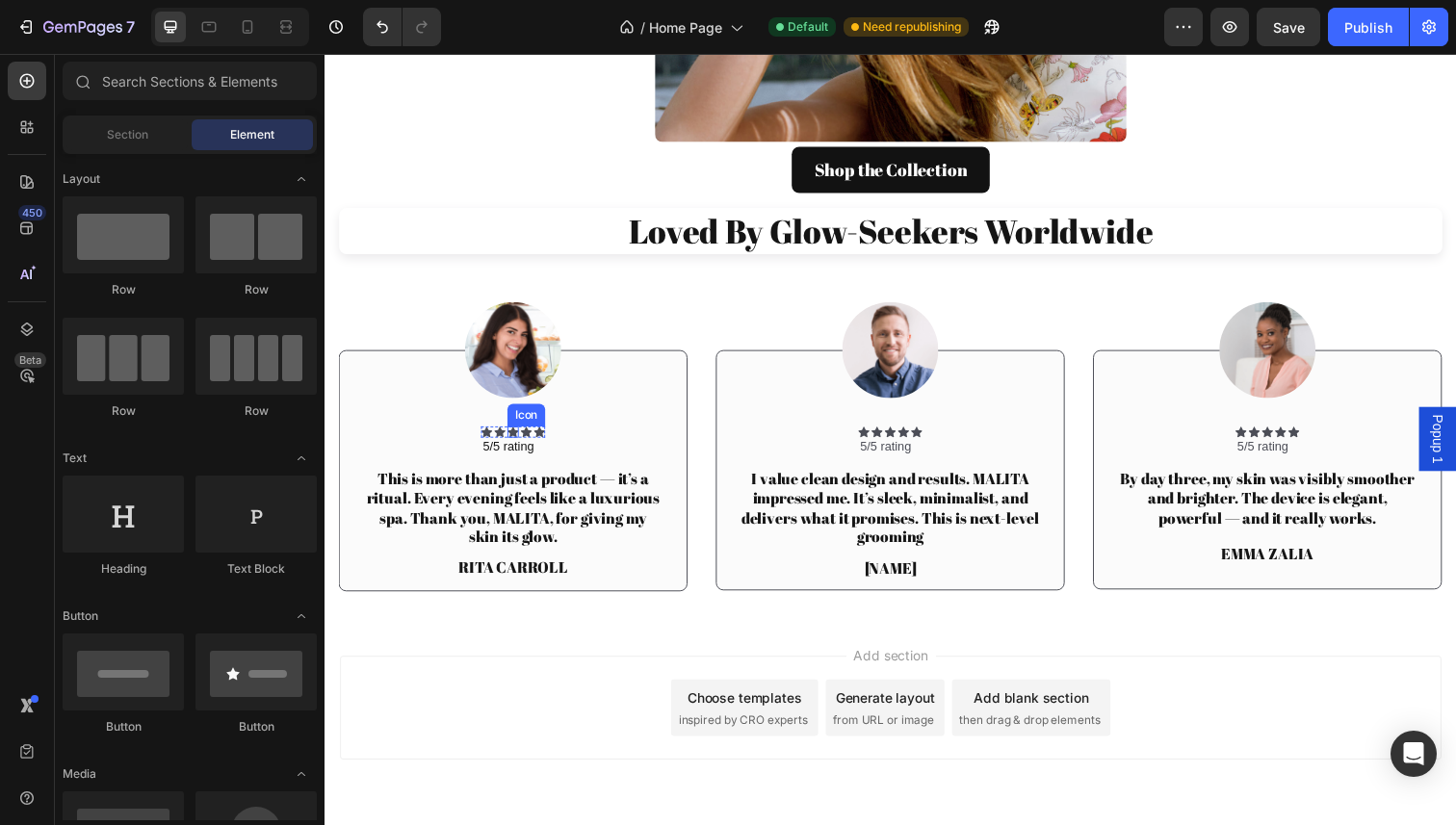 click on "Icon" at bounding box center (517, 441) 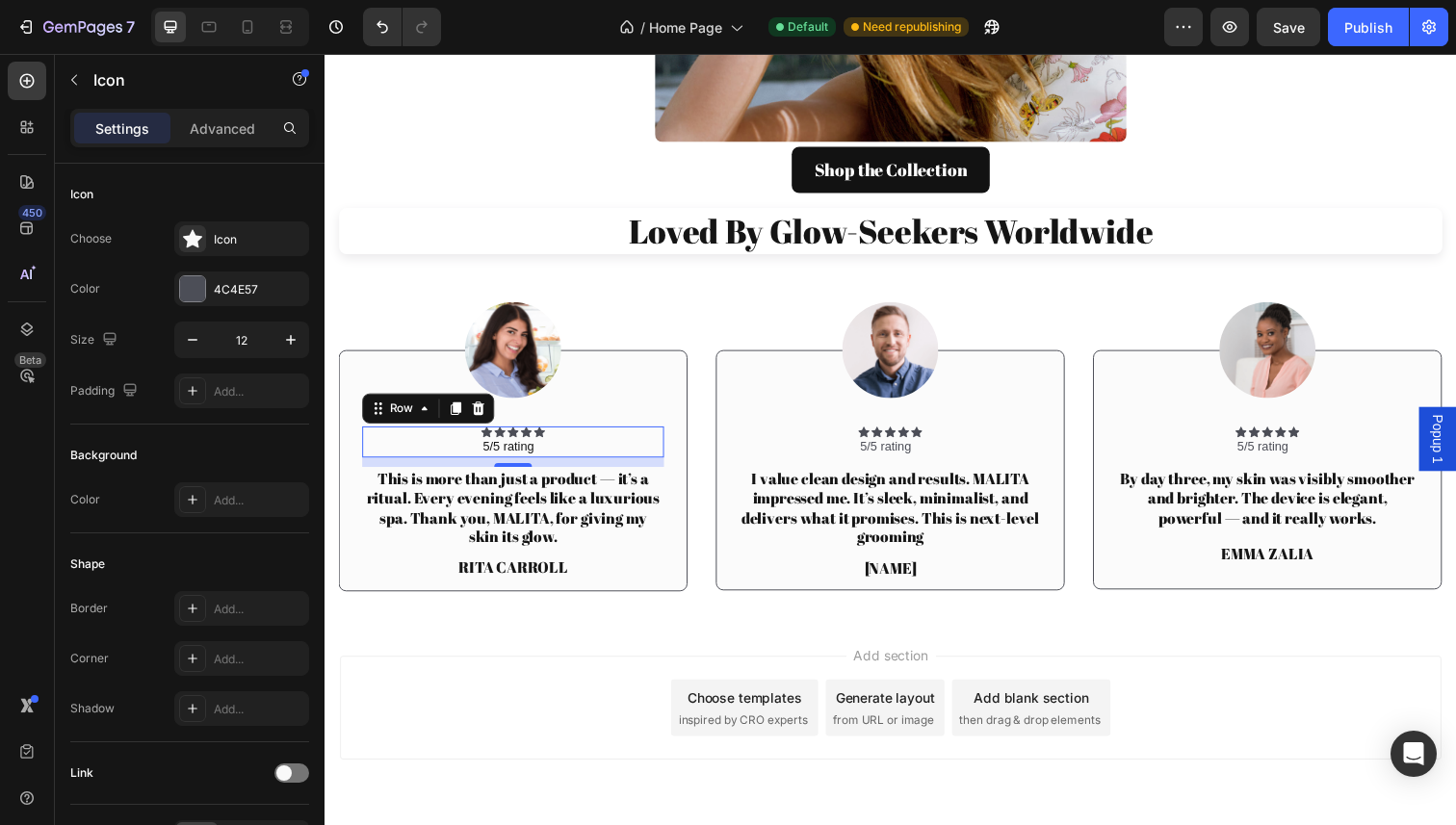 click on "Icon Icon Icon Icon Icon Icon List 5/5 rating Text Block Row   0" at bounding box center [517, 451] 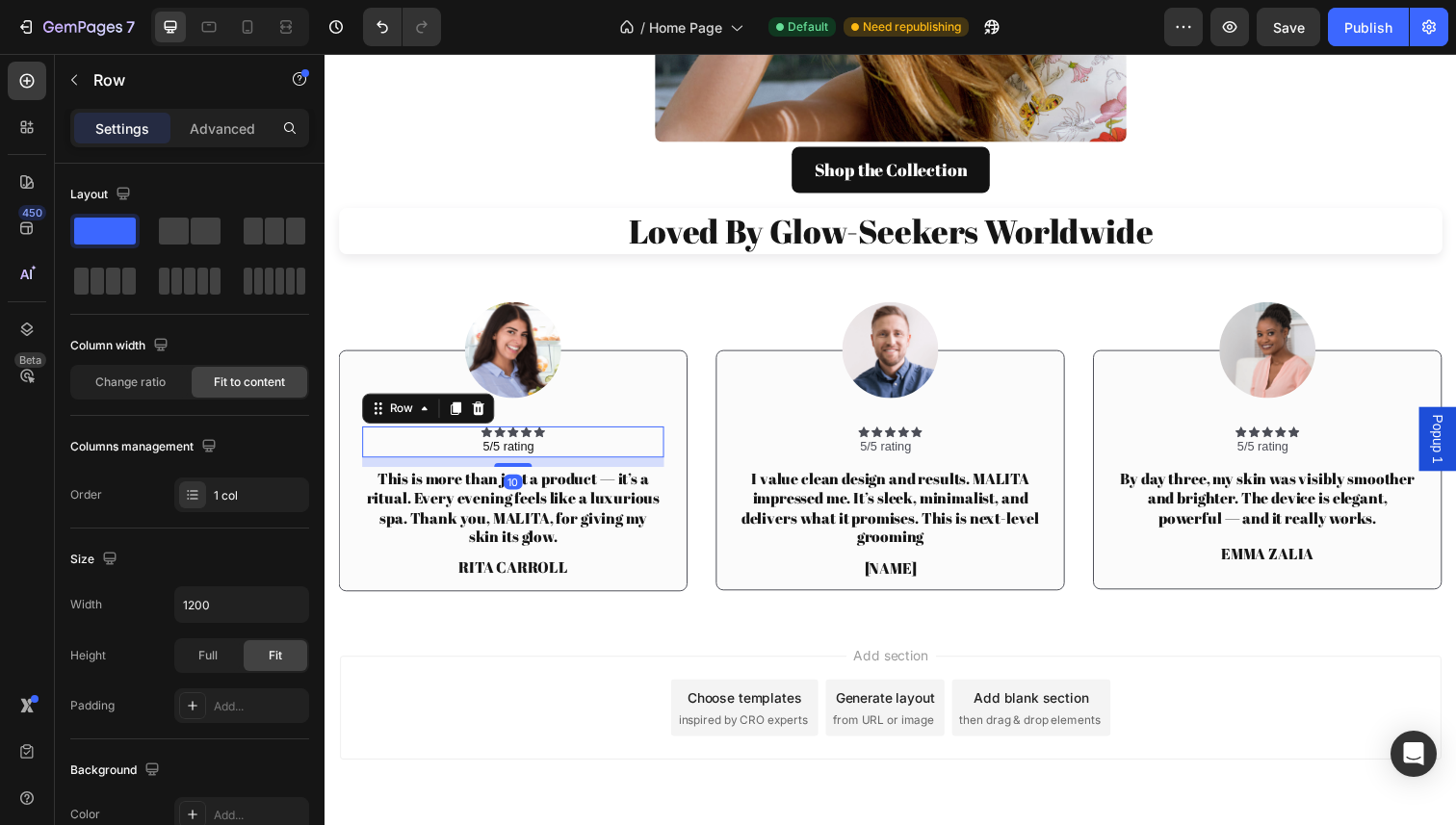 click on "Icon Icon Icon Icon Icon Icon List 5/5 rating Text Block Row   10" at bounding box center [517, 451] 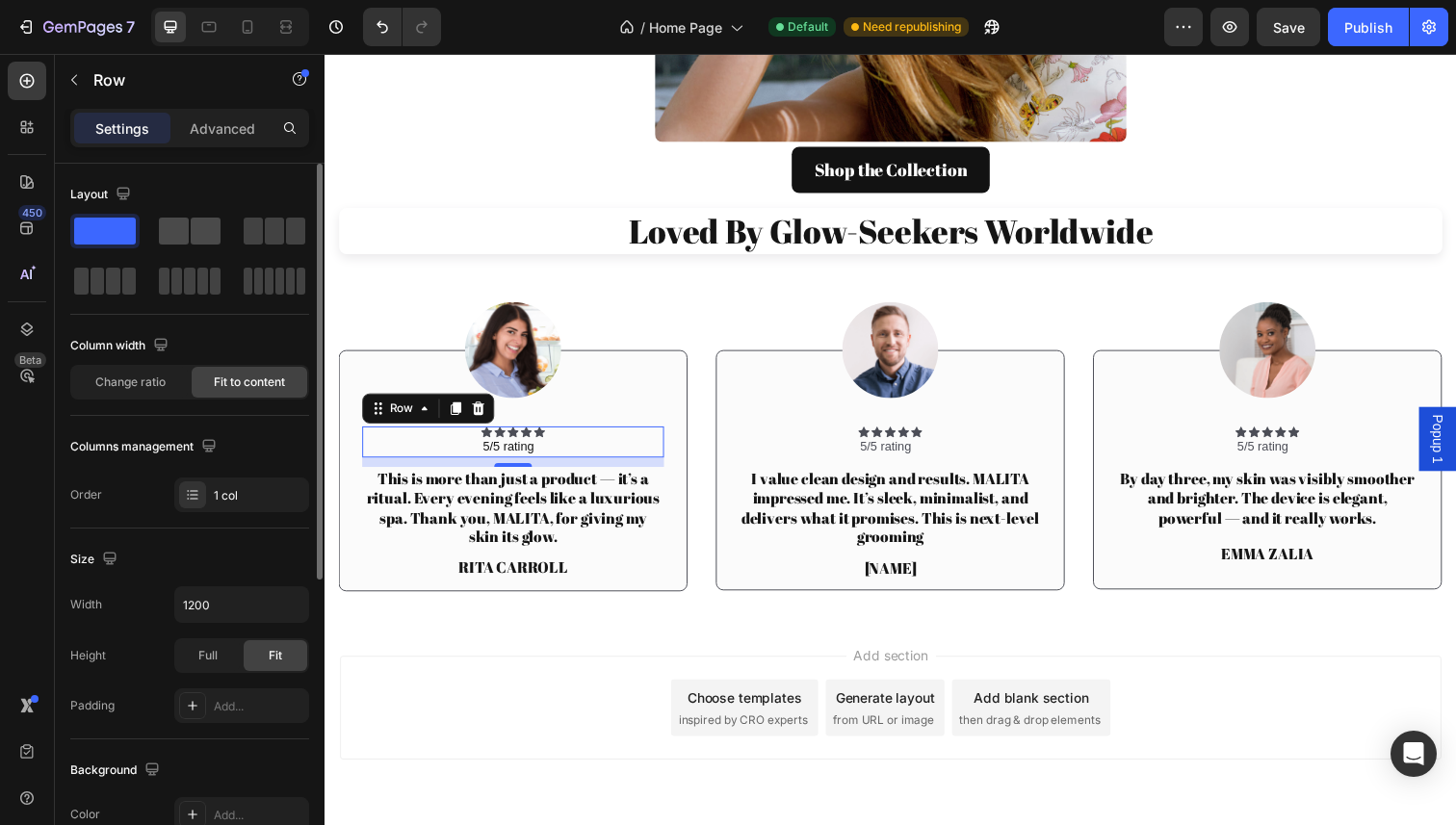 click 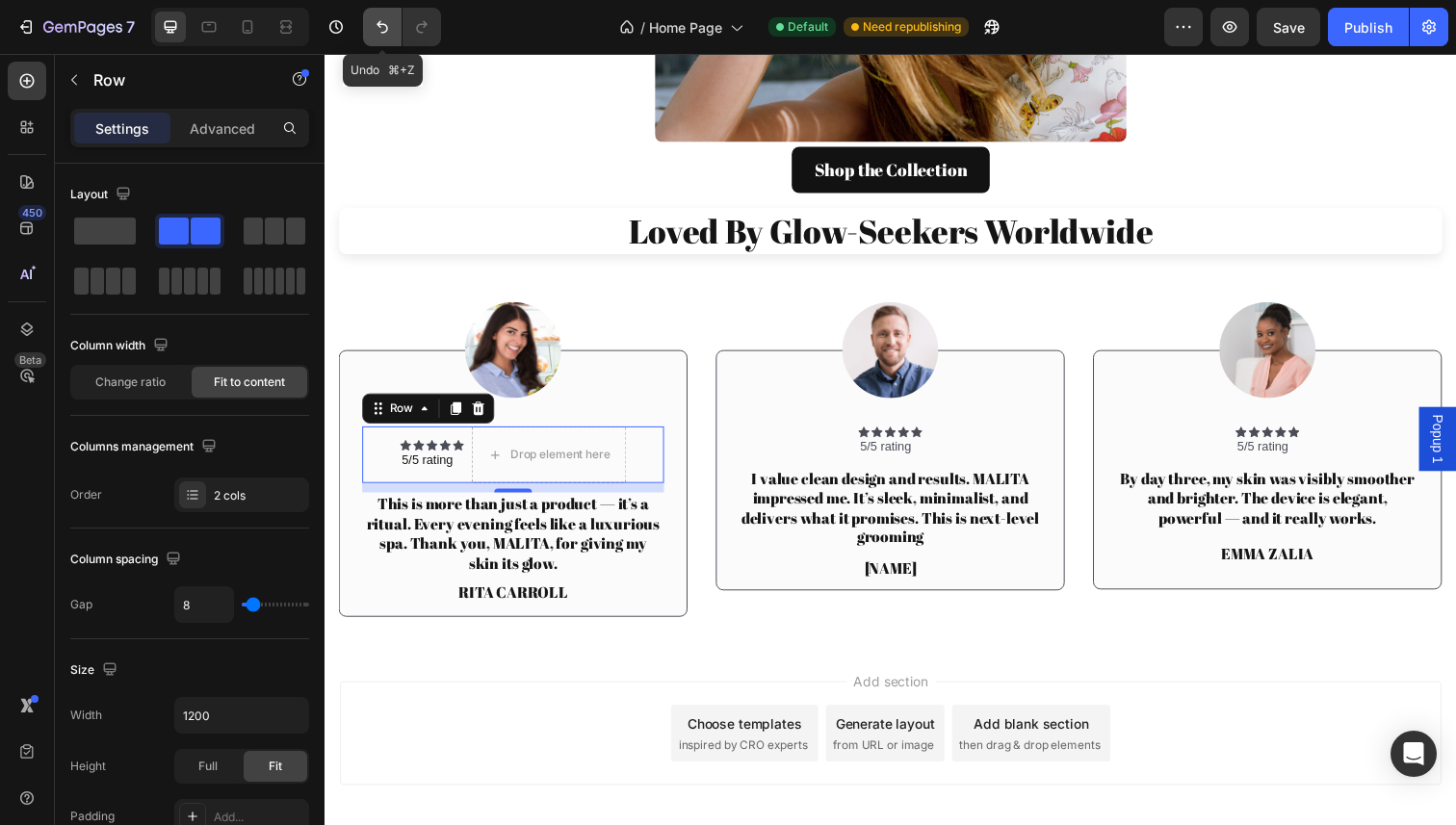 click 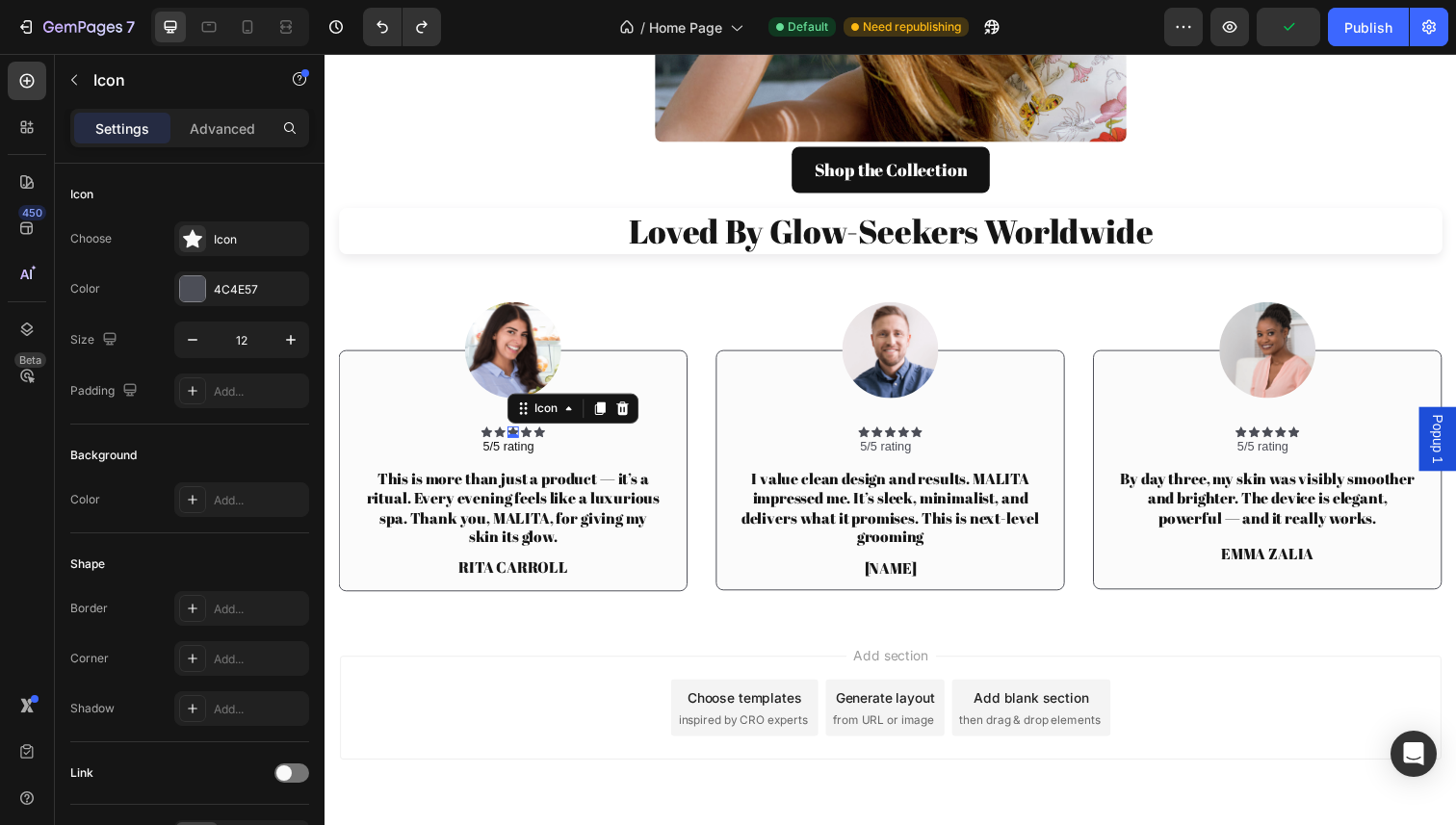click 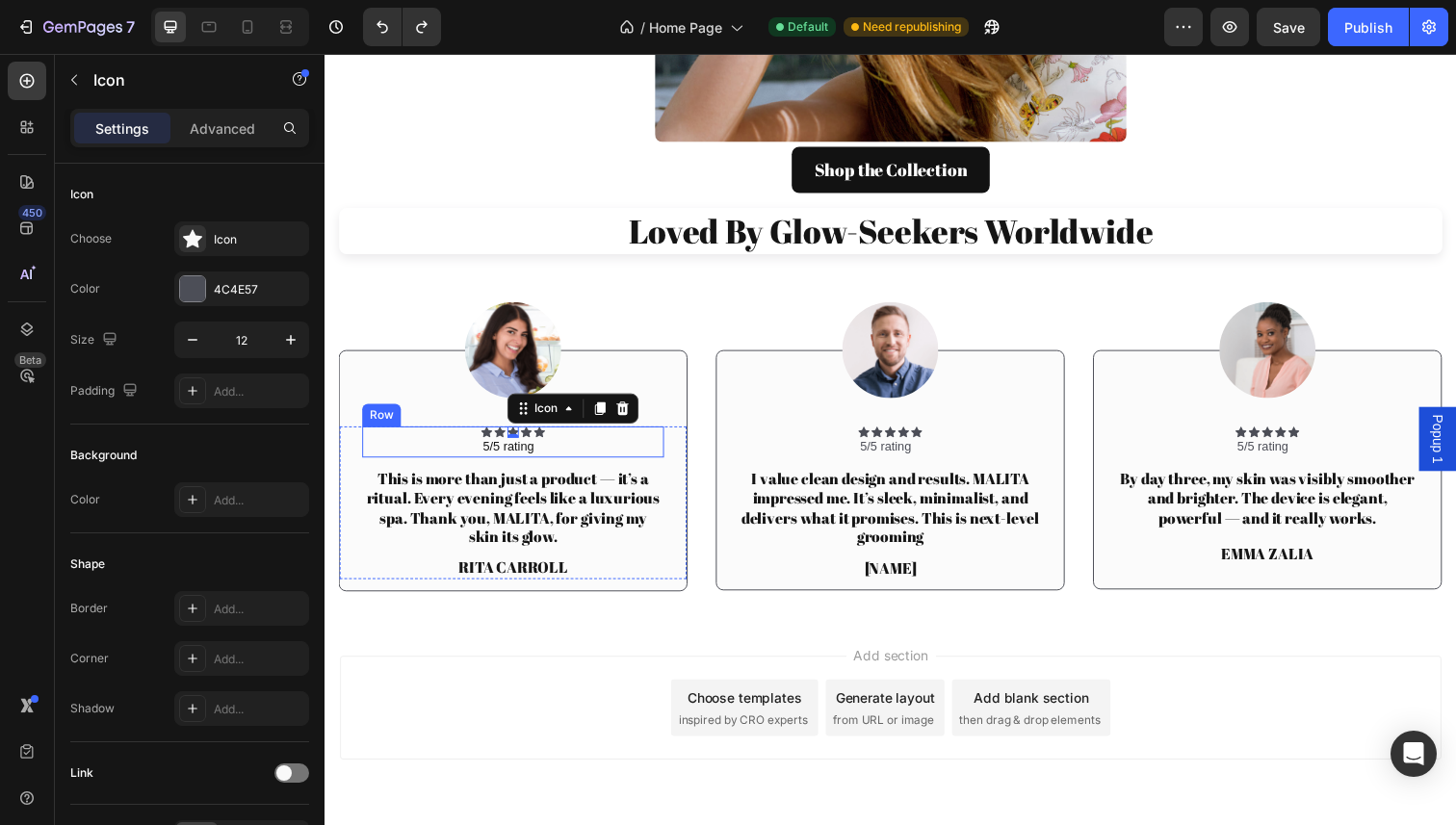 click on "Icon Icon Icon   0 Icon Icon Icon List 5/5 rating Text Block Row" at bounding box center [517, 451] 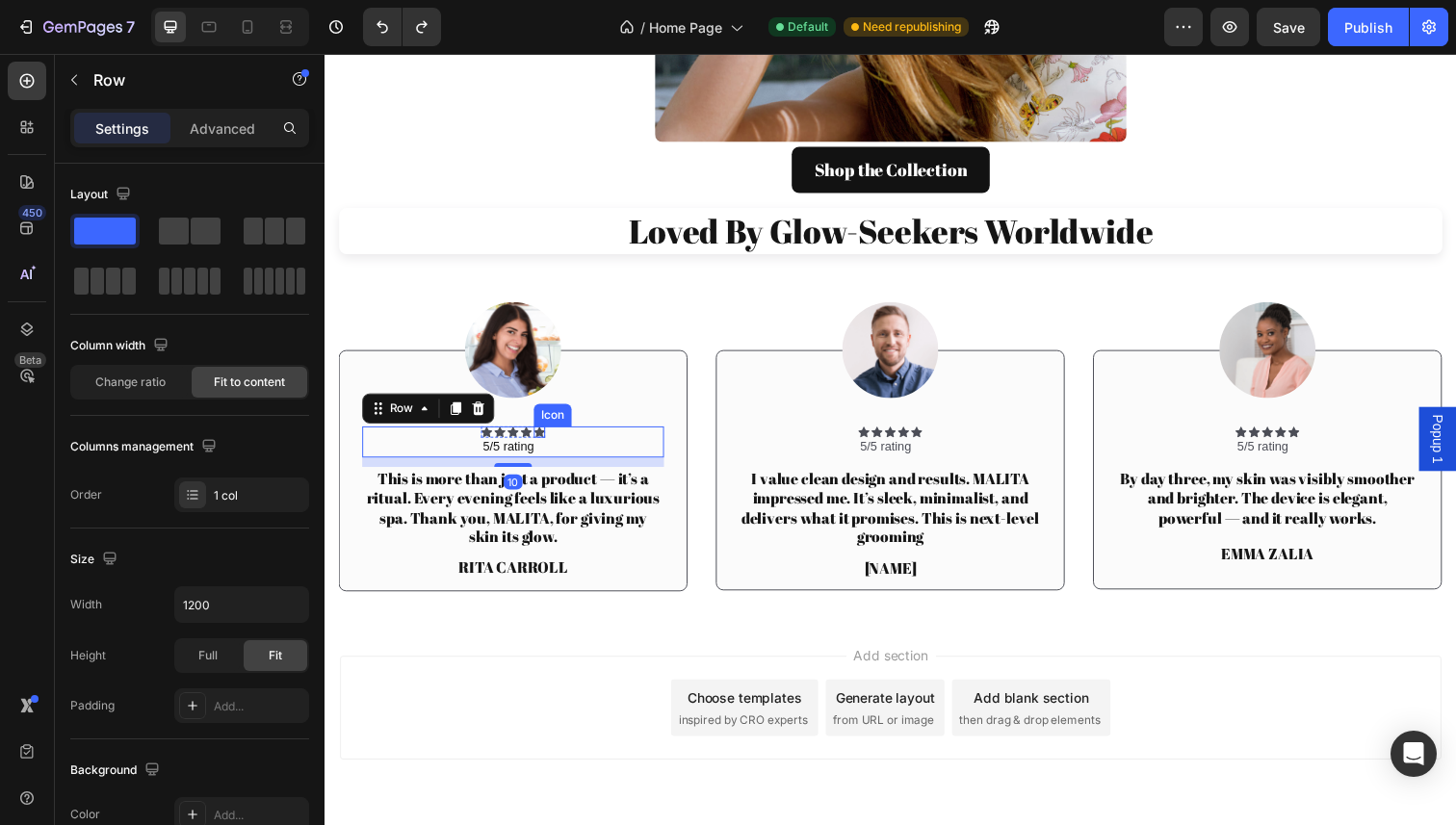 click 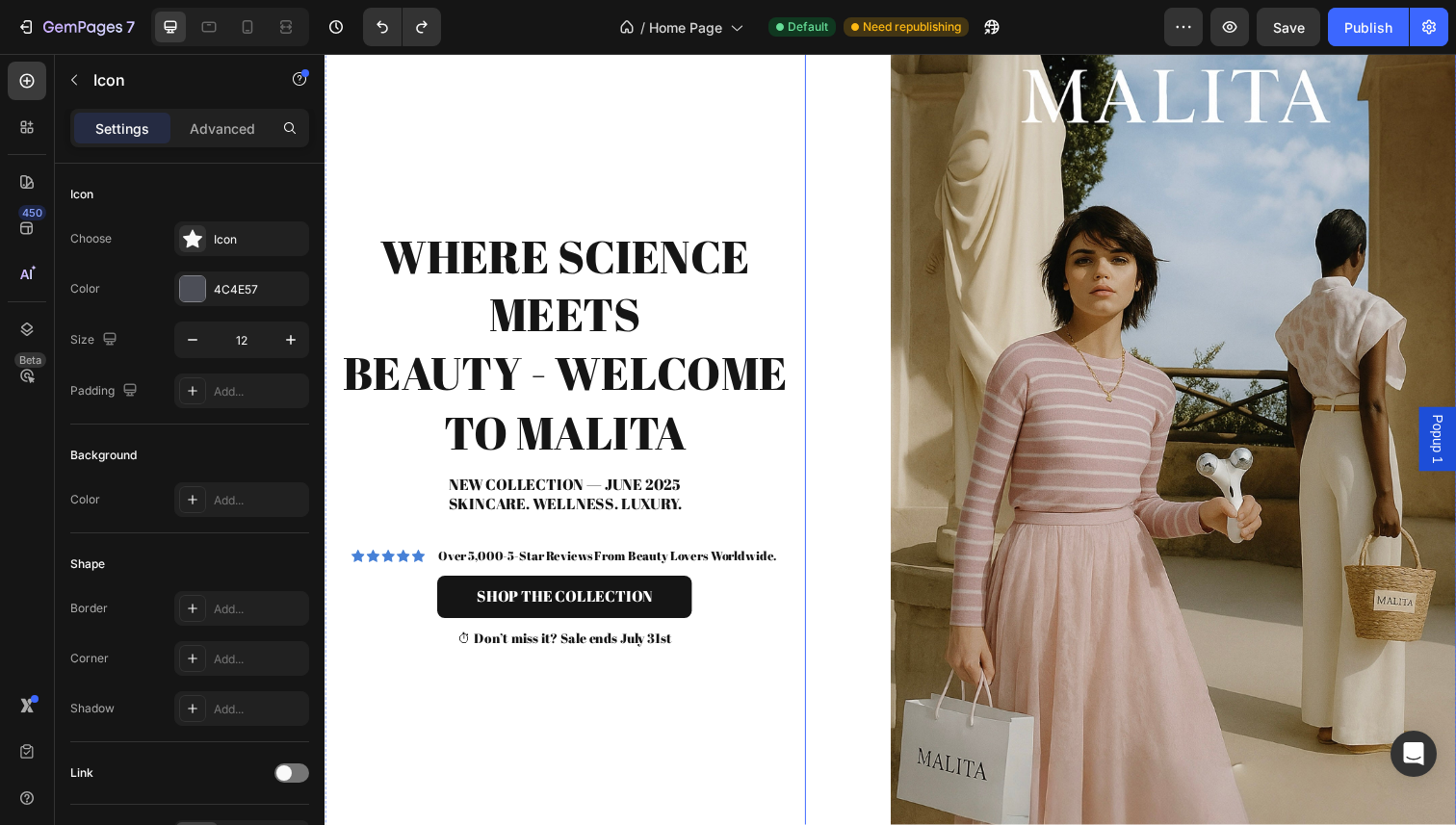 scroll, scrollTop: 109, scrollLeft: 0, axis: vertical 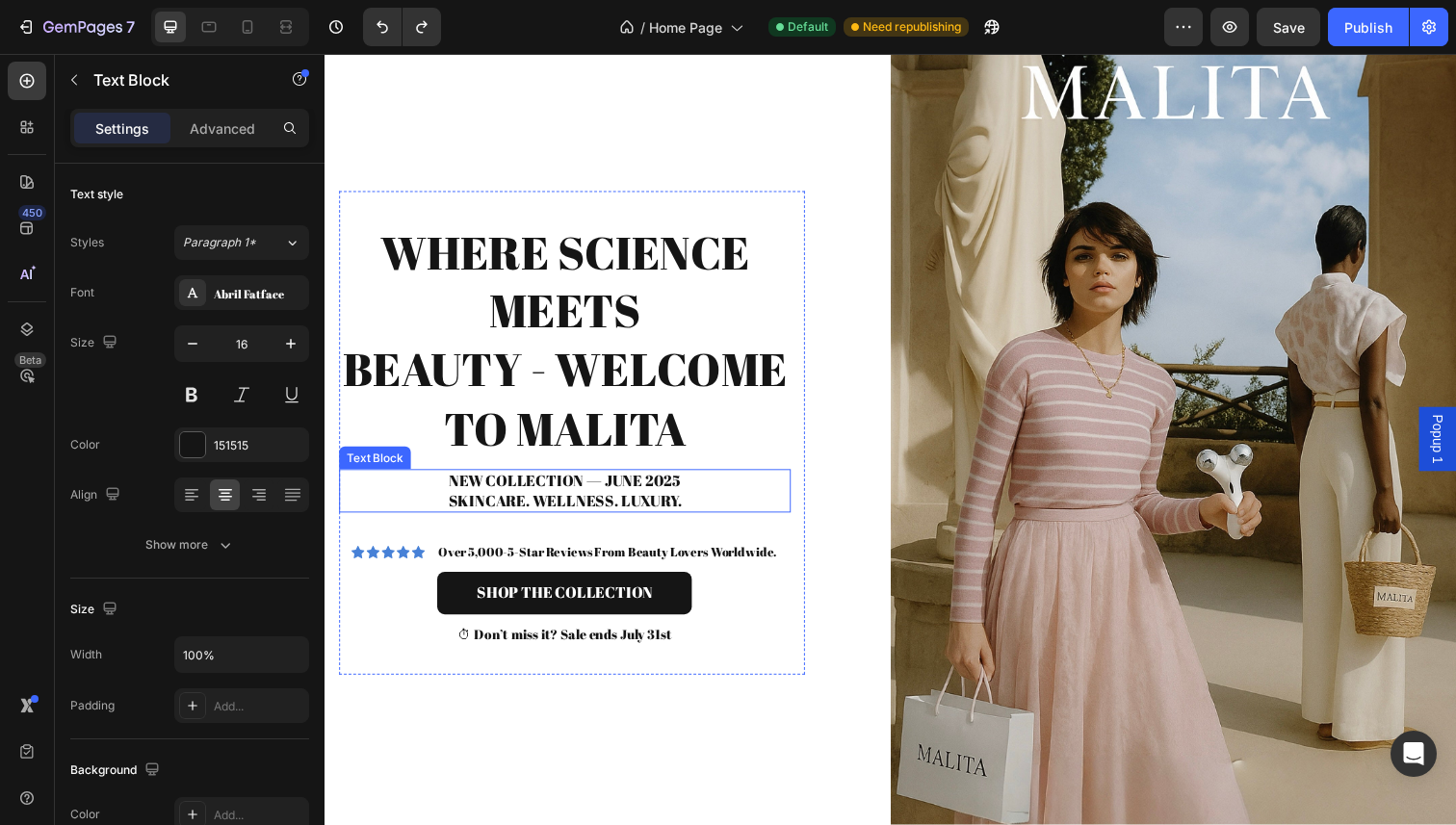 click on "NEW COLLECTION — JUNE 2025 SKINCARE. WELLNESS. LUXURY." at bounding box center (569, 501) 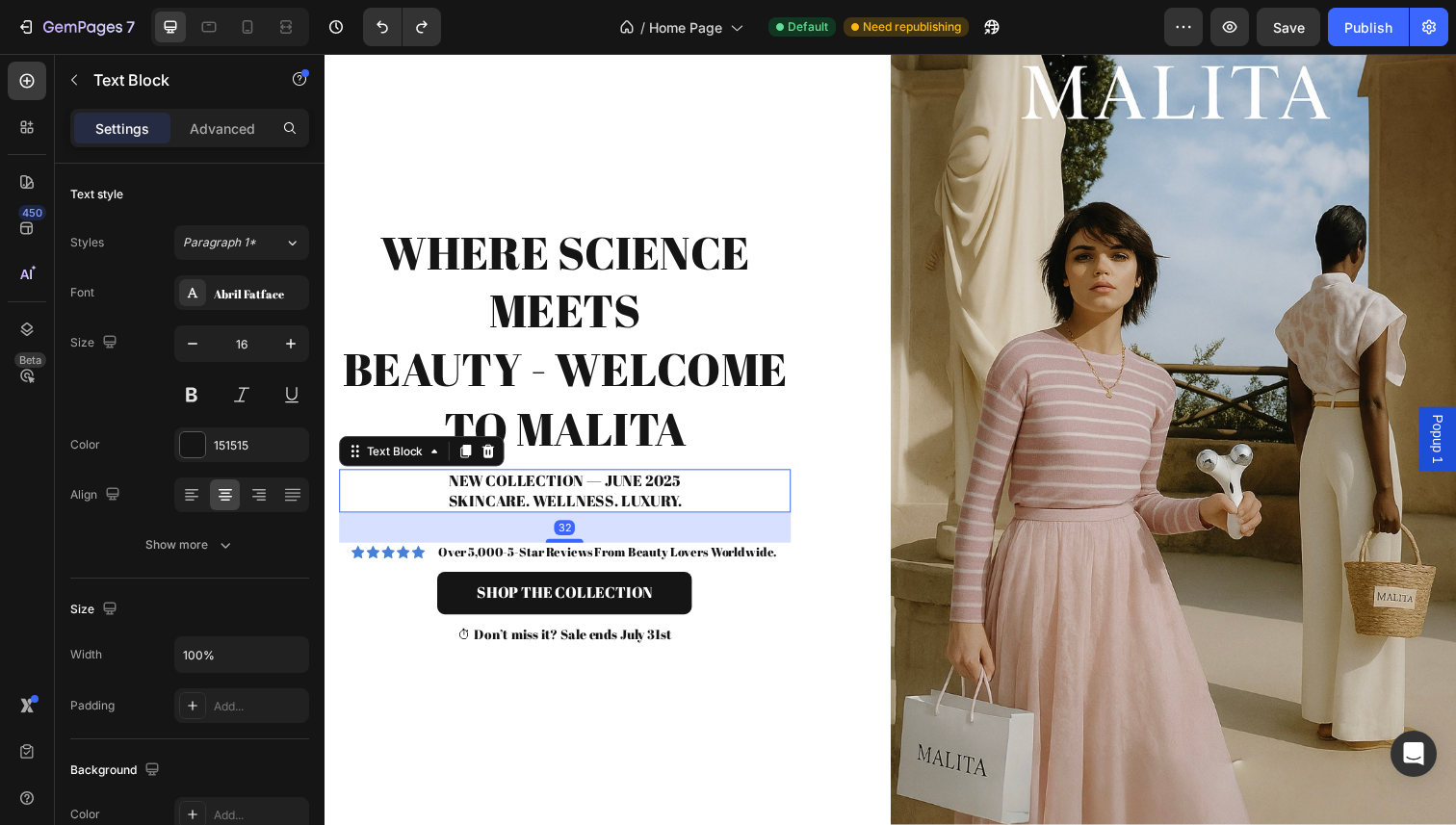 click on "NEW COLLECTION — JUNE 2025 SKINCARE. WELLNESS. LUXURY." at bounding box center [569, 501] 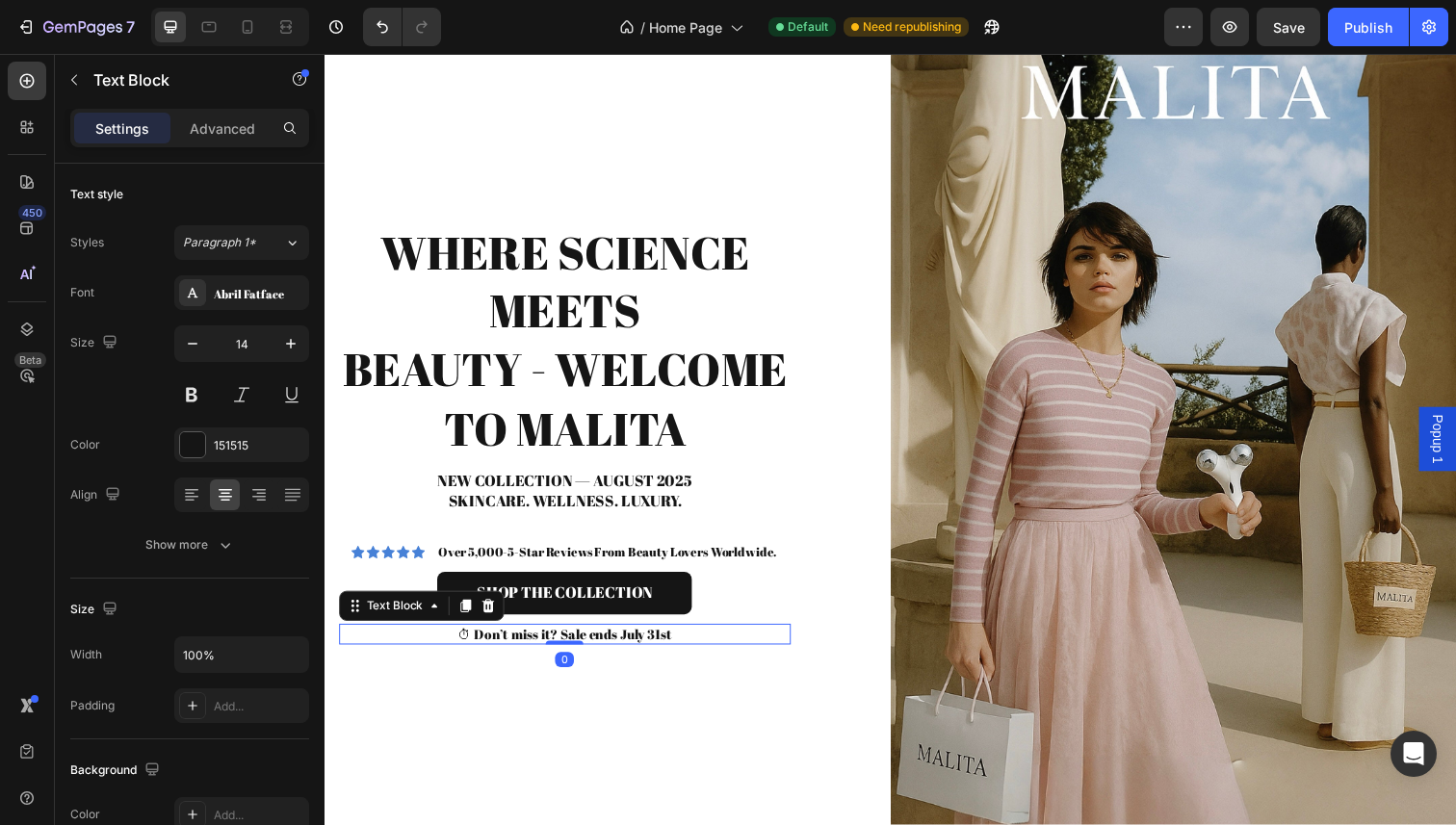 click on "⏱ Don’t miss it? Sale ends July 31st" at bounding box center [569, 647] 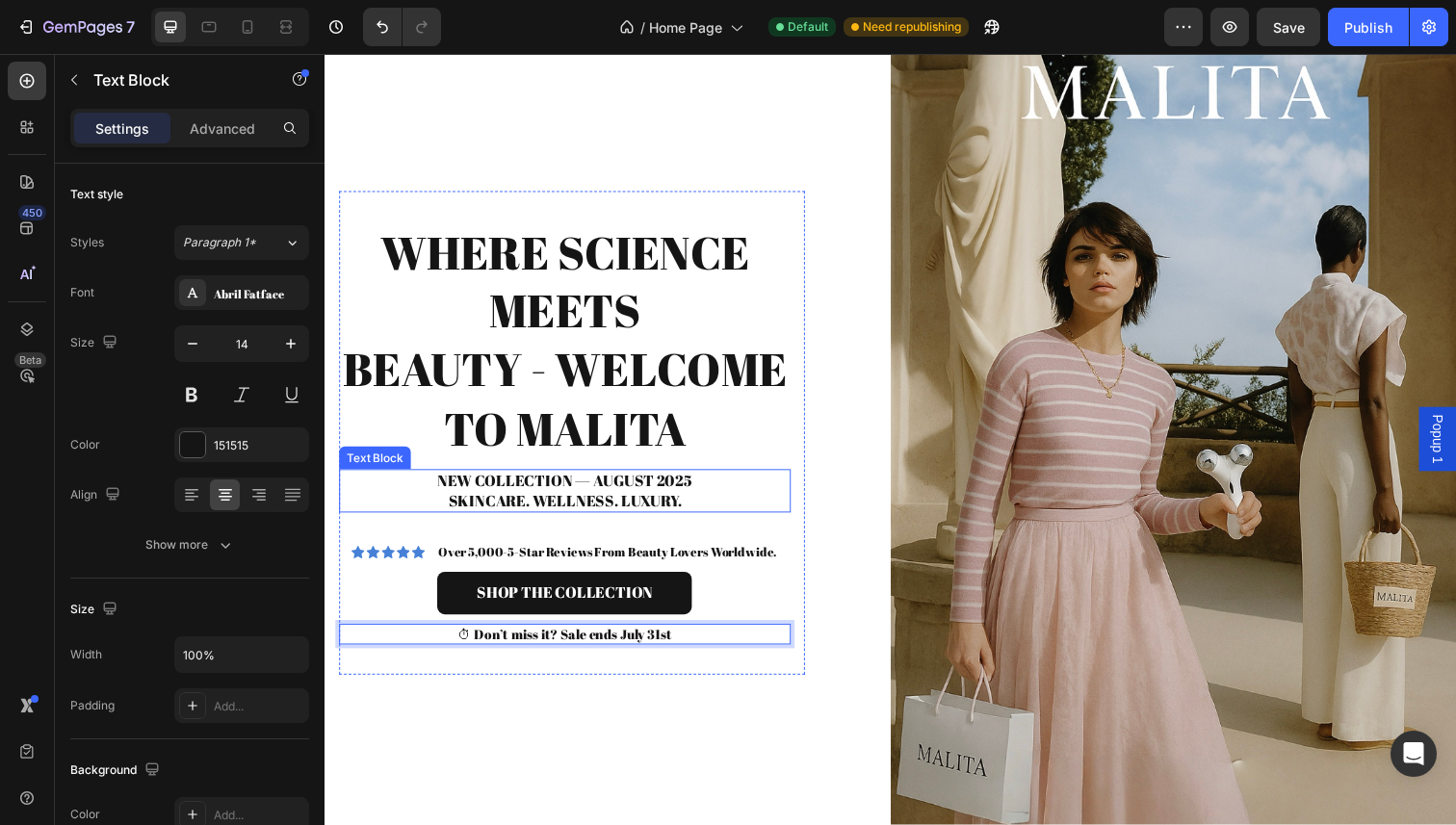 click on "NEW COLLECTION — AUGUST 2025 SKINCARE. WELLNESS. LUXURY." at bounding box center [569, 501] 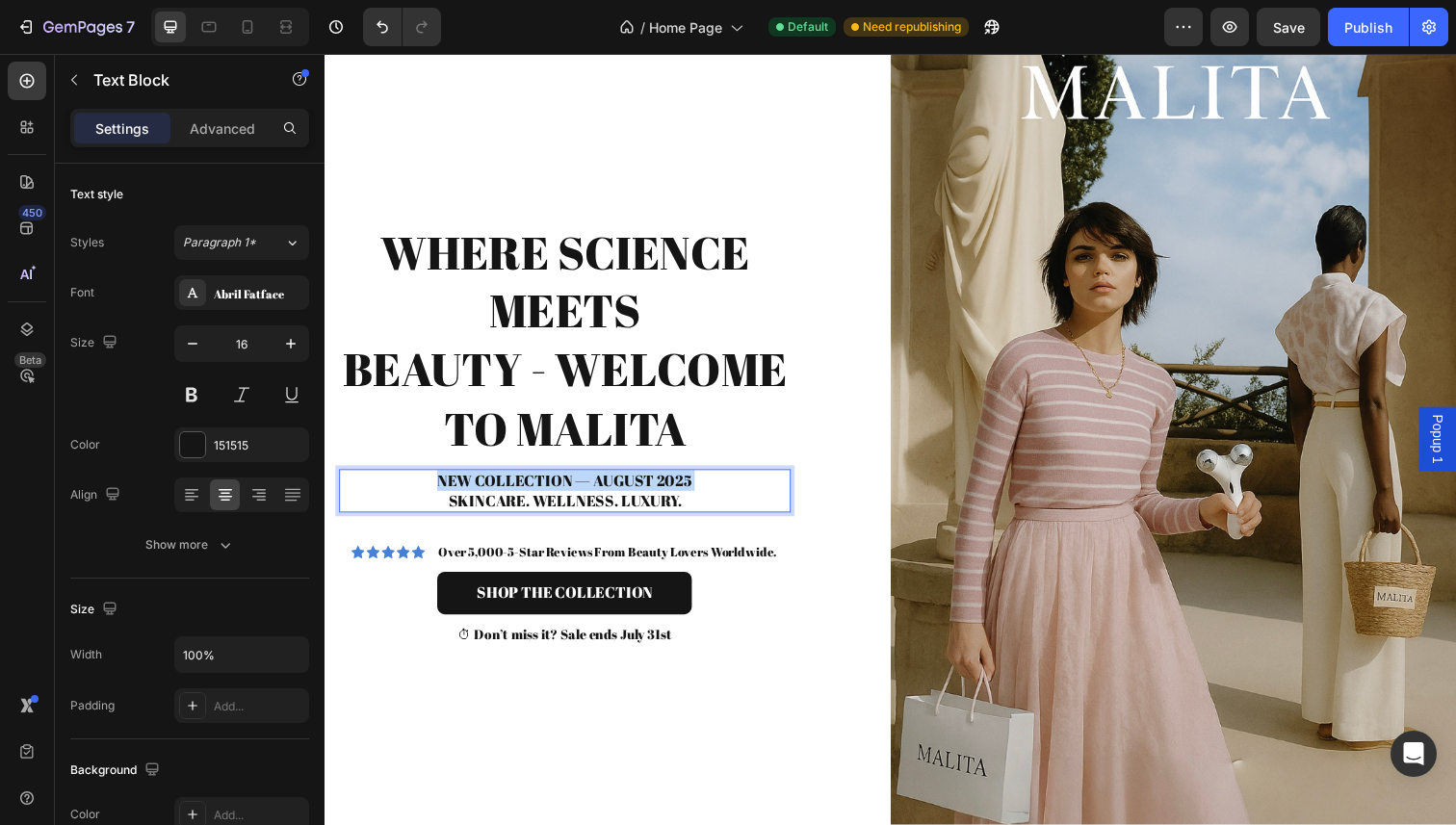 click on "NEW COLLECTION — AUGUST 2025 SKINCARE. WELLNESS. LUXURY." at bounding box center [569, 501] 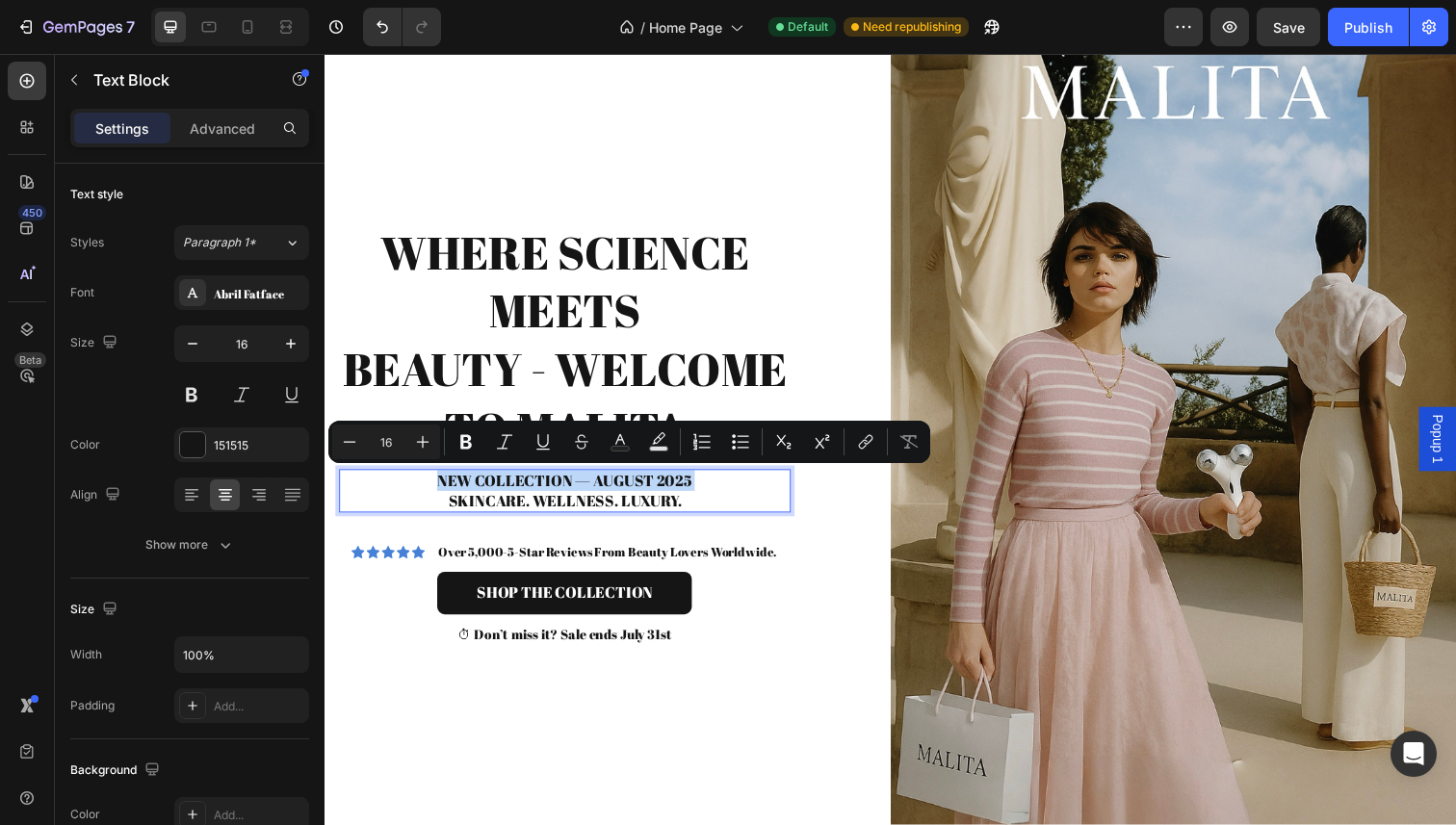 click on "NEW COLLECTION — AUGUST 2025 SKINCARE. WELLNESS. LUXURY." at bounding box center (569, 501) 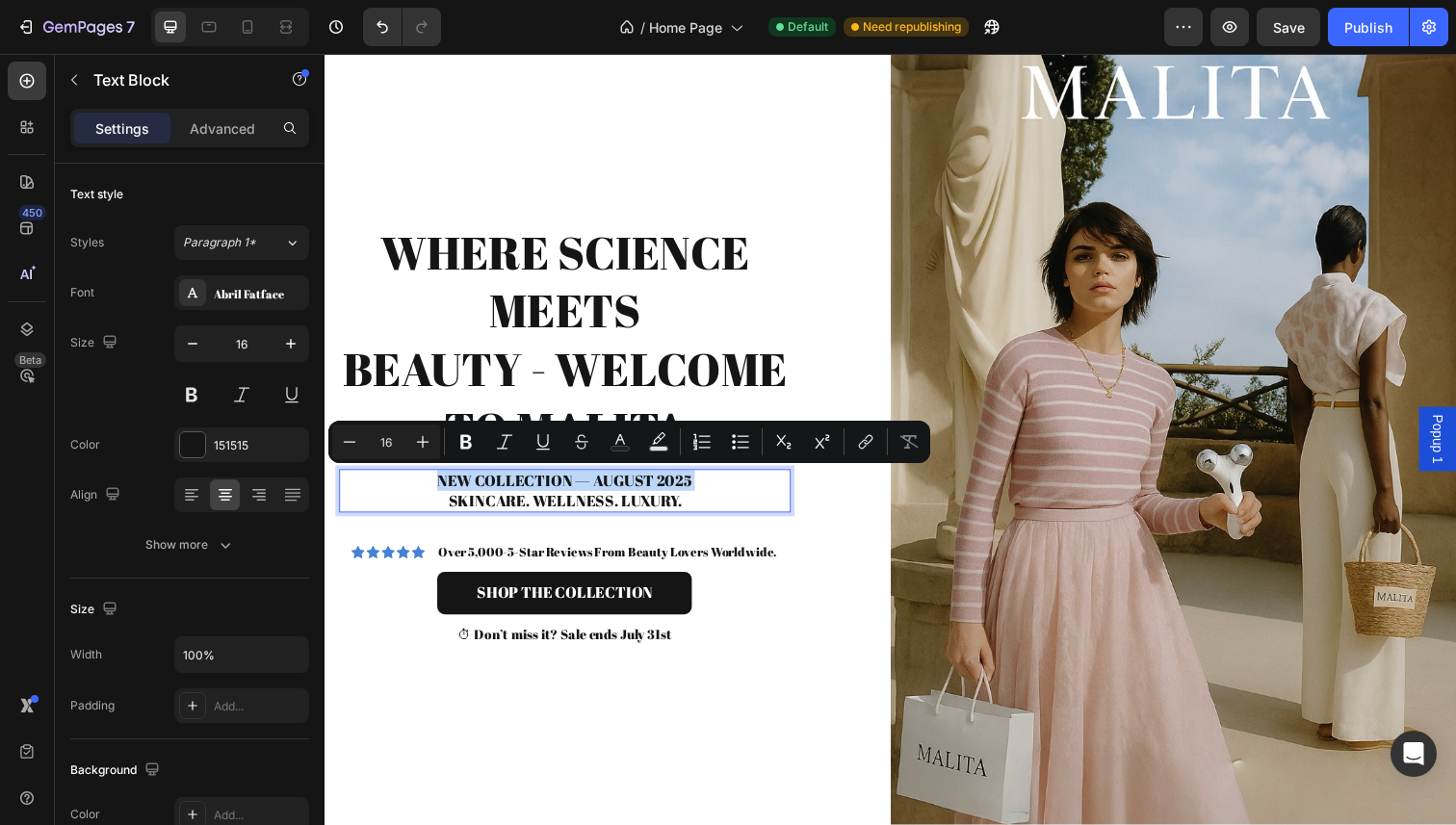 click on "NEW COLLECTION — AUGUST 2025 SKINCARE. WELLNESS. LUXURY." at bounding box center (569, 501) 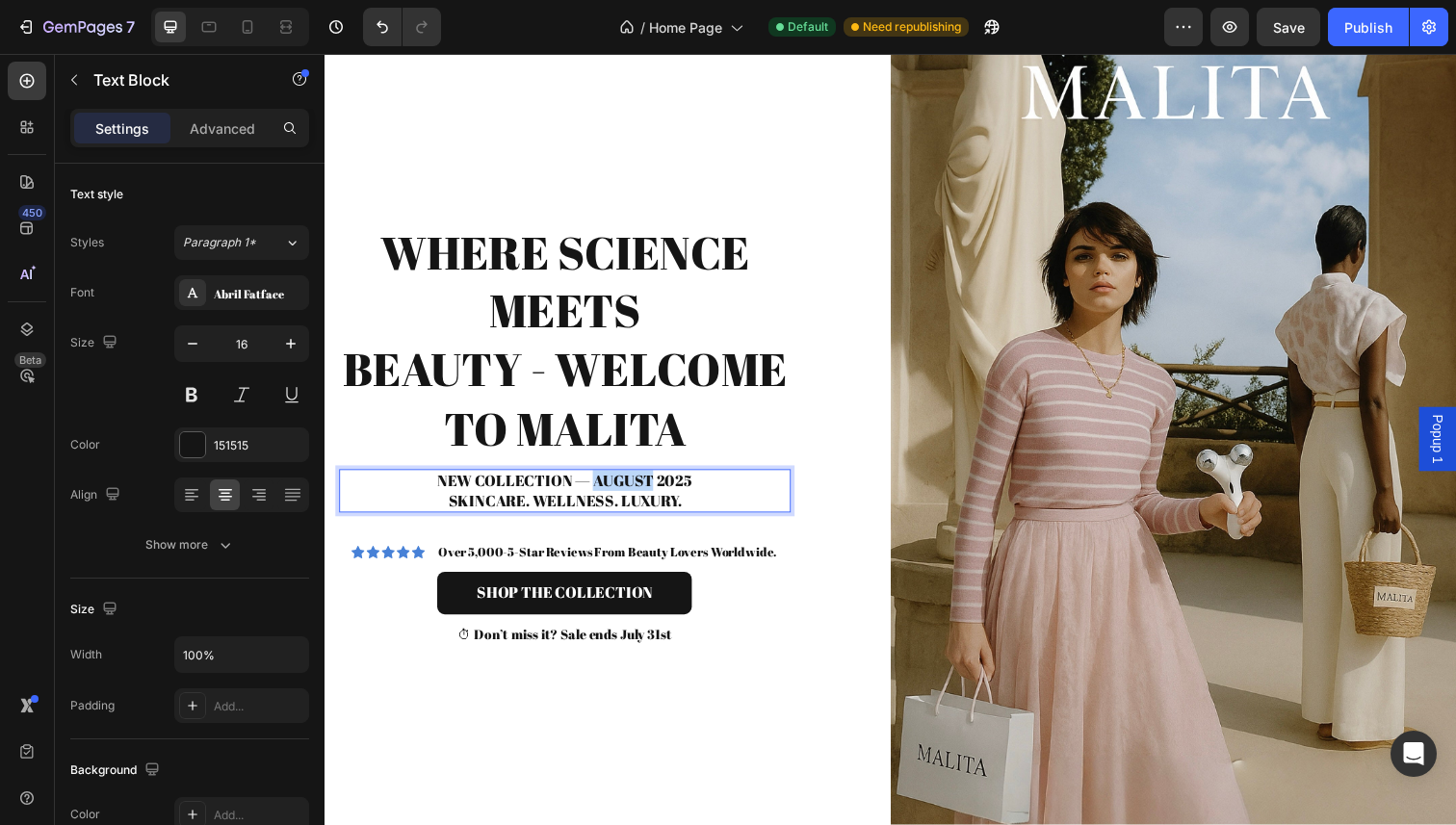 click on "NEW COLLECTION — AUGUST 2025 SKINCARE. WELLNESS. LUXURY." at bounding box center (569, 501) 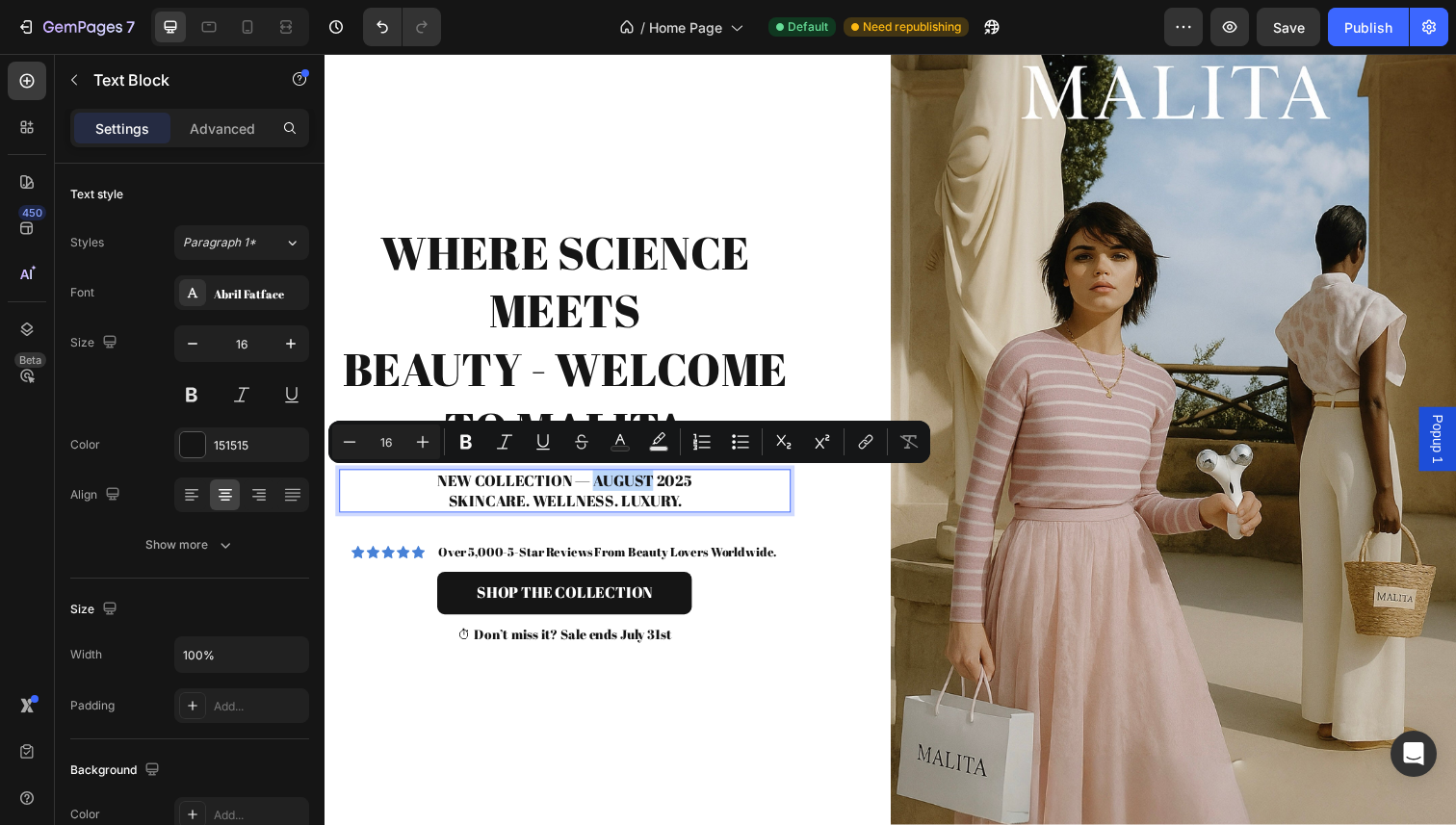 copy on "AUGUST" 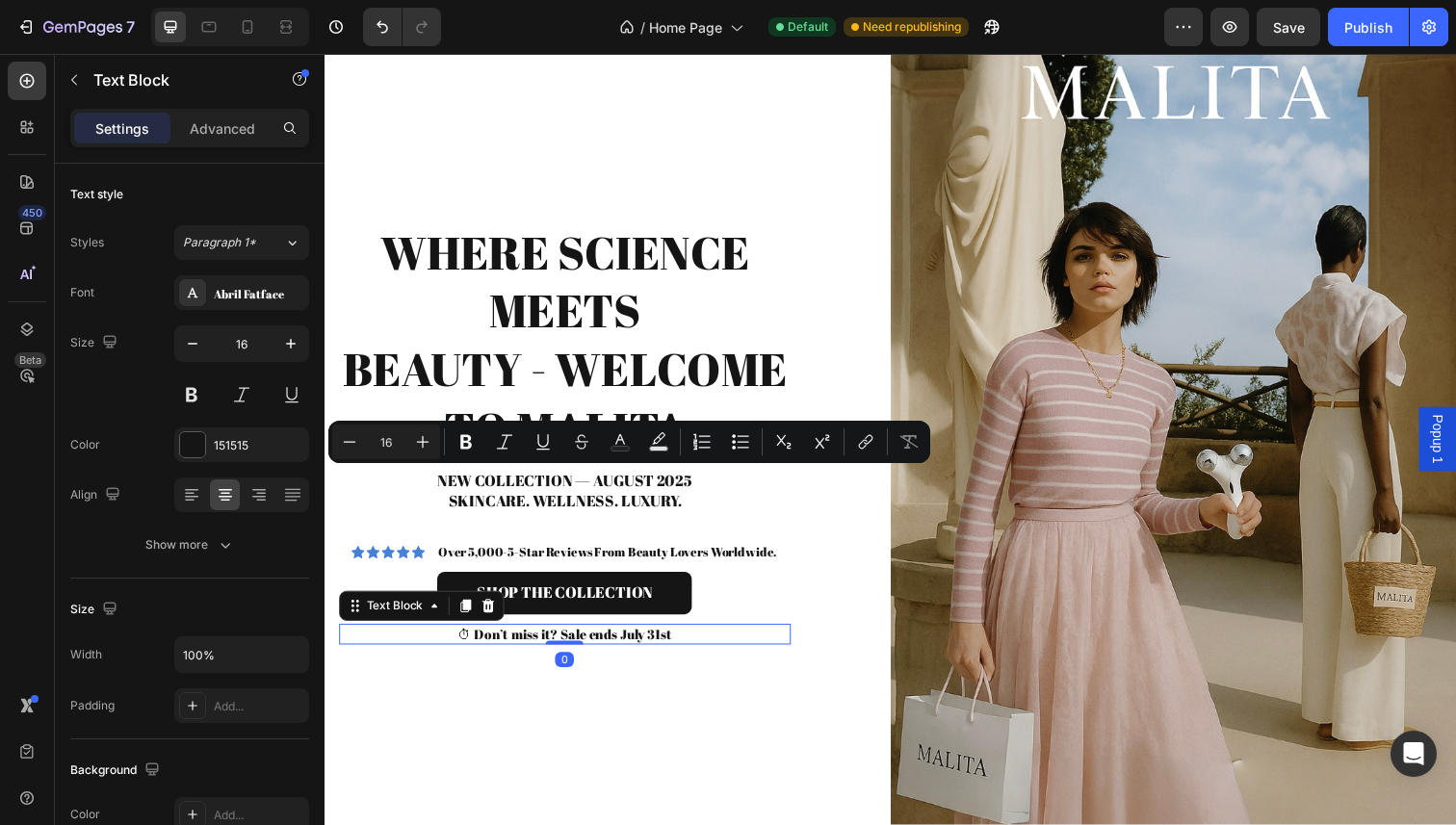 click on "⏱ Don’t miss it? Sale ends July 31st" at bounding box center (569, 647) 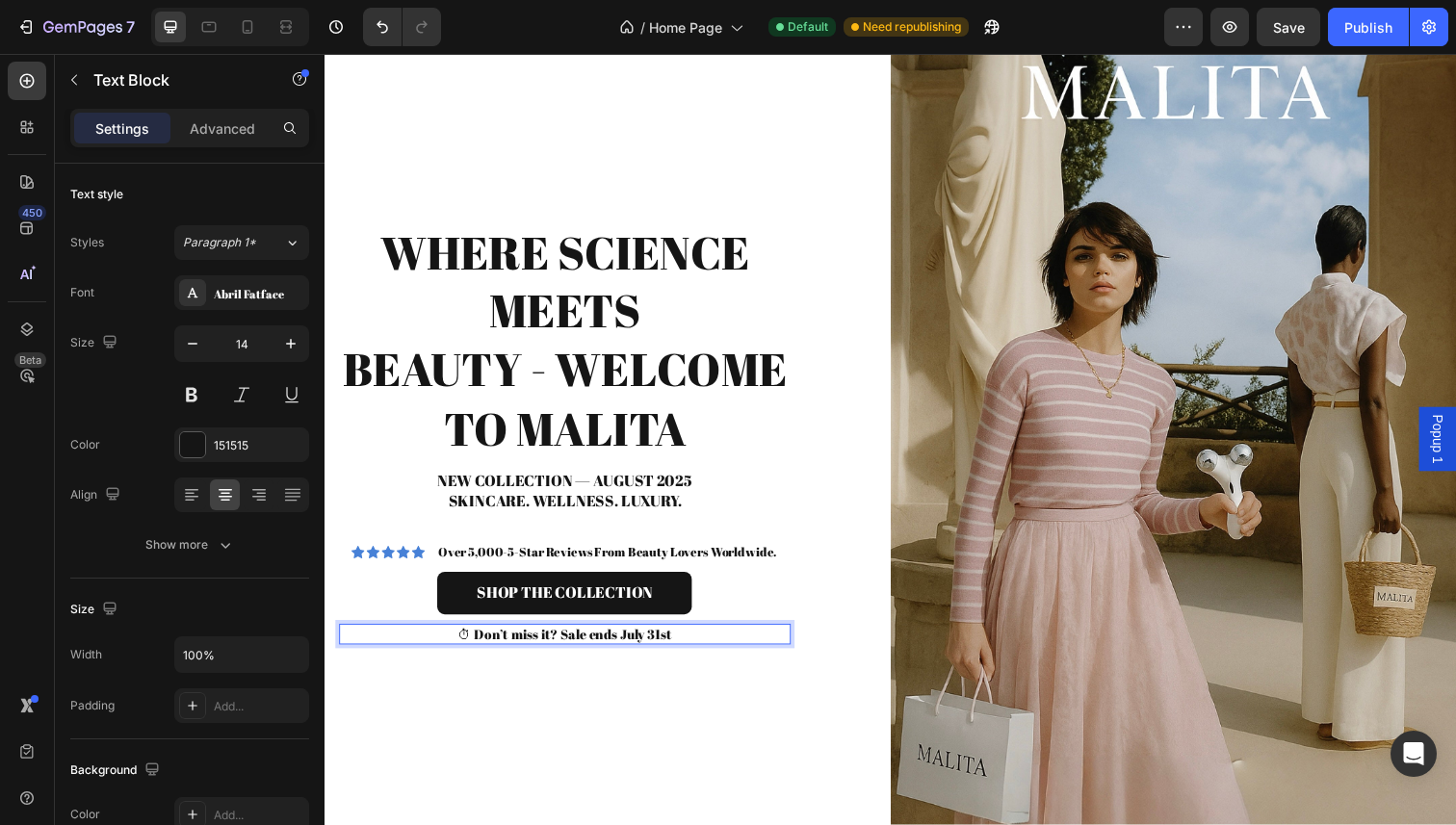 click on "⏱ Don’t miss it? Sale ends July 31st" at bounding box center (569, 647) 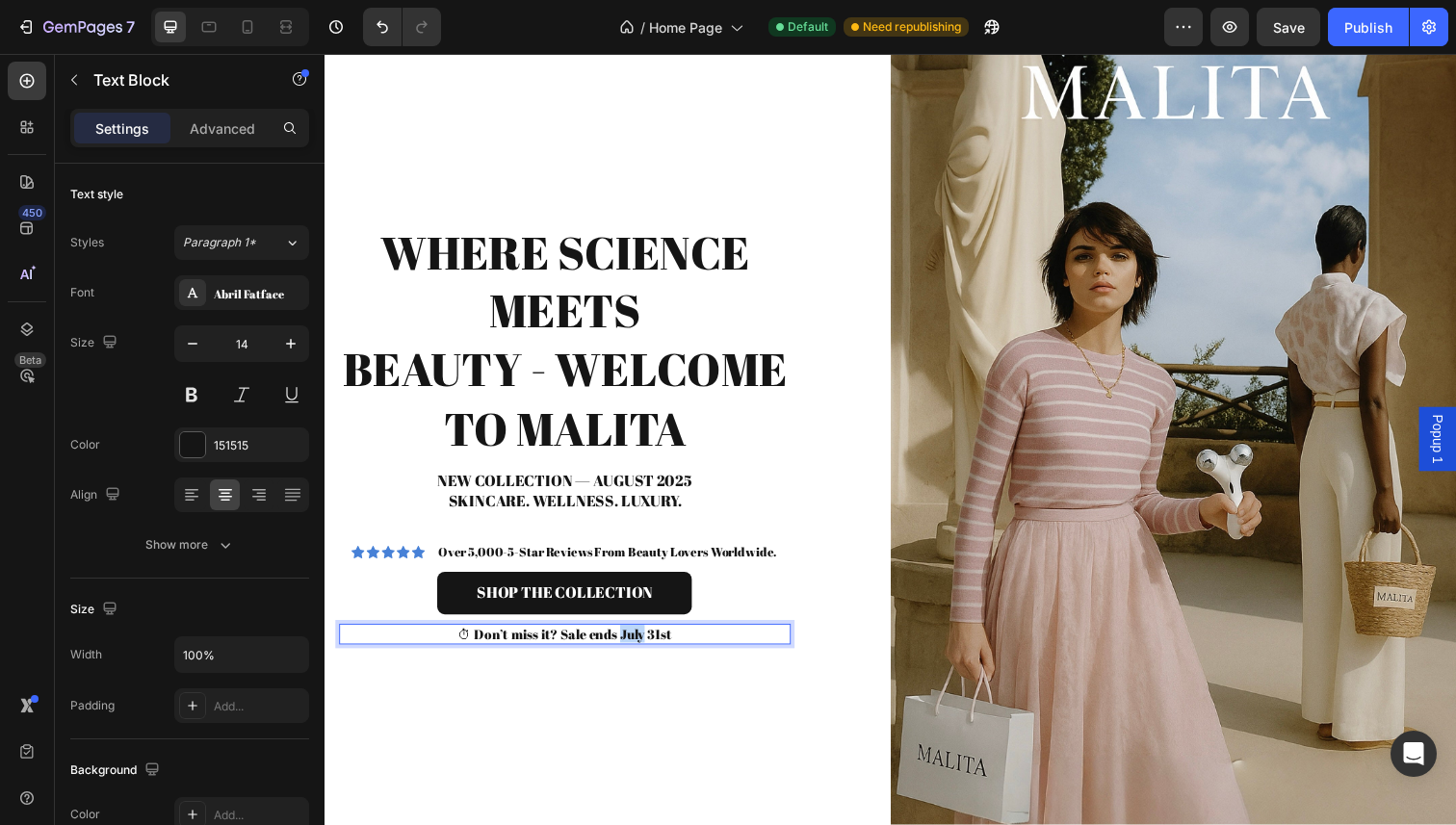 click on "⏱ Don’t miss it? Sale ends July 31st" at bounding box center (569, 647) 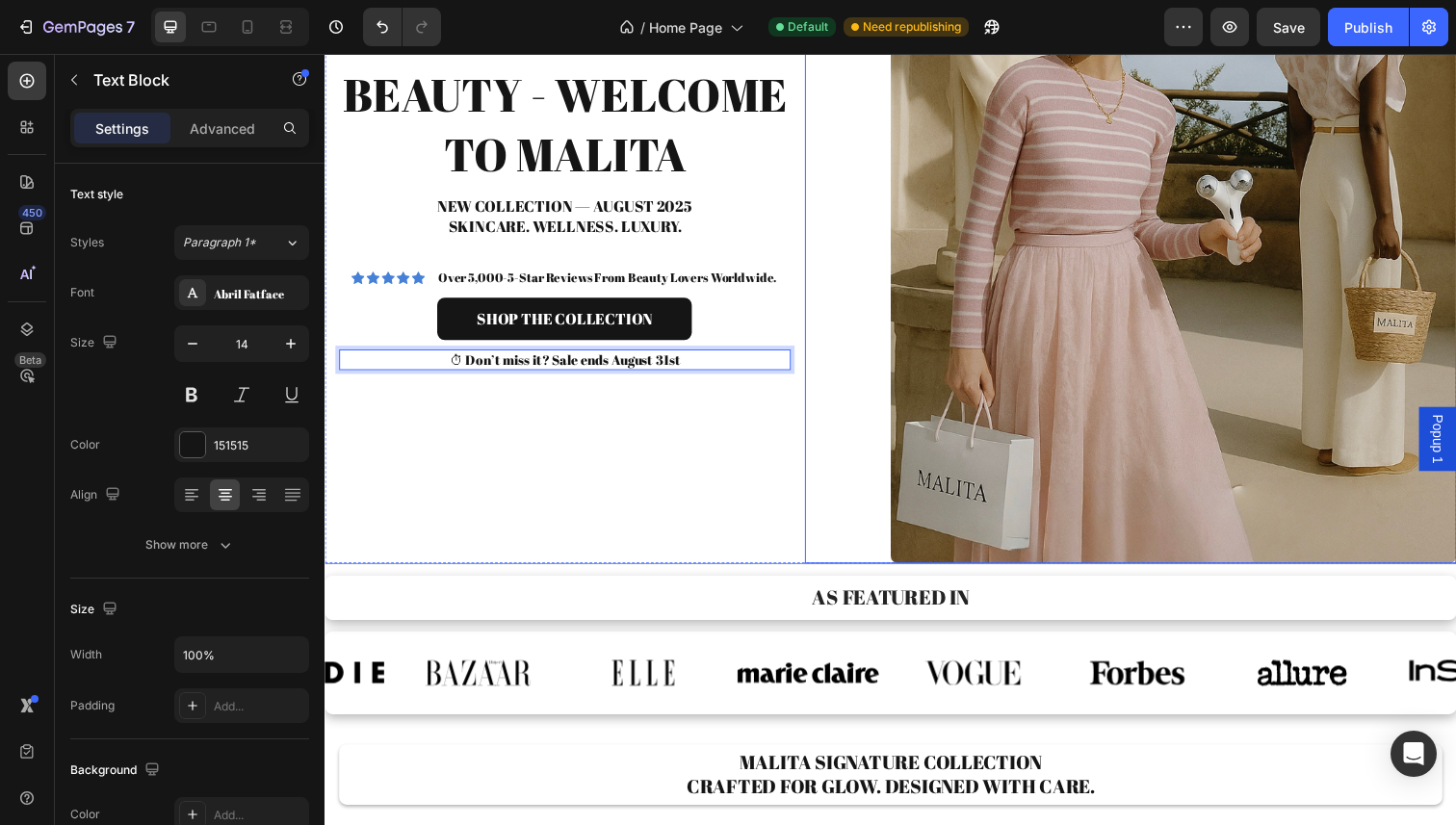 scroll, scrollTop: 398, scrollLeft: 0, axis: vertical 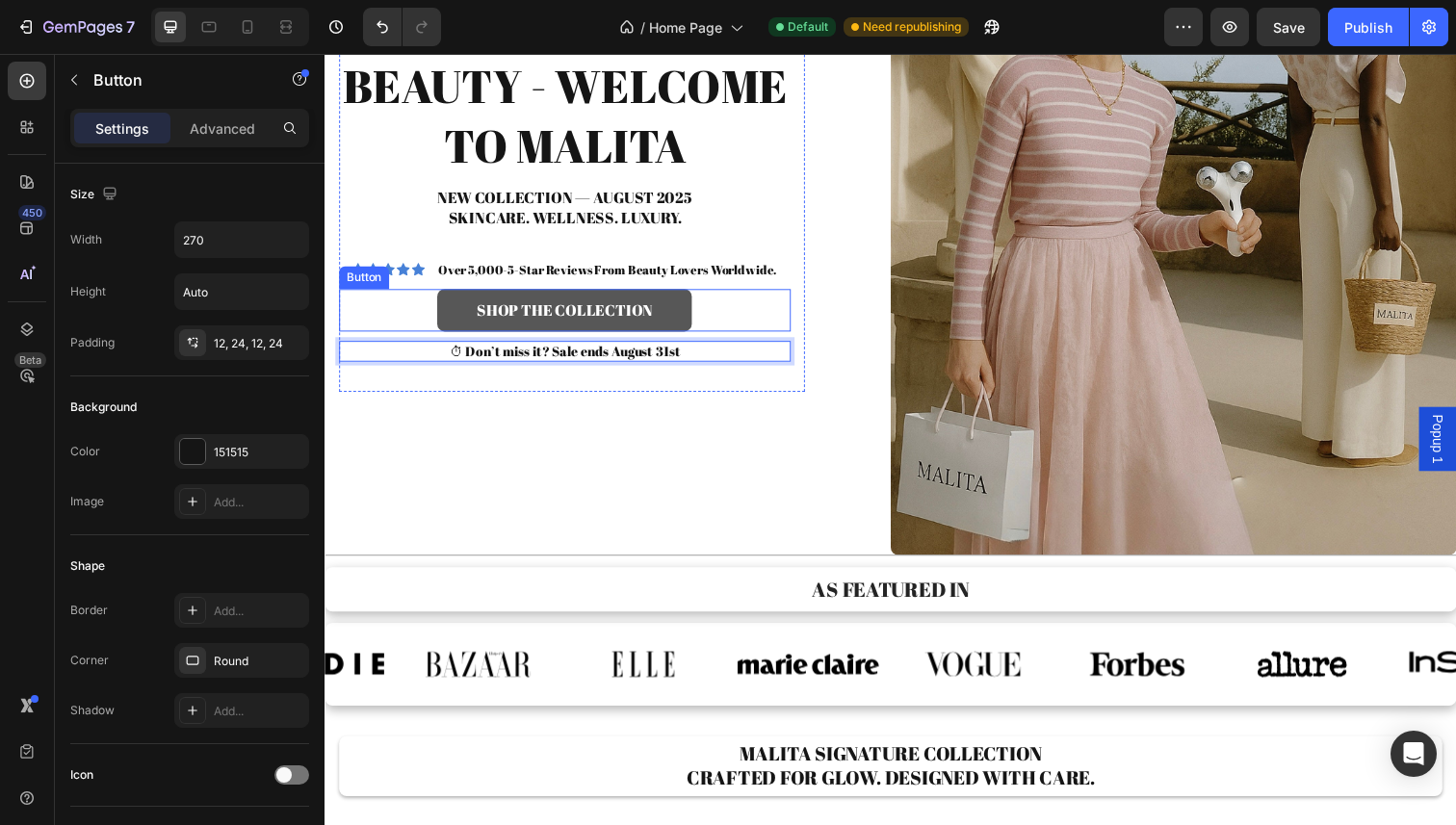 click on "shop the collection" at bounding box center (569, 316) 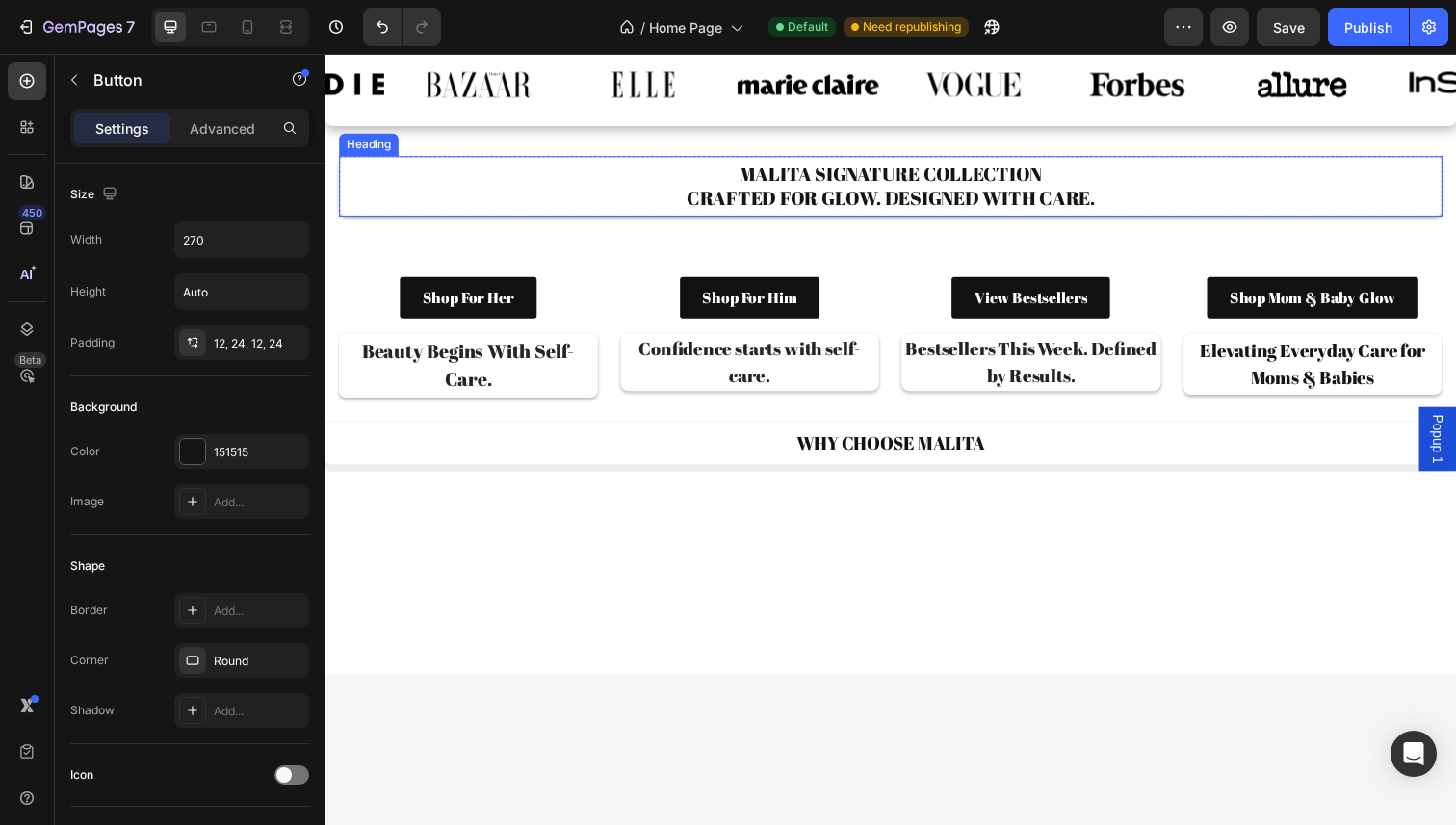 scroll, scrollTop: 992, scrollLeft: 0, axis: vertical 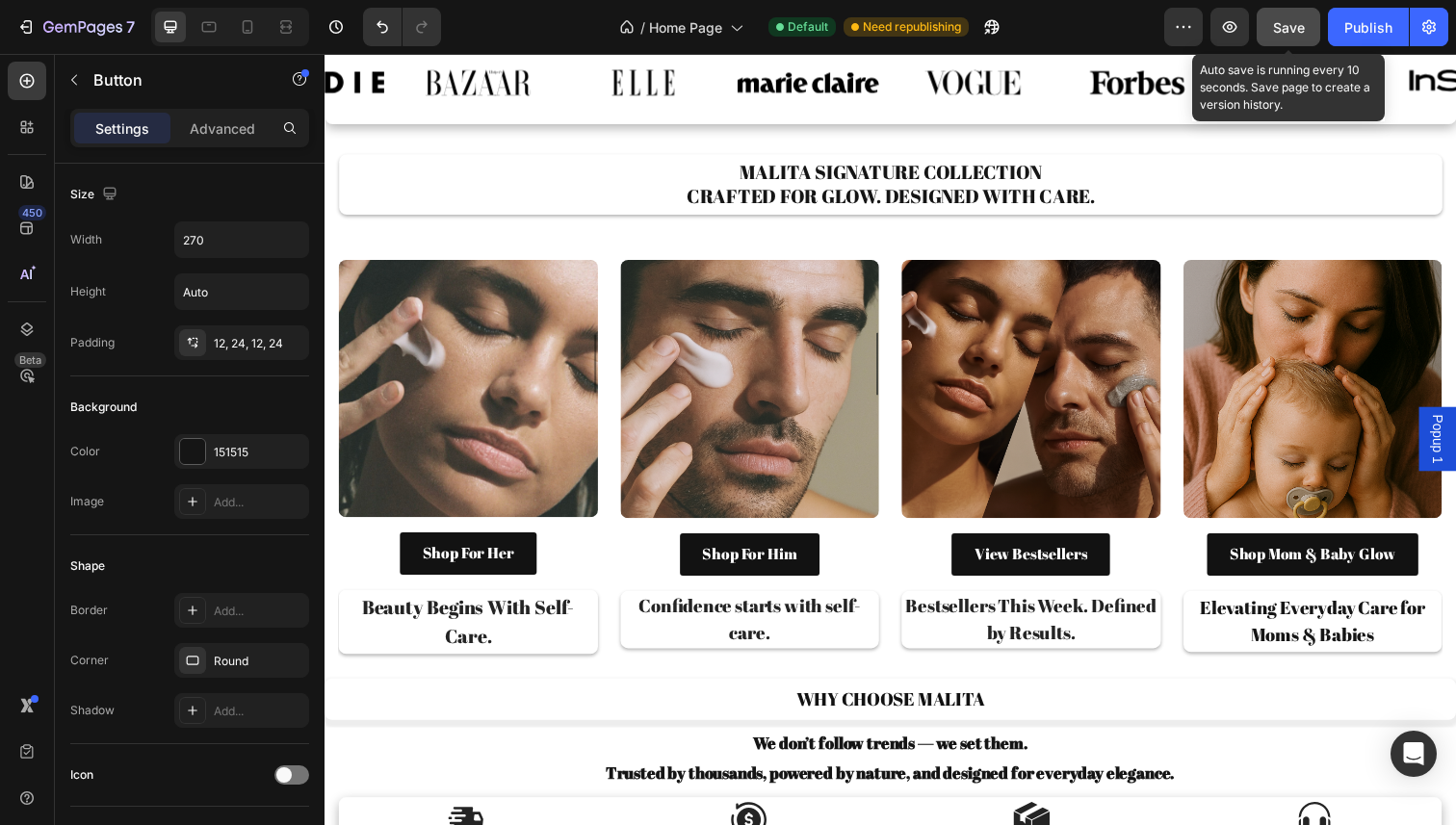 click on "Save" at bounding box center (1288, 27) 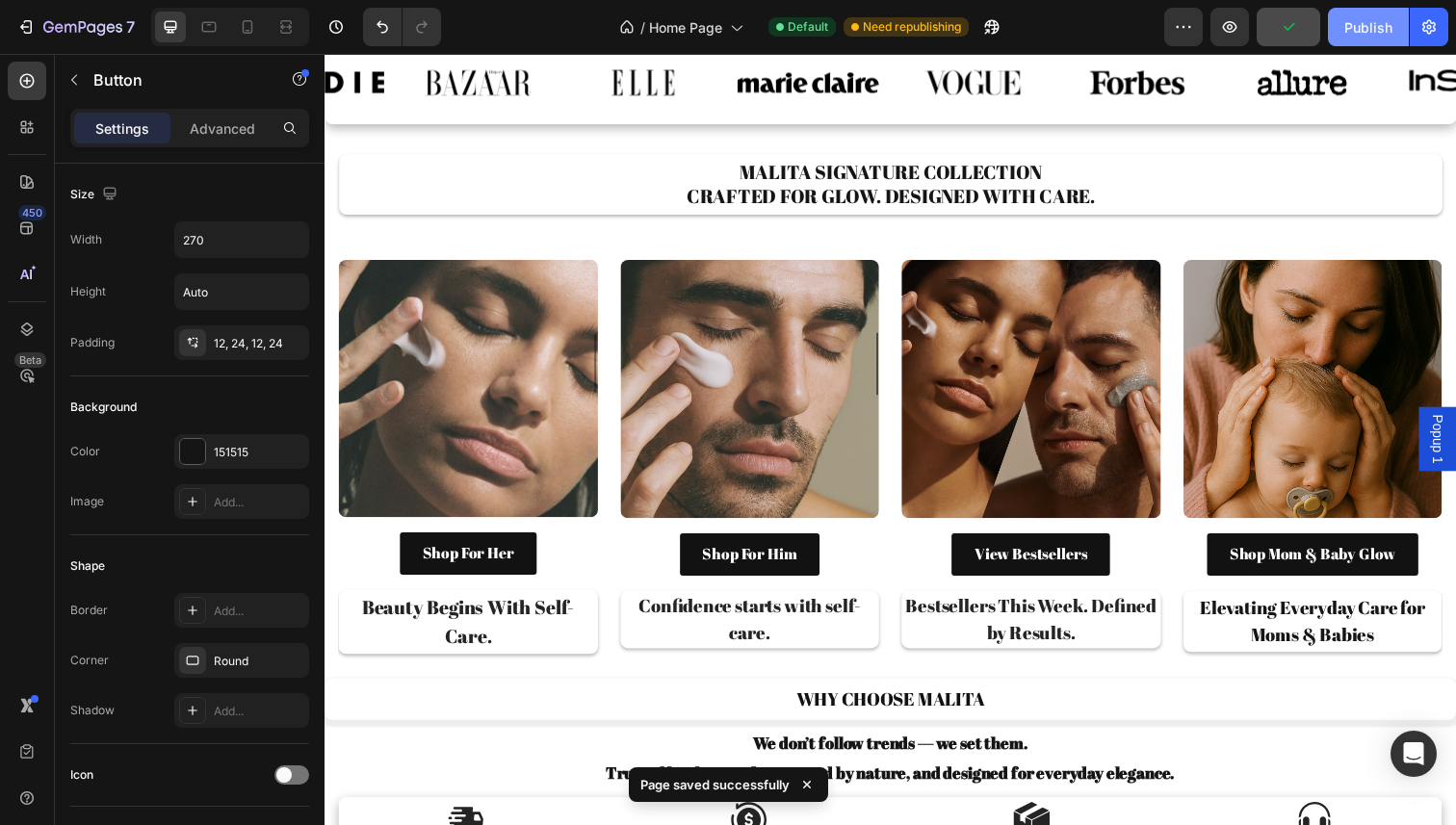 click on "Publish" 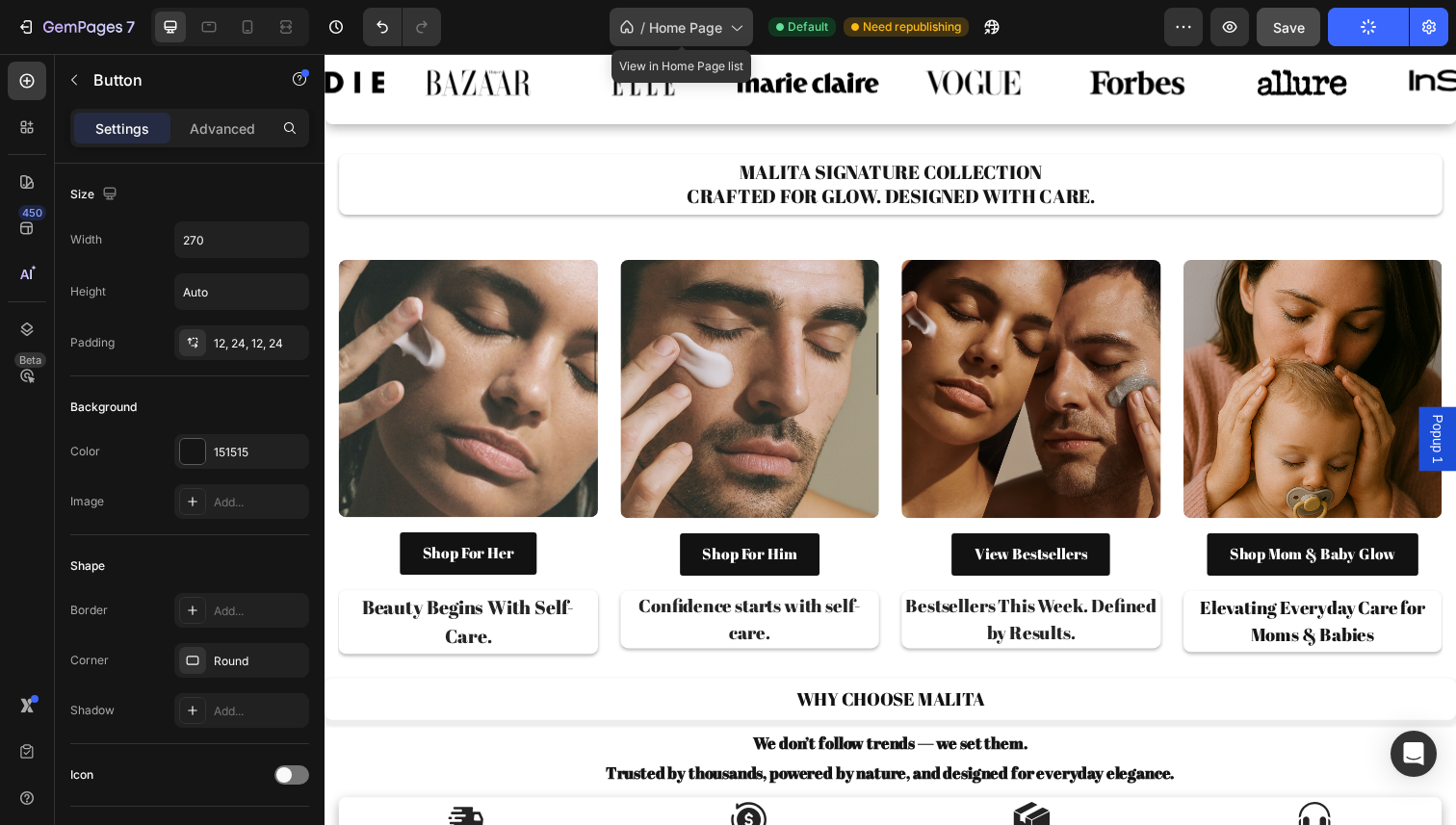 click on "Home Page" at bounding box center (686, 27) 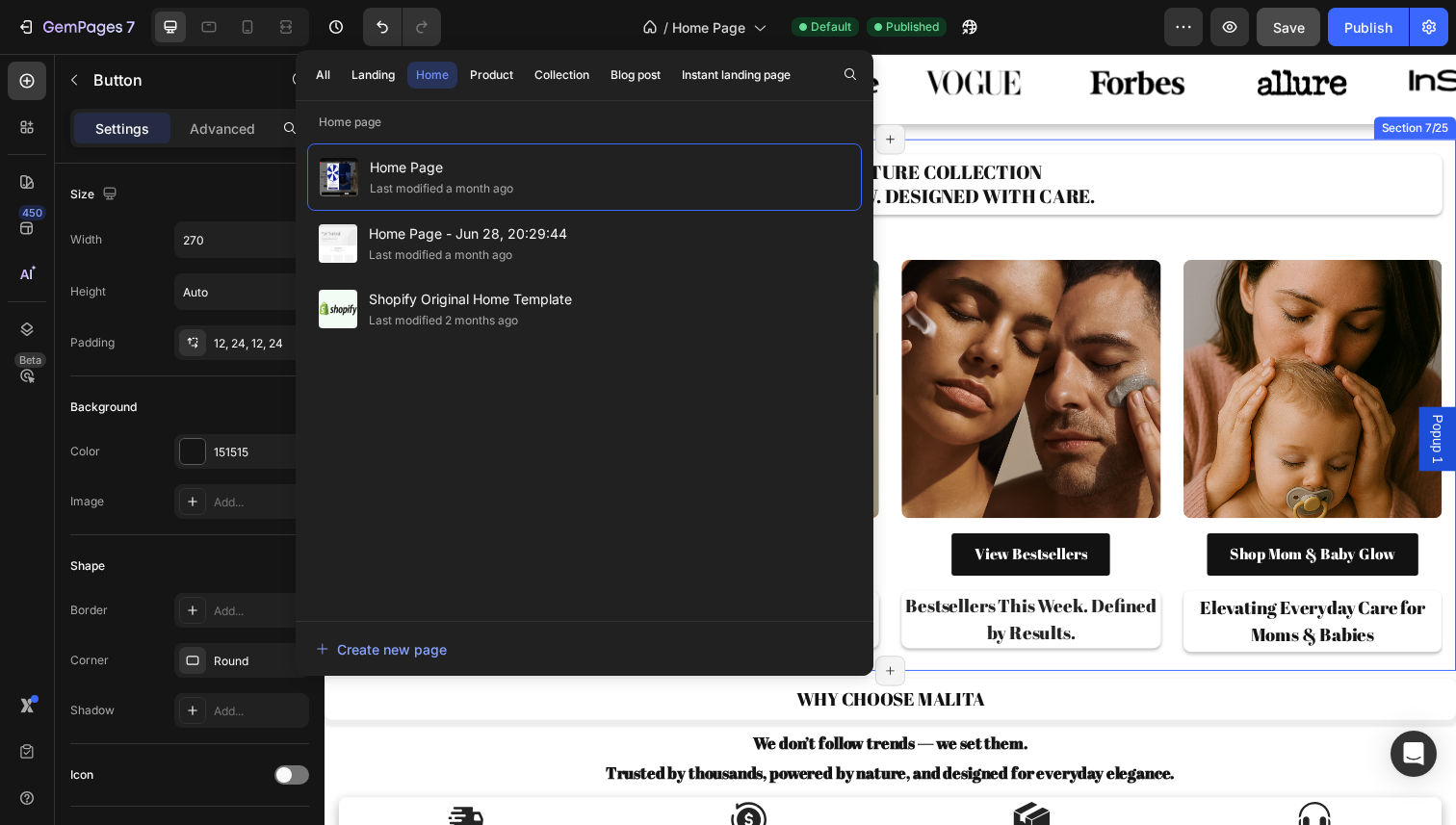 click on "Malita Signature Collection Crafted for glow. Designed with care. Heading Row Image Shop For Her Button beauty begins with self-care. Text block                Title Line Row Image Shop For Him Button Confidence starts with self-care. Text block                Title Line Row Image View Bestsellers Button Bestsellers This Week. Defined by Results. Text block                Title Line Row Image Shop Mom & Baby Glow Button Elevating Everyday Care for Moms & Babies Text block                Title Line Row Image Bracelet Text block                Title Line Row Carousel Row Section 7/25 Page has reached Shopify’s 25 section-limit Page has reached Shopify’s 25 section-limit" at bounding box center (902, 413) 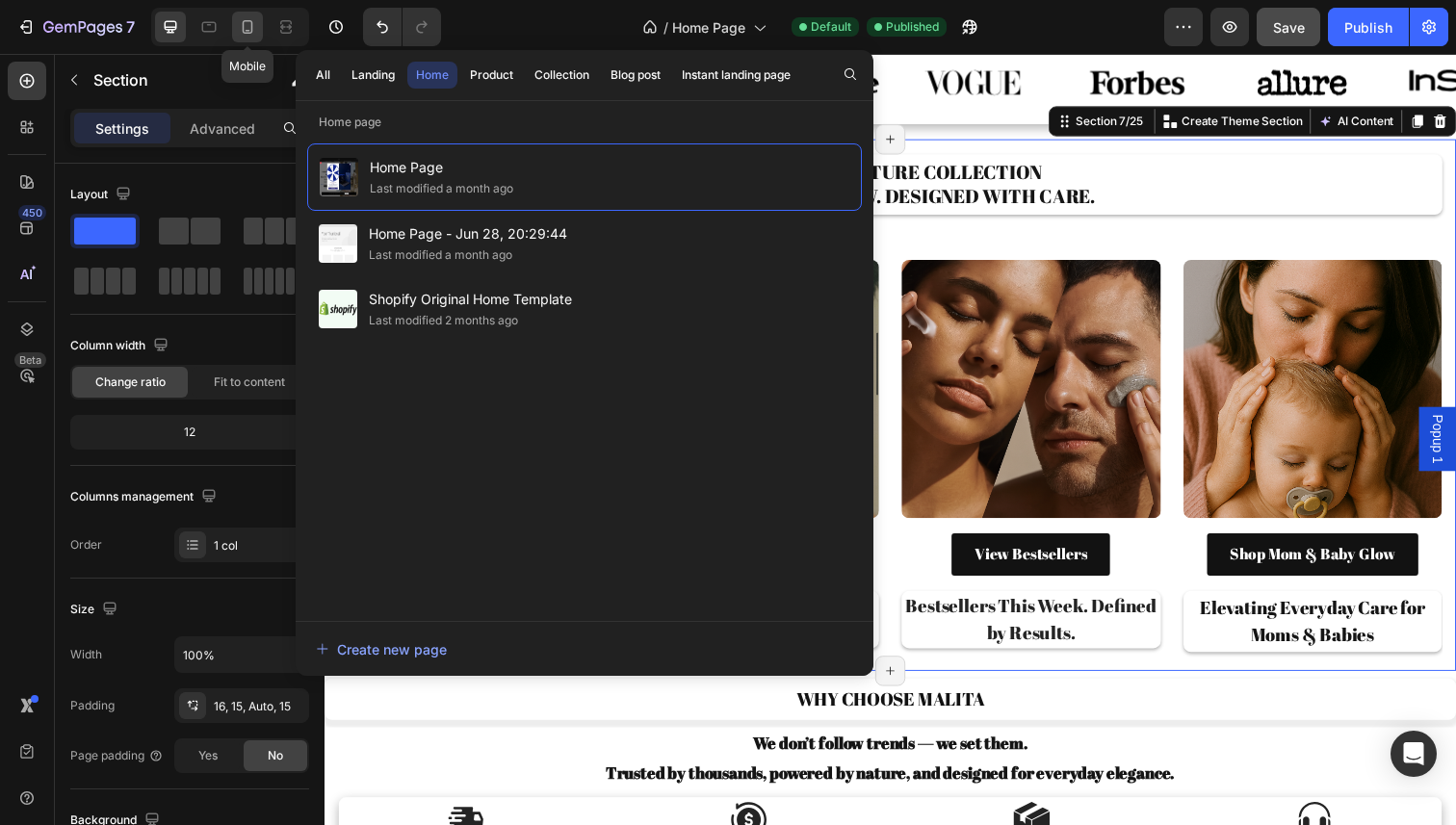 click 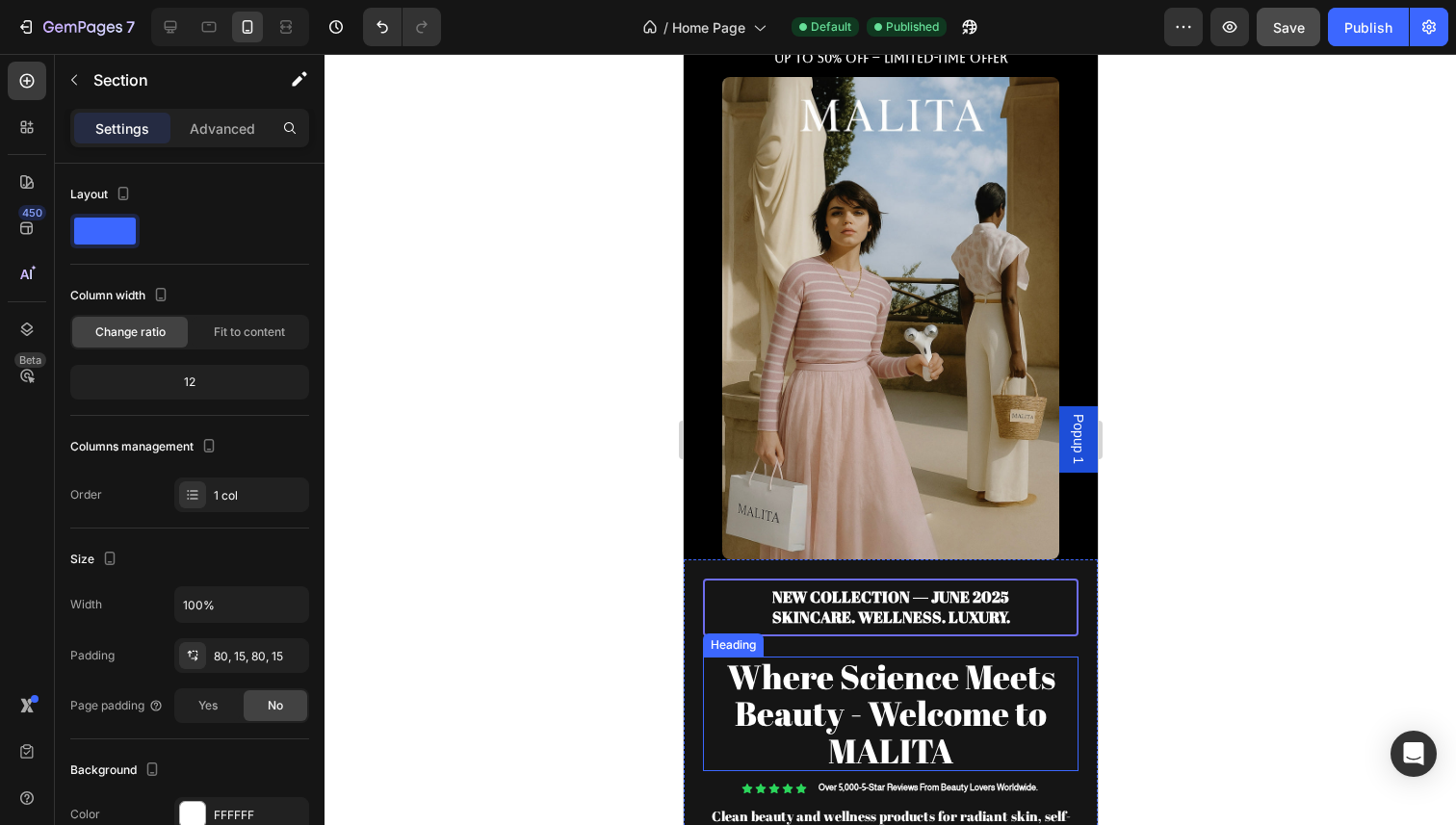 scroll, scrollTop: 0, scrollLeft: 0, axis: both 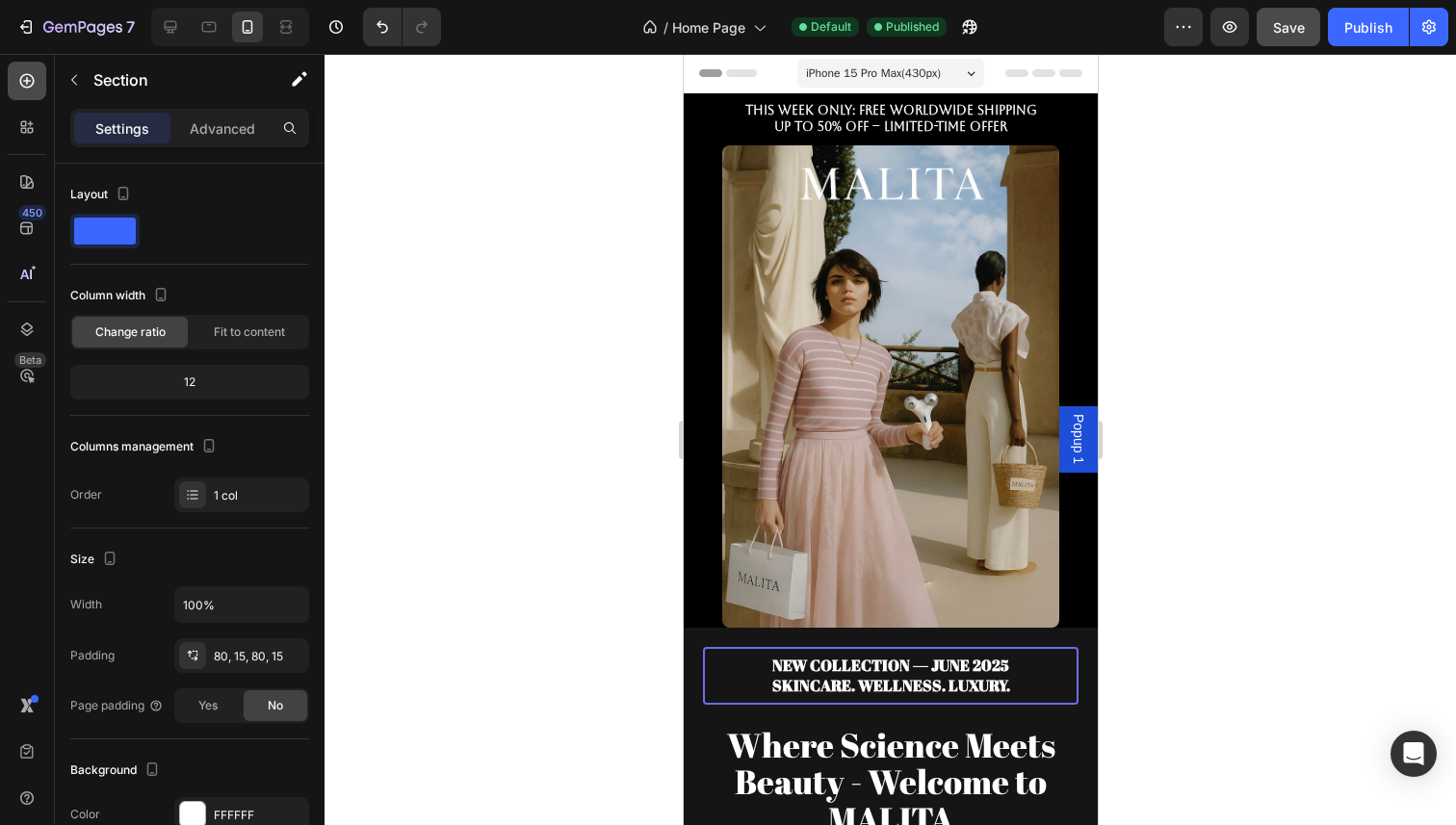click 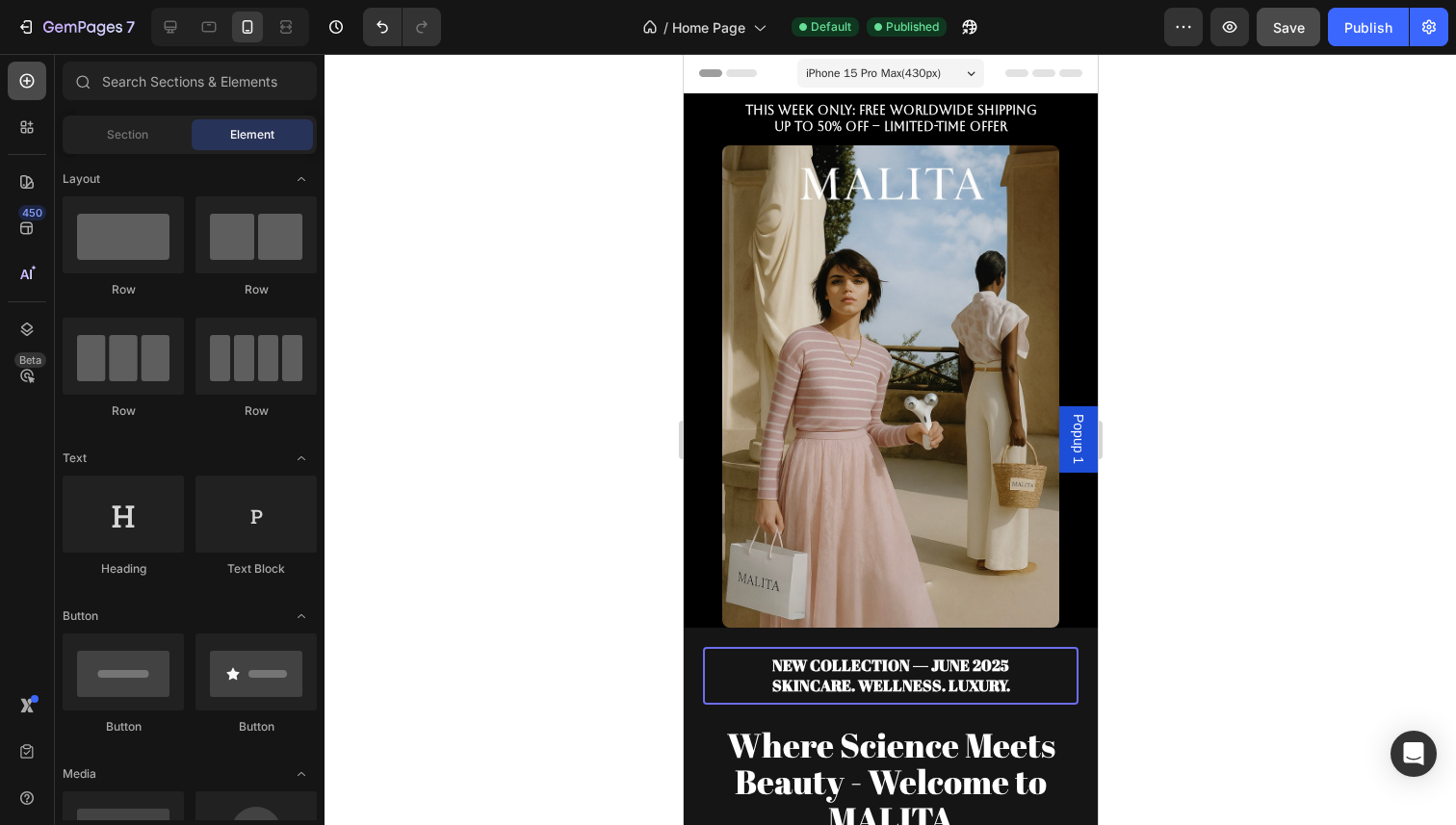 click 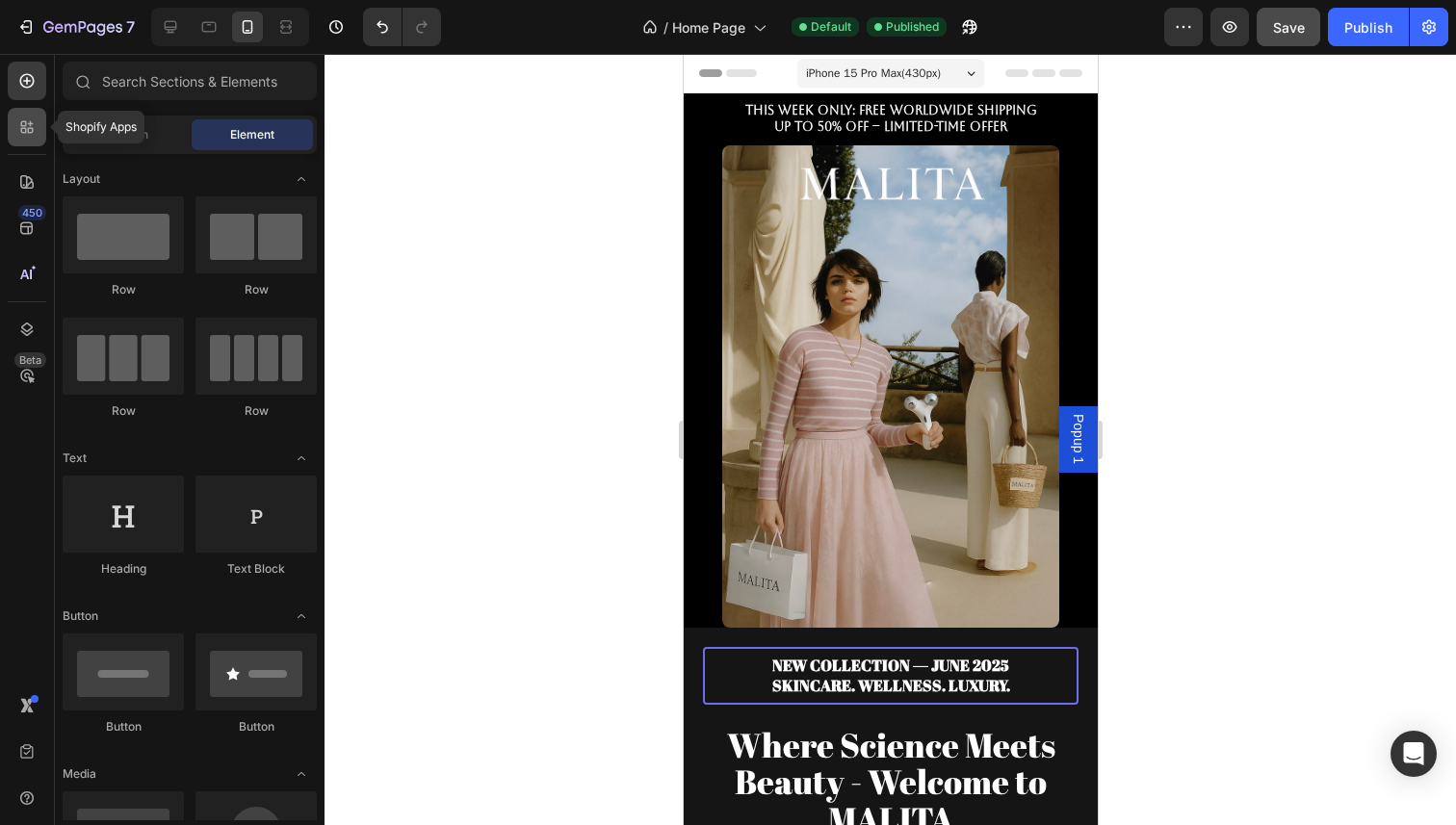 click 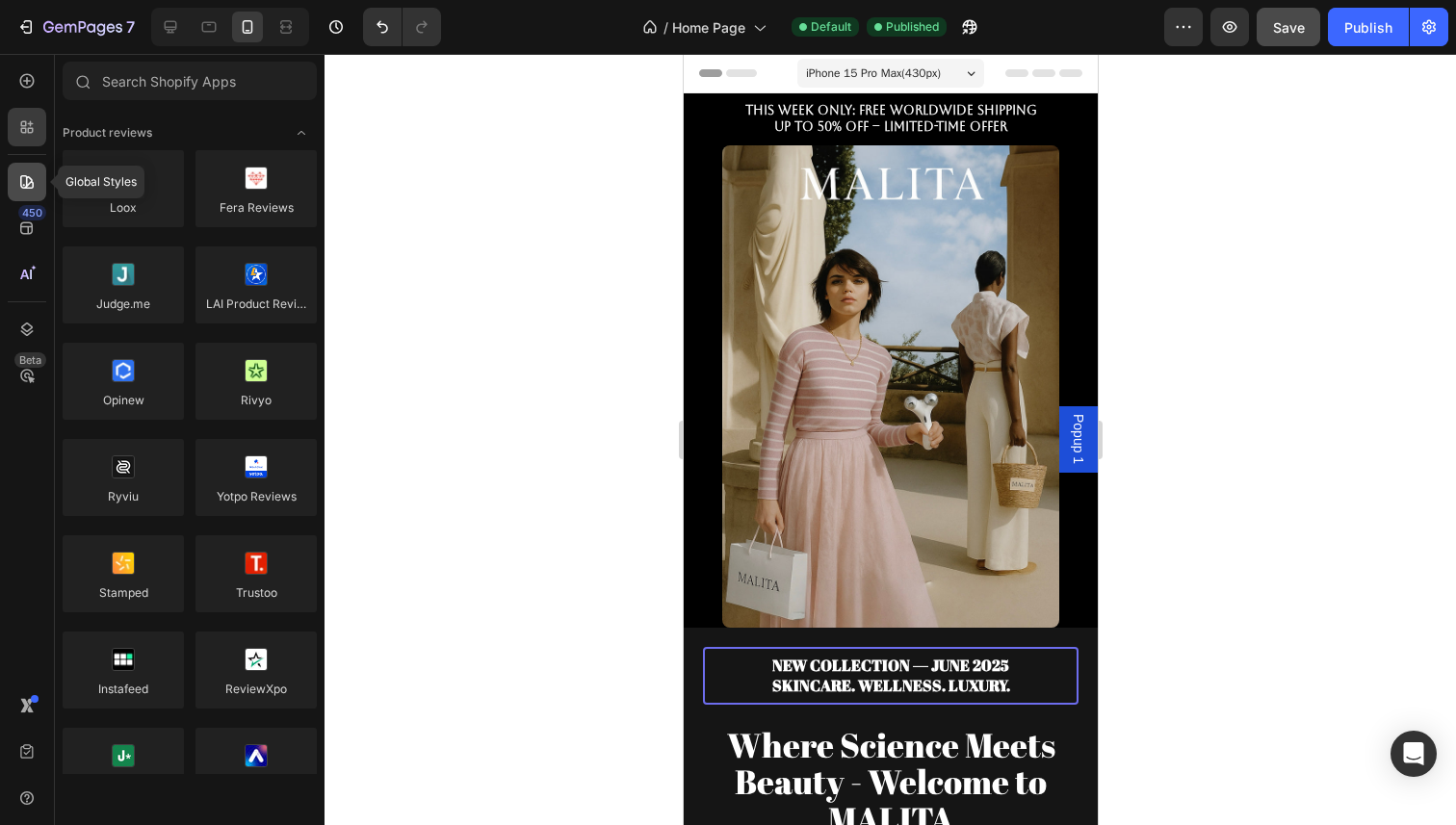 click 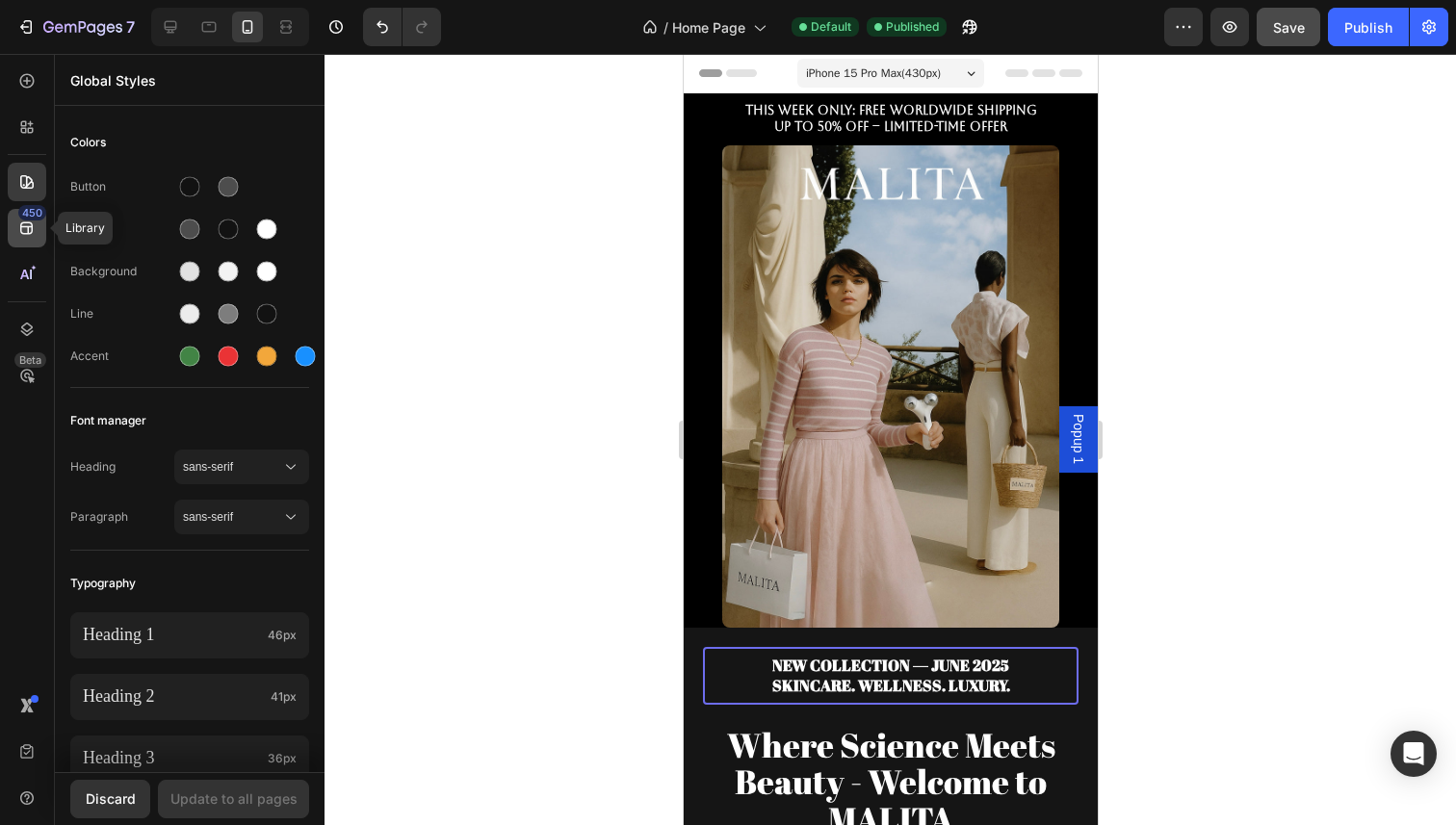 click on "450" at bounding box center (32, 213) 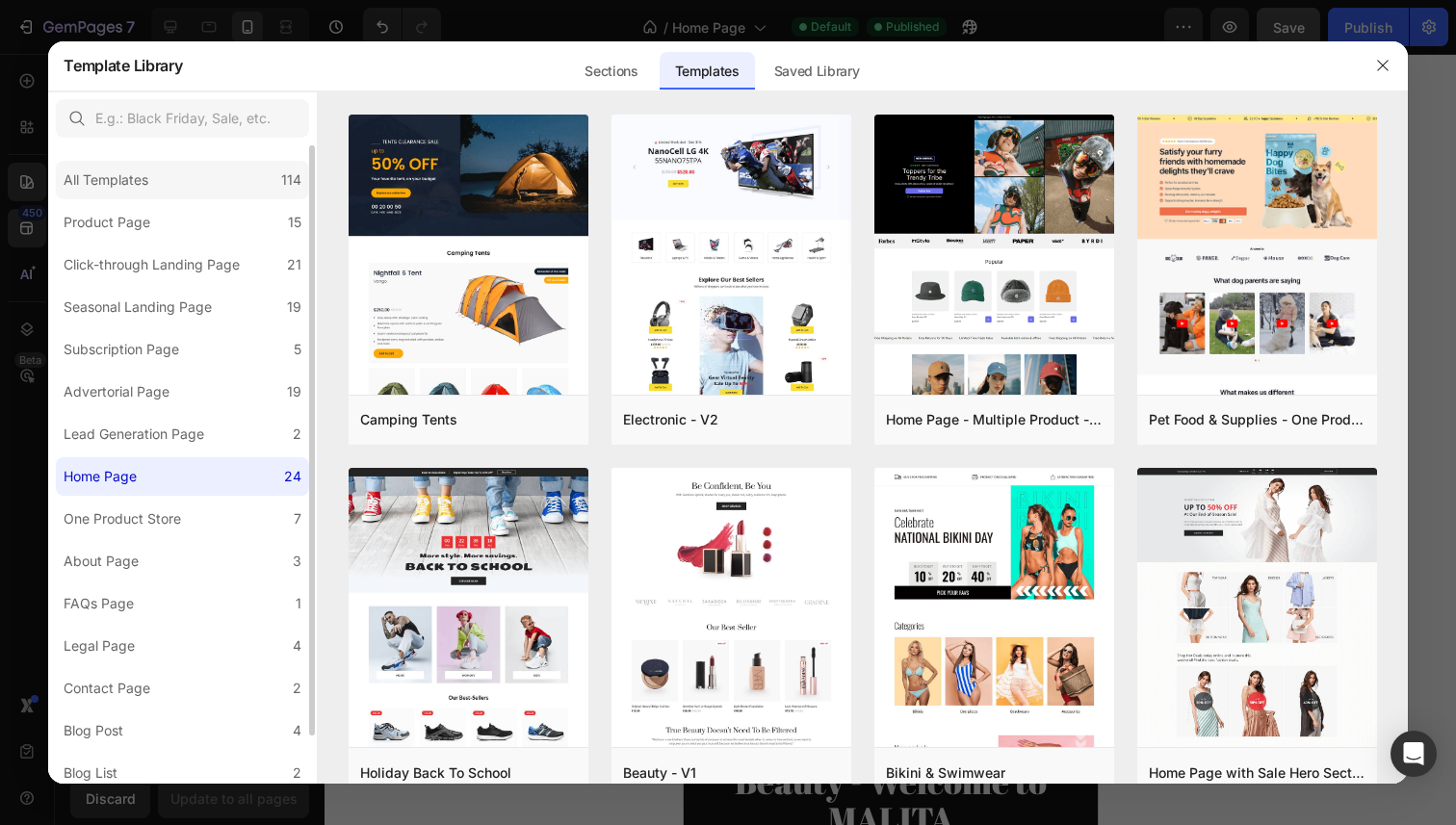click on "All Templates" at bounding box center [106, 180] 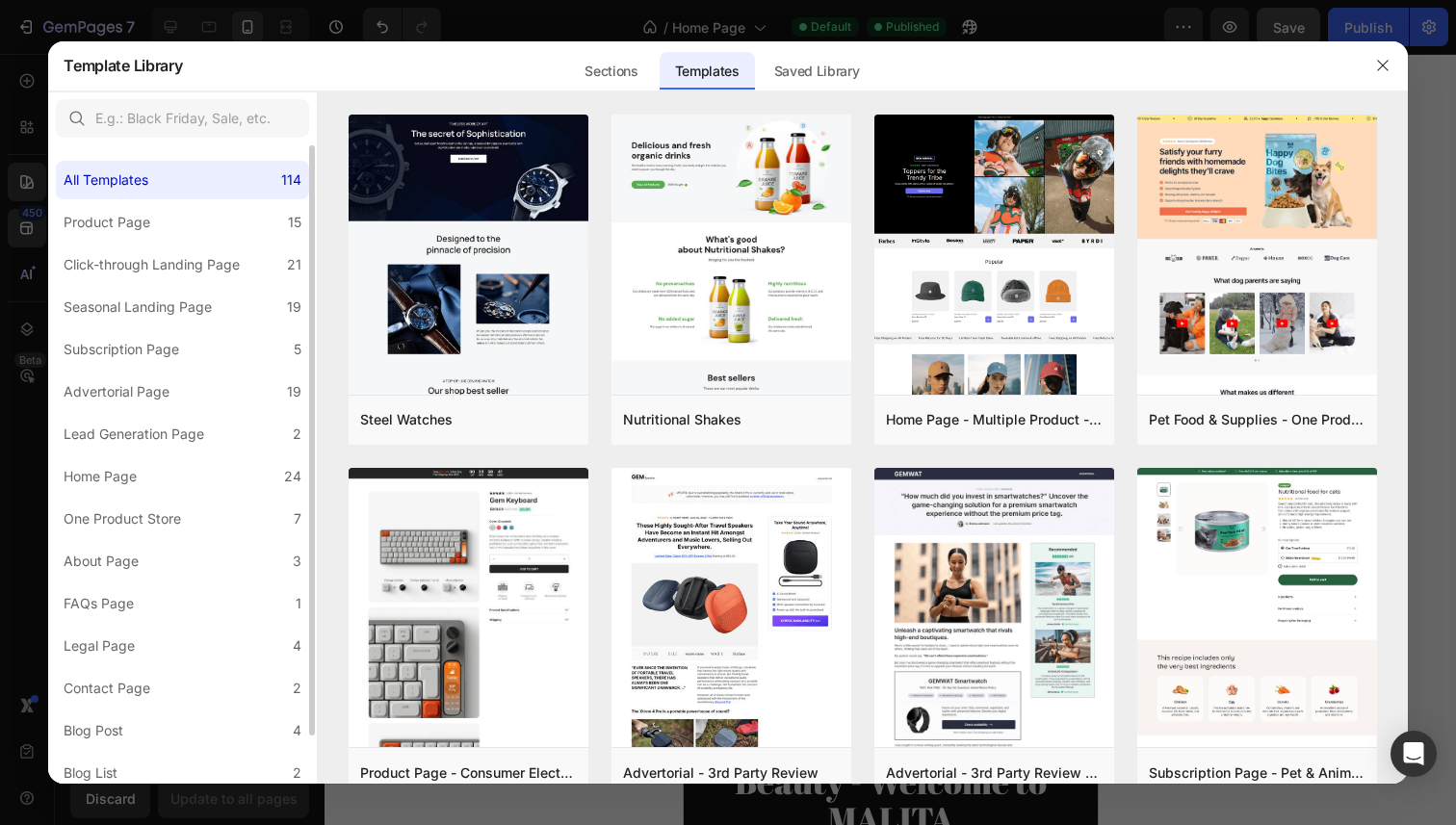 click on "All Templates 114 Product Page 15 Click-through Landing Page 21 Seasonal Landing Page 19 Subscription Page 5 Advertorial Page 19 Lead Generation Page 2 Home Page 24 One Product Store 7 About Page 3 FAQs Page 1 Legal Page 4 Contact Page 2 Blog Post 4 Blog List 2 Collection Page 3" at bounding box center (182, 490) 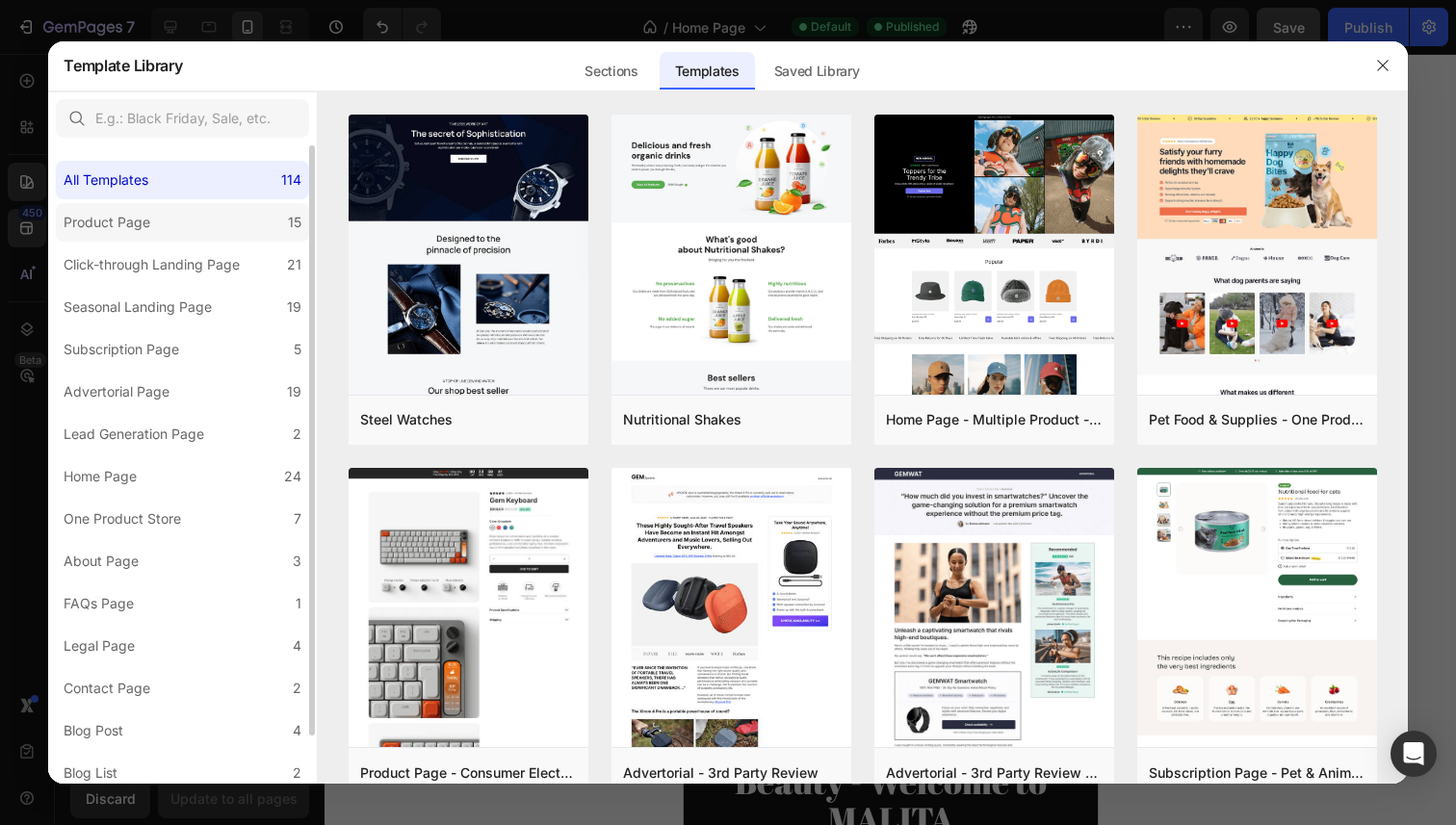 click on "Product Page" at bounding box center (111, 222) 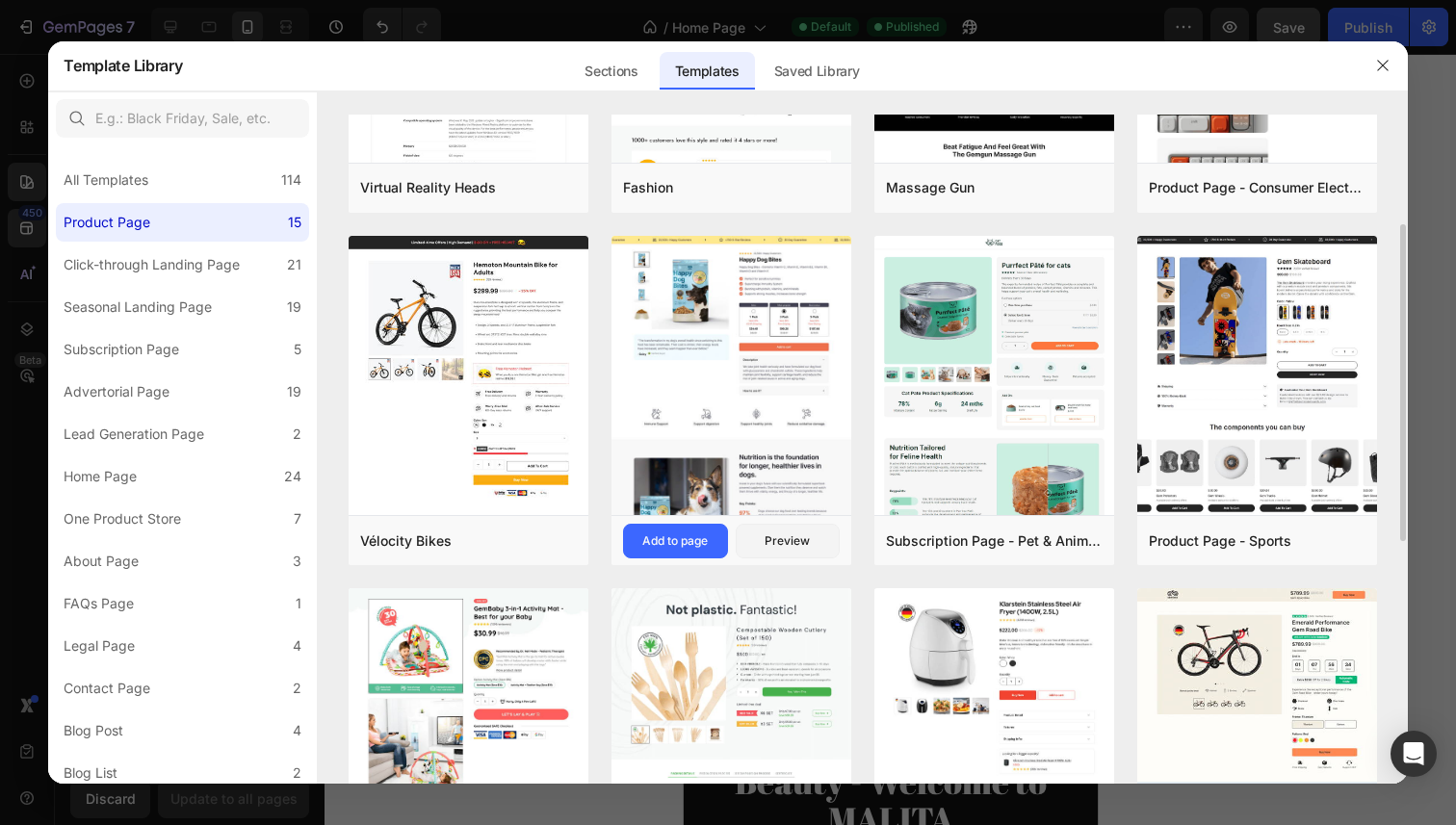 scroll, scrollTop: 742, scrollLeft: 0, axis: vertical 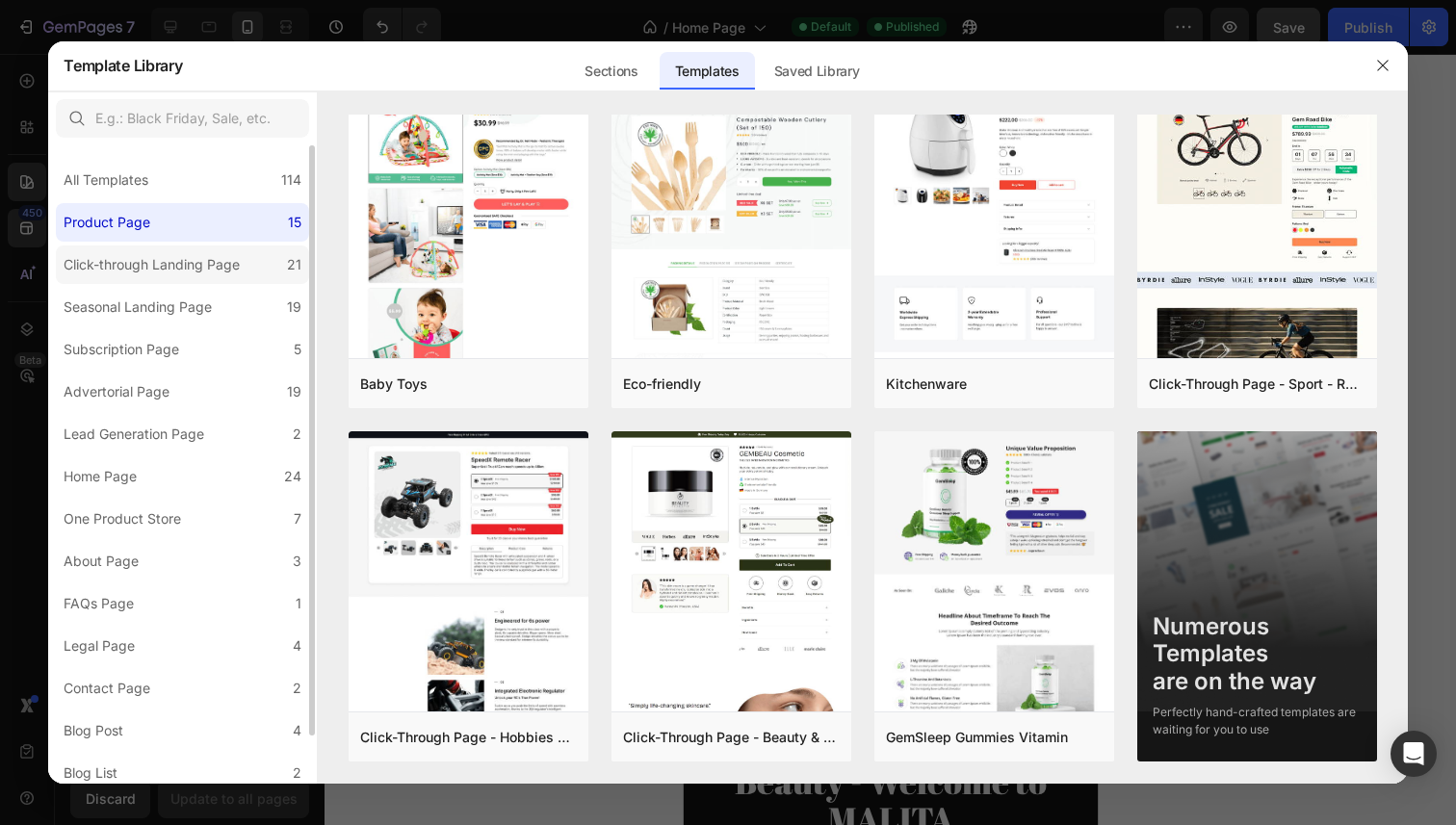 click on "Click-through Landing Page" at bounding box center [151, 265] 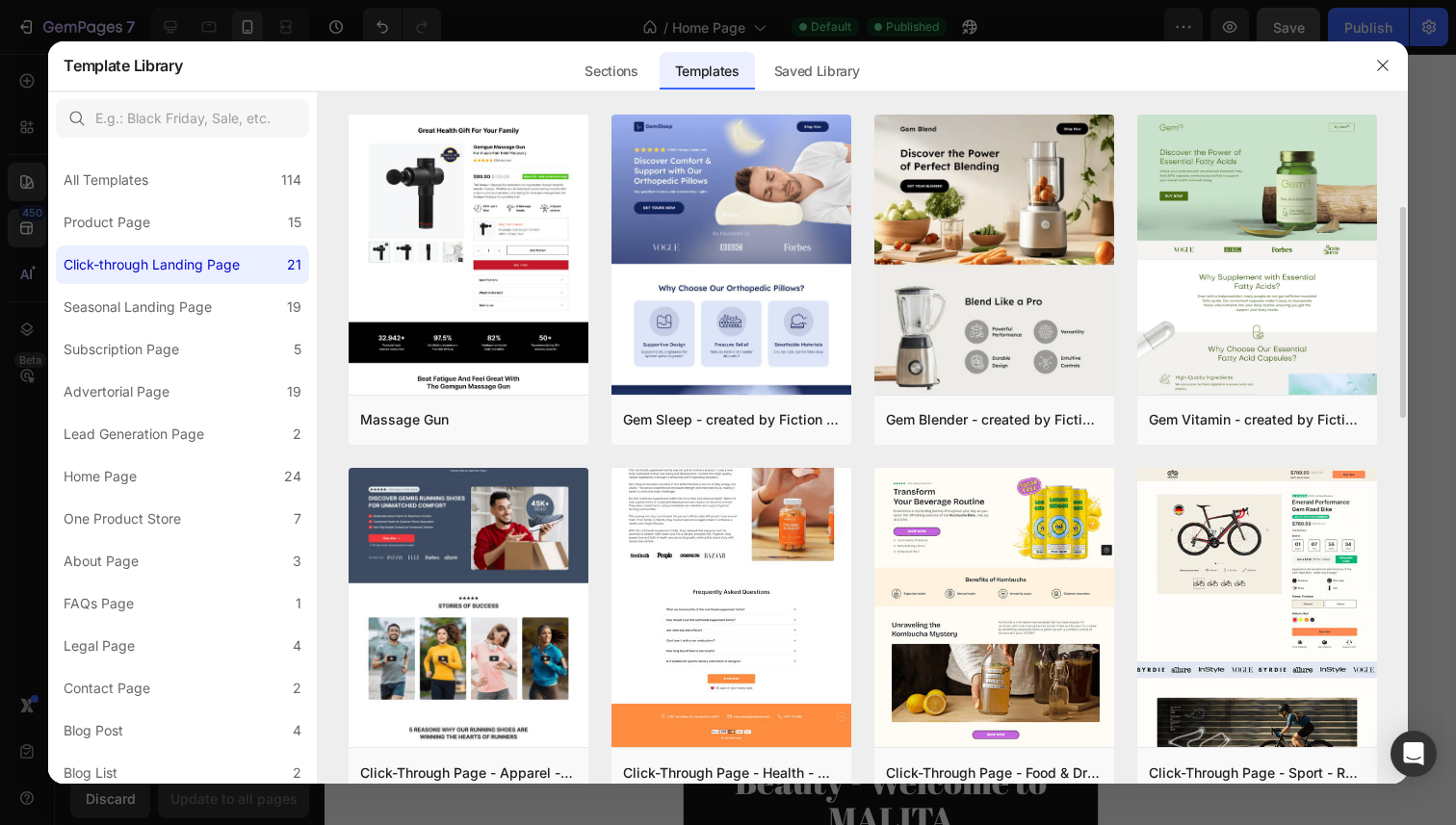 scroll, scrollTop: 0, scrollLeft: 0, axis: both 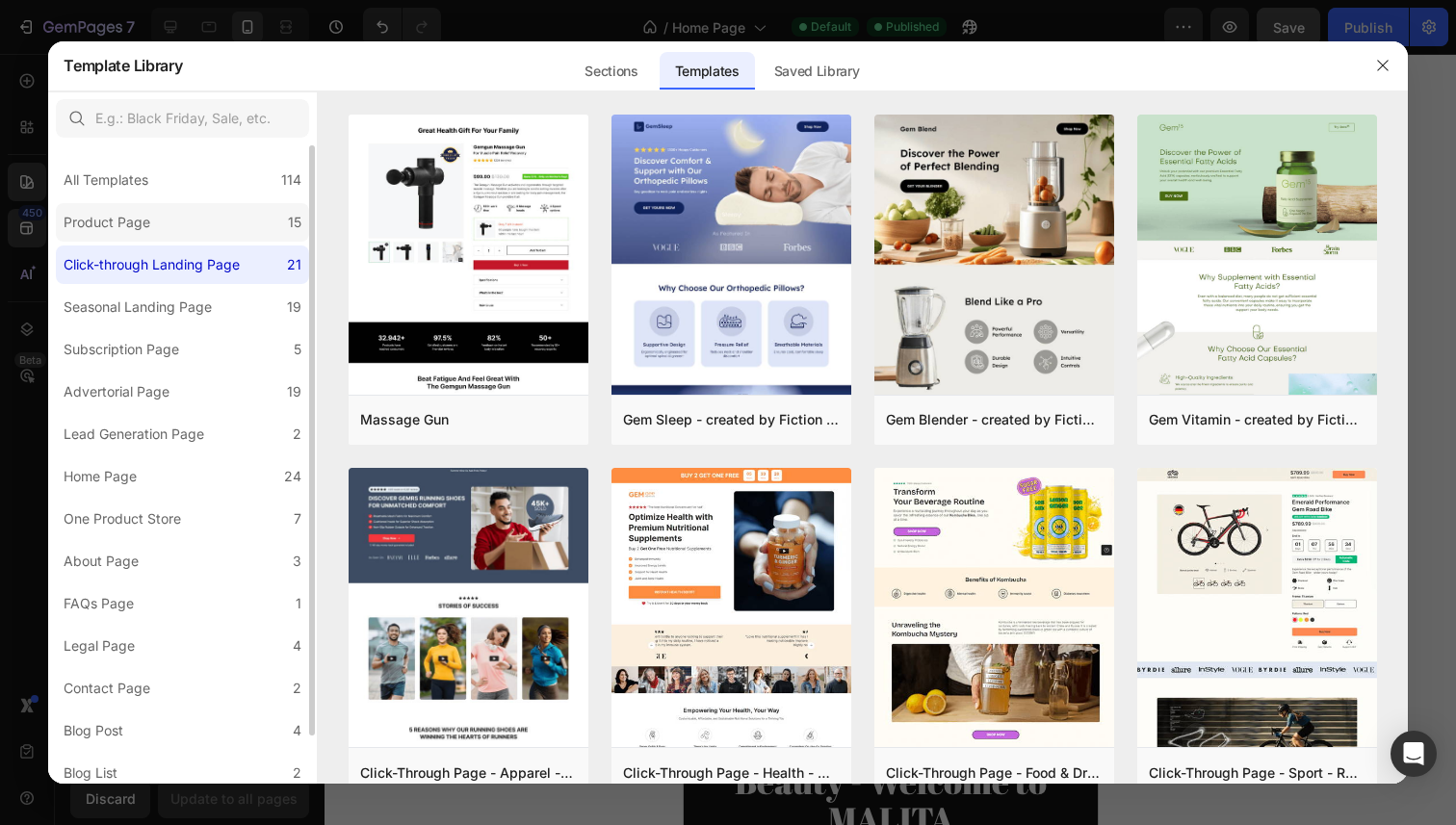 click on "Product Page 15" 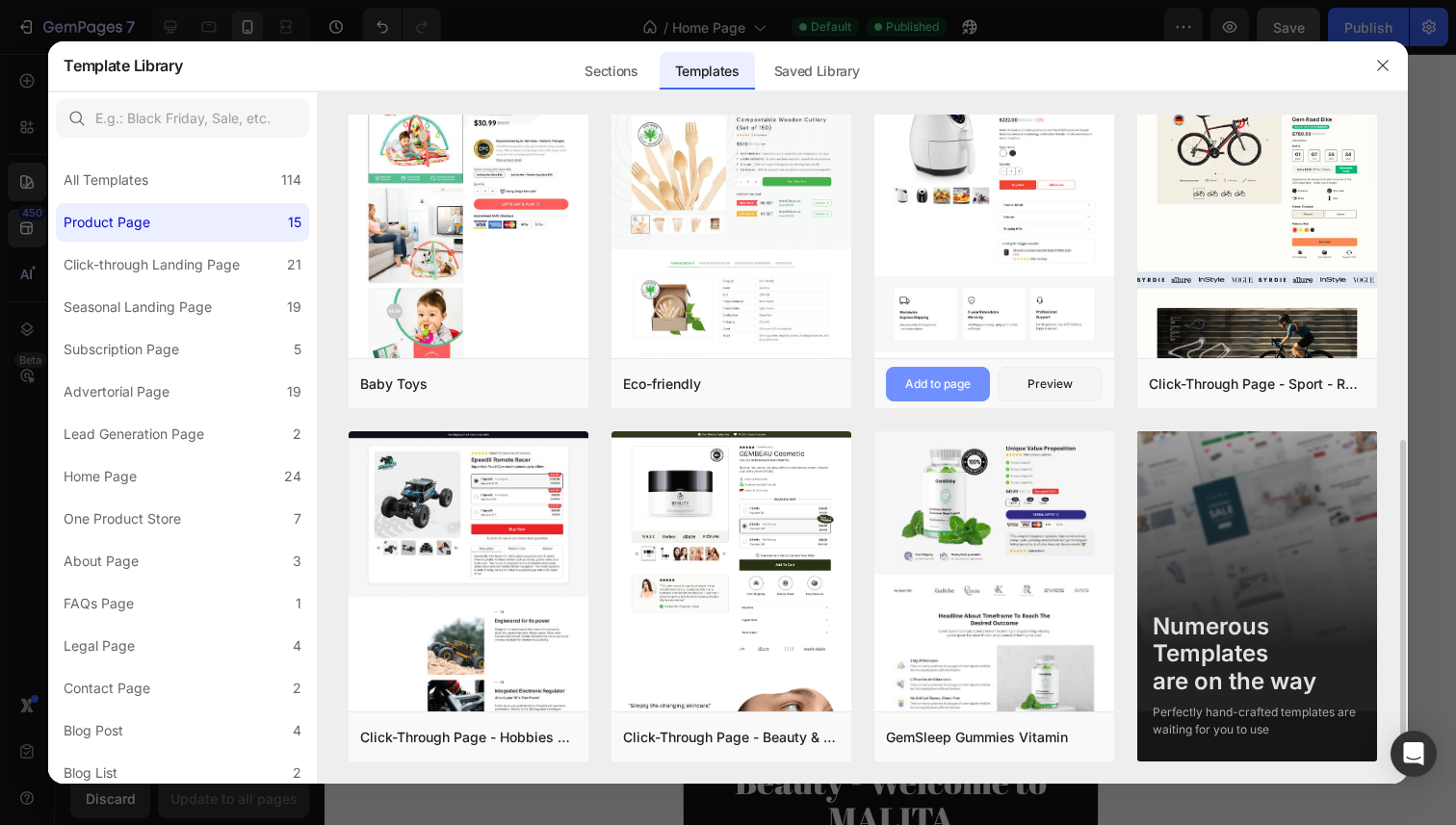 scroll, scrollTop: 0, scrollLeft: 0, axis: both 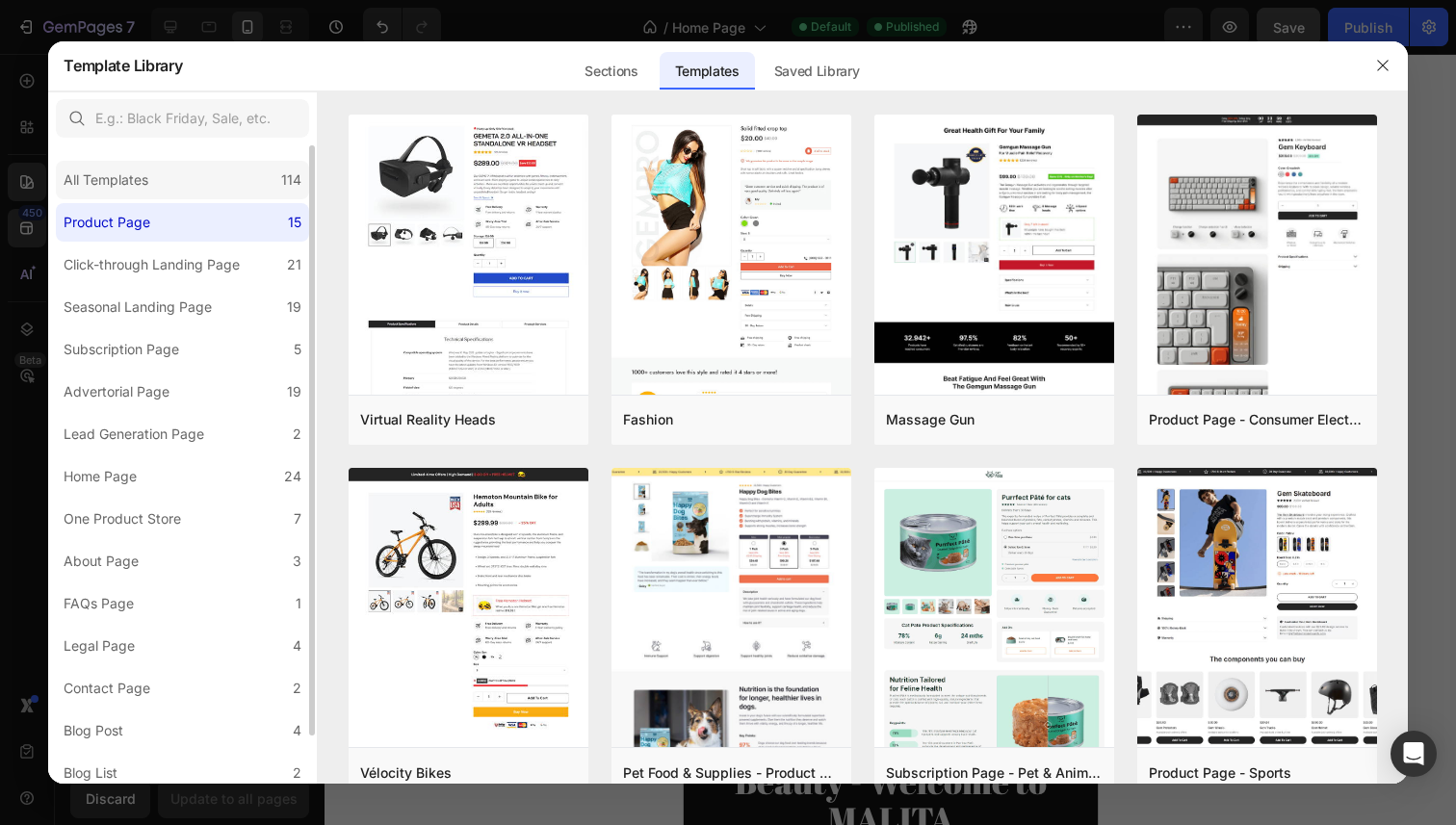 click on "All Templates 114" 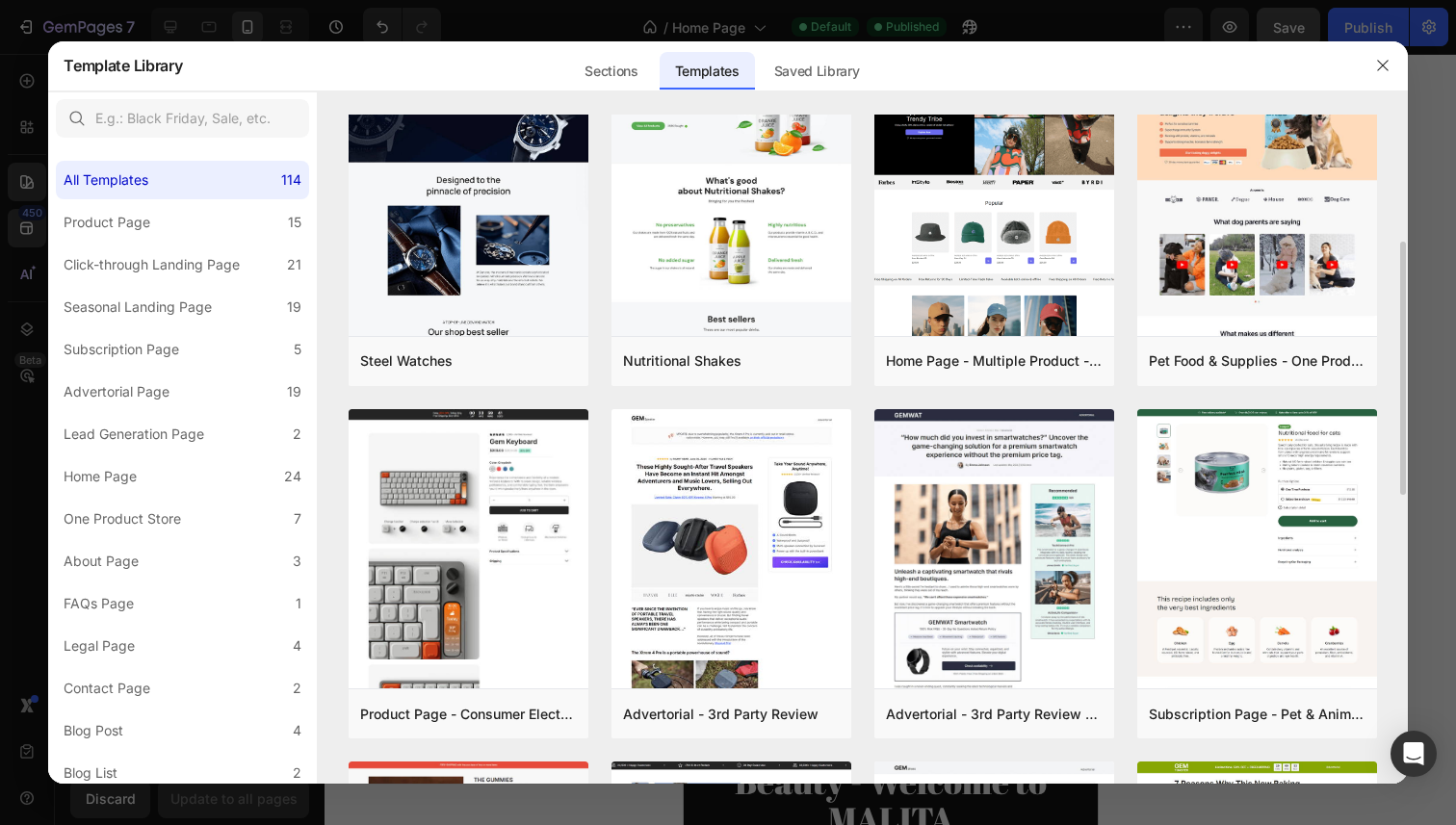 scroll, scrollTop: 0, scrollLeft: 0, axis: both 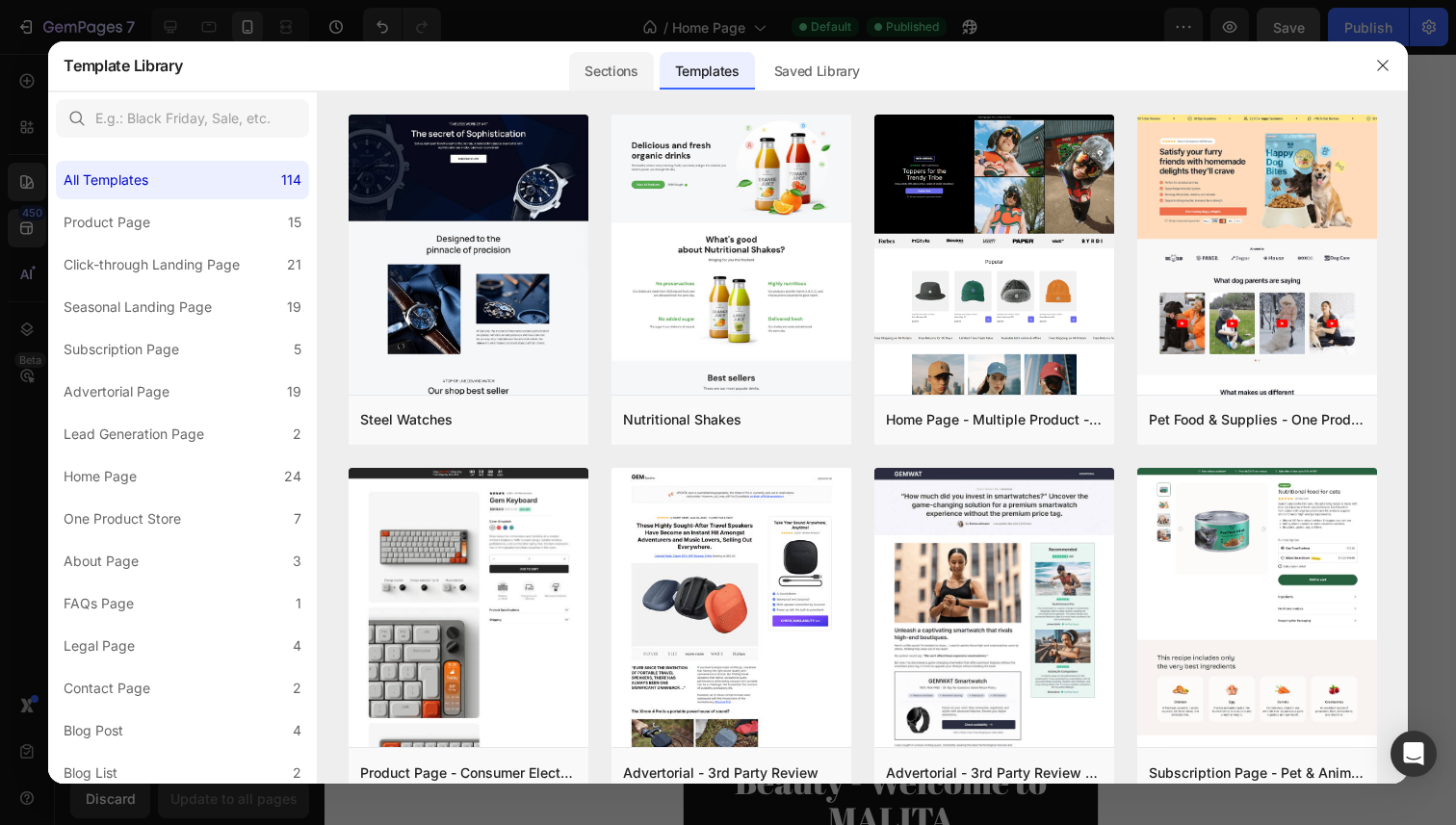 click on "Sections" 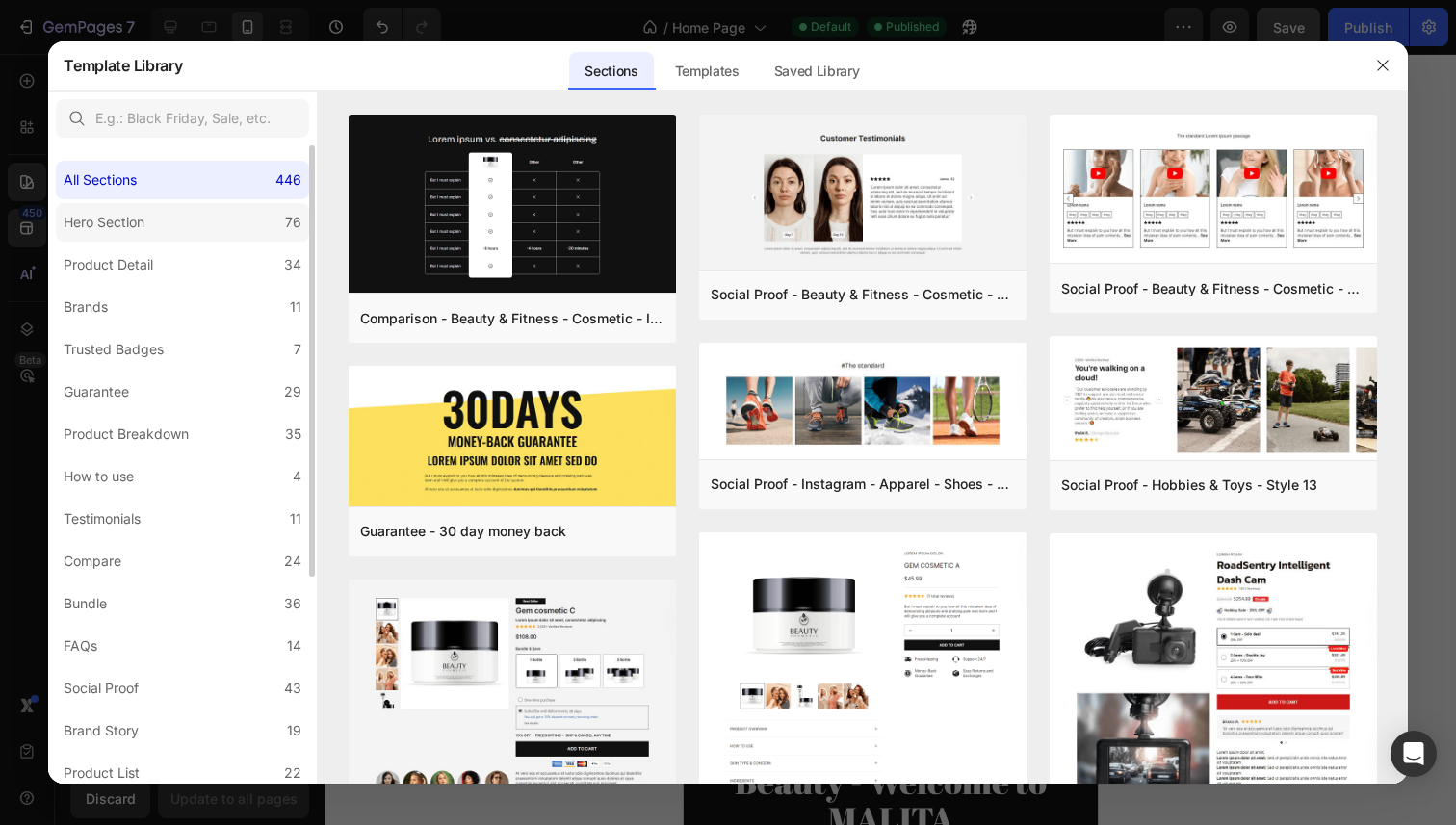 click on "Hero Section" at bounding box center [104, 222] 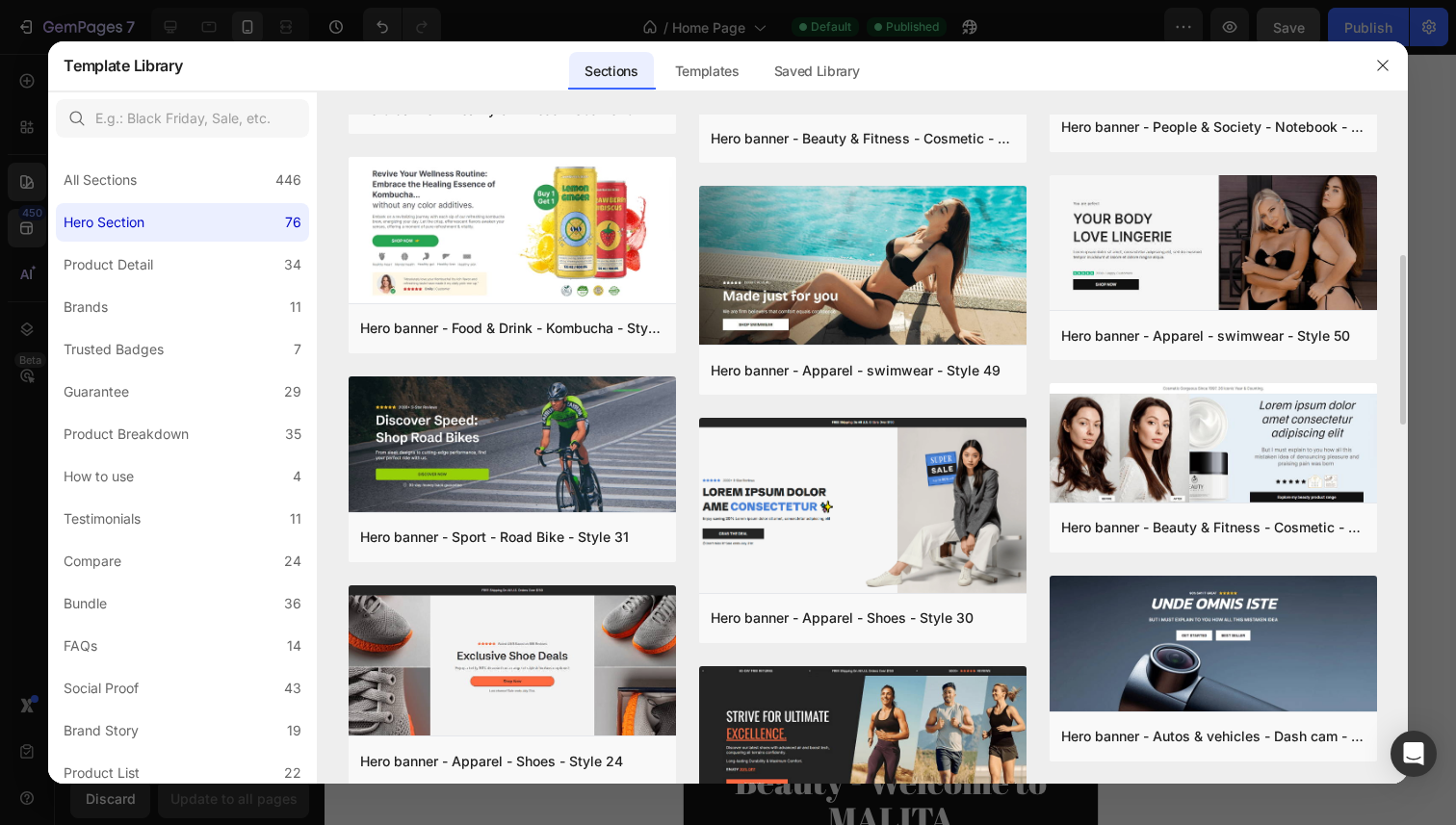 scroll, scrollTop: 573, scrollLeft: 0, axis: vertical 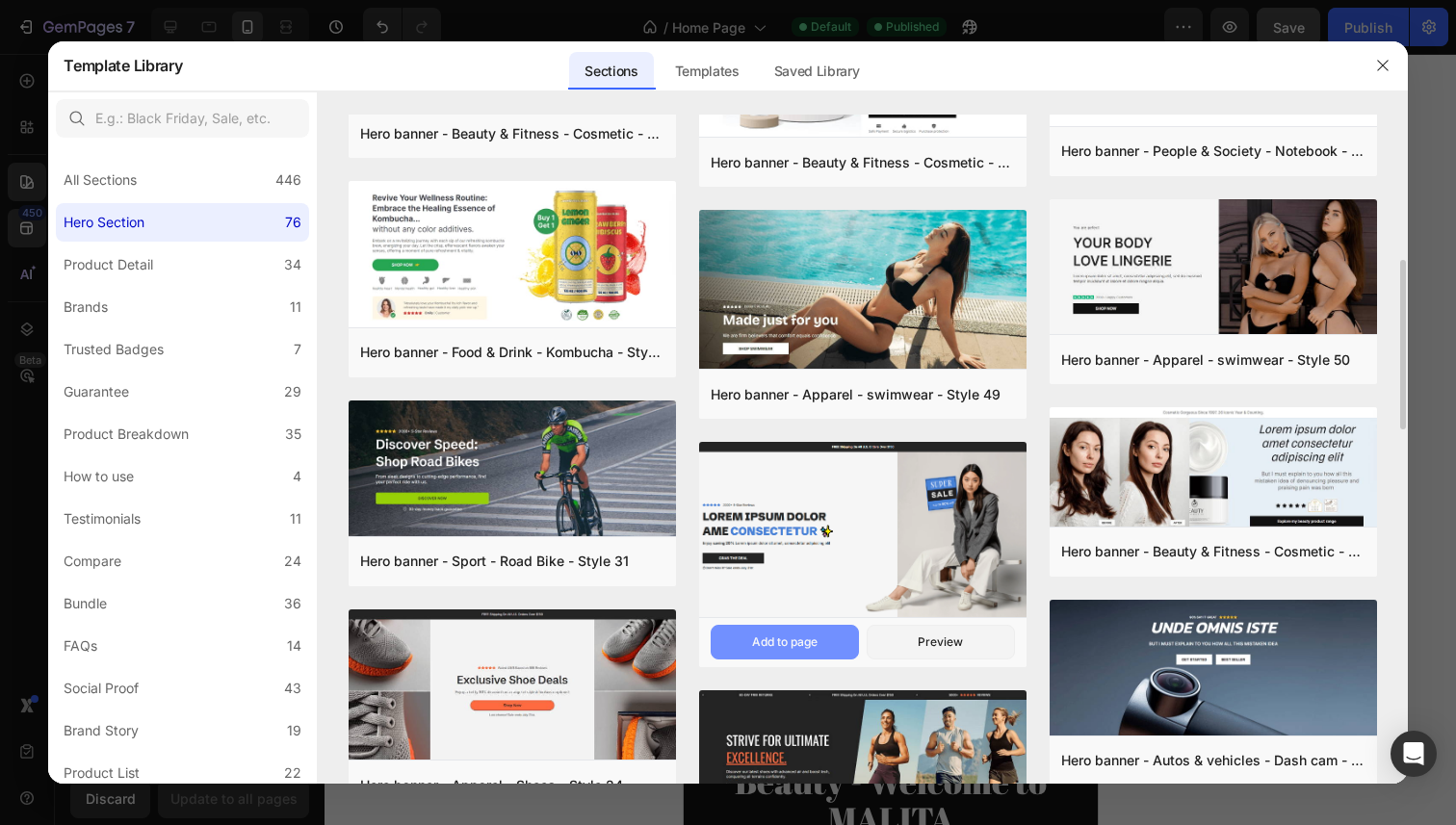 click on "Add to page" at bounding box center (785, 642) 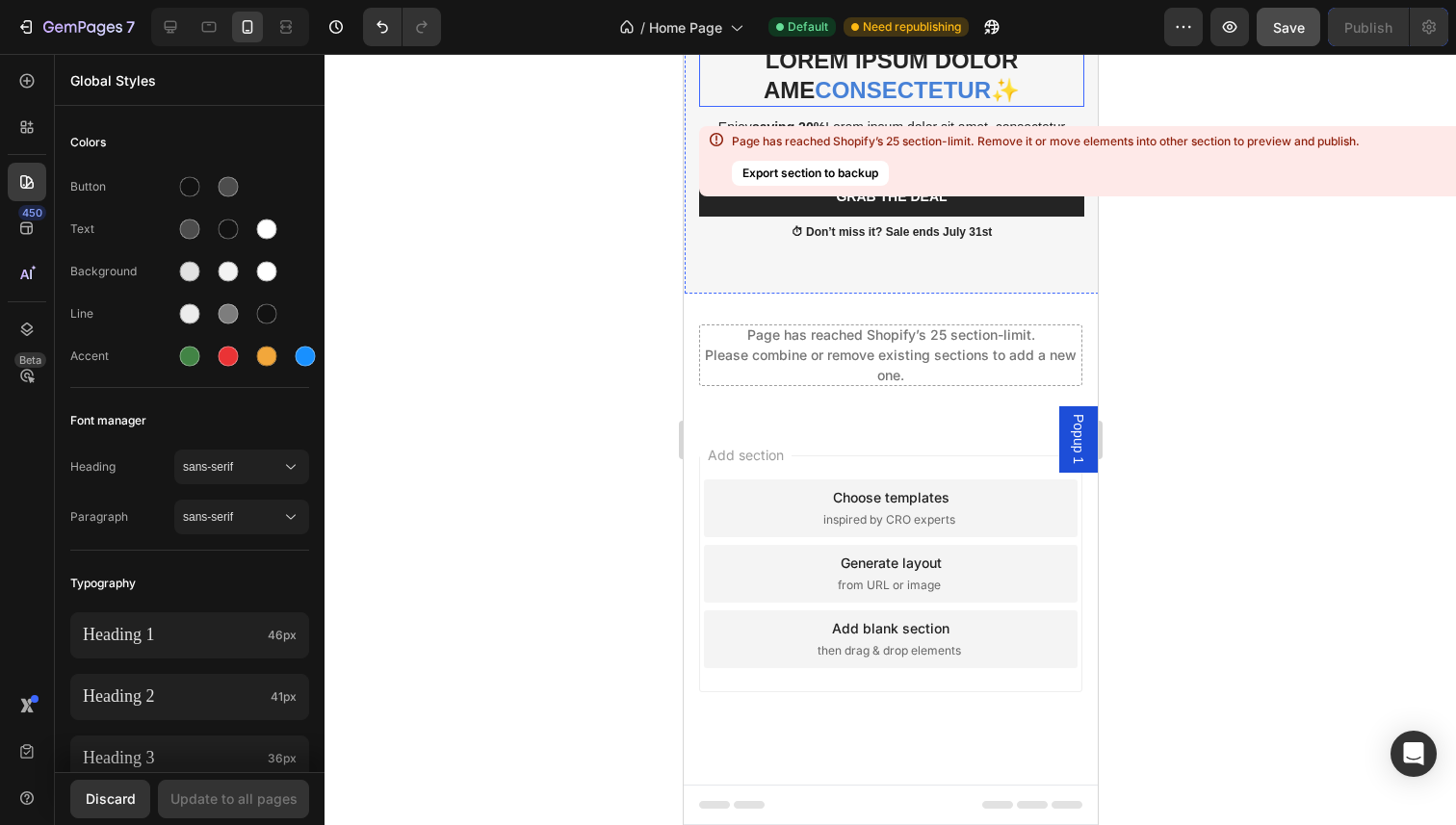 scroll, scrollTop: 6138, scrollLeft: 0, axis: vertical 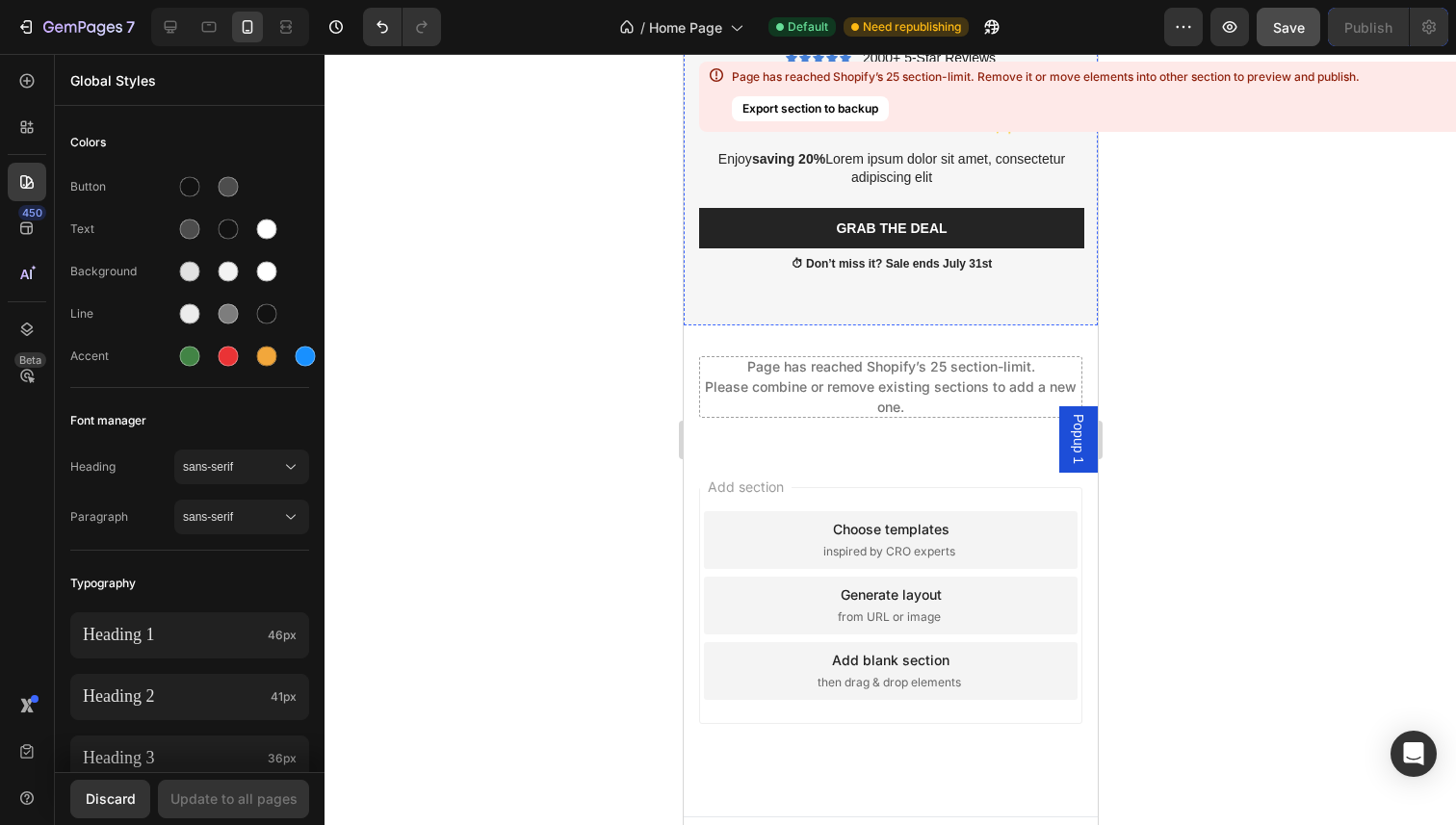 click at bounding box center [890, 20] 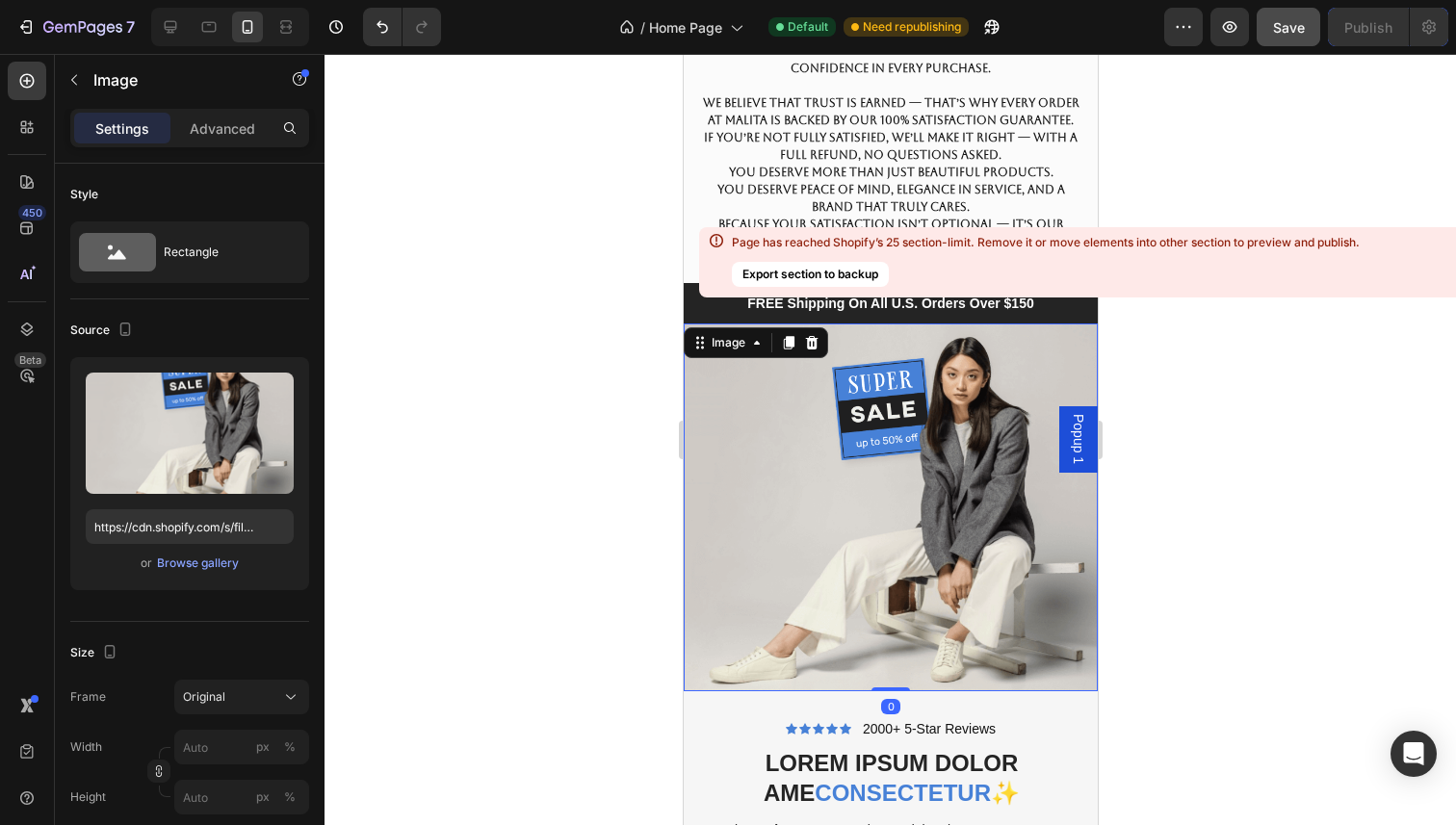 scroll, scrollTop: 5831, scrollLeft: 0, axis: vertical 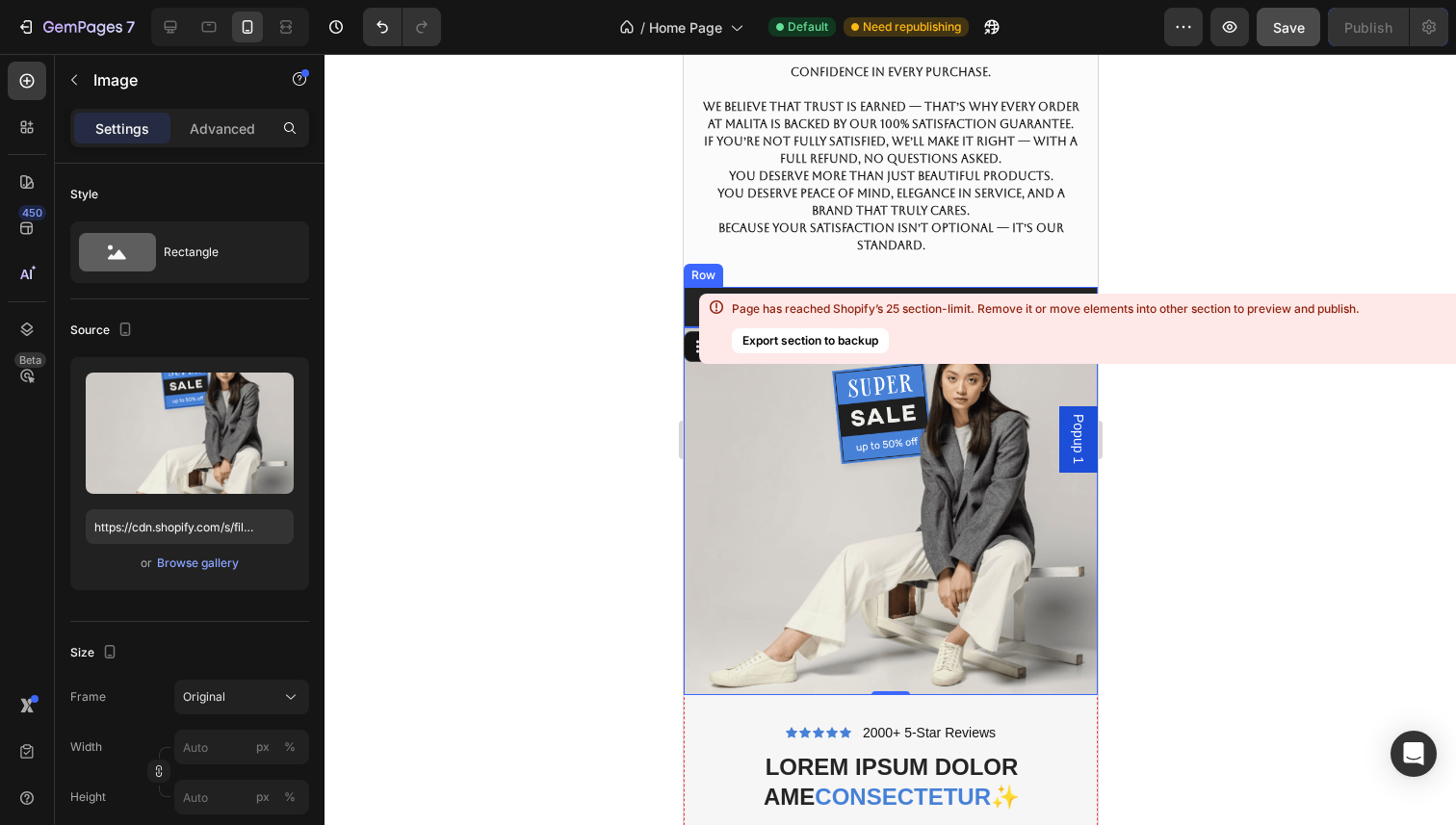 click on "FREE Shipping On All U.S. Orders Over $150 Text Block Row" at bounding box center (890, 307) 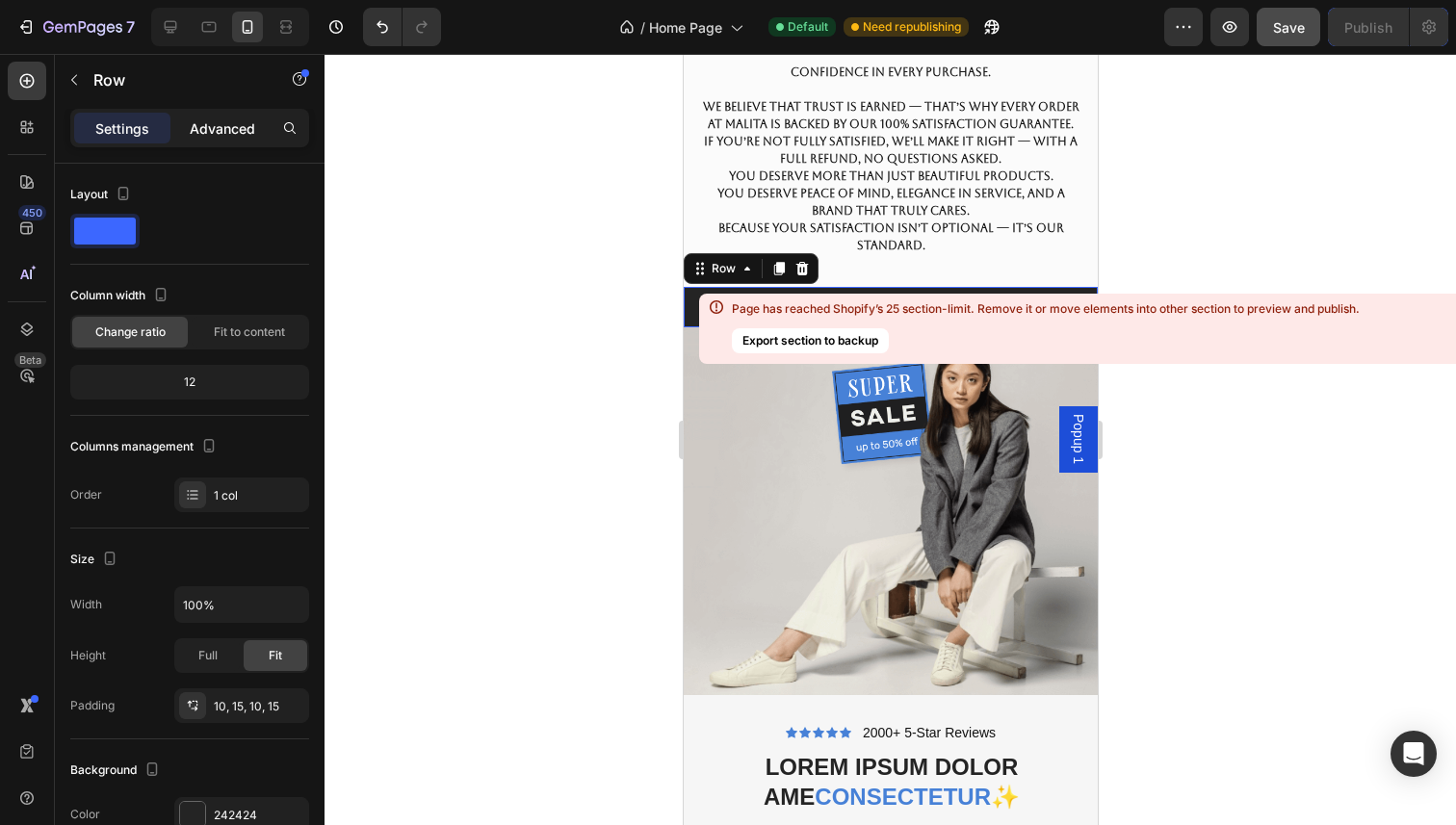 click on "Advanced" 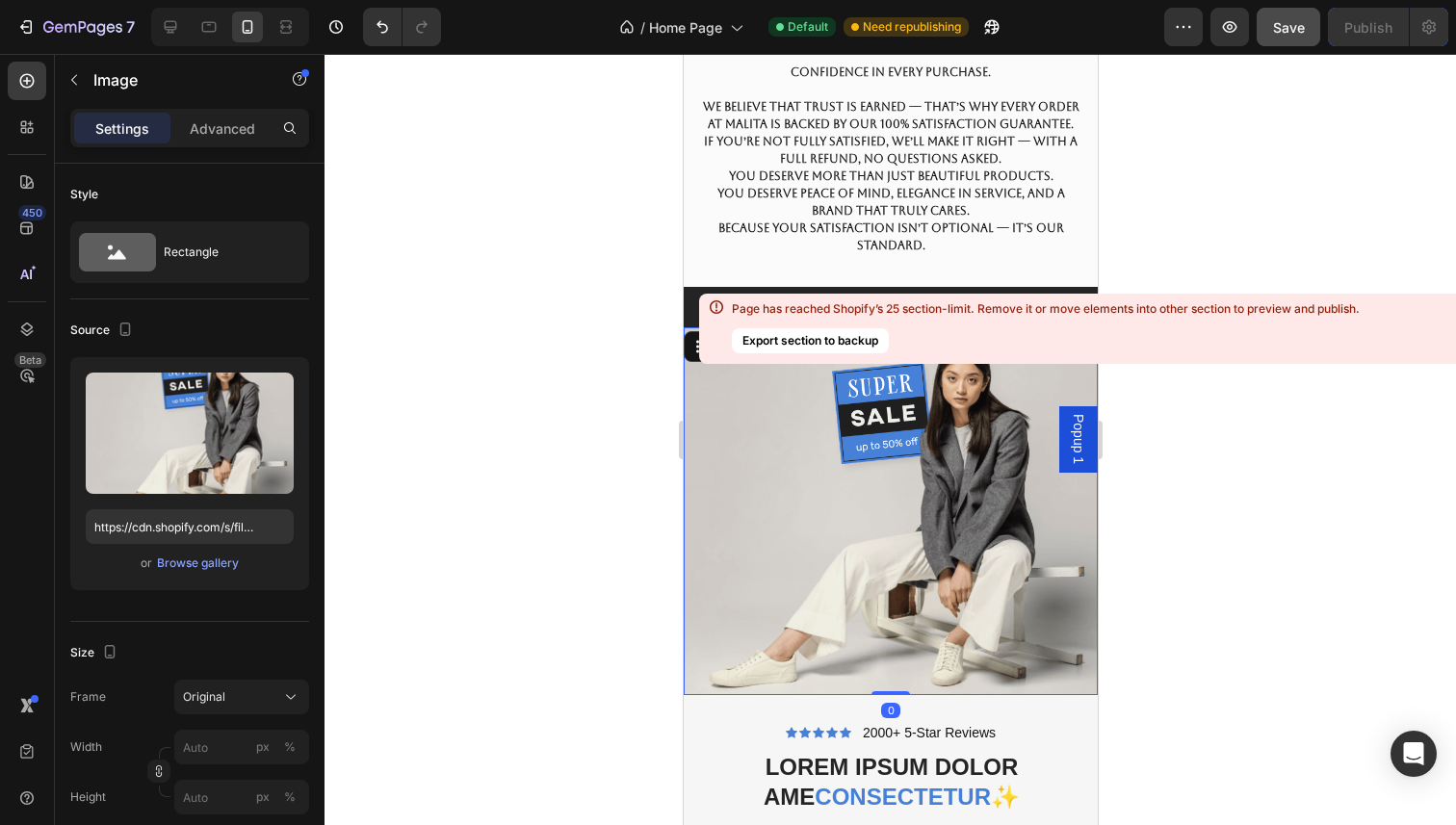 click at bounding box center [890, 511] 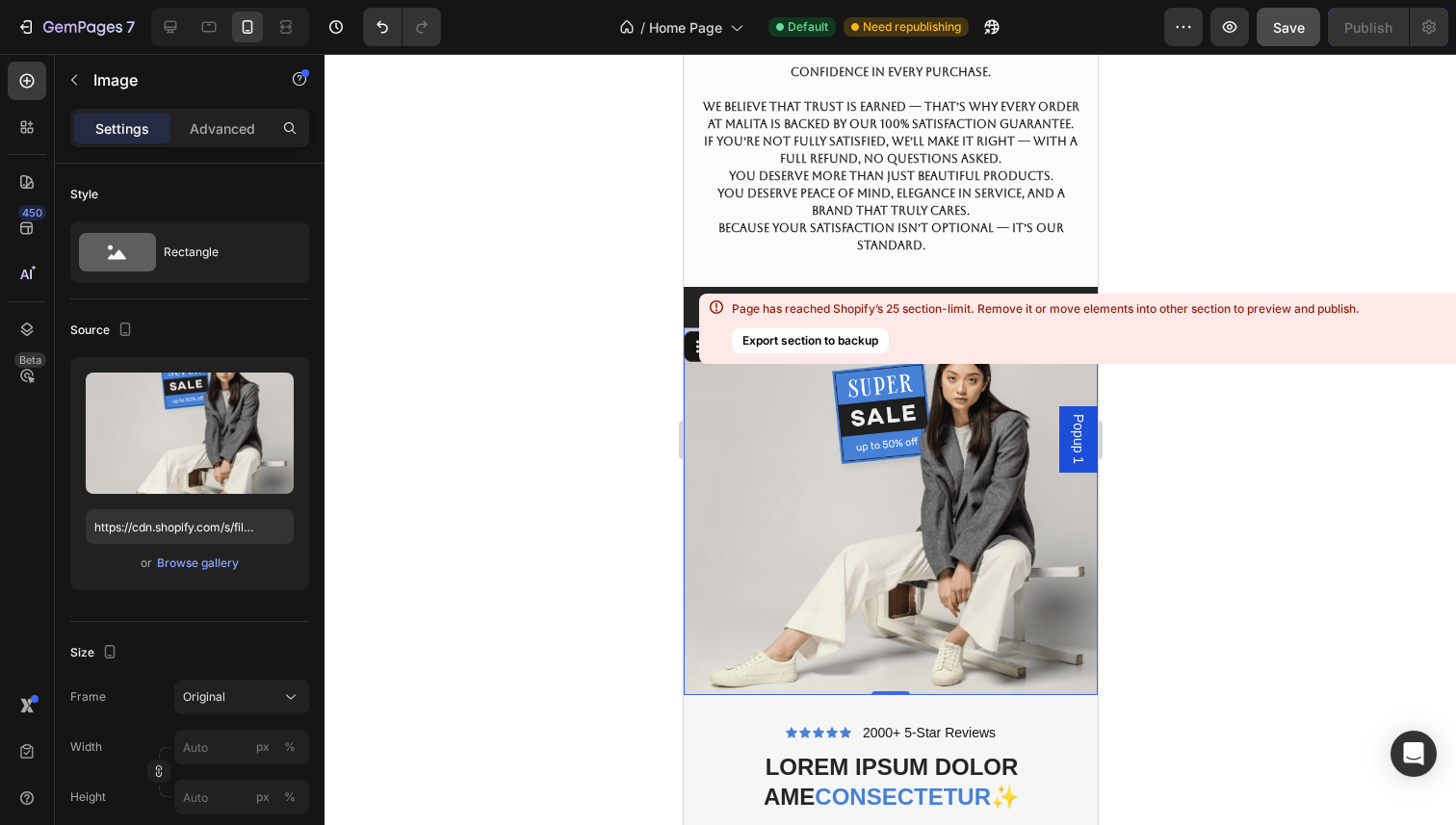 click 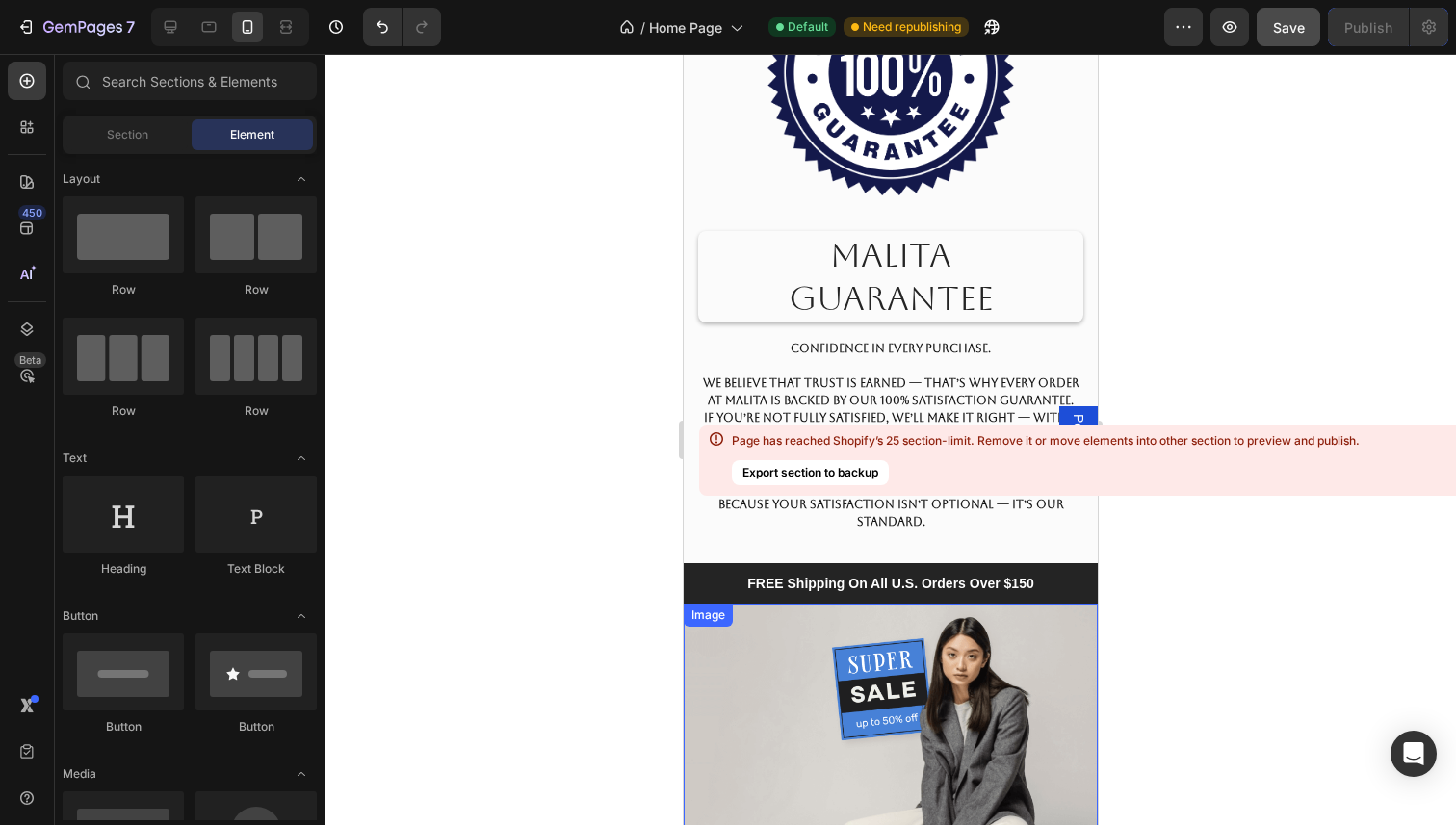 scroll, scrollTop: 5515, scrollLeft: 0, axis: vertical 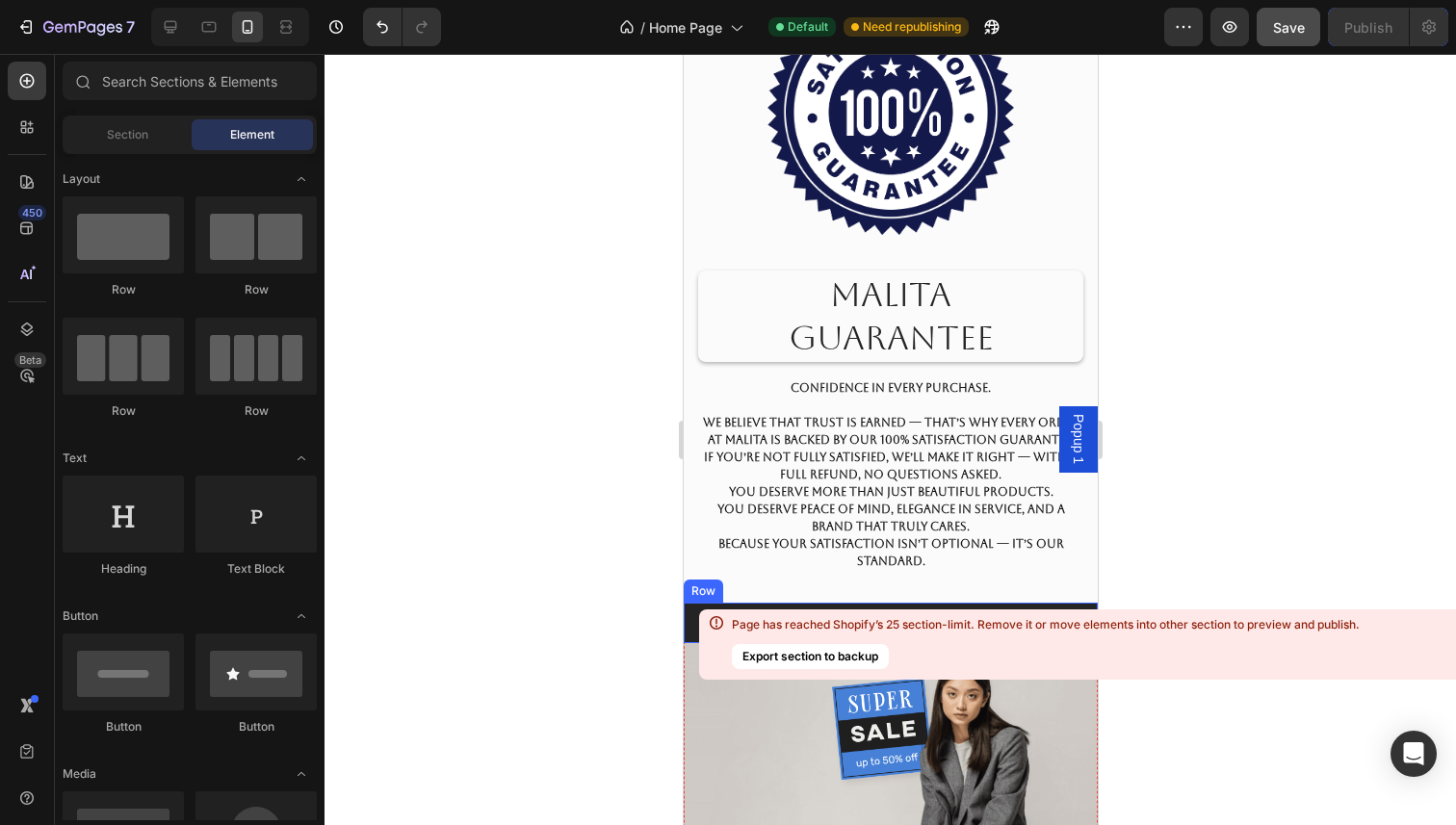 click on "Export section to backup" at bounding box center [810, 657] 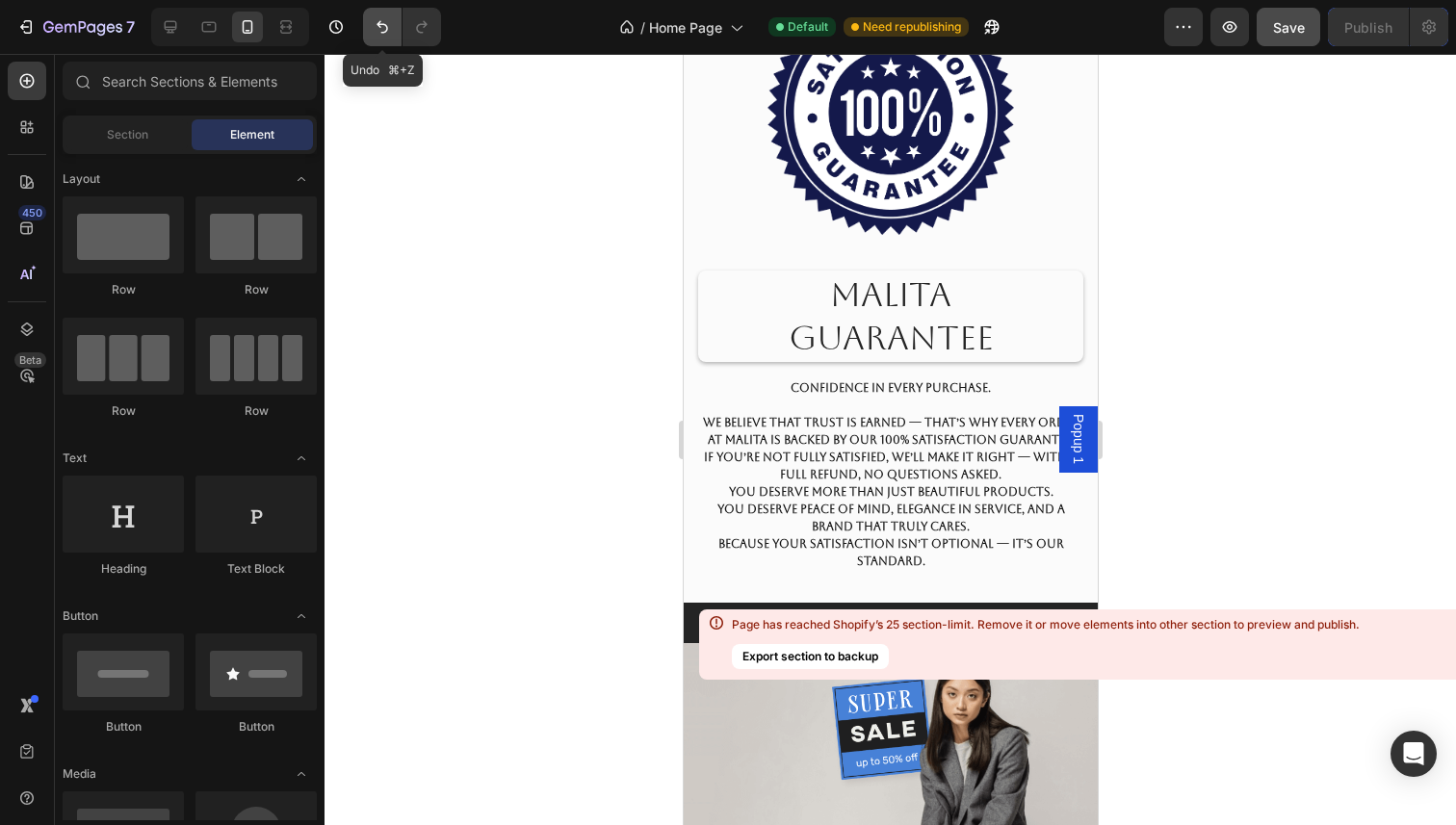 click 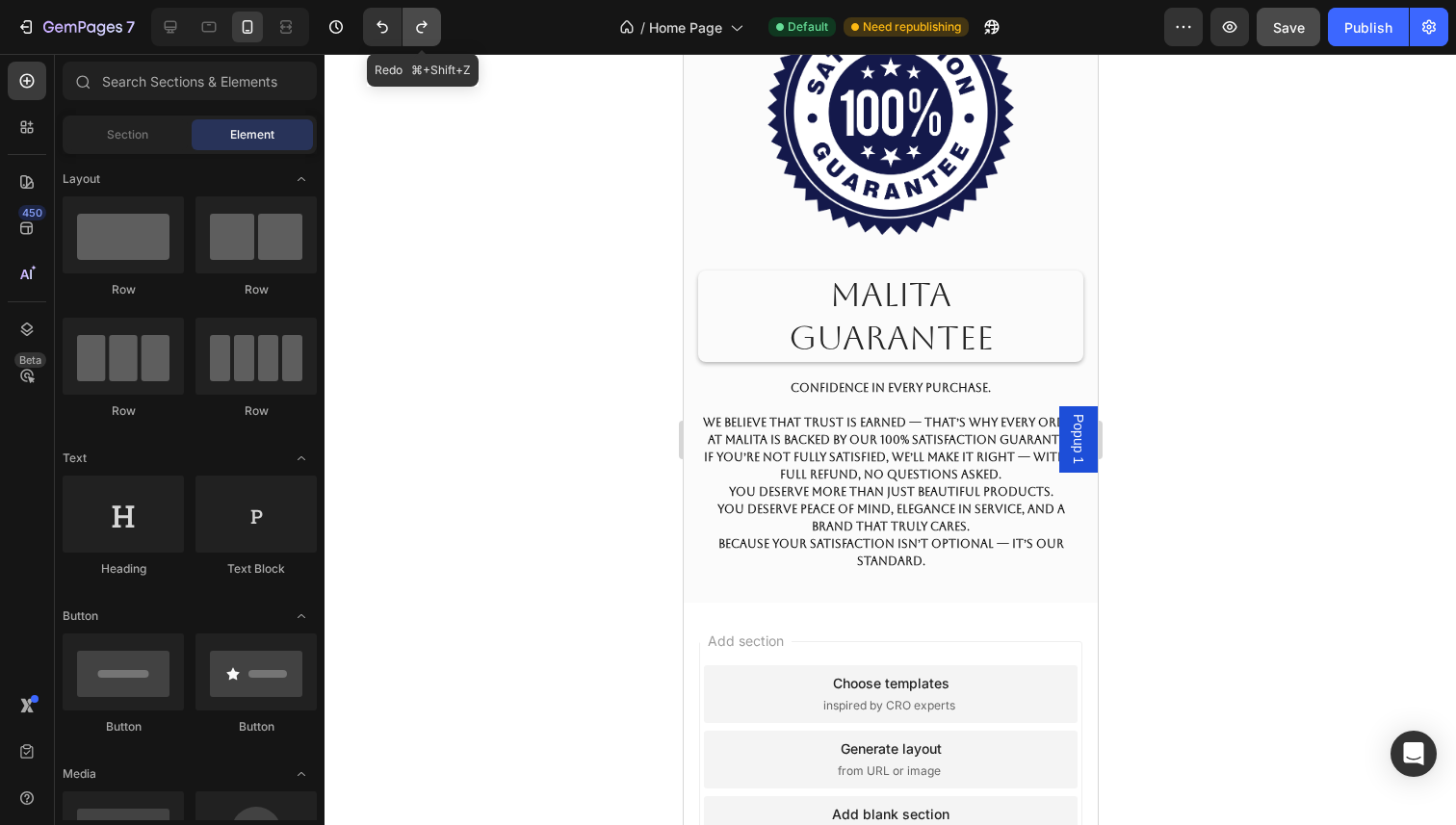 click 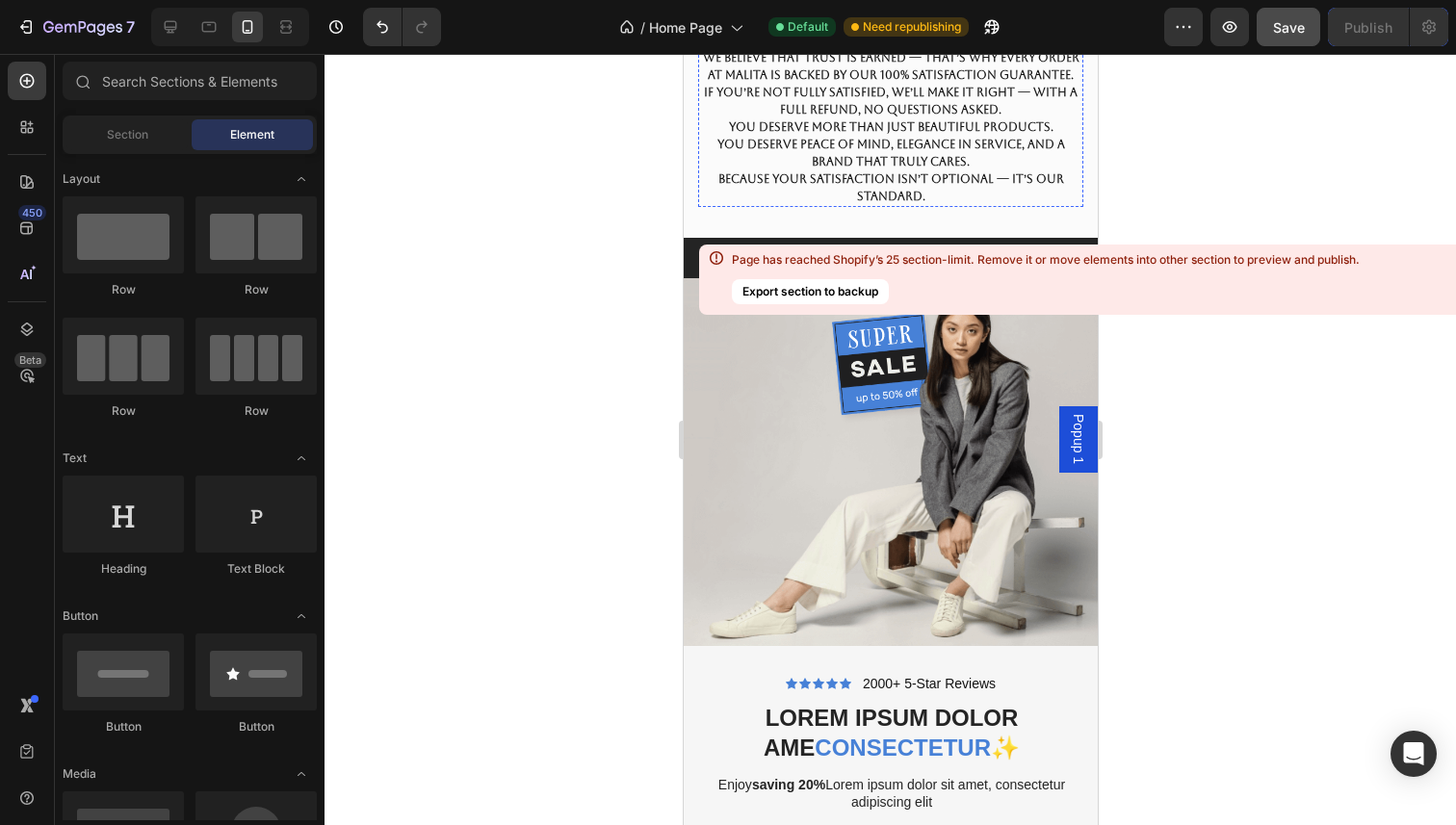 scroll, scrollTop: 5889, scrollLeft: 0, axis: vertical 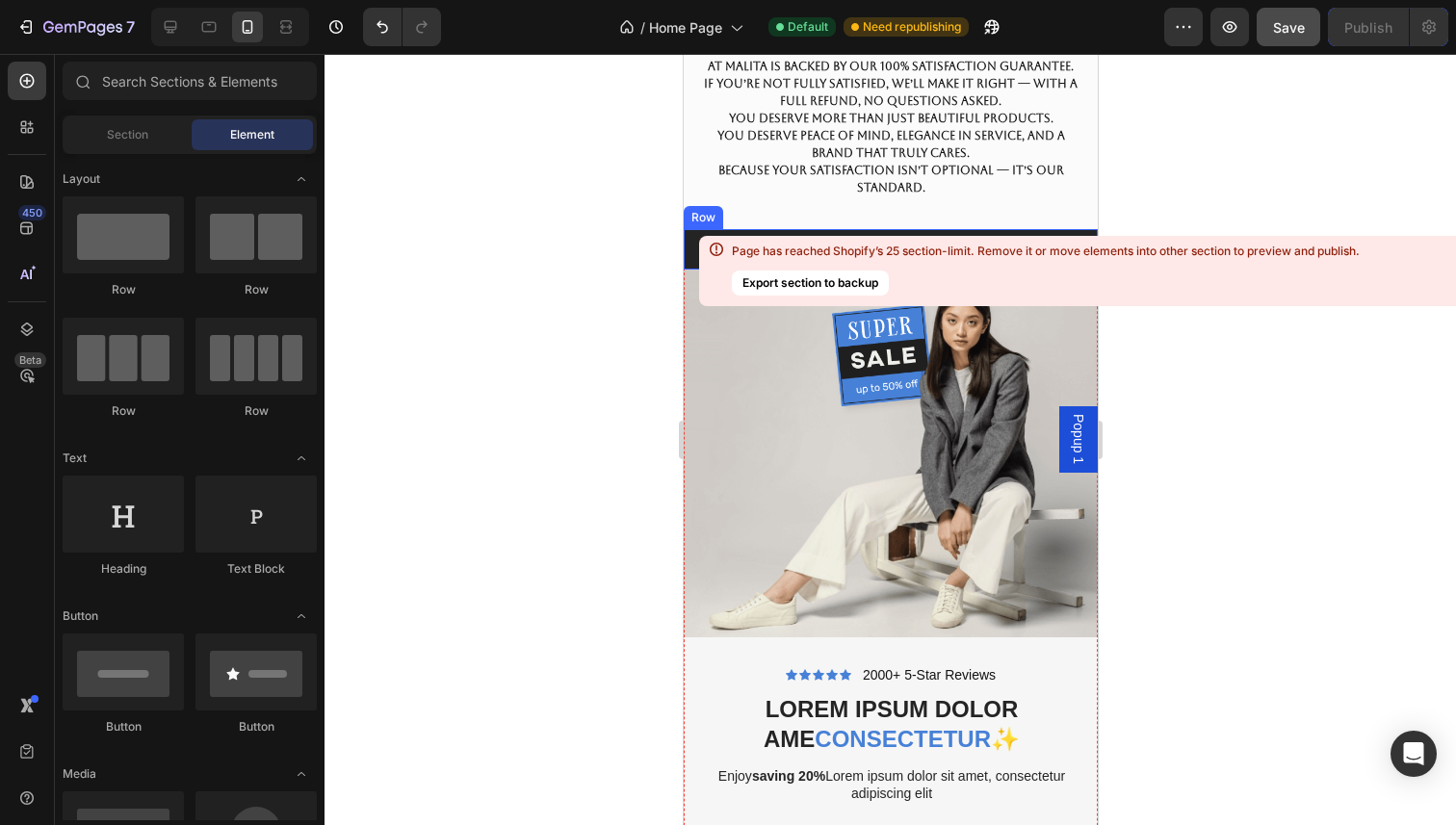 click on "FREE Shipping On All U.S. Orders Over $150 Text Block Row" at bounding box center (890, 249) 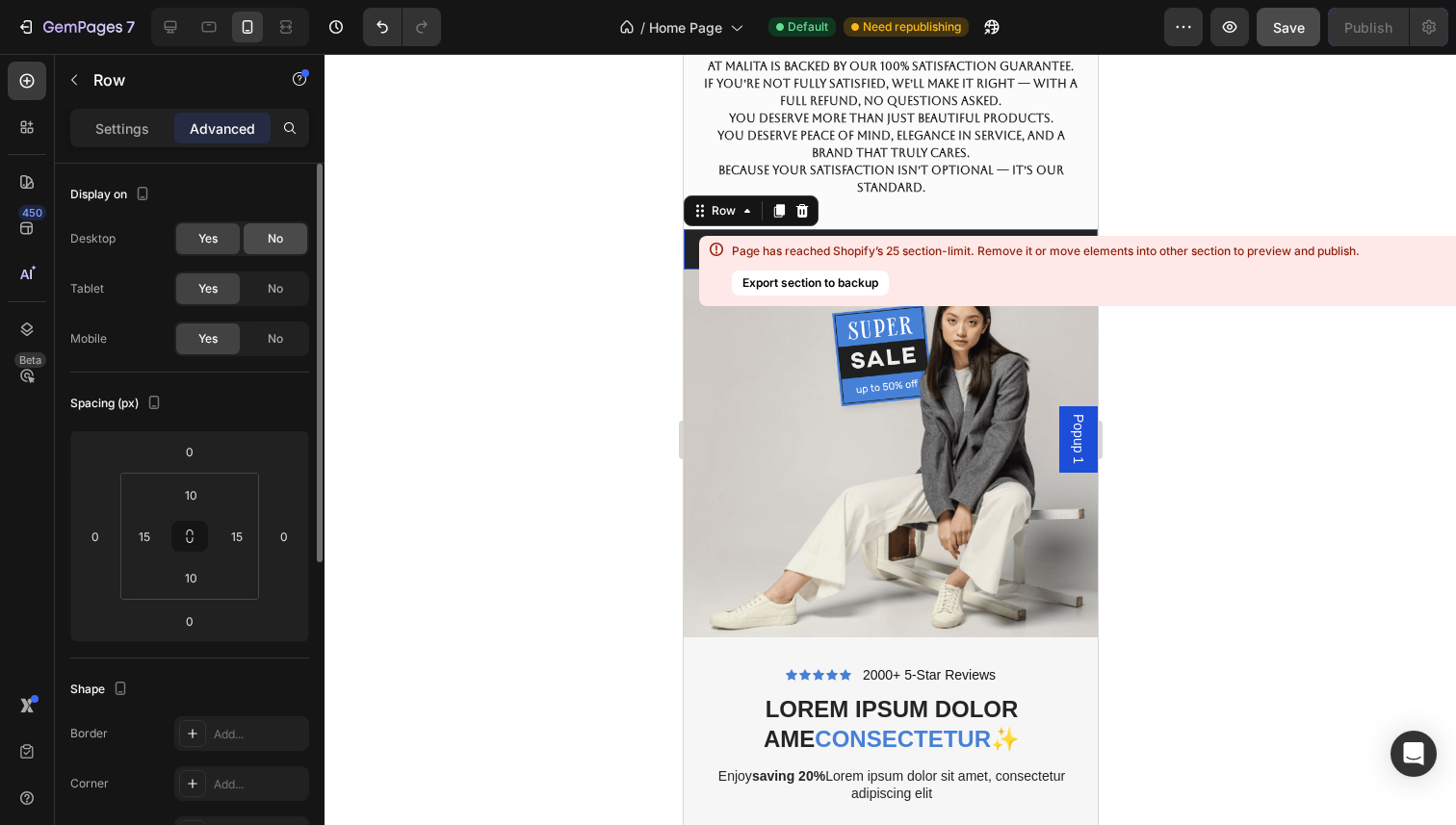 click on "No" 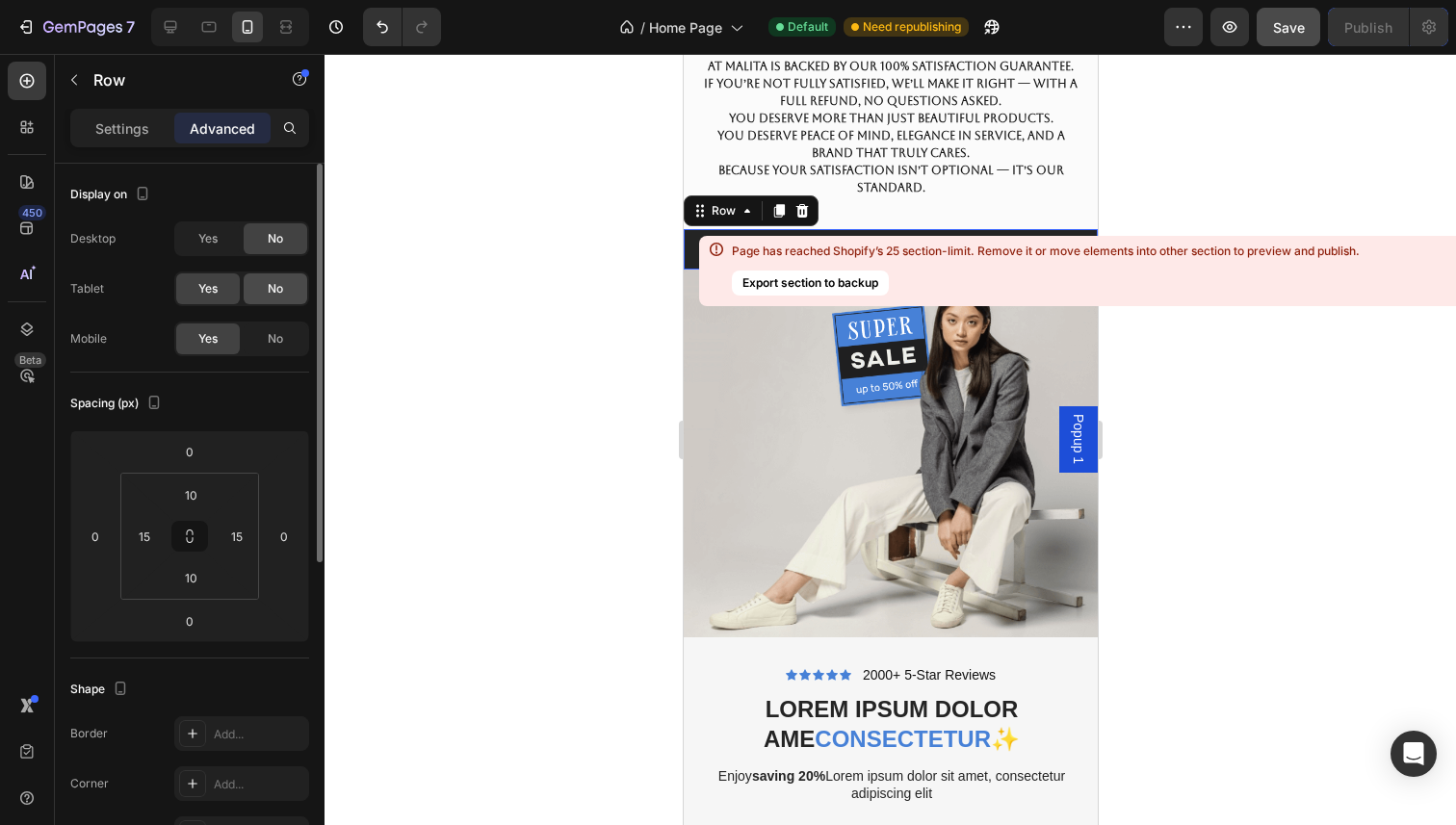 click on "No" 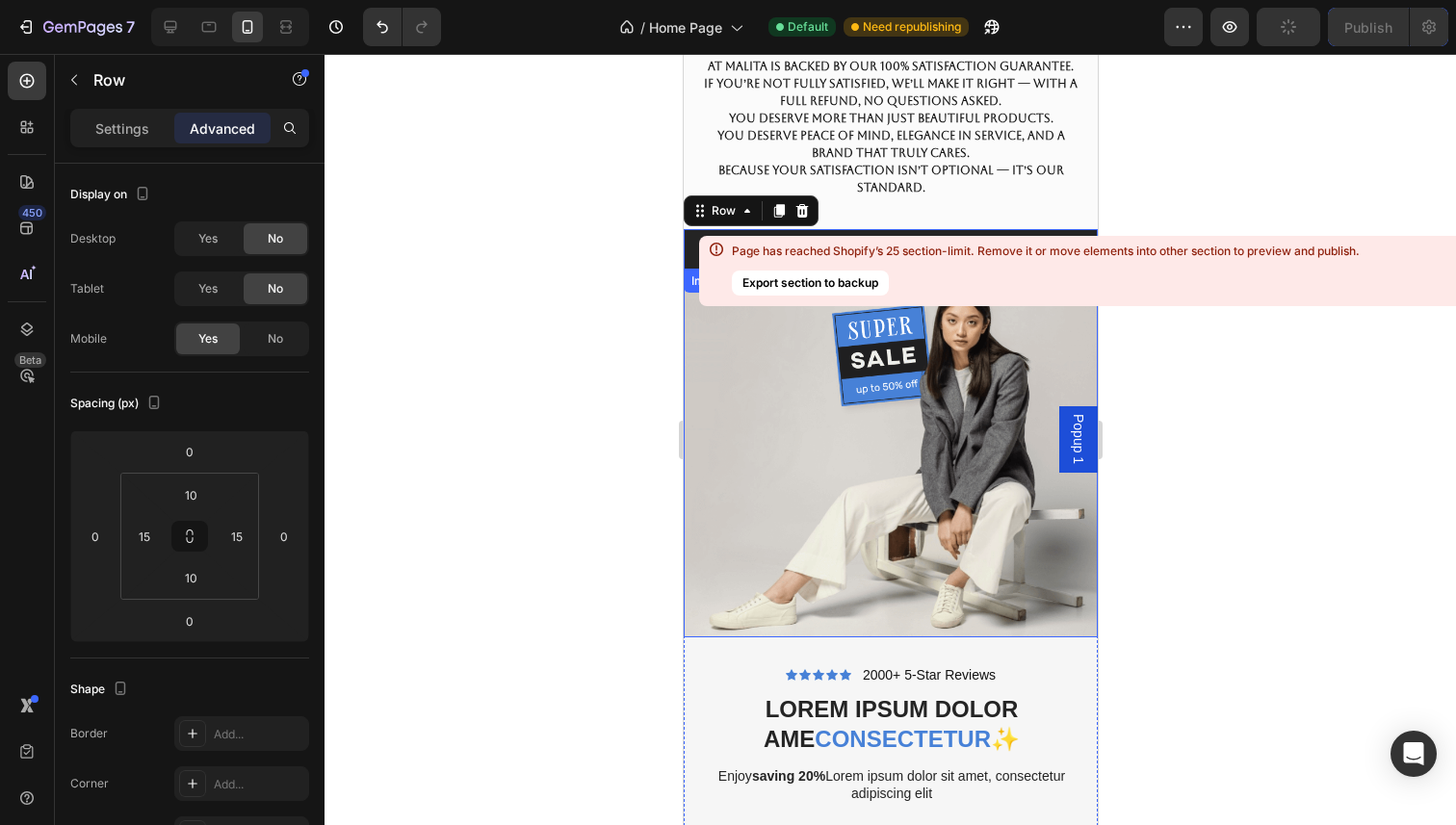 click at bounding box center (890, 453) 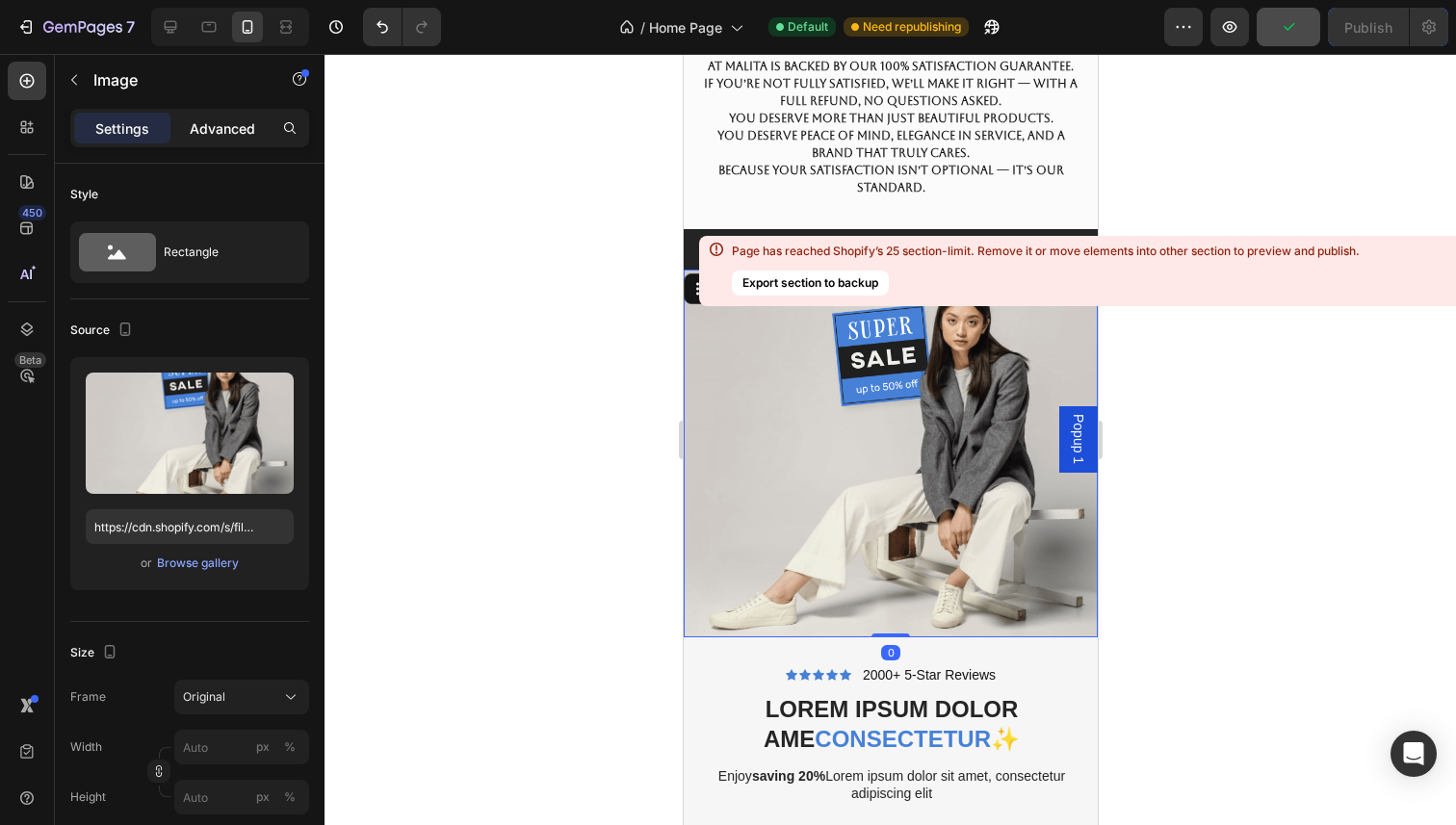 click on "Advanced" at bounding box center (222, 128) 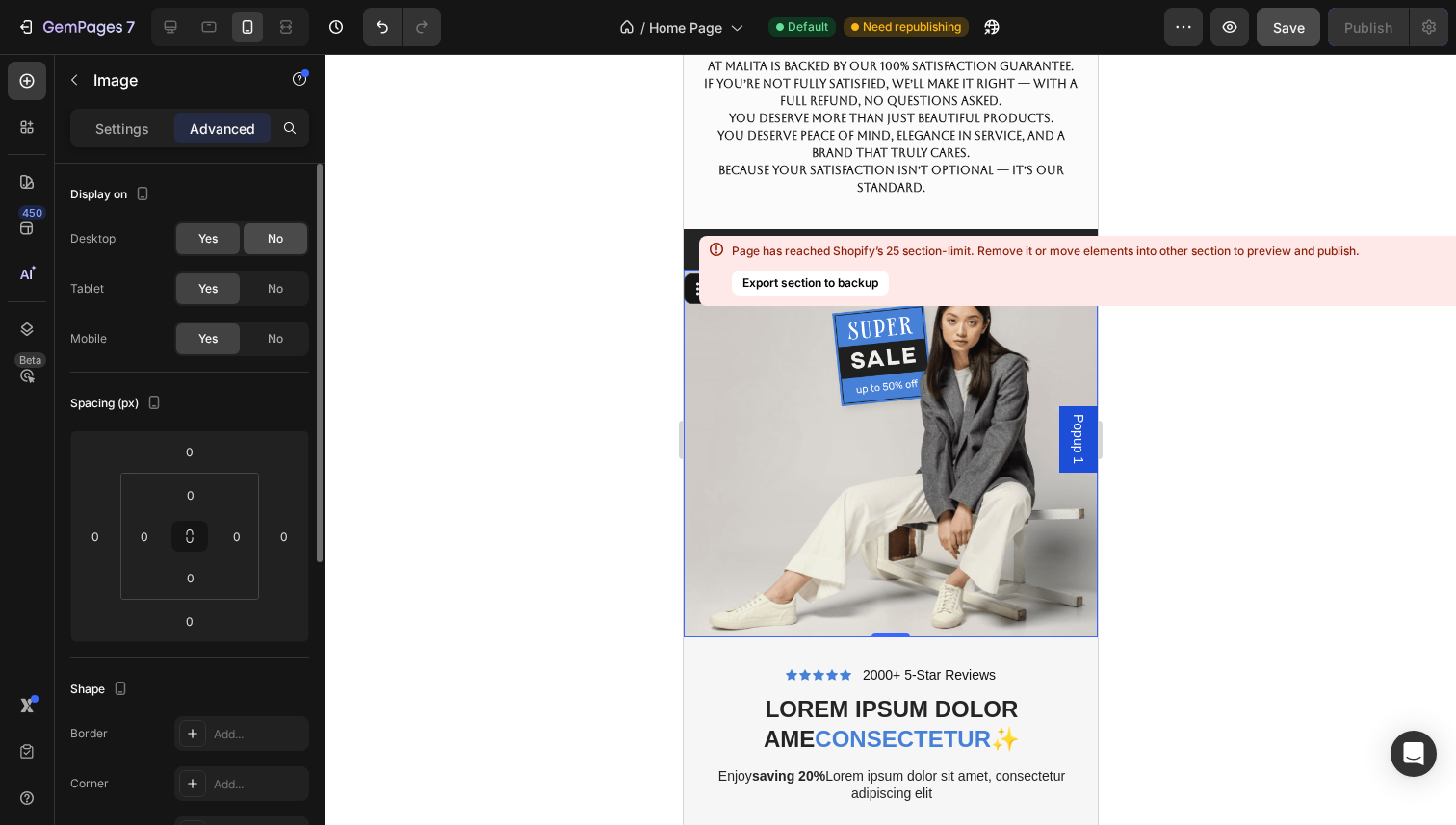 click on "No" 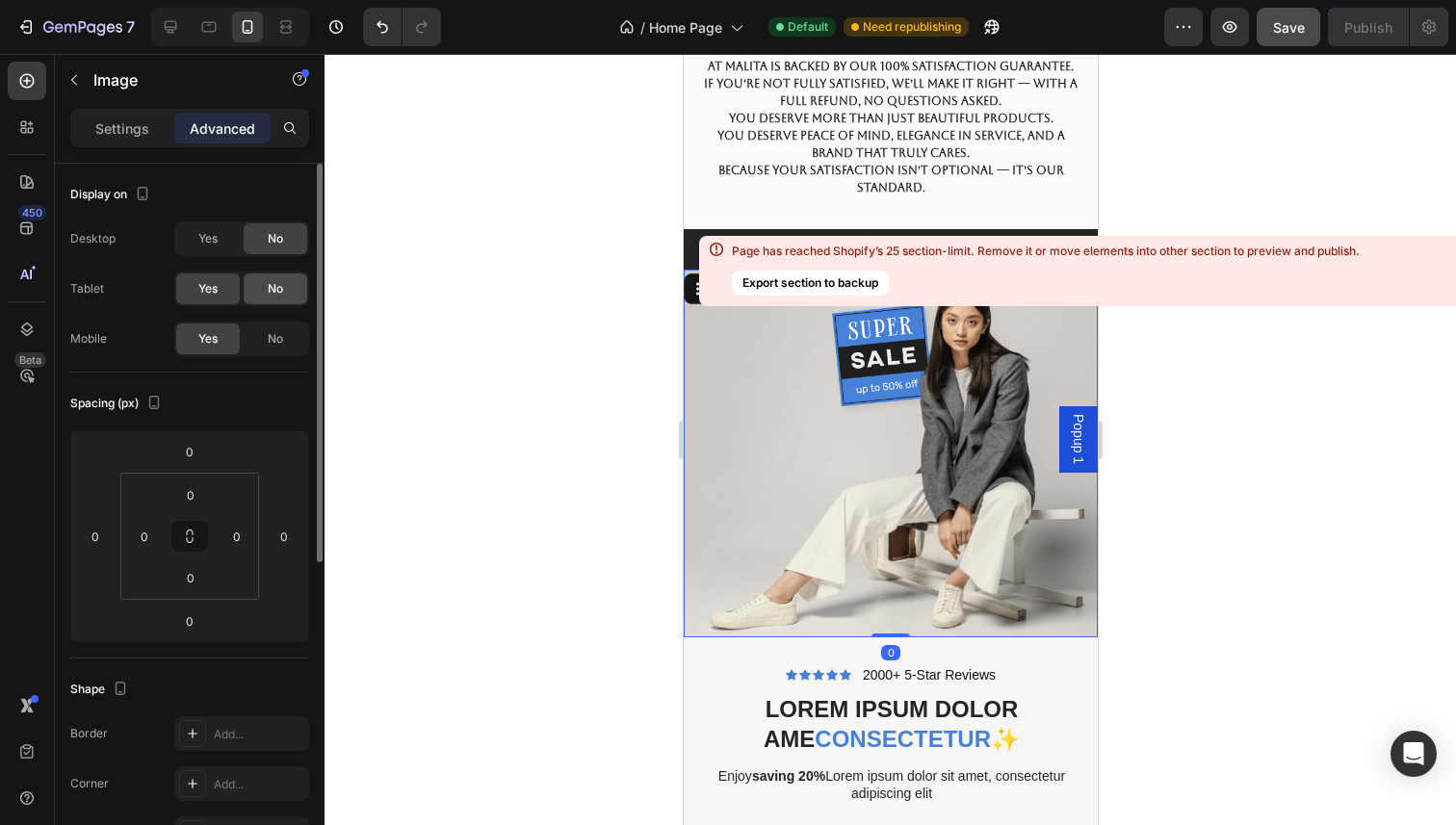 click on "No" 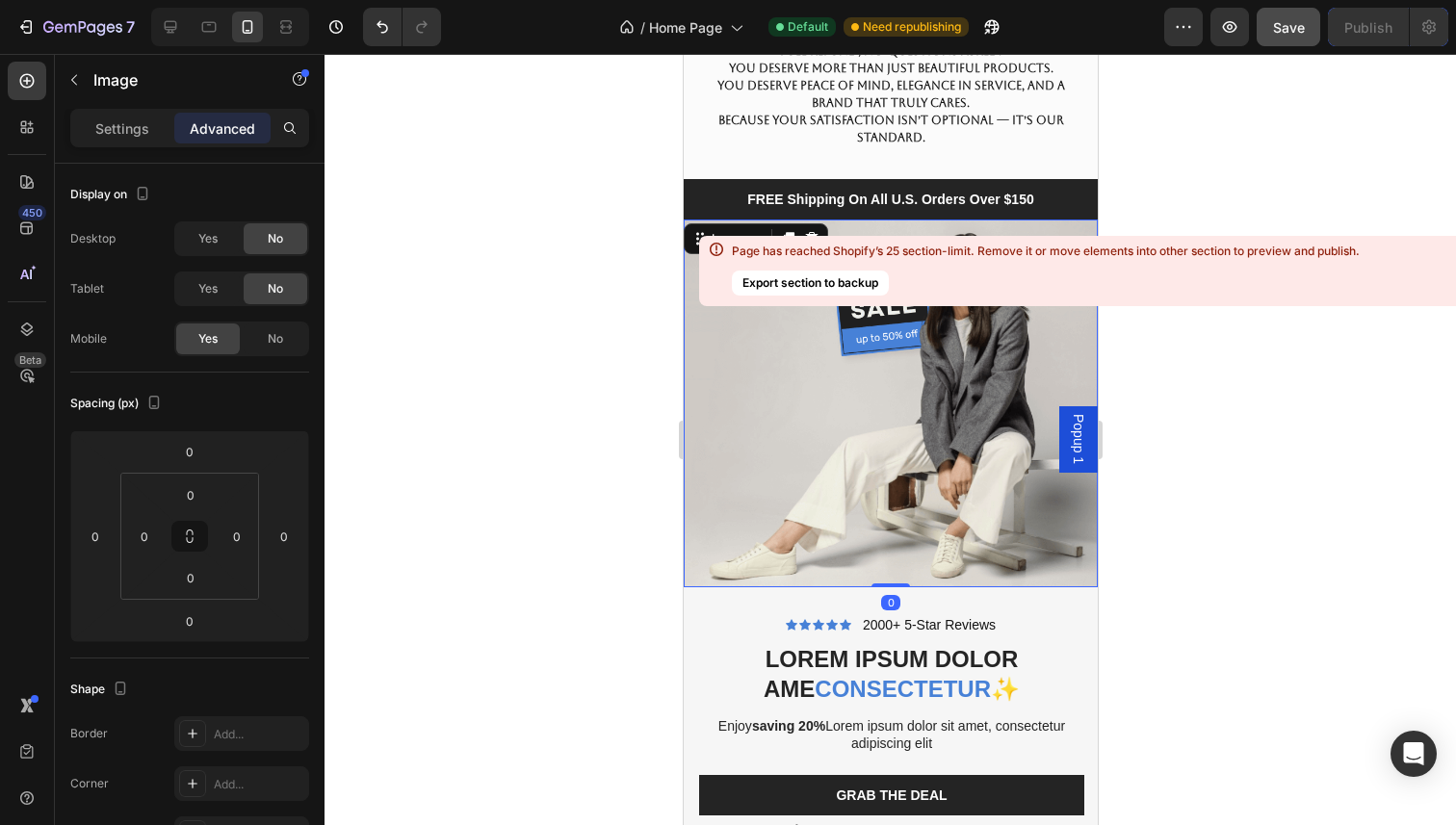 scroll, scrollTop: 5951, scrollLeft: 0, axis: vertical 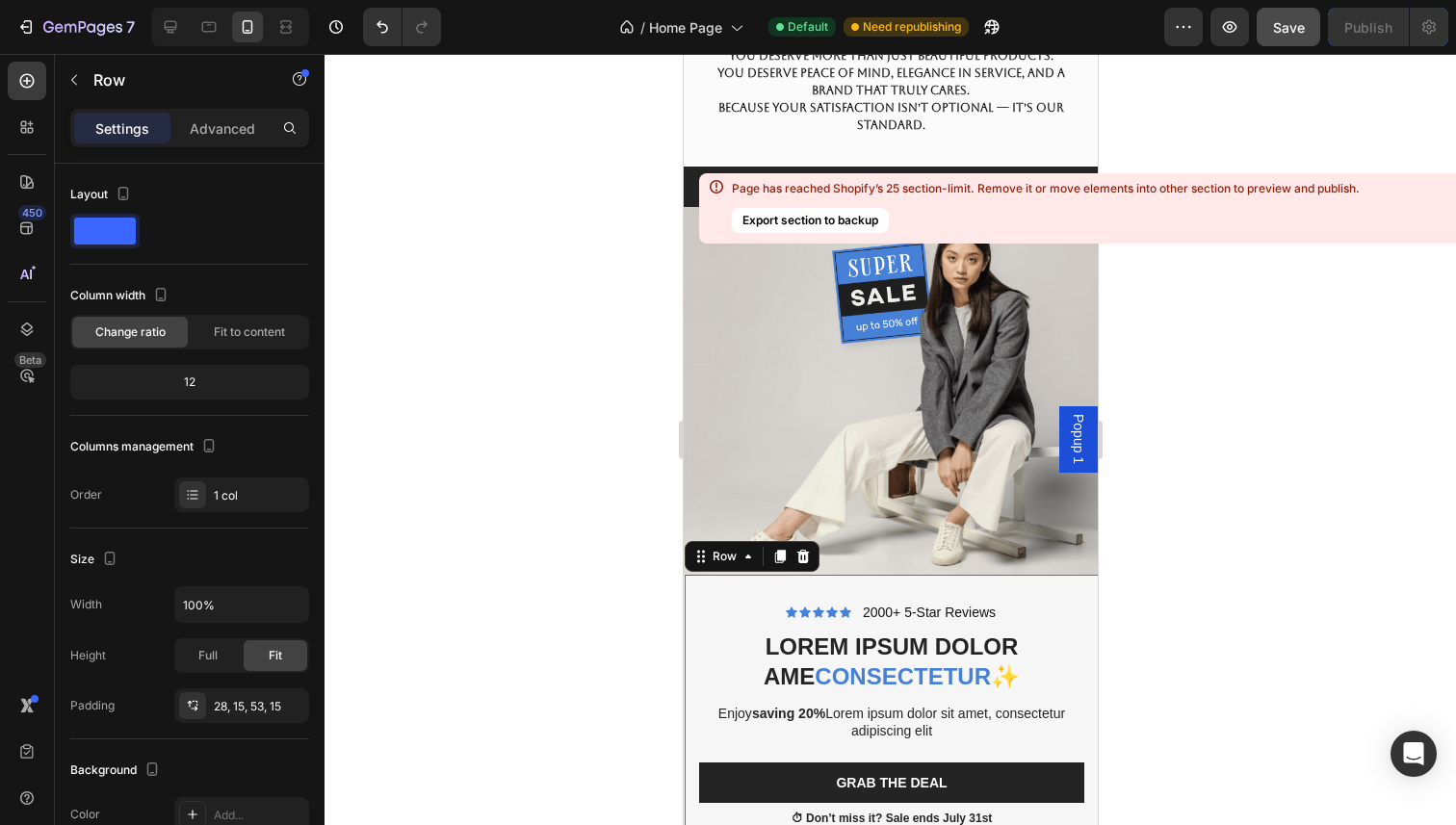 click on "Icon Icon Icon Icon Icon Icon List 2000+ 5-Star Reviews Text Block Row Lorem ipsum dolor ame  consectetur  ✨ Heading Enjoy  saving 20%  Lorem ipsum dolor sit amet, consectetur adipiscing elit Text Block Grab The Deal Button ⏱ Don’t miss it? Sale ends July 31st Text Block Row   0" at bounding box center (891, 727) 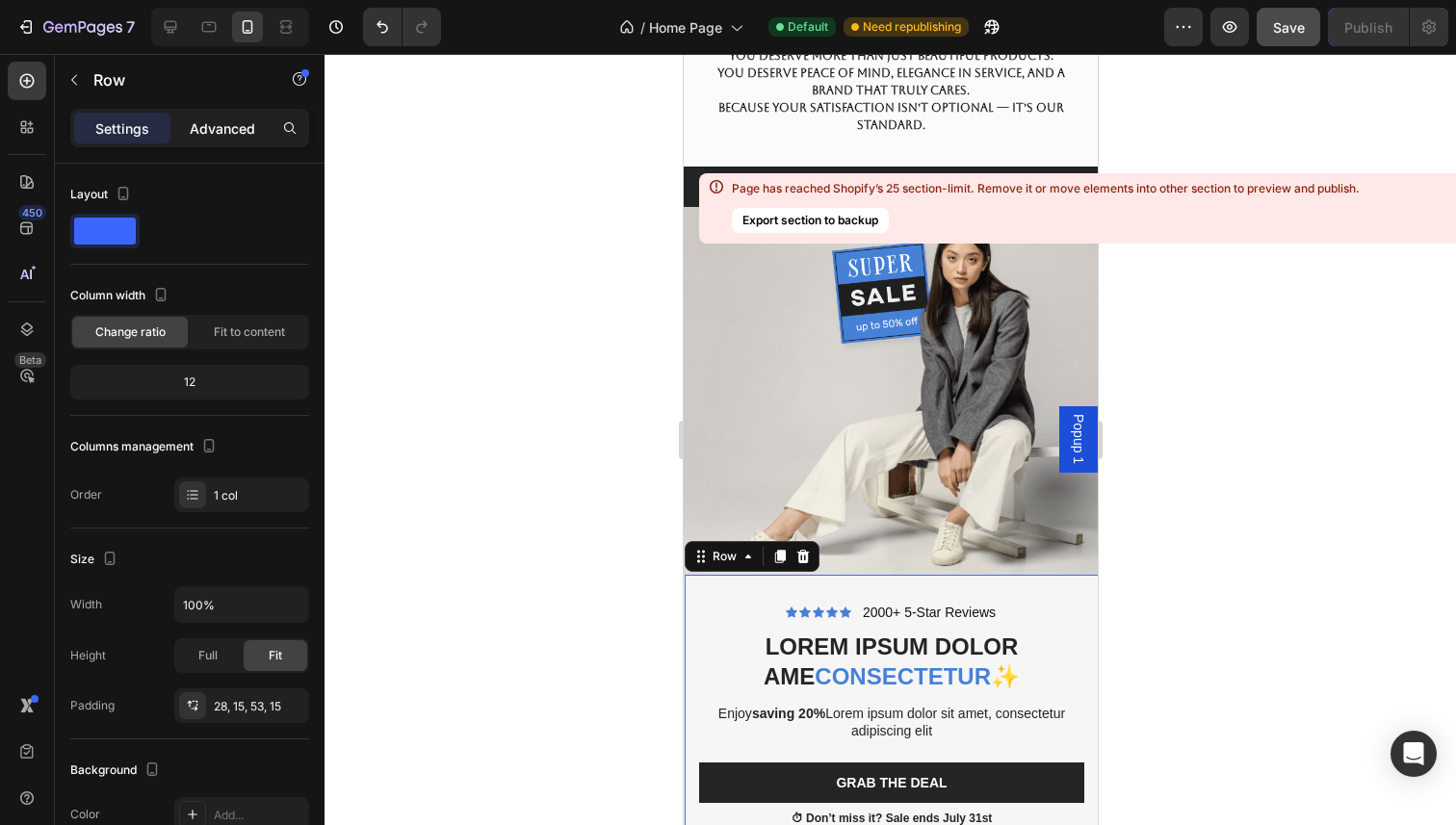 click on "Advanced" at bounding box center (222, 128) 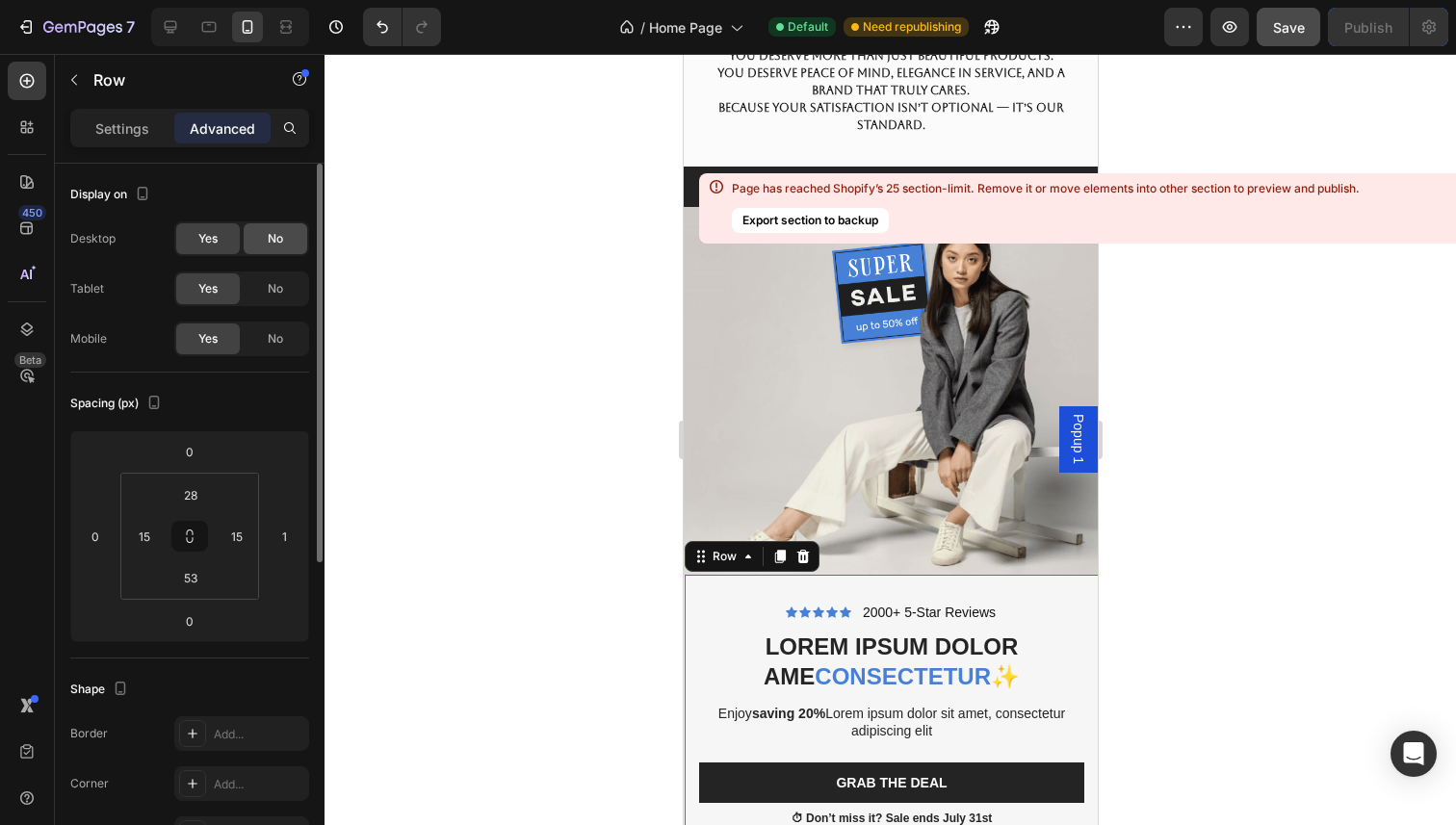 click on "No" 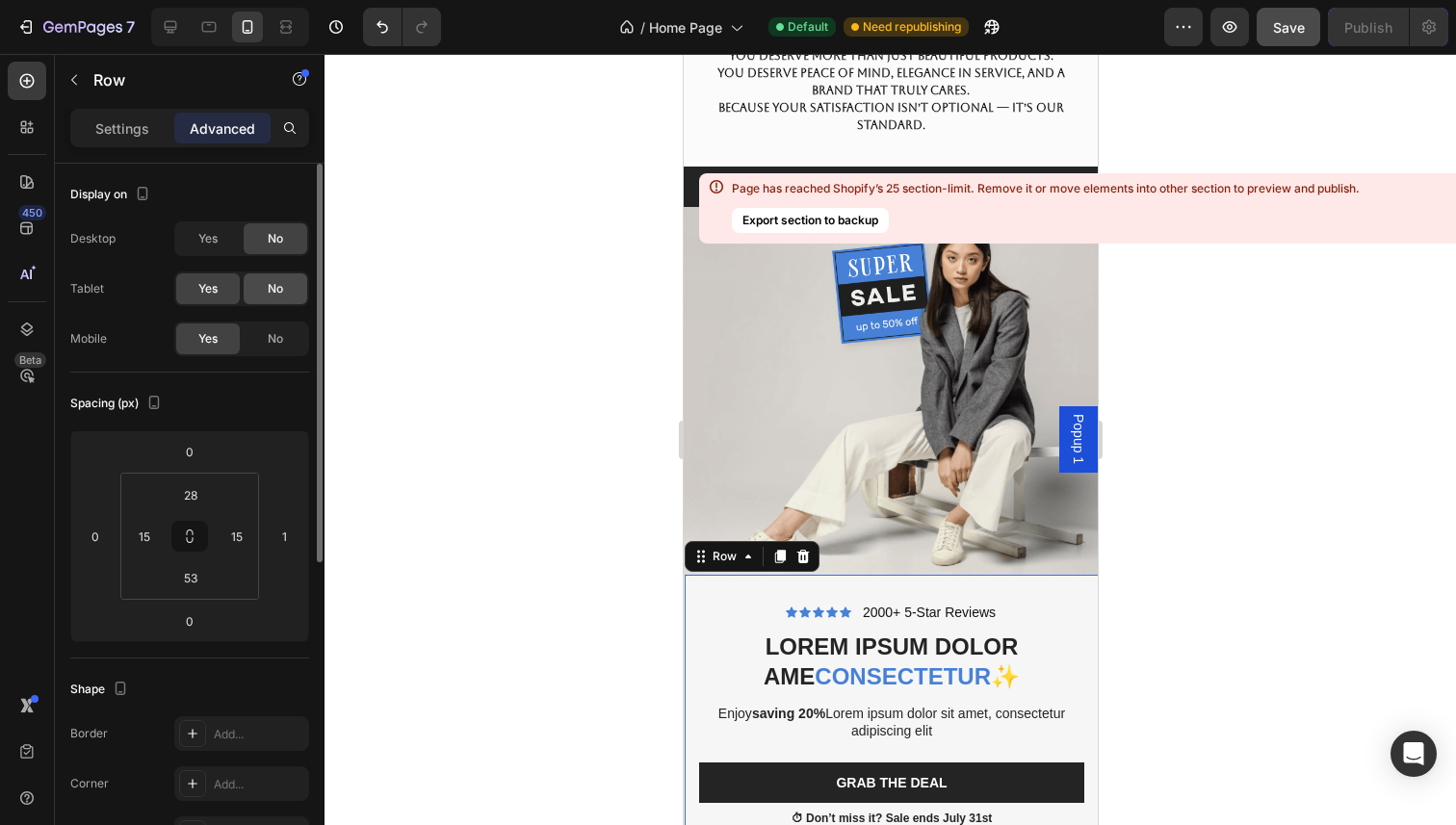 click on "No" 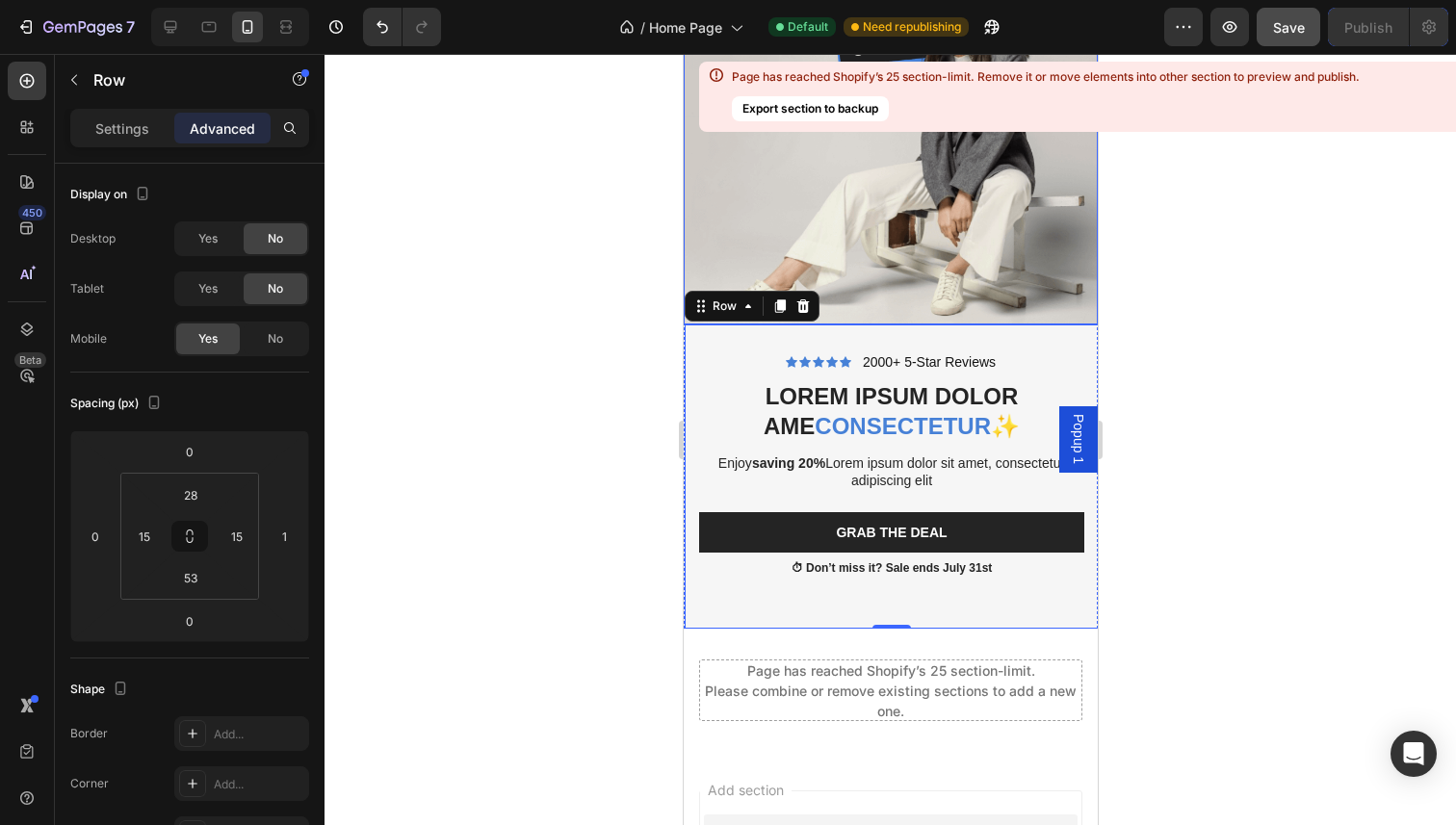 scroll, scrollTop: 6199, scrollLeft: 0, axis: vertical 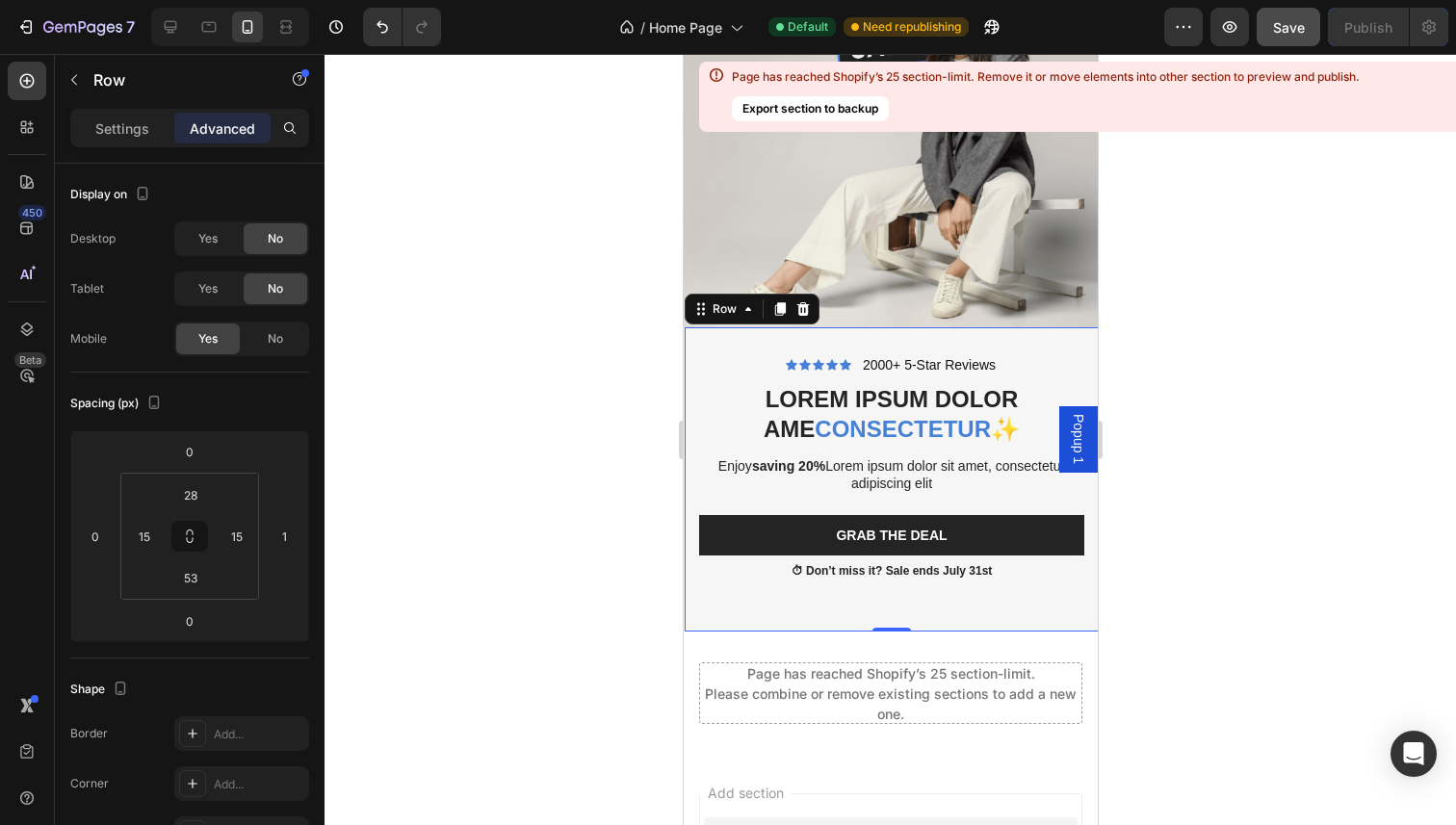 click on "Icon Icon Icon Icon Icon Icon List 2000+ 5-Star Reviews Text Block Row Lorem ipsum dolor ame  consectetur  ✨ Heading Enjoy  saving 20%  Lorem ipsum dolor sit amet, consectetur adipiscing elit Text Block Grab The Deal Button ⏱ Don’t miss it? Sale ends July 31st Text Block Row   0" at bounding box center (891, 479) 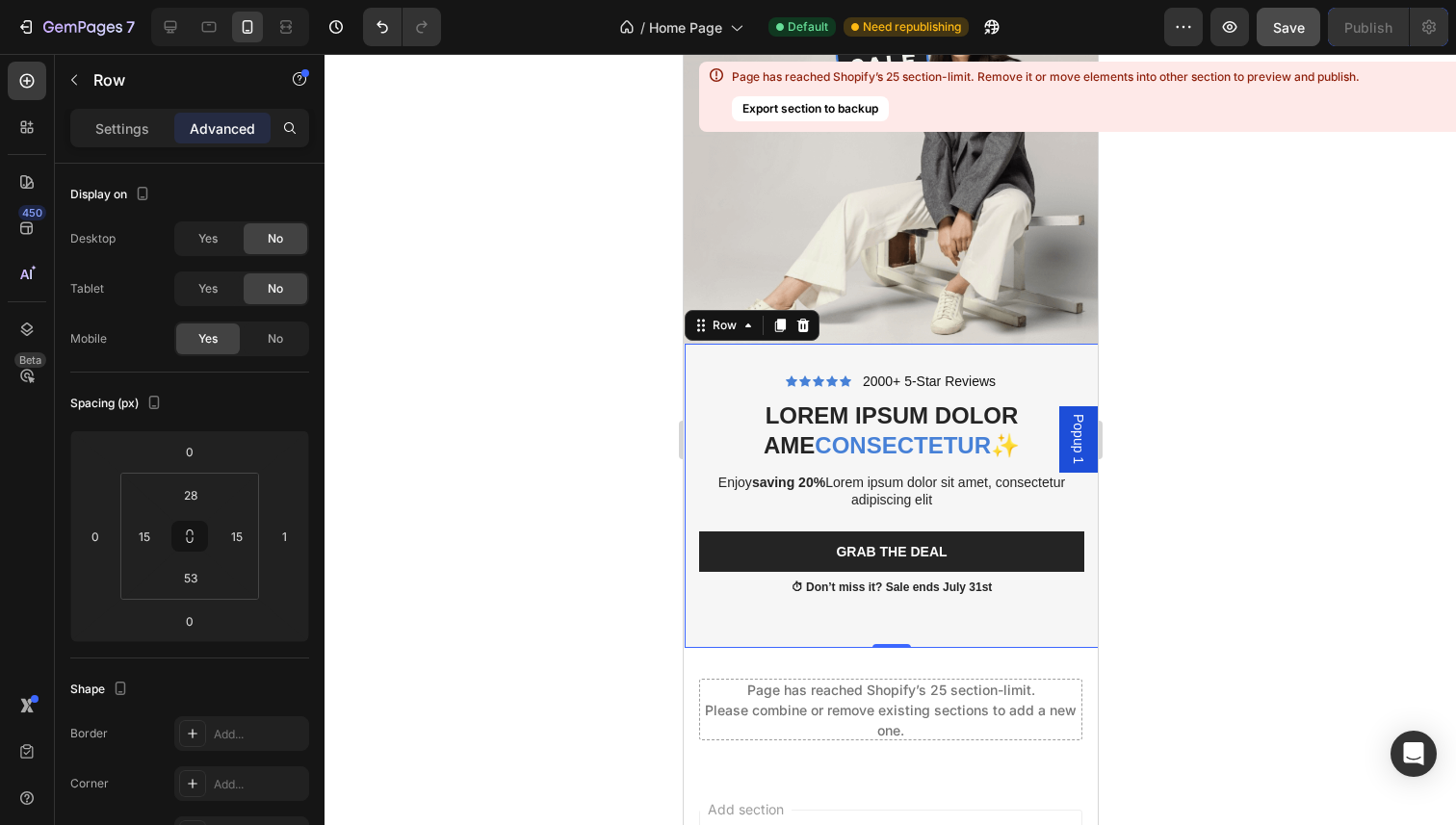 scroll, scrollTop: 6179, scrollLeft: 0, axis: vertical 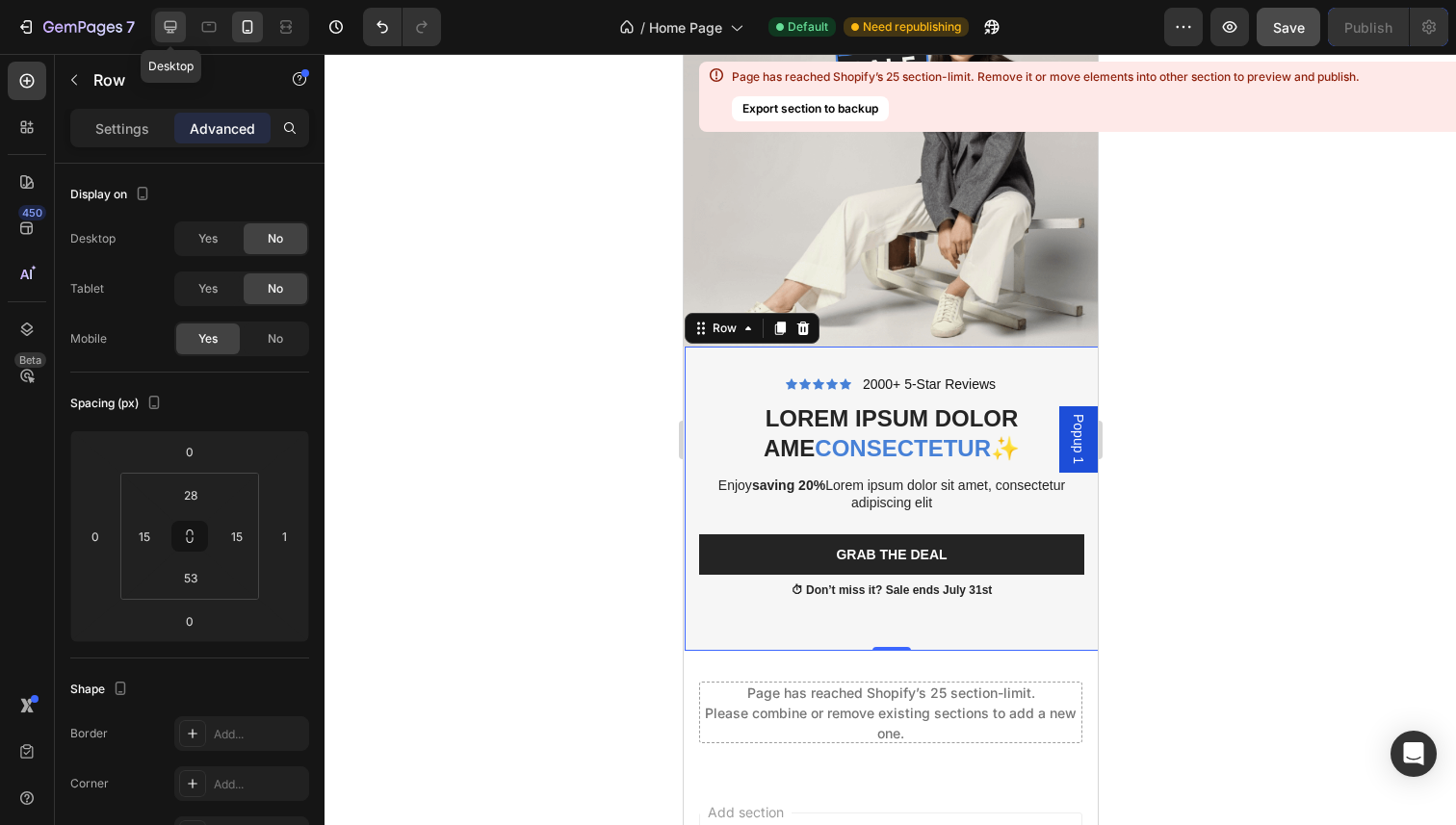 click 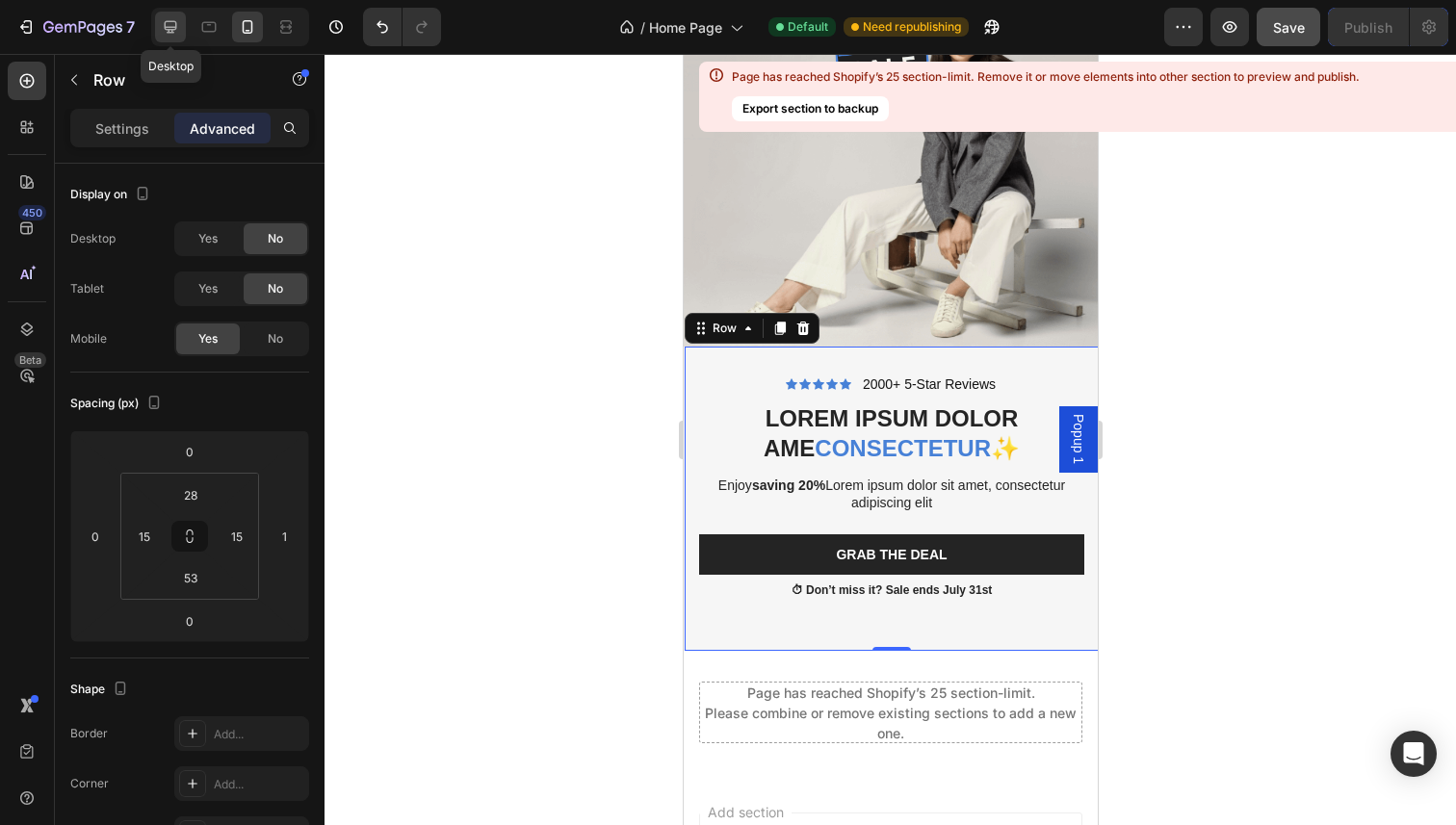 type on "32" 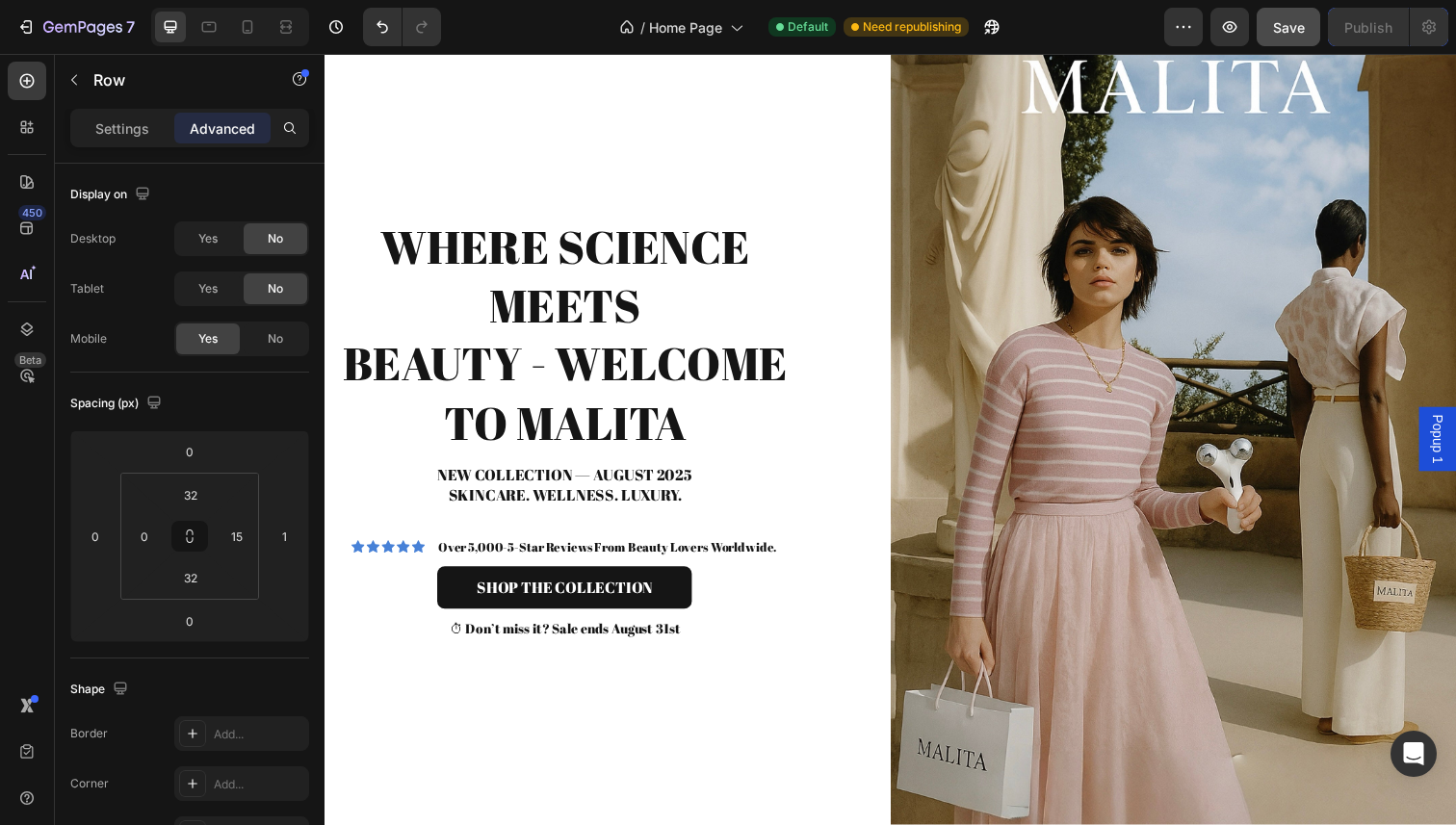 scroll, scrollTop: 0, scrollLeft: 0, axis: both 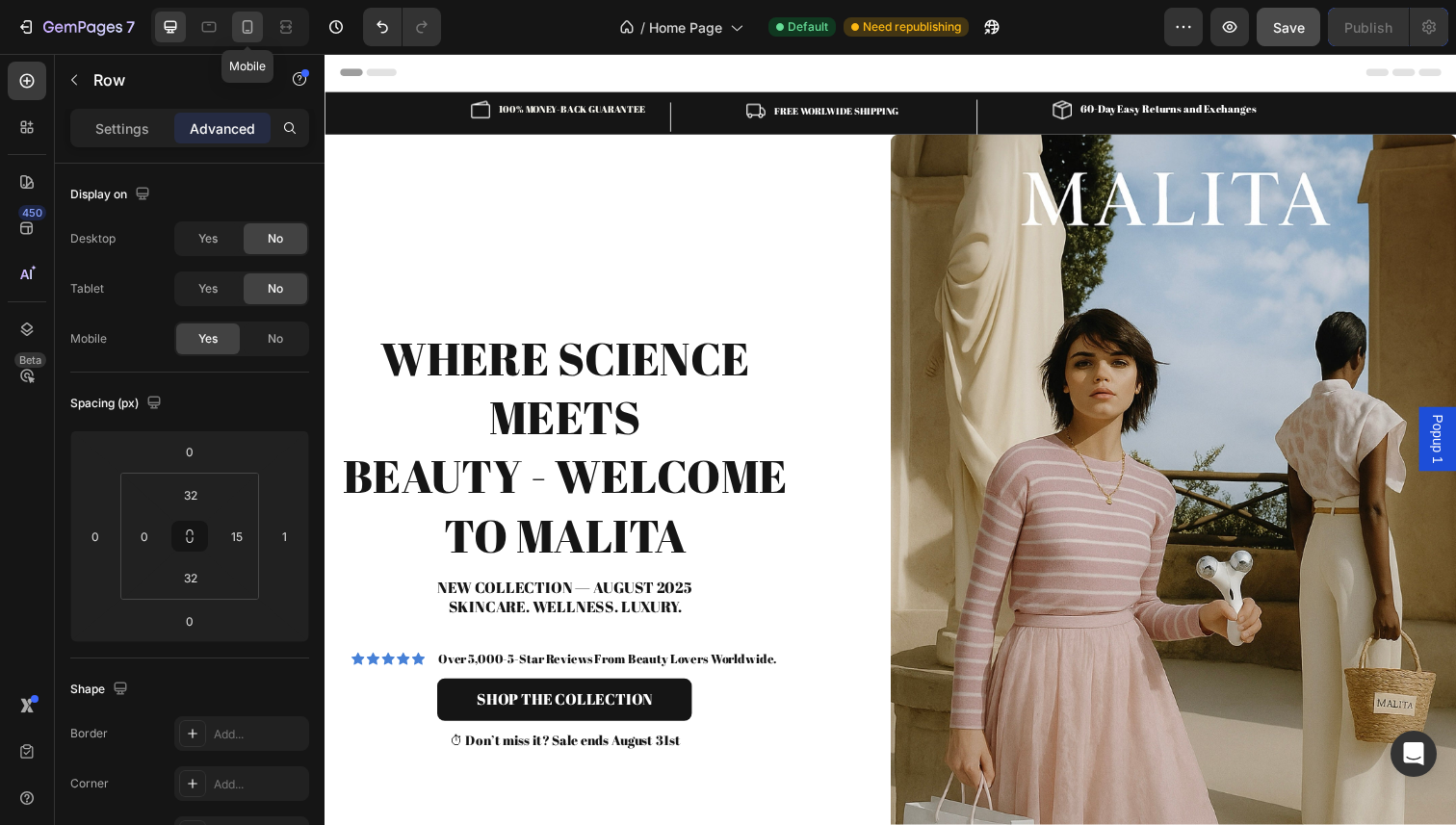 click 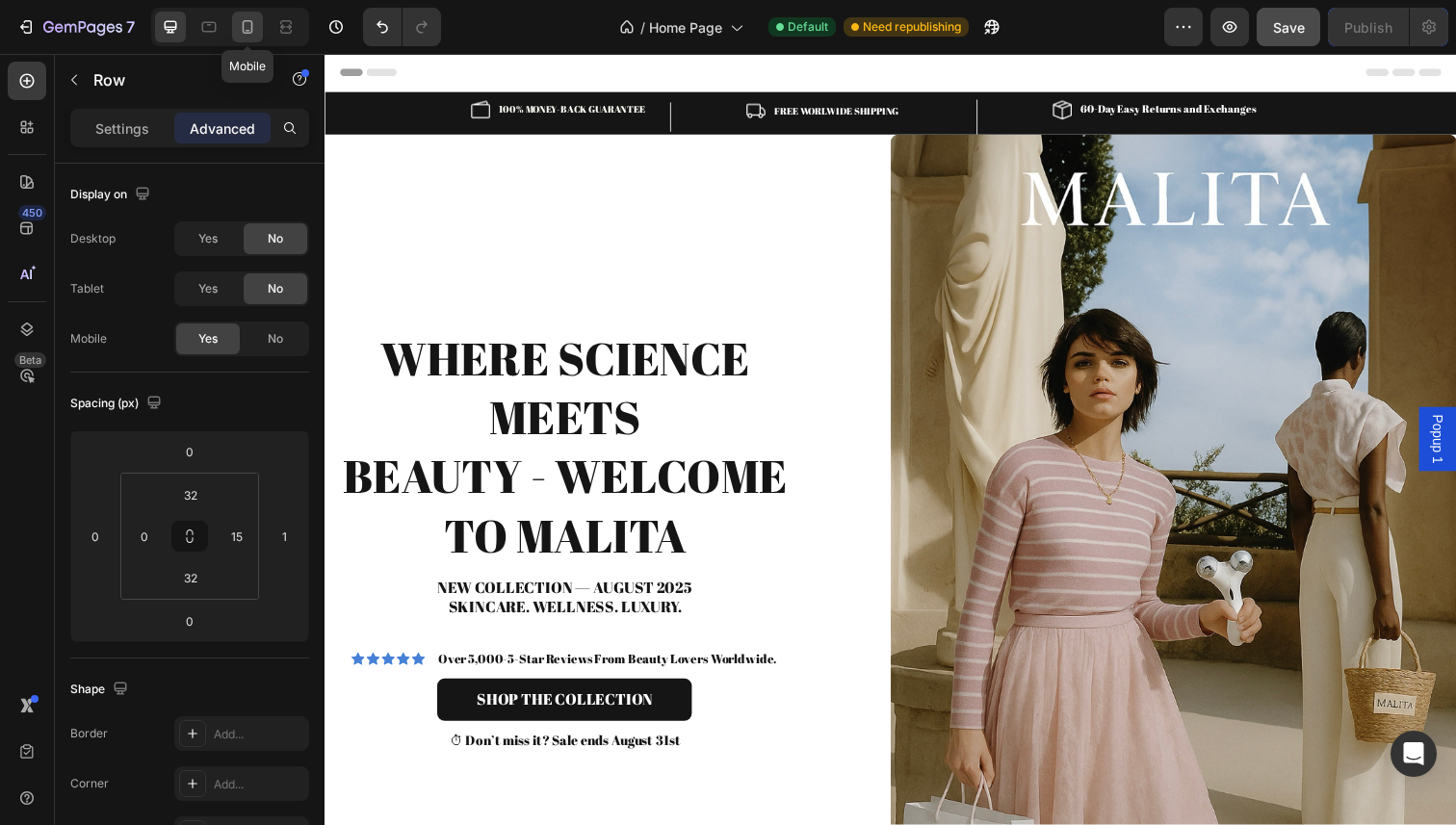 type on "28" 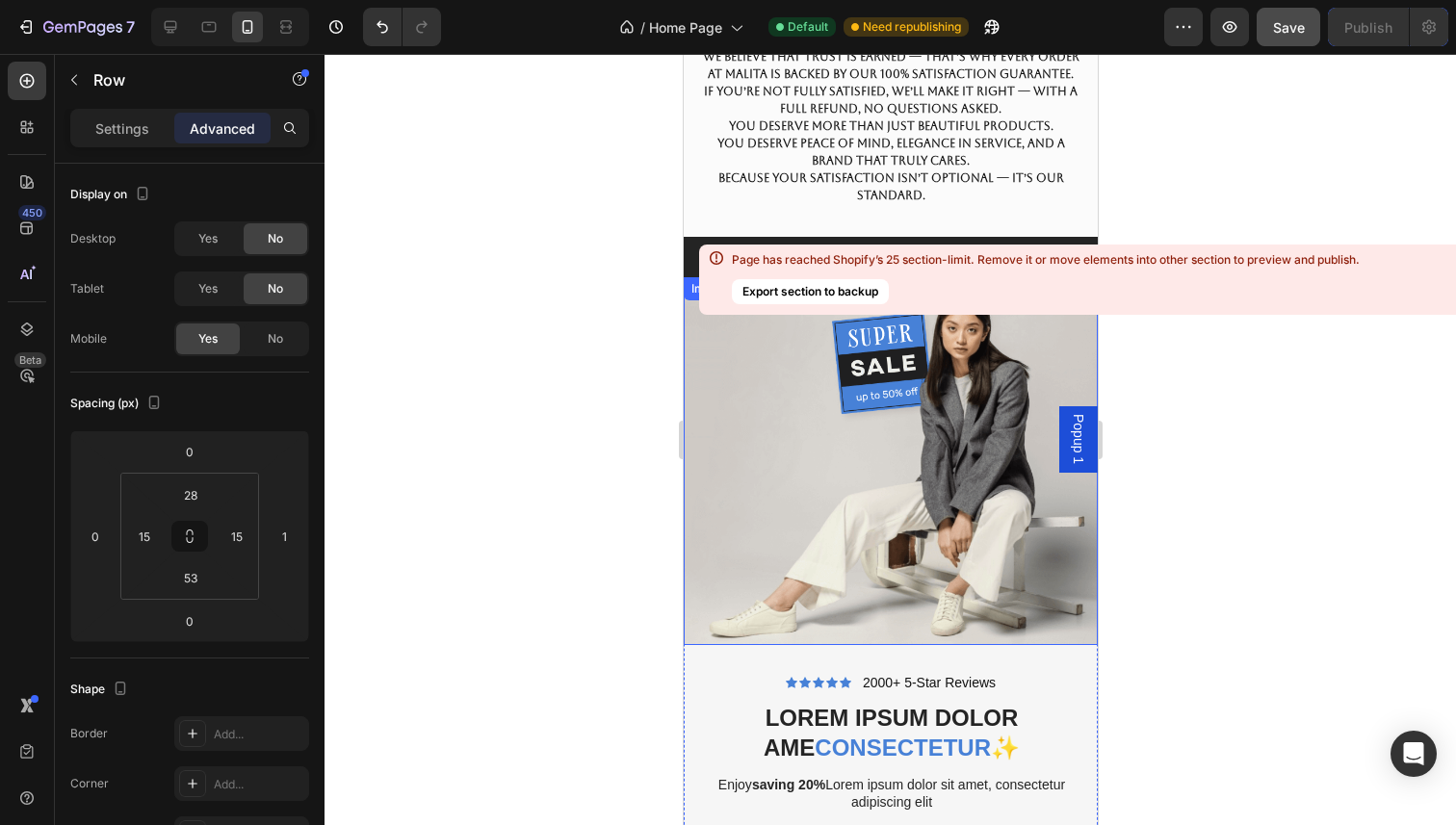 scroll, scrollTop: 6359, scrollLeft: 0, axis: vertical 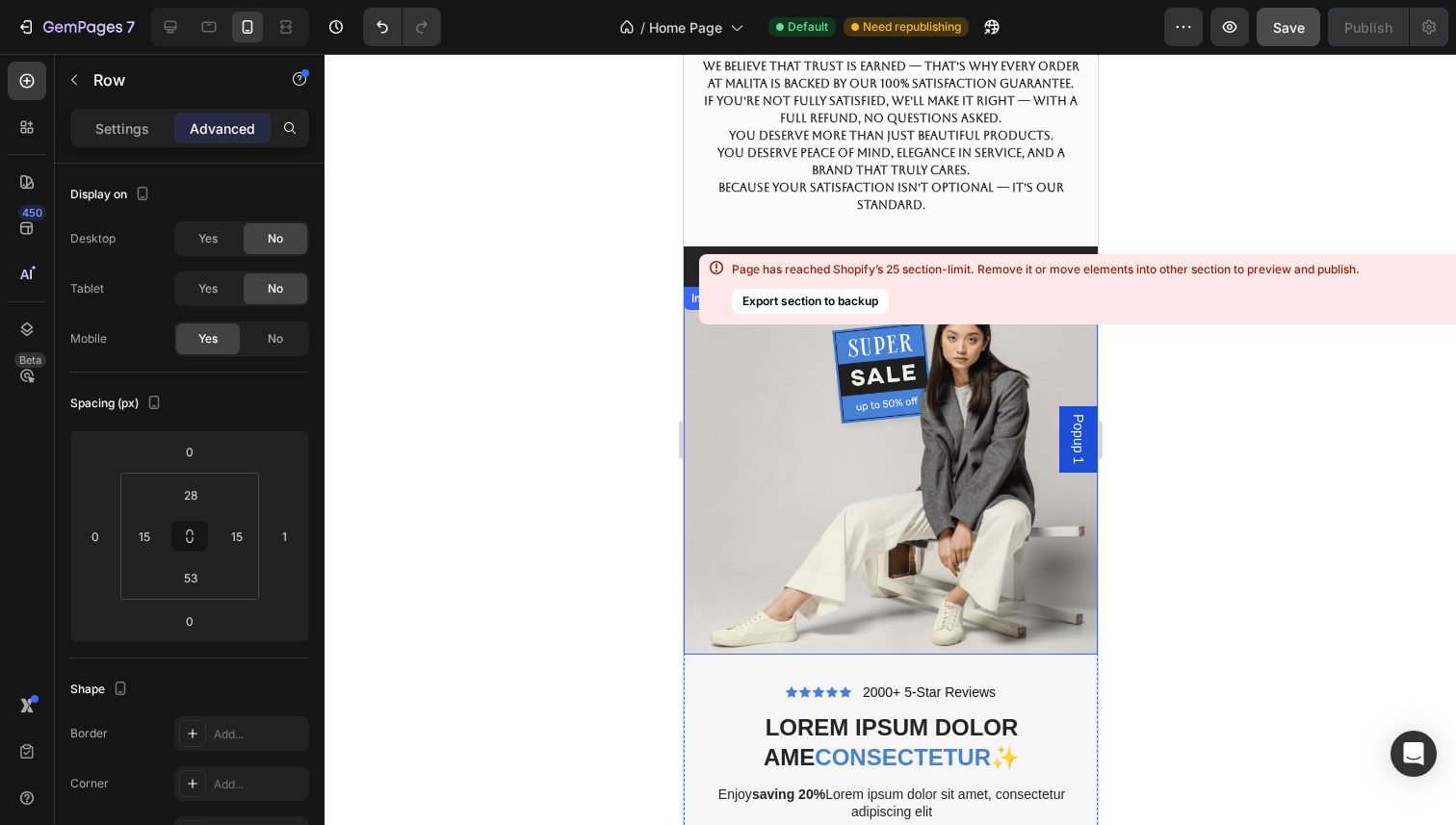 click 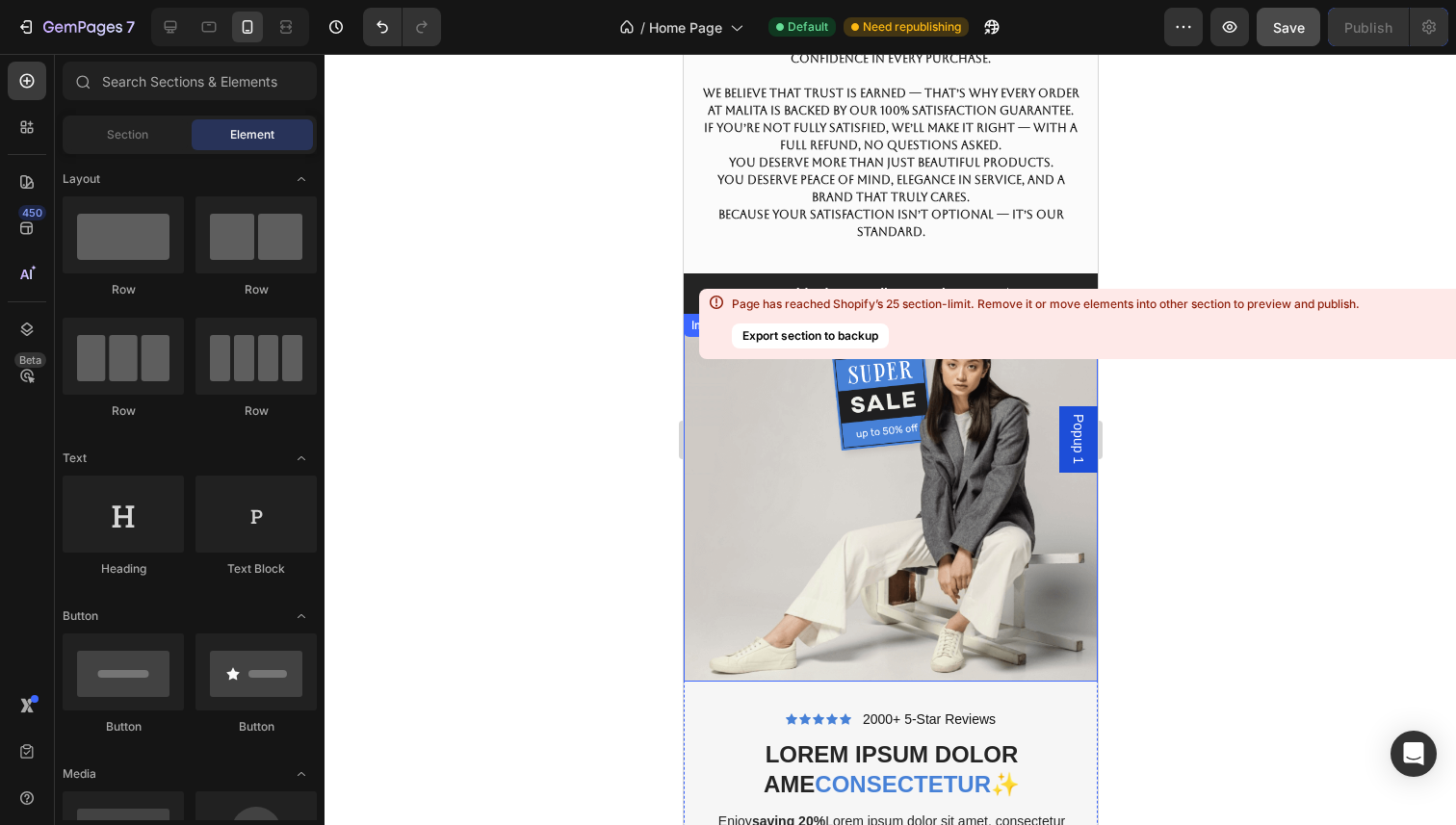 scroll, scrollTop: 6322, scrollLeft: 0, axis: vertical 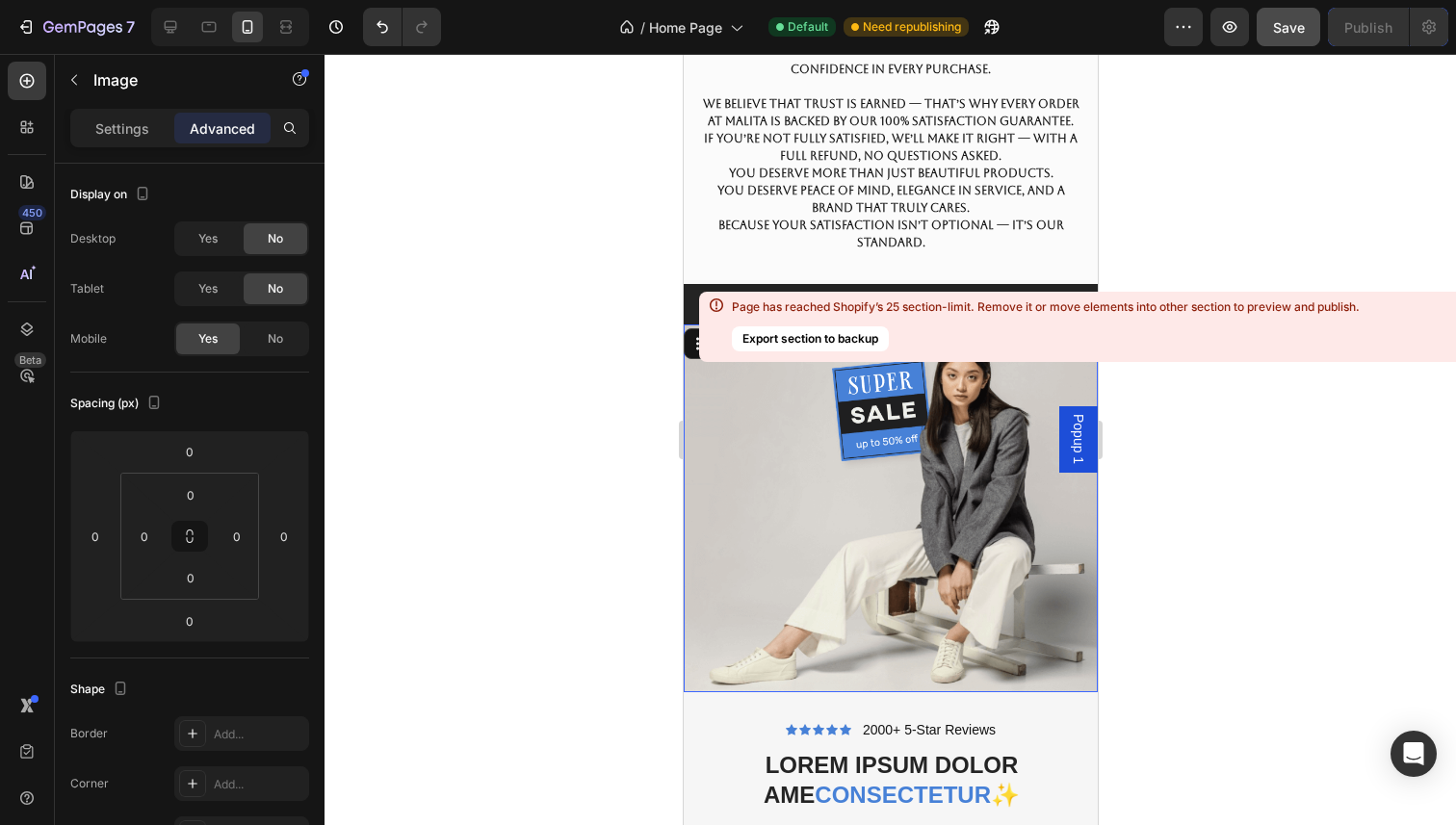 click at bounding box center (890, 508) 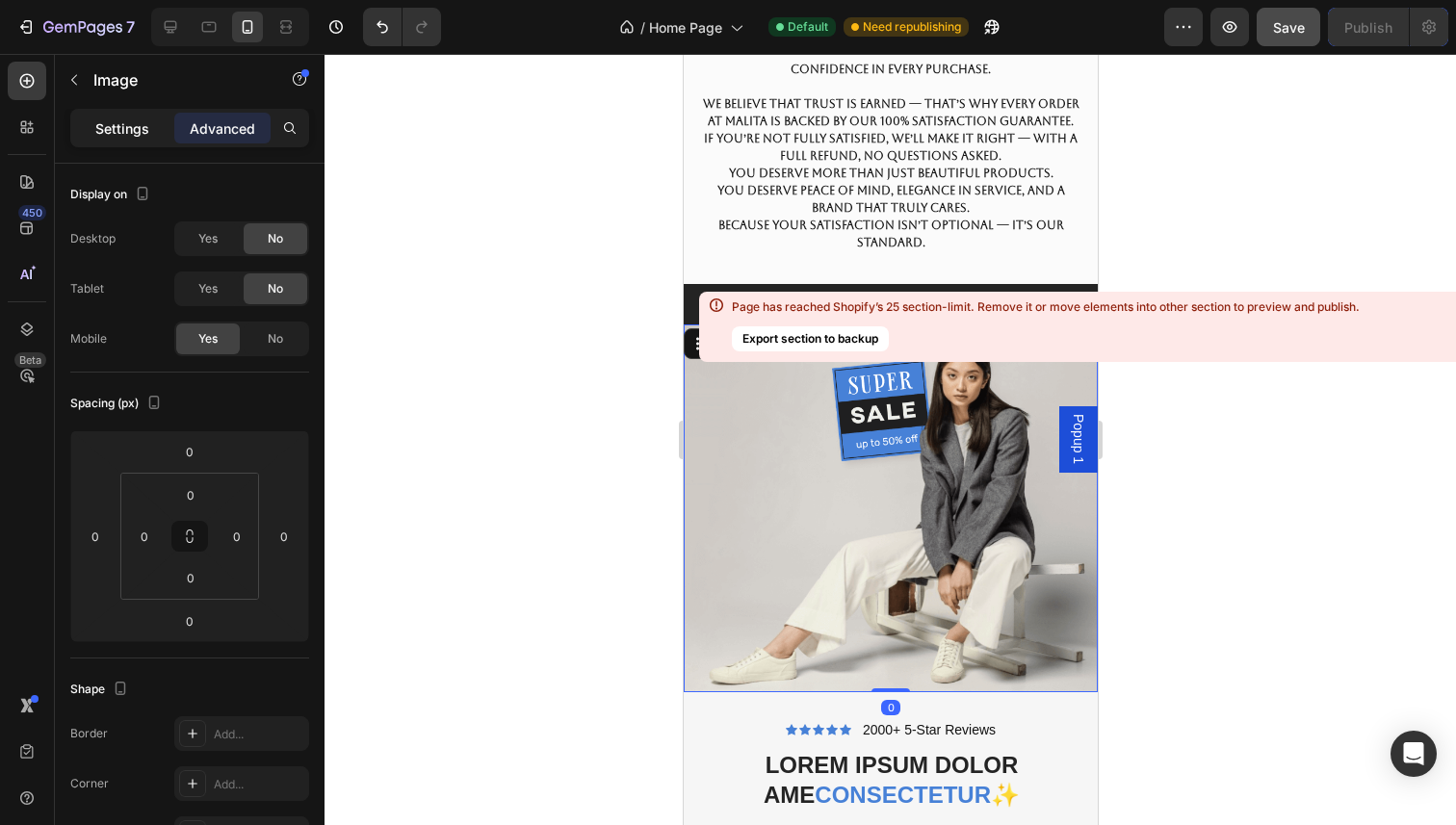 click on "Settings" 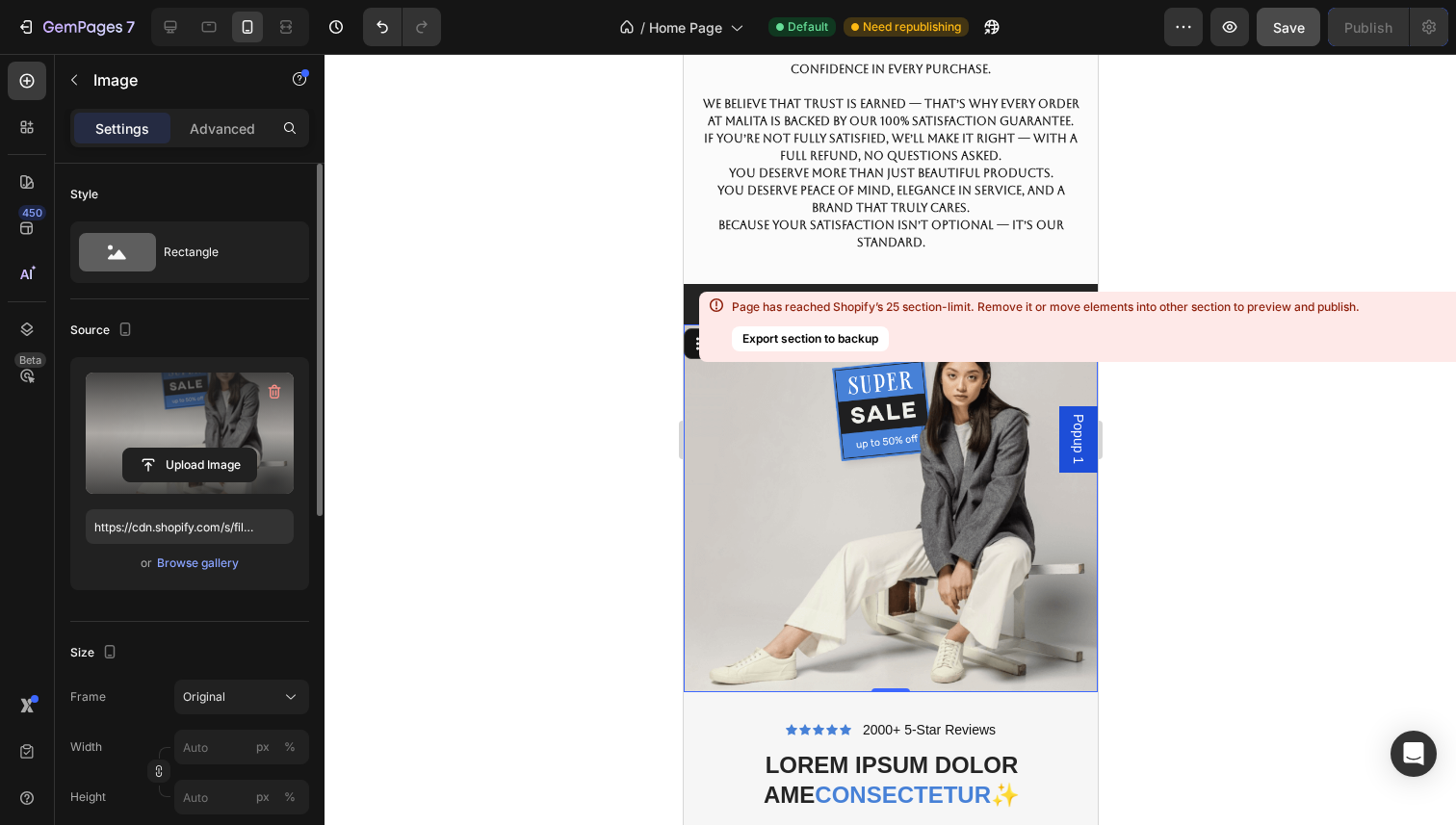 click at bounding box center [190, 433] 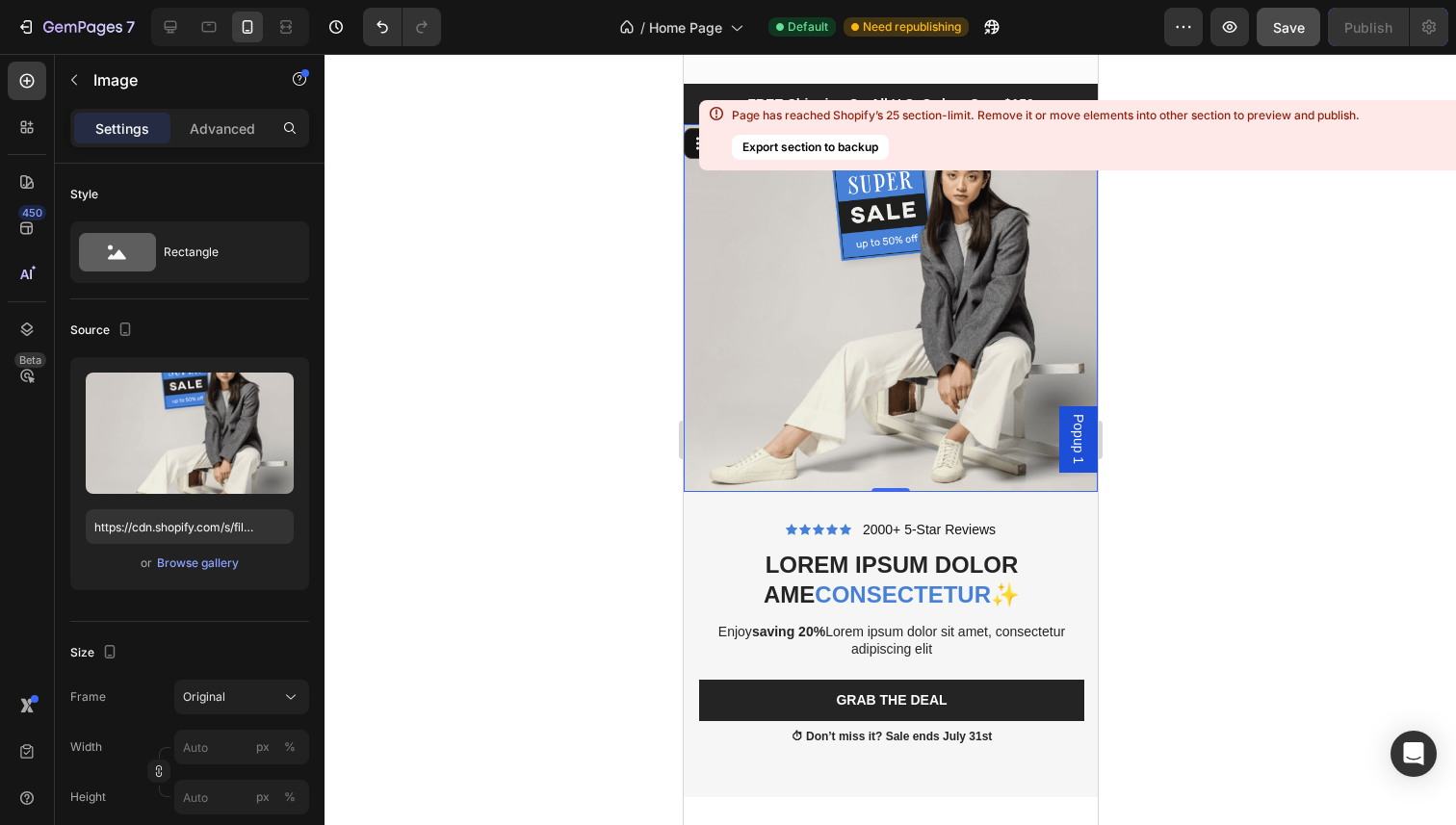 scroll, scrollTop: 6550, scrollLeft: 0, axis: vertical 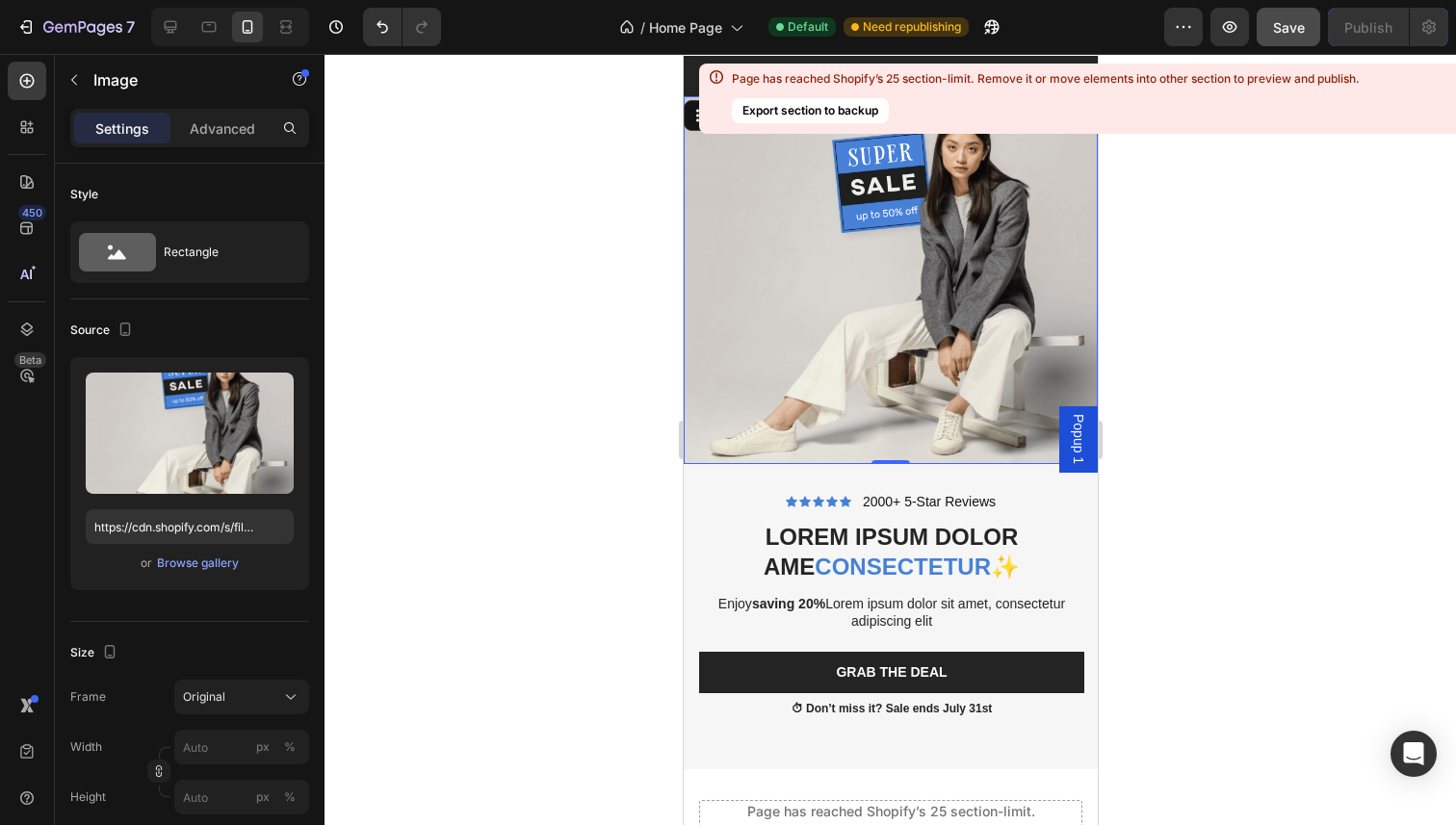 click at bounding box center (890, 280) 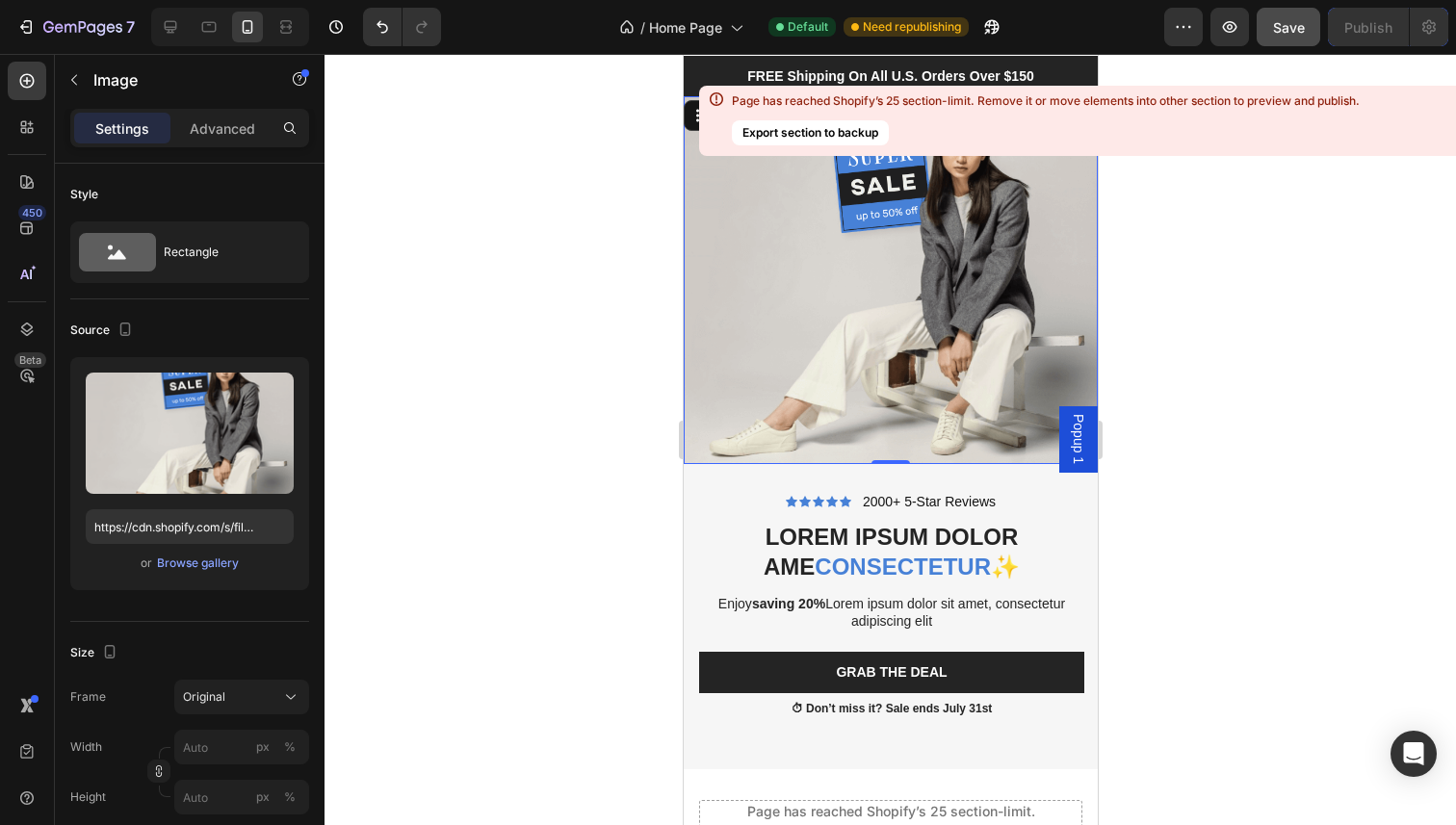 scroll, scrollTop: 6501, scrollLeft: 0, axis: vertical 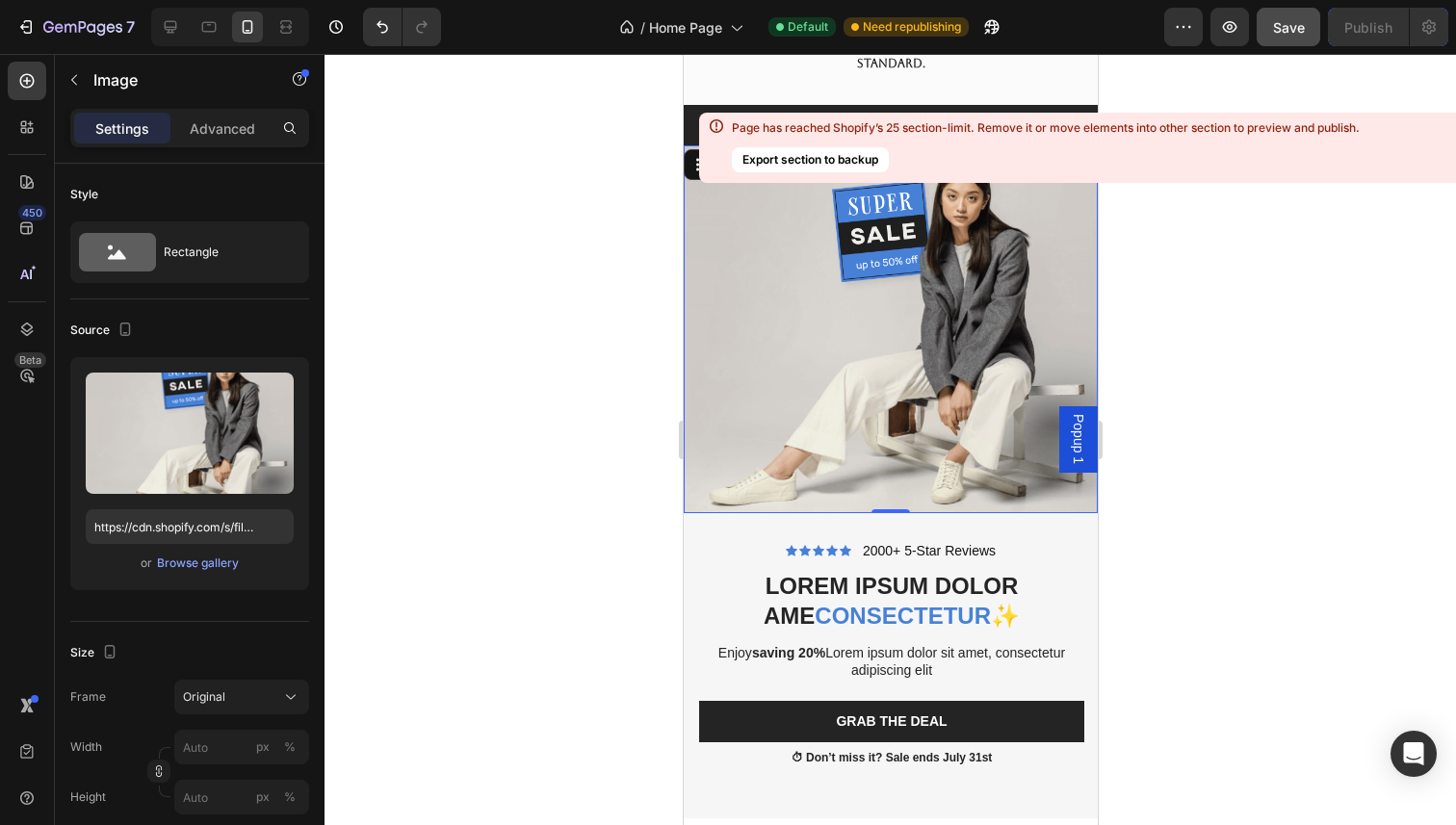 click at bounding box center [890, 329] 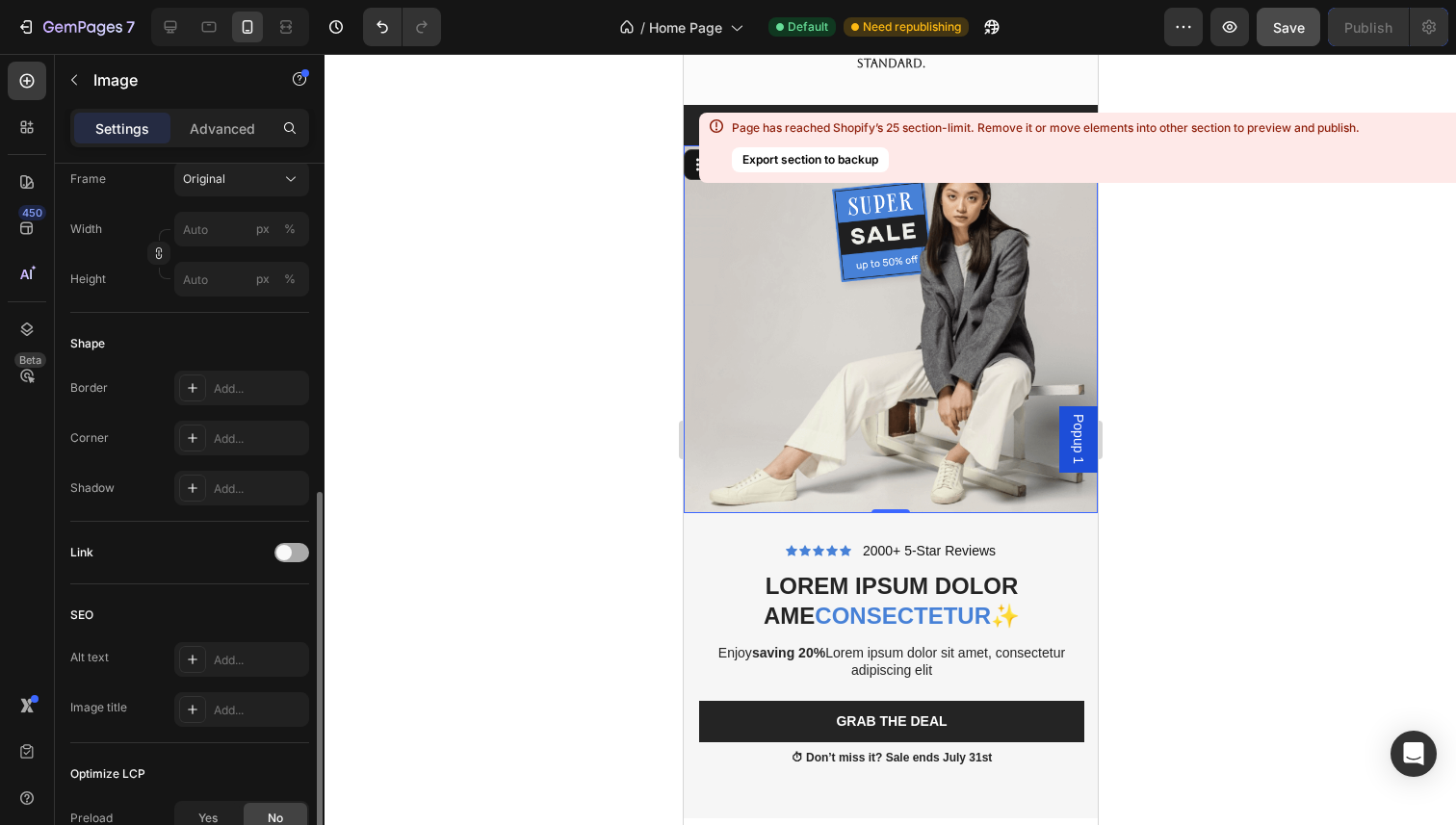 scroll, scrollTop: 619, scrollLeft: 0, axis: vertical 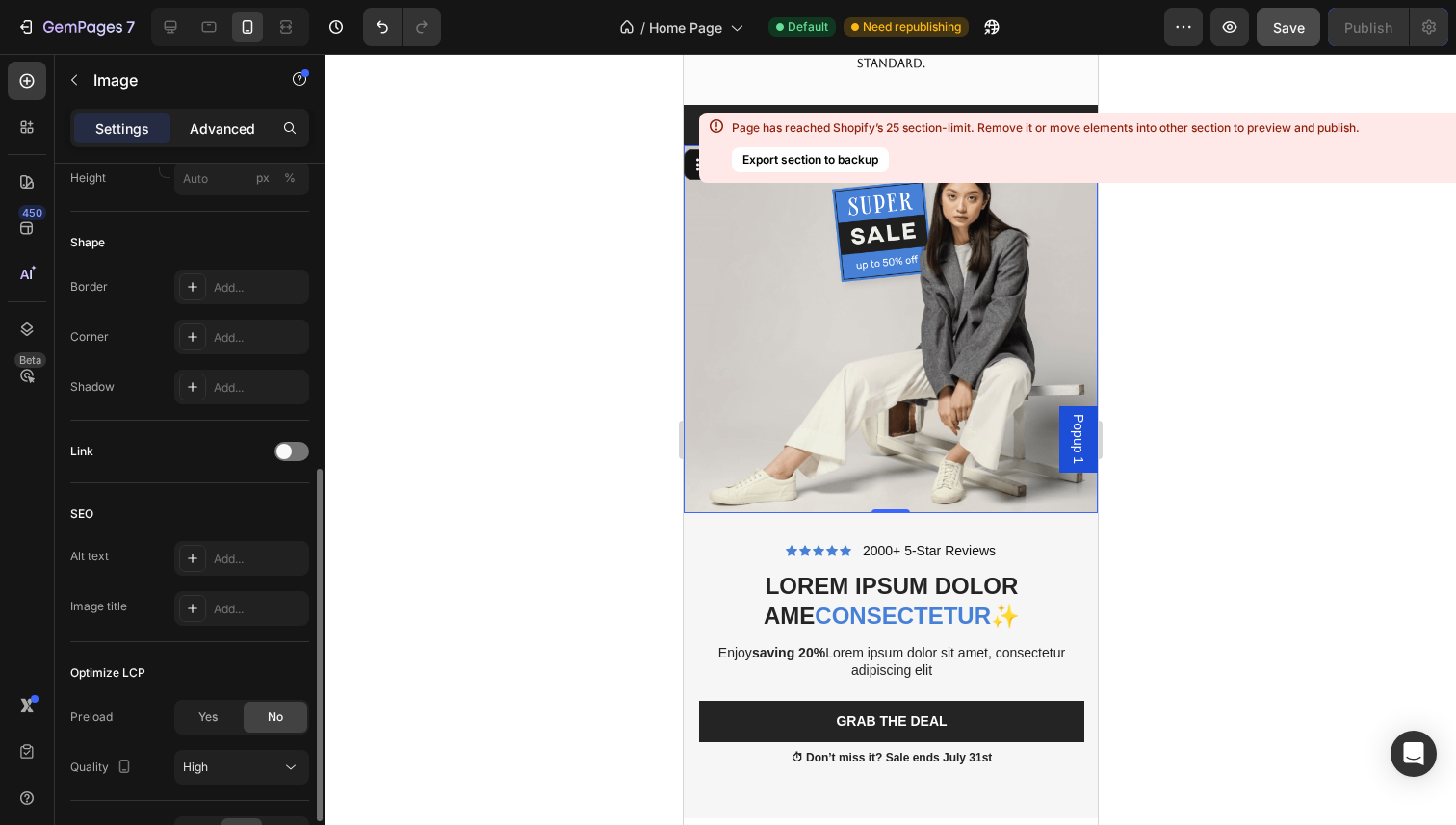click on "Advanced" at bounding box center (222, 128) 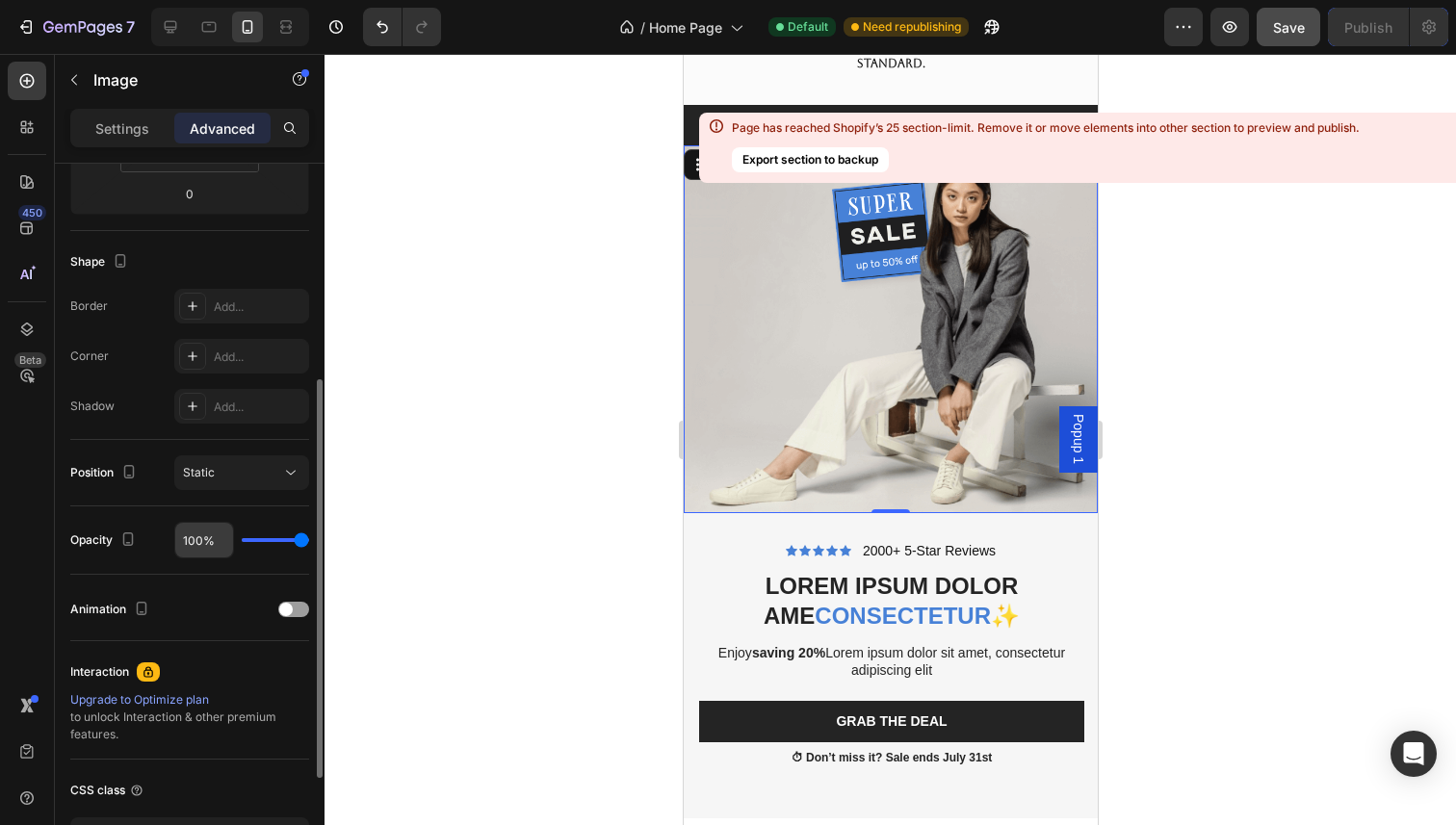 scroll, scrollTop: 413, scrollLeft: 0, axis: vertical 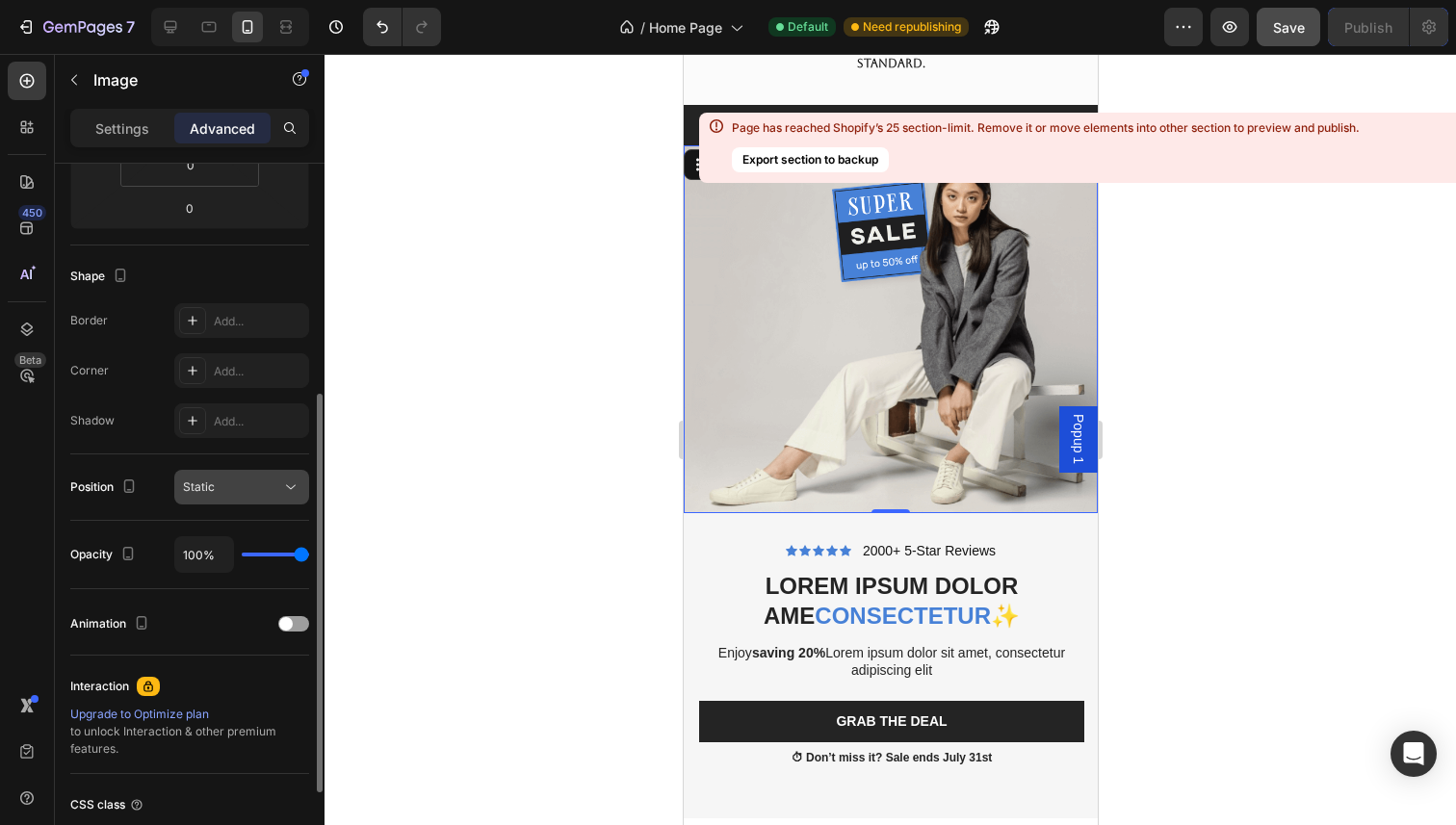 click on "Static" at bounding box center [232, 487] 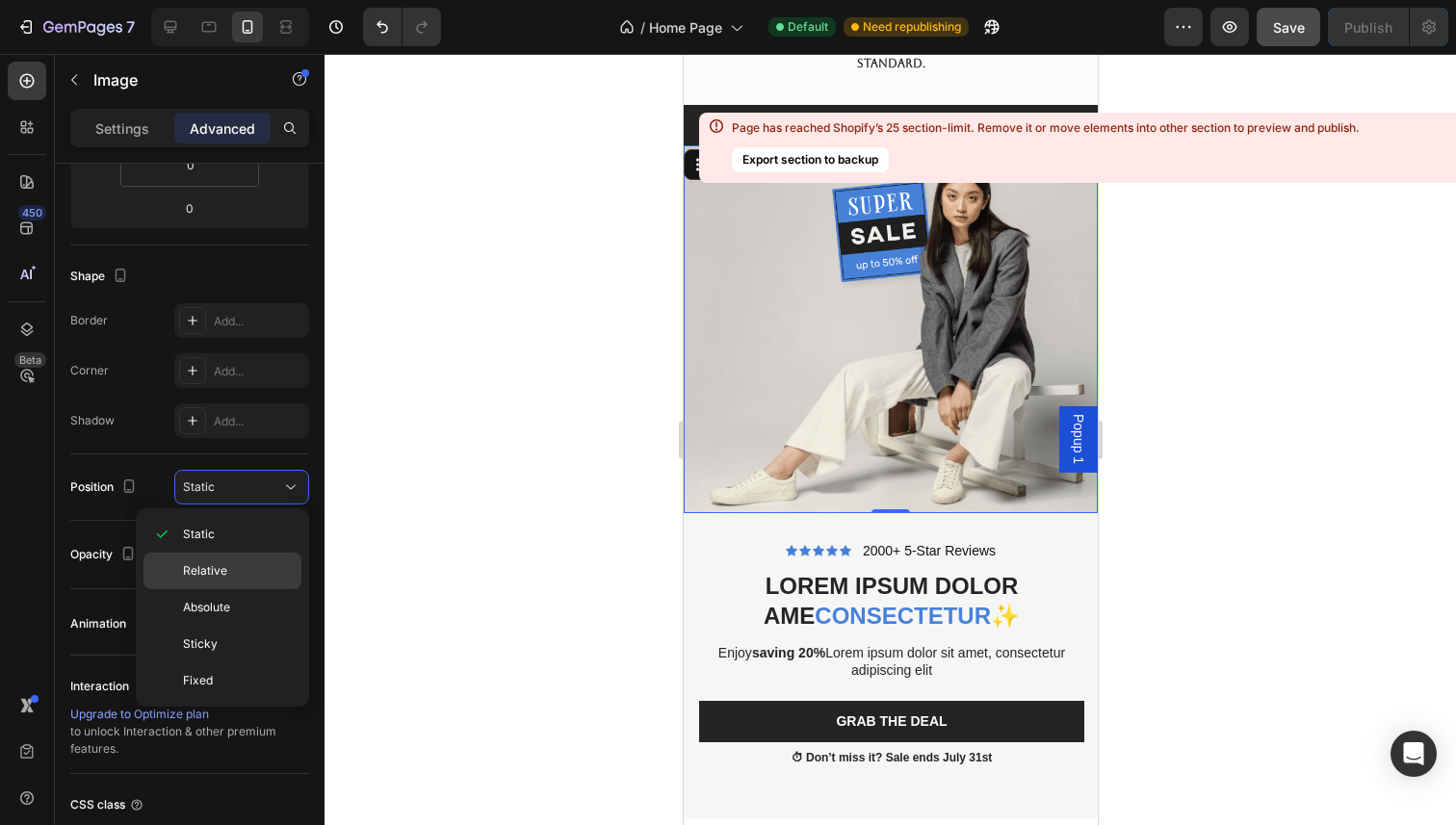 click on "Relative" 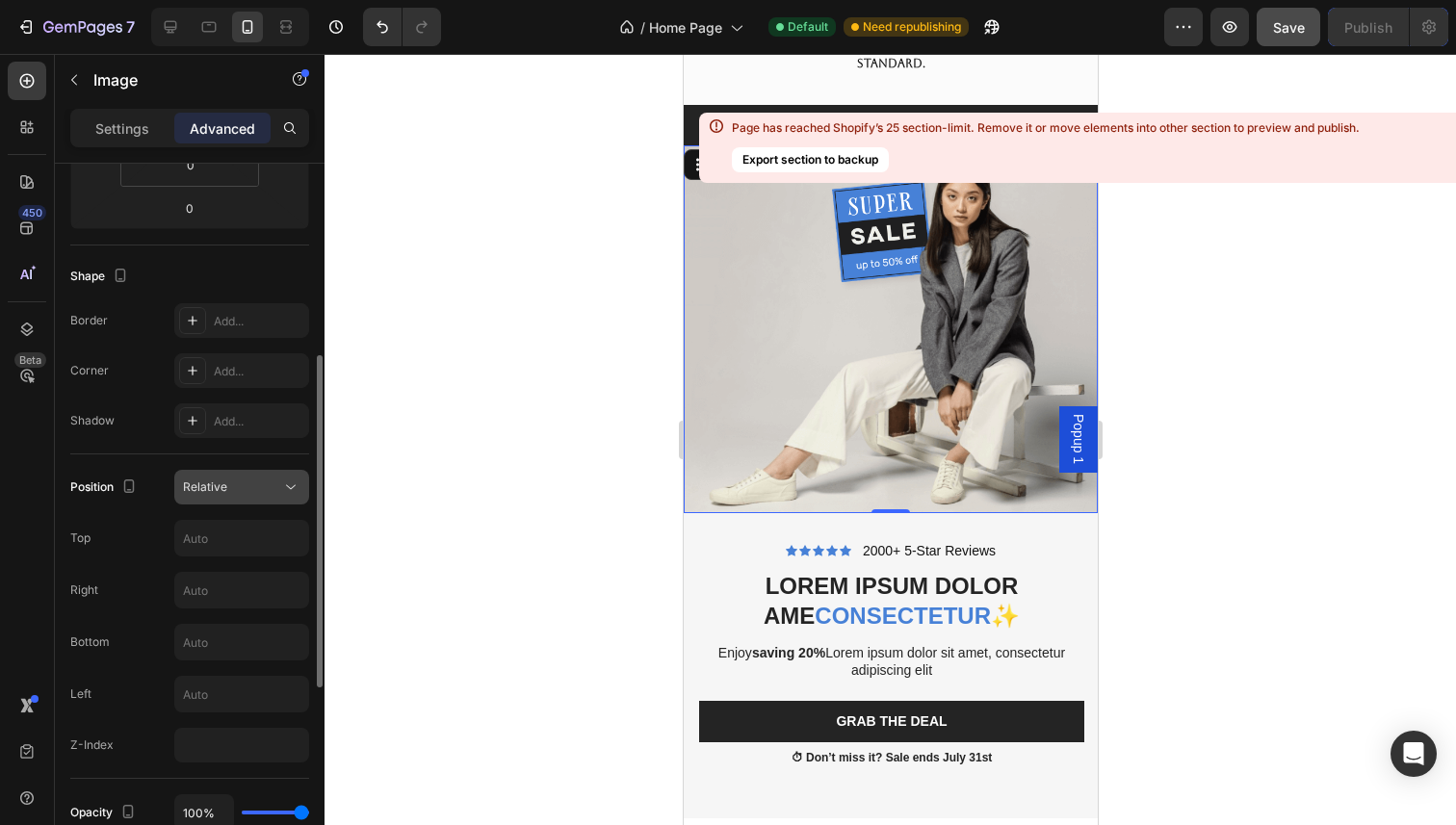 click on "Relative" 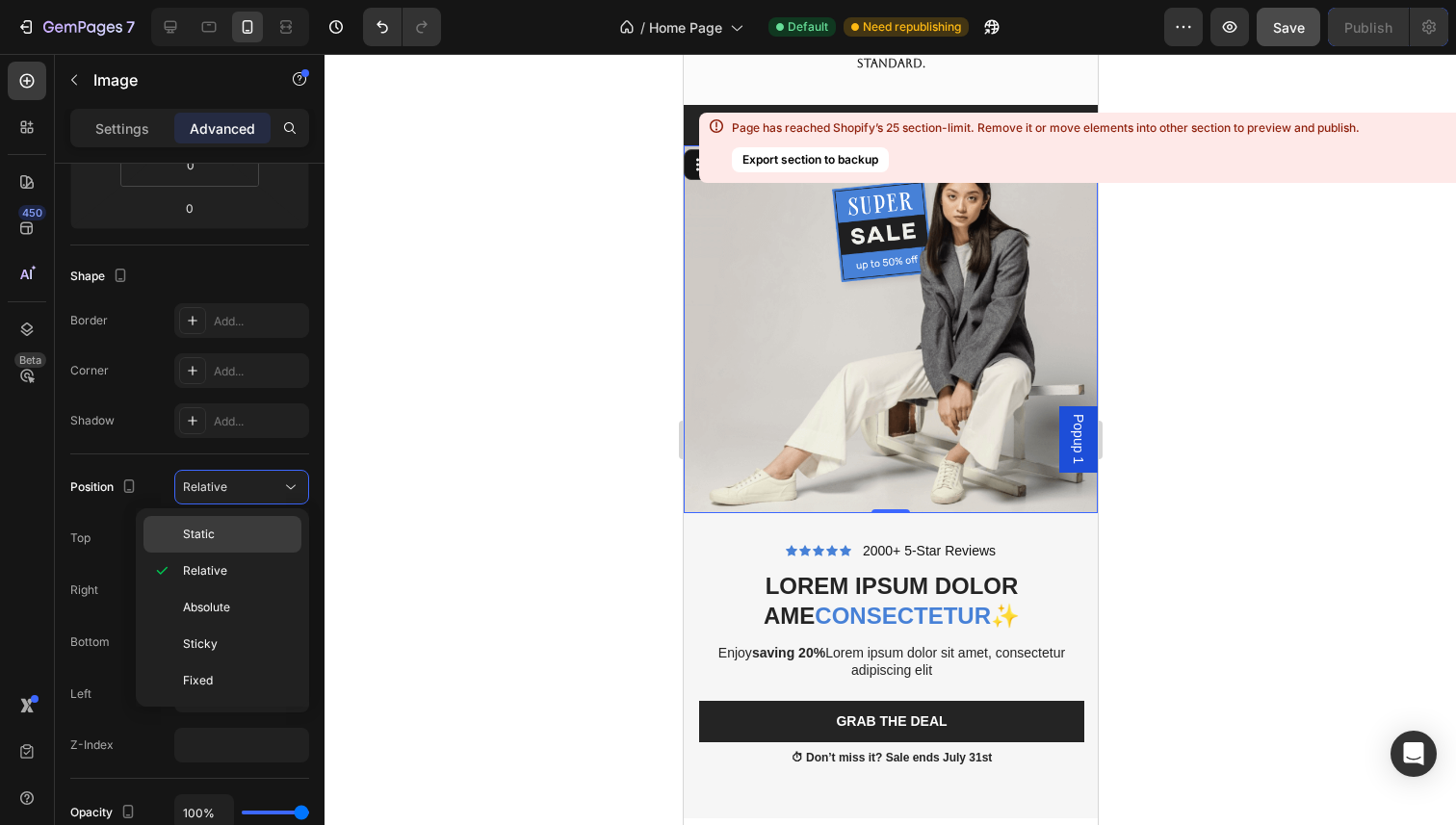 click on "Static" at bounding box center [238, 534] 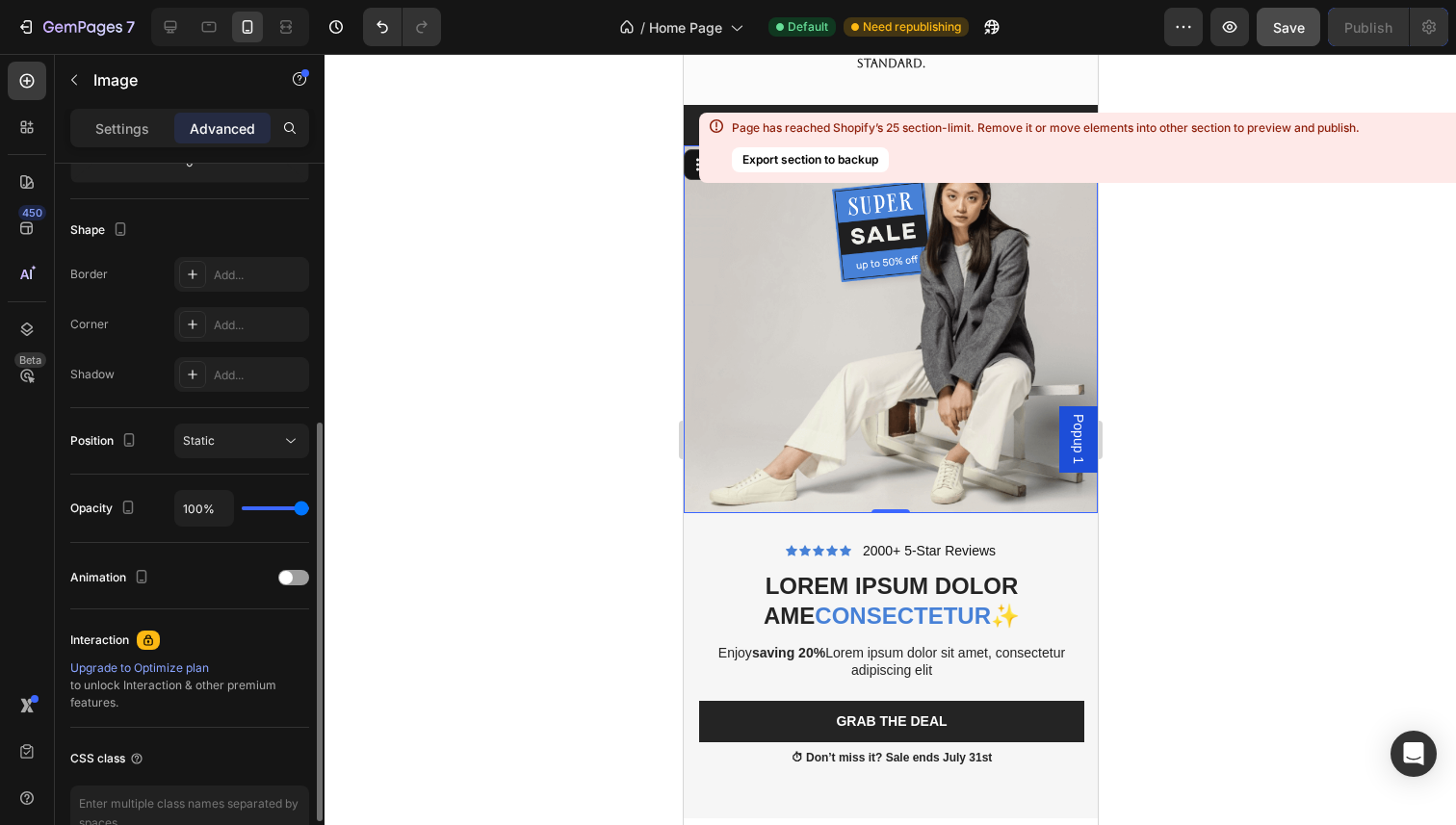 scroll, scrollTop: 457, scrollLeft: 0, axis: vertical 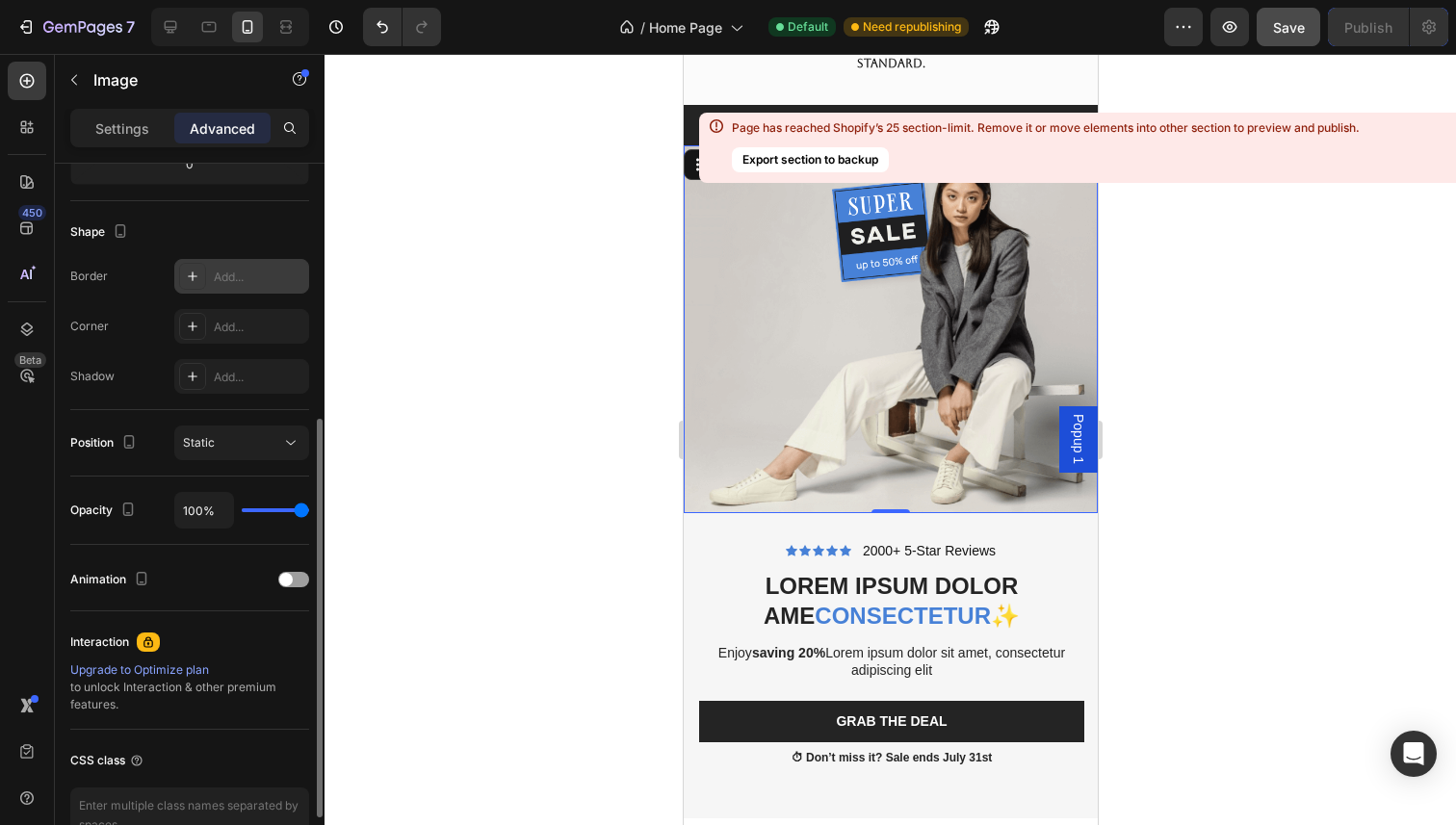 click on "Add..." at bounding box center [259, 277] 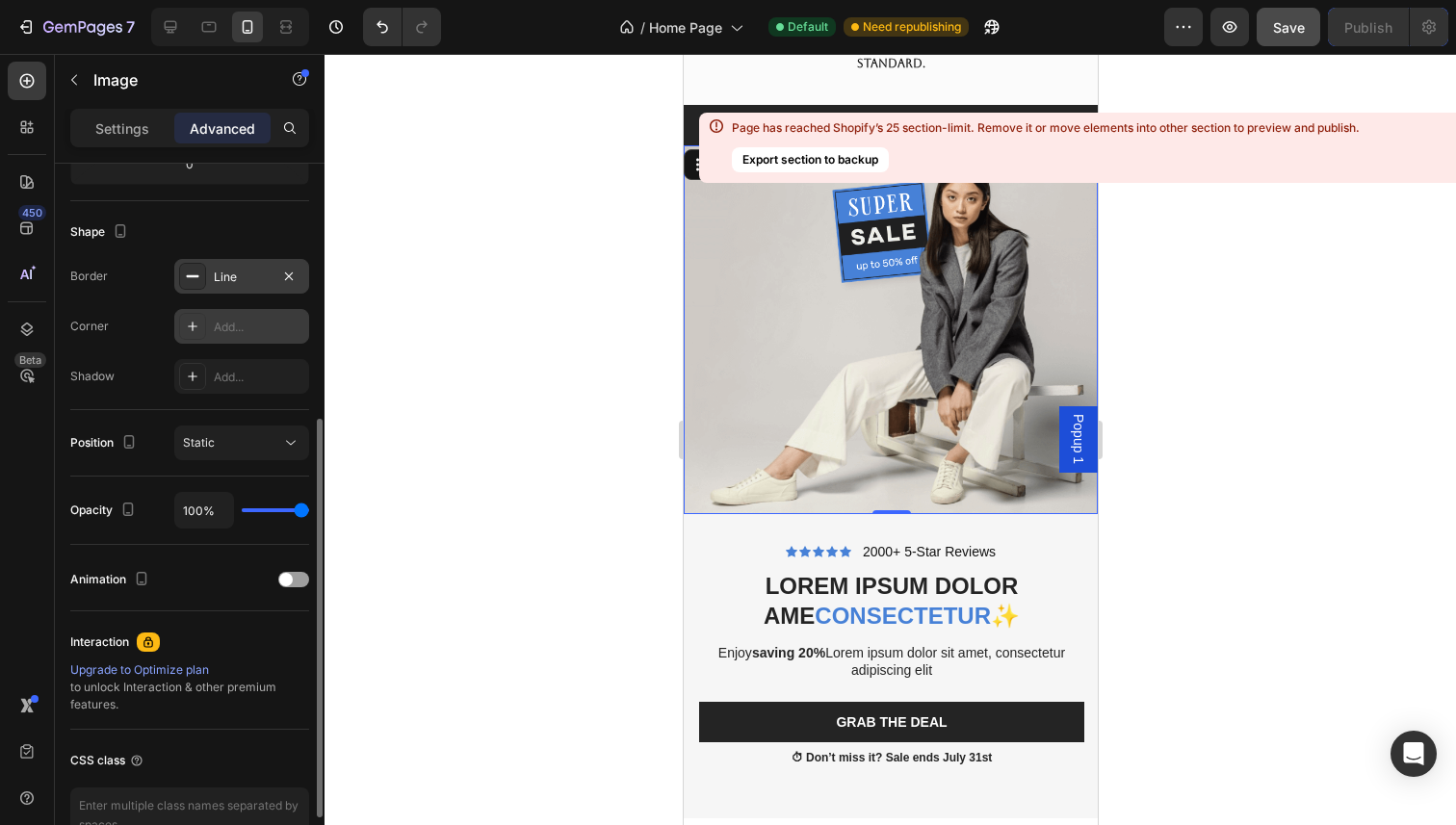 click on "Add..." at bounding box center (259, 327) 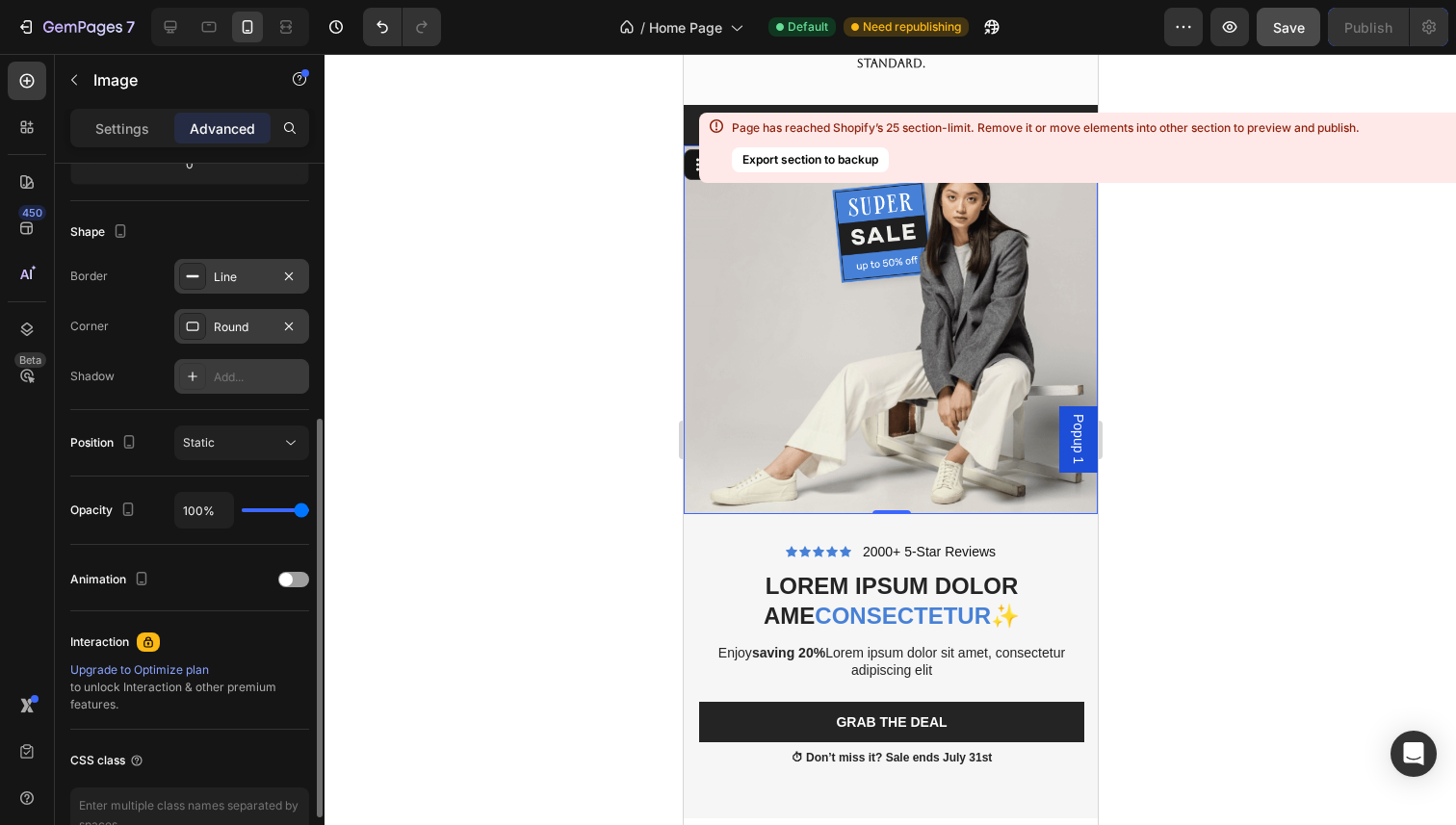 click on "Add..." at bounding box center (259, 377) 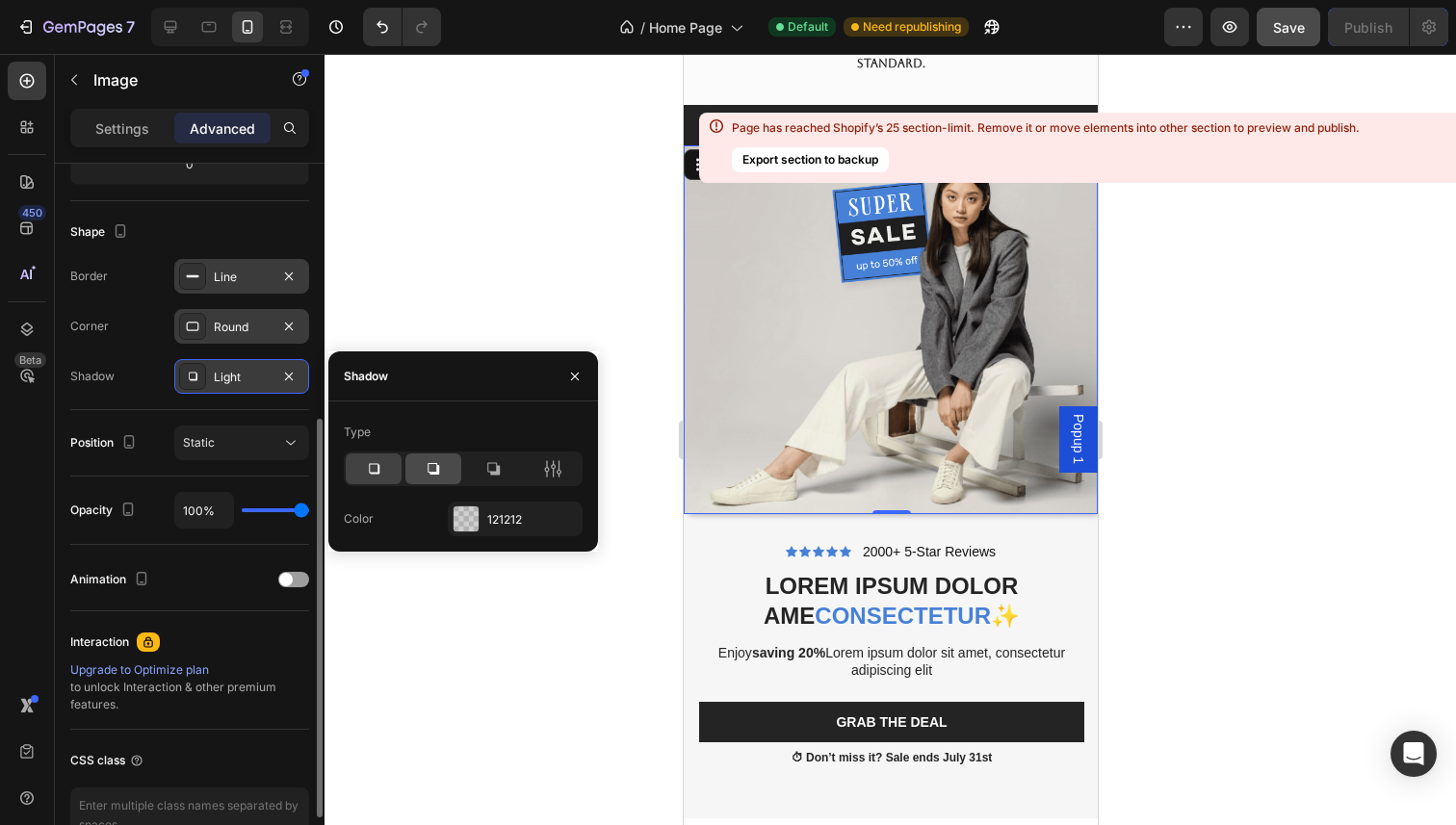 click 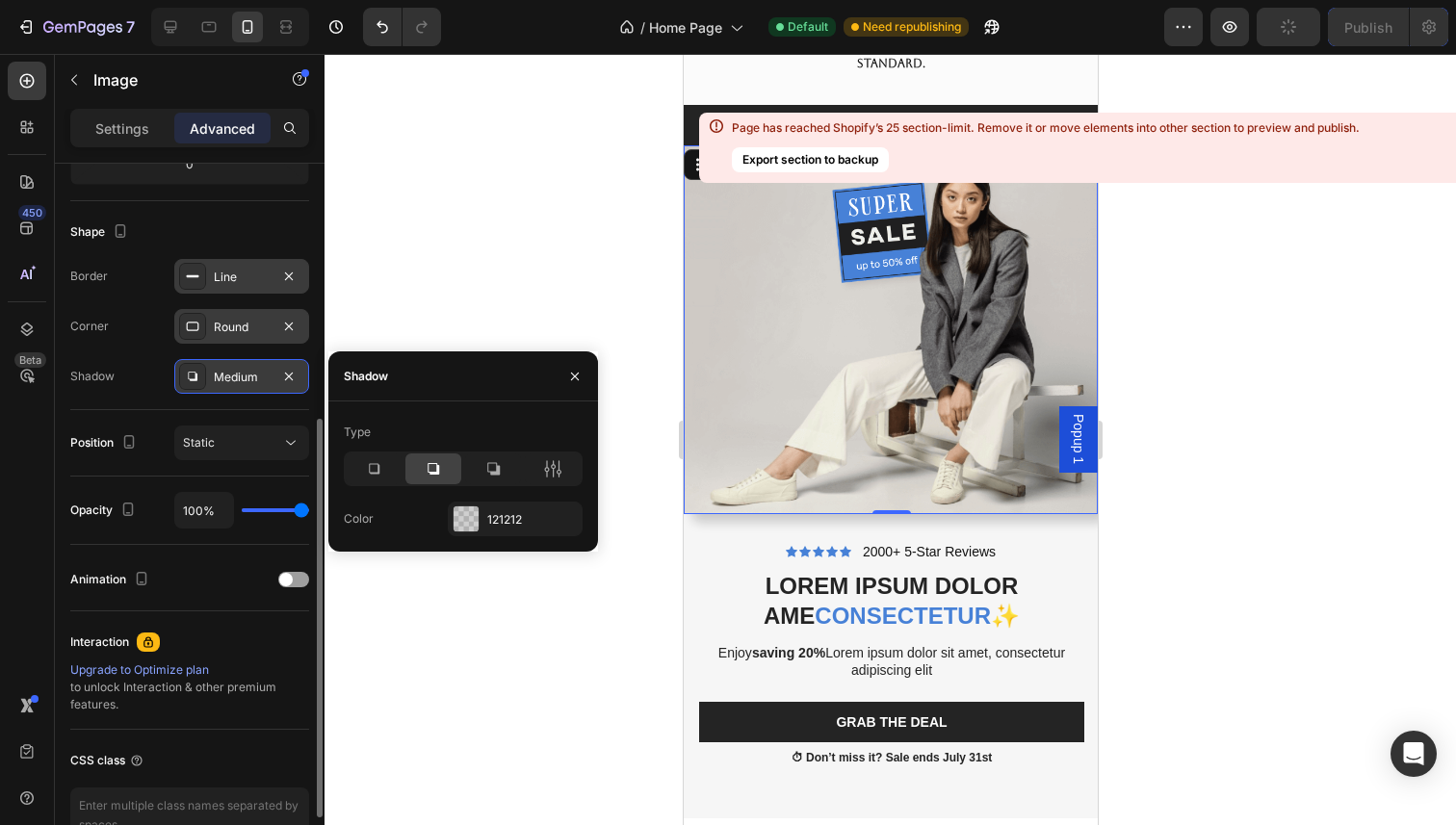 click 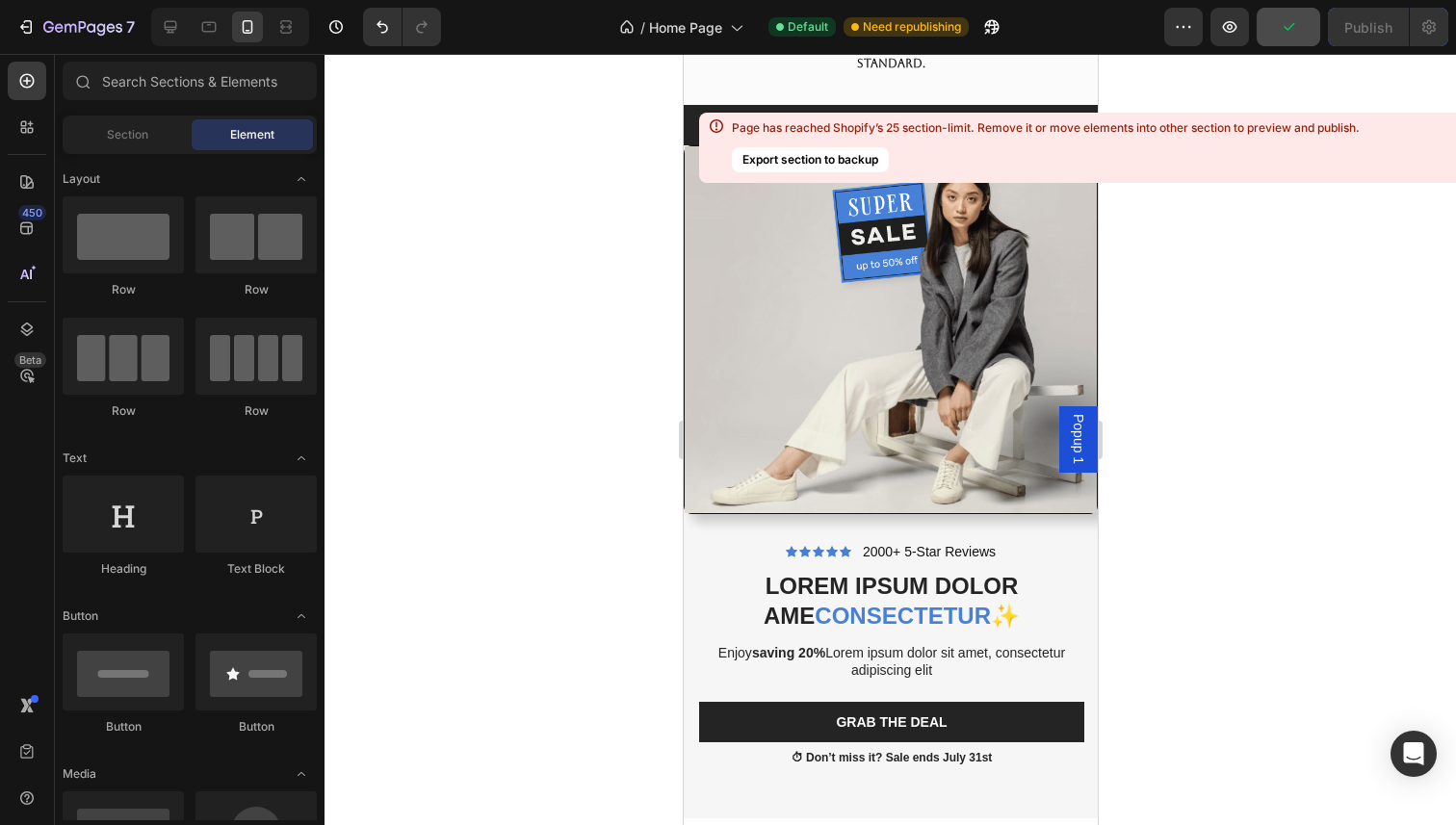 click 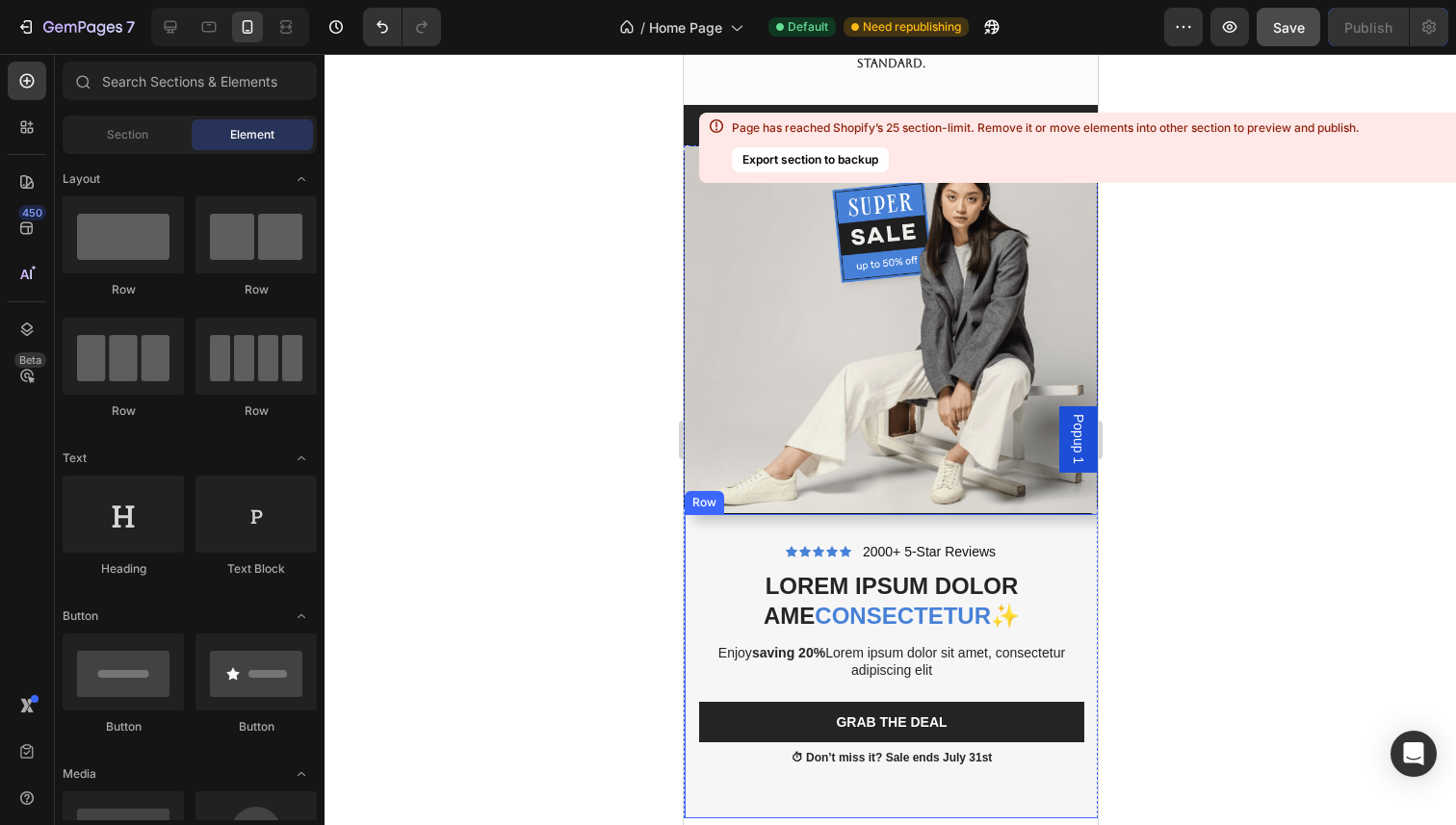 click 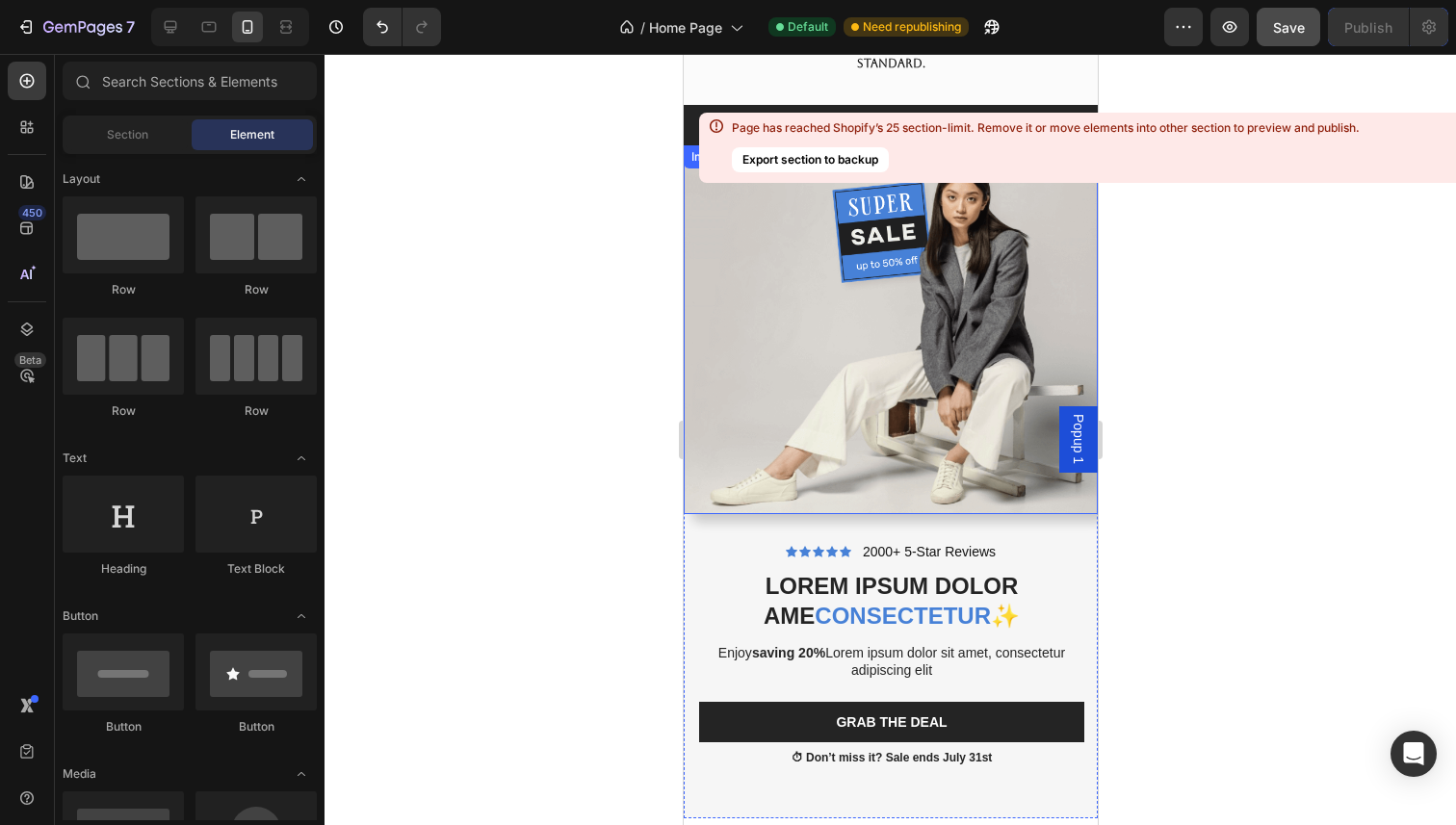 click at bounding box center [890, 329] 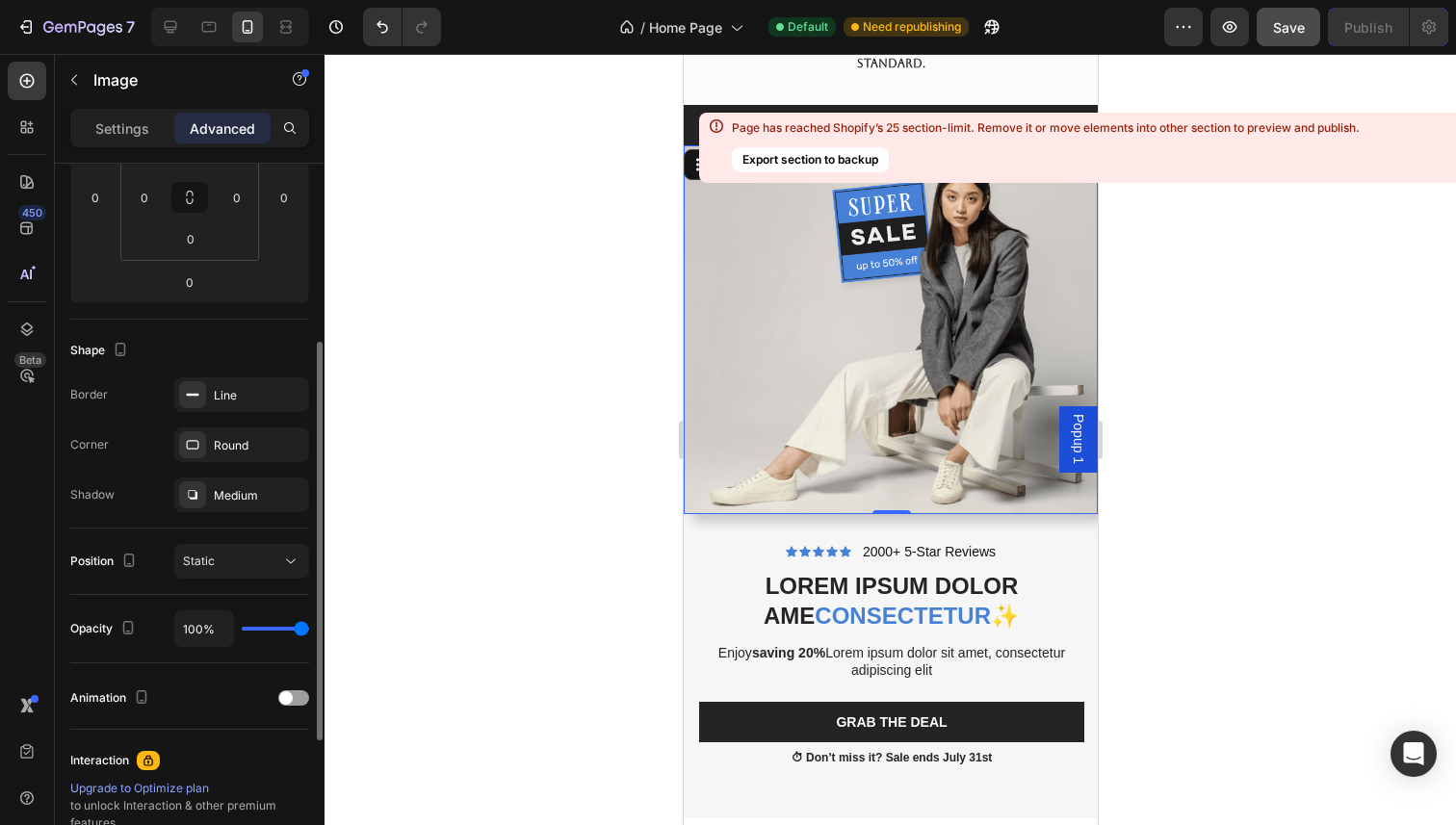 scroll, scrollTop: 379, scrollLeft: 0, axis: vertical 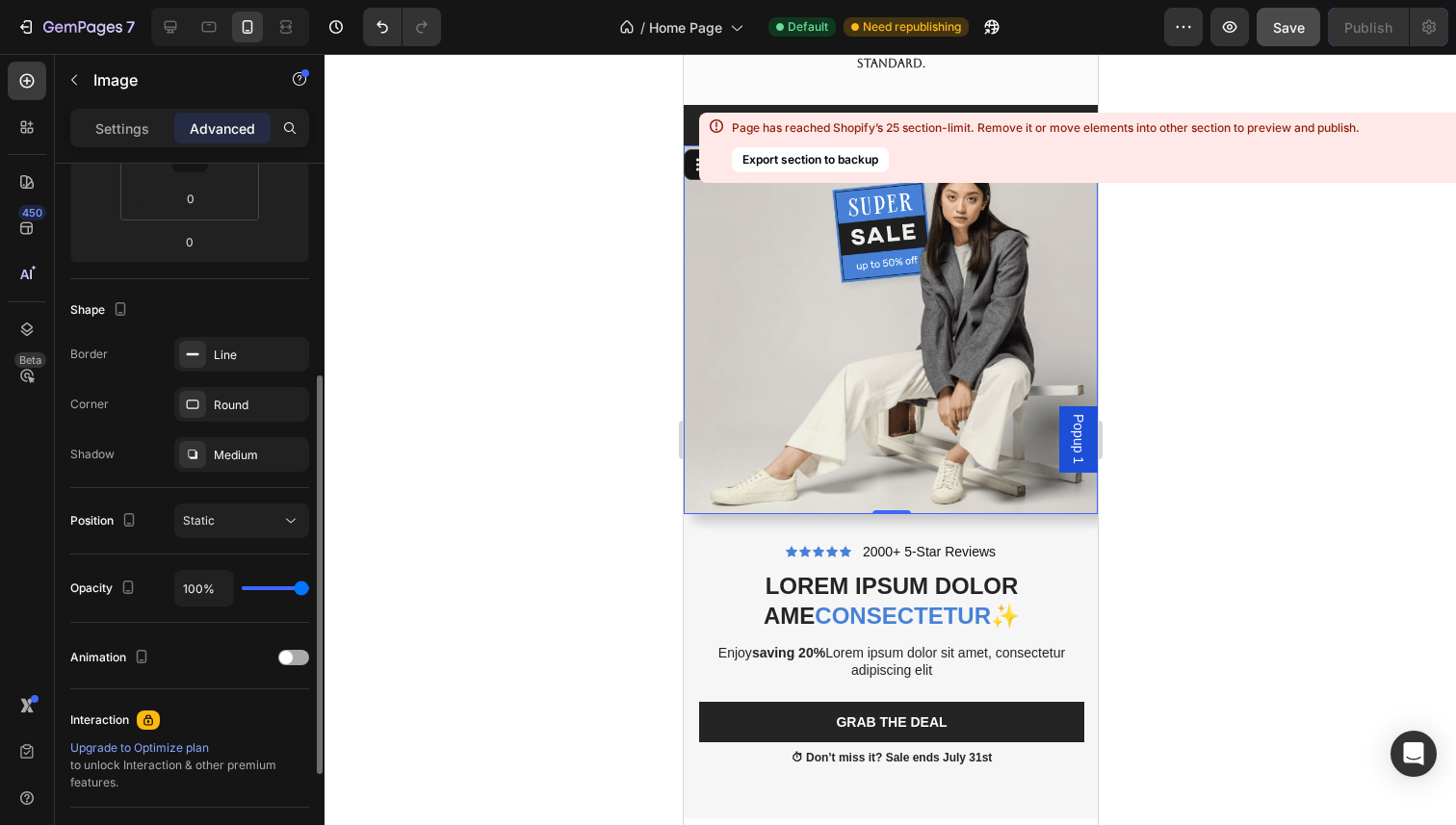 click at bounding box center (286, 657) 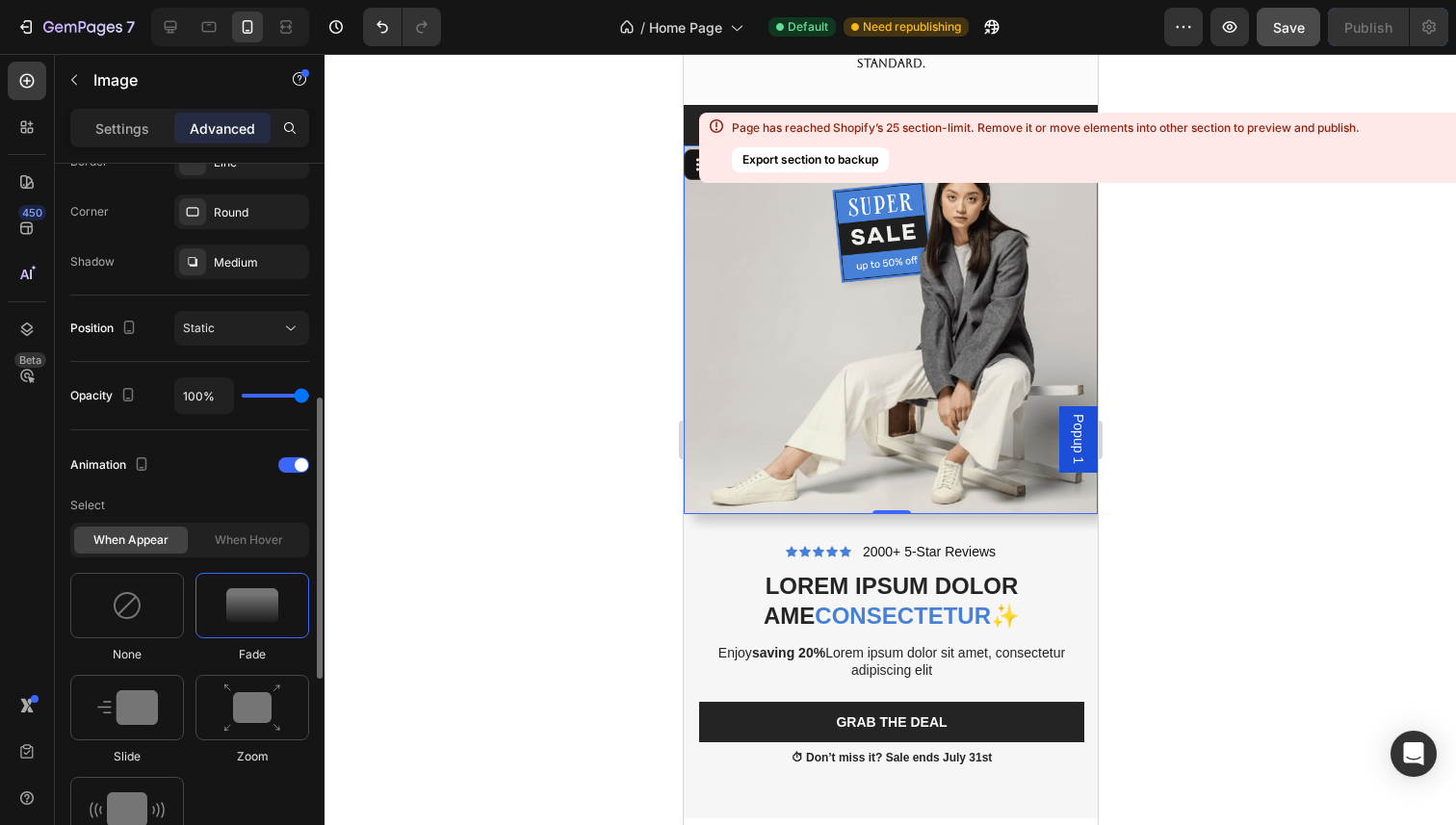 scroll, scrollTop: 579, scrollLeft: 0, axis: vertical 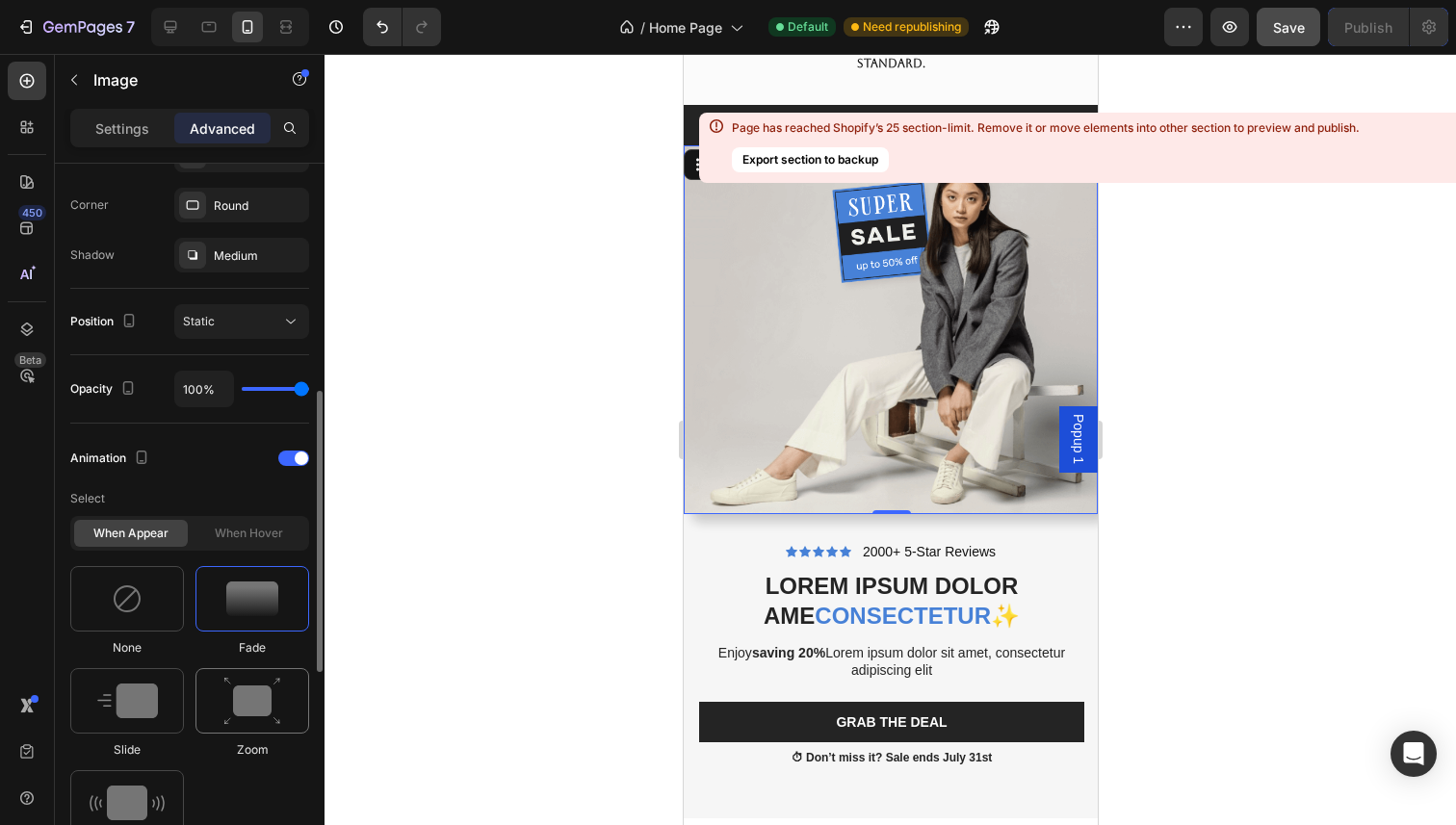 click at bounding box center [252, 701] 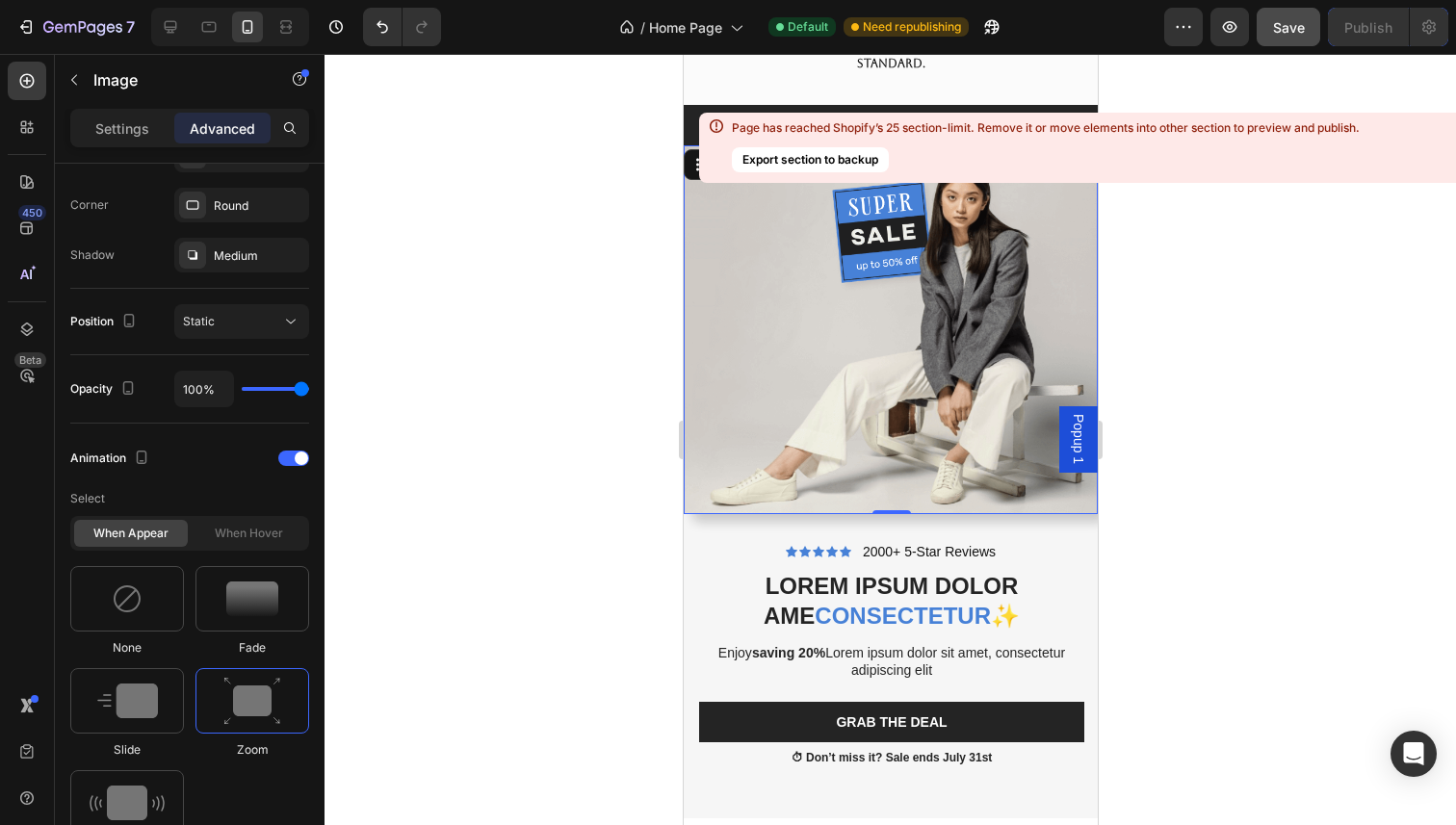 click 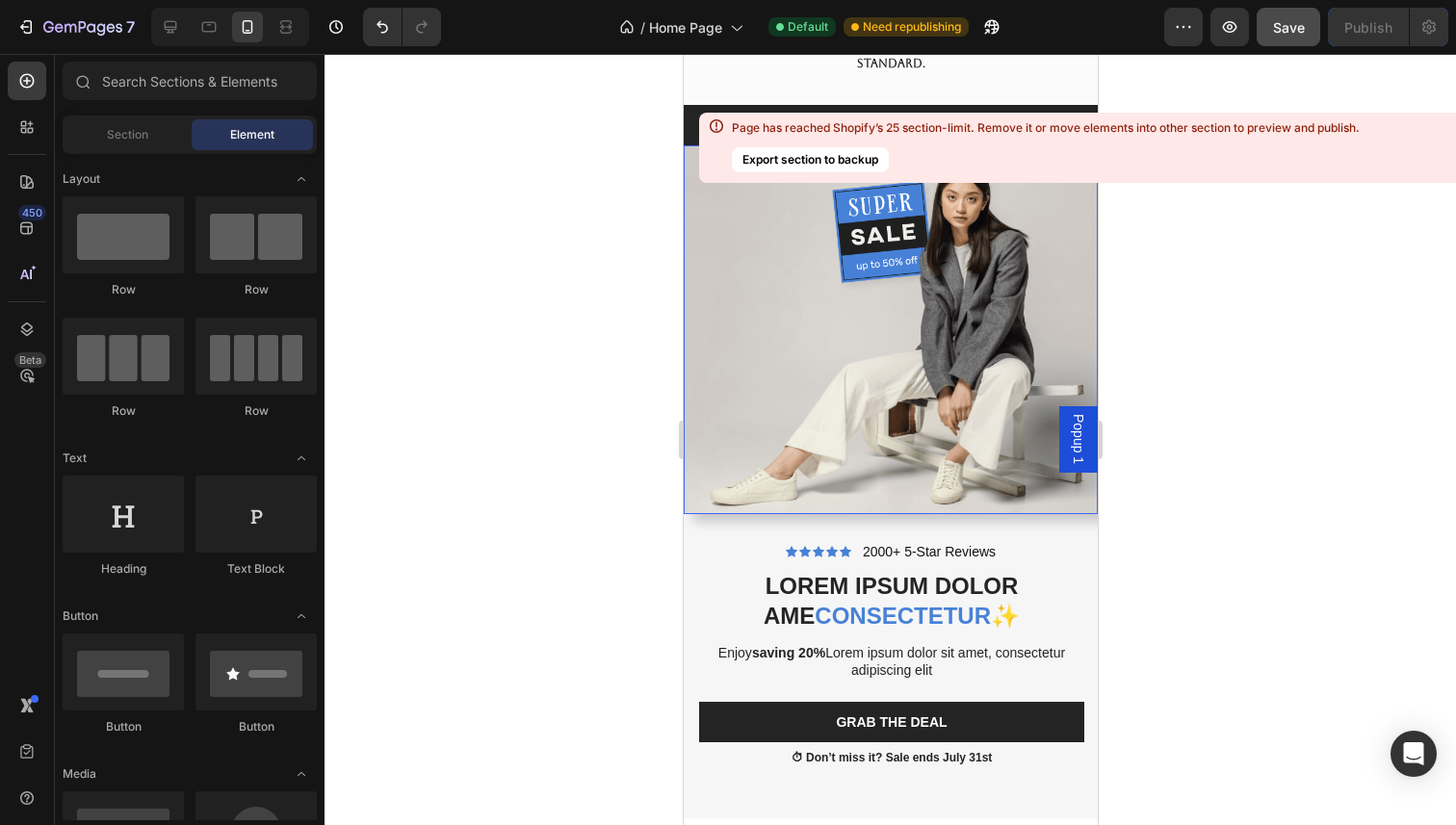 click 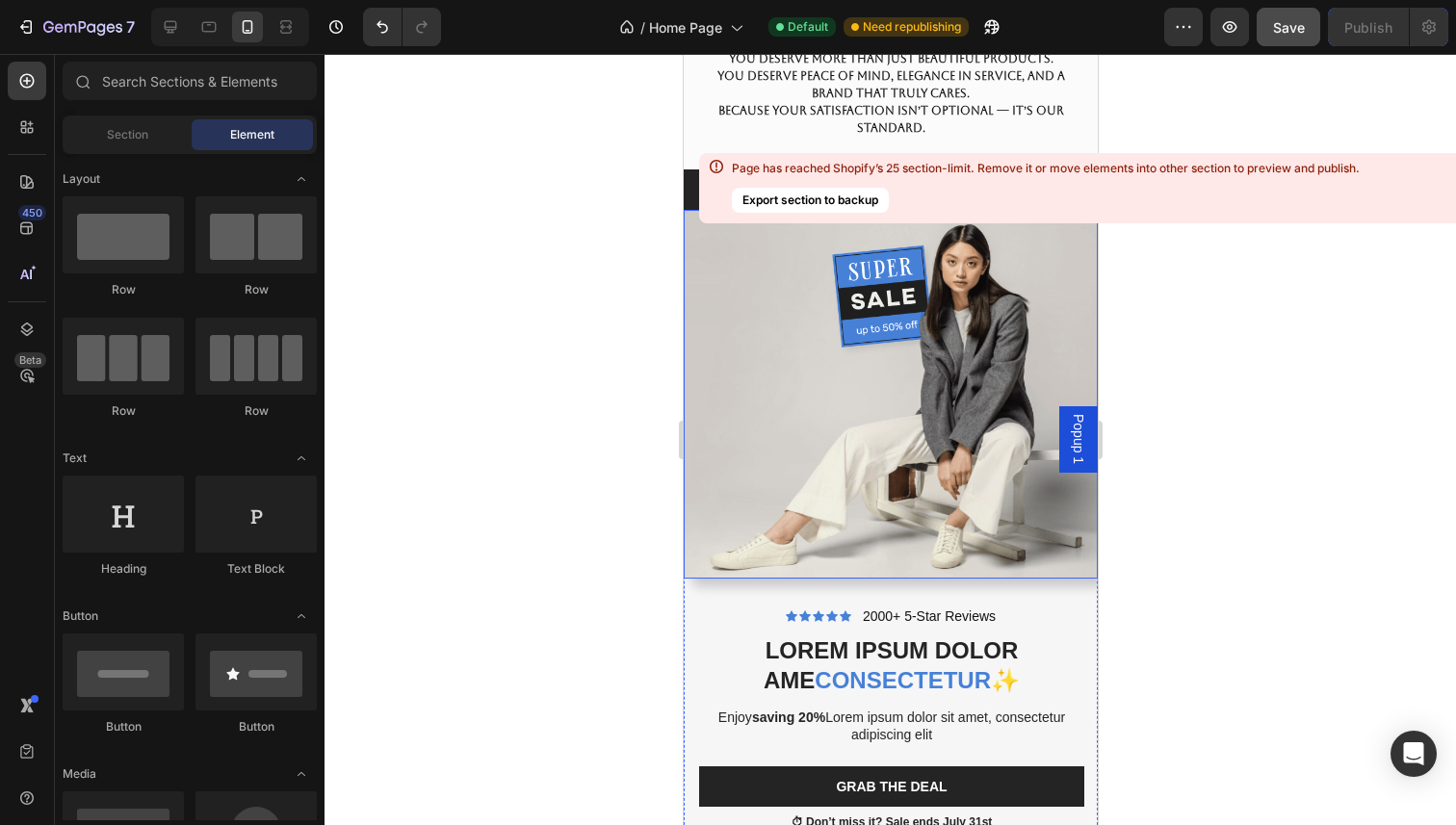 scroll, scrollTop: 6419, scrollLeft: 0, axis: vertical 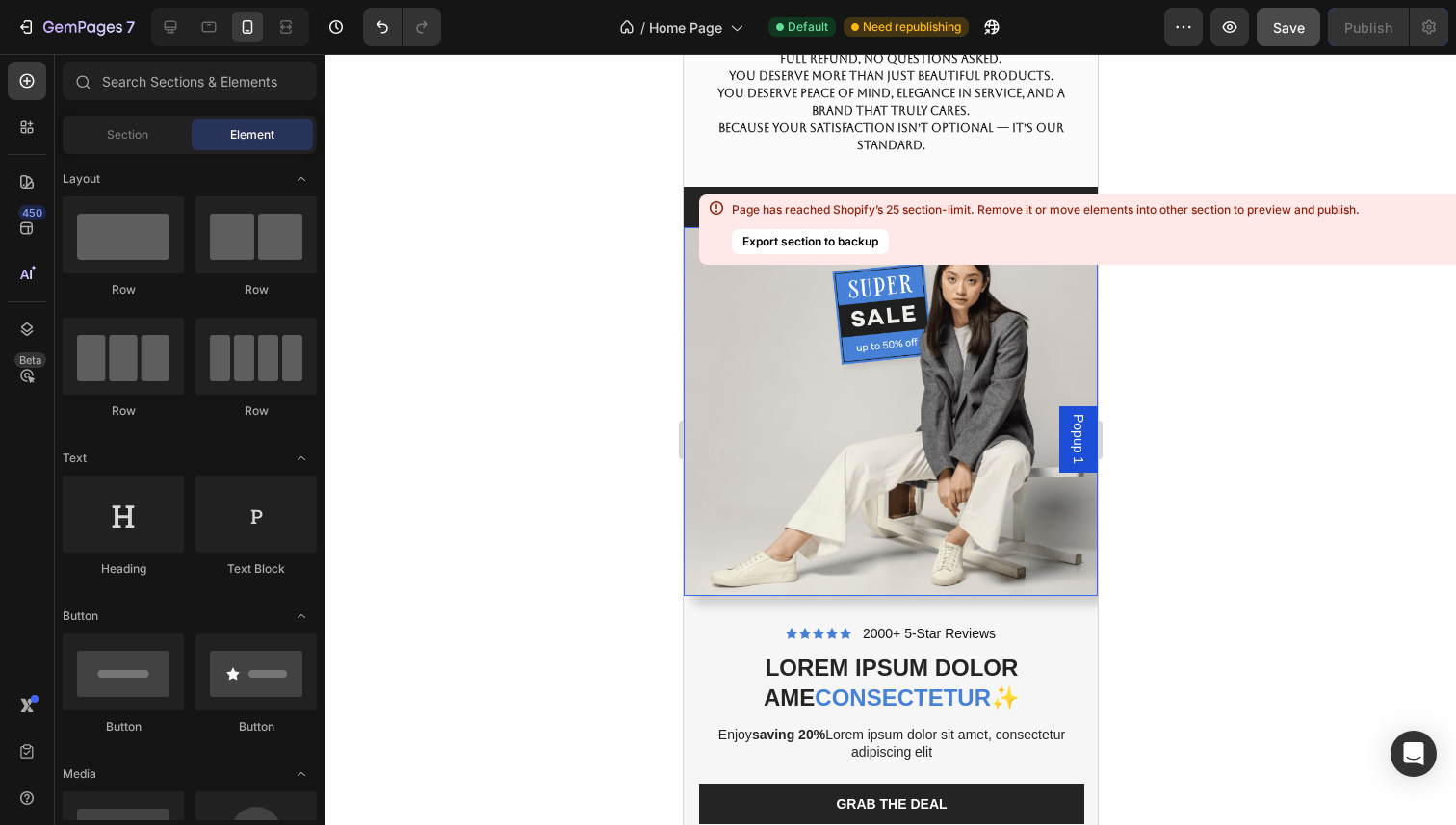 click 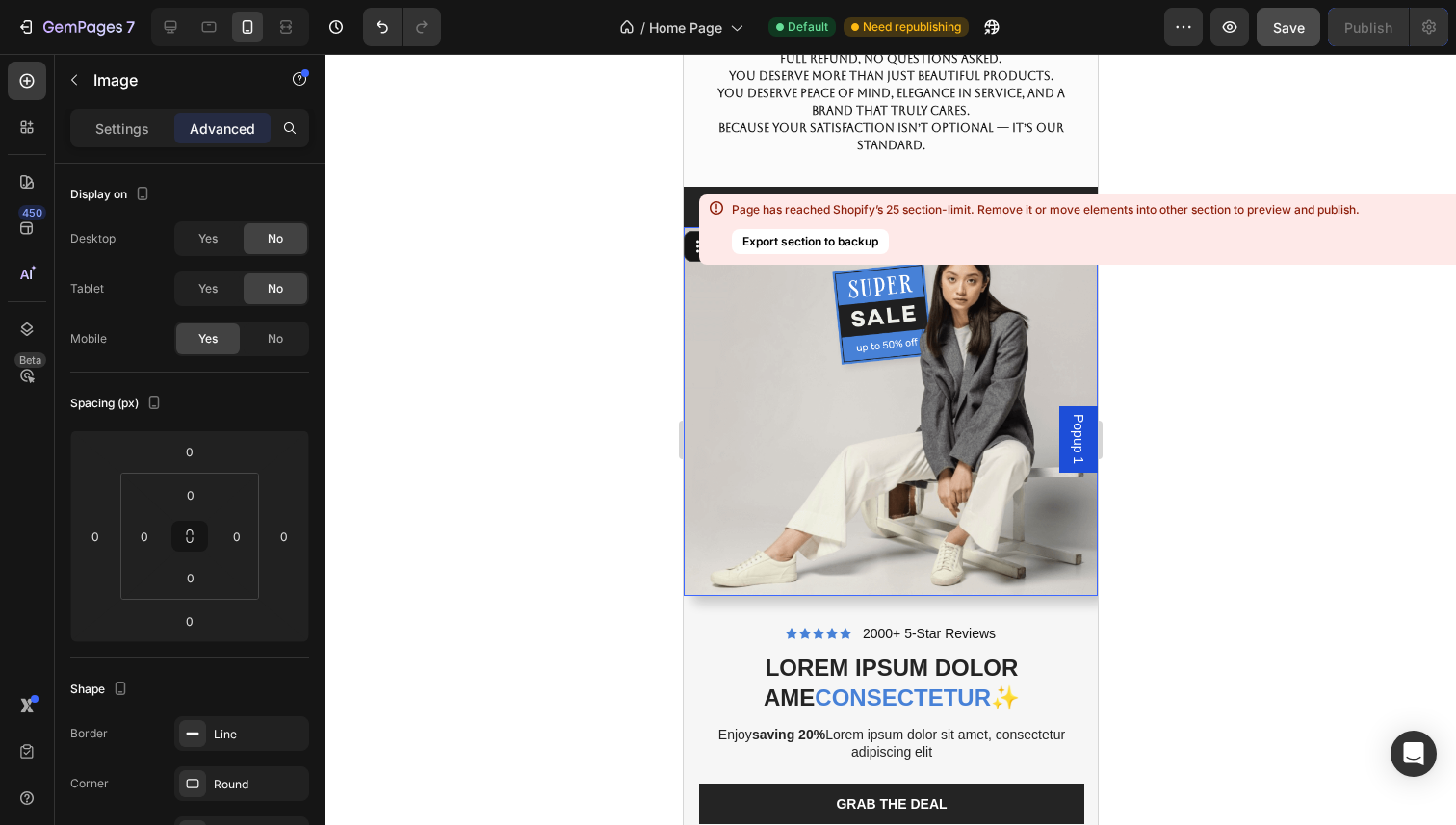 click at bounding box center [890, 411] 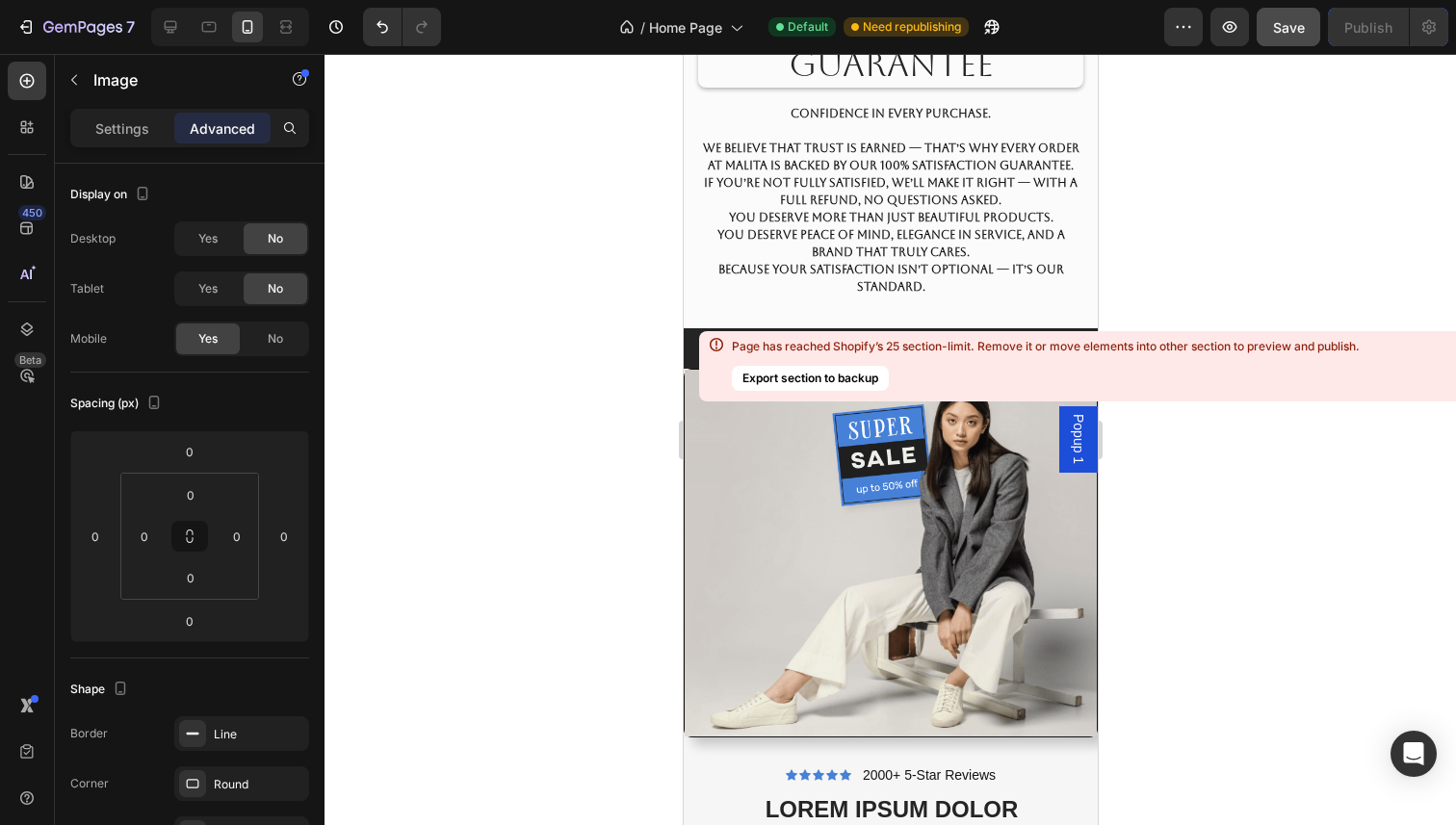 scroll, scrollTop: 6279, scrollLeft: 0, axis: vertical 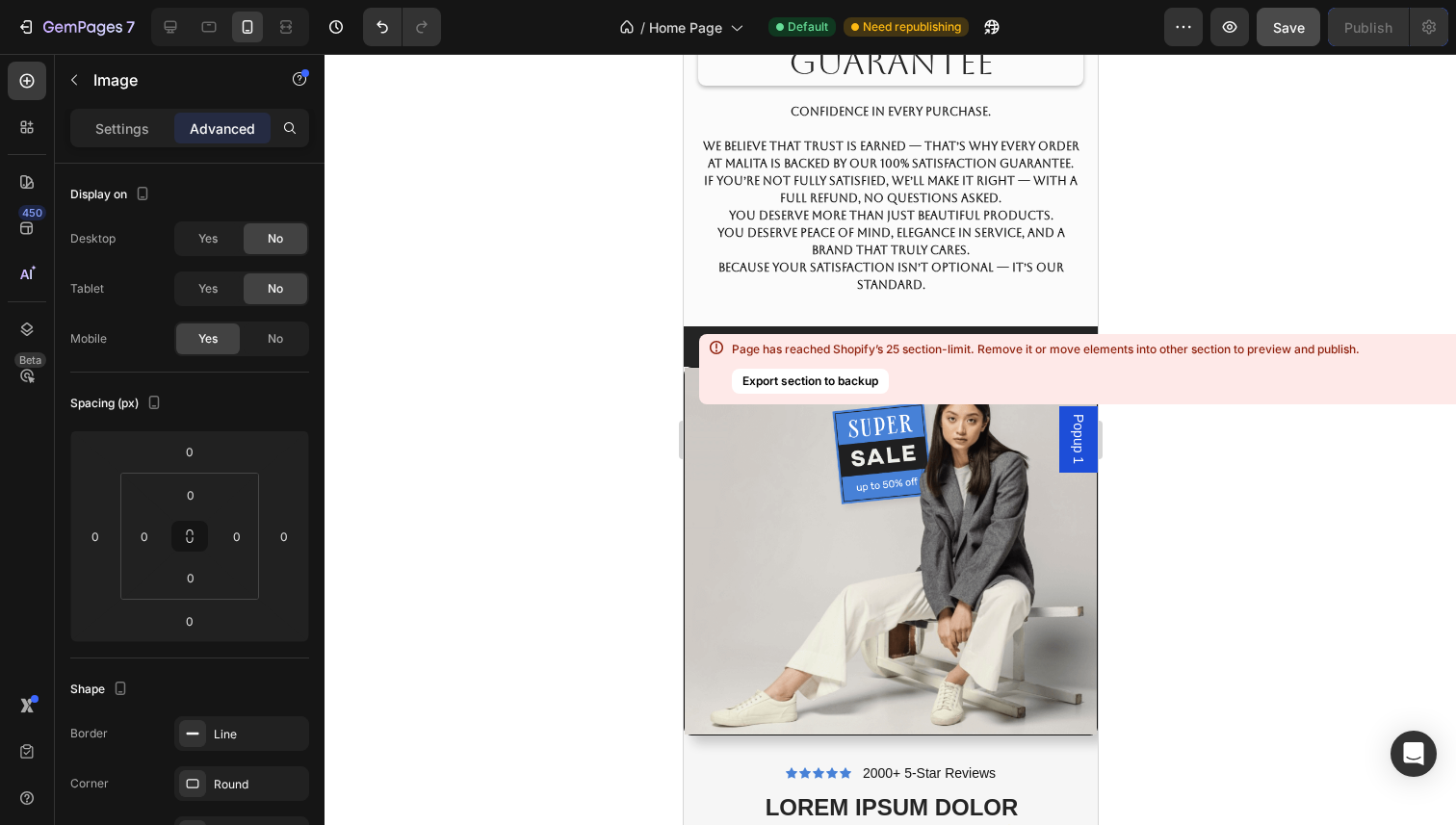 click at bounding box center [890, 551] 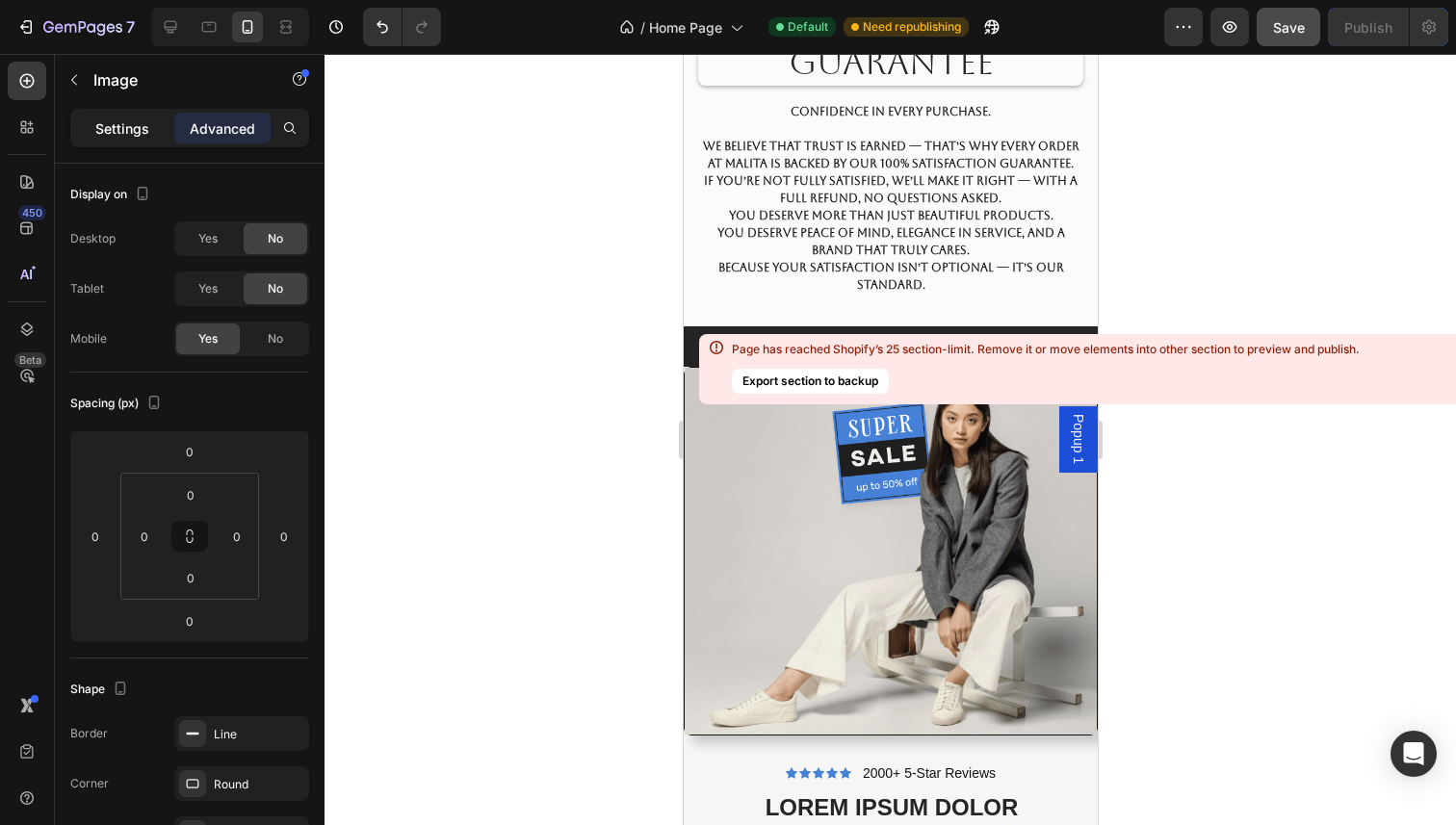 click on "Settings" 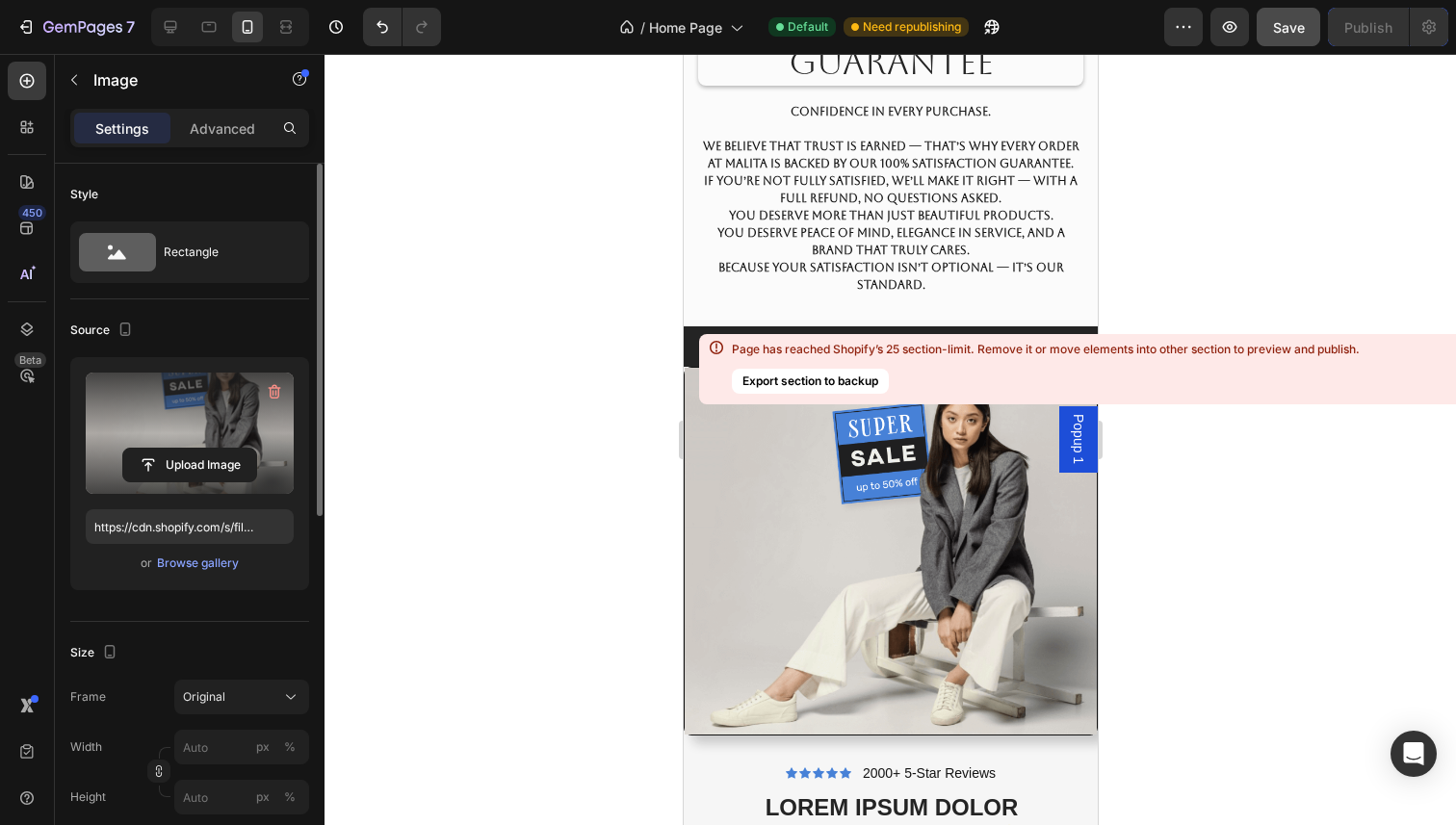 click at bounding box center (190, 433) 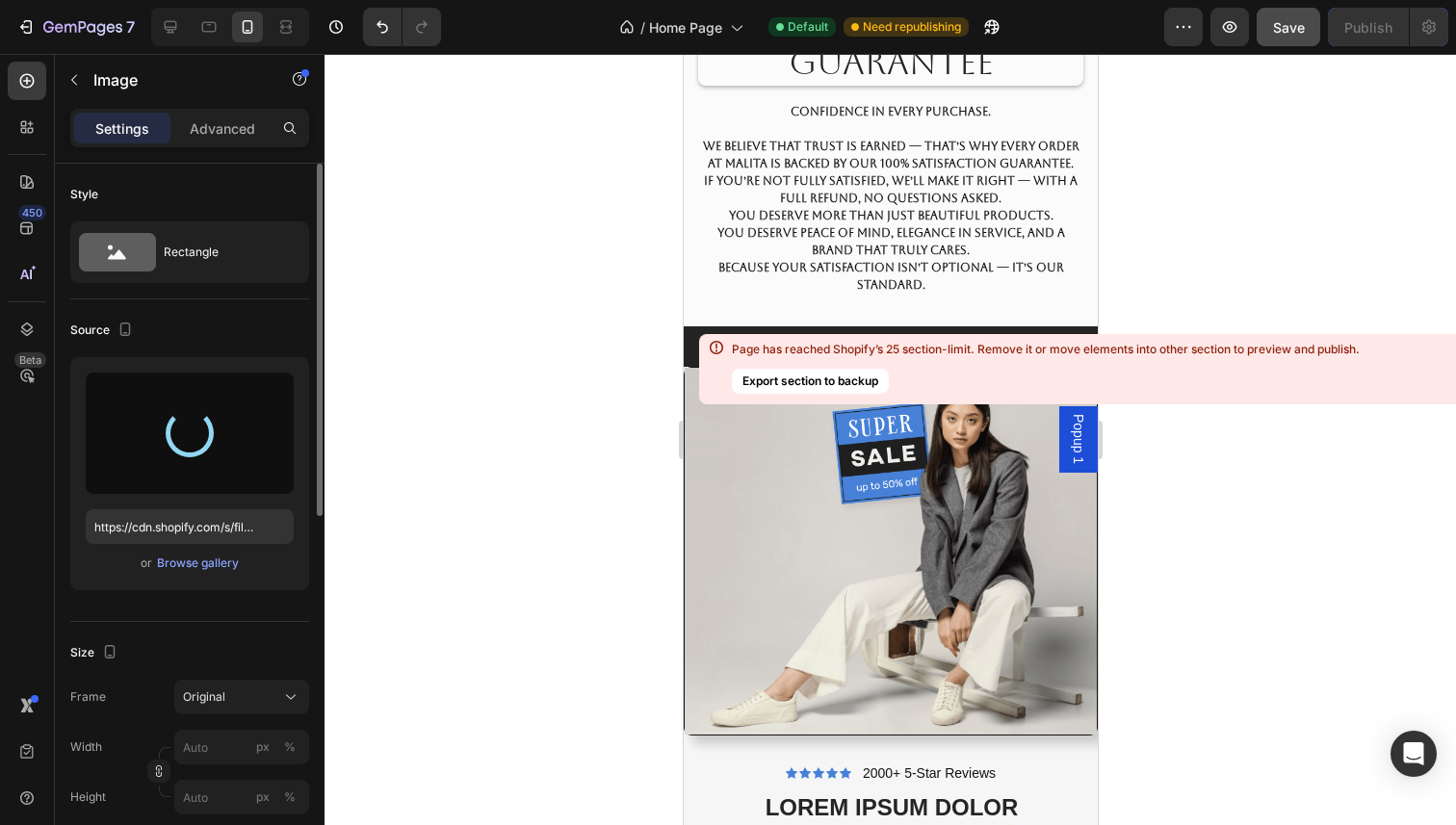 type on "https://cdn.shopify.com/s/files/1/0625/2973/2707/files/gempages_569167106520712172-f86fd162-de64-48b2-8d6e-c036f9fe1f3f.jpg" 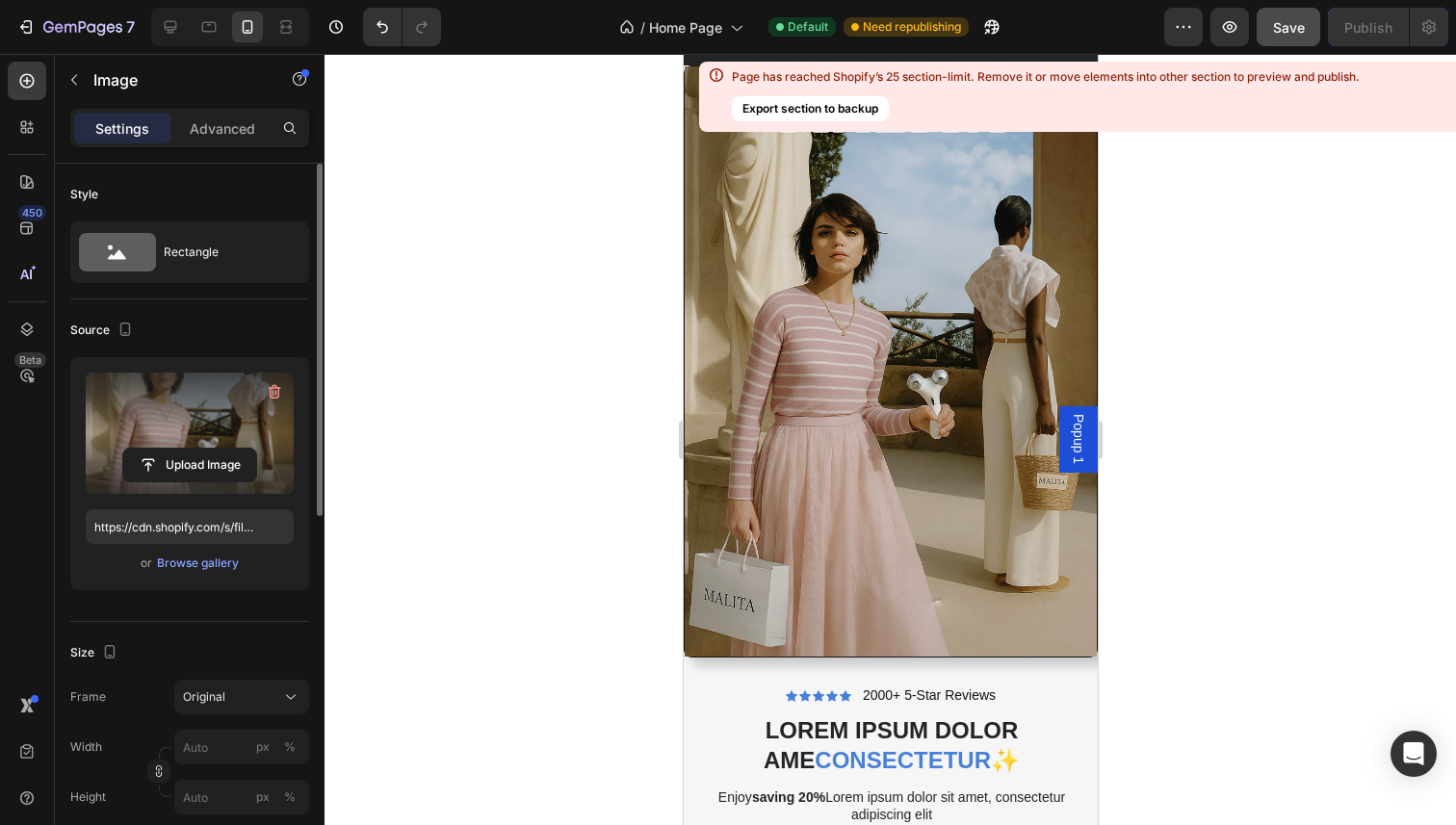 scroll, scrollTop: 6609, scrollLeft: 0, axis: vertical 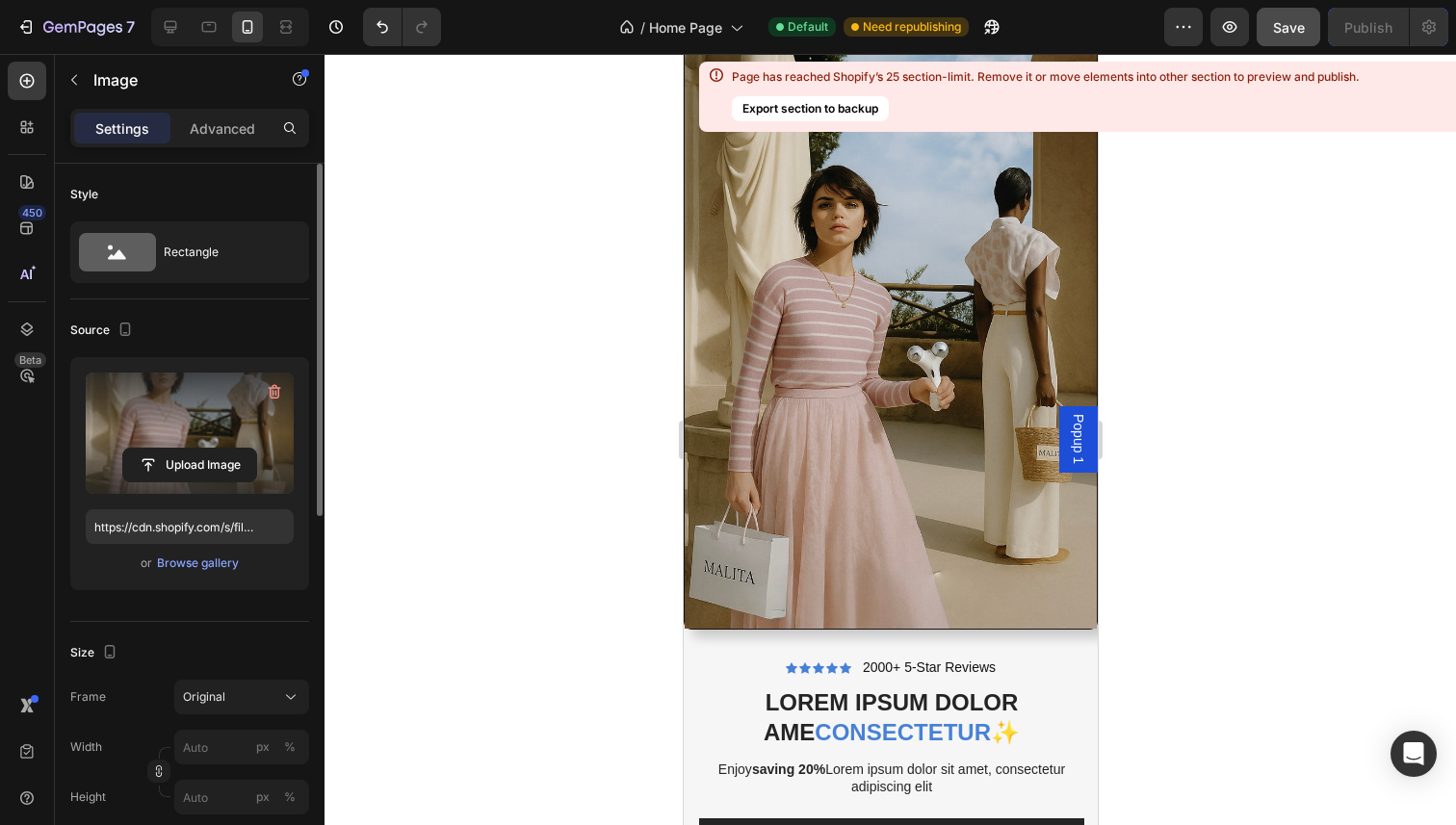 click 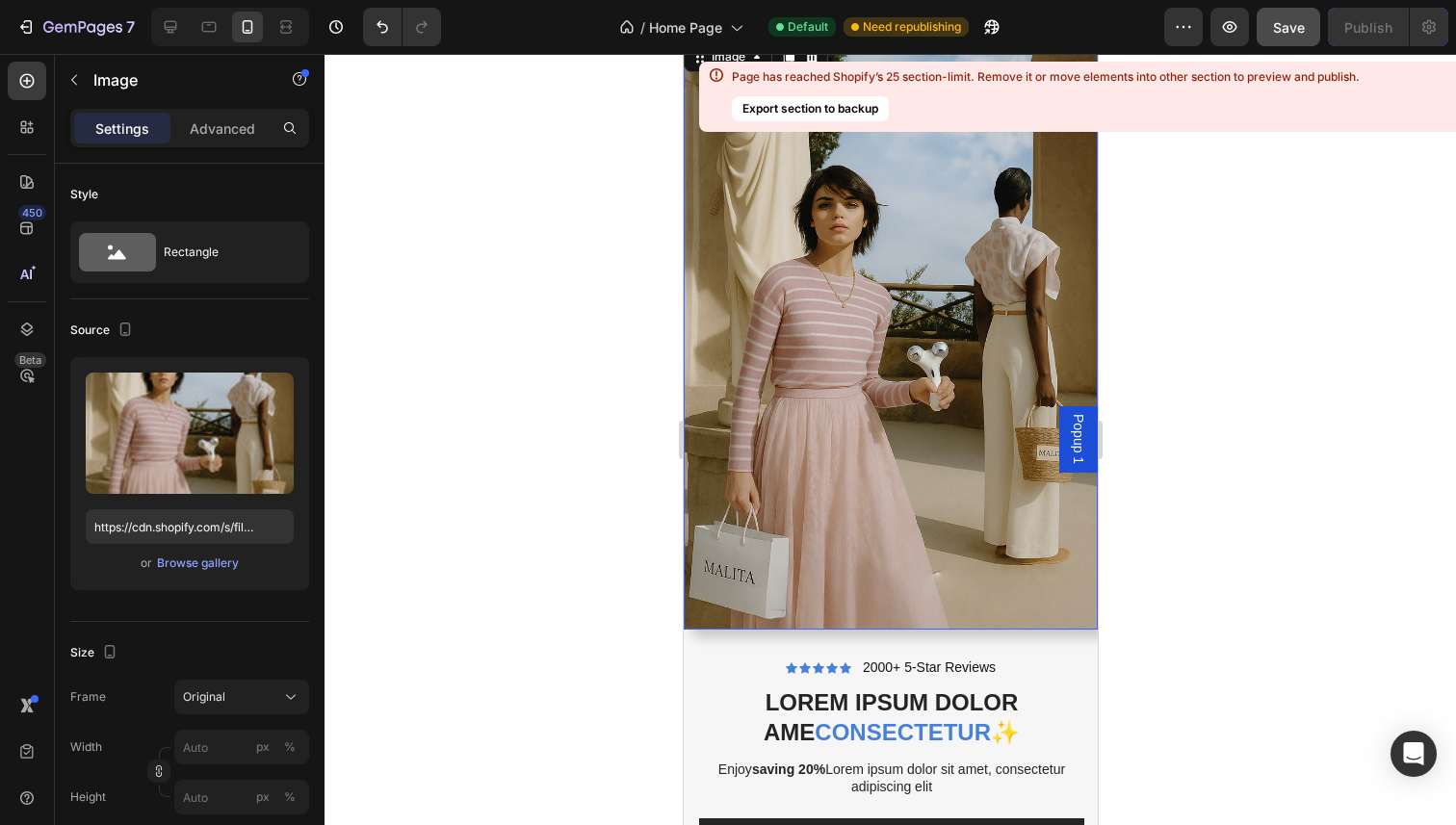 click at bounding box center [890, 333] 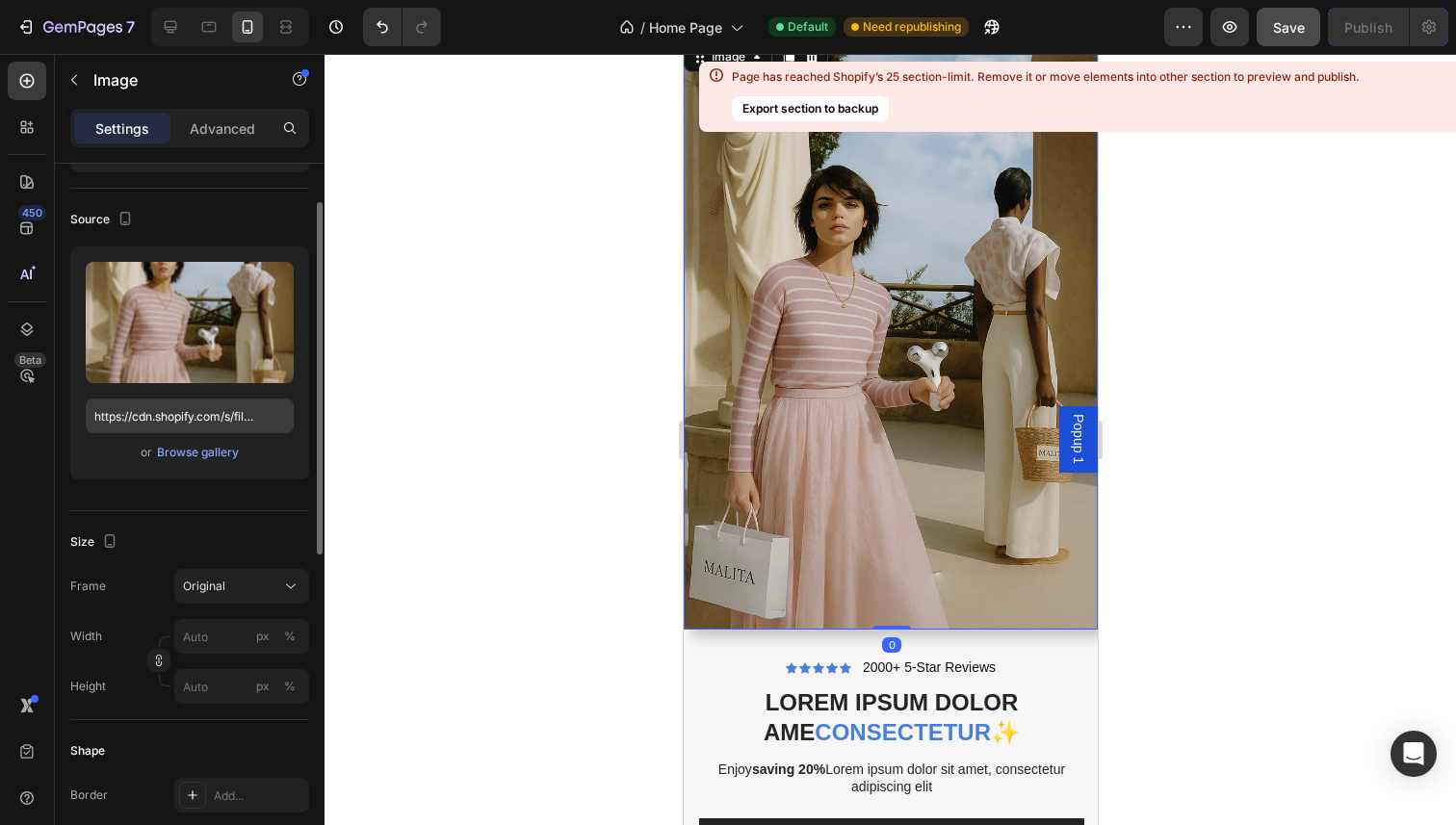 scroll, scrollTop: 115, scrollLeft: 0, axis: vertical 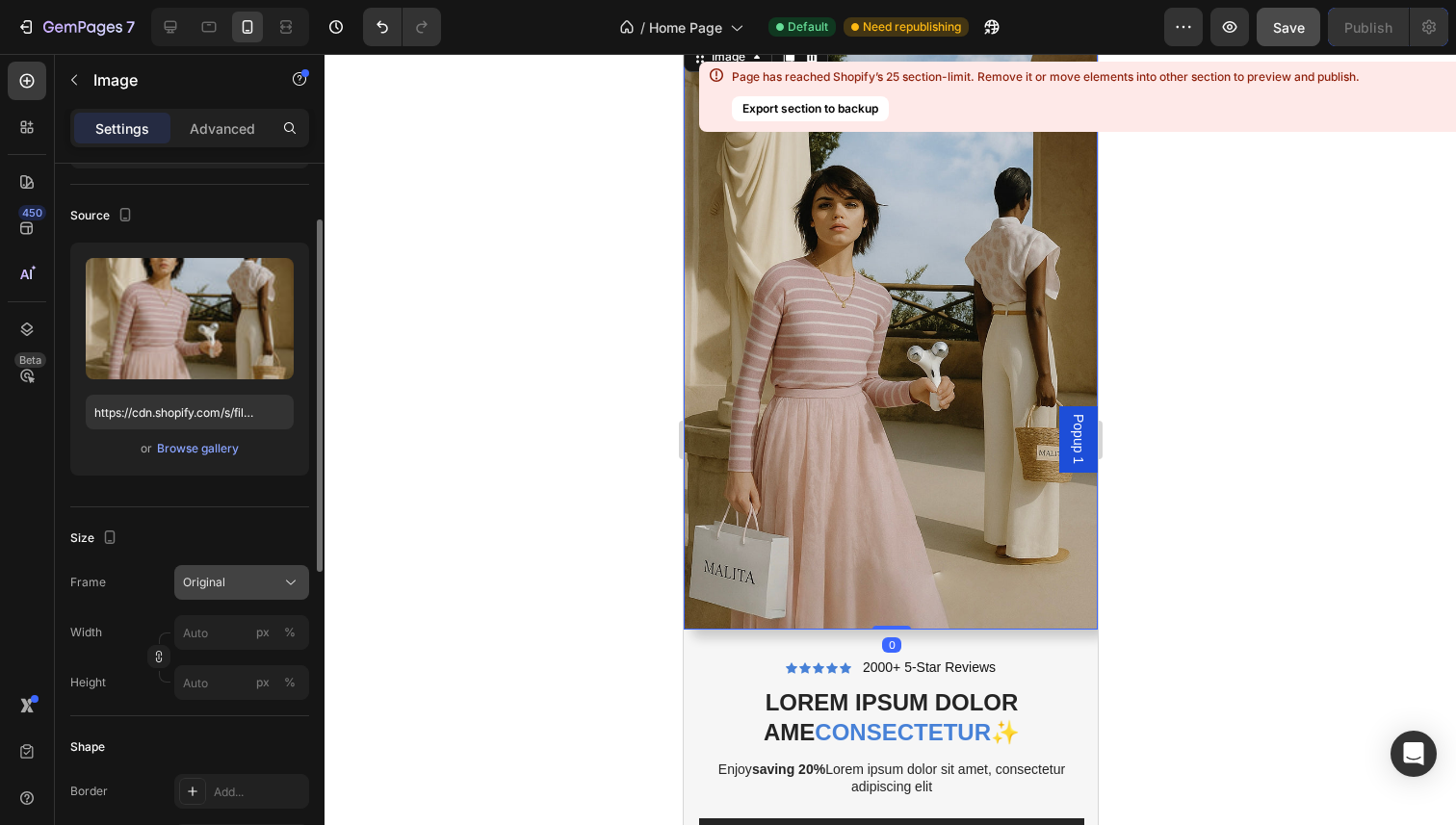 click on "Original" at bounding box center [204, 582] 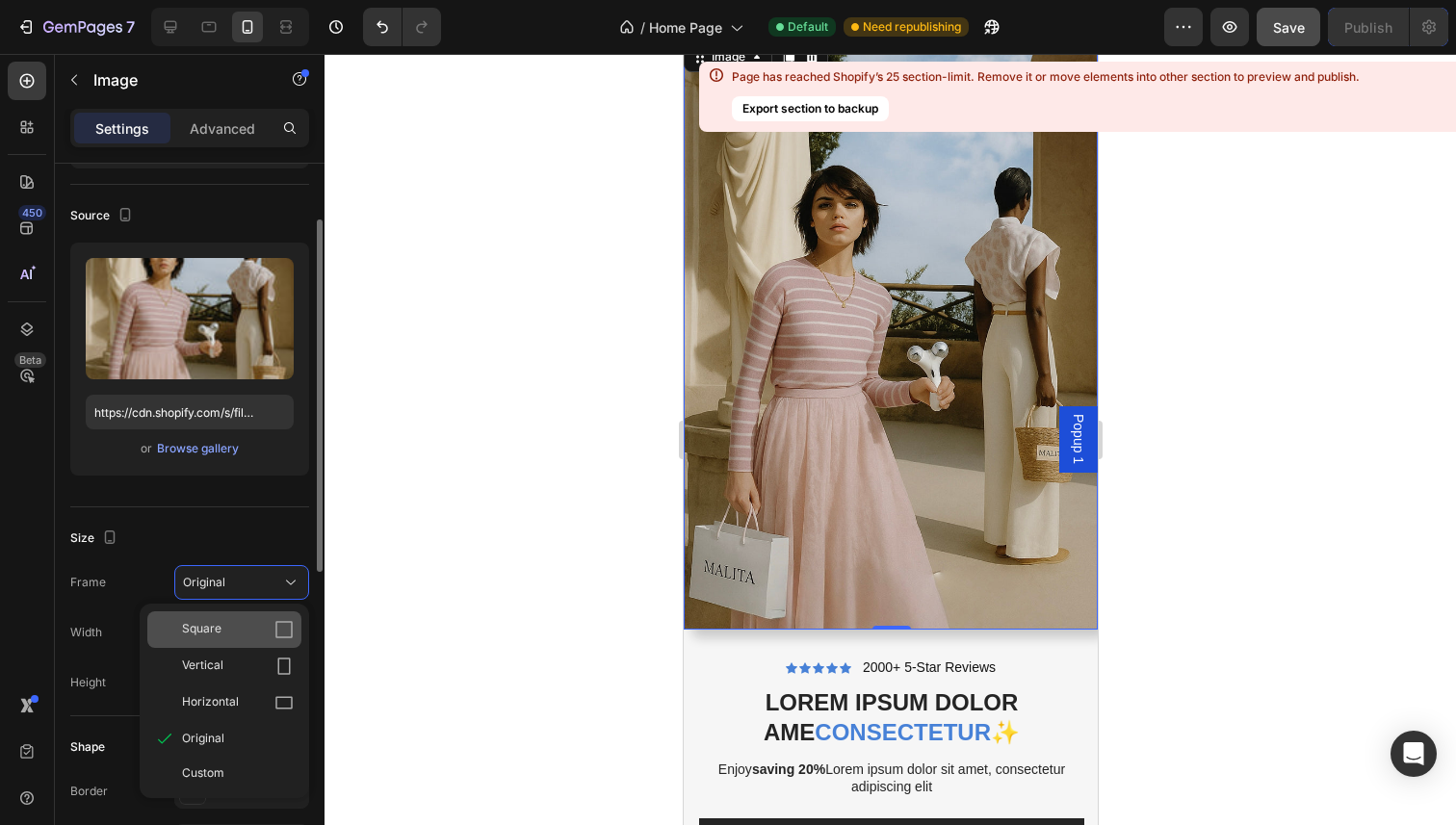 click 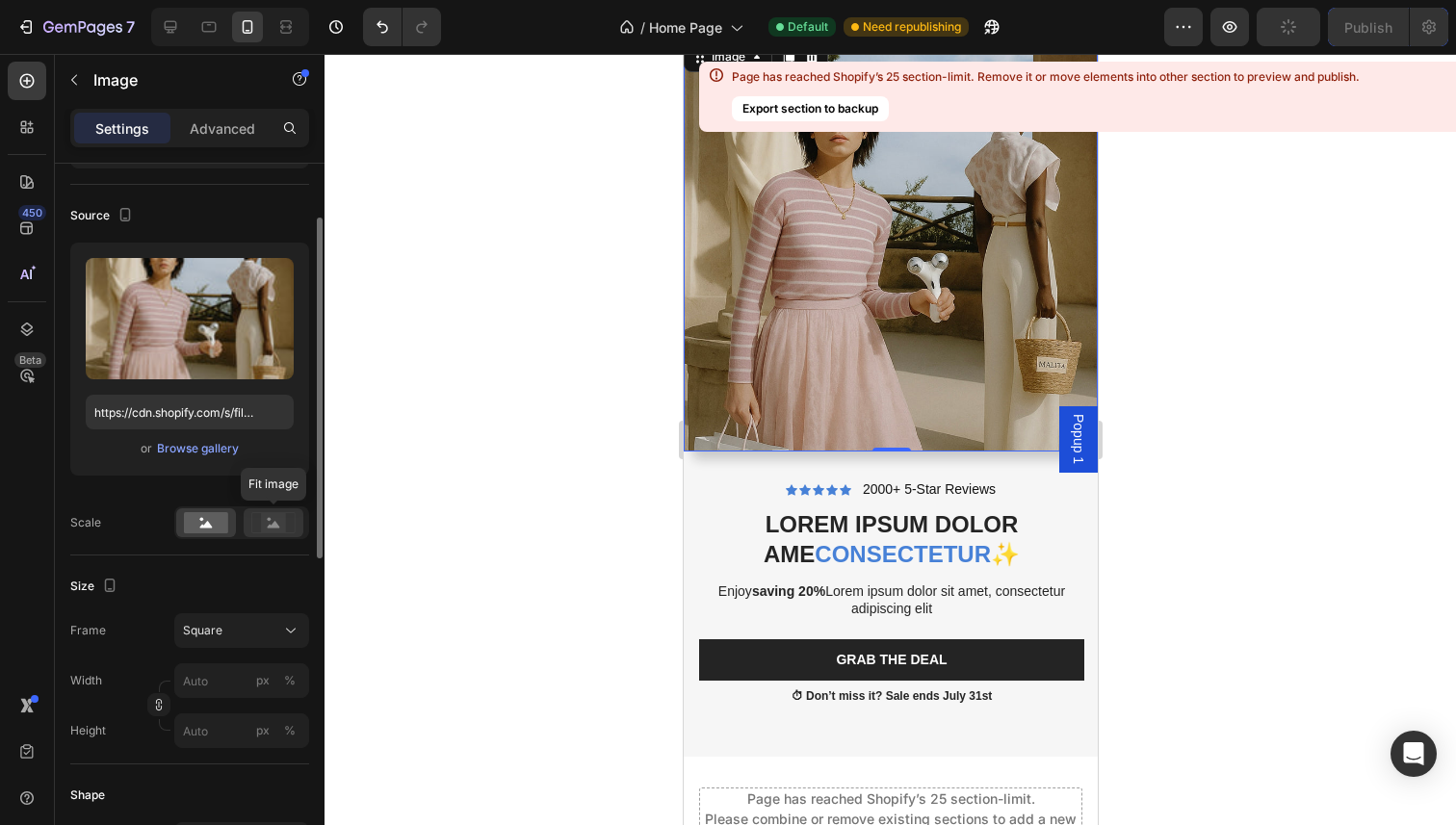click 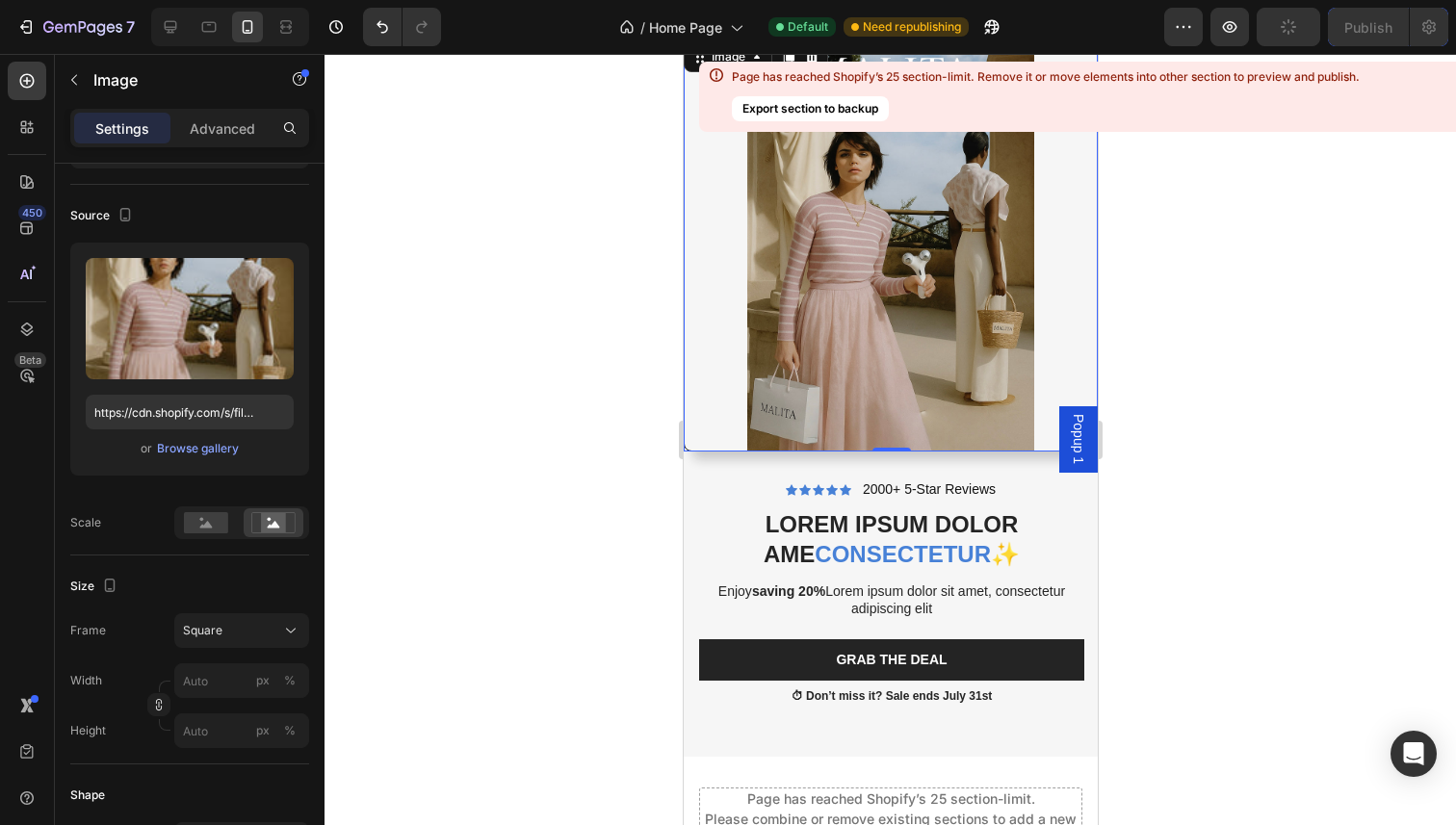 click 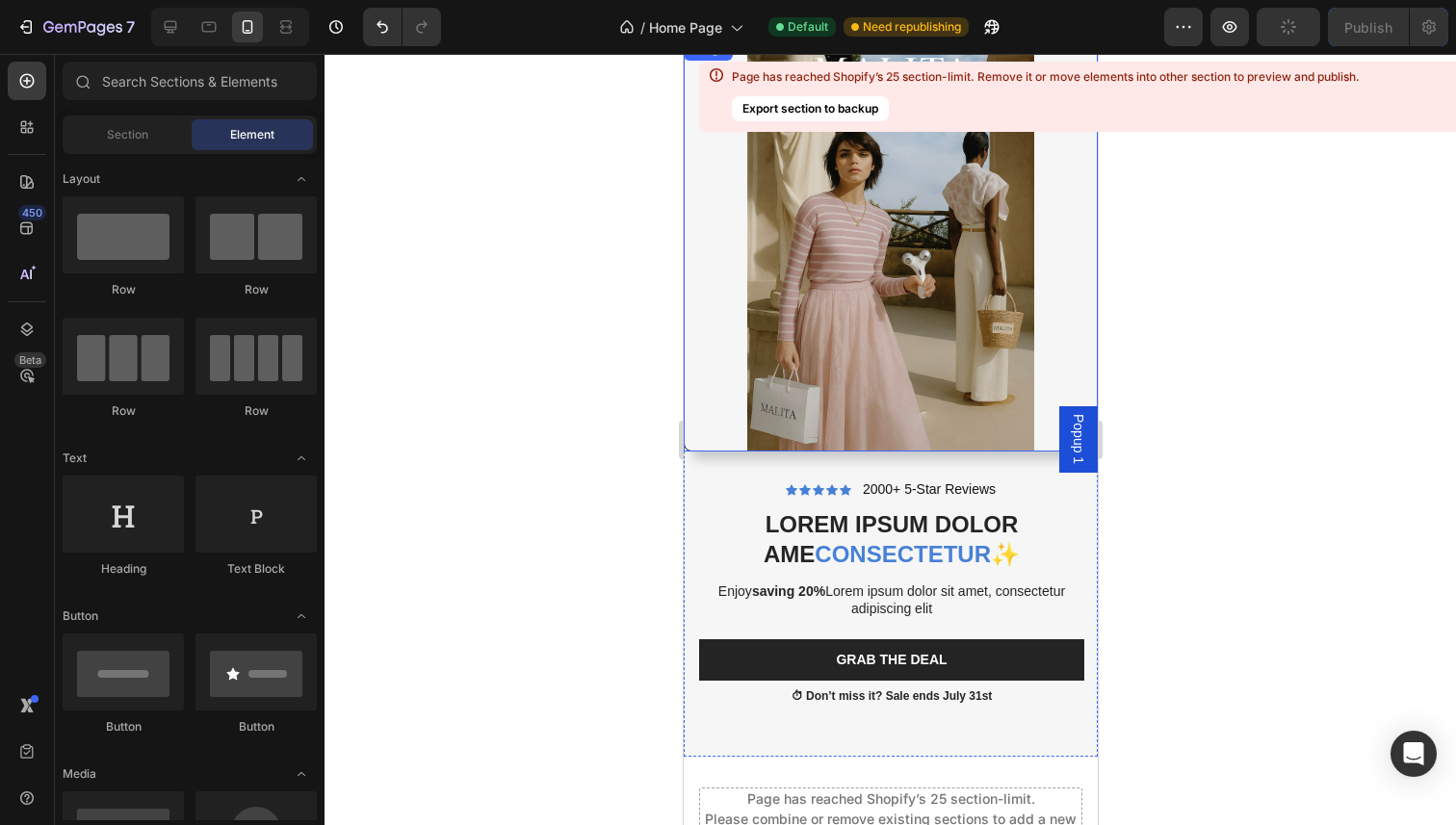 click 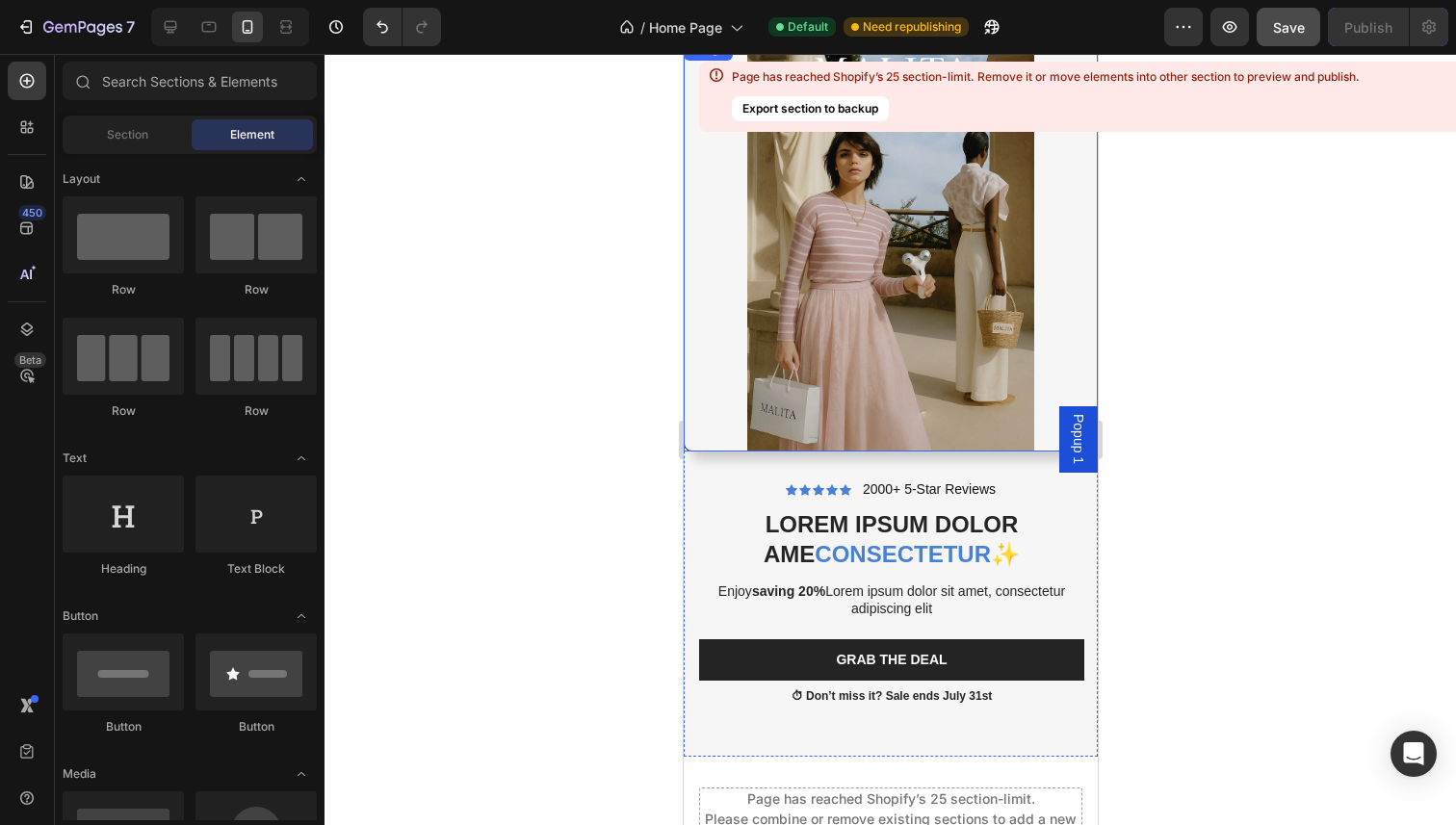 click at bounding box center (890, 245) 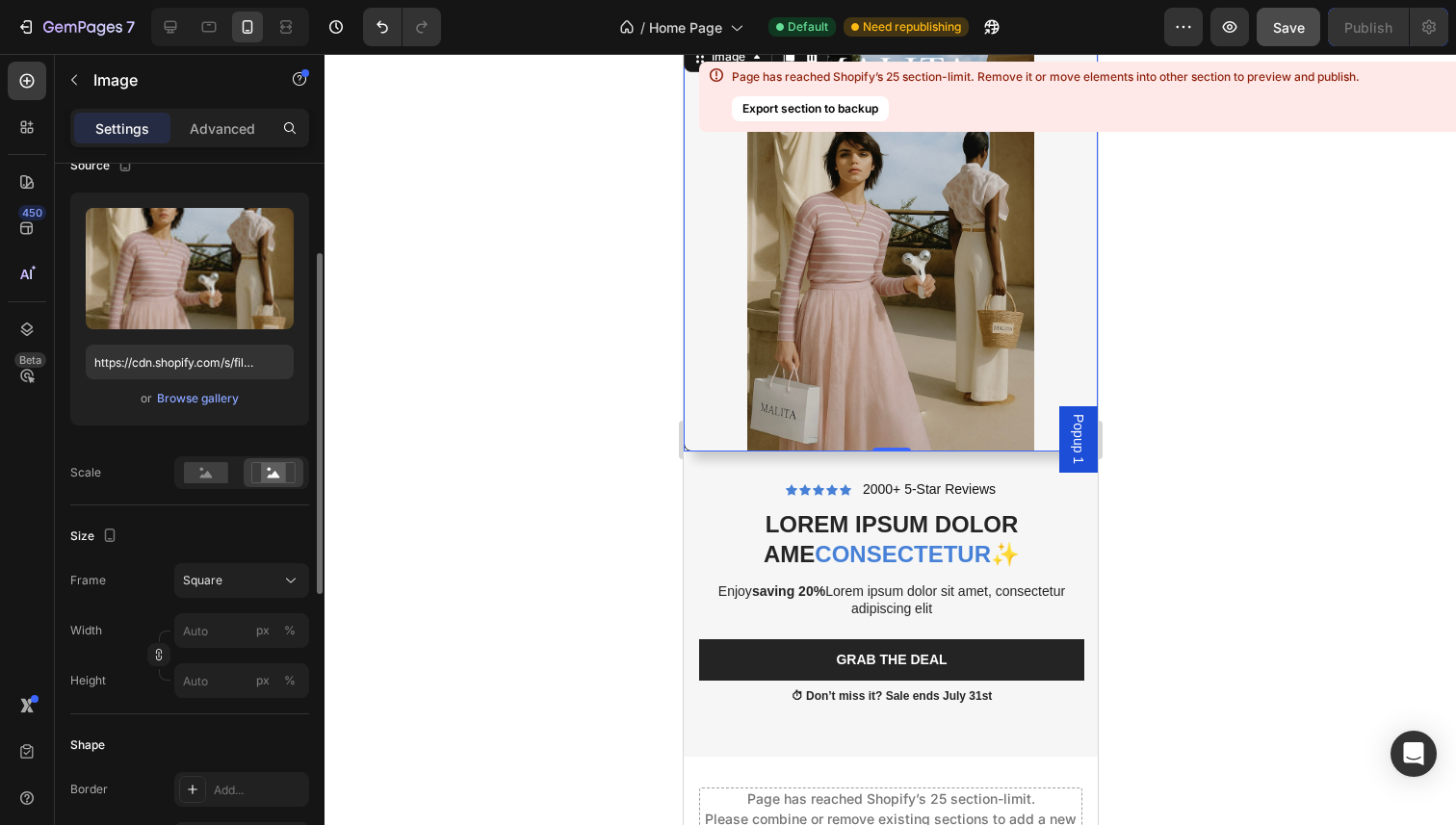 scroll, scrollTop: 226, scrollLeft: 0, axis: vertical 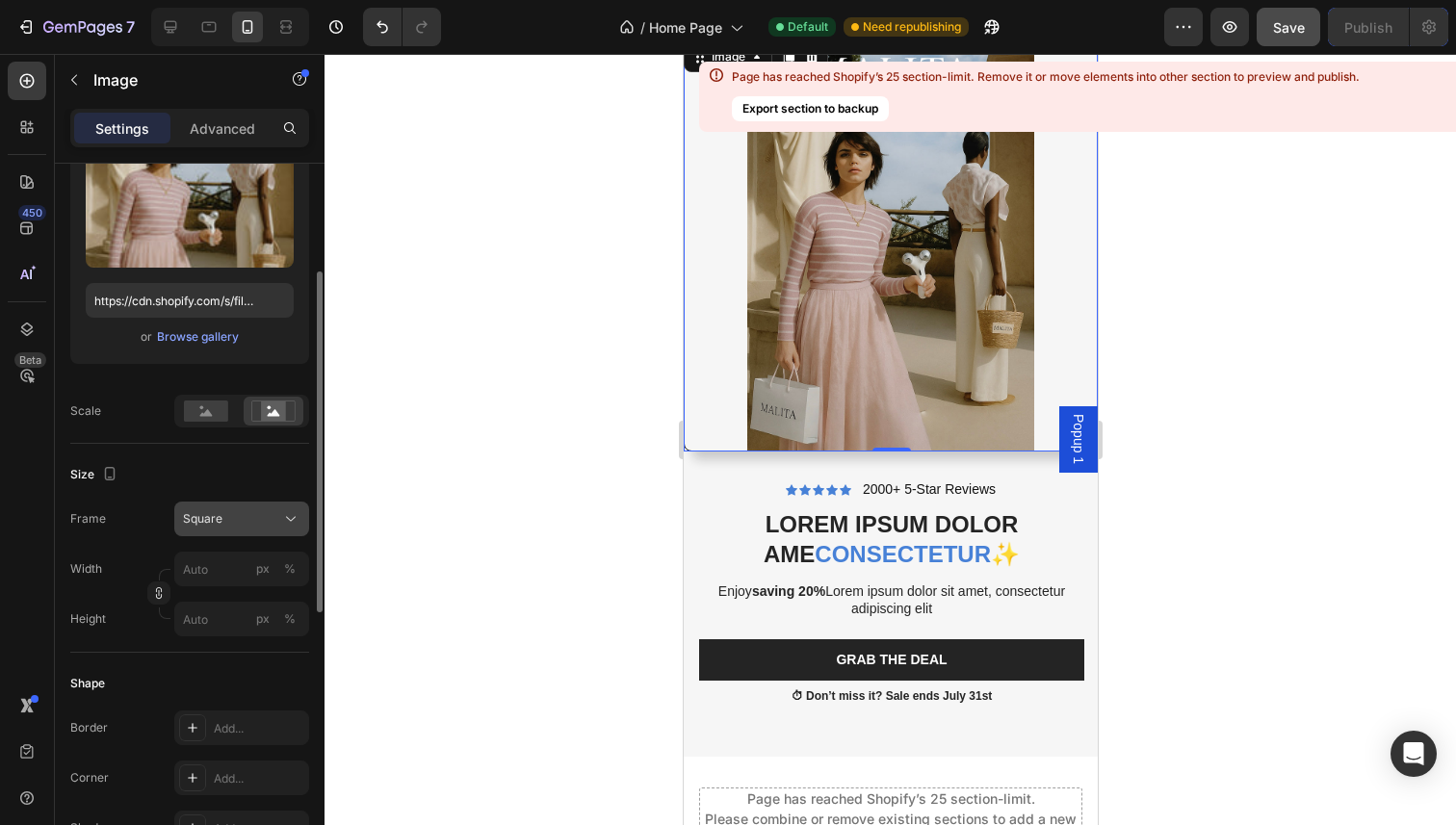 click on "Square" 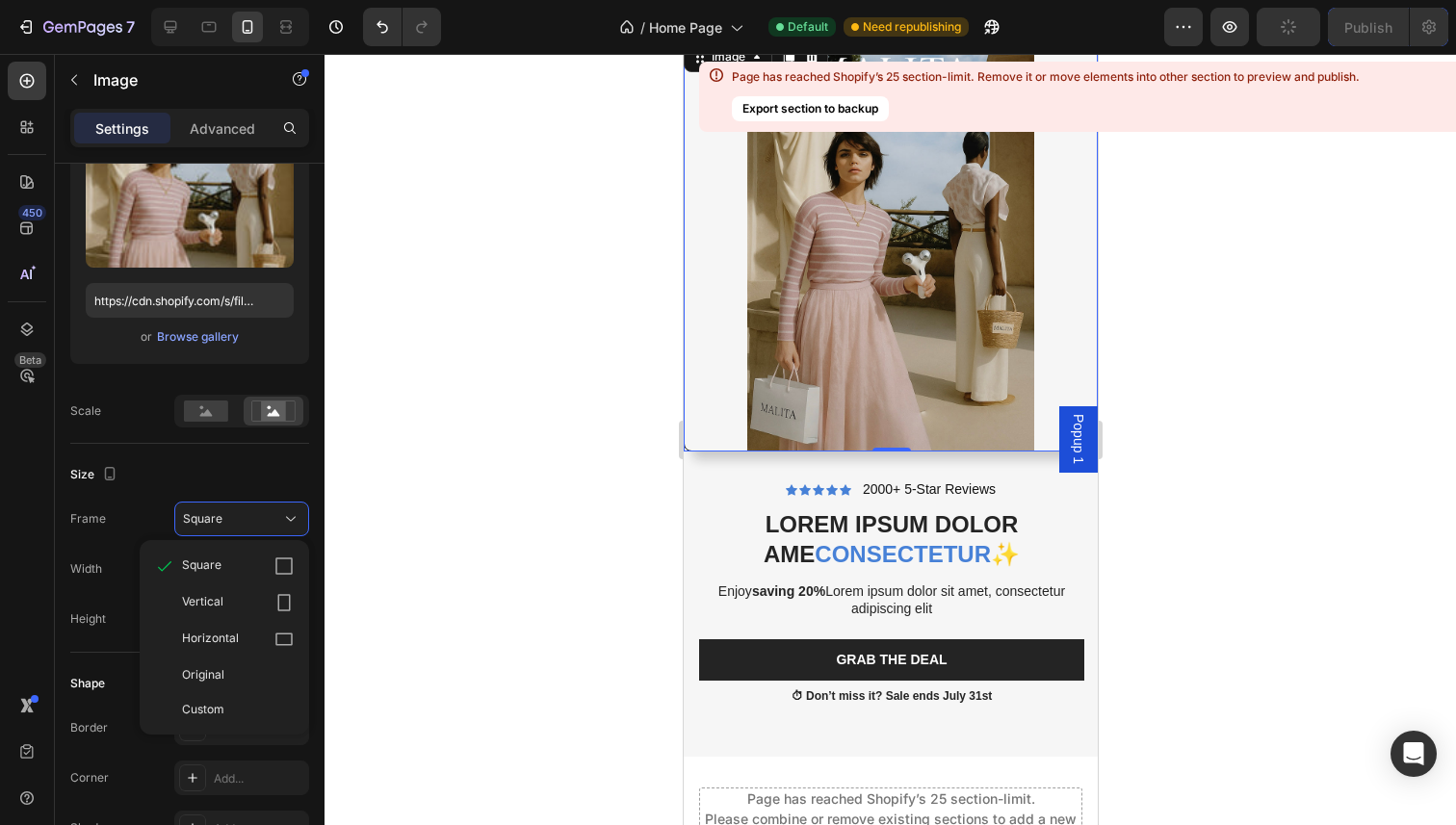 click 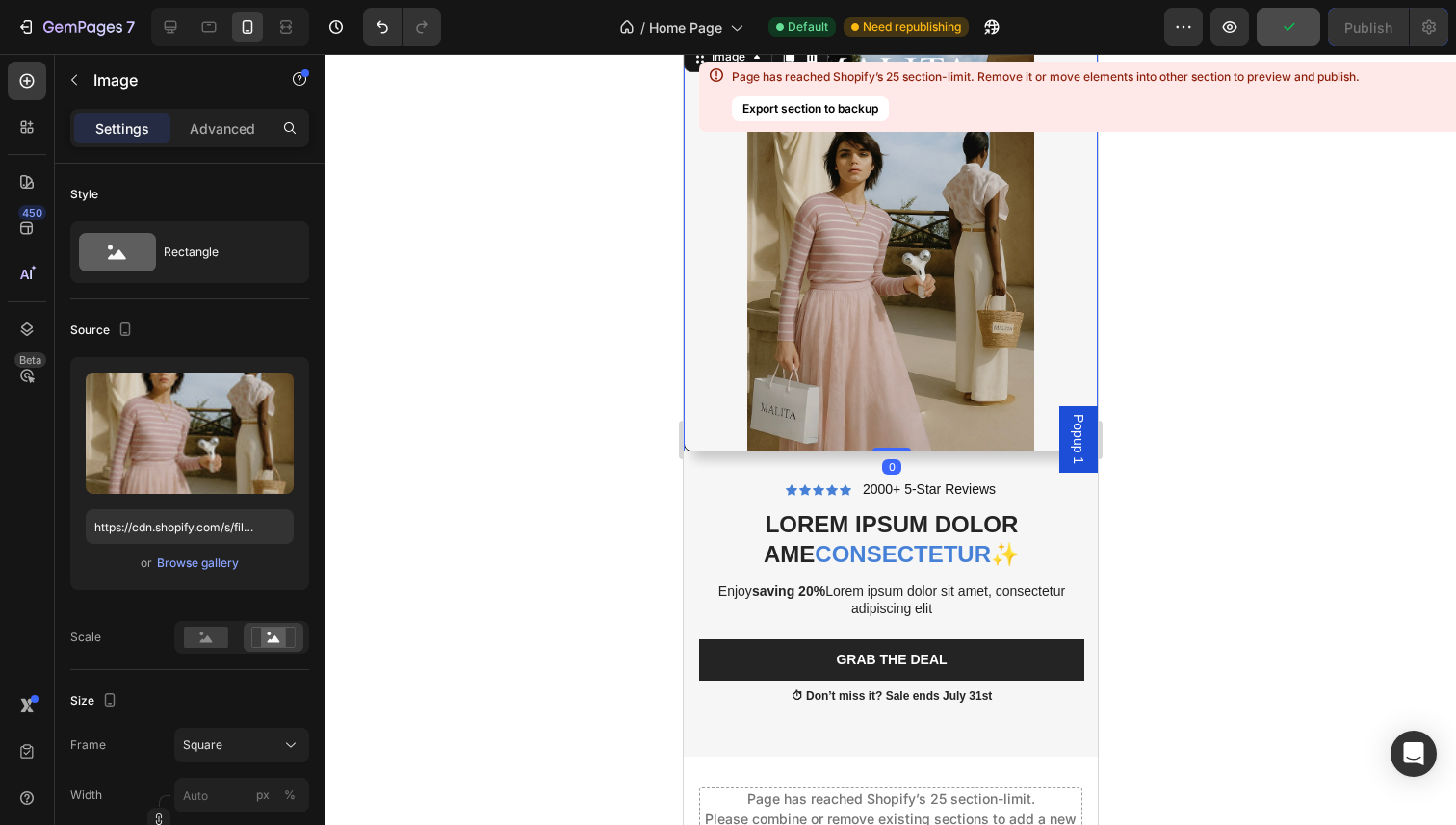 click at bounding box center (890, 245) 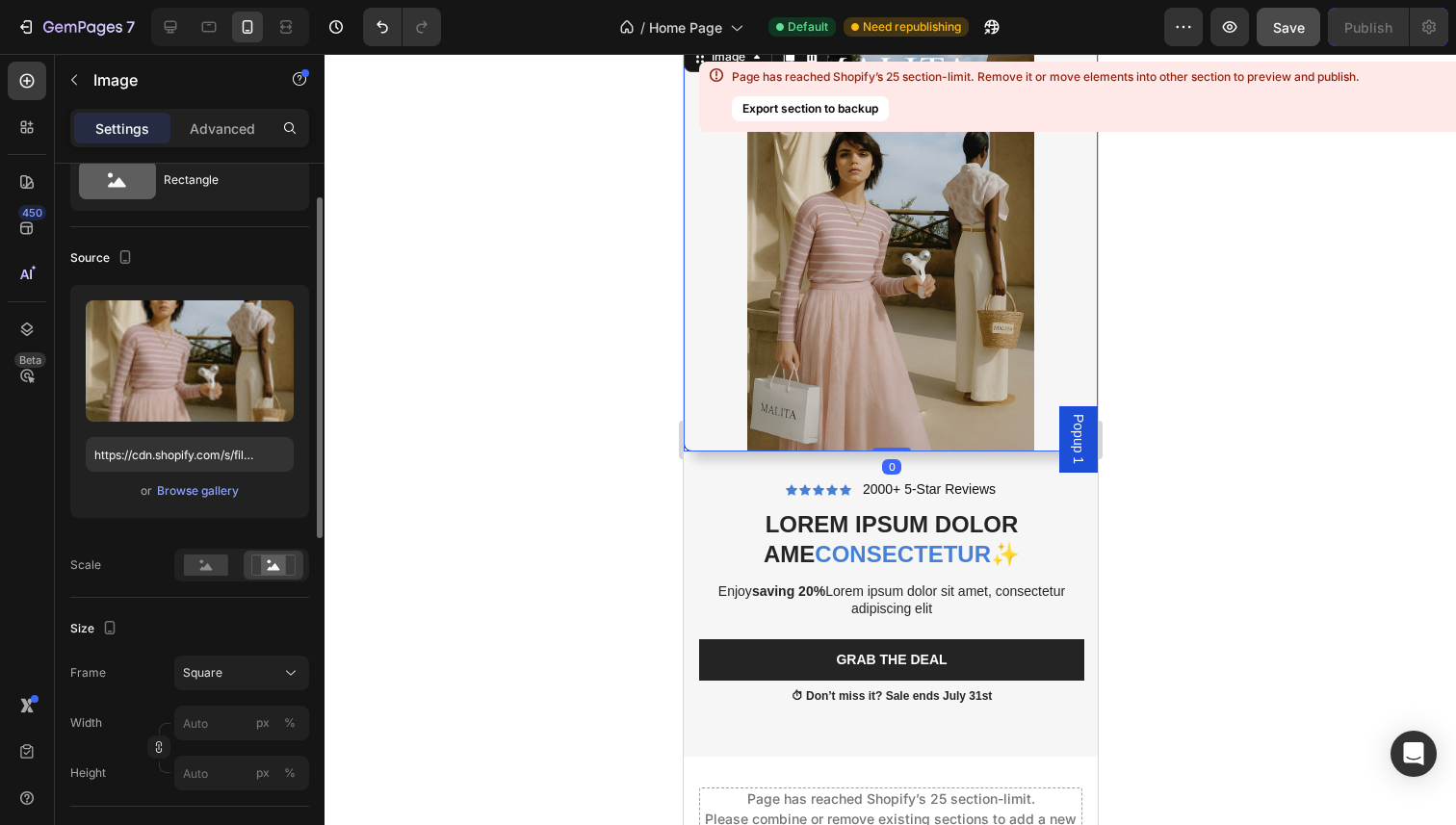 scroll, scrollTop: 113, scrollLeft: 0, axis: vertical 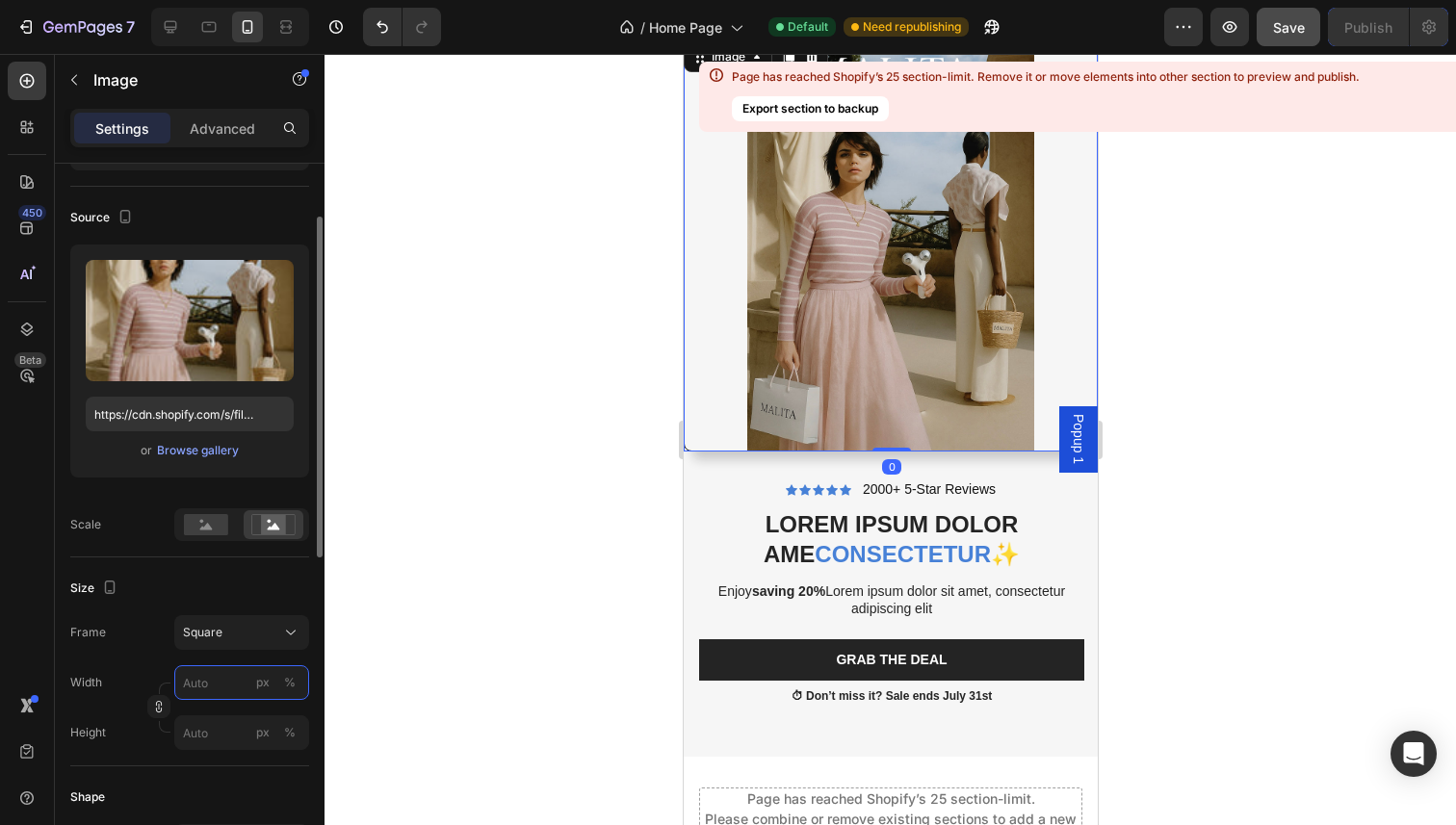 click on "px %" at bounding box center (242, 683) 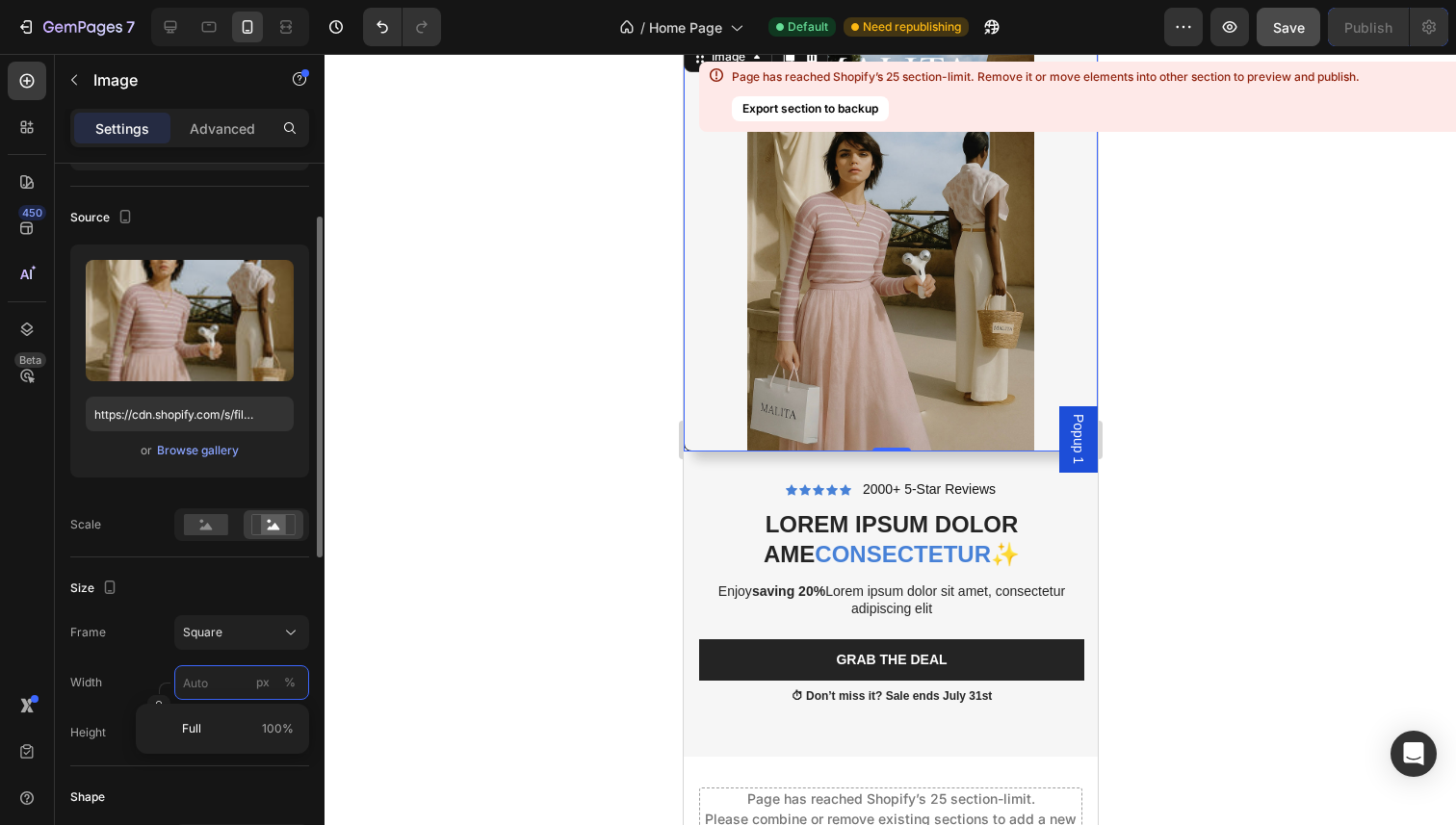 type on "5" 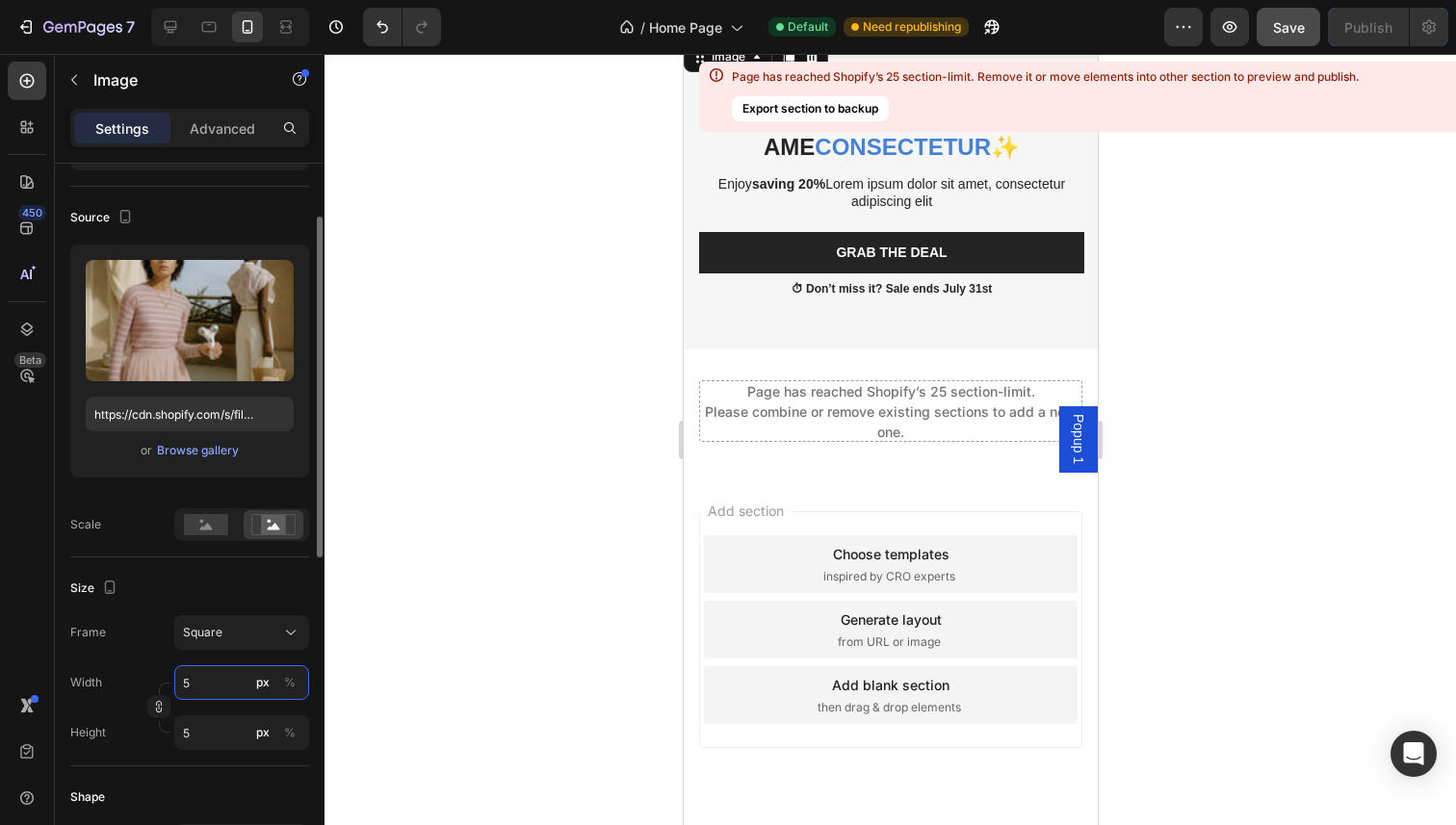 type on "50" 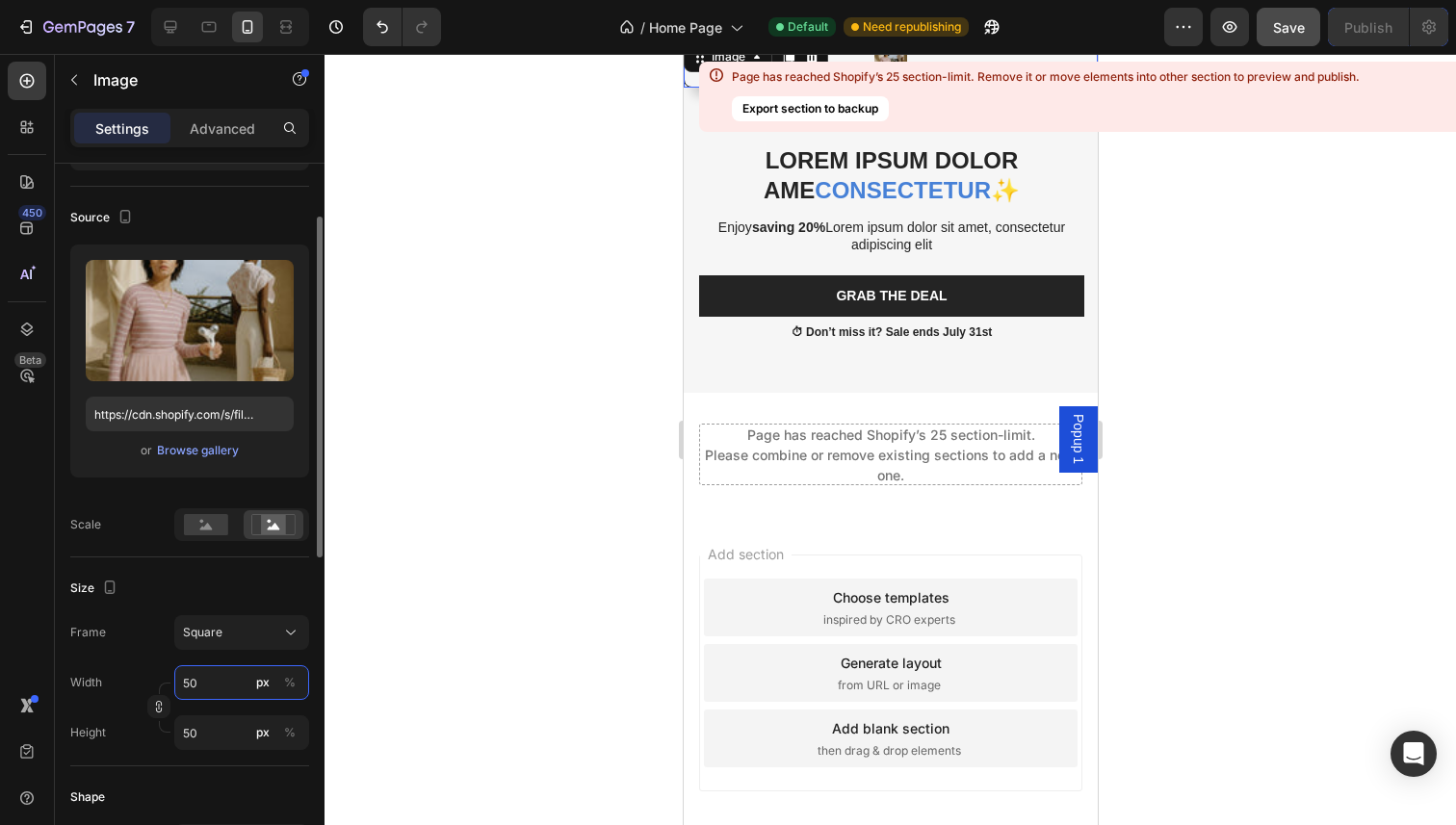 type on "500" 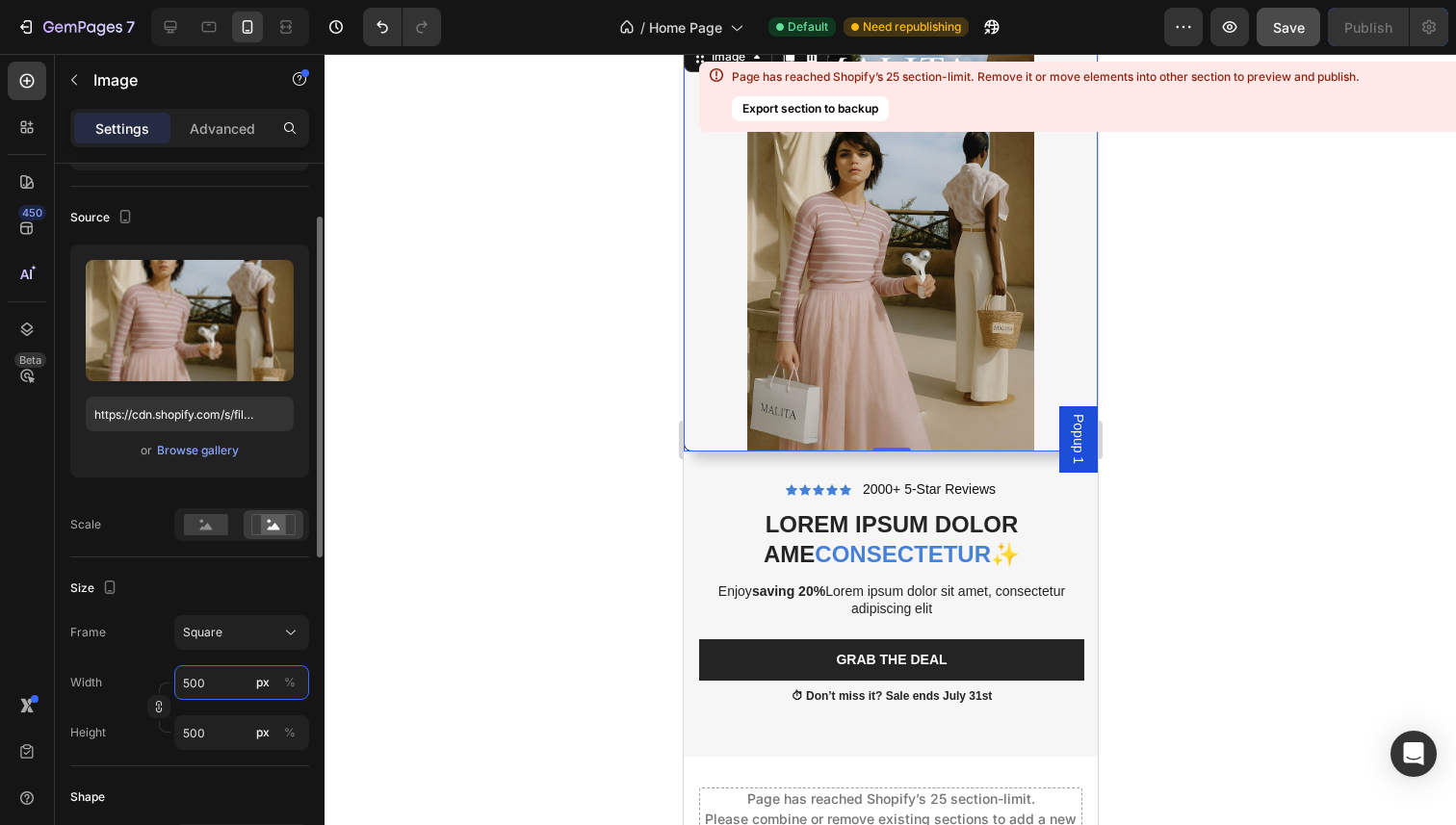 click on "500" at bounding box center [242, 683] 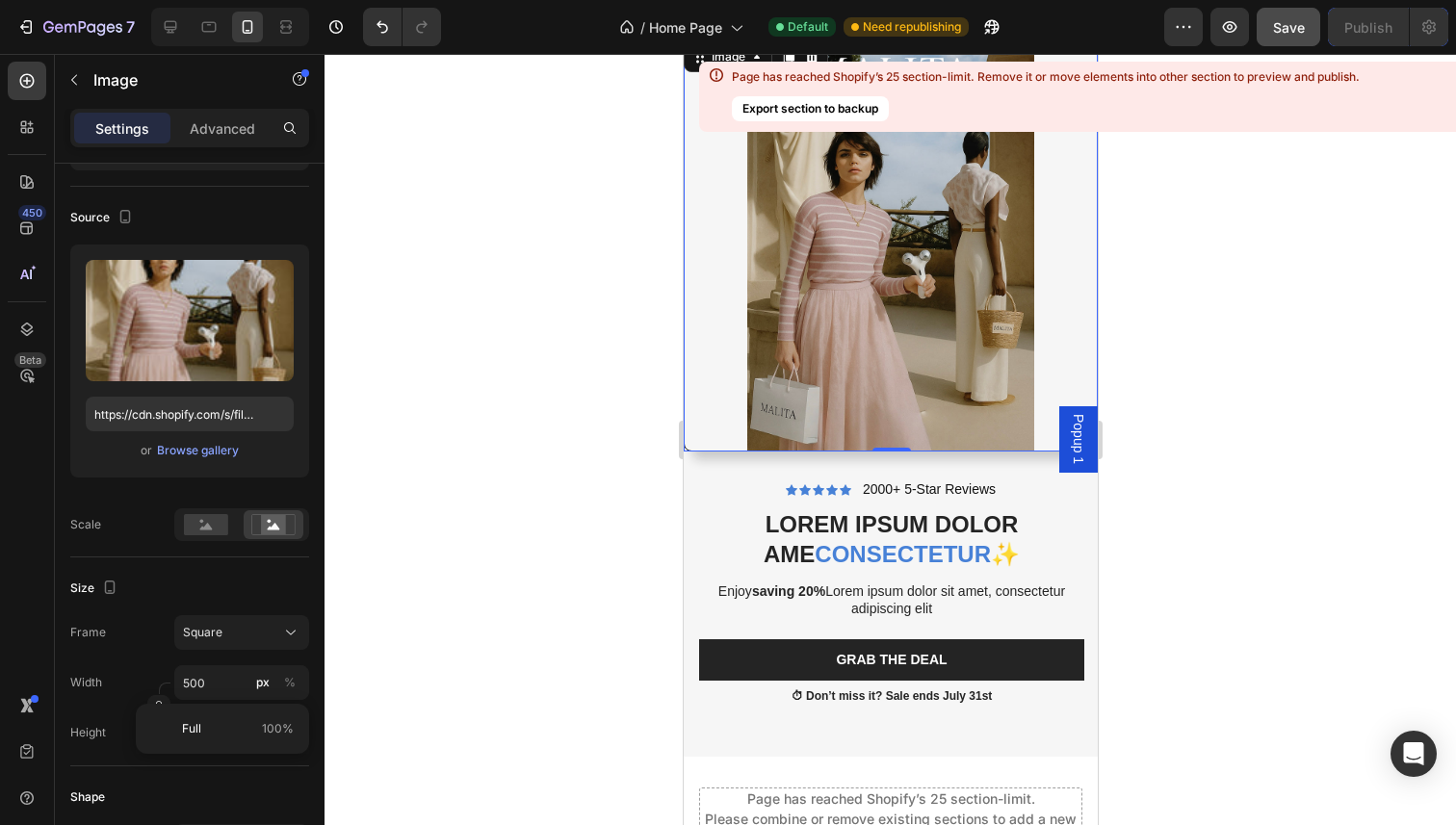 click 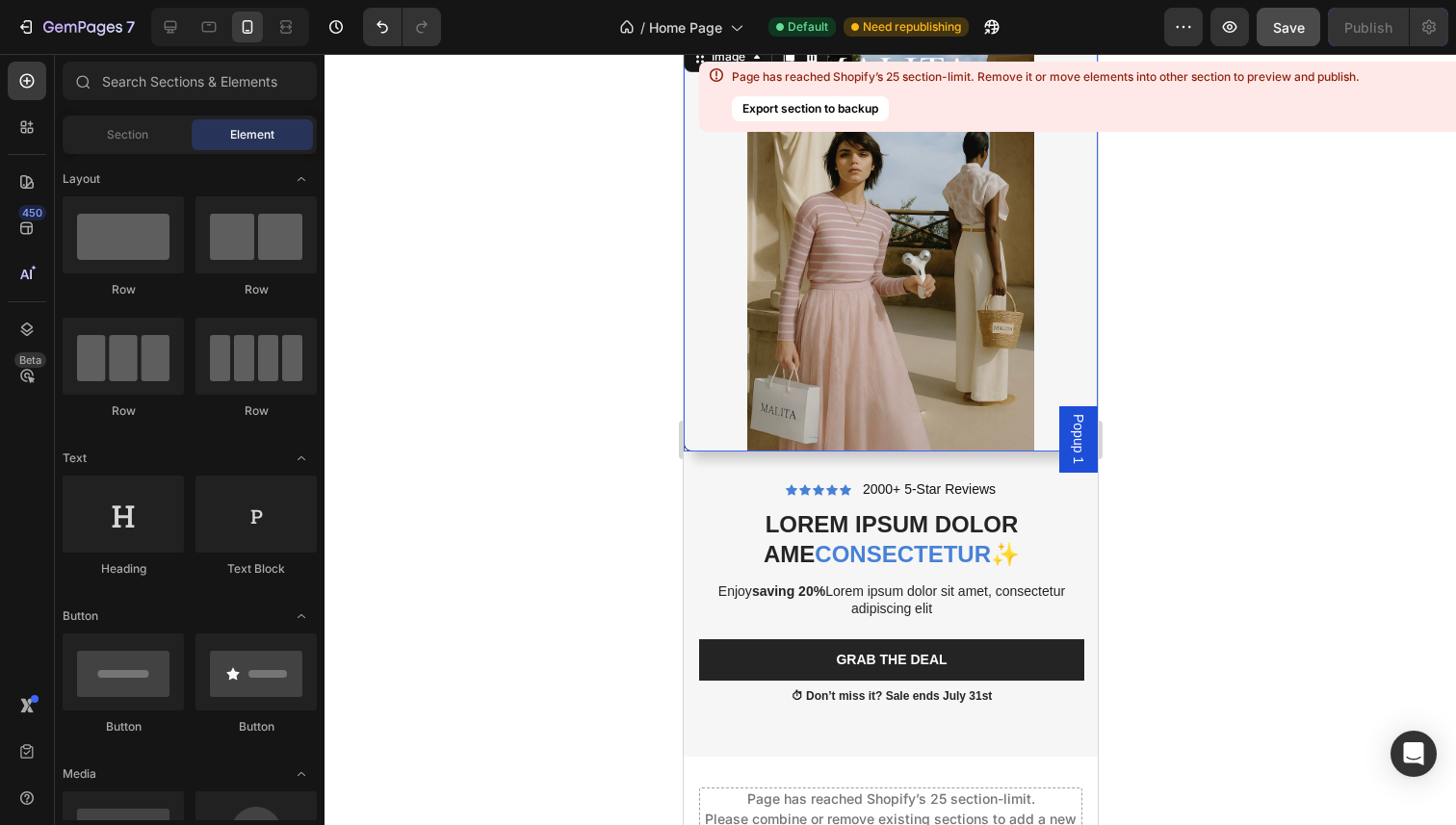 click at bounding box center (890, 245) 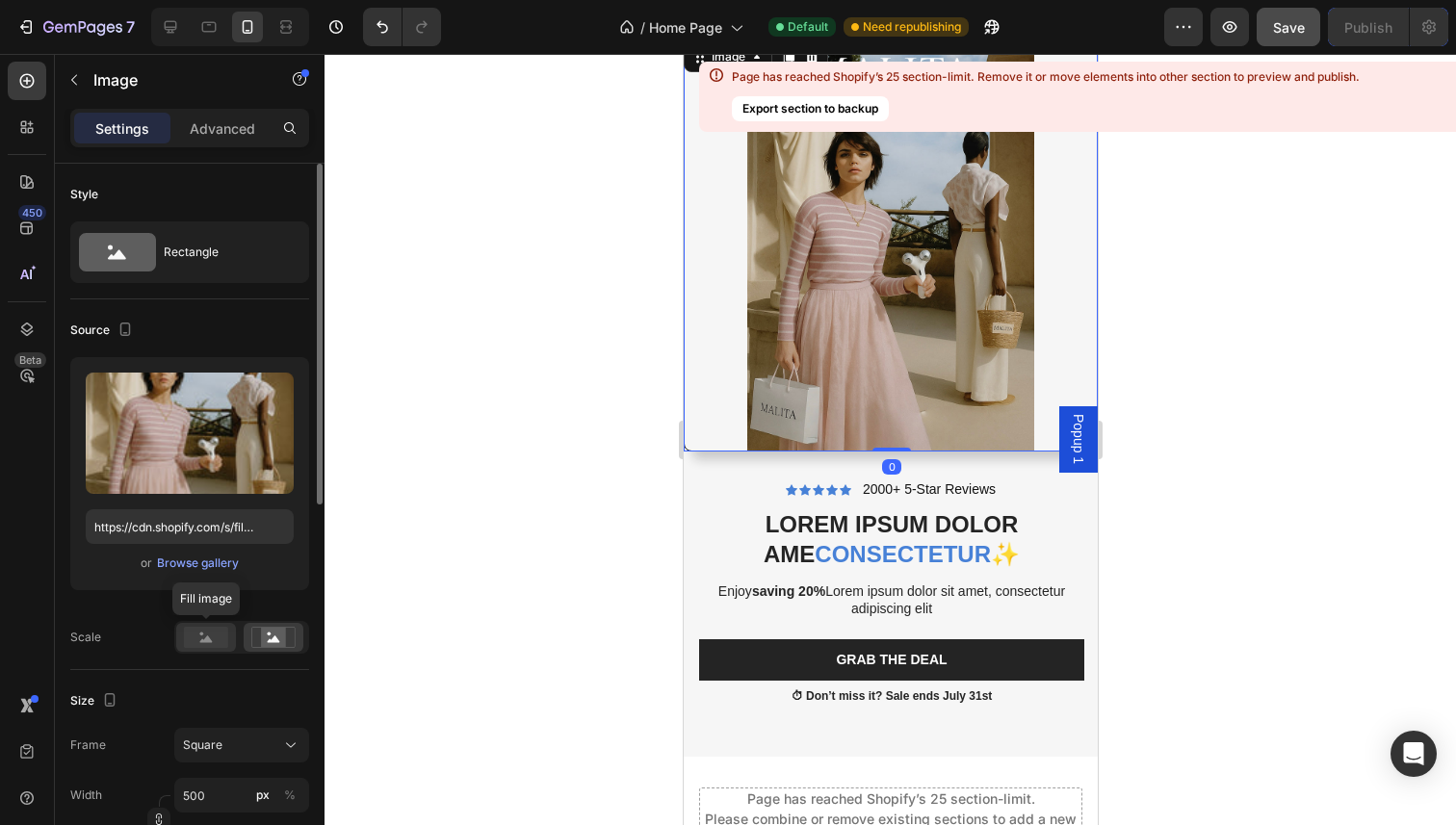 click 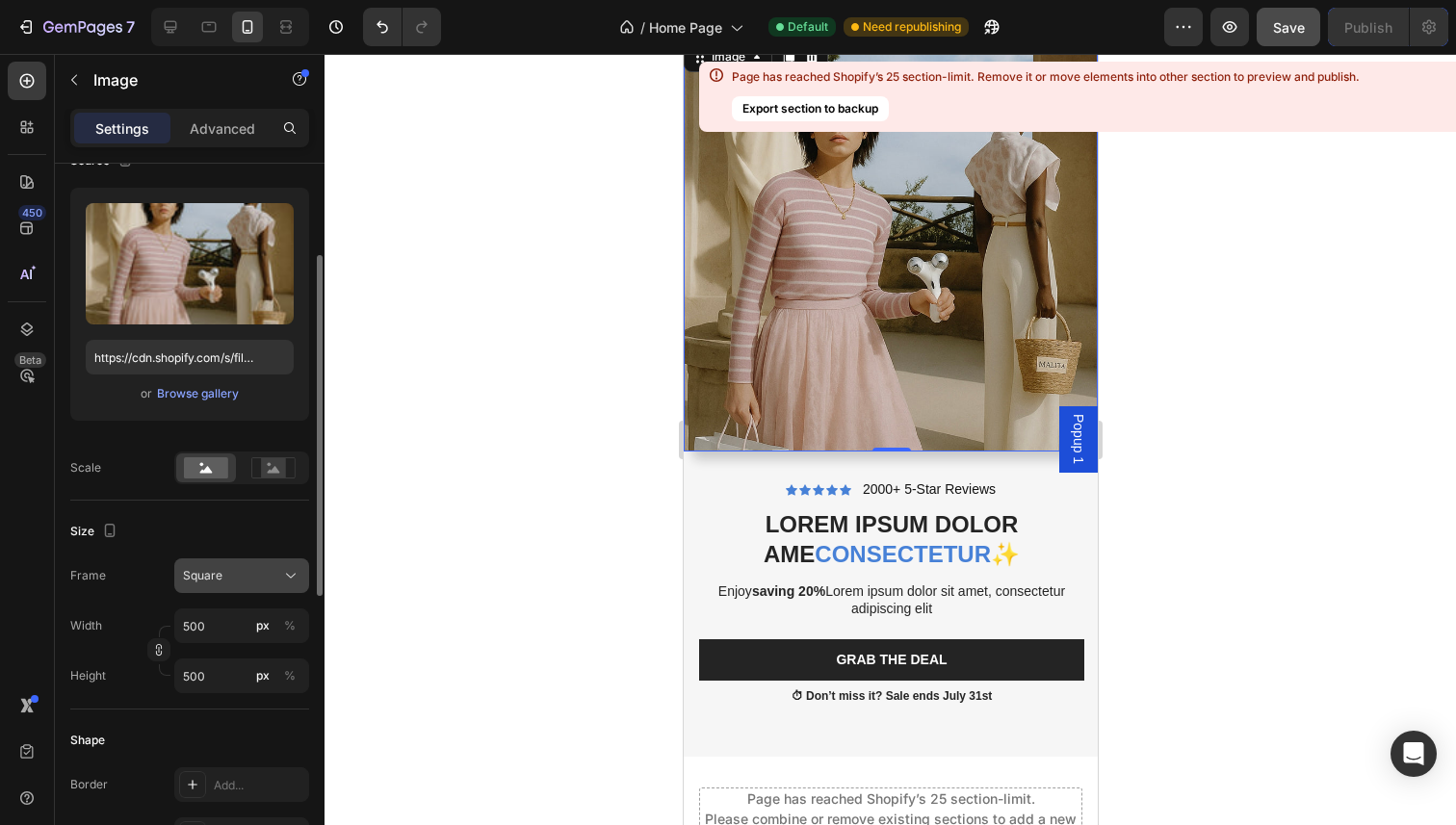 scroll, scrollTop: 192, scrollLeft: 0, axis: vertical 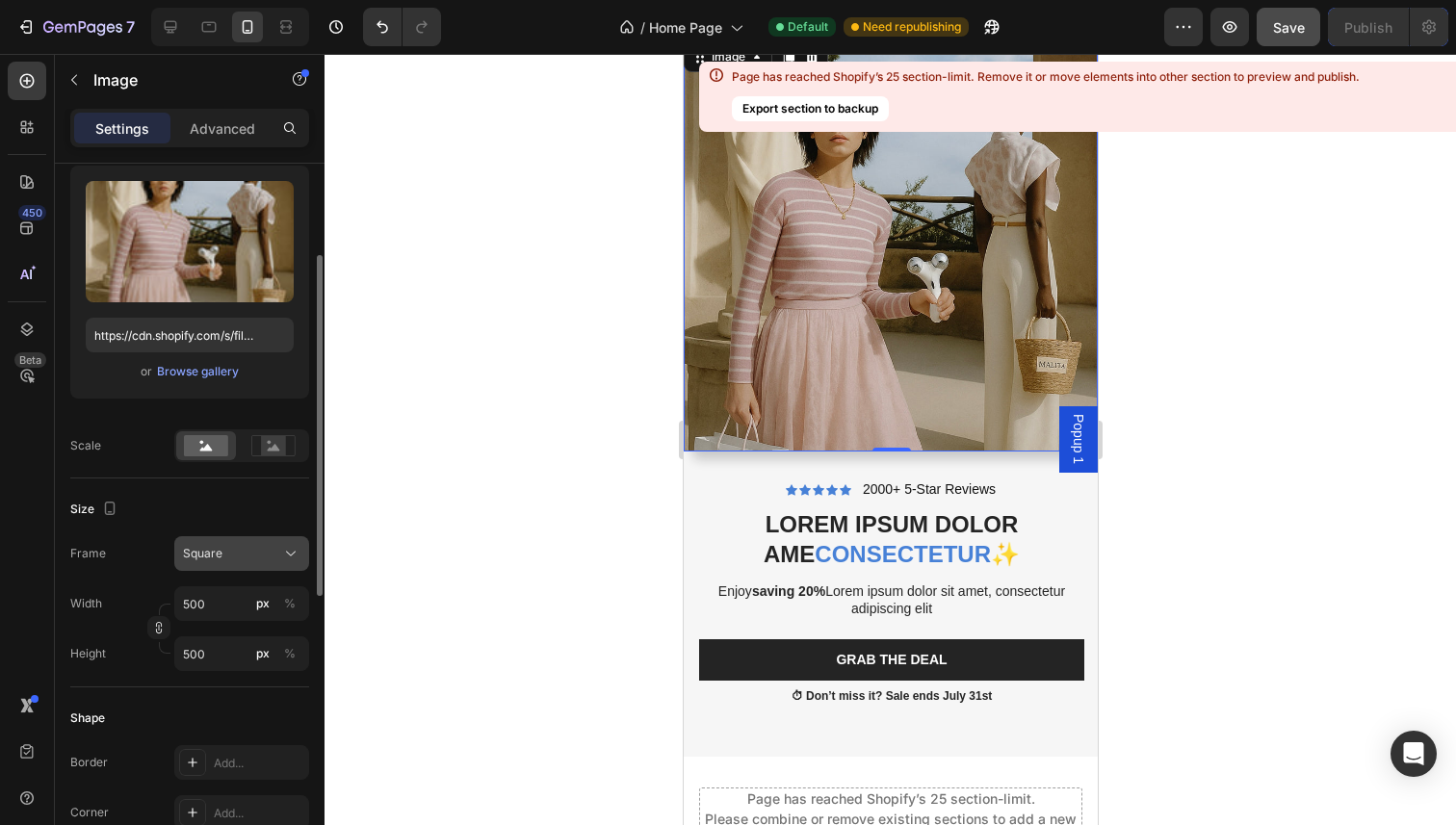 click on "Square" 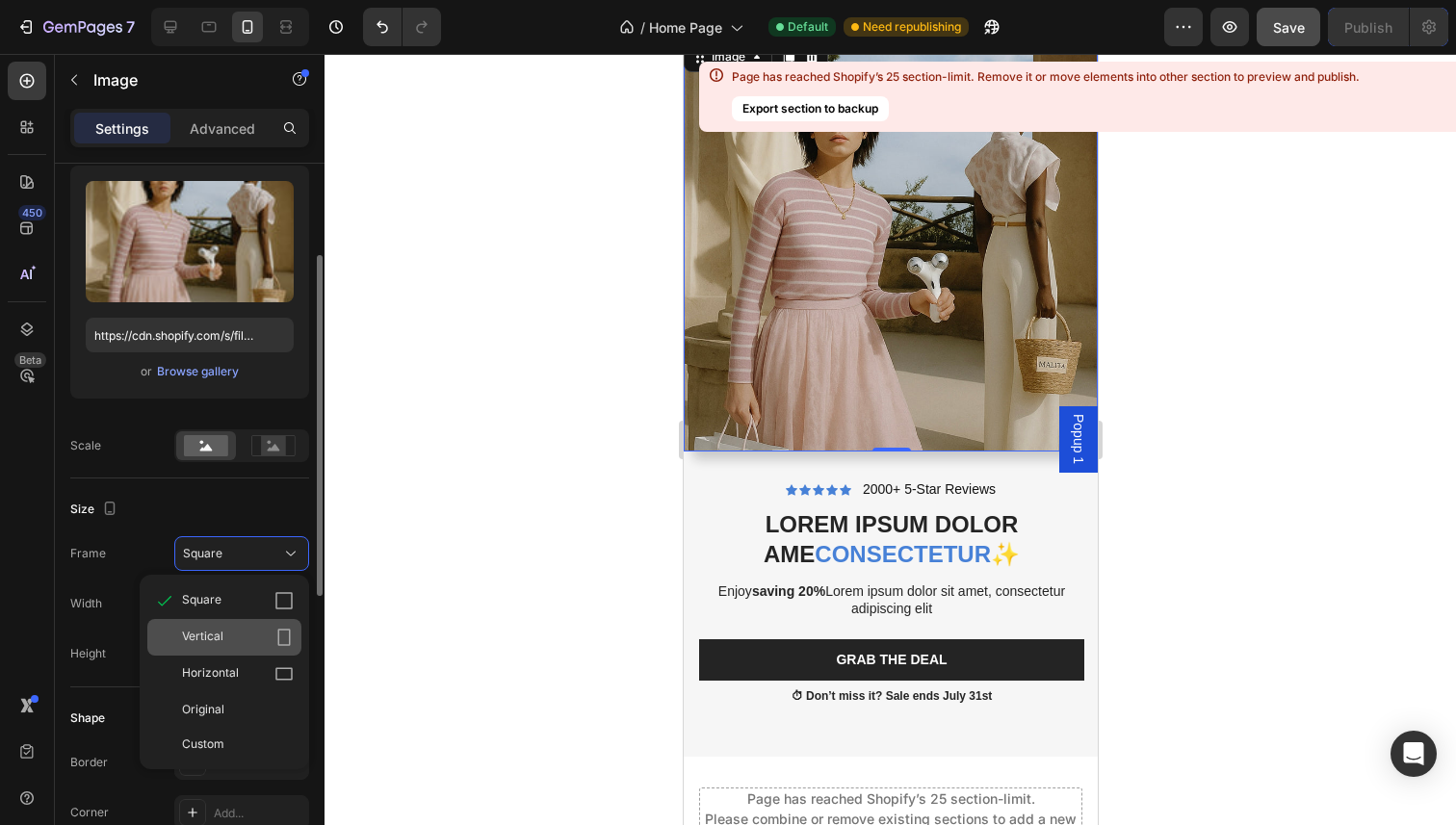 click on "Vertical" at bounding box center [238, 637] 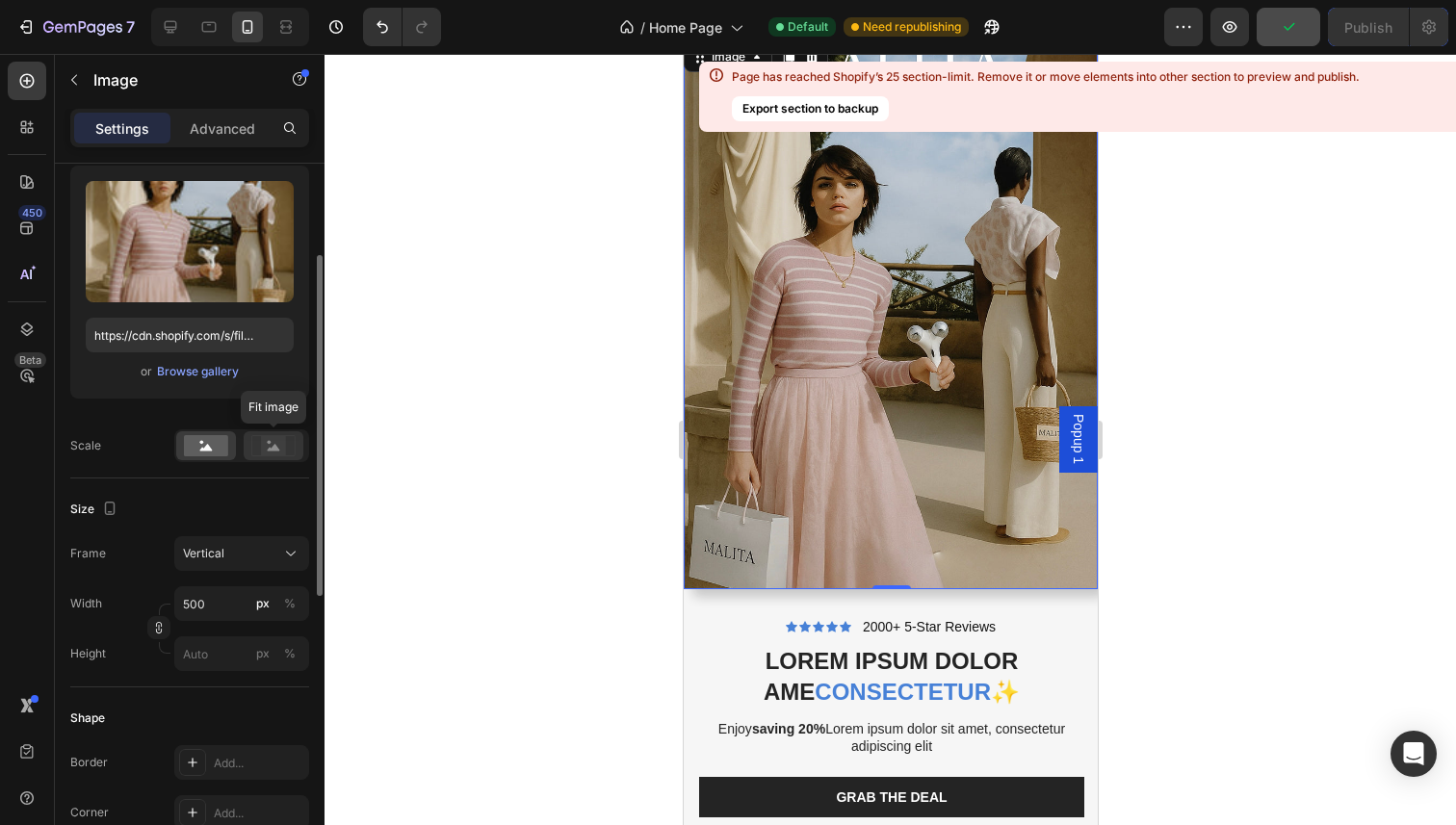 click 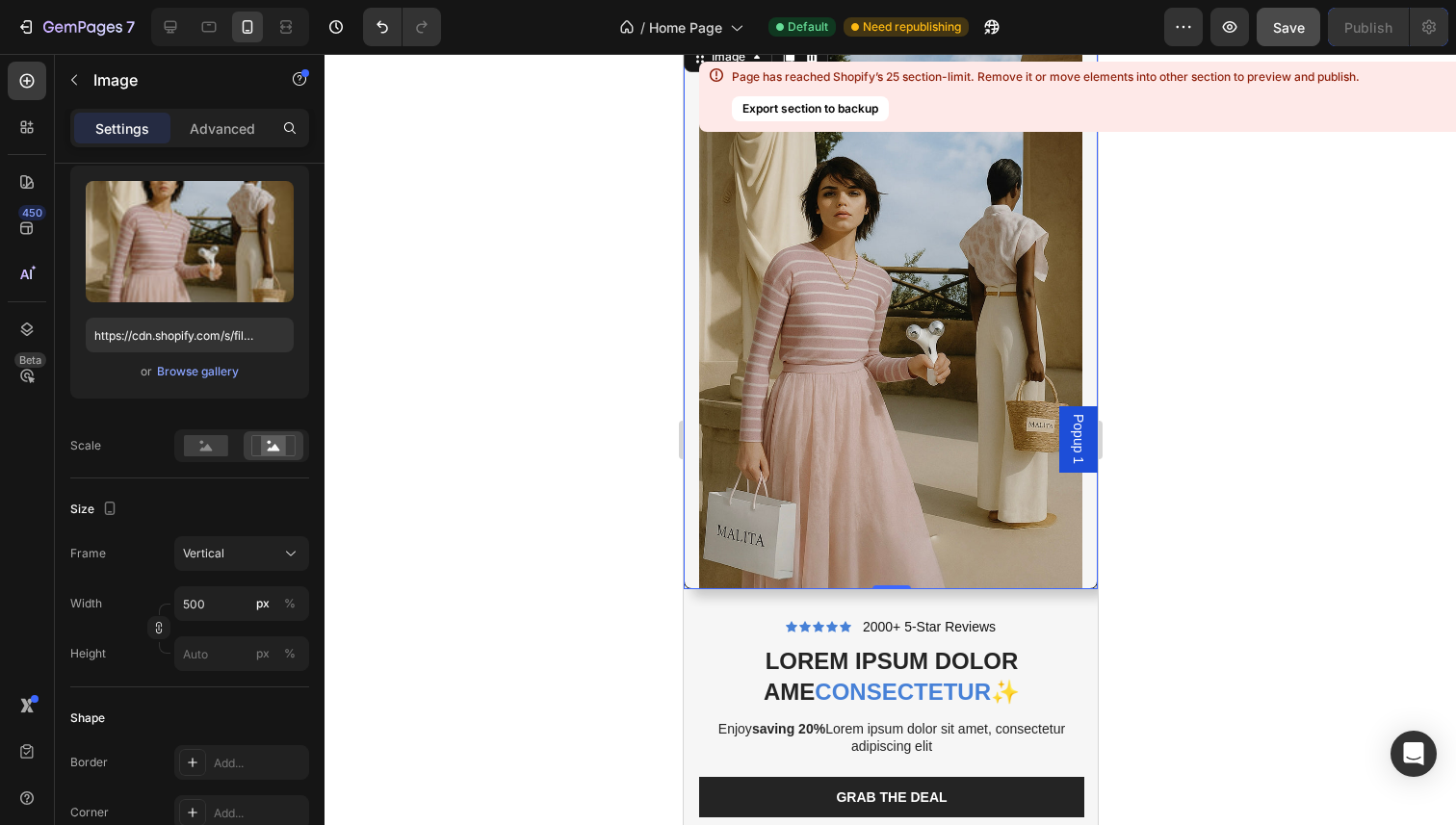 click 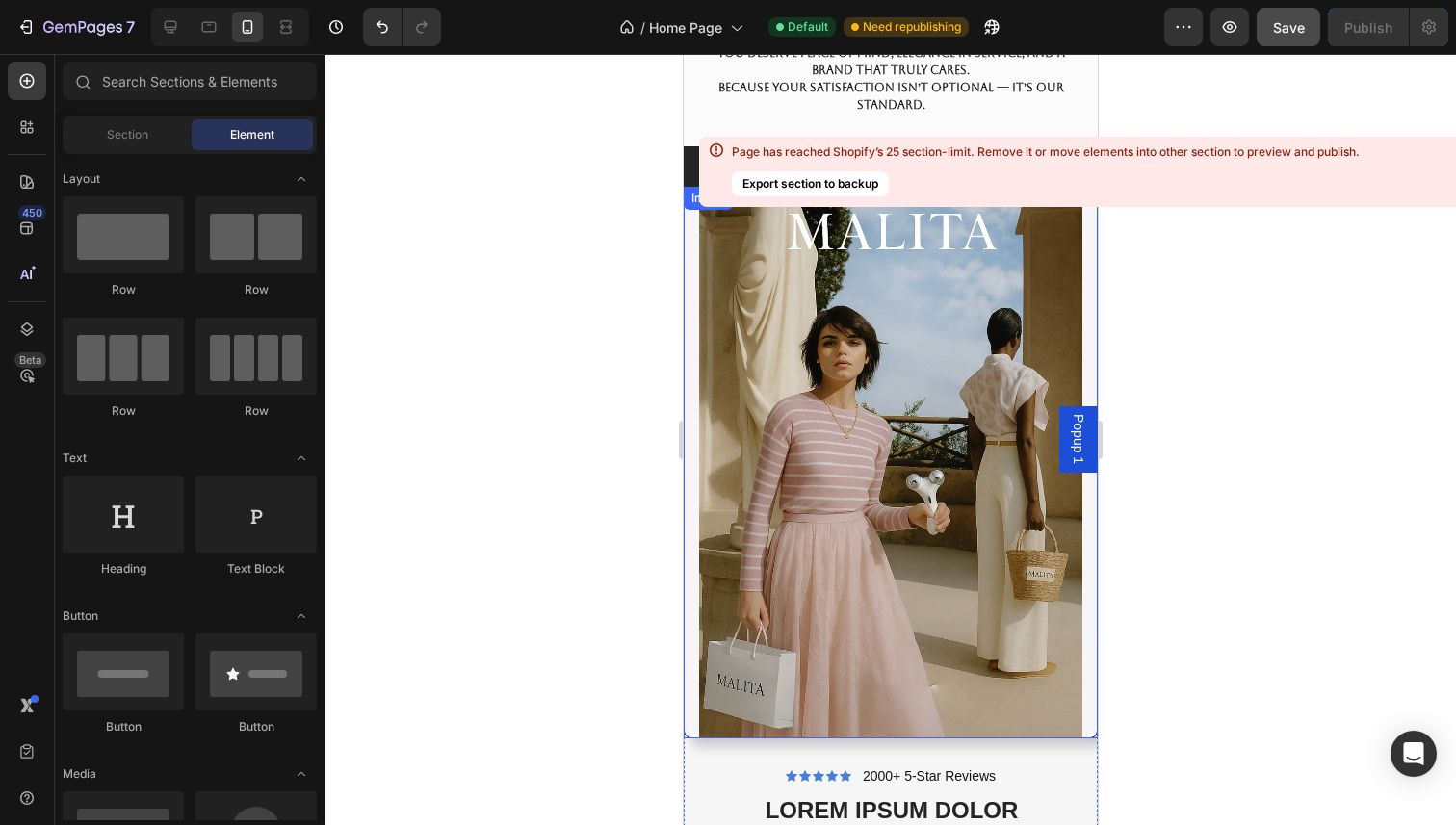 scroll, scrollTop: 6437, scrollLeft: 0, axis: vertical 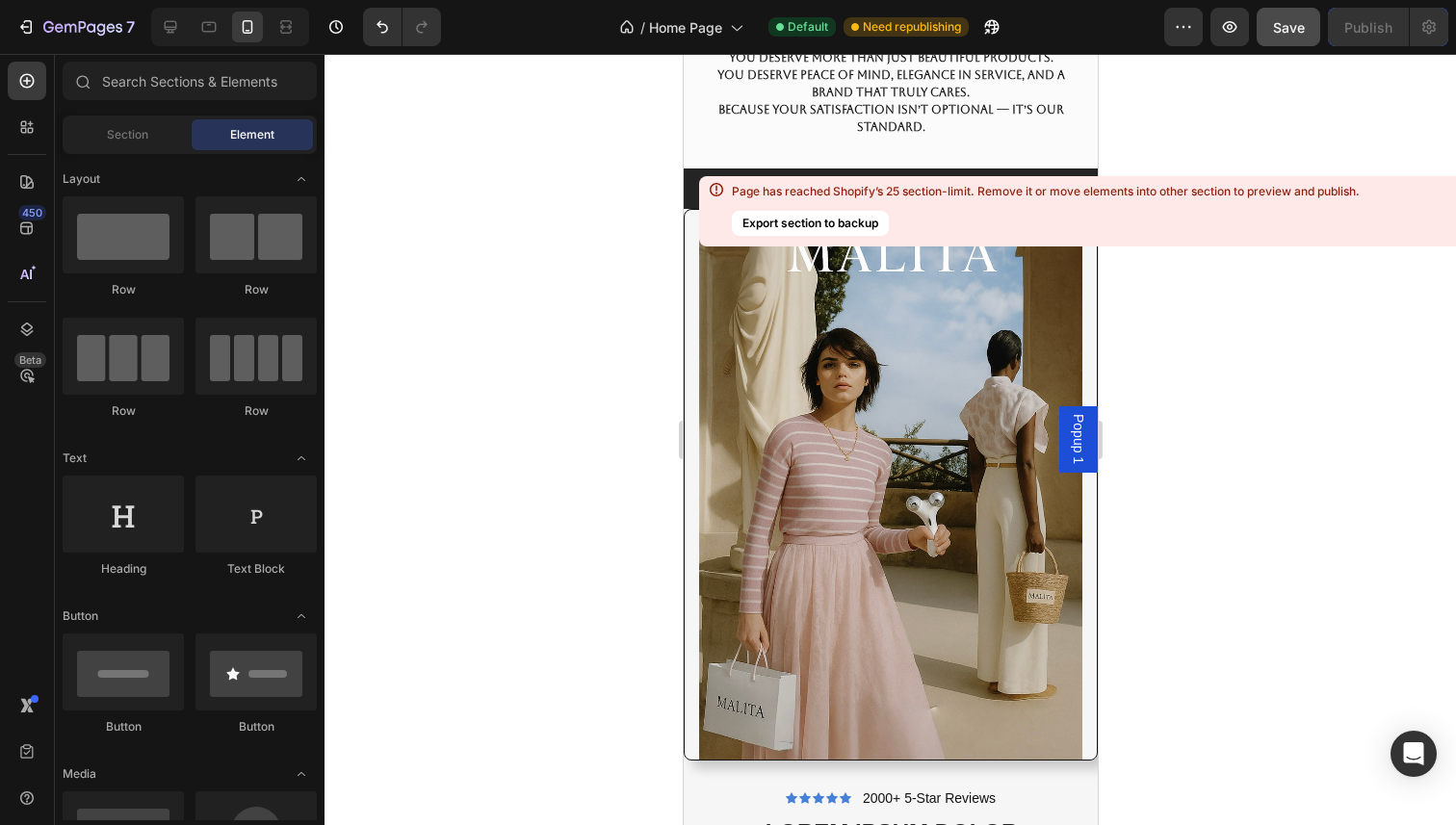 click 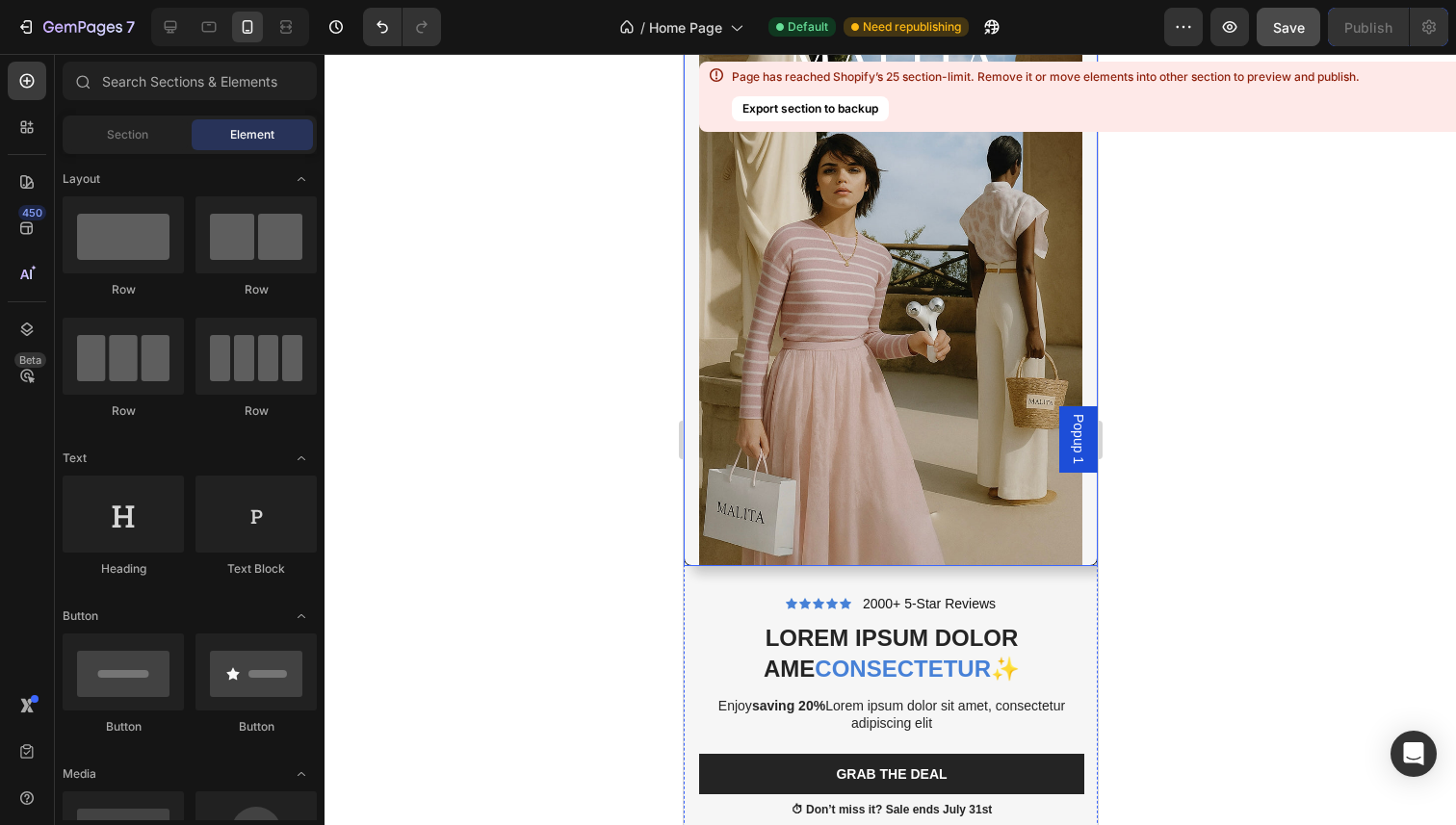 scroll, scrollTop: 6622, scrollLeft: 0, axis: vertical 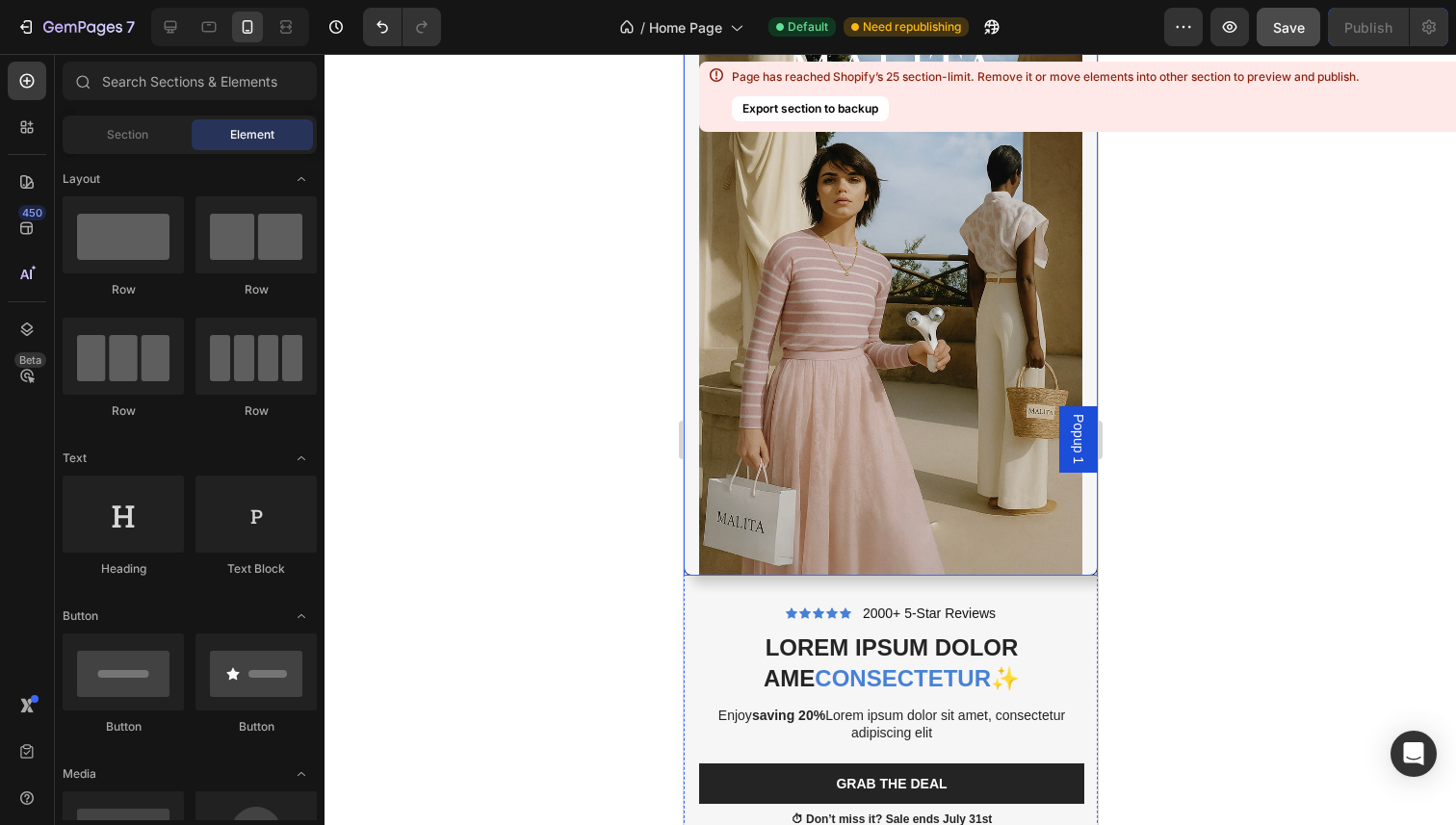 click at bounding box center (890, 299) 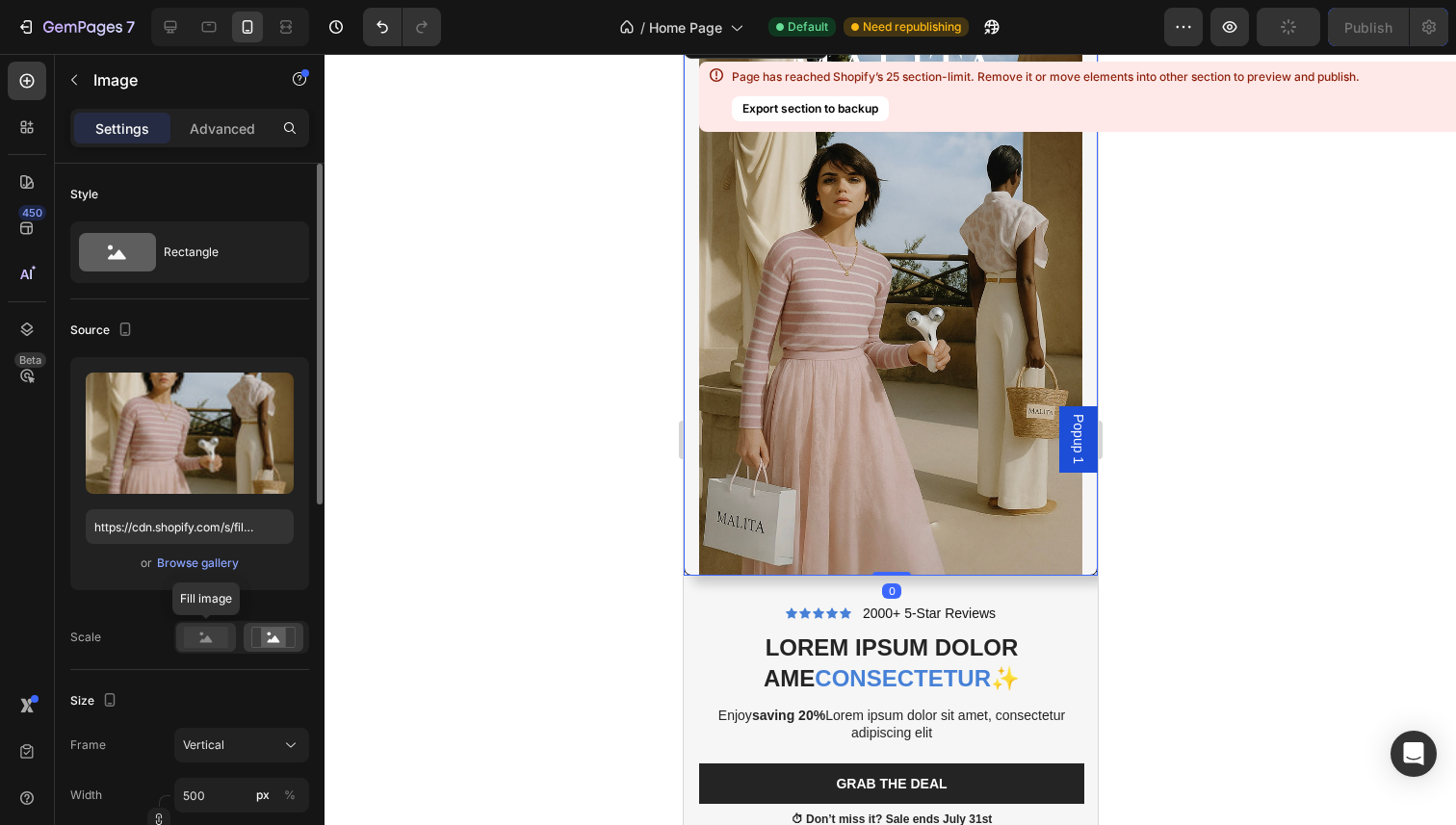 click 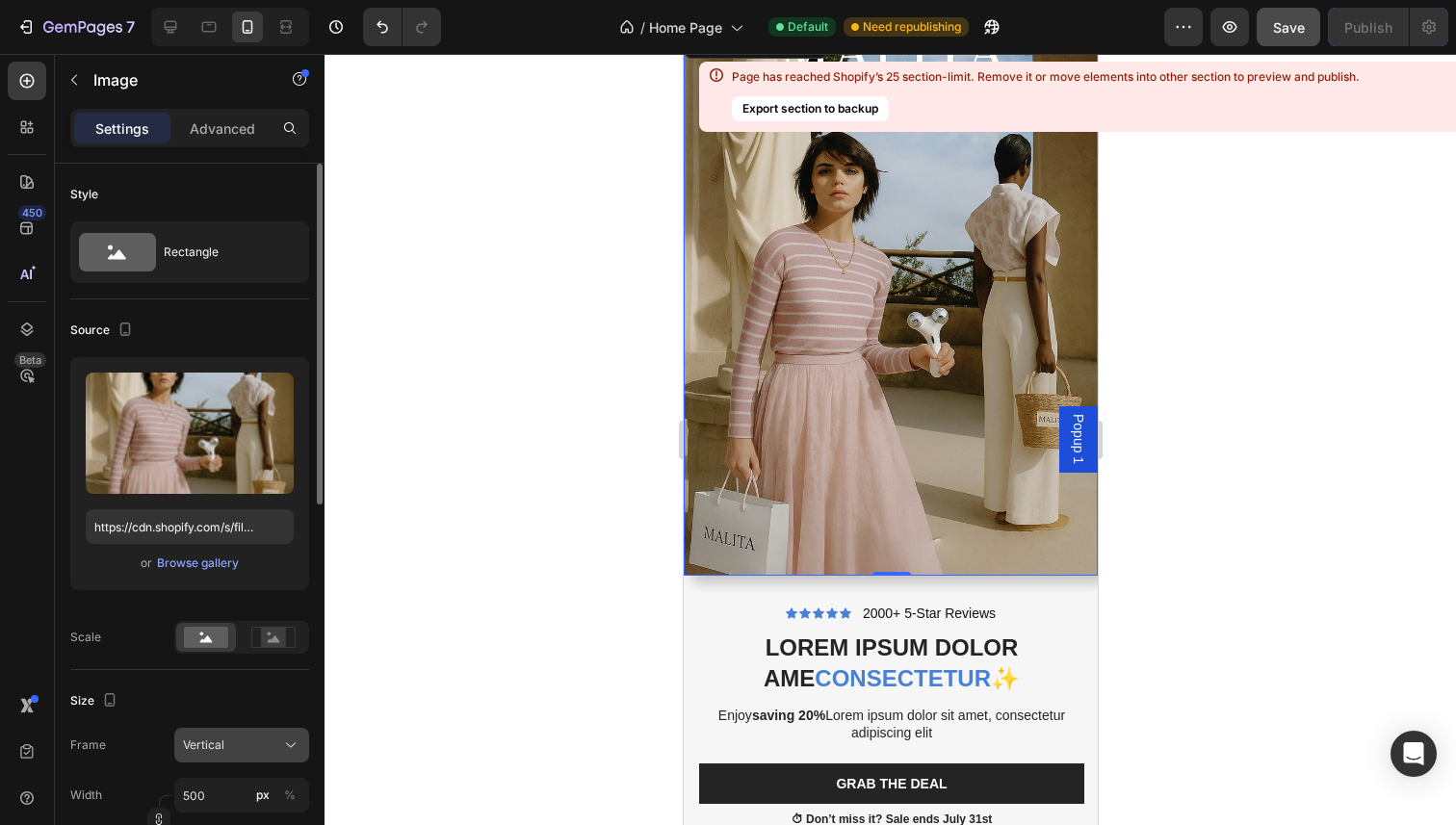 click on "Vertical" at bounding box center [242, 745] 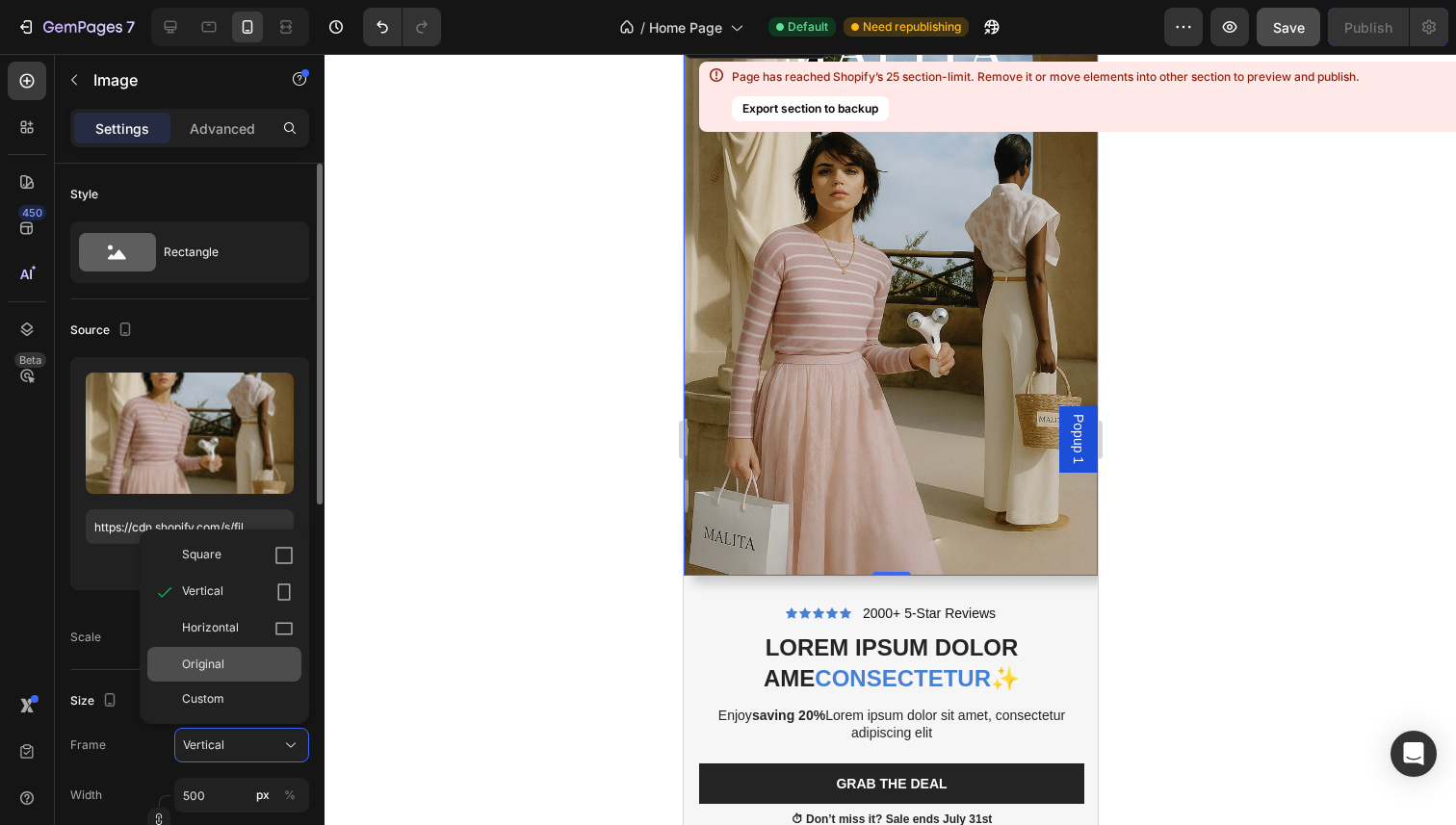 click on "Original" at bounding box center (203, 664) 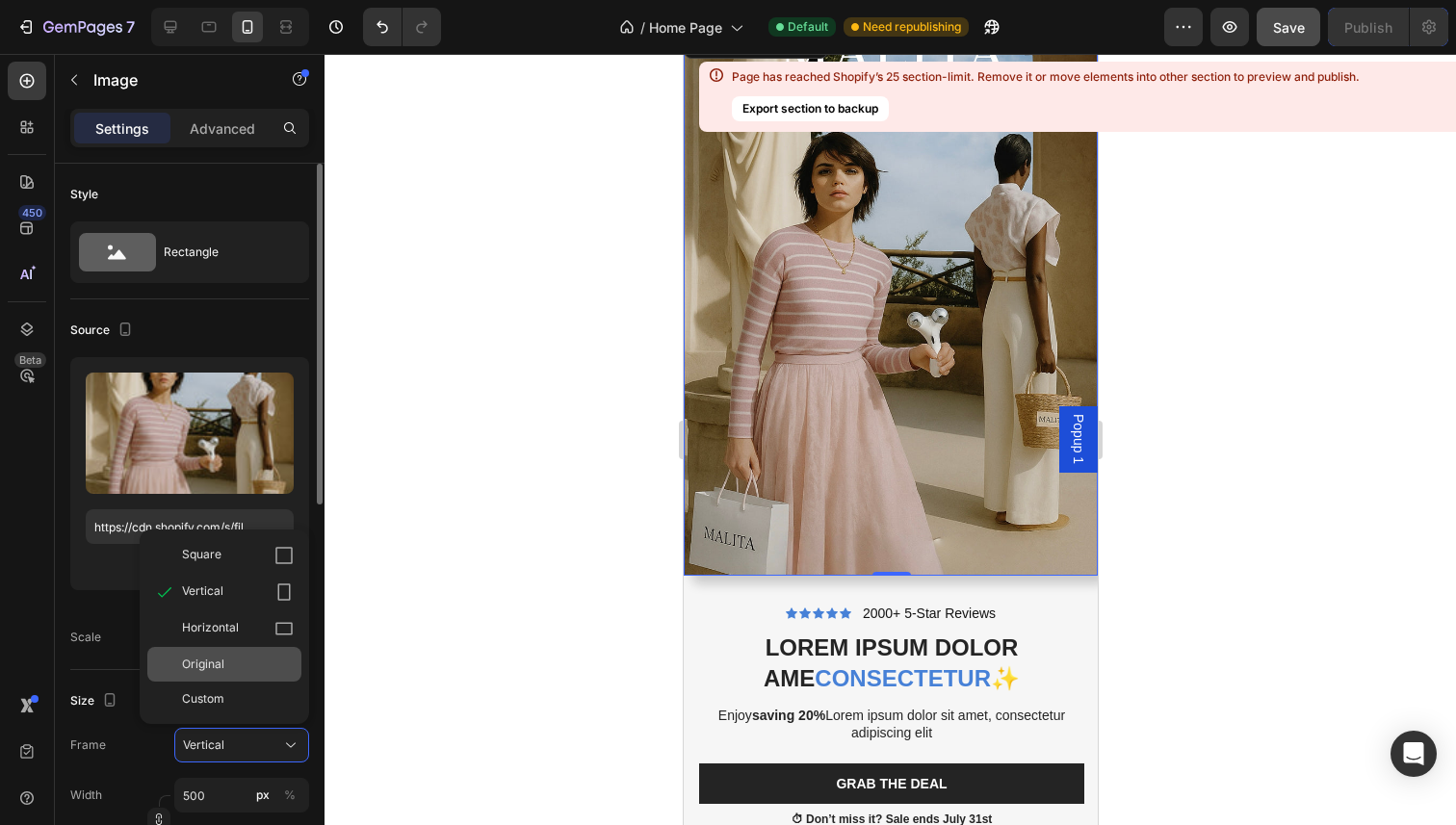 type 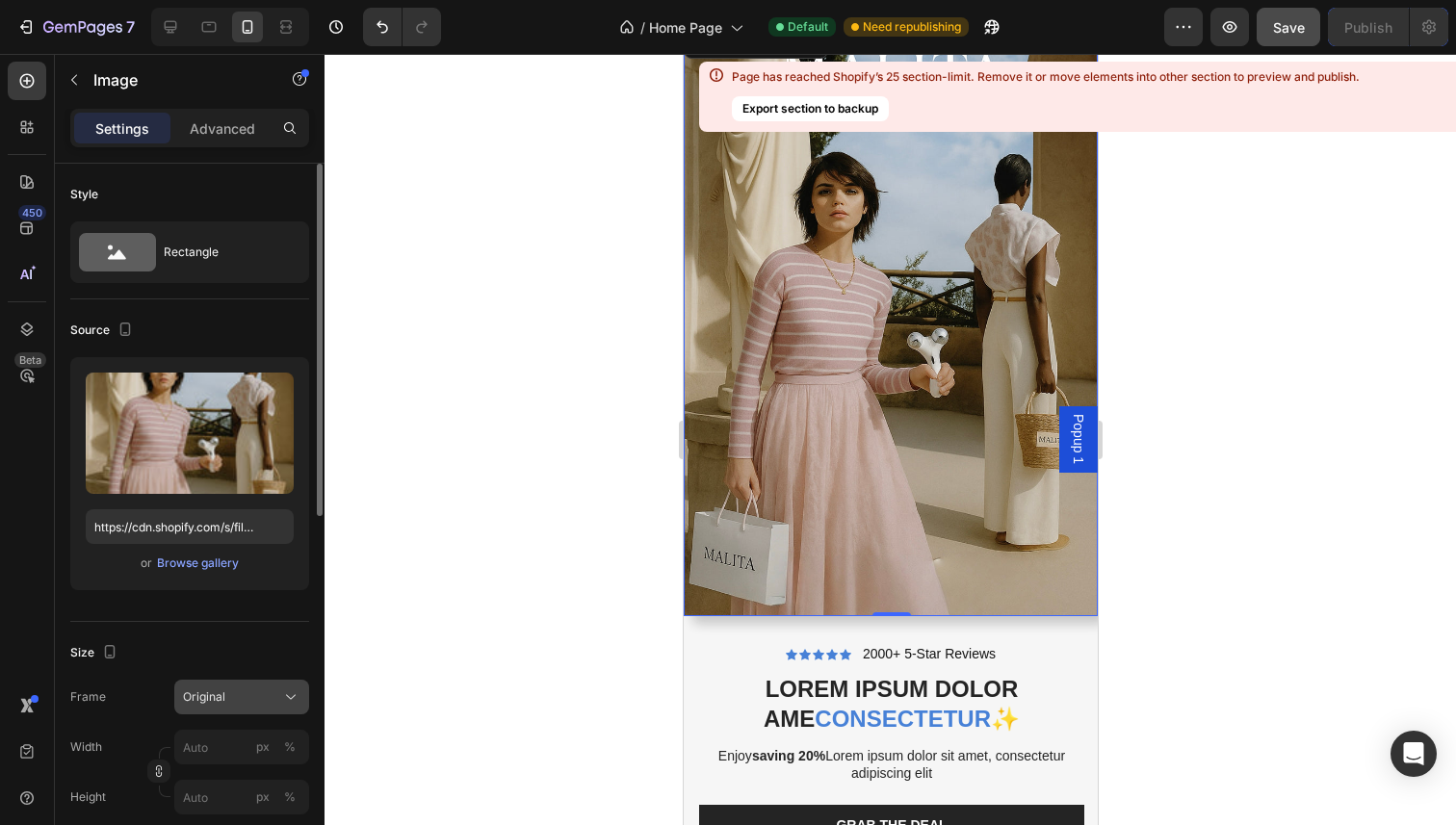 click on "Original" 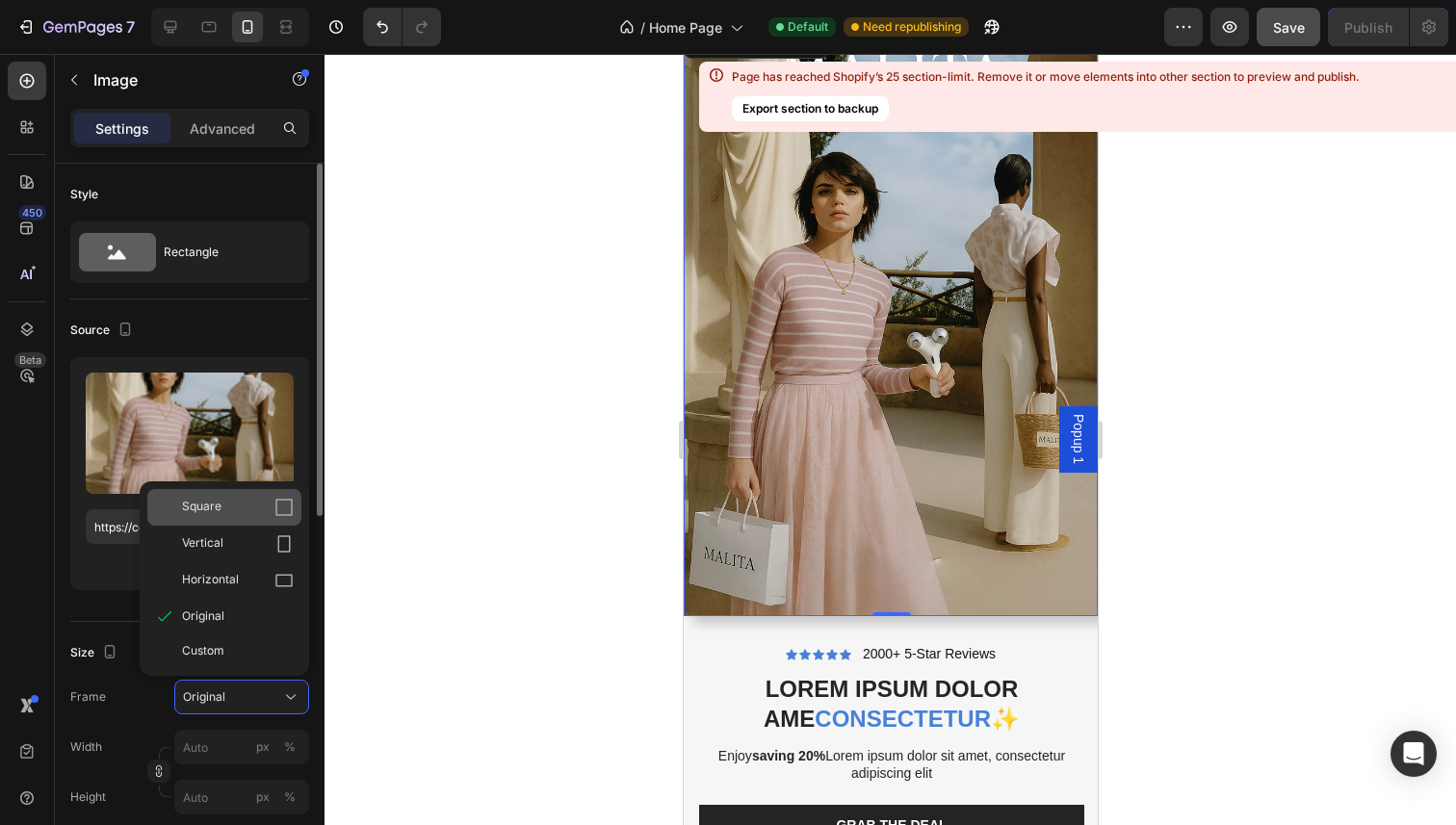 click on "Square" 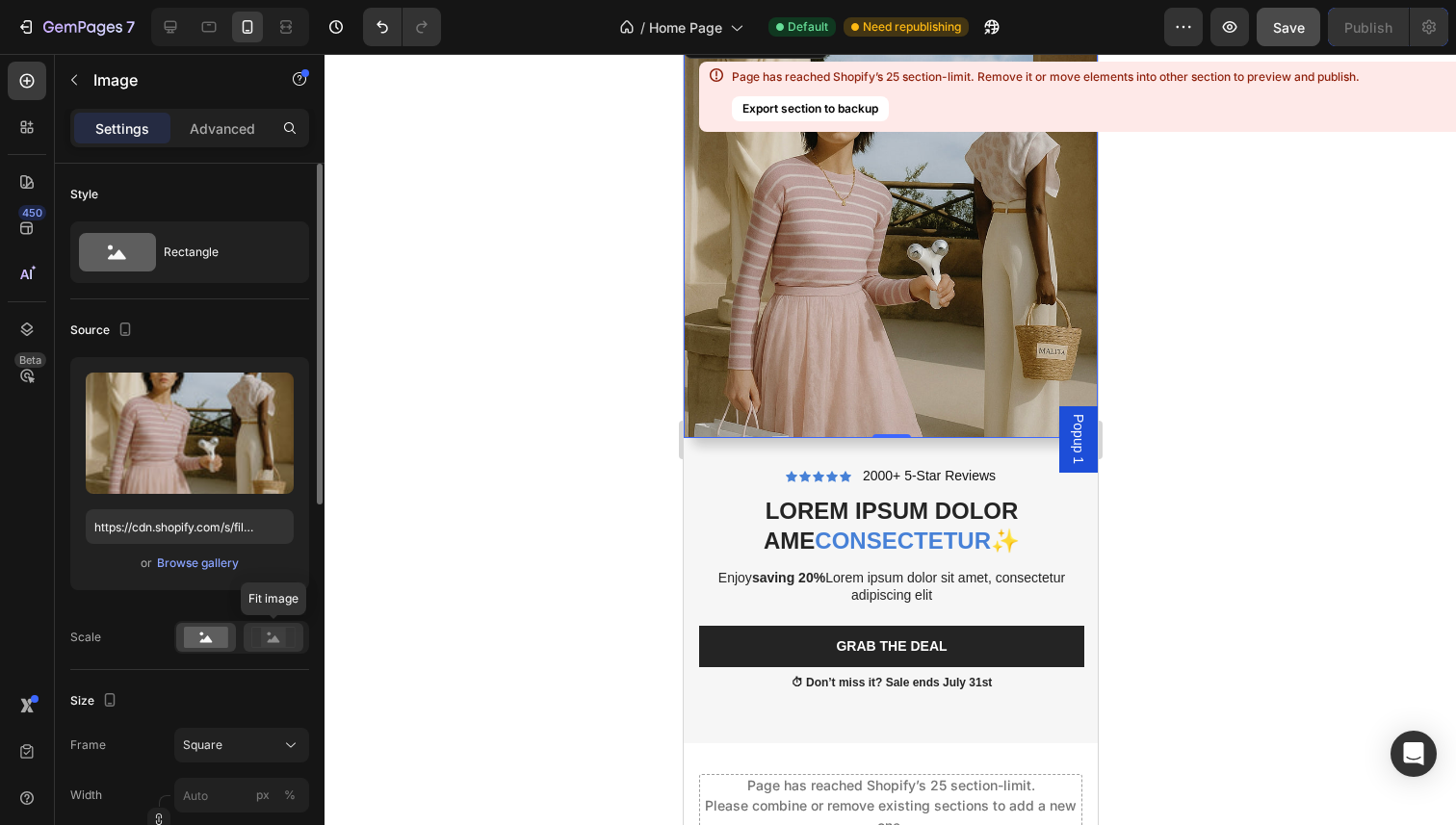 click 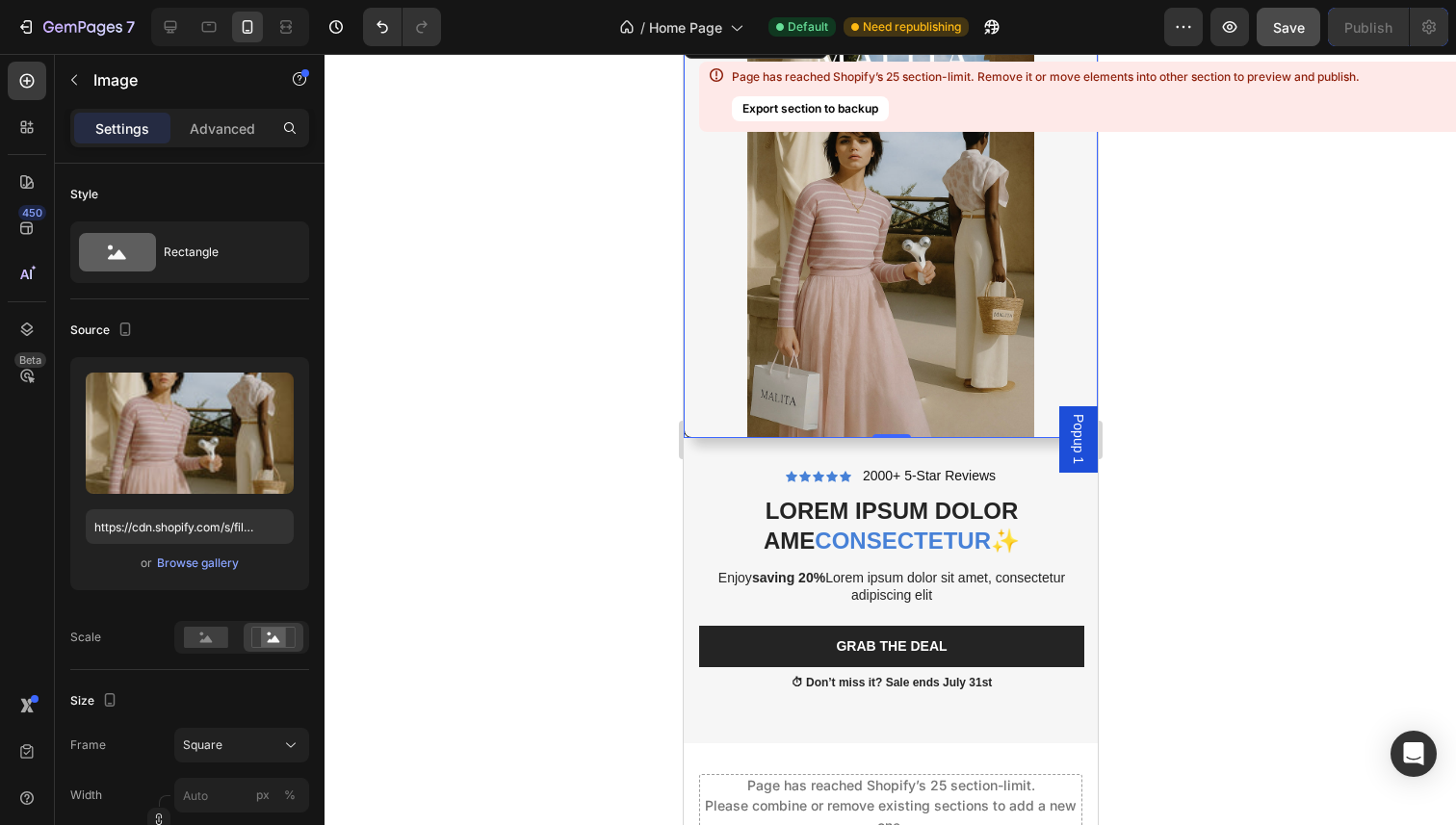 click 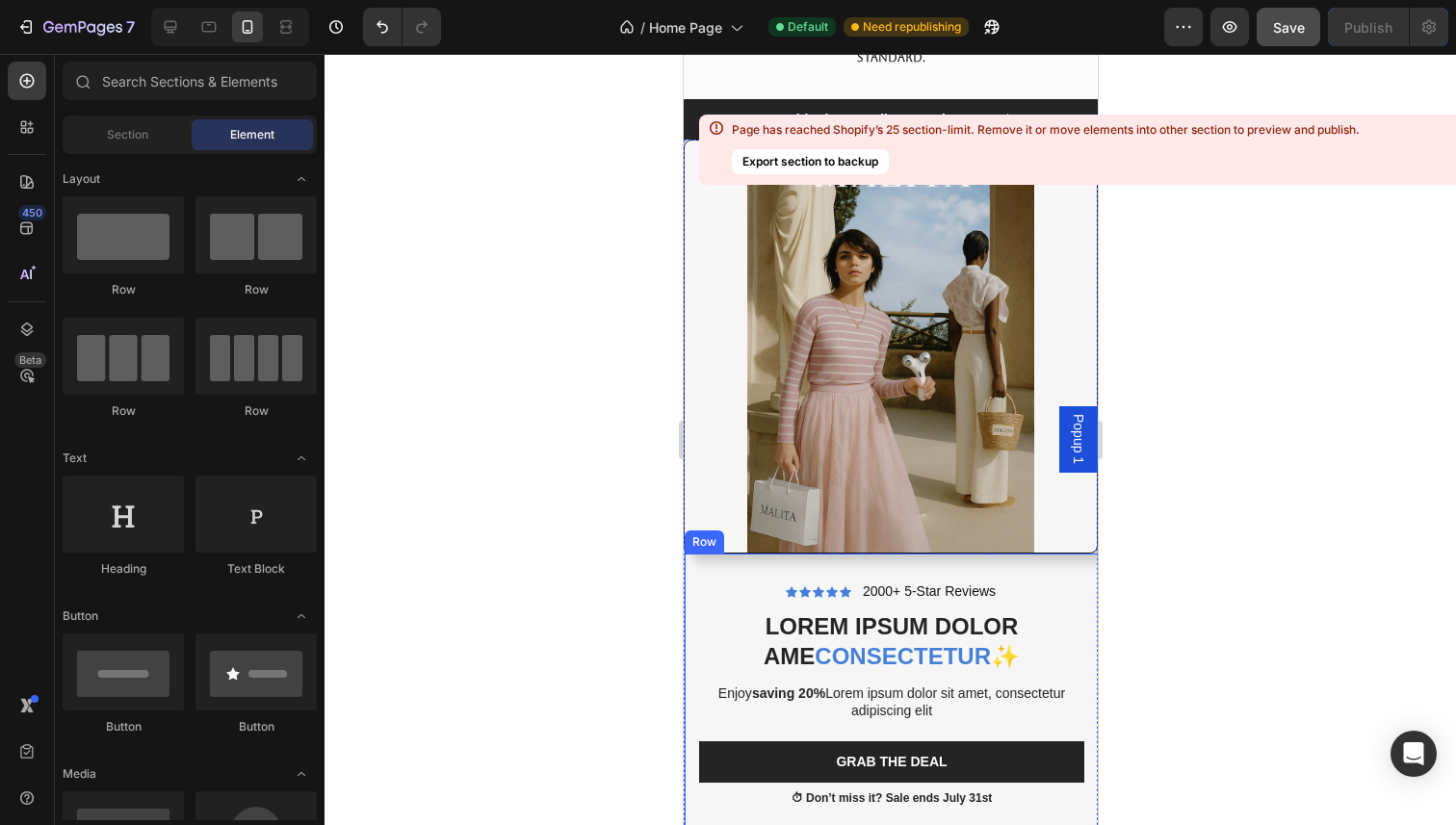 scroll, scrollTop: 6485, scrollLeft: 0, axis: vertical 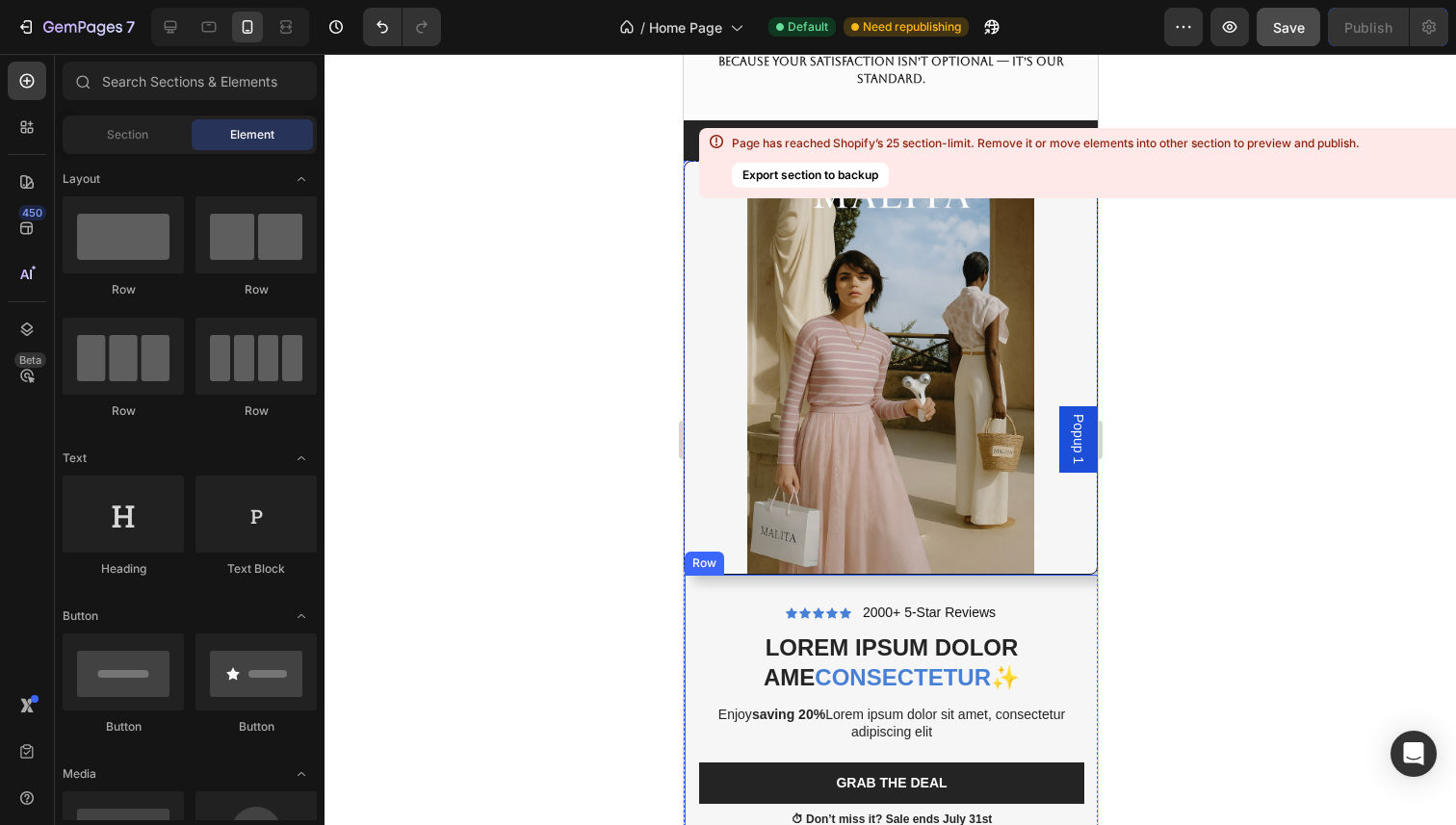 click at bounding box center (890, 368) 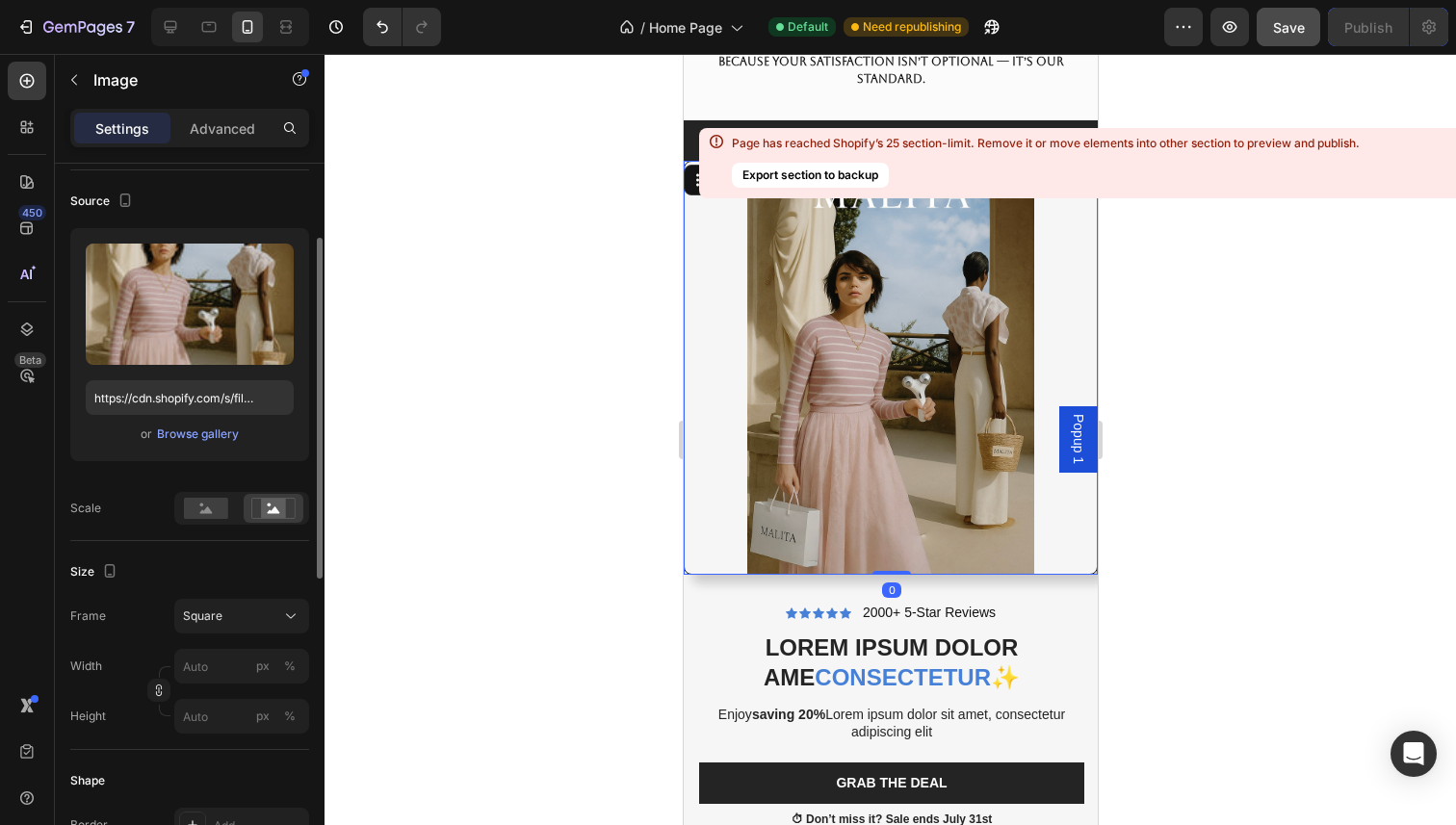 scroll, scrollTop: 172, scrollLeft: 0, axis: vertical 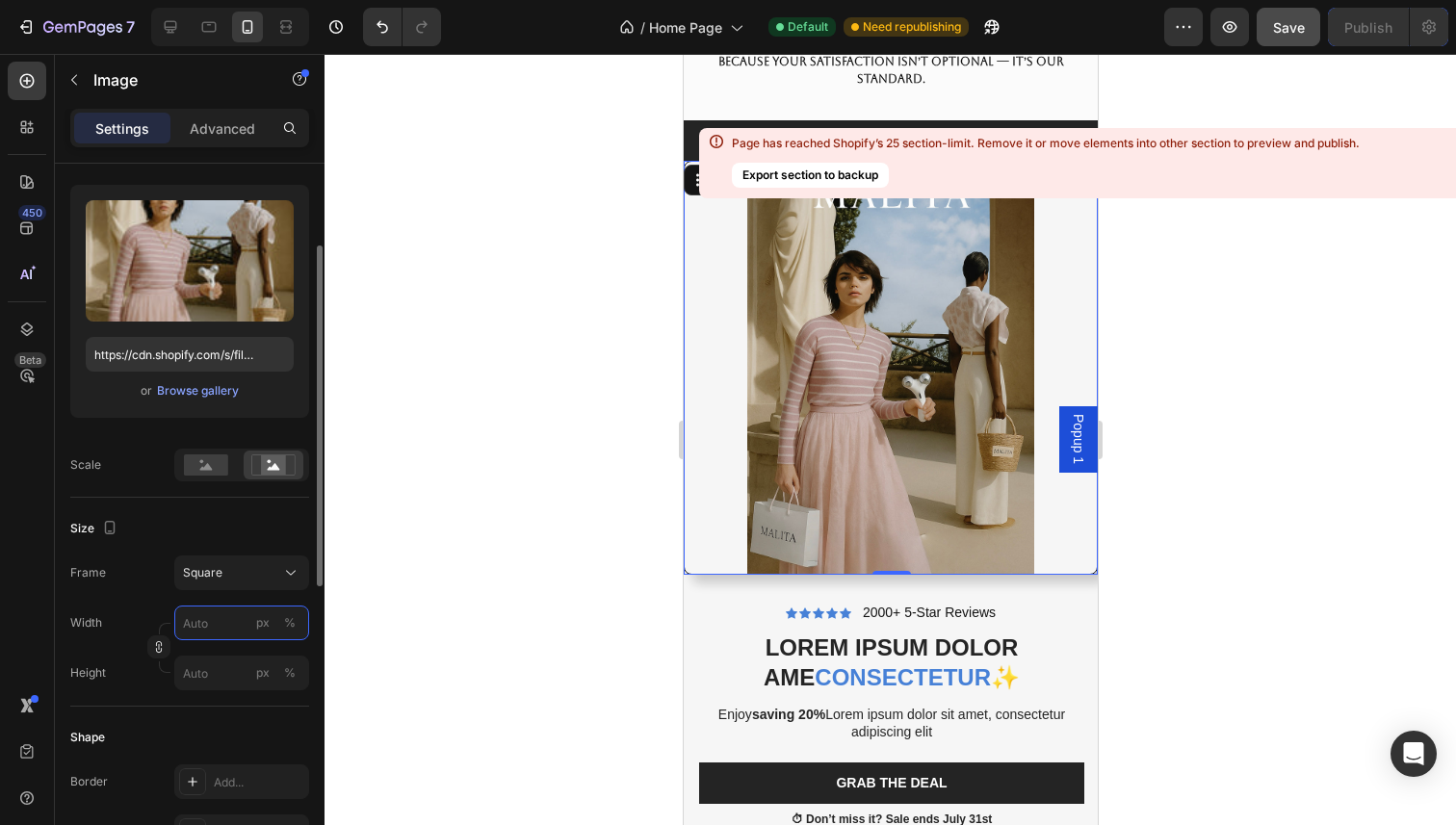 click on "px %" at bounding box center [242, 623] 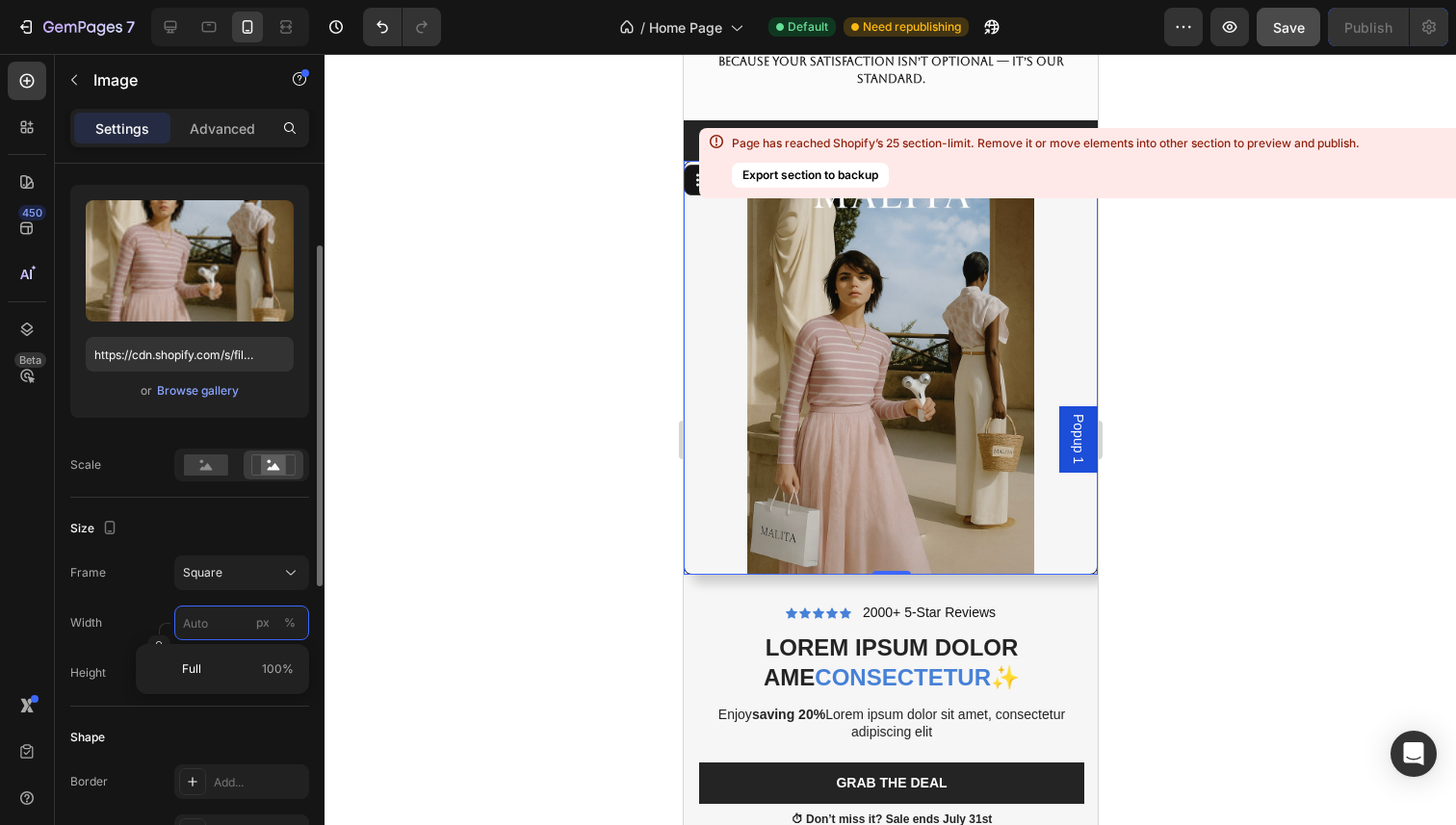 type on "7" 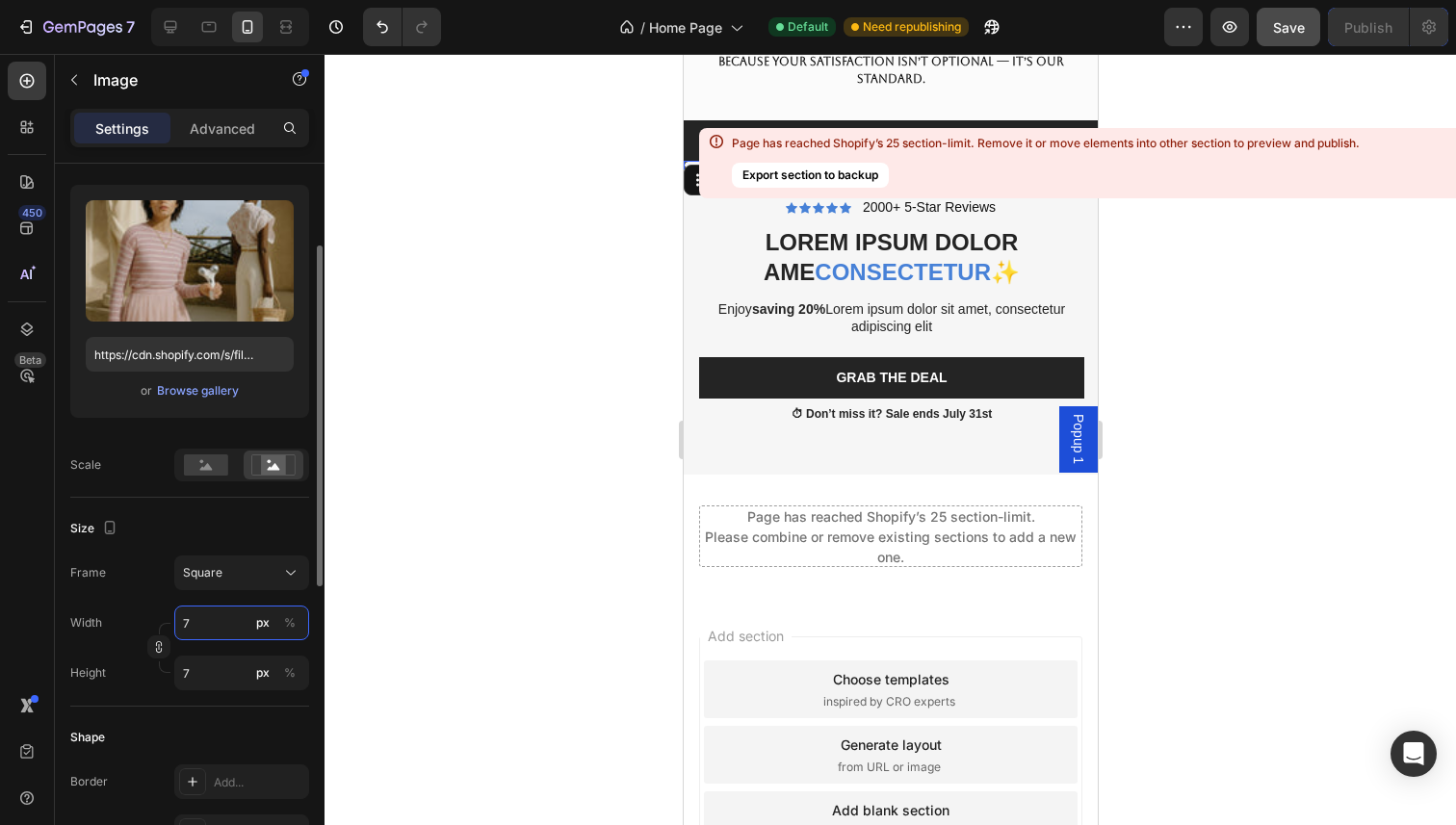 type on "70" 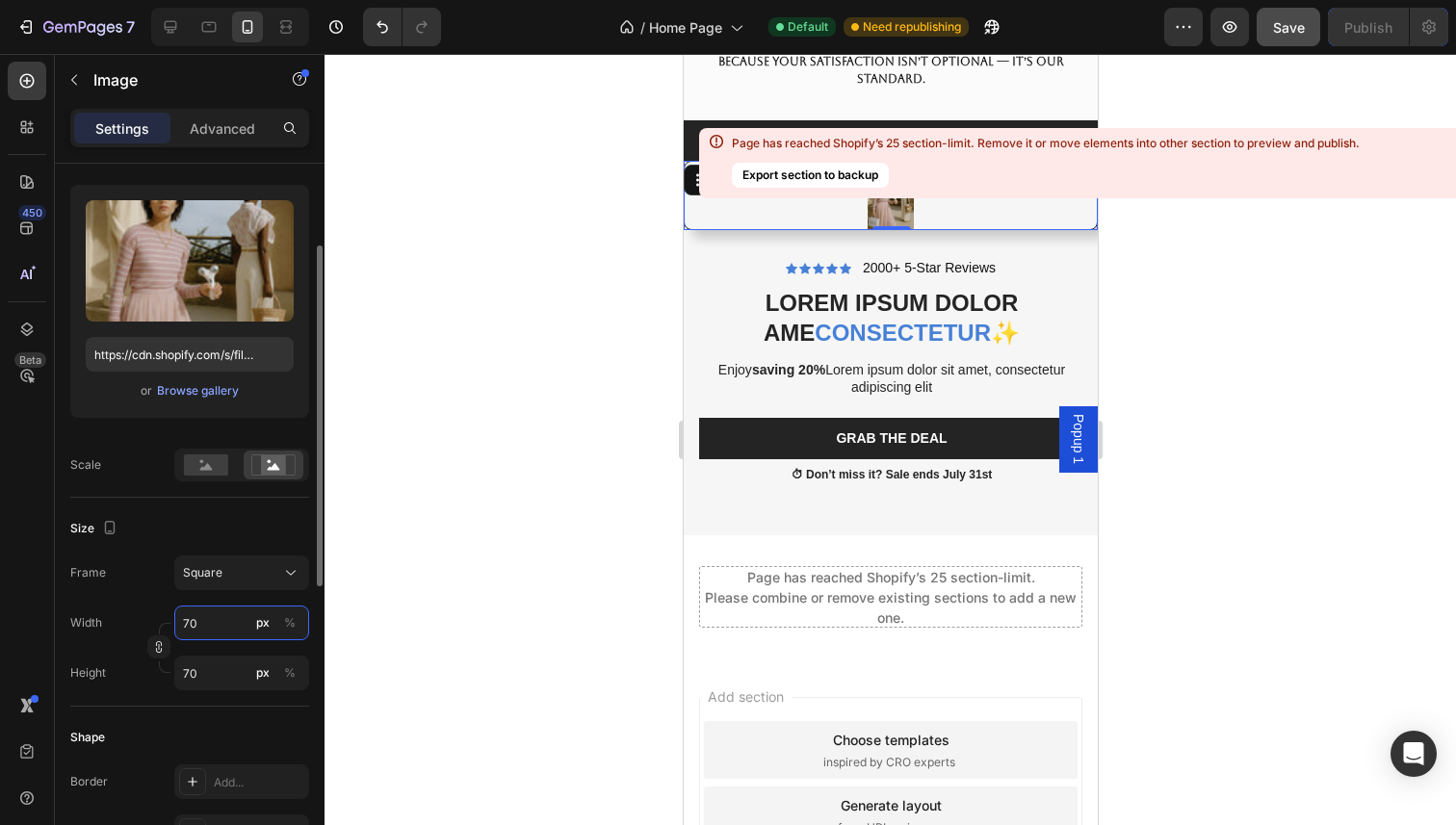 type on "700" 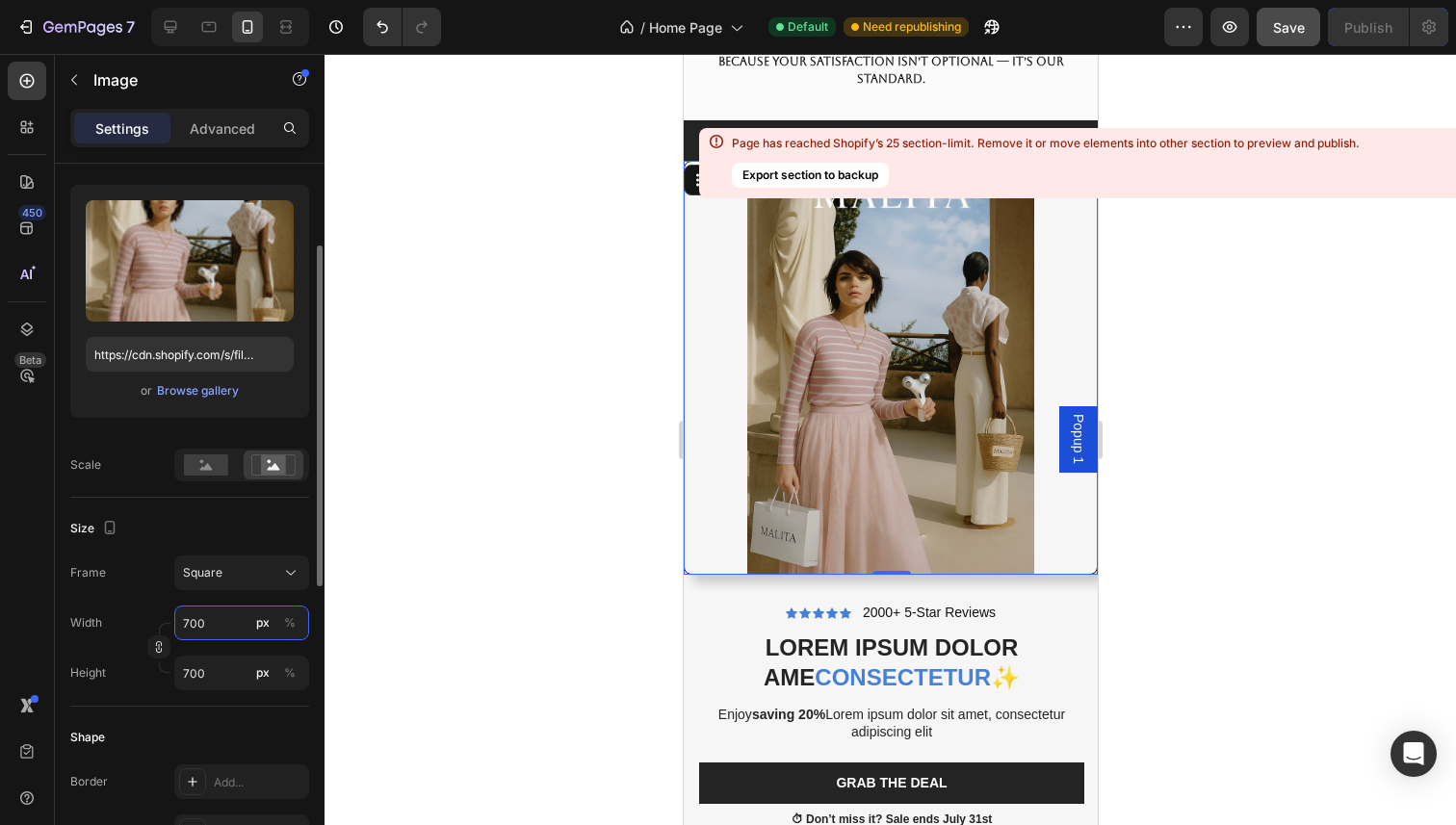 type on "70" 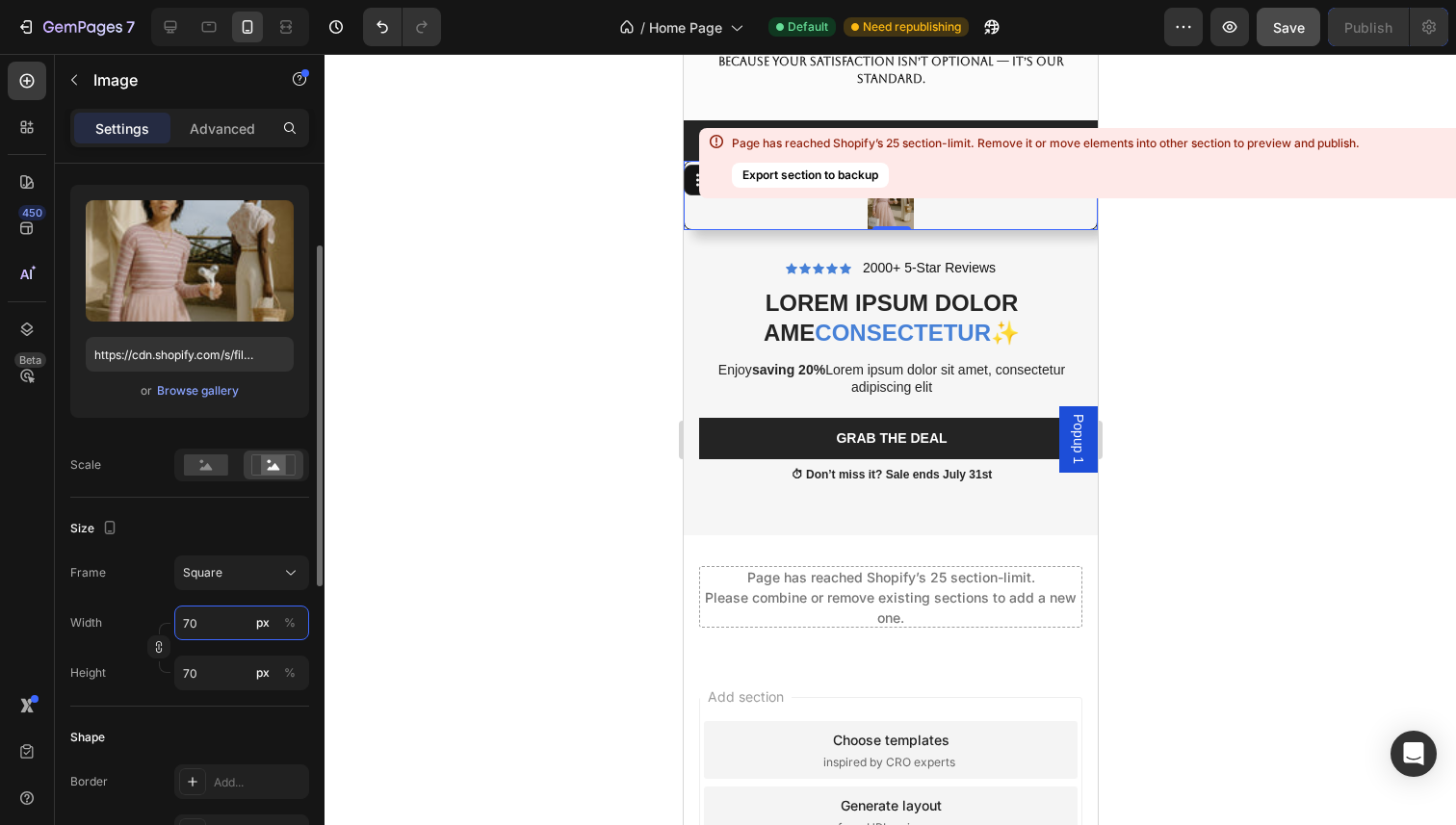type on "7" 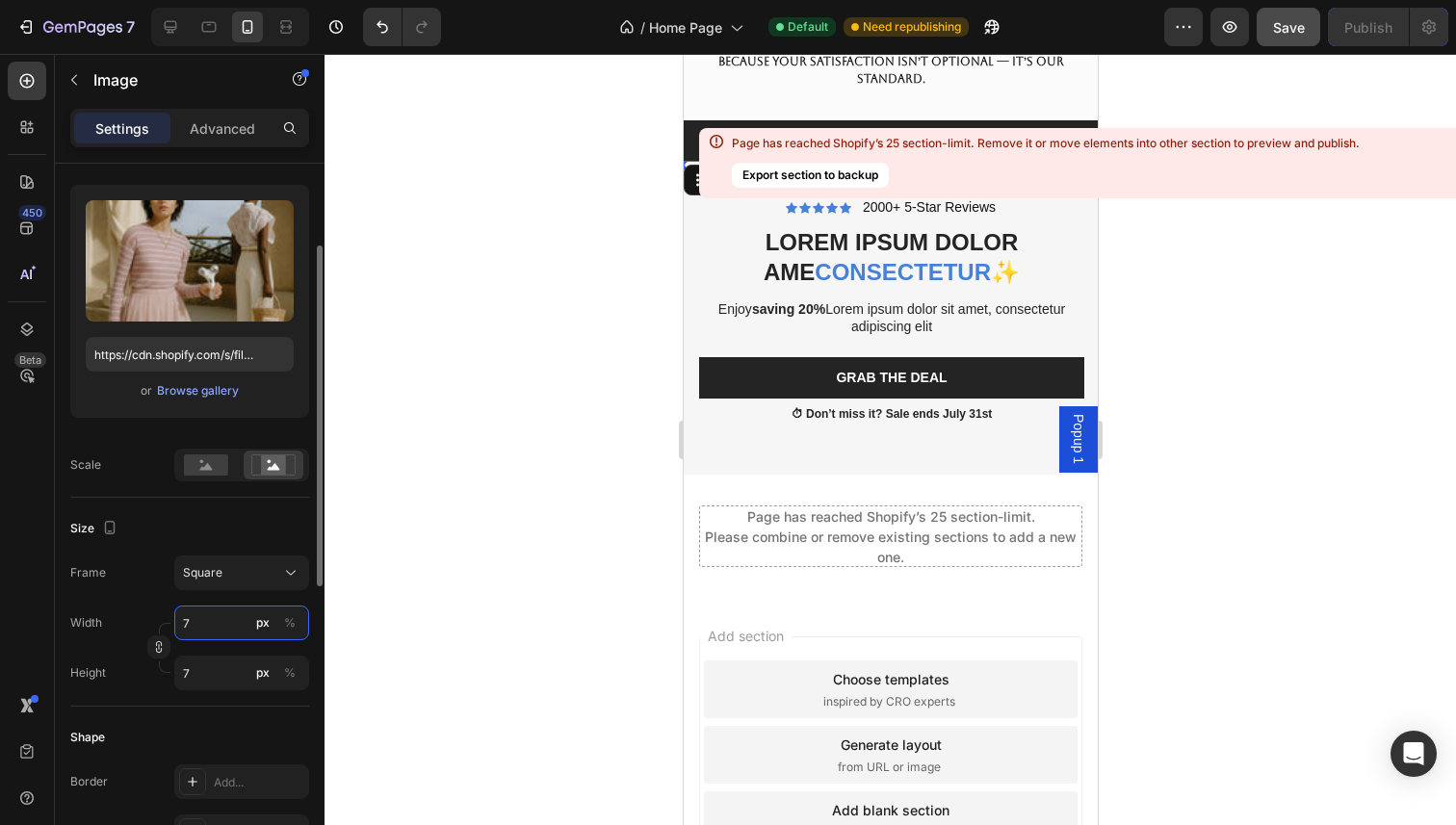 type 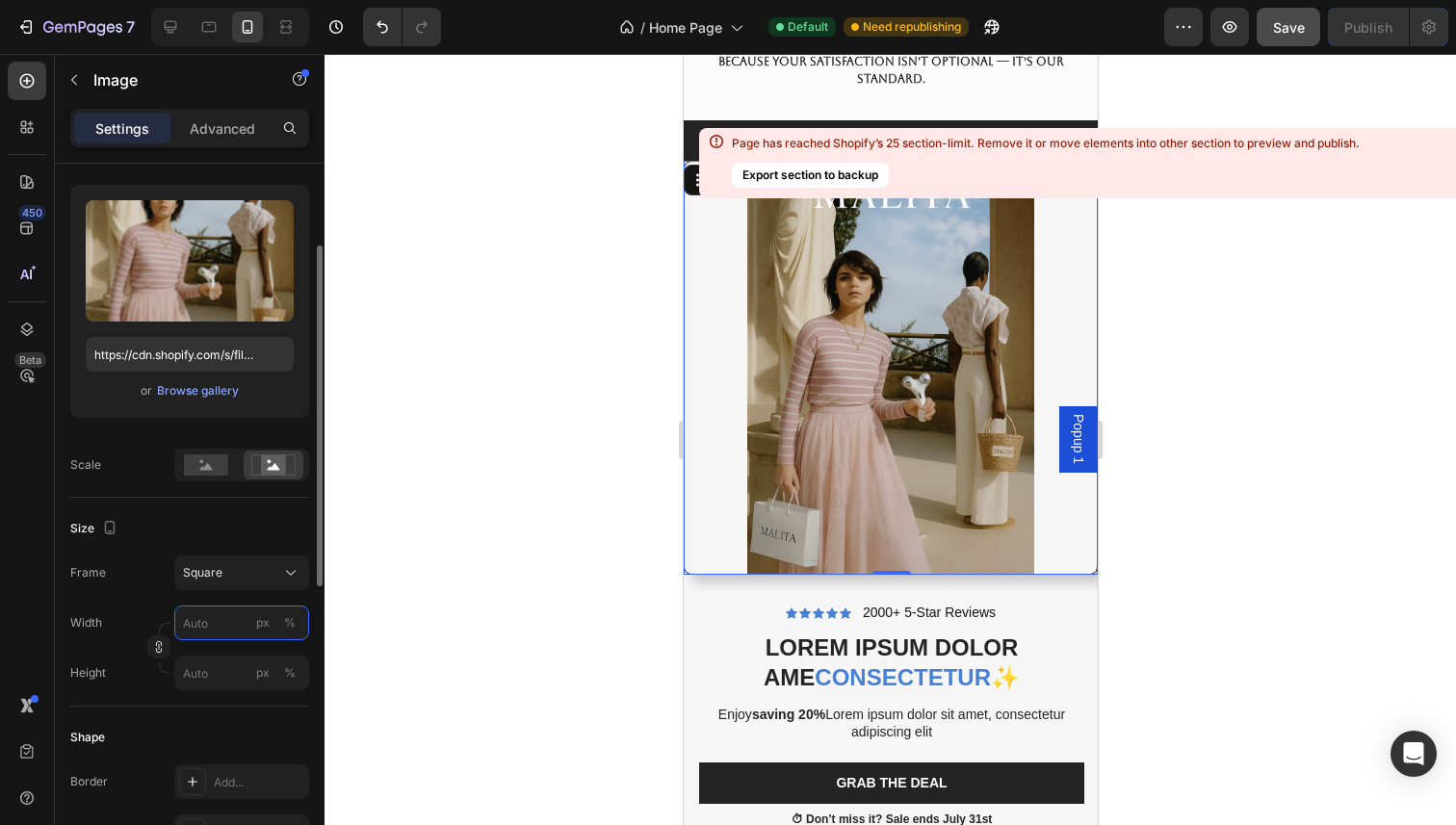 type on "7" 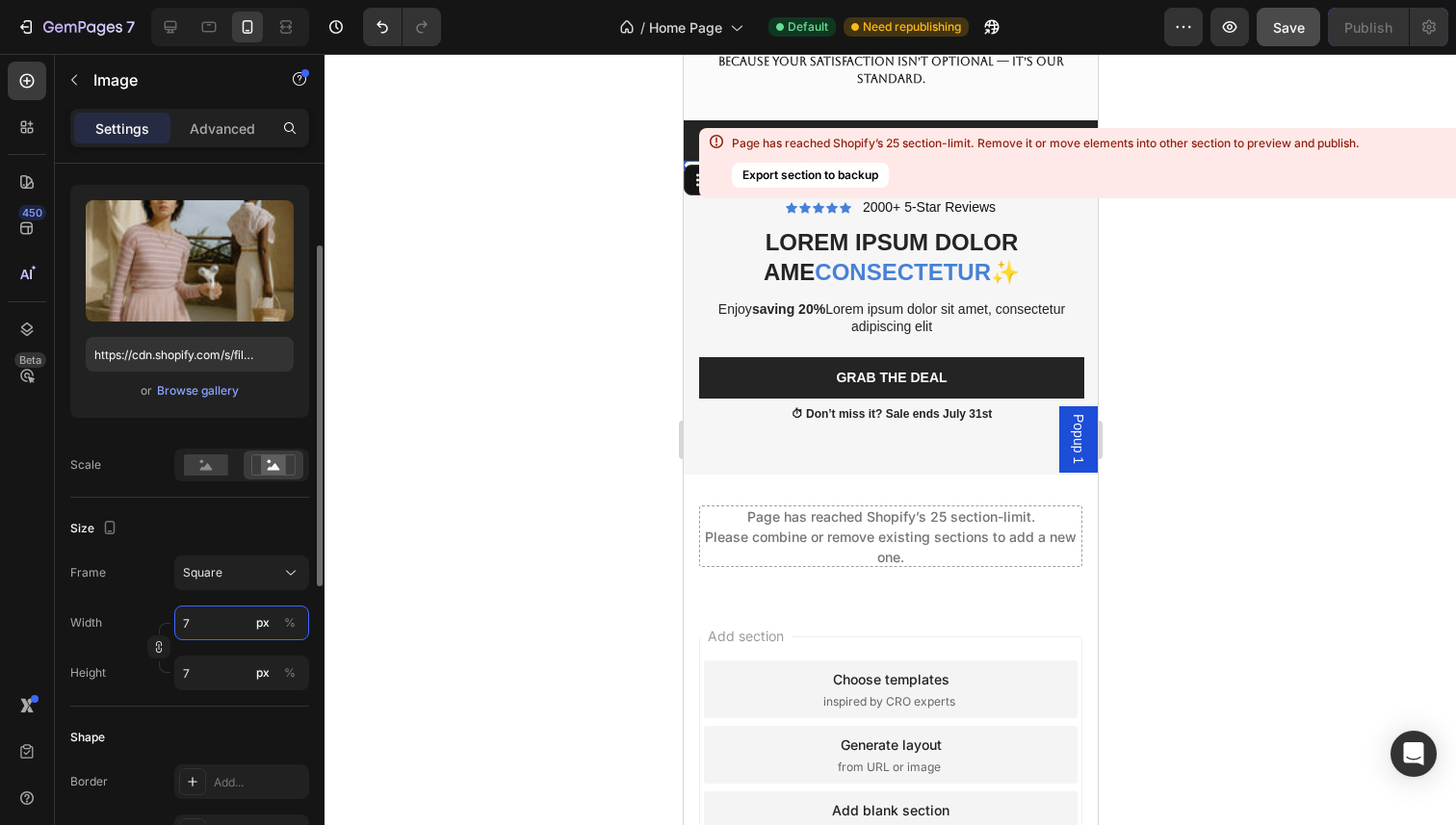 type on "72" 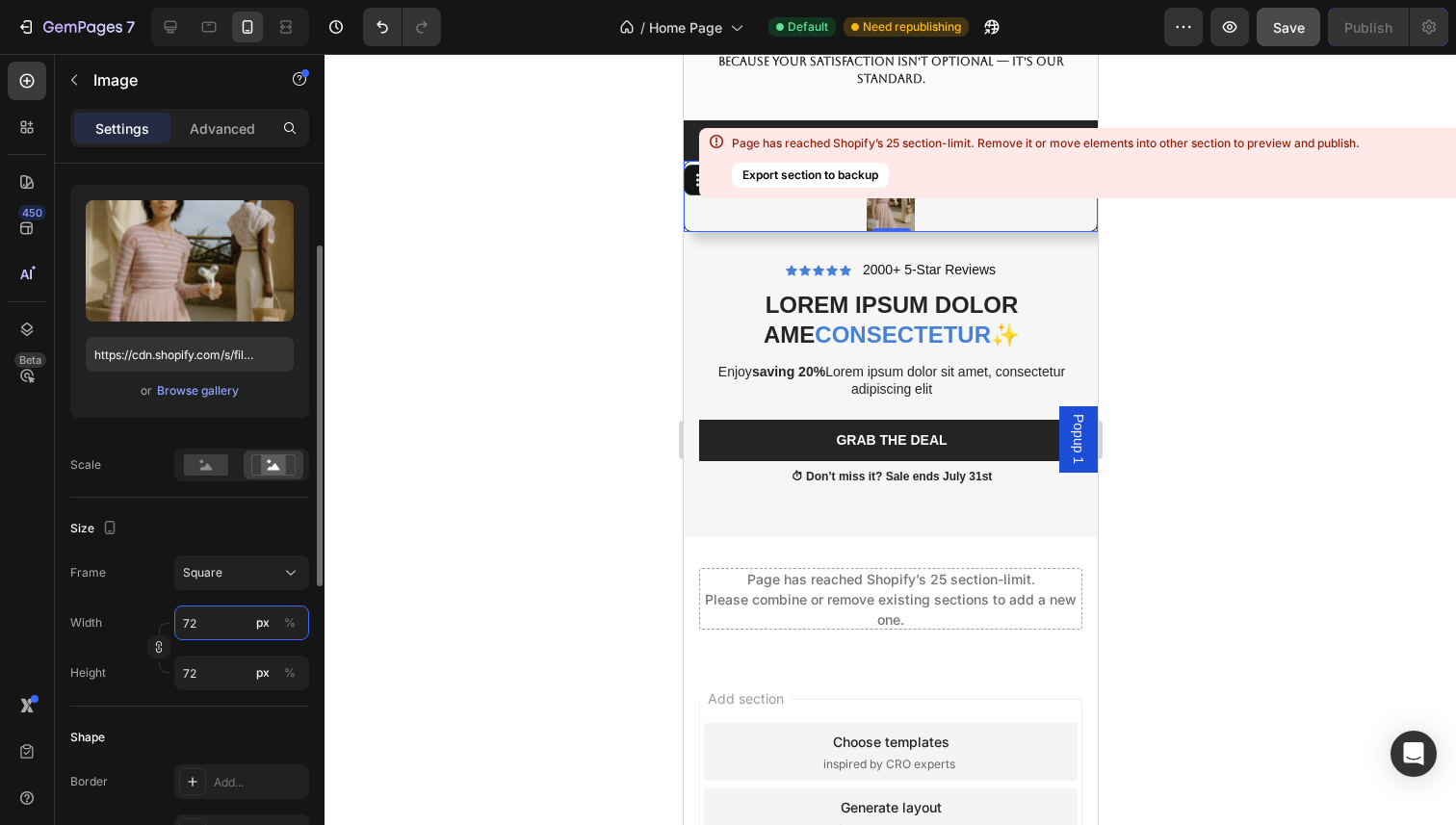 type on "720" 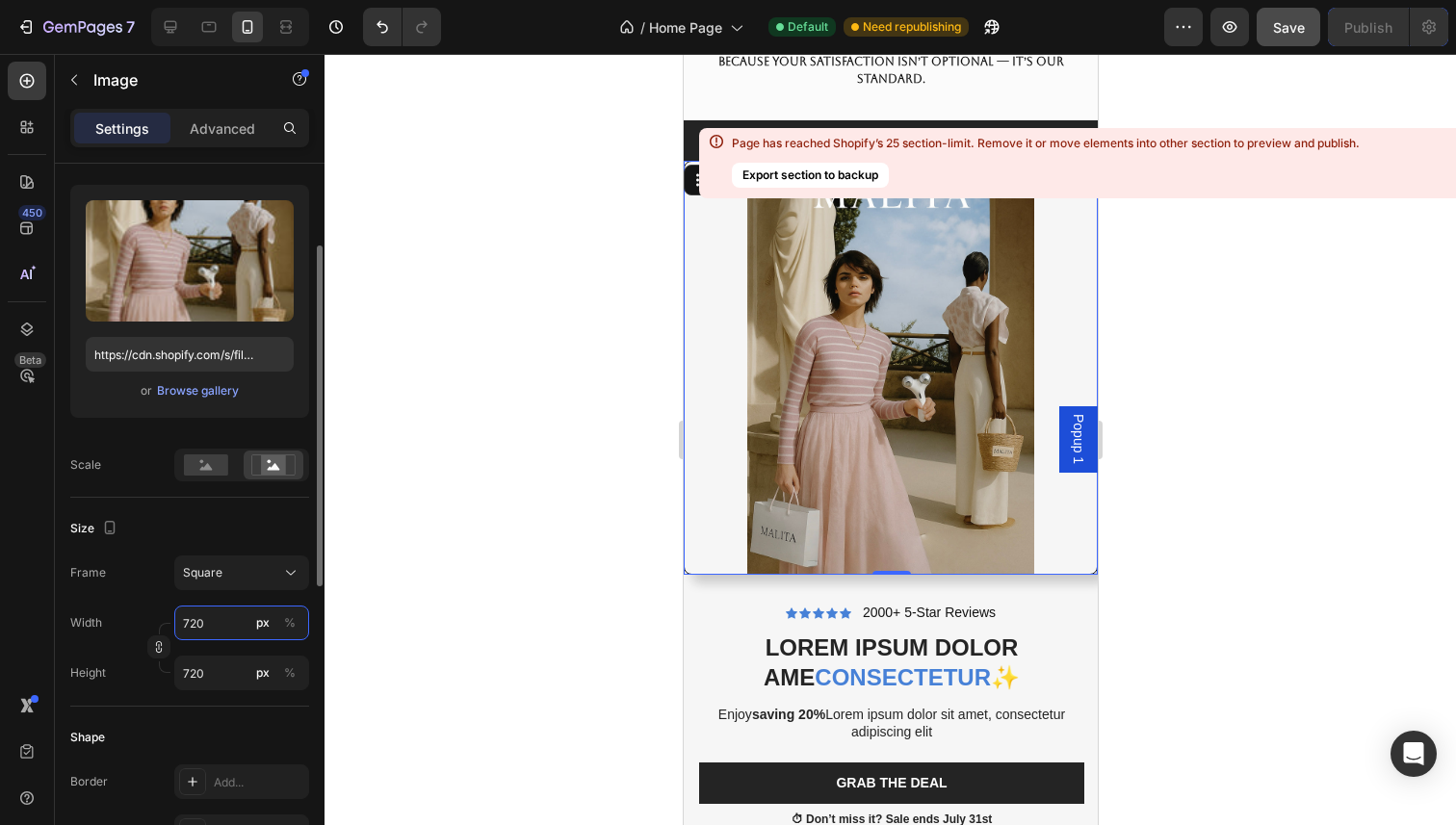 type on "7200" 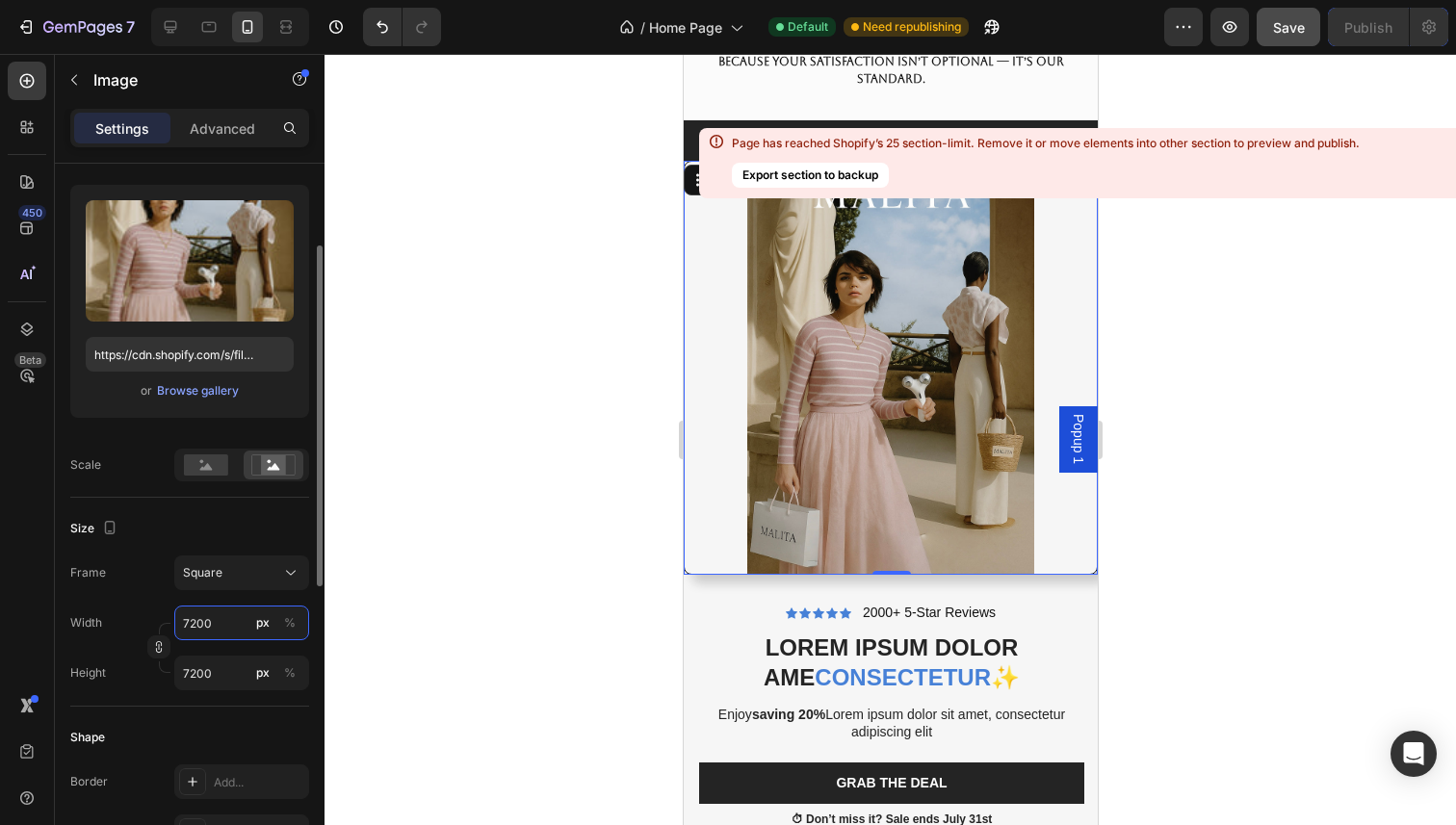 type on "720" 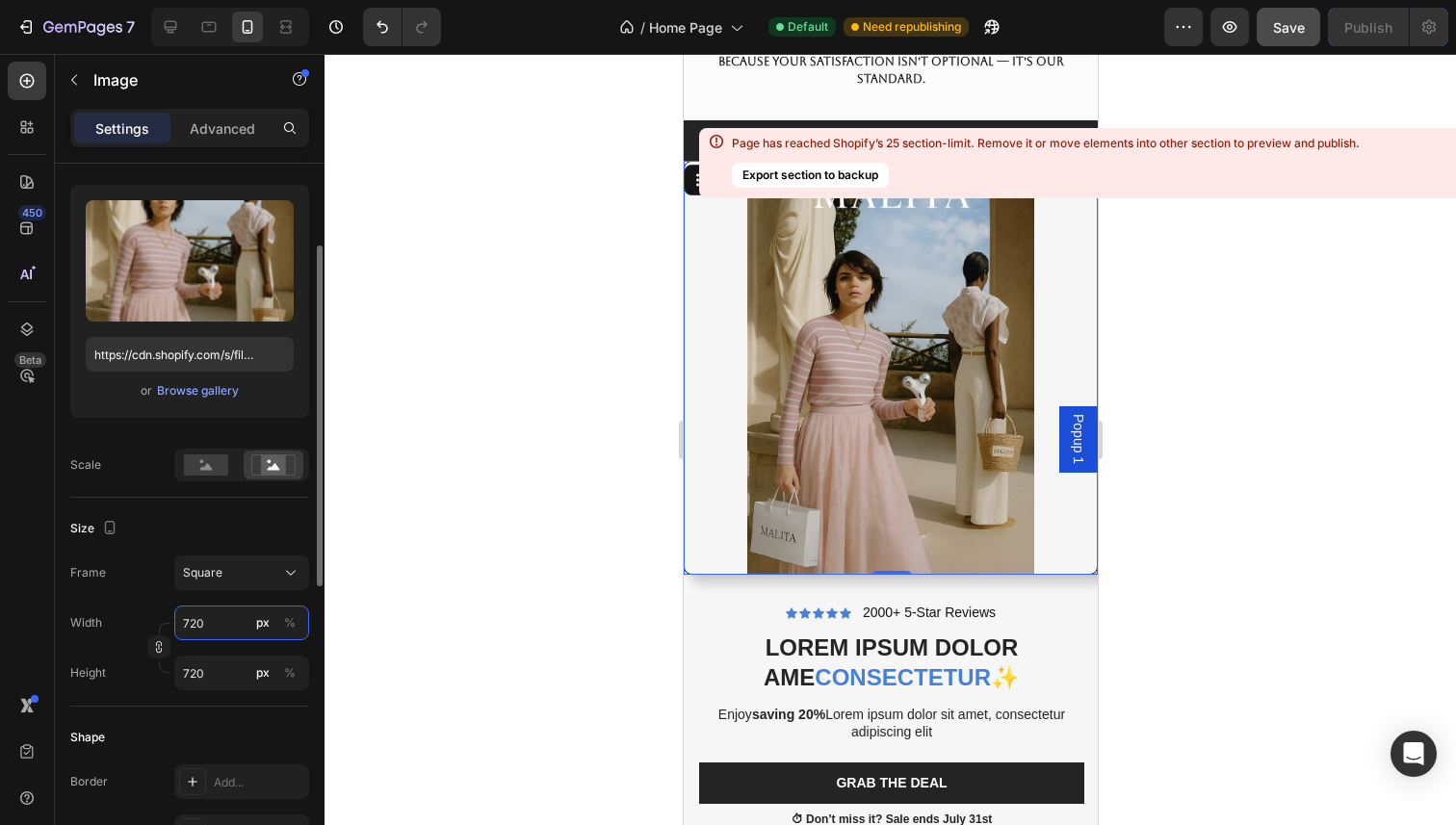 type on "72" 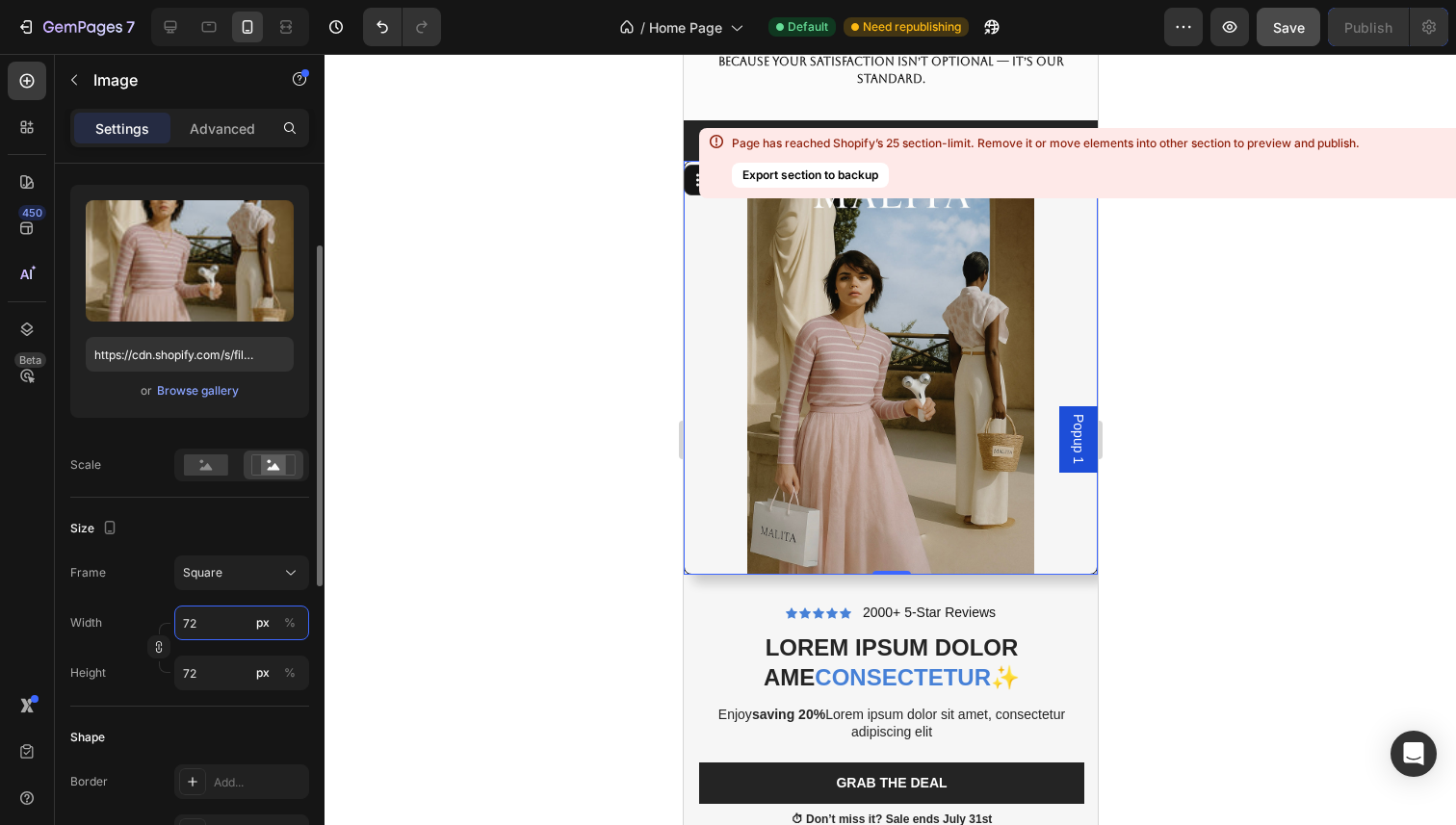 type on "7" 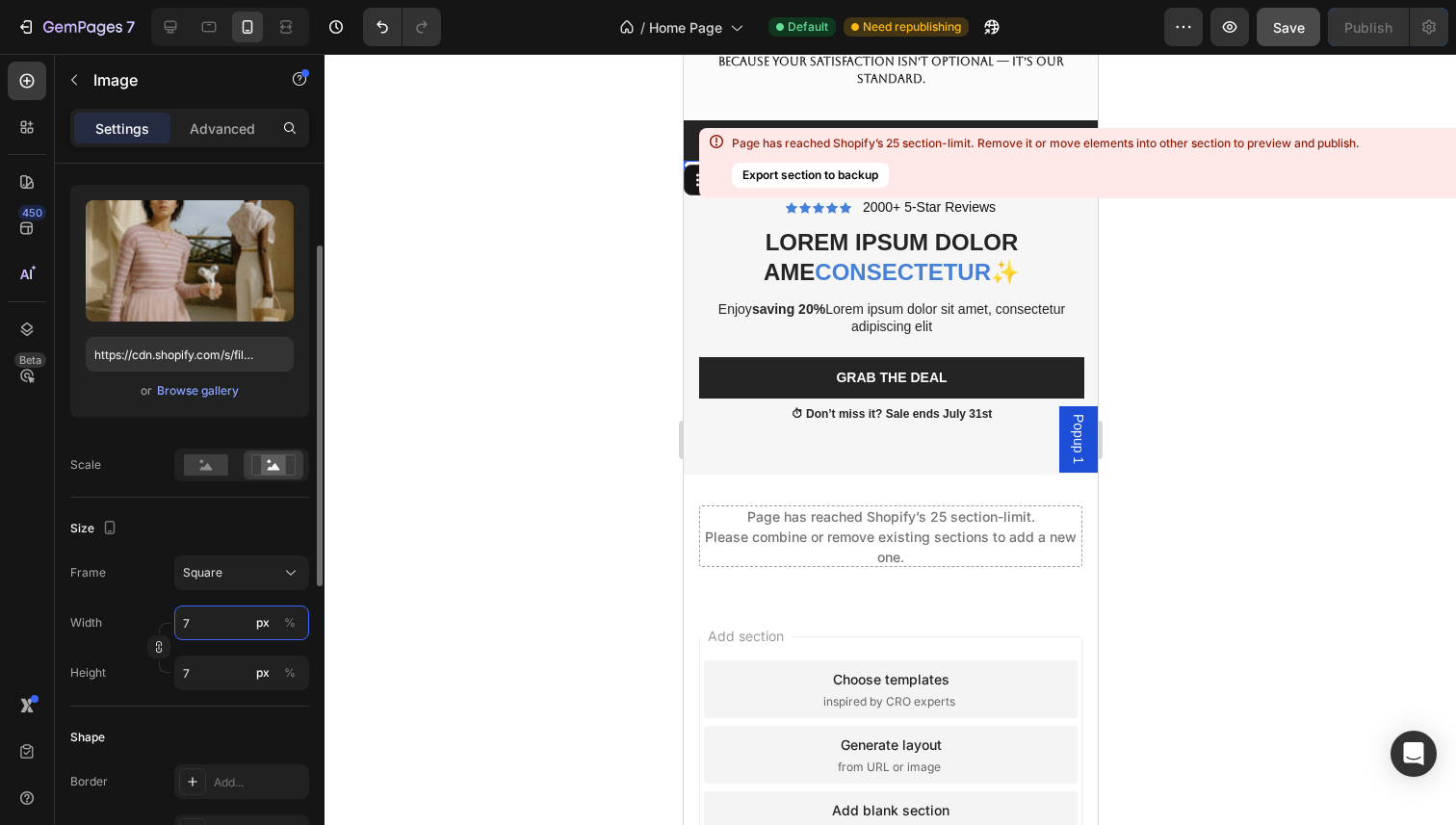 type 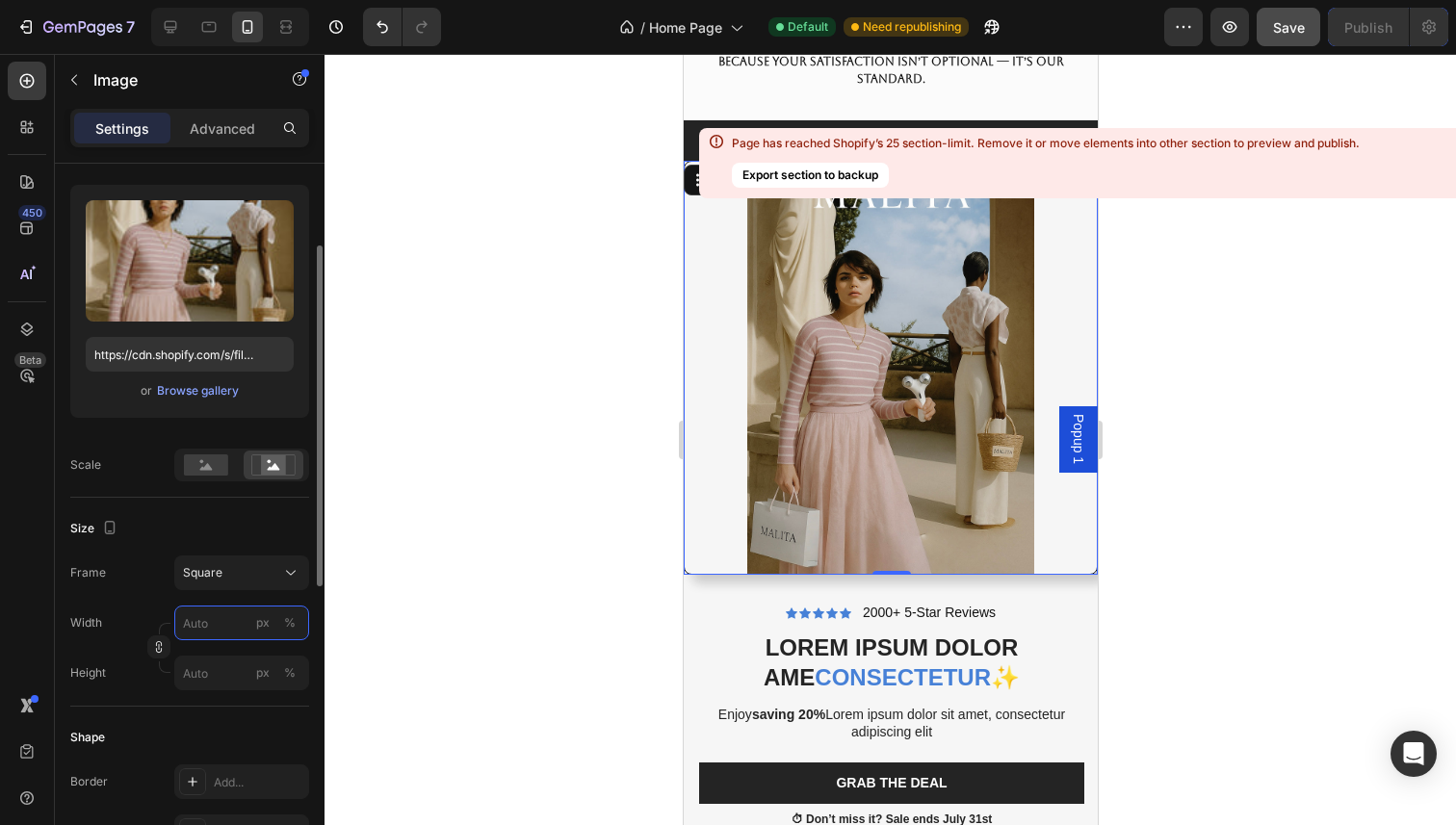 type on "2" 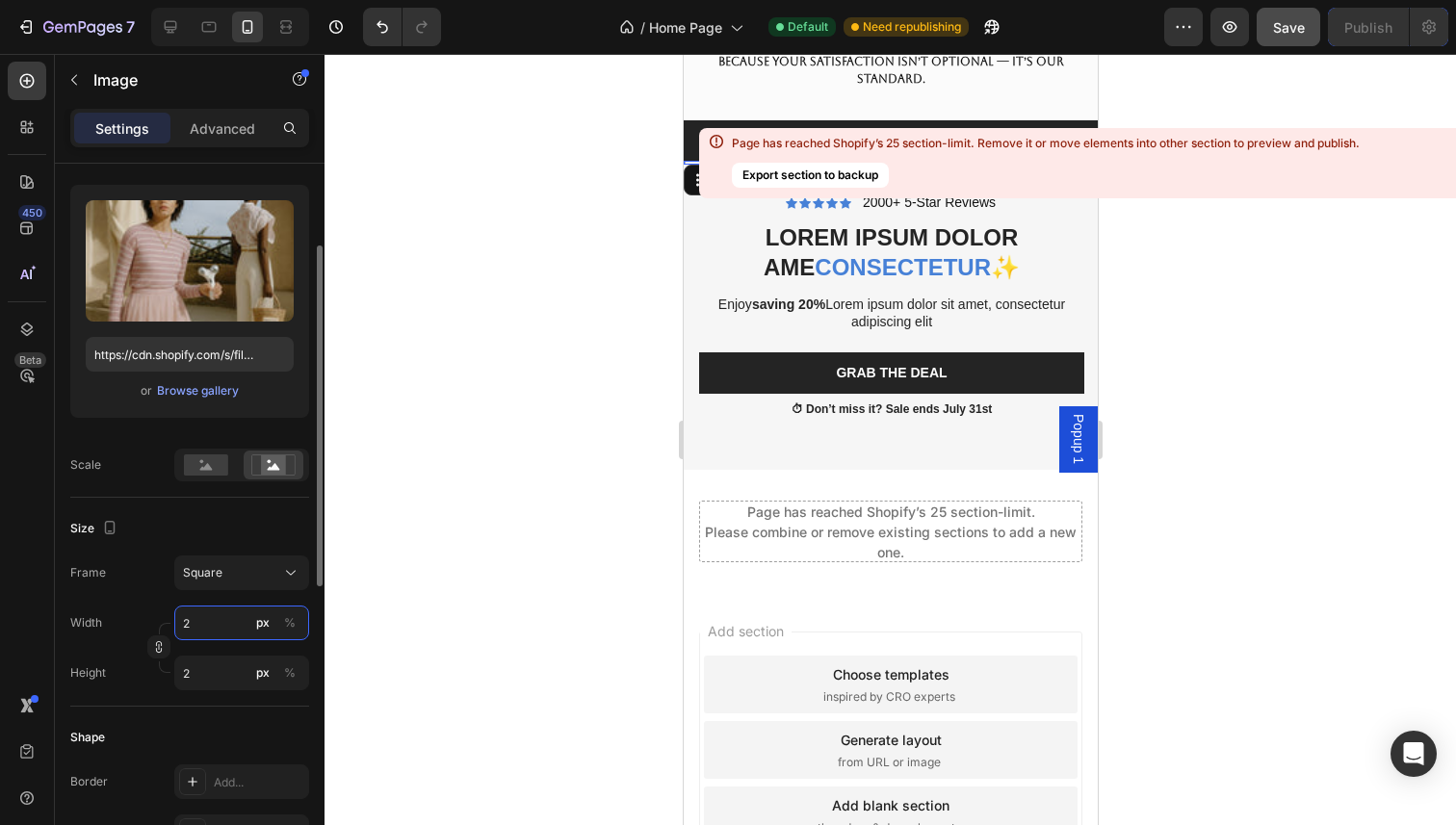 type on "20" 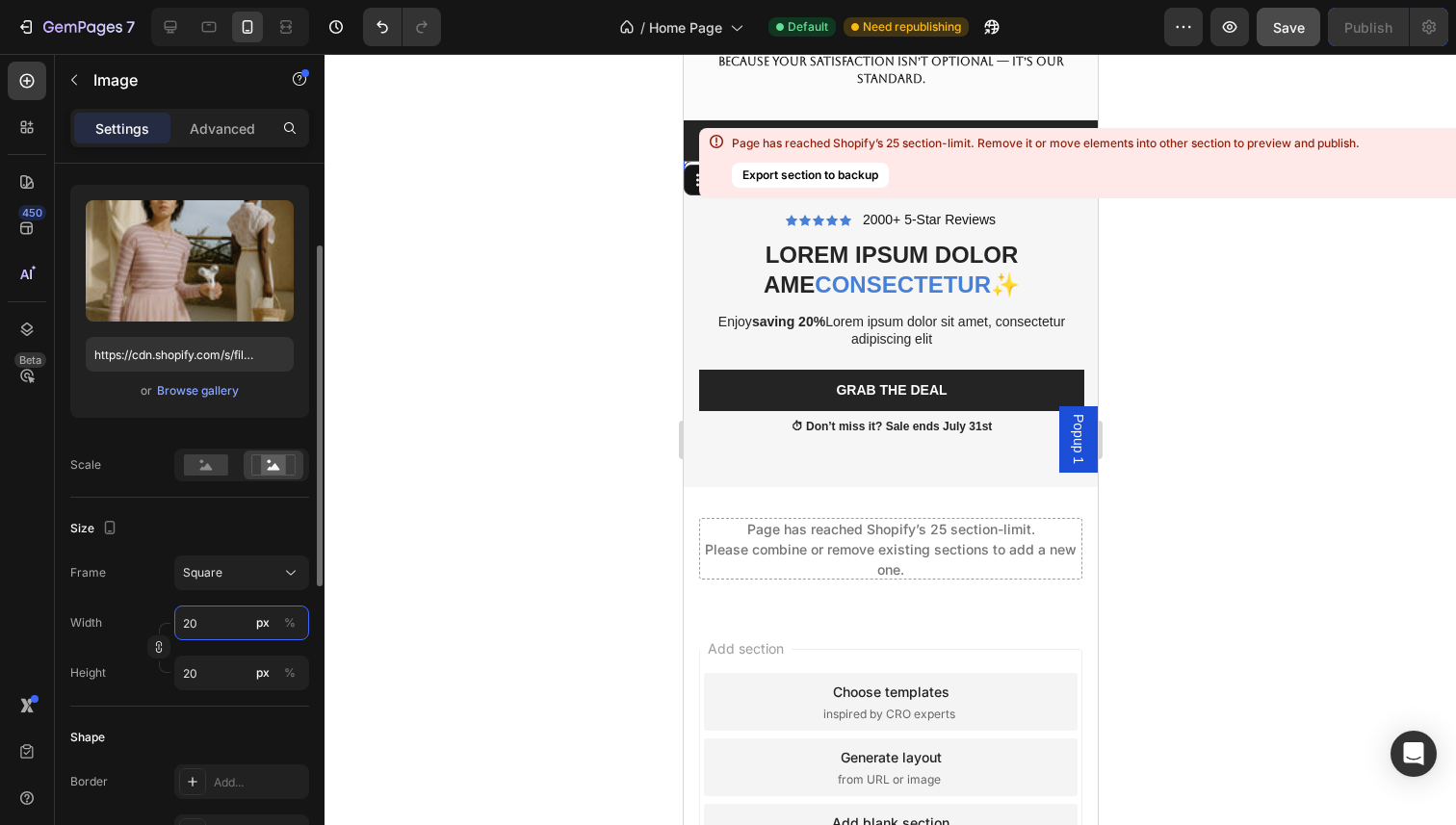 type on "200" 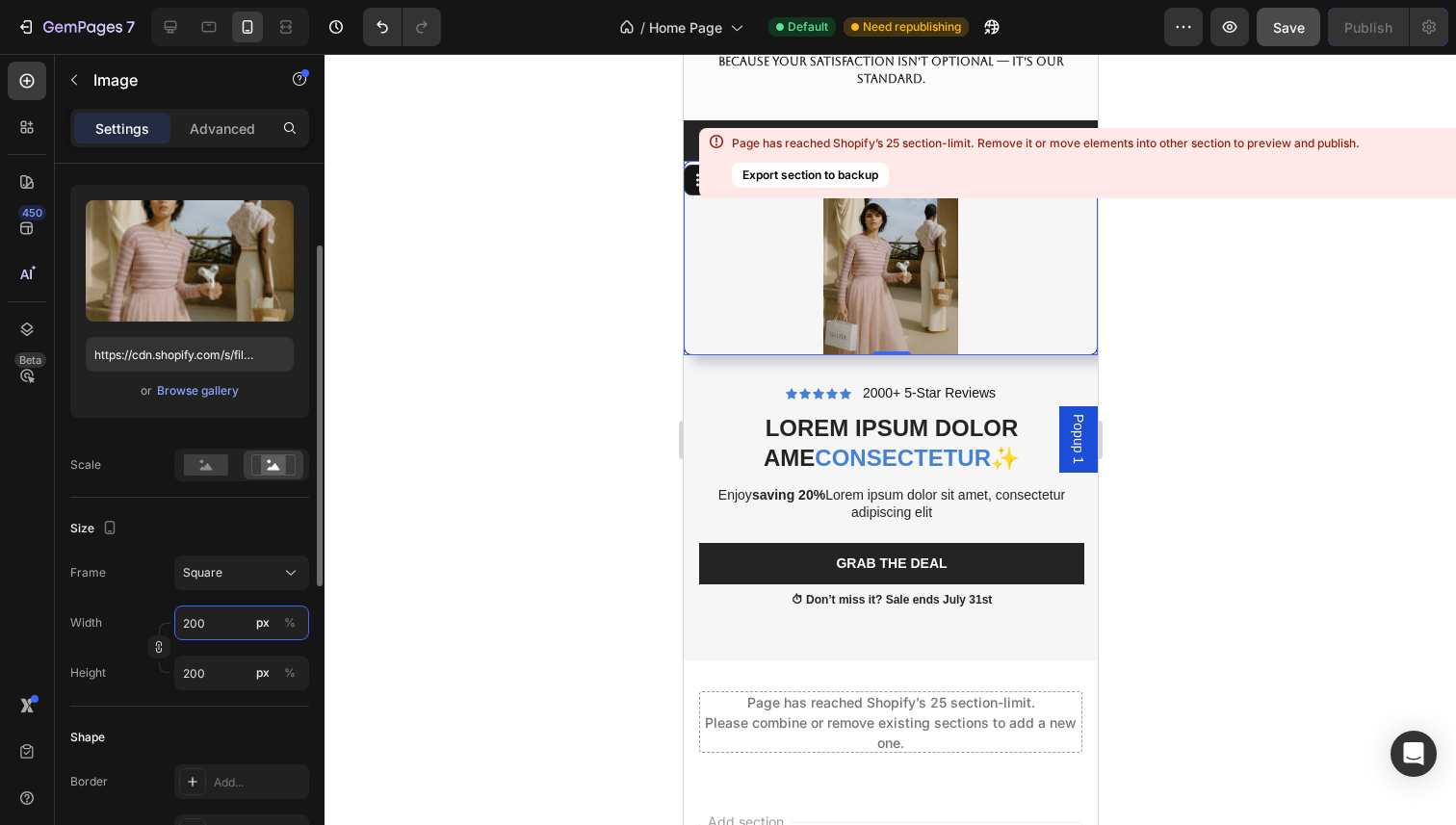 type on "2000" 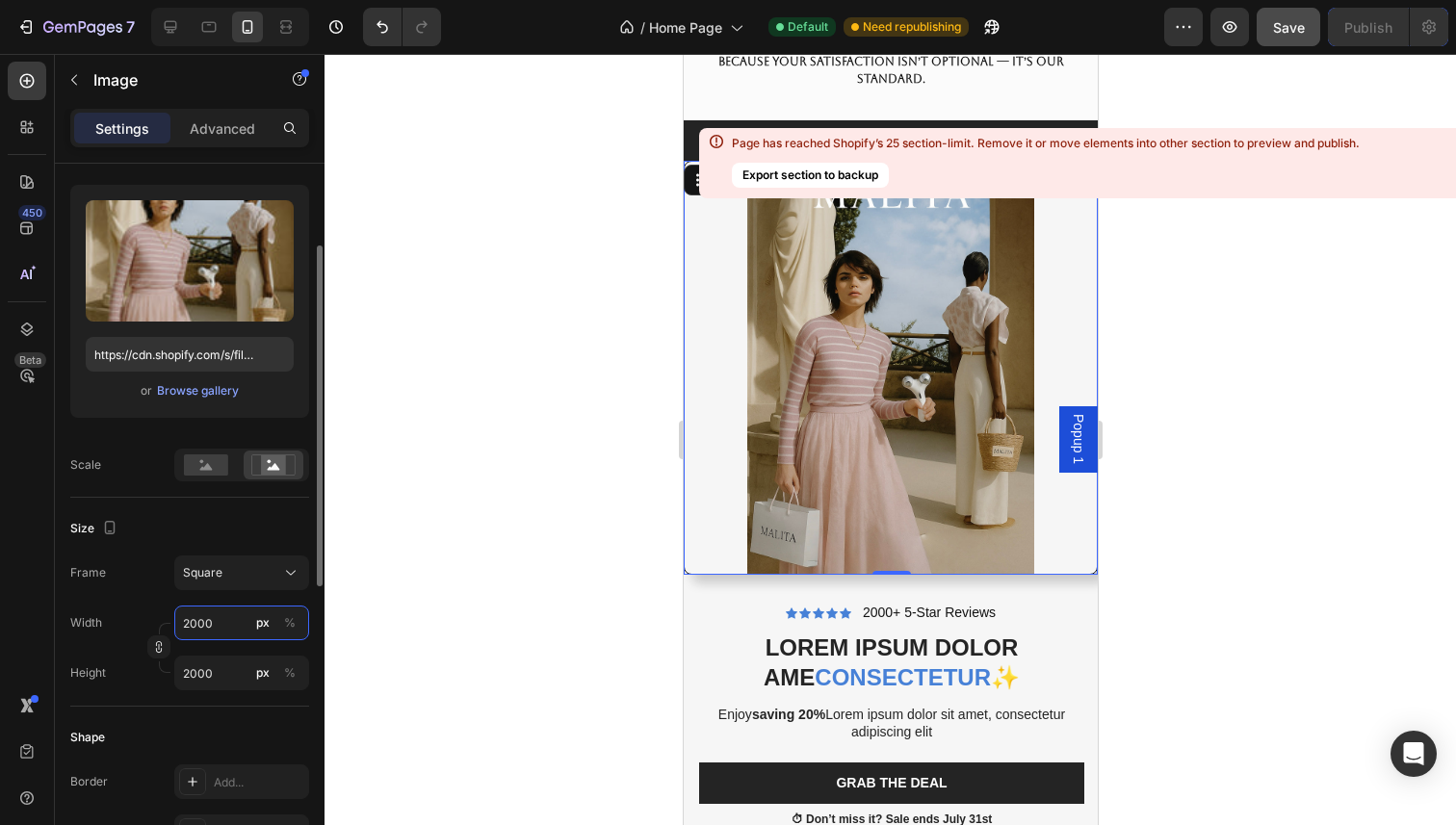type on "200" 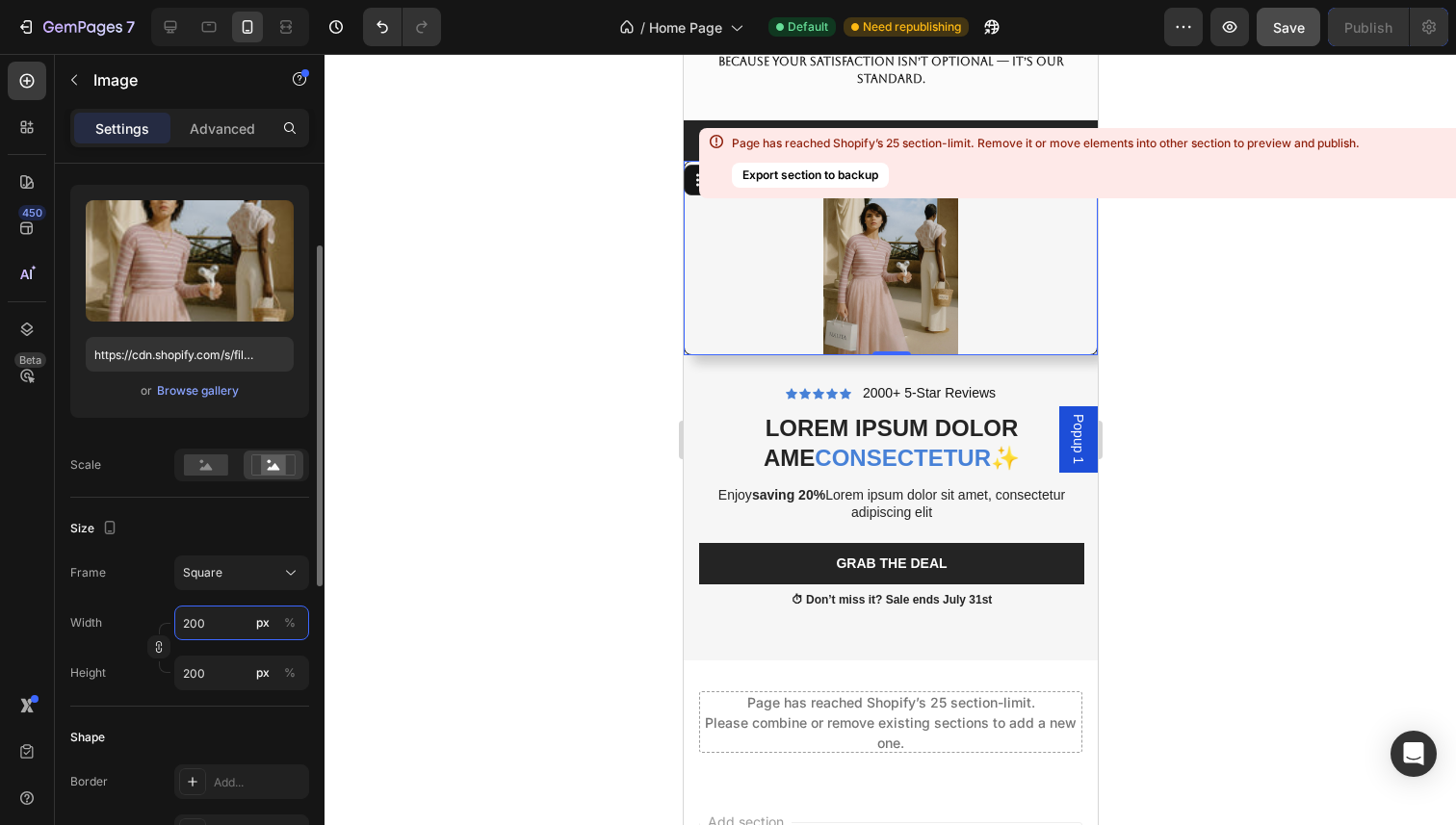 type on "20" 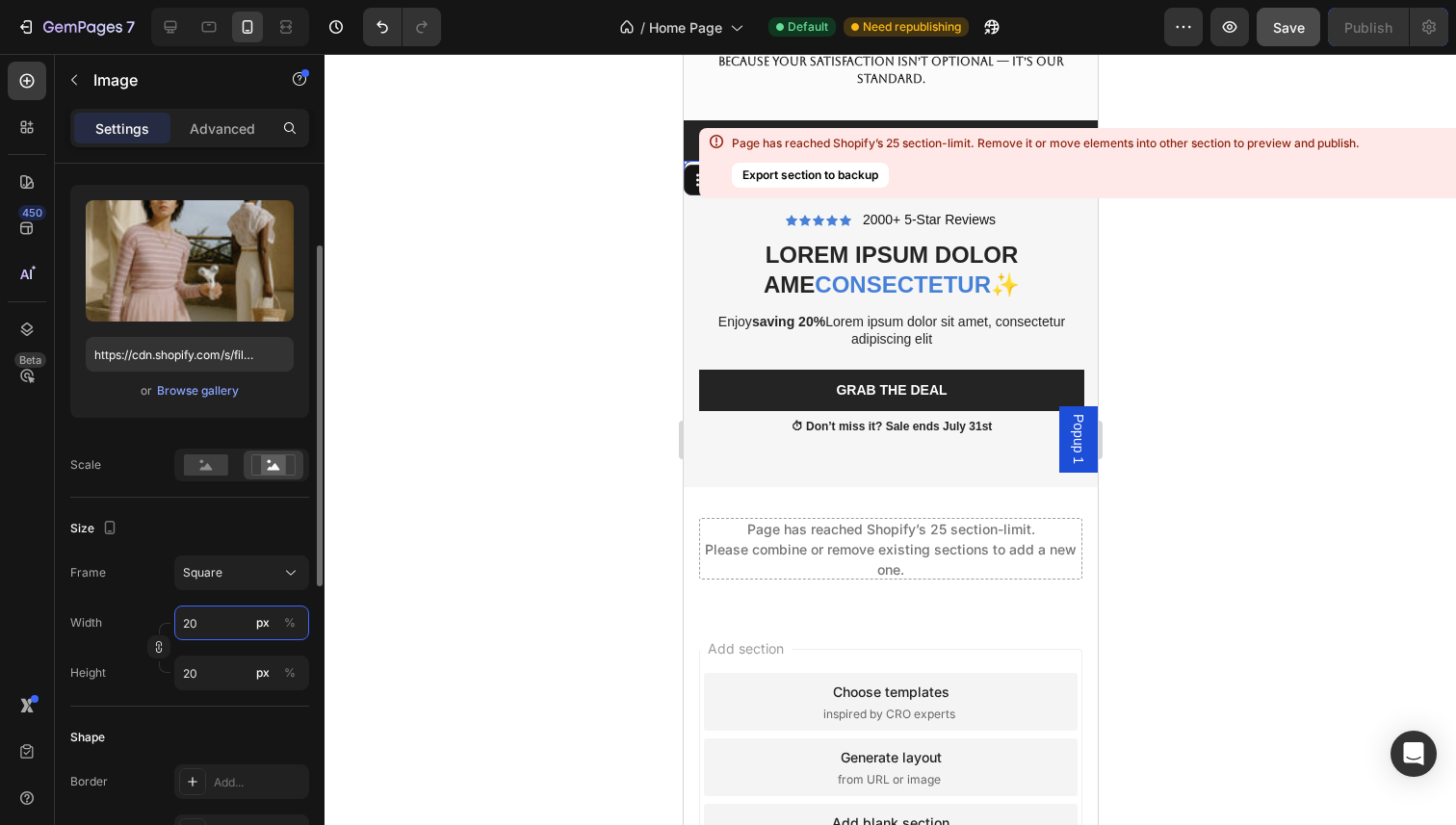 type on "2" 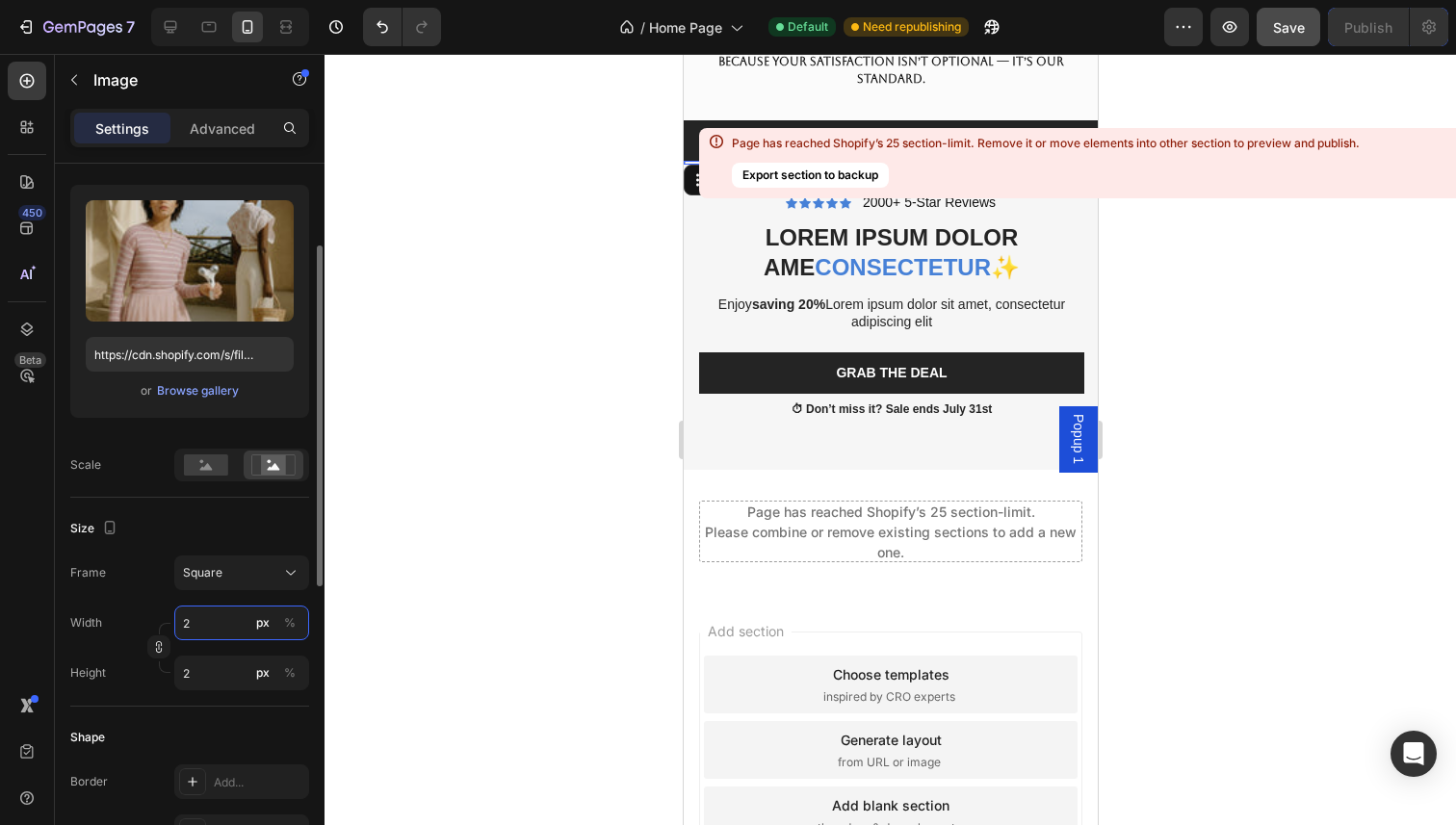 type 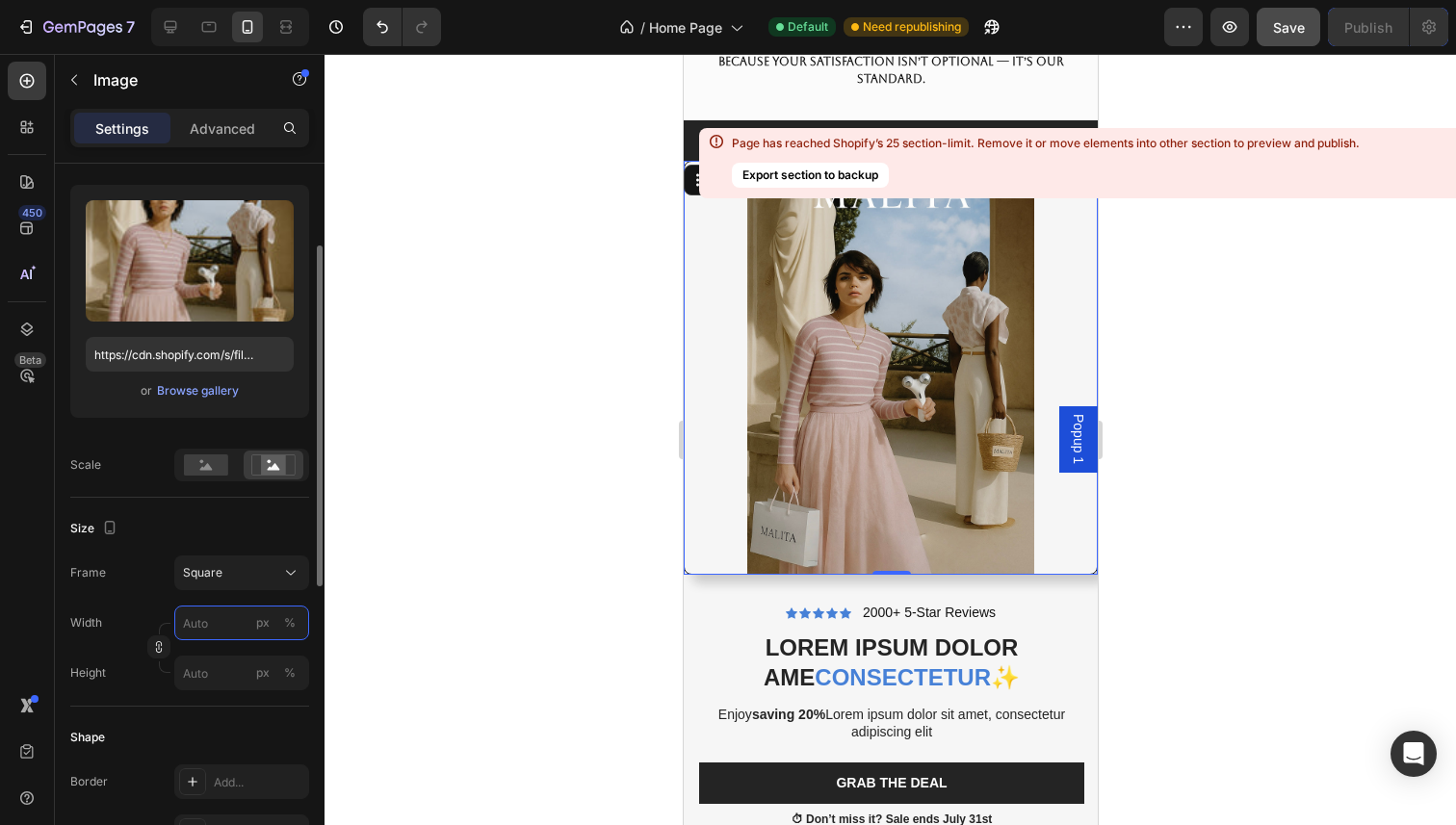 type on "1" 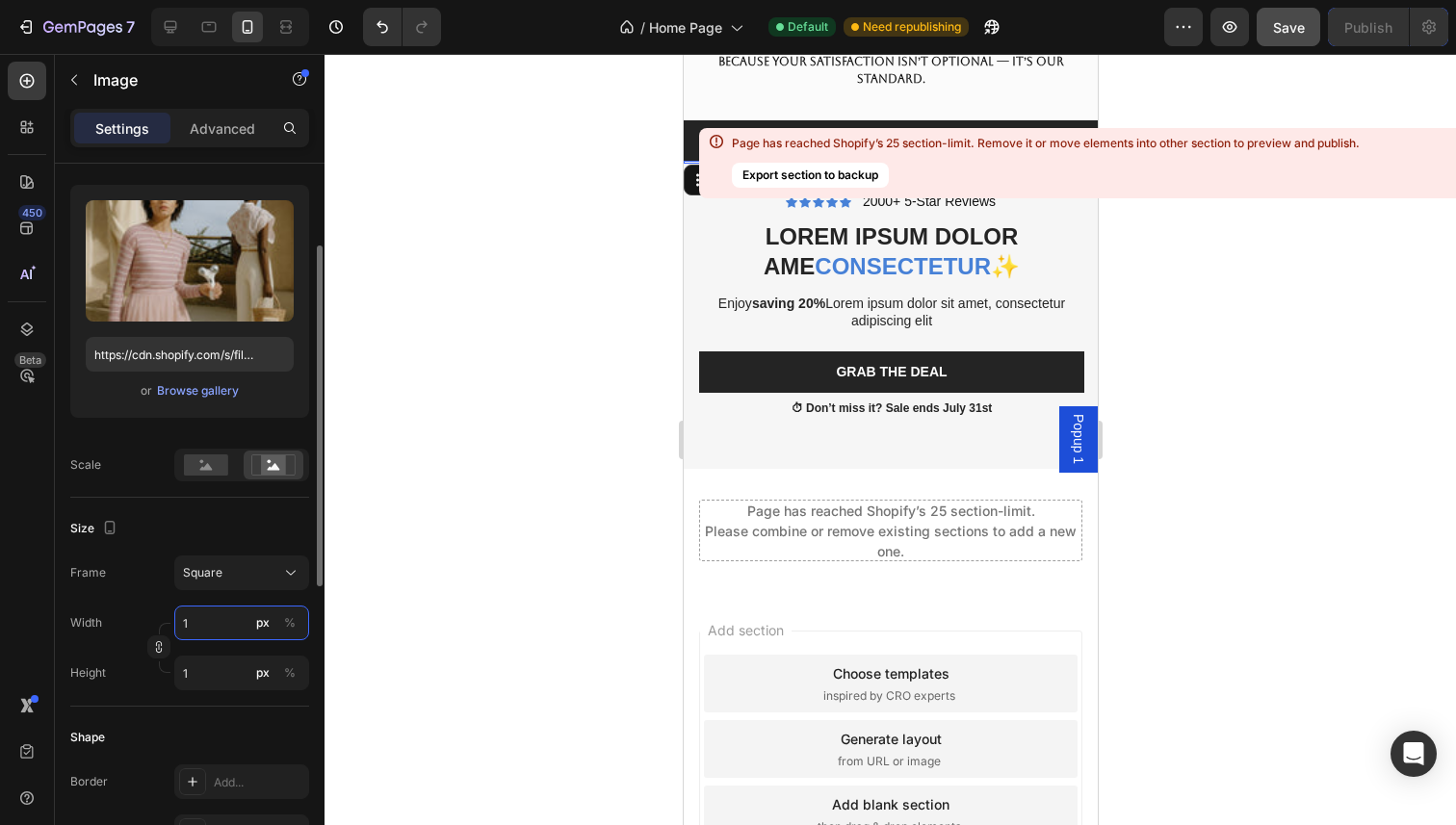 type on "10" 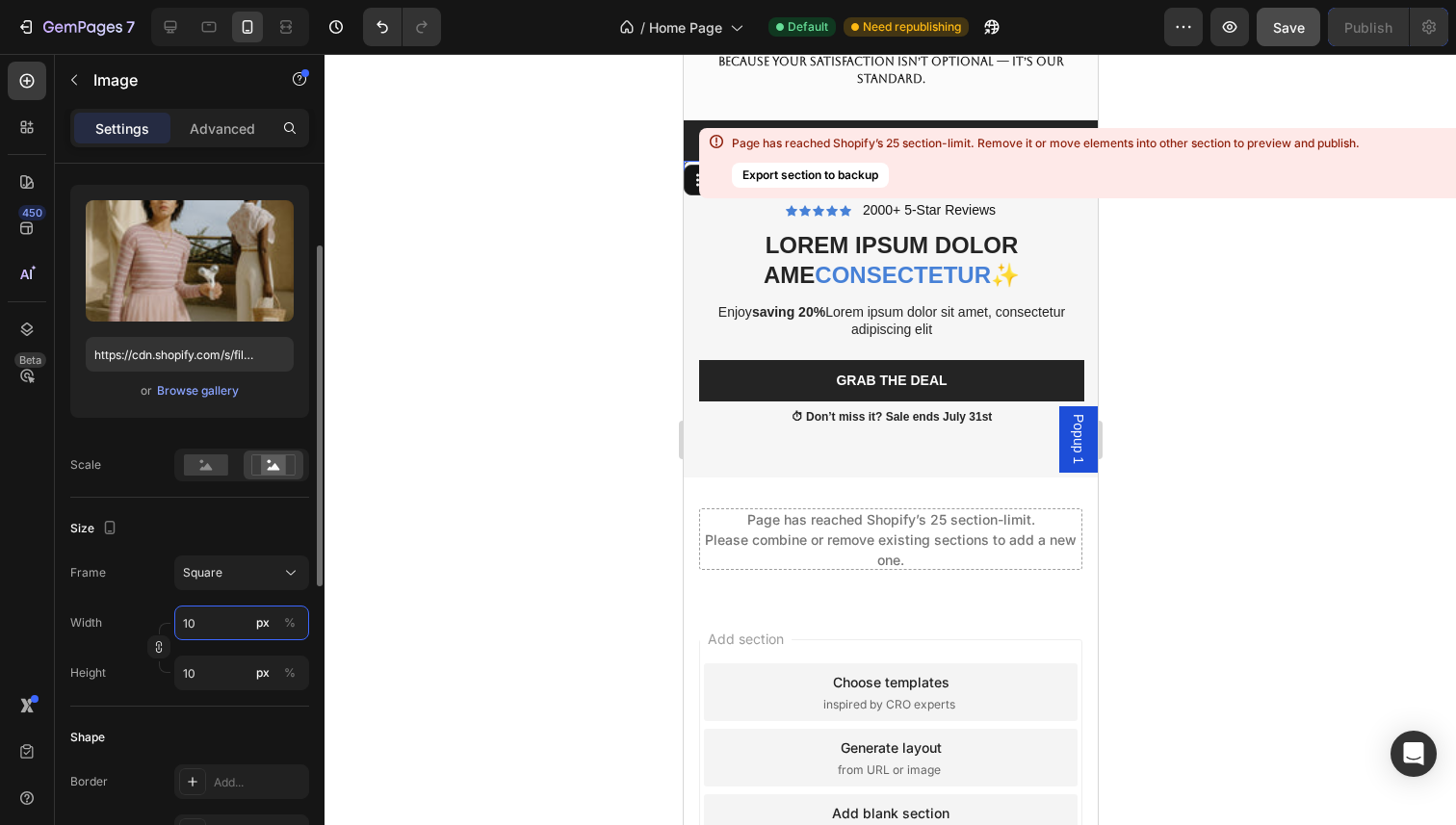 type on "100" 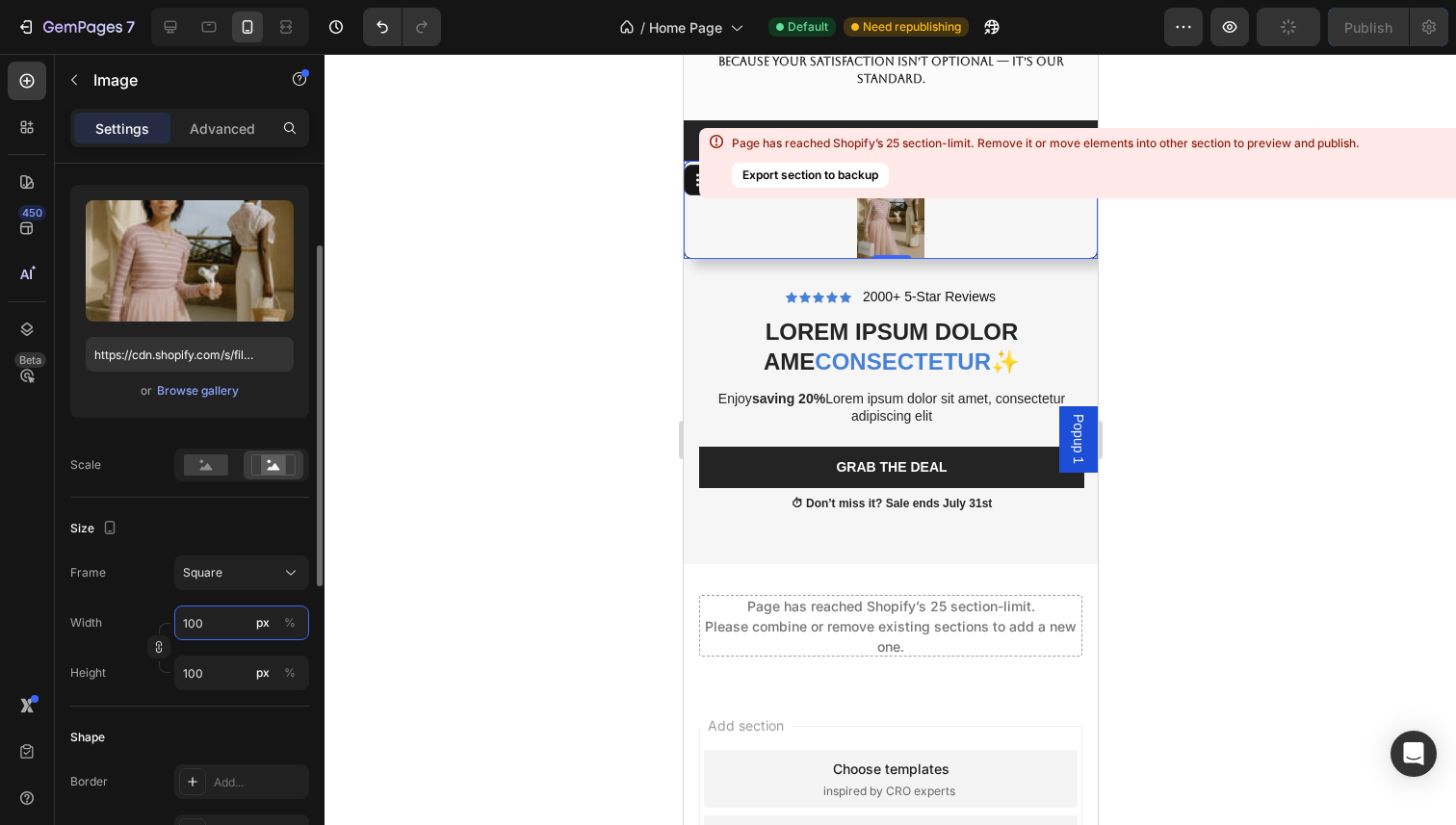 type on "1000" 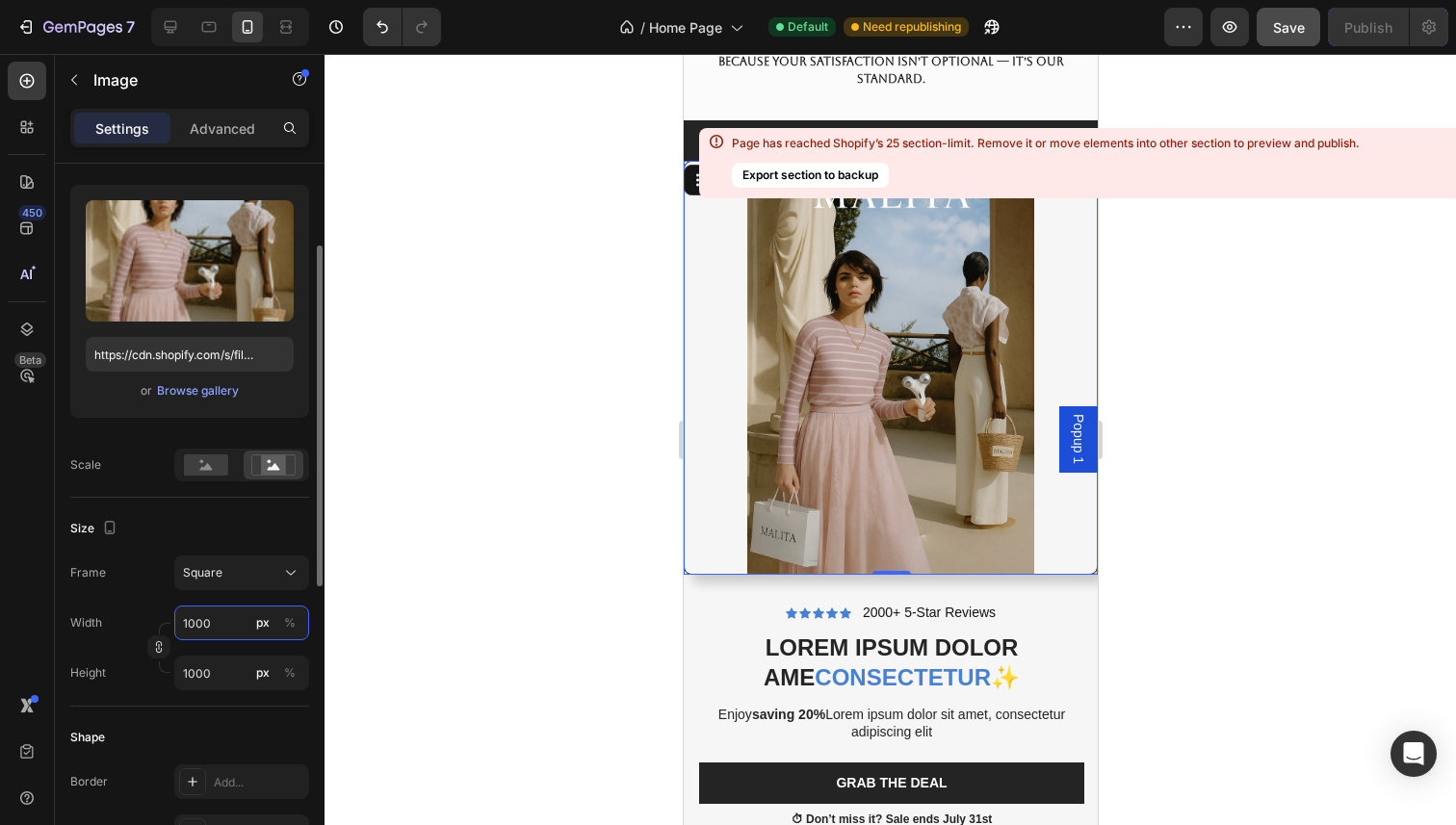 type on "100" 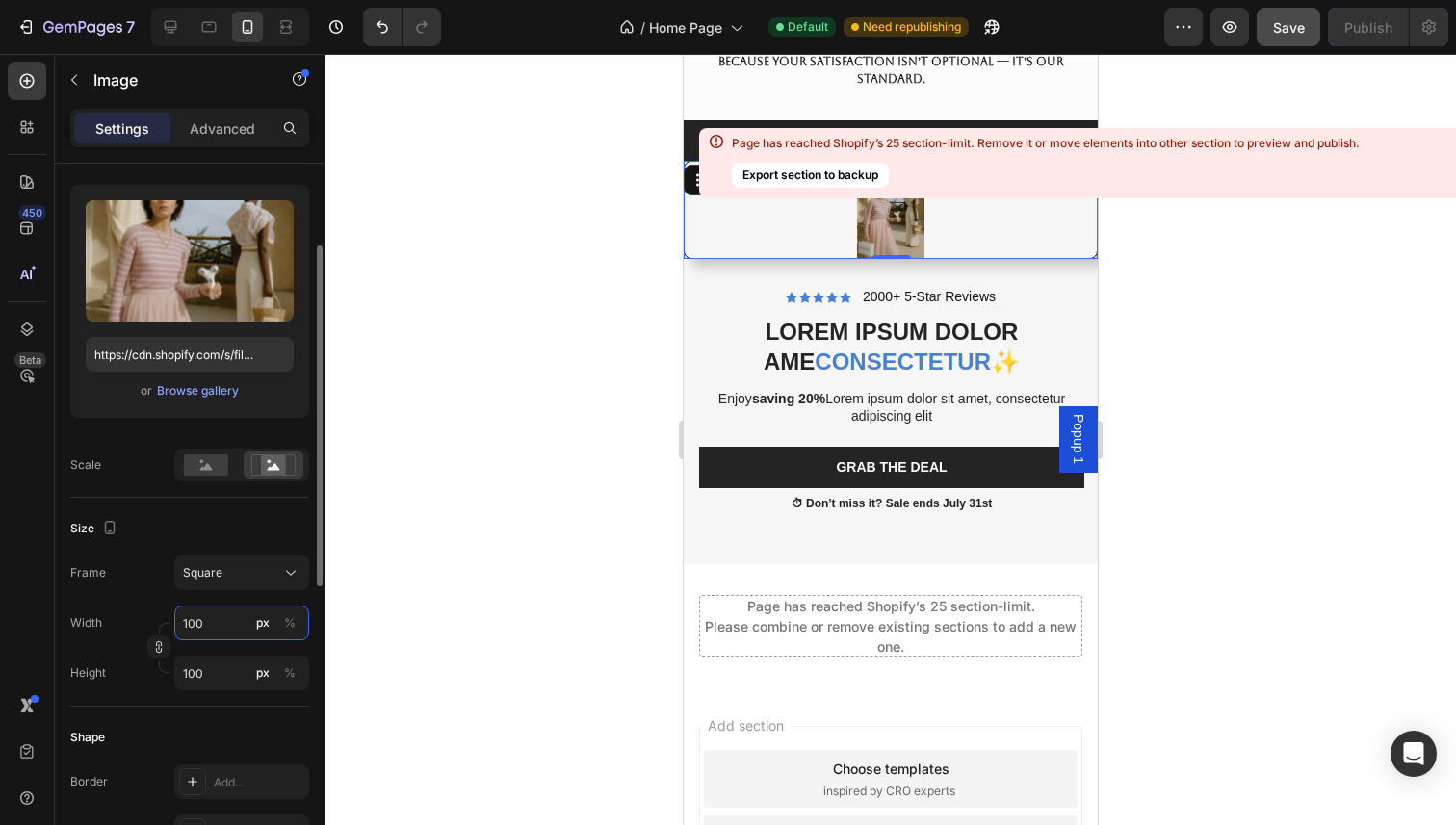type on "10" 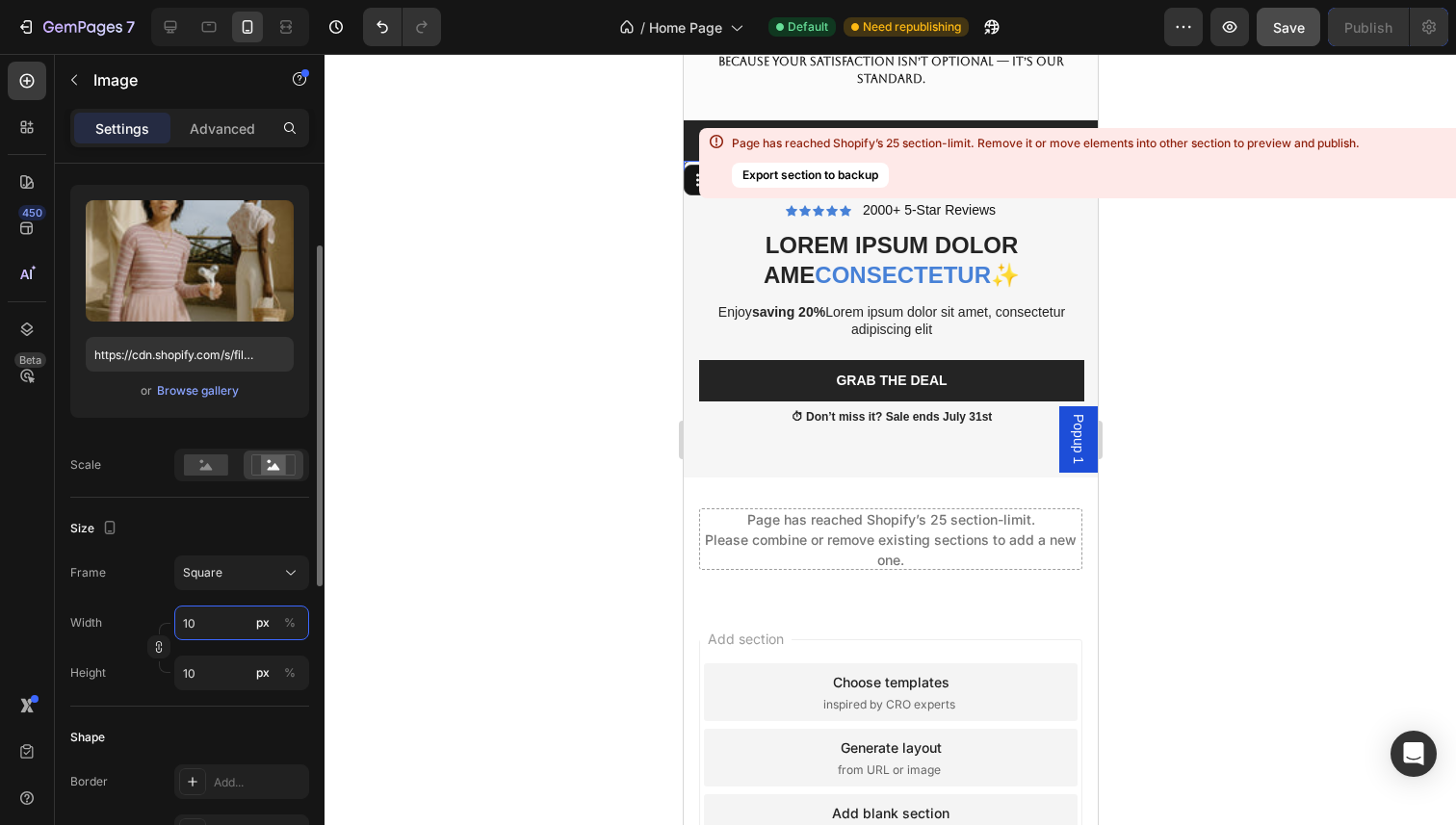 type on "1" 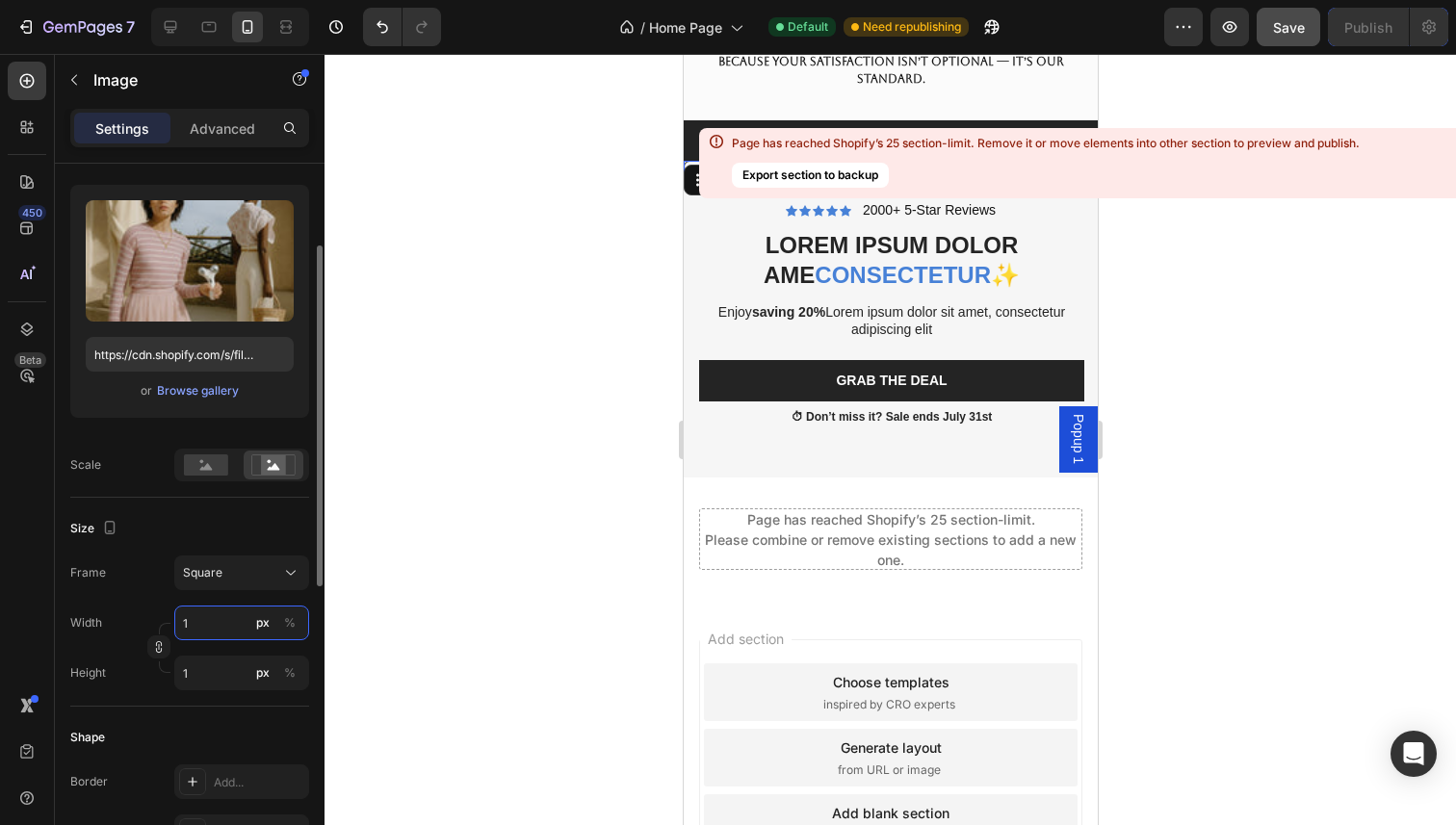 type 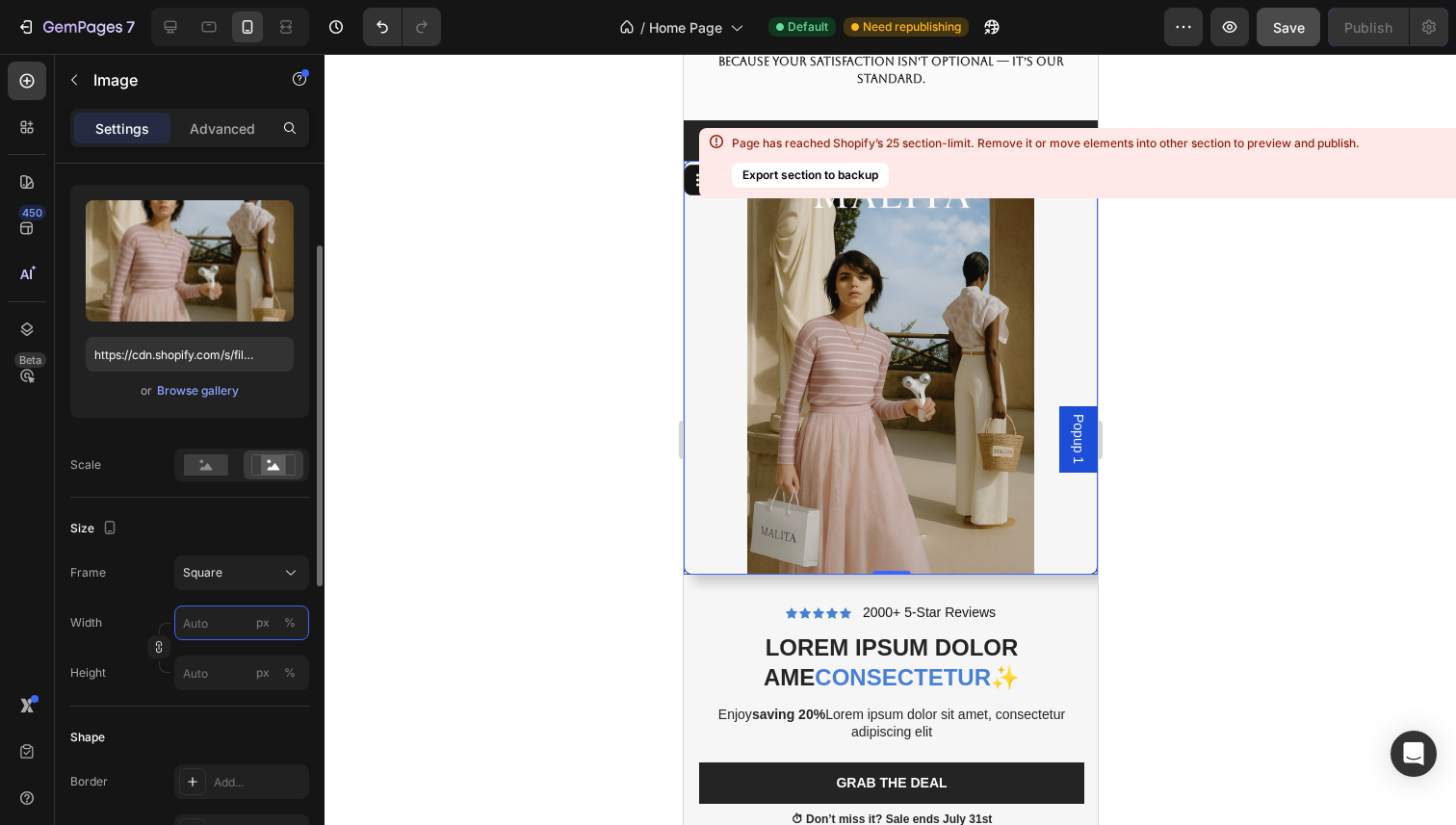 type on "3" 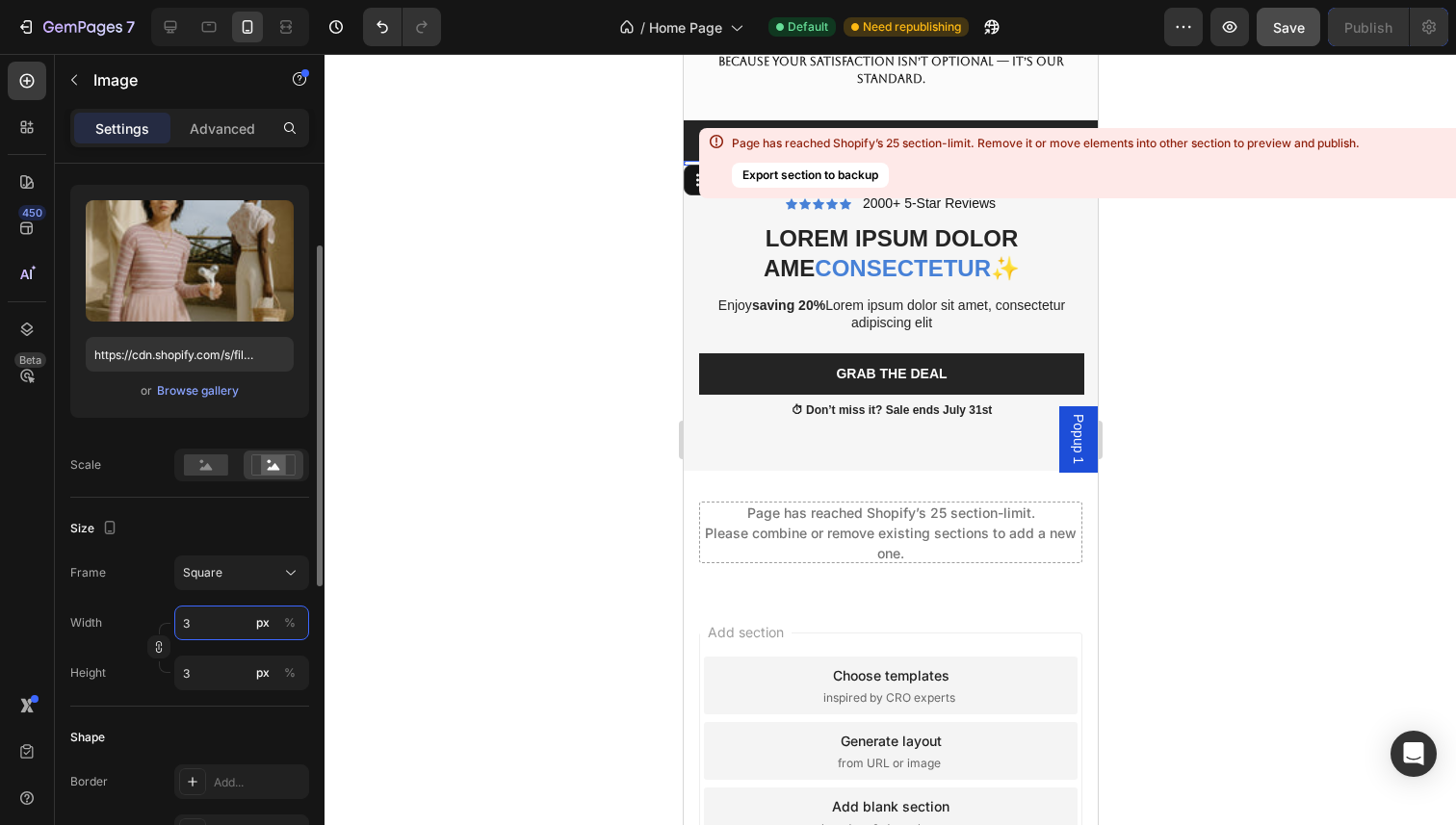 type on "30" 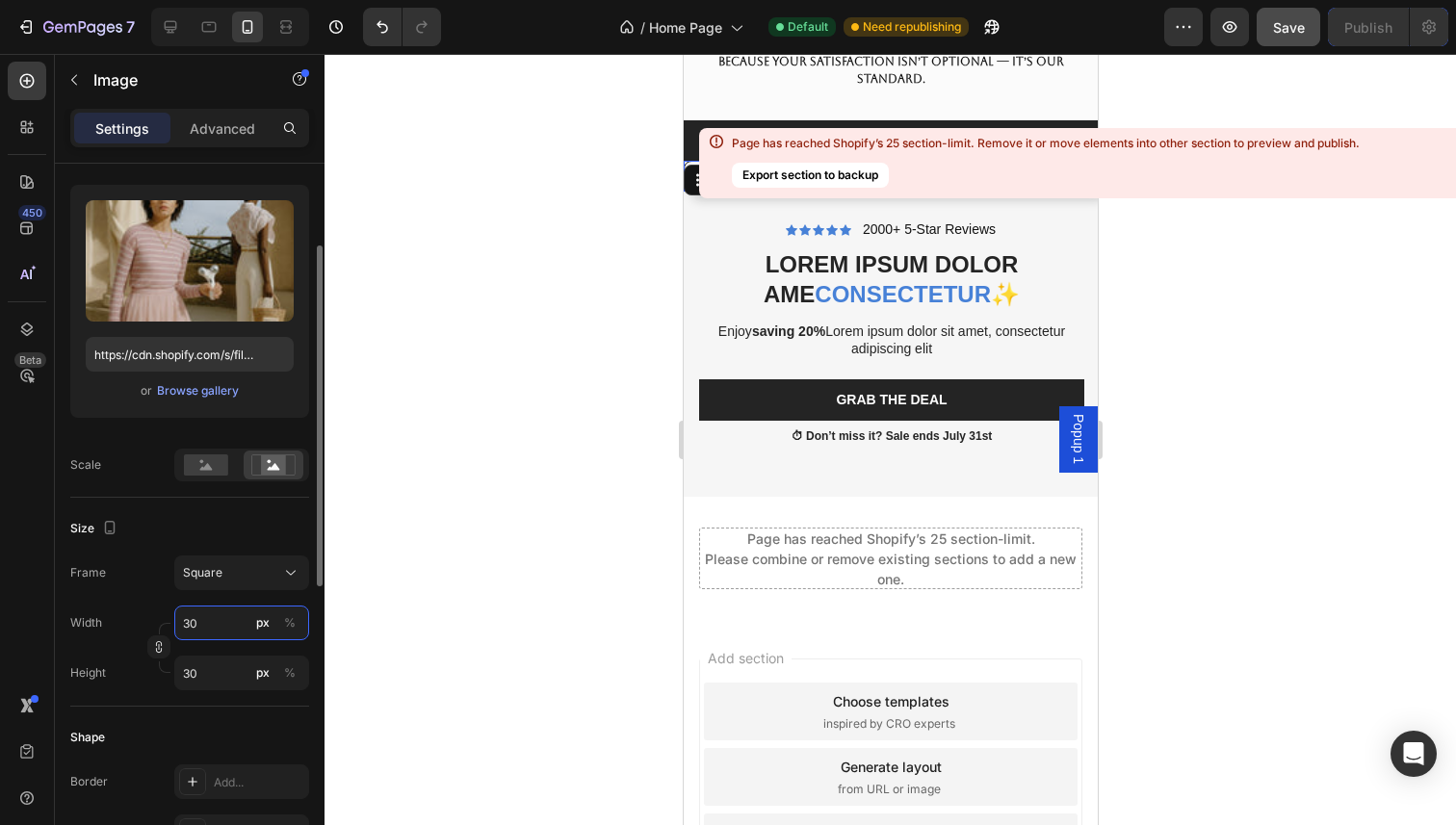 type on "300" 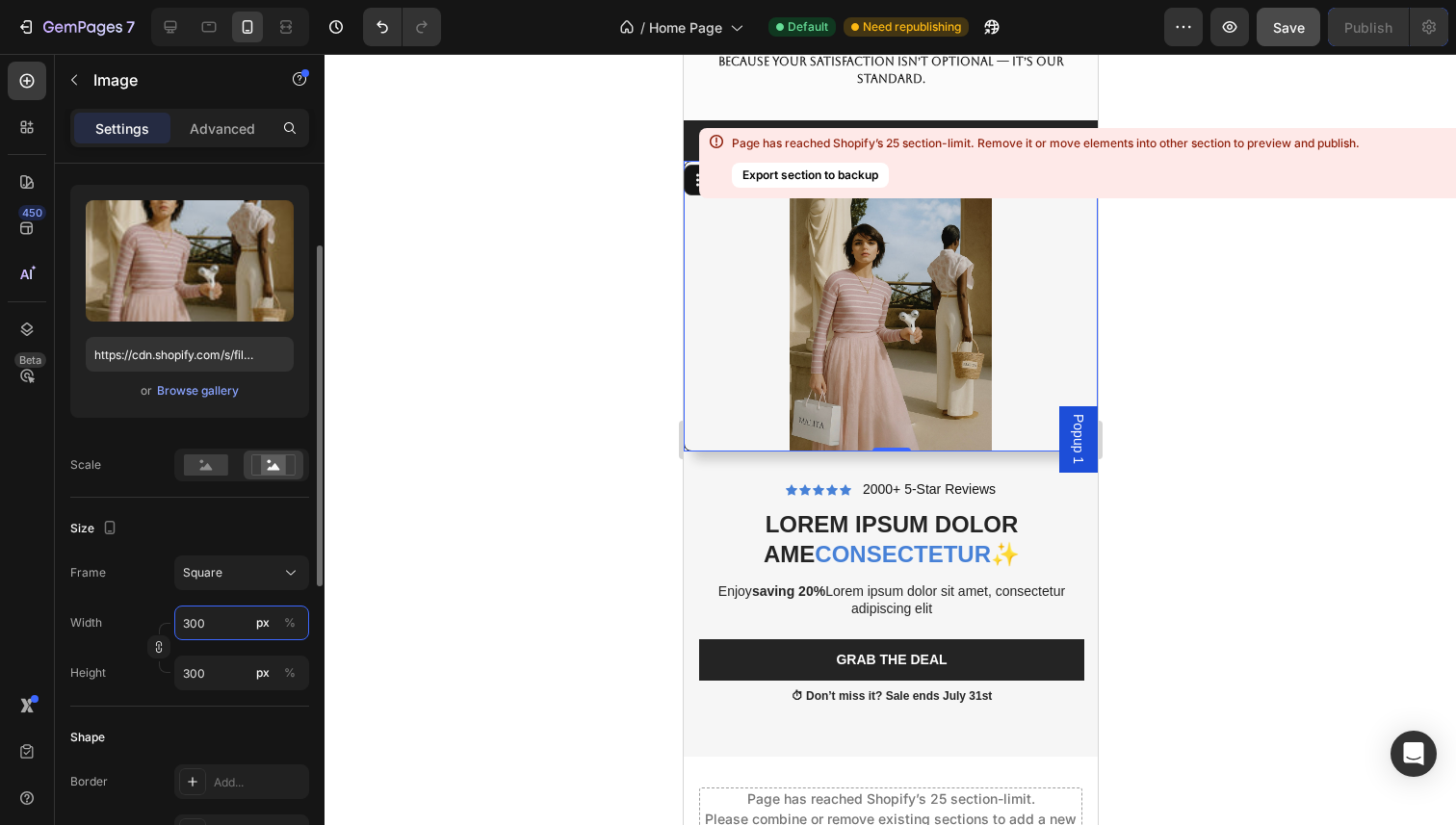 type on "3000" 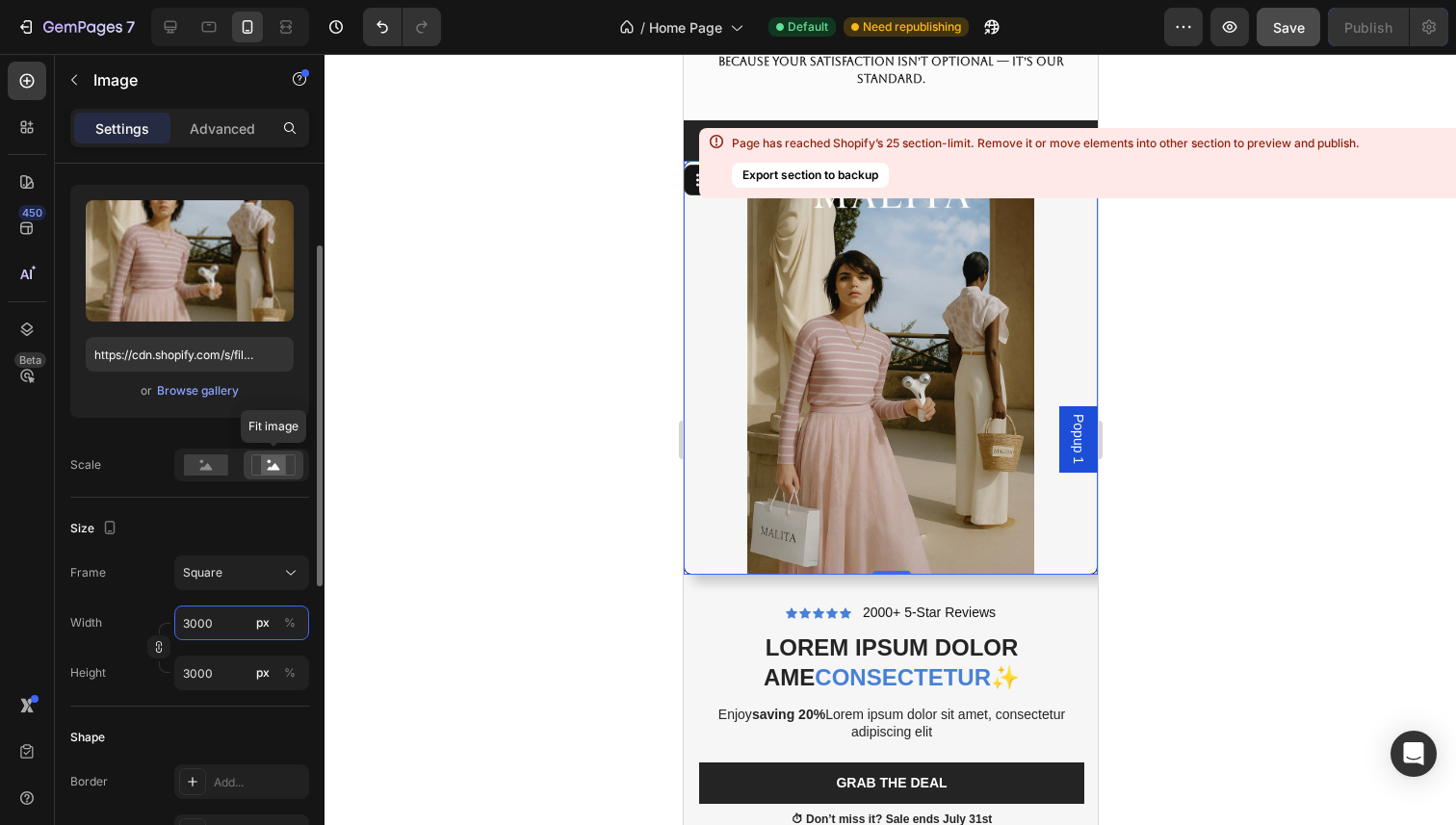type on "3000" 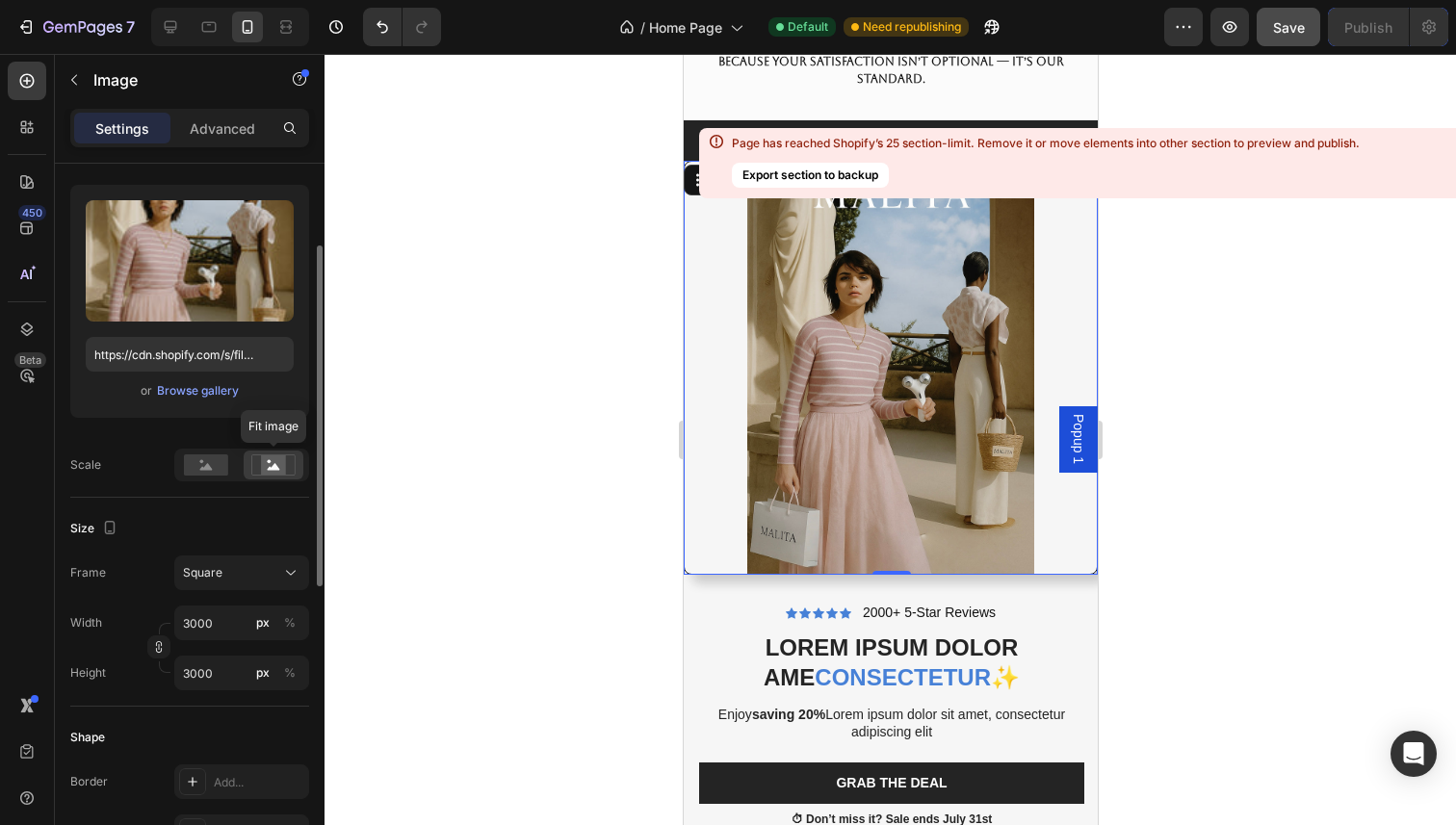 click 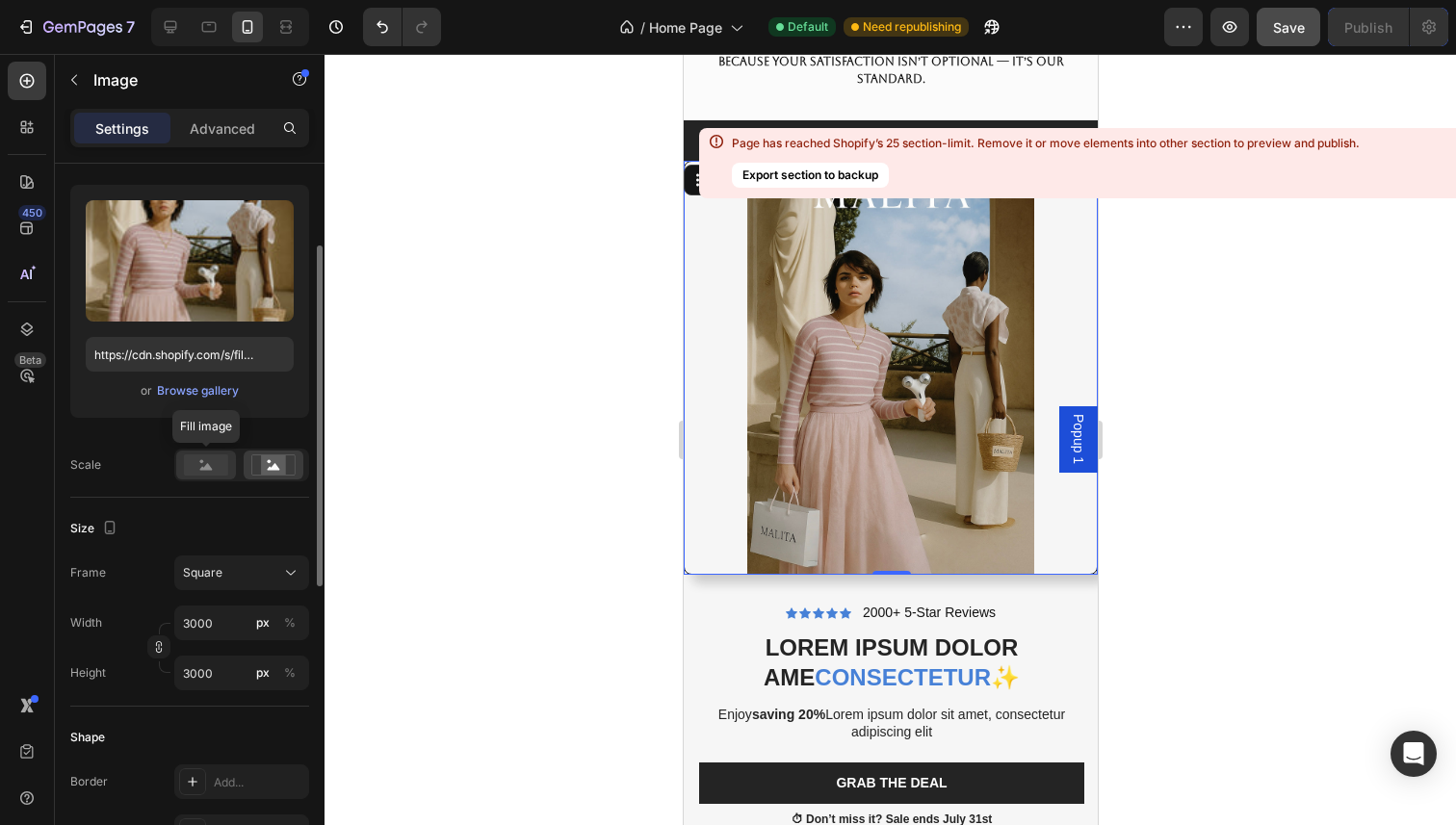 click 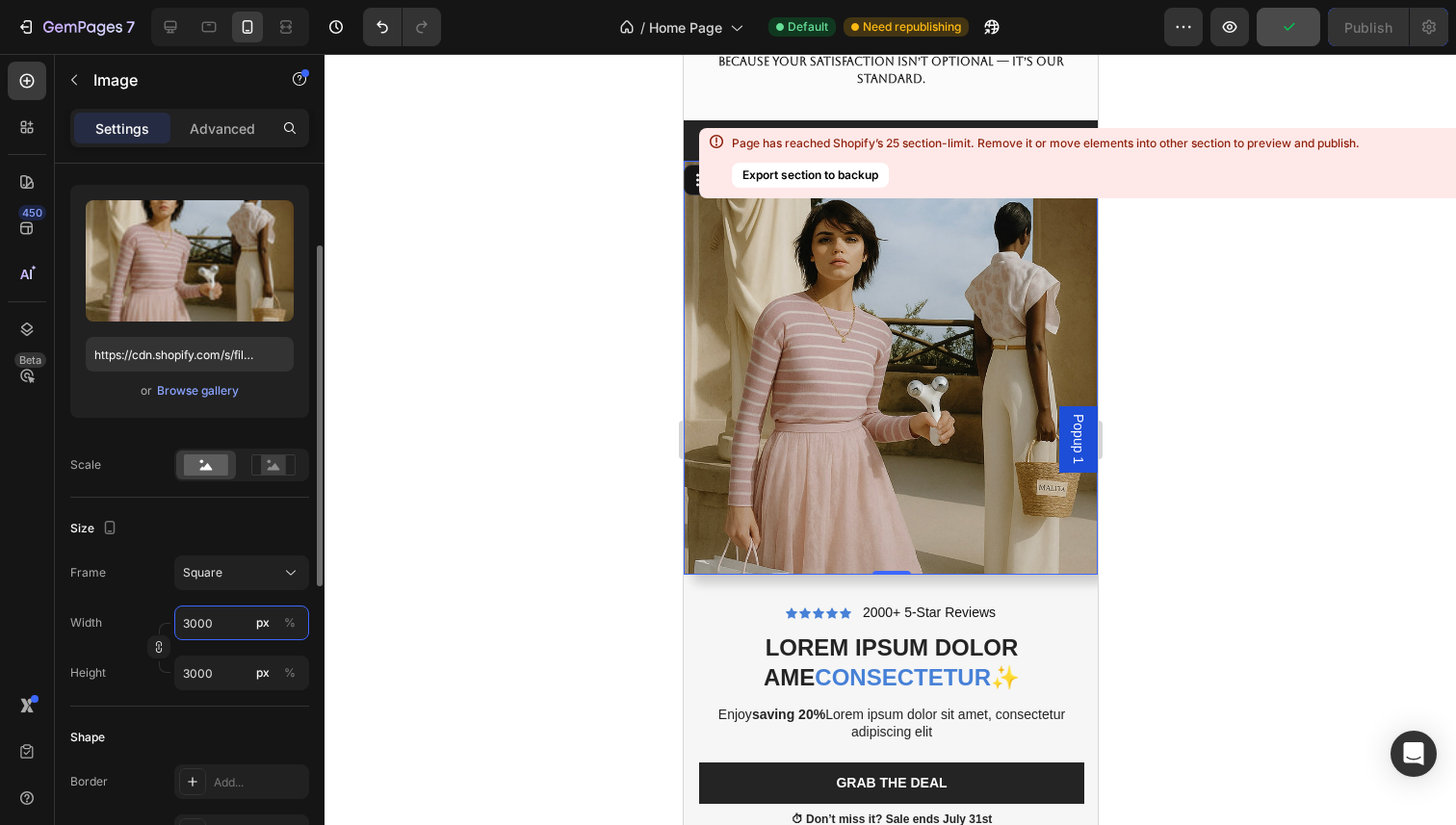 click on "3000" at bounding box center [242, 623] 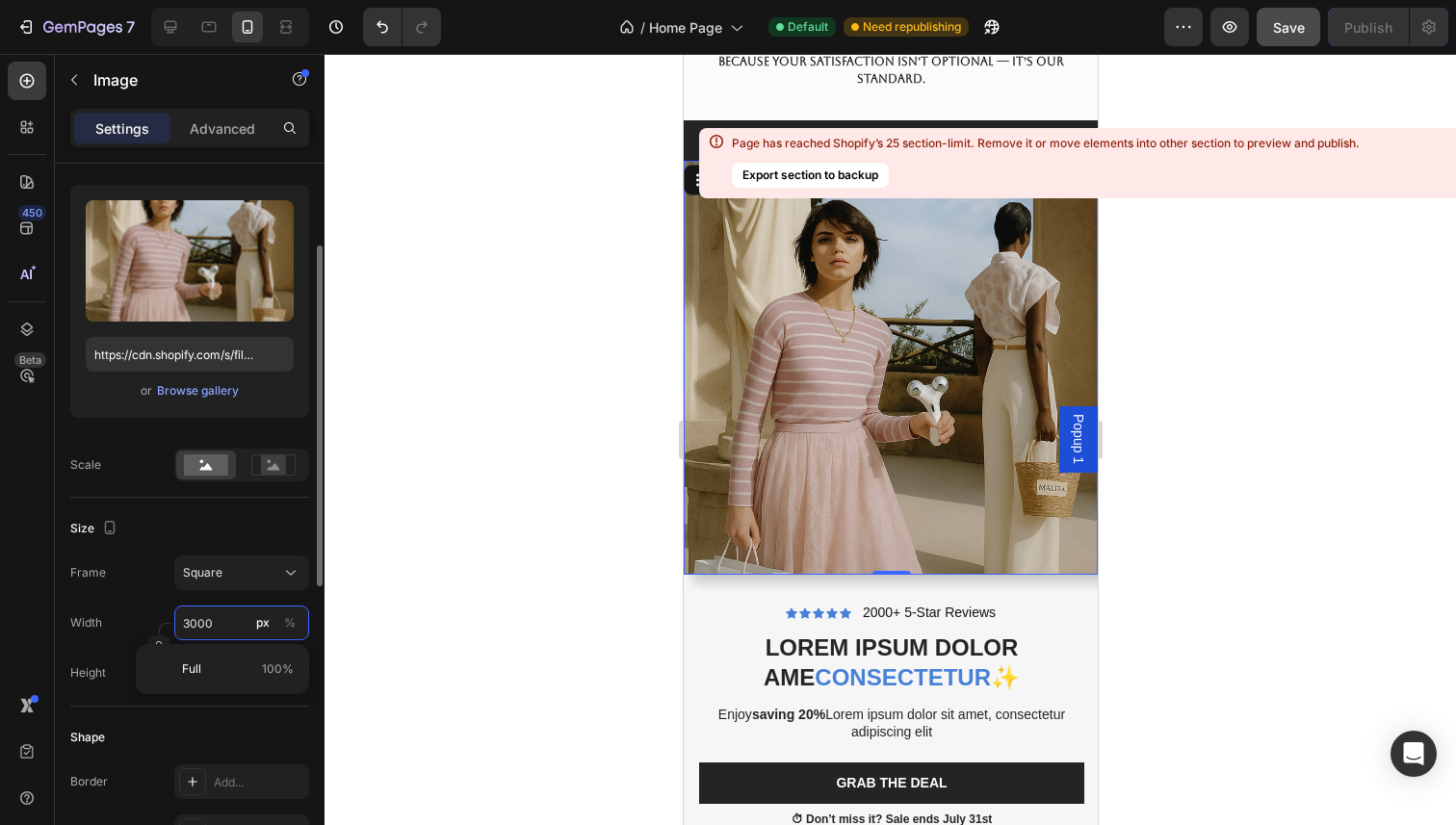 type 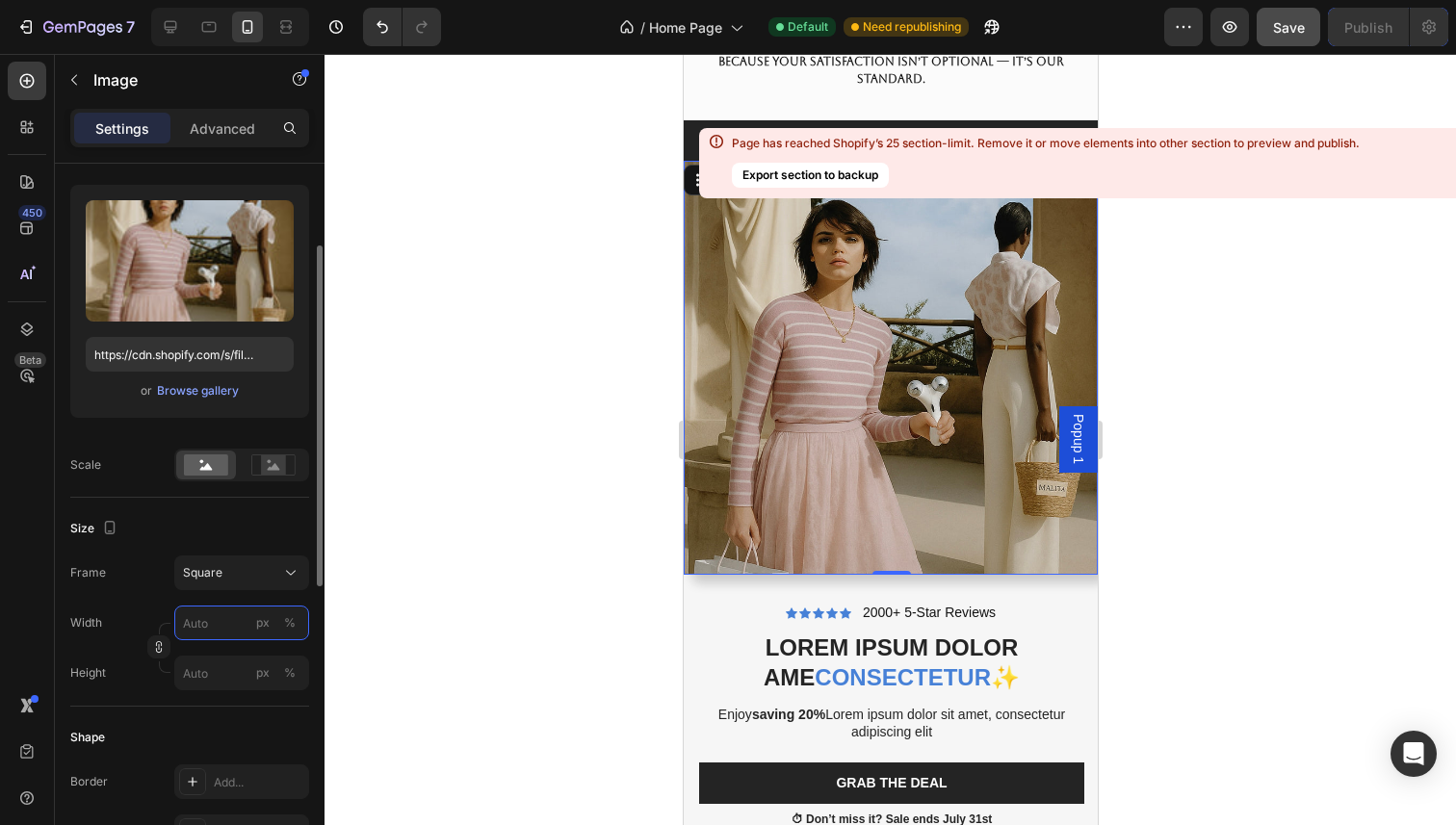 type on "7" 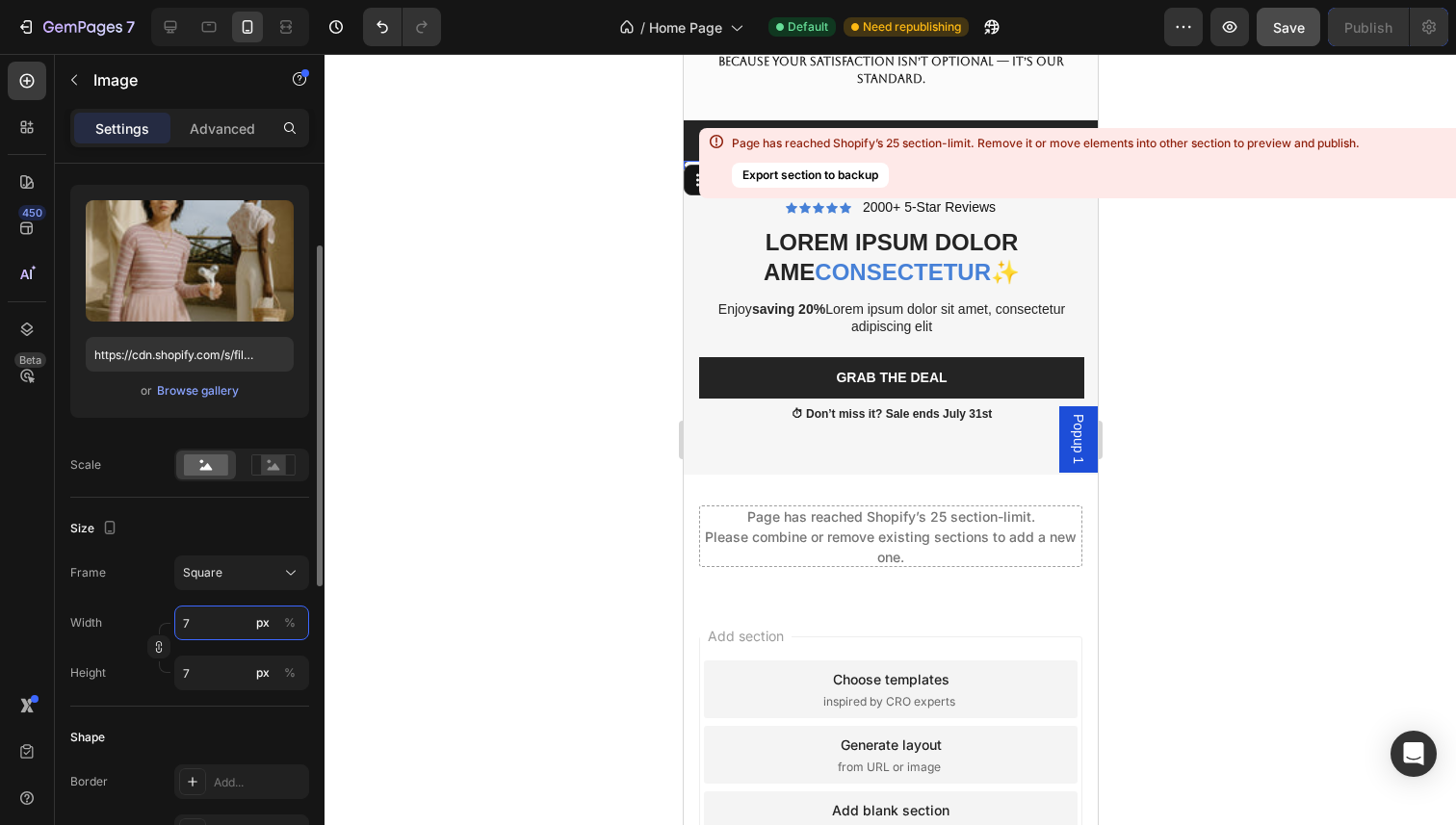 type on "70" 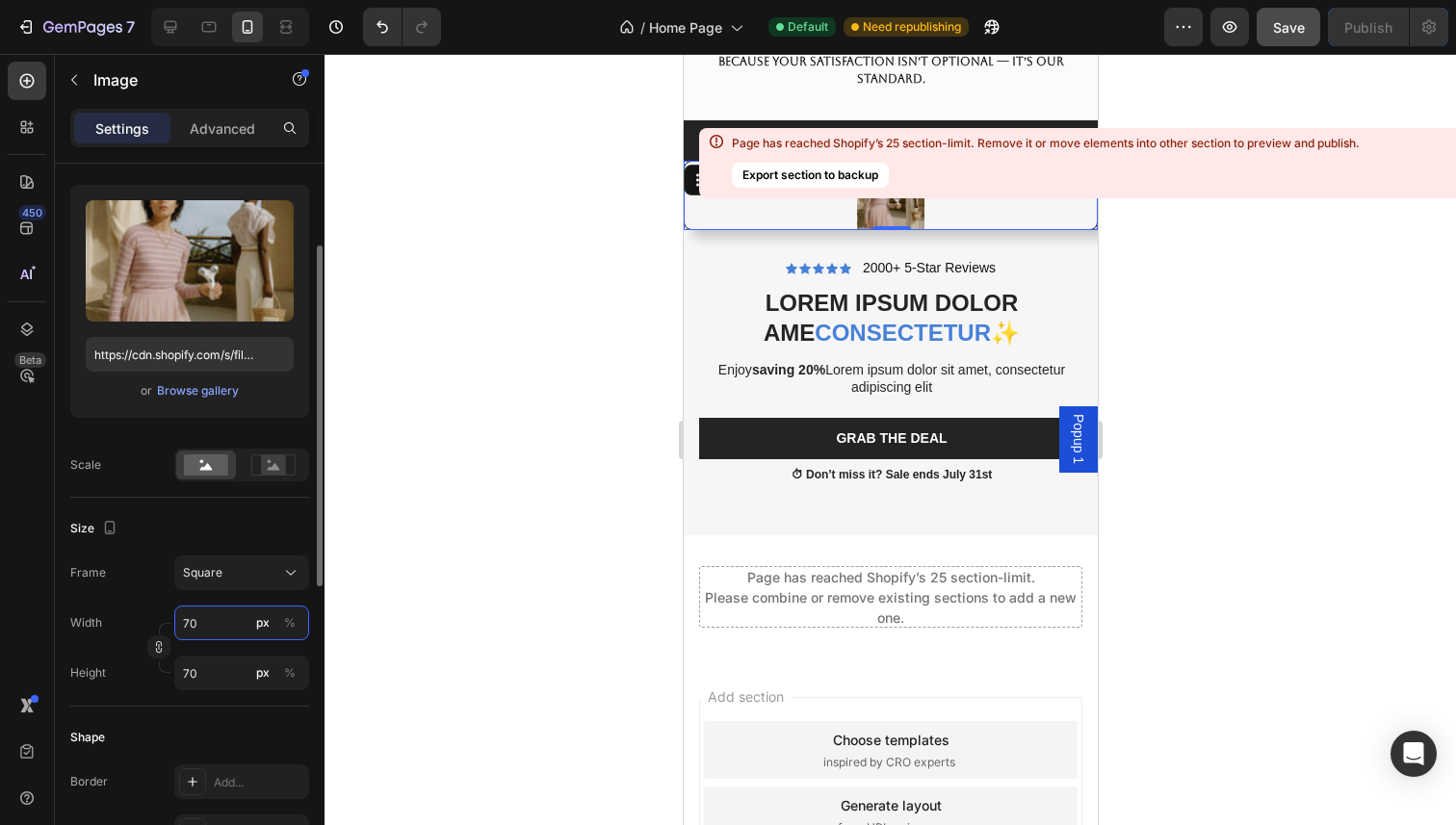 type on "700" 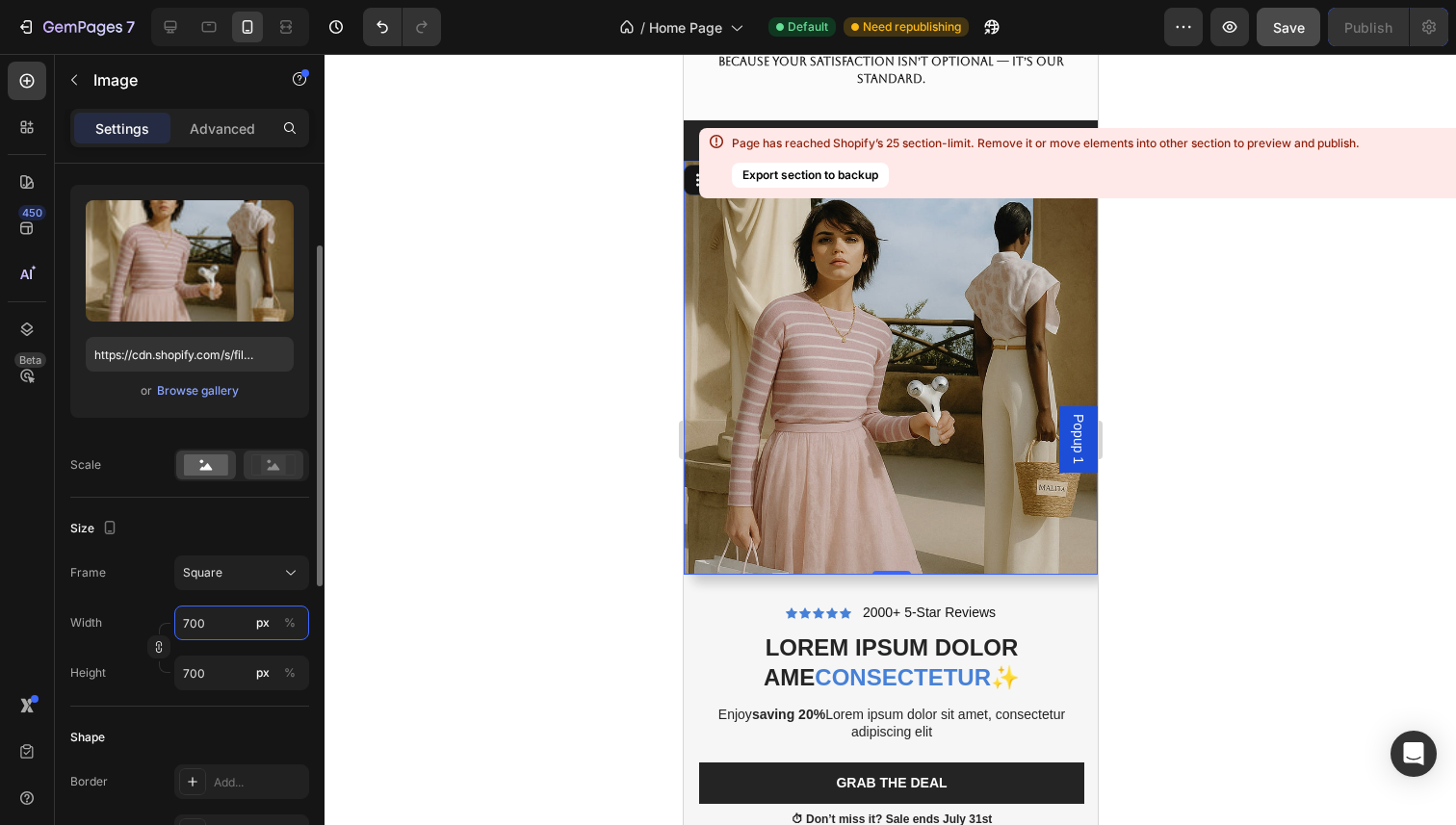 type on "700" 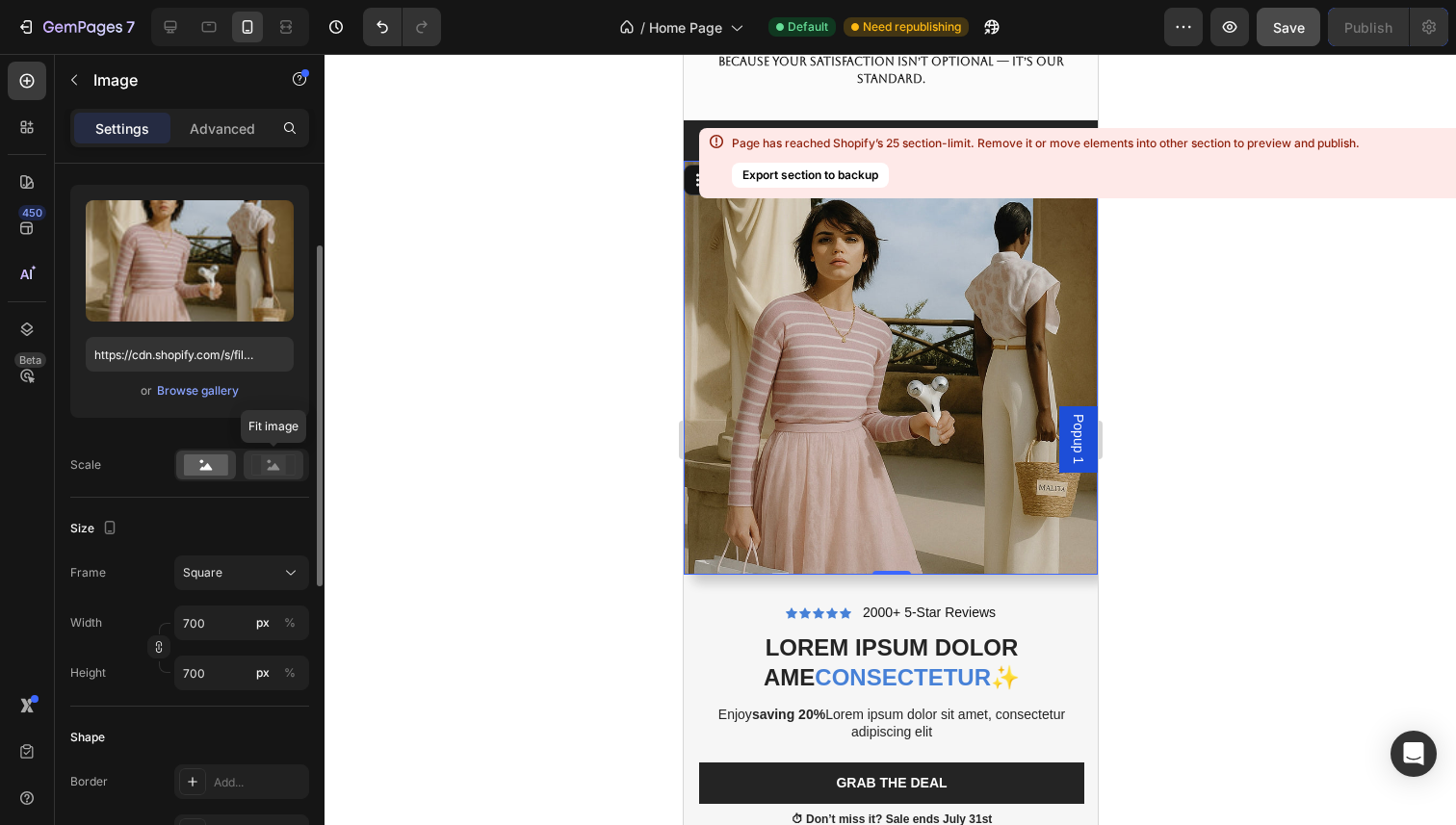 click 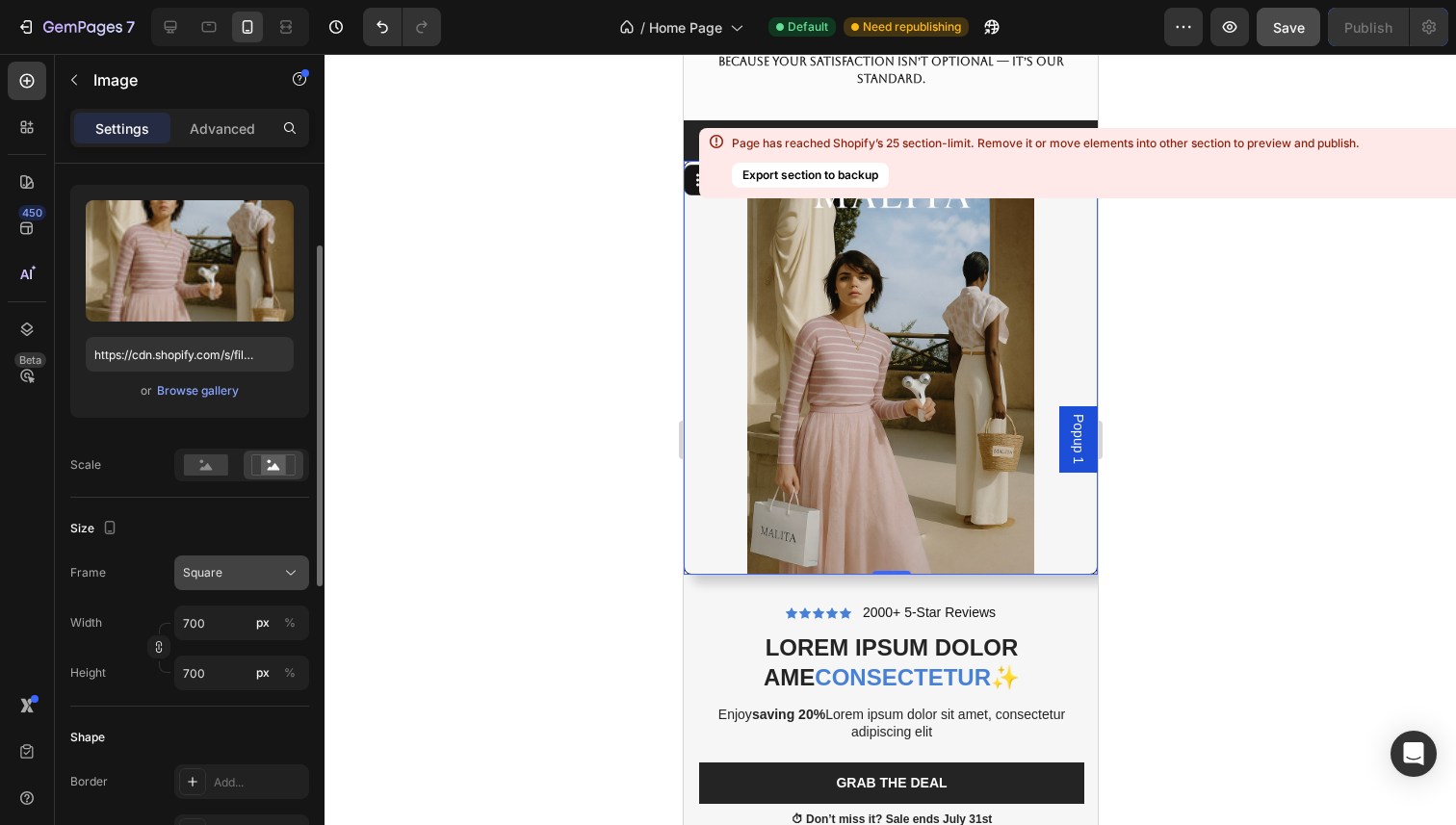 click on "Square" at bounding box center (242, 573) 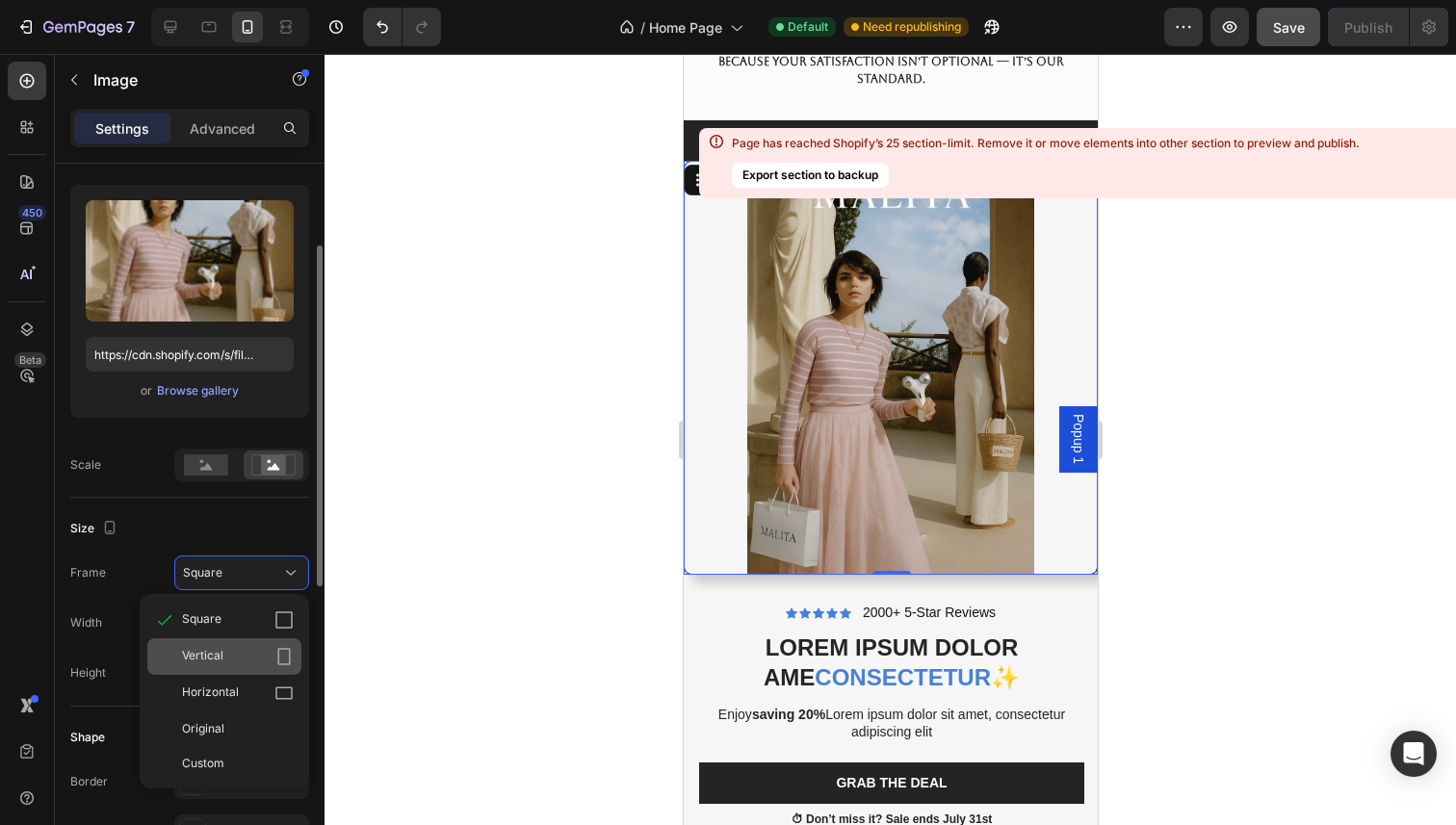 click on "Vertical" at bounding box center [238, 657] 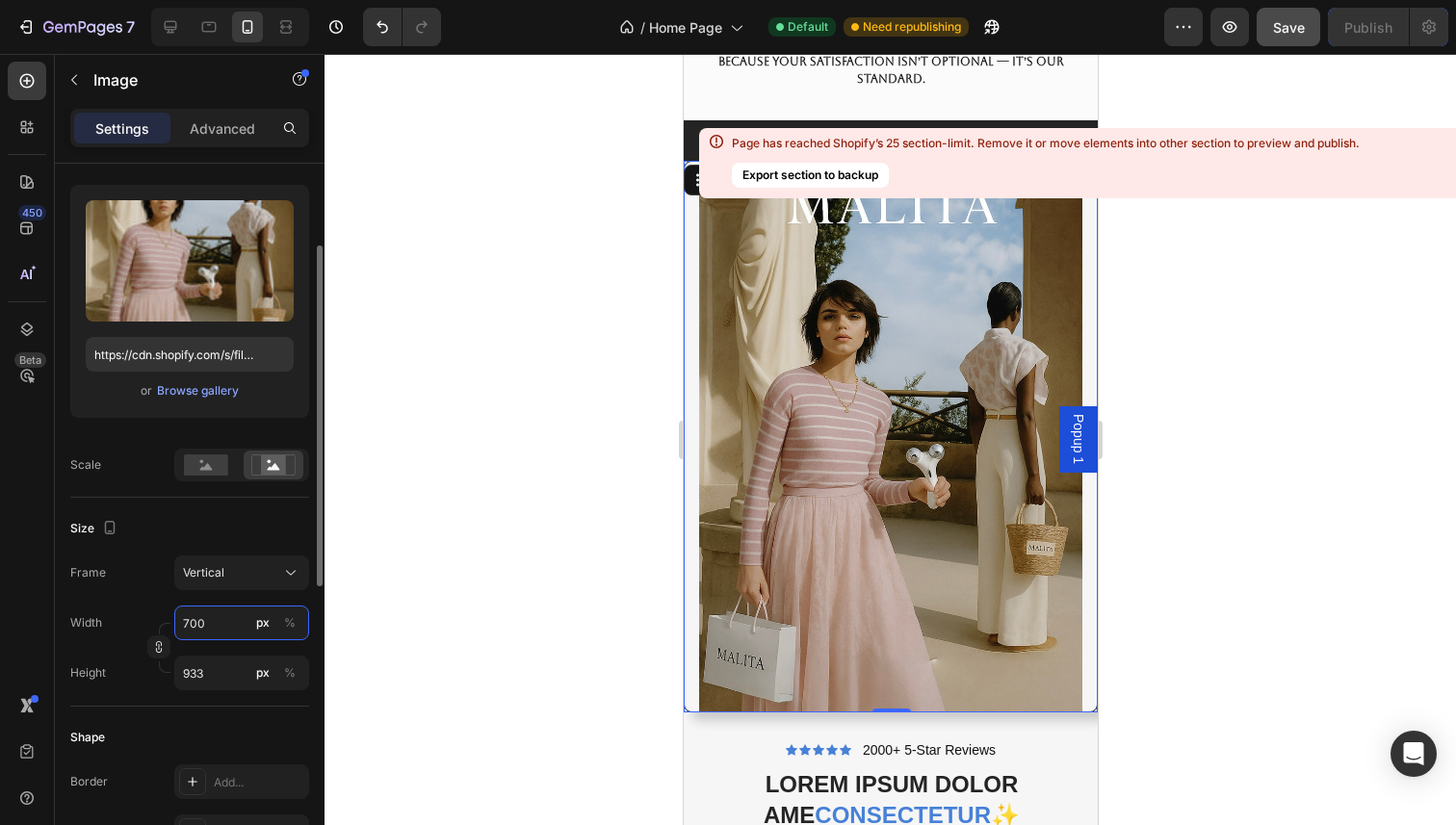 click on "700" at bounding box center [242, 623] 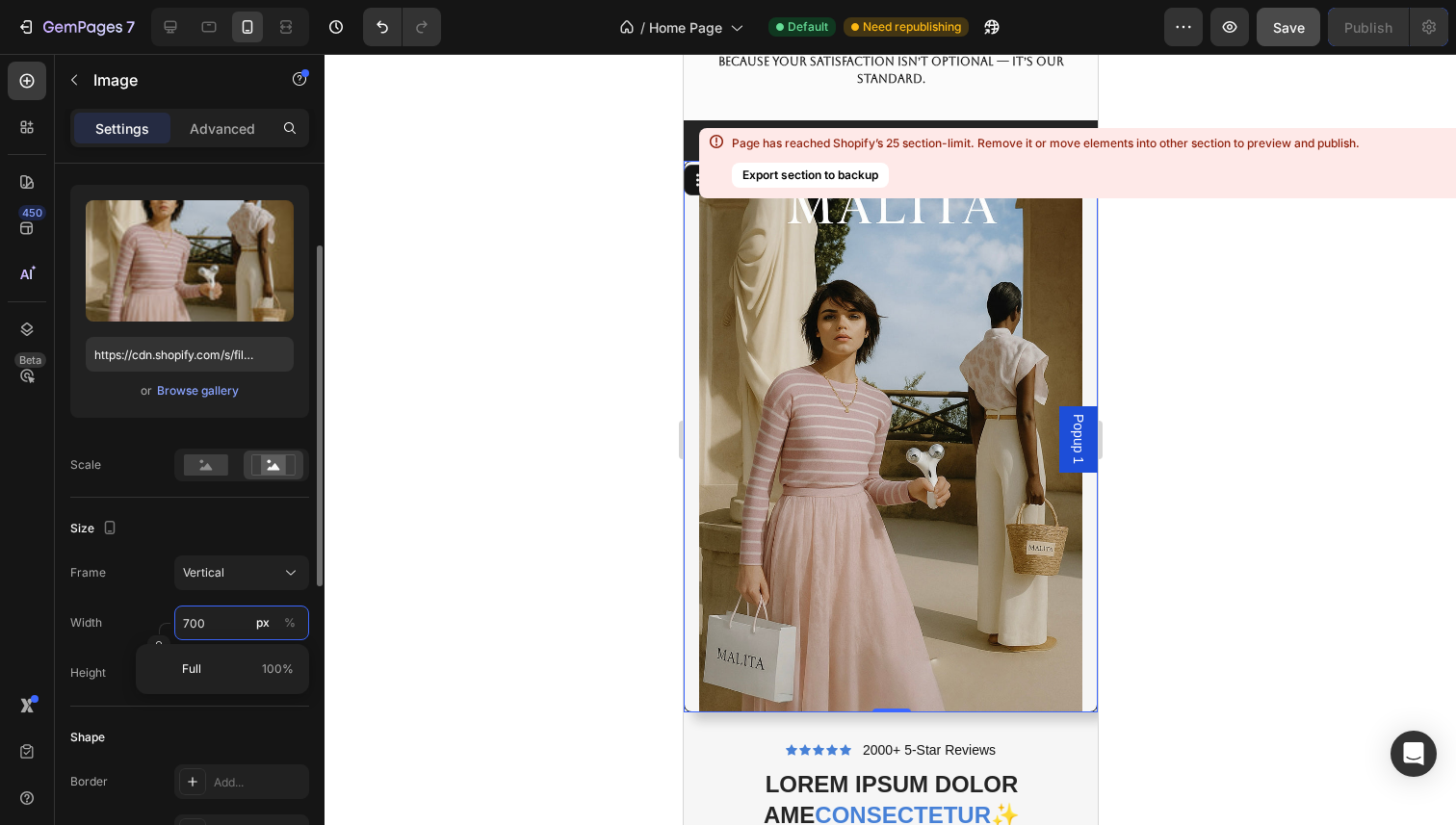 type on "3" 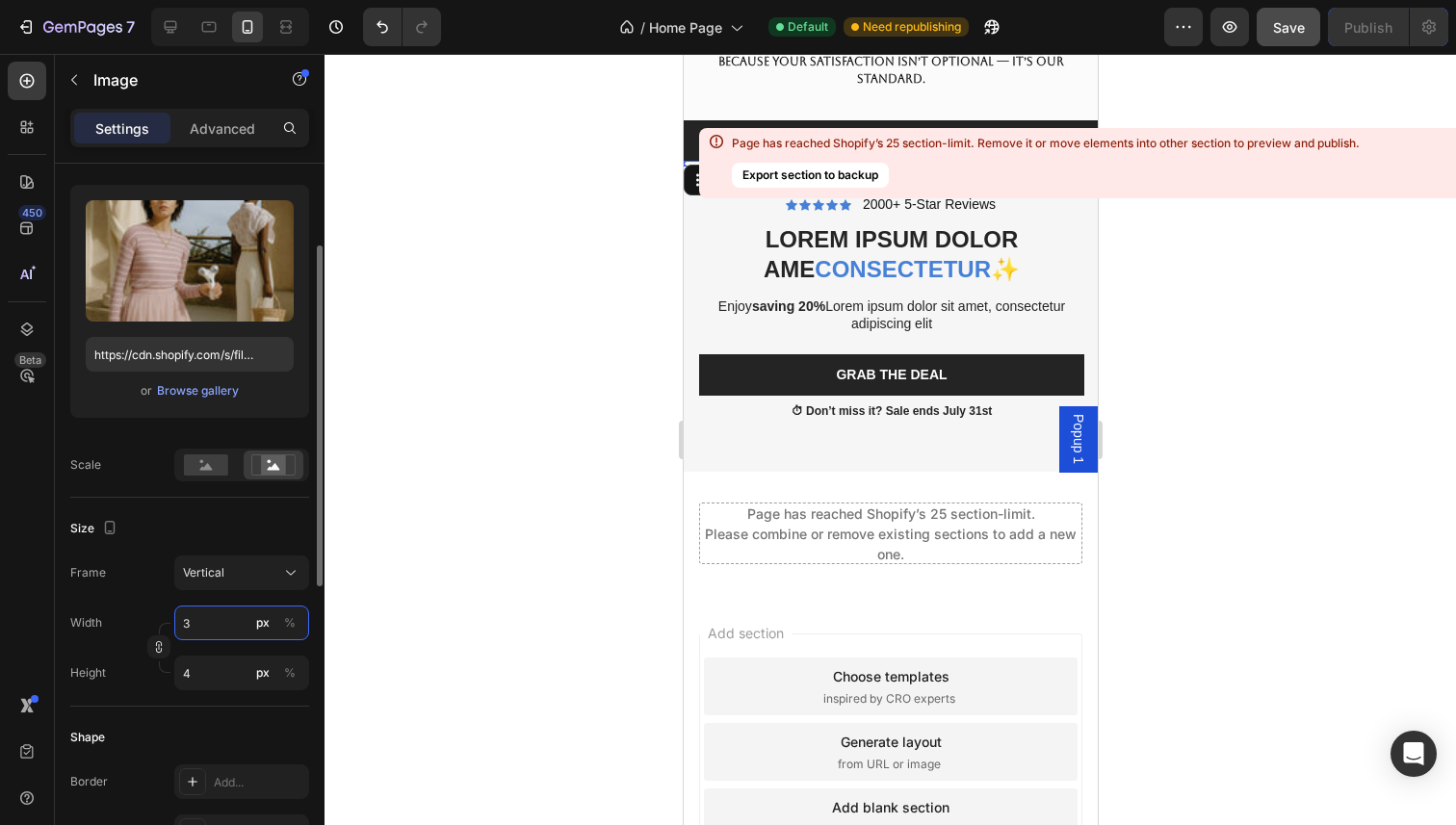 type on "30" 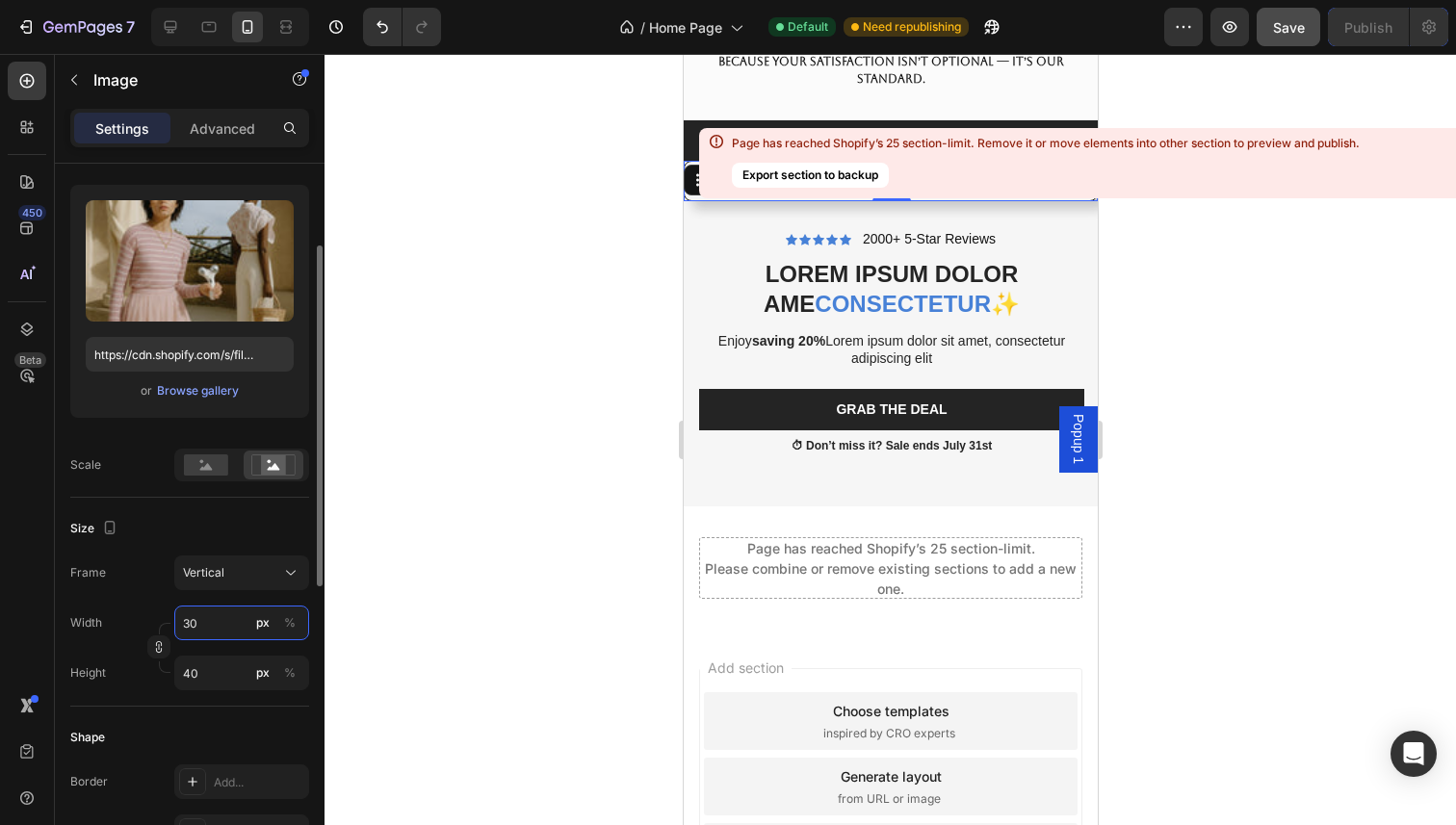type on "300" 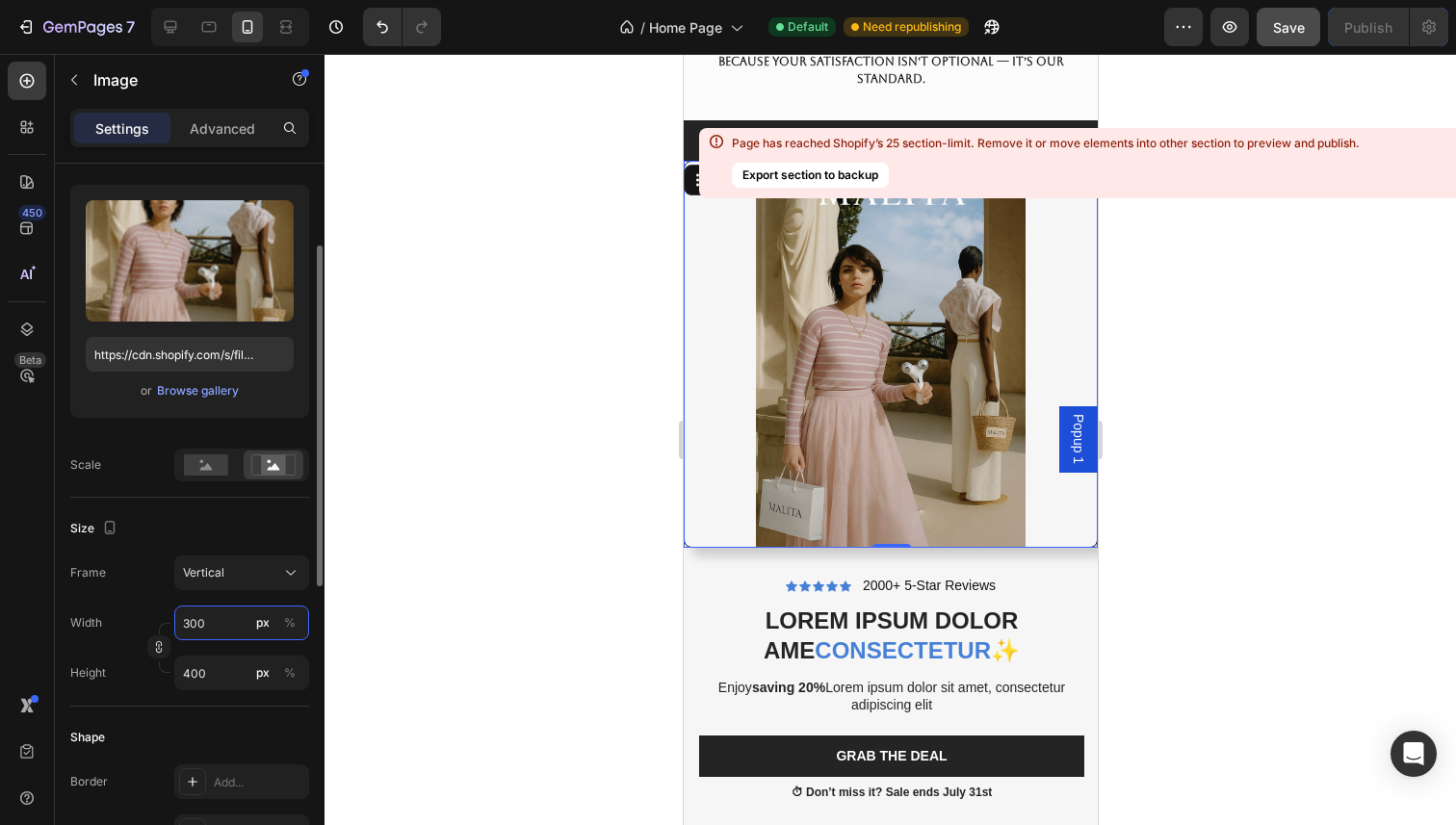 click on "300" at bounding box center (242, 623) 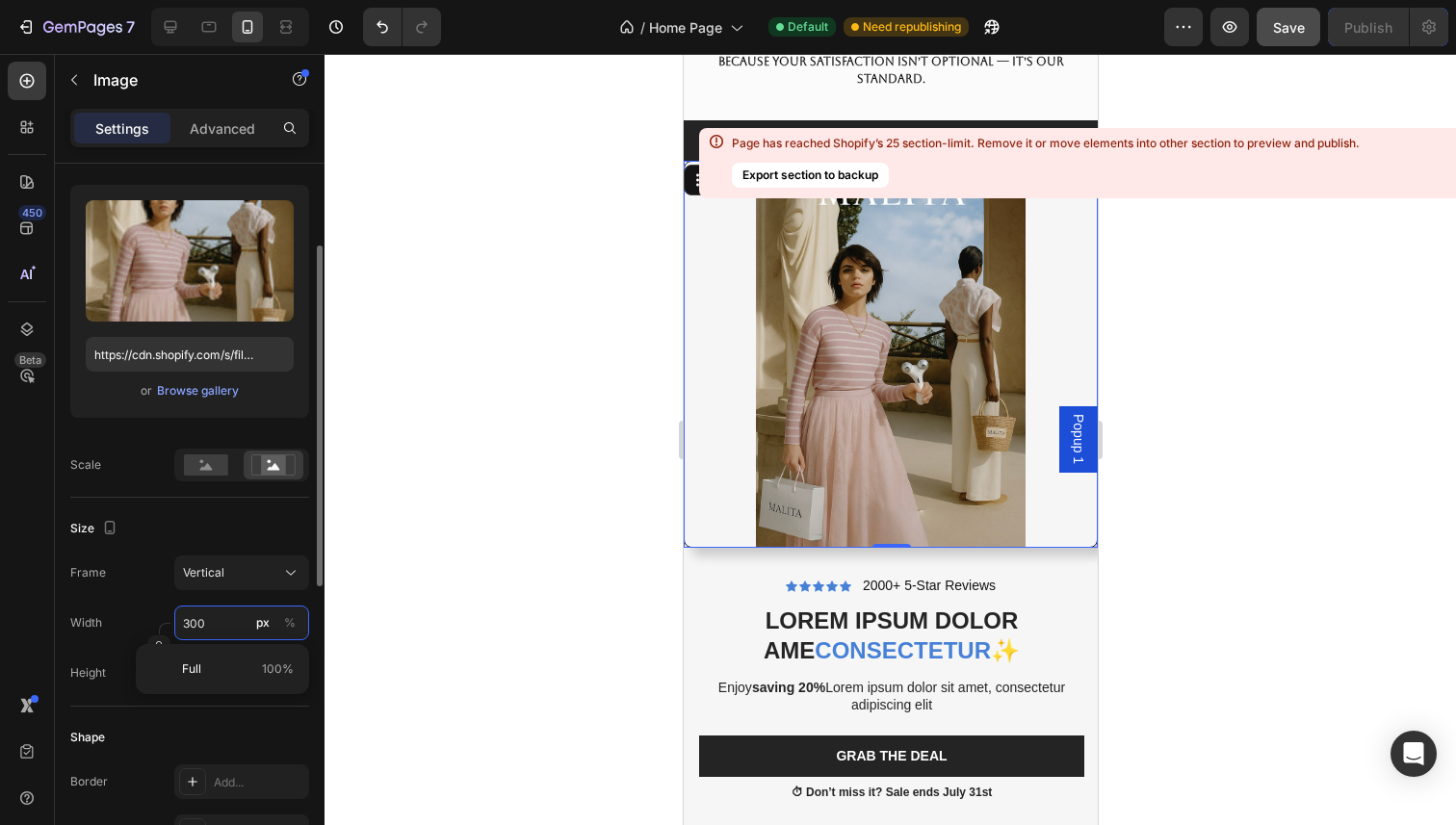 click on "300" at bounding box center [242, 623] 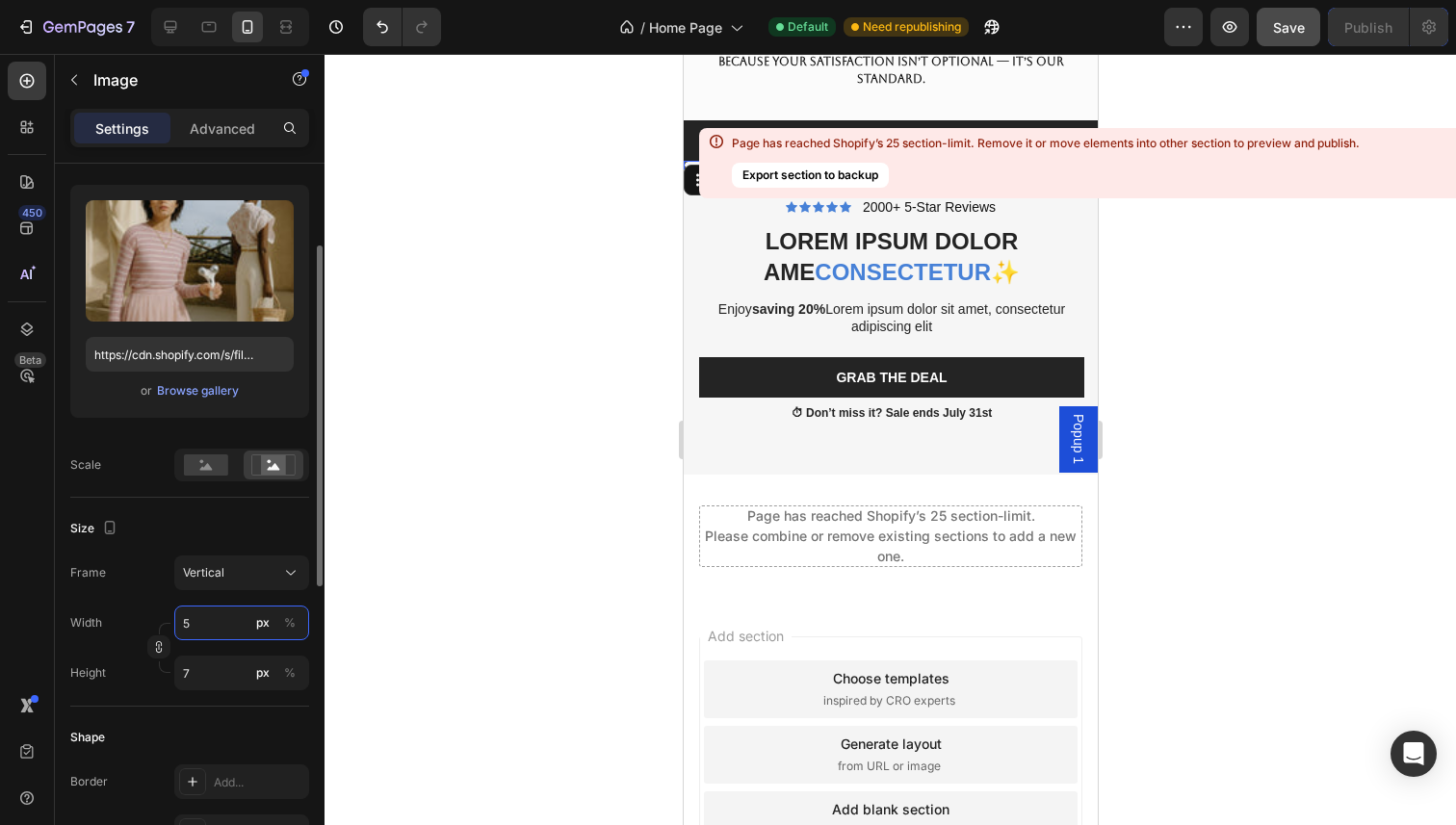 type on "50" 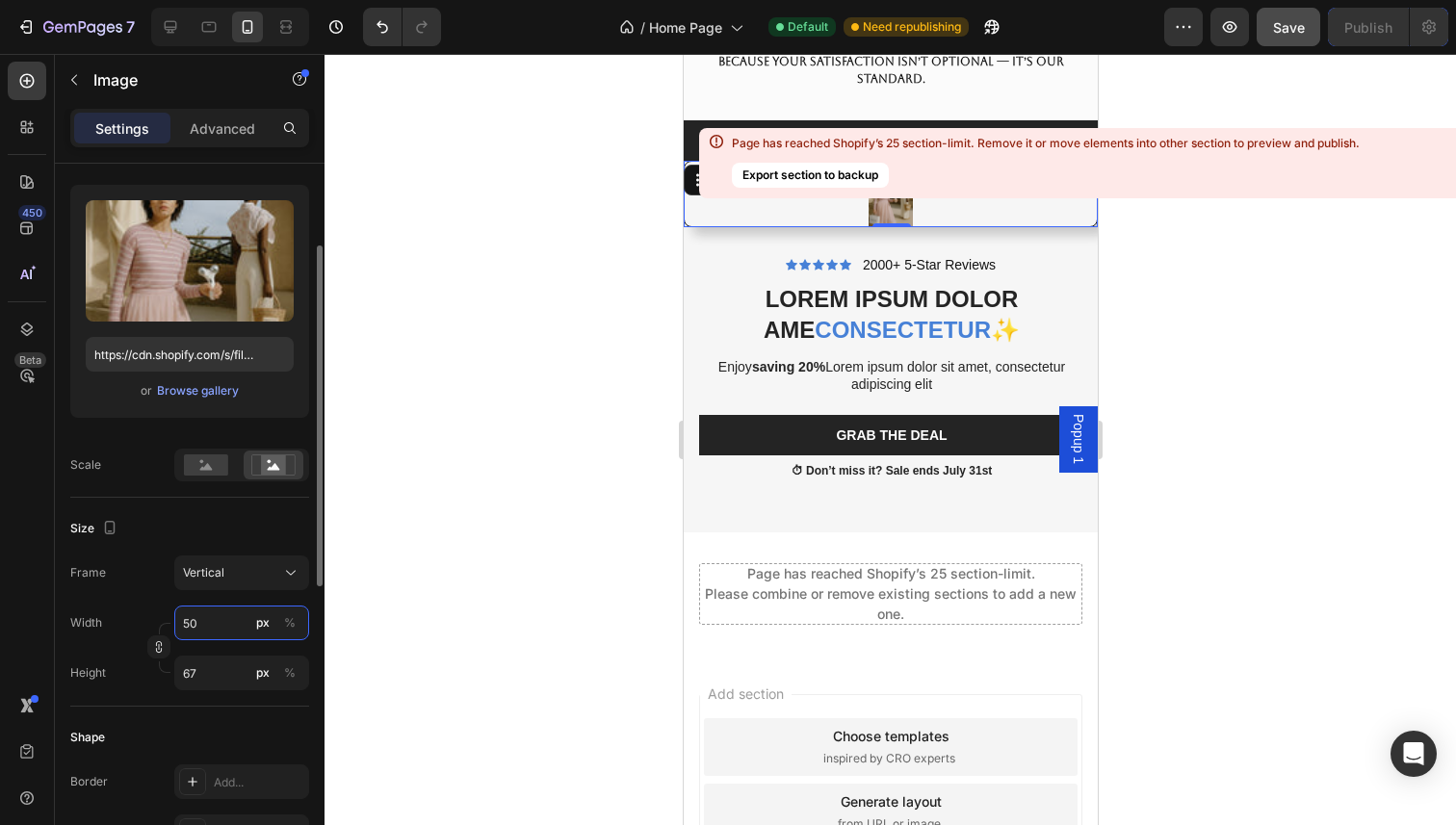 type on "500" 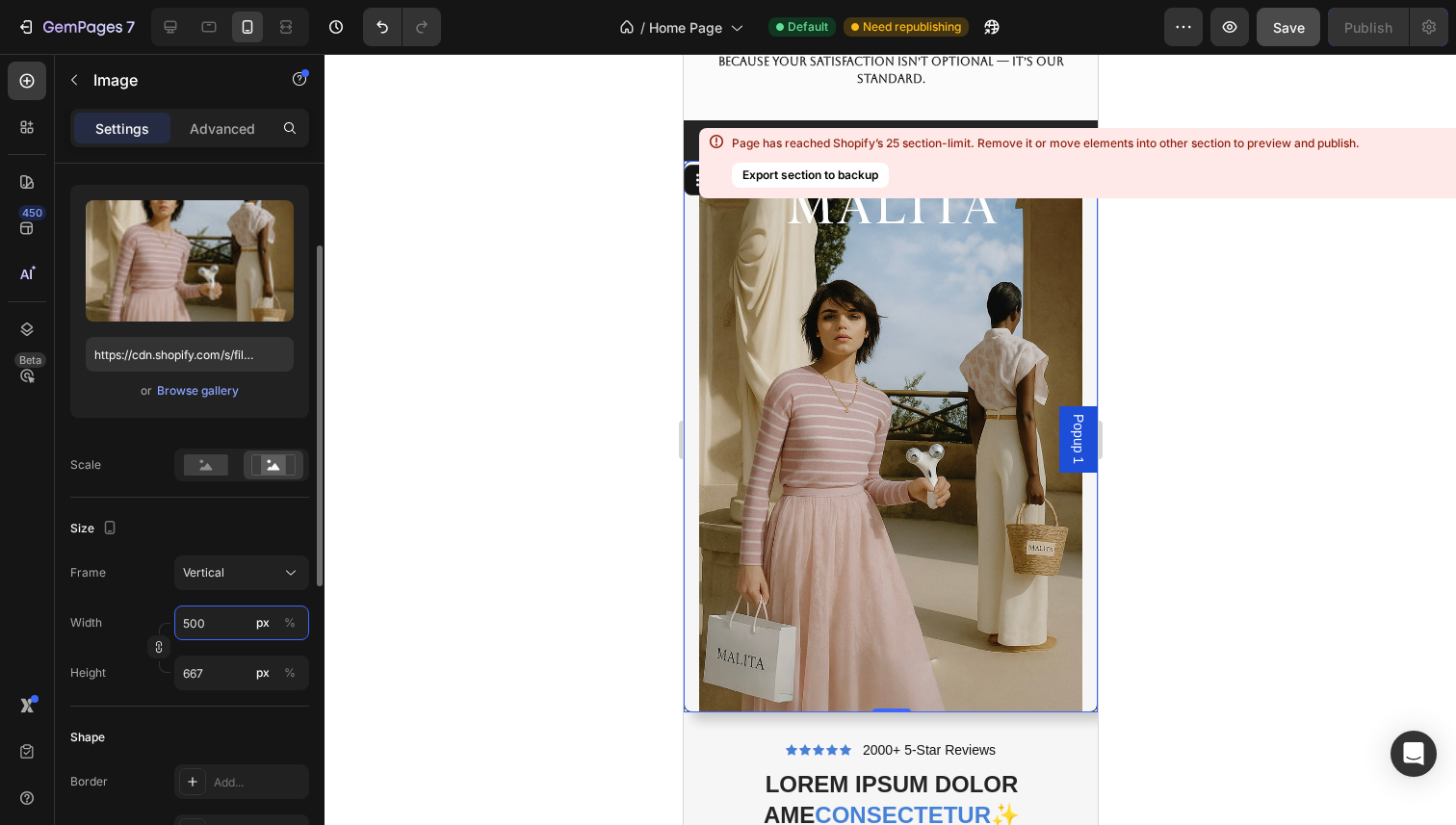 type on "50" 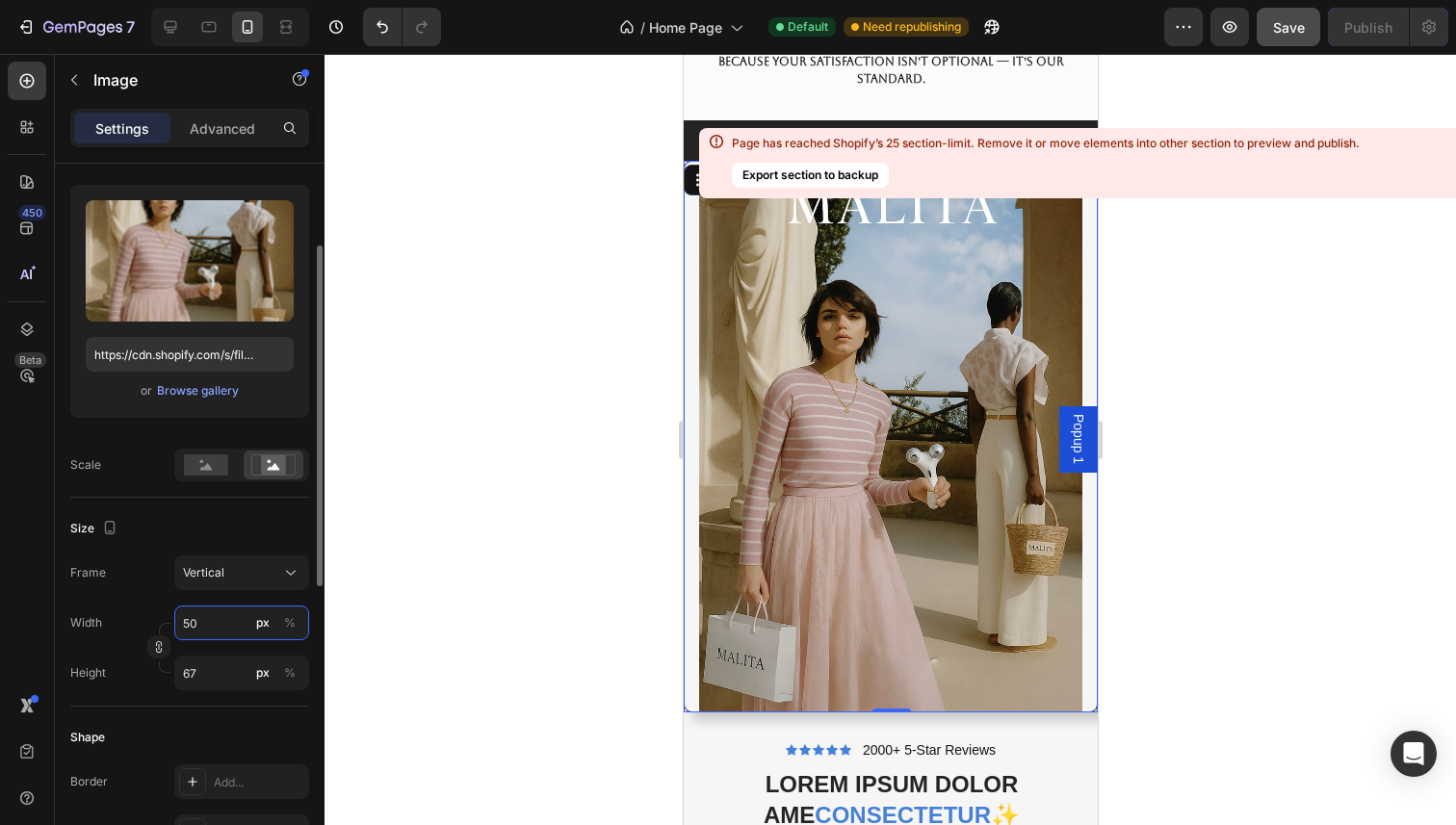 type on "5" 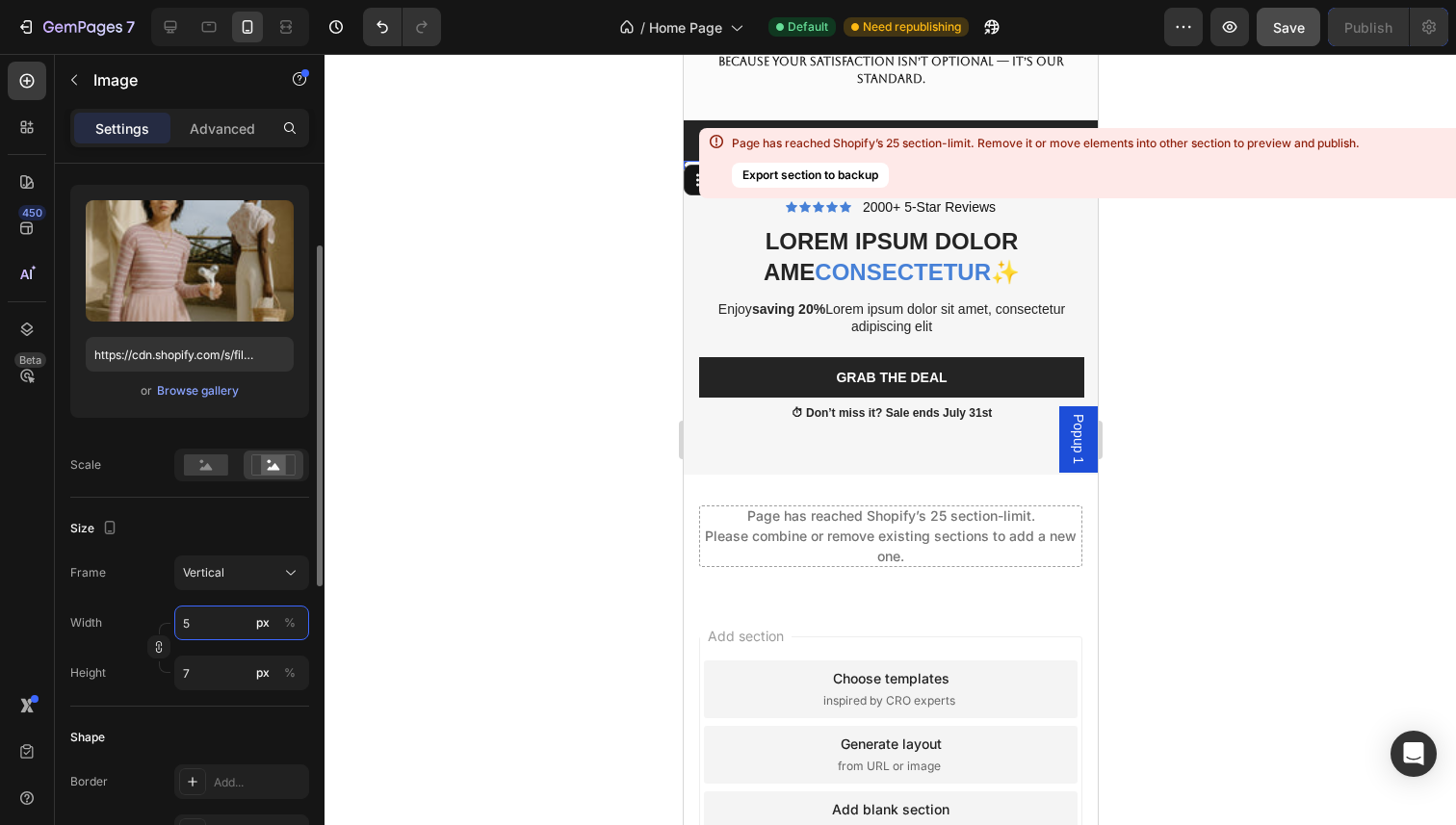 type 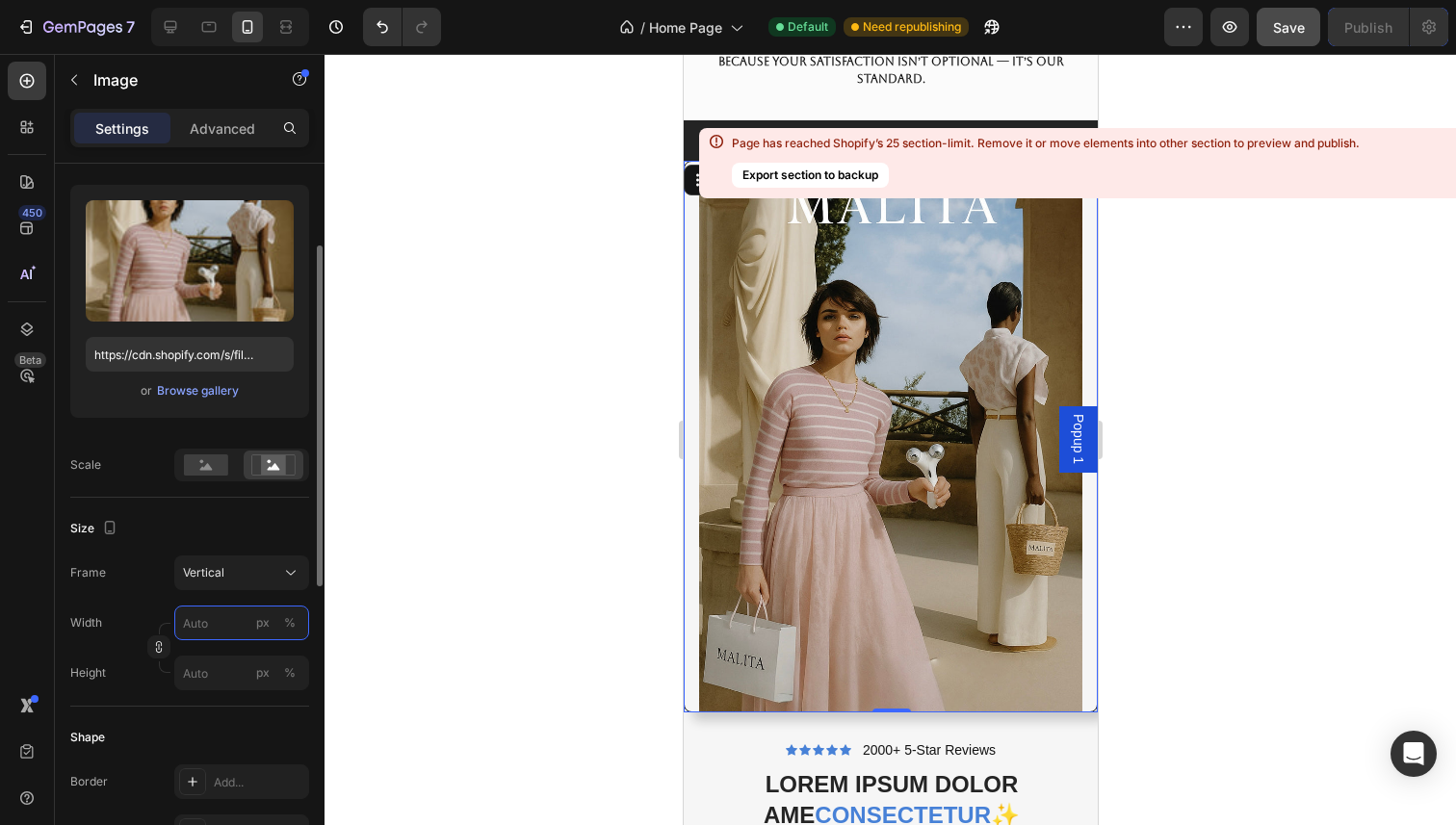 type on "4" 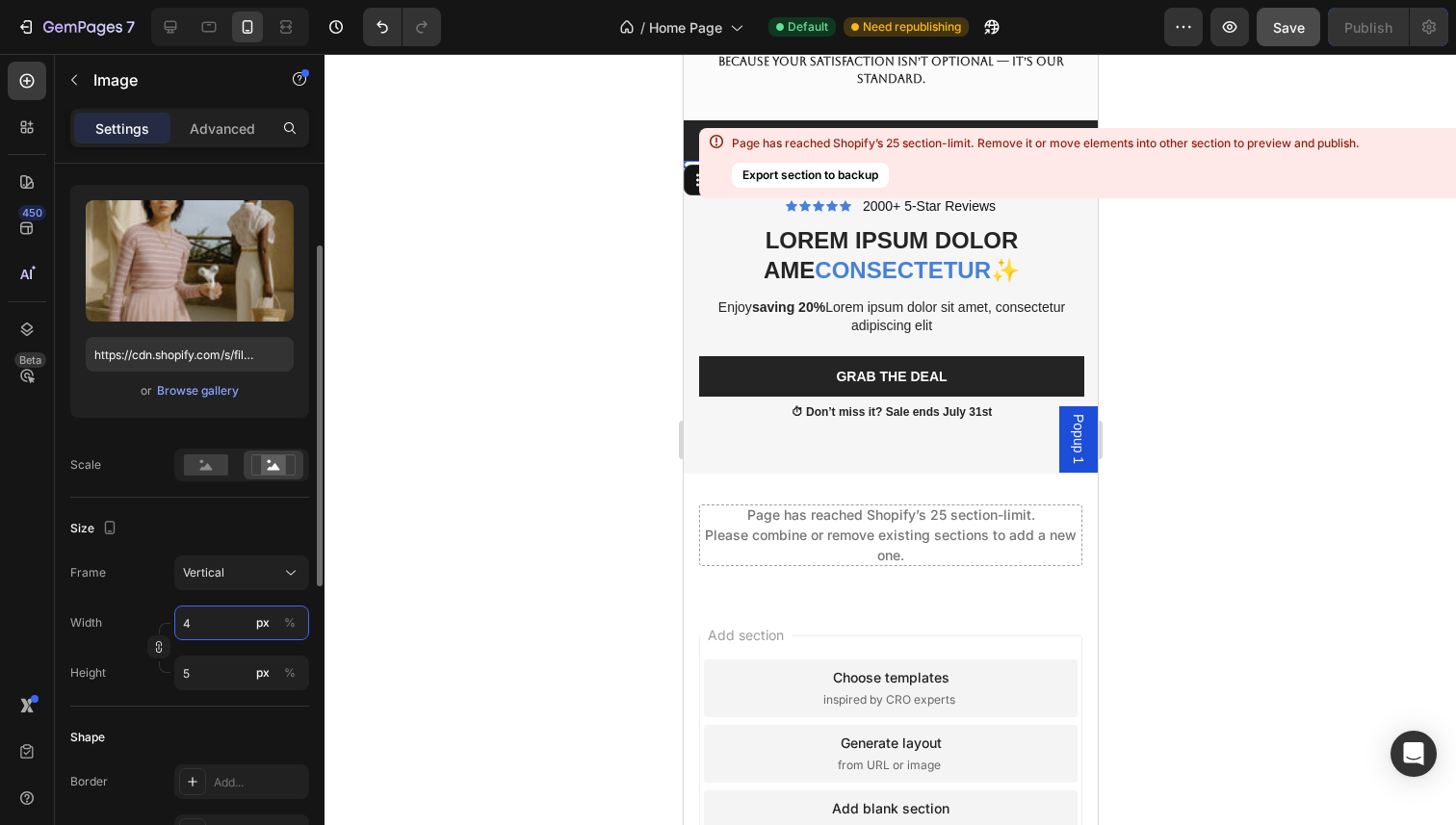 type on "40" 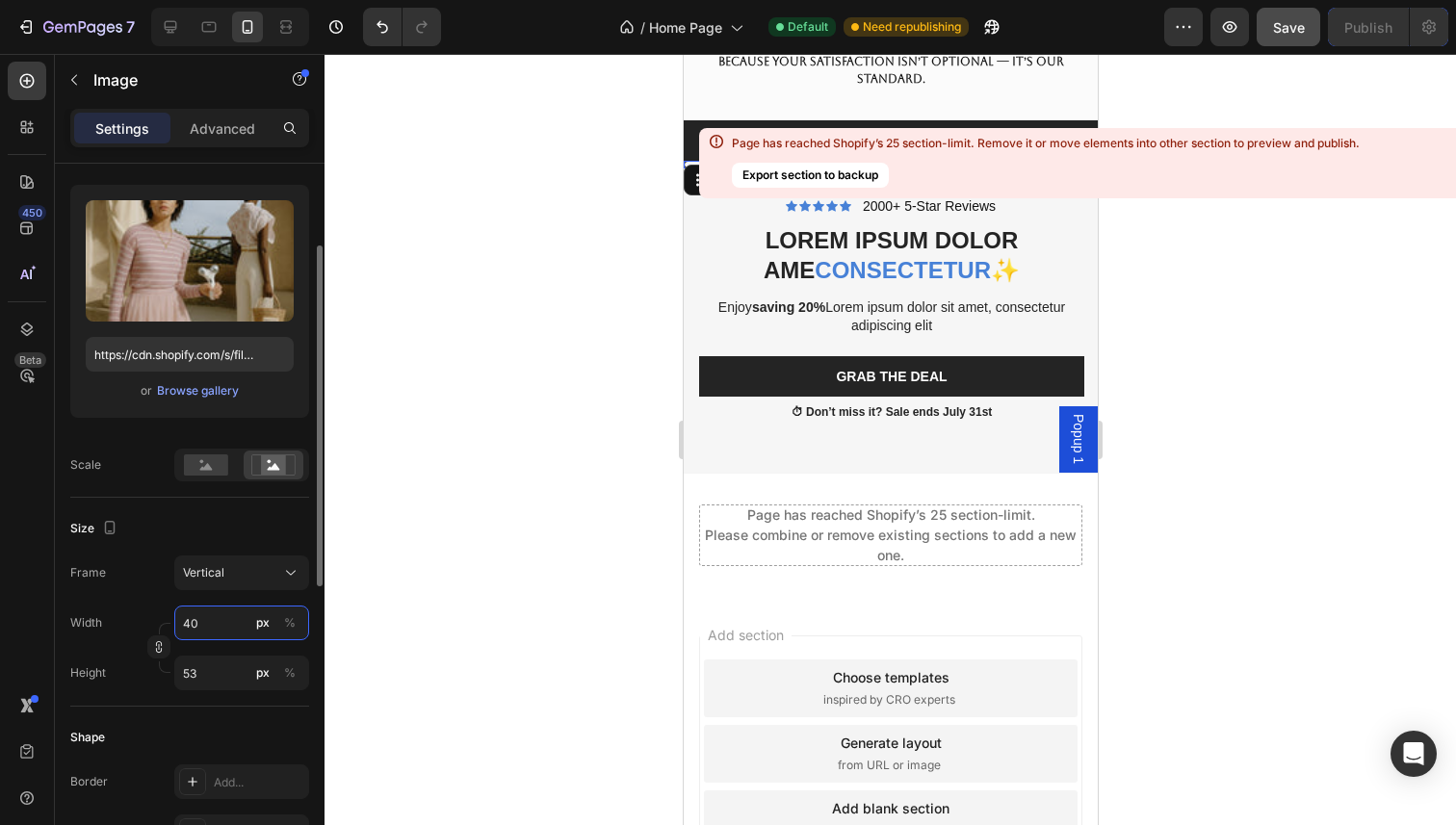 type on "400" 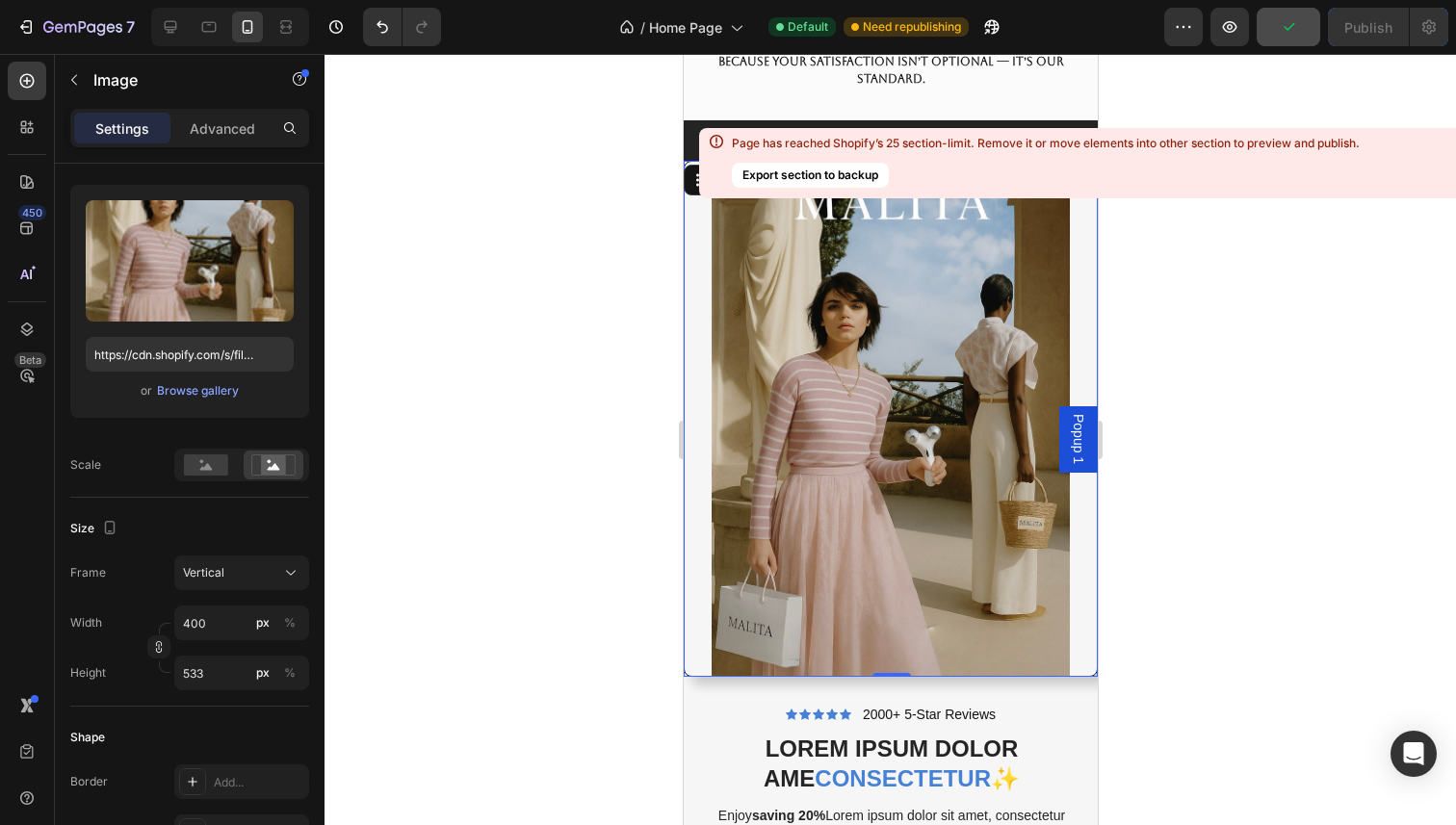click 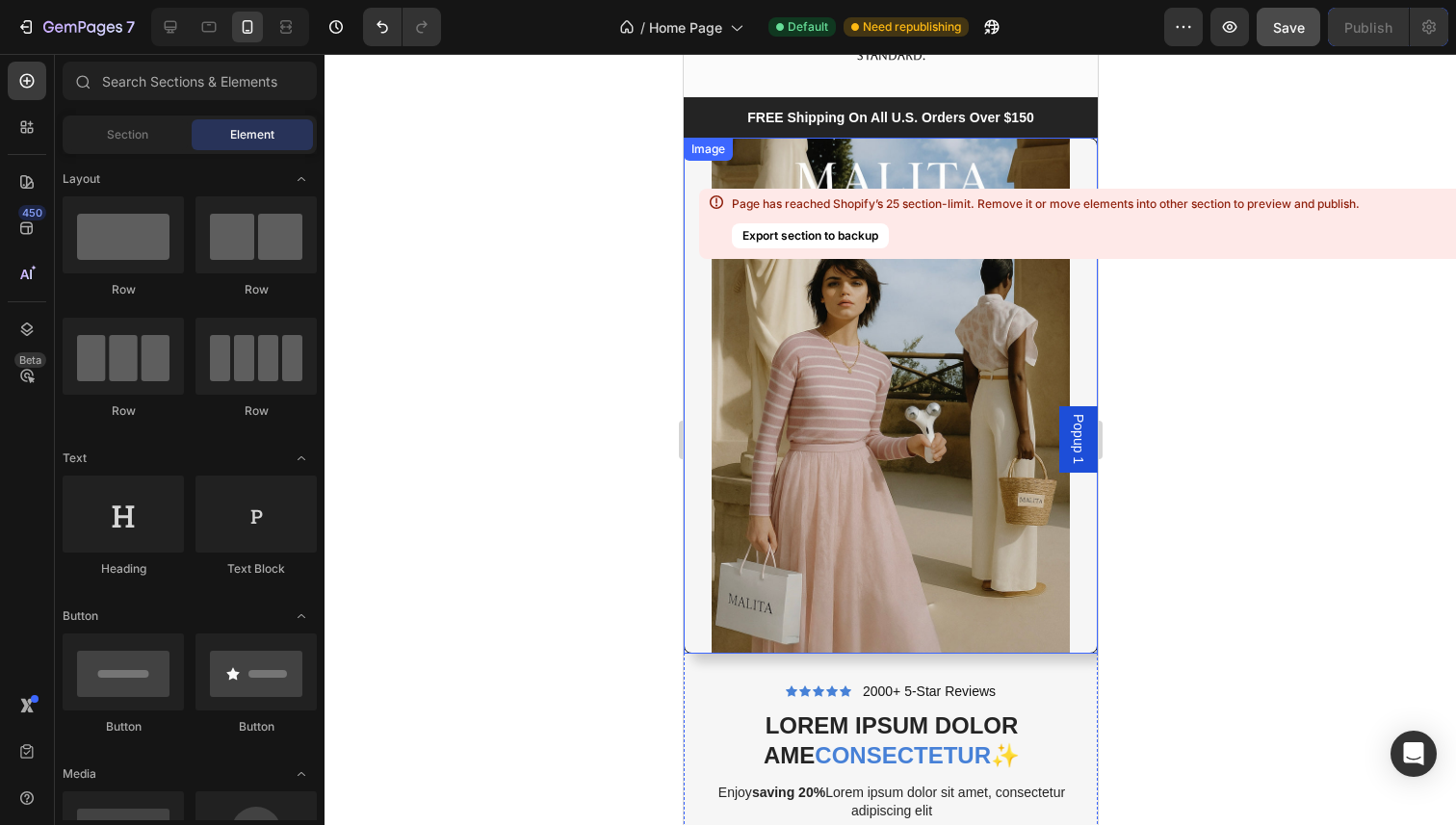 scroll, scrollTop: 6539, scrollLeft: 0, axis: vertical 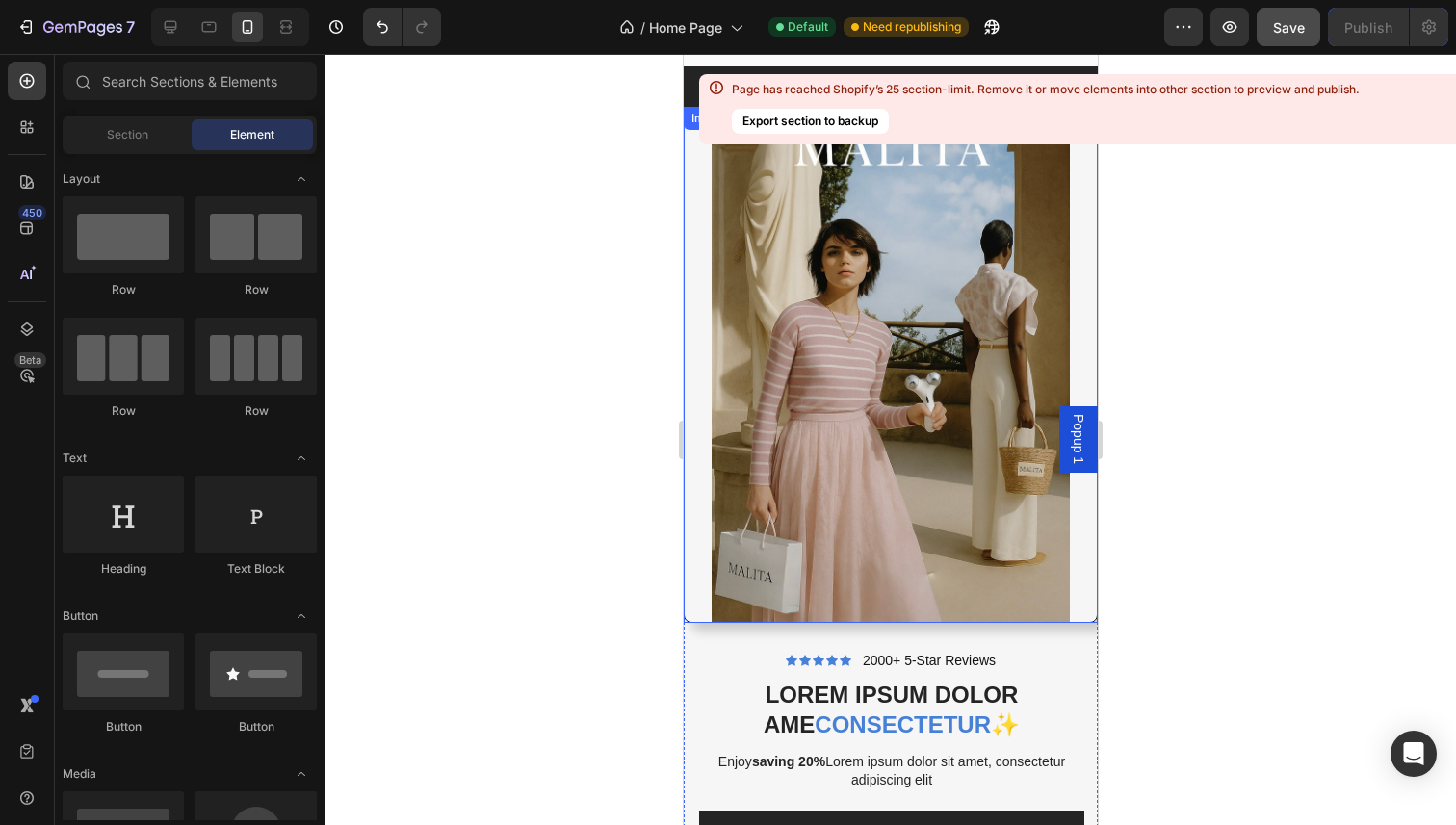 click at bounding box center [890, 364] 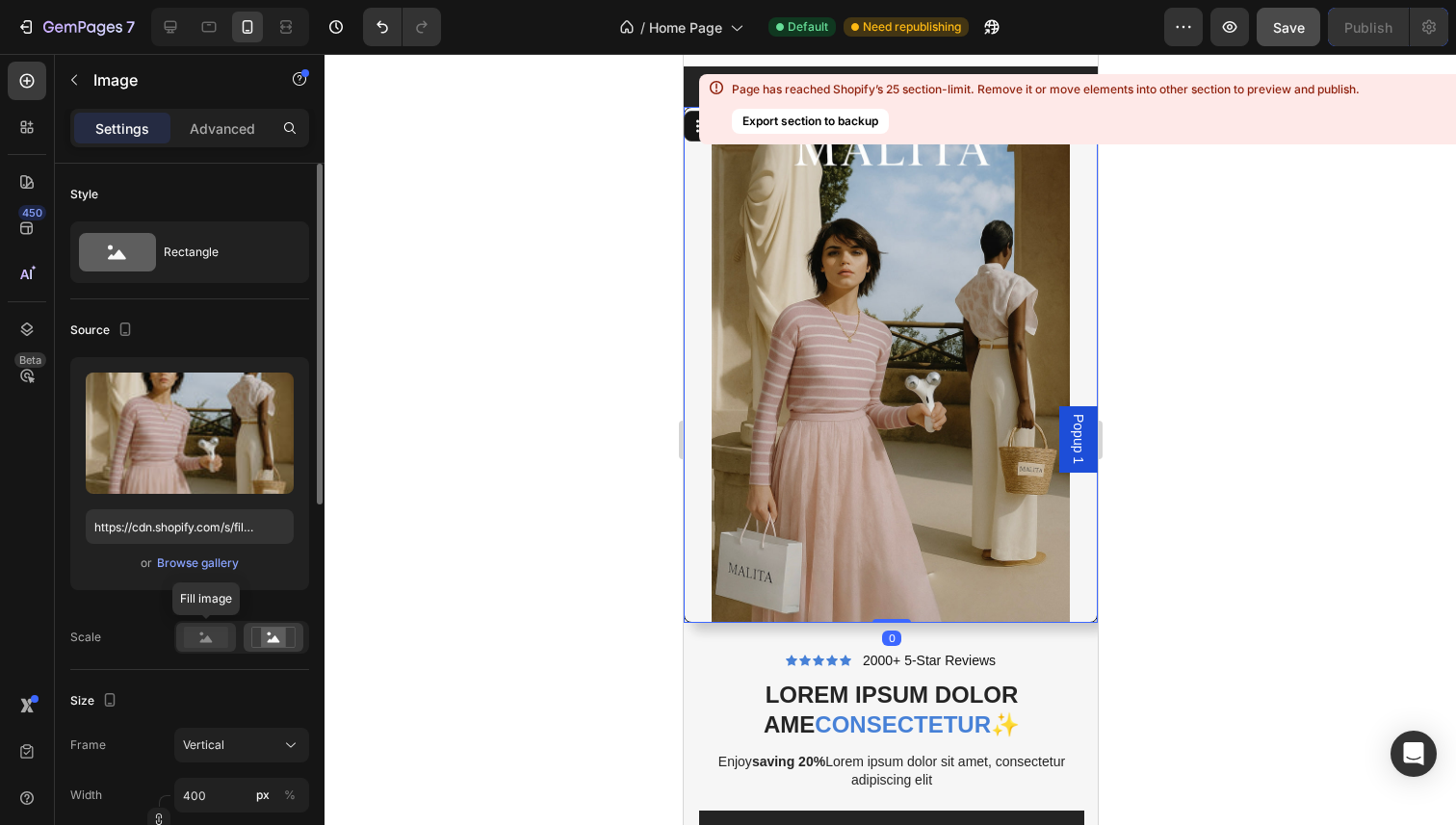 click 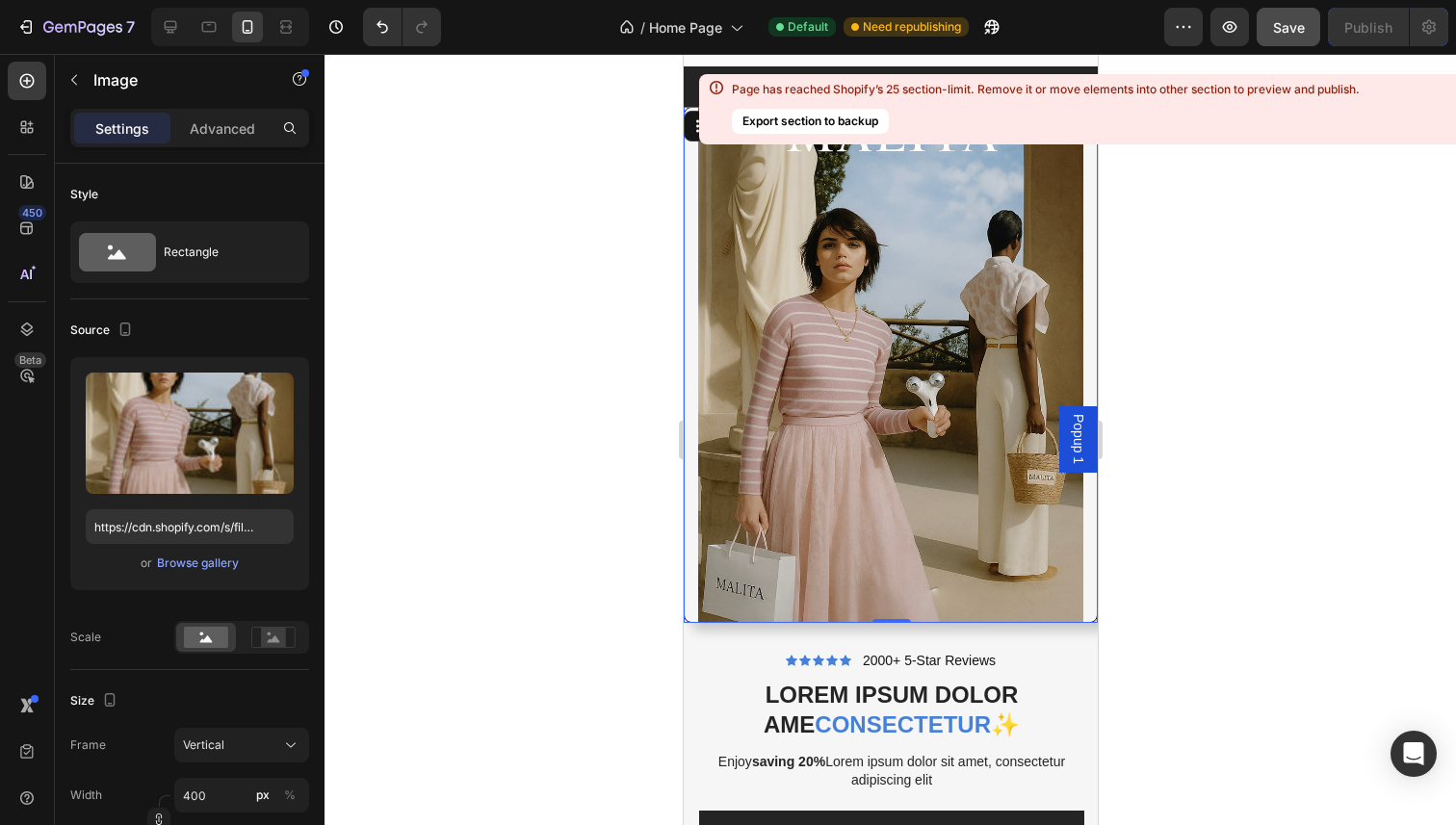 click 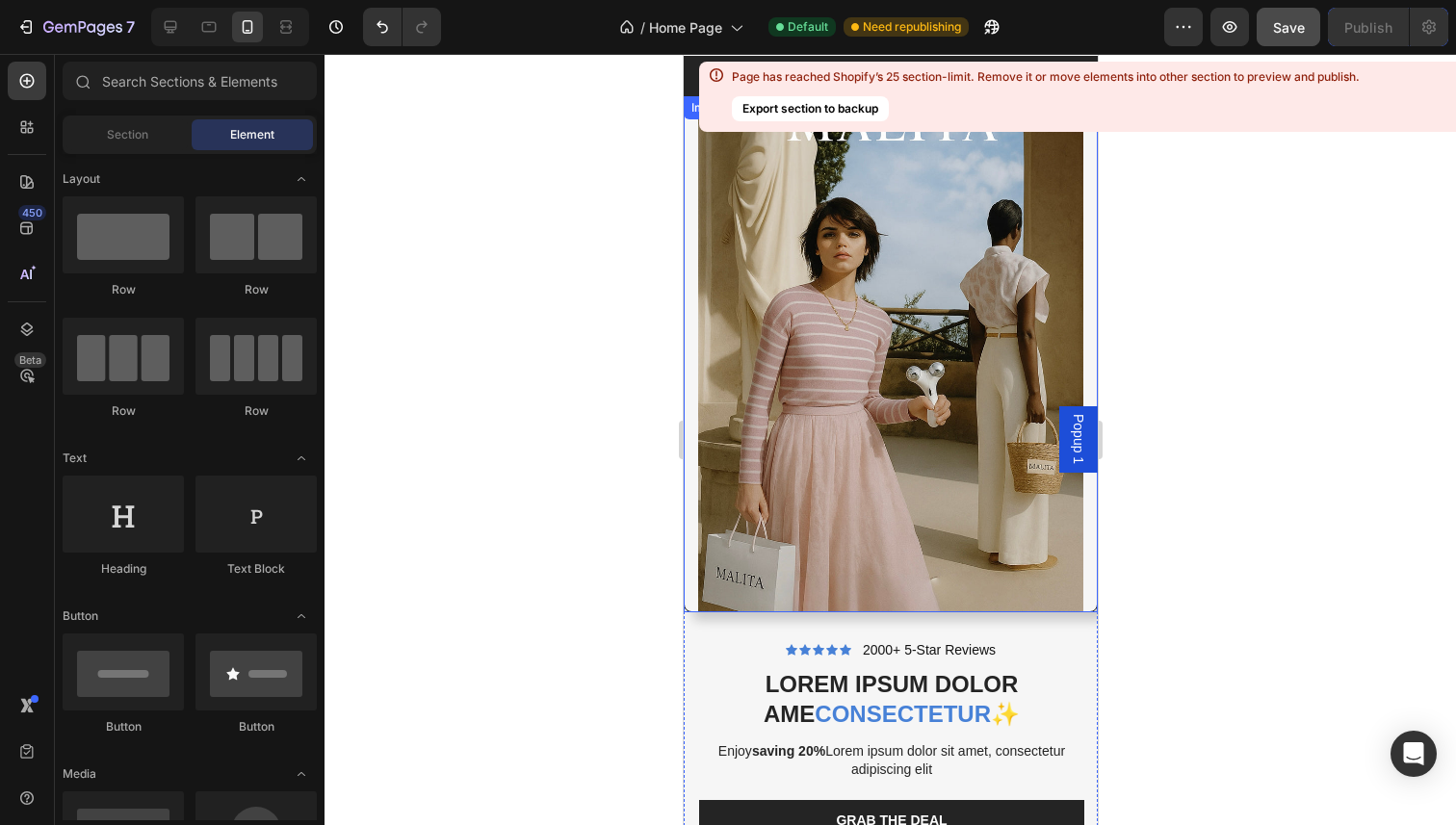 scroll, scrollTop: 6552, scrollLeft: 0, axis: vertical 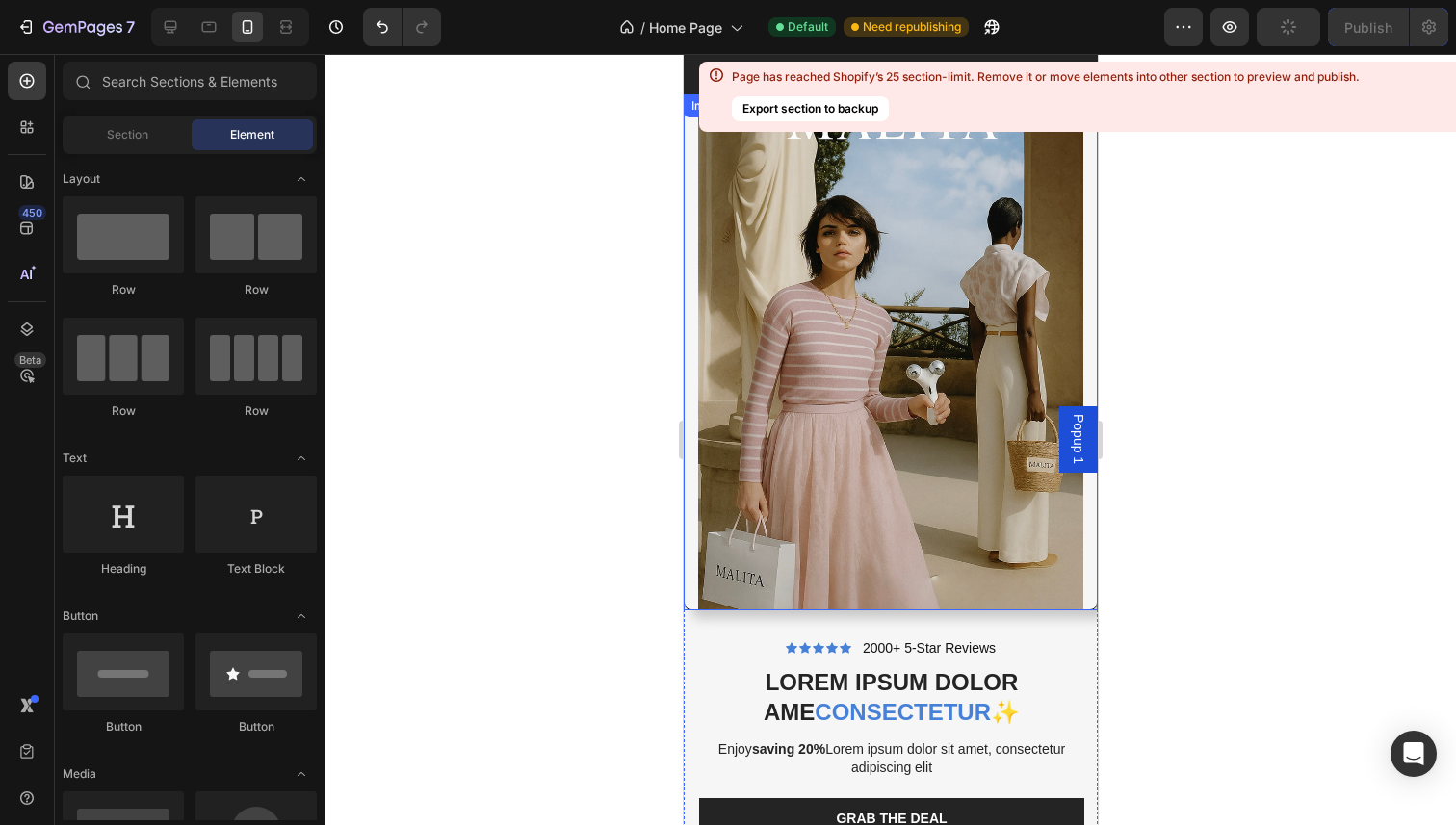 click at bounding box center (890, 351) 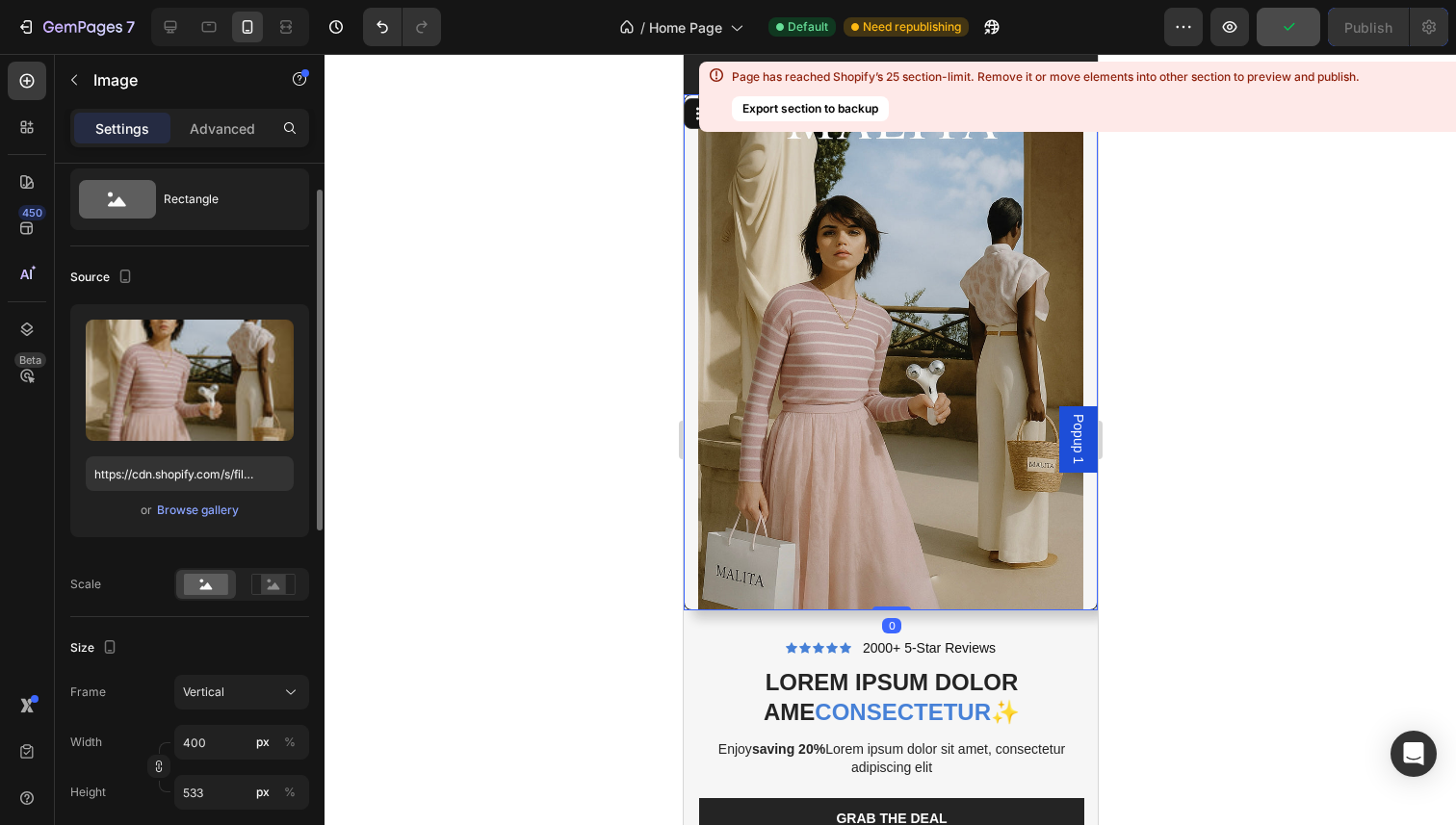 scroll, scrollTop: 83, scrollLeft: 0, axis: vertical 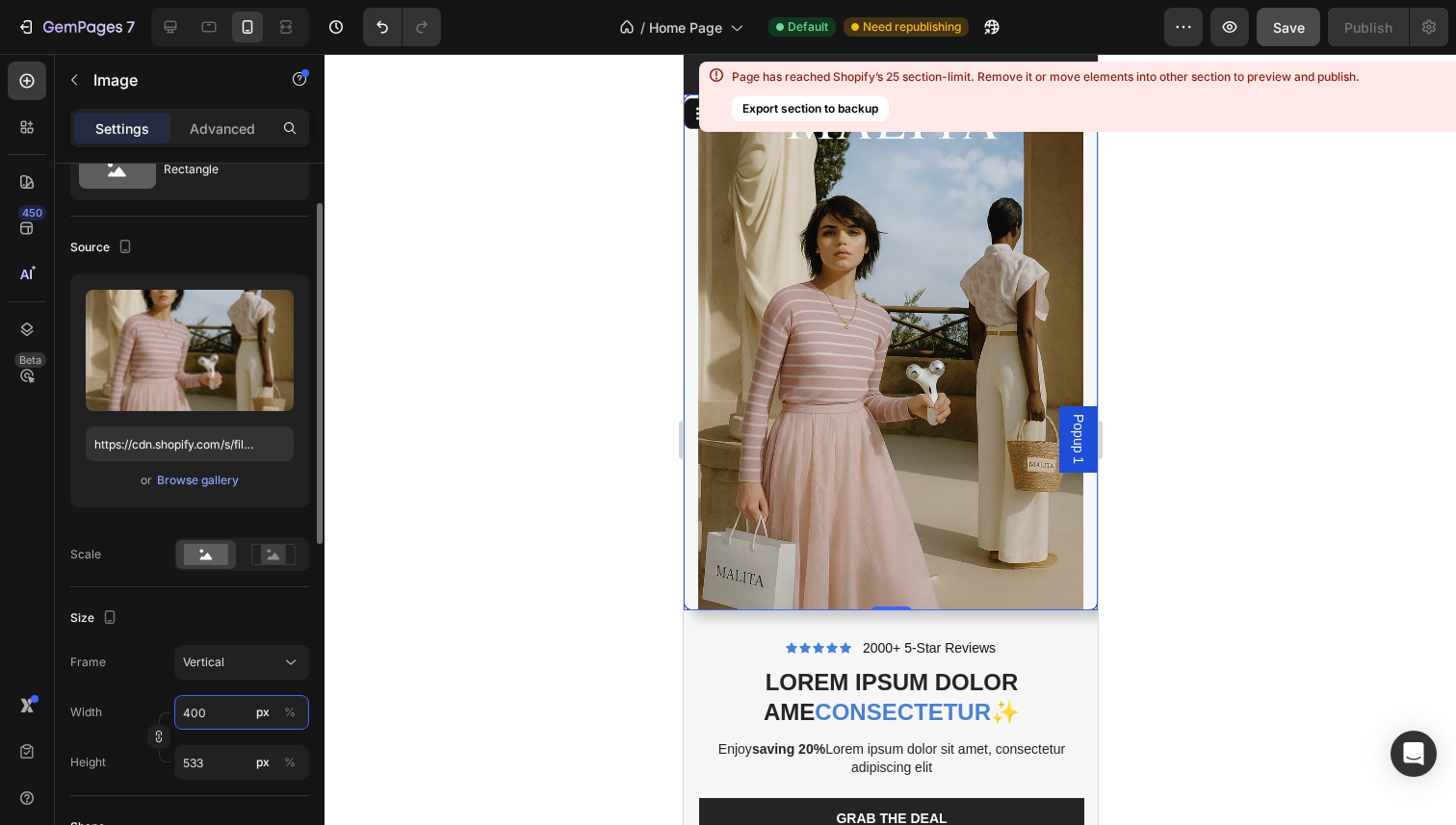 click on "400" at bounding box center [242, 712] 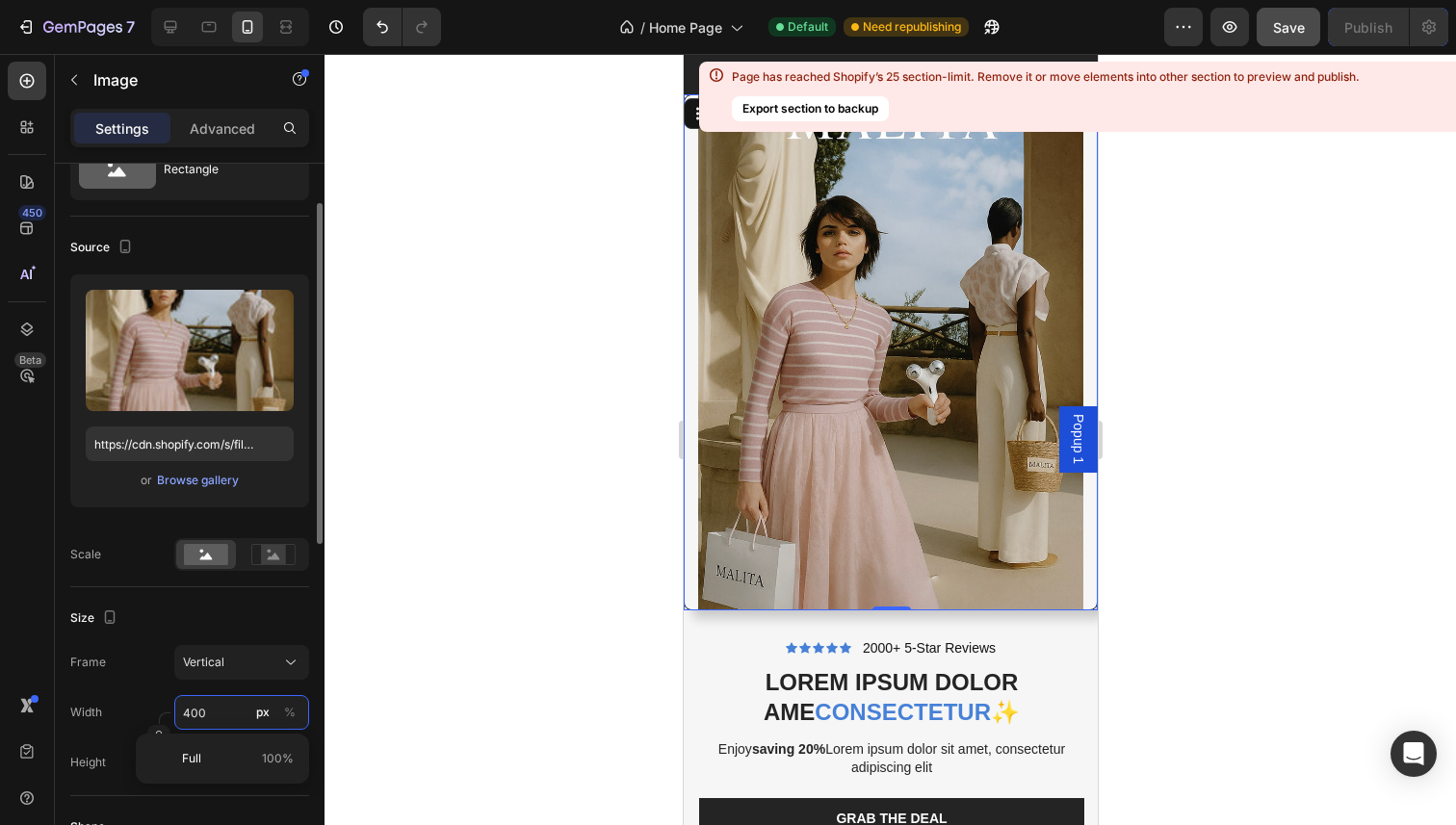 type on "4" 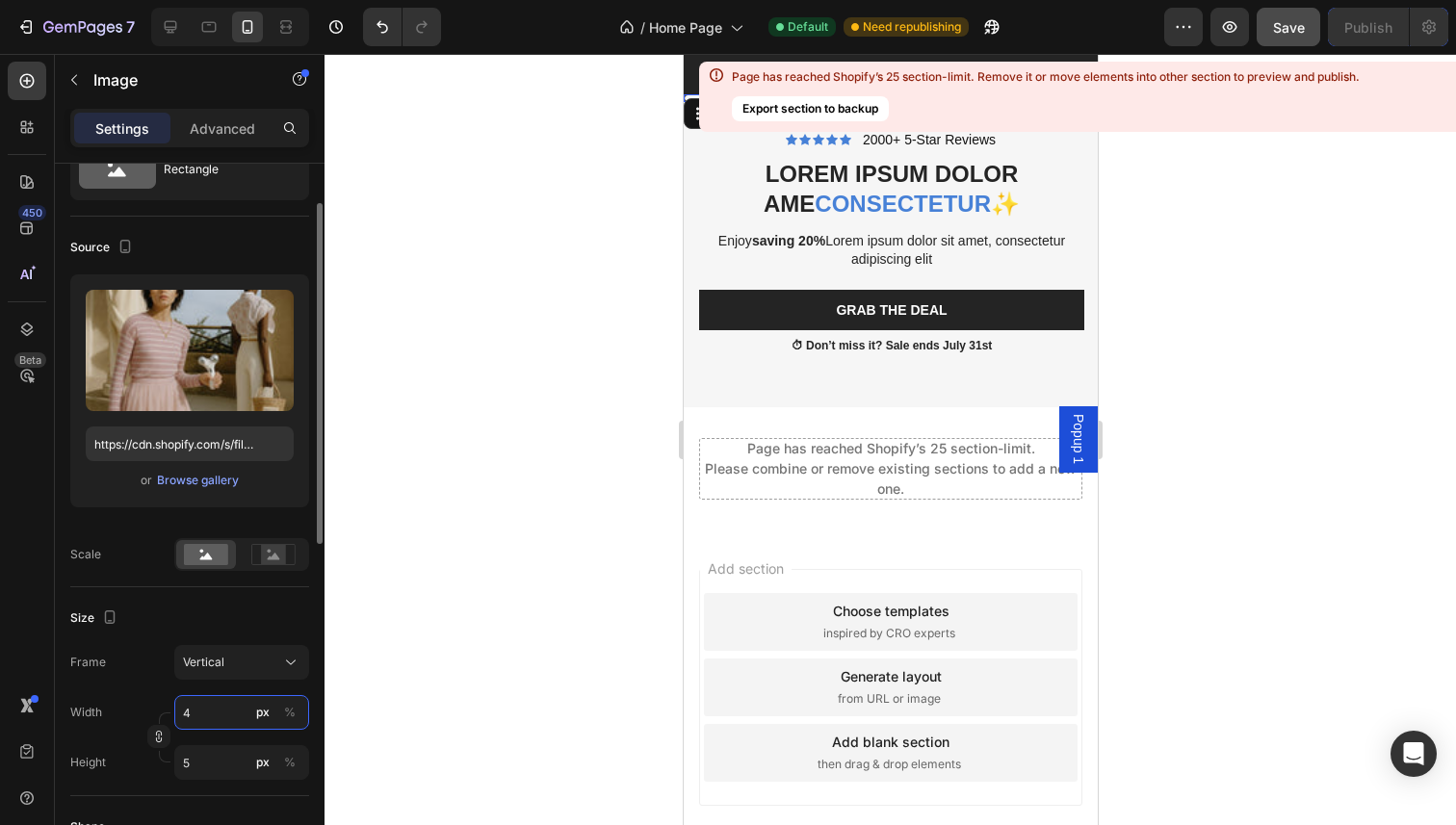 type on "45" 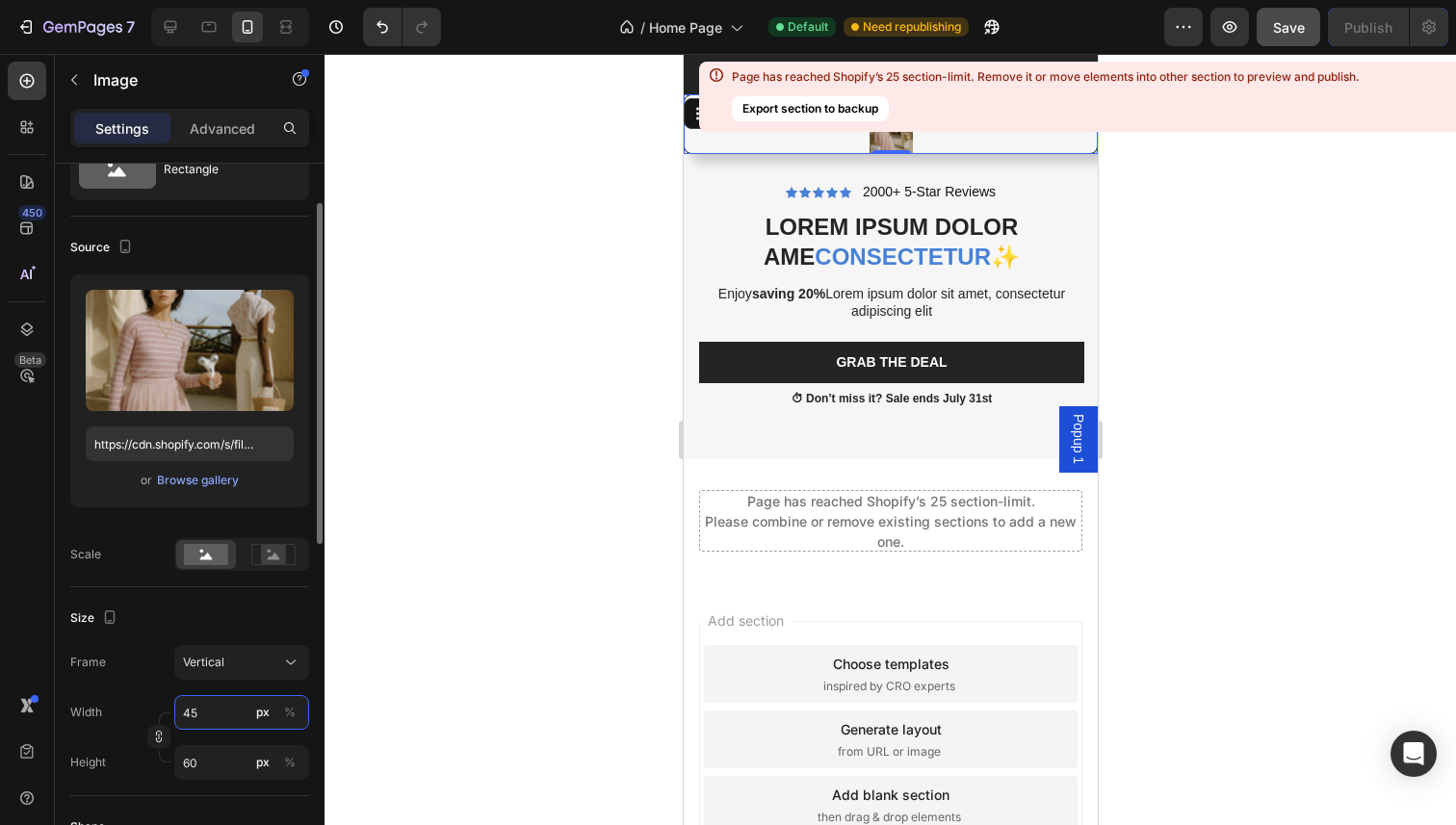 type on "450" 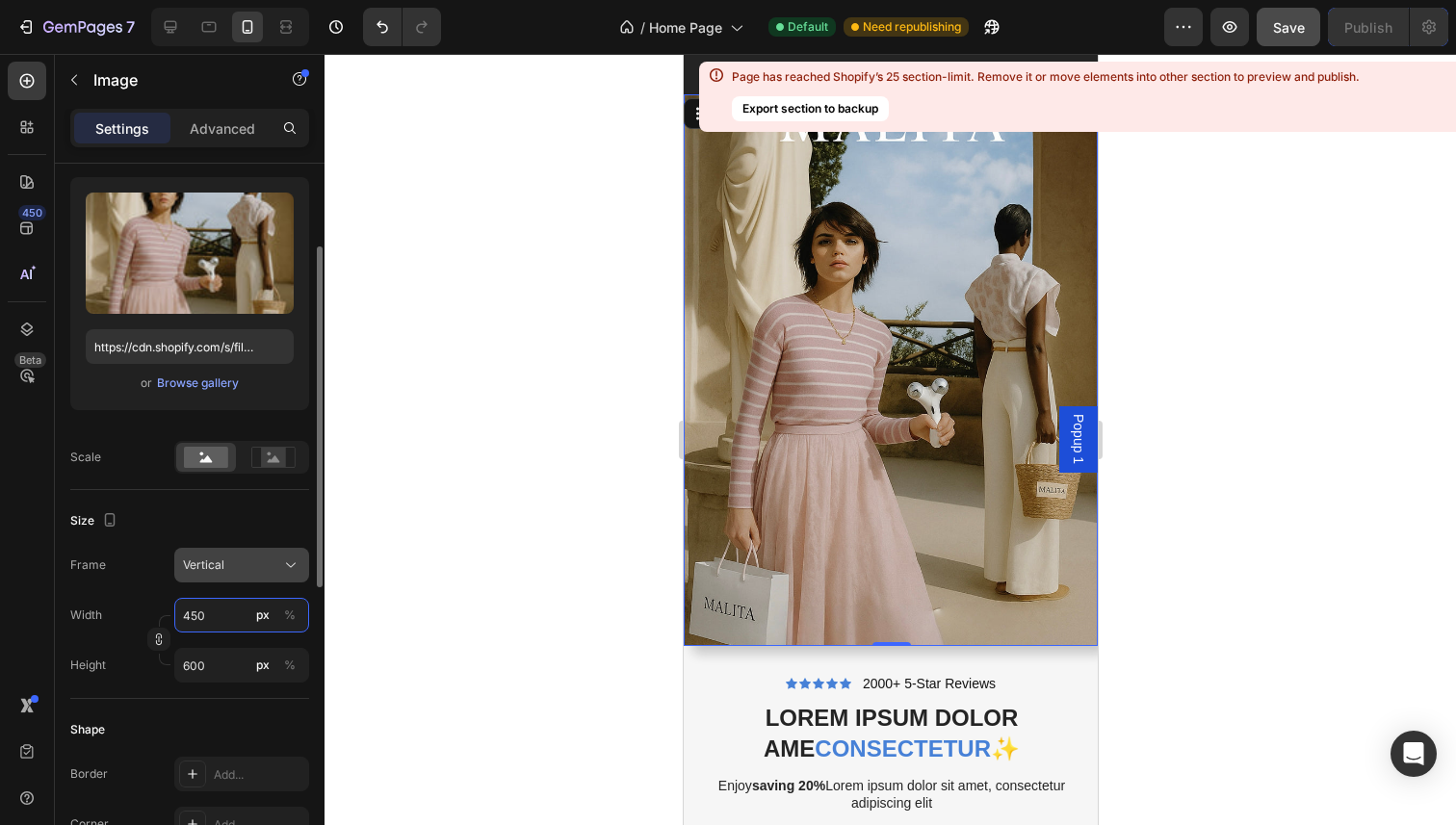 scroll, scrollTop: 194, scrollLeft: 0, axis: vertical 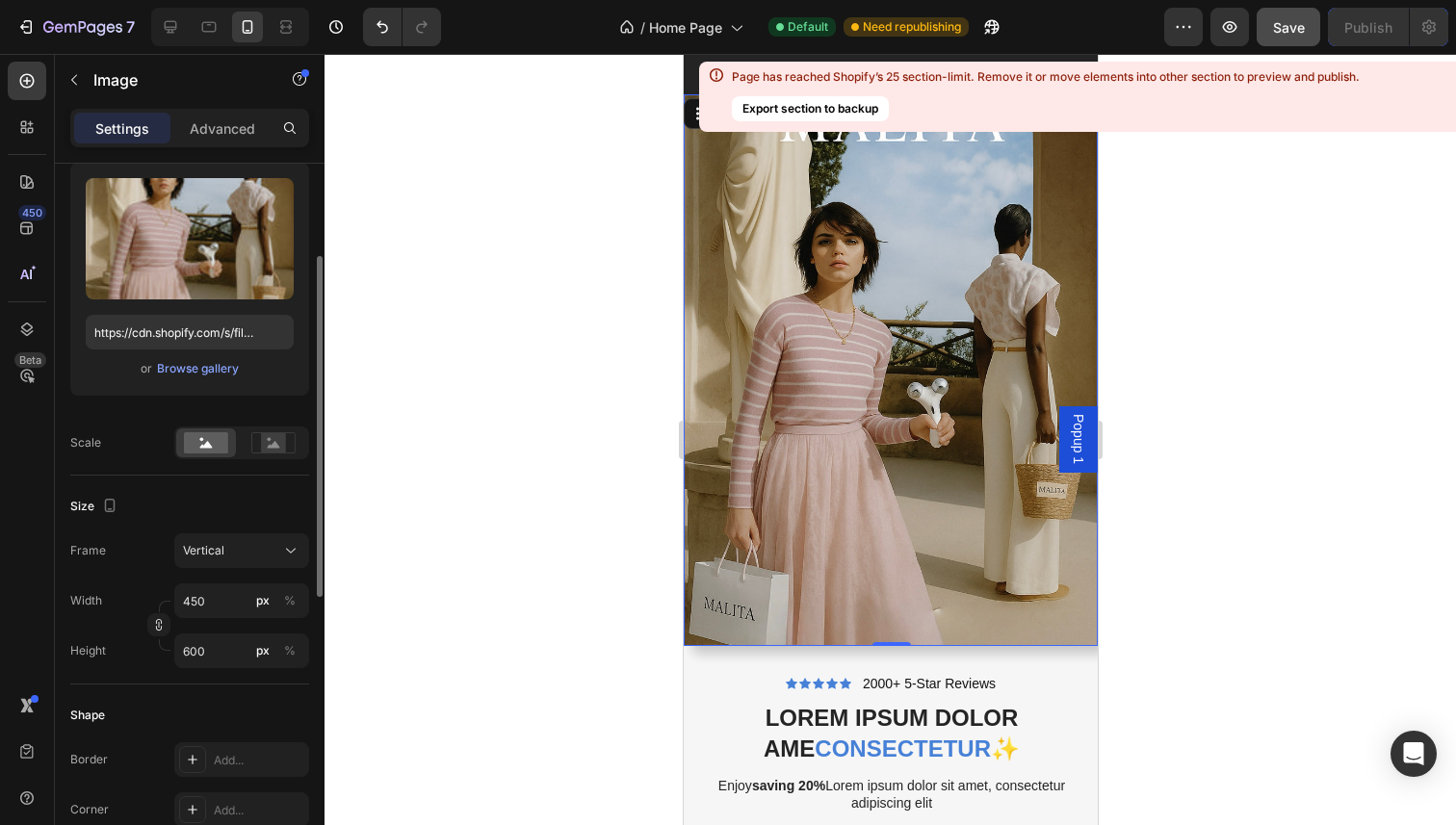 click 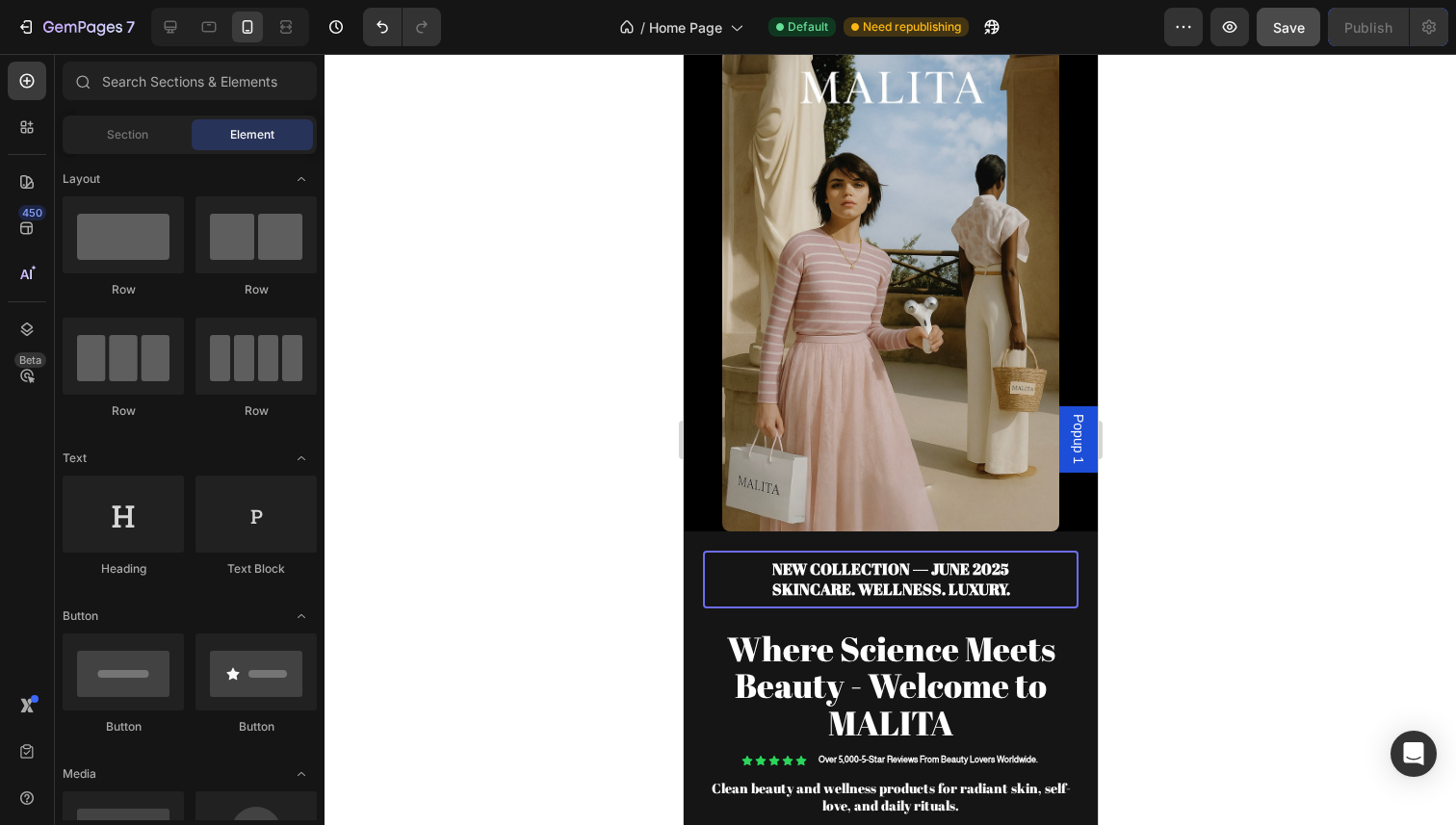 scroll, scrollTop: 0, scrollLeft: 0, axis: both 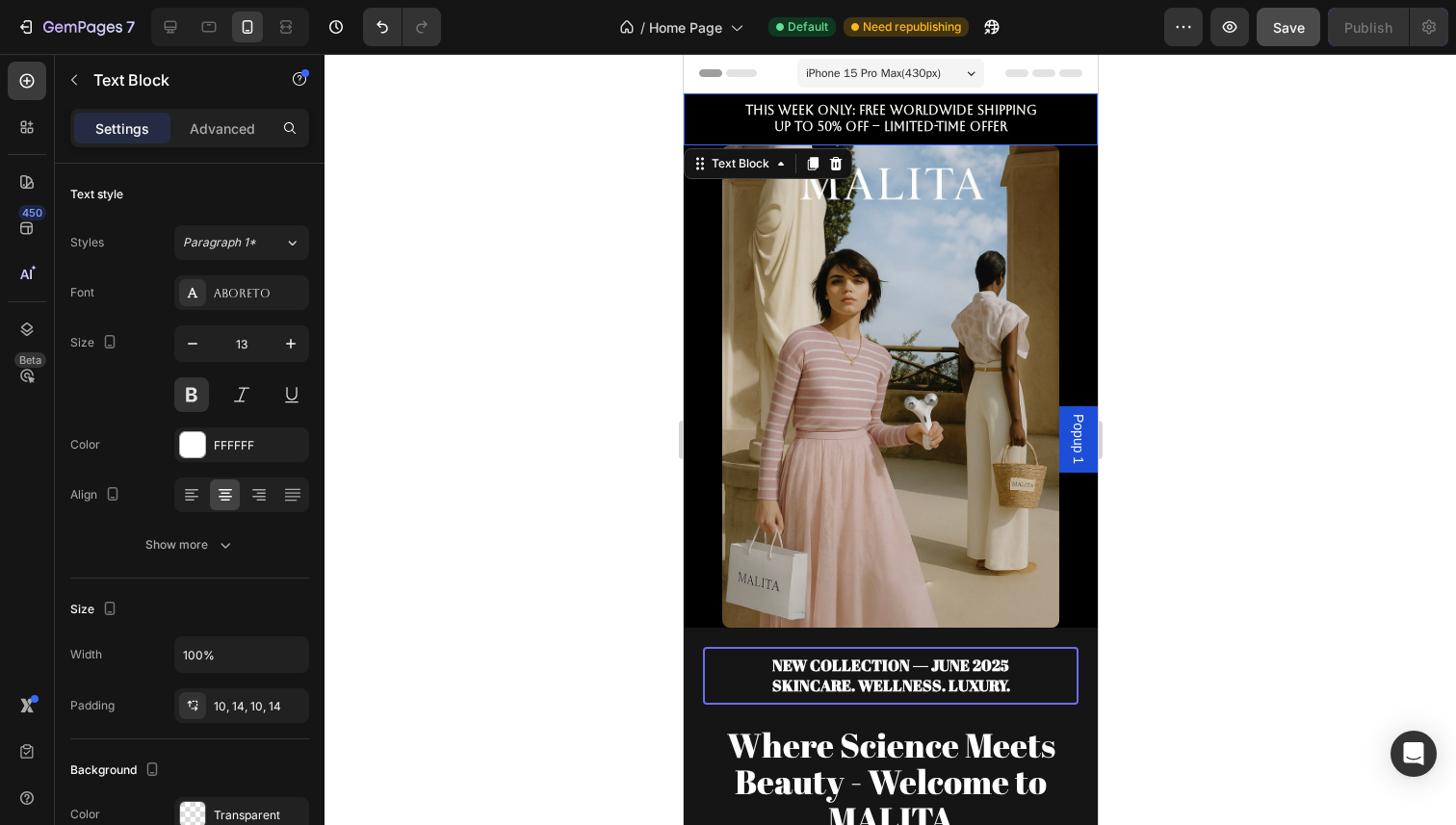 click on "This Week Only: Free Worldwide Shipping Up to 50% Off – Limited-Time Offer" at bounding box center [890, 119] 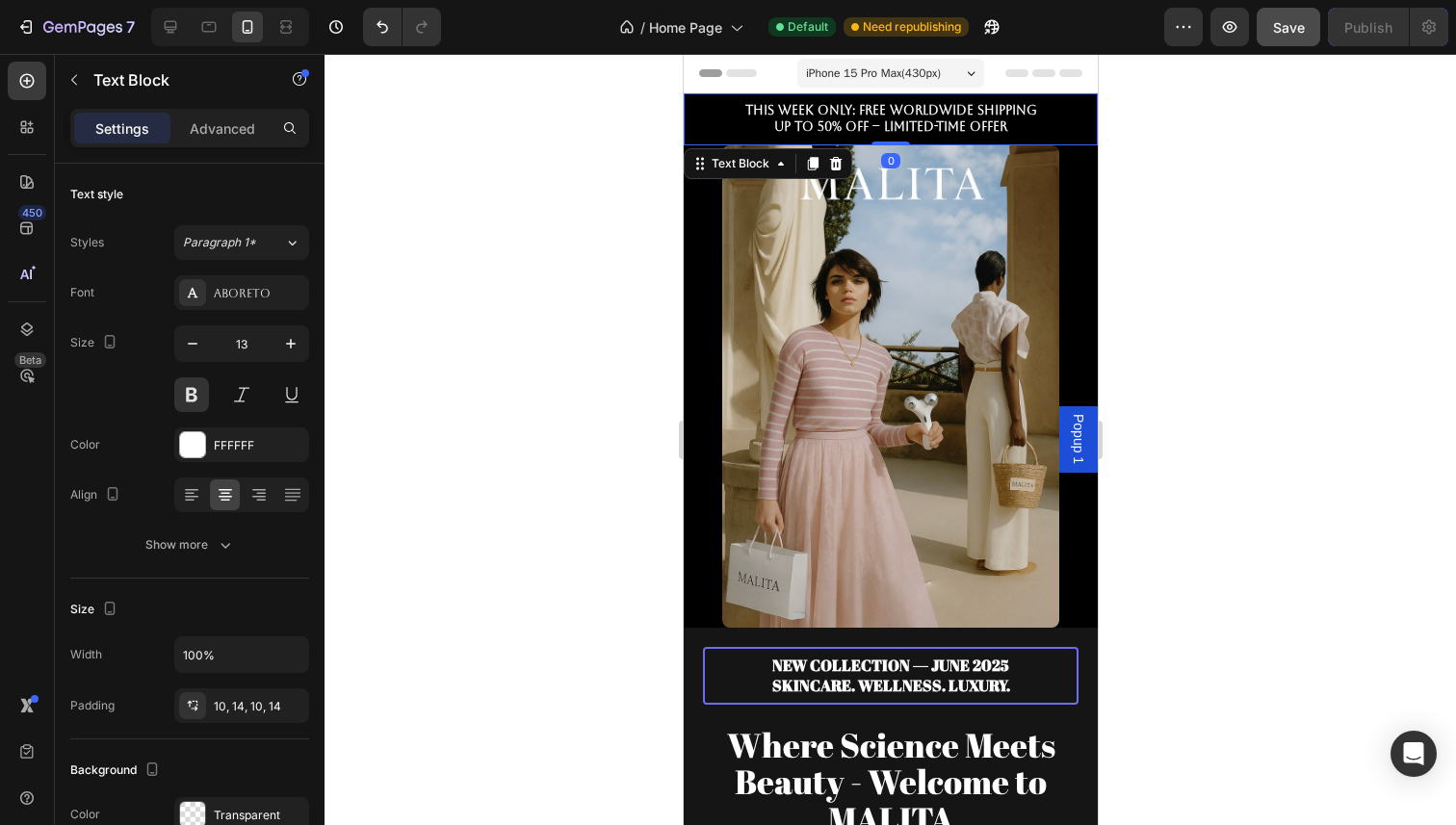 click on "This Week Only: Free Worldwide Shipping Up to 50% Off – Limited-Time Offer" at bounding box center [890, 119] 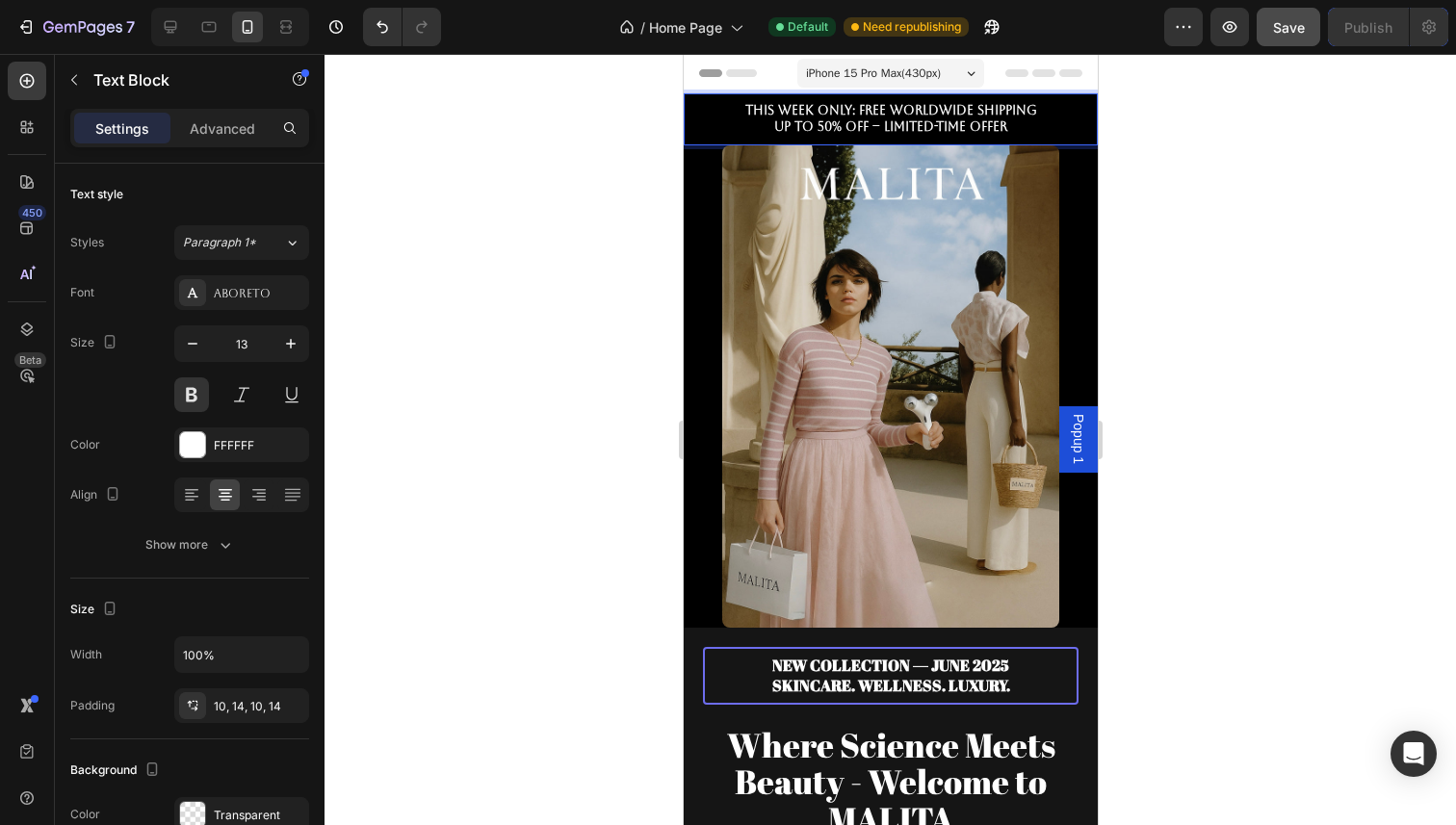click on "This Week Only: Free Worldwide Shipping Up to 50% Off – Limited-Time Offer" at bounding box center [890, 119] 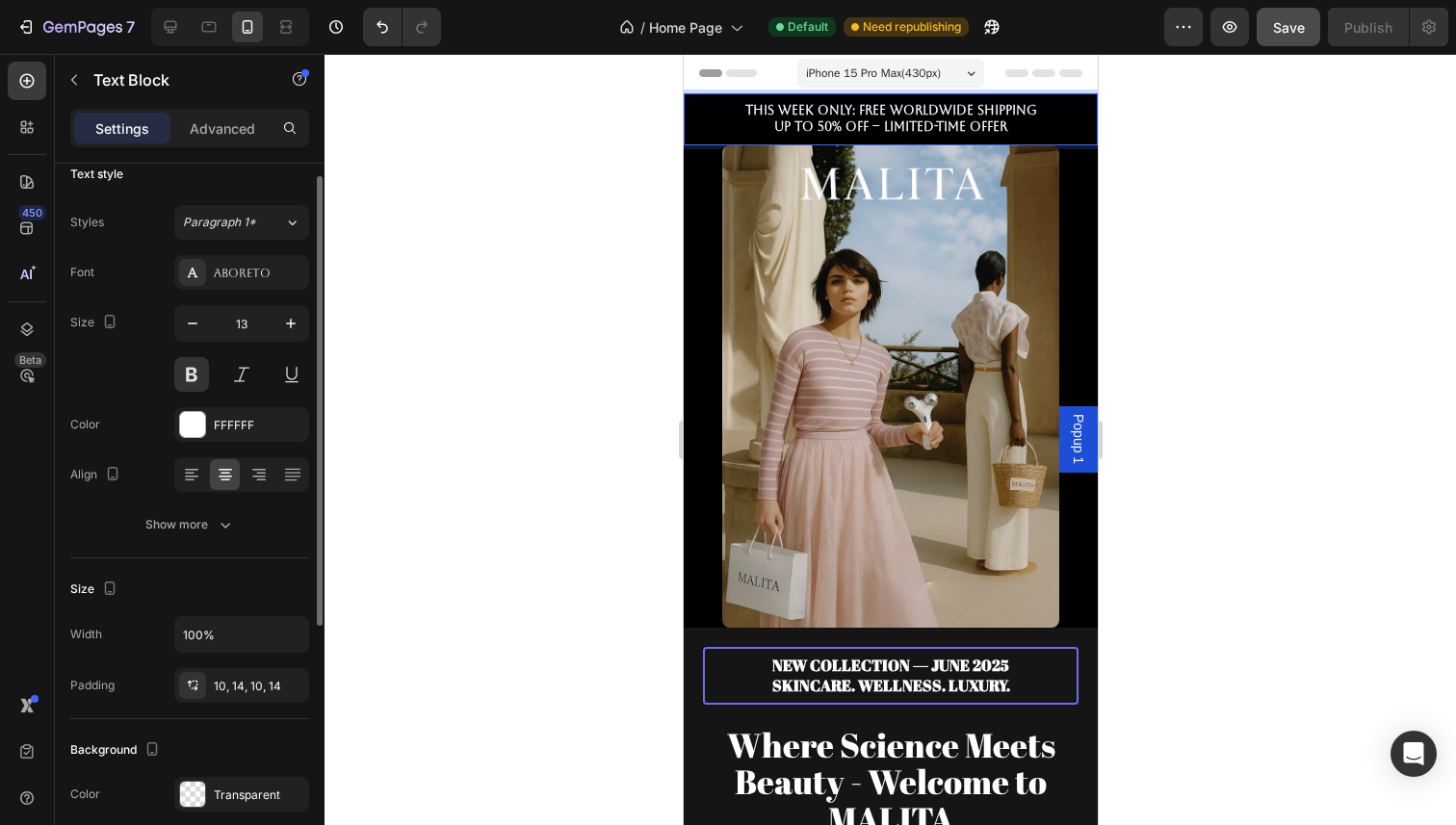 scroll, scrollTop: 0, scrollLeft: 0, axis: both 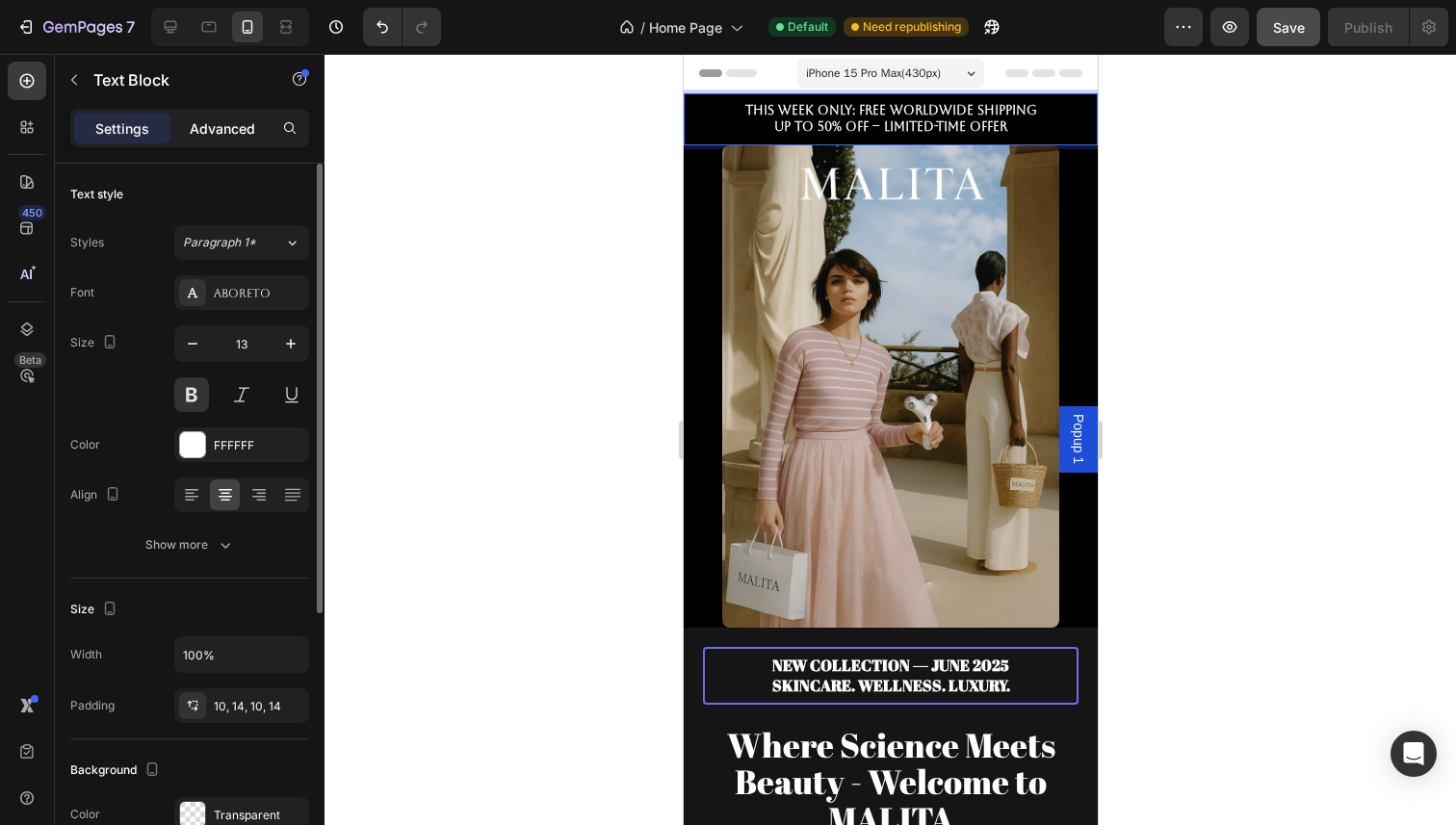 click on "Advanced" 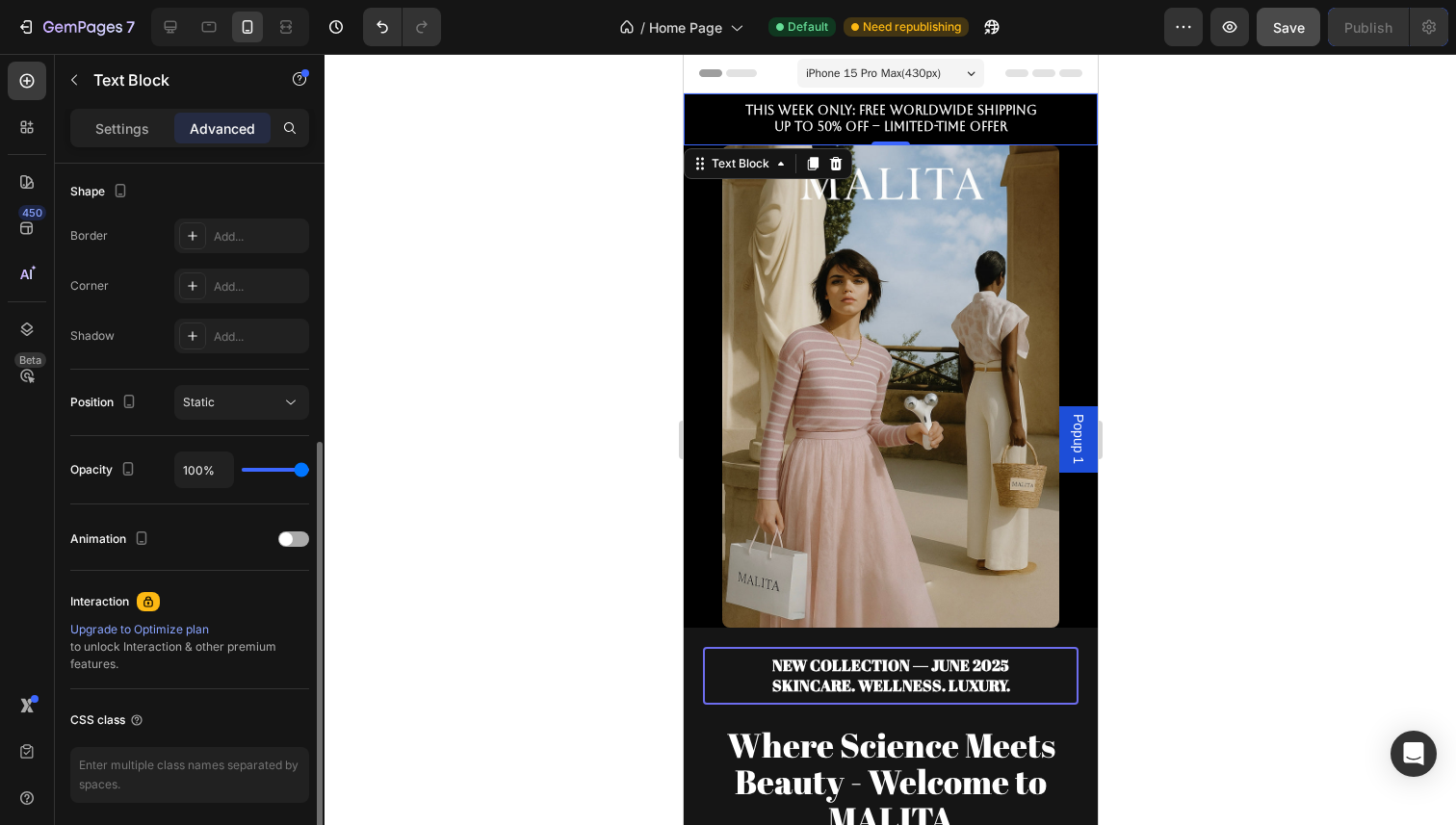 scroll, scrollTop: 500, scrollLeft: 0, axis: vertical 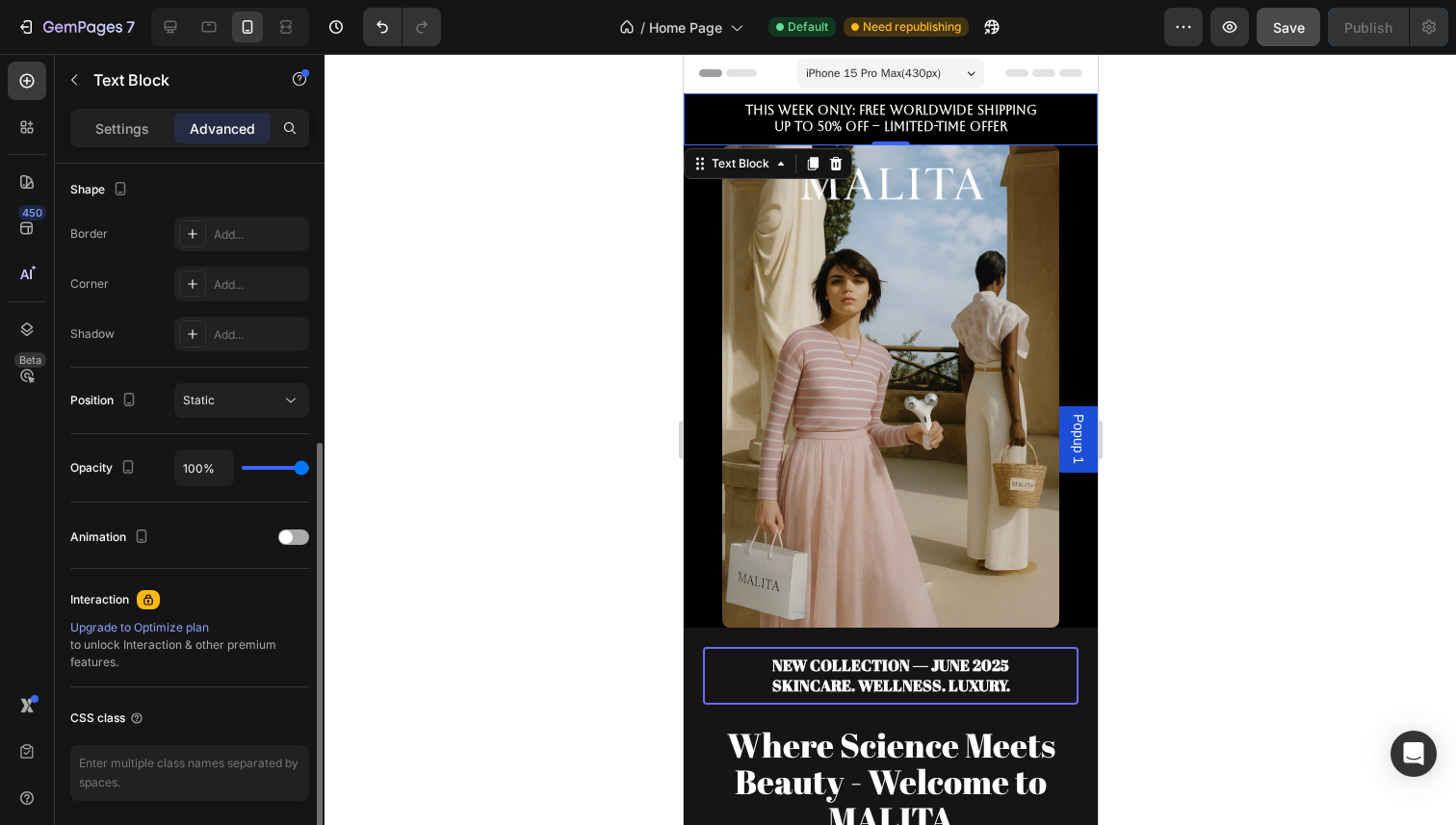click at bounding box center [286, 537] 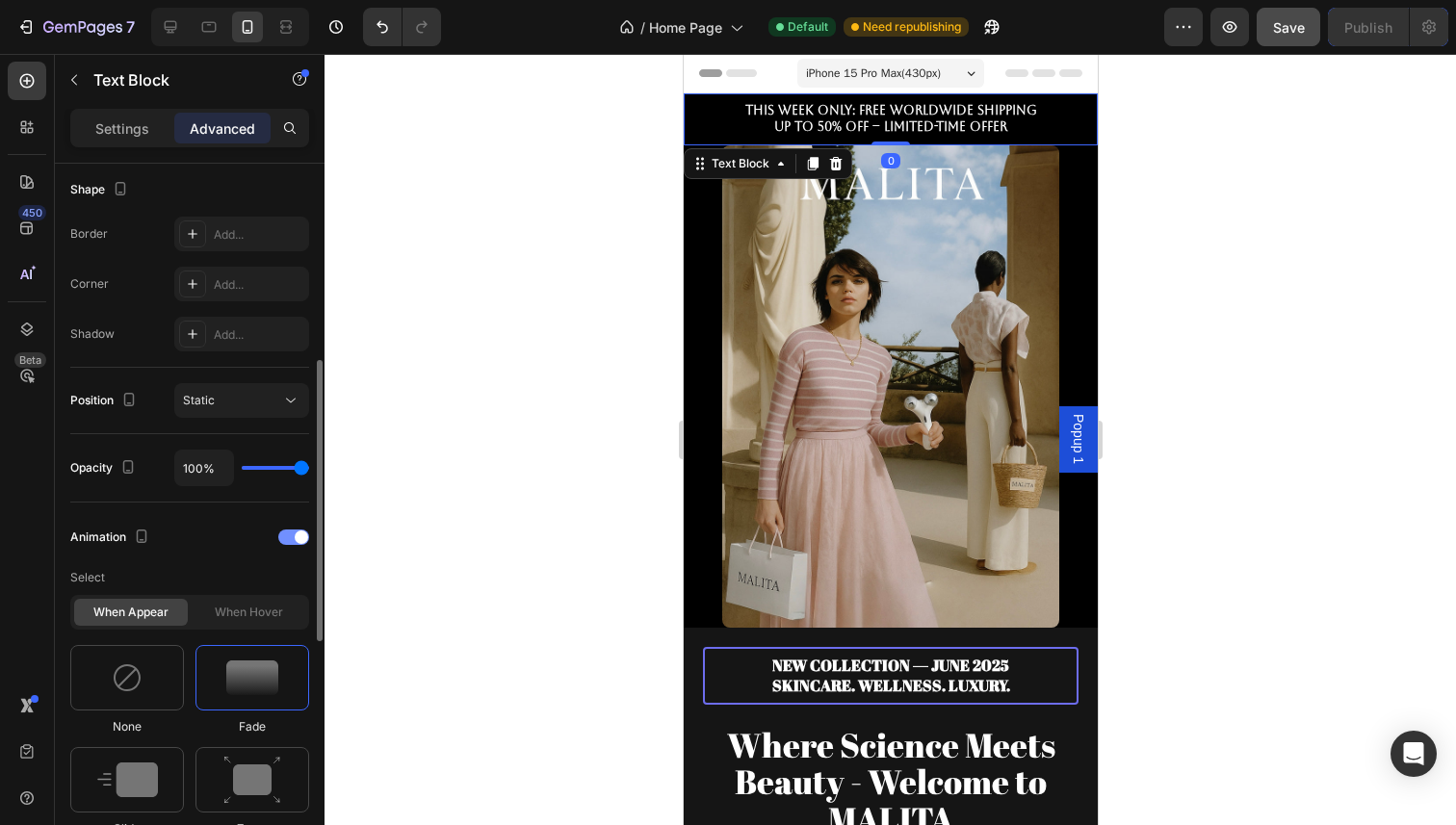 click at bounding box center [294, 537] 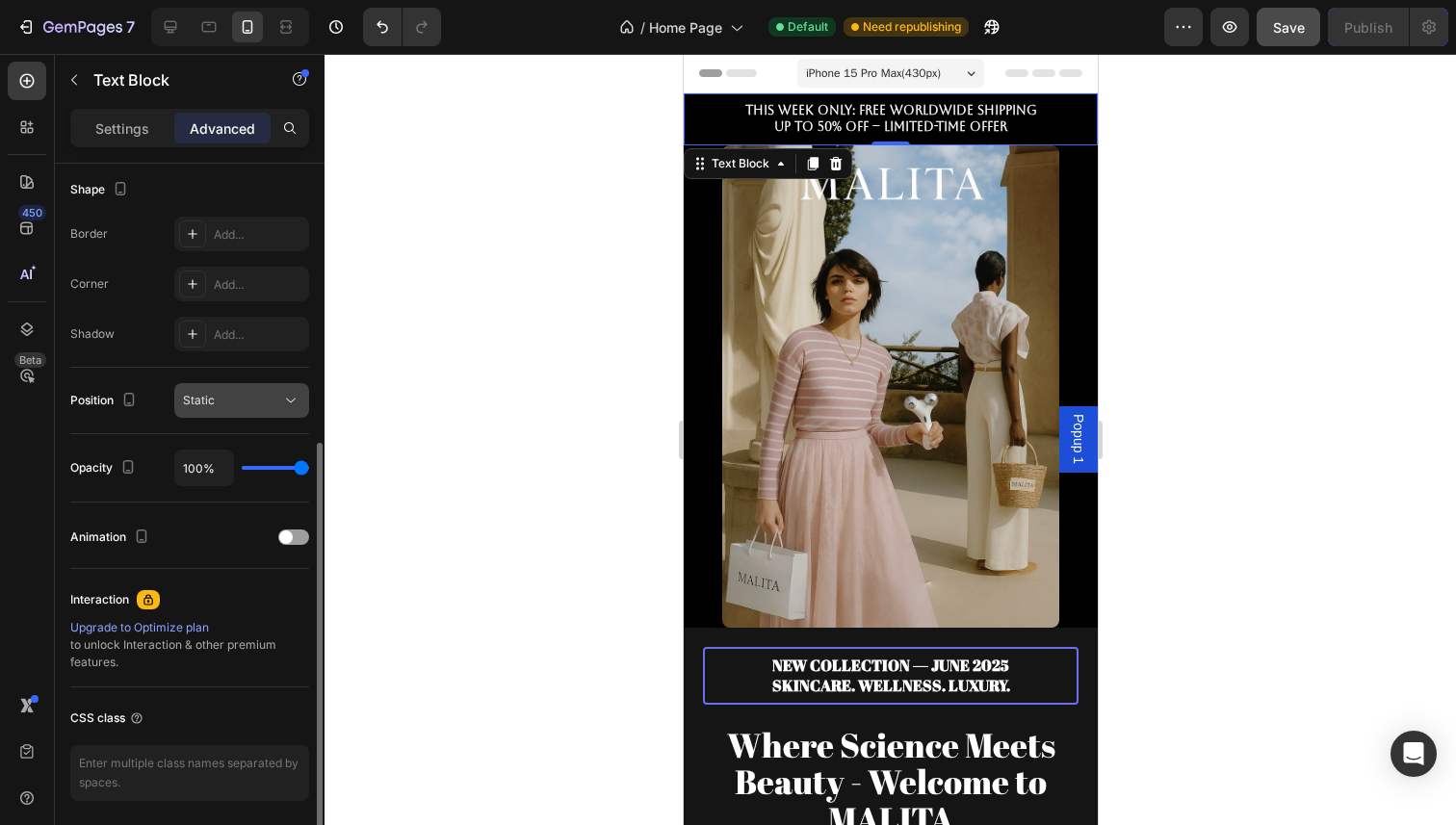 click on "Static" at bounding box center [232, 400] 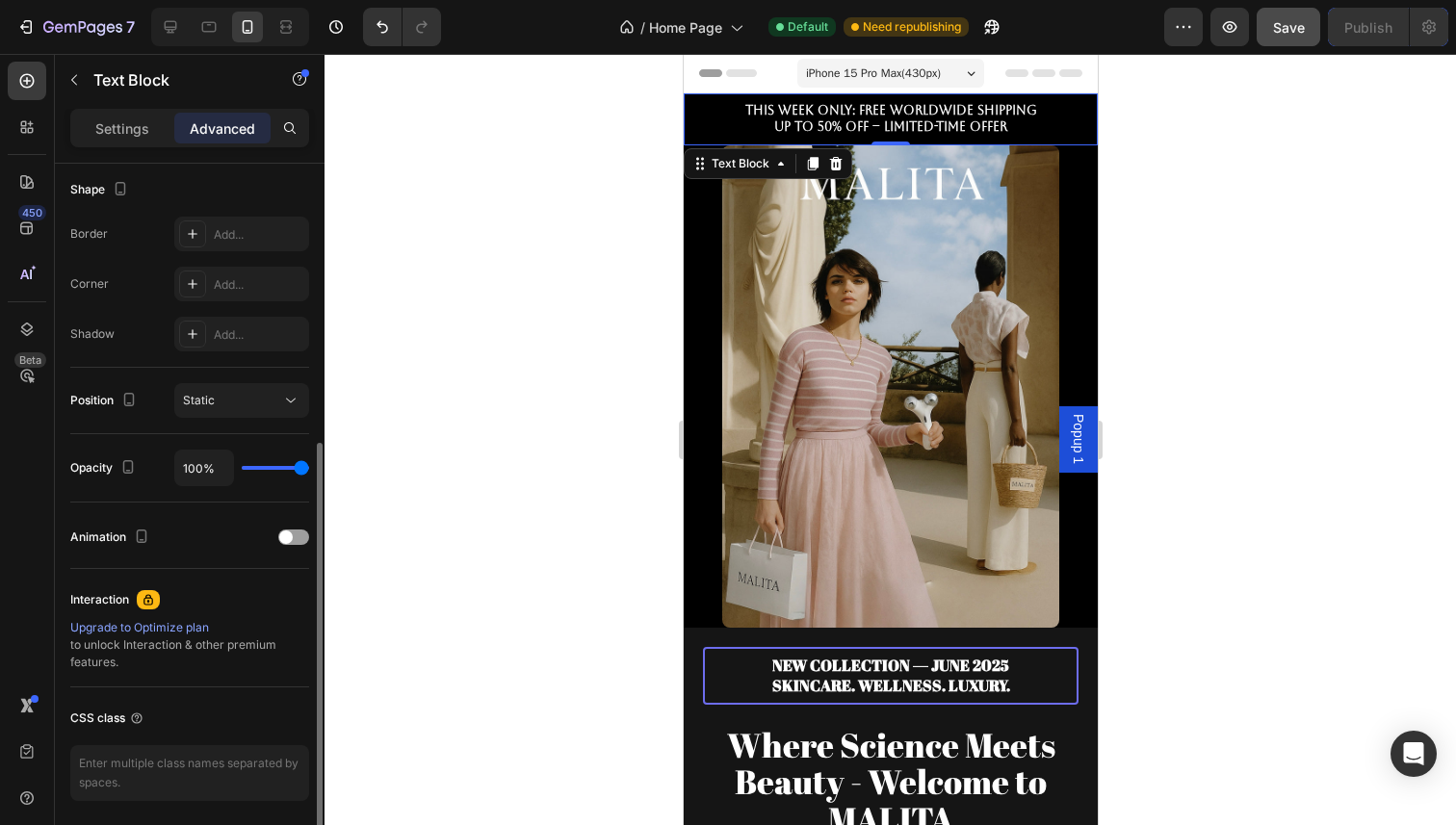 click on "Shape Border Add... Corner Add... Shadow Add..." 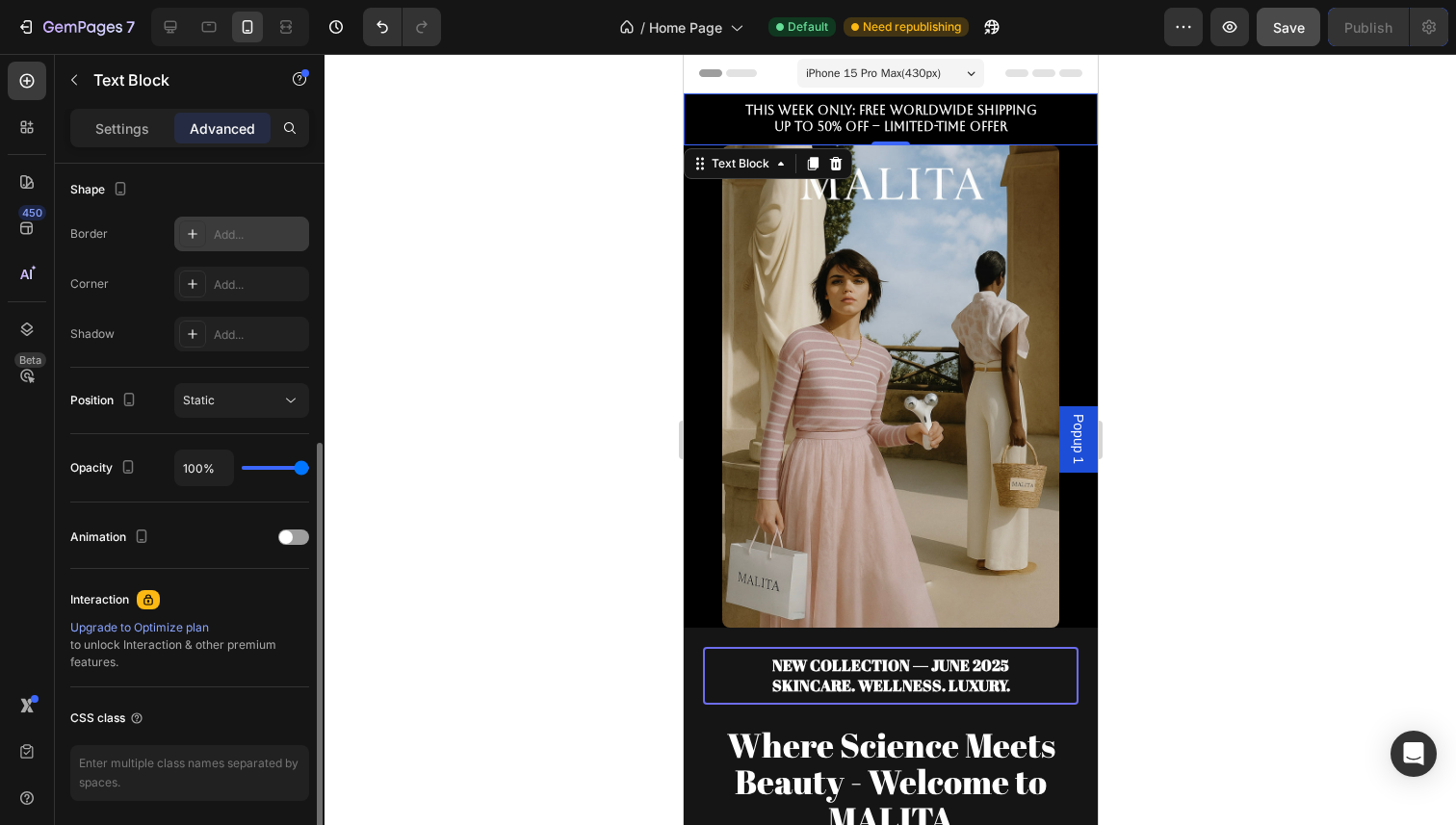 click on "Add..." at bounding box center [259, 235] 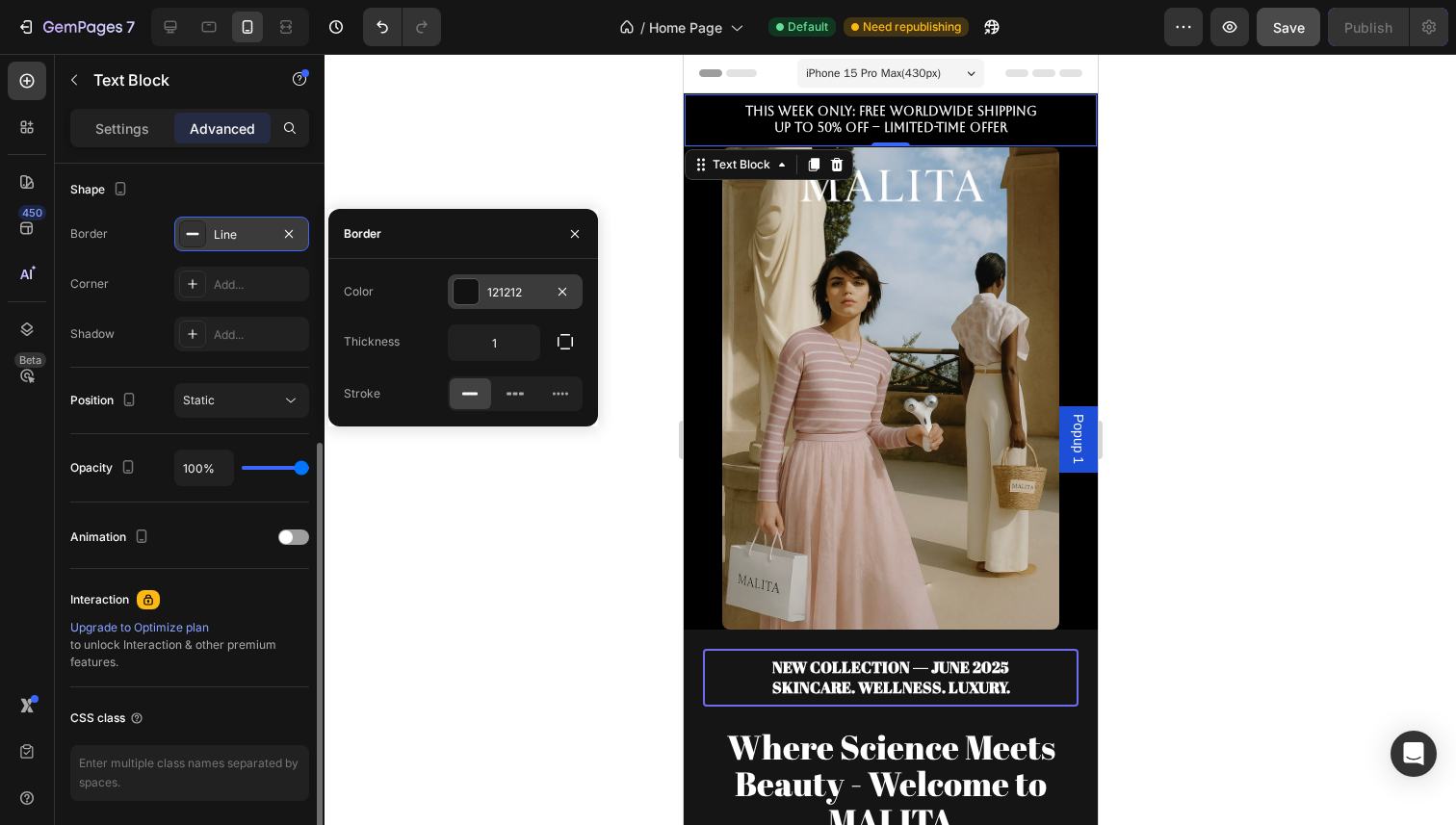 click at bounding box center (466, 292) 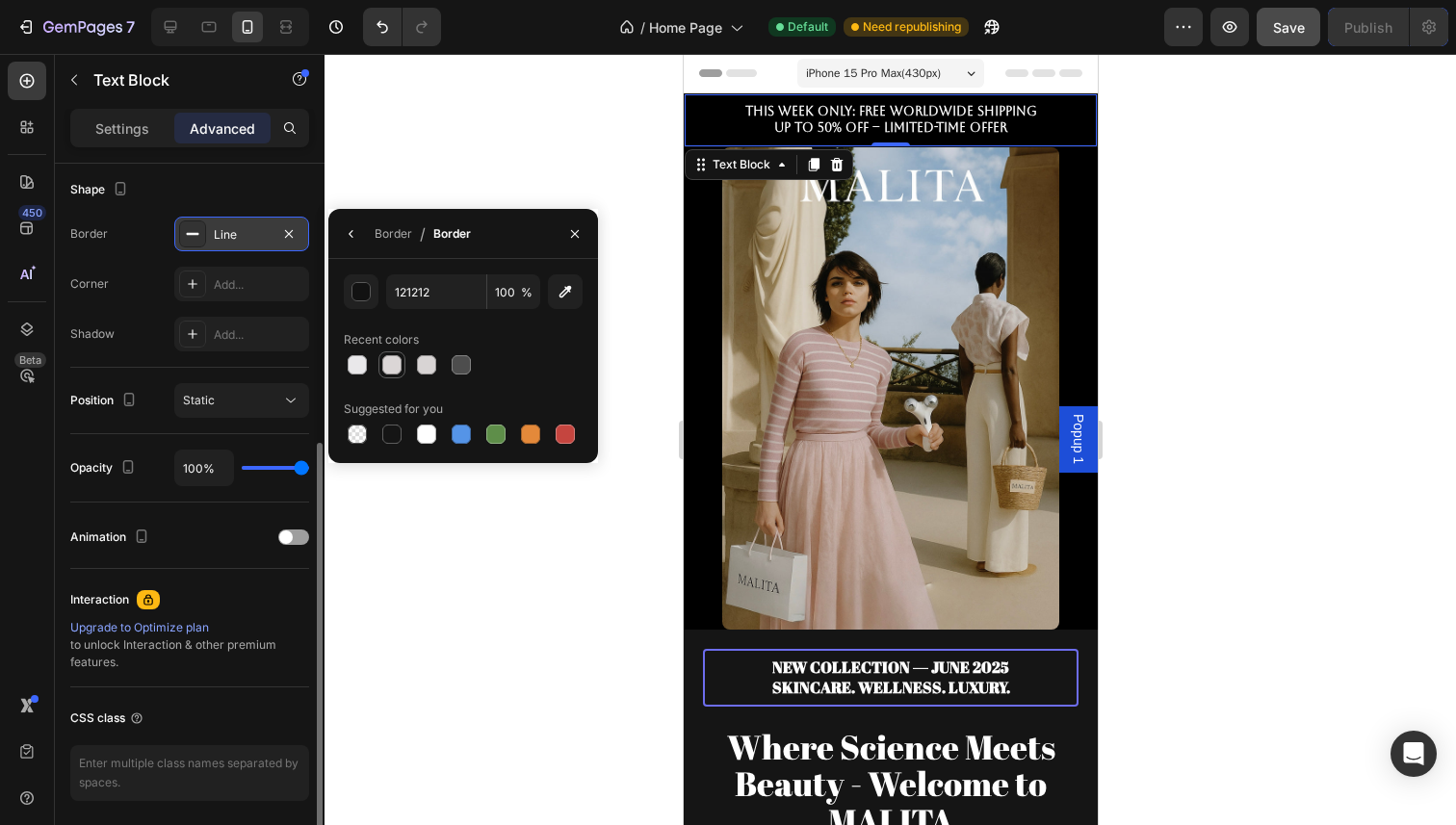 click at bounding box center [392, 365] 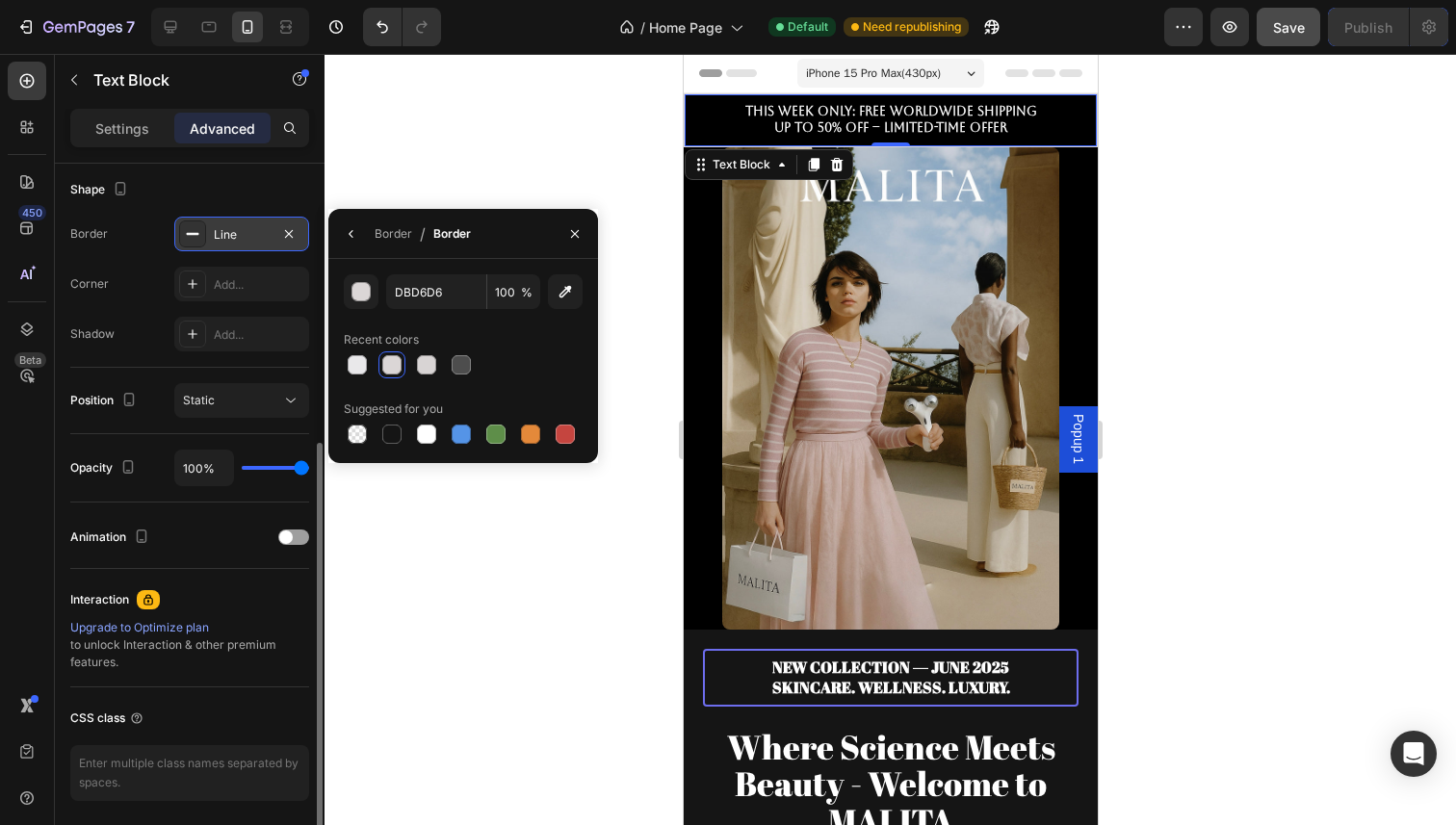 click 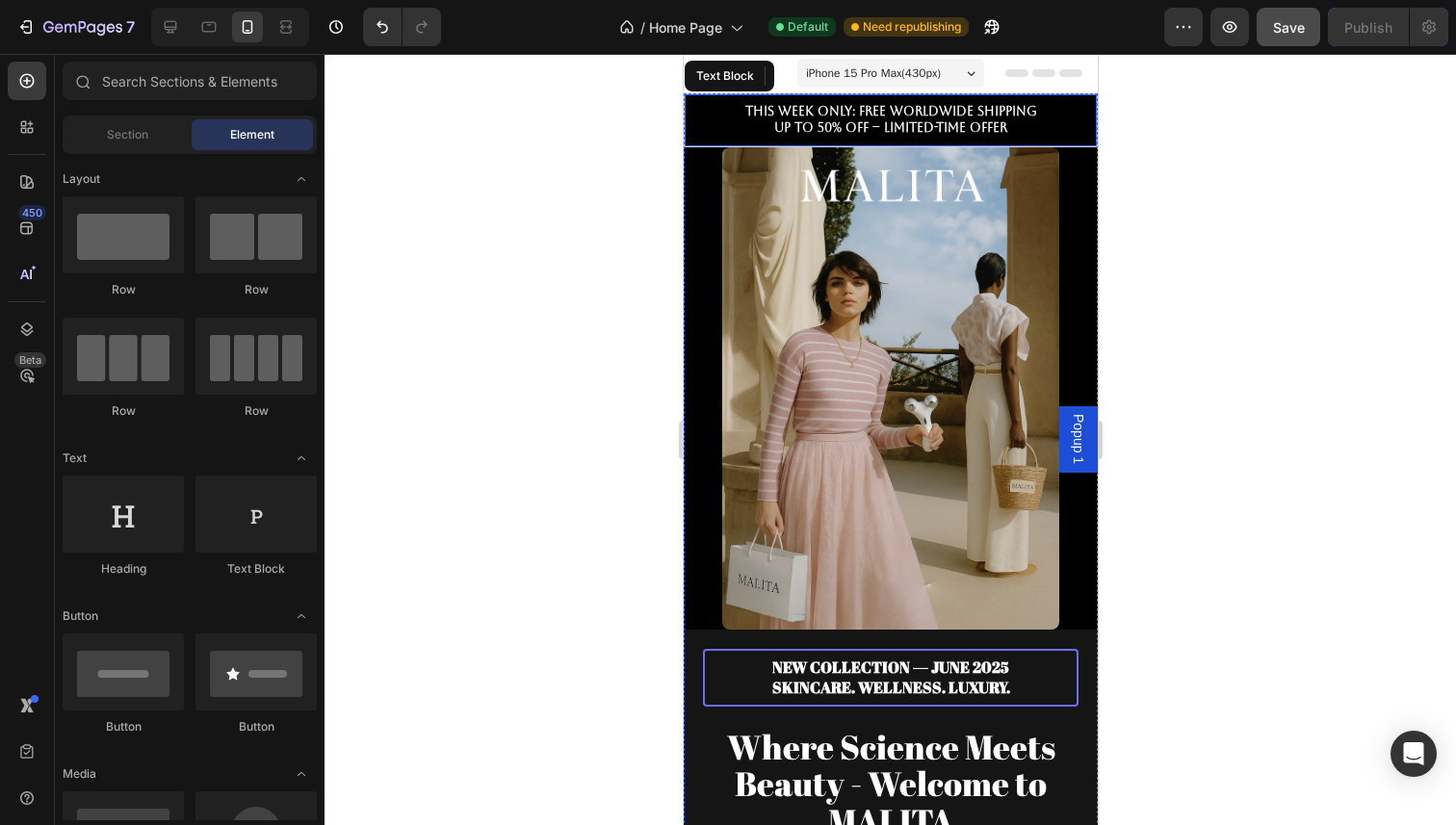 click on "This Week Only: Free Worldwide Shipping Up to 50% Off – Limited-Time Offer" at bounding box center (890, 120) 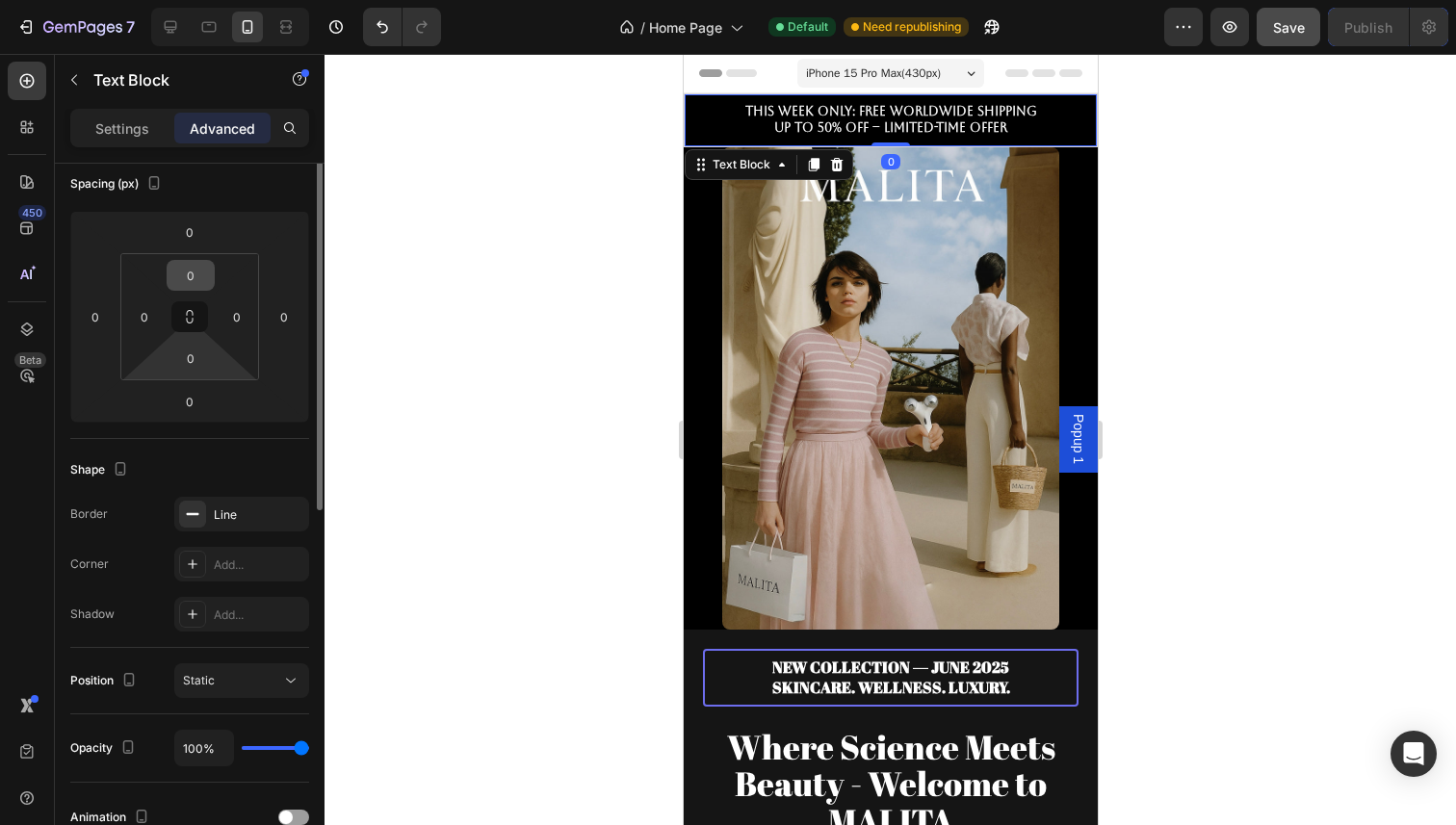 scroll, scrollTop: 456, scrollLeft: 0, axis: vertical 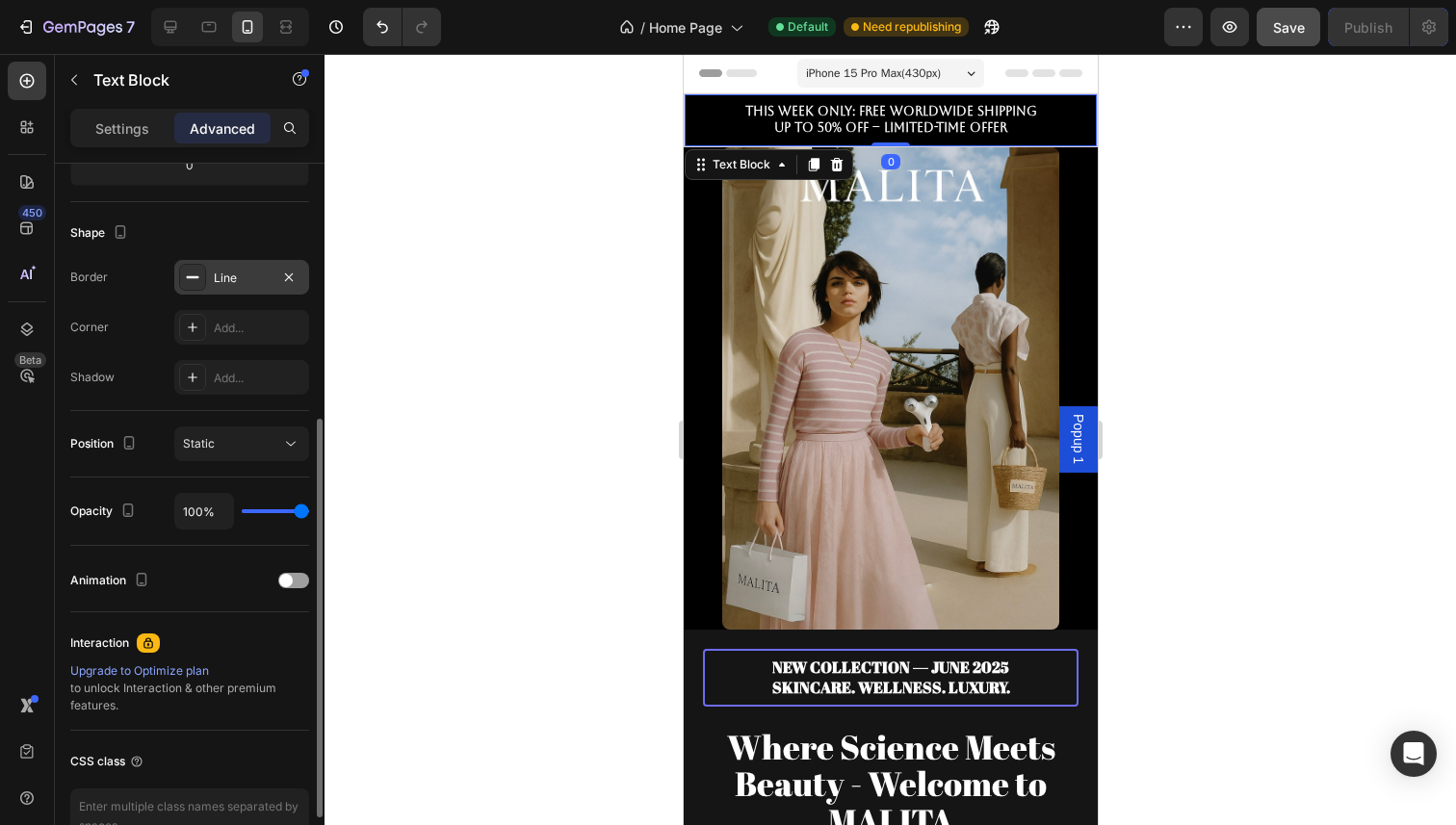 click on "Line" at bounding box center (242, 278) 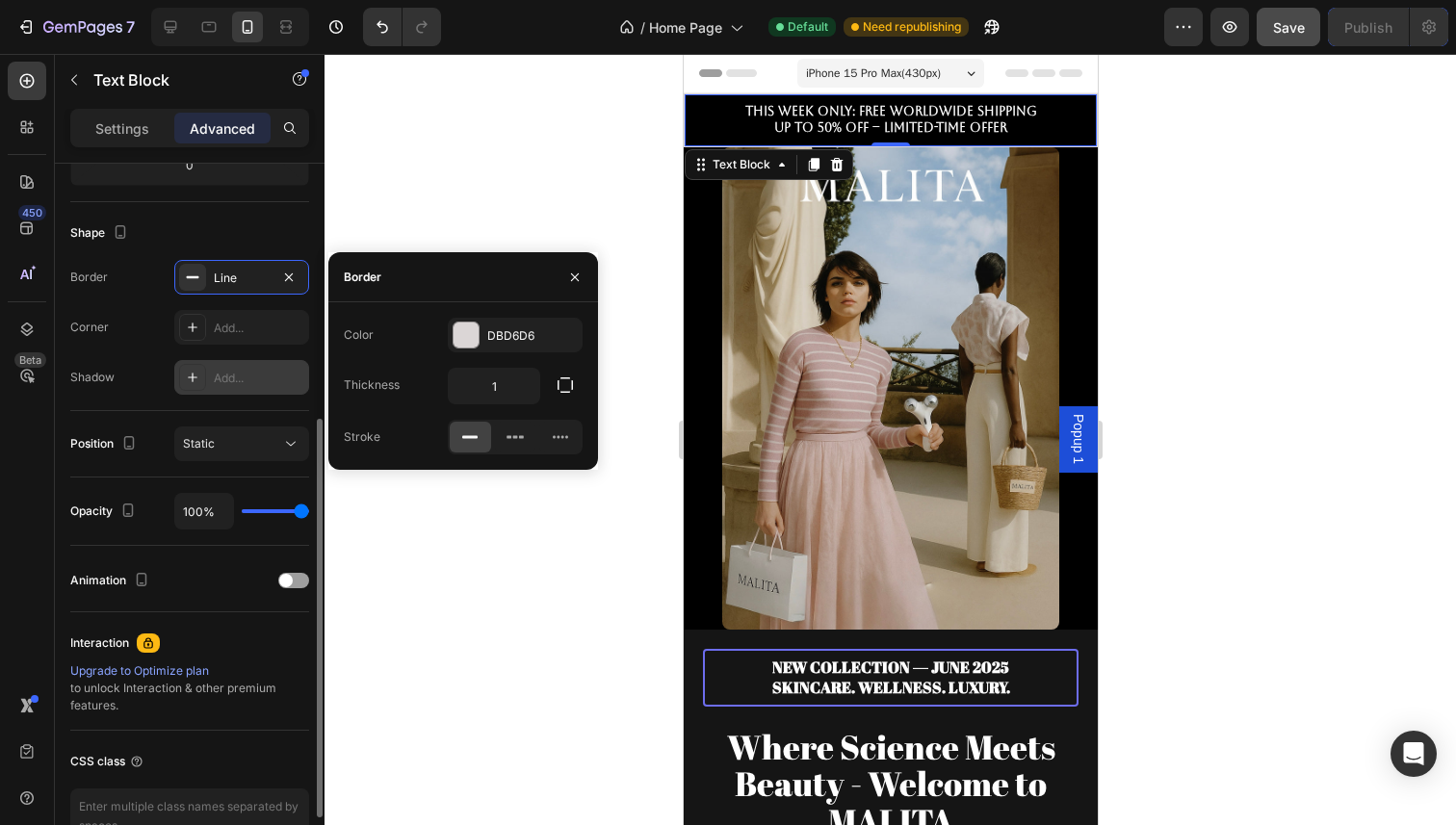 click on "Add..." at bounding box center [259, 378] 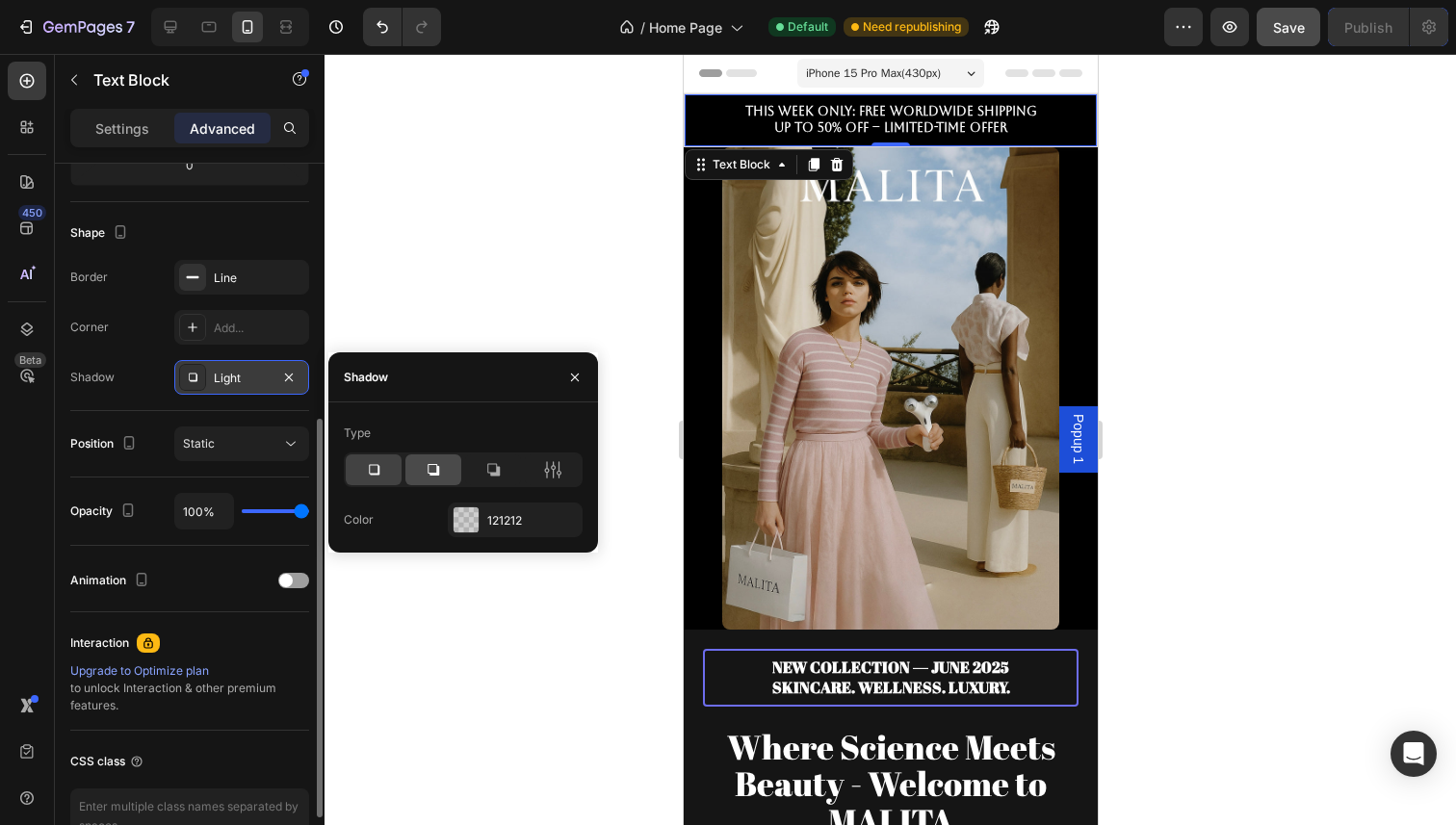click 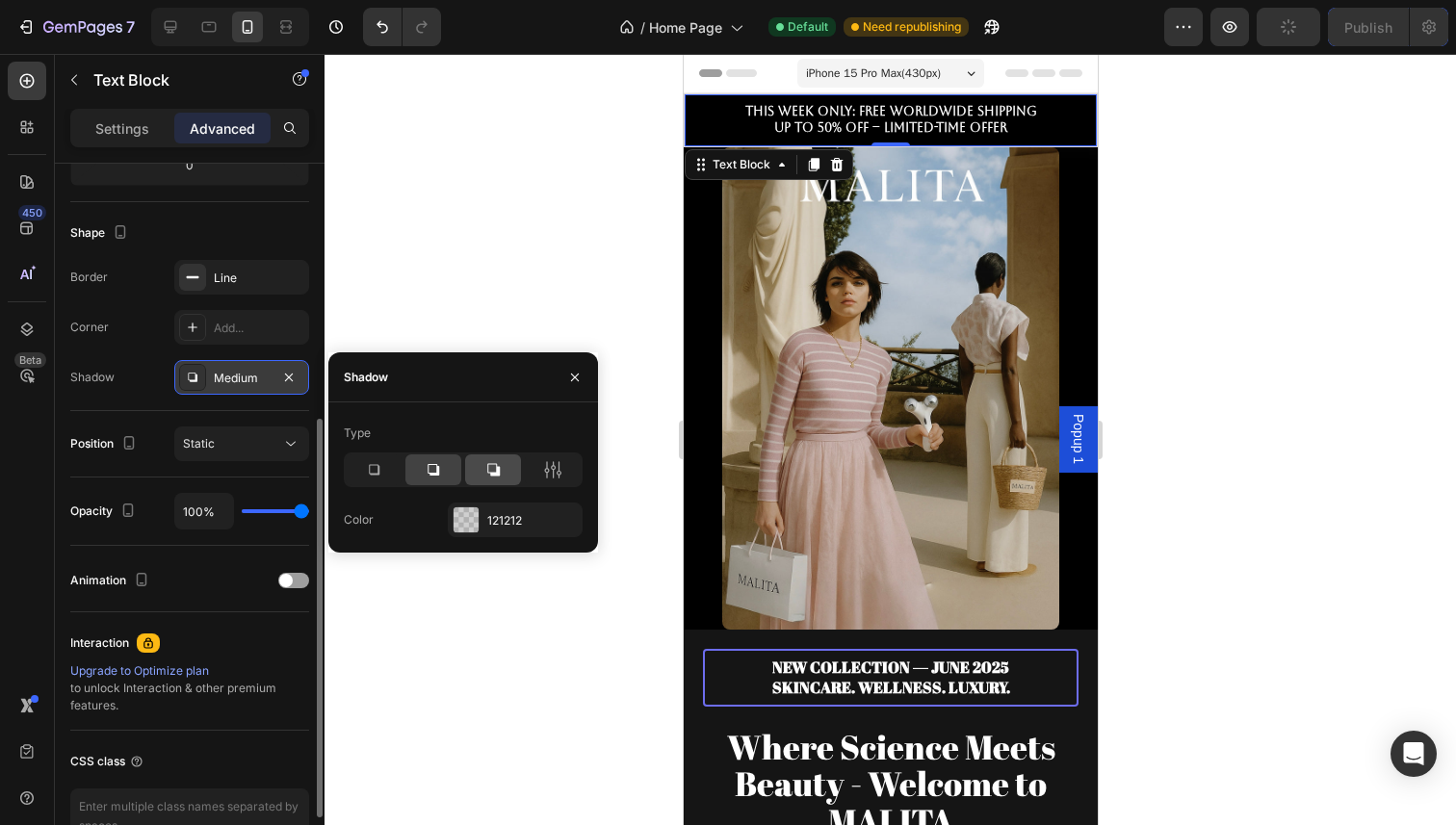 click 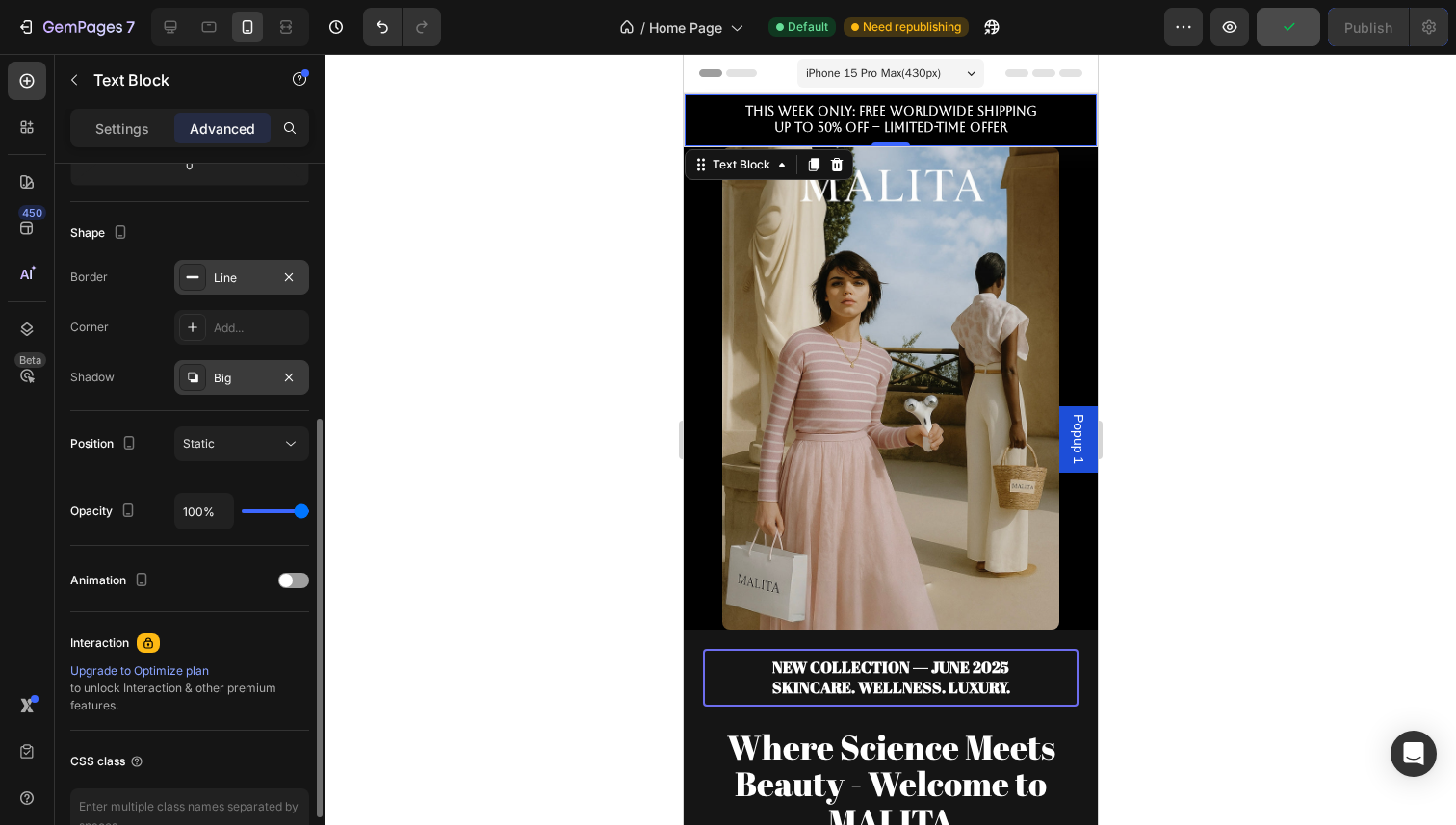 click 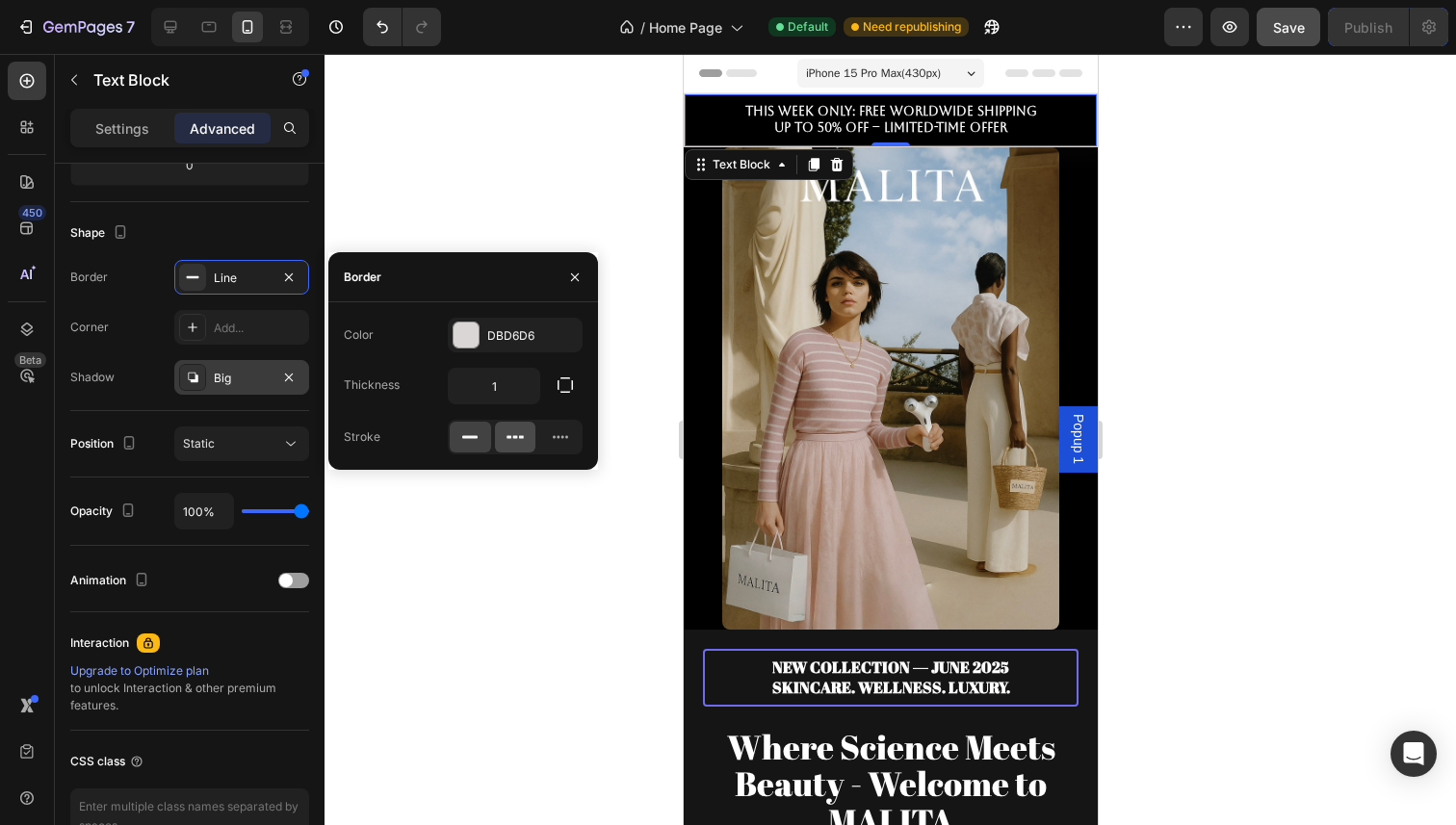 click 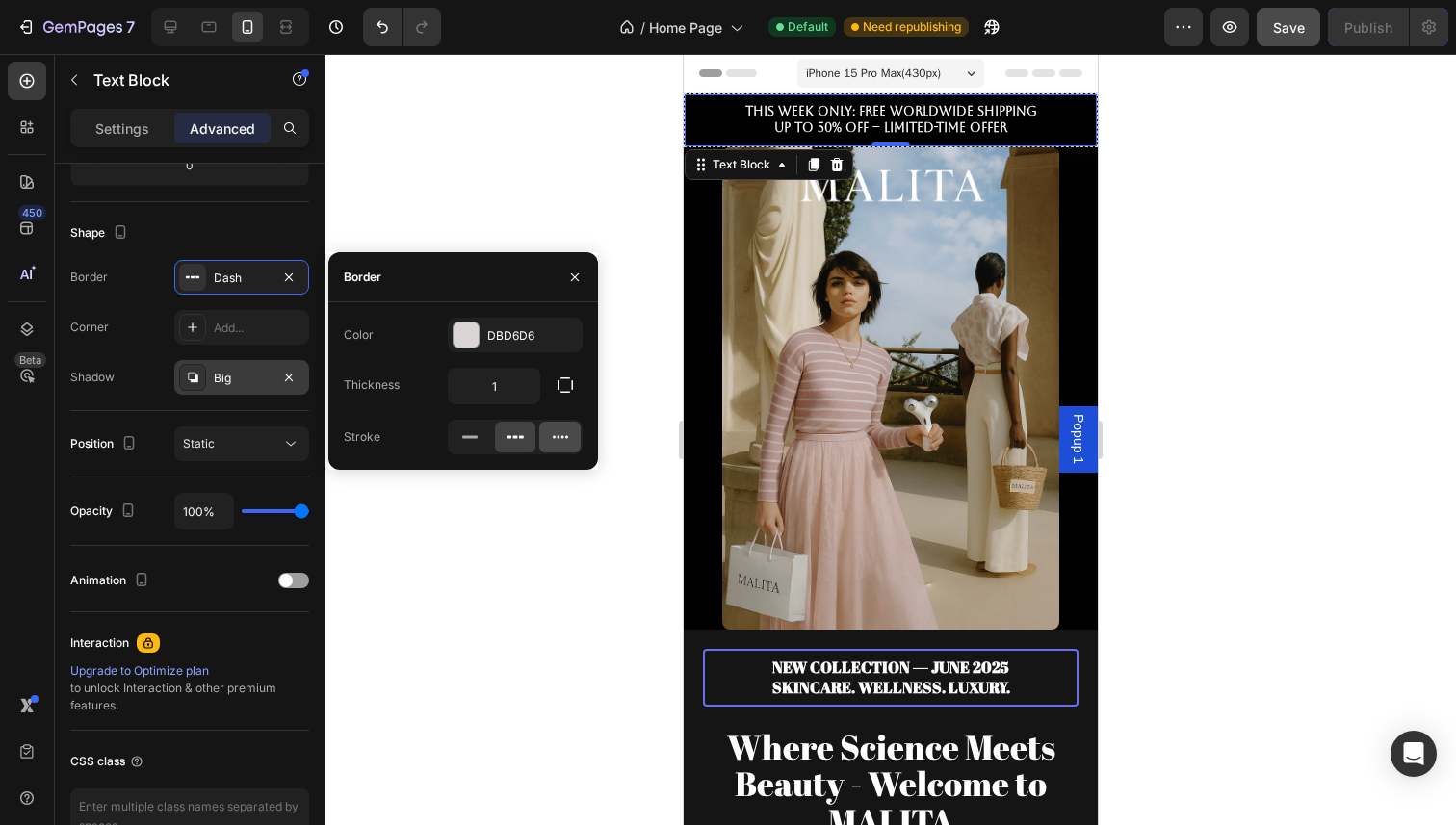 click 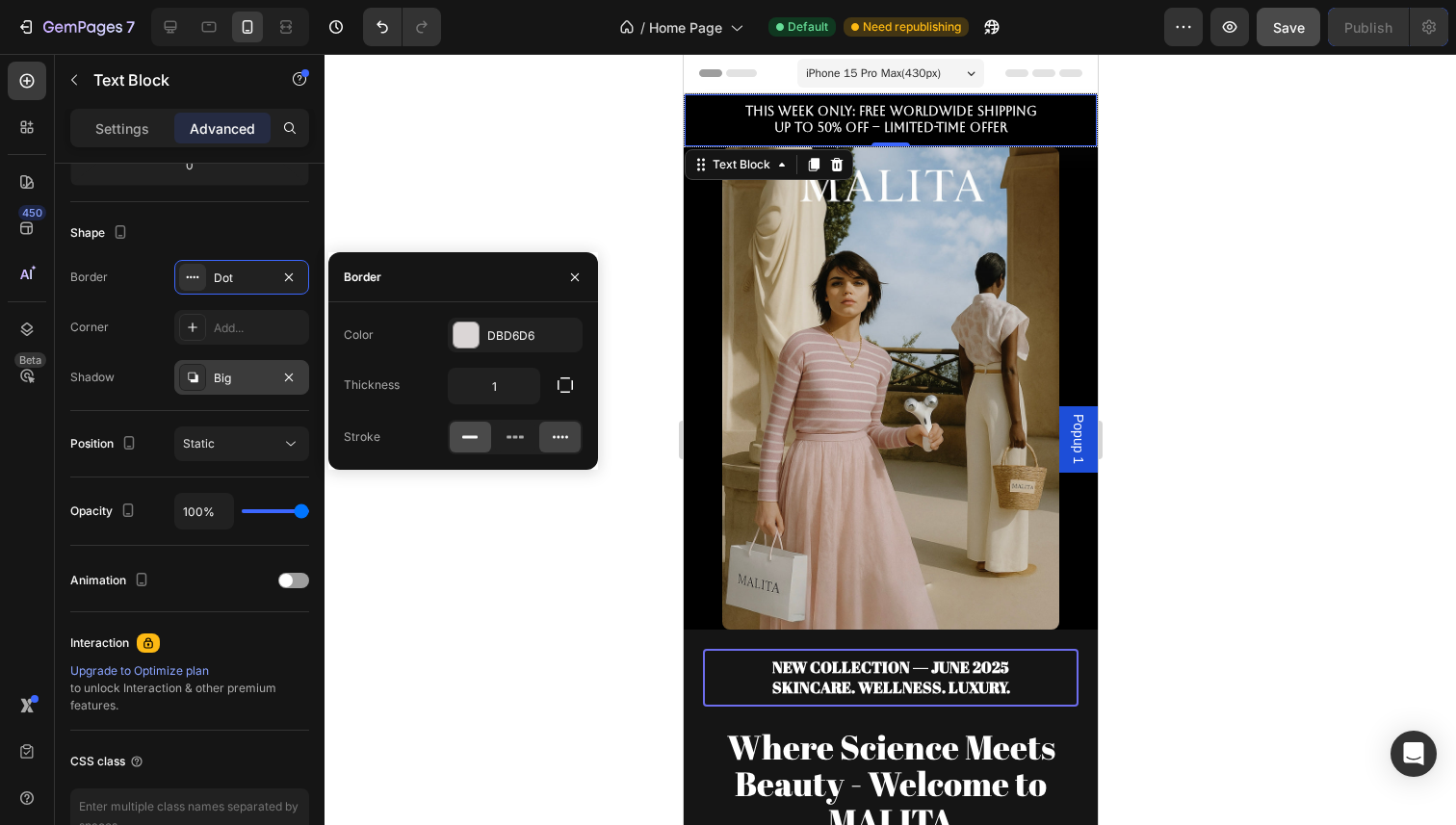 click 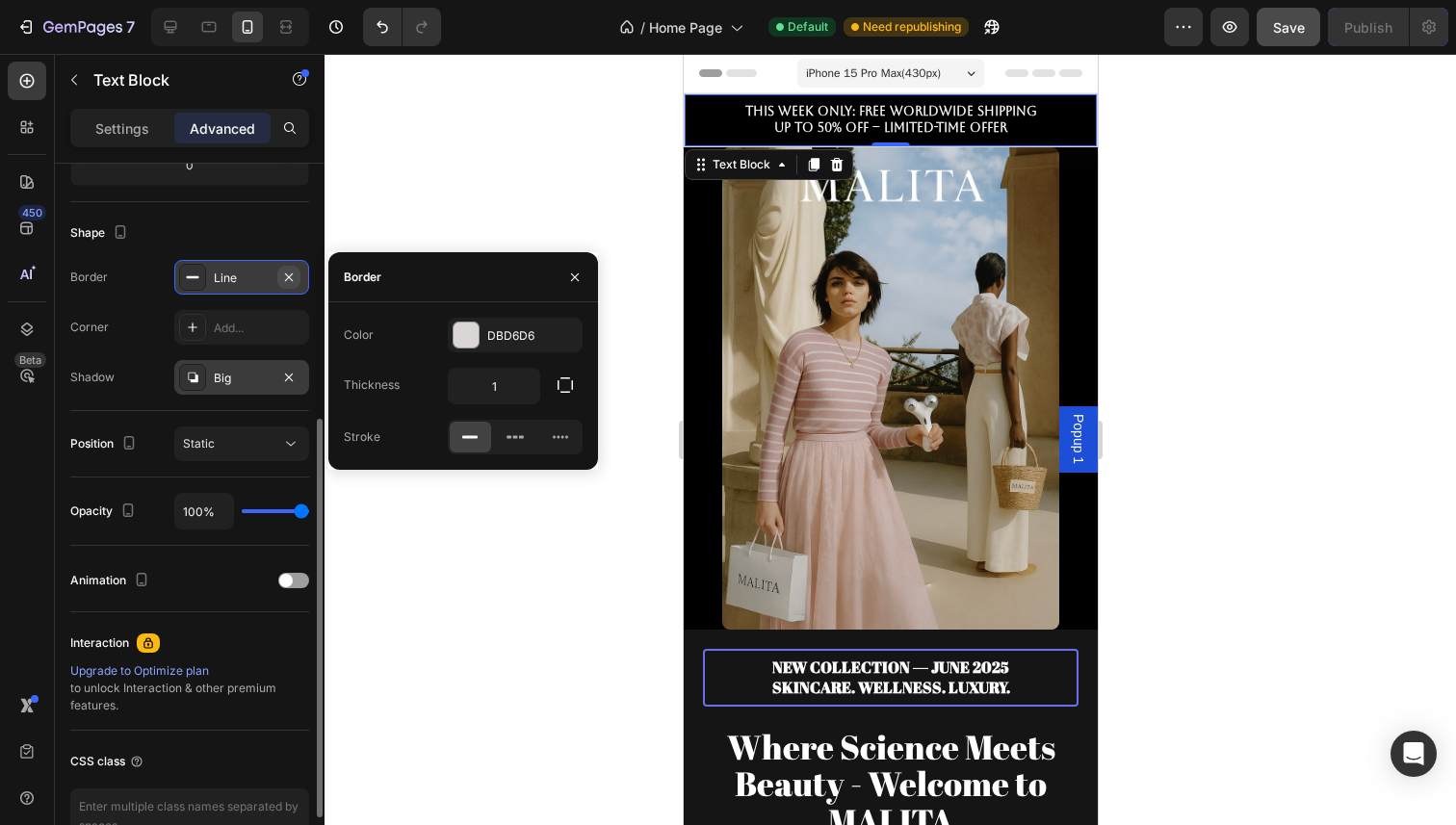 click 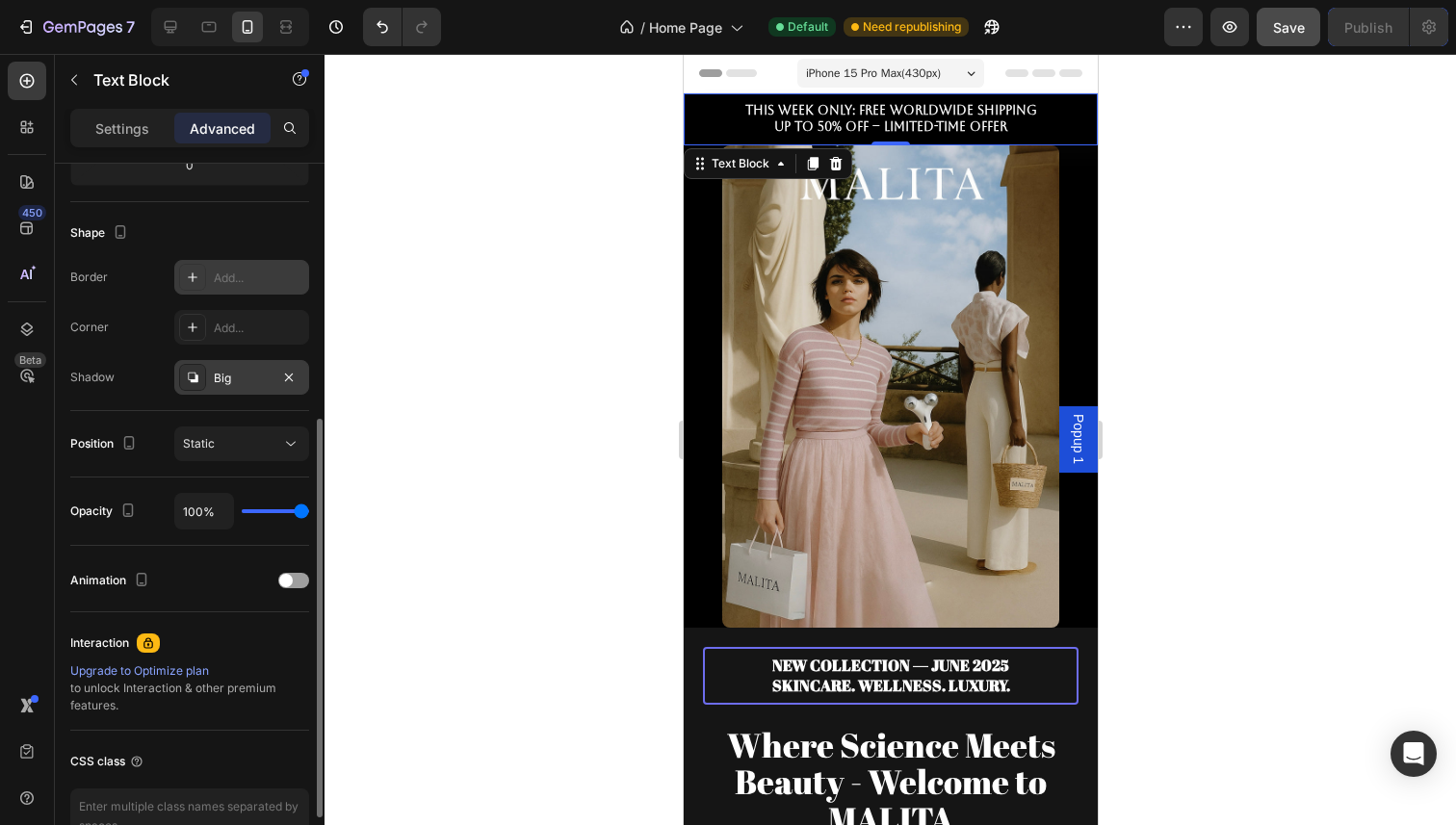 click 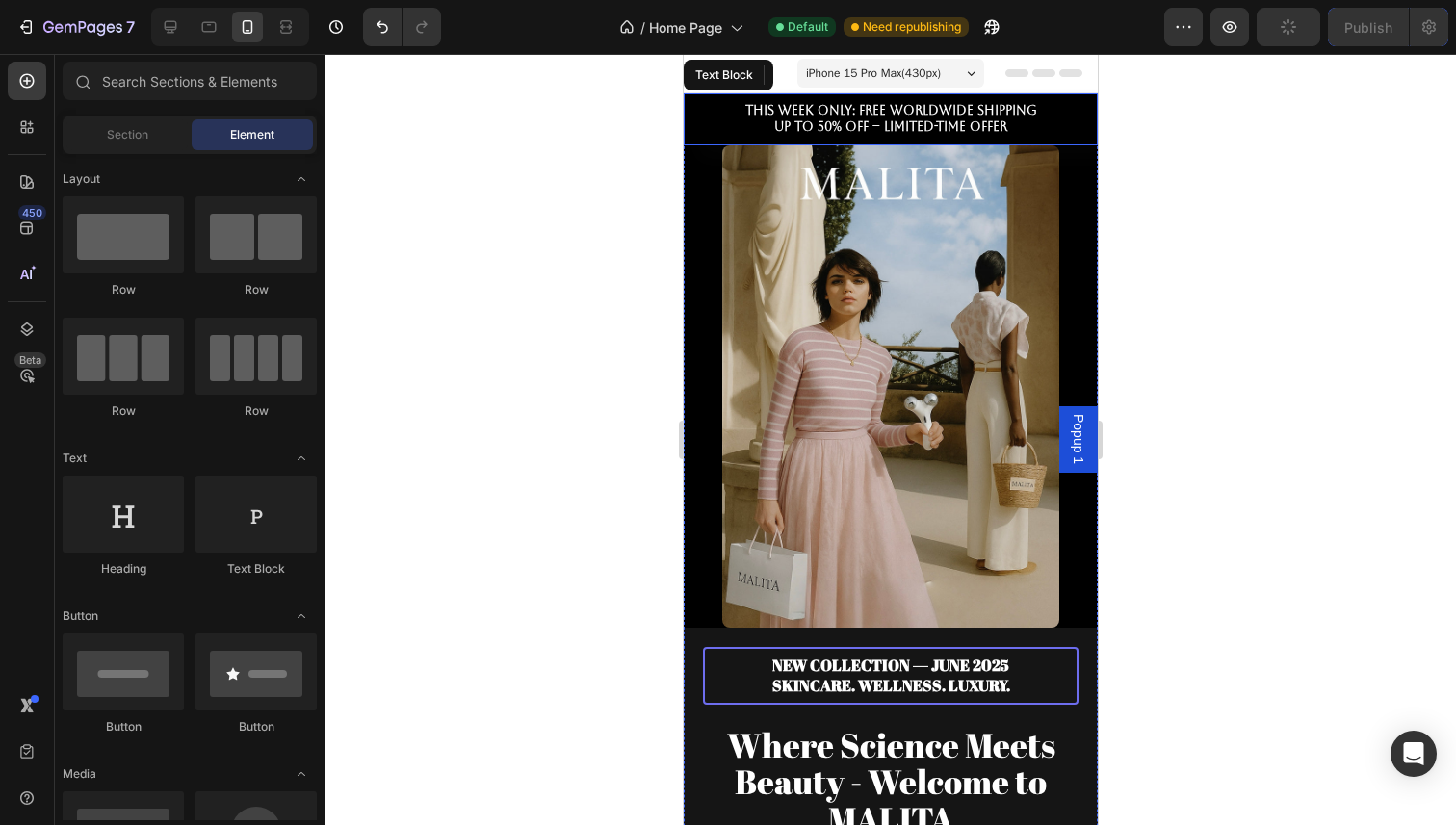 click on "This Week Only: Free Worldwide Shipping Up to 50% Off – Limited-Time Offer" at bounding box center [890, 119] 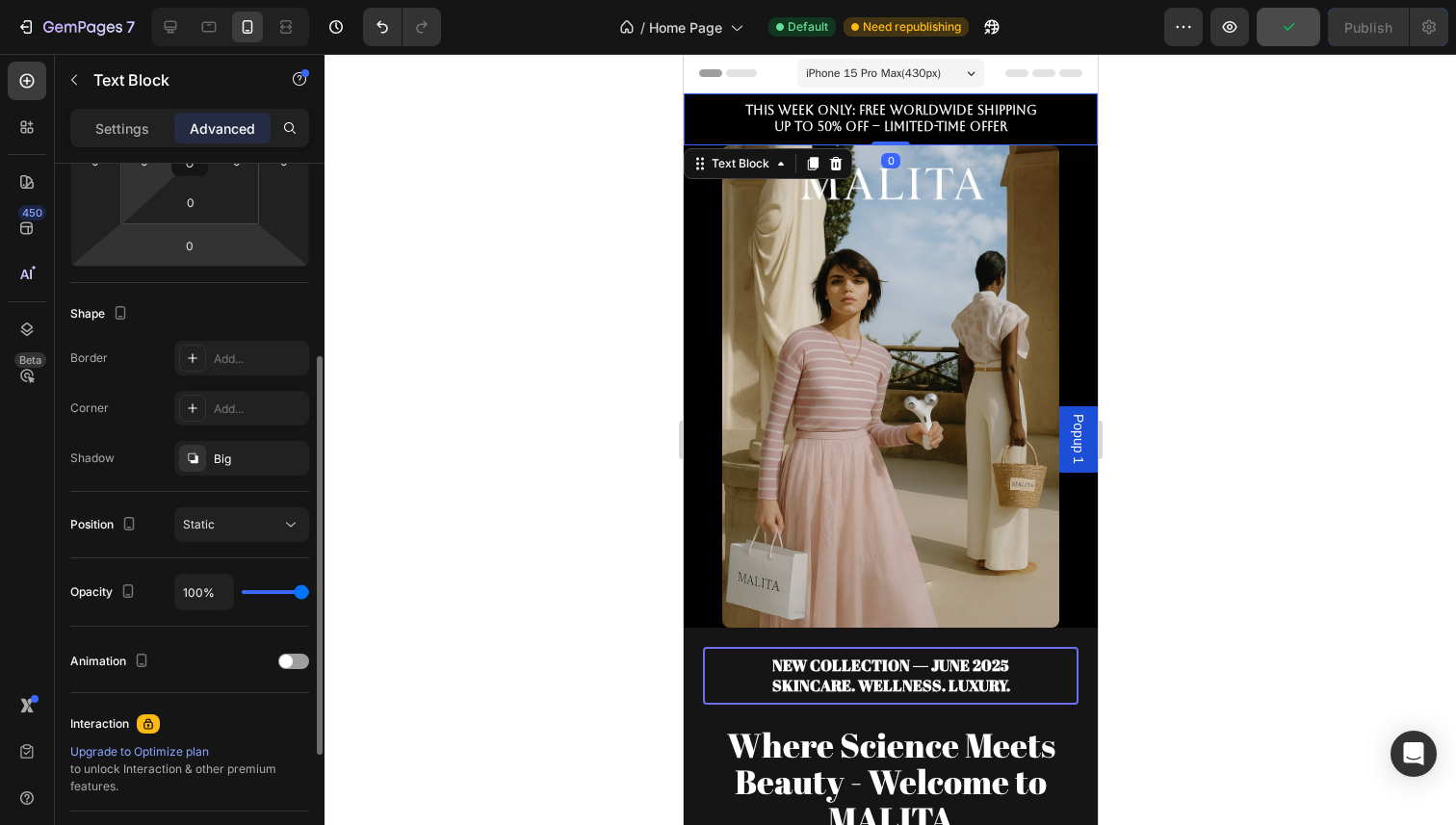 scroll, scrollTop: 397, scrollLeft: 0, axis: vertical 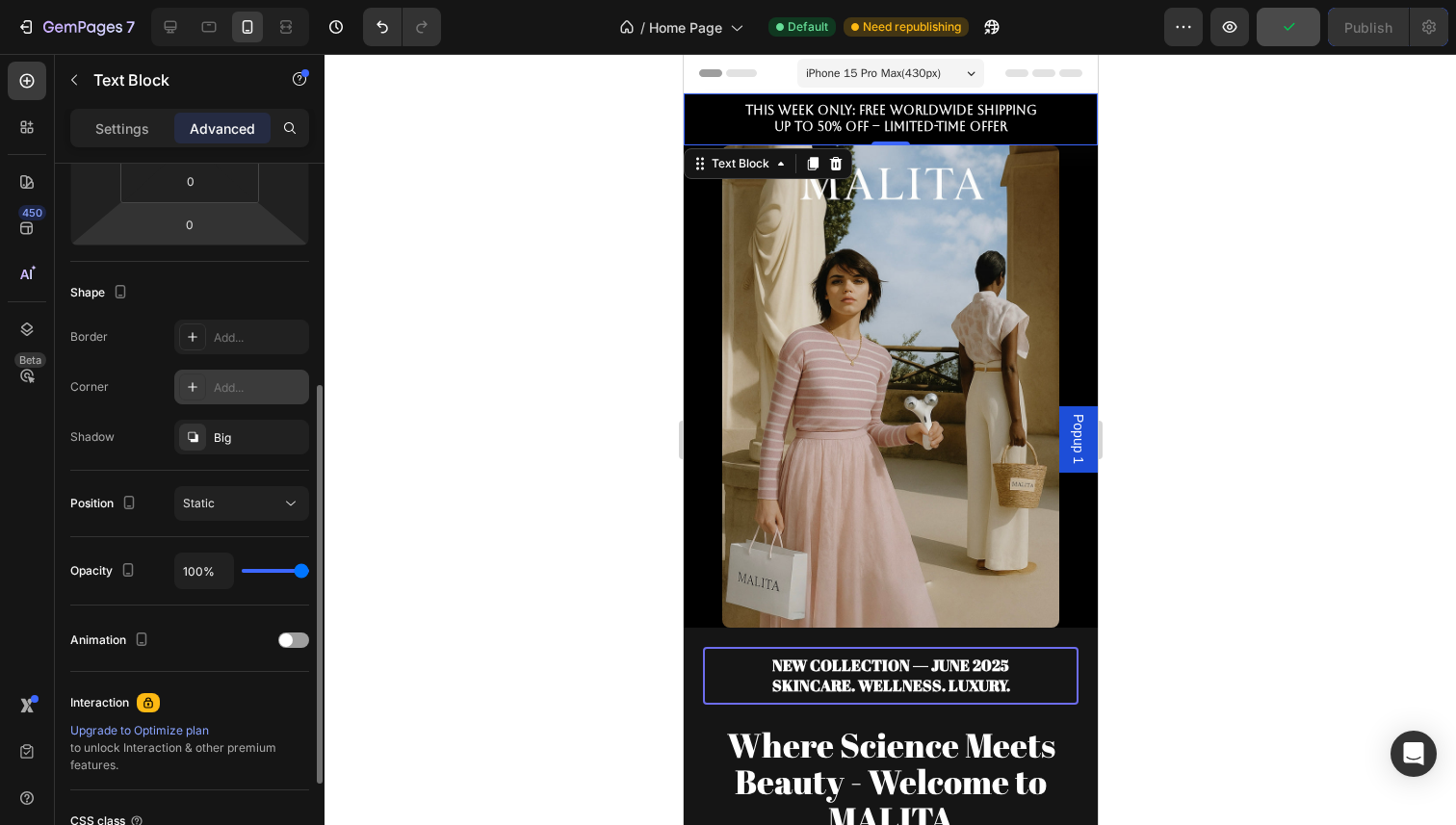 click on "Add..." at bounding box center [259, 388] 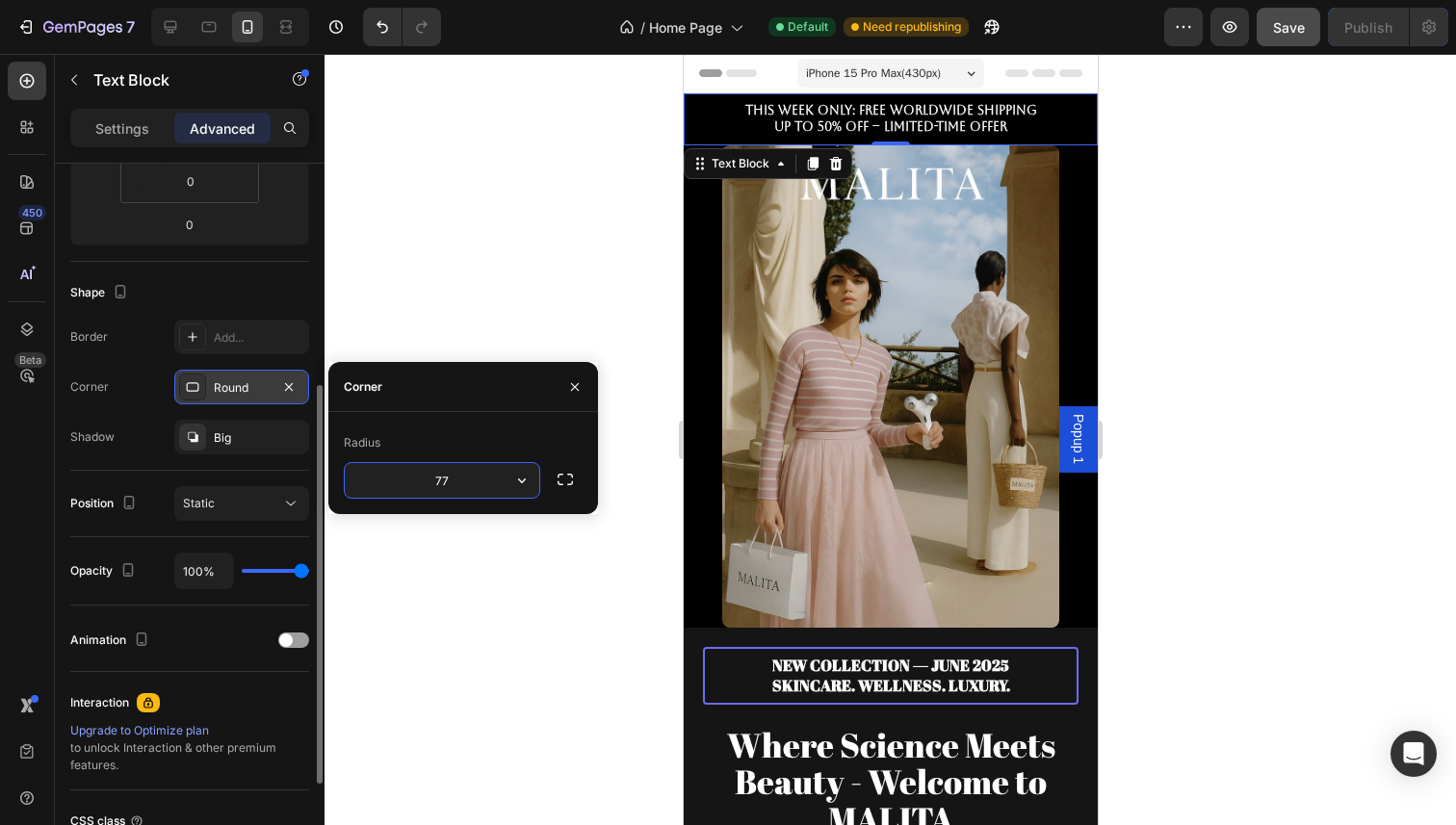 type on "7" 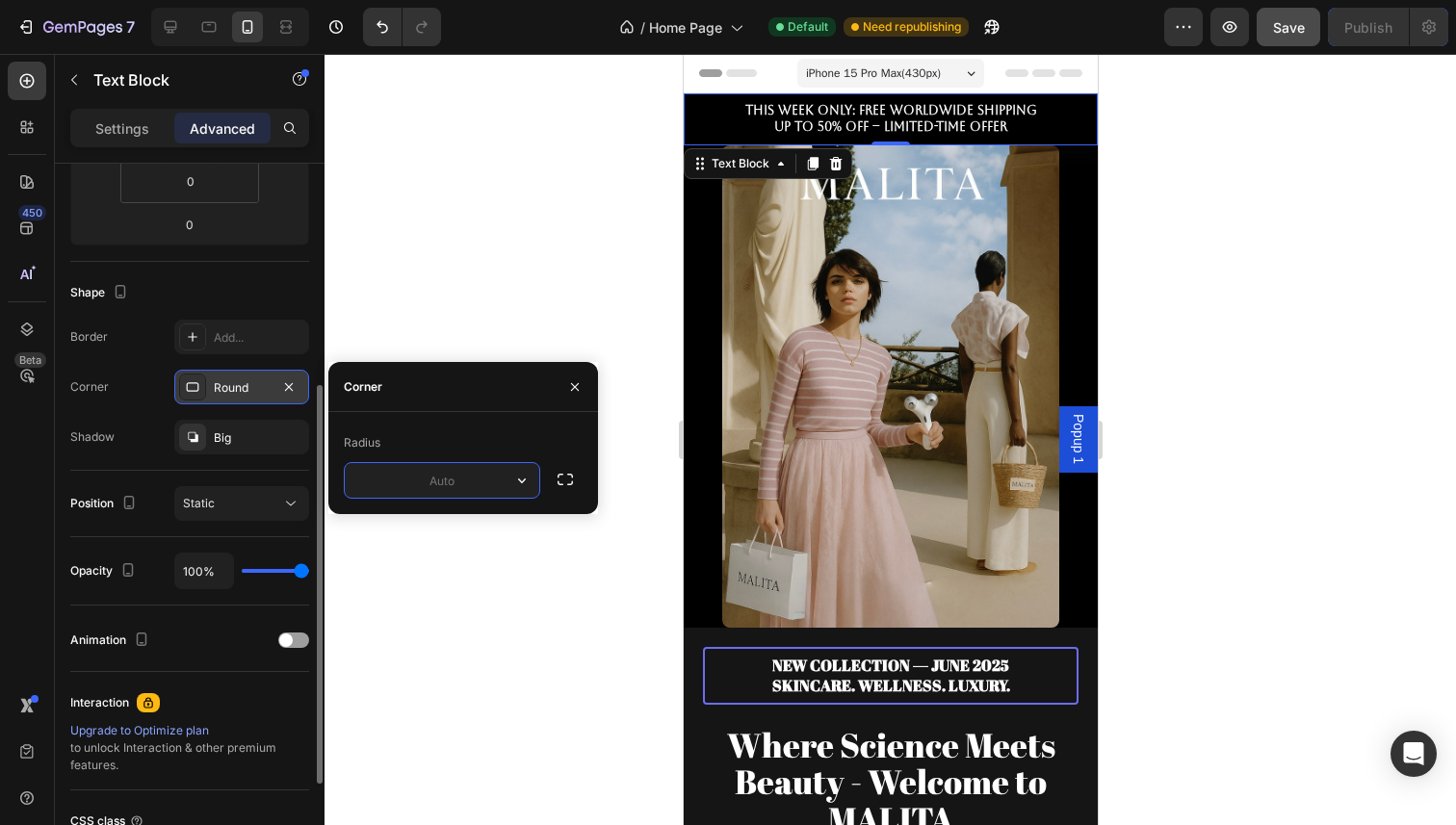 type on "1" 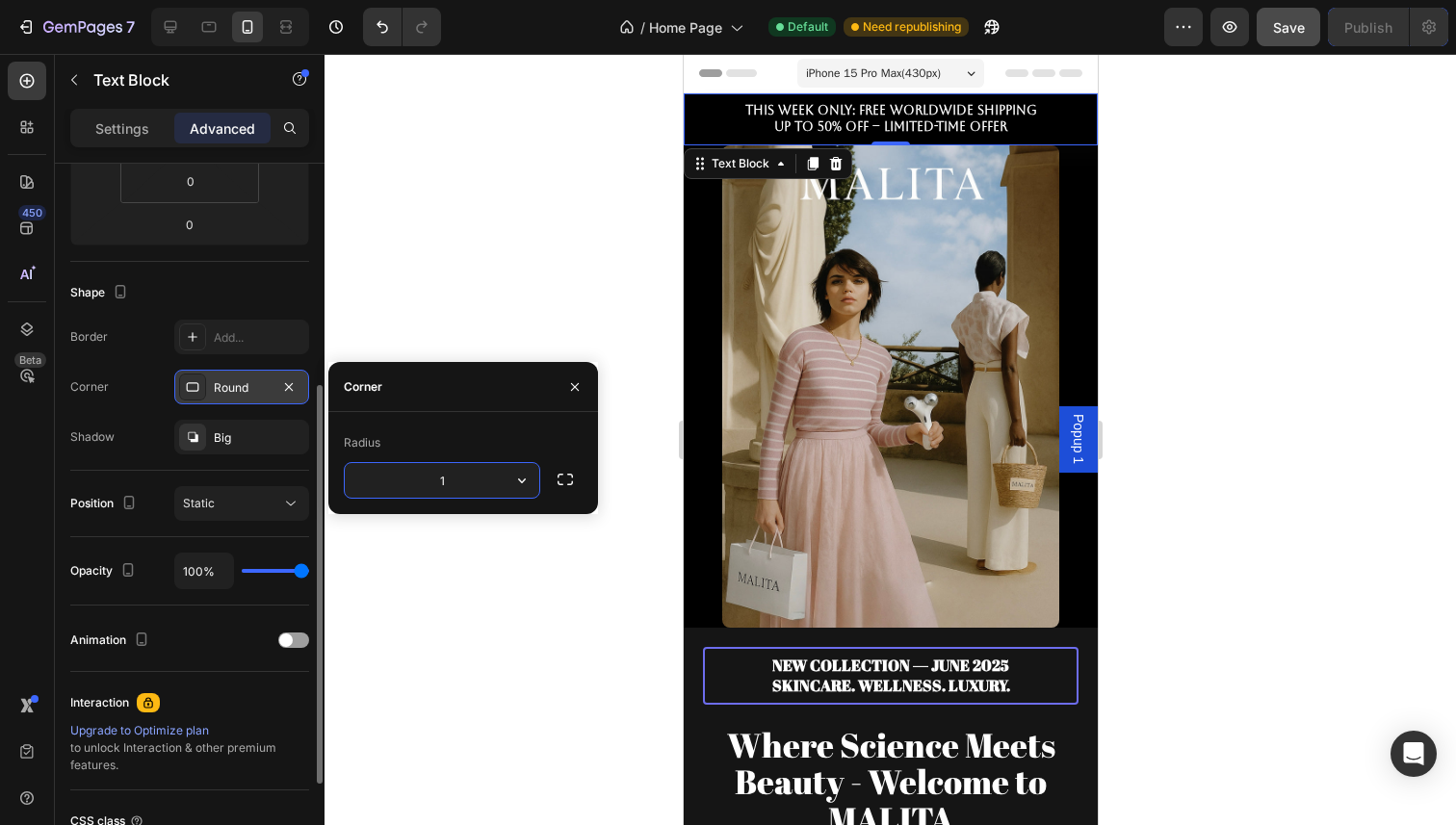 type 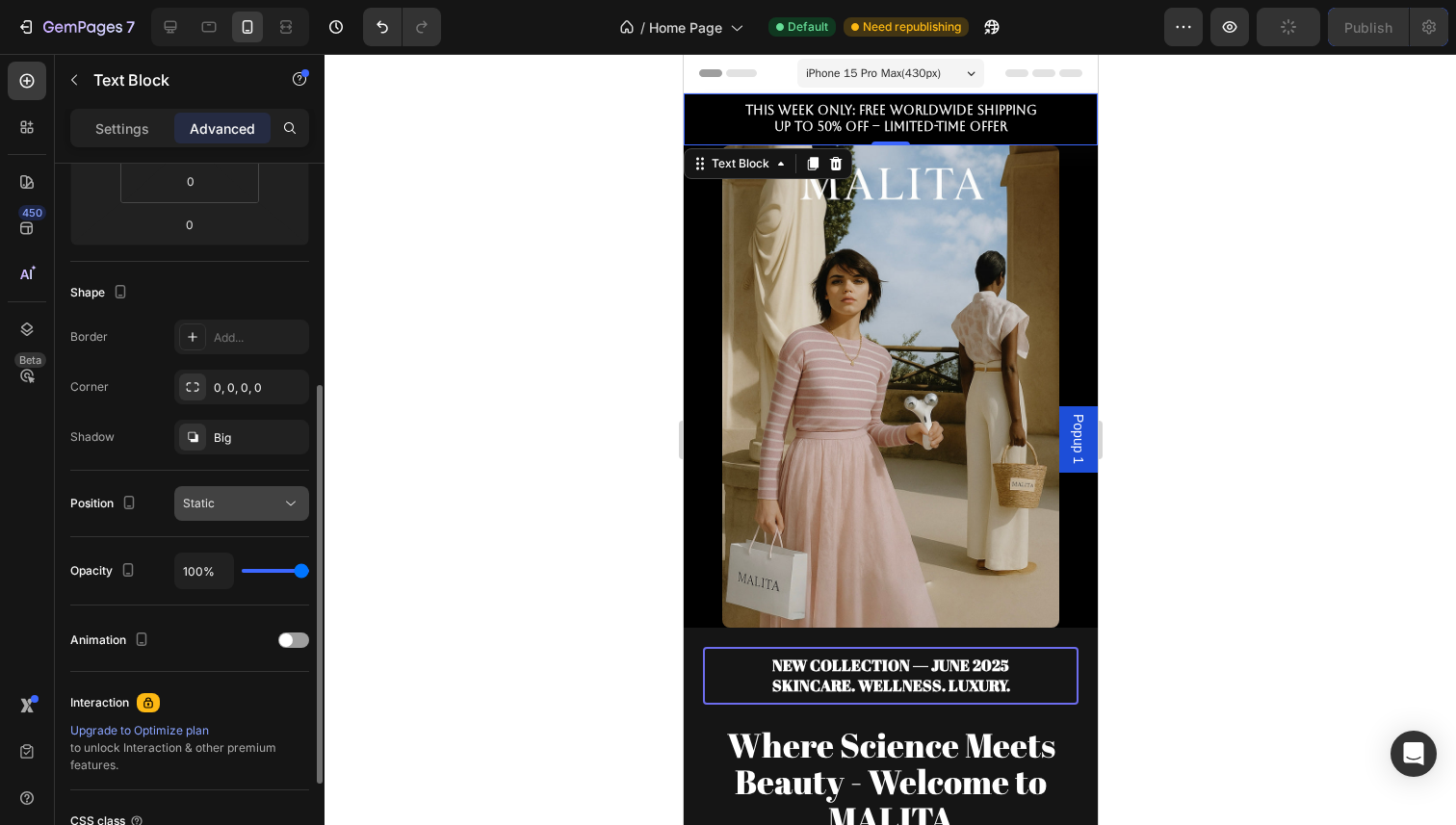 click on "Static" at bounding box center [198, 503] 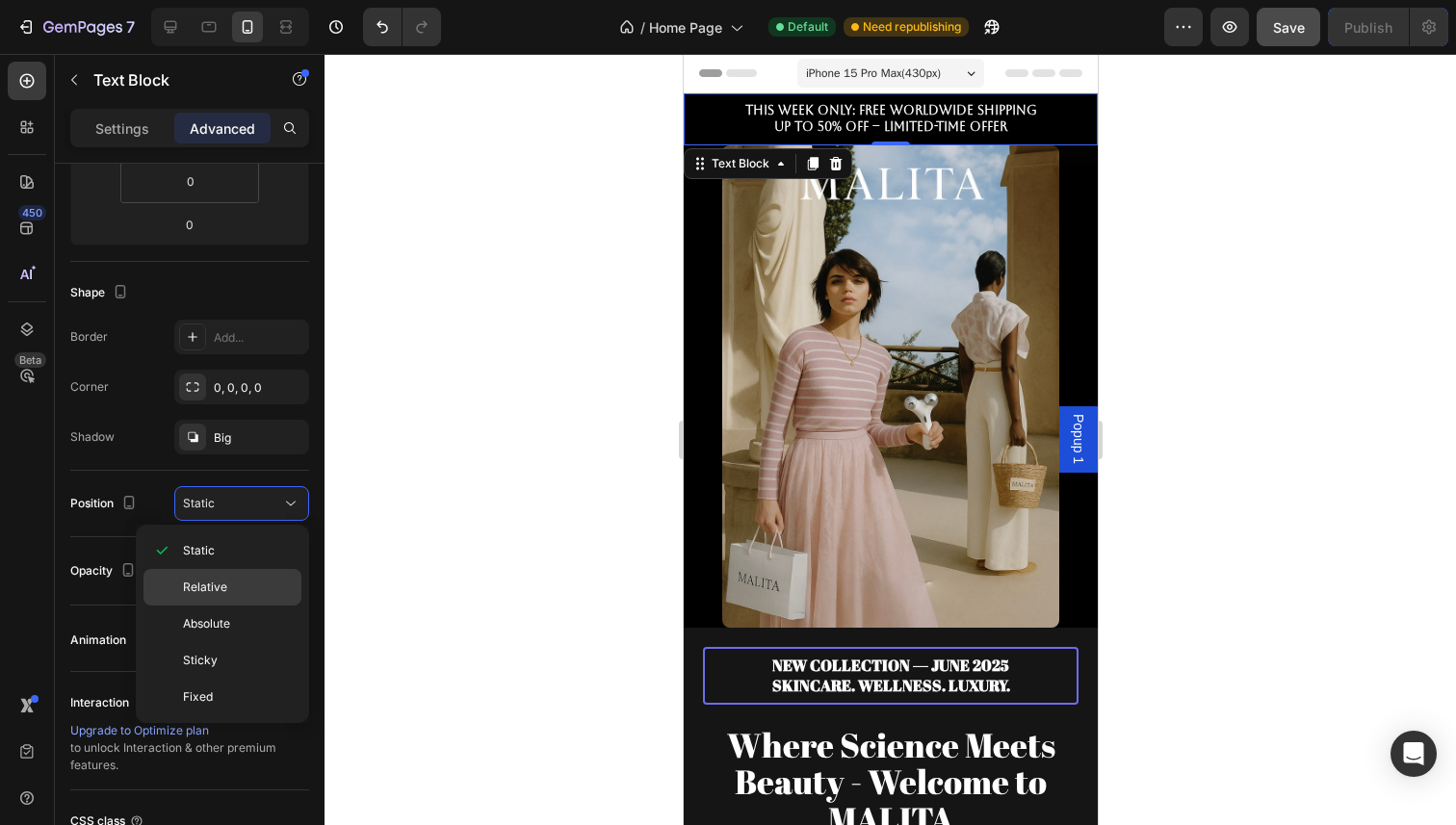 click on "Relative" at bounding box center [205, 587] 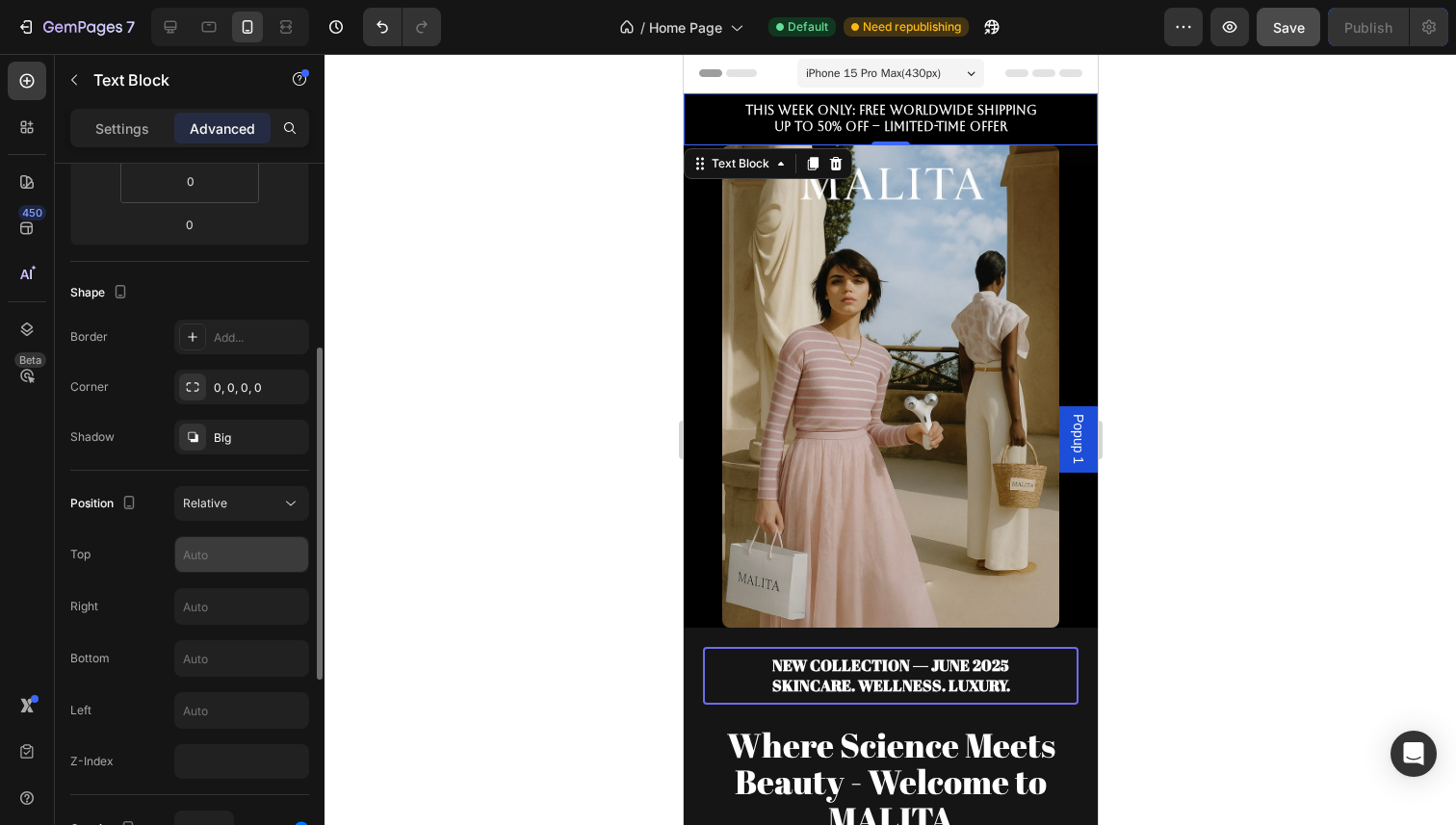 click at bounding box center (242, 554) 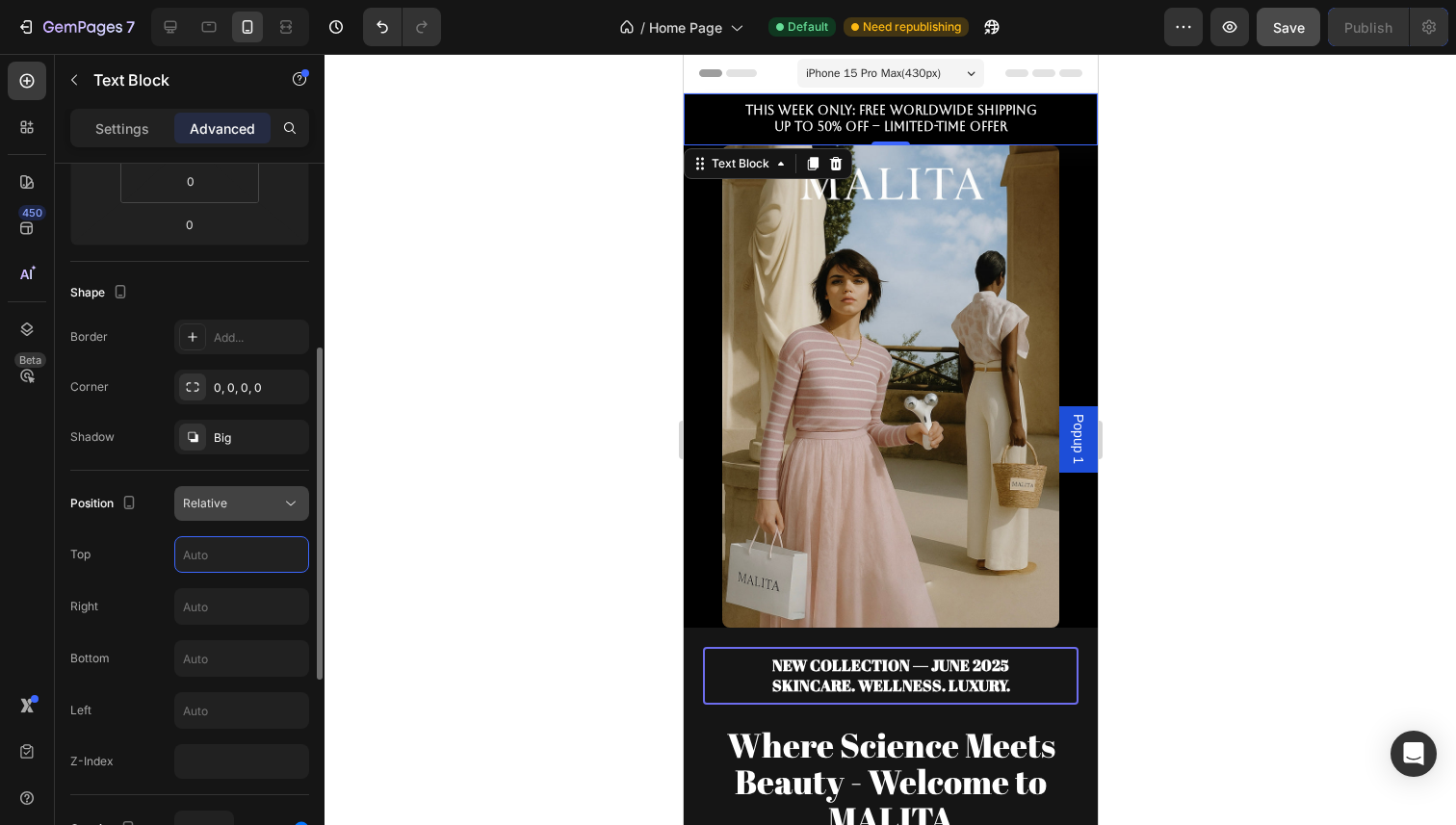 click on "Relative" at bounding box center (232, 503) 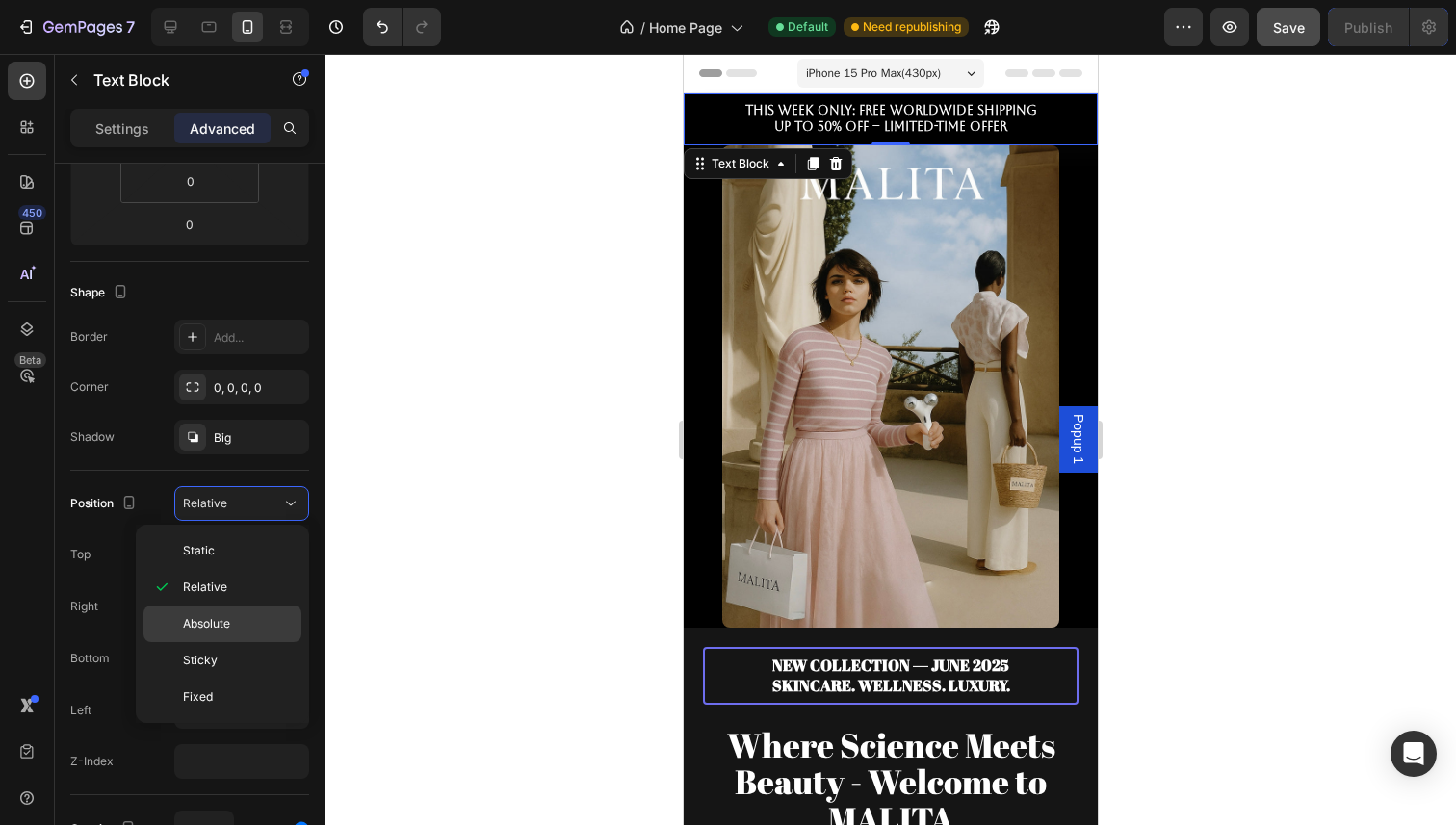 click on "Absolute" 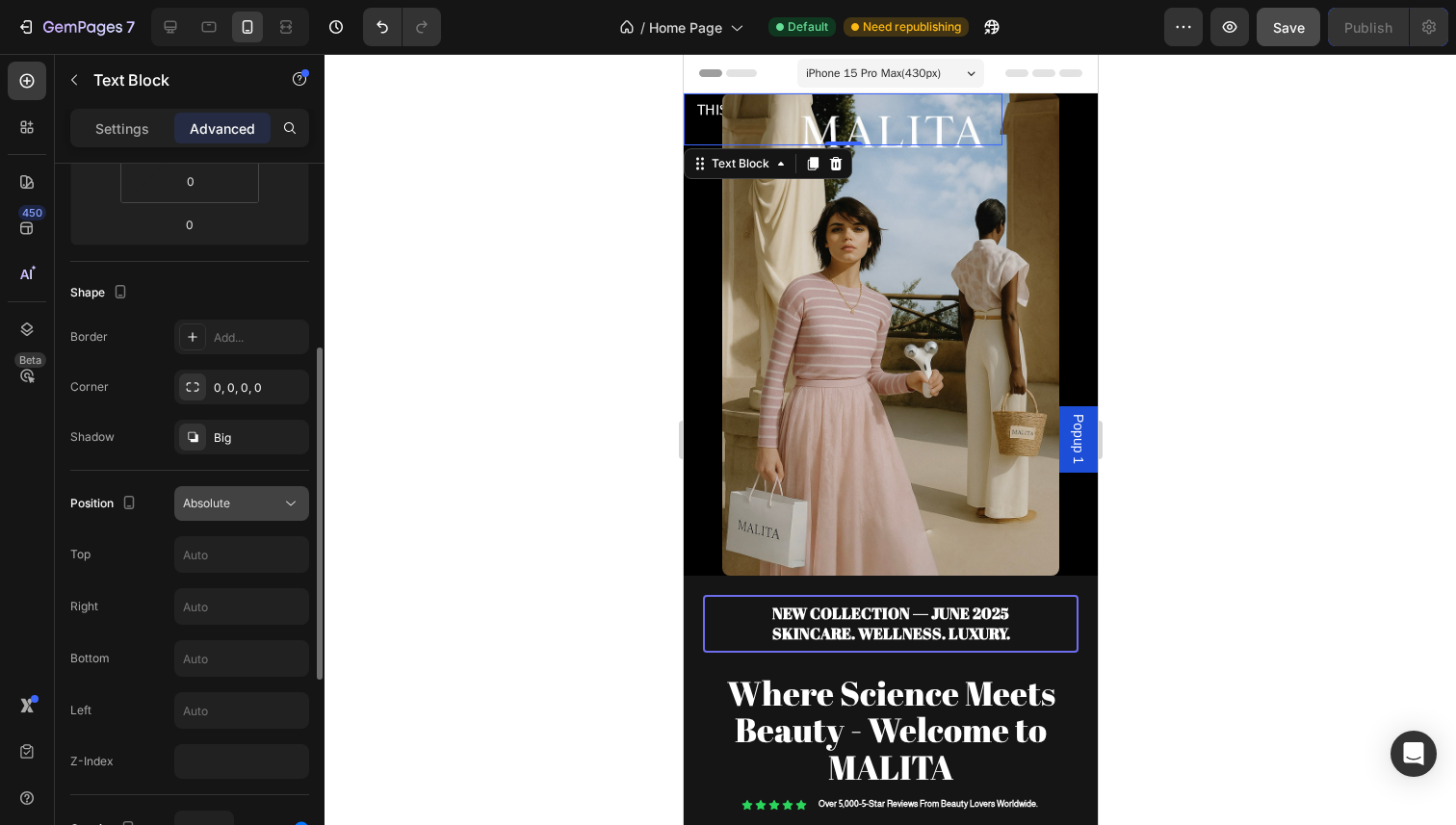 click on "Absolute" at bounding box center (232, 503) 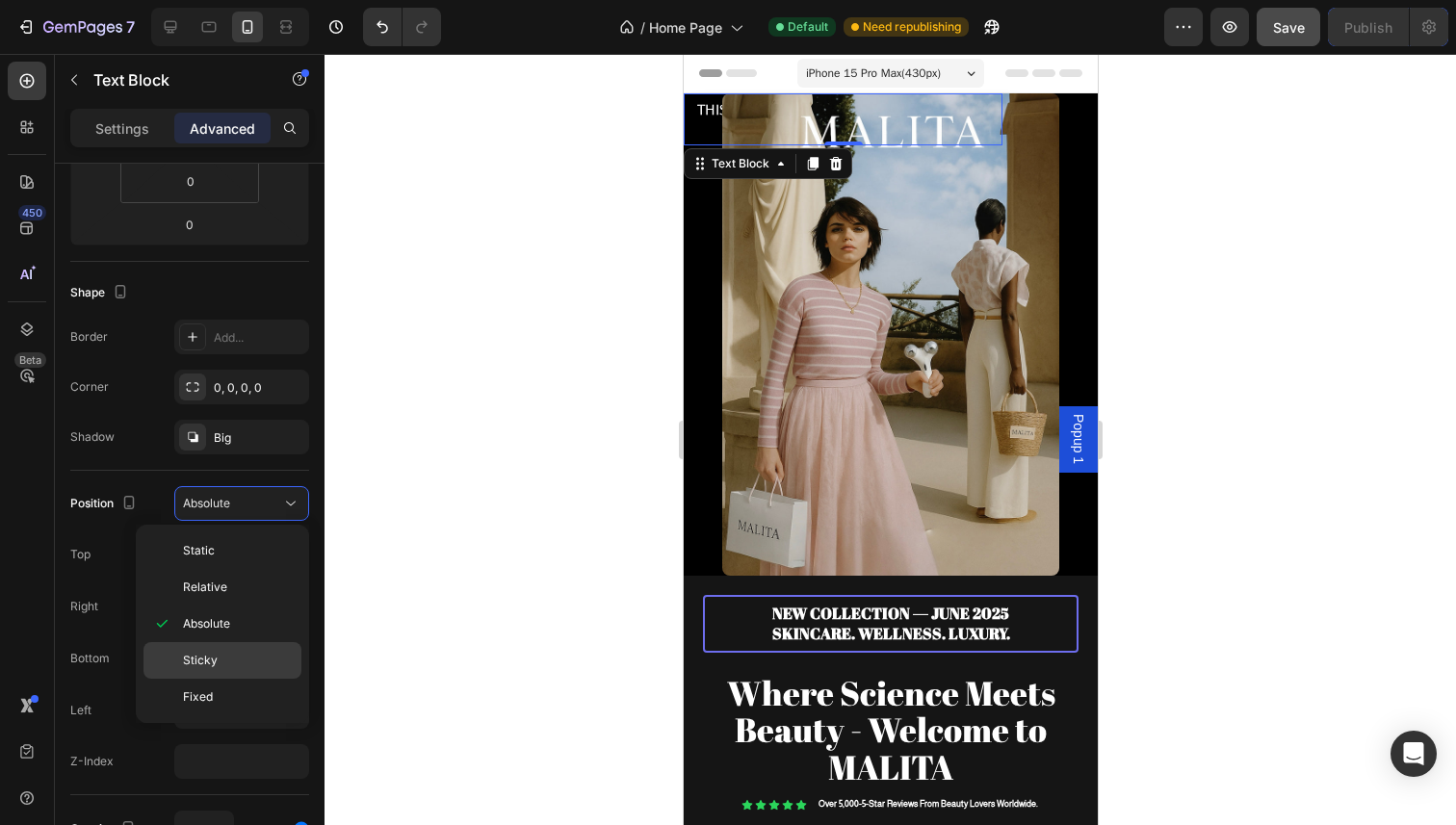 click on "Sticky" 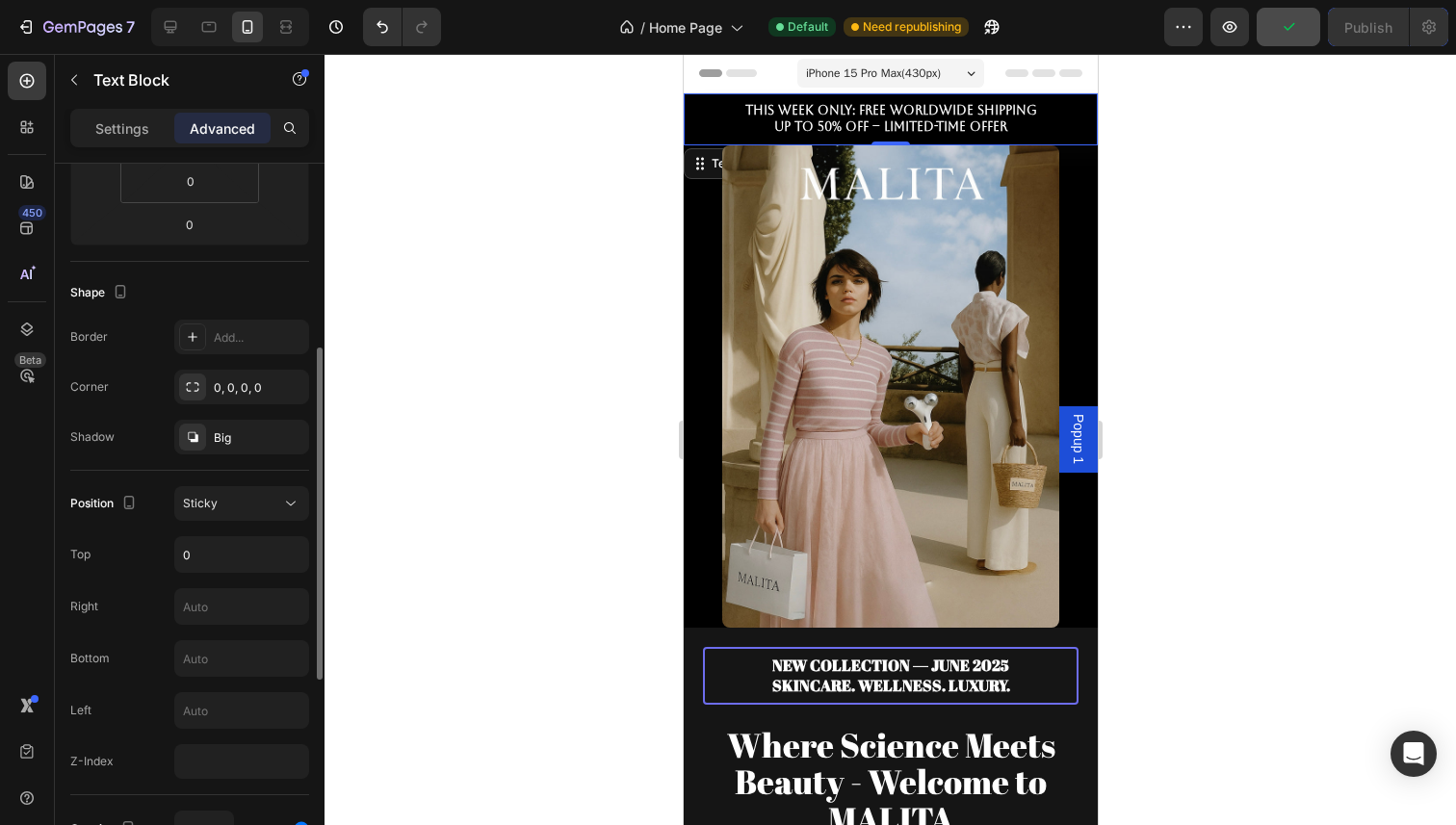 click on "Position Sticky Top 0 Right Bottom Left Z-Index" at bounding box center [190, 632] 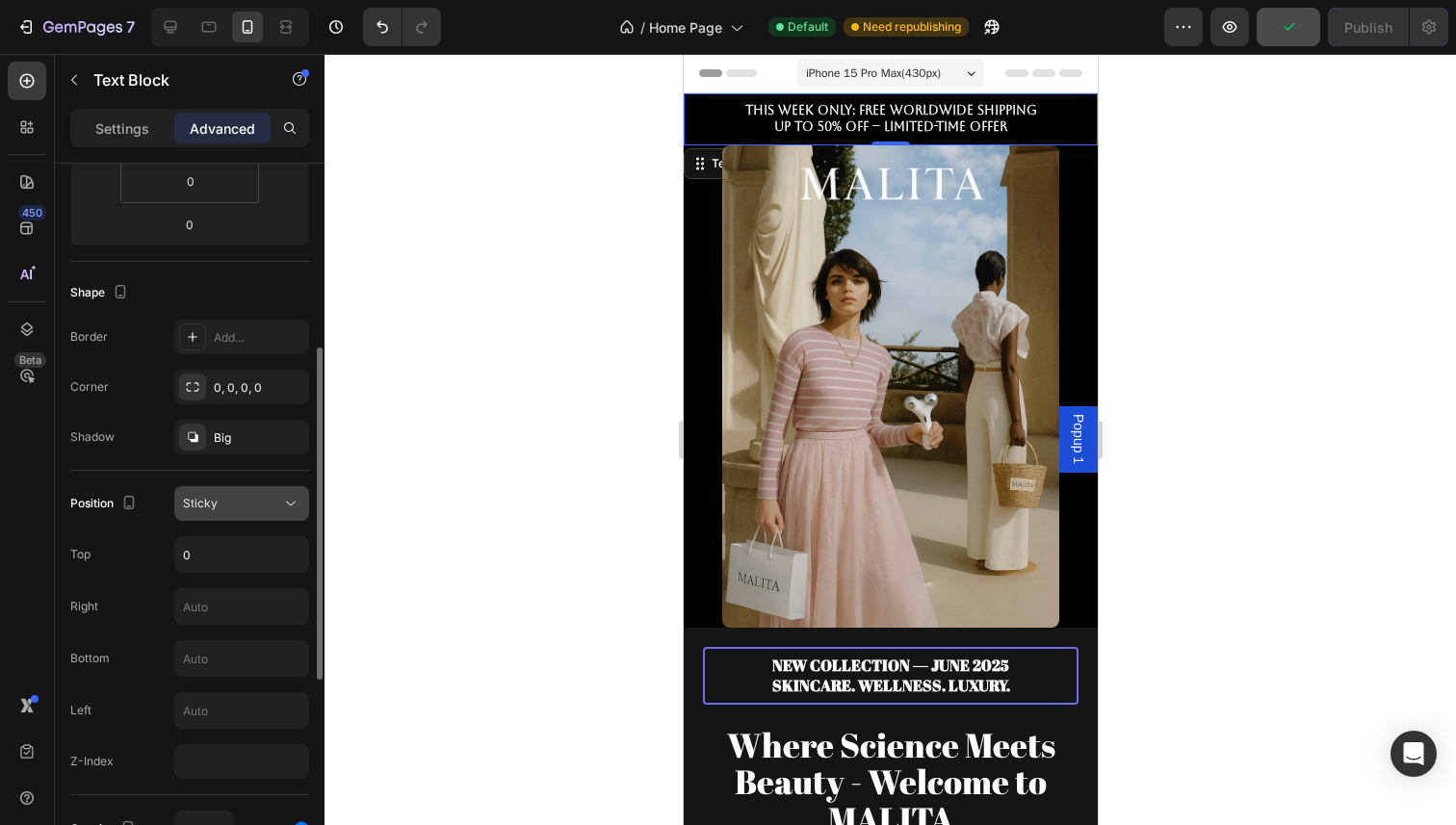 click on "Sticky" at bounding box center (232, 503) 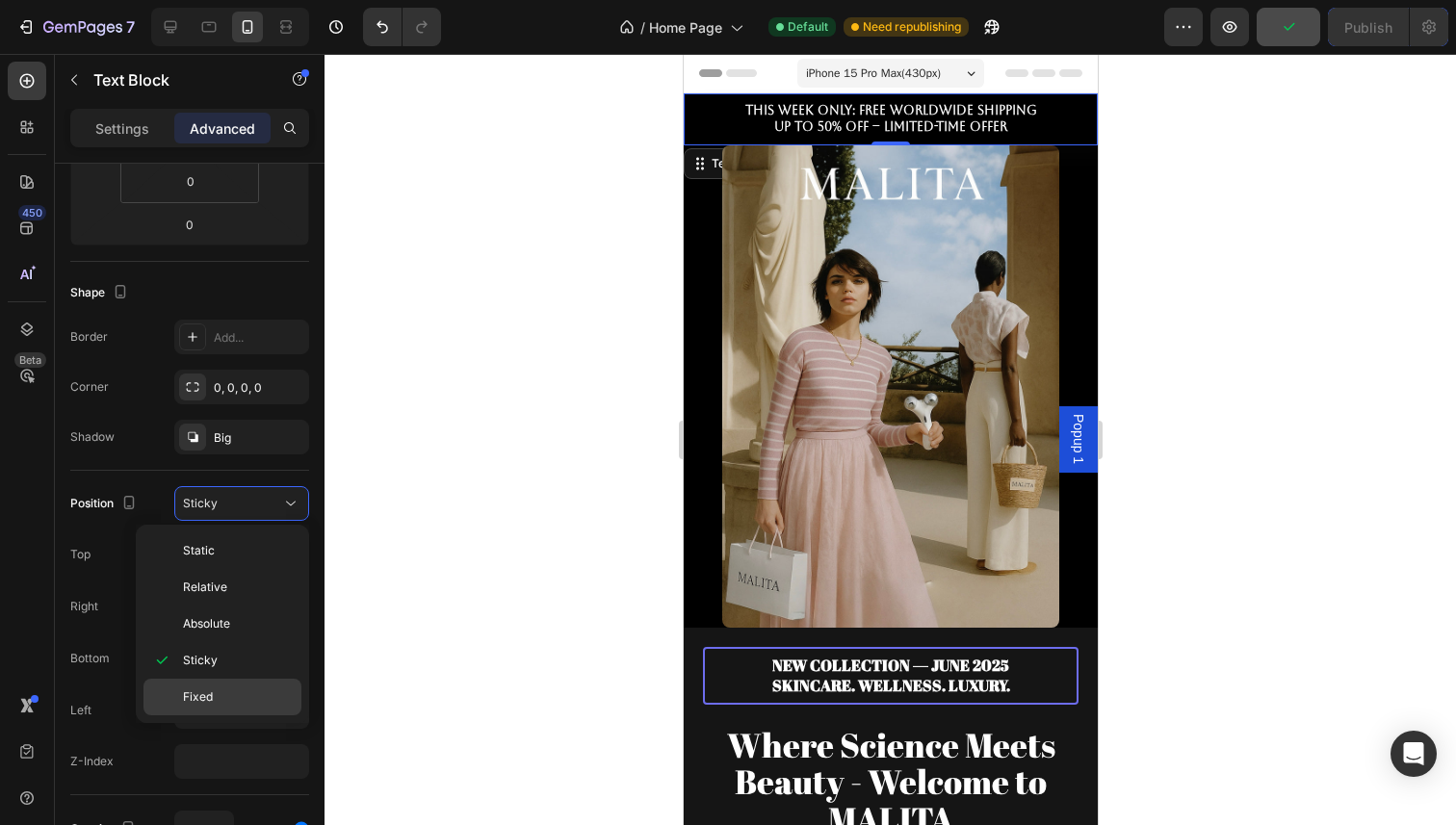 click on "Fixed" at bounding box center (238, 697) 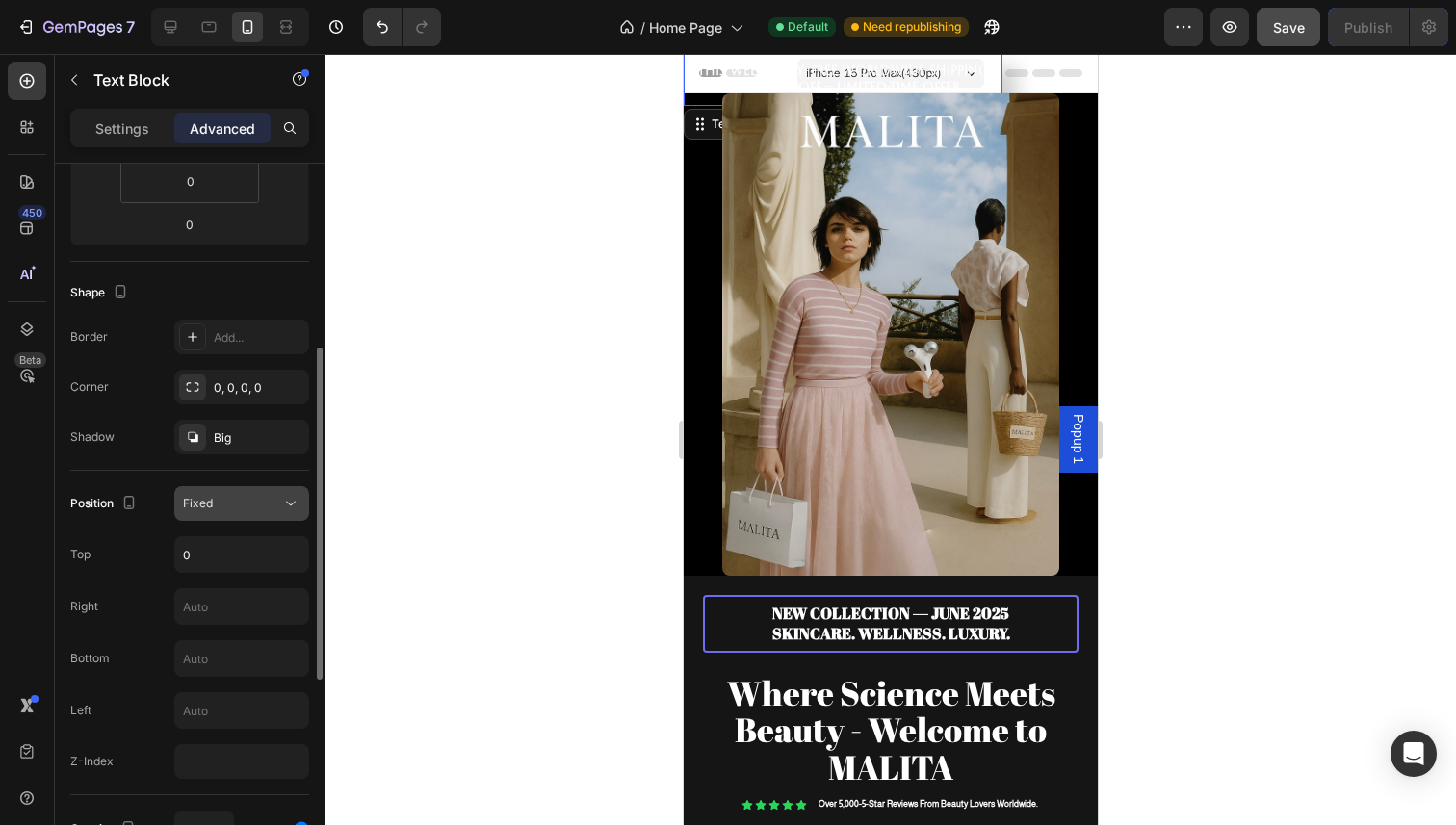 click on "Fixed" at bounding box center [232, 503] 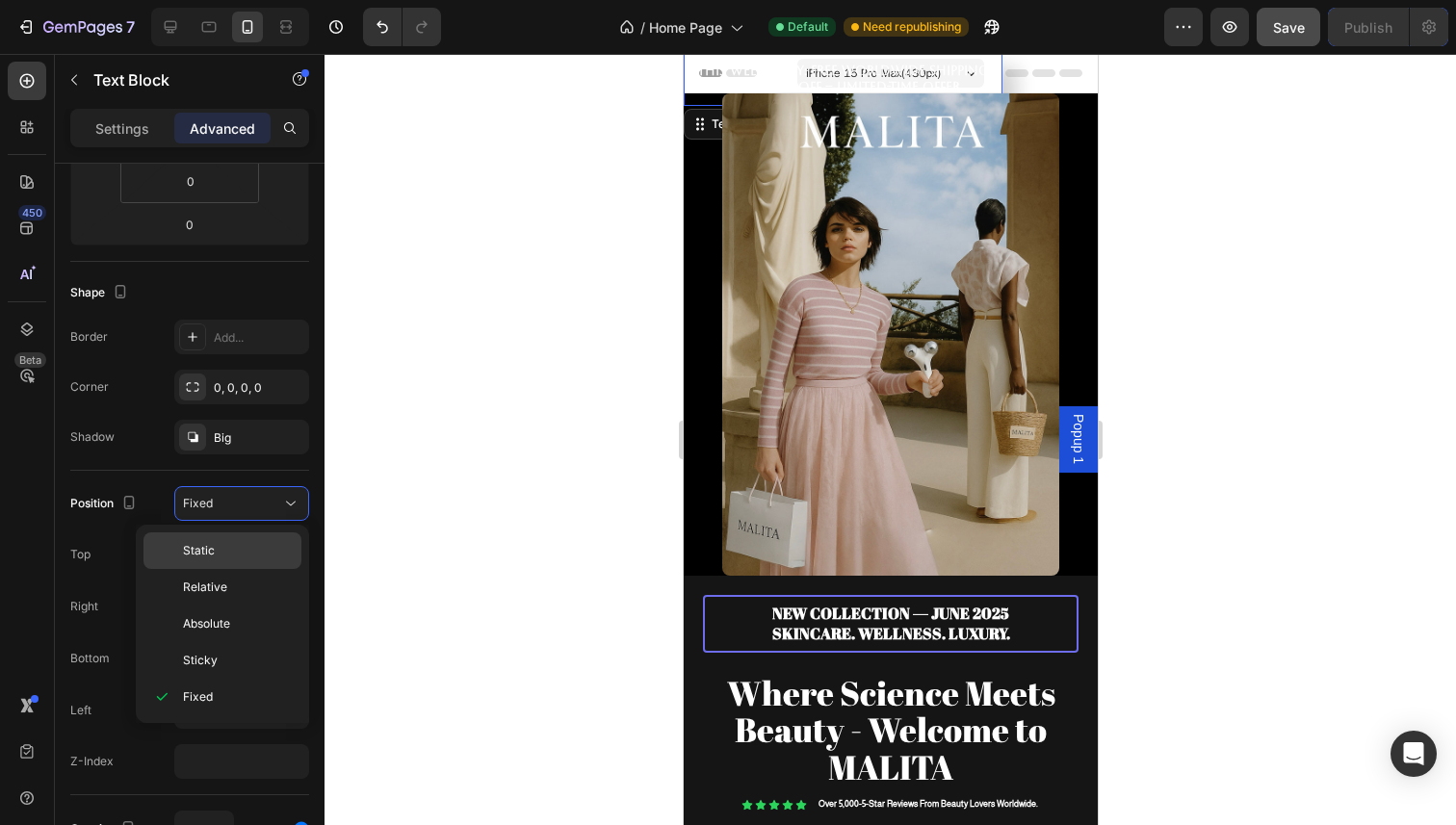 click on "Static" at bounding box center (238, 551) 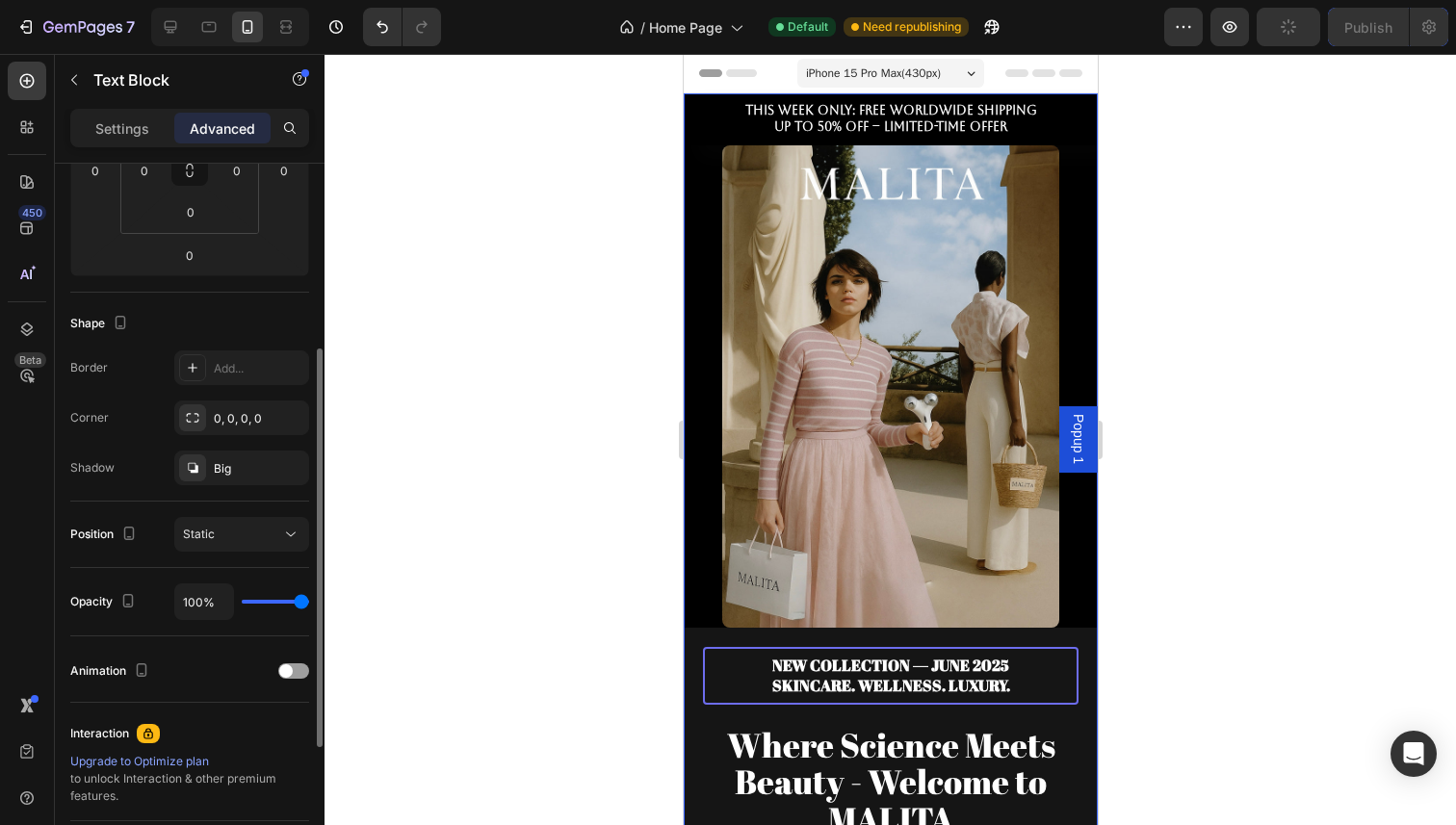 scroll, scrollTop: 351, scrollLeft: 0, axis: vertical 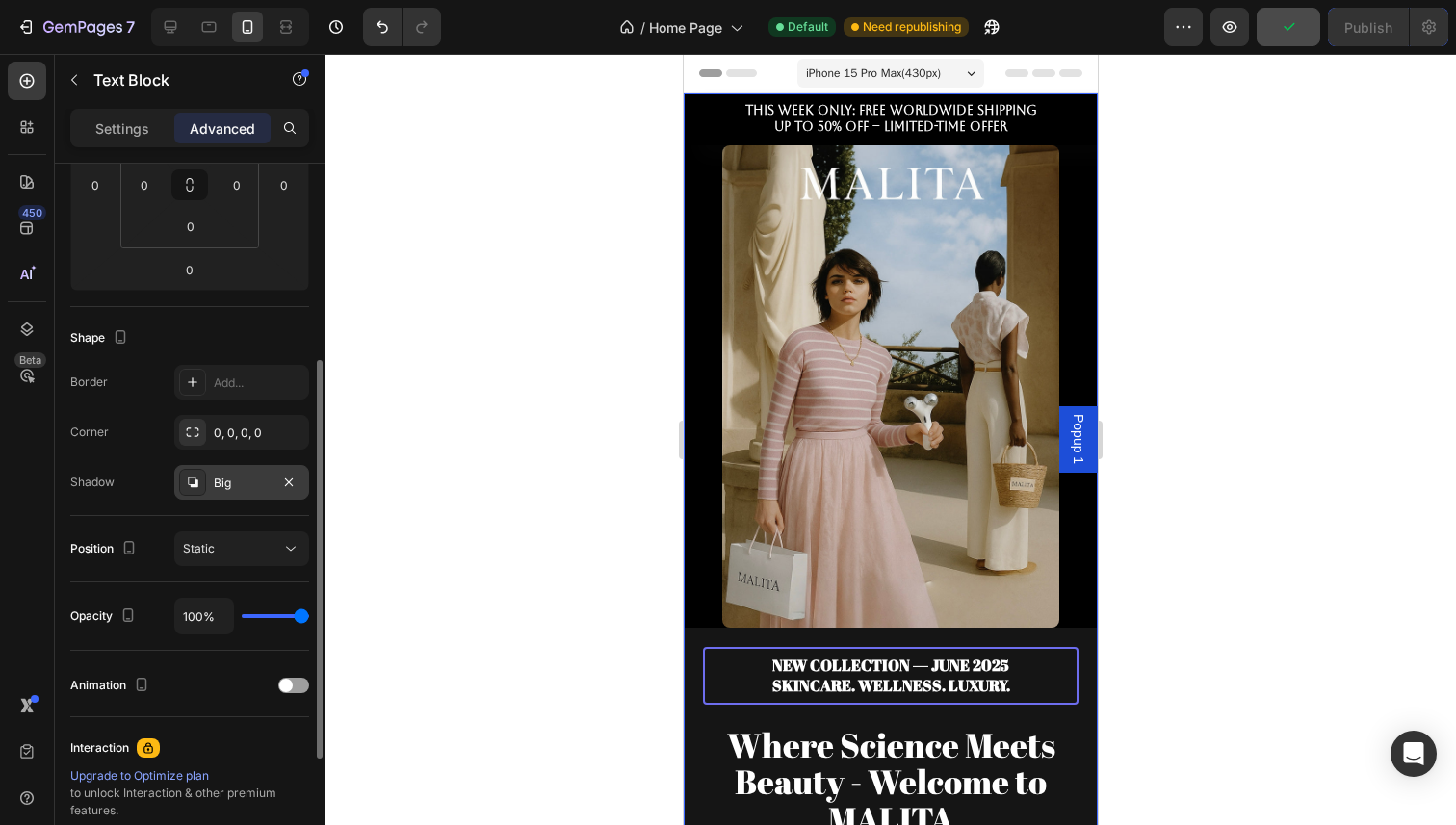 click 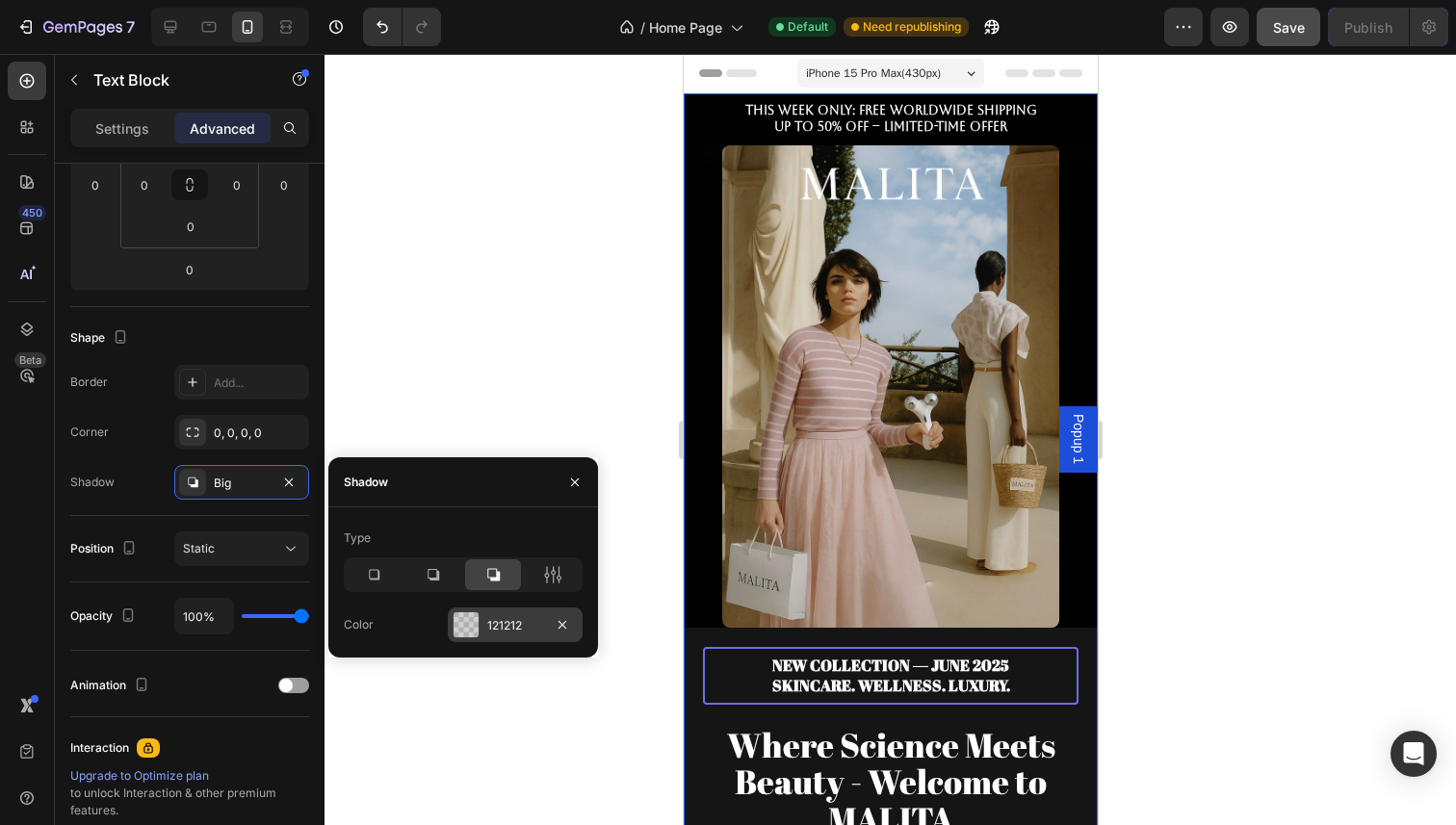 click at bounding box center [466, 625] 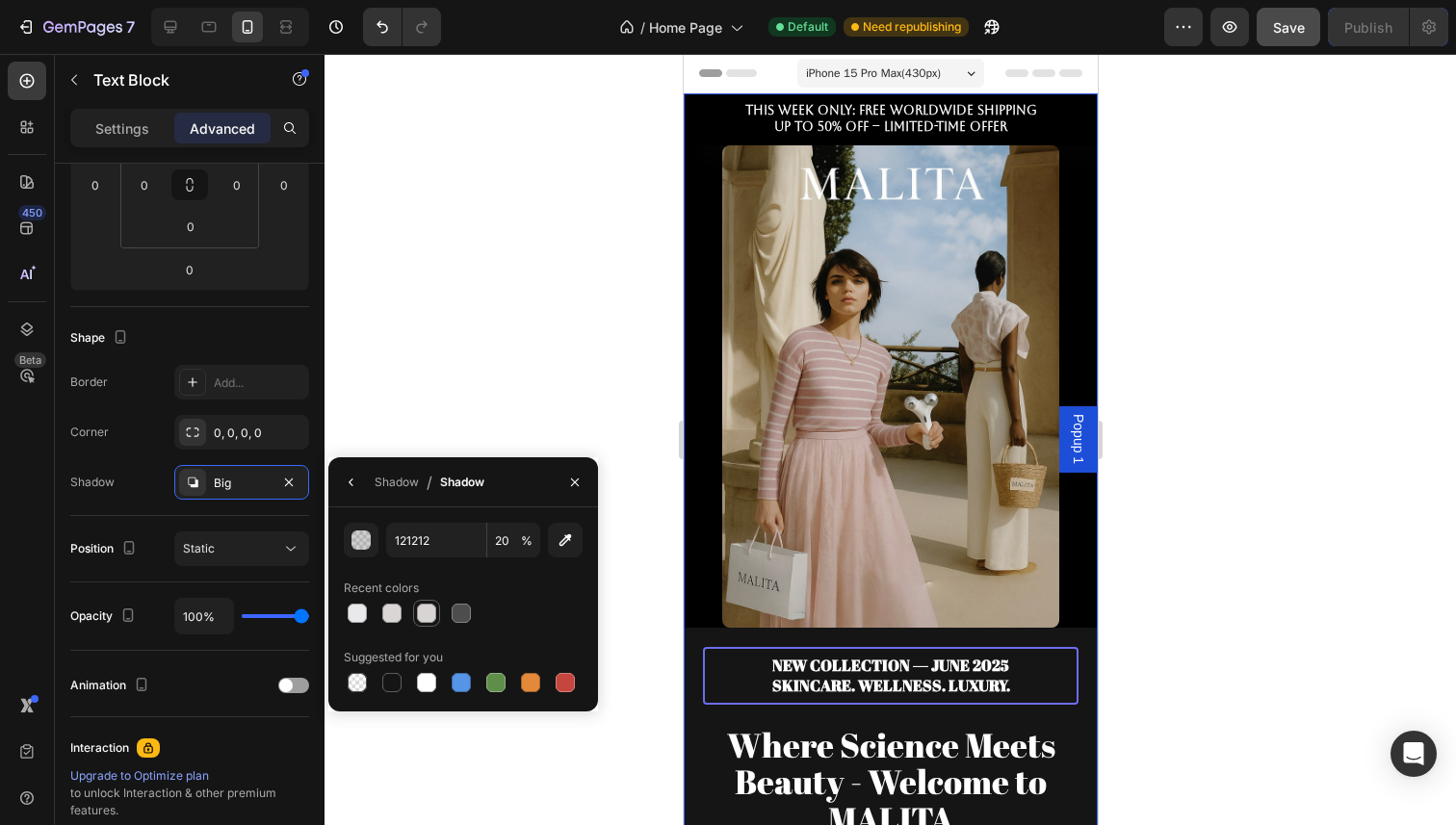 click at bounding box center (427, 613) 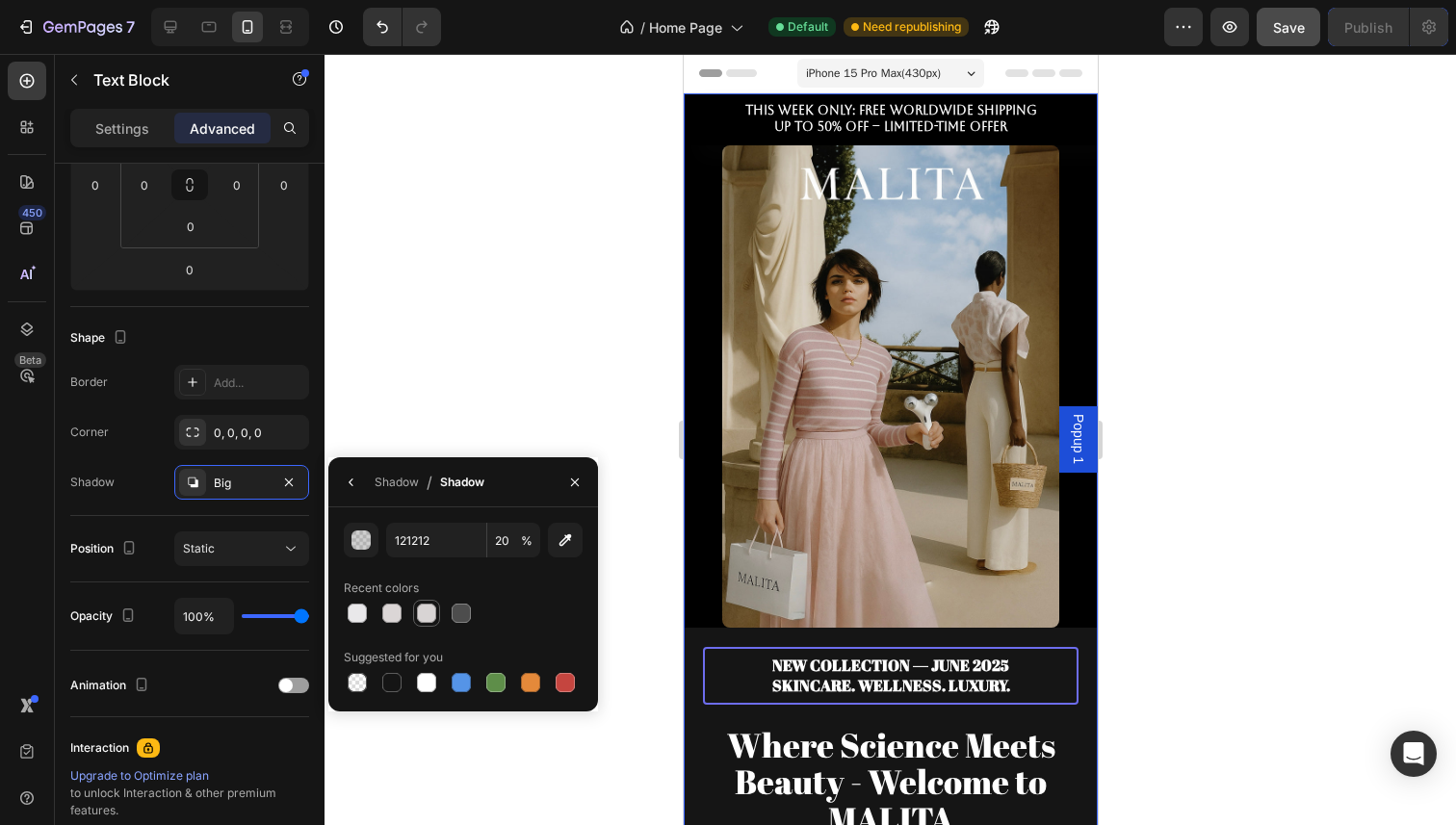 type on "D8D4D4" 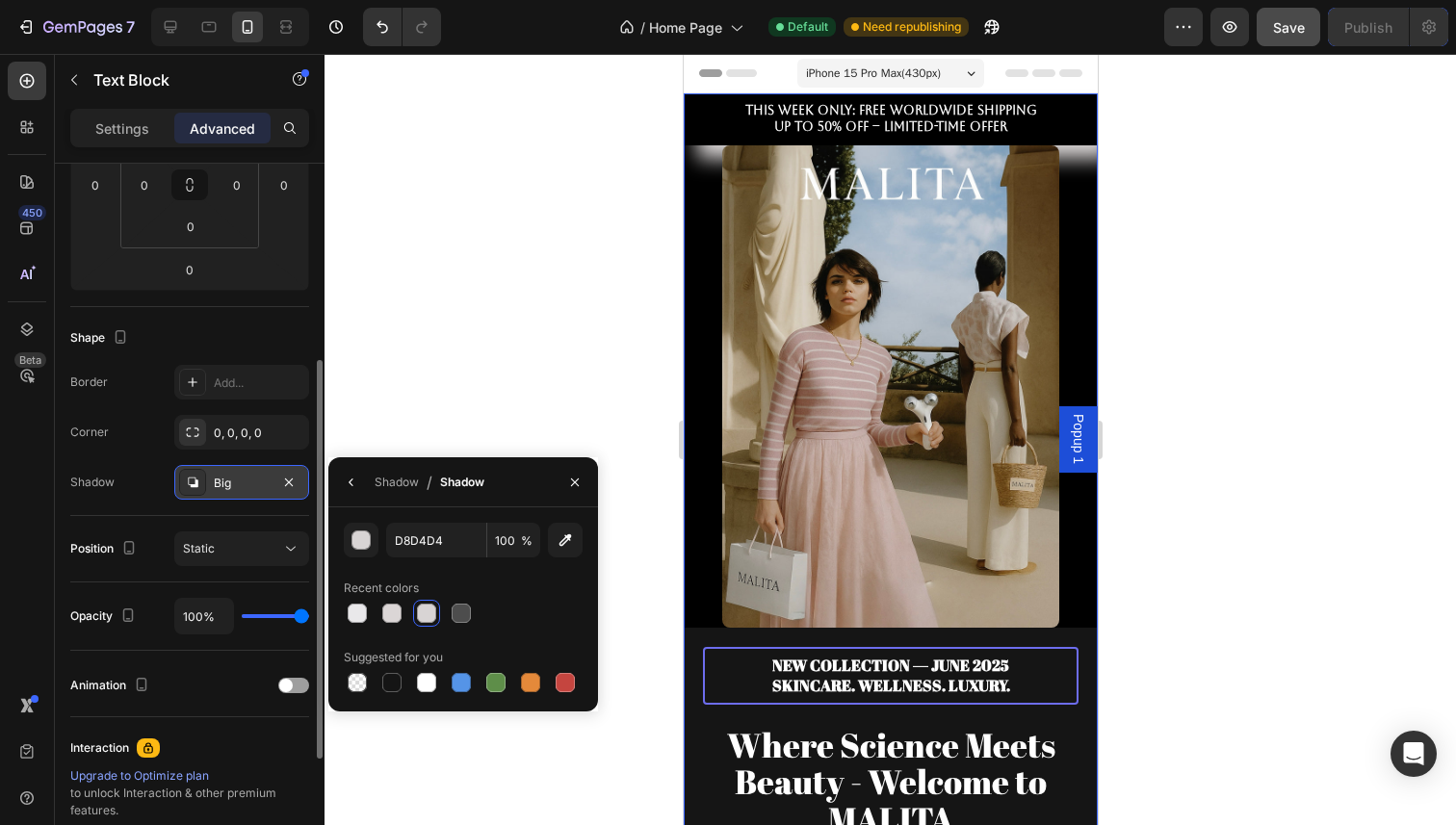 click at bounding box center [193, 482] 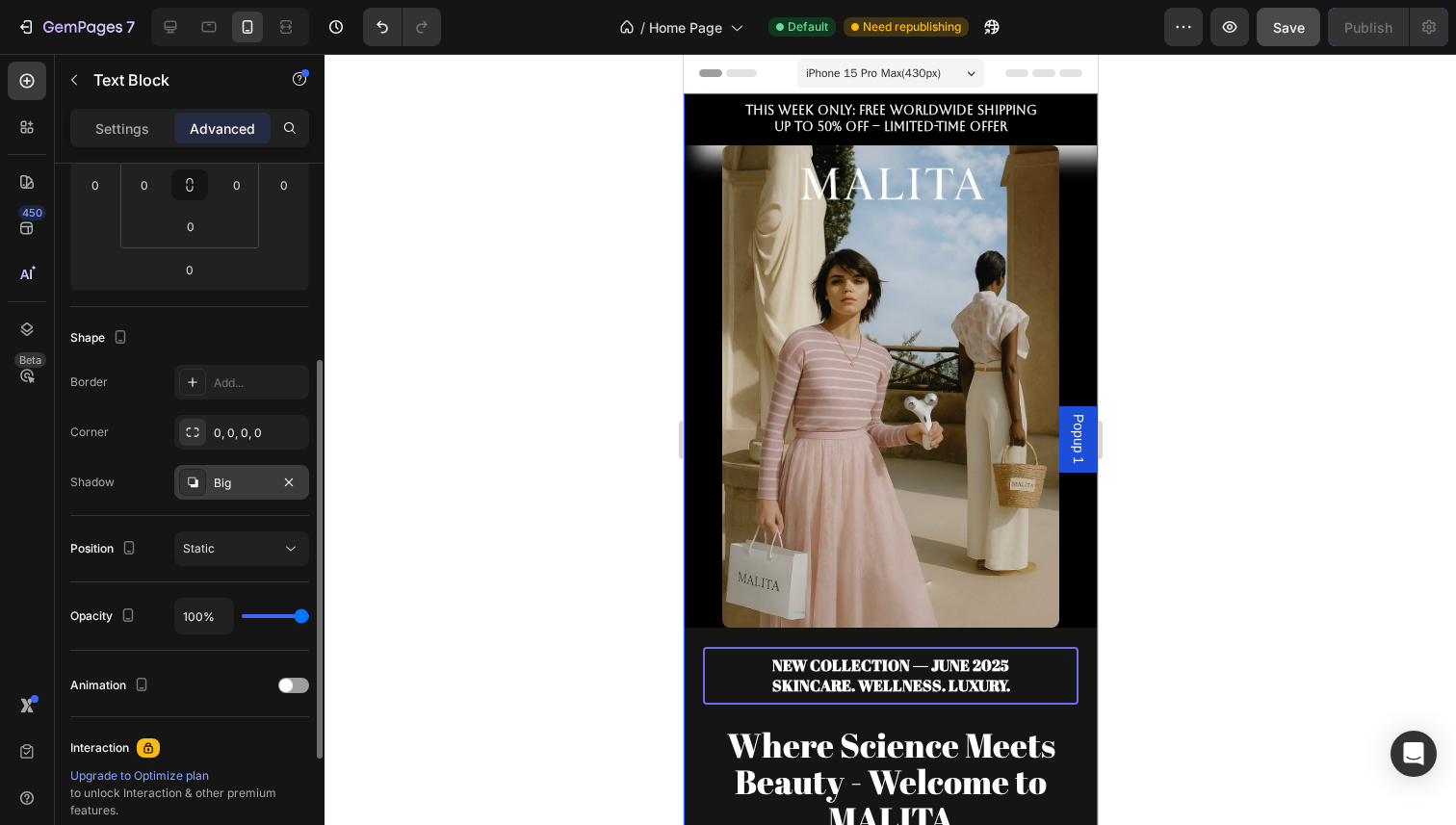 click at bounding box center [193, 482] 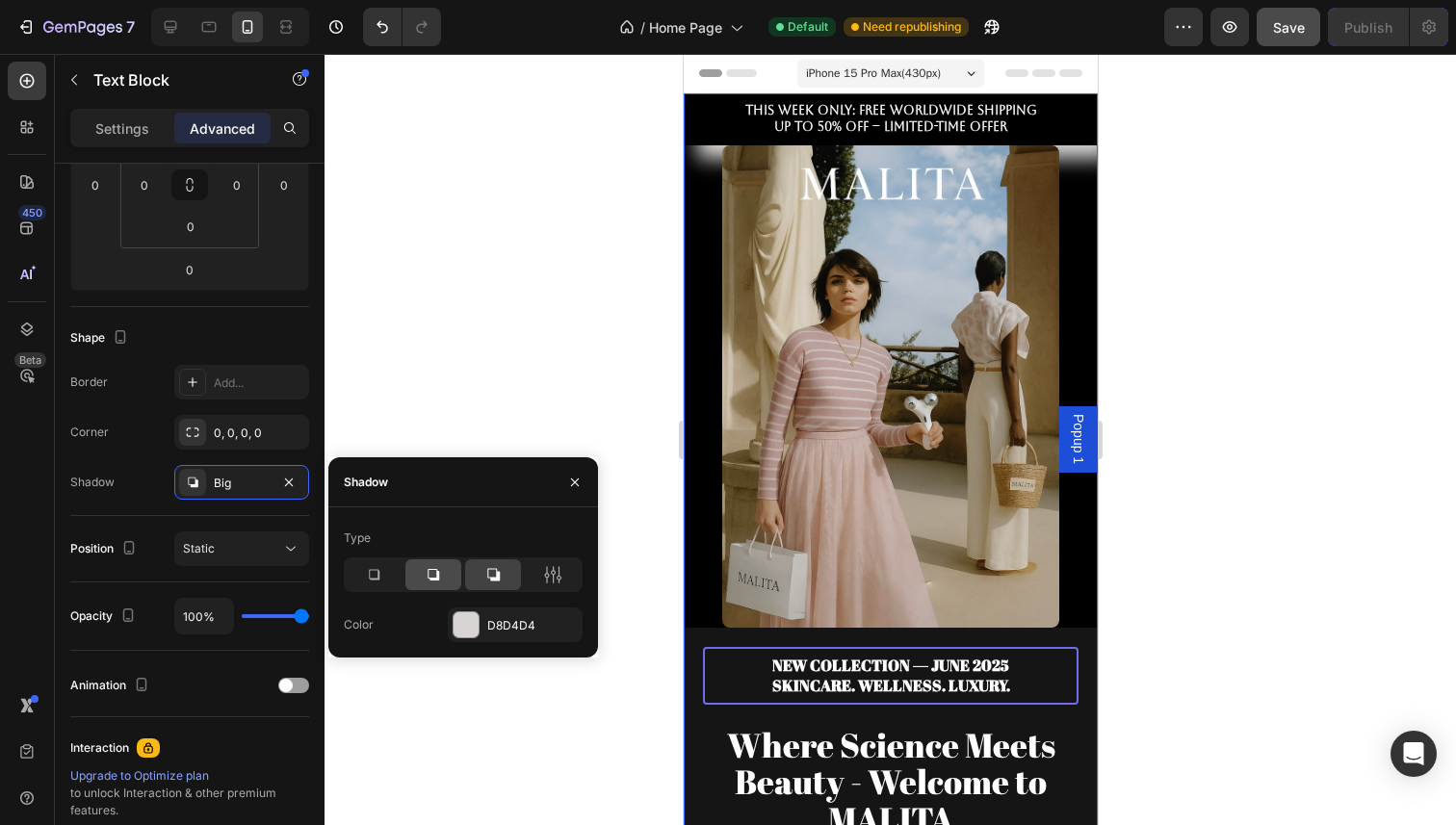 click 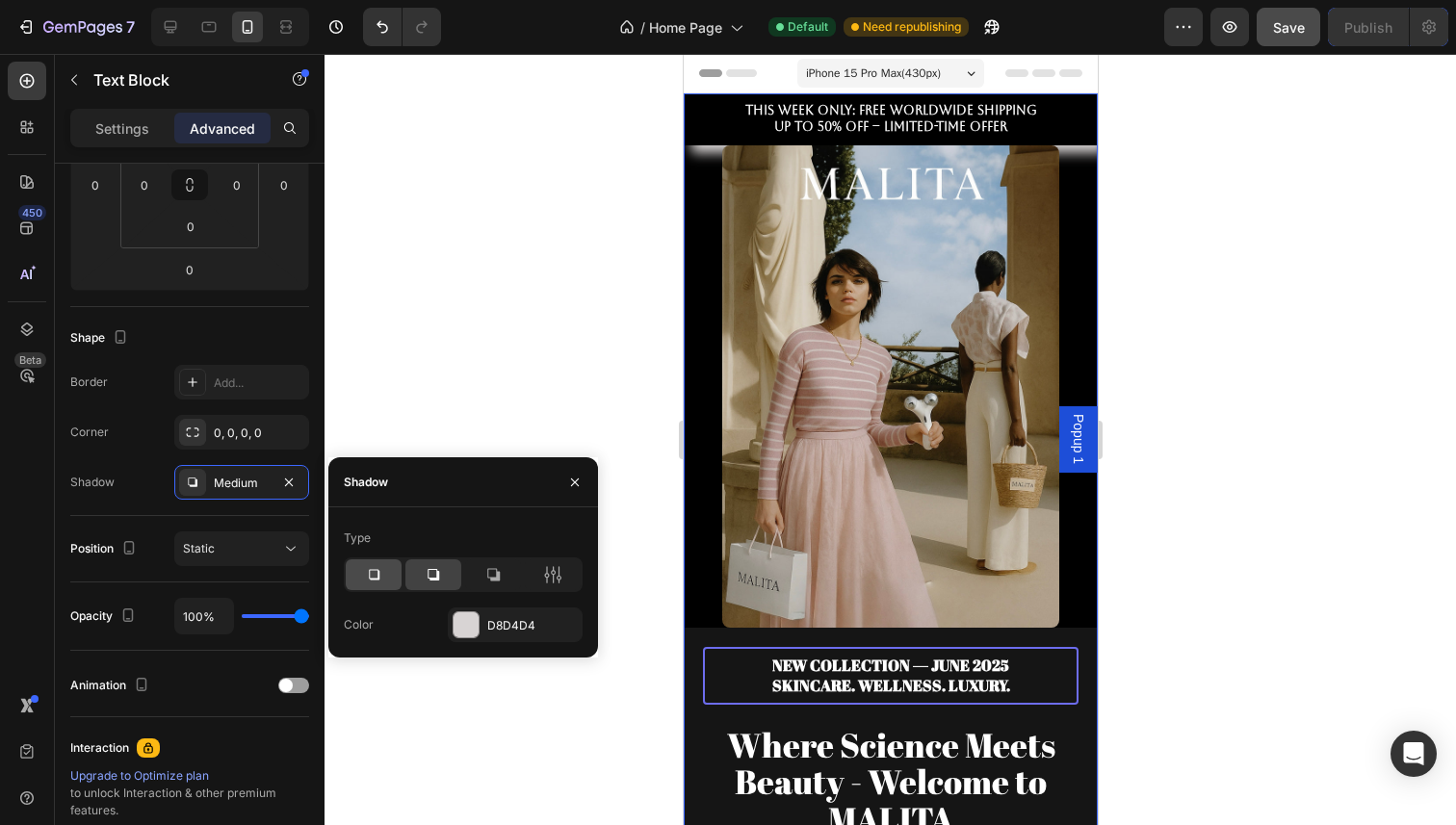click 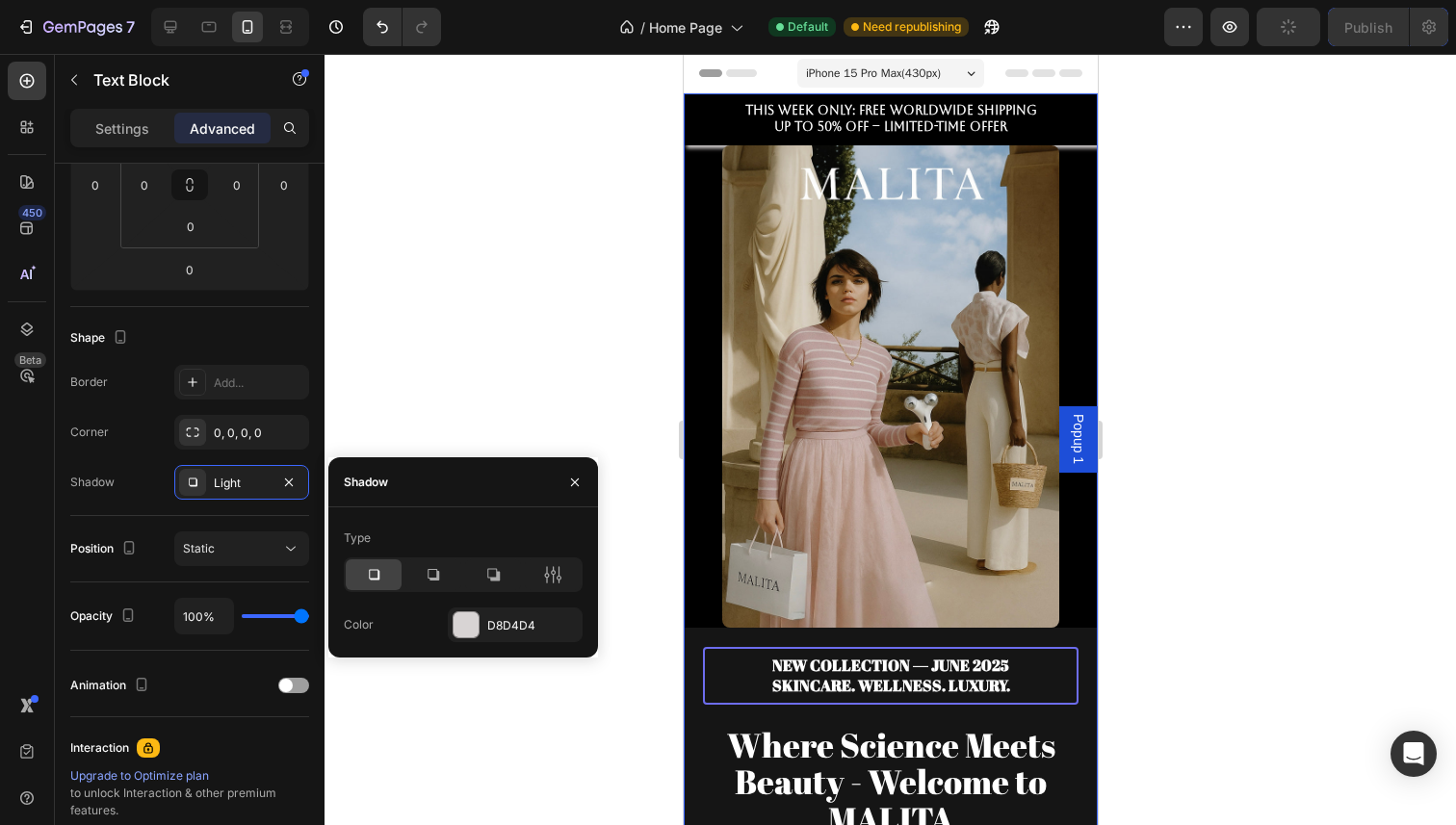 click 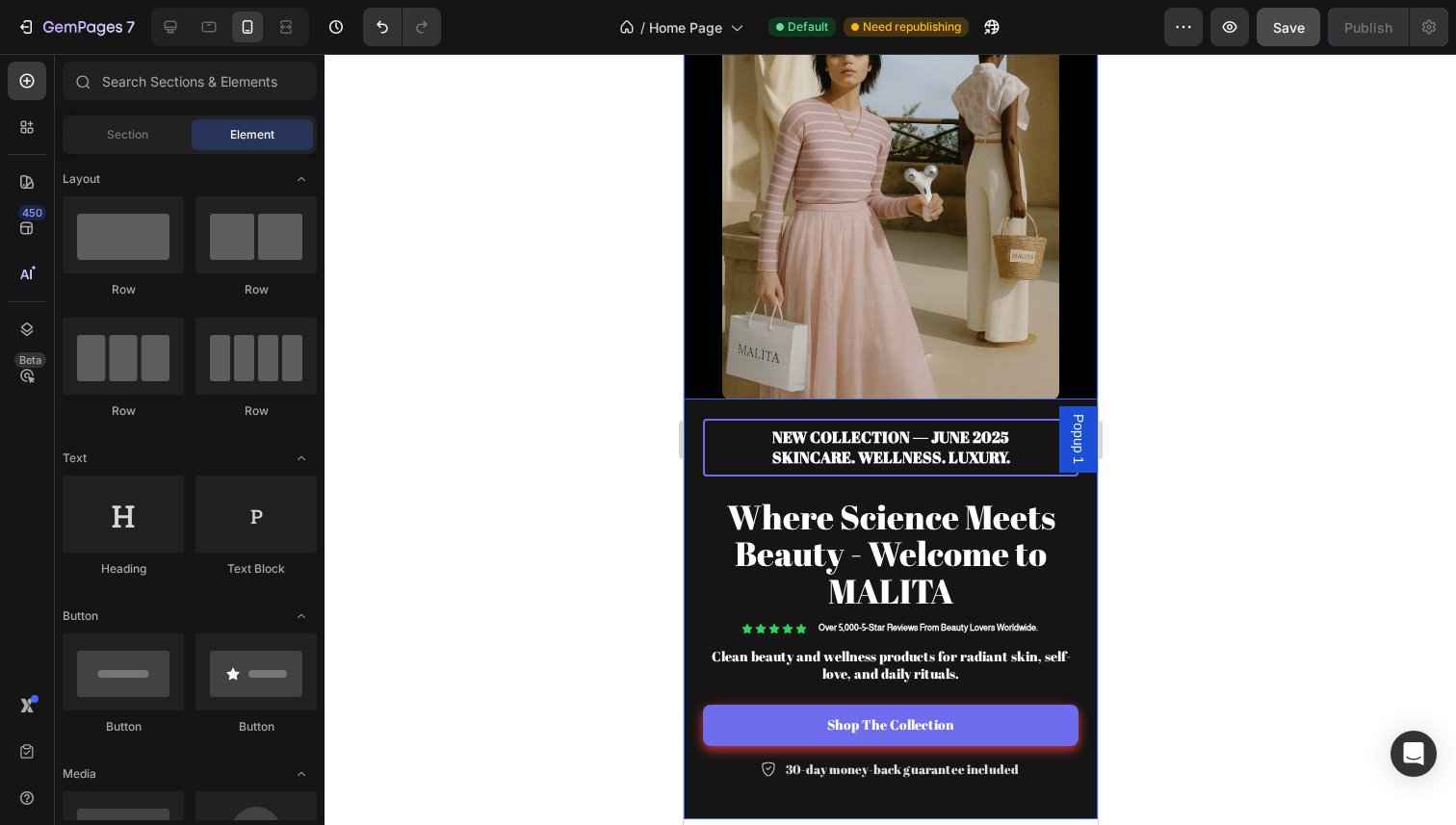 scroll, scrollTop: 268, scrollLeft: 0, axis: vertical 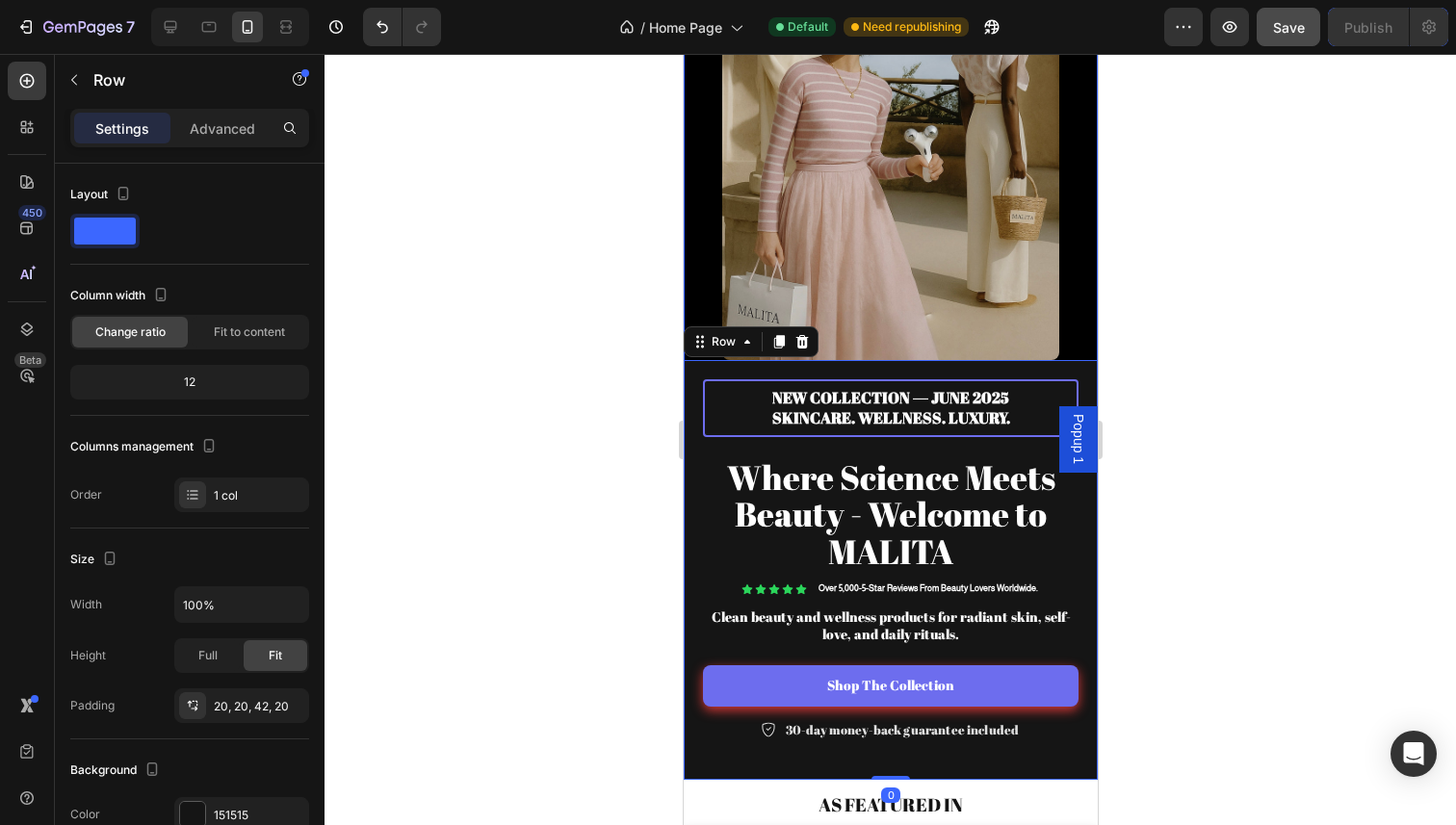 click on "NEW COLLECTION — JUNE 2025 SKINCARE. WELLNESS. LUXURY. Text Block Row Where Science Meets Beauty - Welcome to MALITA Heading
Icon
Icon
Icon
Icon
Icon Icon List Over 5,000-5-Star Reviews From Beauty Lovers Worldwide. Text Block Row Clean beauty and wellness products for radiant skin, self-love, and daily rituals. Text Block Shop The Collection Button
Icon 30-day money-back guarantee included  Text Block Row Row   0" at bounding box center (890, 570) 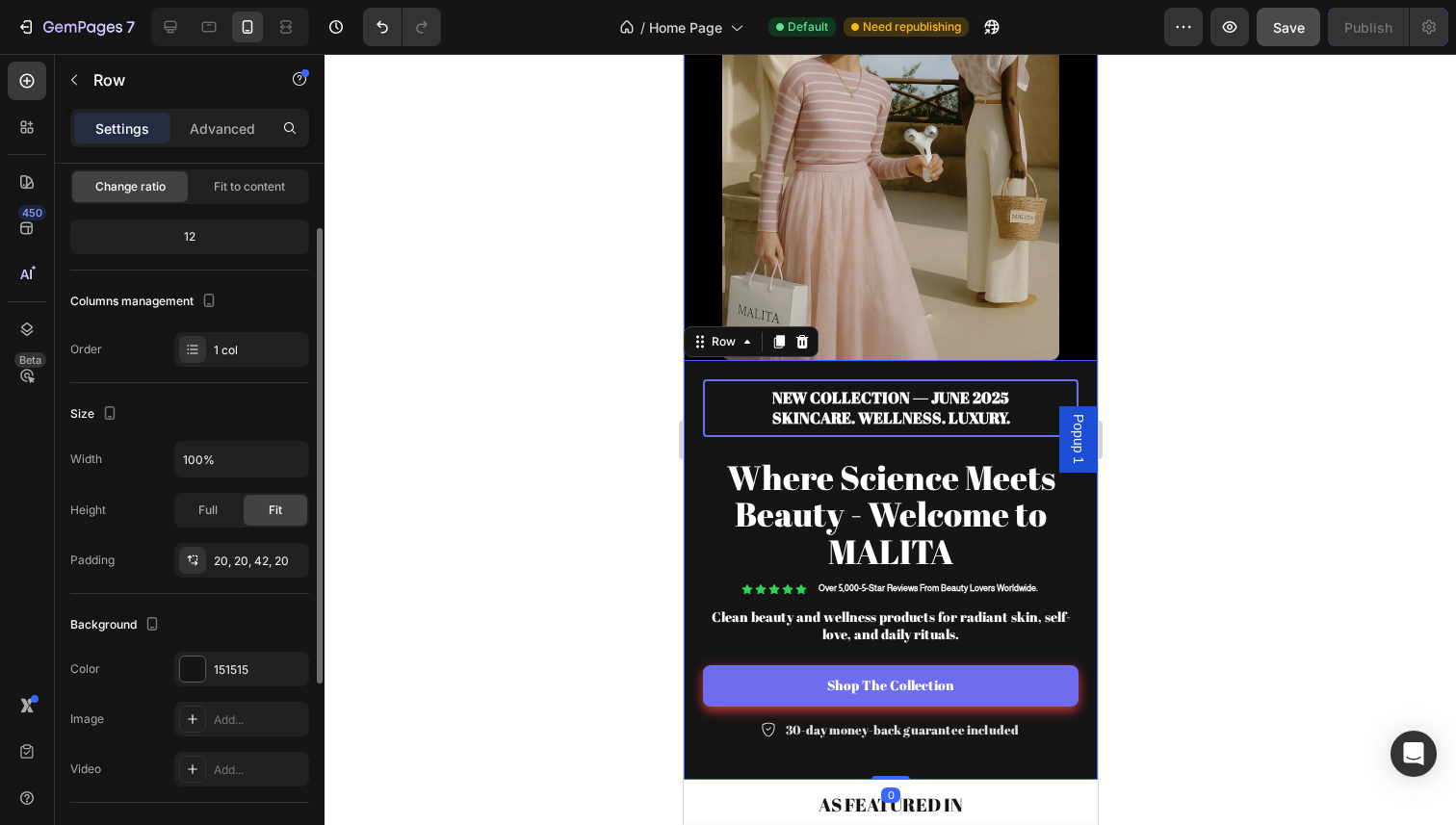scroll, scrollTop: 178, scrollLeft: 0, axis: vertical 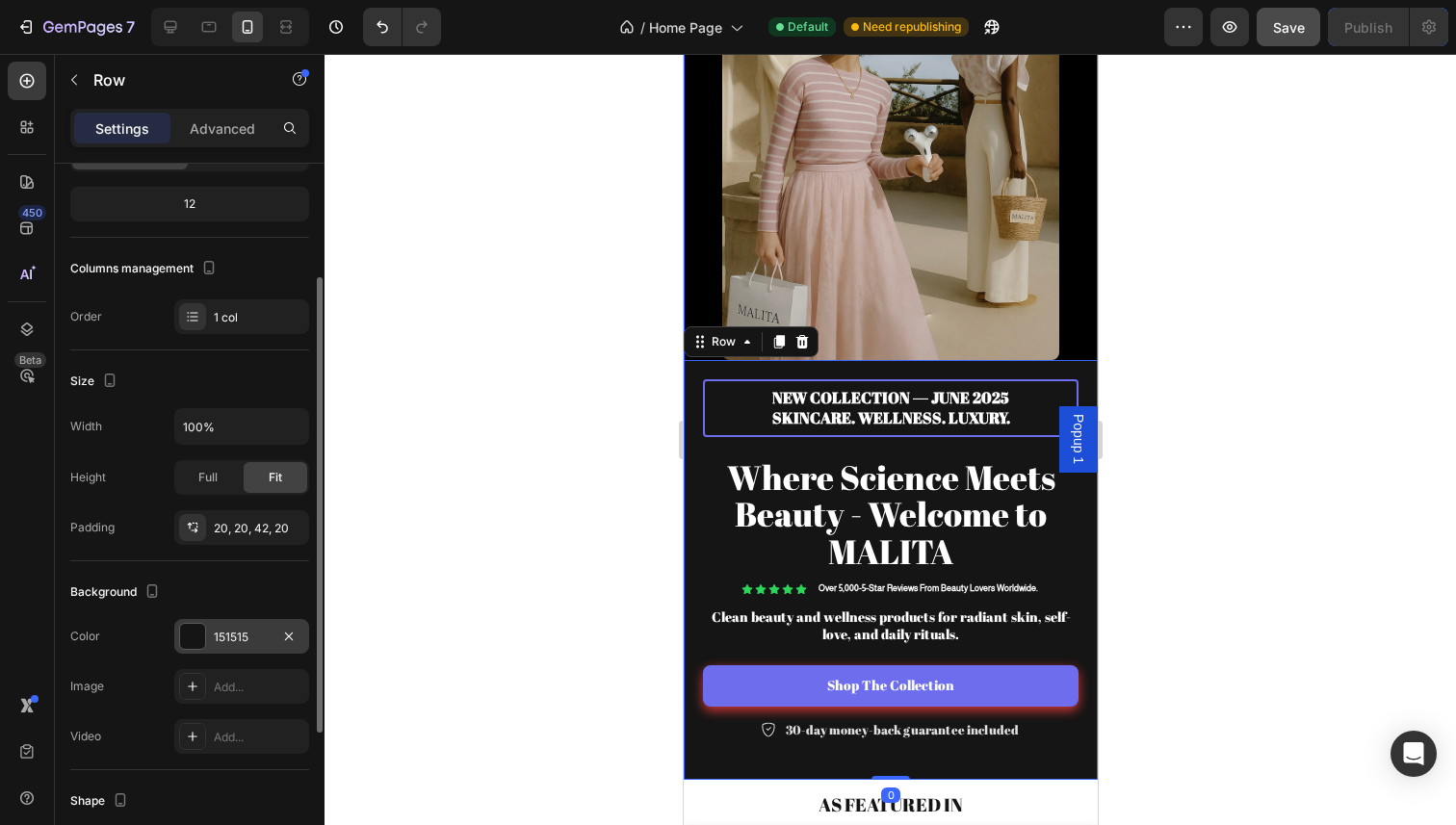click at bounding box center [193, 636] 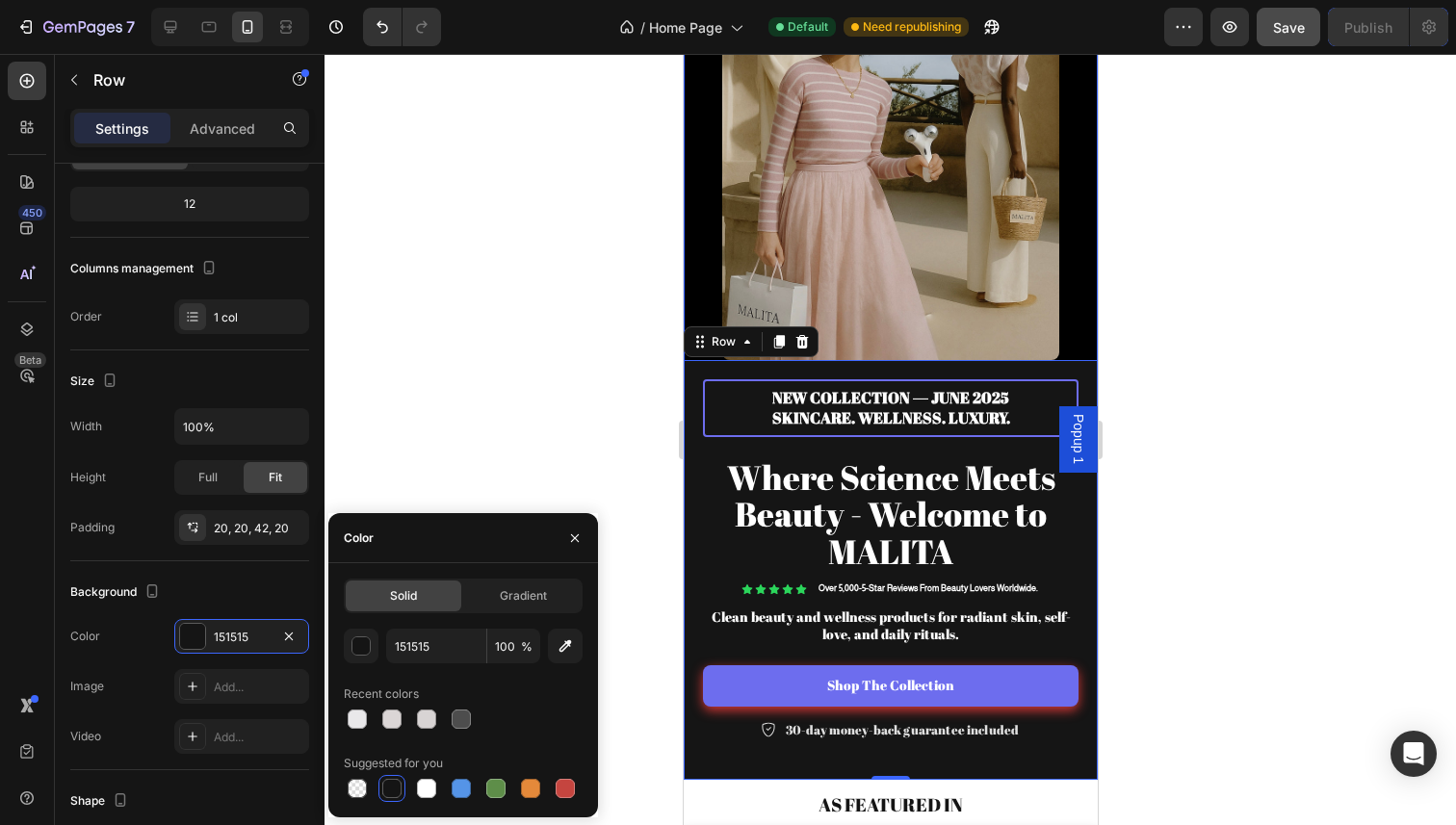 click 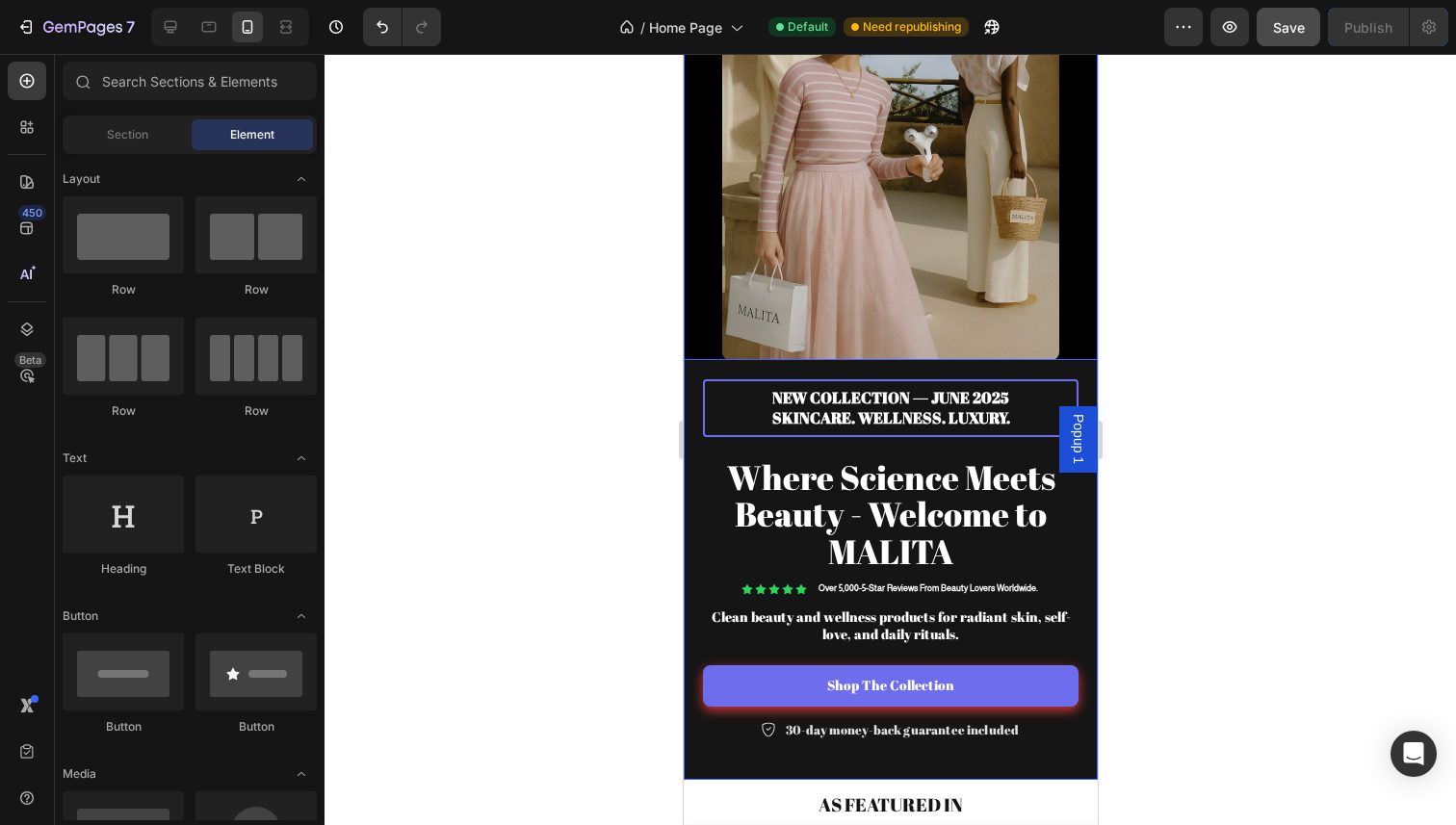click at bounding box center (890, 118) 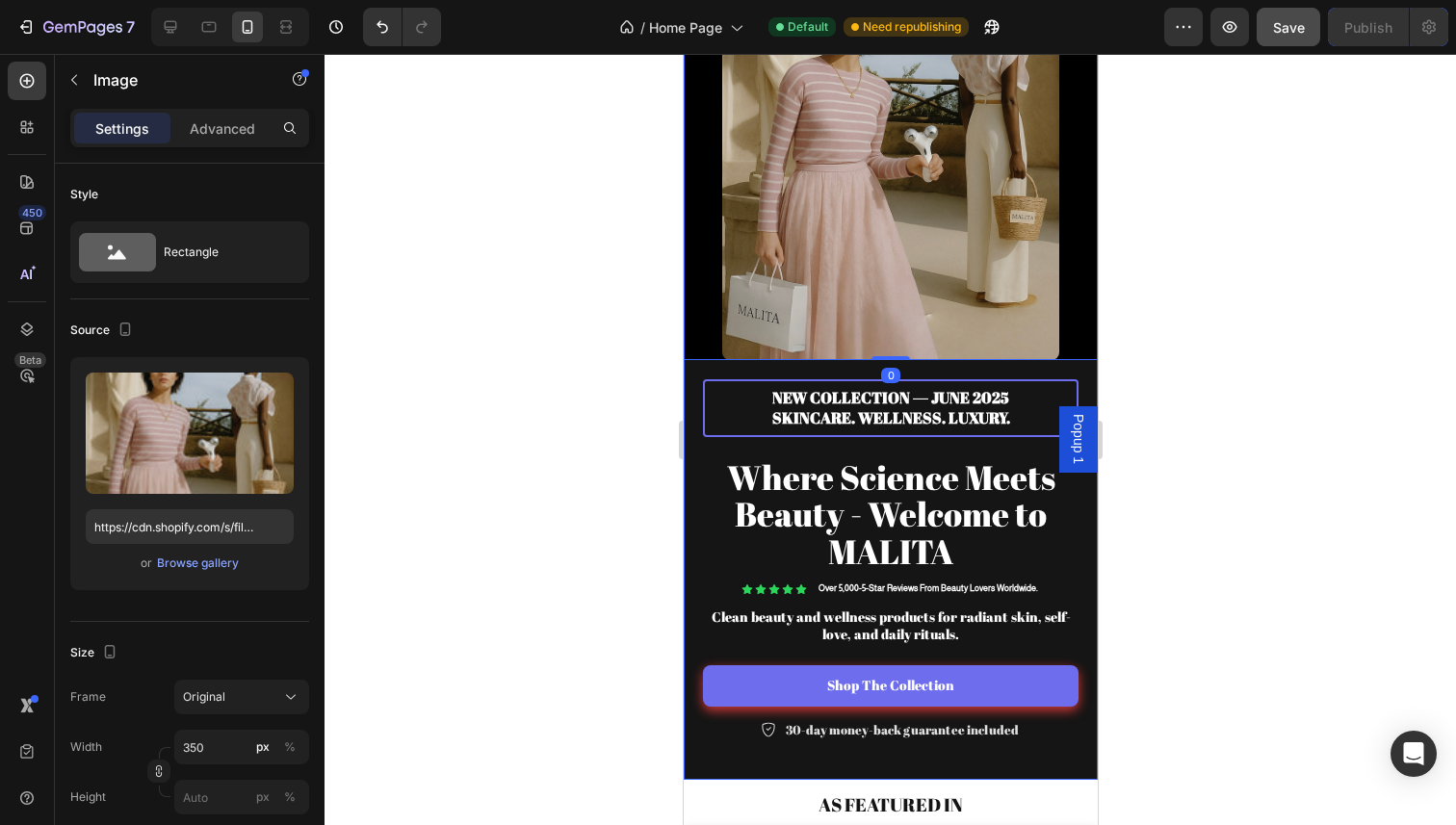 click at bounding box center [890, 118] 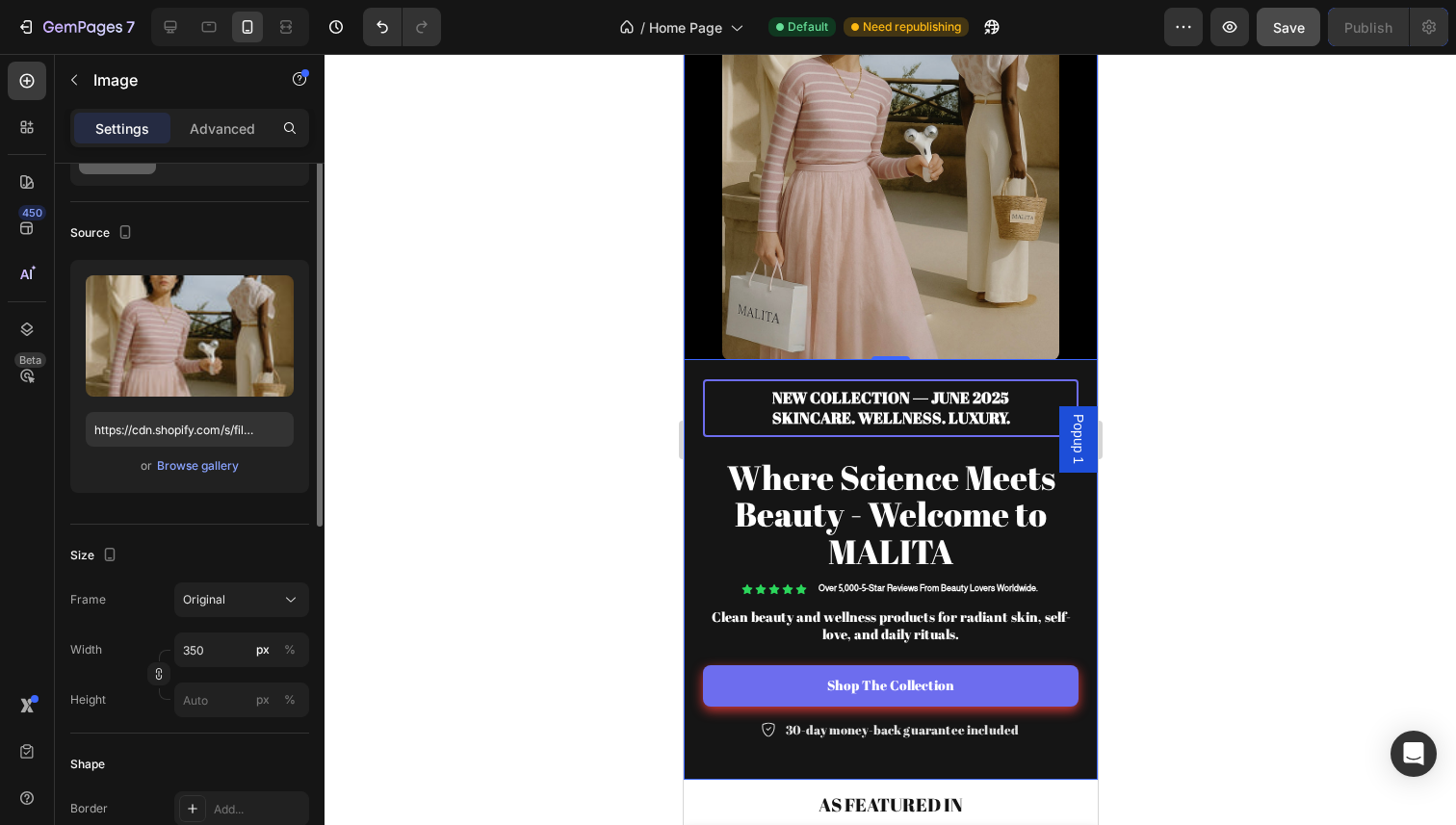 scroll, scrollTop: 0, scrollLeft: 0, axis: both 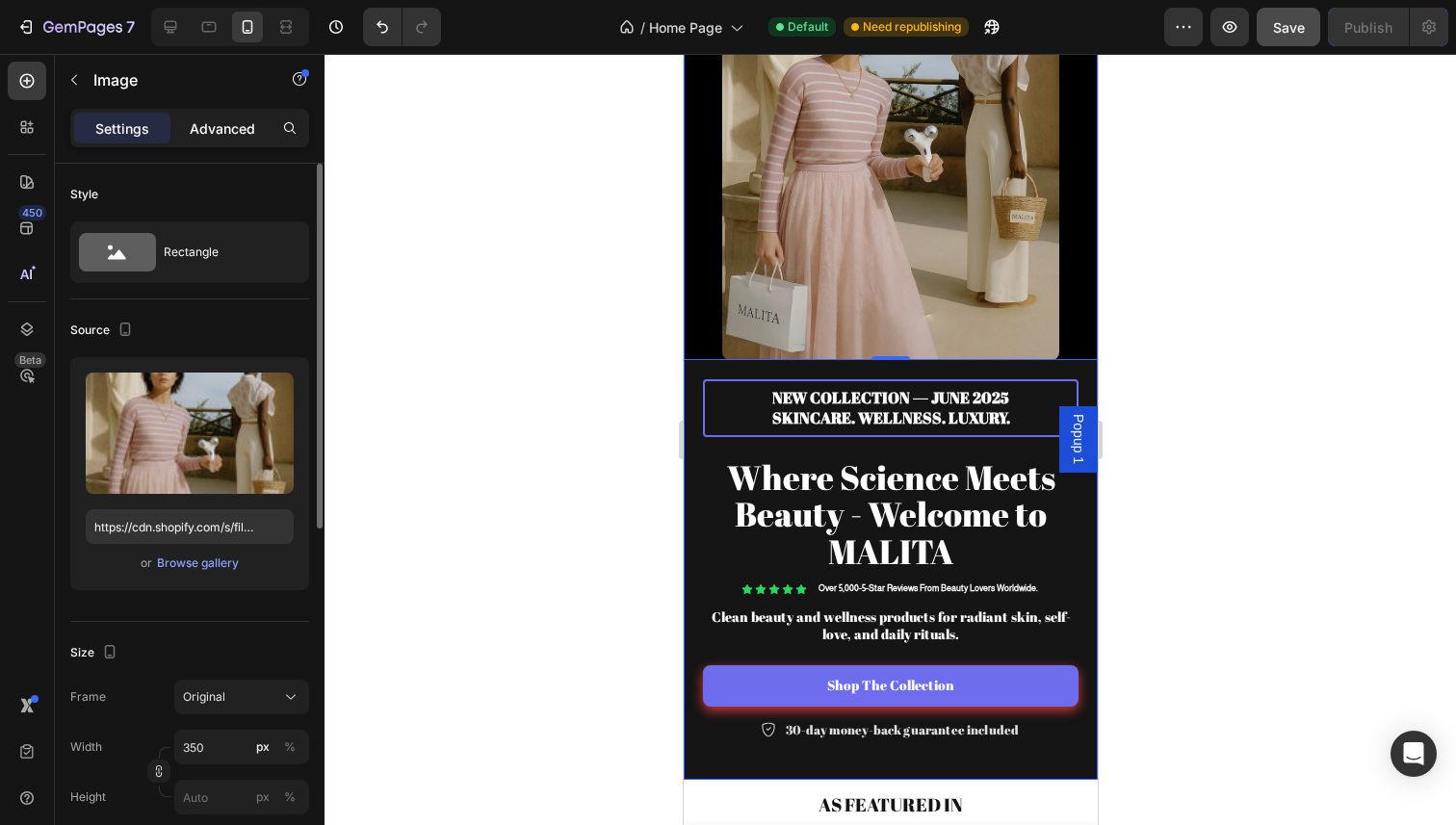 click on "Advanced" 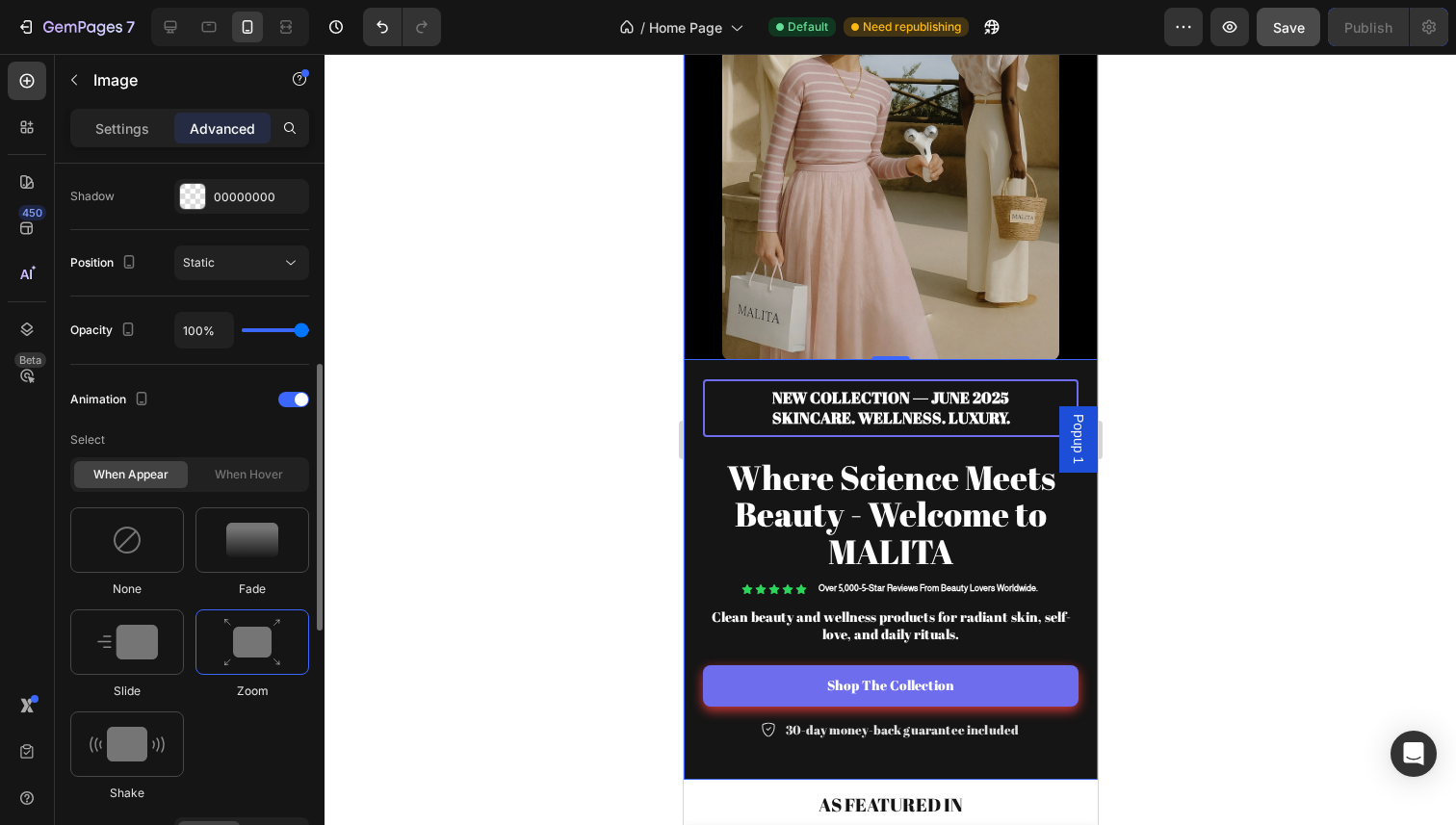 scroll, scrollTop: 639, scrollLeft: 0, axis: vertical 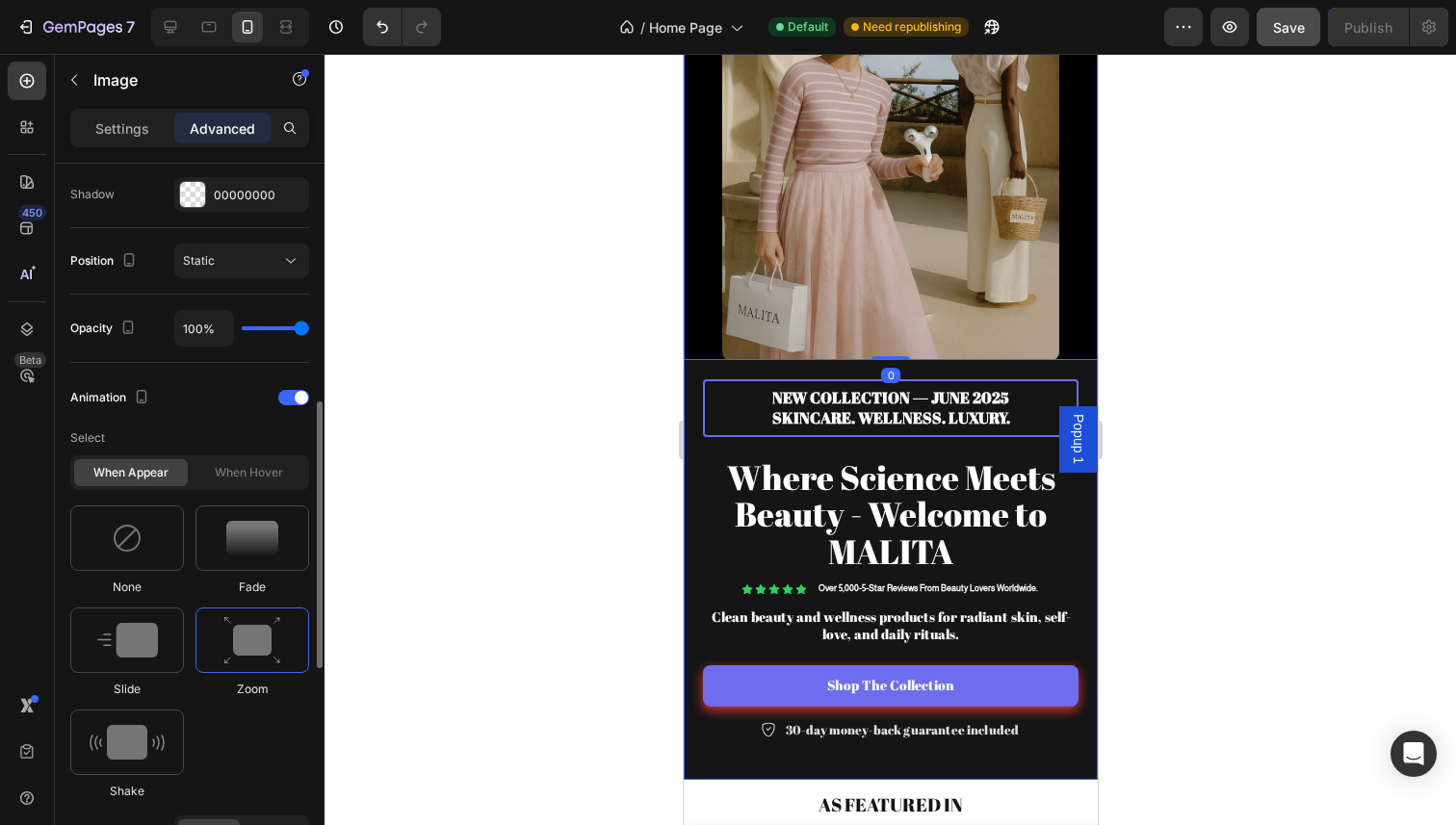 click on "When hover" 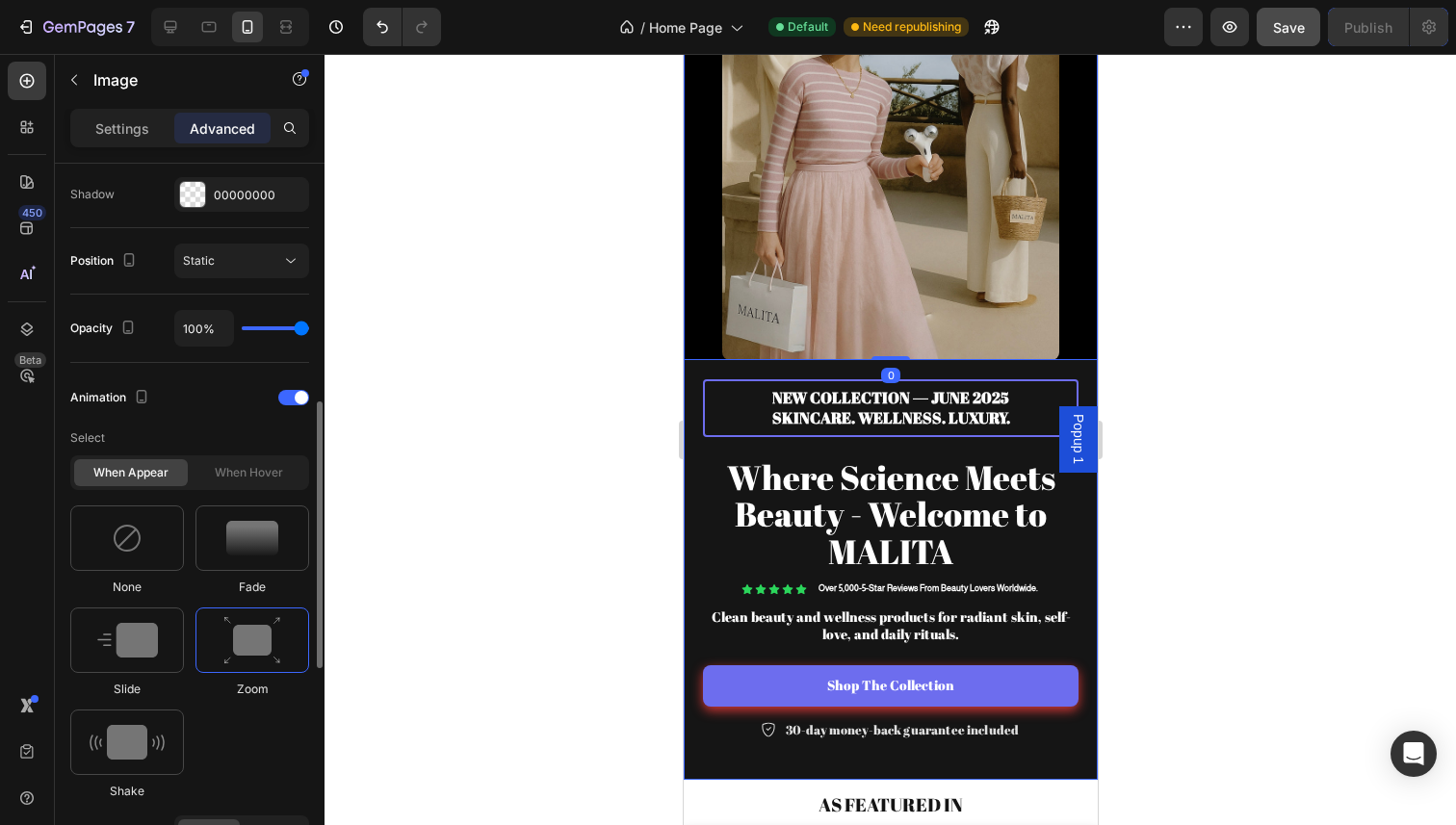 click on "When hover" 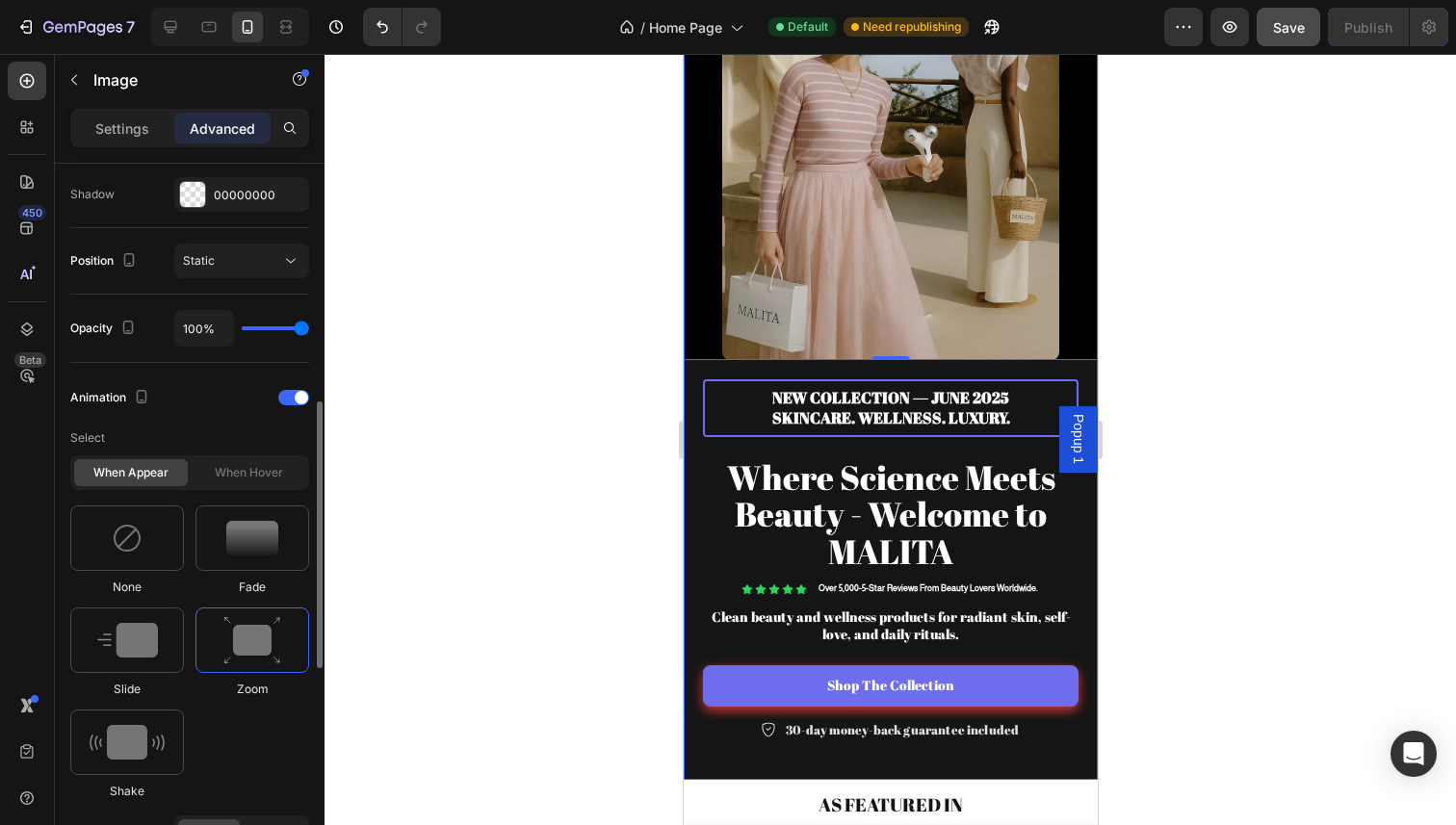click at bounding box center [252, 640] 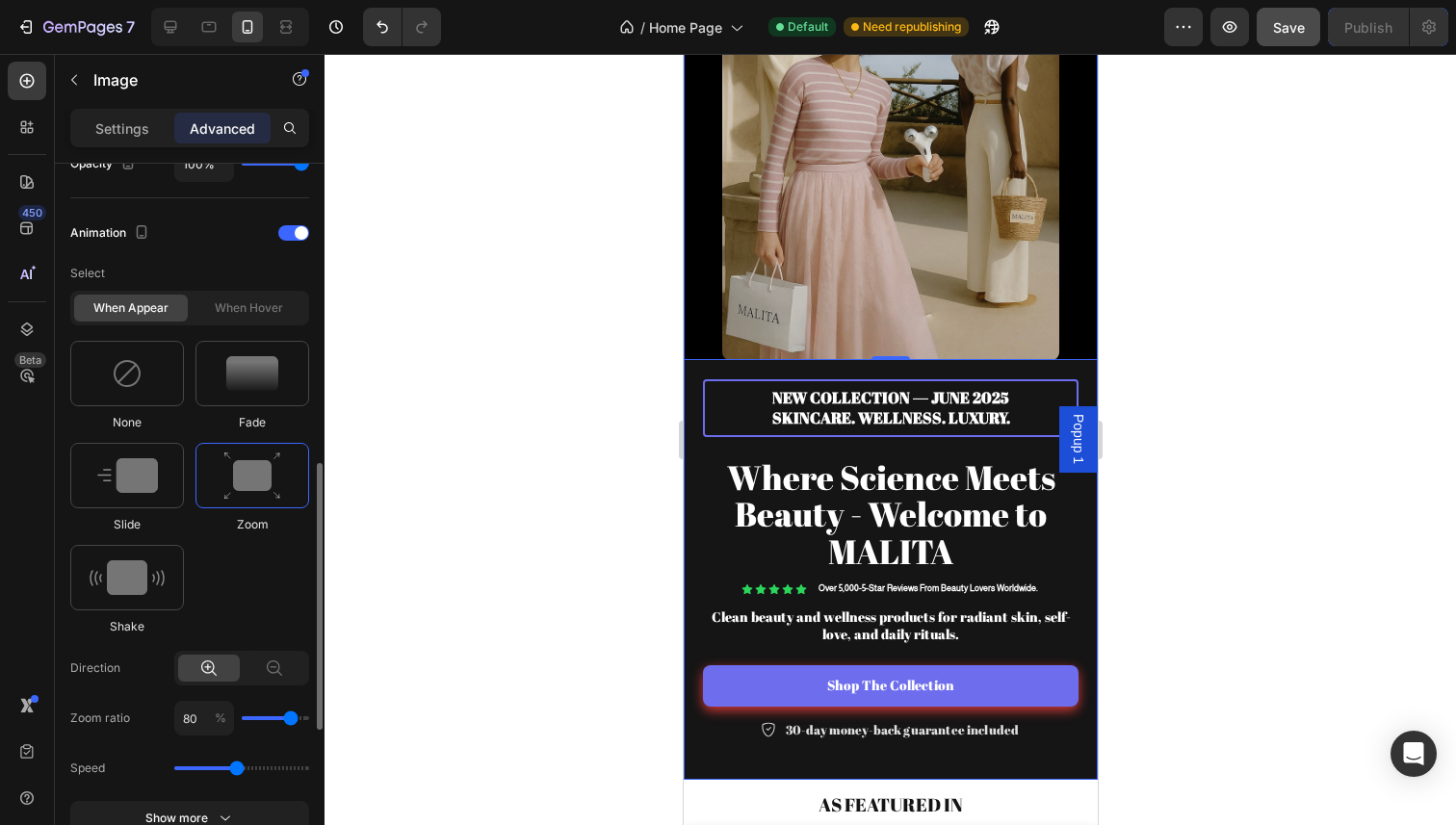 scroll, scrollTop: 805, scrollLeft: 0, axis: vertical 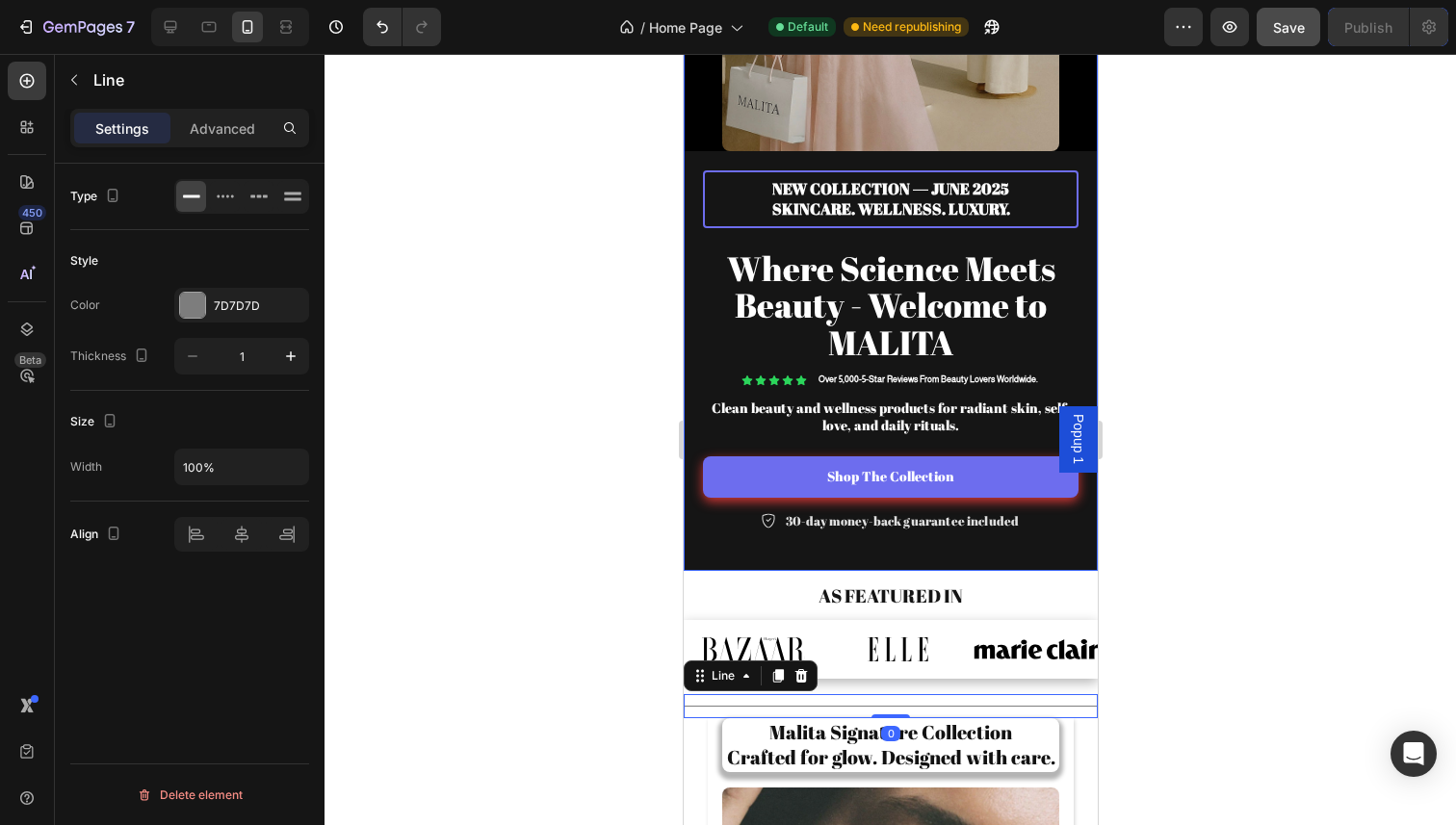 click on "Title Line   0" at bounding box center [890, 706] 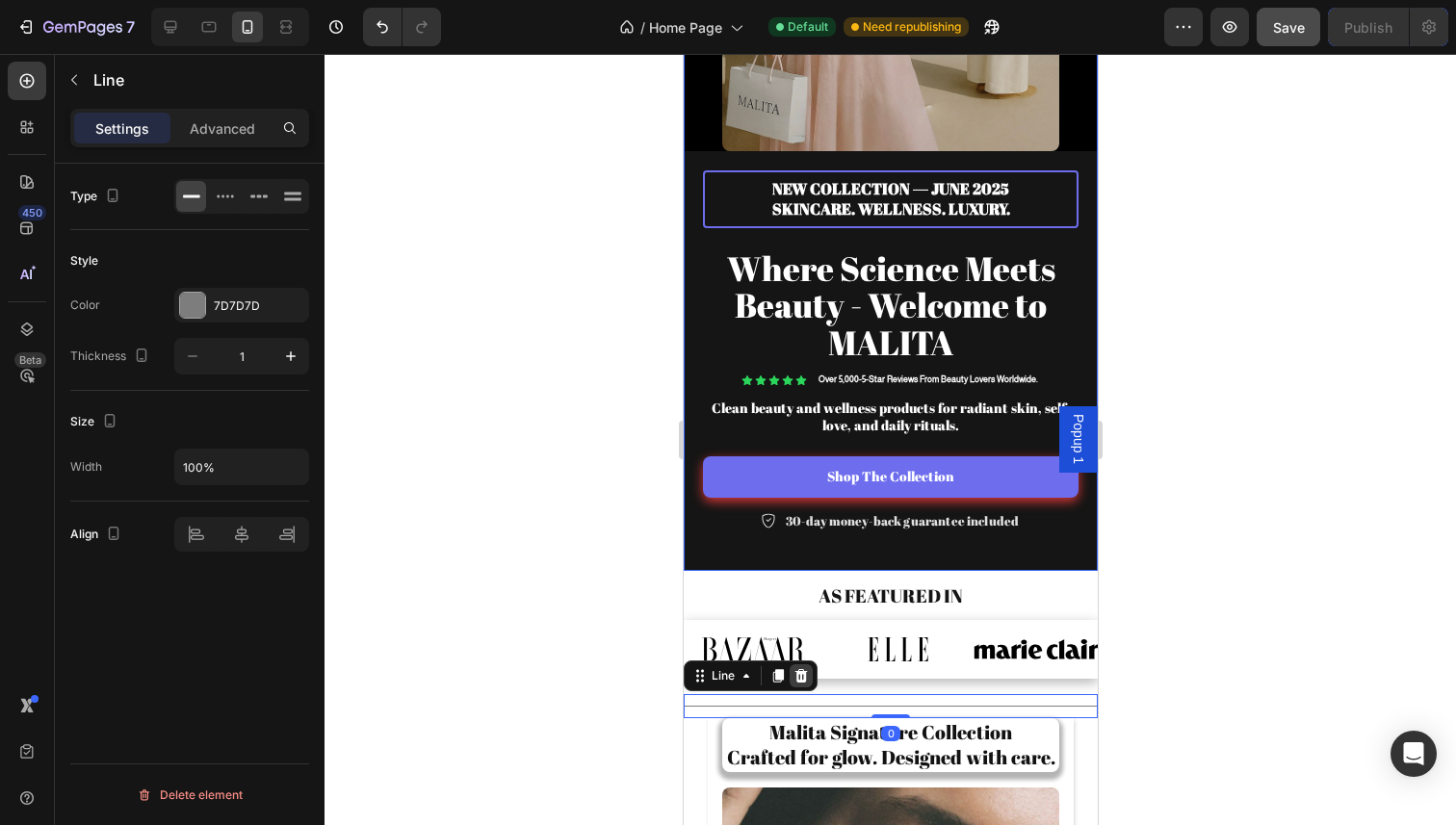 click 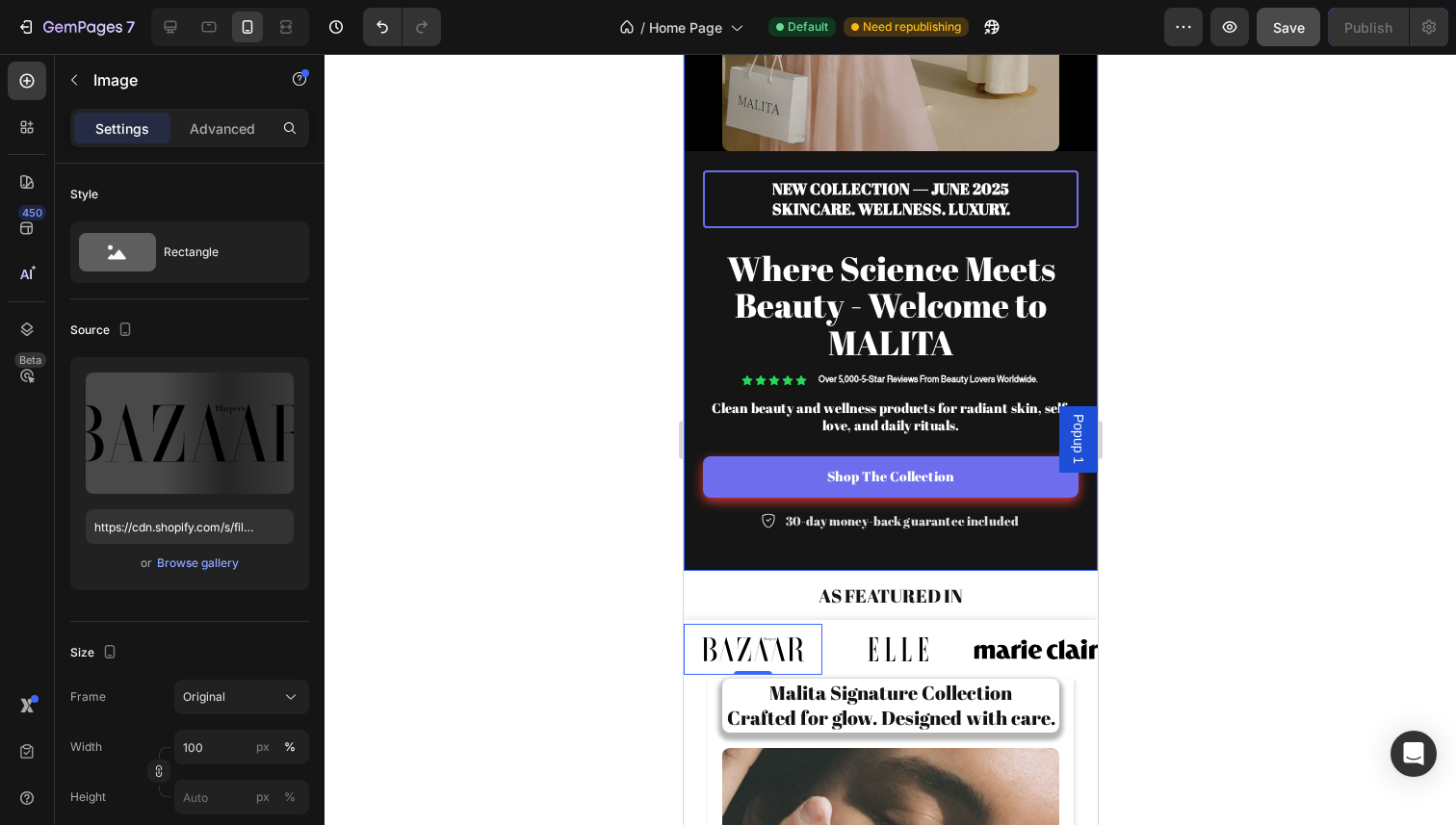 click at bounding box center [752, 649] 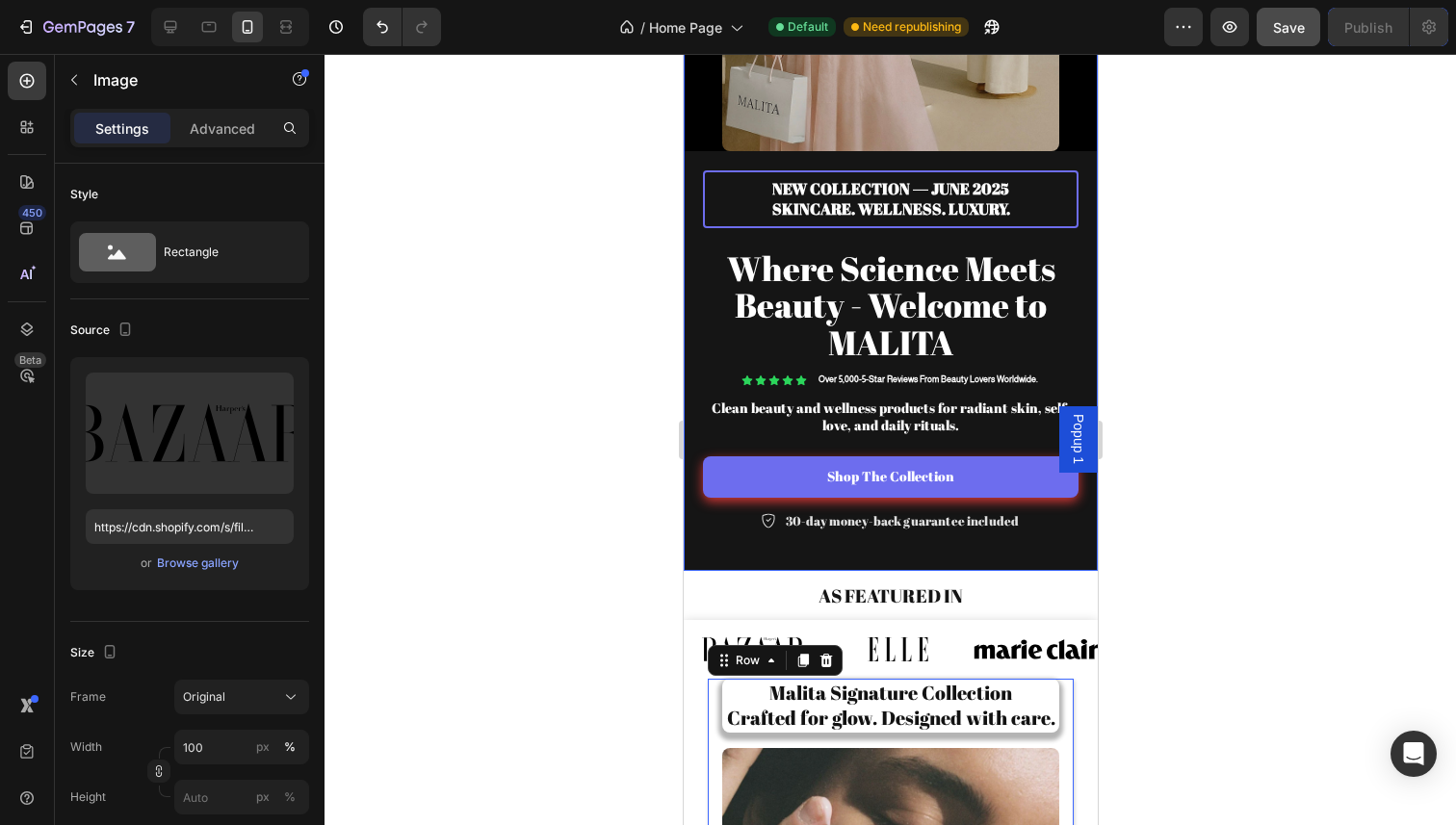 click on "Malita Signature Collection Crafted for glow. Designed with care. Heading Image Beauty begins with self-care. Heading
Shop For Her    Button Image Confidence starts with self-care. Heading Row   0" at bounding box center (890, 968) 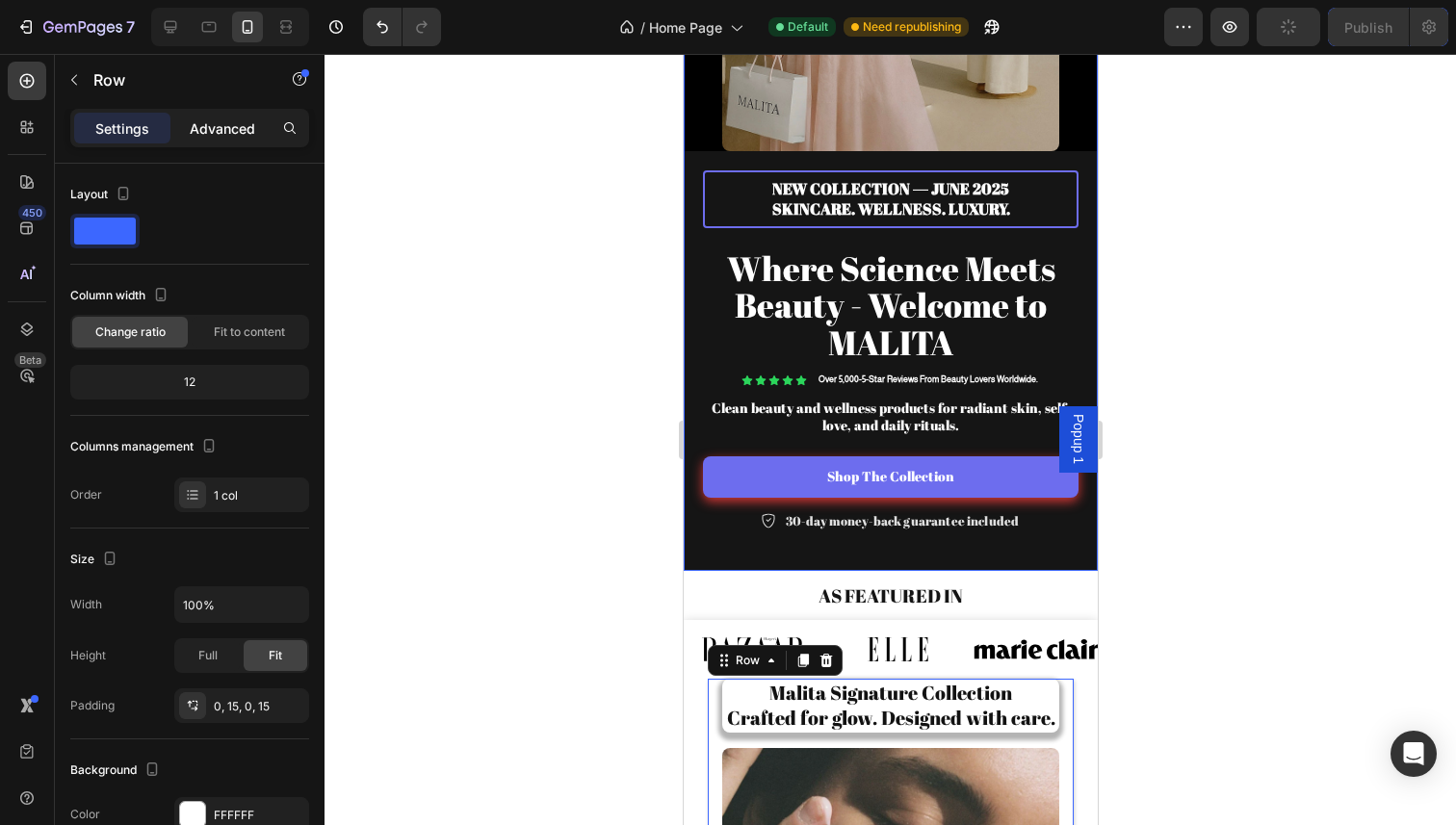 click on "Advanced" at bounding box center (222, 128) 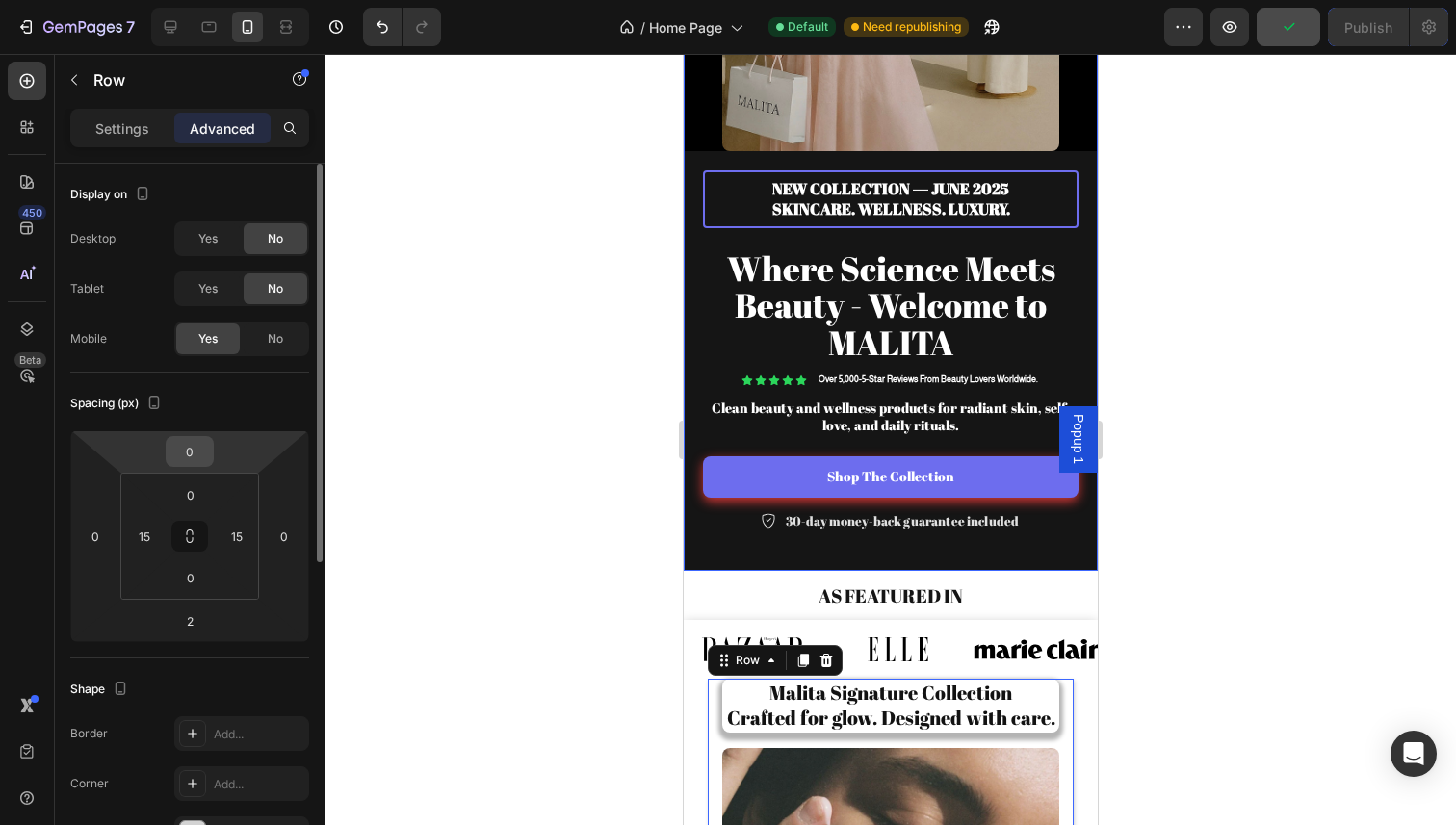 click on "0" at bounding box center (190, 451) 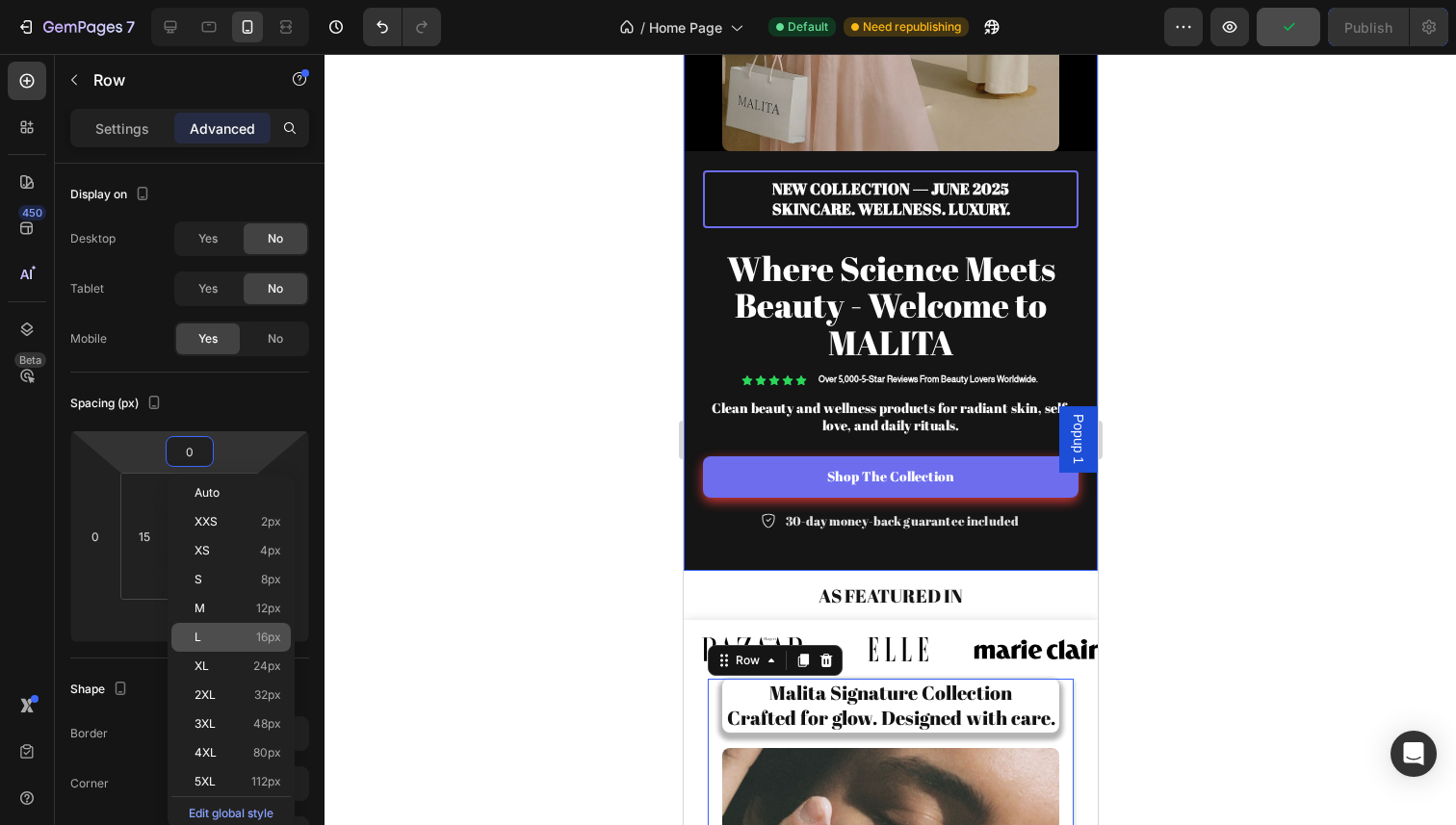 click on "L 16px" 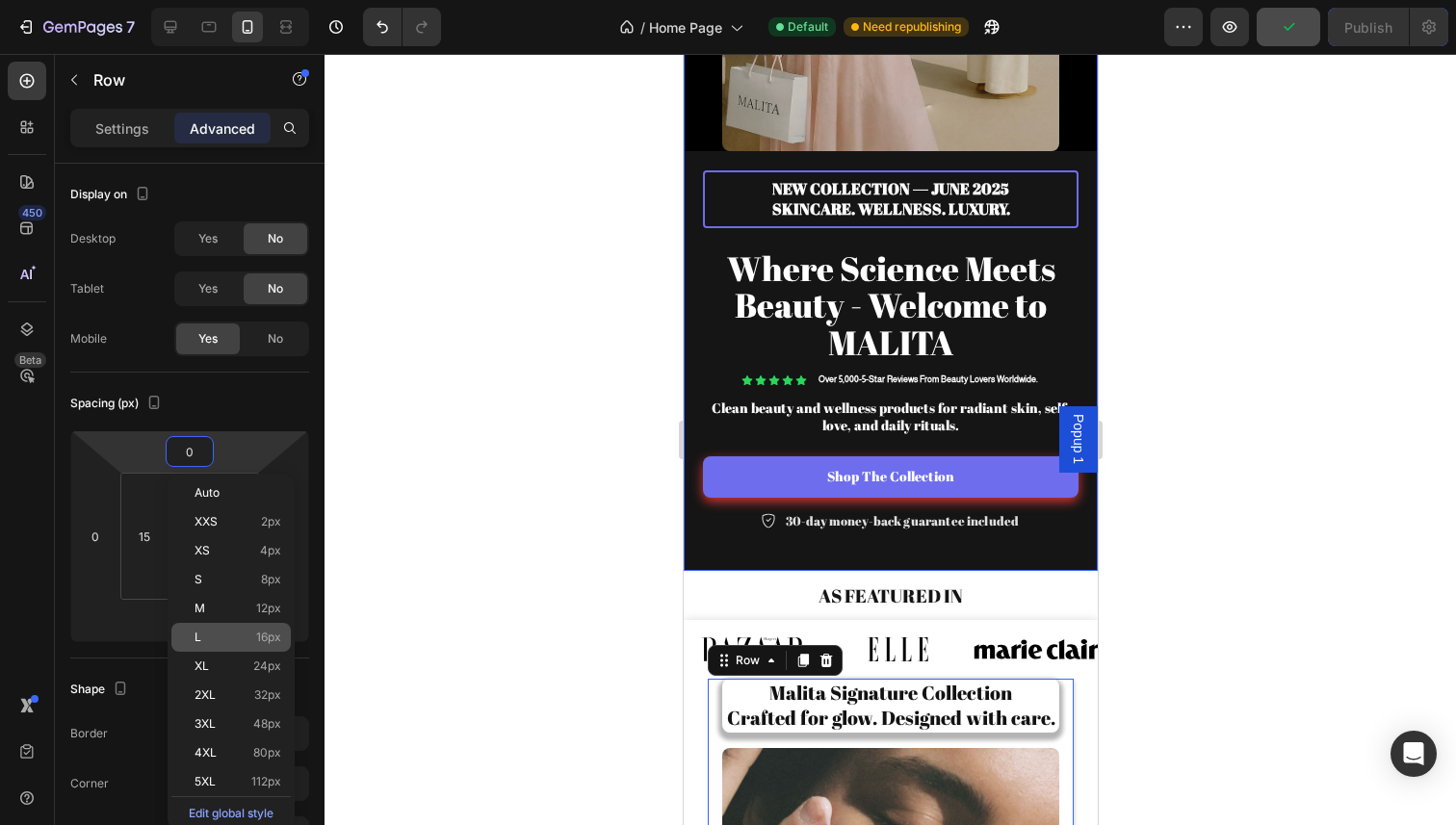 type on "16" 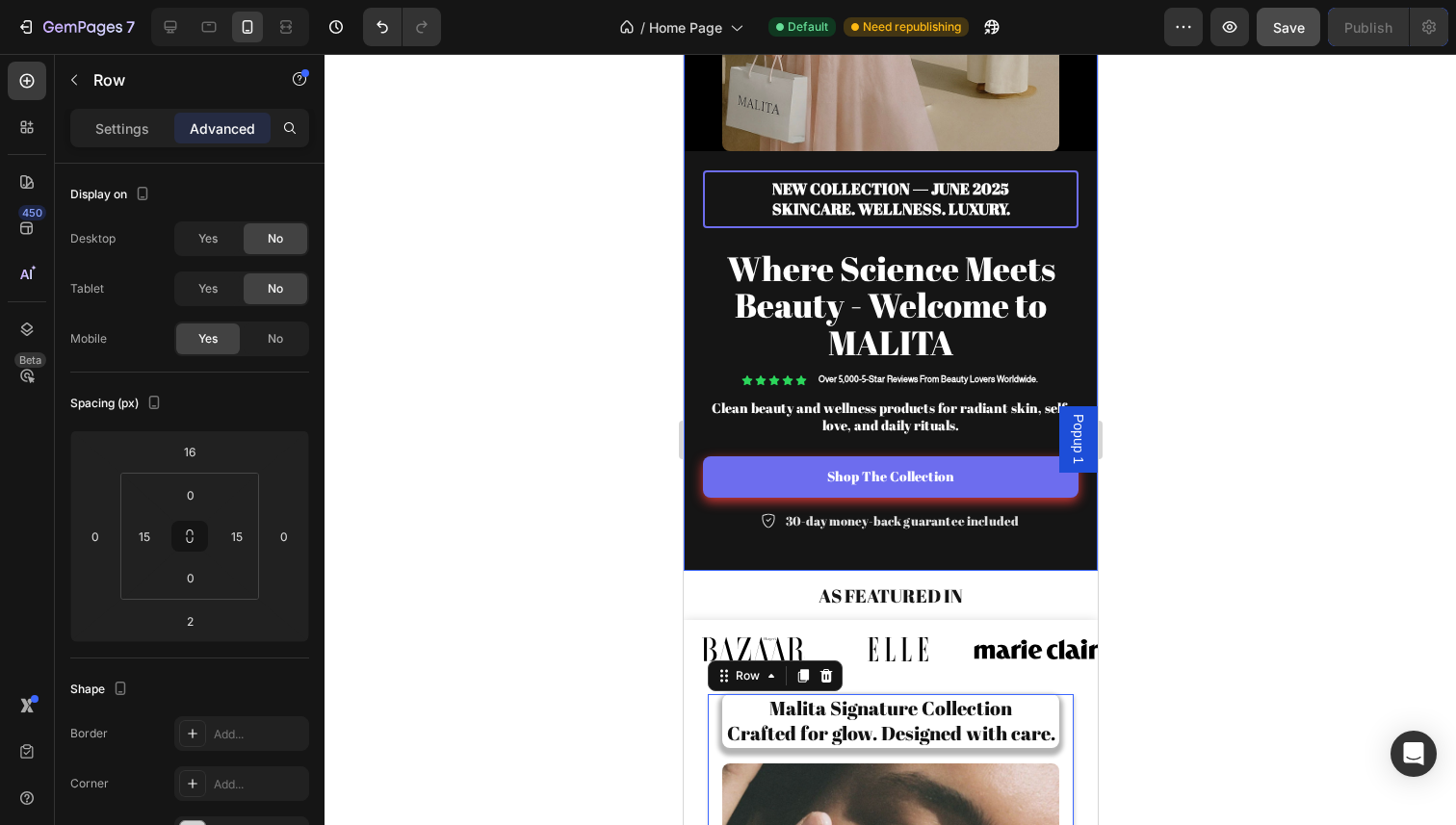 click 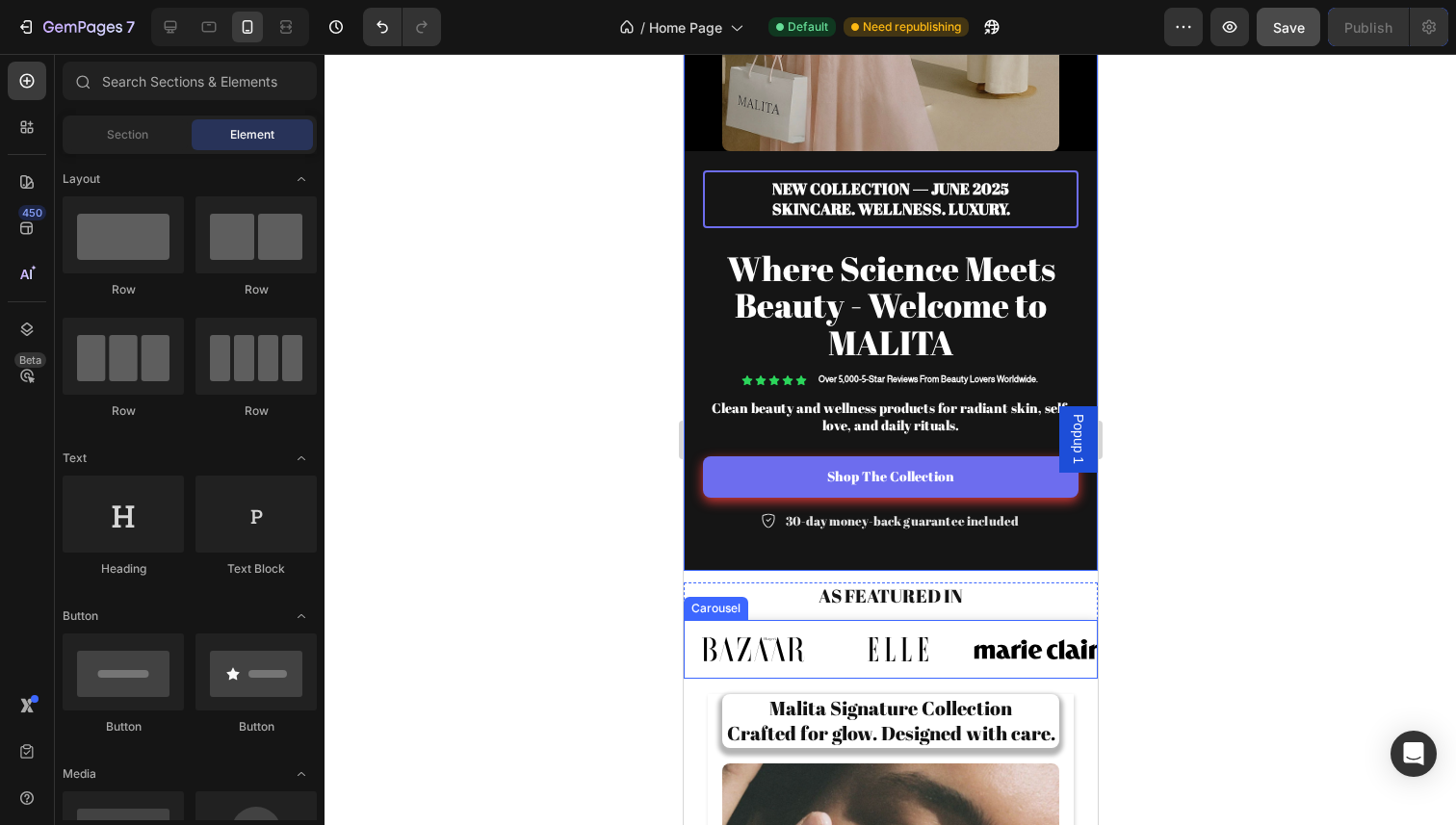 click on "Image Image Image Image Image Image Image Image" at bounding box center (890, 649) 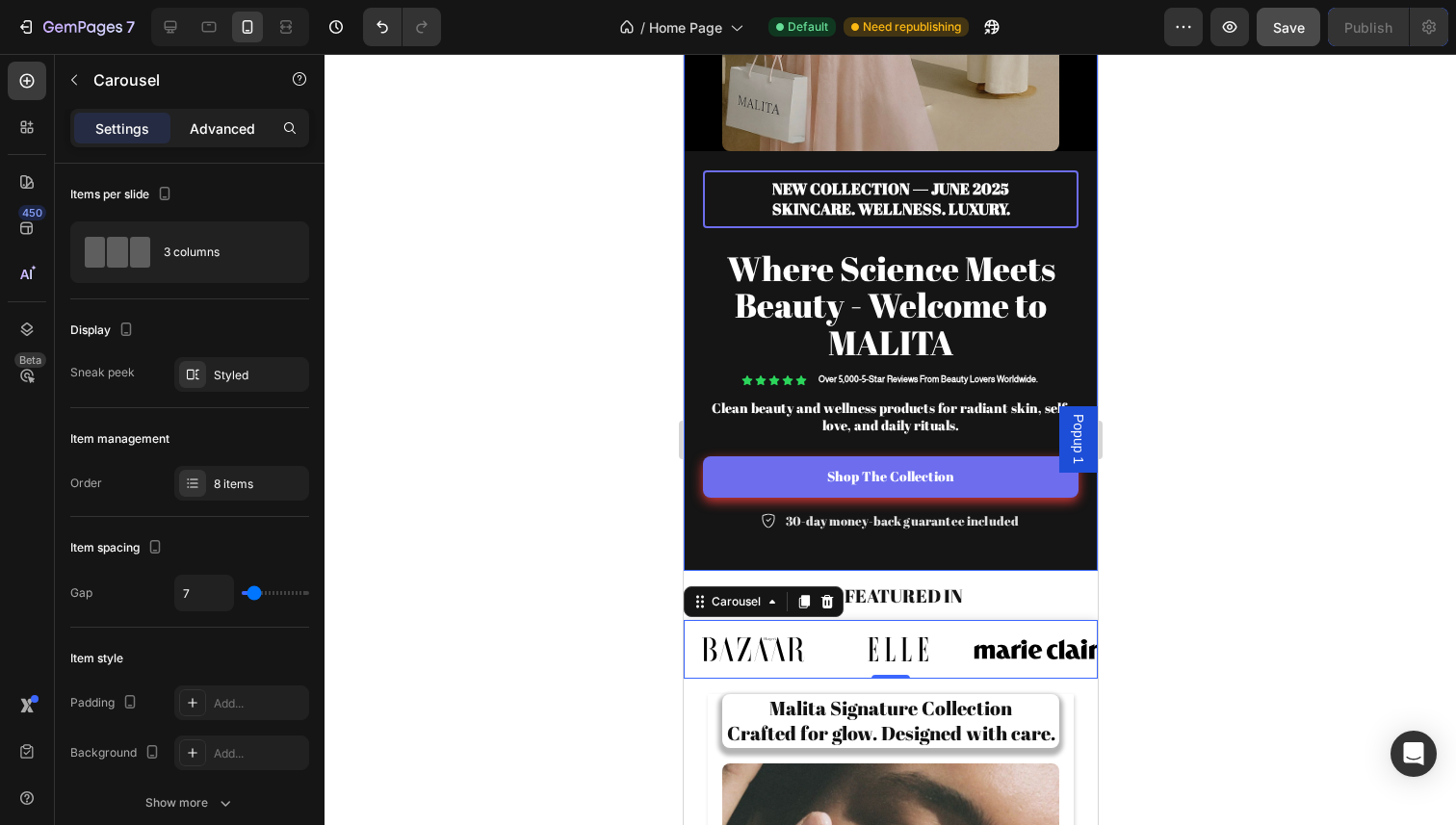 click on "Advanced" at bounding box center (222, 128) 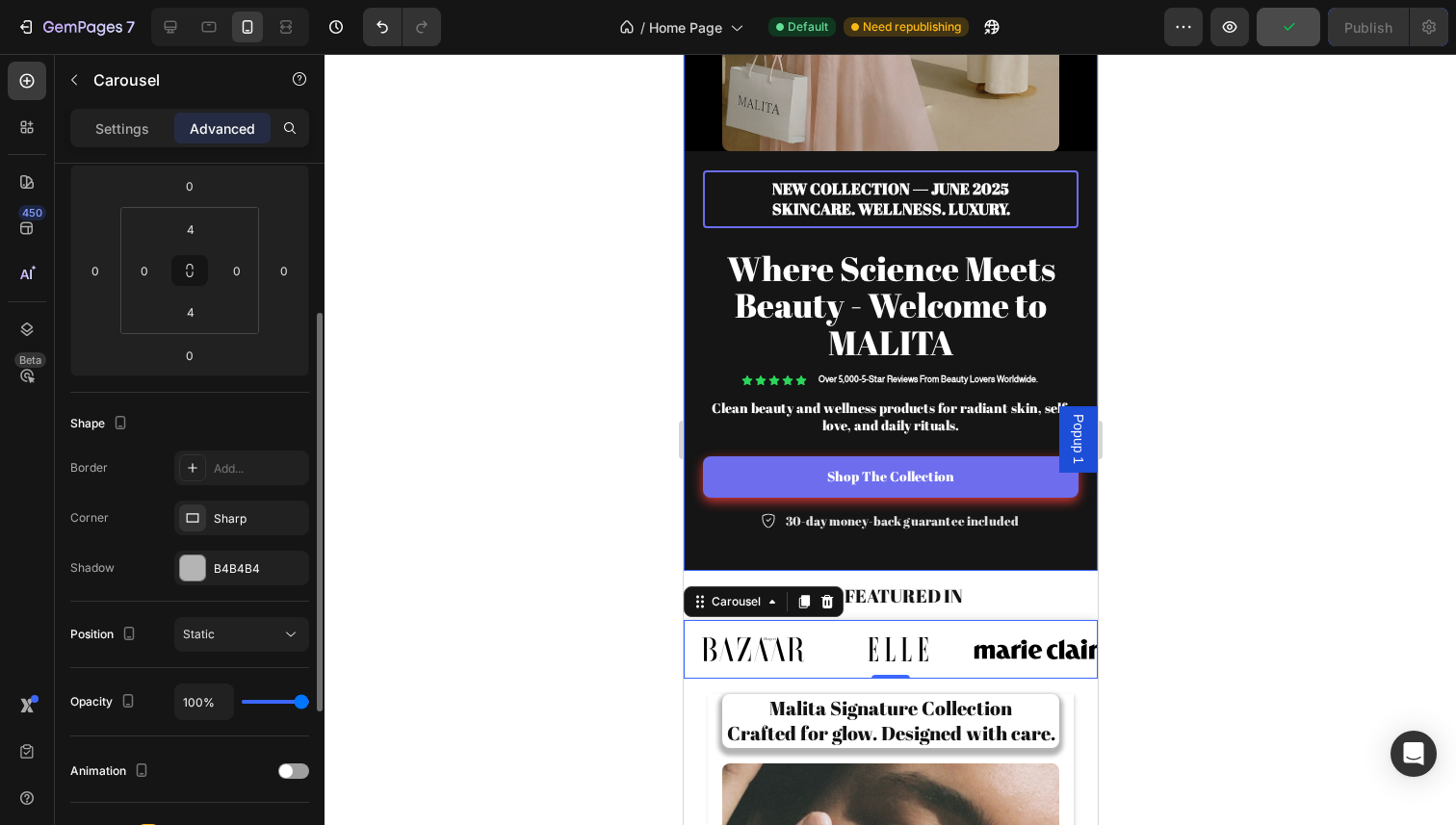 scroll, scrollTop: 259, scrollLeft: 0, axis: vertical 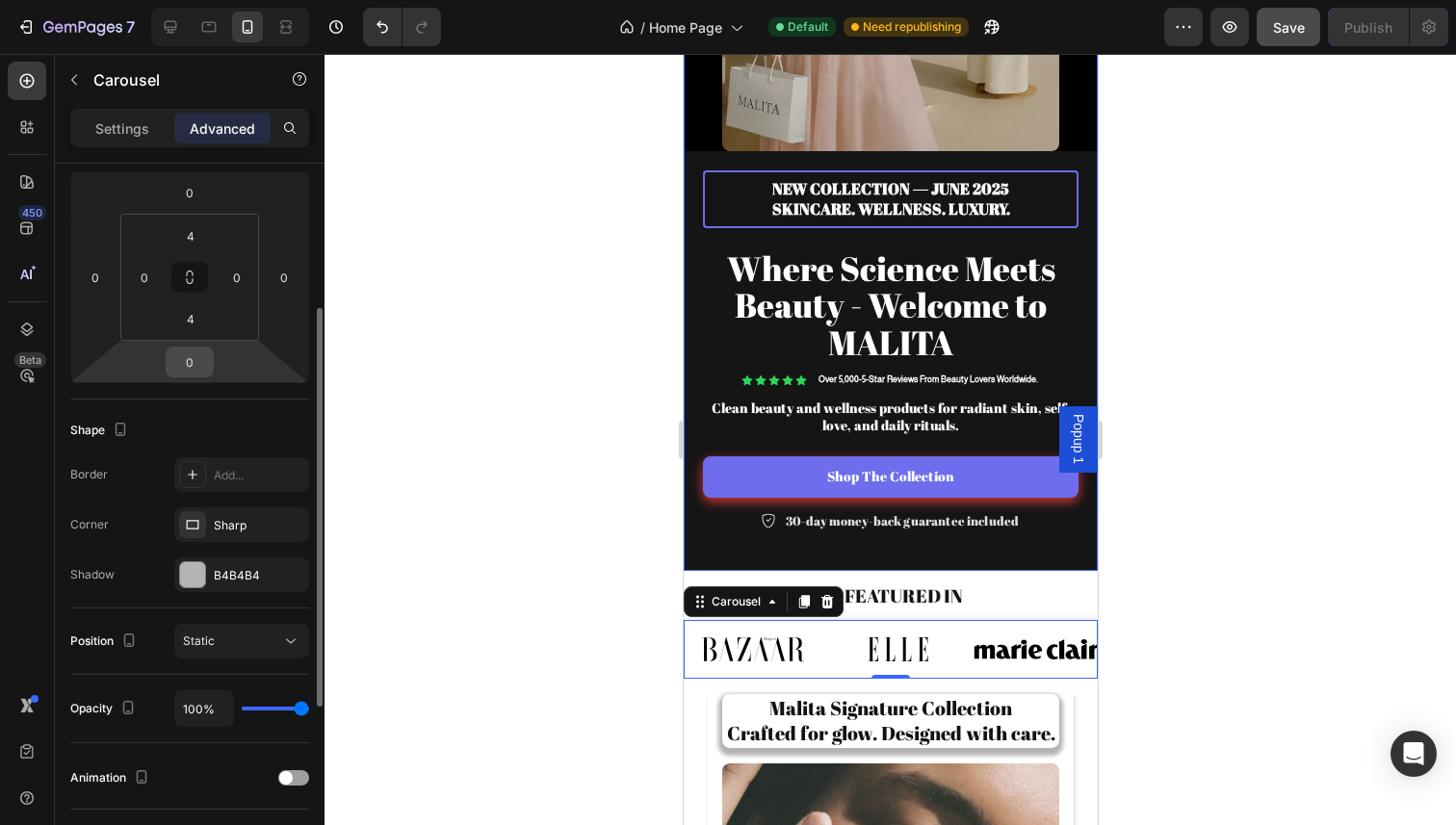 click on "0" at bounding box center (190, 362) 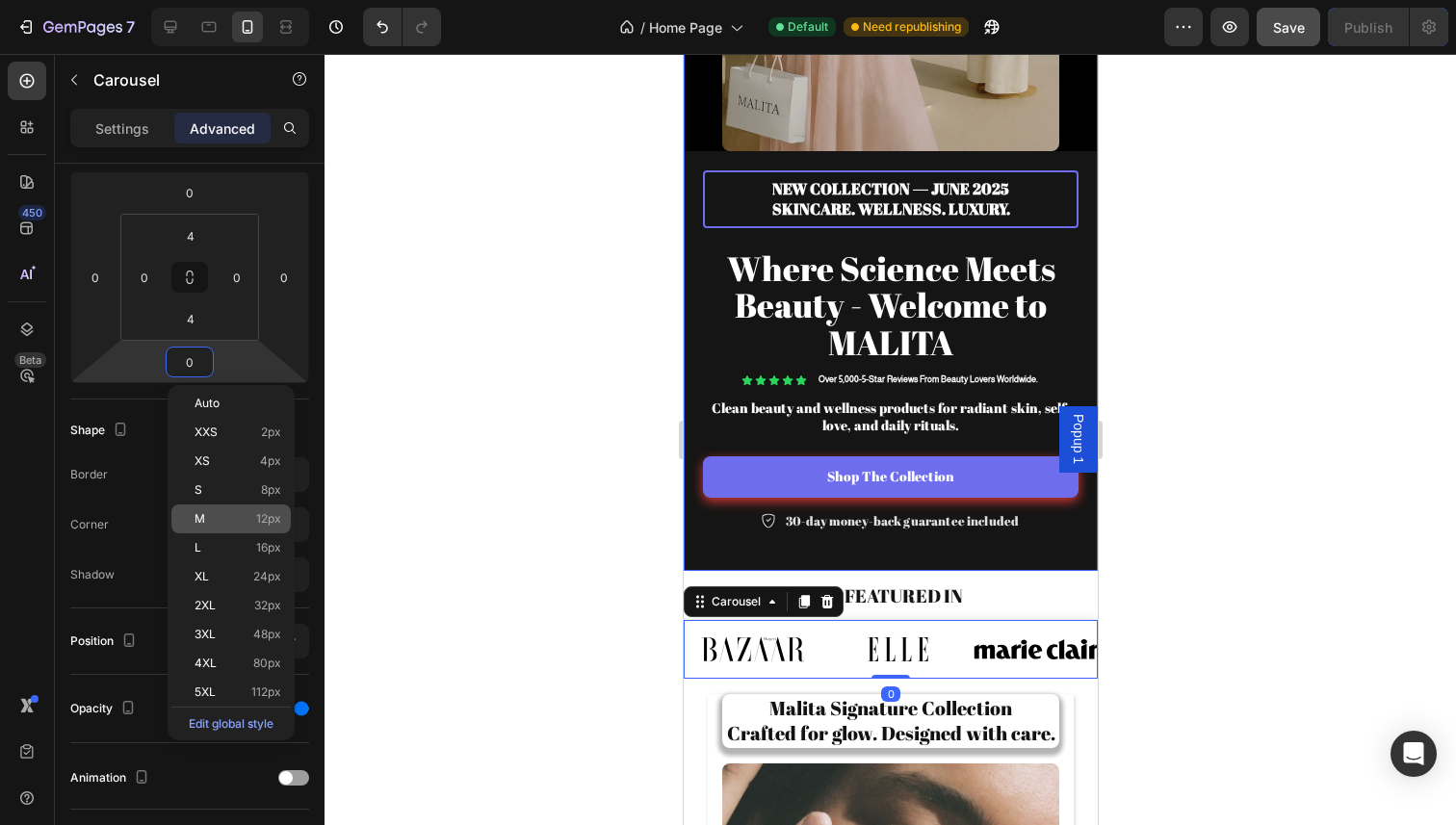 click on "M" at bounding box center [199, 519] 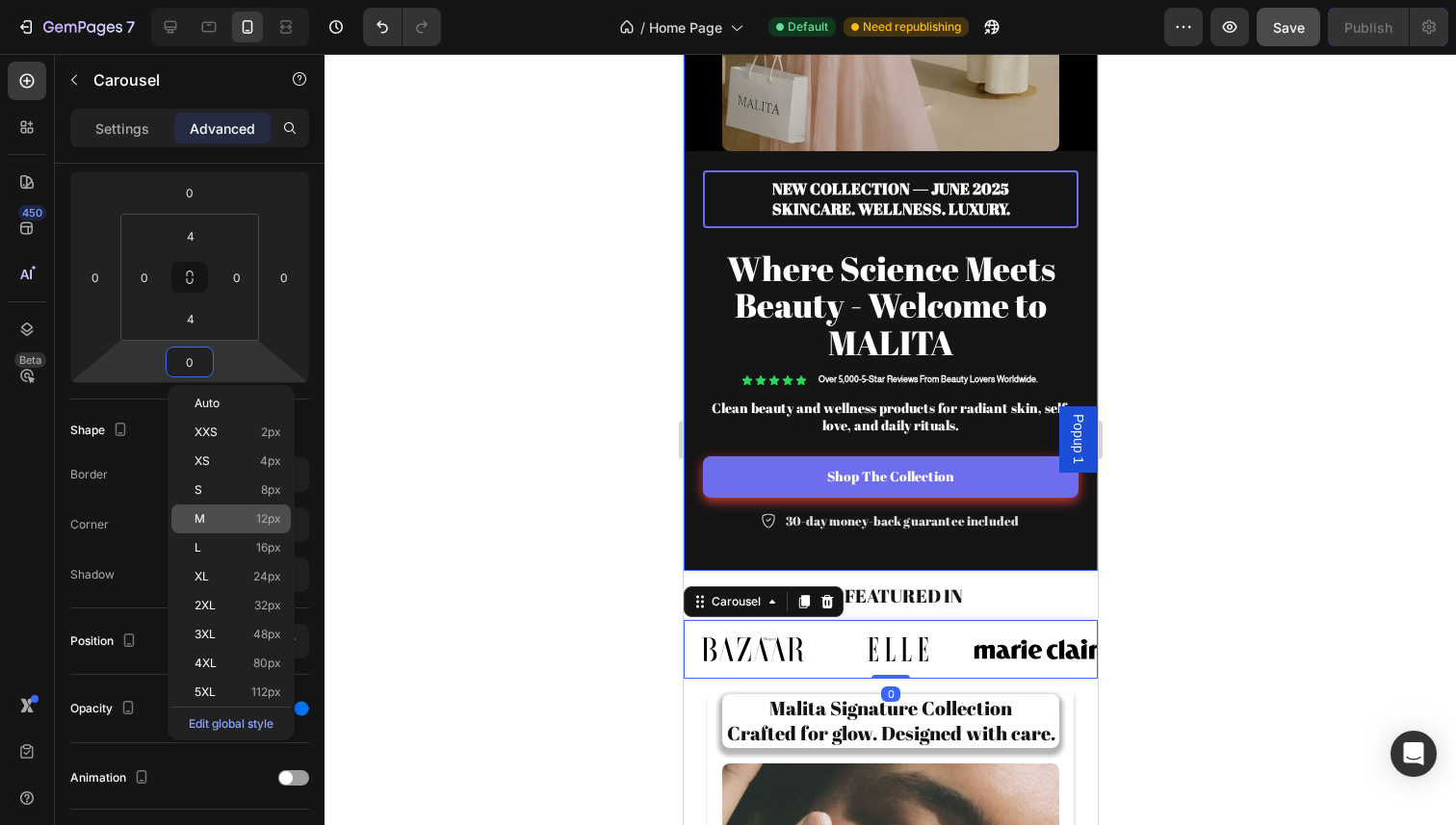 type on "12" 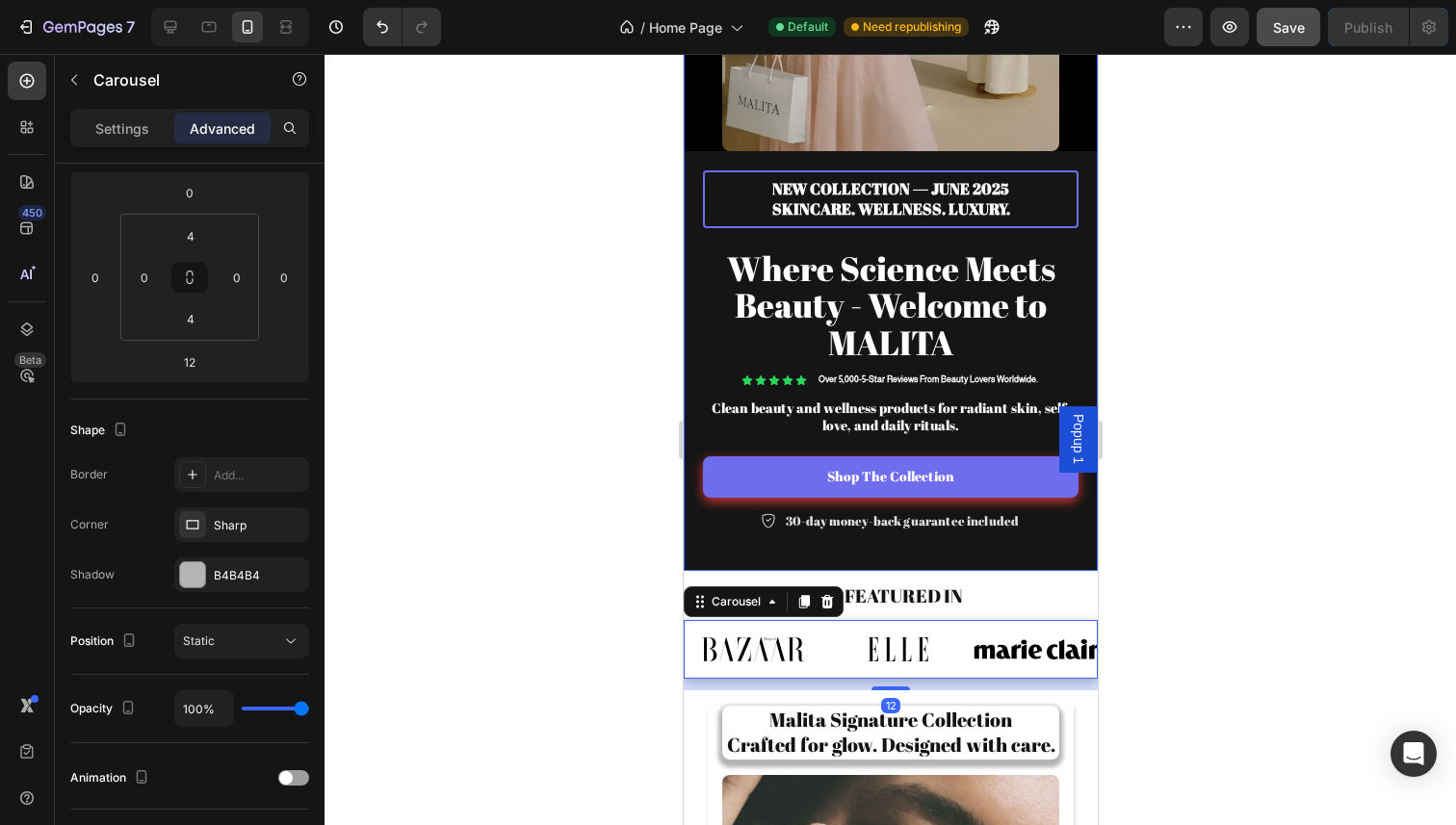 click 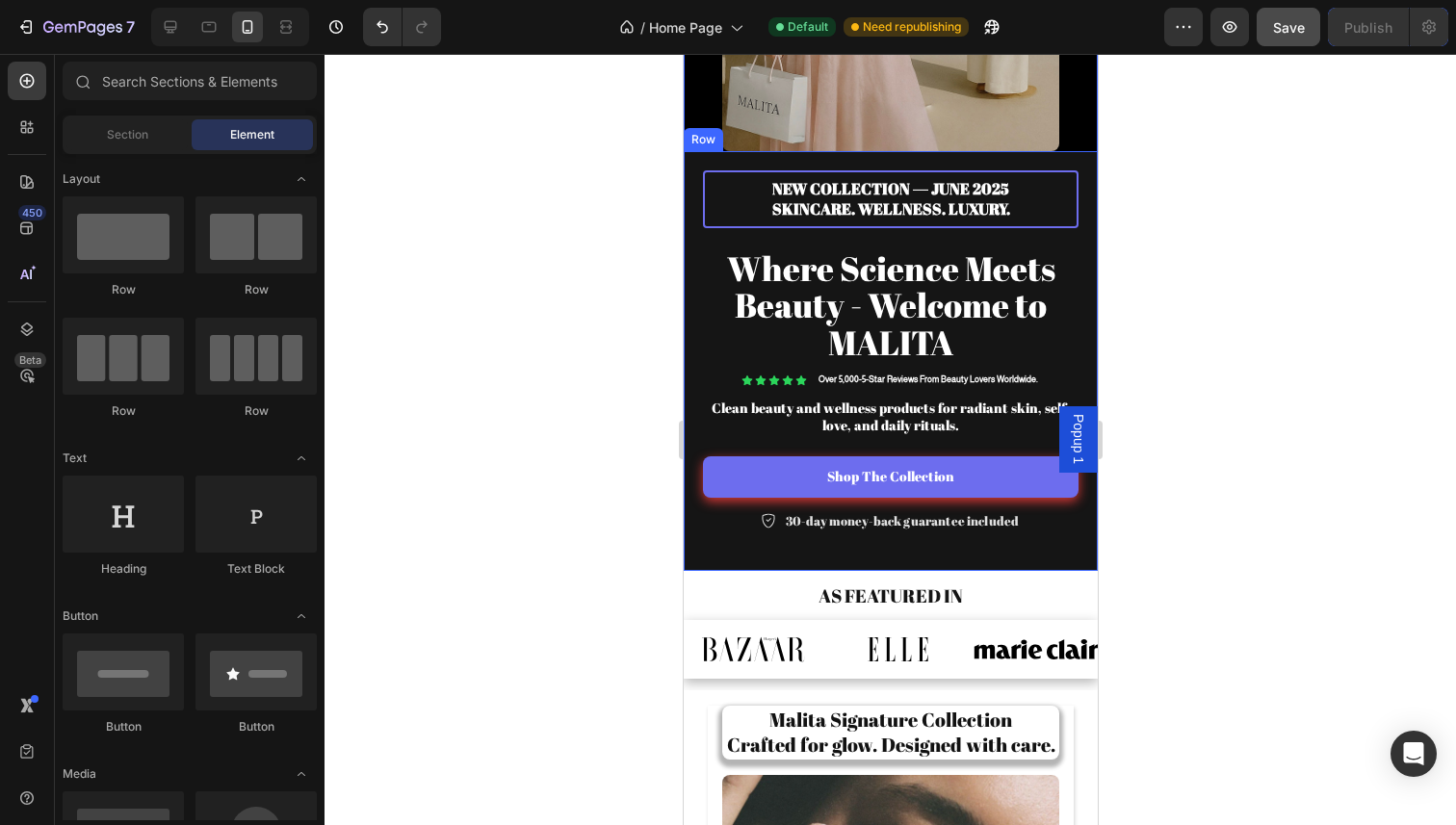 click 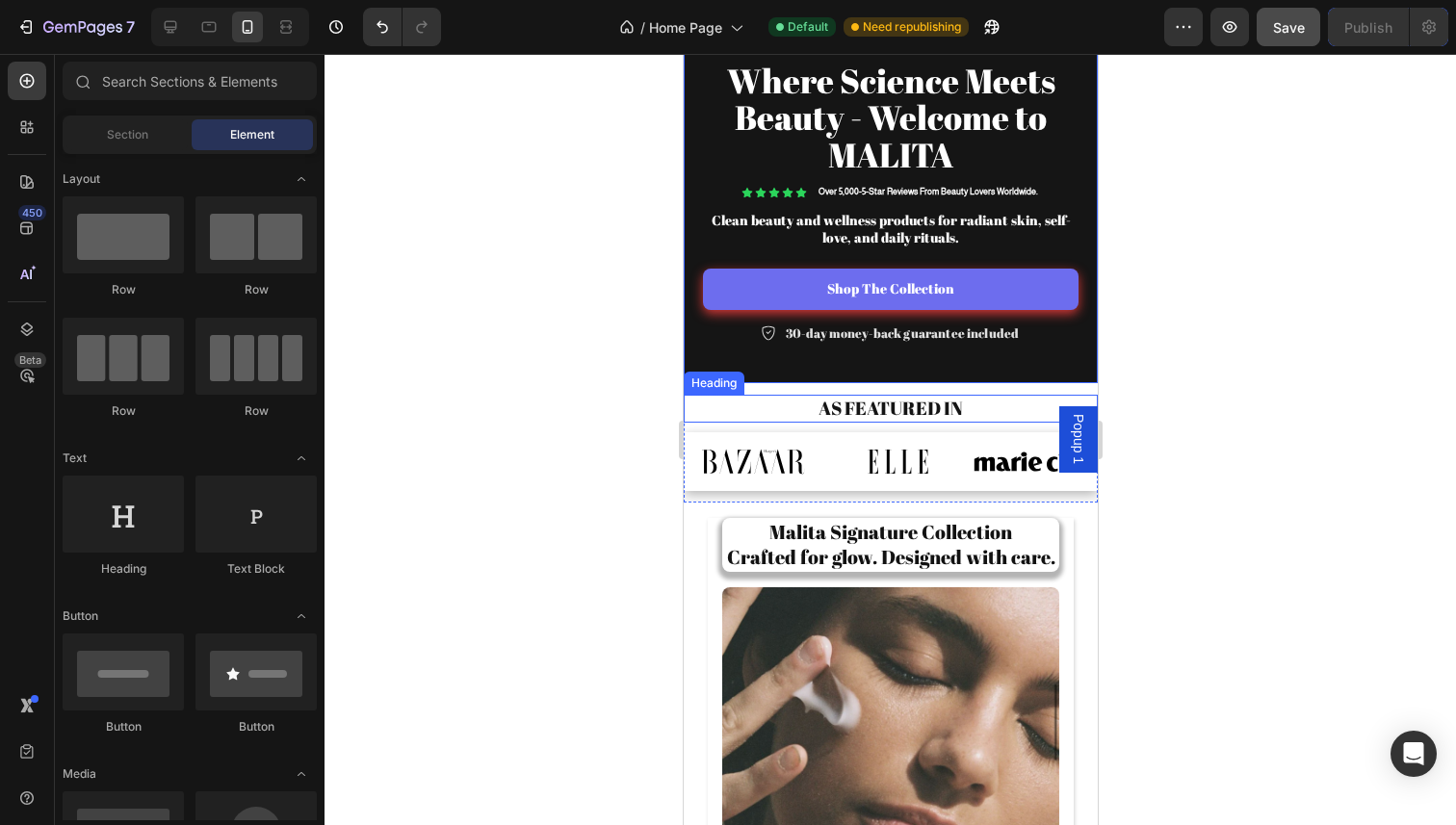 scroll, scrollTop: 667, scrollLeft: 0, axis: vertical 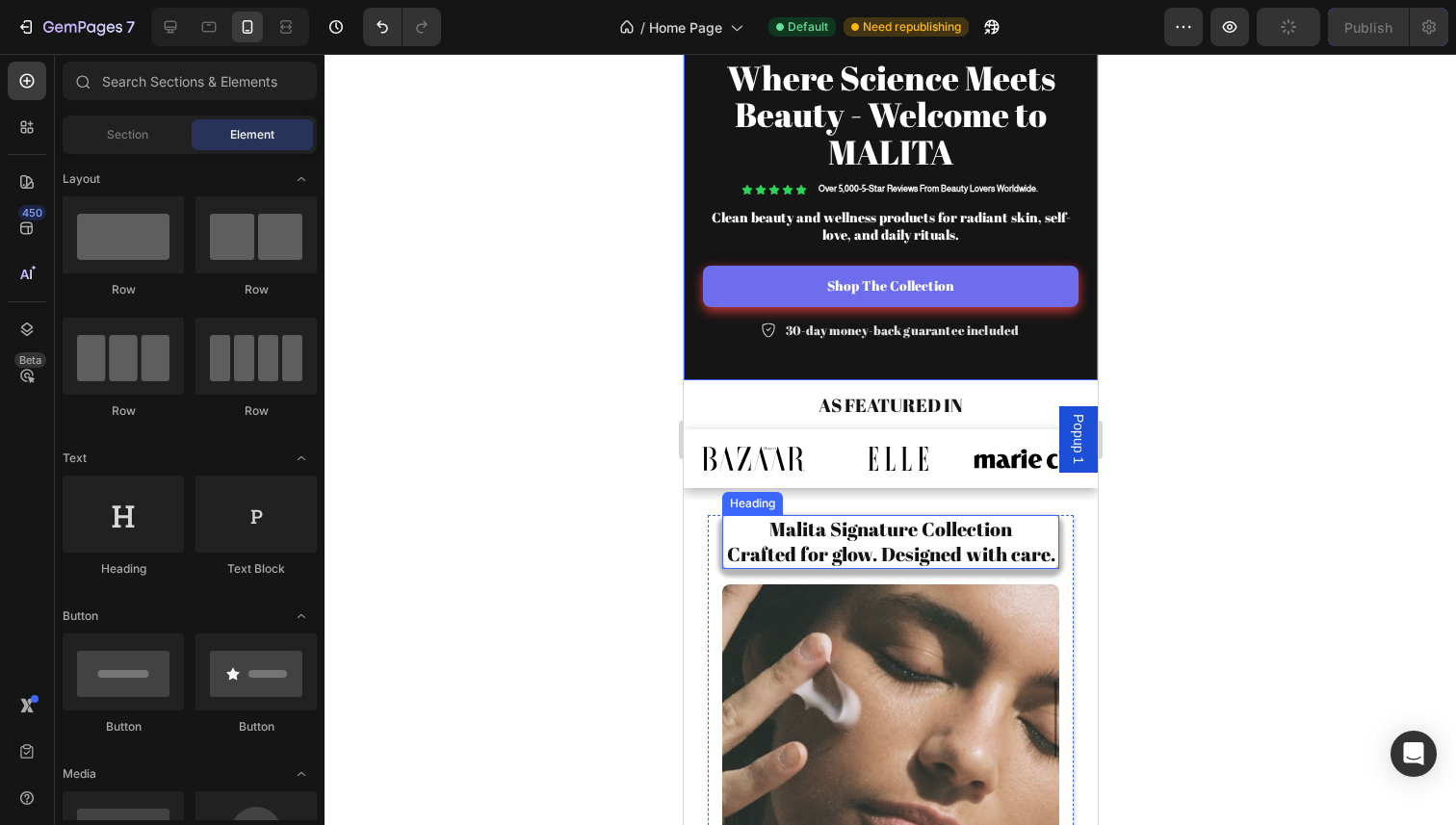 click on "Malita Signature Collection Crafted for glow. Designed with care." at bounding box center [890, 542] 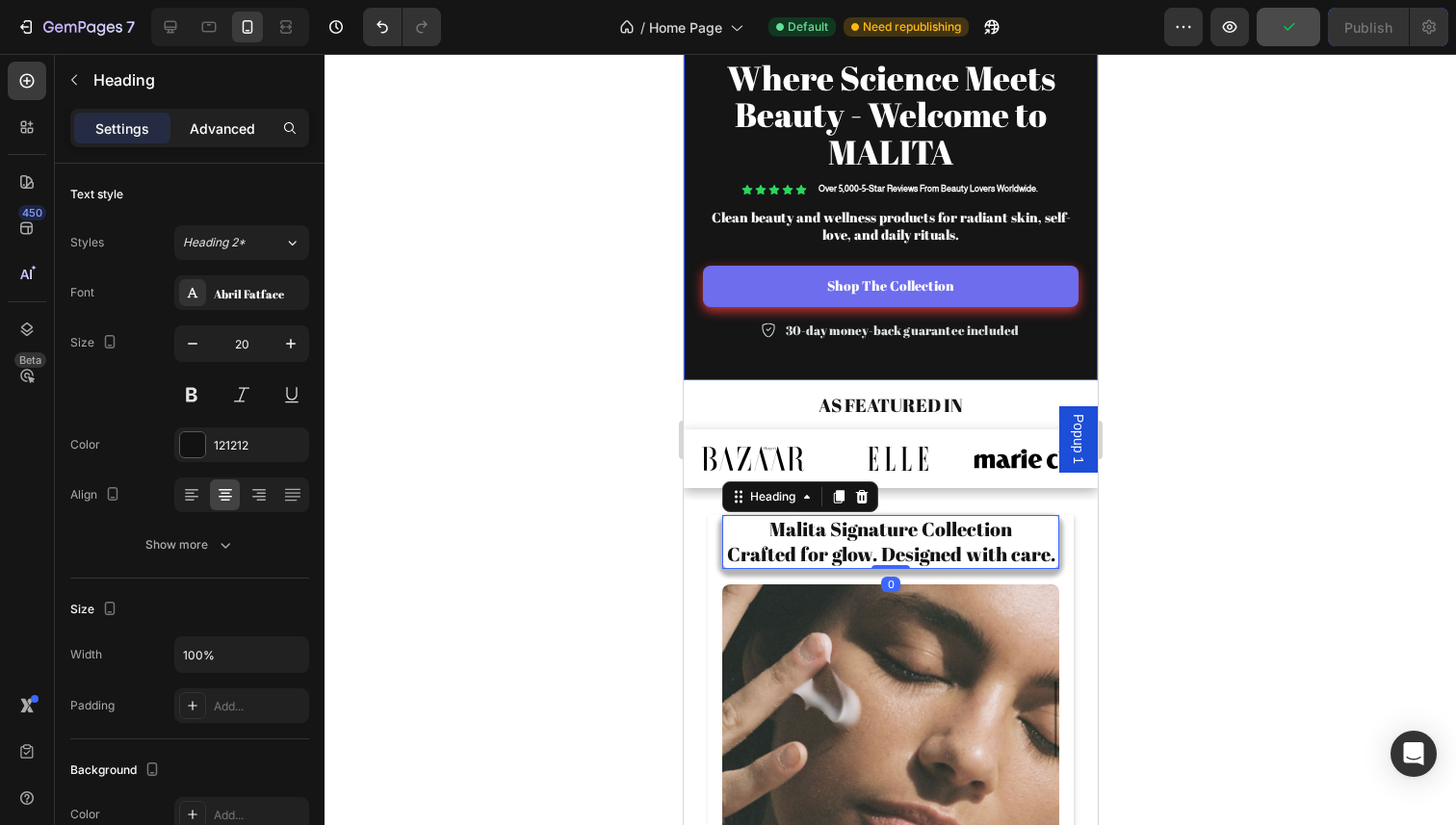 click on "Advanced" at bounding box center [222, 128] 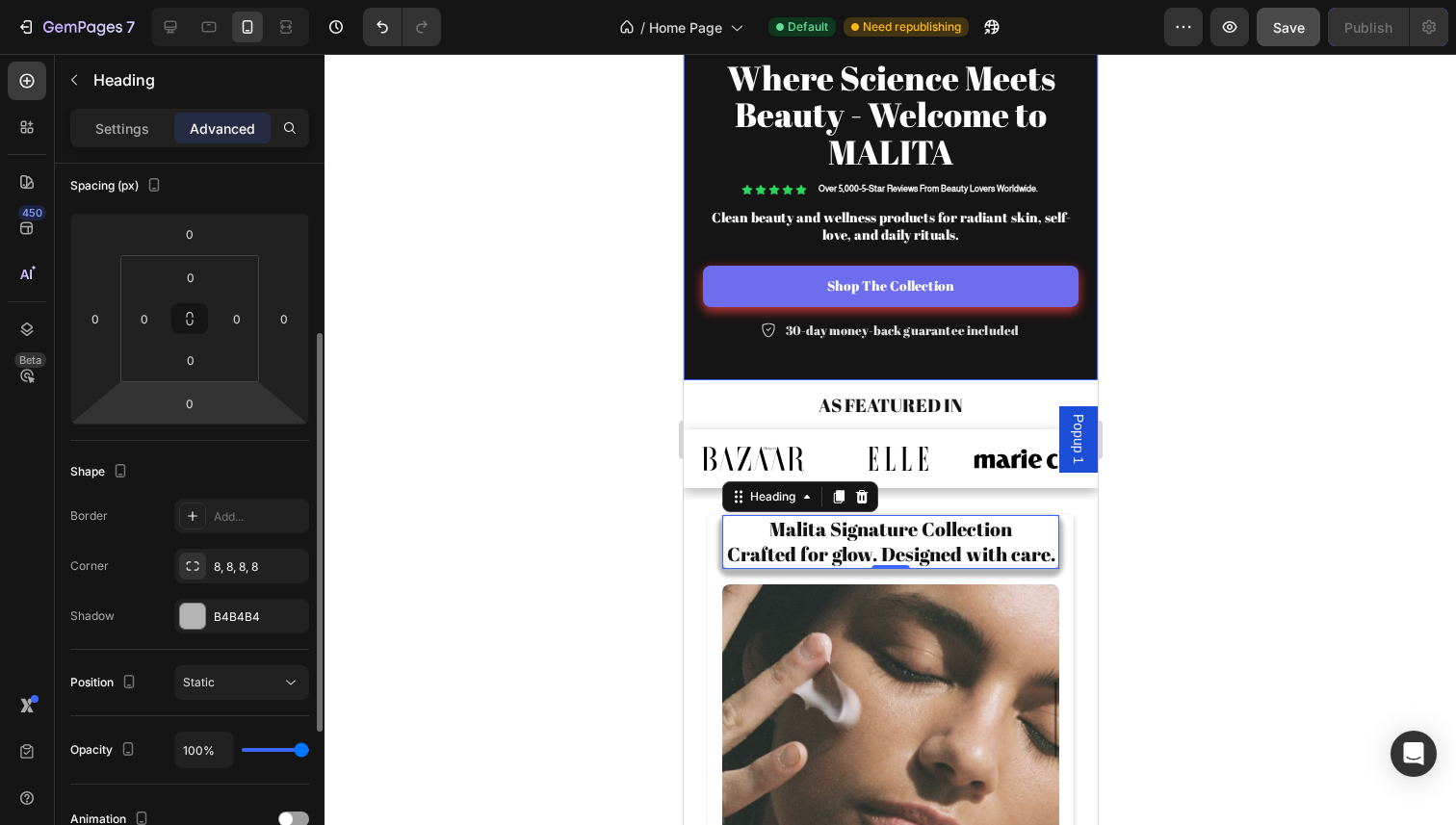 scroll, scrollTop: 315, scrollLeft: 0, axis: vertical 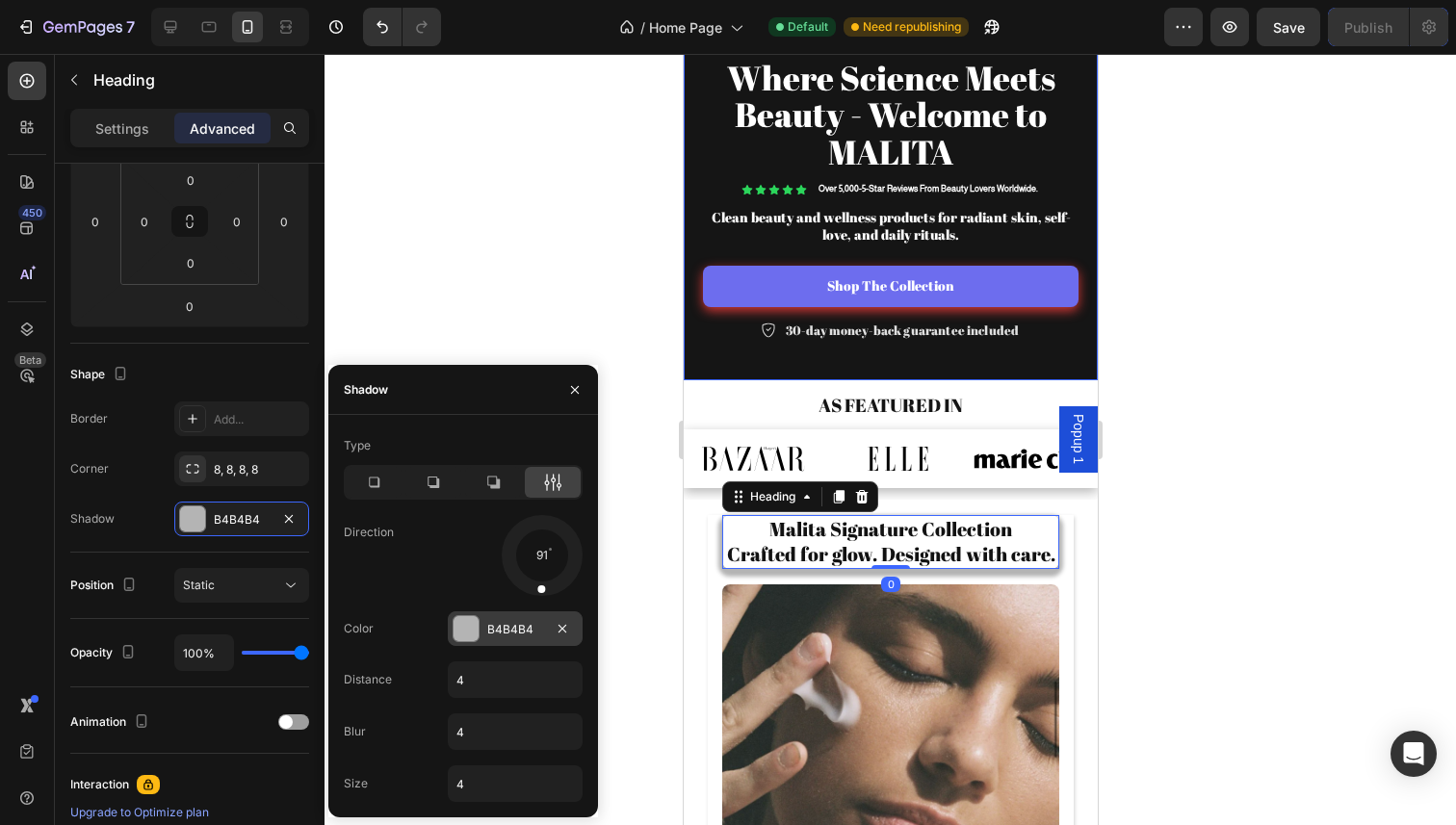 click at bounding box center (466, 629) 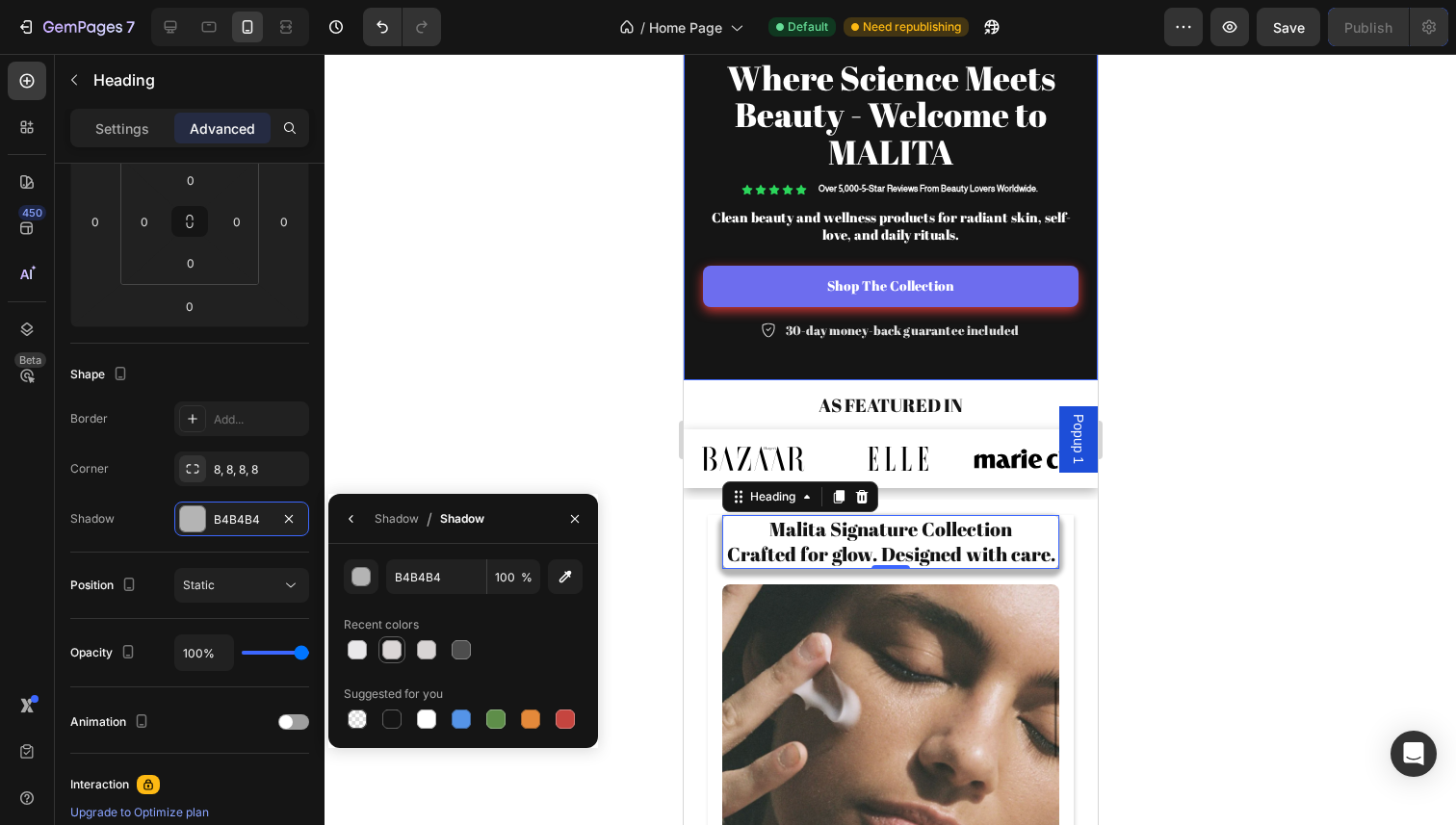 click at bounding box center [392, 650] 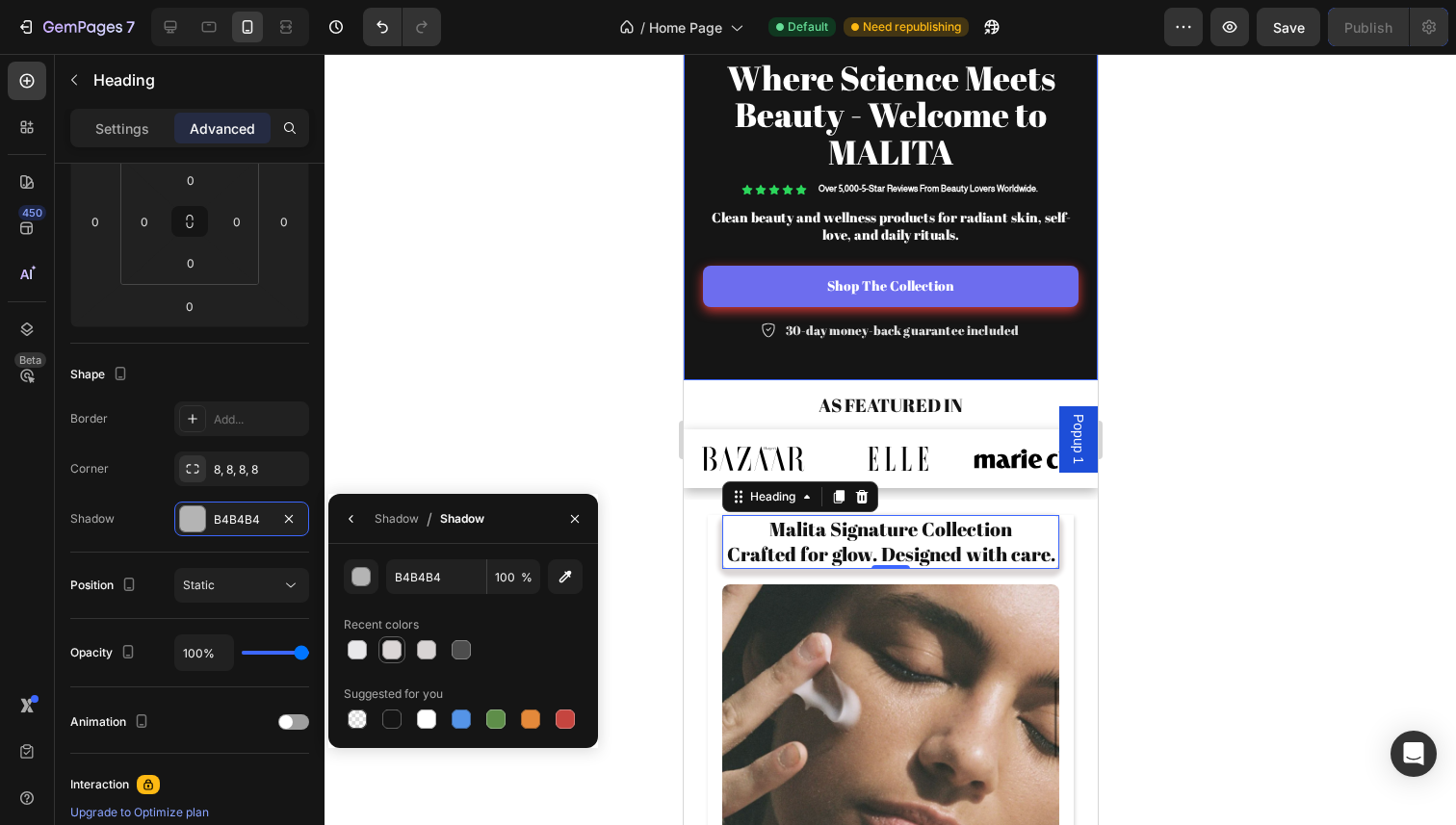 type on "DBD6D6" 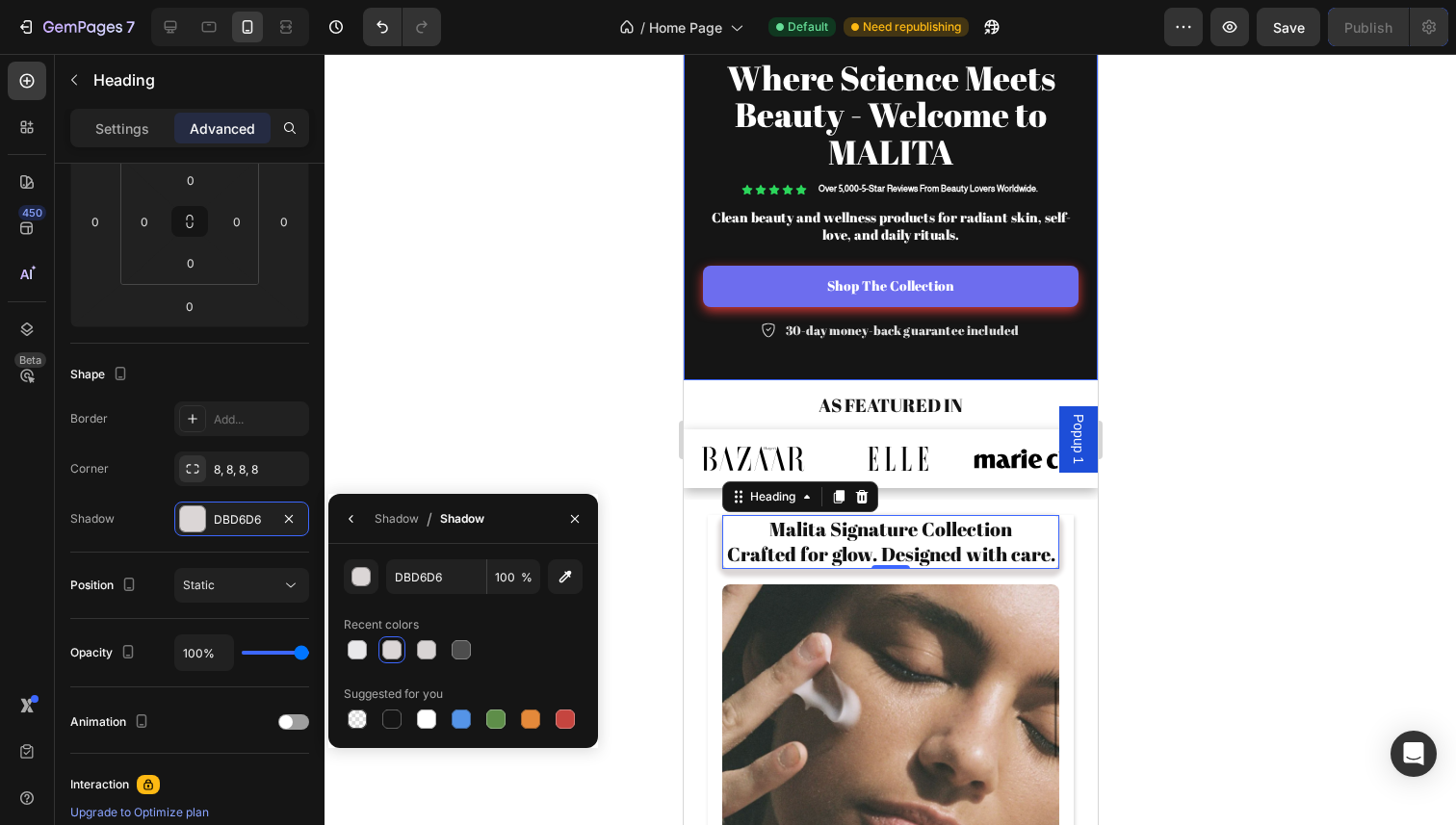 click 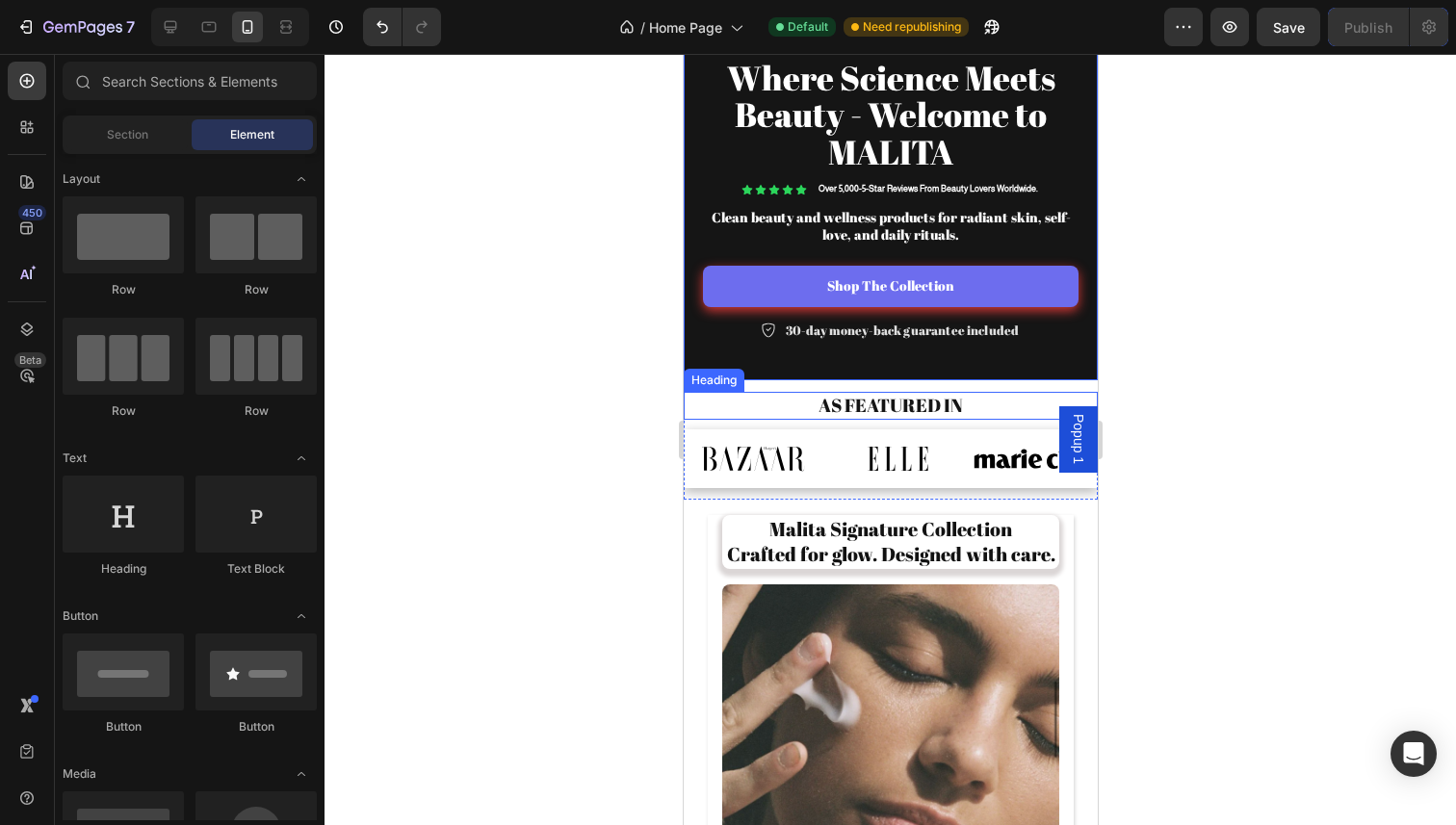 click on "As Featured In" at bounding box center [890, 405] 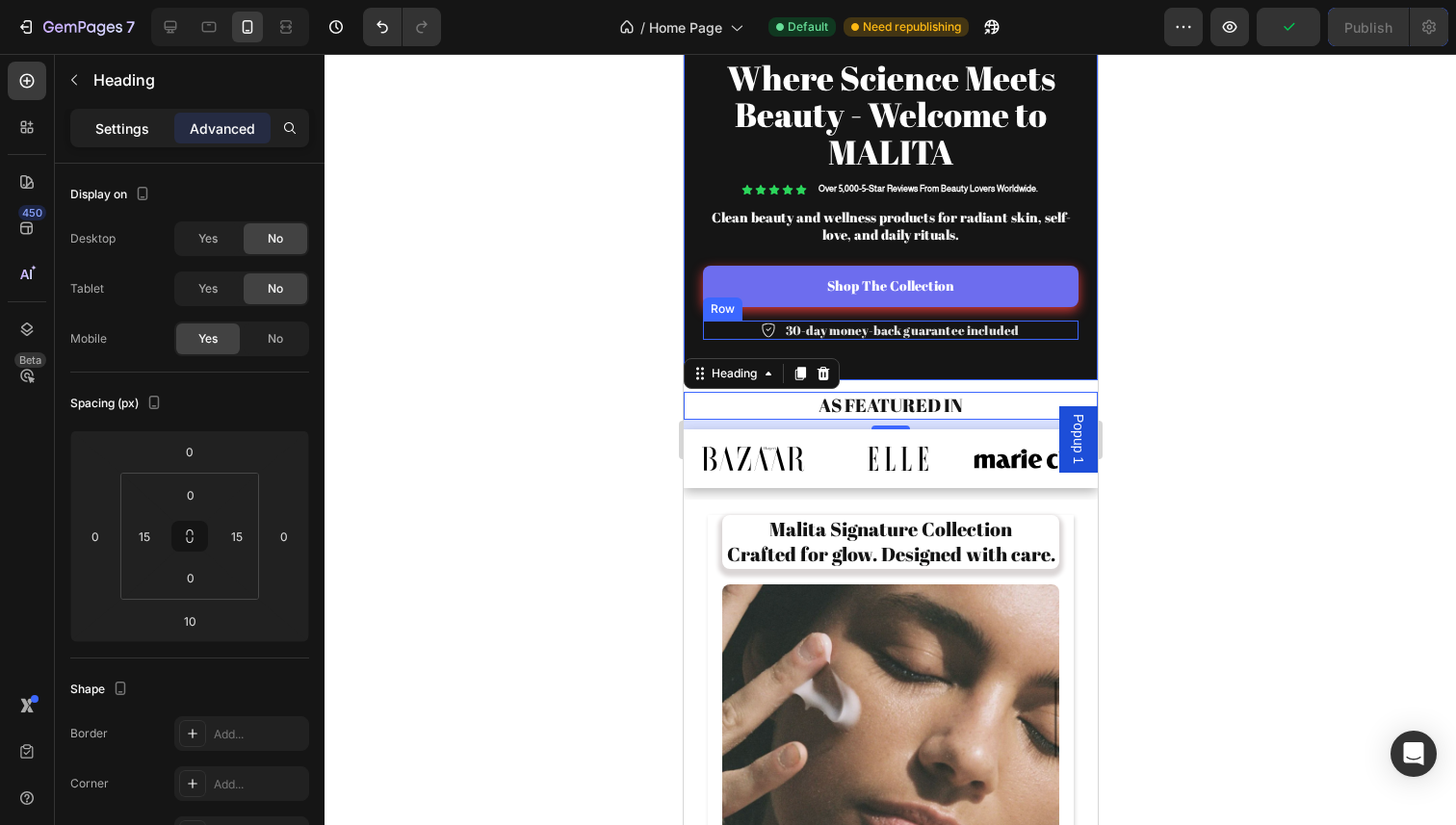click on "Settings" at bounding box center [122, 128] 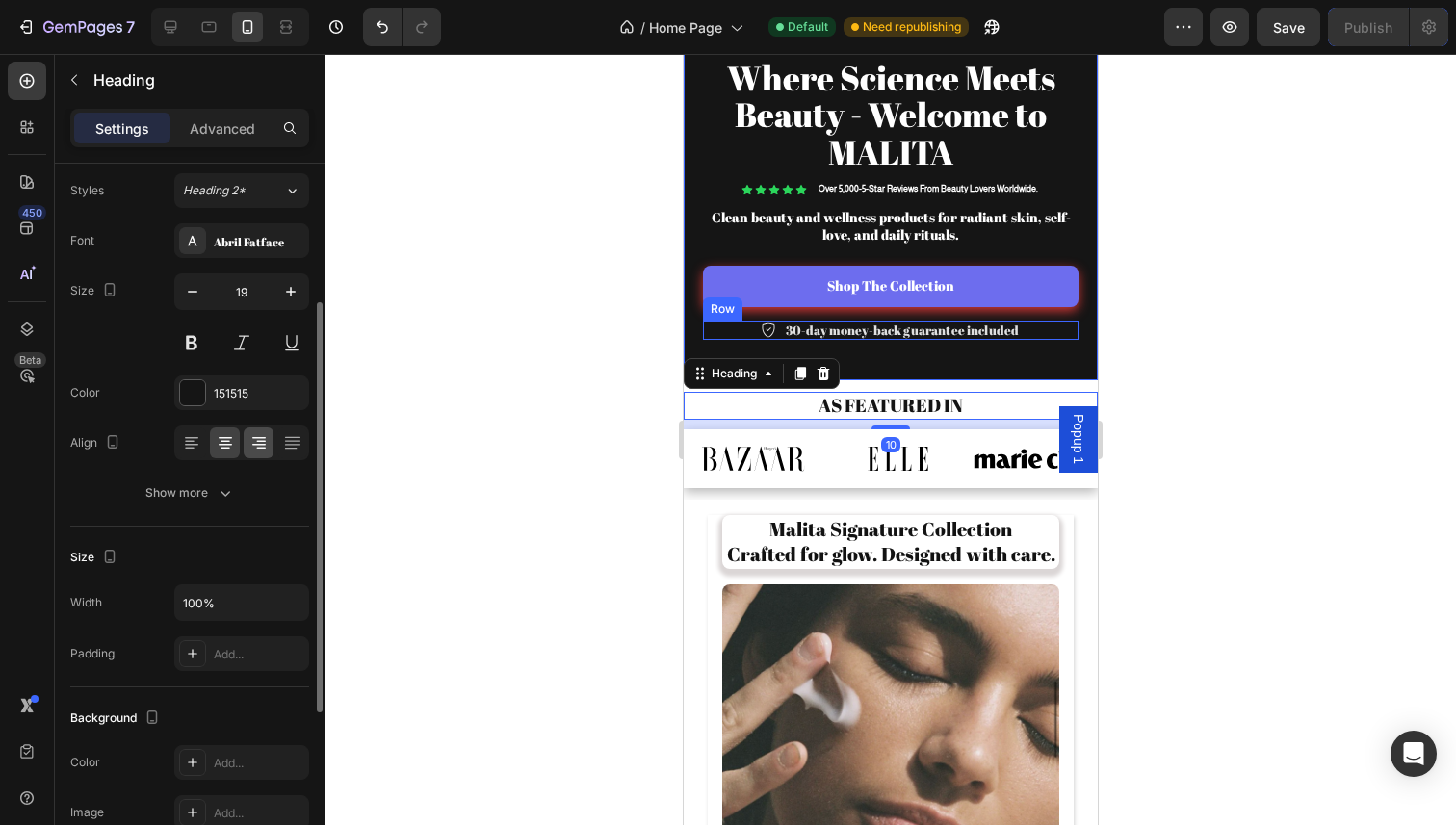 scroll, scrollTop: 0, scrollLeft: 0, axis: both 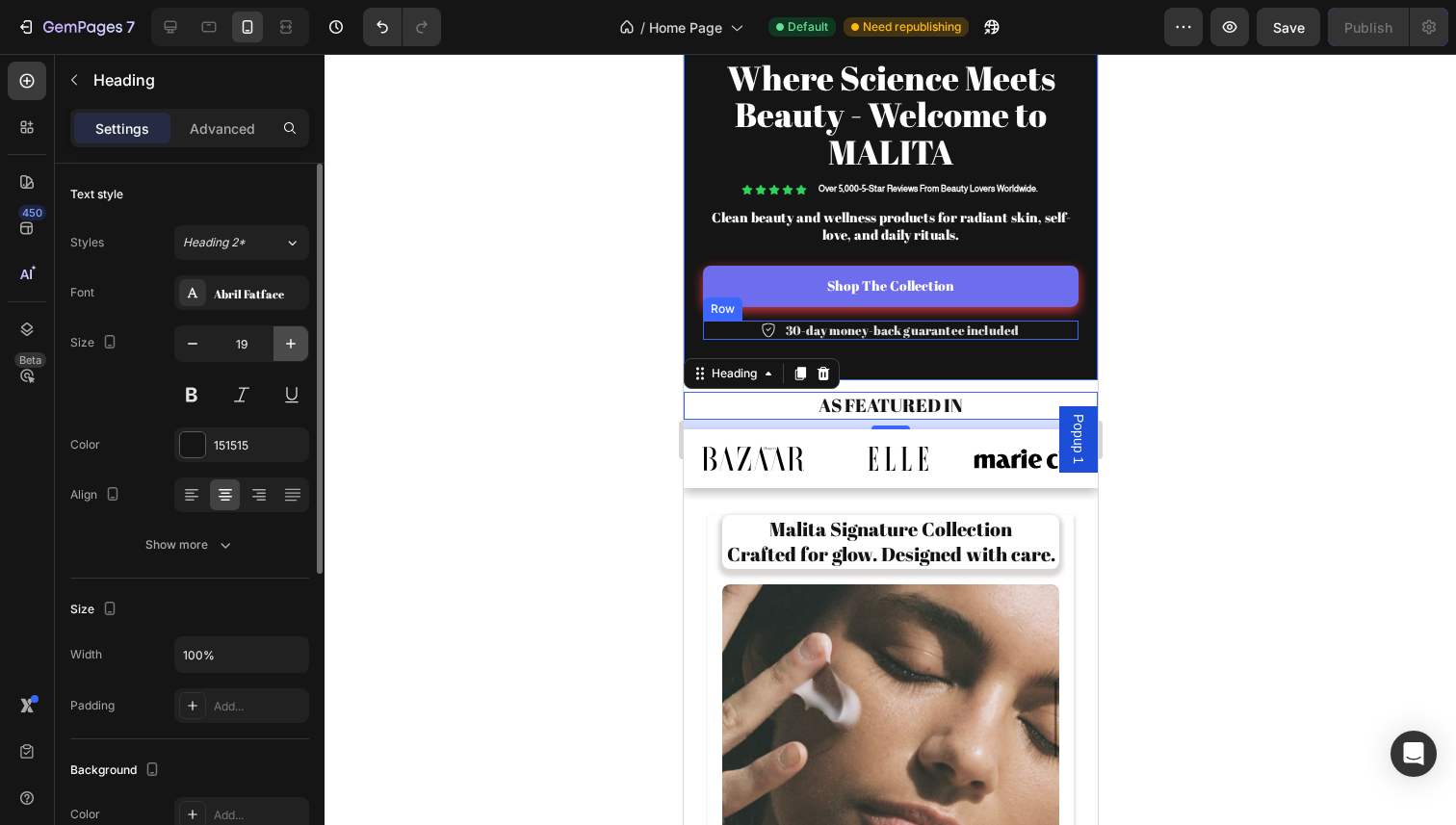 click 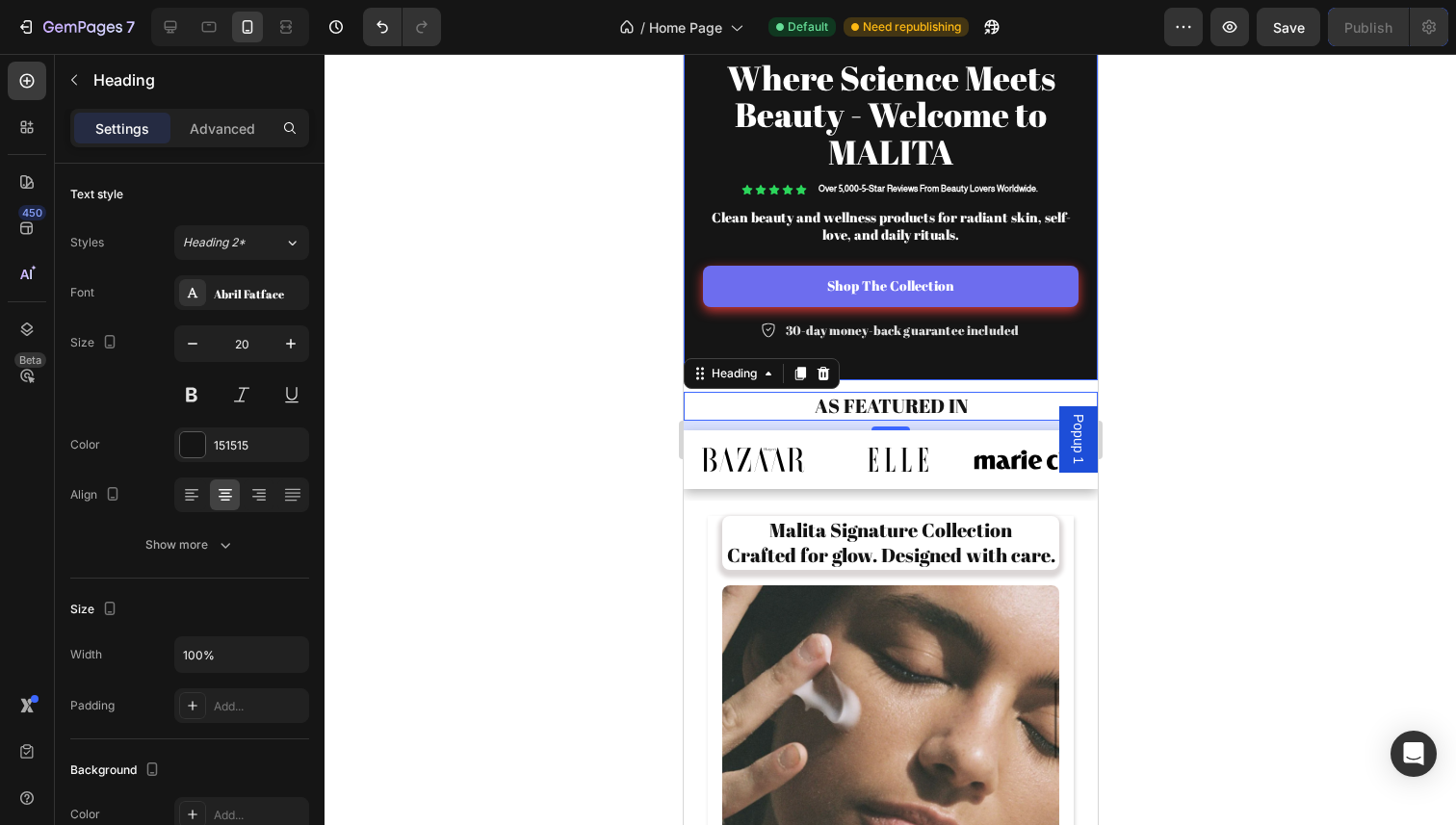click on "NEW COLLECTION — JUNE 2025 SKINCARE. WELLNESS. LUXURY. Text Block Row Where Science Meets Beauty - Welcome to MALITA Heading
Icon
Icon
Icon
Icon
Icon Icon List Over 5,000-5-Star Reviews From Beauty Lovers Worldwide. Text Block Row Clean beauty and wellness products for radiant skin, self-love, and daily rituals. Text Block Shop The Collection Button
Icon 30-day money-back guarantee included  Text Block Row Row" at bounding box center (890, 170) 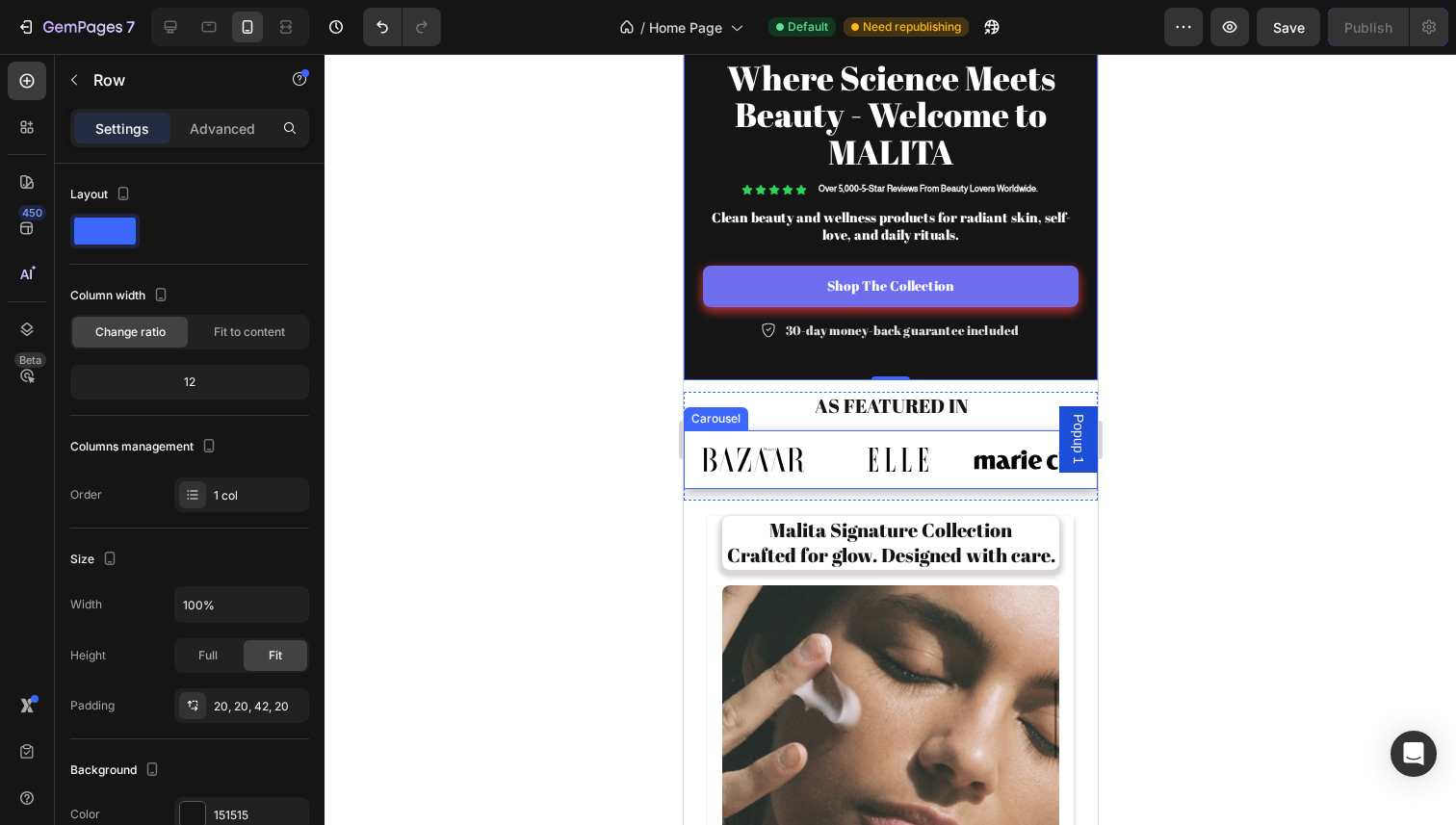 click on "Image Image Image Image Image Image Image Image" at bounding box center [890, 459] 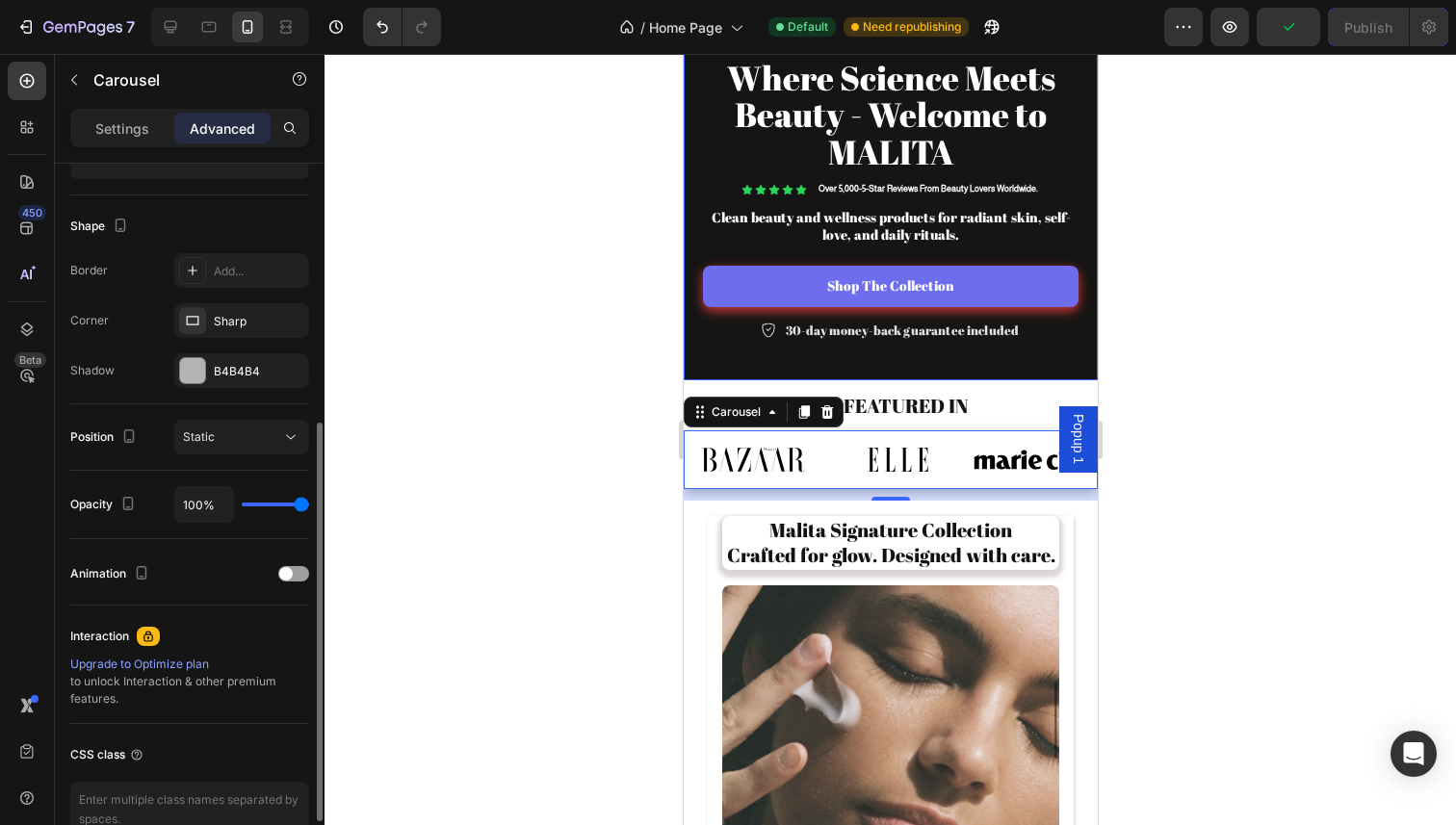 scroll, scrollTop: 488, scrollLeft: 0, axis: vertical 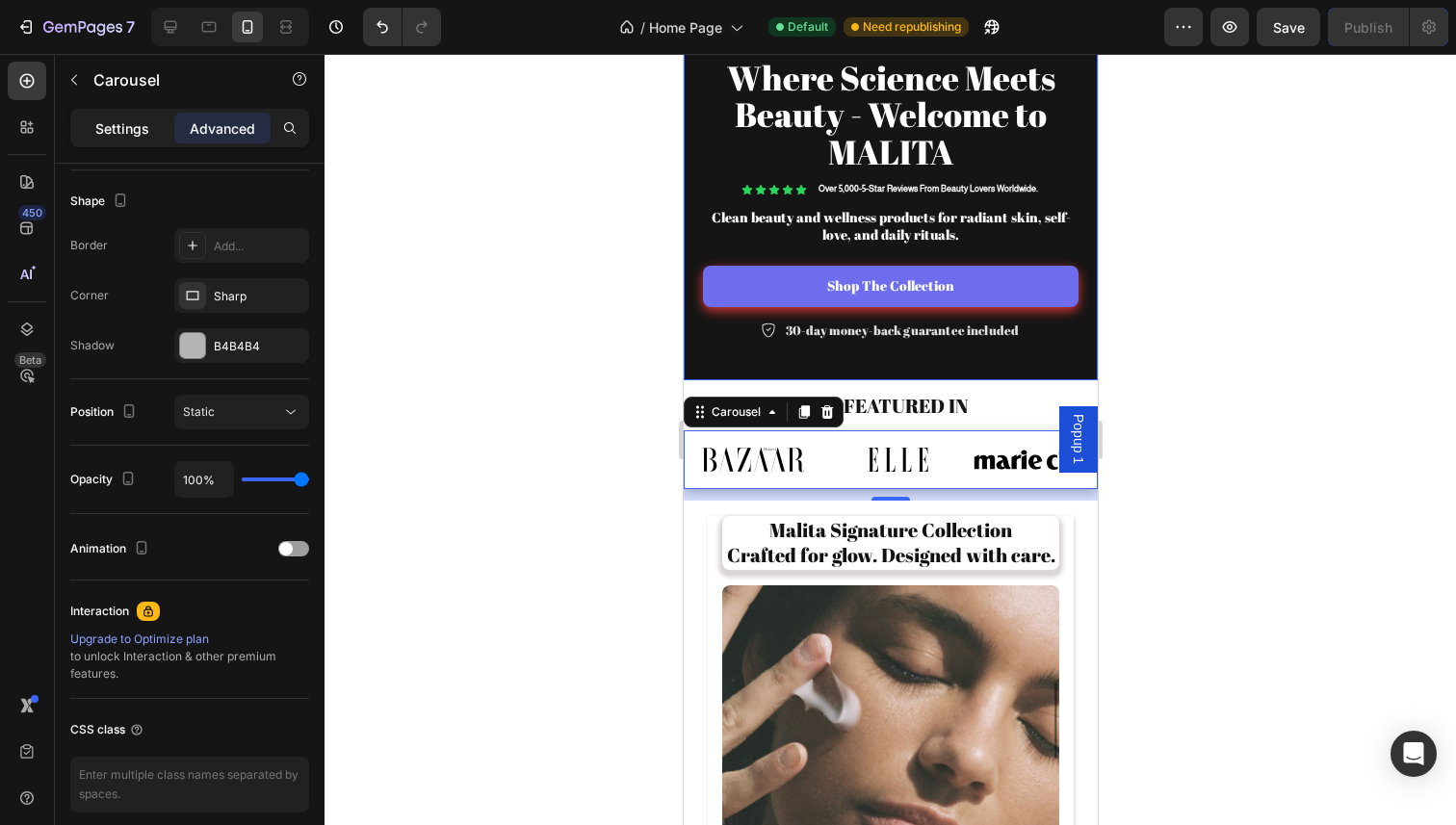 click on "Settings" at bounding box center (122, 128) 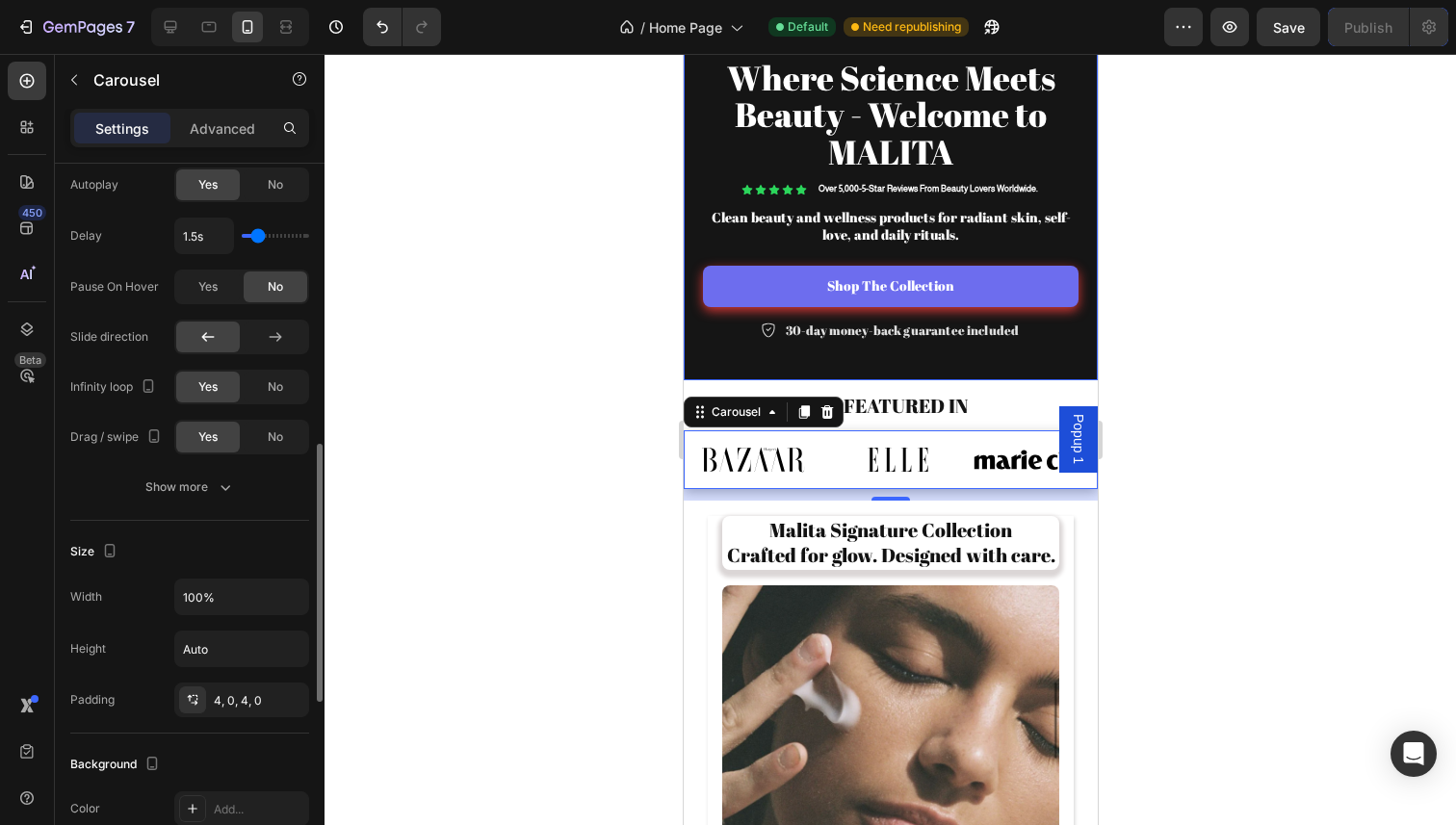 scroll, scrollTop: 856, scrollLeft: 0, axis: vertical 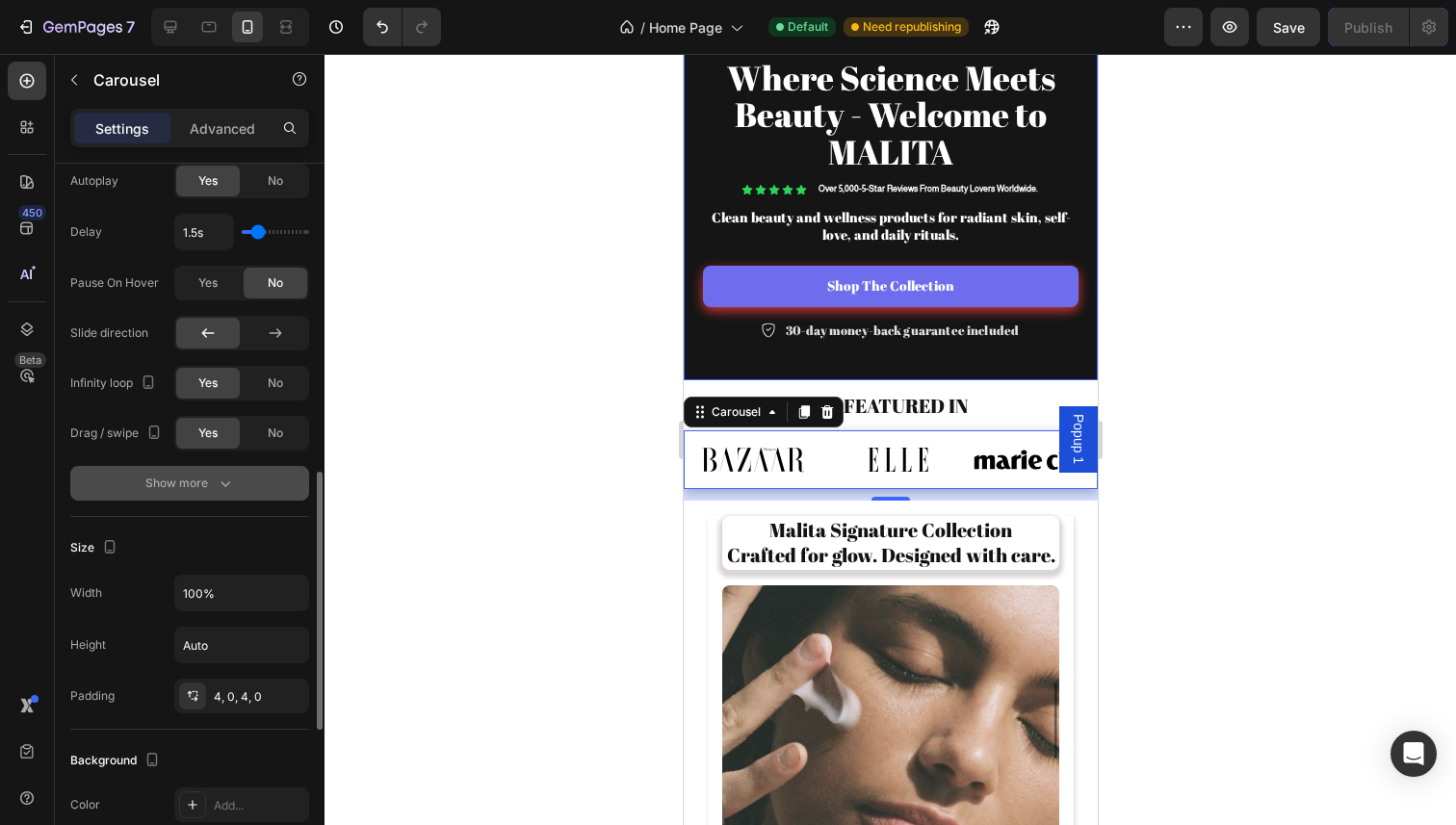 click 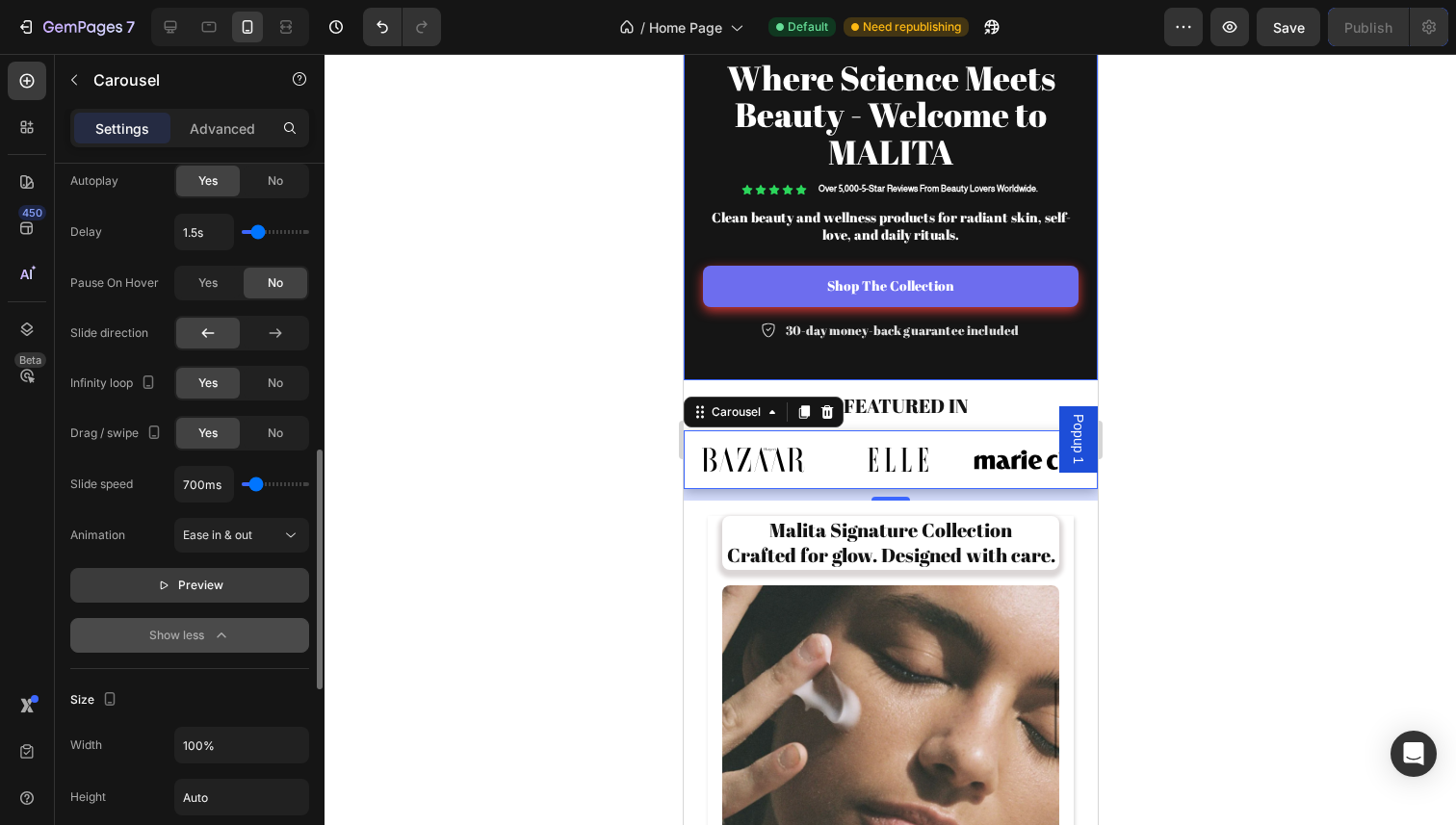 click 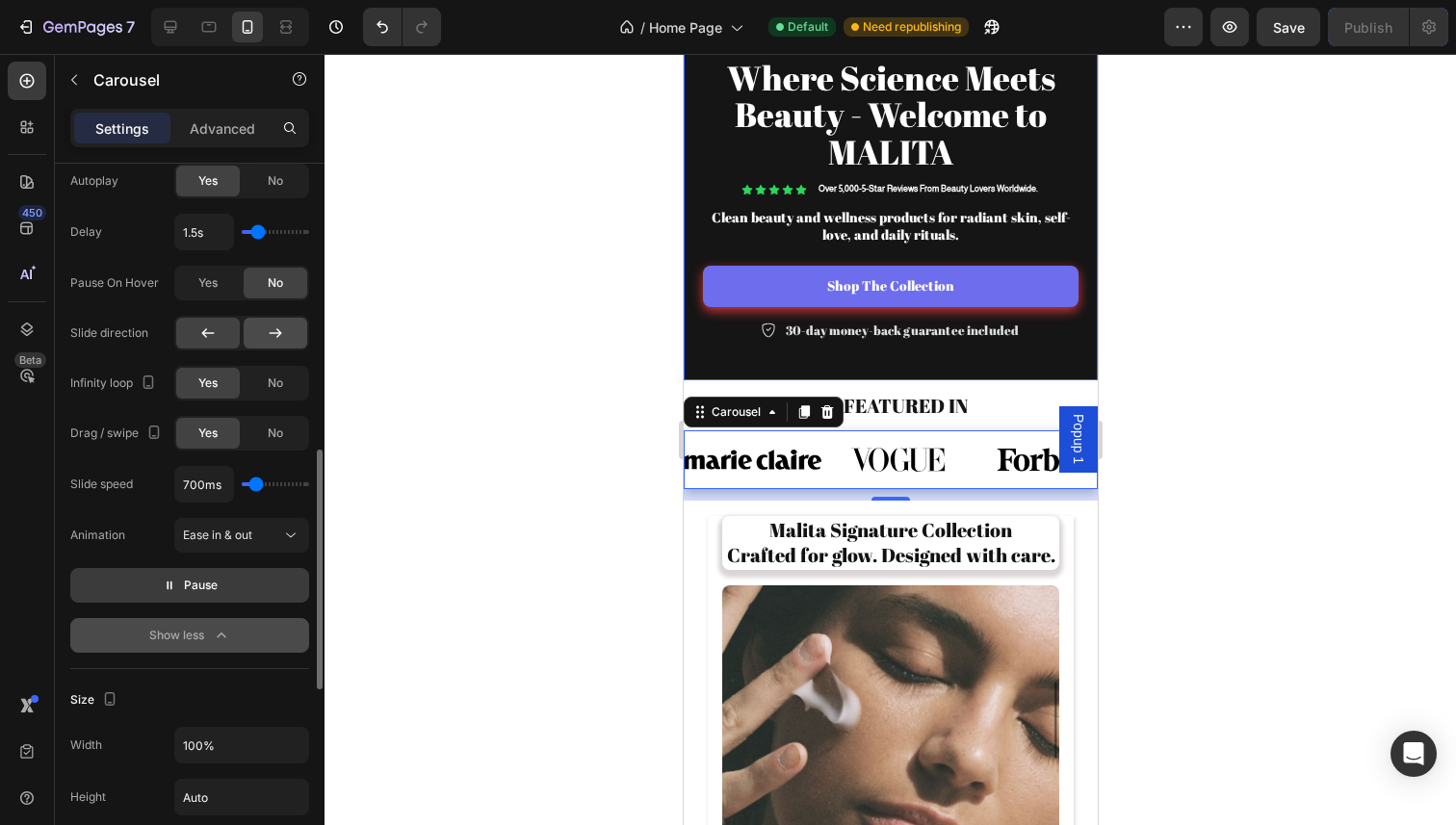 click 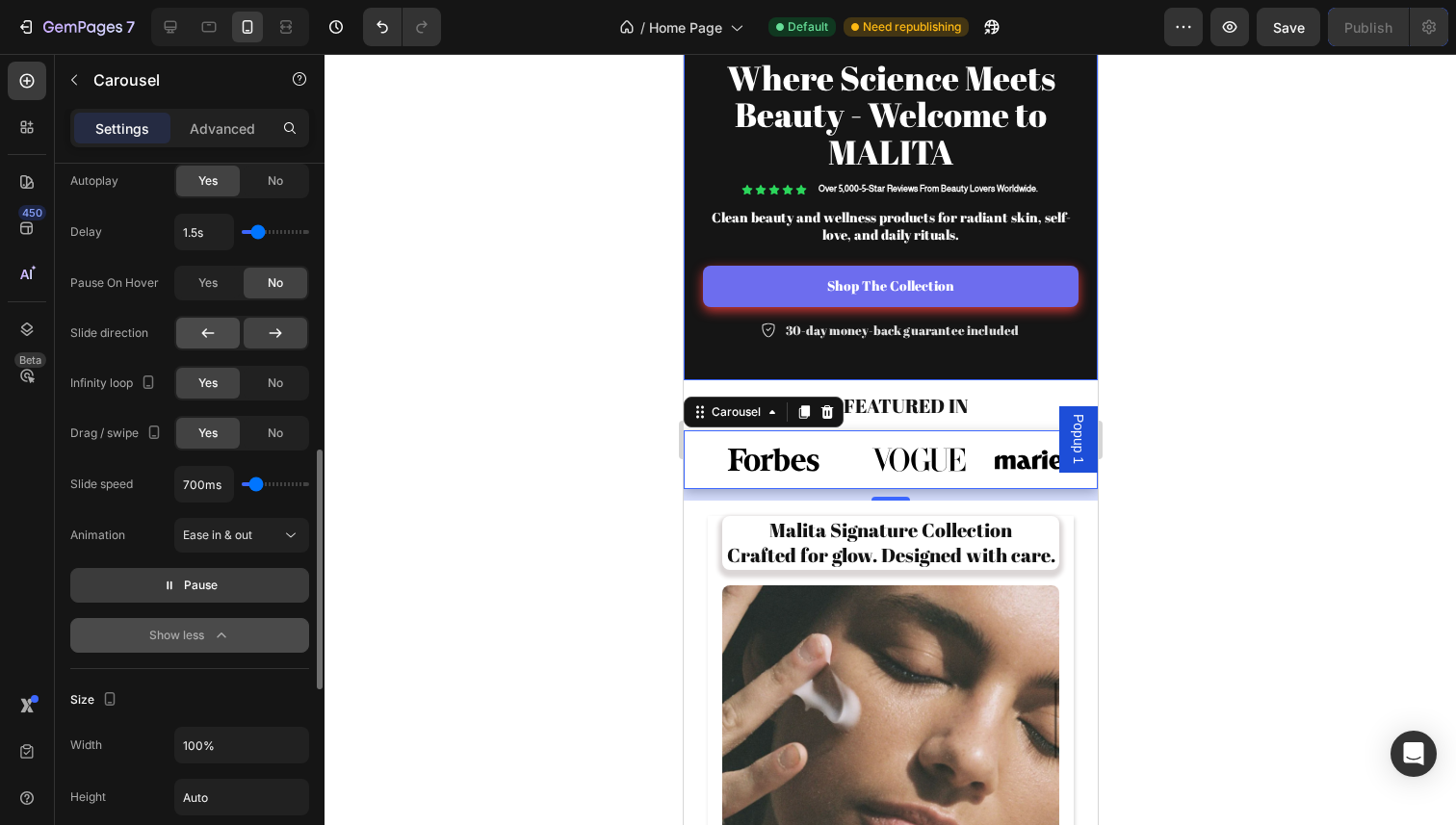 click 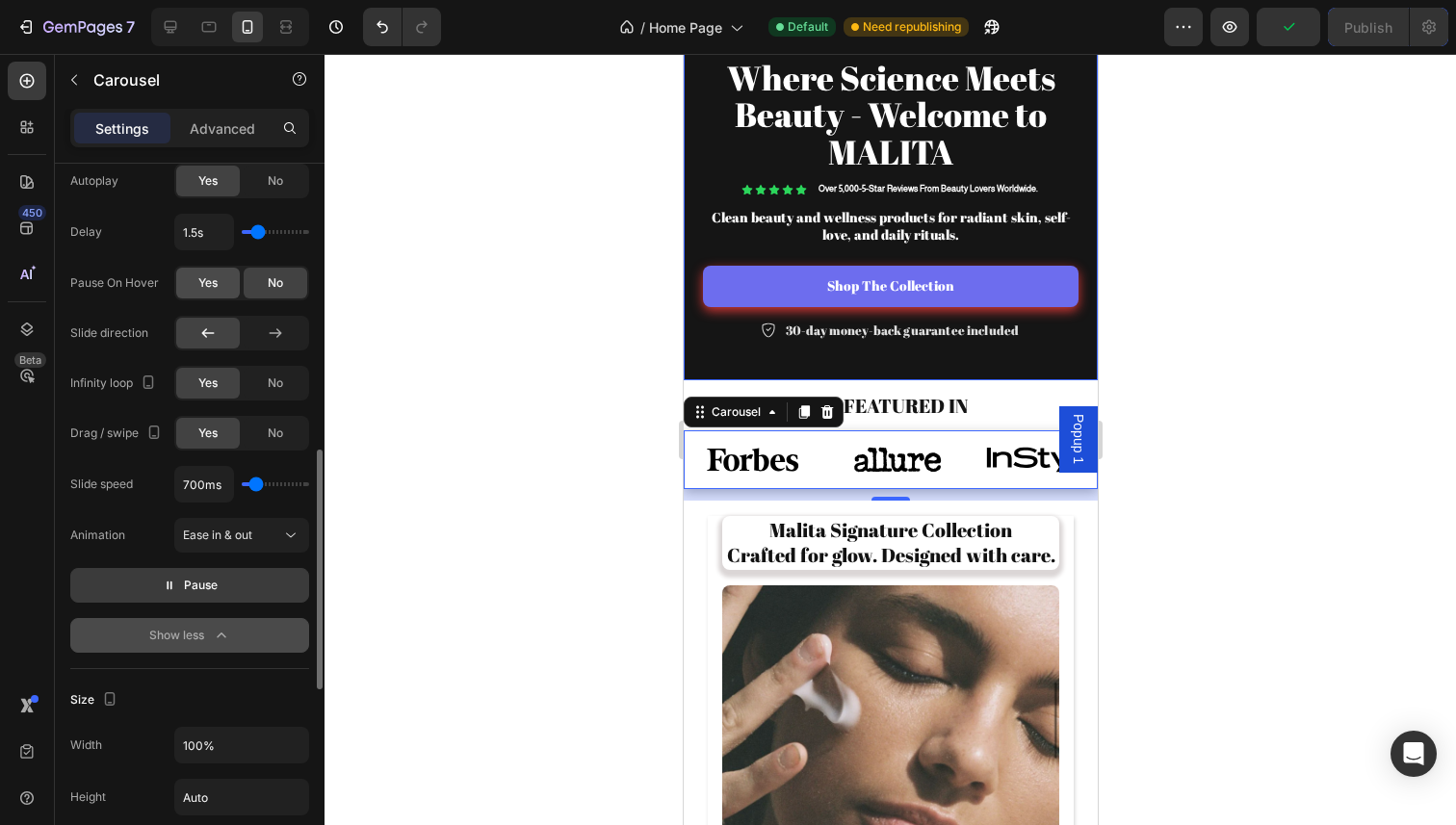click on "Yes" 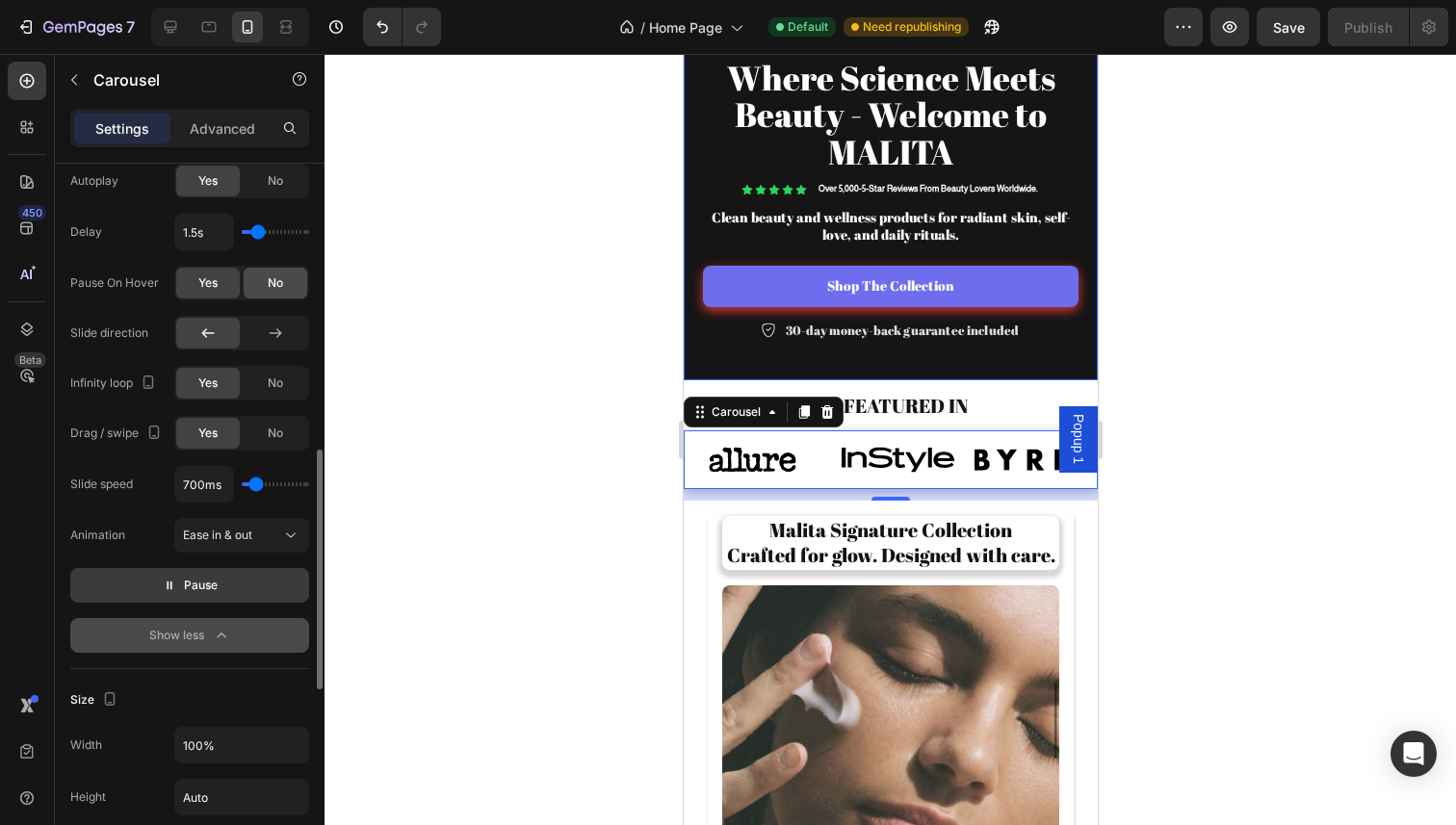 click on "No" 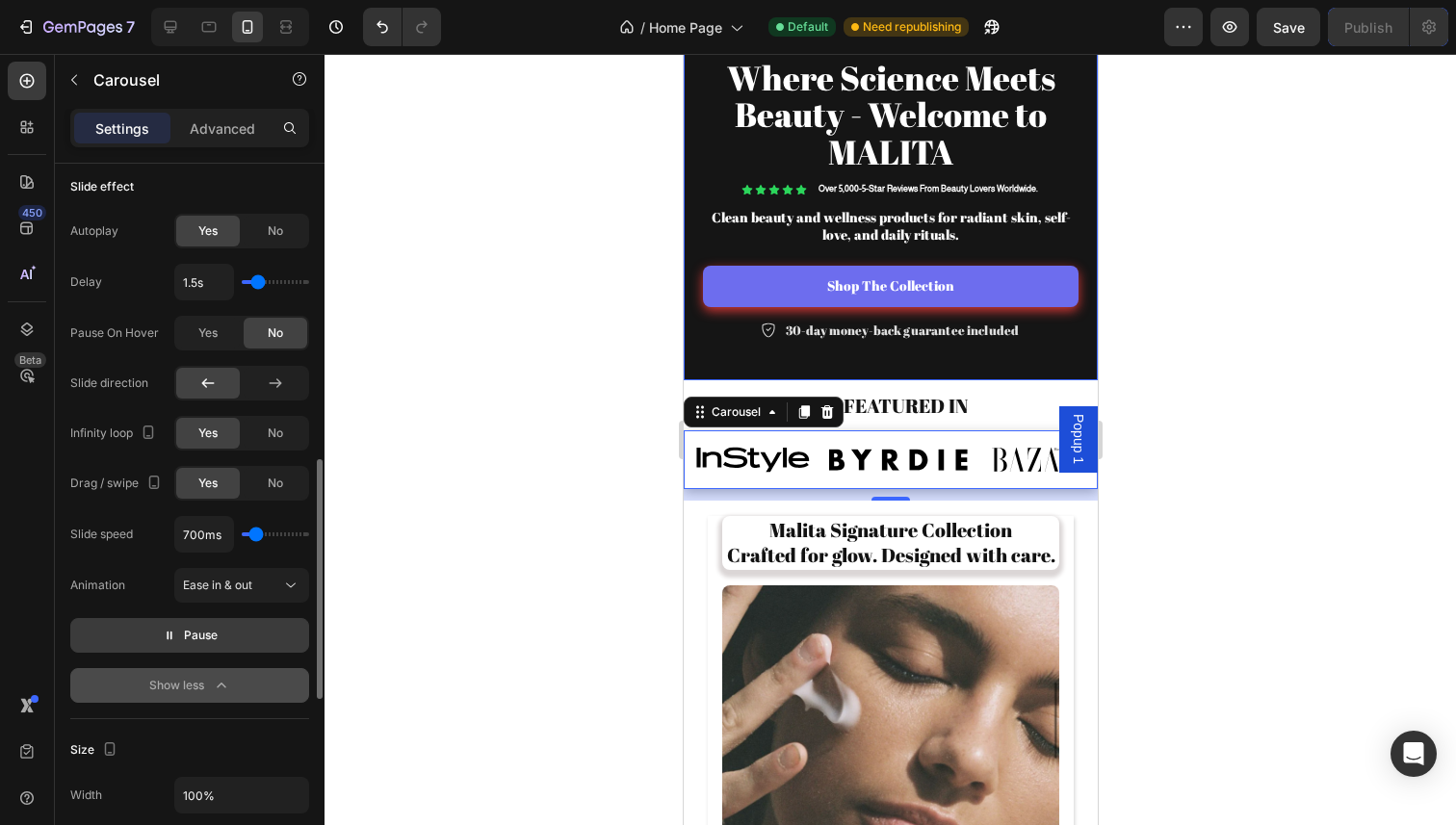 scroll, scrollTop: 792, scrollLeft: 0, axis: vertical 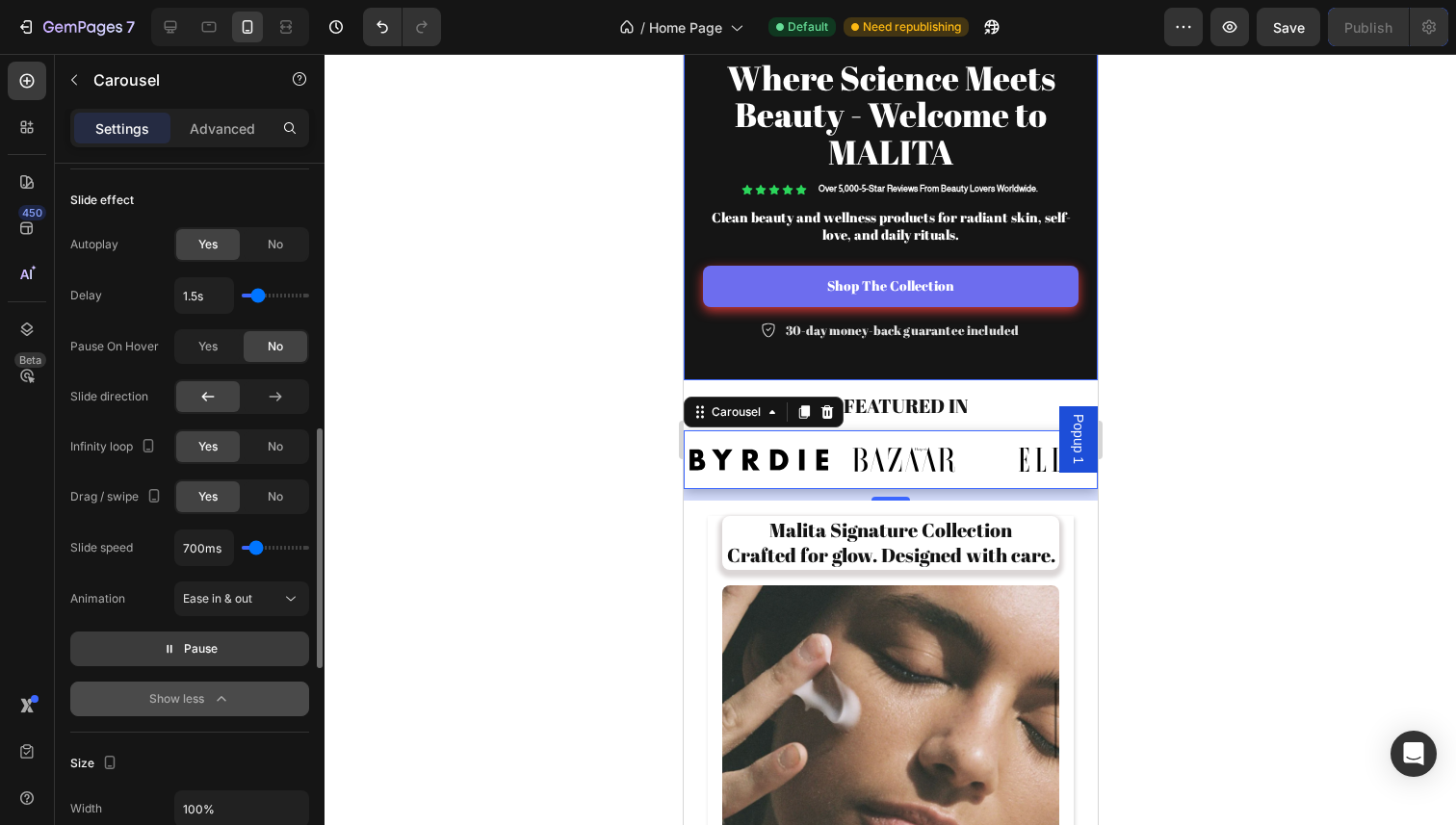 type on "1.7s" 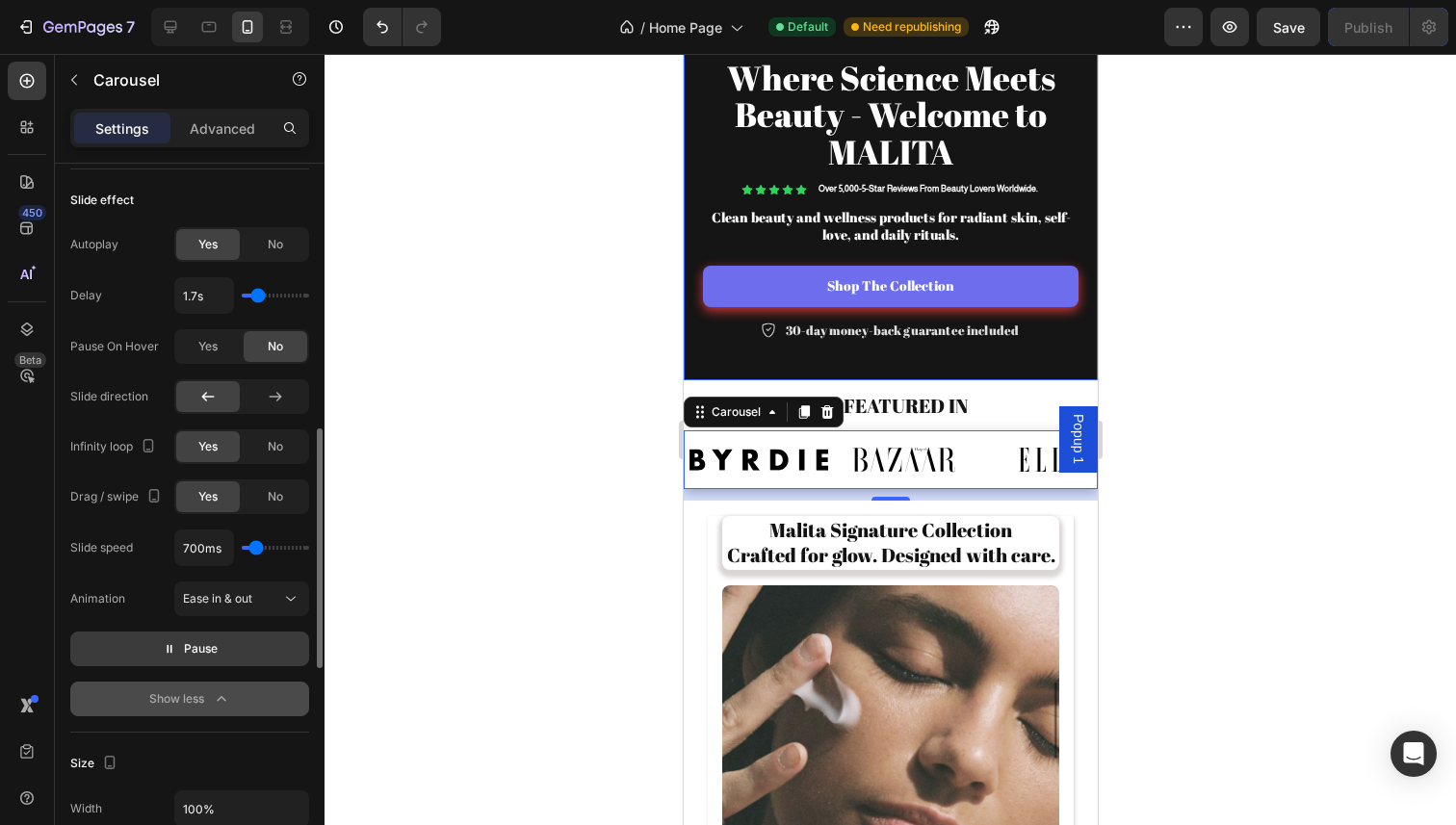 type on "1.7" 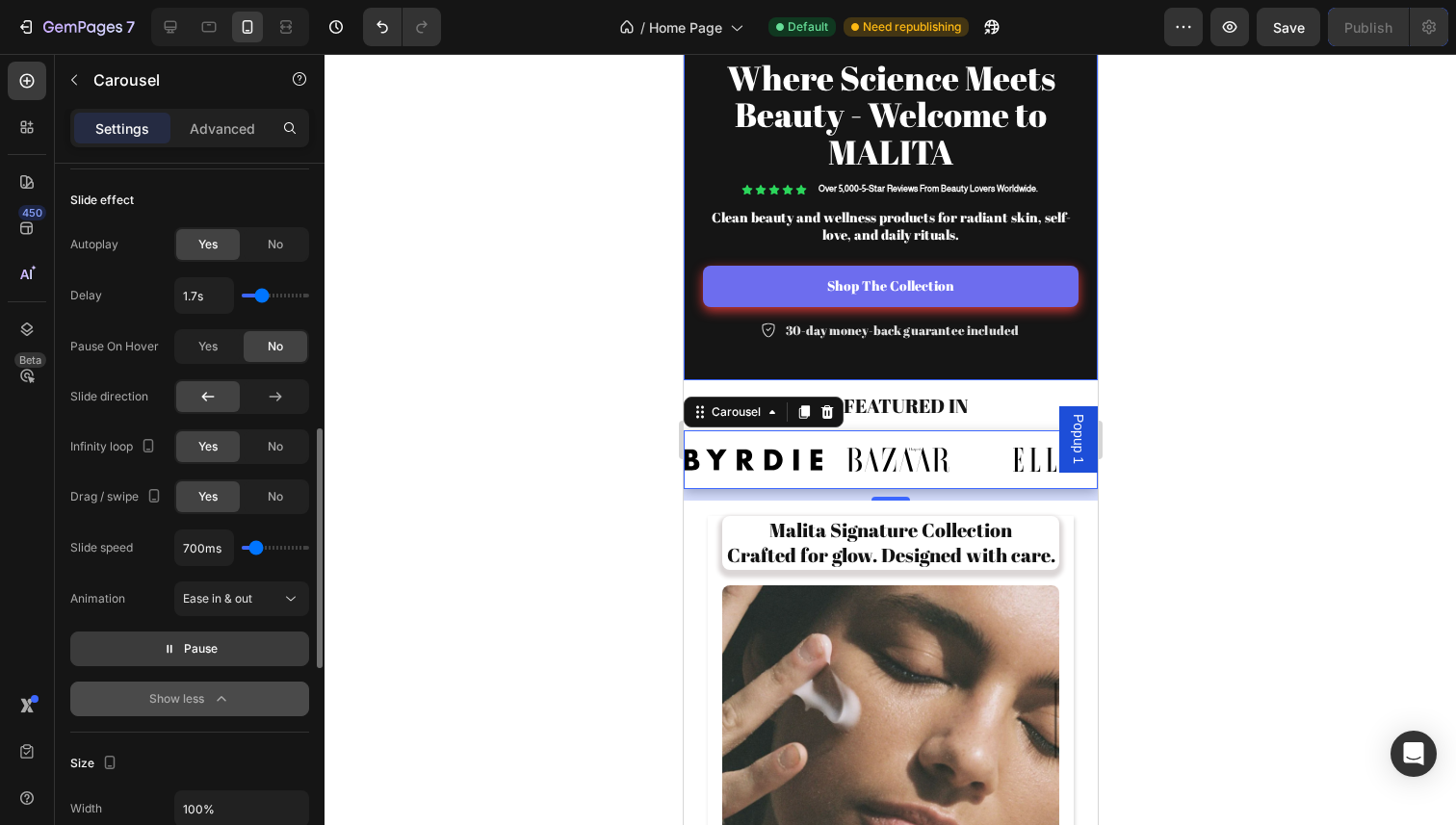 type on "1.6s" 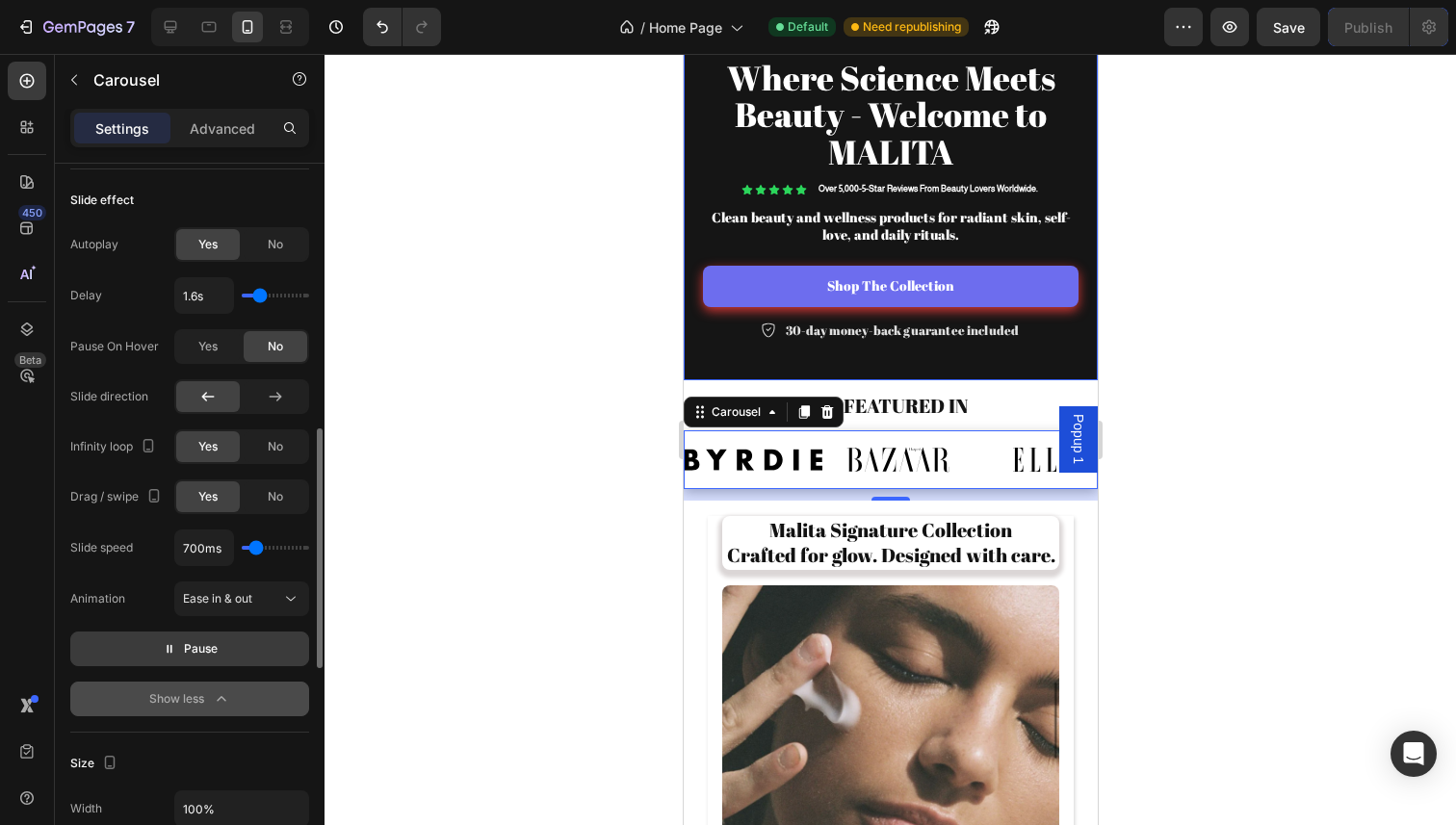 type on "1.5s" 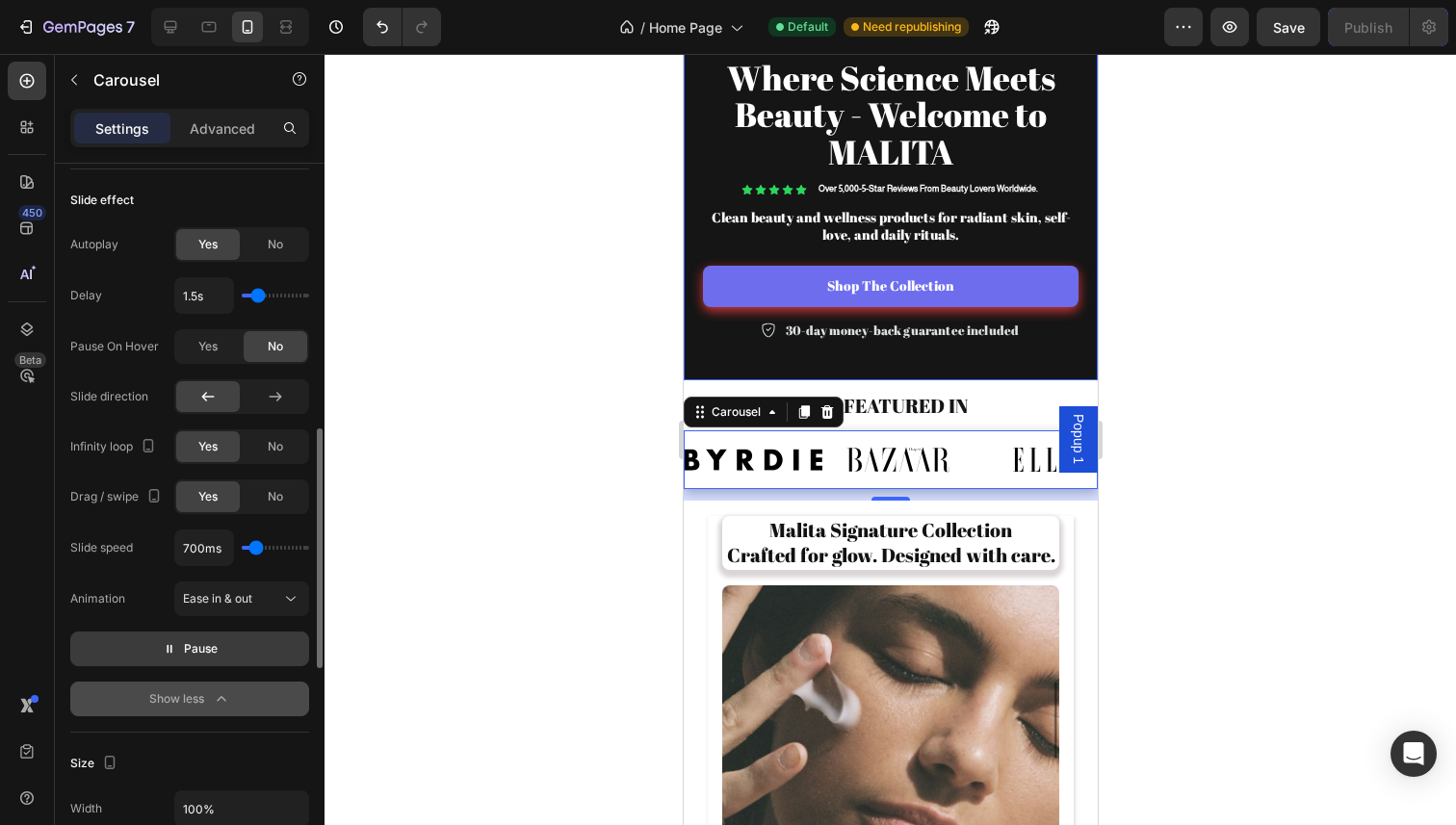 type on "1.4s" 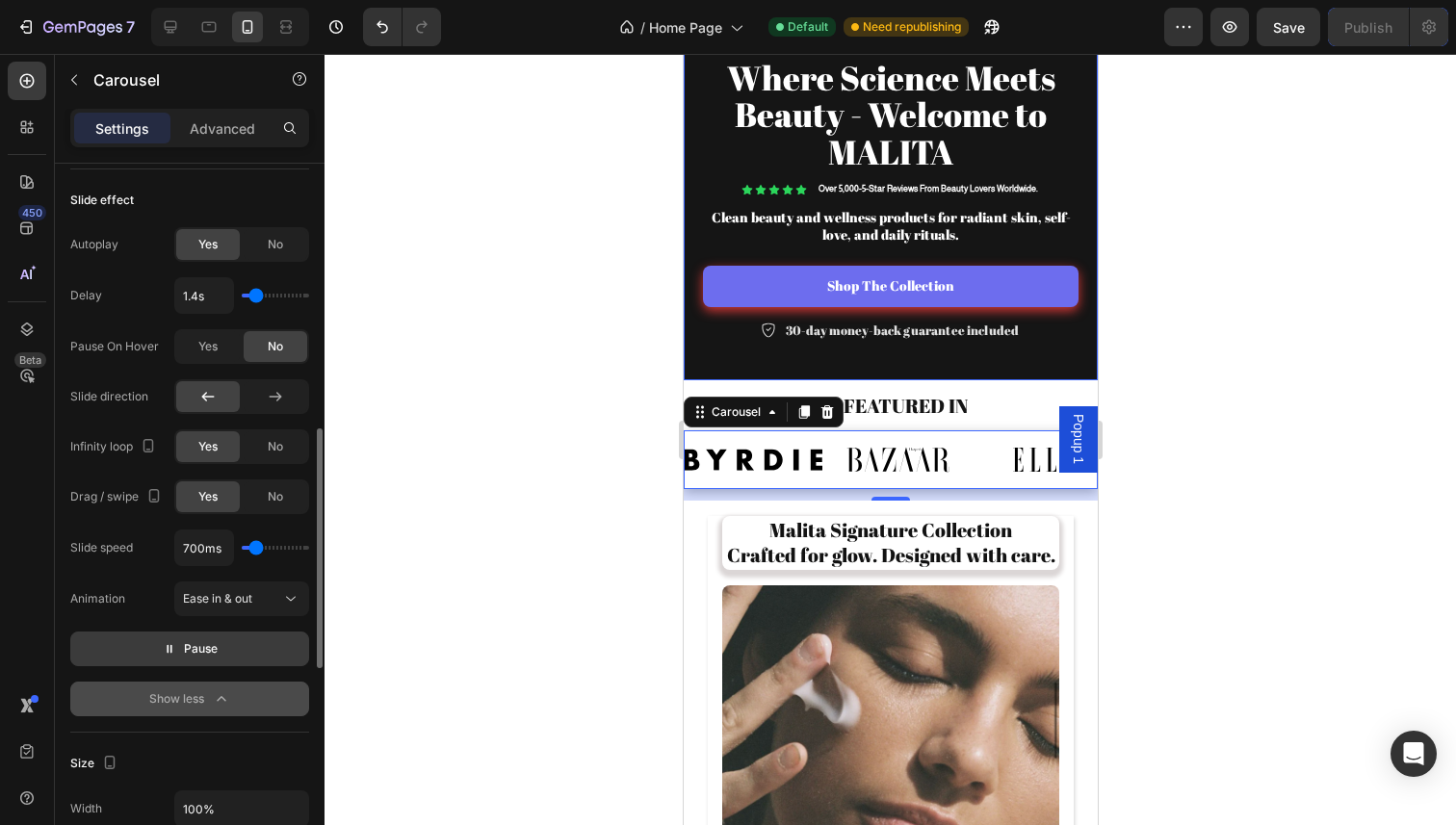 type on "1.3s" 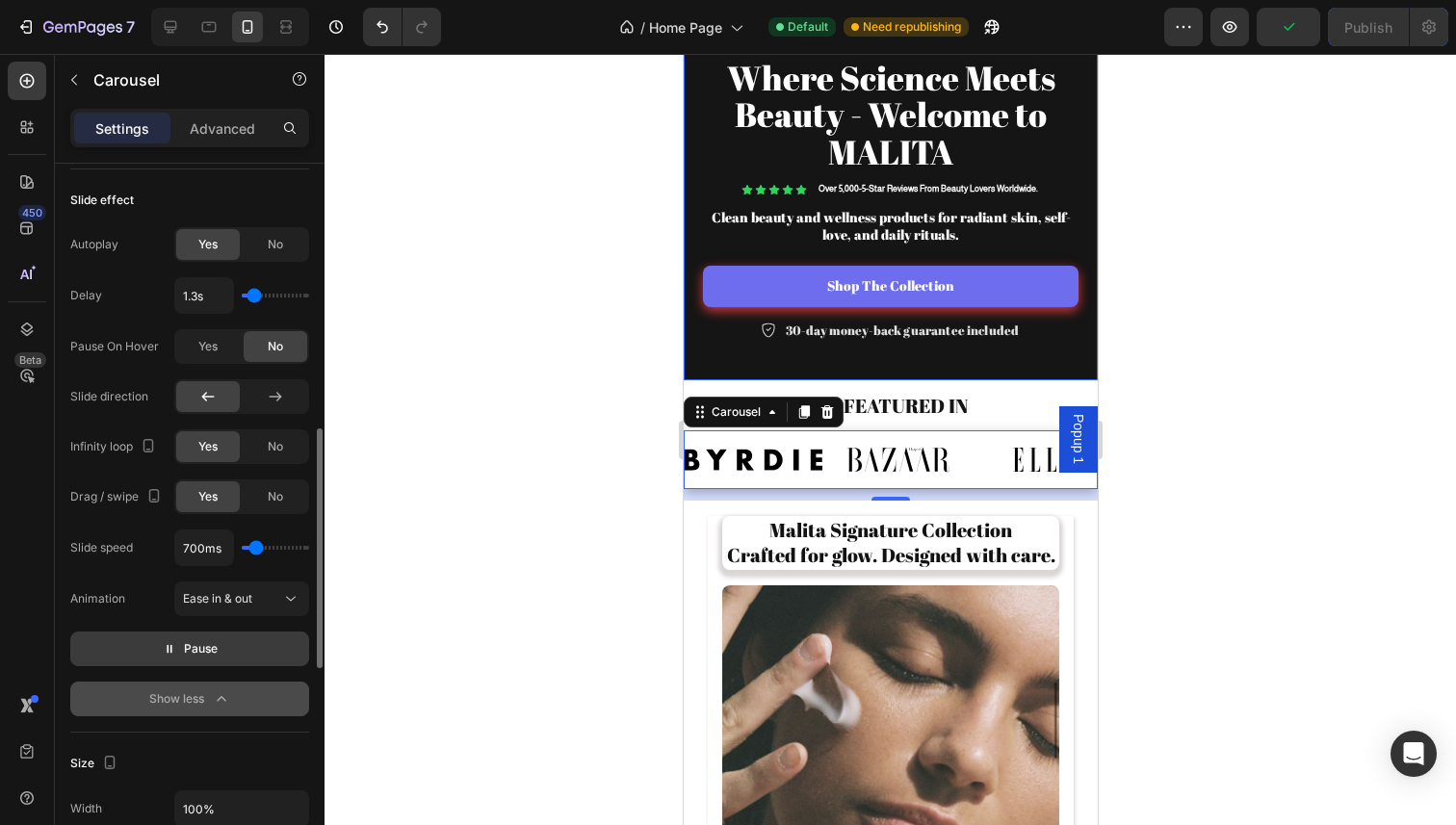 type on "1.3" 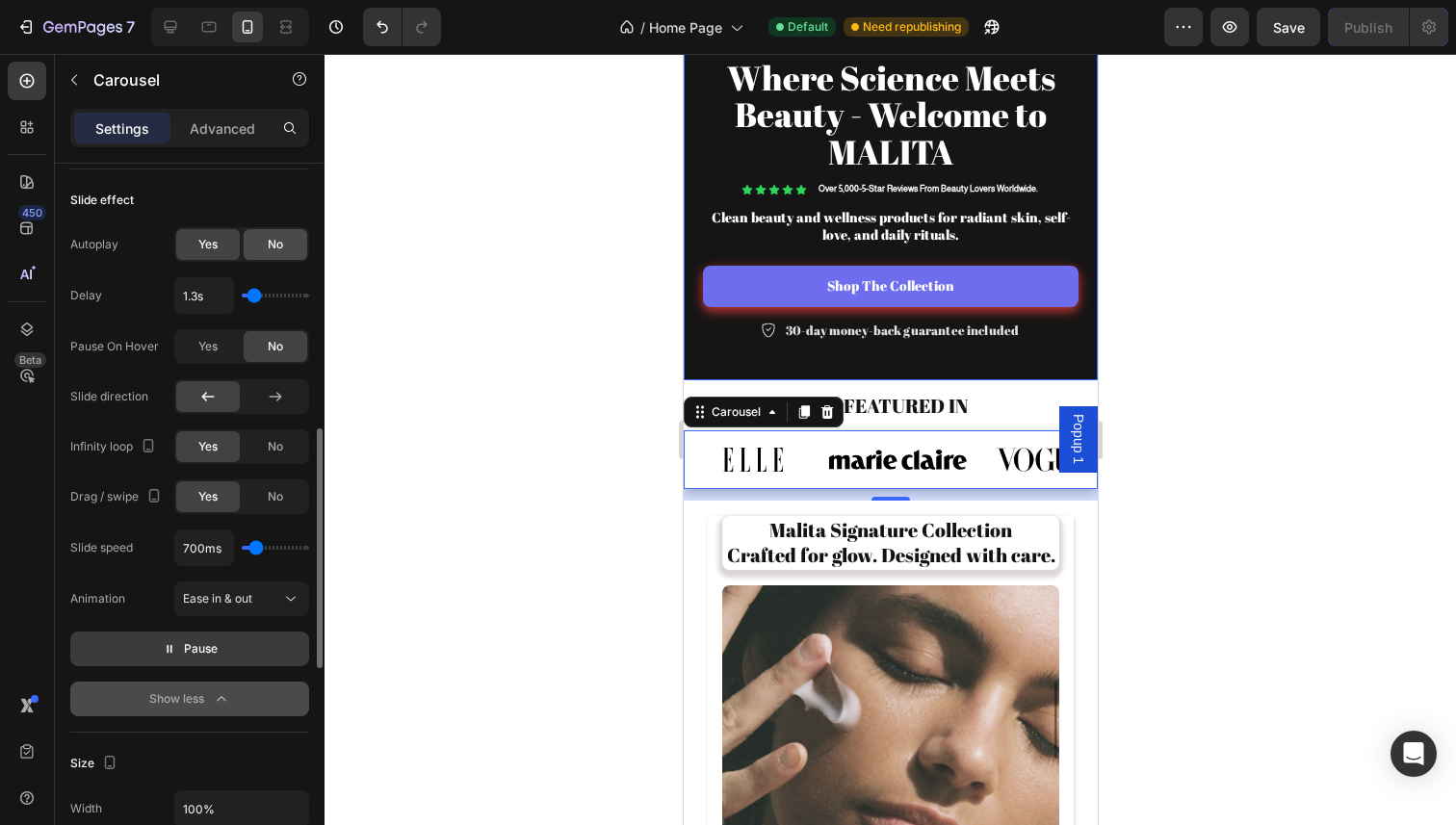 click on "No" 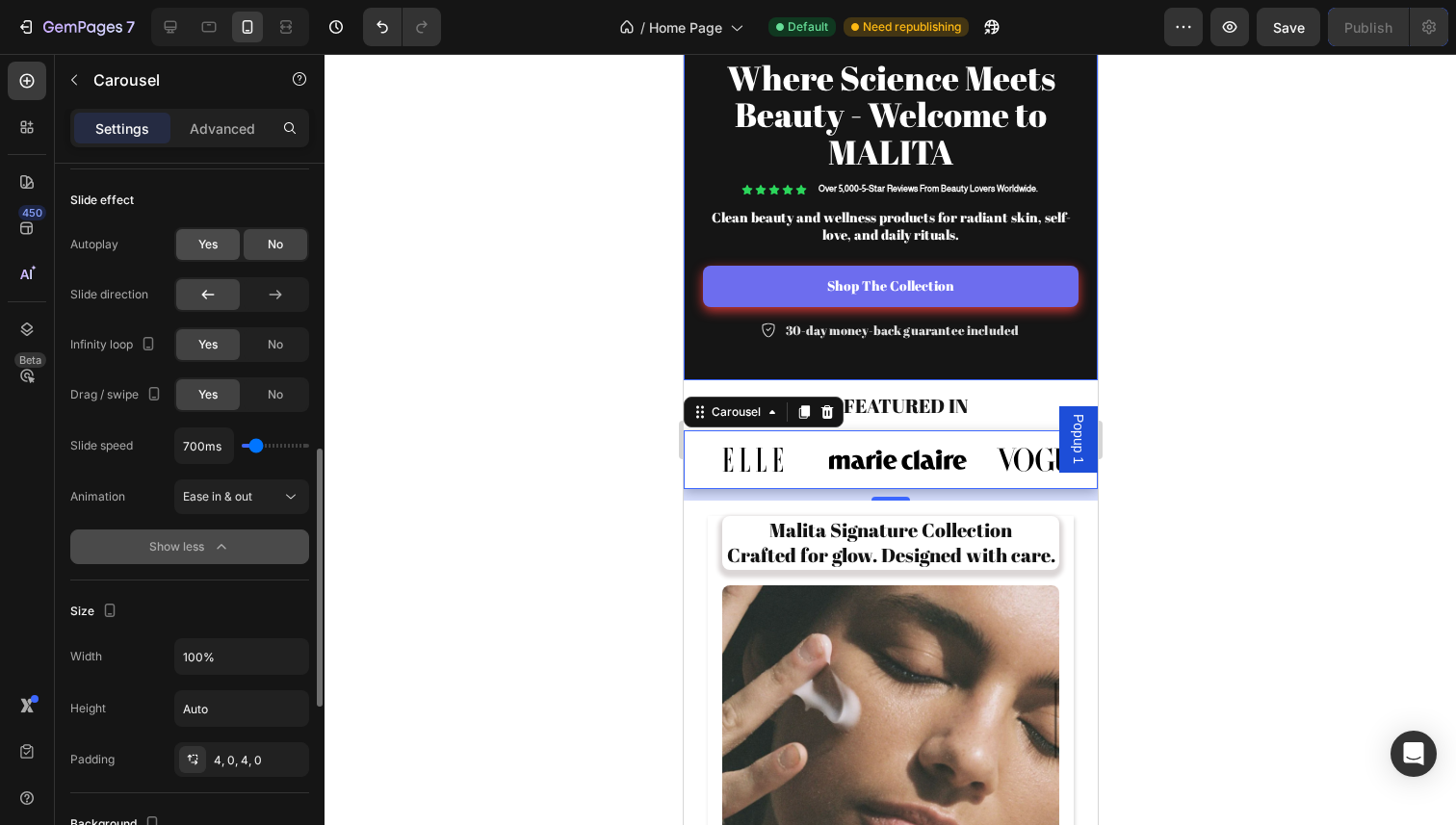 click on "Yes" 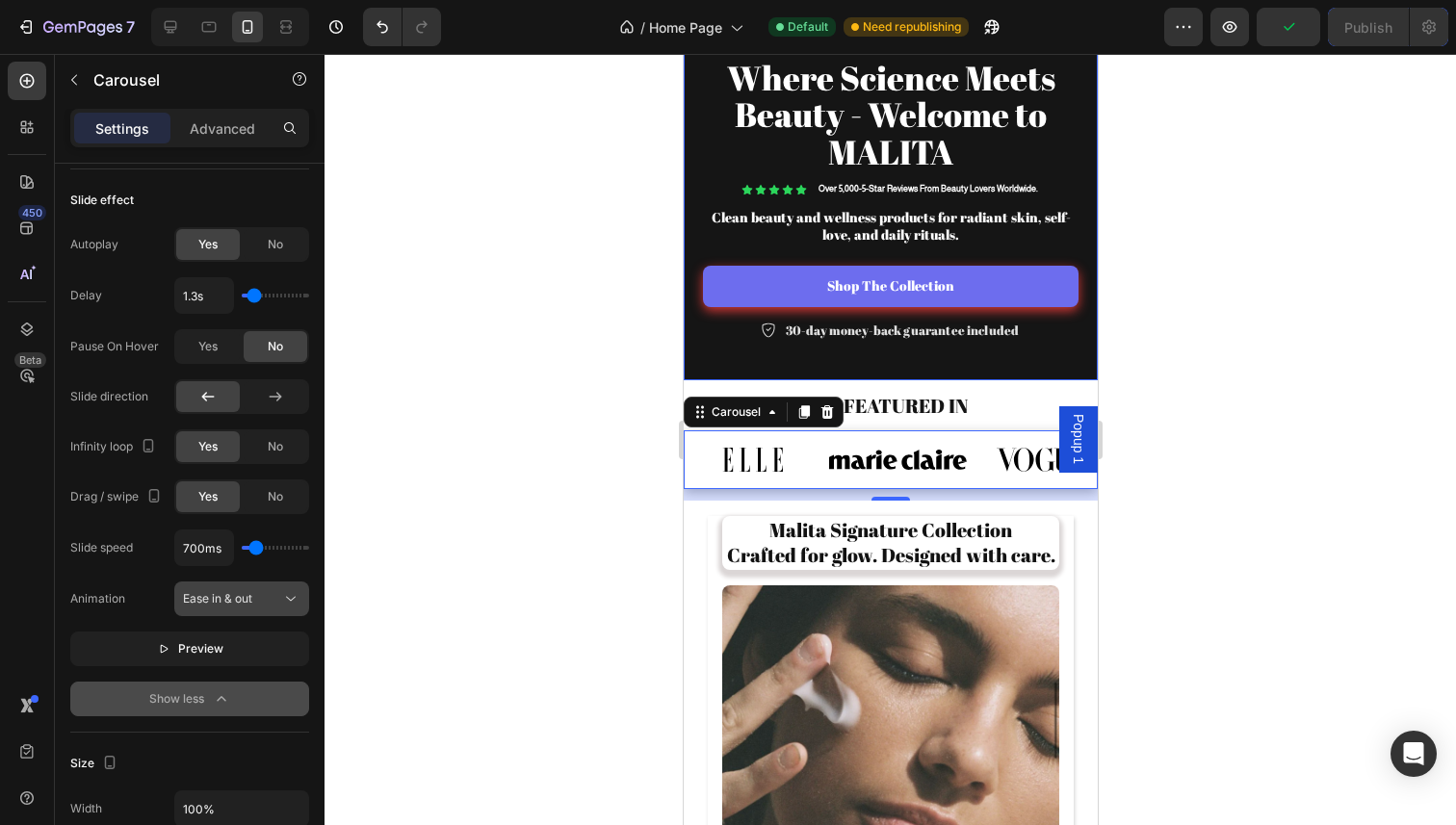 click on "Ease in & out" at bounding box center [218, 598] 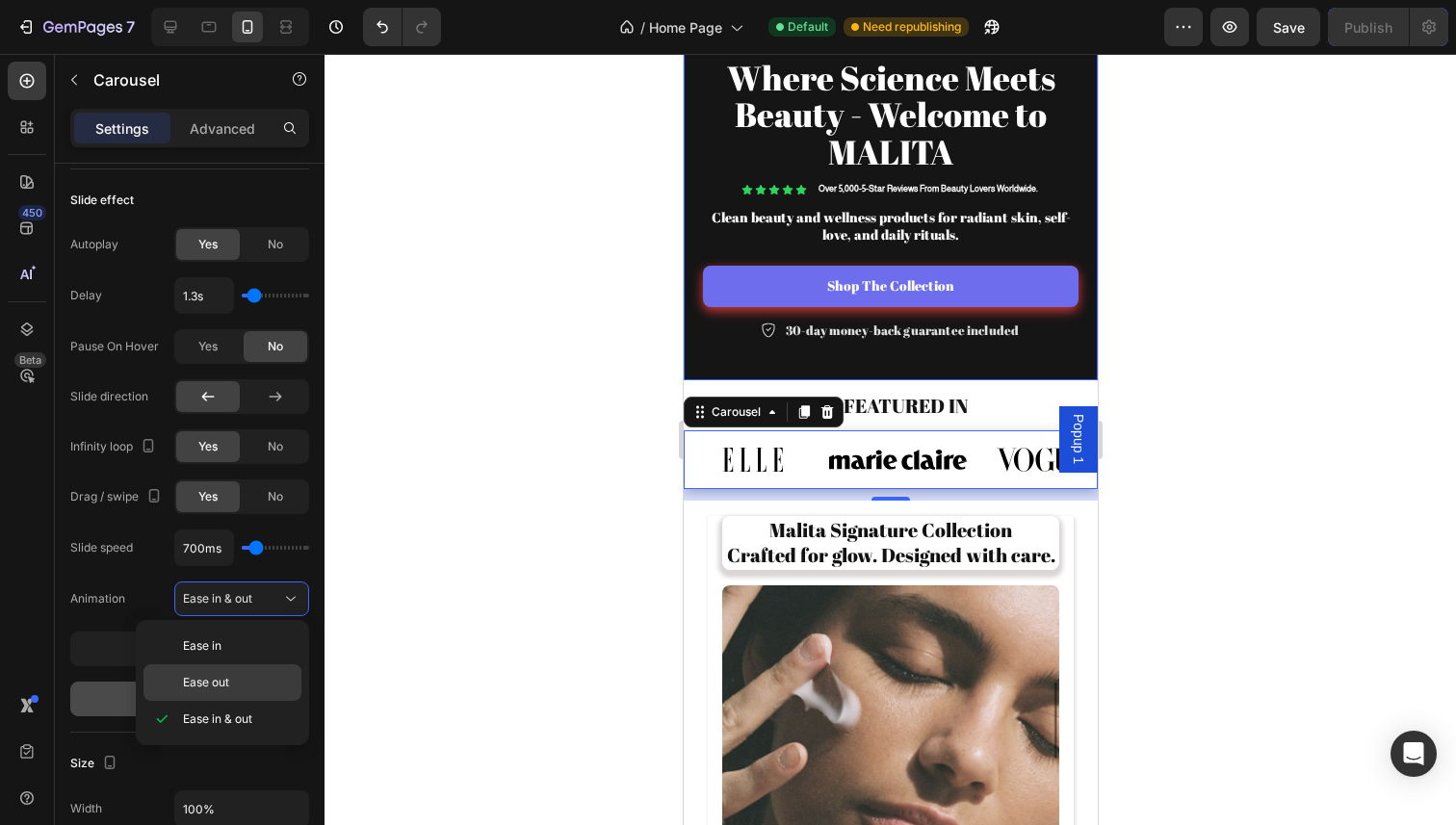 click on "Ease out" 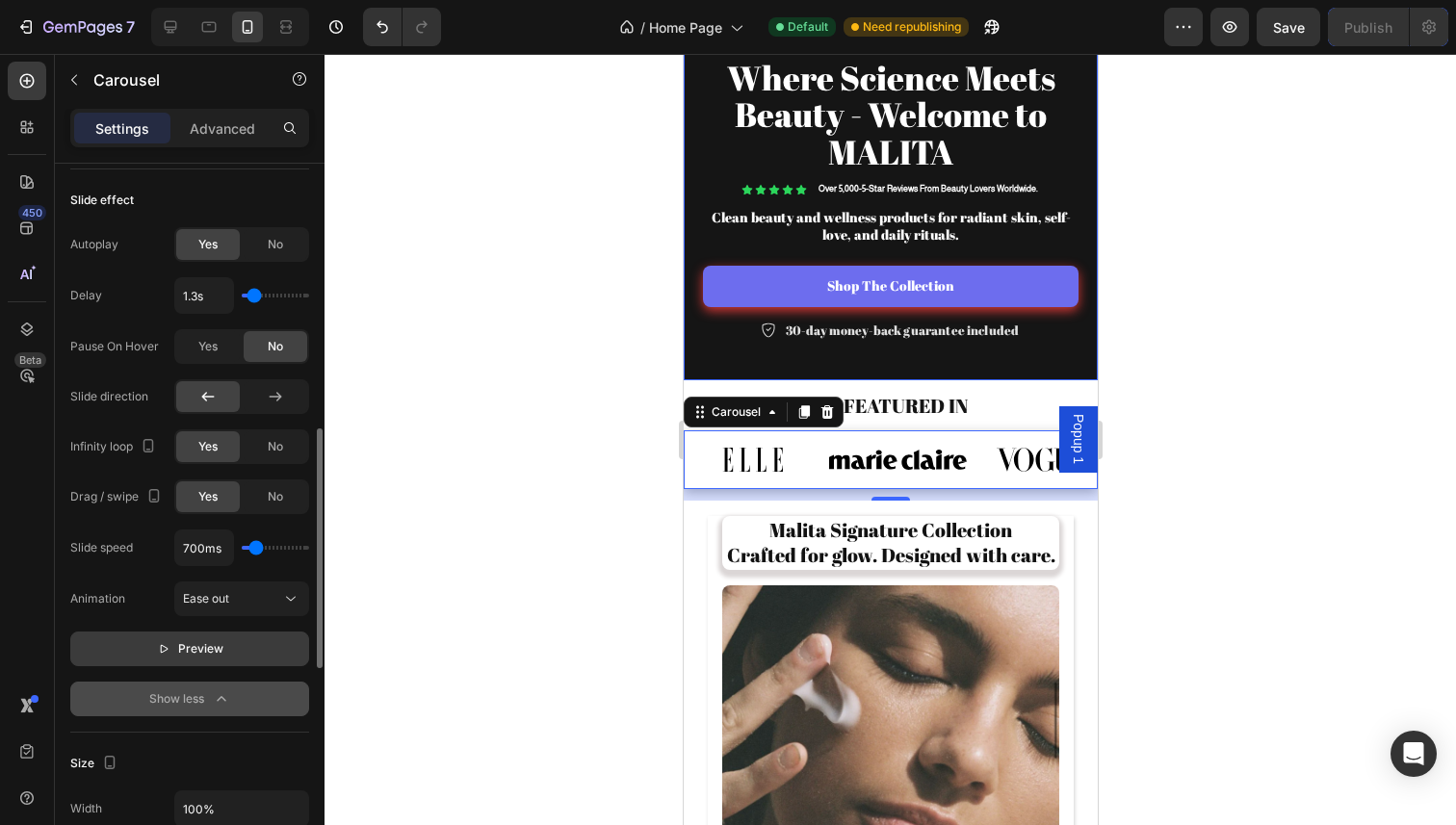 click on "Preview" at bounding box center [200, 649] 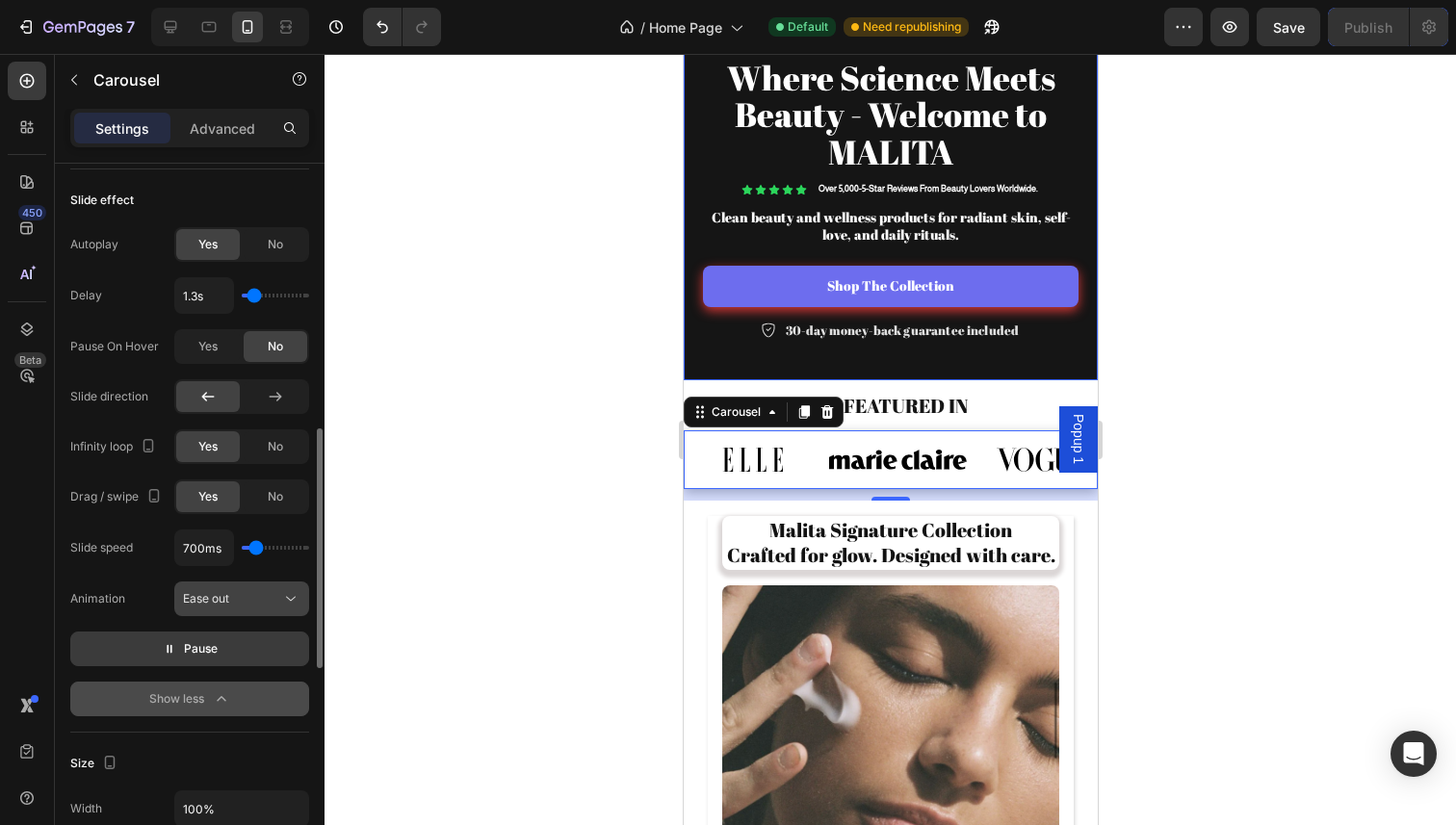 click on "Ease out" at bounding box center (232, 599) 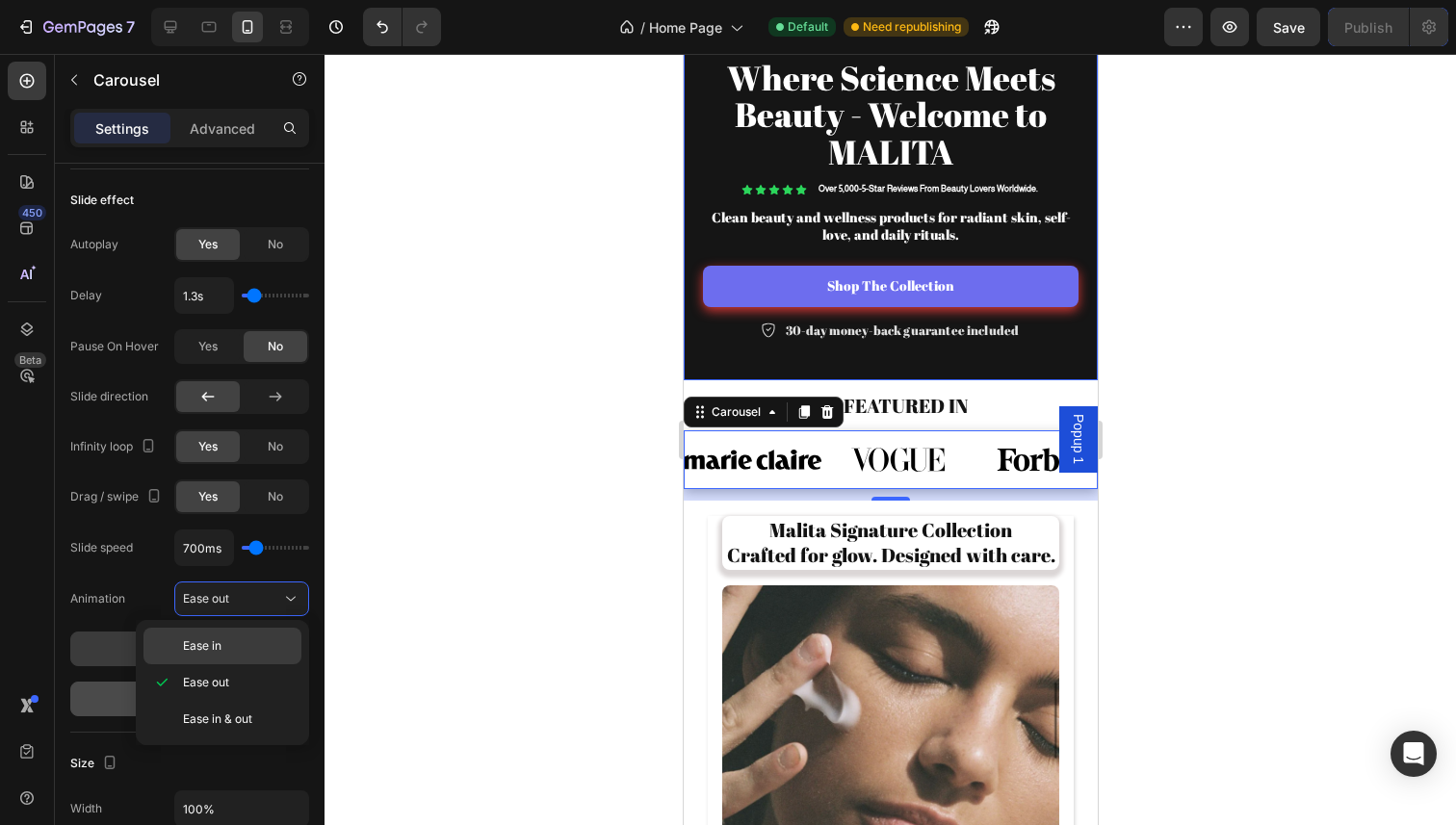 click on "Ease in" at bounding box center [238, 646] 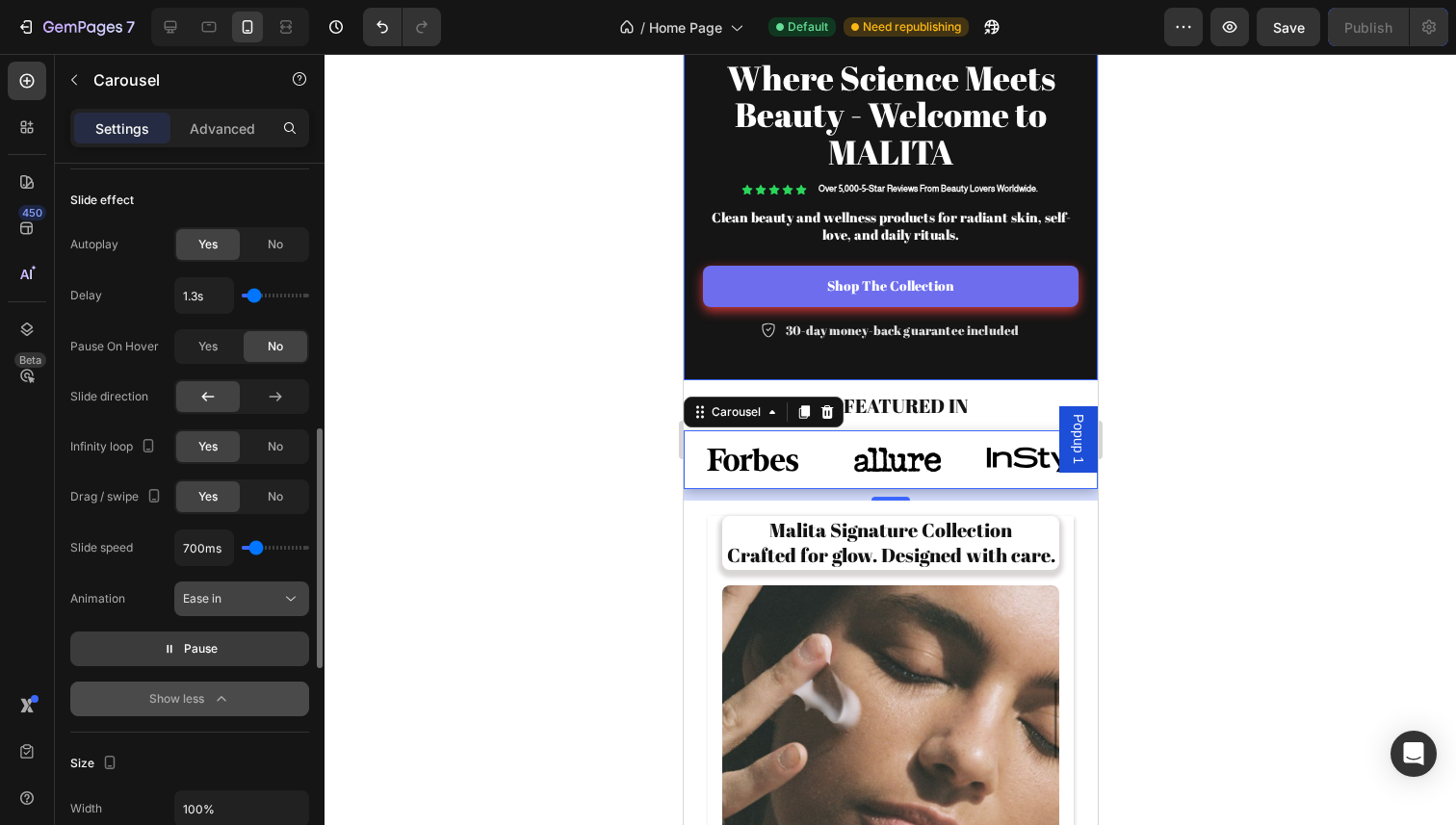 click on "Ease in" at bounding box center [232, 599] 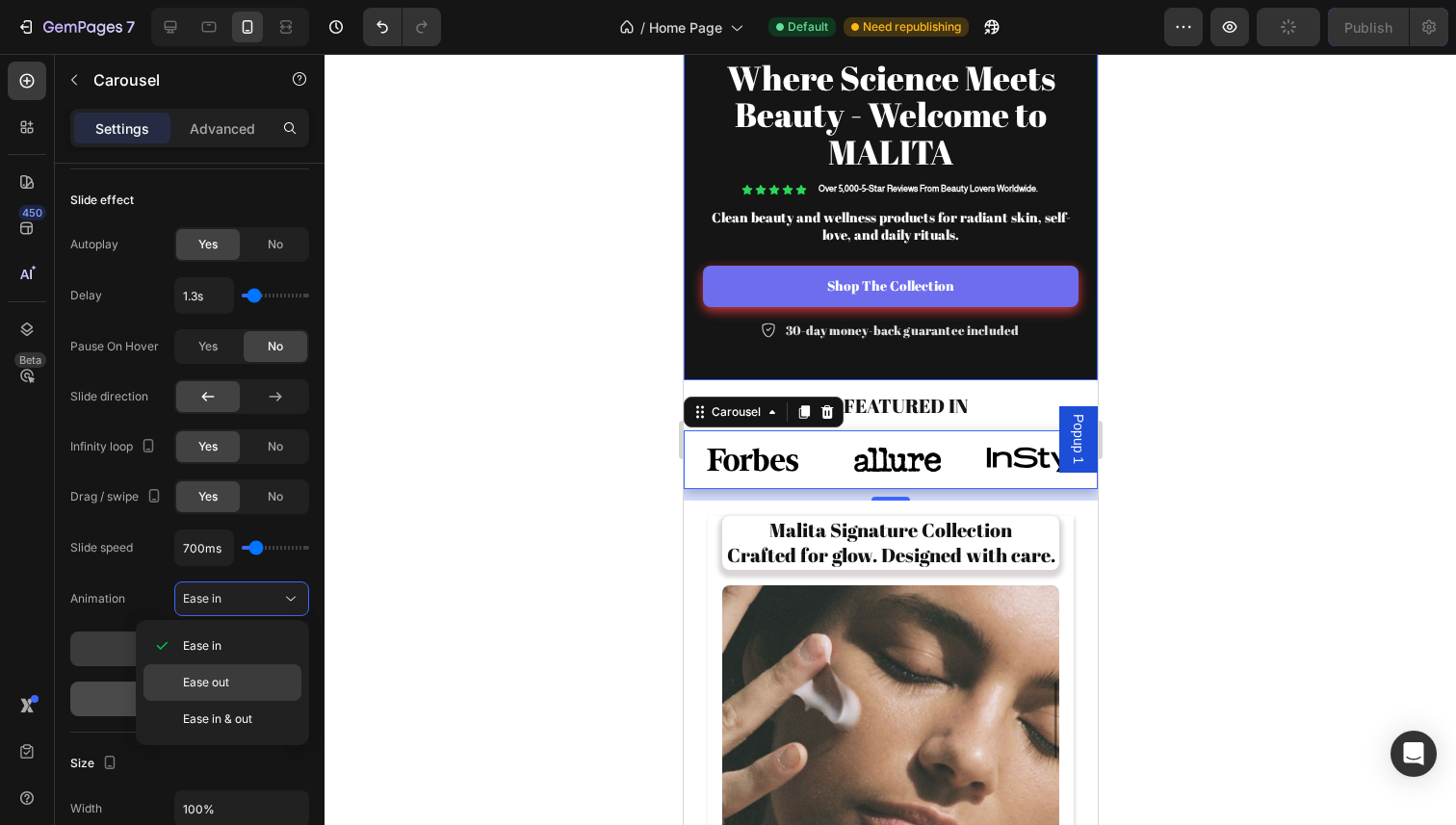 click on "Ease out" 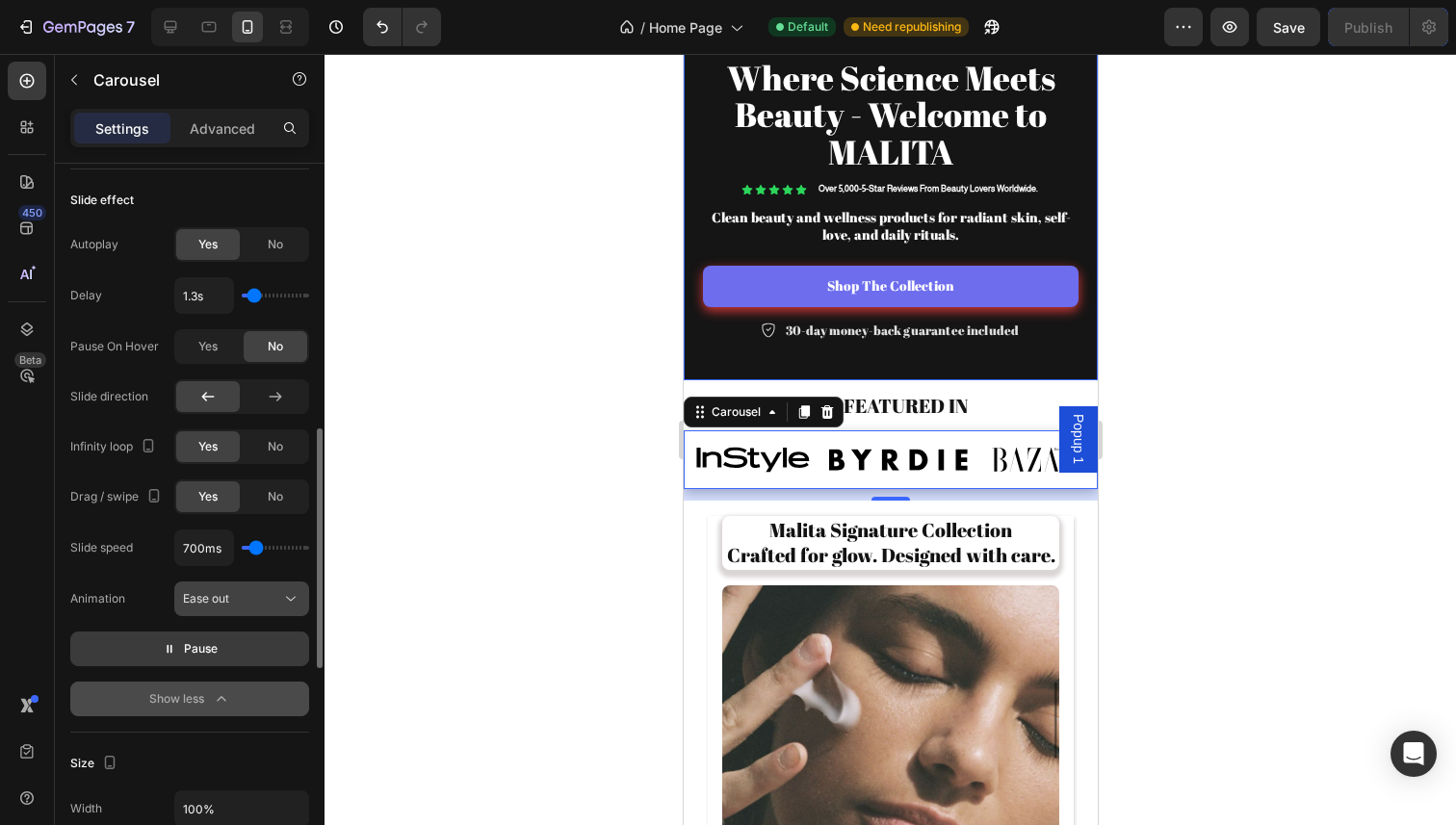 click on "Ease out" at bounding box center (232, 599) 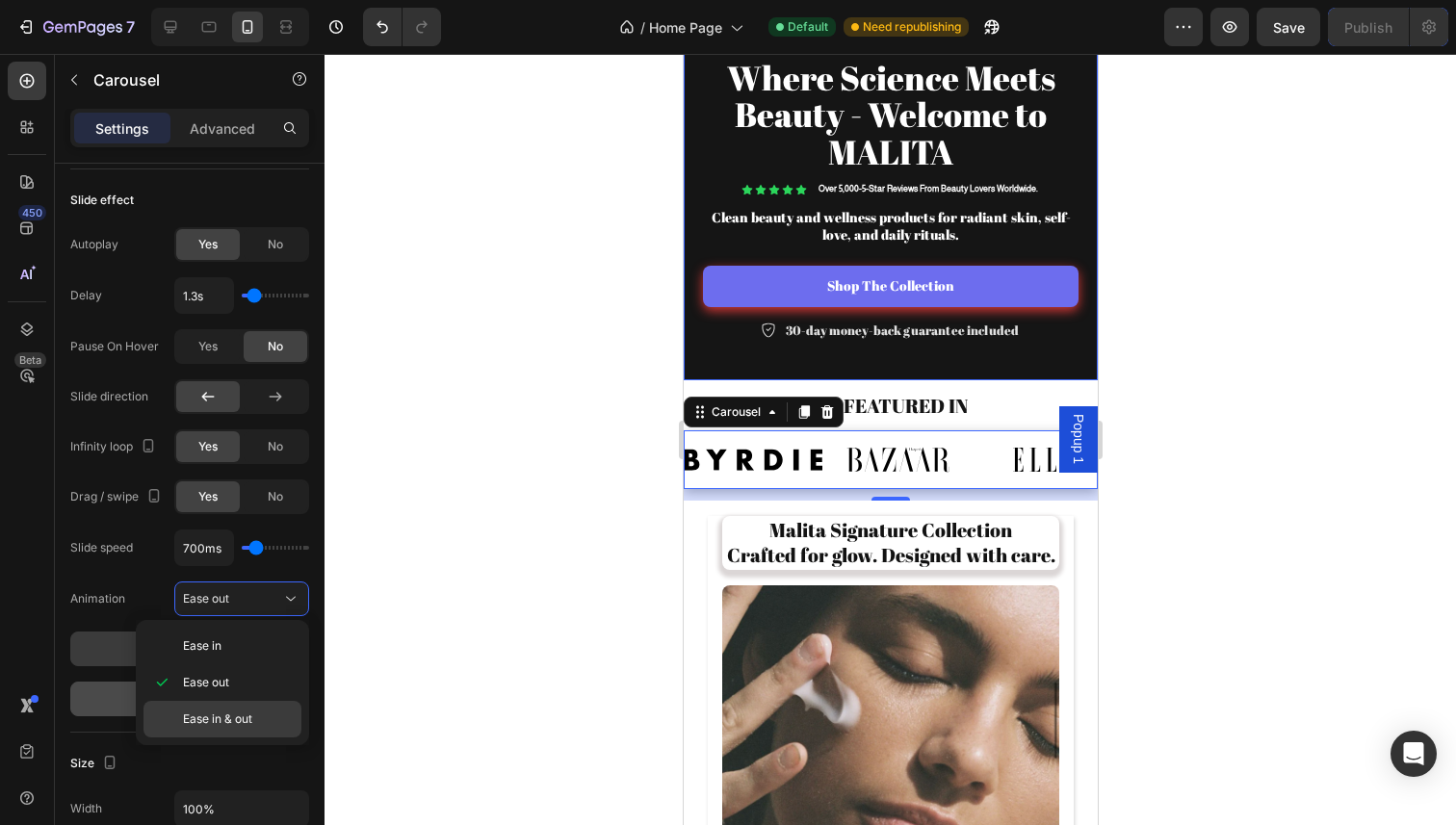 click on "Ease in & out" at bounding box center (218, 719) 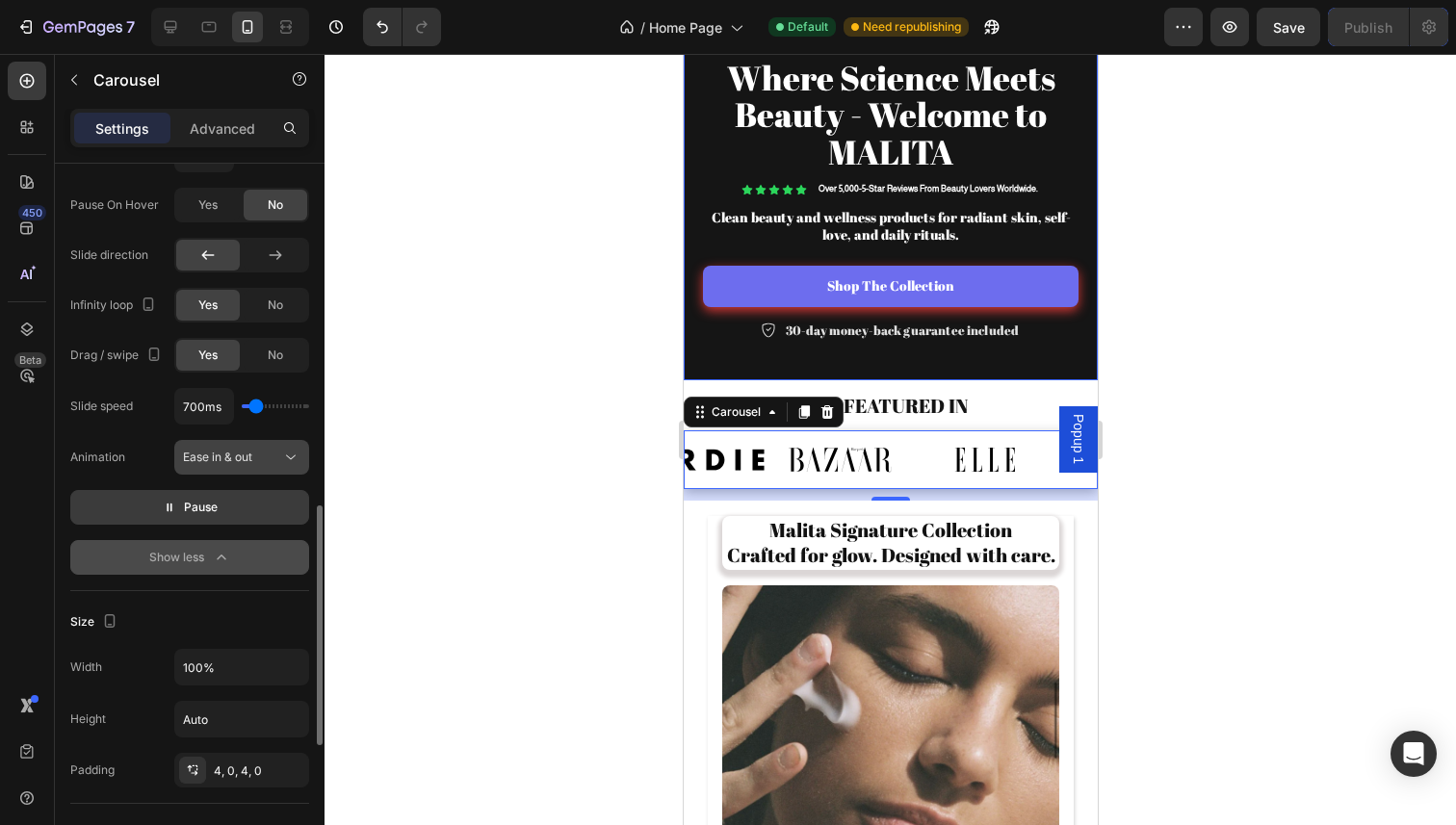 scroll, scrollTop: 989, scrollLeft: 0, axis: vertical 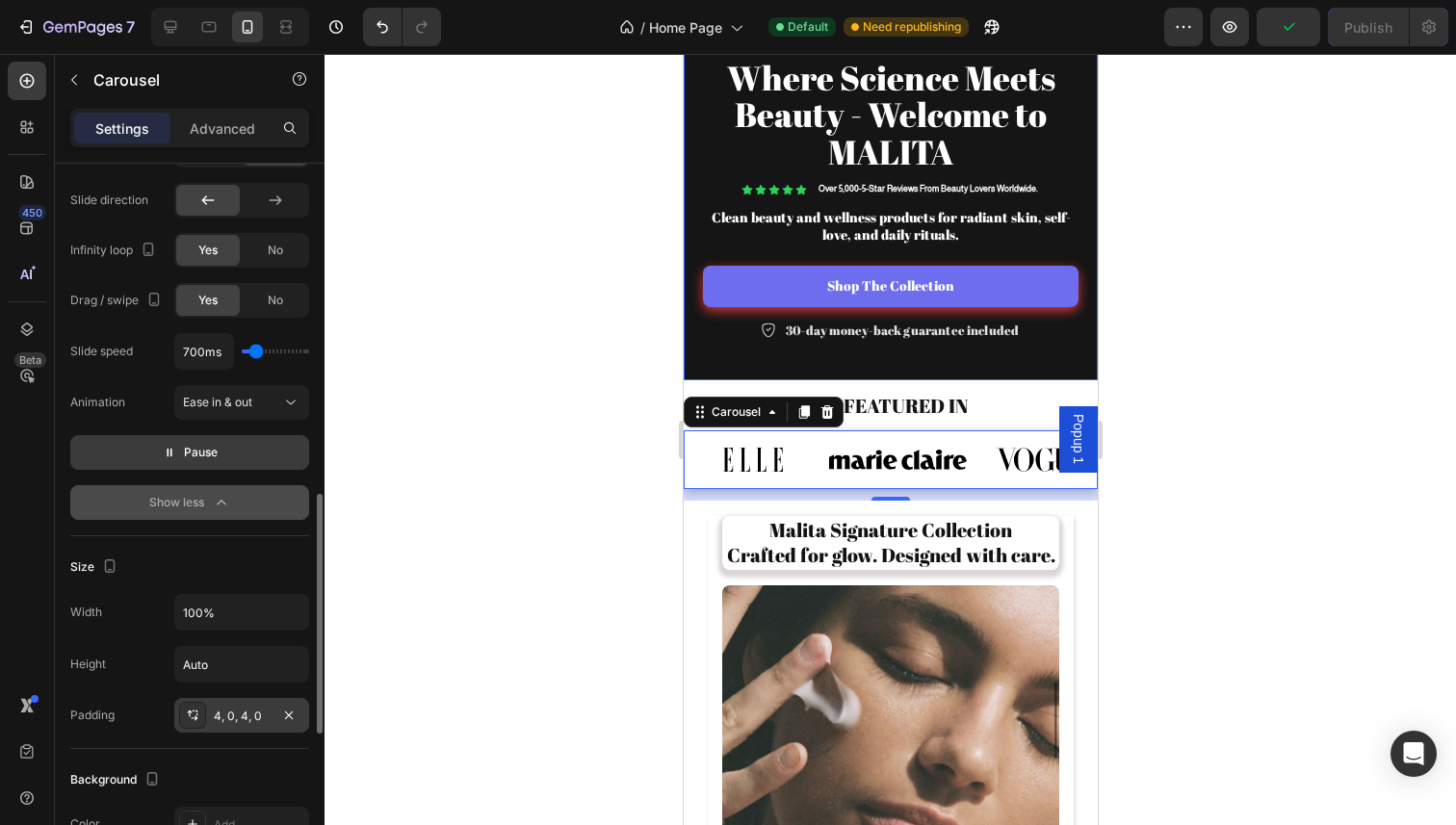 click on "4, 0, 4, 0" at bounding box center (242, 716) 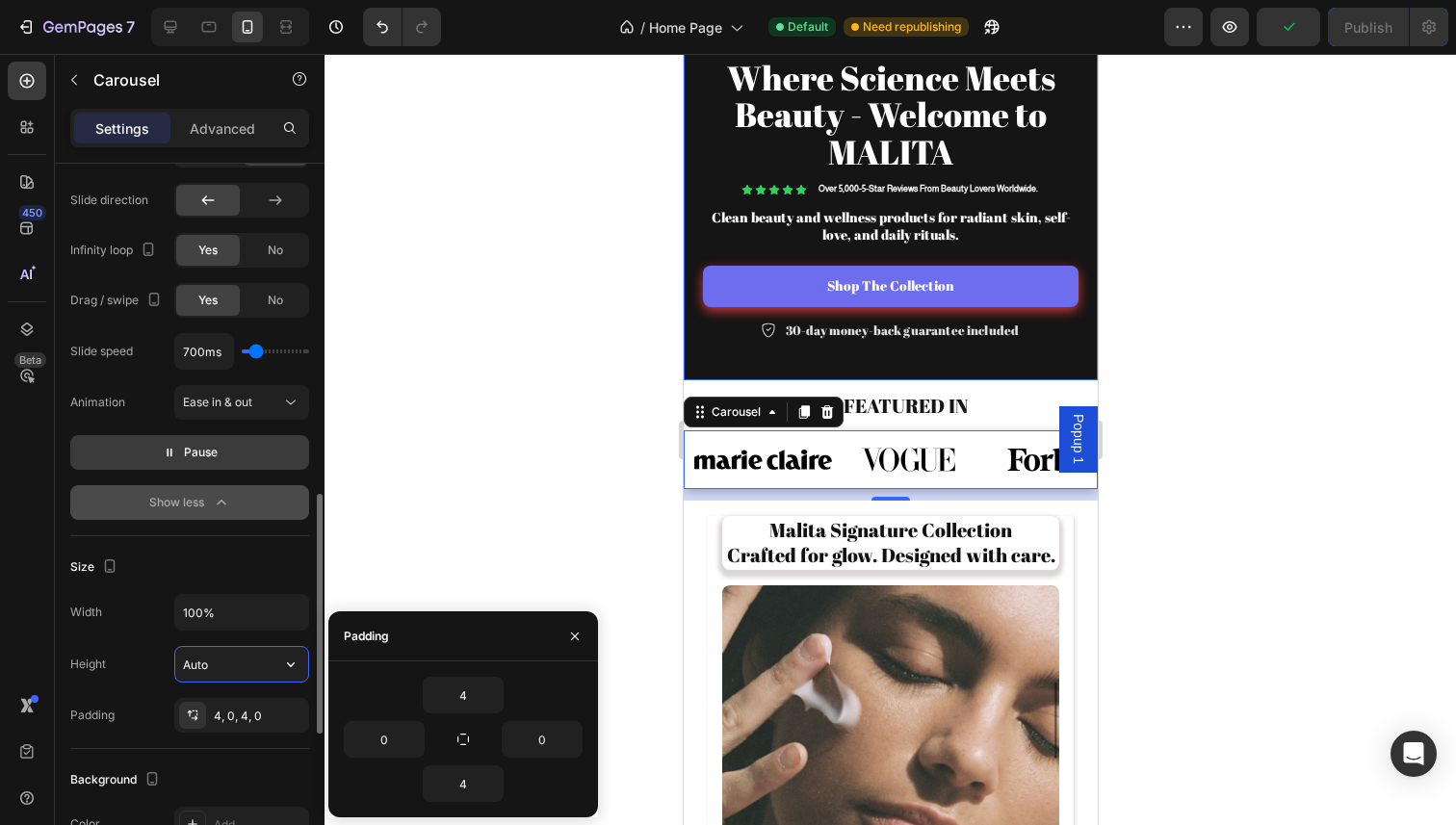 click on "Auto" at bounding box center (242, 664) 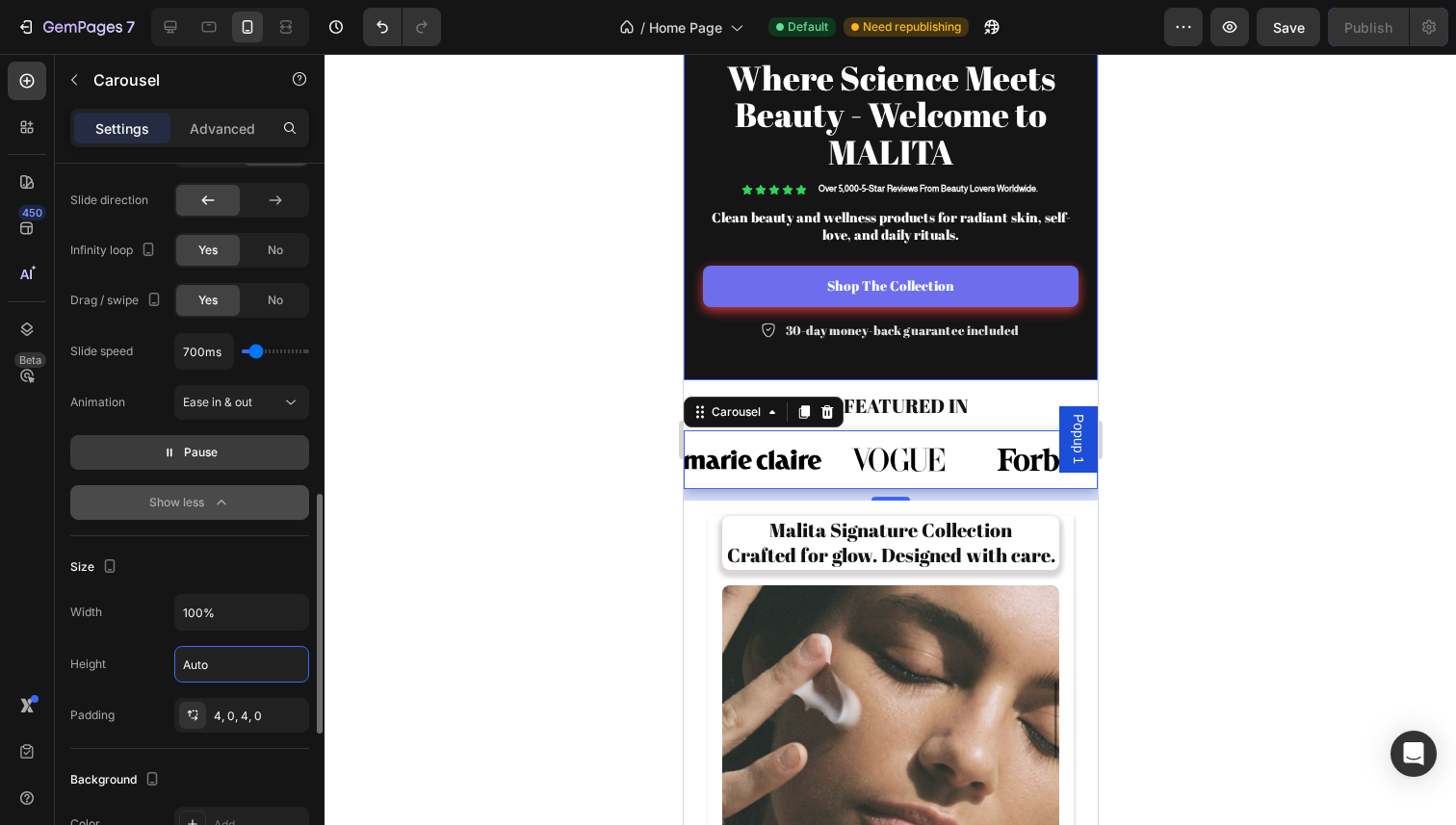 click on "Width 100% Height Auto Padding 4, 0, 4, 0" at bounding box center (190, 663) 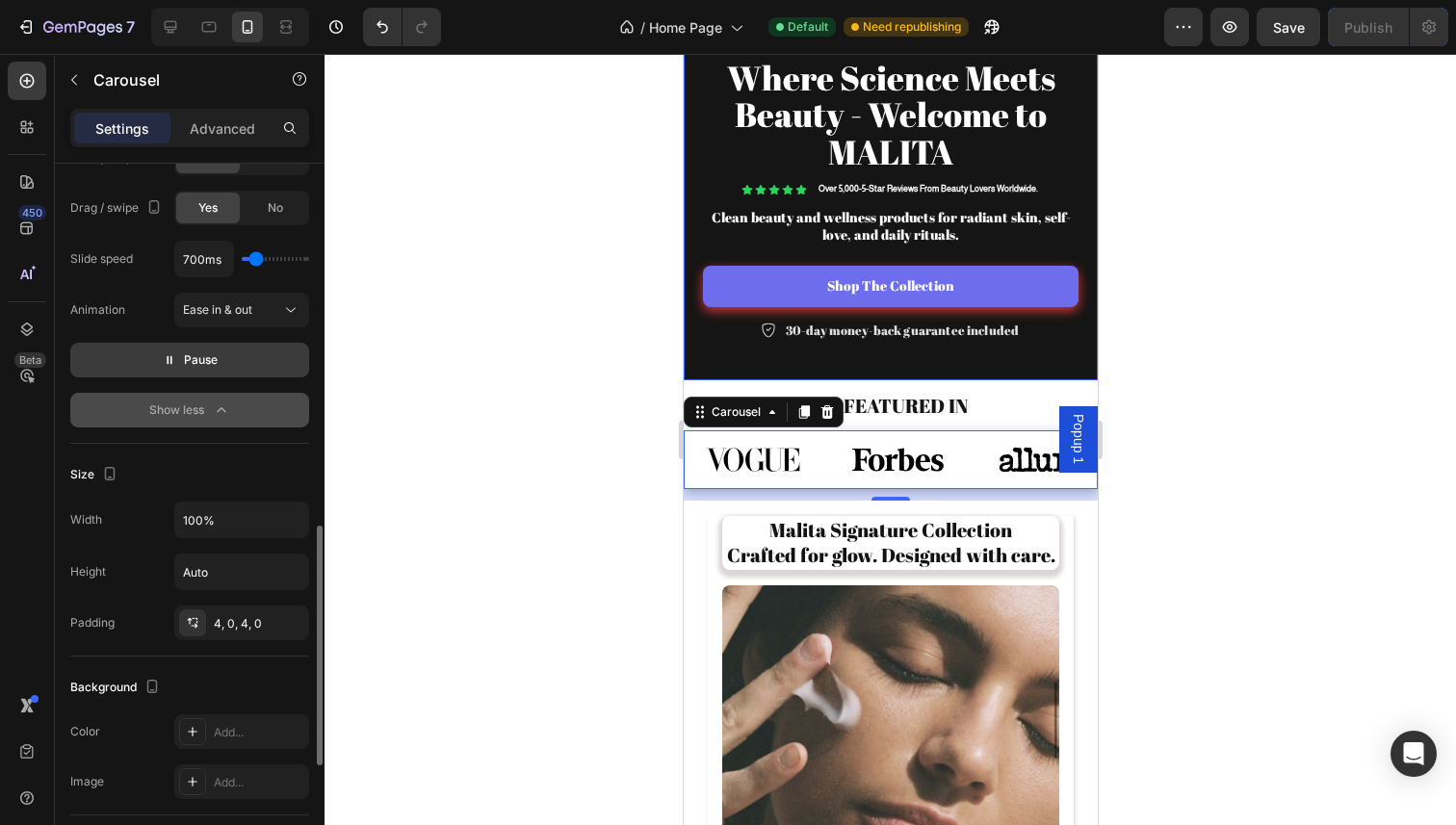 scroll, scrollTop: 1079, scrollLeft: 0, axis: vertical 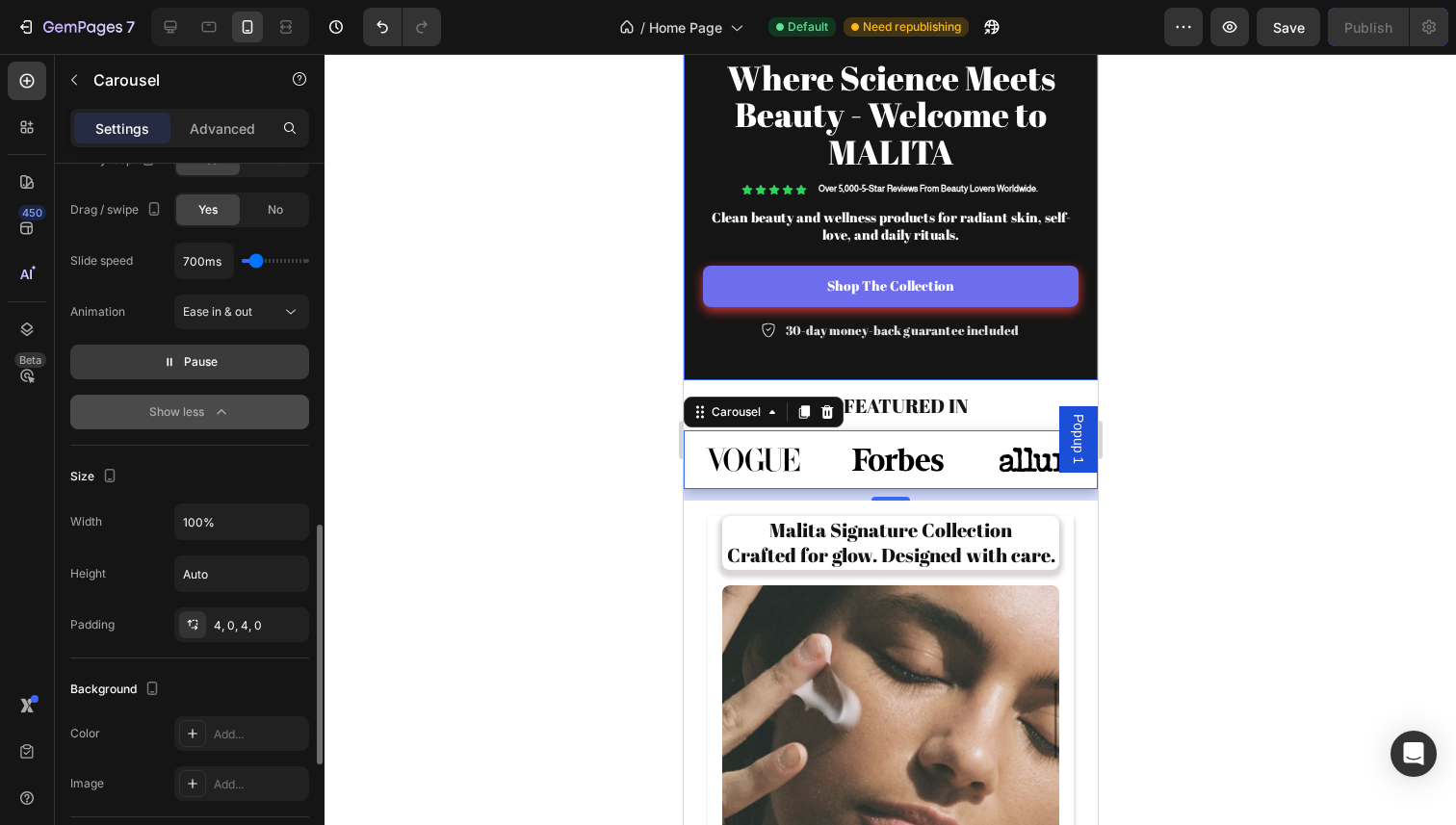 click 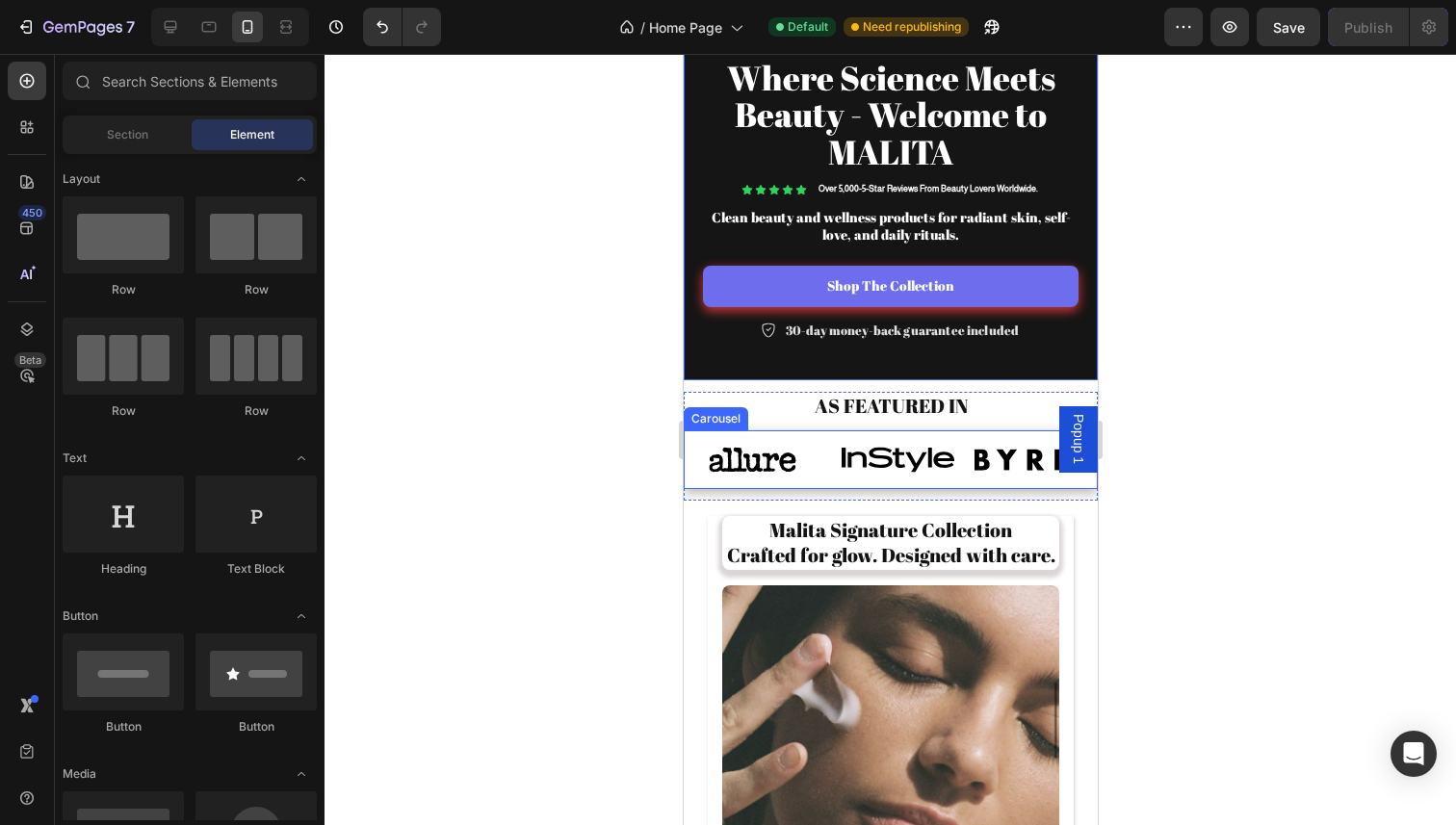 click on "Image Image Image Image Image Image Image Image" at bounding box center [890, 459] 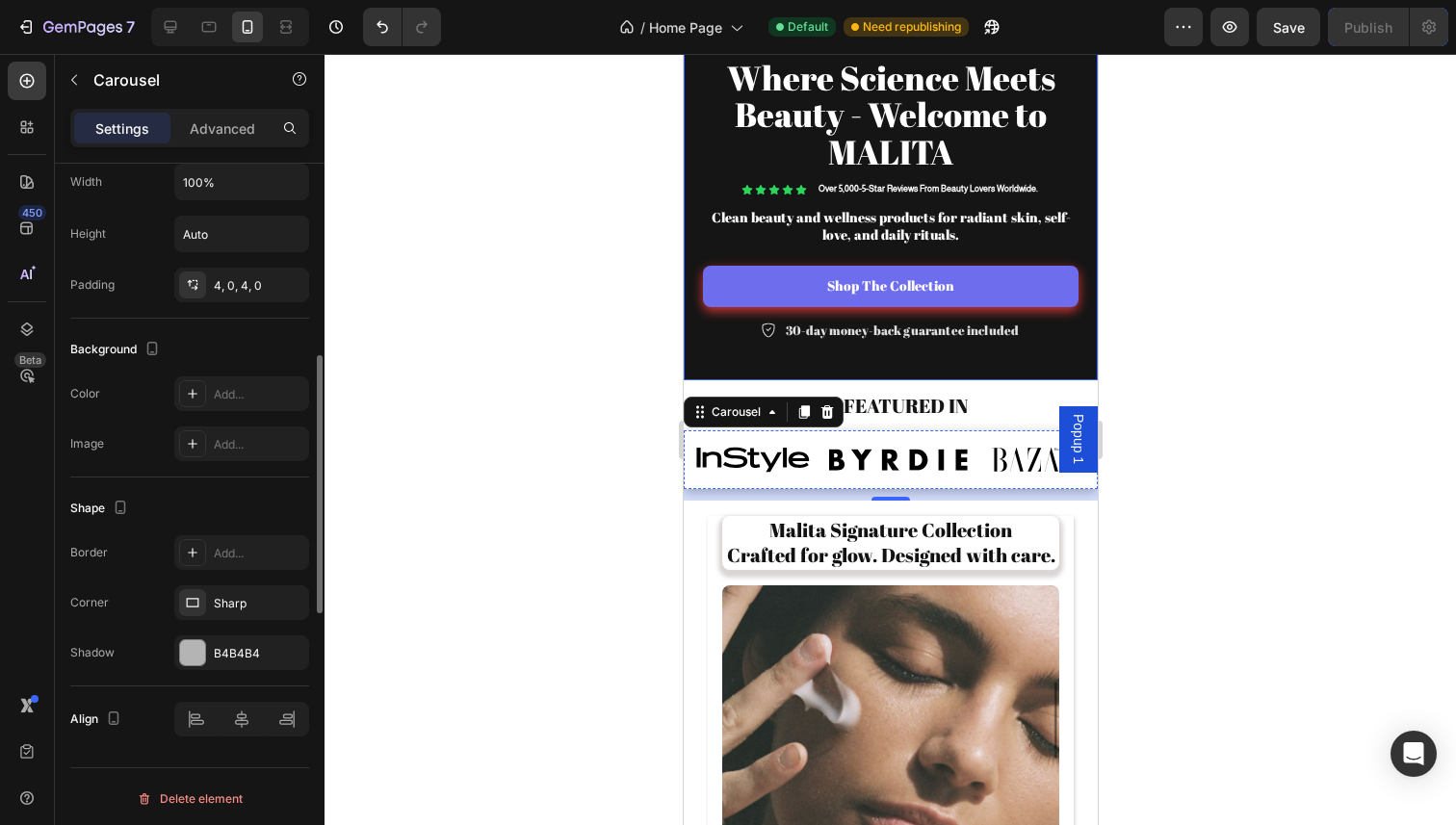 scroll, scrollTop: 1271, scrollLeft: 0, axis: vertical 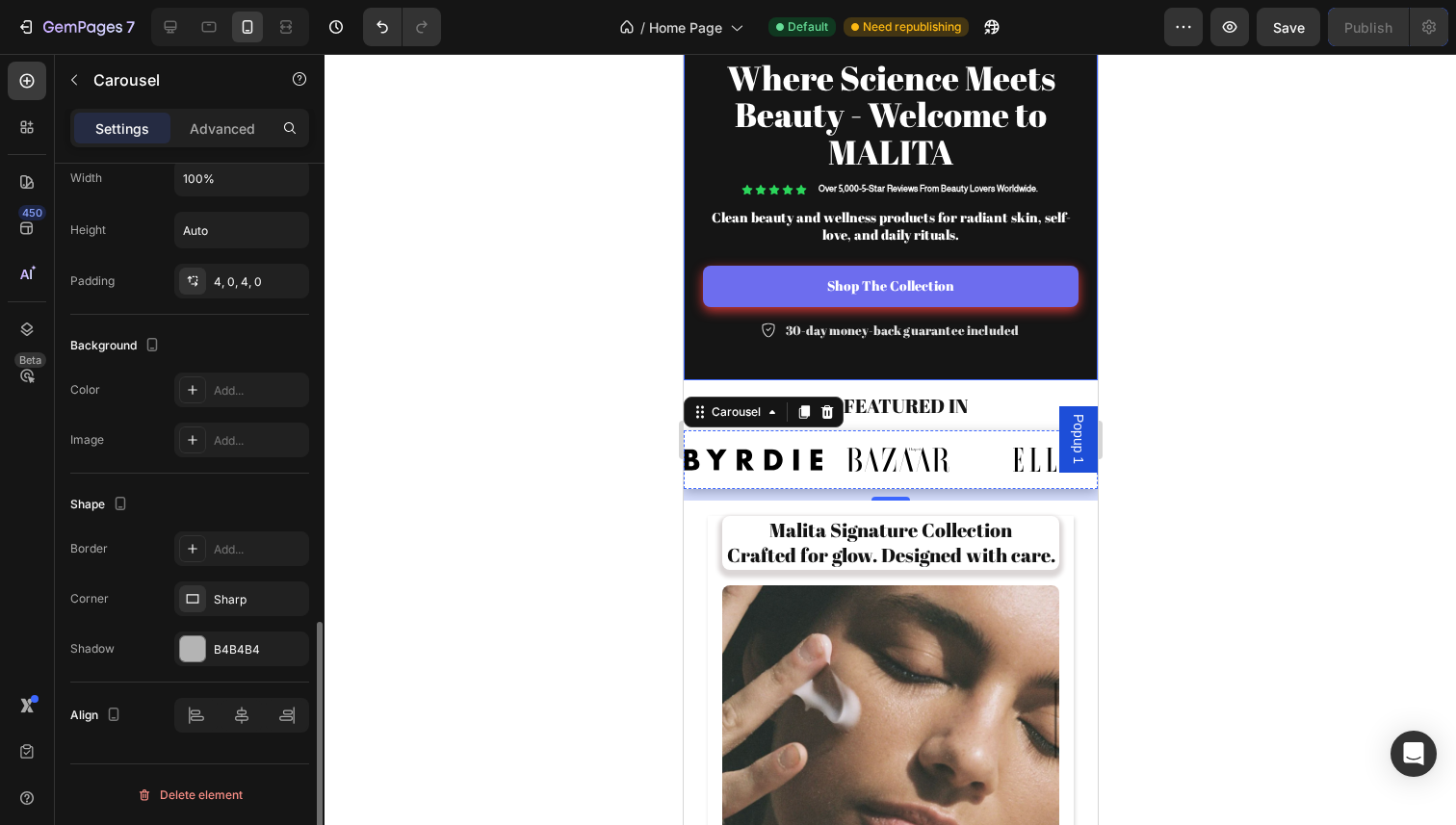 click on "Corner Sharp" at bounding box center [190, 599] 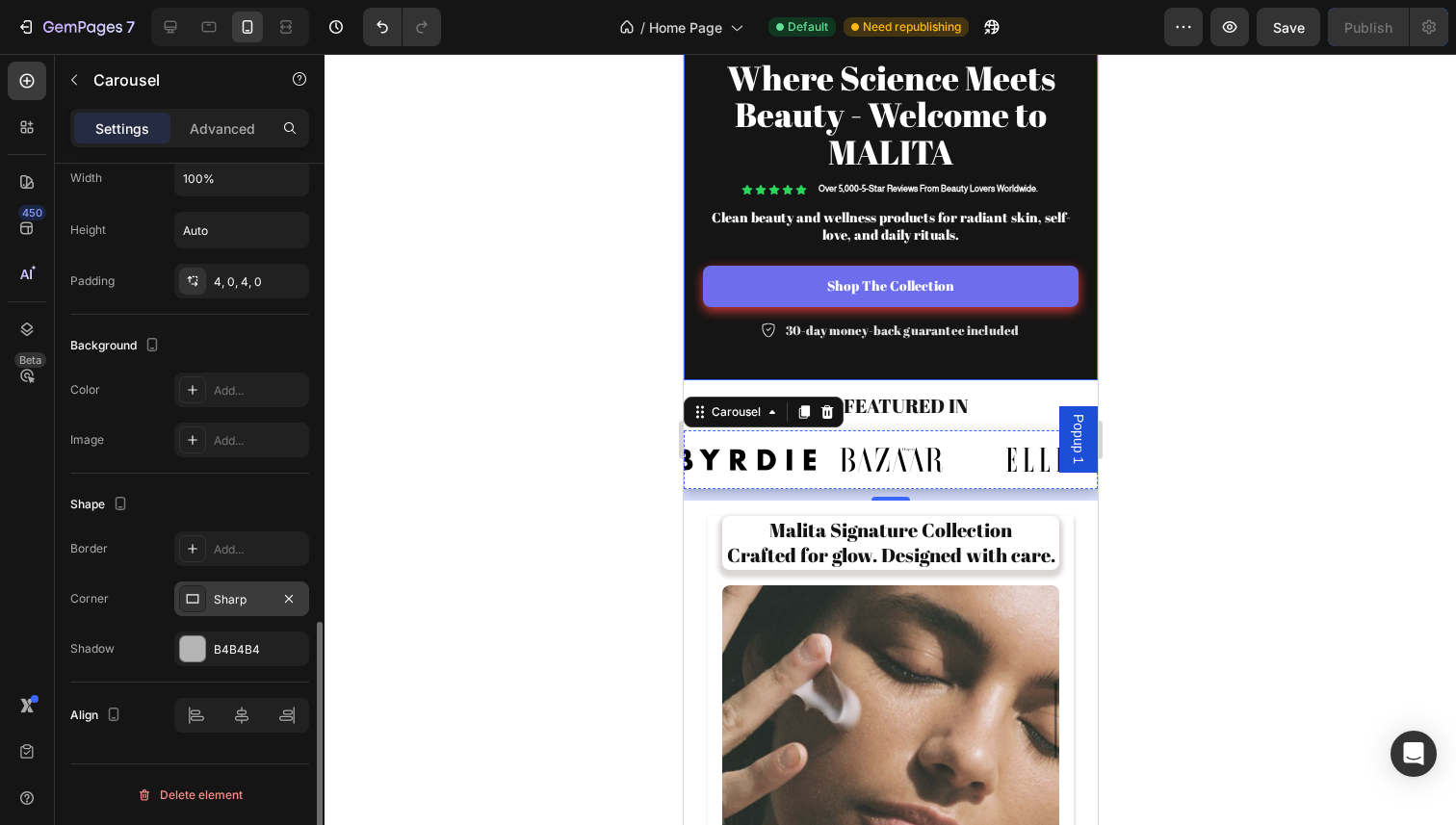 click at bounding box center [193, 599] 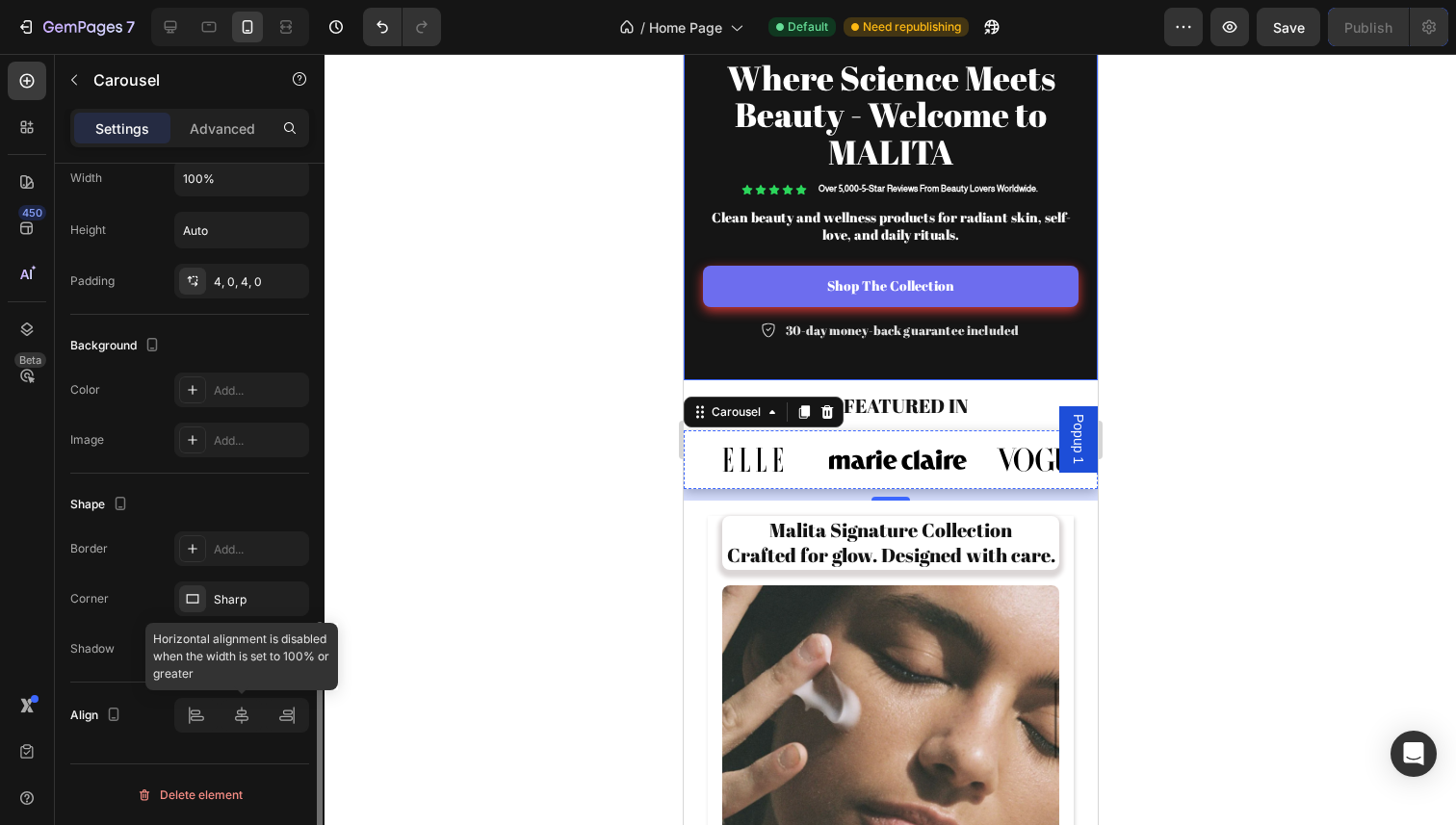 click 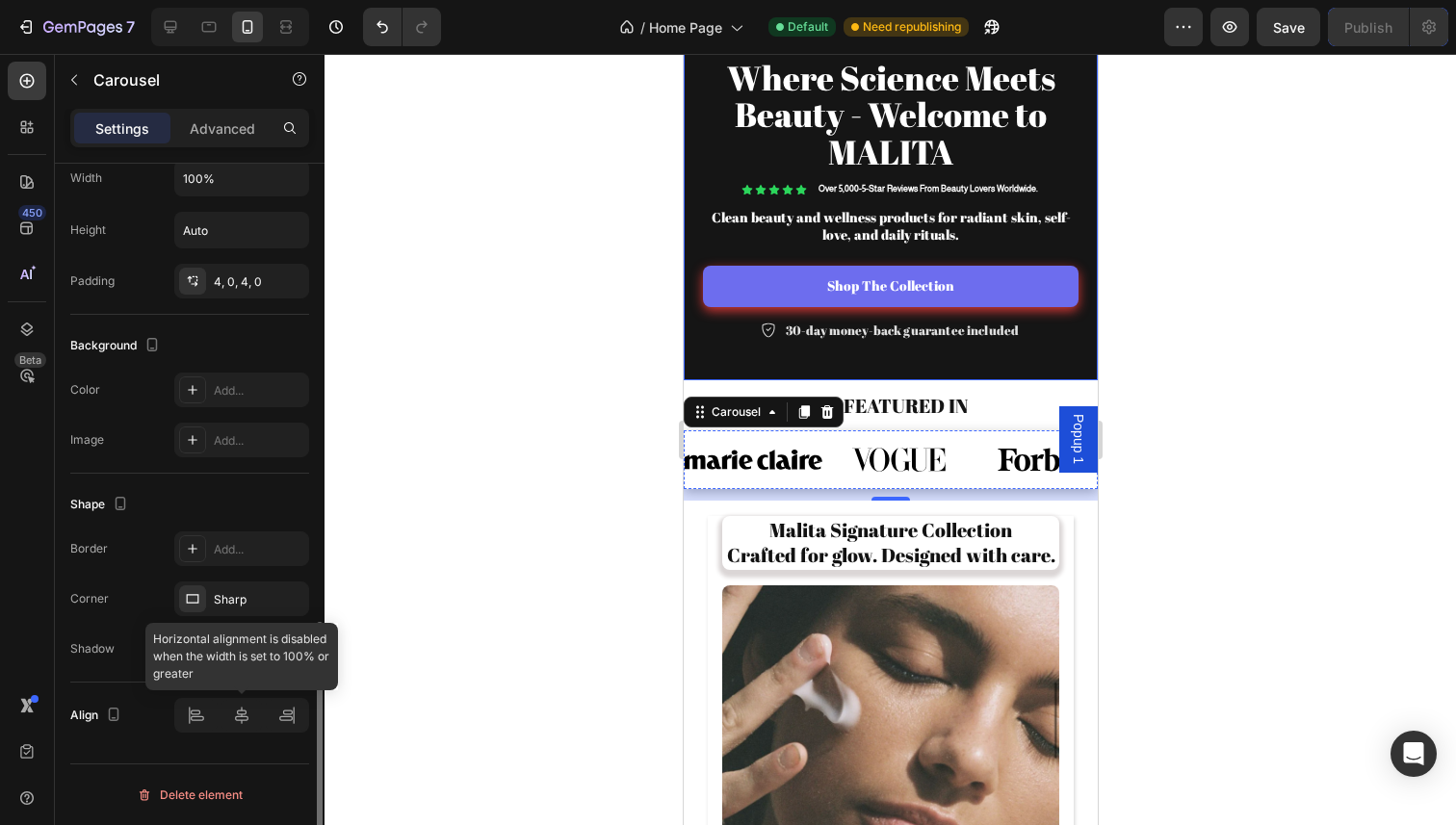 click 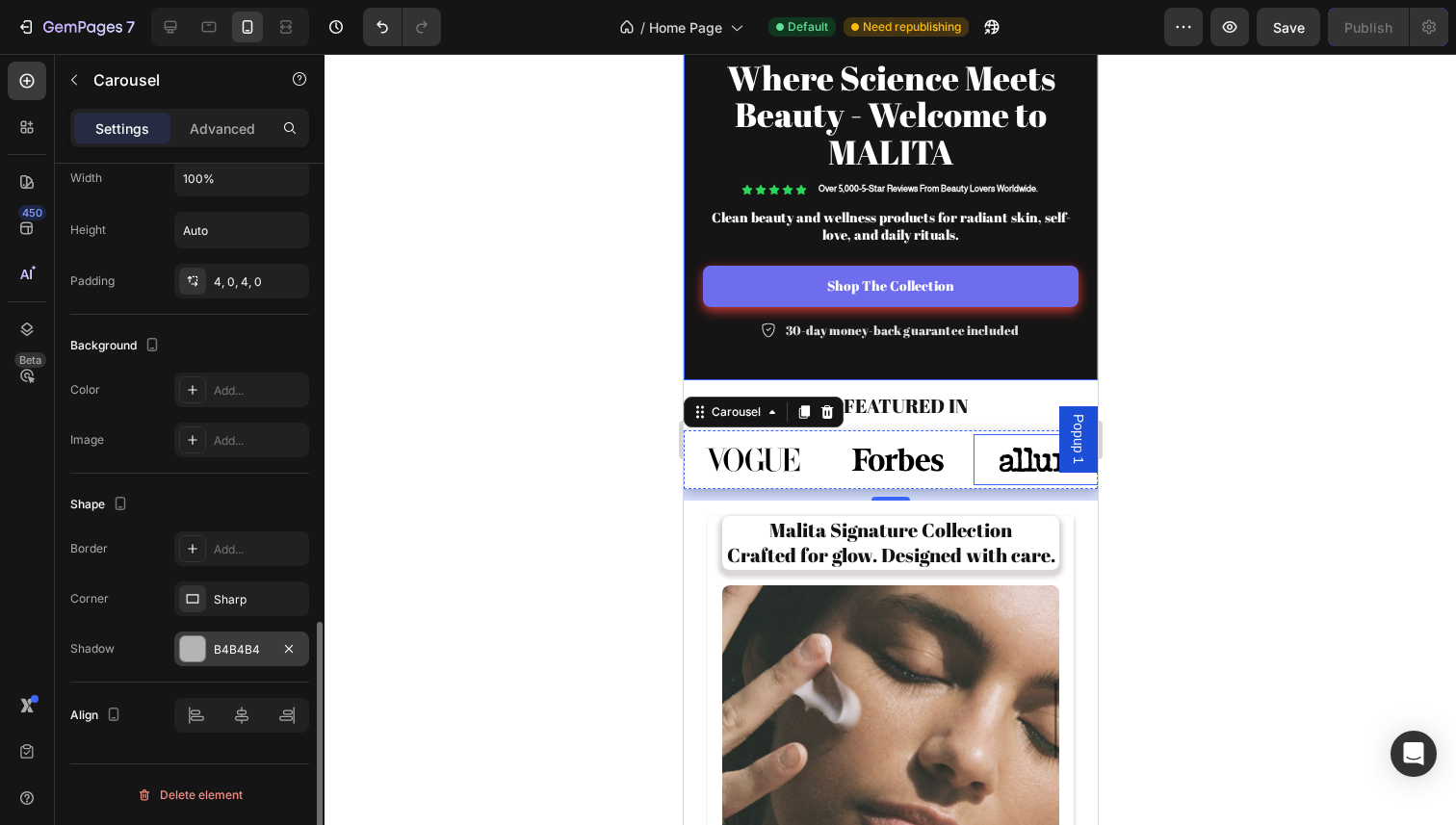 click at bounding box center [193, 649] 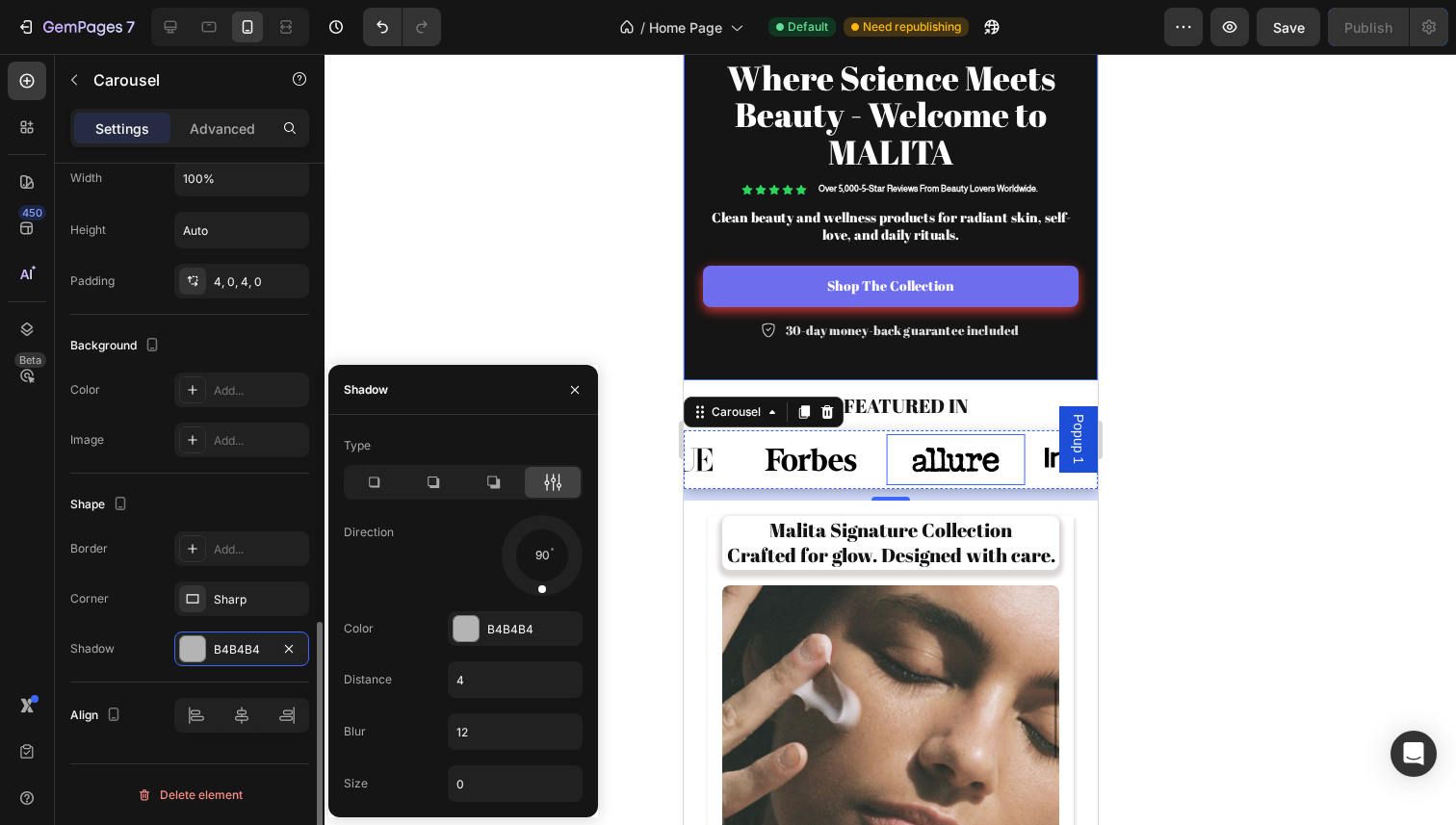 click on "Corner Sharp" at bounding box center (190, 599) 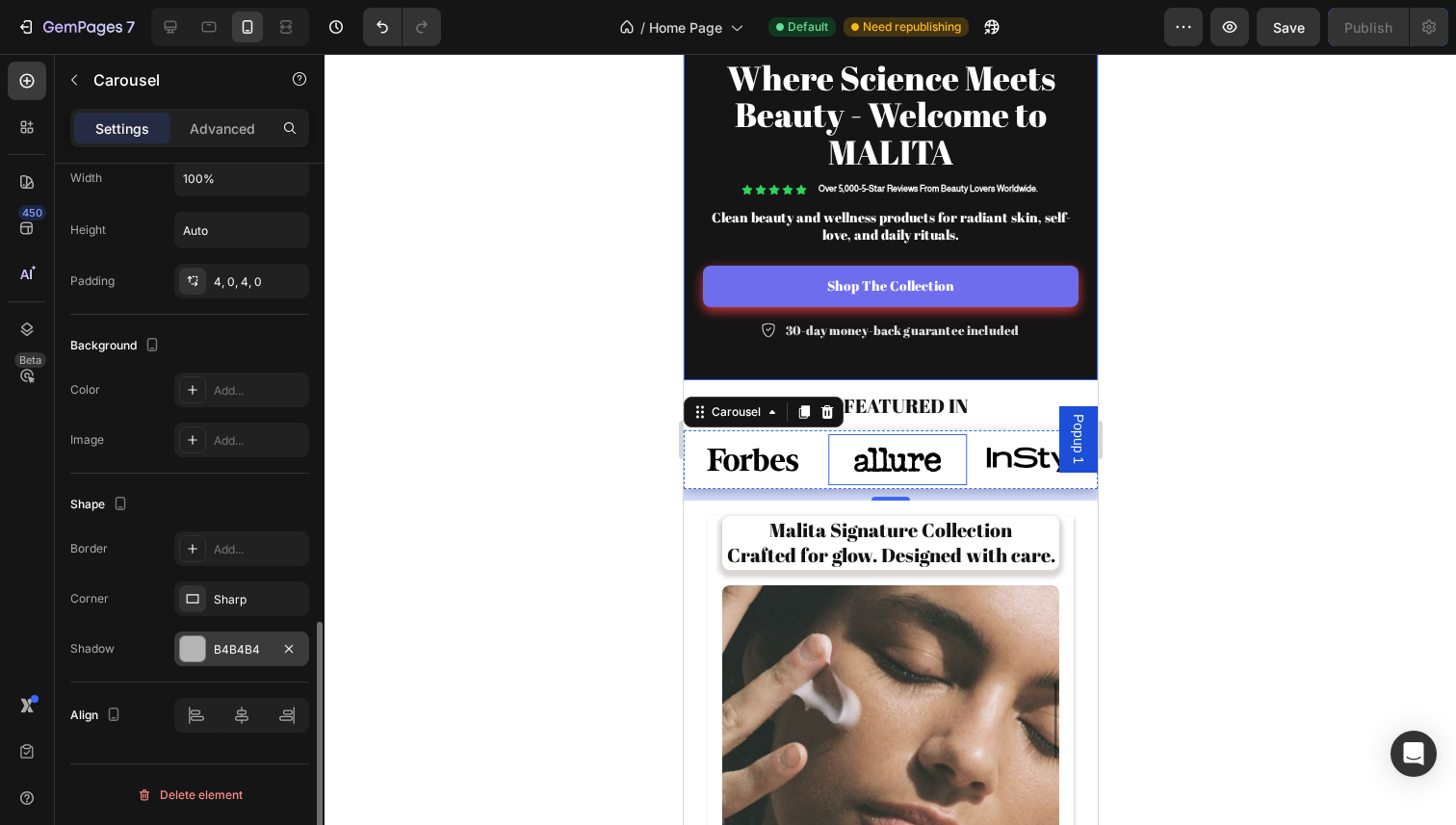 click at bounding box center (193, 649) 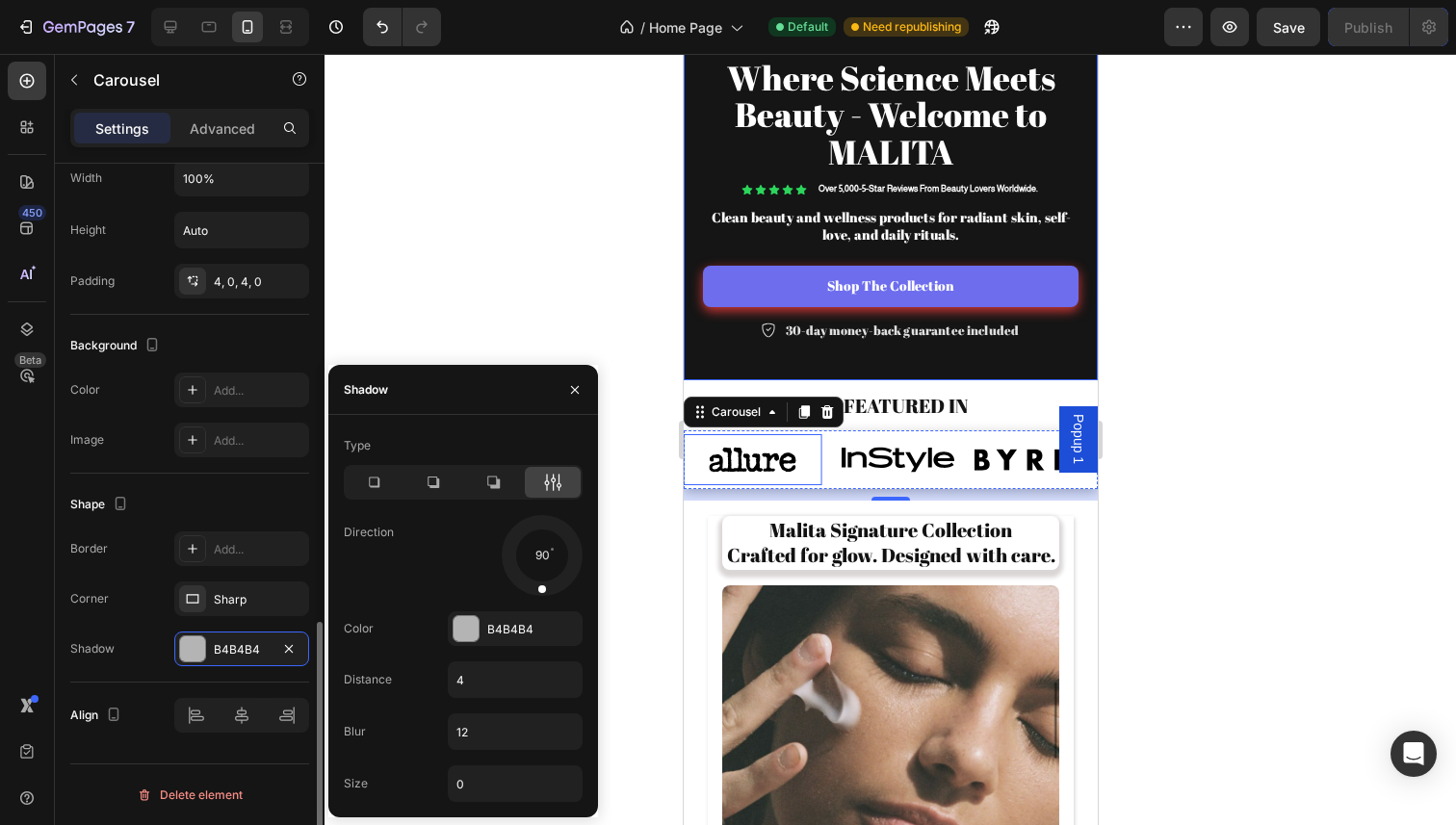 click on "Corner" at bounding box center [90, 599] 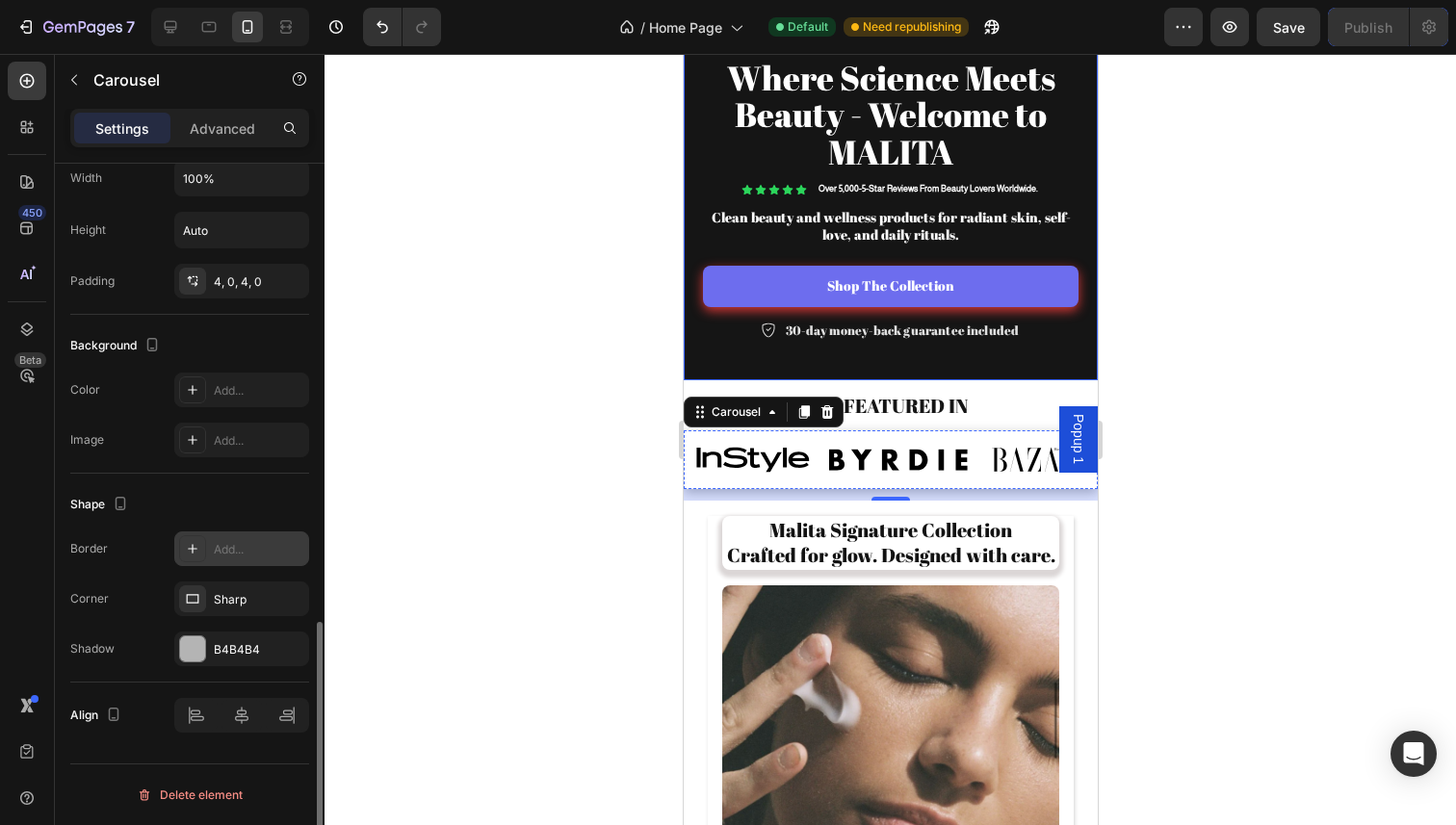 click 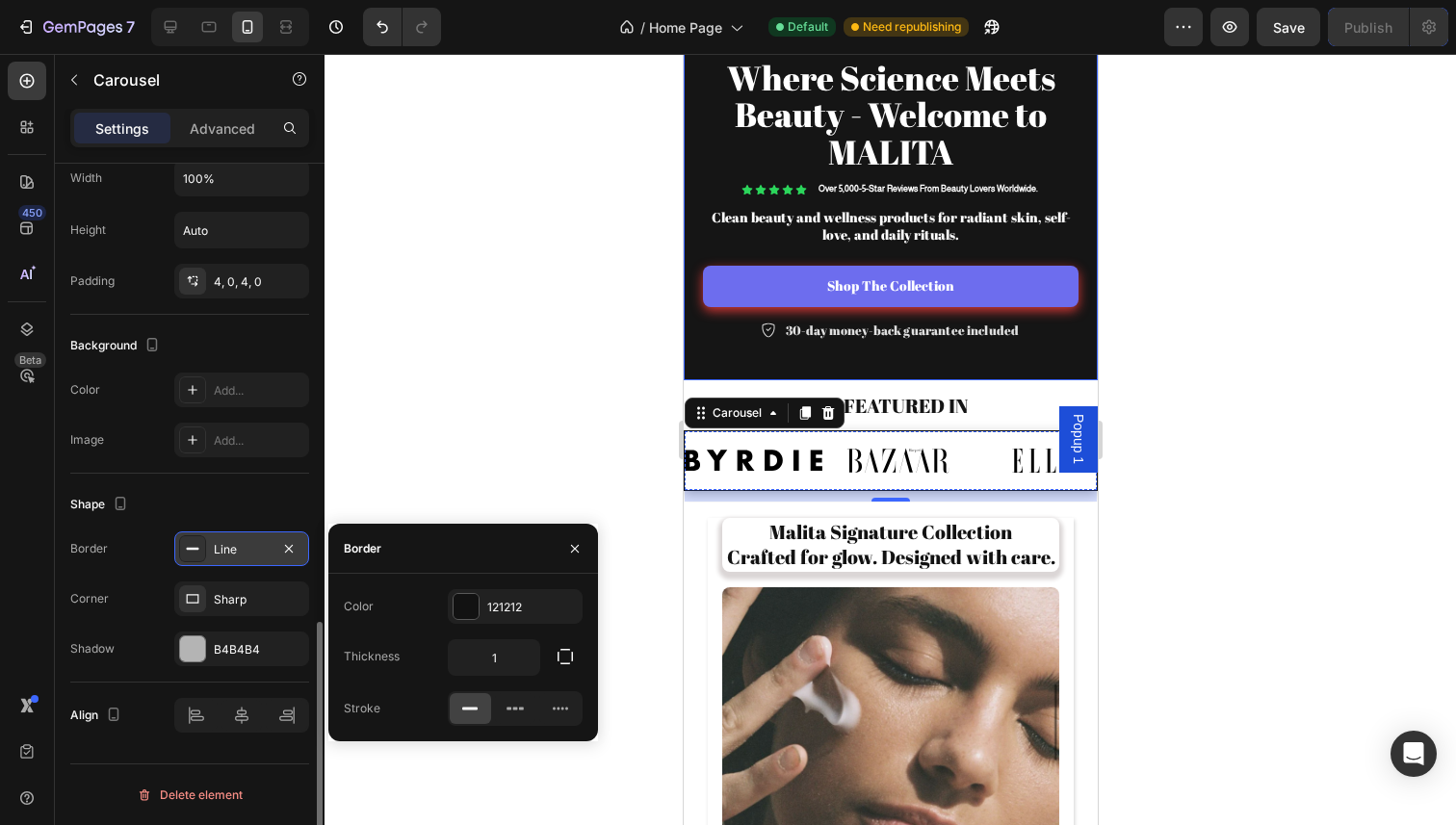 click on "Border" at bounding box center [89, 549] 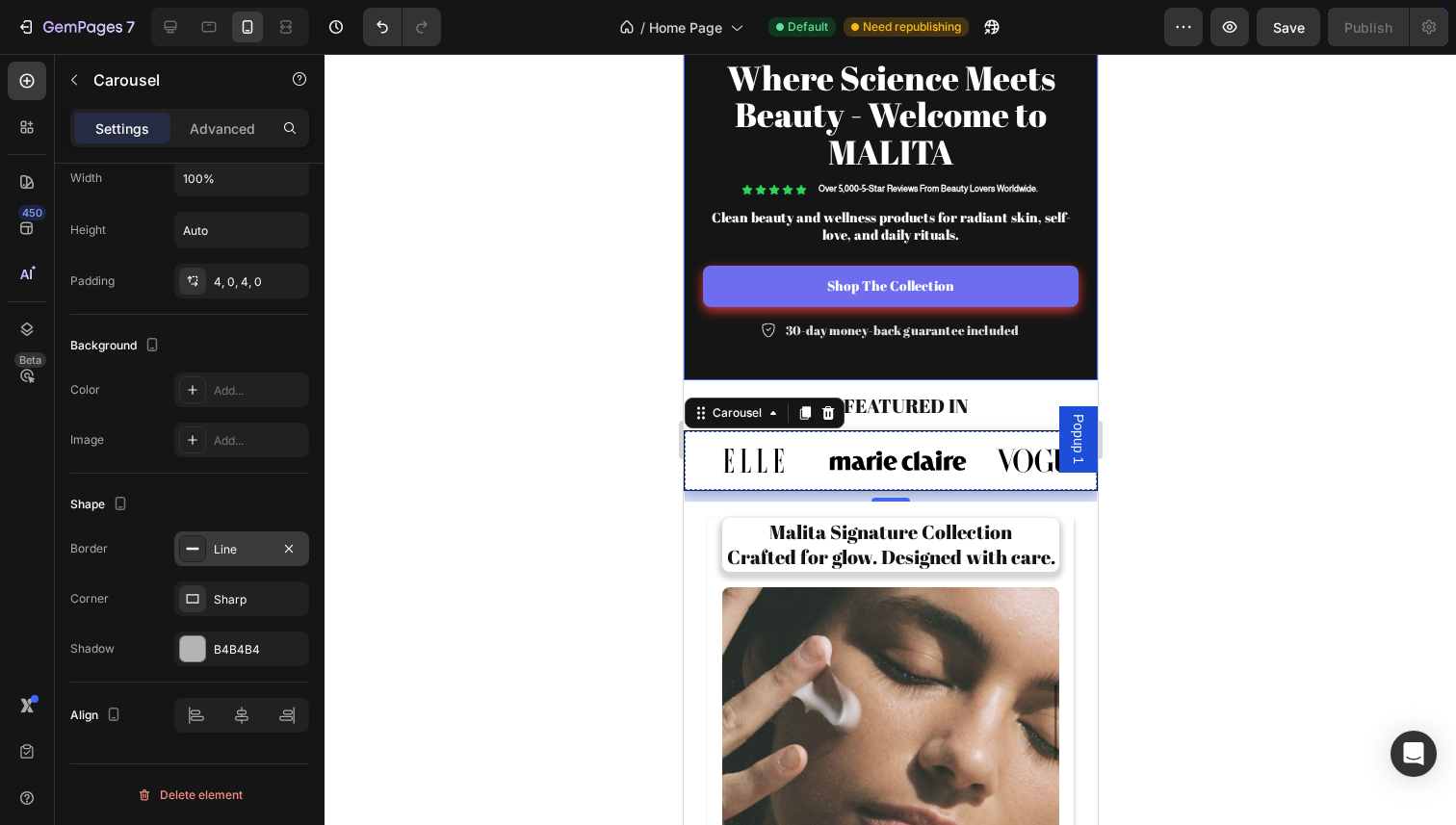 click at bounding box center (193, 549) 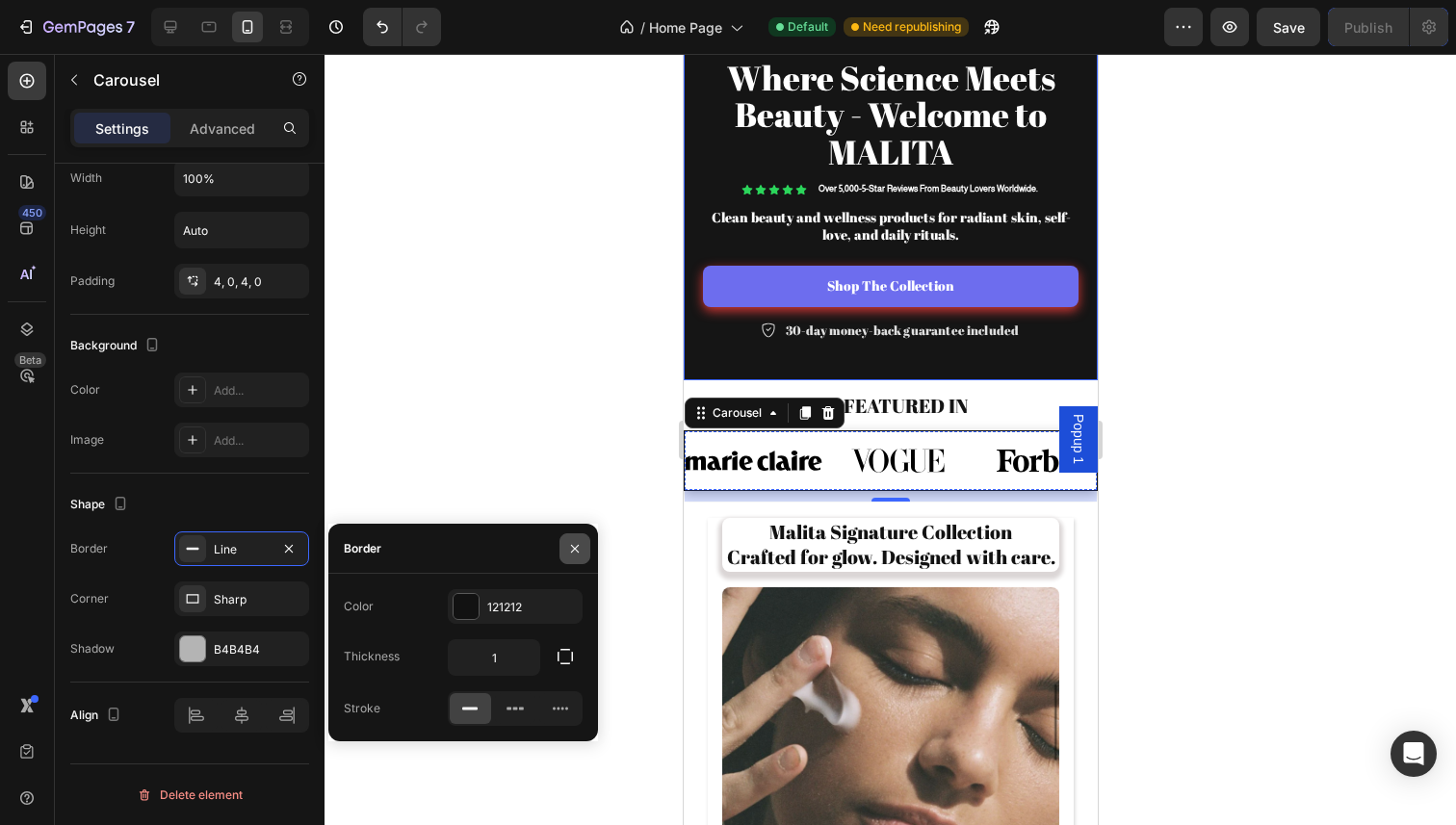 click at bounding box center [575, 549] 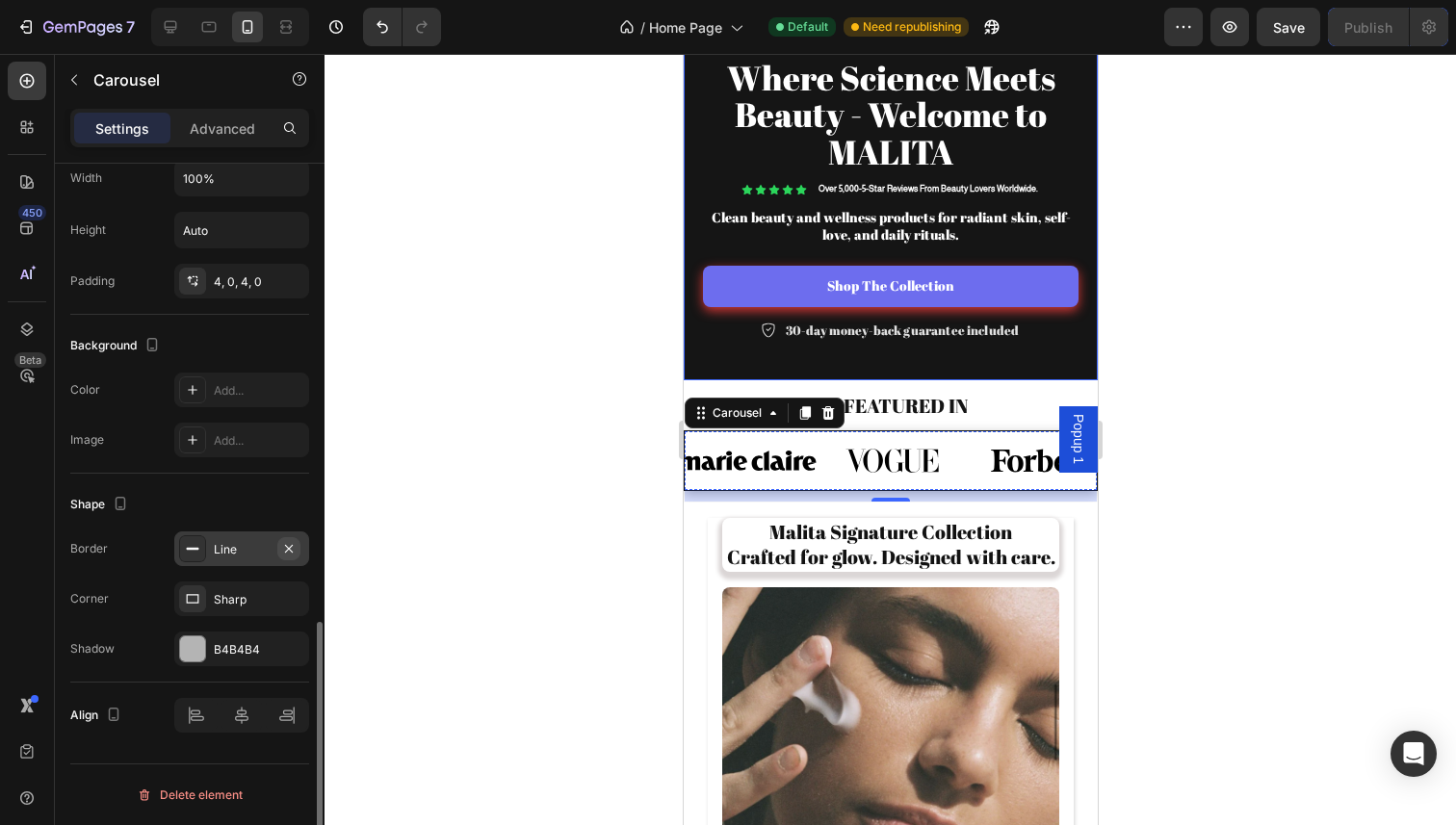 click 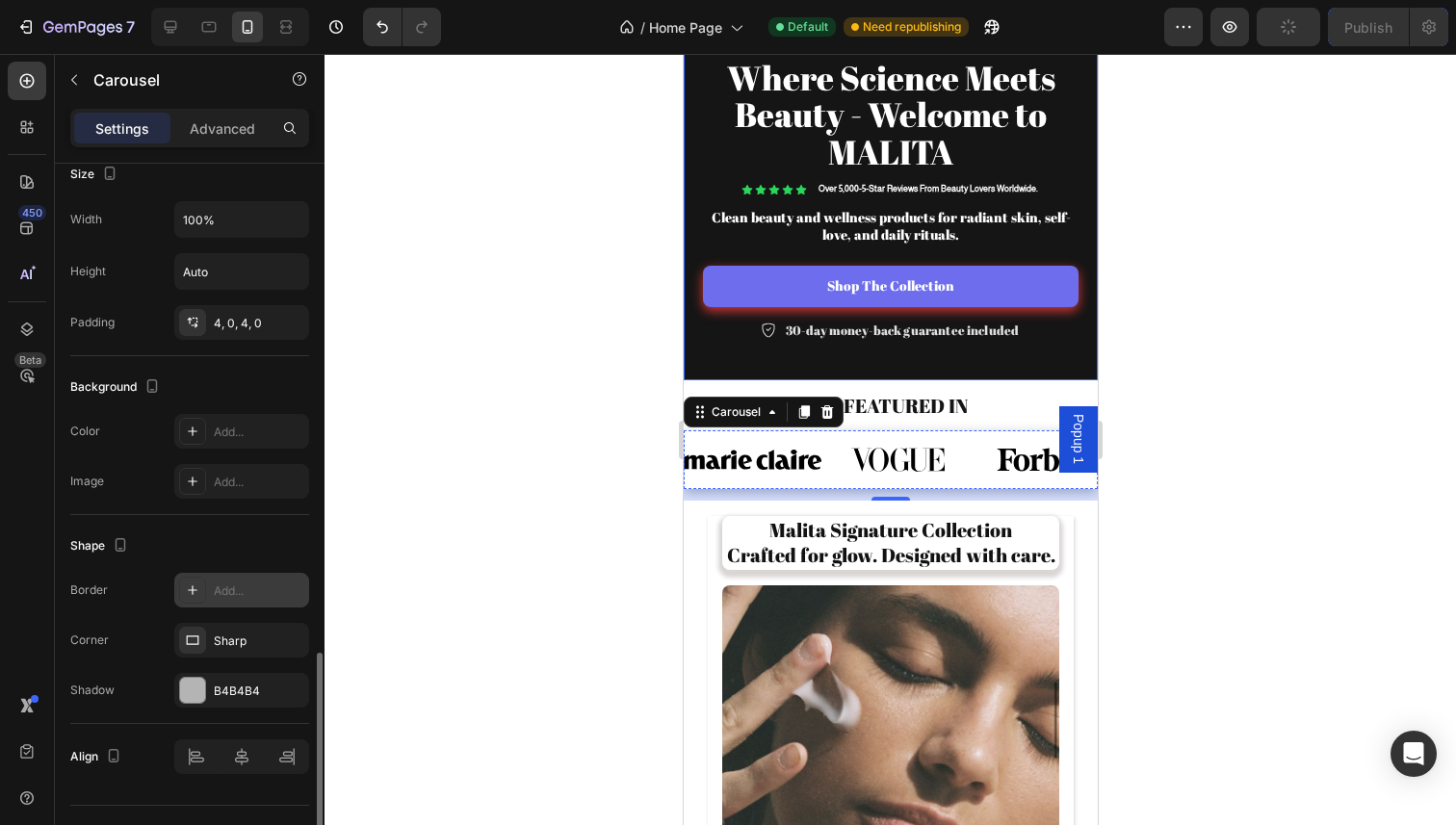 scroll, scrollTop: 1220, scrollLeft: 0, axis: vertical 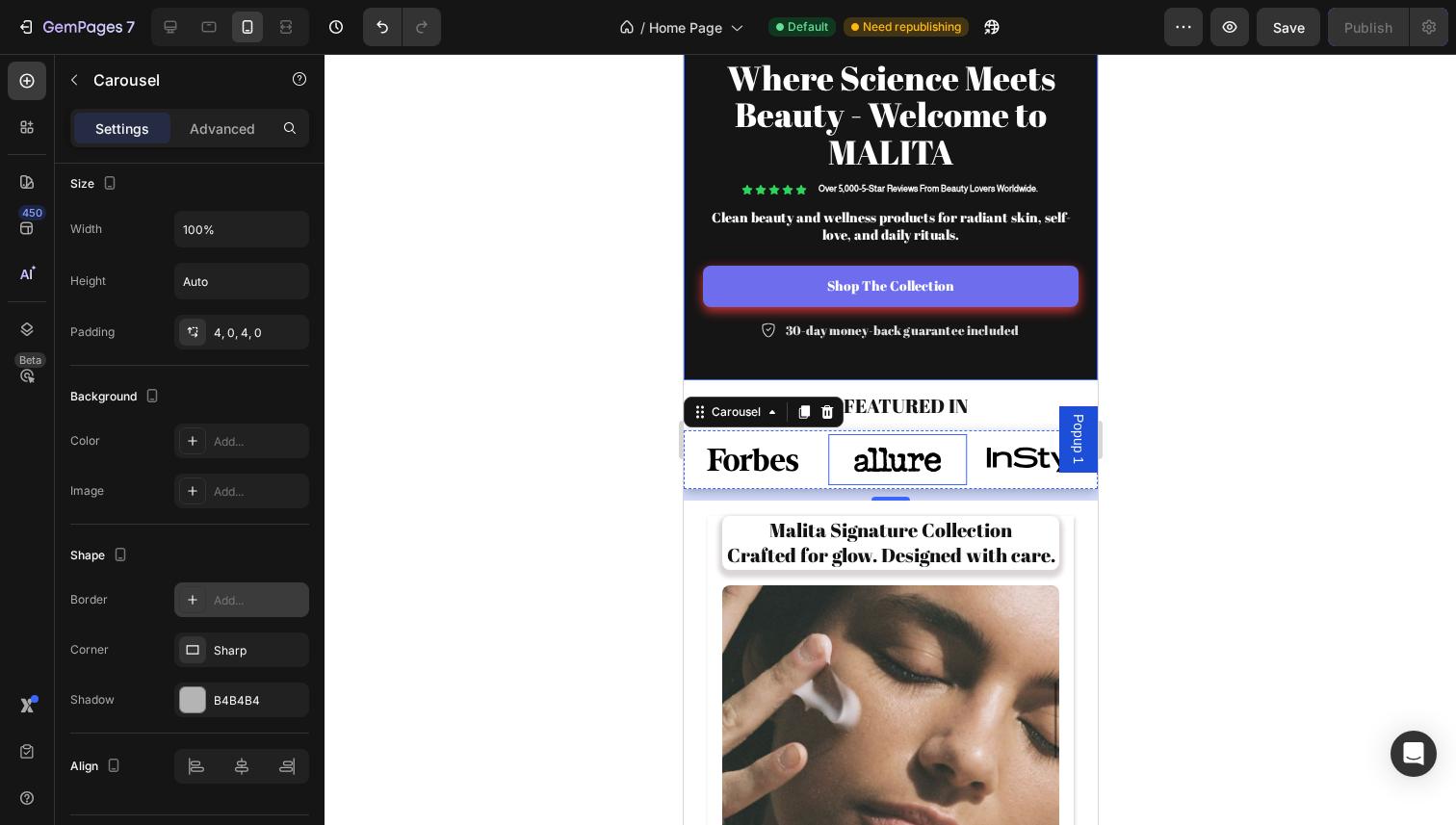 click 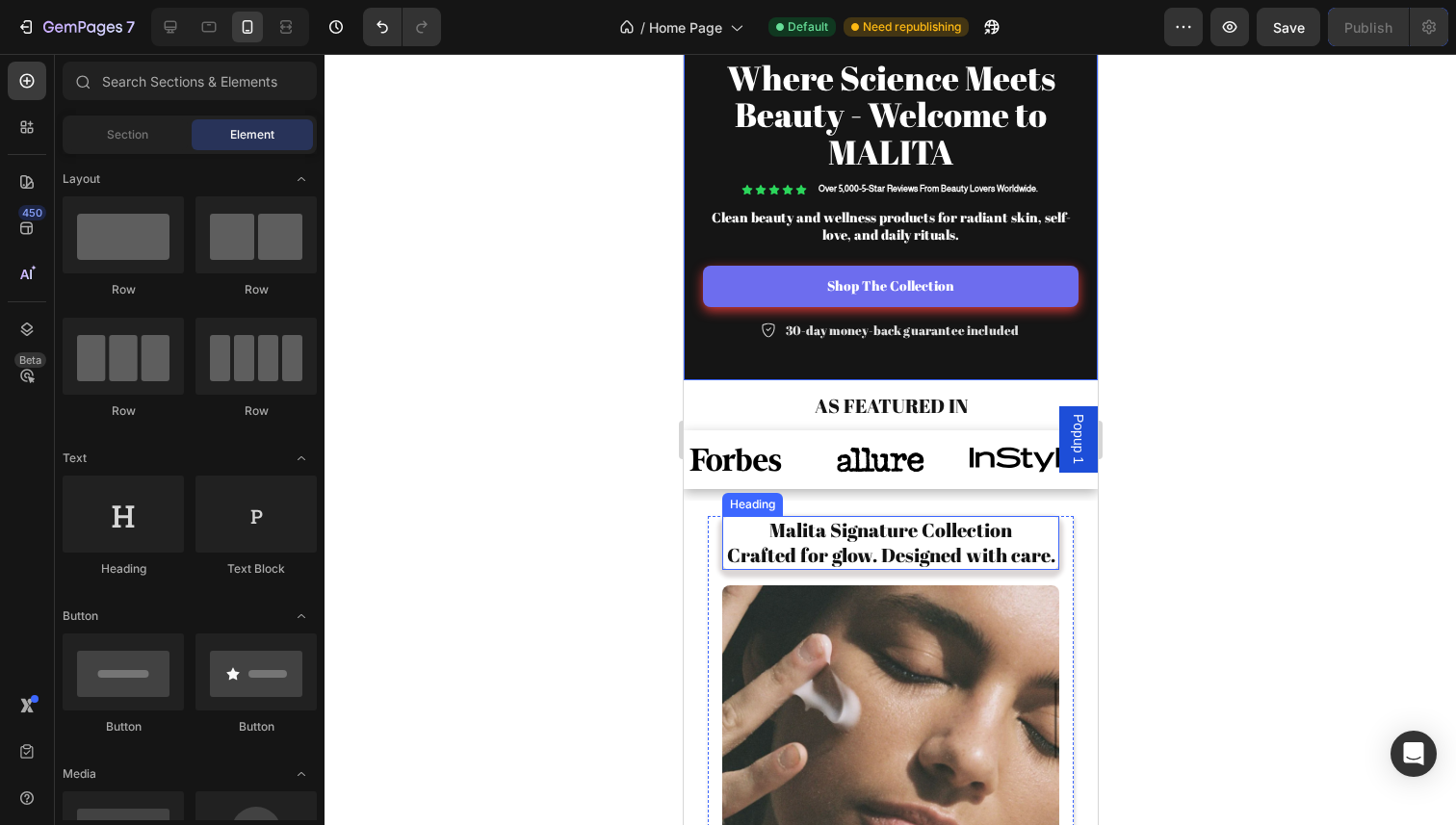 click on "Malita Signature Collection Crafted for glow. Designed with care." at bounding box center (890, 543) 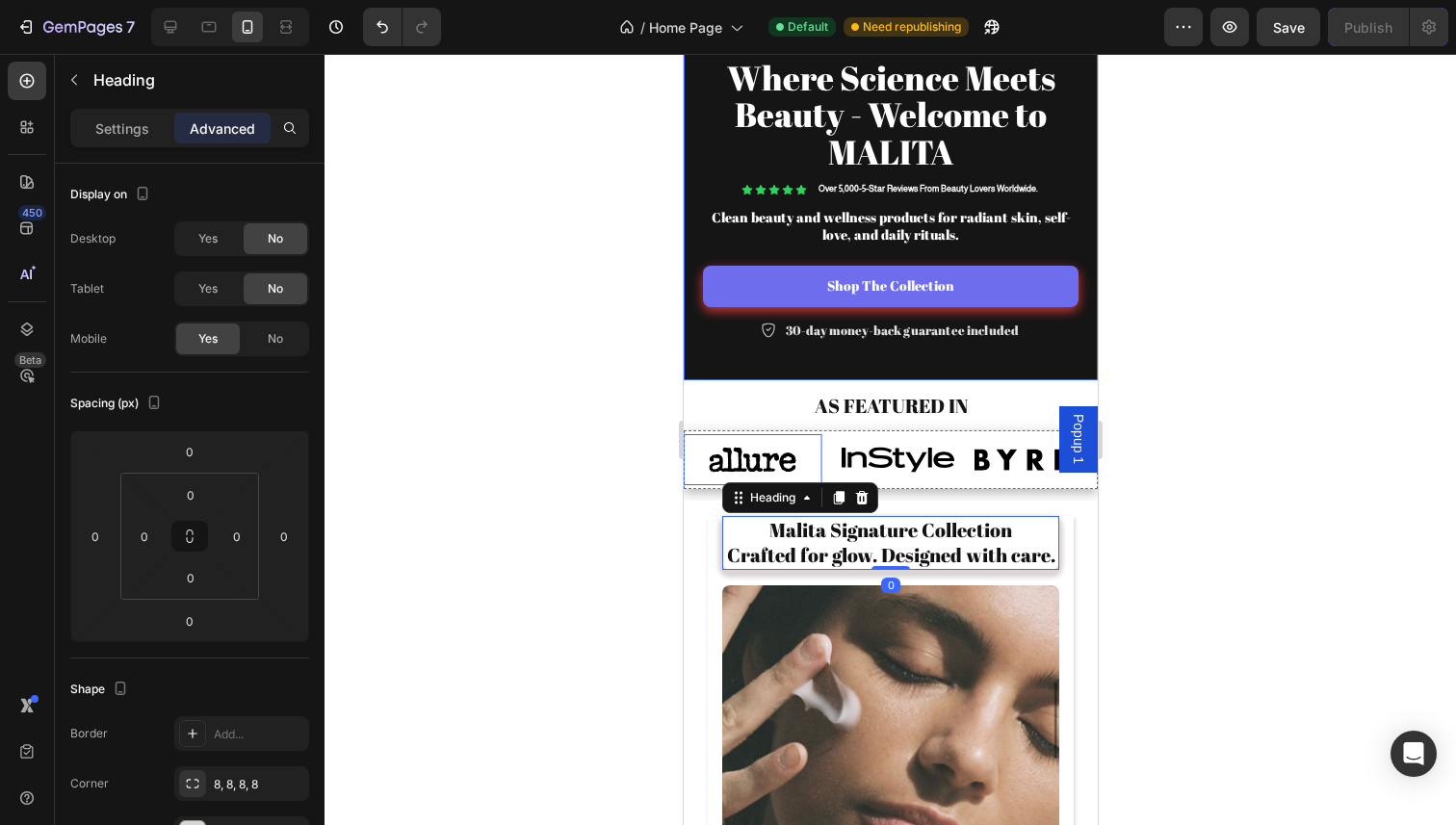 click at bounding box center [752, 459] 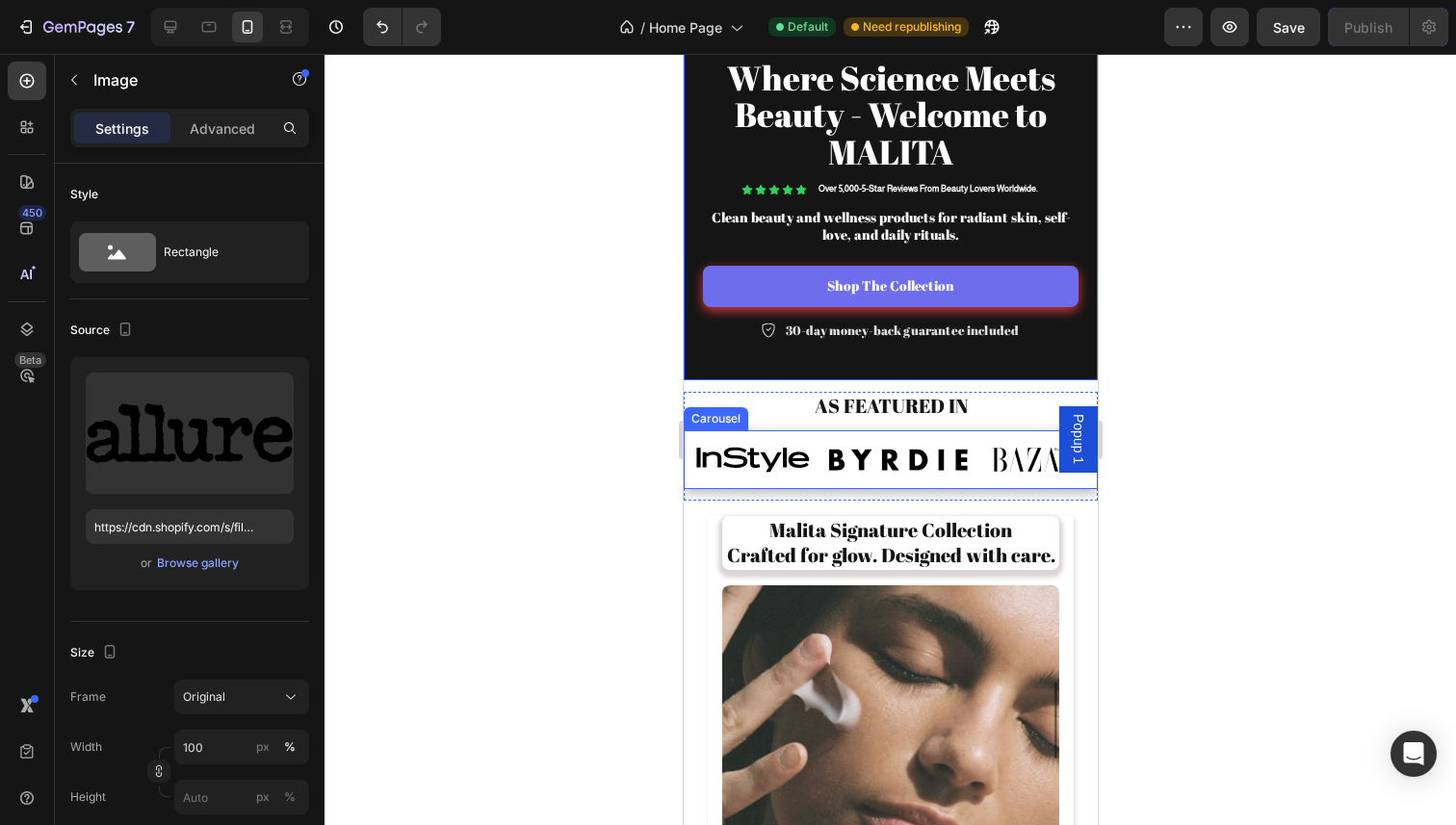 click on "Image Image Image Image Image Image   0 Image Image" at bounding box center [890, 459] 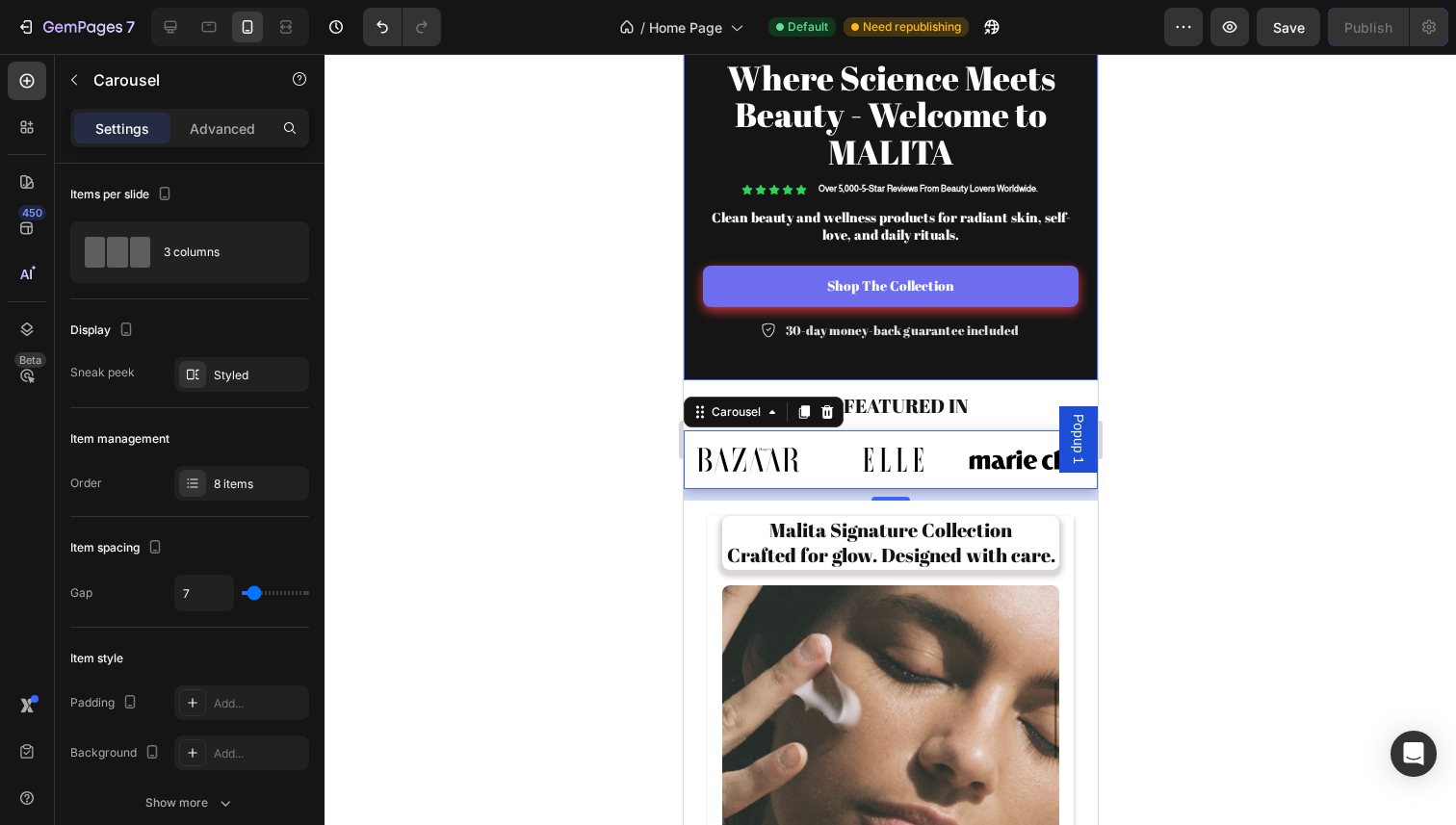 click at bounding box center (893, 459) 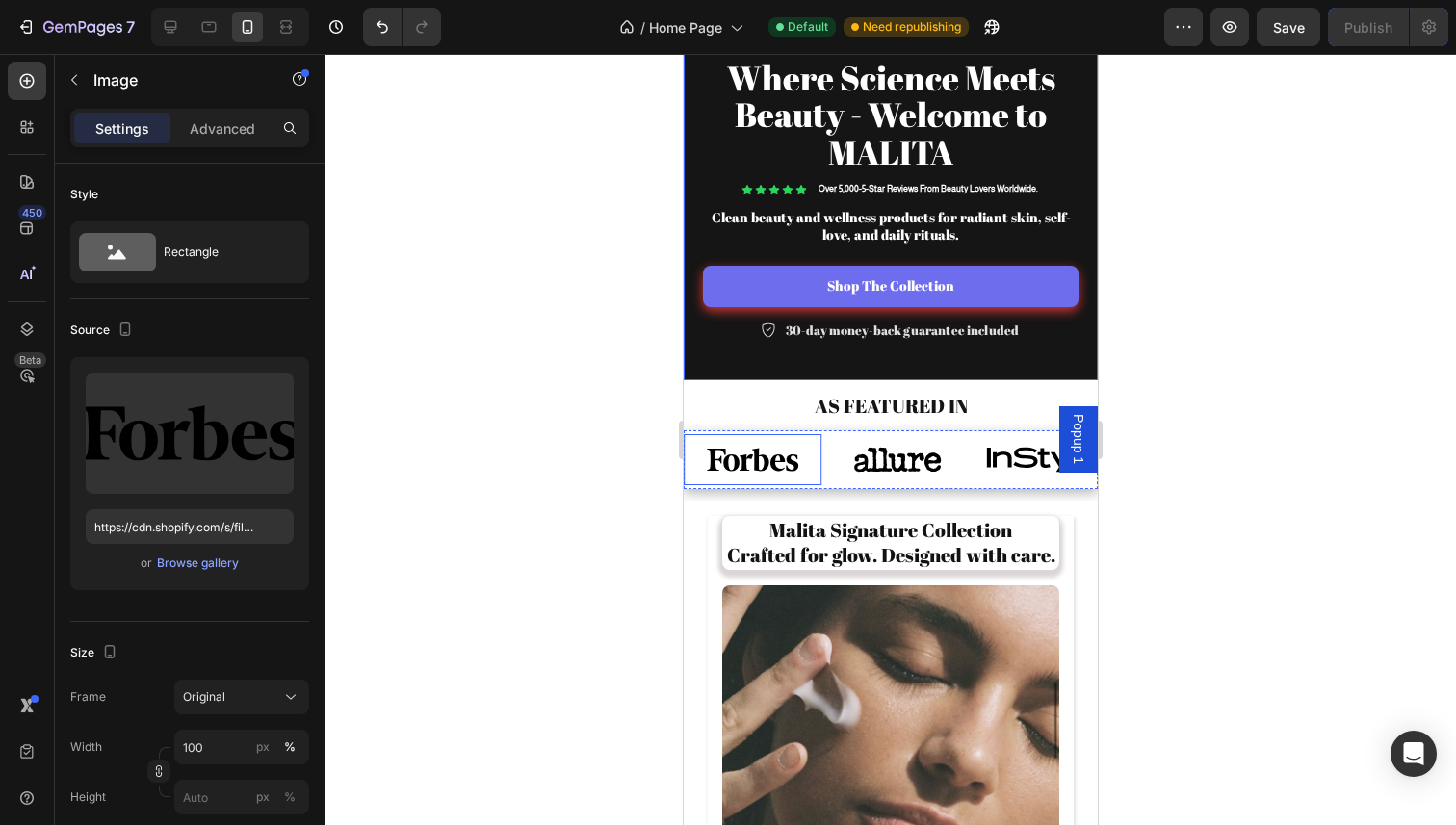 scroll, scrollTop: 603, scrollLeft: 0, axis: vertical 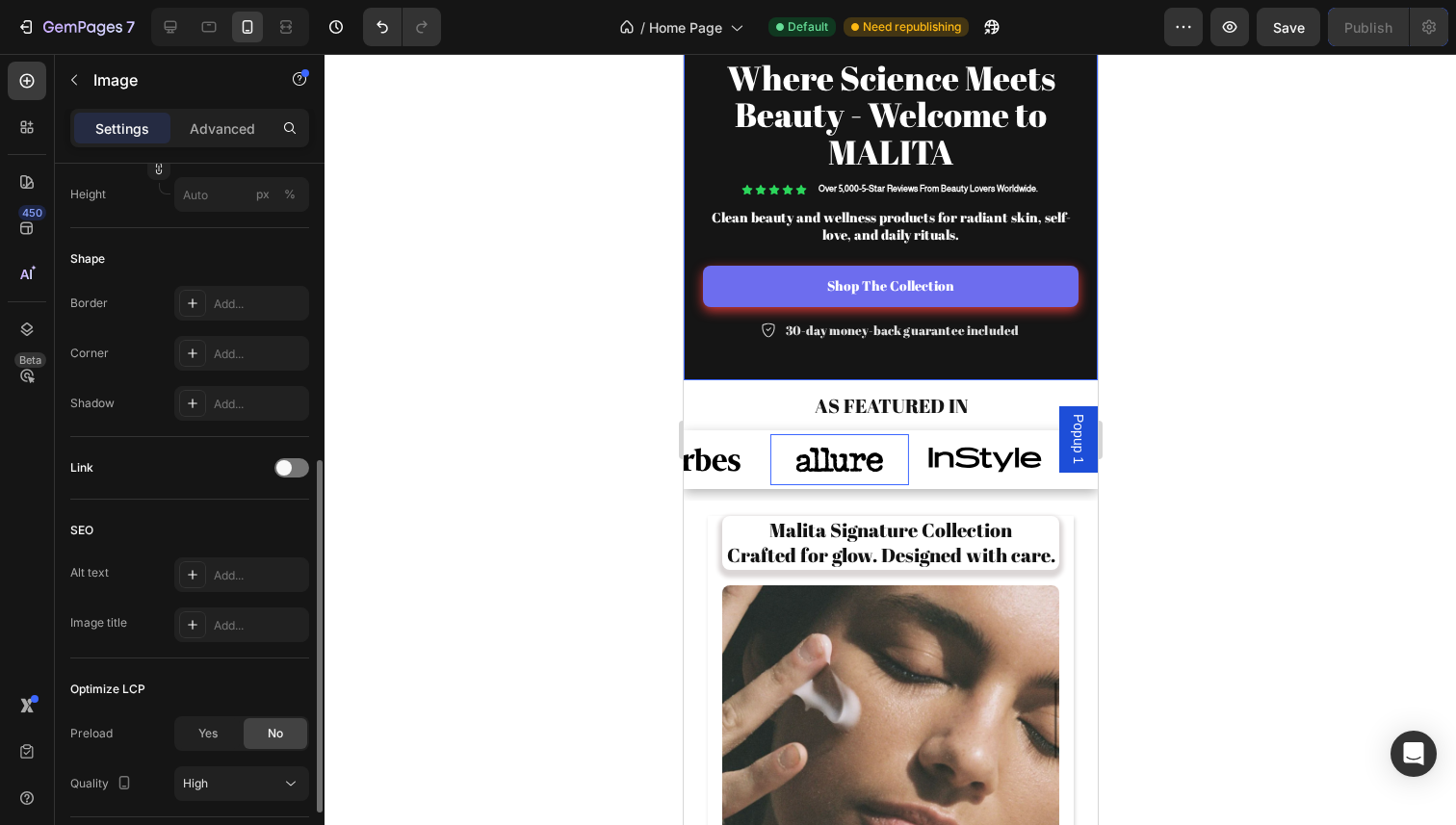 click at bounding box center (839, 459) 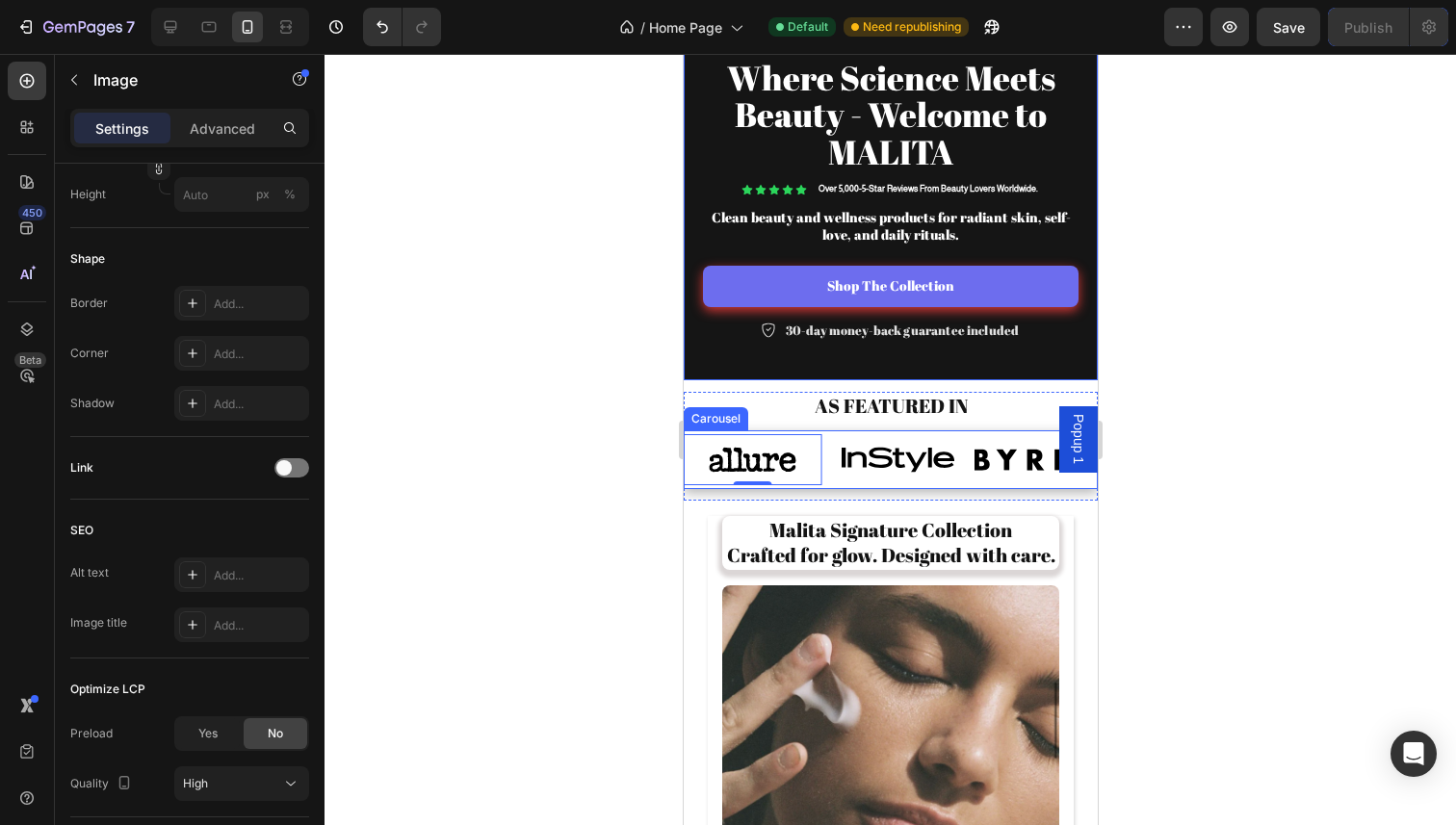 click on "Image Image Image Image Image Image   0 Image Image" at bounding box center [890, 459] 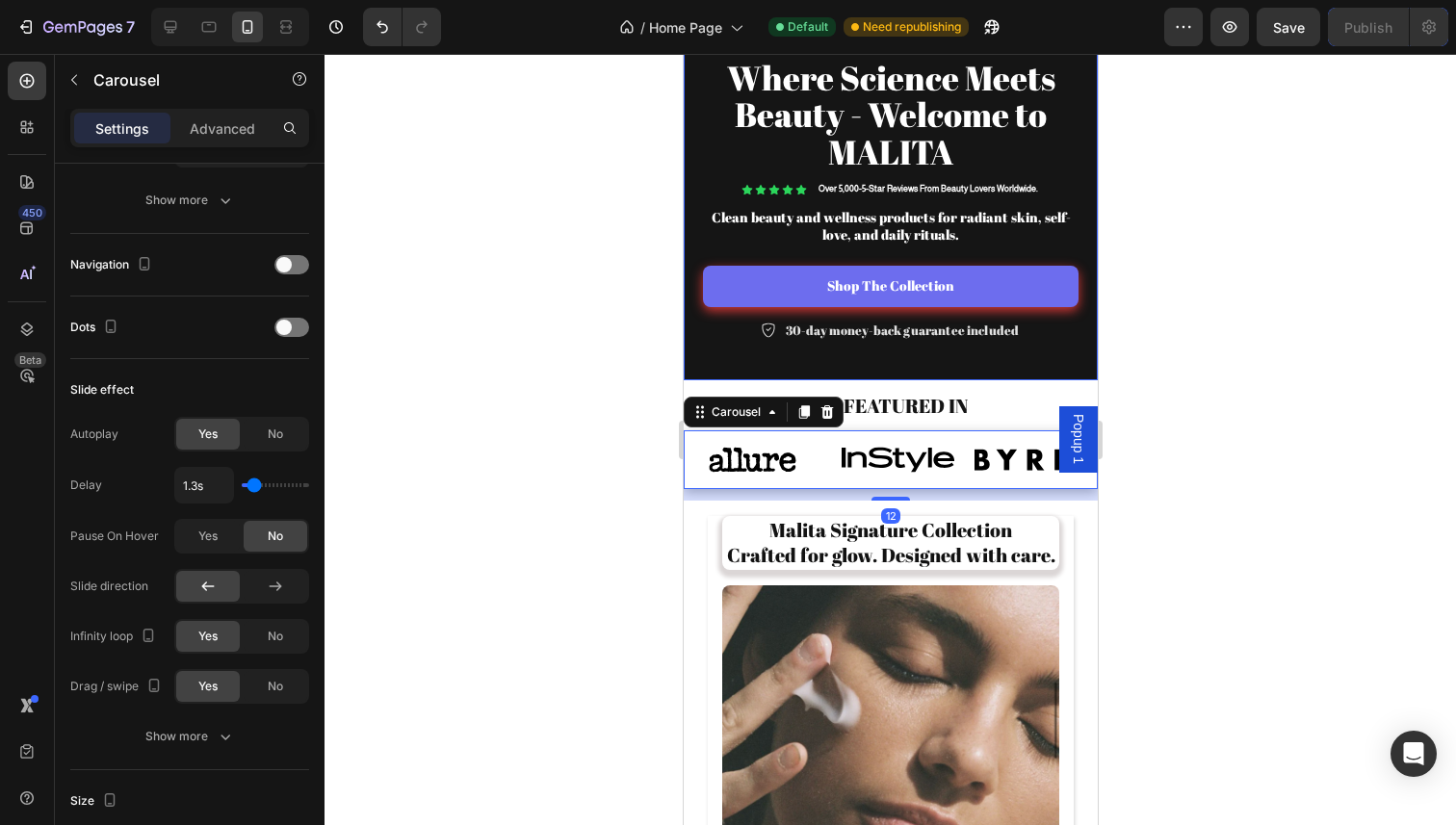 scroll, scrollTop: 0, scrollLeft: 0, axis: both 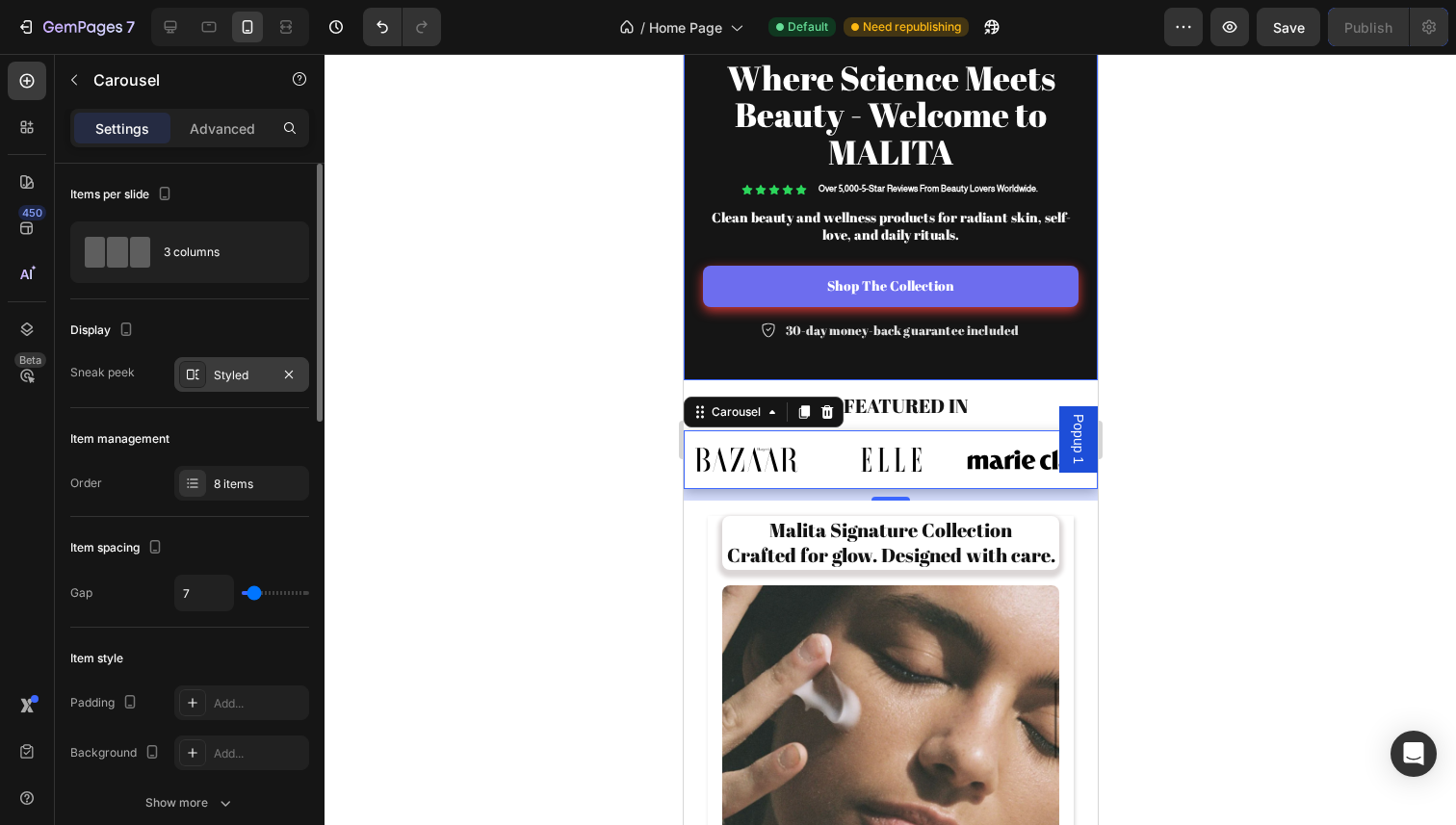 click at bounding box center [193, 374] 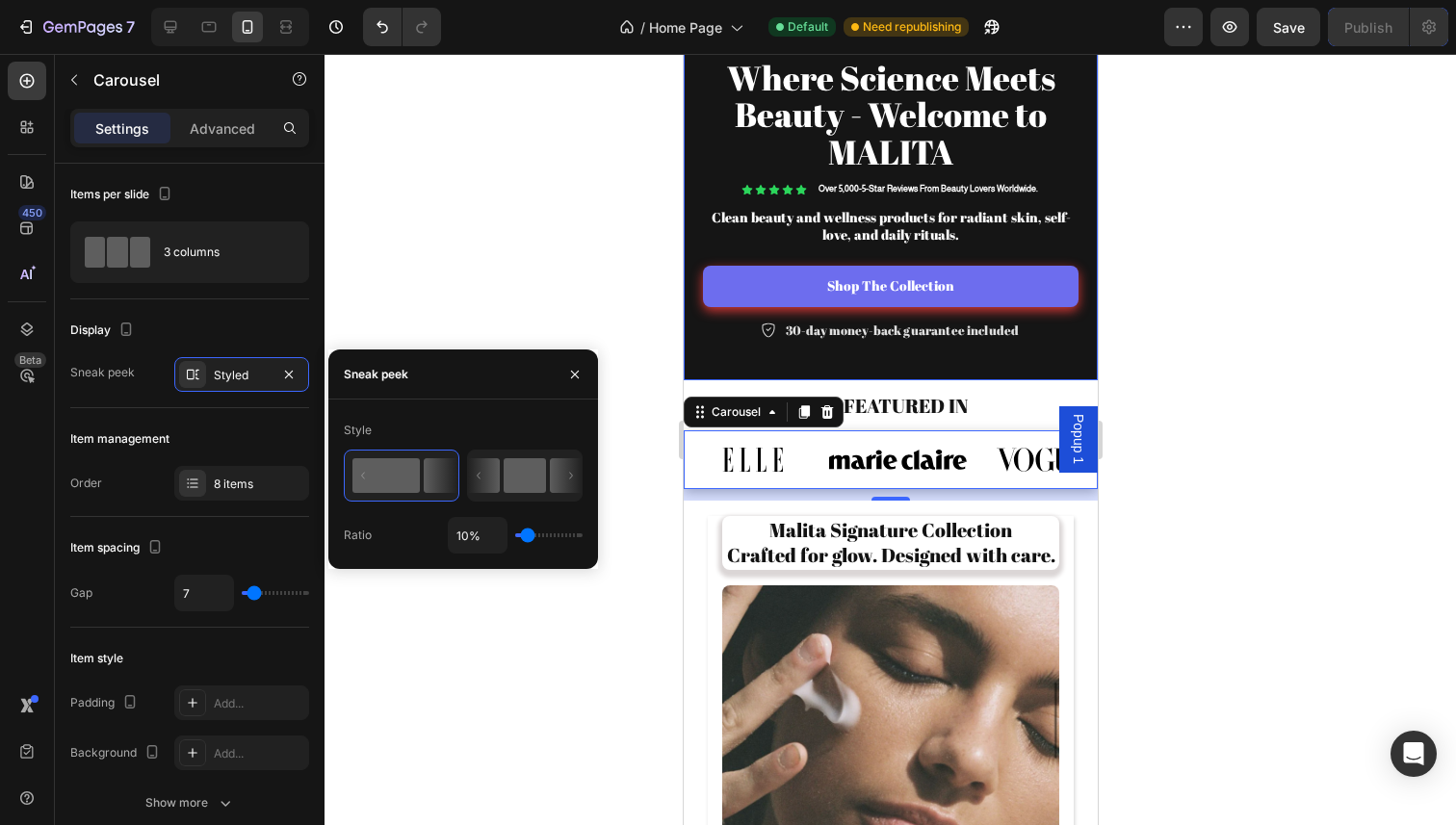 click 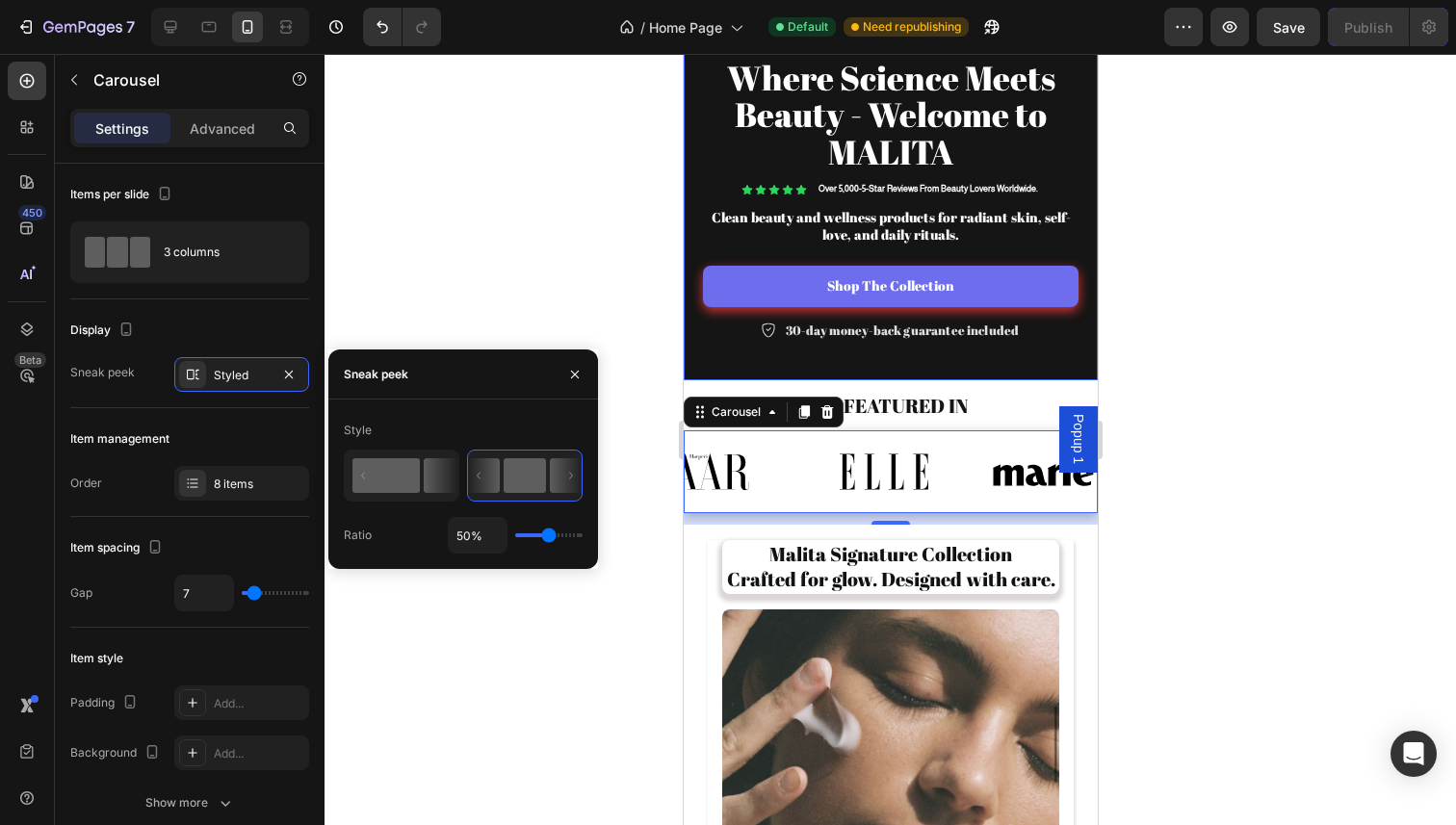 click 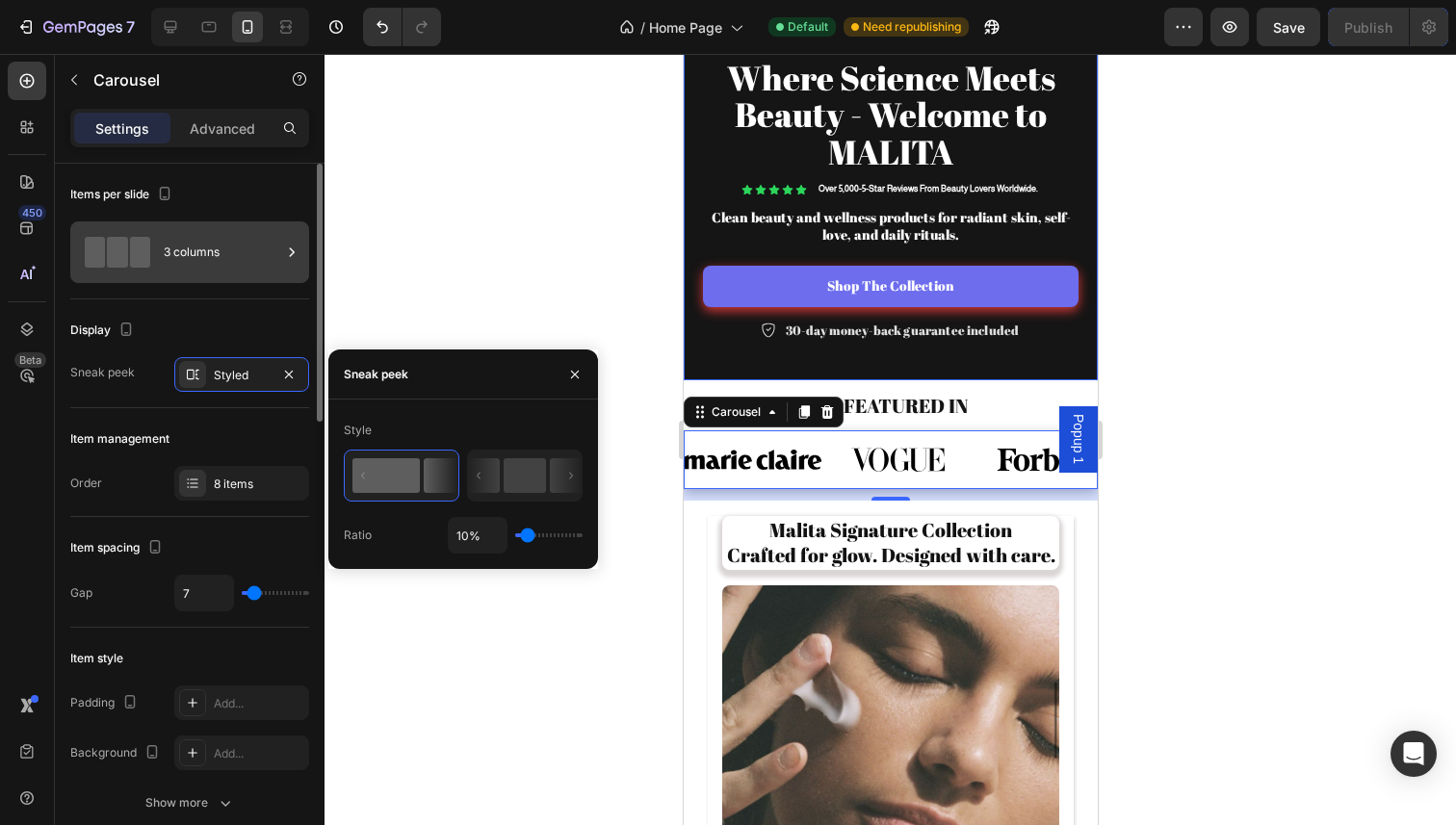 click on "3 columns" at bounding box center (222, 252) 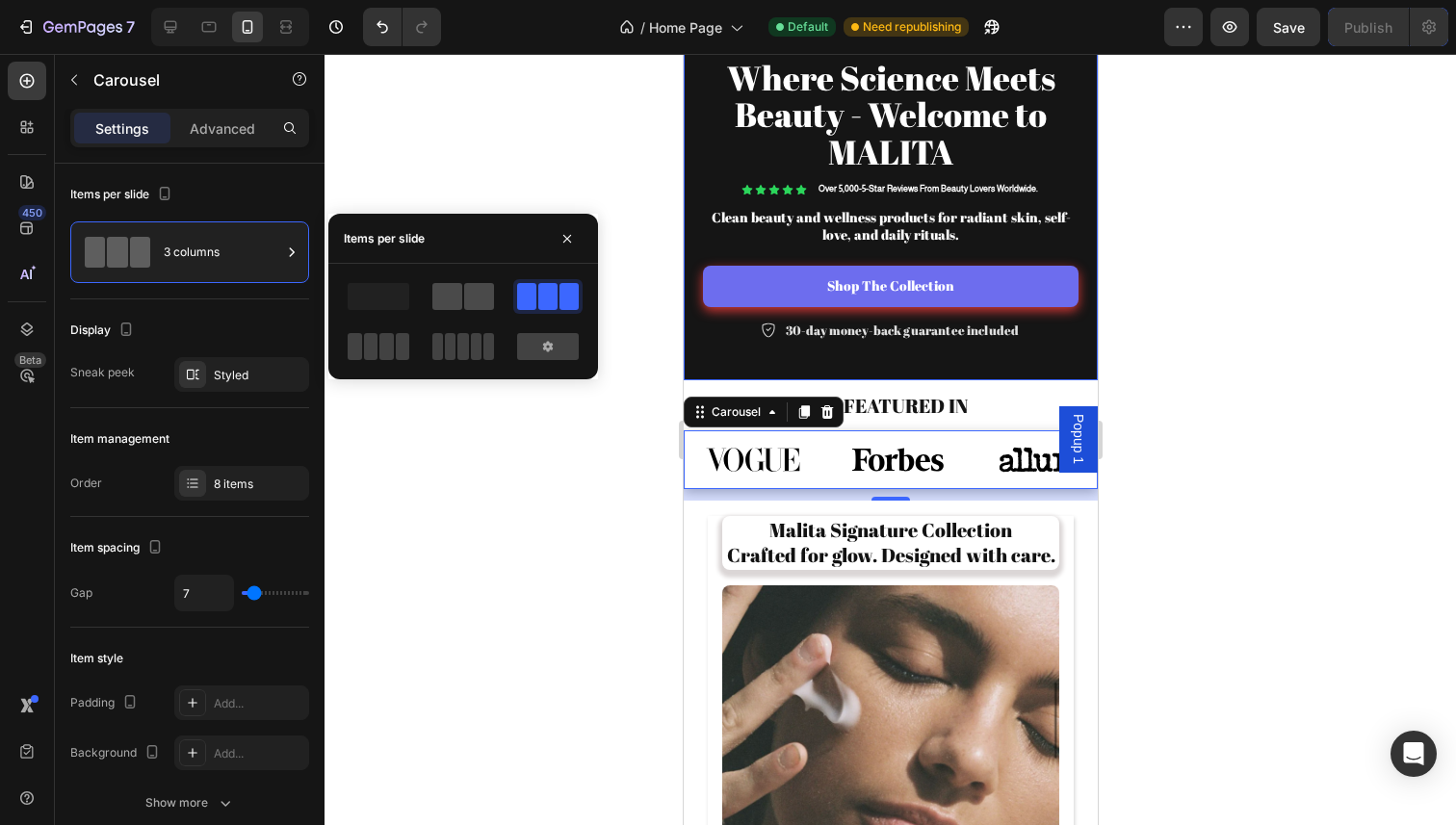 click 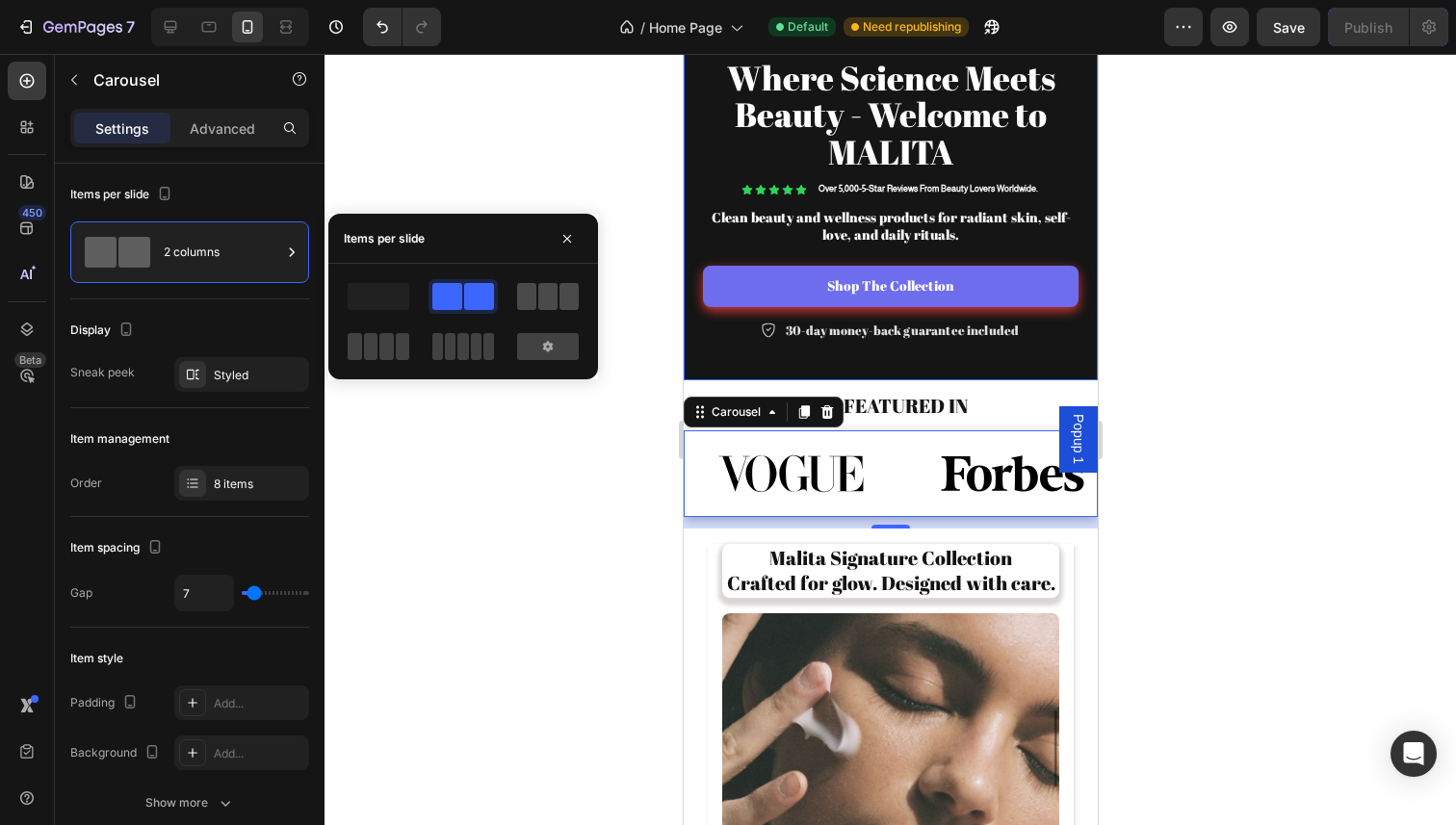 click 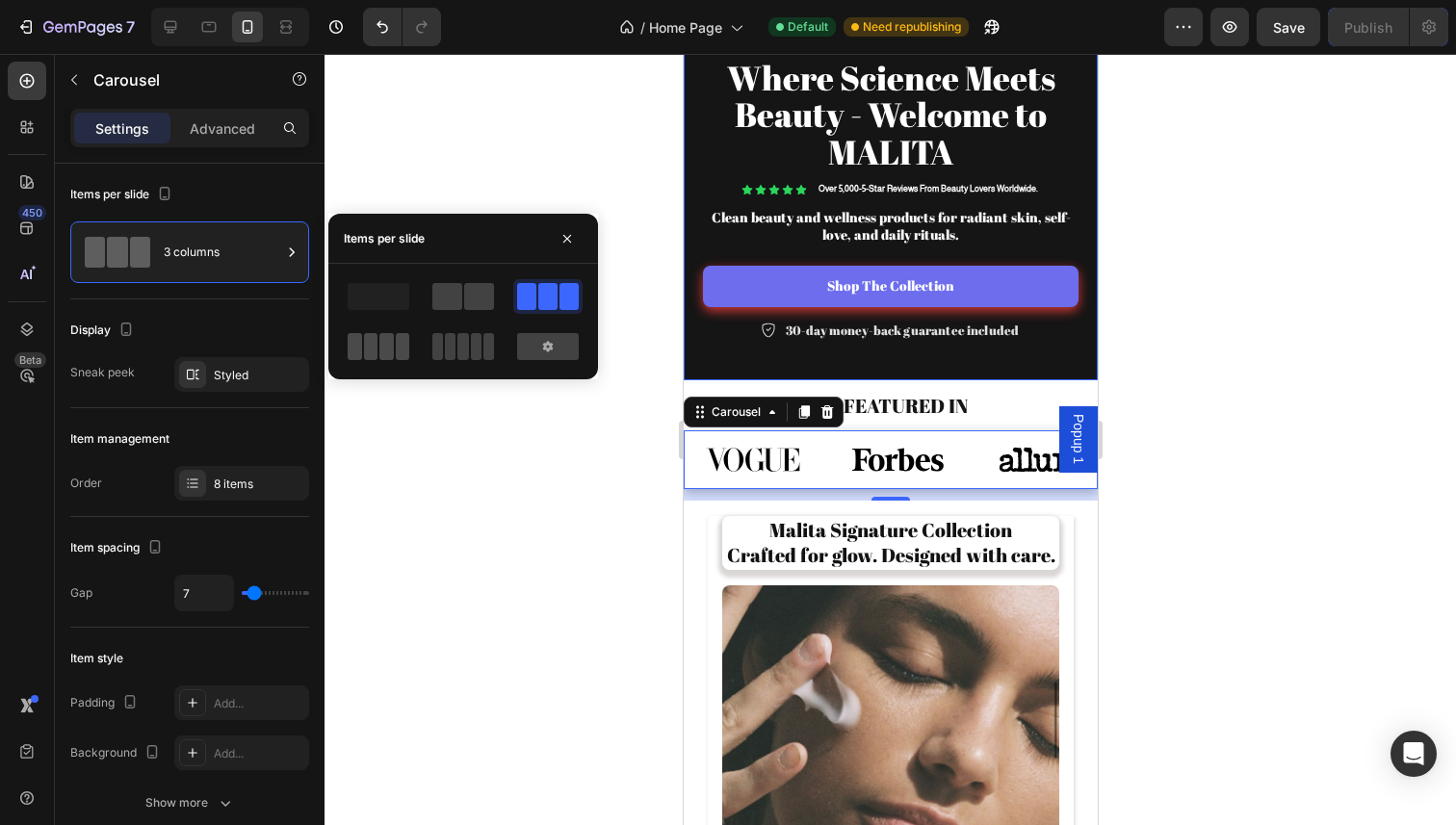 click 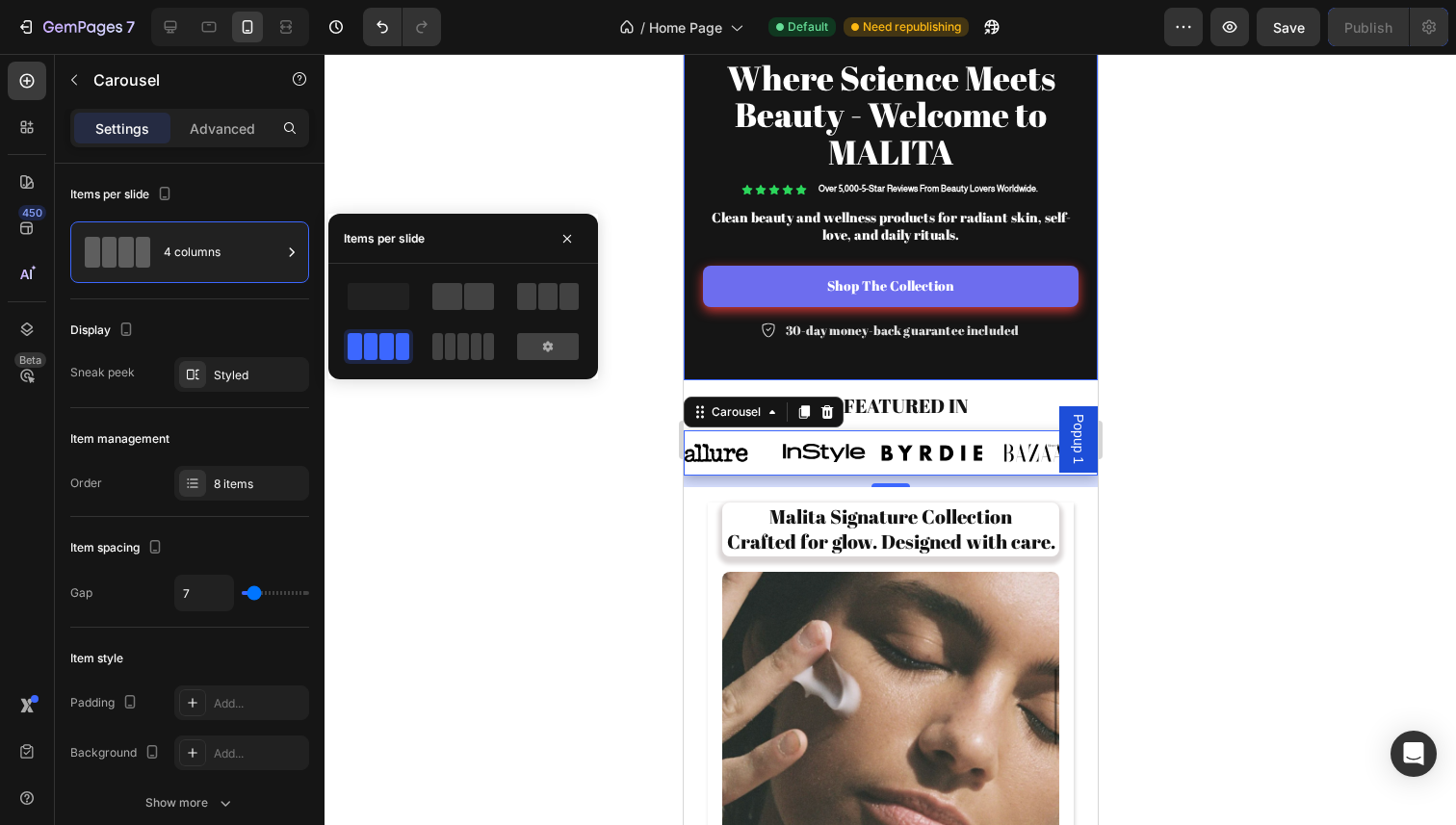 click 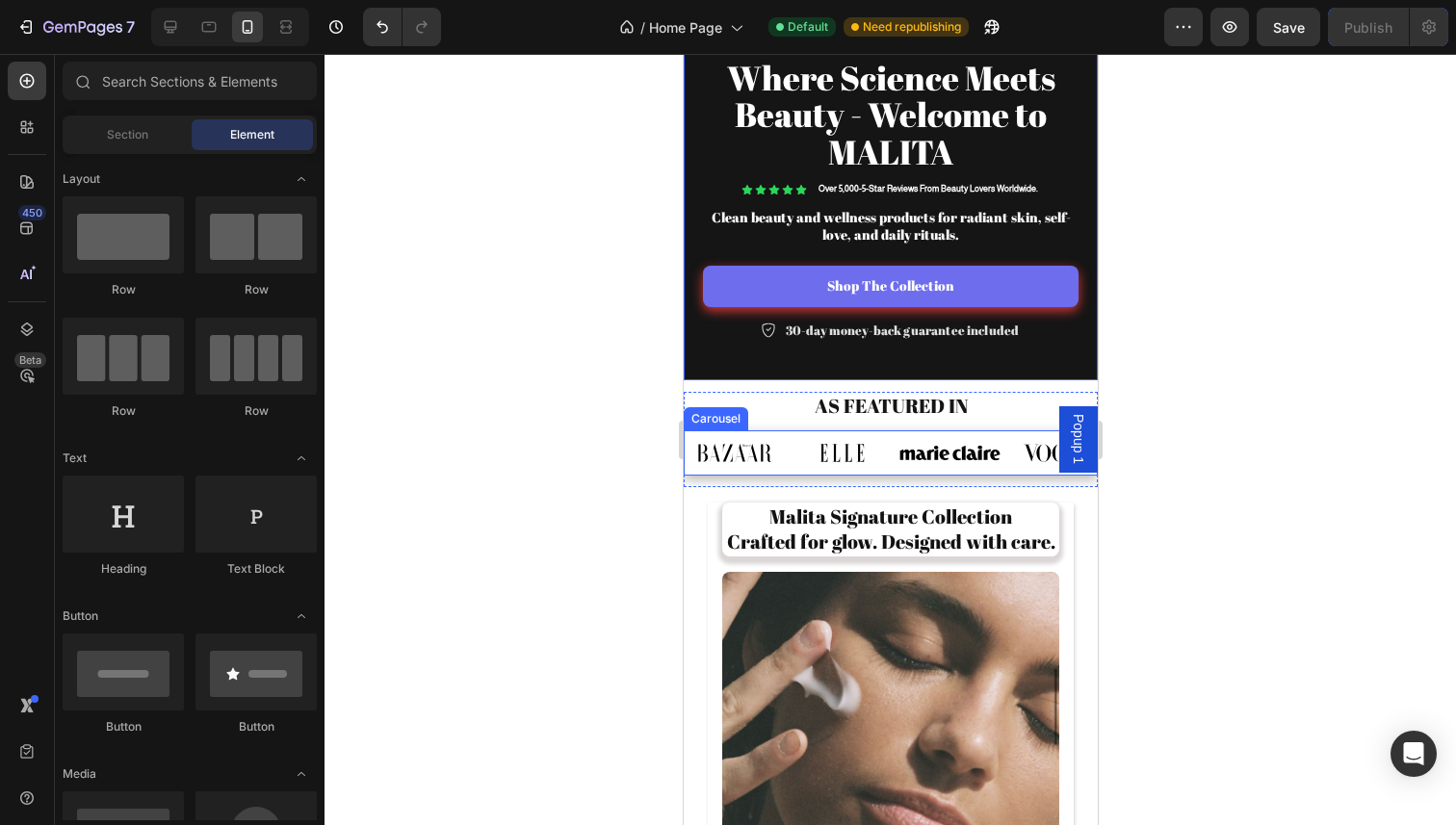 click on "Image Image Image Image Image Image Image Image" at bounding box center [890, 452] 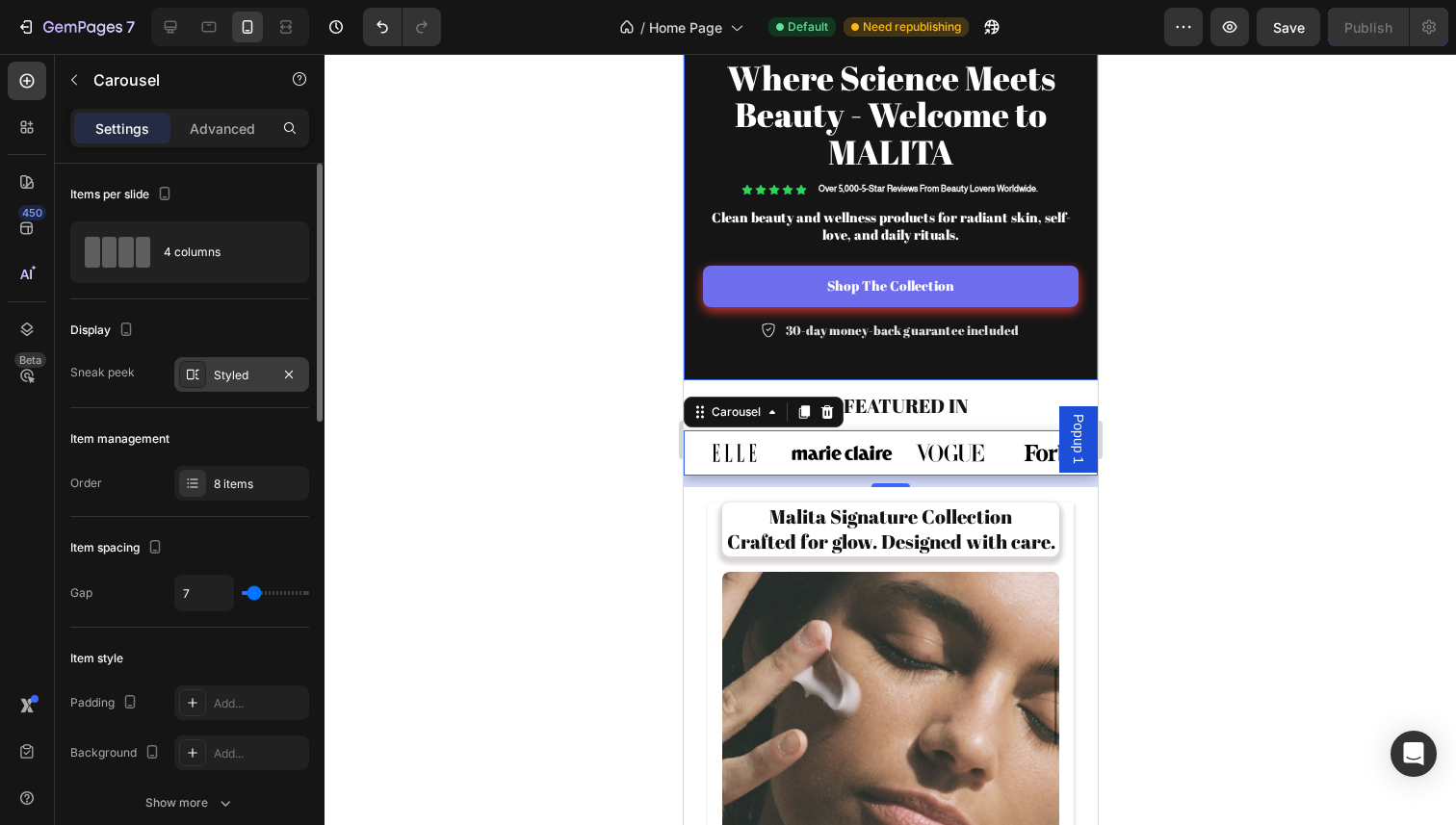 click on "Styled" at bounding box center [242, 375] 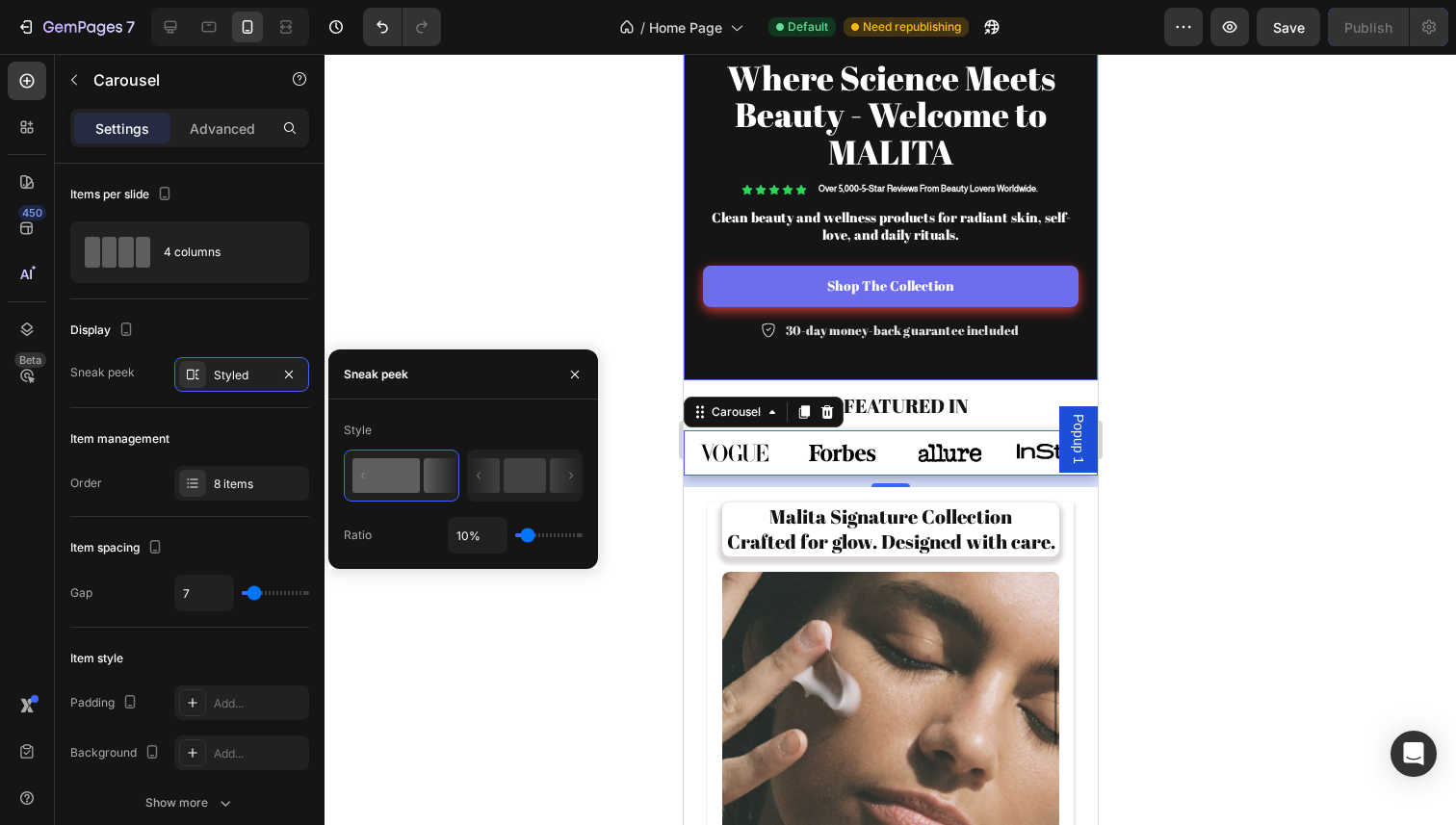 type on "38%" 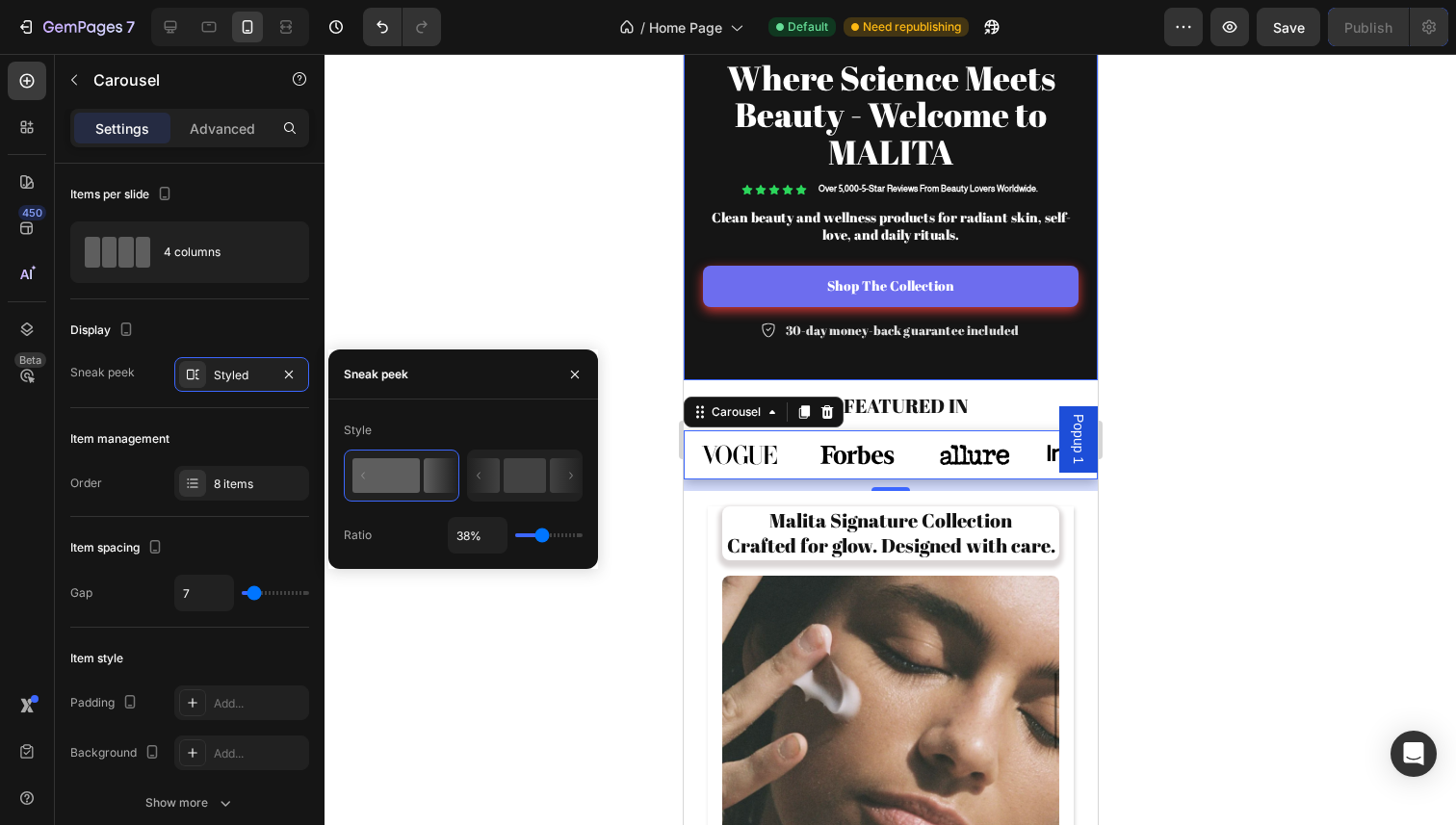 type on "43%" 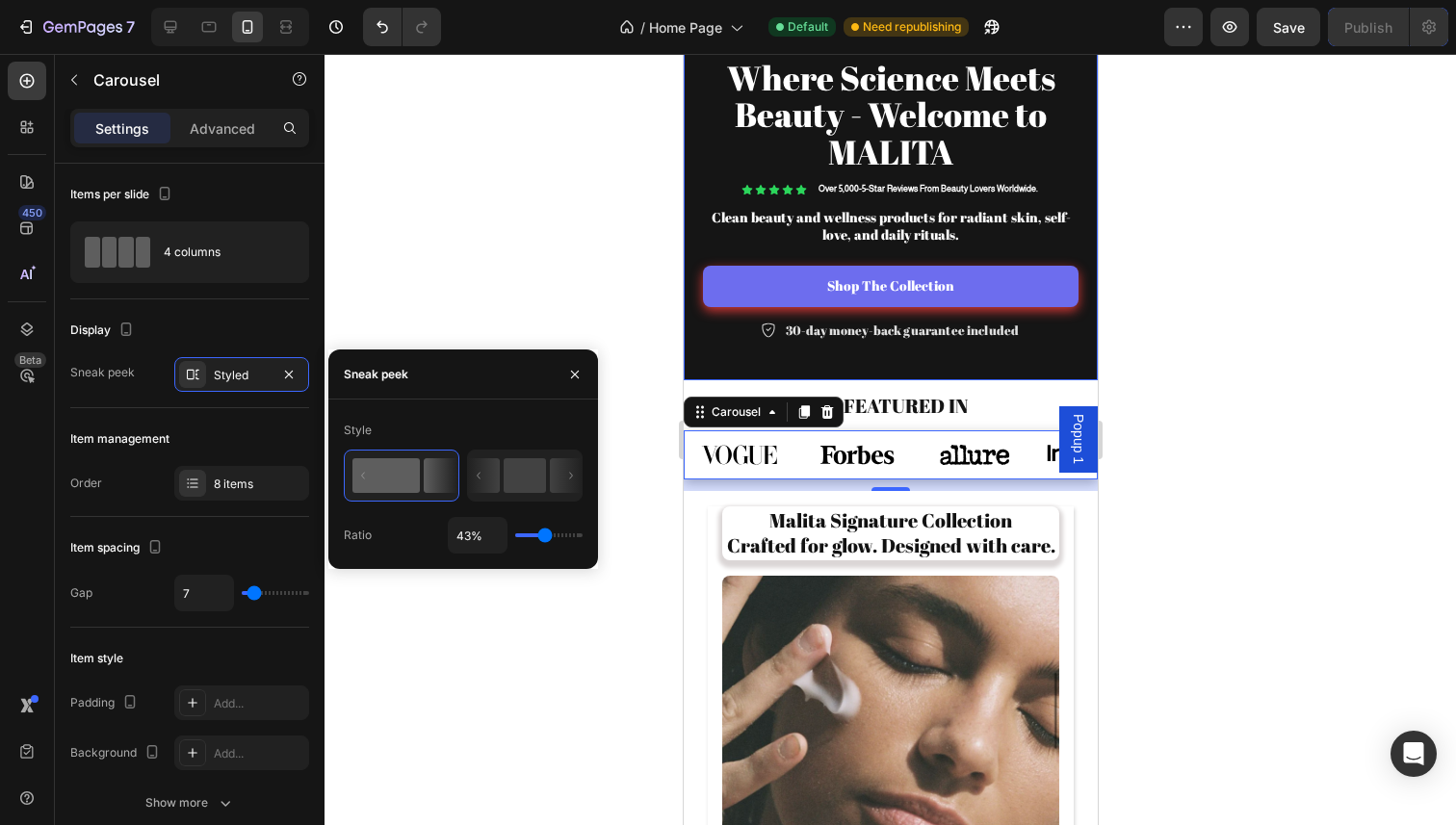 type on "45%" 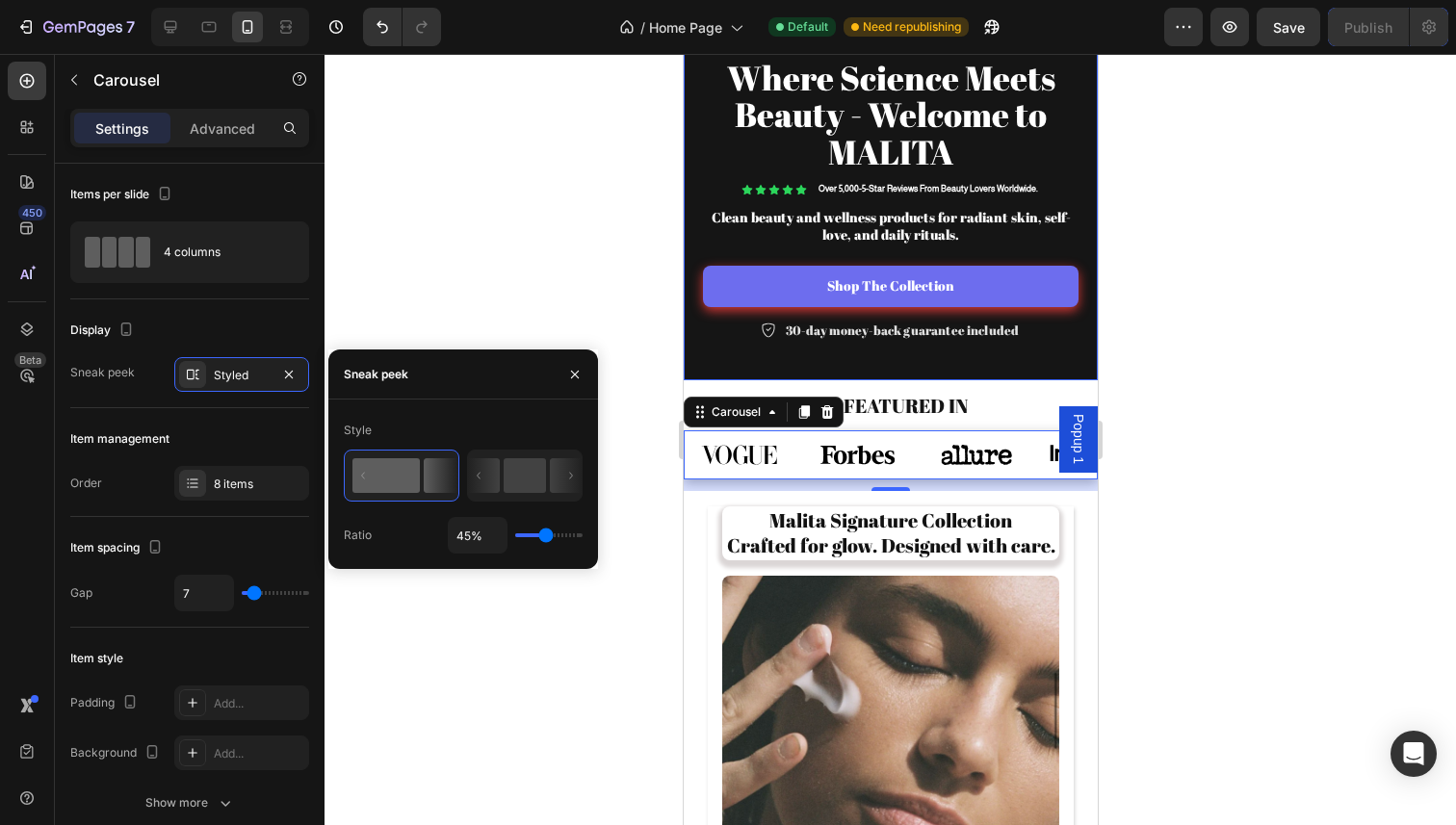 type on "58%" 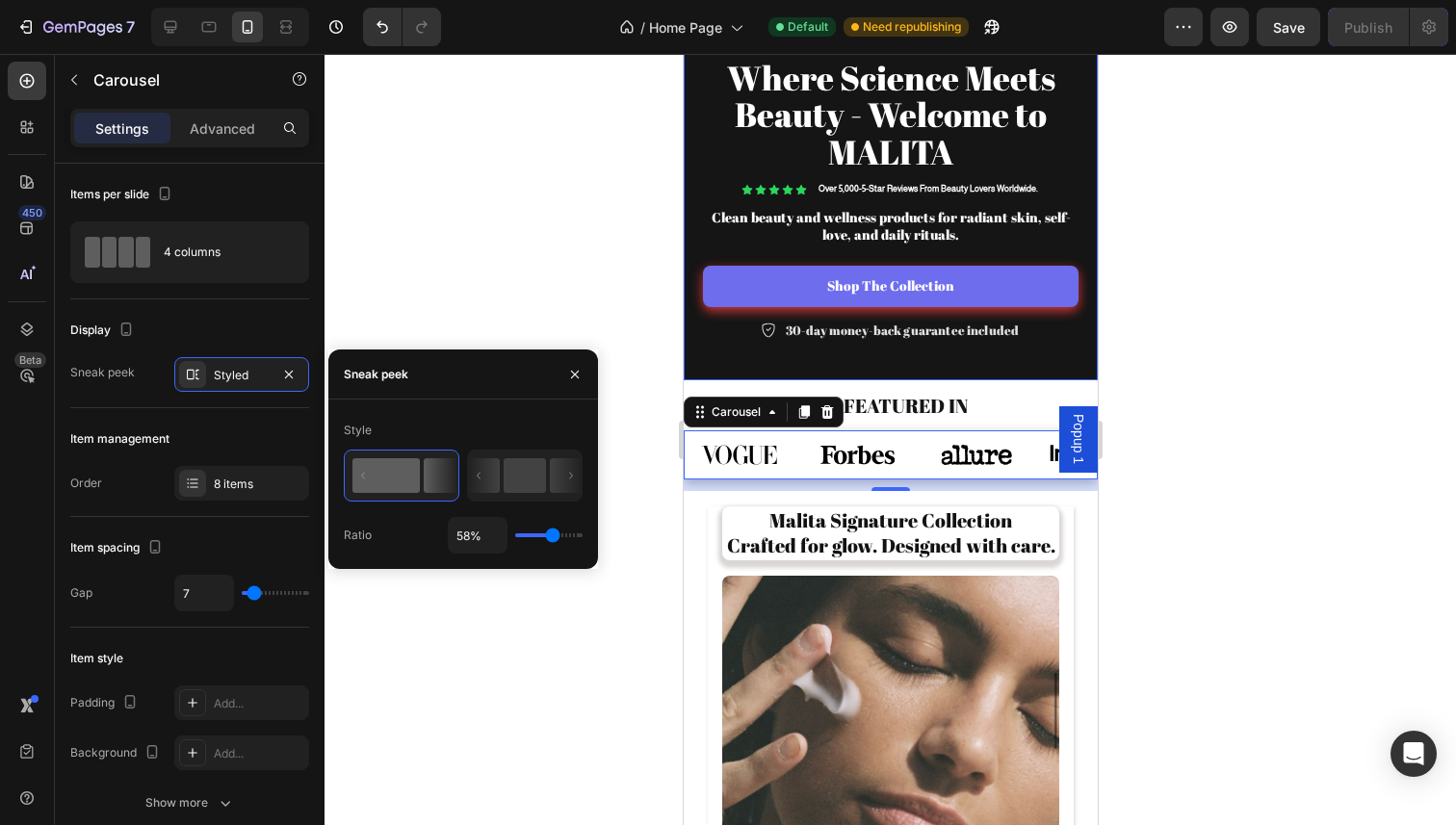 type on "90%" 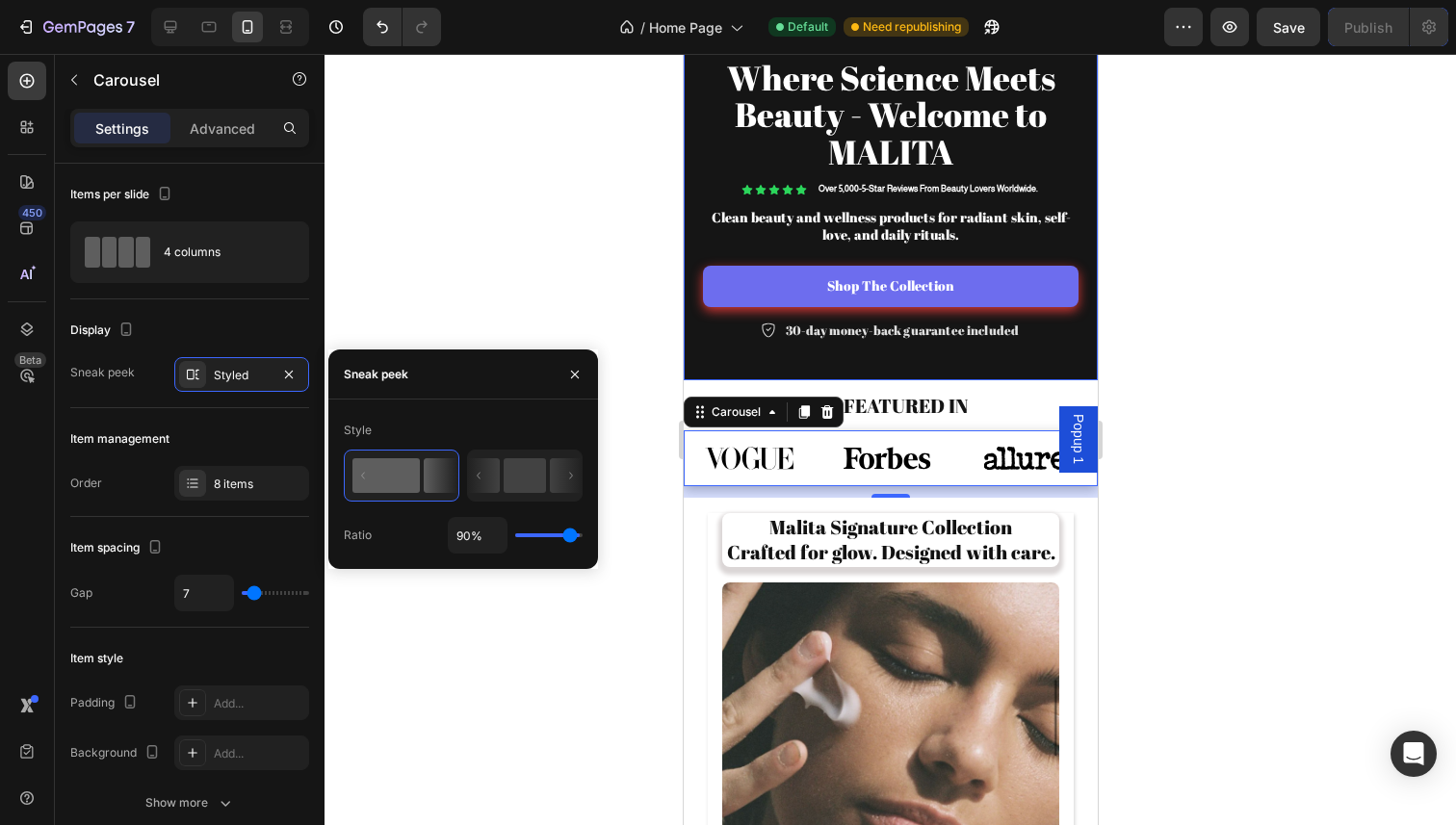 type on "95%" 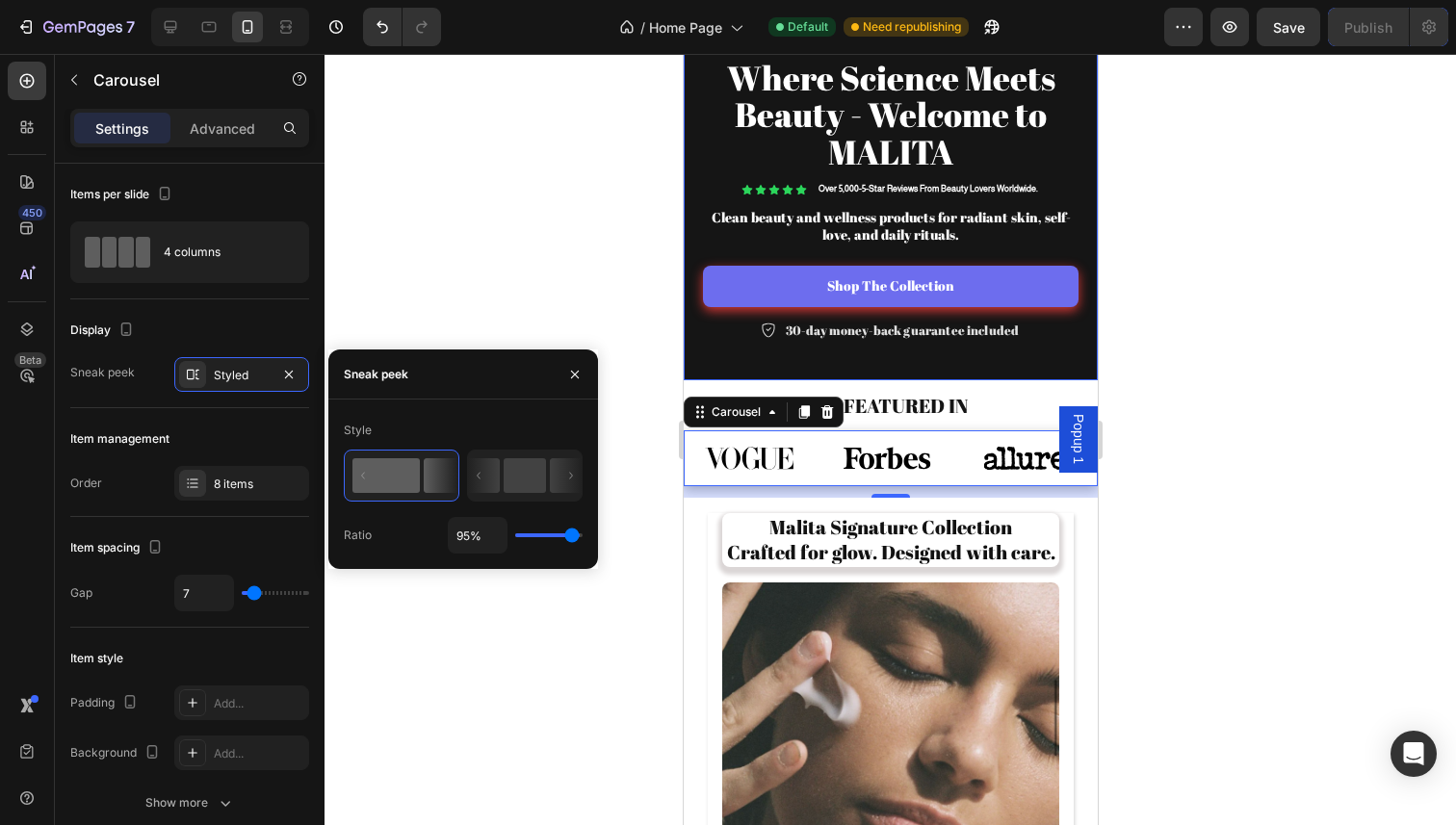type on "99%" 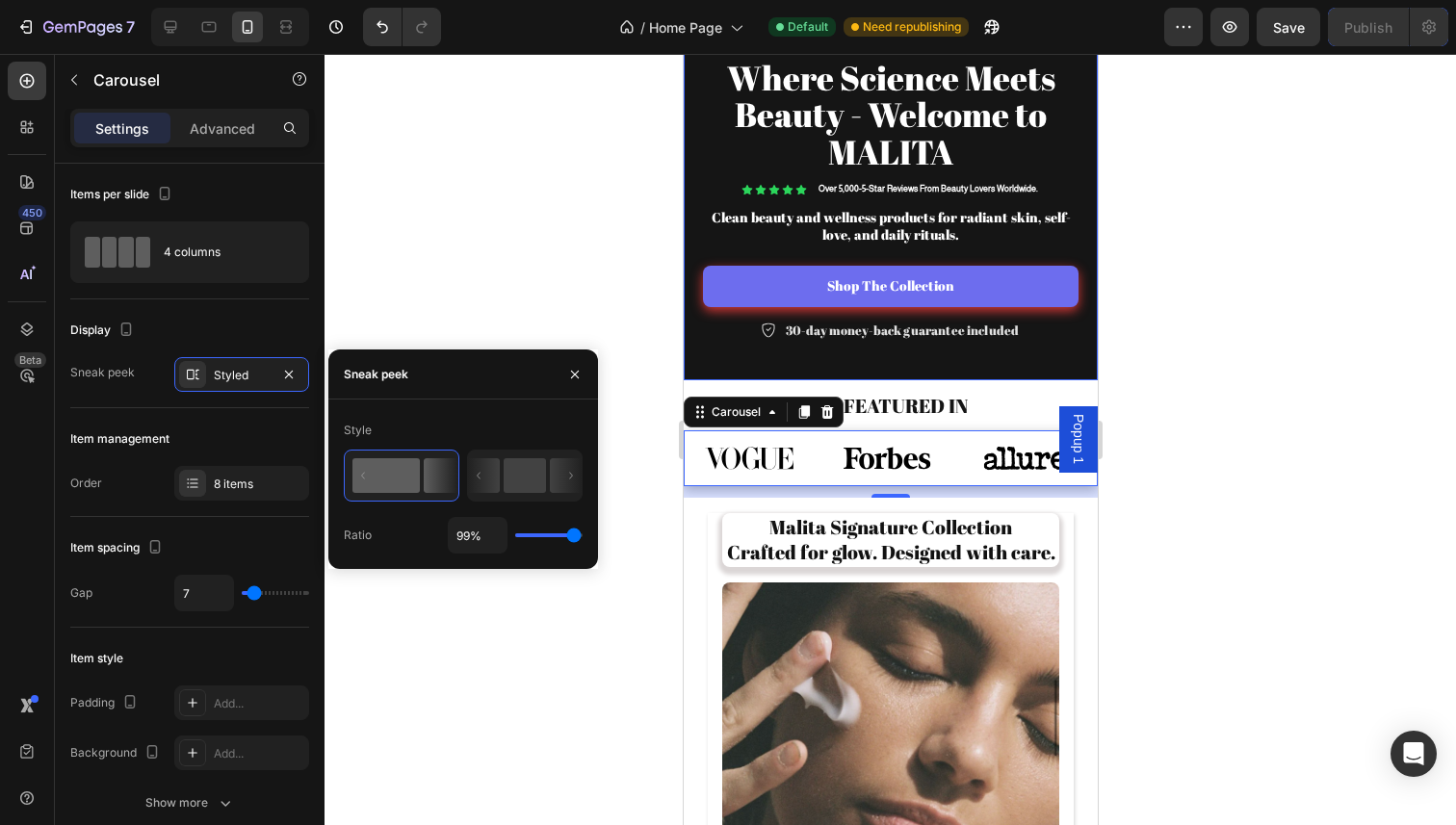 type on "100%" 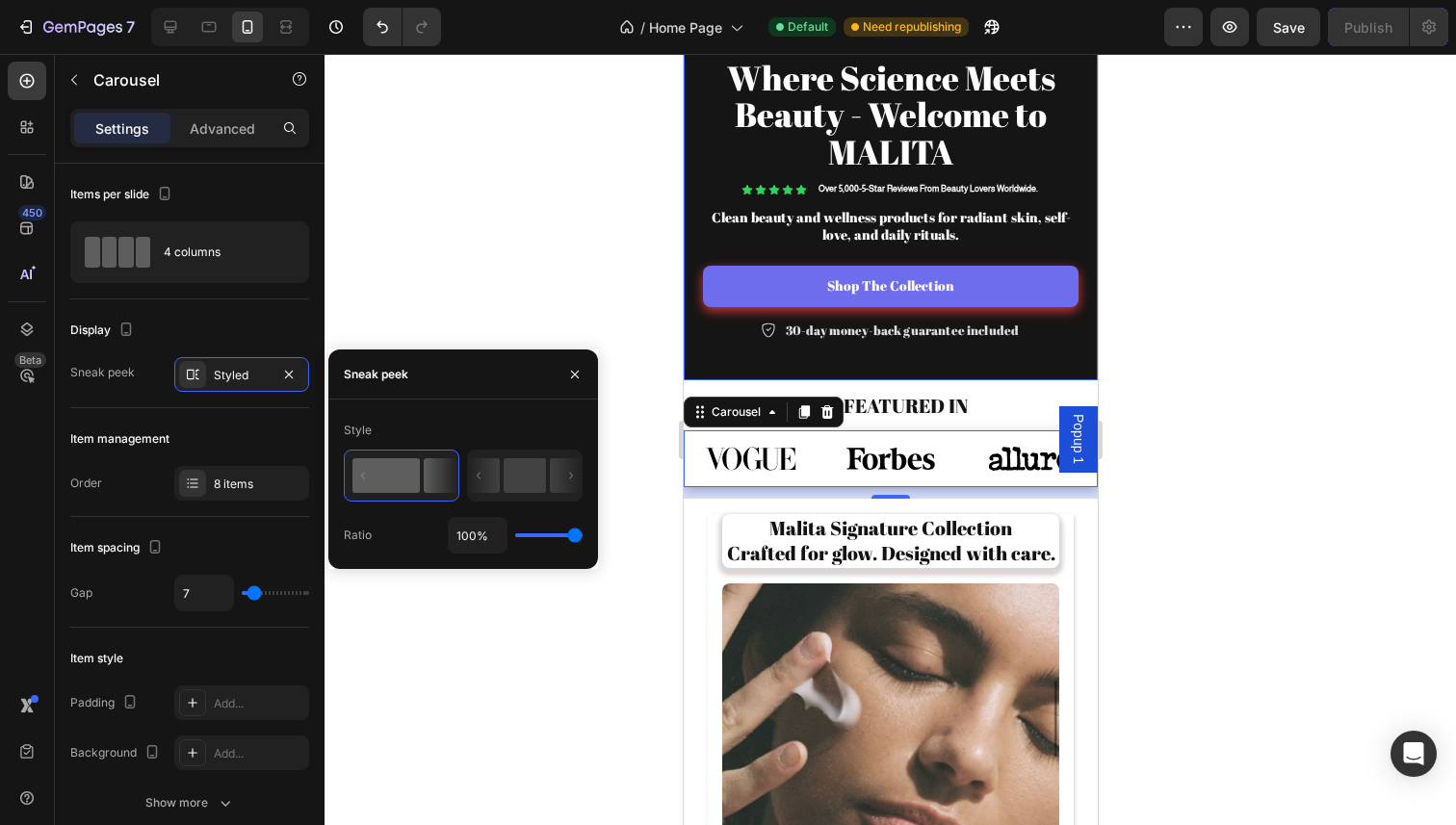 type on "91%" 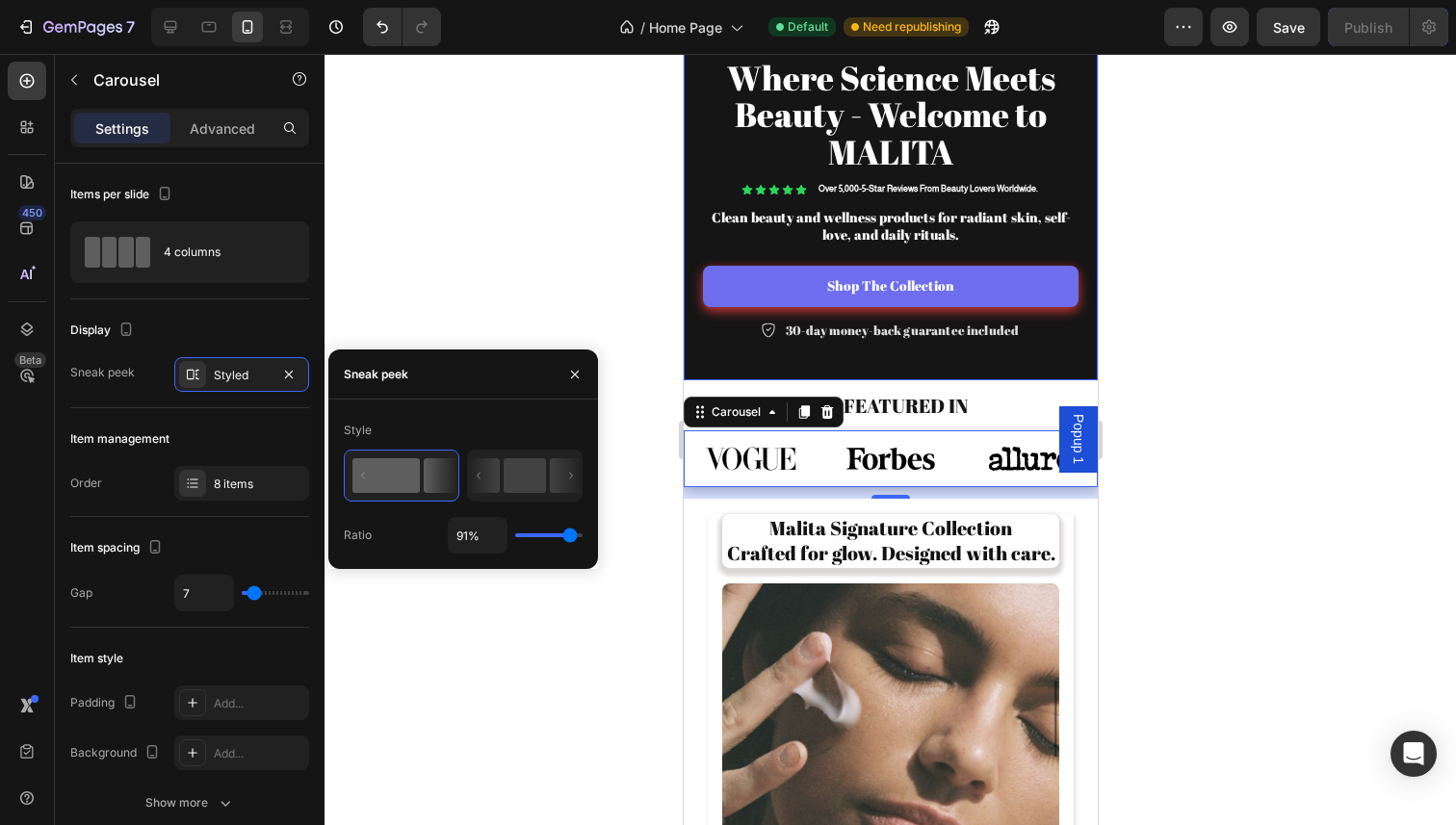 type on "85%" 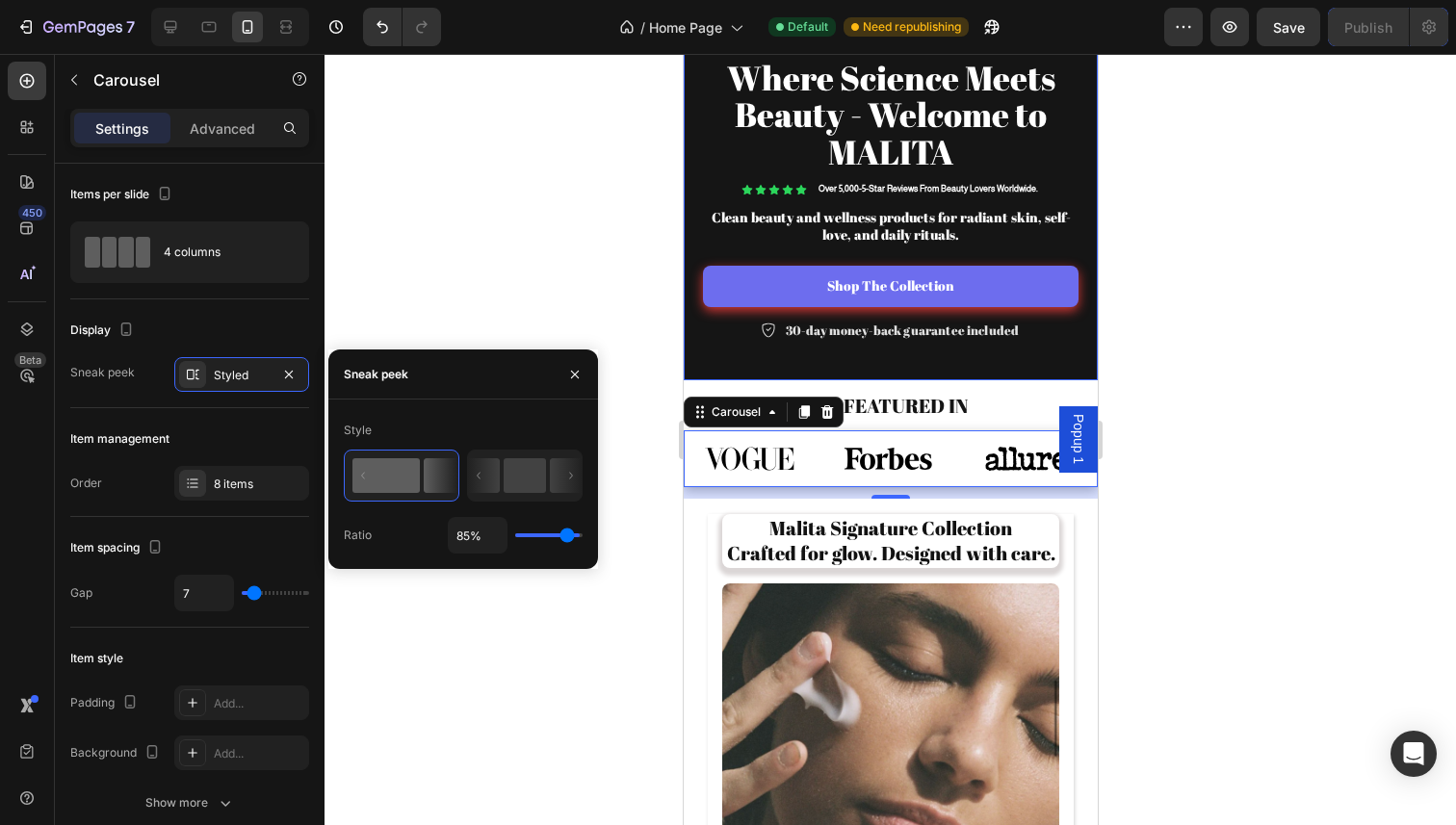 type on "96%" 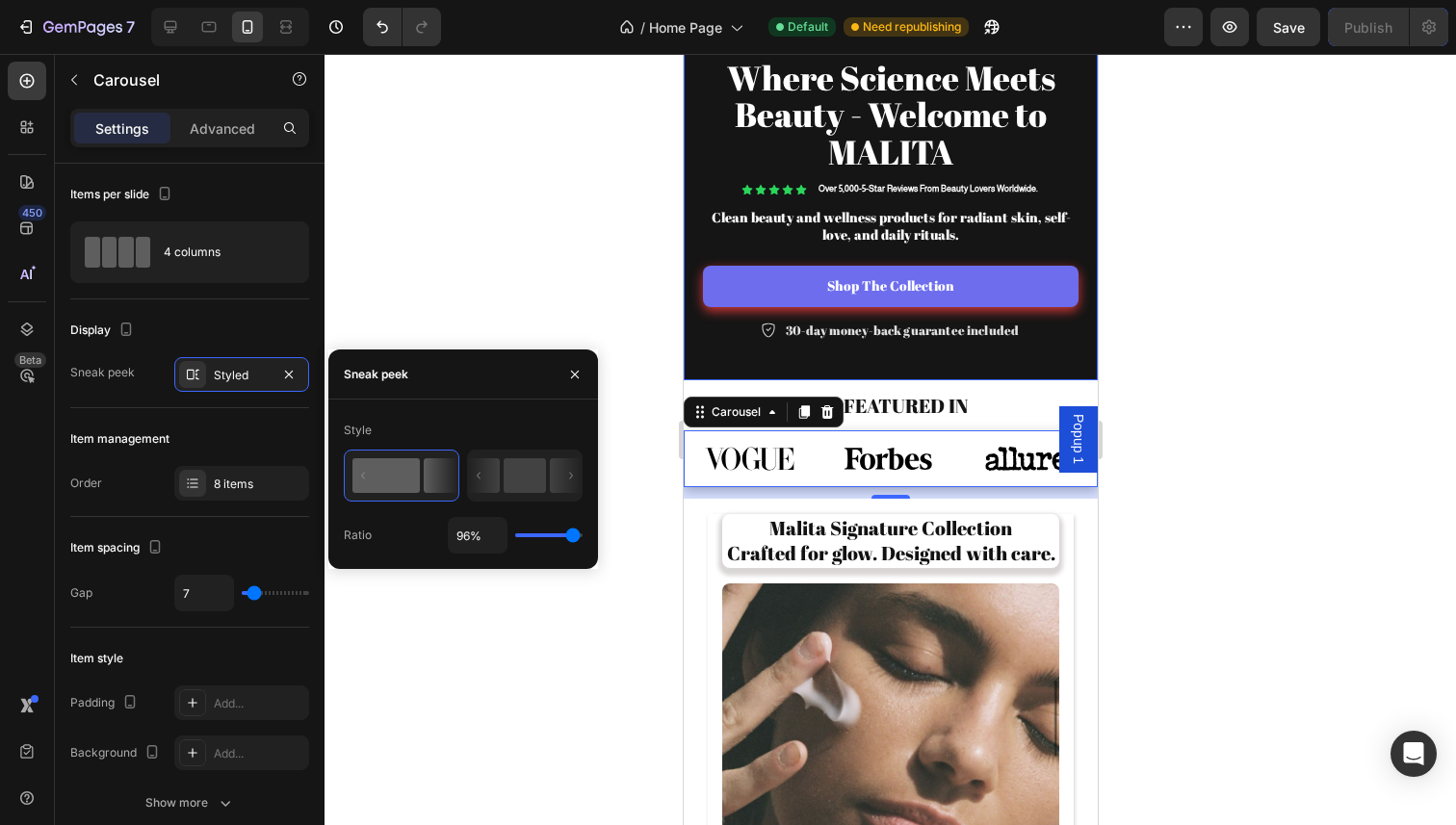 type on "100%" 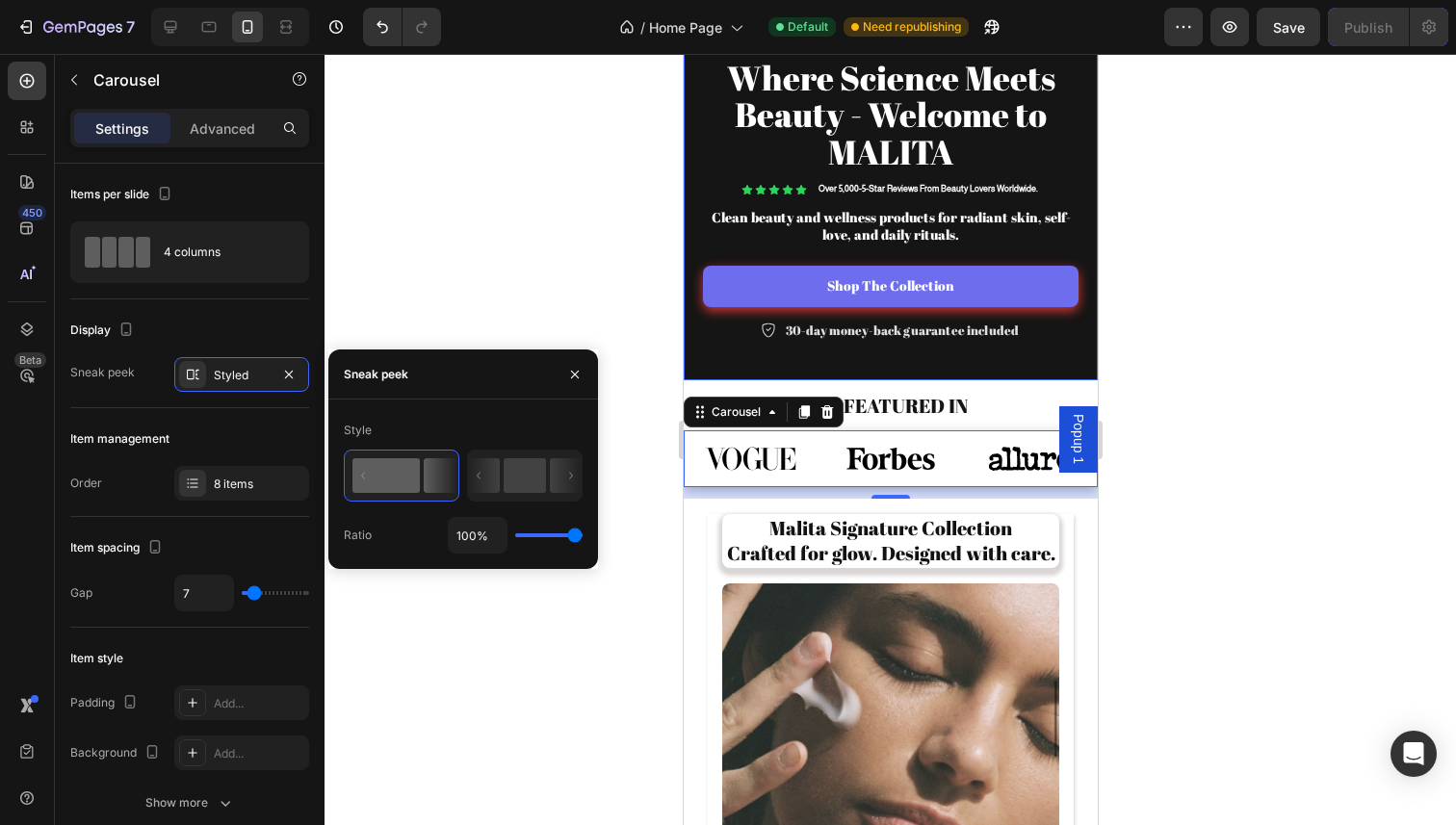type on "84%" 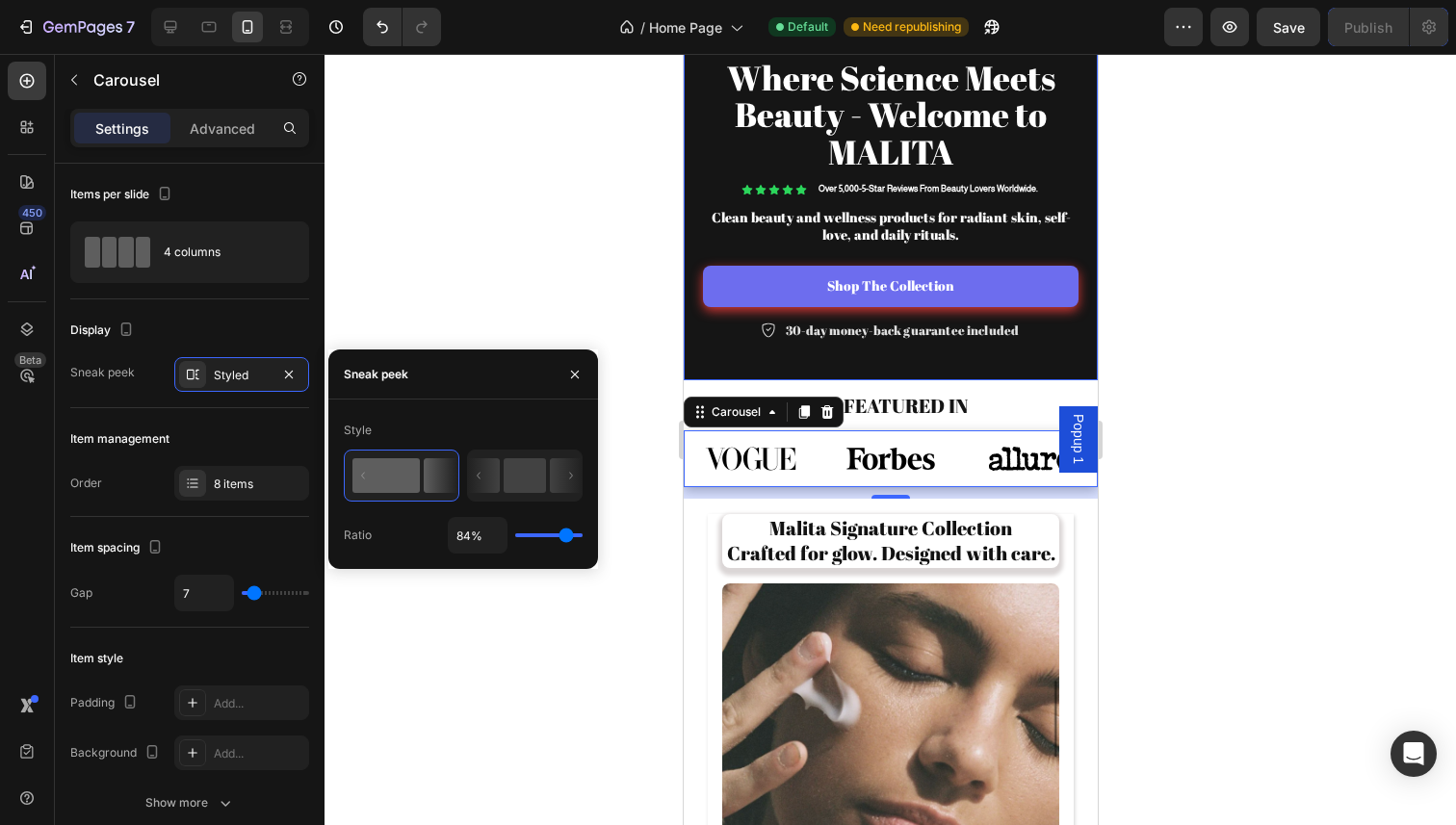 type on "55%" 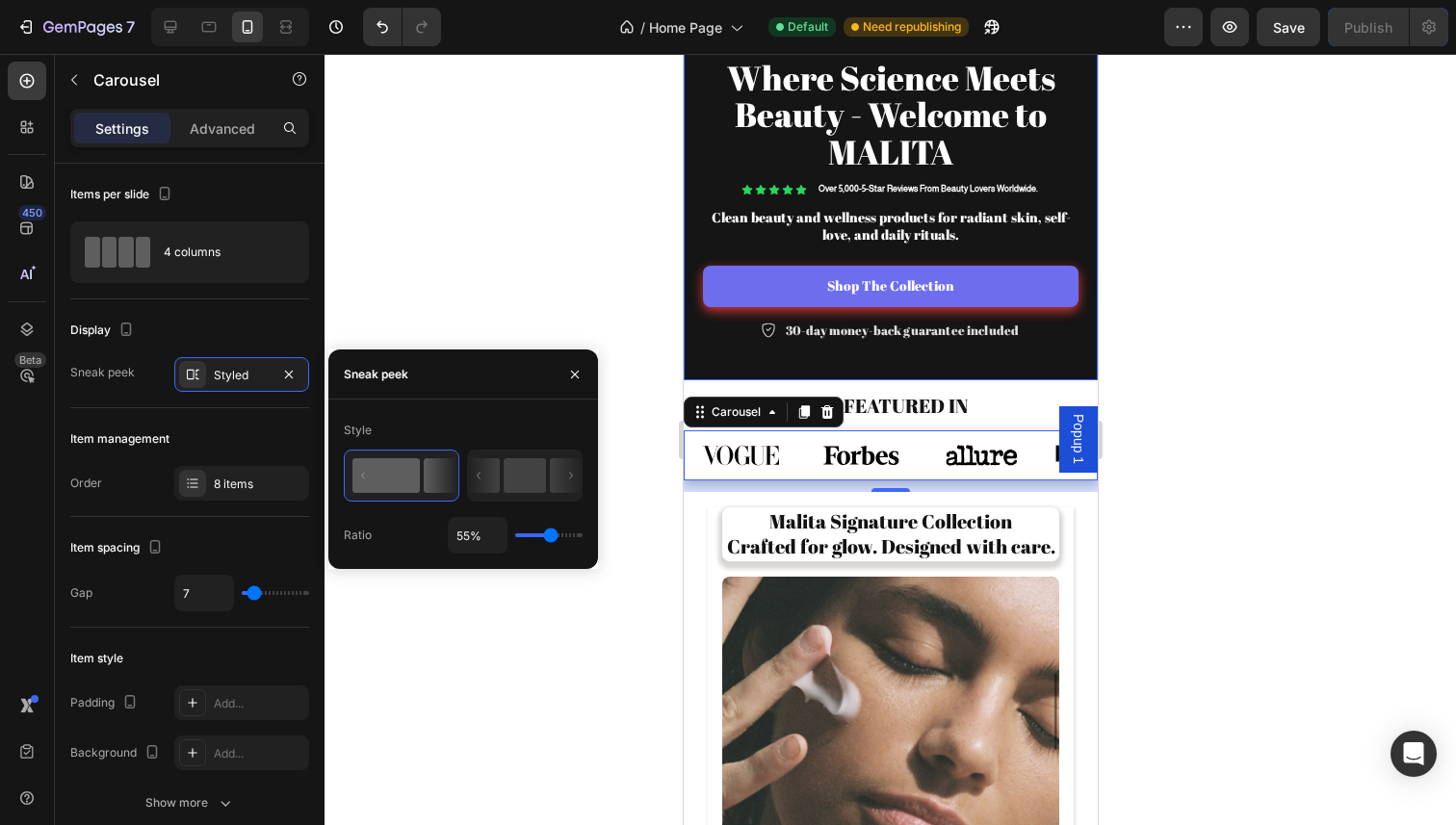 type on "51%" 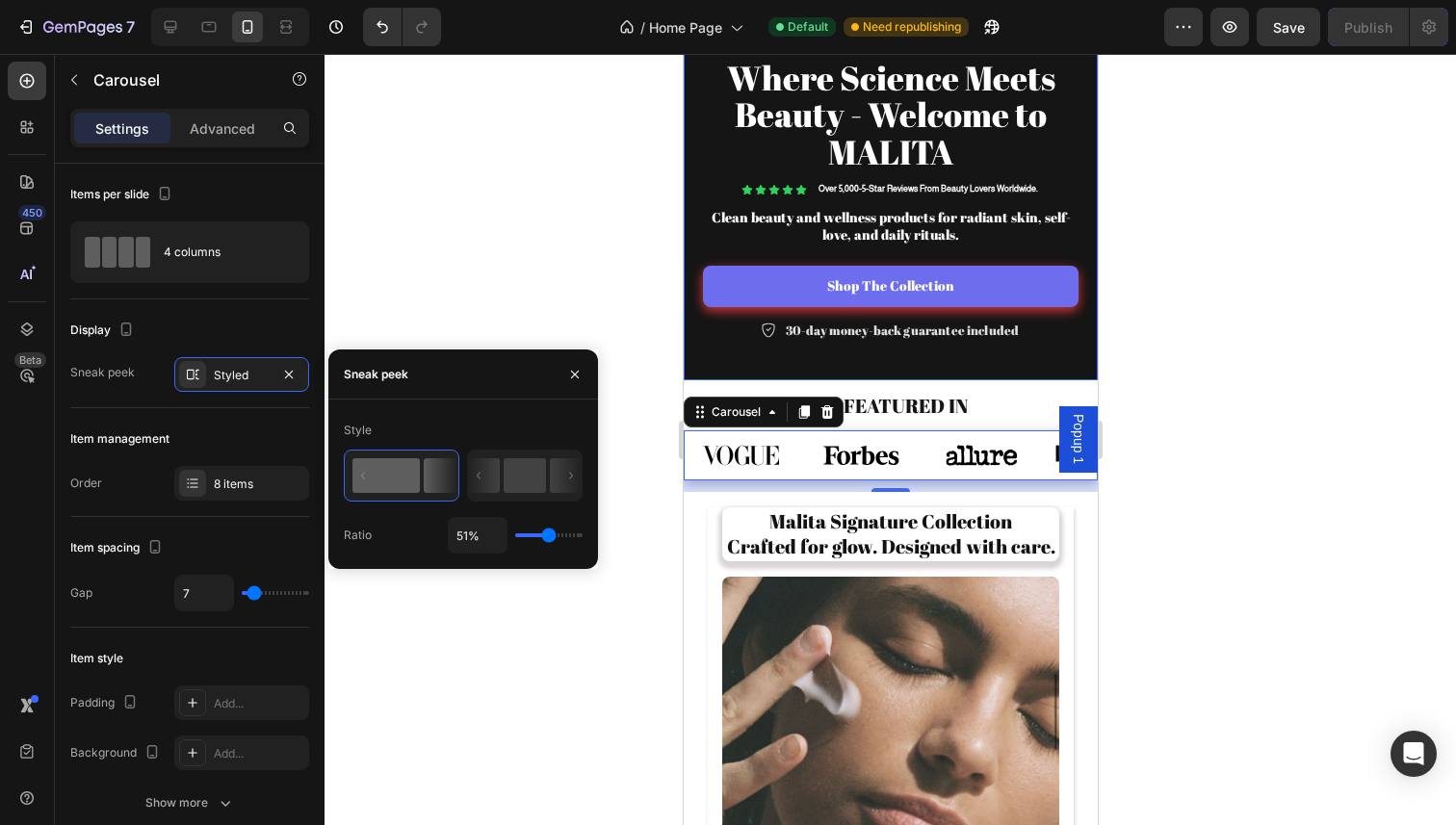 type on "49%" 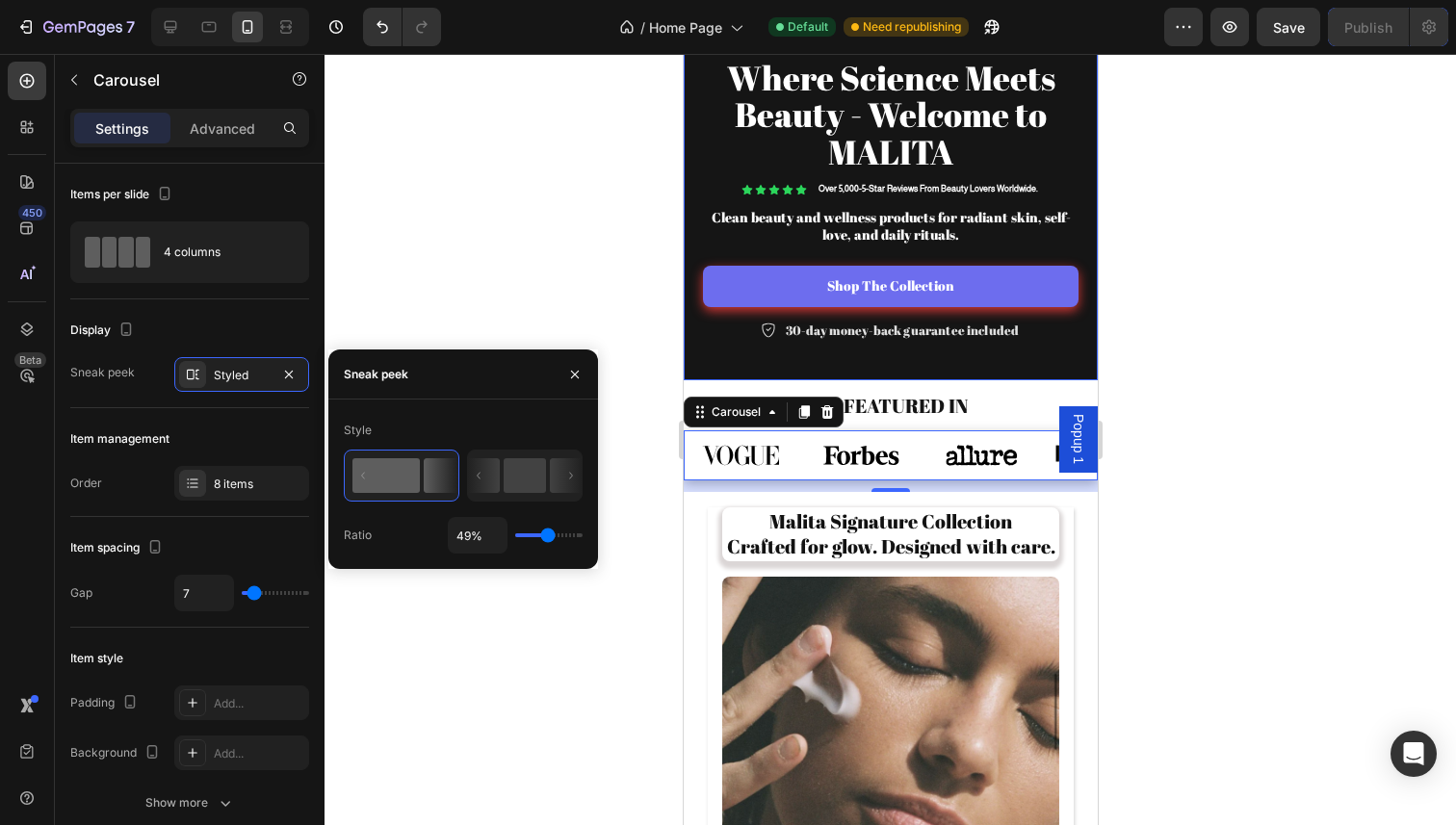 type on "48%" 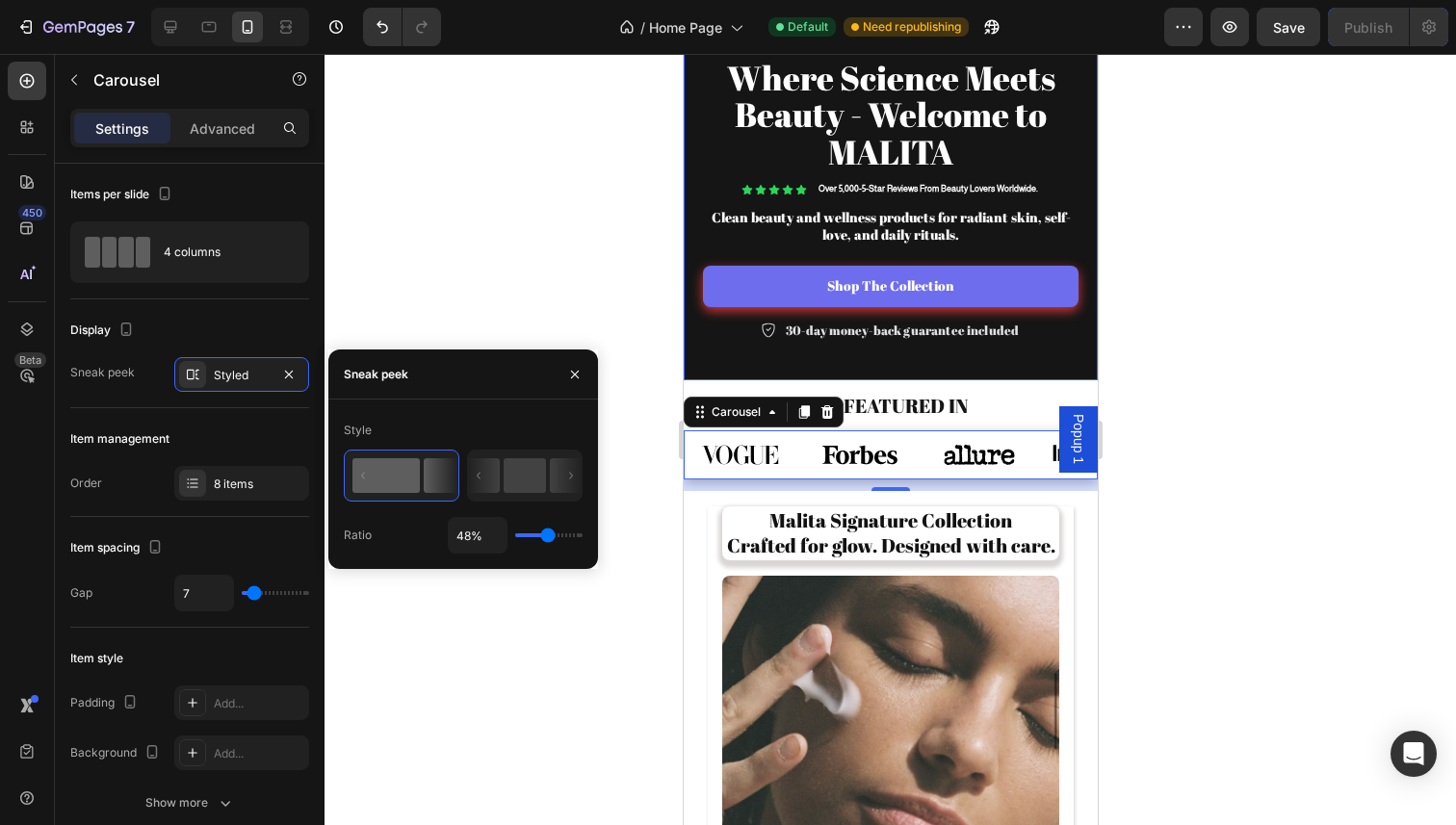 type on "60%" 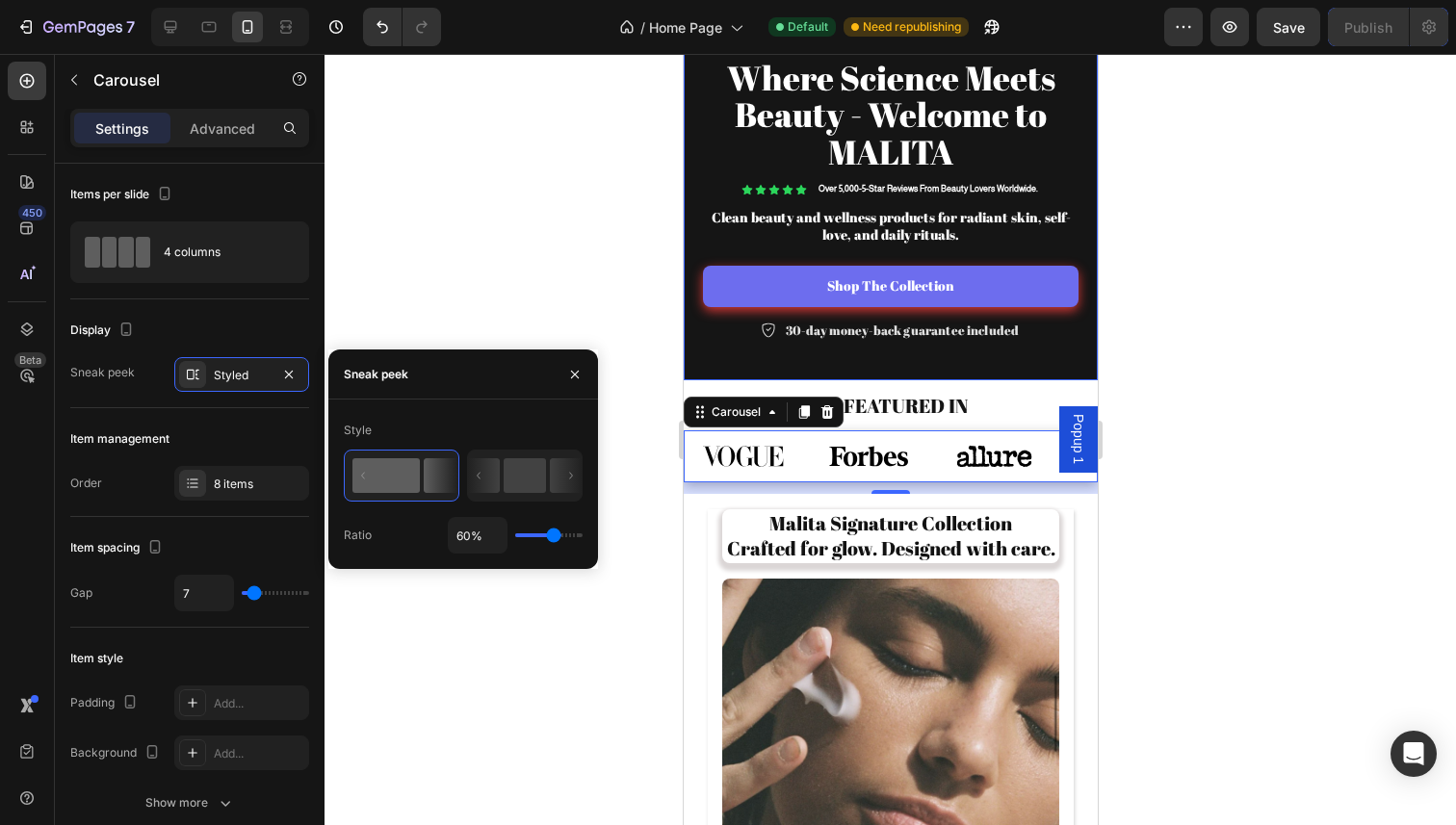 type on "65%" 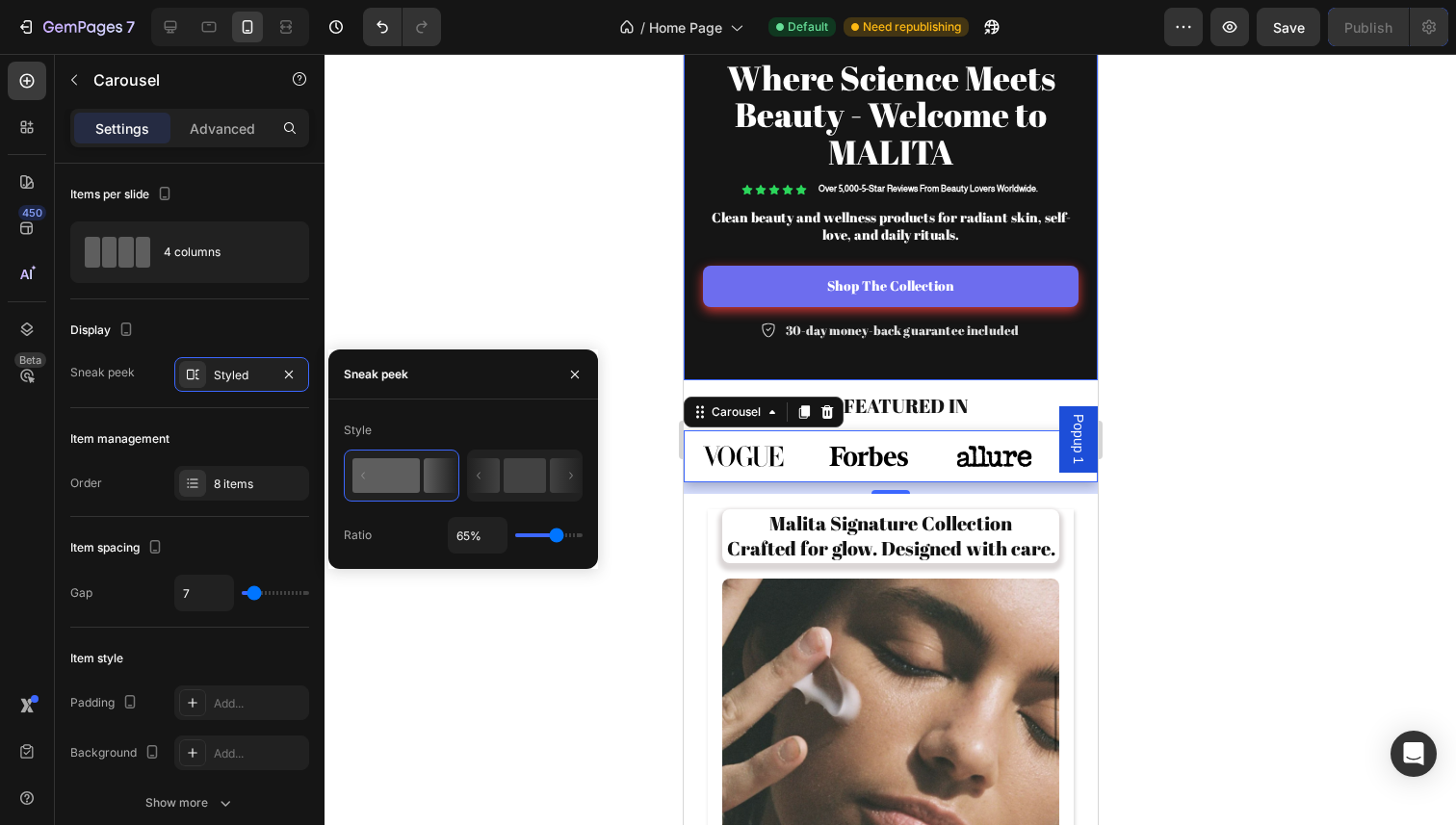 type on "54%" 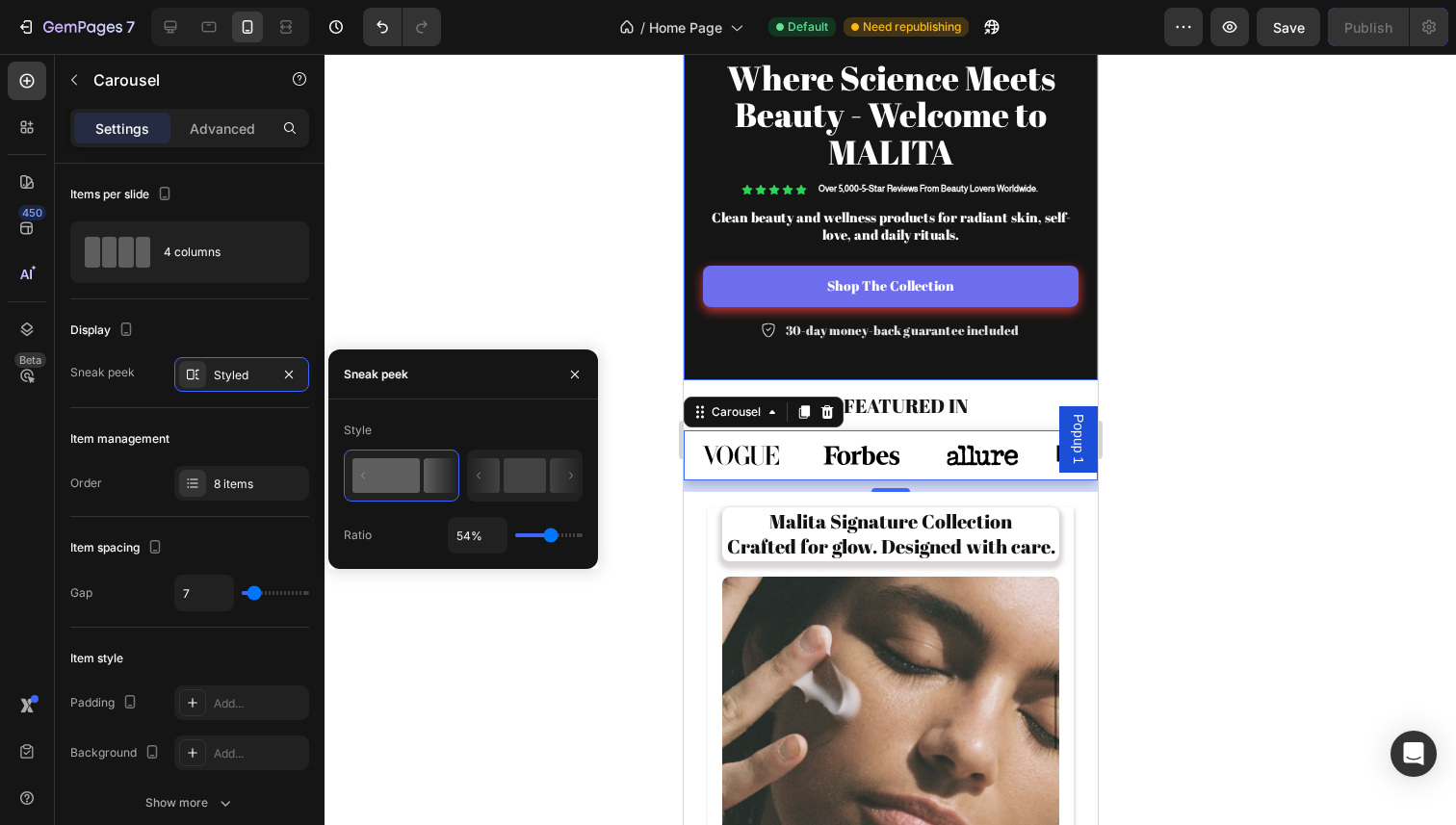 type on "52%" 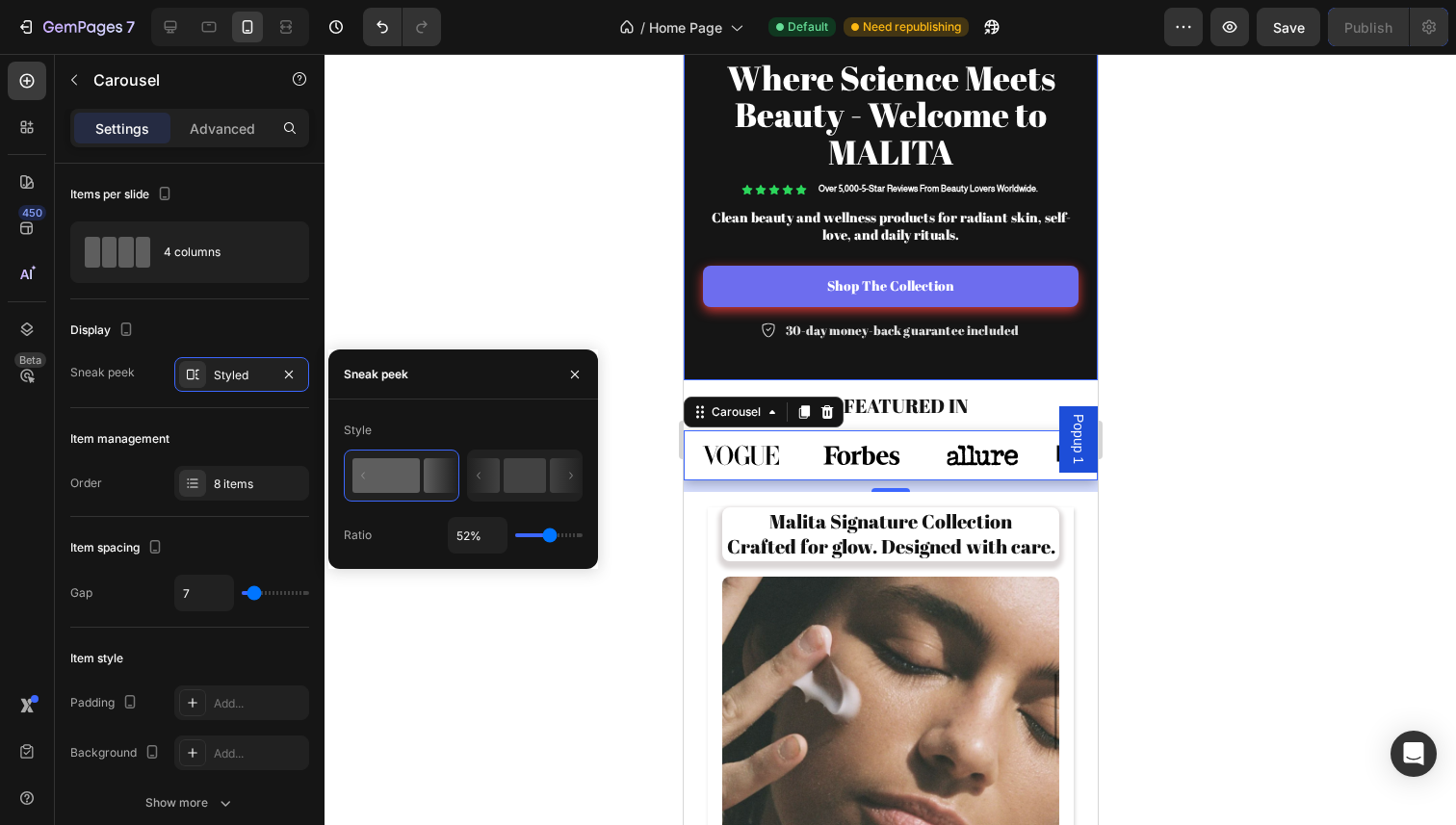 drag, startPoint x: 530, startPoint y: 535, endPoint x: 550, endPoint y: 541, distance: 20.88061 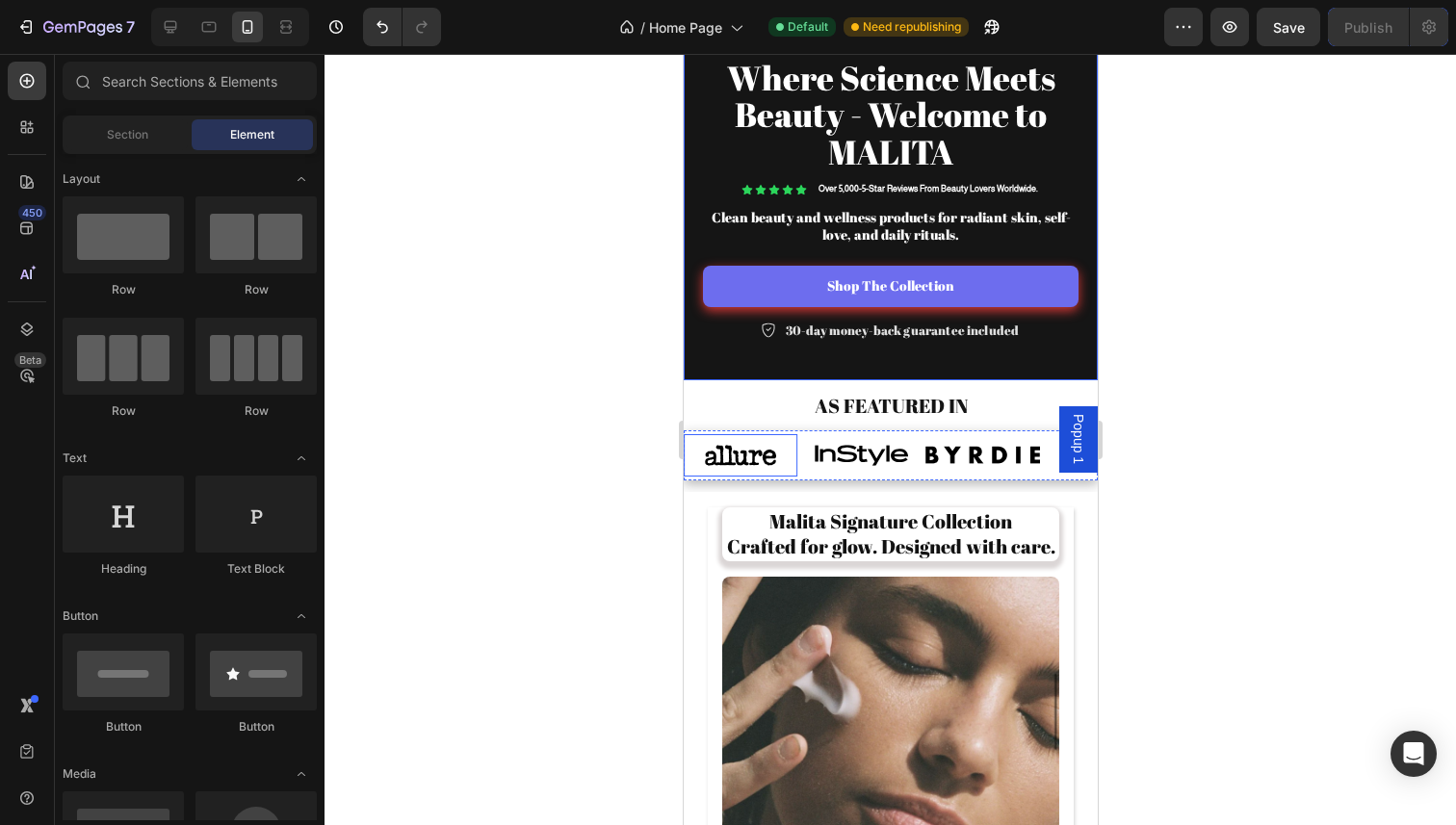 click at bounding box center [740, 455] 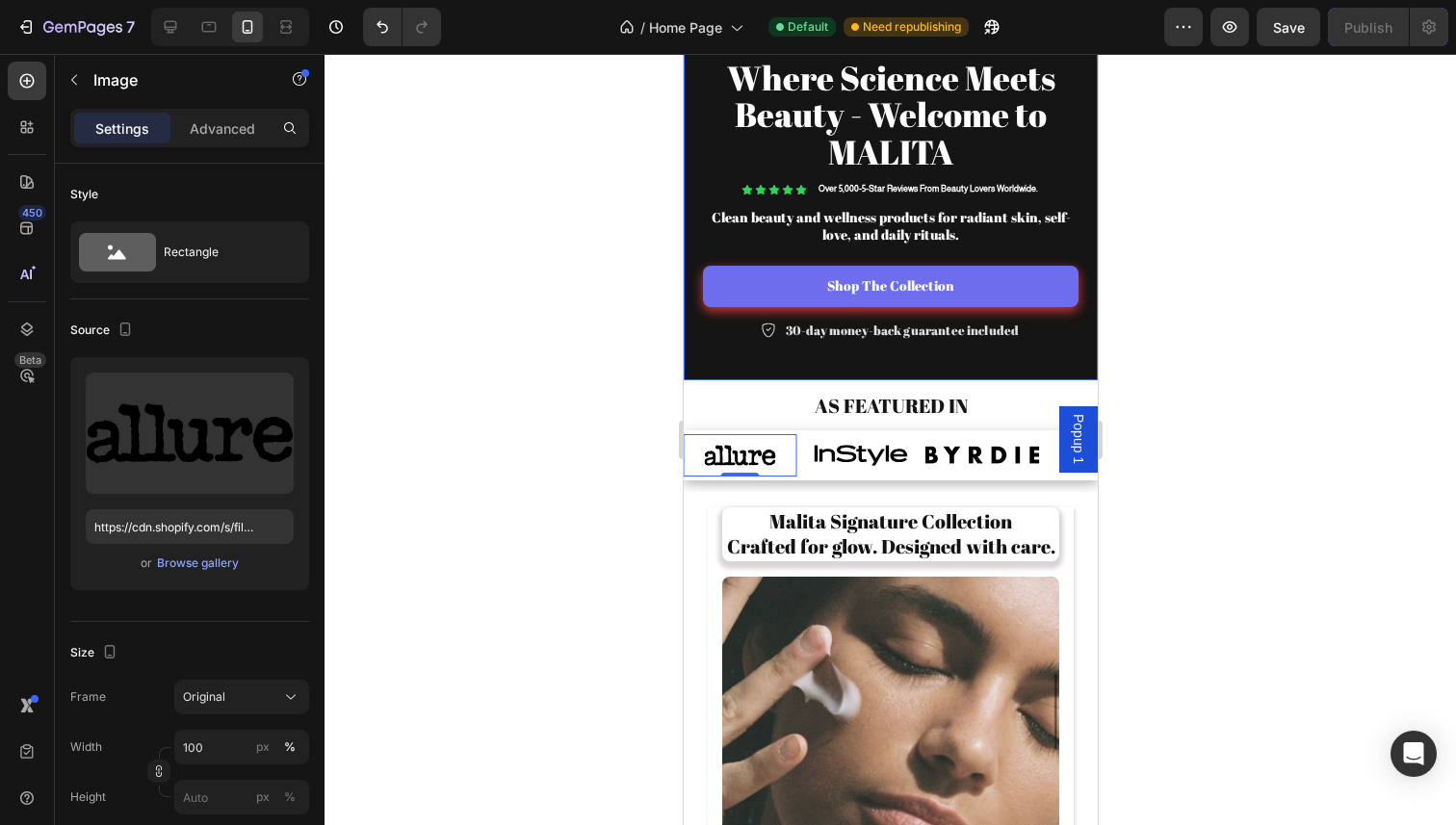 click on "Image Image Image Image Image Image   0 Image Image" at bounding box center (890, 455) 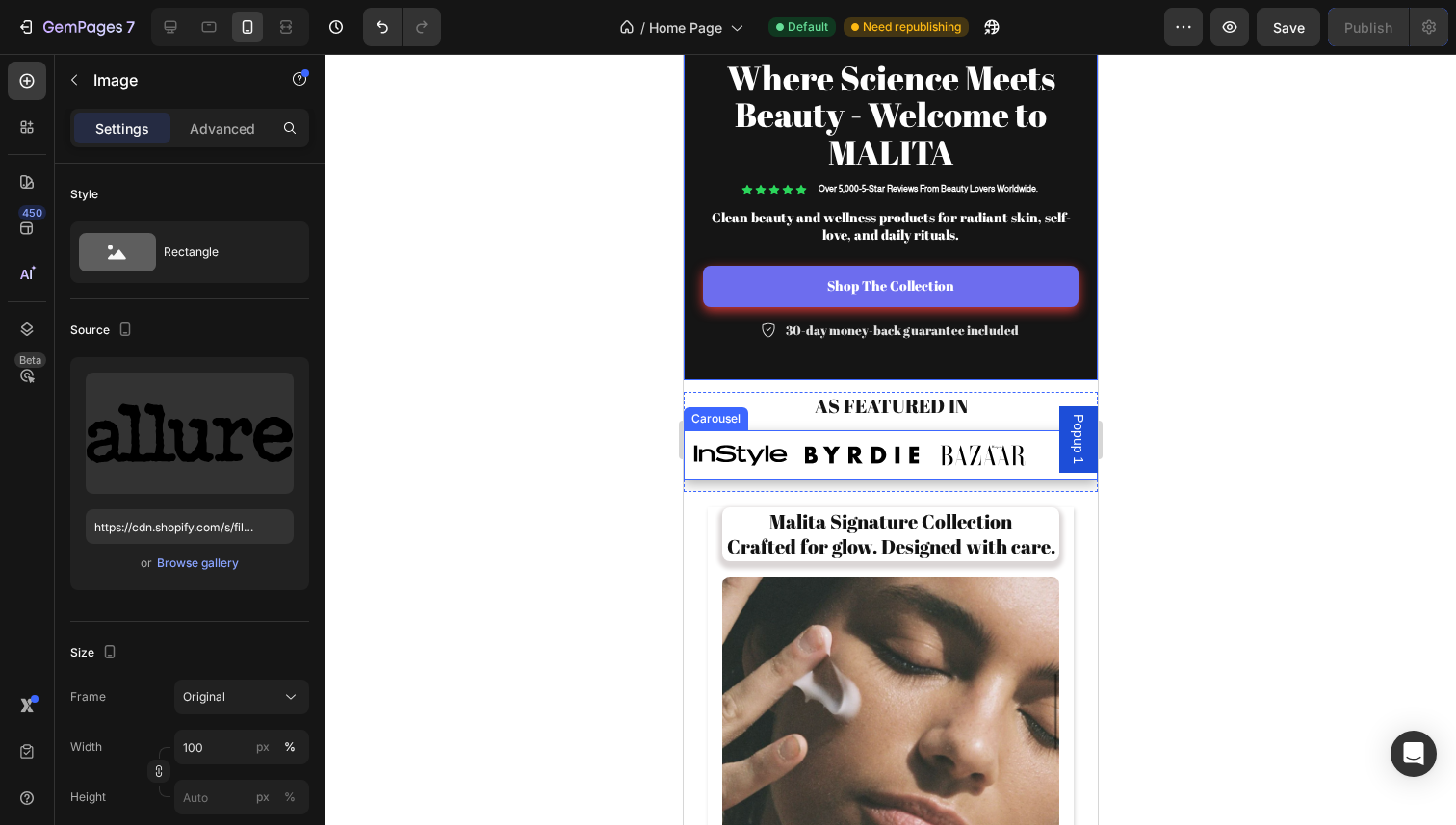 click on "Image Image Image Image Image Image   0 Image Image" at bounding box center [890, 455] 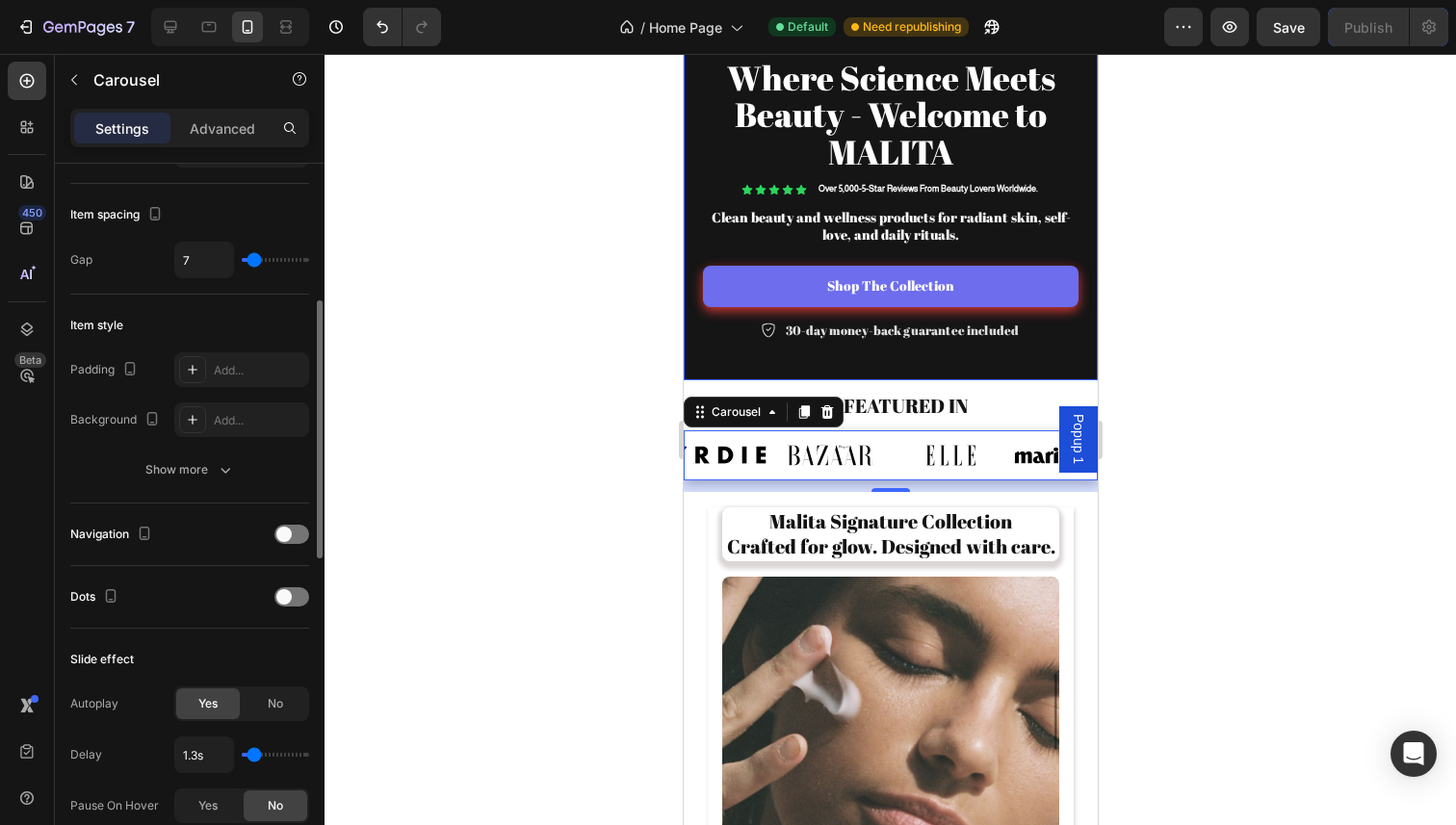 scroll, scrollTop: 377, scrollLeft: 0, axis: vertical 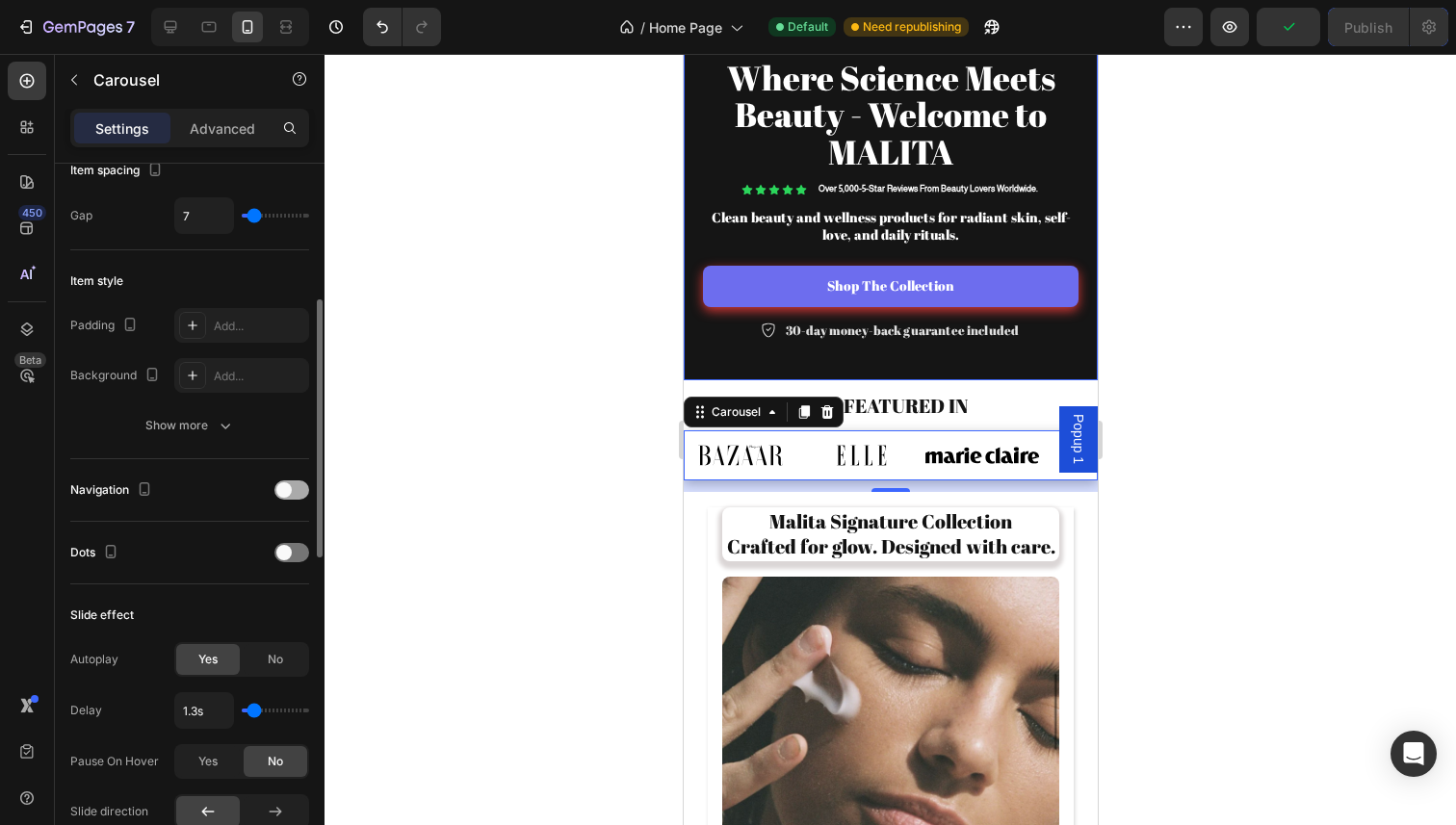 click at bounding box center [292, 490] 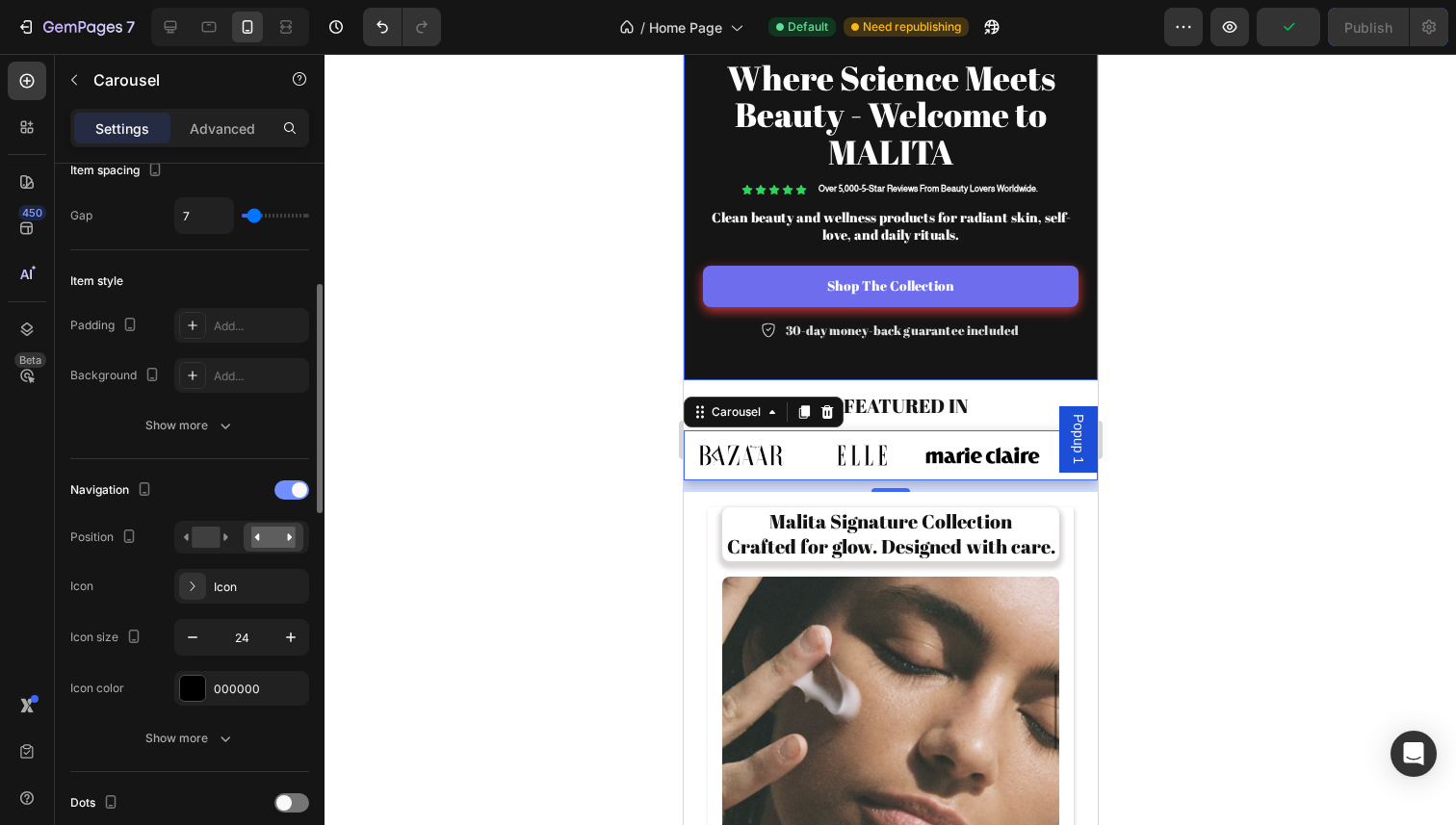 click at bounding box center [299, 490] 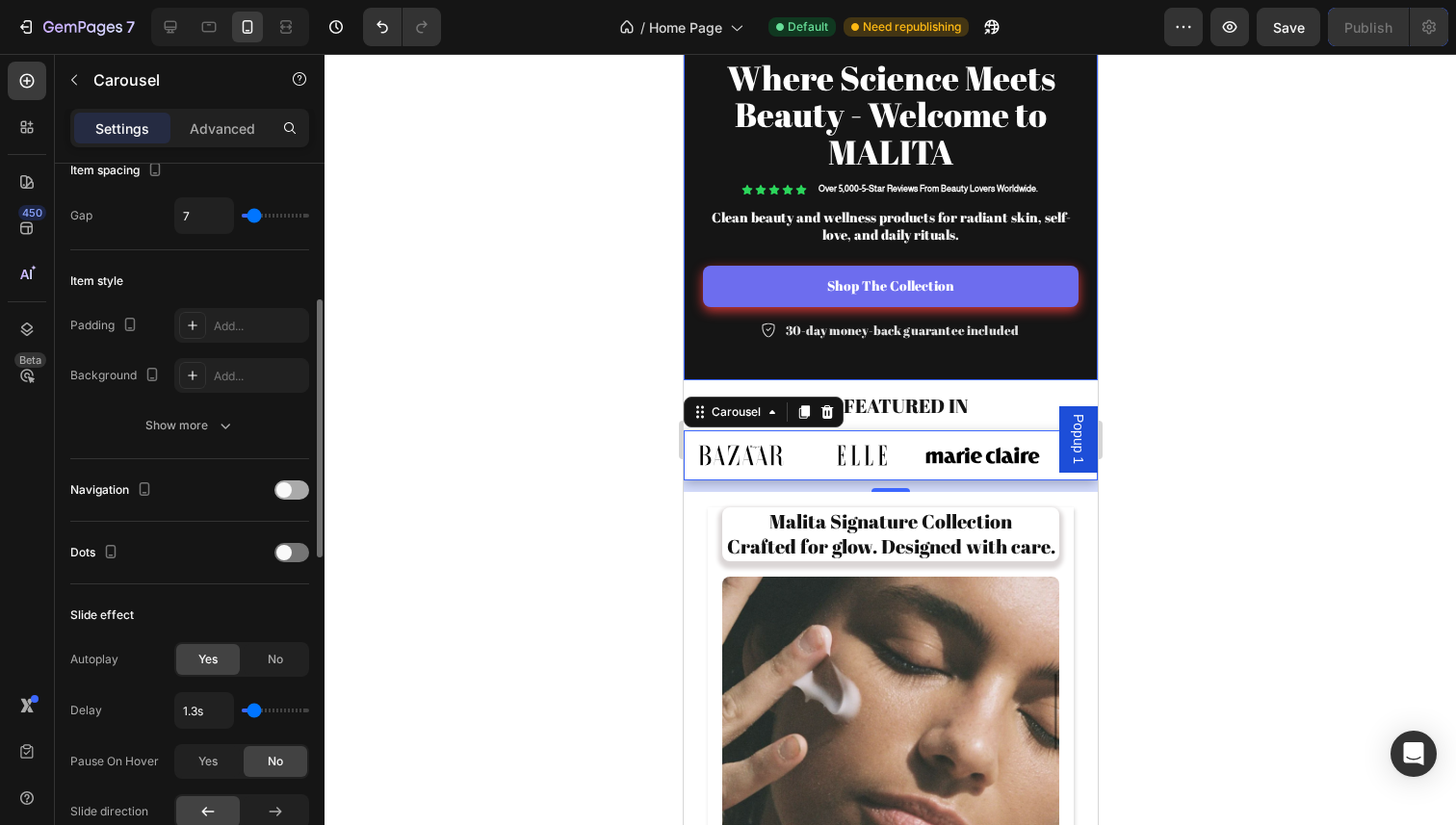 click at bounding box center [292, 490] 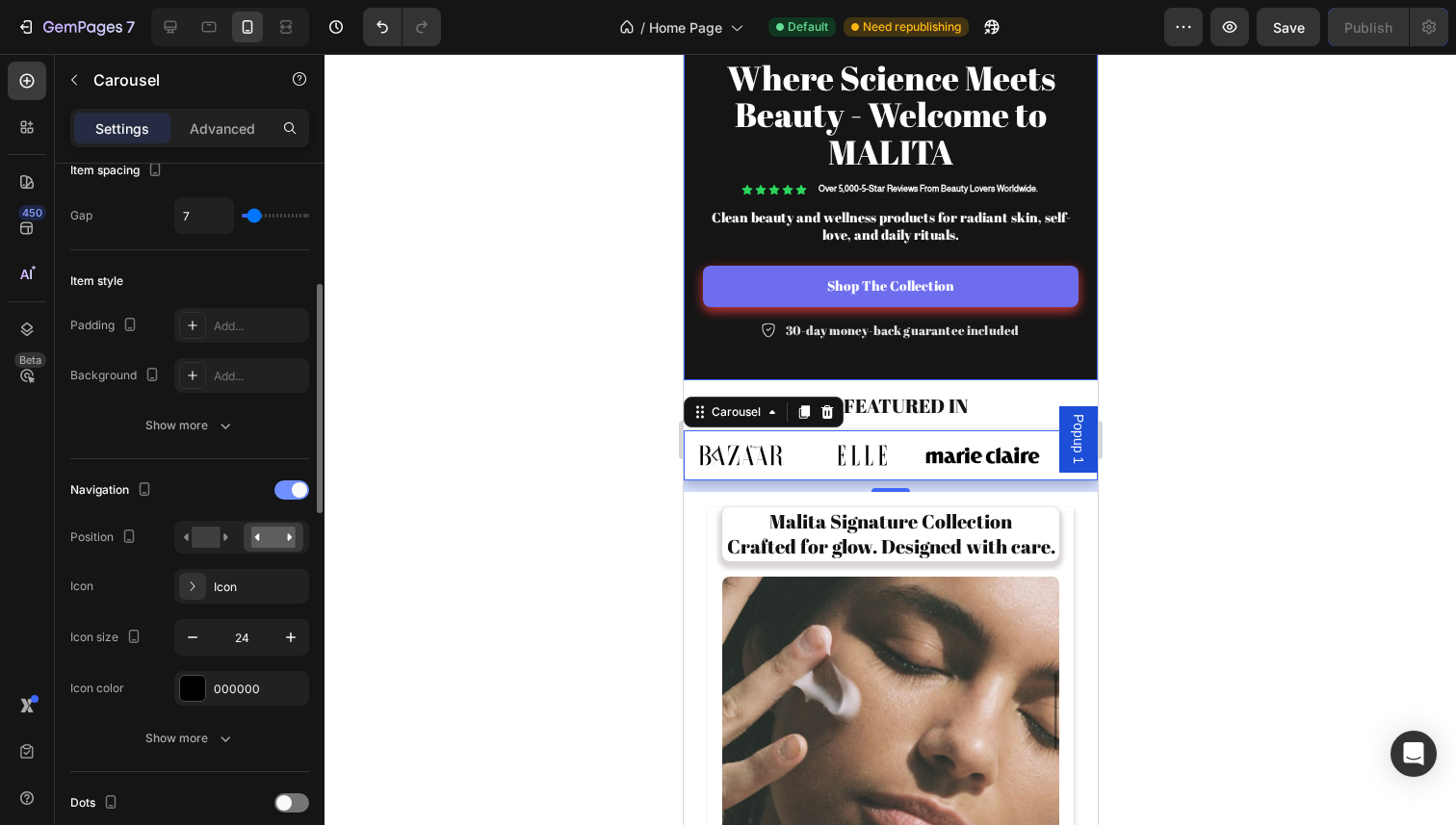 click at bounding box center [299, 490] 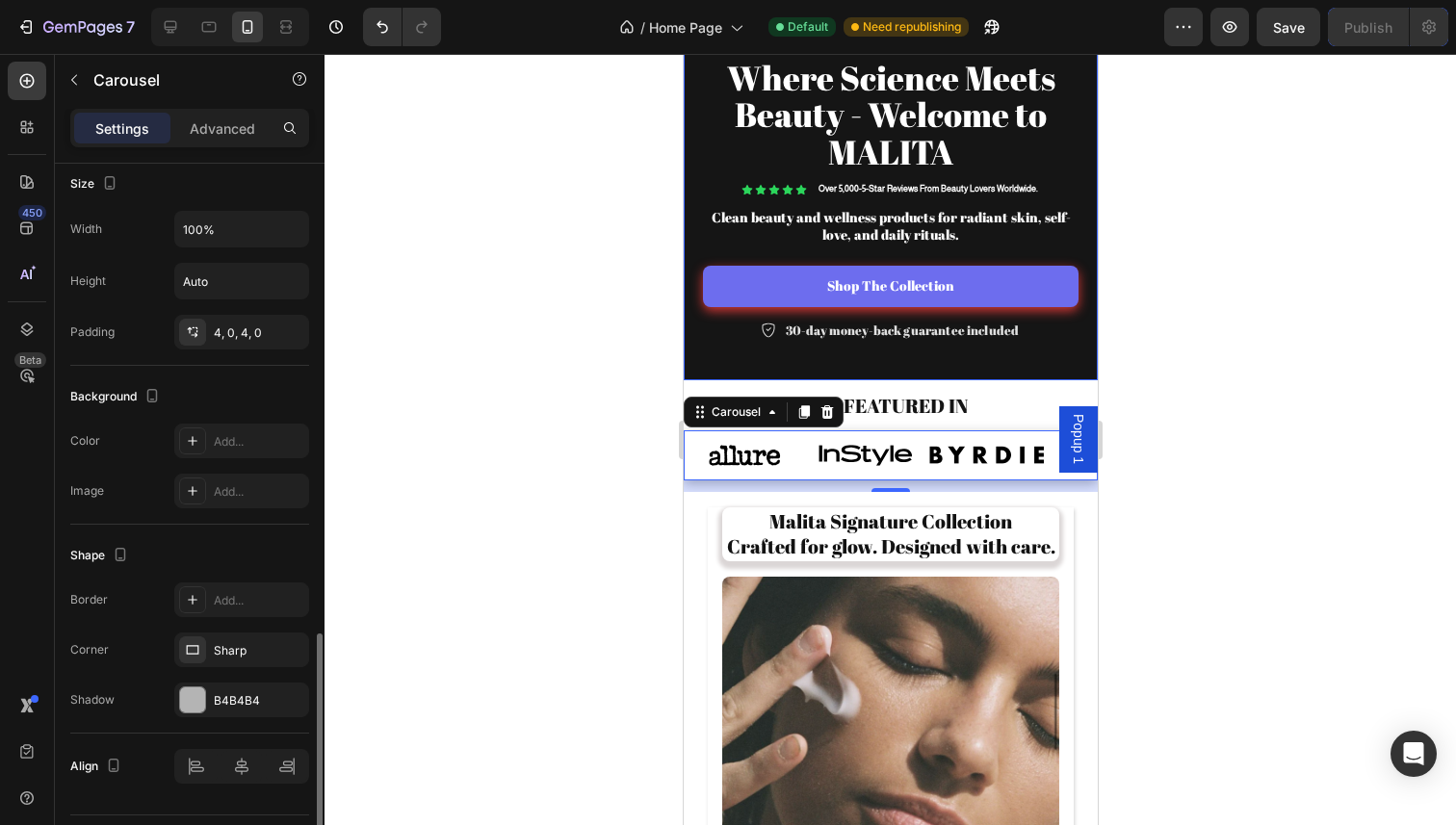 scroll, scrollTop: 1271, scrollLeft: 0, axis: vertical 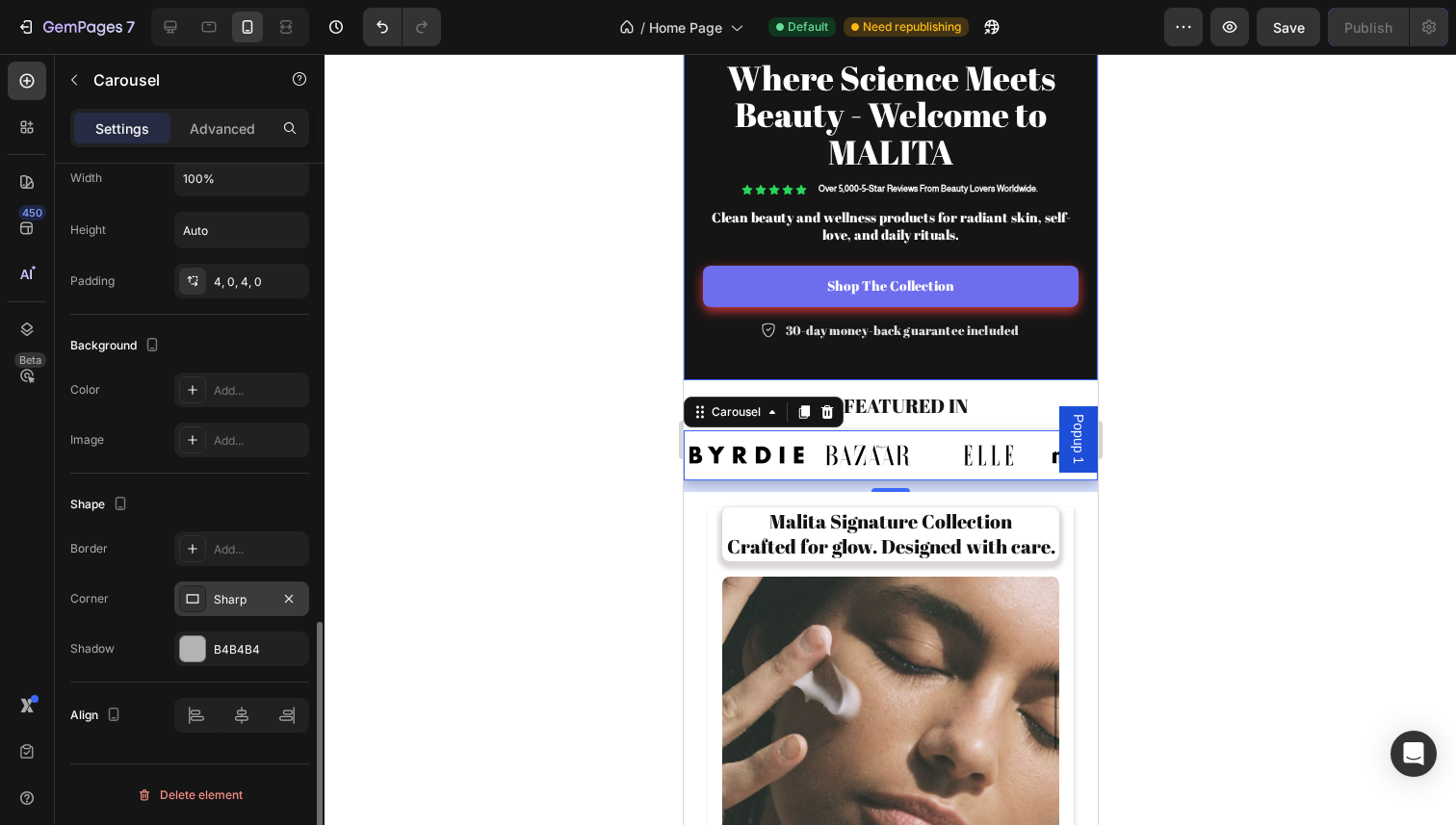 click at bounding box center [193, 599] 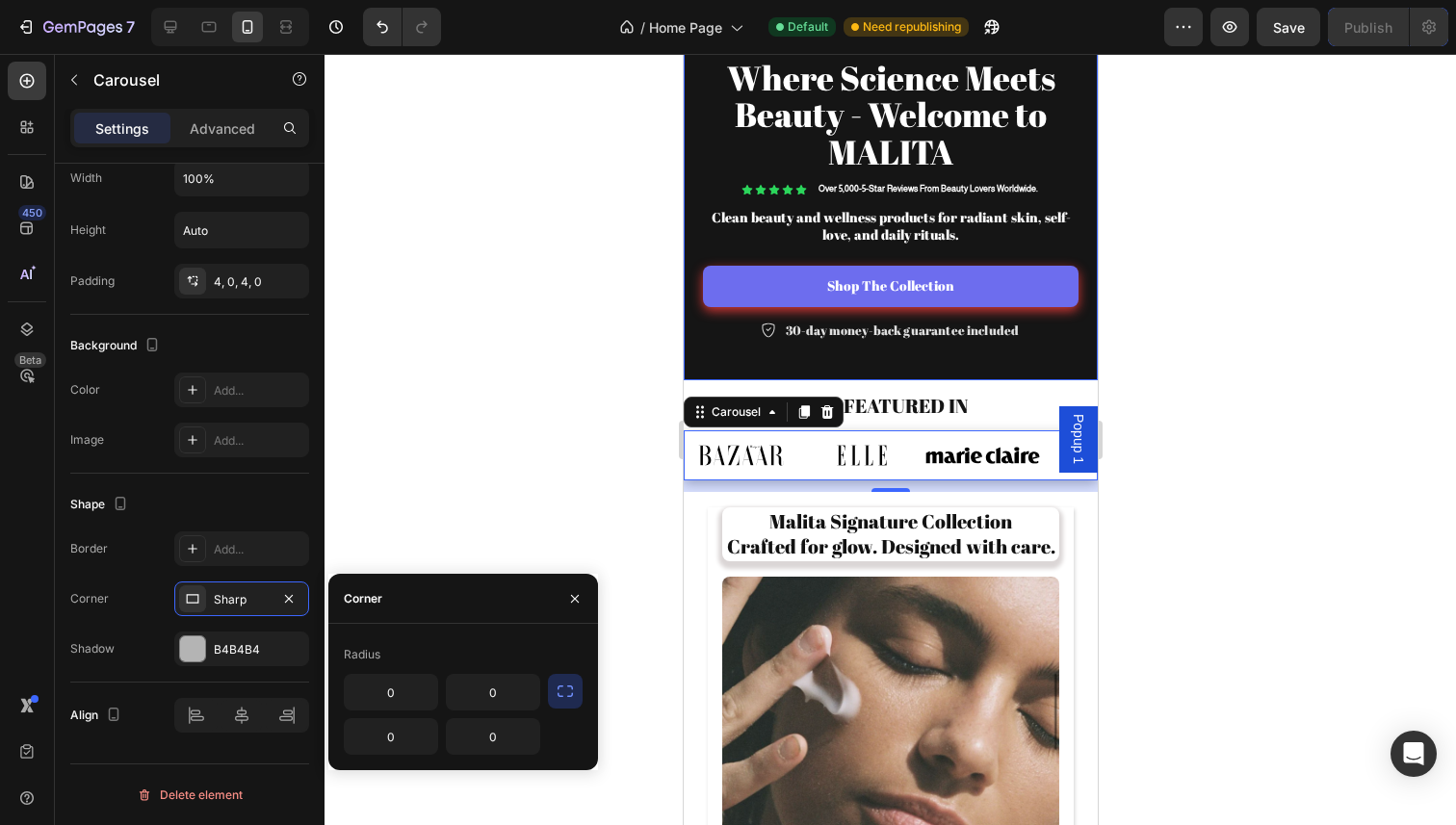 click 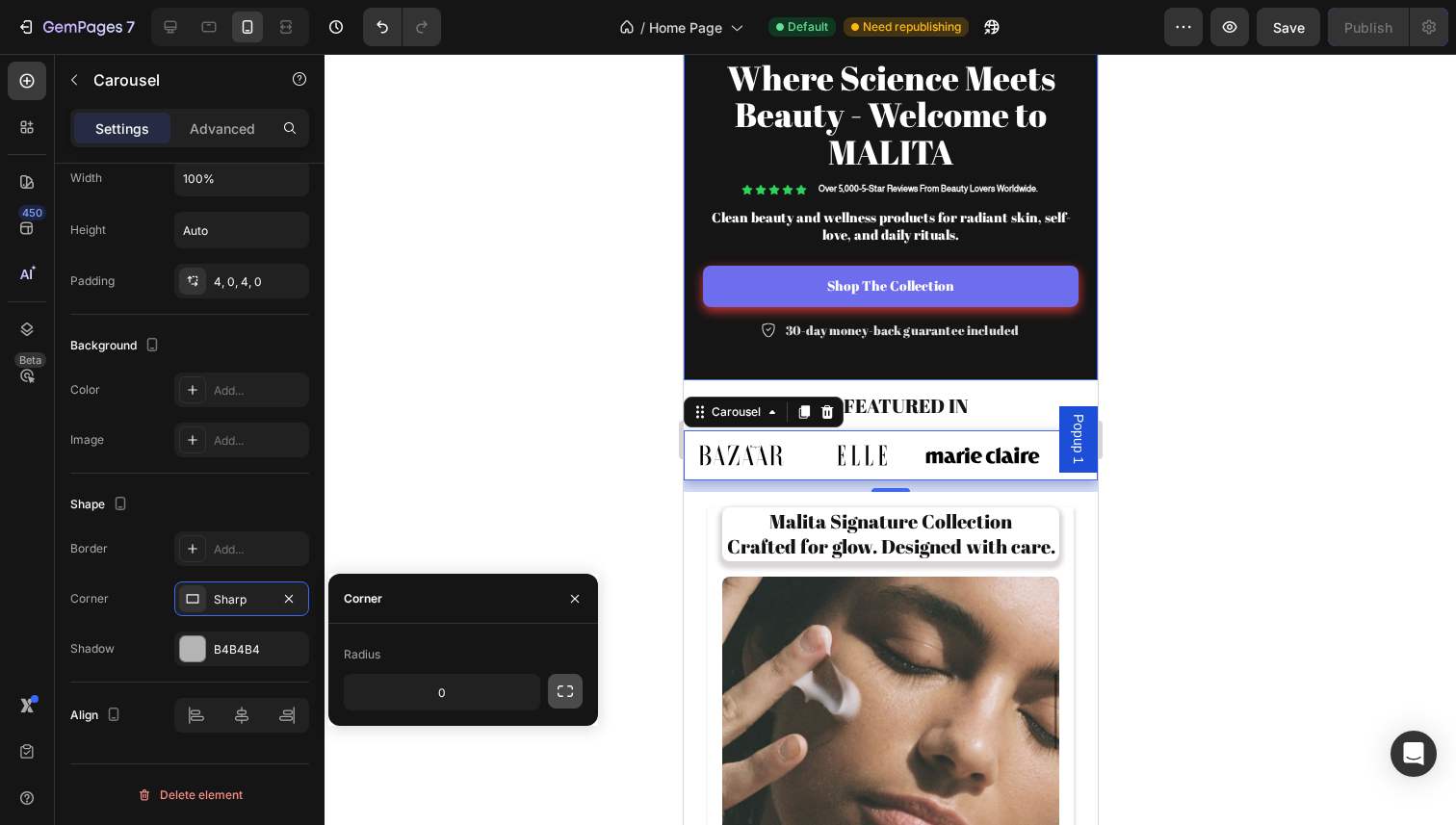 click 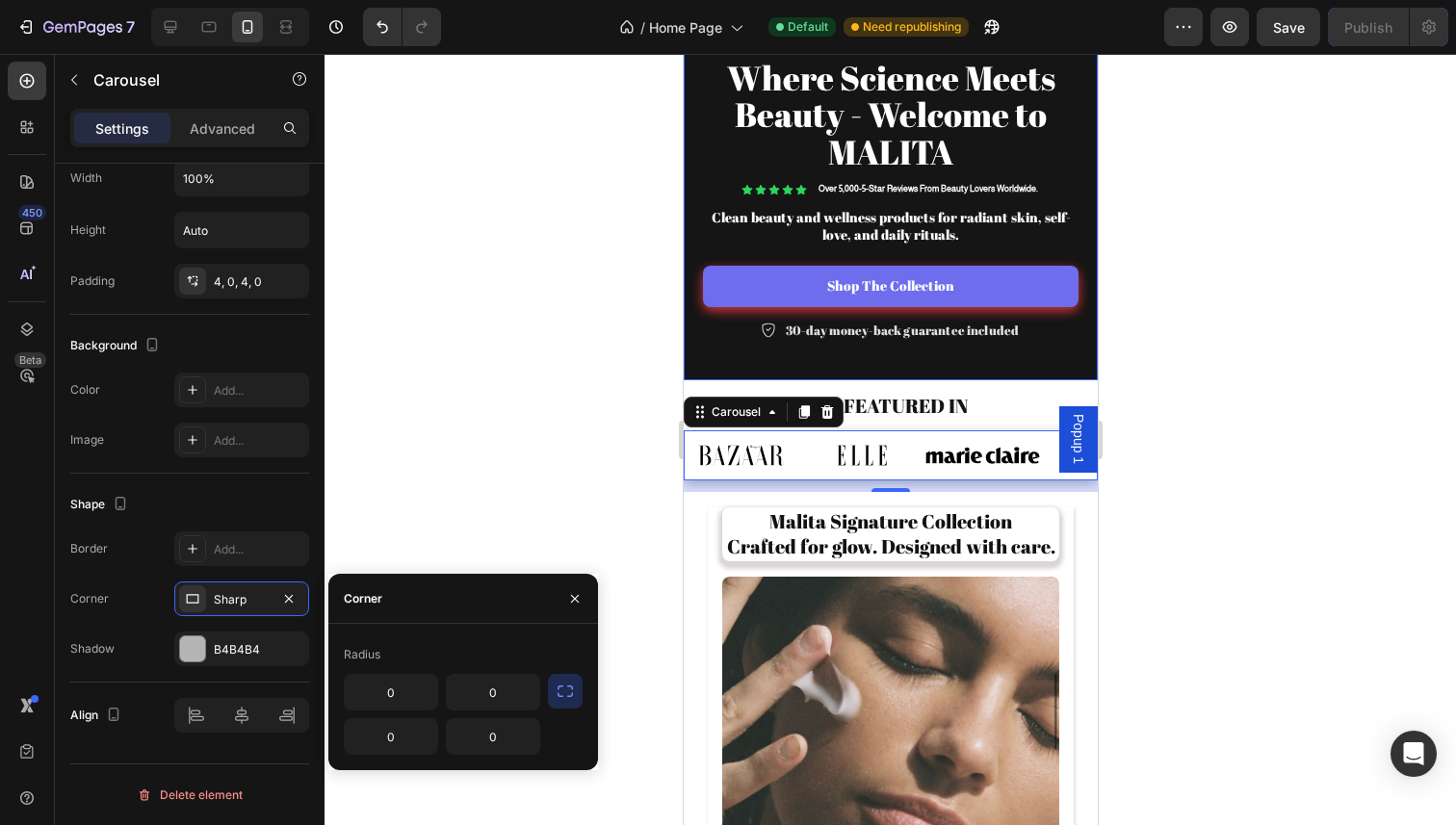 click 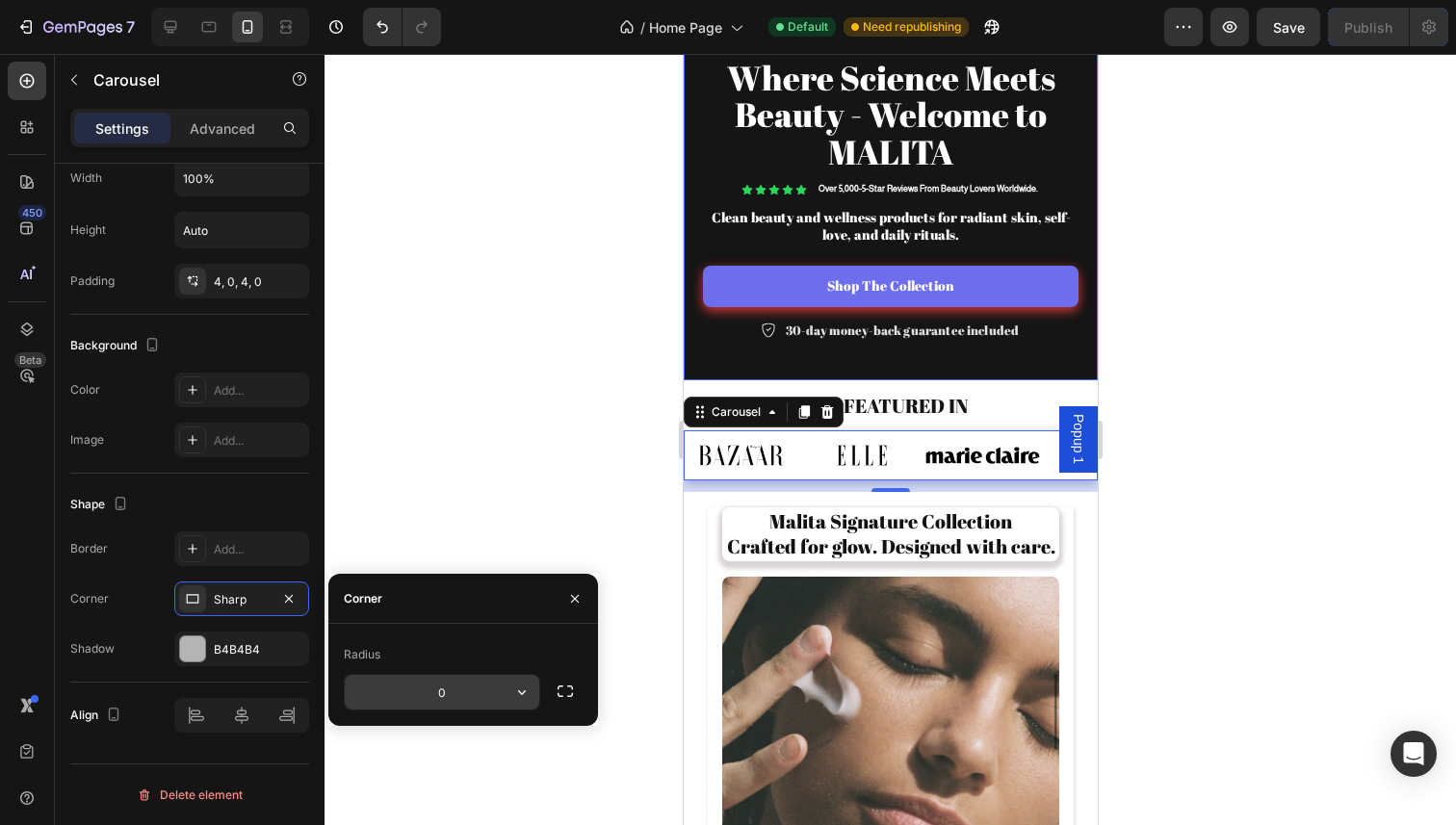 click on "0" at bounding box center [442, 692] 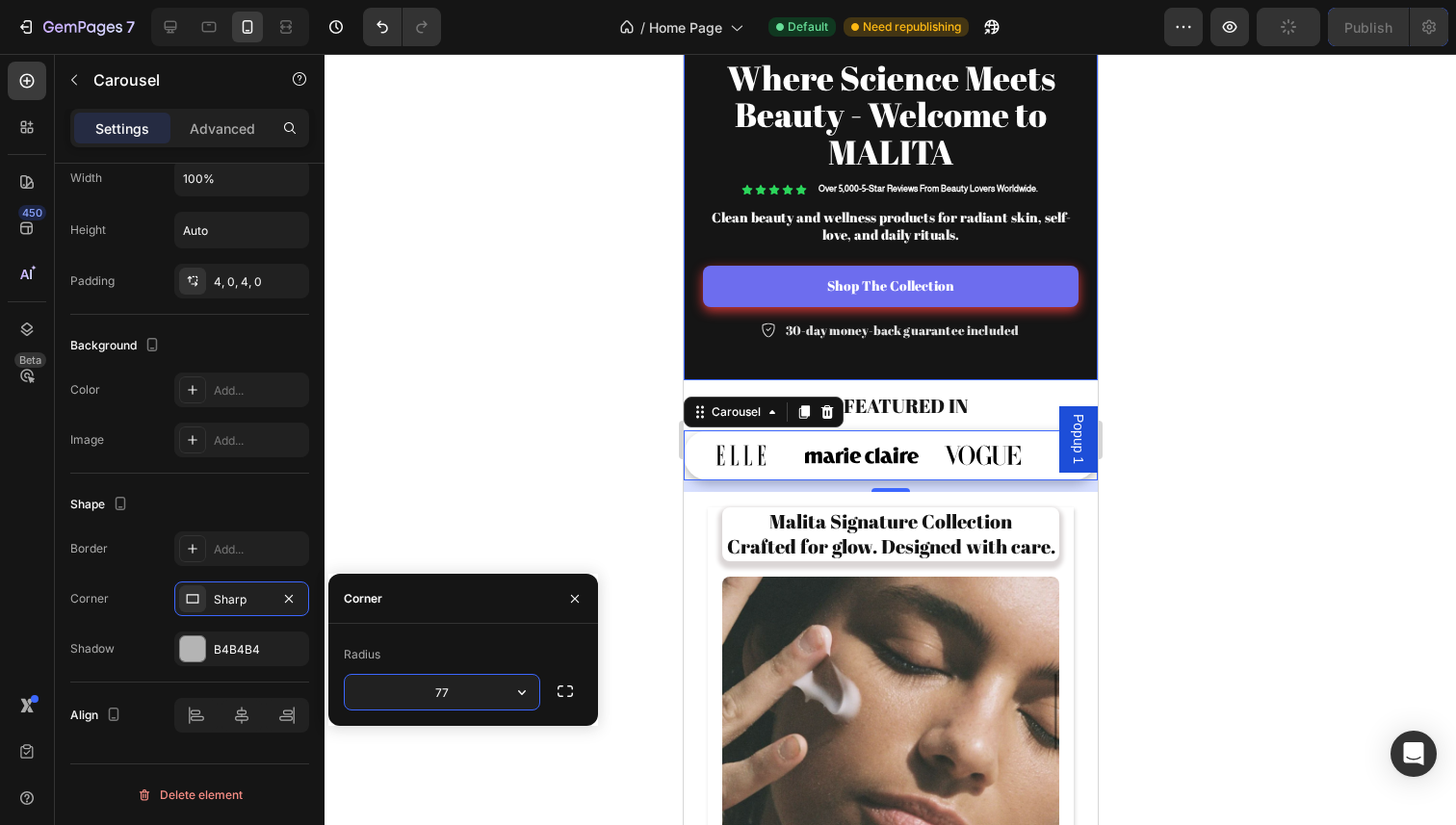 type on "7" 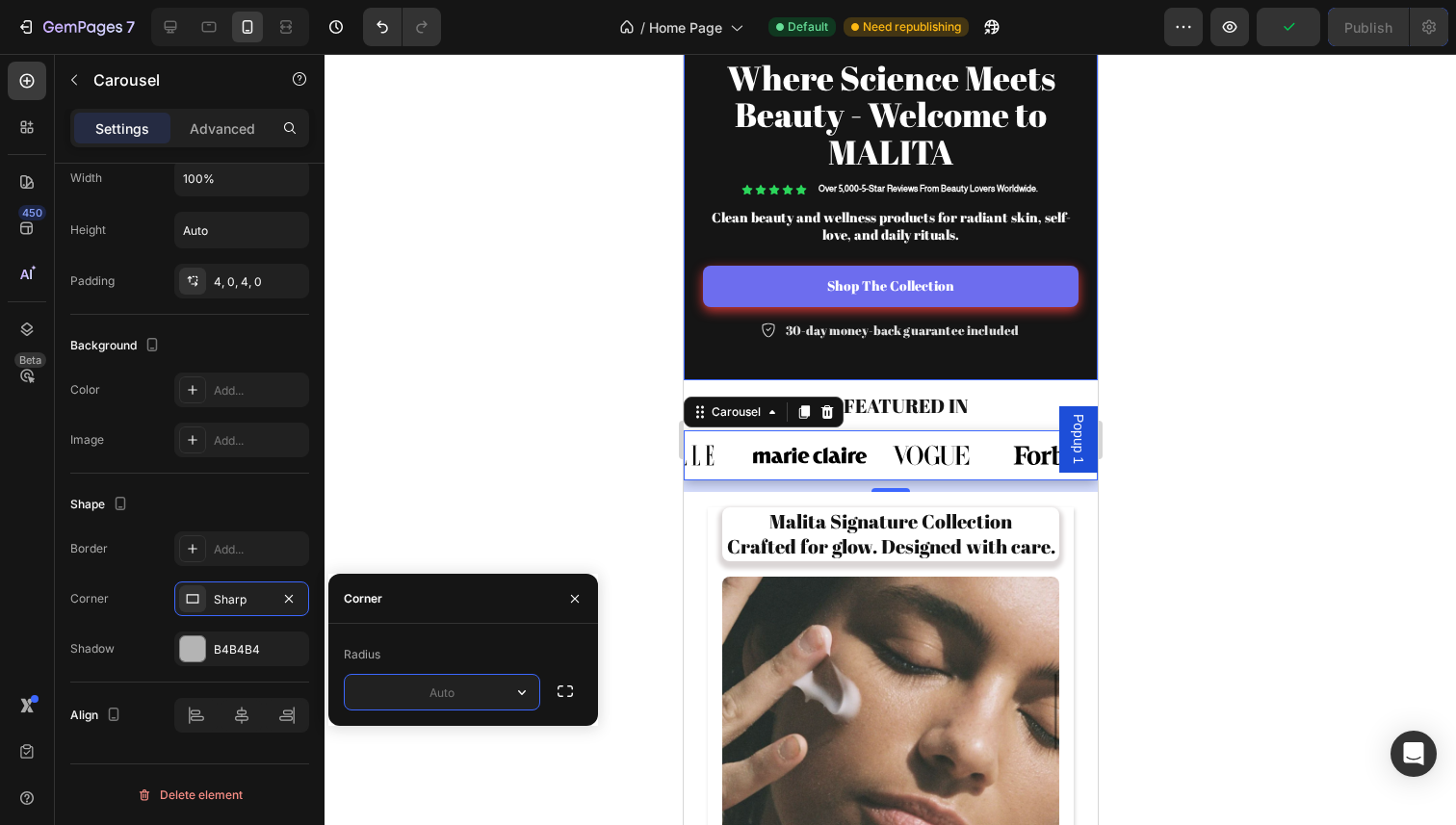 type on "1" 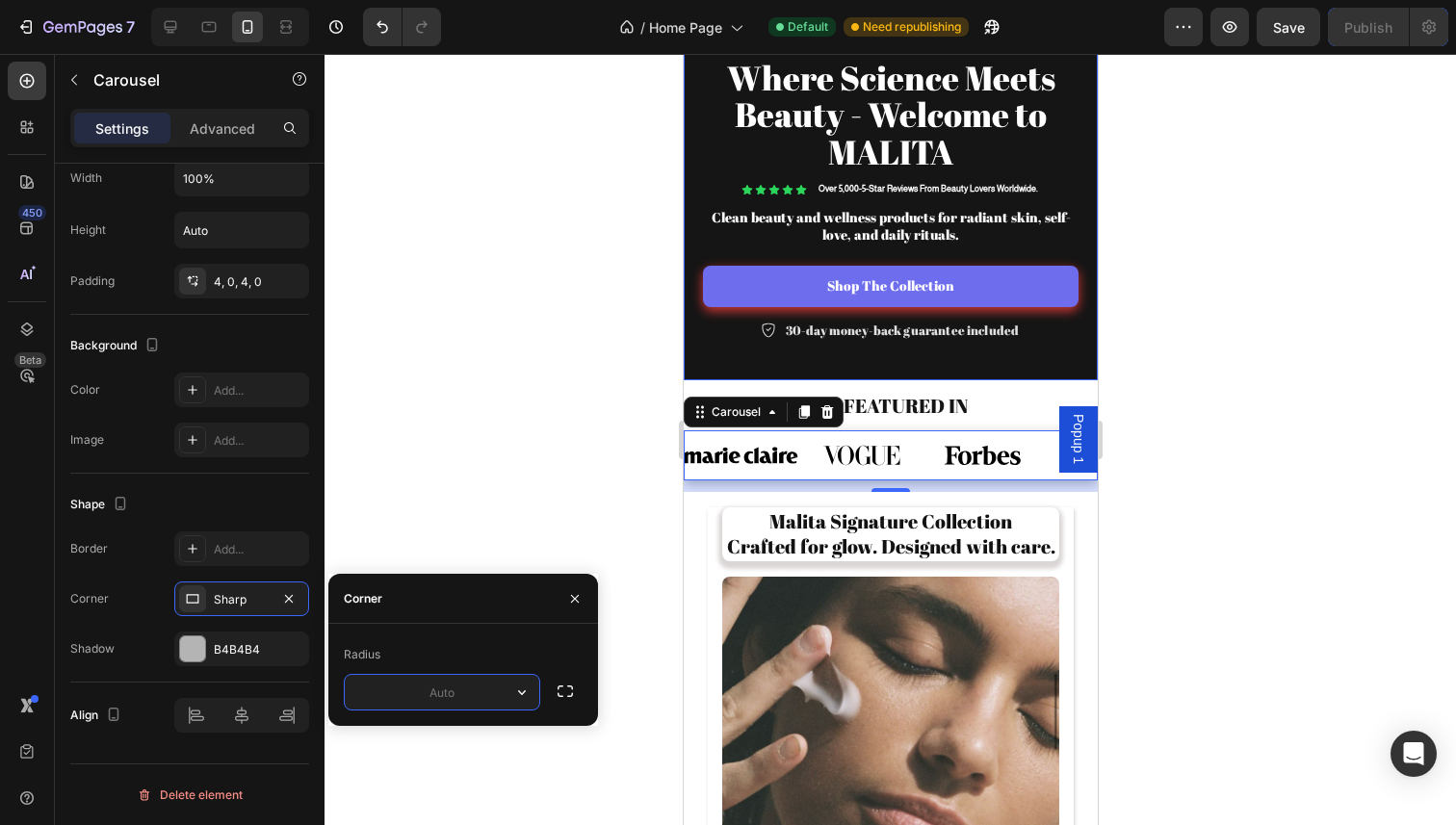 type on "4" 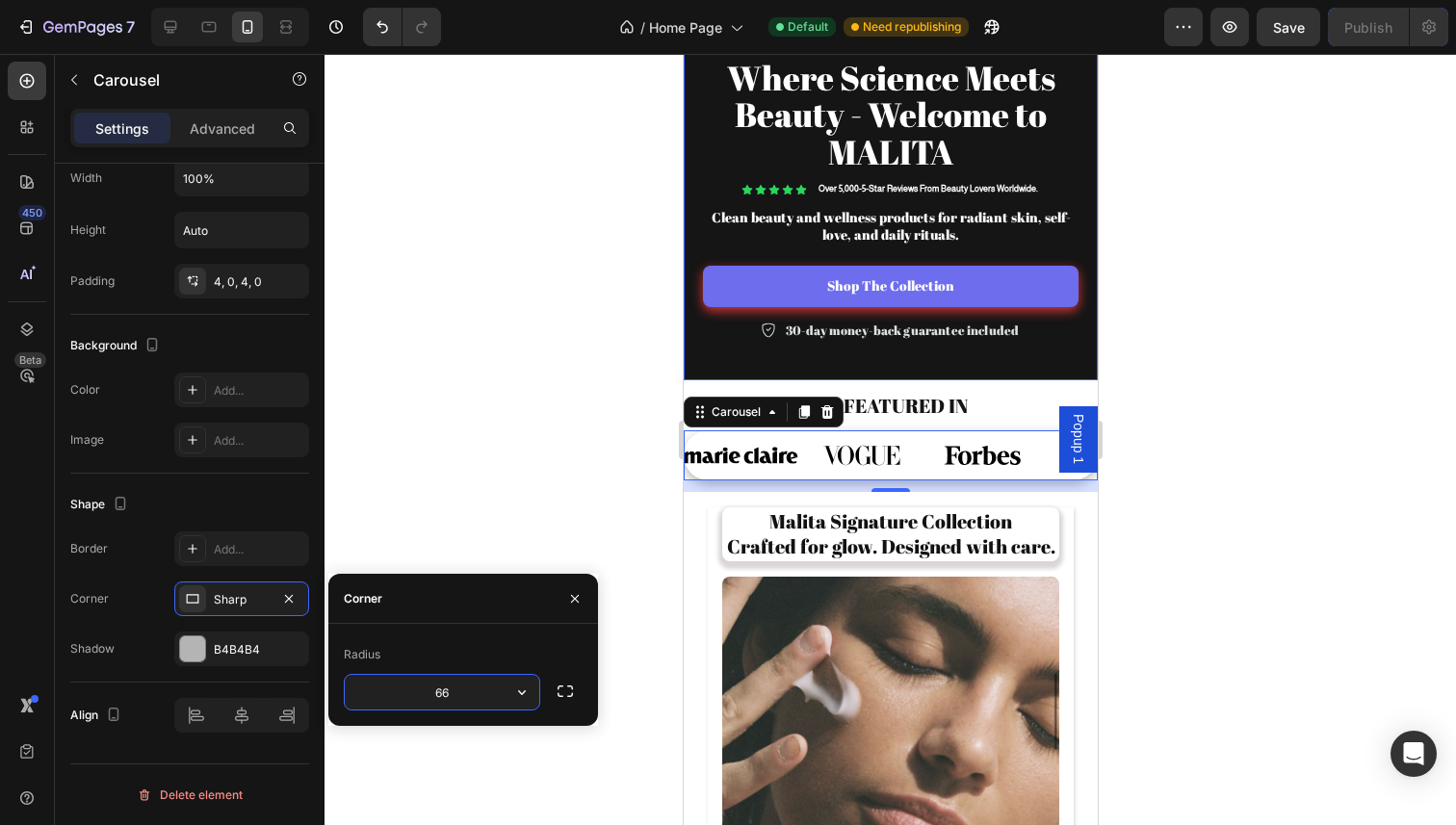 type on "6" 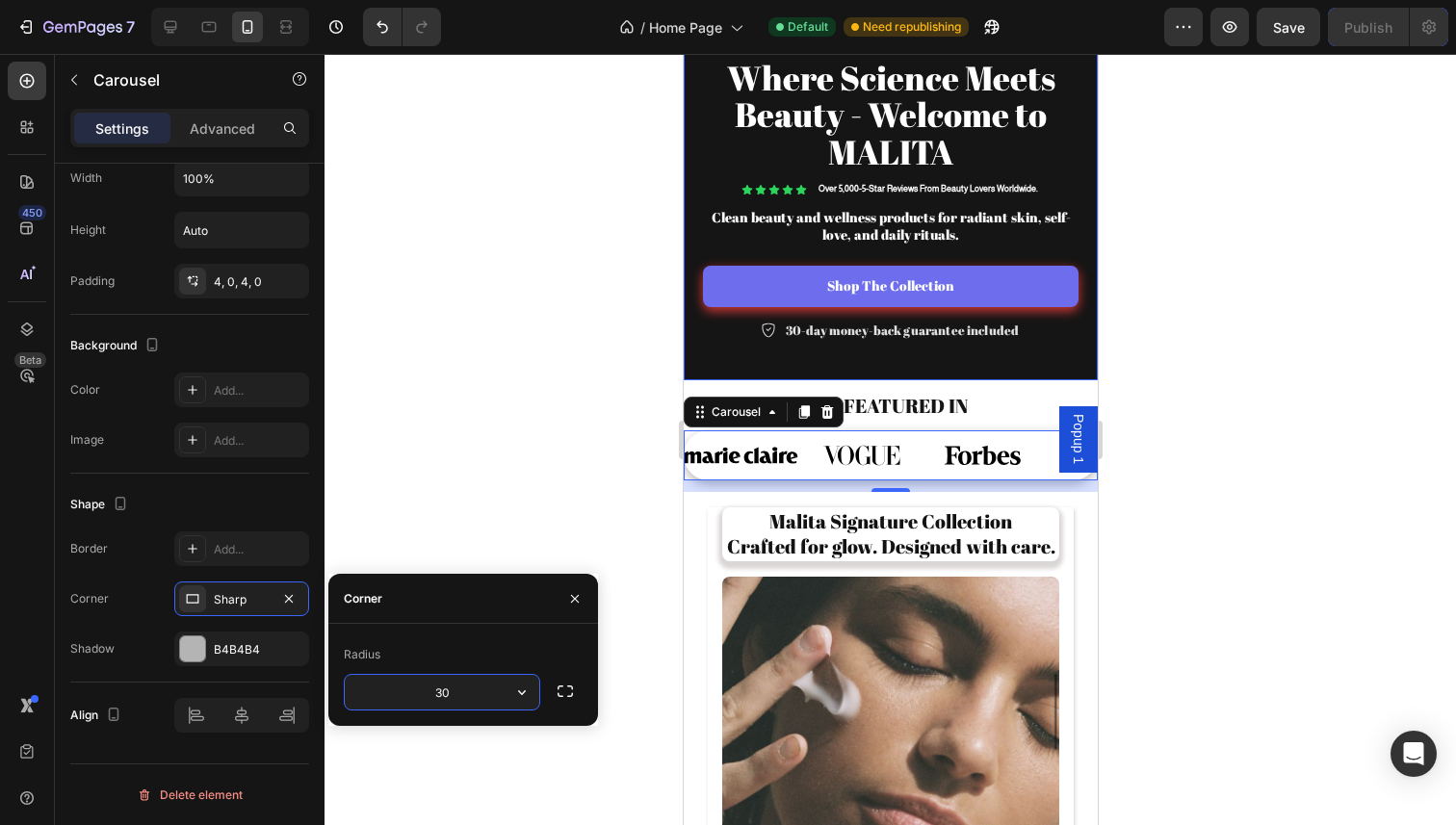 type on "3" 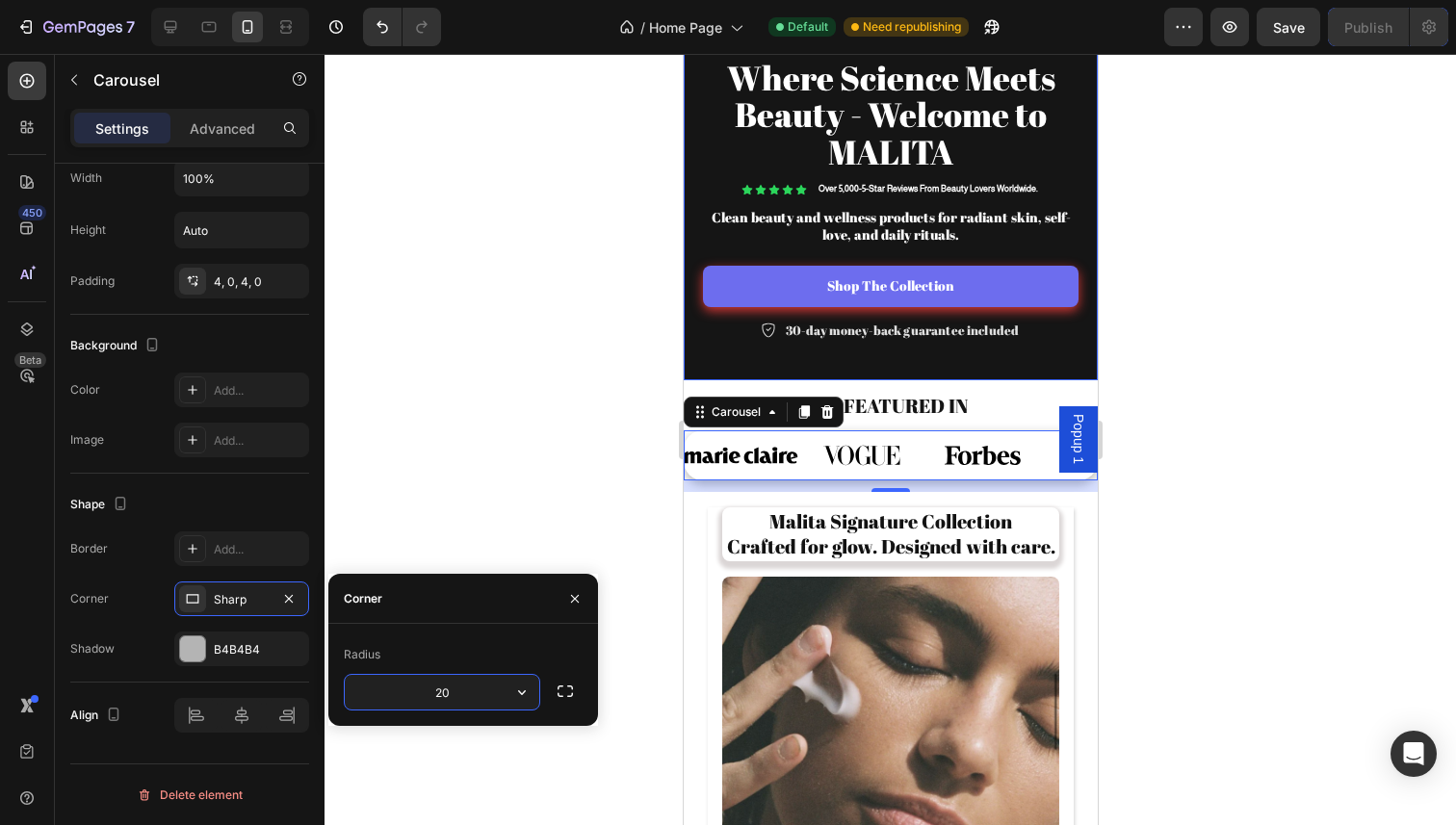 type on "2" 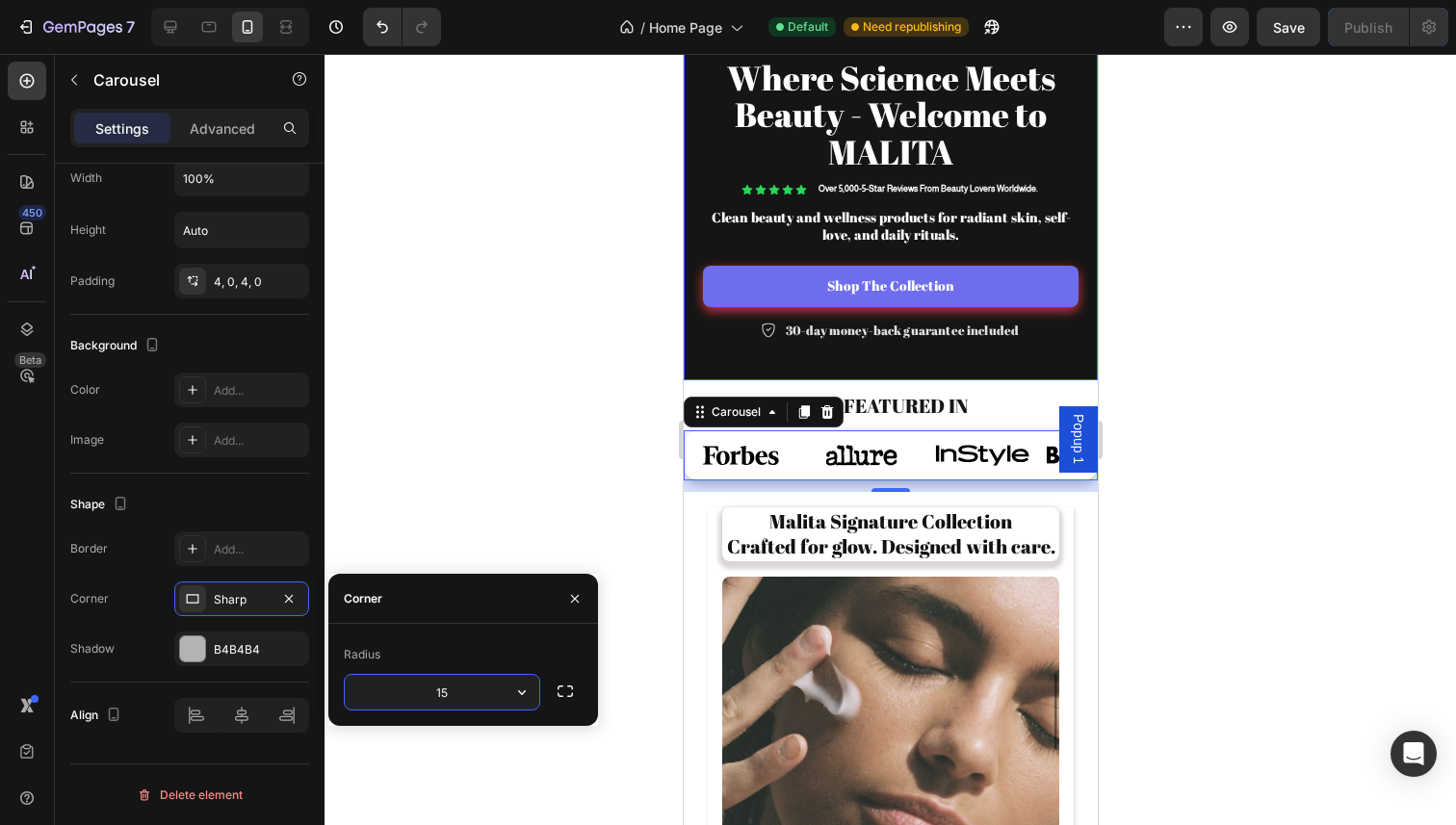 type on "1" 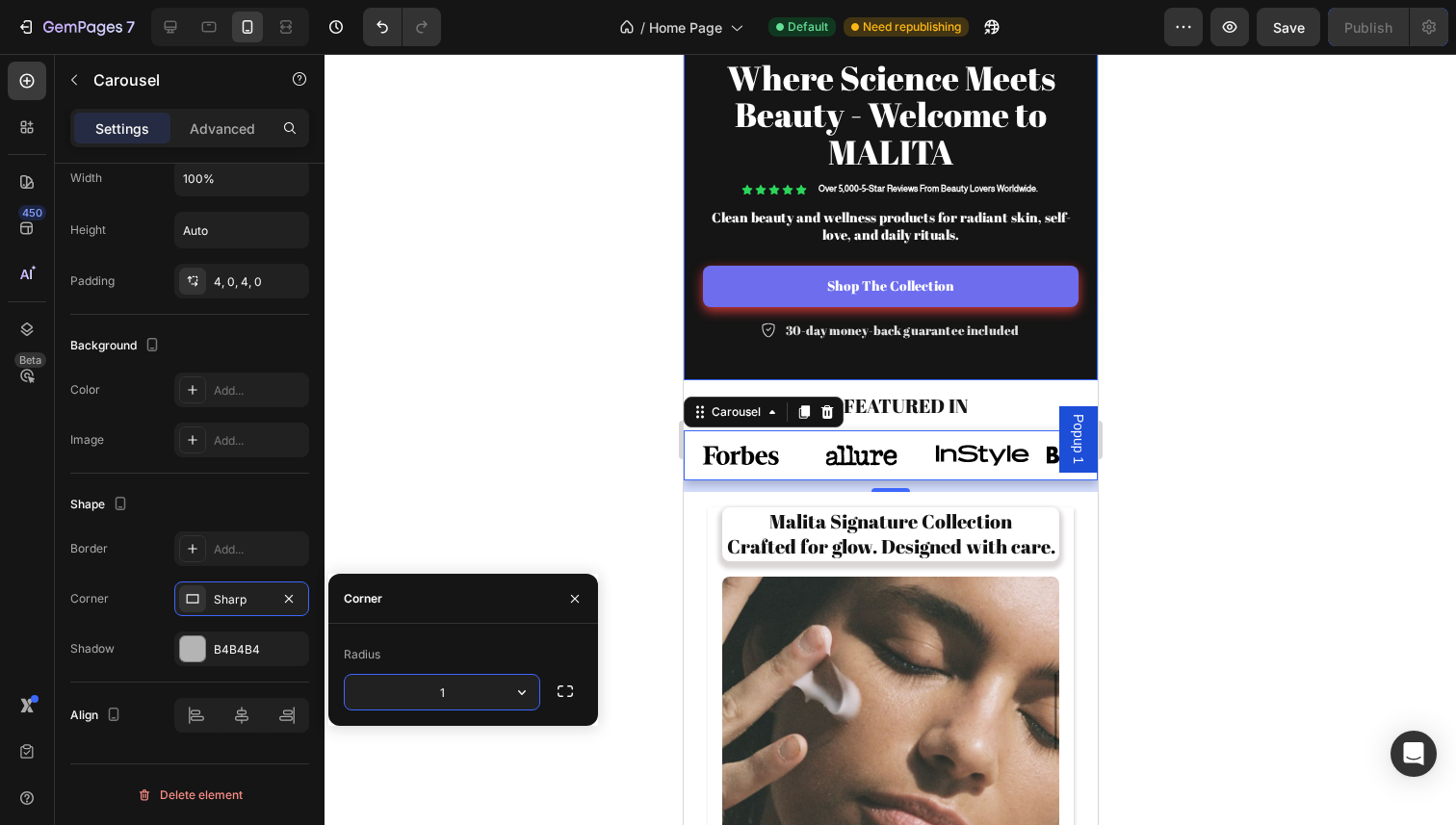 type on "12" 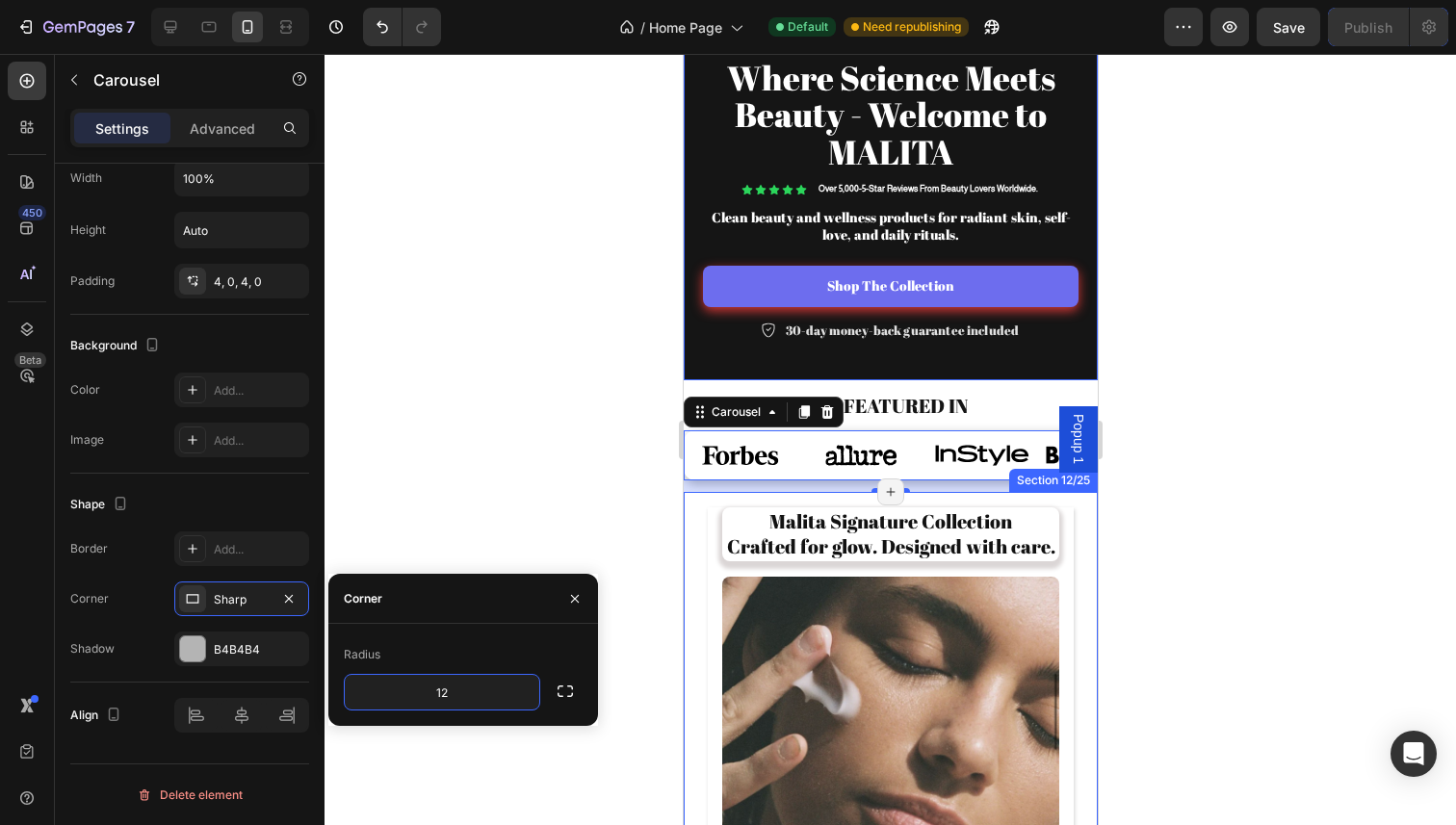 click 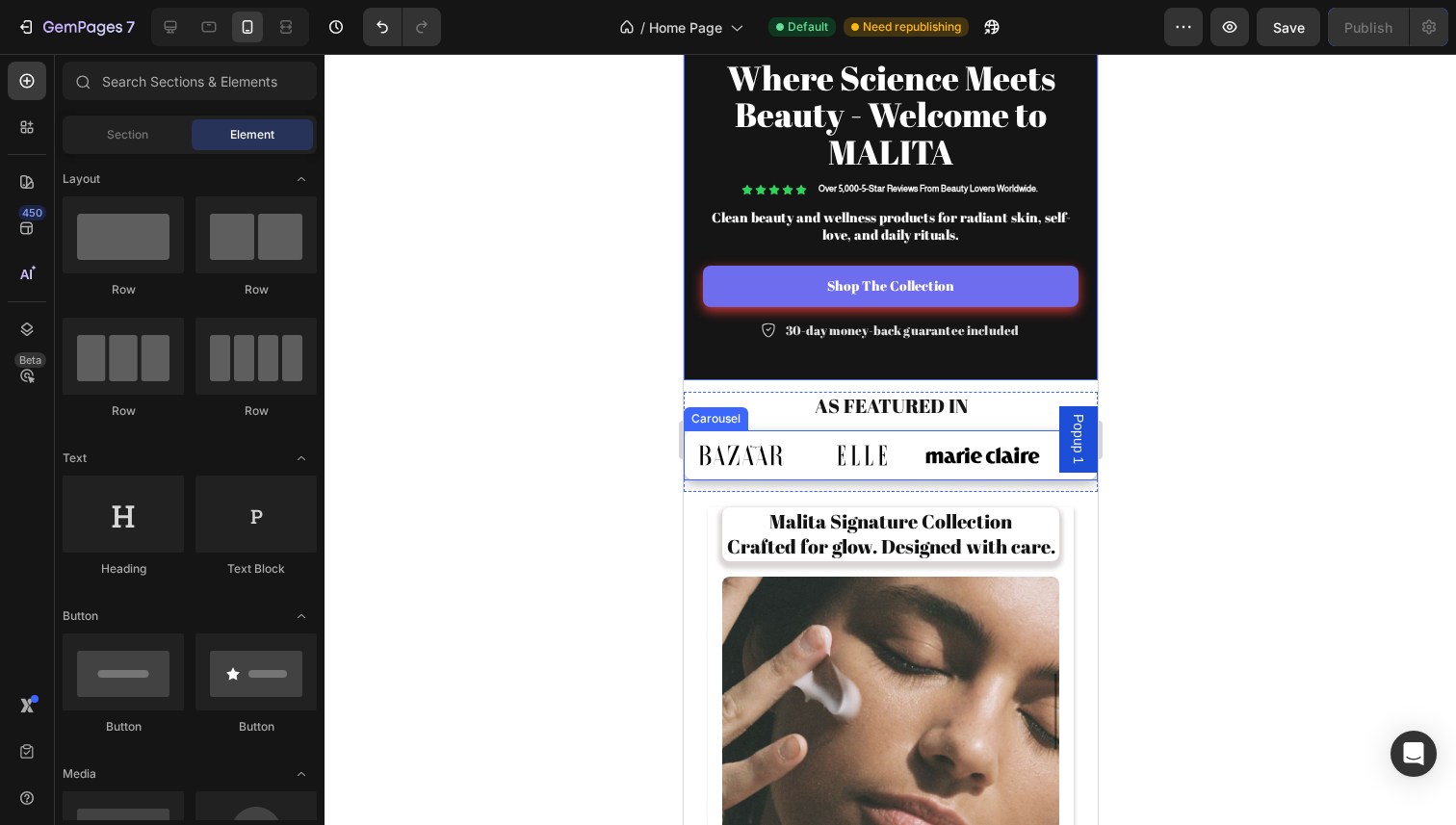click on "Image Image Image Image Image Image Image Image" at bounding box center [890, 455] 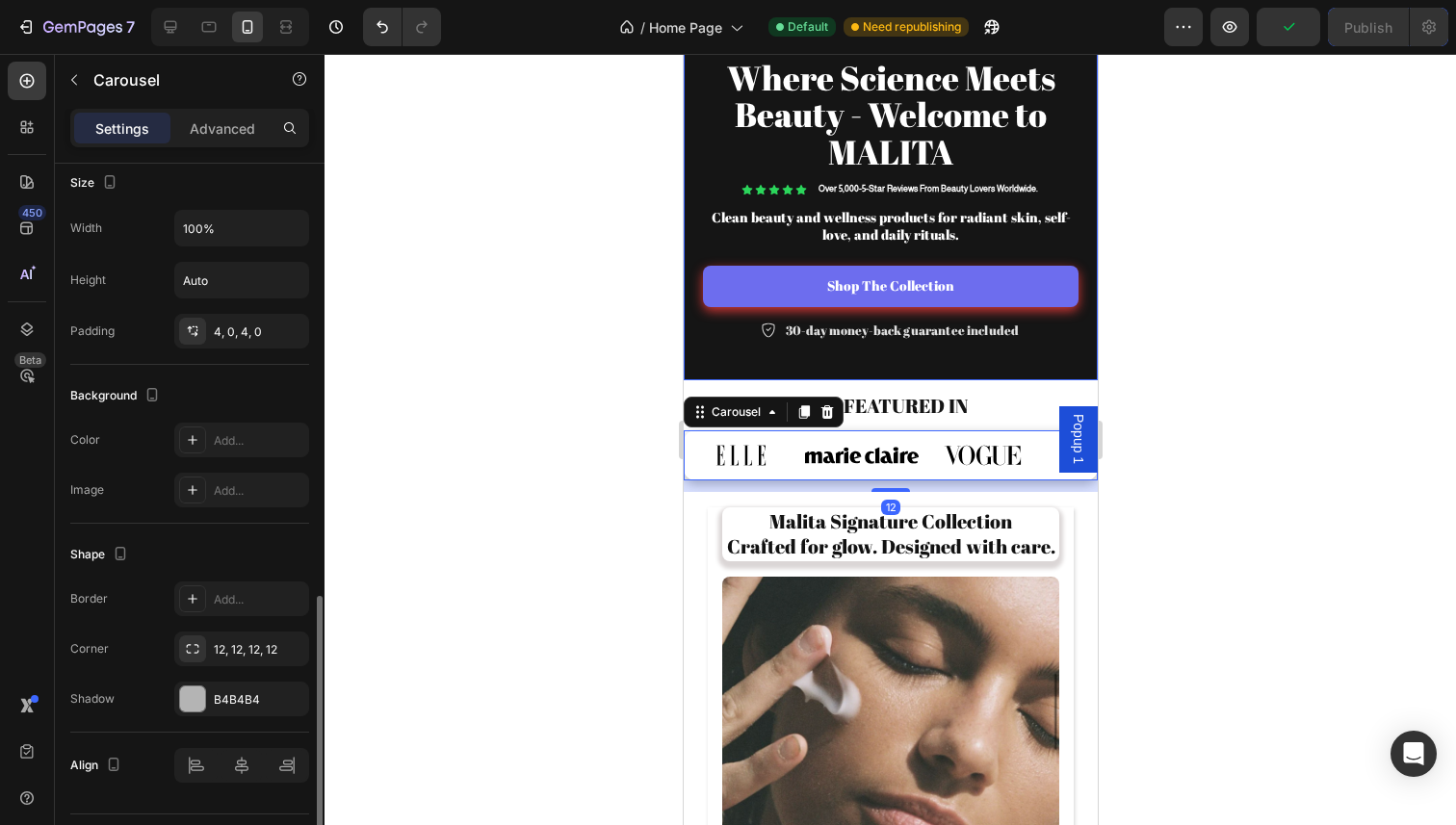 scroll, scrollTop: 1271, scrollLeft: 0, axis: vertical 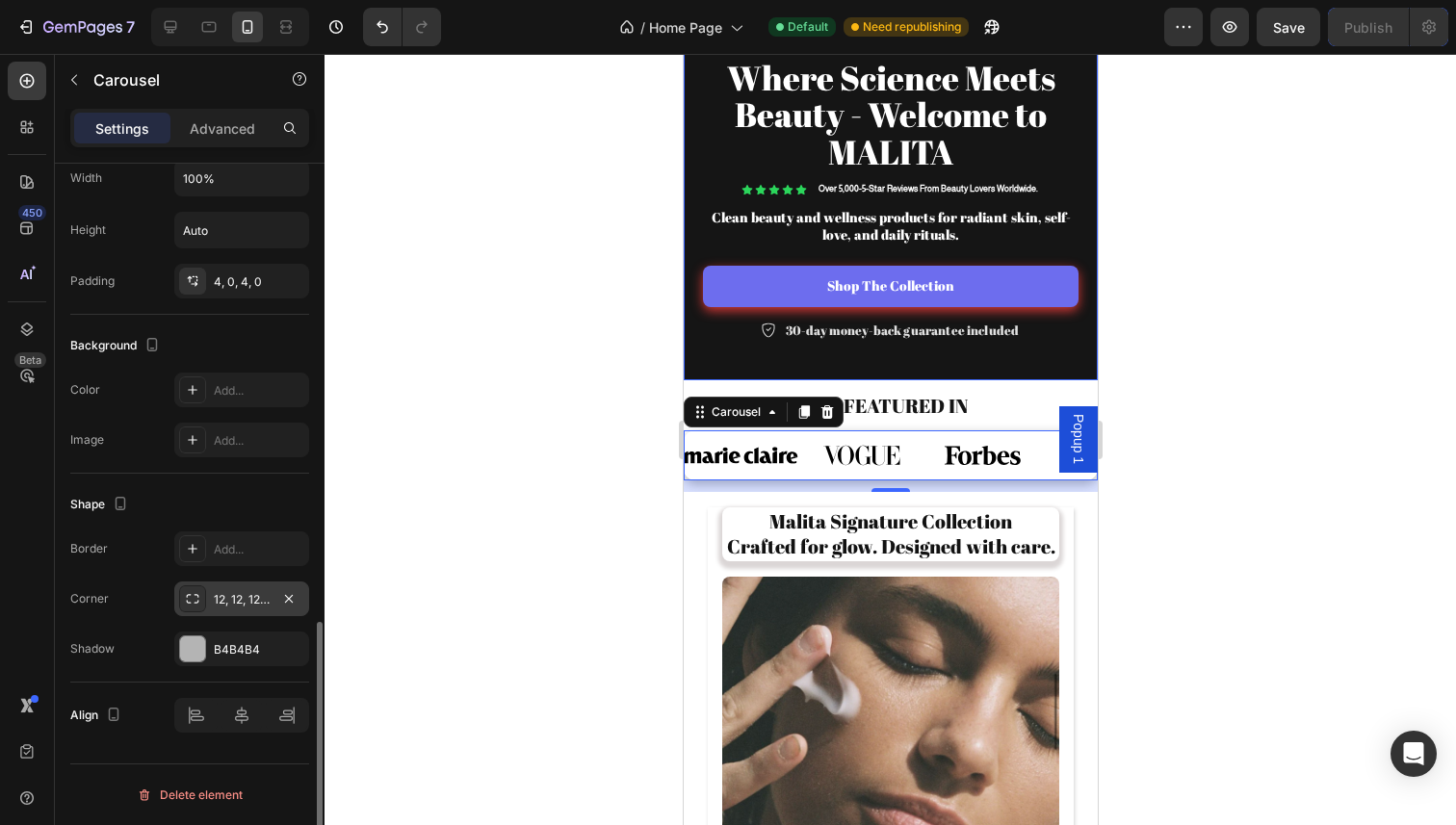 click 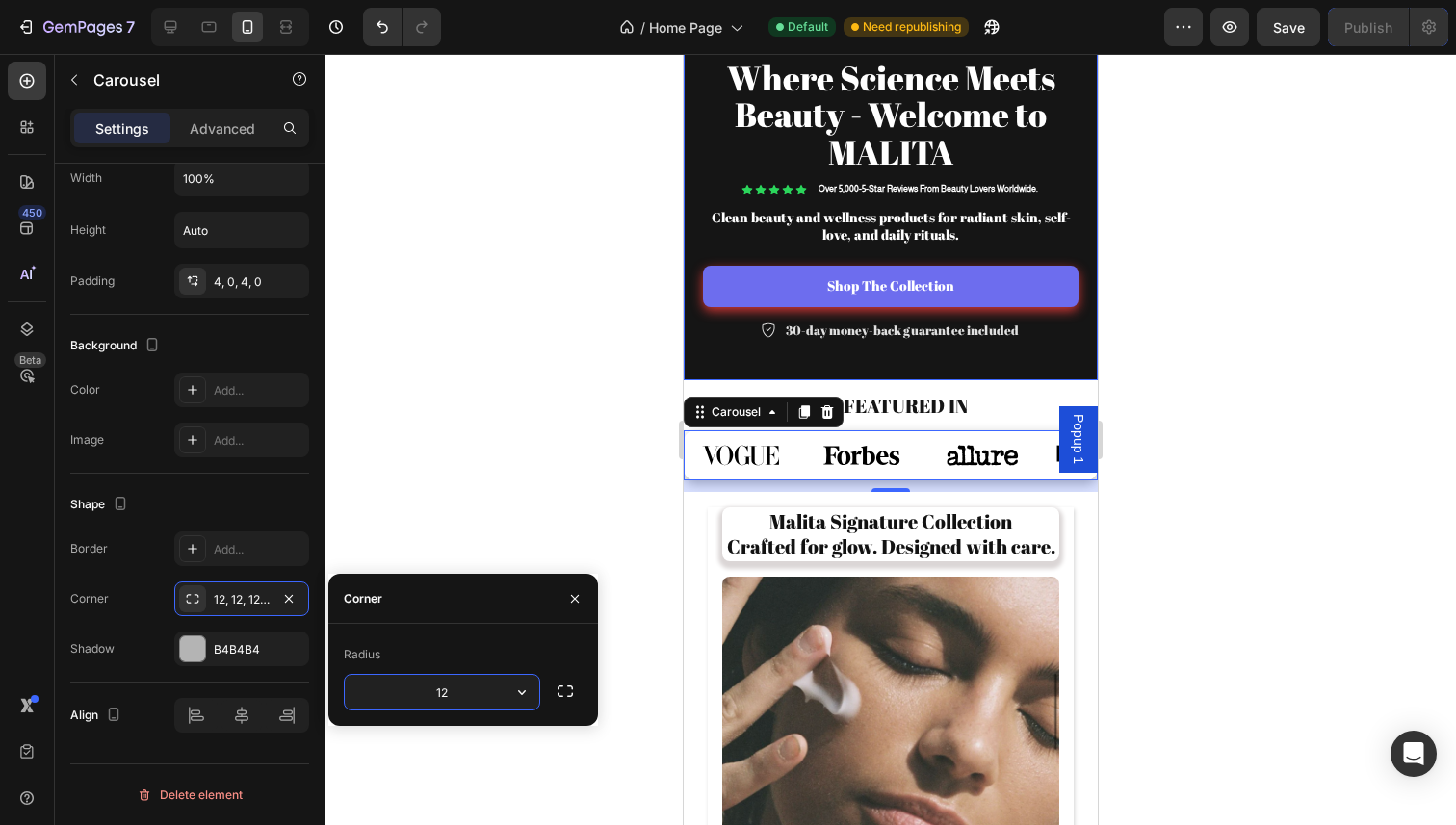 click on "12" at bounding box center [442, 692] 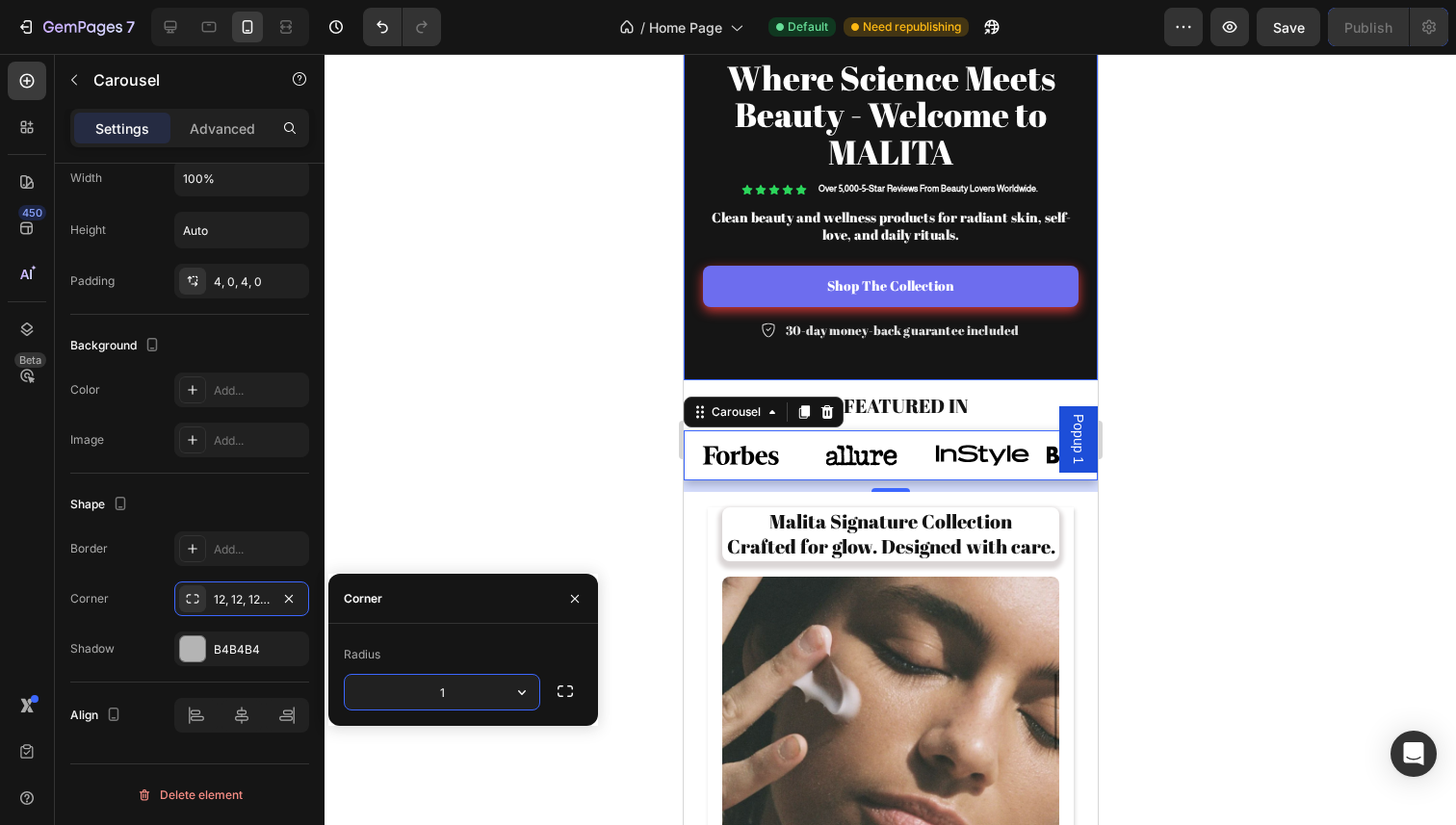 type on "10" 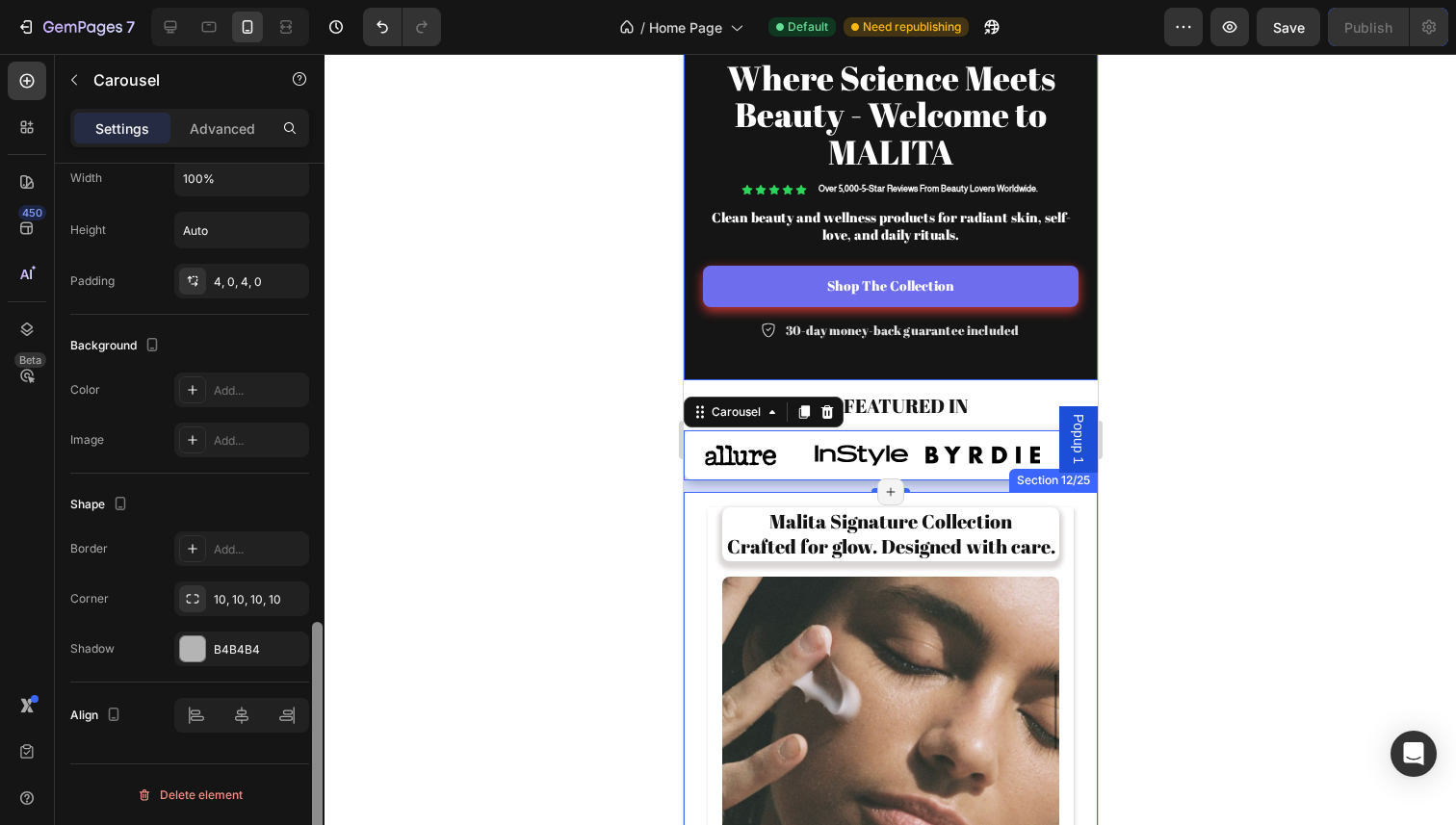 drag, startPoint x: 555, startPoint y: 505, endPoint x: 322, endPoint y: 403, distance: 254.3482 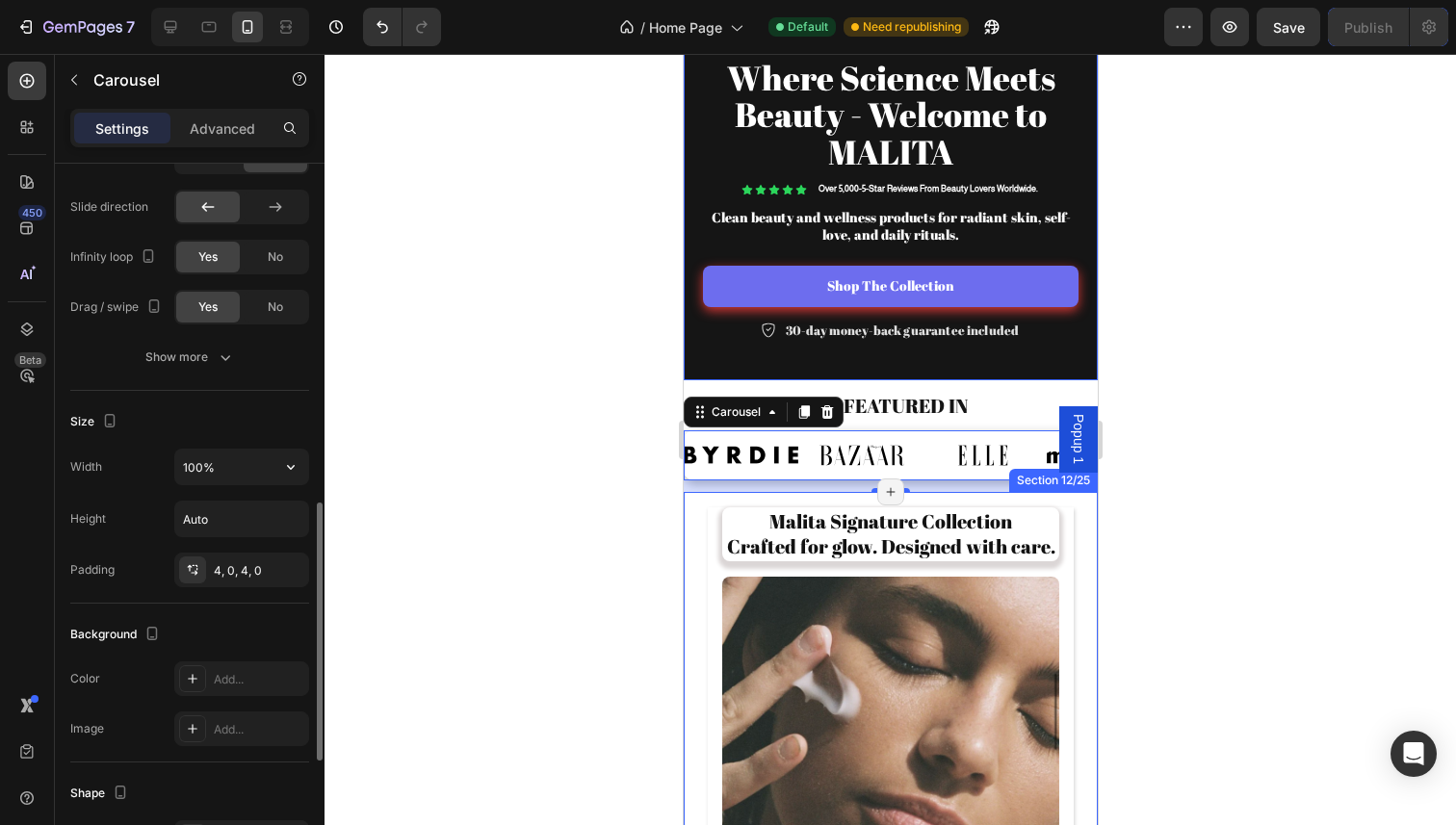 scroll, scrollTop: 971, scrollLeft: 0, axis: vertical 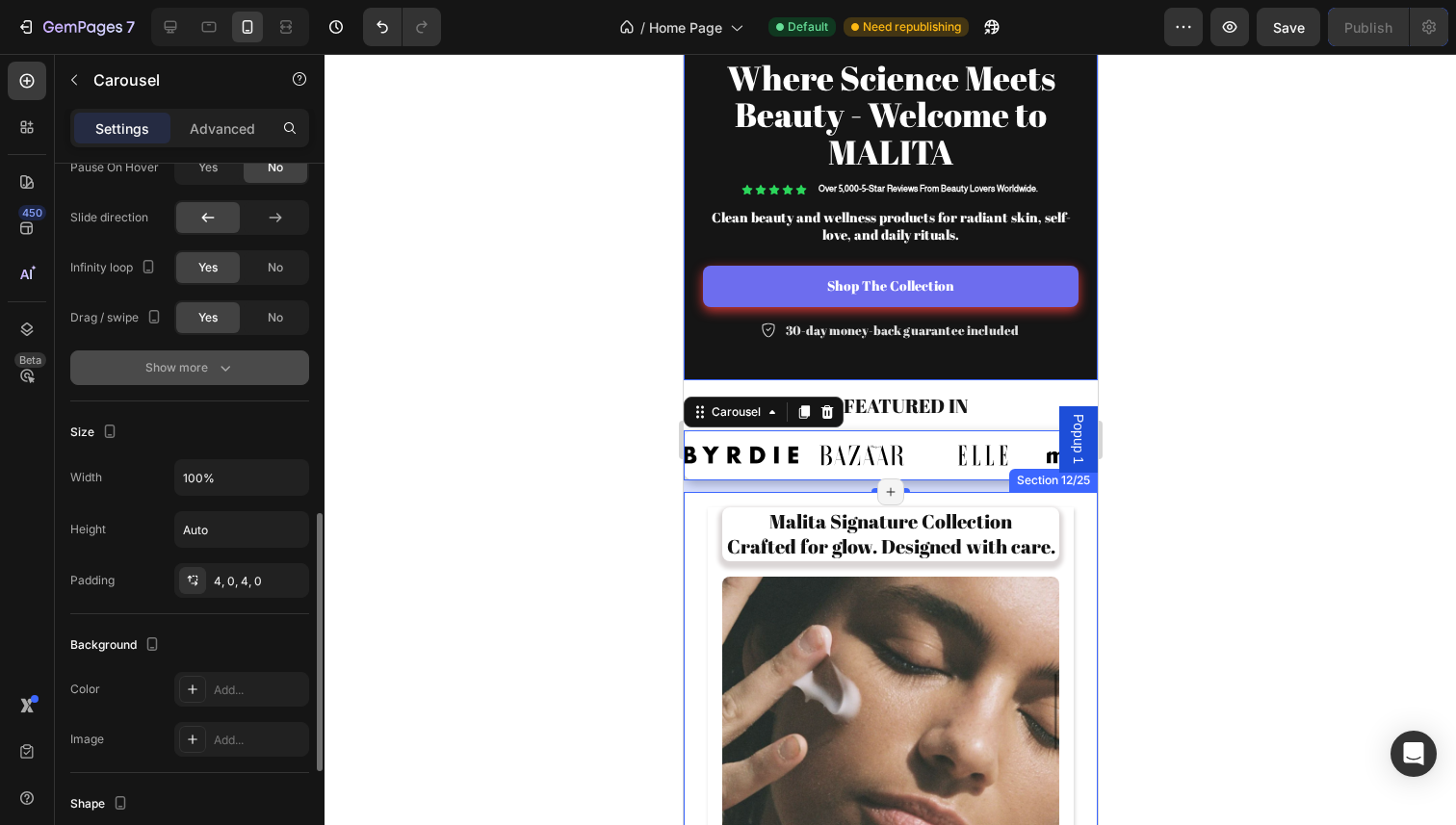 click 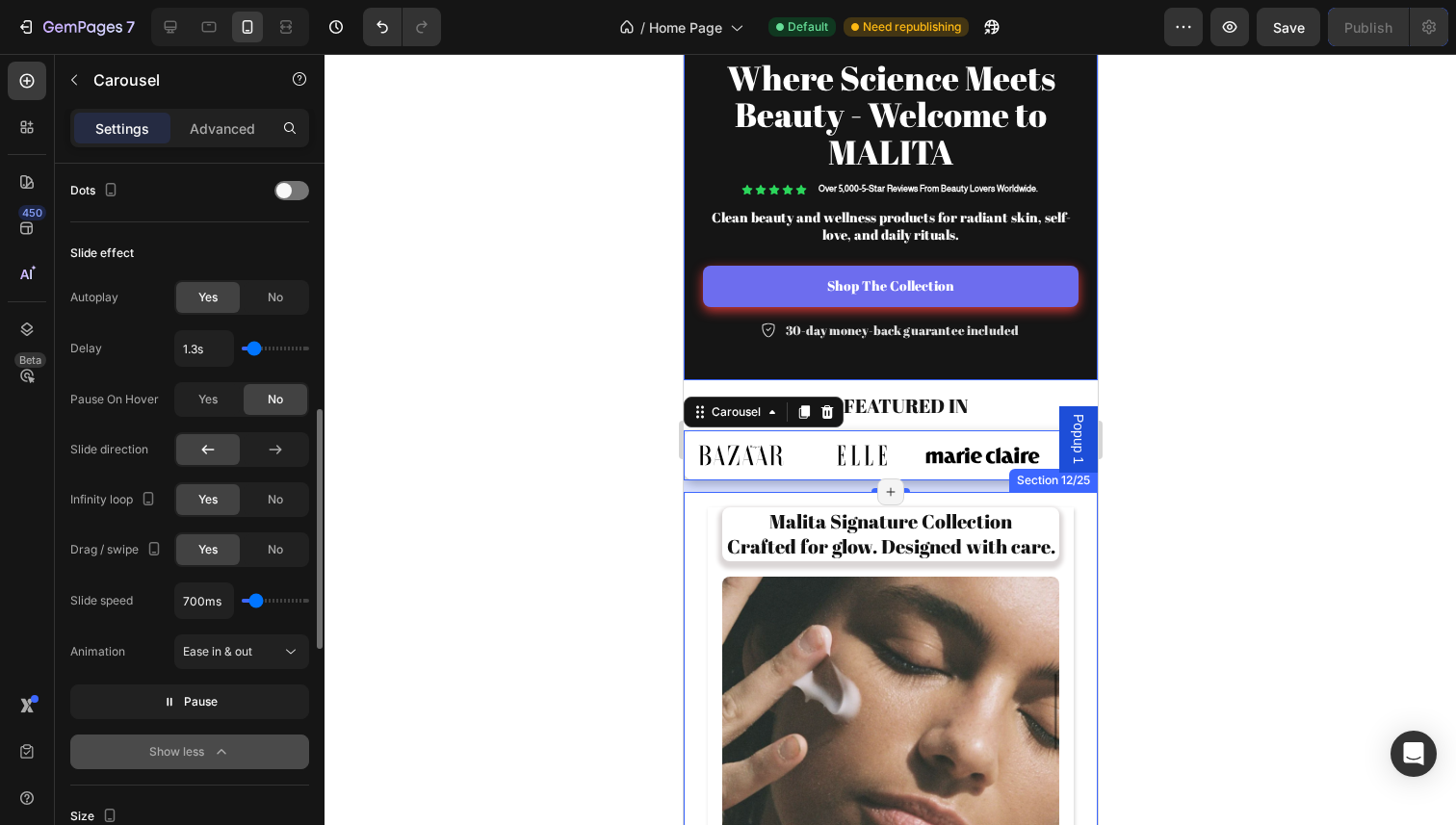scroll, scrollTop: 735, scrollLeft: 0, axis: vertical 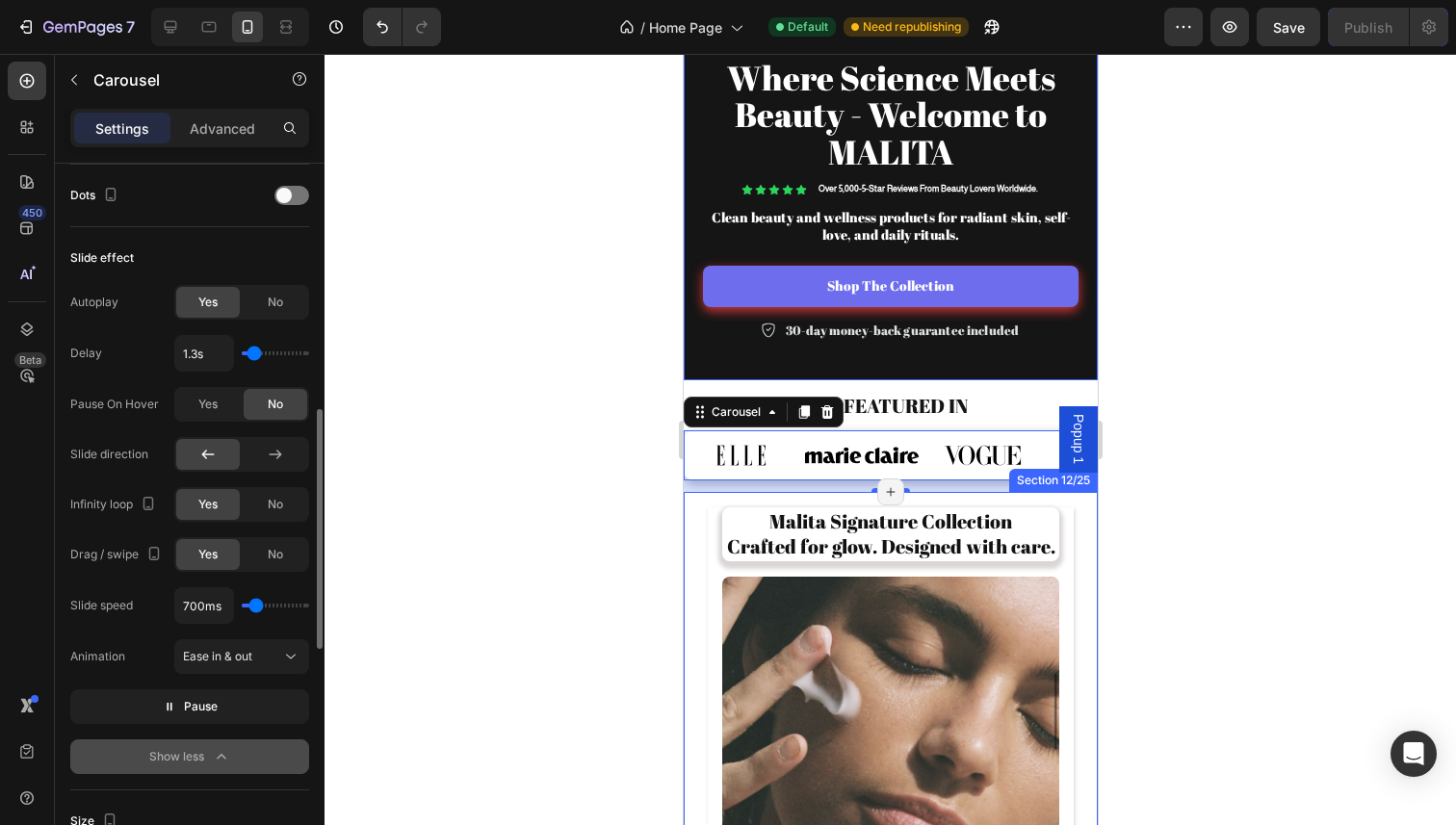 type on "1.4s" 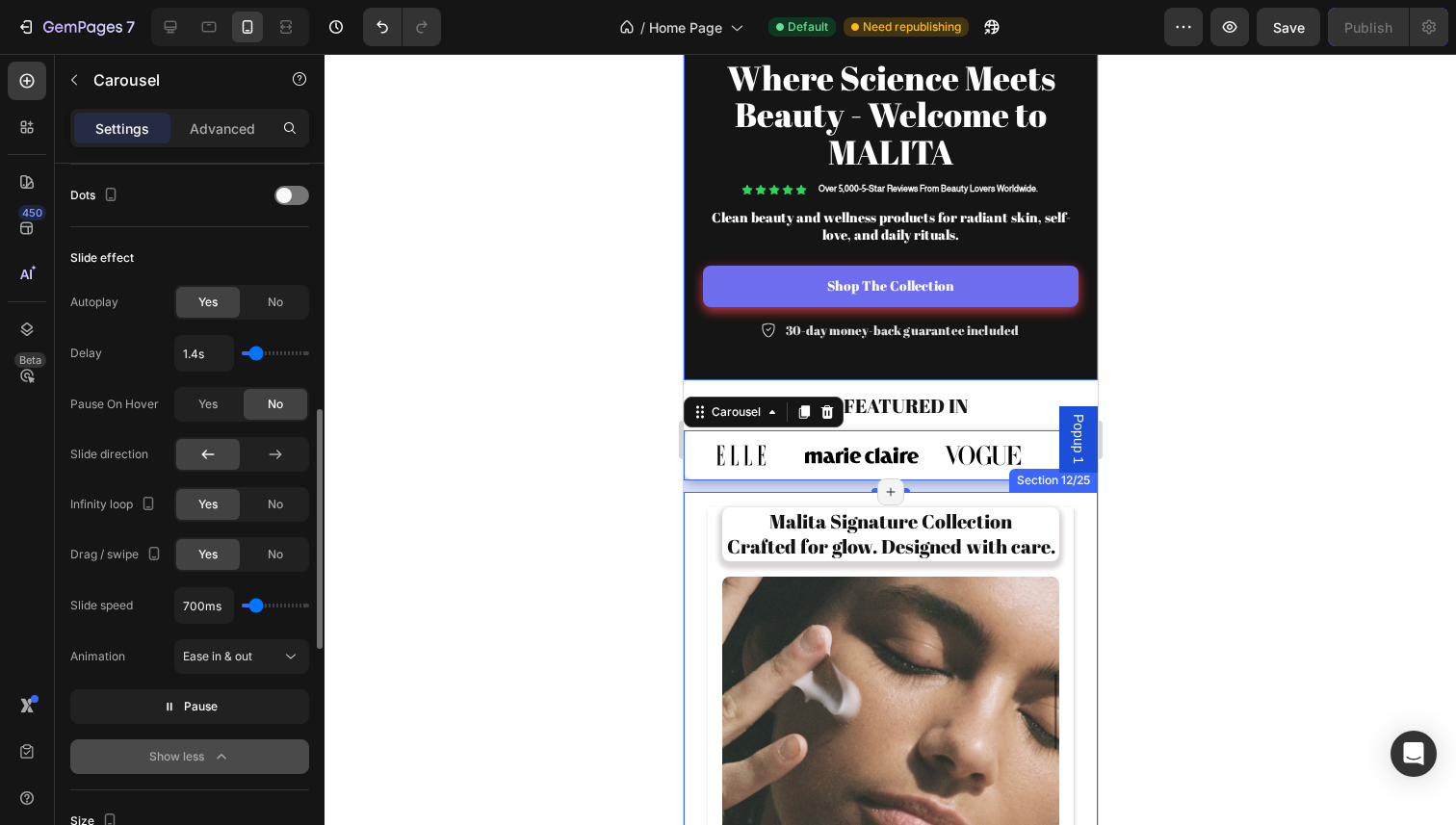 type on "1.5s" 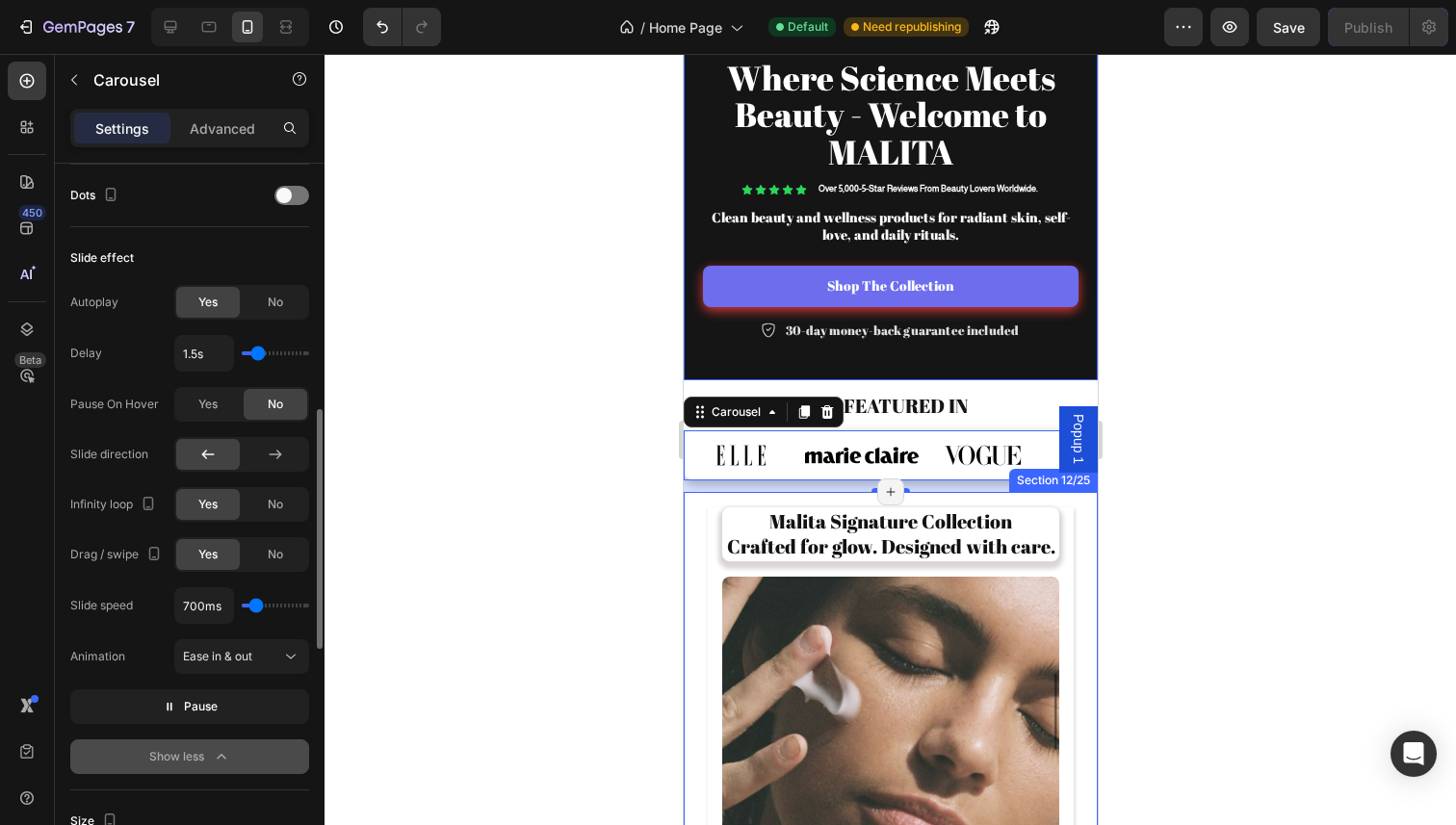 type on "1.5" 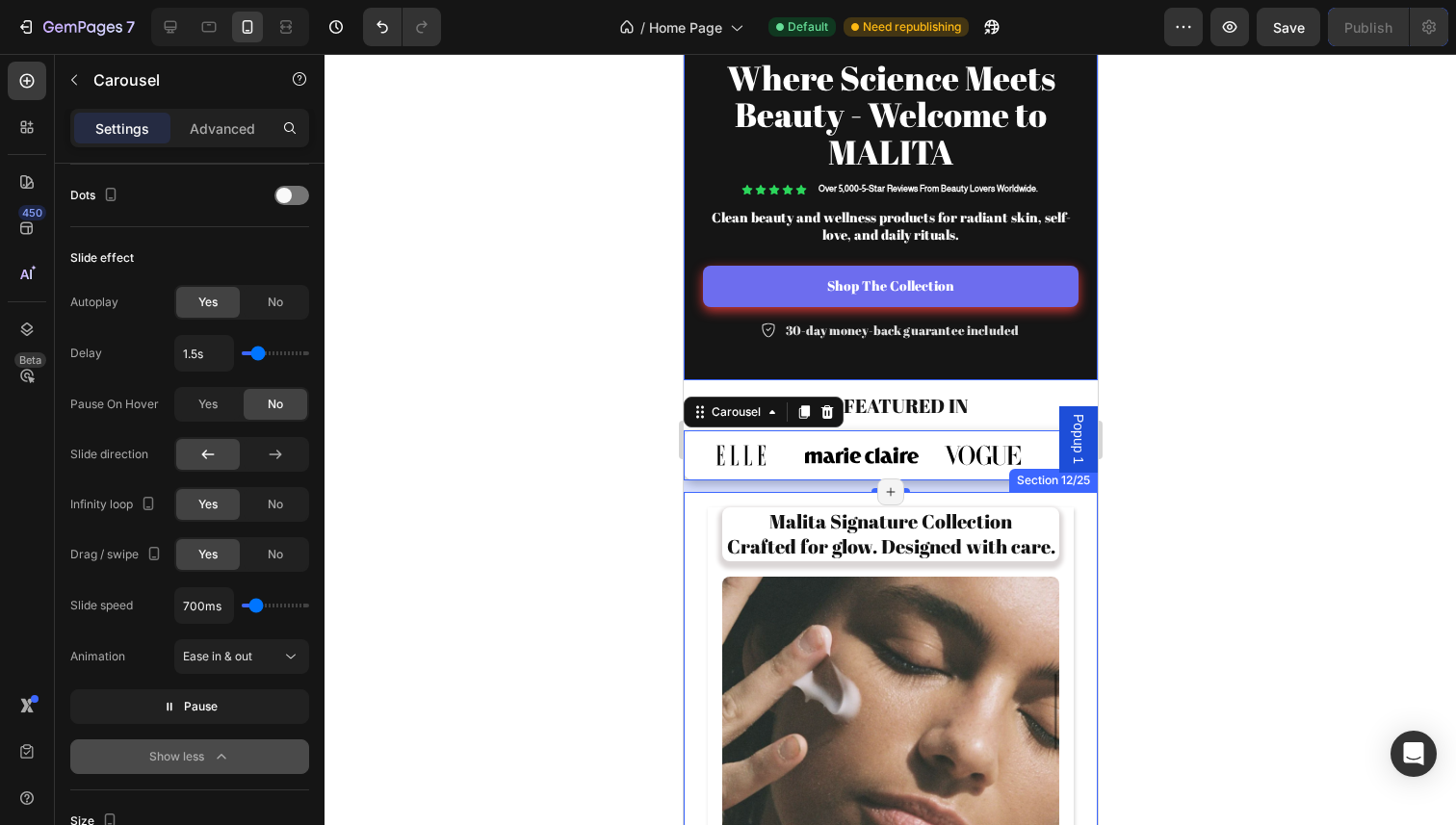 click 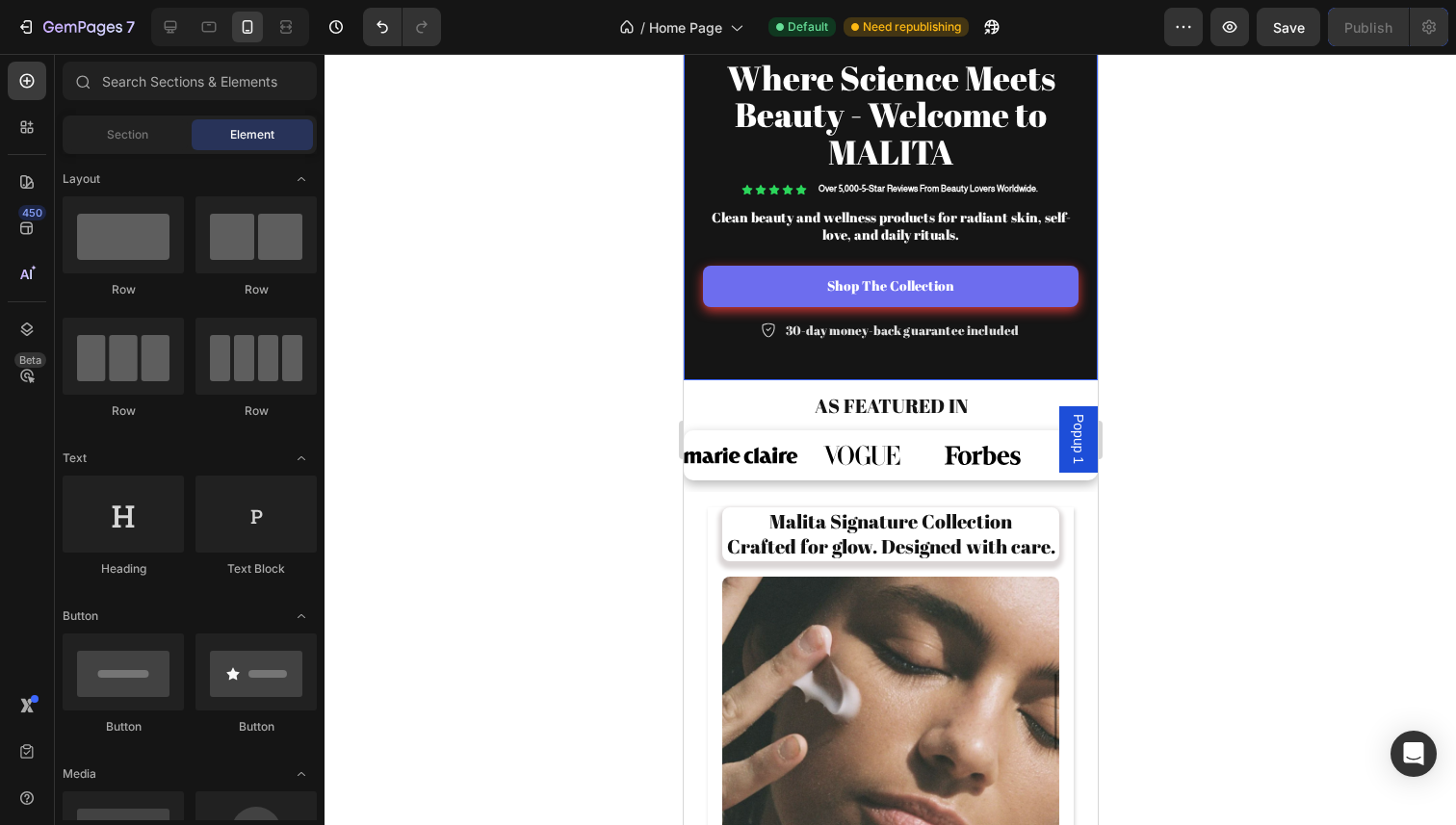 click 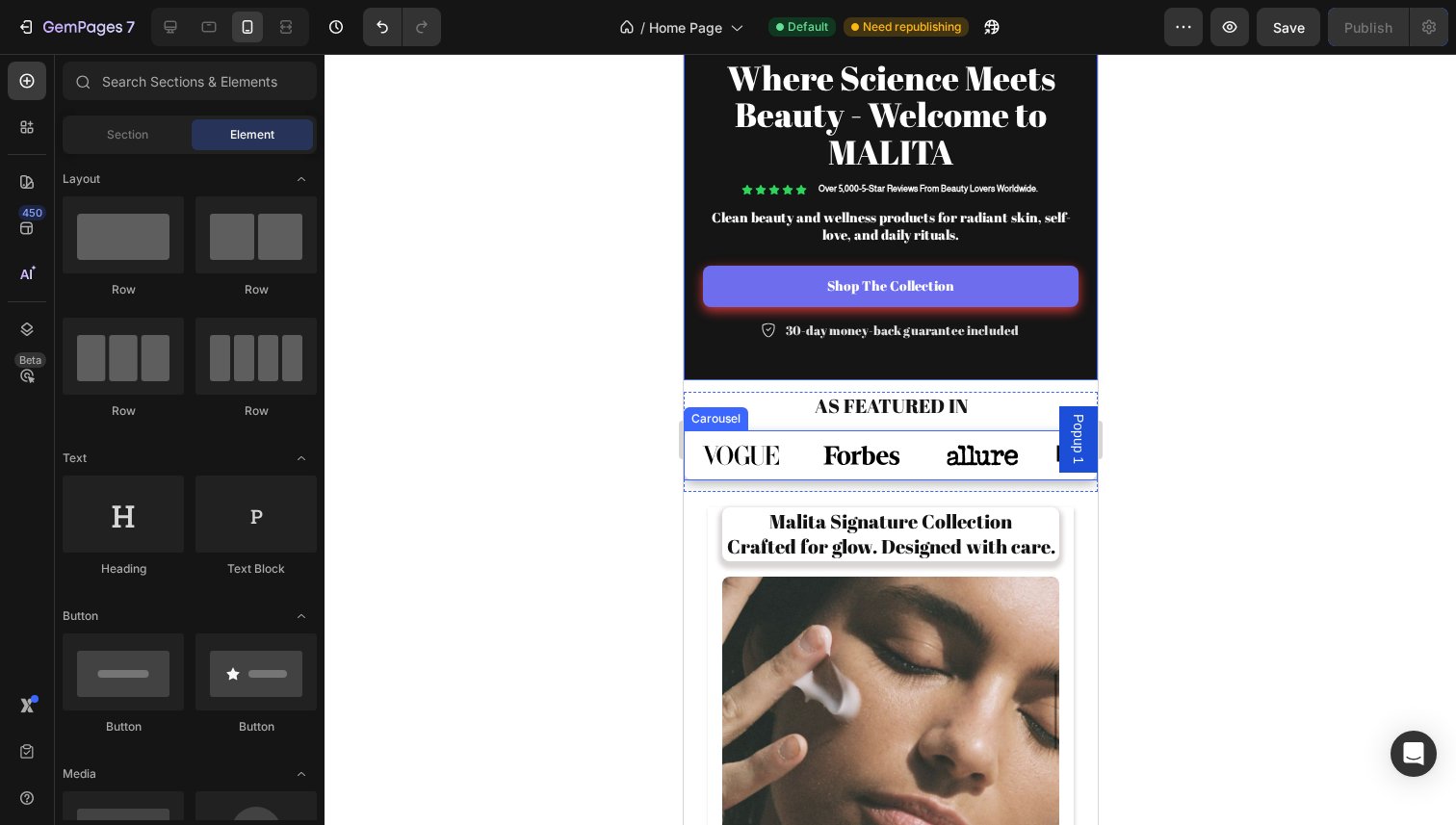 click on "Image Image Image Image Image Image Image Image" at bounding box center (890, 455) 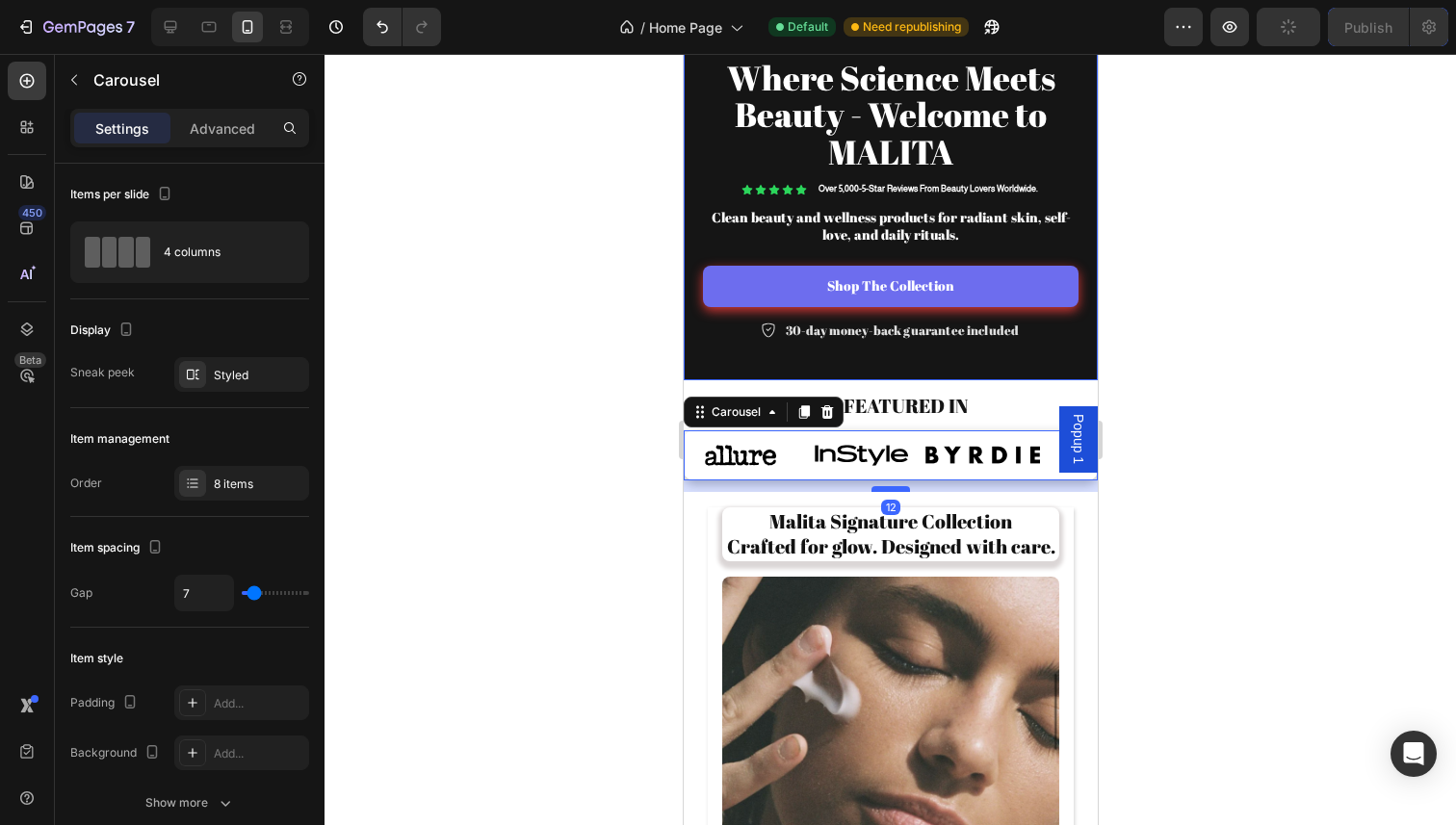 click at bounding box center [890, 489] 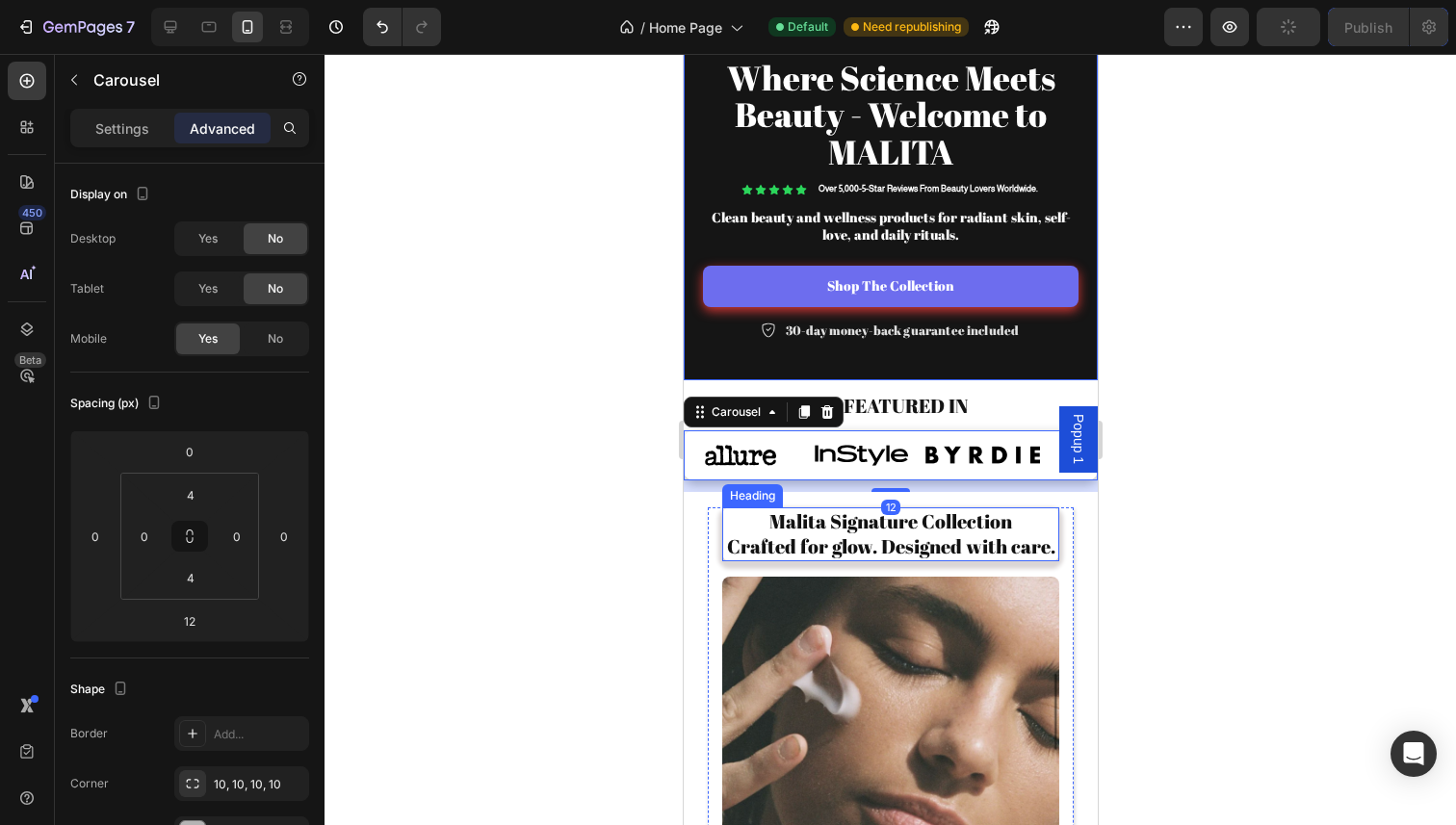 click on "Malita Signature Collection Crafted for glow. Designed with care." at bounding box center (890, 534) 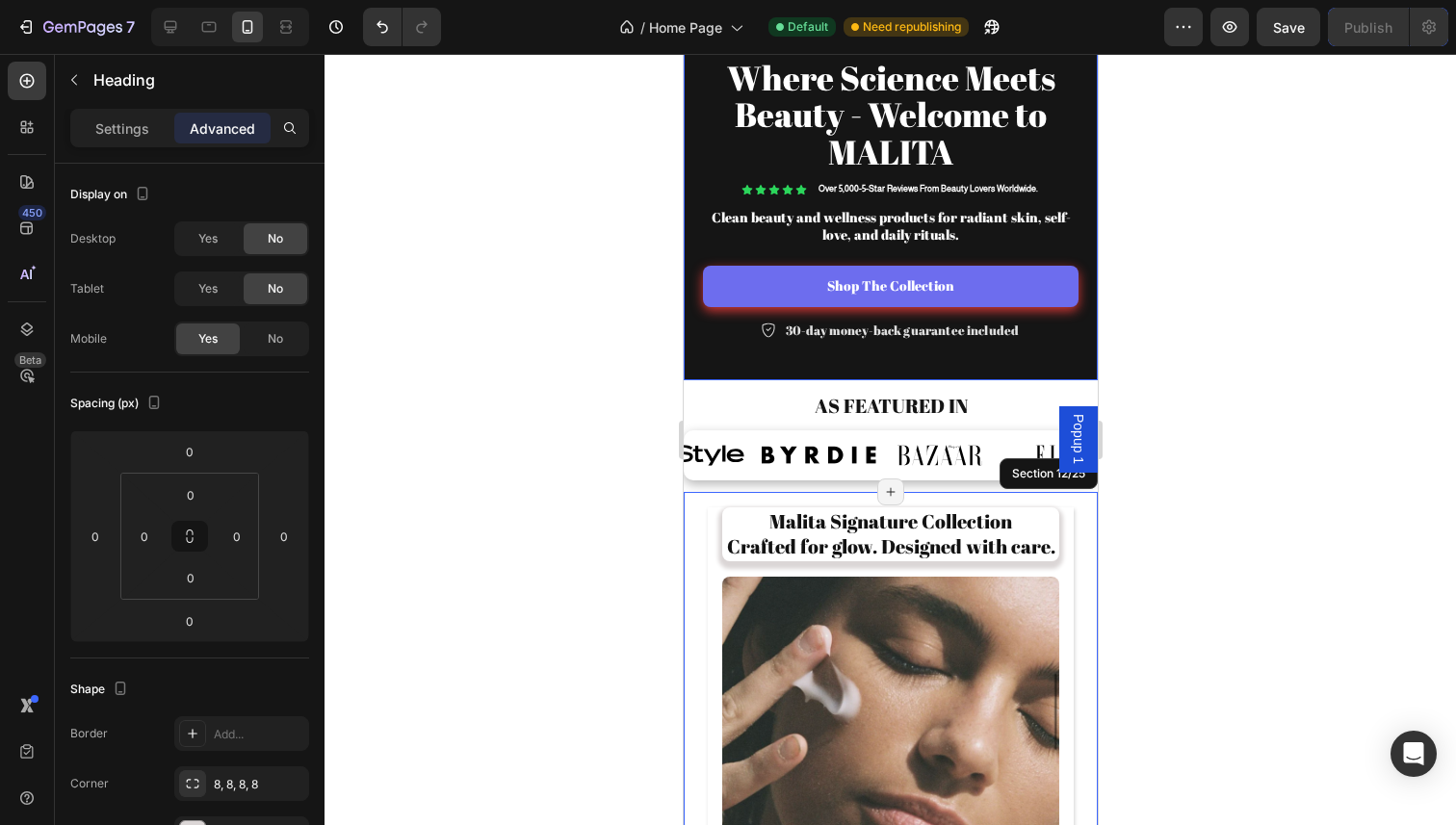 click on "Malita Signature Collection Crafted for glow. Designed with care. Heading   0 Image Beauty begins with self-care. Heading
Shop For Her    Button Image Confidence starts with self-care. Heading Row
Shop For Him   Button Image Bestsellers This Week Essential Beauty. Defined by Results. Heading
View Bestsellers   Button Image Elevating Everyday Care for Moms & Babies Heading
Shop Mom & Baby Glow Button                Title Line Row" at bounding box center [890, 1298] 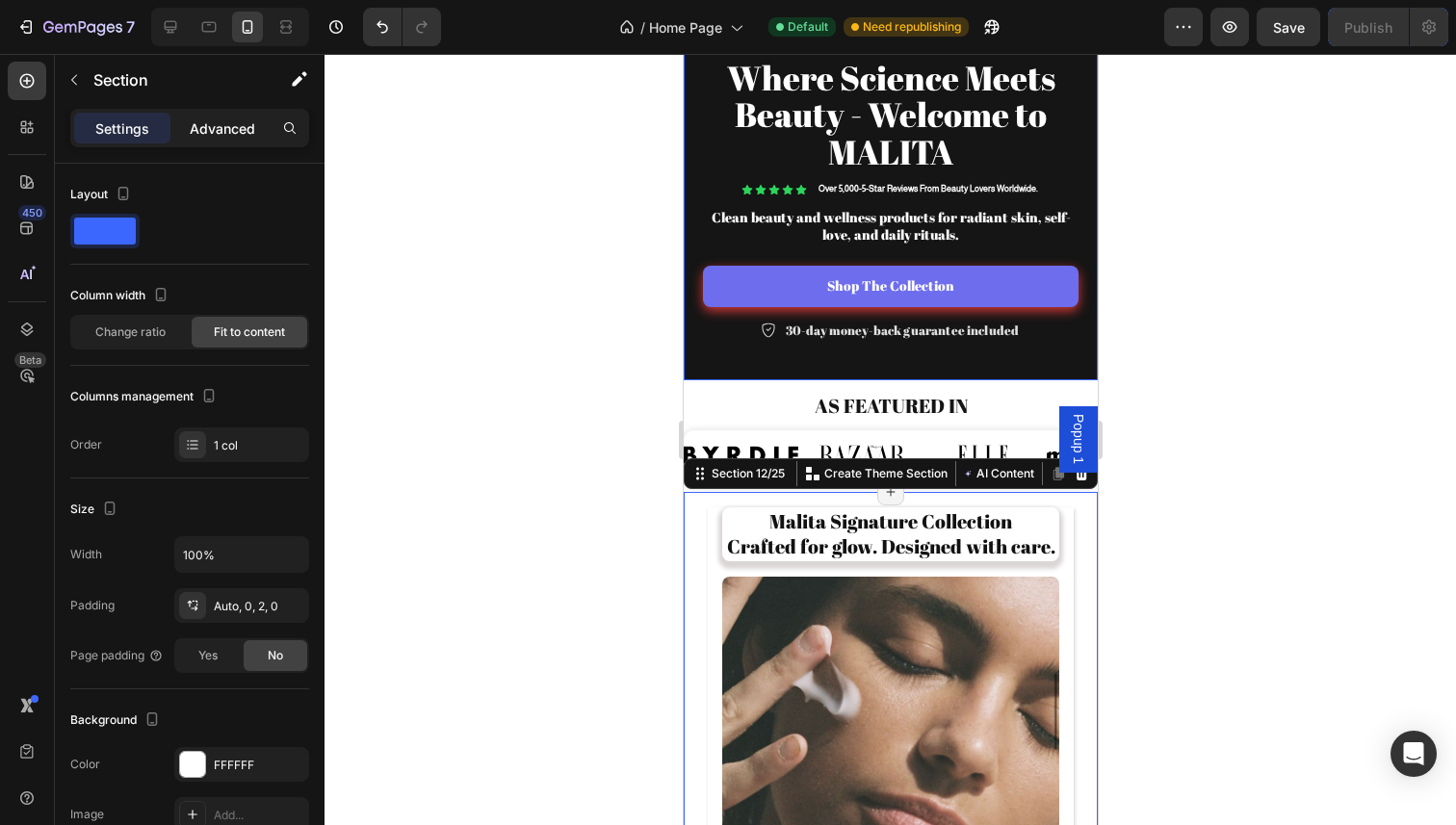 click on "Advanced" 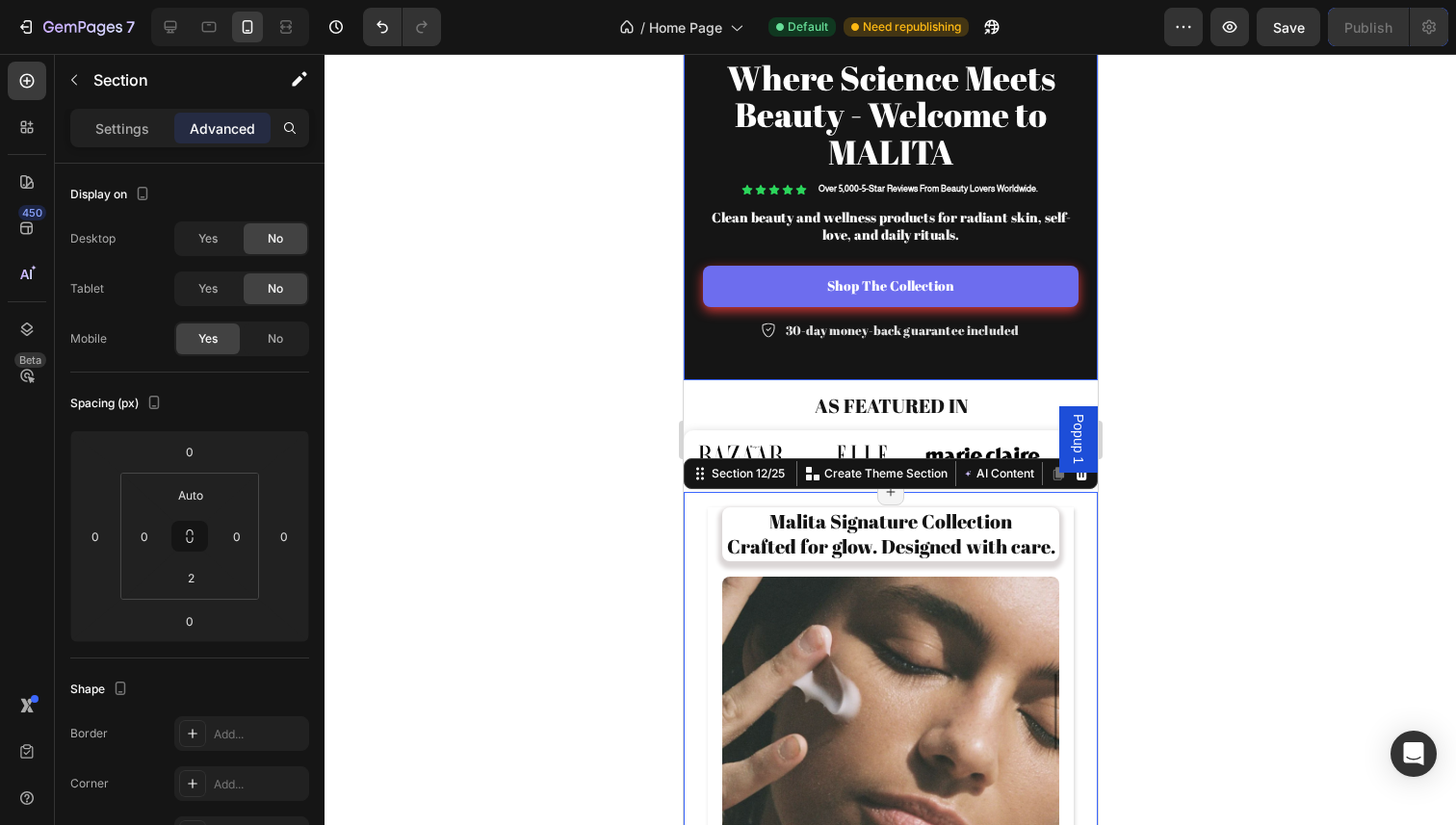 click 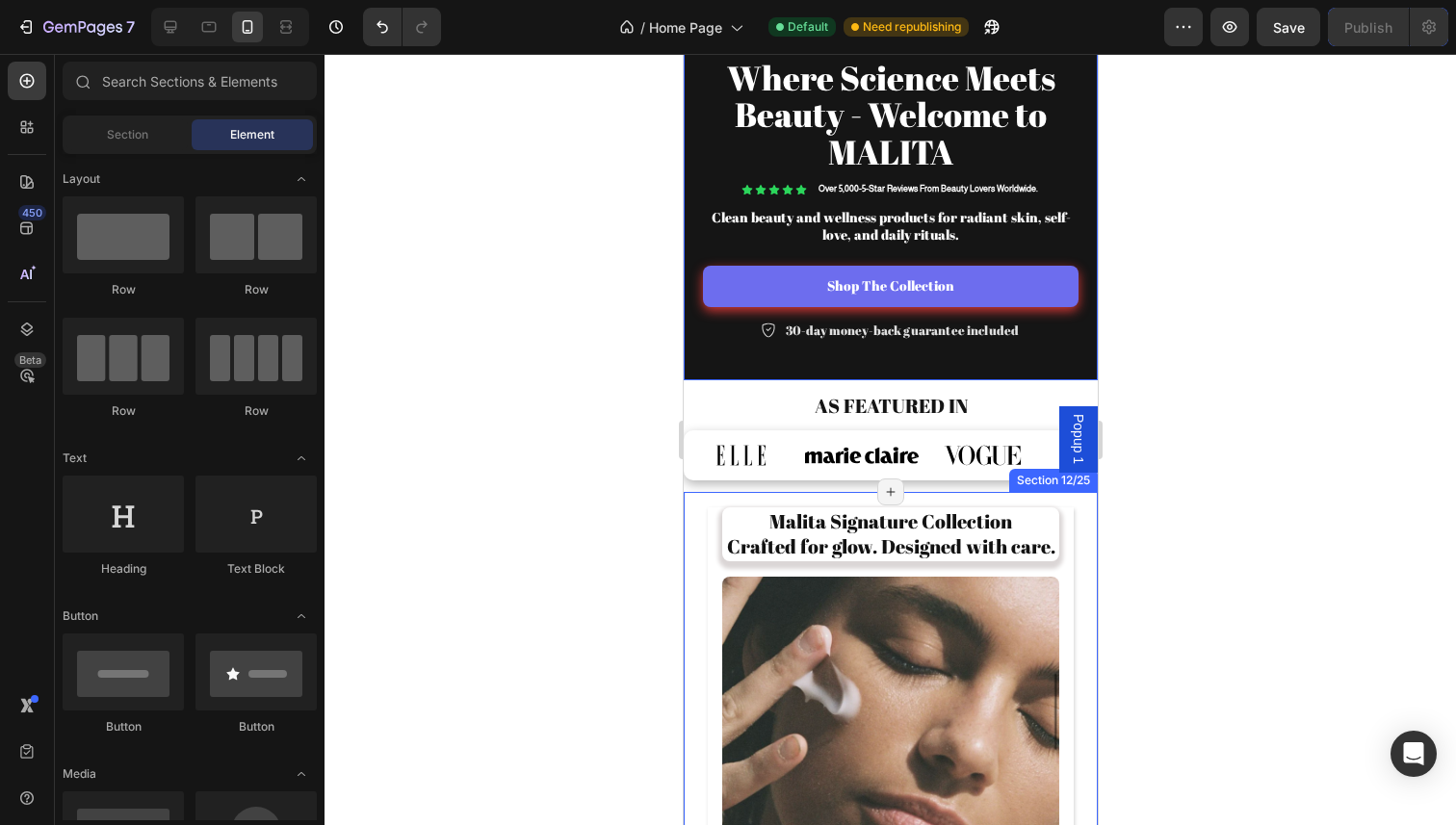 click on "Malita Signature Collection Crafted for glow. Designed with care. Heading Image Beauty begins with self-care. Heading
Shop For Her    Button Image Confidence starts with self-care. Heading Row
Shop For Him   Button Image Bestsellers This Week Essential Beauty. Defined by Results. Heading
View Bestsellers   Button Image Elevating Everyday Care for Moms & Babies Heading
Shop Mom & Baby Glow Button                Title Line Row" at bounding box center (890, 1298) 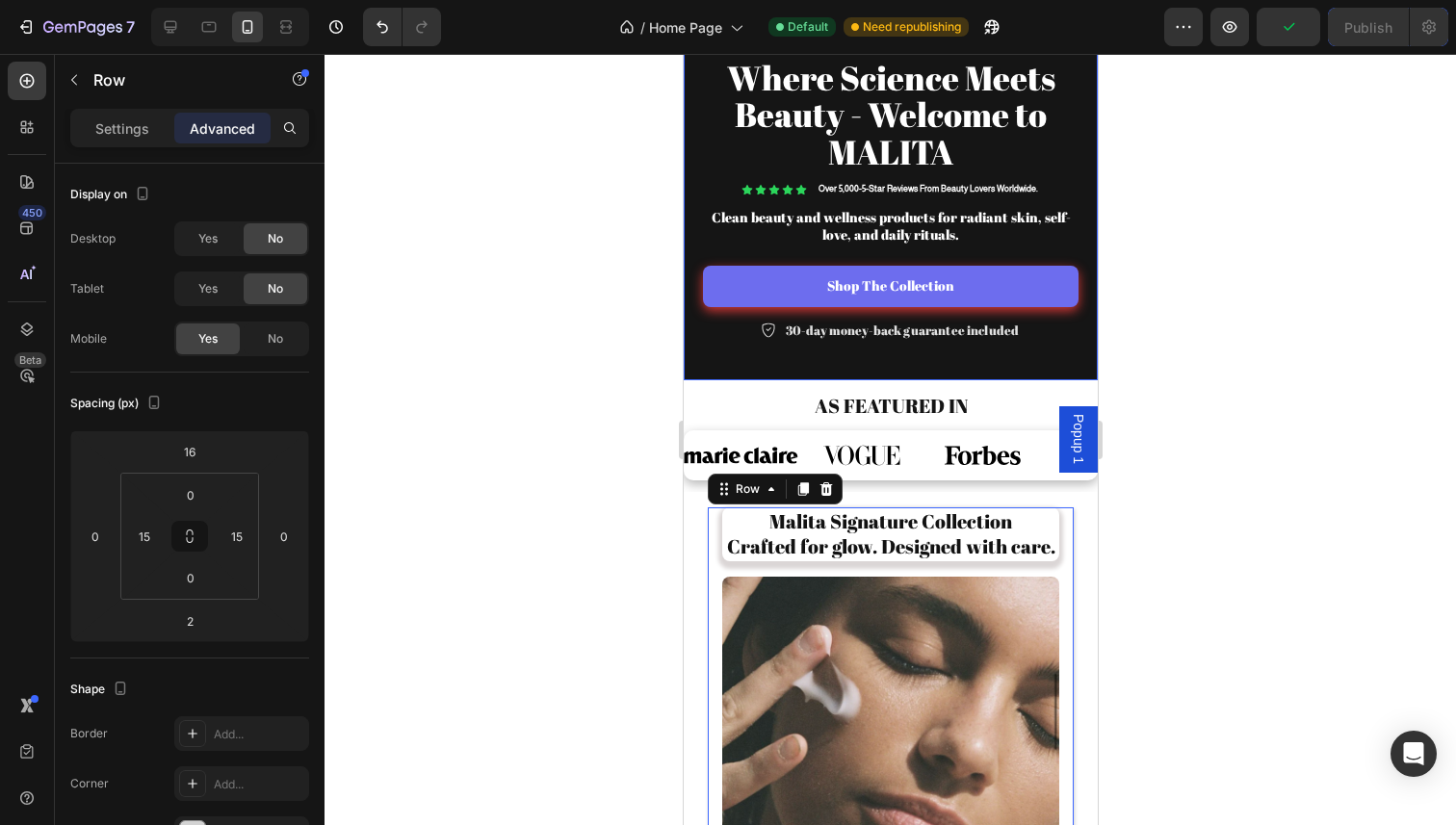 click on "Malita Signature Collection Crafted for glow. Designed with care. Heading Image Beauty begins with self-care. Heading
Shop For Her    Button Image Confidence starts with self-care. Heading Row   0" at bounding box center (890, 966) 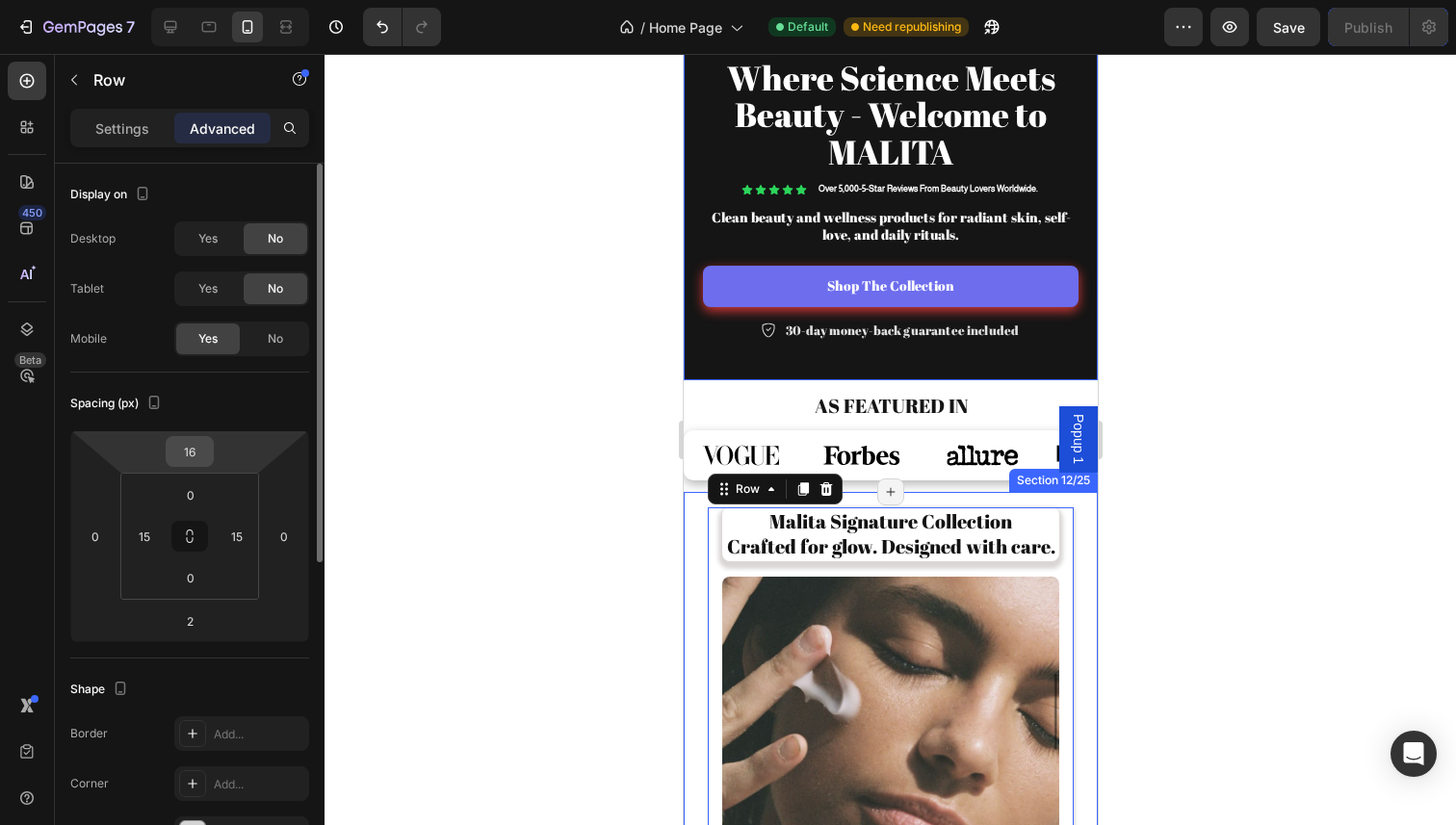 click on "16" at bounding box center [190, 451] 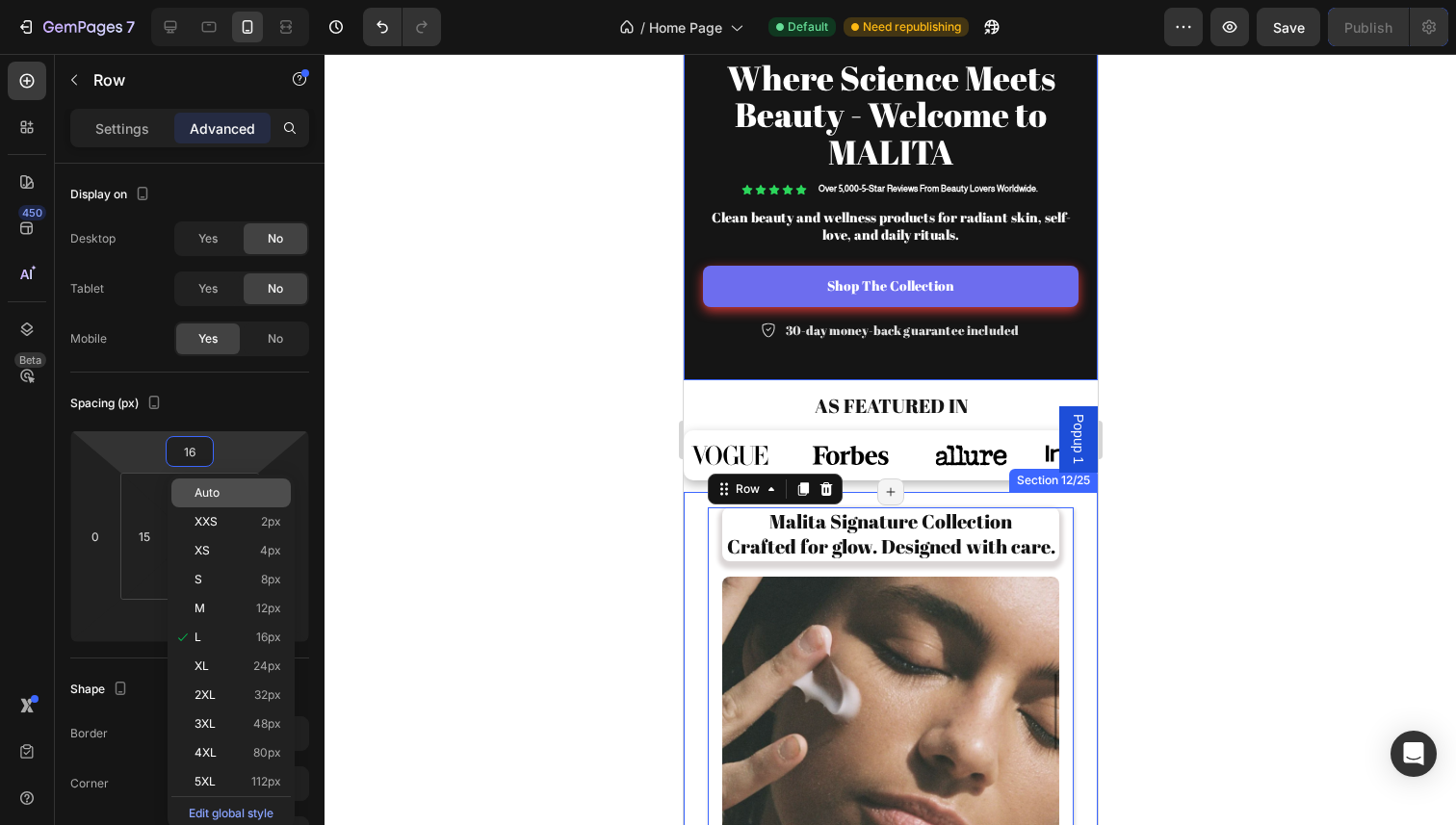 click on "Auto" at bounding box center [207, 493] 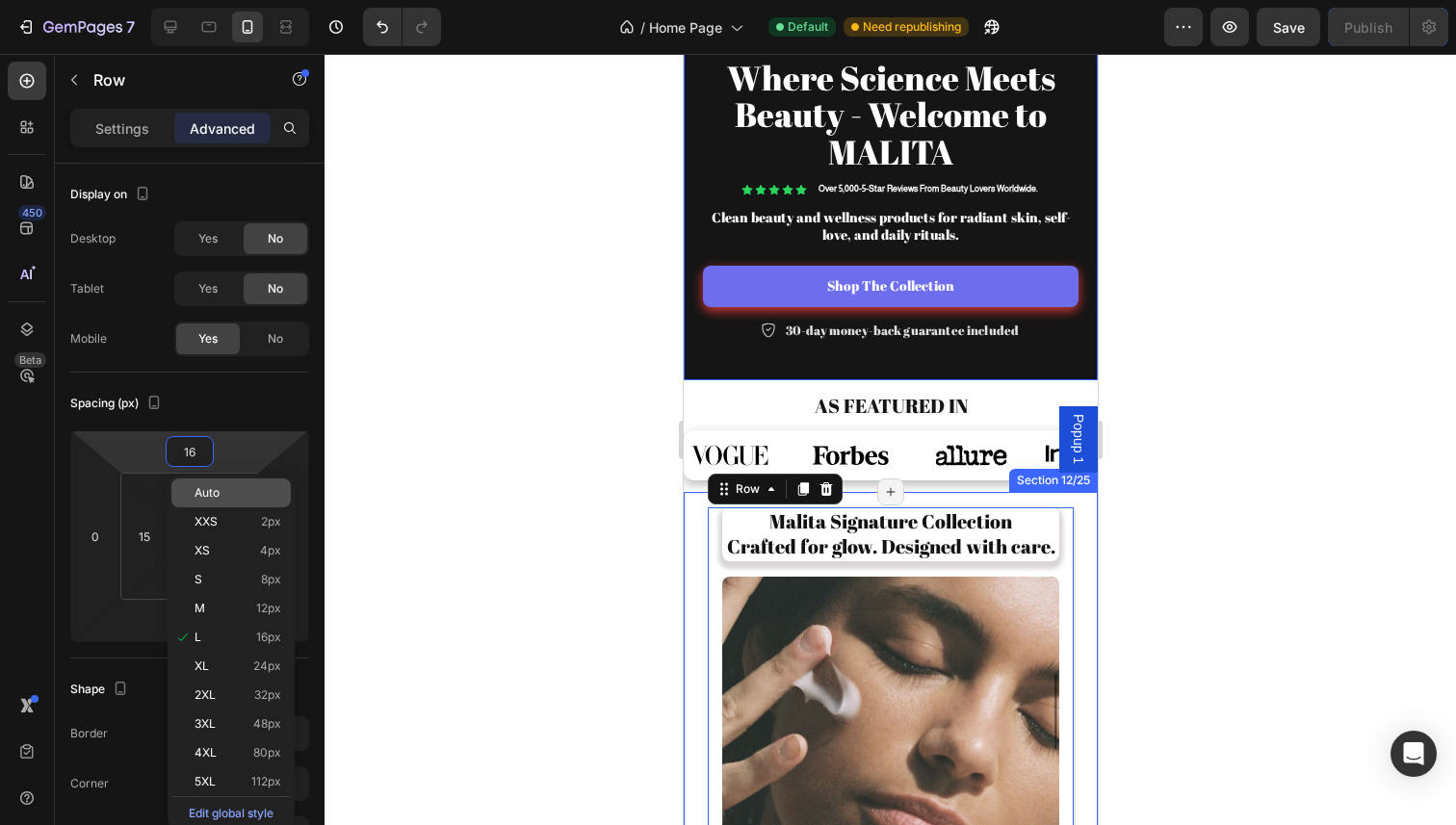 type 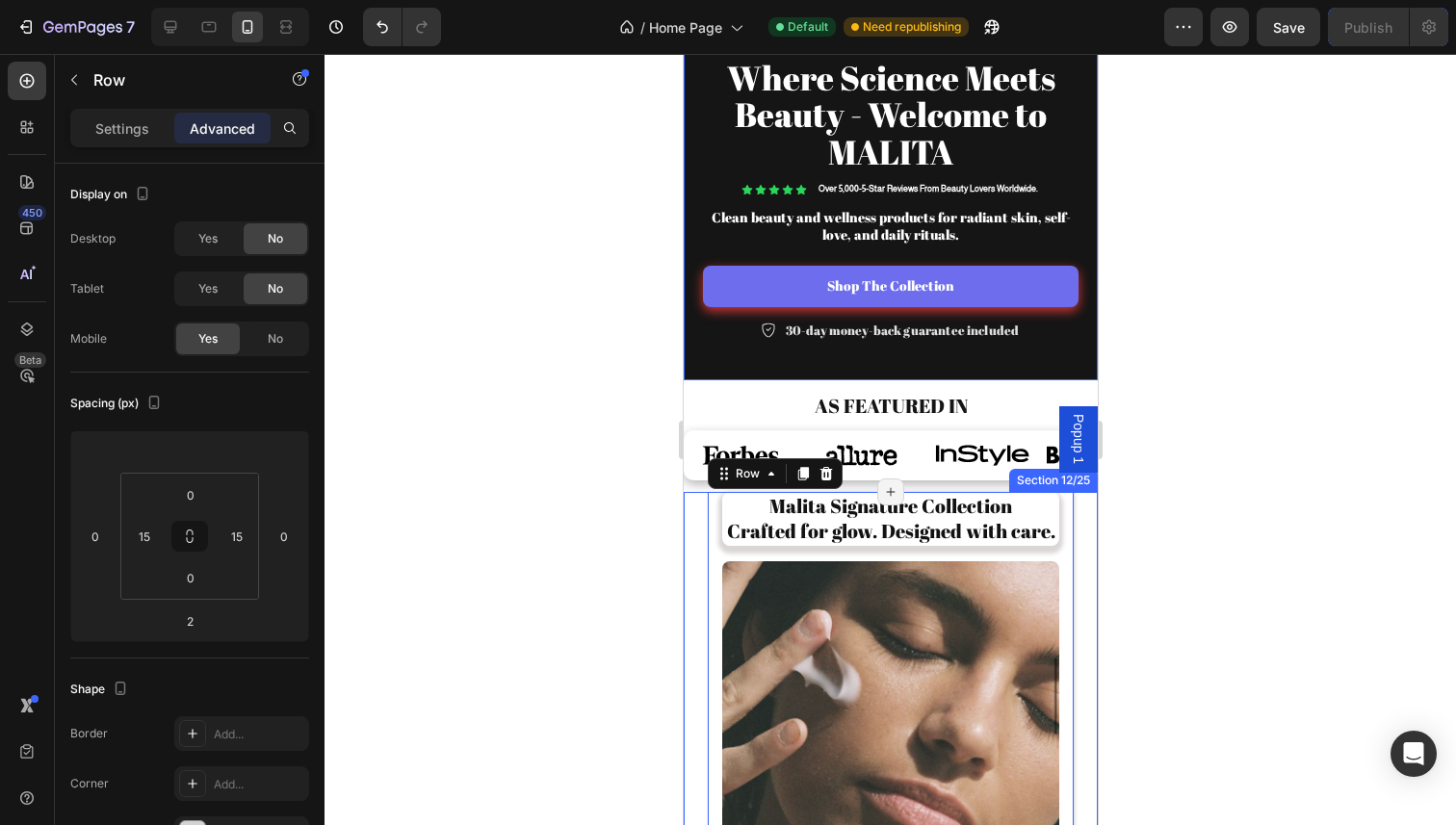 click 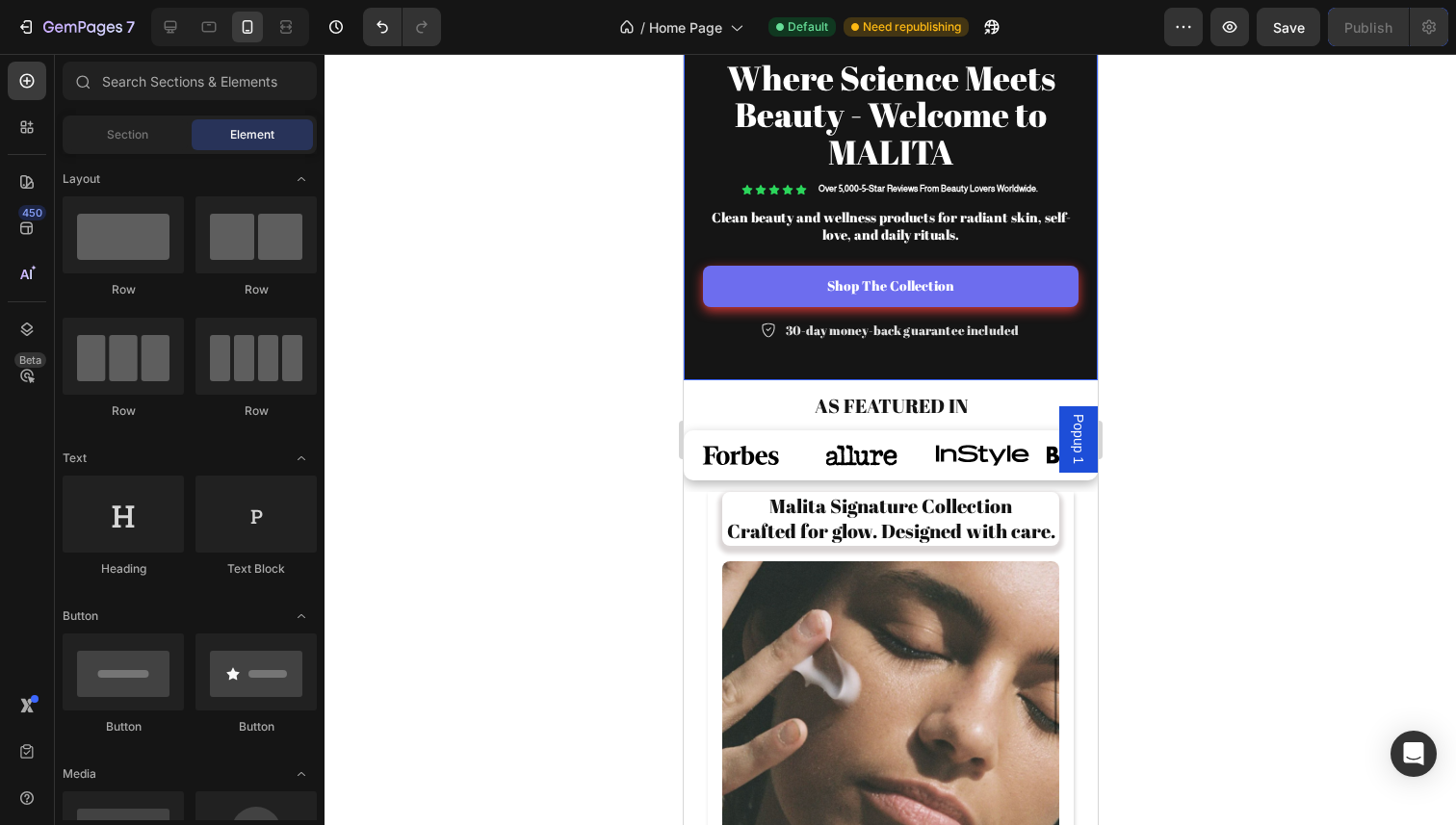 click 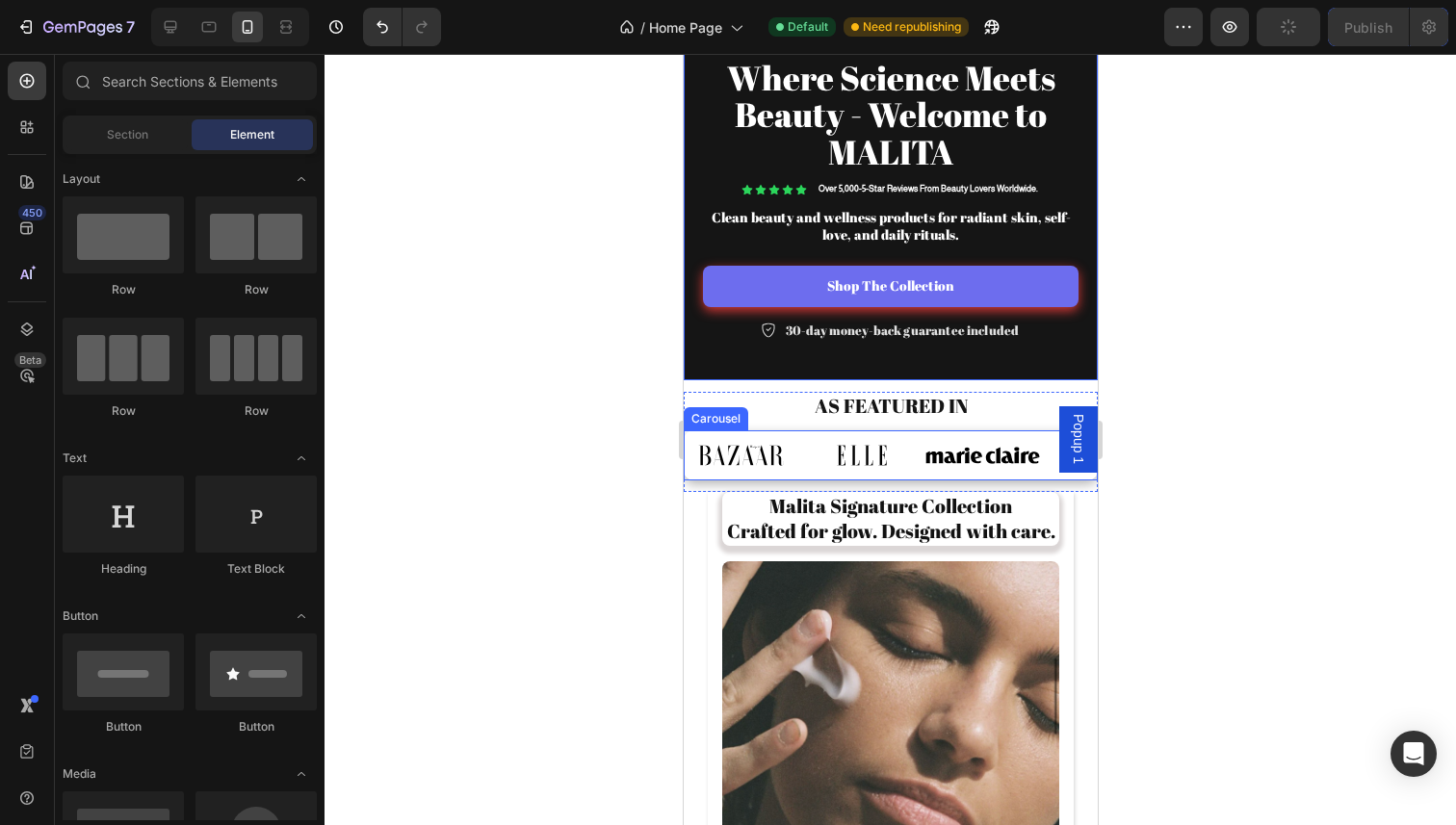 click on "Image Image Image Image Image Image Image Image" at bounding box center (890, 455) 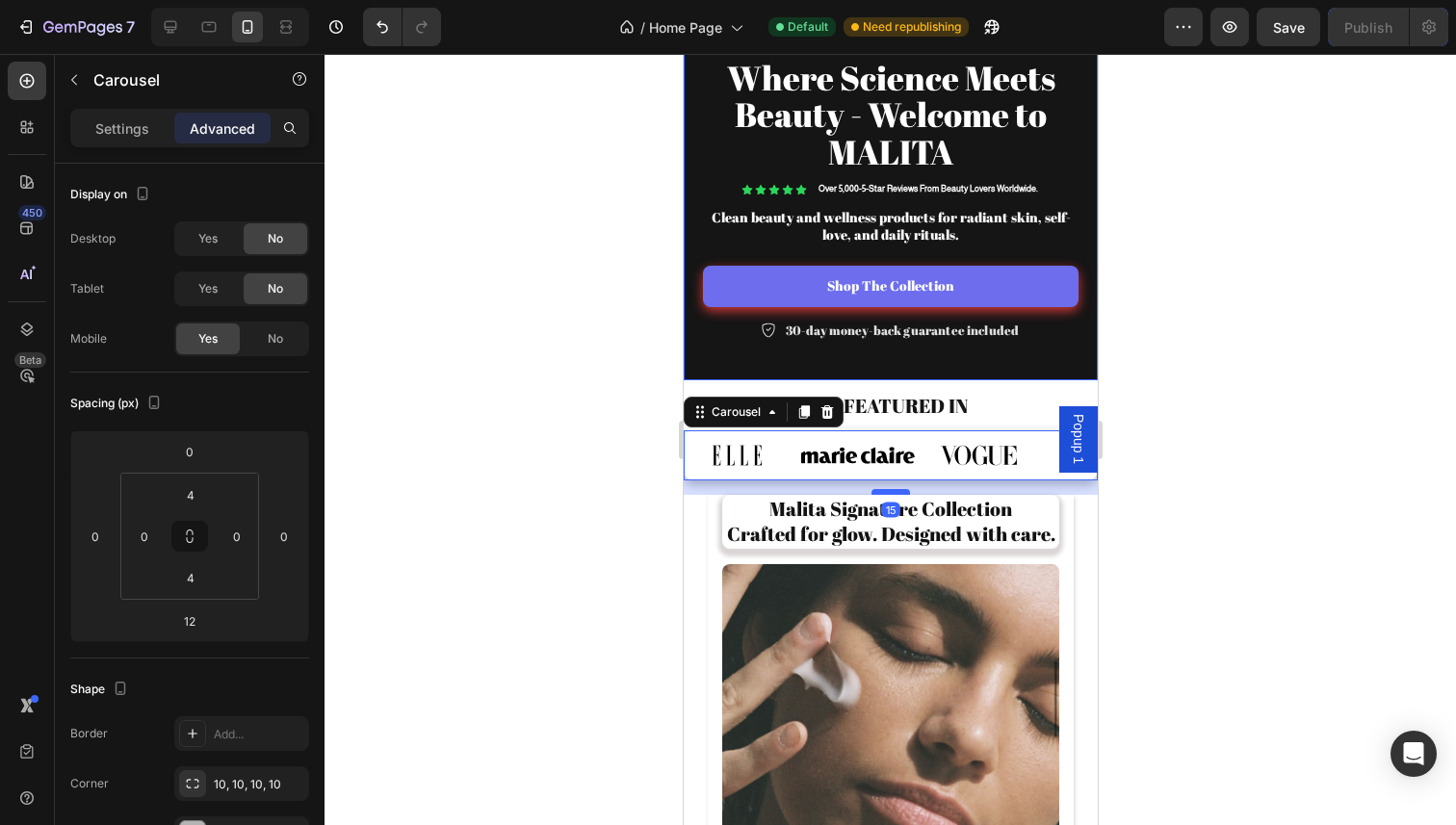 click at bounding box center (890, 492) 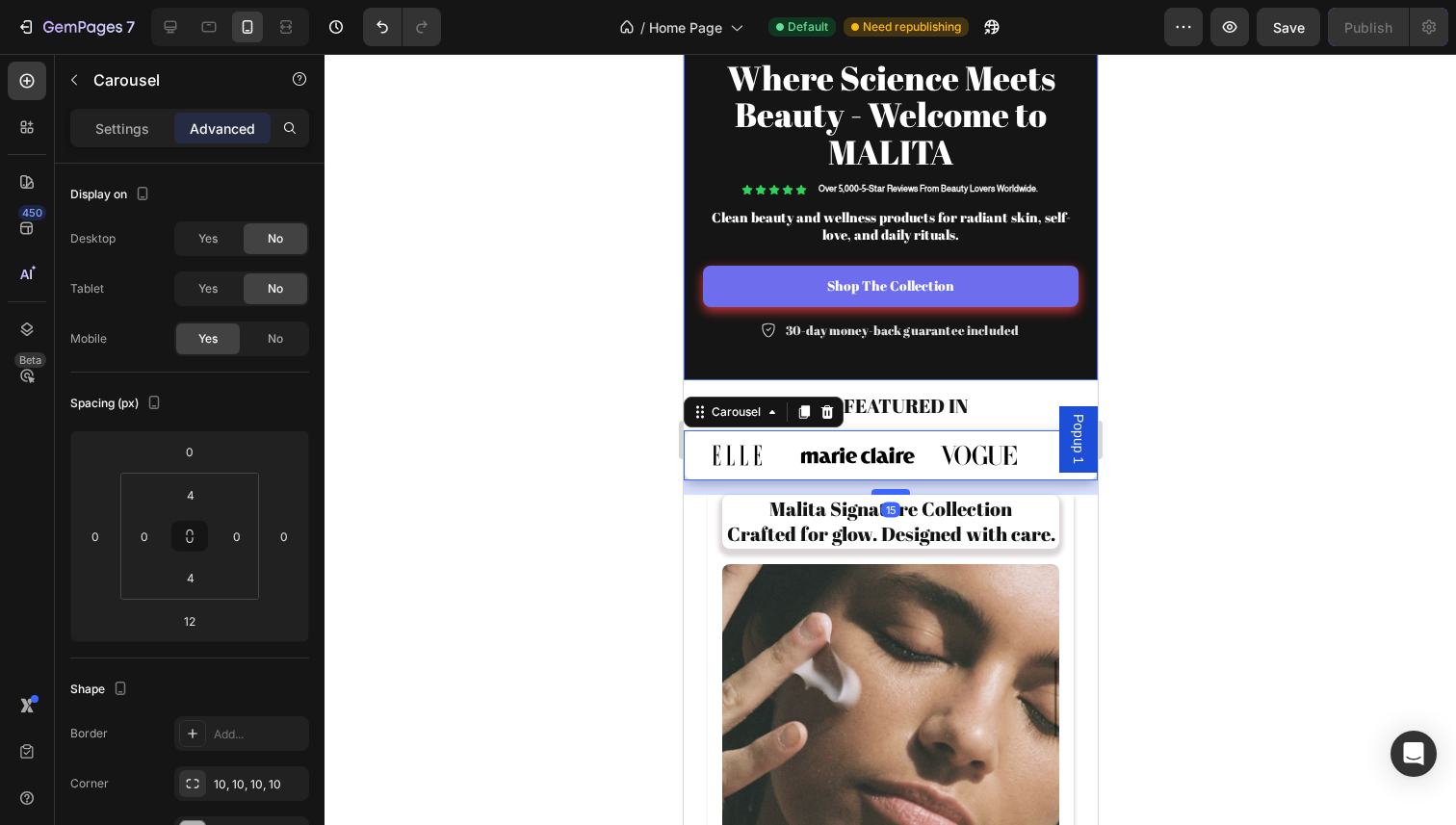 type on "14" 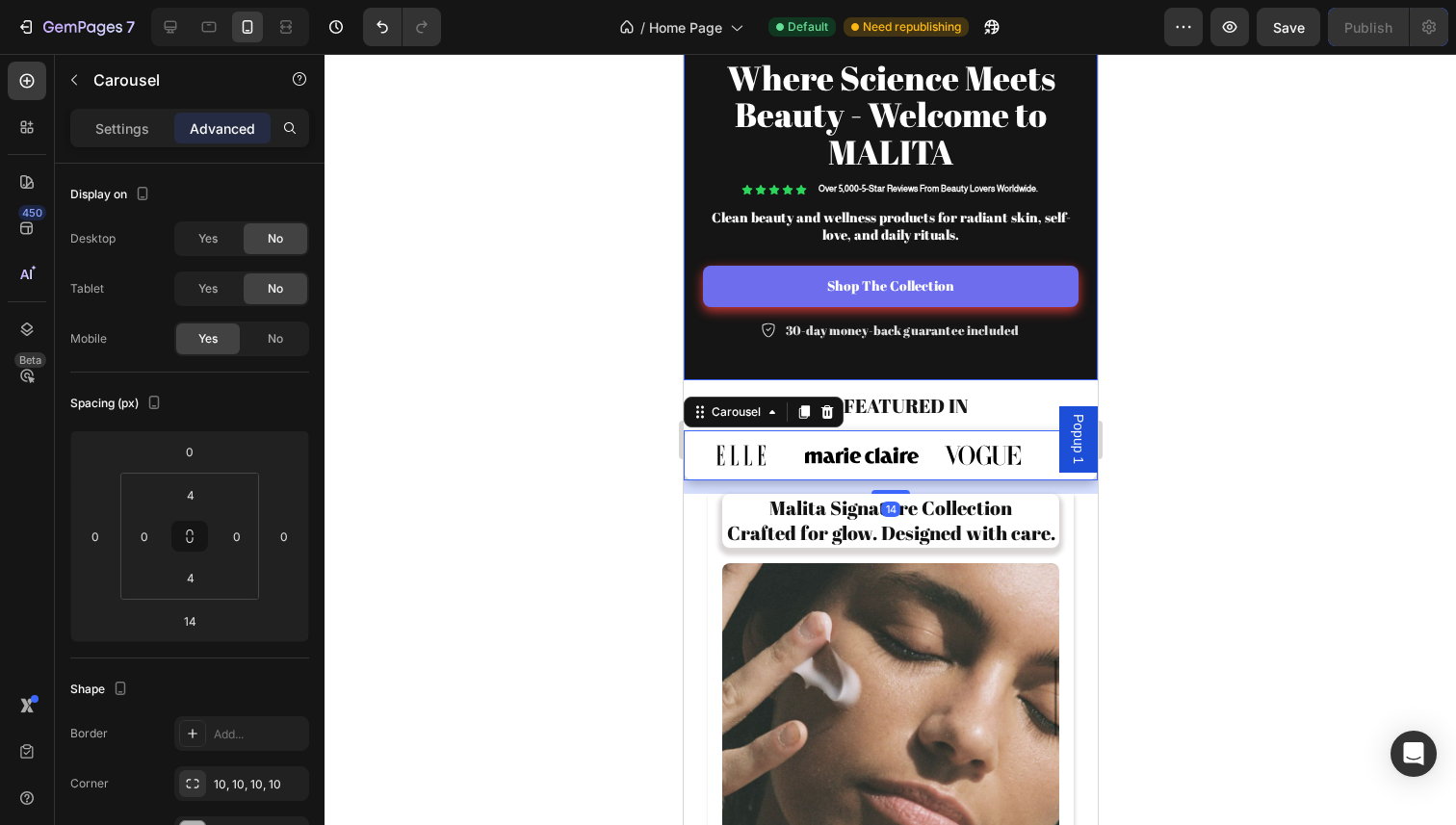 click 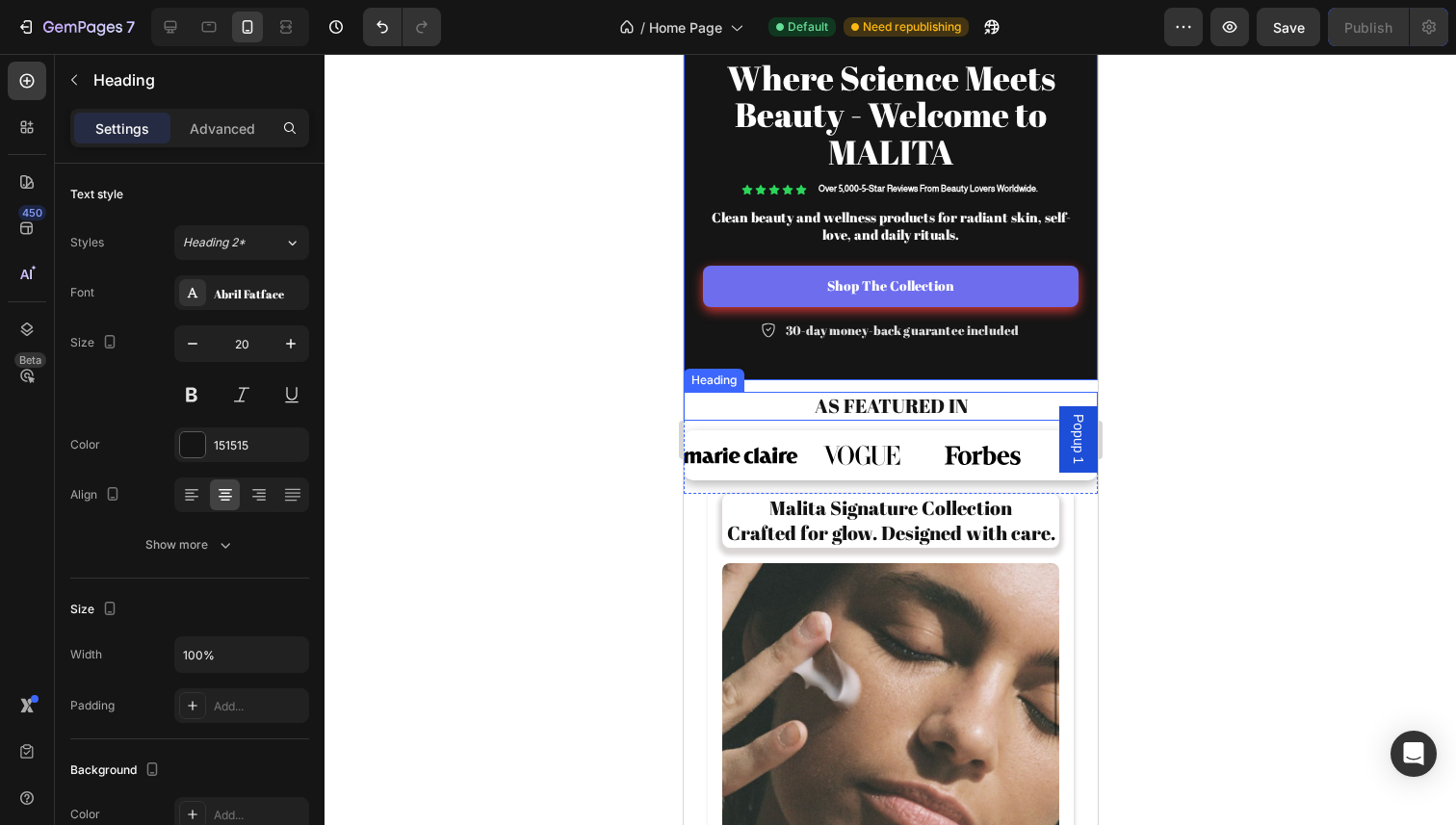 click on "As Featured In" at bounding box center (890, 406) 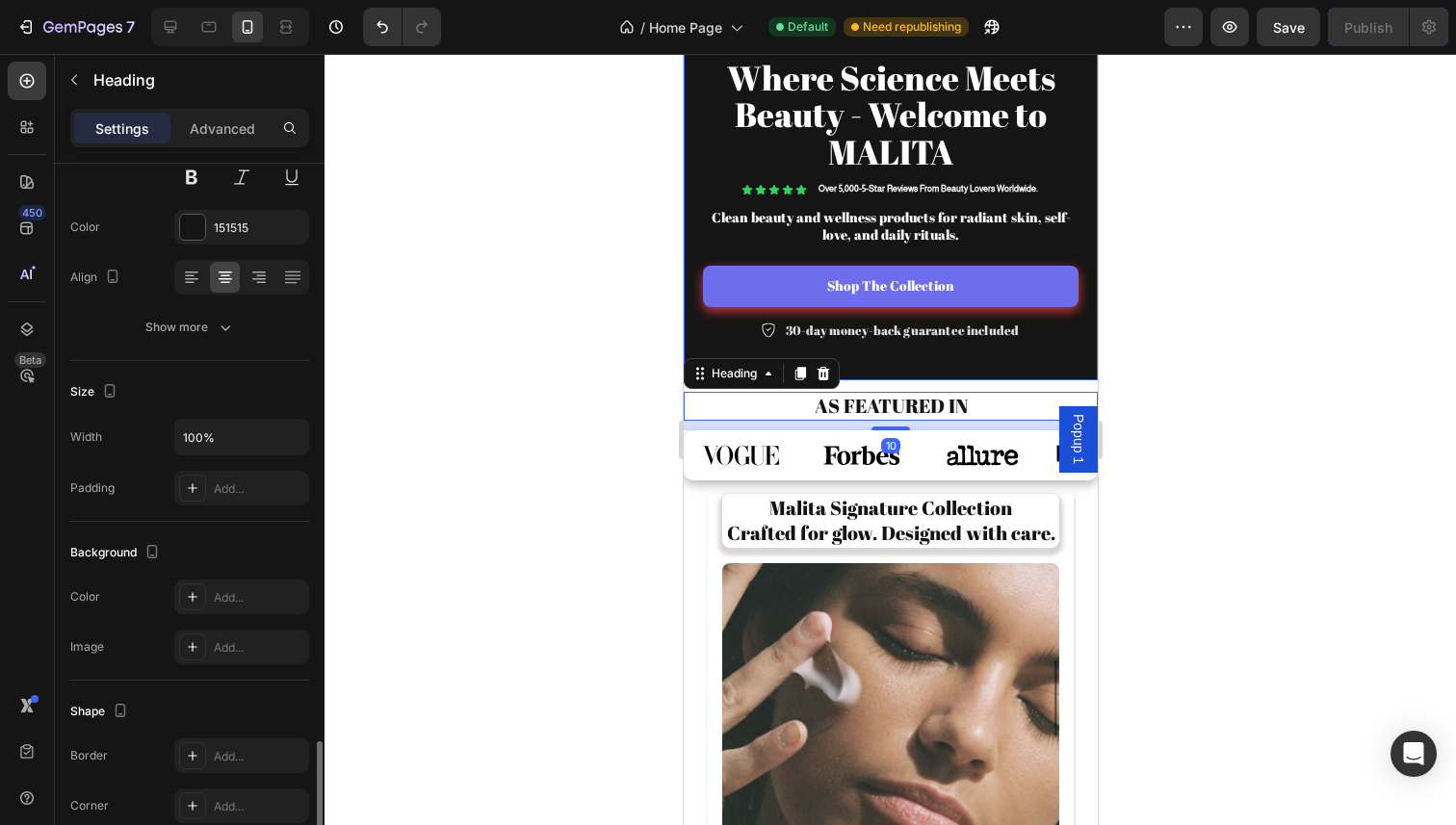 scroll, scrollTop: 533, scrollLeft: 0, axis: vertical 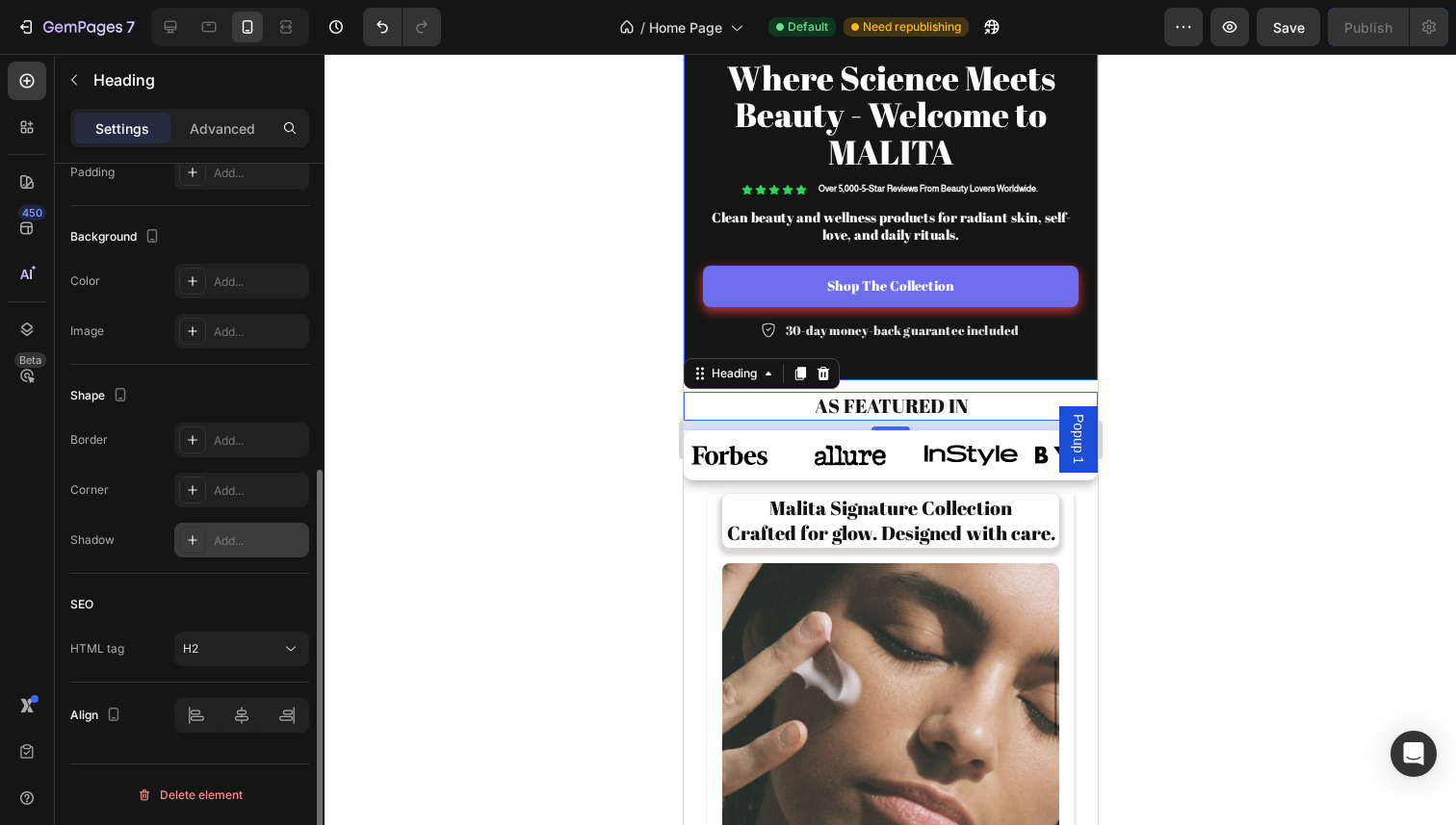 click on "Add..." at bounding box center [259, 541] 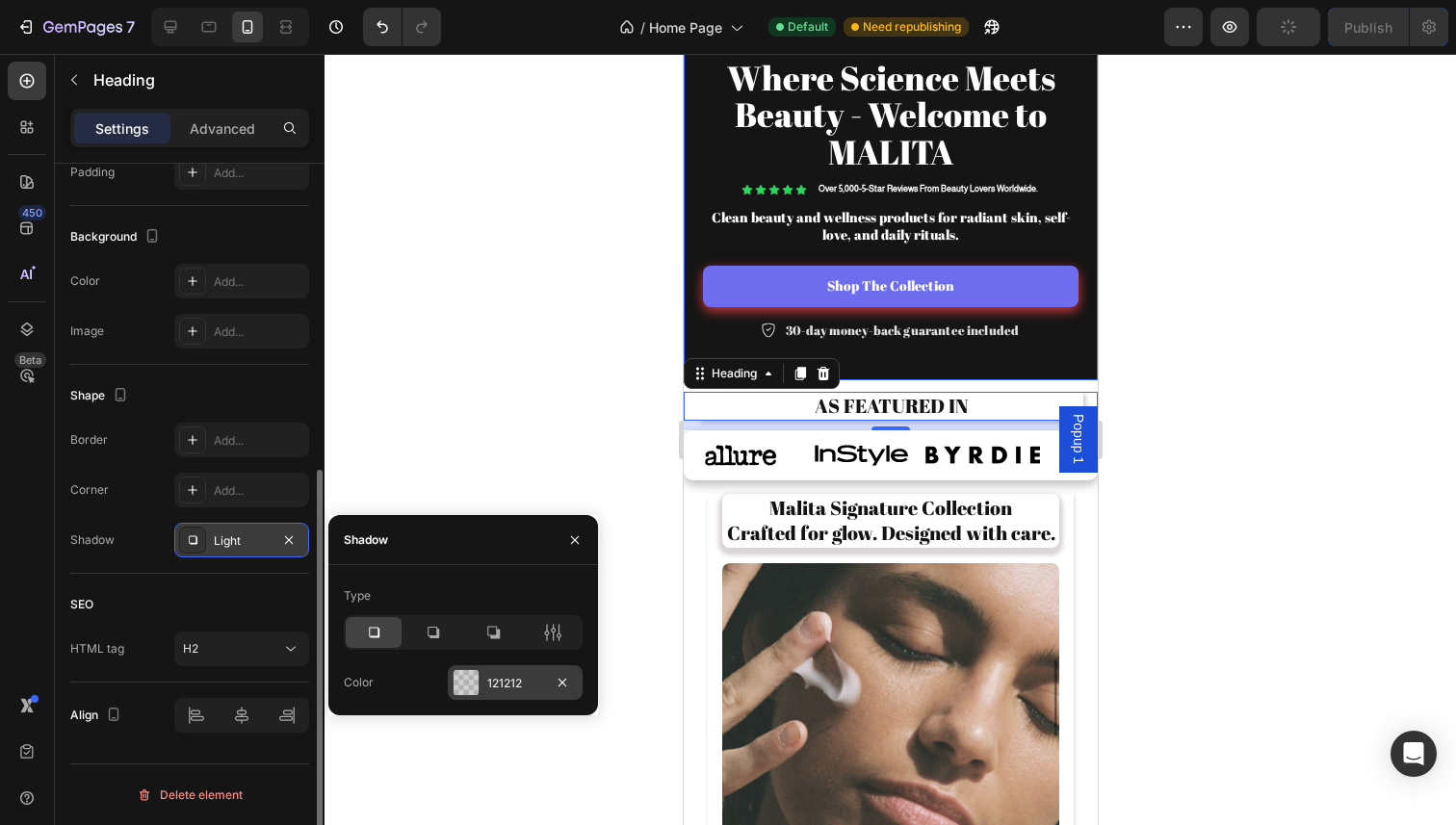click at bounding box center (466, 683) 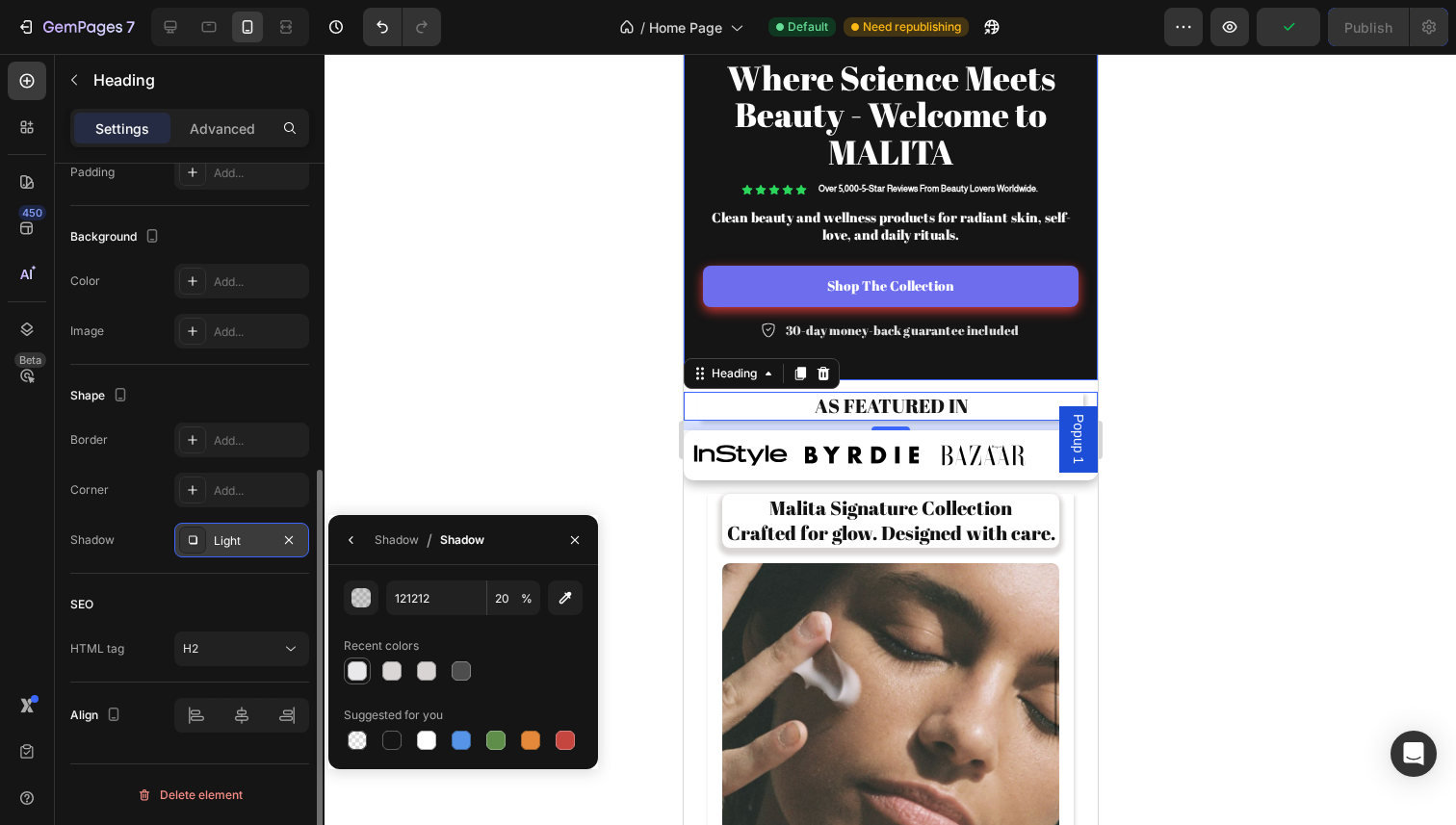 click at bounding box center [357, 671] 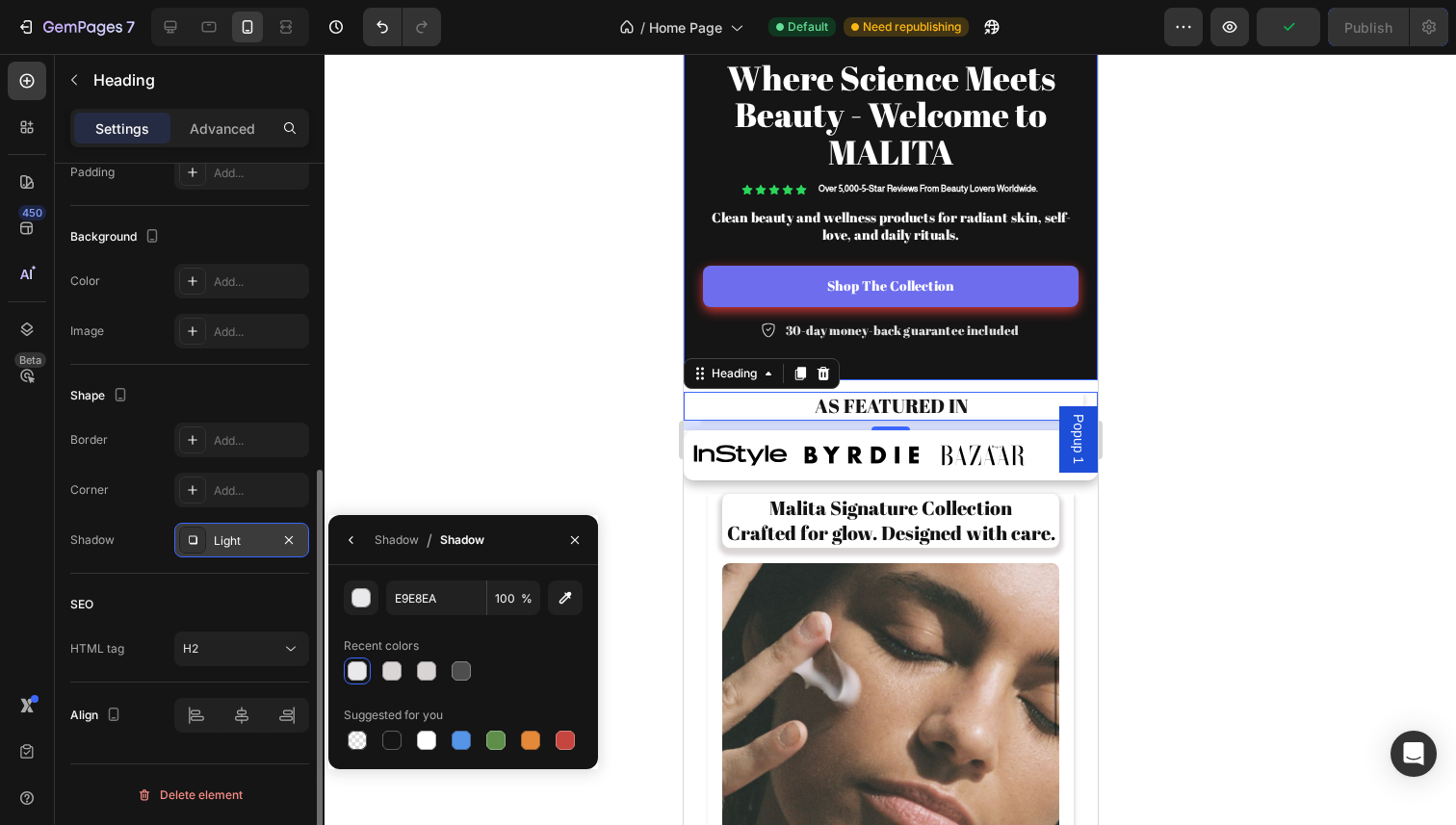 click 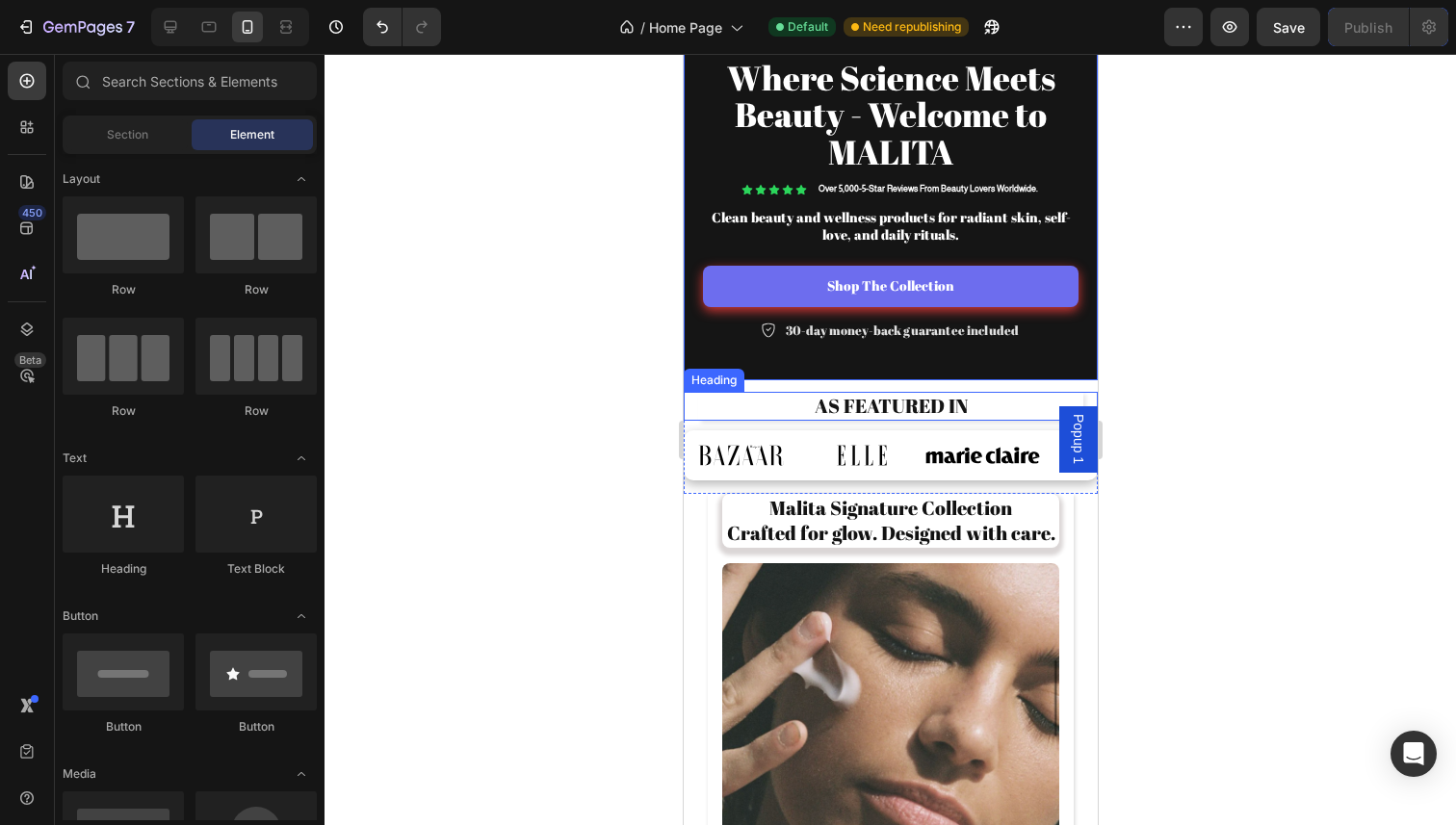 click on "As Featured In" at bounding box center [890, 406] 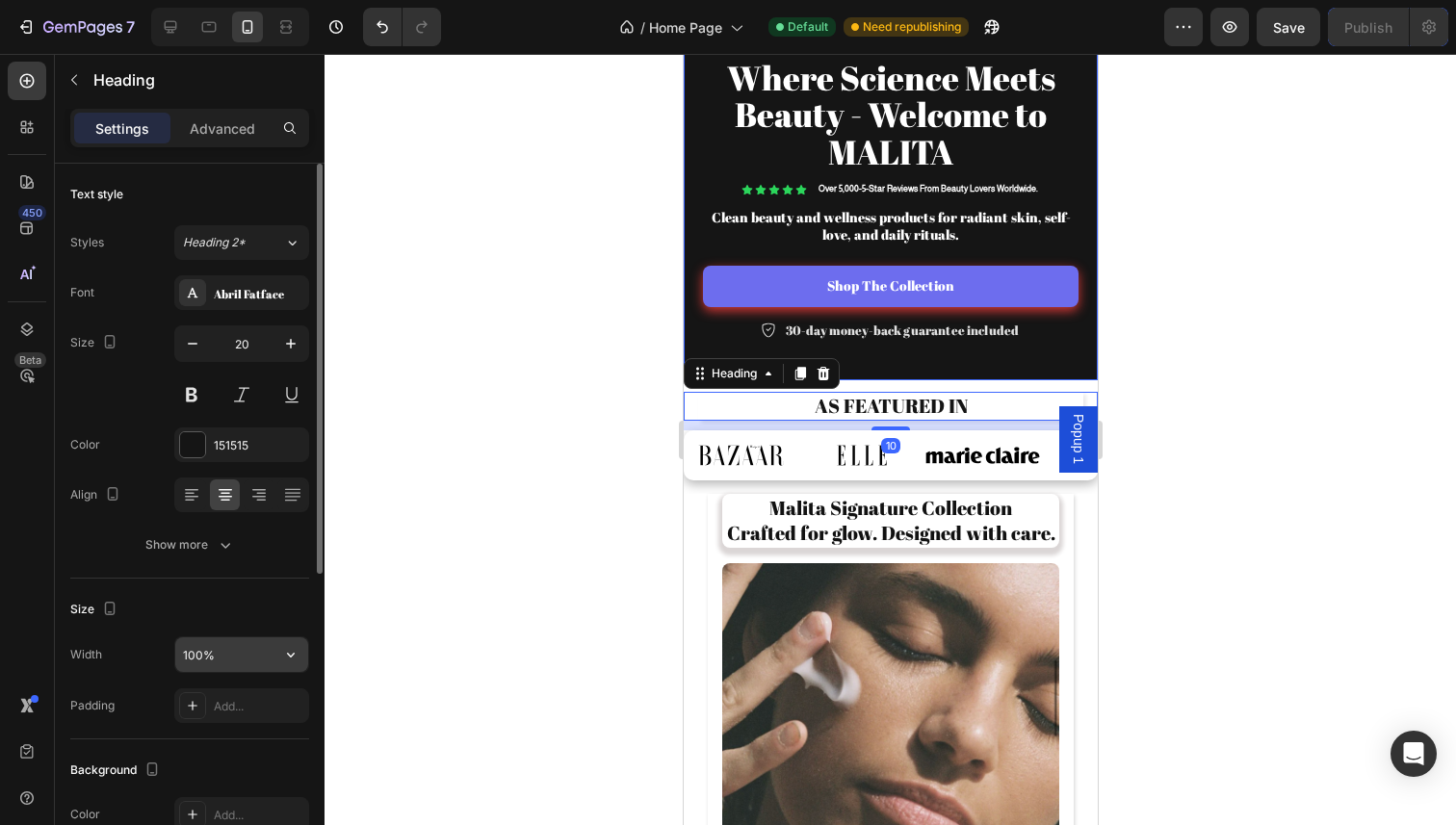 scroll, scrollTop: 533, scrollLeft: 0, axis: vertical 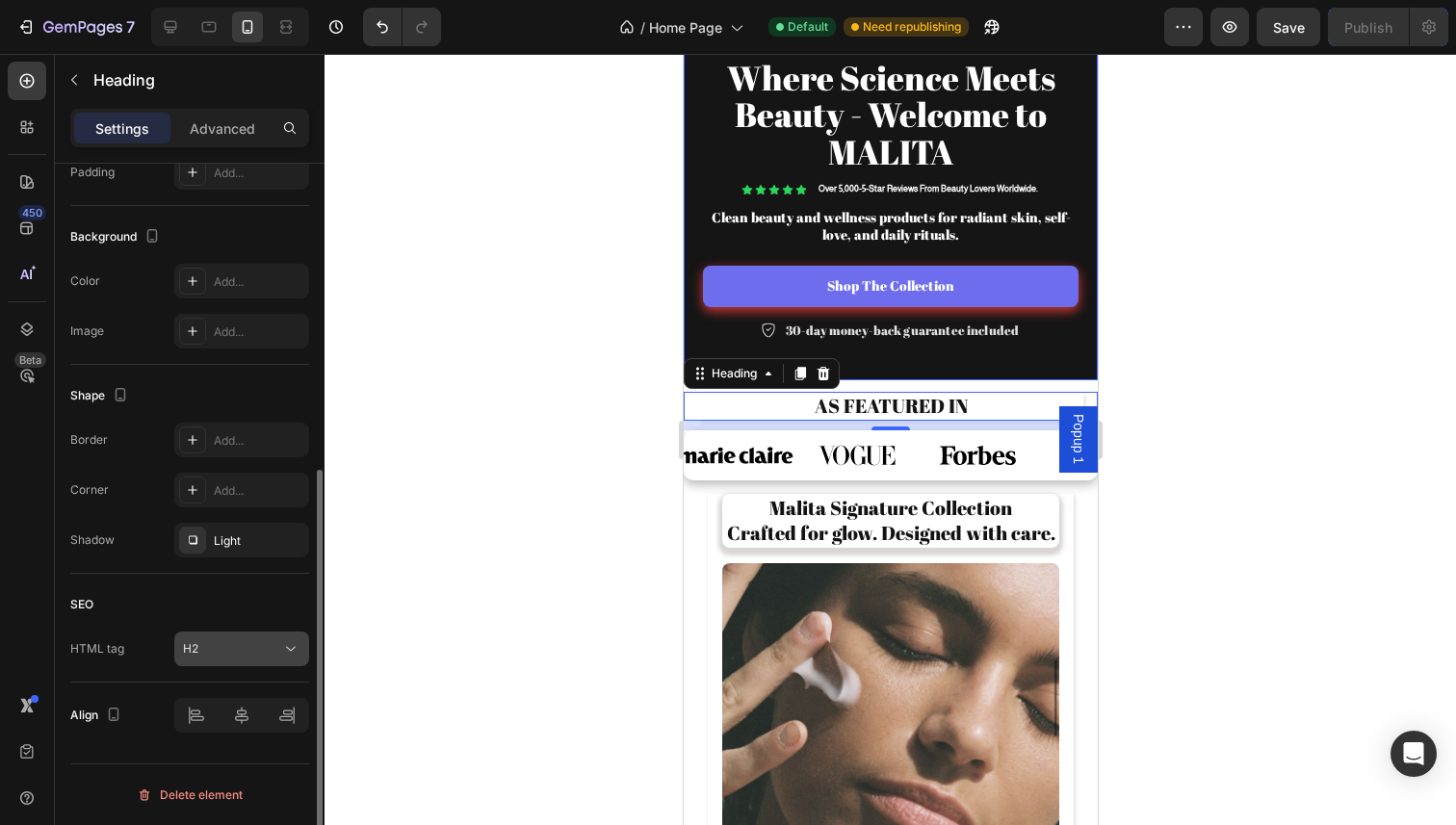 click on "H2" at bounding box center (232, 649) 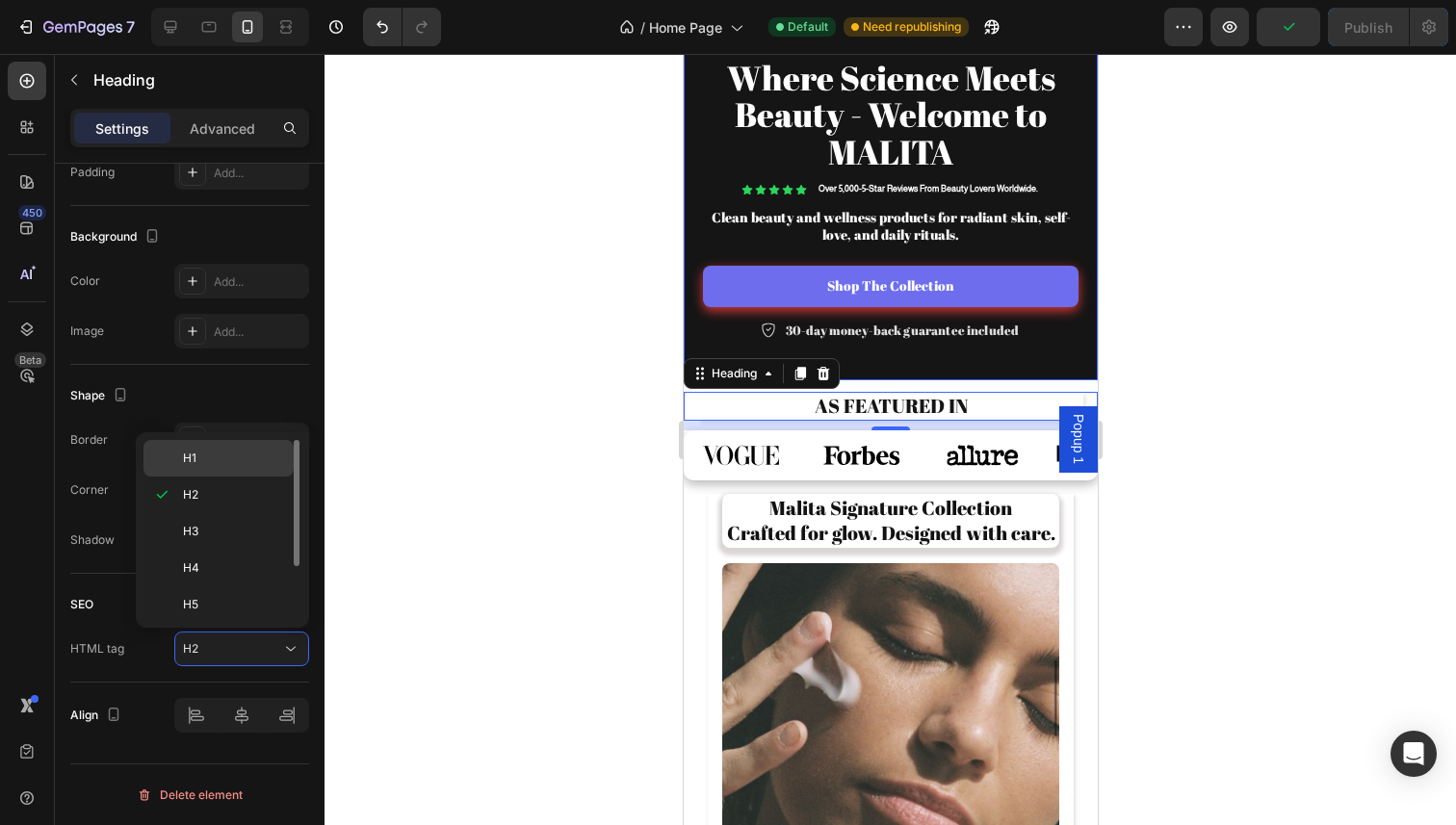 click on "H1" at bounding box center (234, 458) 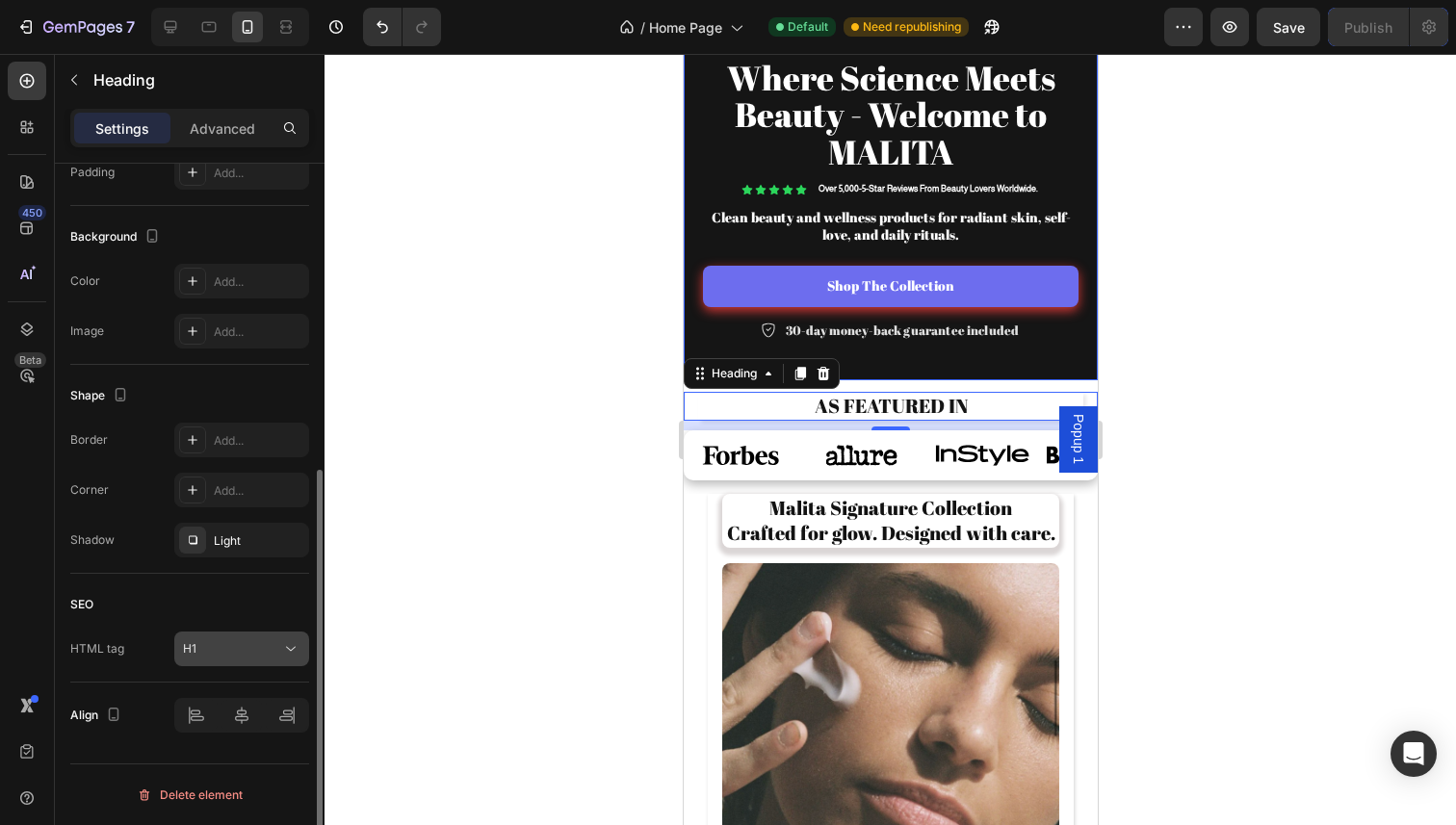 click on "H1" at bounding box center [232, 649] 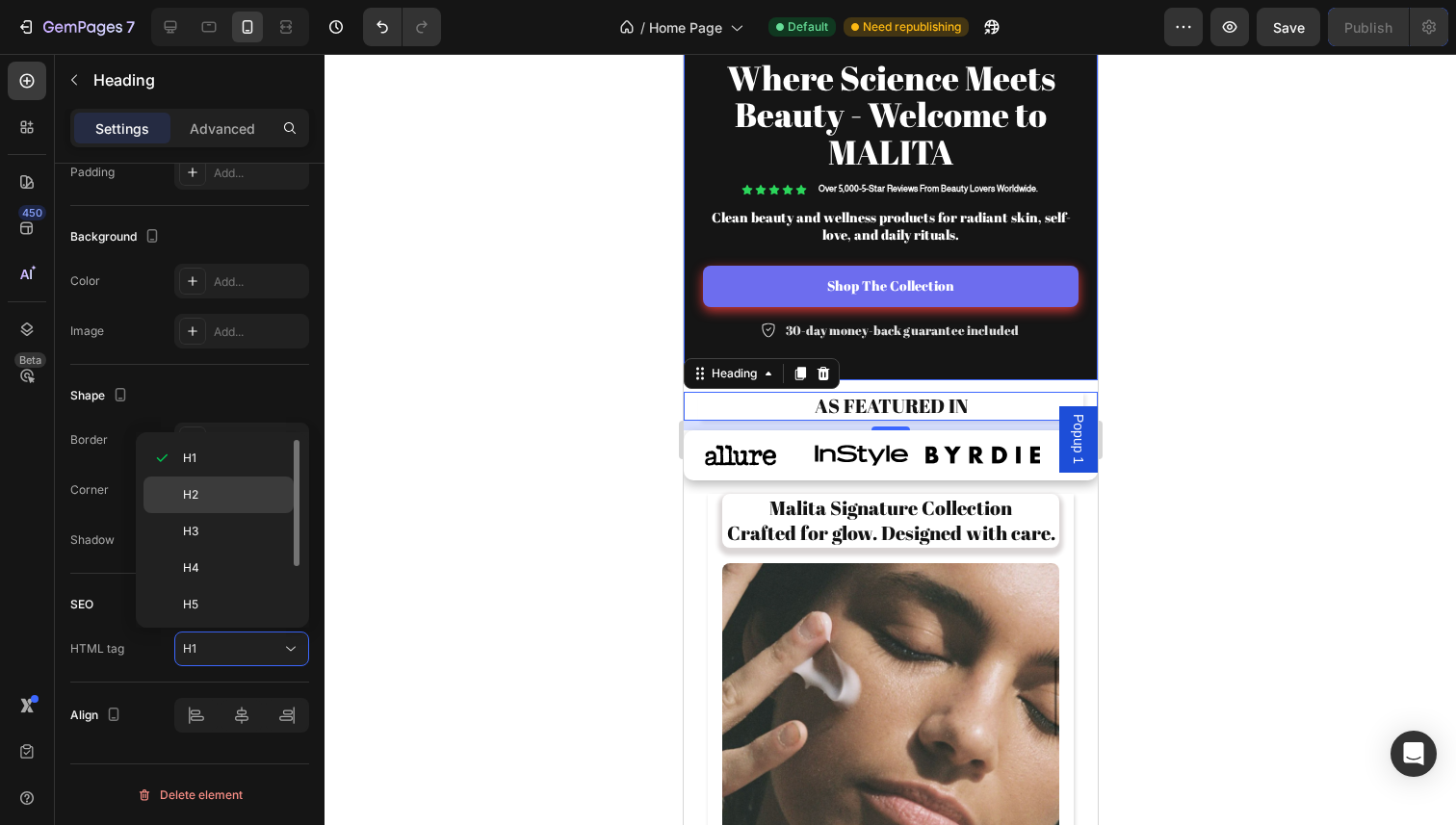 click on "H2" at bounding box center [234, 495] 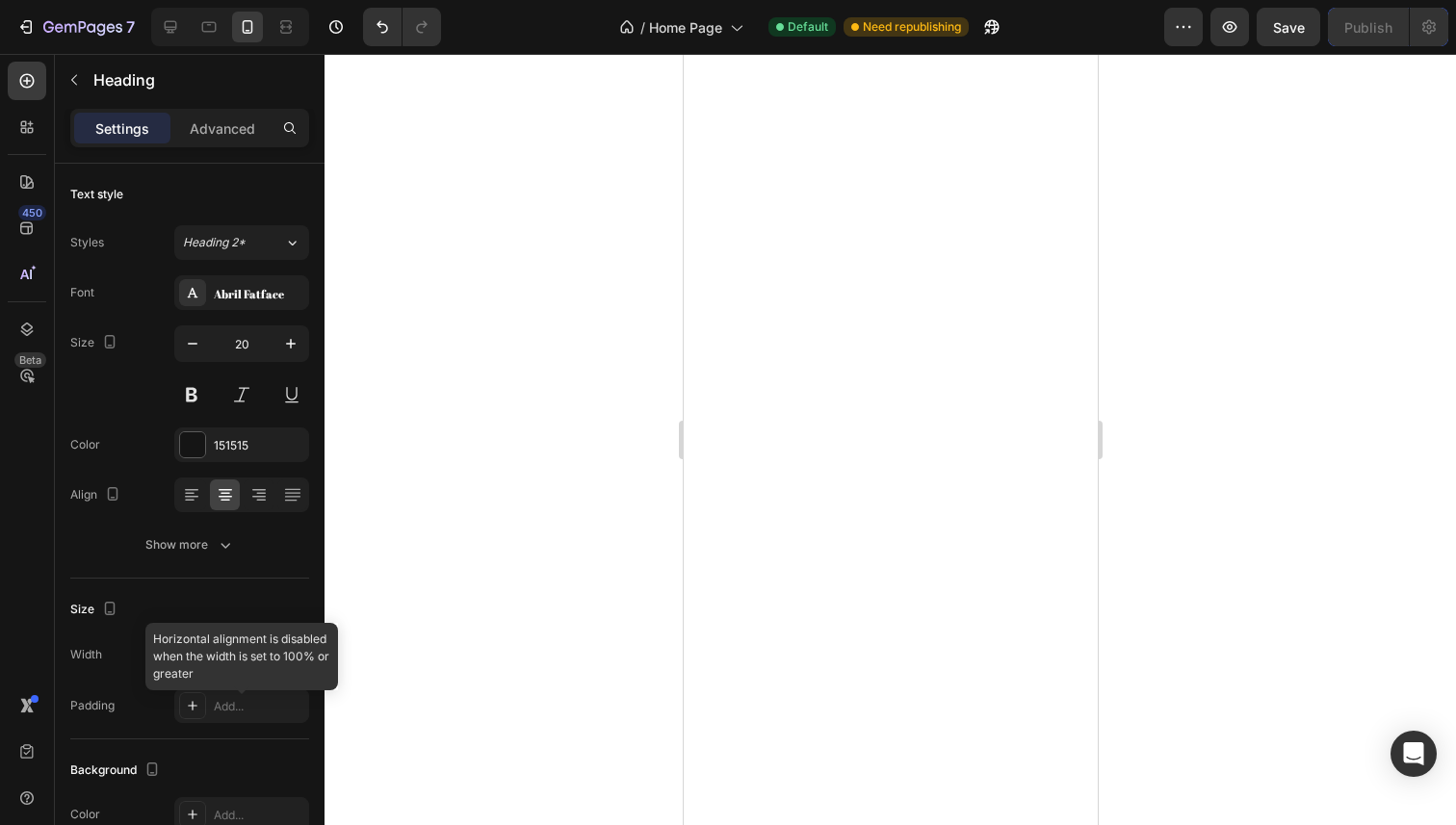 scroll, scrollTop: 0, scrollLeft: 0, axis: both 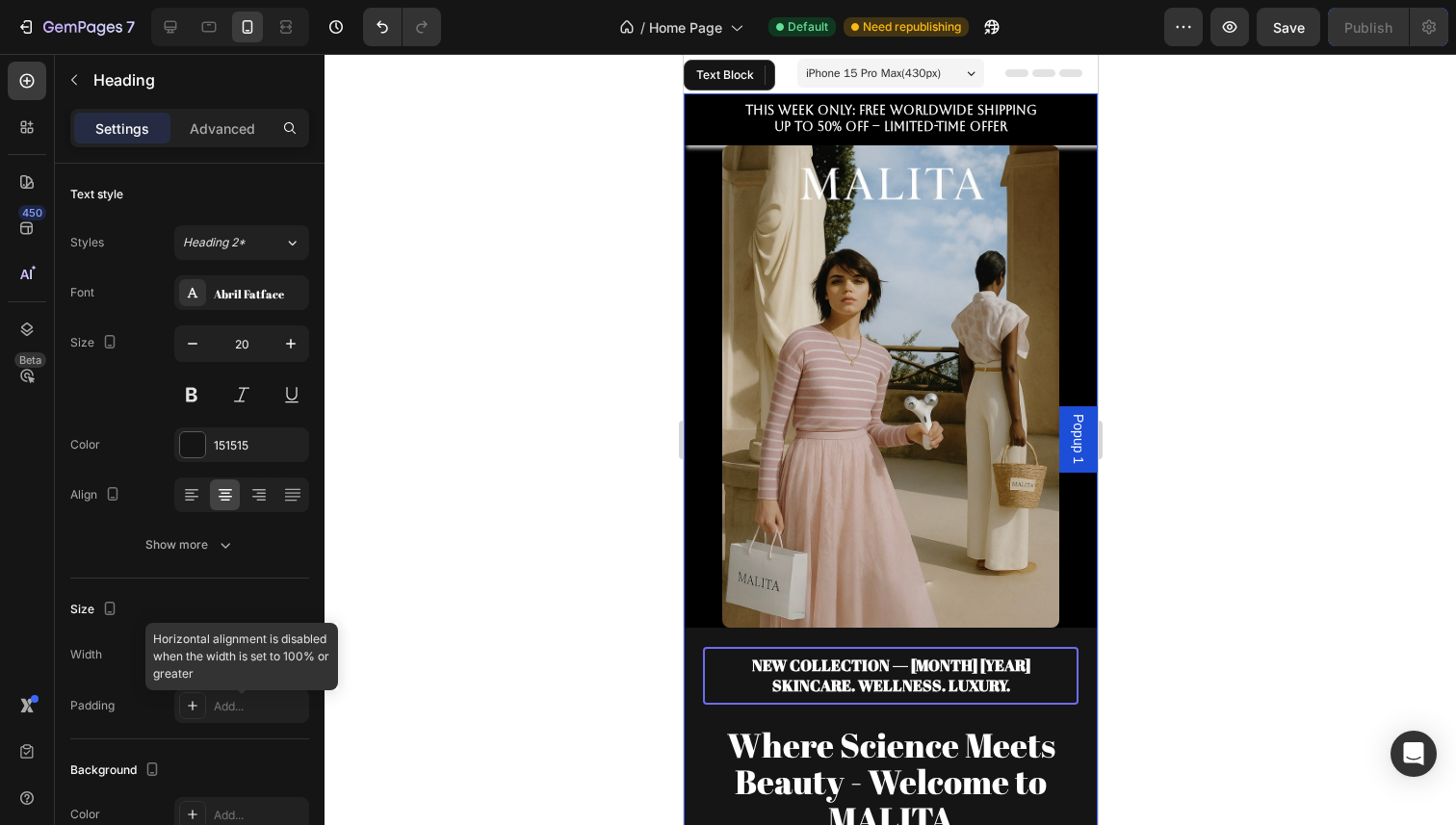 click 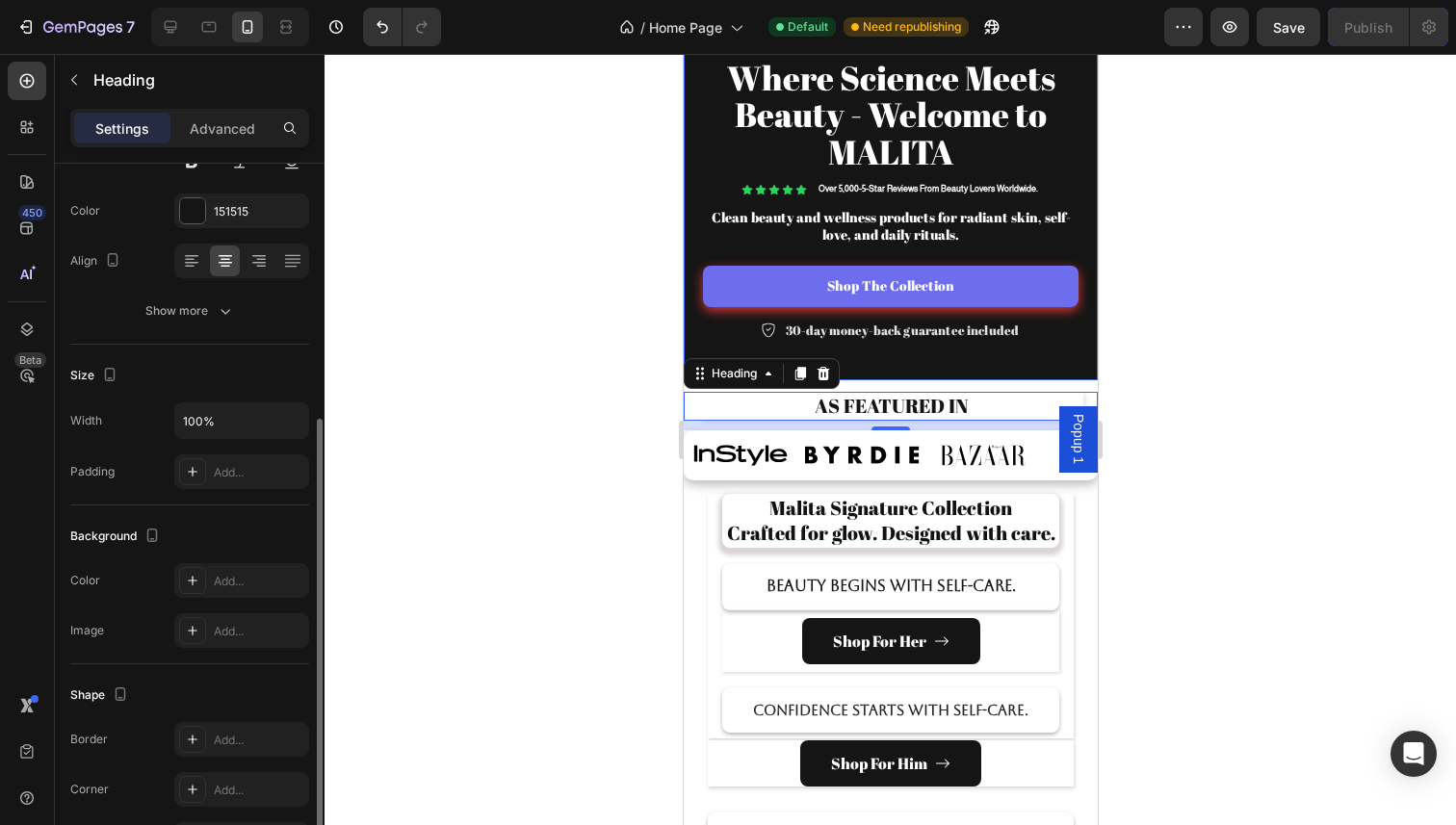 scroll, scrollTop: 217, scrollLeft: 0, axis: vertical 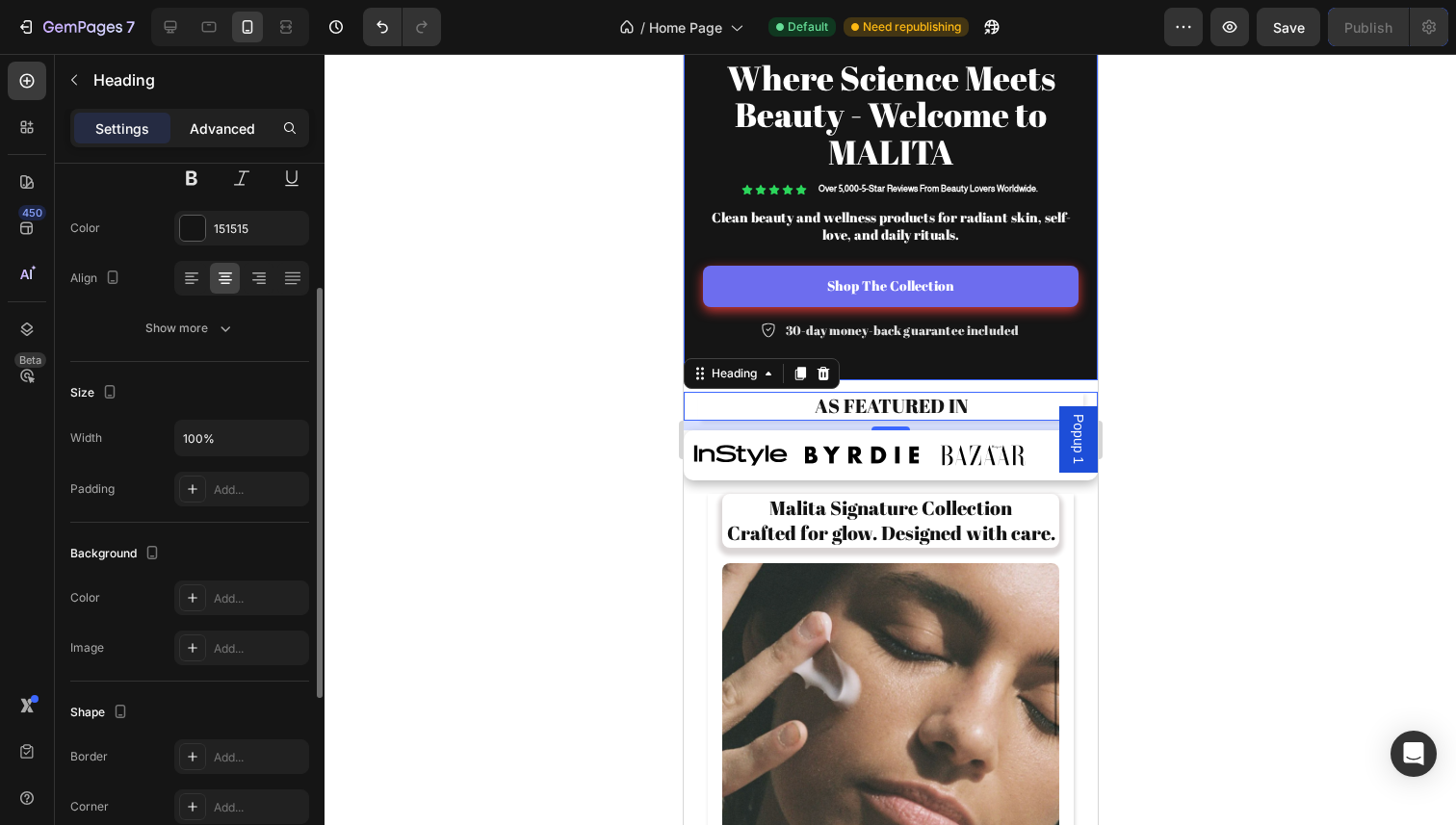 click on "Advanced" at bounding box center (222, 128) 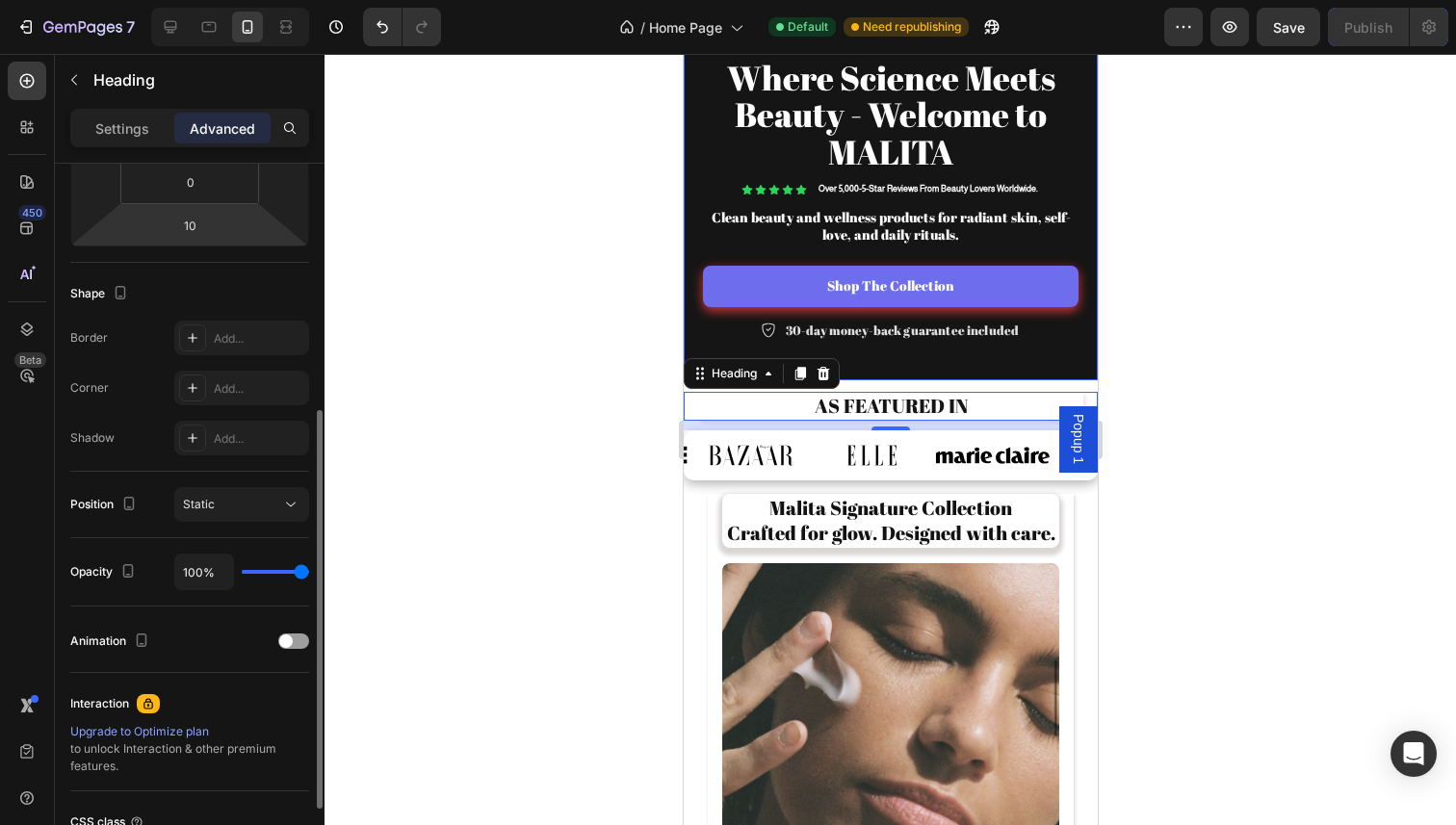 scroll, scrollTop: 388, scrollLeft: 0, axis: vertical 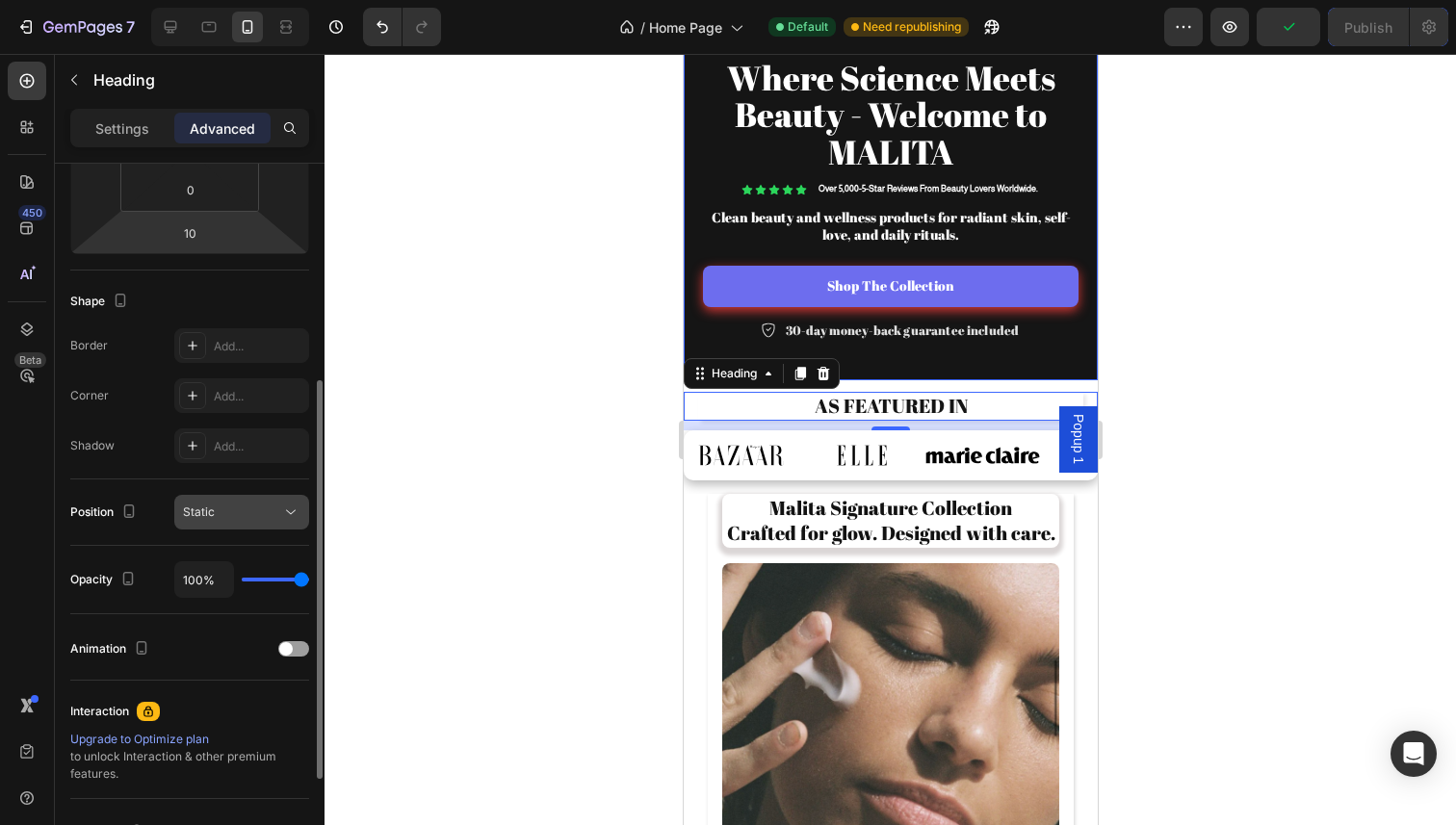 click on "Static" at bounding box center [232, 512] 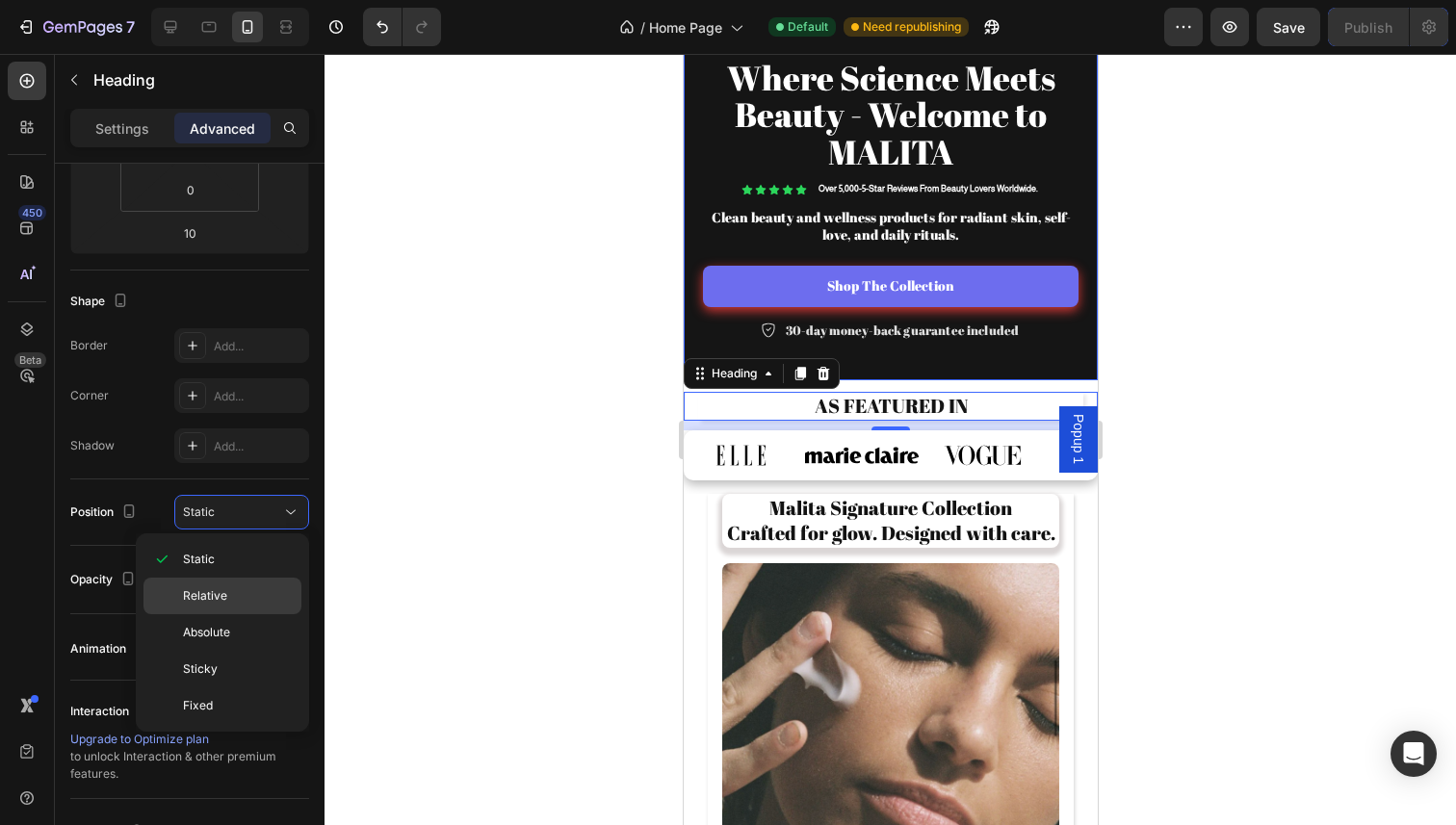 click on "Relative" 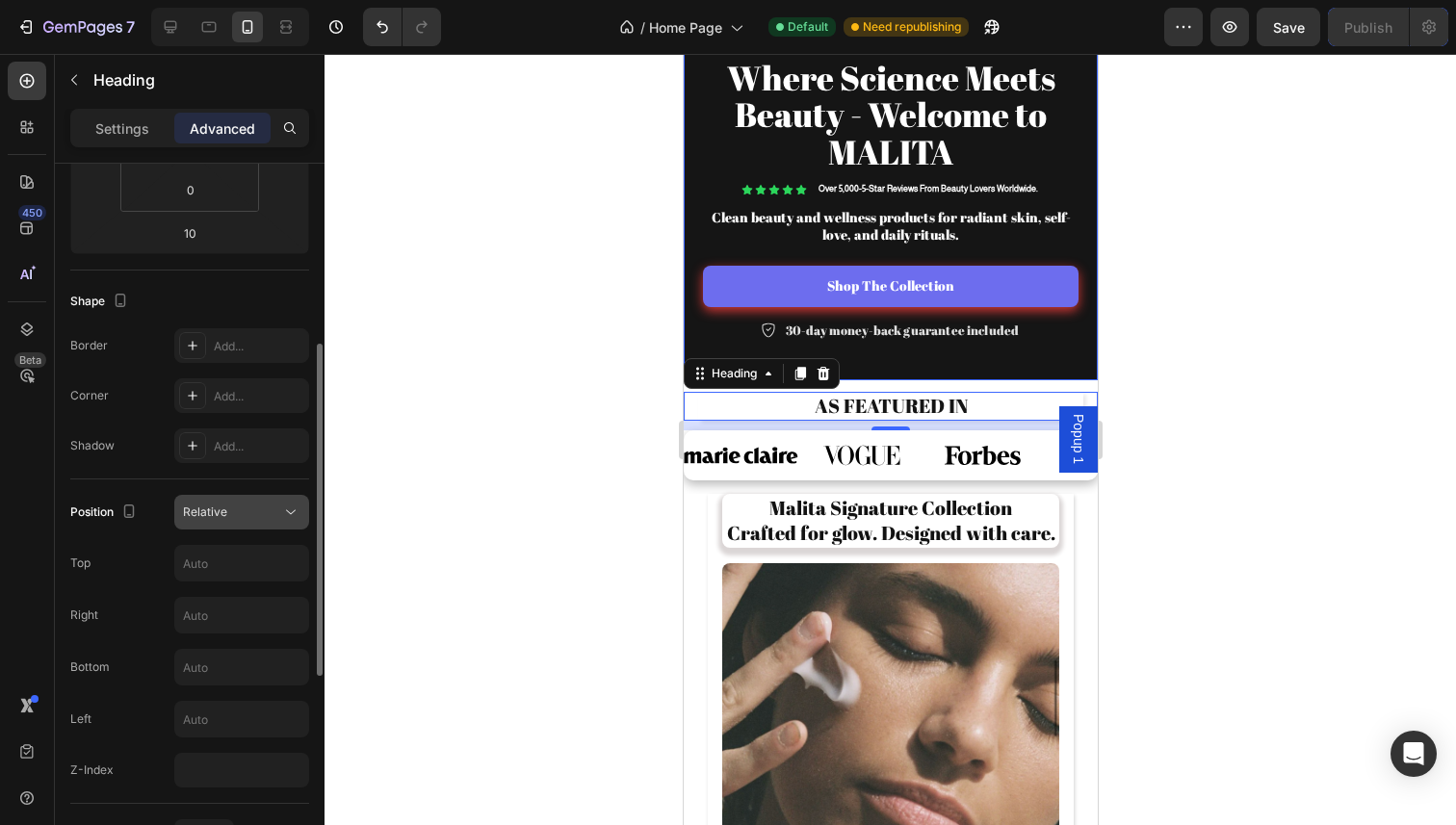 click on "Relative" at bounding box center [232, 512] 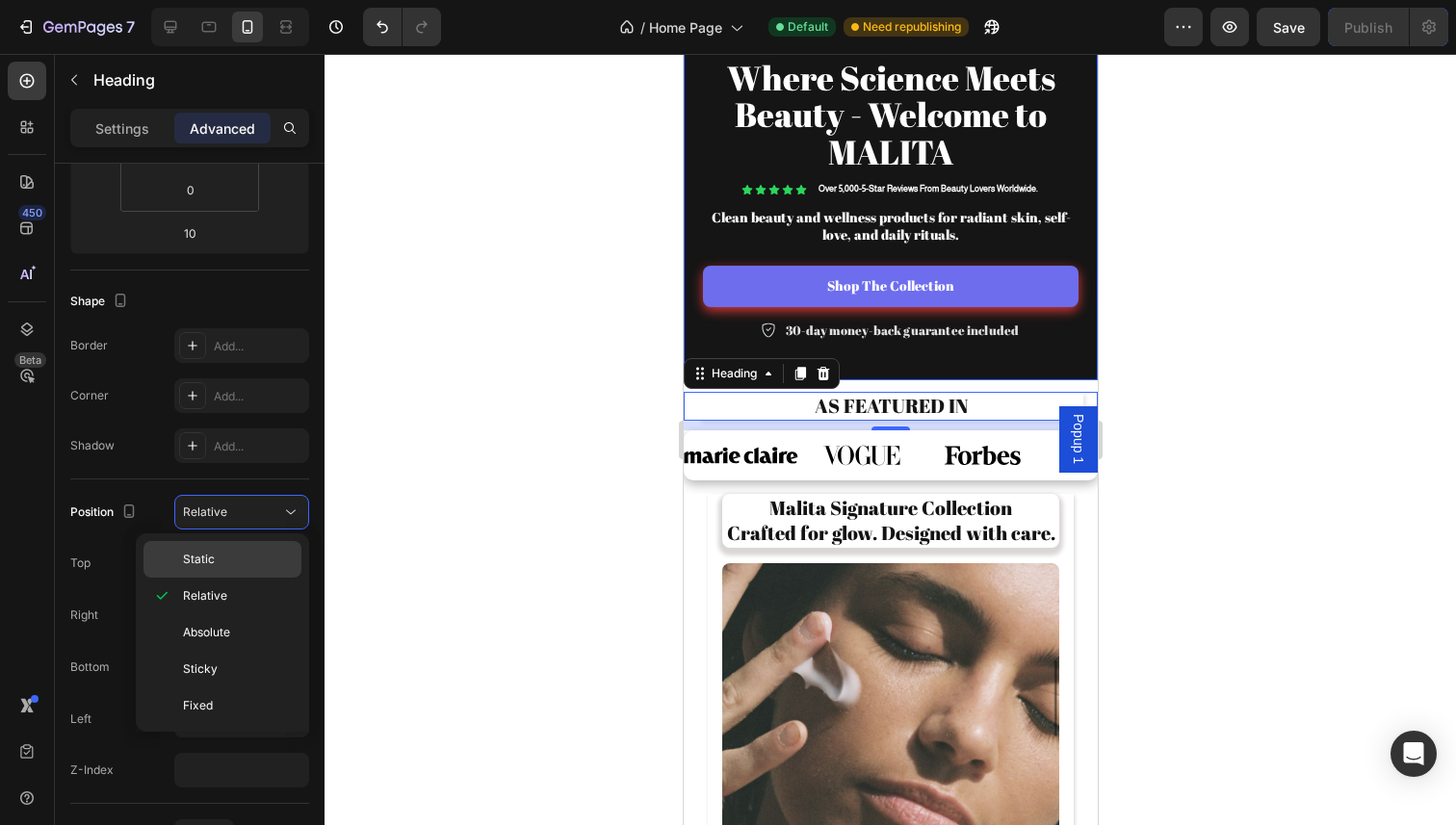 click on "Static" at bounding box center (238, 559) 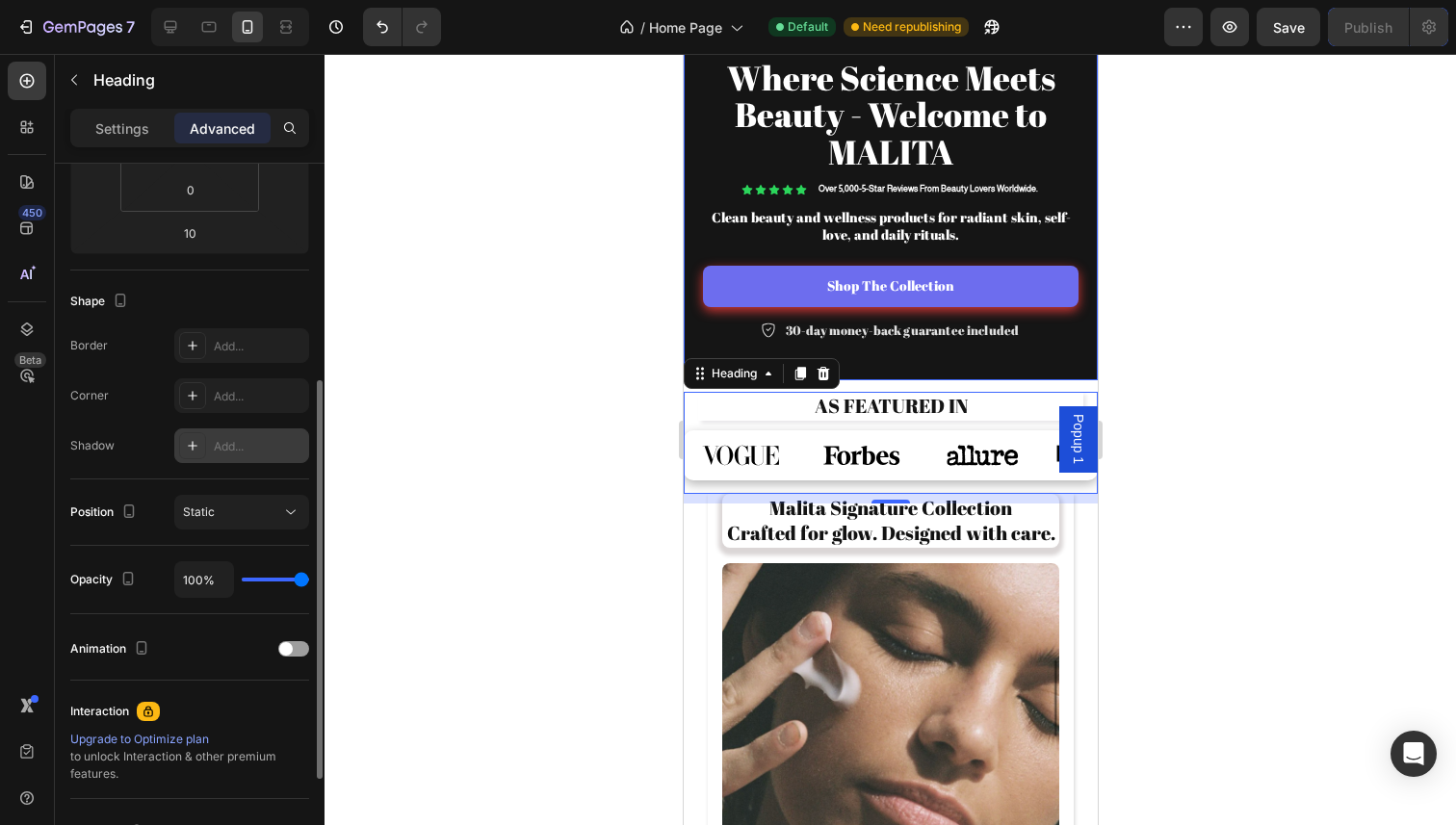 click on "Add..." at bounding box center [259, 447] 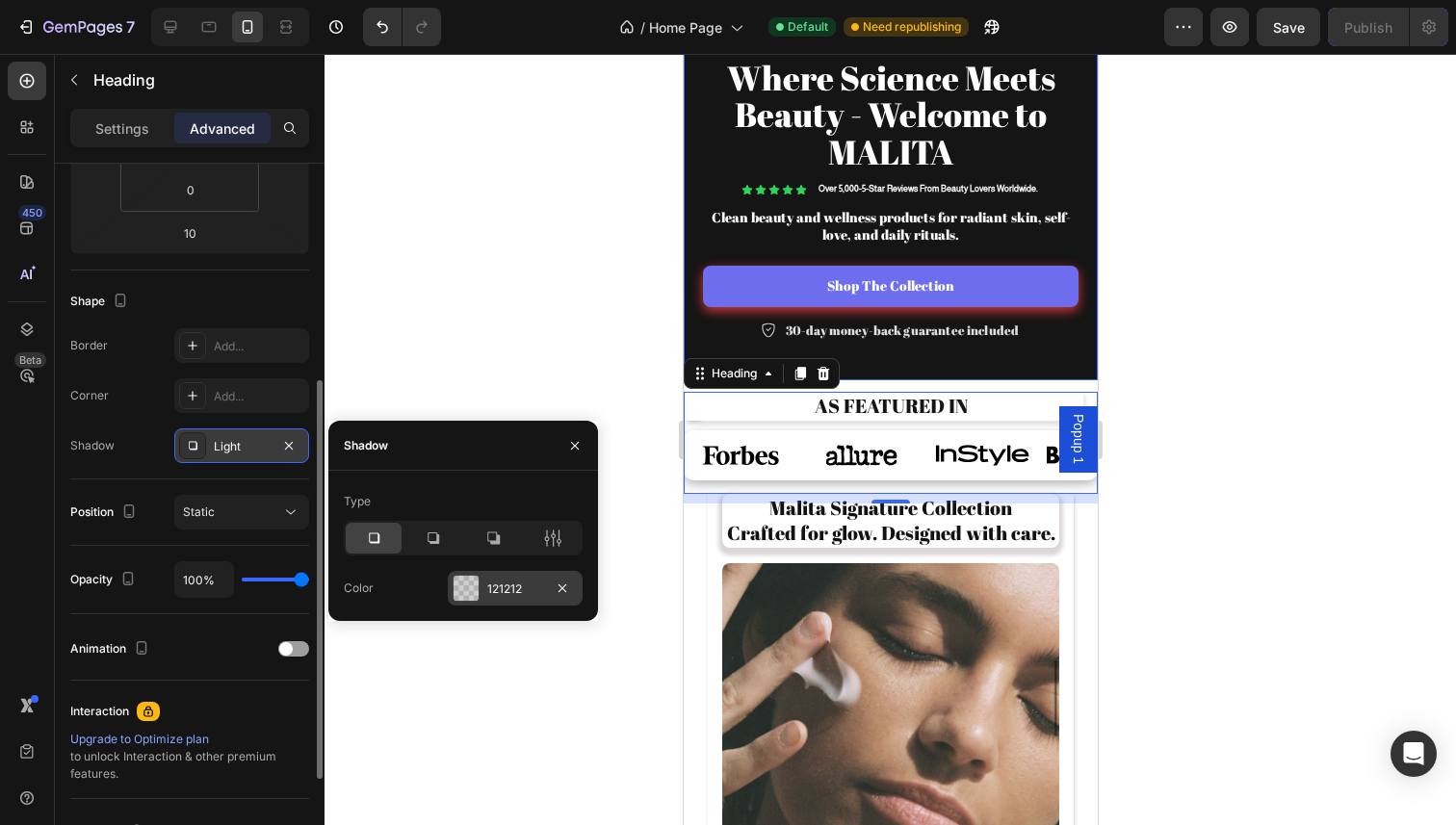click at bounding box center [466, 588] 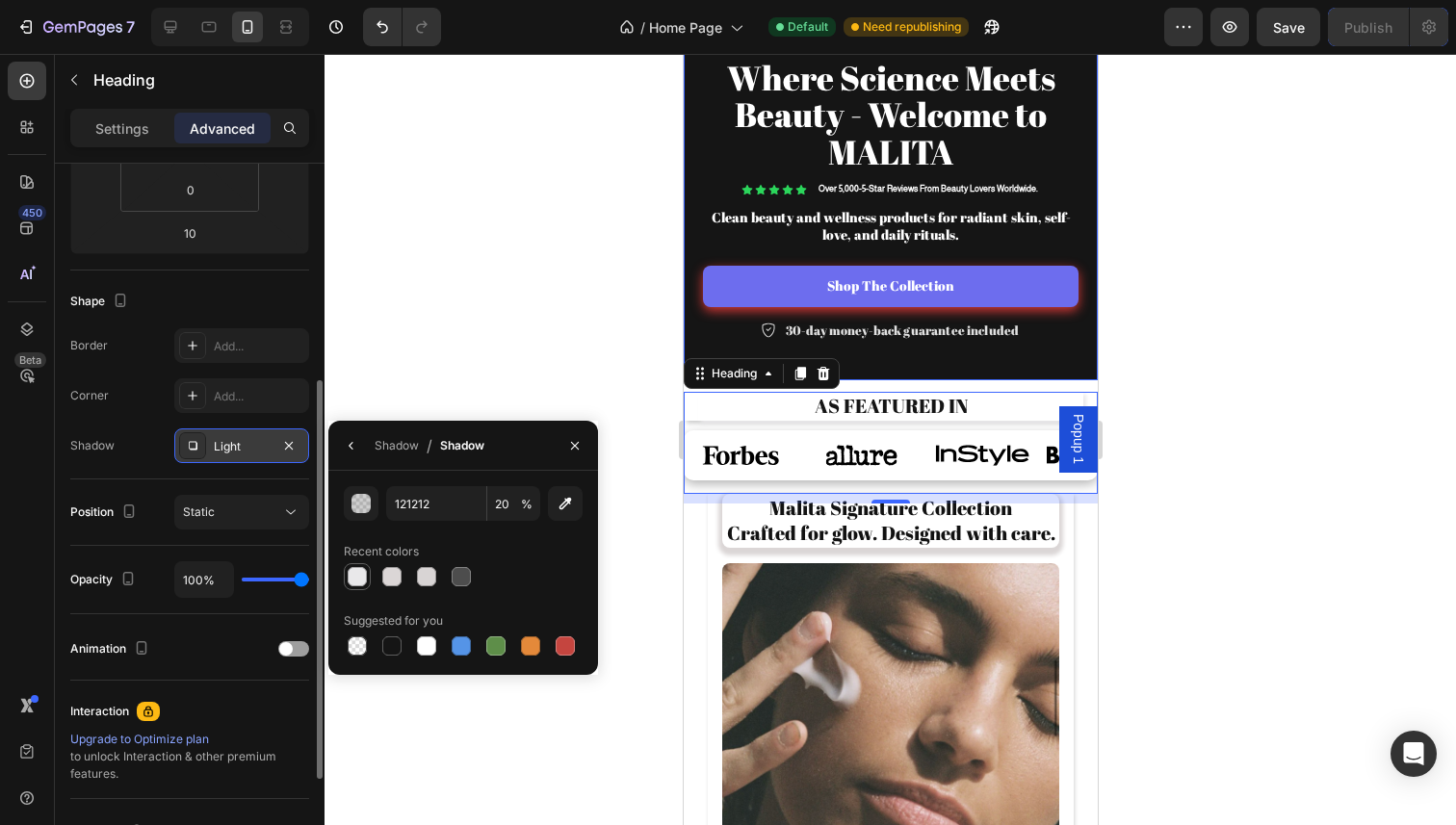 click at bounding box center [357, 577] 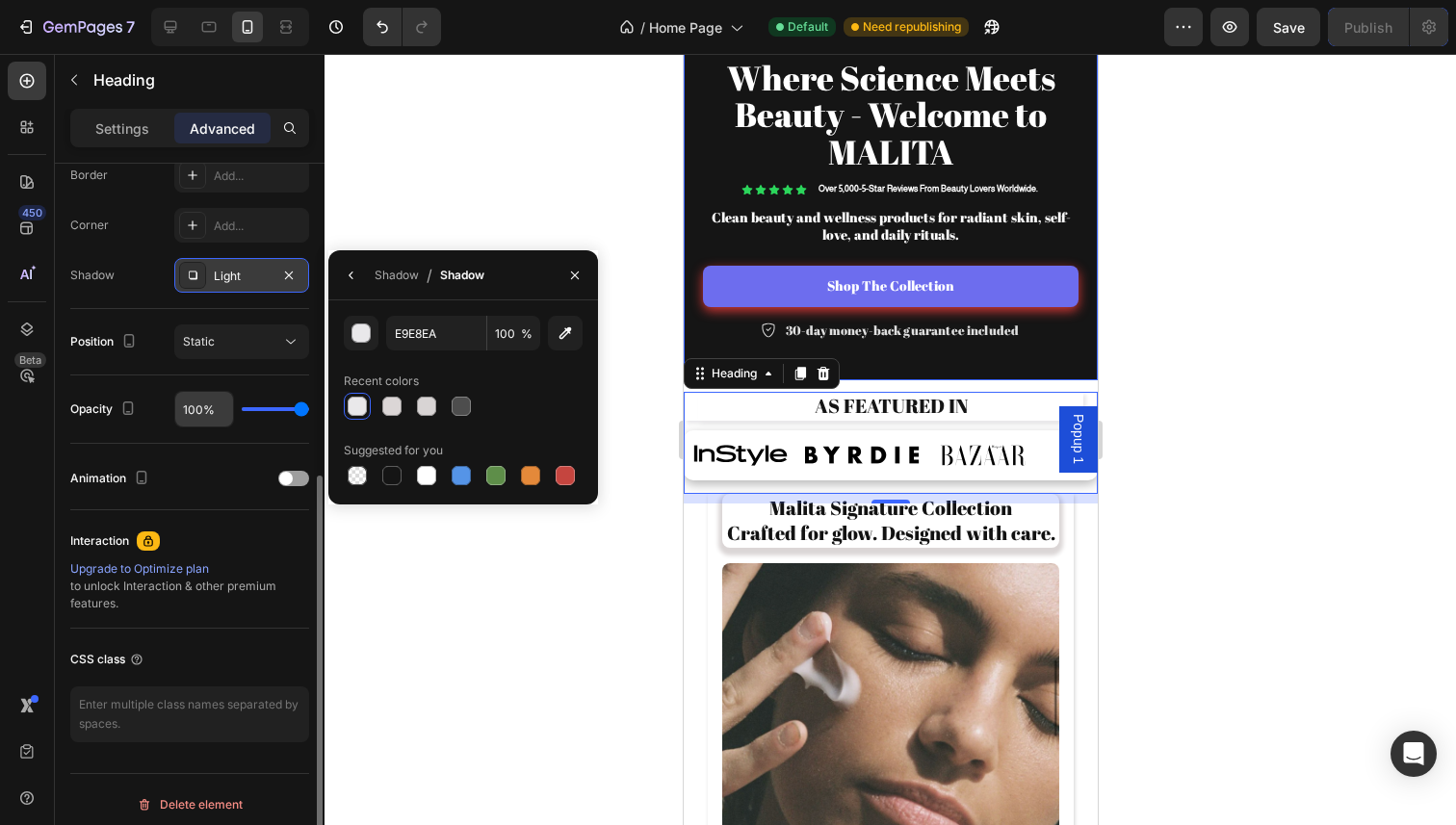 scroll, scrollTop: 568, scrollLeft: 0, axis: vertical 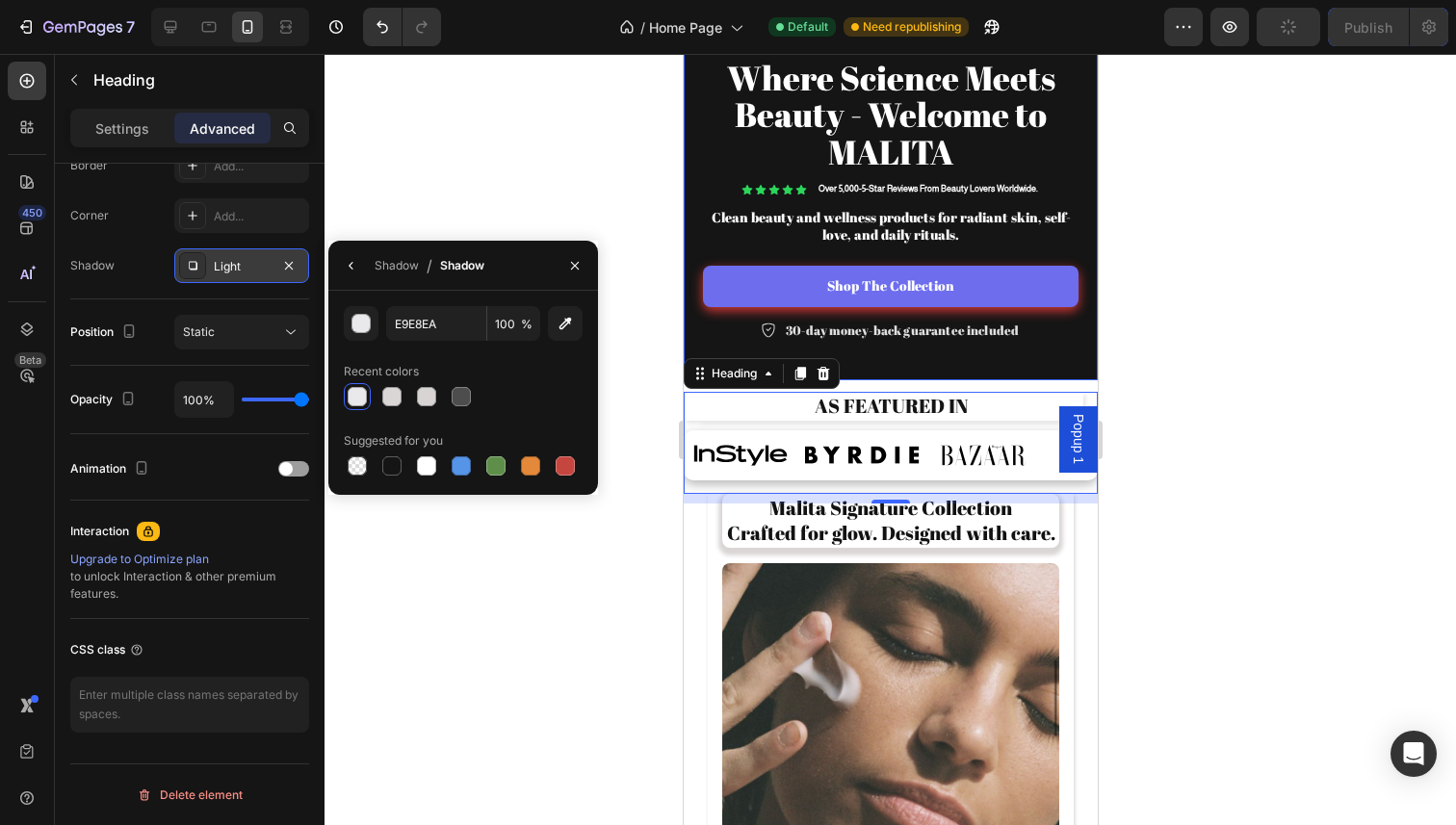 click 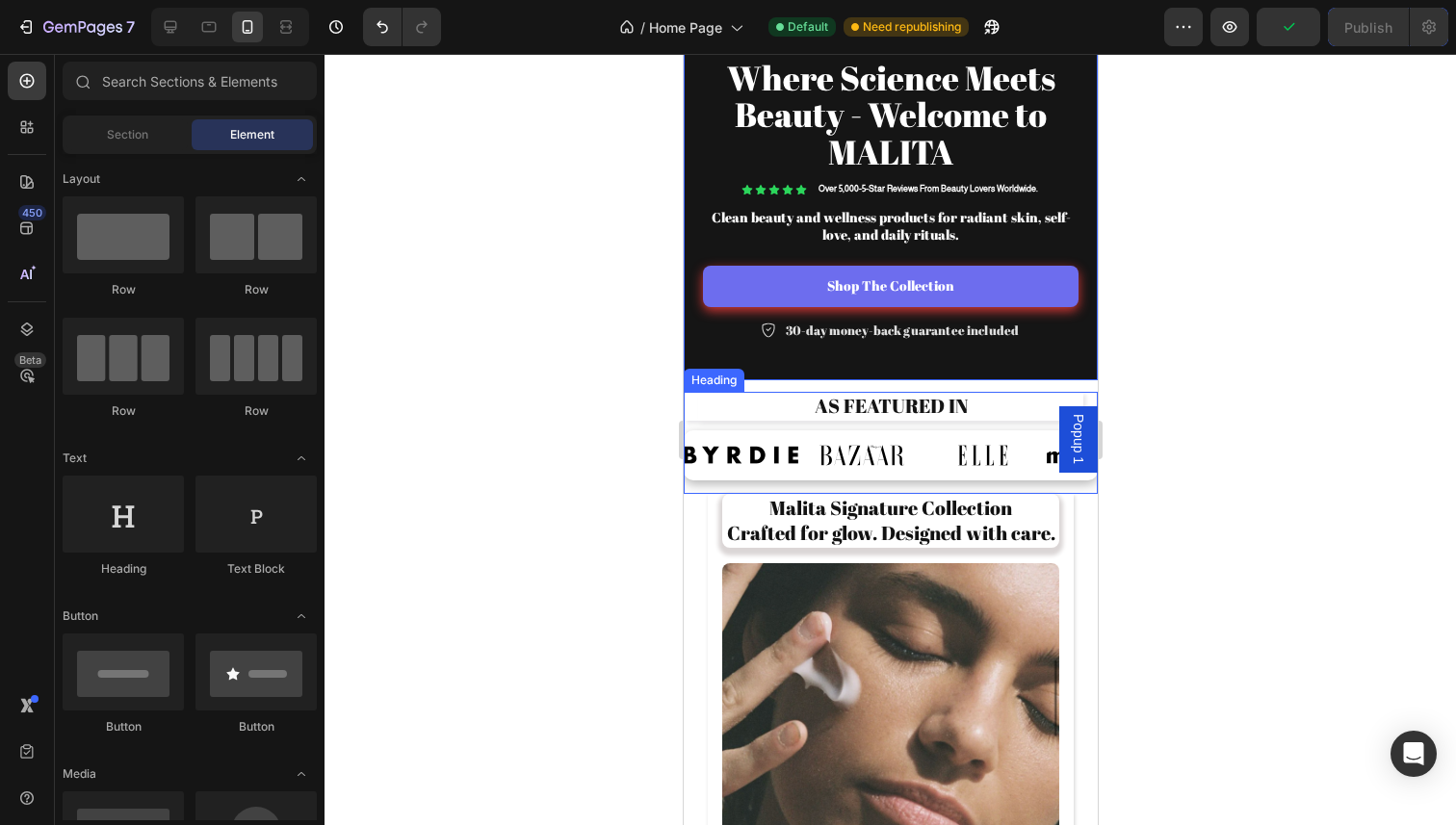 click on "As Featured In" at bounding box center (890, 406) 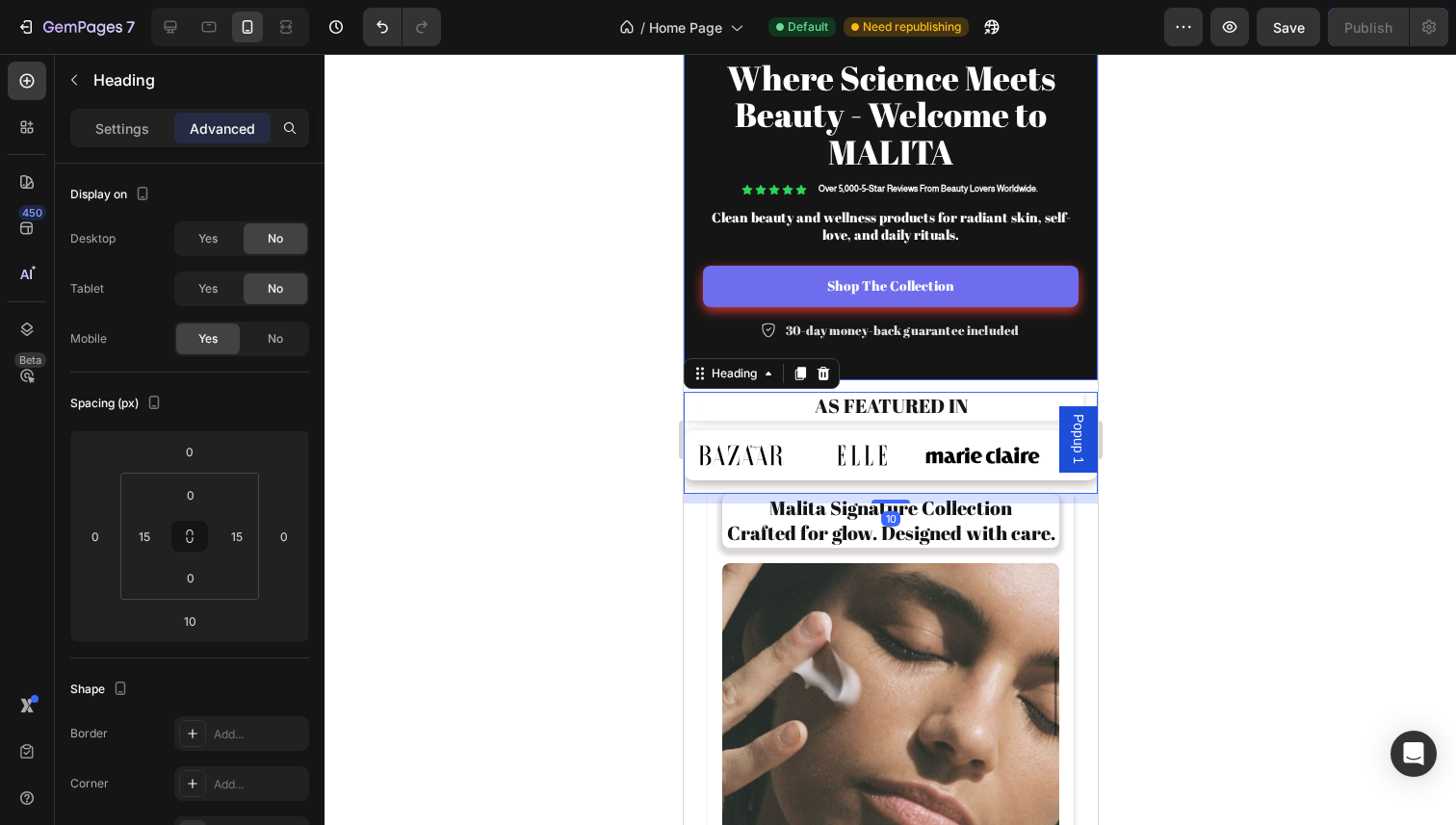 click on "As Featured In" at bounding box center (890, 406) 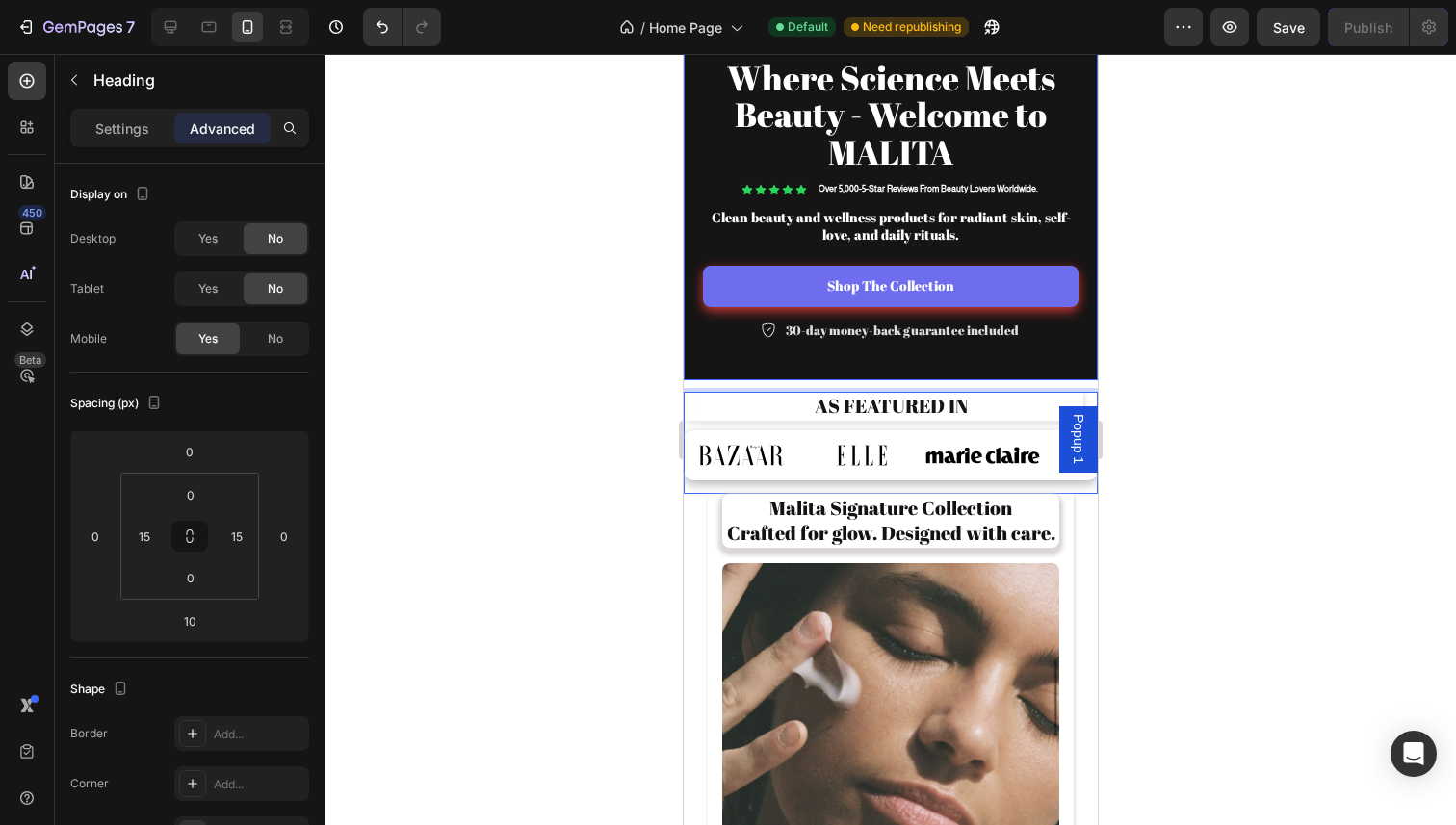 click on "As Featured In" at bounding box center [890, 406] 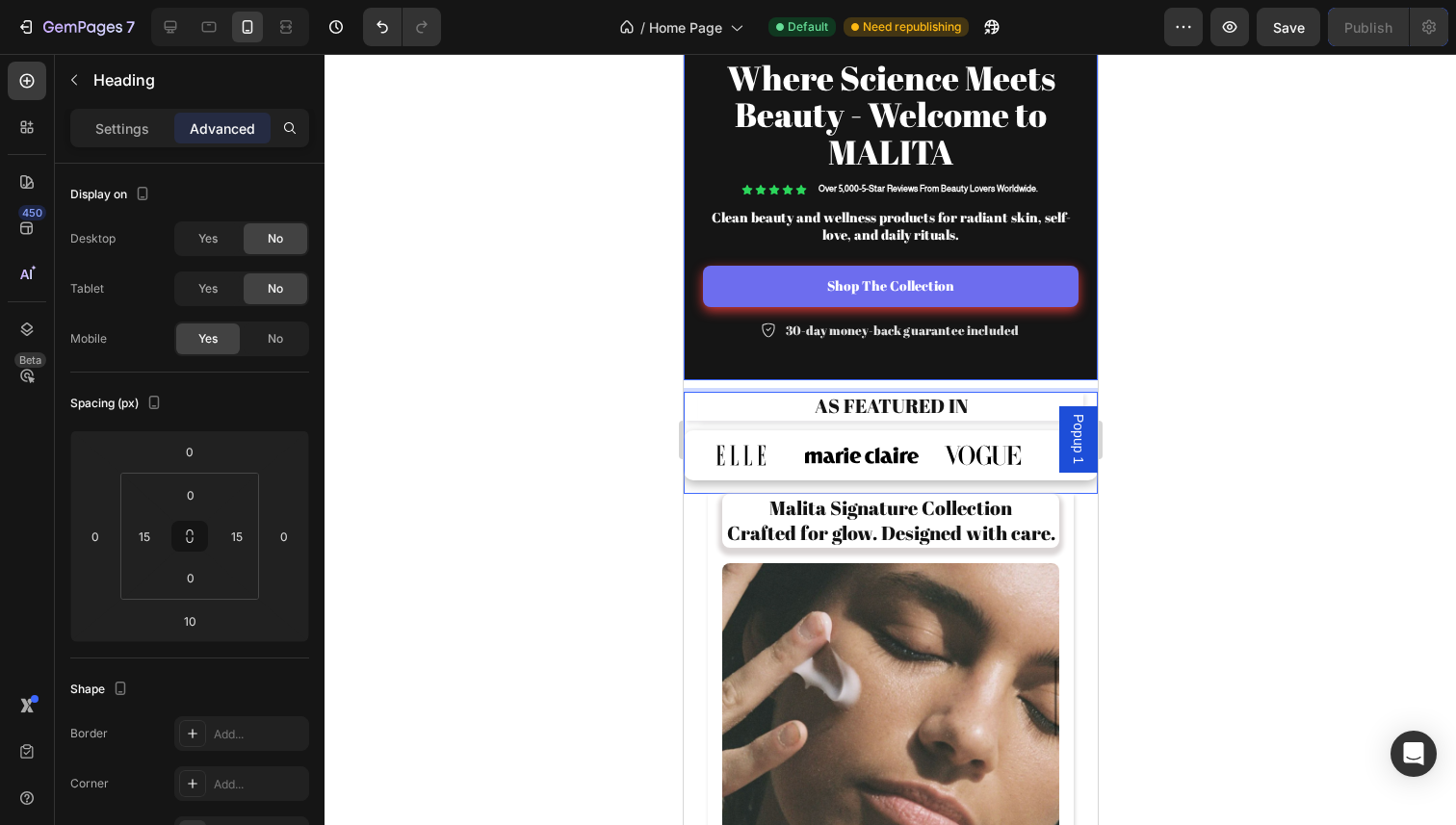 click 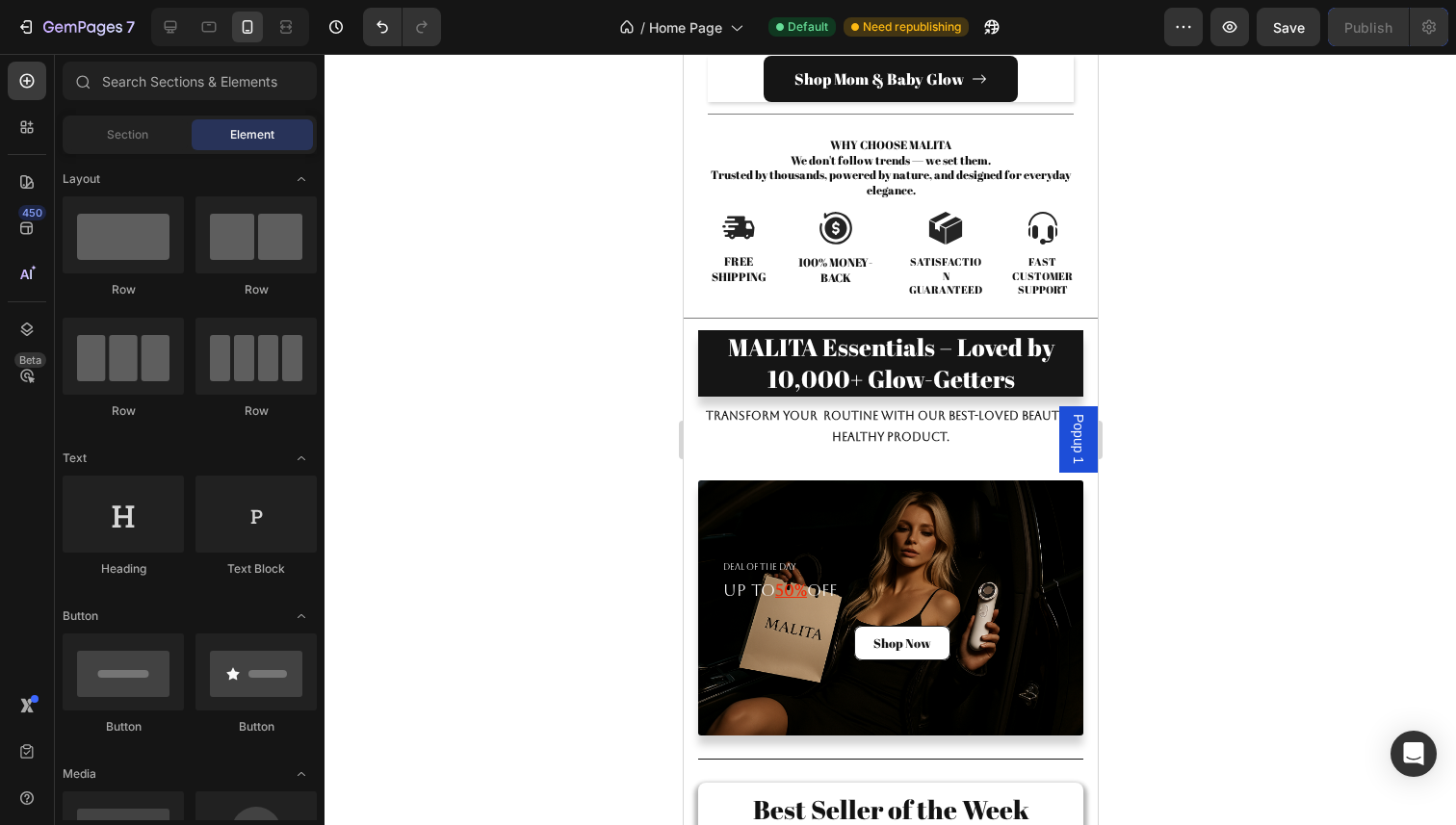 scroll, scrollTop: 2634, scrollLeft: 0, axis: vertical 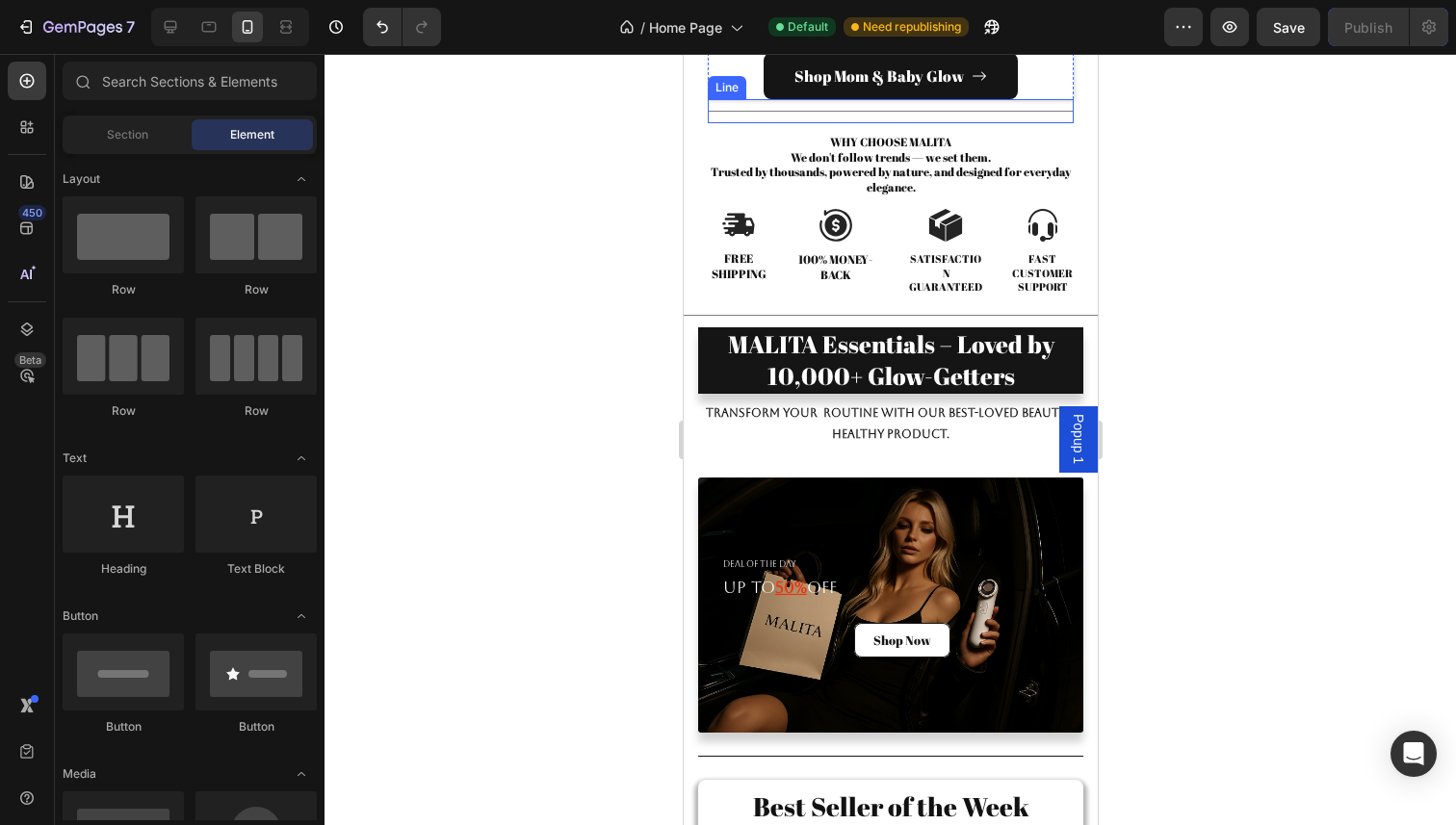 click on "Title Line" at bounding box center (890, 111) 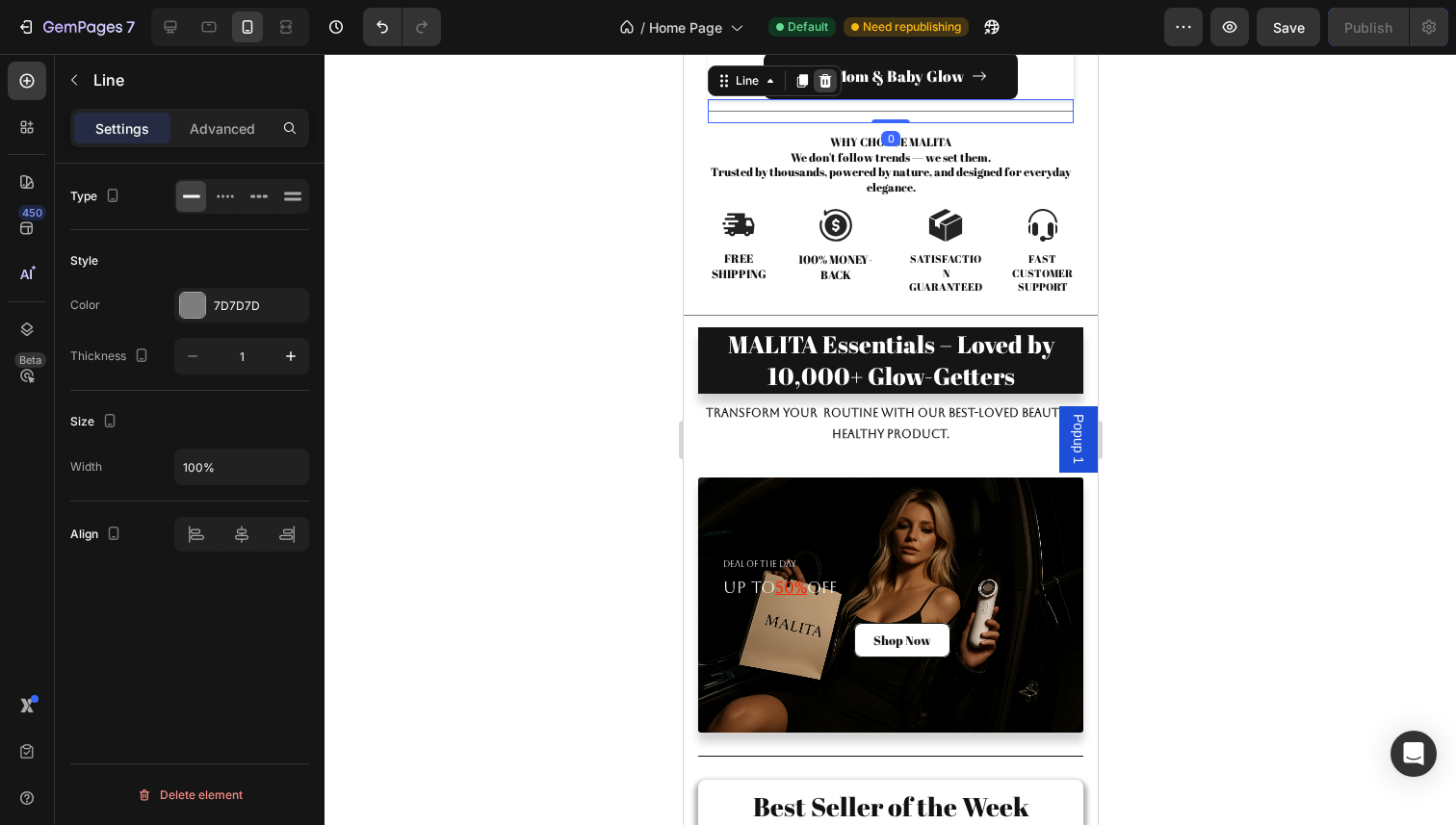 click 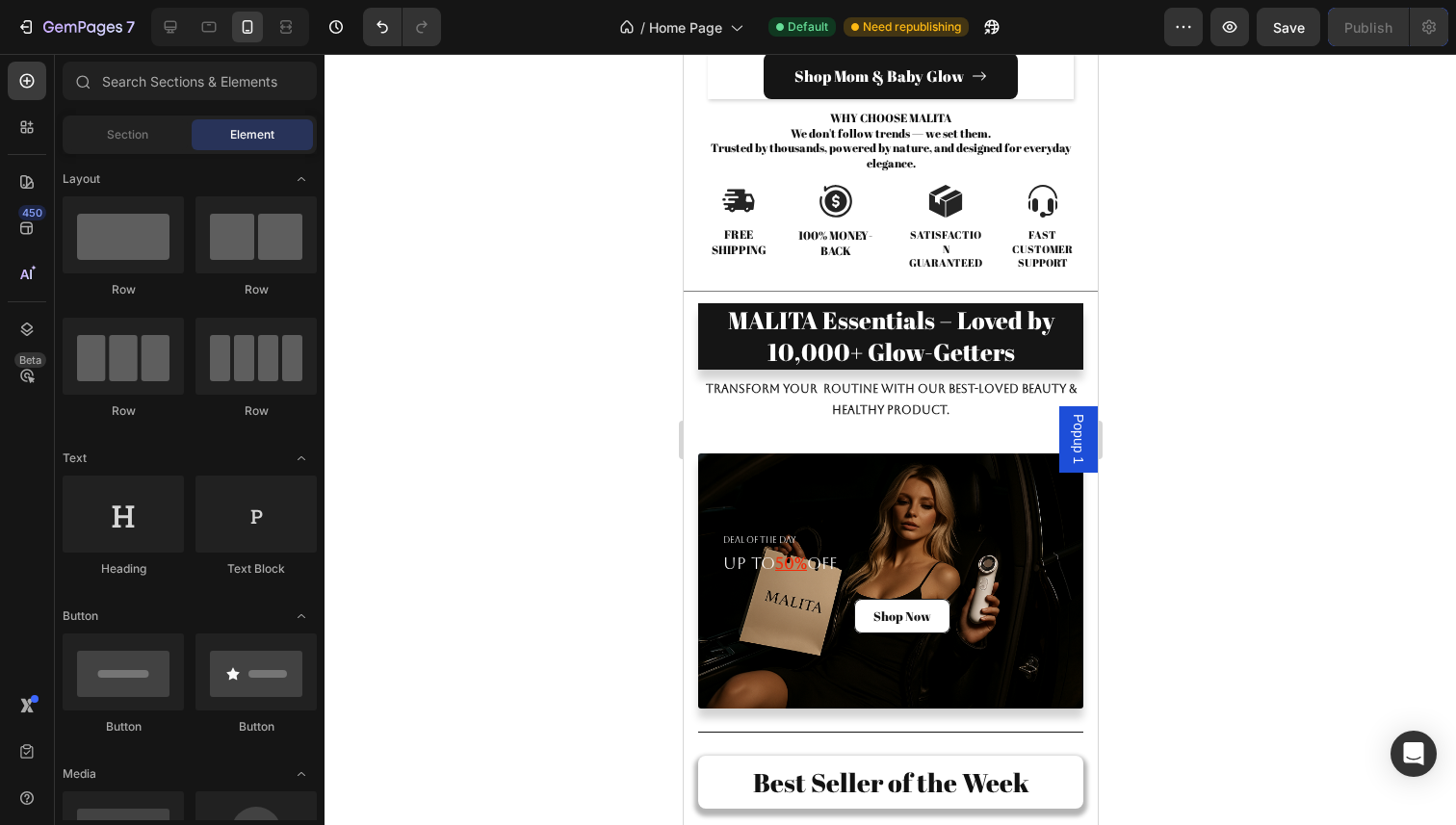 click 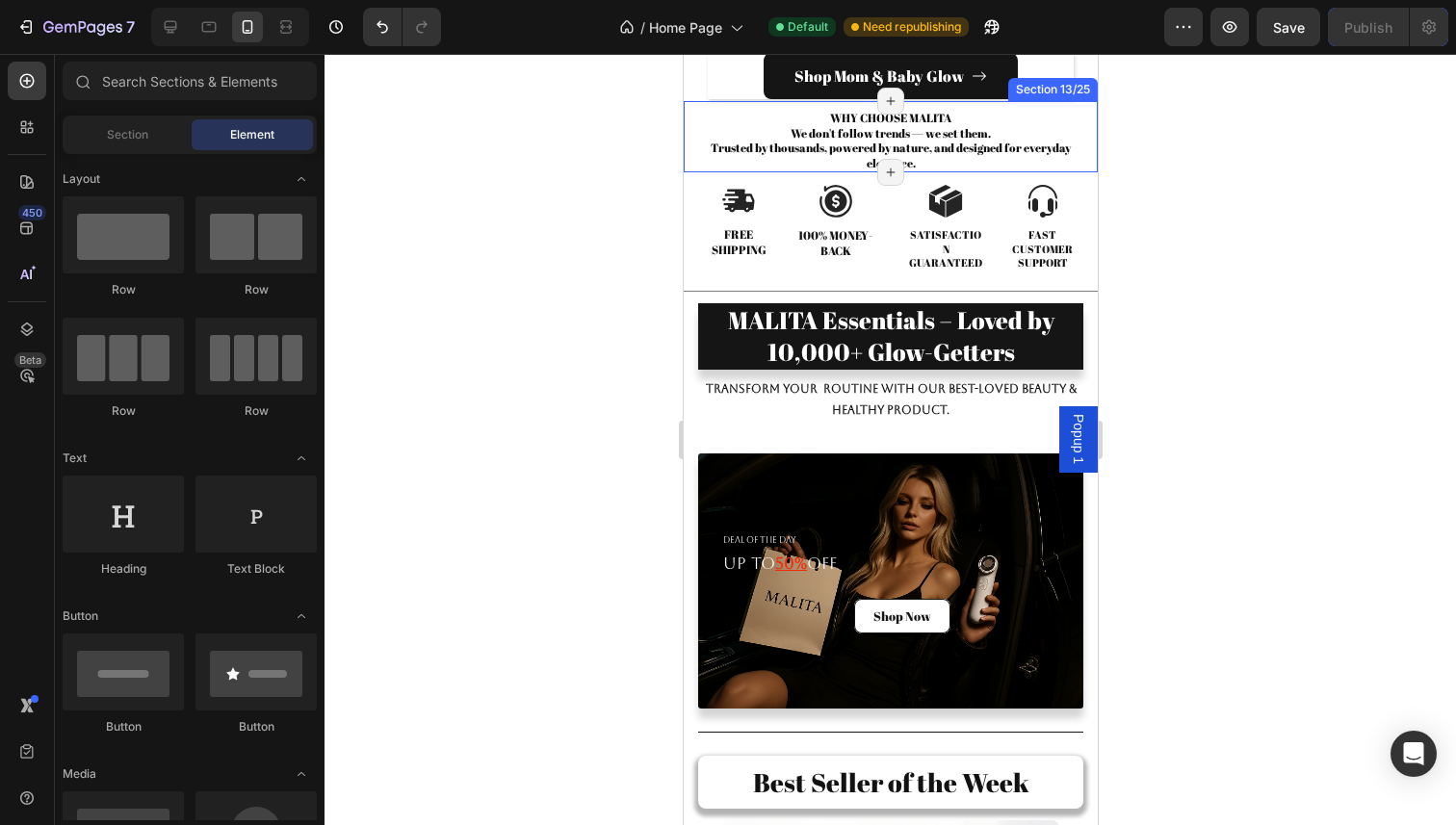 click on "WHY CHOOSE MALITA We don't follow trends — we set them. Trusted by thousands, powered by nature, and designed for everyday elegance. Heading Section 13/25 Page has reached Shopify’s 25 section-limit Page has reached Shopify’s 25 section-limit" at bounding box center [890, 137] 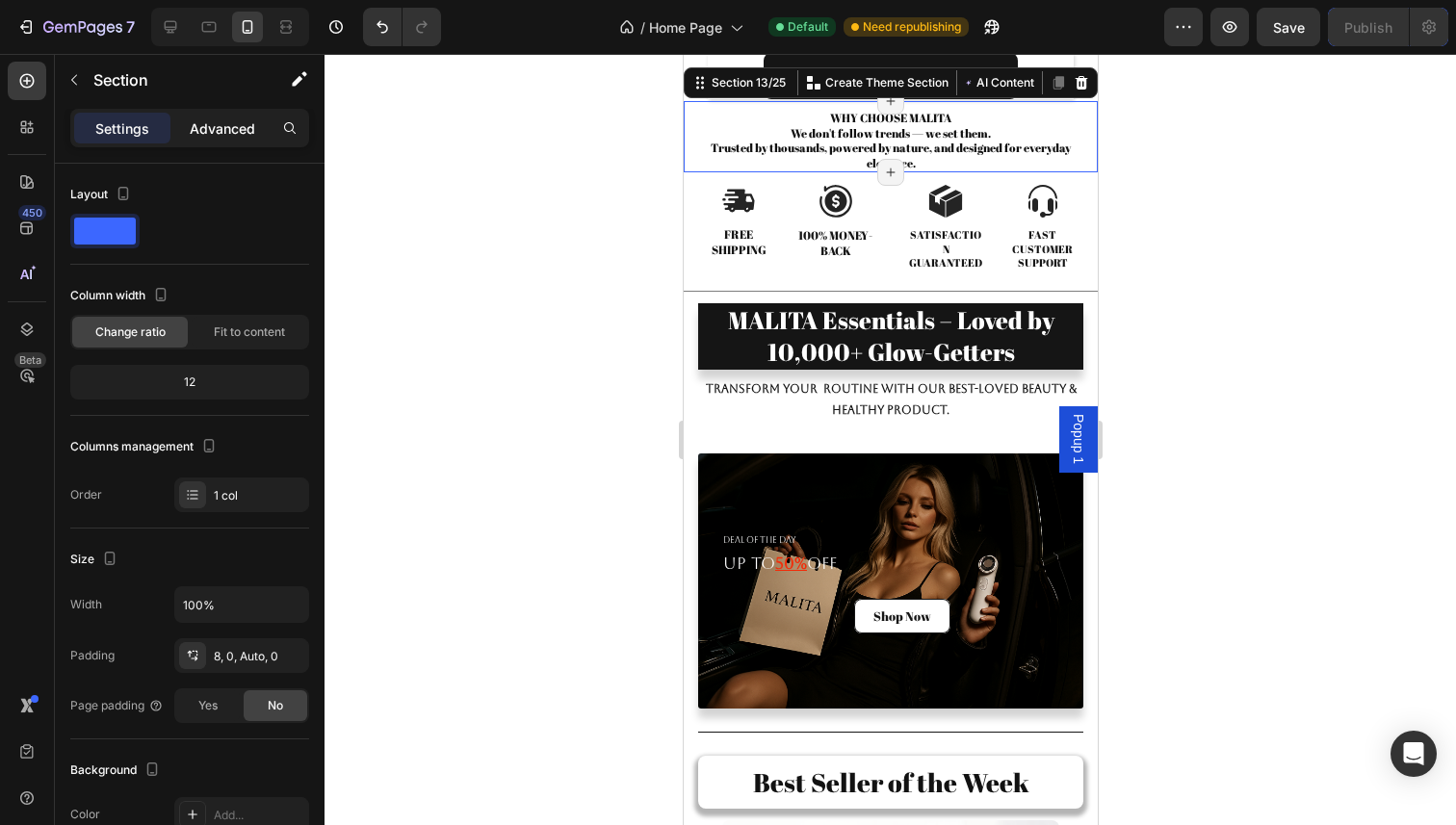 click on "Advanced" at bounding box center (222, 128) 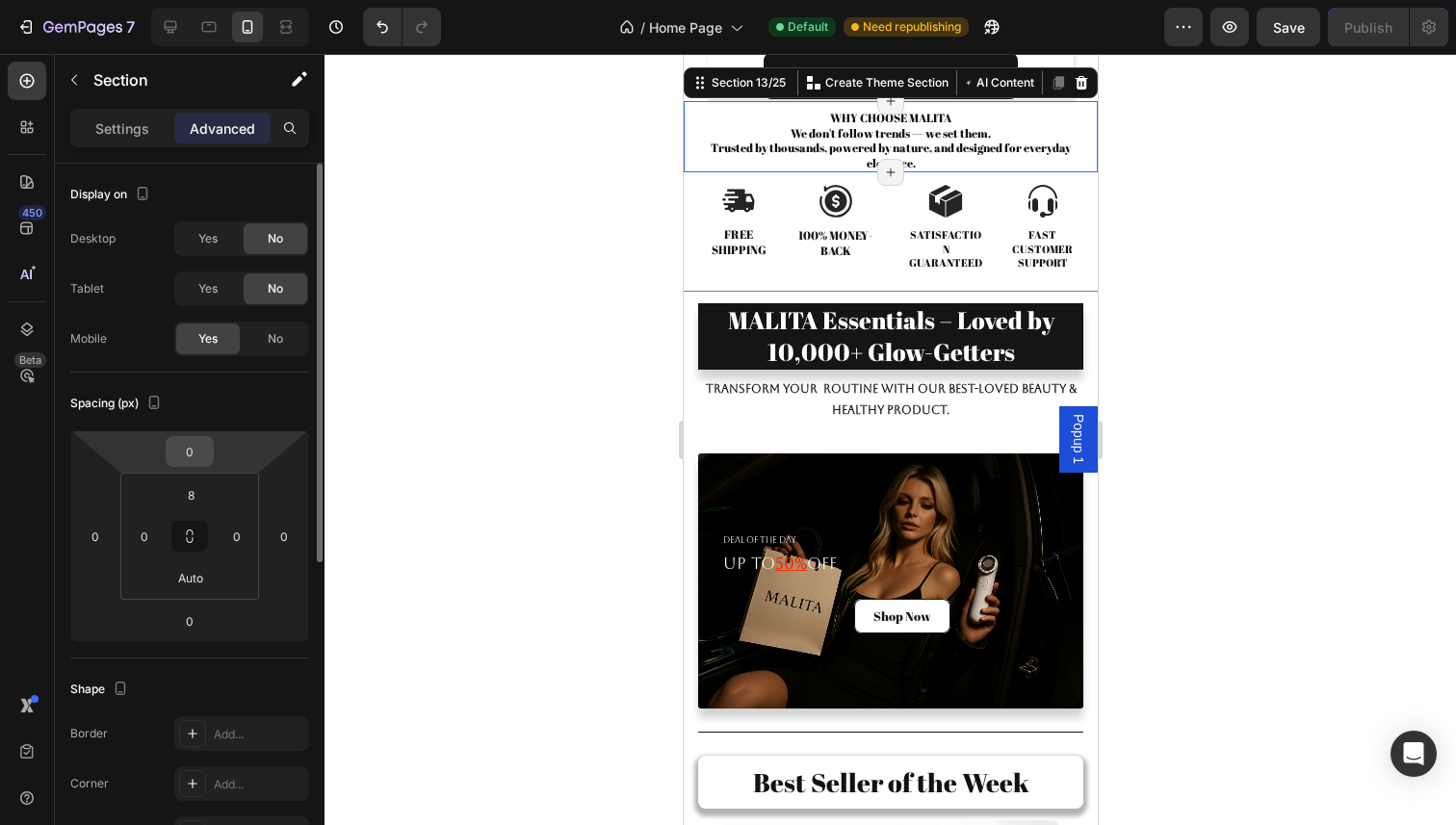 click on "0" at bounding box center (190, 451) 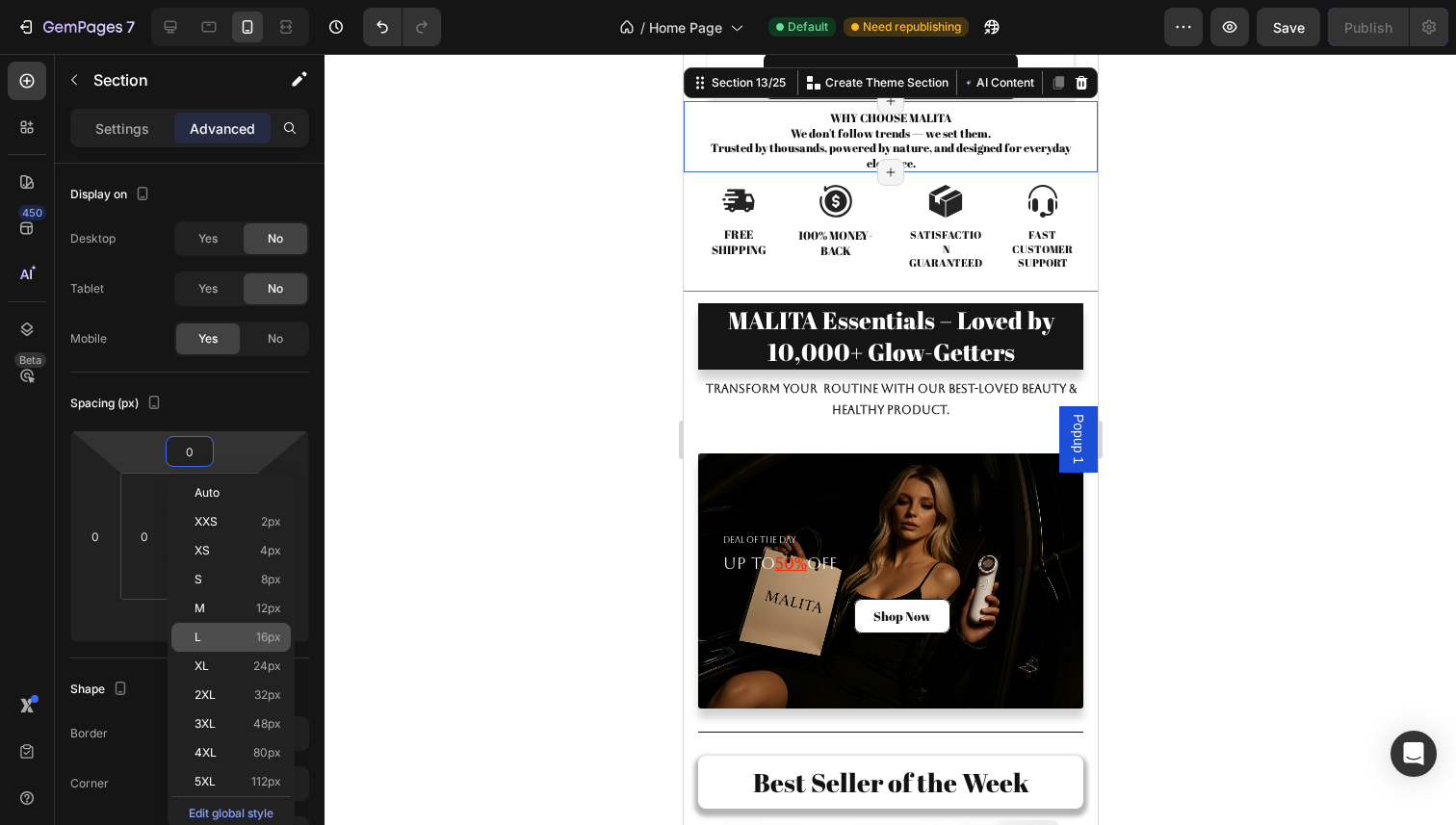 click on "L 16px" at bounding box center [238, 637] 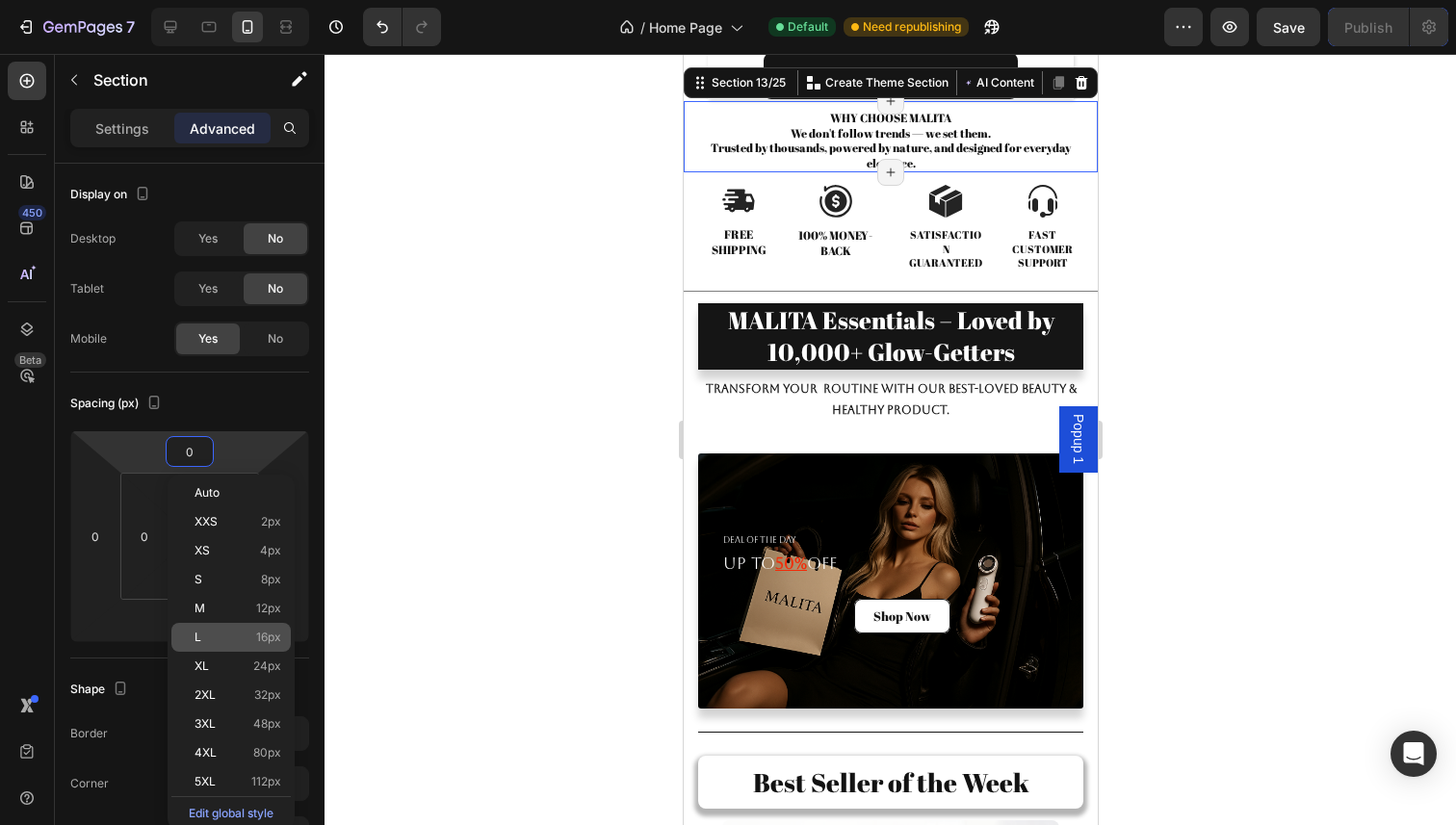 type on "16" 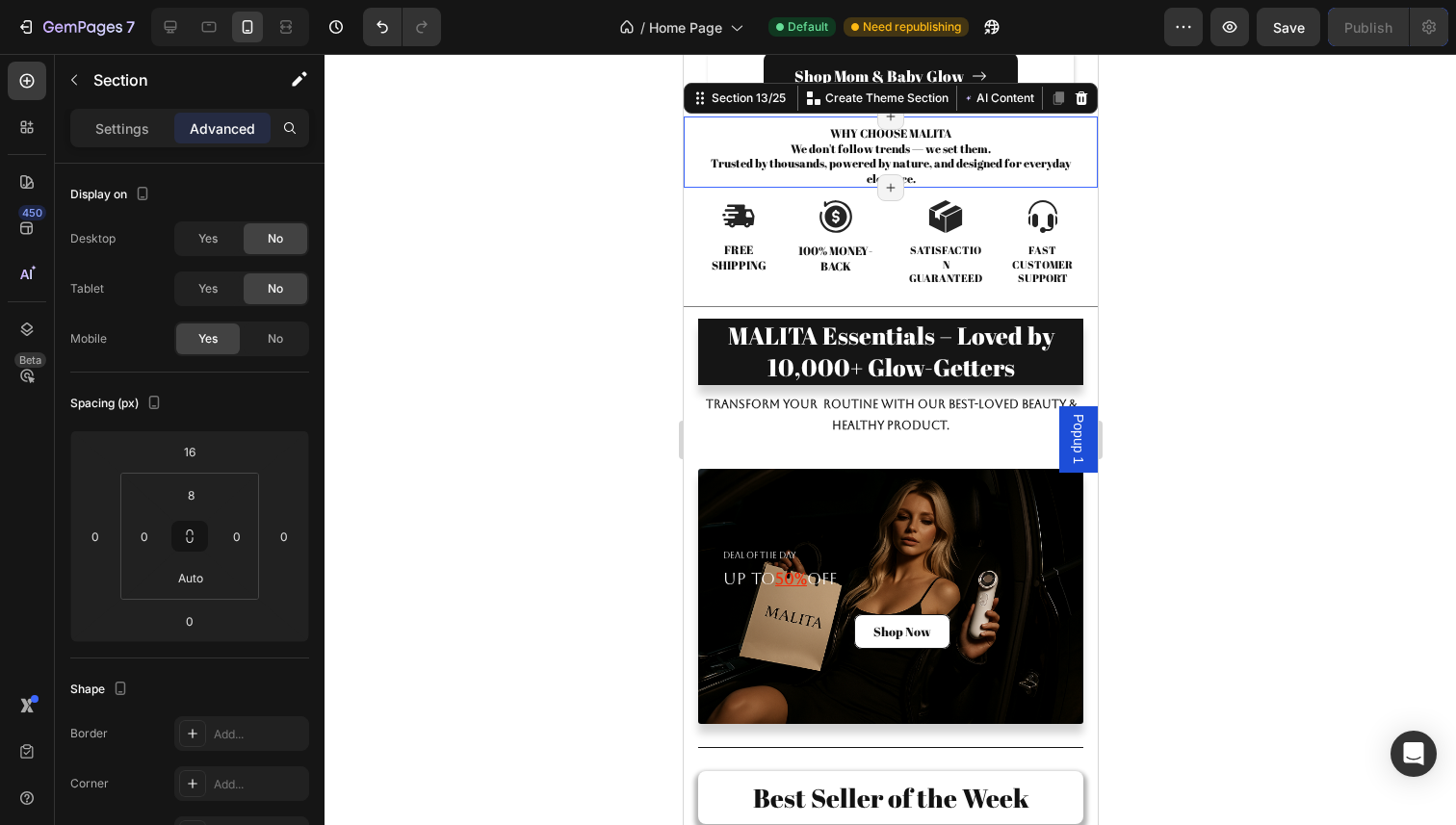 click 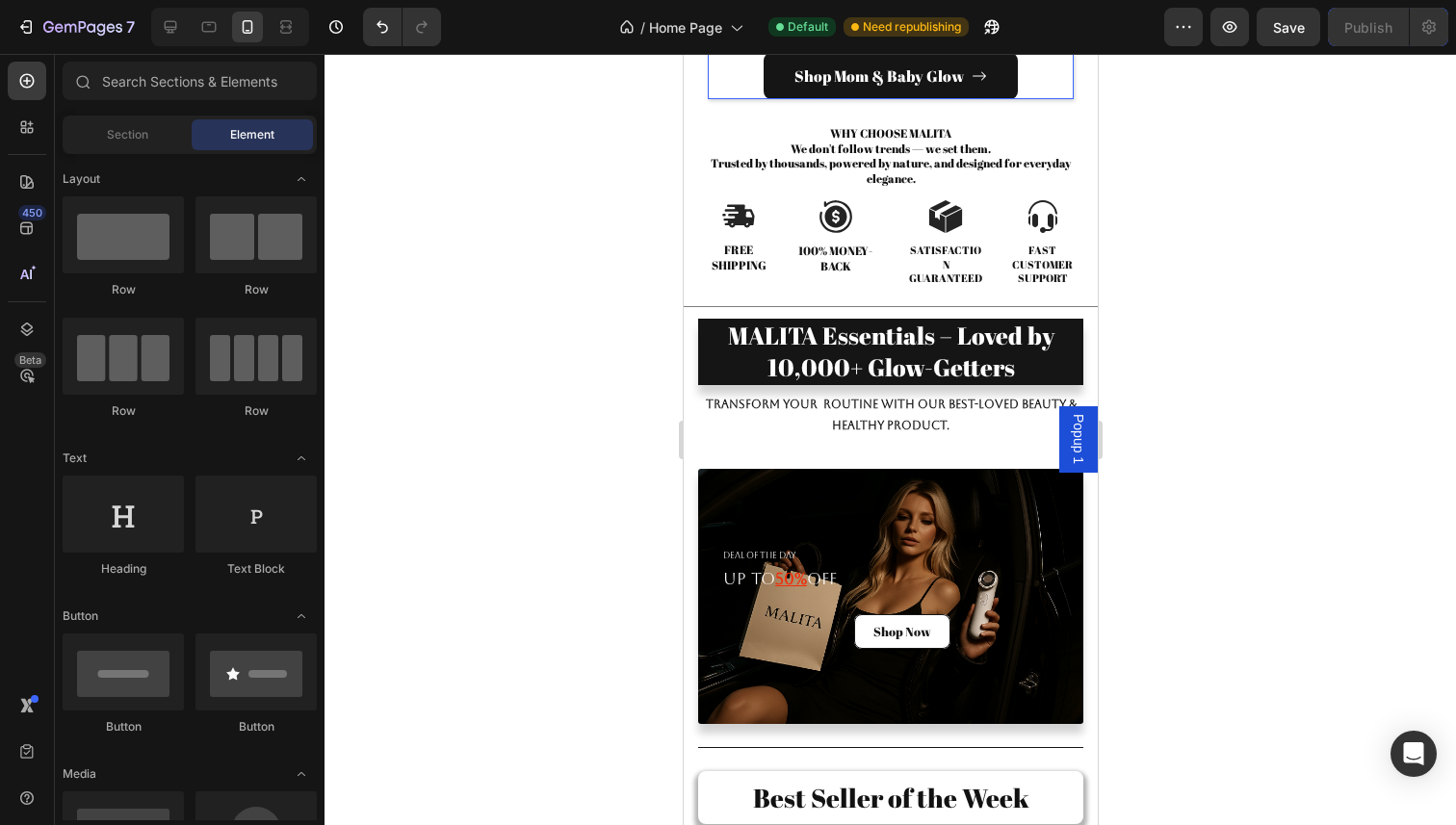 click on "Shop Mom & Baby Glow Button" at bounding box center (890, 76) 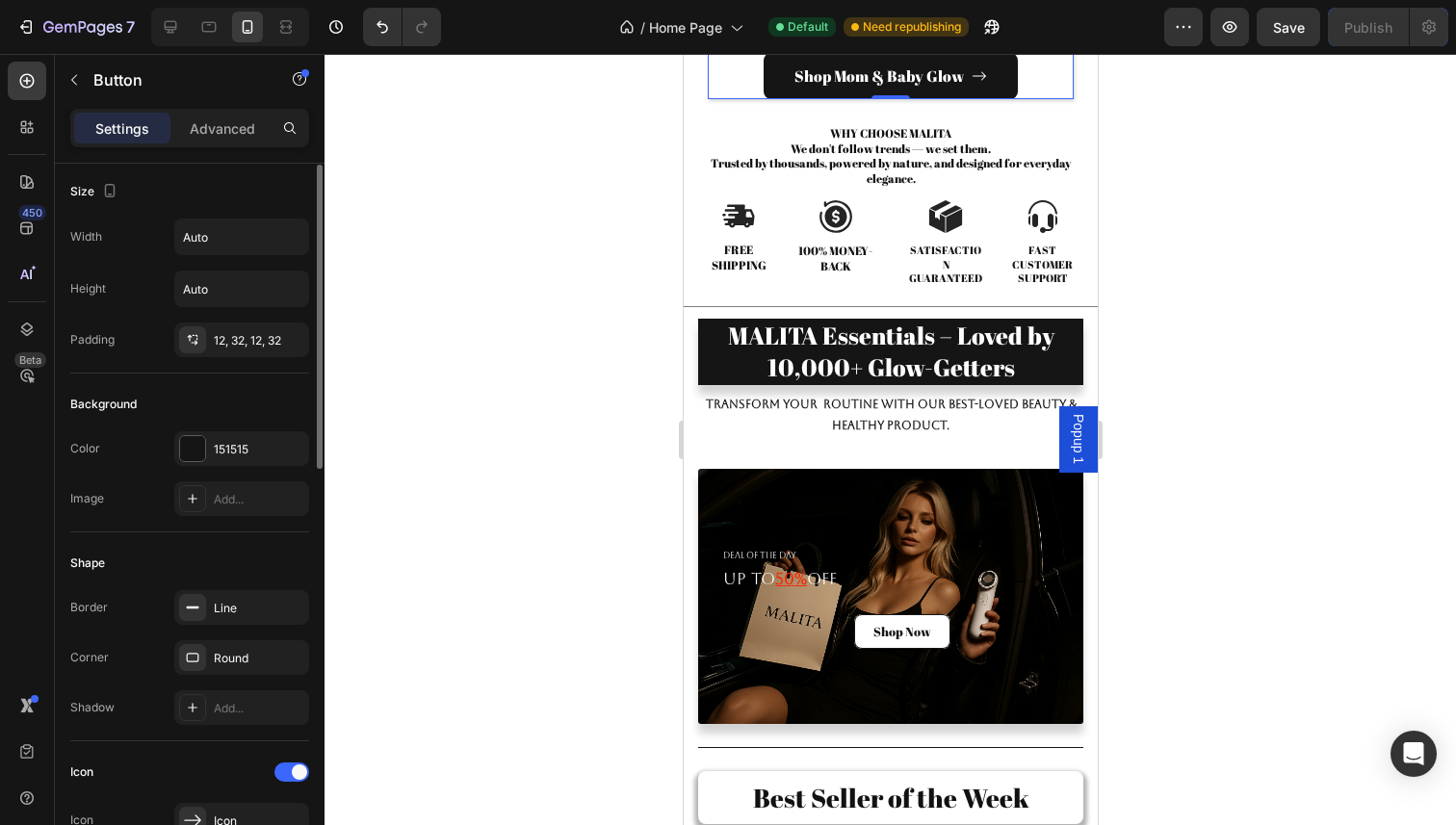 scroll, scrollTop: 0, scrollLeft: 0, axis: both 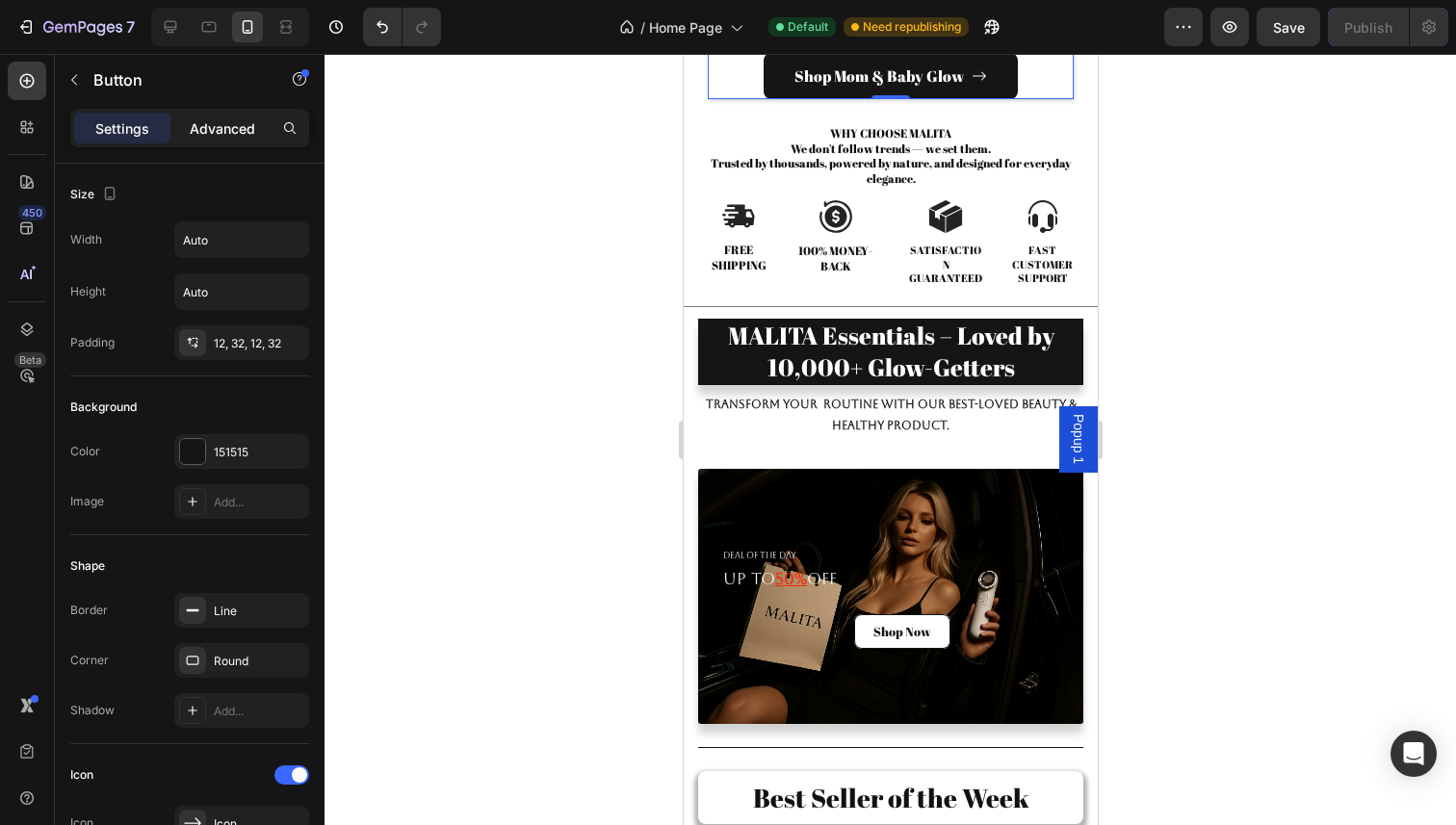 click on "Advanced" 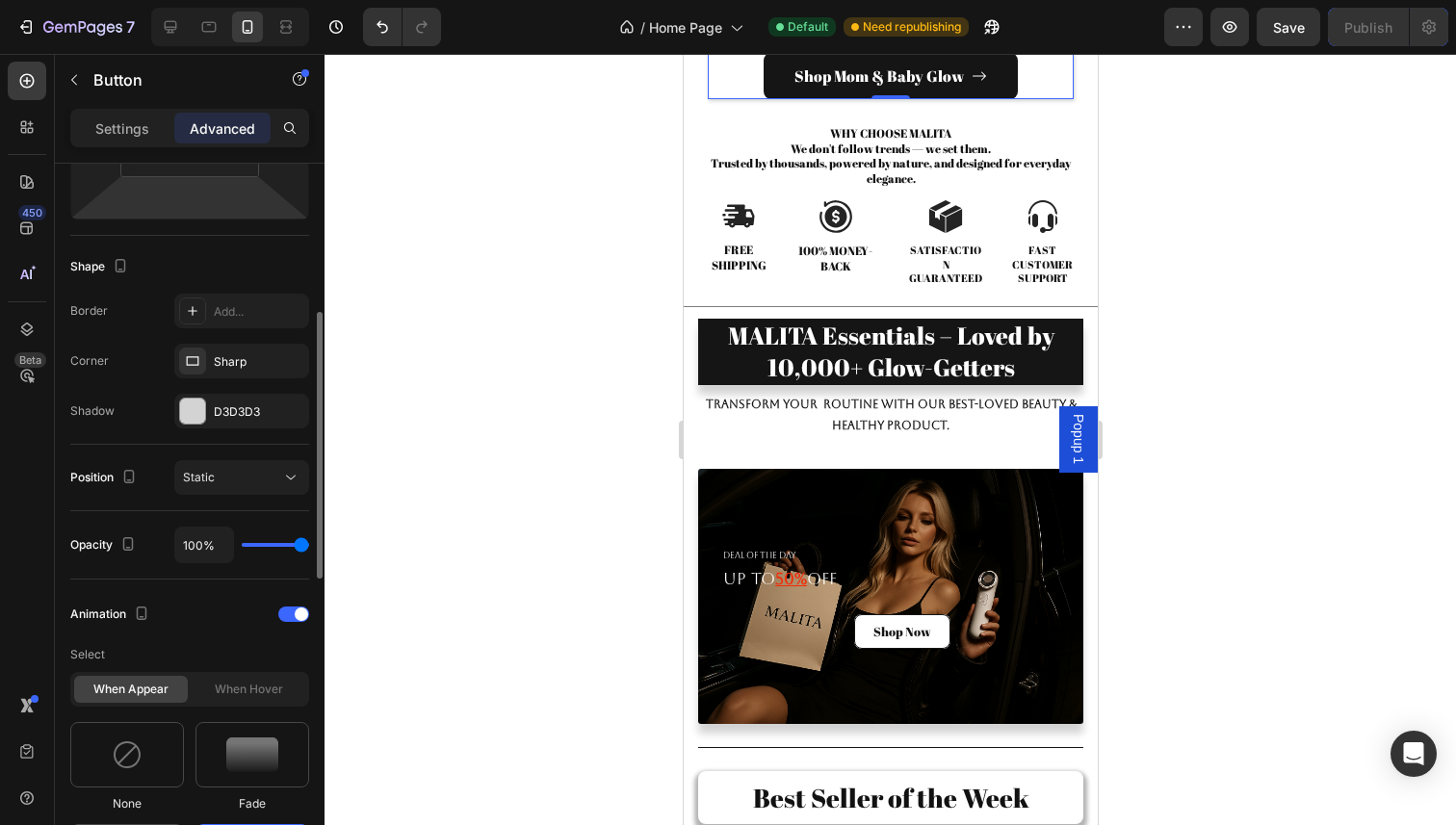 scroll, scrollTop: 416, scrollLeft: 0, axis: vertical 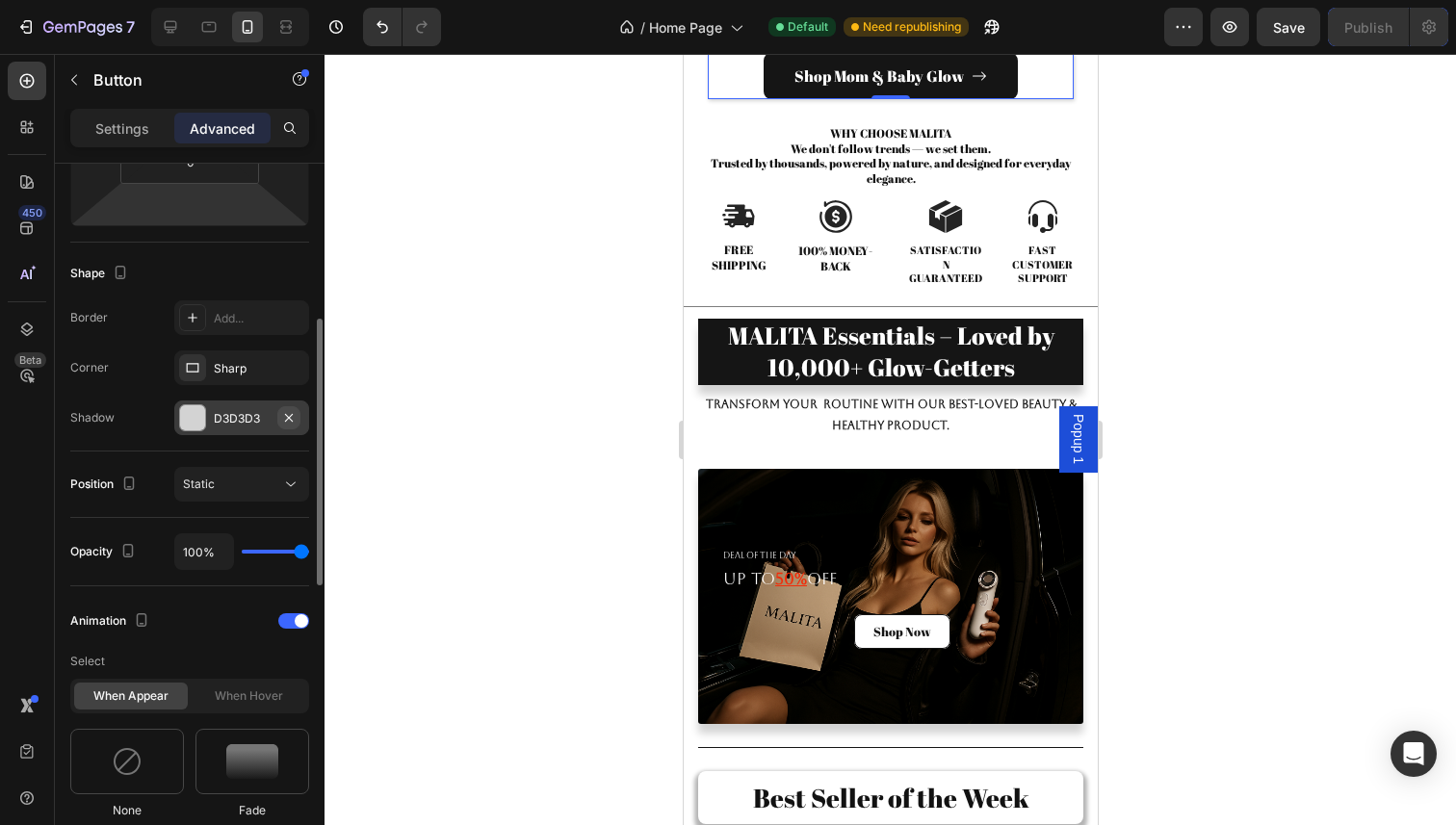 click 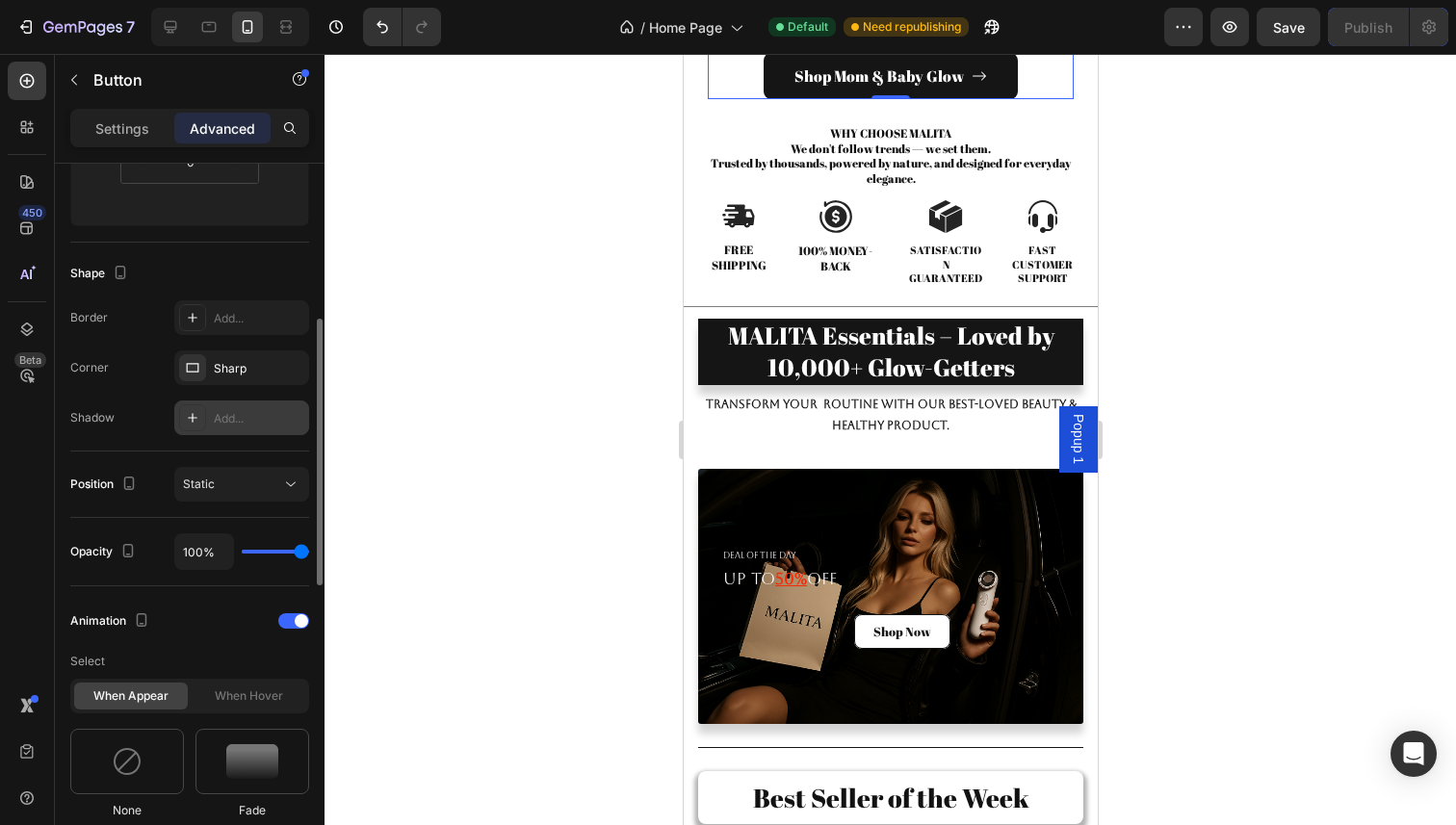 click 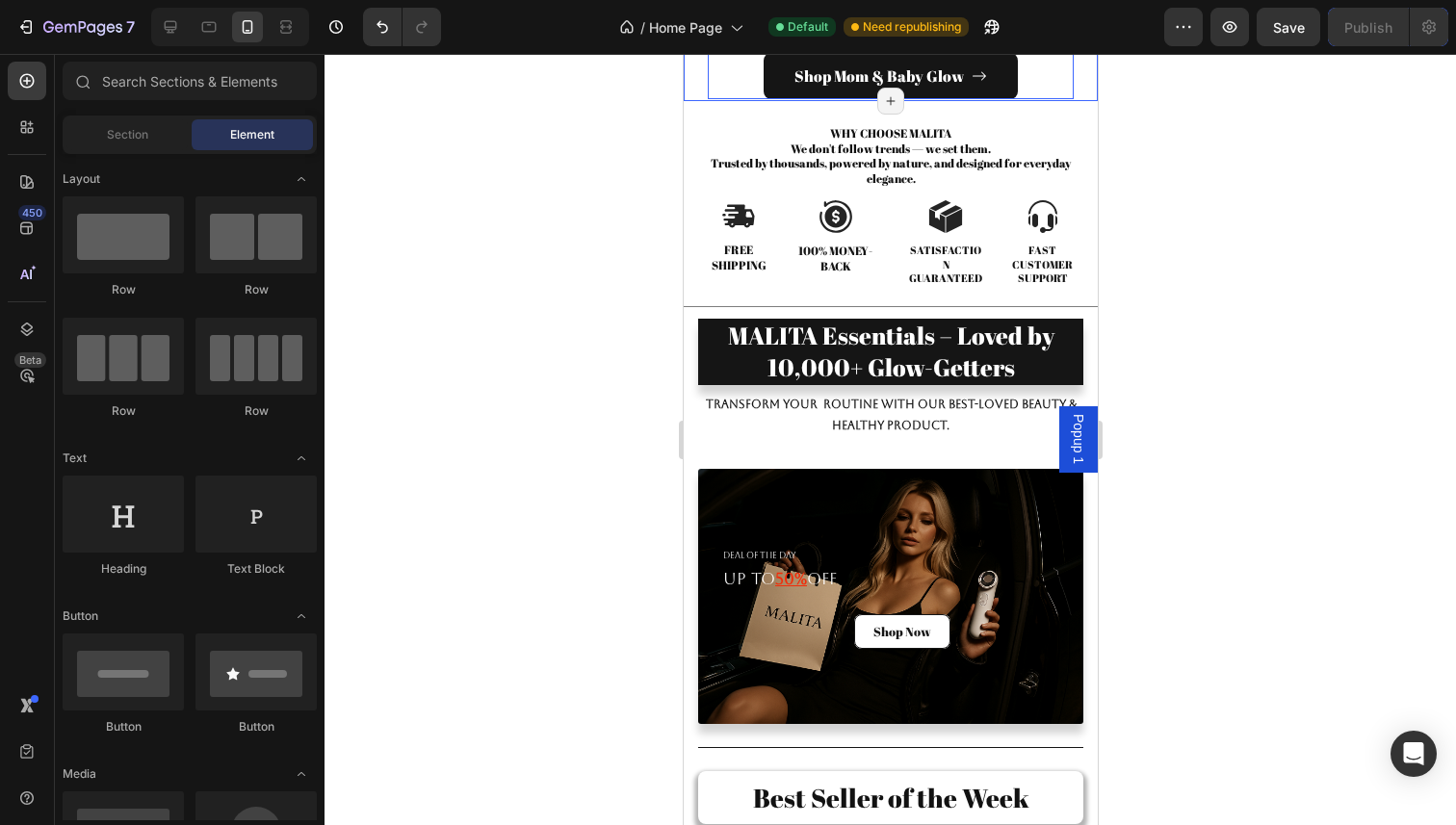 click 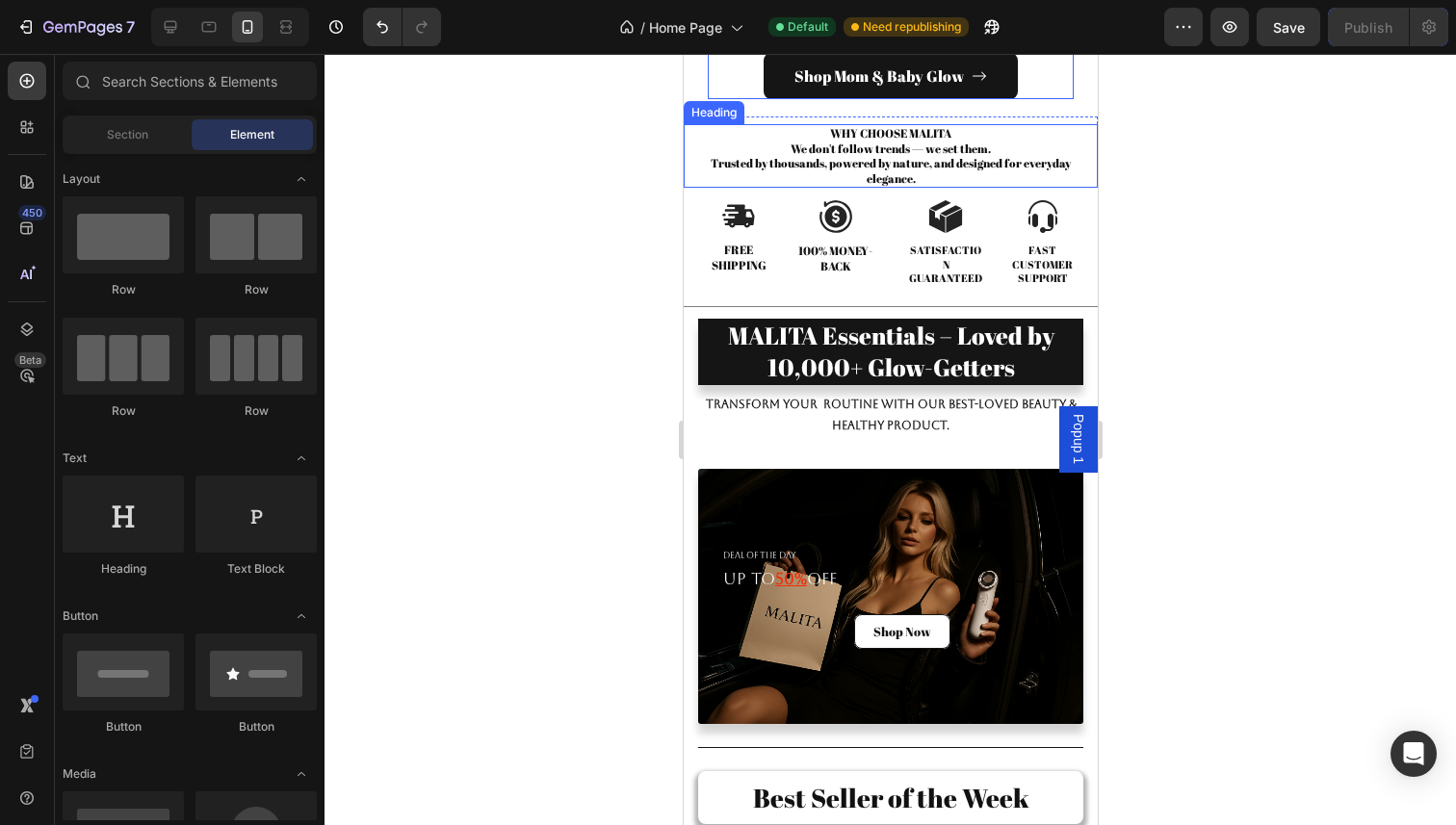 click on "Image Free Shipping Text Block Image 100% Money-Back Text Block Row Image Satisfaction Guaranteed Text Block Image Fast Customer Support Text Block Row Row Section 14/25 Page has reached Shopify’s 25 section-limit Page has reached Shopify’s 25 section-limit" at bounding box center (890, 241) 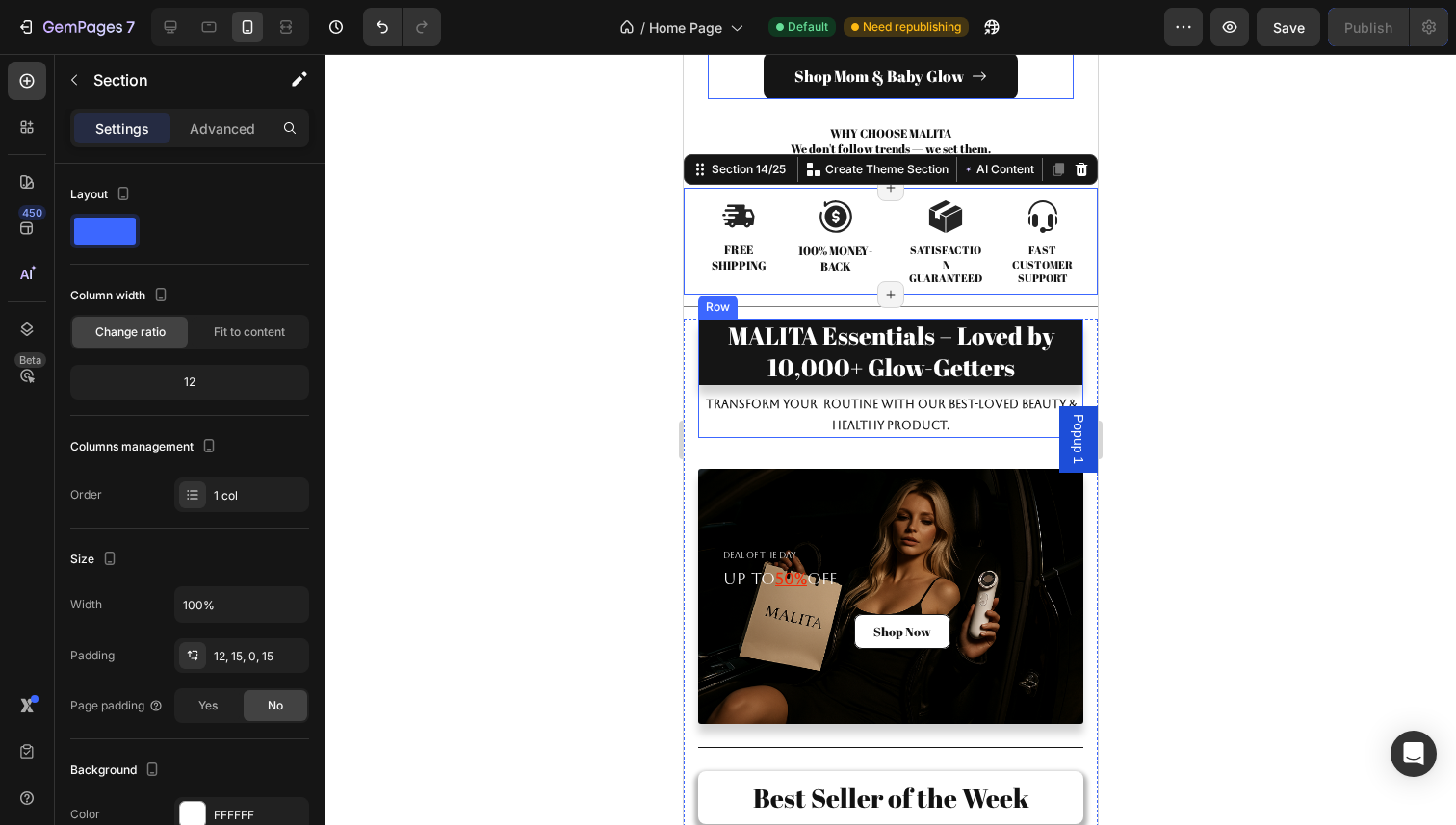 click on "Transform your  routine with our best-loved beauty & HEALTHY PRODUCT." at bounding box center (890, 415) 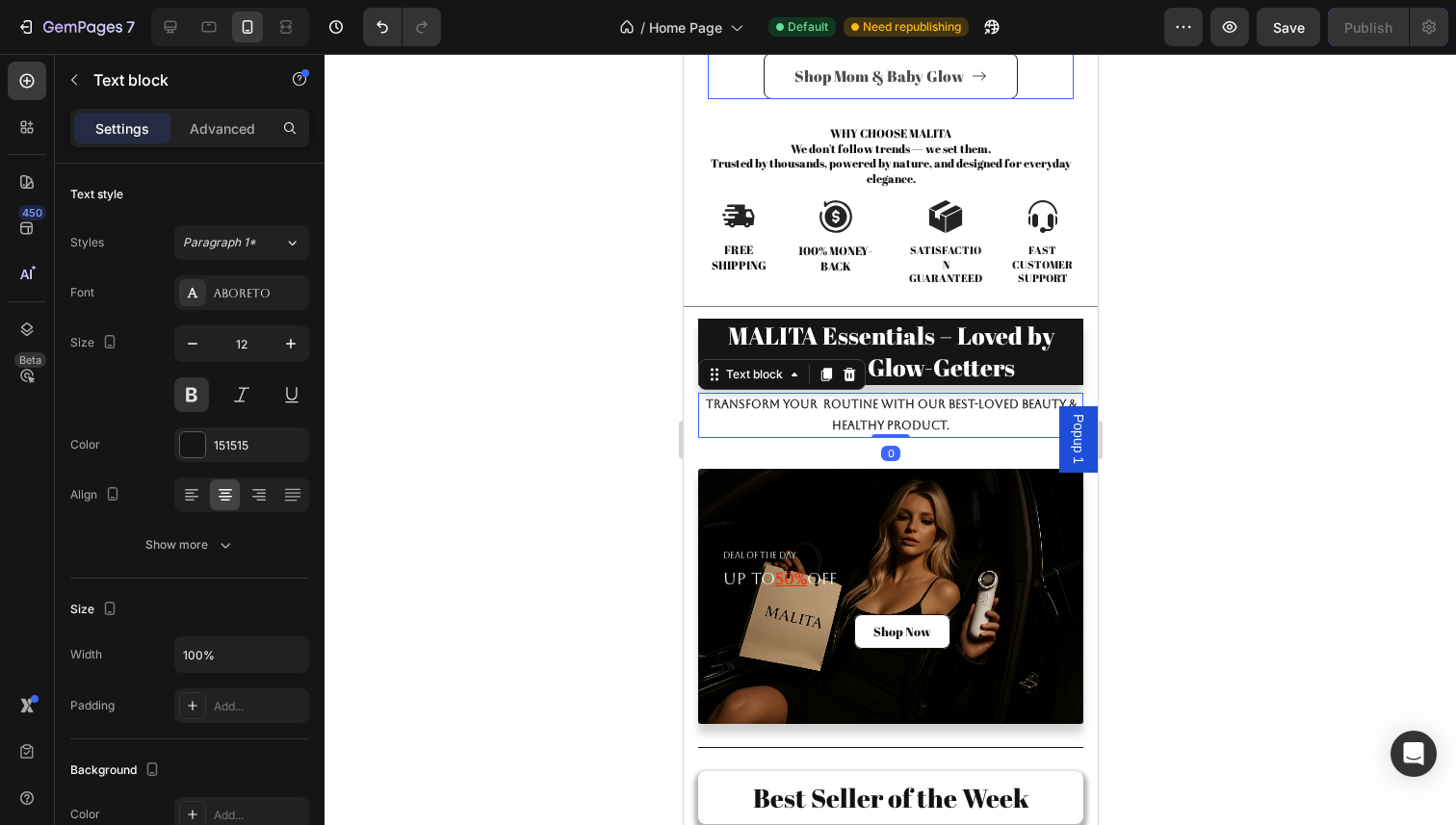 click on "Shop Mom & Baby Glow" at bounding box center (890, 76) 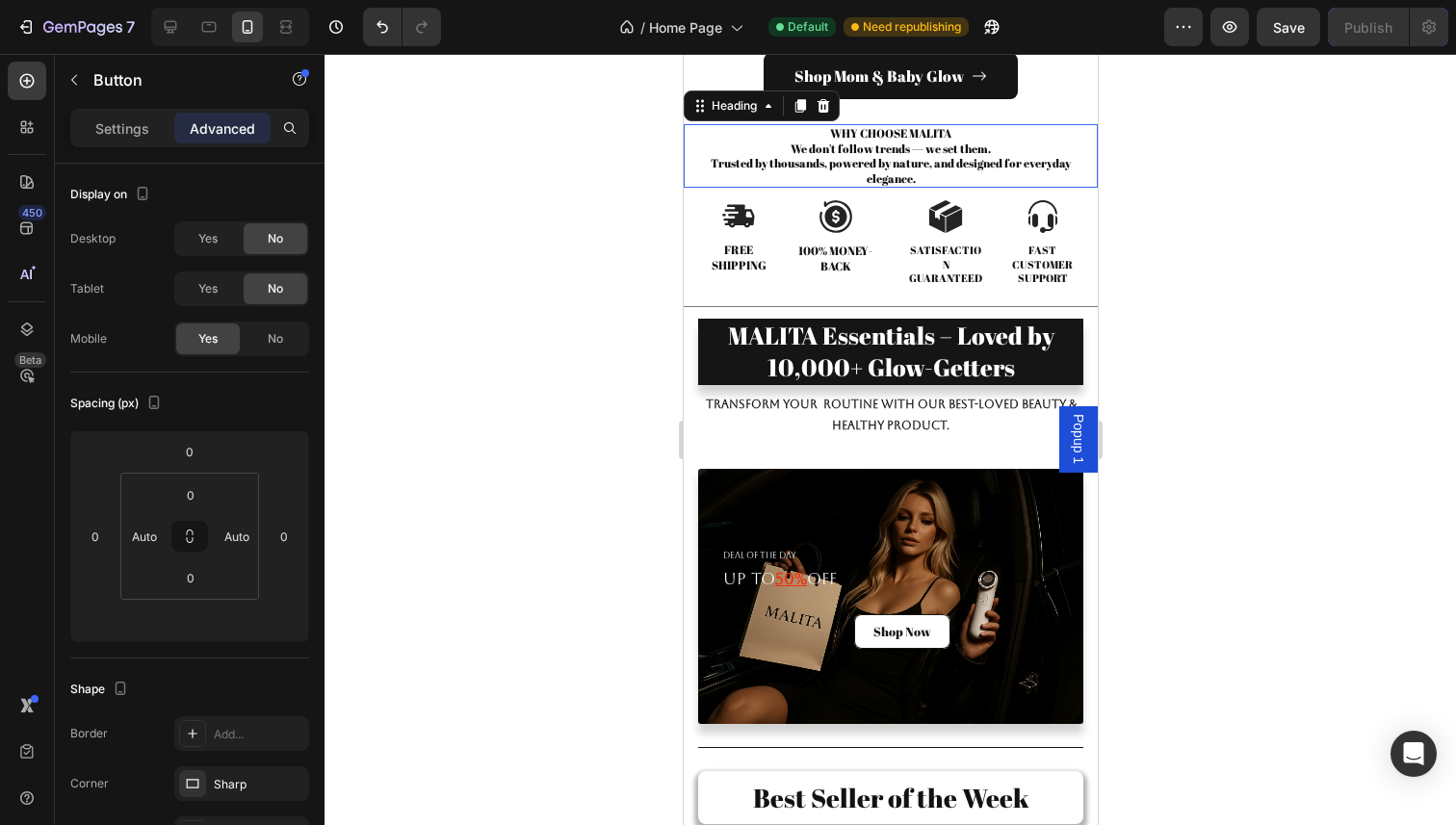 click on "WHY CHOOSE MALITA We don't follow trends — we set them. Trusted by thousands, powered by nature, and designed for everyday elegance." at bounding box center (890, 156) 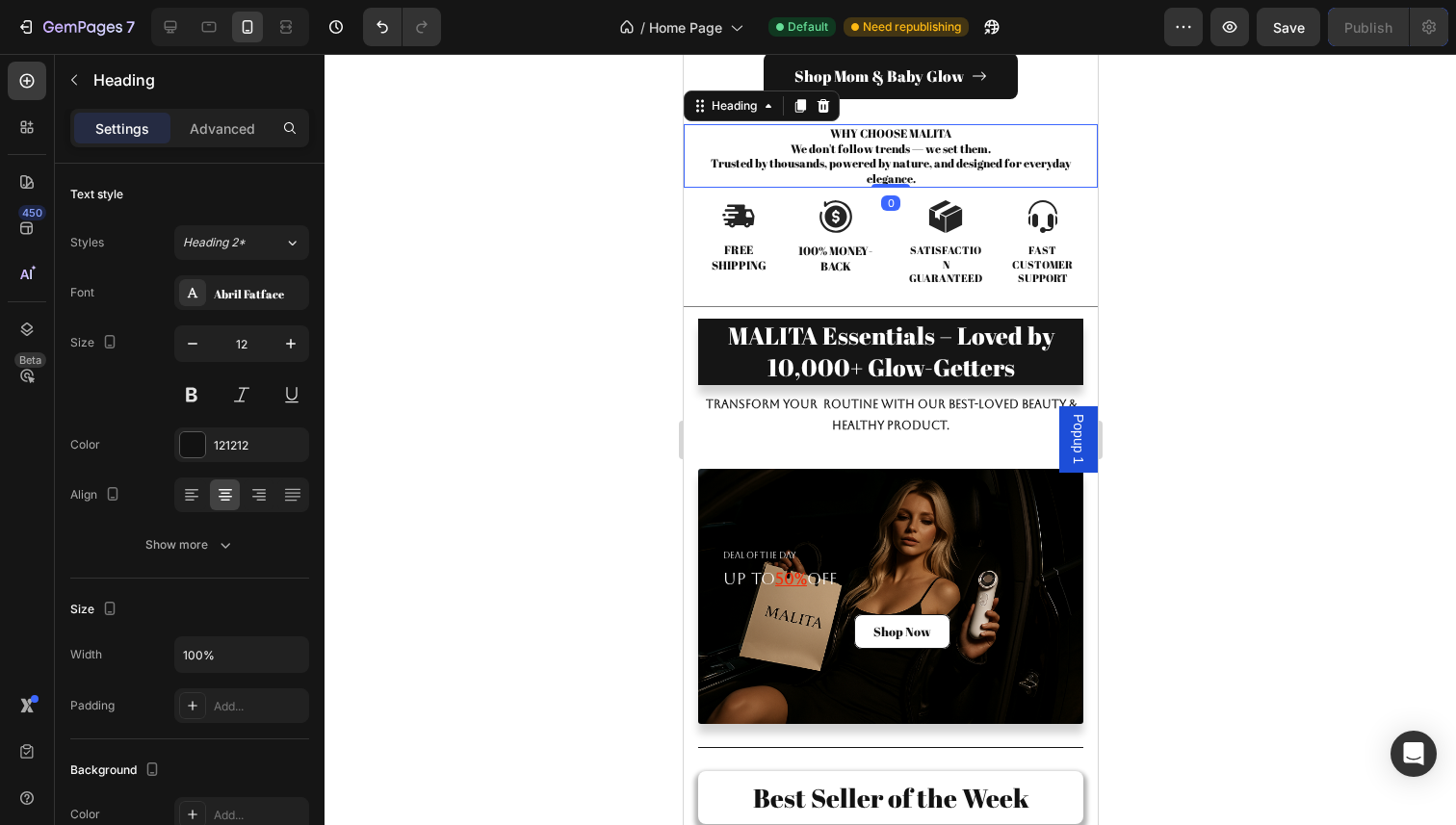 click 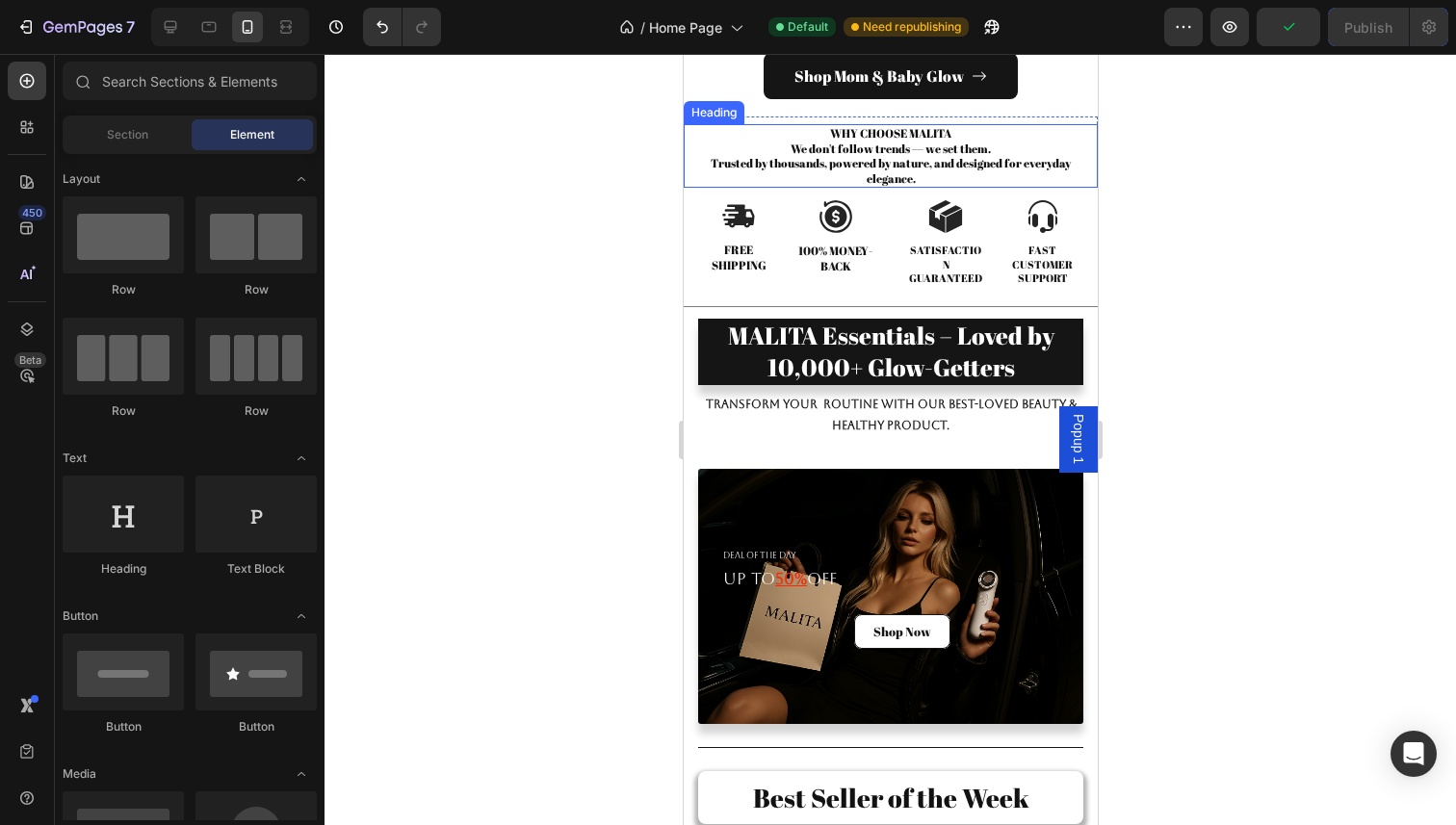 click on "WHY CHOOSE MALITA We don't follow trends — we set them. Trusted by thousands, powered by nature, and designed for everyday elegance." at bounding box center [890, 156] 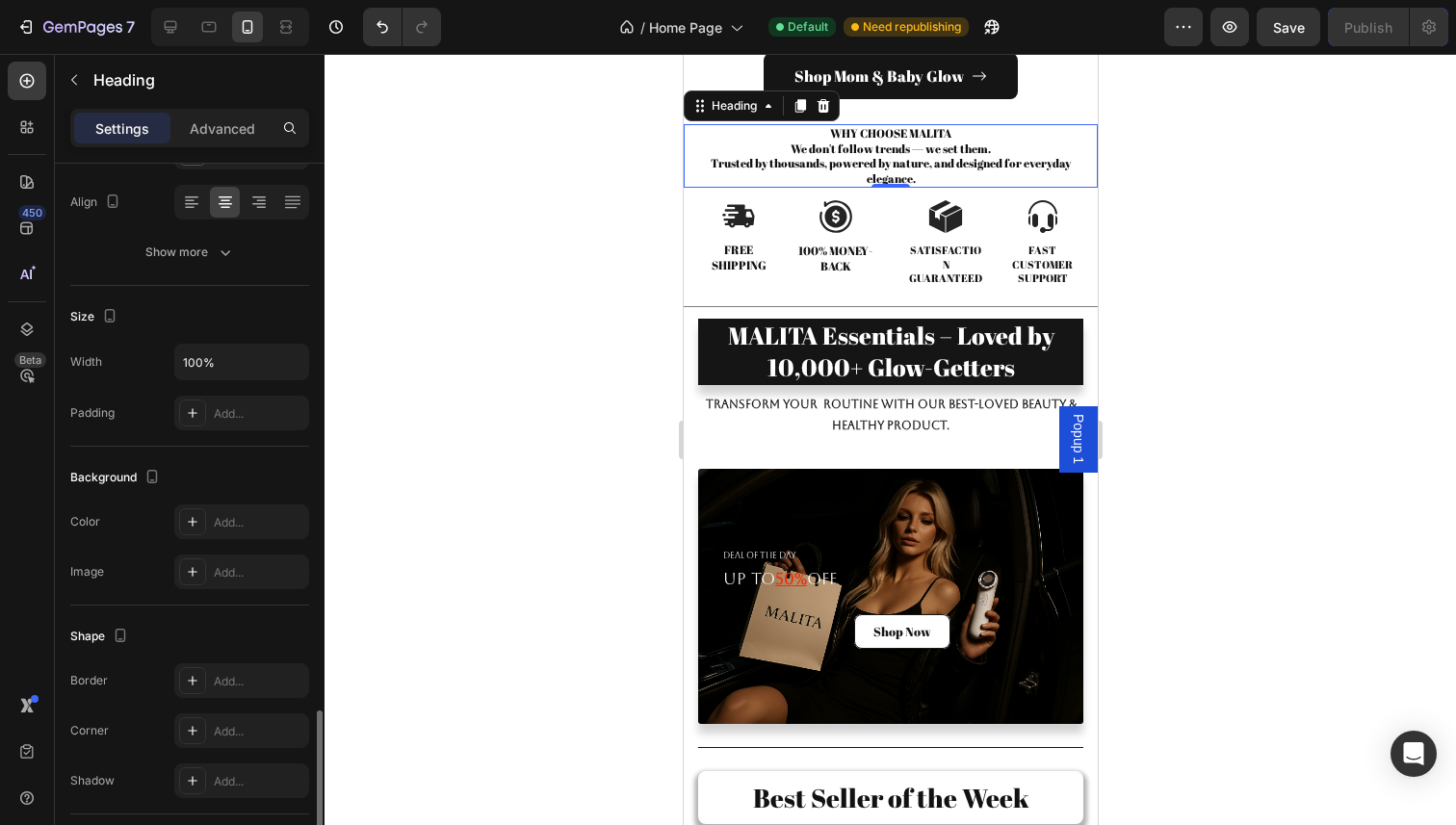 scroll, scrollTop: 533, scrollLeft: 0, axis: vertical 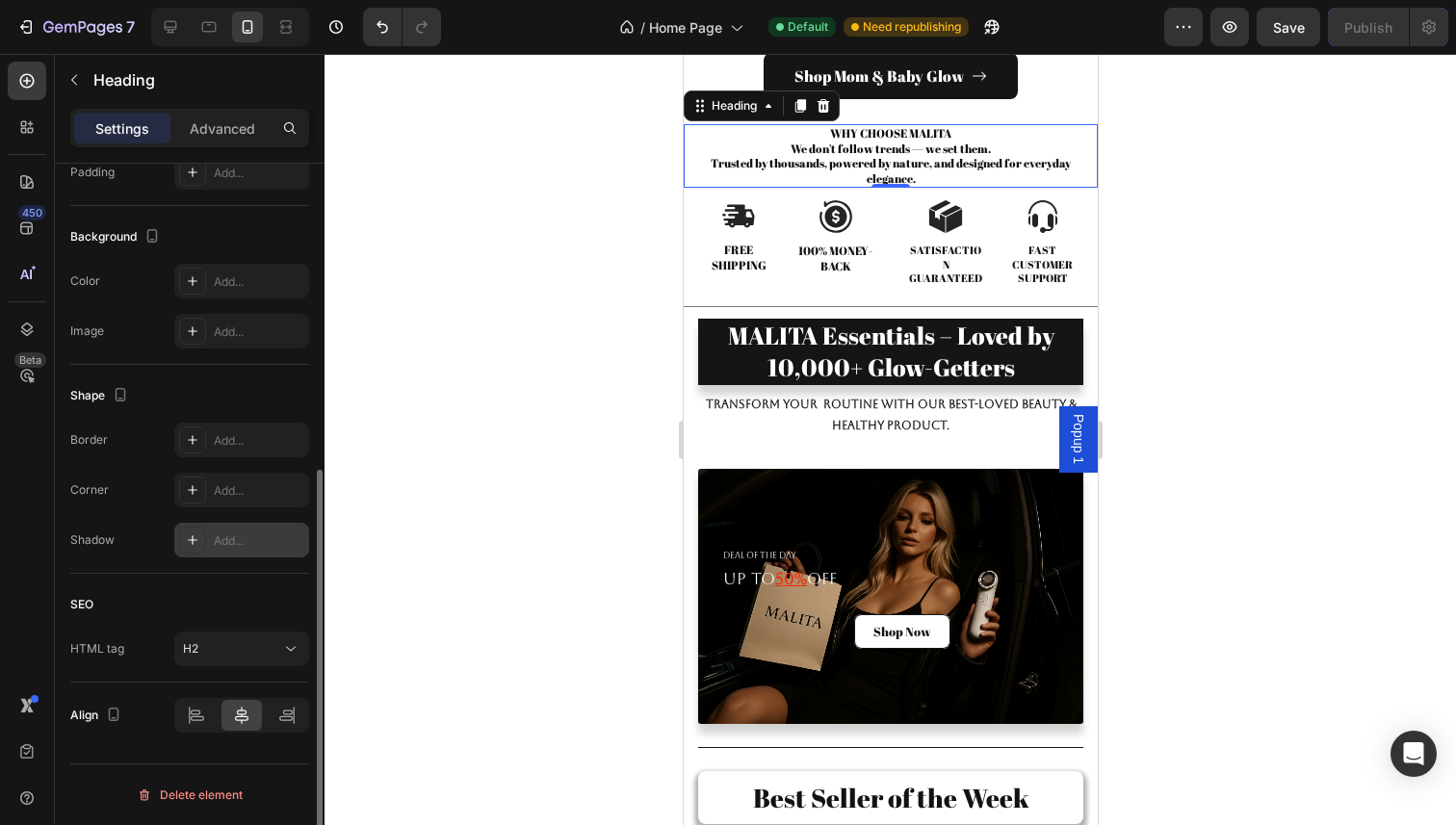 click on "Add..." at bounding box center [259, 541] 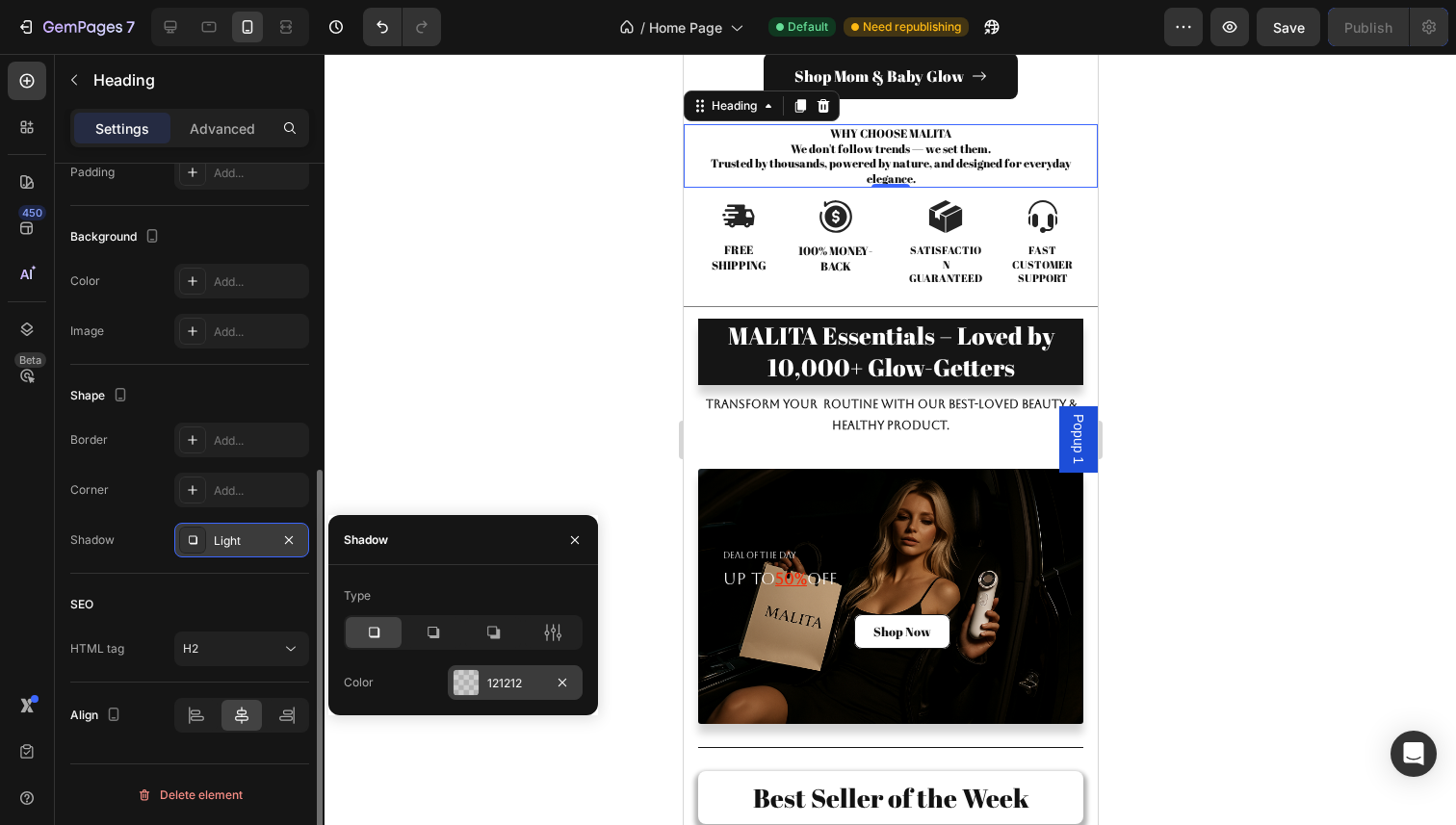 click at bounding box center (466, 683) 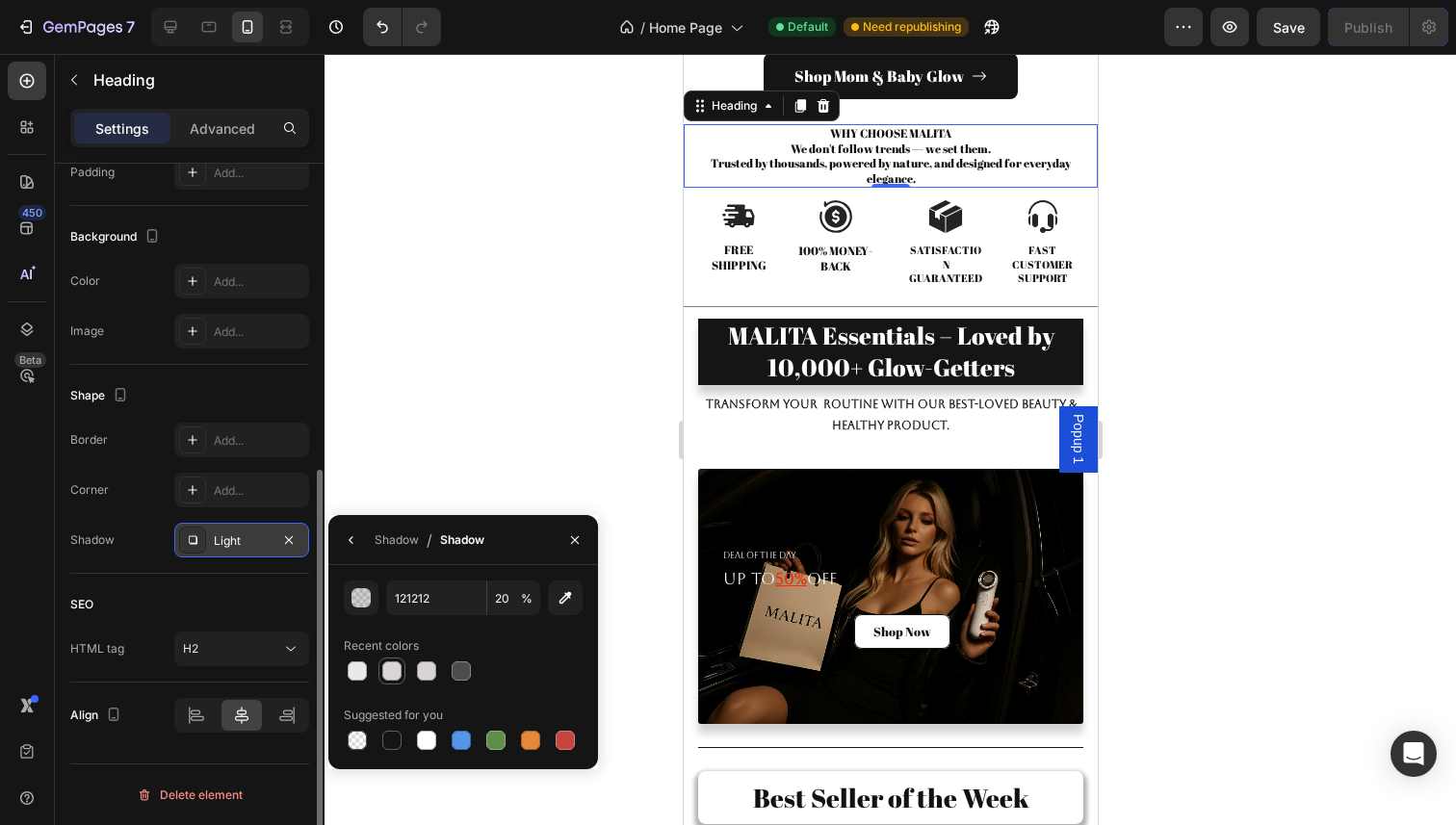 click at bounding box center (392, 671) 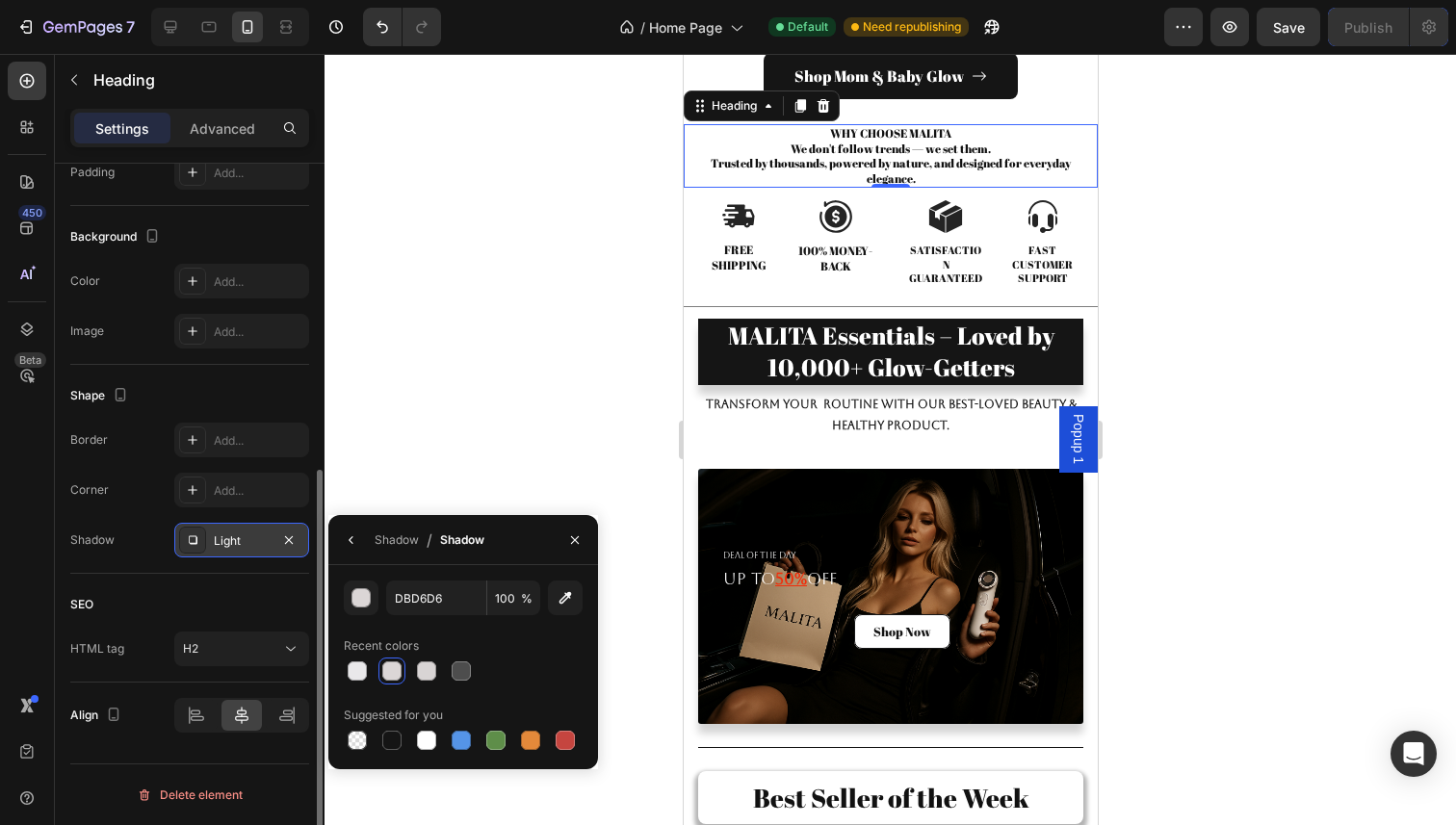 click 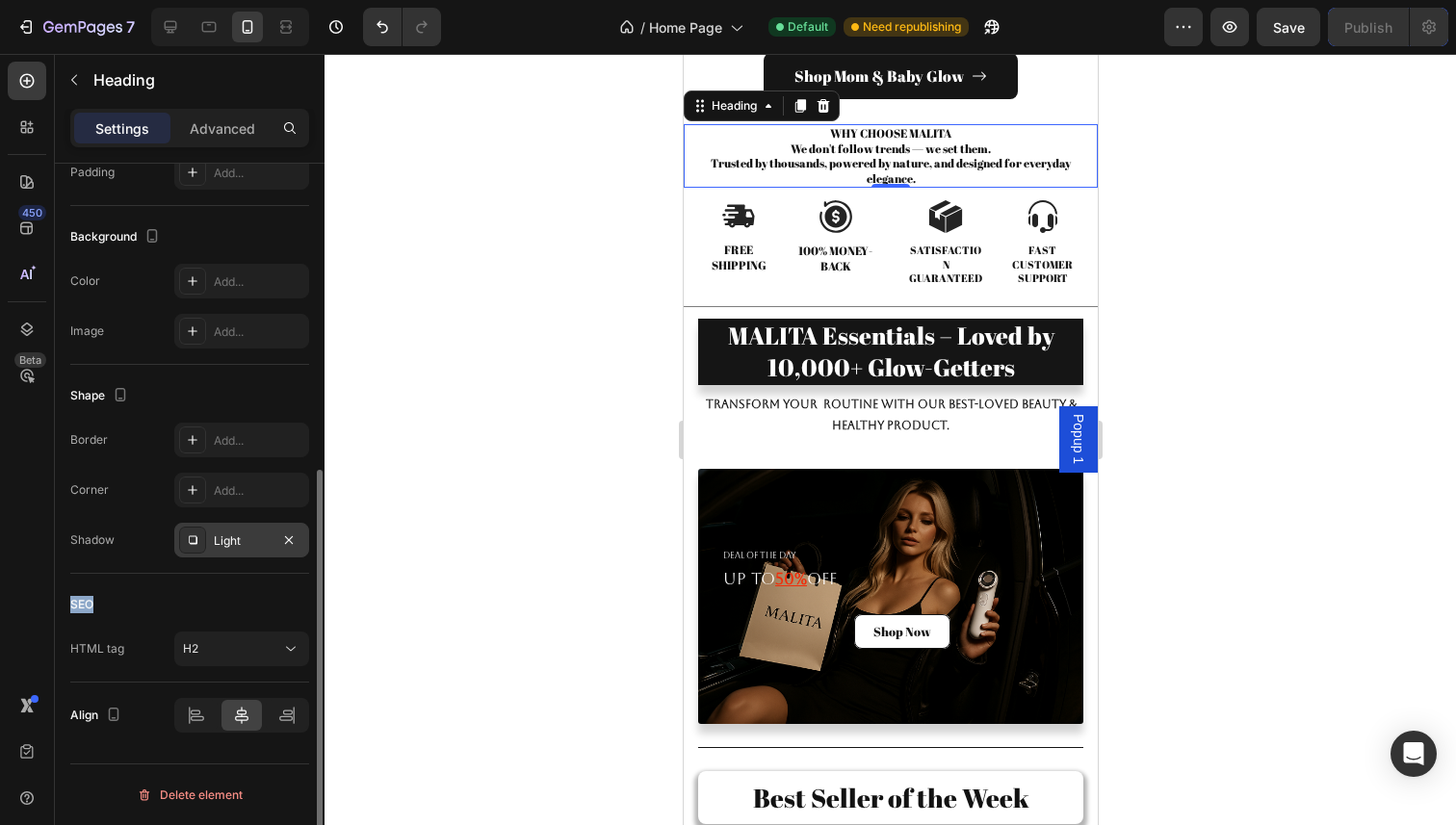 click 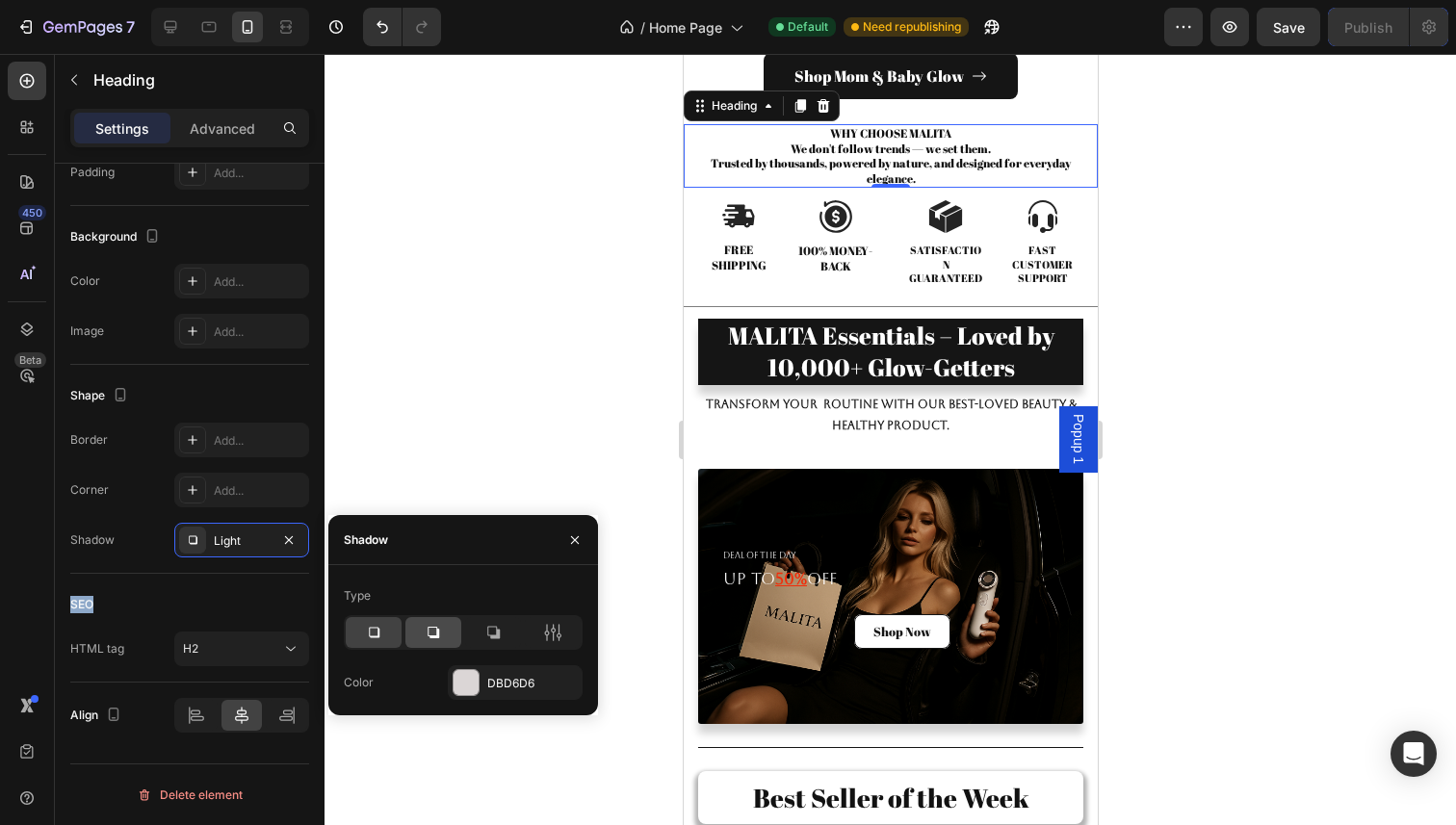 click 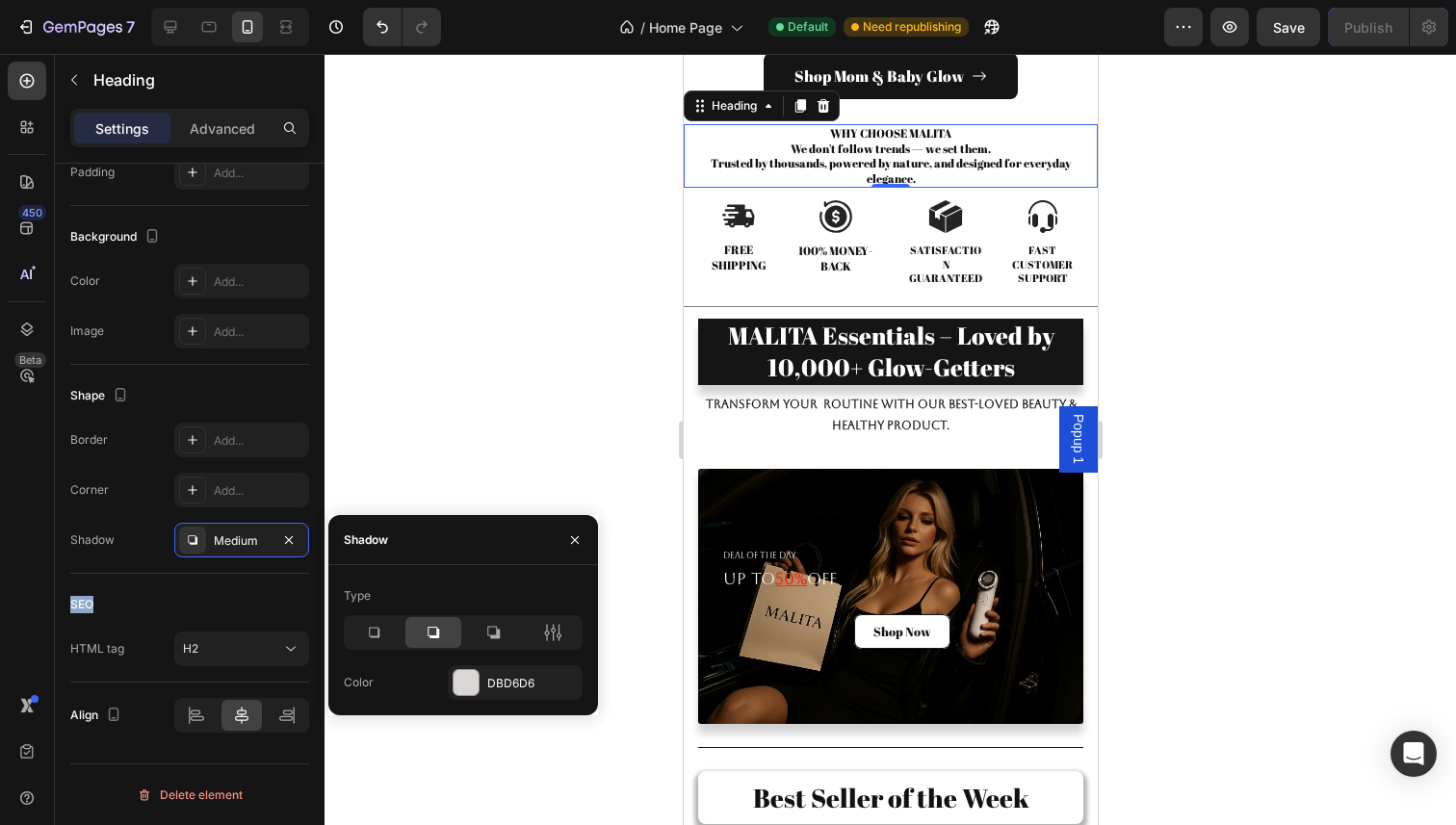 click 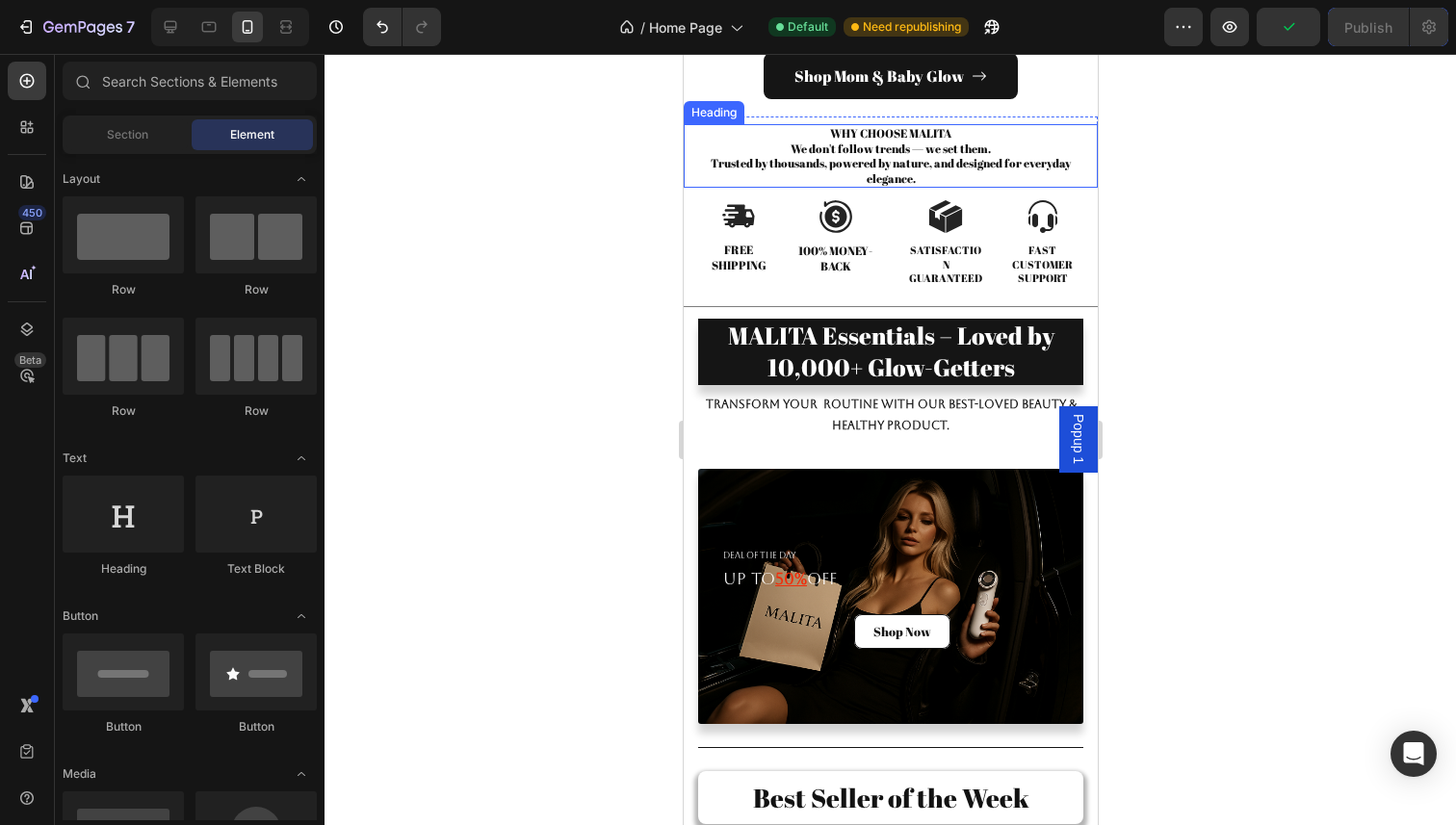 click on "WHY CHOOSE MALITA We don't follow trends — we set them. Trusted by thousands, powered by nature, and designed for everyday elegance." at bounding box center (890, 156) 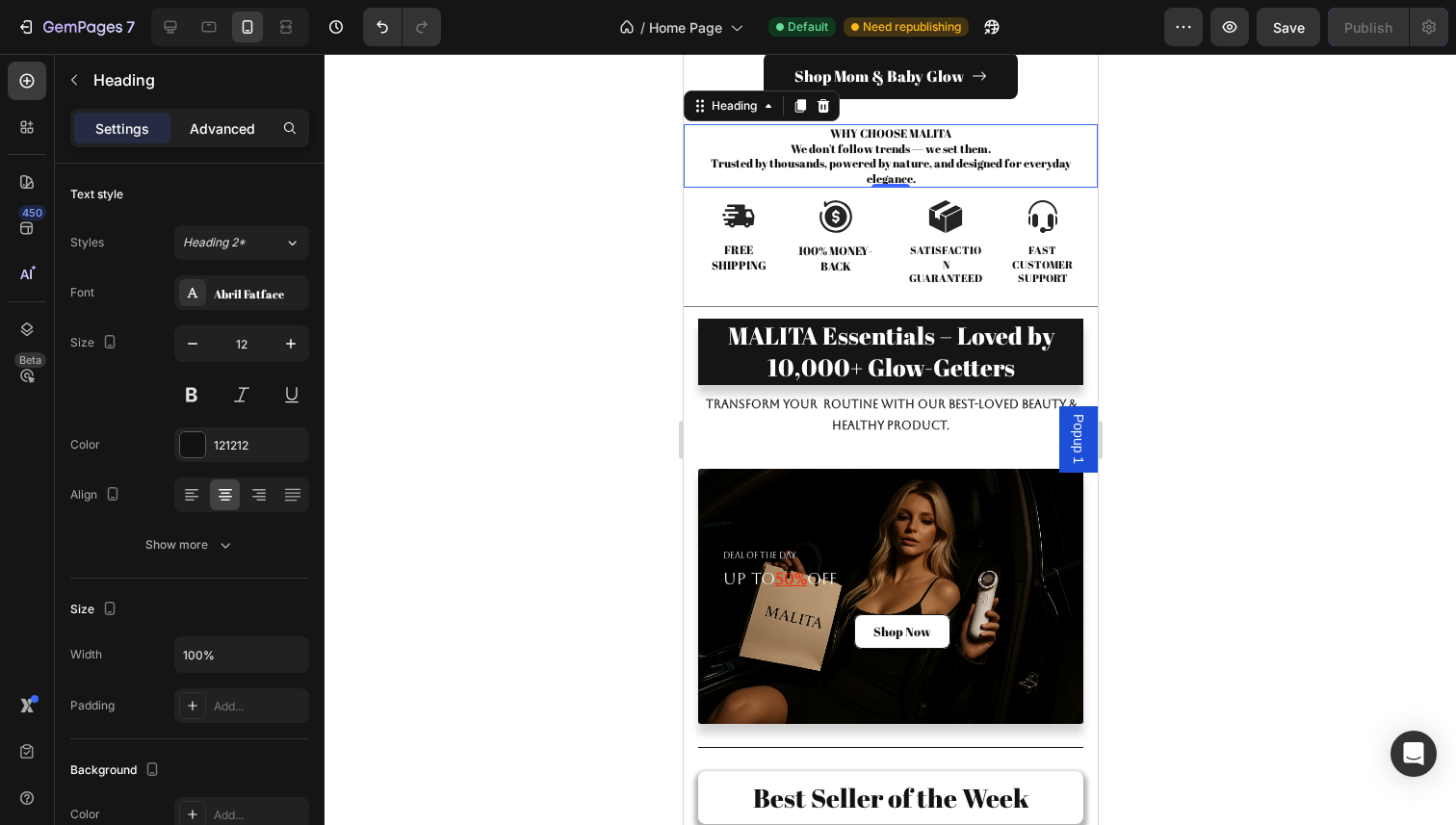 click on "Advanced" at bounding box center (222, 128) 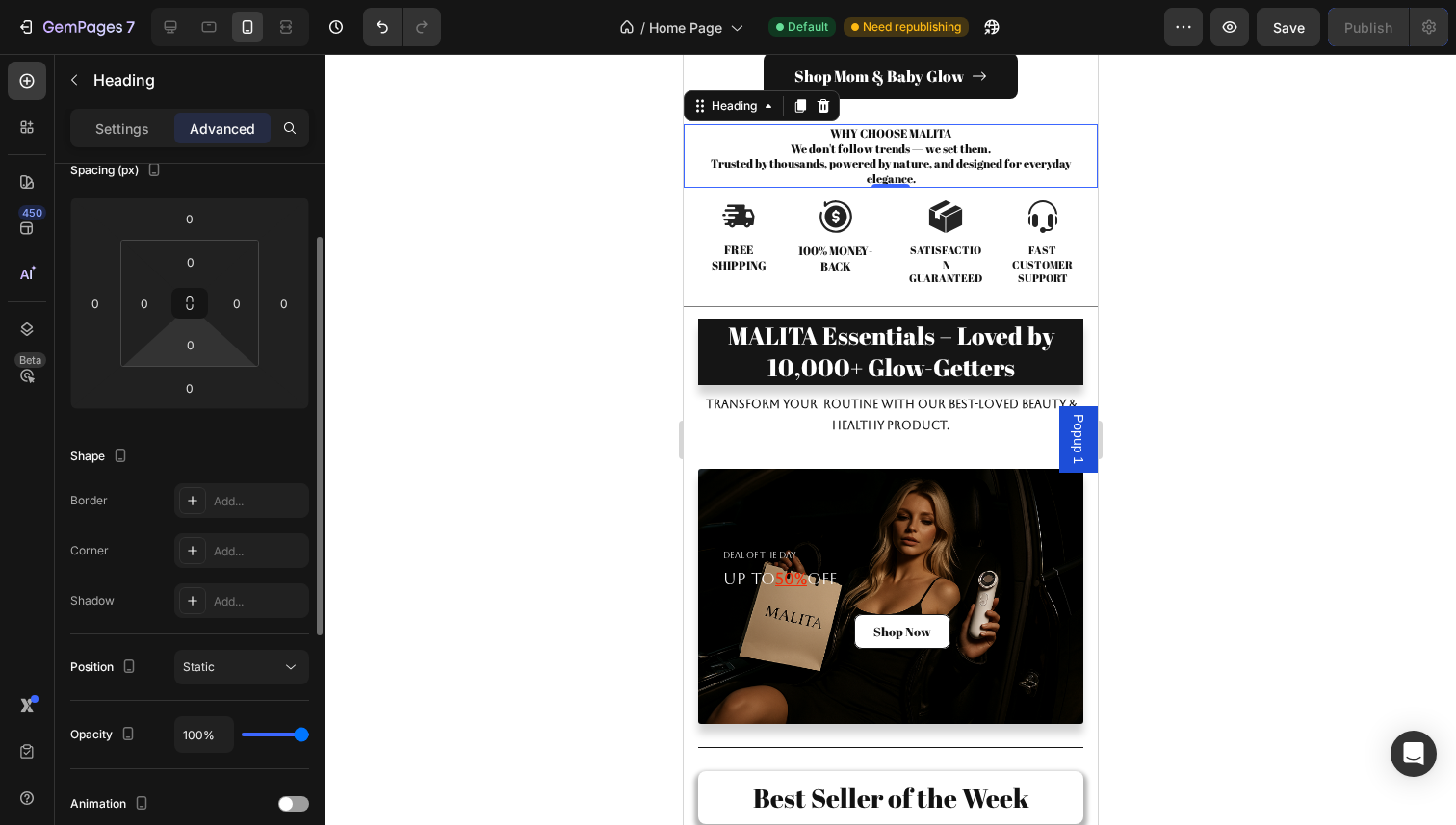 scroll, scrollTop: 279, scrollLeft: 0, axis: vertical 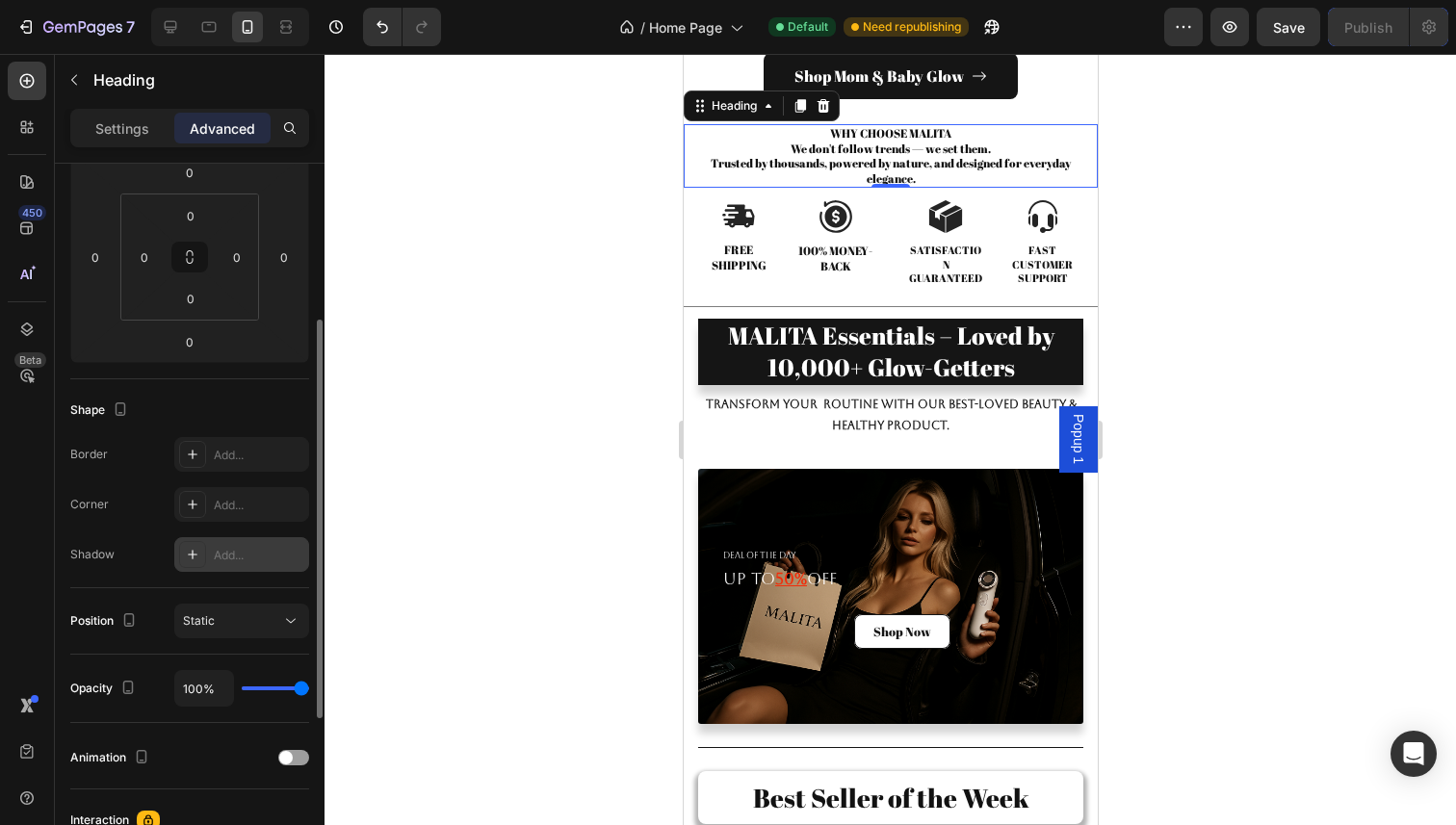 click 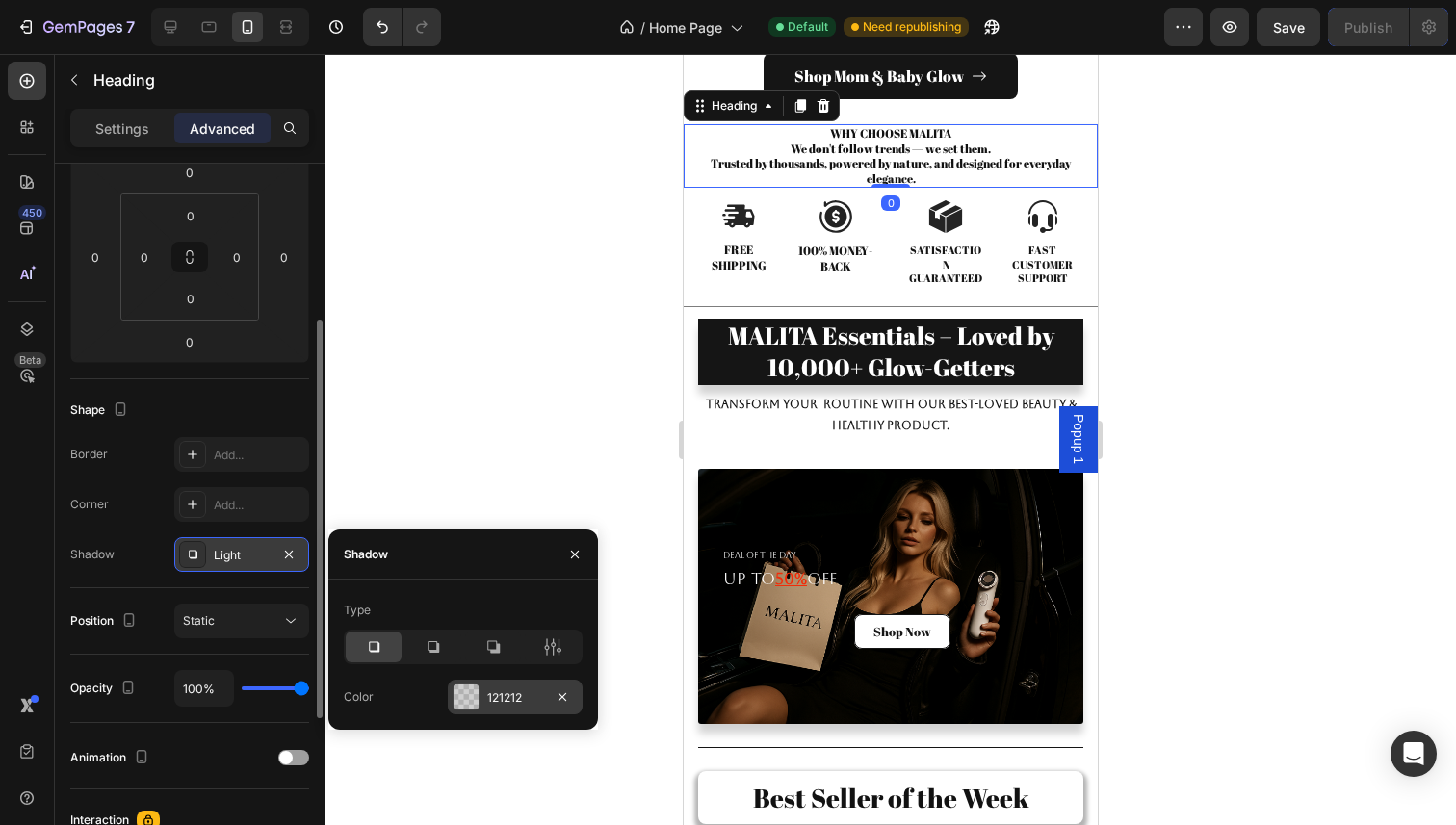 click at bounding box center (466, 697) 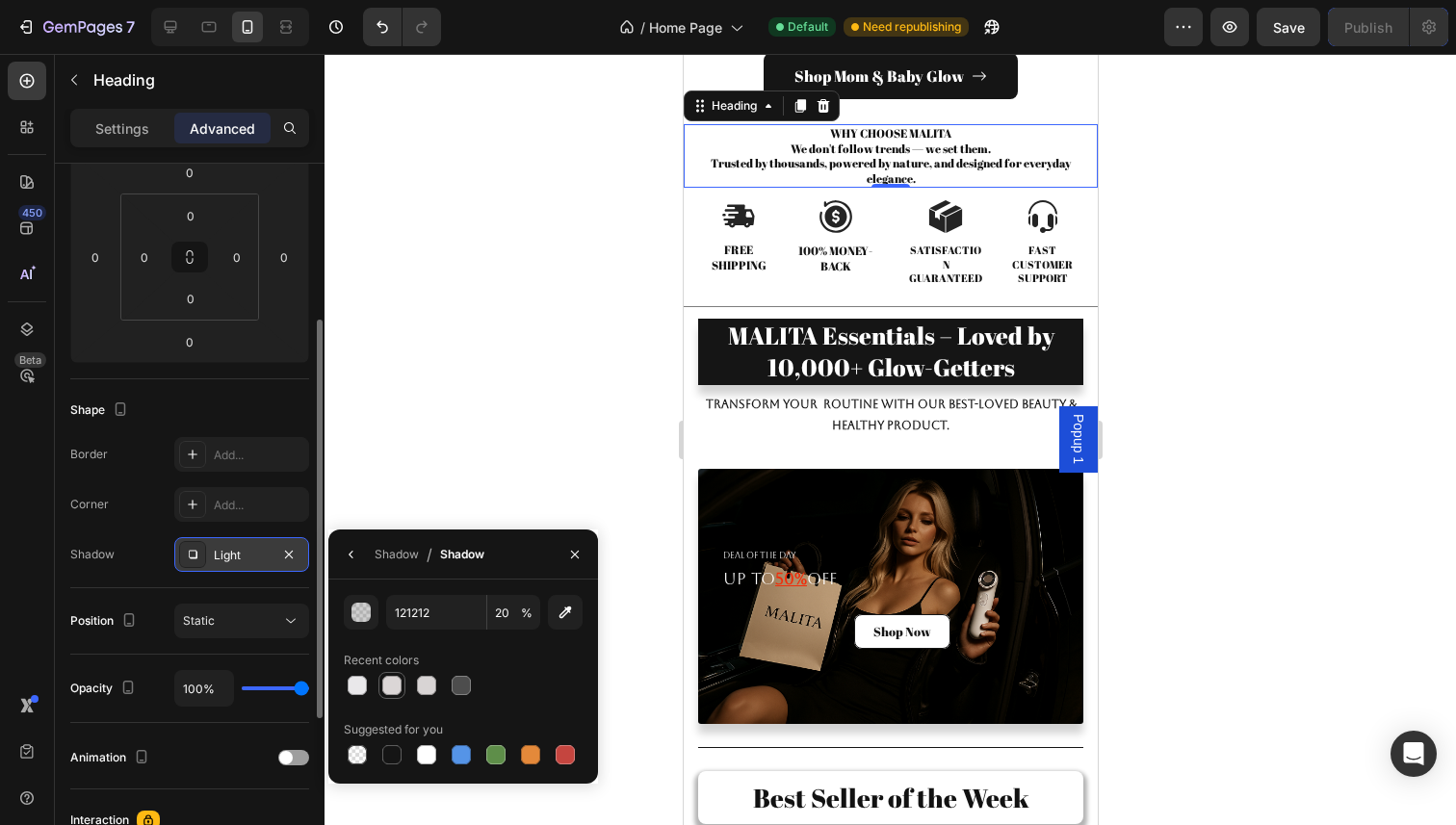 click at bounding box center [392, 685] 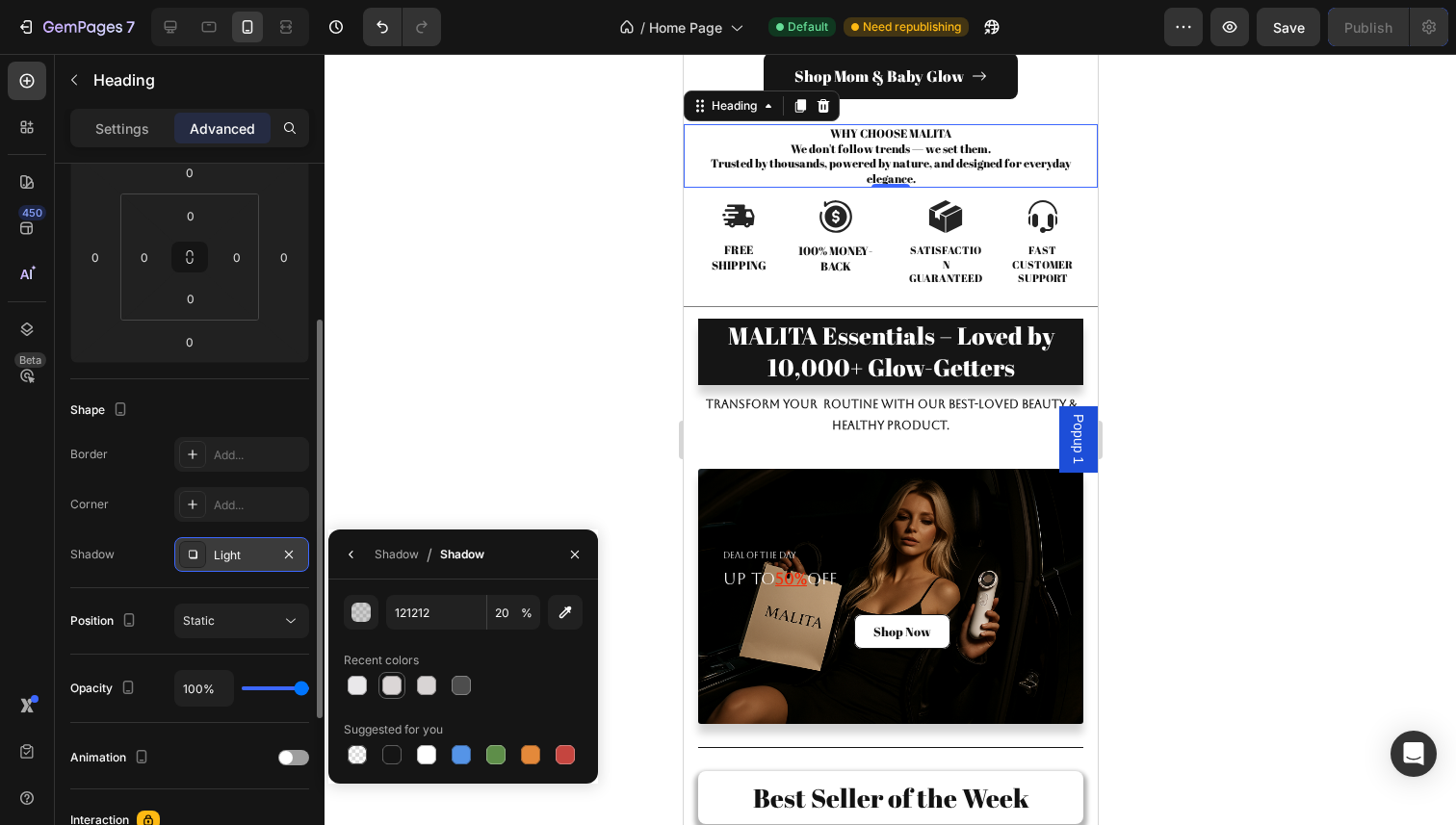 type on "DBD6D6" 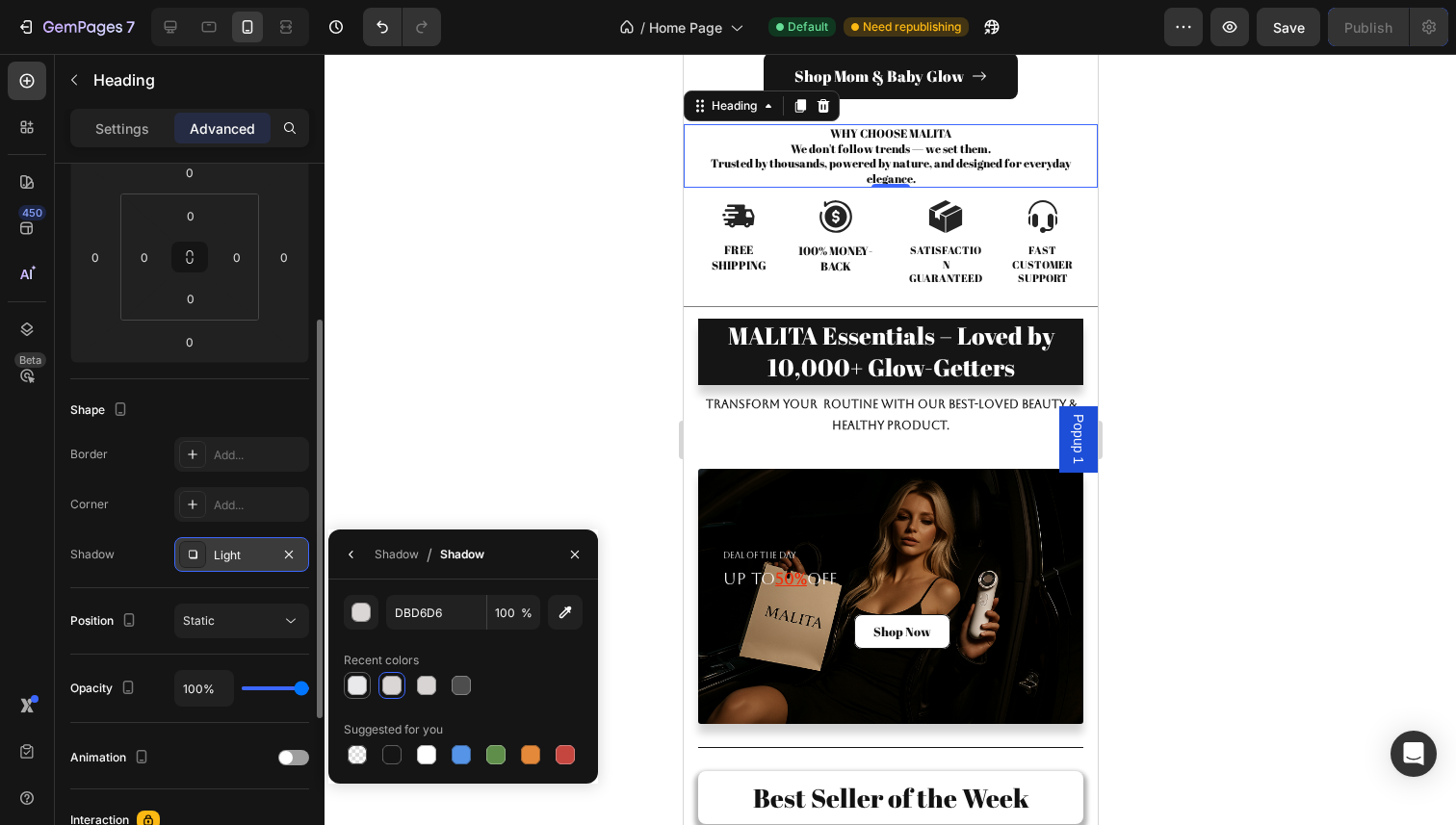 click at bounding box center [357, 685] 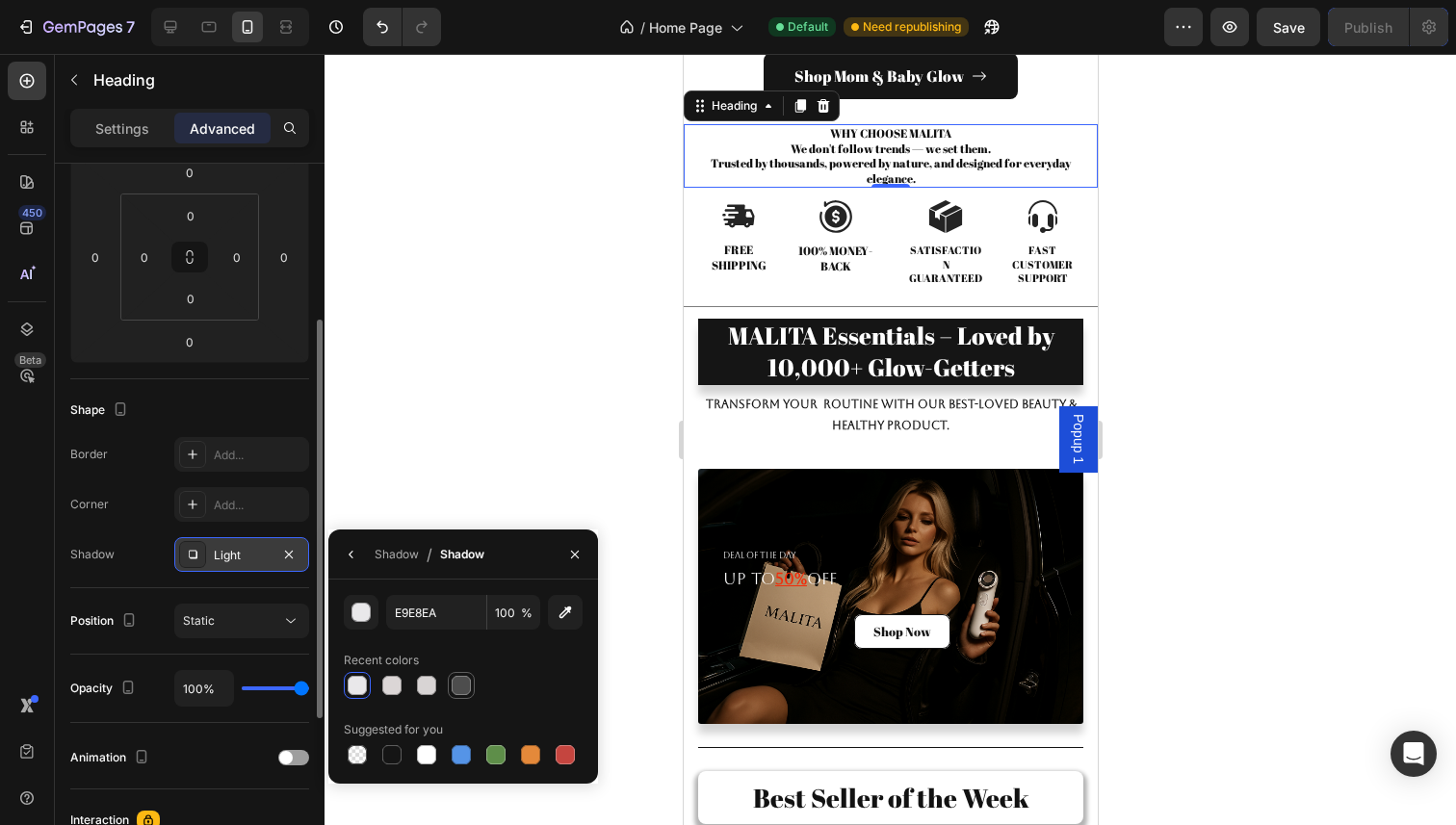 click at bounding box center (461, 685) 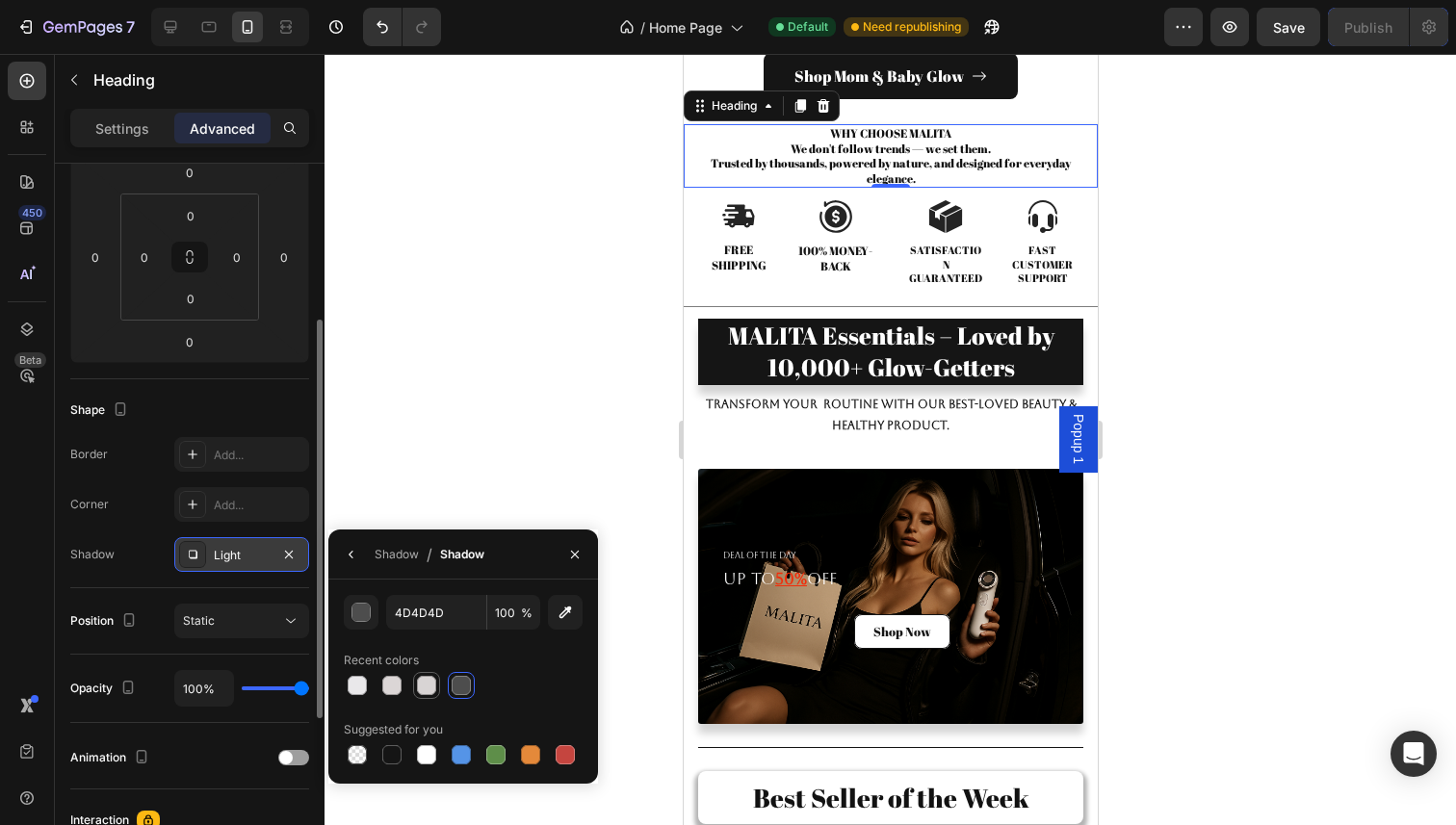 click at bounding box center (427, 685) 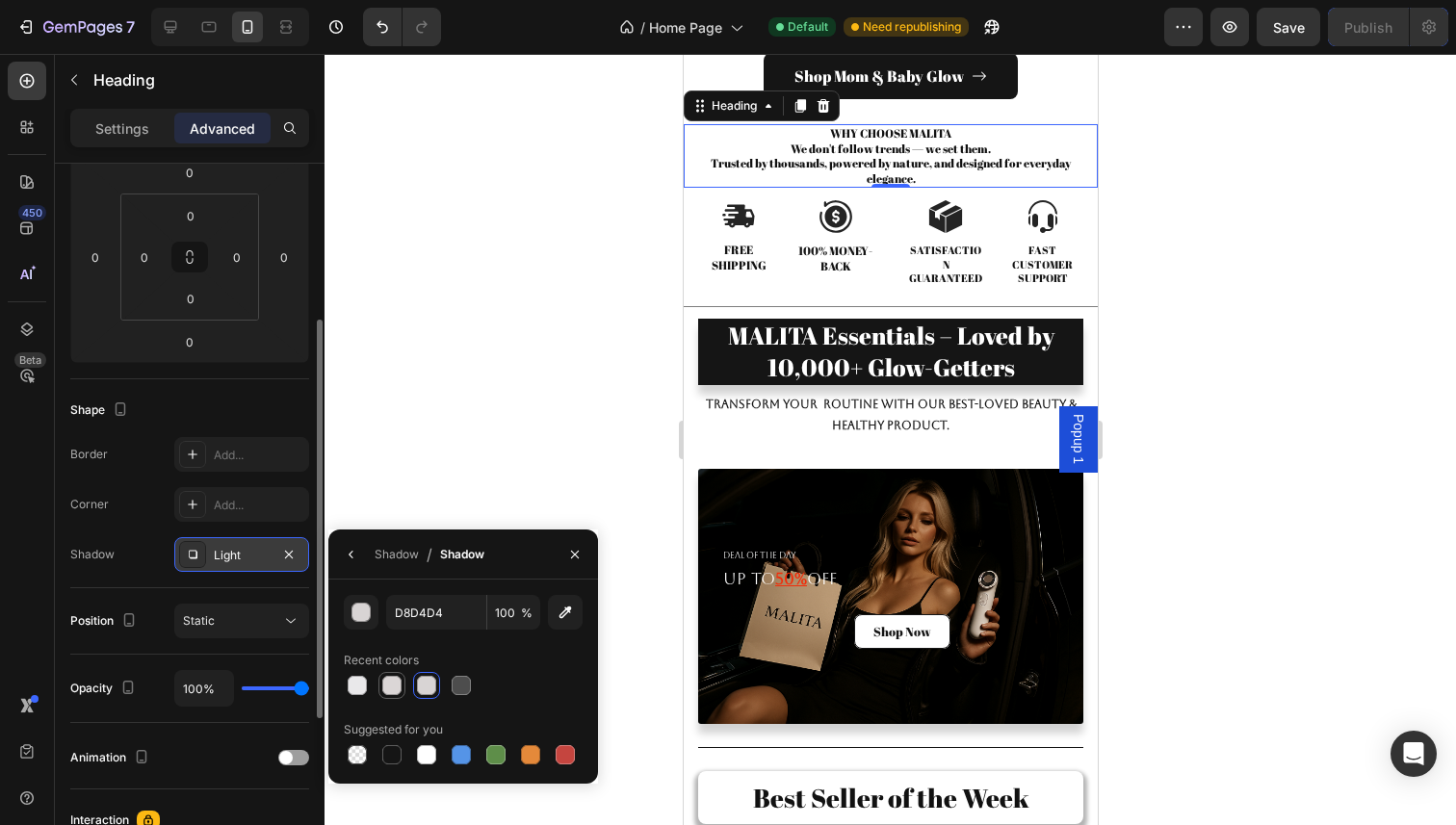 click at bounding box center [392, 685] 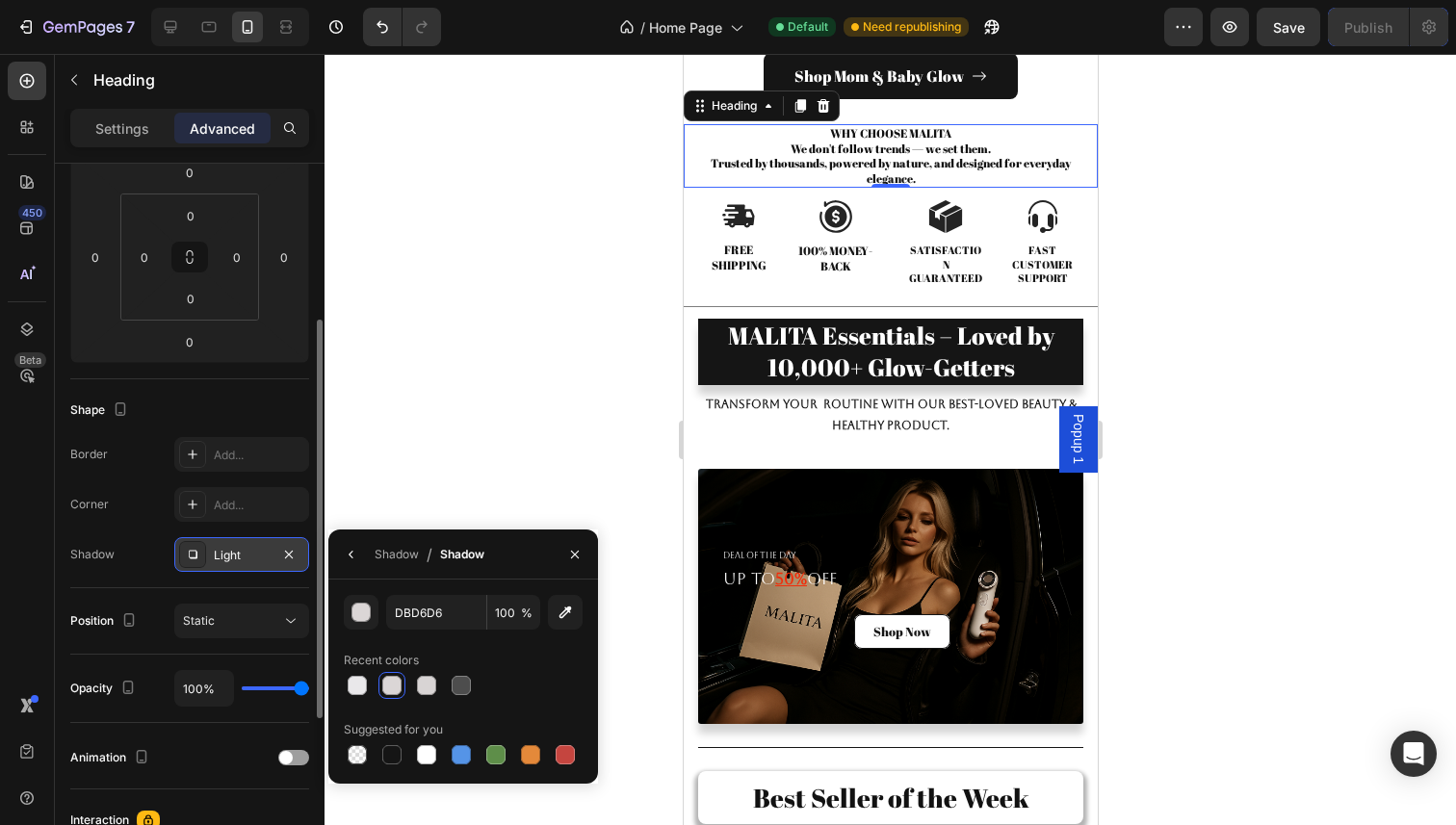 click on "Shape Border Add... Corner Add... Shadow Light" 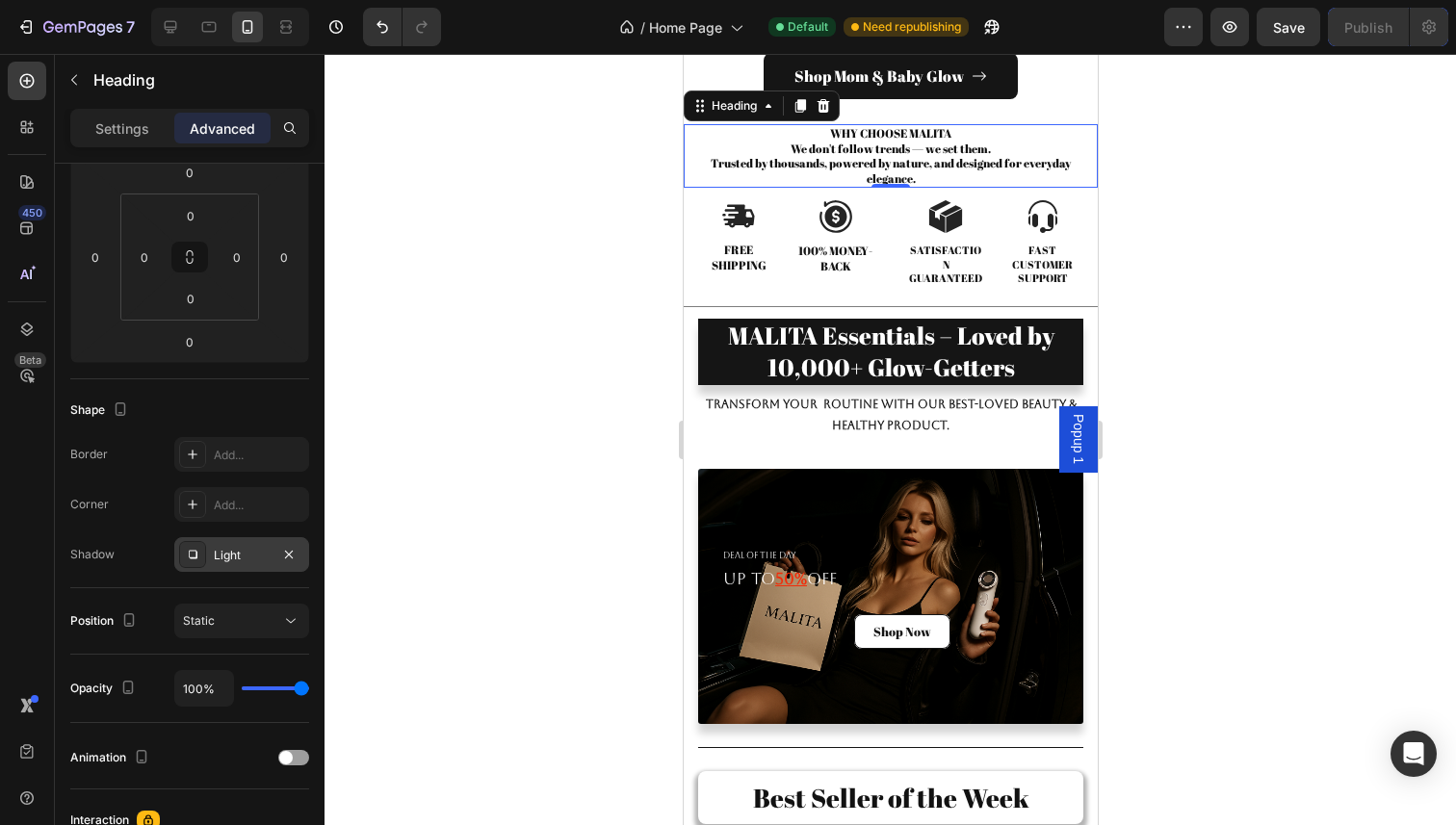 click 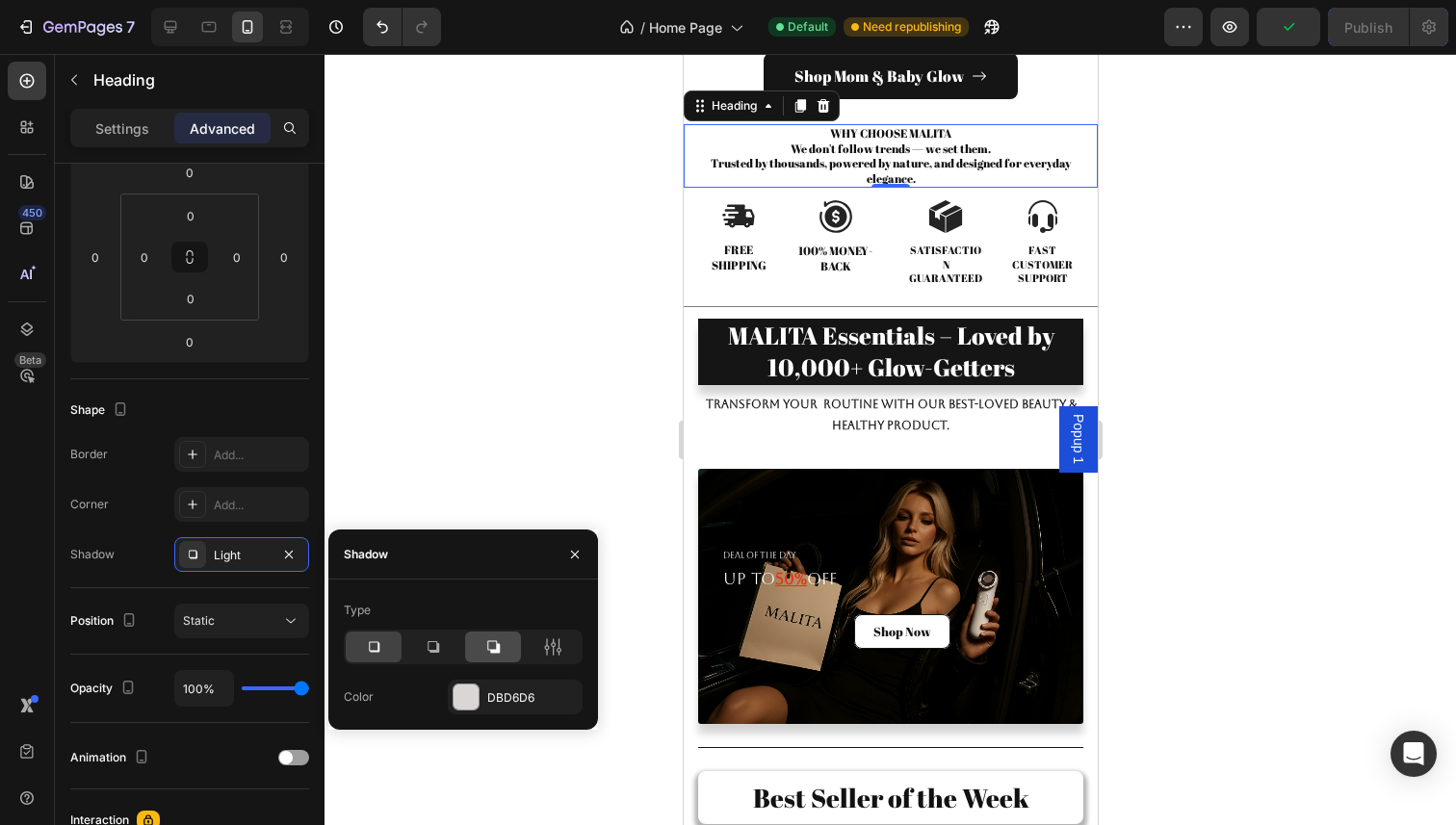 click 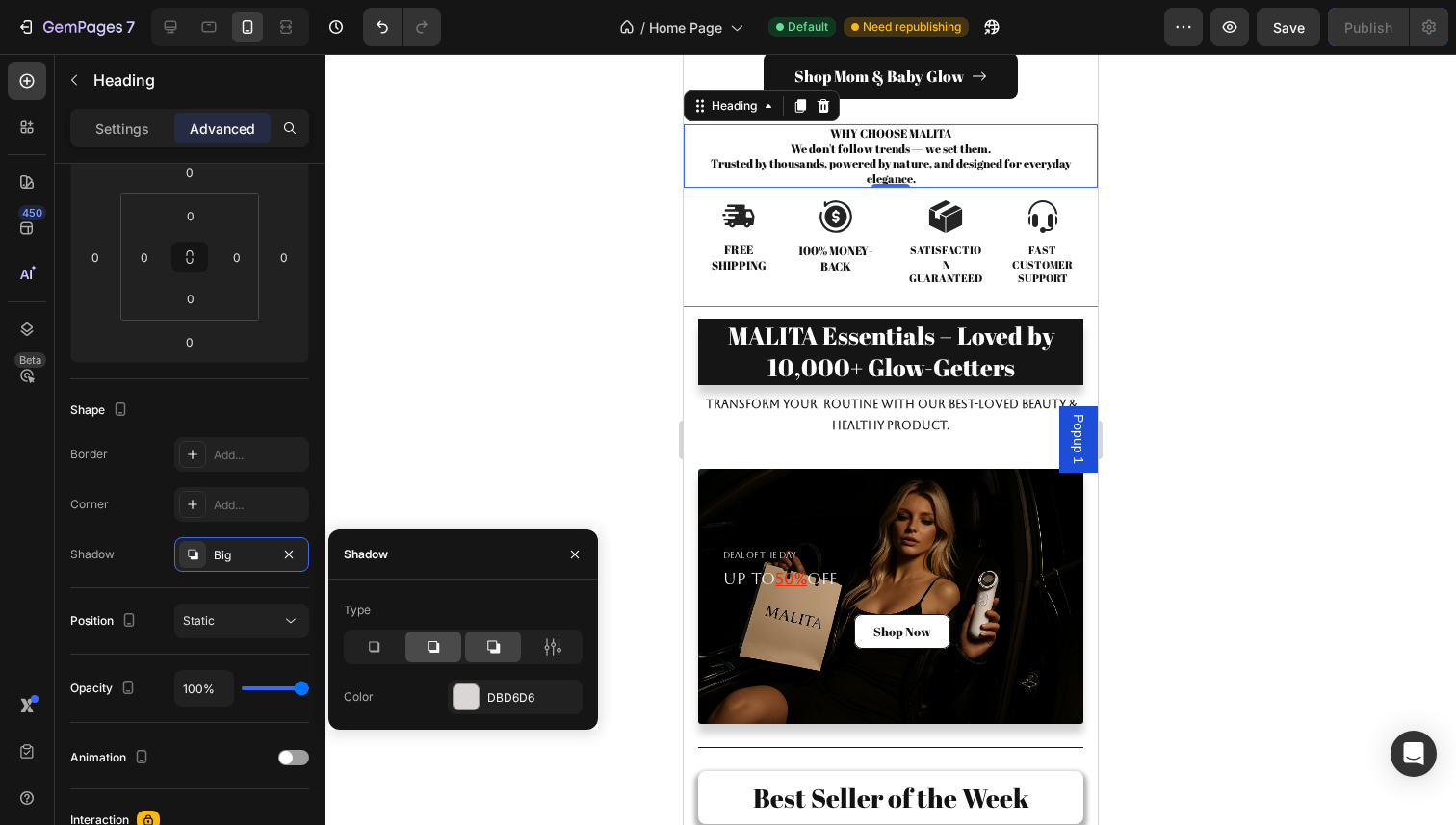 click 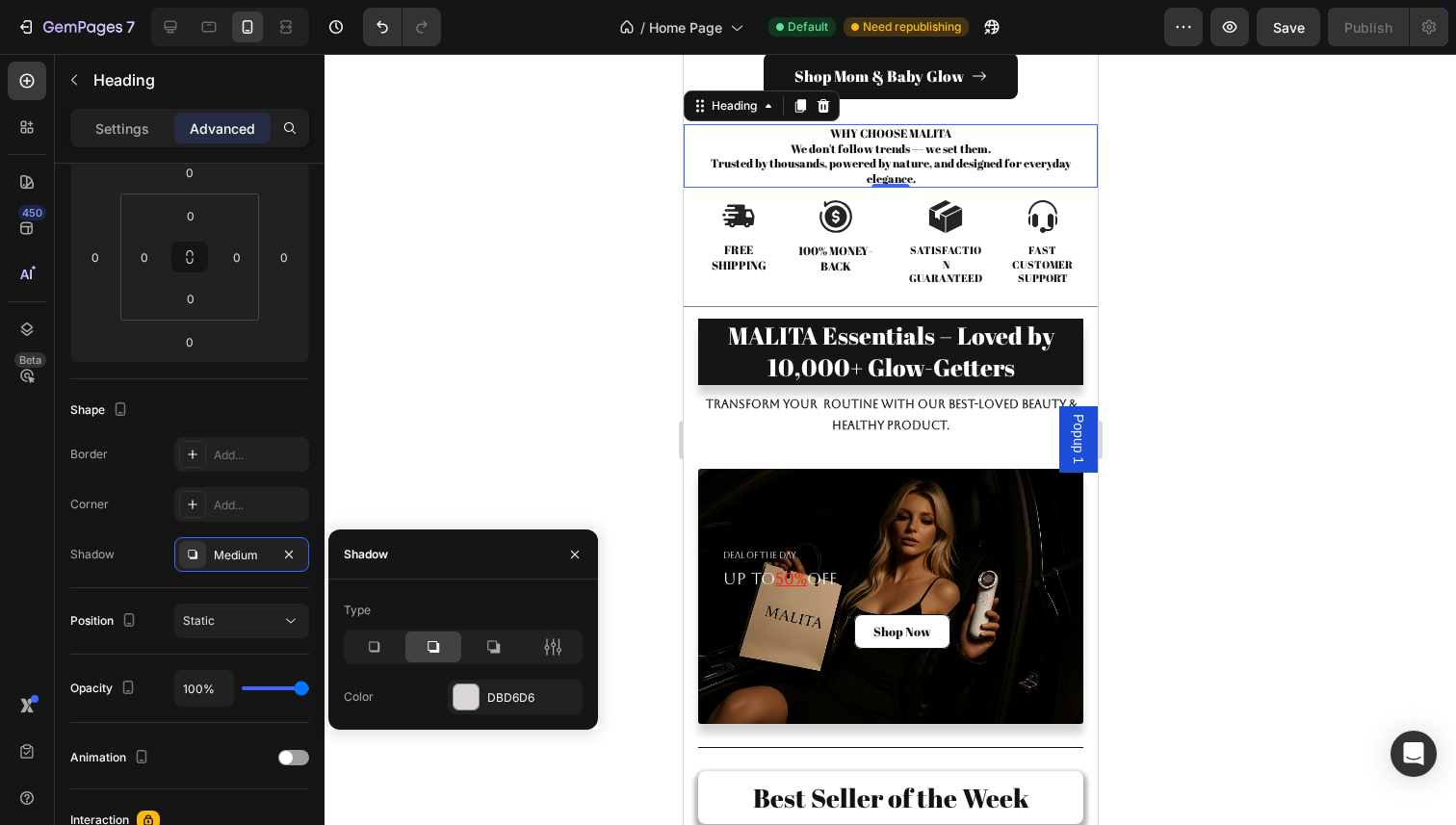 click 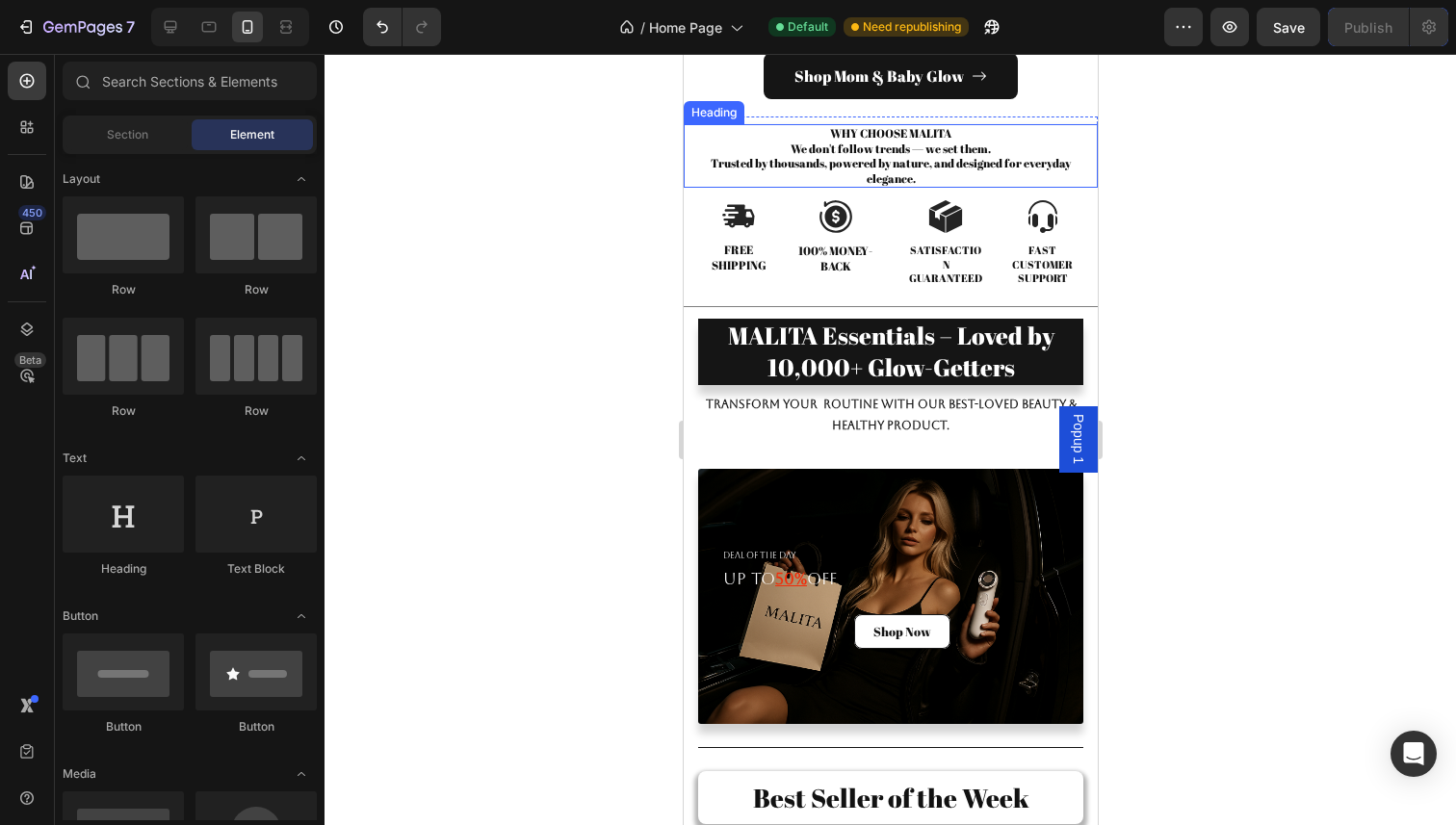 click on "WHY CHOOSE MALITA We don't follow trends — we set them. Trusted by thousands, powered by nature, and designed for everyday elegance." at bounding box center [890, 156] 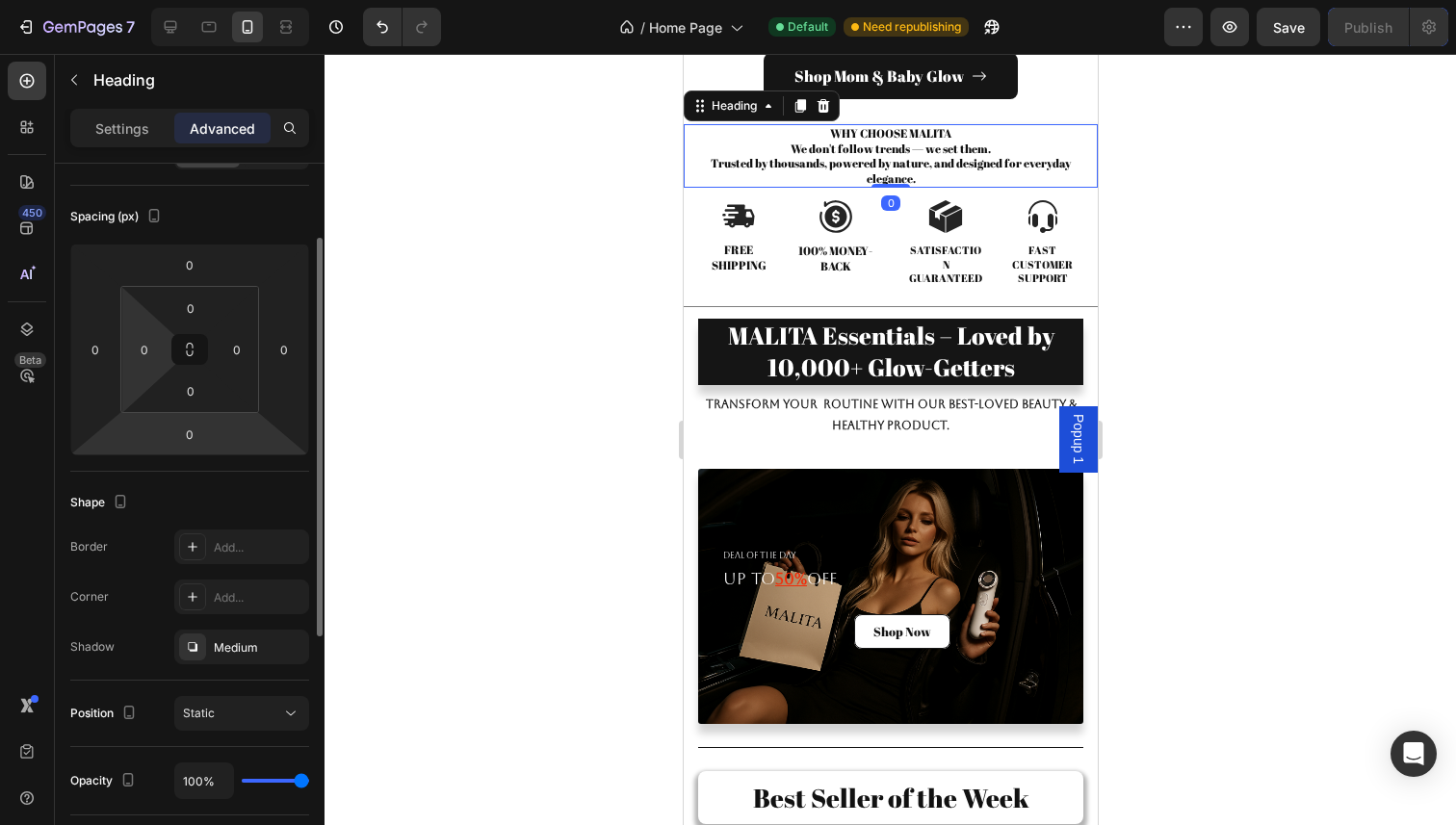 scroll, scrollTop: 219, scrollLeft: 0, axis: vertical 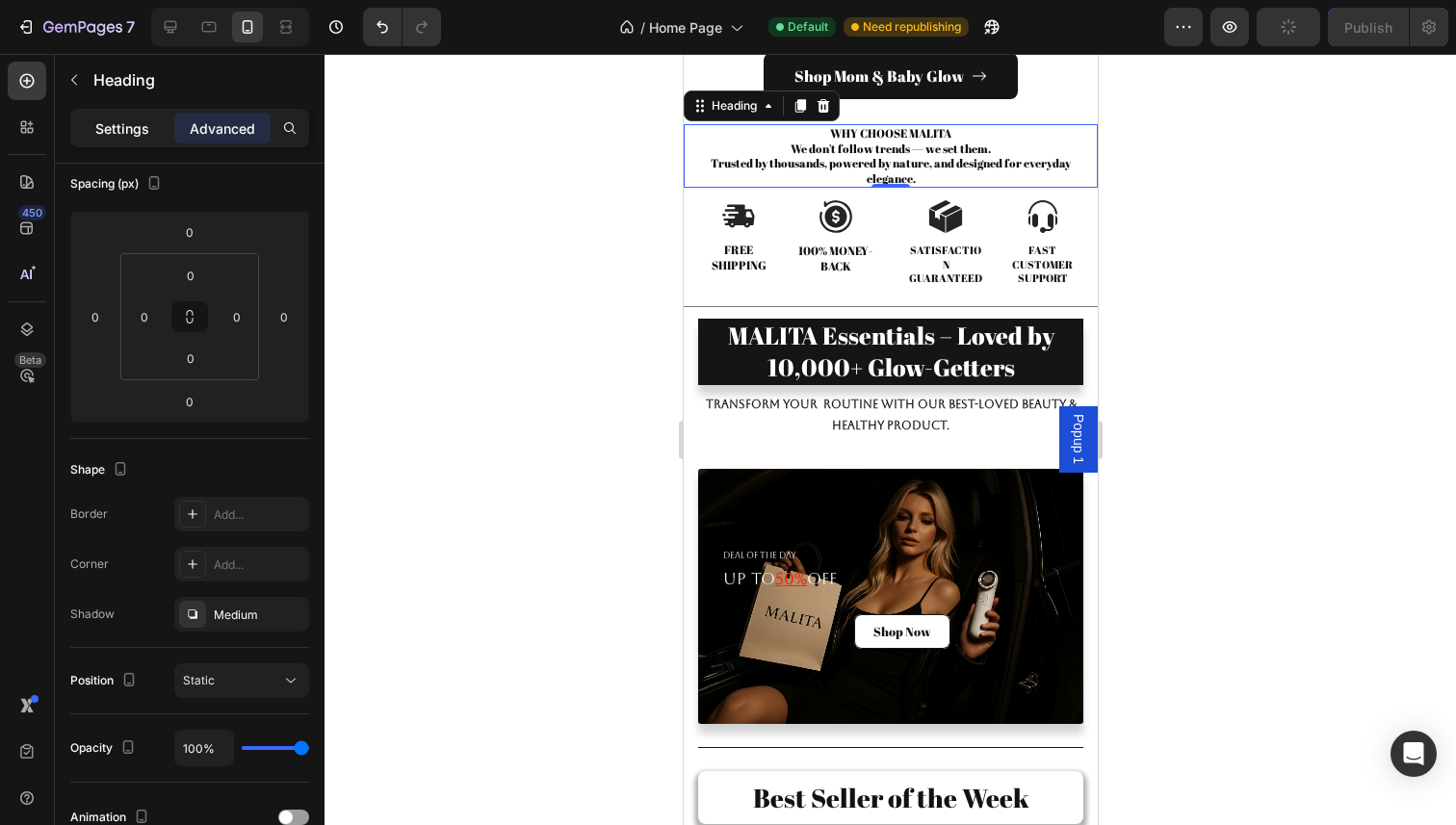 click on "Settings" at bounding box center [122, 128] 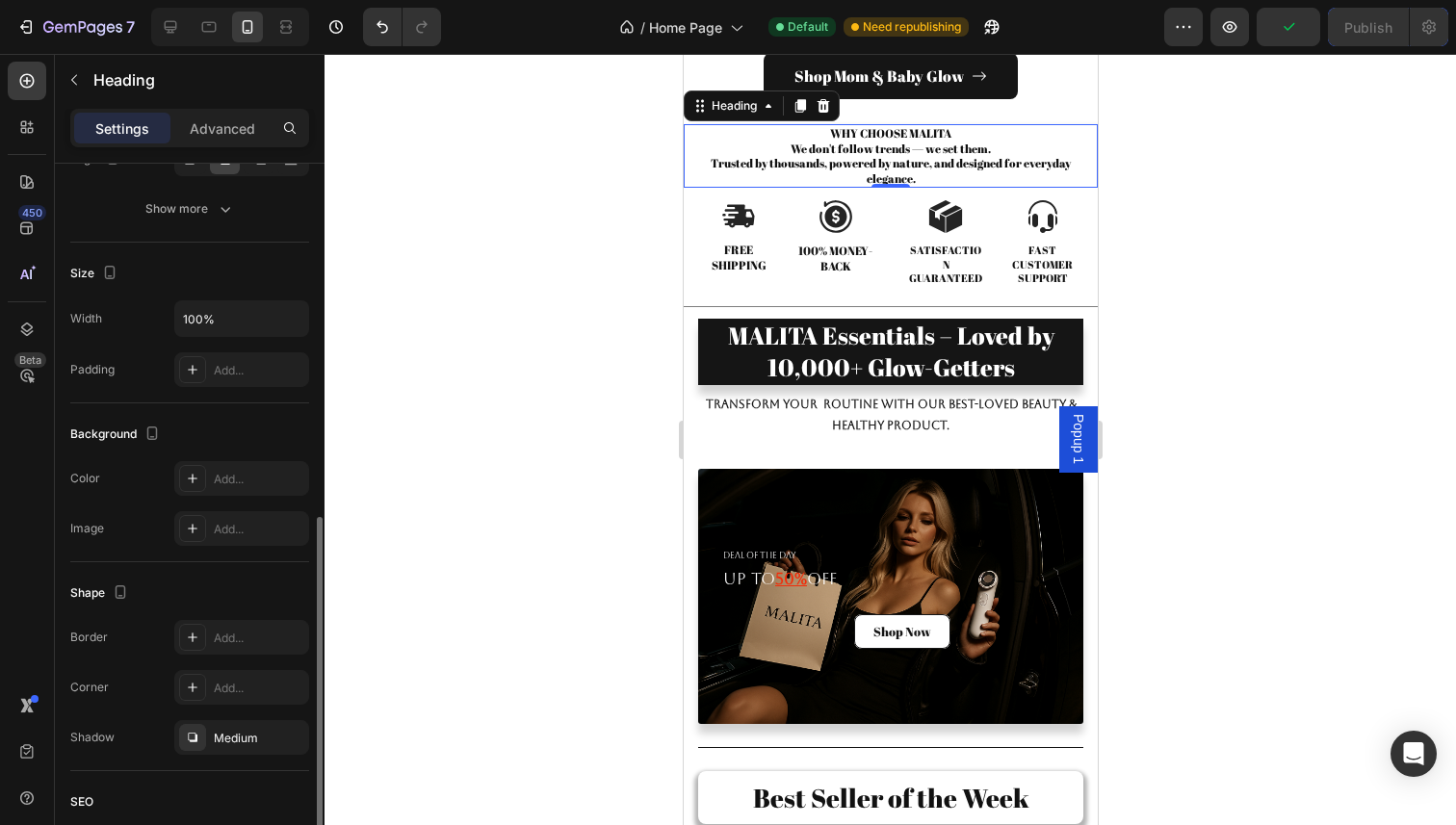 scroll, scrollTop: 533, scrollLeft: 0, axis: vertical 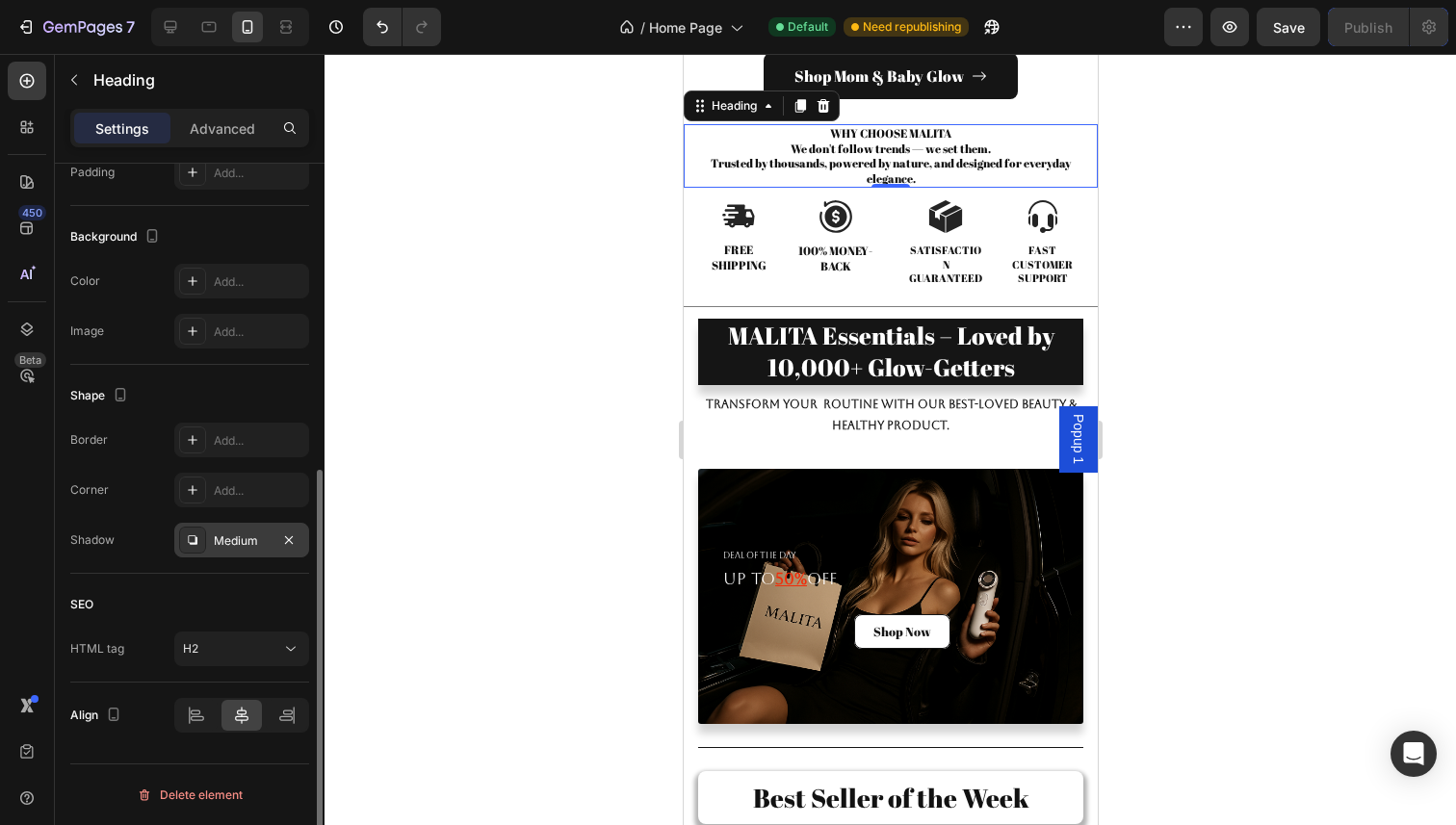 click on "Medium" at bounding box center [242, 540] 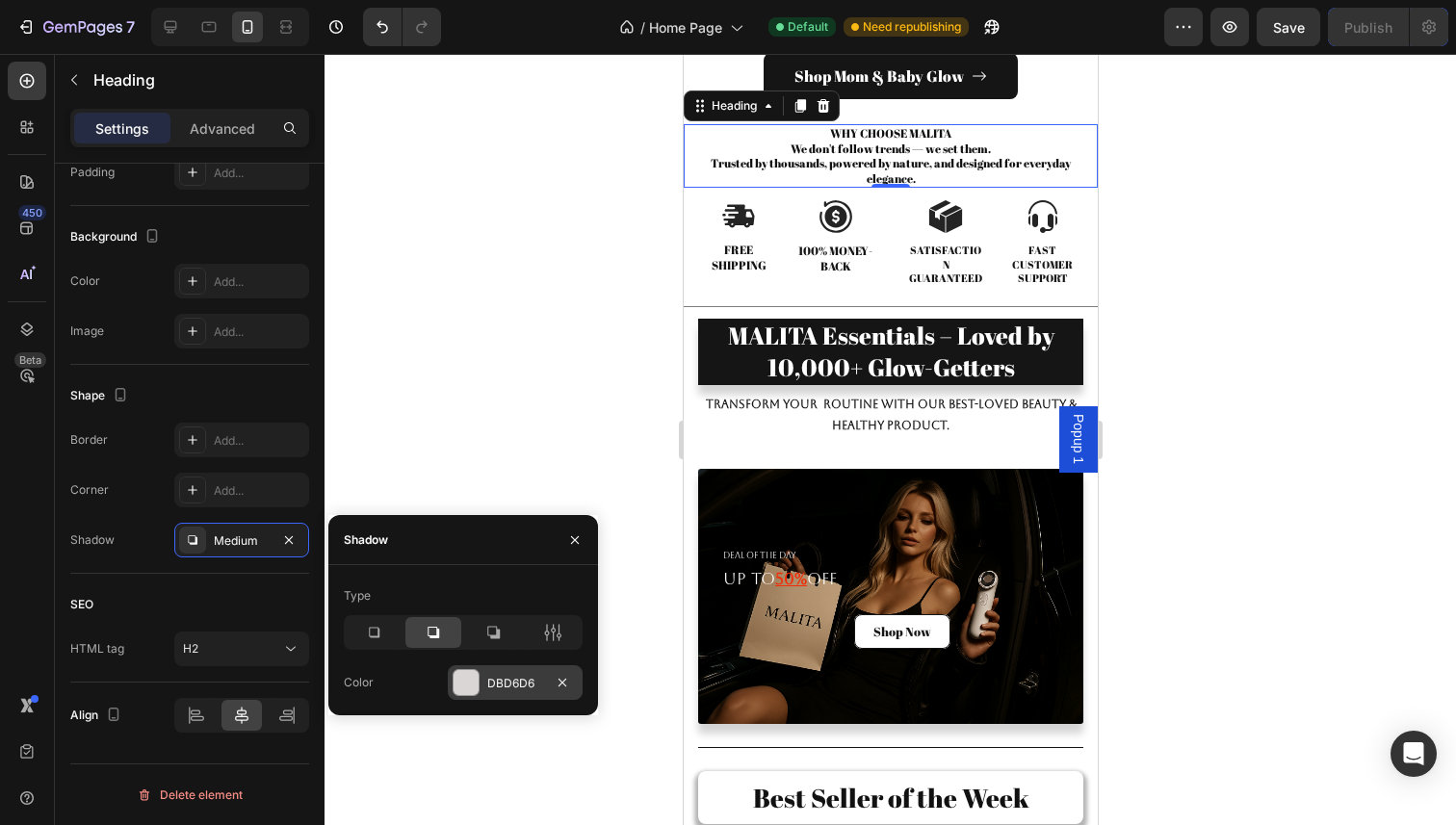 click at bounding box center (466, 683) 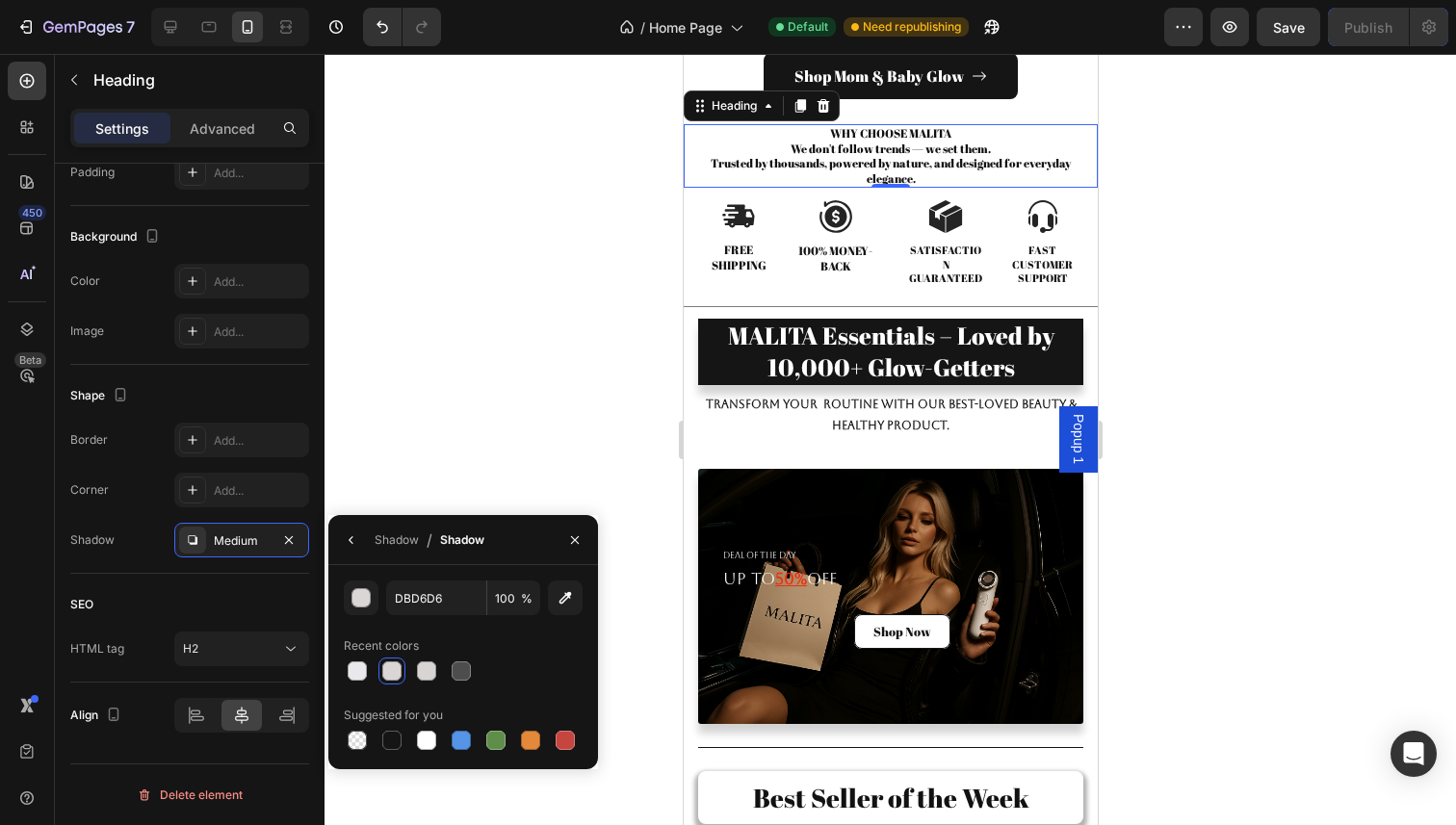 click 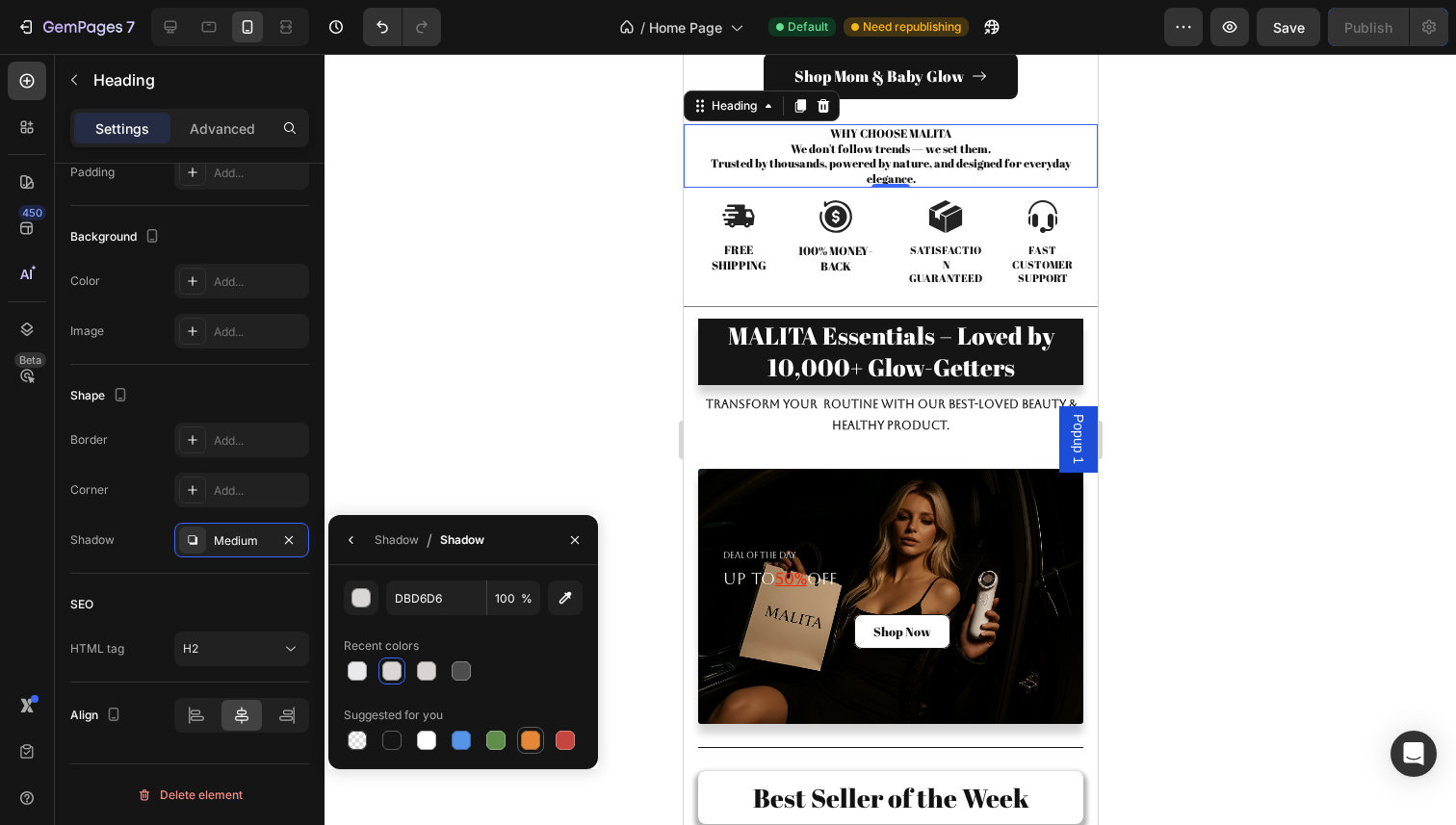 click at bounding box center [531, 740] 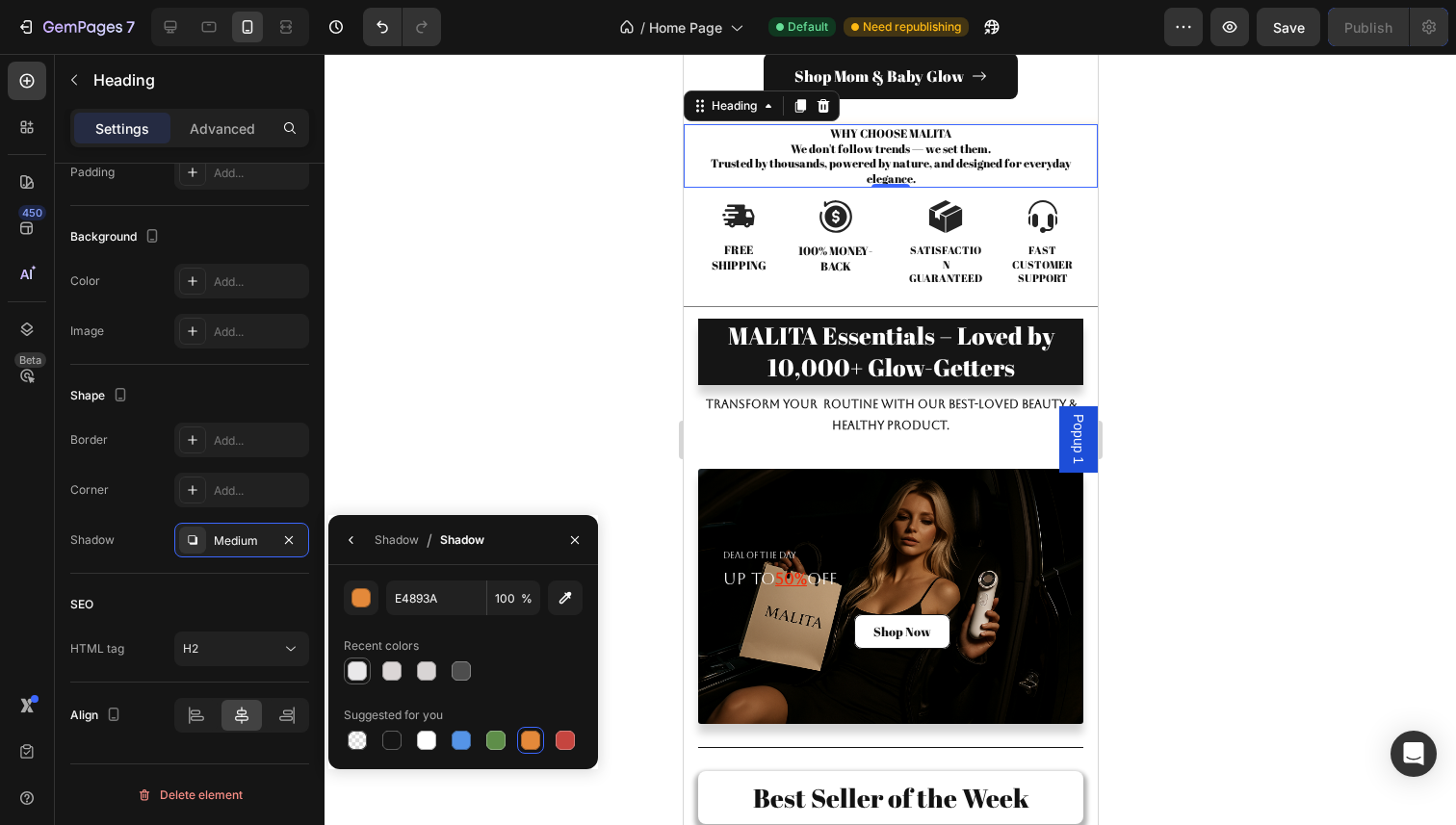 click at bounding box center [357, 671] 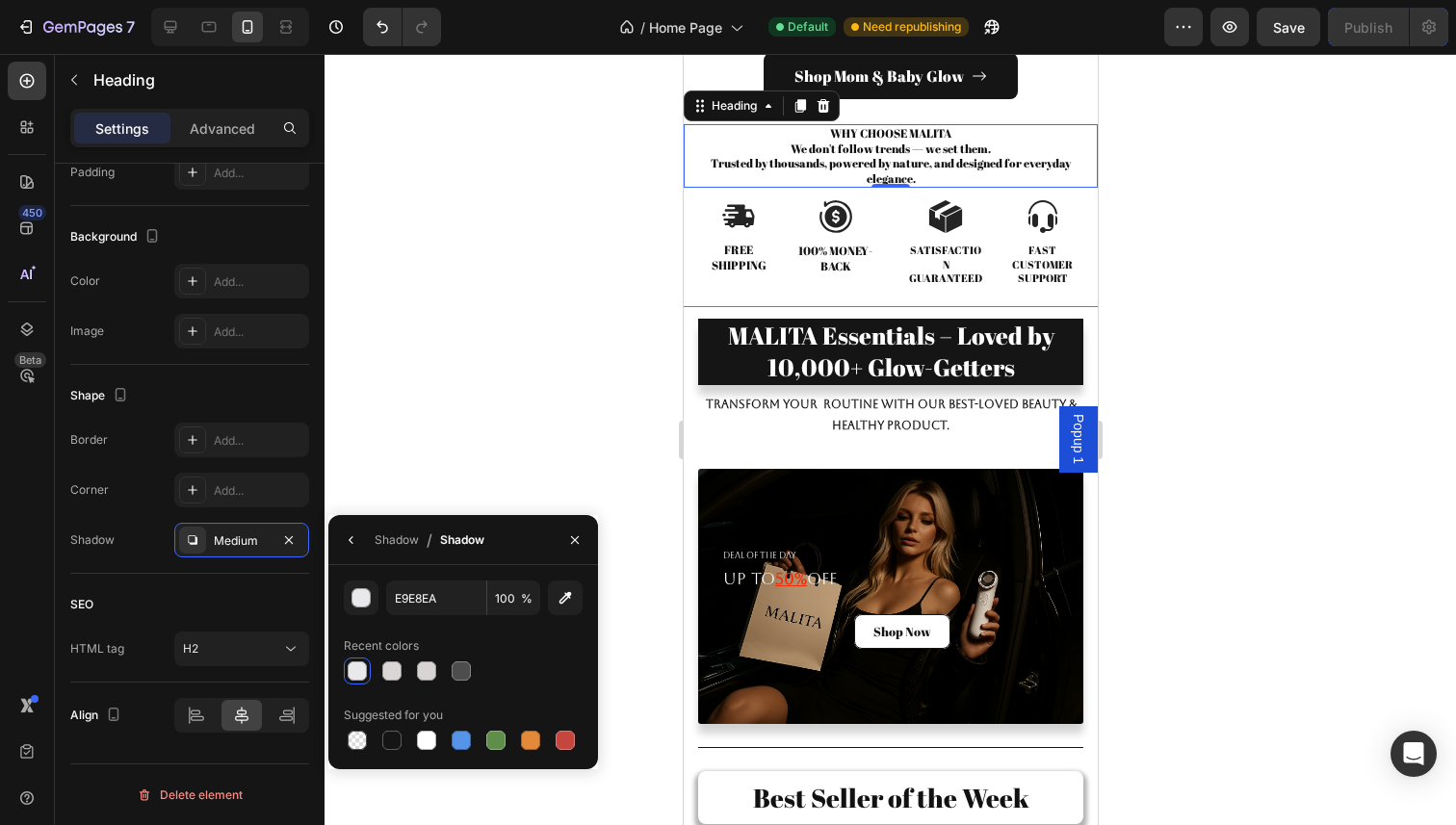 click 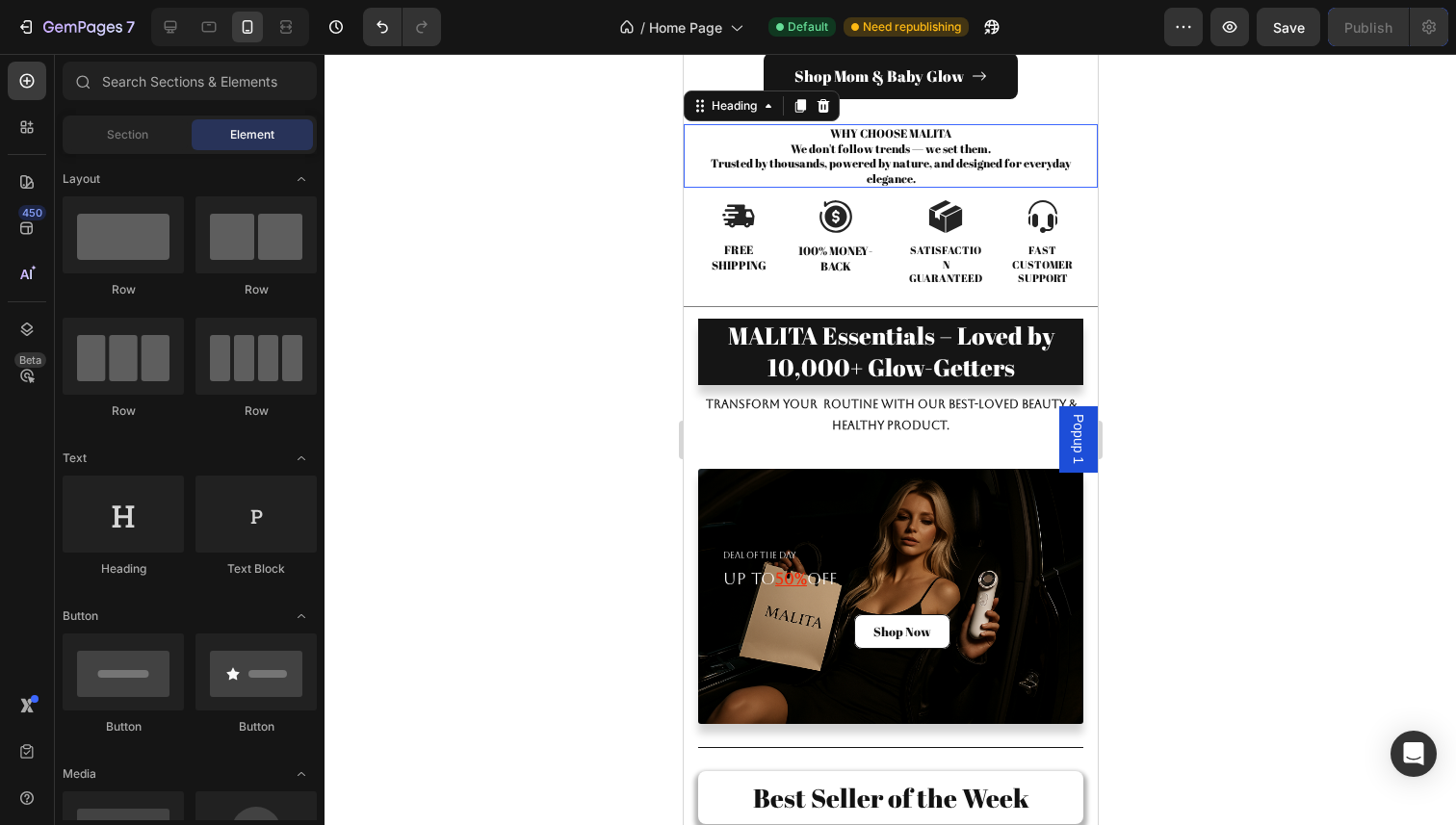 click on "WHY CHOOSE MALITA We don't follow trends — we set them. Trusted by thousands, powered by nature, and designed for everyday elegance." at bounding box center (890, 156) 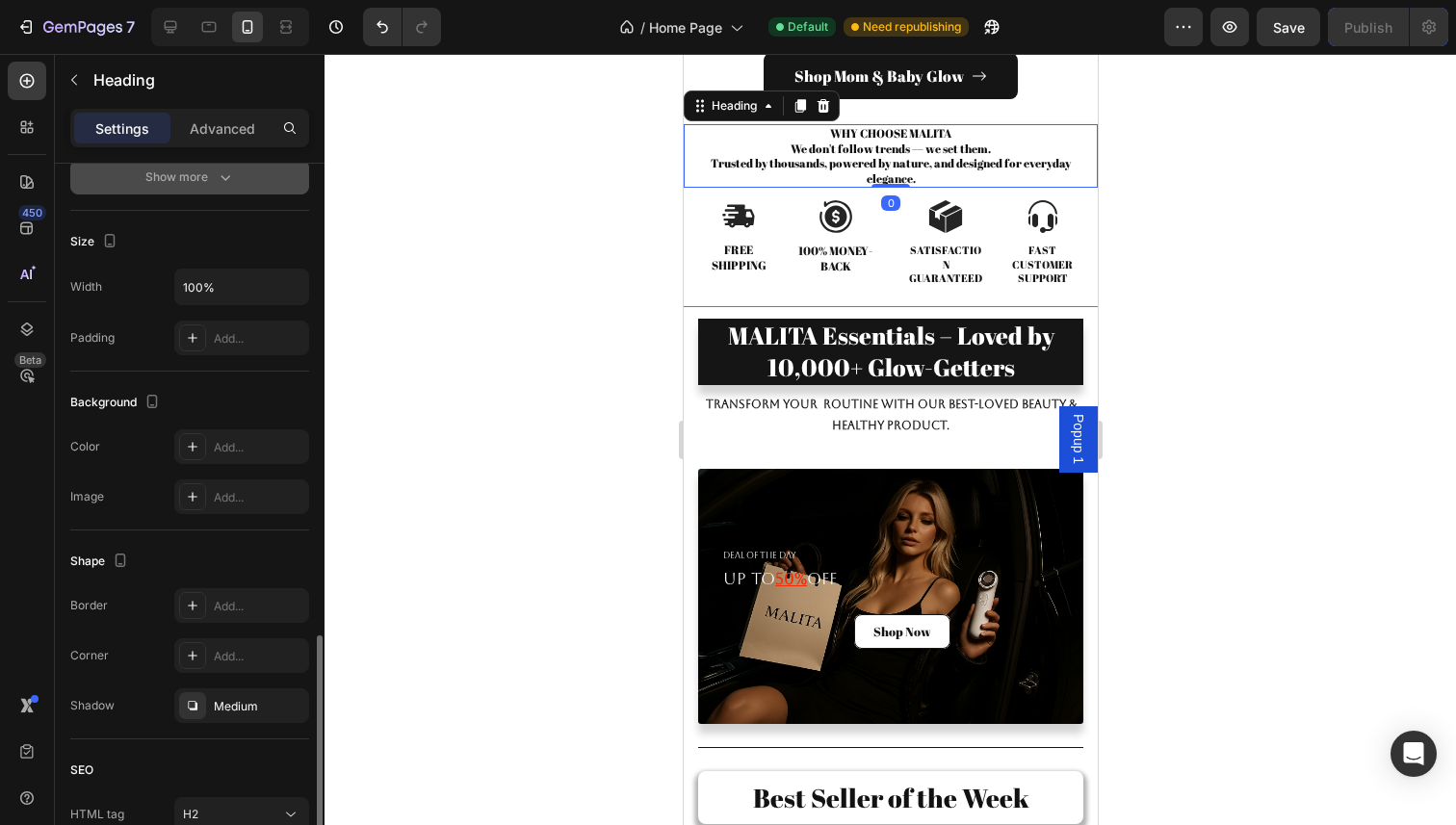 scroll, scrollTop: 533, scrollLeft: 0, axis: vertical 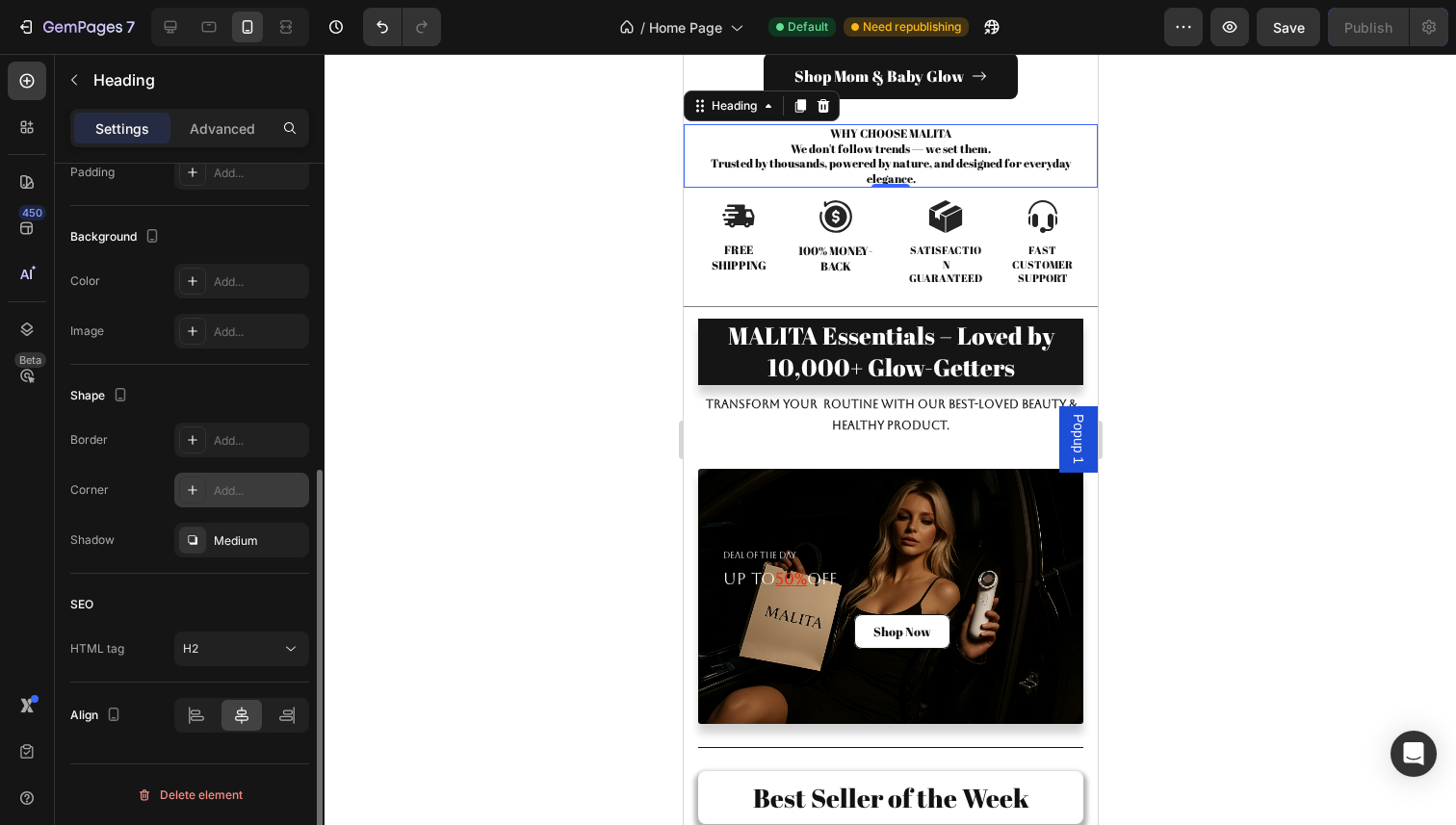 click on "Add..." at bounding box center (259, 491) 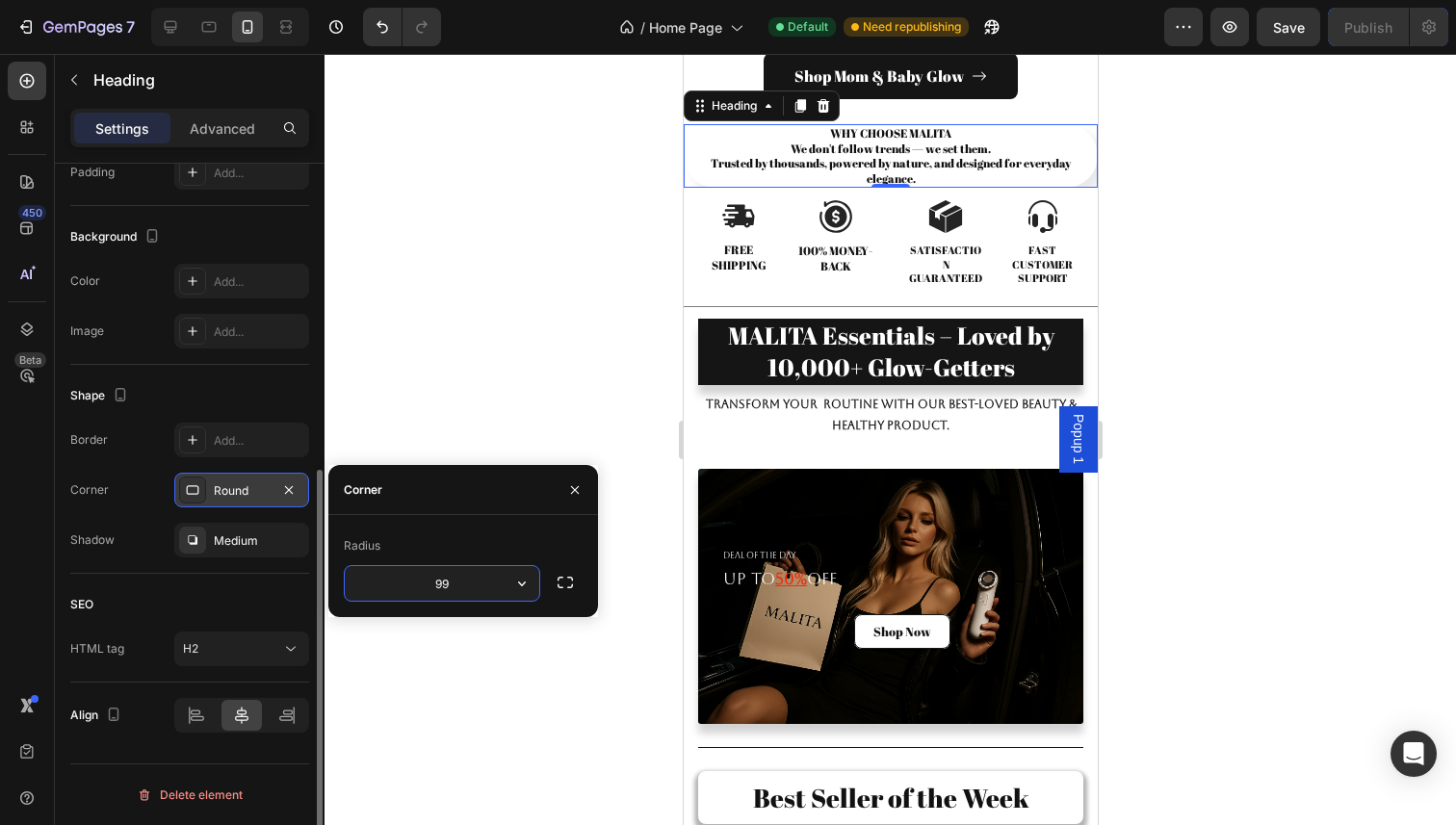type on "9" 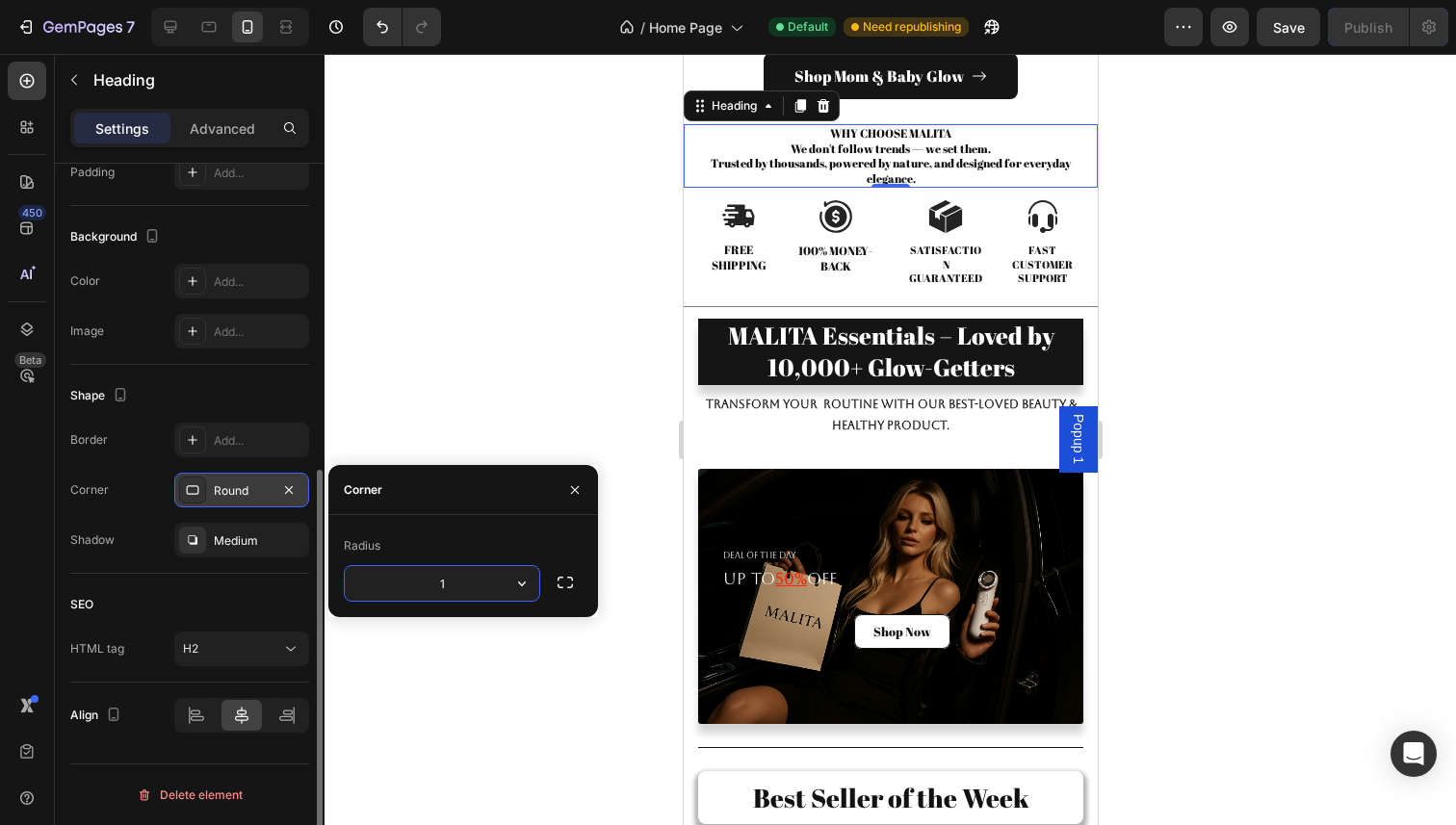 type on "10" 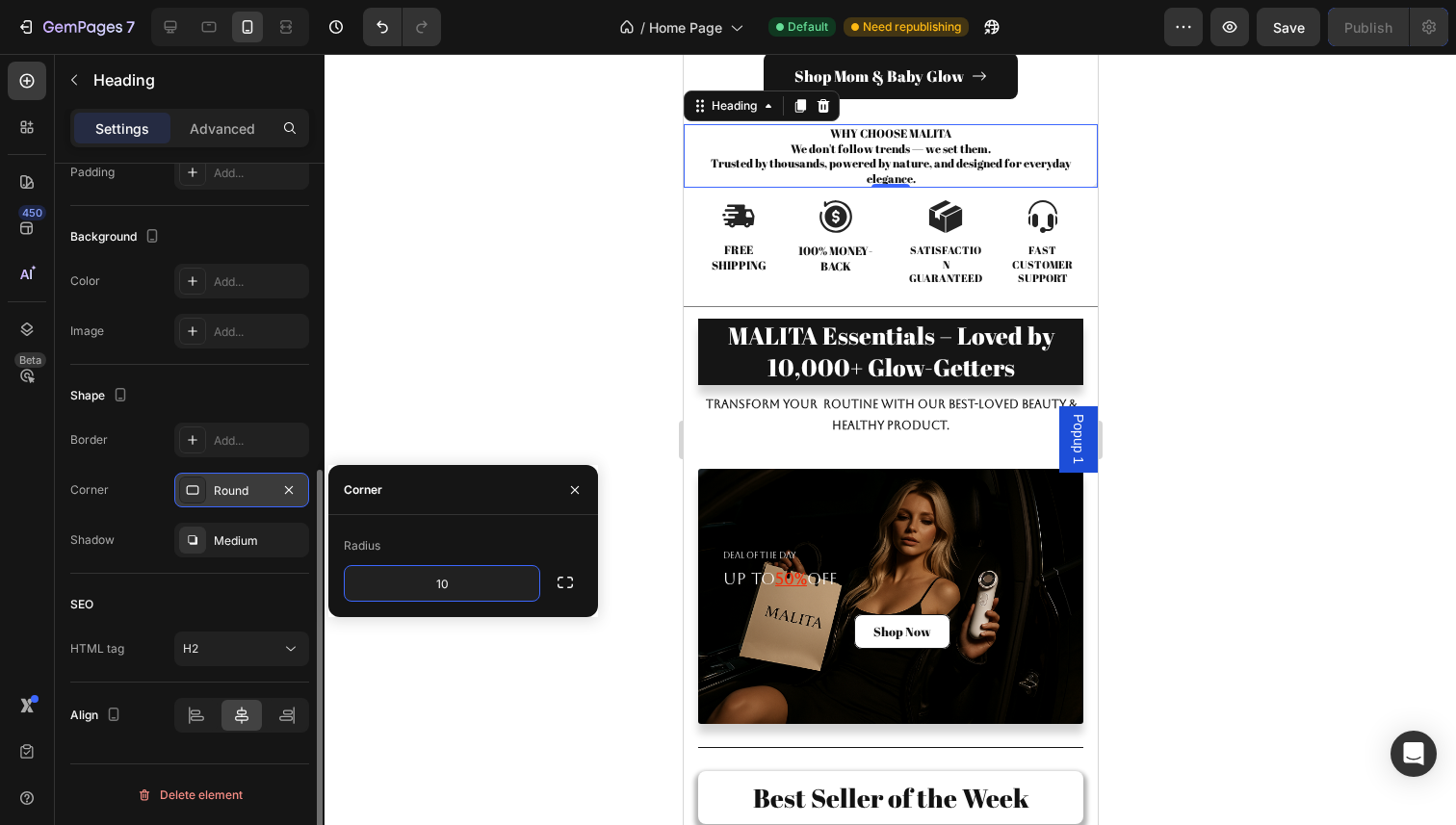click 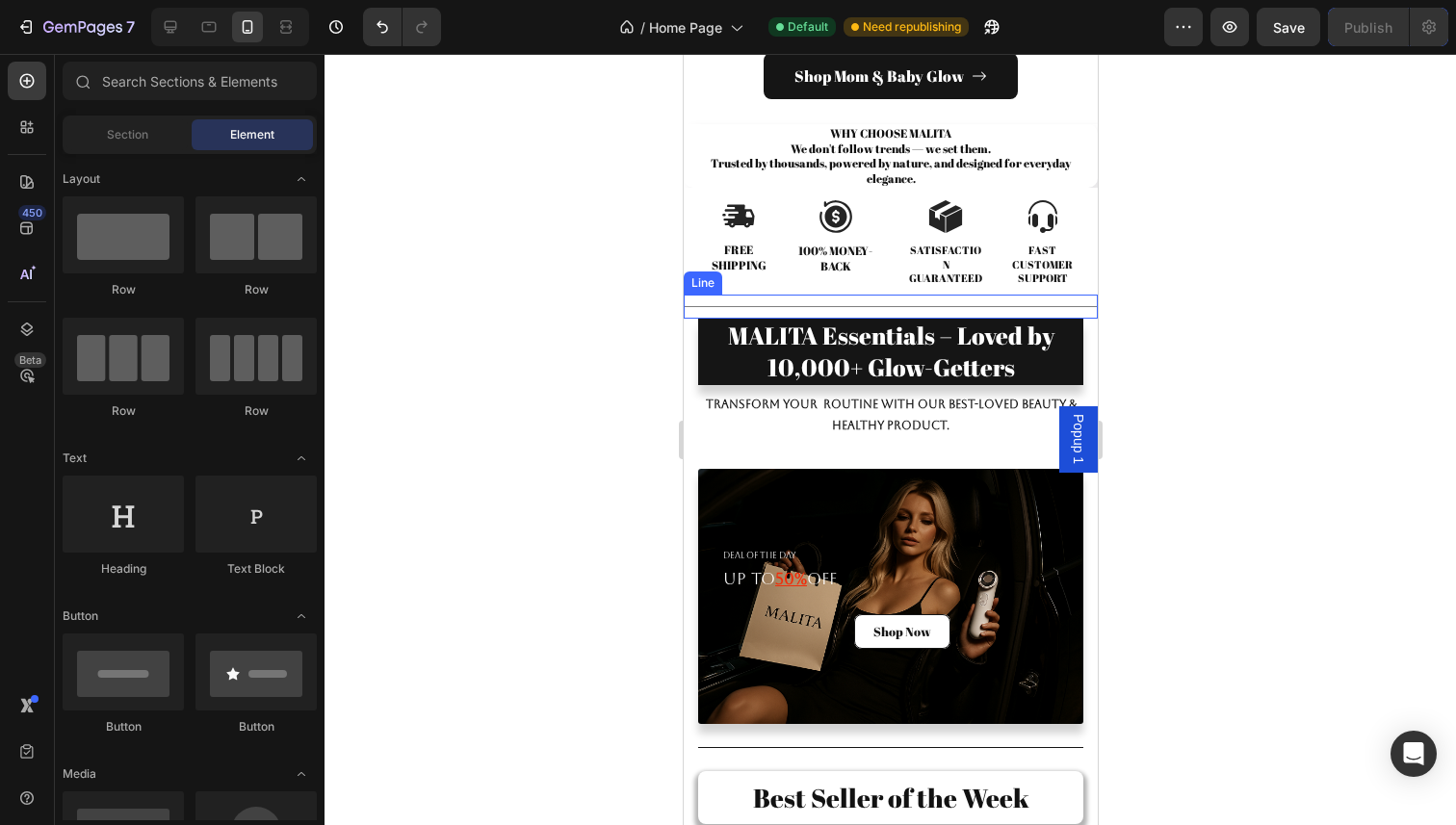 click on "Title Line" at bounding box center (890, 306) 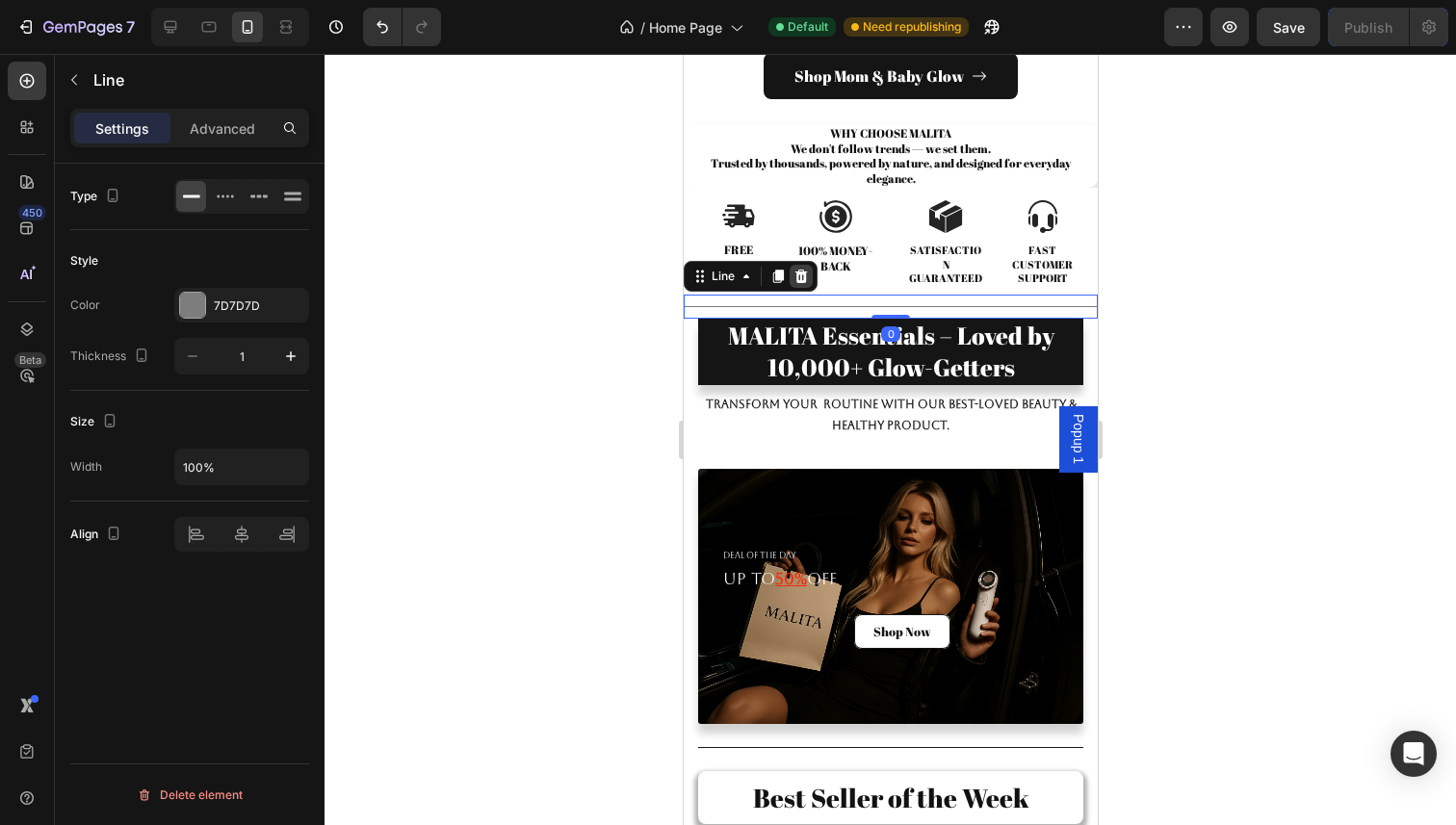 click 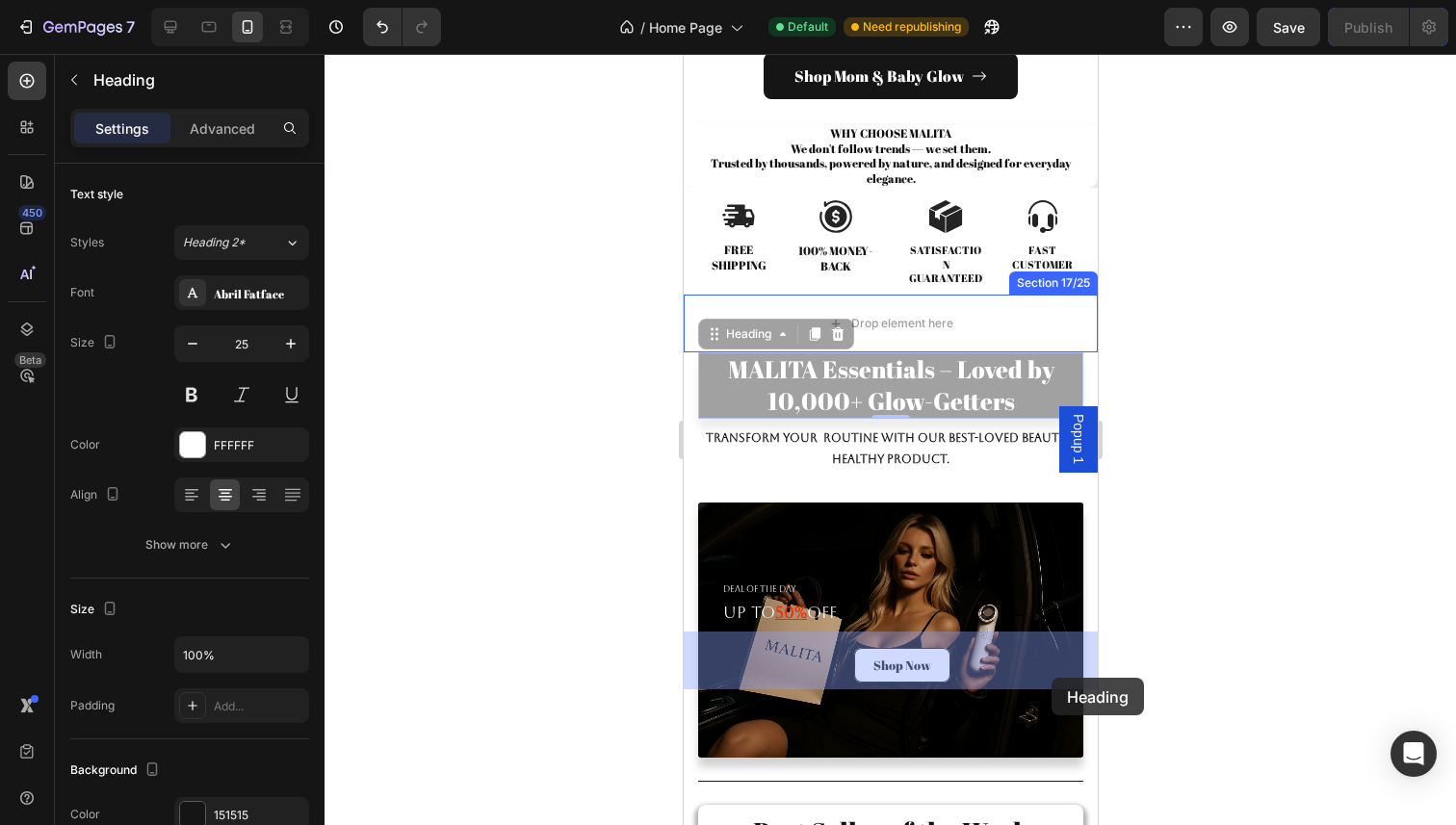 drag, startPoint x: 1051, startPoint y: 715, endPoint x: 1884, endPoint y: 655, distance: 835.1581 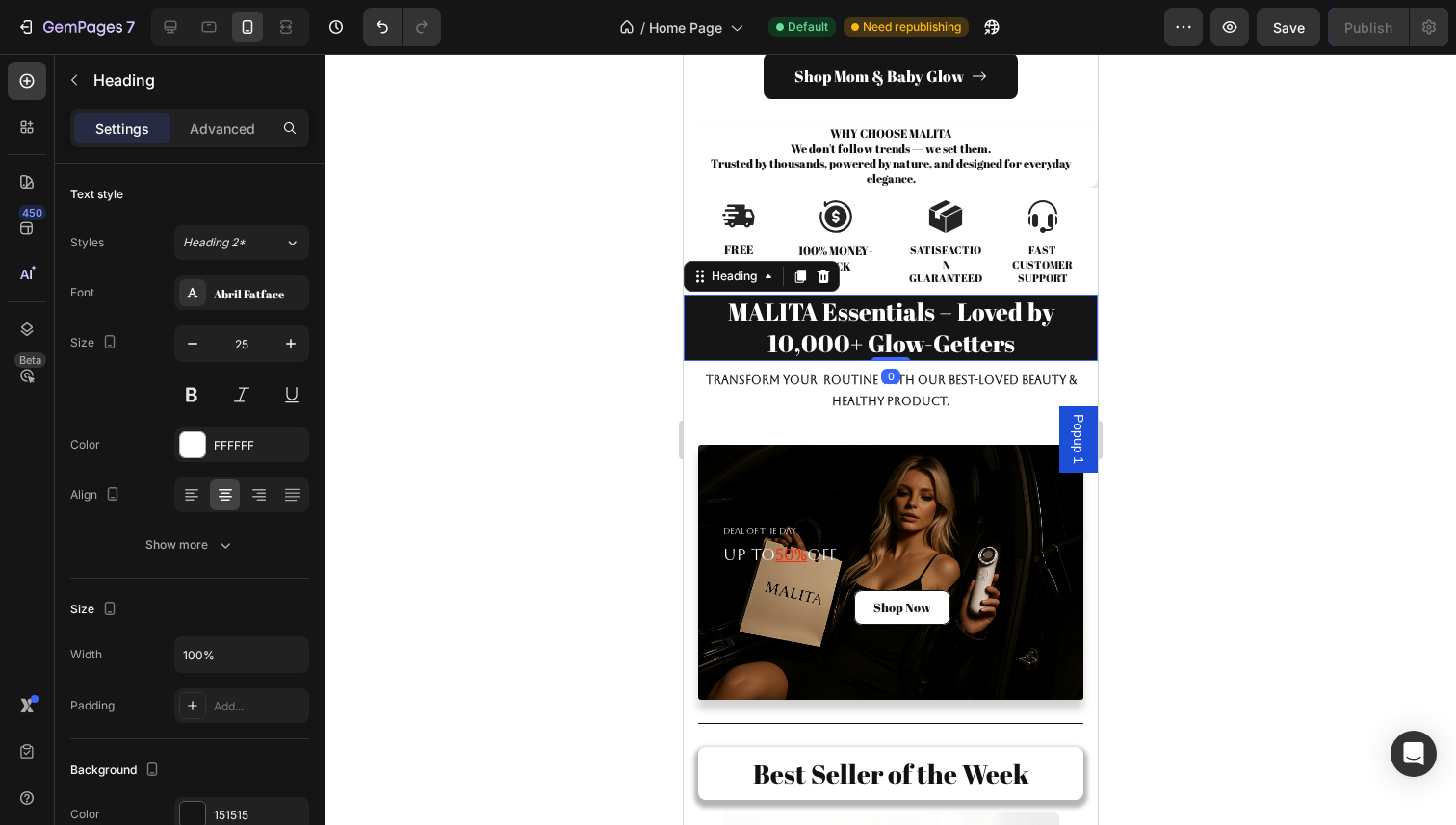 click 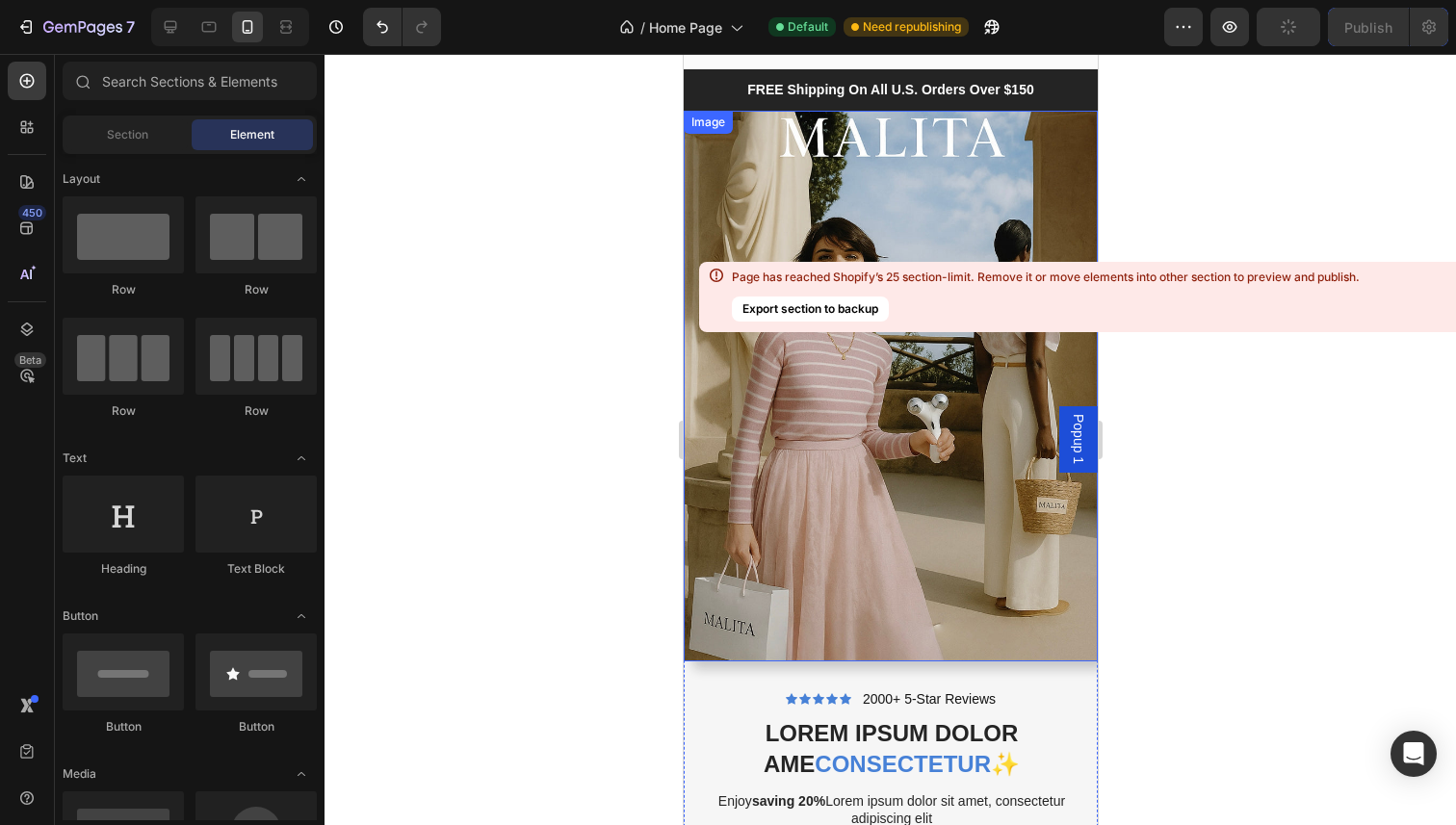 scroll, scrollTop: 6175, scrollLeft: 0, axis: vertical 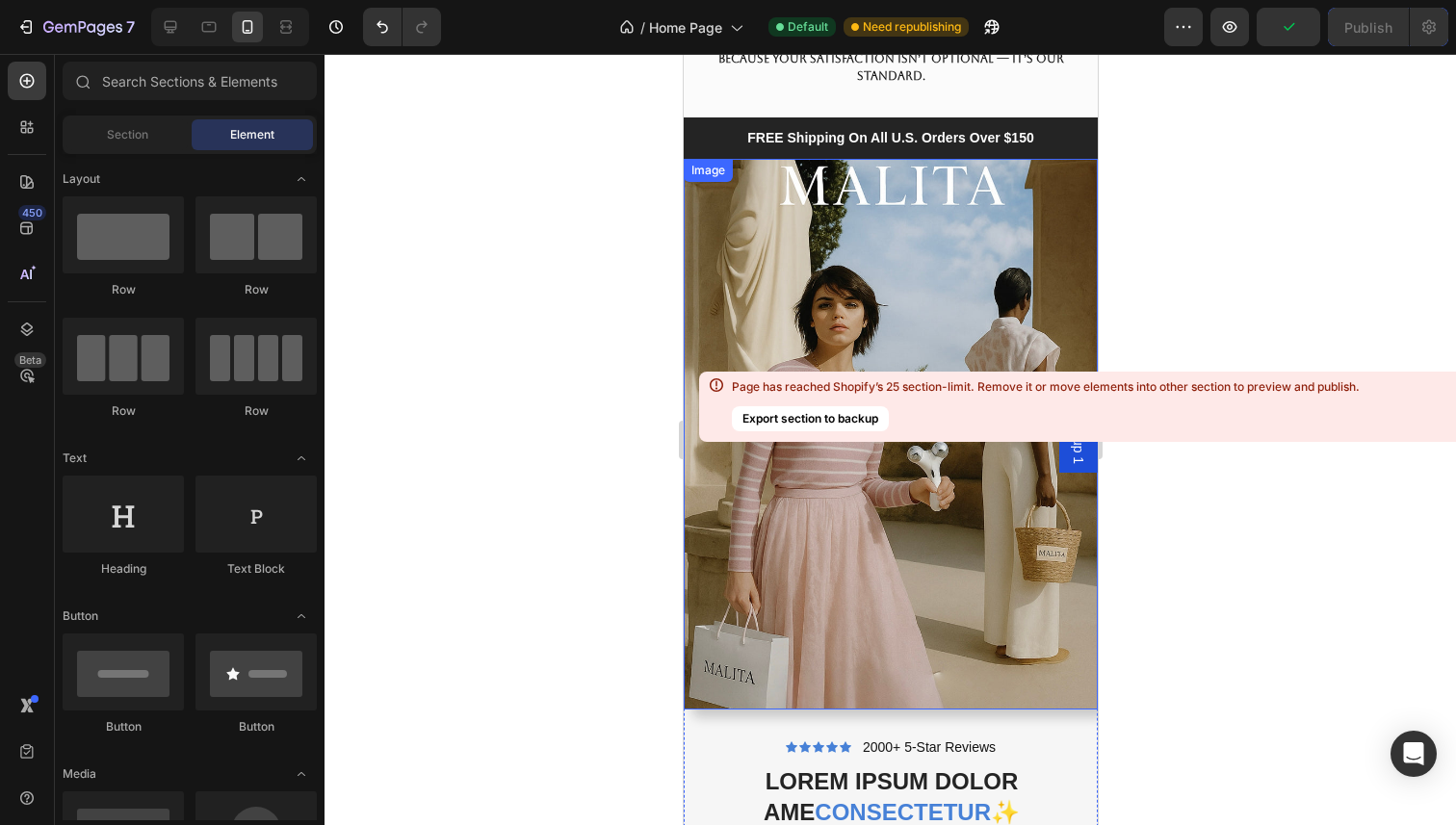 click at bounding box center (890, 434) 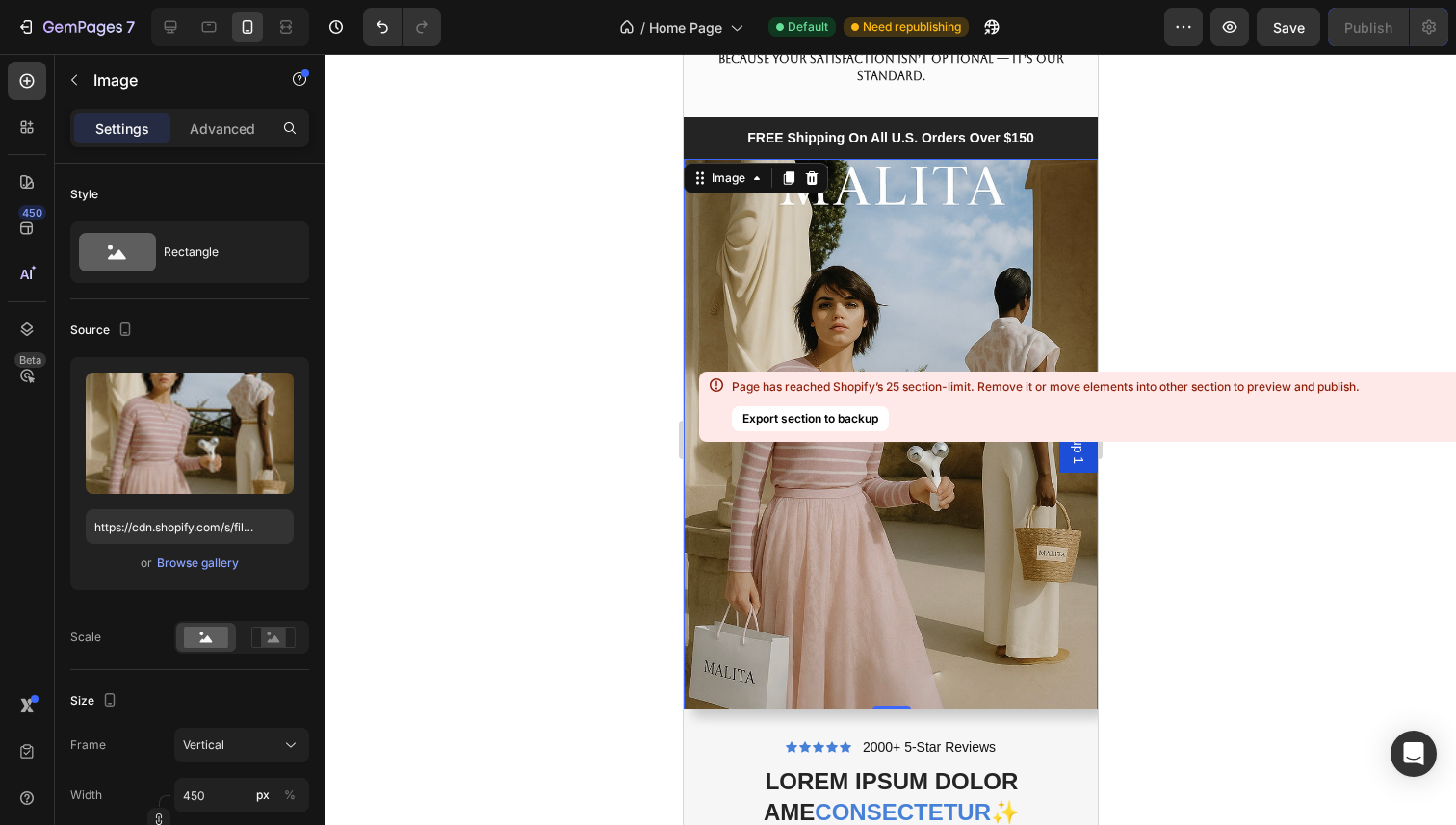 click at bounding box center (890, 434) 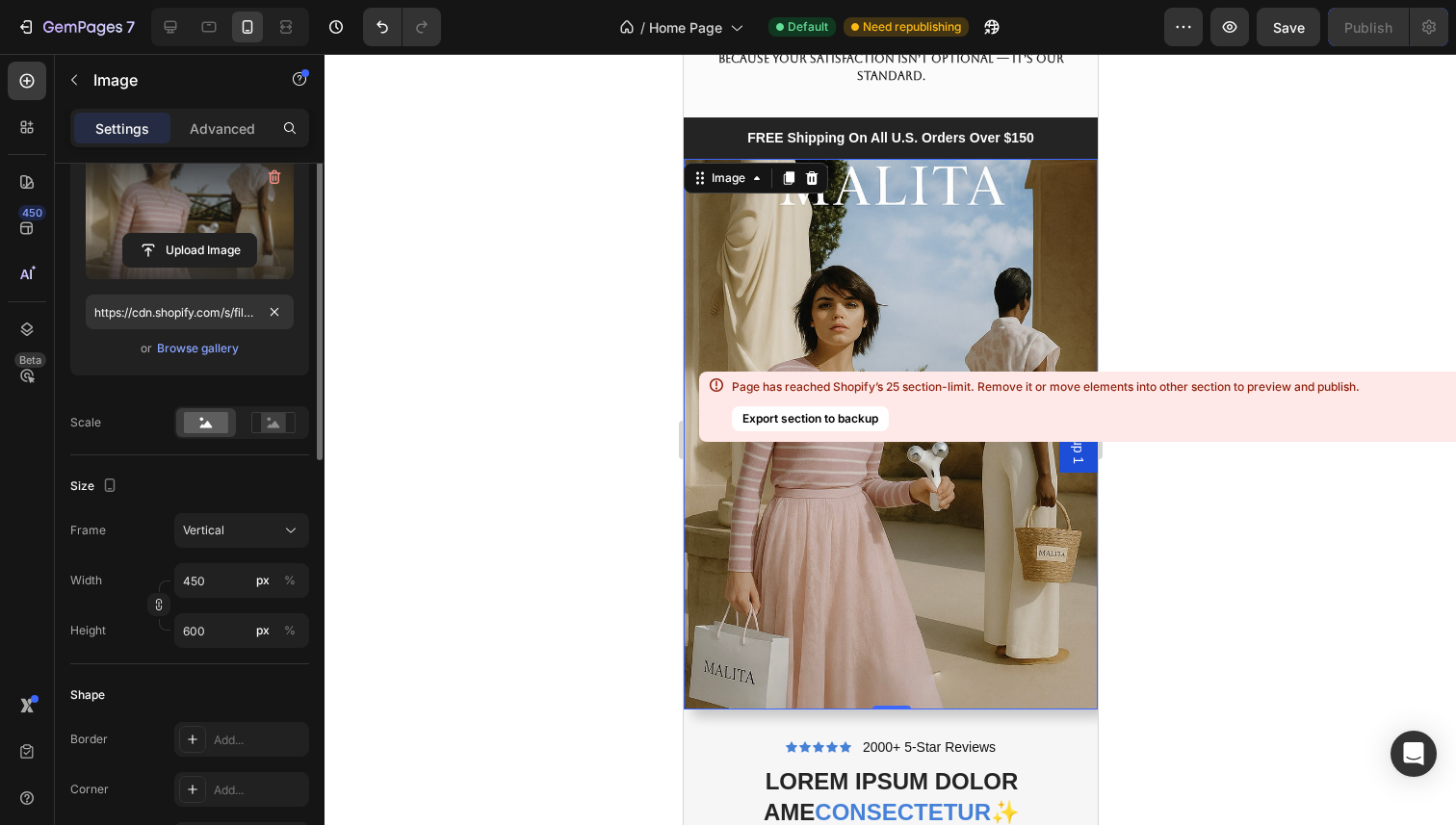 scroll, scrollTop: 786, scrollLeft: 0, axis: vertical 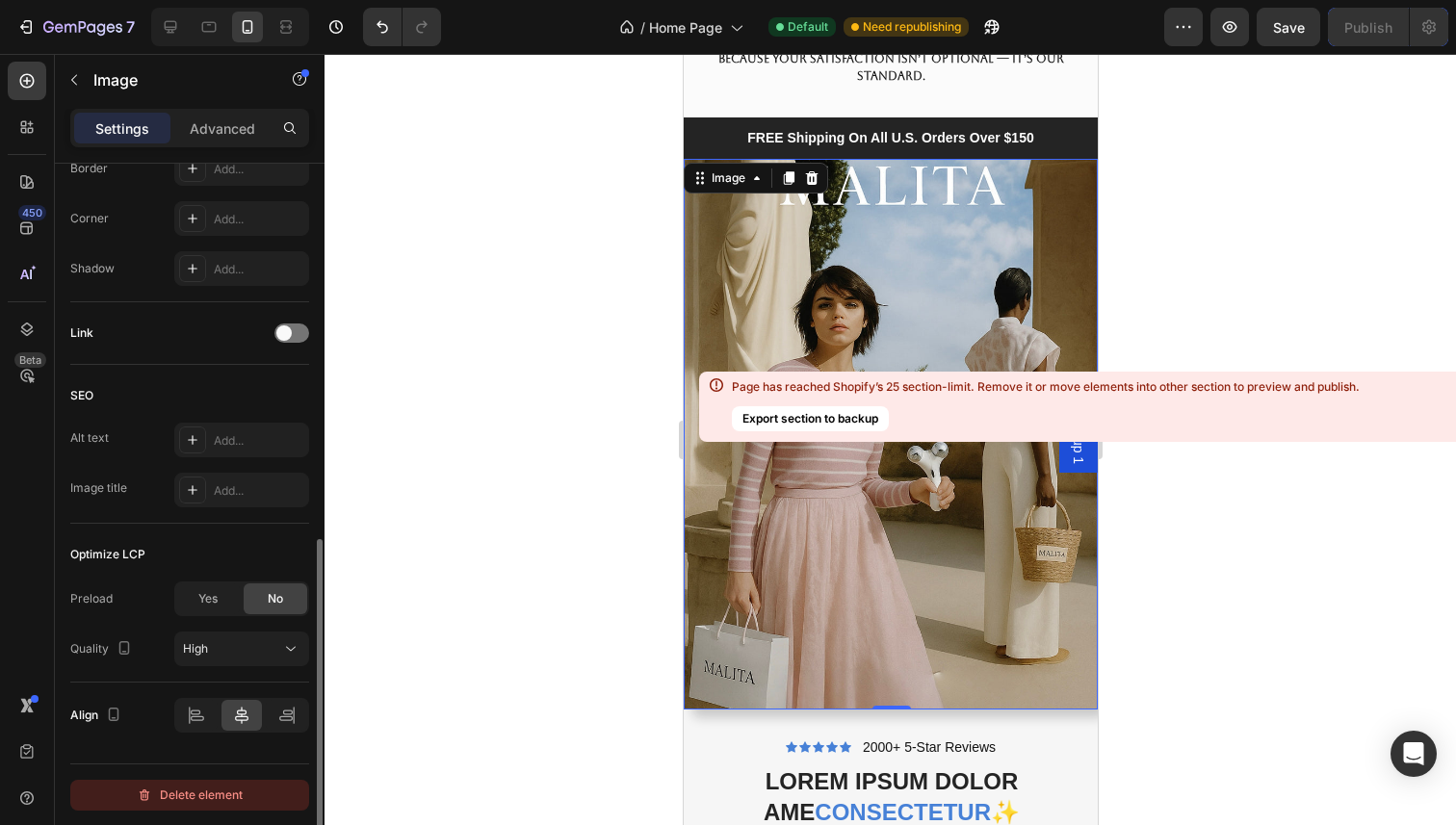 click on "Delete element" at bounding box center [190, 795] 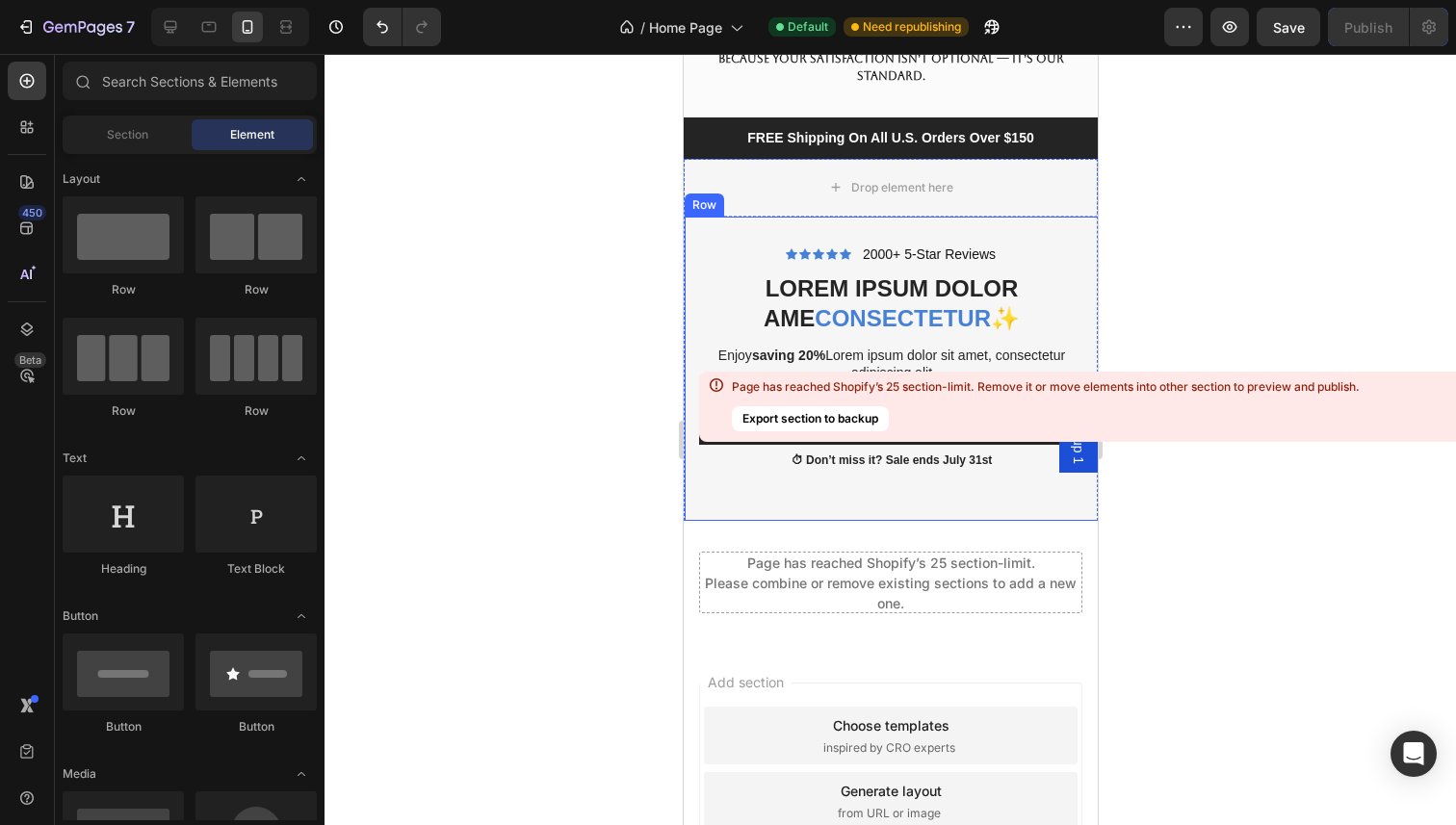 click on "Icon Icon Icon Icon Icon Icon List 2000+ 5-Star Reviews Text Block Row Lorem ipsum dolor ame  consectetur  ✨ Heading Enjoy  saving 20%  Lorem ipsum dolor sit amet, consectetur adipiscing elit Text Block Grab The Deal Button ⏱ Don’t miss it? Sale ends July 31st Text Block Row" at bounding box center [891, 369] 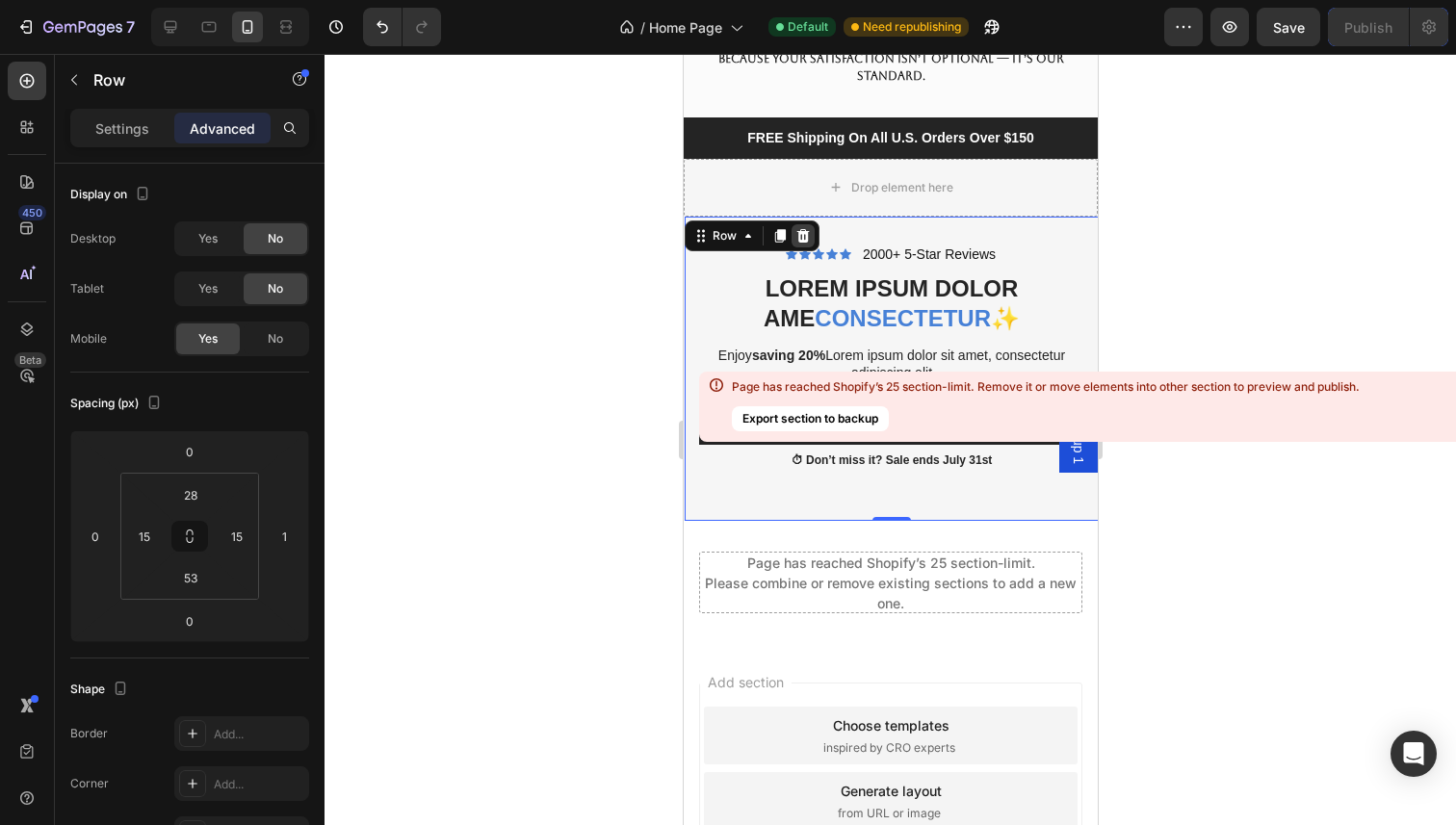 click 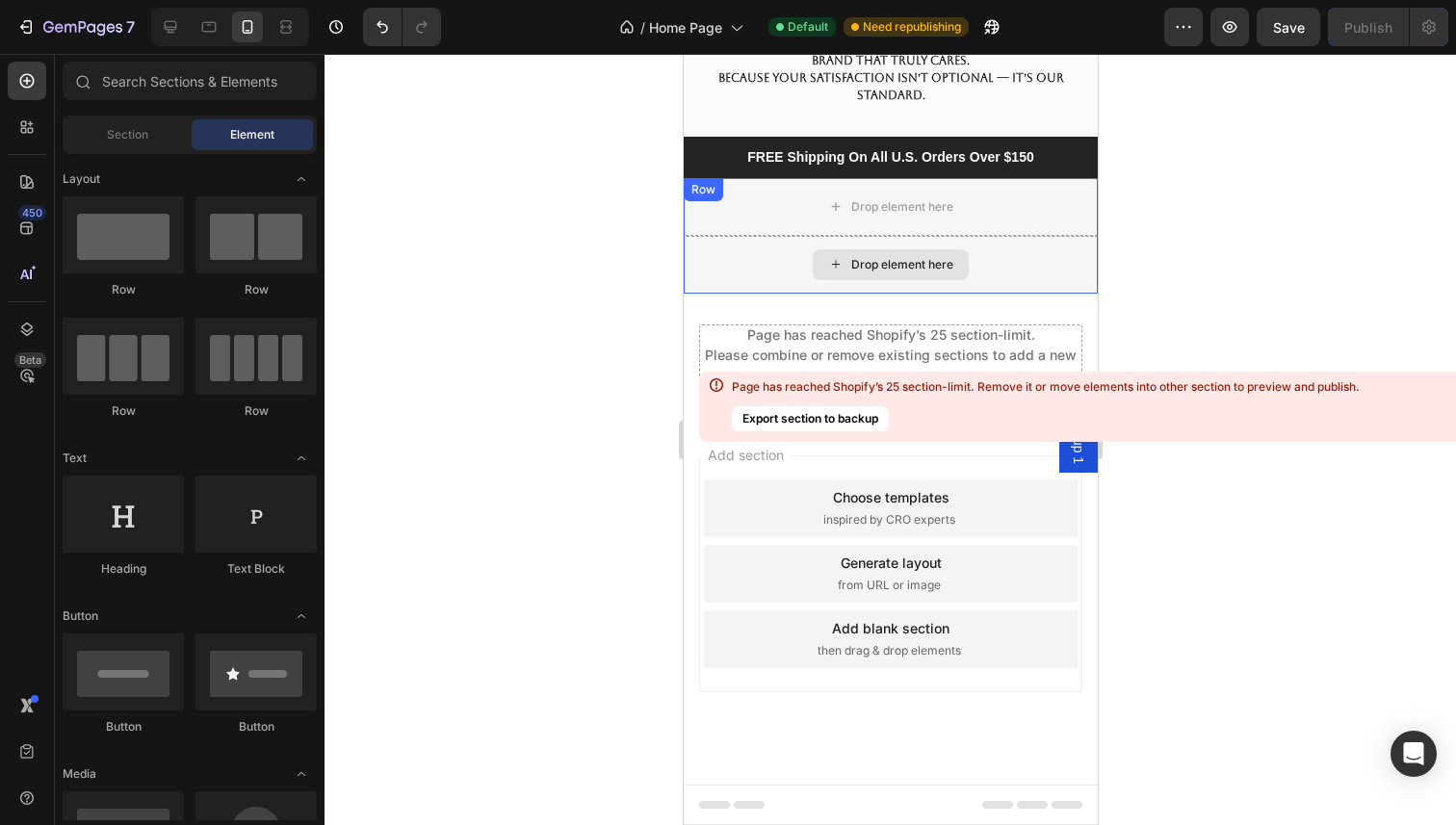 click on "Drop element here" at bounding box center [890, 265] 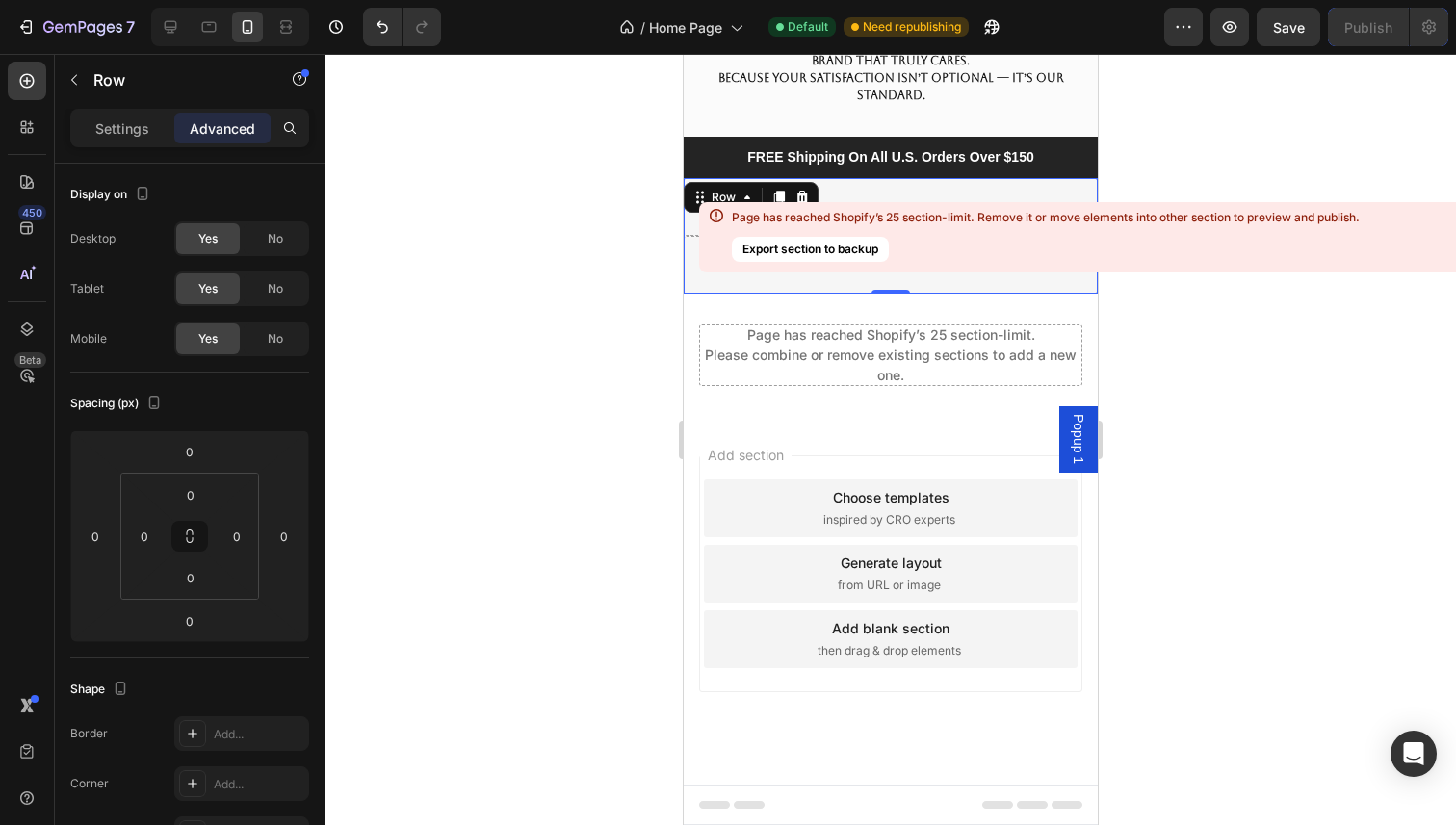 scroll, scrollTop: 6401, scrollLeft: 0, axis: vertical 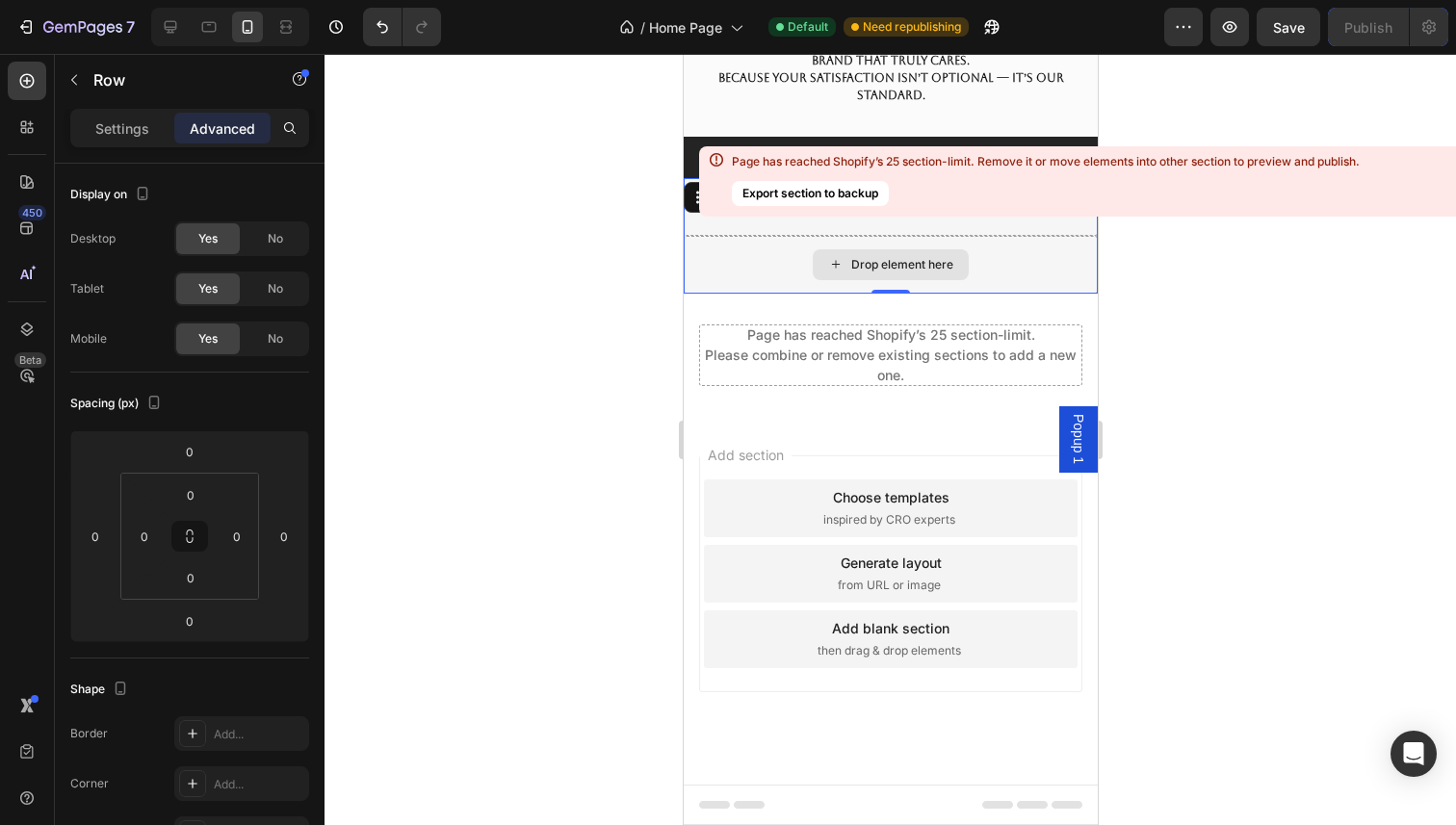 click on "Drop element here" at bounding box center (890, 265) 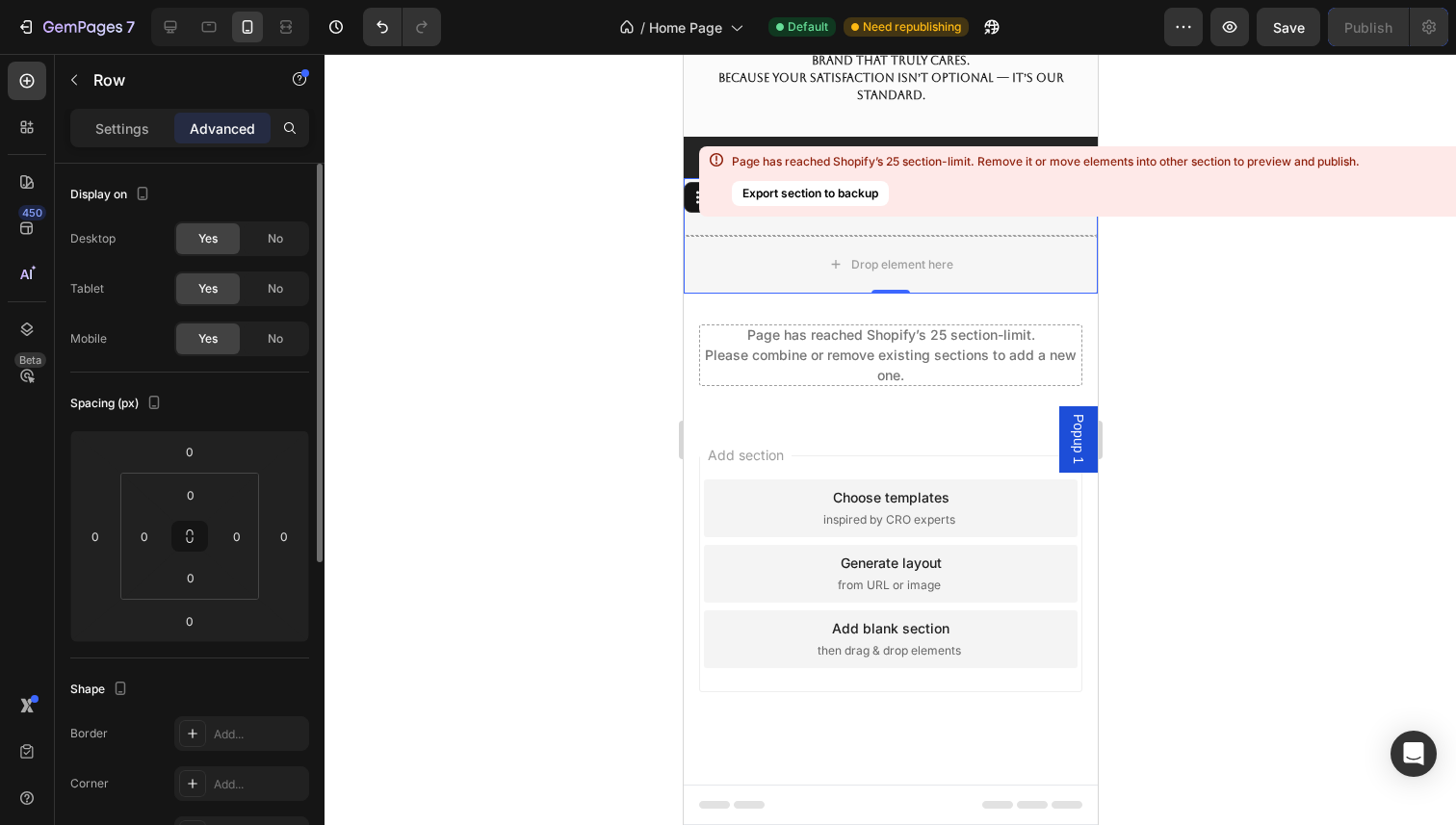 scroll, scrollTop: 568, scrollLeft: 0, axis: vertical 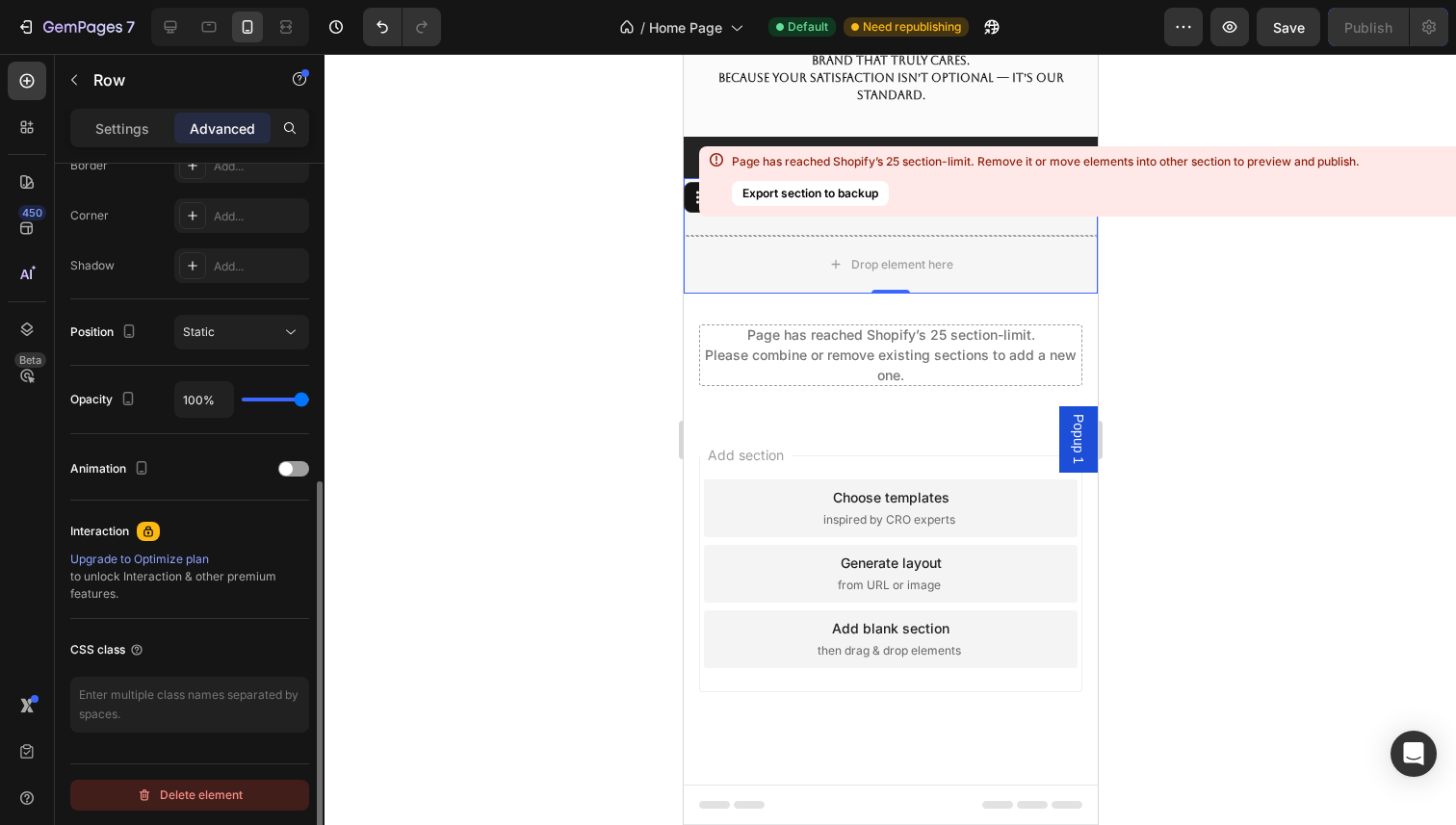 click on "Delete element" at bounding box center [190, 795] 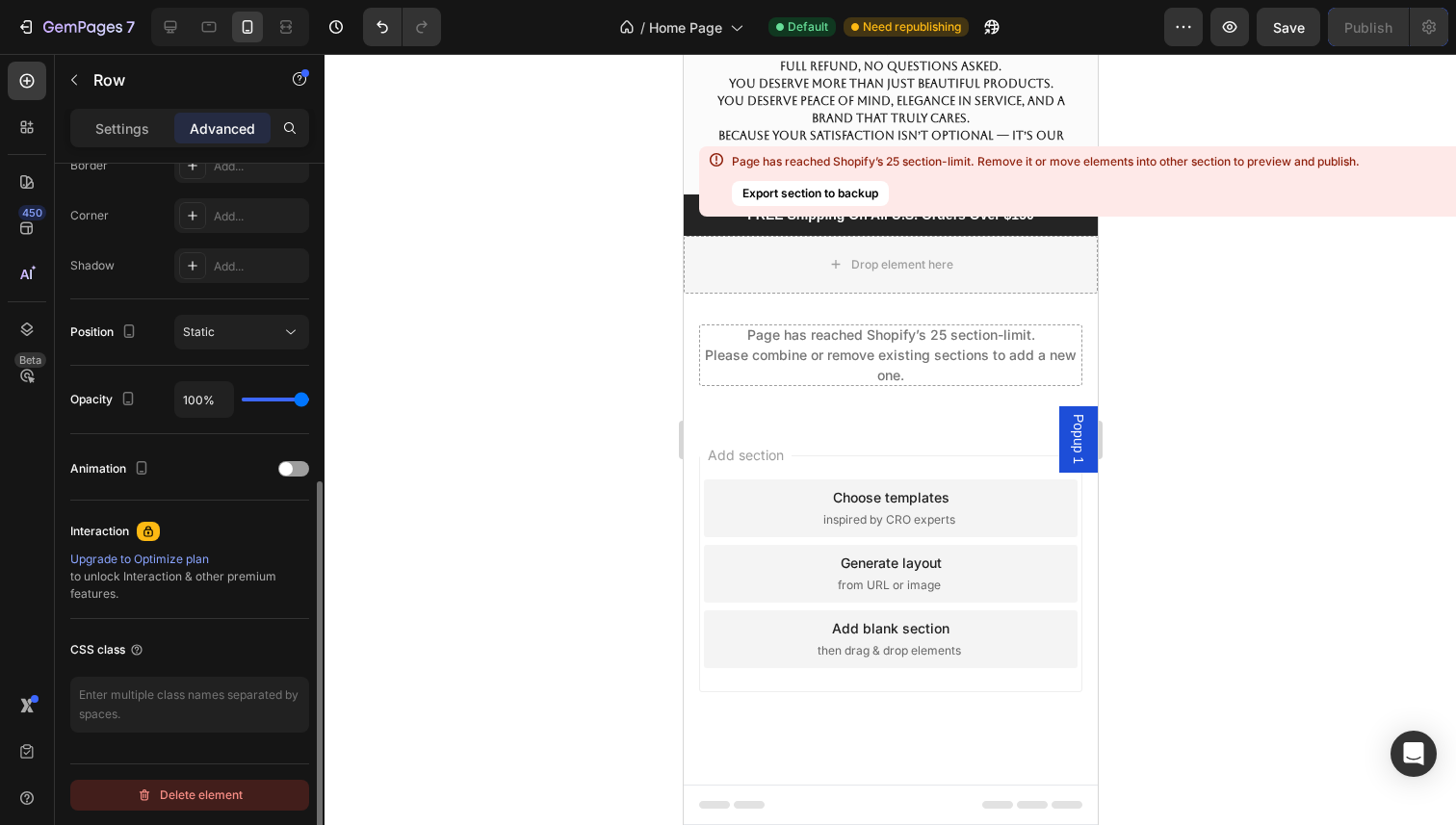 scroll, scrollTop: 6344, scrollLeft: 0, axis: vertical 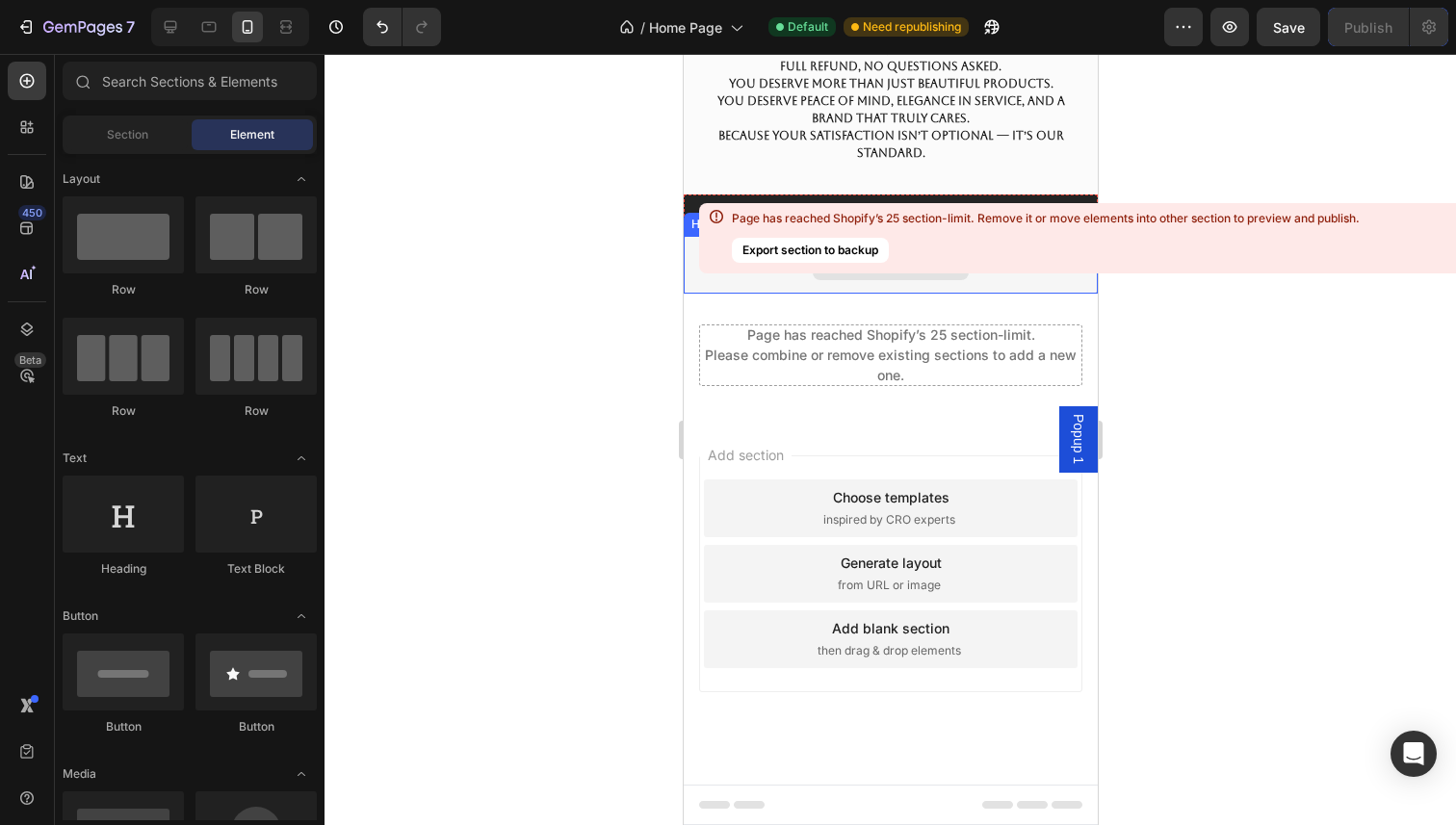 click on "Drop element here" at bounding box center (890, 265) 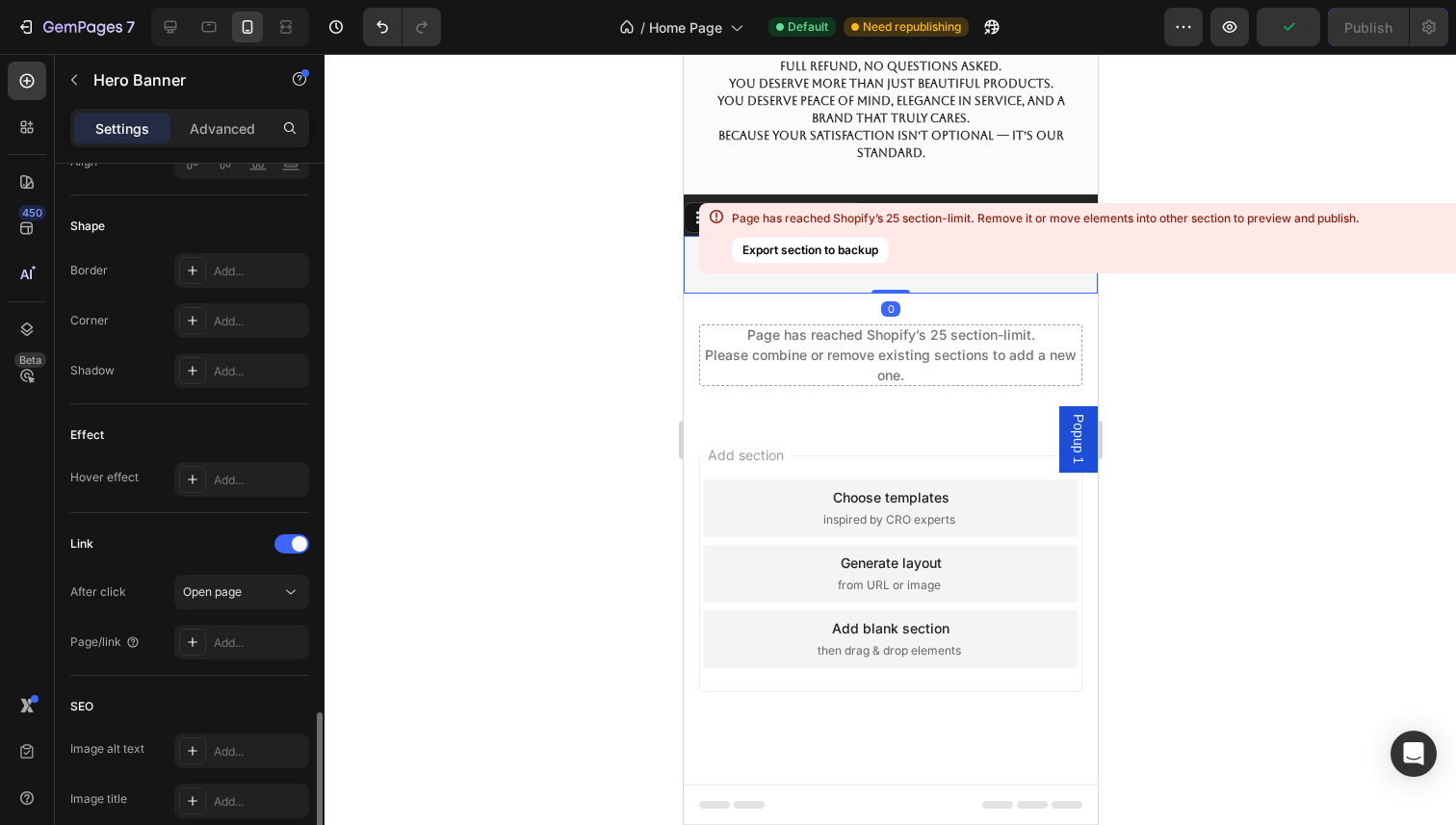 scroll, scrollTop: 885, scrollLeft: 0, axis: vertical 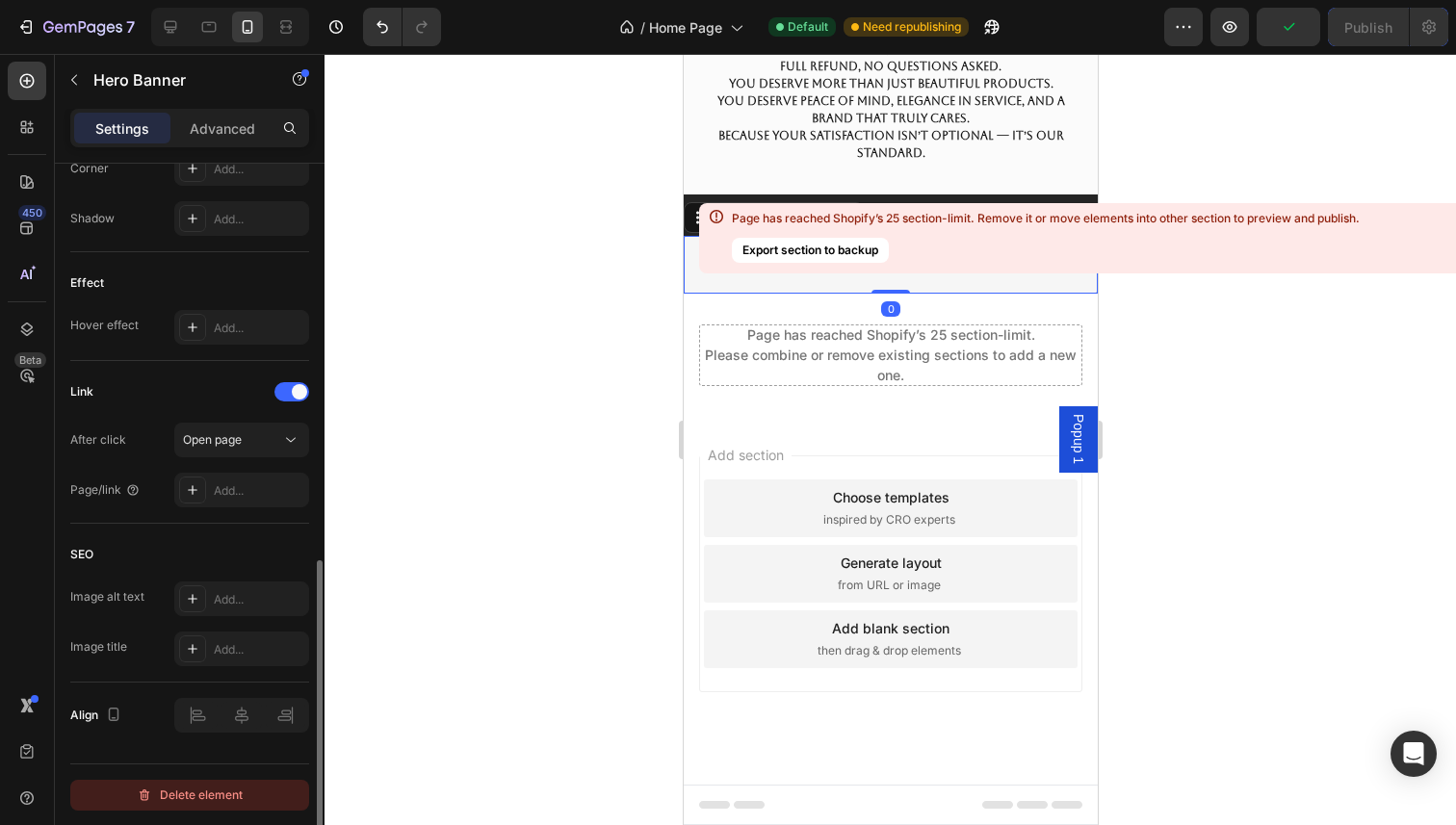 click on "Delete element" at bounding box center (190, 795) 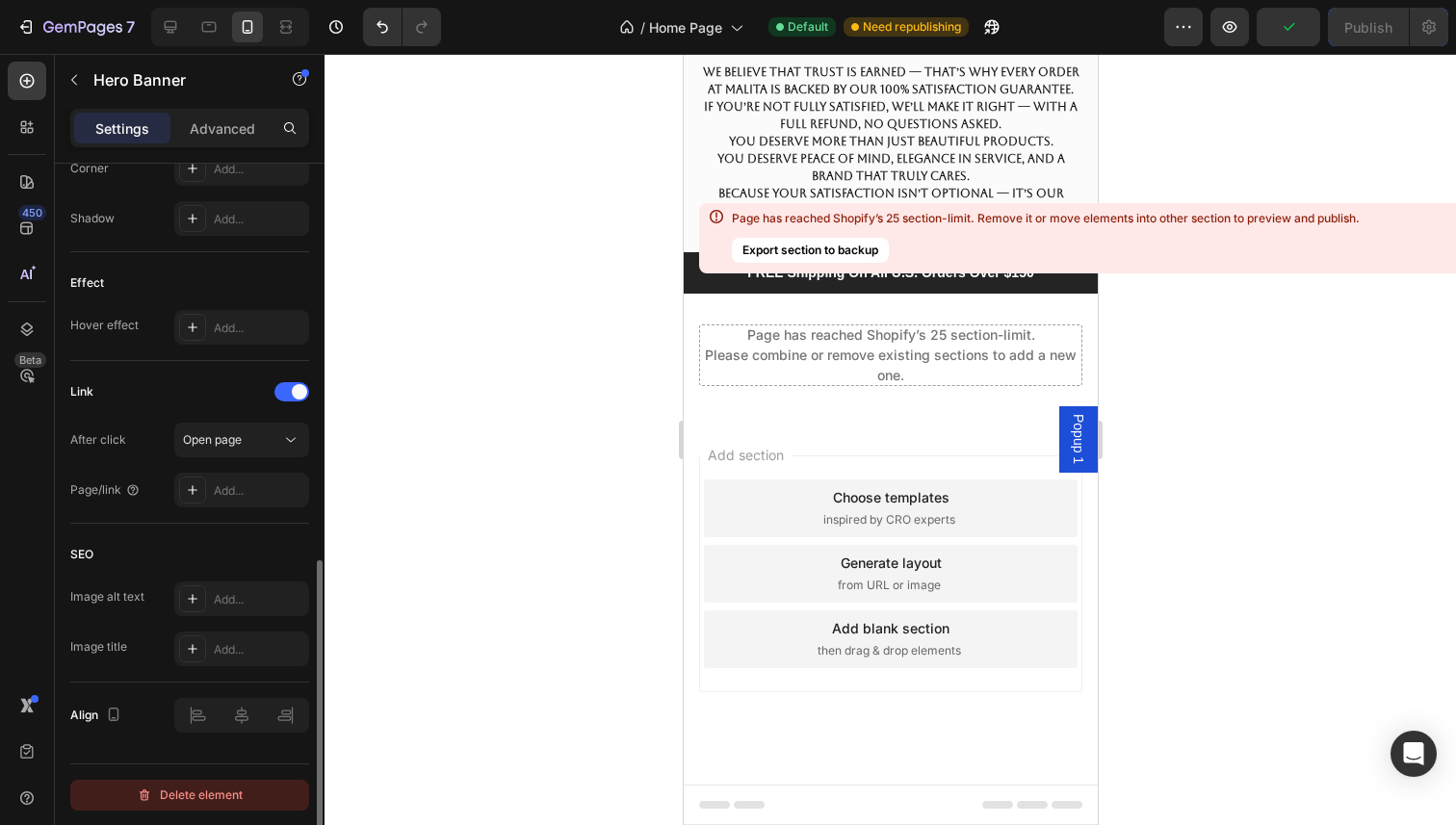 scroll, scrollTop: 6286, scrollLeft: 0, axis: vertical 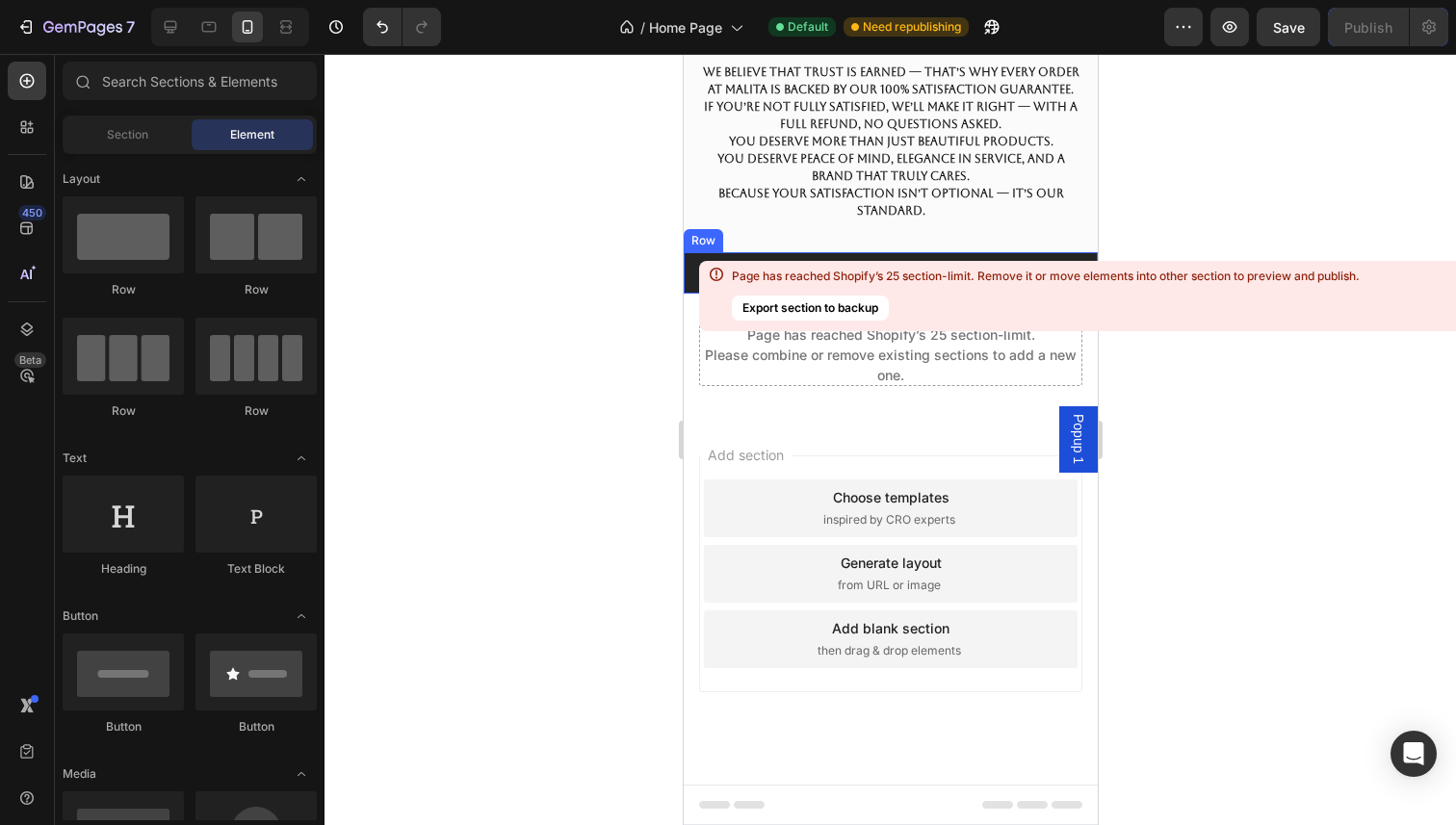 click on "FREE Shipping On All U.S. Orders Over $150 Text Block Row" at bounding box center (890, 272) 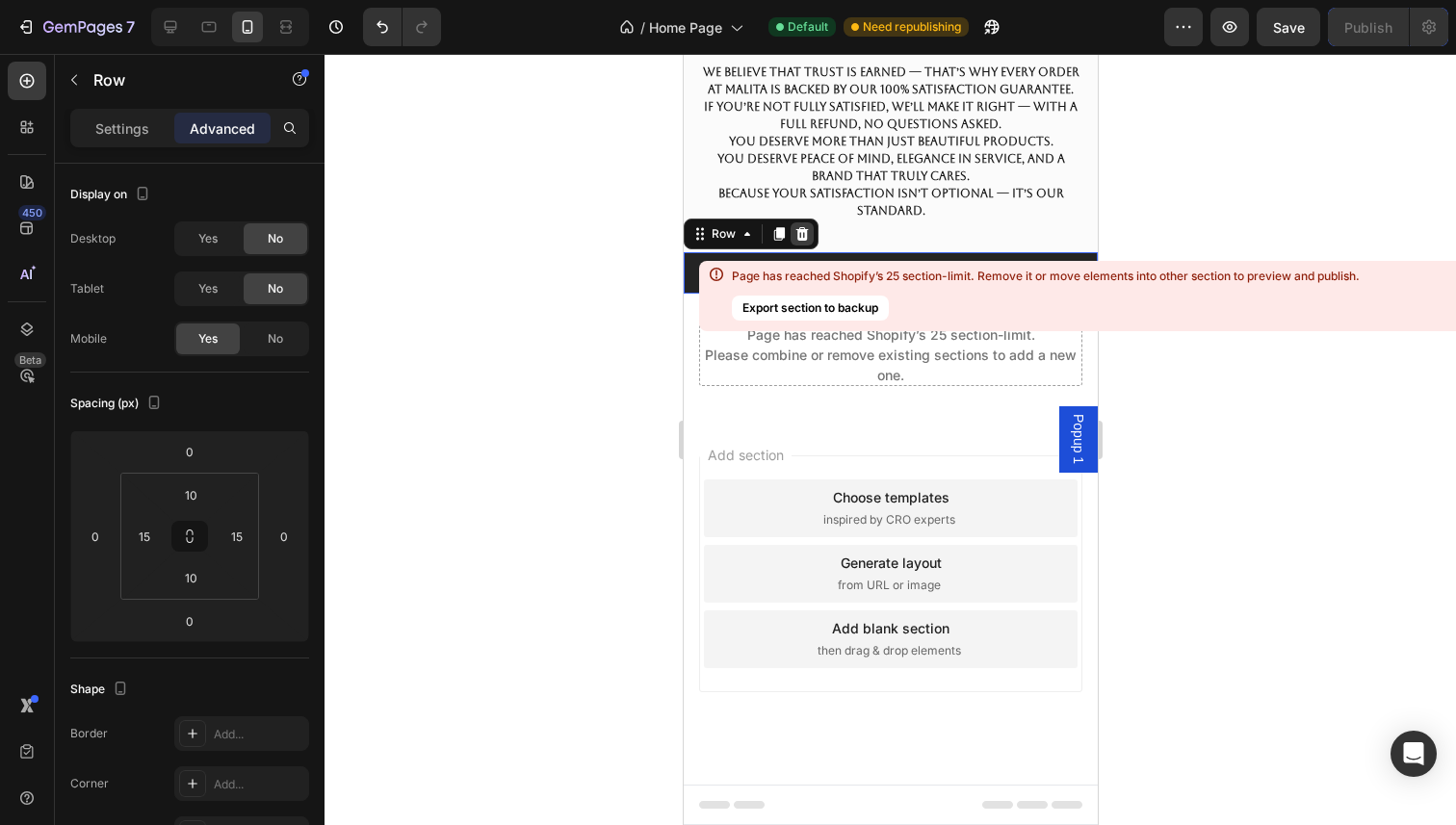 click 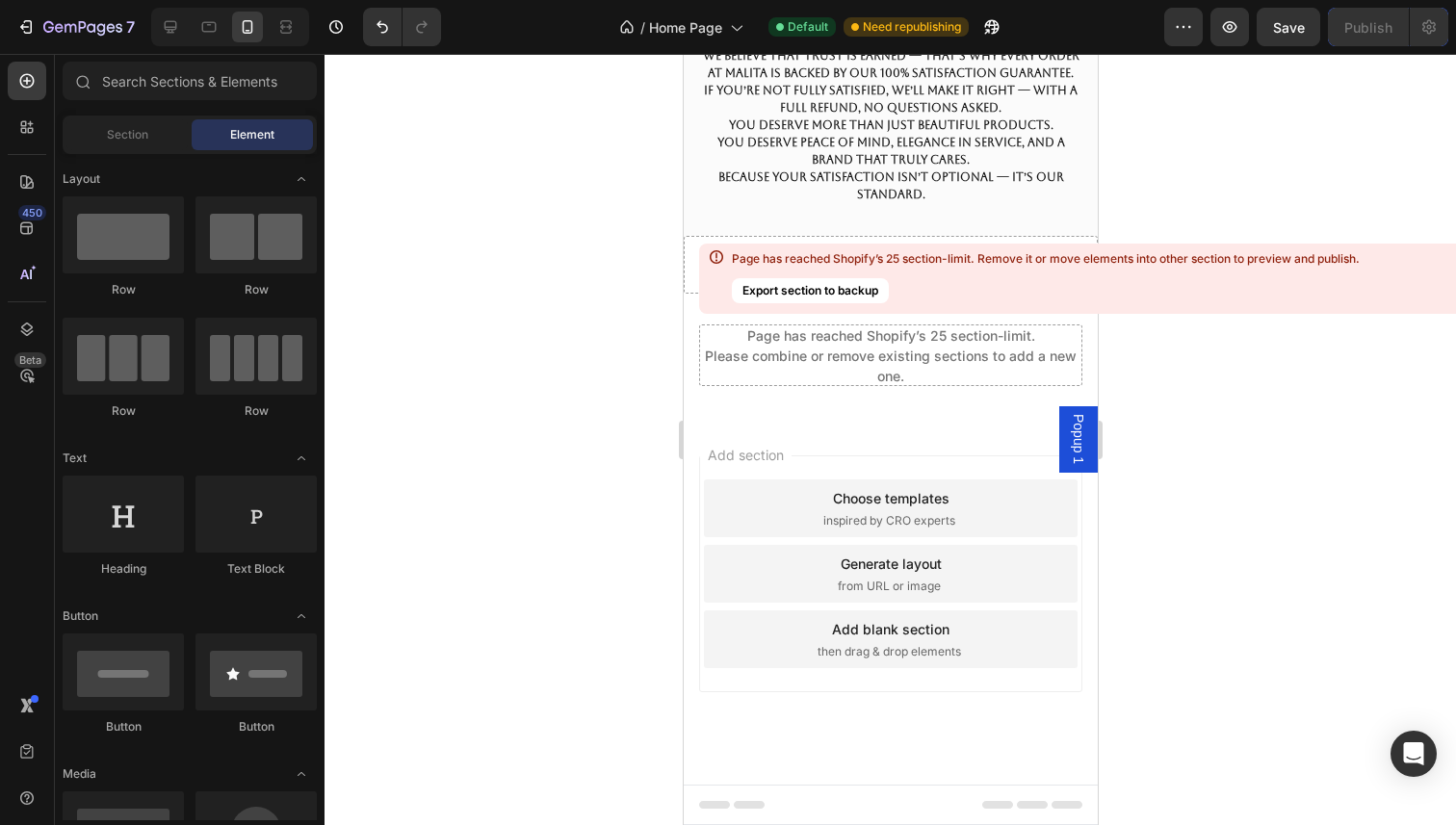 scroll, scrollTop: 6304, scrollLeft: 0, axis: vertical 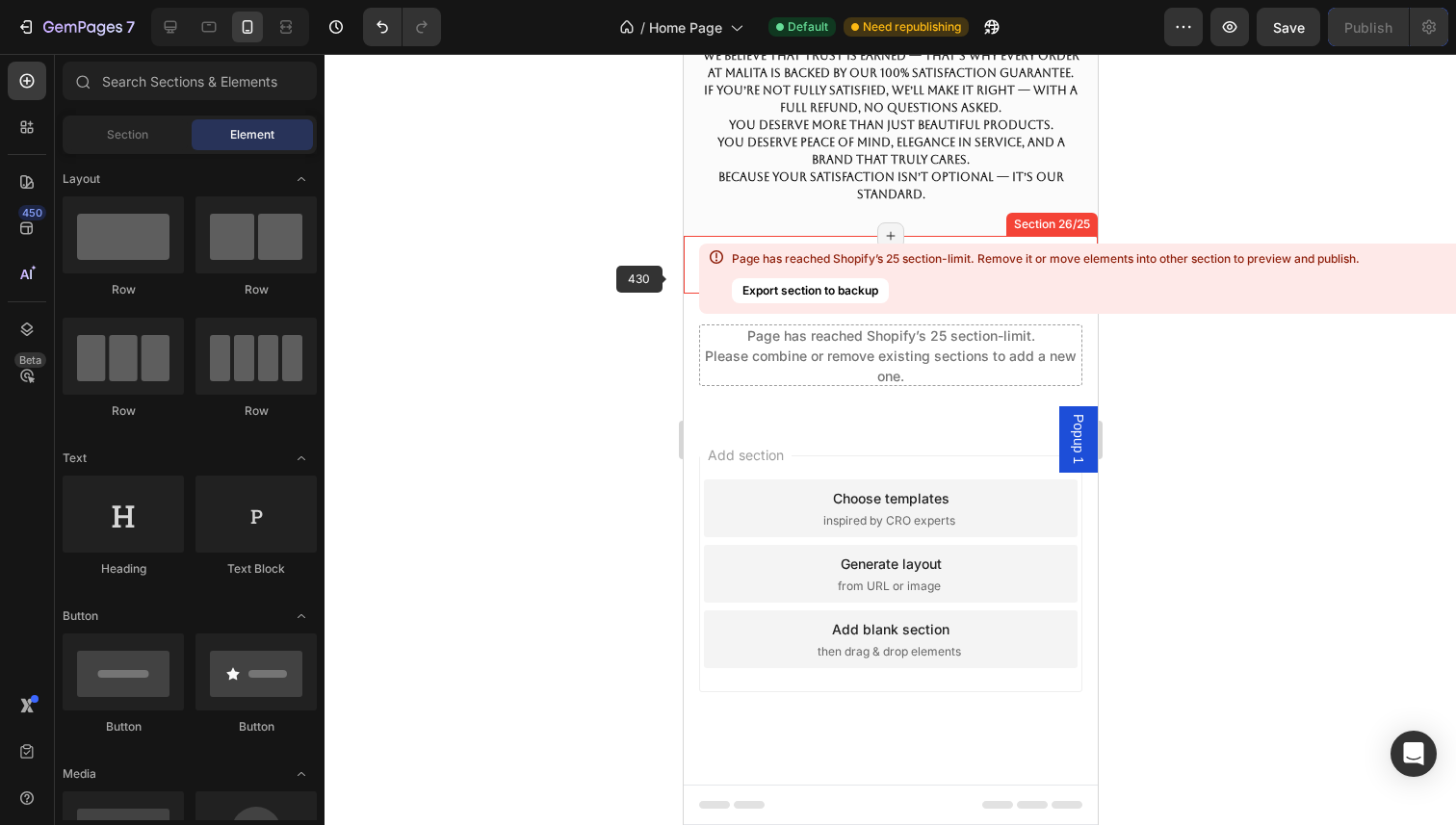click on "Drop element here" at bounding box center [890, 265] 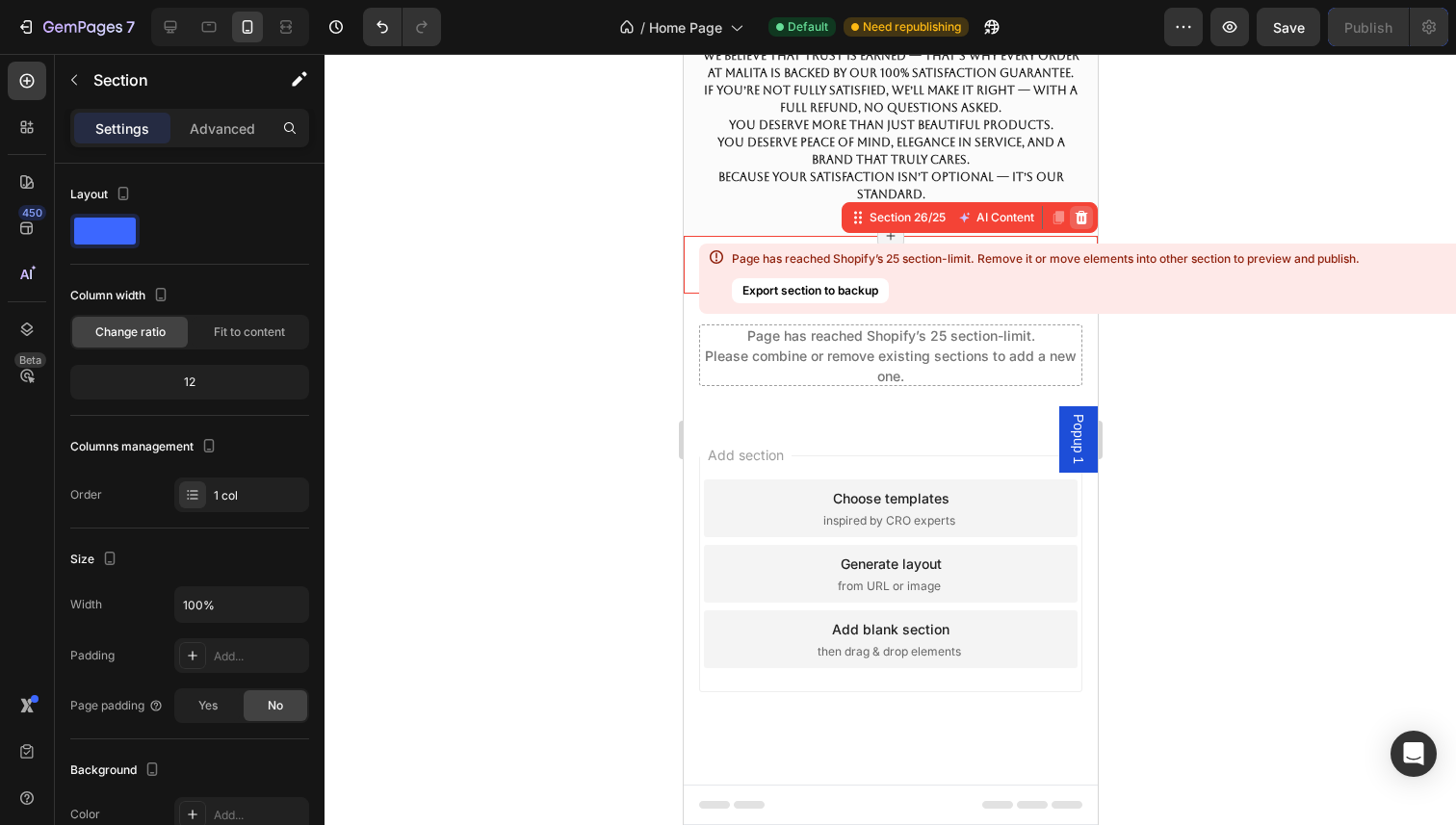 click 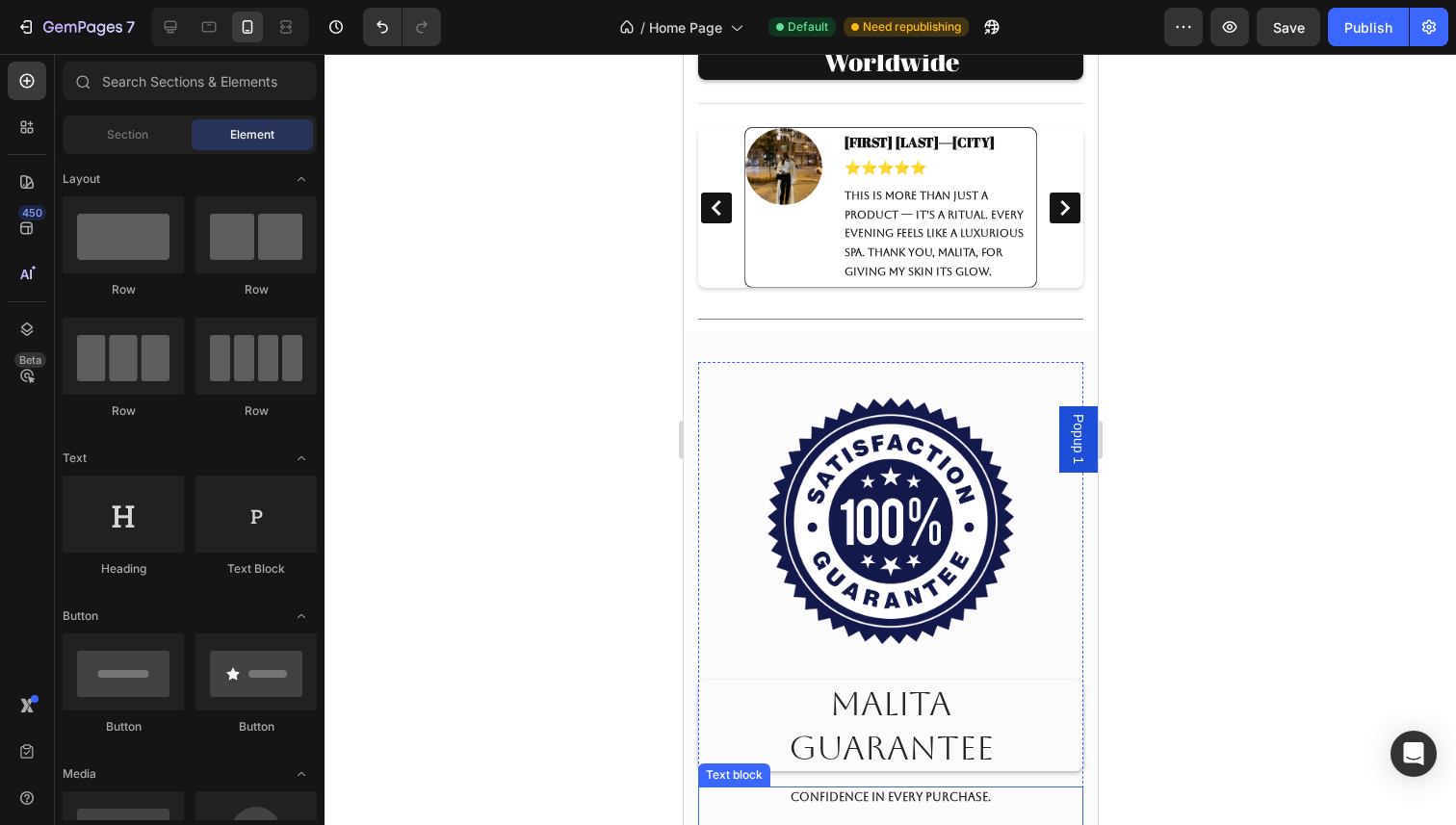 scroll, scrollTop: 5521, scrollLeft: 0, axis: vertical 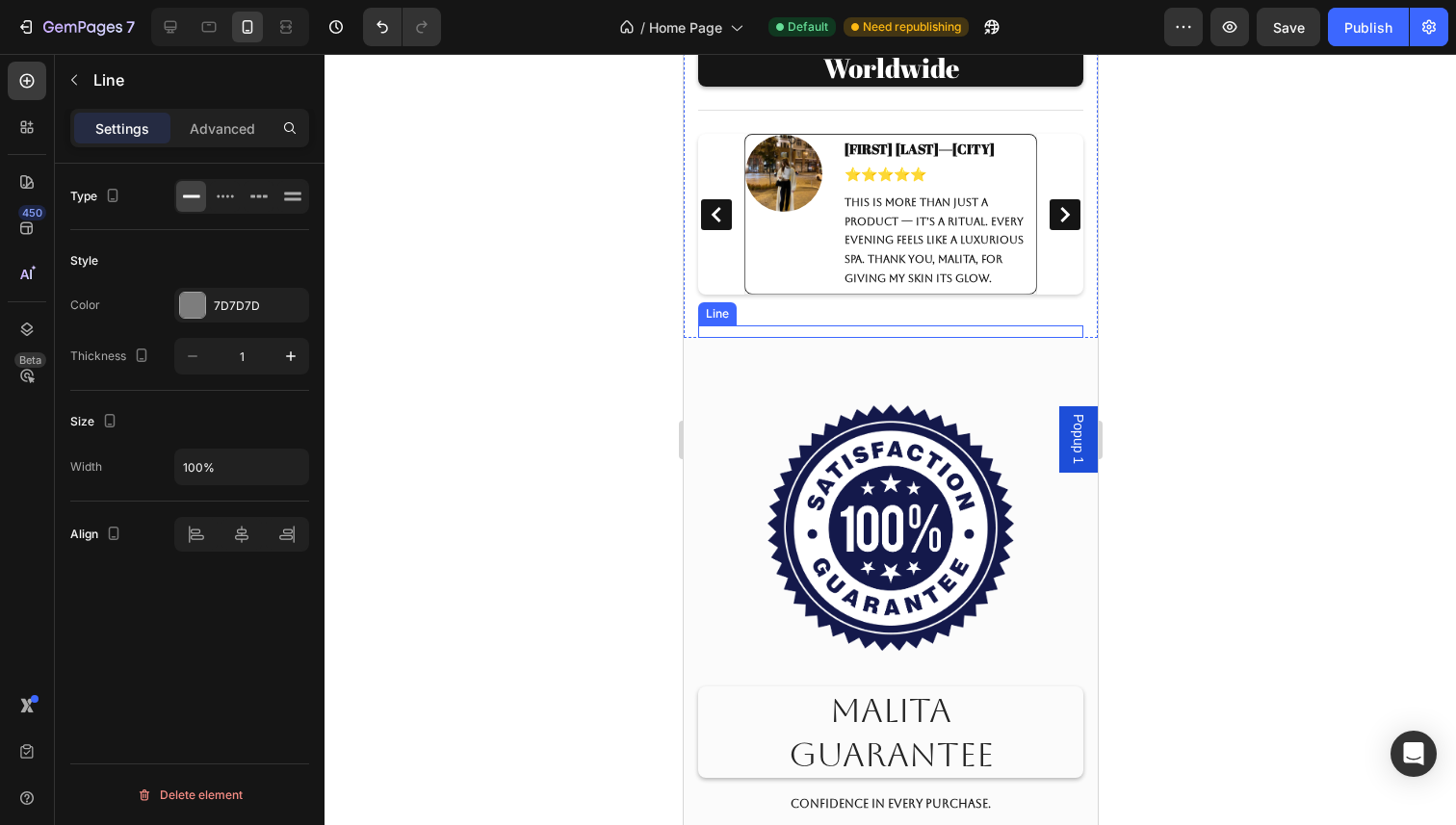 click at bounding box center (890, 325) 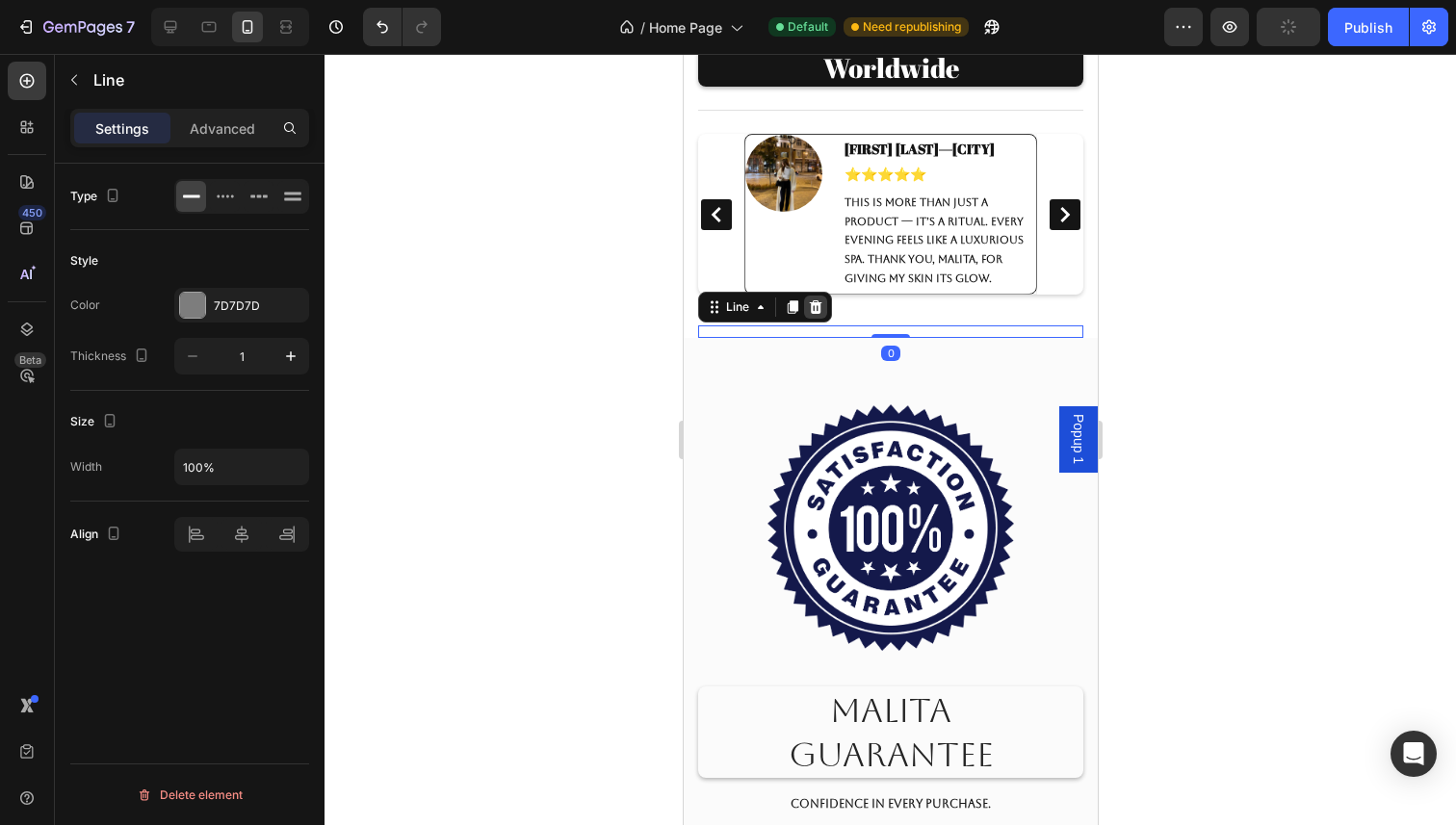 click at bounding box center [815, 307] 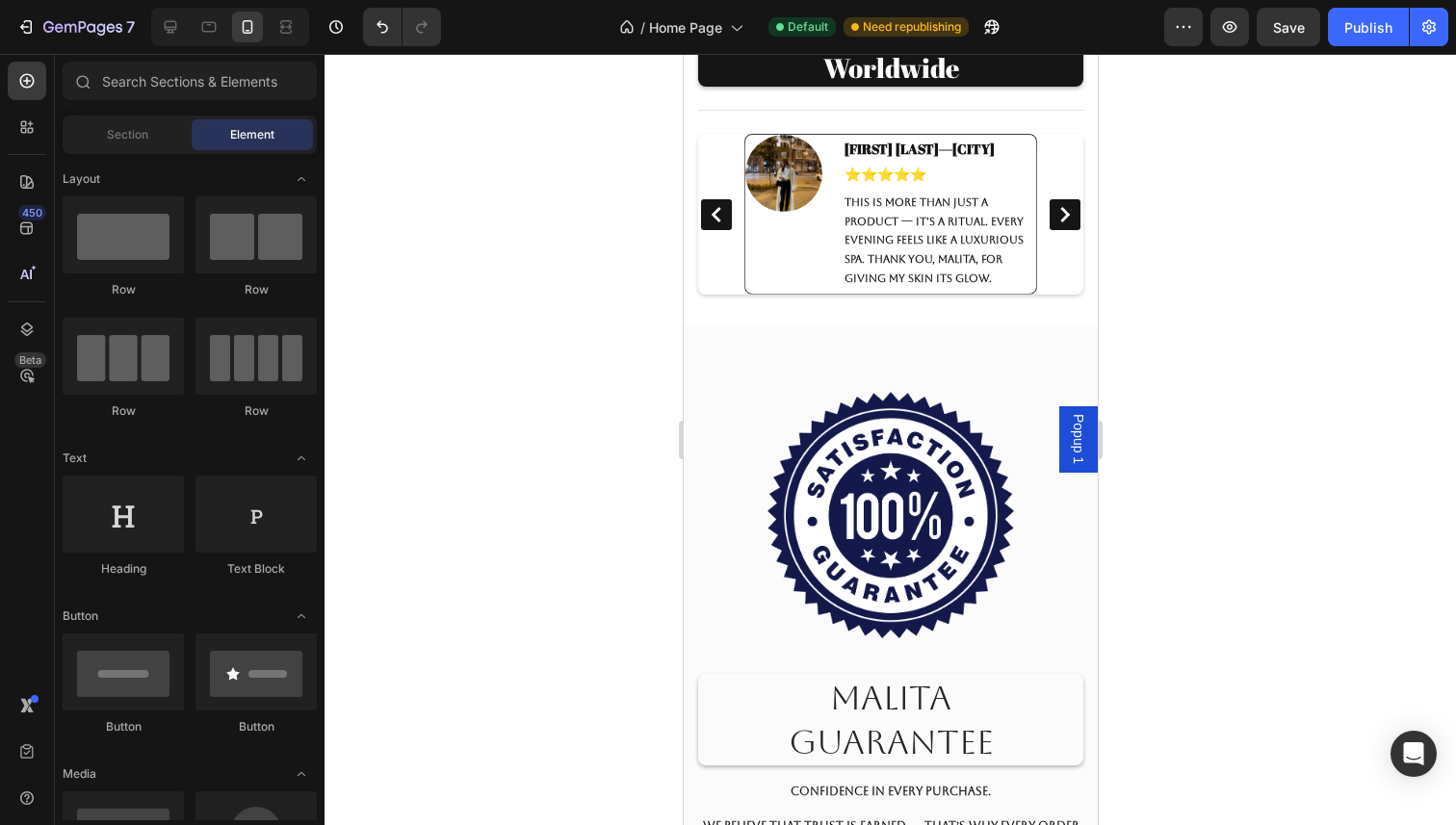 click 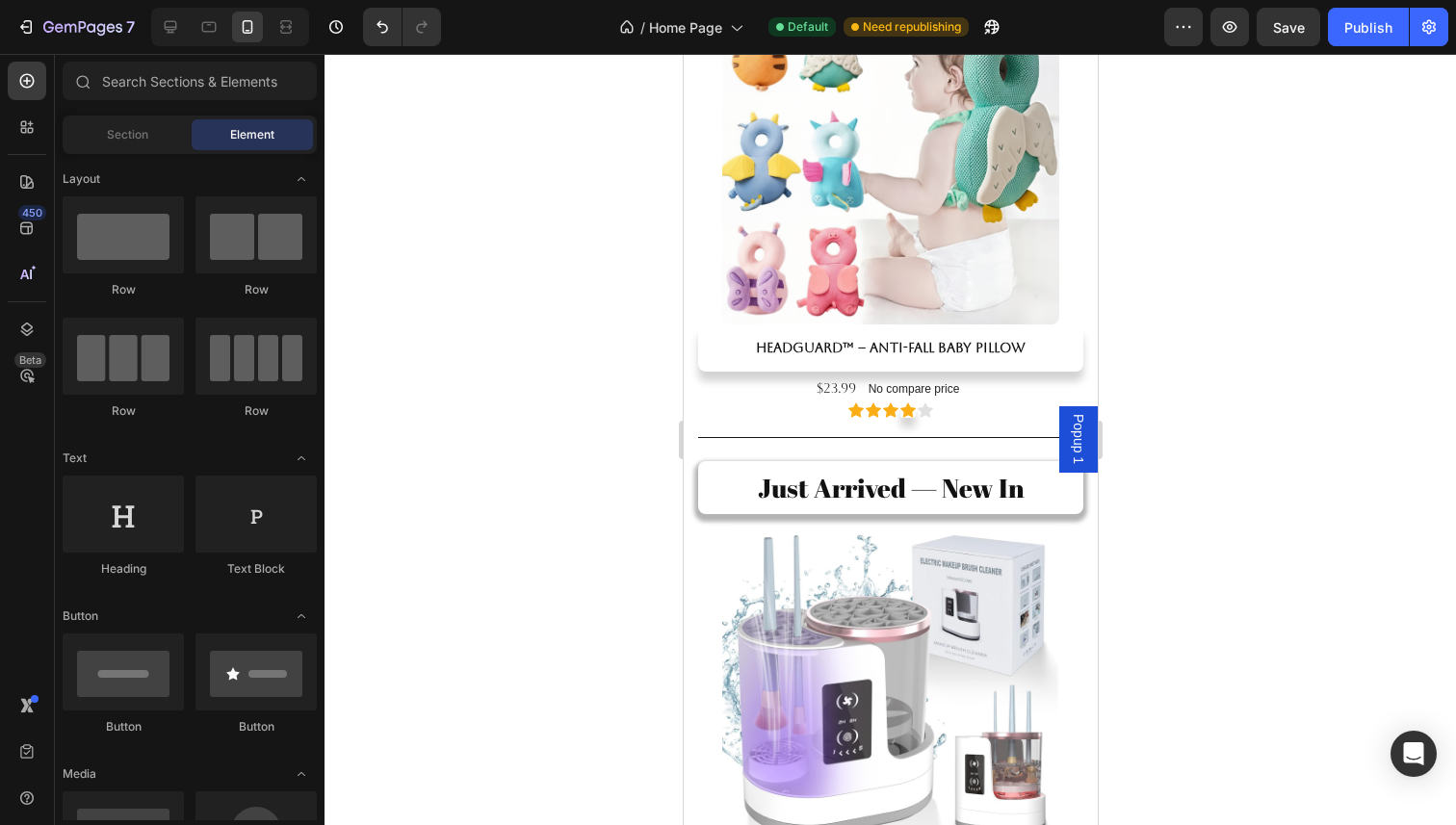 scroll, scrollTop: 3783, scrollLeft: 0, axis: vertical 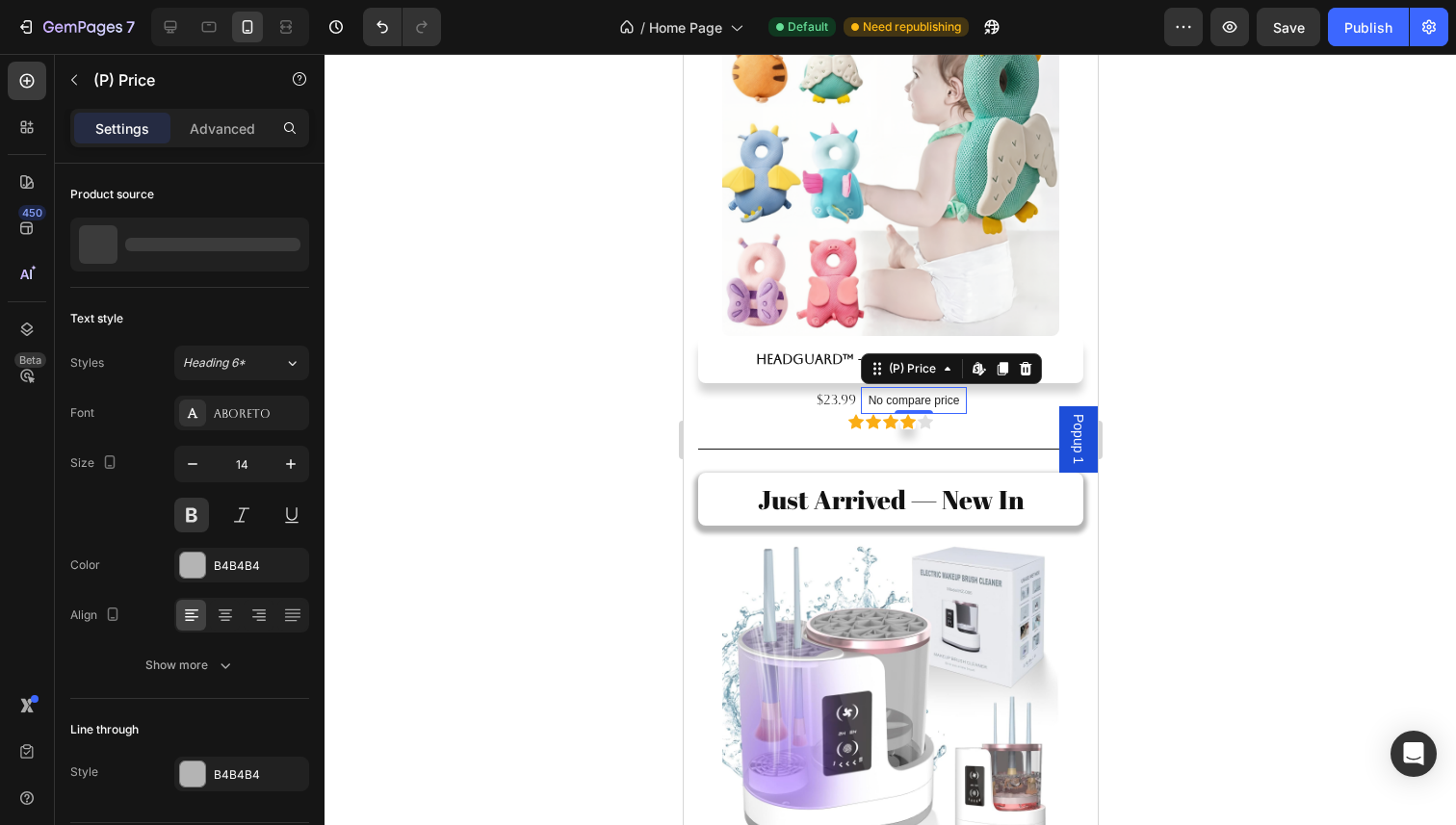 click on "No compare price" at bounding box center (913, 400) 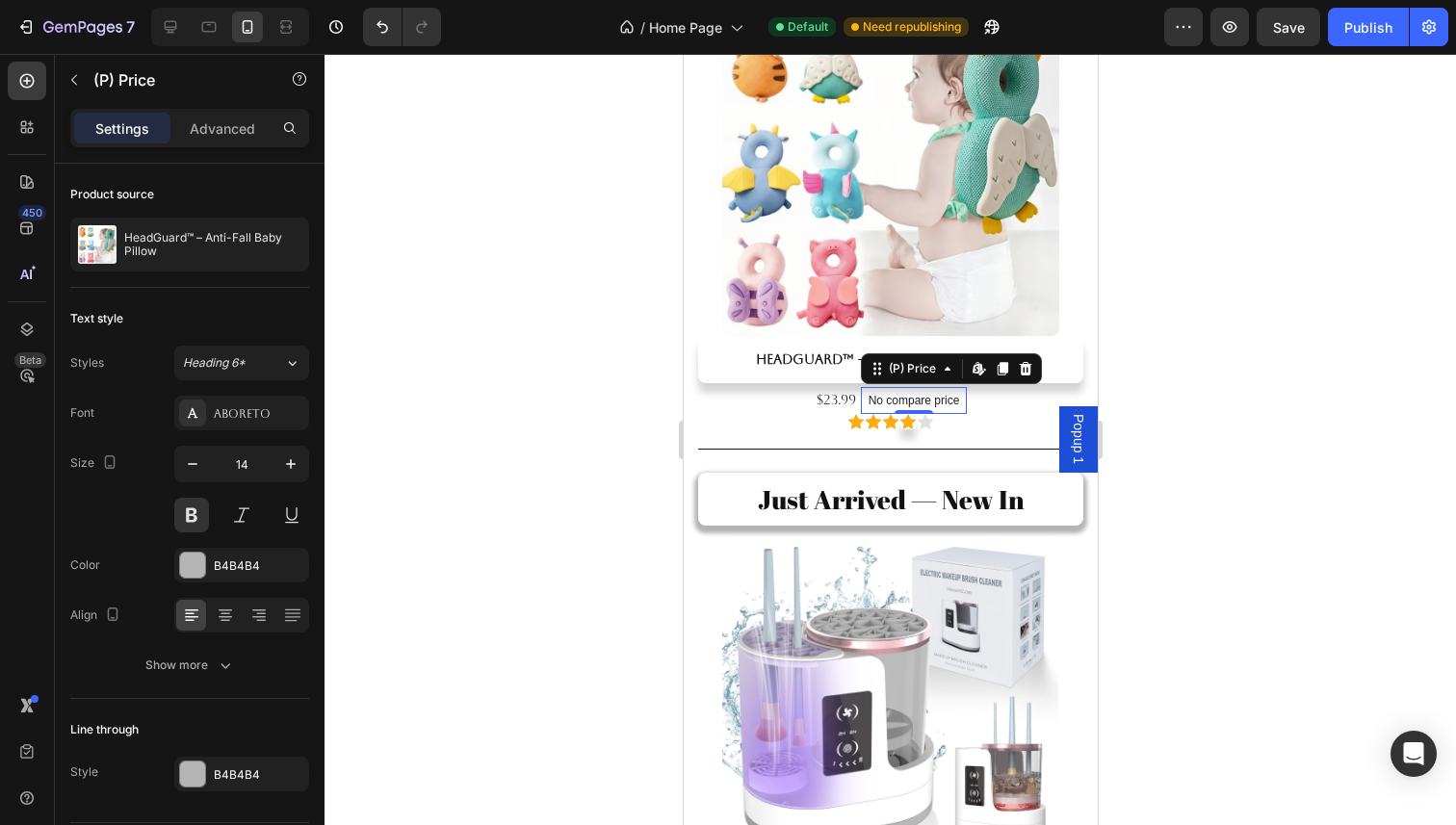 click on "No compare price" at bounding box center (913, 400) 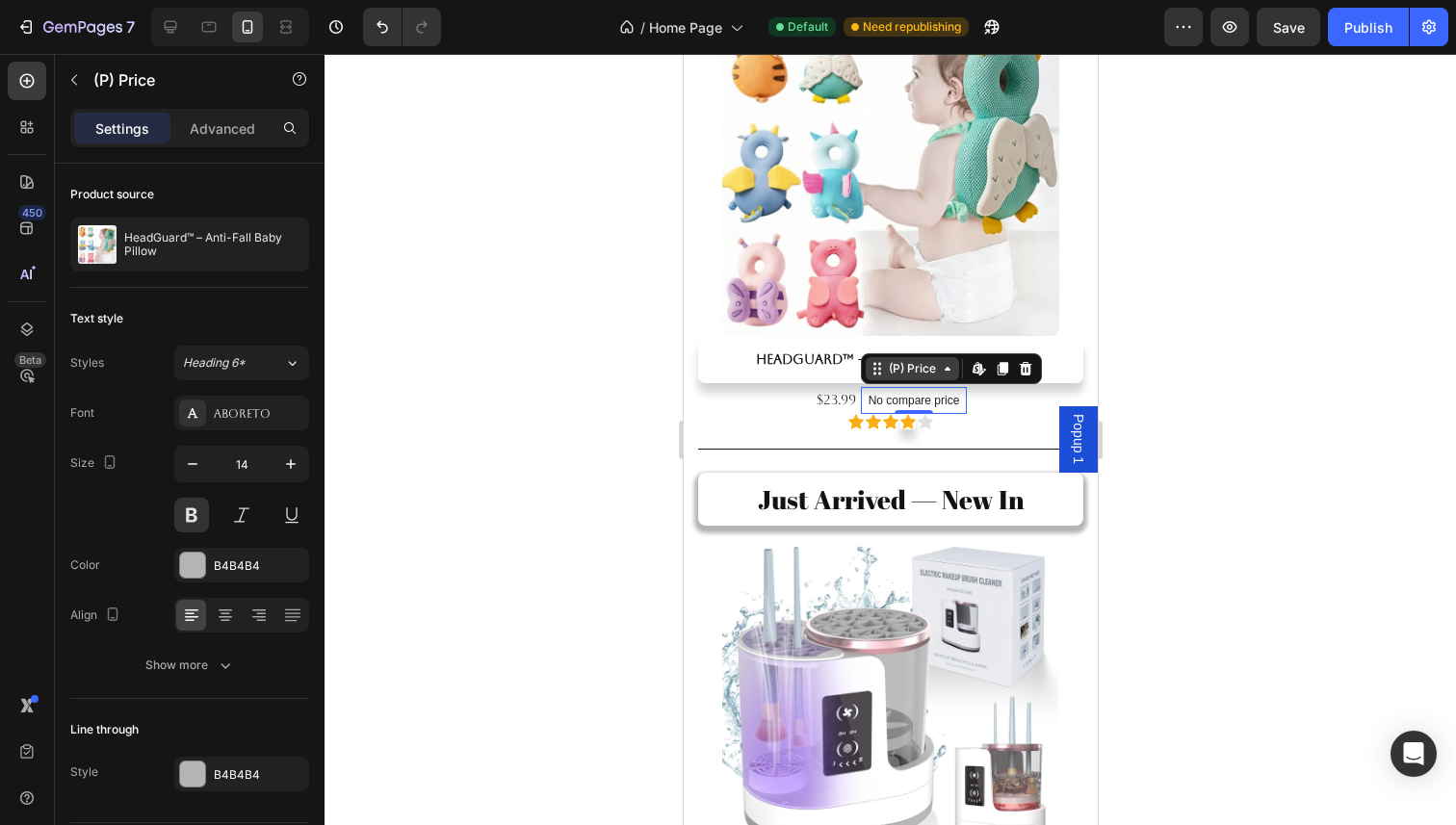 click on "(P) Price" at bounding box center (911, 369) 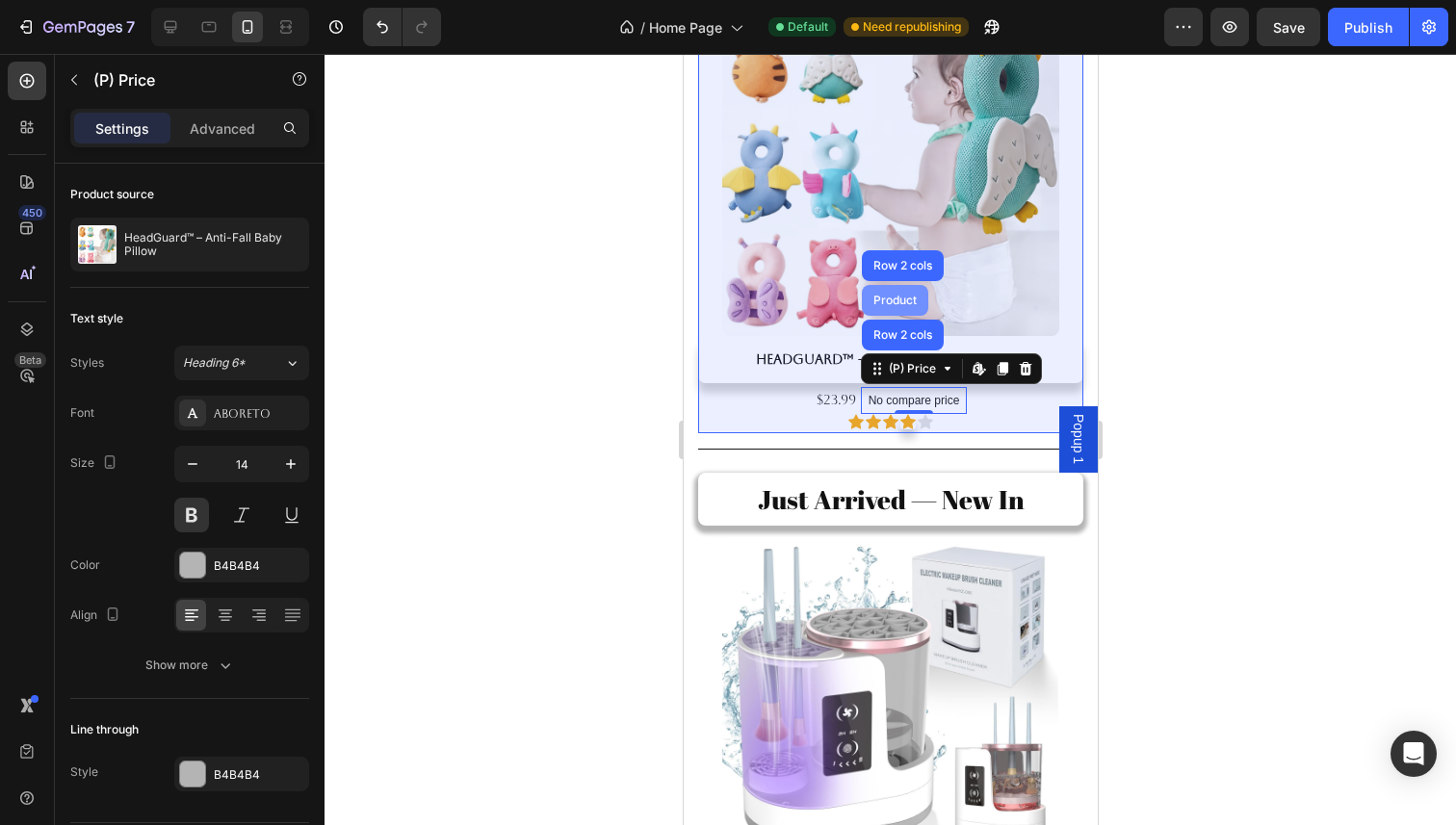 click on "Product" at bounding box center [894, 300] 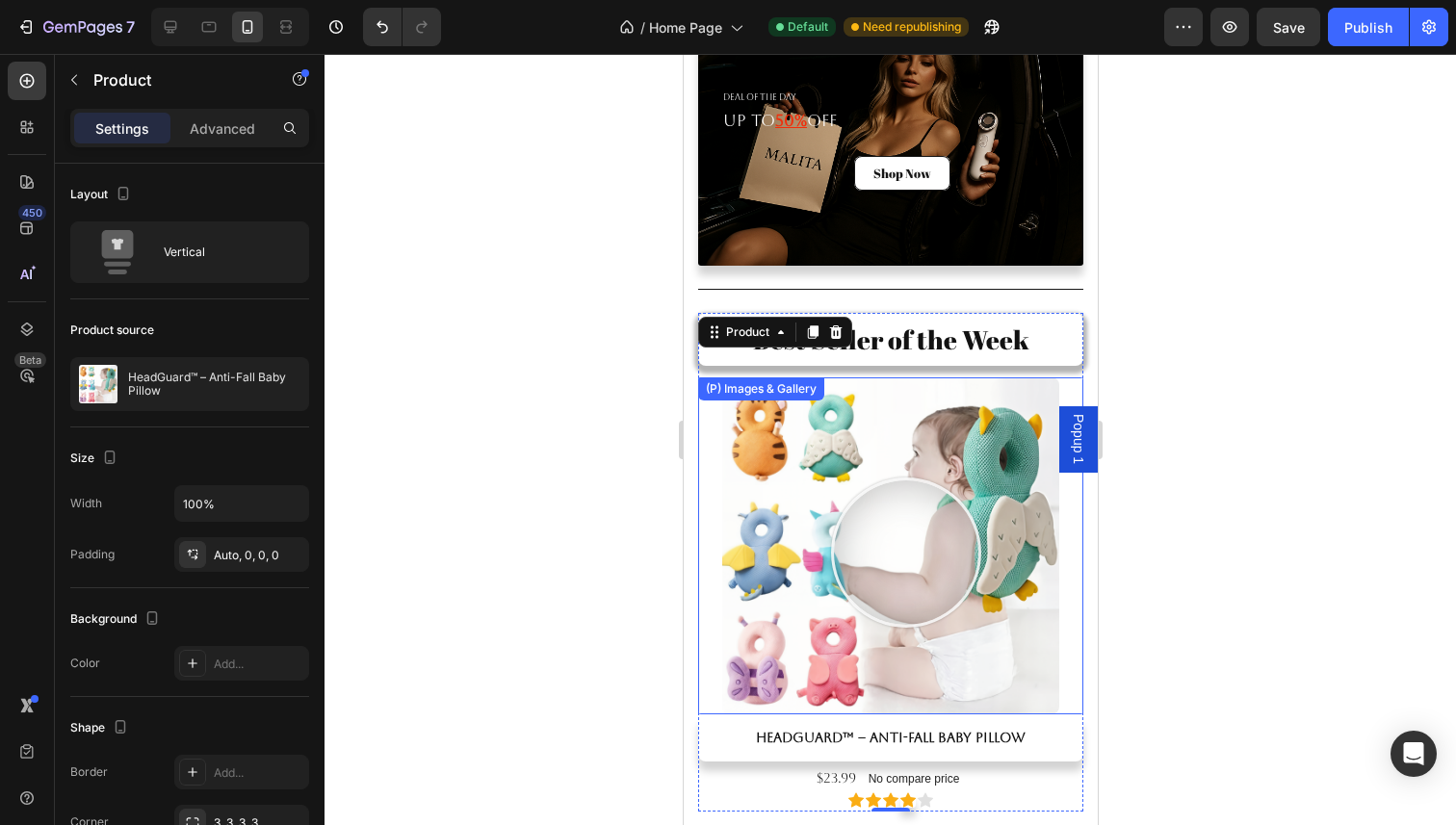 scroll, scrollTop: 3261, scrollLeft: 0, axis: vertical 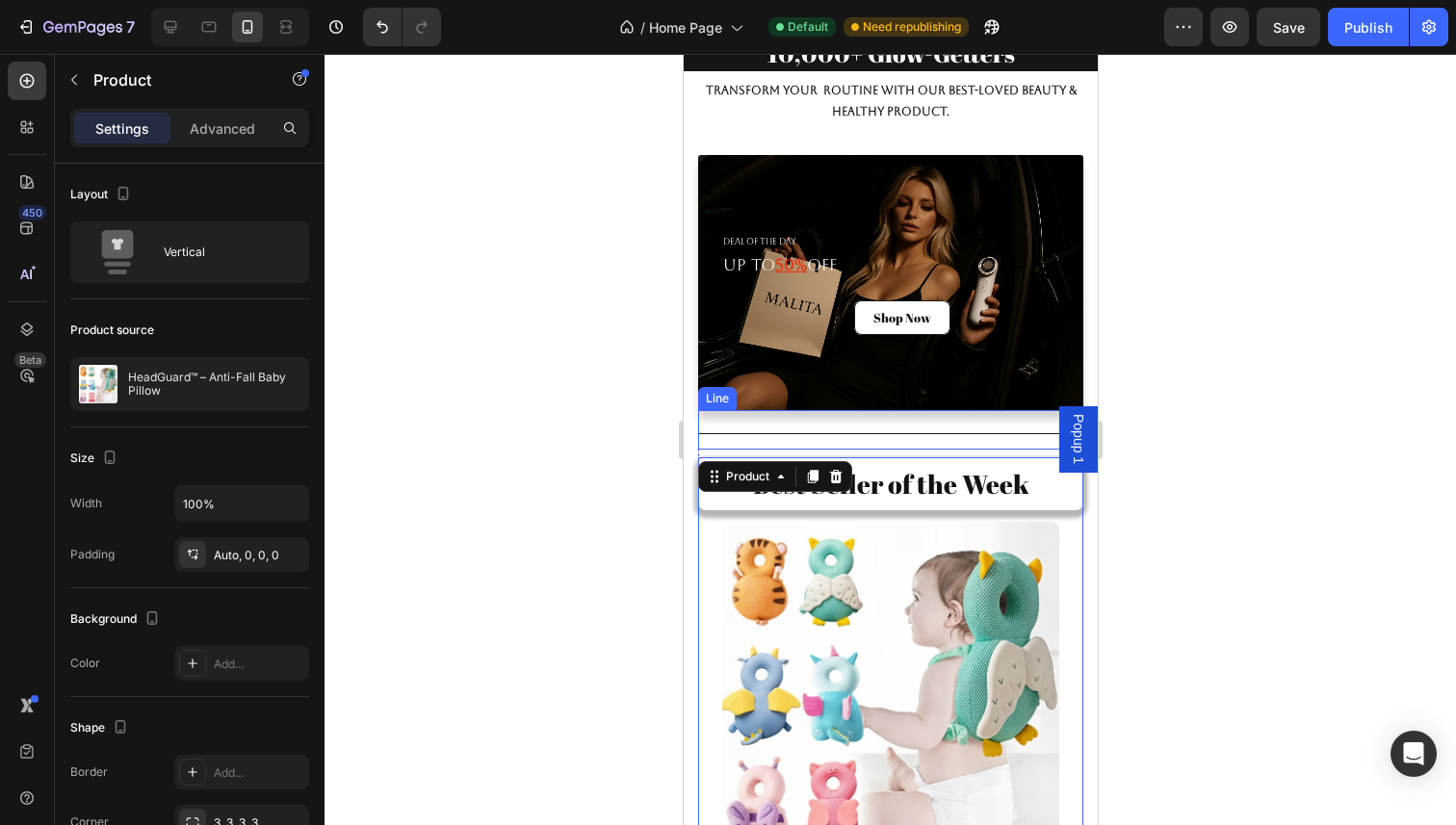 click on "Title Line" at bounding box center [890, 429] 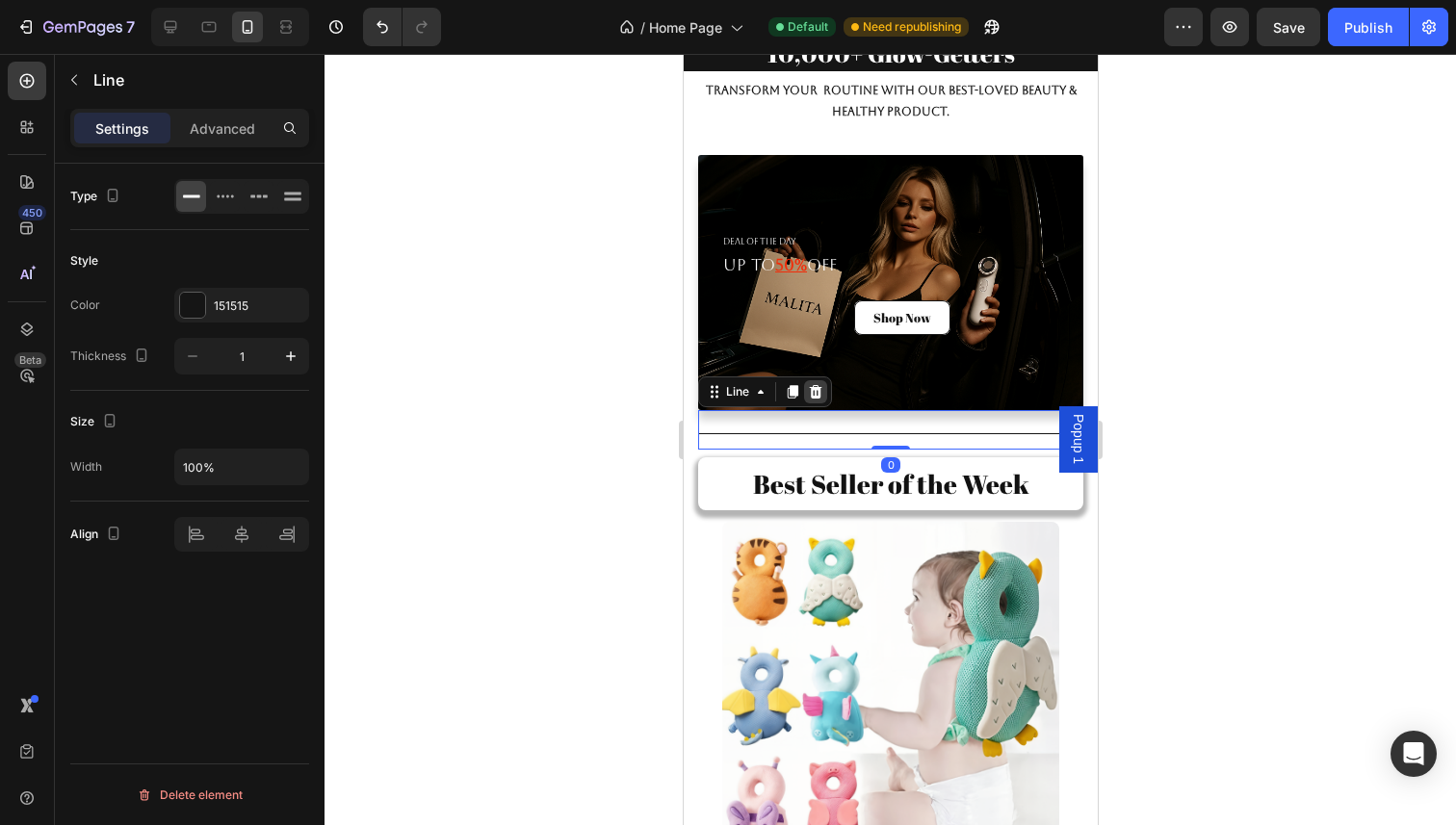 click 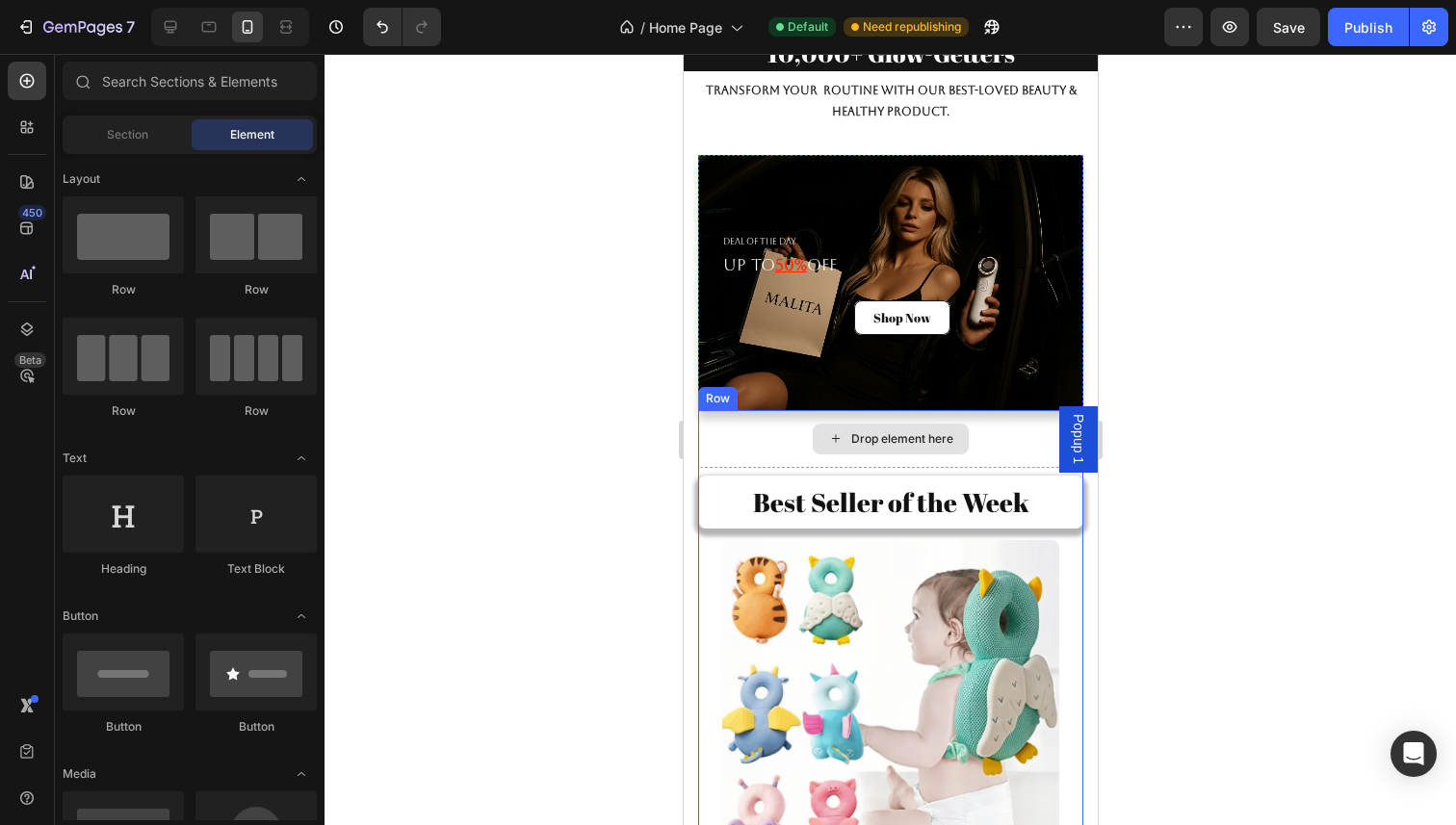 click on "Drop element here" at bounding box center [890, 439] 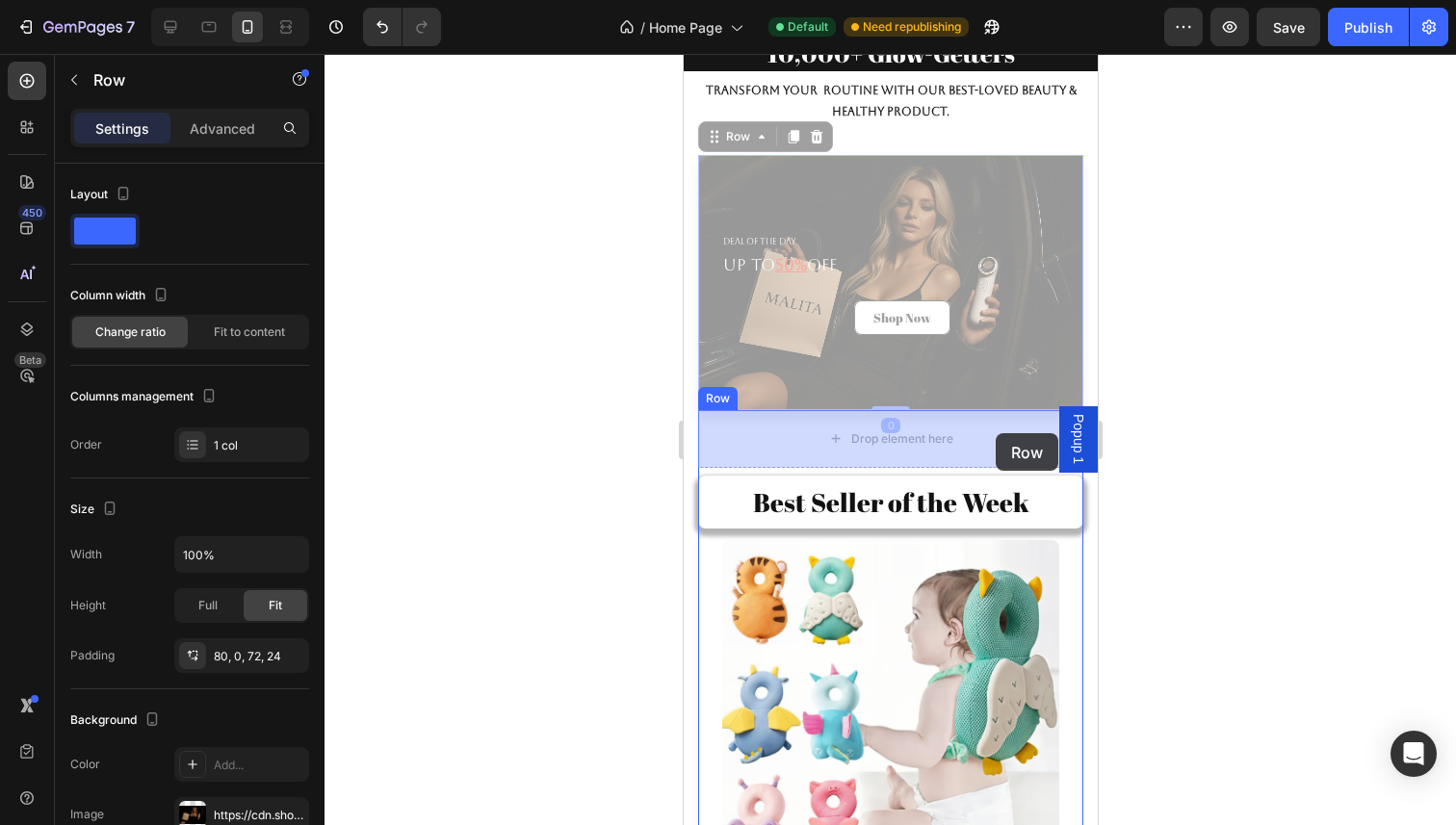 drag, startPoint x: 1016, startPoint y: 368, endPoint x: 995, endPoint y: 433, distance: 68.308125 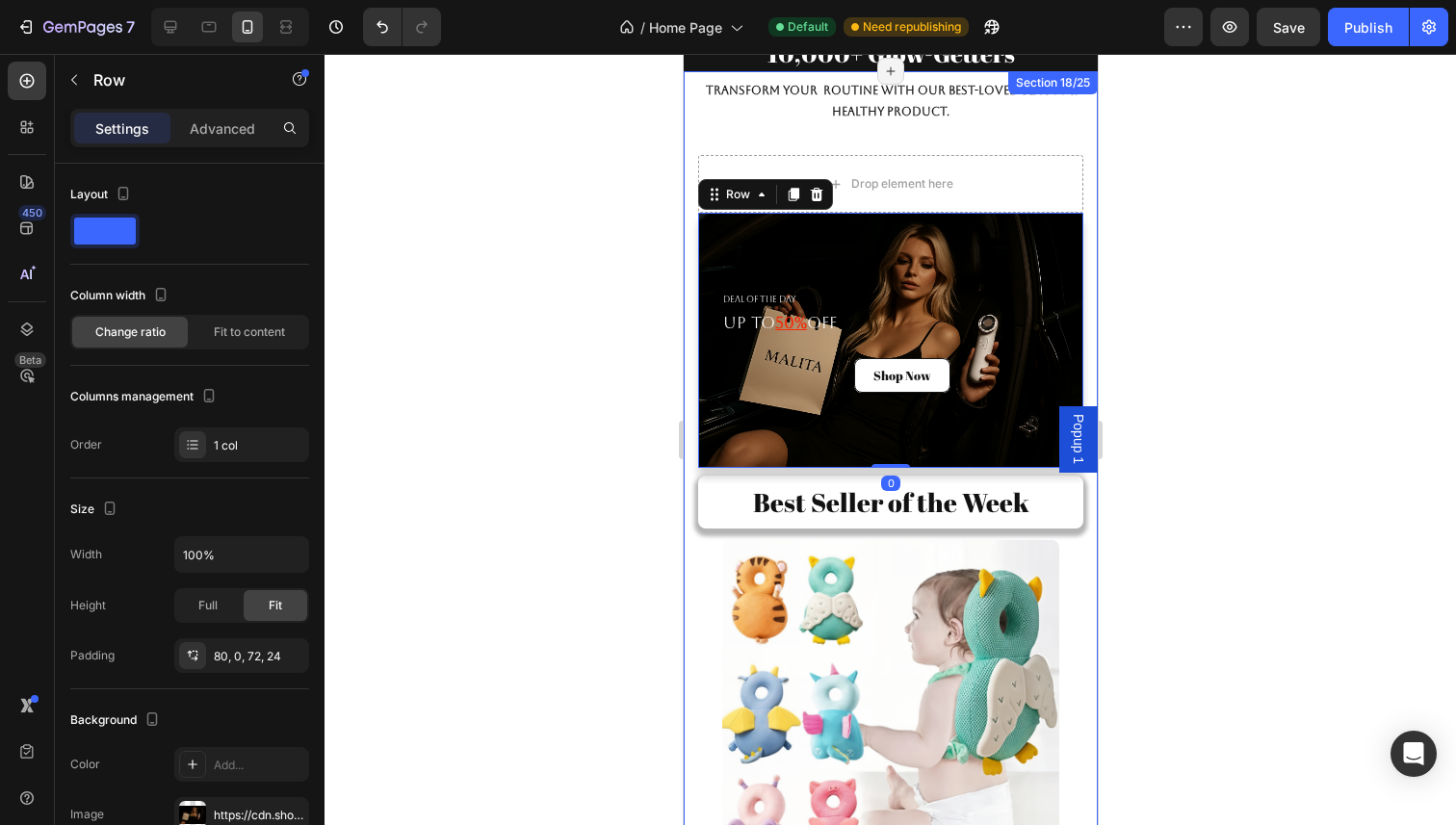 click 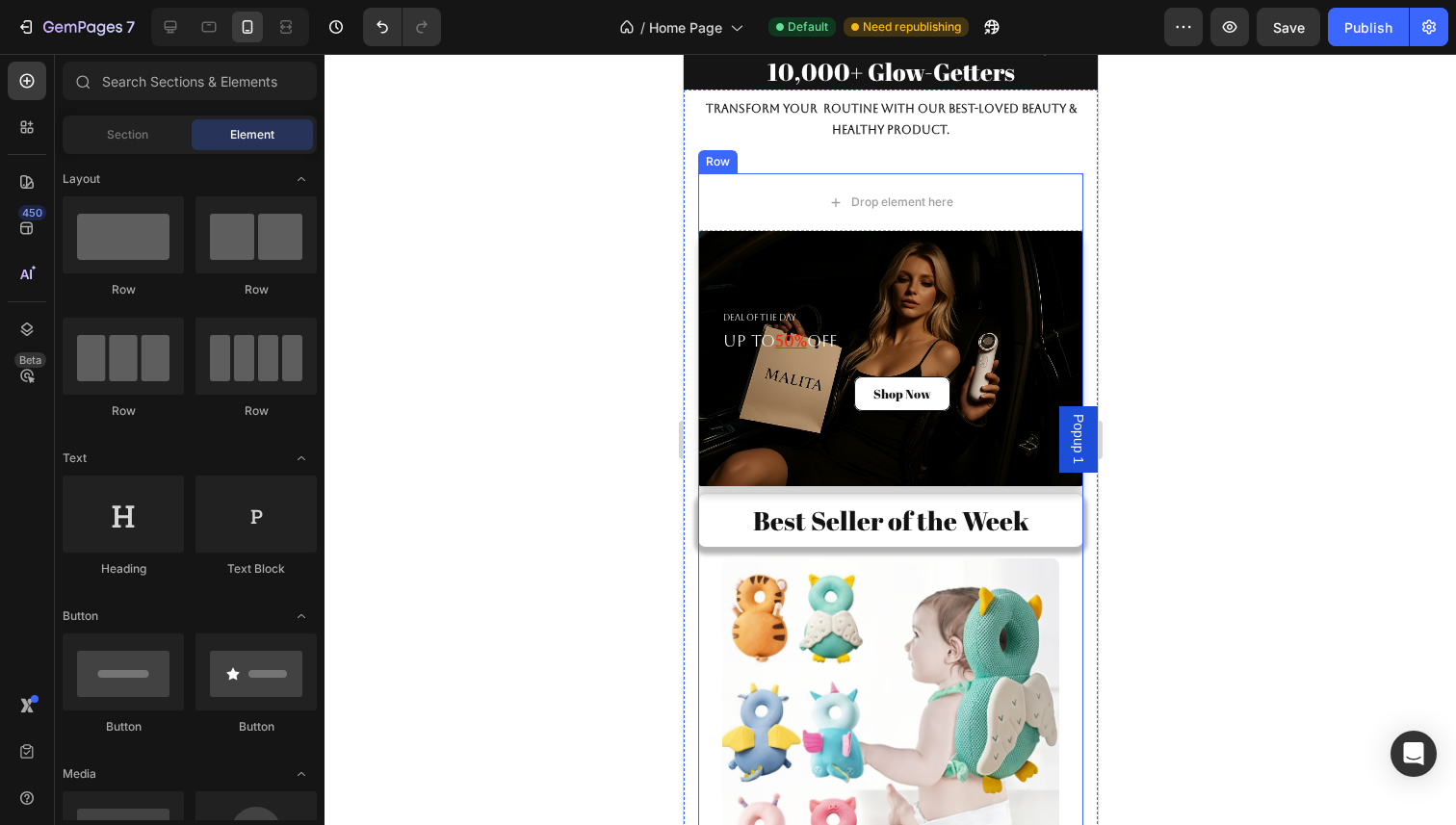 scroll, scrollTop: 3096, scrollLeft: 0, axis: vertical 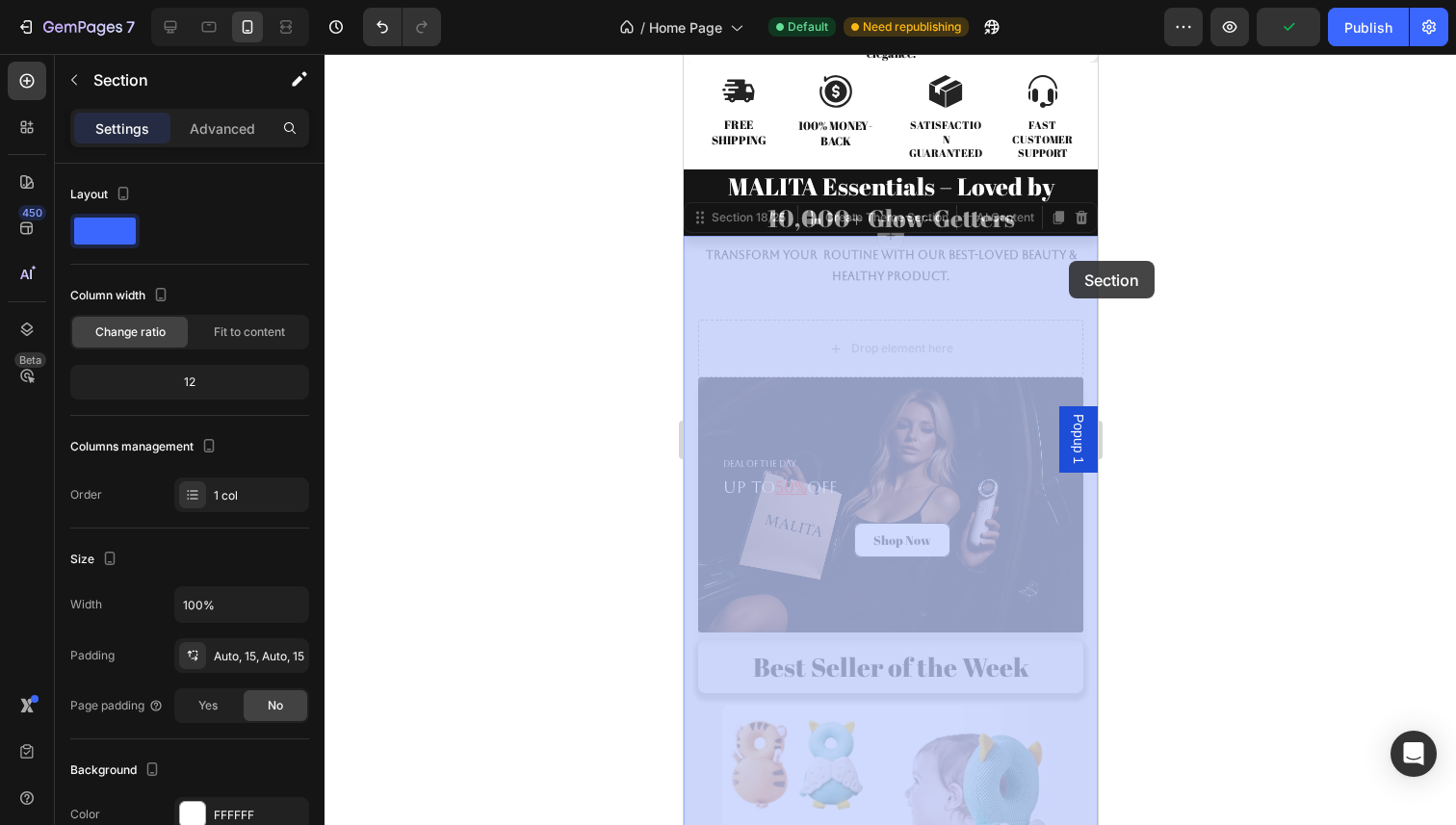 drag, startPoint x: 1084, startPoint y: 269, endPoint x: 1069, endPoint y: 259, distance: 18.027756 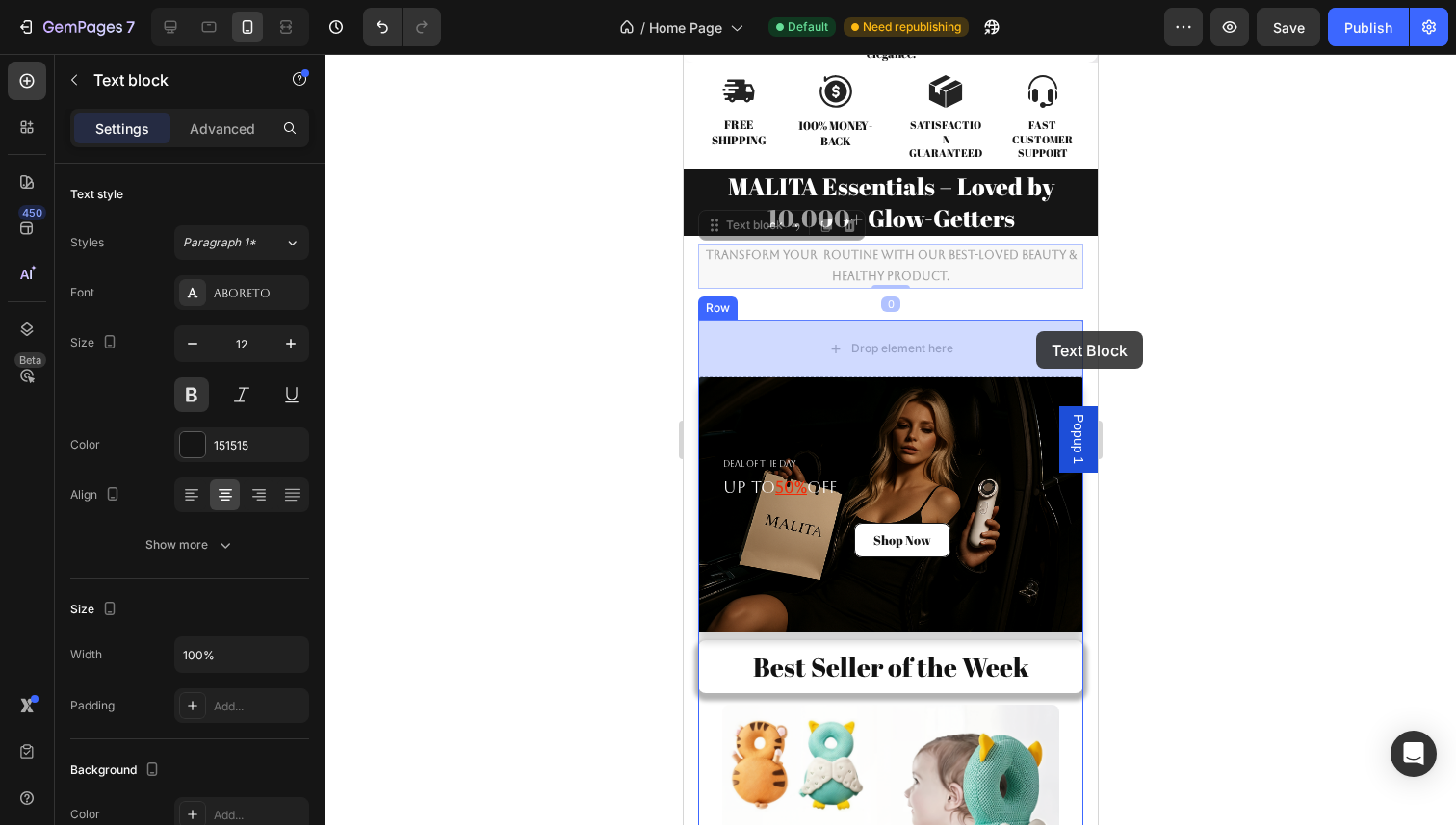drag, startPoint x: 1052, startPoint y: 262, endPoint x: 1035, endPoint y: 332, distance: 72.034714 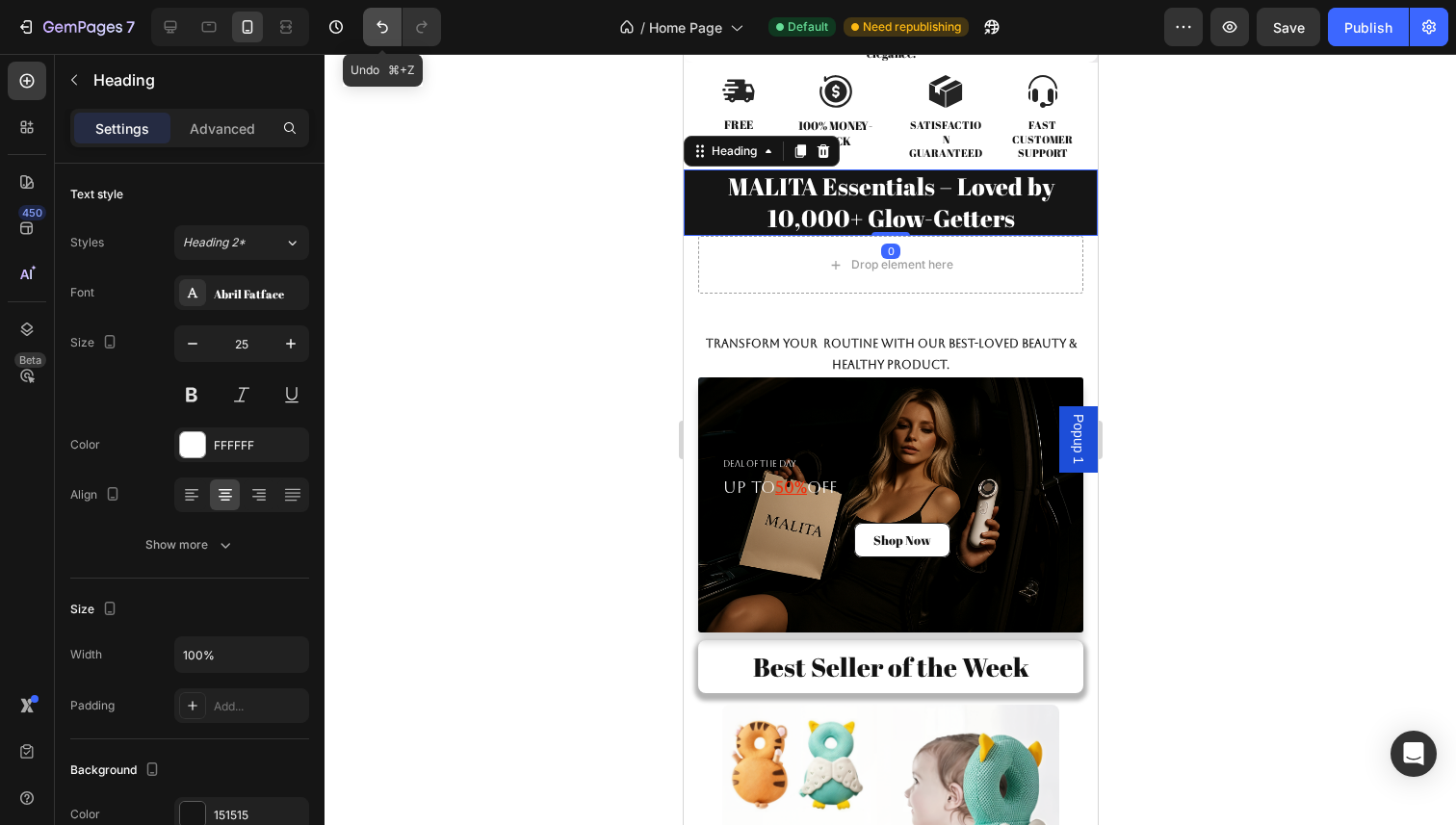 click 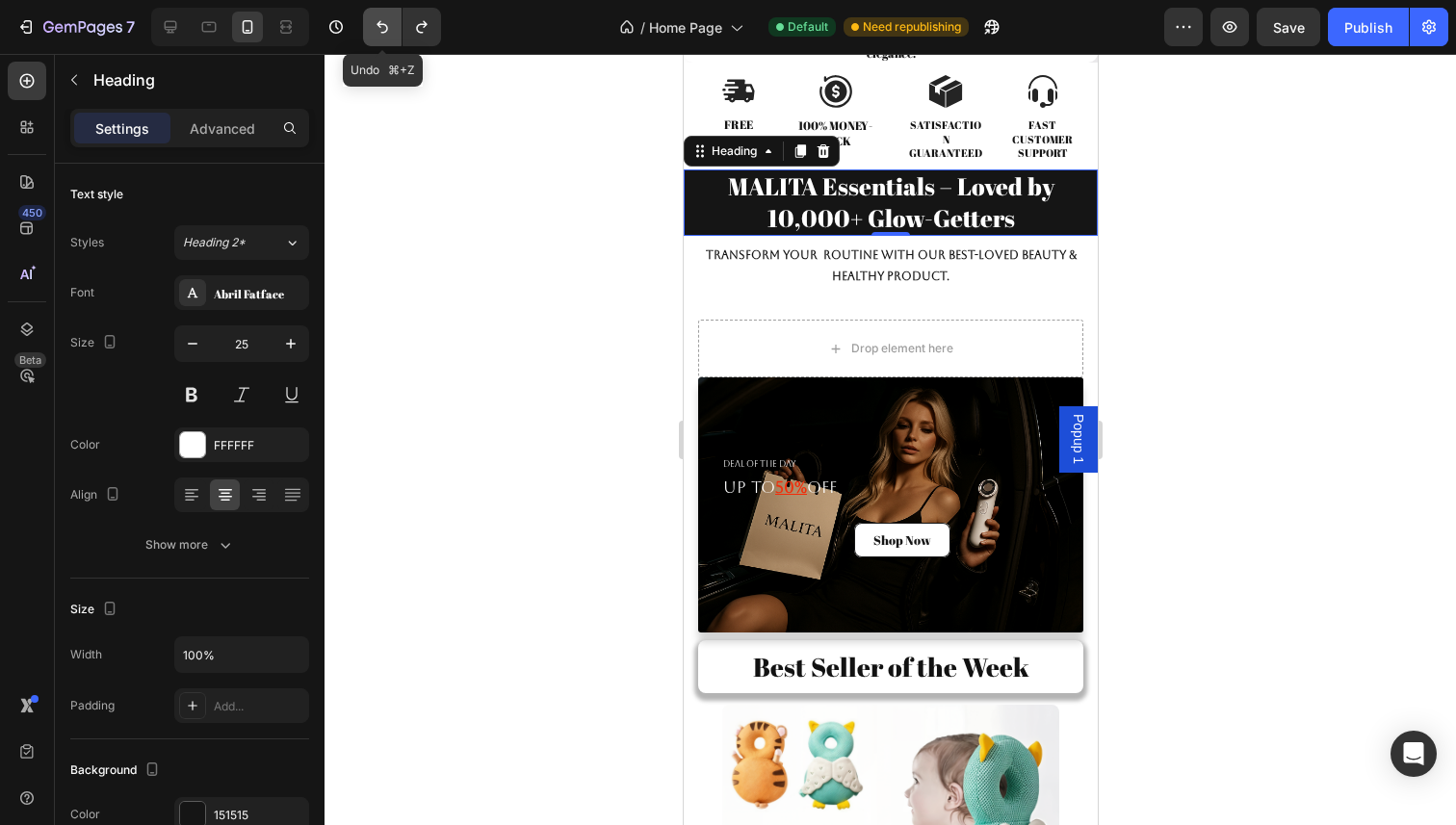 click 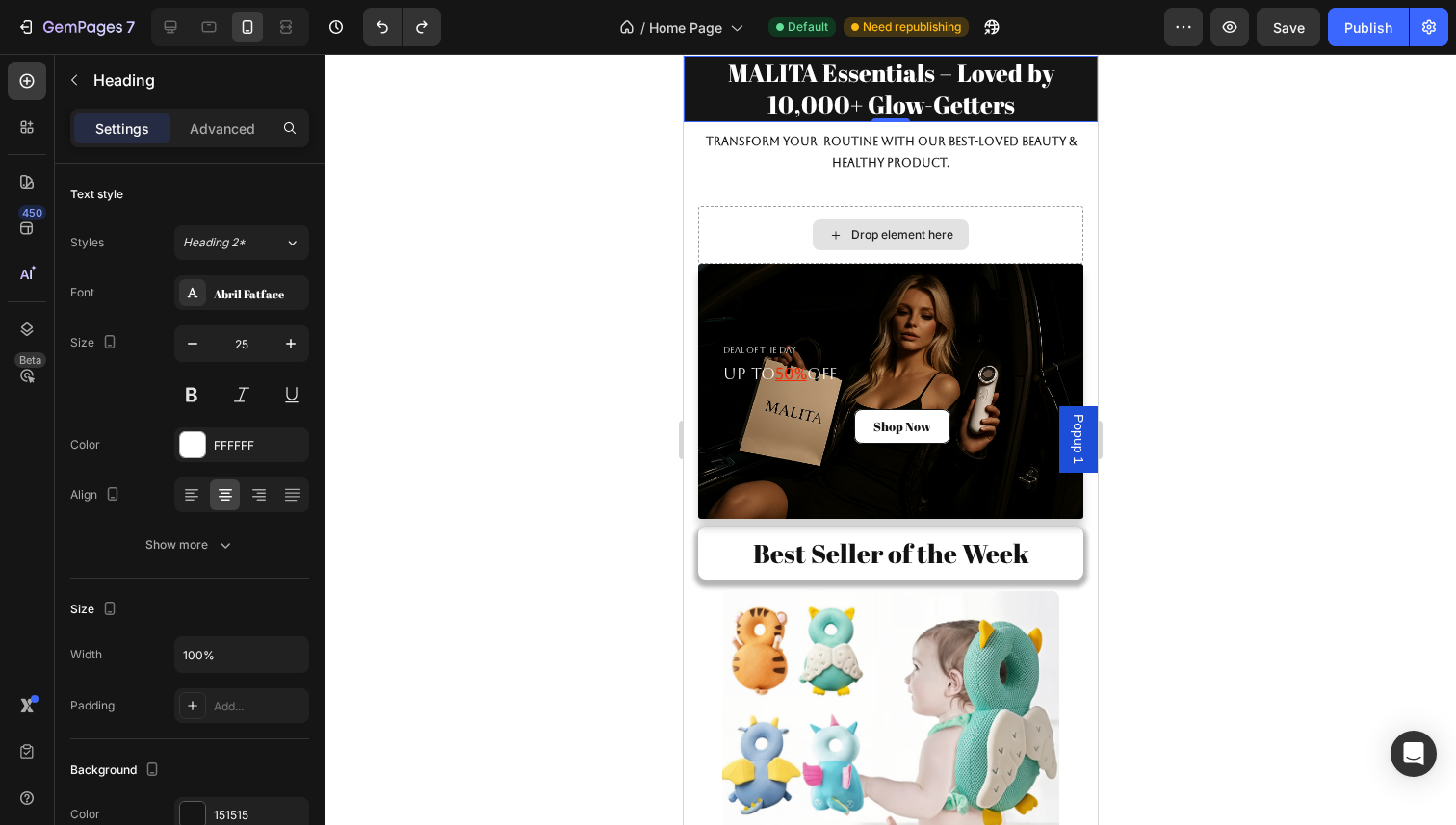 scroll, scrollTop: 3210, scrollLeft: 0, axis: vertical 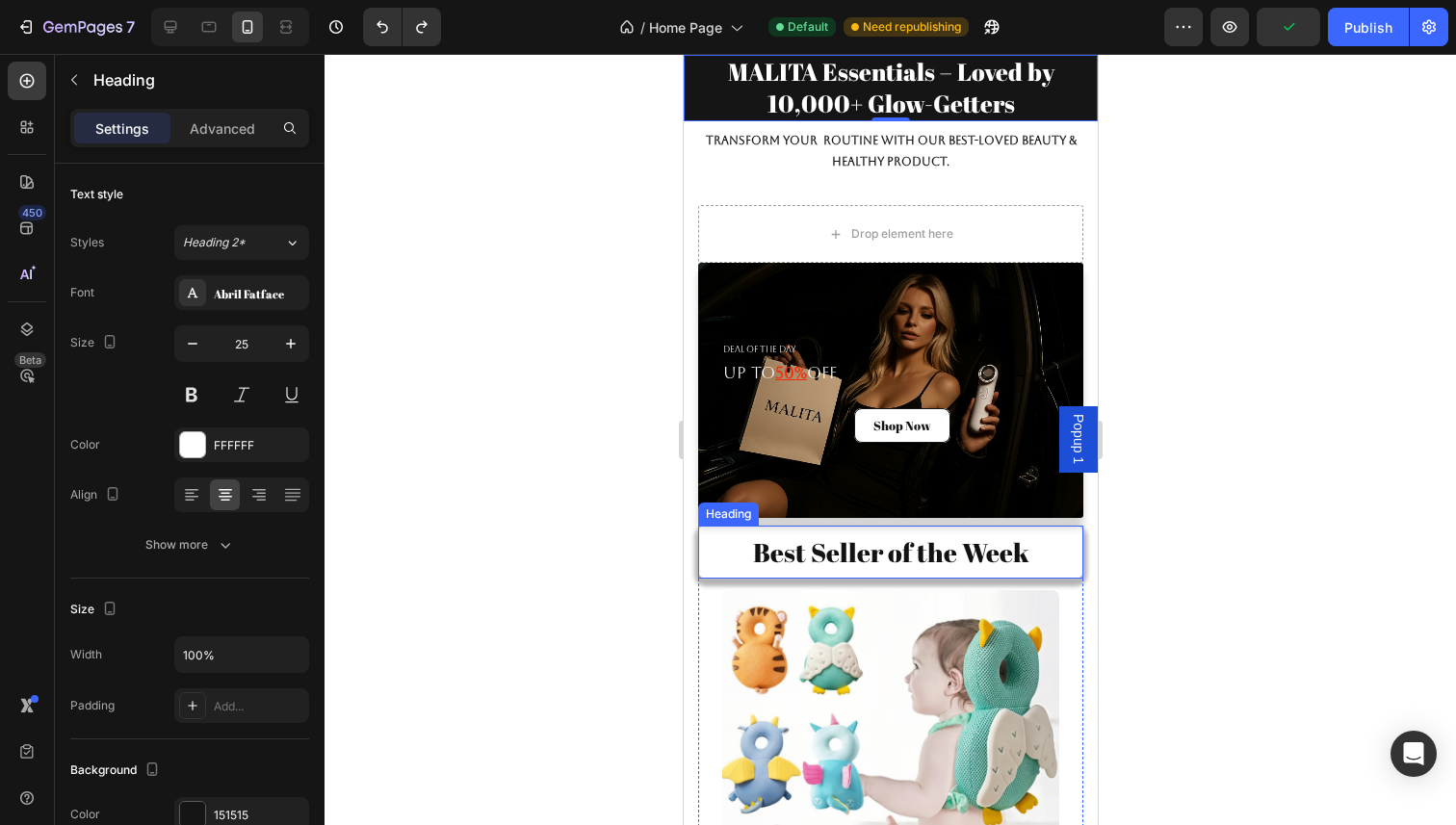 click on "Best Seller of the Week" at bounding box center (890, 552) 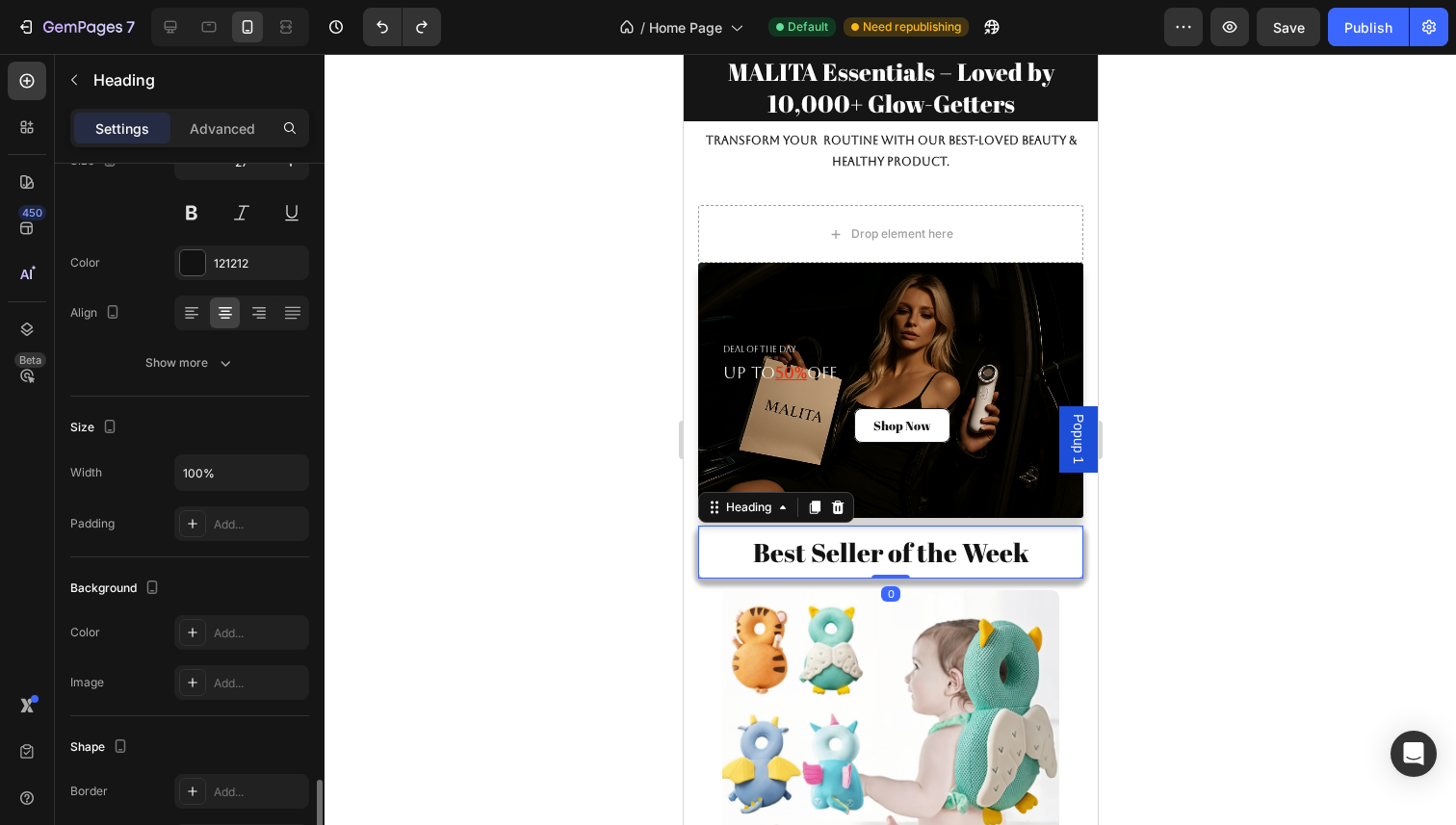 scroll, scrollTop: 0, scrollLeft: 0, axis: both 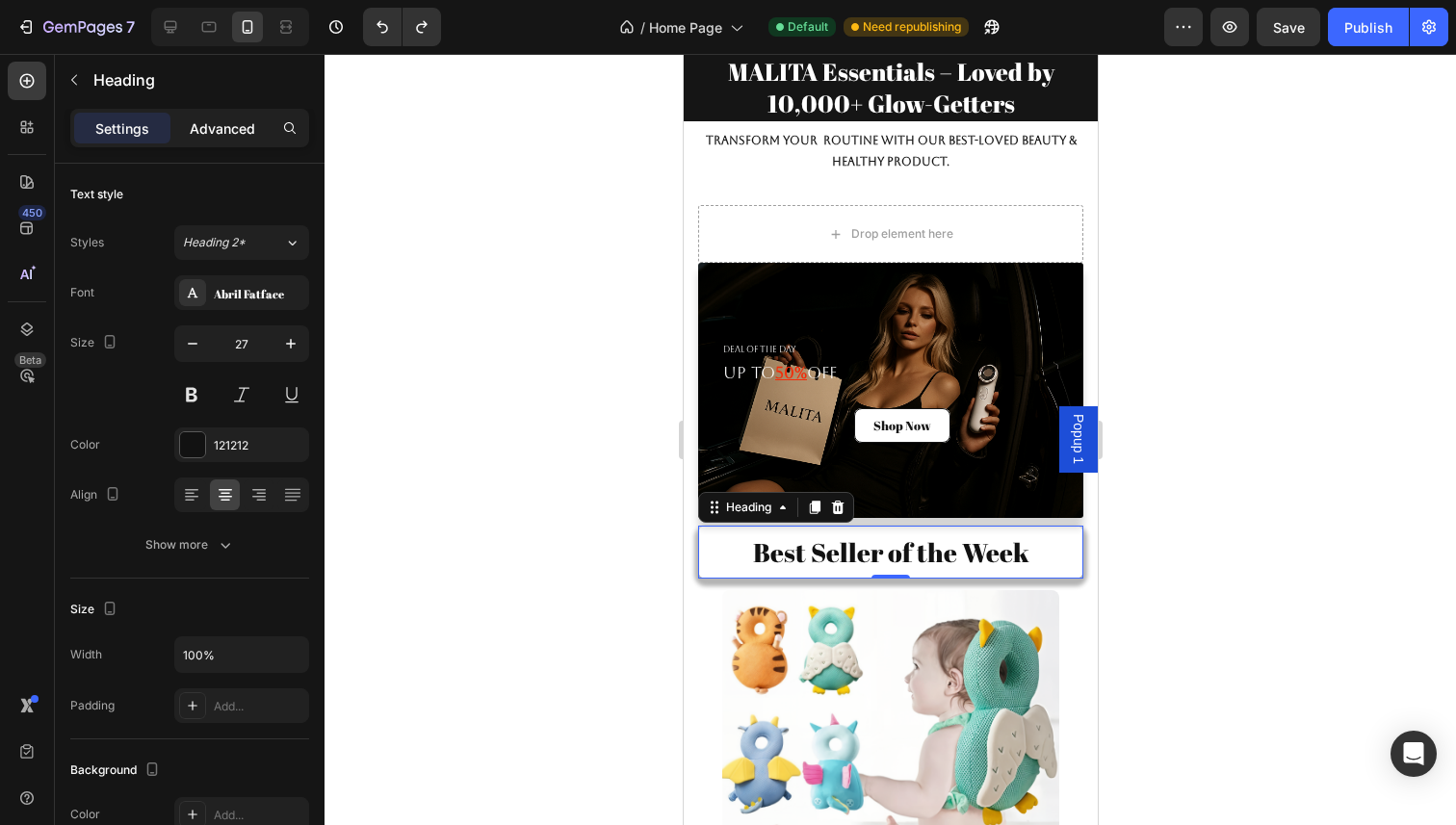 click on "Advanced" at bounding box center [222, 128] 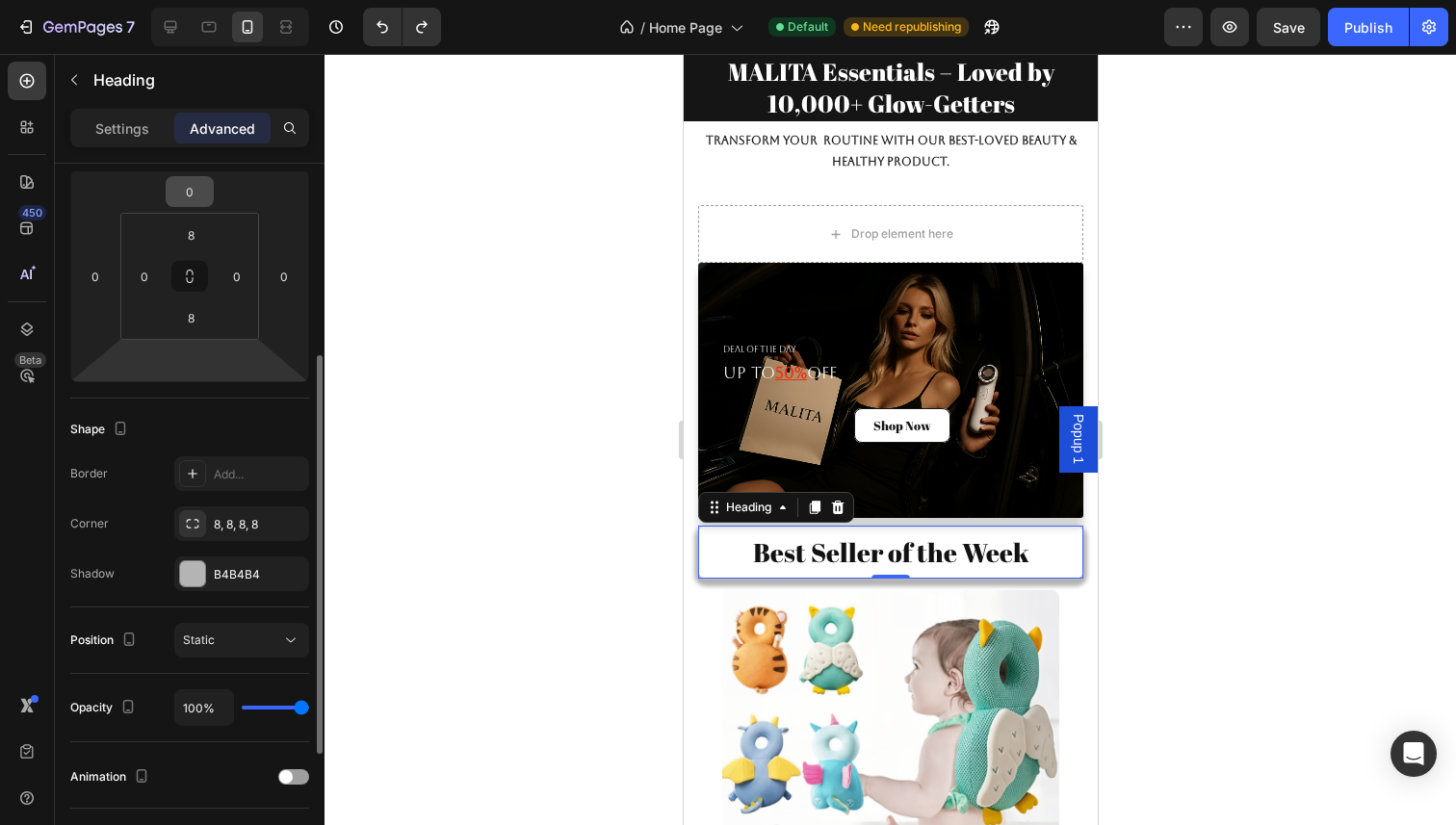 scroll, scrollTop: 296, scrollLeft: 0, axis: vertical 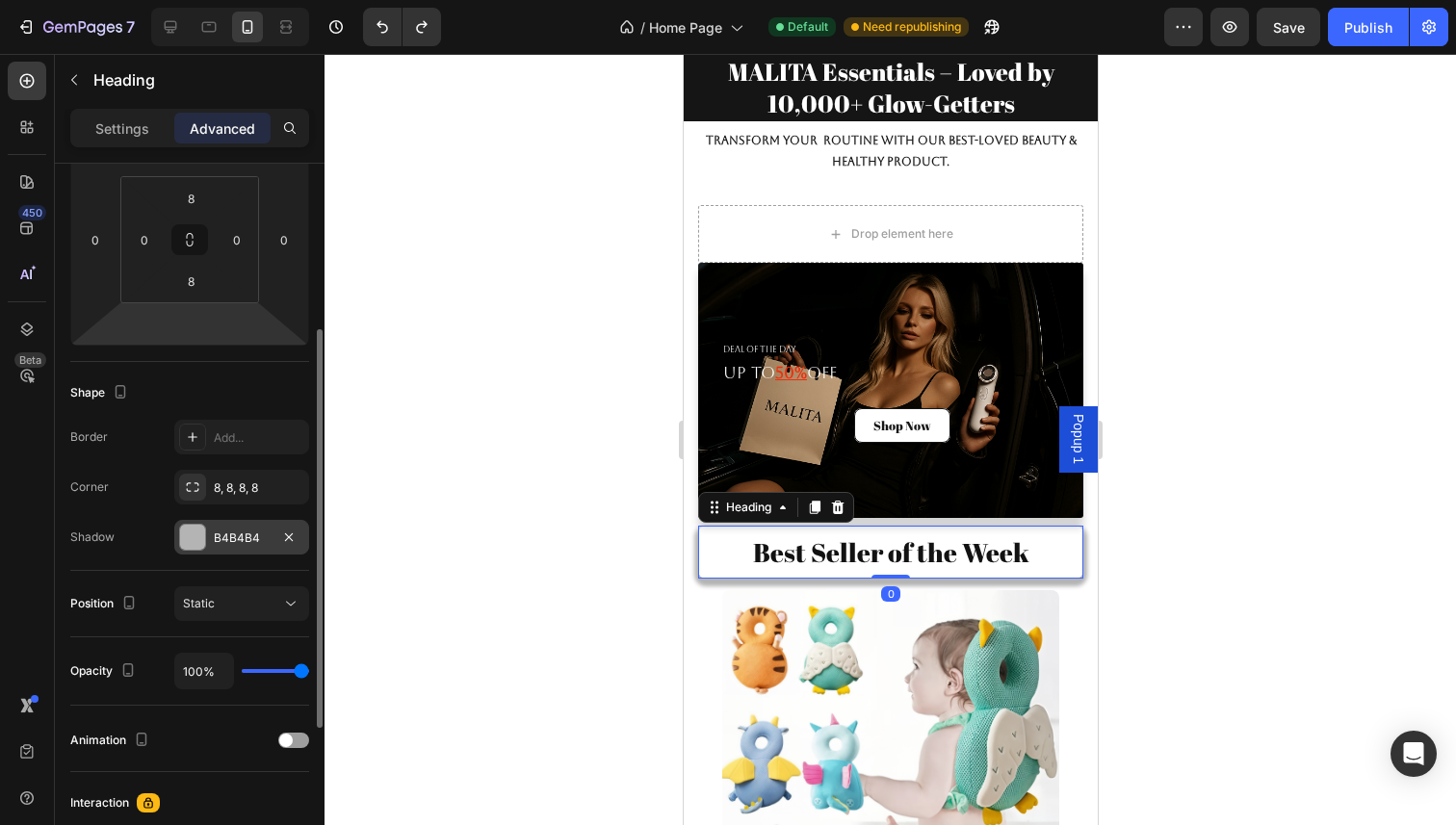 click at bounding box center (193, 537) 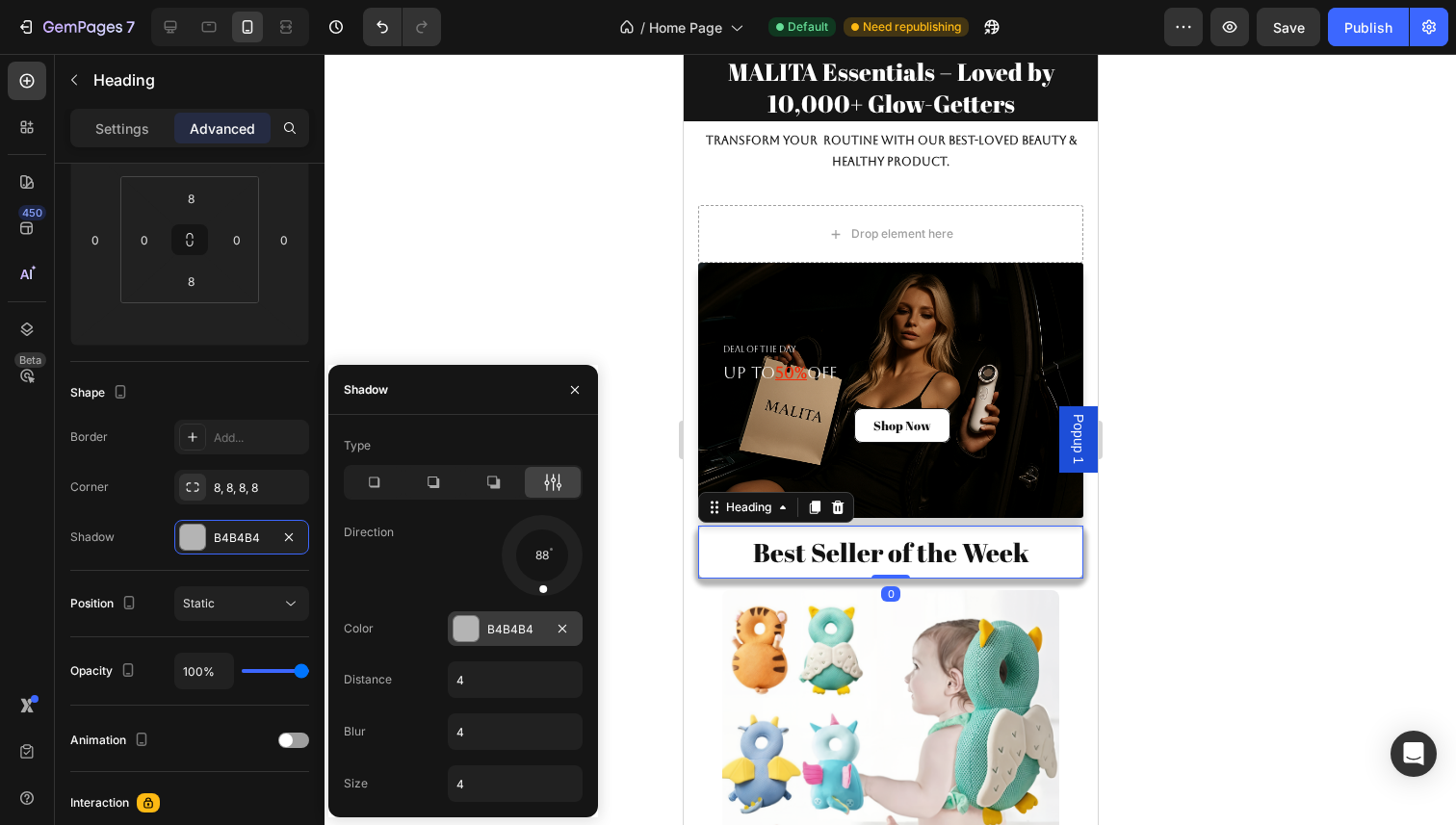 click at bounding box center (466, 629) 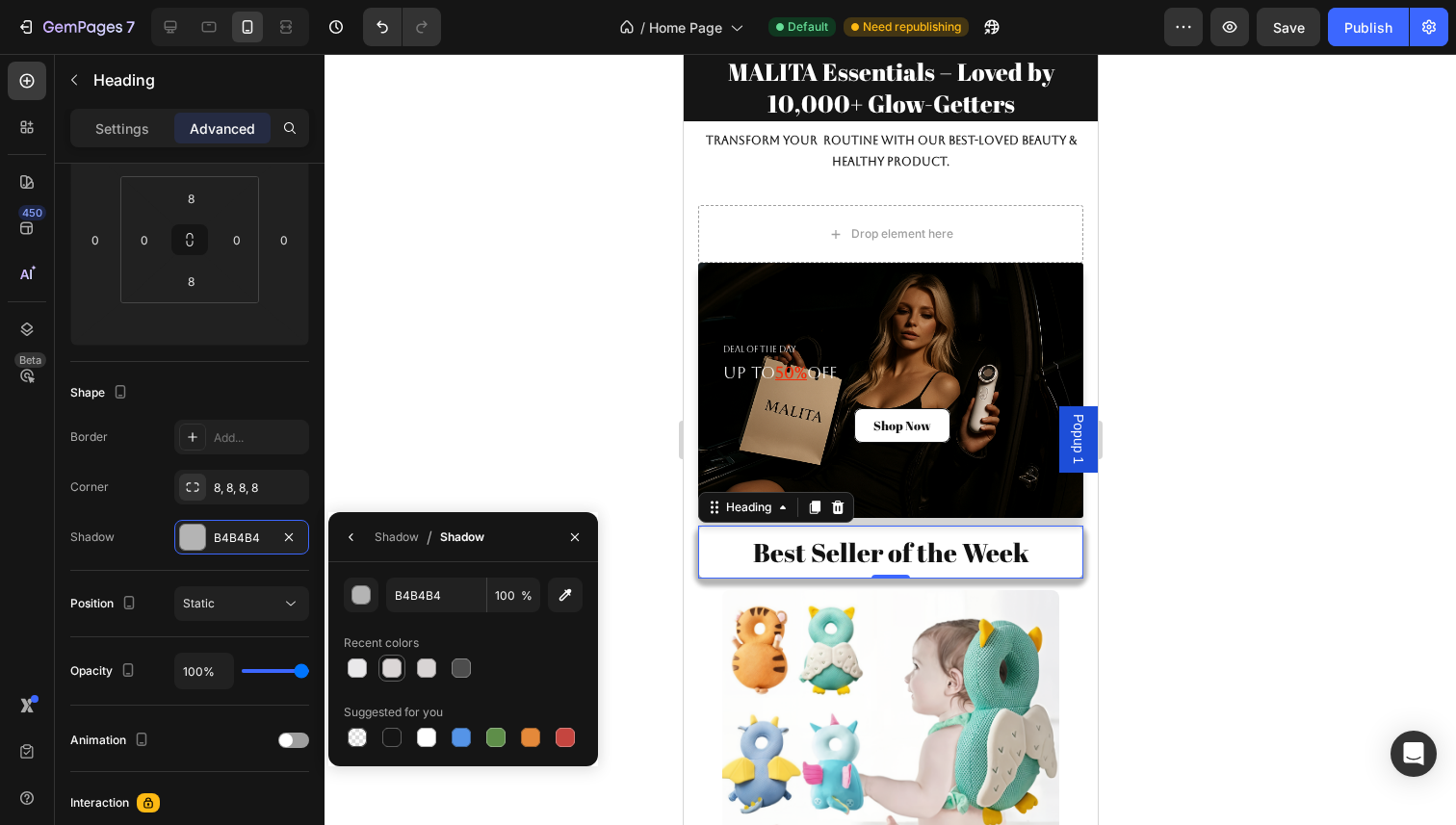 click at bounding box center (392, 668) 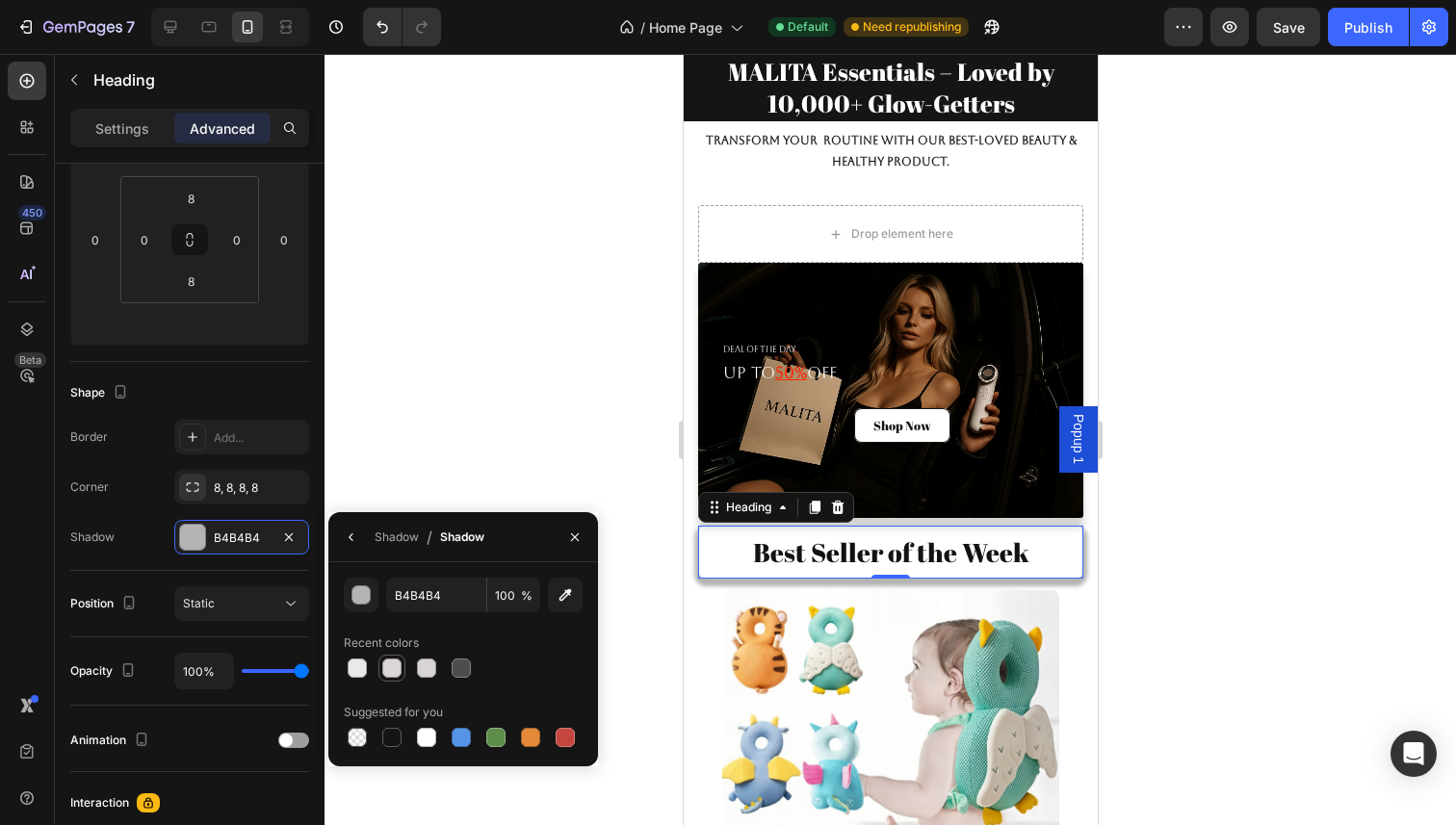 type on "DBD6D6" 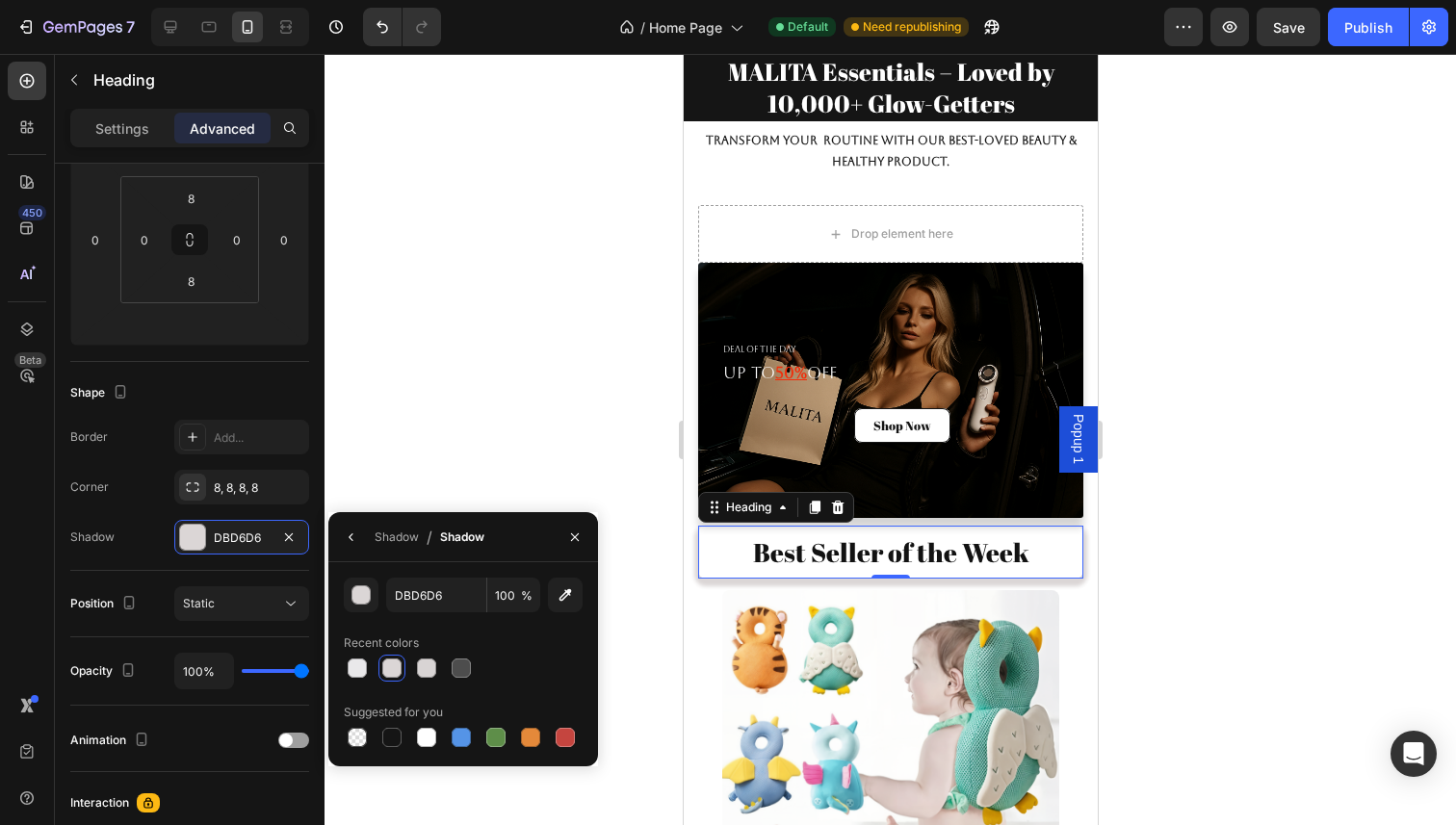 click 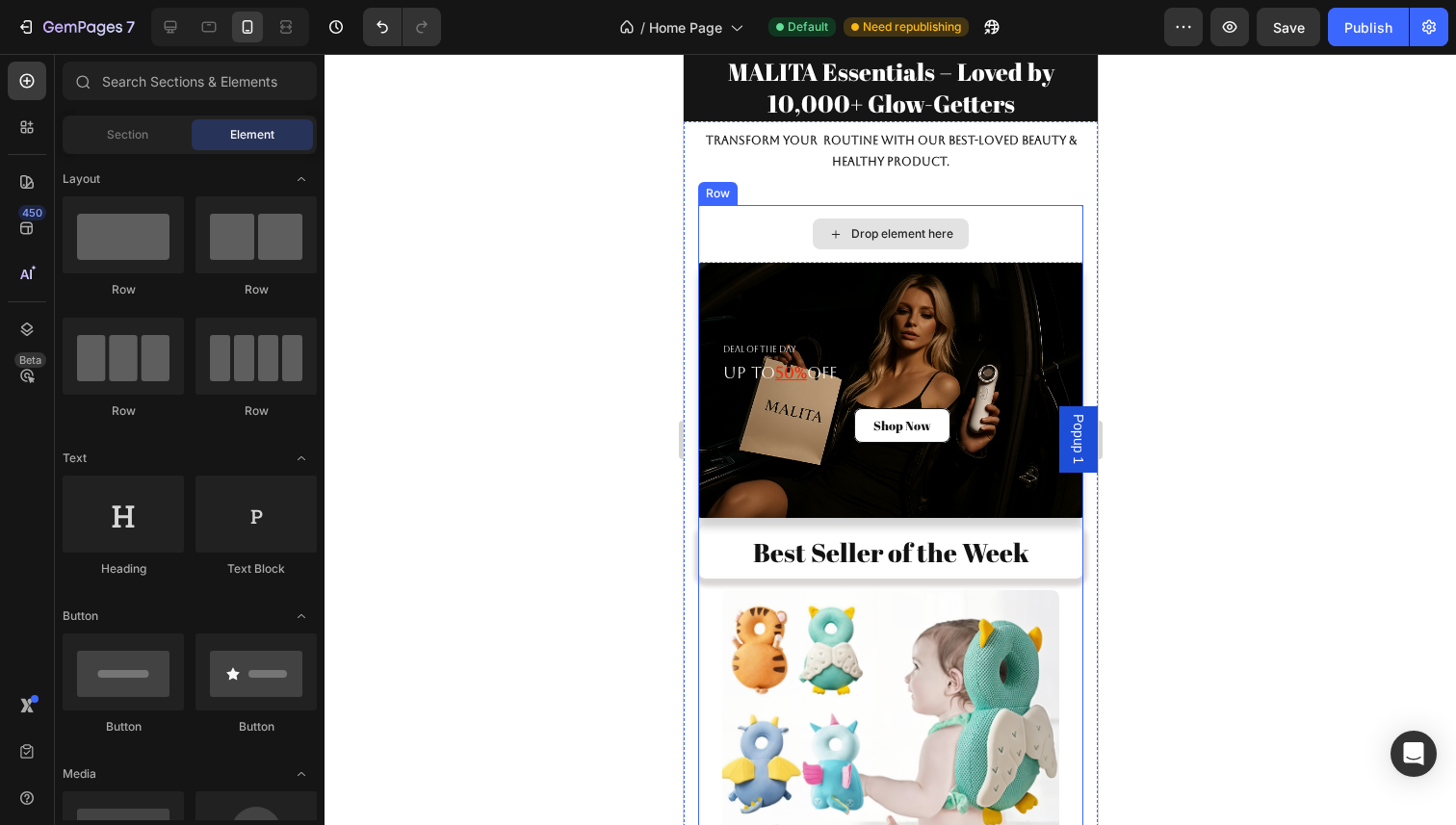 click on "Drop element here" at bounding box center [890, 234] 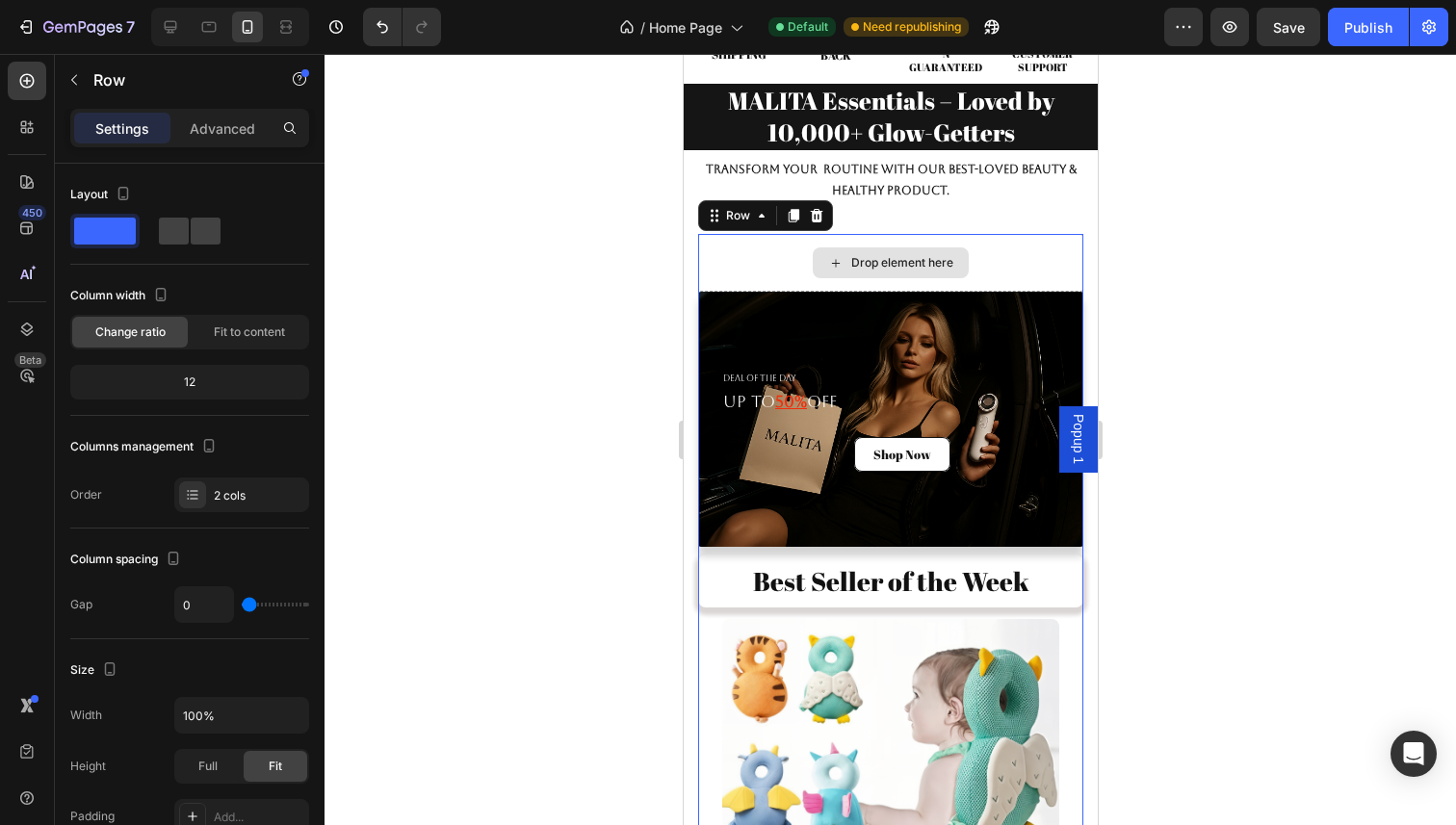 scroll, scrollTop: 3166, scrollLeft: 0, axis: vertical 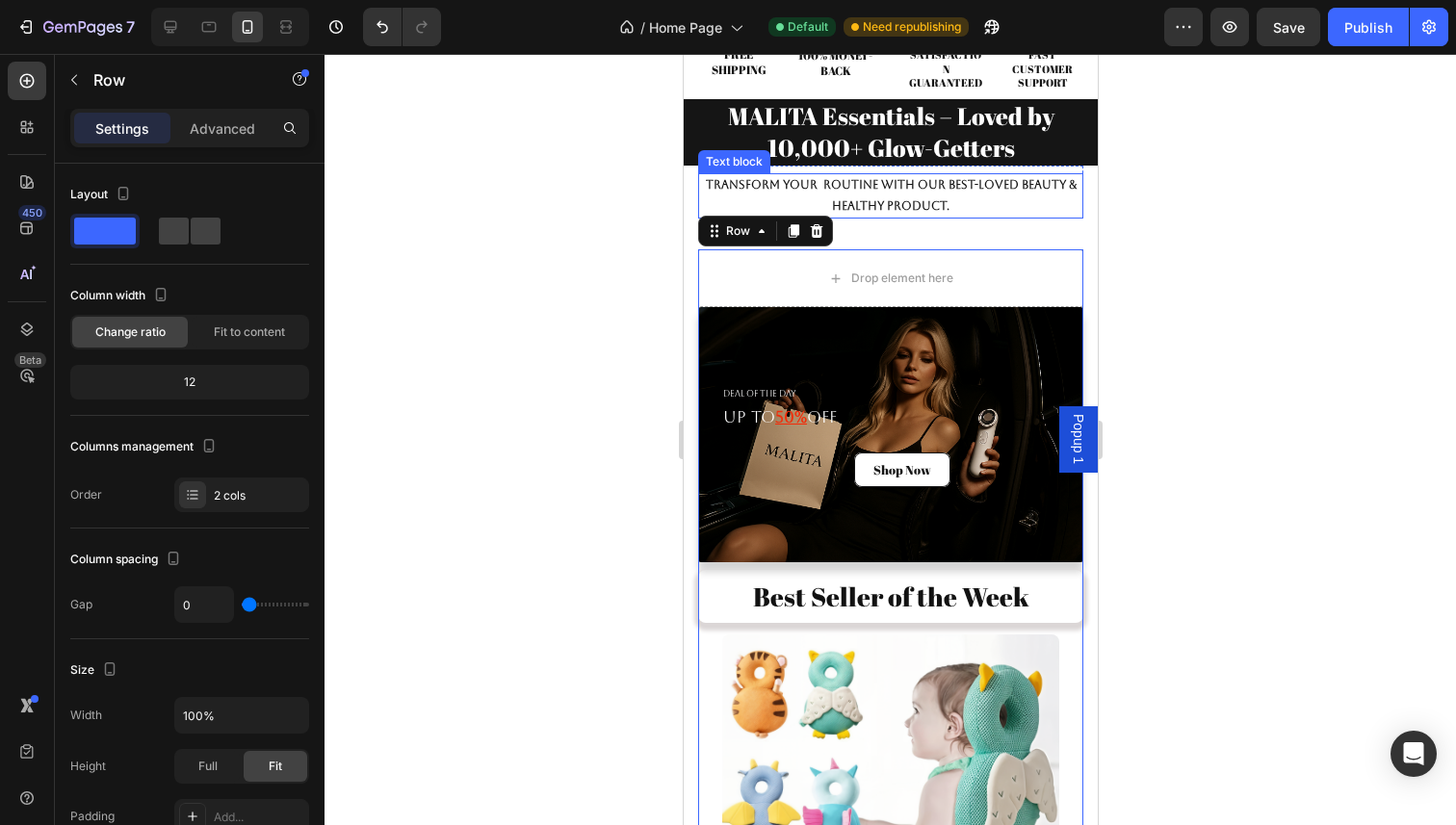 click on "Transform your  routine with our best-loved beauty & HEALTHY PRODUCT." at bounding box center [890, 195] 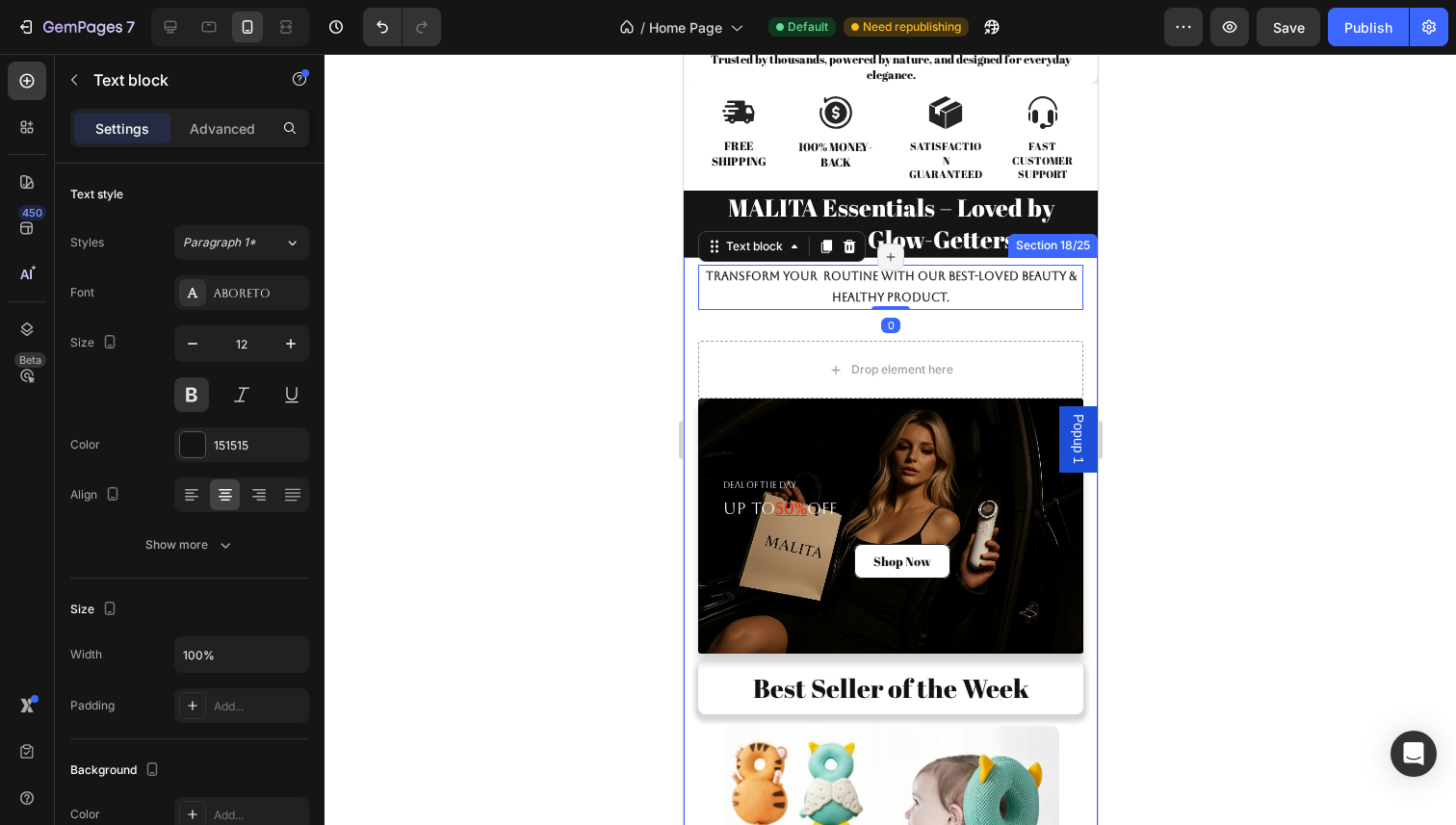 scroll, scrollTop: 3026, scrollLeft: 0, axis: vertical 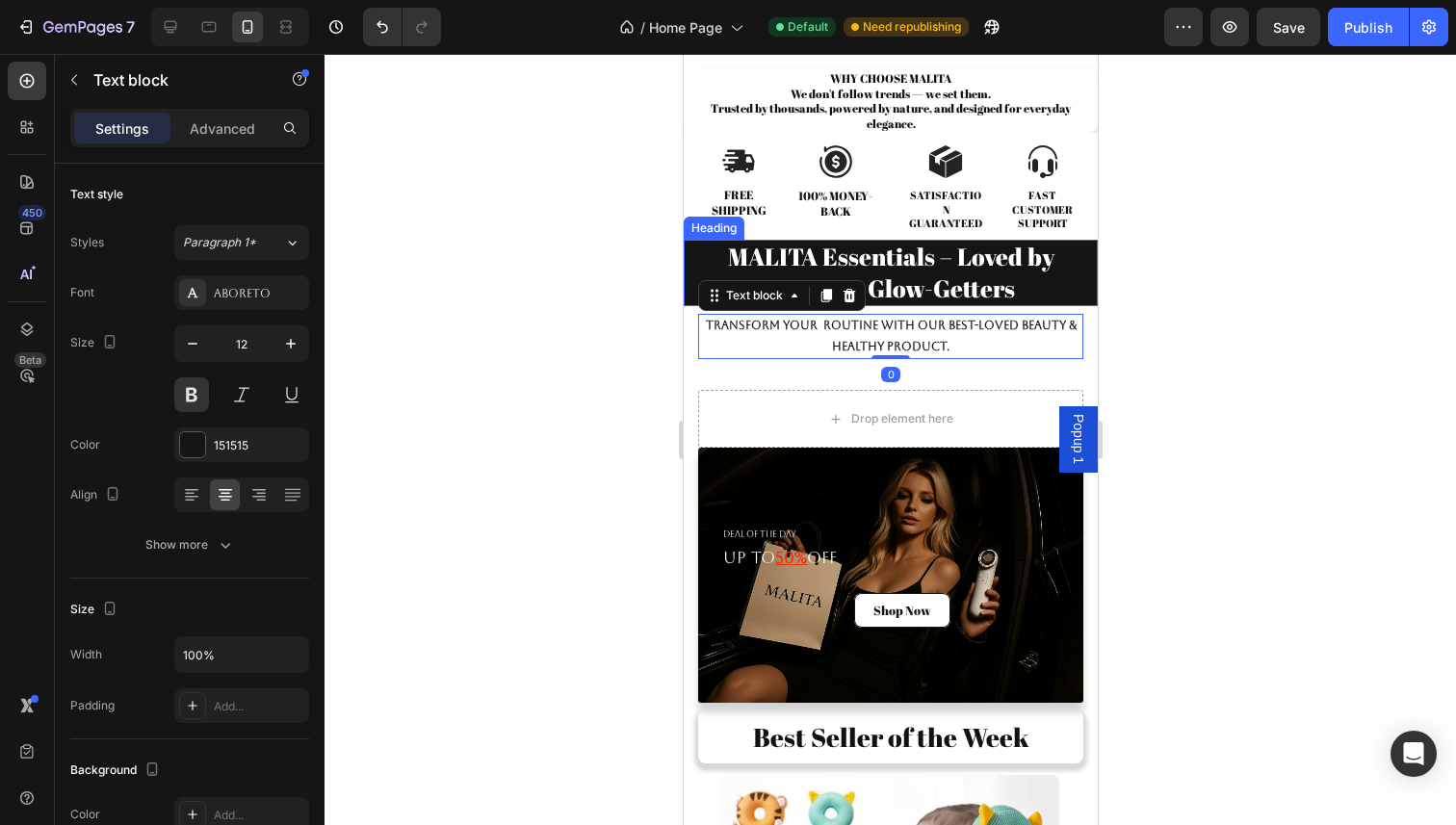 click on "MALITA Essentials – Loved by 10,000+ Glow-Getters" at bounding box center [890, 272] 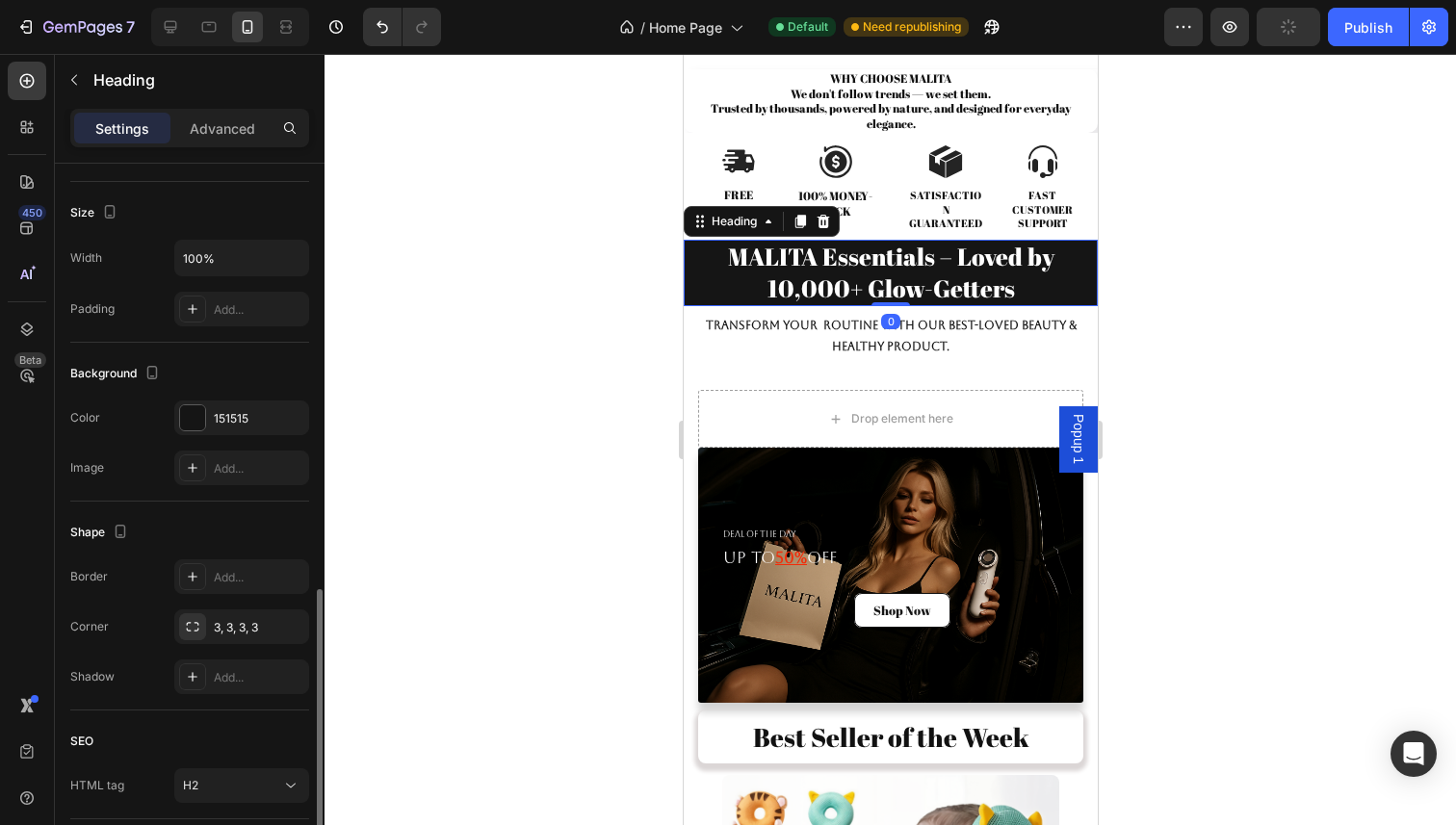 scroll, scrollTop: 533, scrollLeft: 0, axis: vertical 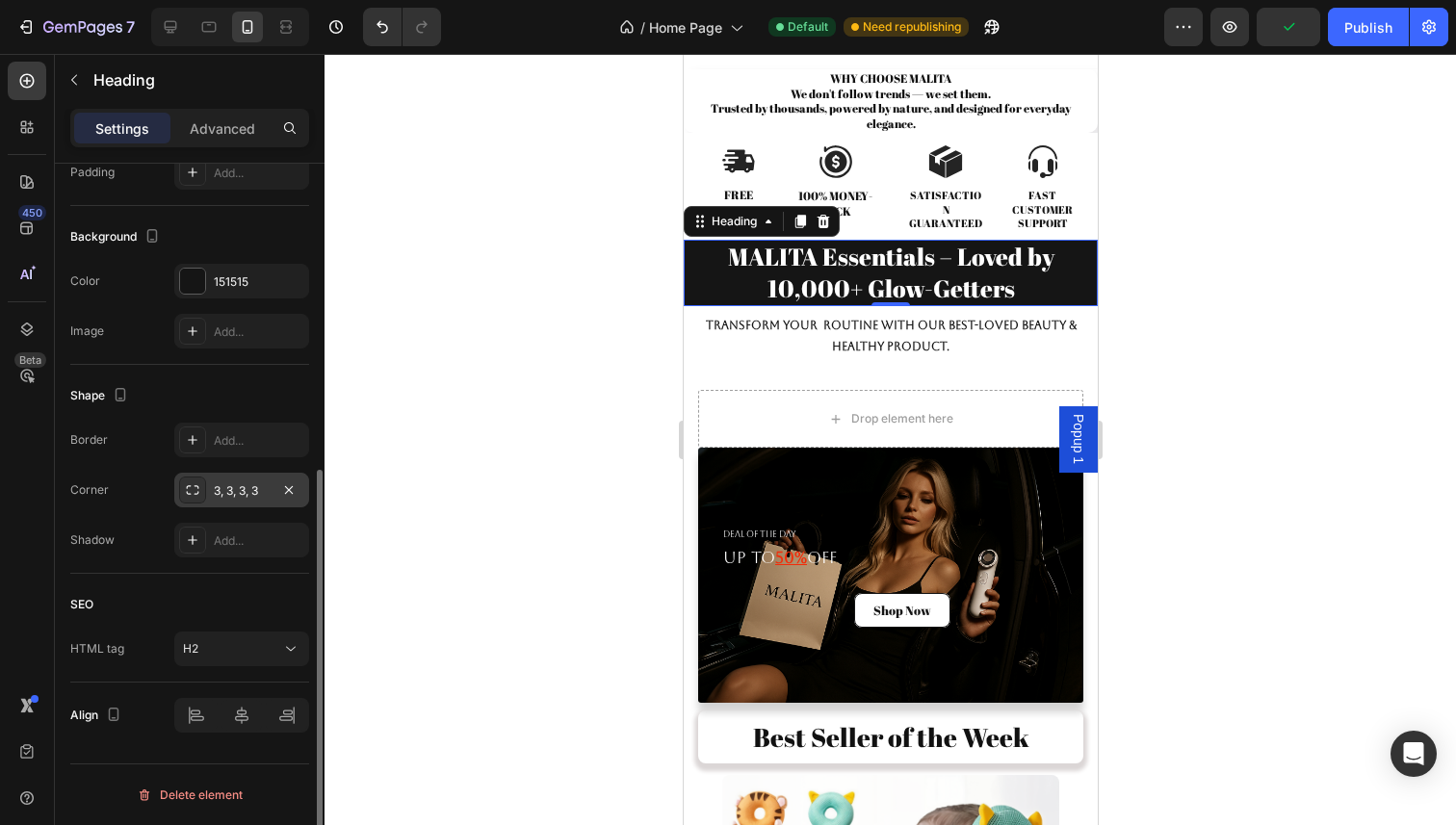 click on "3, 3, 3, 3" at bounding box center (242, 490) 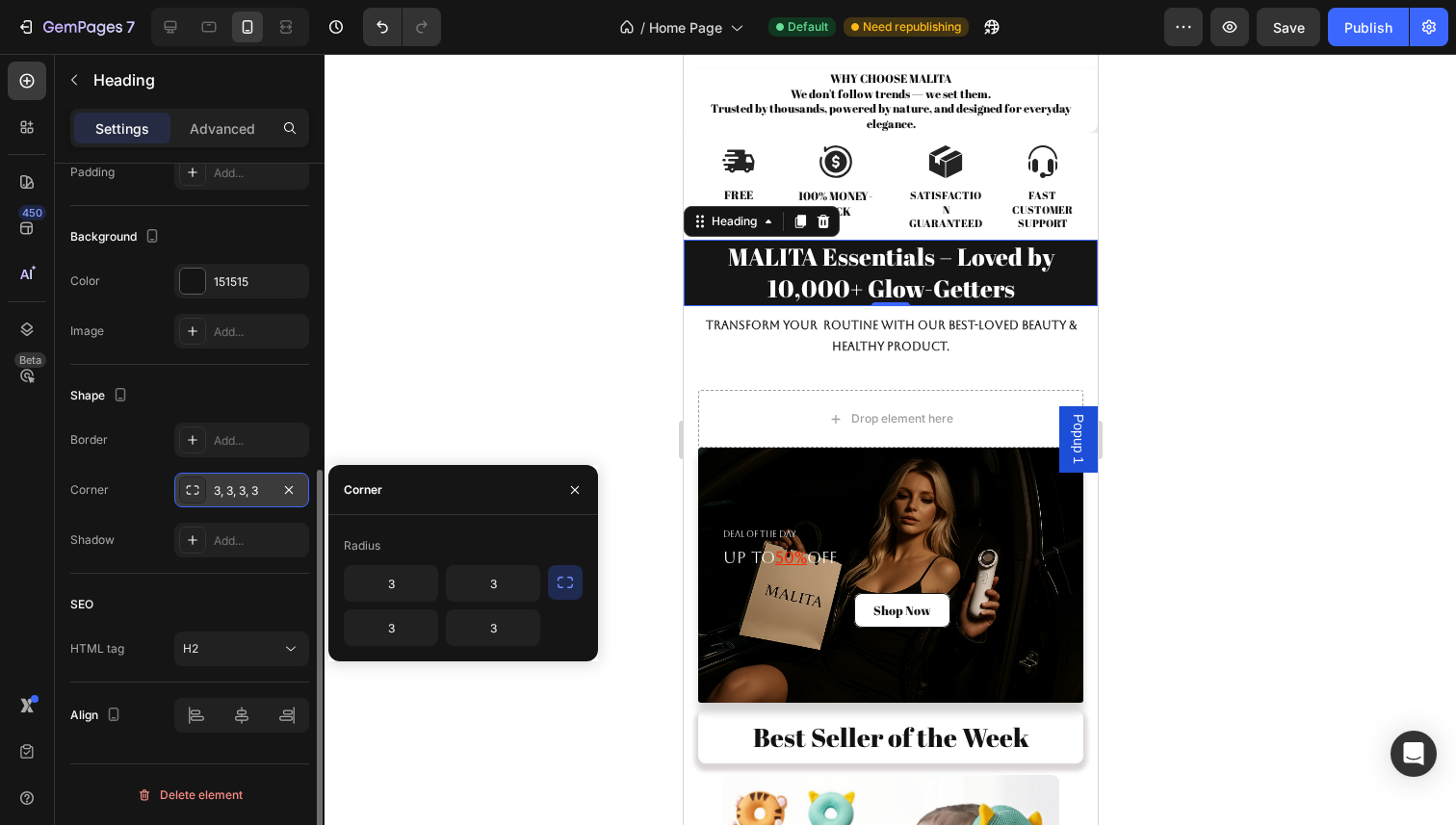 click on "3, 3, 3, 3" at bounding box center (242, 490) 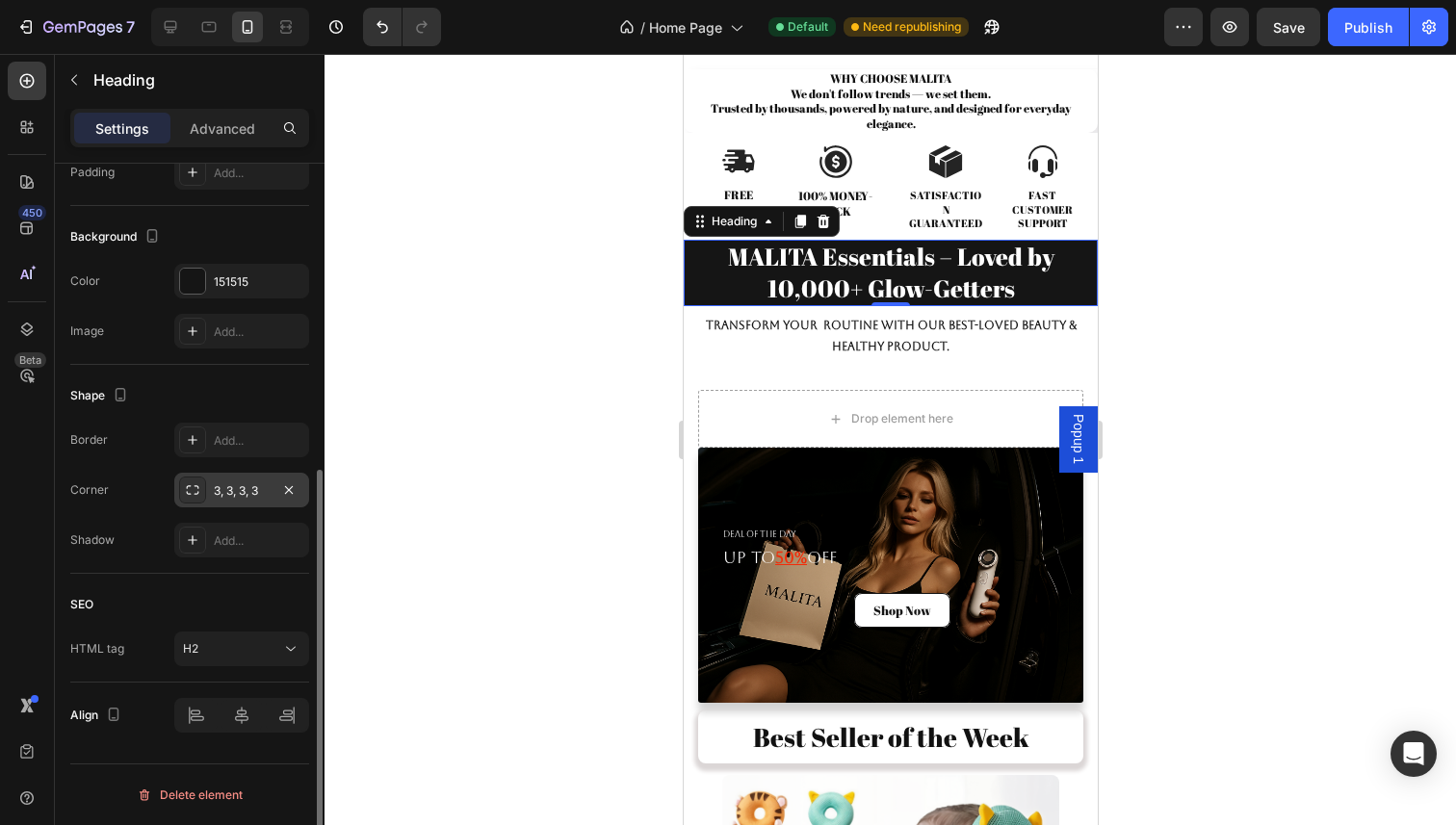 click on "3, 3, 3, 3" at bounding box center [242, 491] 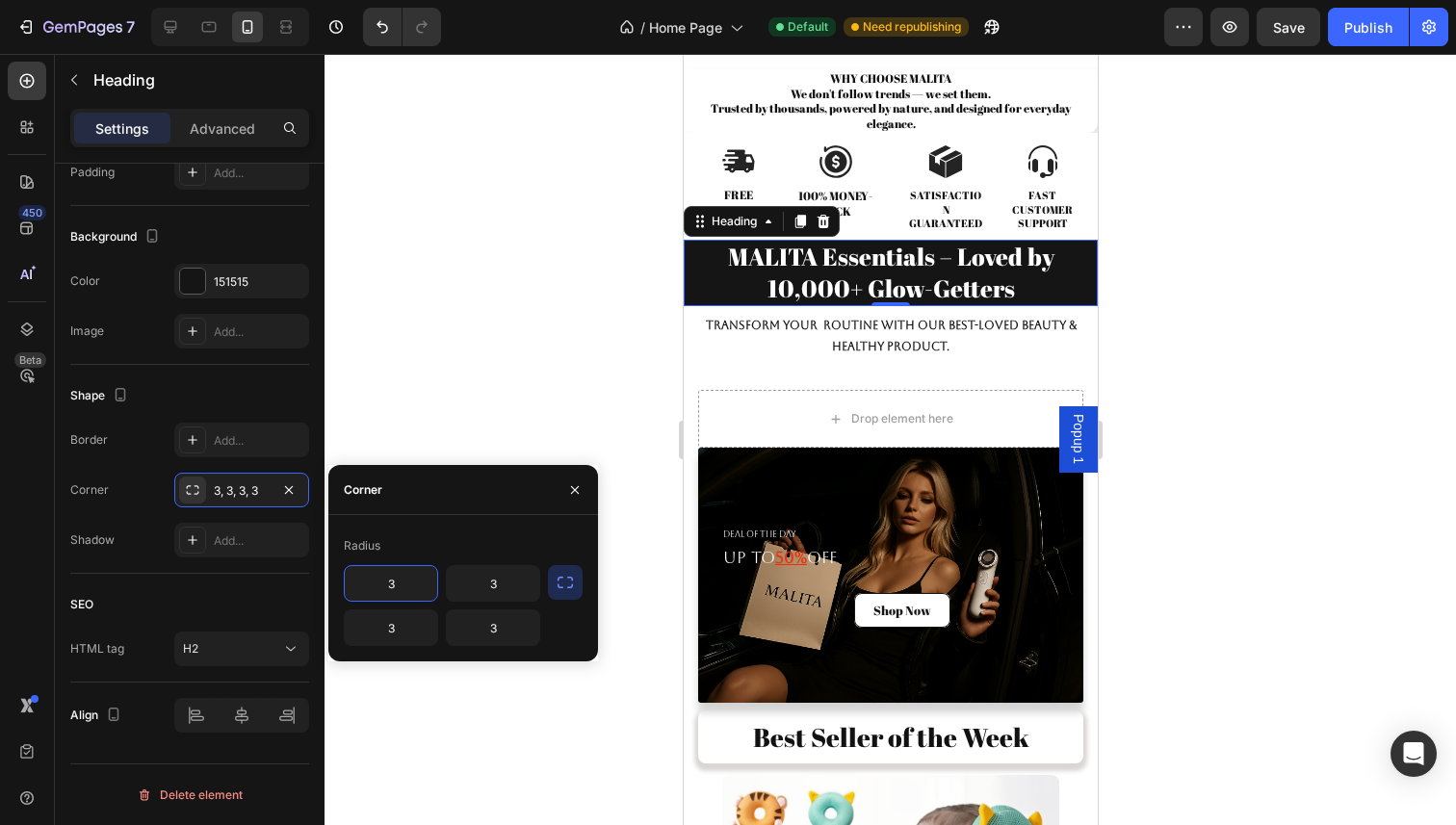 click 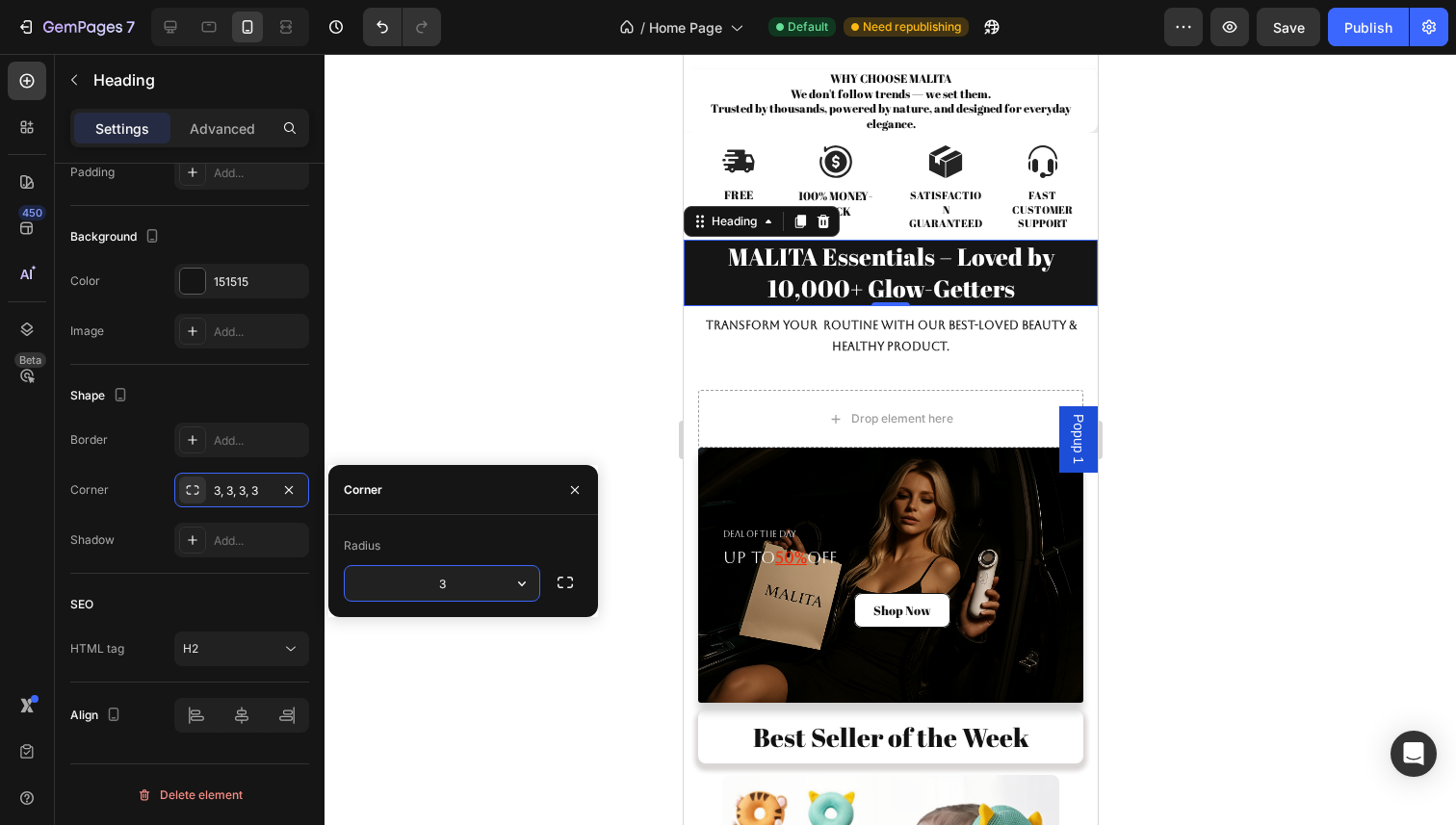 click on "3" at bounding box center (442, 583) 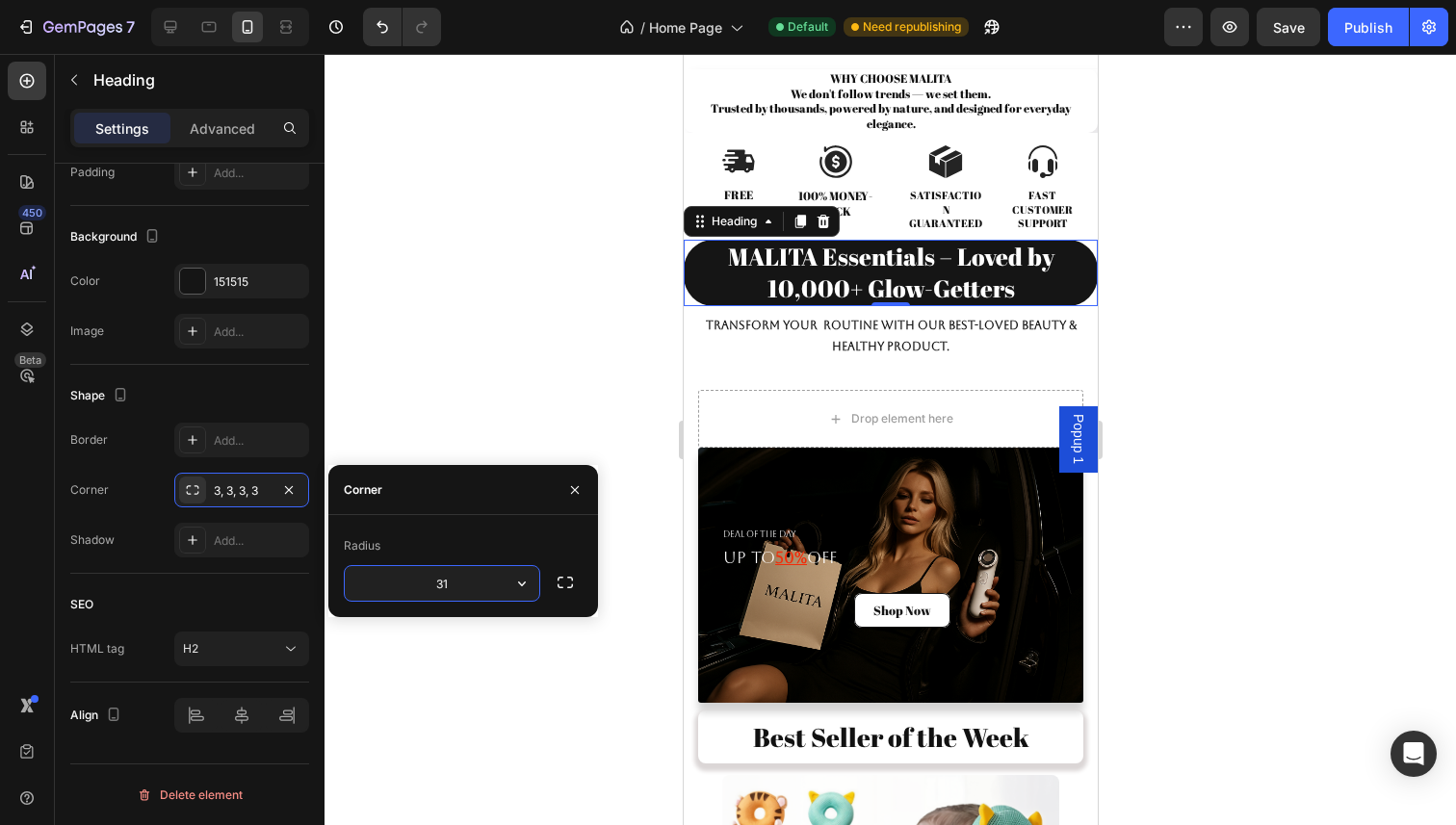 type on "3" 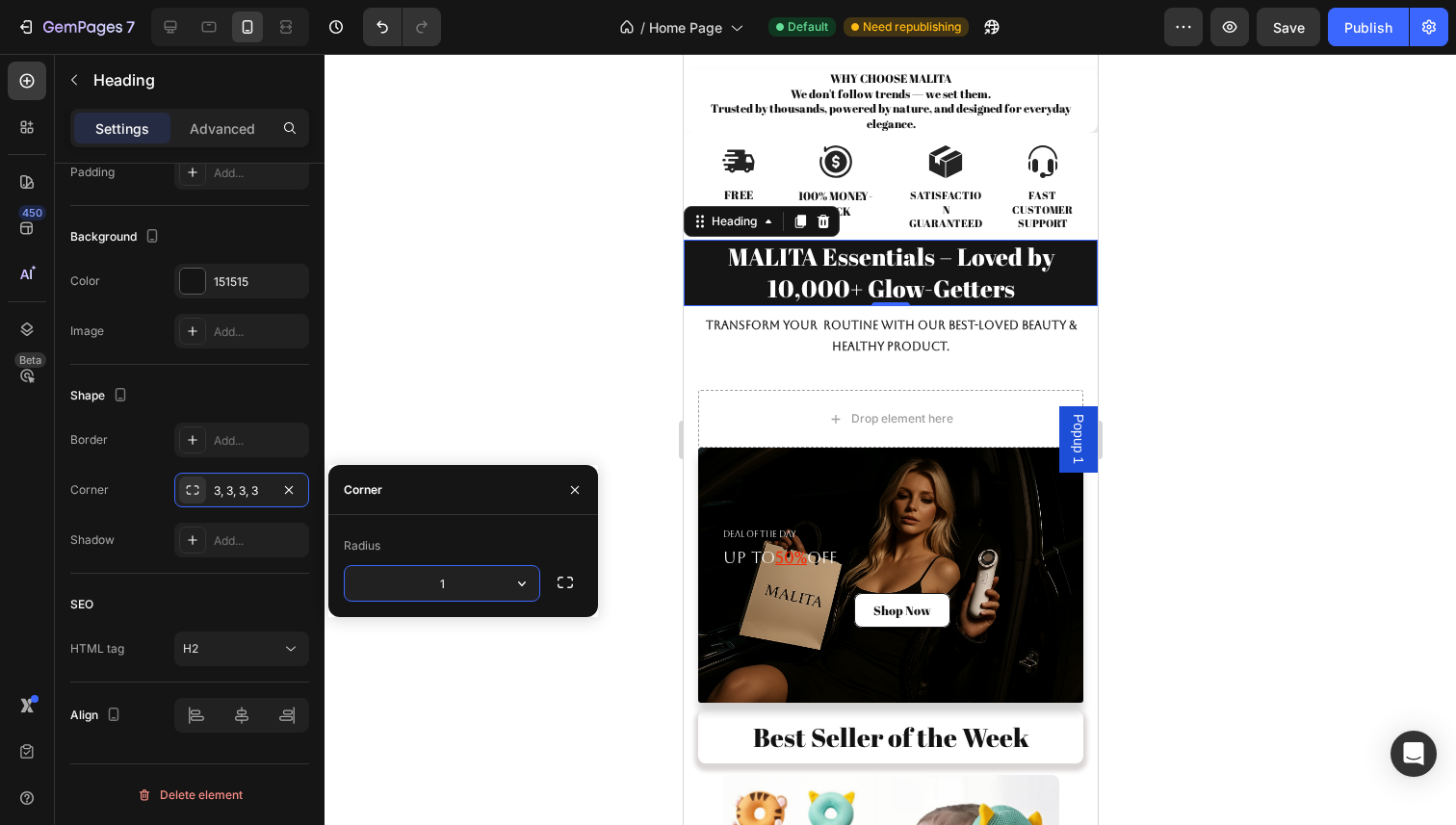 type on "10" 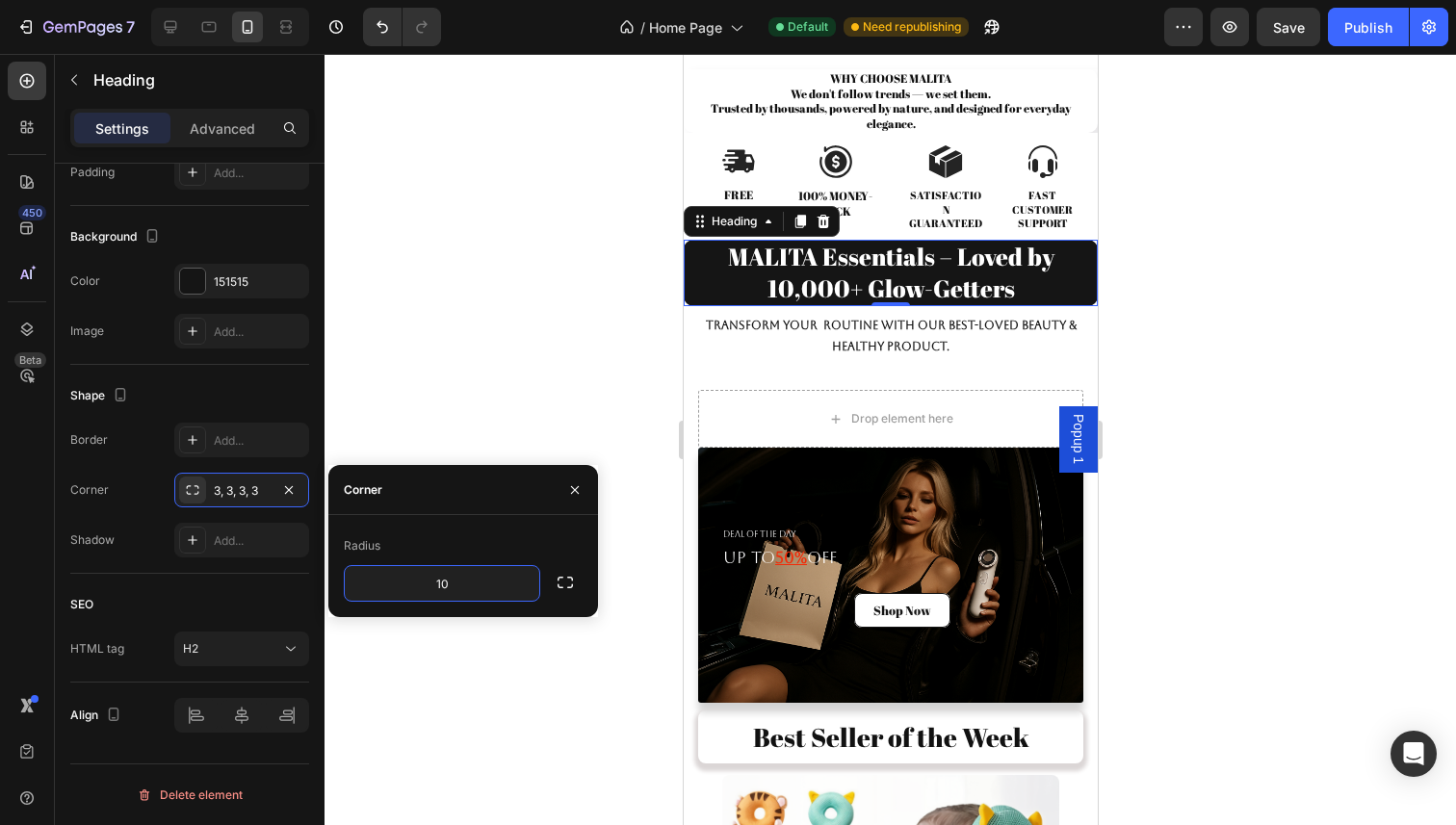 click 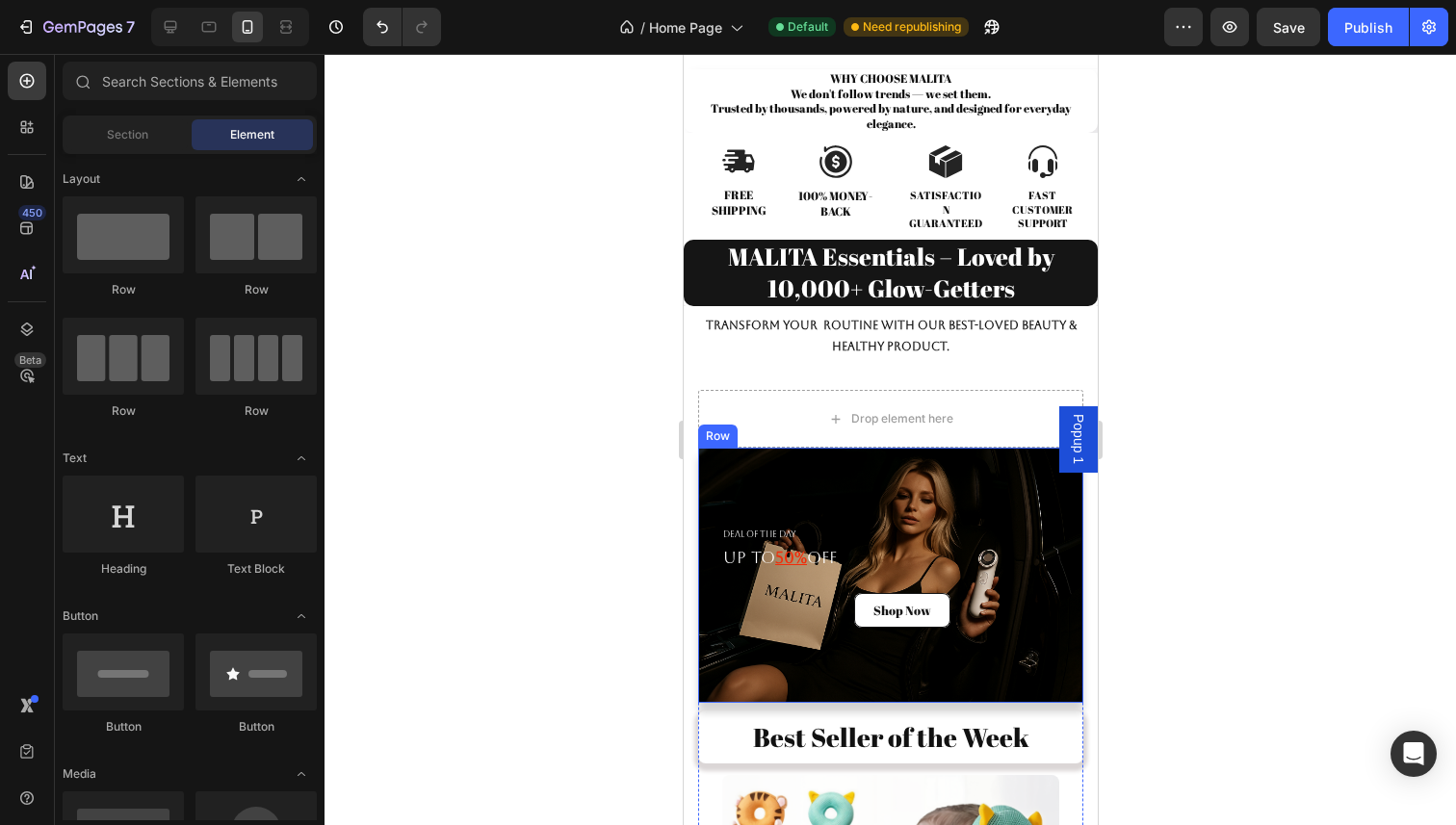 click on "Deal of the day Text block Up To  50%  Off Heading Shop Now Button Row" at bounding box center [890, 575] 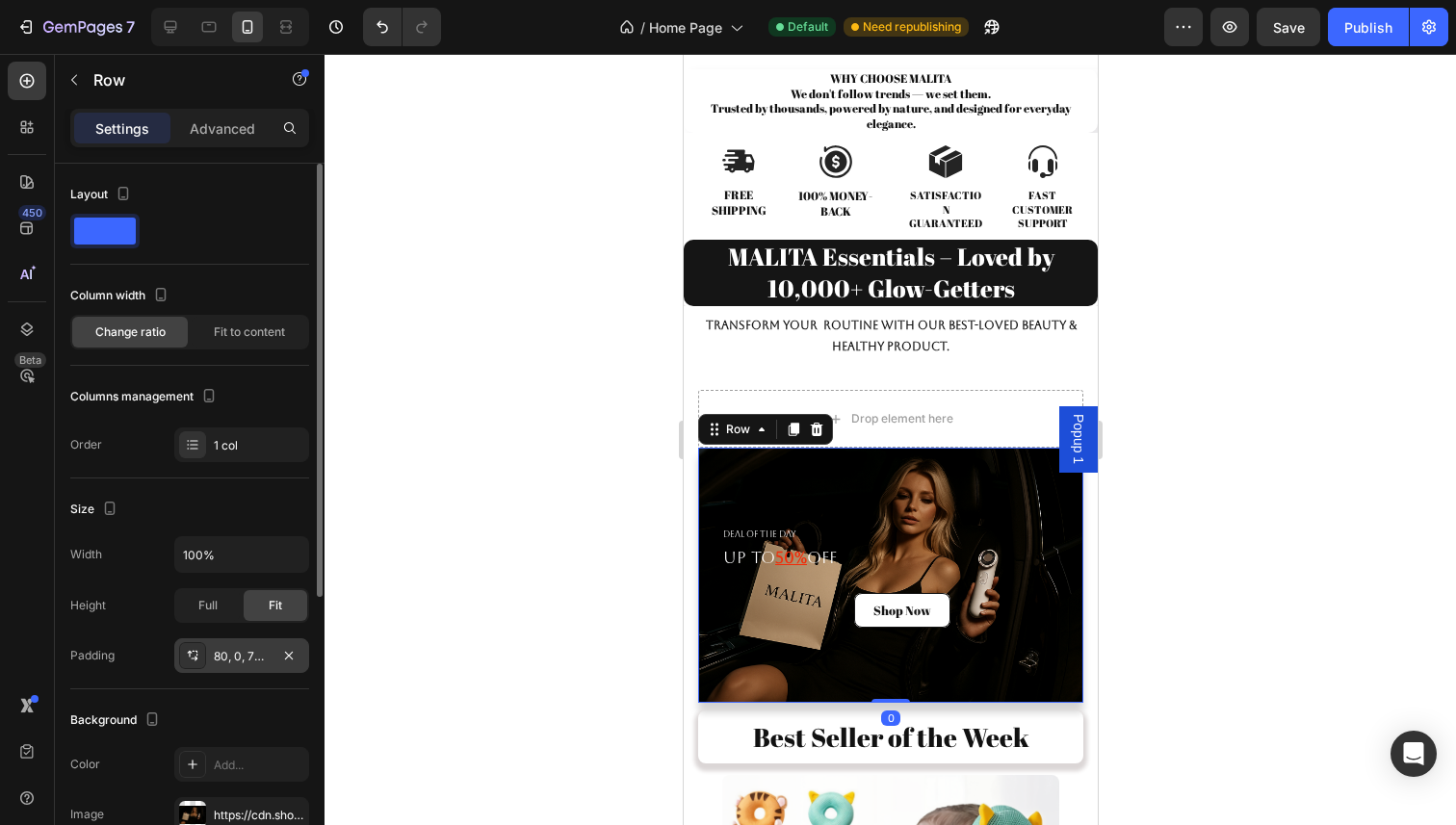 click on "80, 0, 72, 24" at bounding box center [242, 657] 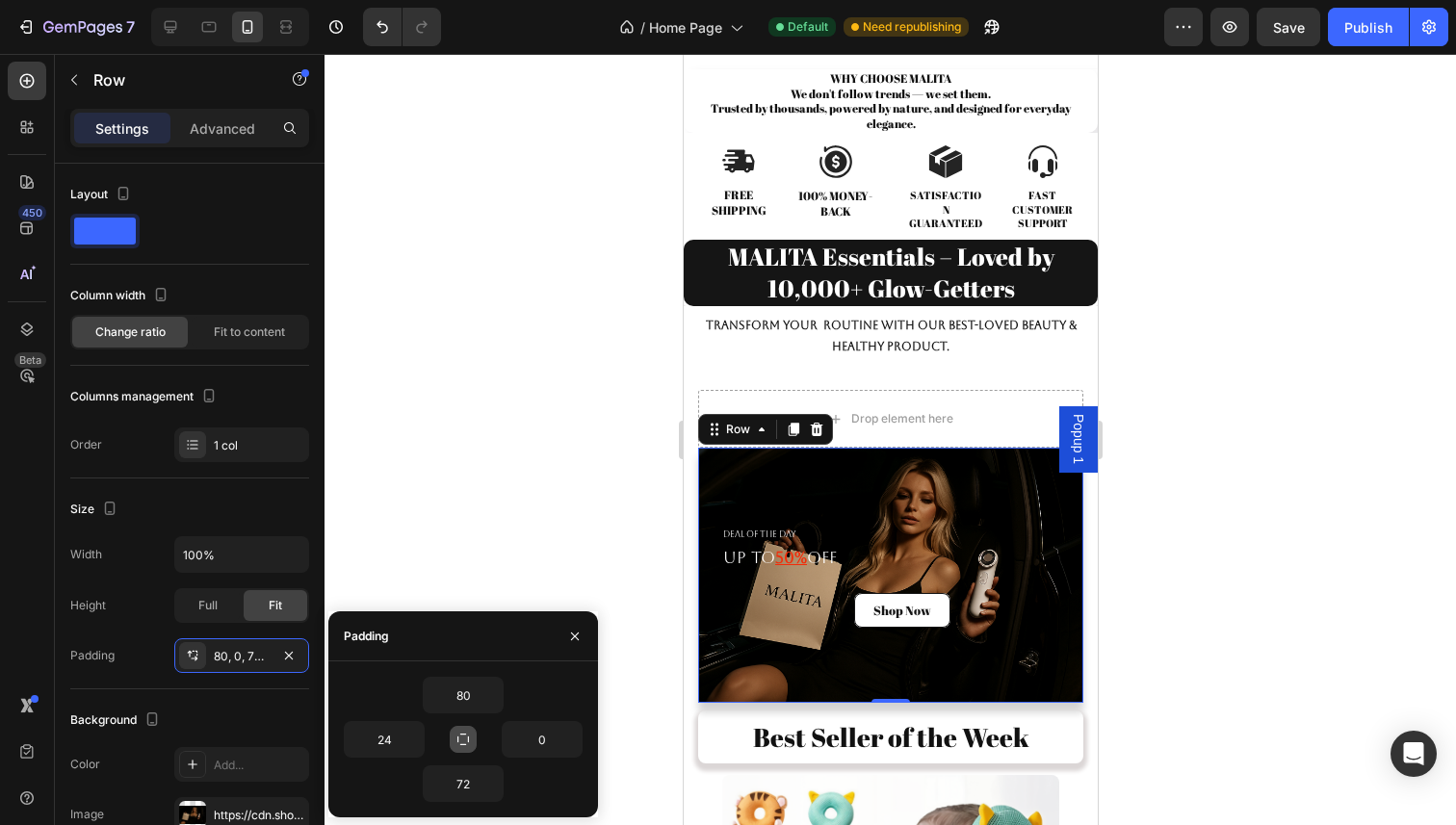 click 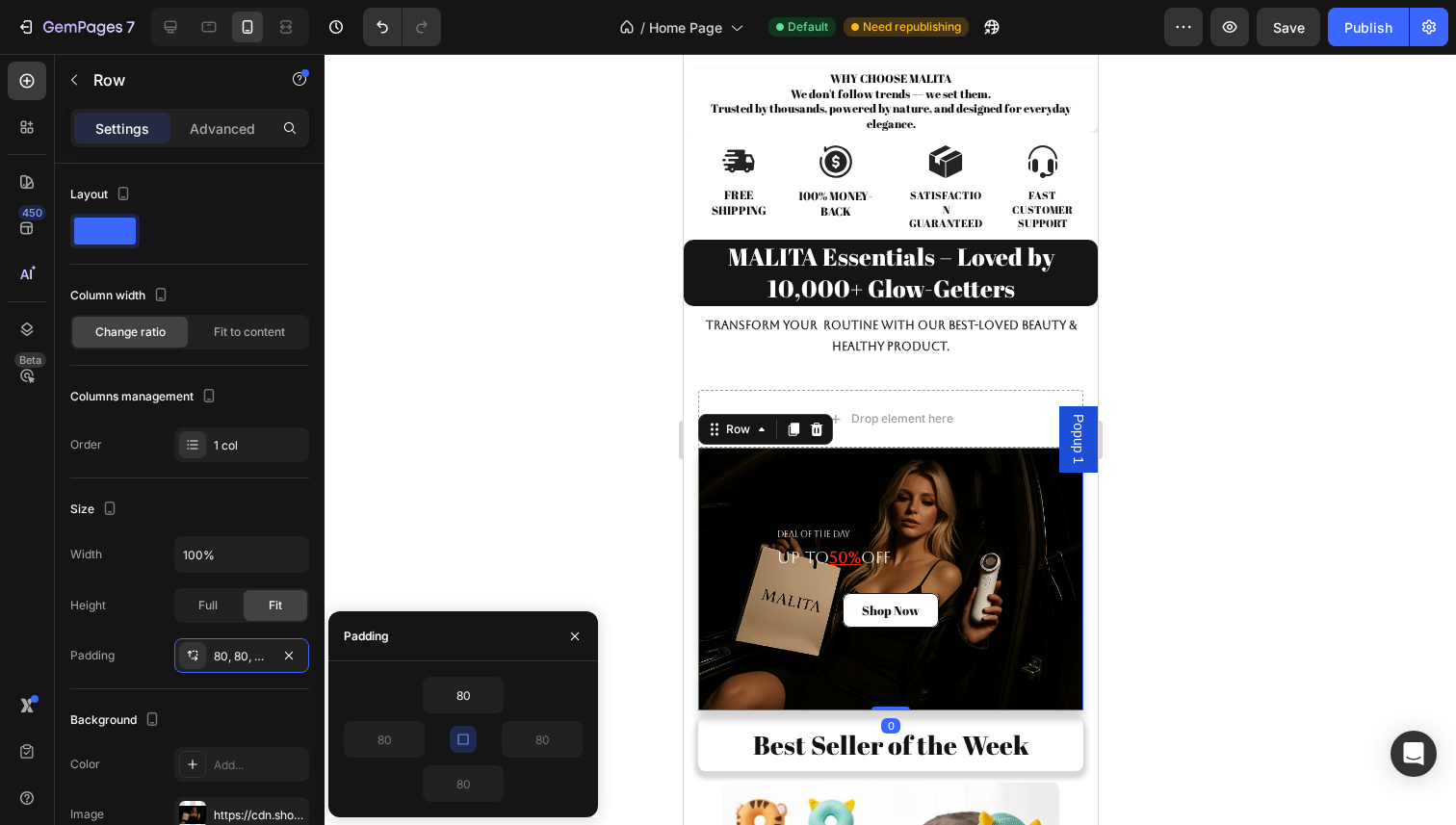 click 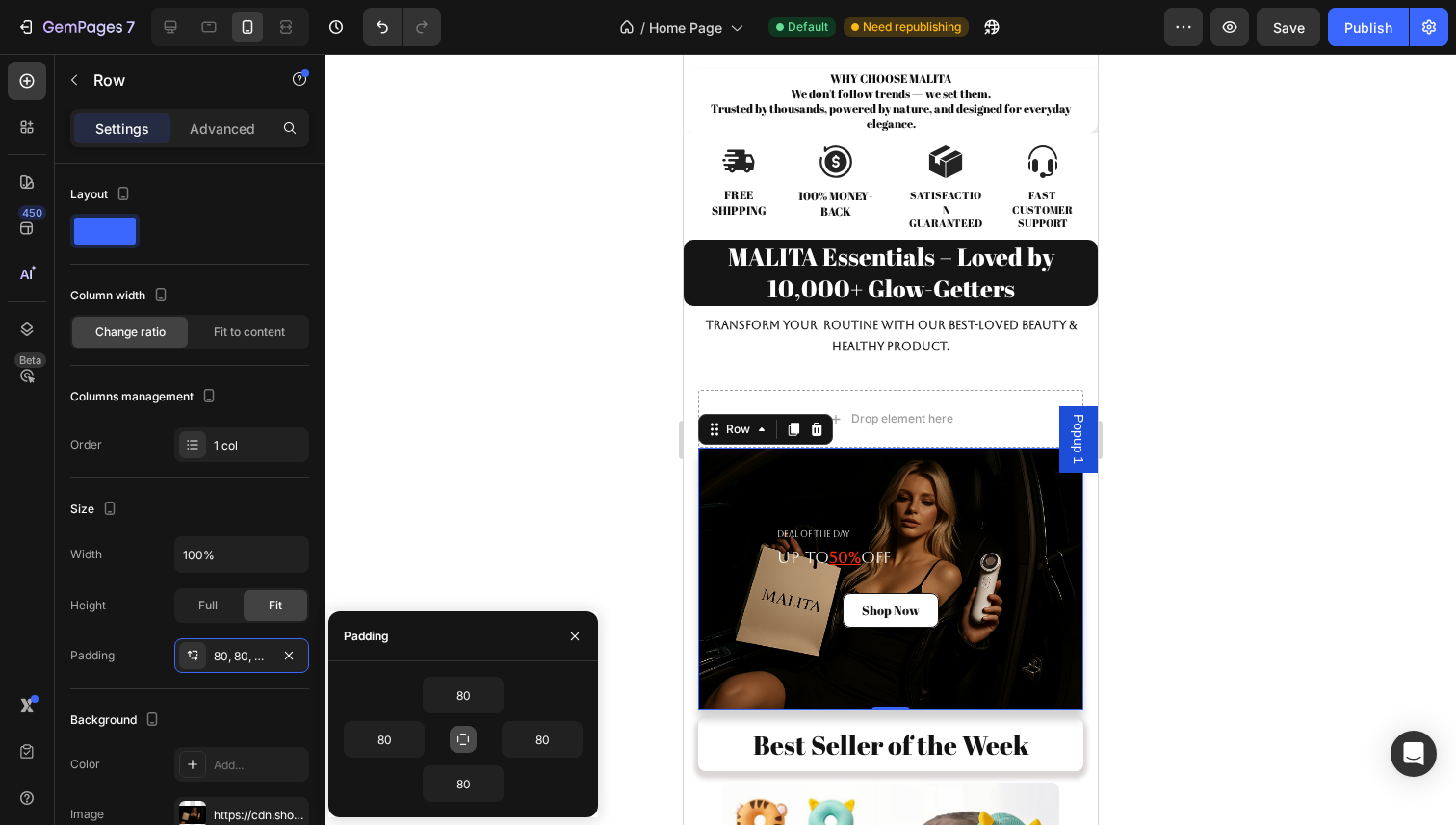 click 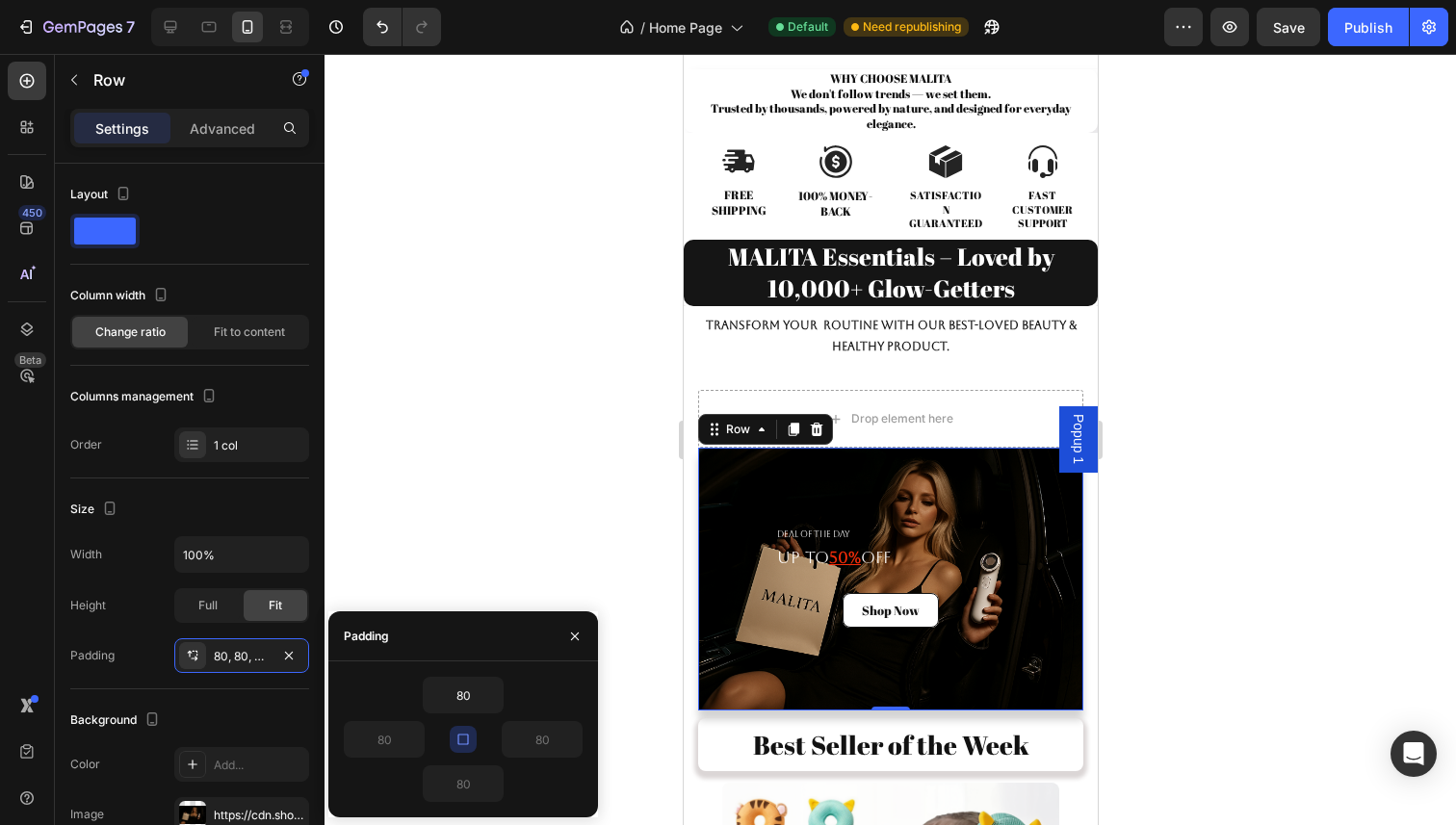 click 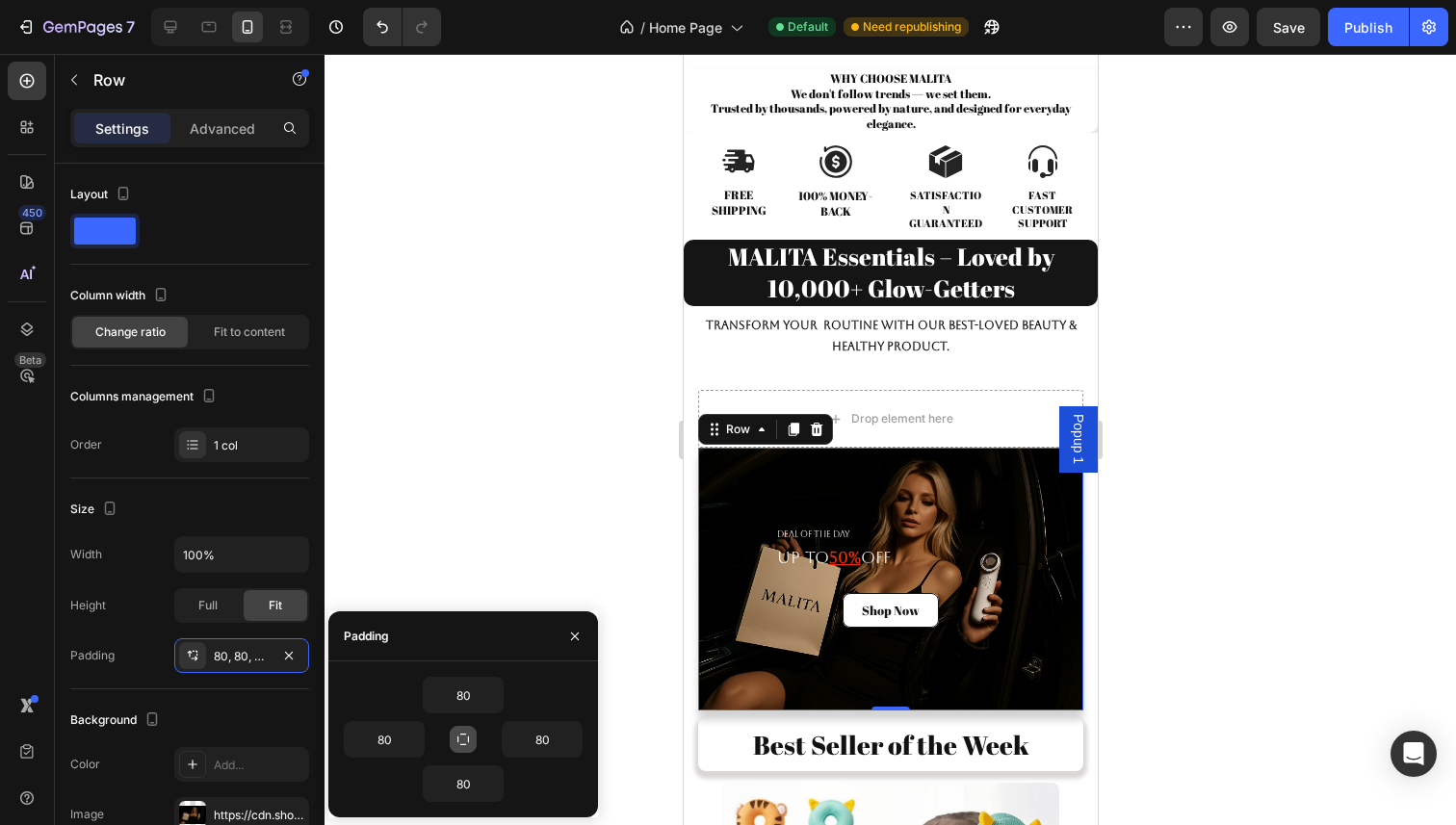 click 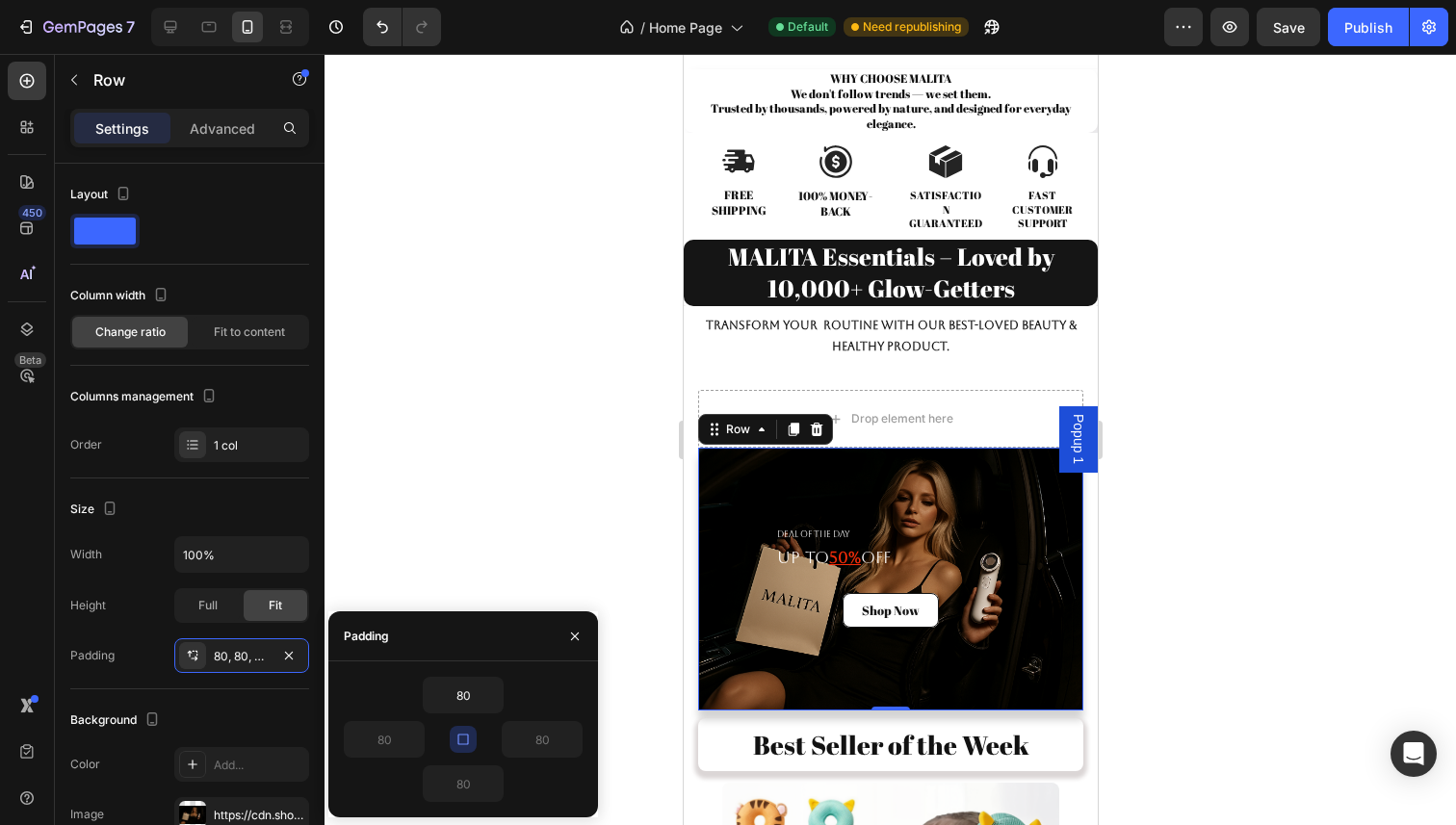 click 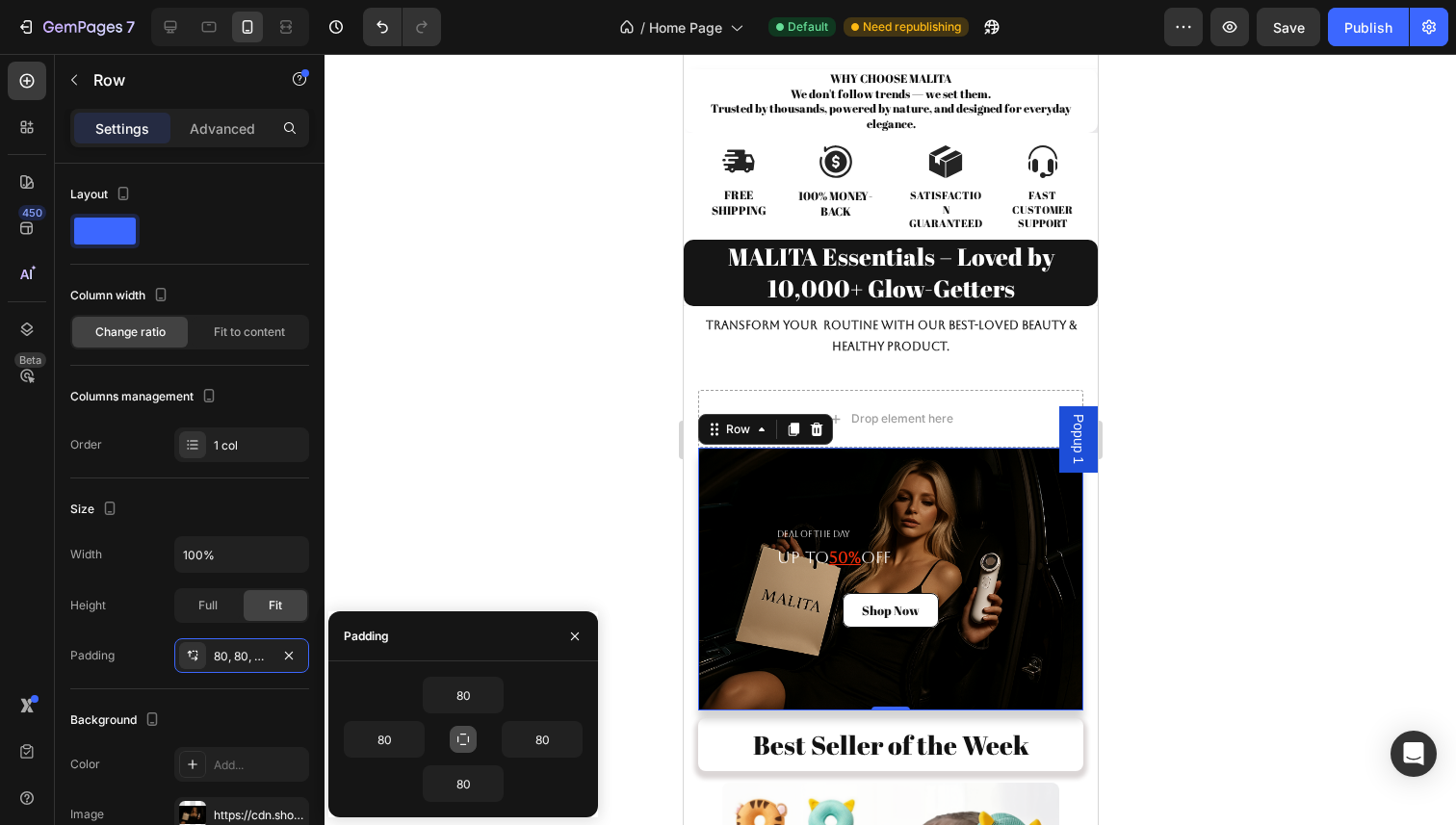 click 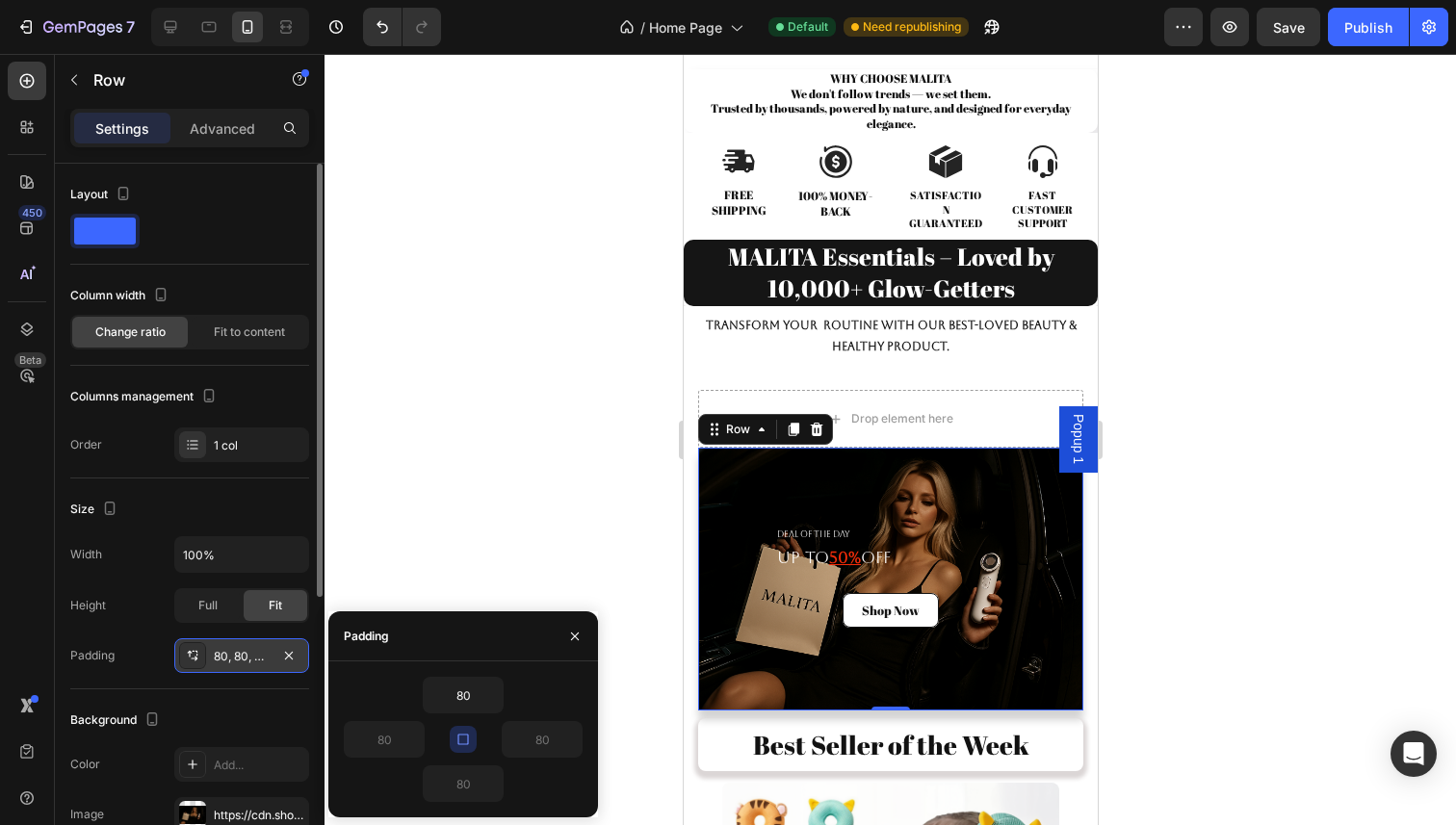 click on "80, 80, 80, 80" at bounding box center (242, 656) 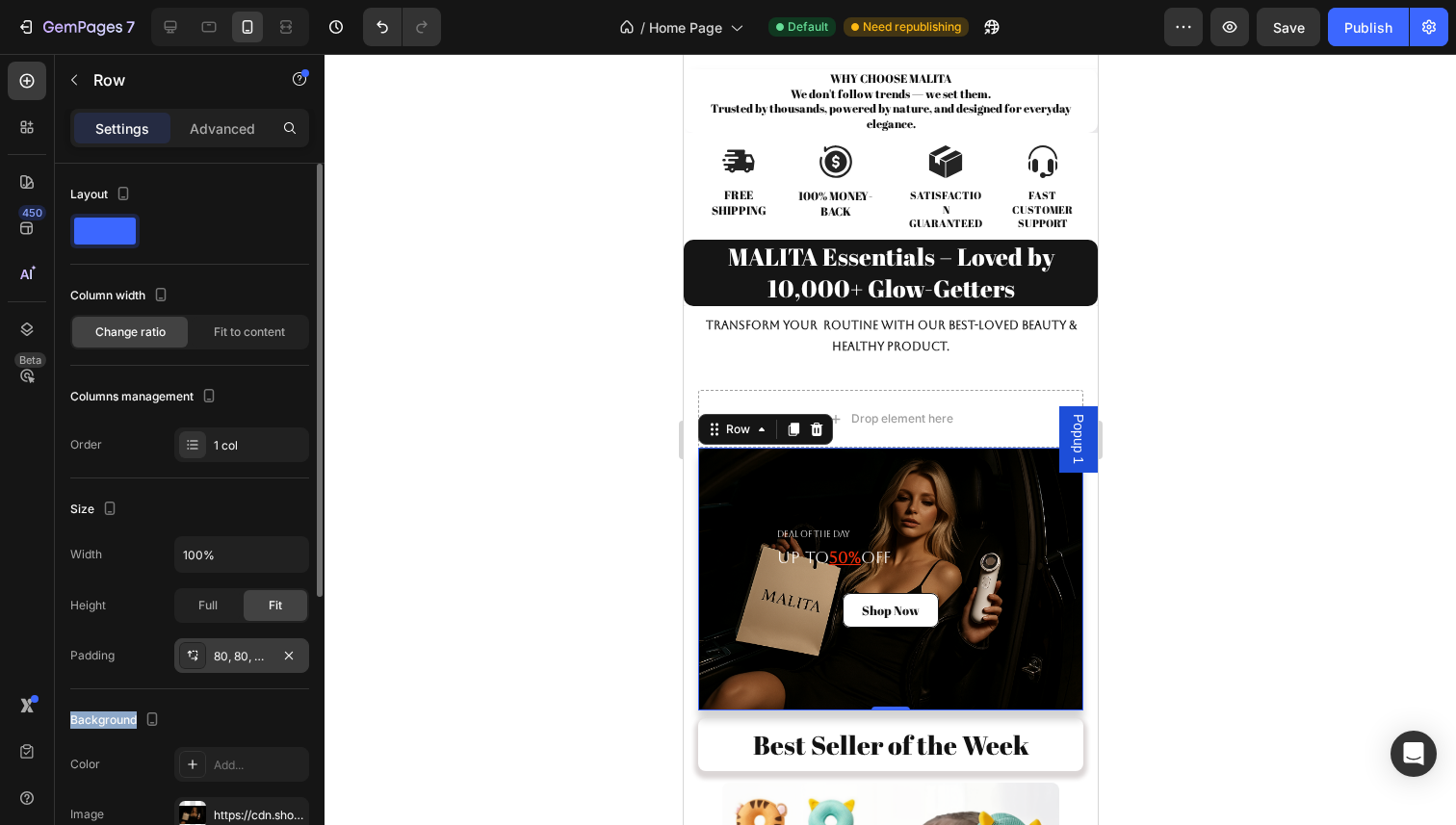 click on "80, 80, 80, 80" at bounding box center (242, 656) 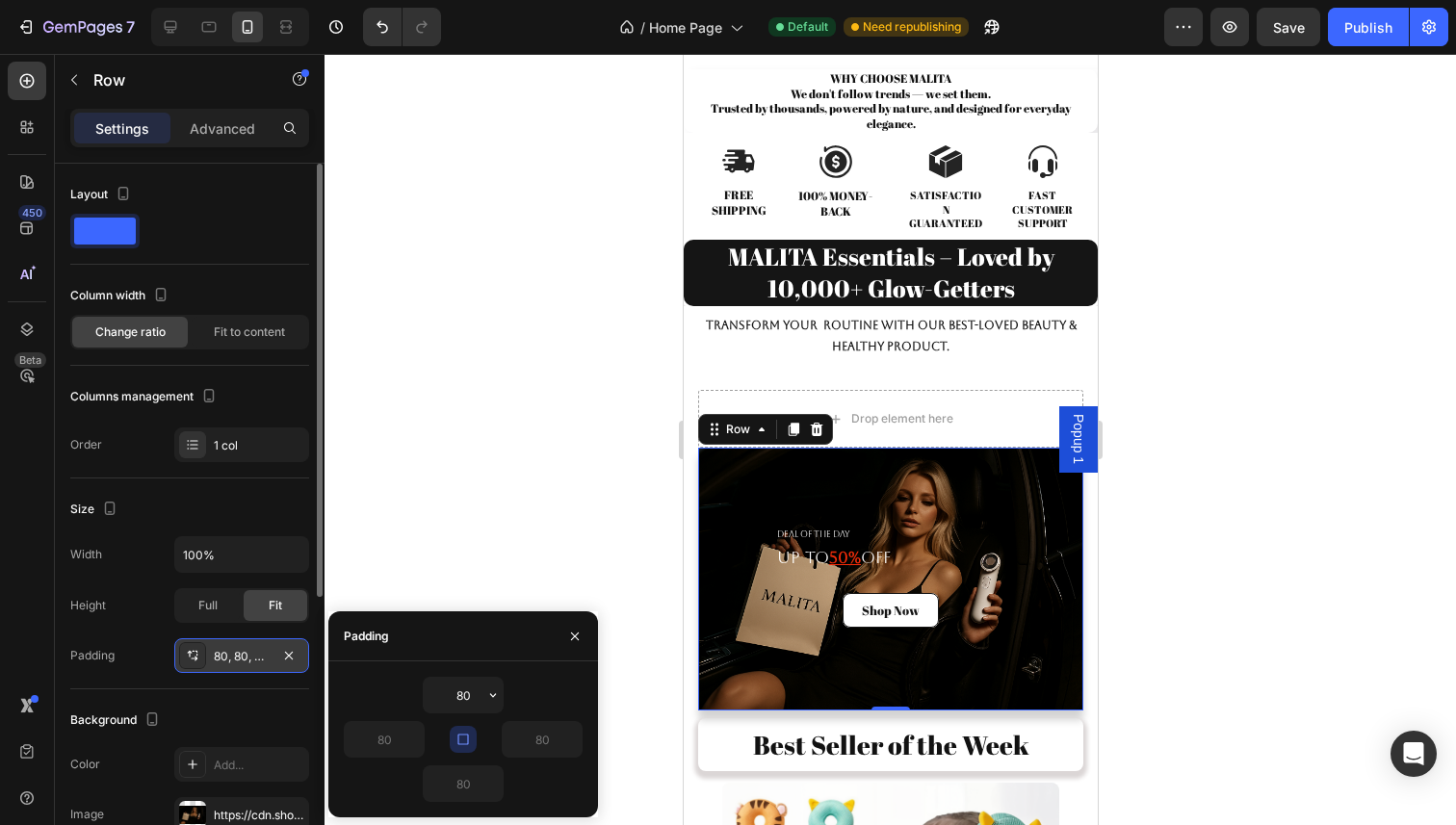 click on "80, 80, 80, 80" at bounding box center (242, 657) 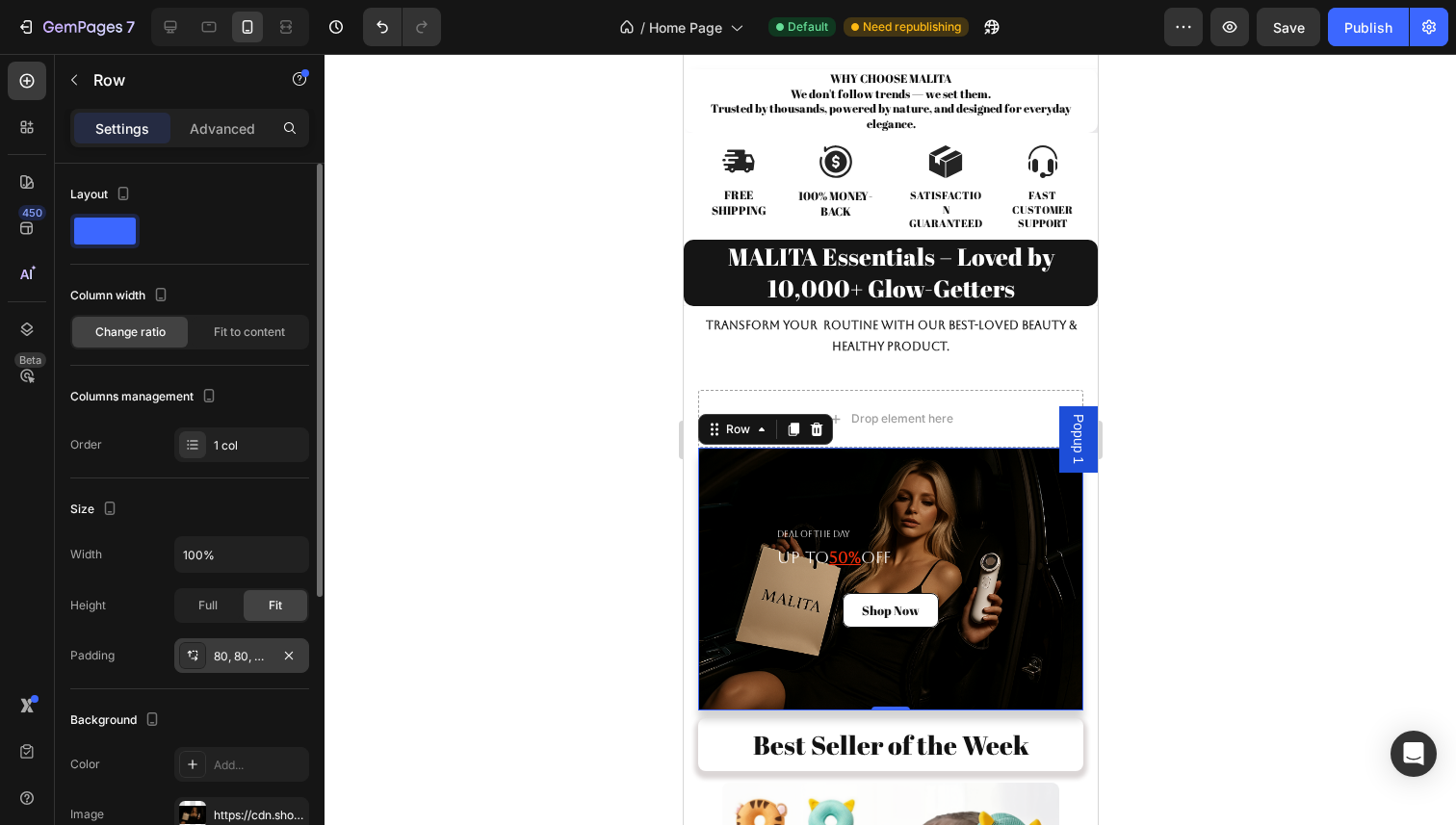click 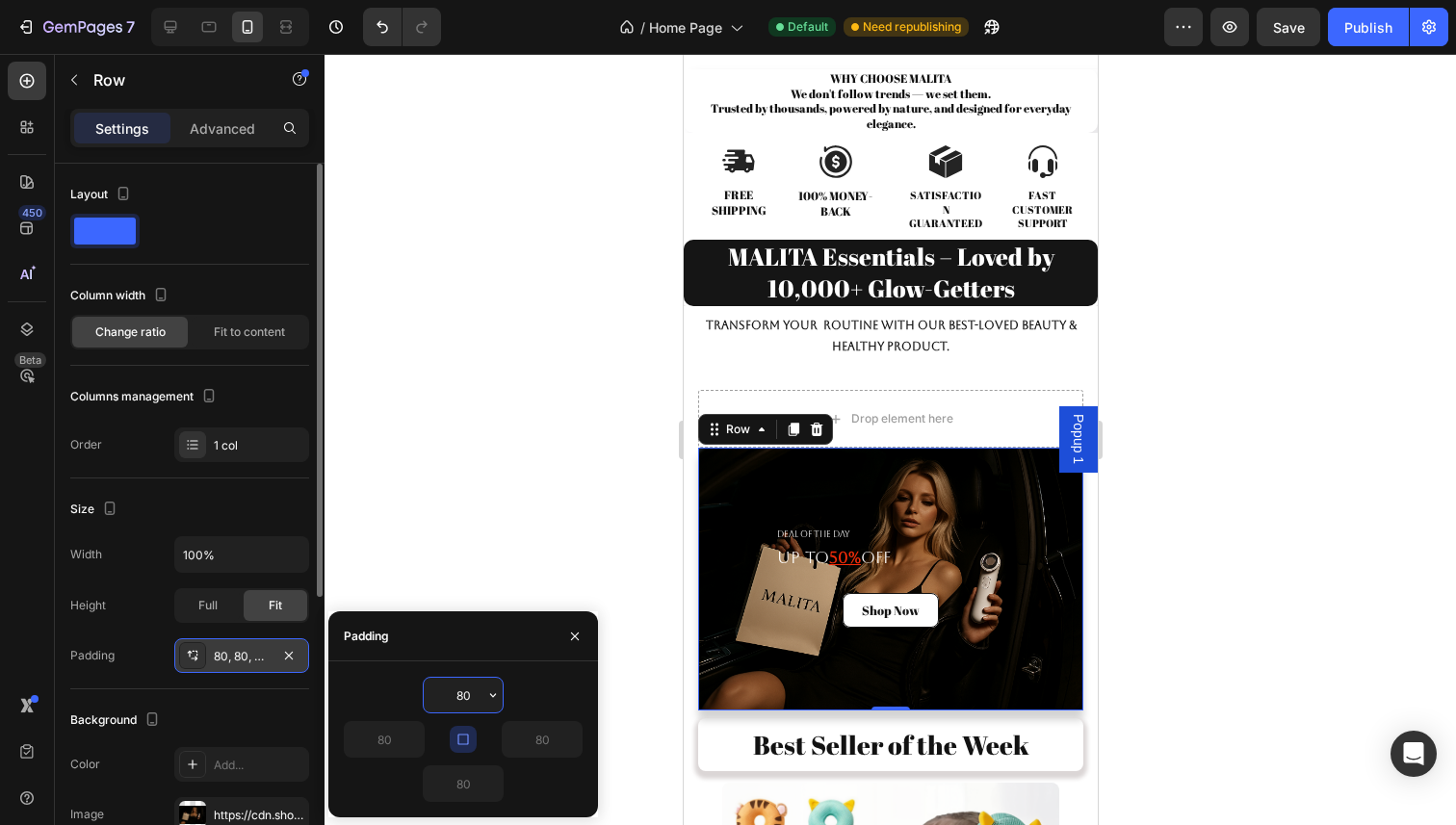 click 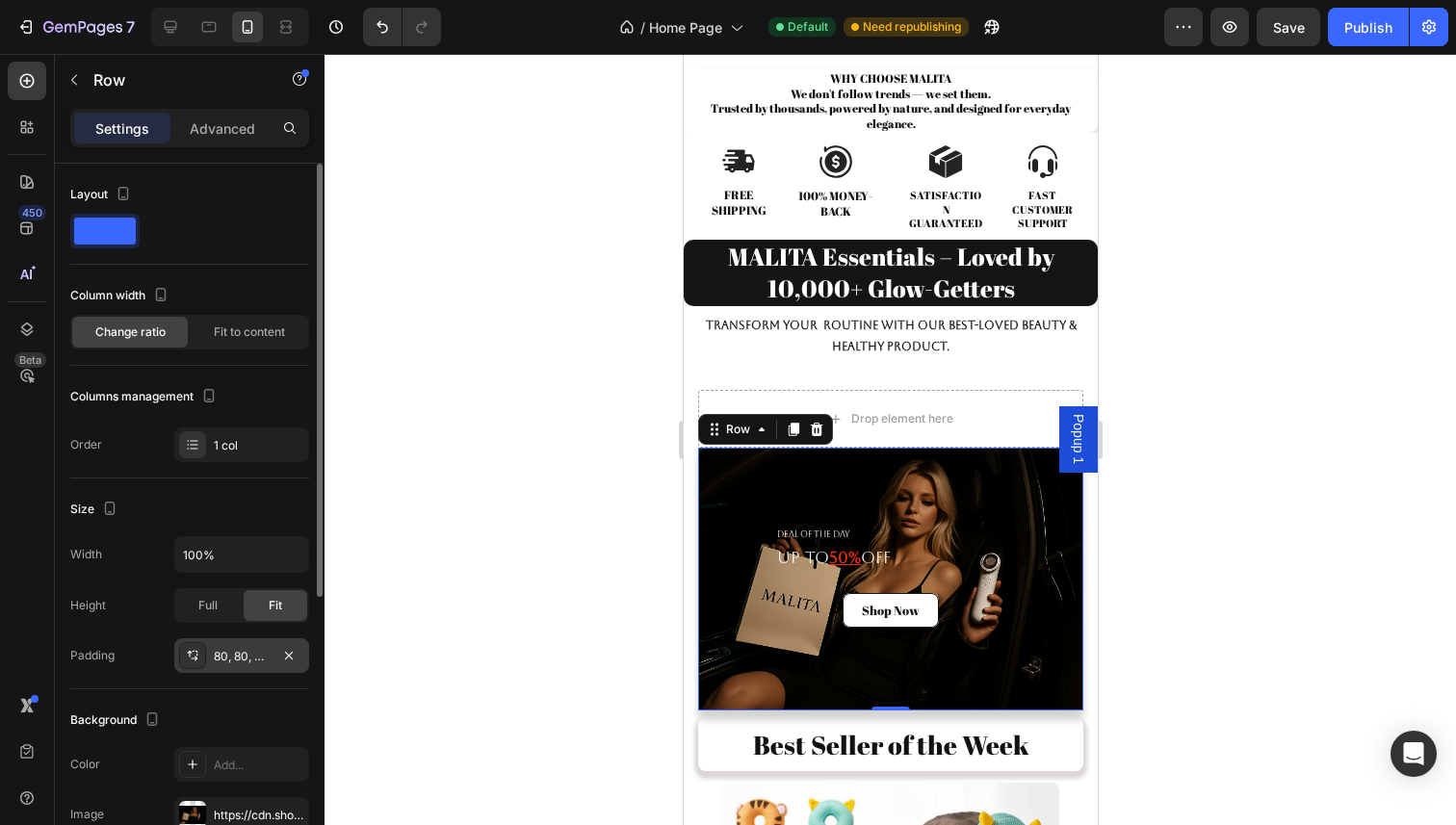 click 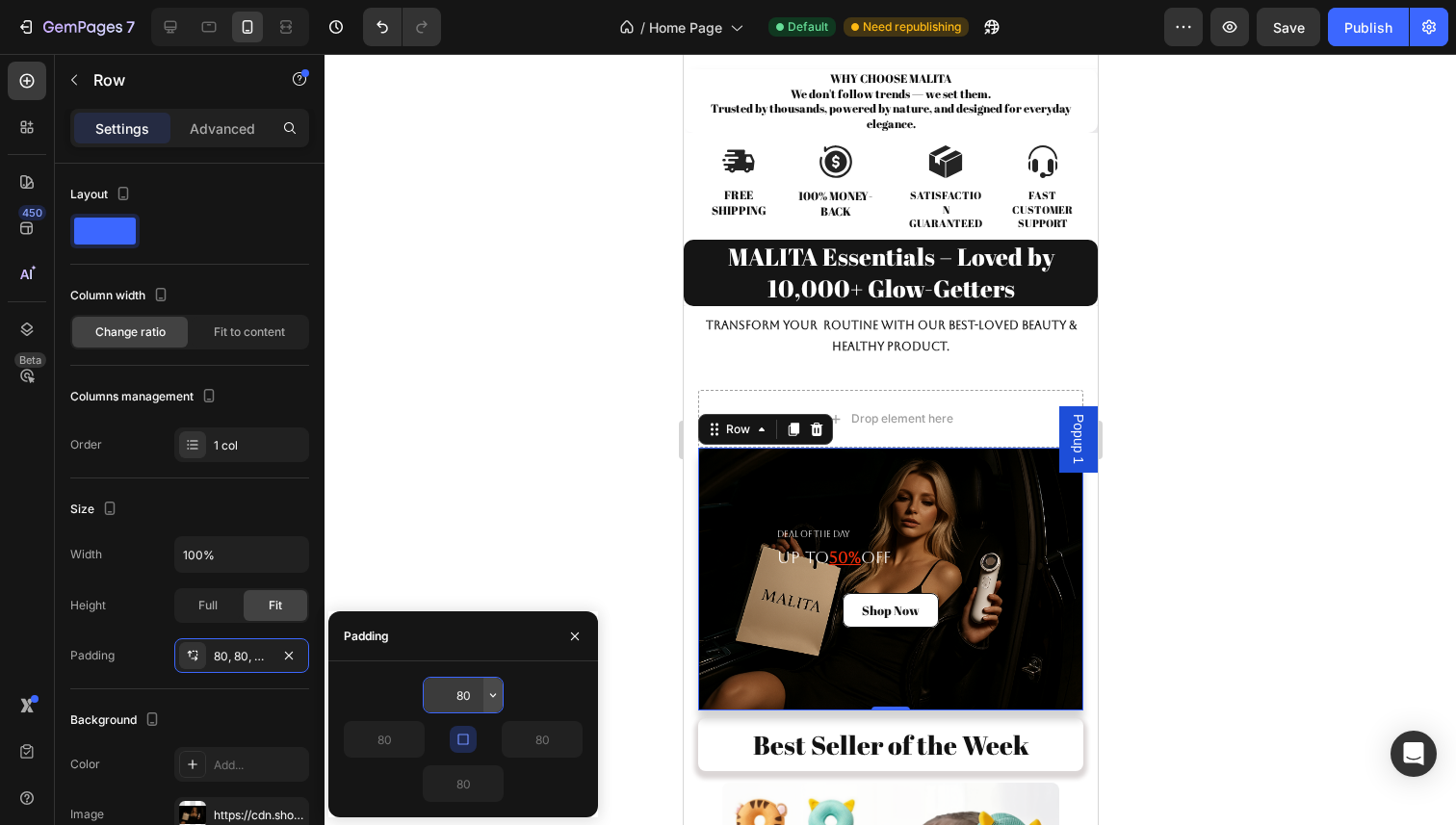 click 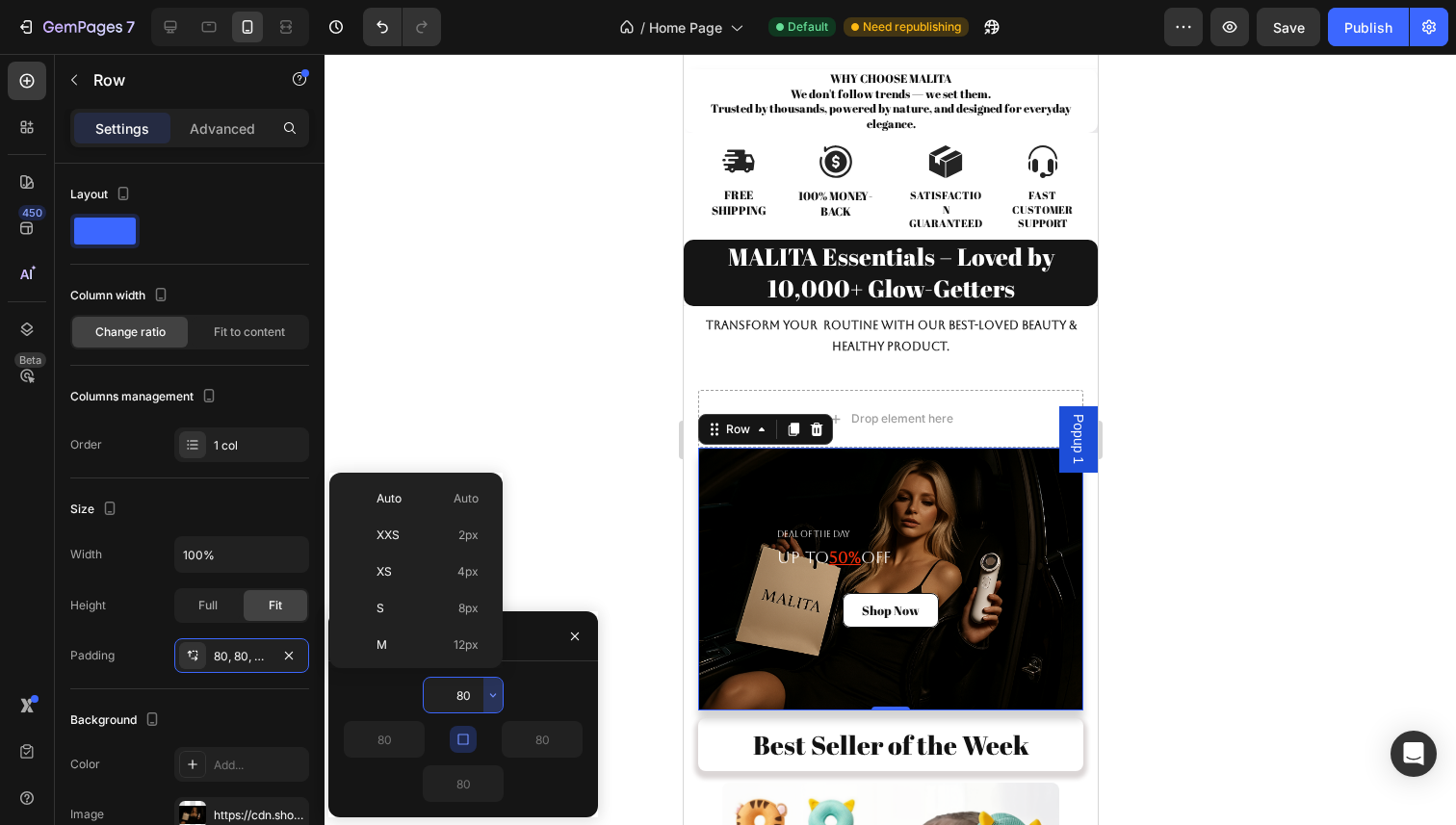 scroll, scrollTop: 208, scrollLeft: 0, axis: vertical 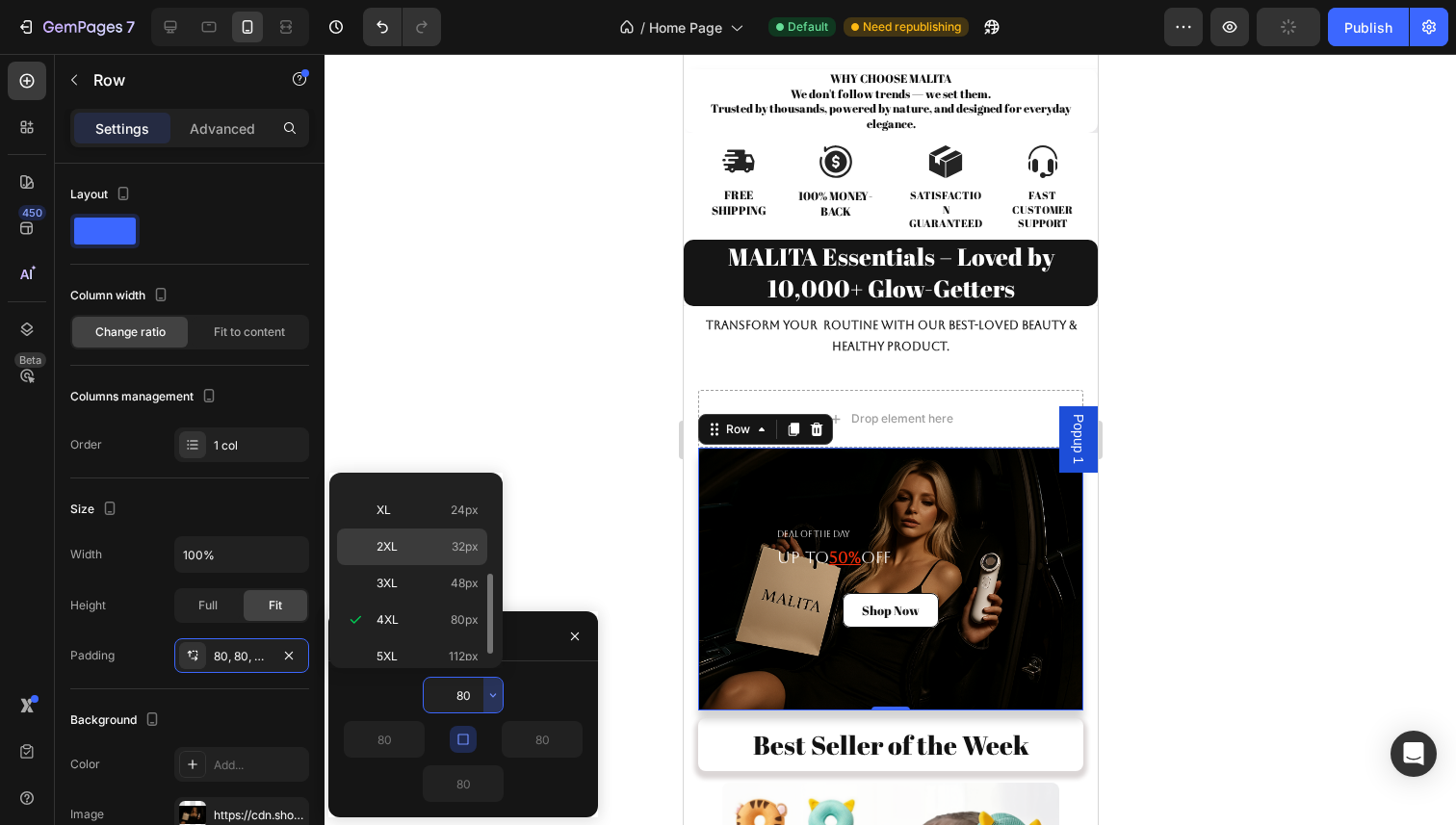click on "2XL 32px" 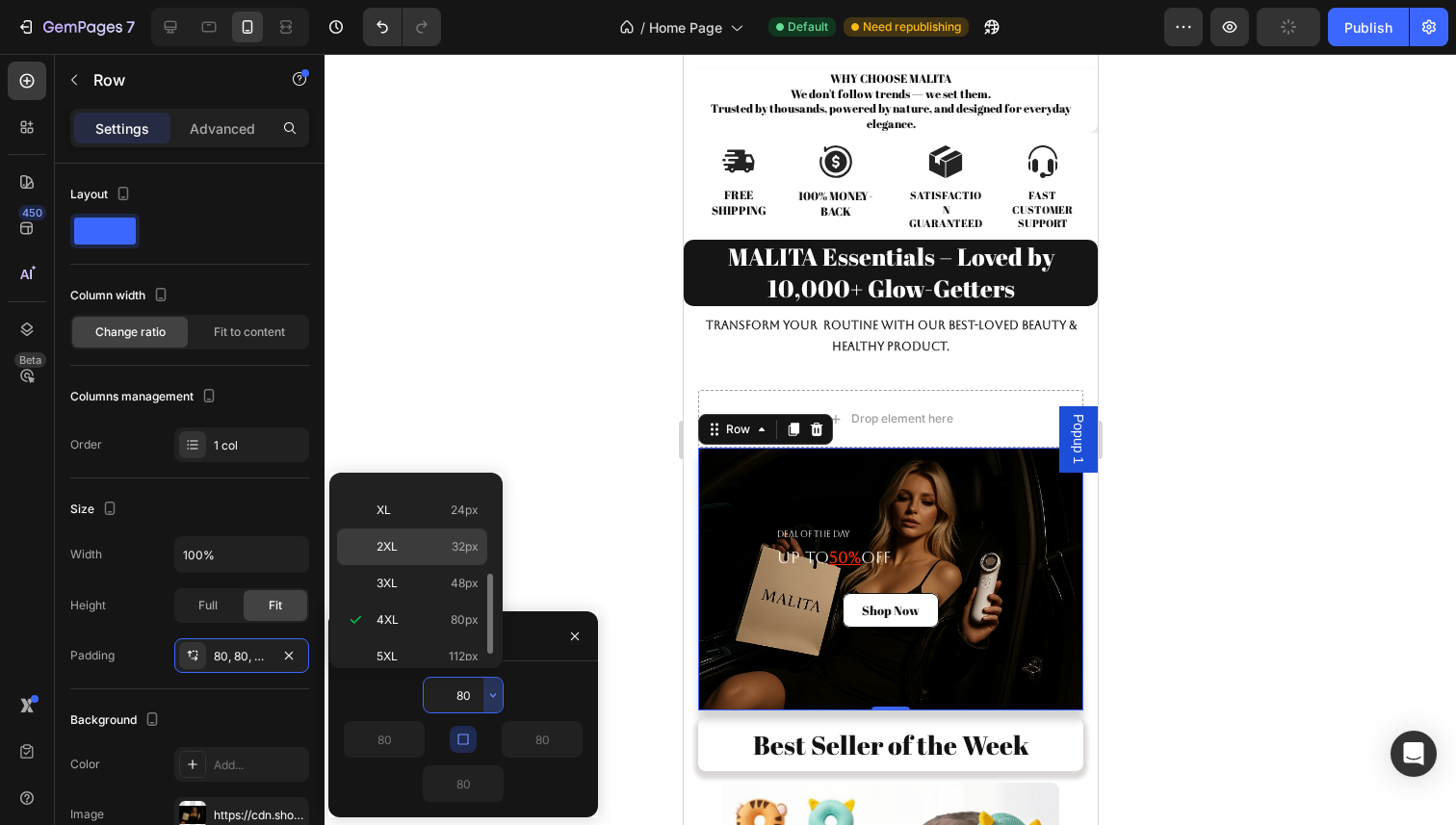 type on "32" 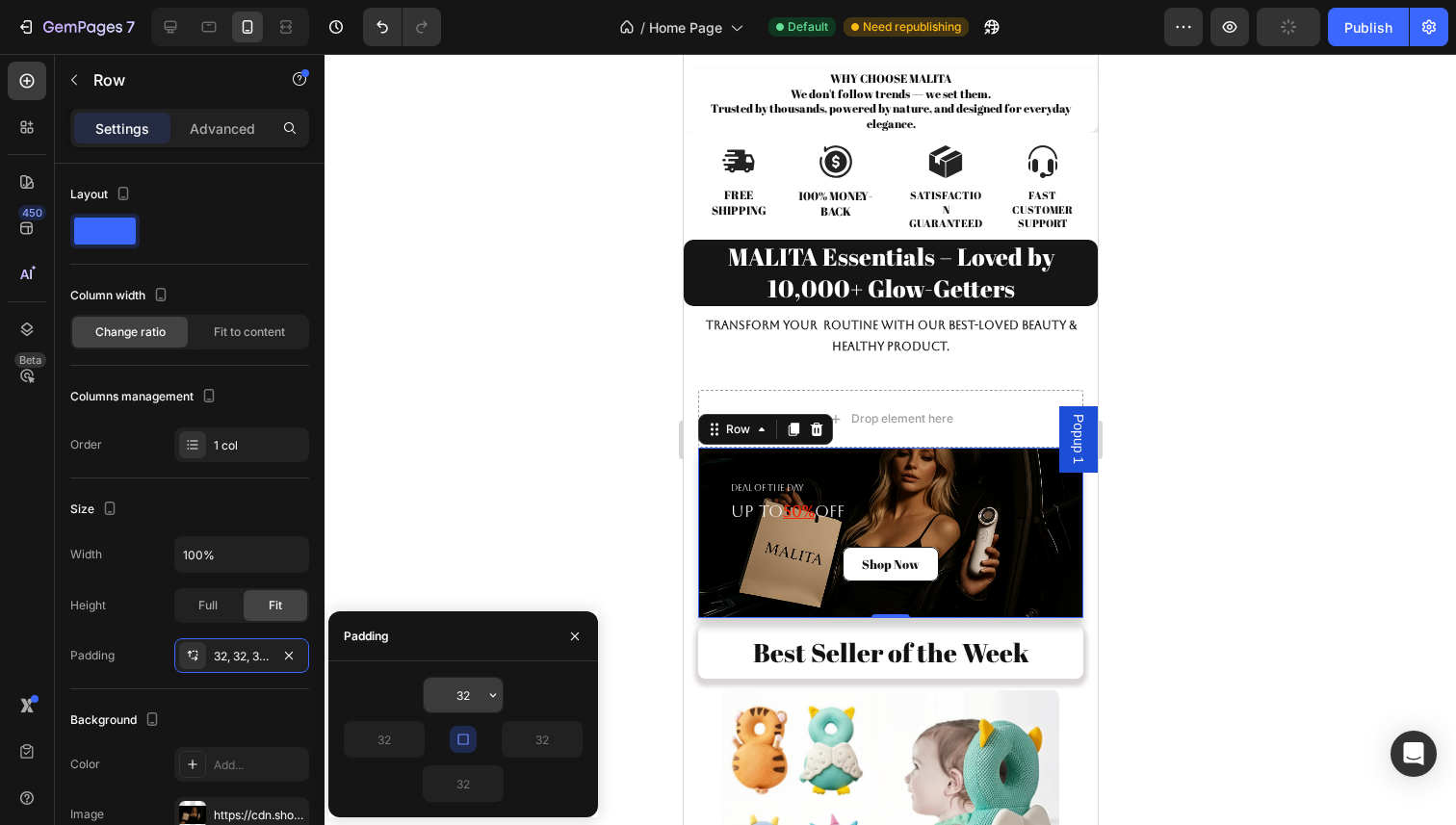 click on "32" at bounding box center (463, 695) 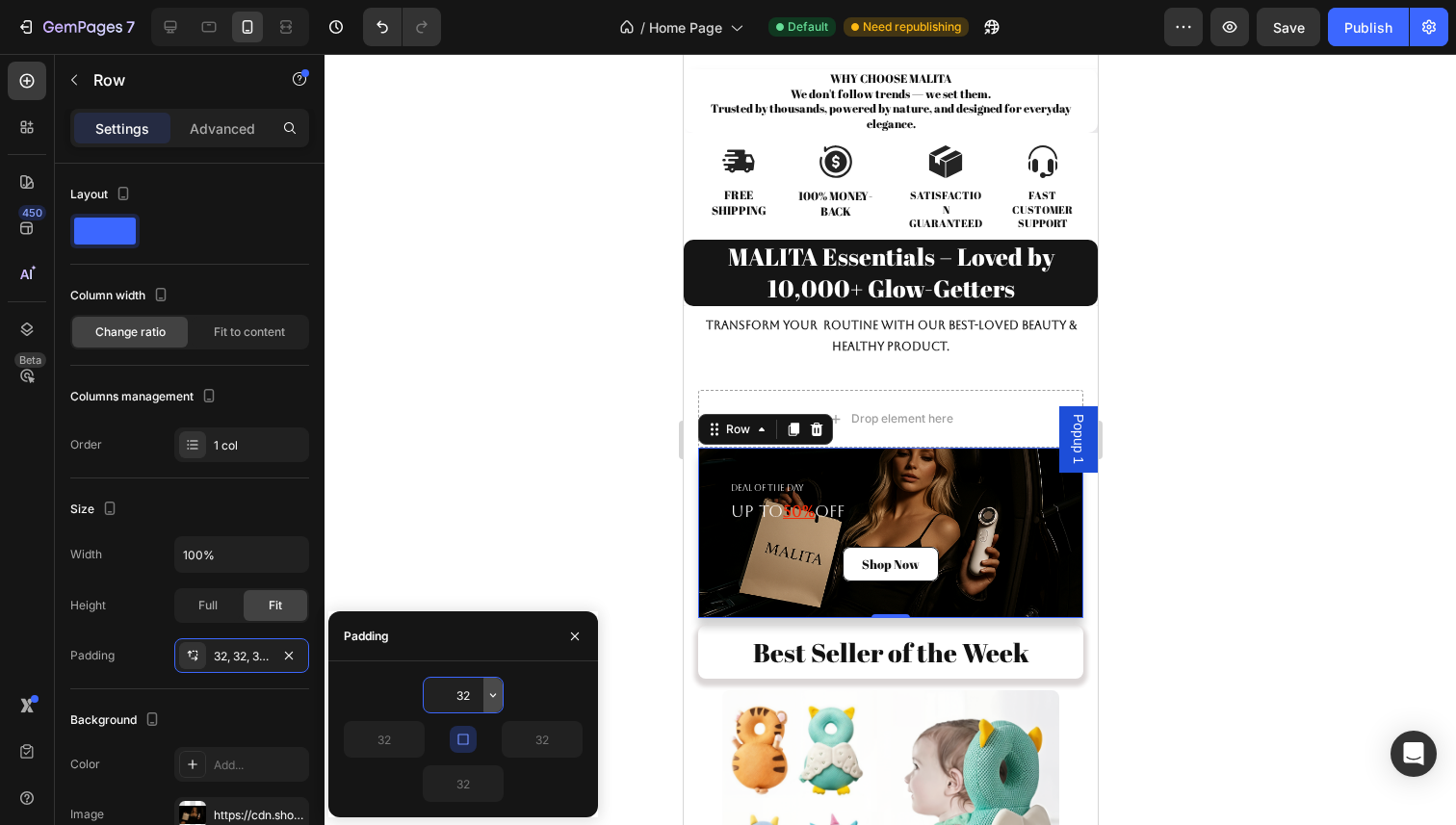 click 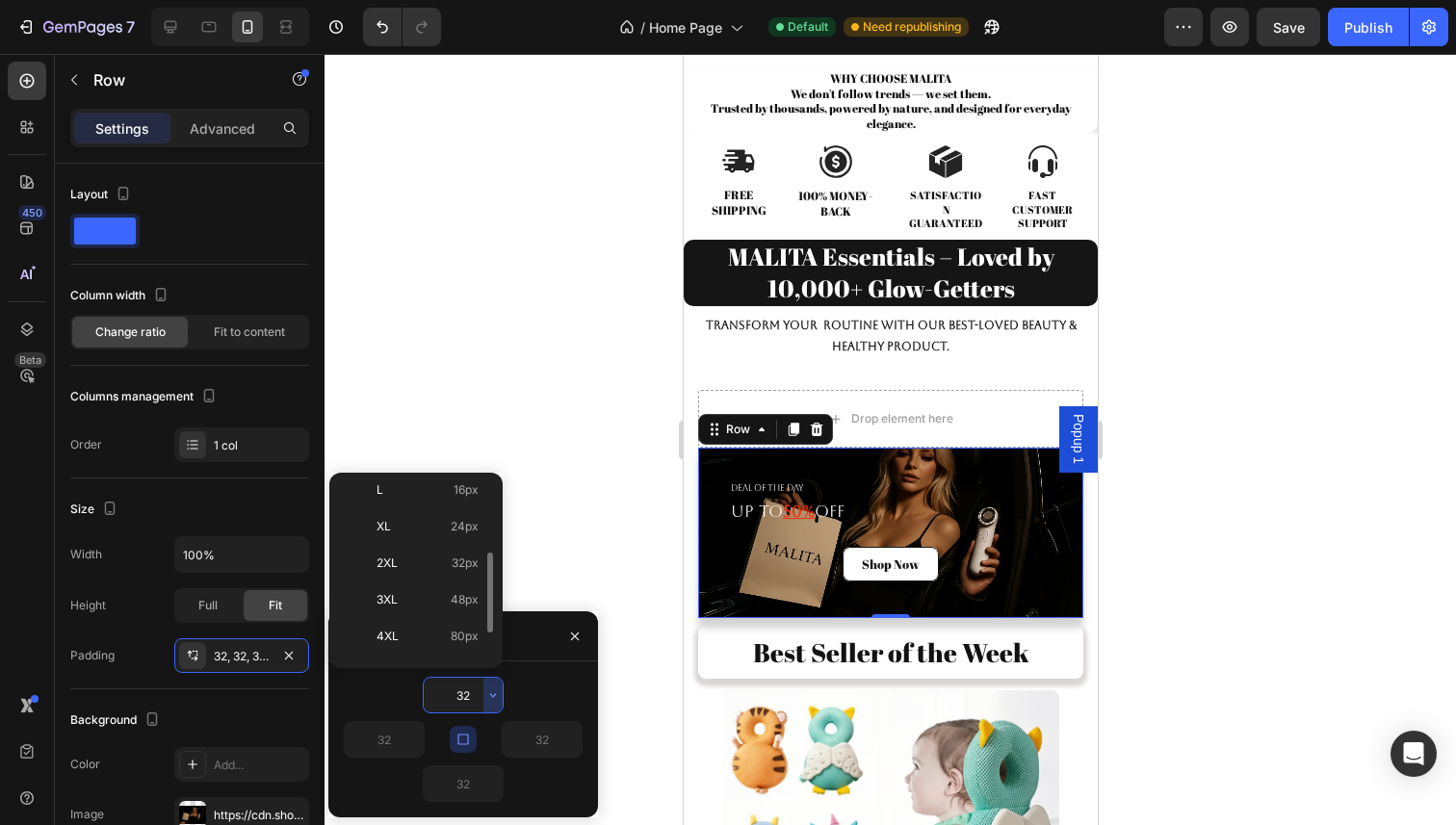 scroll, scrollTop: 222, scrollLeft: 0, axis: vertical 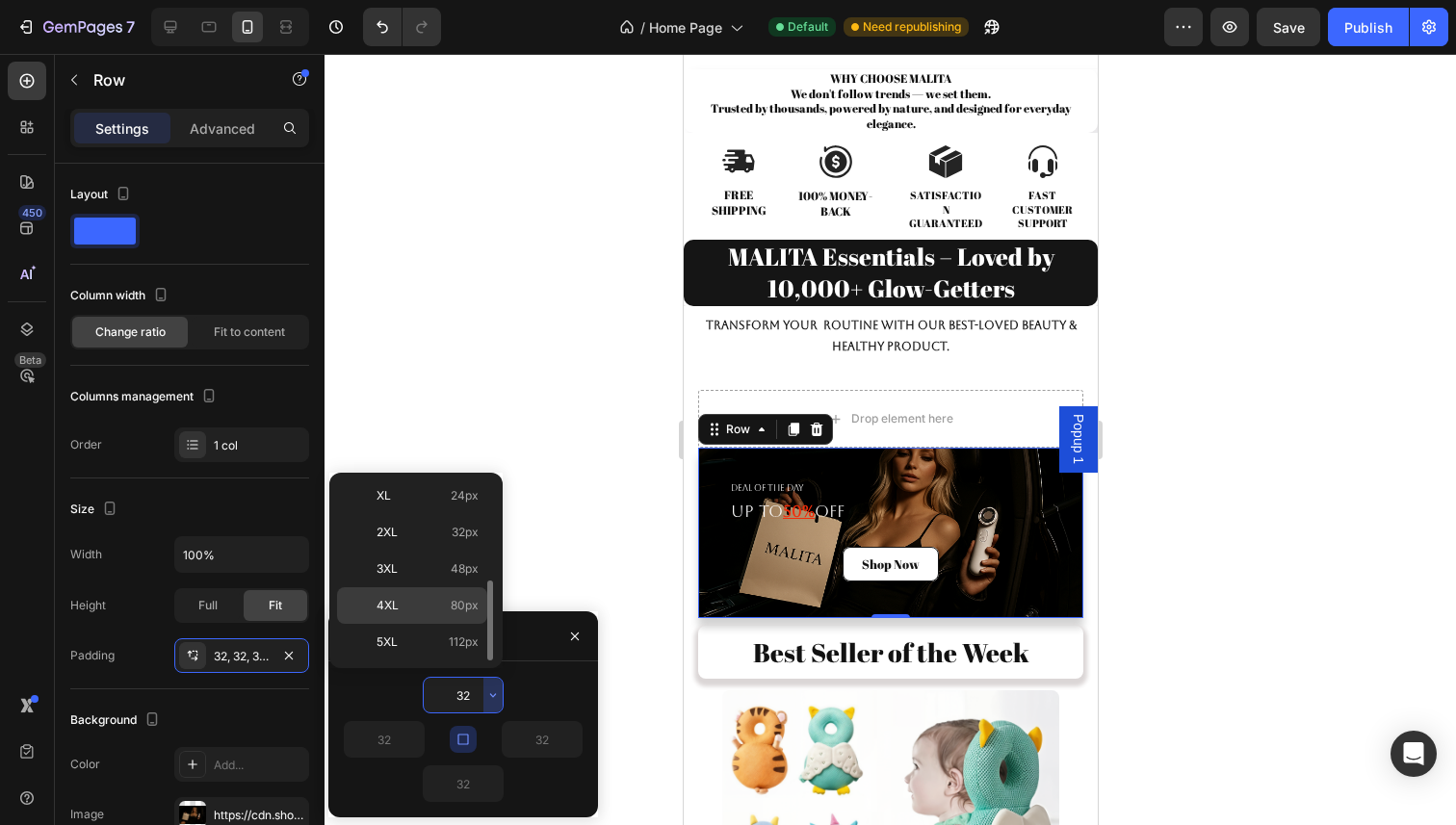 click on "4XL 80px" 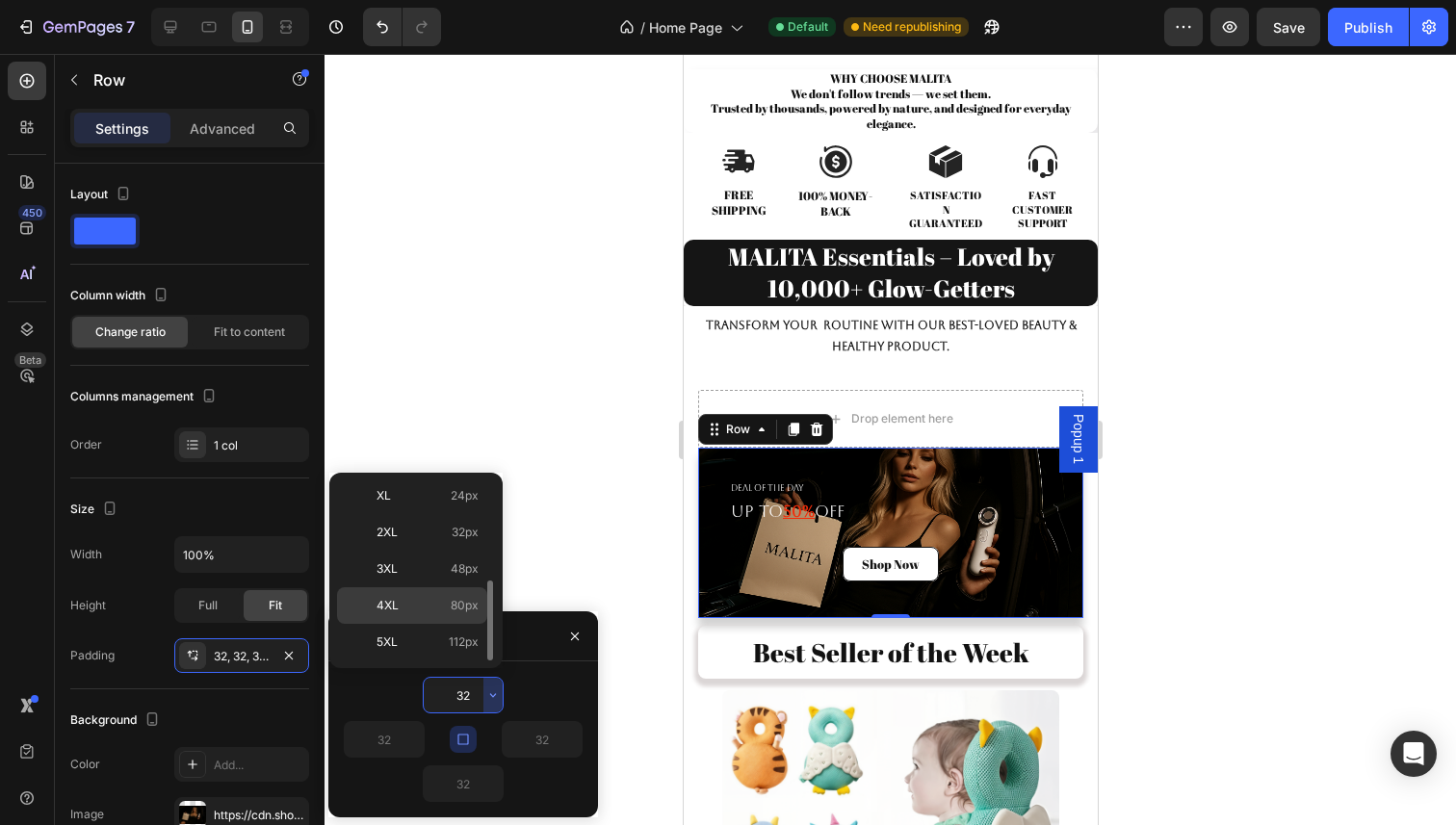 type on "80" 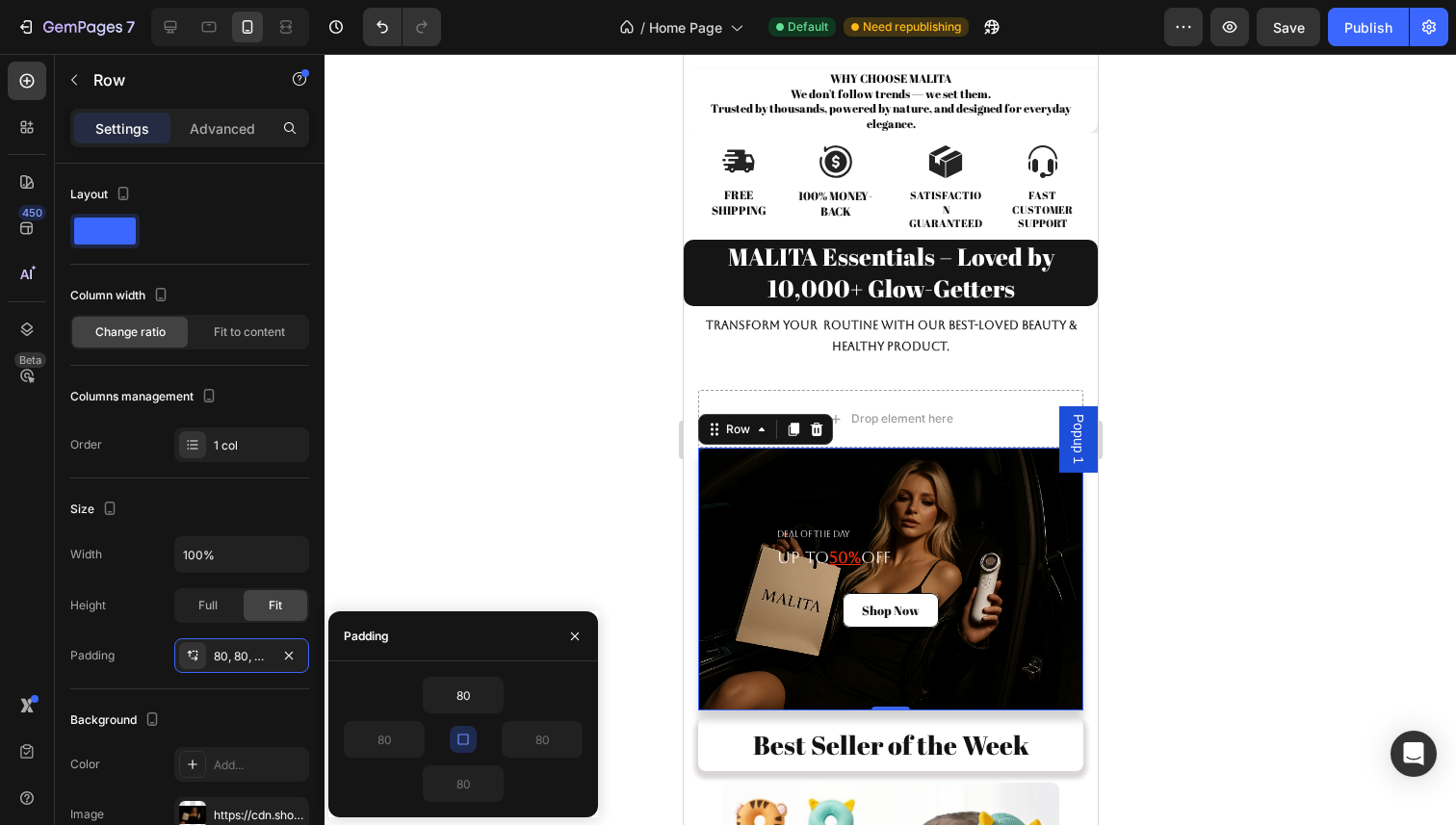 click 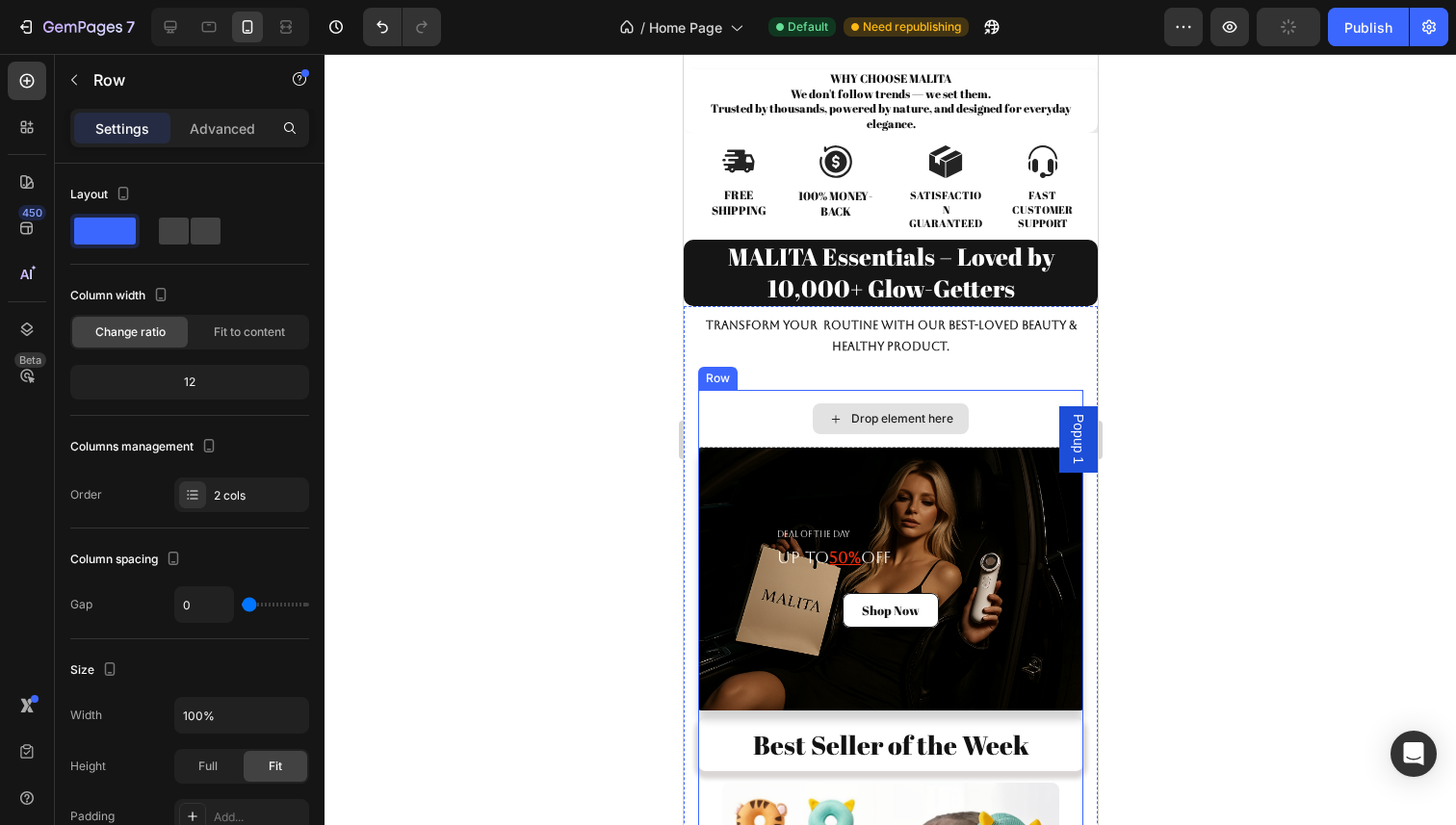 click on "Drop element here" at bounding box center [890, 419] 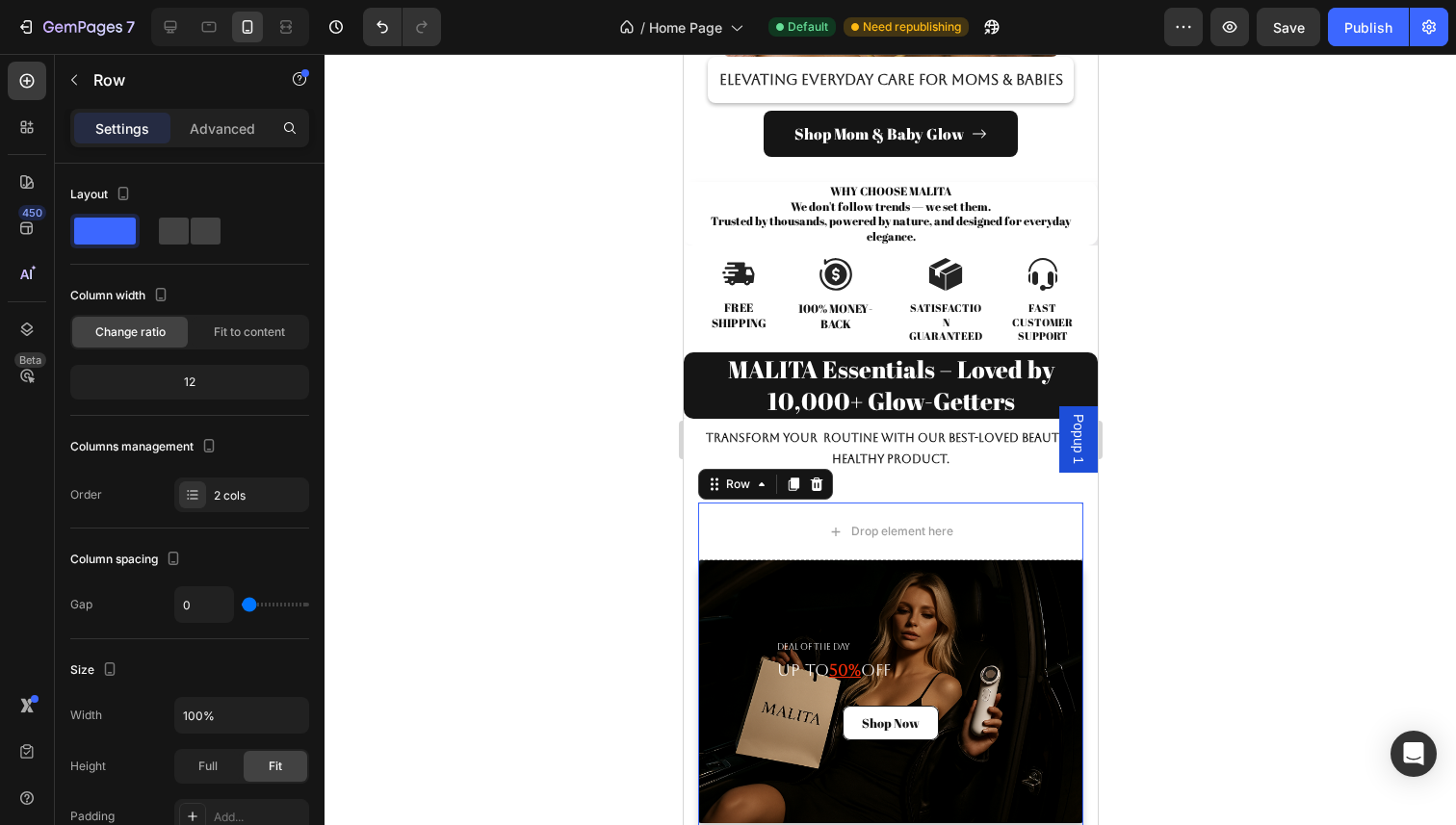 scroll, scrollTop: 2911, scrollLeft: 0, axis: vertical 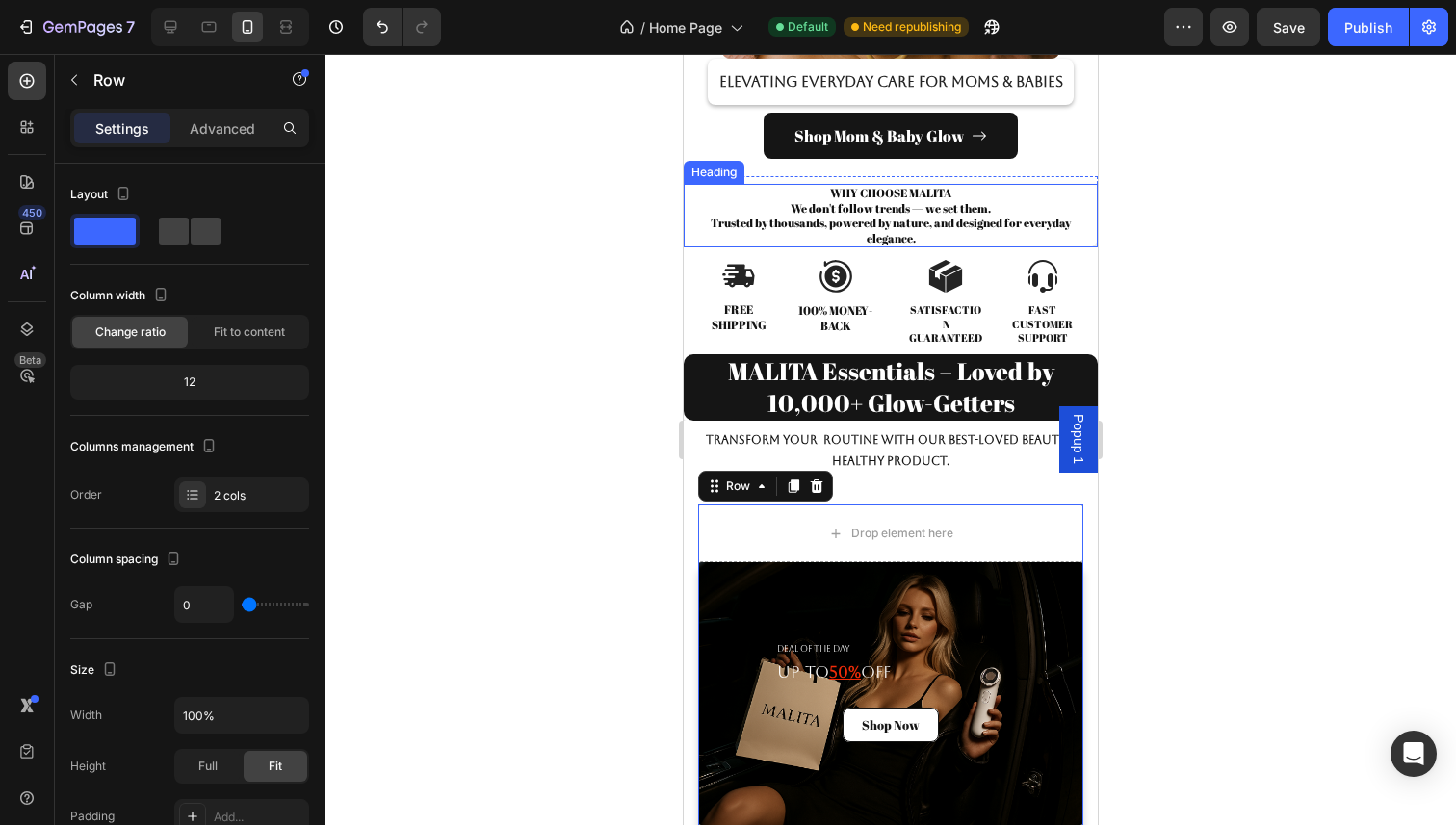 click on "WHY CHOOSE MALITA We don't follow trends — we set them. Trusted by thousands, powered by nature, and designed for everyday elegance." at bounding box center [890, 216] 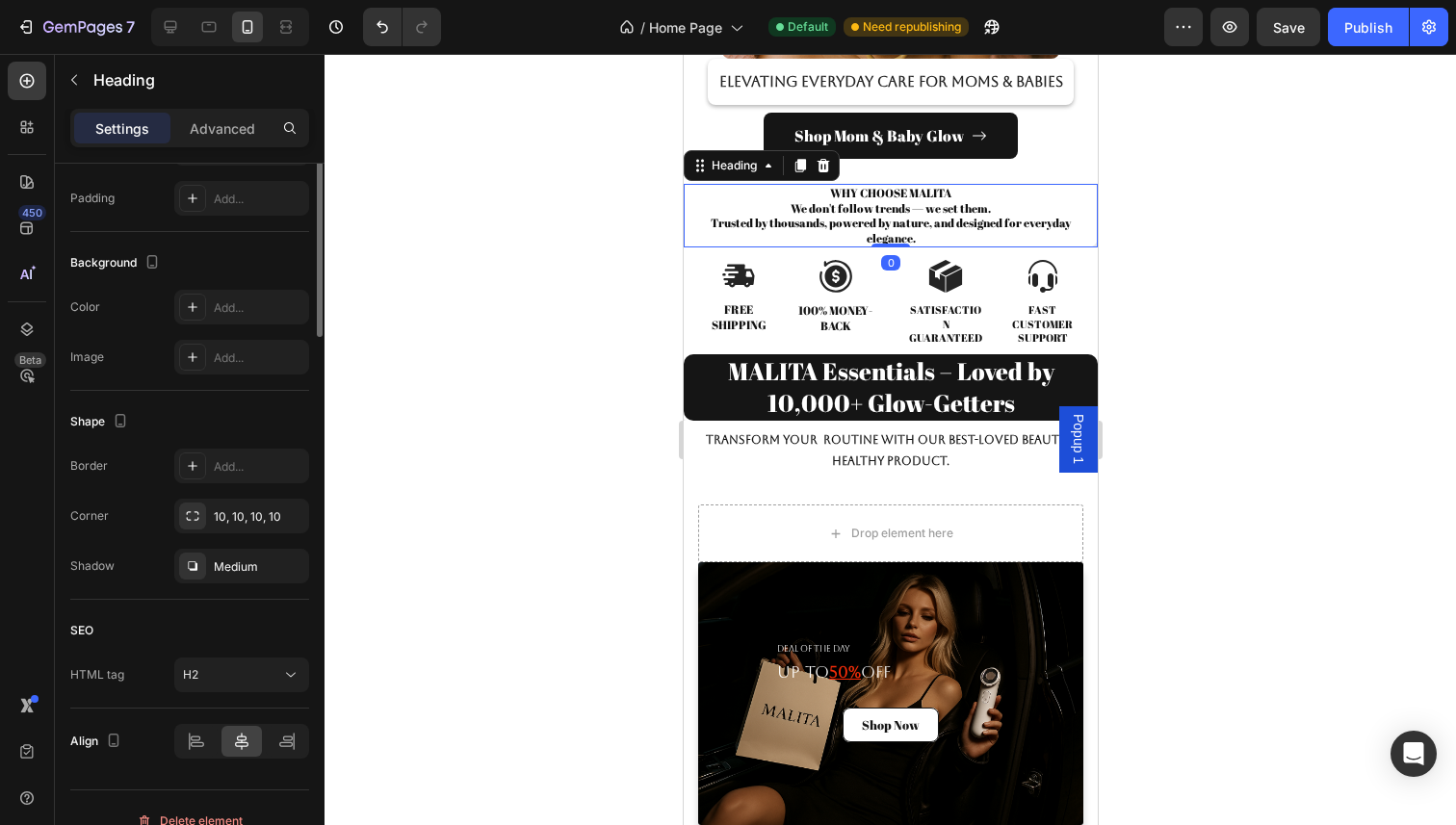 scroll, scrollTop: 533, scrollLeft: 0, axis: vertical 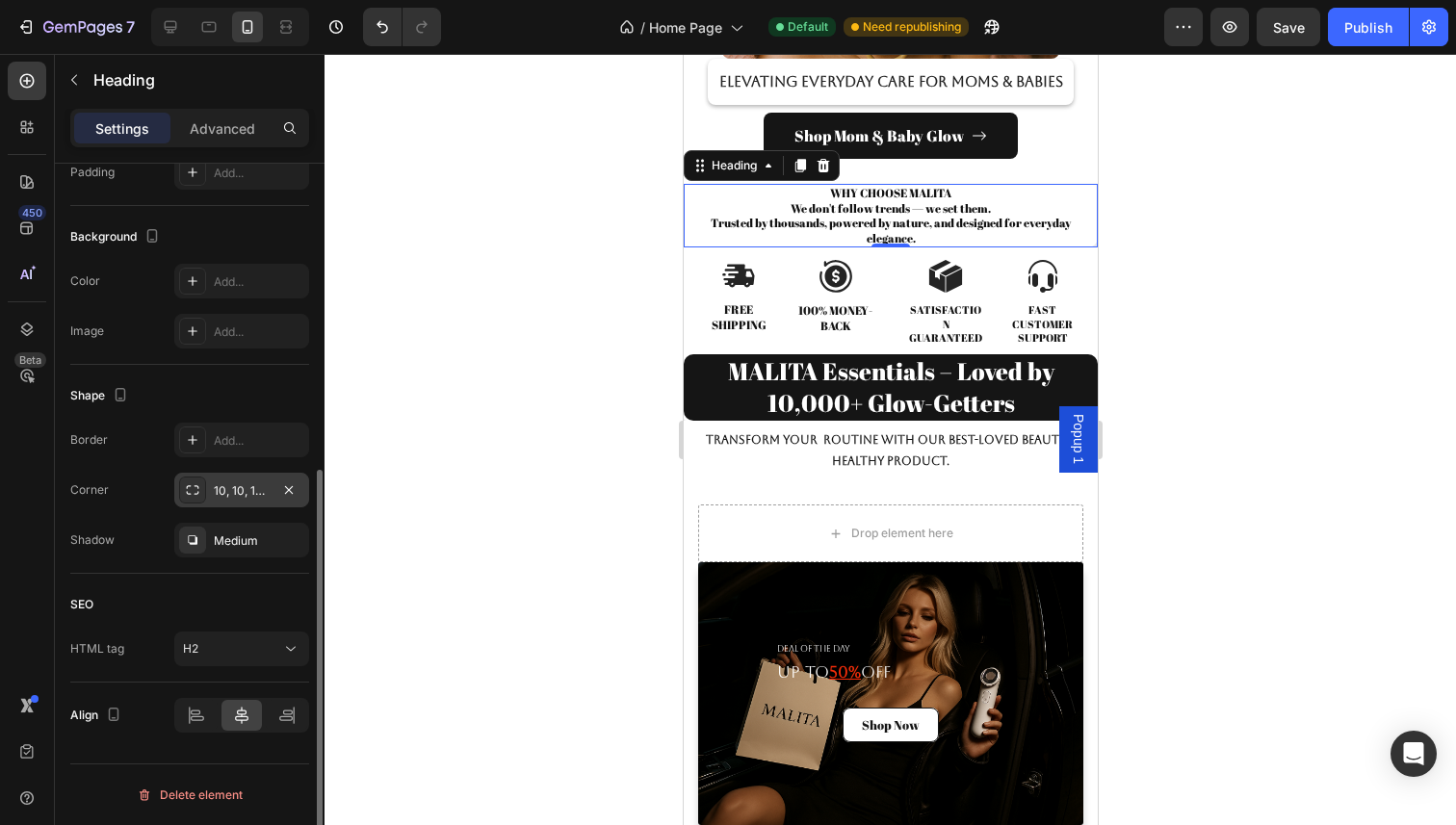 click on "10, 10, 10, 10" at bounding box center (242, 491) 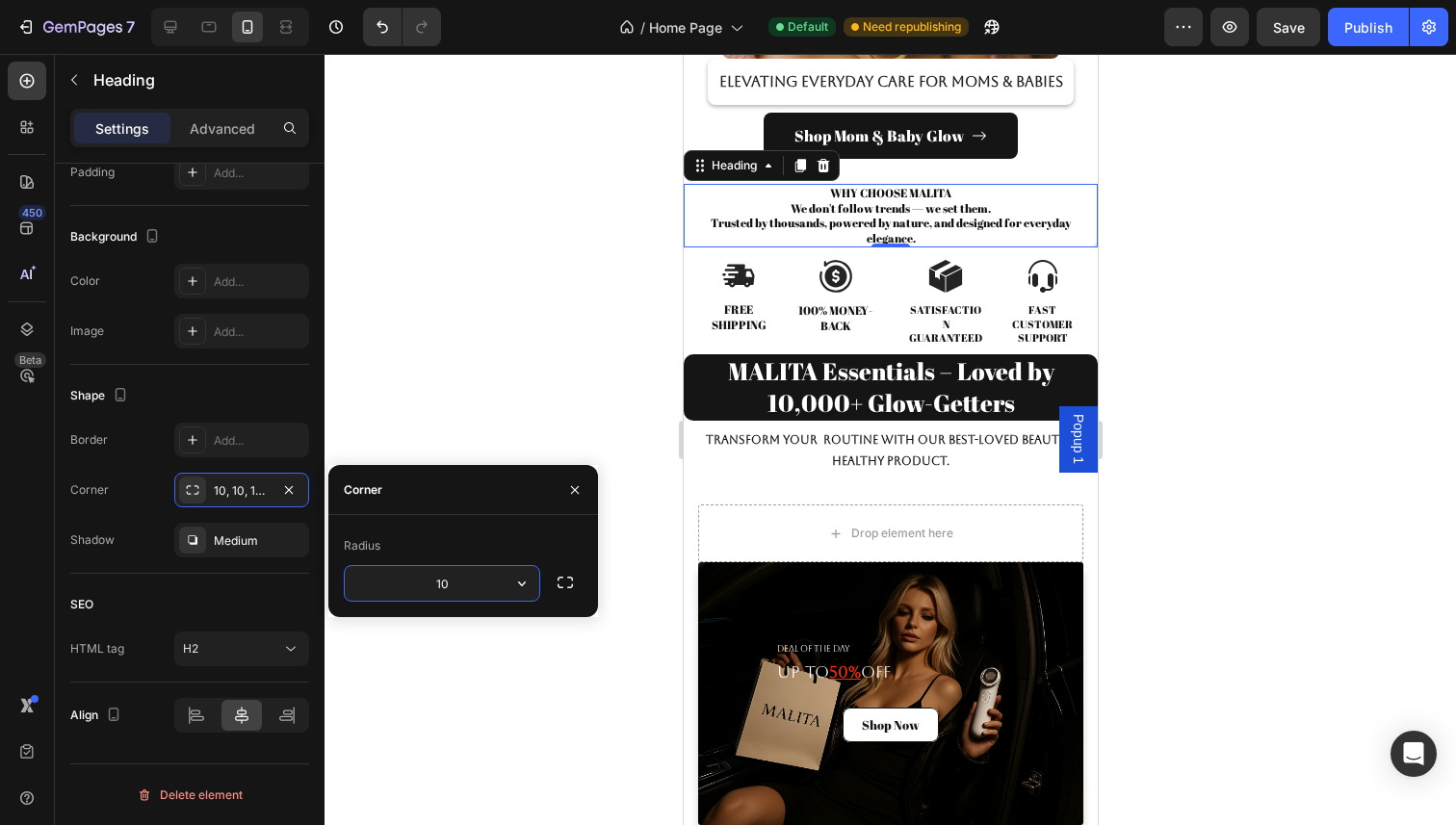 click on "10" at bounding box center [442, 583] 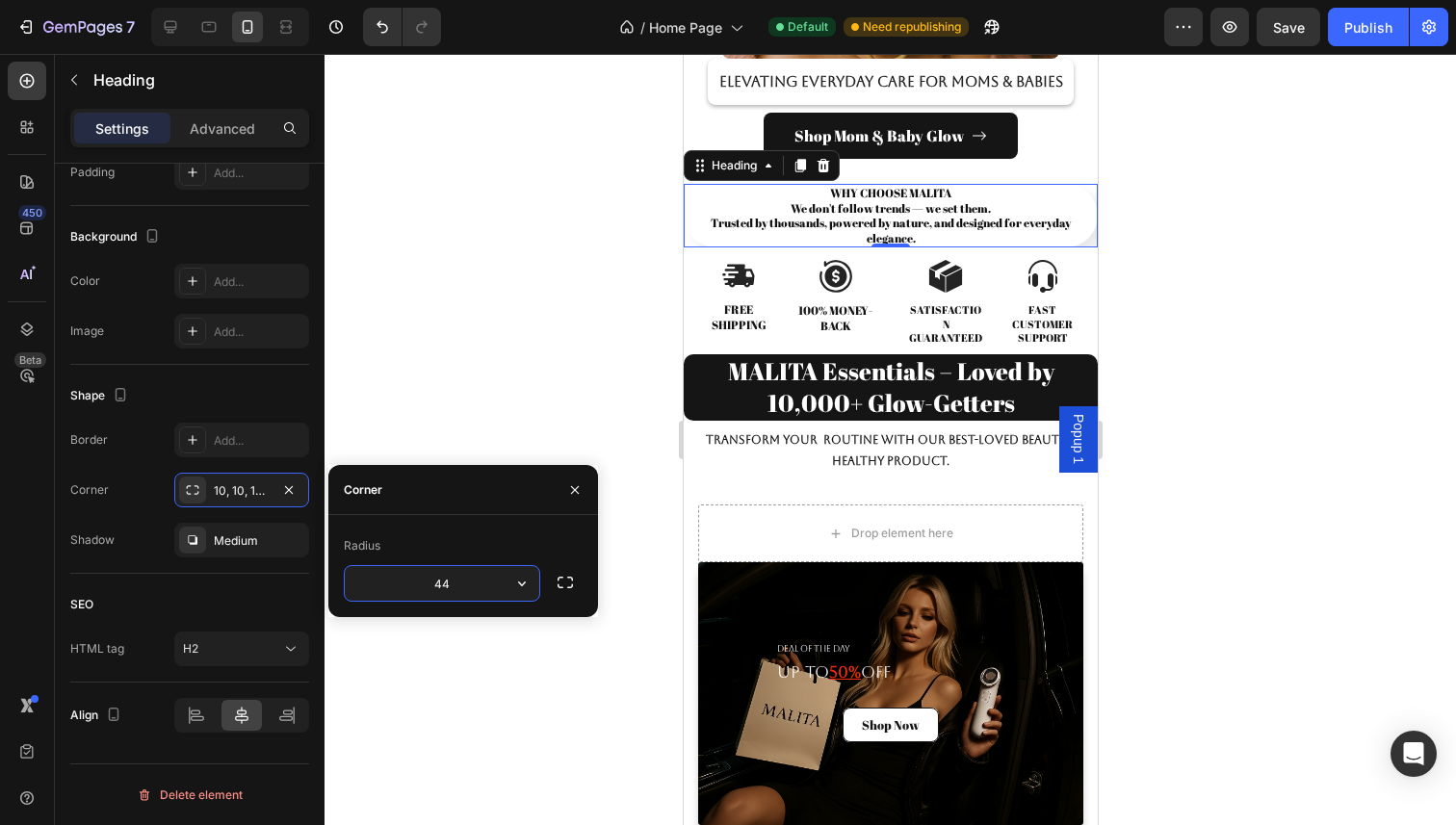 type on "4" 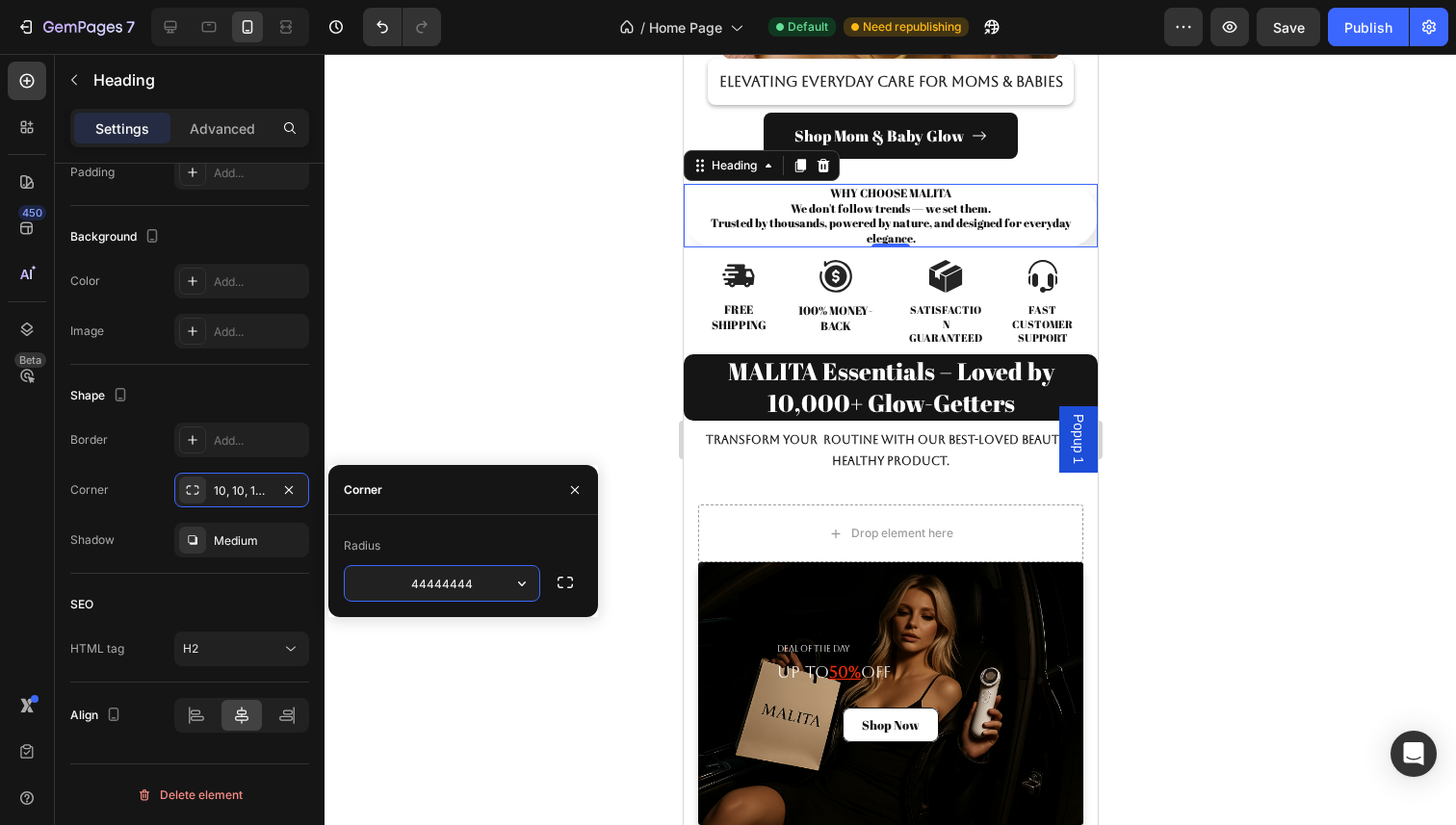 type on "444444444" 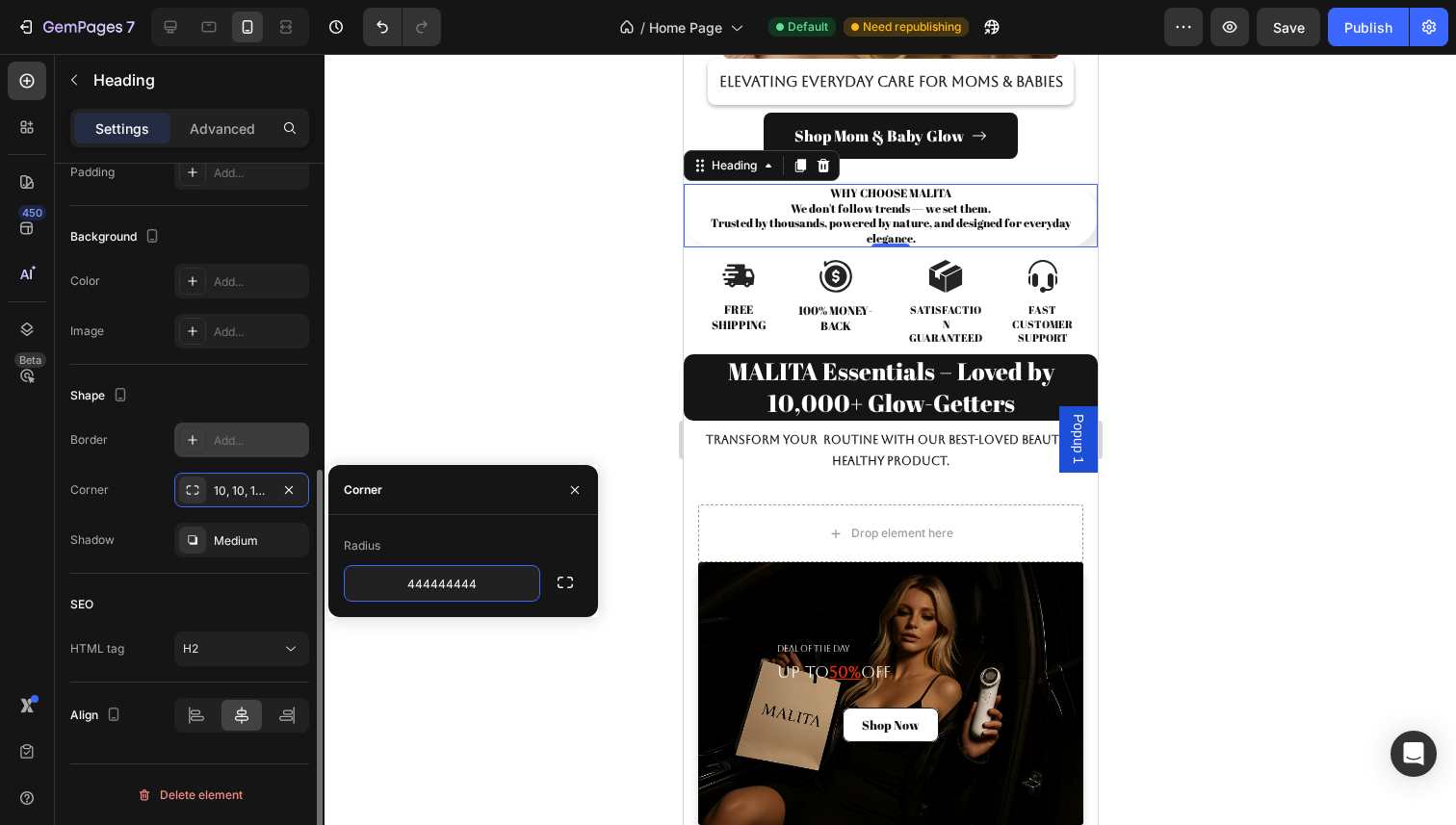 click on "Add..." at bounding box center (259, 441) 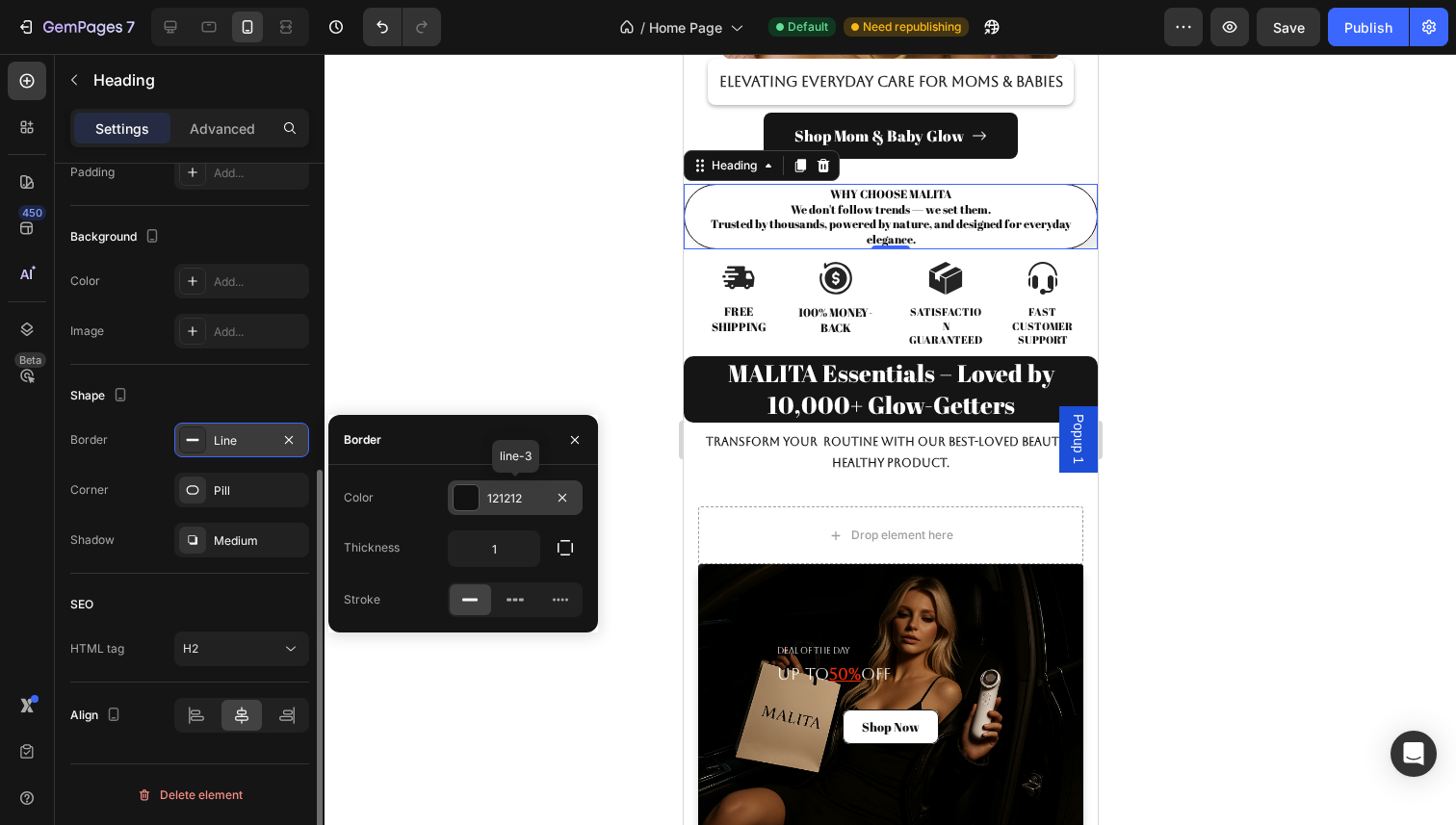 click at bounding box center (466, 498) 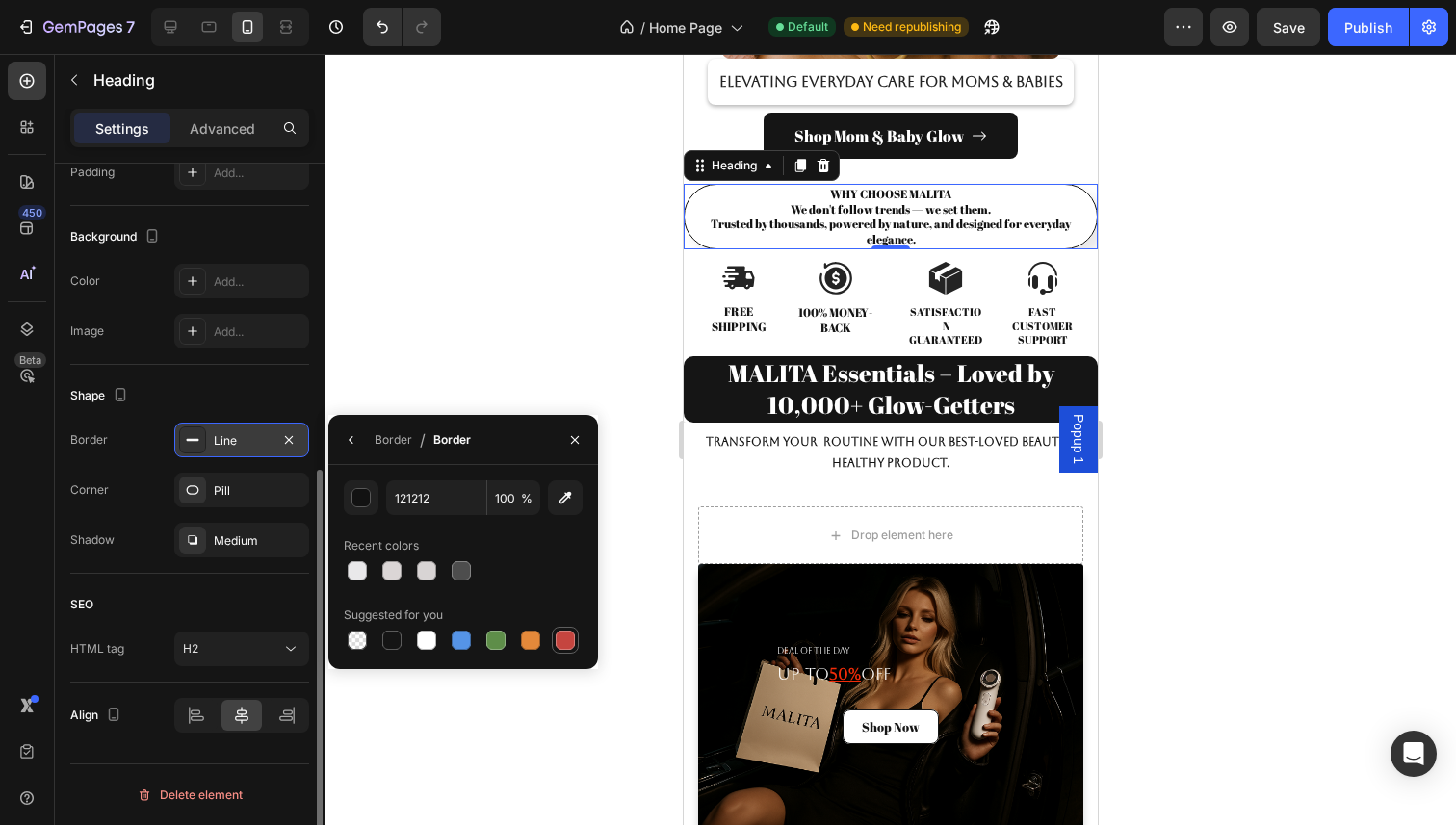 click at bounding box center (565, 640) 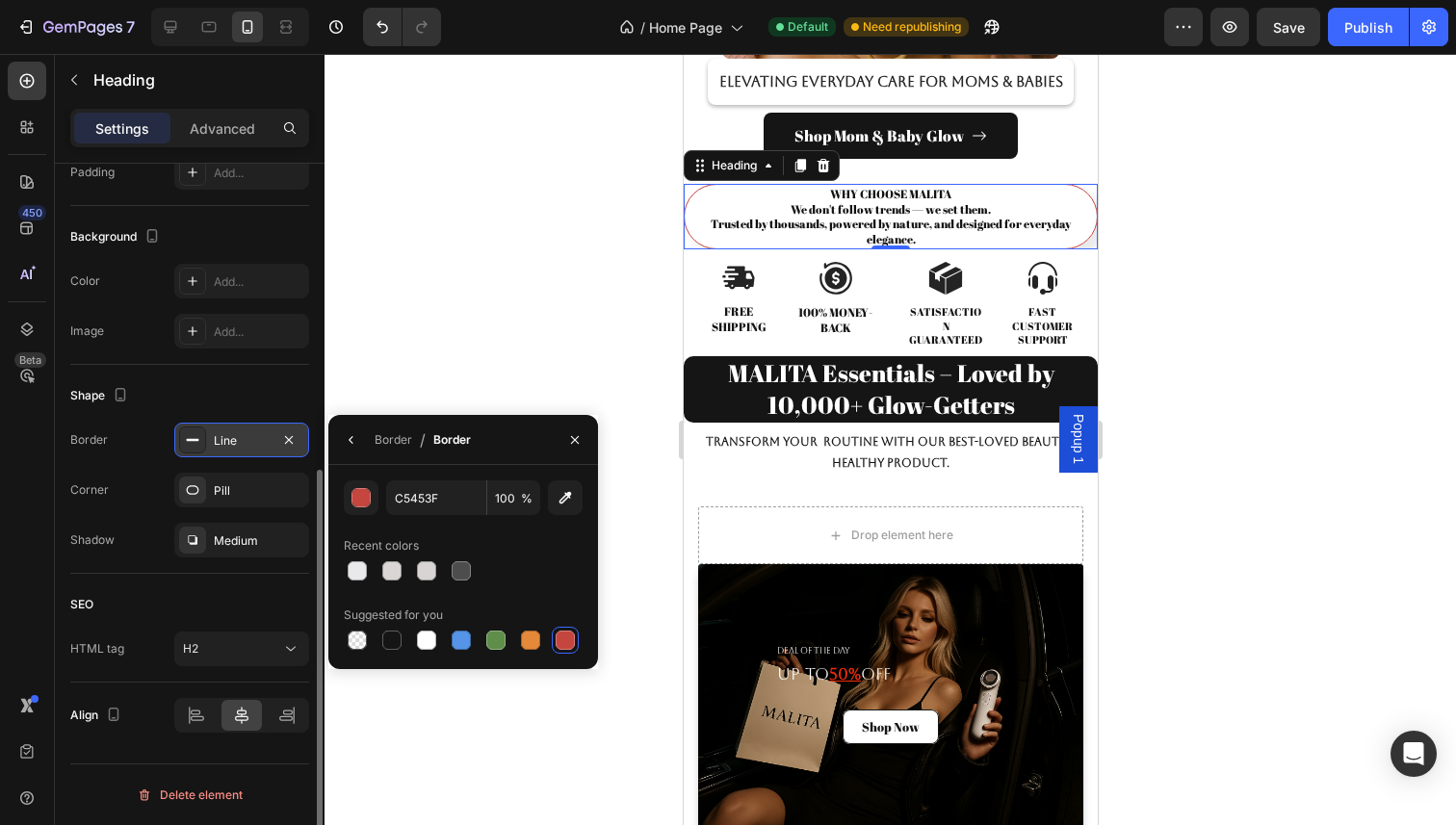 click 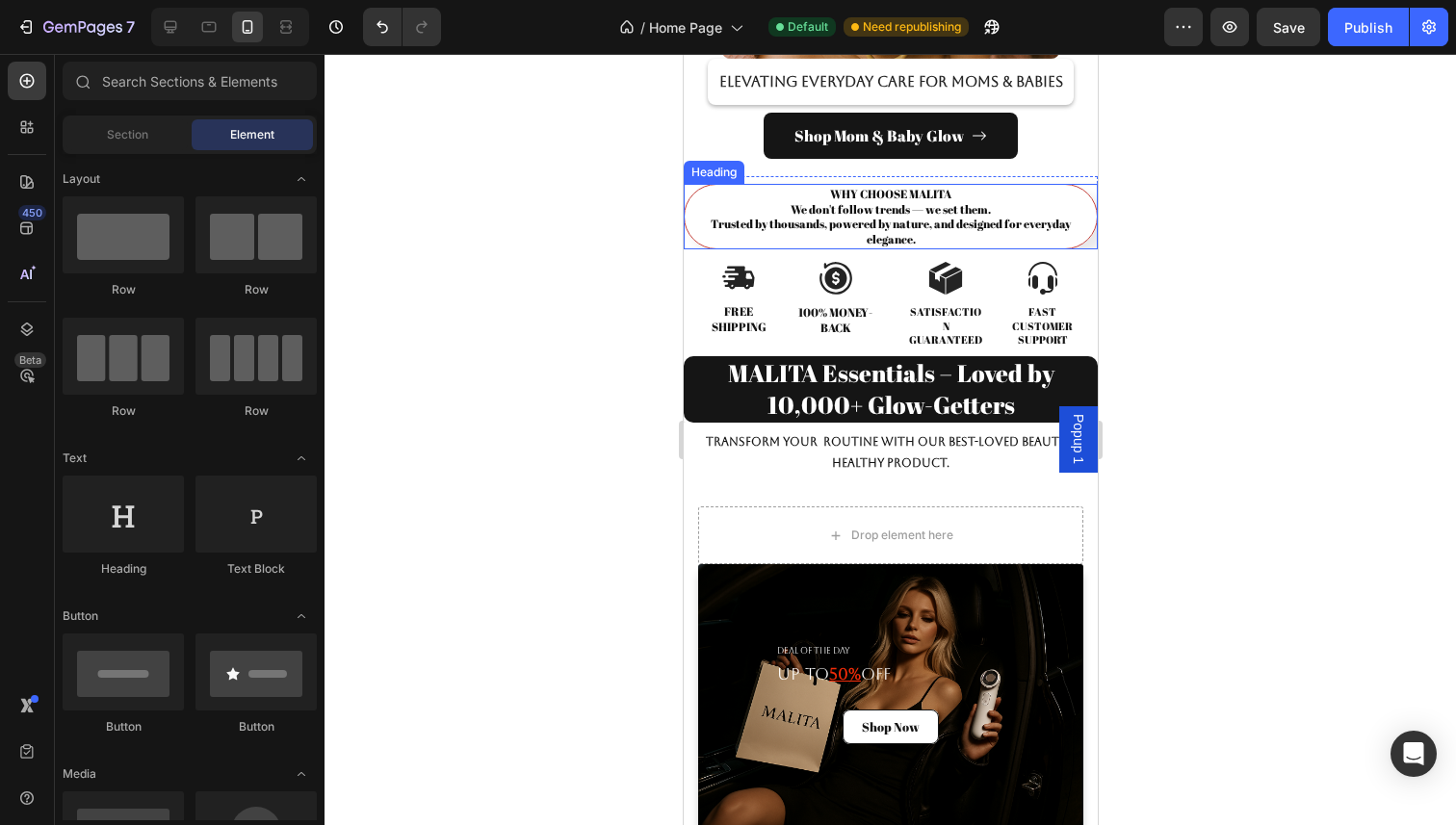 click on "WHY CHOOSE MALITA We don't follow trends — we set them. Trusted by thousands, powered by nature, and designed for everyday elegance." at bounding box center [890, 217] 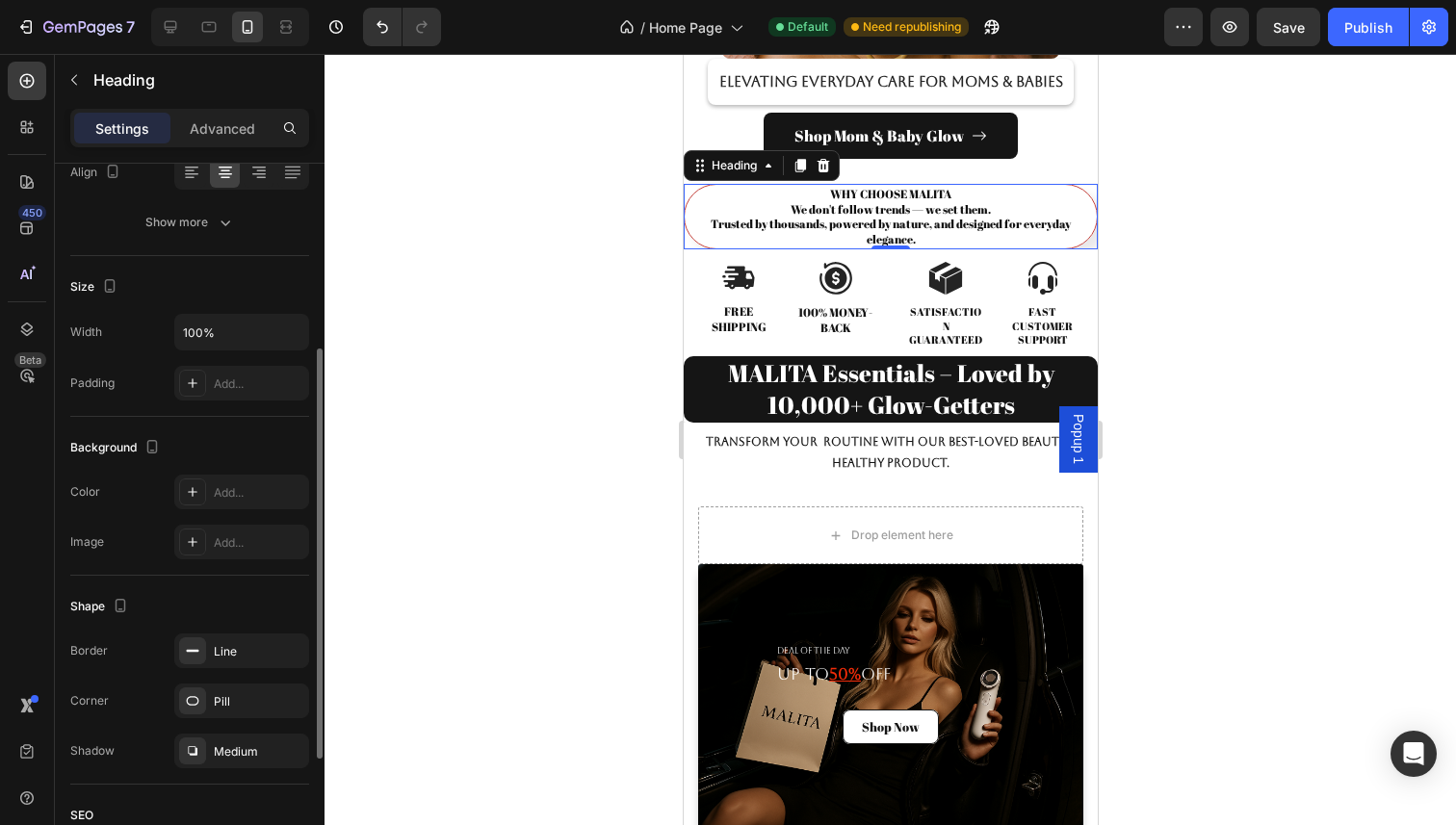 scroll, scrollTop: 533, scrollLeft: 0, axis: vertical 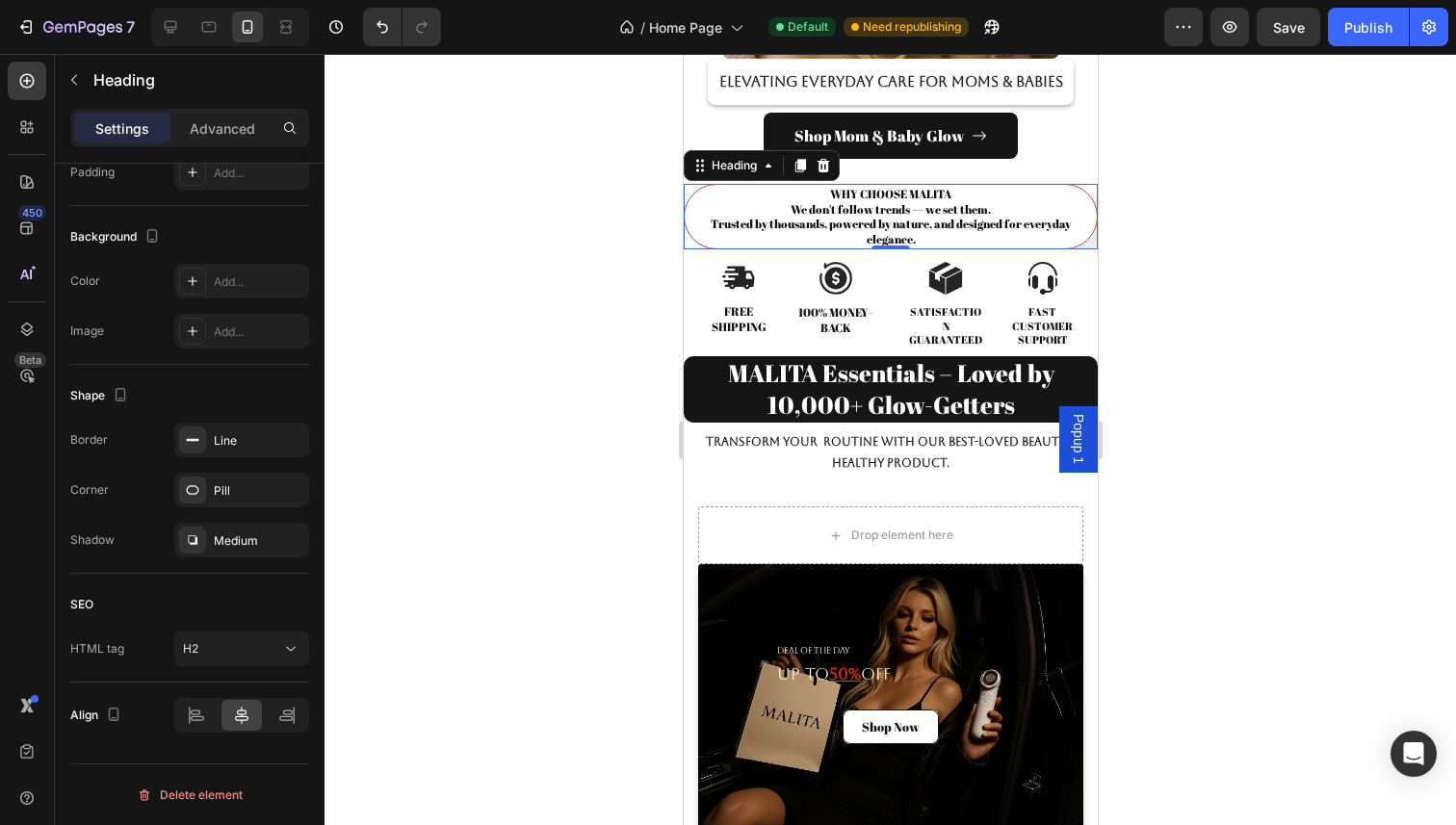 click on "WHY CHOOSE MALITA We don't follow trends — we set them. Trusted by thousands, powered by nature, and designed for everyday elegance." at bounding box center (890, 217) 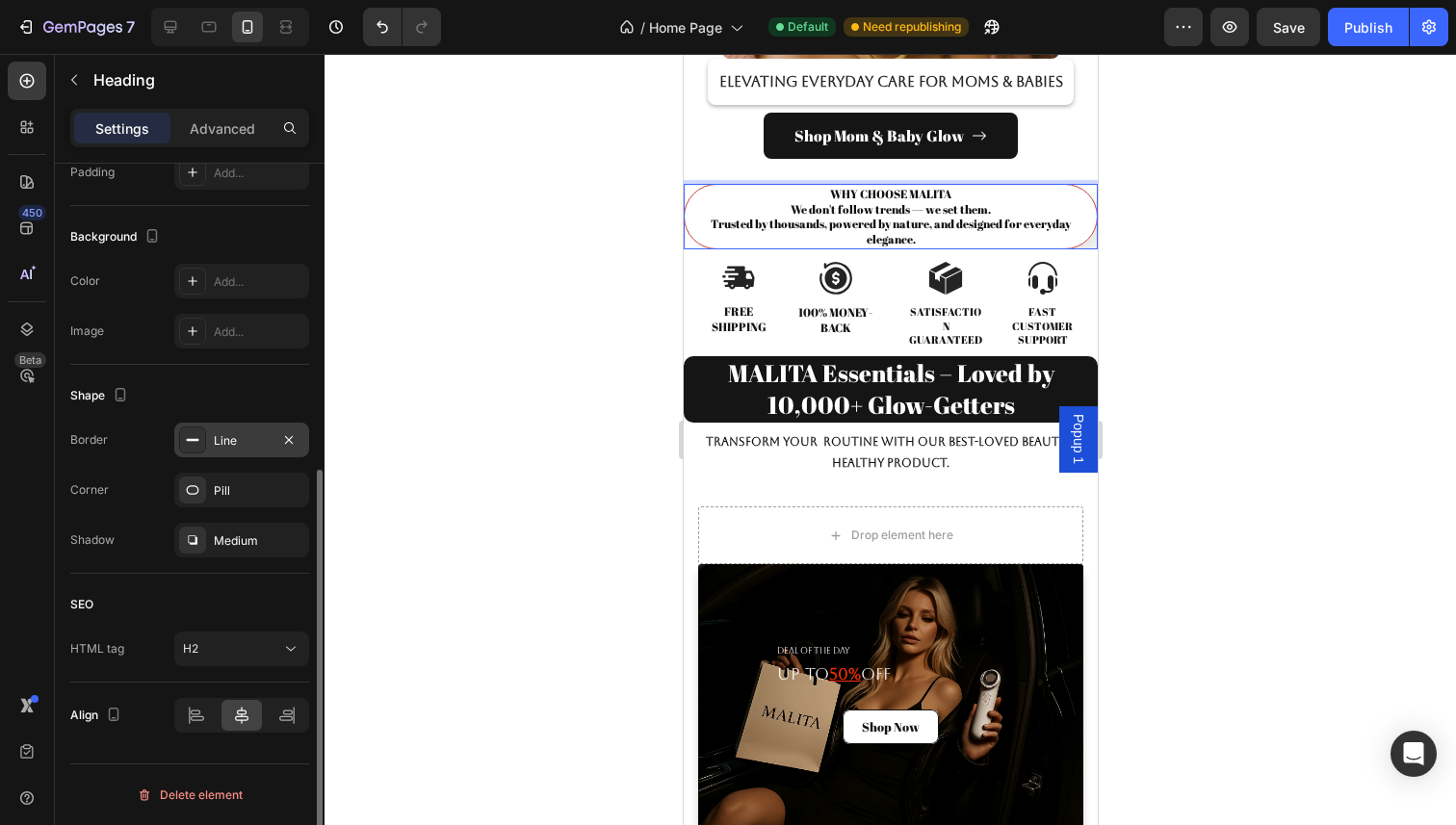 click on "Line" at bounding box center (242, 440) 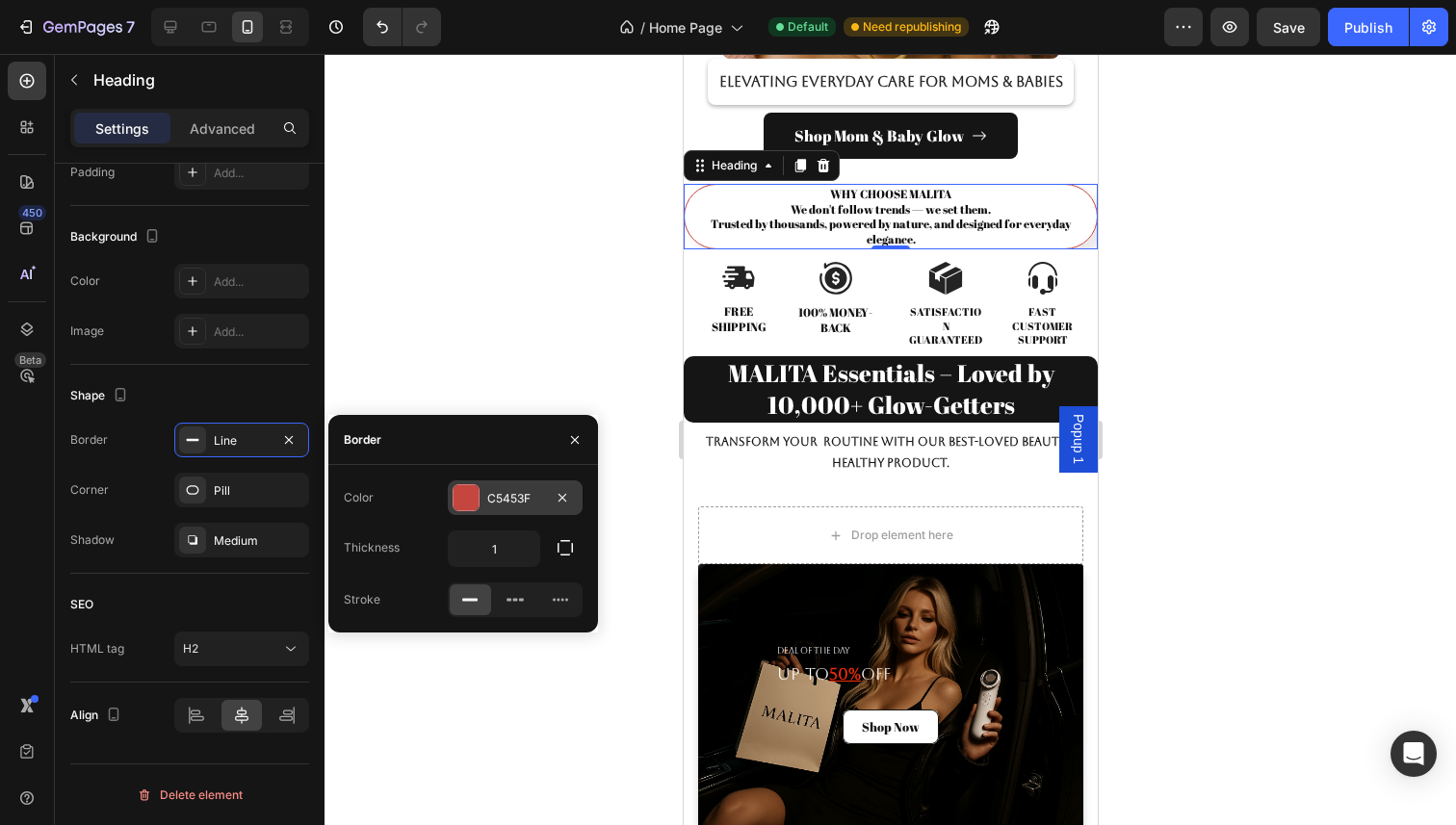 click at bounding box center [466, 498] 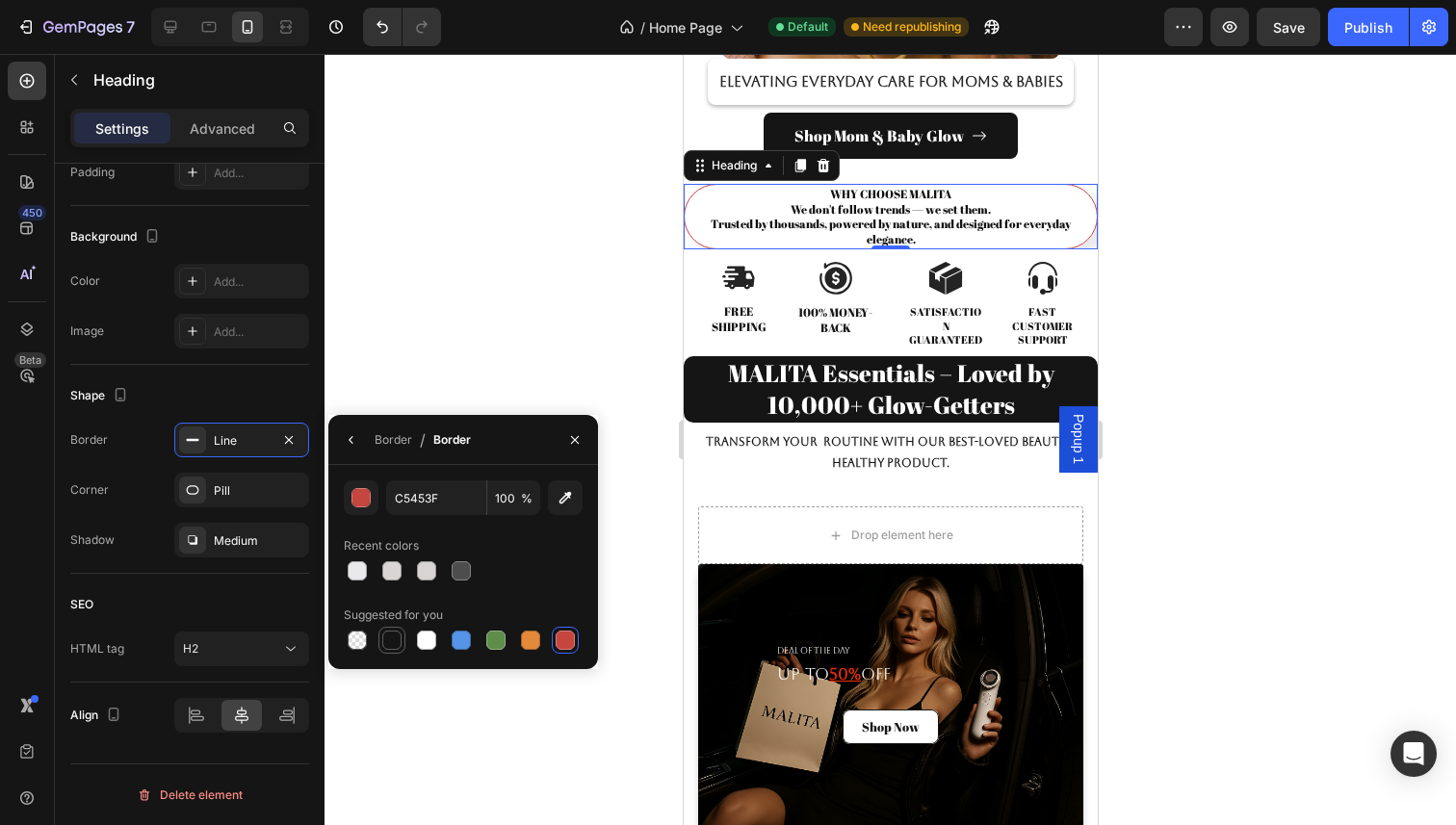 click at bounding box center (392, 640) 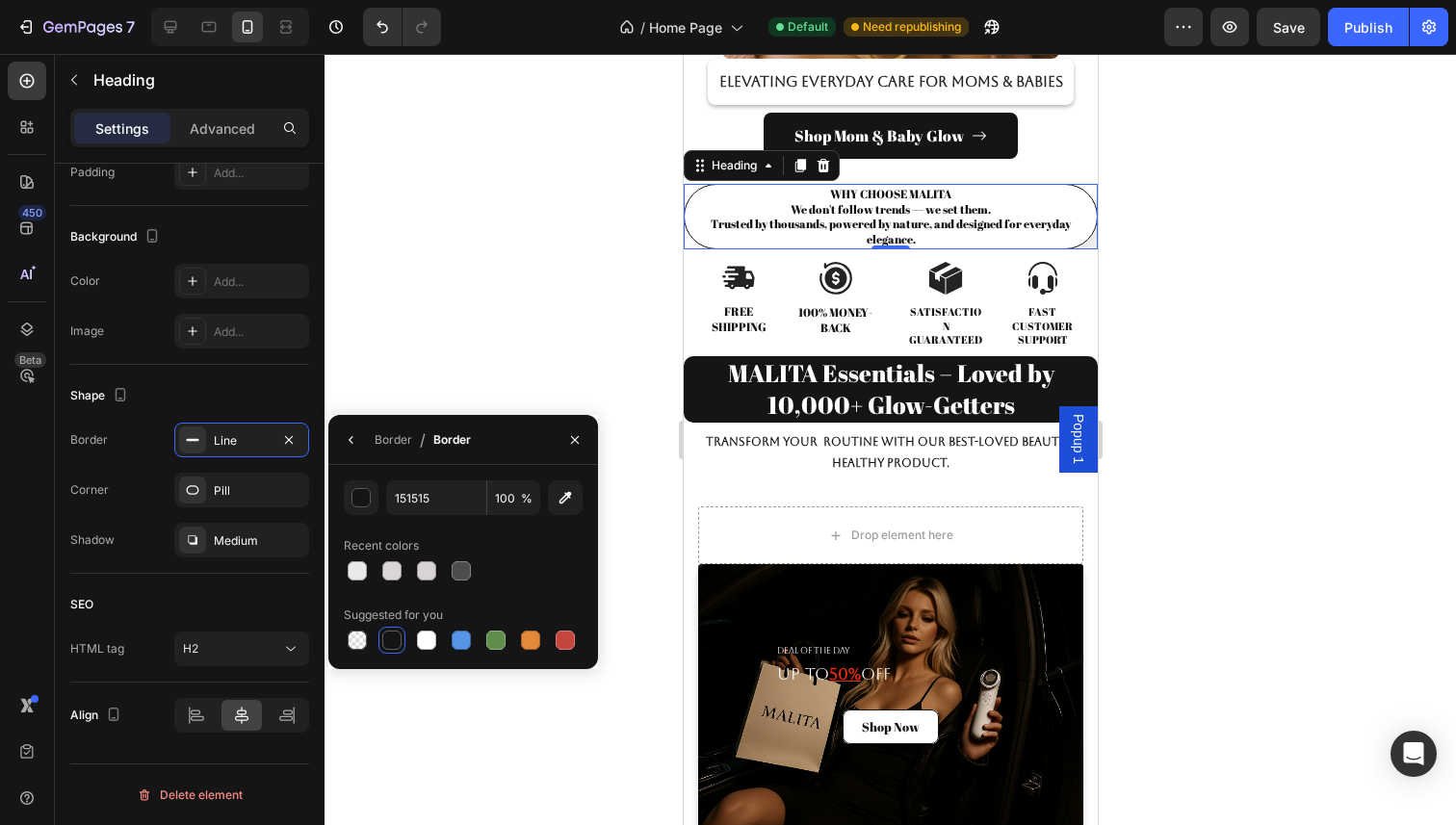 click 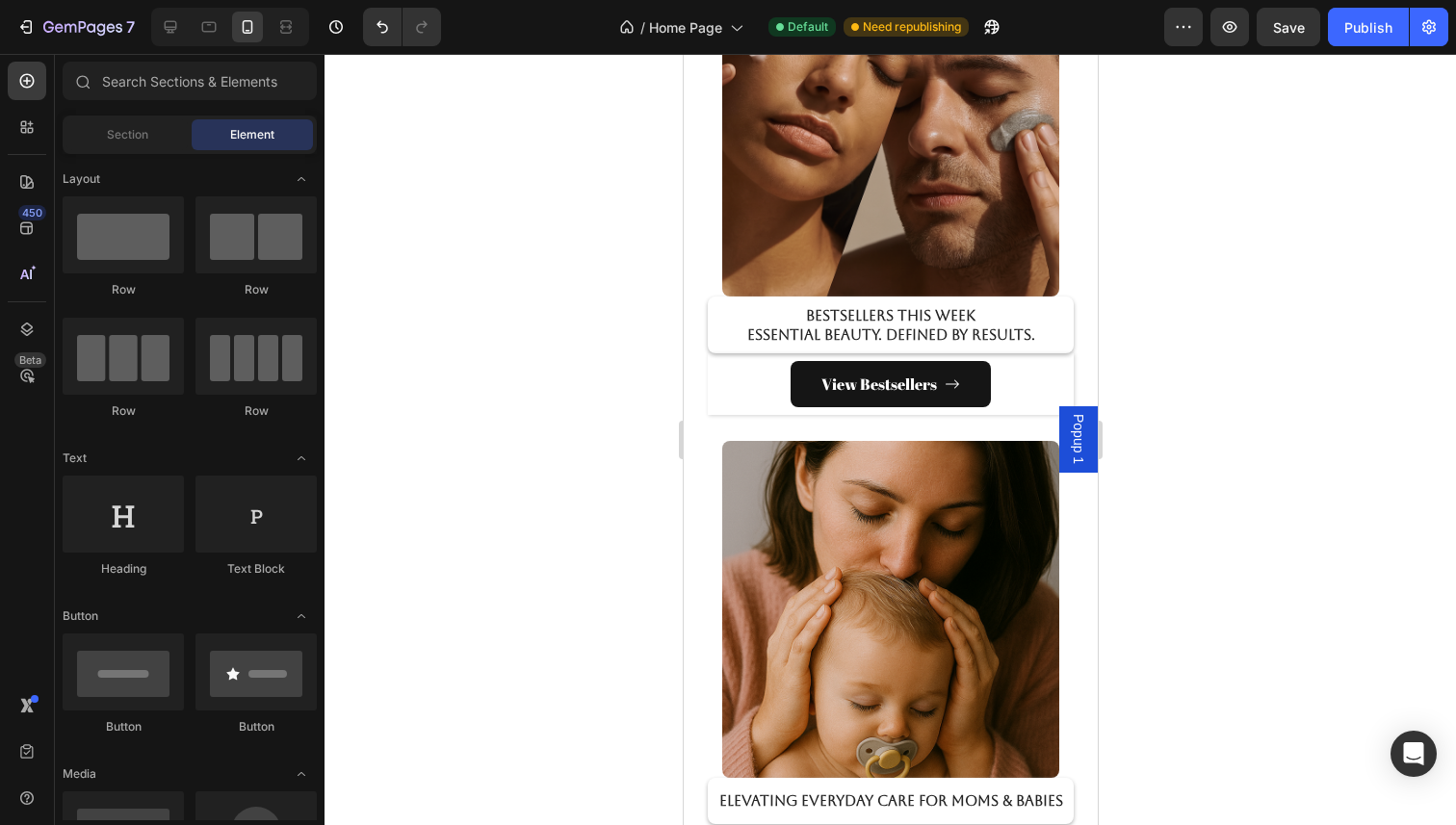 scroll, scrollTop: 2209, scrollLeft: 0, axis: vertical 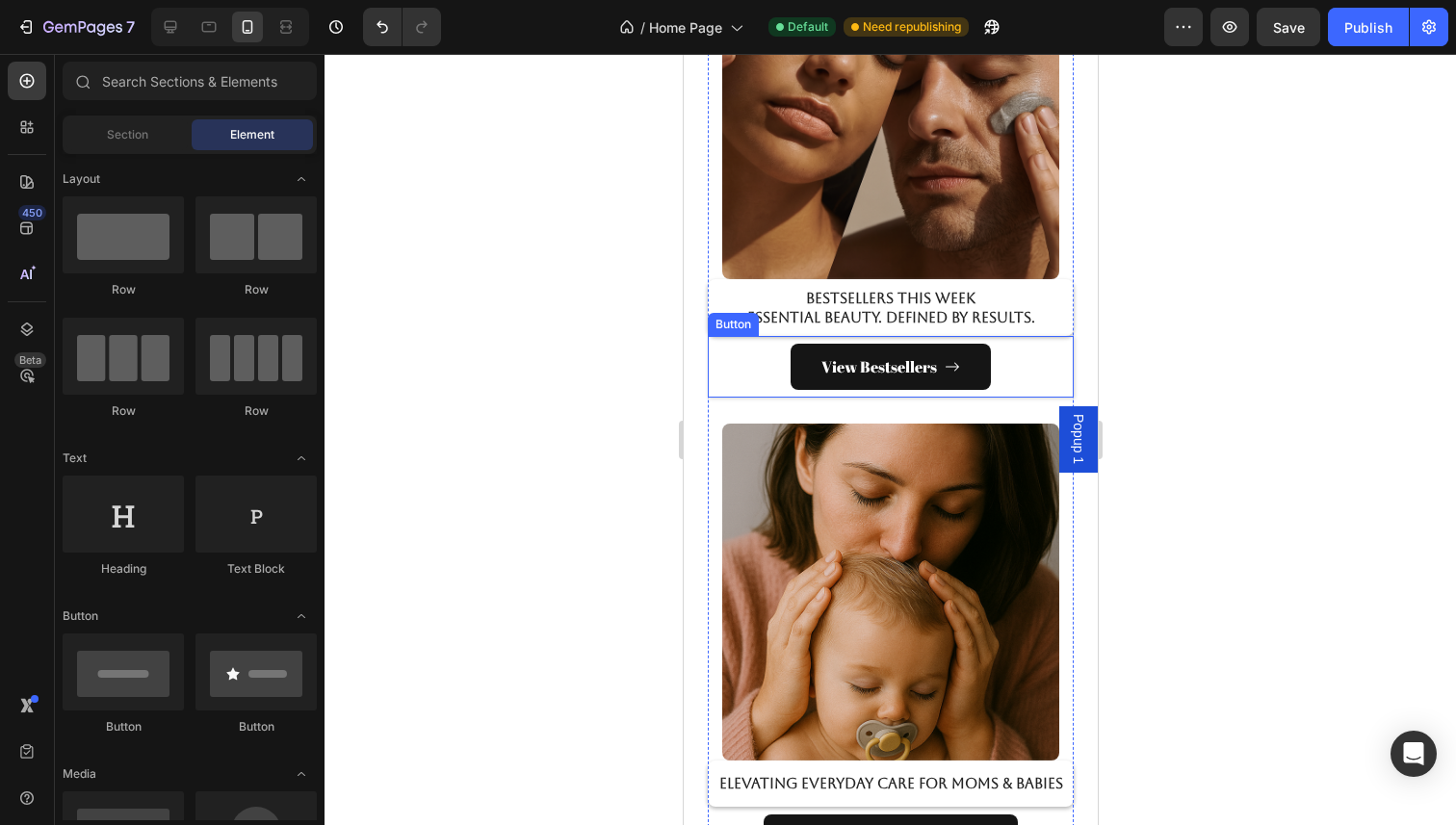 click on "View Bestsellers   Button" at bounding box center [890, 367] 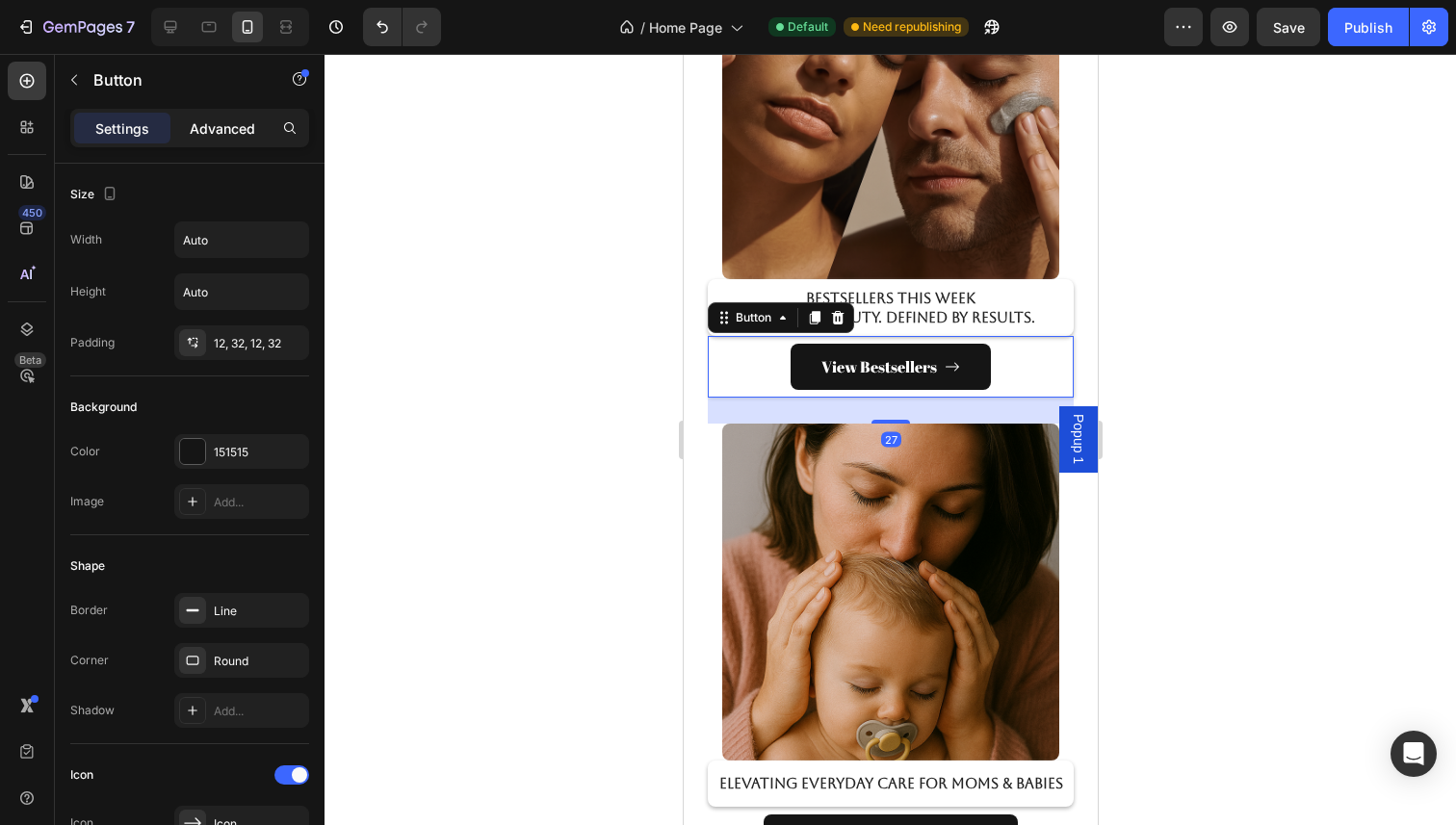click on "Advanced" at bounding box center [222, 128] 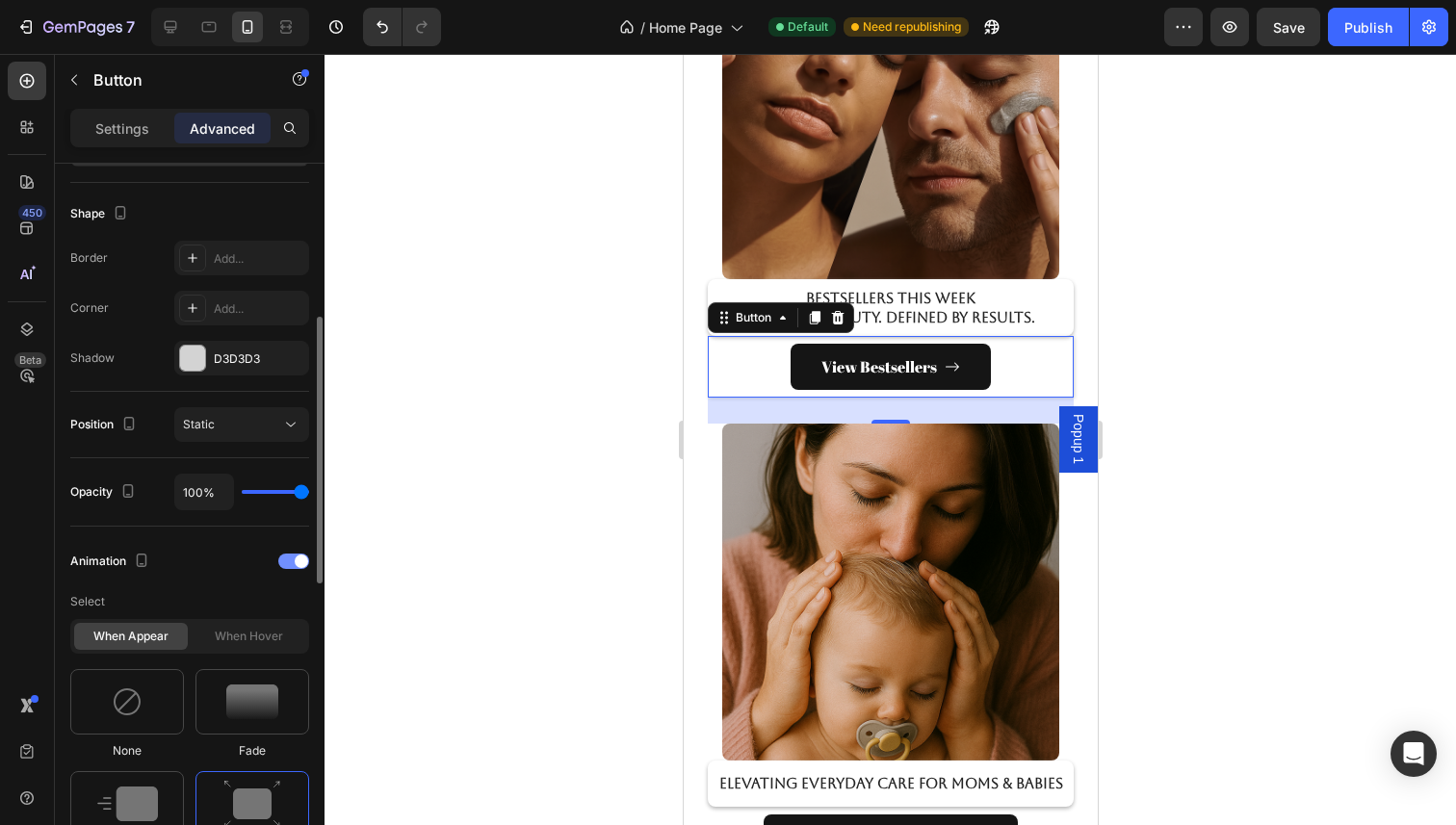 scroll, scrollTop: 451, scrollLeft: 0, axis: vertical 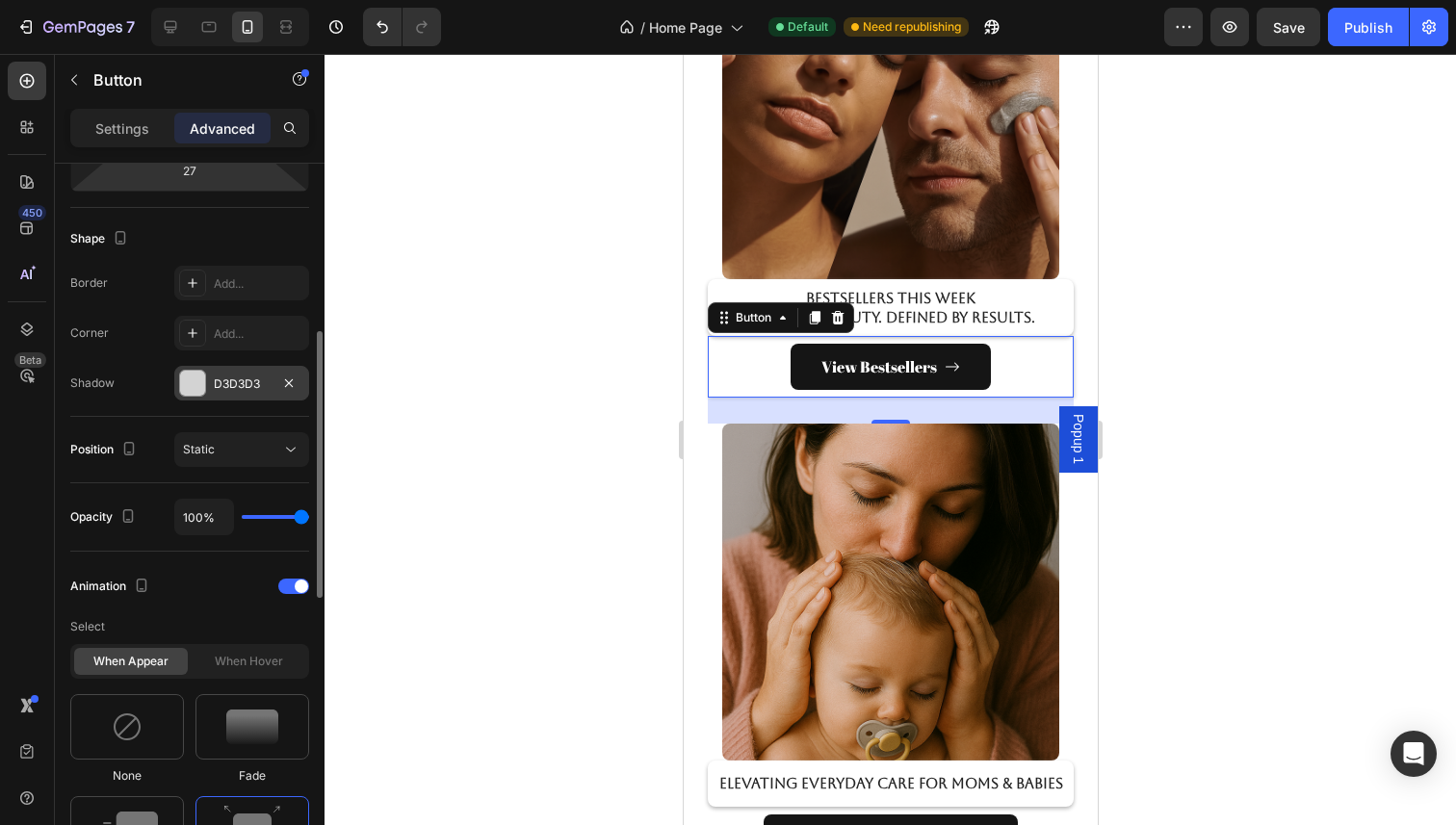 click at bounding box center (193, 383) 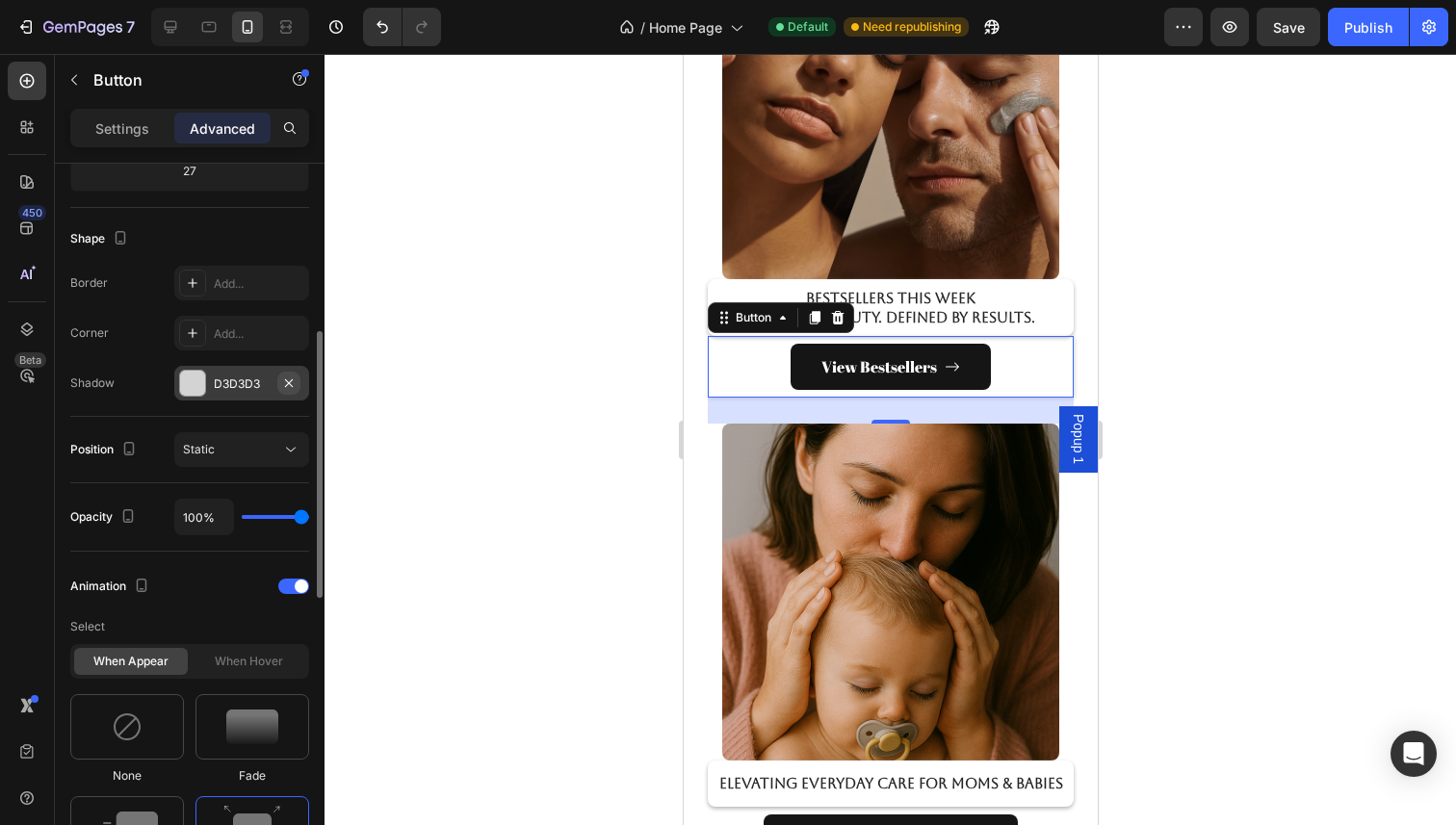click 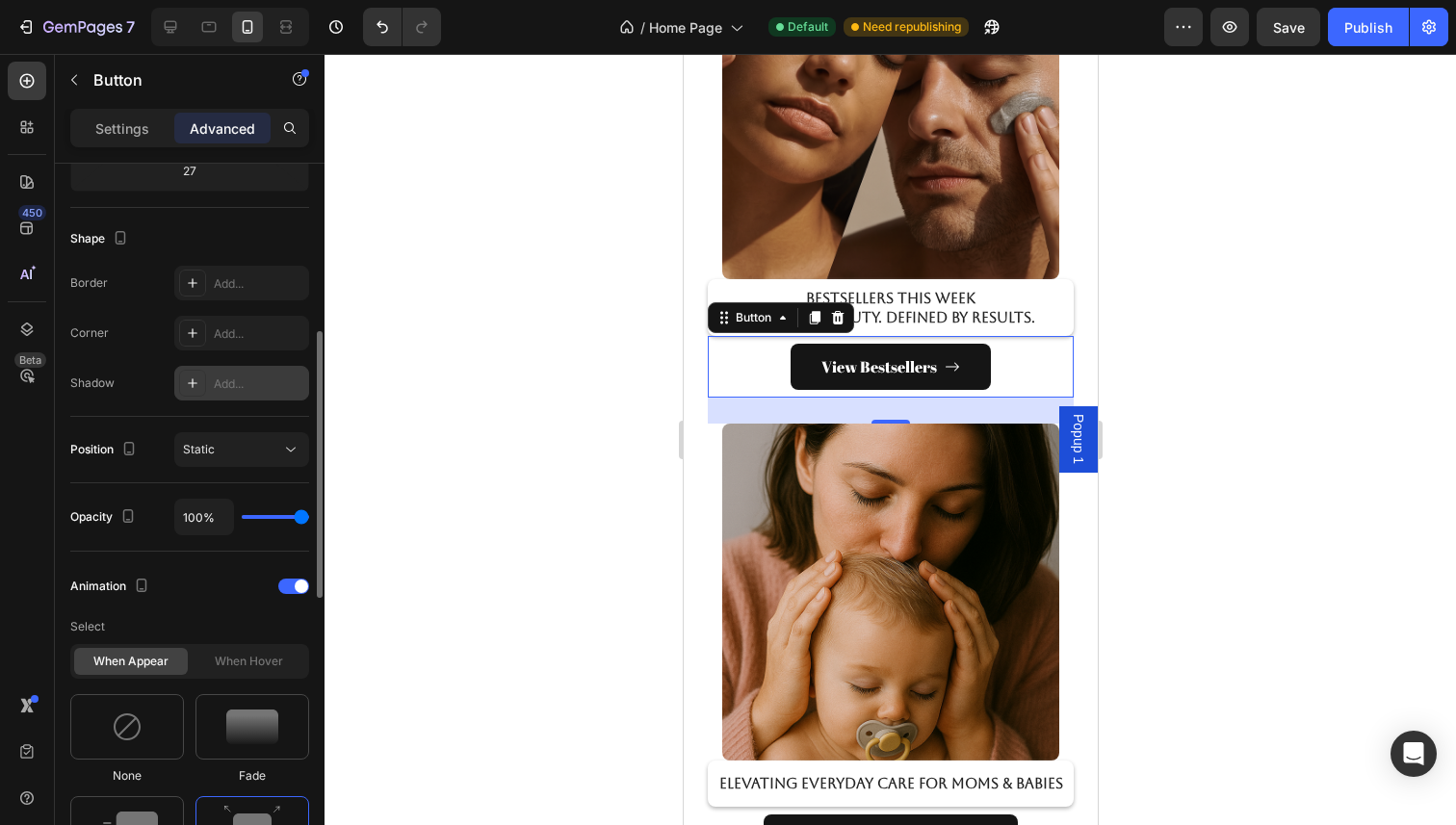 click 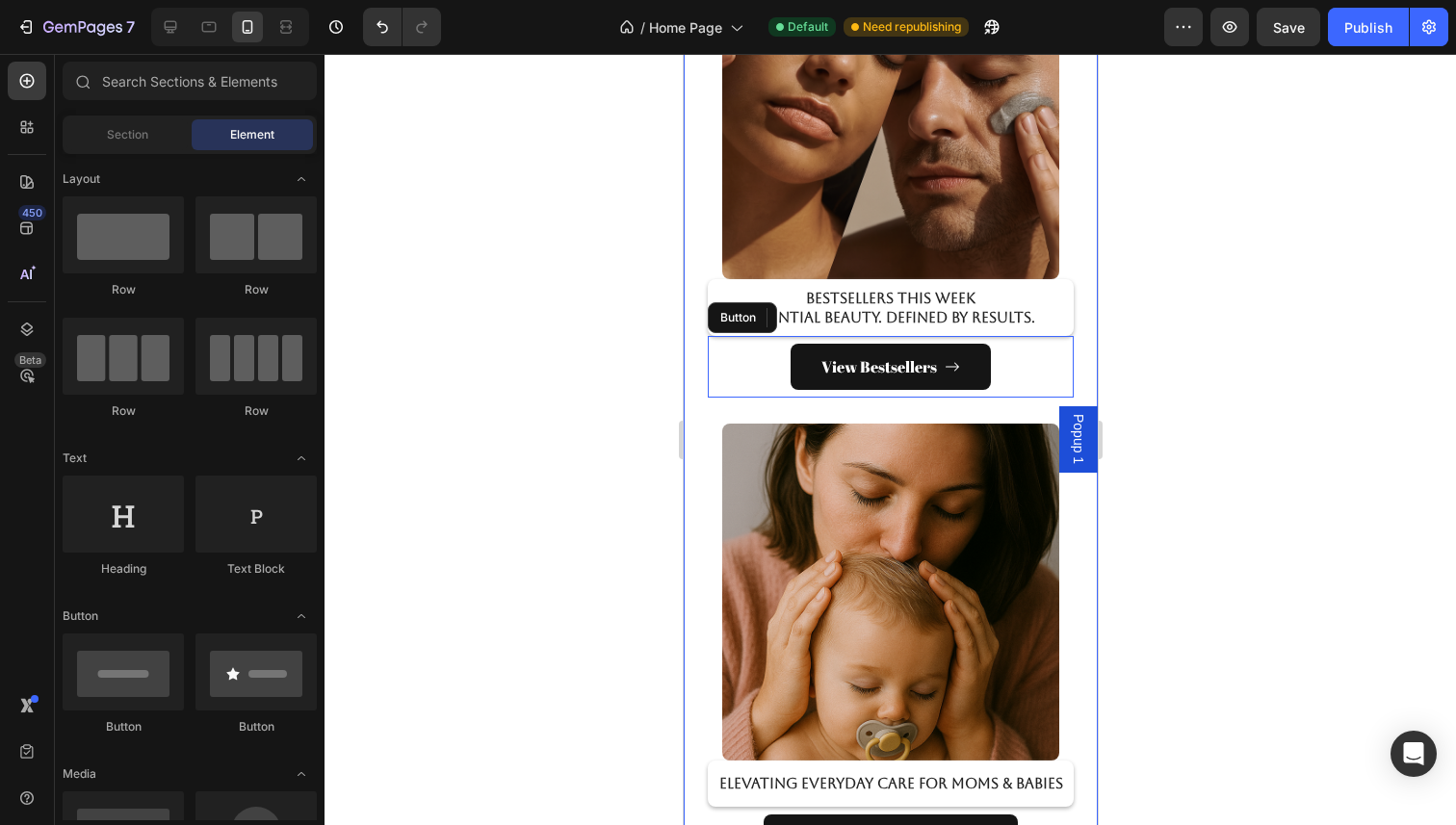 click on "Malita Signature Collection Crafted for glow. Designed with care. Heading Image Beauty begins with self-care. Heading
Shop For Her    Button Image Confidence starts with self-care. Heading Row
Shop For Him   Button Image Bestsellers This Week Essential Beauty. Defined by Results. Heading
View Bestsellers   Button Image Elevating Everyday Care for Moms & Babies Heading
Shop Mom & Baby Glow Button Row Section 12/25 Page has reached Shopify’s 25 section-limit Page has reached Shopify’s 25 section-limit" at bounding box center (890, -93) 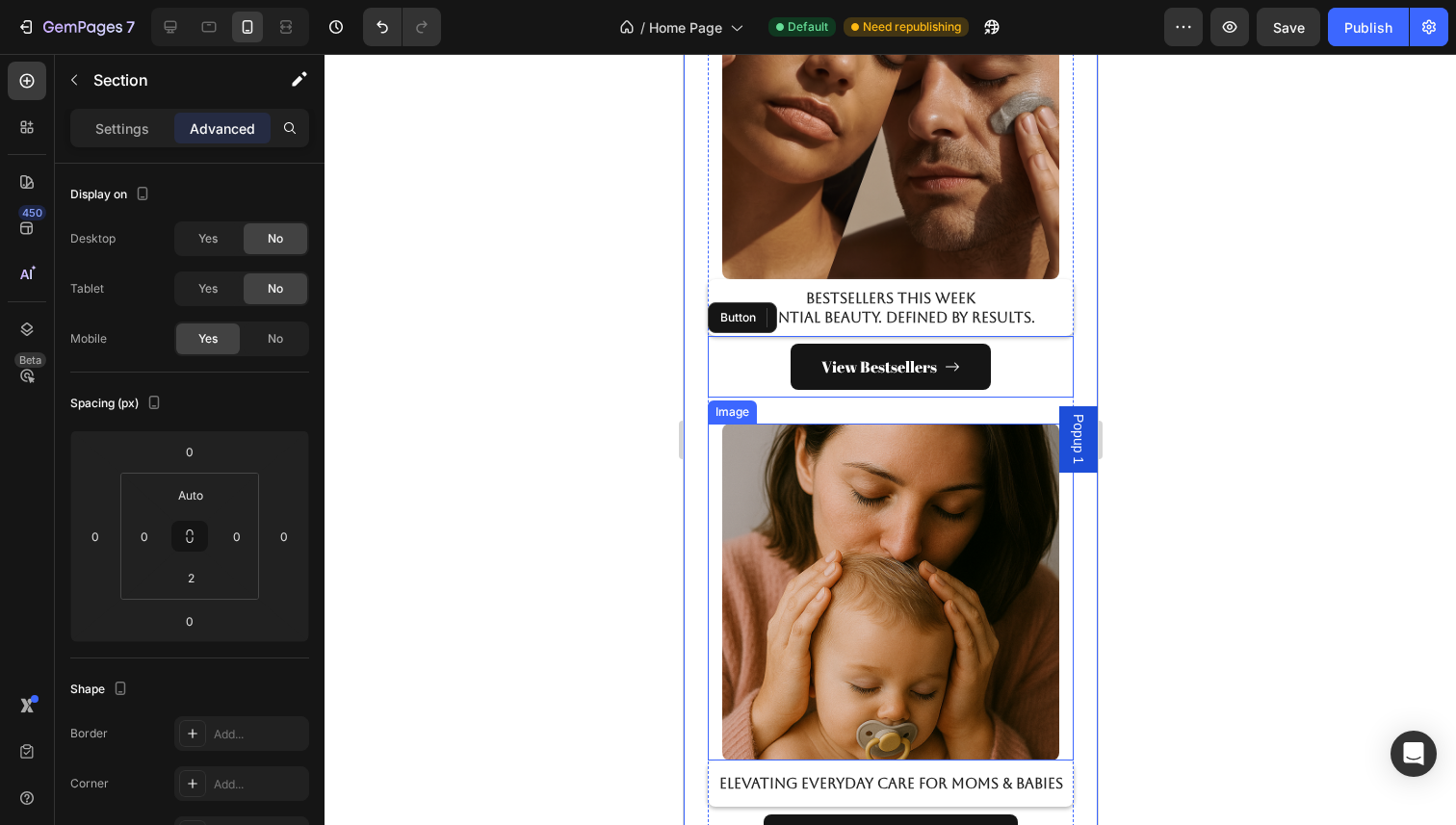 click at bounding box center [890, 592] 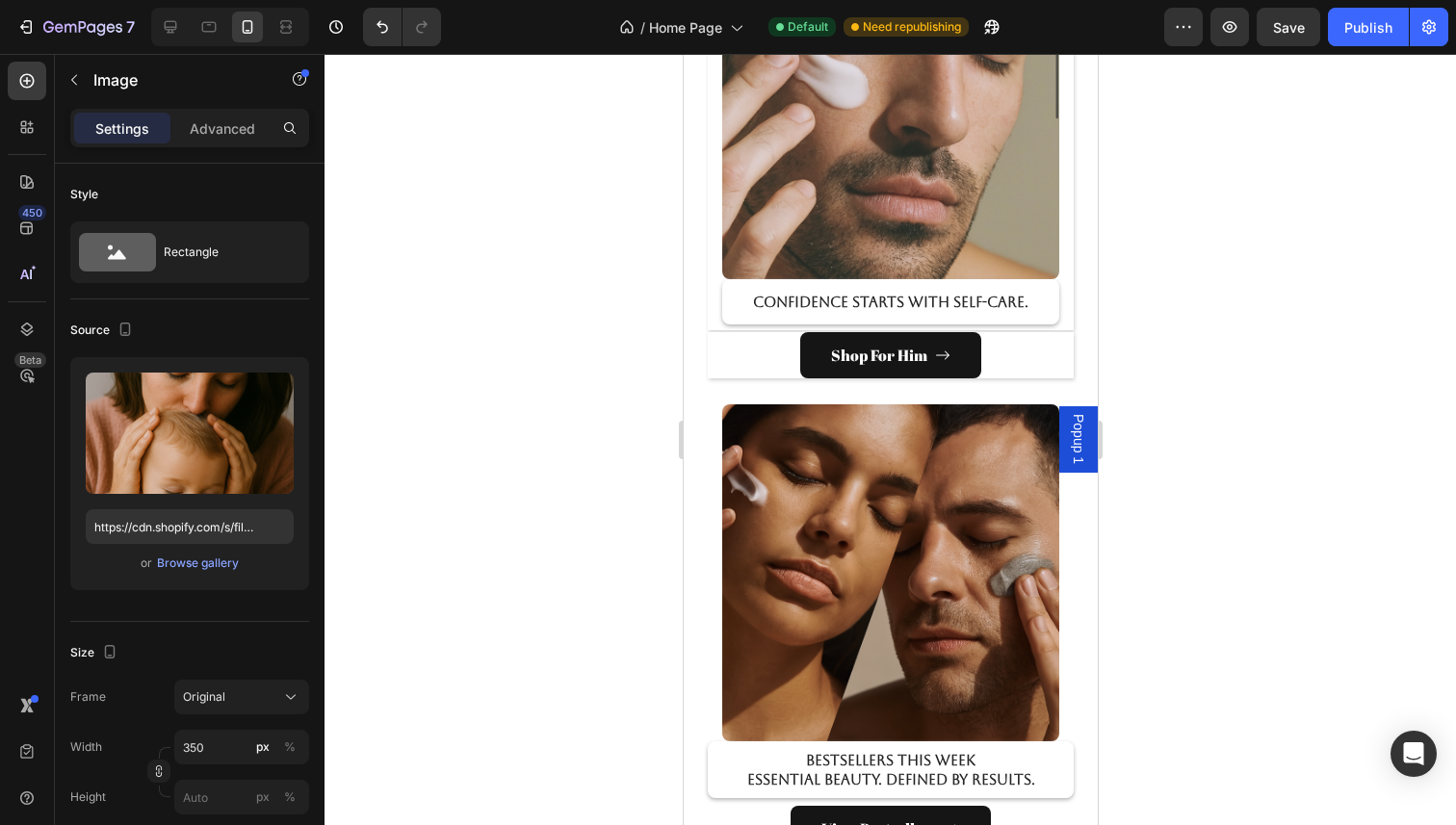 scroll, scrollTop: 1735, scrollLeft: 0, axis: vertical 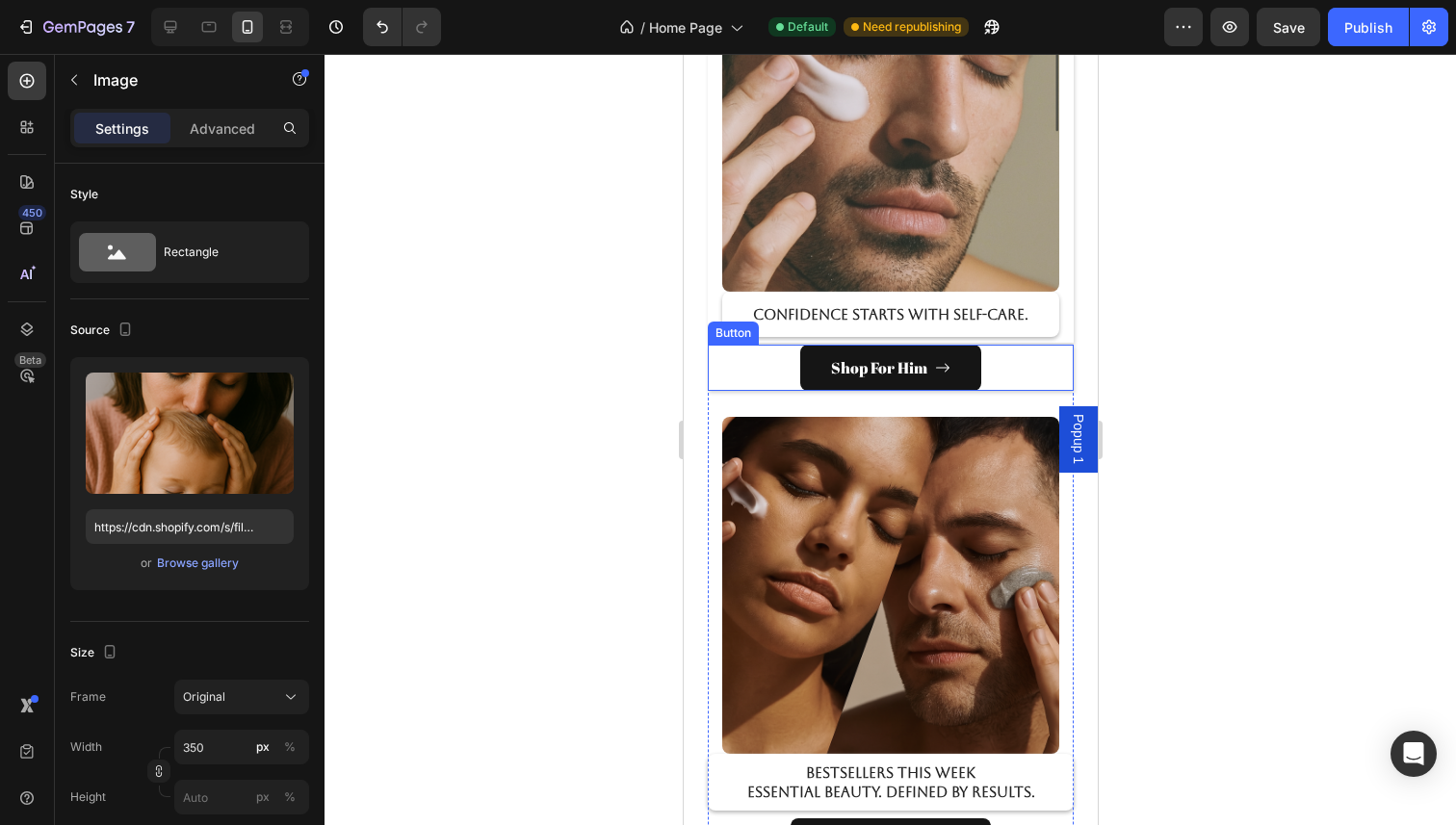 click on "Shop For Him   Button" at bounding box center (890, 368) 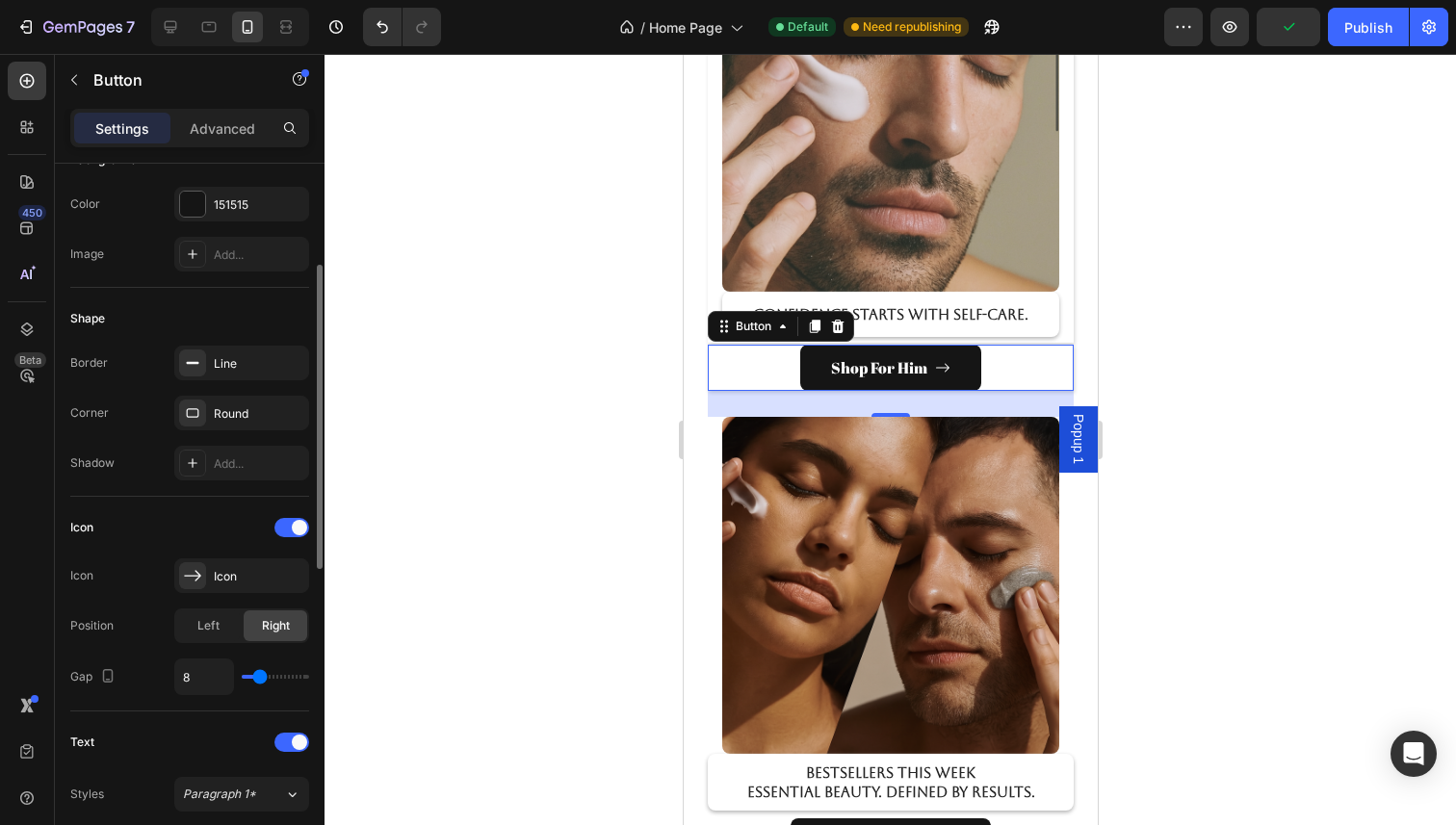scroll, scrollTop: 211, scrollLeft: 0, axis: vertical 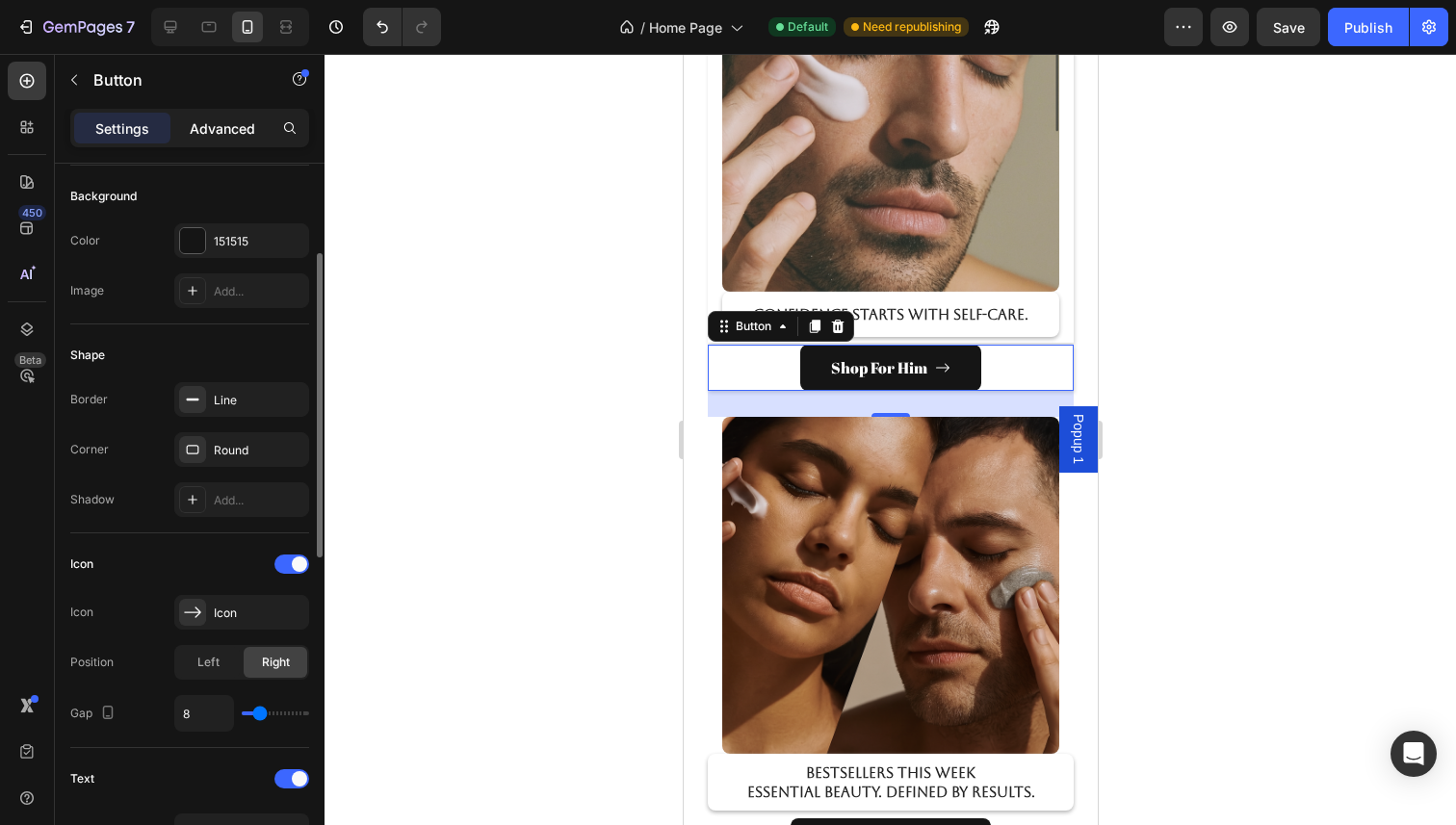 click on "Advanced" at bounding box center [222, 128] 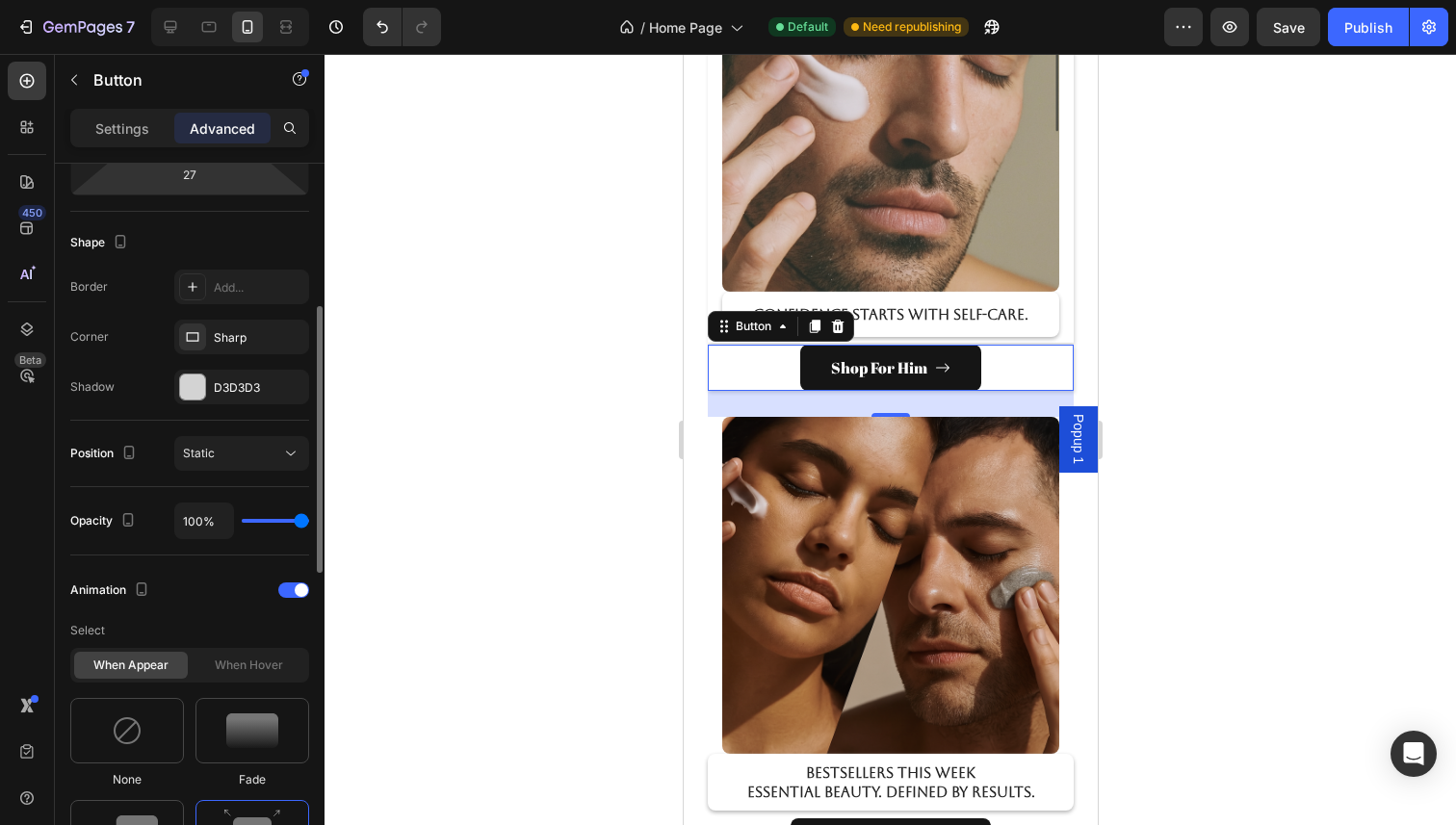 scroll, scrollTop: 417, scrollLeft: 0, axis: vertical 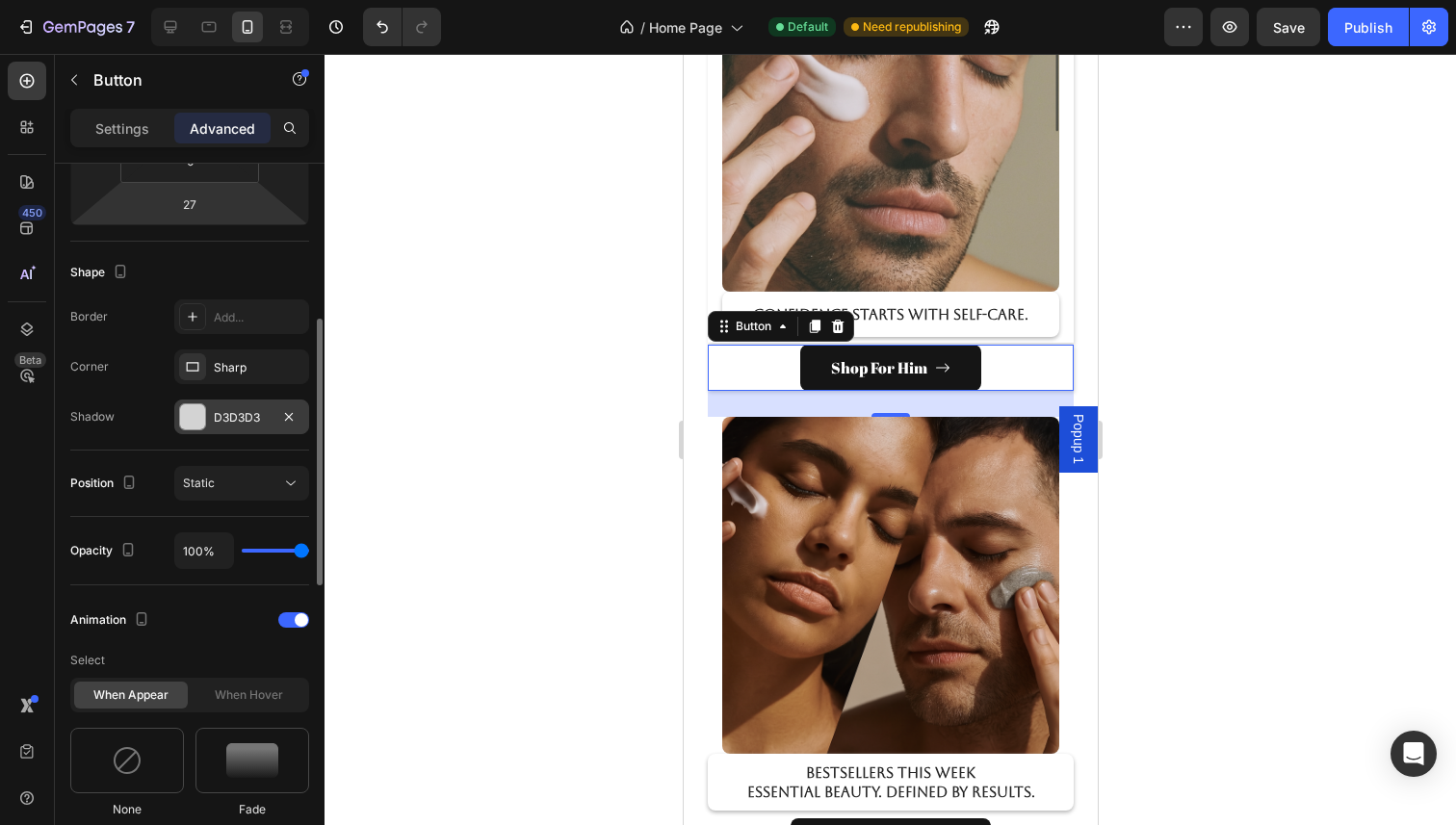 click at bounding box center [193, 417] 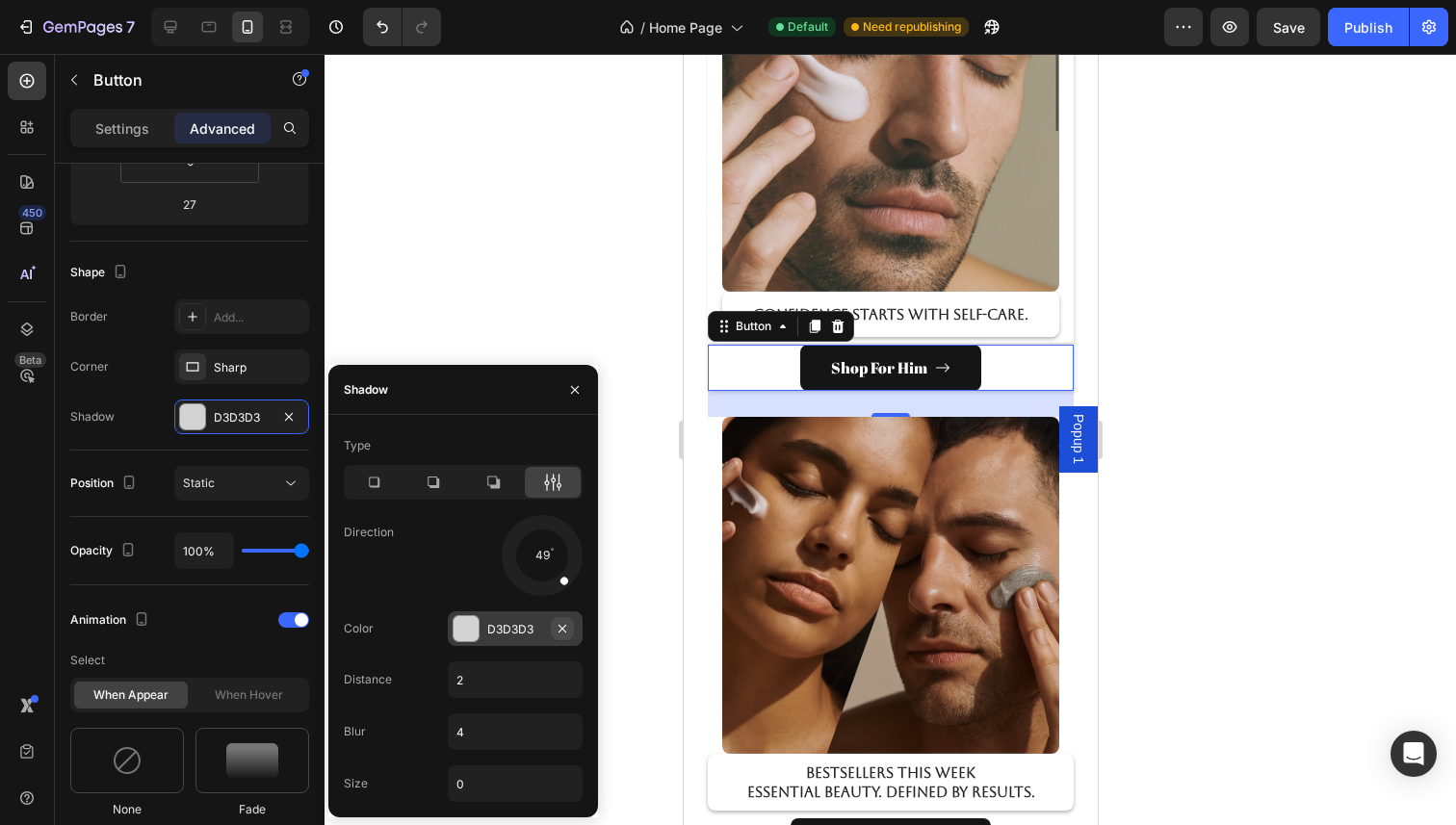 click 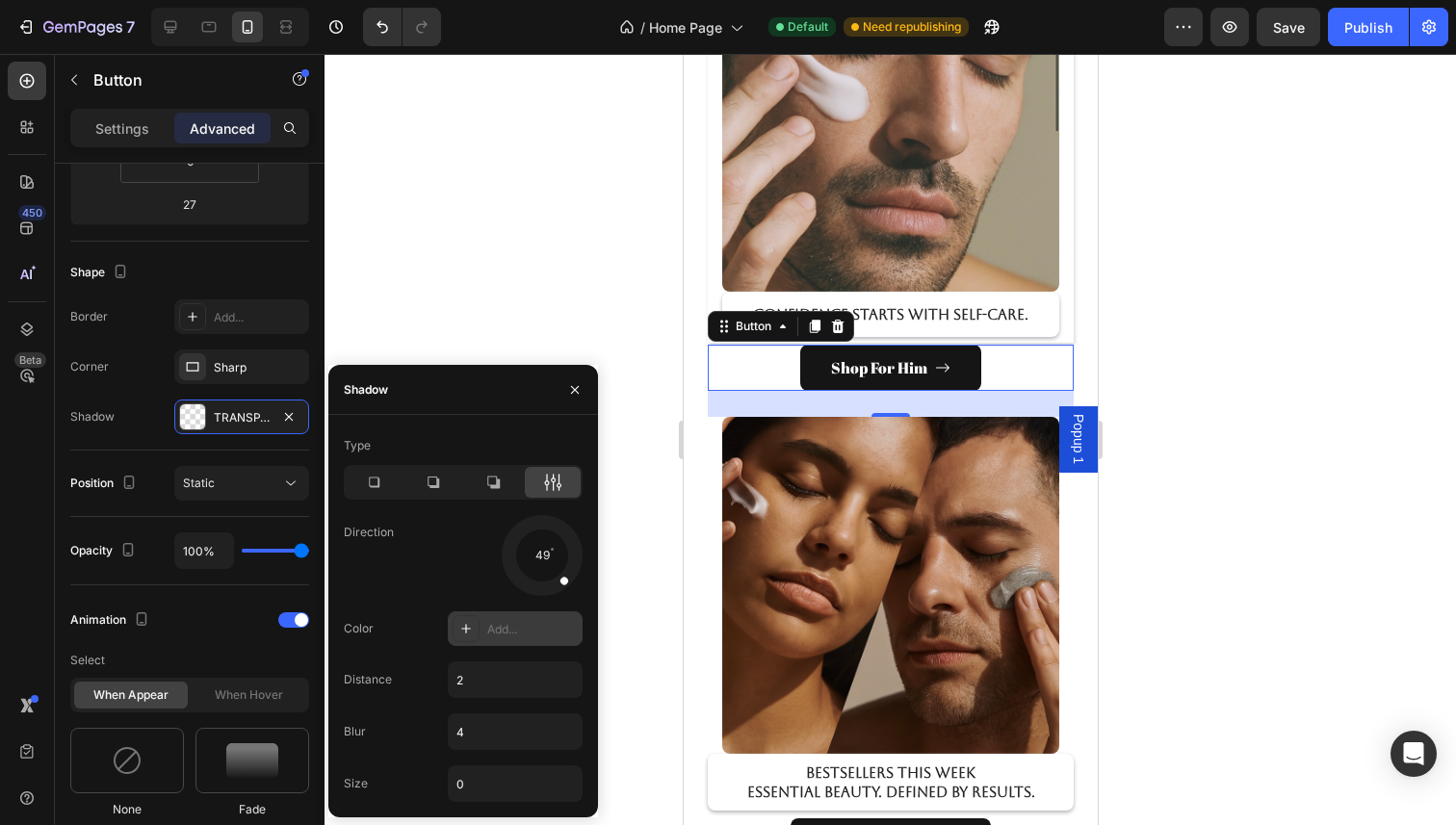 click 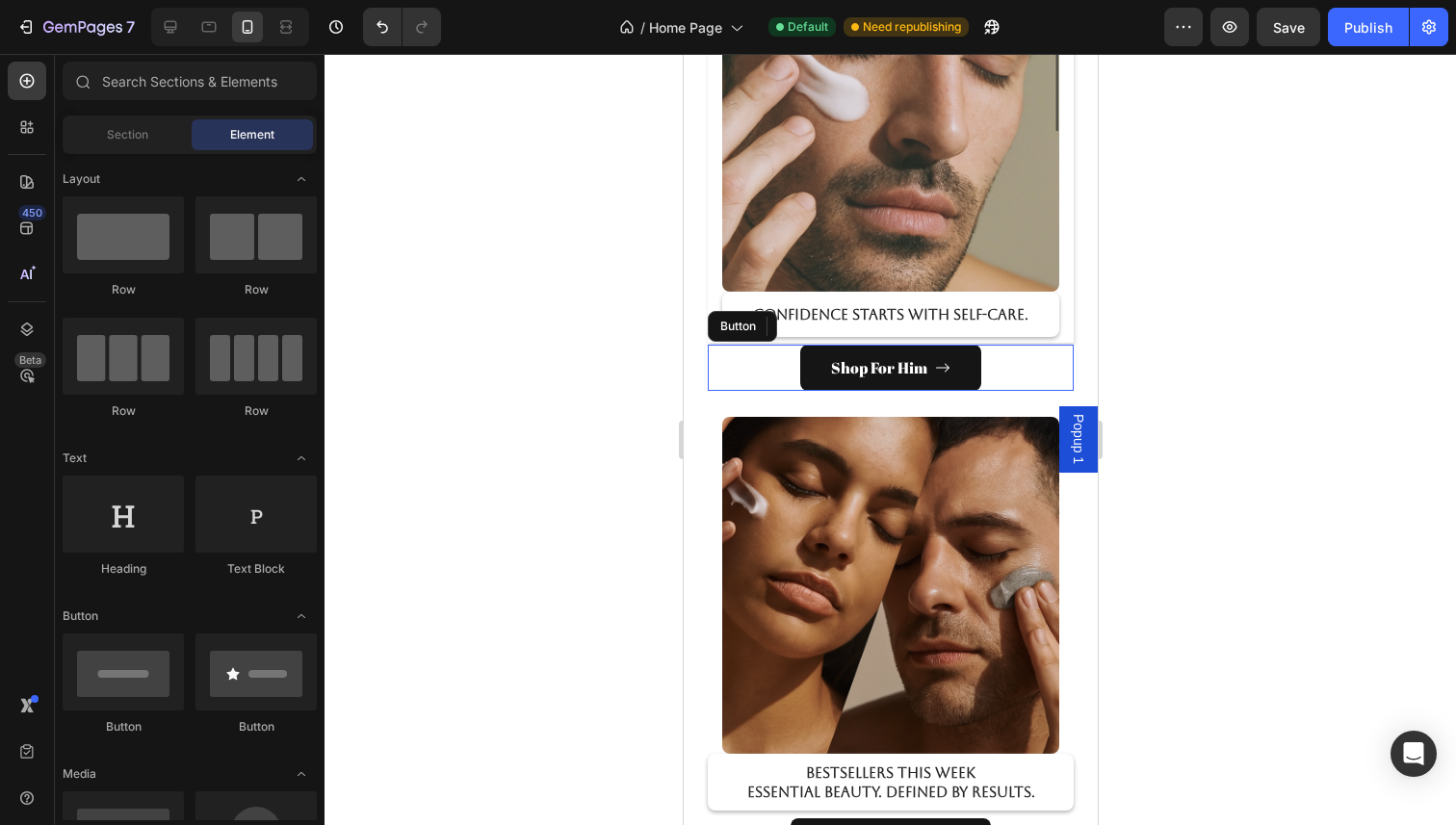 click 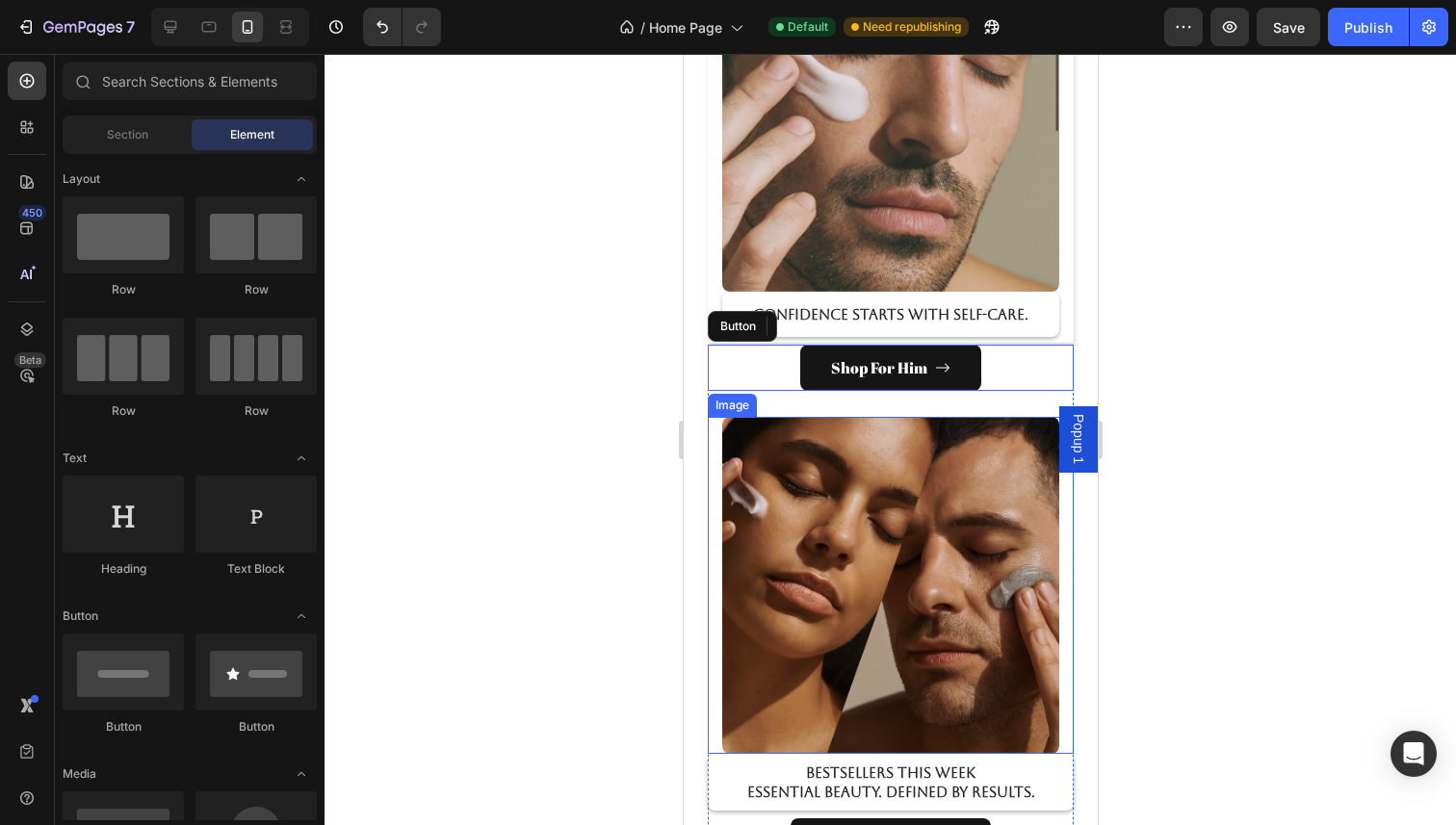 click at bounding box center (890, 585) 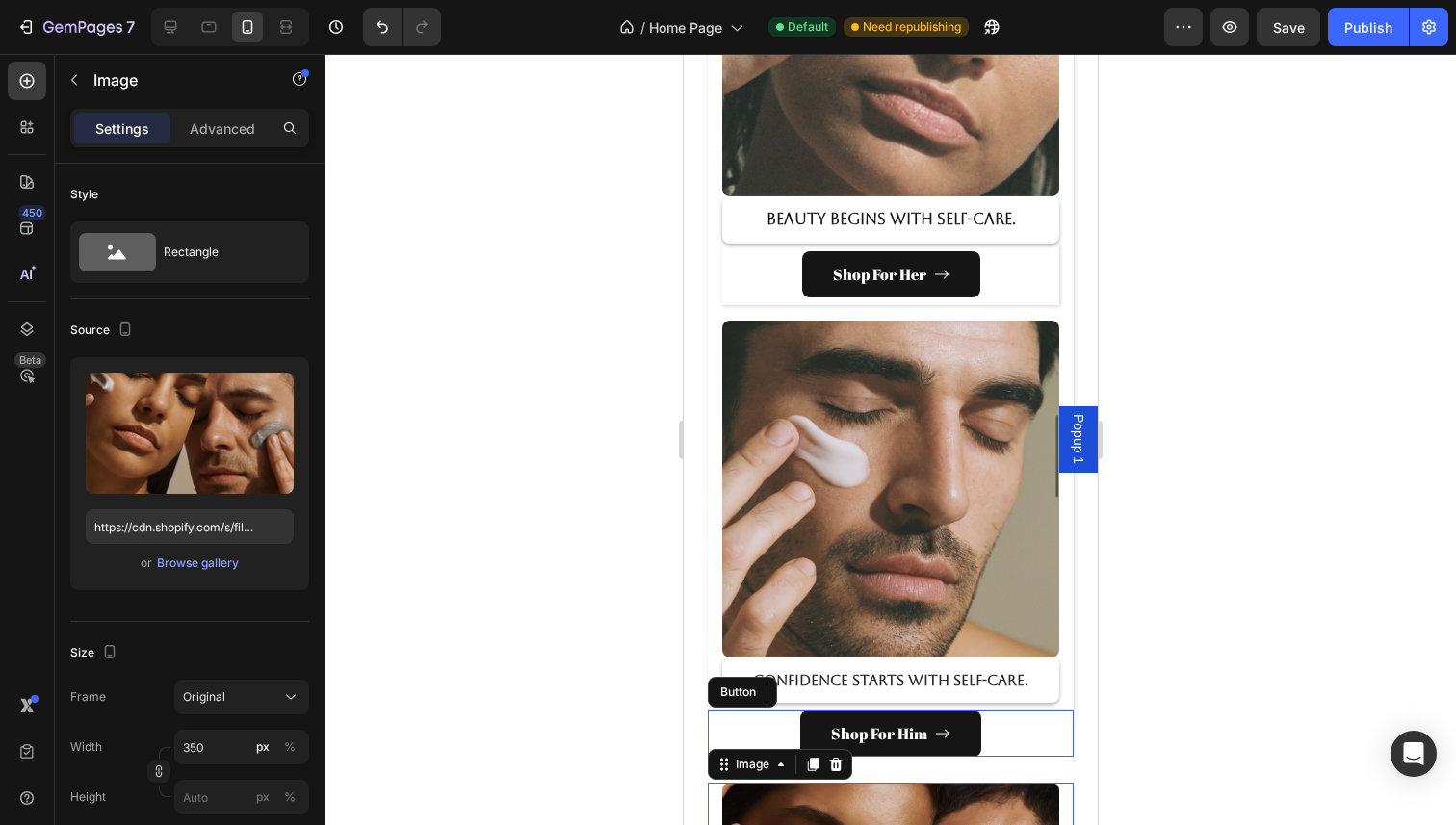 scroll, scrollTop: 1358, scrollLeft: 0, axis: vertical 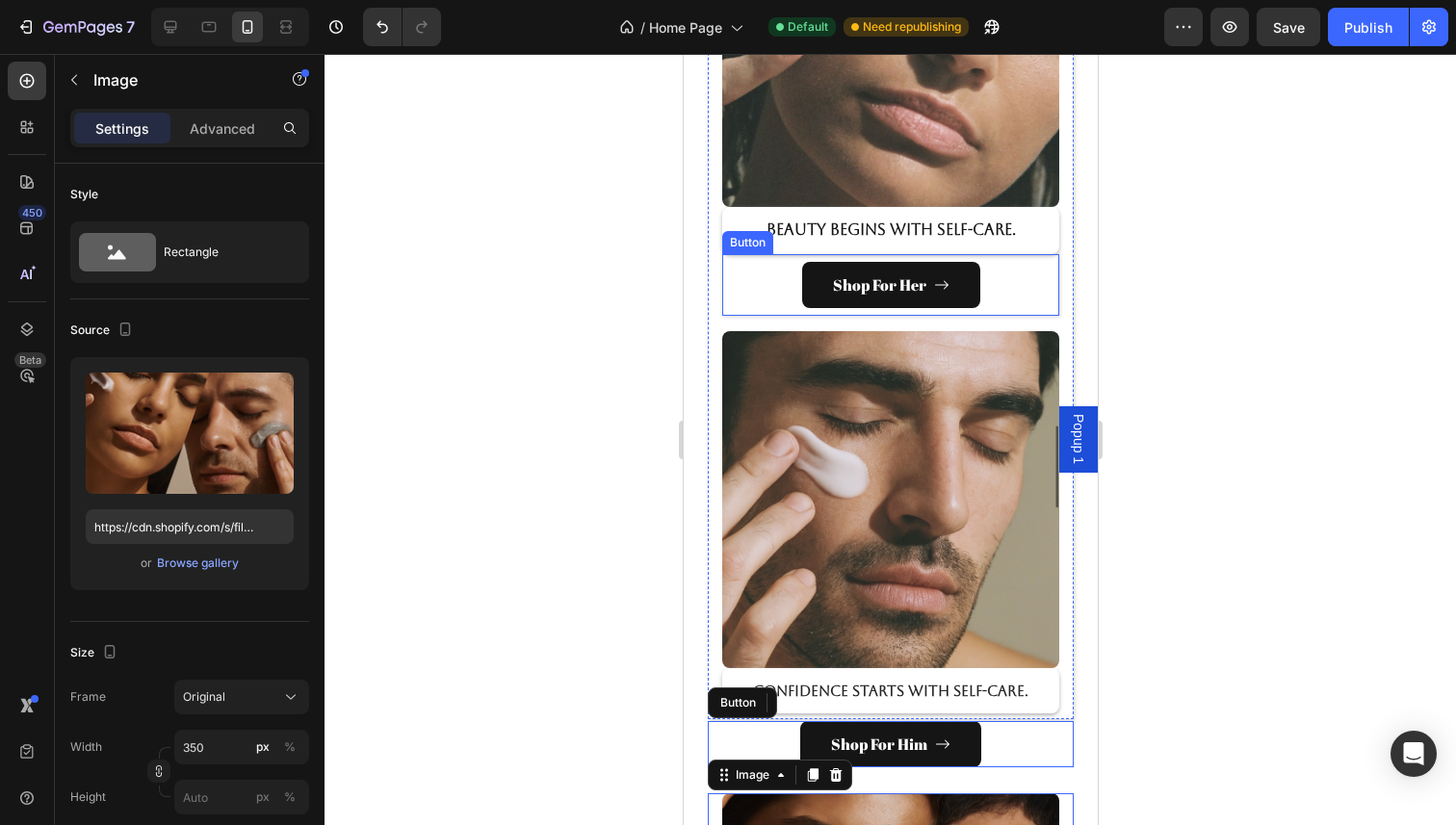 click on "Shop For Her    Button" at bounding box center [890, 285] 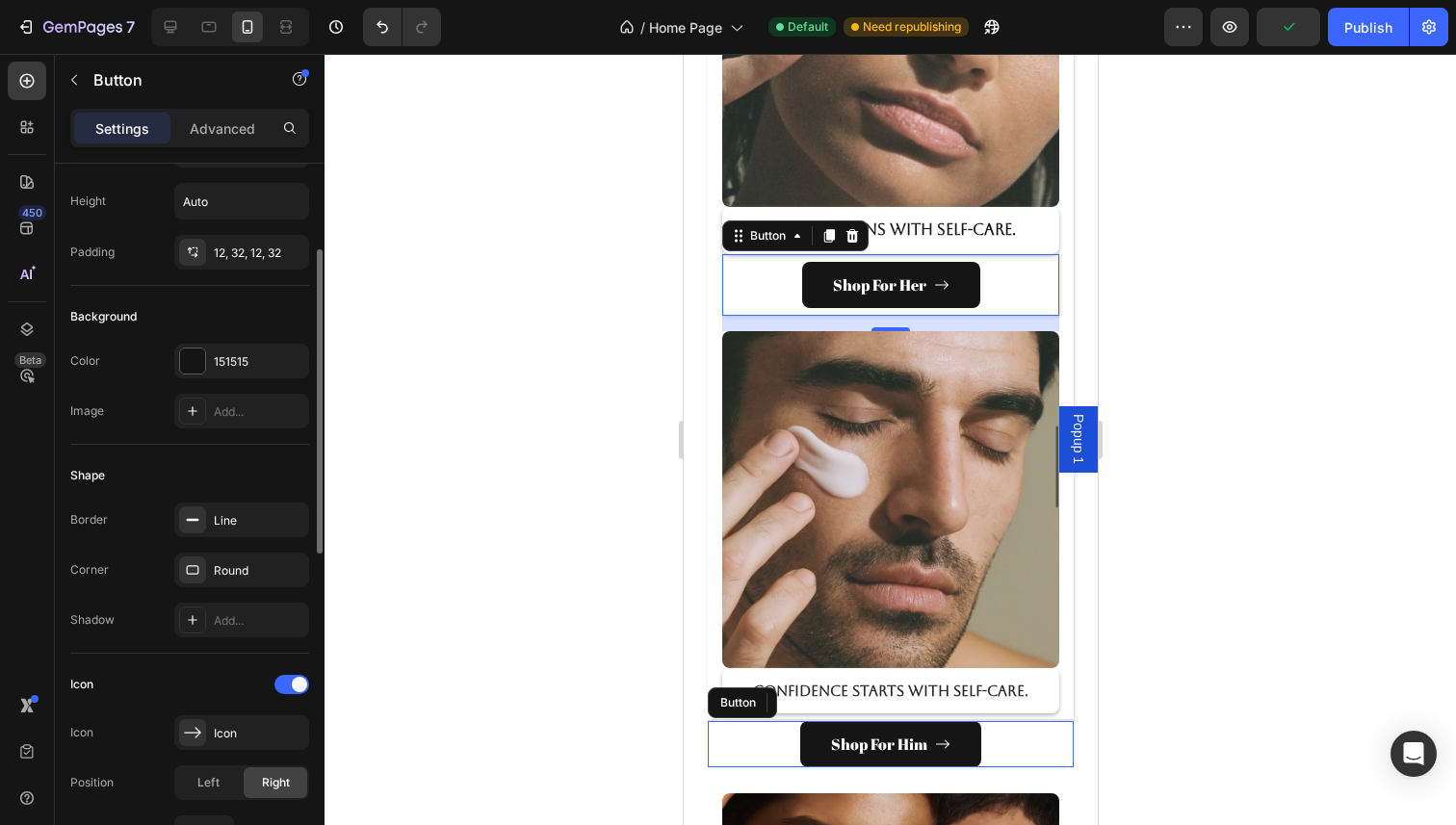 scroll, scrollTop: 128, scrollLeft: 0, axis: vertical 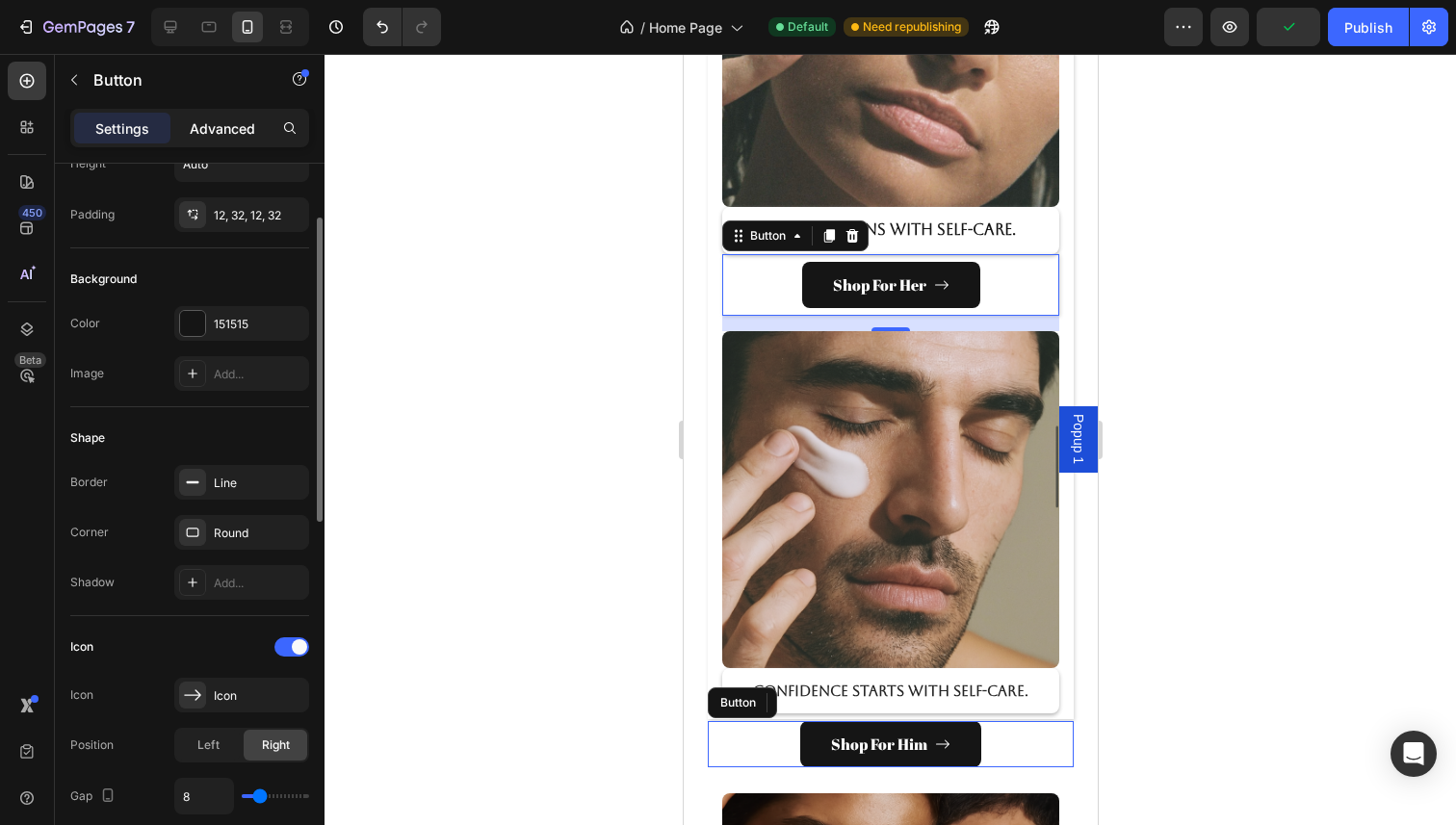 click on "Advanced" at bounding box center [222, 128] 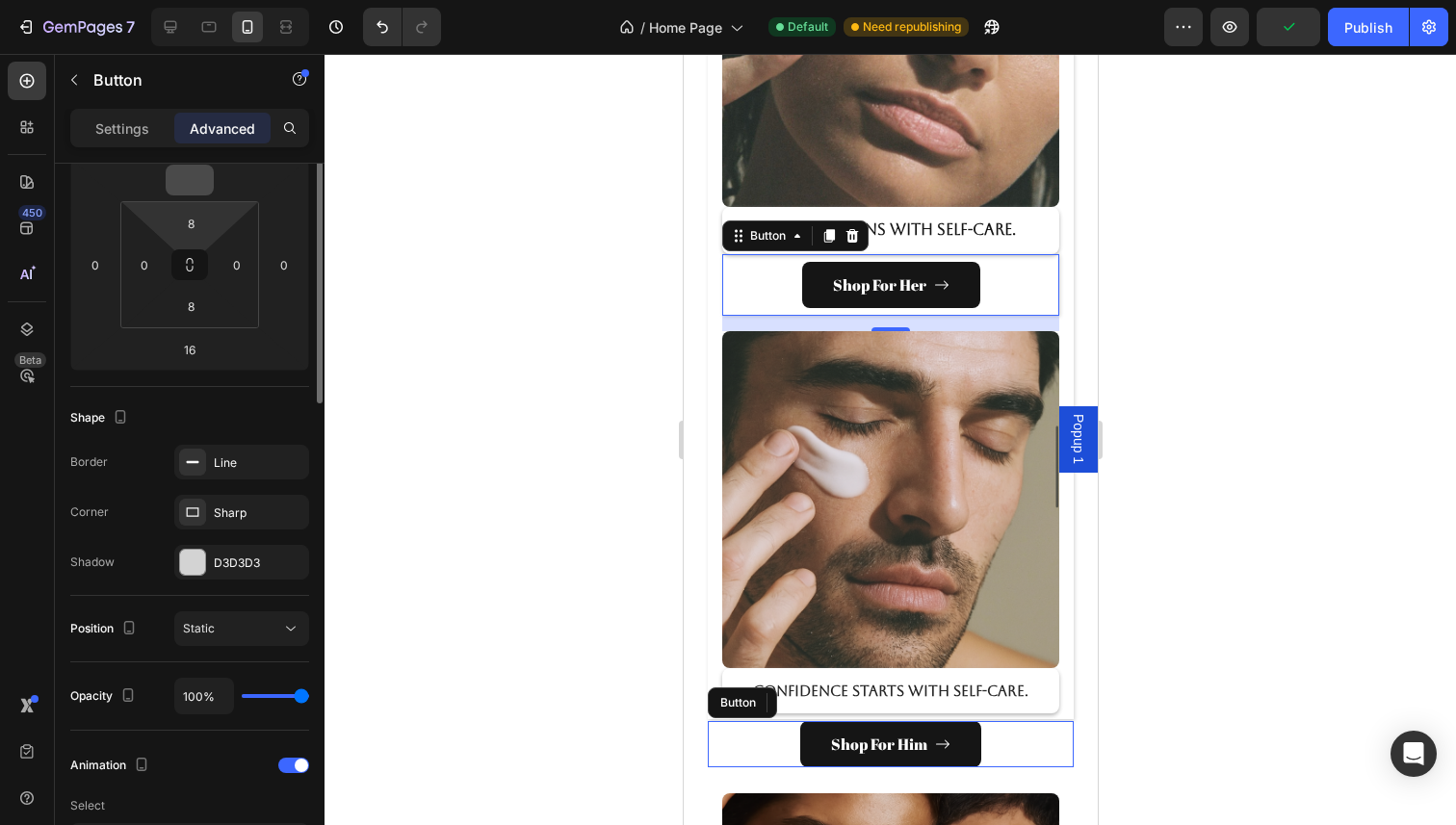 scroll, scrollTop: 444, scrollLeft: 0, axis: vertical 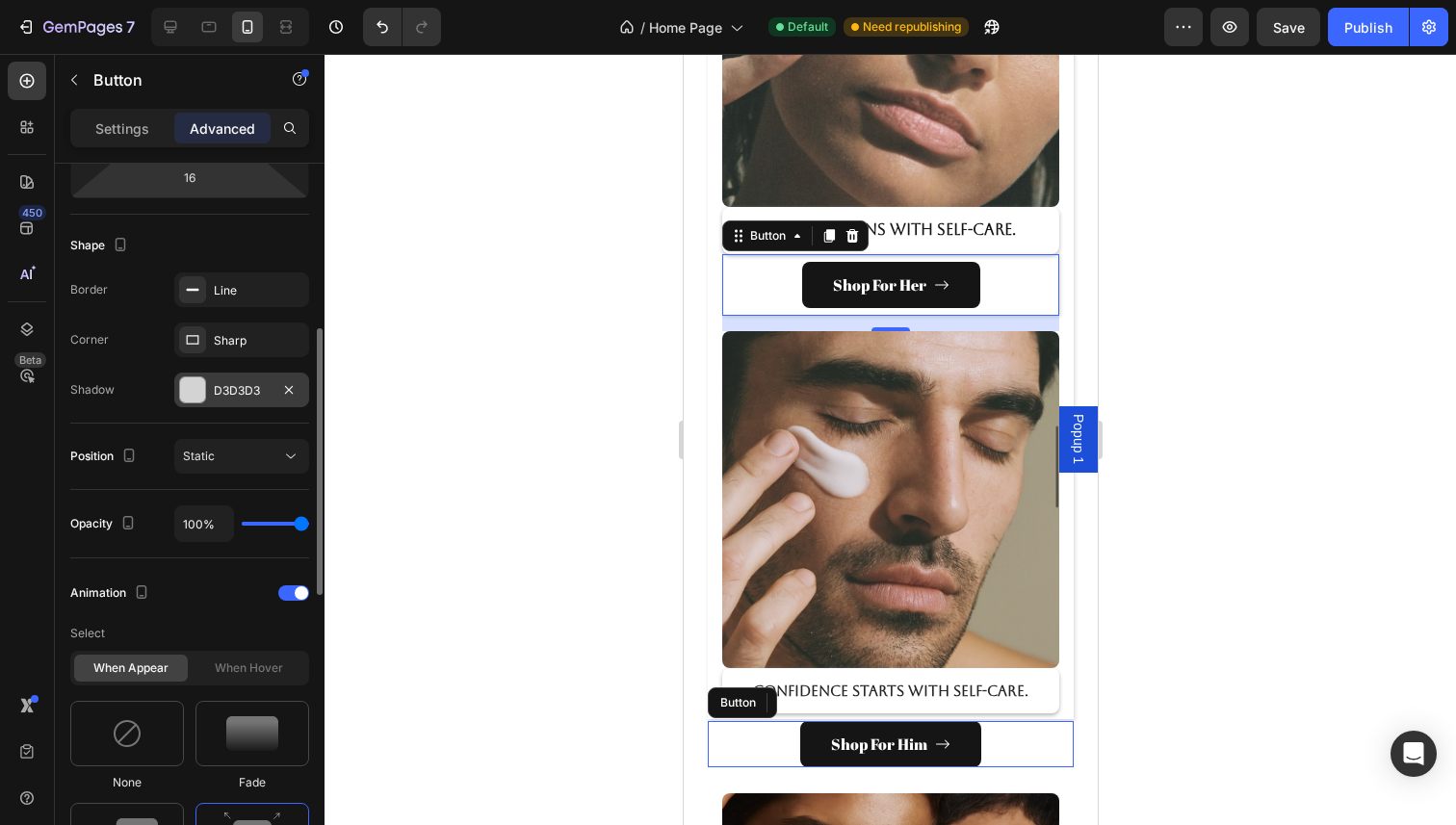 click on "D3D3D3" at bounding box center (242, 390) 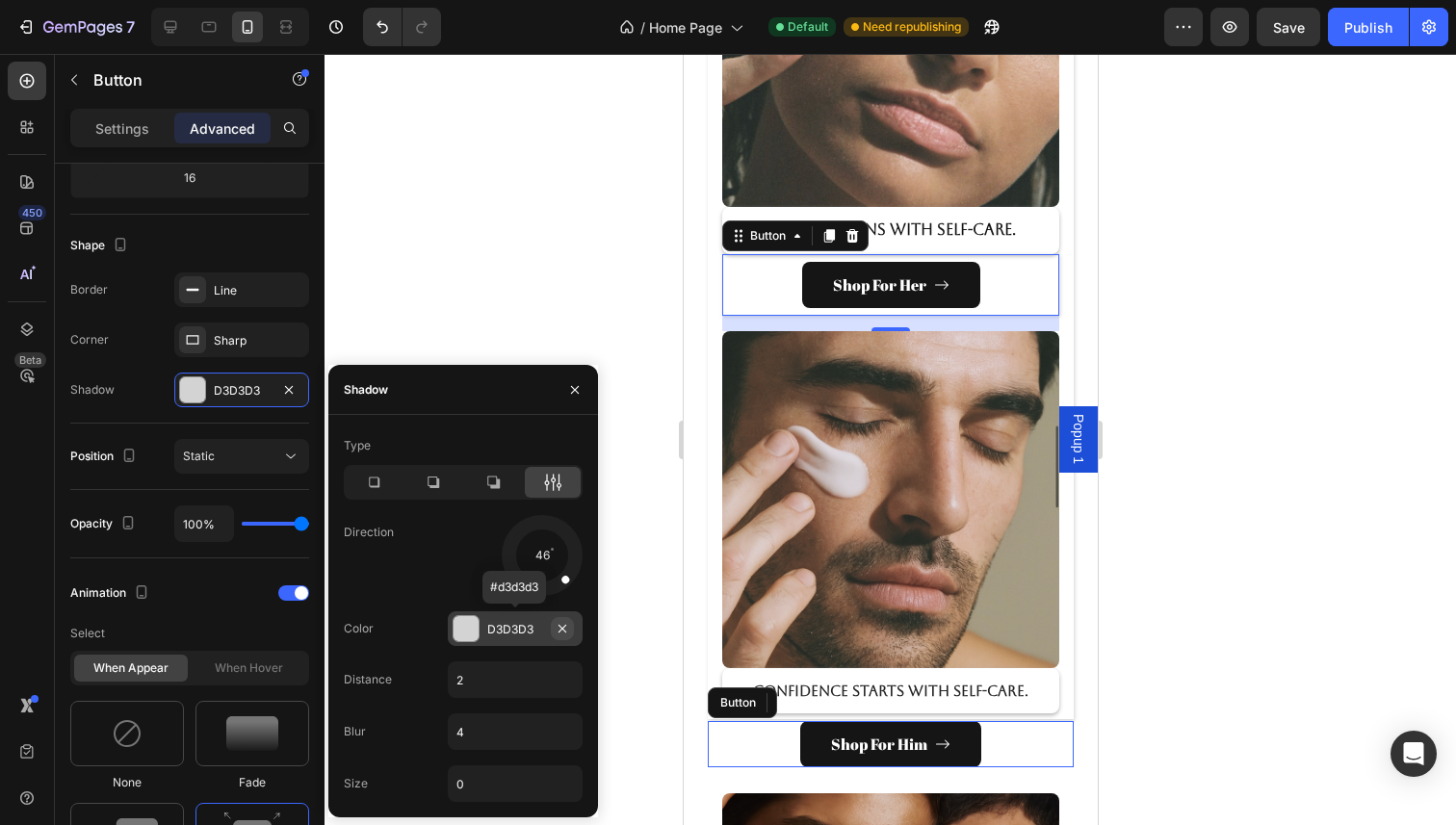 click 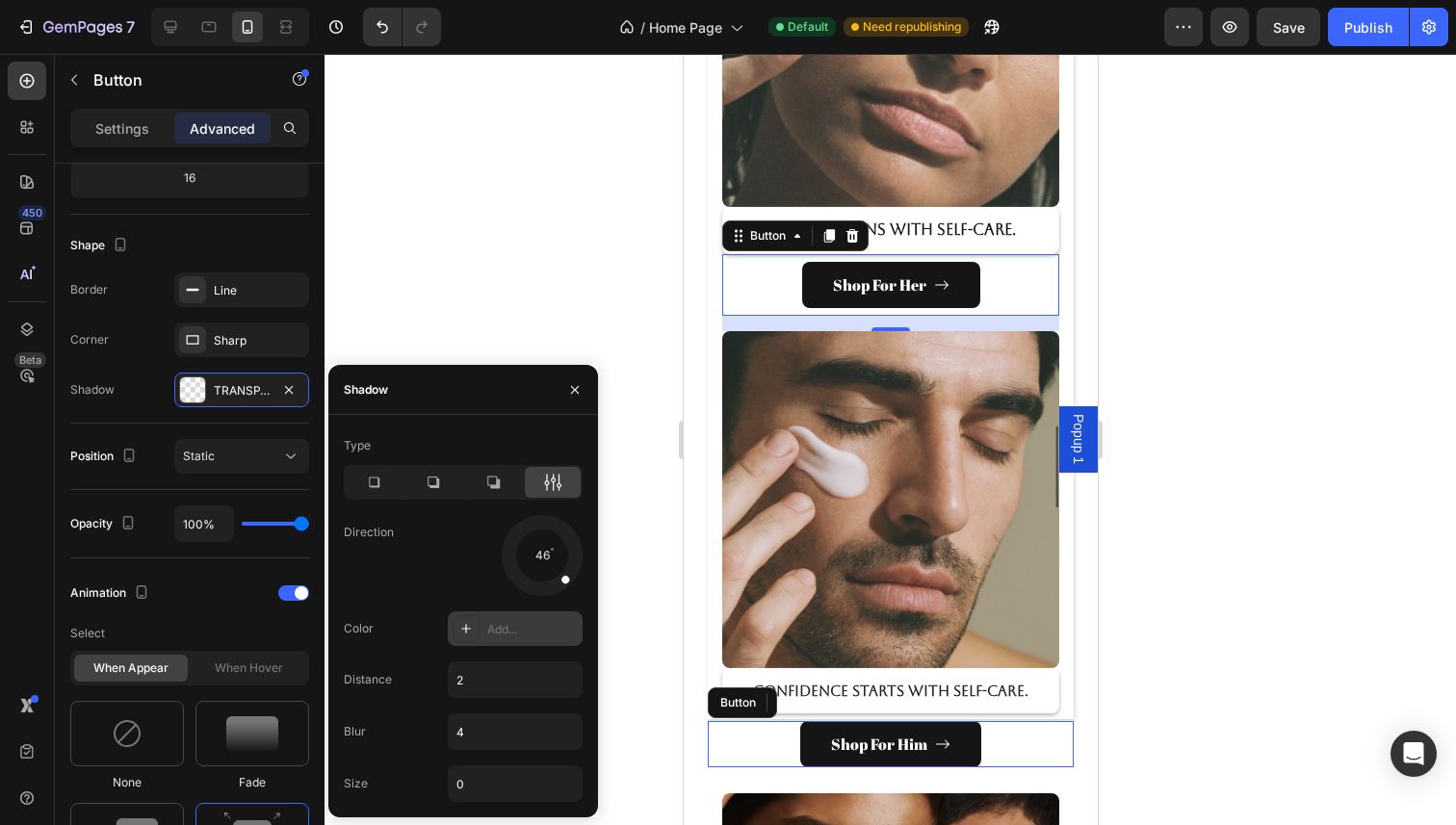 click 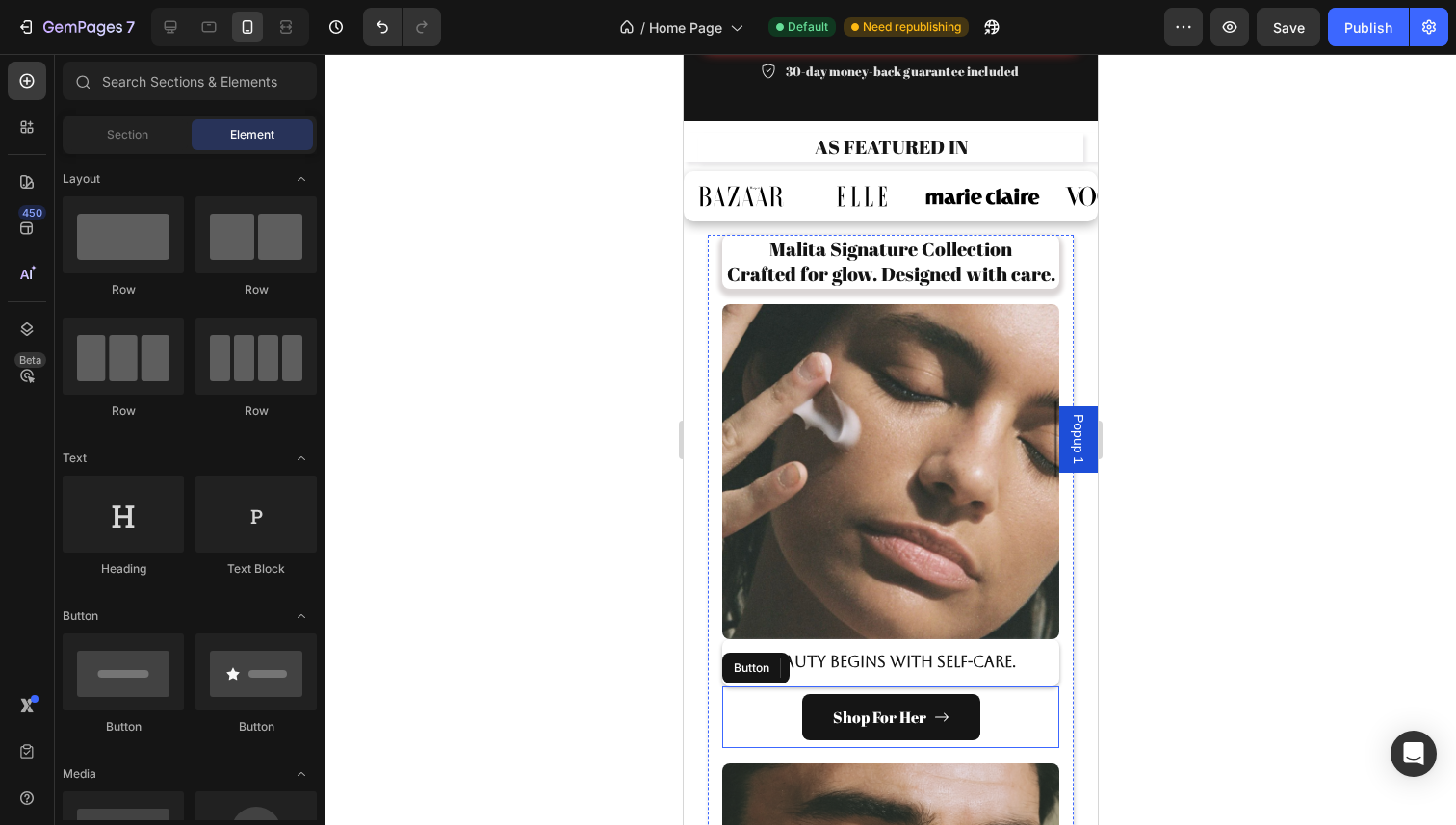 scroll, scrollTop: 924, scrollLeft: 0, axis: vertical 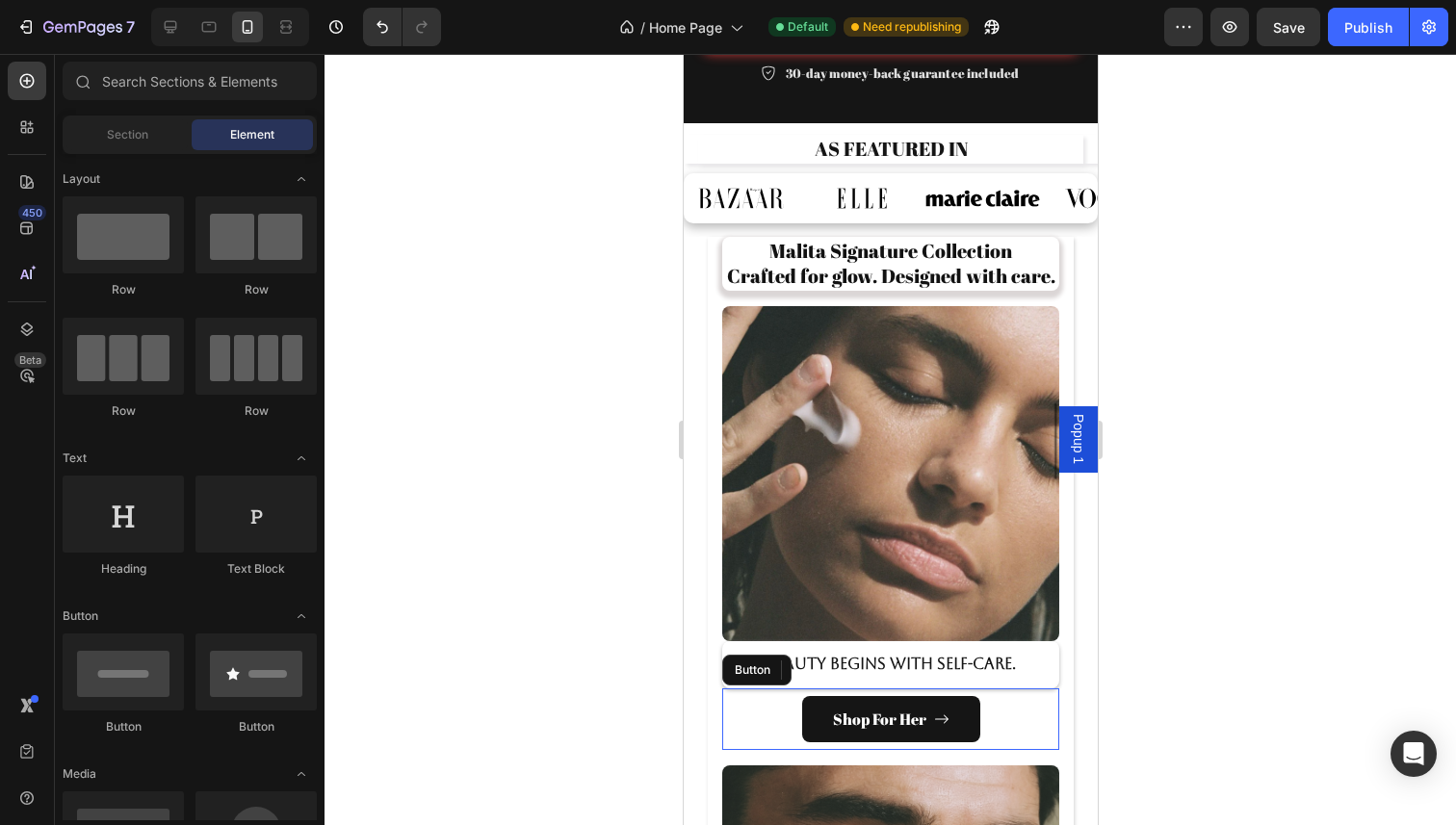 click 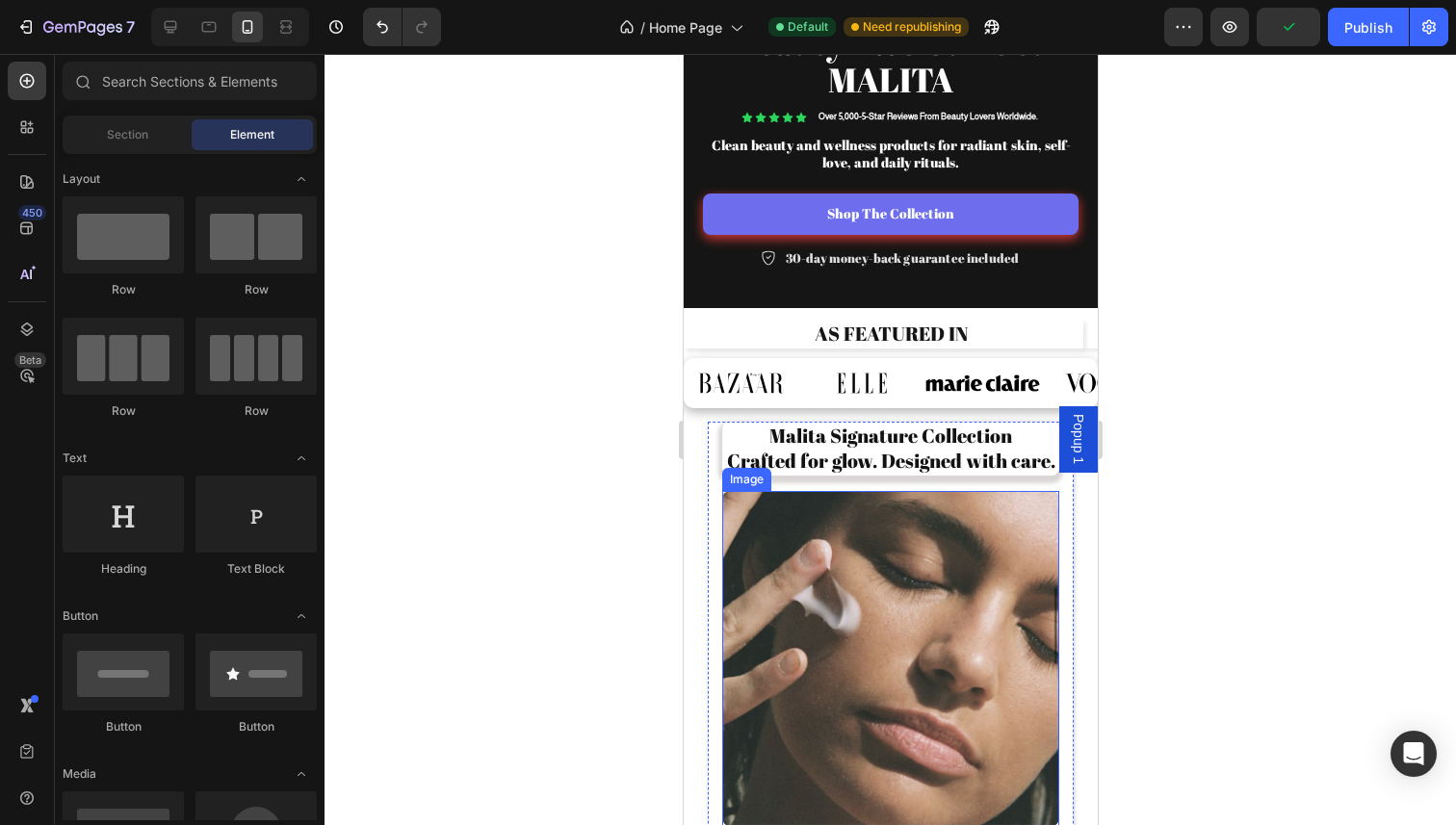 scroll, scrollTop: 738, scrollLeft: 0, axis: vertical 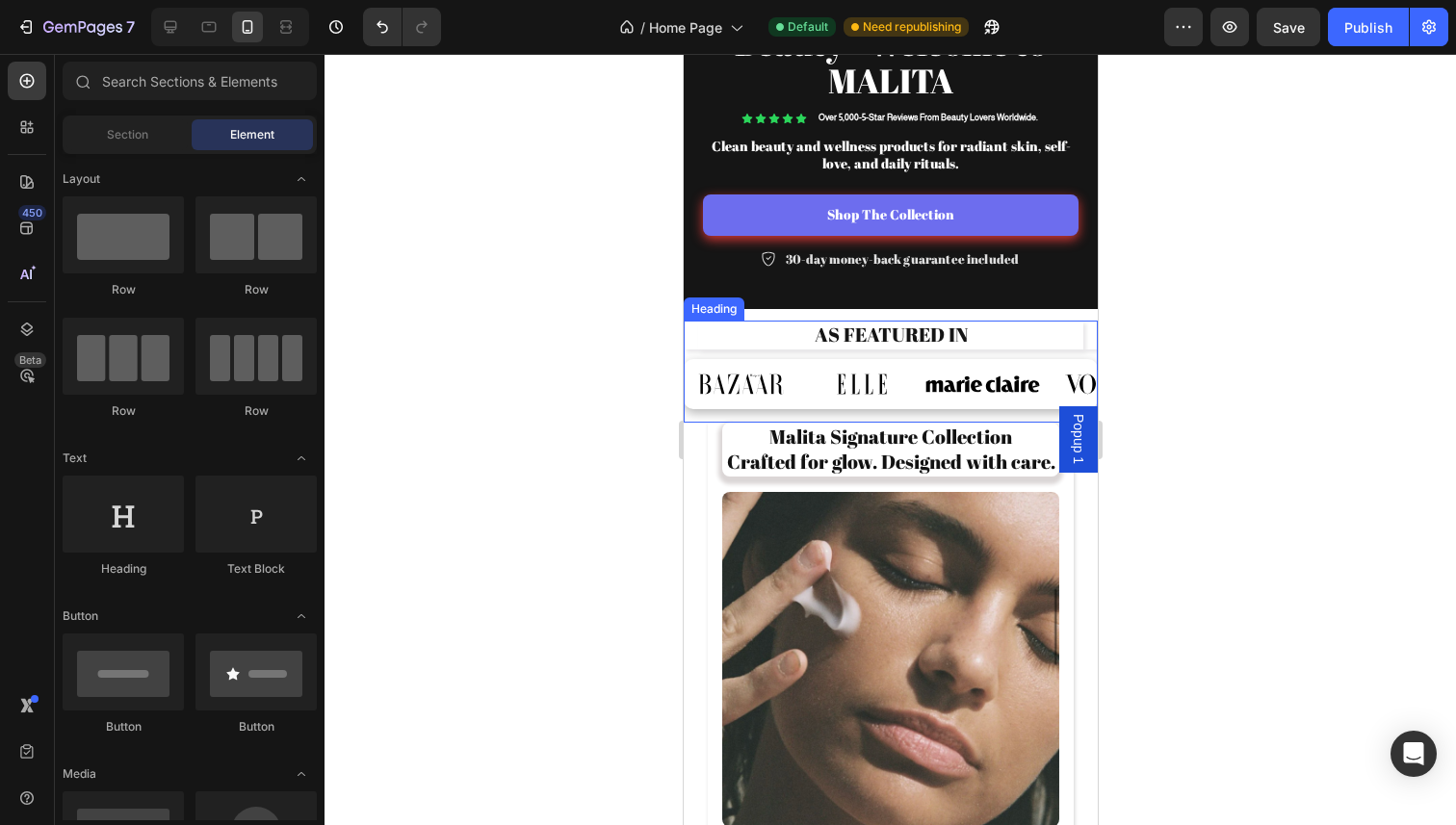 click on "As Featured In" at bounding box center (890, 335) 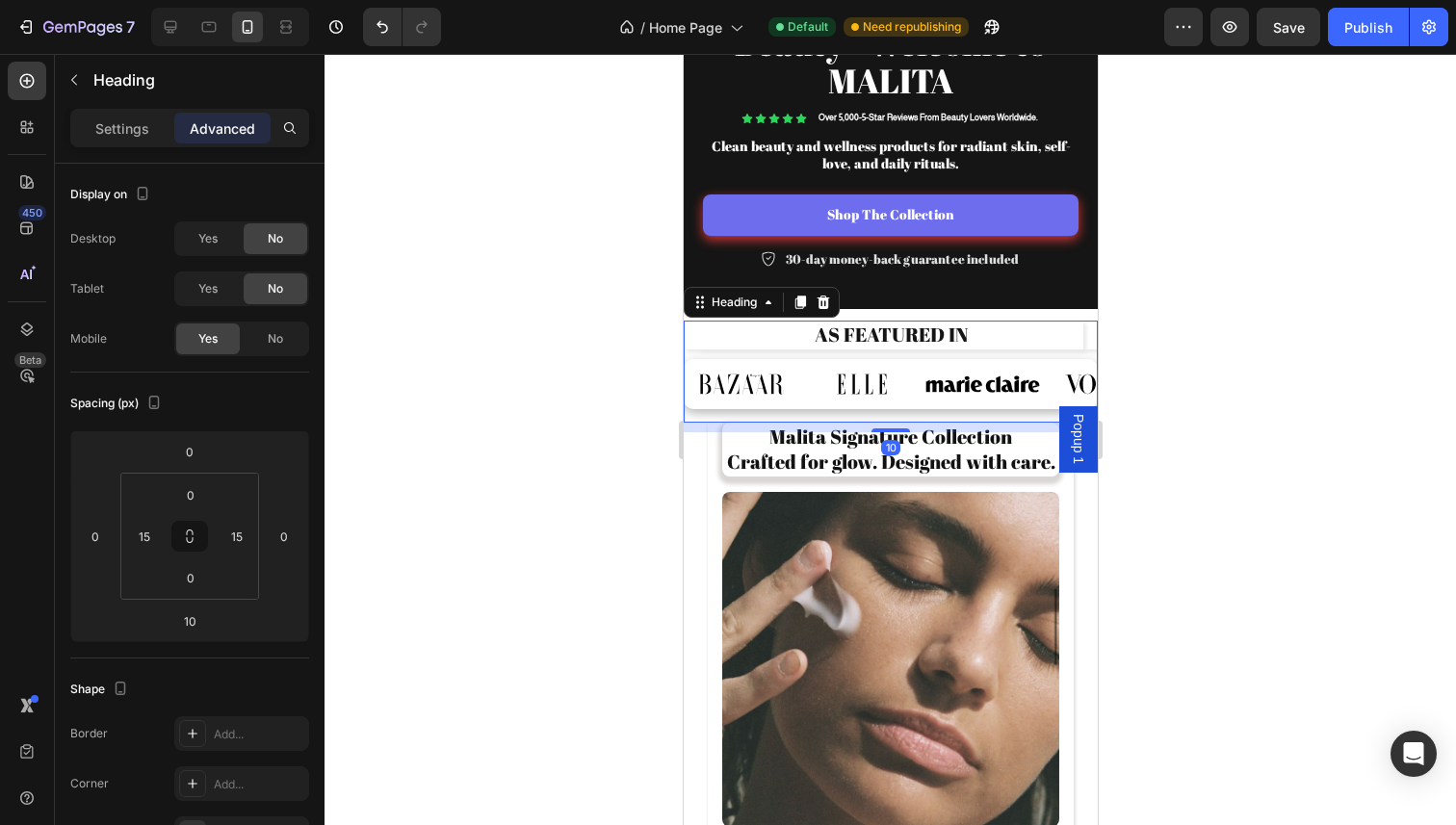 click on "As Featured In" at bounding box center [890, 335] 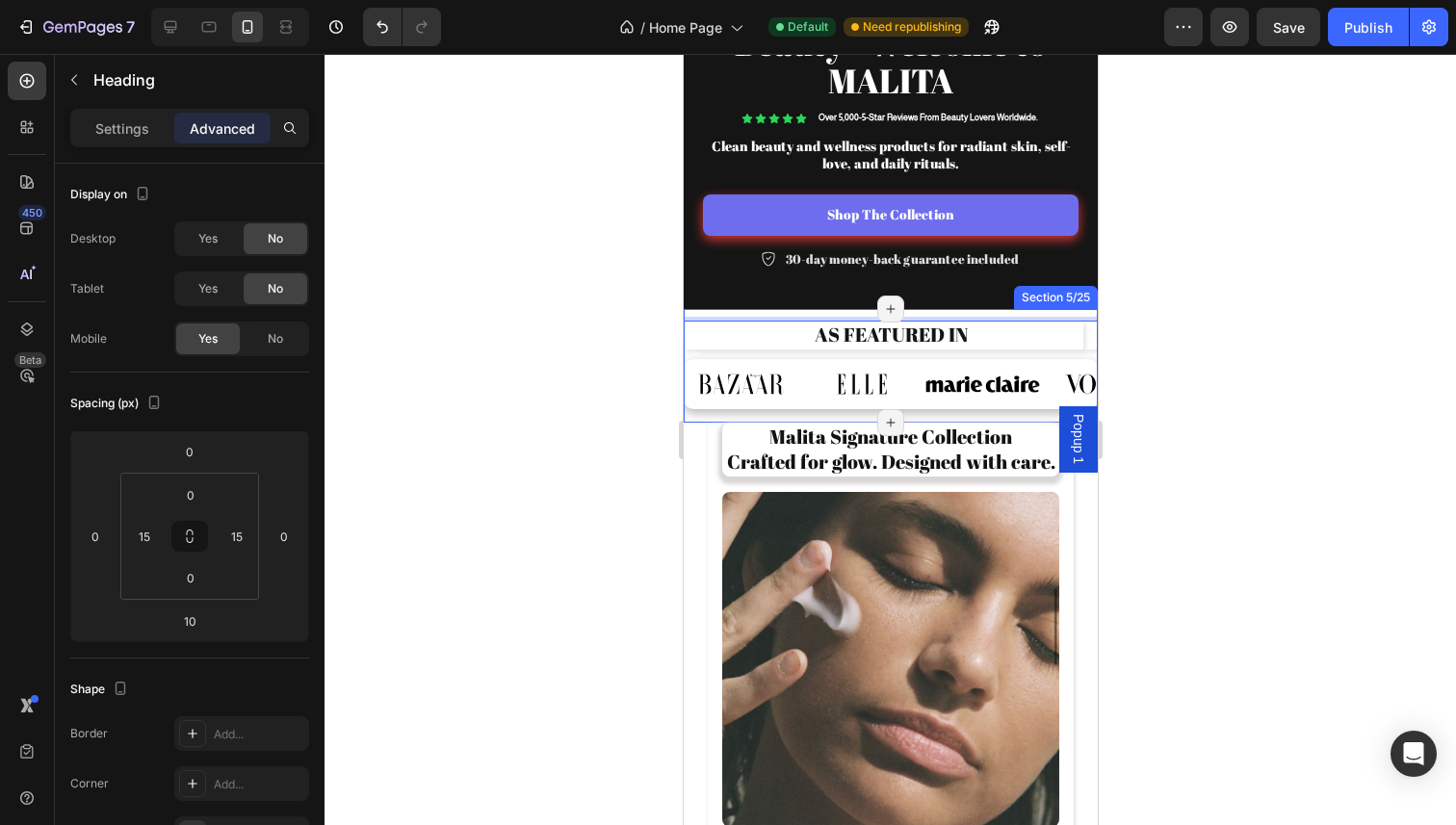 click on "As Featured In Heading   10 Image Image Image Image Image Image Image Image Carousel Row Section 5/25 Page has reached Shopify’s 25 section-limit Page has reached Shopify’s 25 section-limit" at bounding box center (890, 366) 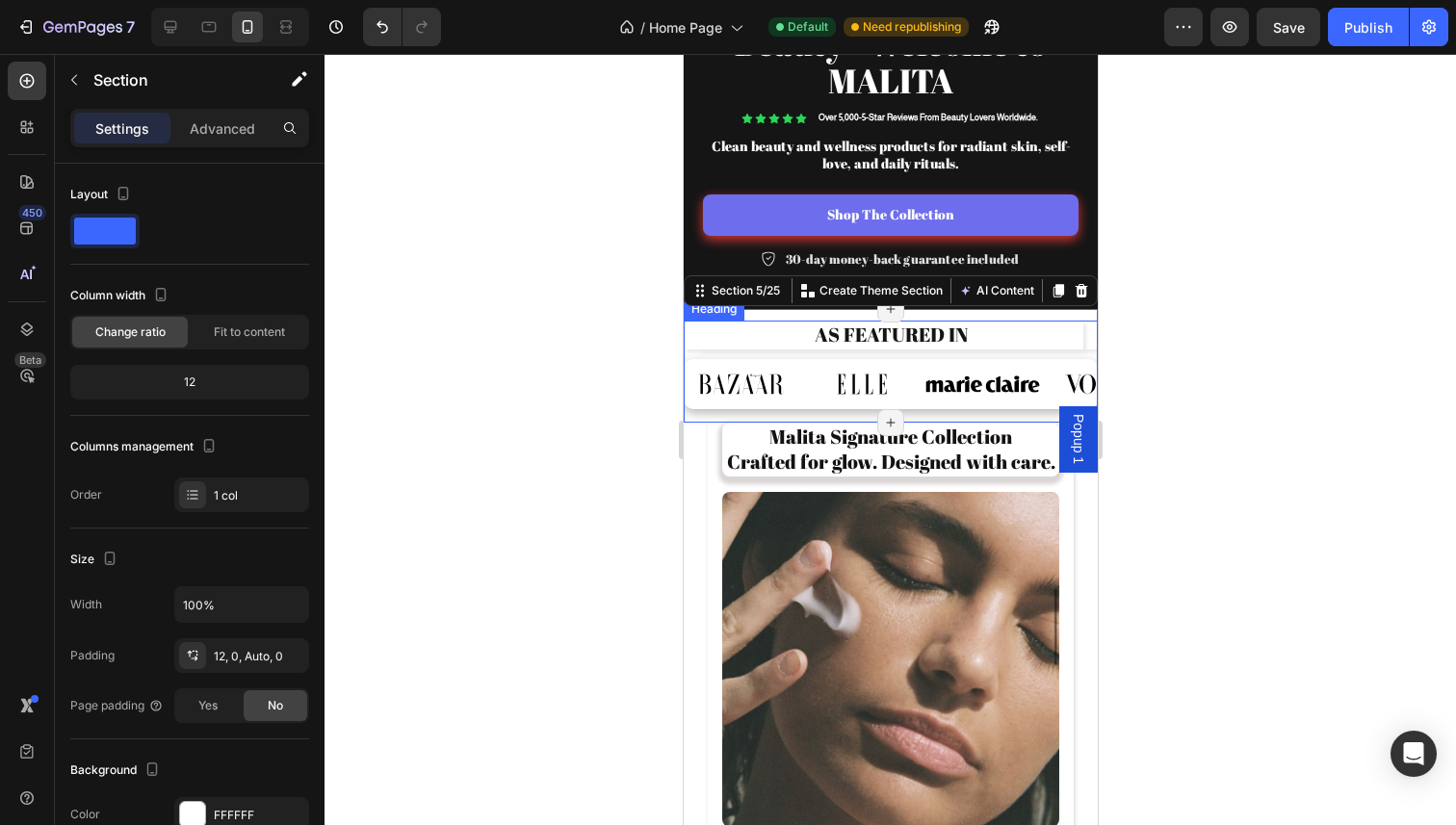click on "As Featured In" at bounding box center (890, 335) 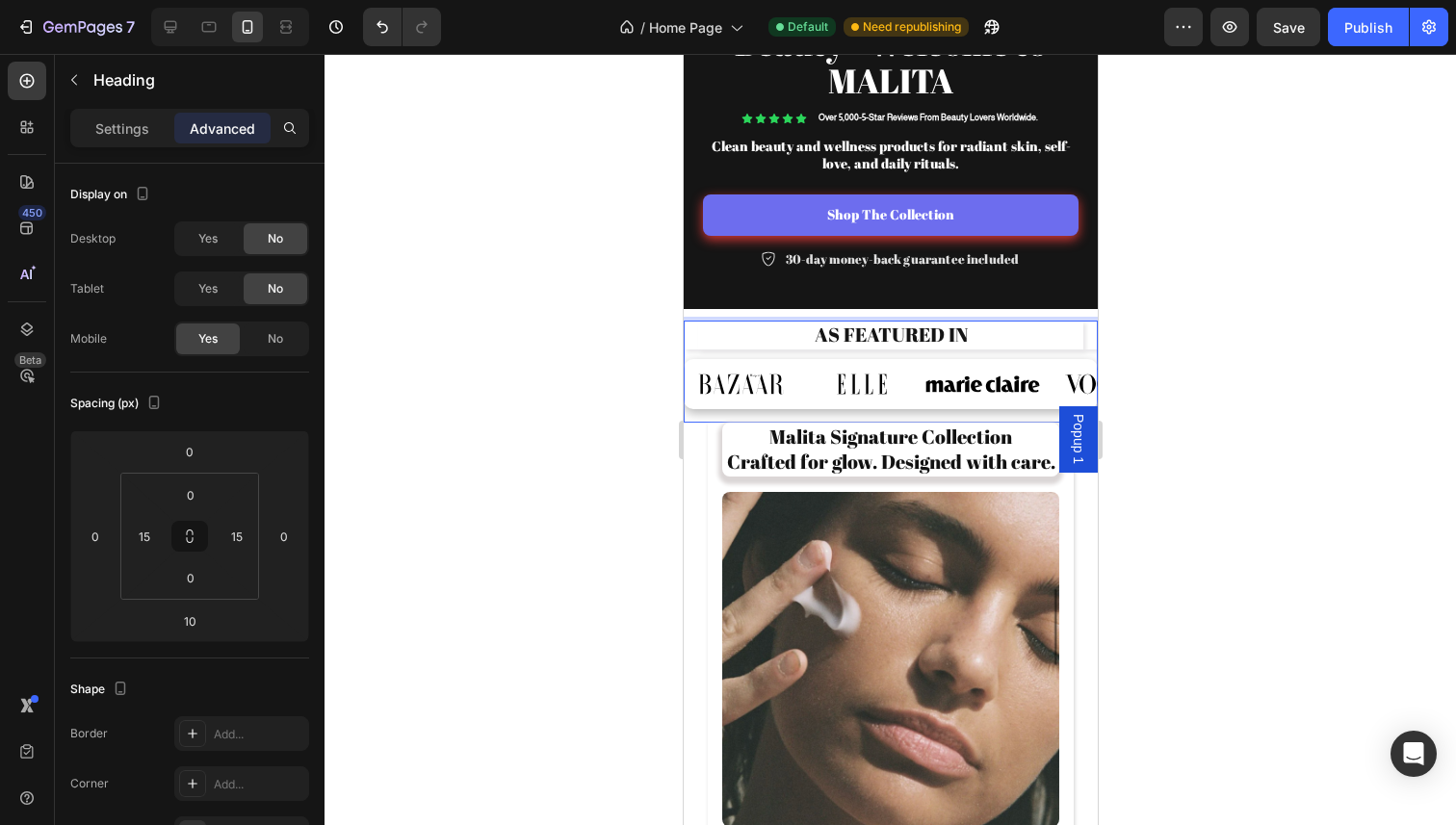 click on "As Featured In" at bounding box center (890, 335) 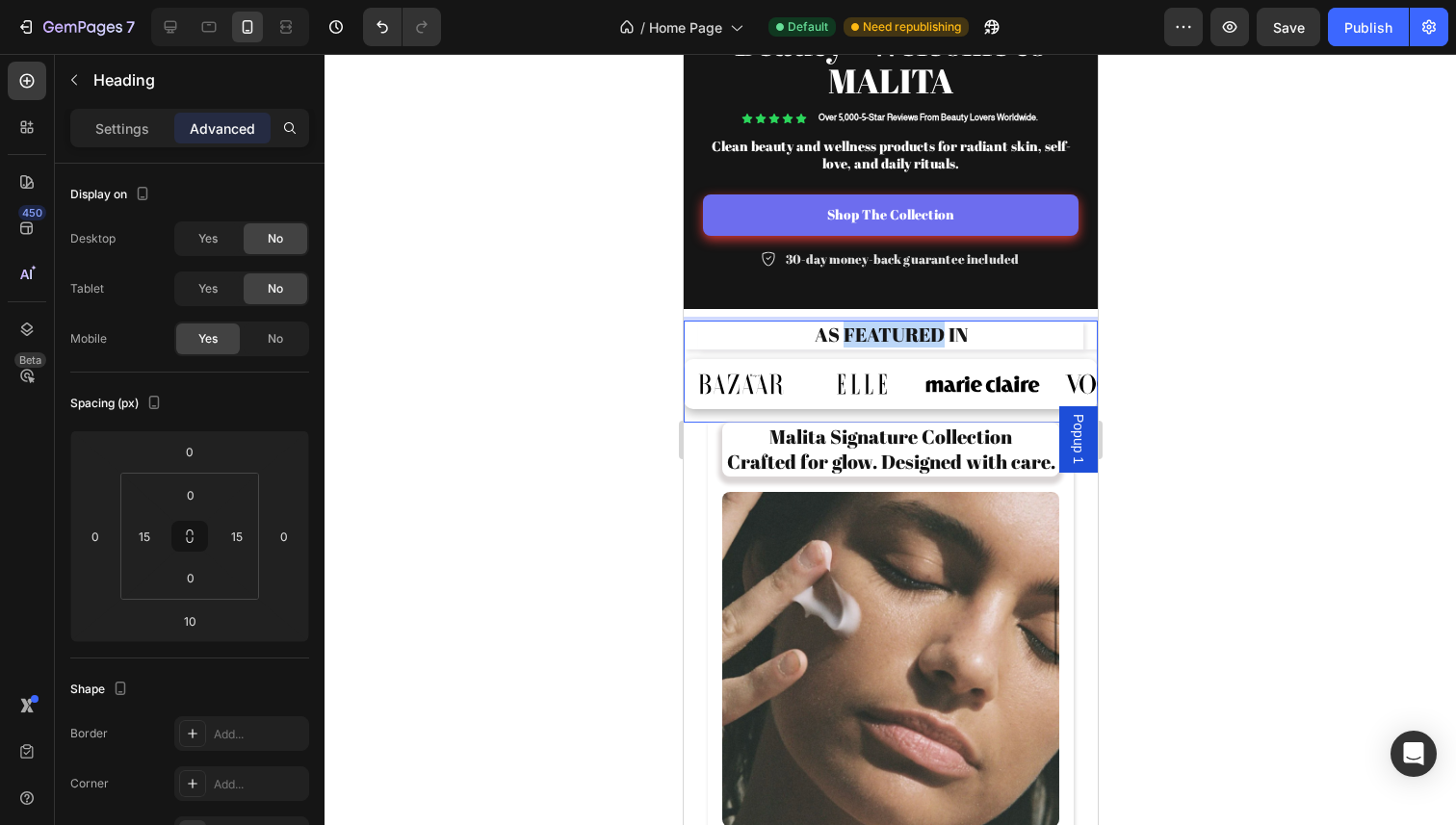 click on "As Featured In" at bounding box center (890, 335) 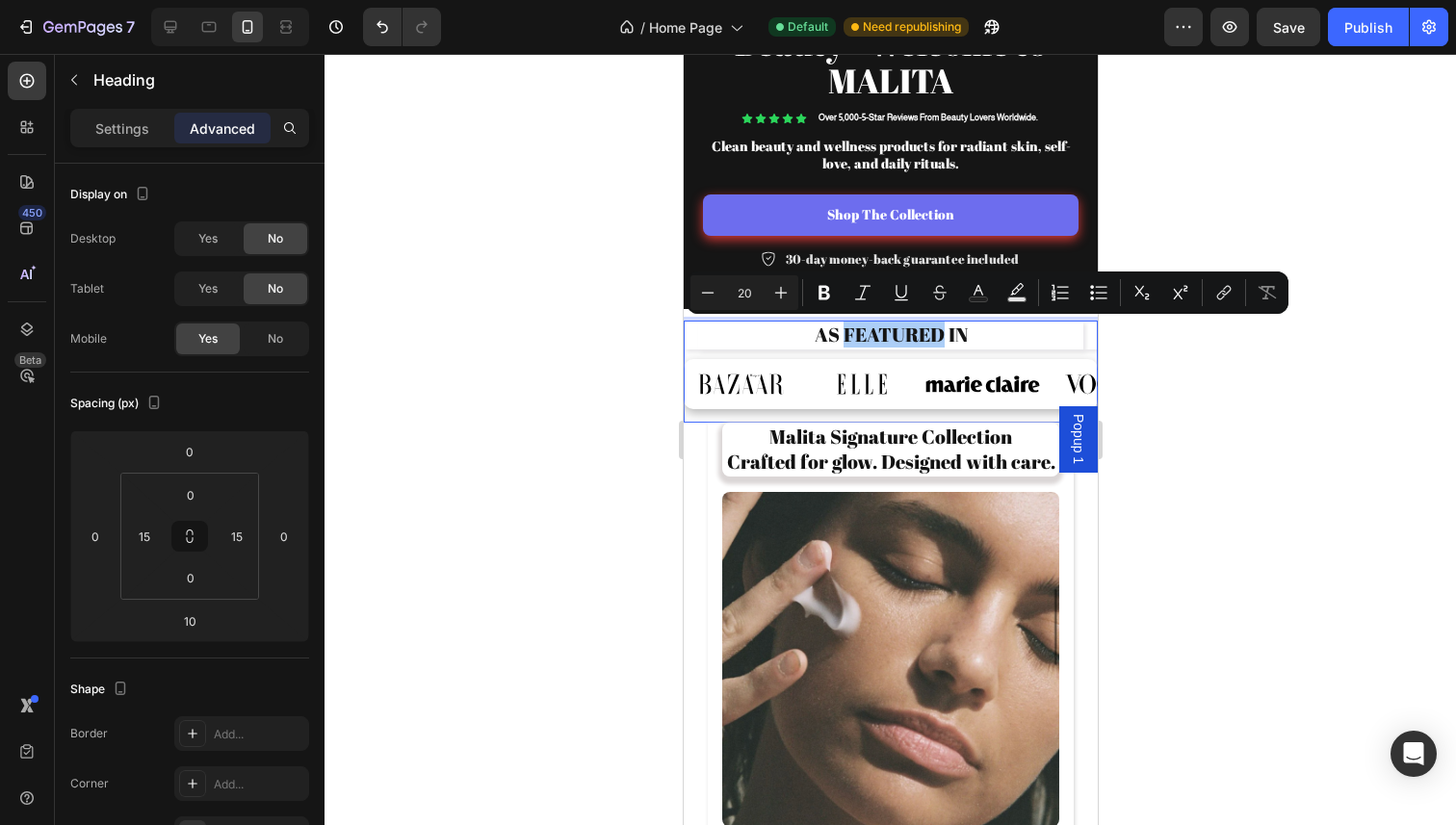 click 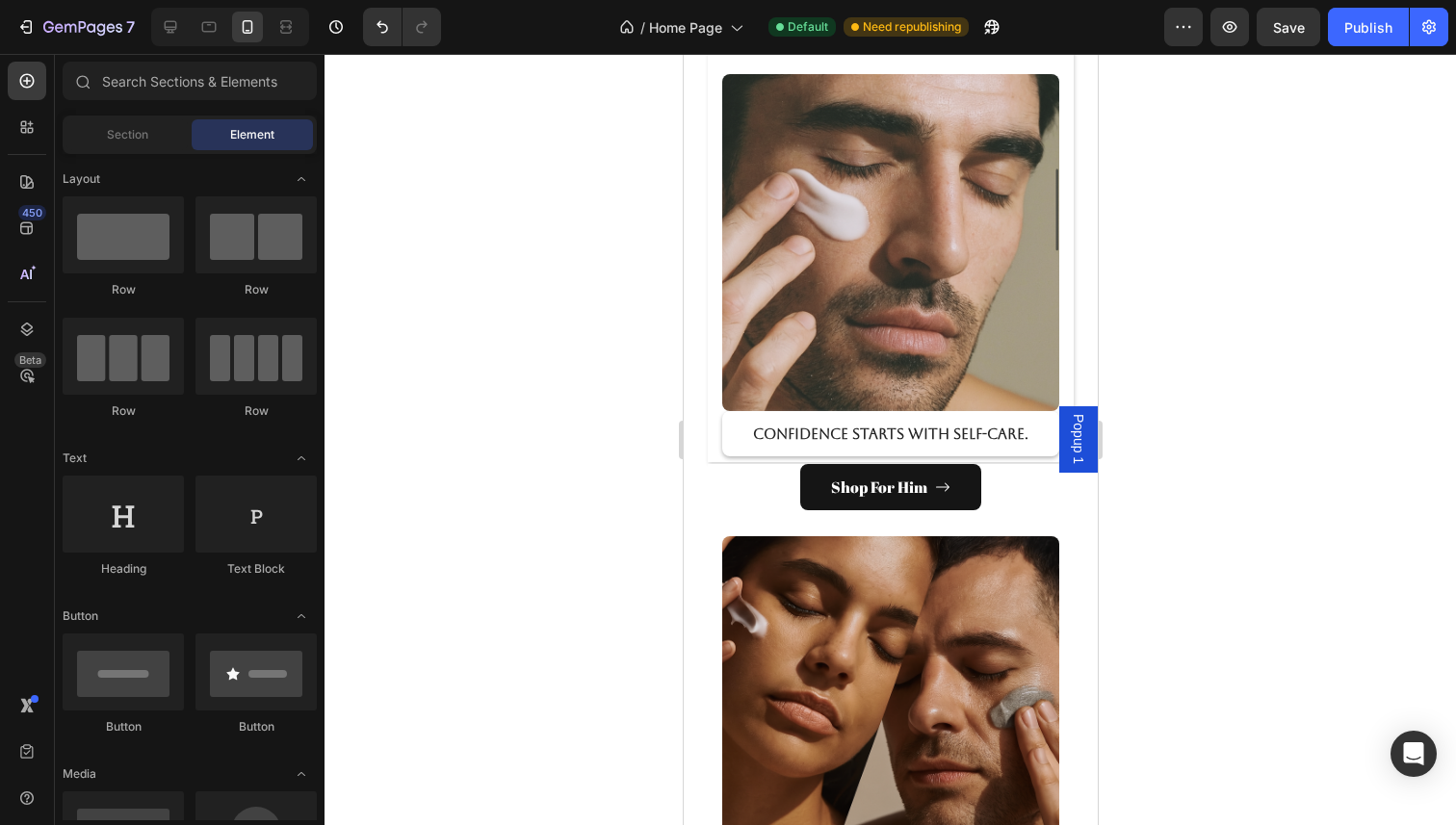 scroll, scrollTop: 1622, scrollLeft: 0, axis: vertical 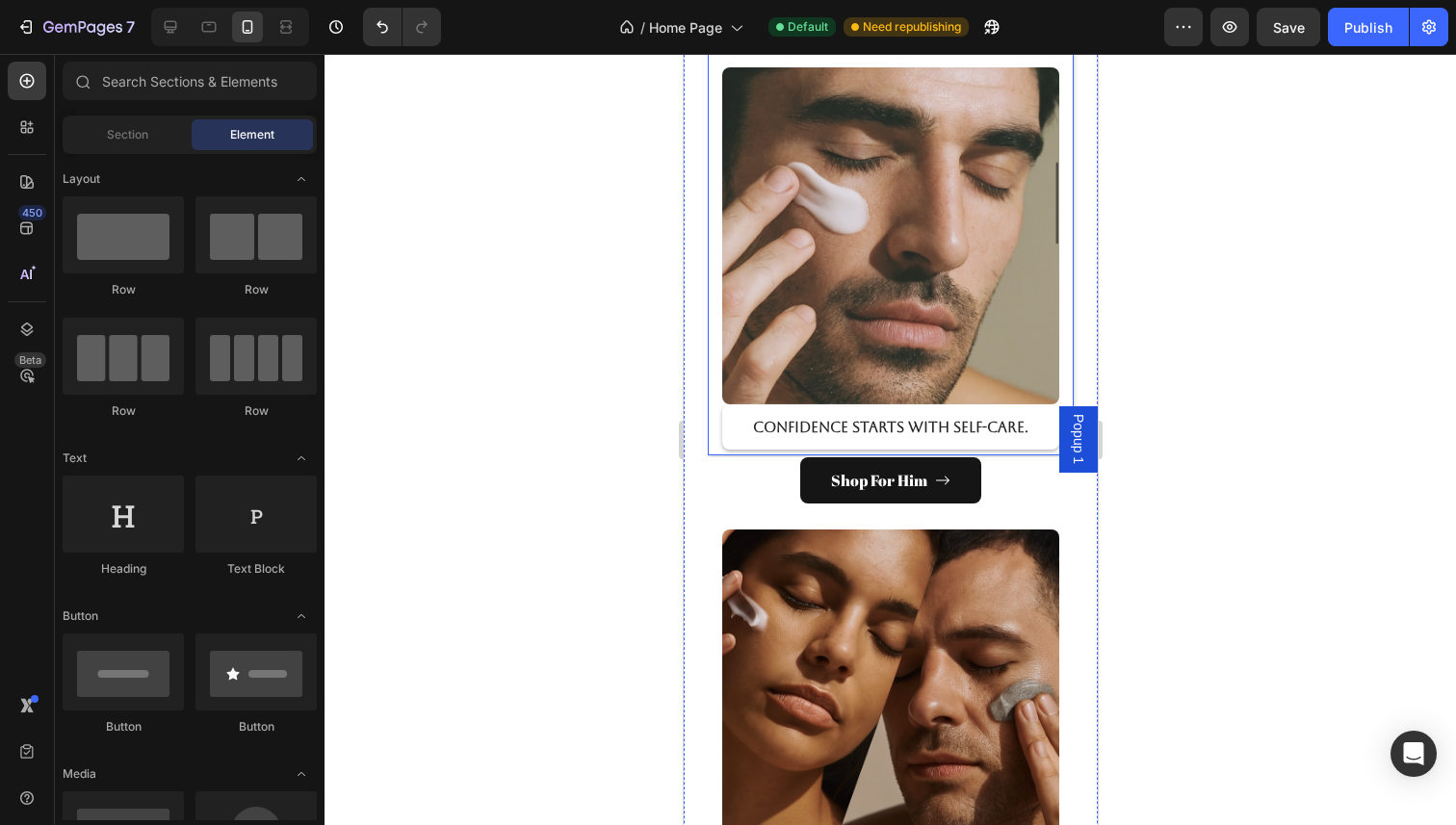 click on "Malita Signature Collection Crafted for glow. Designed with care. Heading Image Beauty begins with self-care. Heading
Shop For Her    Button Image Confidence starts with self-care. Heading Row" at bounding box center [890, -3] 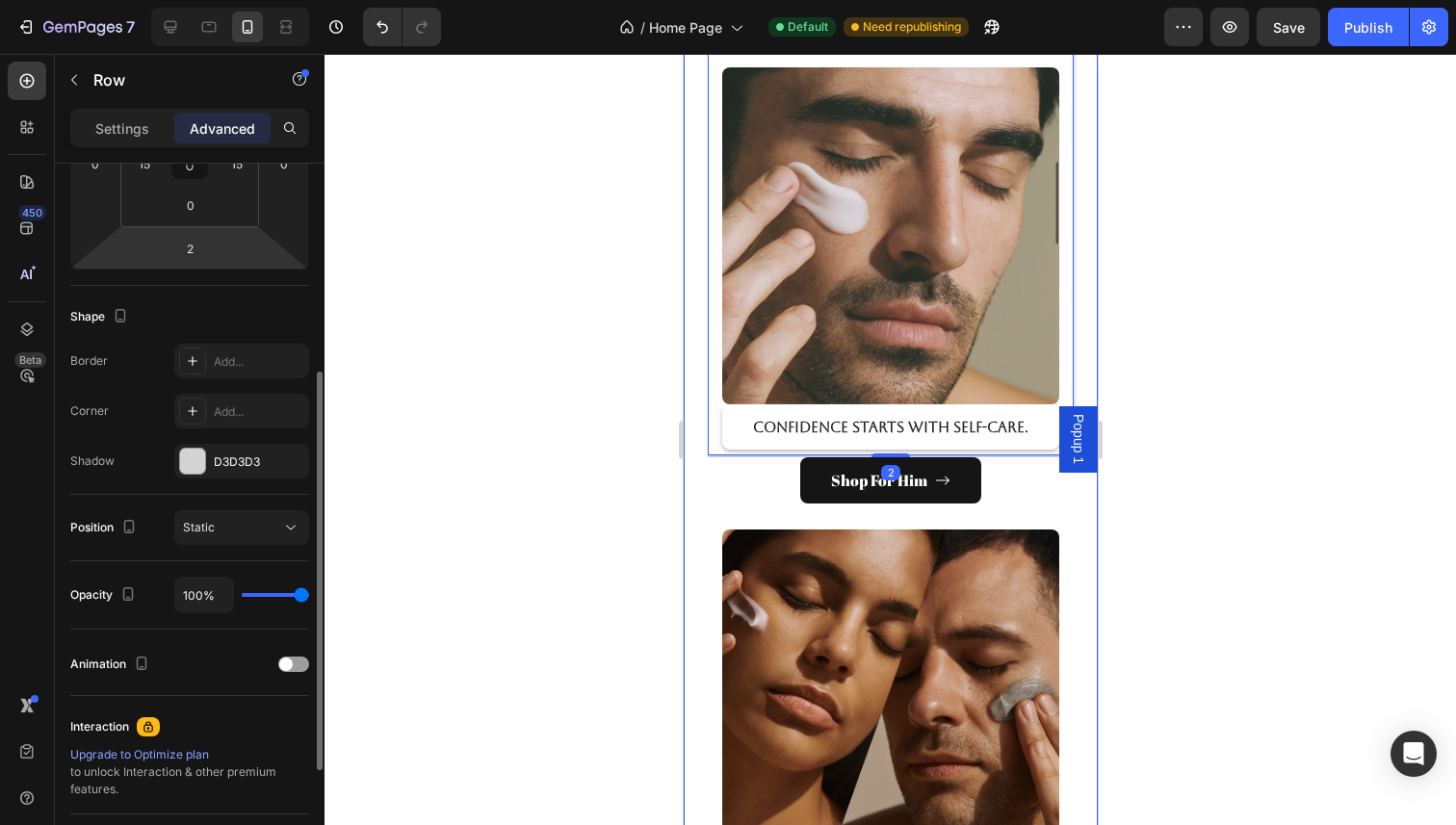 scroll, scrollTop: 403, scrollLeft: 0, axis: vertical 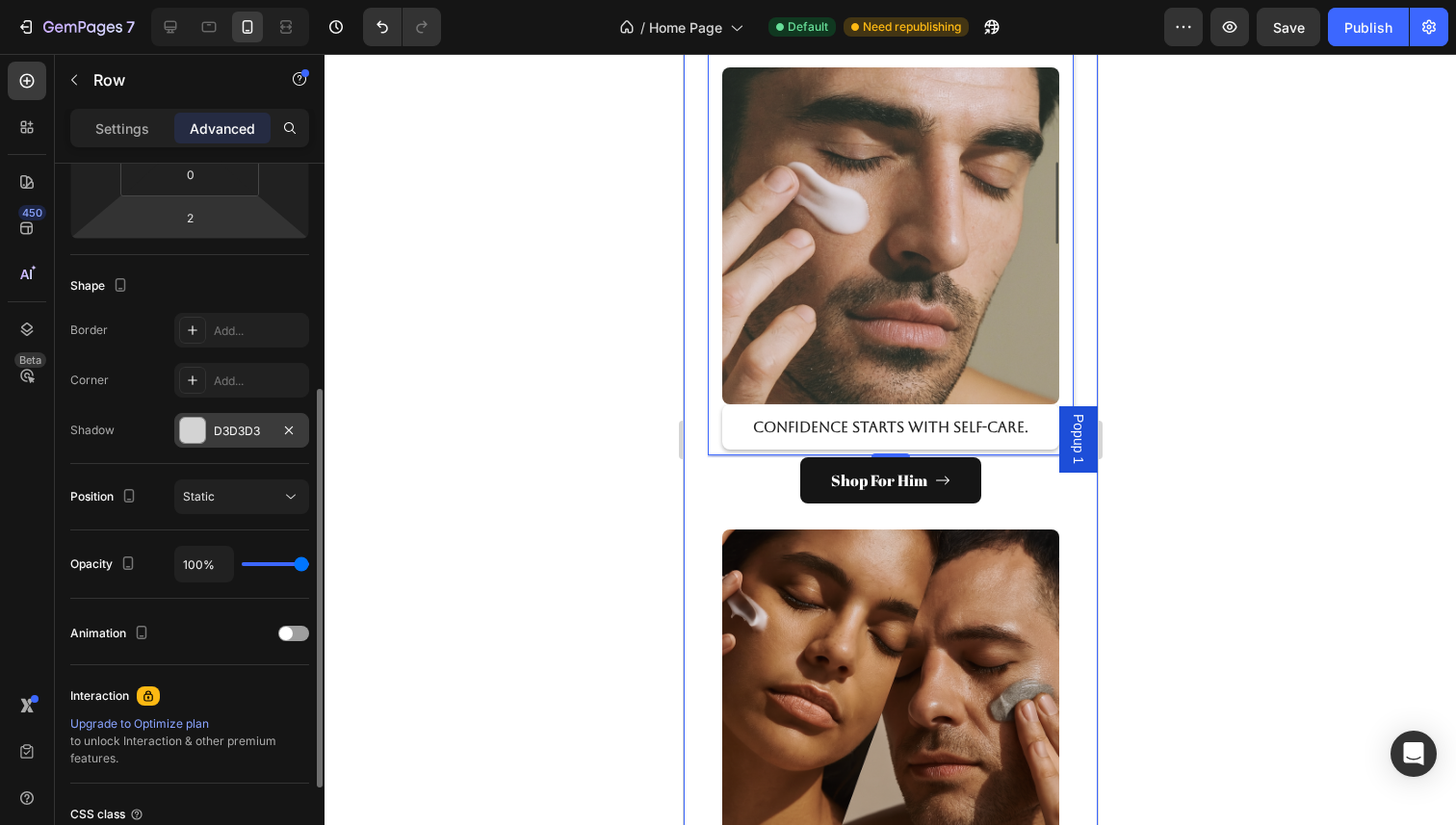 click at bounding box center [193, 430] 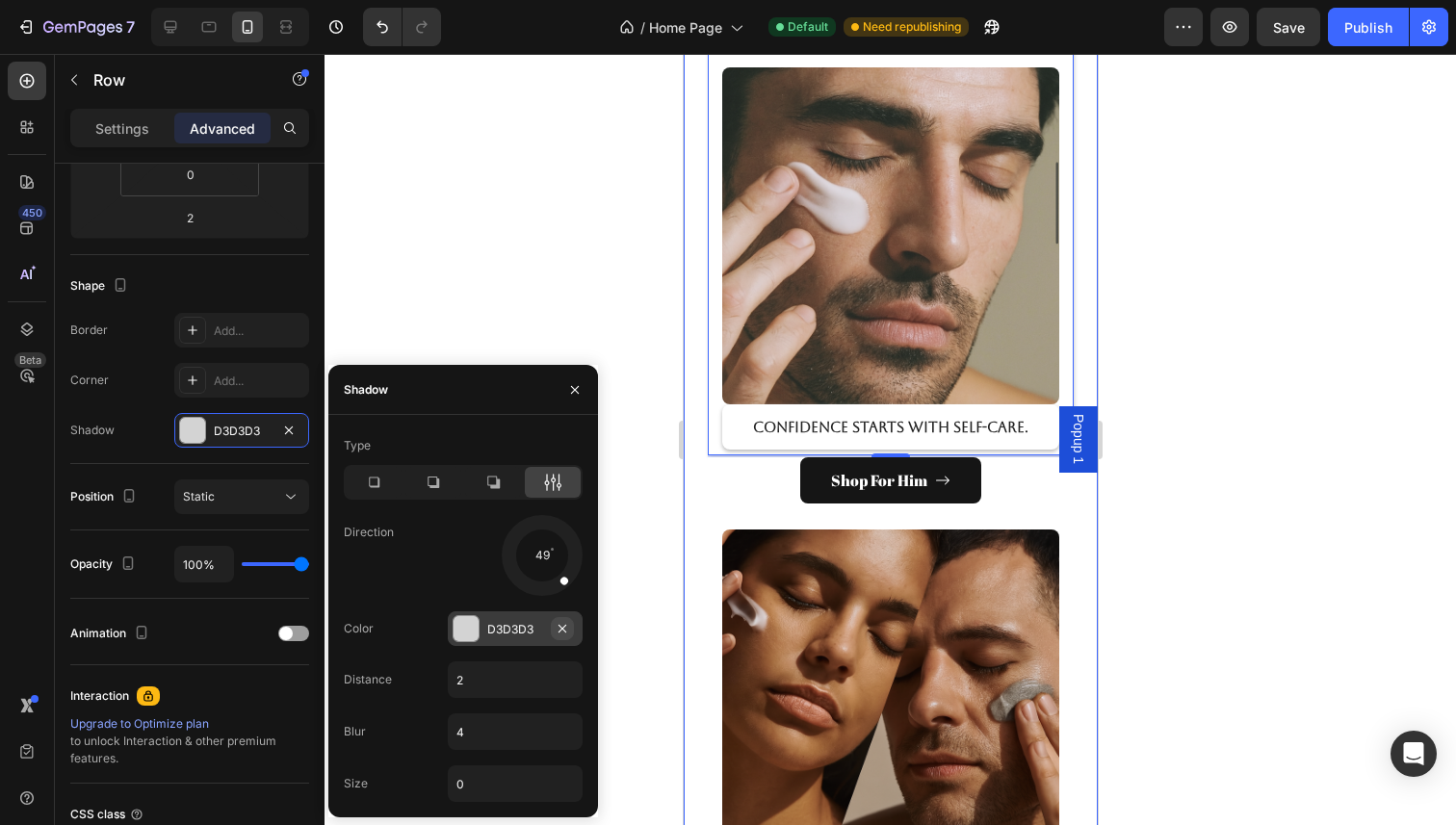 click 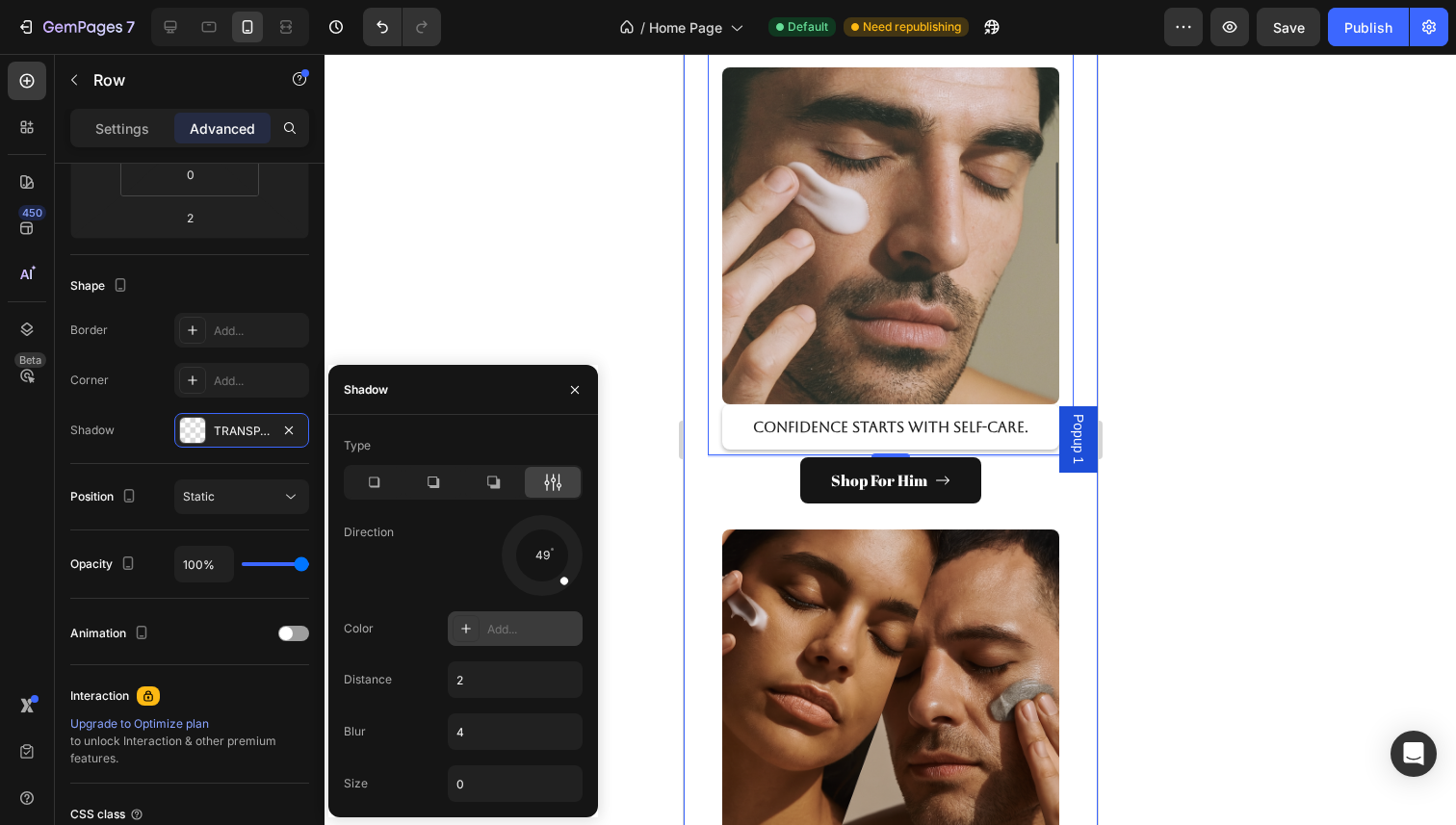 click 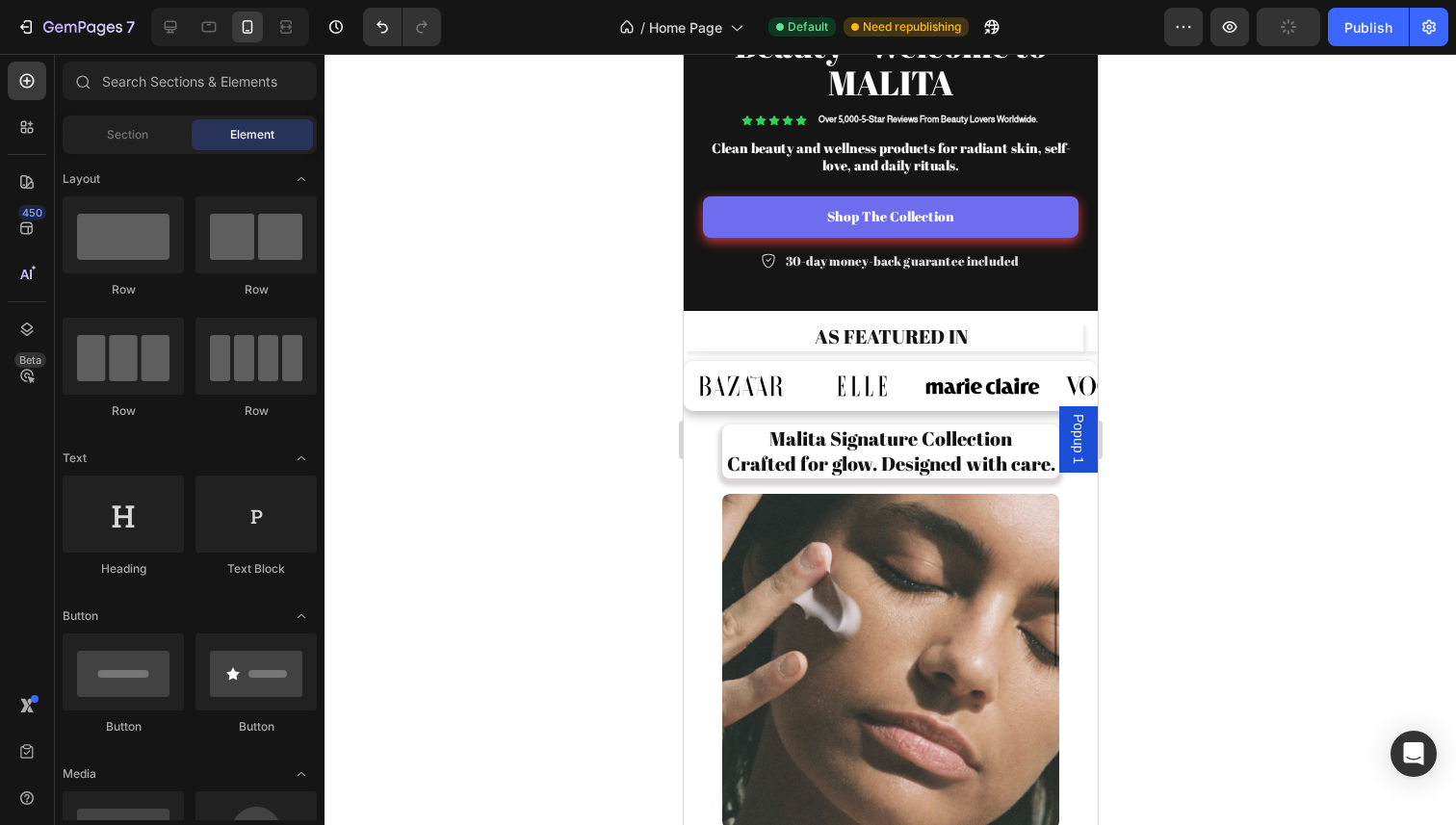 scroll, scrollTop: 733, scrollLeft: 0, axis: vertical 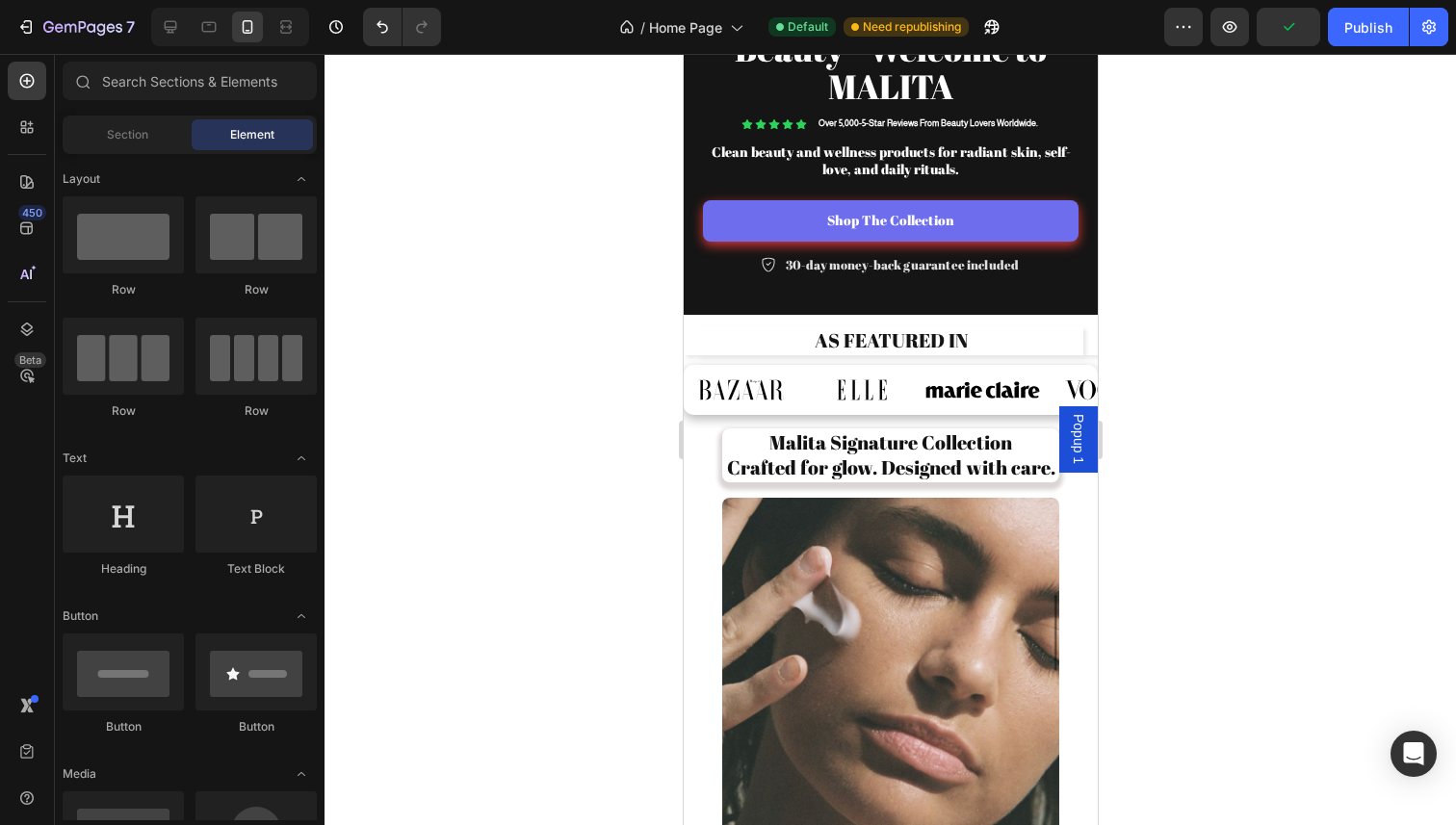 click 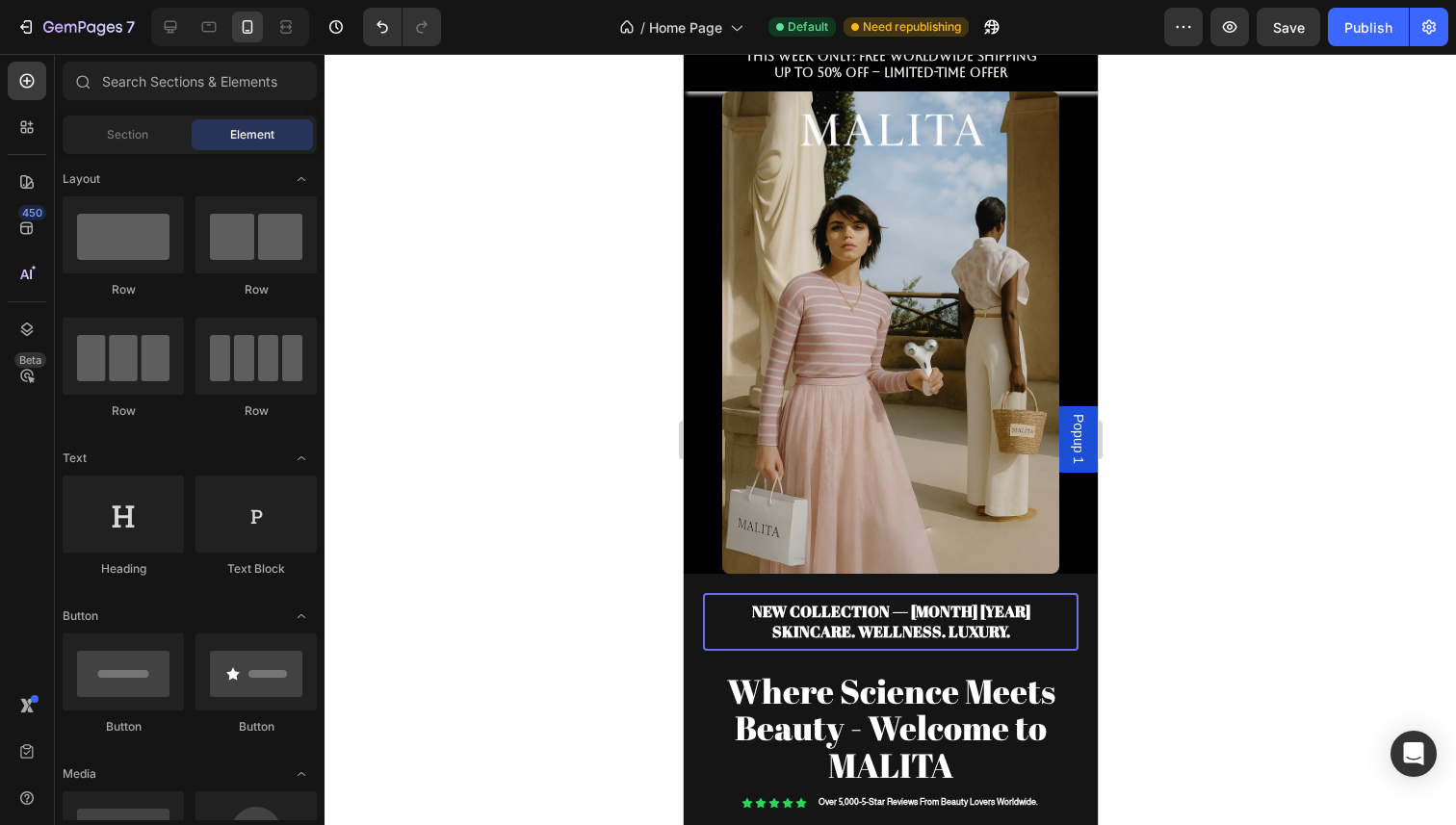 scroll, scrollTop: 0, scrollLeft: 0, axis: both 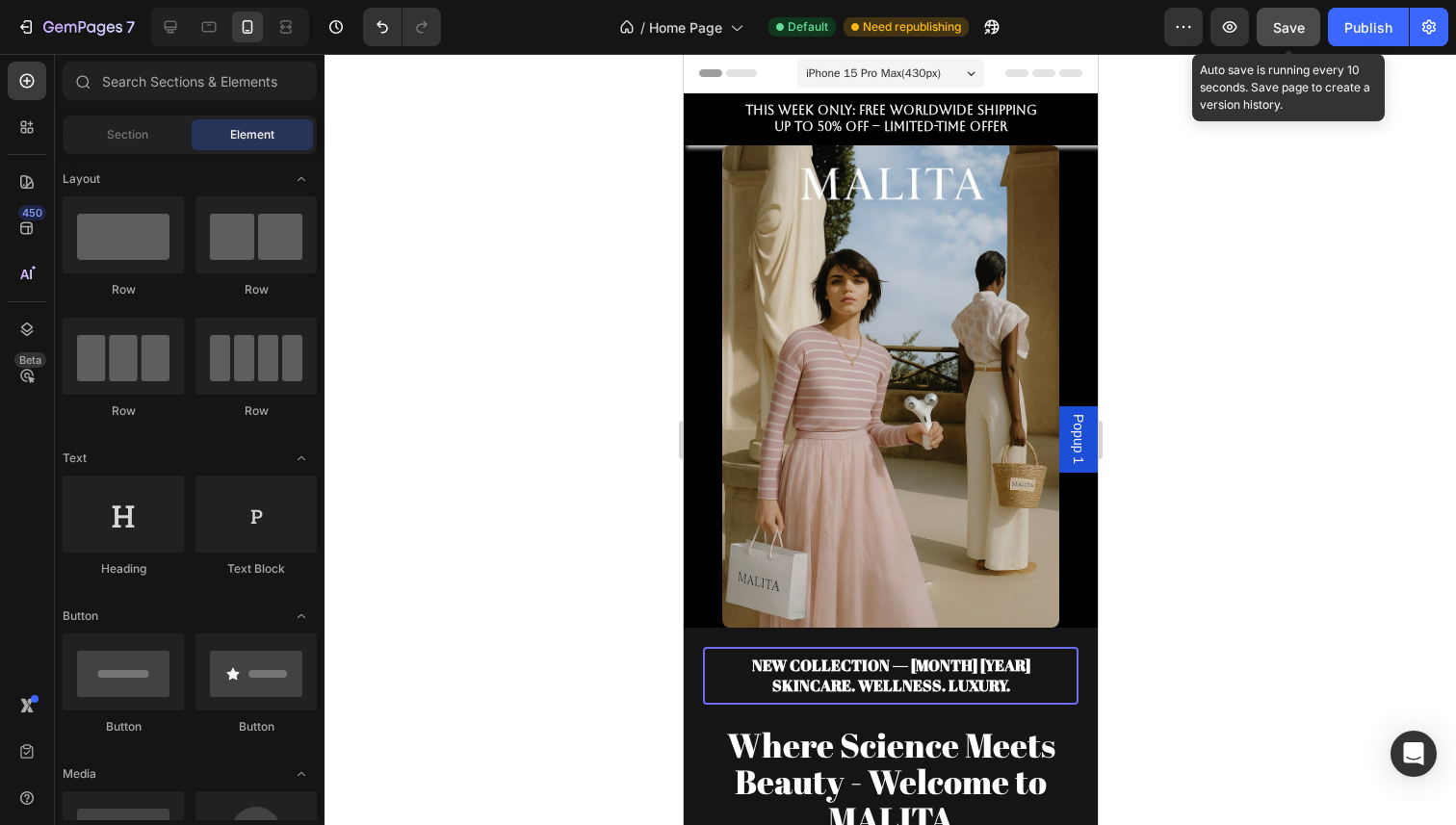 click on "Save" at bounding box center (1288, 27) 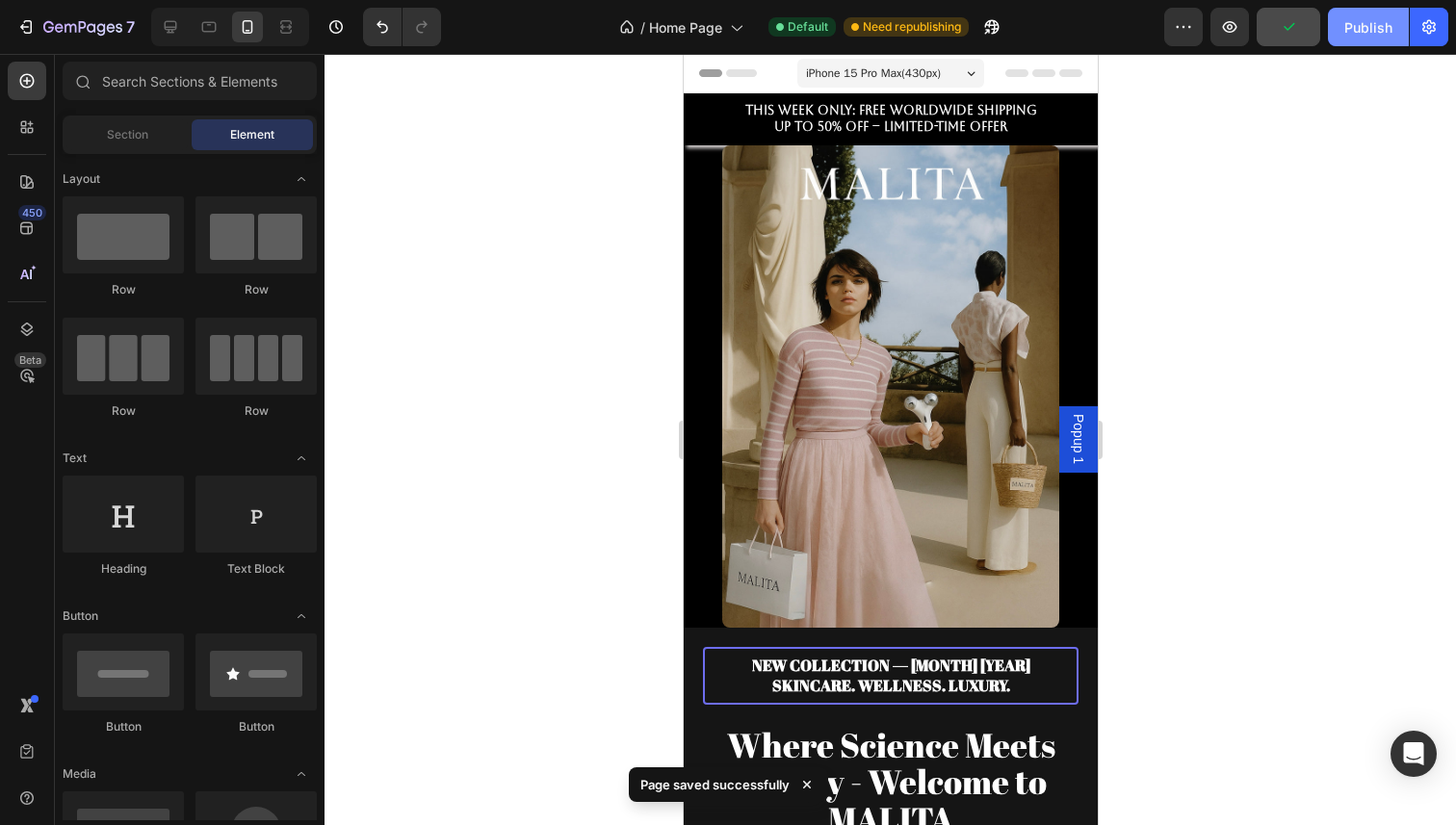 click on "Publish" at bounding box center (1368, 27) 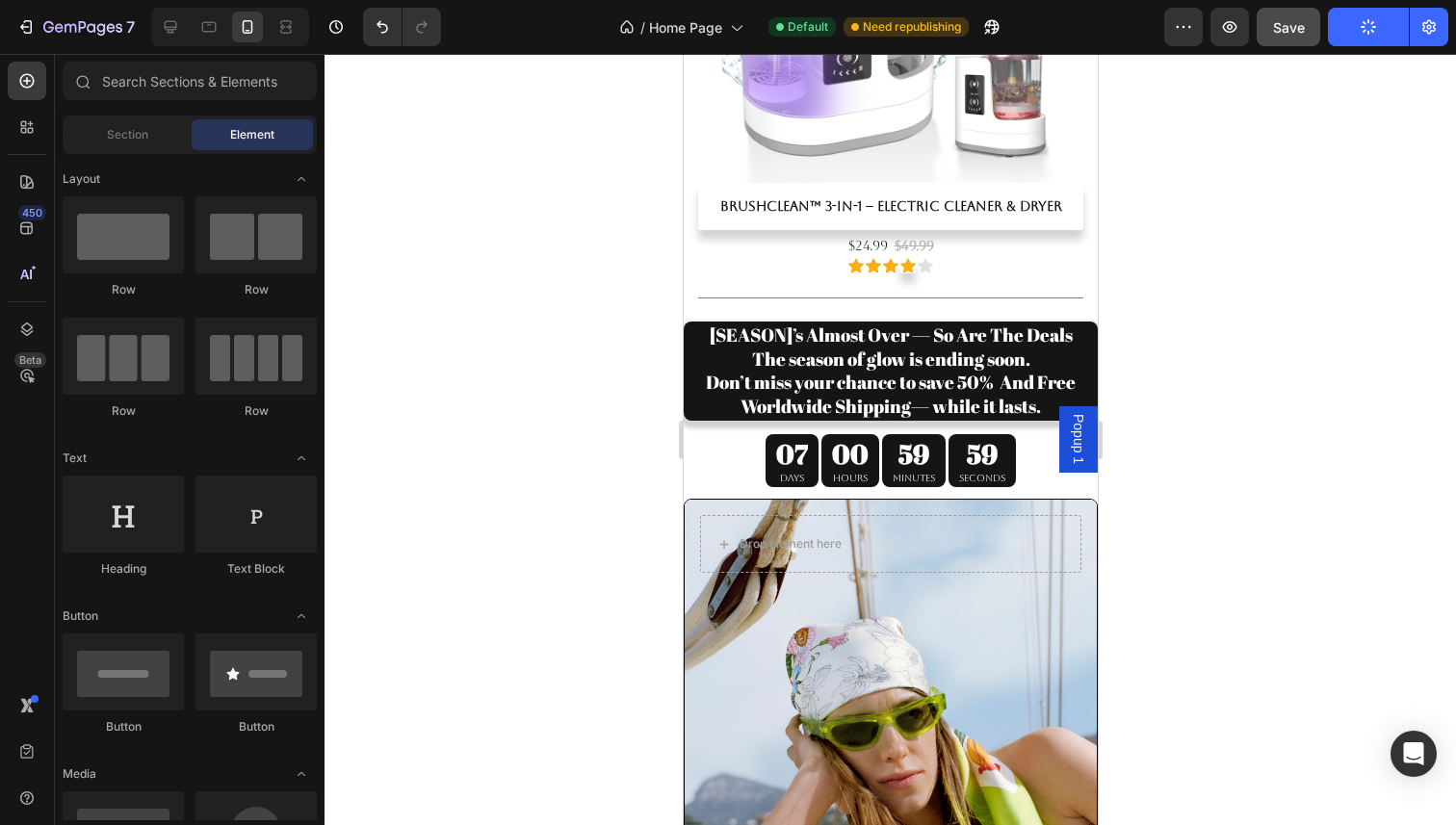 scroll, scrollTop: 4531, scrollLeft: 0, axis: vertical 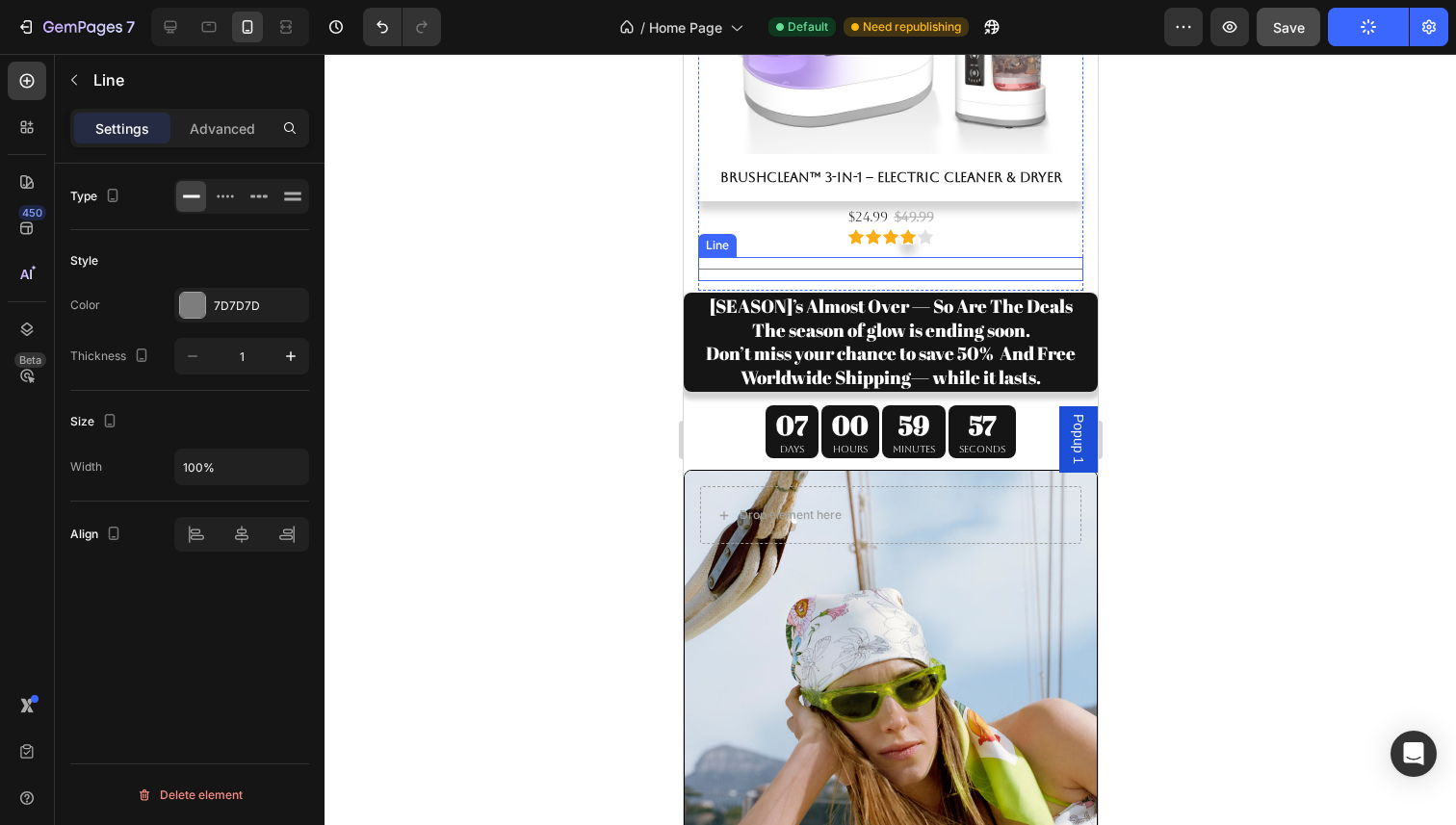 click at bounding box center [890, 269] 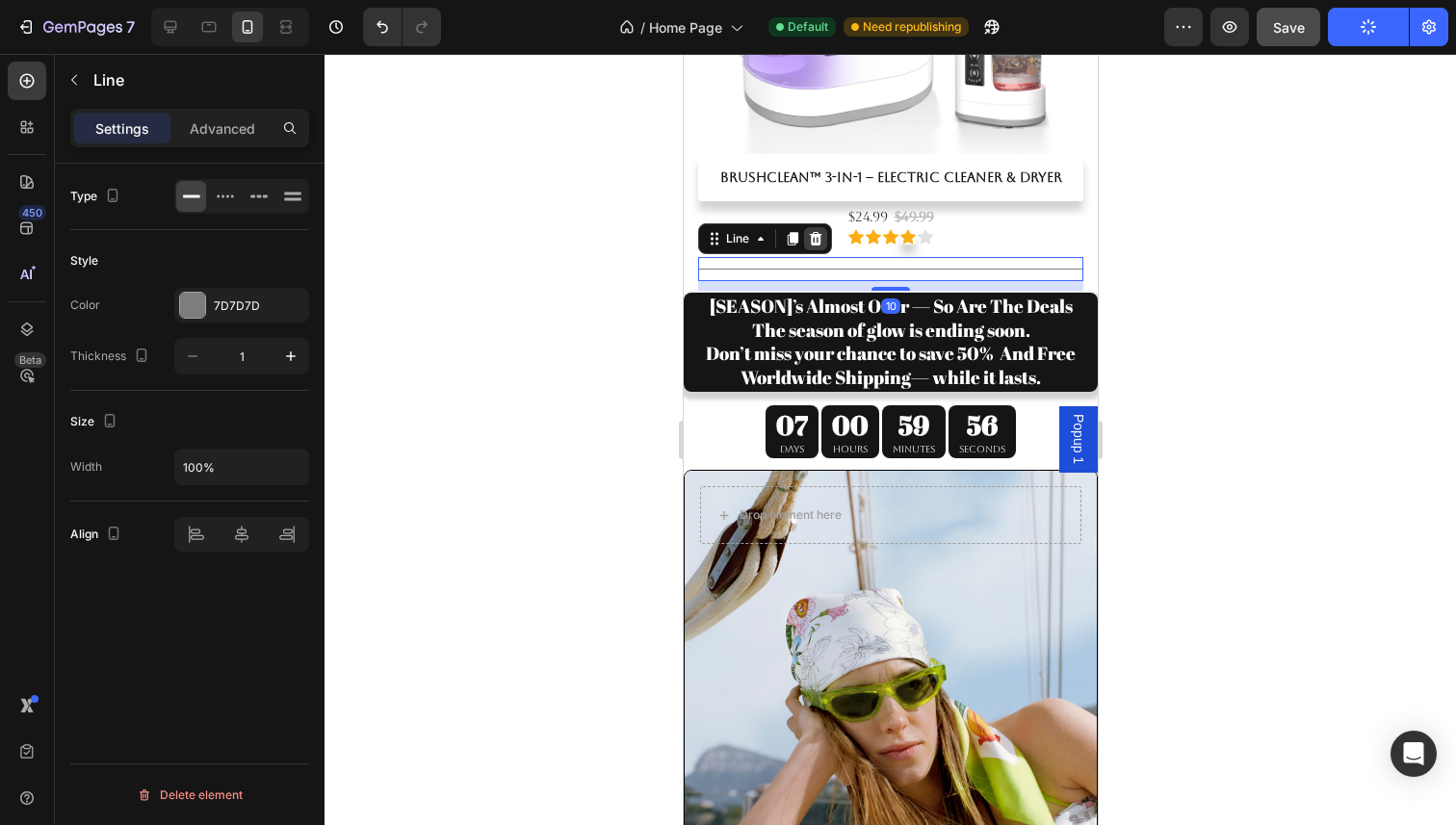 click at bounding box center (815, 239) 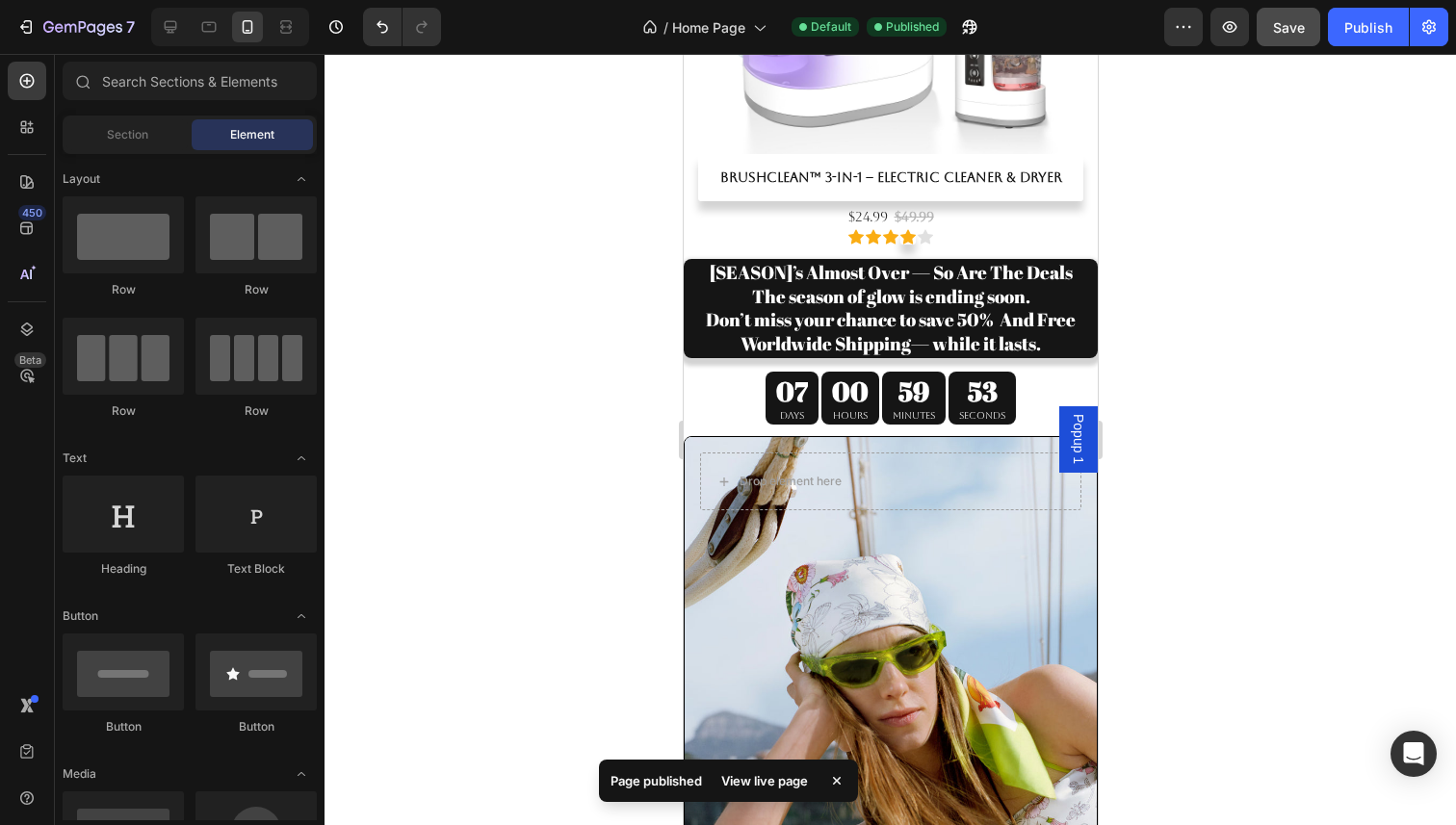 click 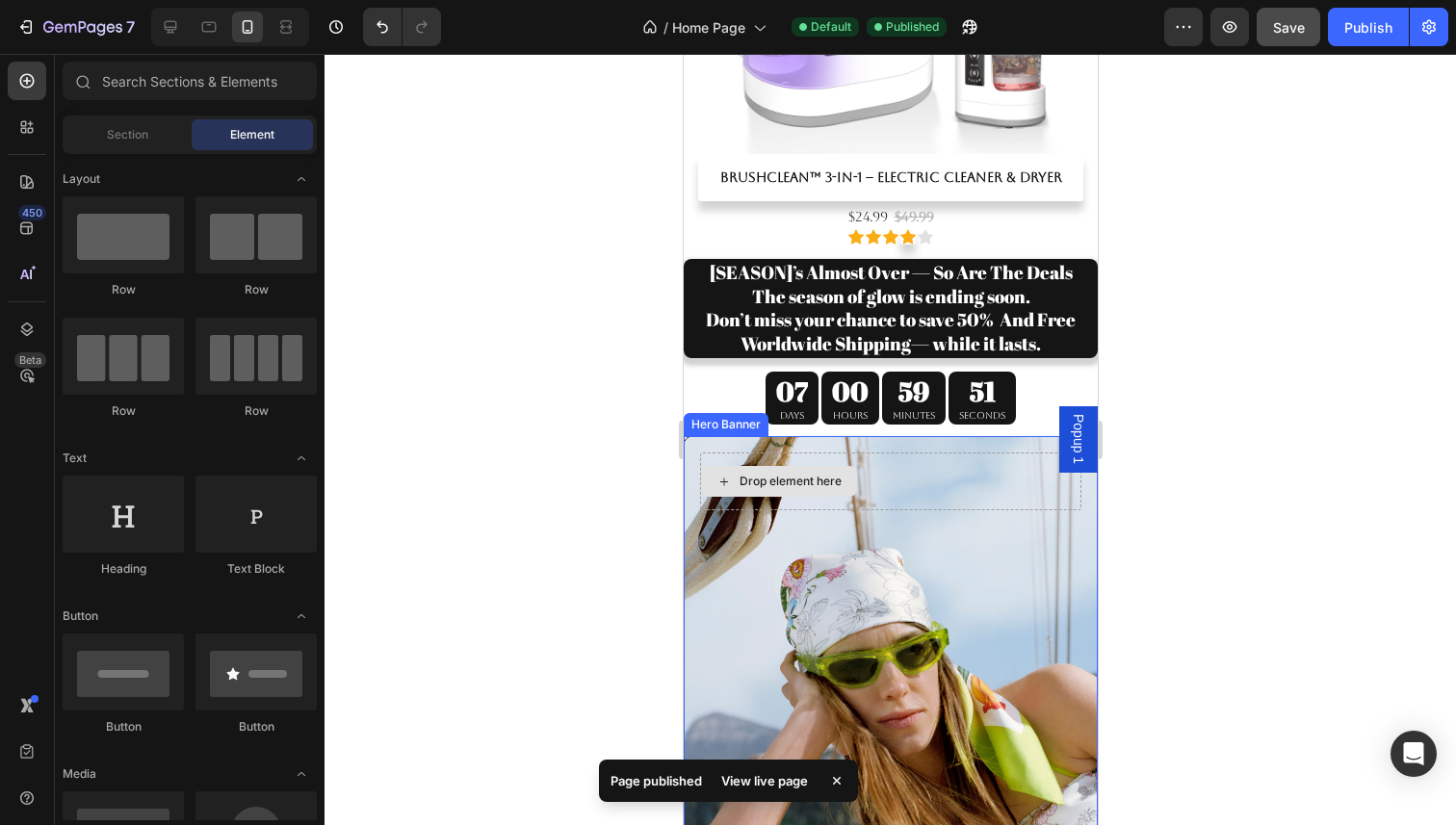 click on "Drop element here" at bounding box center [890, 481] 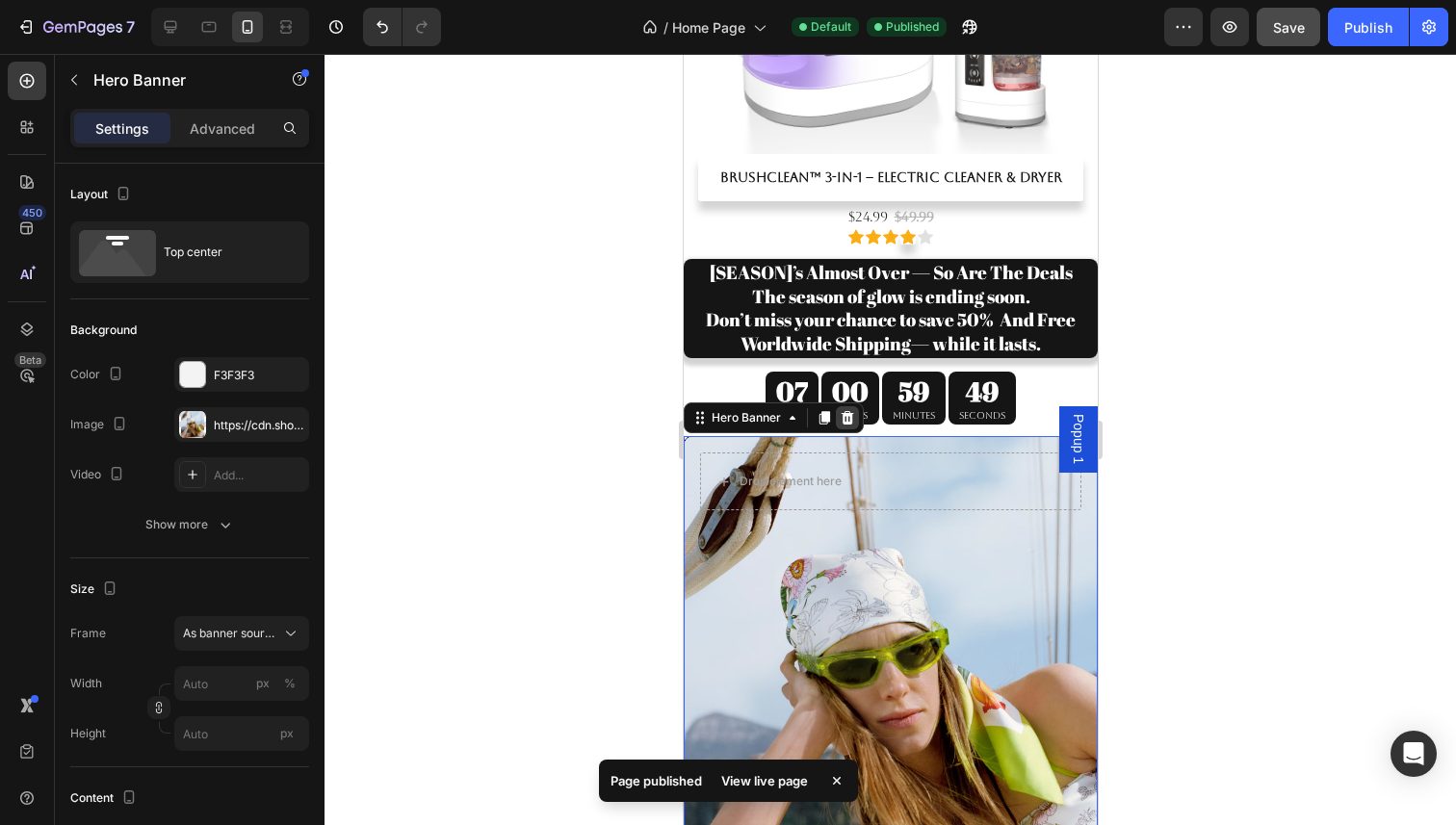 click 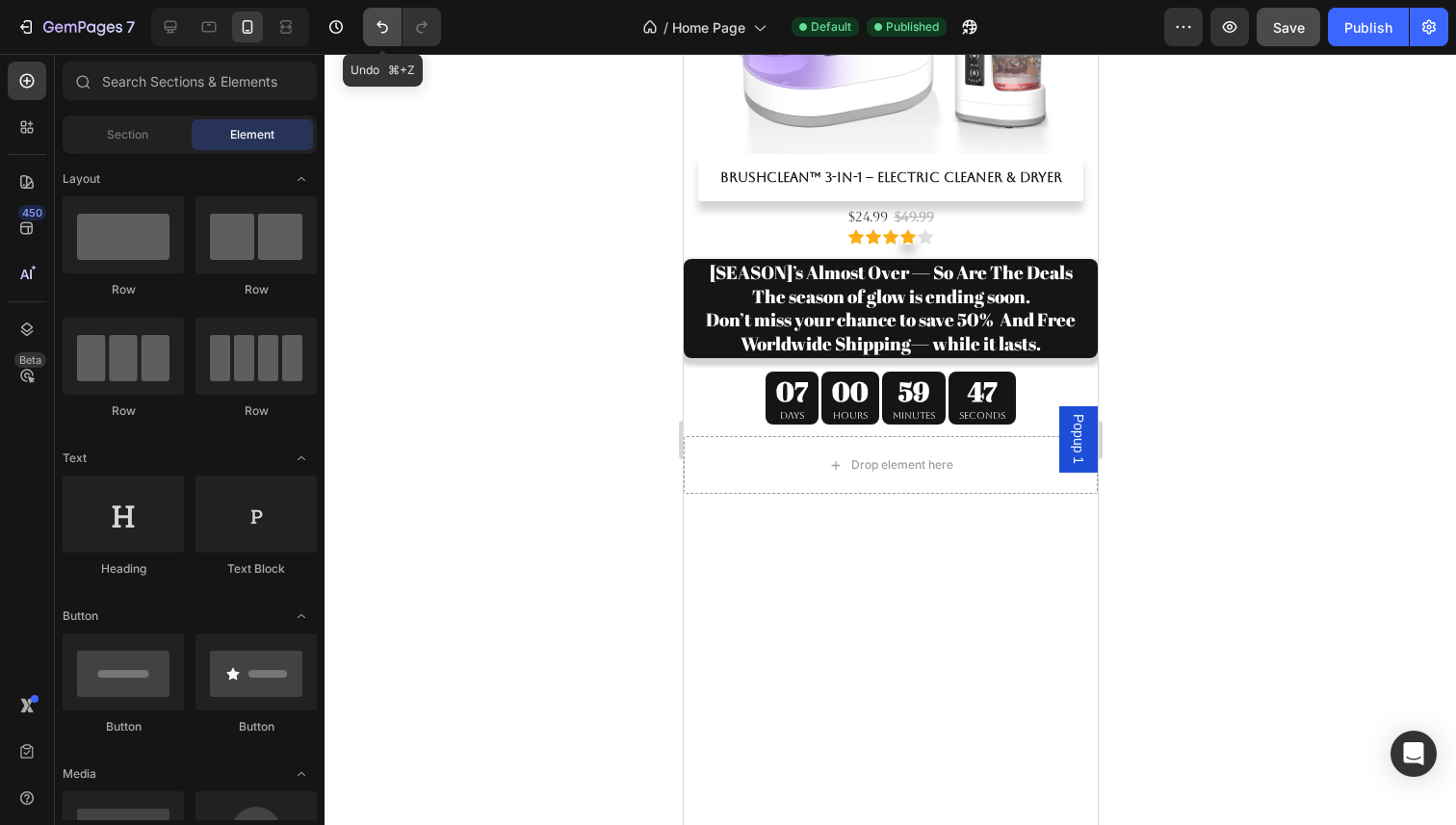 click 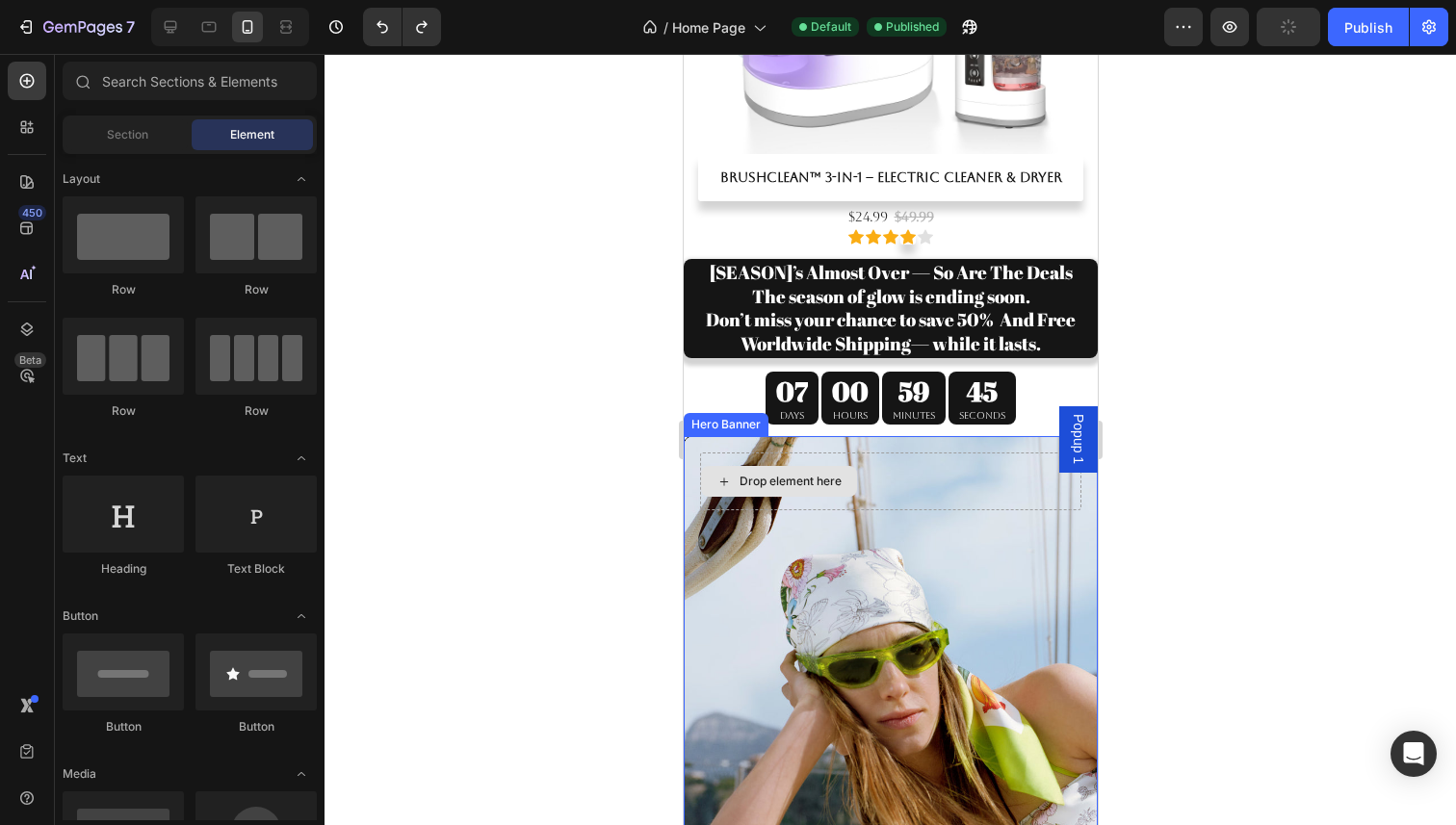 click on "Drop element here" at bounding box center (790, 481) 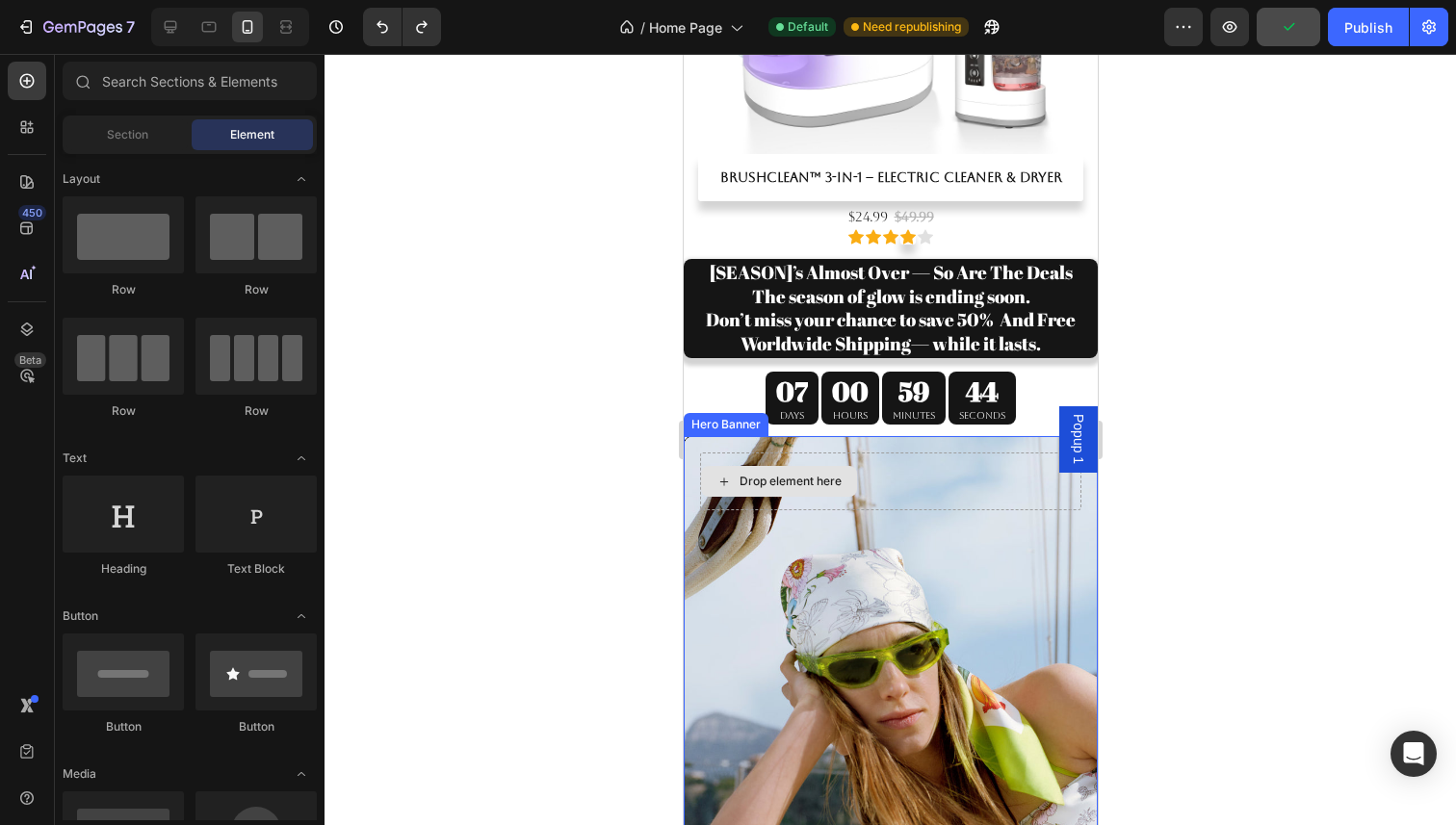 click on "Drop element here" at bounding box center (778, 481) 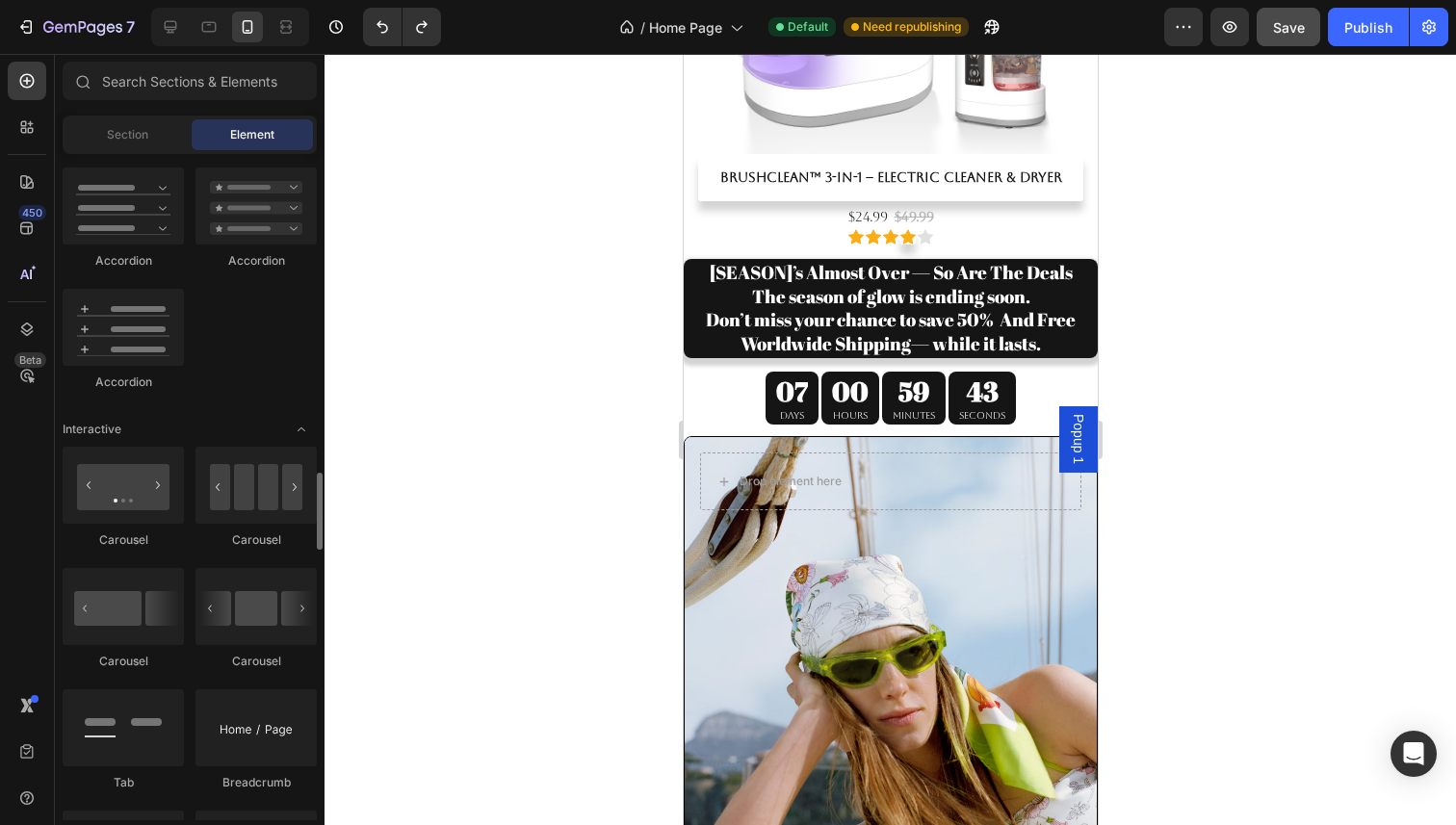scroll, scrollTop: 1805, scrollLeft: 0, axis: vertical 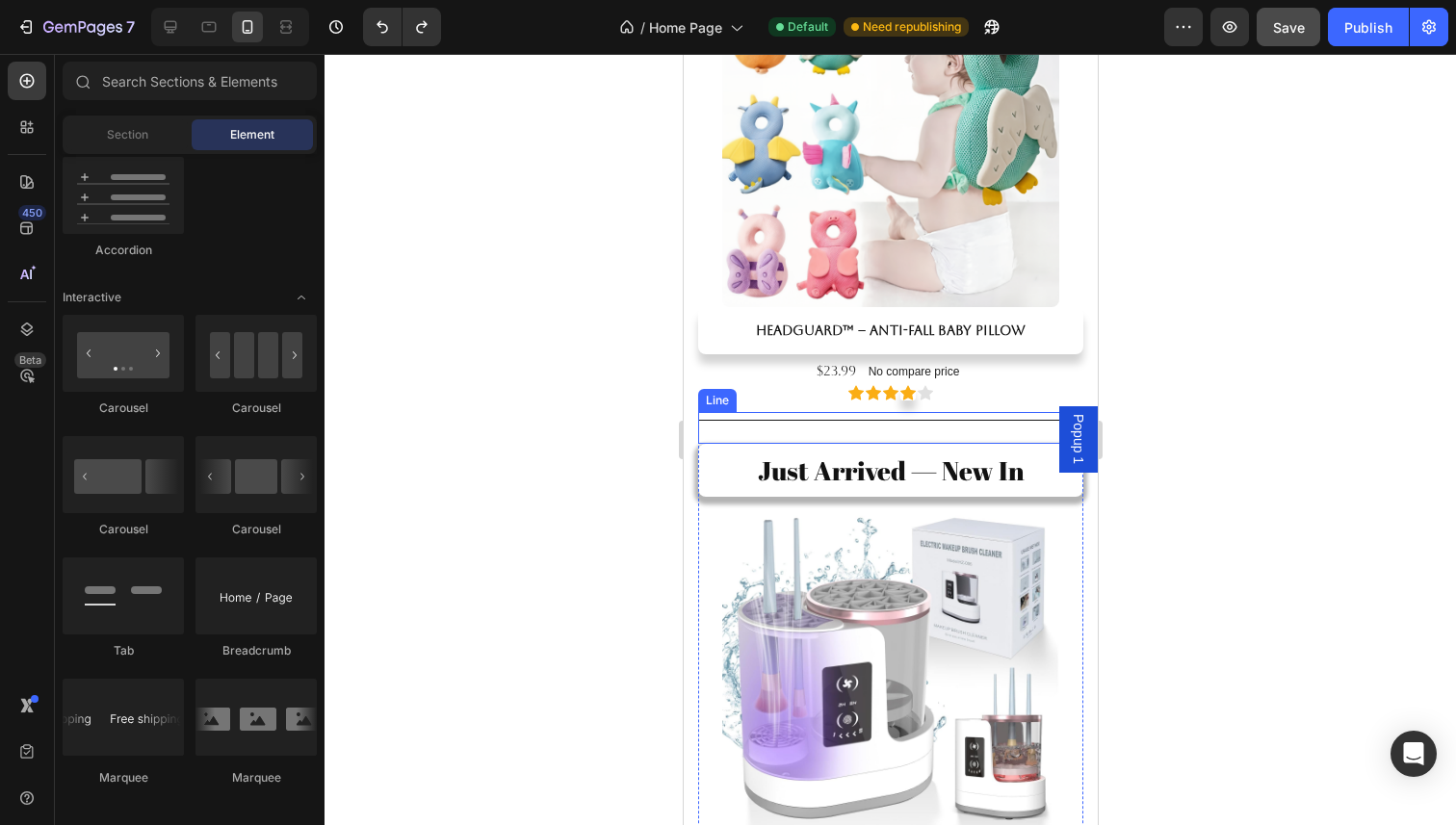 click on "Title Line" at bounding box center [890, 427] 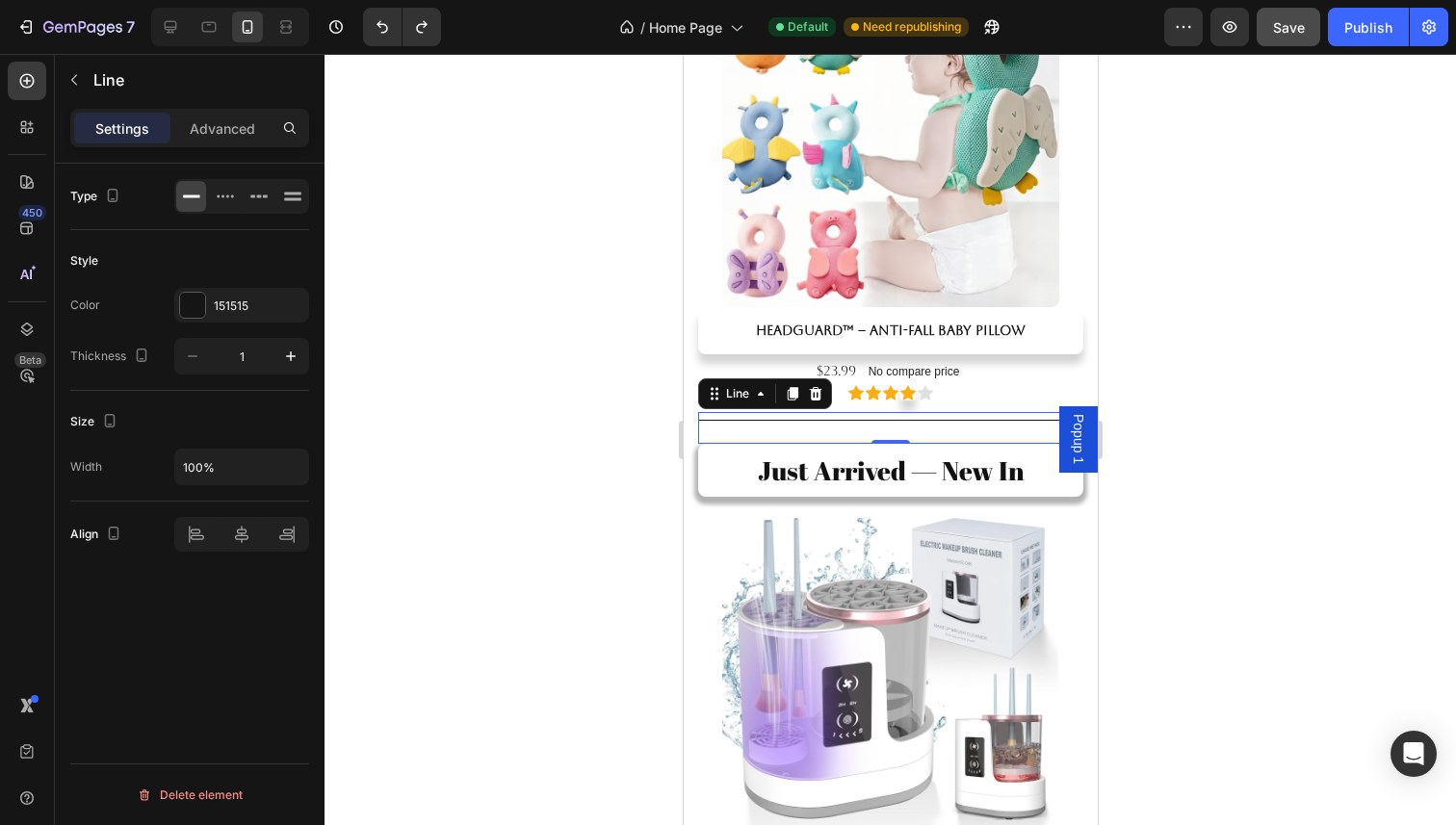 click on "Best Seller of the Week Heading (P) Images & Gallery HeadGuard™ – Anti-Fall Baby Pillow (P) Title $23.99 (P) Price (P) Price No compare price (P) Price Row
Icon
Icon
Icon
Icon
Icon Icon List Hoz Product                Title Line   0 Just Arrived — New In Heading (P) Images & Gallery BrushClean™ 3-in-1 – Electric Cleaner & Dryer (P) Title $24.99 (P) Price (P) Price $49.99 (P) Price (P) Price Row
Icon
Icon
Icon
Icon
Icon Icon List Hoz Product" at bounding box center [890, 423] 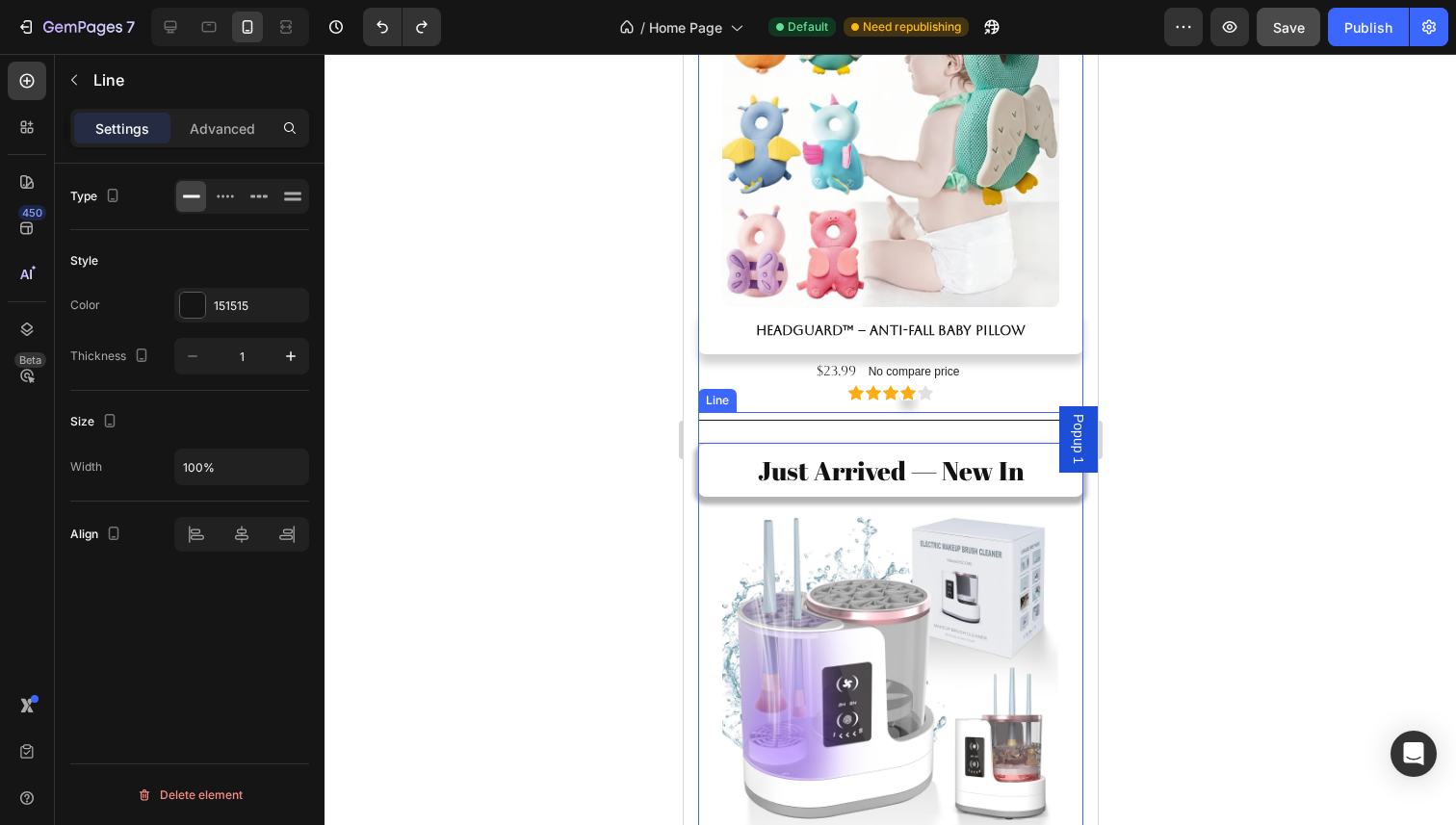 click at bounding box center [890, 420] 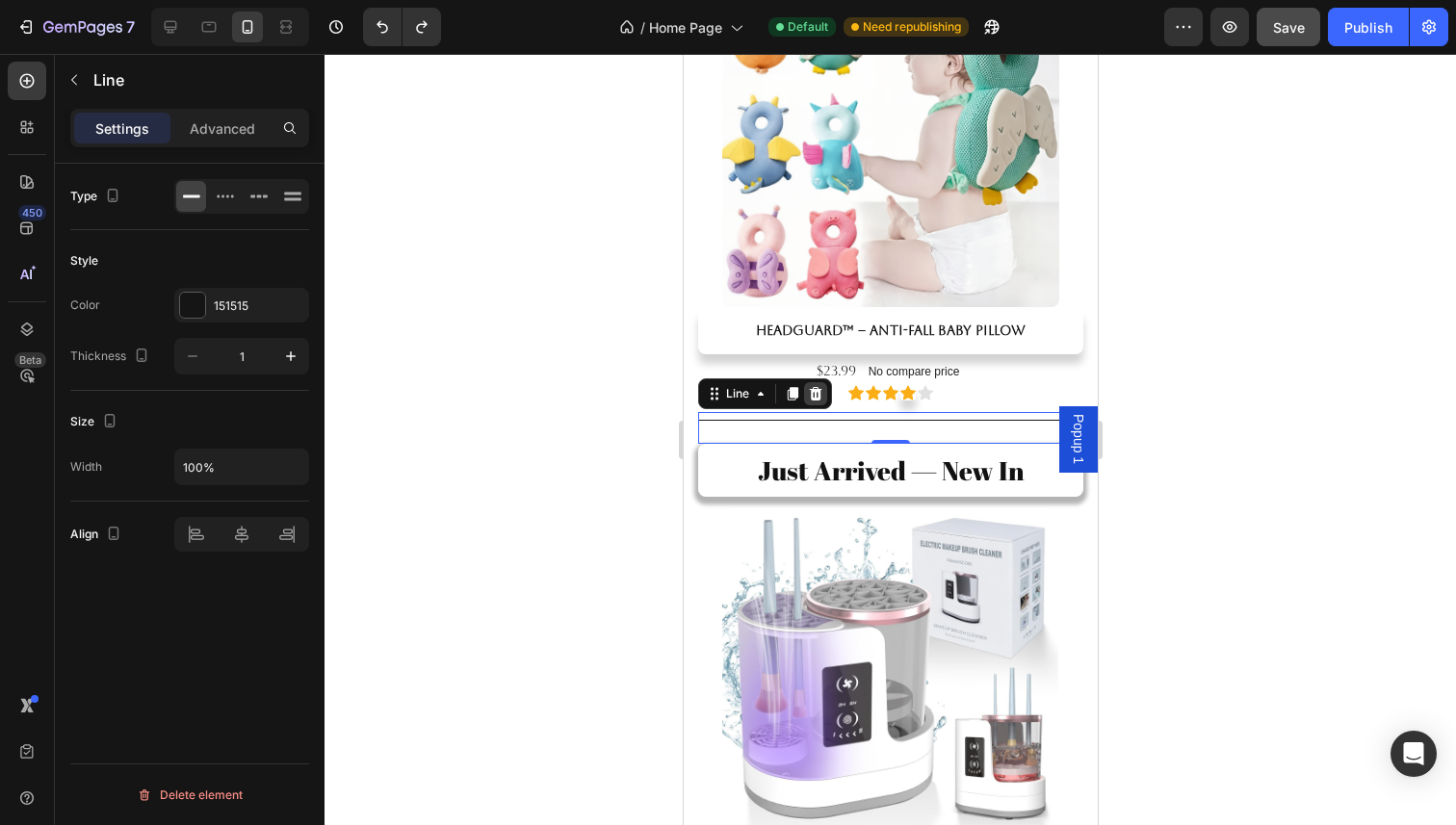 click 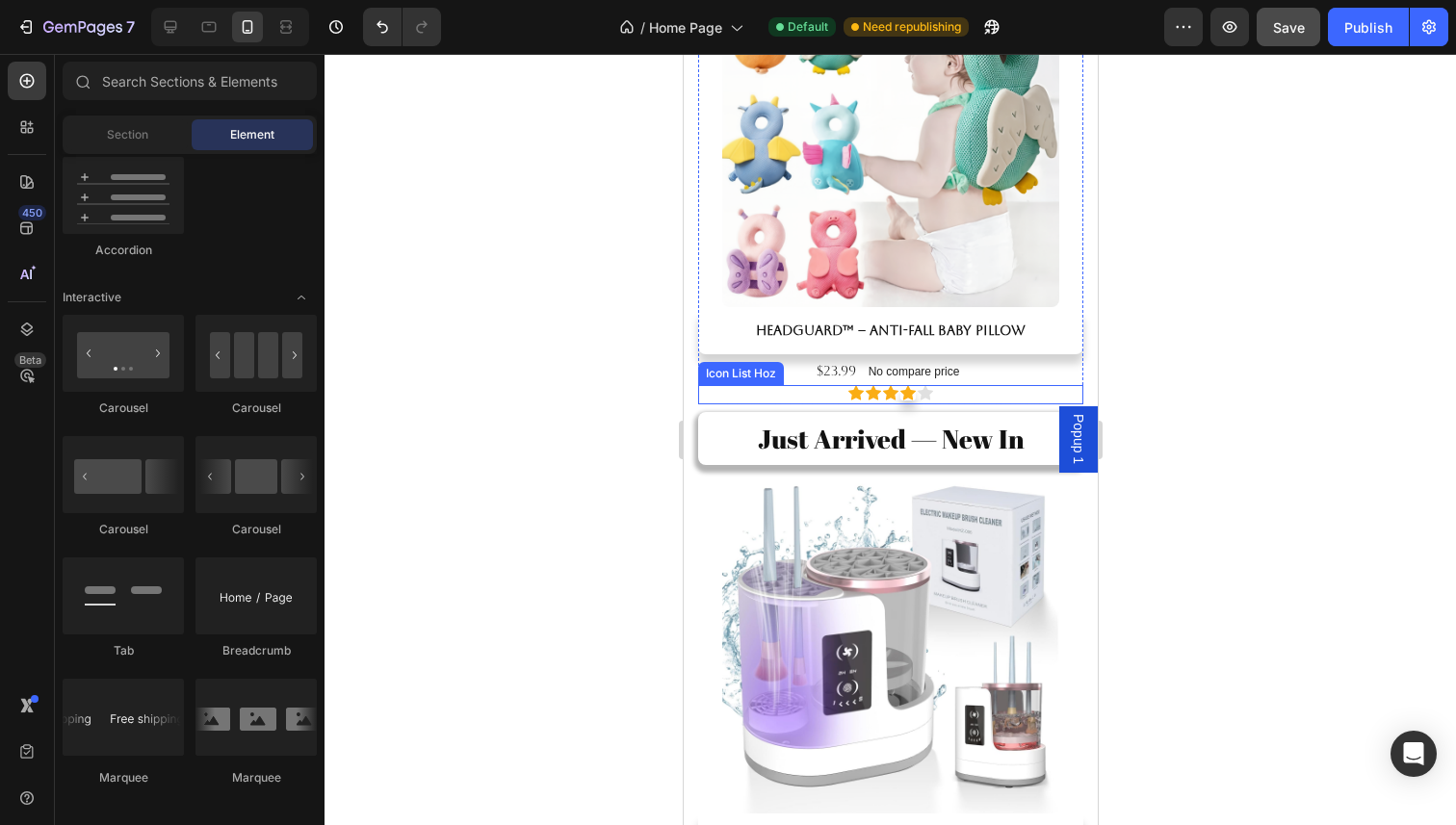 click on "Icon
Icon
Icon
Icon
Icon" at bounding box center (890, 393) 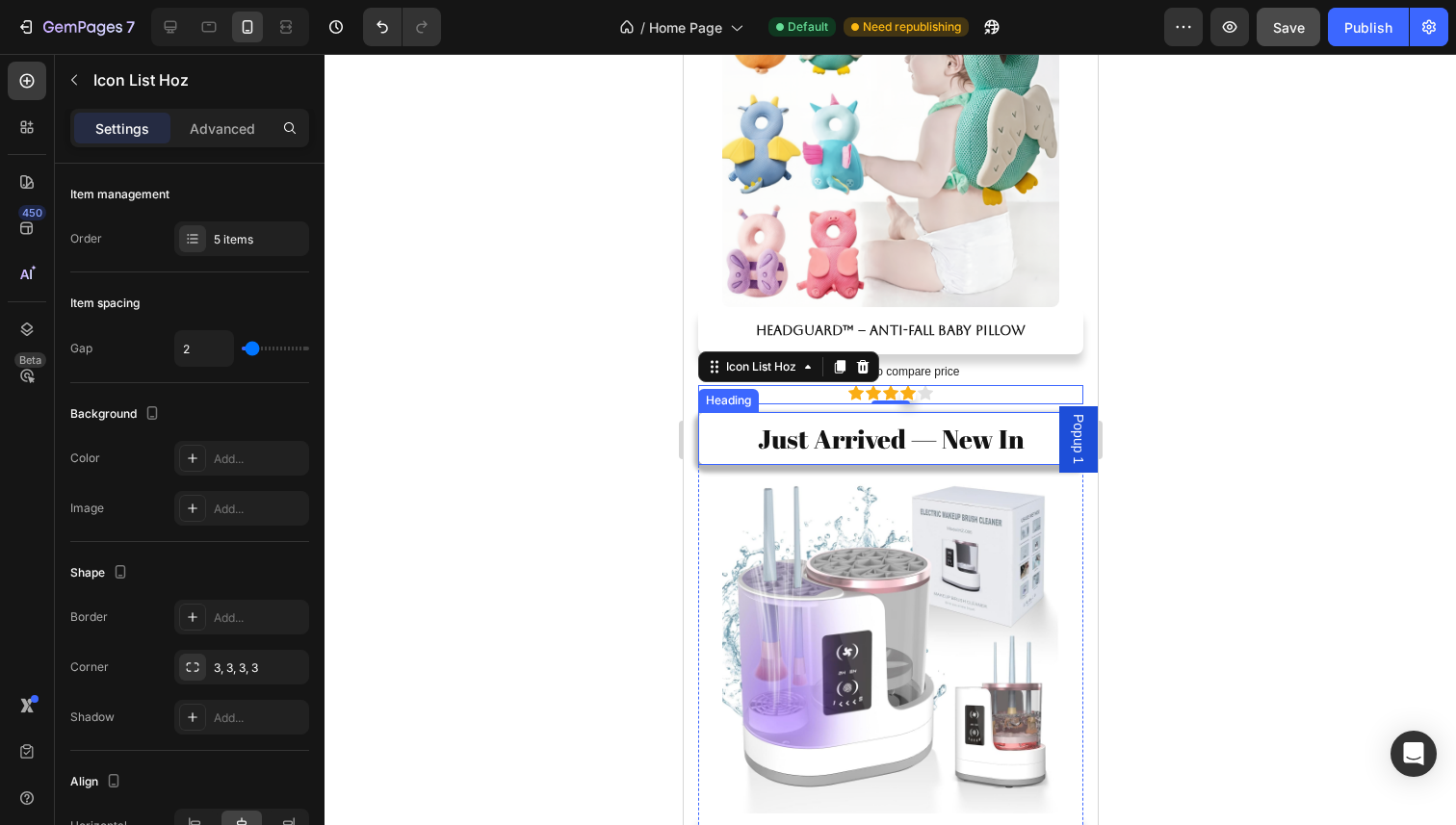 click on "Just Arrived — New In" at bounding box center (890, 438) 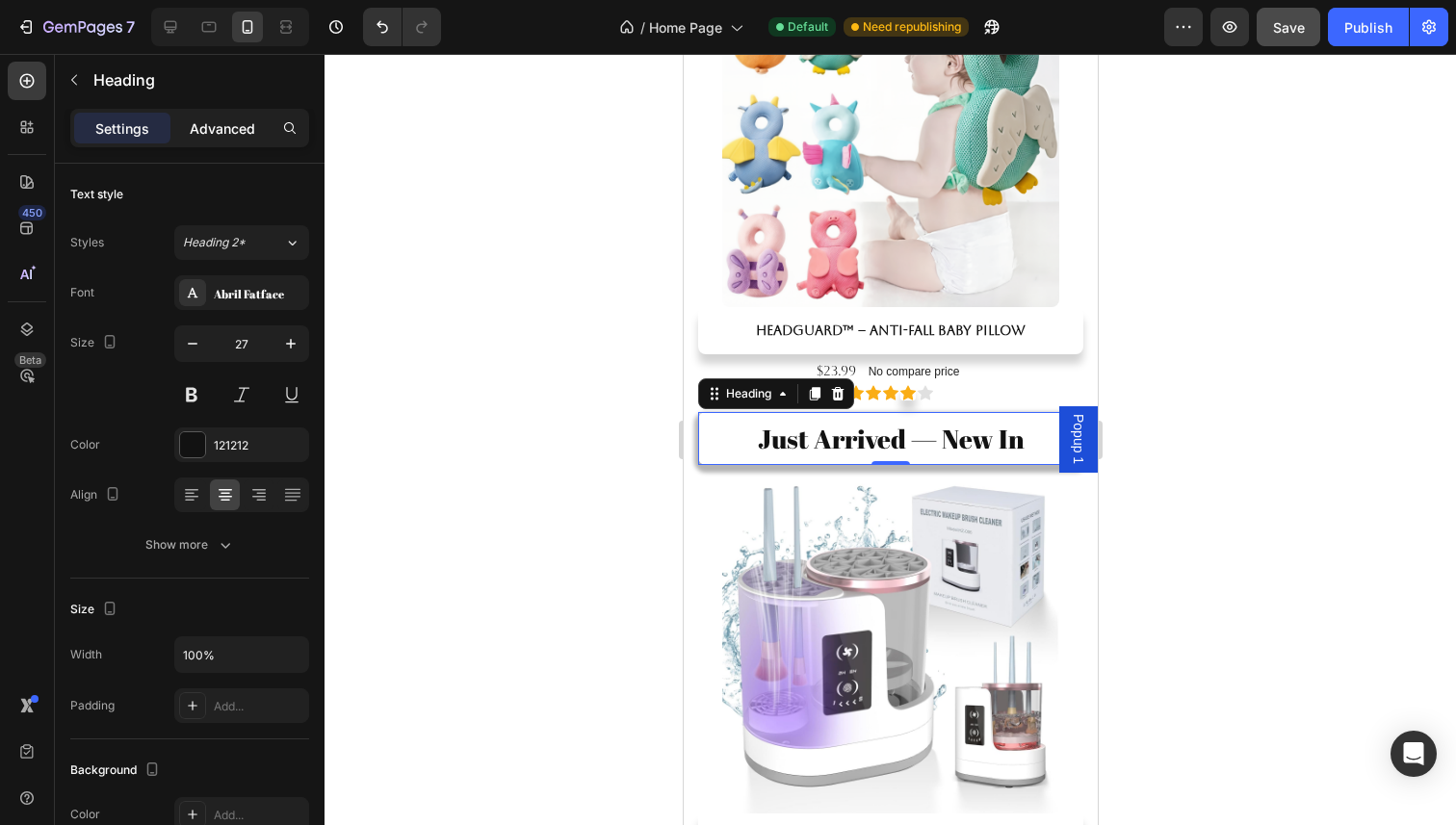 click on "Advanced" at bounding box center [222, 128] 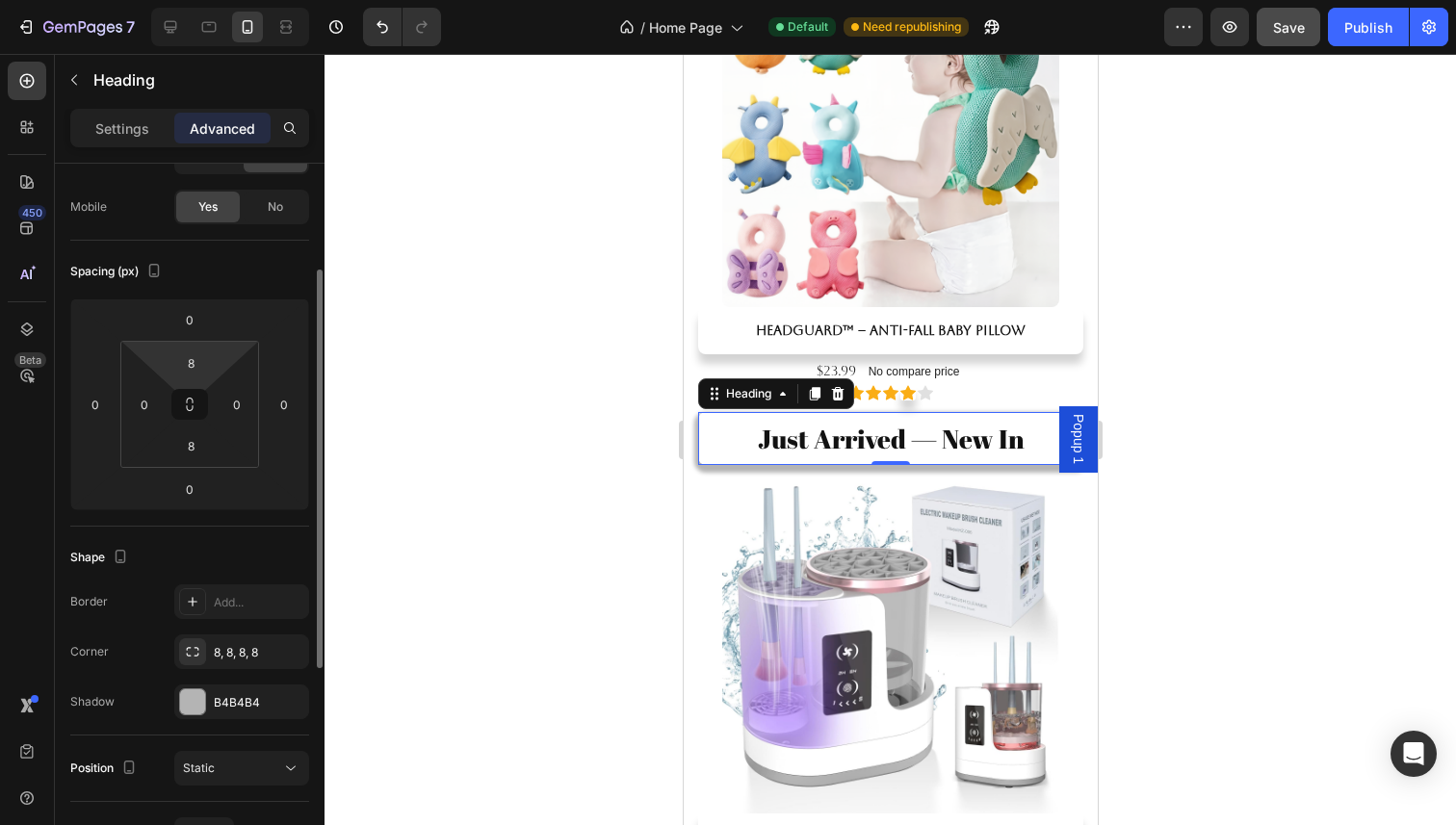 scroll, scrollTop: 568, scrollLeft: 0, axis: vertical 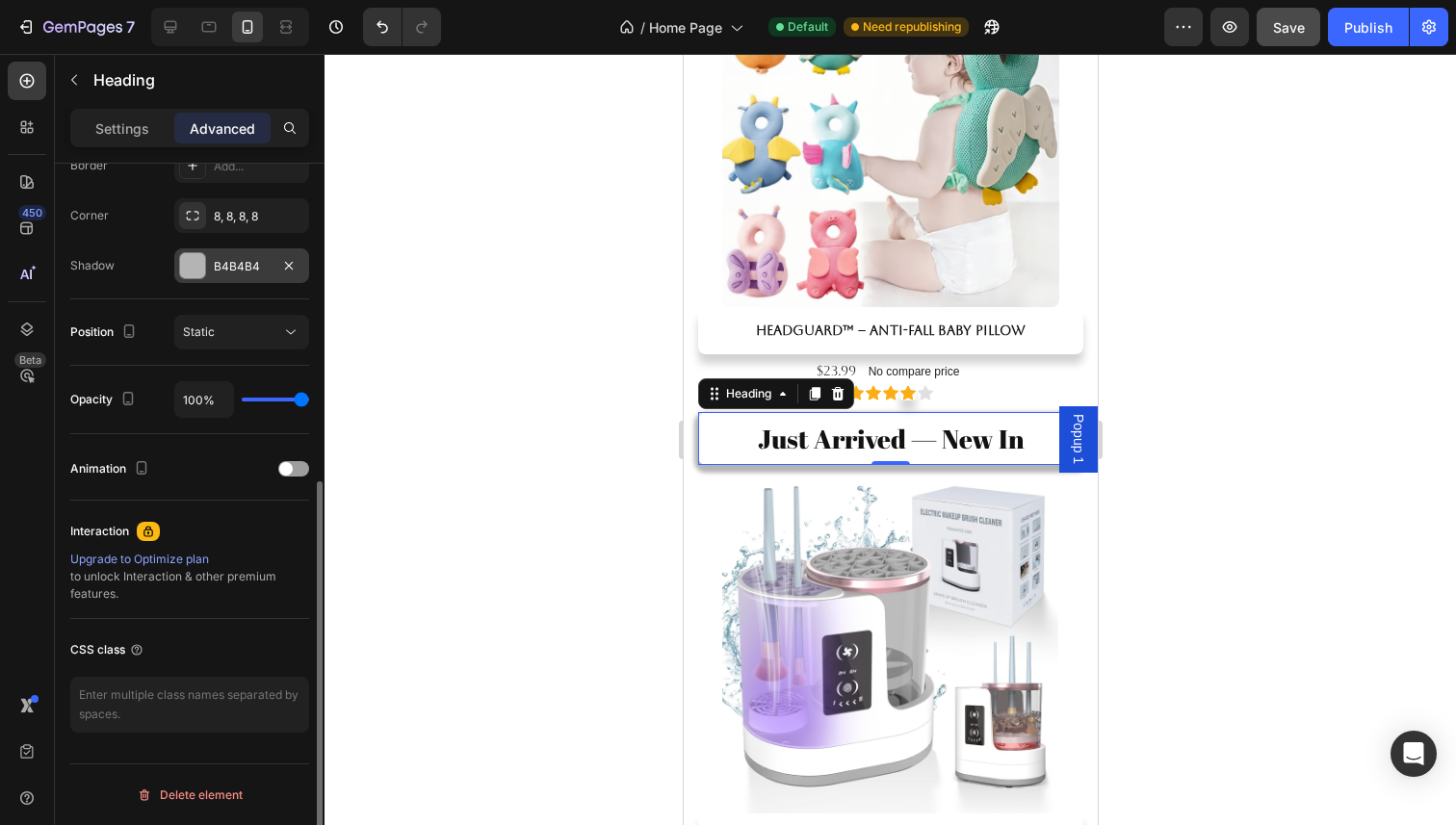 click on "B4B4B4" at bounding box center [242, 266] 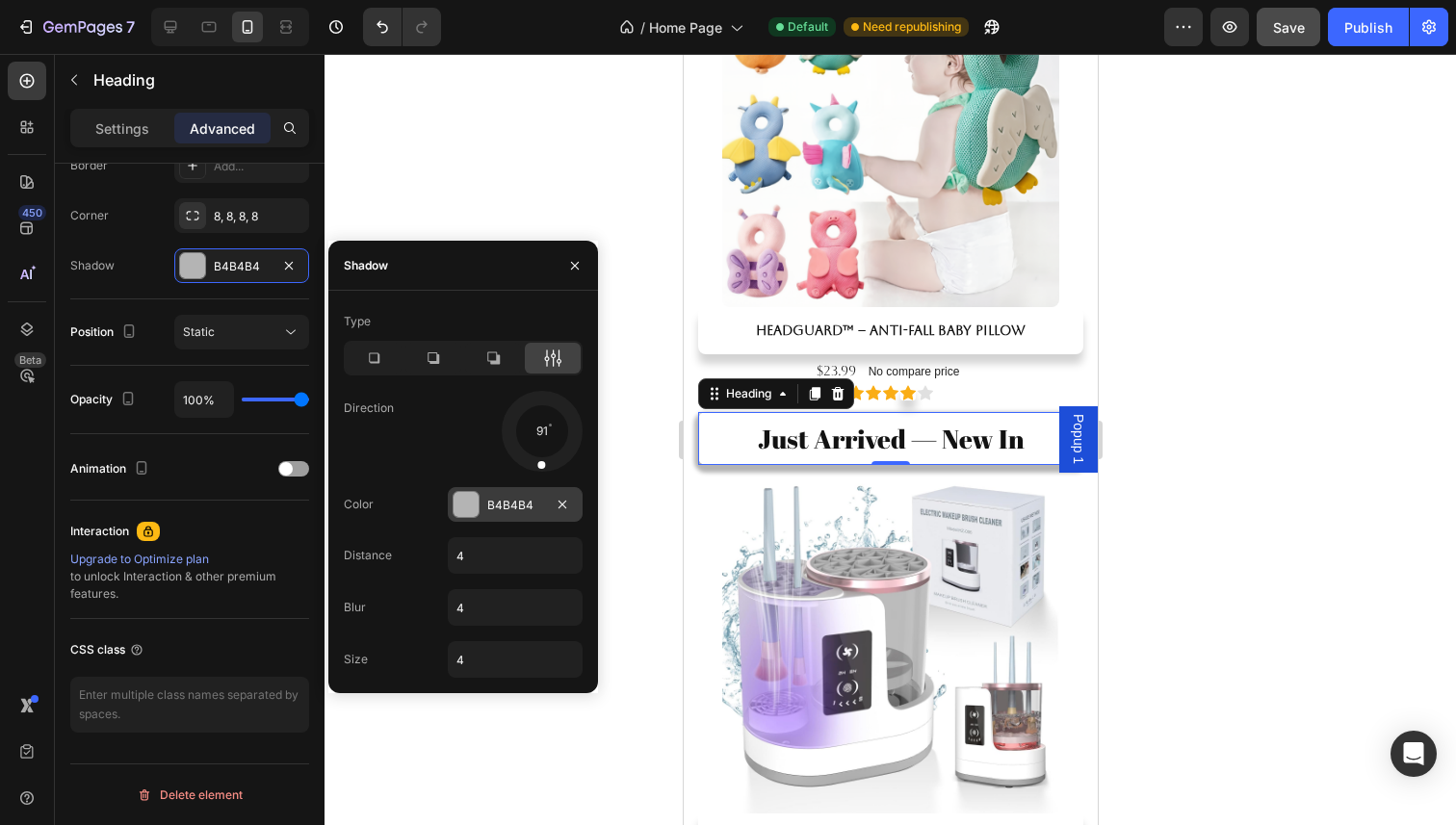 click at bounding box center (466, 504) 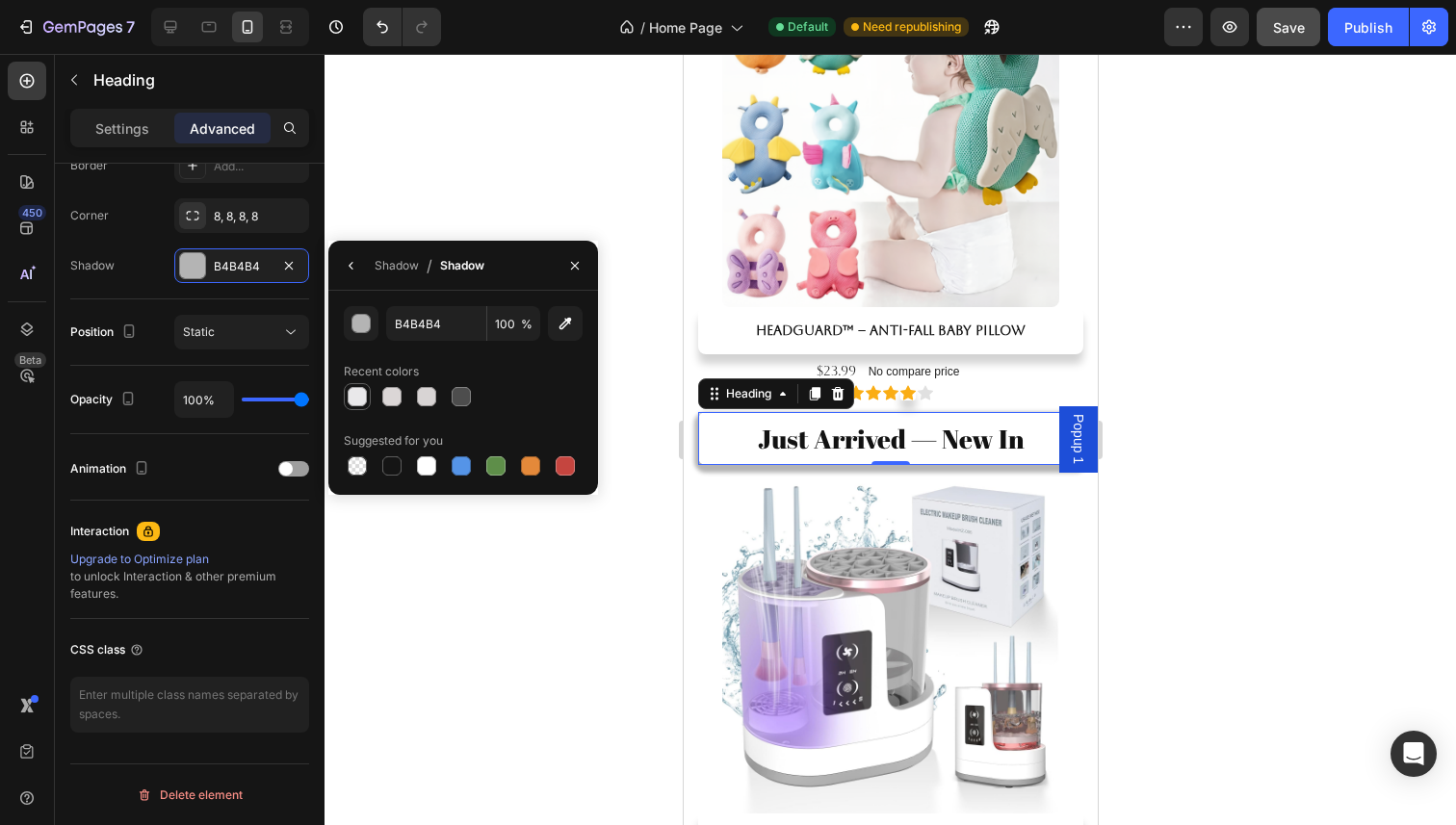 click at bounding box center [357, 397] 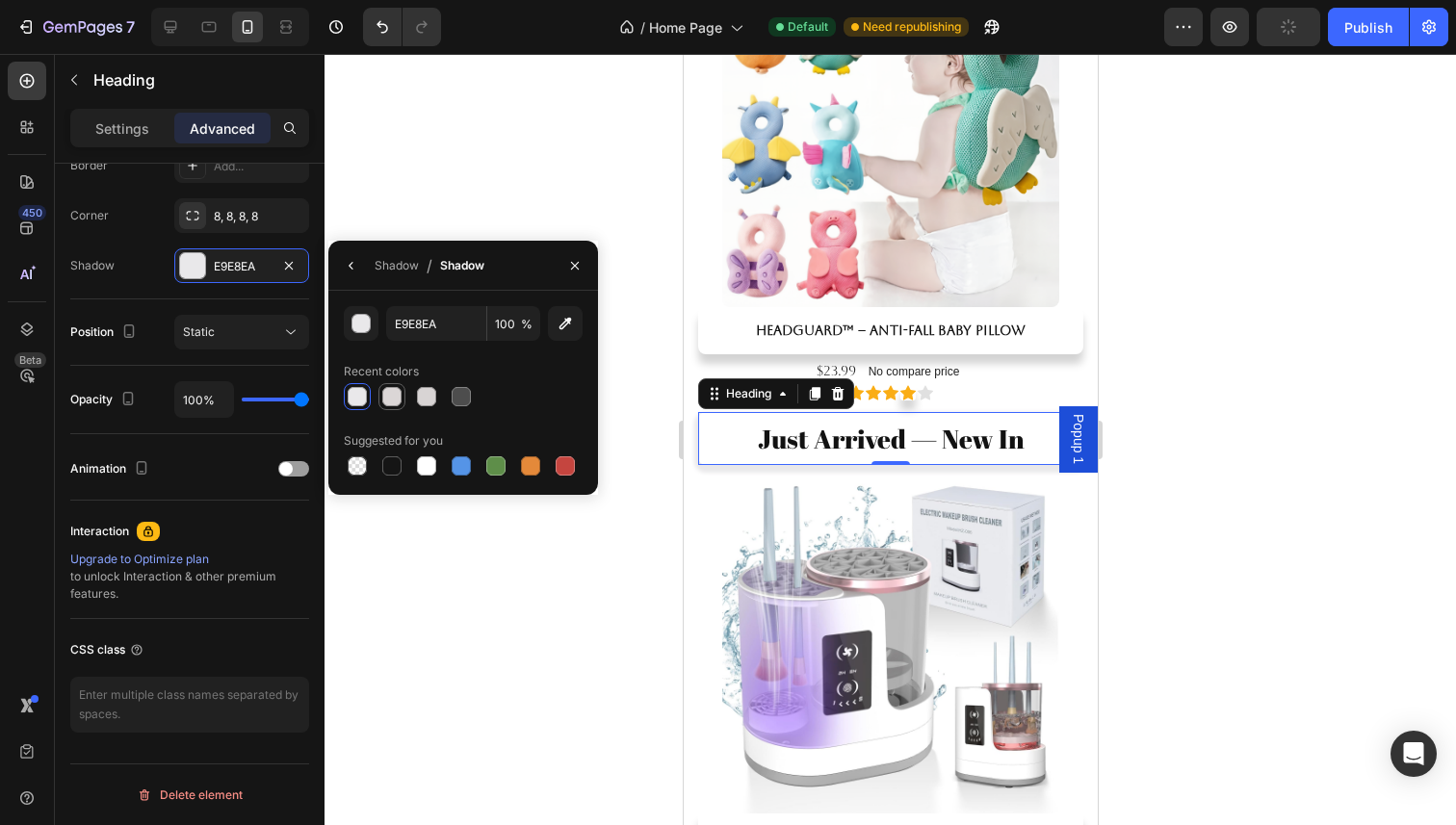 click at bounding box center (392, 397) 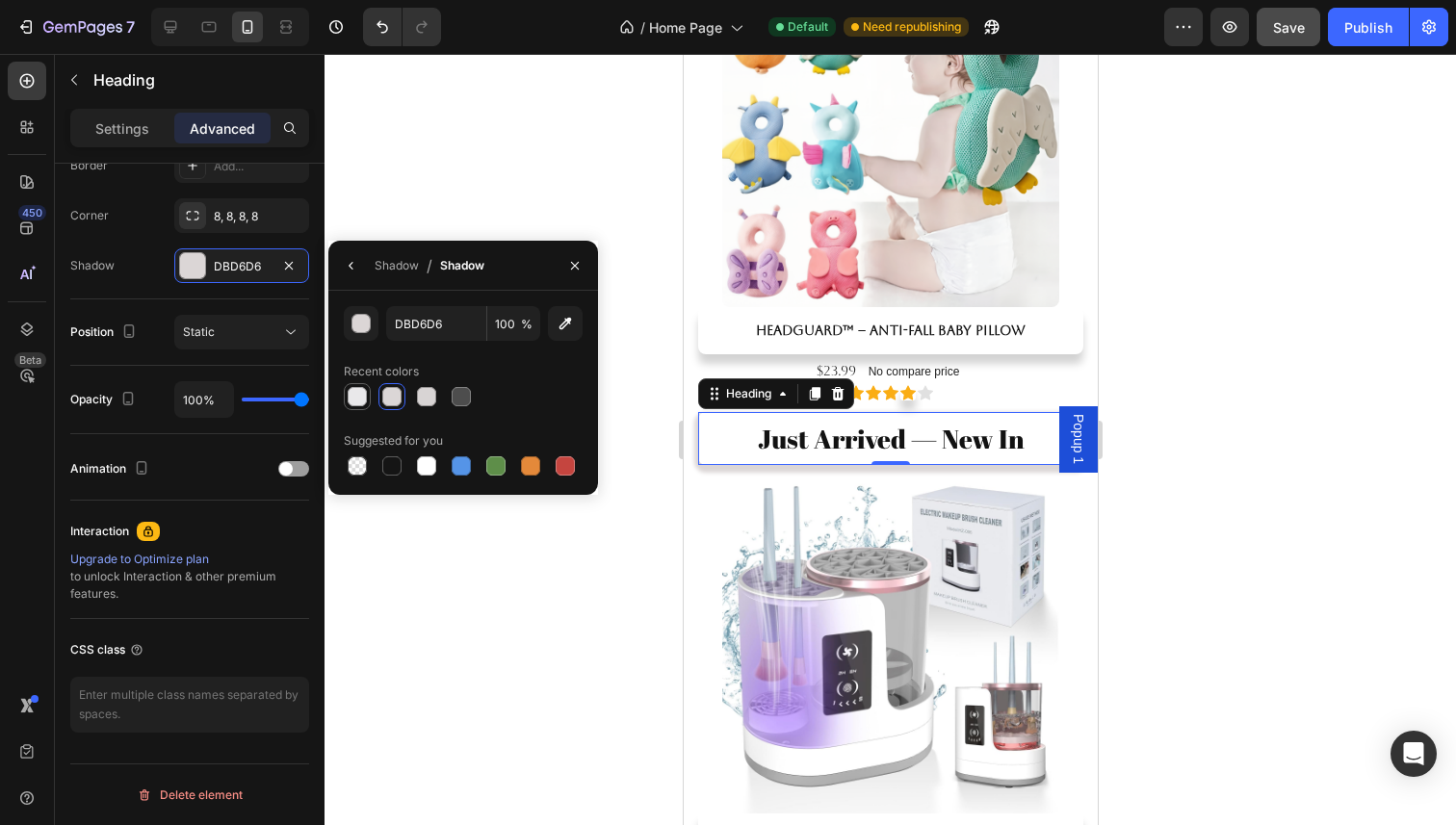 click at bounding box center [357, 397] 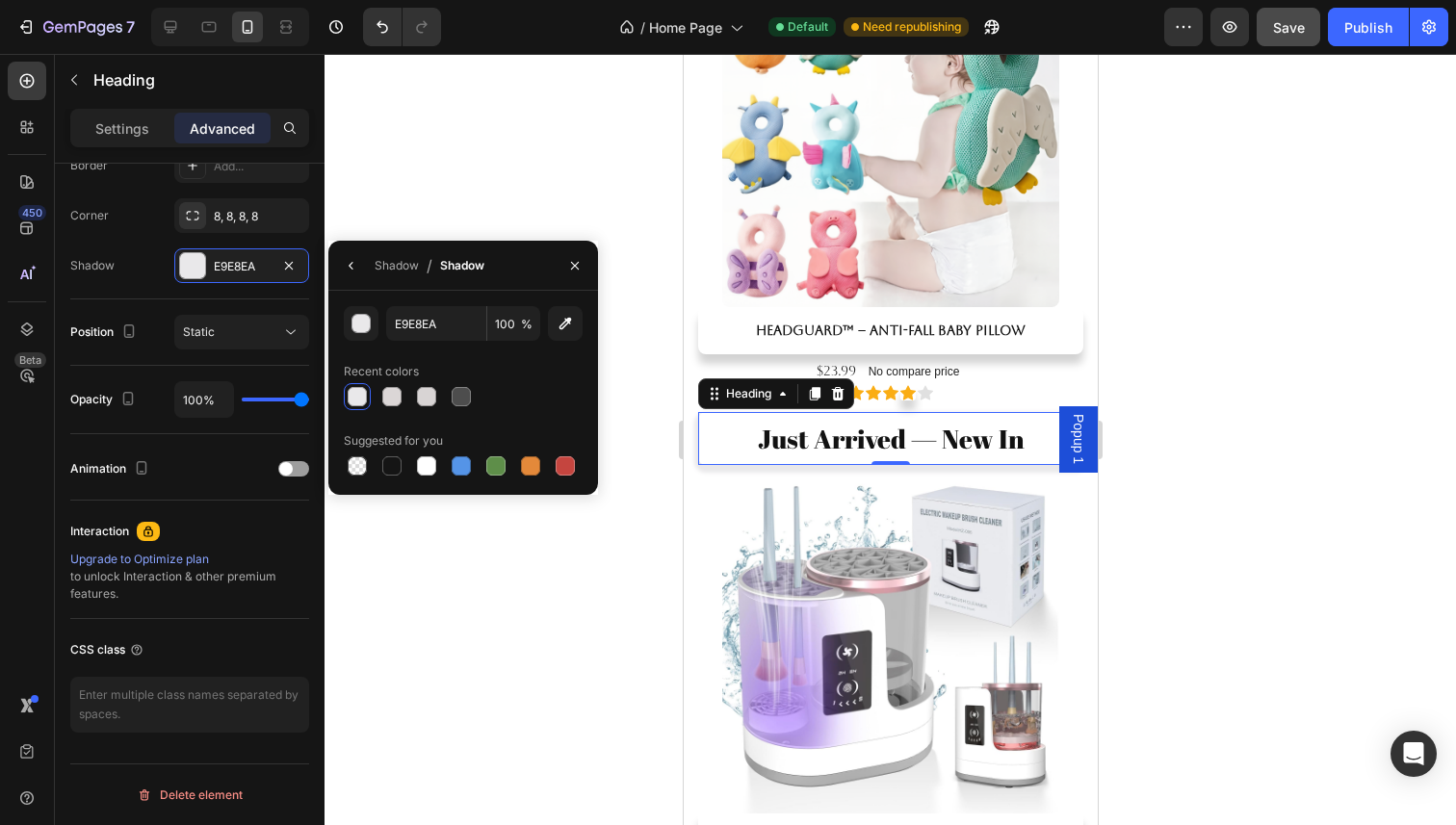 click 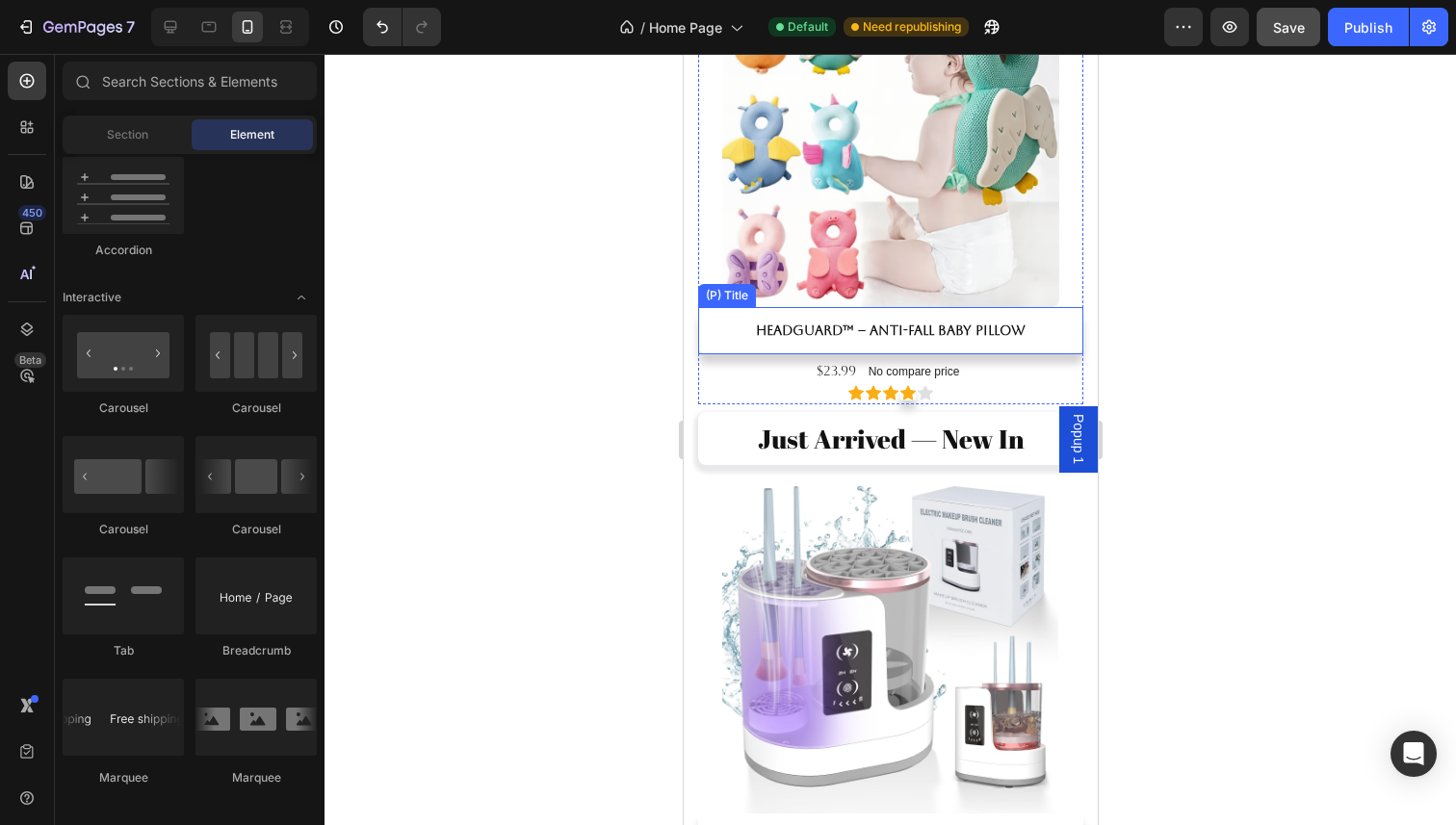 click on "HeadGuard™ – Anti-Fall Baby Pillow" at bounding box center [890, 330] 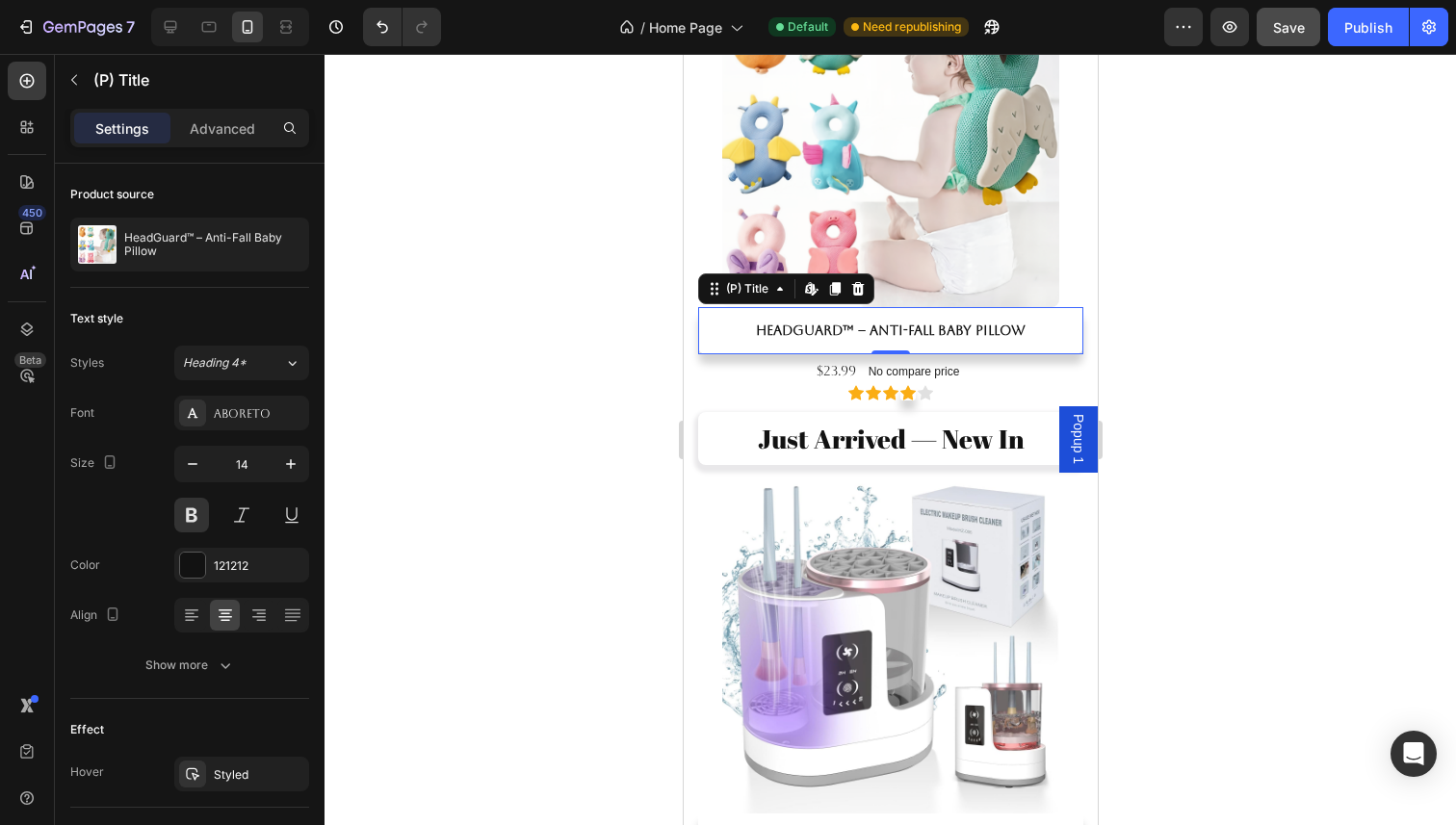click on "Settings Advanced" at bounding box center (190, 128) 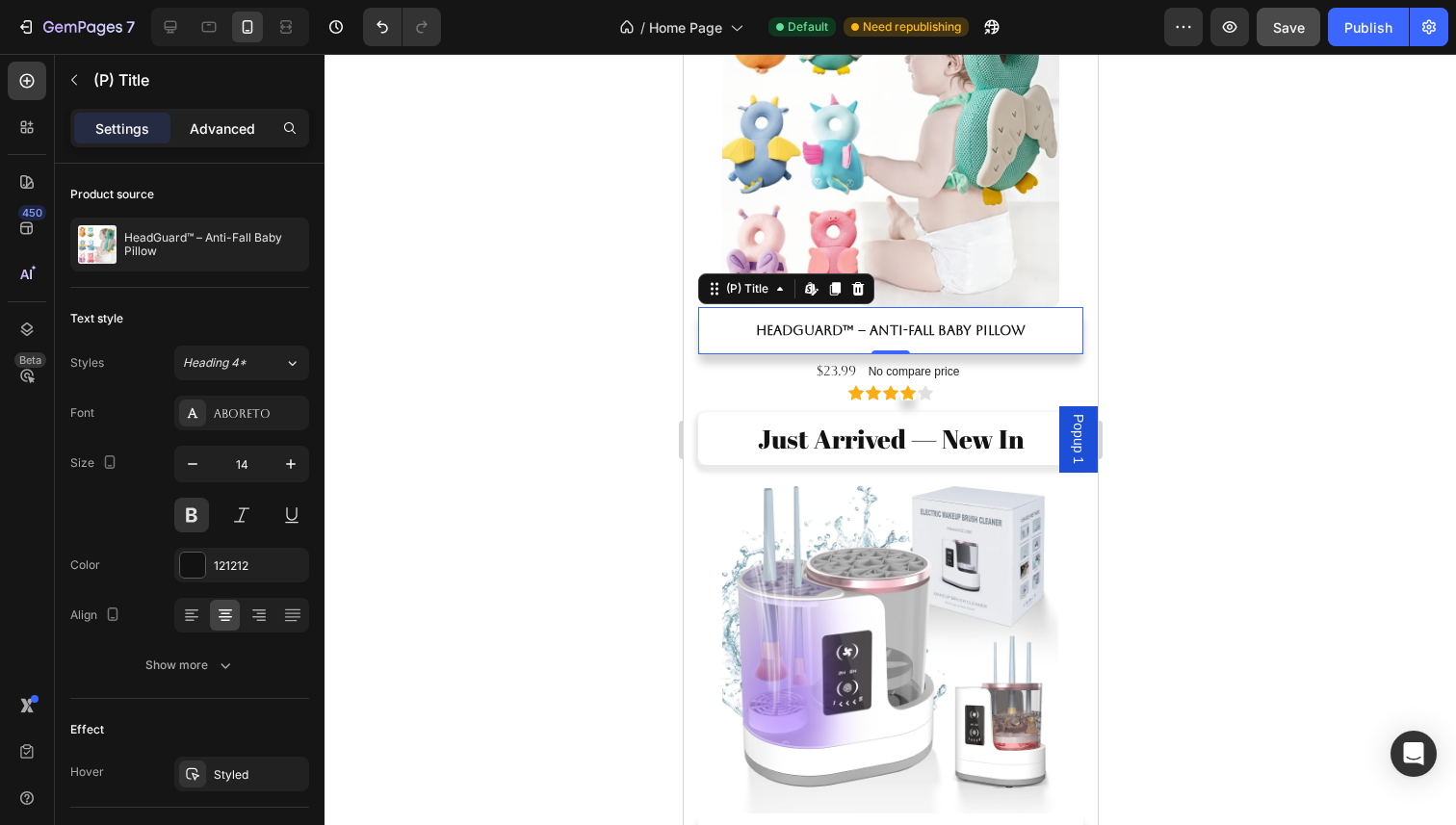click on "Advanced" at bounding box center (222, 128) 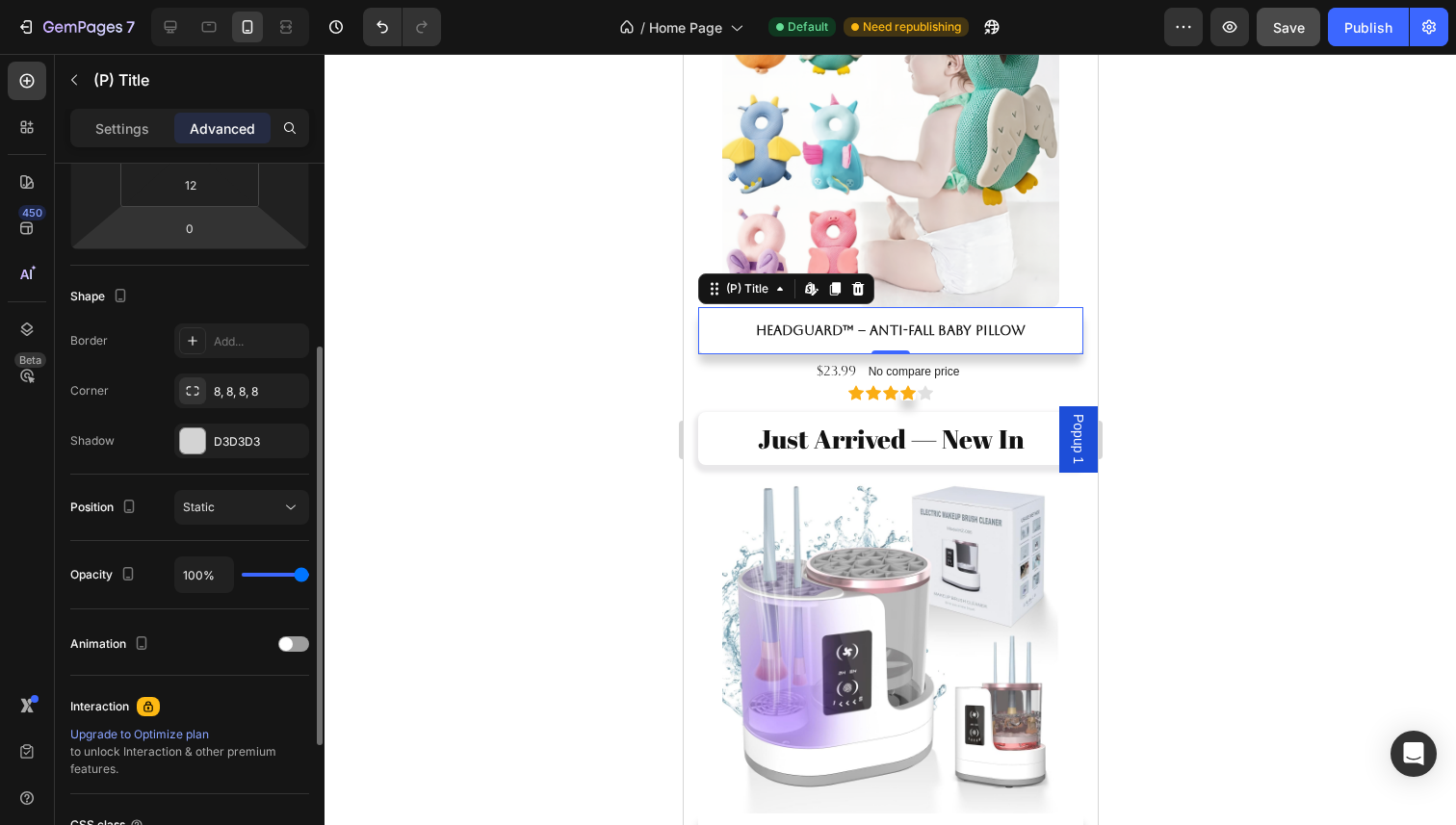 scroll, scrollTop: 407, scrollLeft: 0, axis: vertical 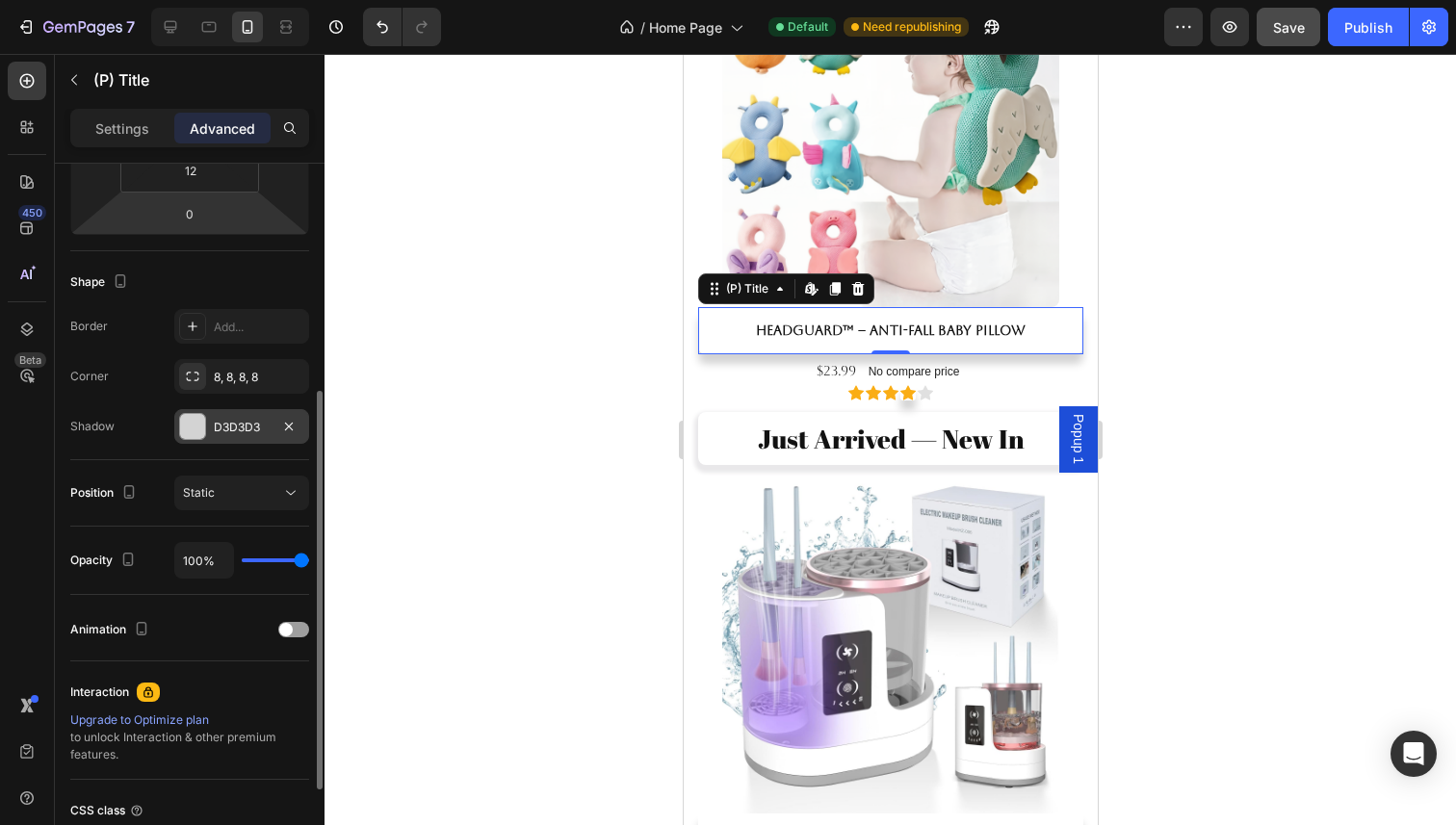 click at bounding box center [193, 426] 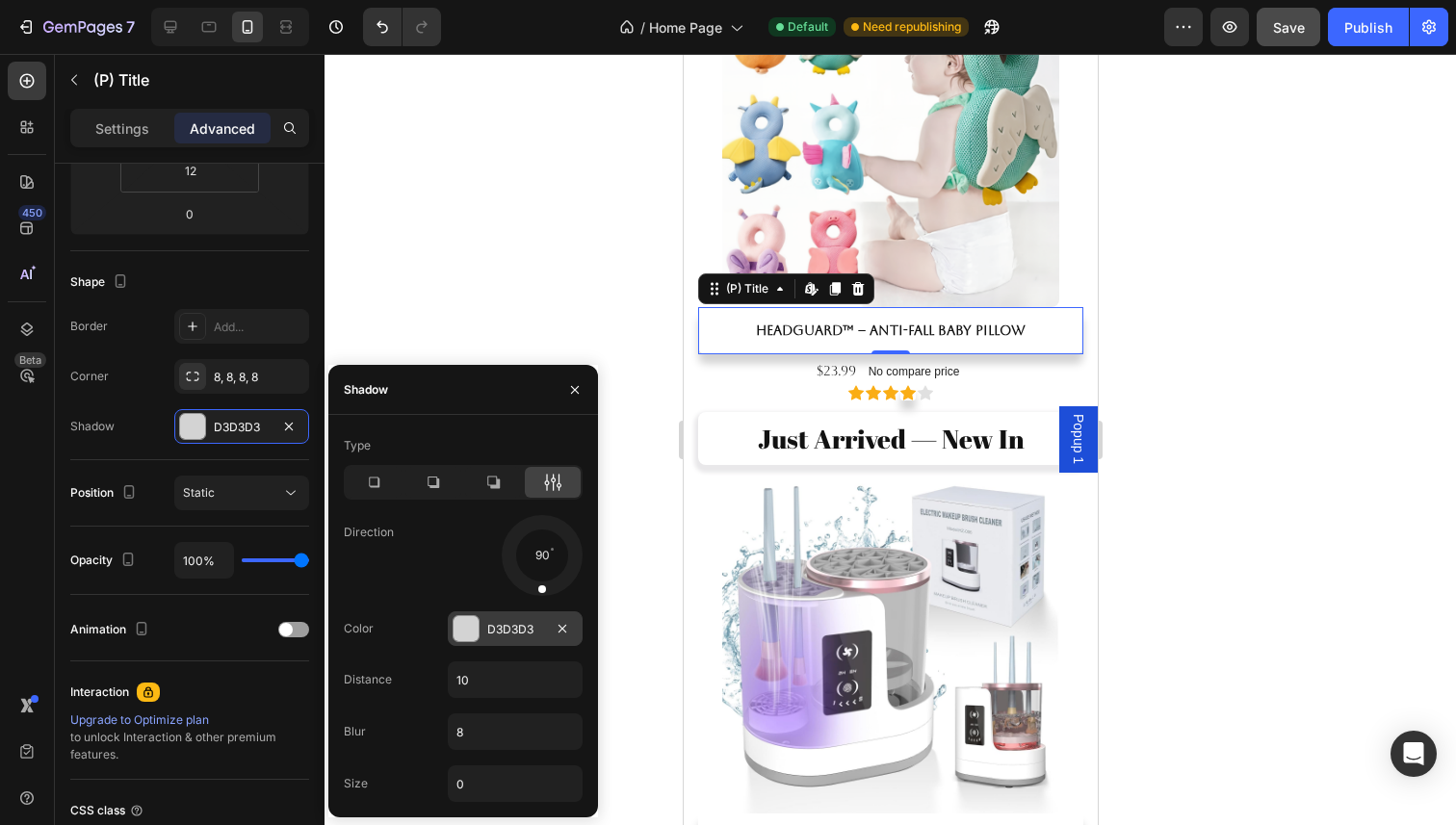 click at bounding box center [466, 629] 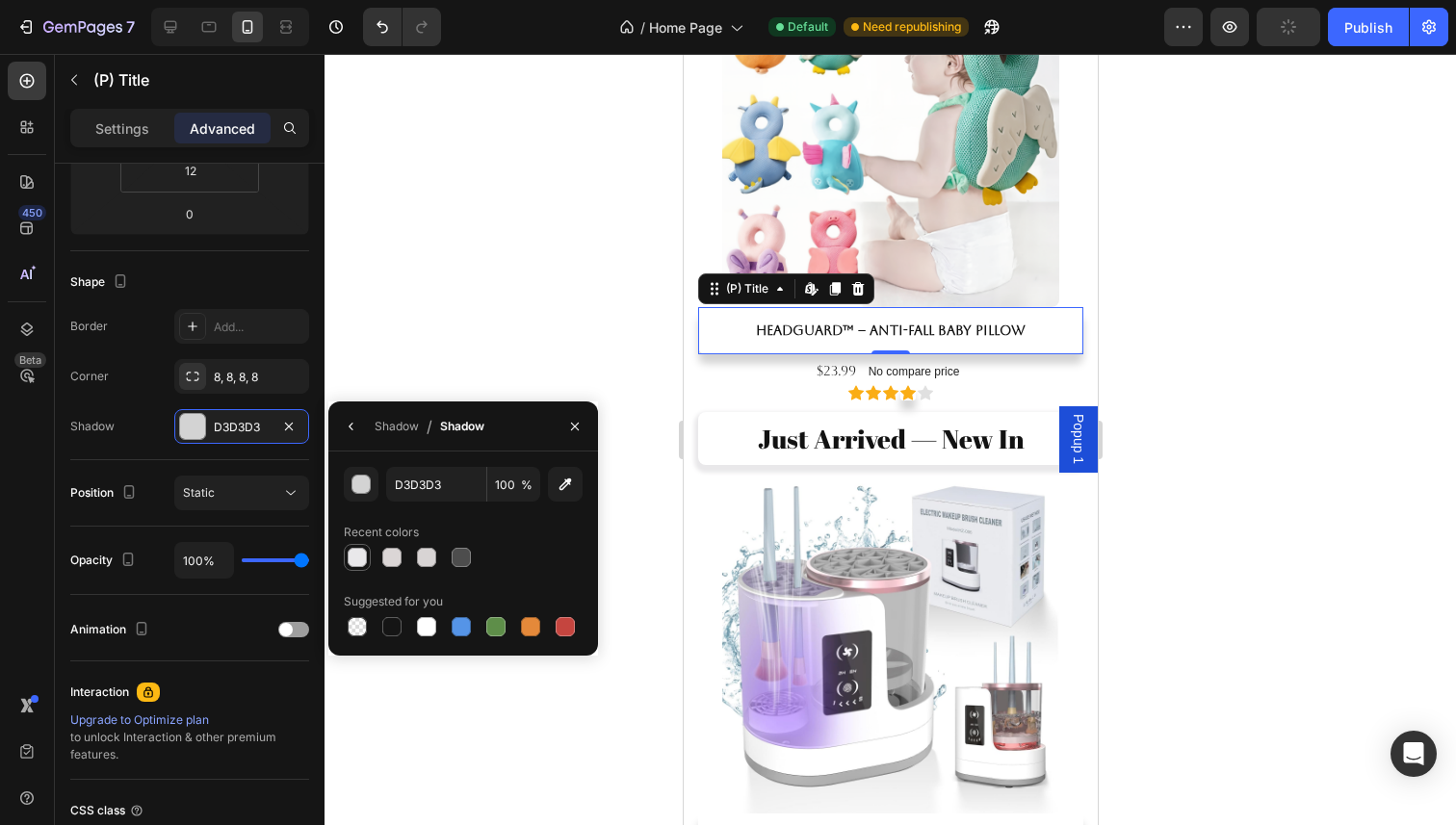 click at bounding box center [357, 557] 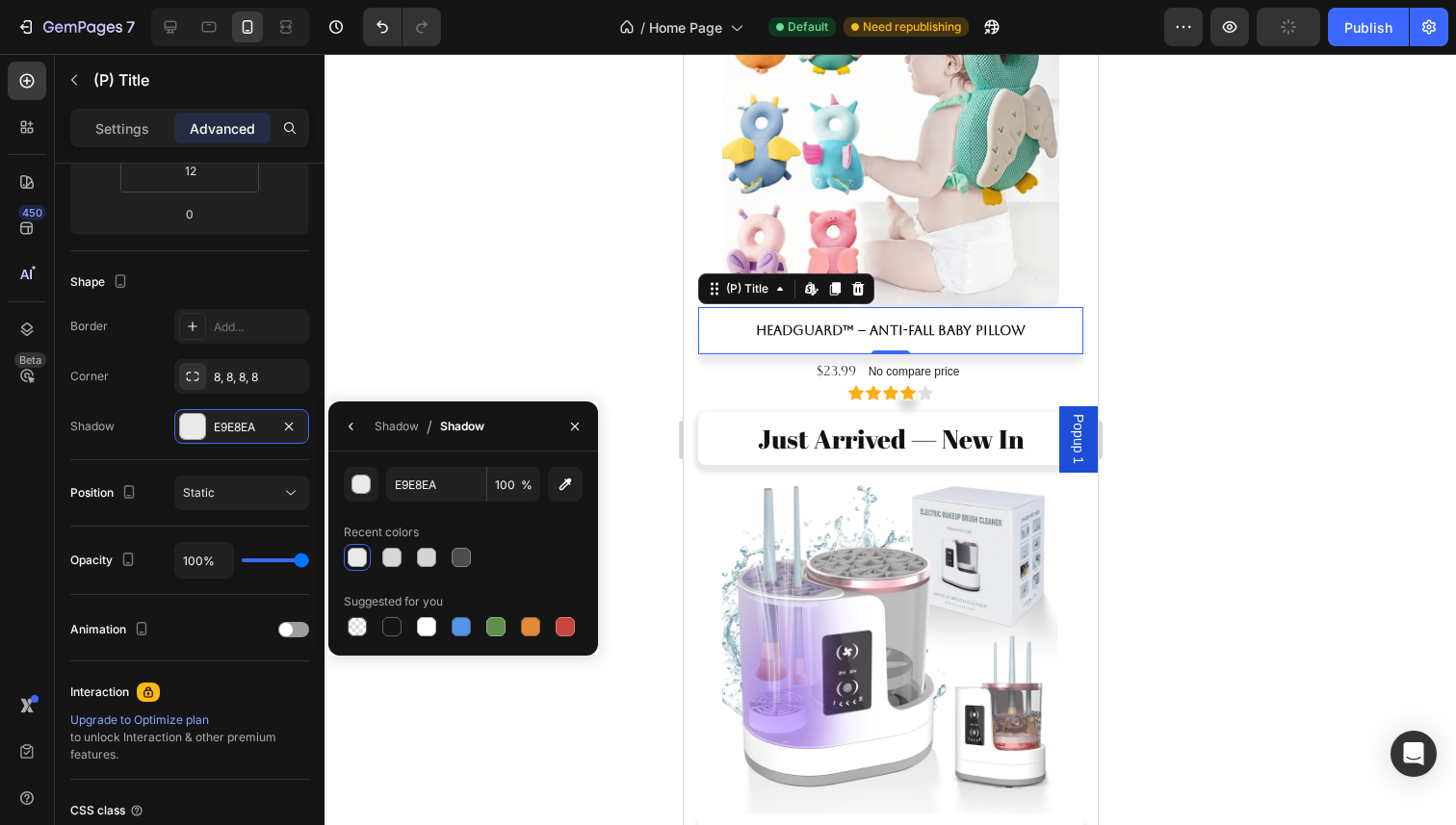 click 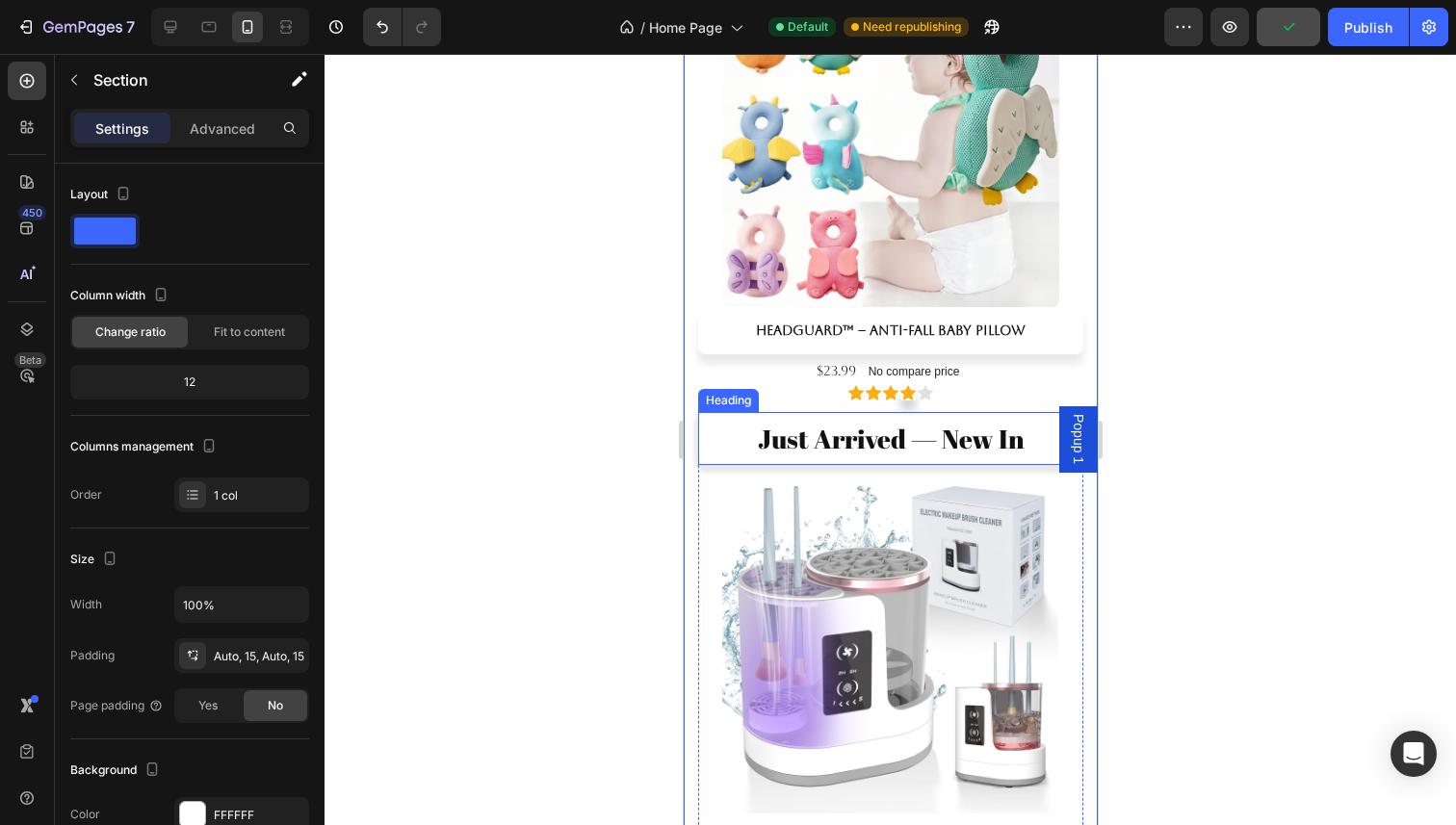 click on "Just Arrived — New In Heading" at bounding box center (890, 438) 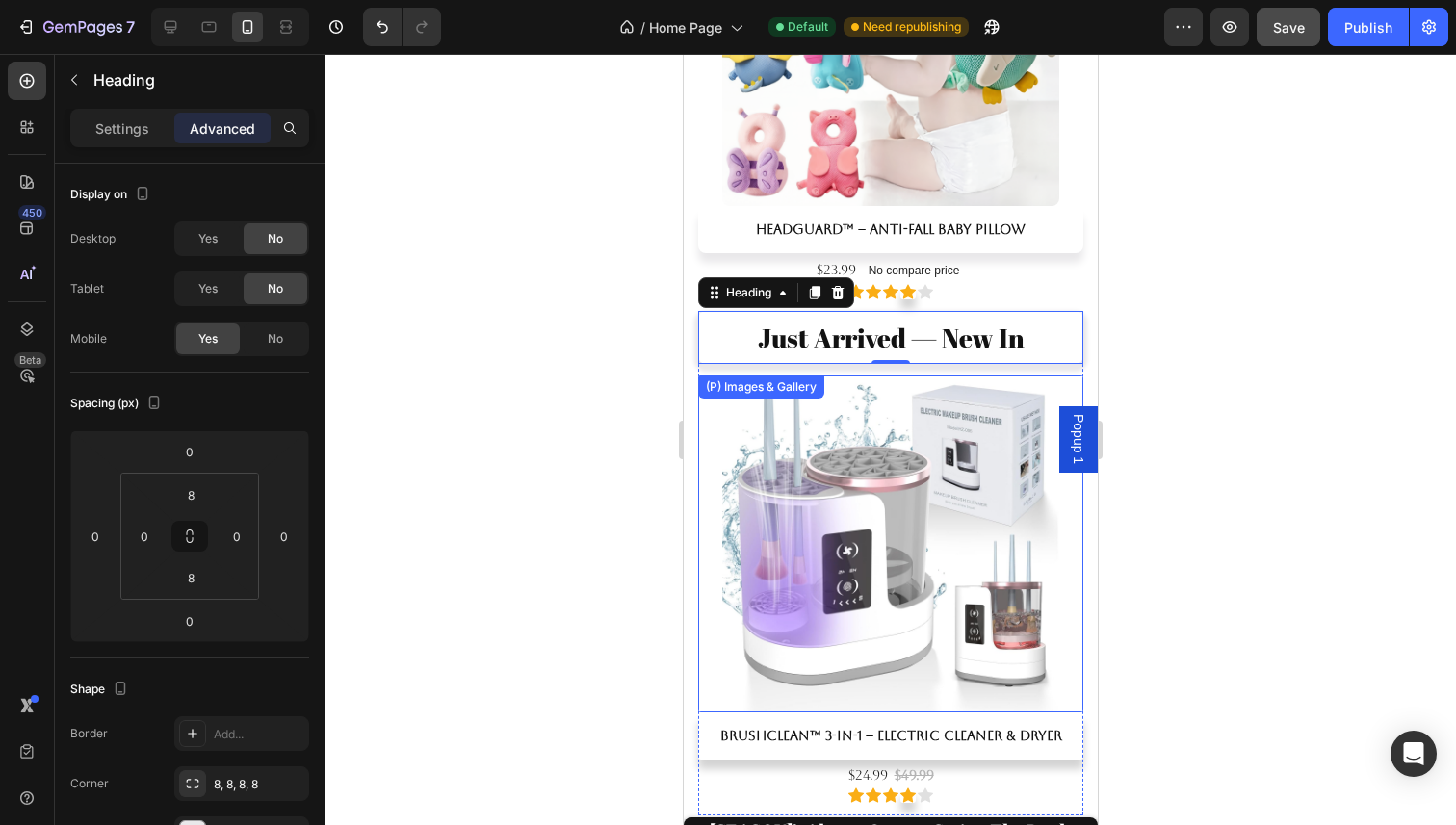 scroll, scrollTop: 3942, scrollLeft: 0, axis: vertical 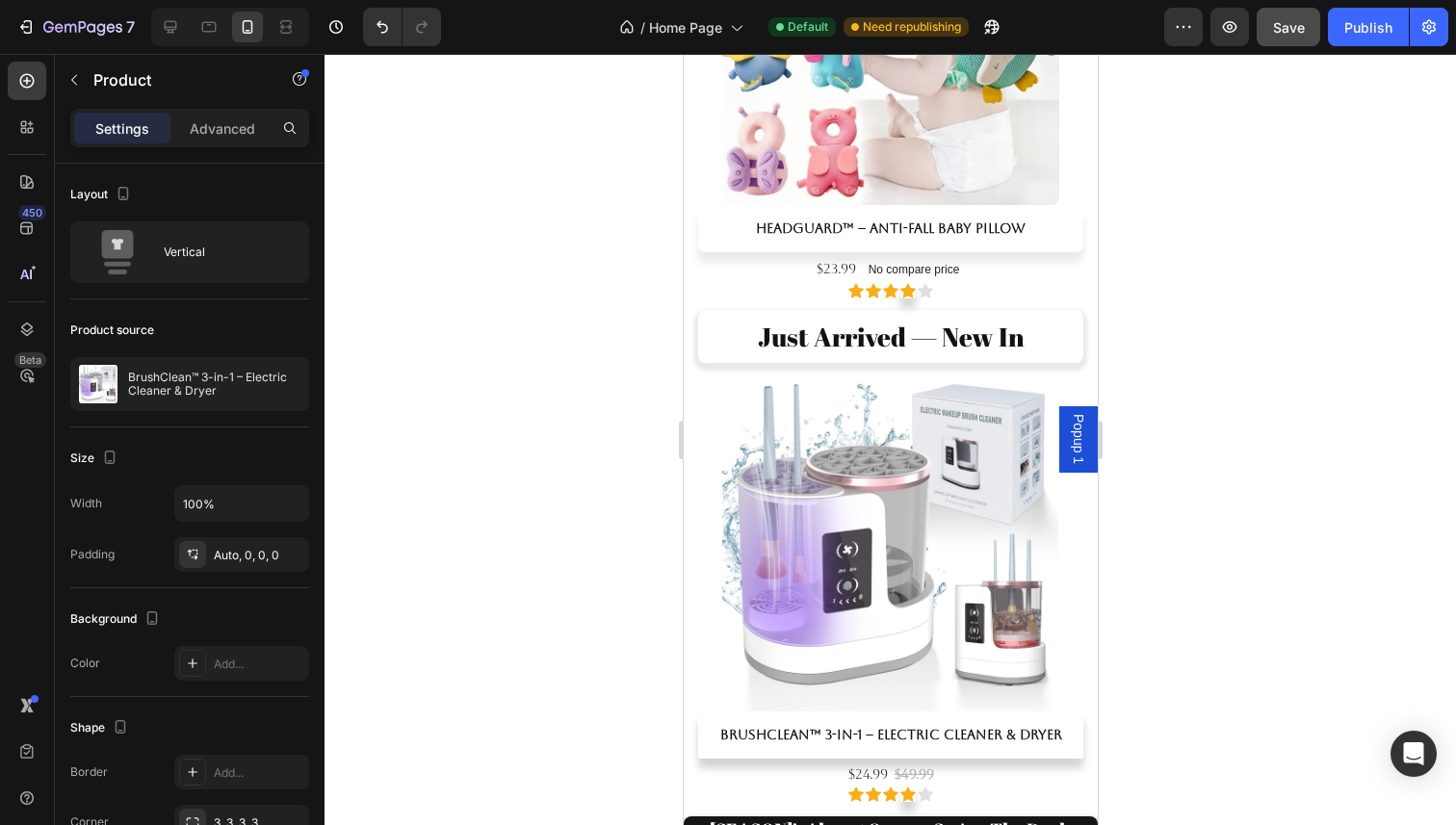 click on "Transform your  routine with our best-loved beauty & HEALTHY PRODUCT. Text block Row
Drop element here Deal of the day Text block Up To  50%  Off Heading Shop Now Button Row Best Seller of the Week Heading (P) Images & Gallery HeadGuard™ – Anti-Fall Baby Pillow (P) Title $23.99 (P) Price (P) Price No compare price (P) Price Row
Icon
Icon
Icon
Icon
Icon Icon List Hoz Product Just Arrived — New In Heading (P) Images & Gallery BrushClean™ 3-in-1 – Electric Cleaner & Dryer (P) Title $24.99 (P) Price (P) Price $49.99 (P) Price (P) Price Row
Icon
Icon
Icon
Icon
Icon Icon List Hoz Product Row Row Section 18/25 Page has reached Shopify’s 25 section-limit Page has reached Shopify’s 25 section-limit" at bounding box center [890, 103] 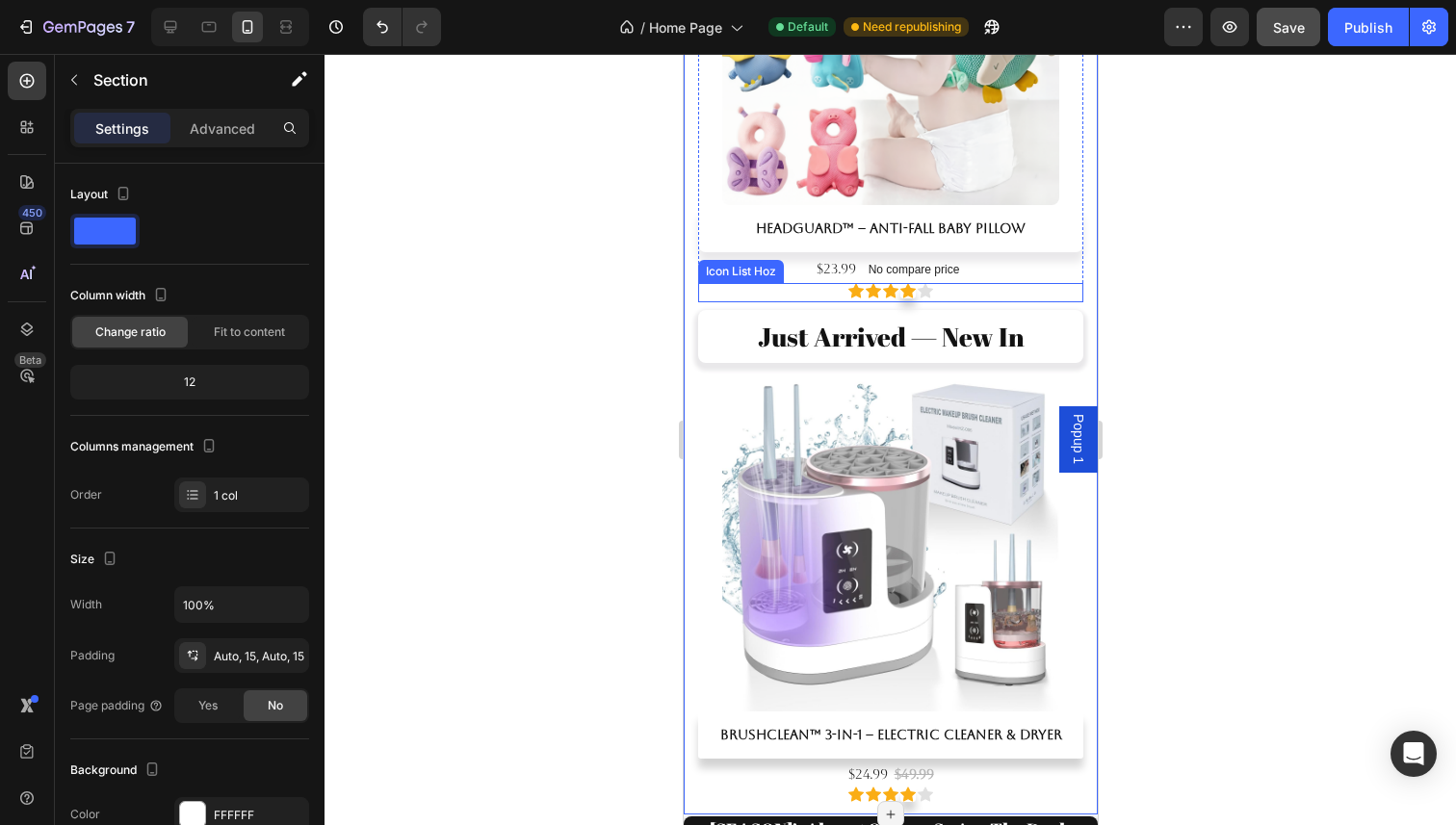 click on "Icon
Icon
Icon
Icon
Icon" at bounding box center (890, 291) 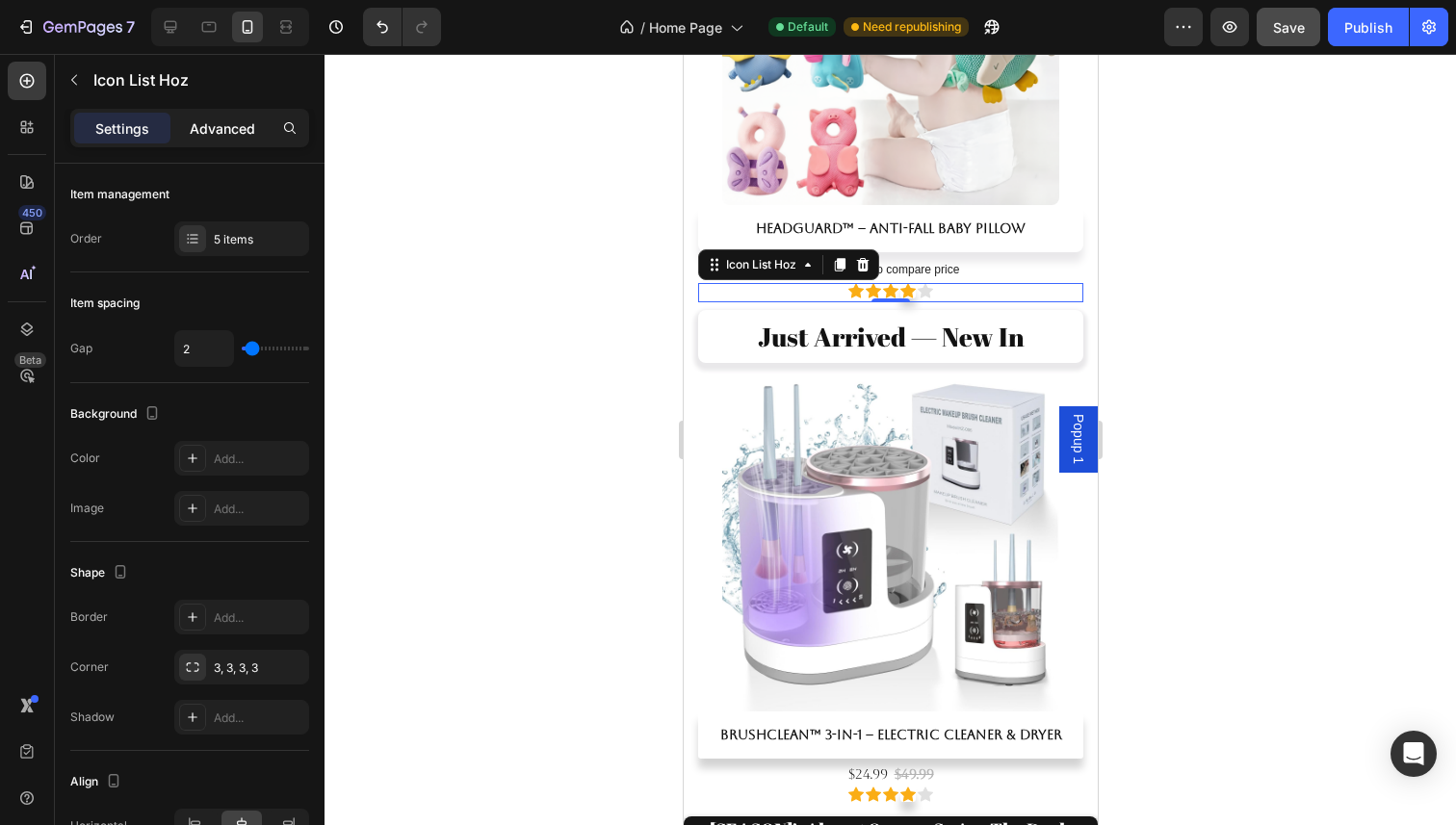 click on "Advanced" at bounding box center (222, 128) 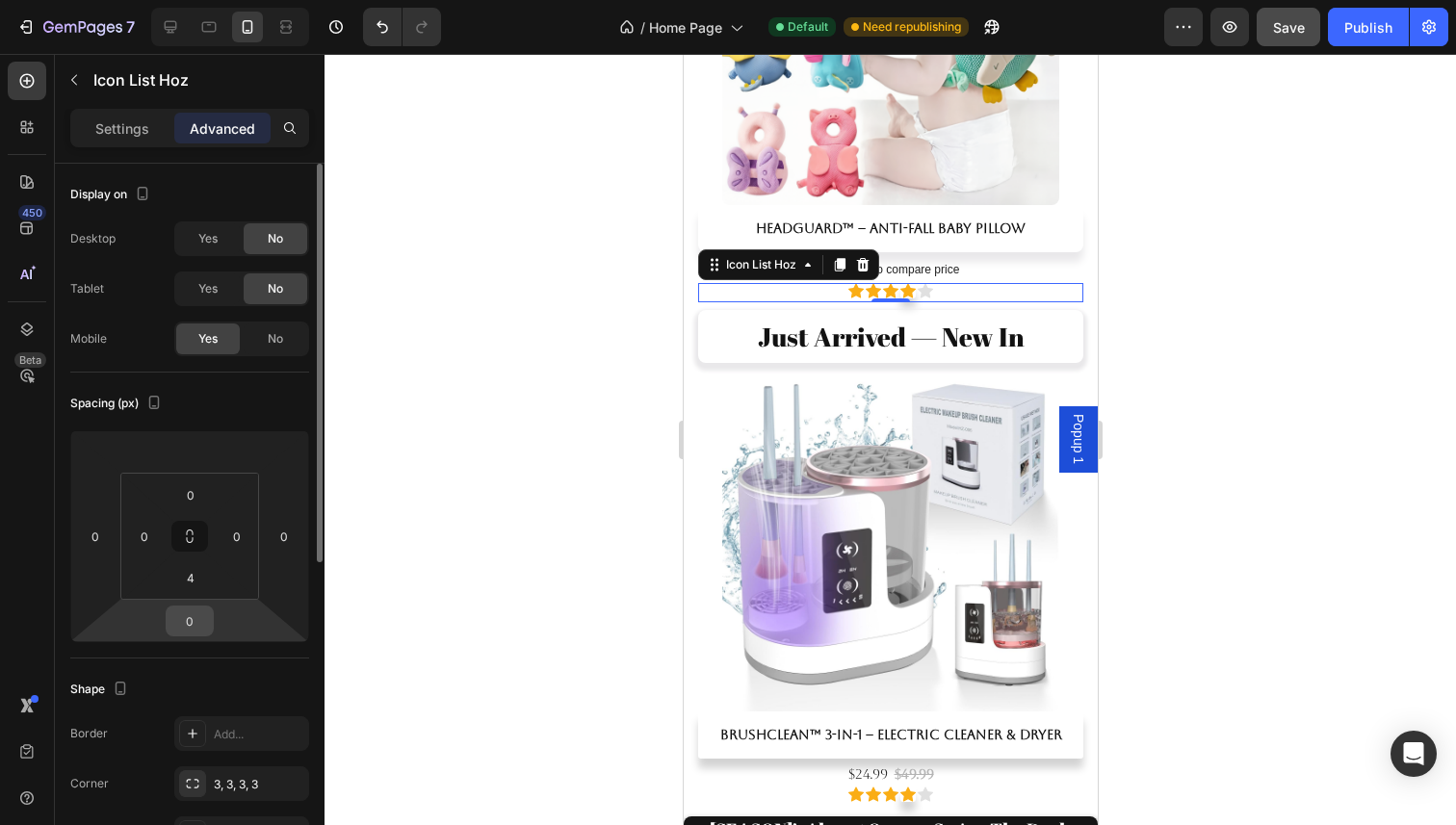 click on "0" at bounding box center [190, 621] 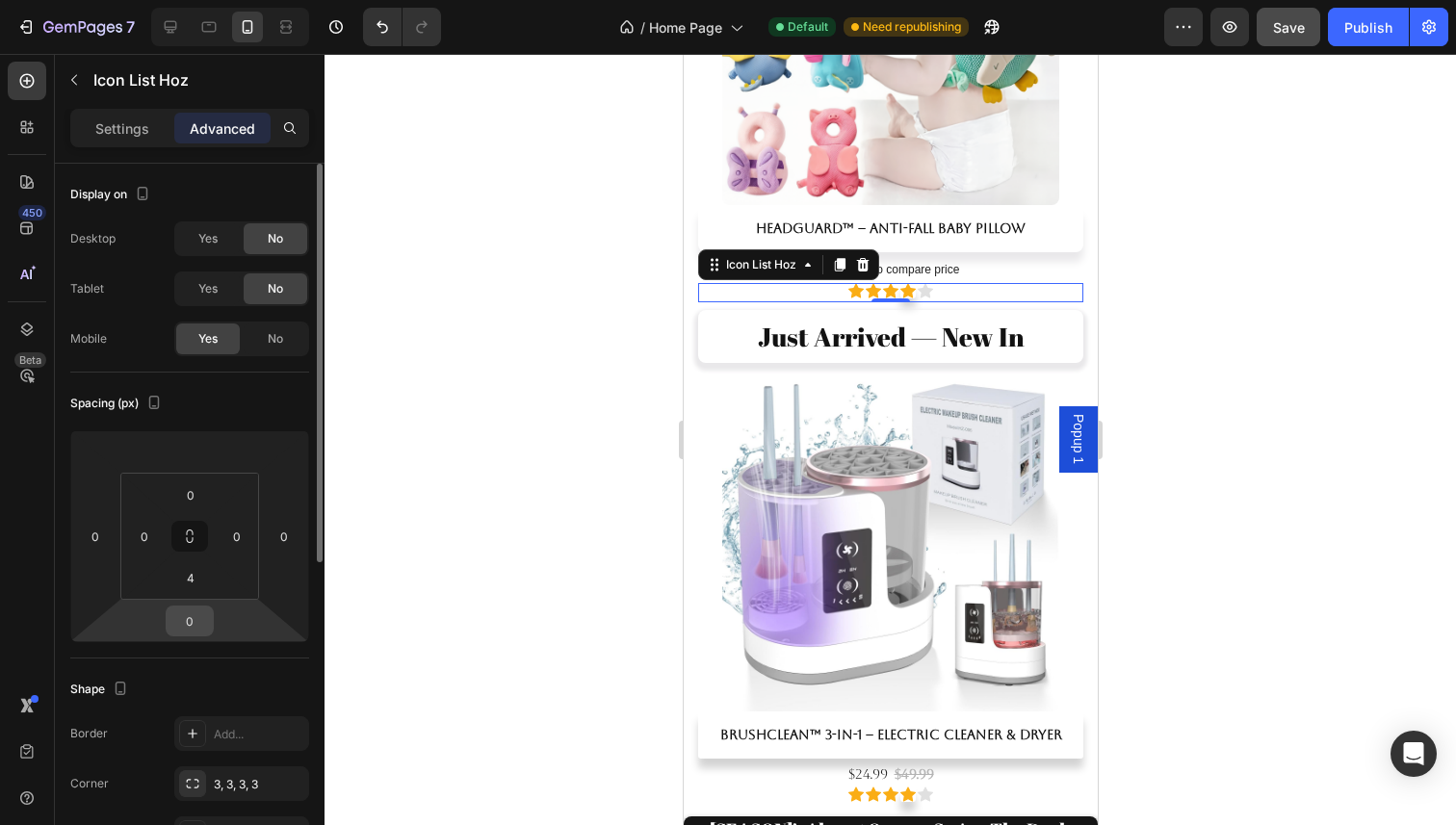 type 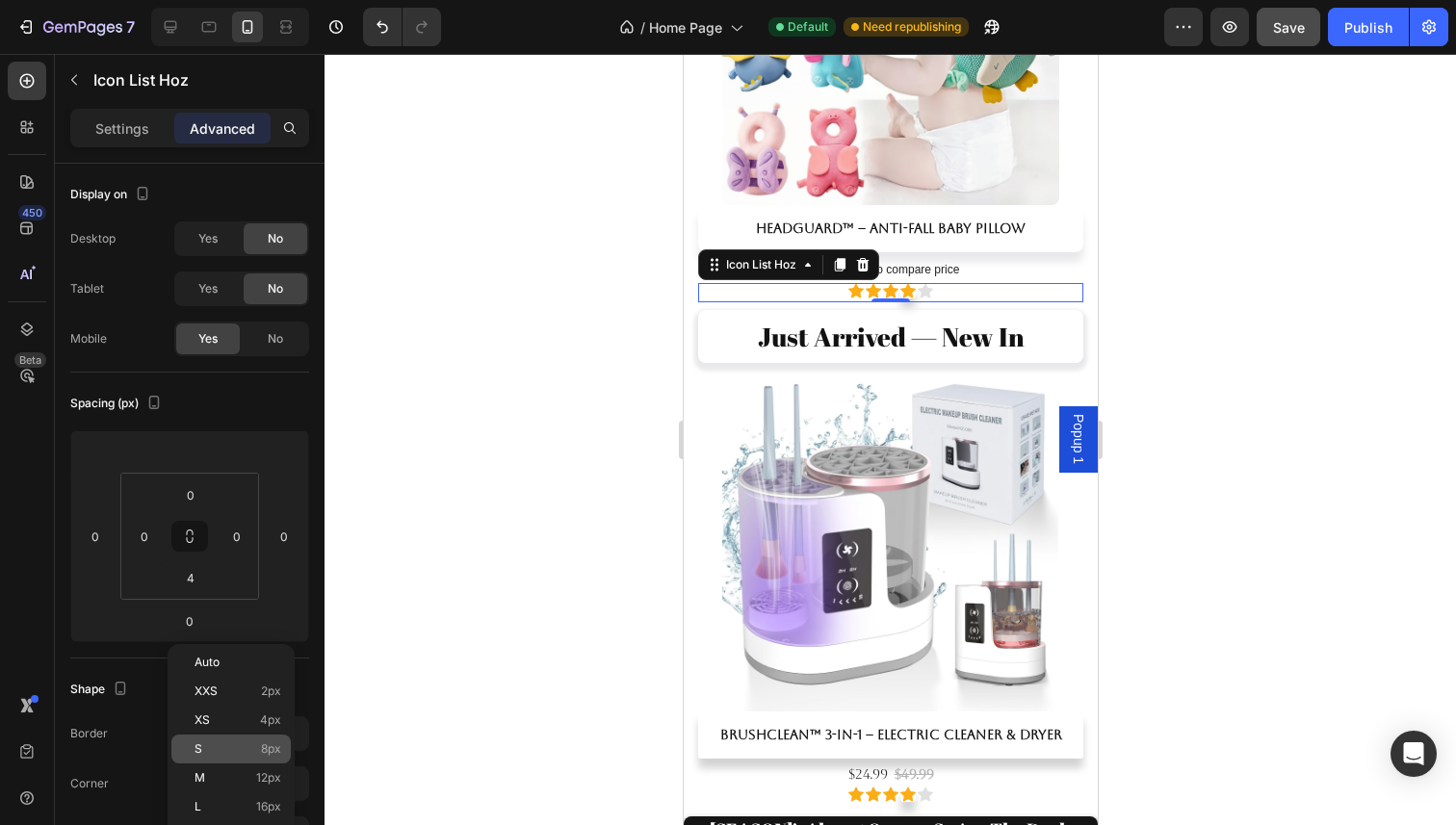 click on "S 8px" 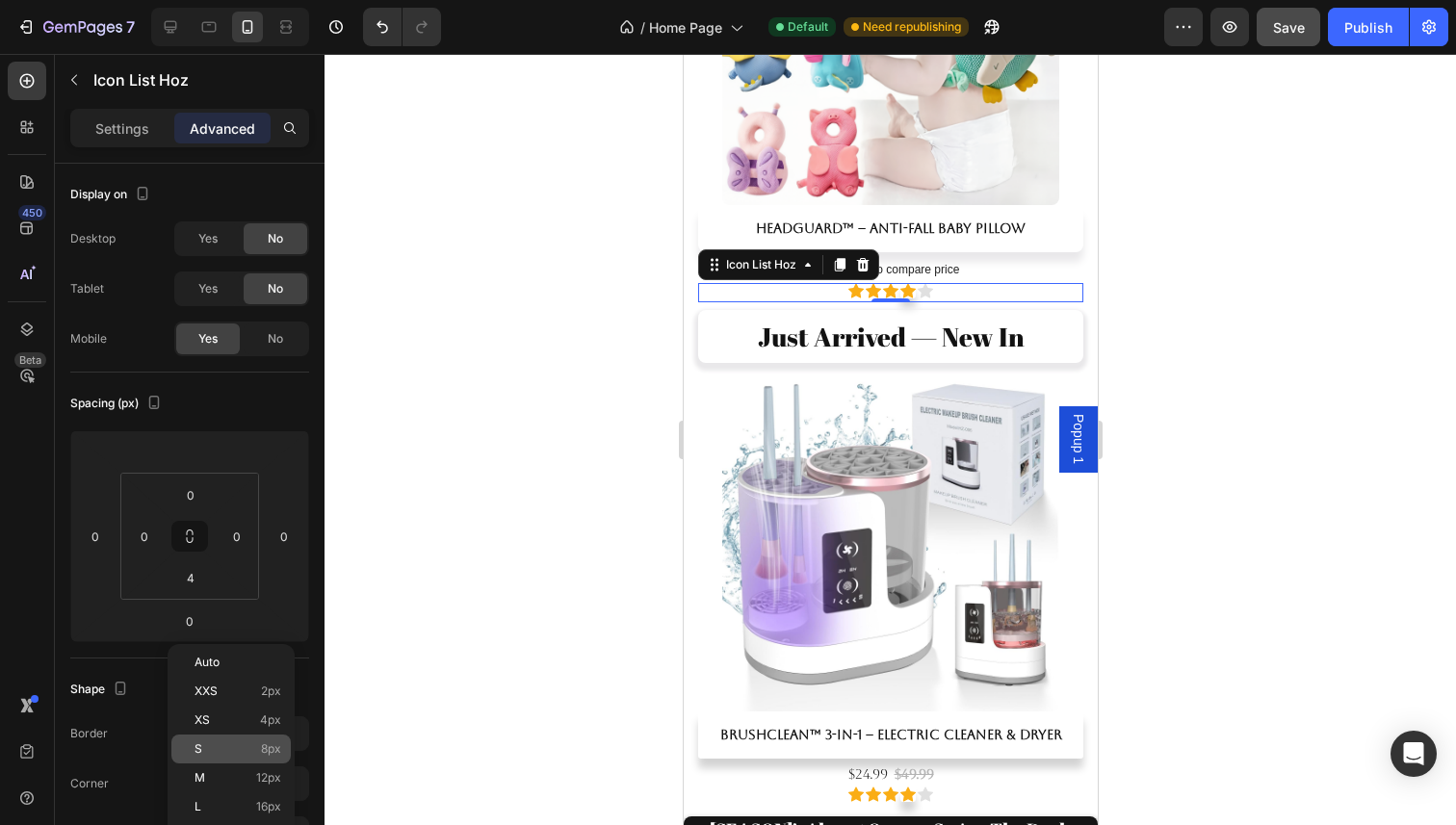 type on "8" 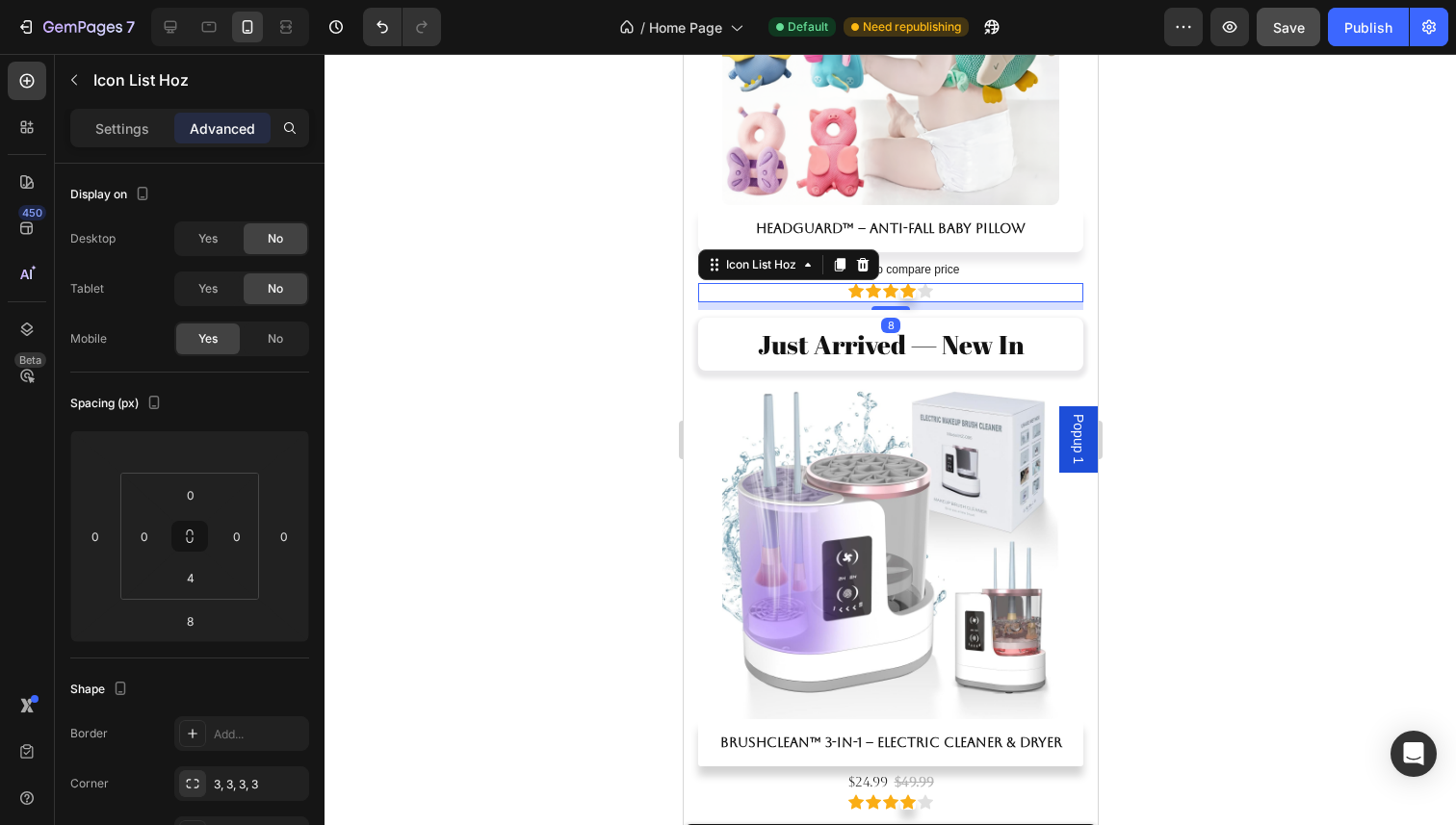 click 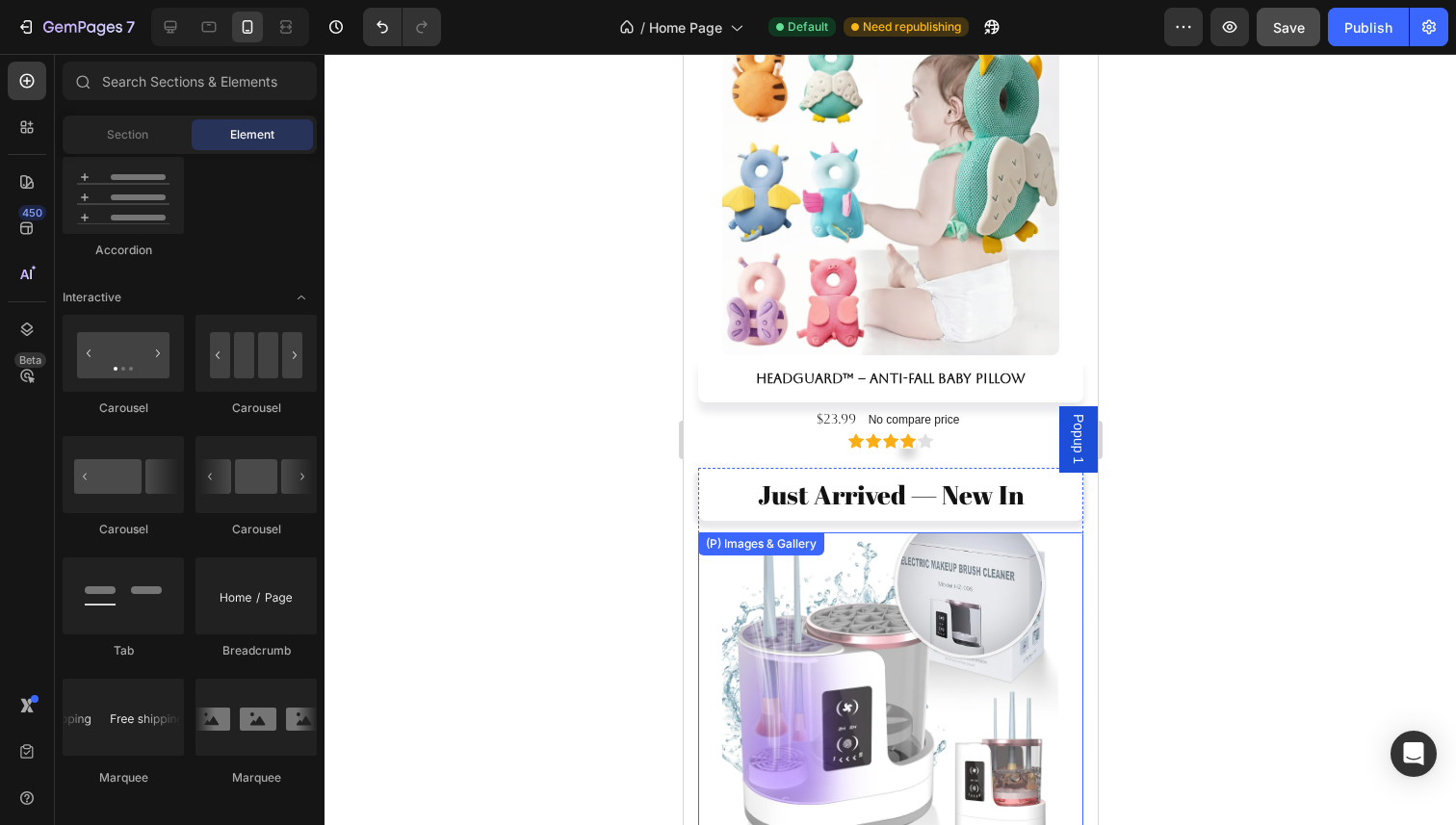 scroll, scrollTop: 3784, scrollLeft: 0, axis: vertical 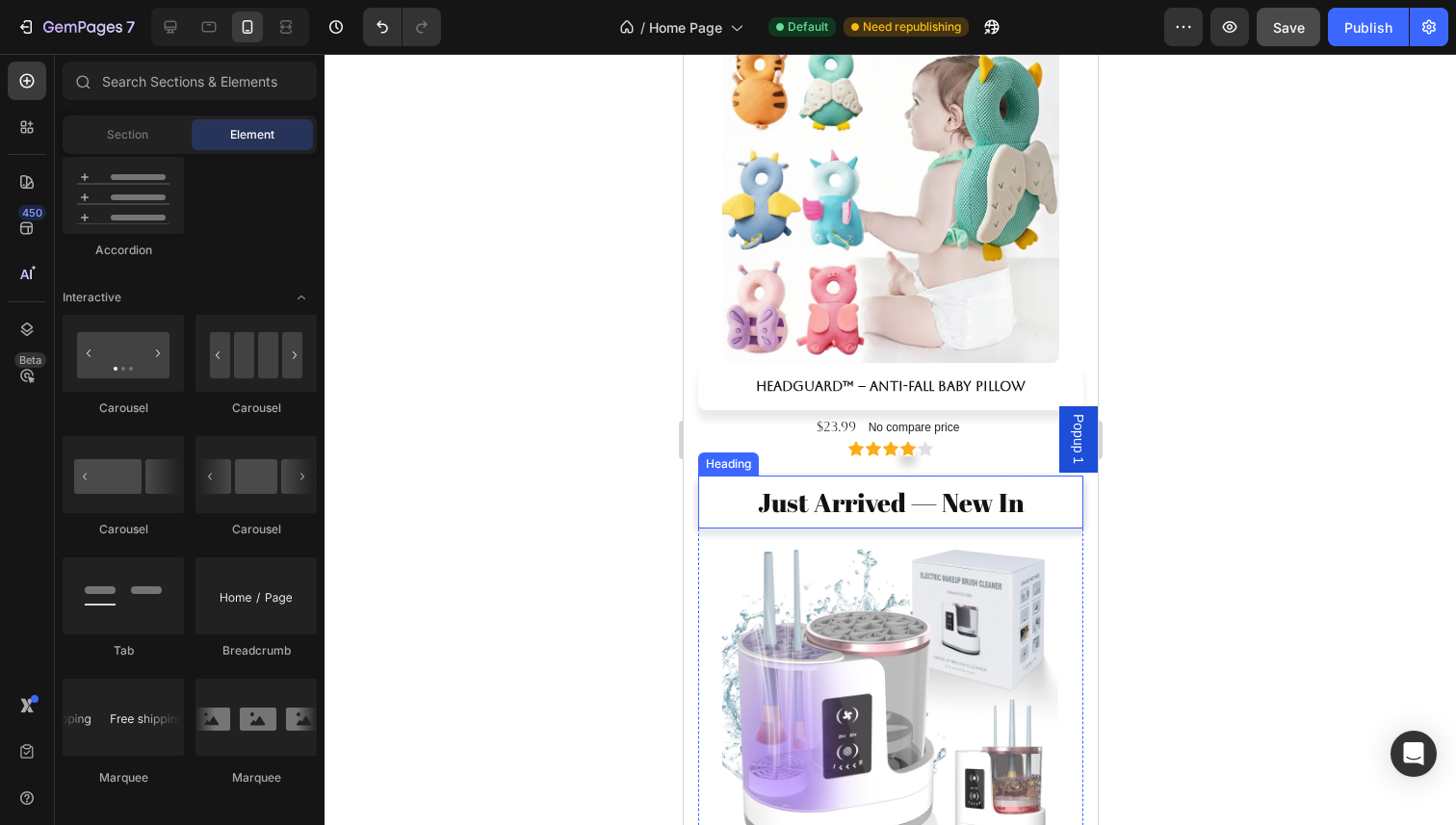 click on "Just Arrived — New In" at bounding box center (890, 502) 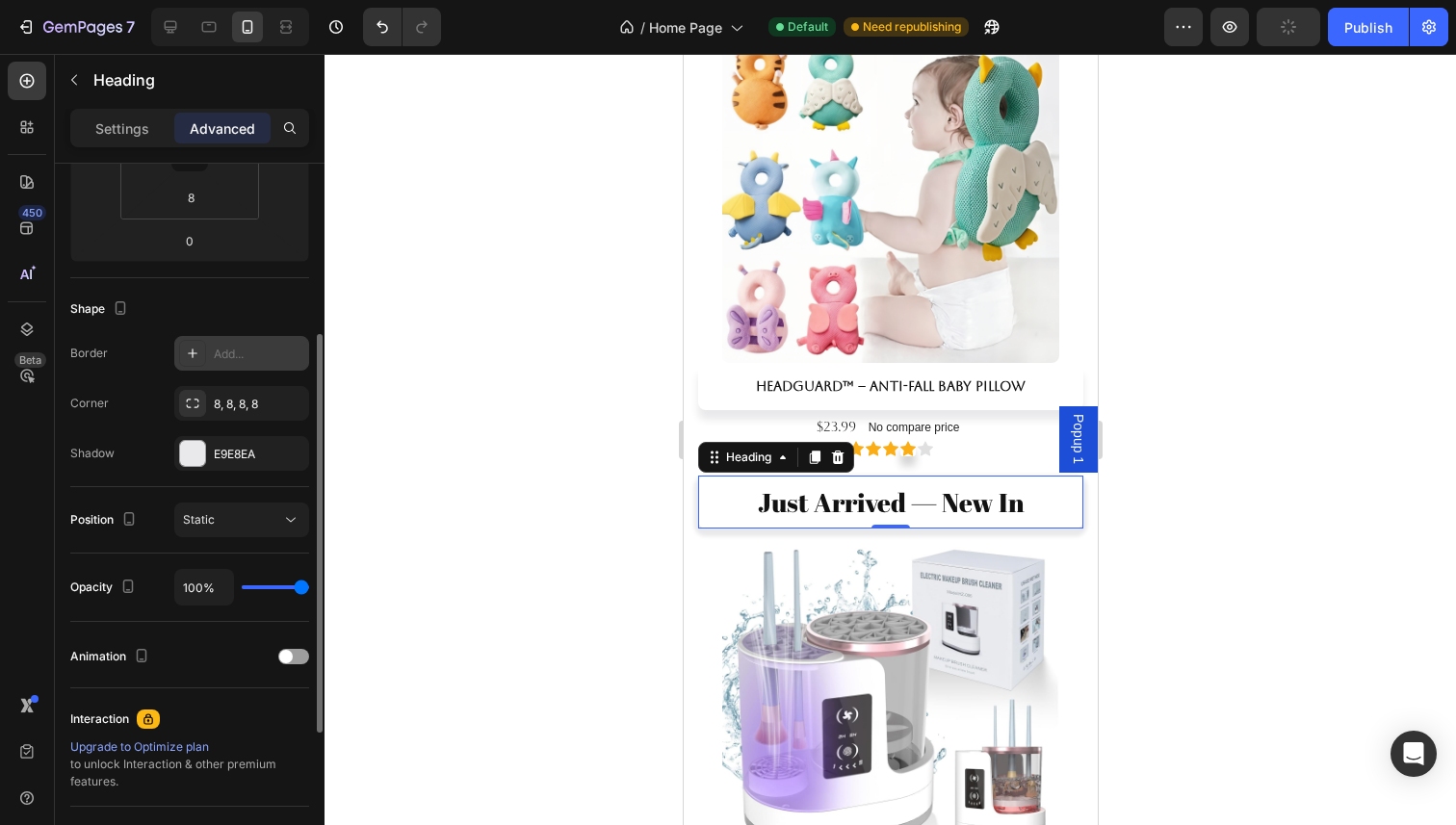 scroll, scrollTop: 414, scrollLeft: 0, axis: vertical 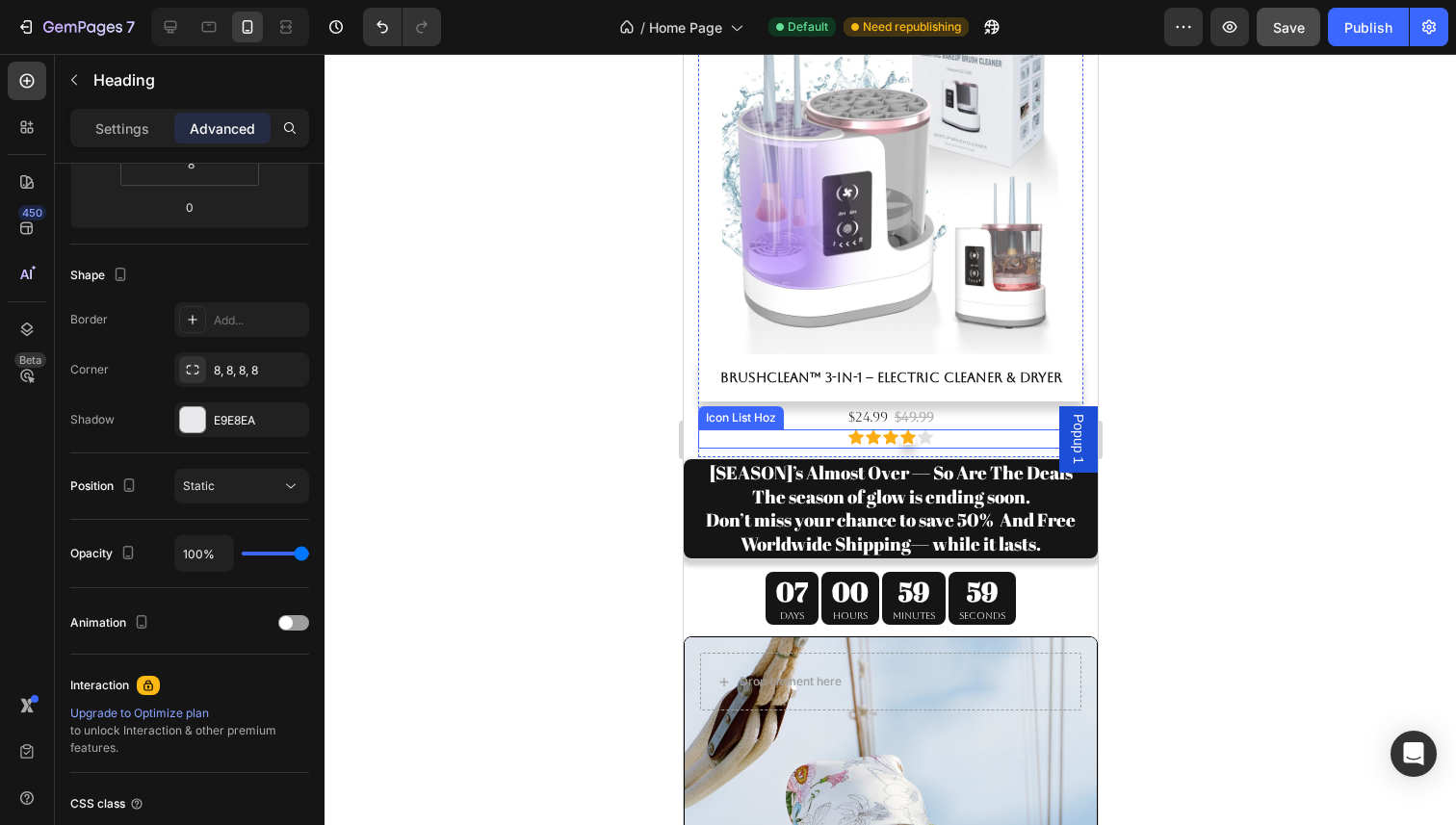 click on "Icon
Icon
Icon
Icon
Icon" at bounding box center [890, 437] 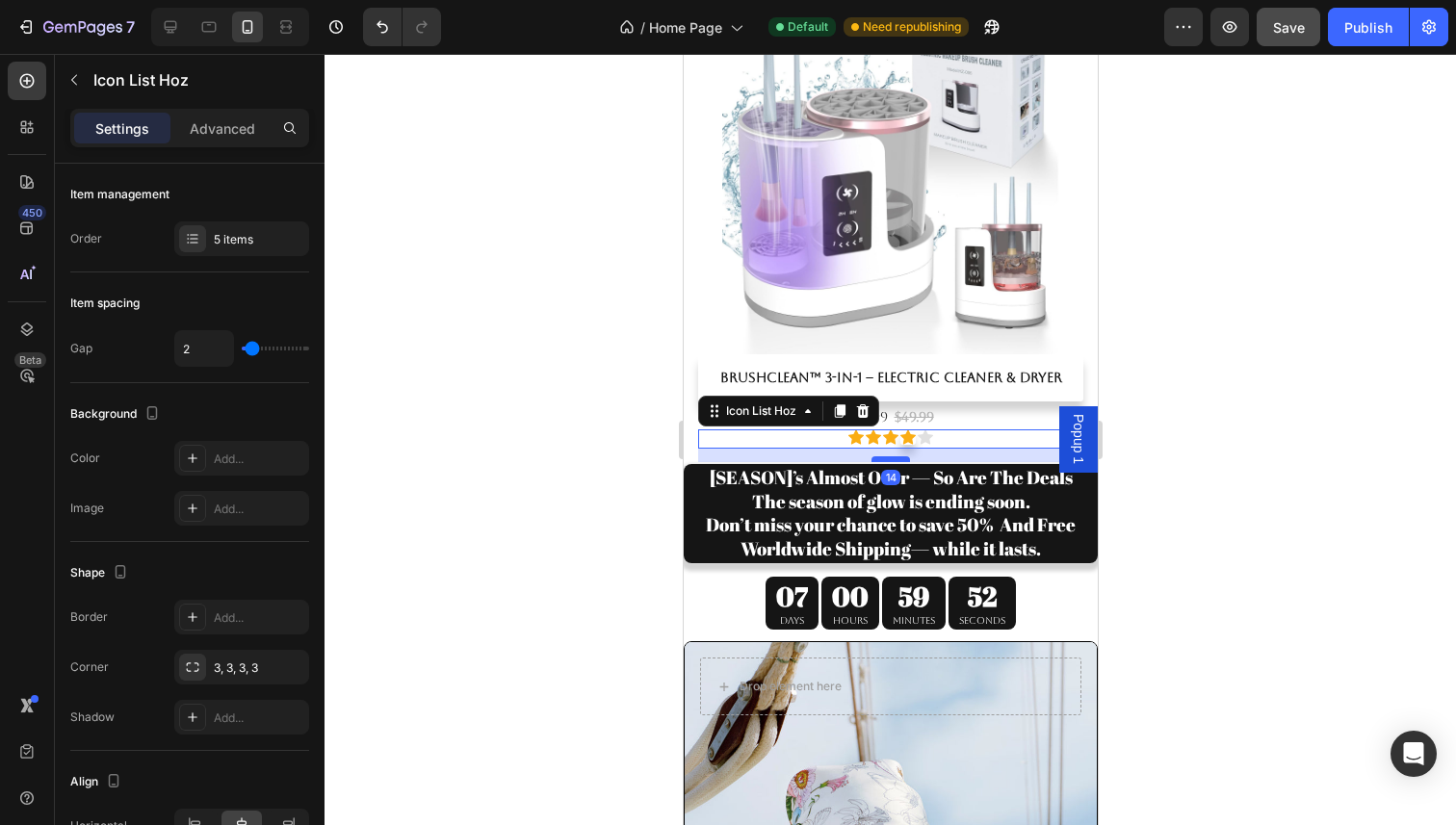 click at bounding box center (890, 459) 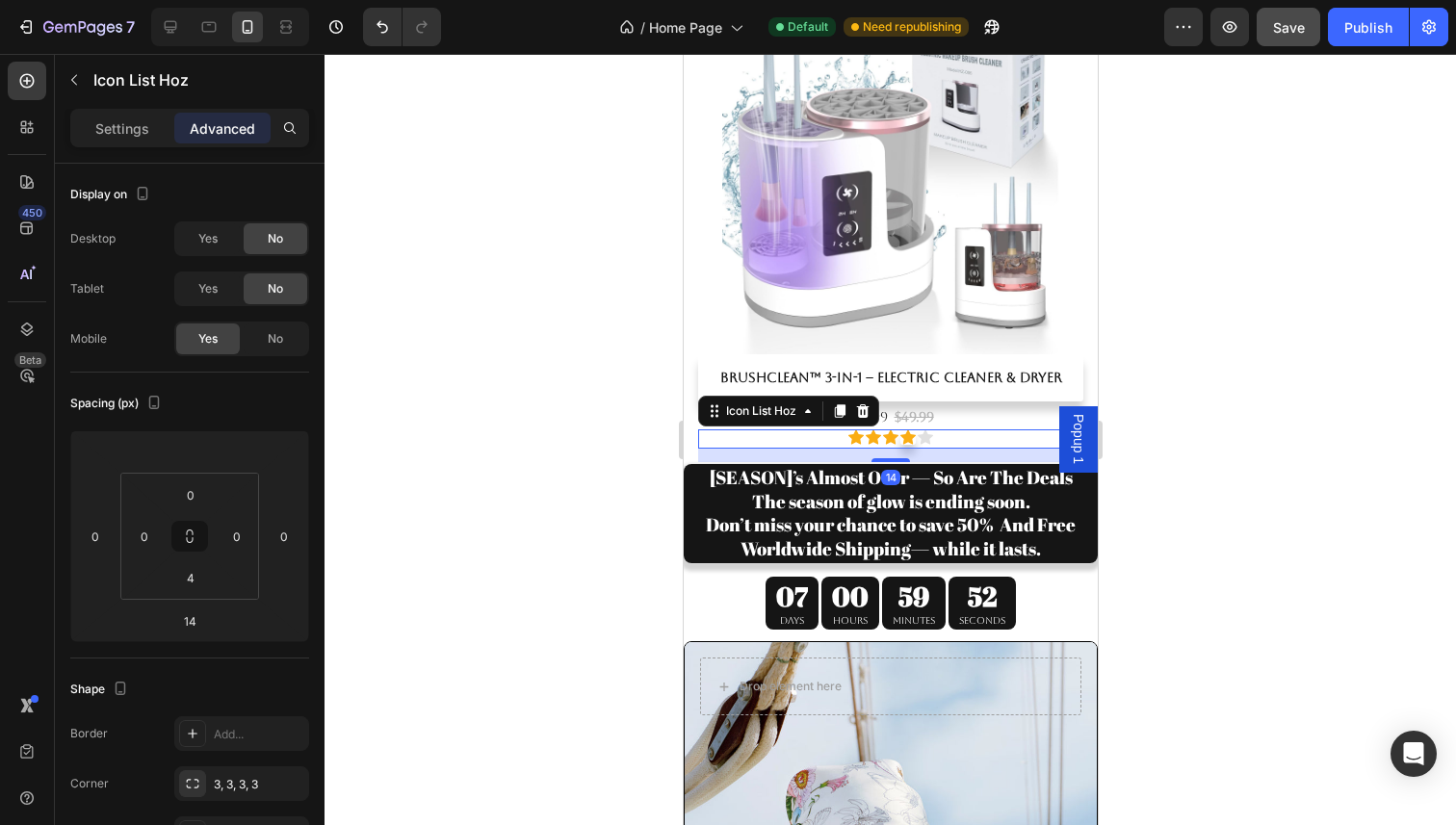 click 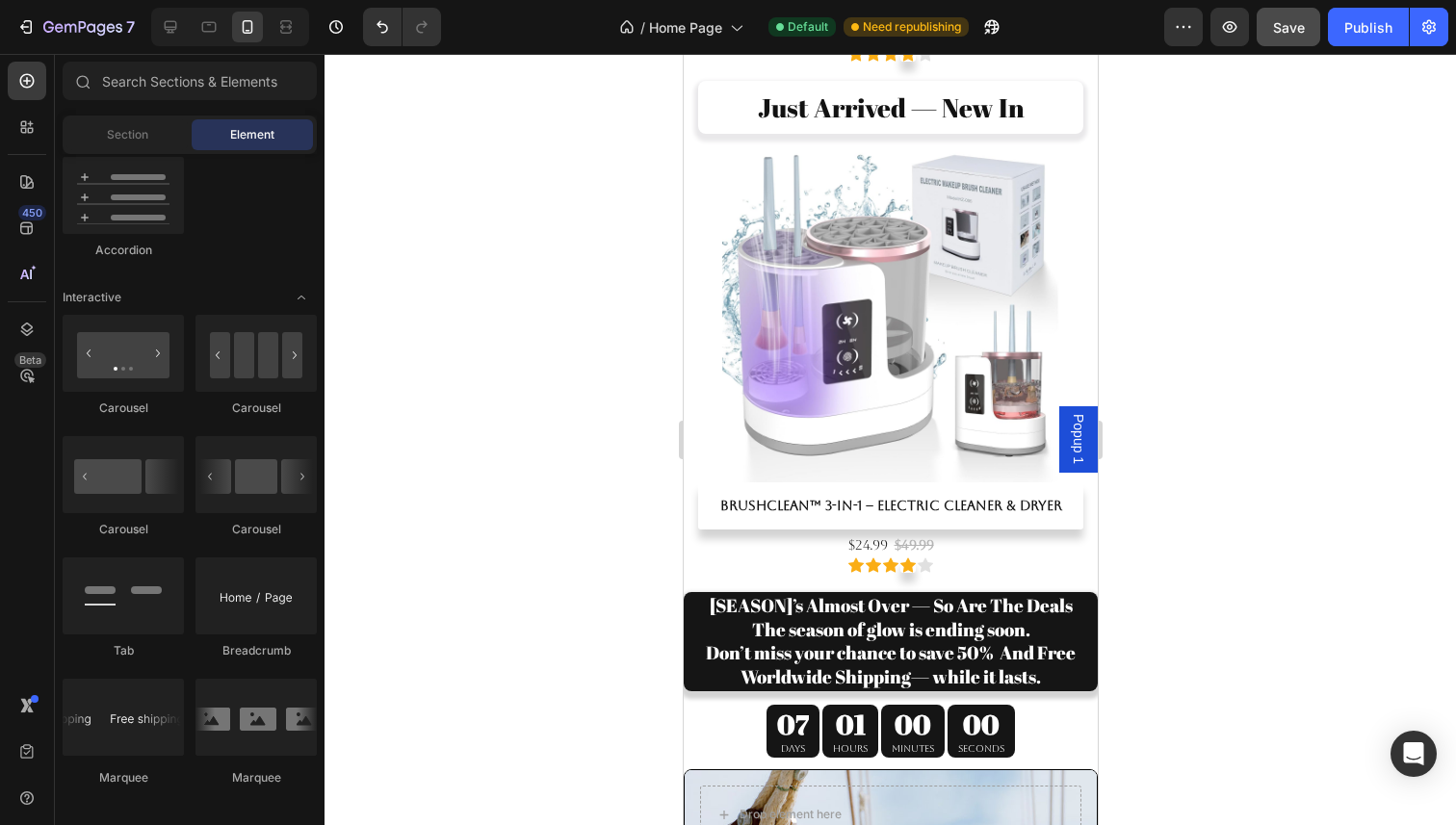 scroll, scrollTop: 4182, scrollLeft: 0, axis: vertical 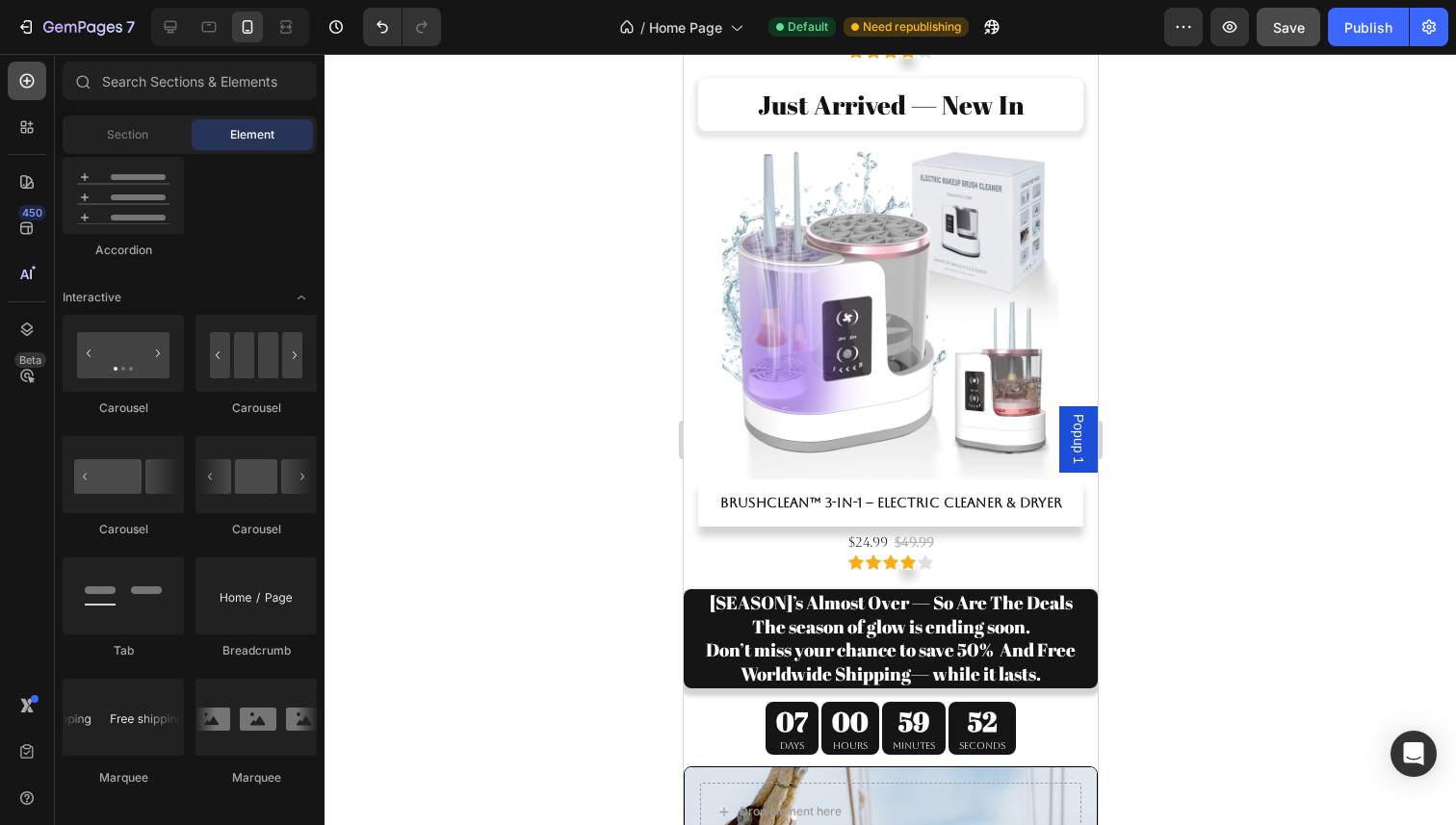 click 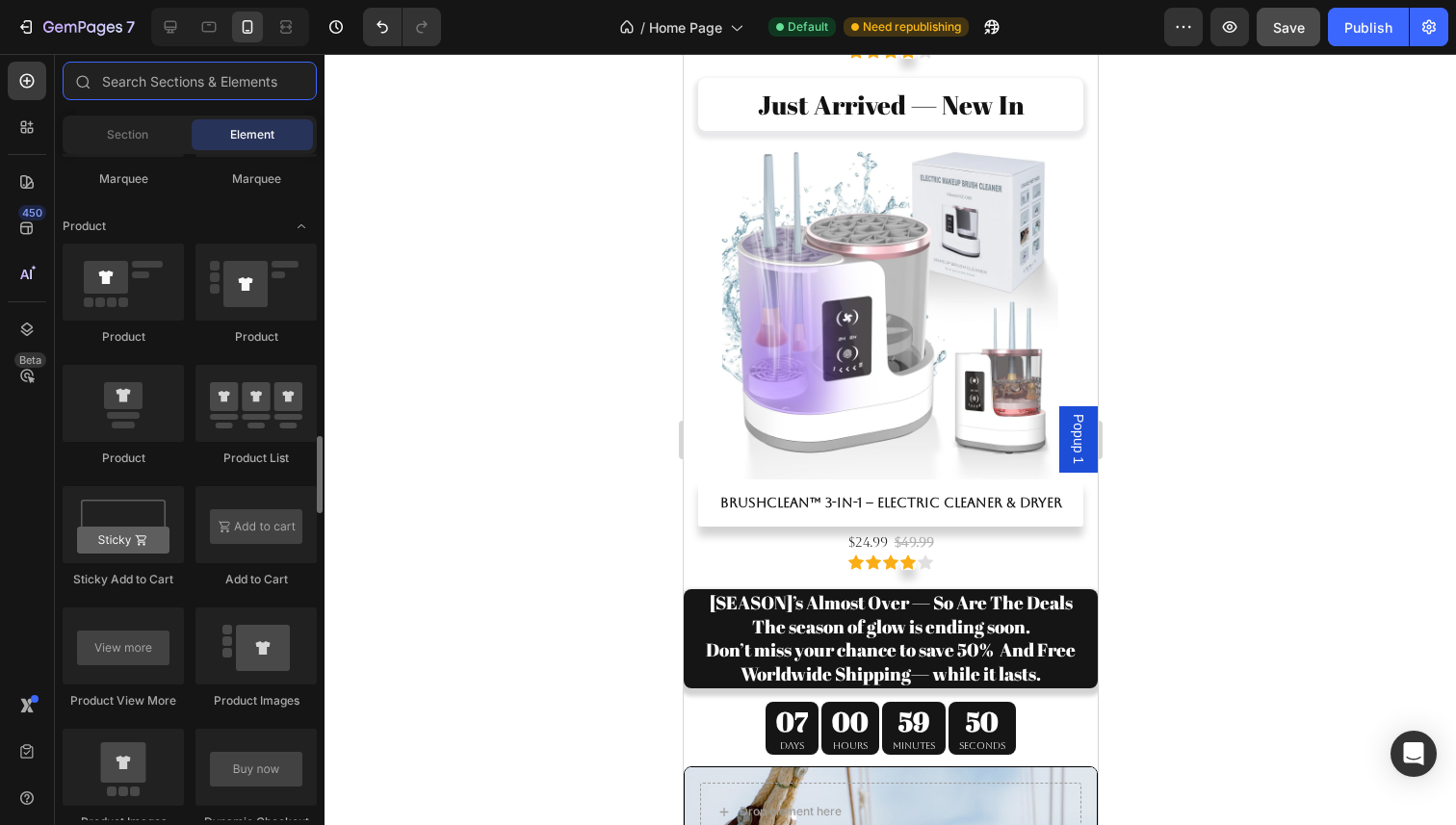 scroll, scrollTop: 2421, scrollLeft: 0, axis: vertical 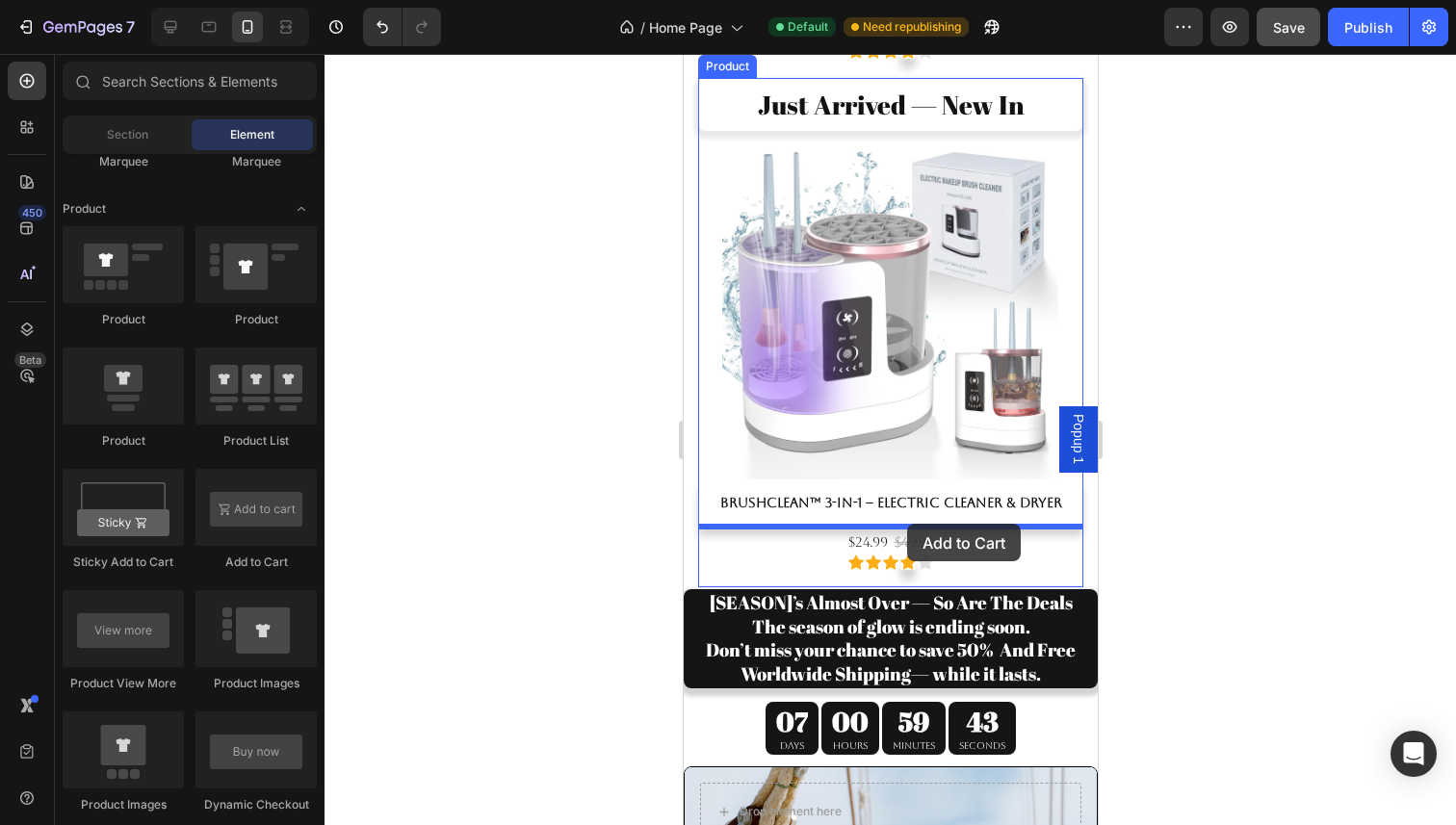 drag, startPoint x: 931, startPoint y: 580, endPoint x: 906, endPoint y: 524, distance: 61.326992 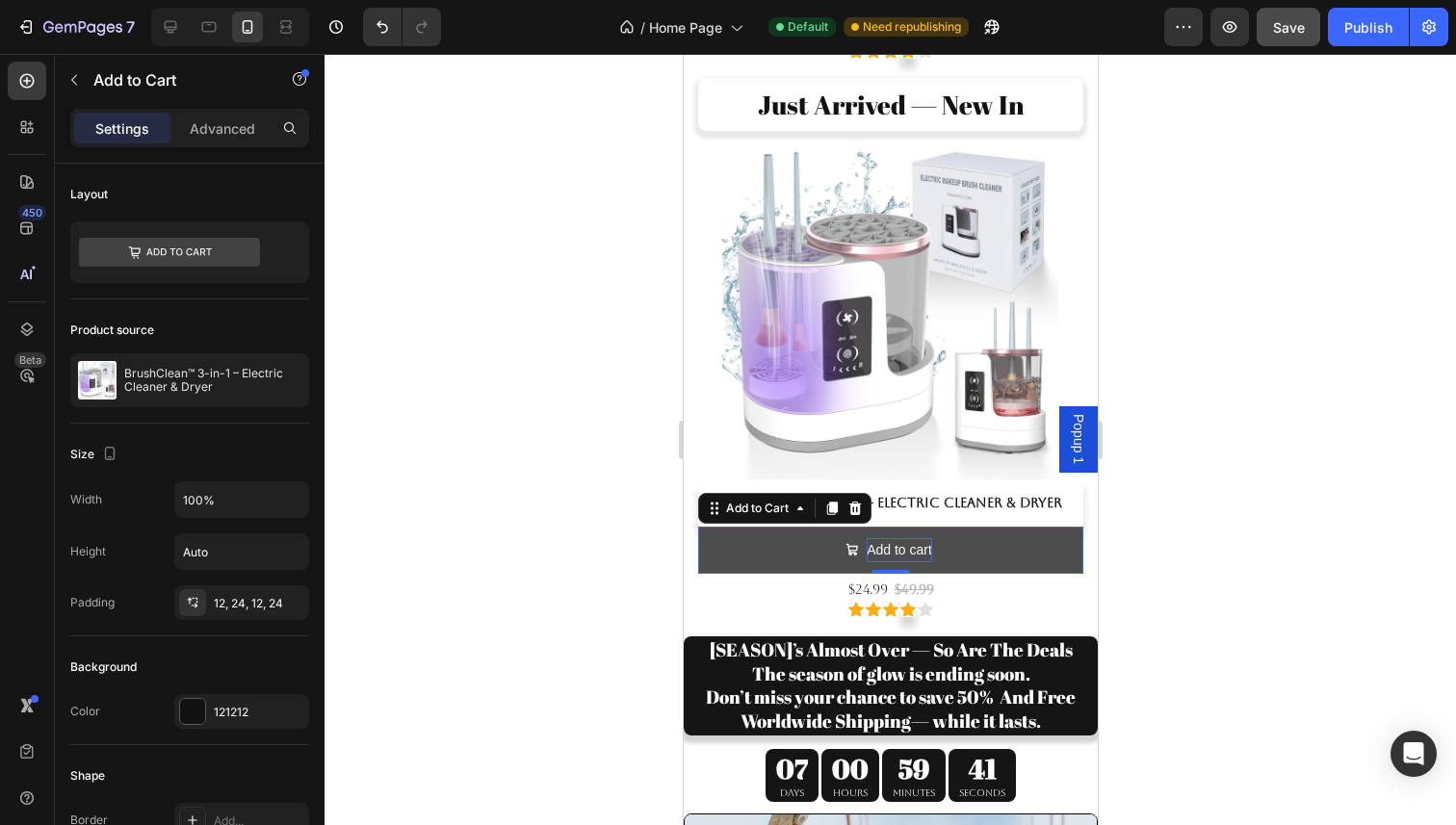 click on "Add to cart" at bounding box center (898, 550) 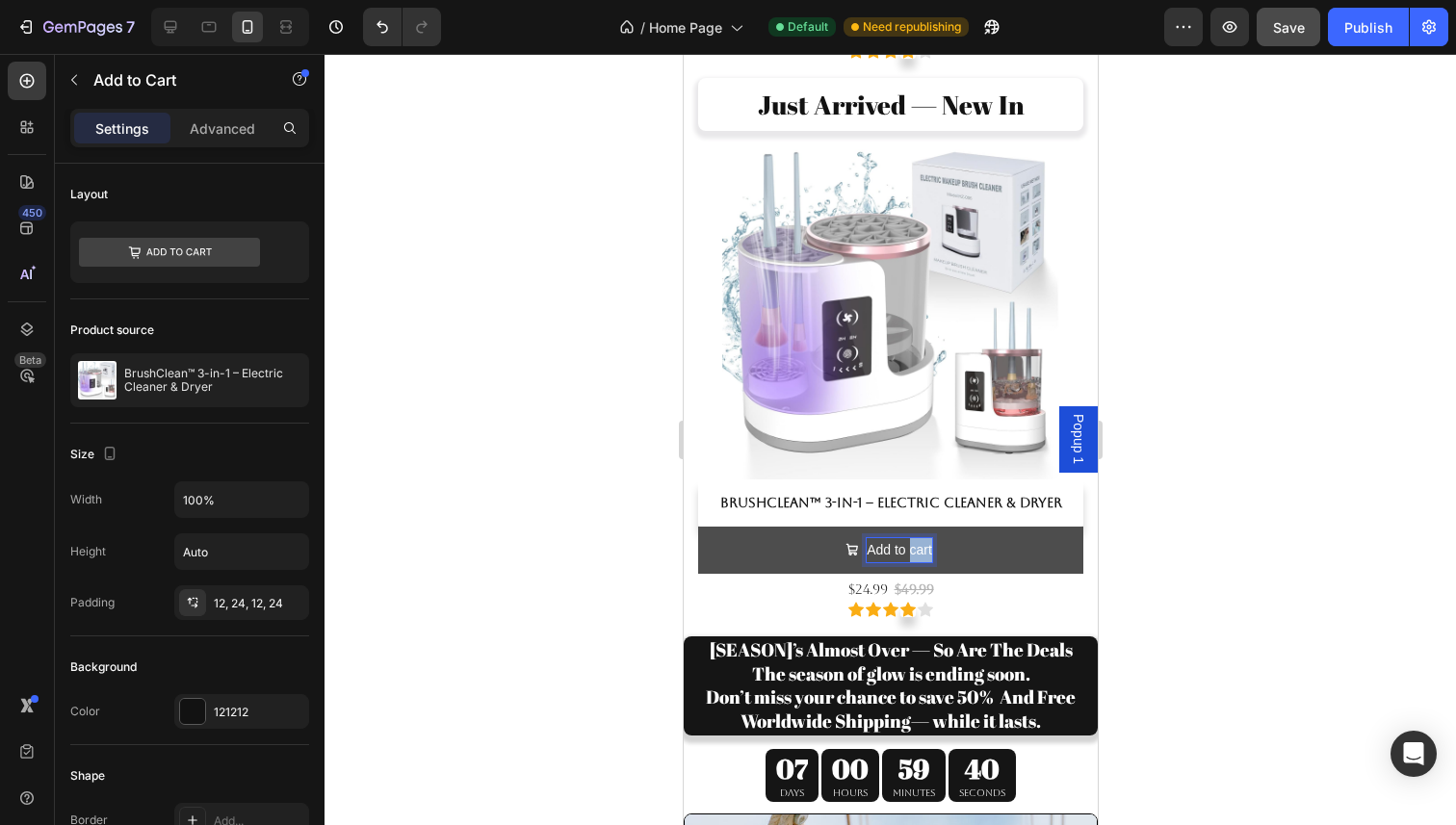 click on "Add to cart" at bounding box center [898, 550] 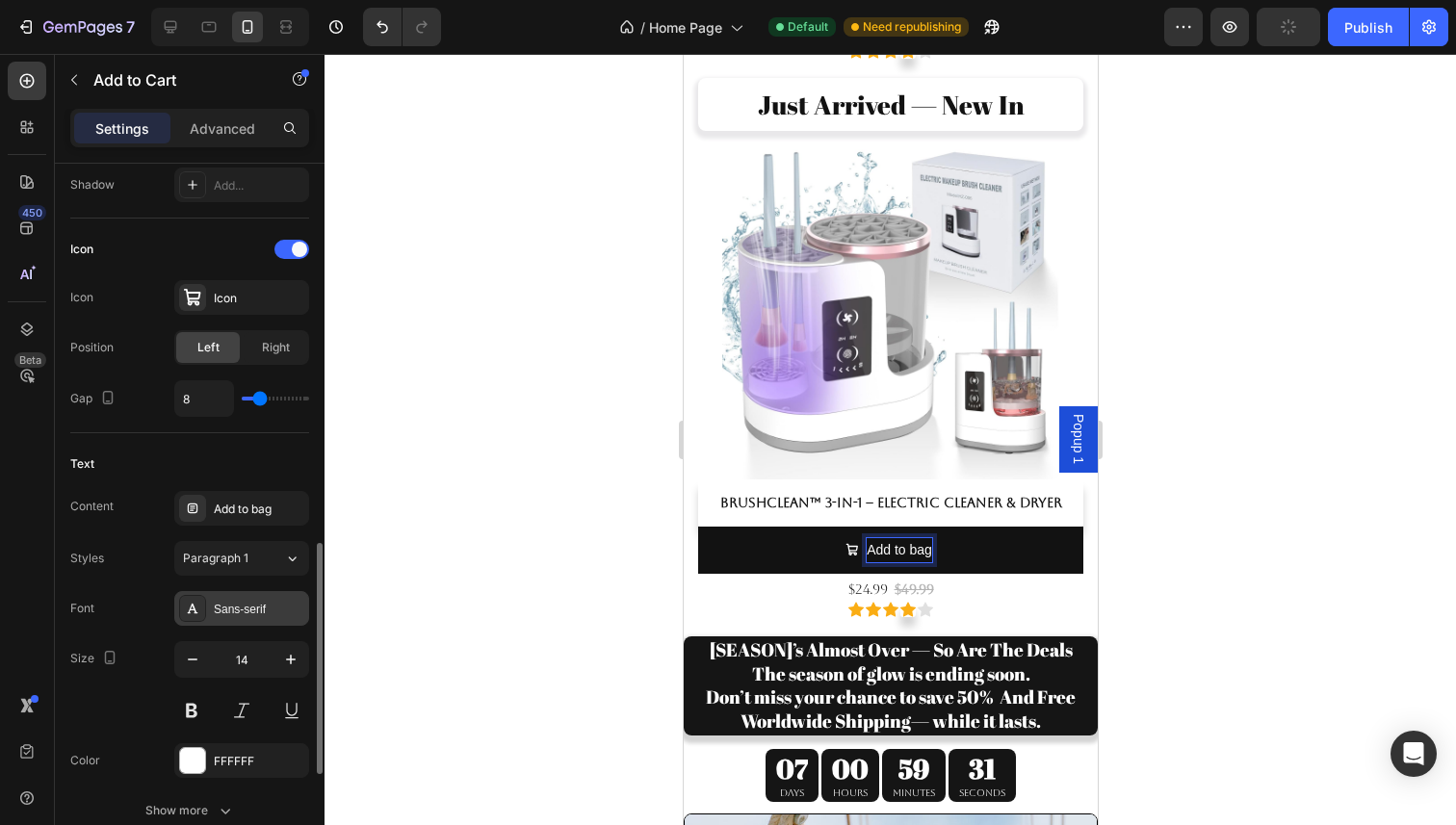 scroll, scrollTop: 0, scrollLeft: 0, axis: both 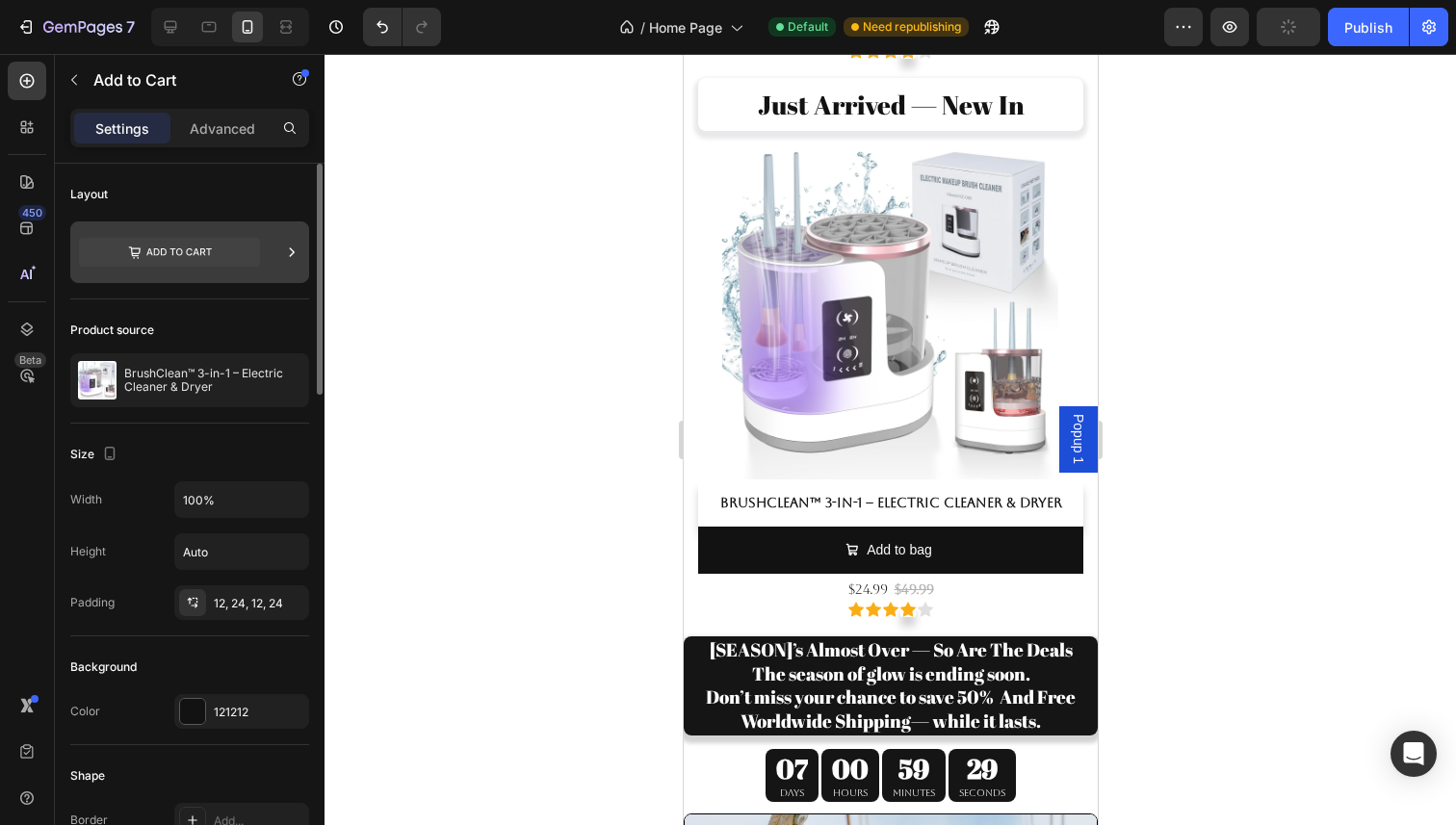 click 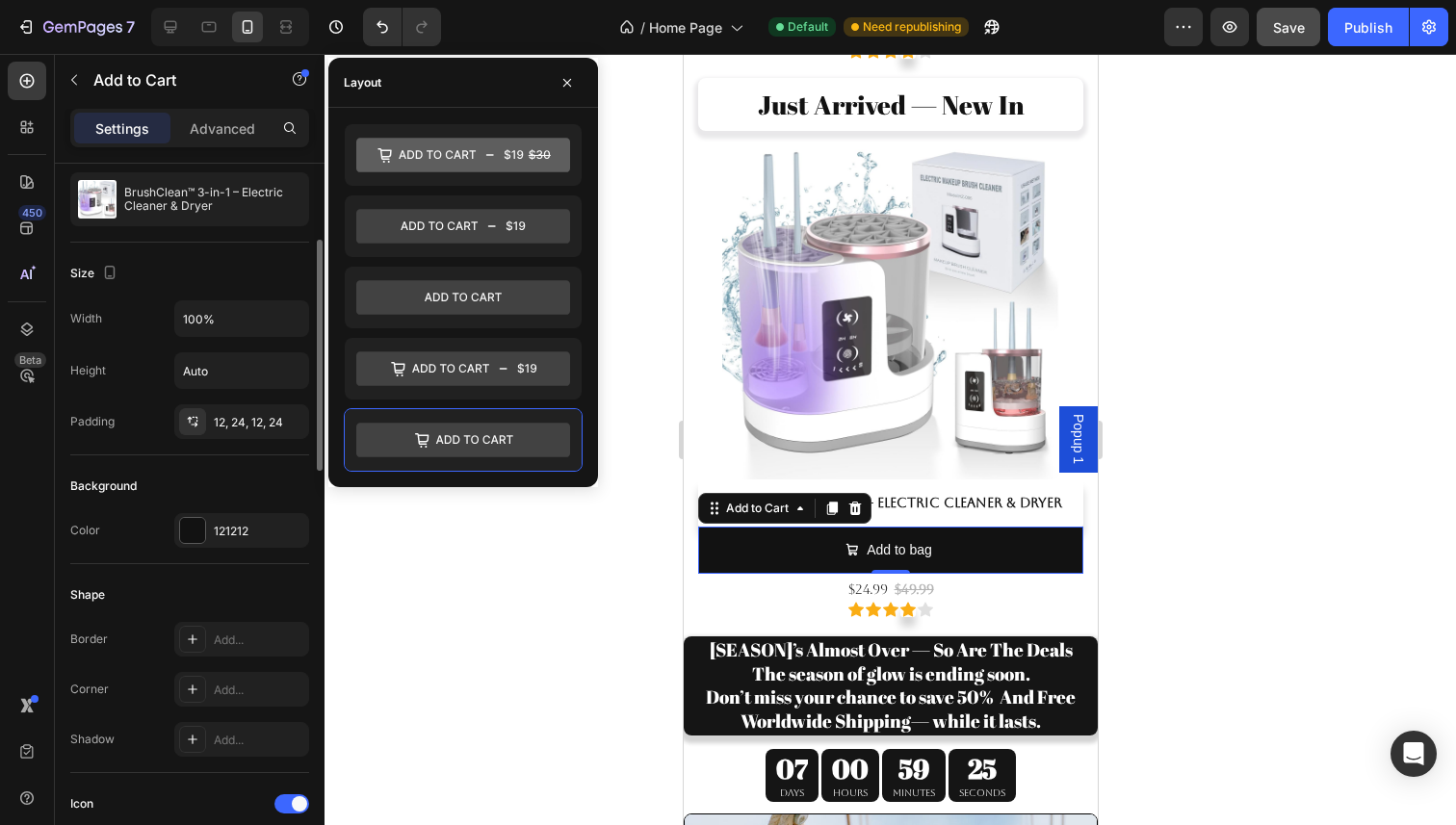 scroll, scrollTop: 221, scrollLeft: 0, axis: vertical 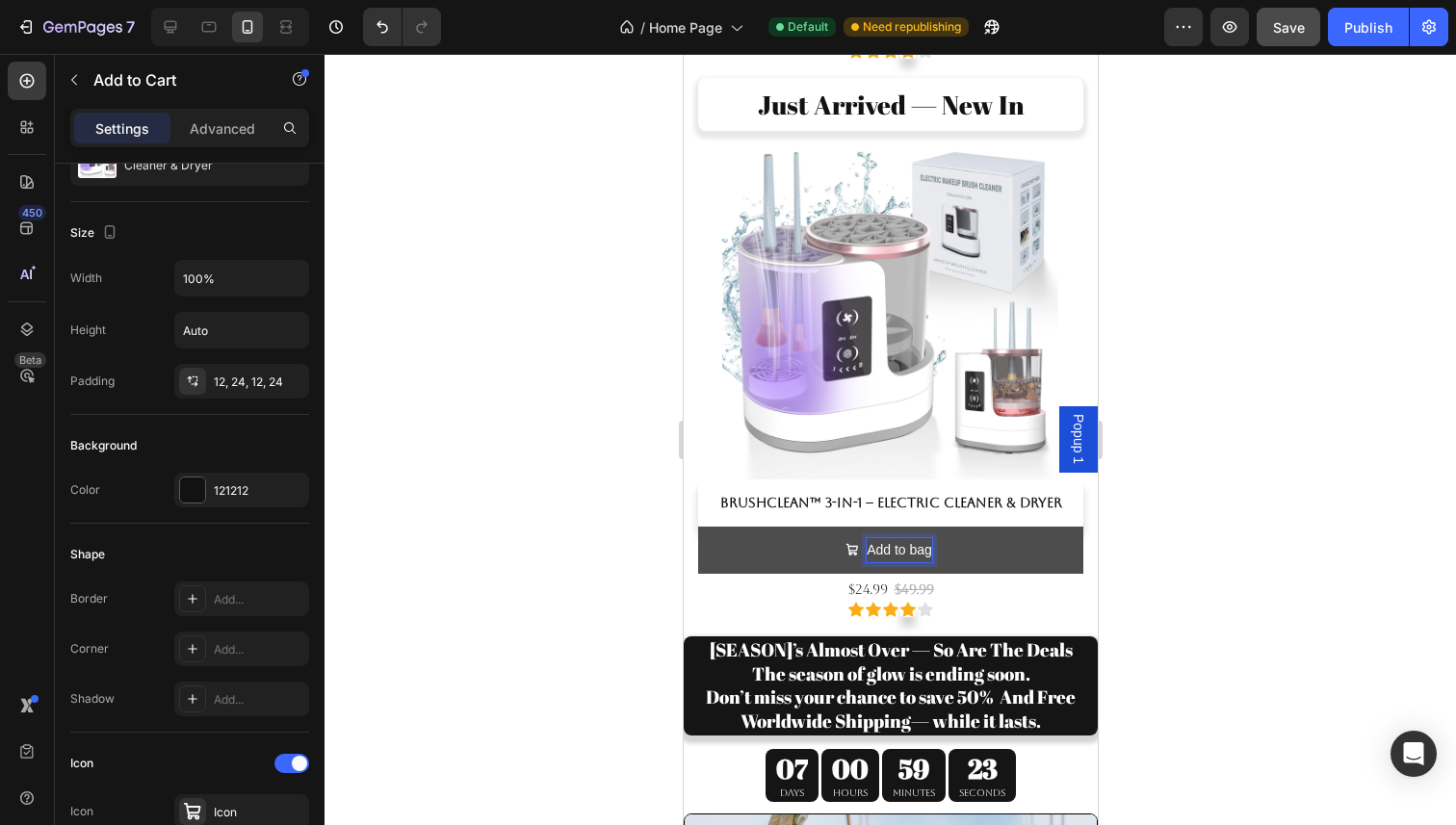 click at bounding box center (851, 550) 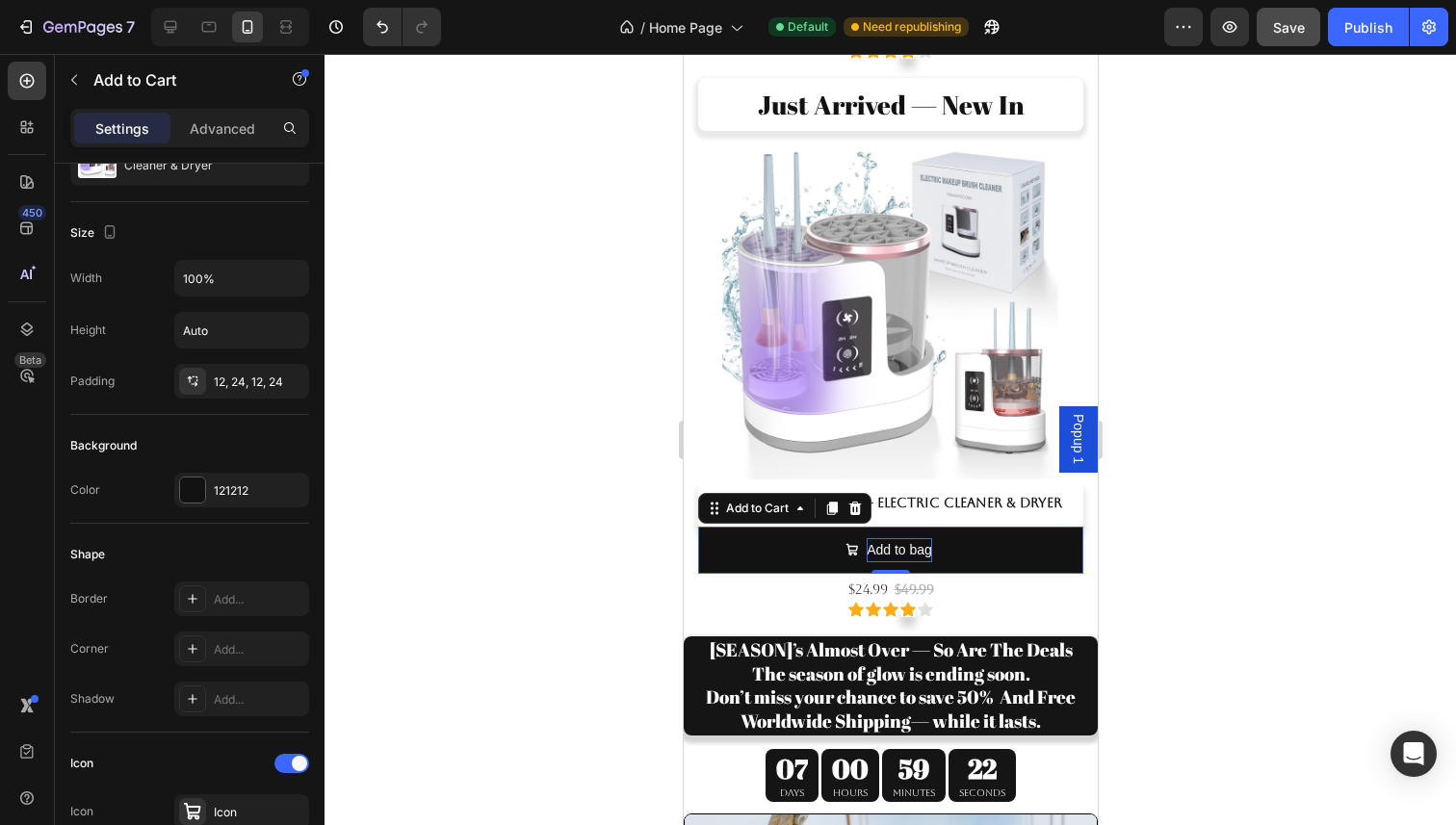 click on "Add to bag" at bounding box center [898, 550] 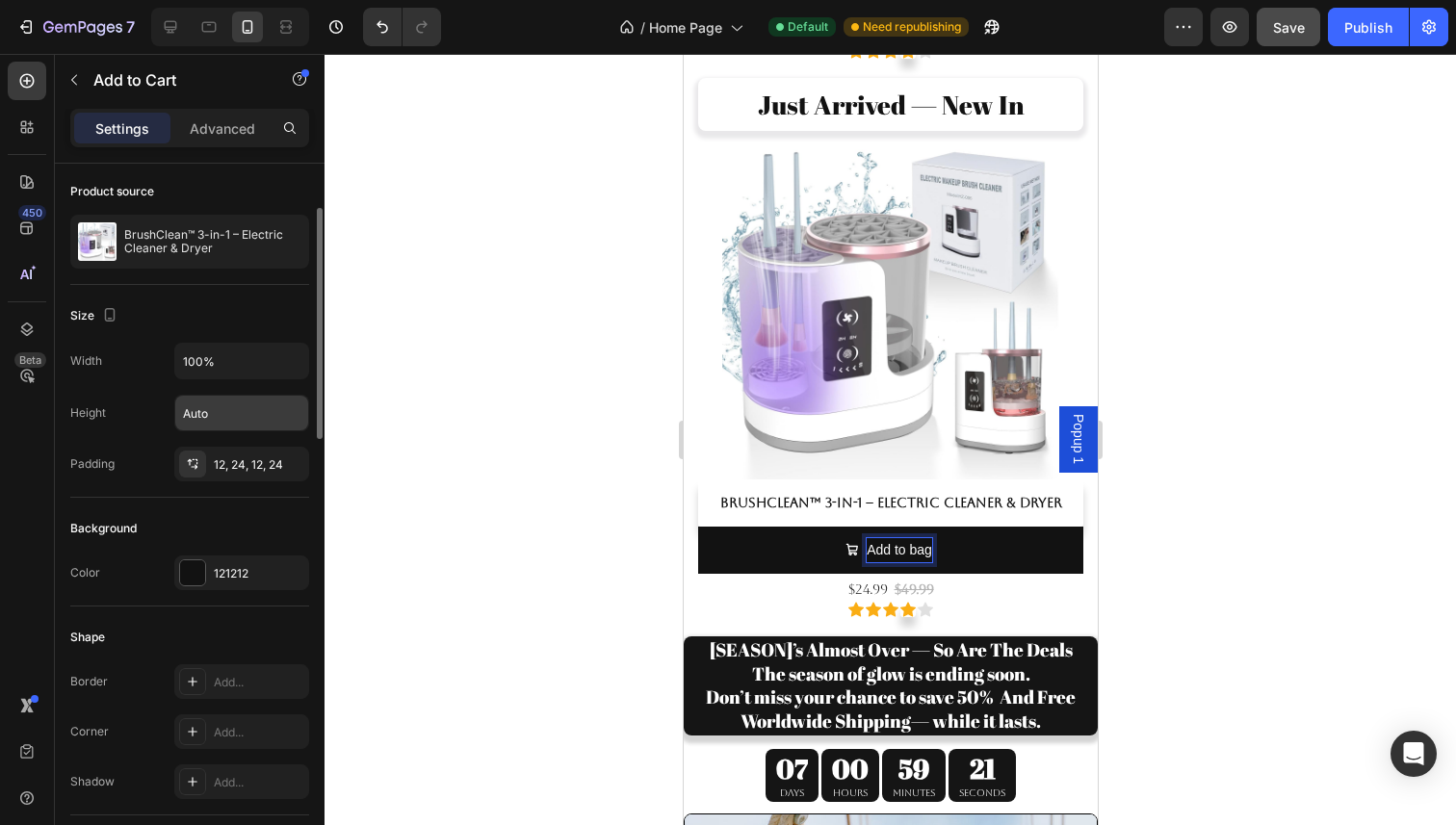 scroll, scrollTop: 0, scrollLeft: 0, axis: both 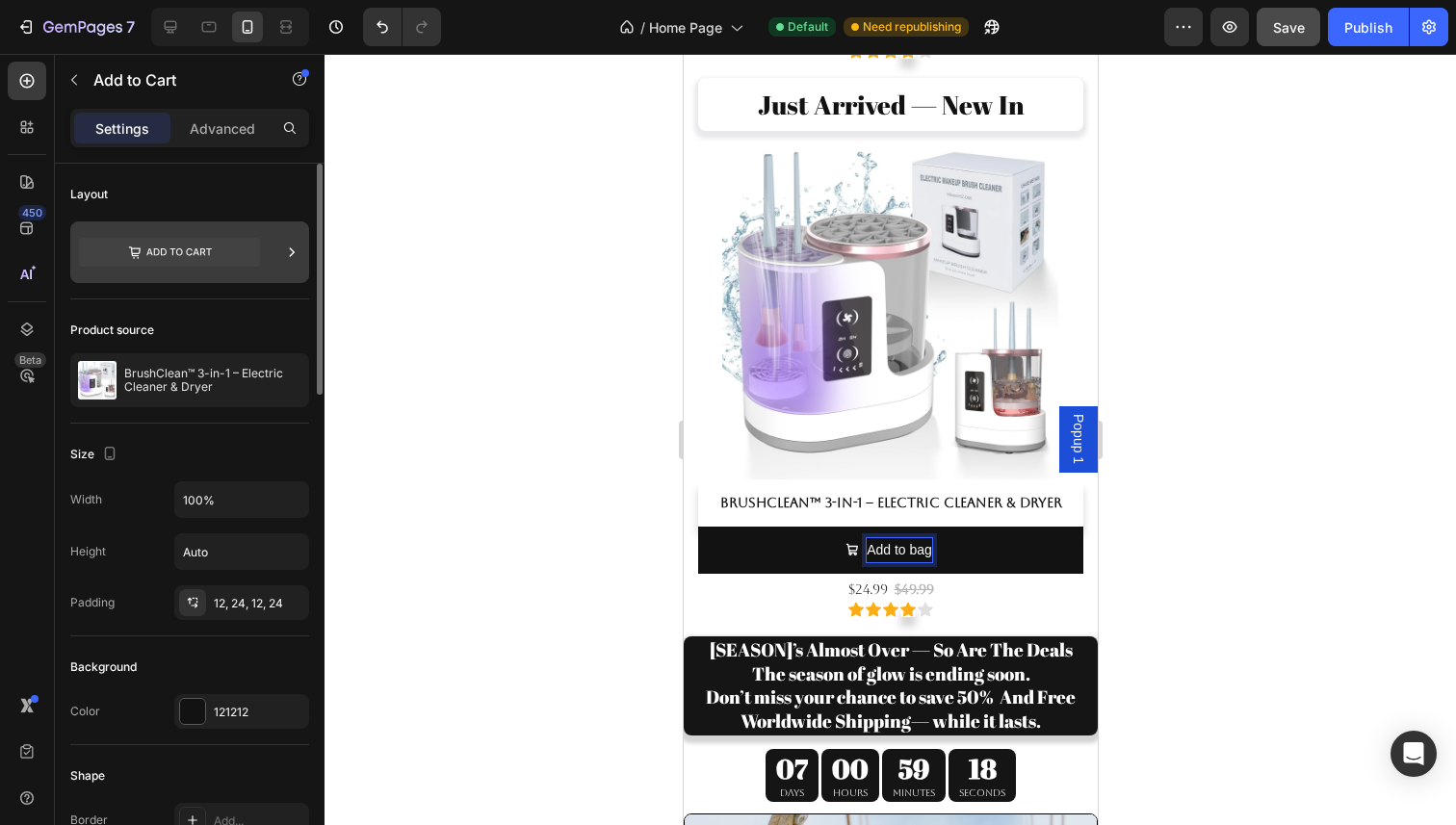 click 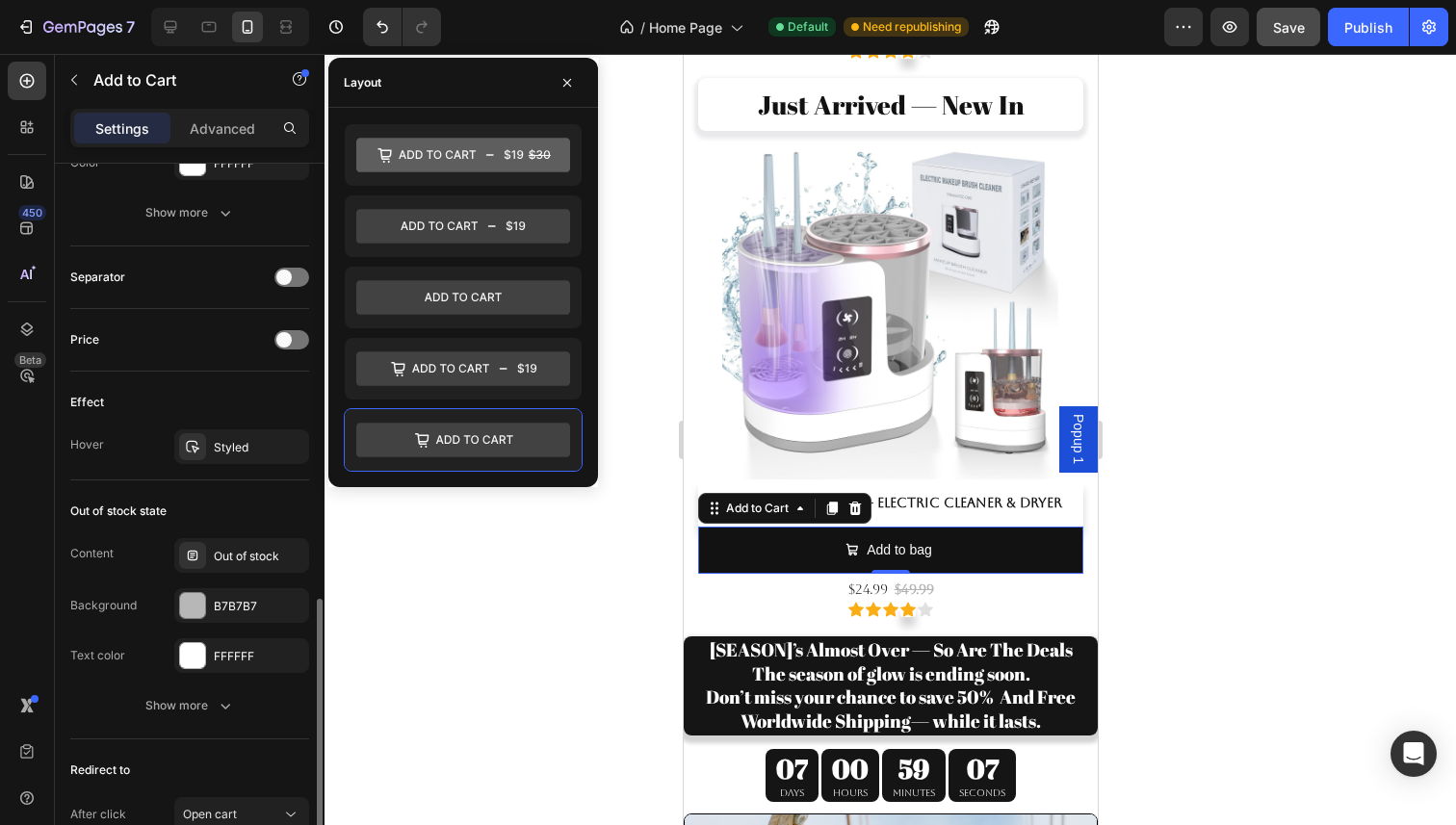 scroll, scrollTop: 1379, scrollLeft: 0, axis: vertical 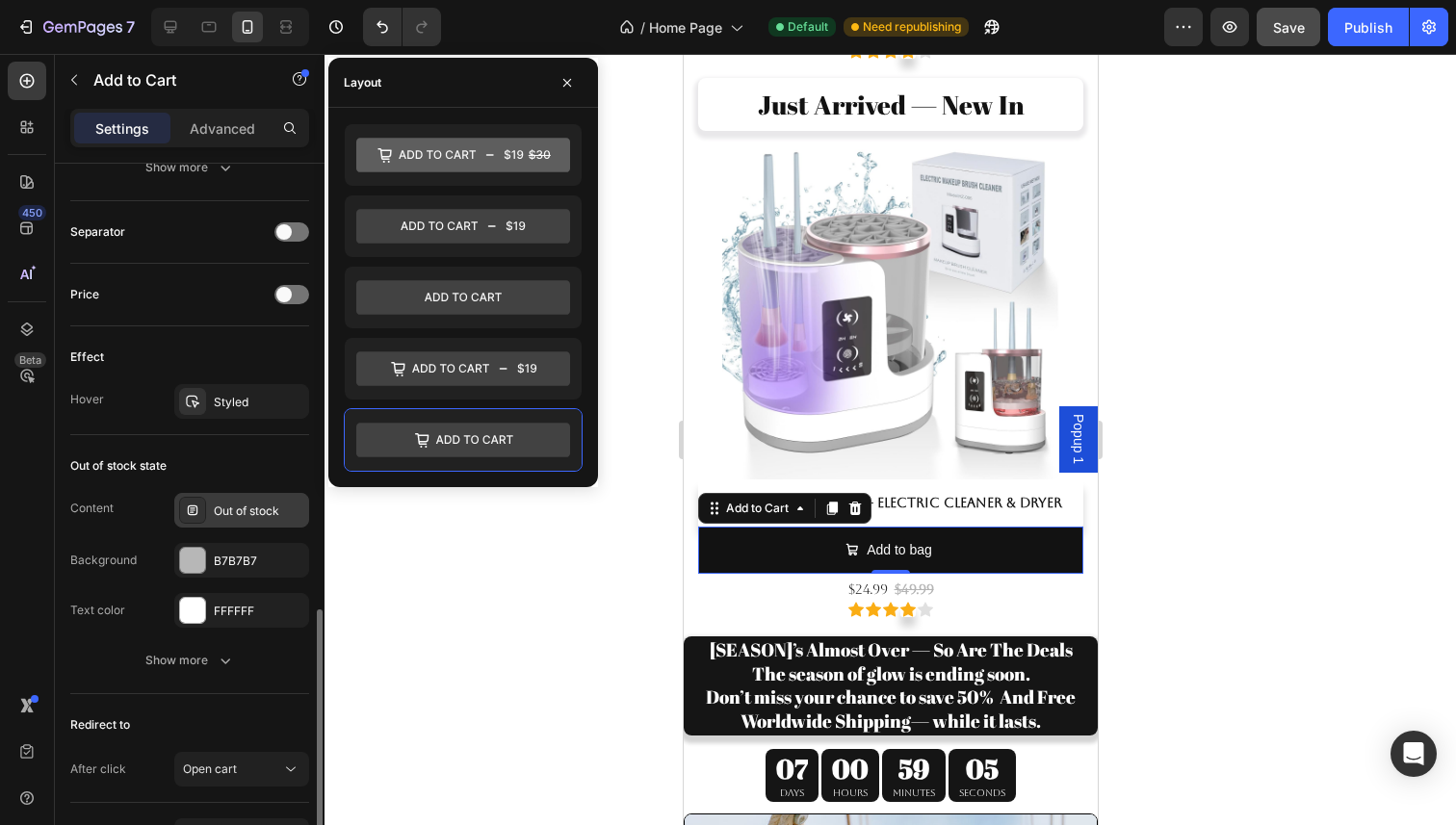 click on "Out of stock" at bounding box center [259, 511] 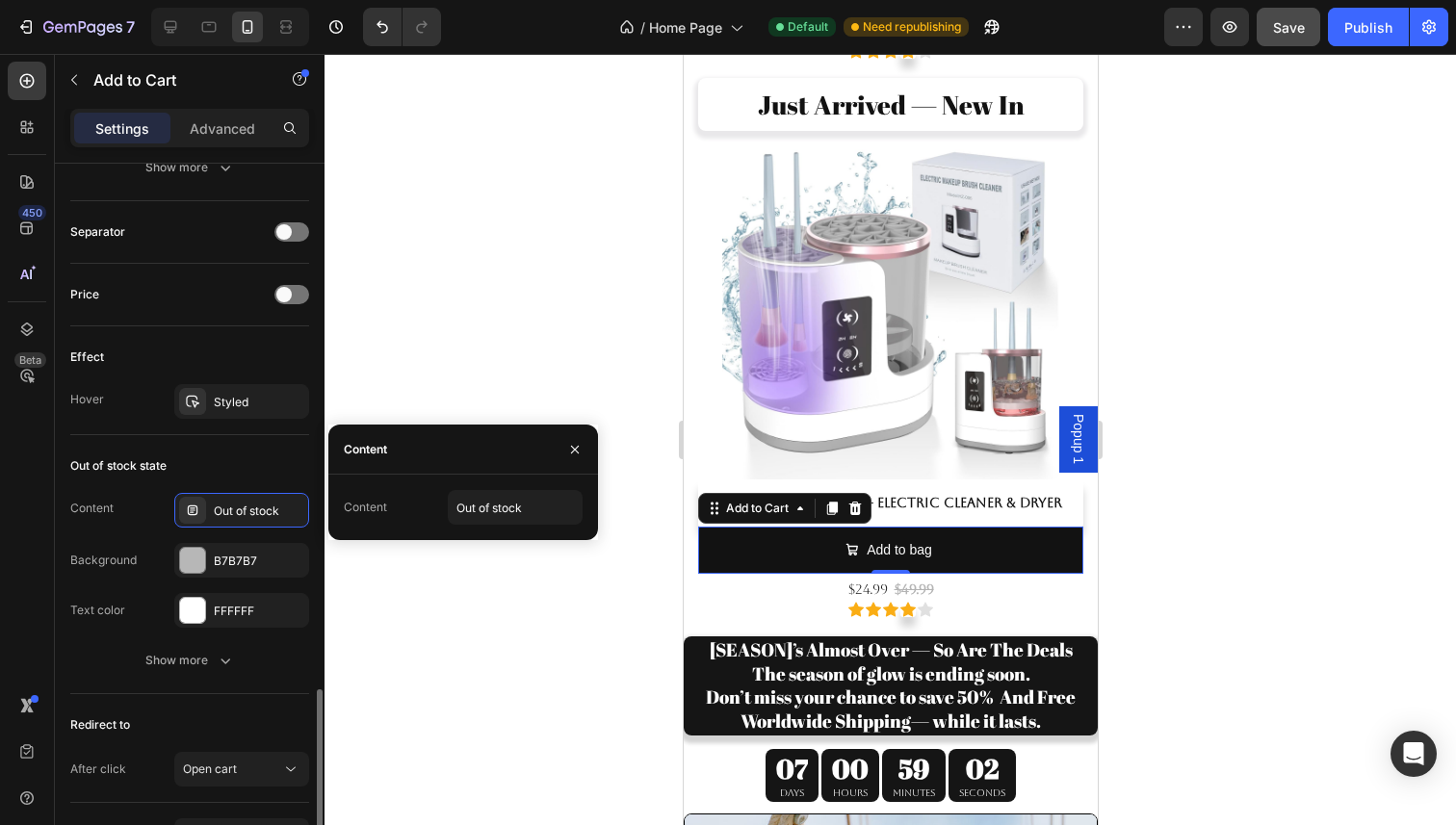 scroll, scrollTop: 1499, scrollLeft: 0, axis: vertical 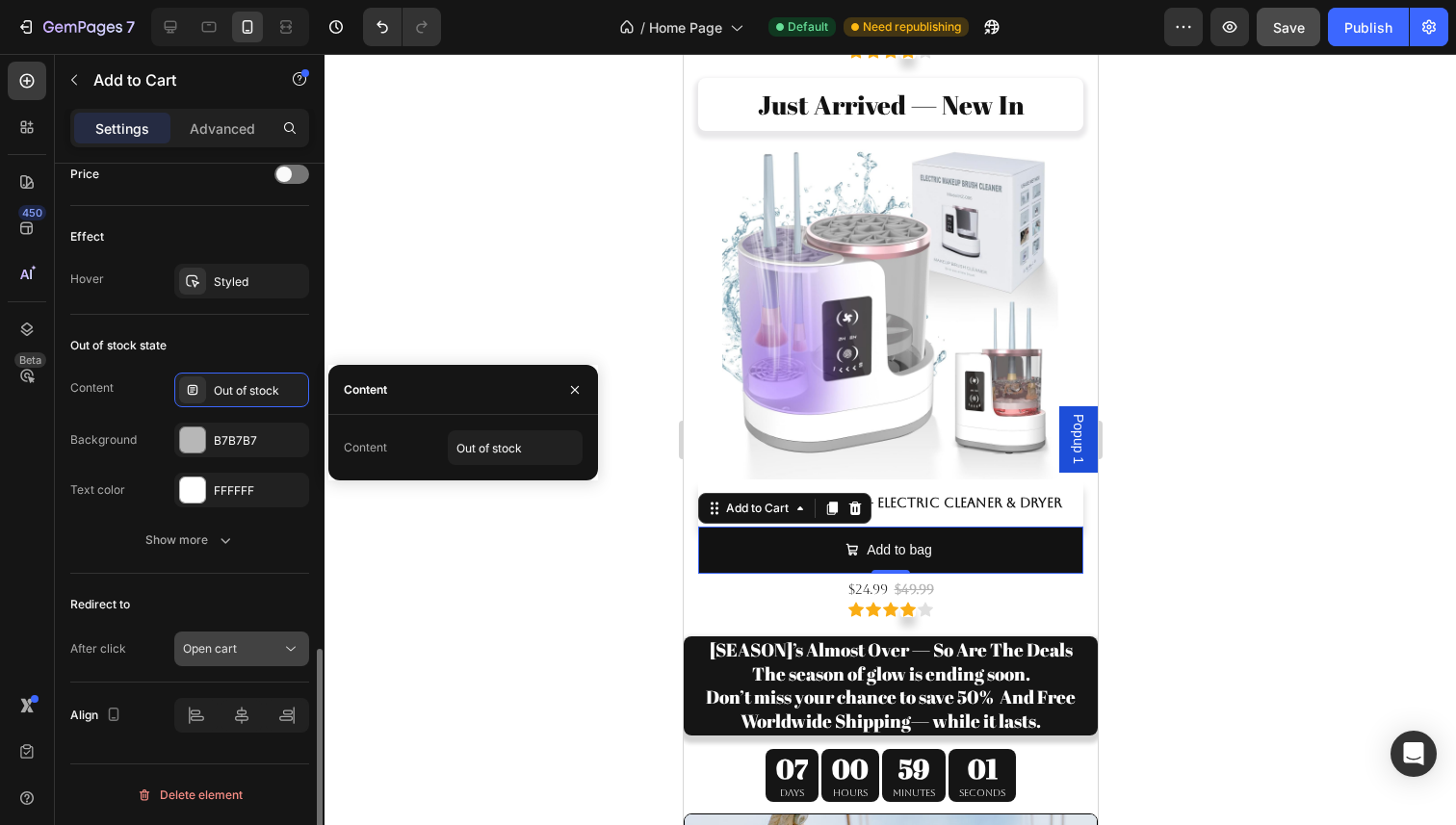 click on "Open cart" at bounding box center (210, 649) 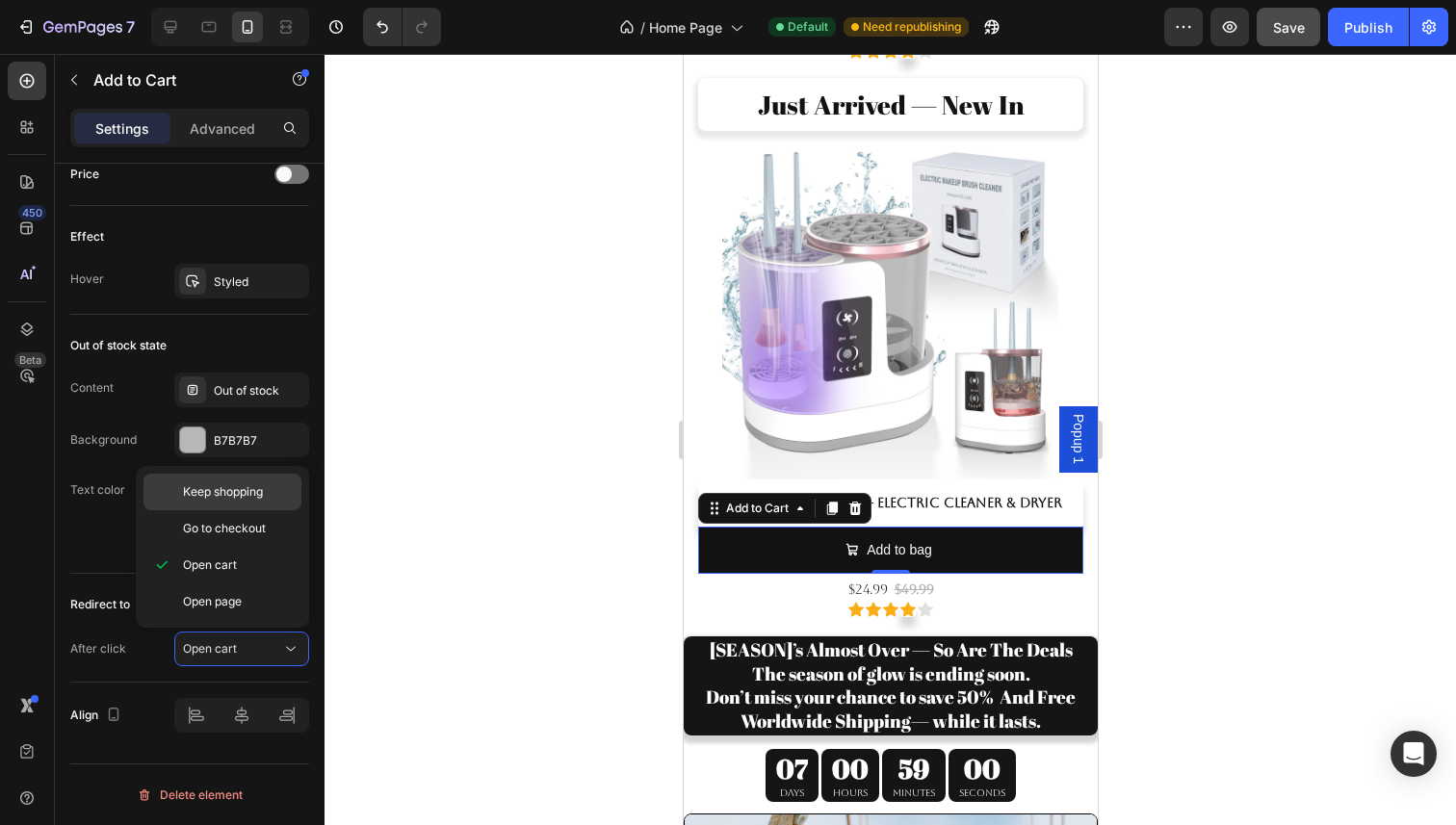 click on "Keep shopping" at bounding box center (222, 492) 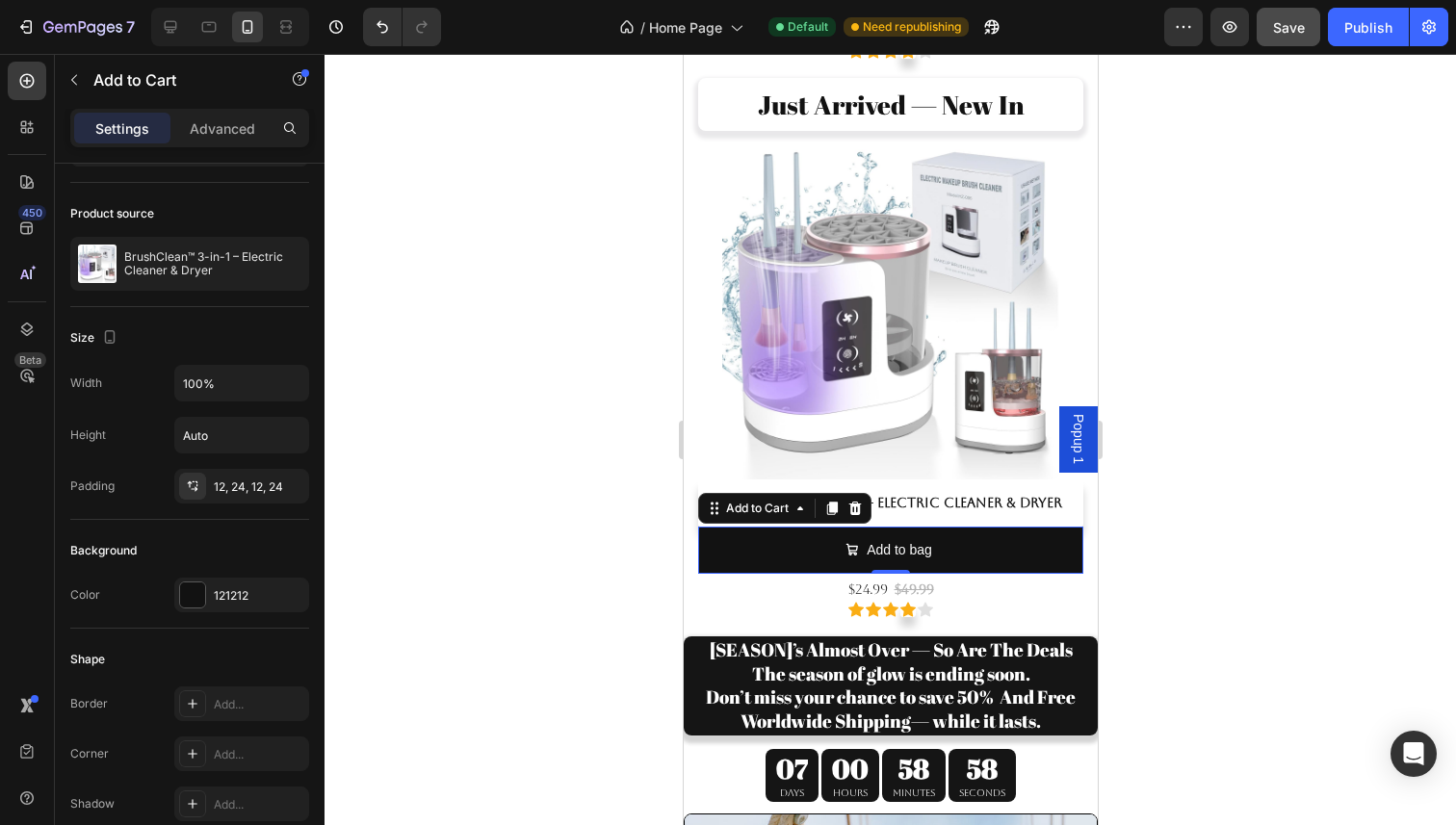 scroll, scrollTop: 0, scrollLeft: 0, axis: both 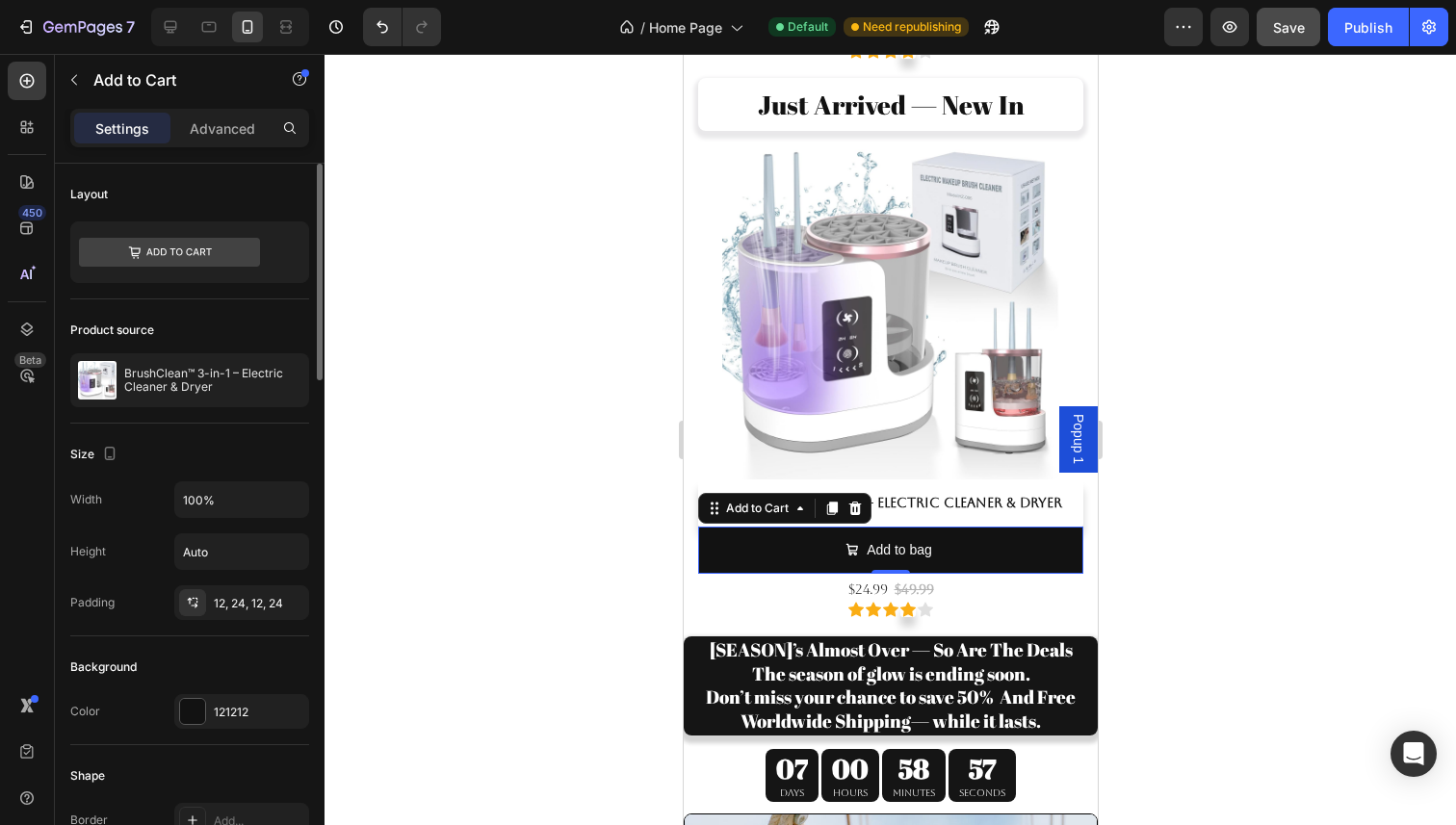 click on "Settings Advanced" at bounding box center (190, 128) 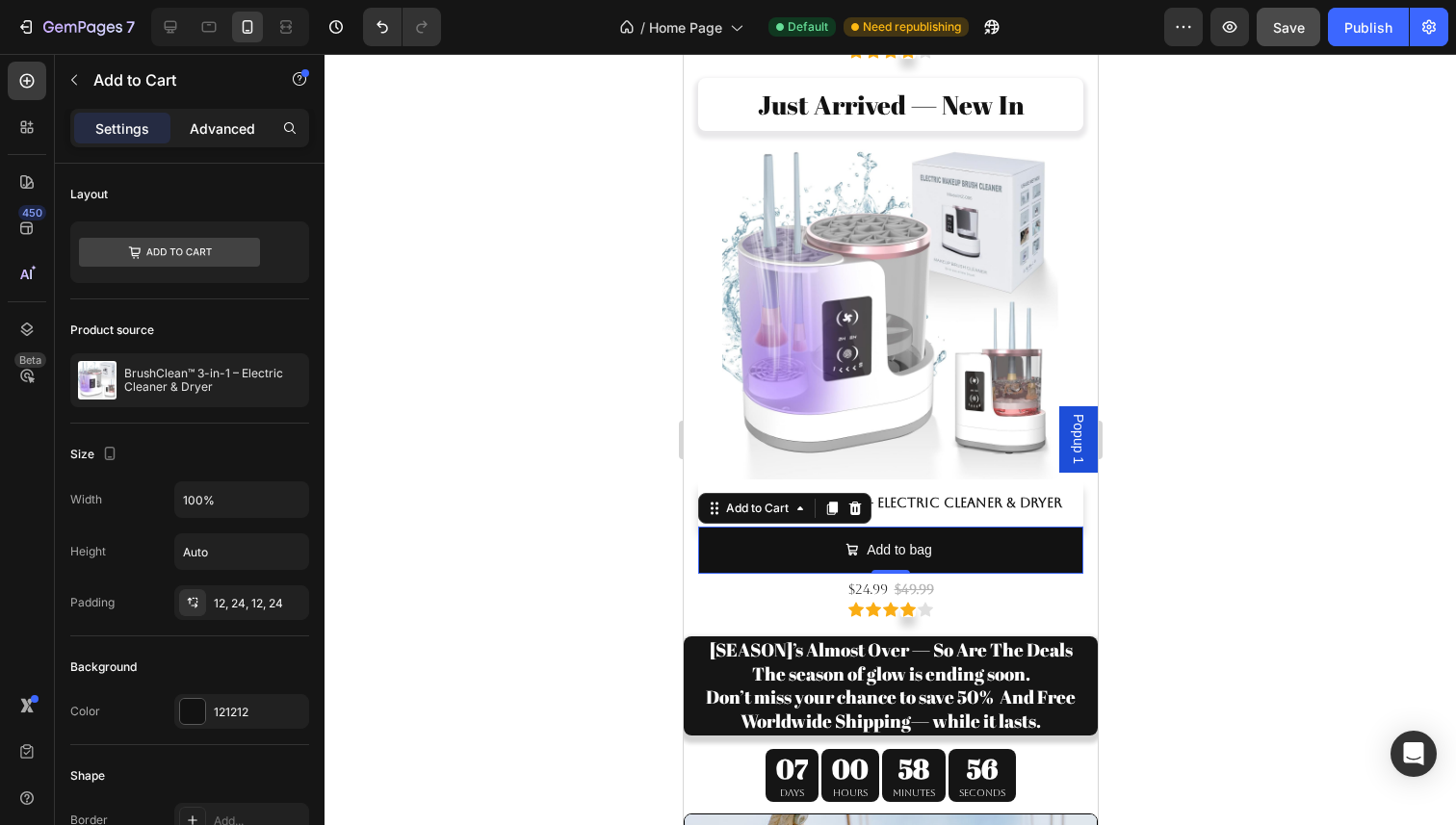 click on "Advanced" at bounding box center [222, 128] 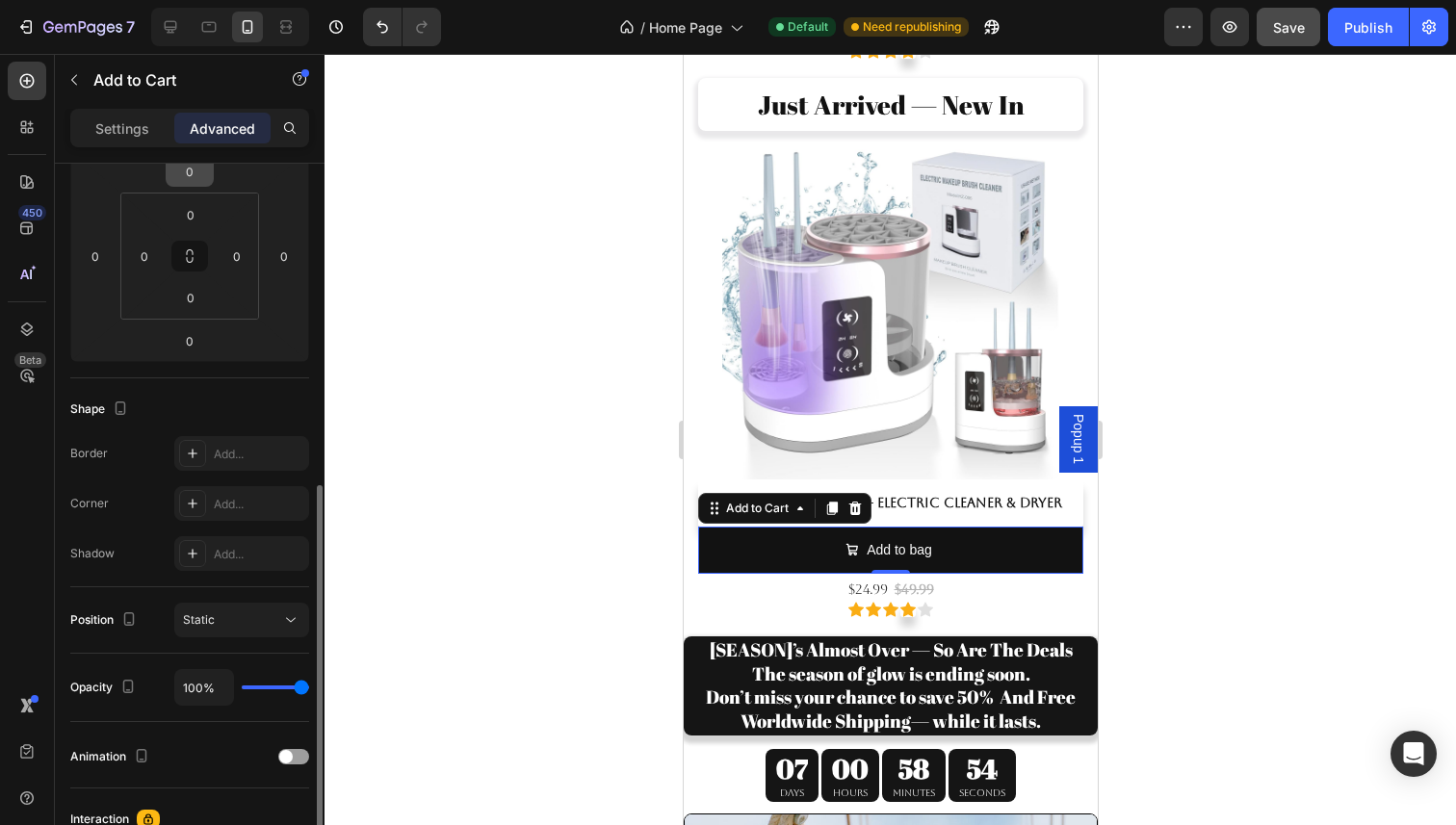 scroll, scrollTop: 0, scrollLeft: 0, axis: both 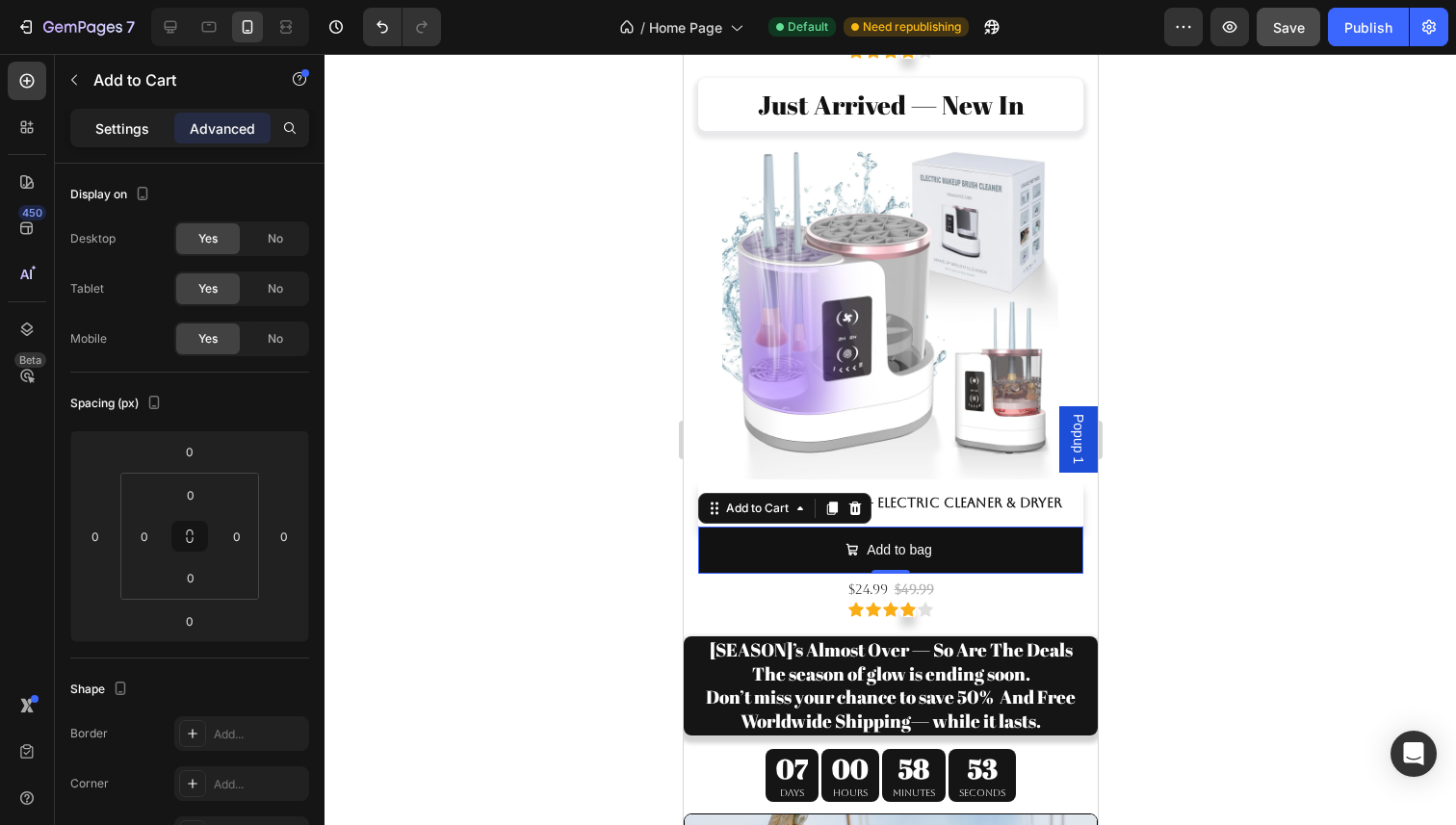 click on "Settings" at bounding box center (122, 128) 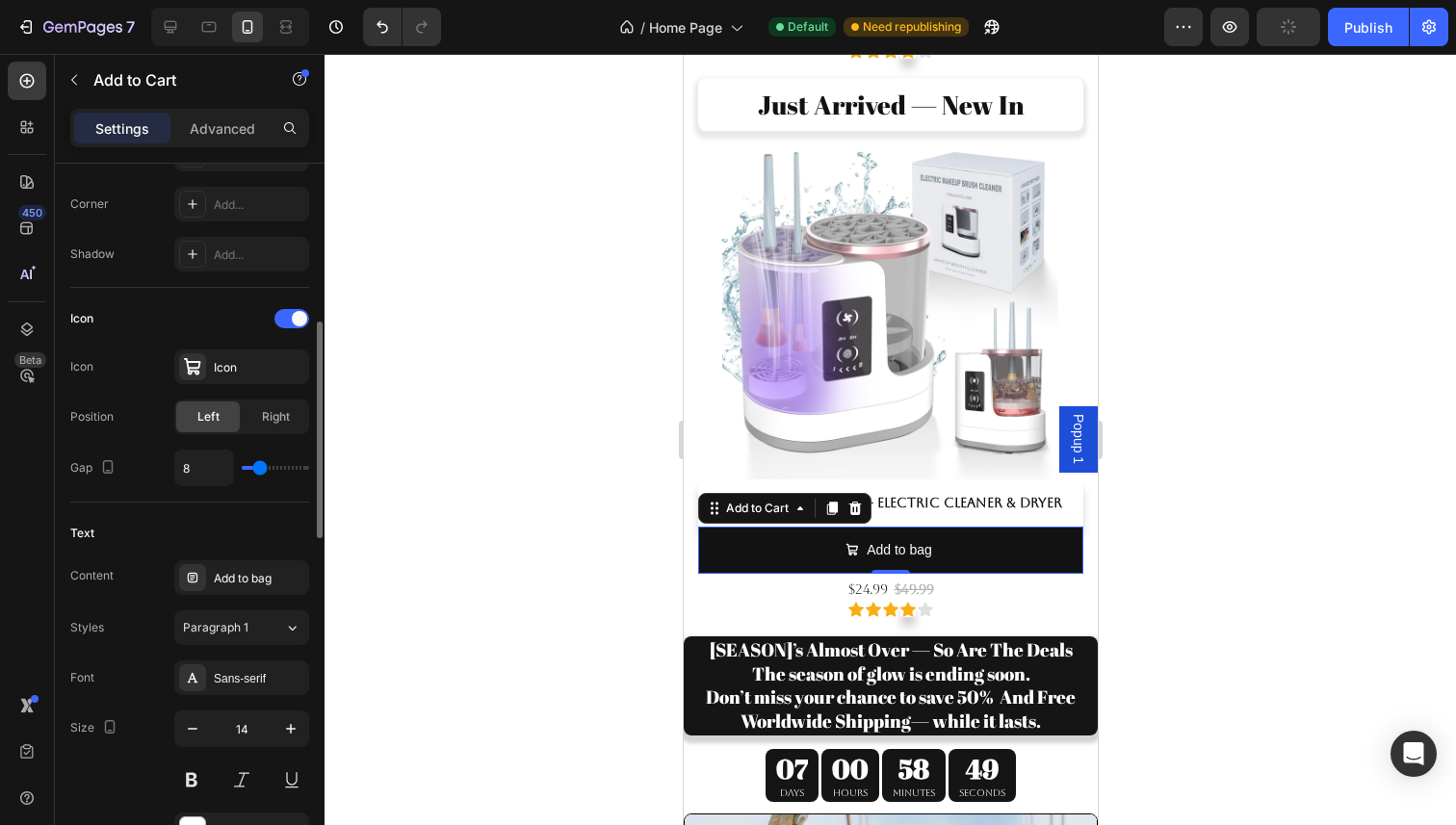 scroll, scrollTop: 674, scrollLeft: 0, axis: vertical 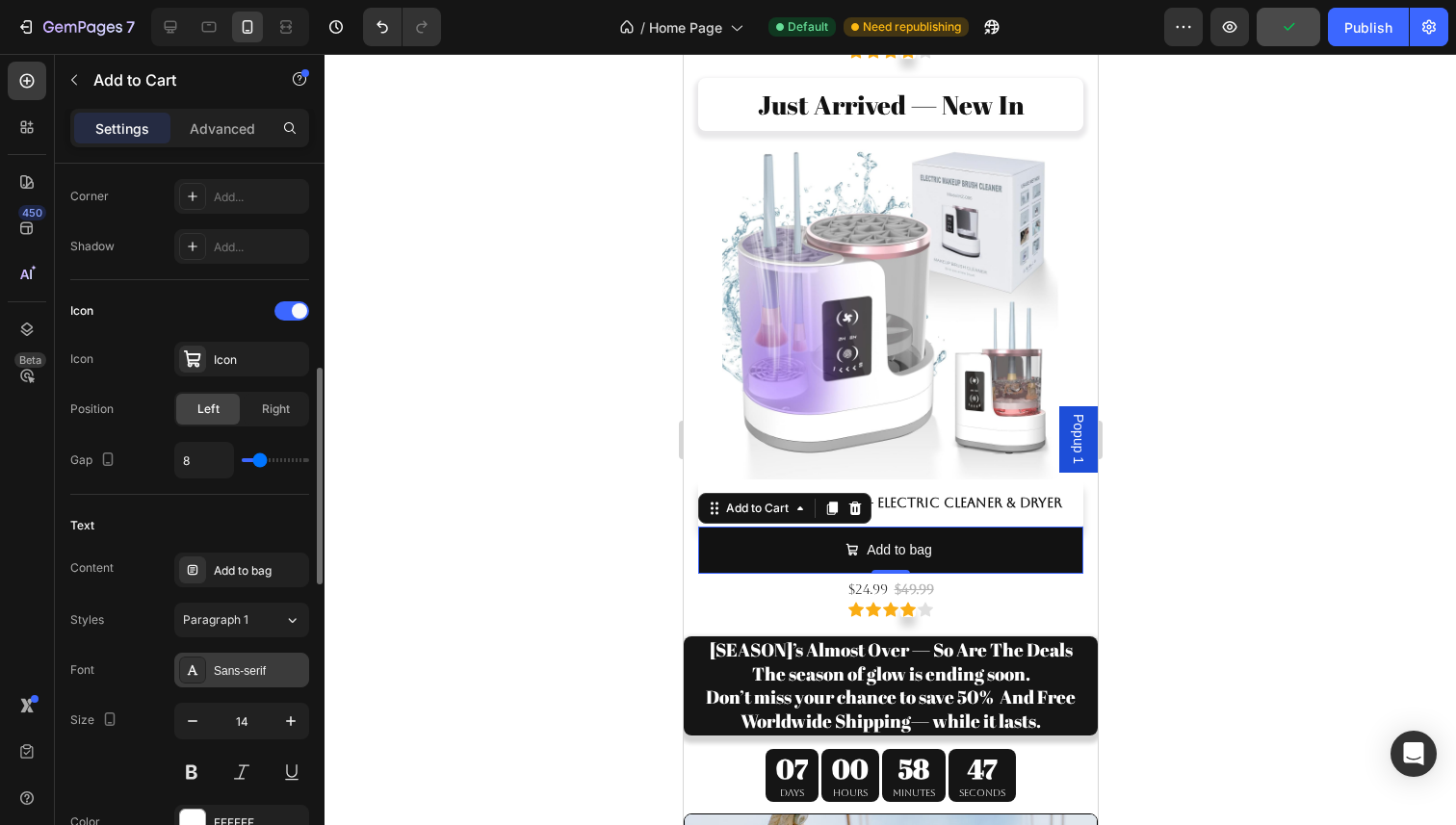 click on "Sans-serif" at bounding box center [242, 670] 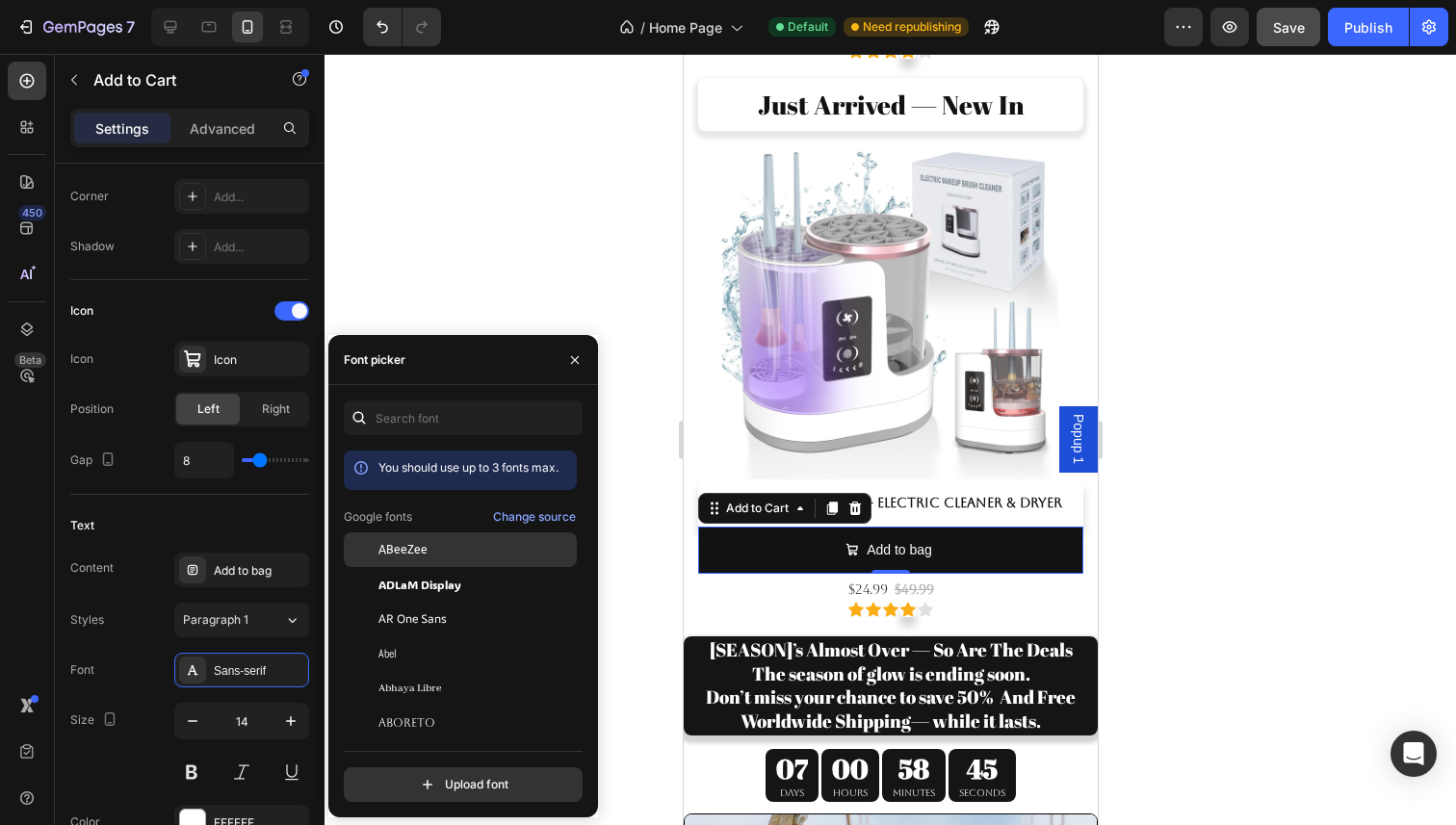 click on "ABeeZee" at bounding box center [476, 550] 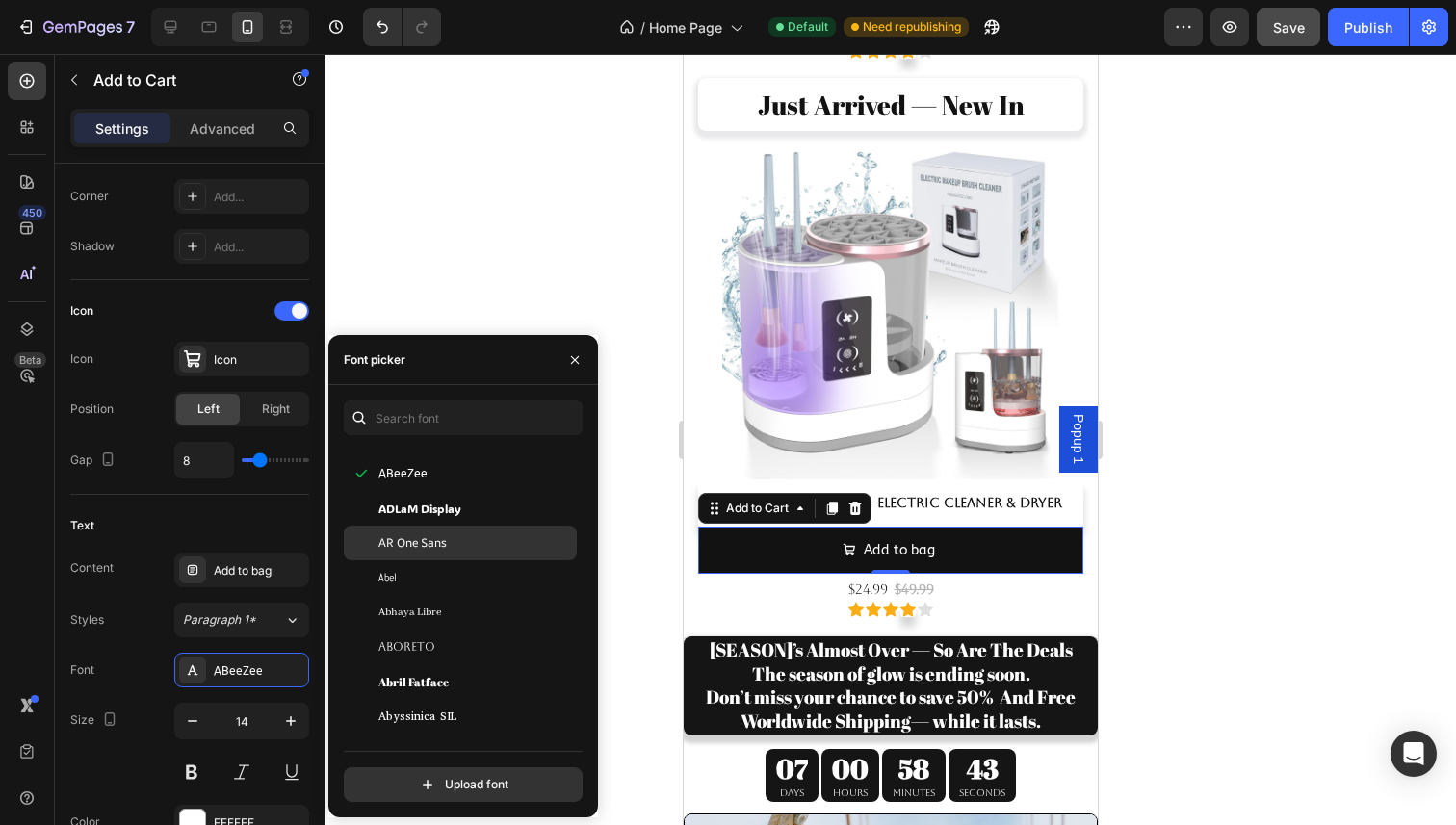 scroll, scrollTop: 159, scrollLeft: 0, axis: vertical 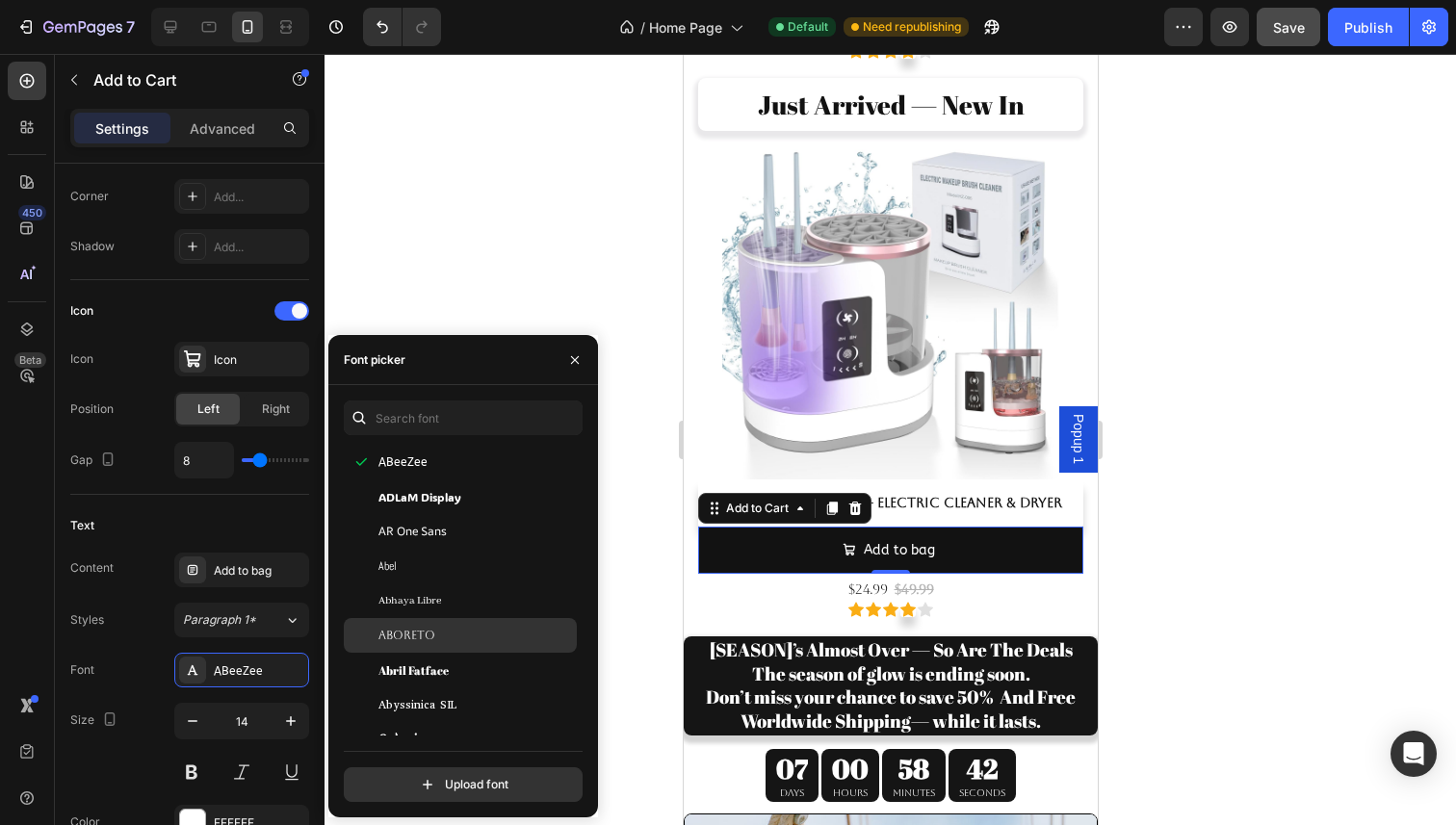 click on "Aboreto" at bounding box center (476, 635) 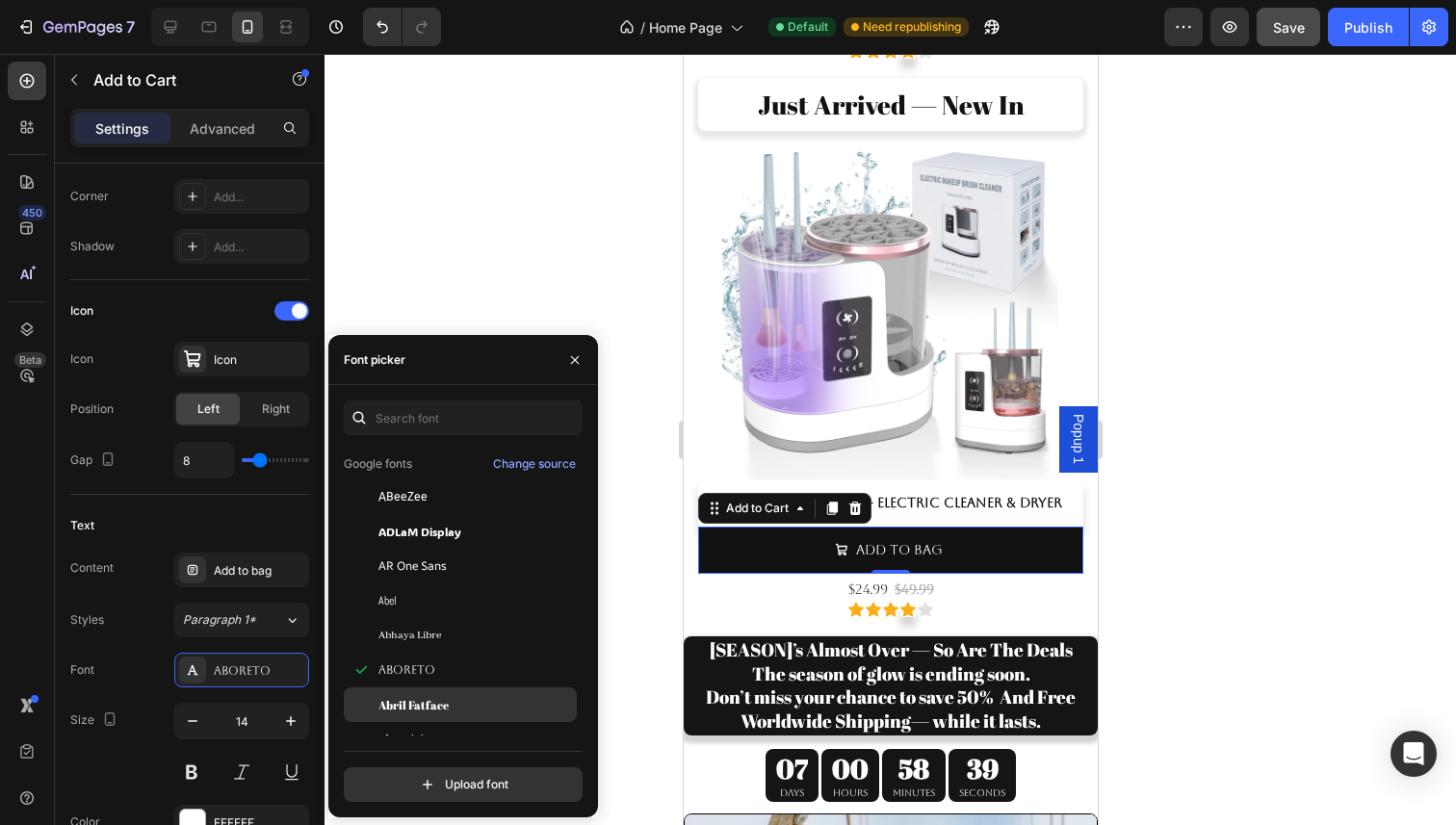 click on "Abril Fatface" at bounding box center (476, 705) 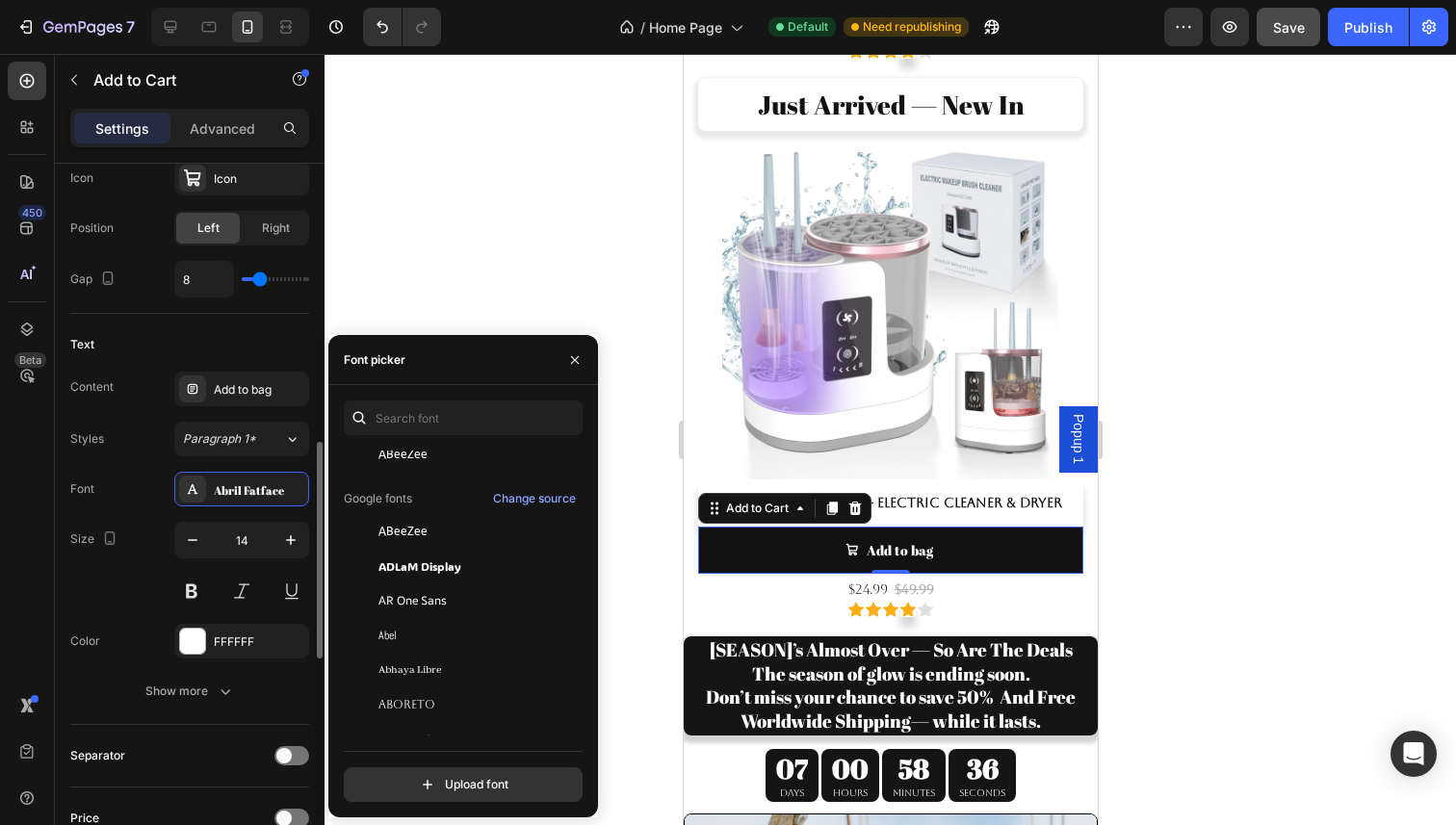 scroll, scrollTop: 882, scrollLeft: 0, axis: vertical 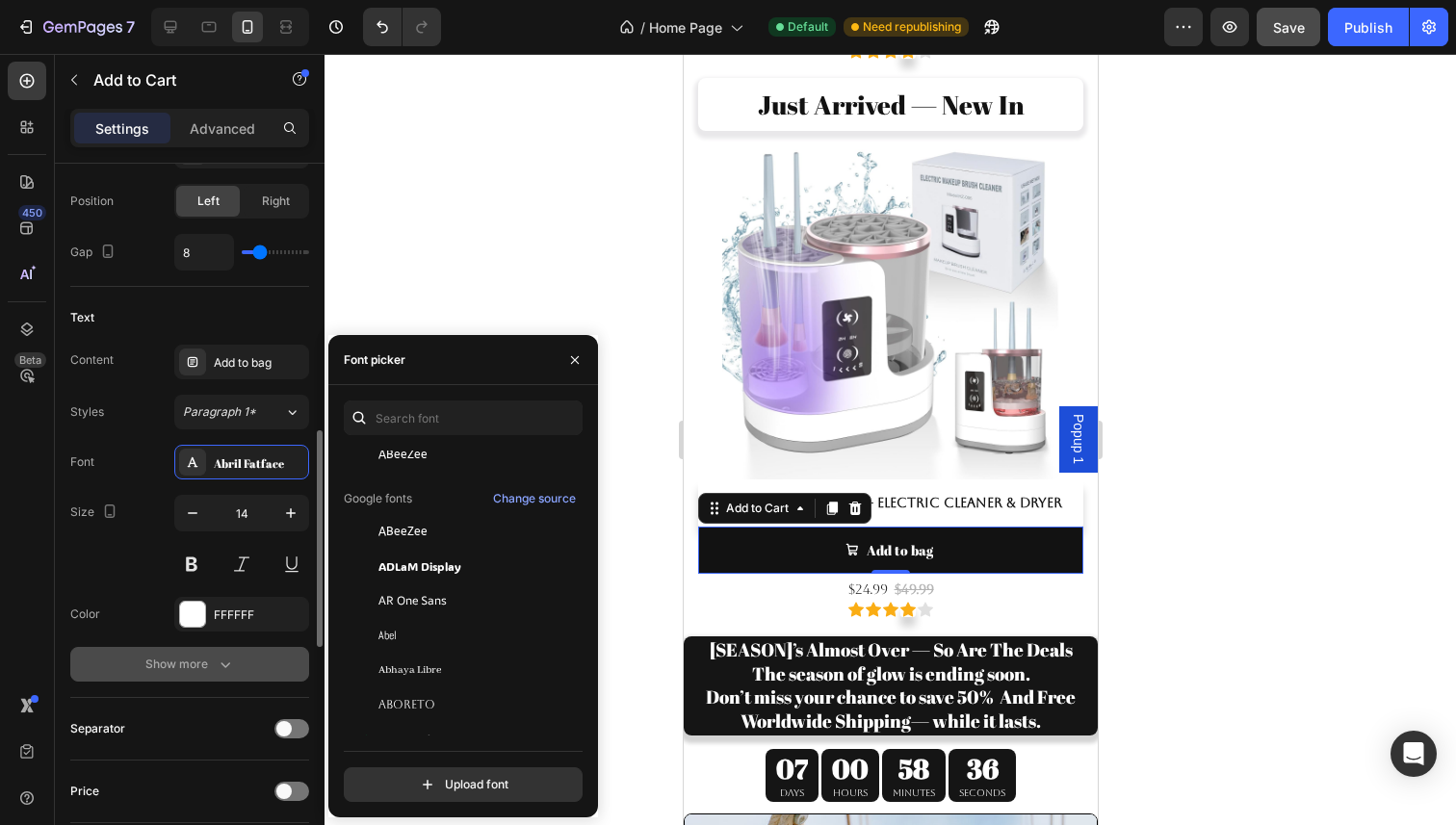 click on "Show more" at bounding box center [190, 664] 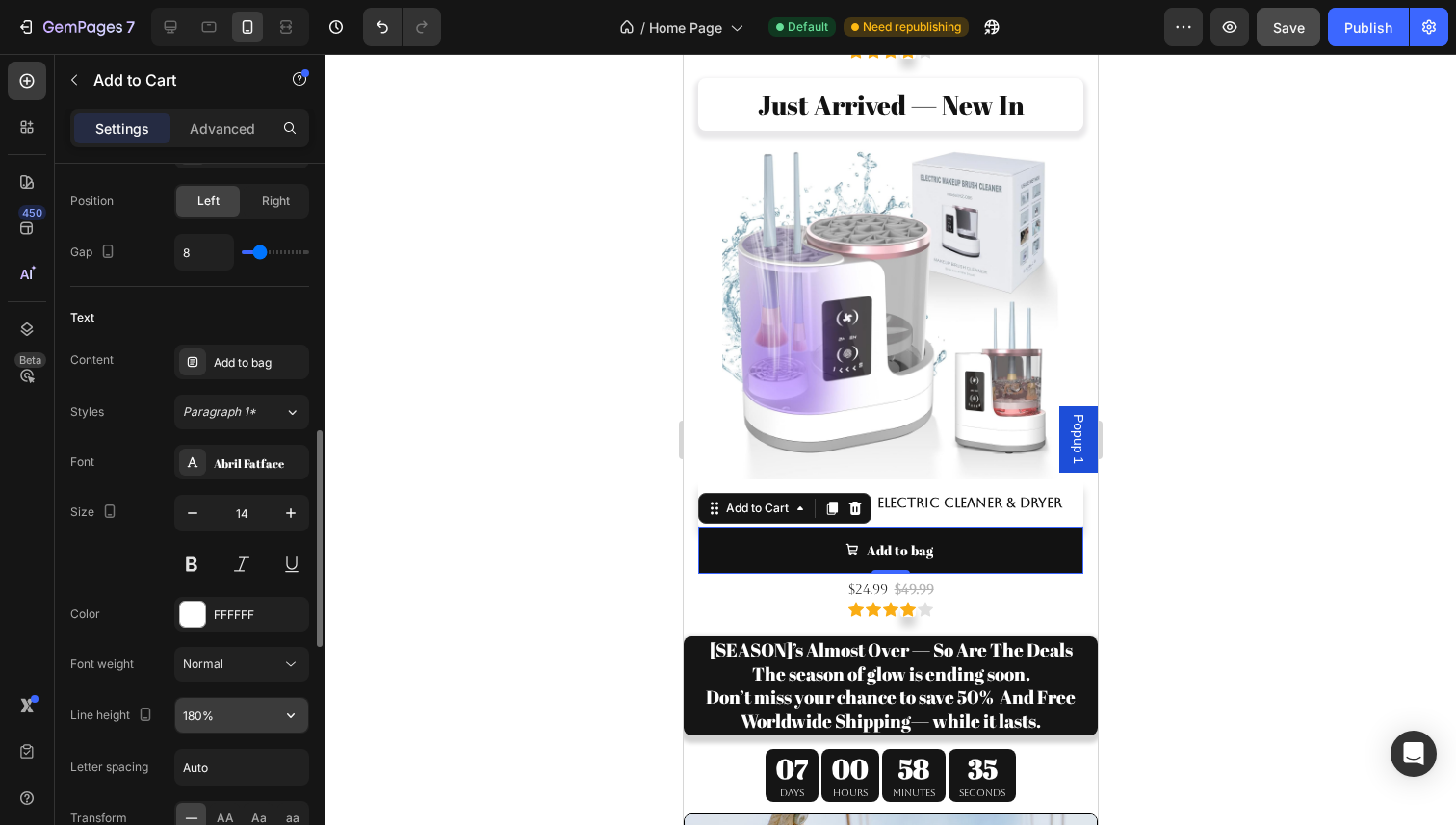 scroll, scrollTop: 916, scrollLeft: 0, axis: vertical 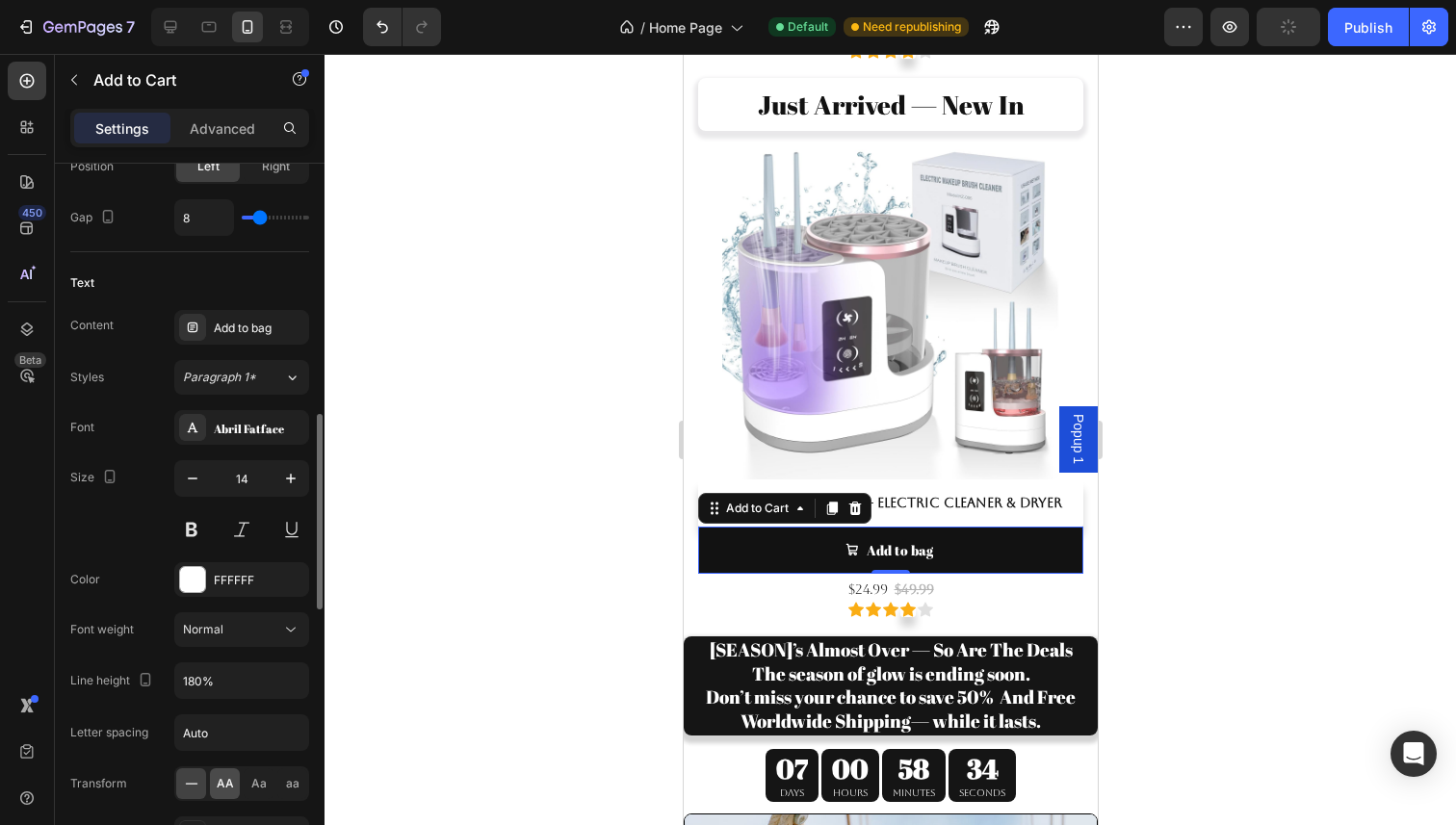 click on "AA" 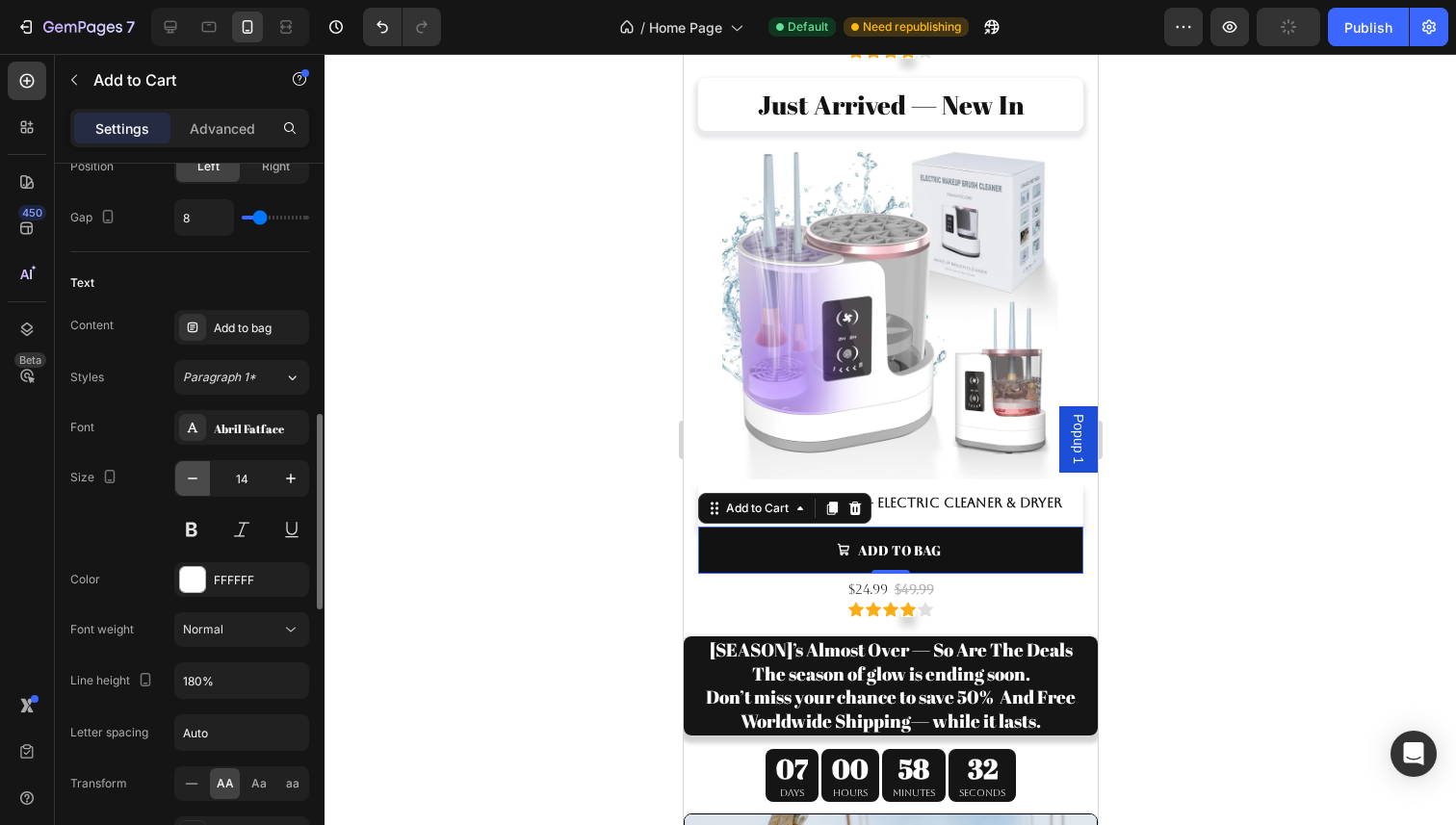 click 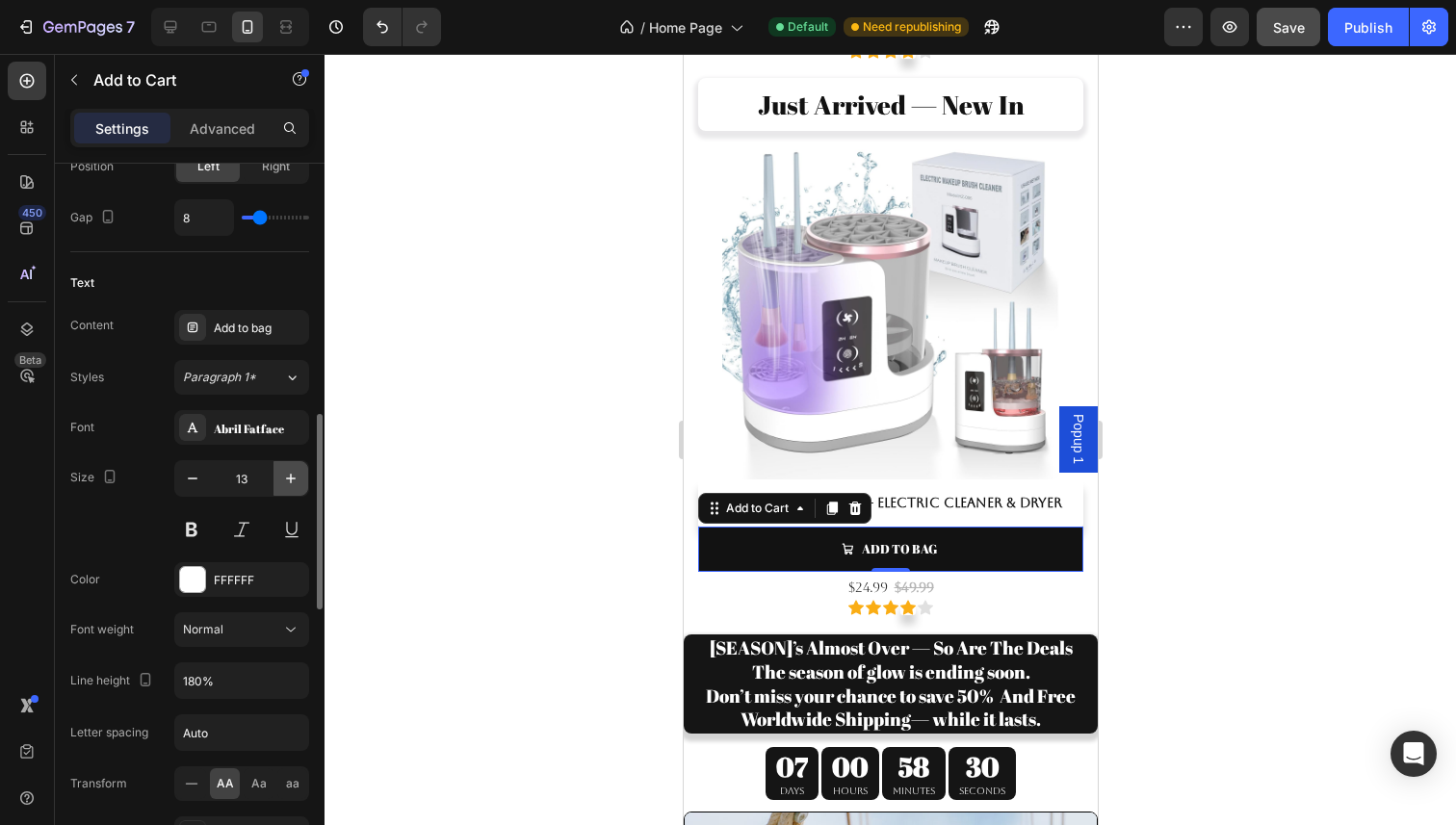click 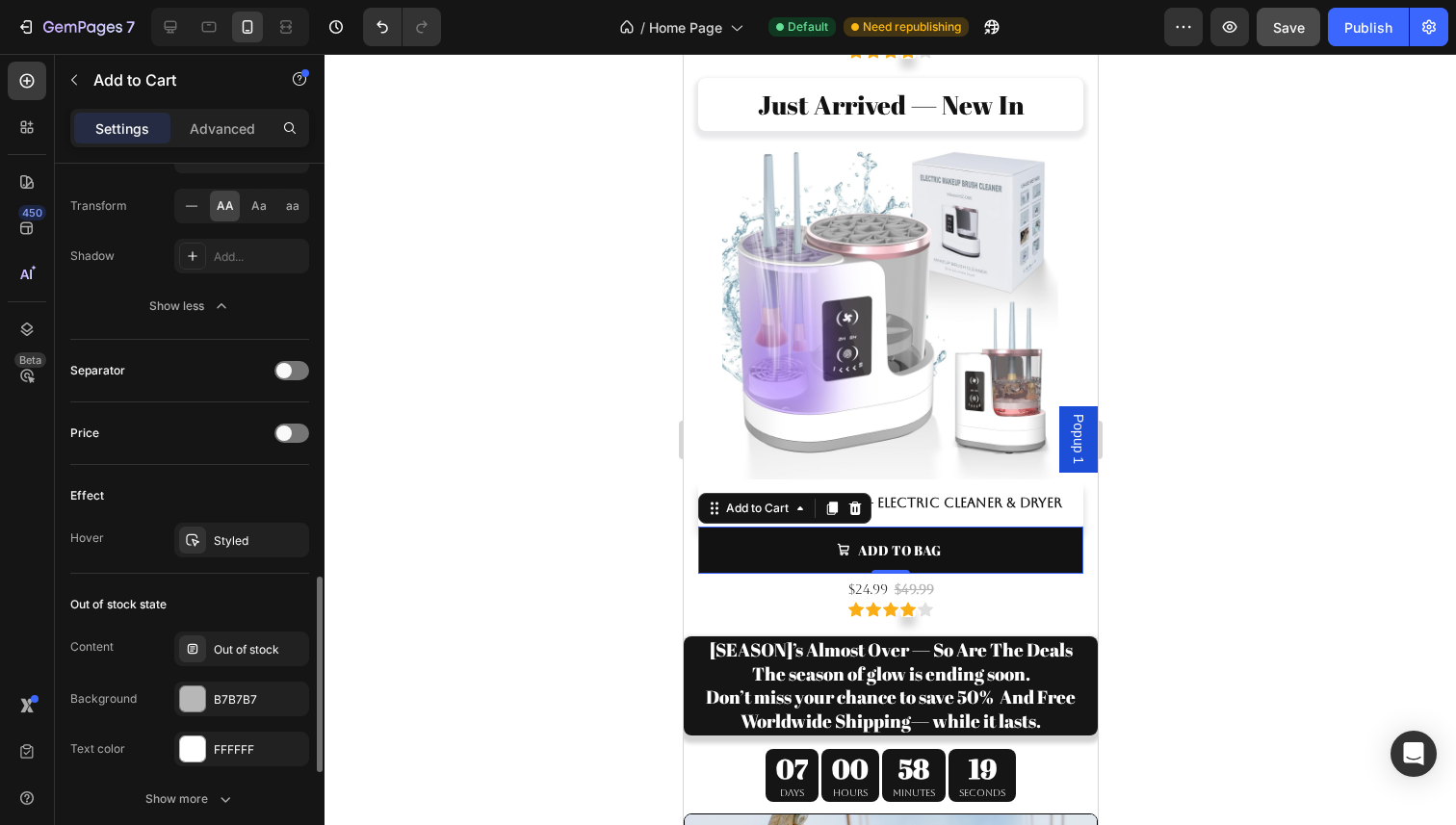 scroll, scrollTop: 1484, scrollLeft: 0, axis: vertical 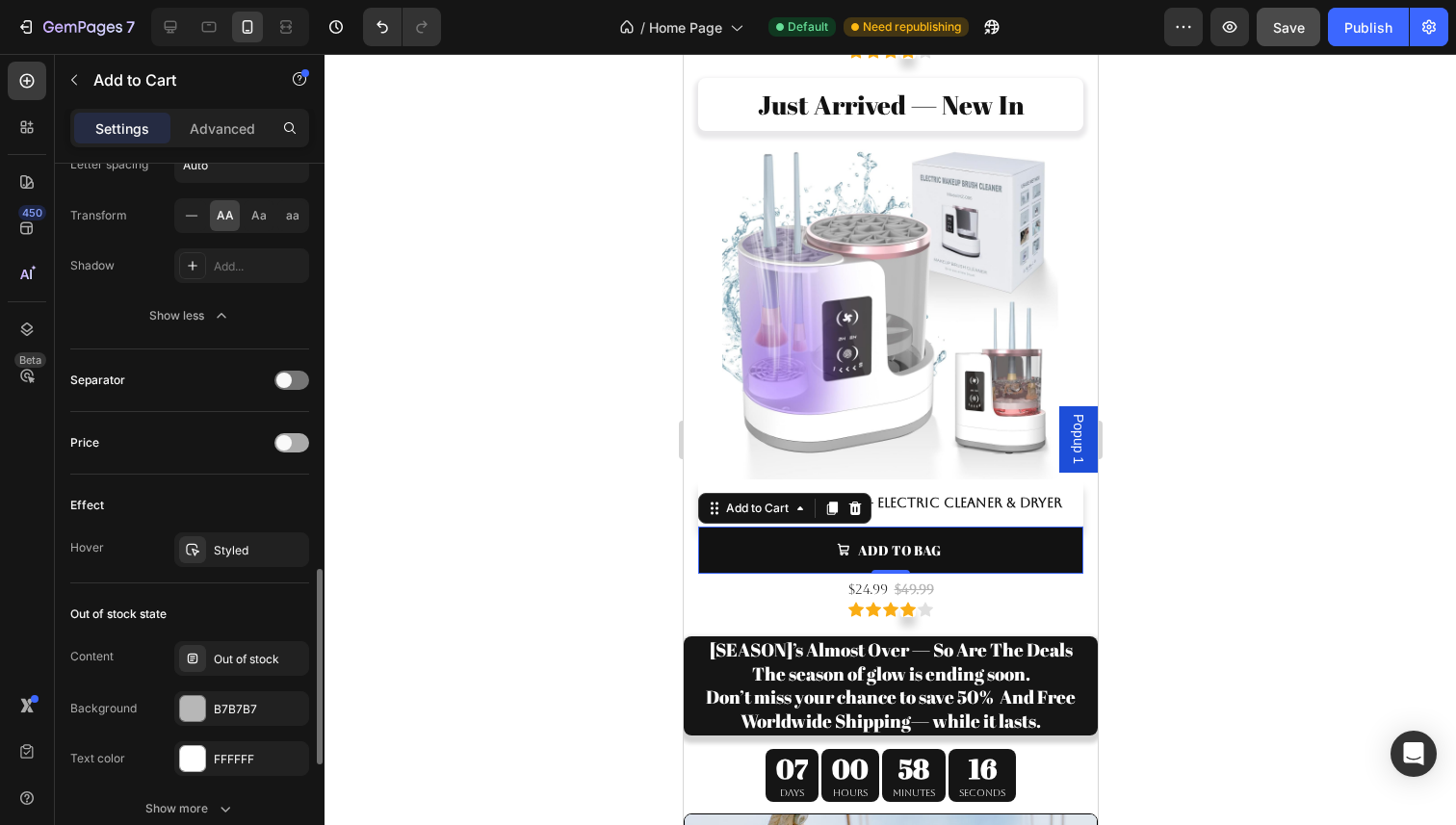 click at bounding box center [284, 443] 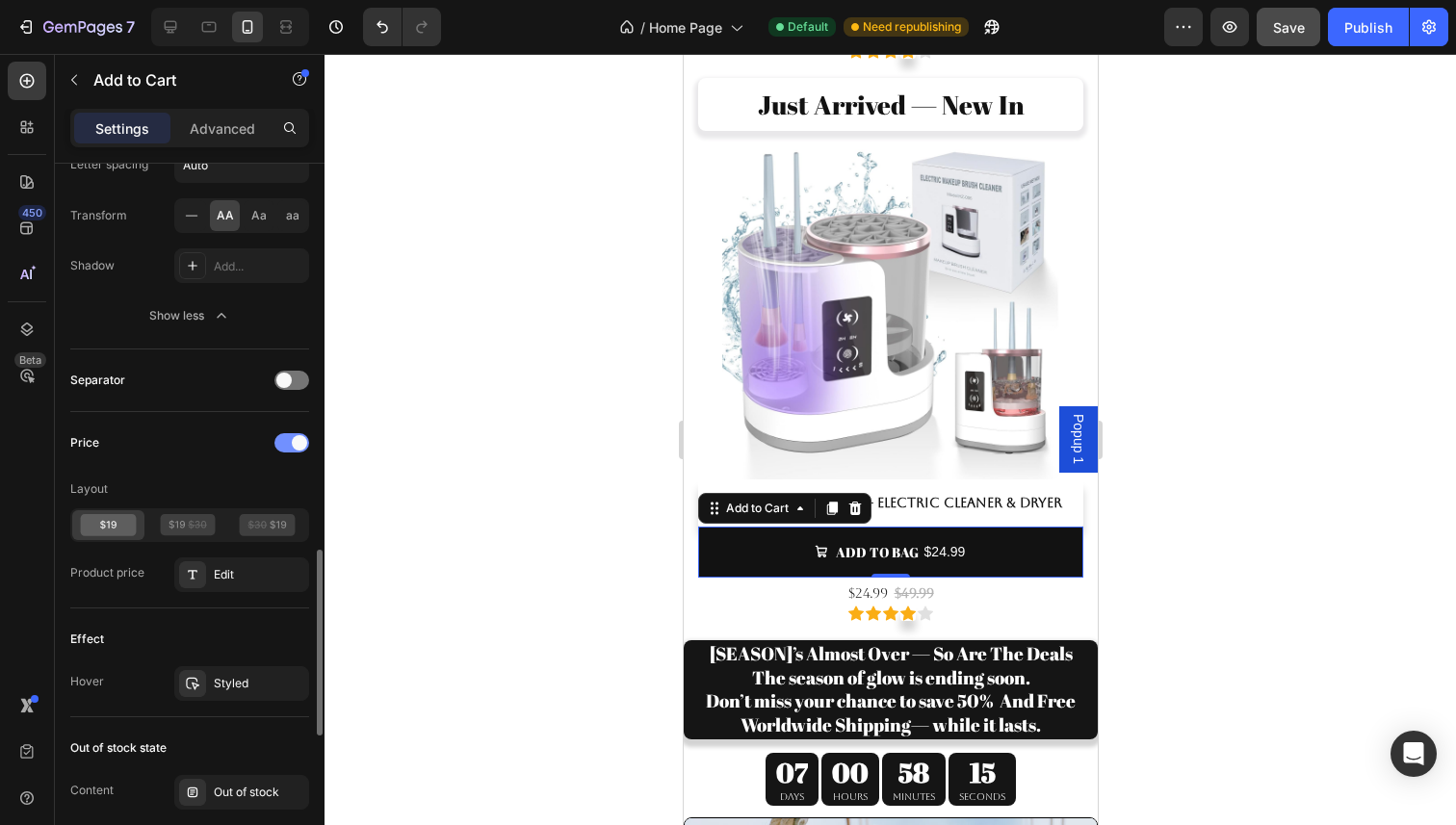 click at bounding box center [292, 443] 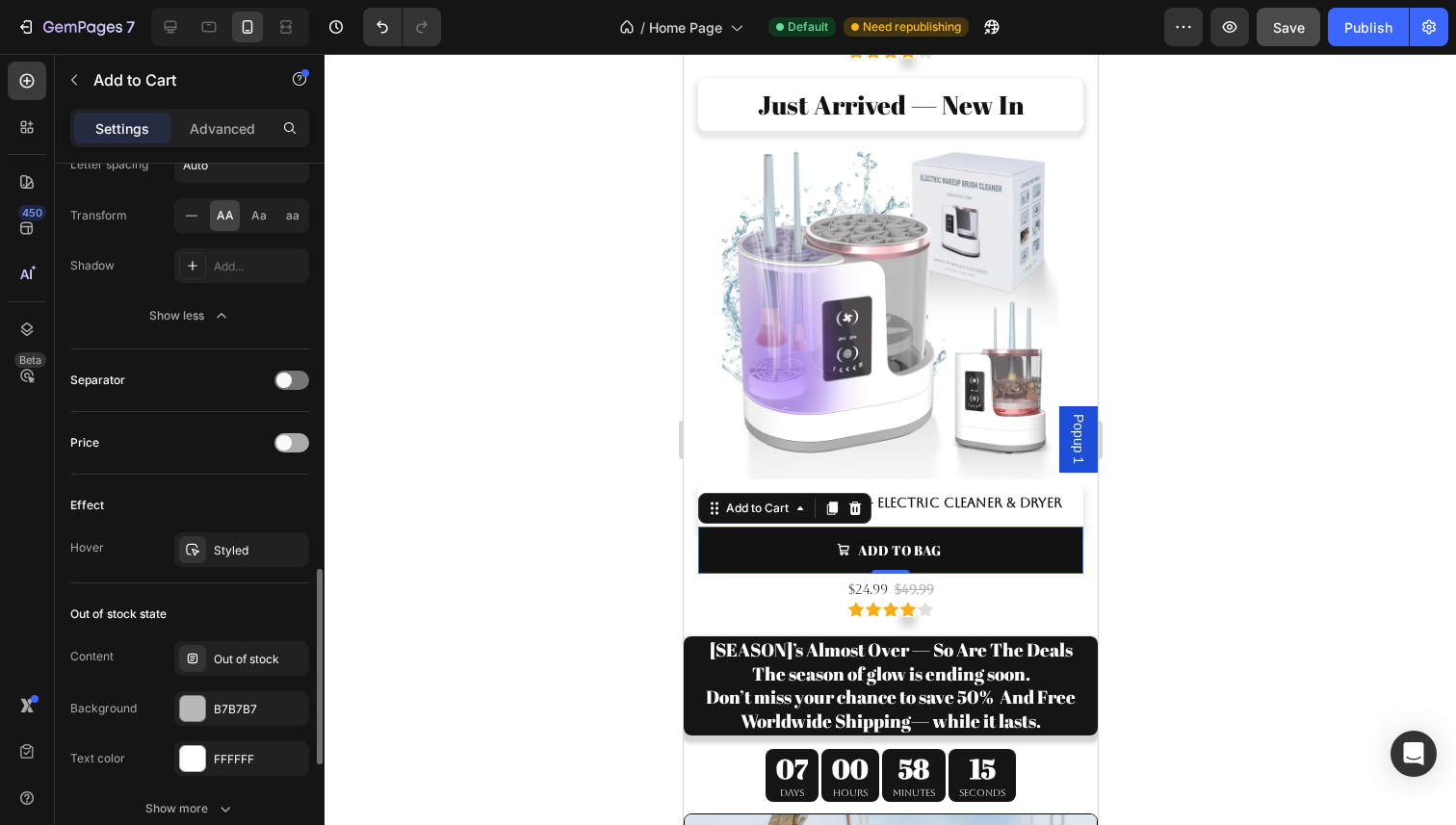 click at bounding box center (284, 443) 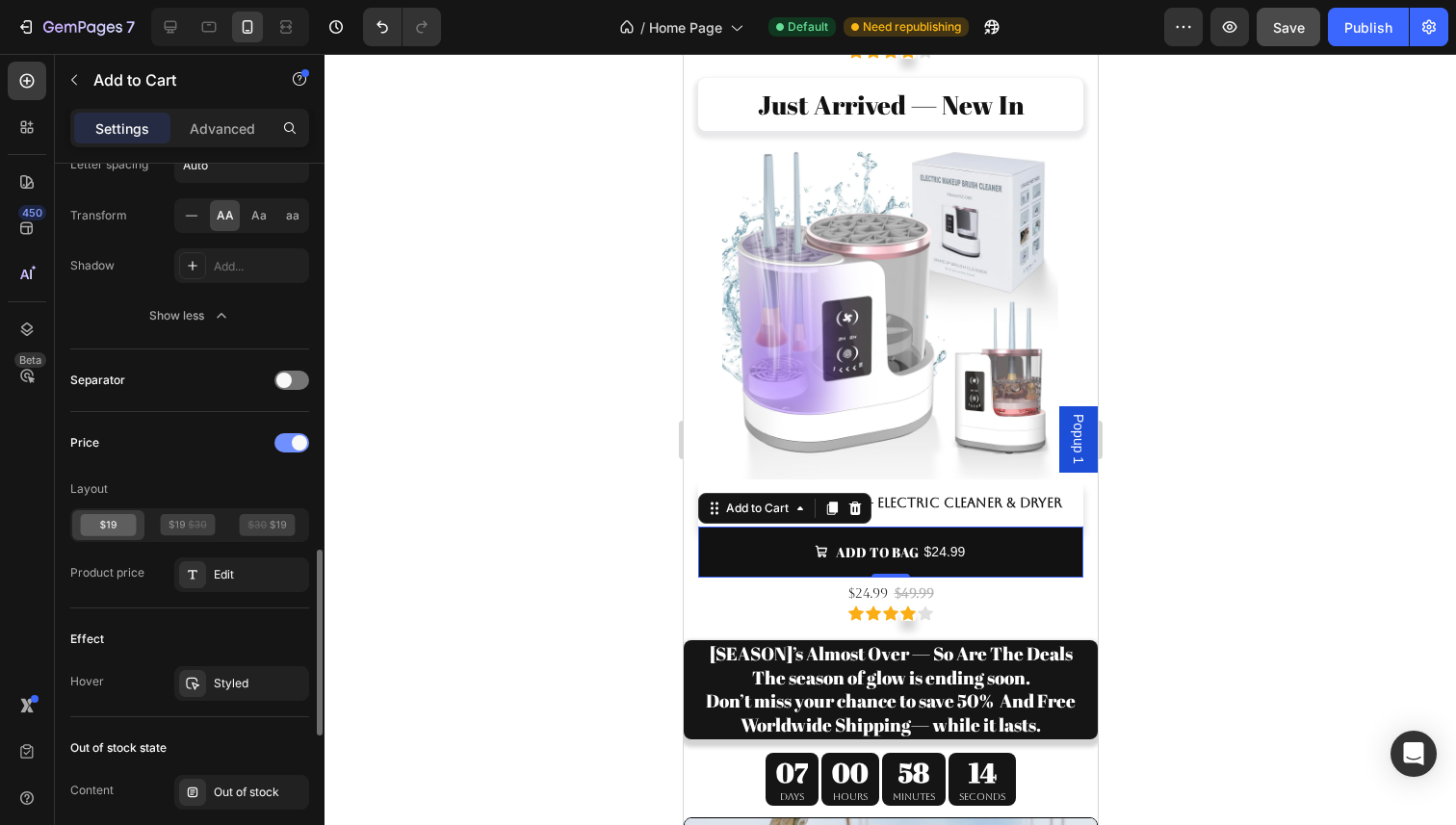 click at bounding box center [292, 443] 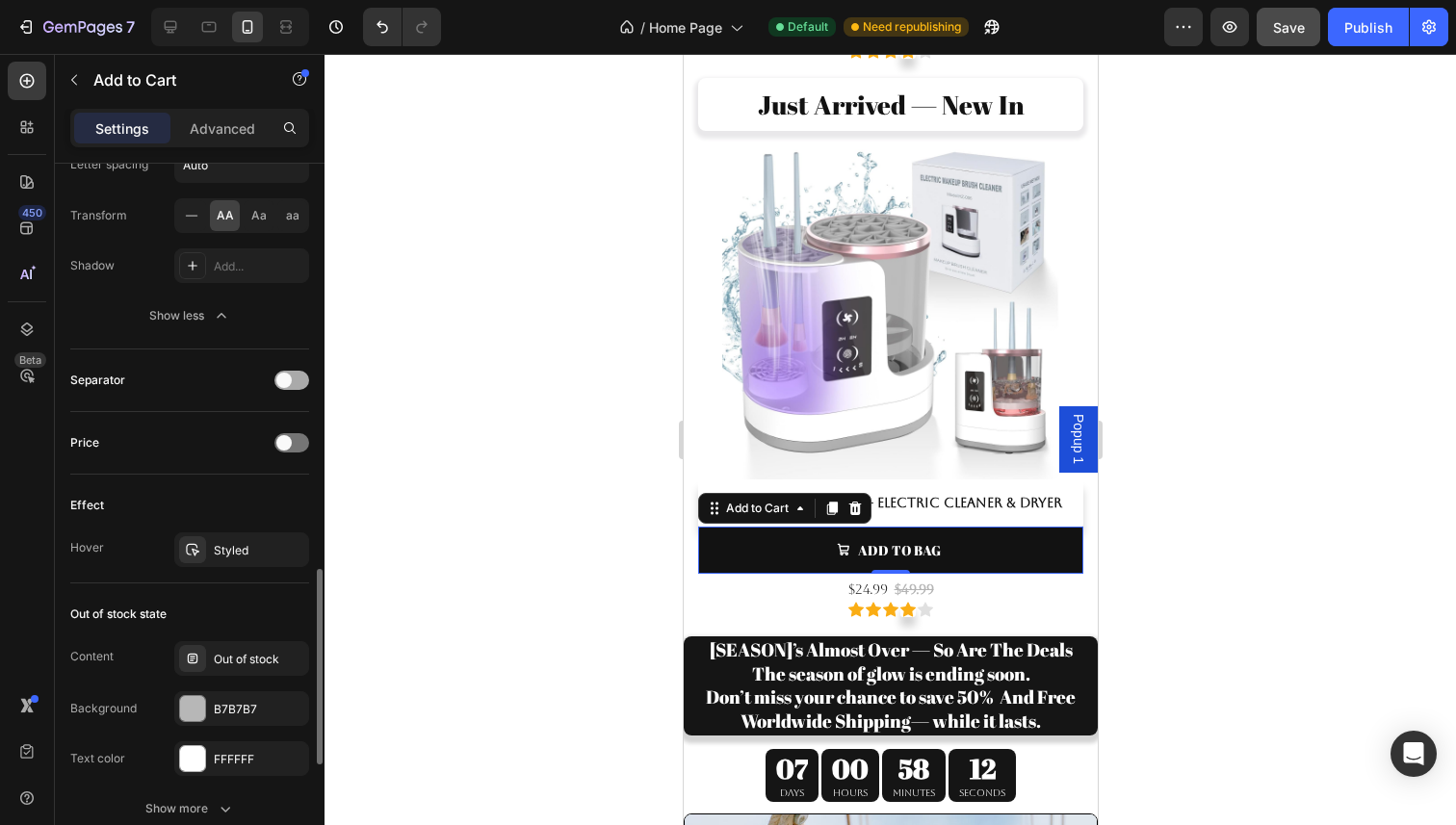click at bounding box center (292, 380) 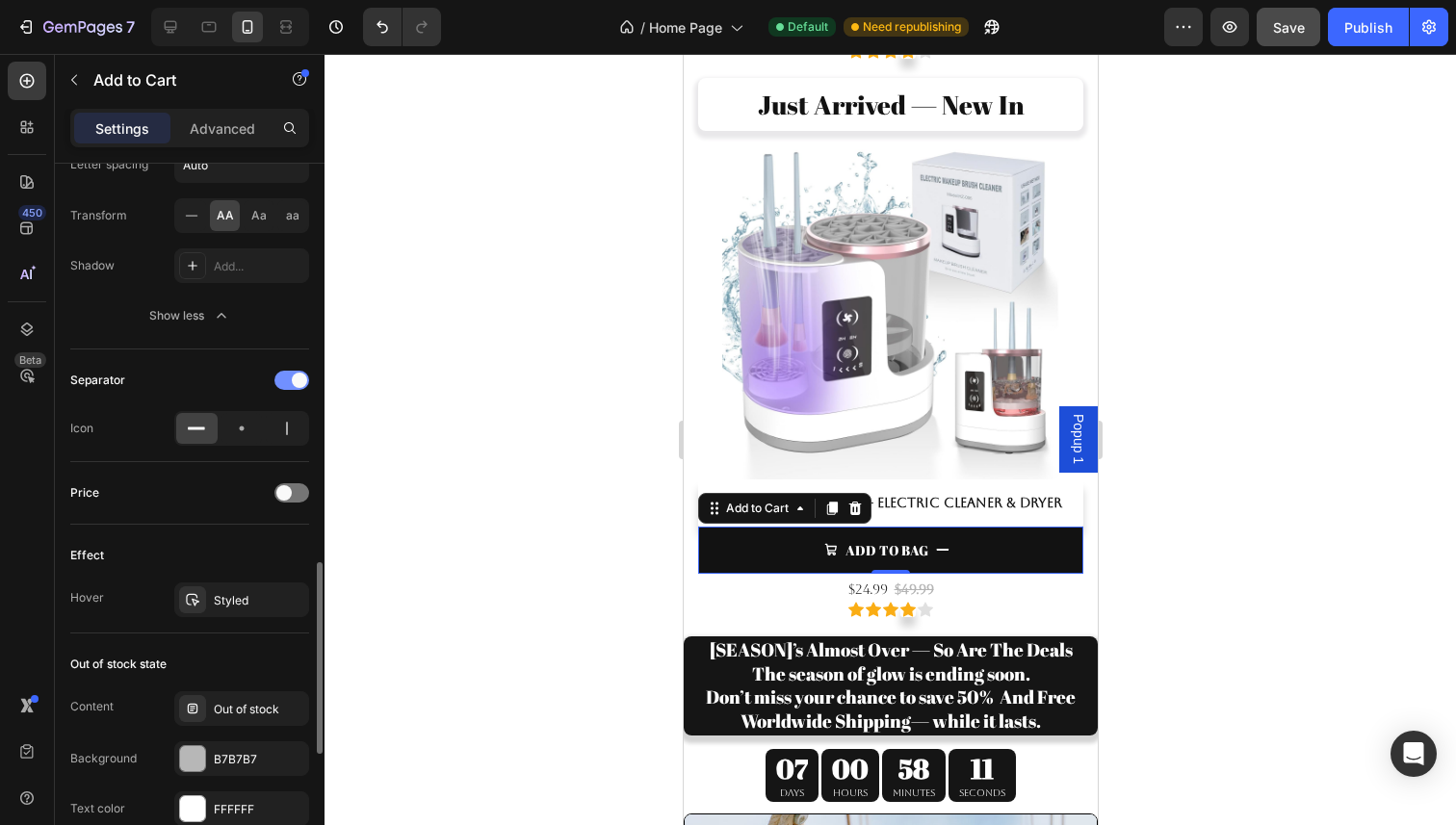 click at bounding box center (299, 380) 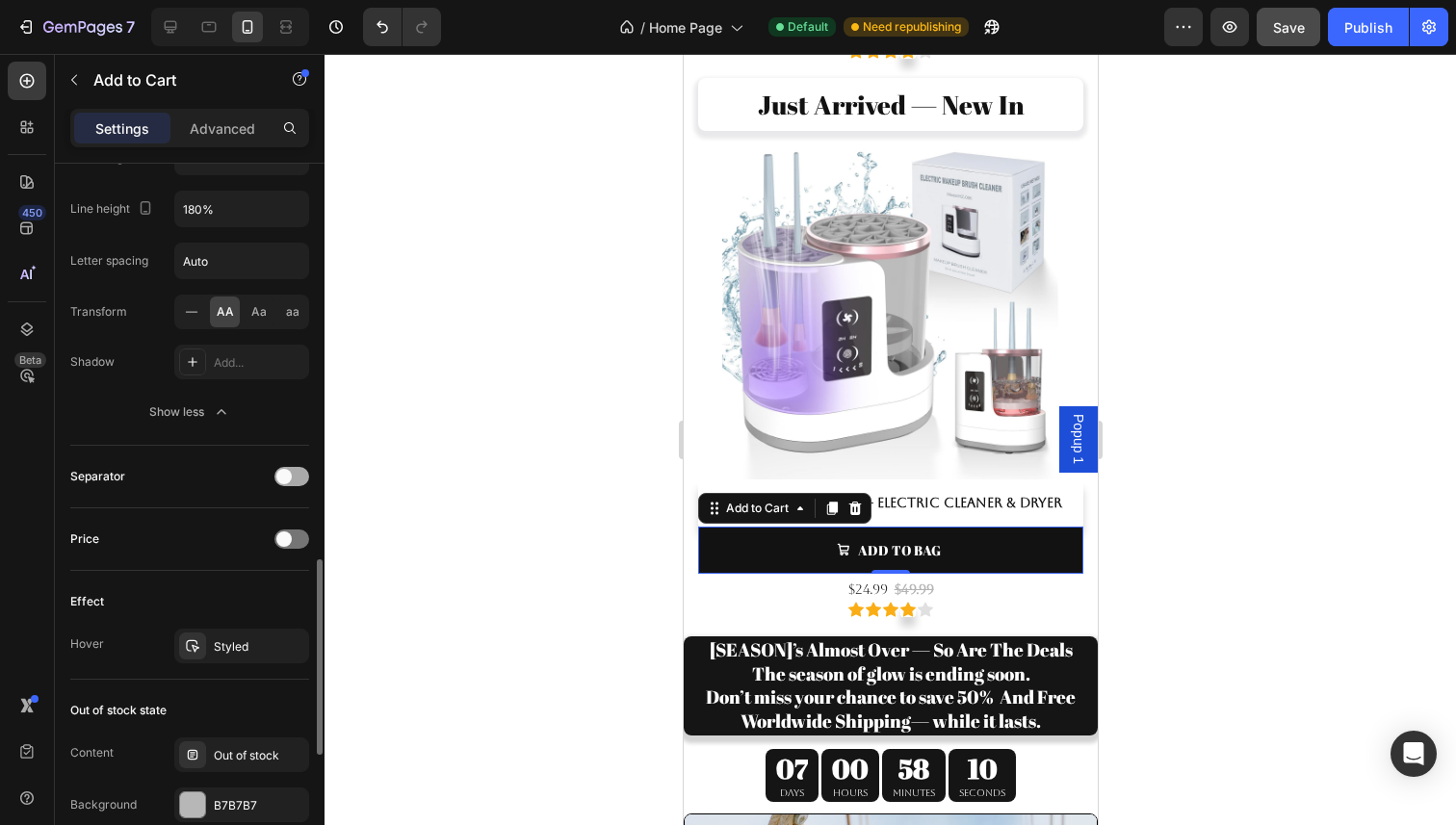 scroll, scrollTop: 1369, scrollLeft: 0, axis: vertical 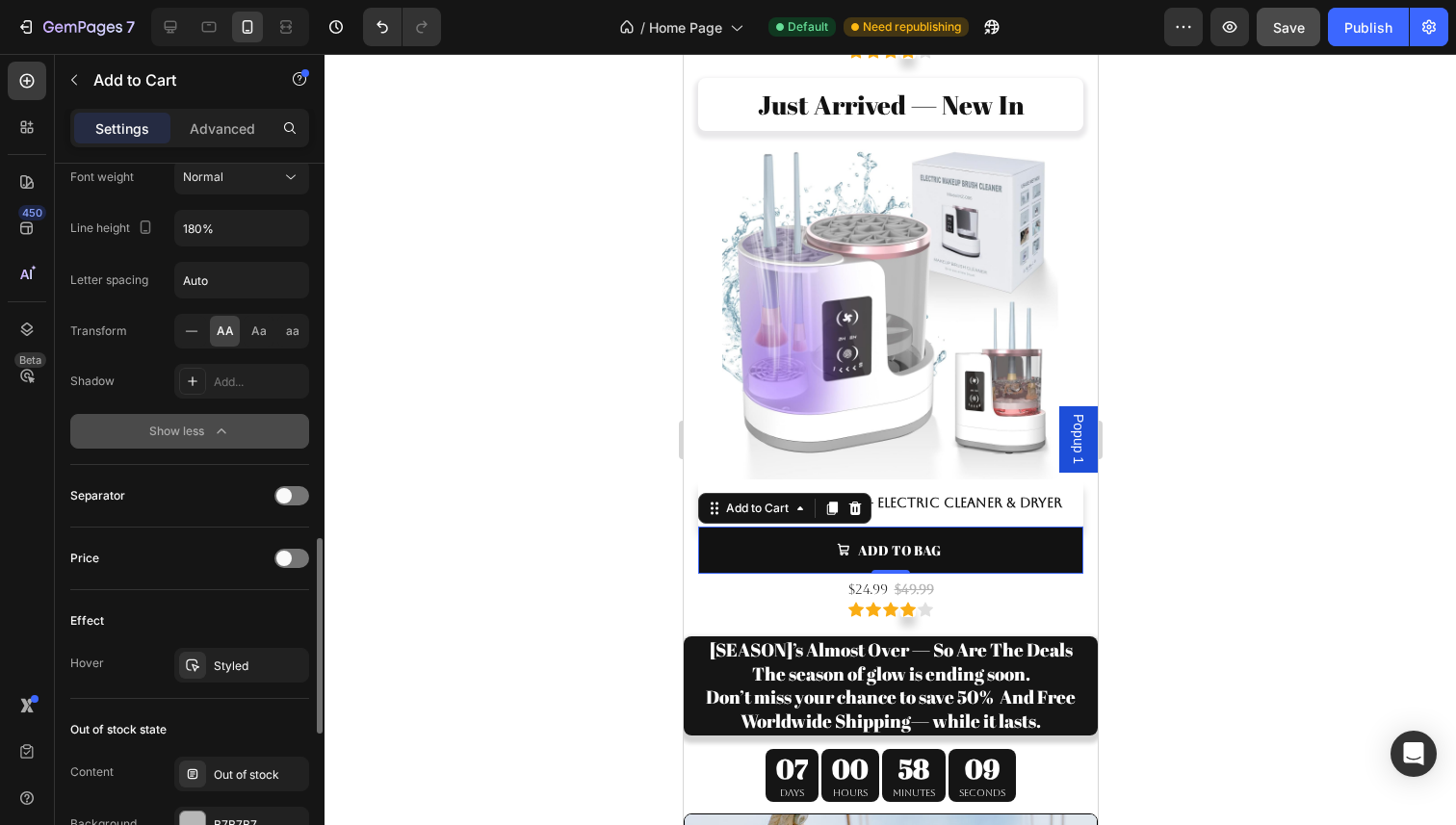 click on "Show less" at bounding box center [190, 431] 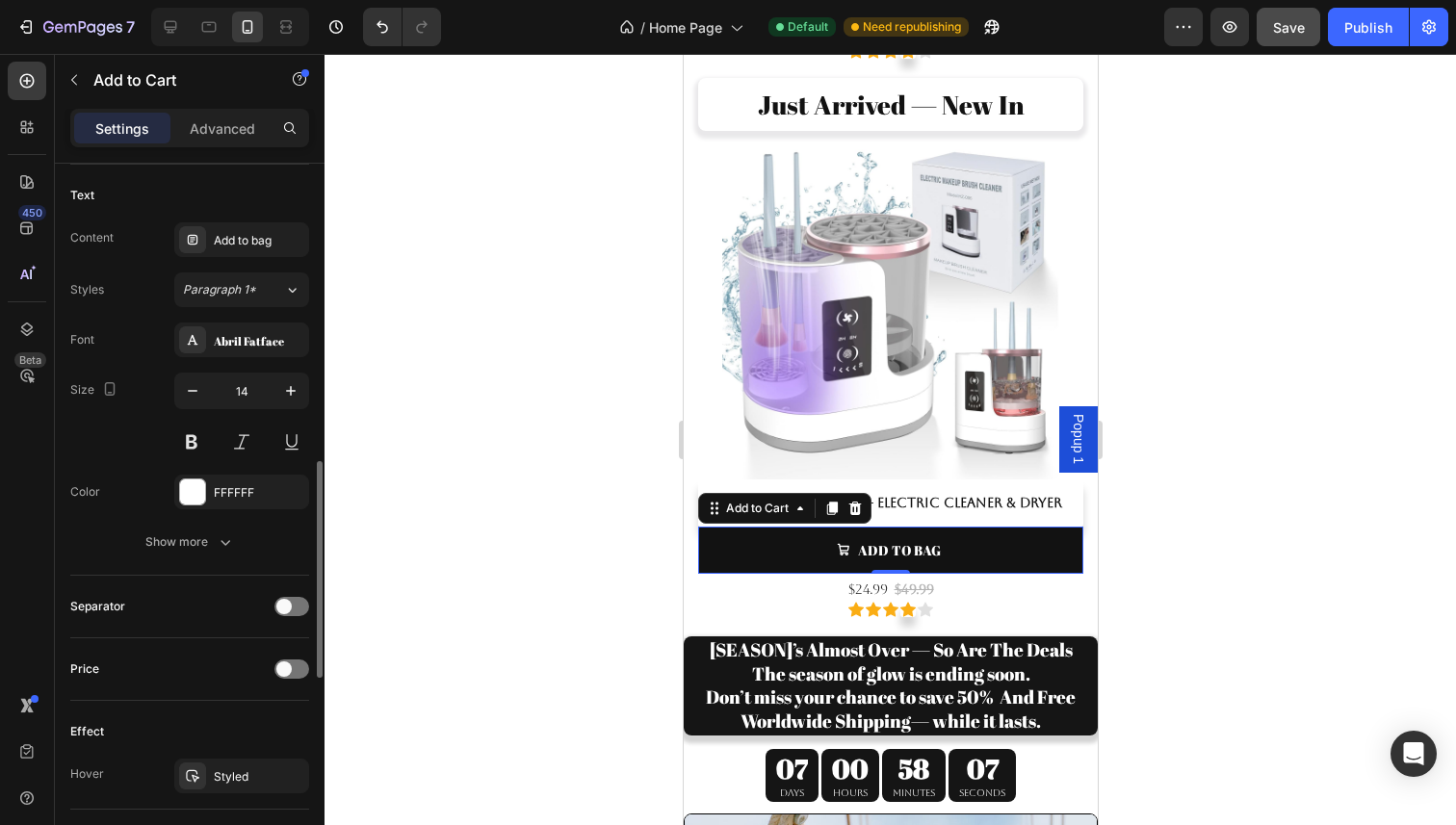 scroll, scrollTop: 978, scrollLeft: 0, axis: vertical 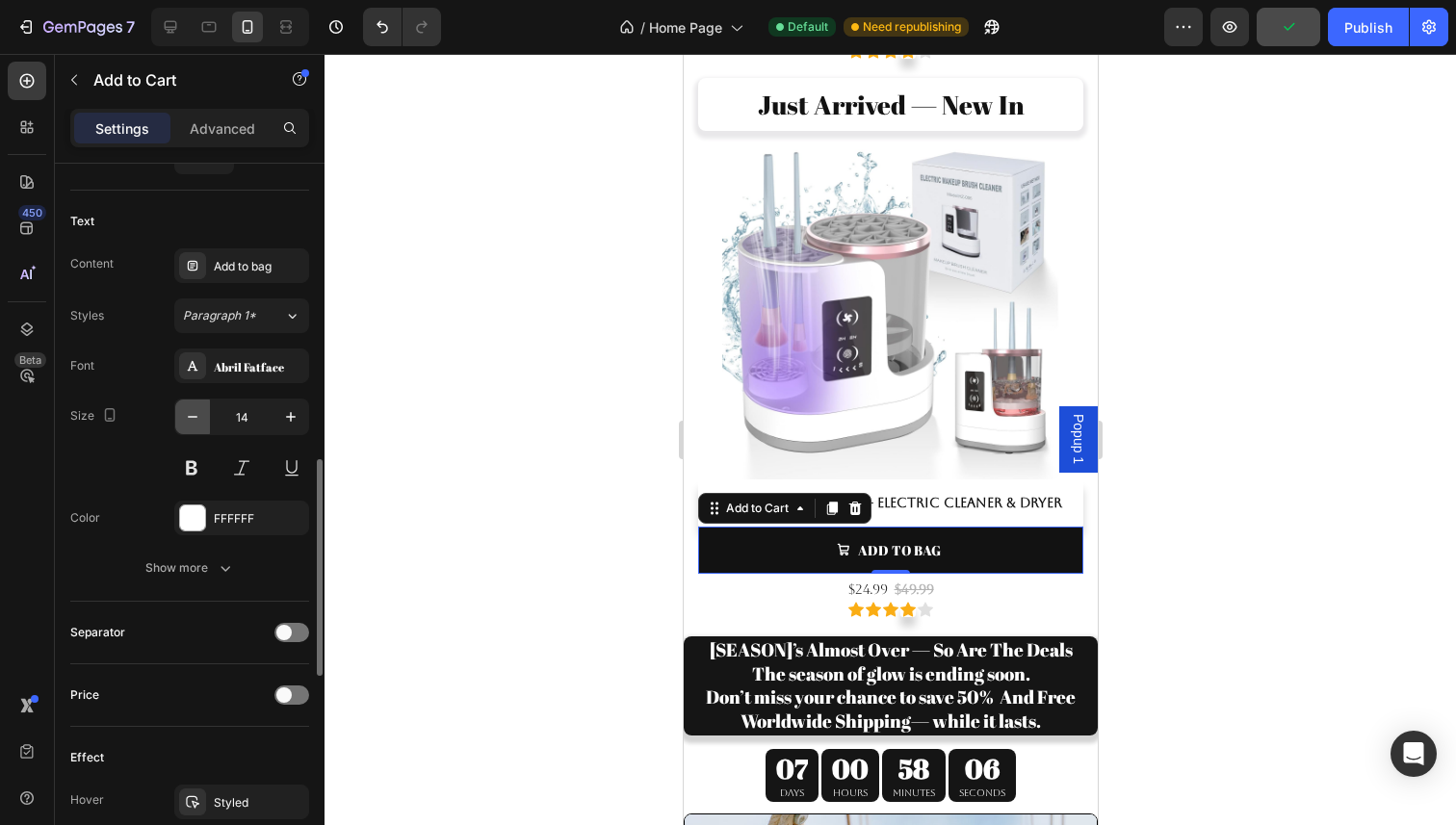 click 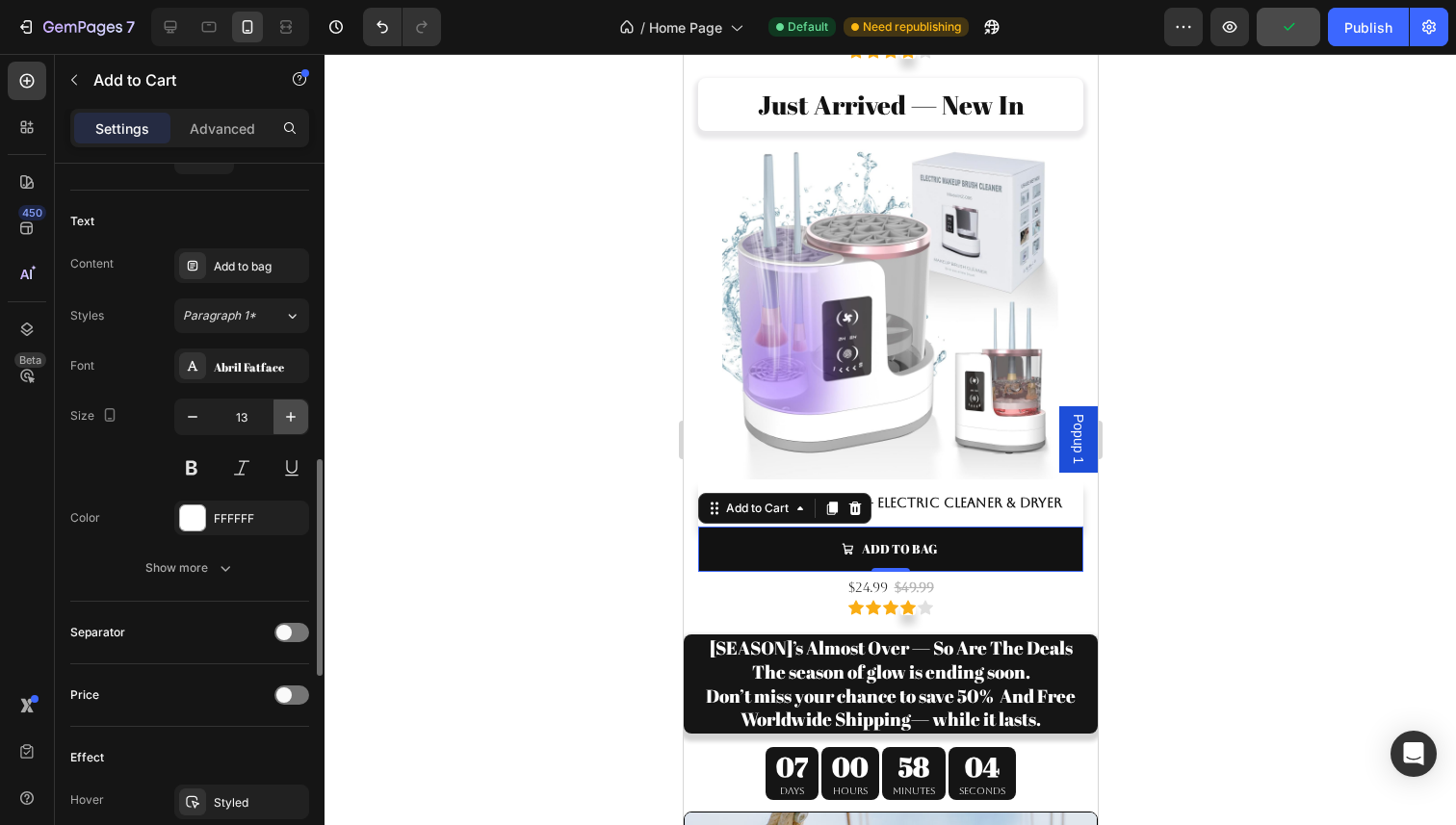 click 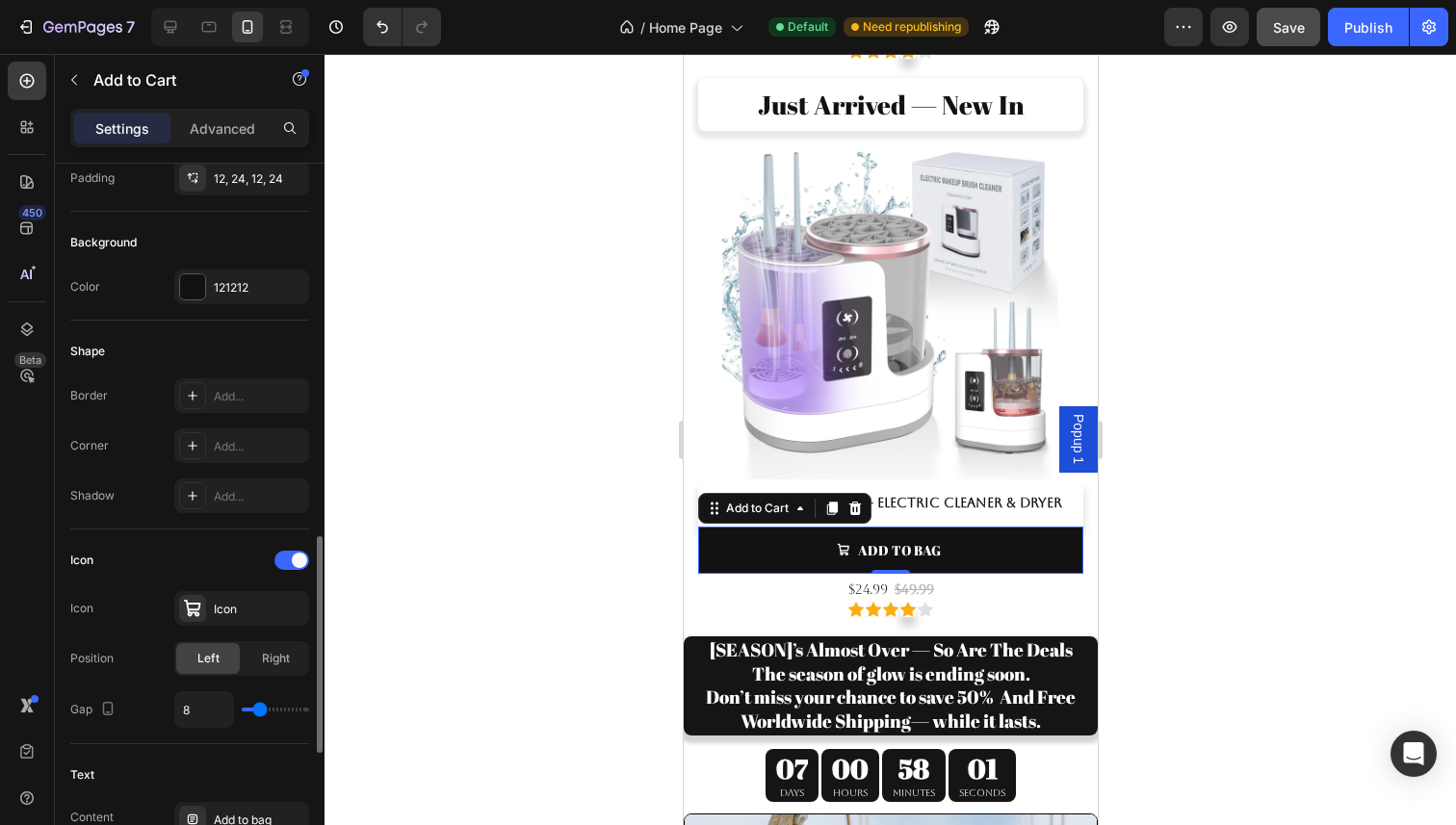 scroll, scrollTop: 67, scrollLeft: 0, axis: vertical 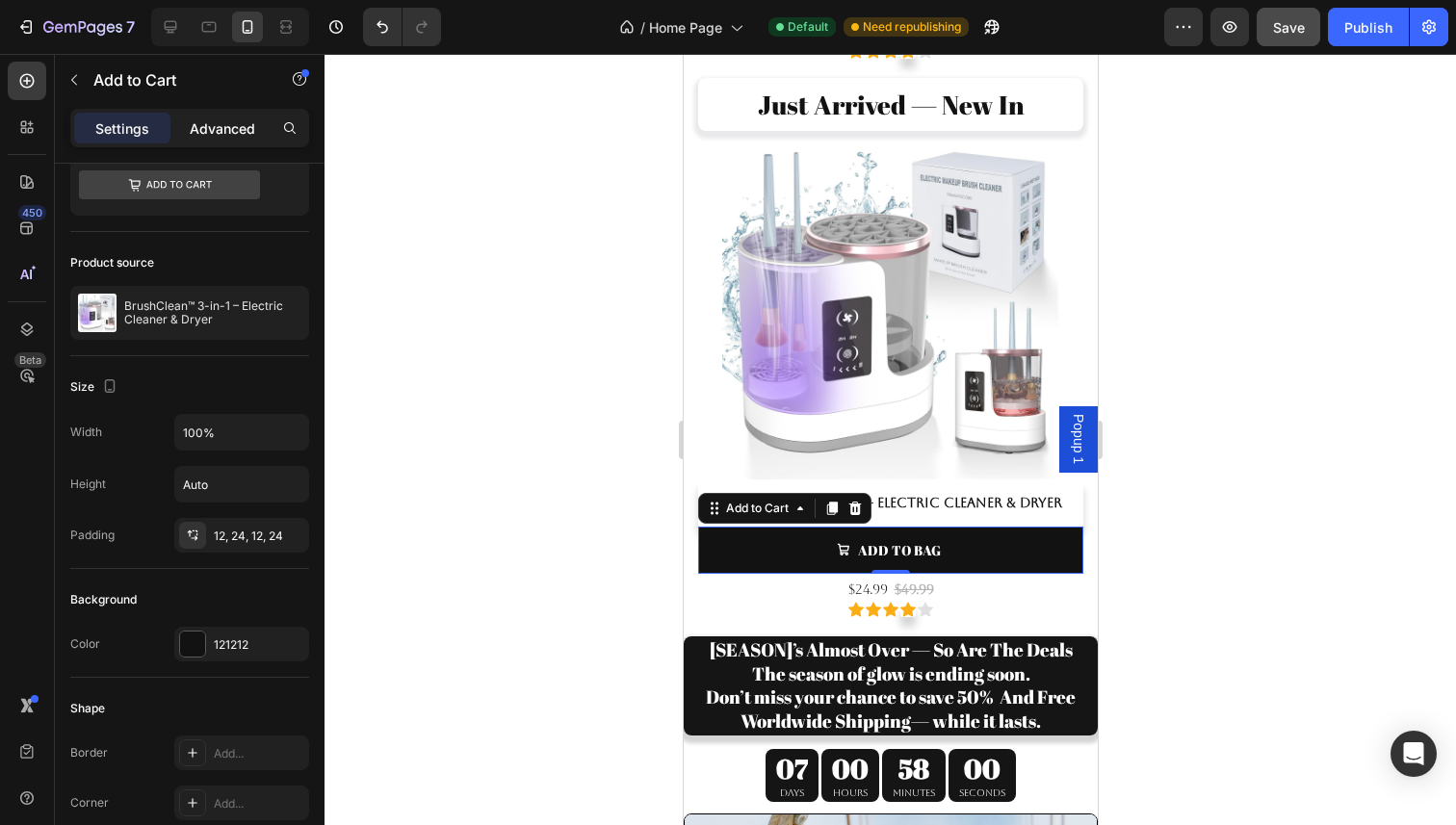 click on "Advanced" at bounding box center [222, 128] 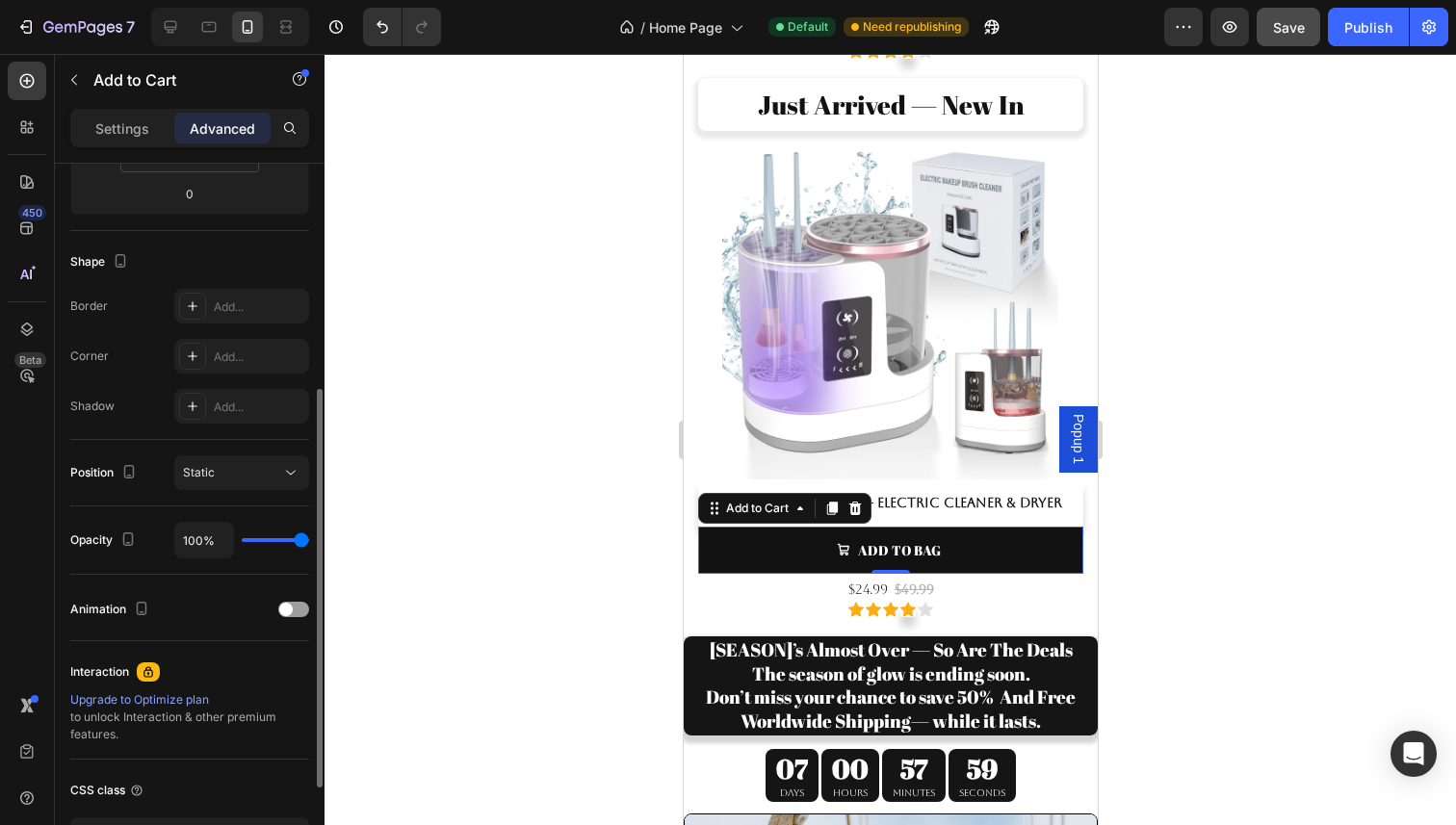 scroll, scrollTop: 452, scrollLeft: 0, axis: vertical 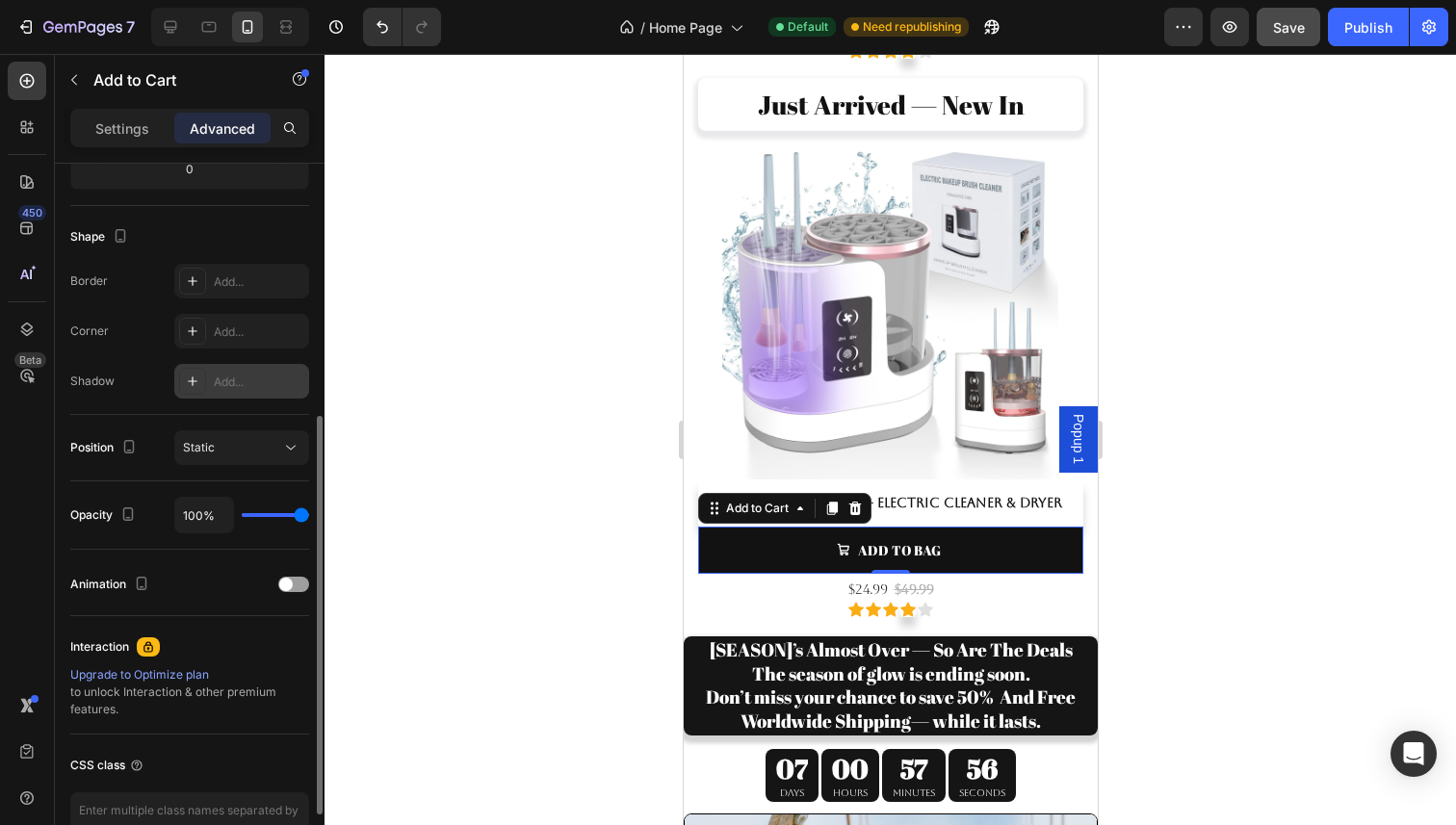 click 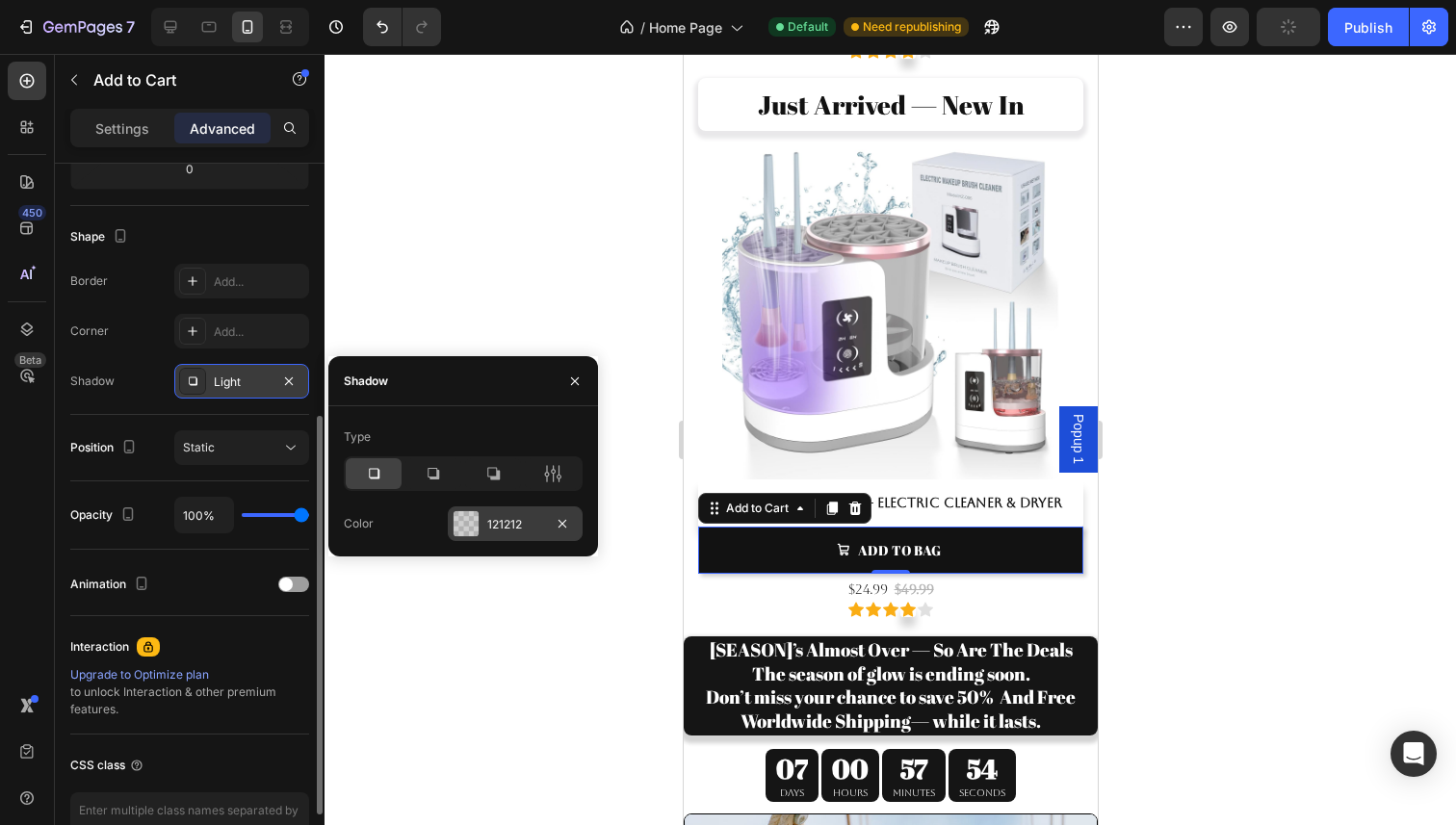 click on "121212" at bounding box center [515, 524] 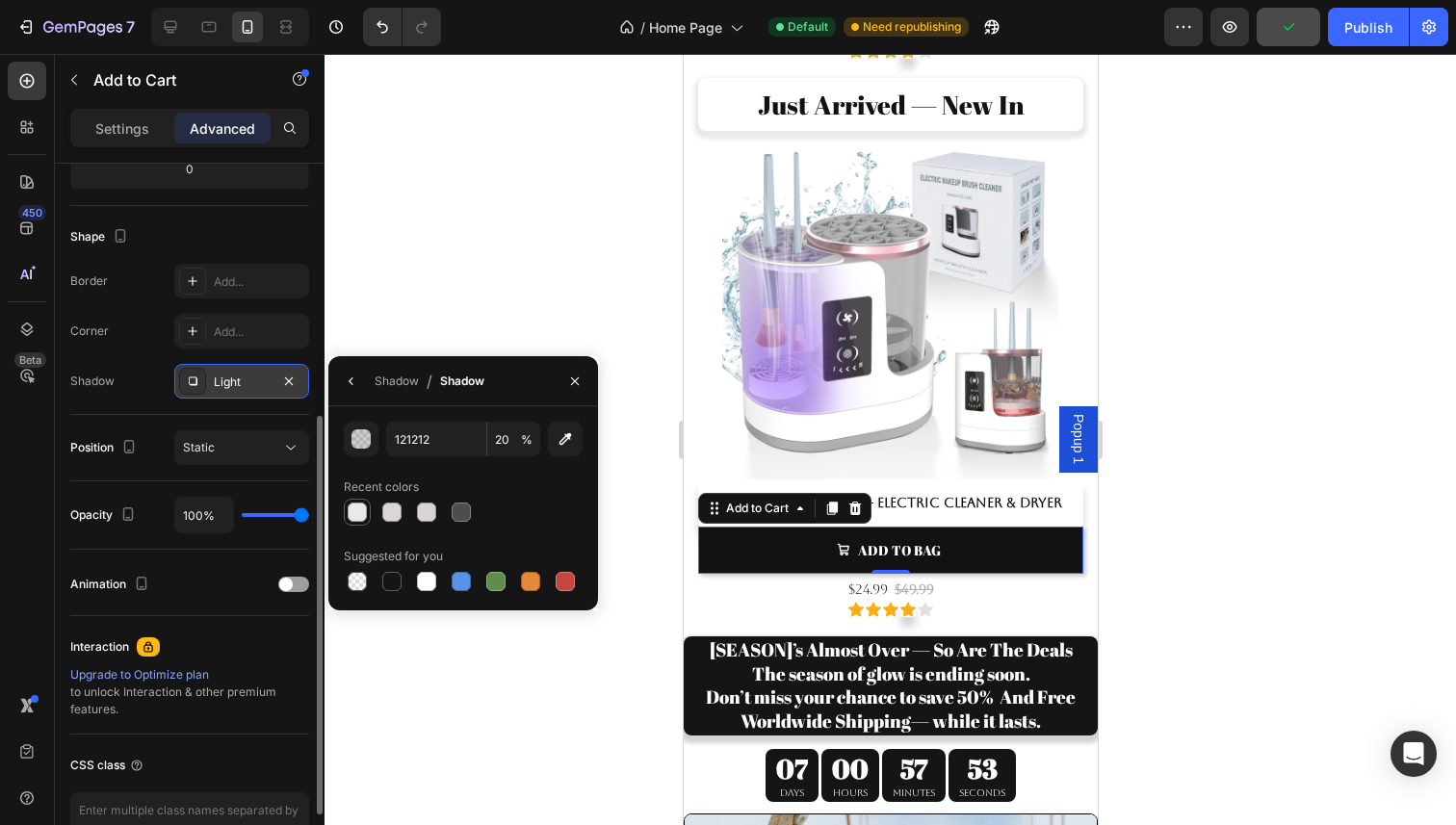 click at bounding box center (357, 512) 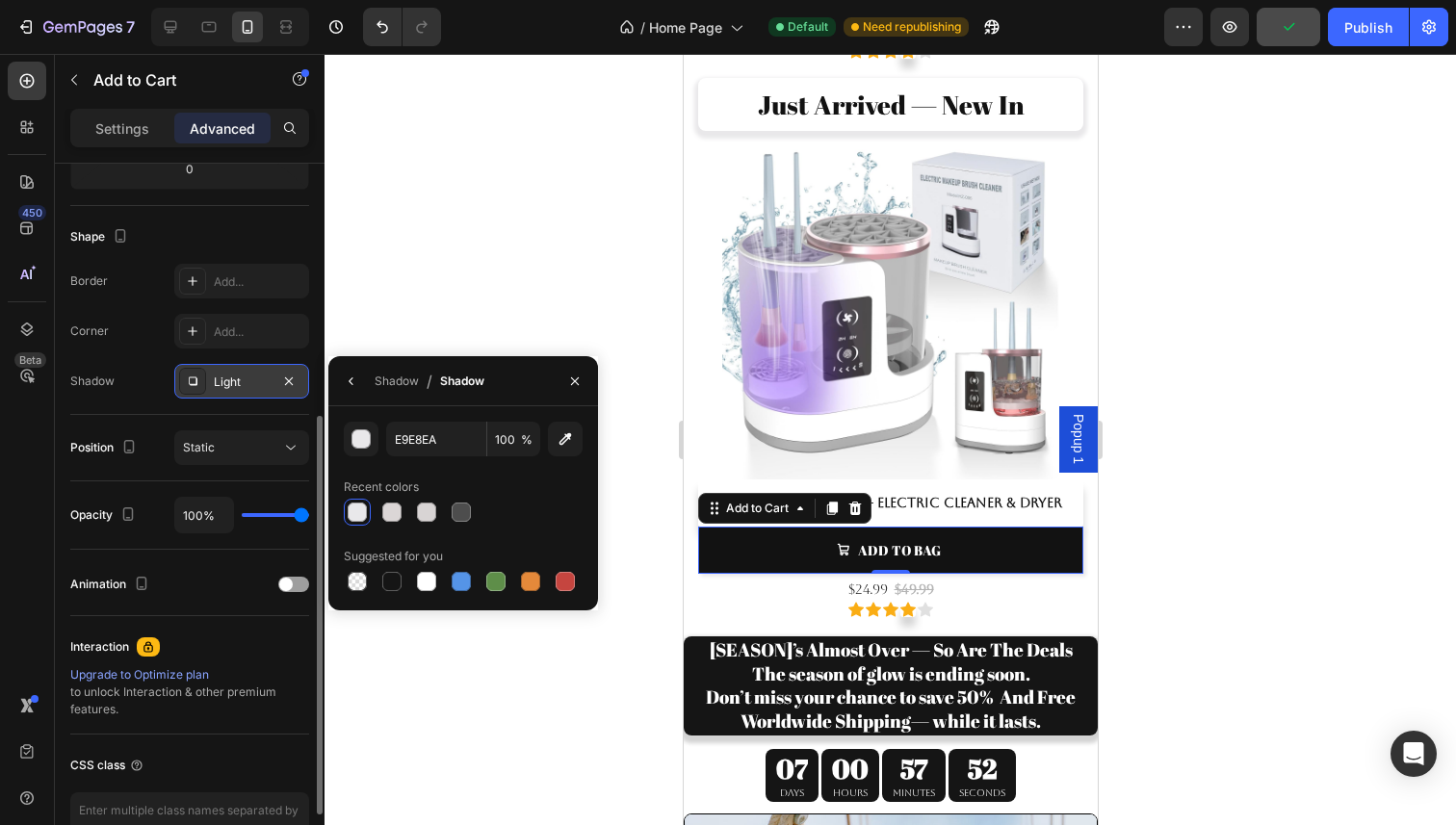 click 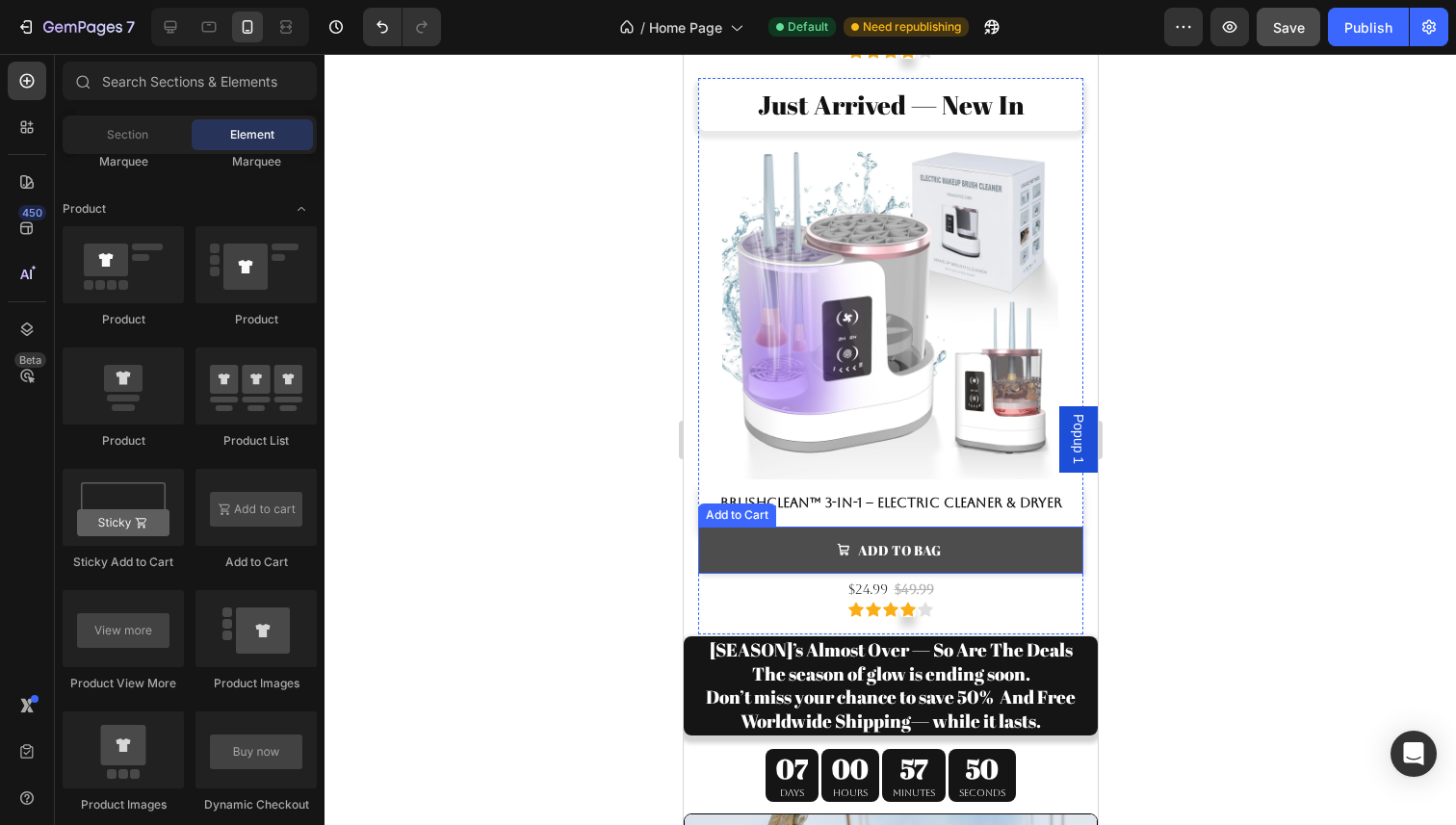 click on "Add to bag" at bounding box center [890, 550] 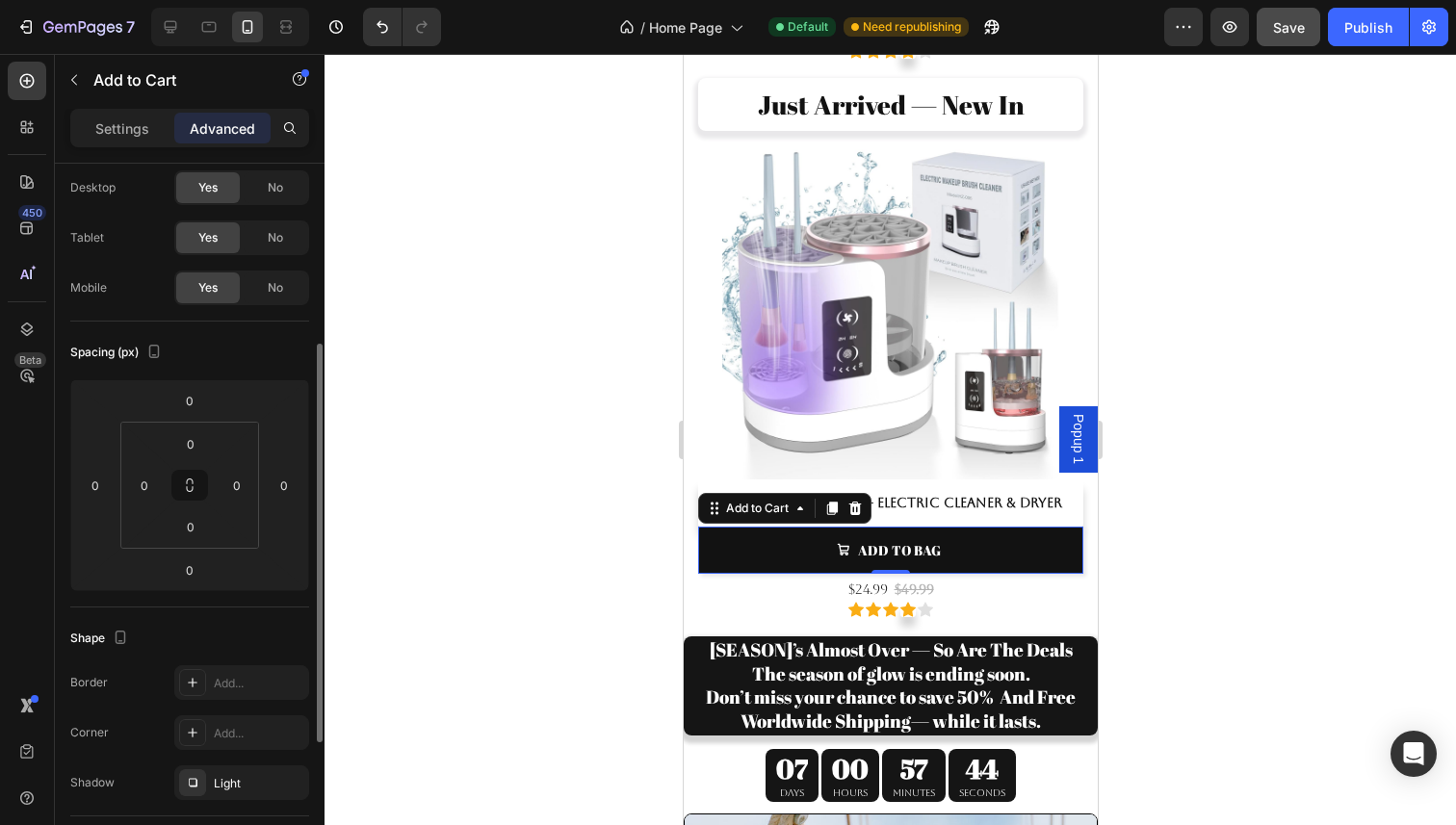 scroll, scrollTop: 0, scrollLeft: 0, axis: both 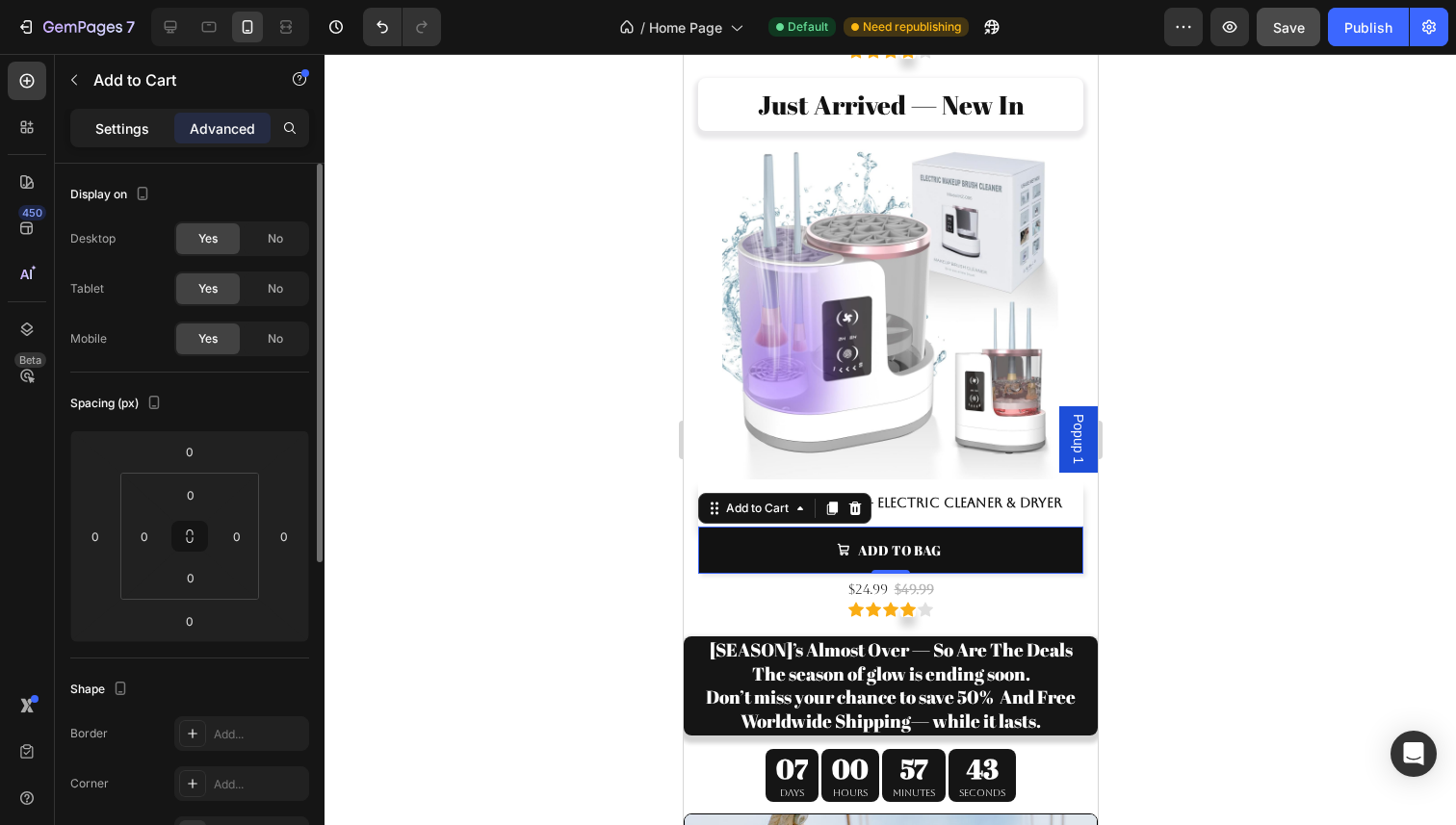 click on "Settings" at bounding box center [122, 128] 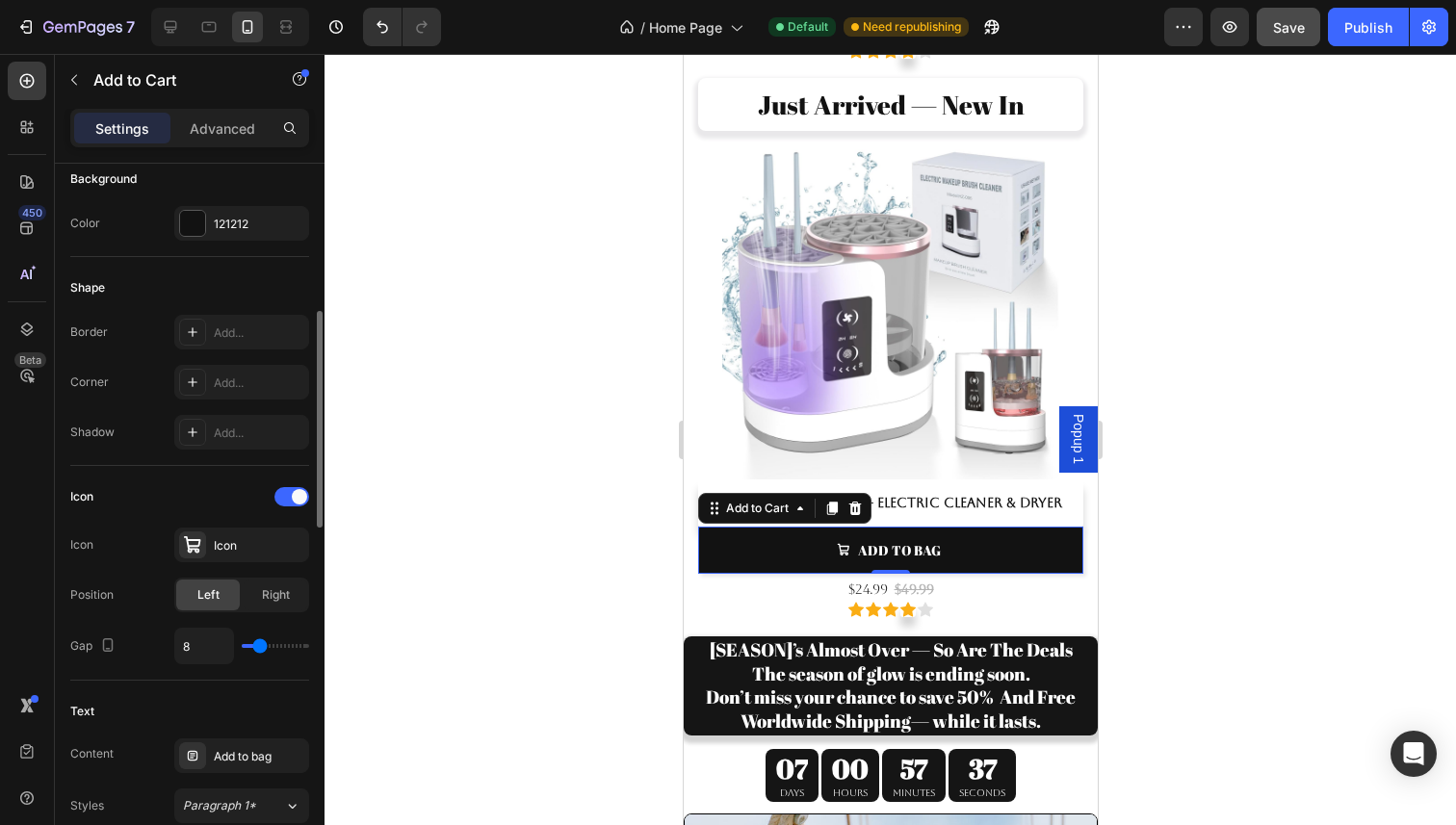 scroll, scrollTop: 482, scrollLeft: 0, axis: vertical 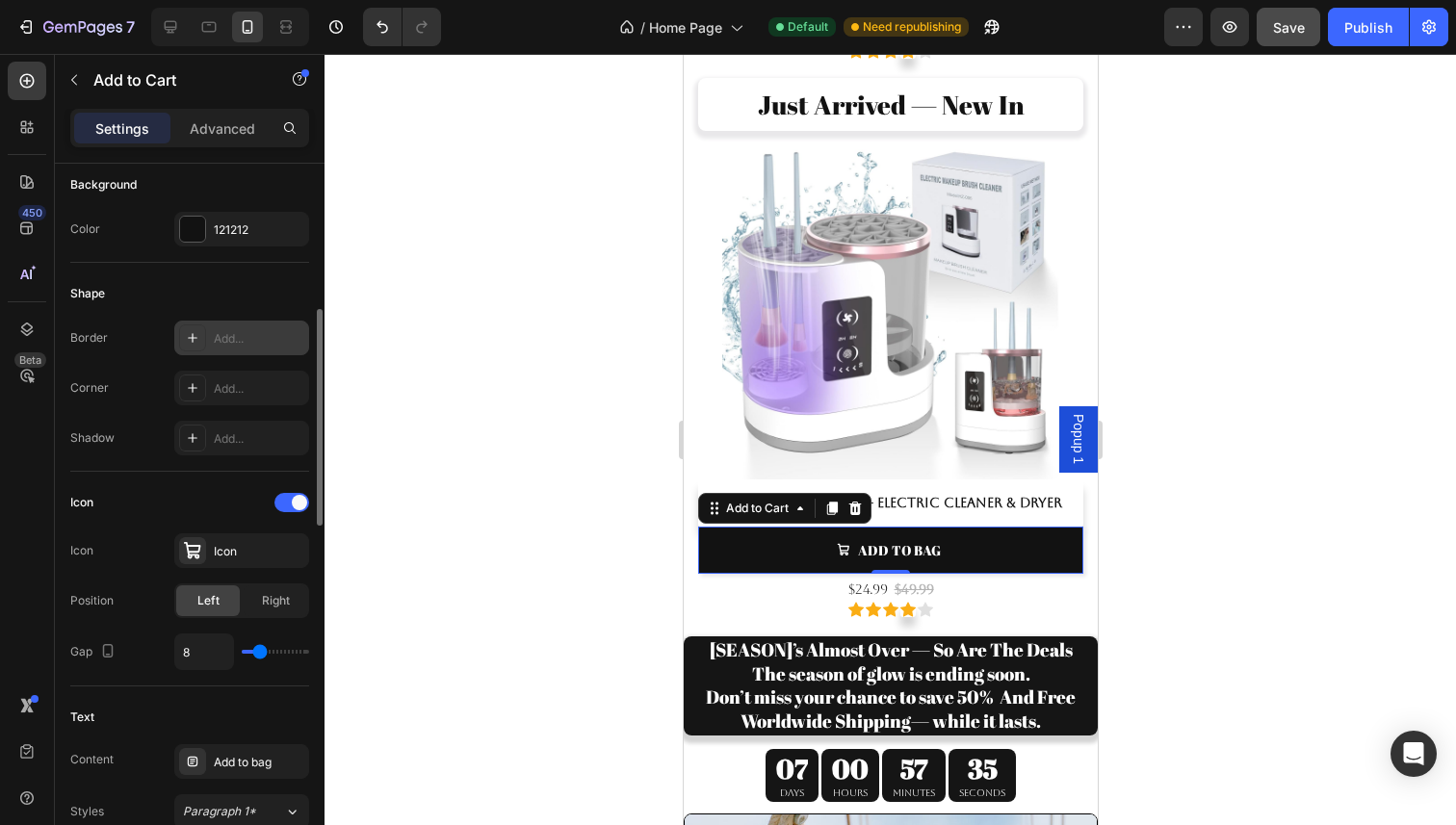 click 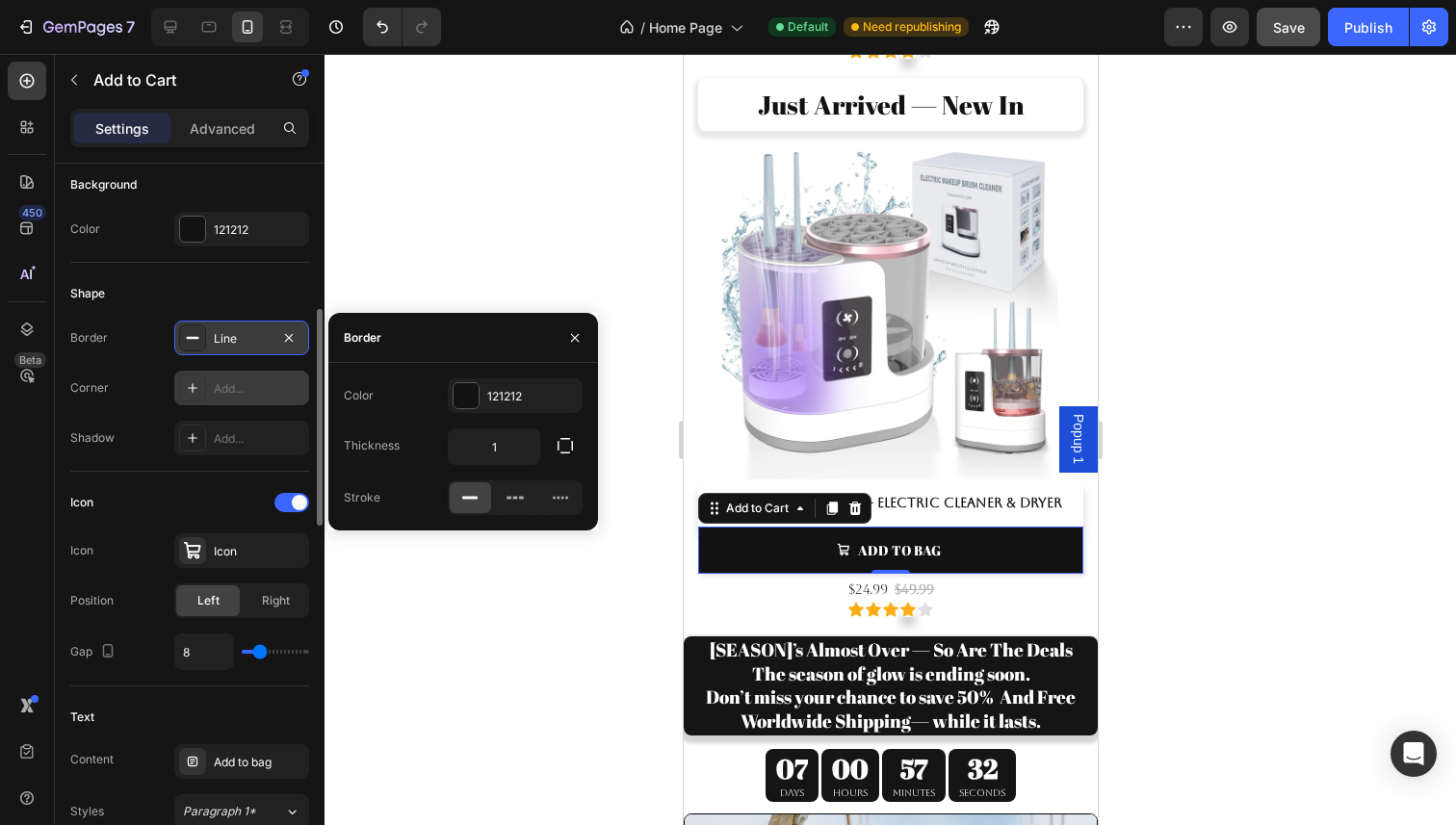 click 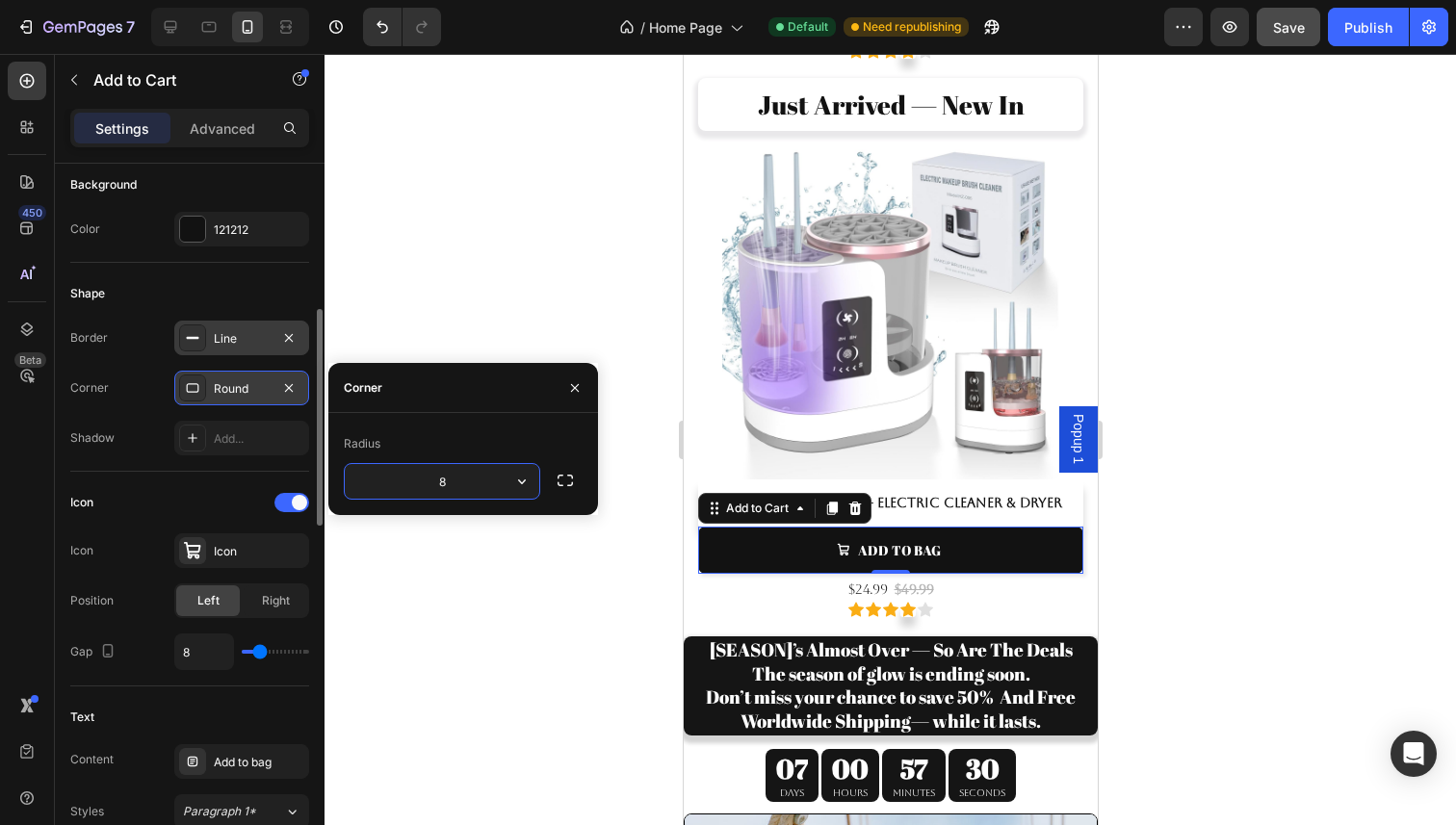click on "8" at bounding box center [442, 481] 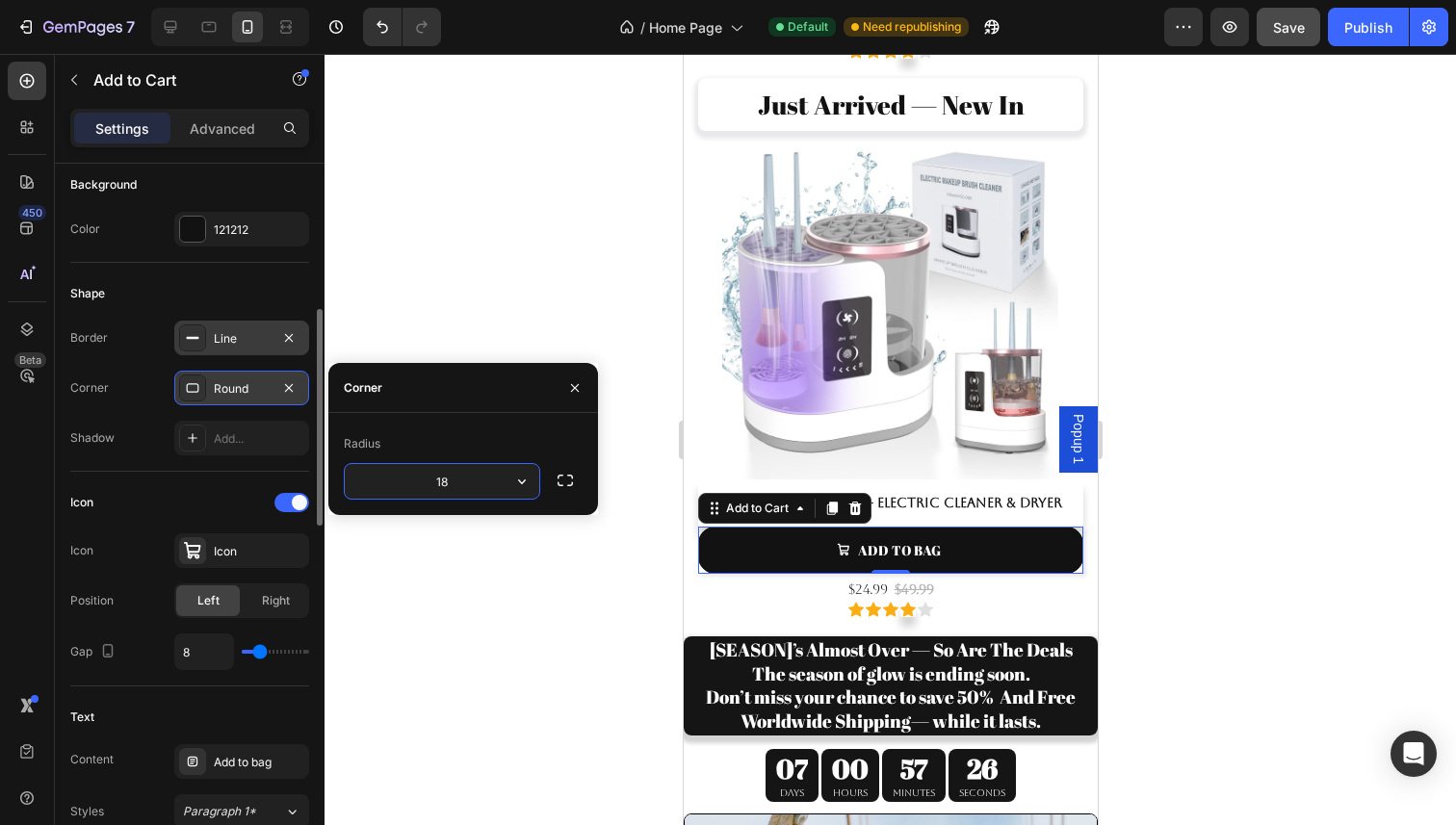 click on "18" at bounding box center [442, 481] 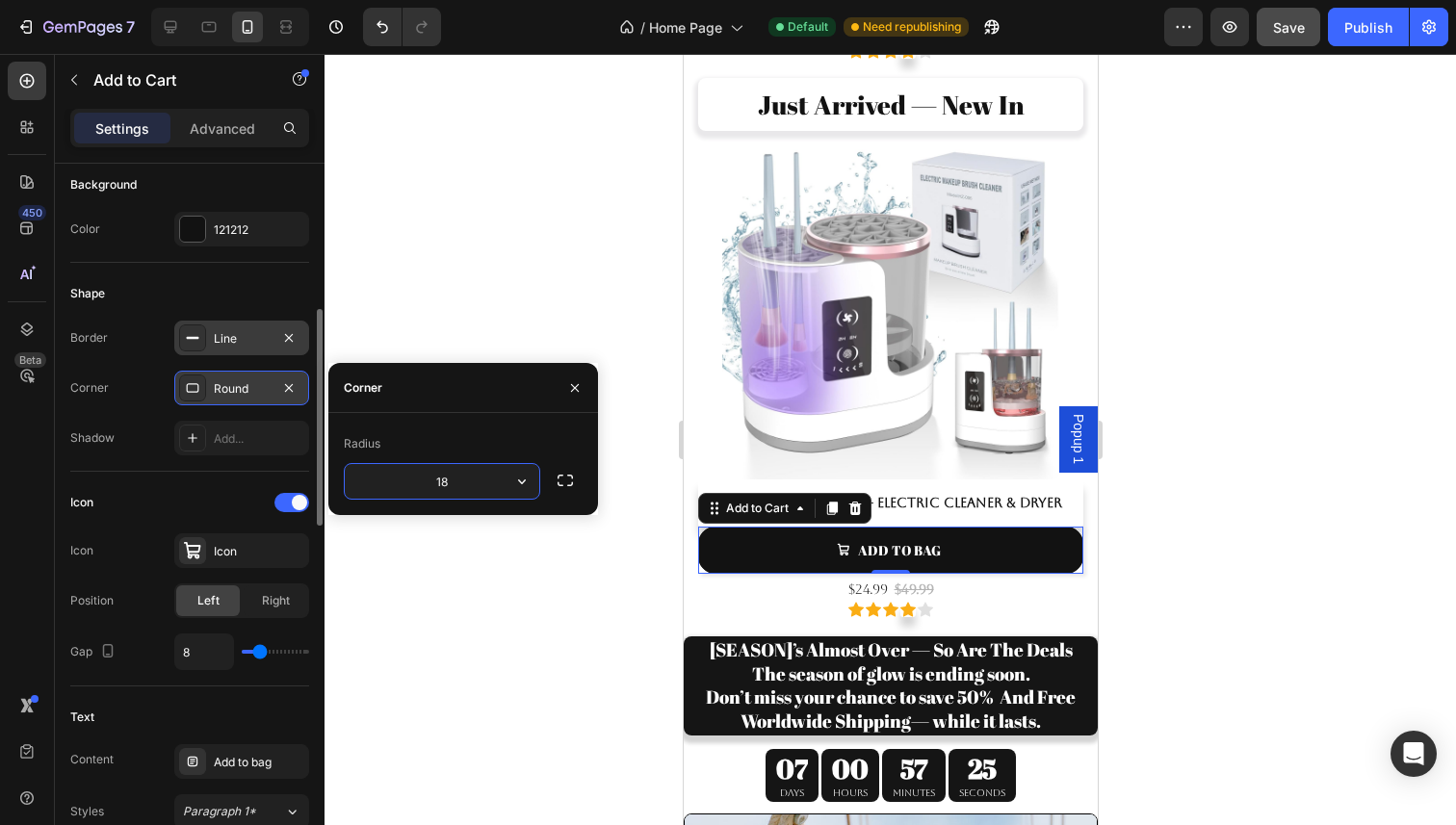 click on "18" at bounding box center [442, 481] 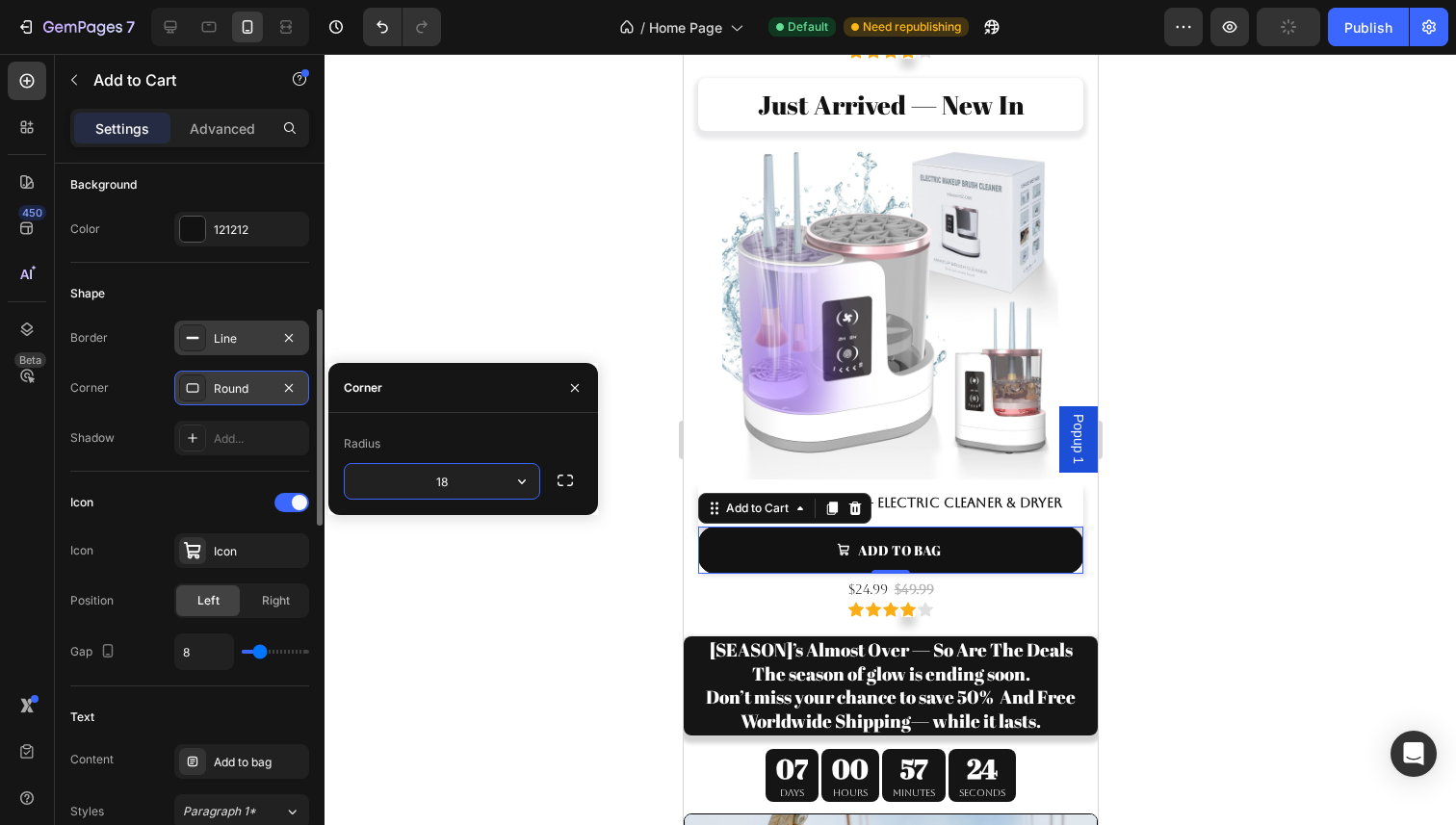 click on "18" at bounding box center [442, 481] 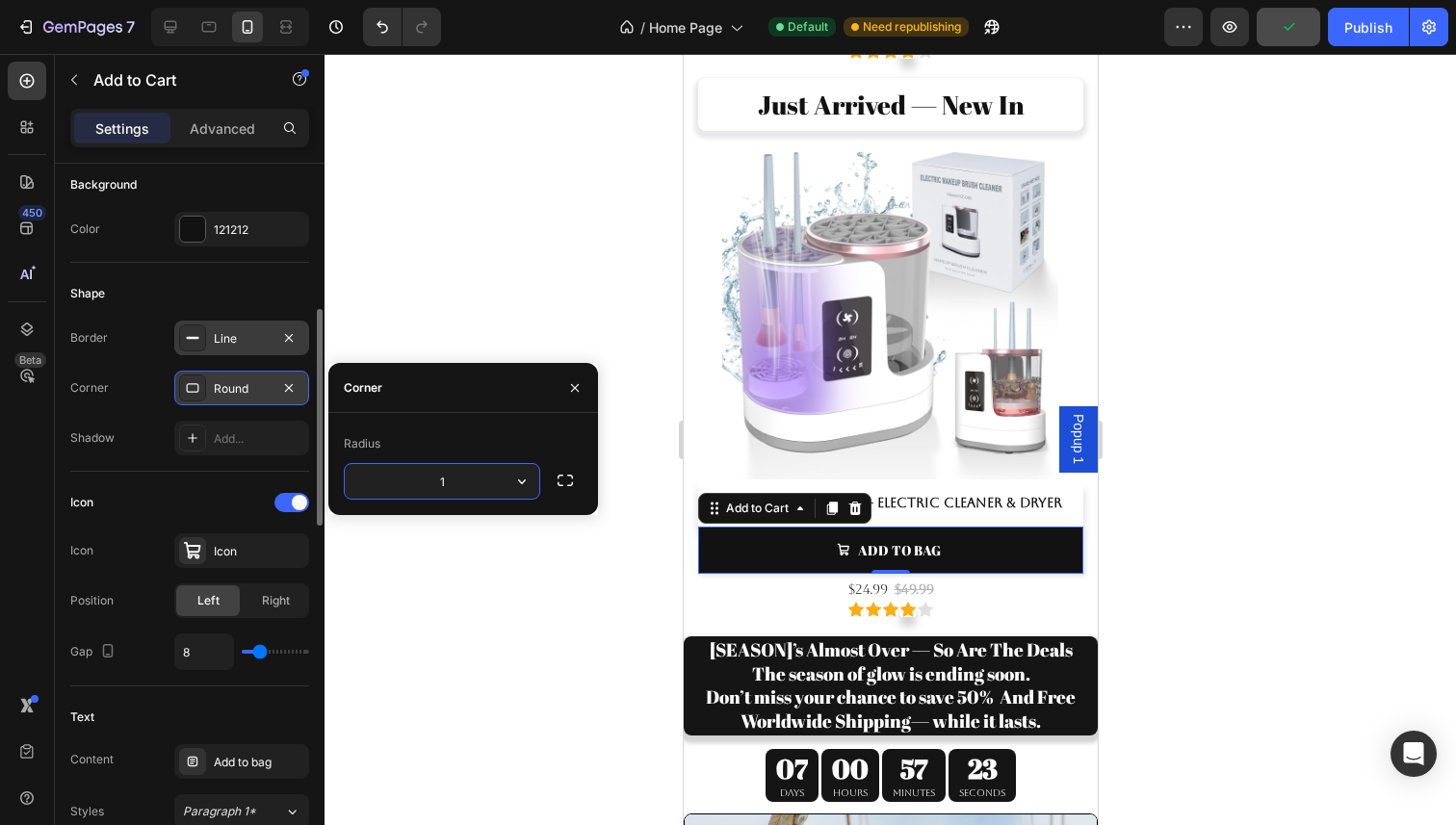 type on "13" 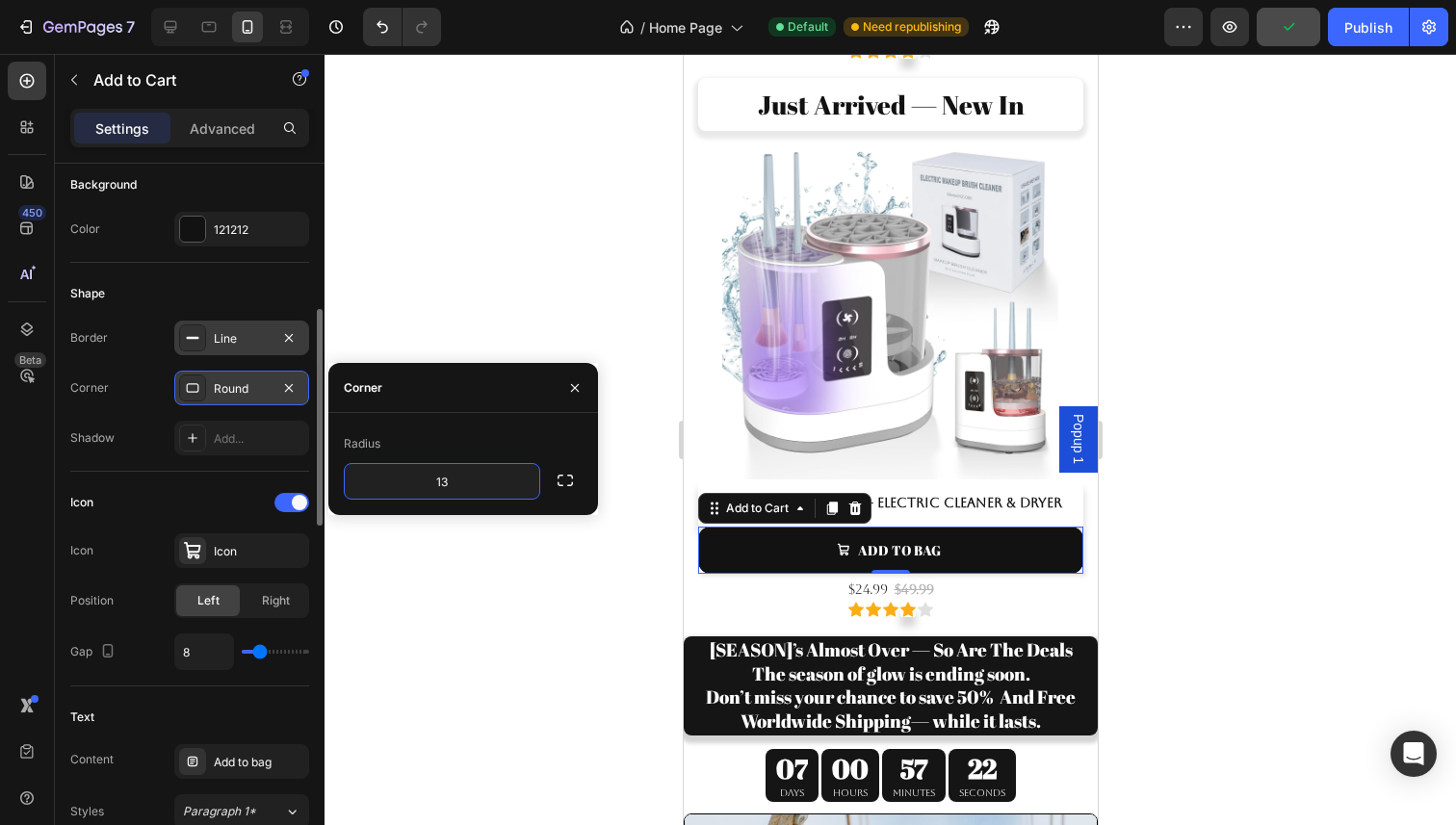 click 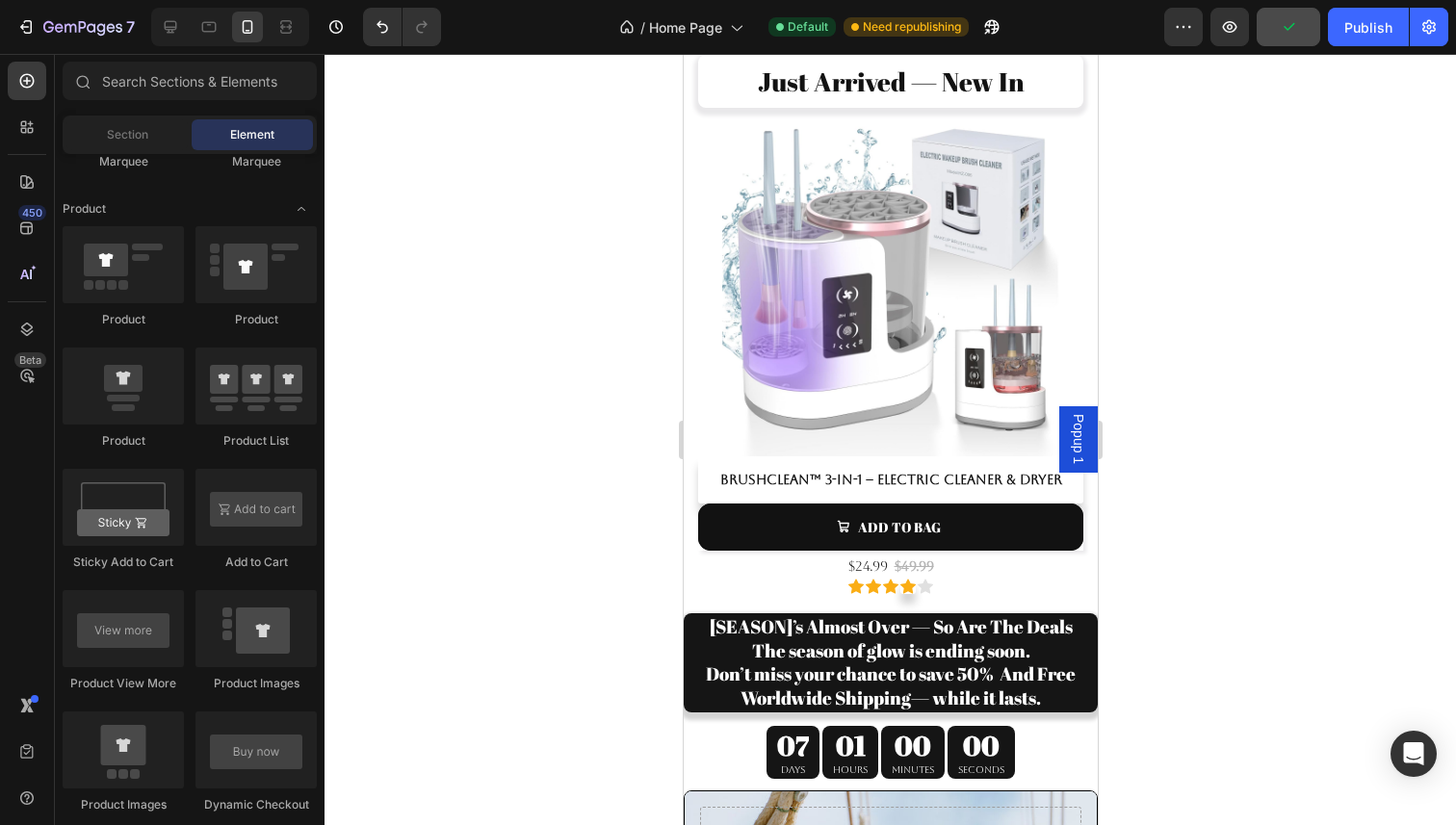 scroll, scrollTop: 4207, scrollLeft: 0, axis: vertical 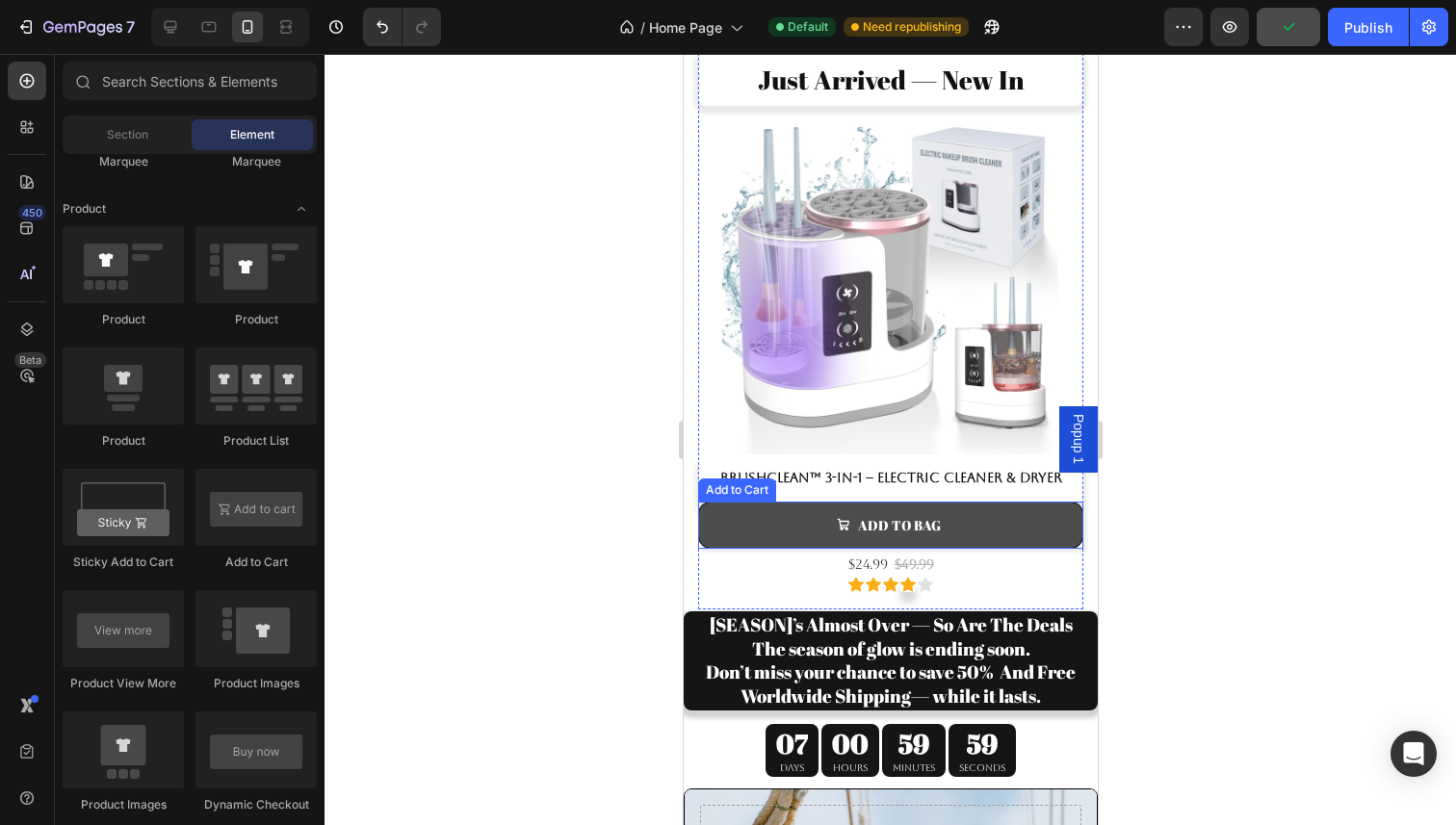 click on "Add to bag" at bounding box center (890, 525) 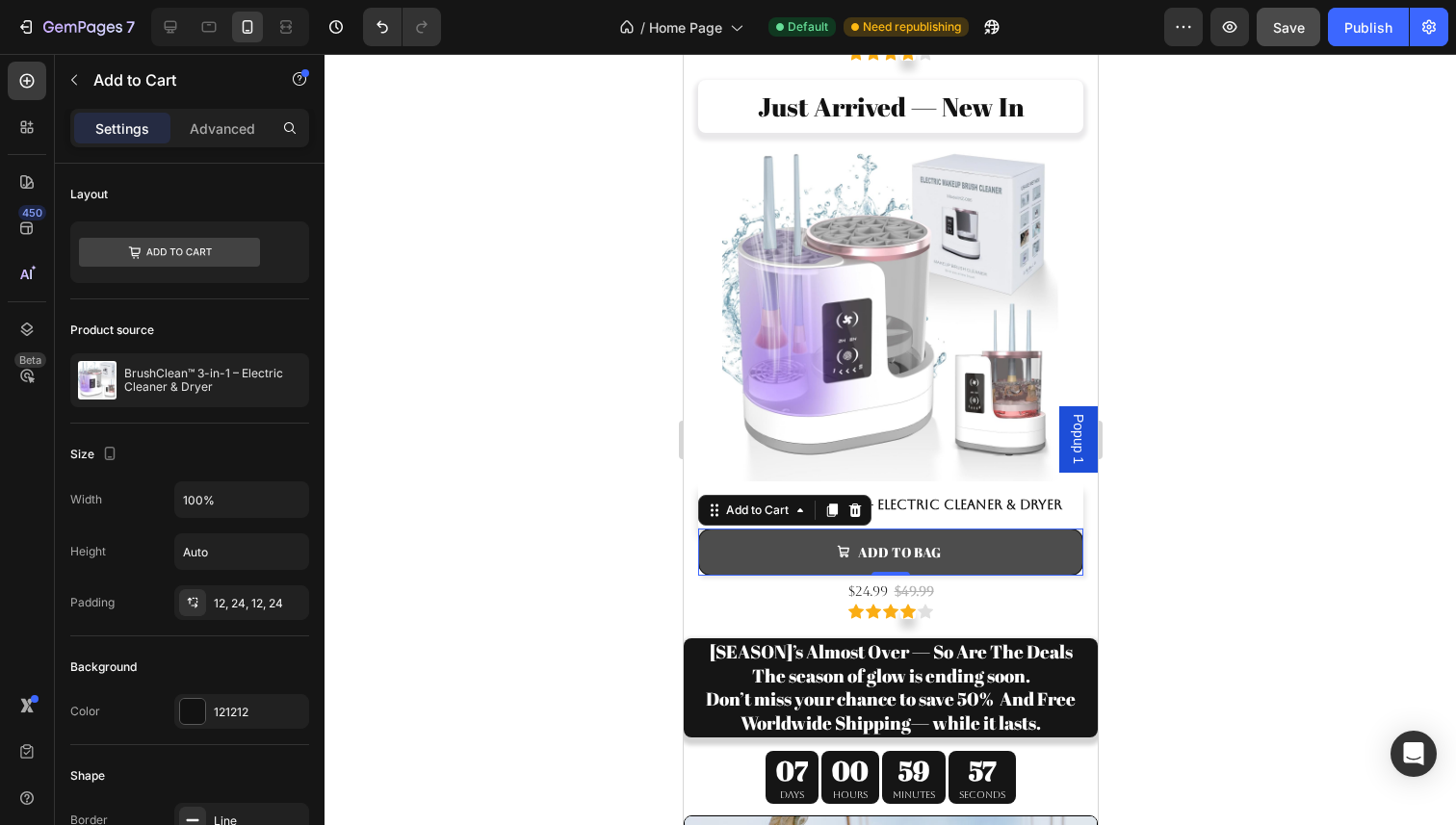scroll, scrollTop: 4183, scrollLeft: 0, axis: vertical 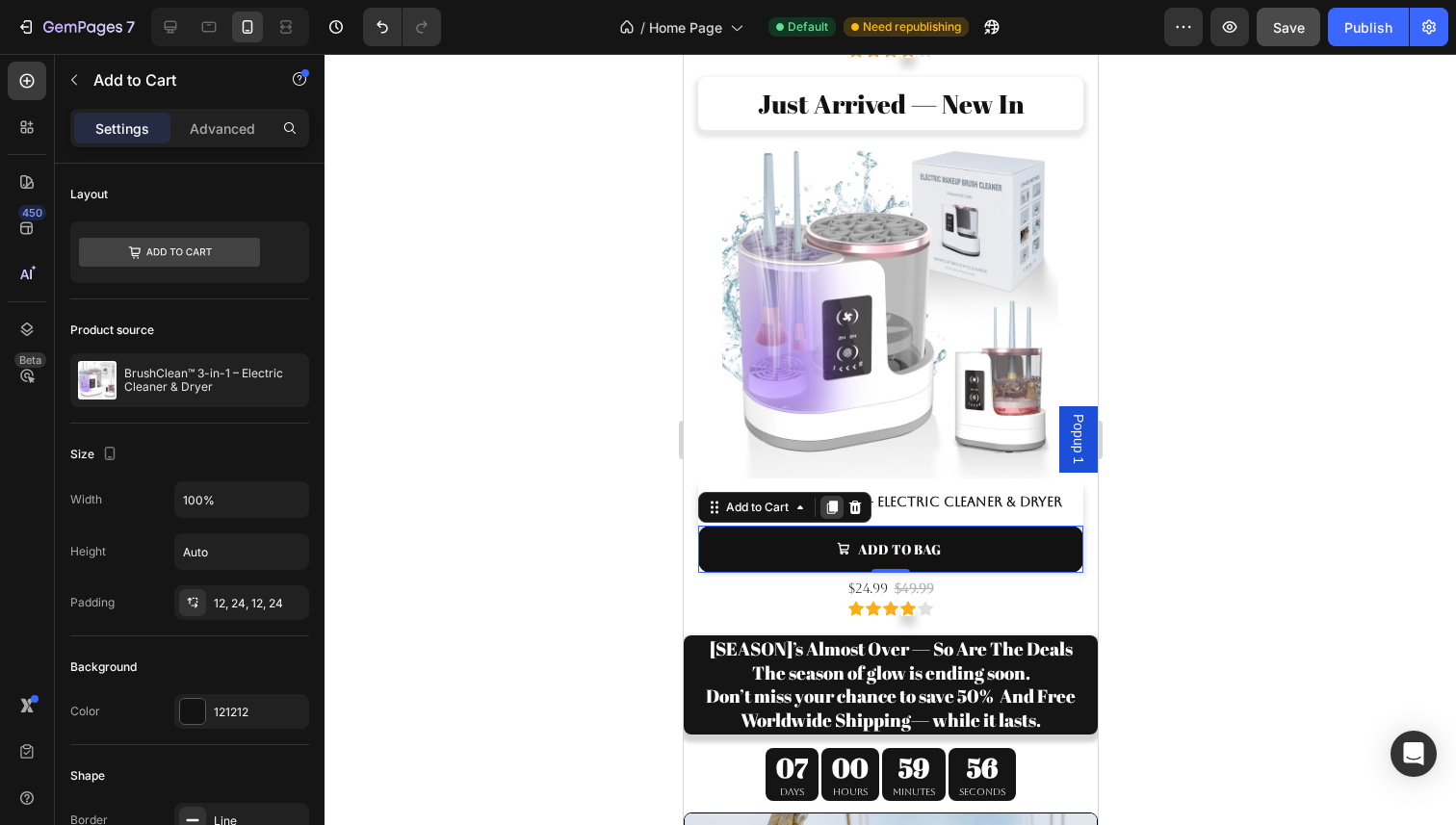 click 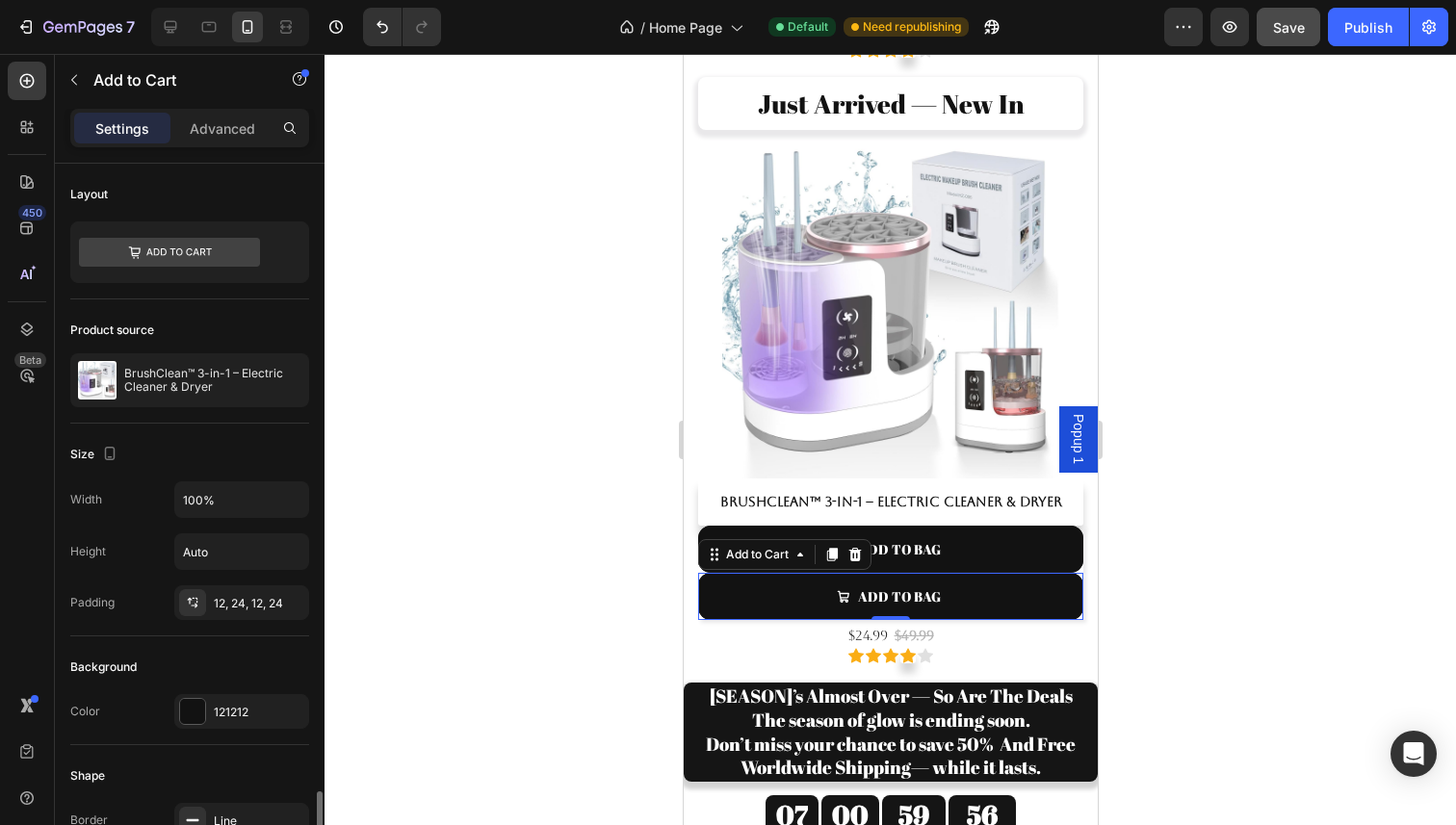 scroll, scrollTop: 482, scrollLeft: 0, axis: vertical 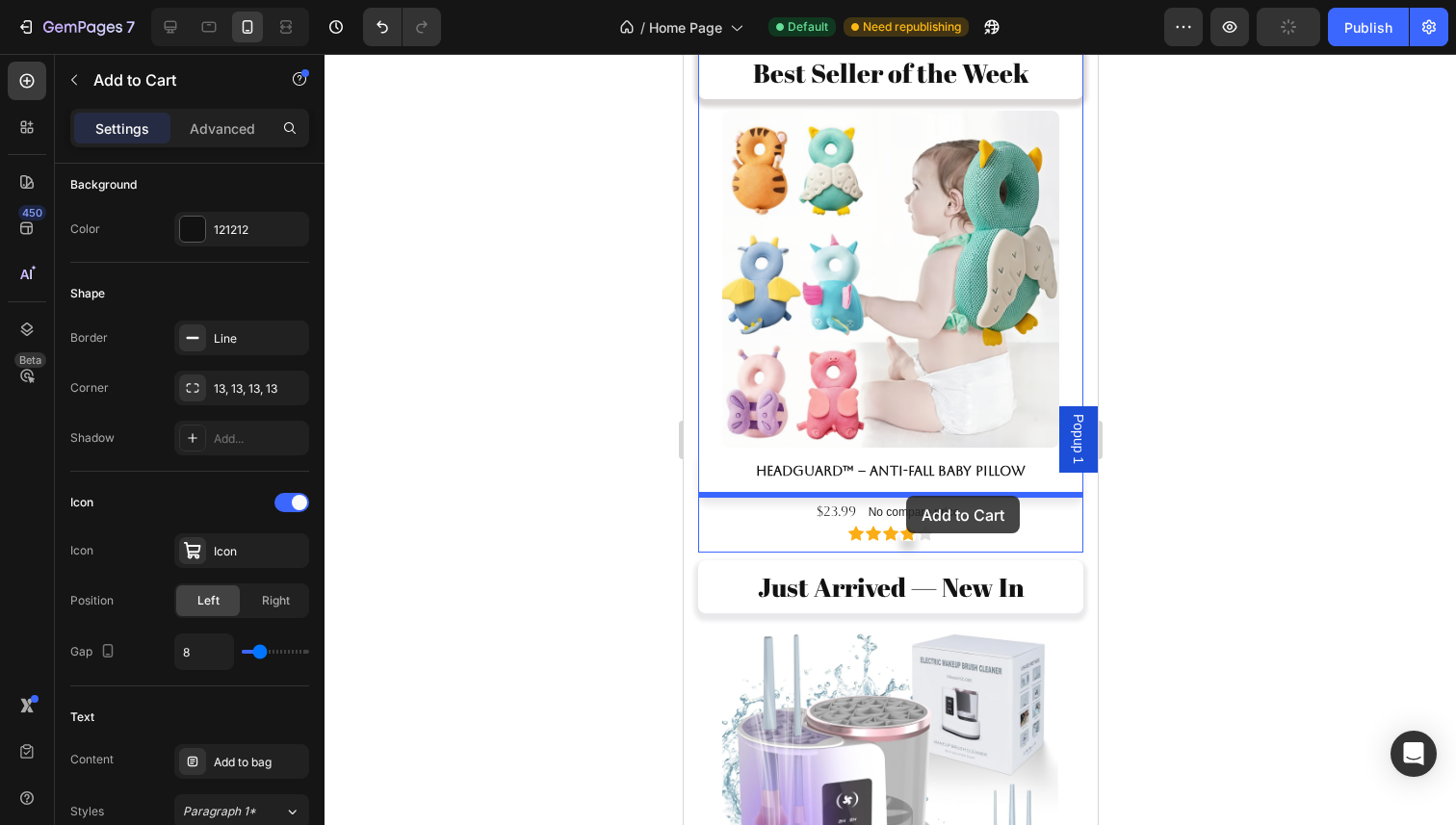drag, startPoint x: 1034, startPoint y: 606, endPoint x: 905, endPoint y: 496, distance: 169.53171 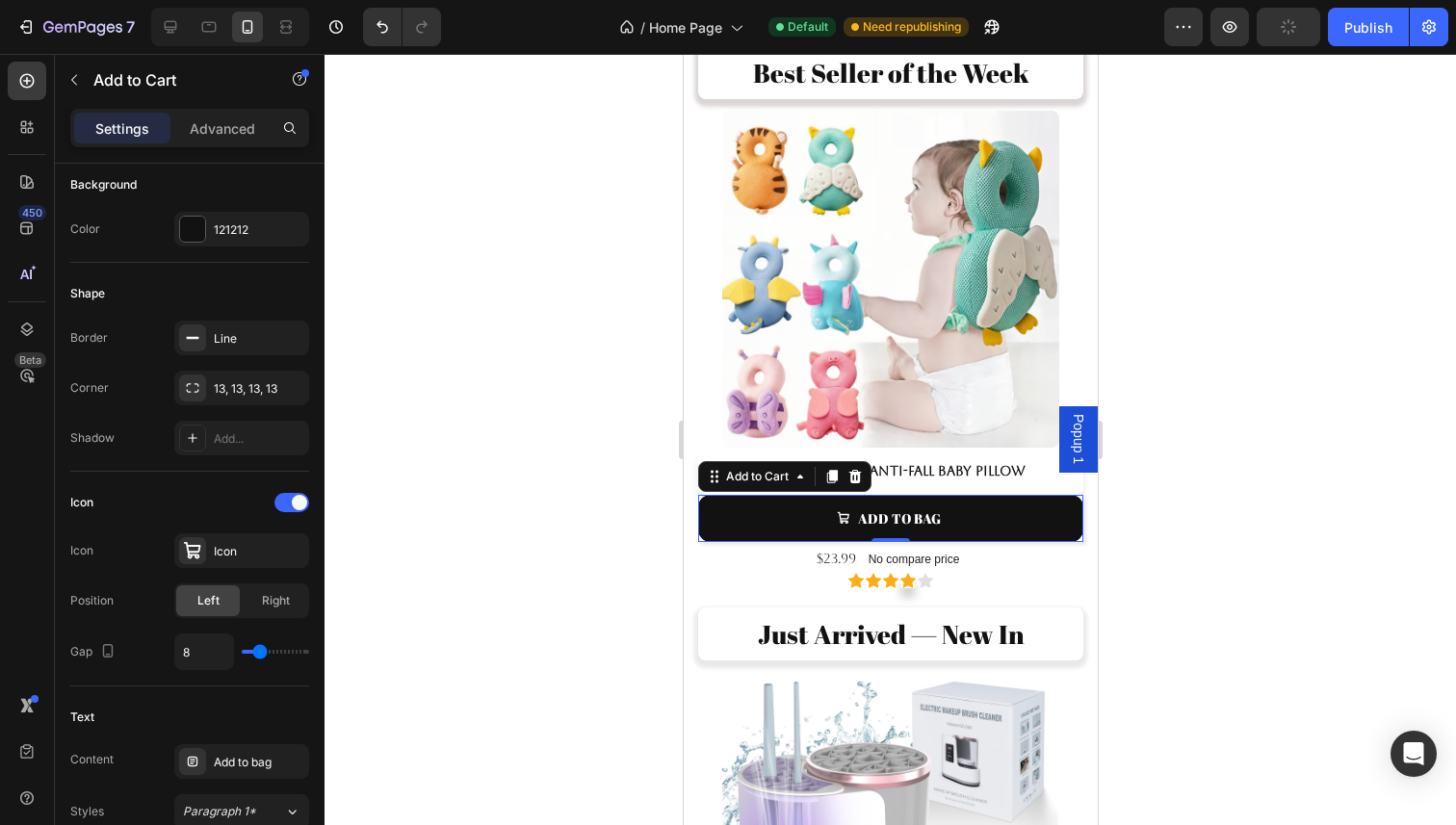 click 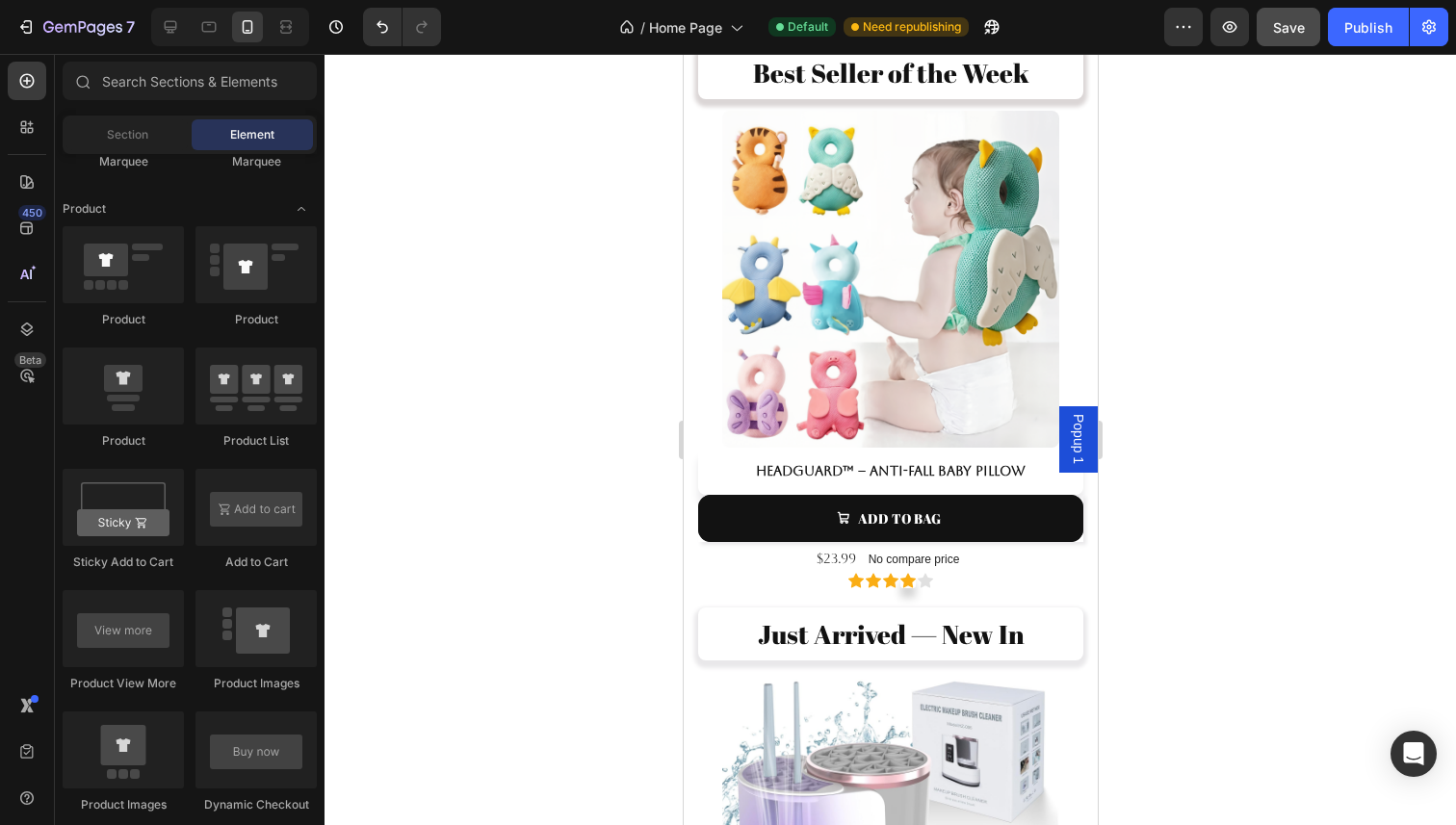 click 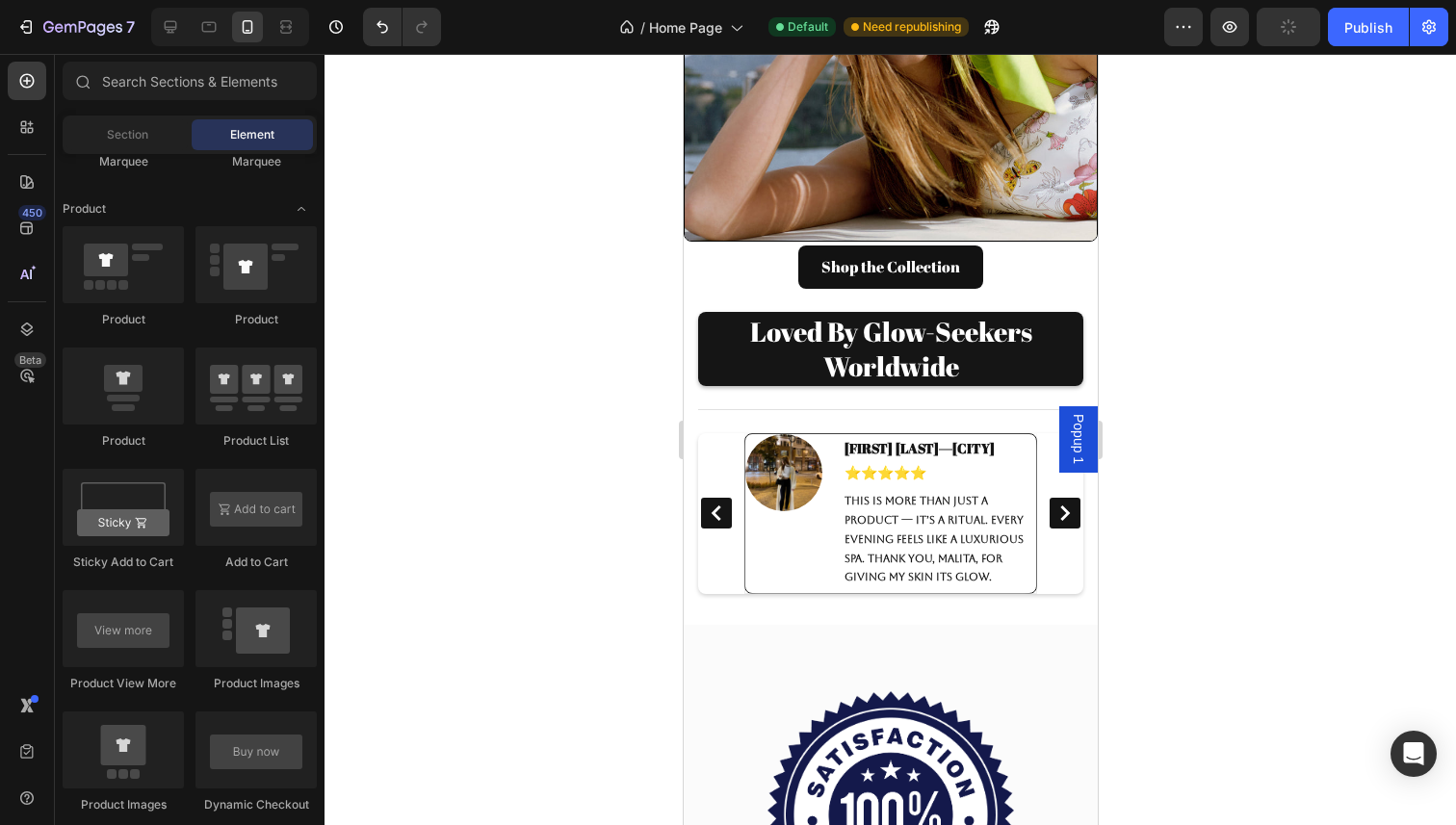 scroll, scrollTop: 5294, scrollLeft: 0, axis: vertical 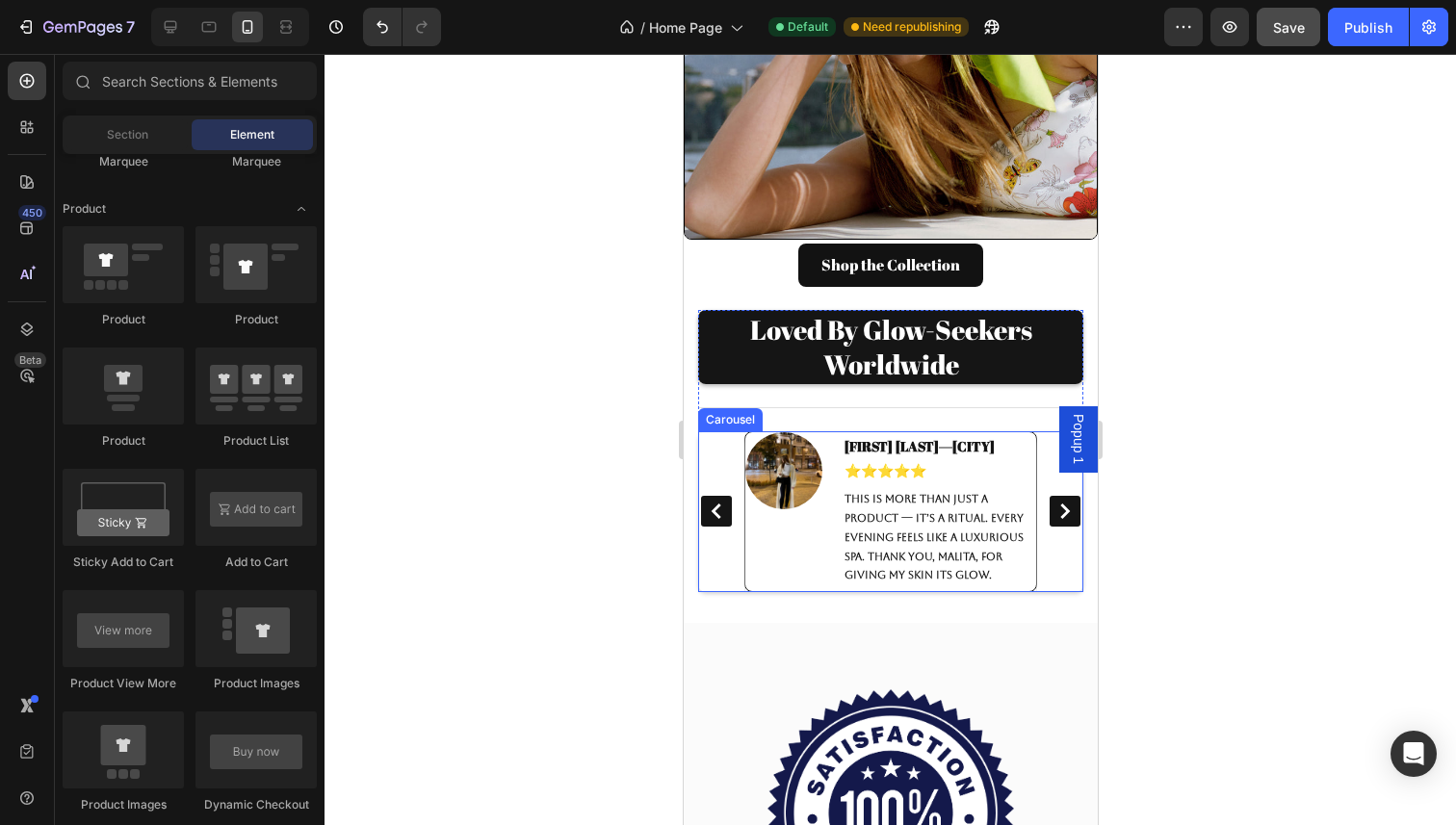 click at bounding box center [1064, 511] 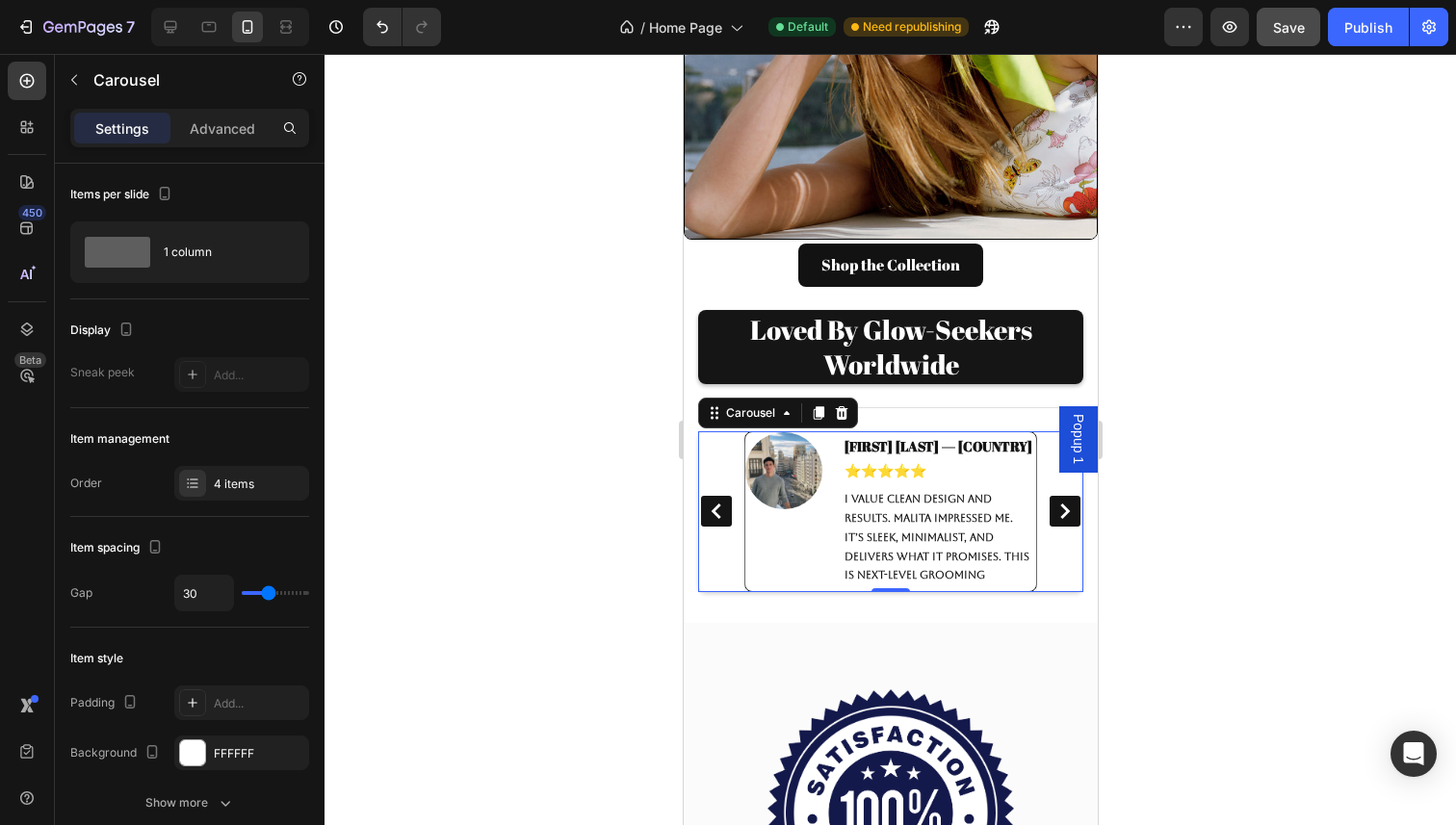 click at bounding box center (1064, 511) 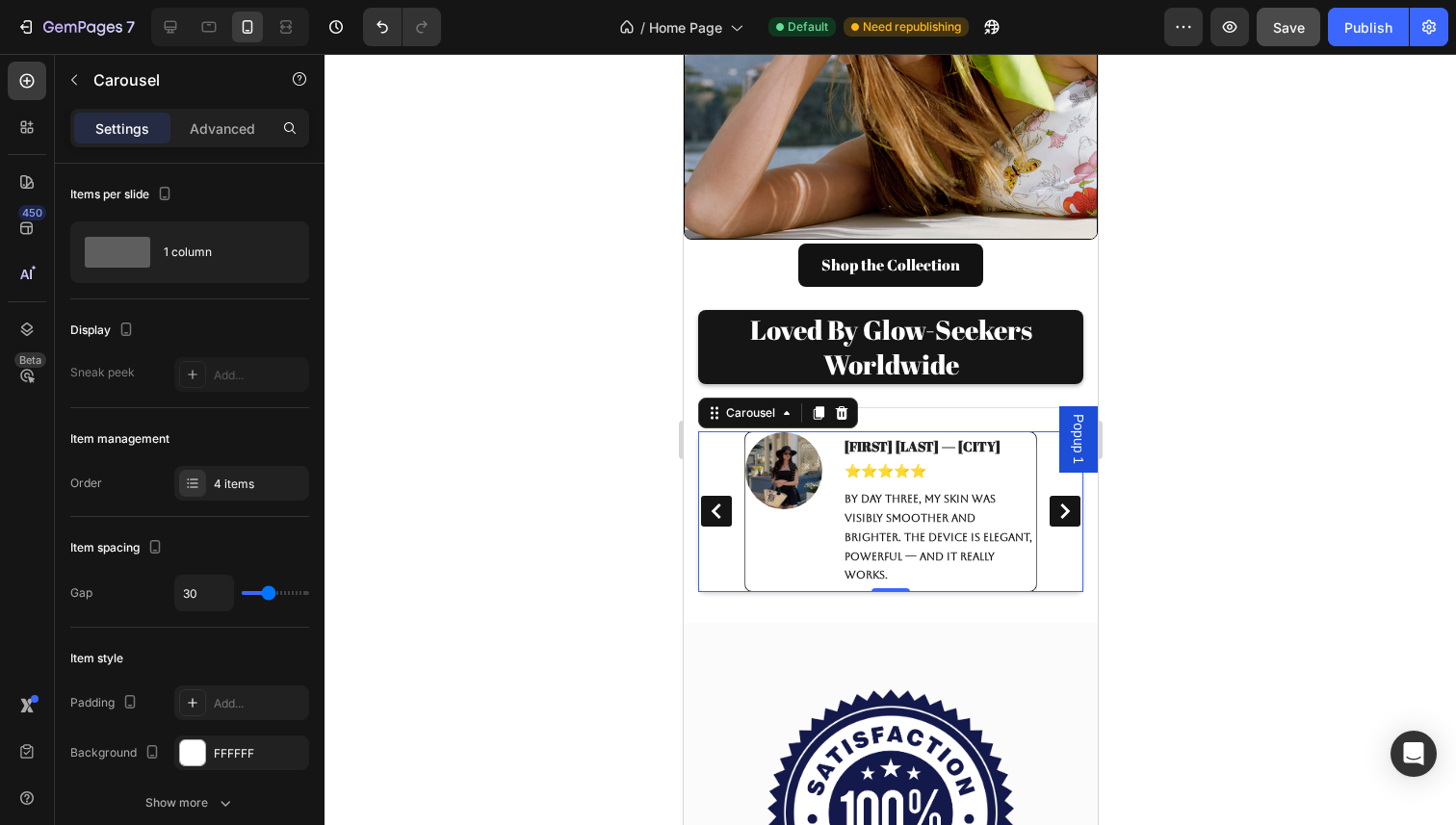 click at bounding box center (1064, 511) 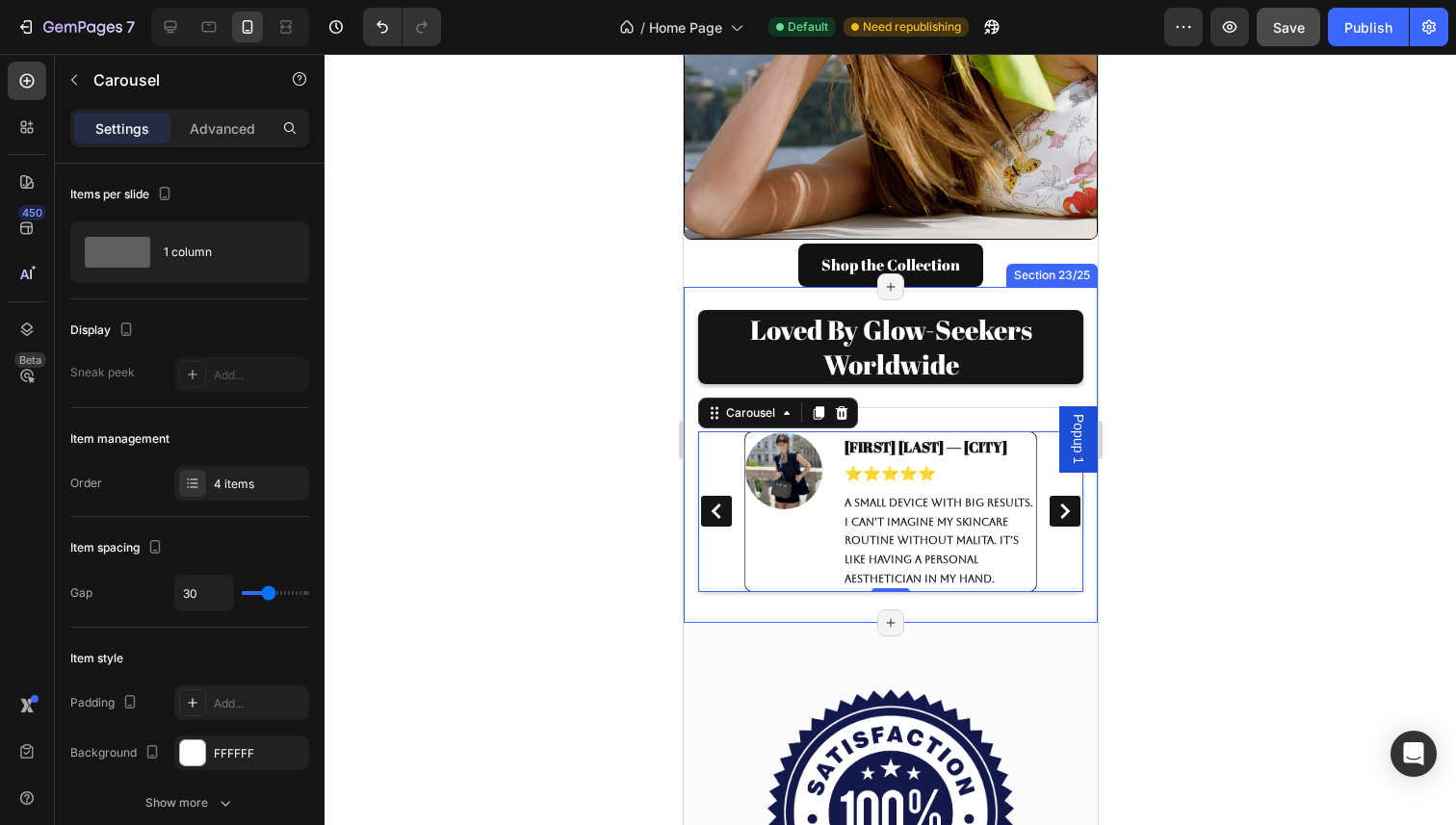 click 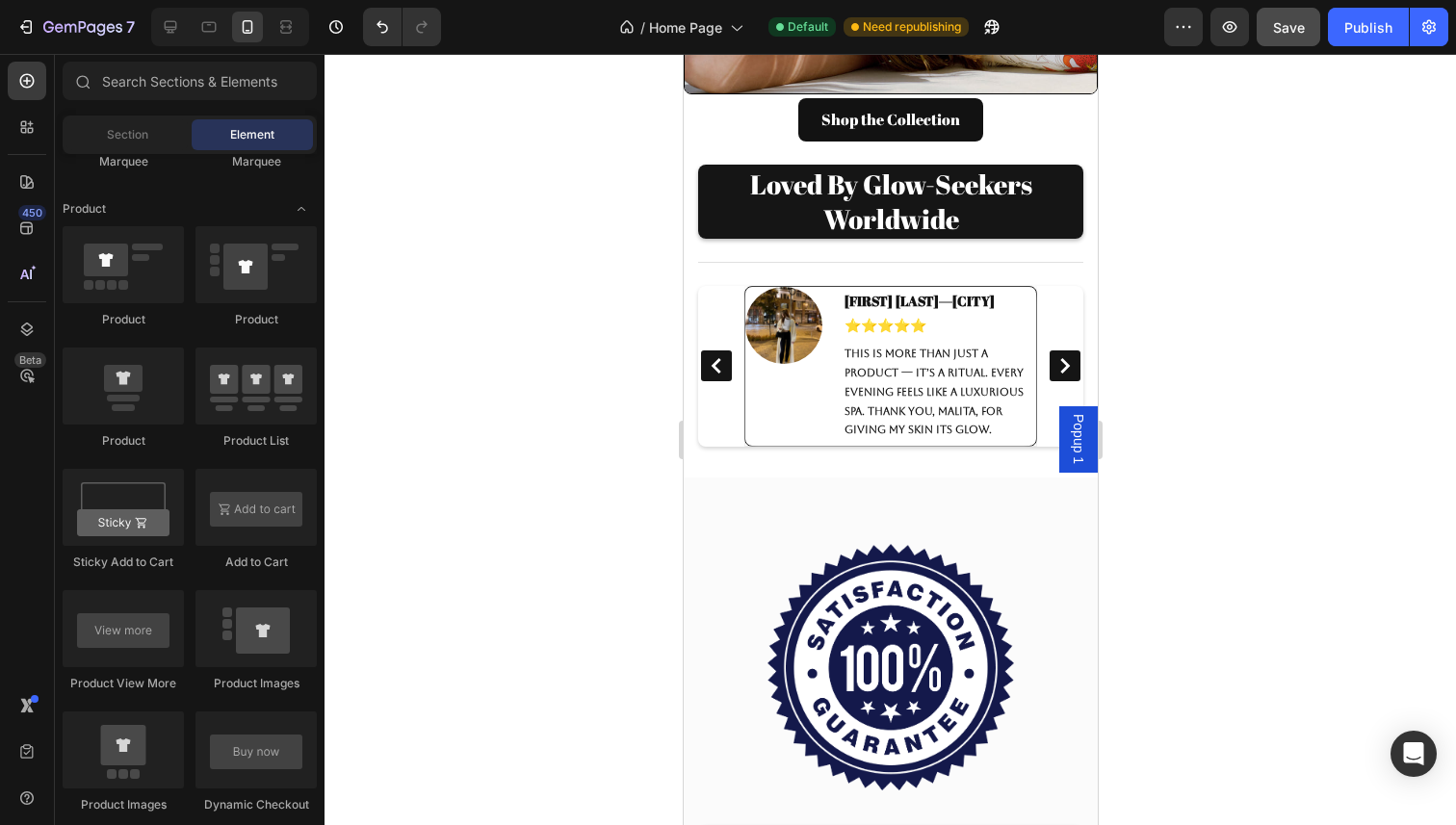 scroll, scrollTop: 5449, scrollLeft: 0, axis: vertical 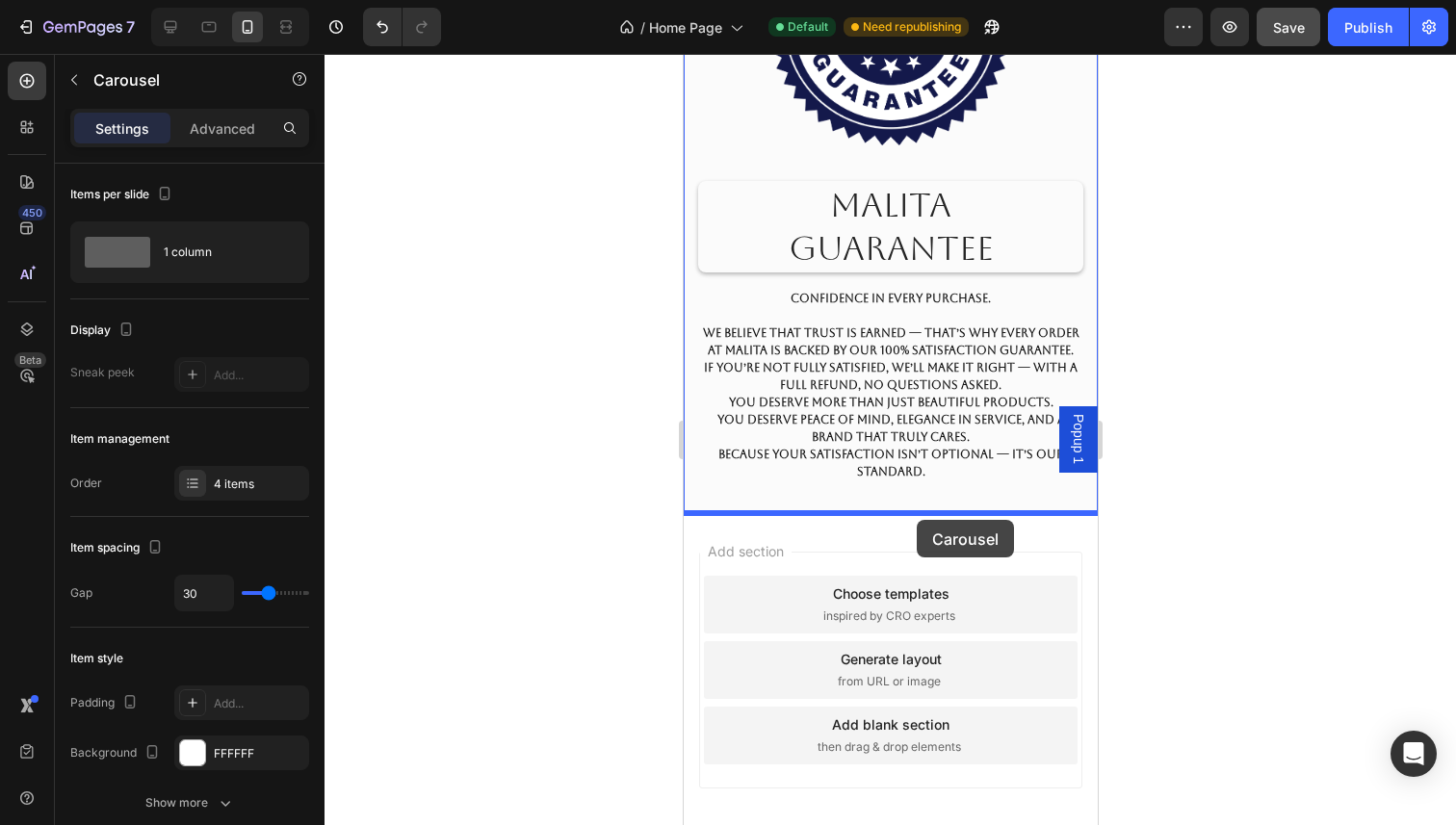 drag, startPoint x: 1069, startPoint y: 309, endPoint x: 916, endPoint y: 520, distance: 260.6338 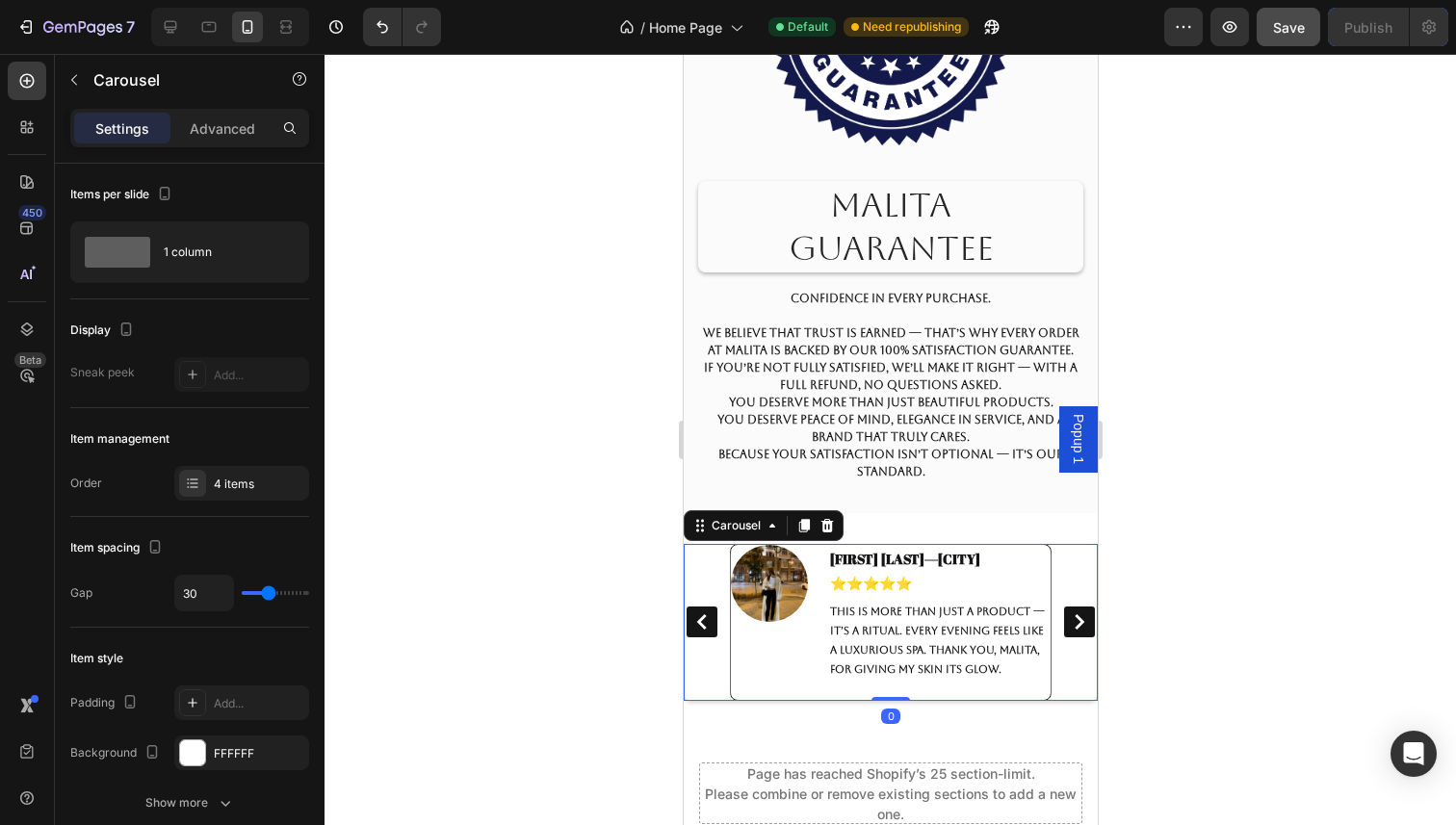 click 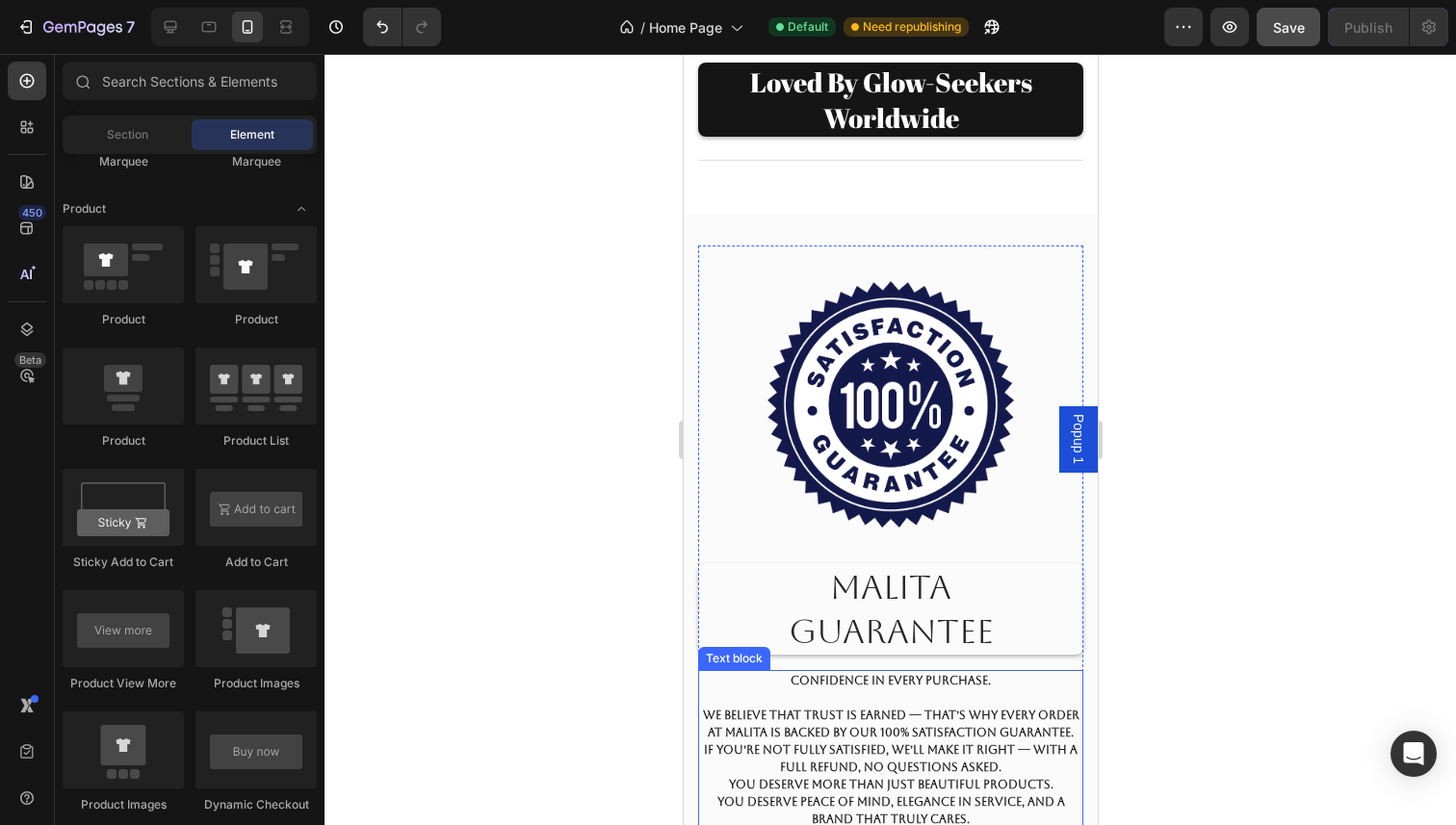 scroll, scrollTop: 5058, scrollLeft: 0, axis: vertical 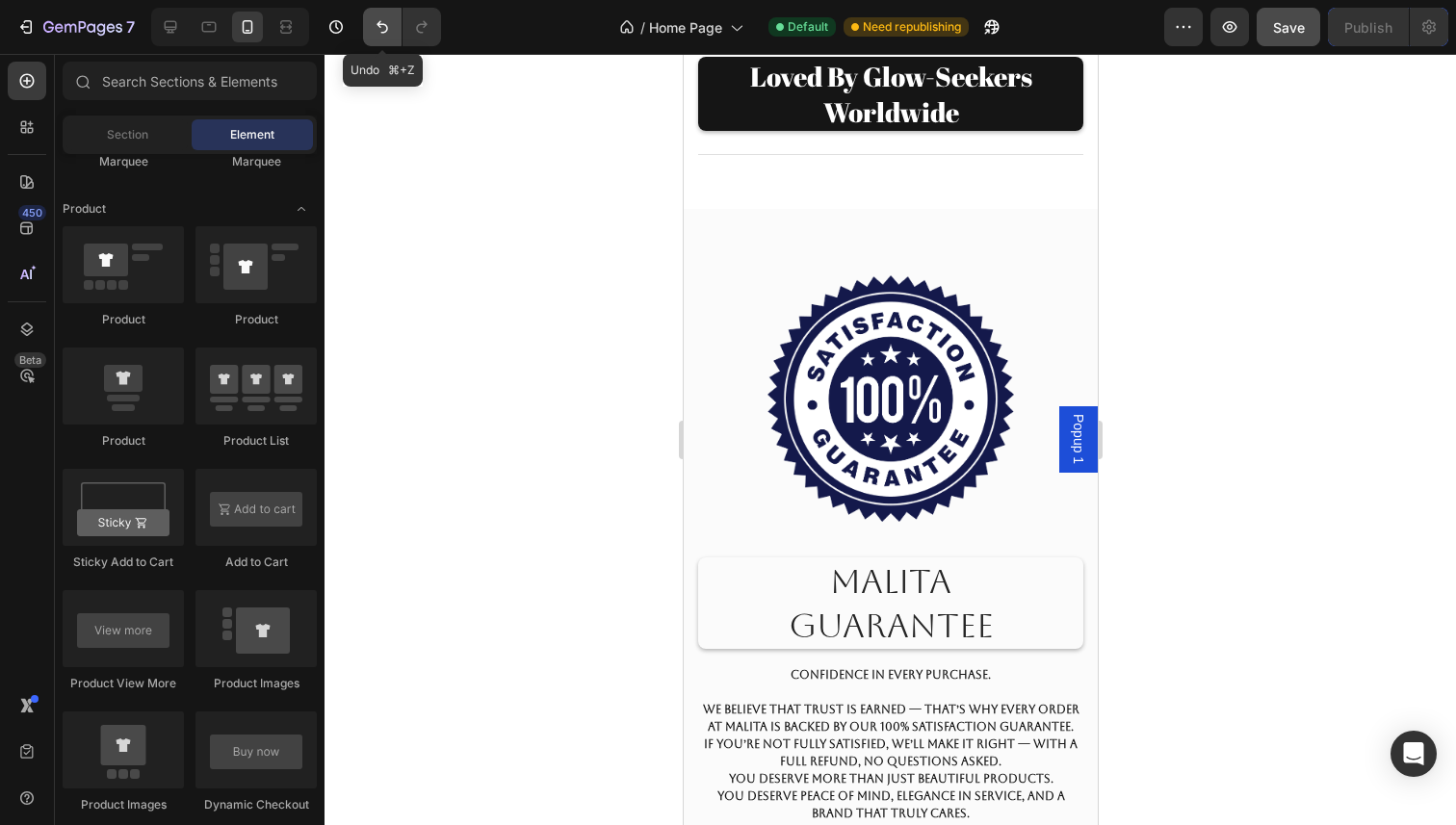 click 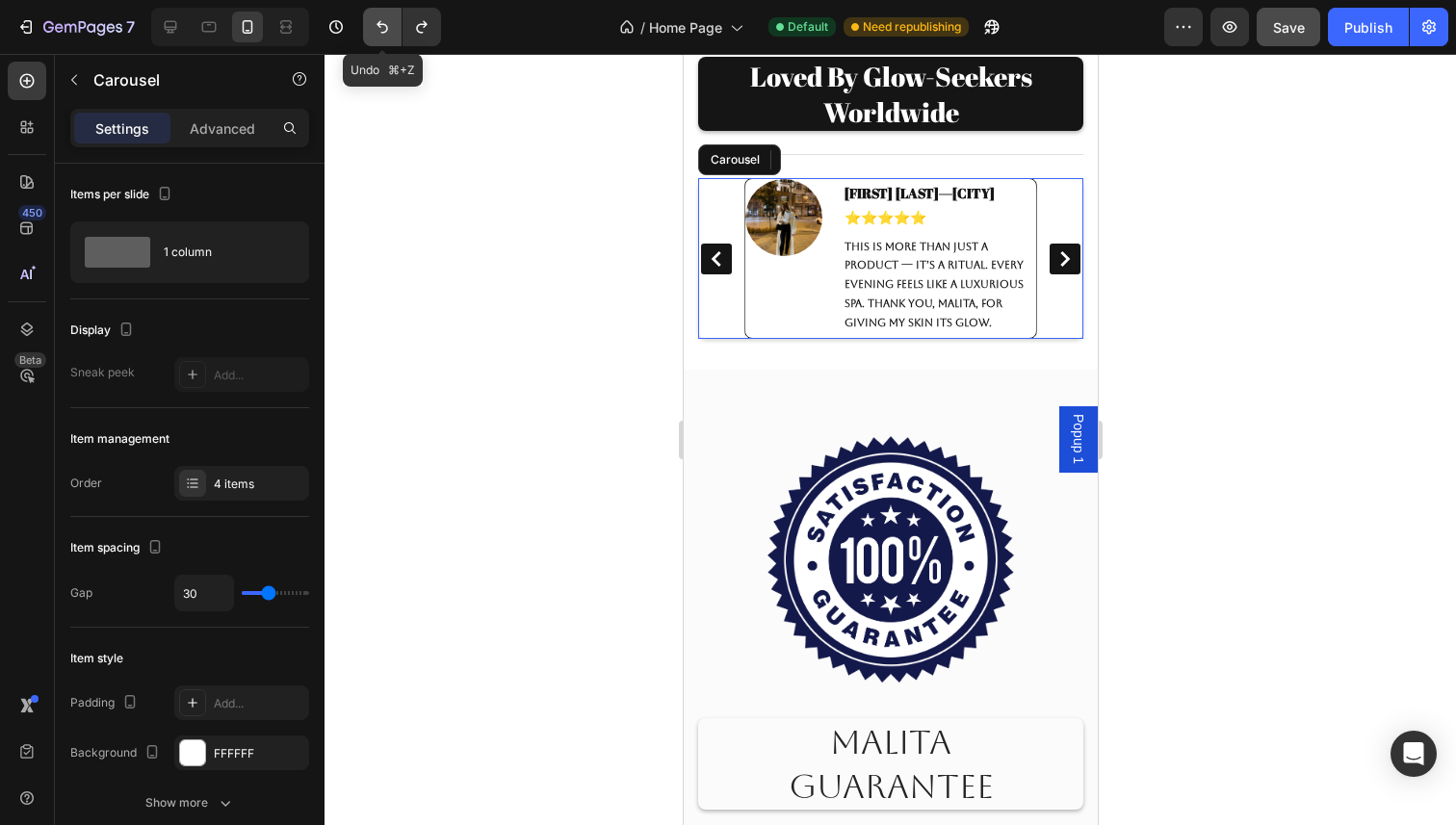 click 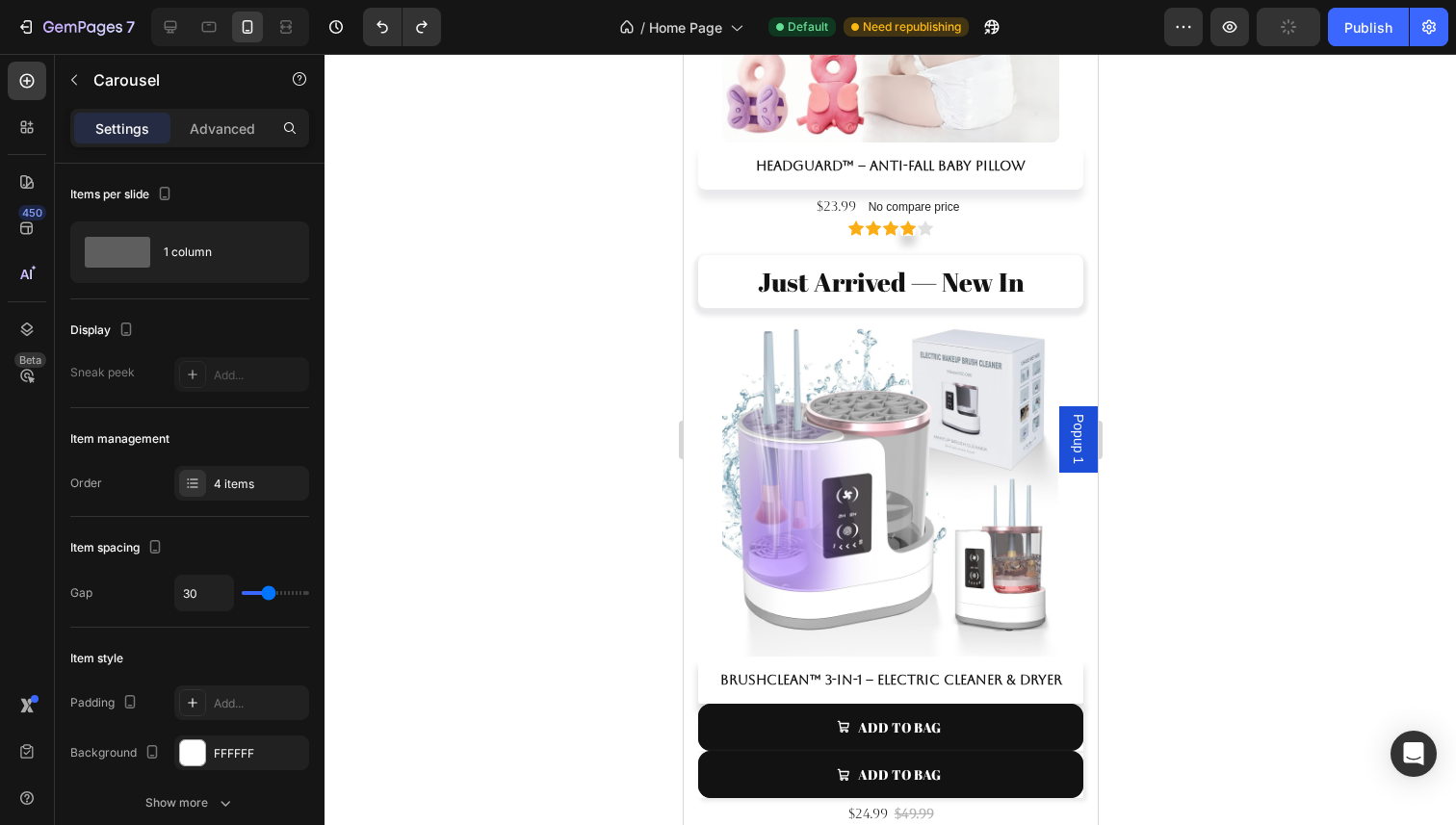 scroll, scrollTop: 4007, scrollLeft: 0, axis: vertical 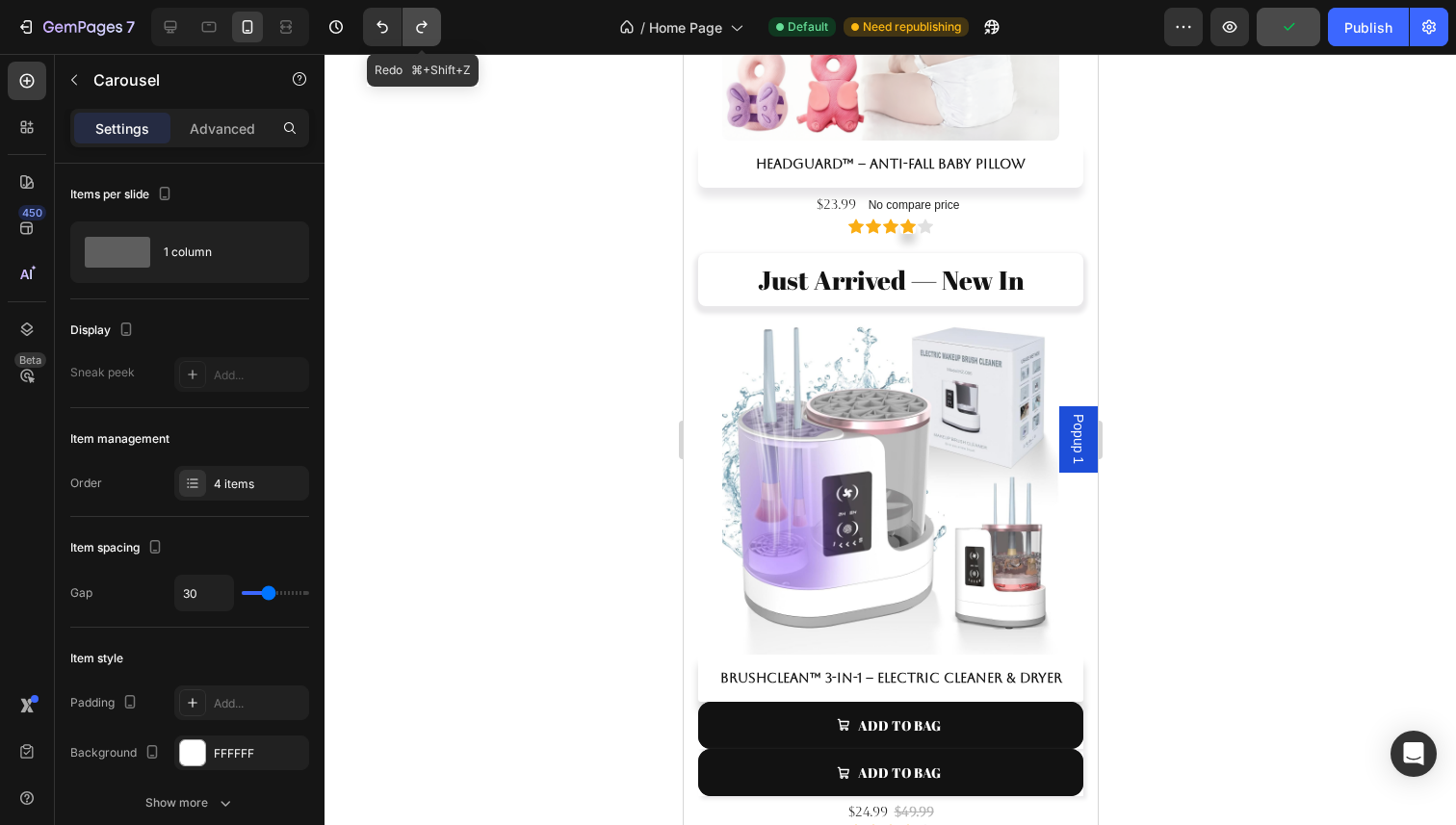 click 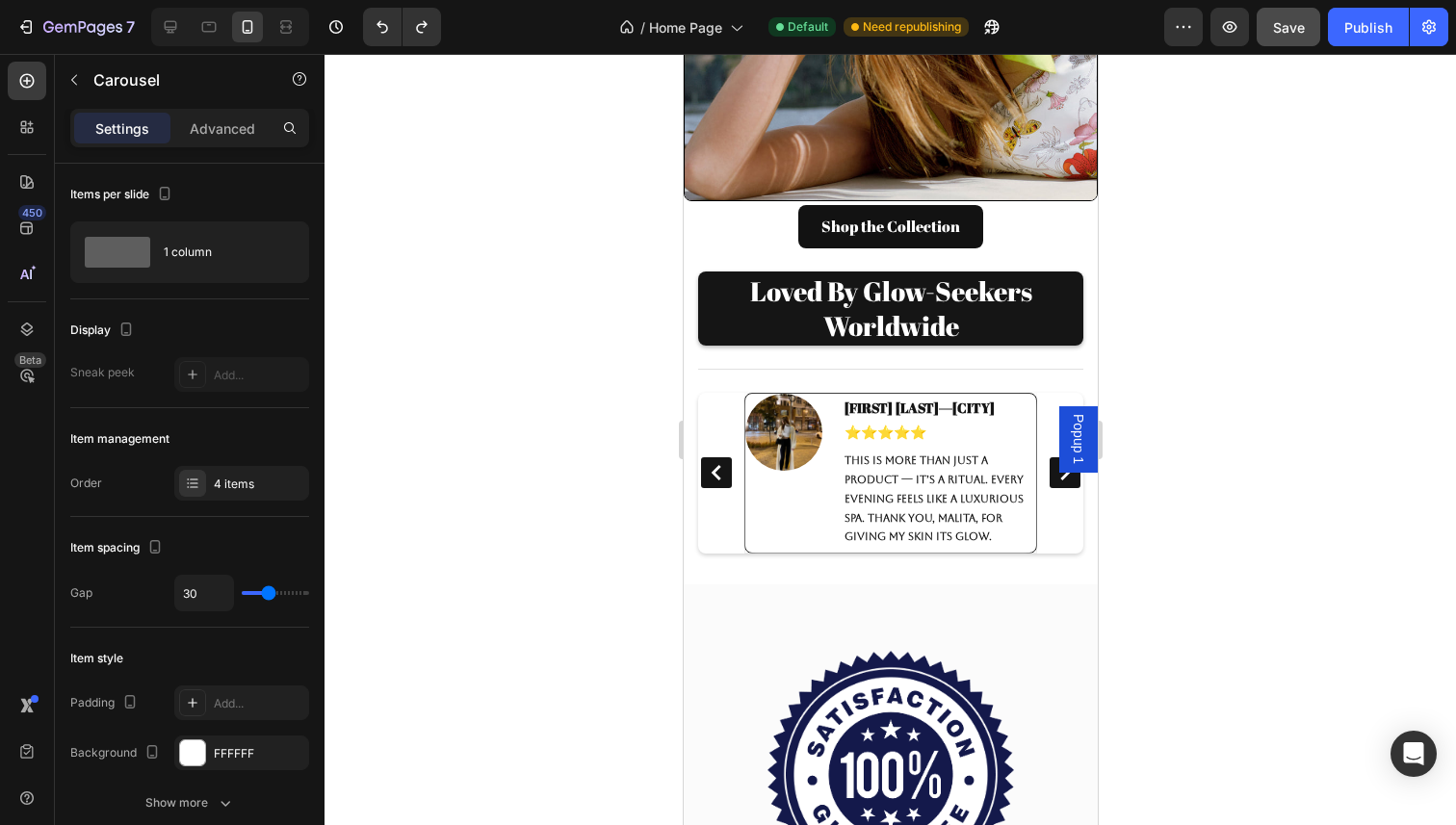 scroll, scrollTop: 5307, scrollLeft: 0, axis: vertical 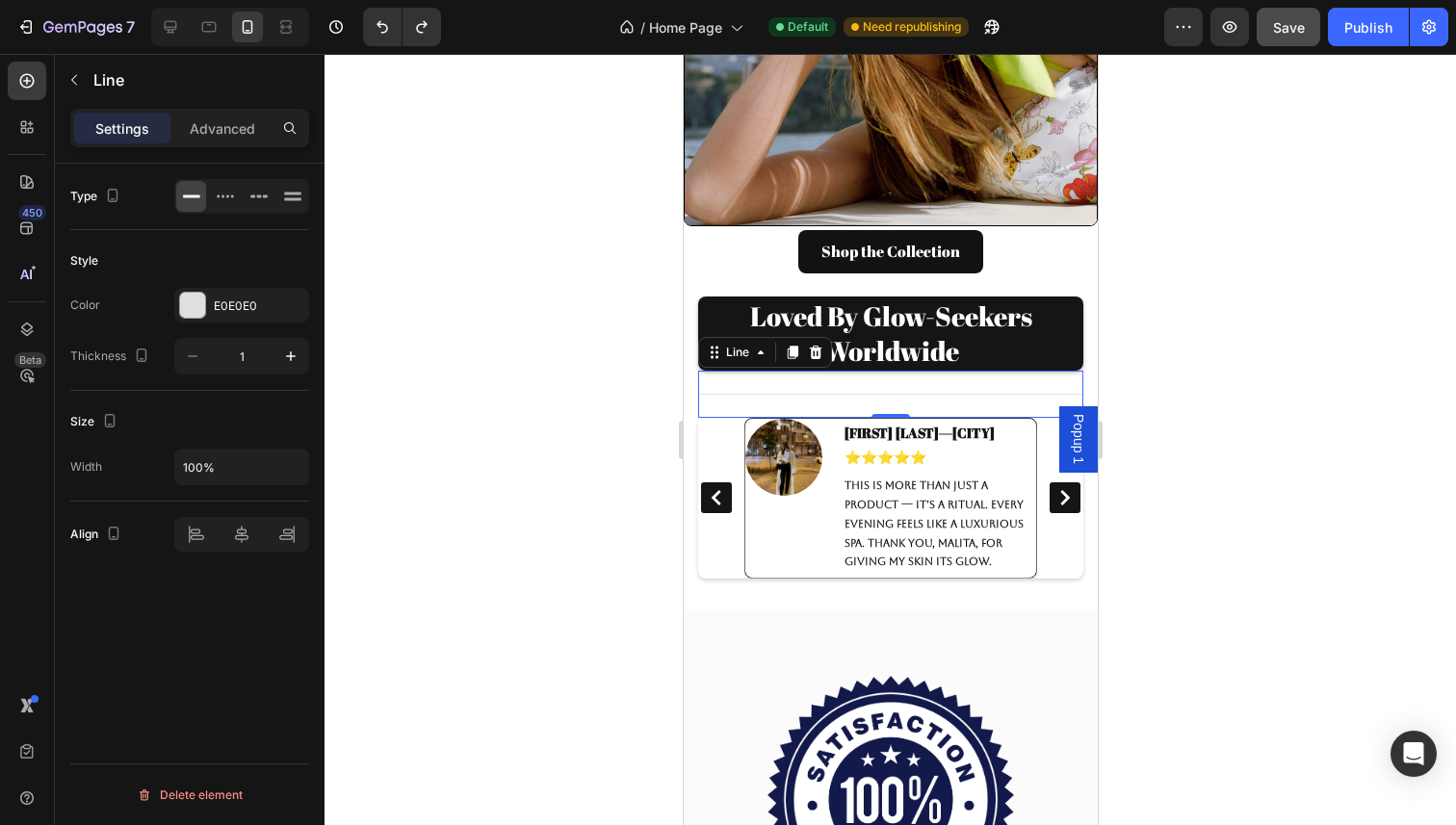 click on "Title Line   0" at bounding box center (890, 394) 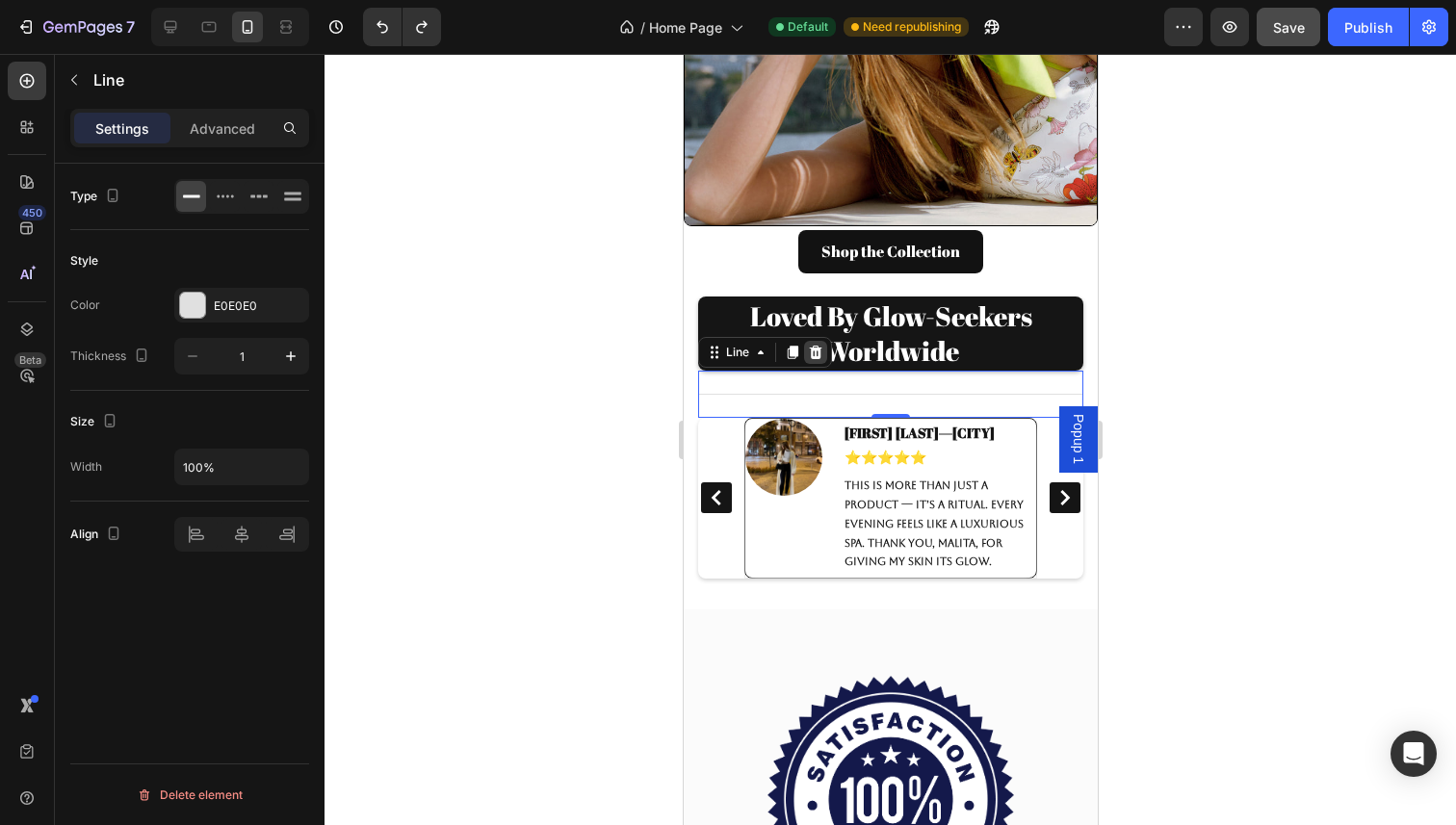 click 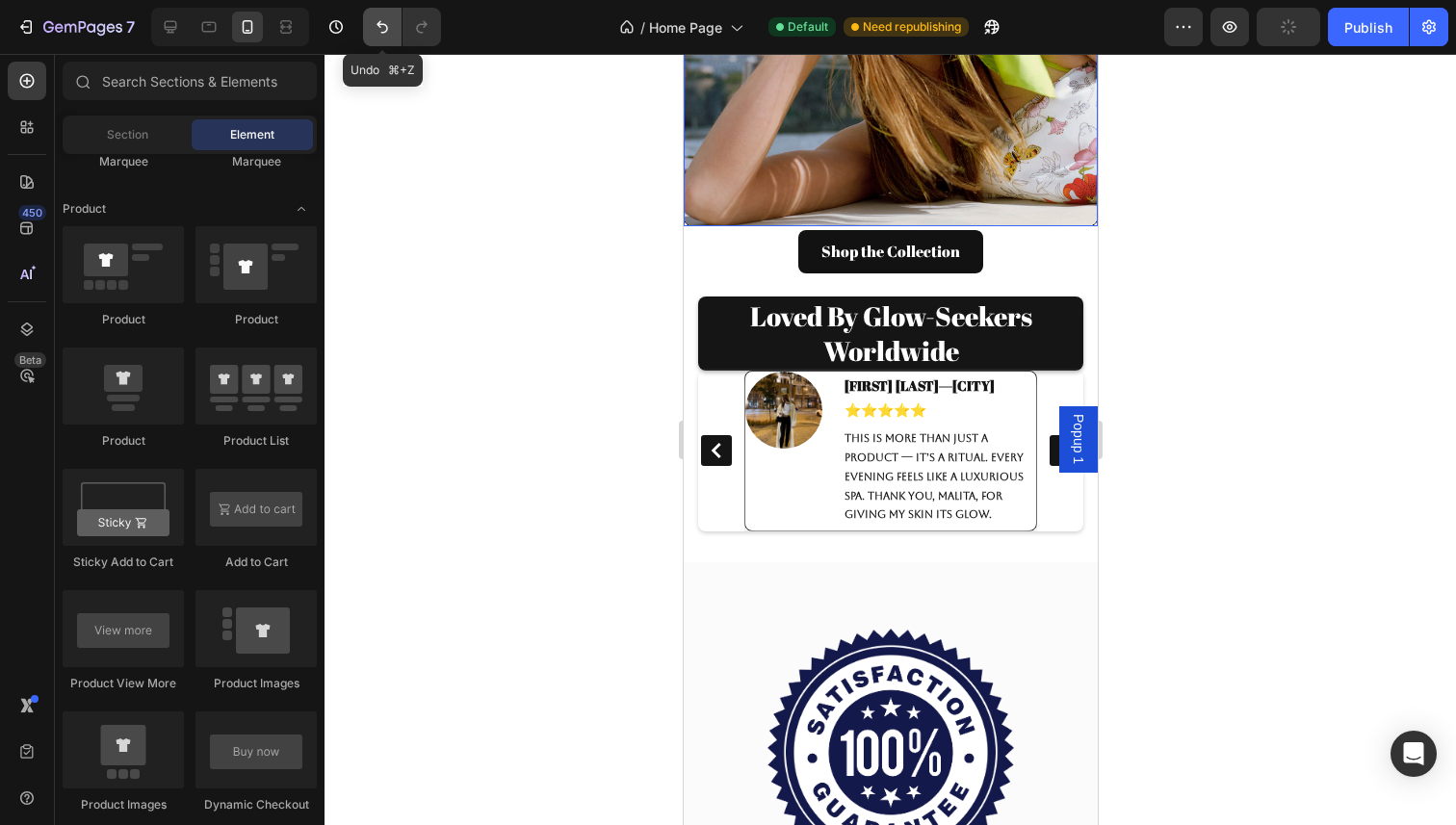 click 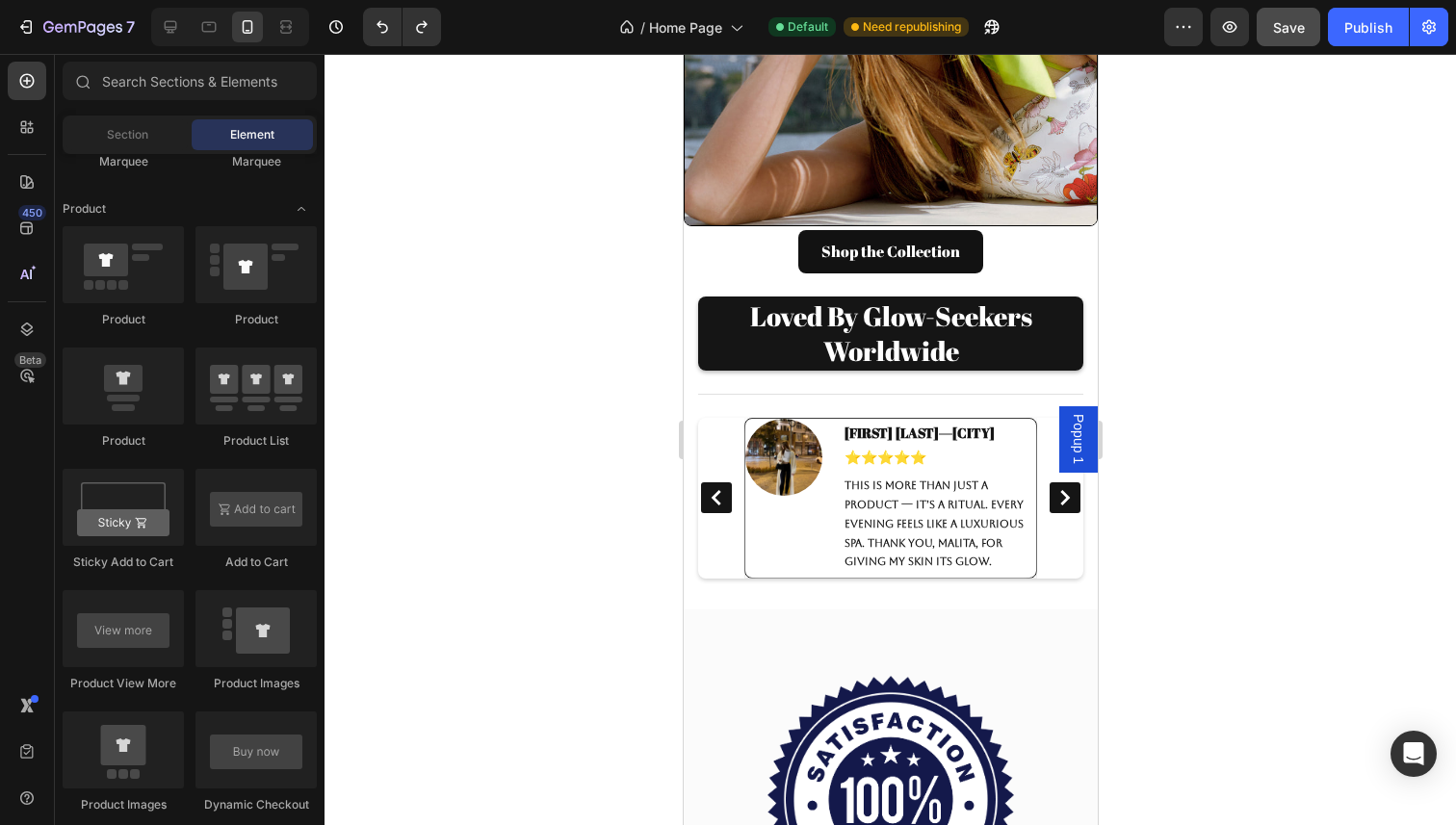 click 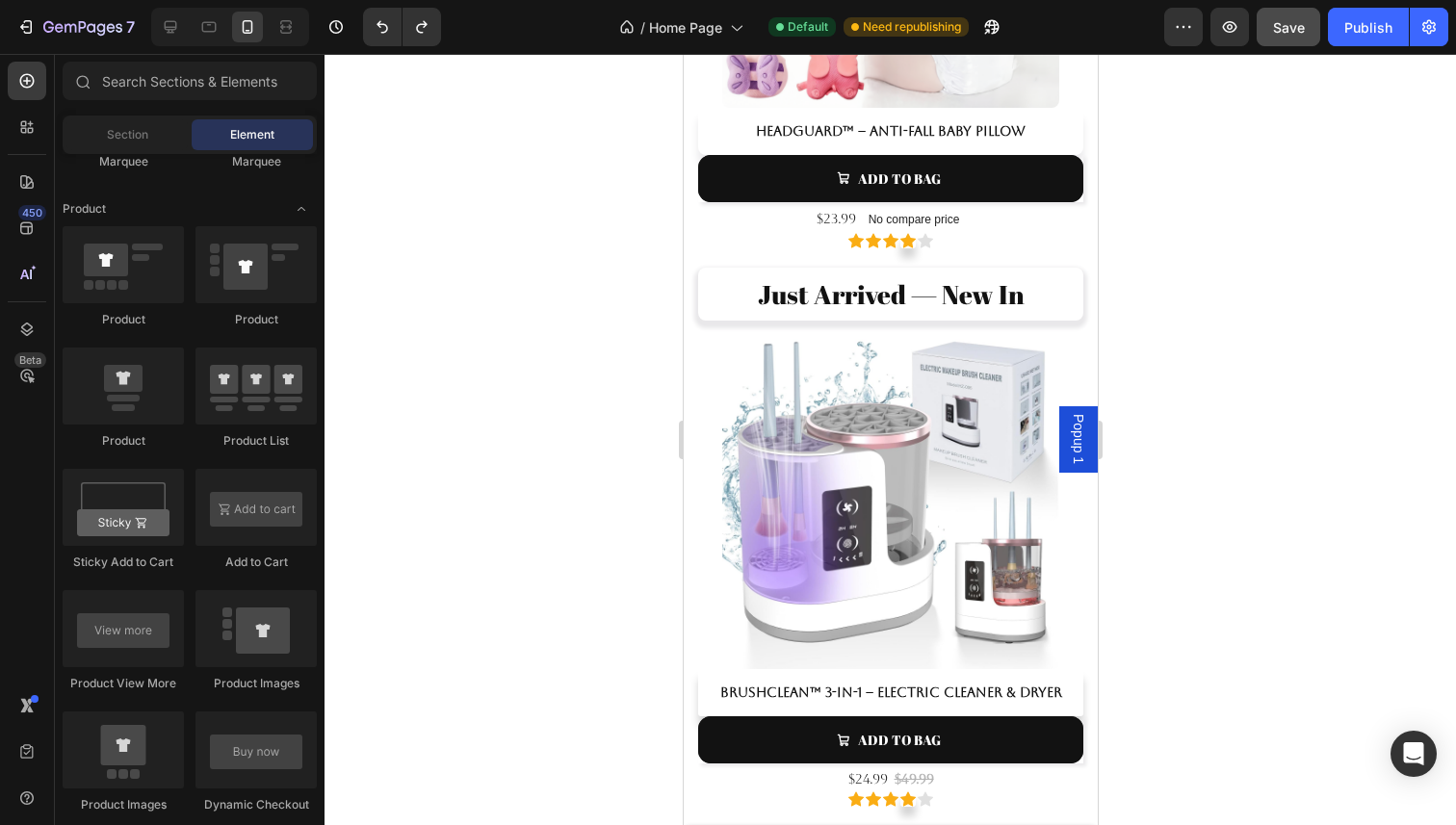 scroll, scrollTop: 4055, scrollLeft: 0, axis: vertical 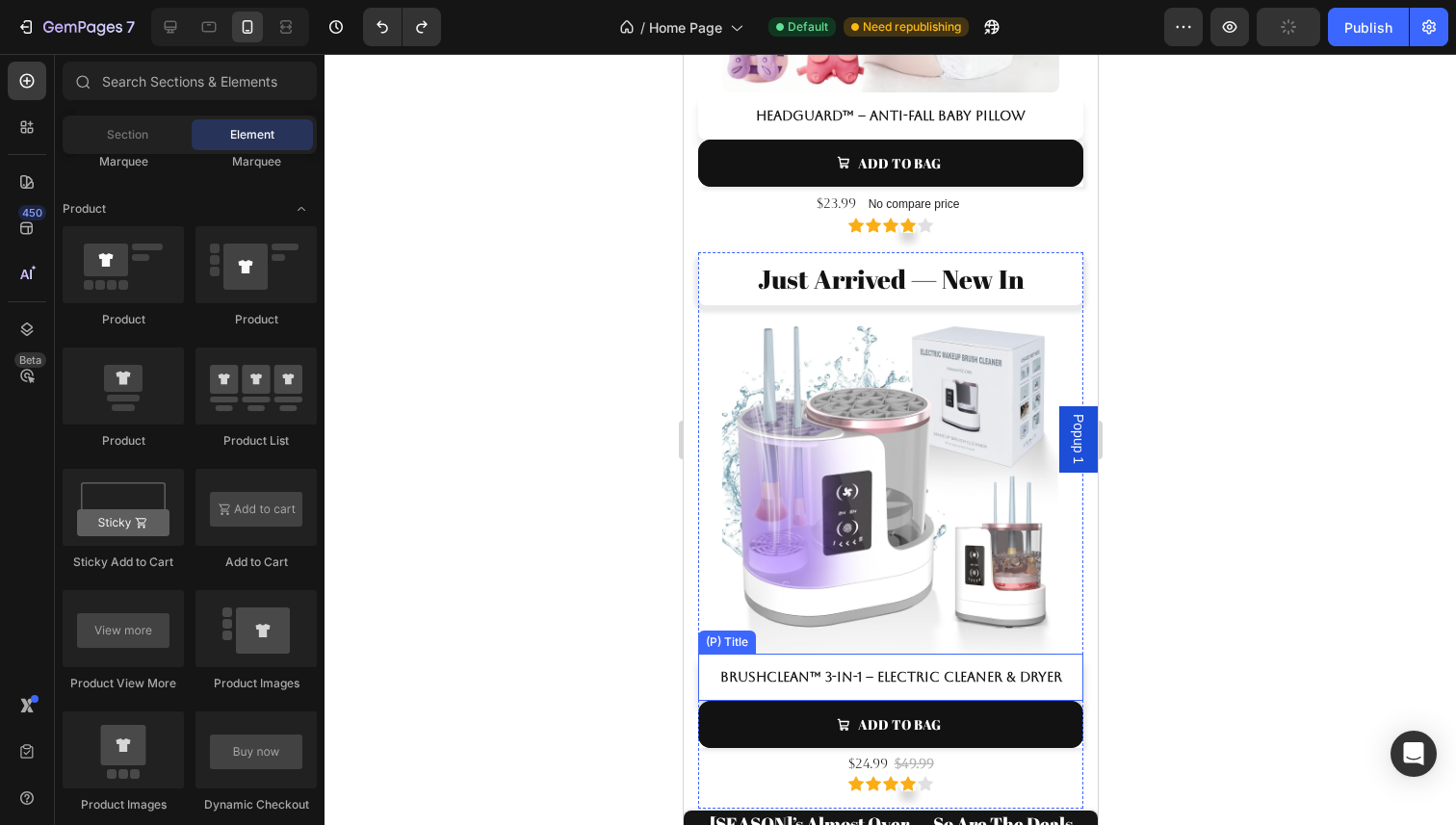 click on "BrushClean™ 3-in-1 – Electric Cleaner & Dryer" at bounding box center (890, 677) 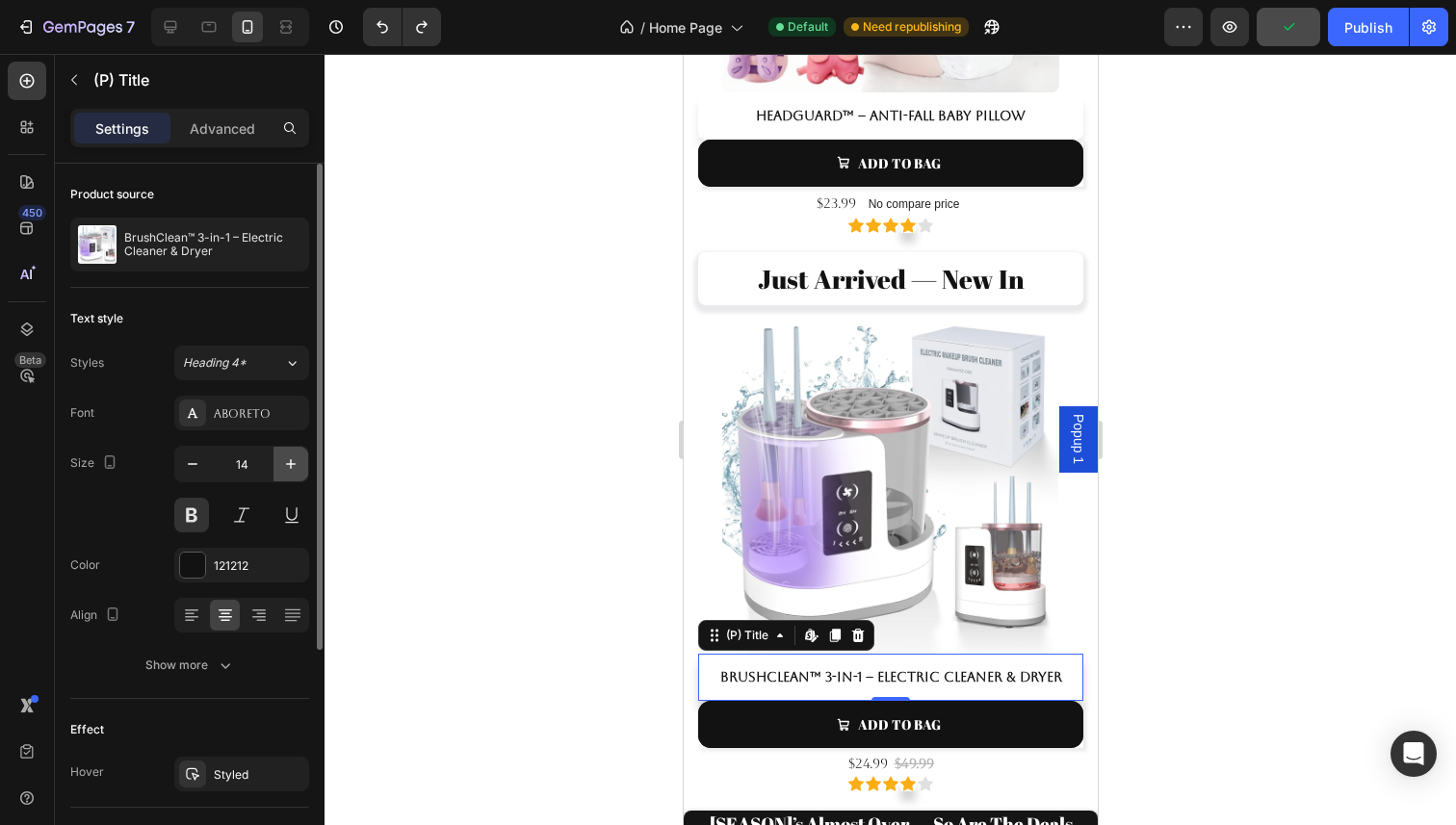 click 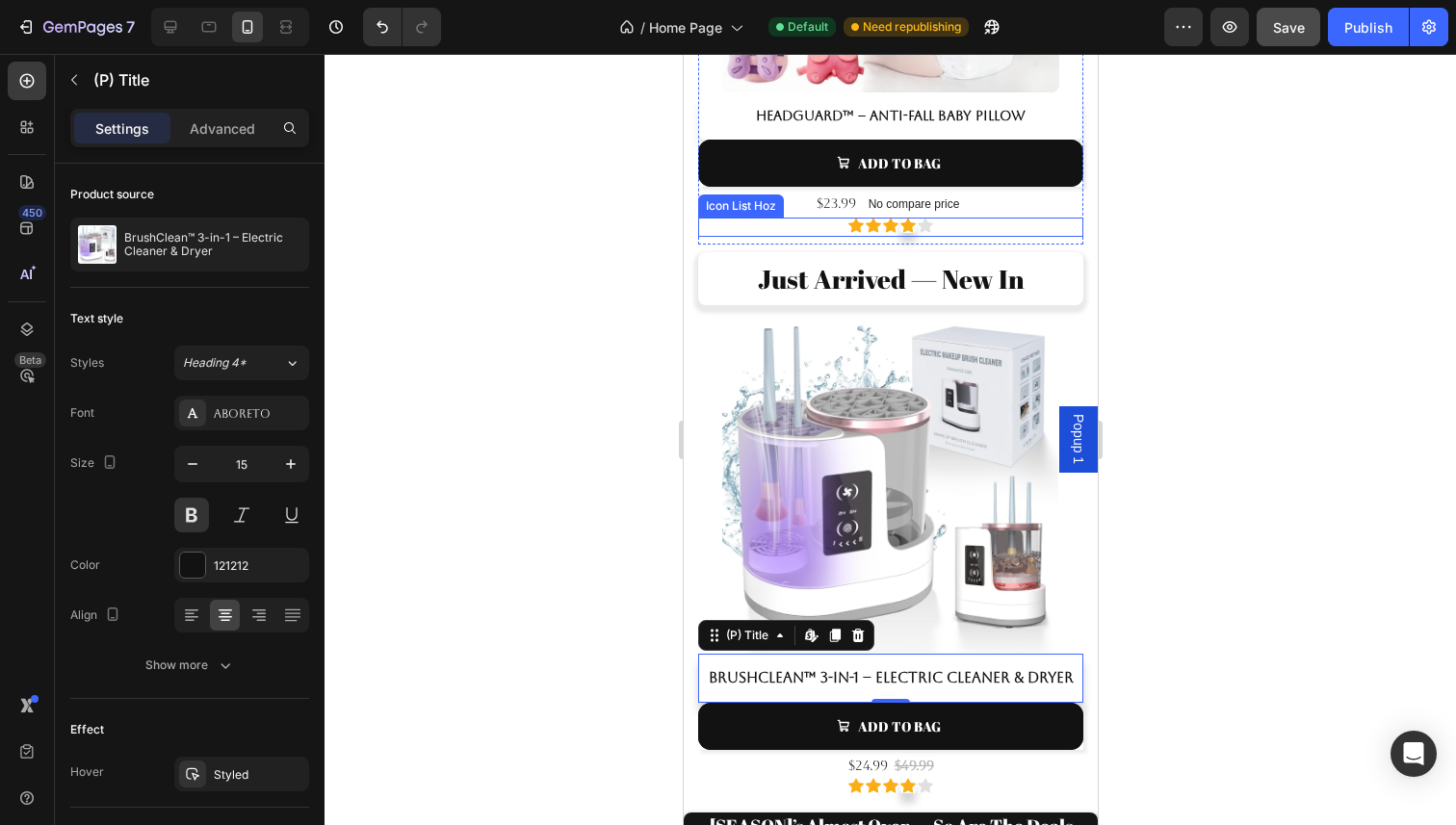 scroll, scrollTop: 4011, scrollLeft: 0, axis: vertical 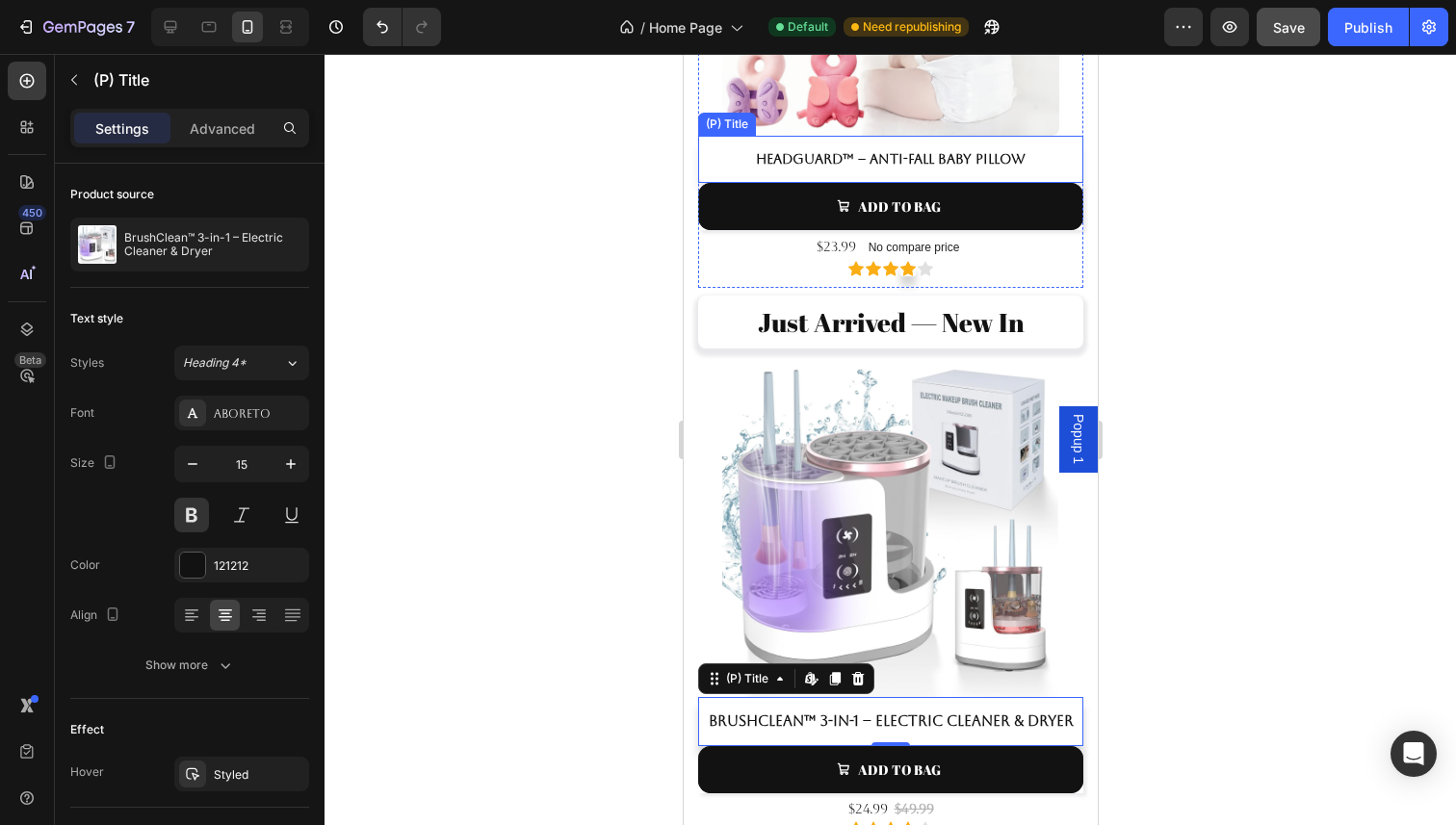 click on "HeadGuard™ – Anti-Fall Baby Pillow" at bounding box center [890, 159] 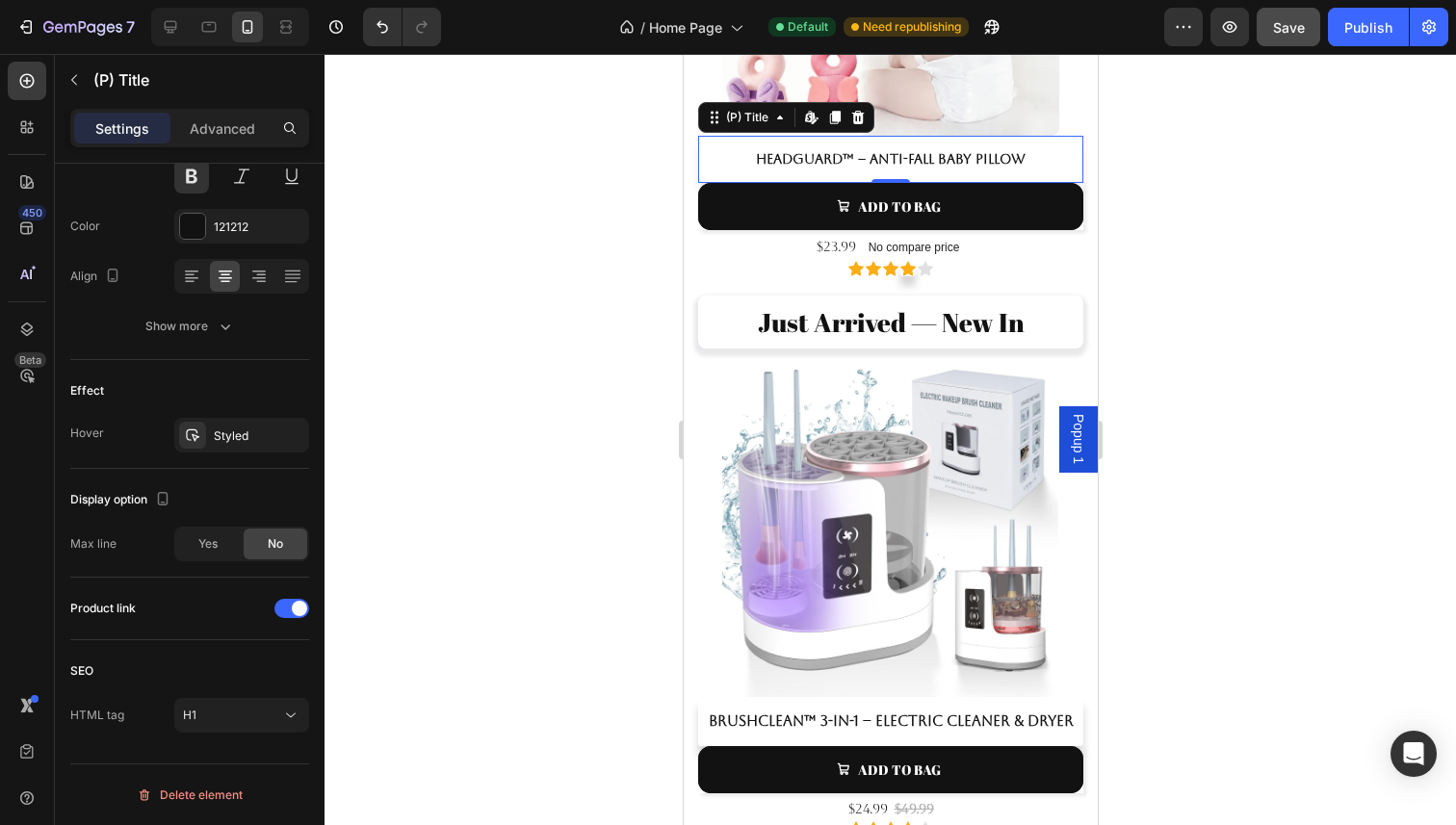 click on "HeadGuard™ – Anti-Fall Baby Pillow" at bounding box center [890, 159] 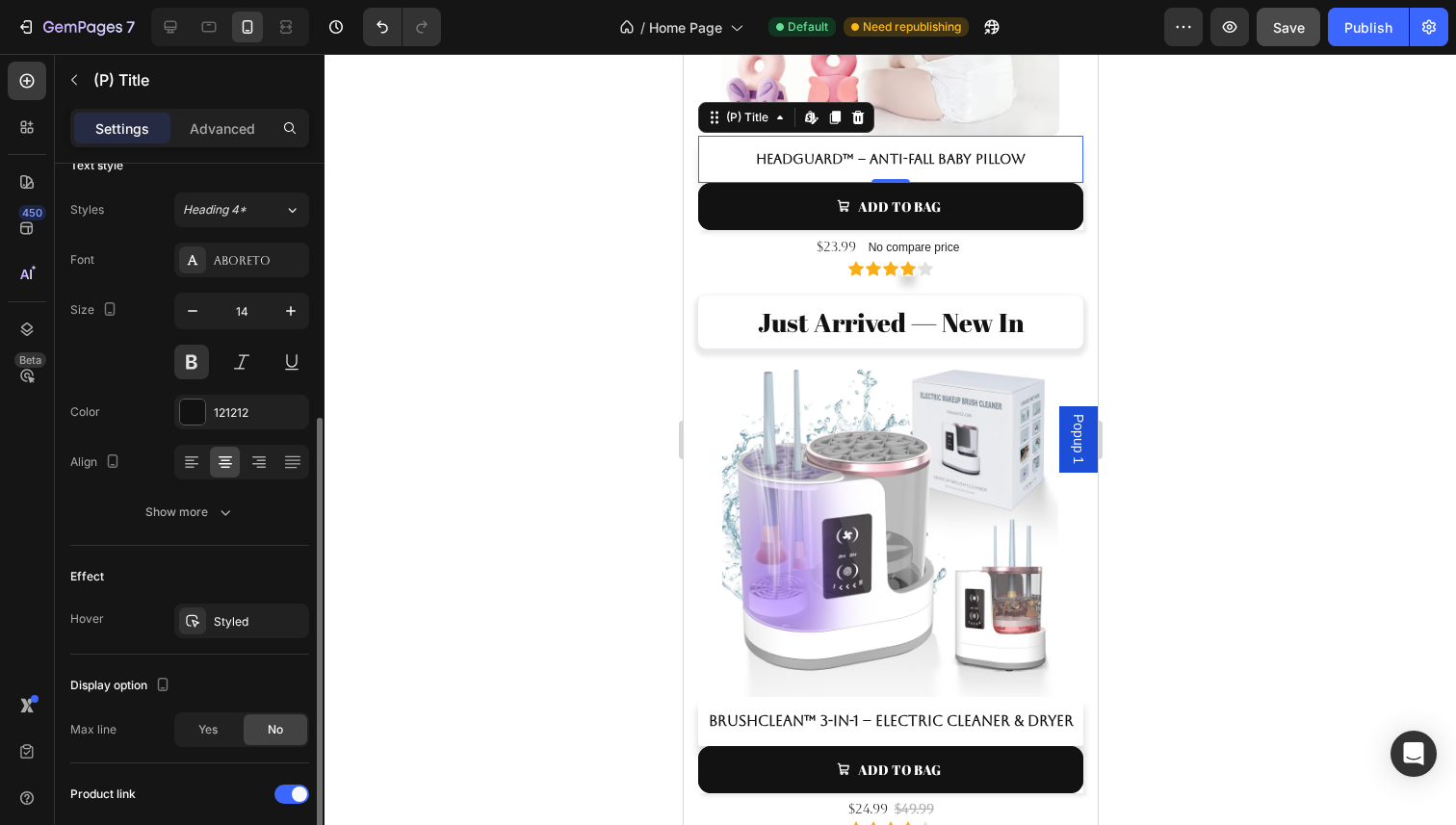scroll, scrollTop: 0, scrollLeft: 0, axis: both 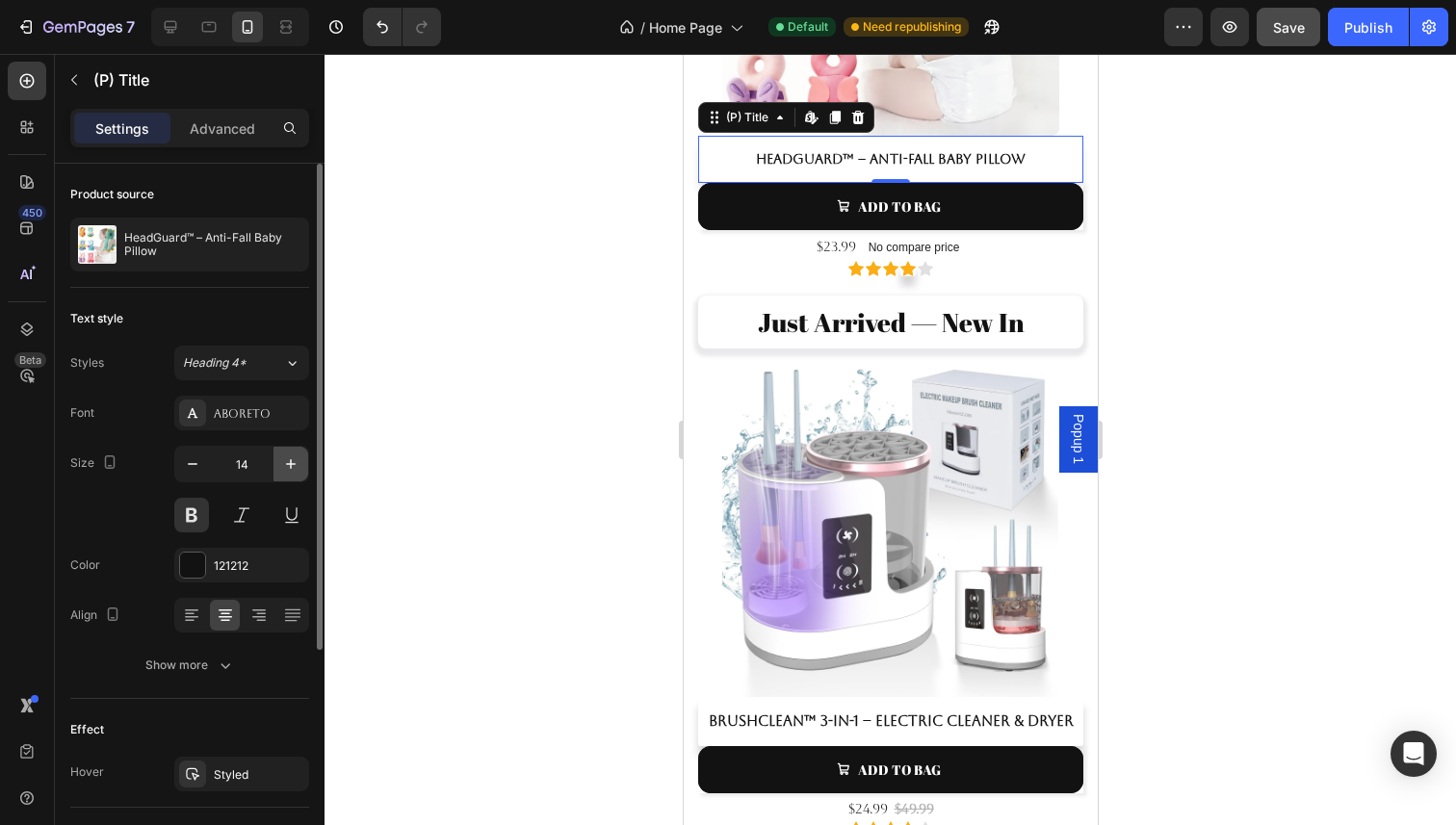 click 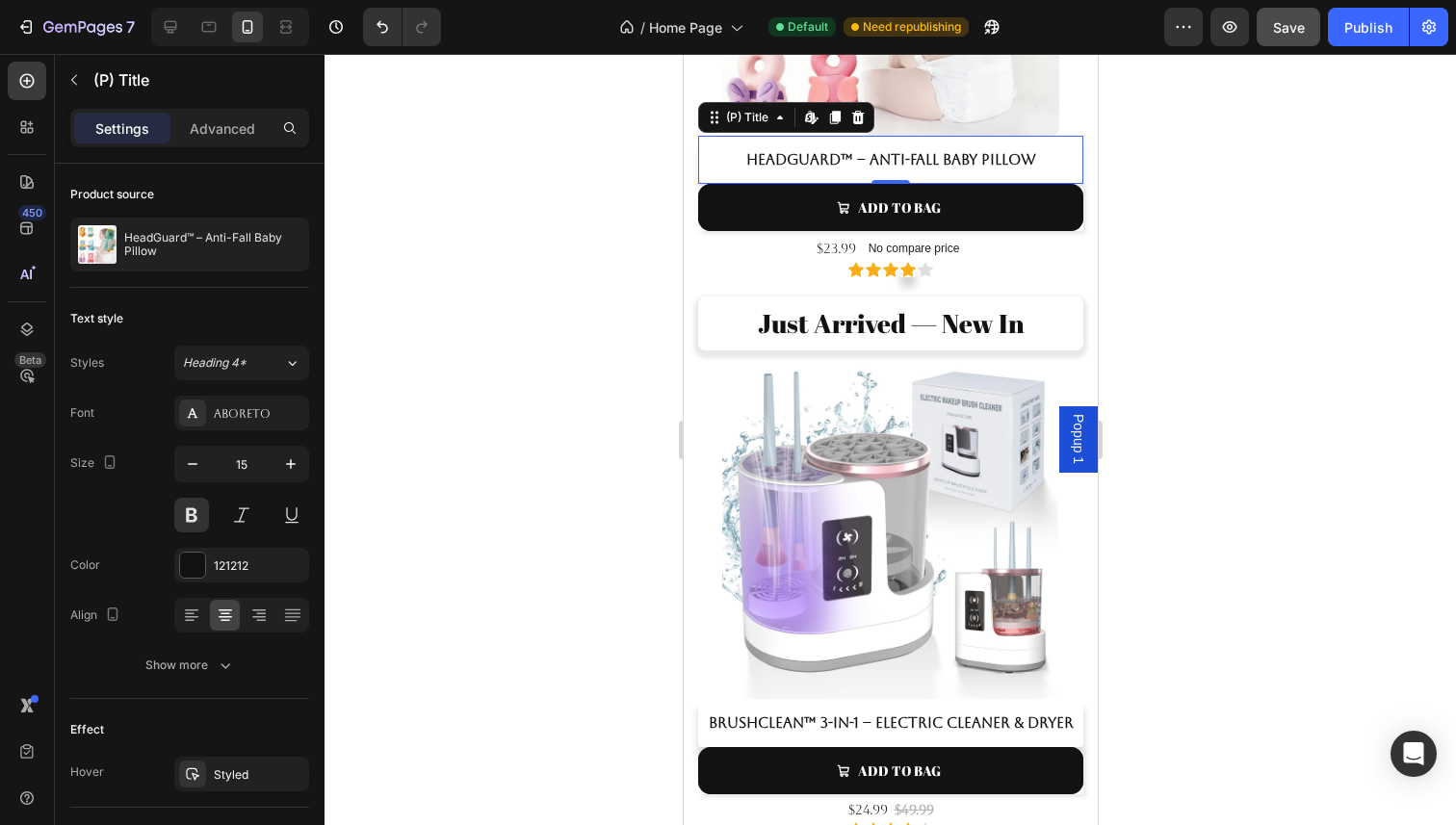 click 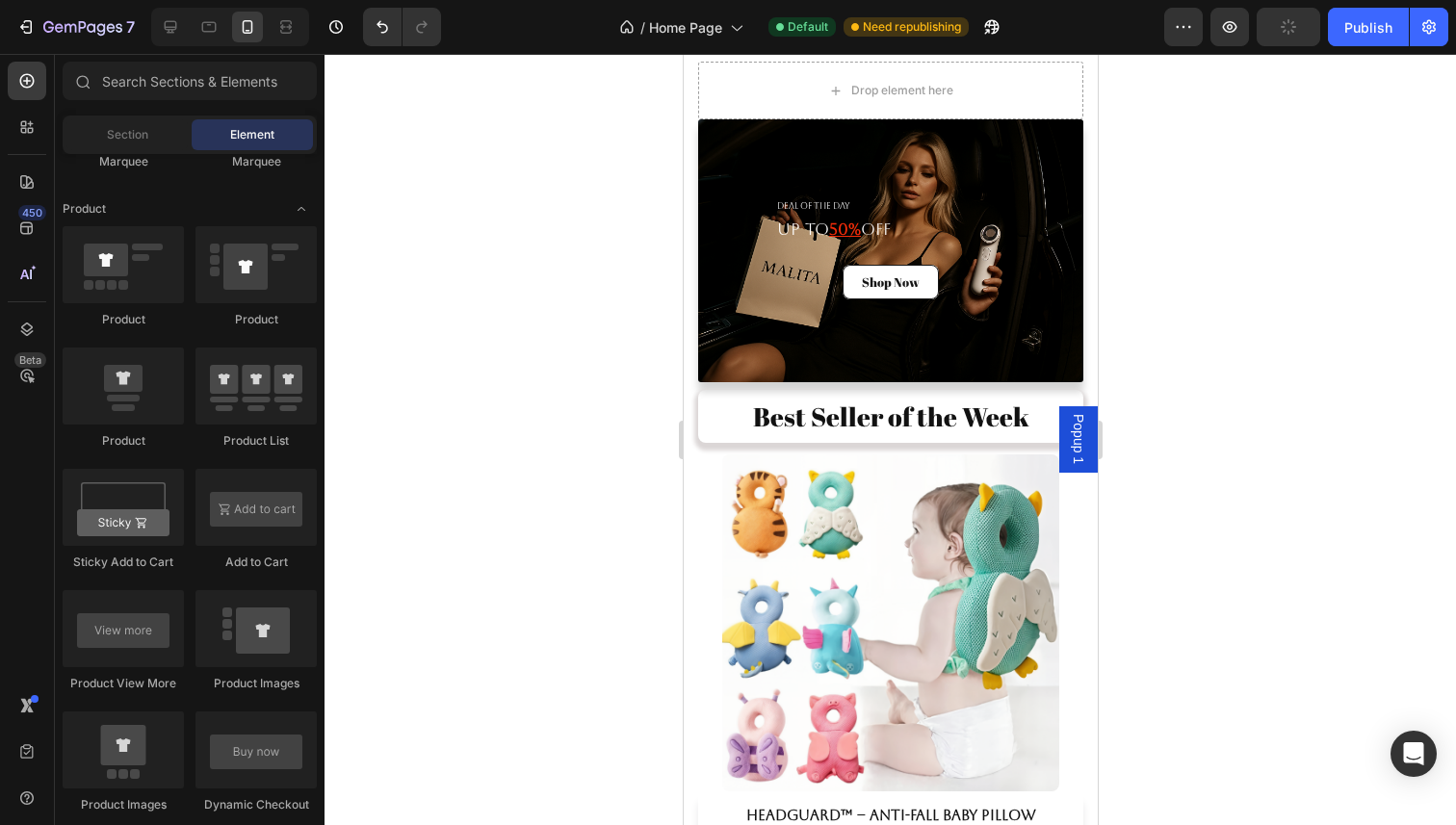 scroll, scrollTop: 3355, scrollLeft: 0, axis: vertical 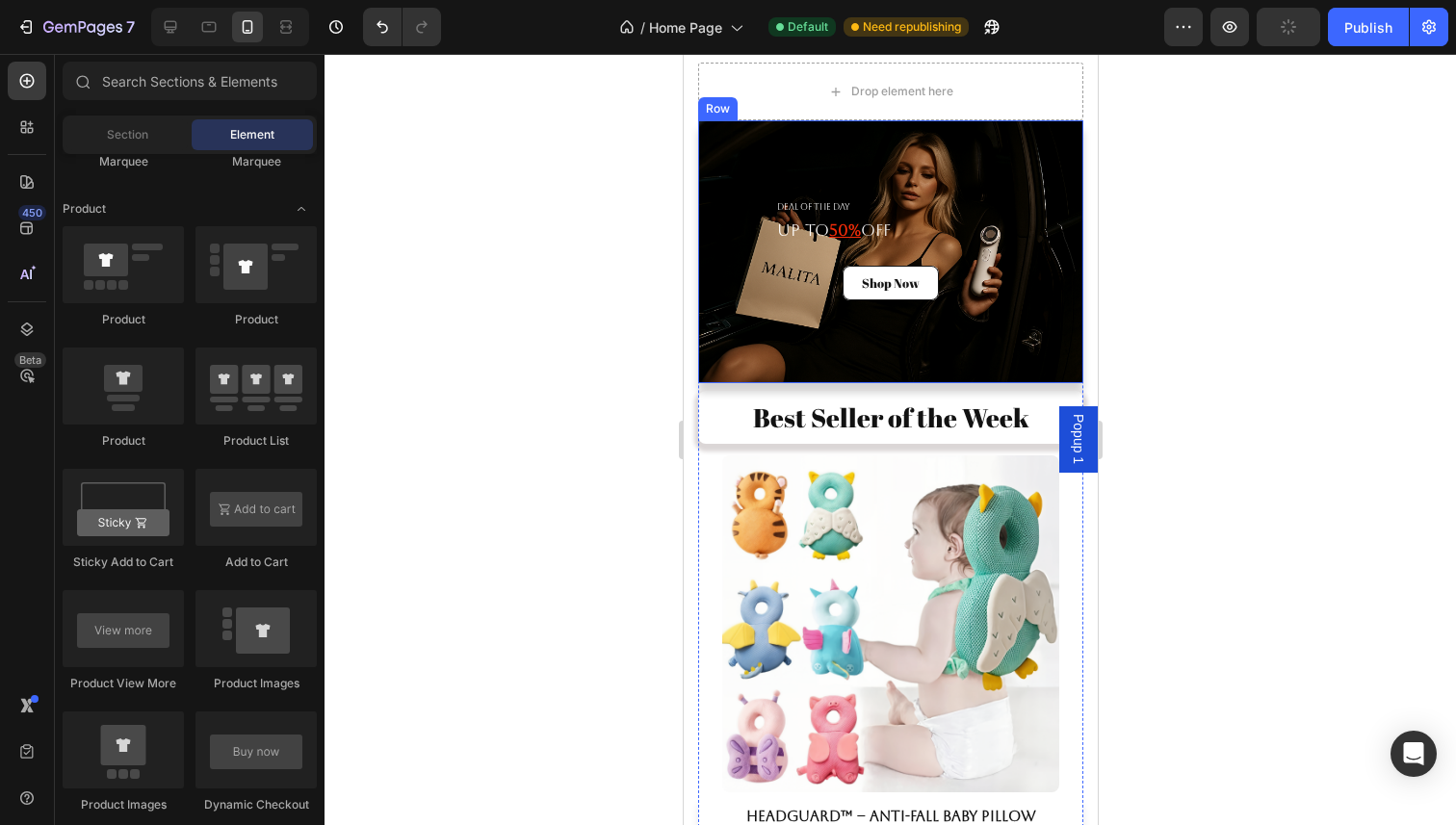 click on "Best Seller of the Week" at bounding box center [890, 417] 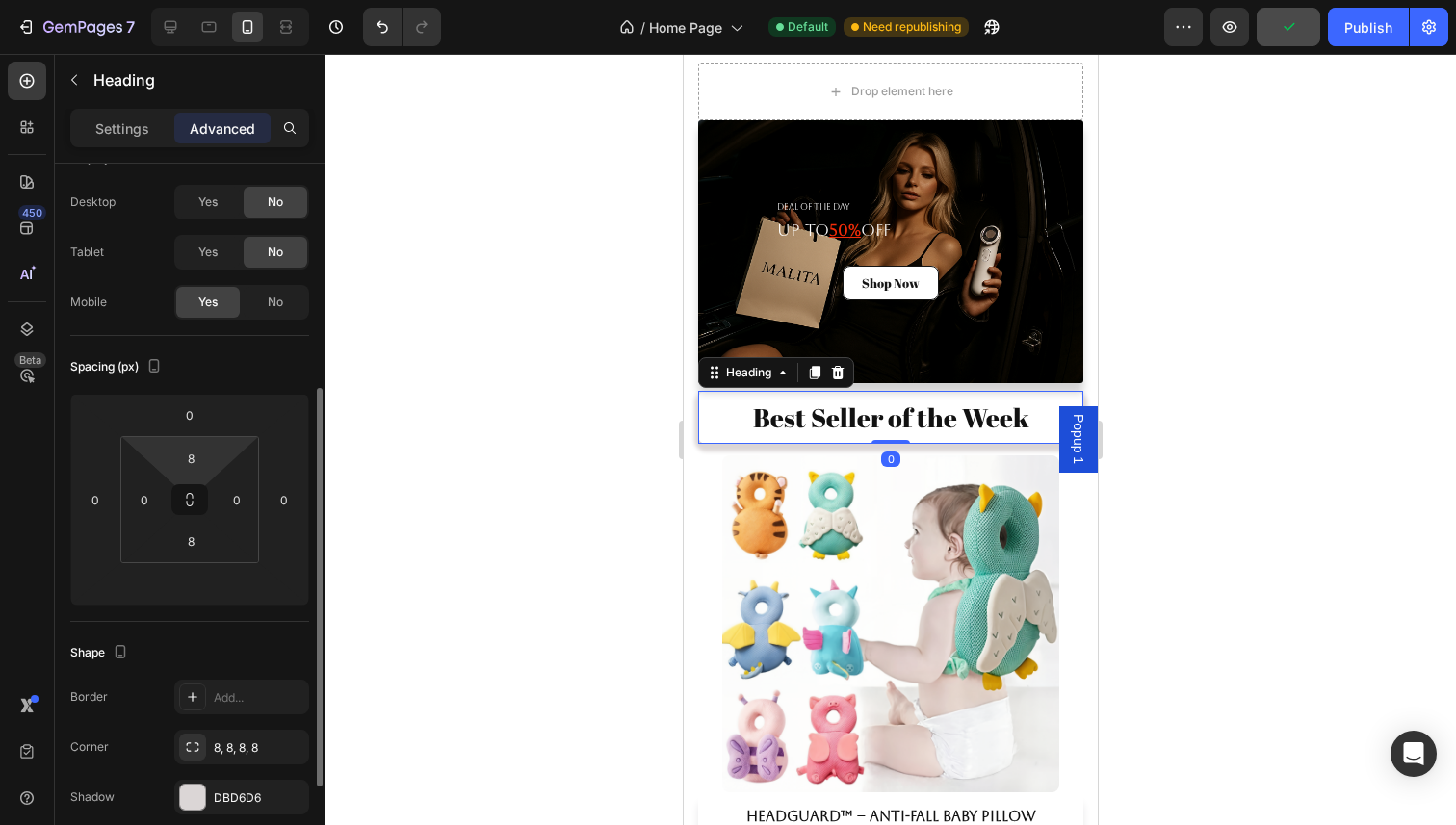 scroll, scrollTop: 0, scrollLeft: 0, axis: both 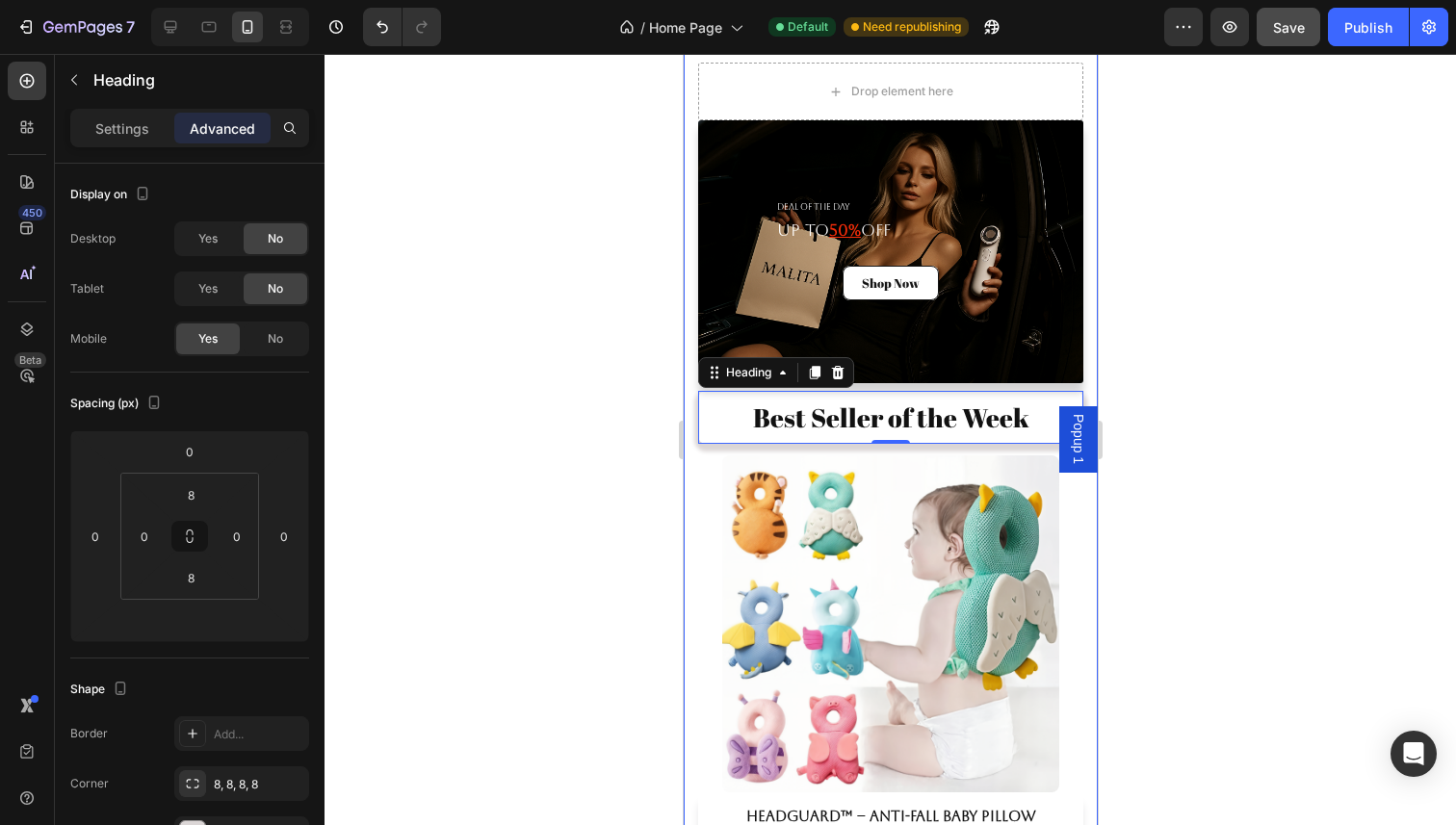 click 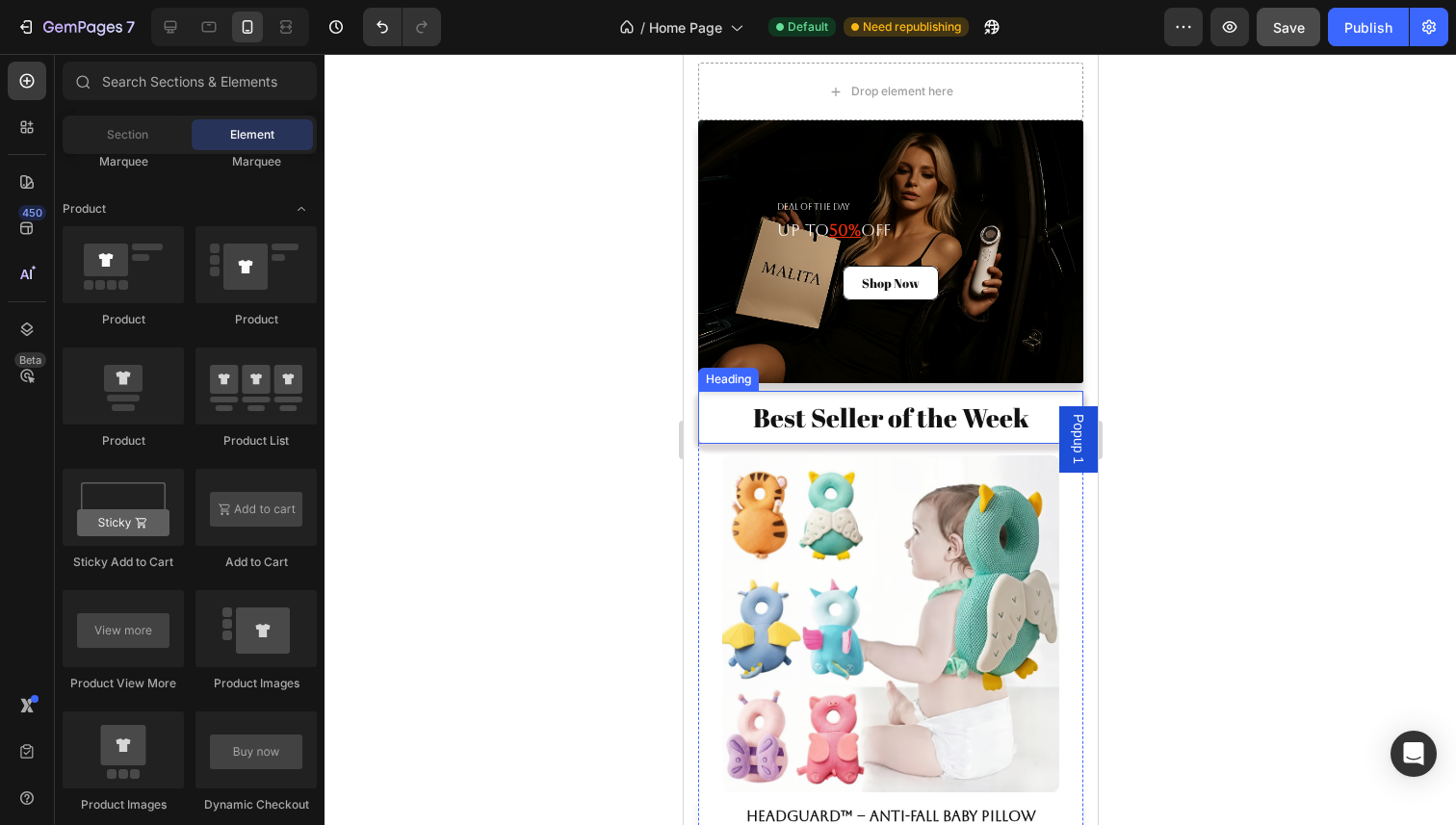 click on "Best Seller of the Week" at bounding box center (890, 417) 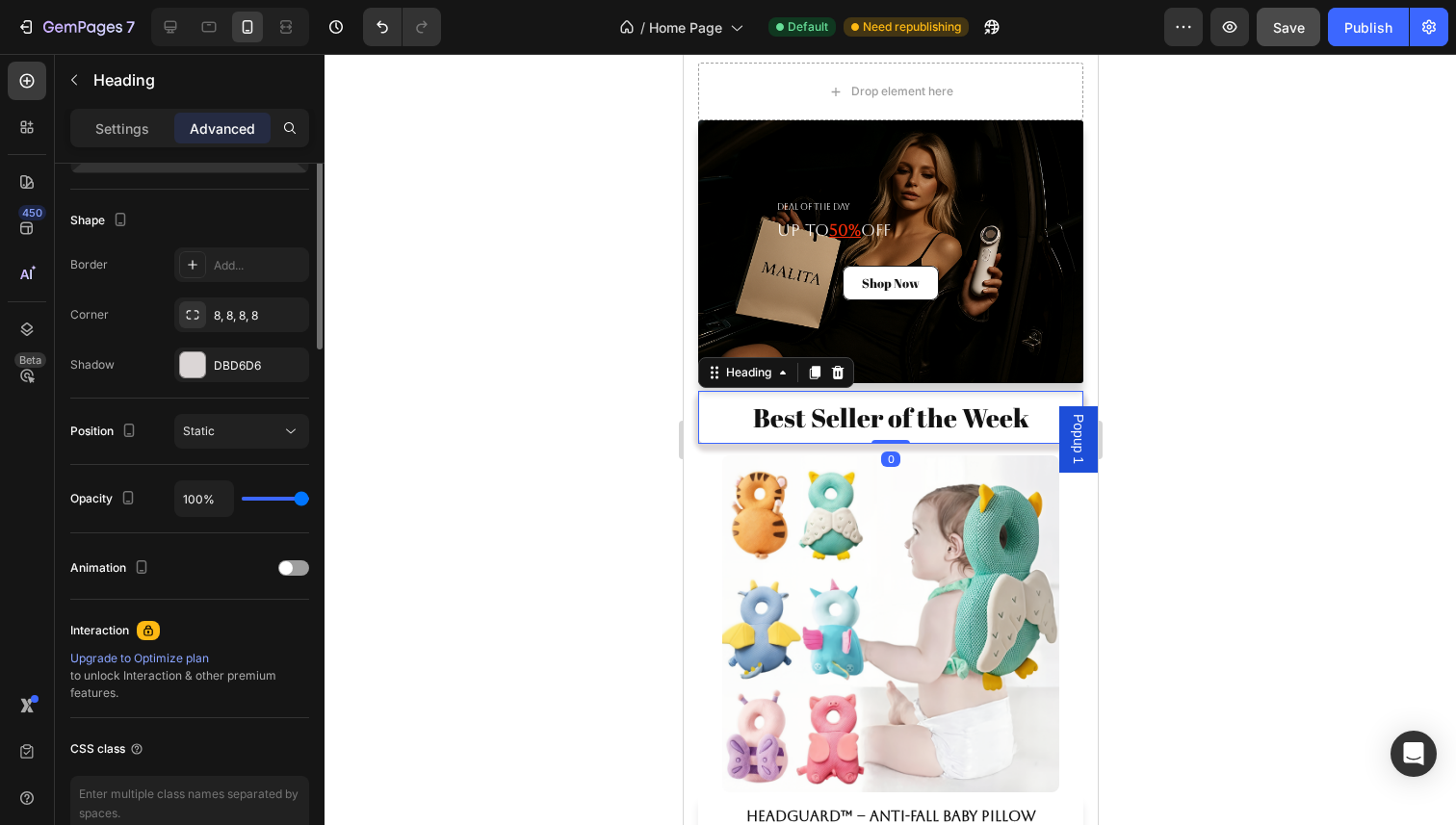 scroll, scrollTop: 0, scrollLeft: 0, axis: both 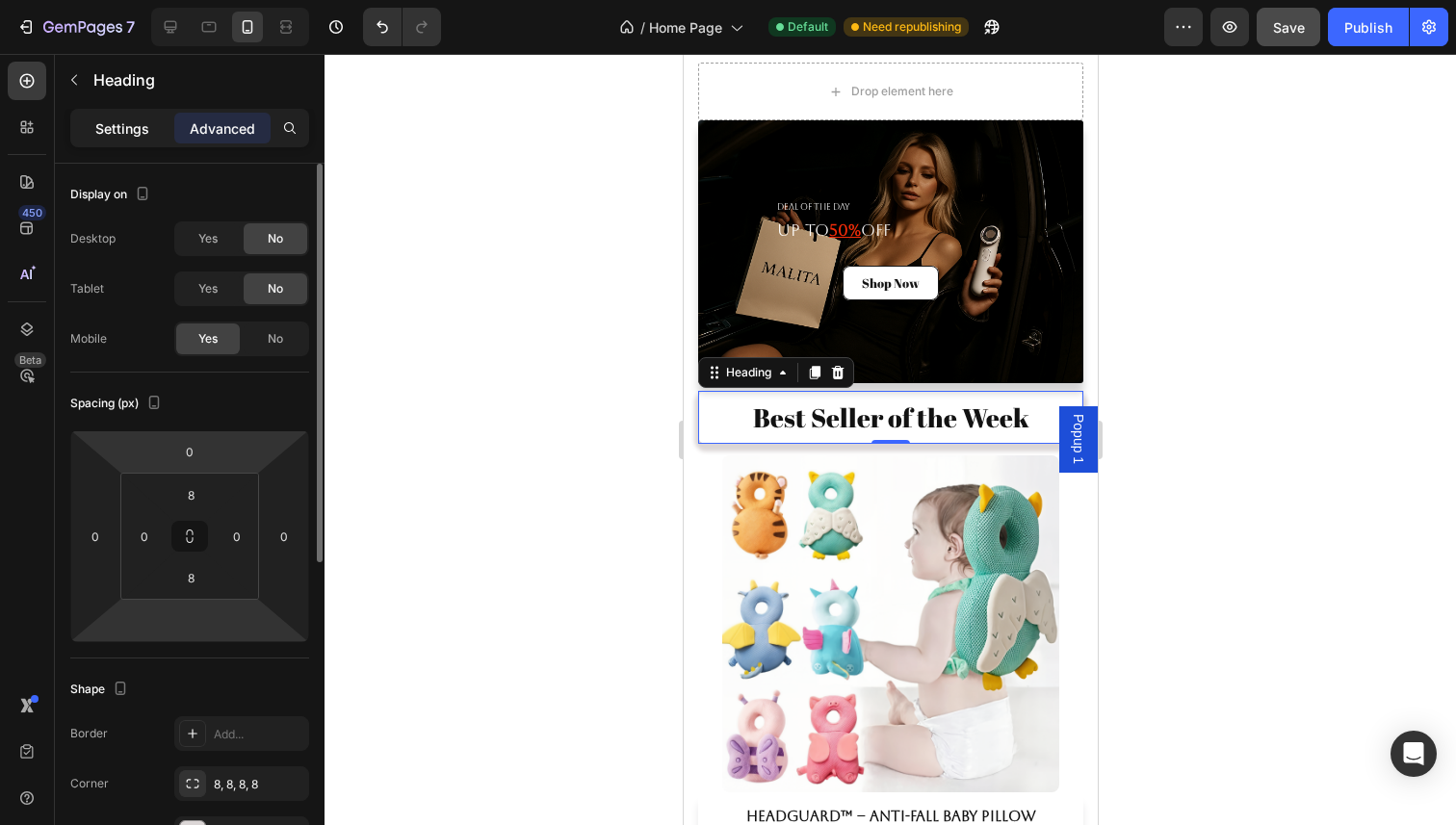 click on "Settings" at bounding box center [122, 128] 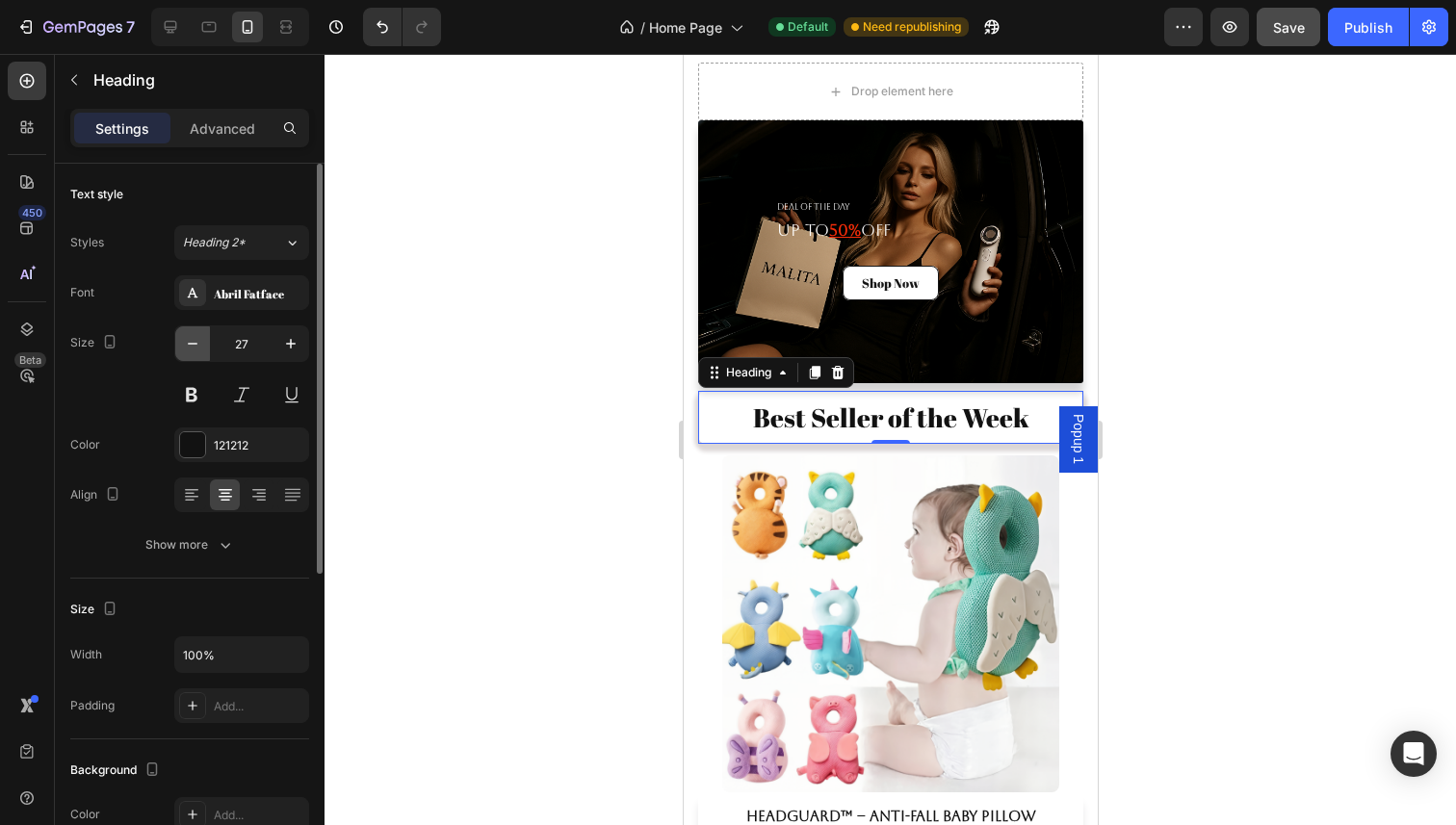 click 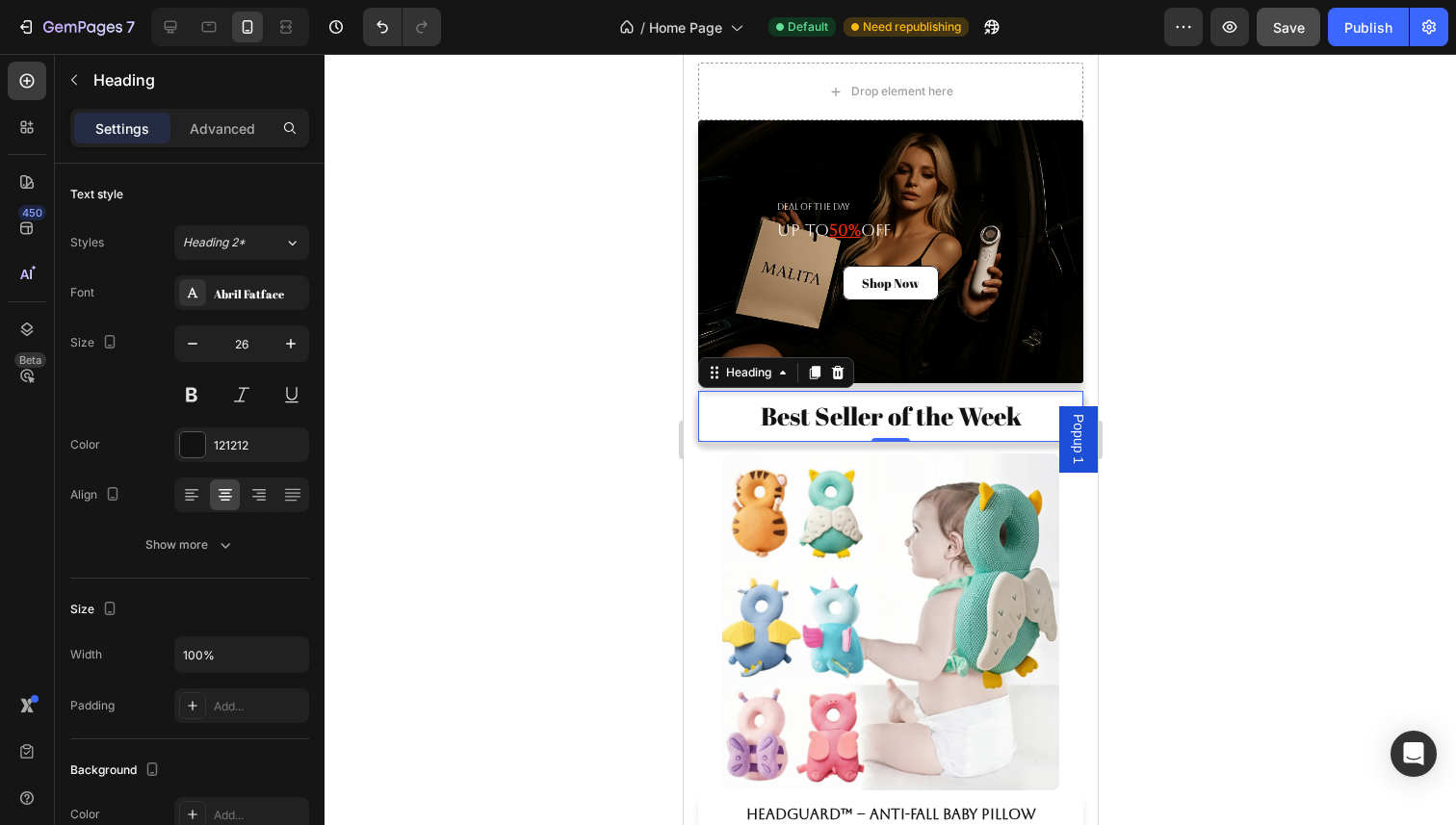 click 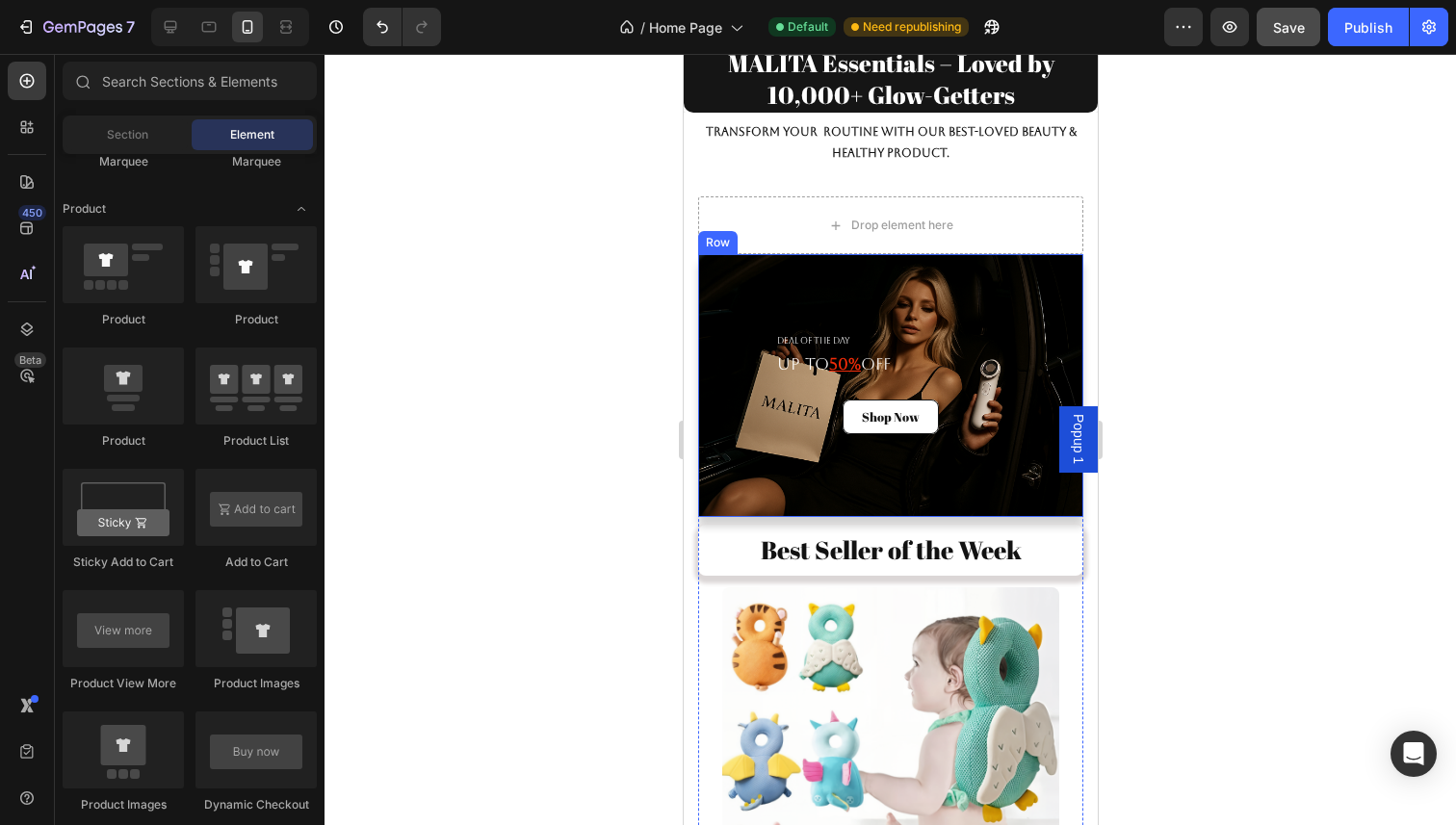 scroll, scrollTop: 3187, scrollLeft: 0, axis: vertical 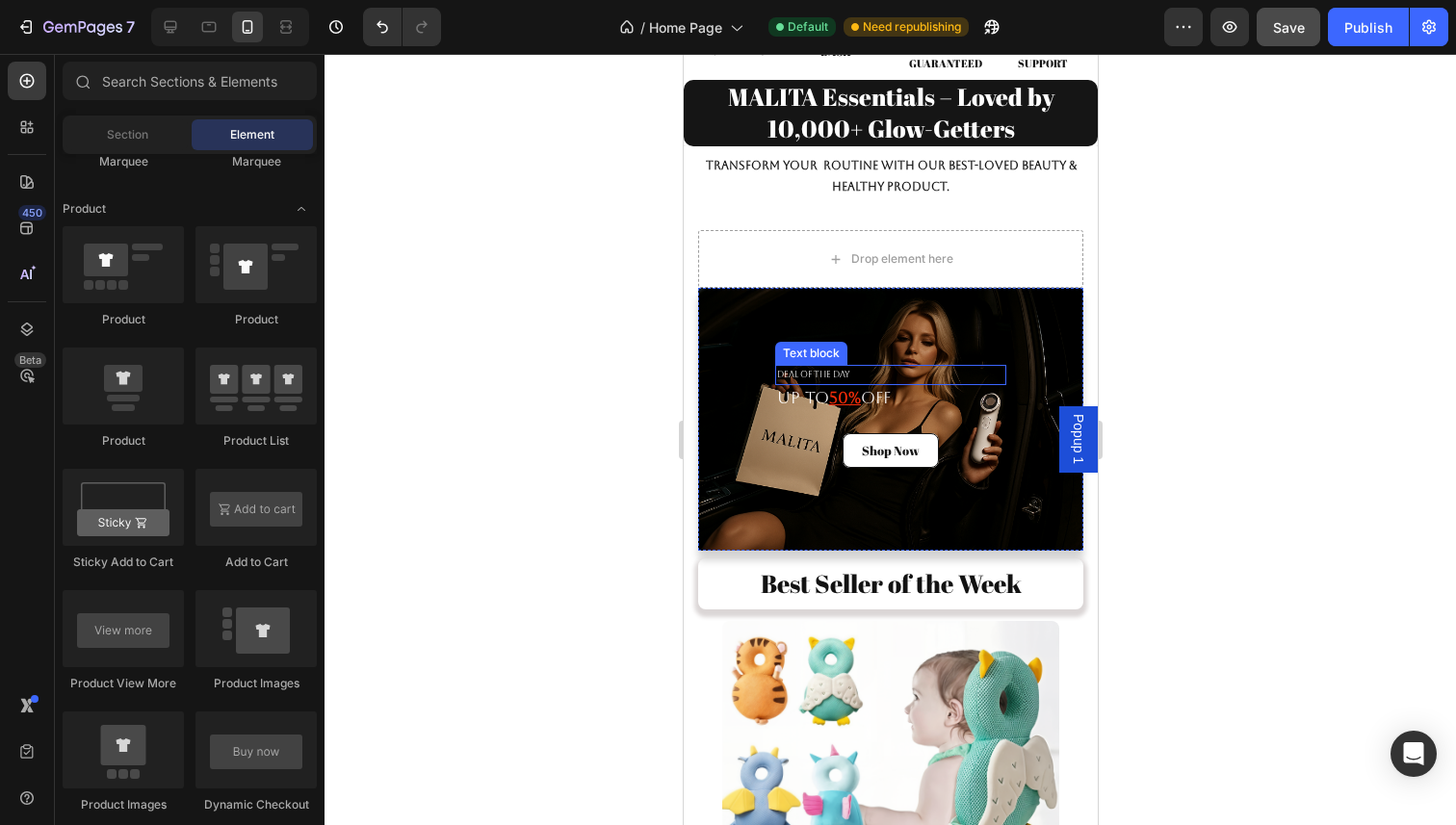 click on "Deal of the day" at bounding box center [890, 374] 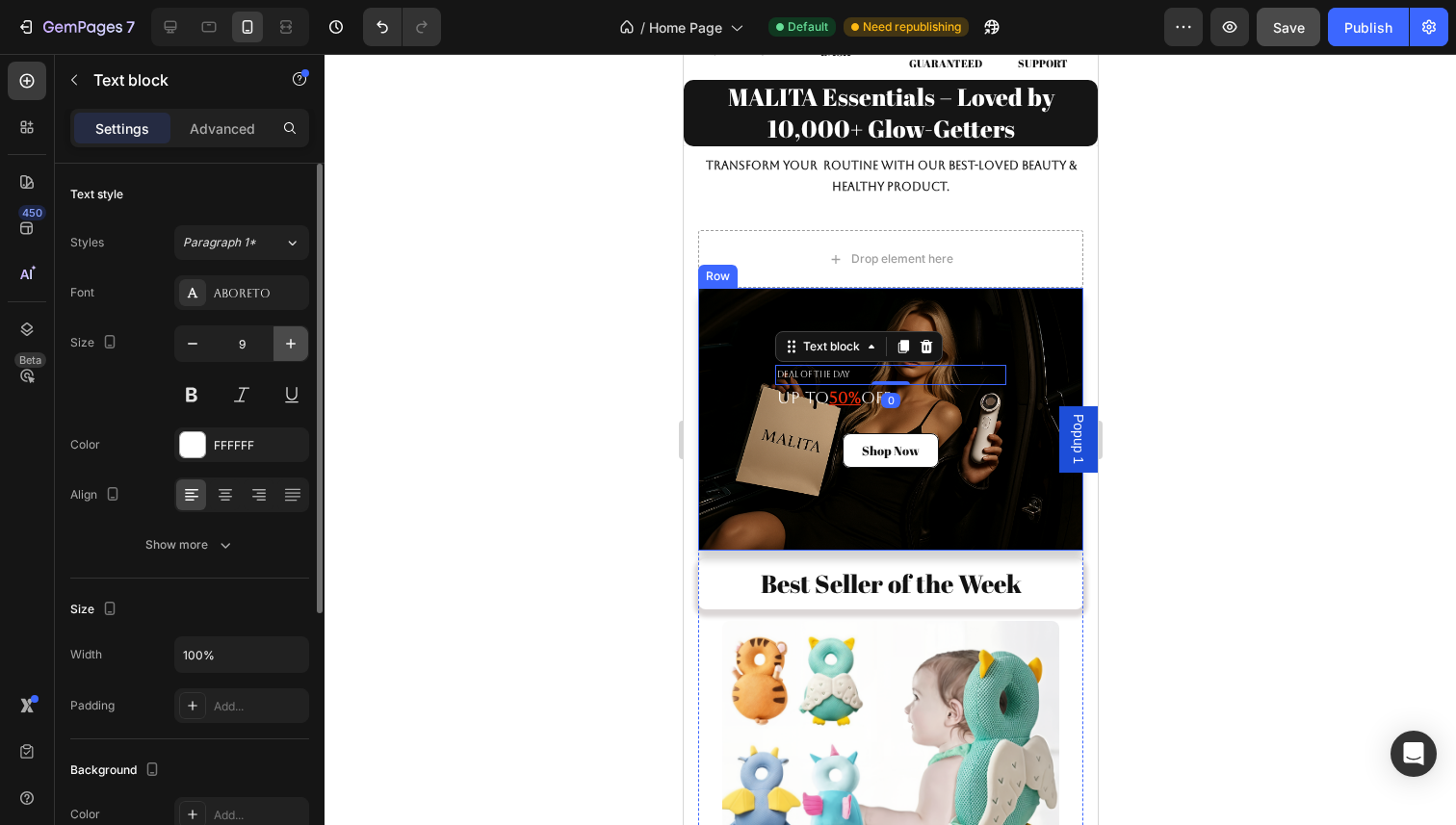click 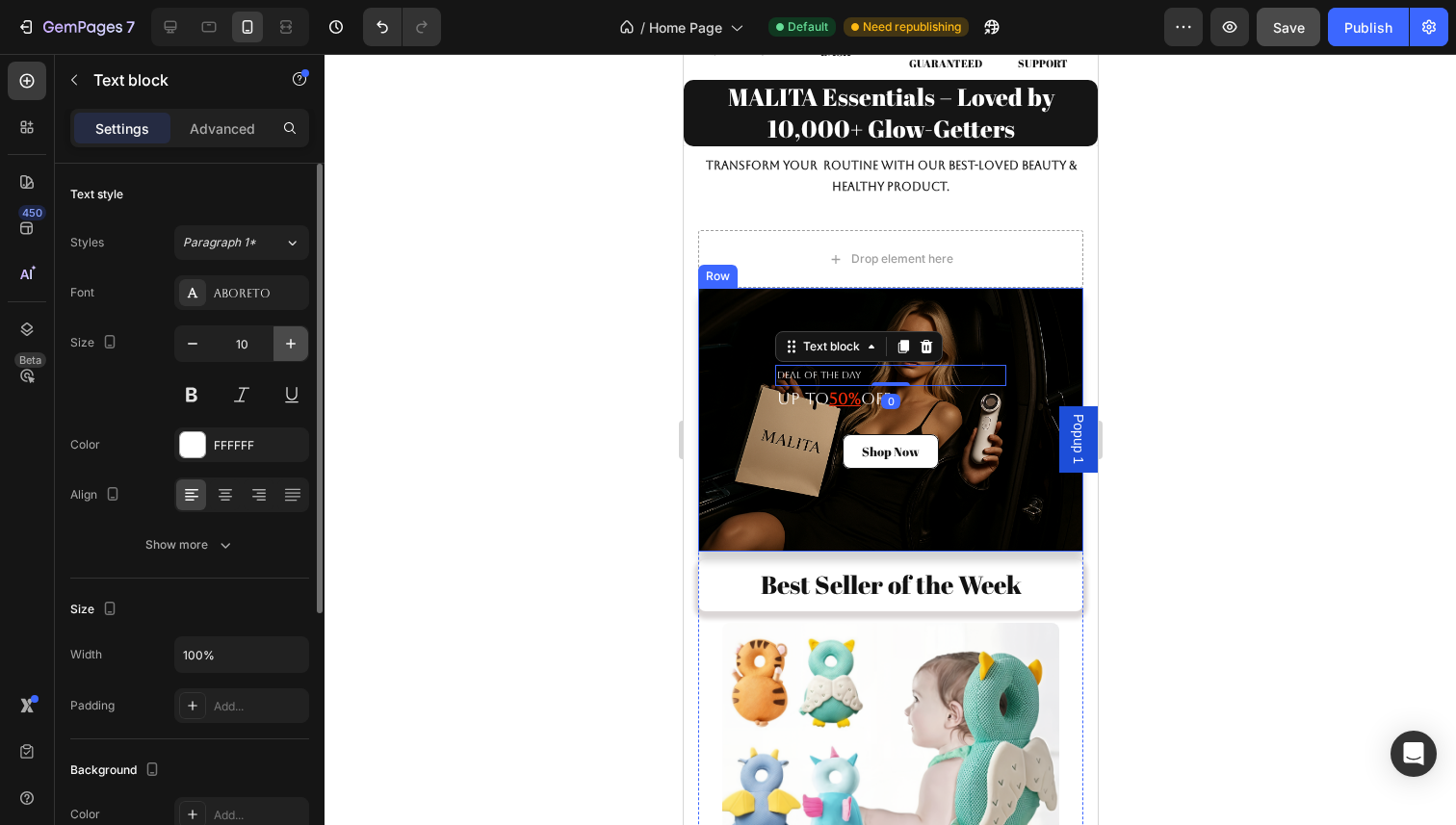 click 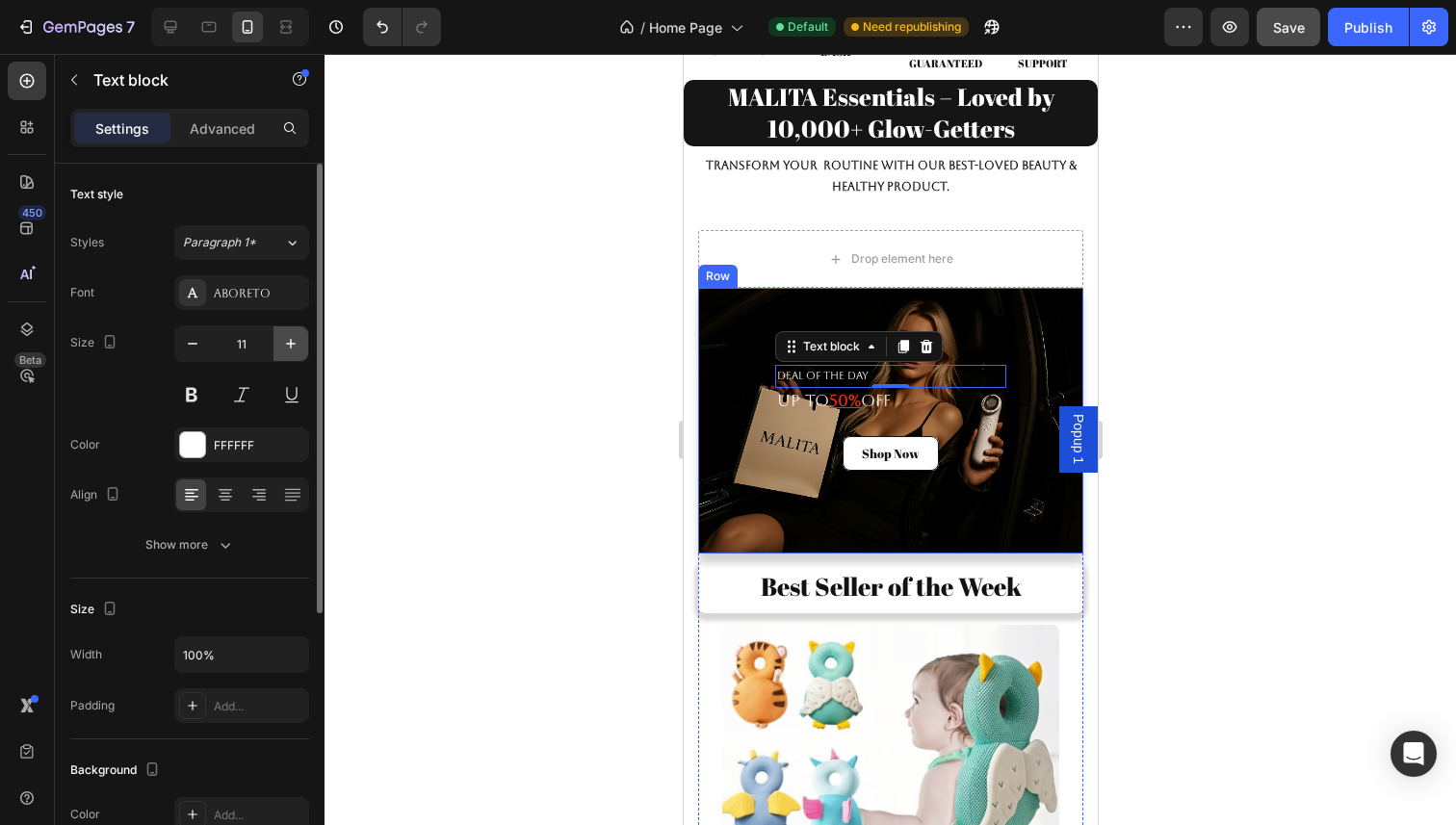 click 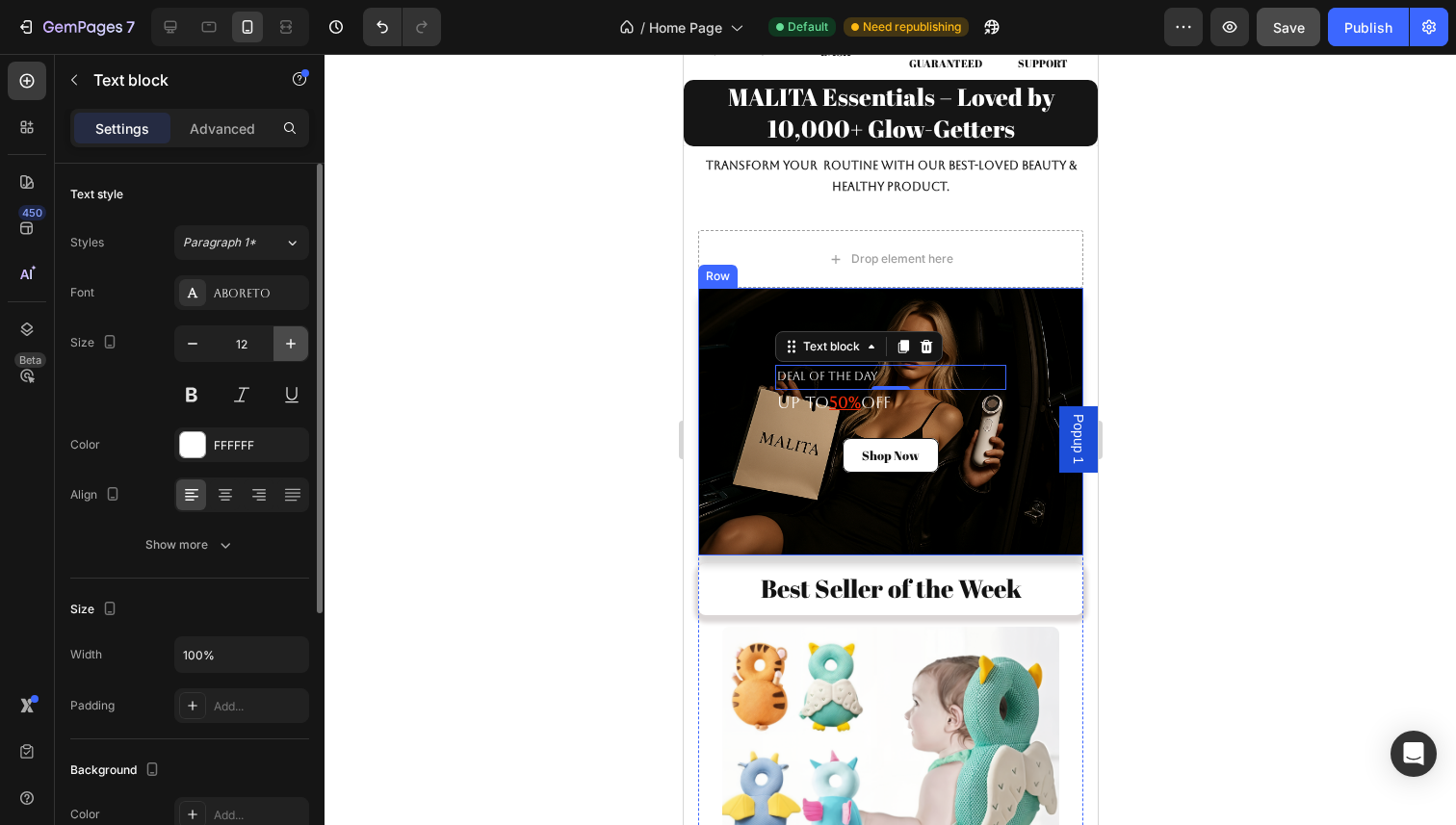 click 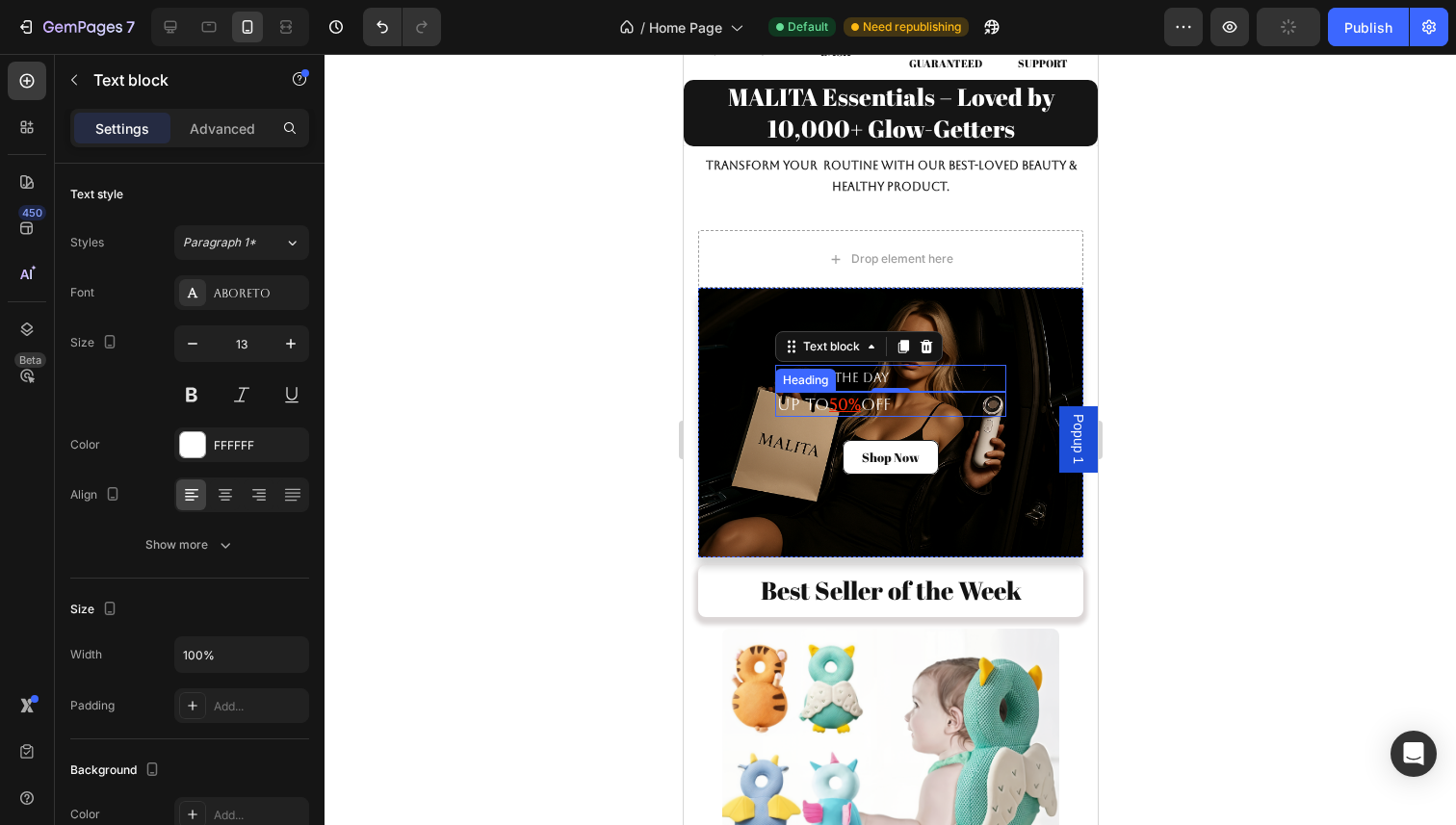 click on "Up To  50%  Off" at bounding box center (890, 404) 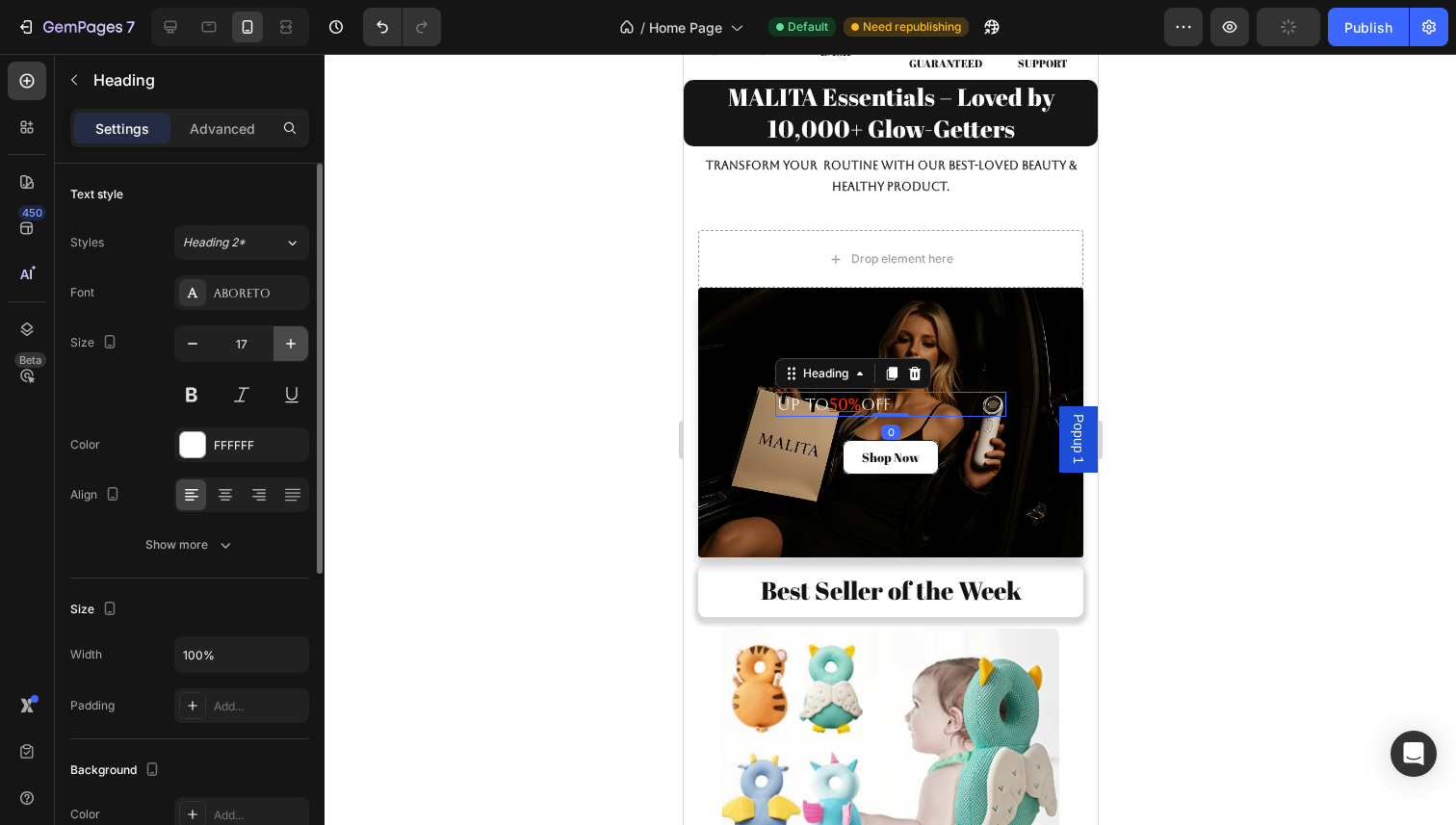 click 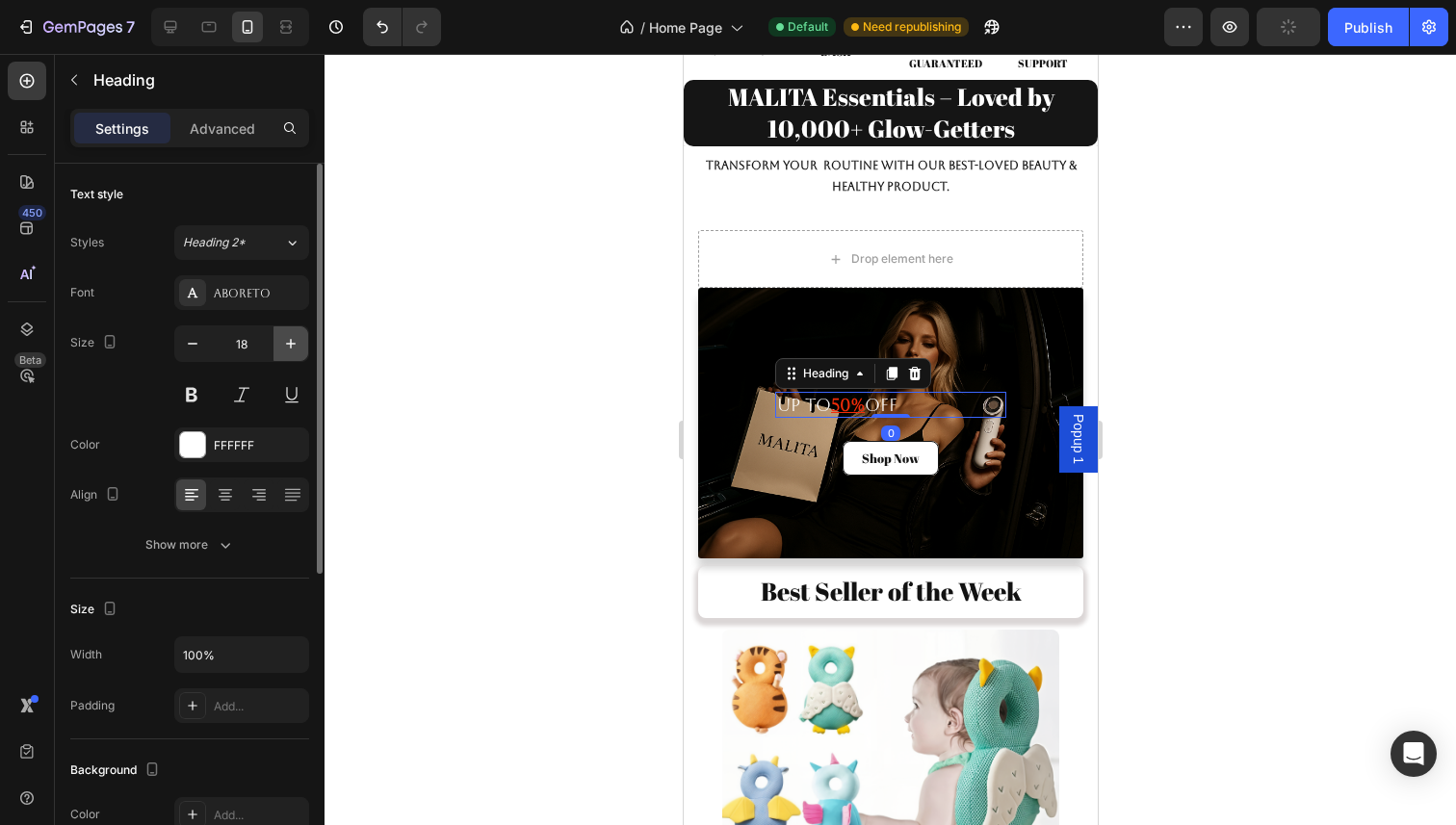 click 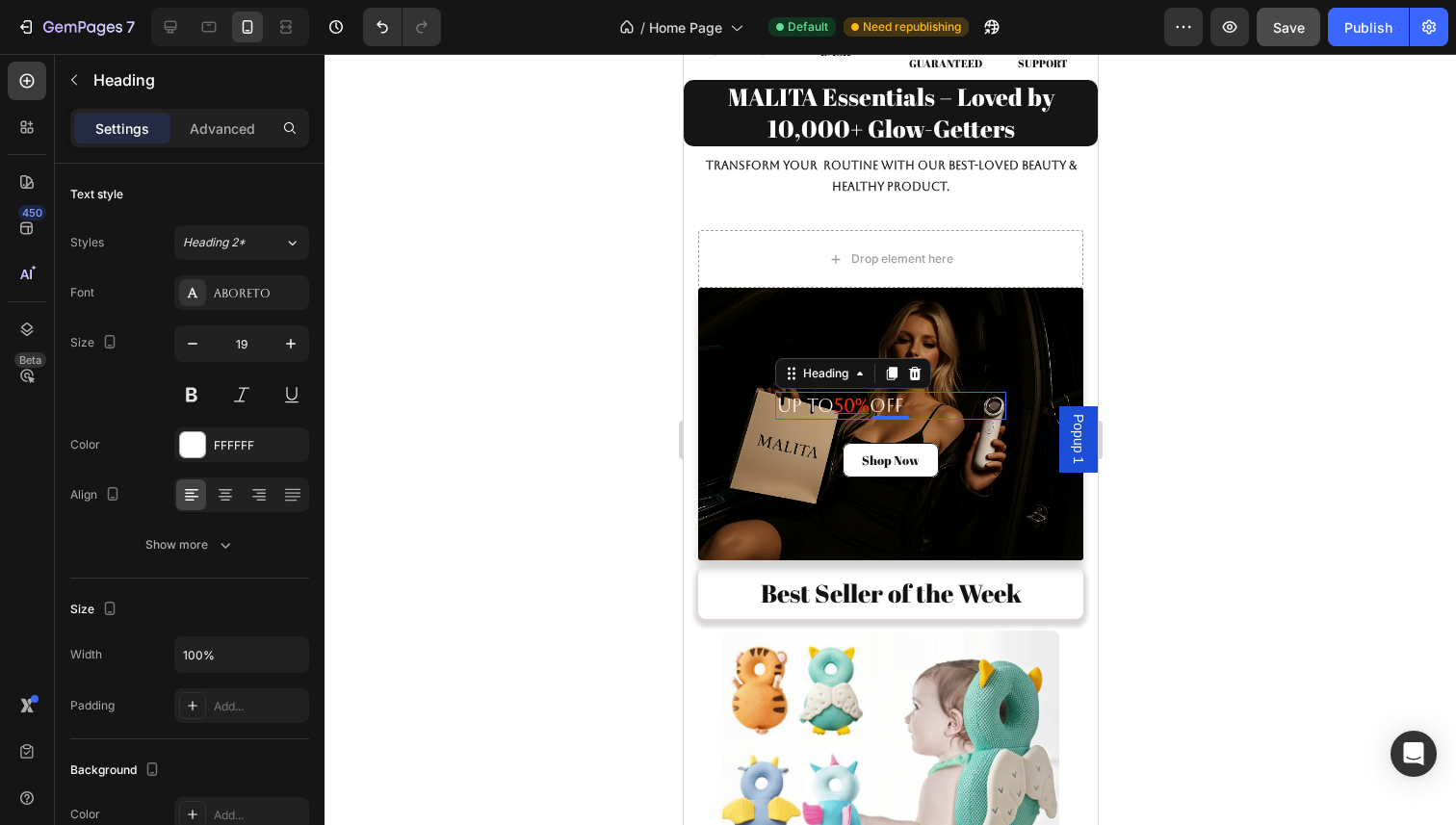 click 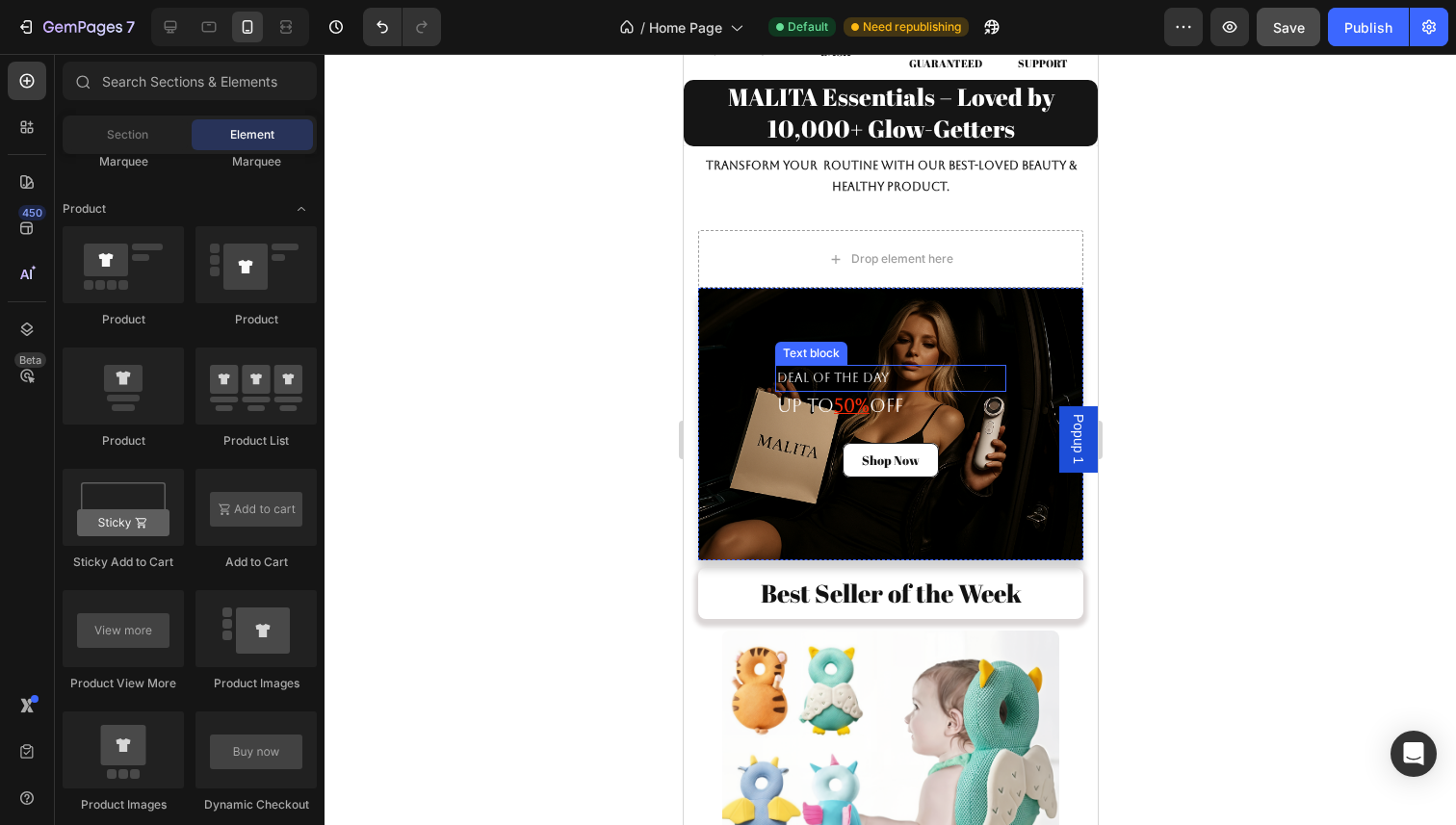 click on "Deal of the day" at bounding box center (890, 377) 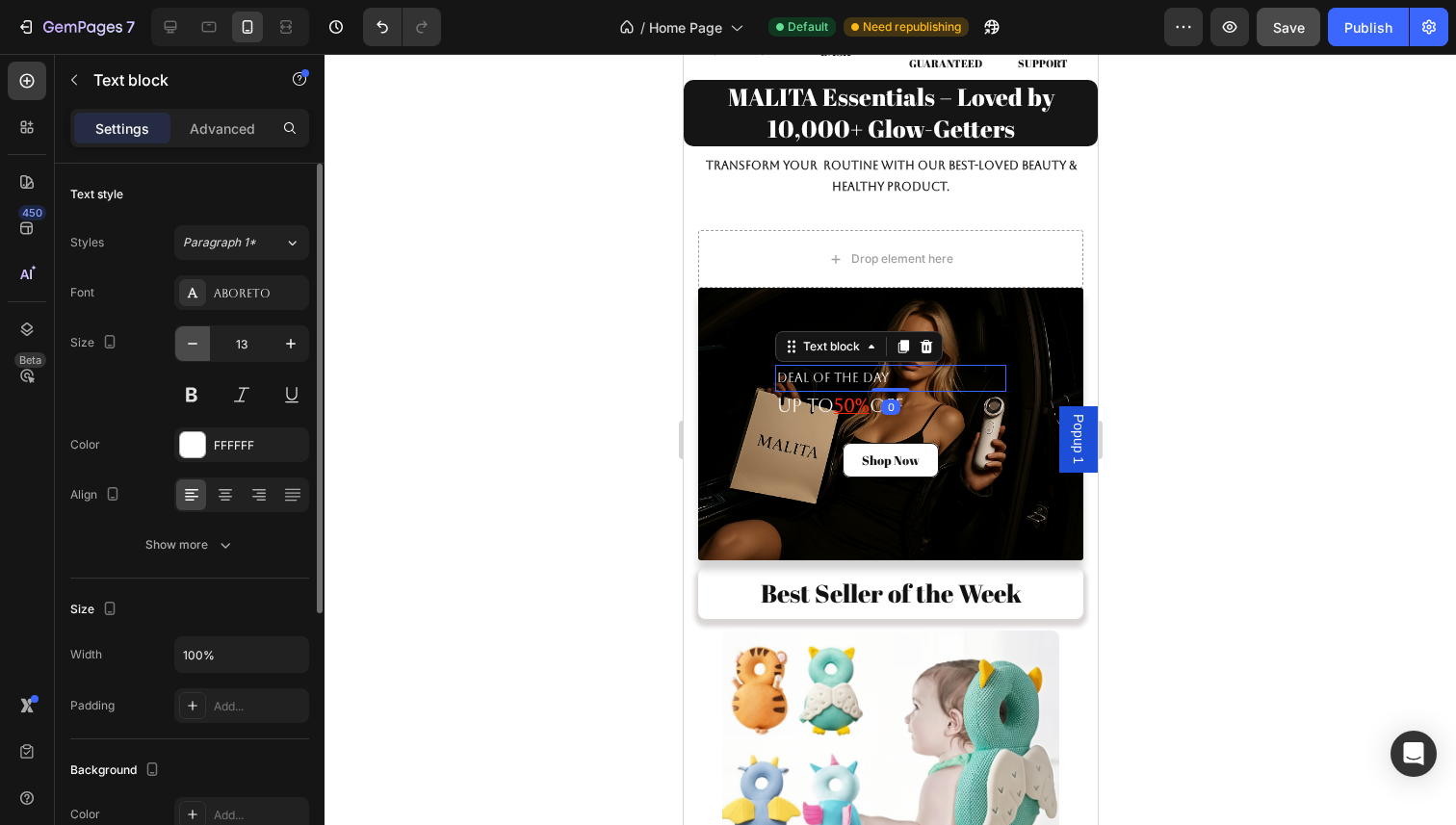 click at bounding box center (193, 344) 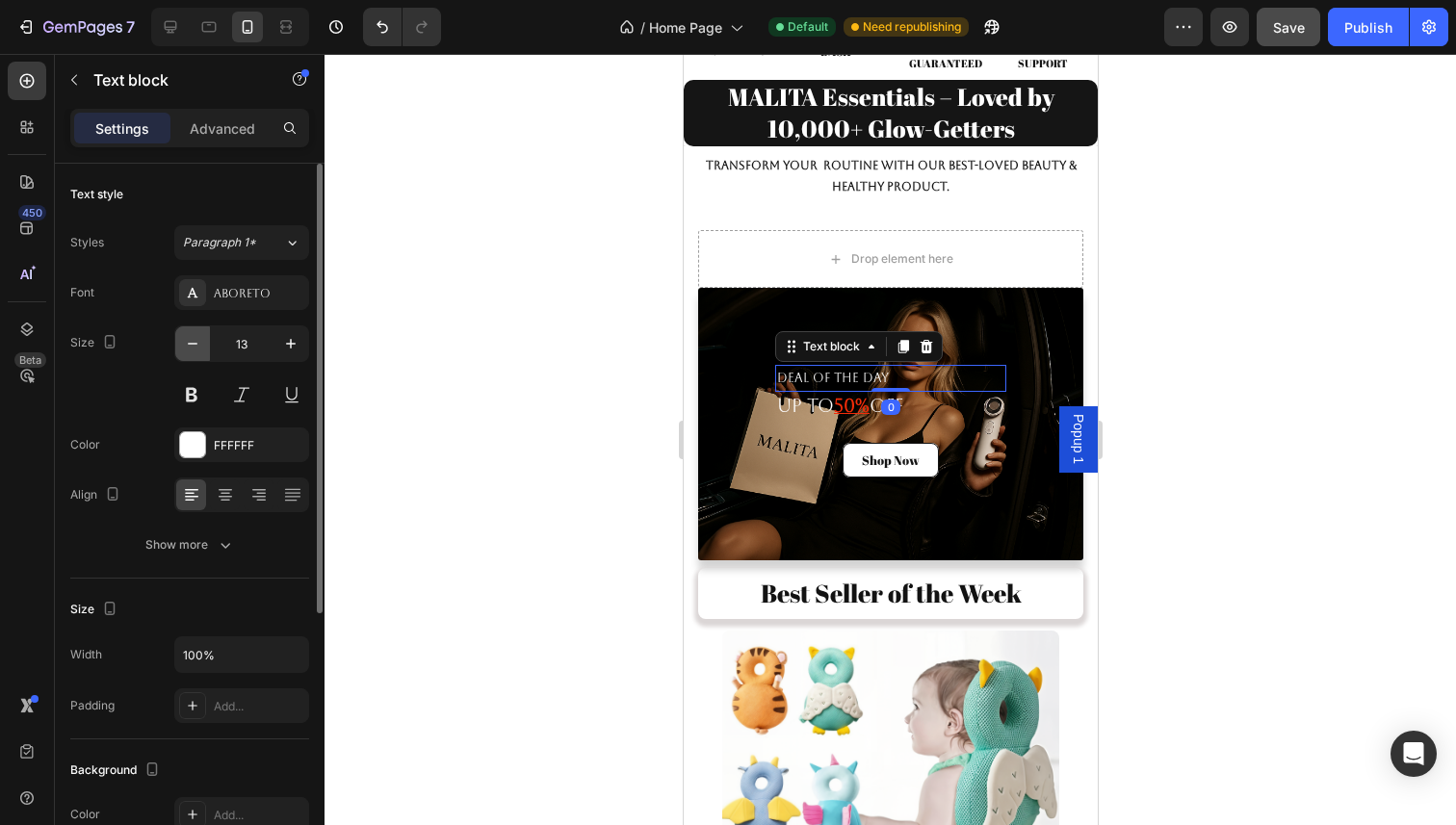 type on "12" 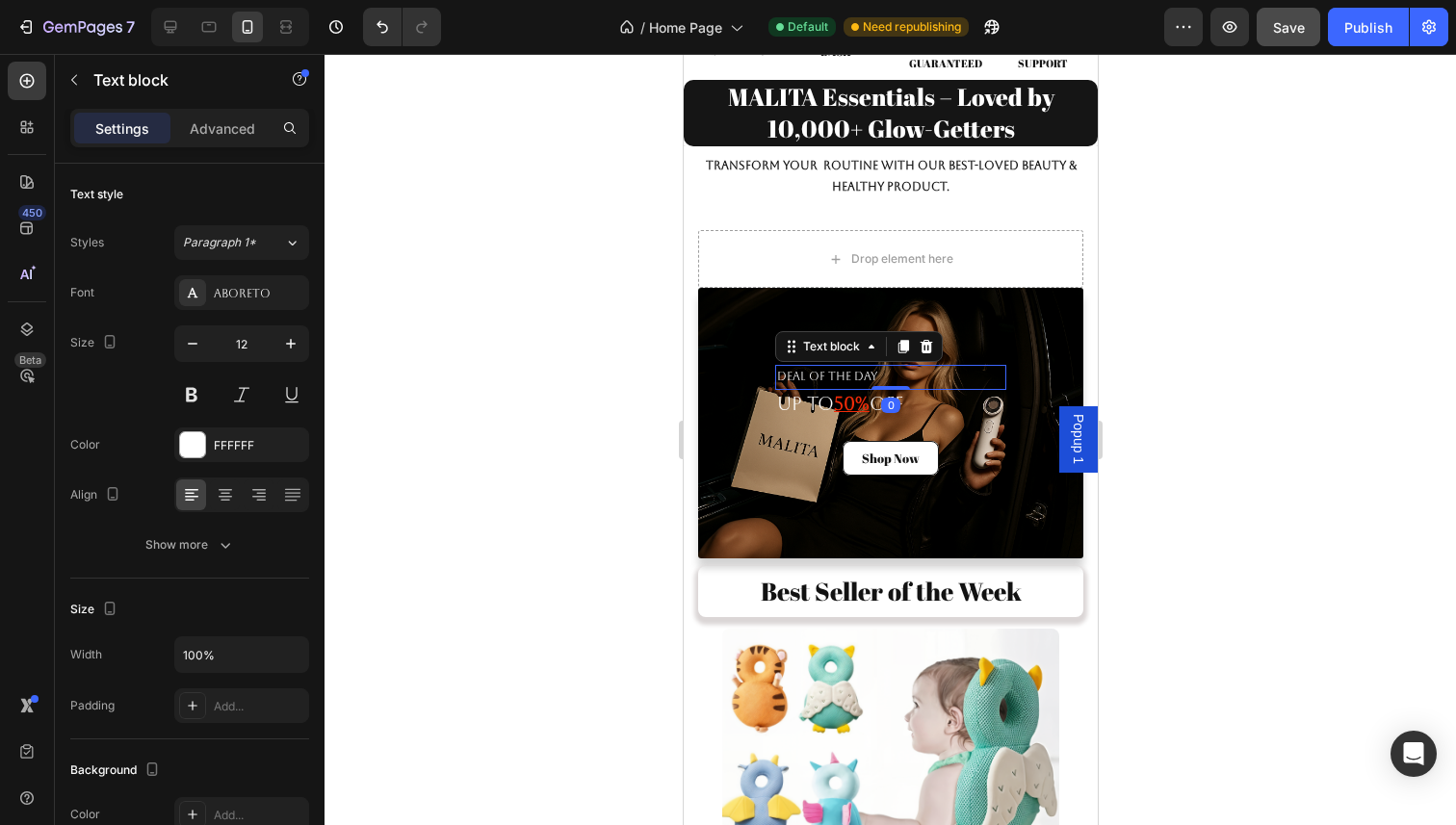 click 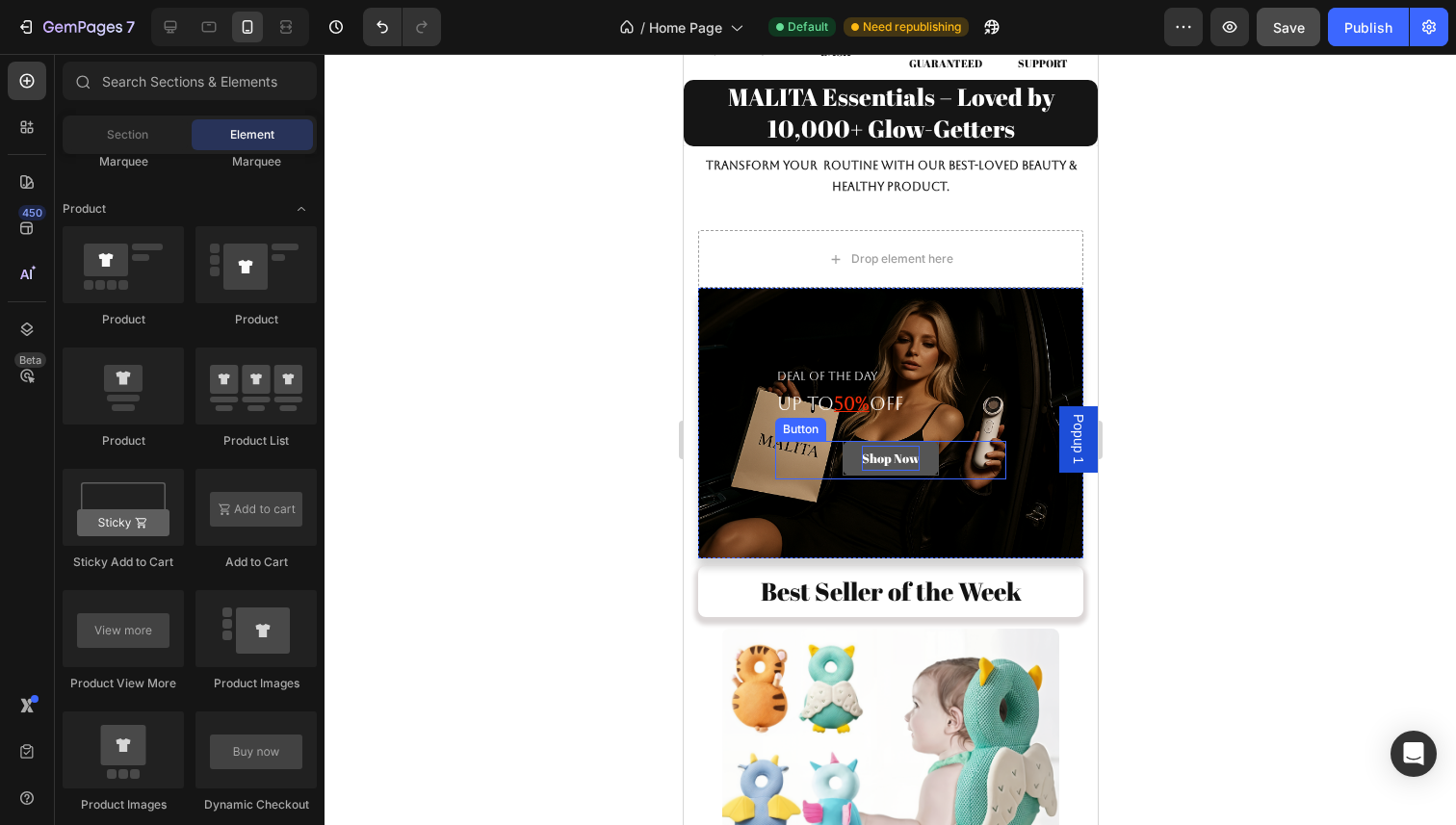 click on "Shop Now" at bounding box center (890, 458) 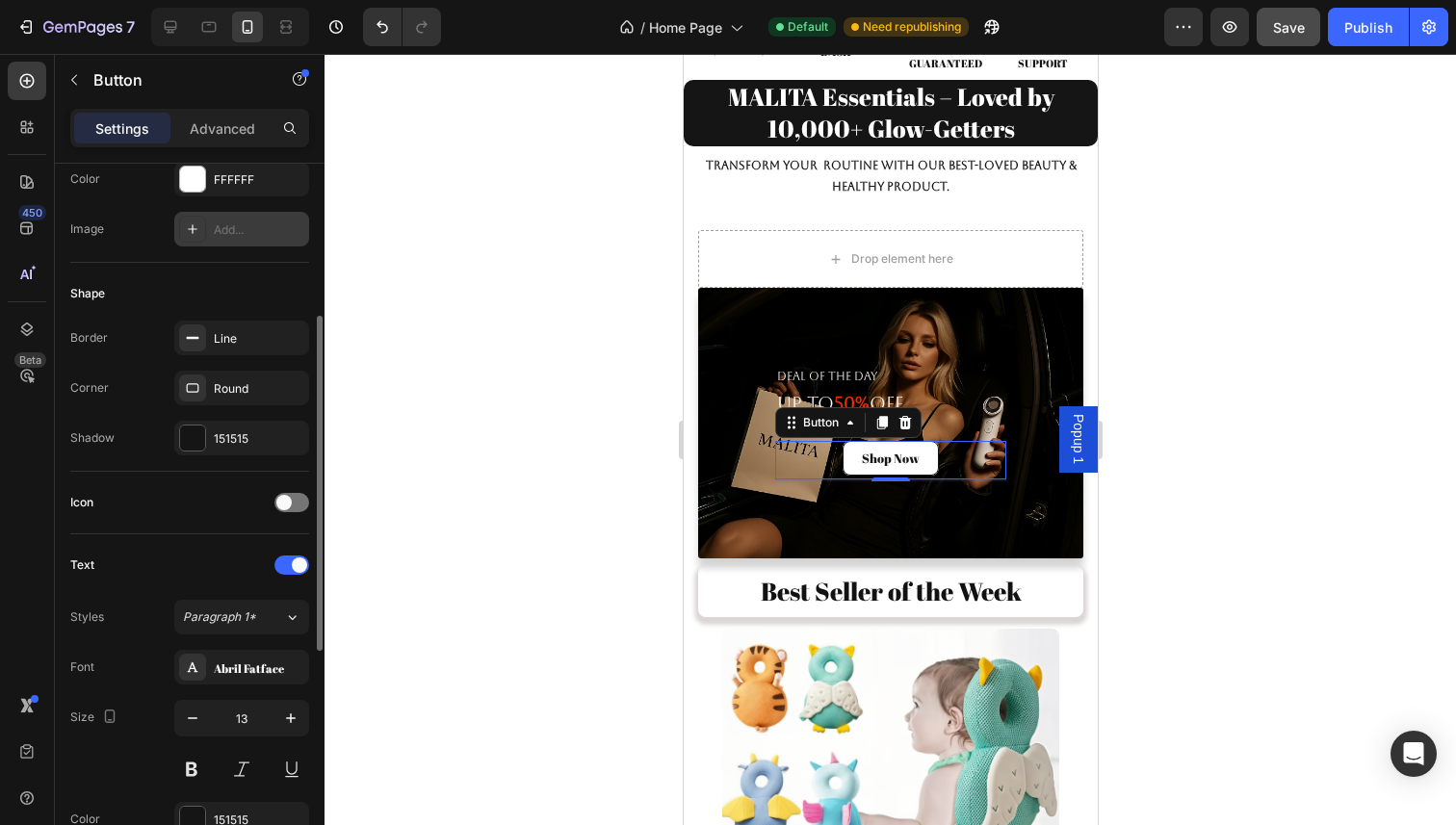 scroll, scrollTop: 309, scrollLeft: 0, axis: vertical 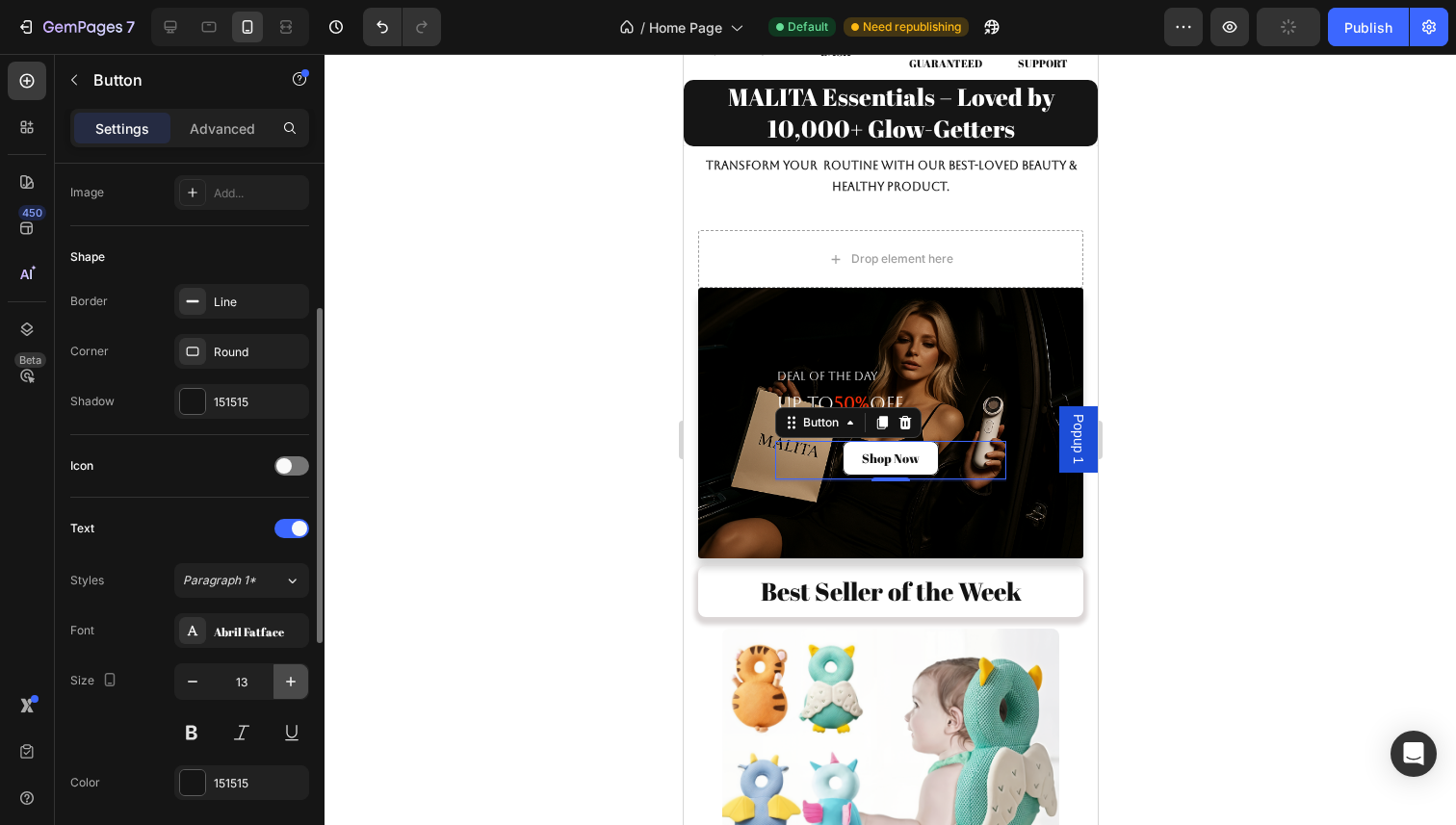 click 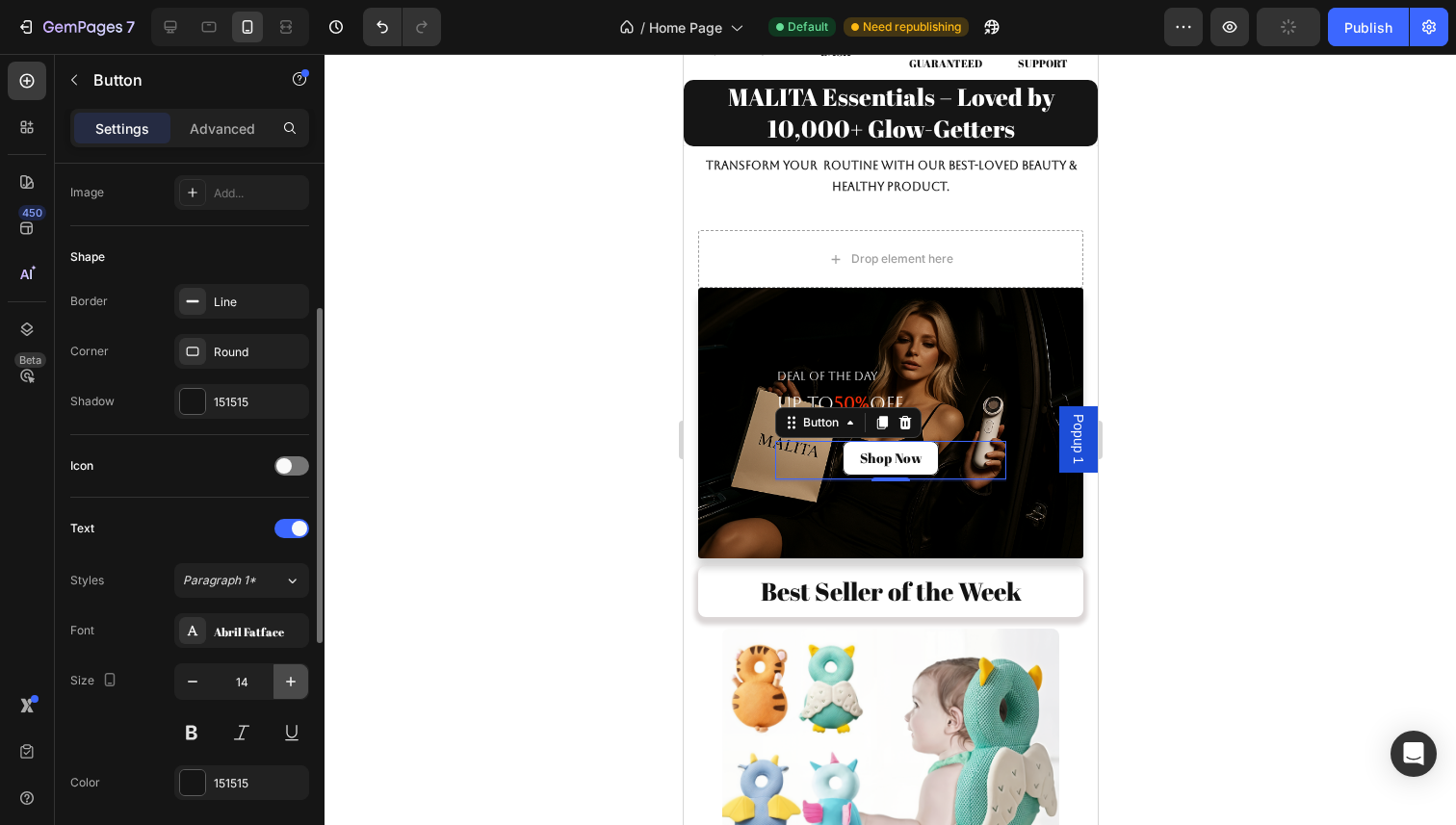 click 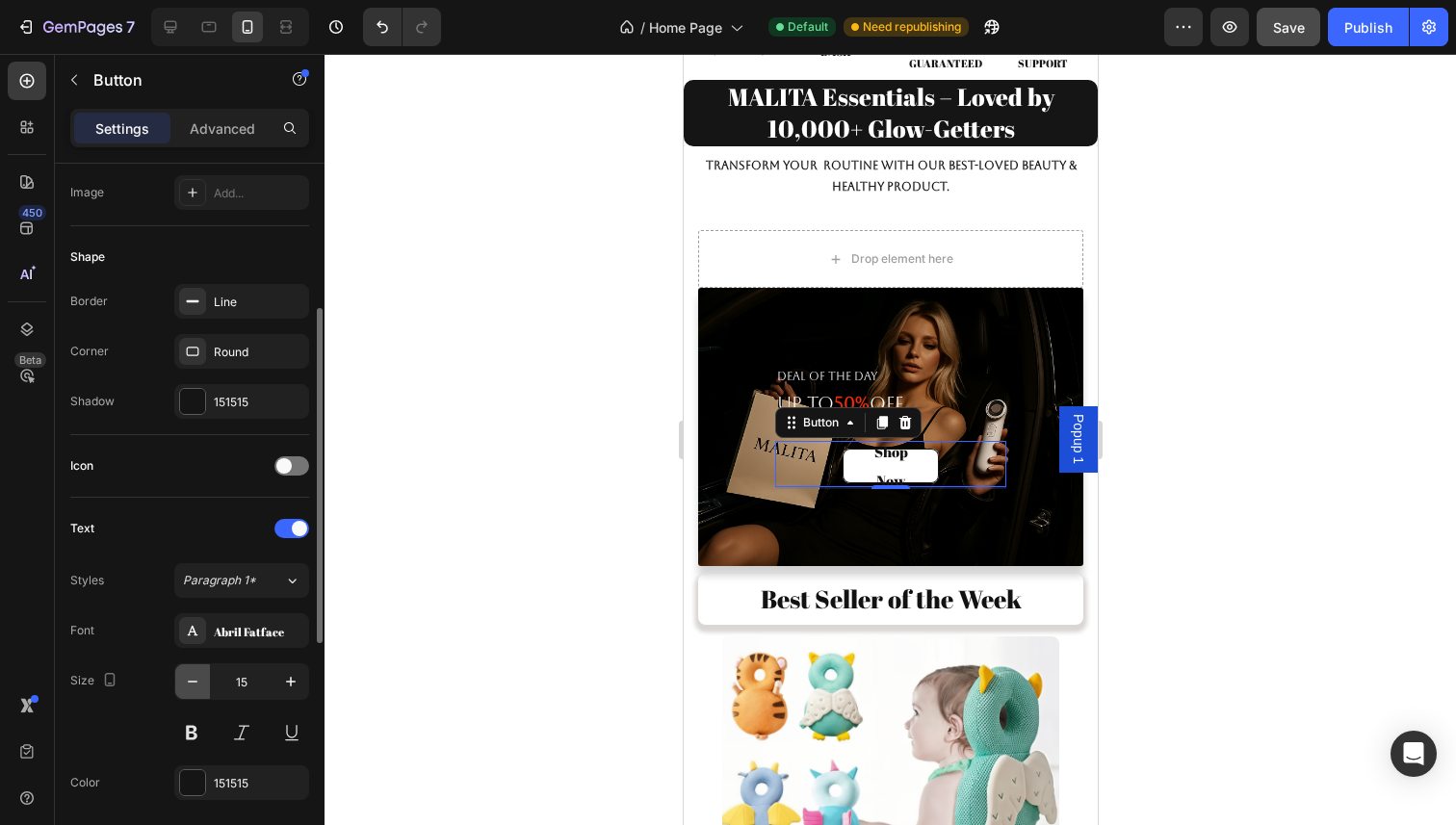 click 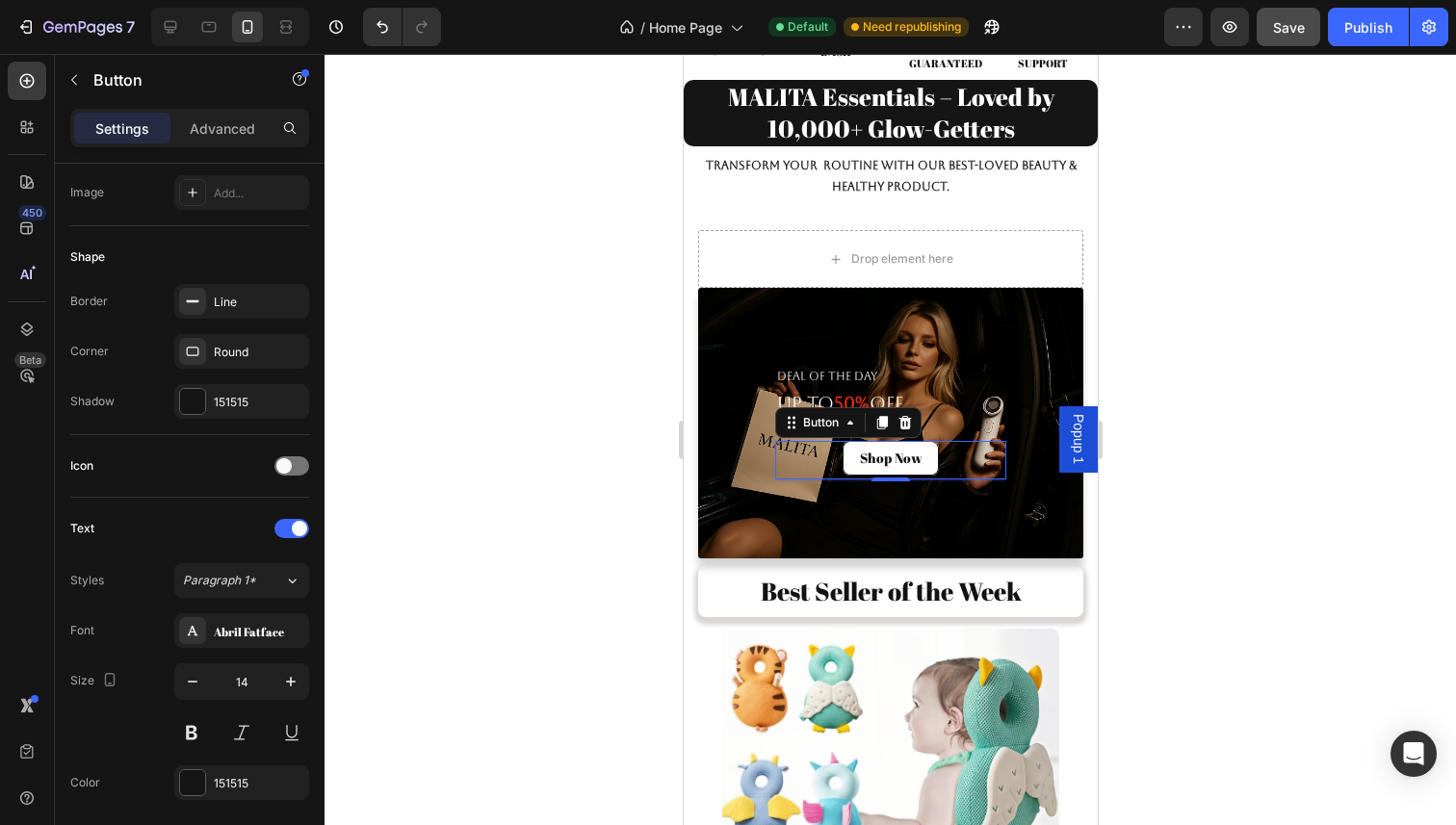 click 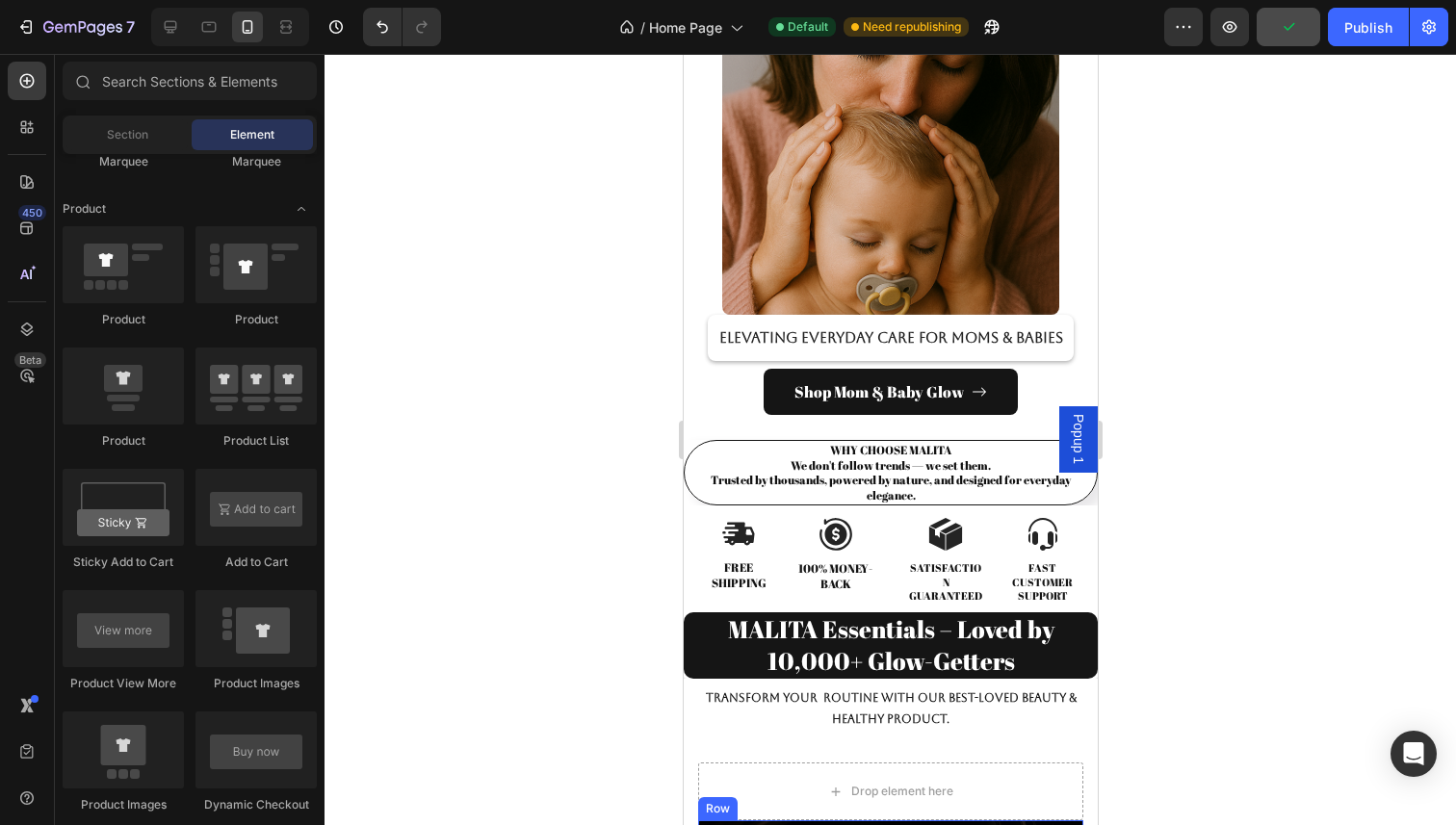 scroll, scrollTop: 2651, scrollLeft: 0, axis: vertical 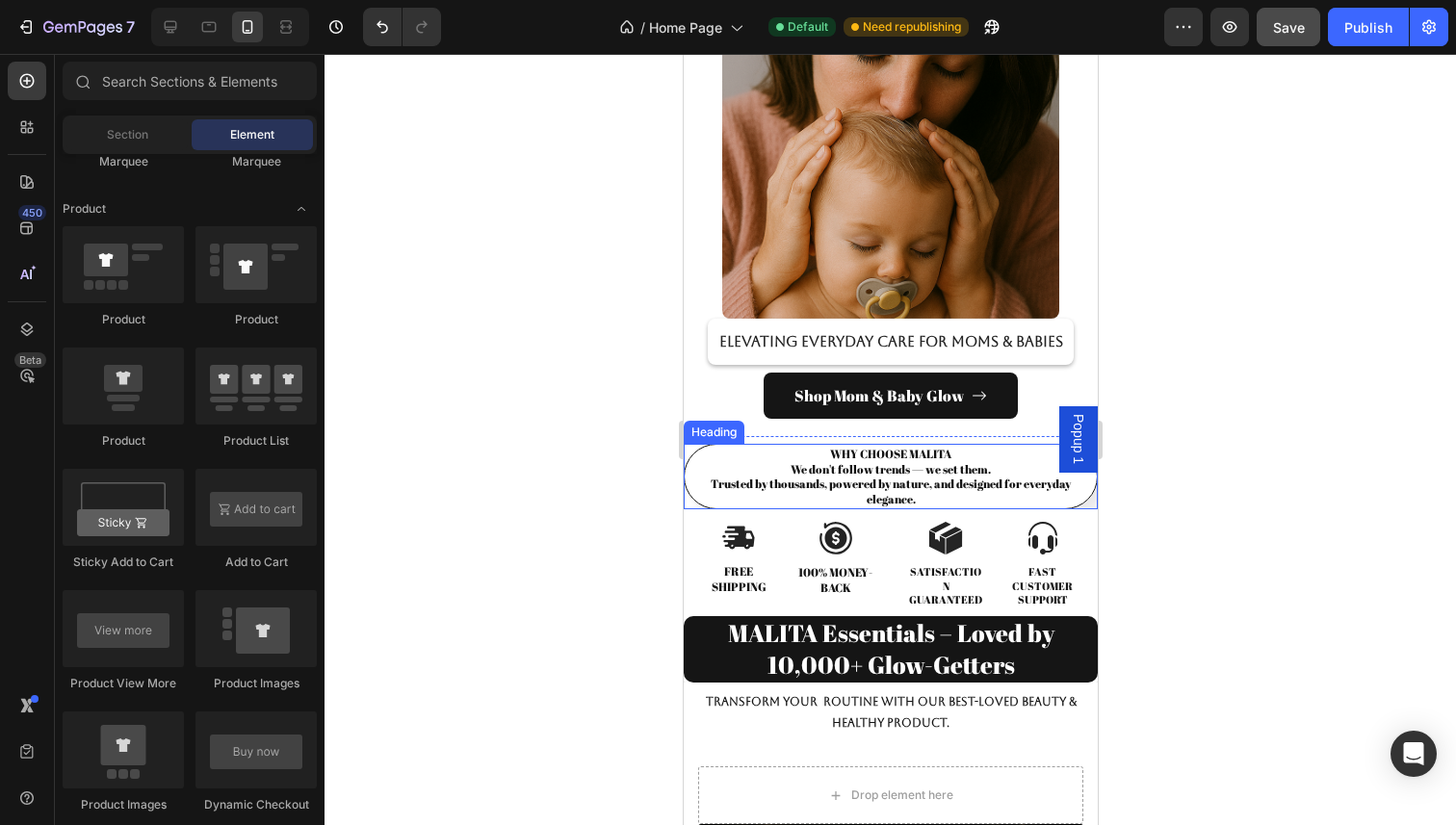 click on "WHY CHOOSE MALITA We don't follow trends — we set them. Trusted by thousands, powered by nature, and designed for everyday elegance." at bounding box center [890, 477] 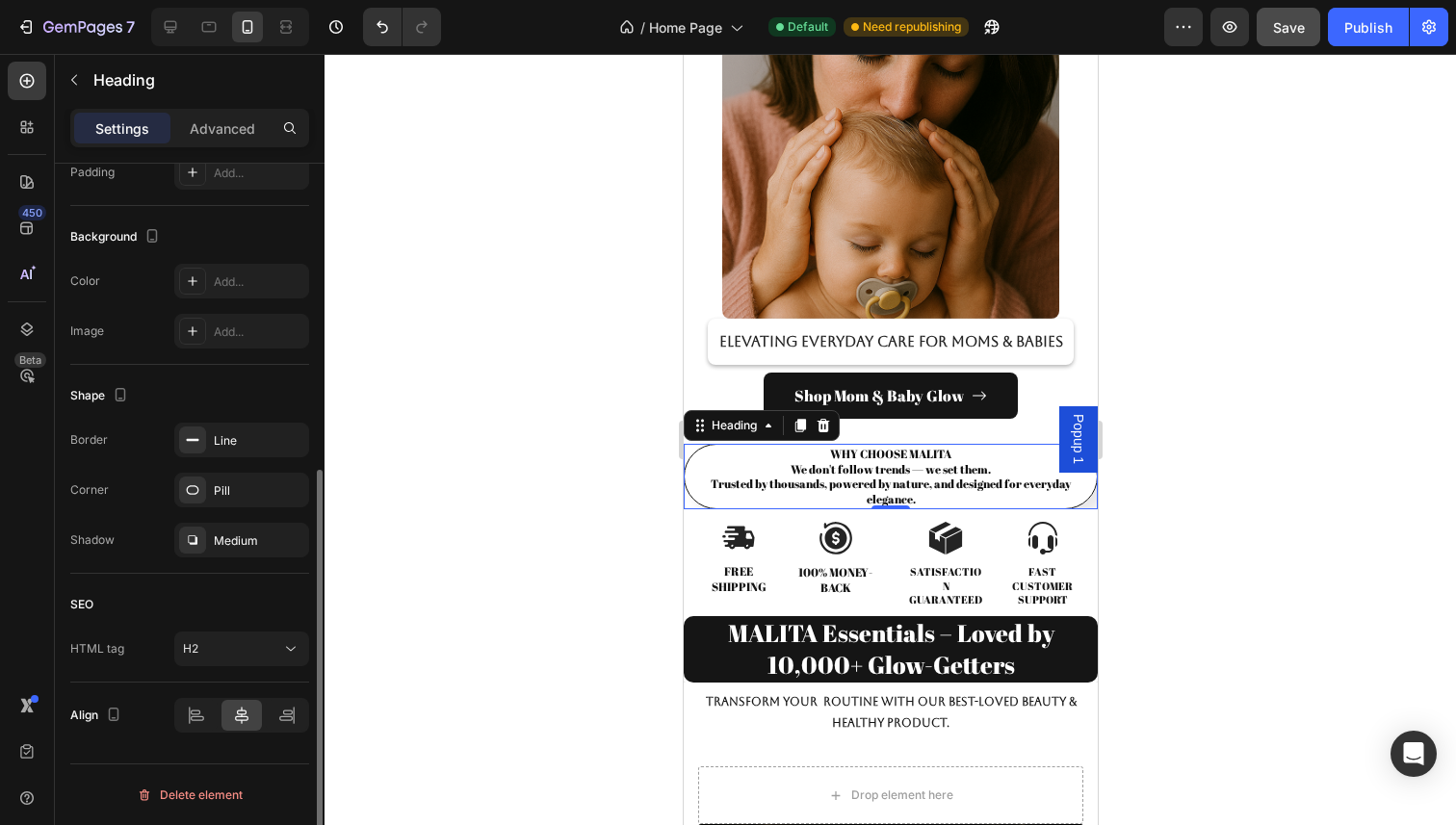 scroll, scrollTop: 0, scrollLeft: 0, axis: both 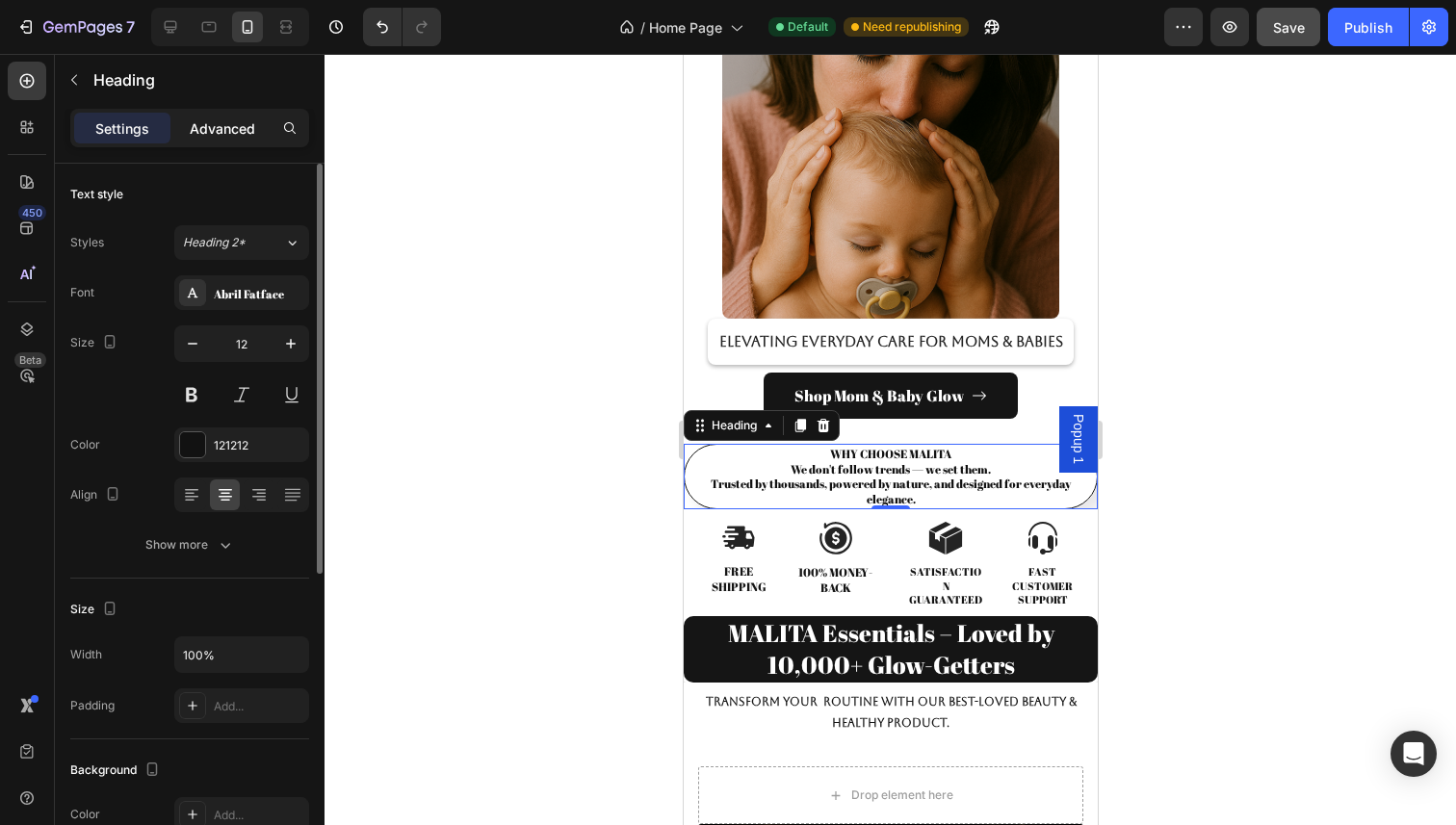 click on "Advanced" at bounding box center [222, 128] 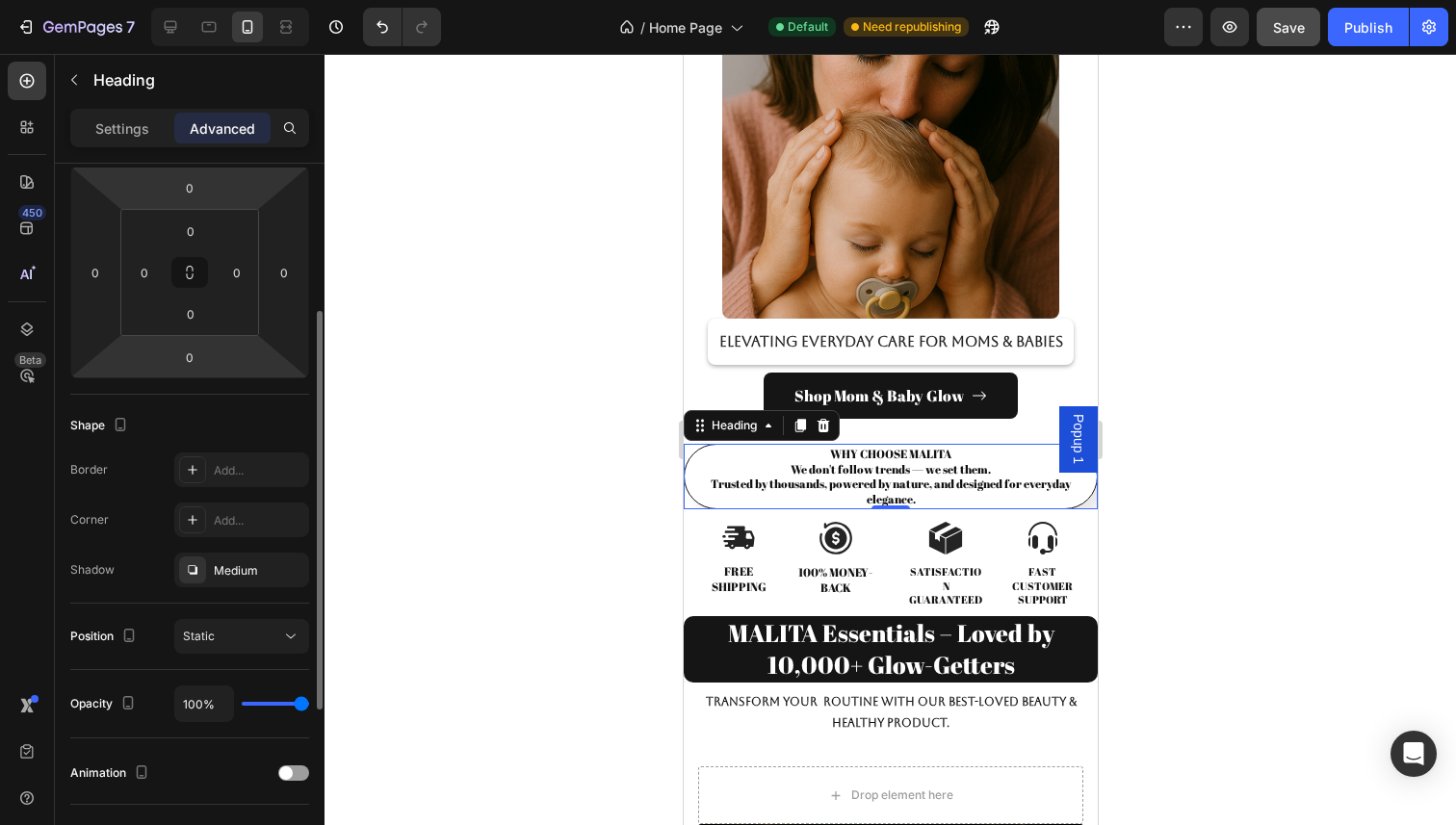 scroll, scrollTop: 568, scrollLeft: 0, axis: vertical 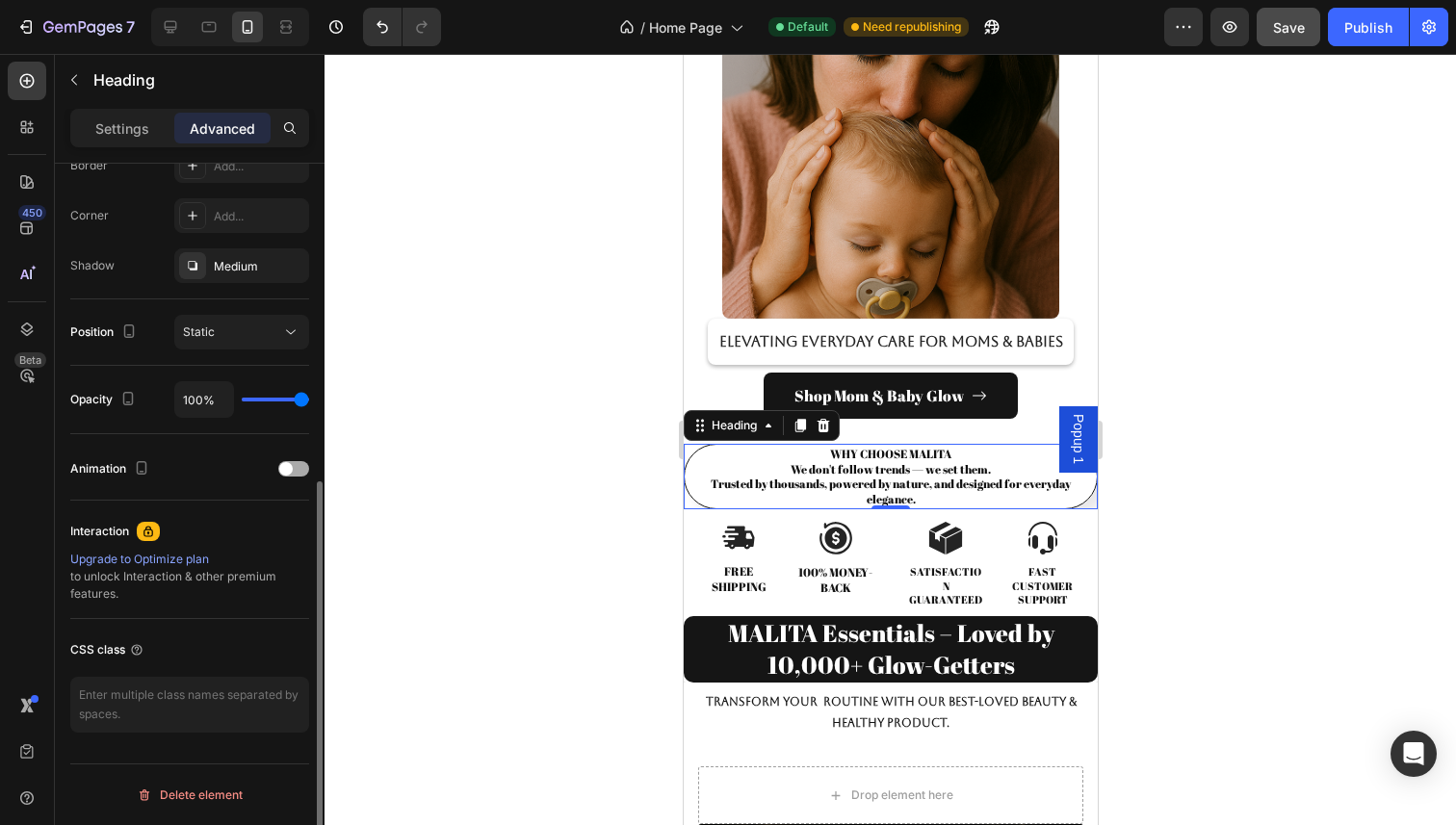 click at bounding box center [286, 469] 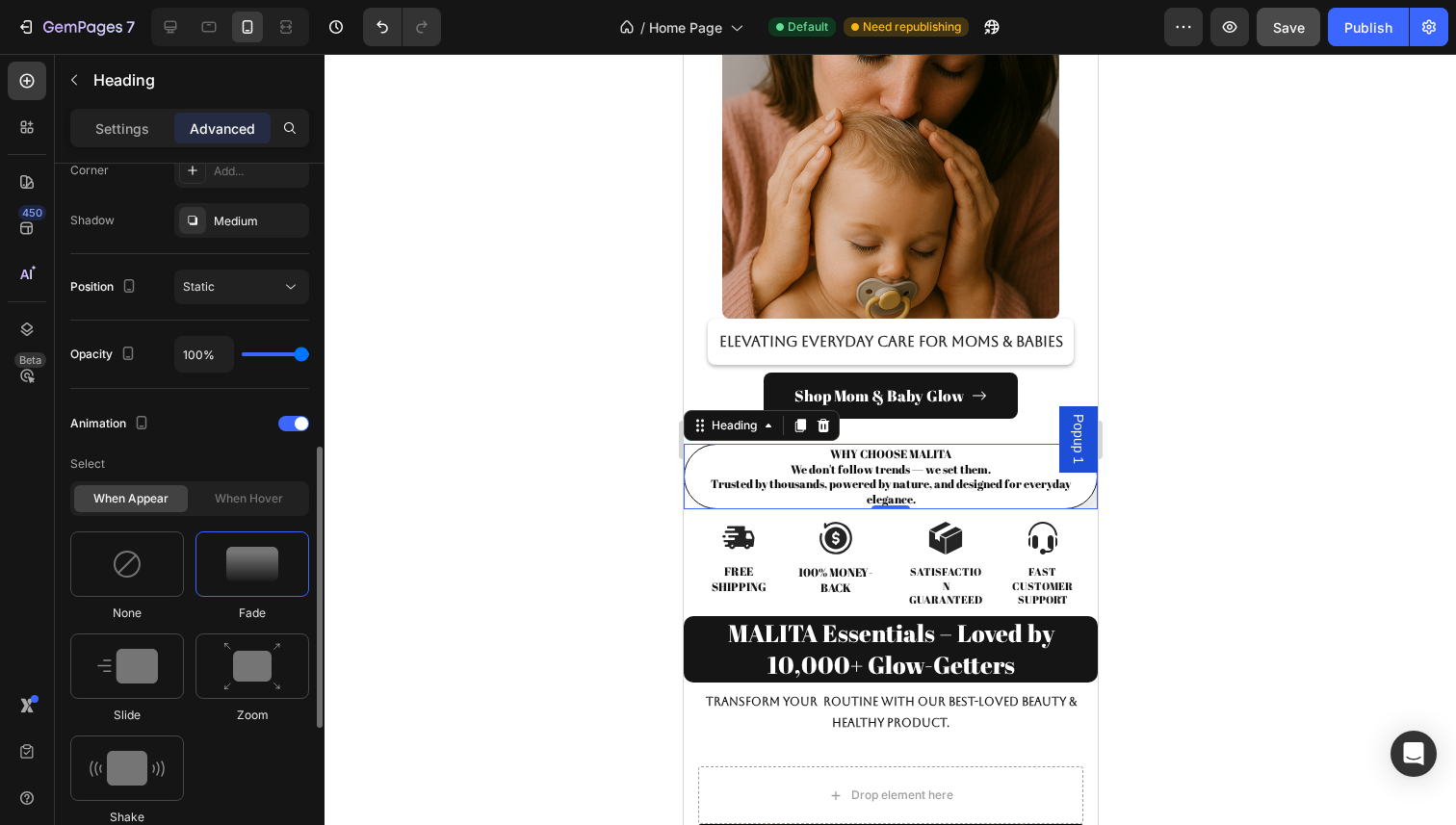 scroll, scrollTop: 646, scrollLeft: 0, axis: vertical 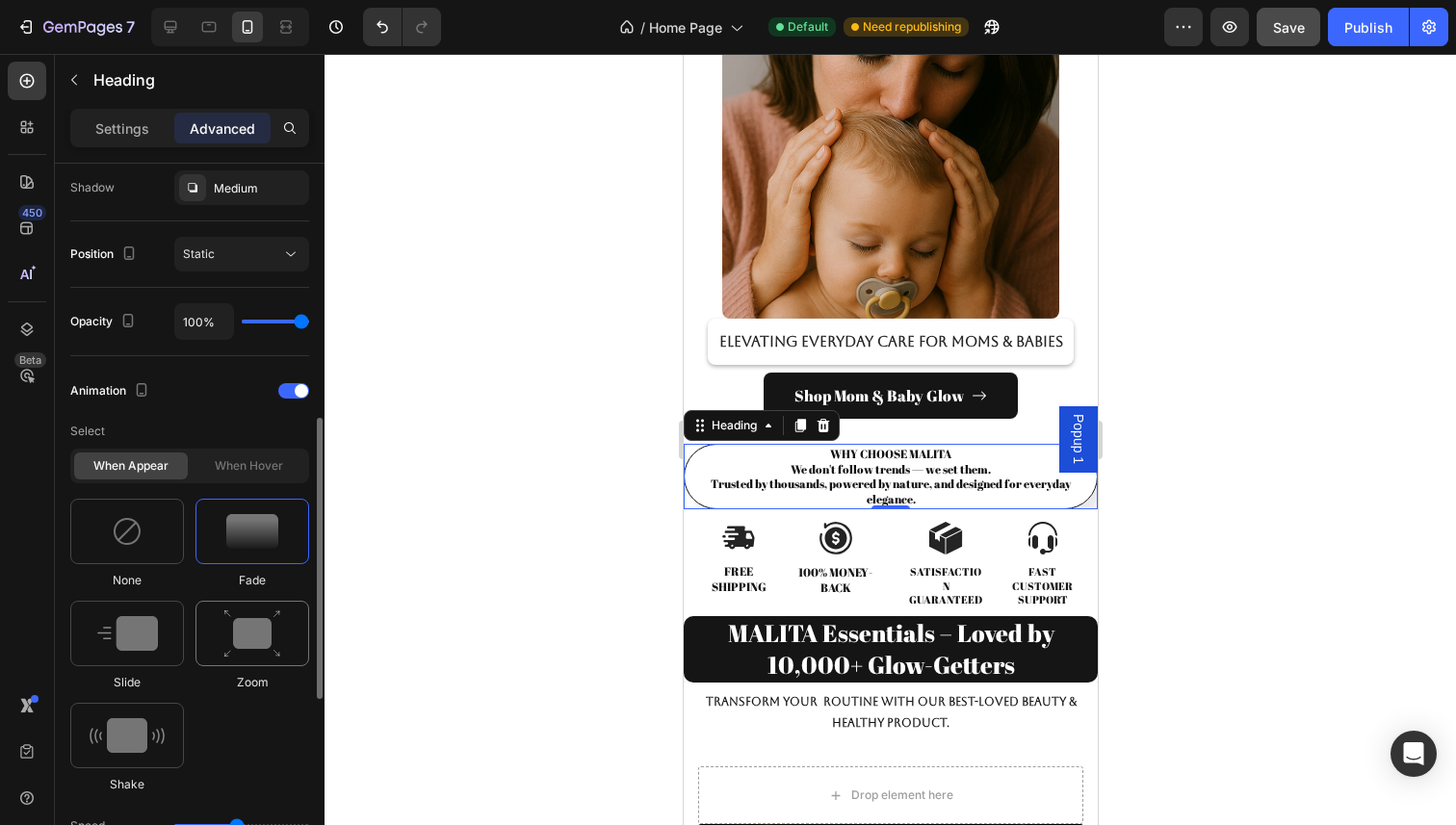 click at bounding box center [252, 633] 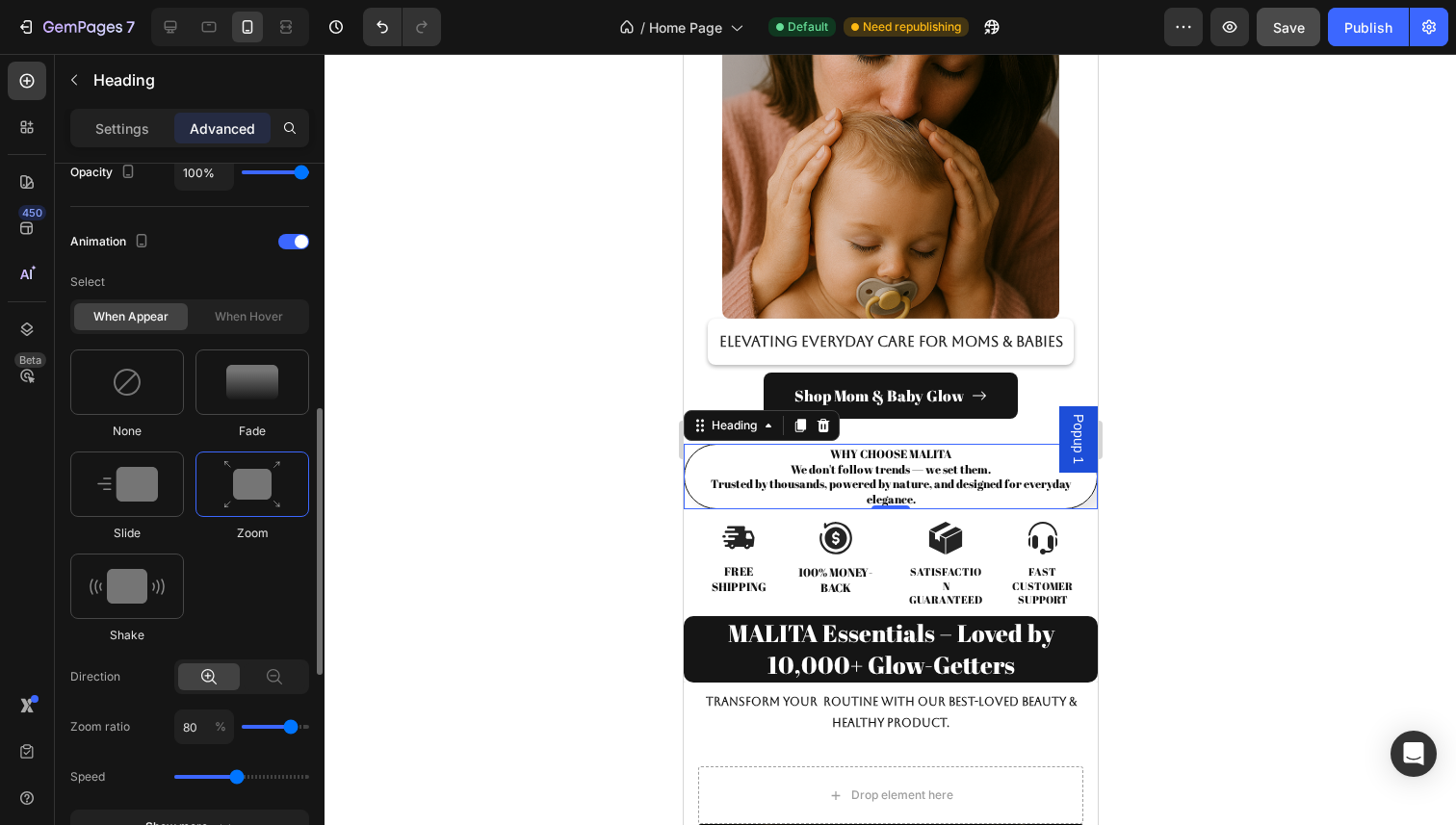scroll, scrollTop: 808, scrollLeft: 0, axis: vertical 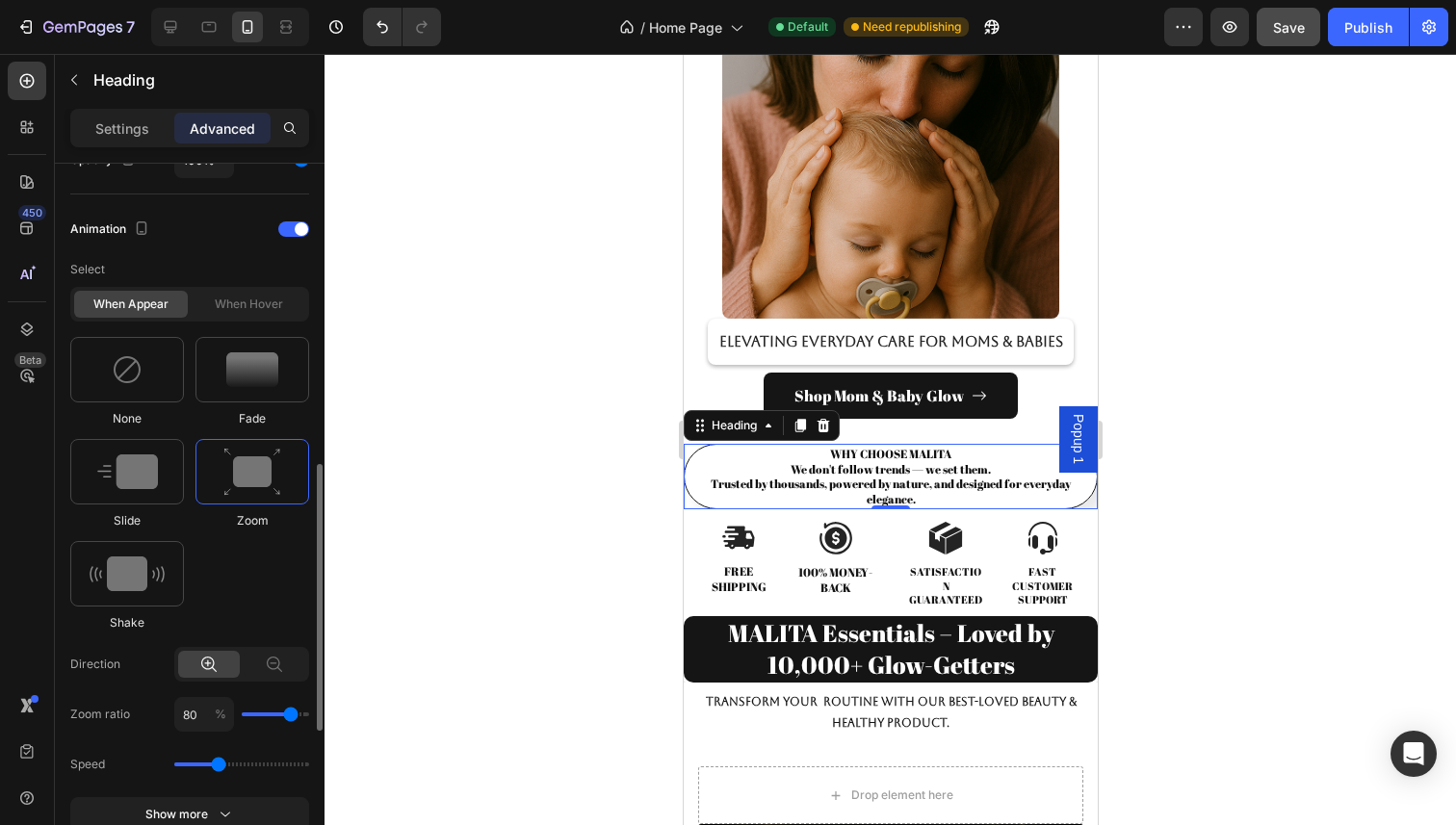 drag, startPoint x: 234, startPoint y: 762, endPoint x: 221, endPoint y: 762, distance: 13 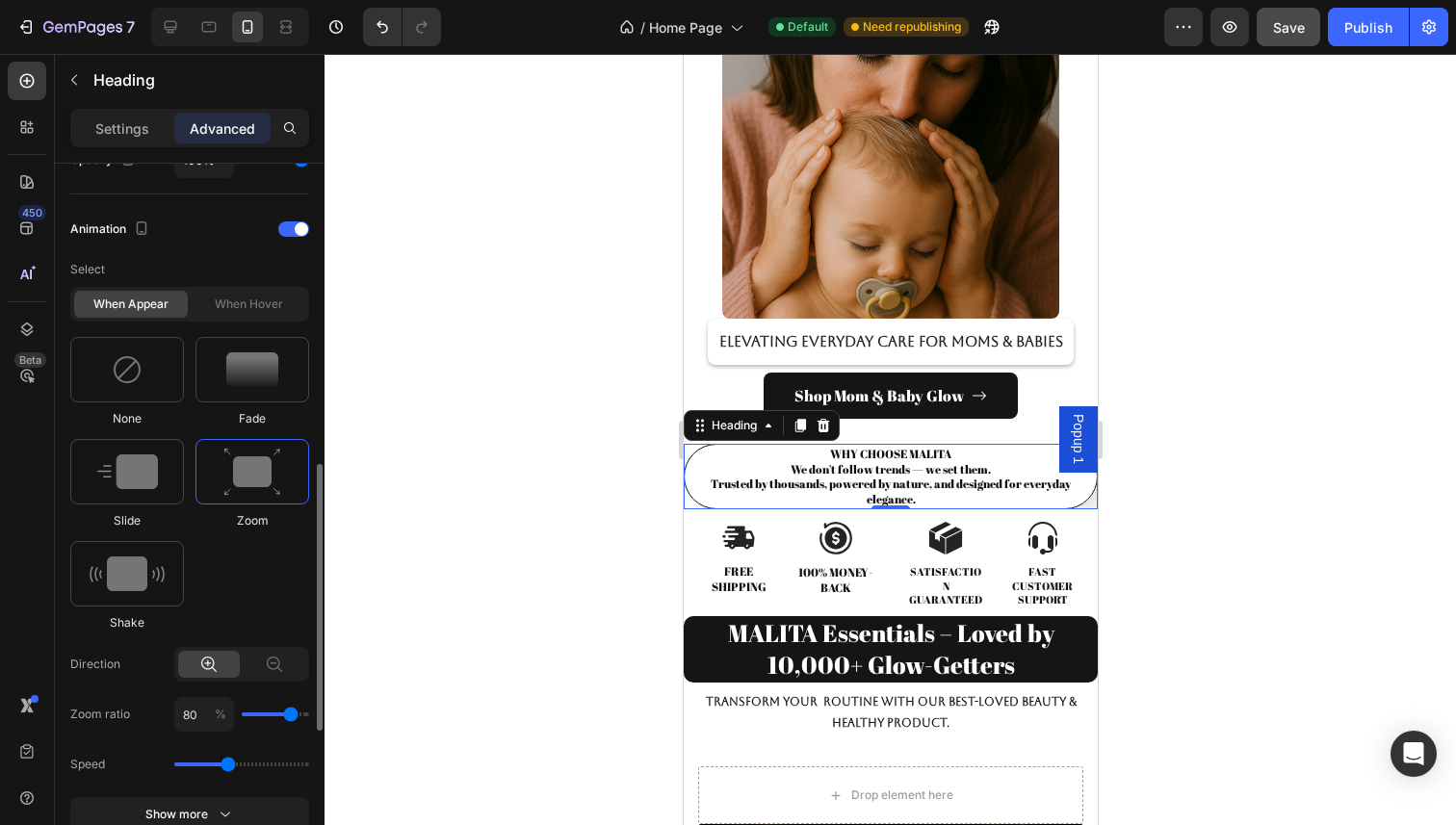 type on "1.5" 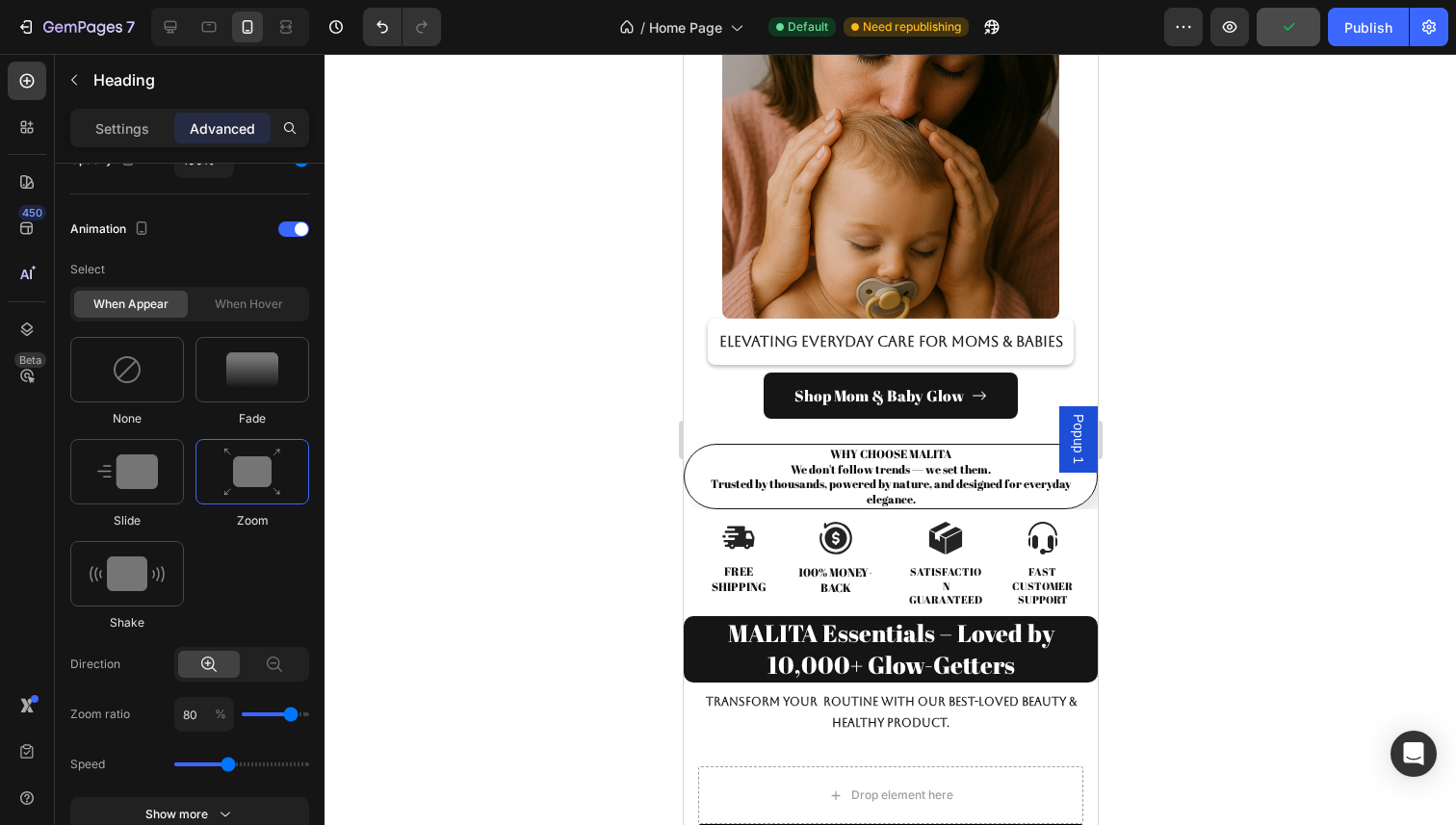 click on "WHY CHOOSE MALITA We don't follow trends — we set them. Trusted by thousands, powered by nature, and designed for everyday elegance." at bounding box center [890, 477] 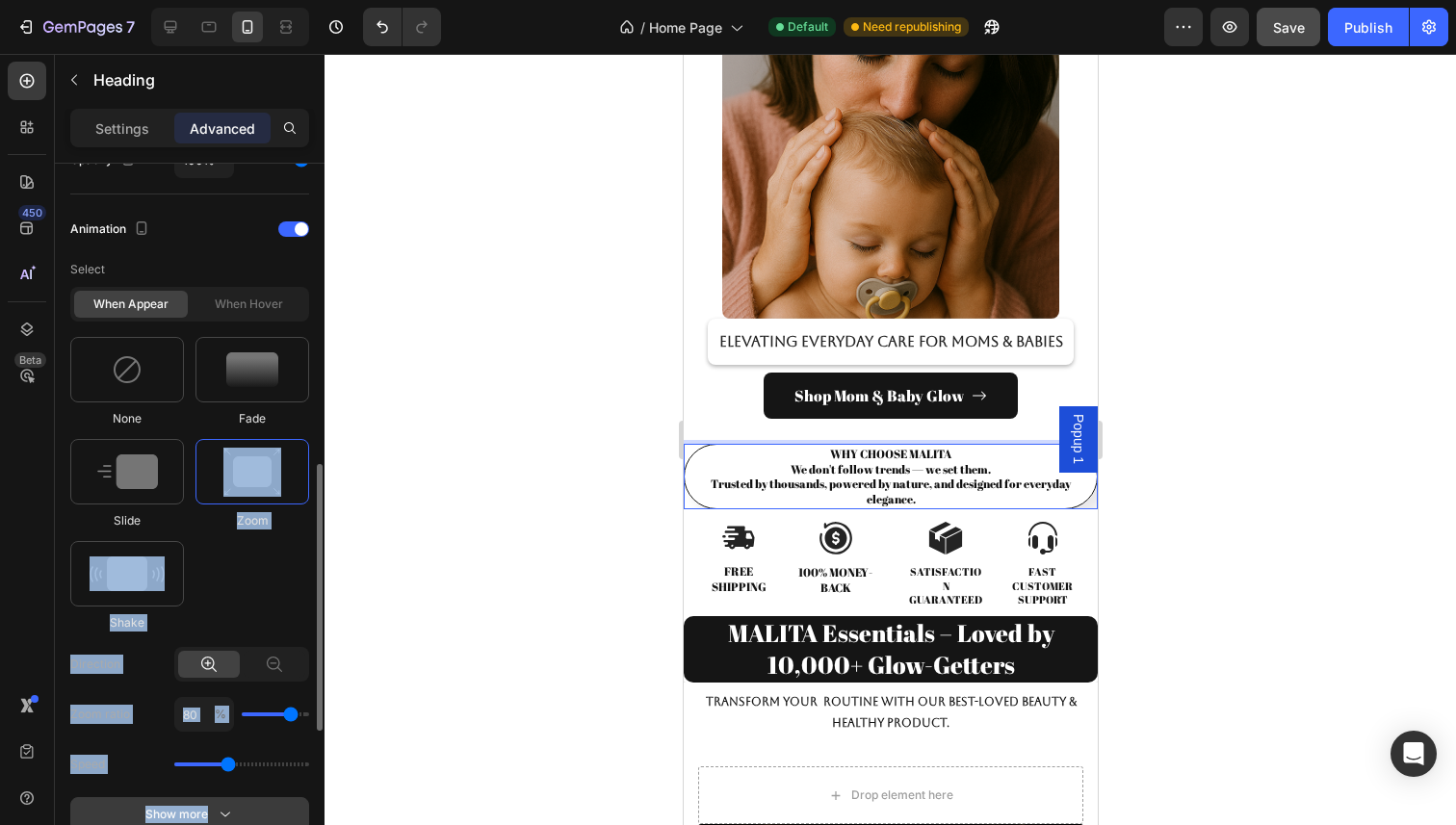 drag, startPoint x: 203, startPoint y: 451, endPoint x: 274, endPoint y: 824, distance: 379.69725 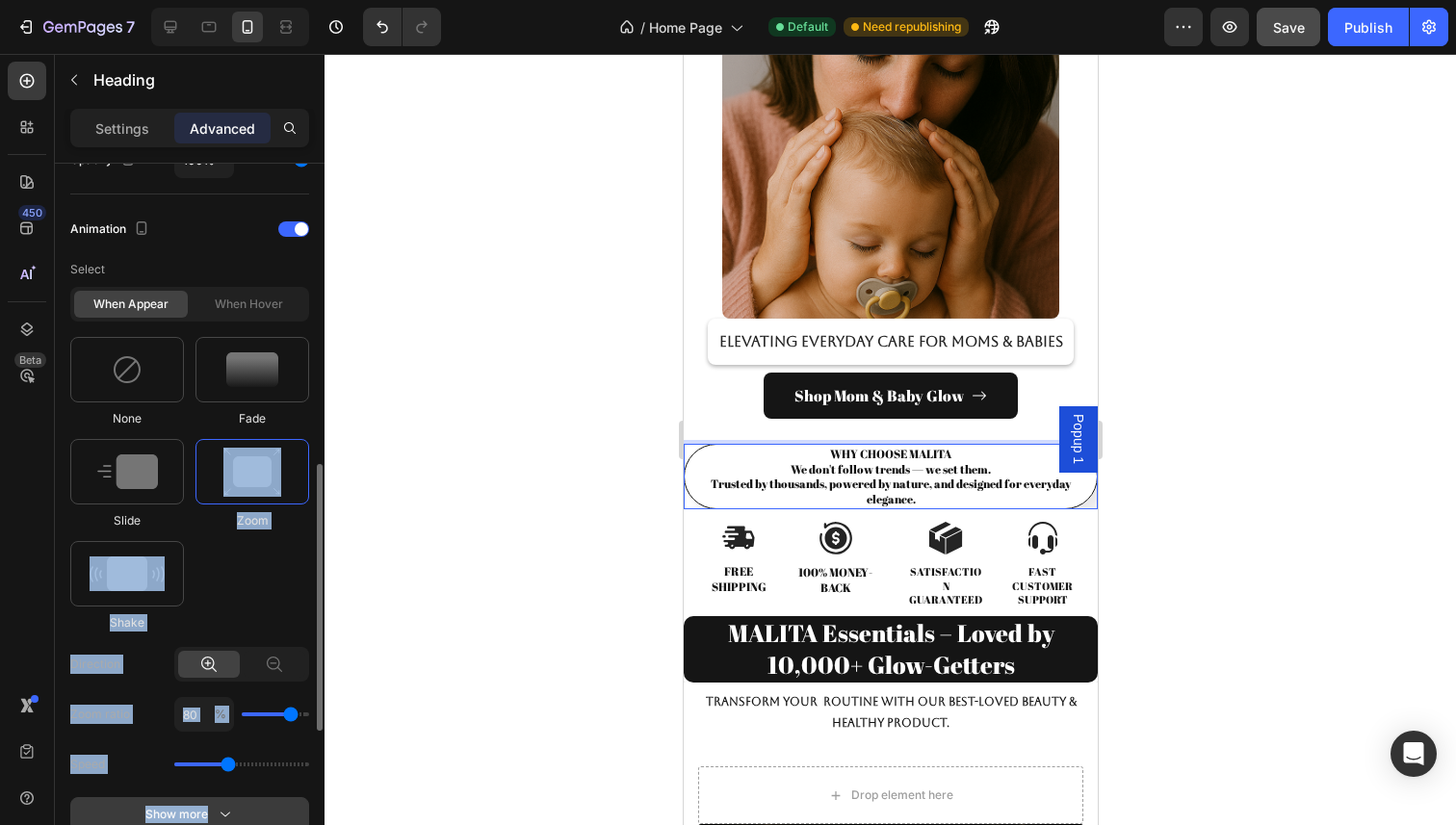 click on "Select When appear When hover None Fade Slide Zoom Shake  Direction
Zoom ratio  80 %  Speed  Show more Preview" at bounding box center [190, 567] 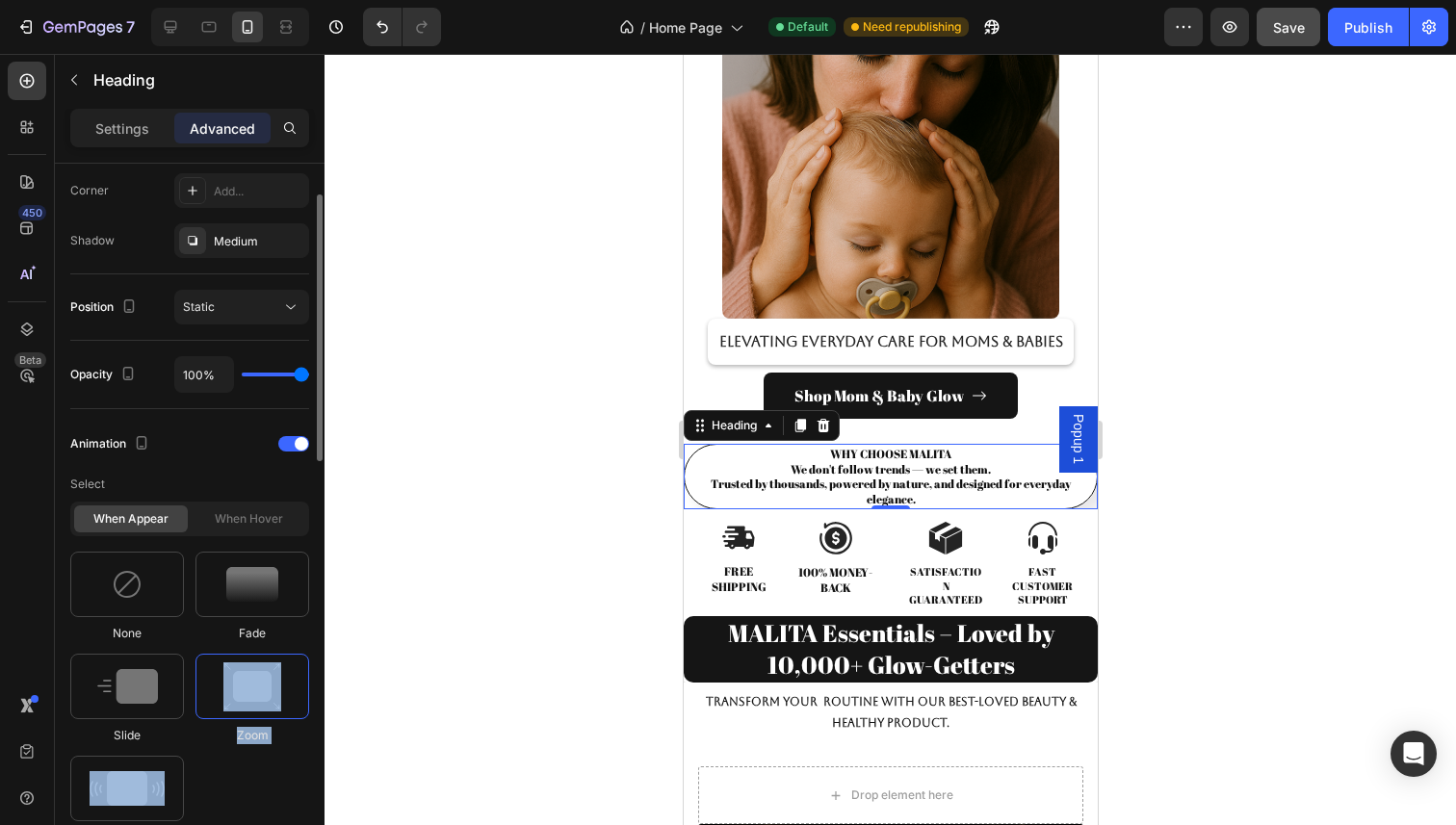 scroll, scrollTop: 0, scrollLeft: 0, axis: both 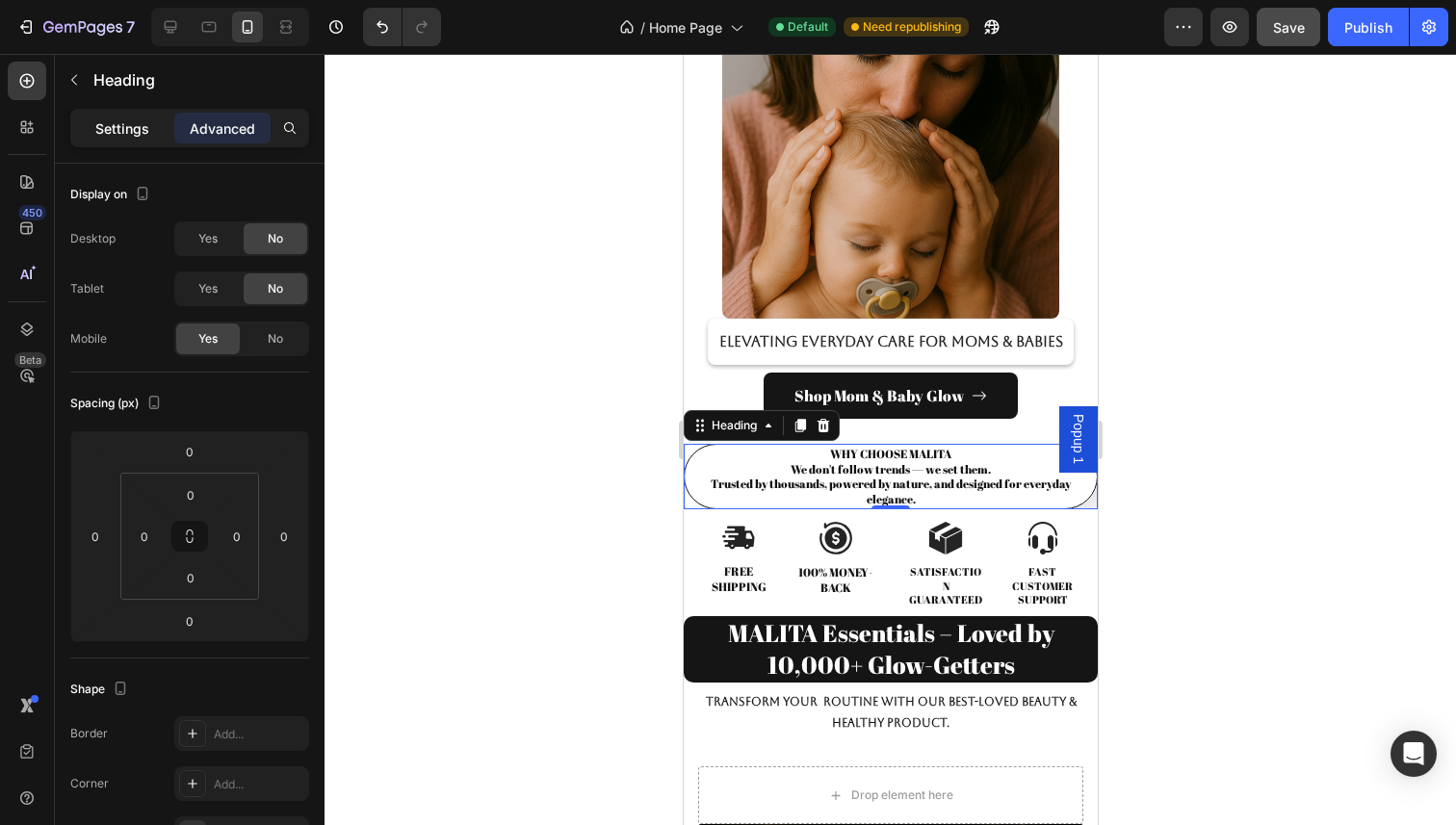 click on "Settings" 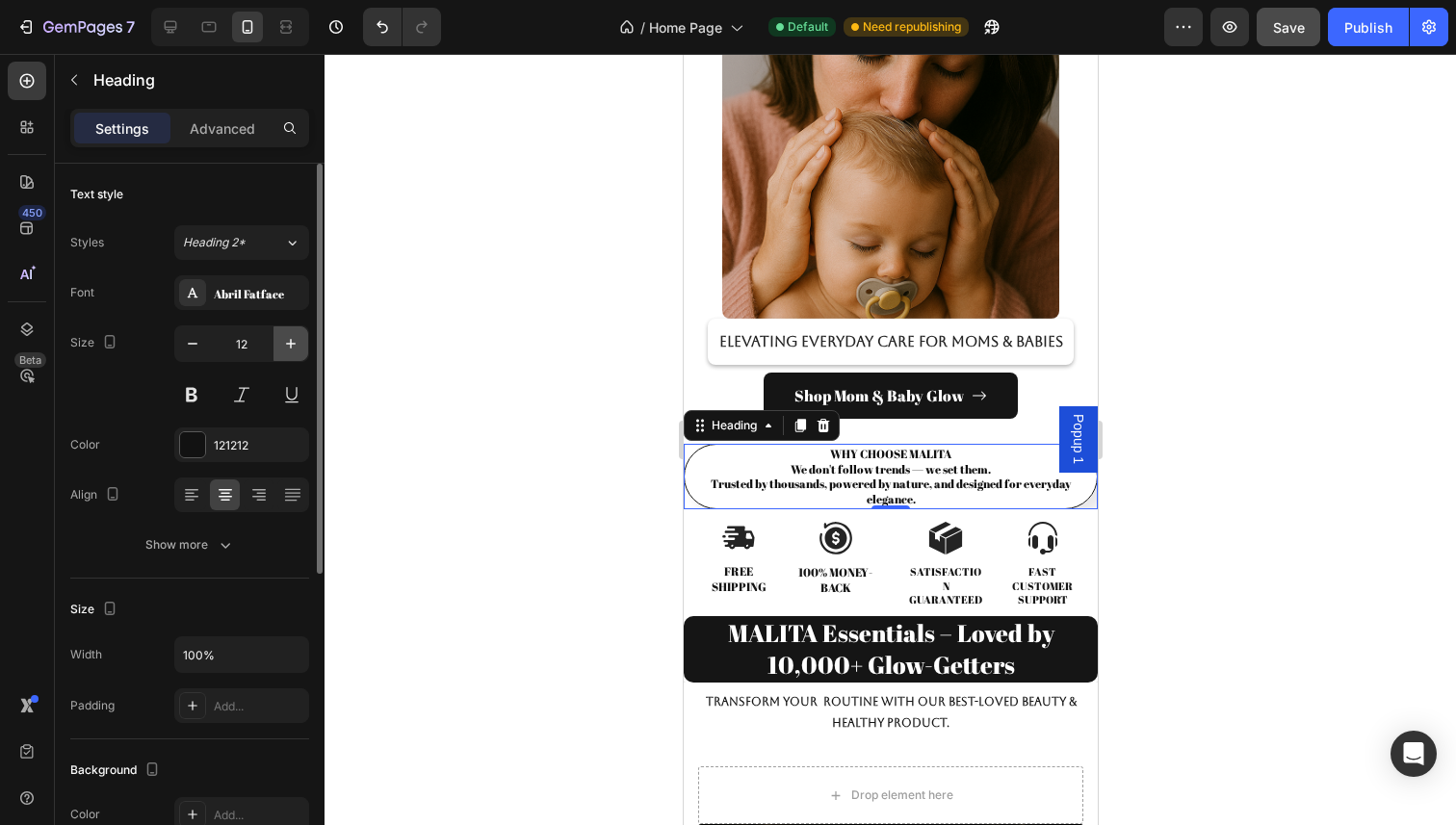 click 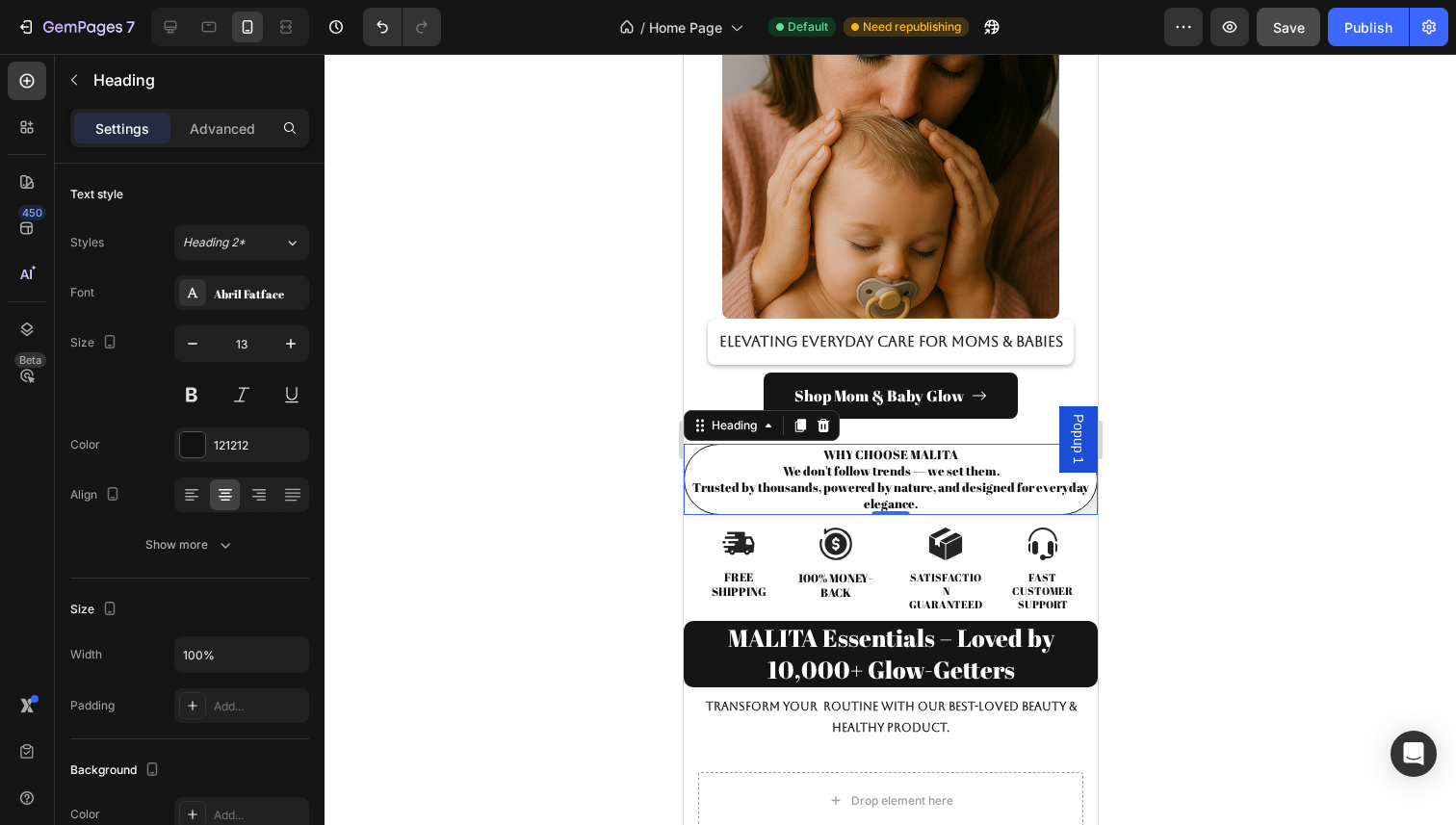 click 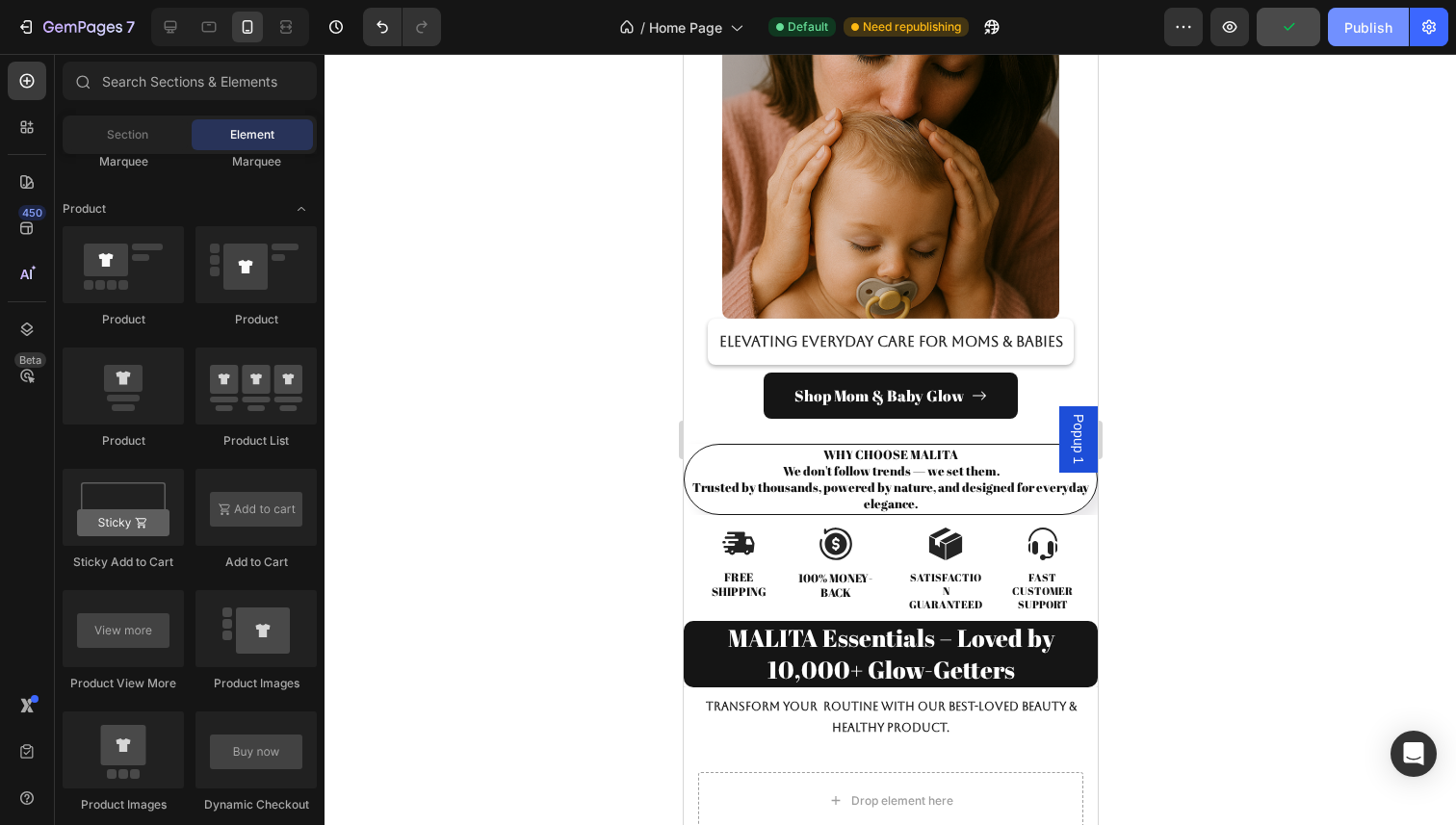 click on "Publish" at bounding box center (1368, 27) 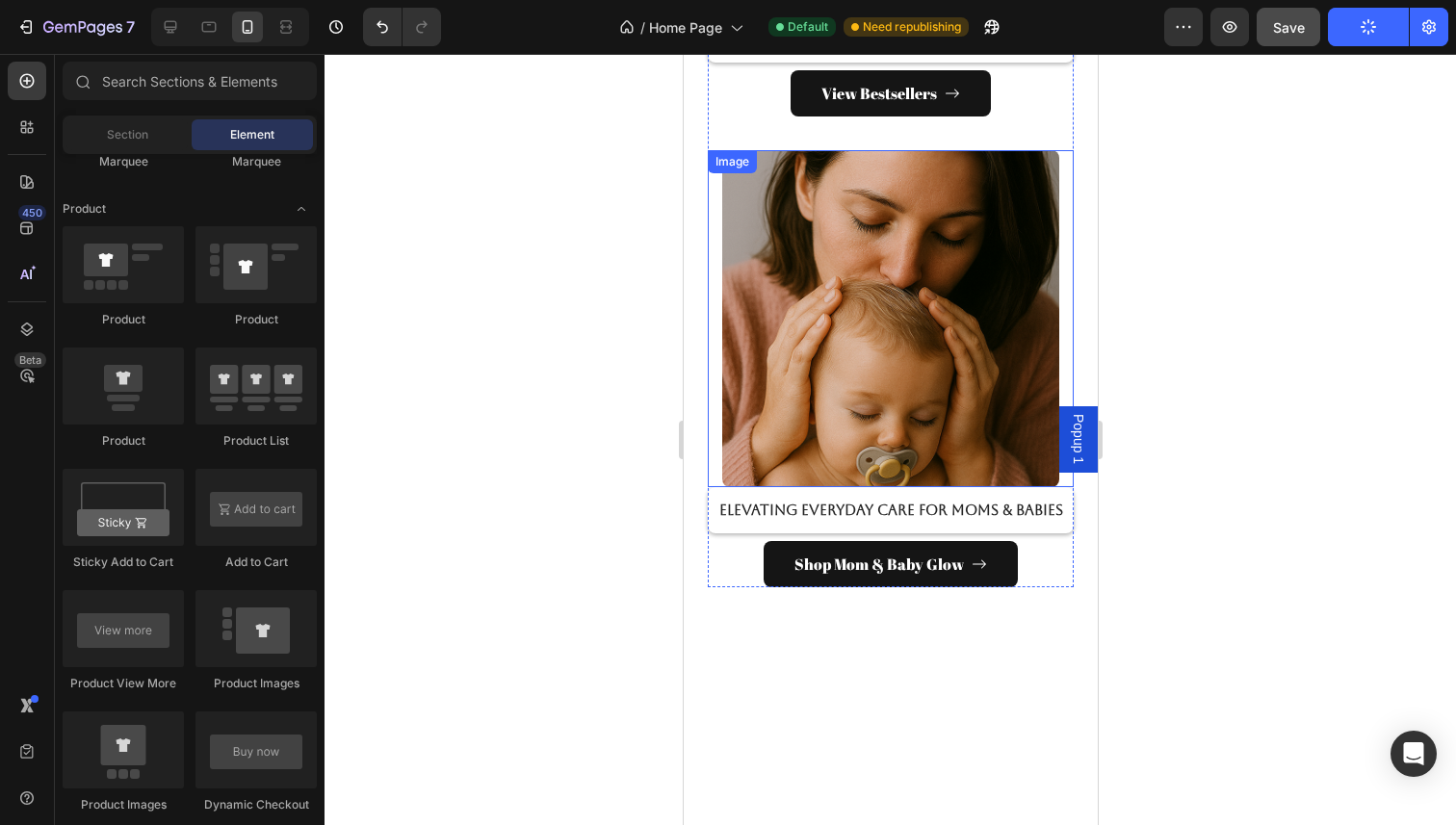scroll, scrollTop: 0, scrollLeft: 0, axis: both 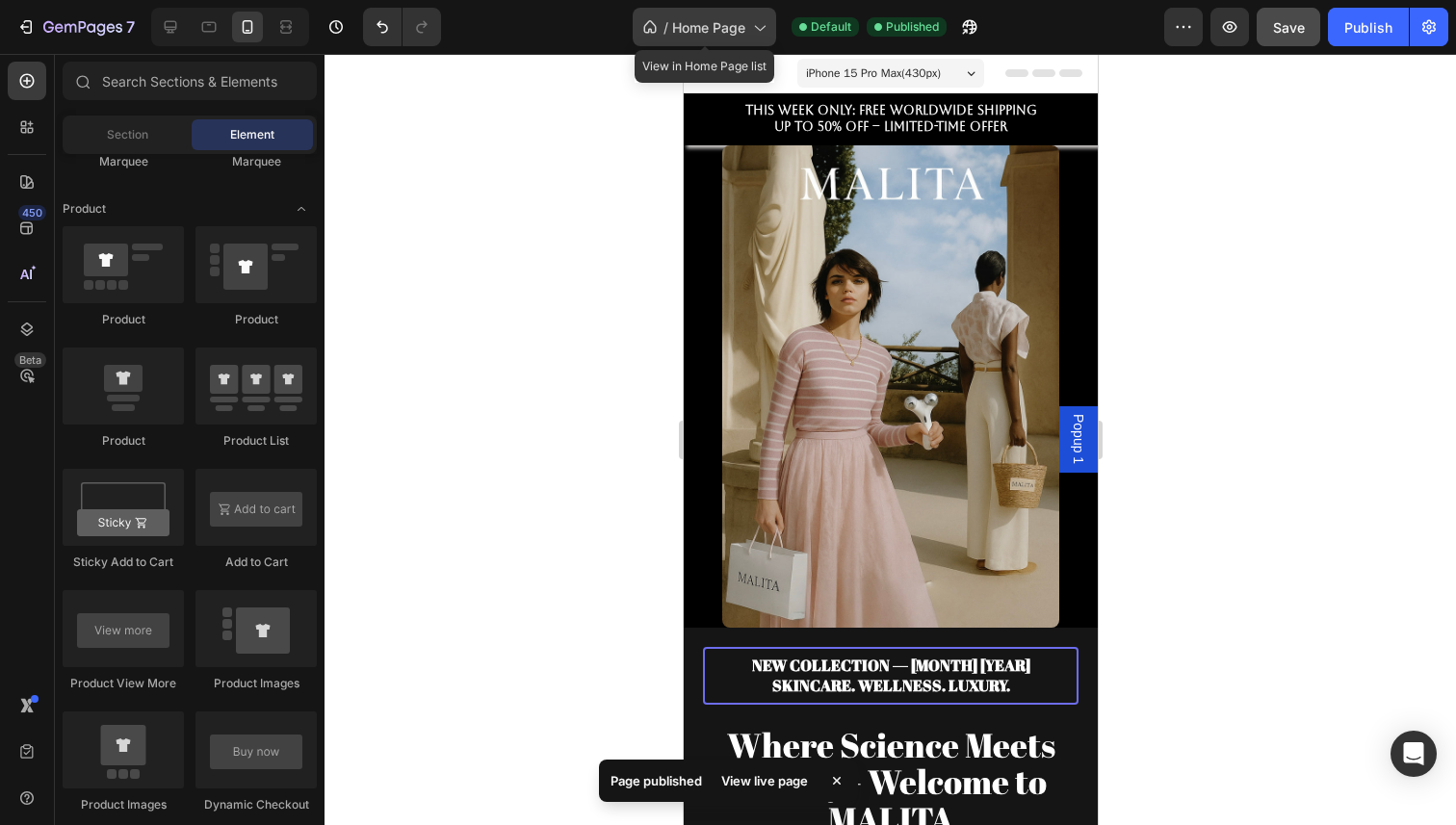 click on "Home Page" at bounding box center (709, 27) 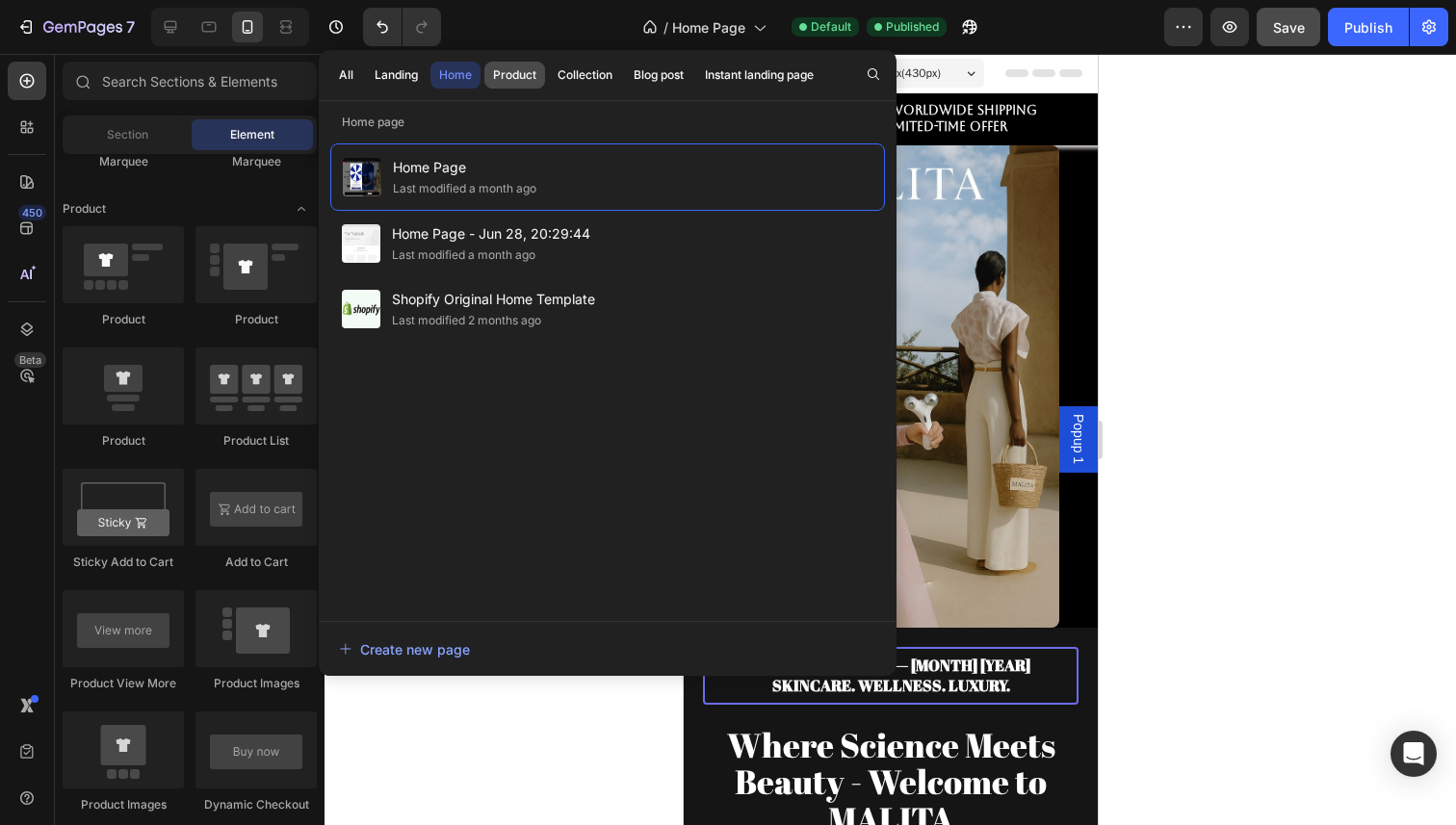 click on "Product" at bounding box center (514, 75) 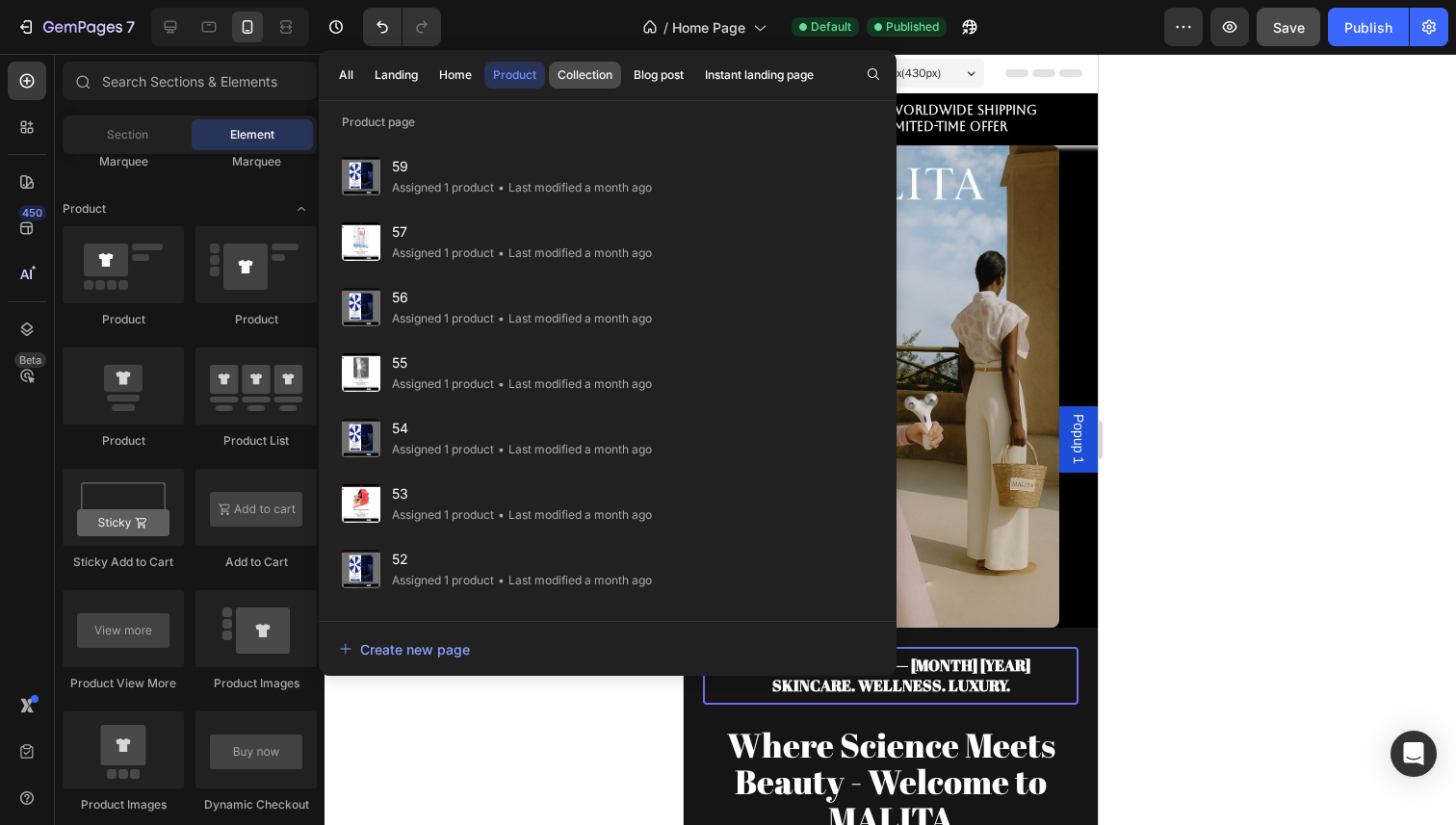 click on "Collection" at bounding box center [585, 75] 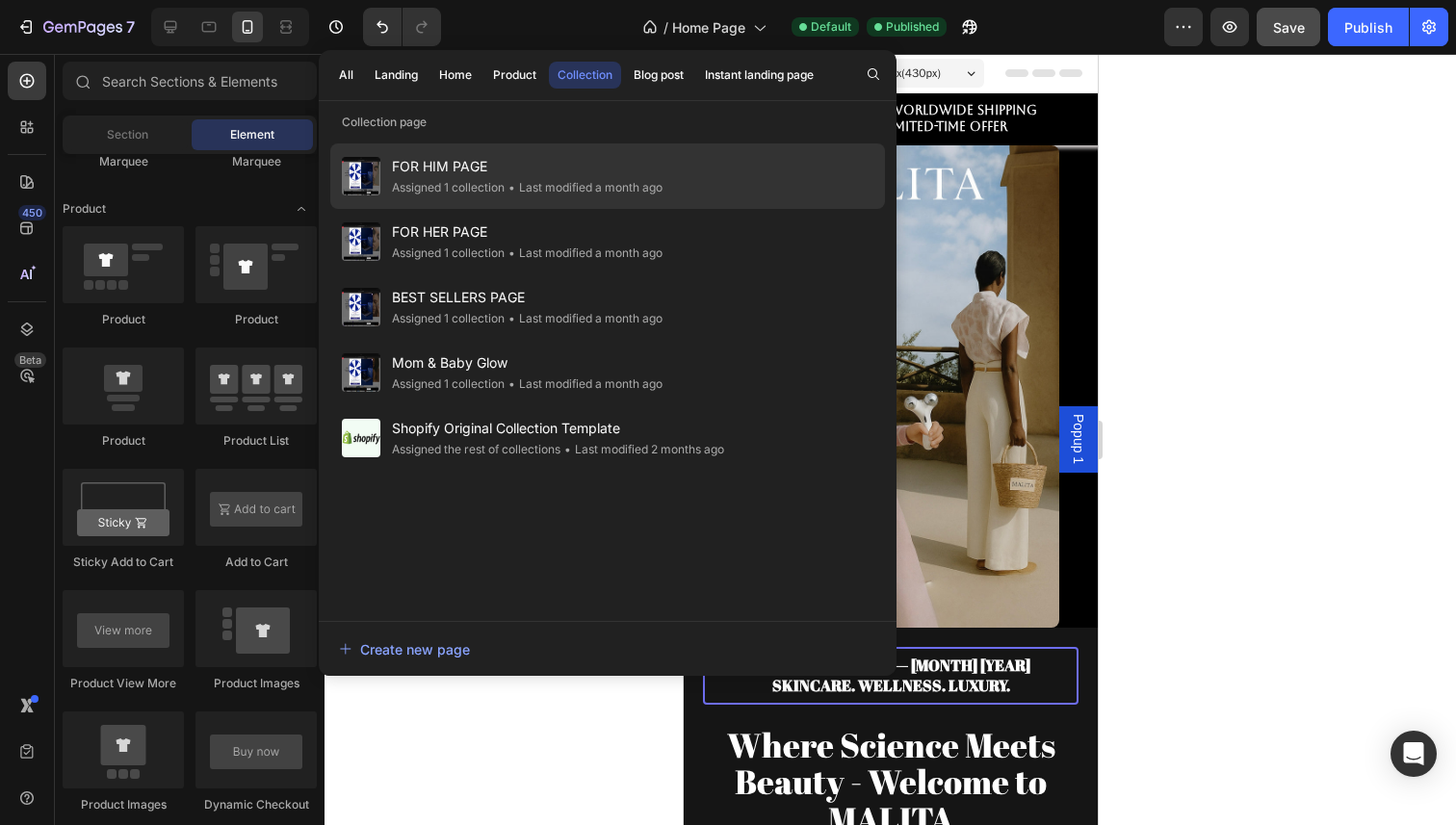 click on "FOR HIM PAGE" at bounding box center (527, 167) 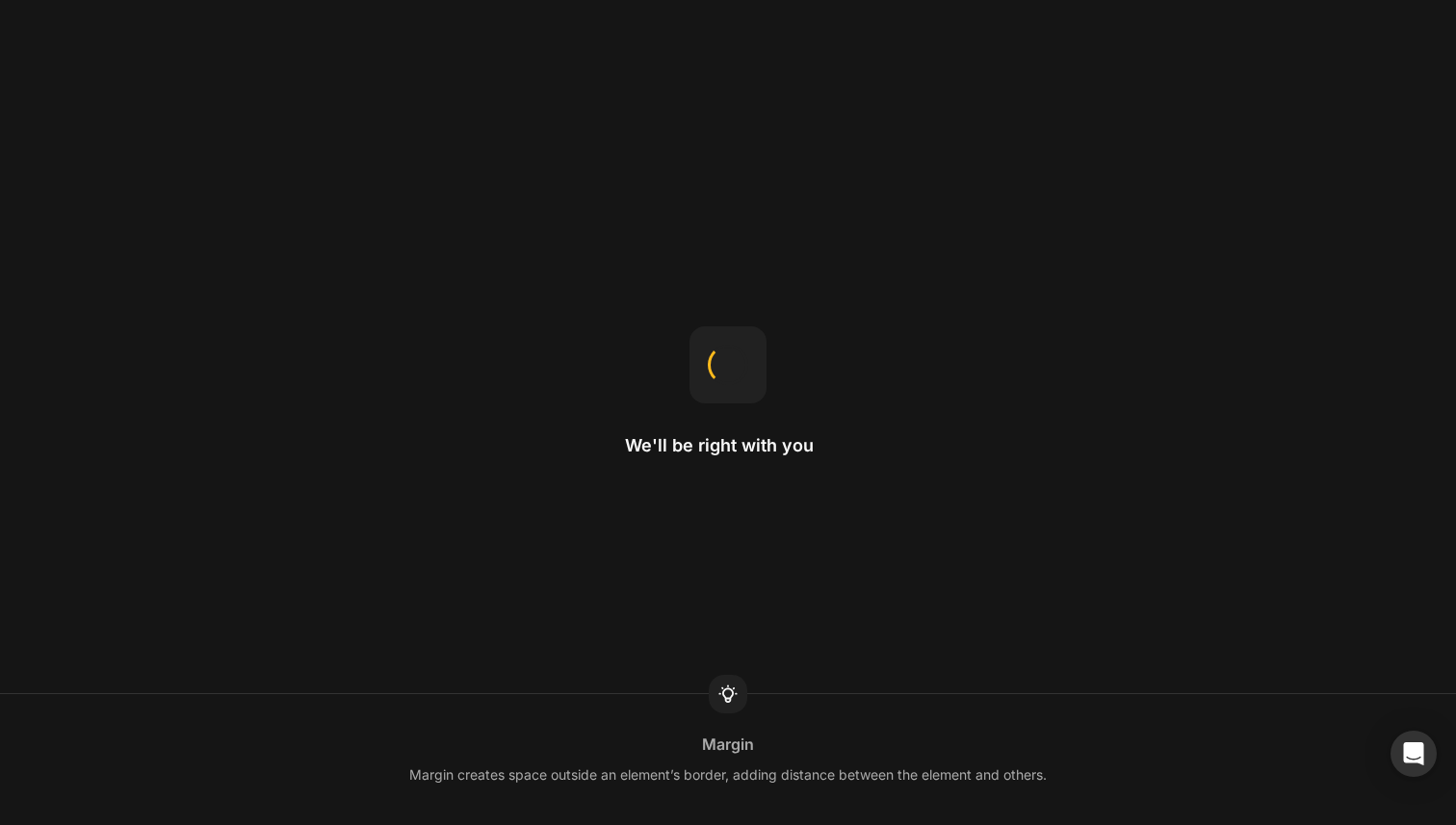 scroll, scrollTop: 0, scrollLeft: 0, axis: both 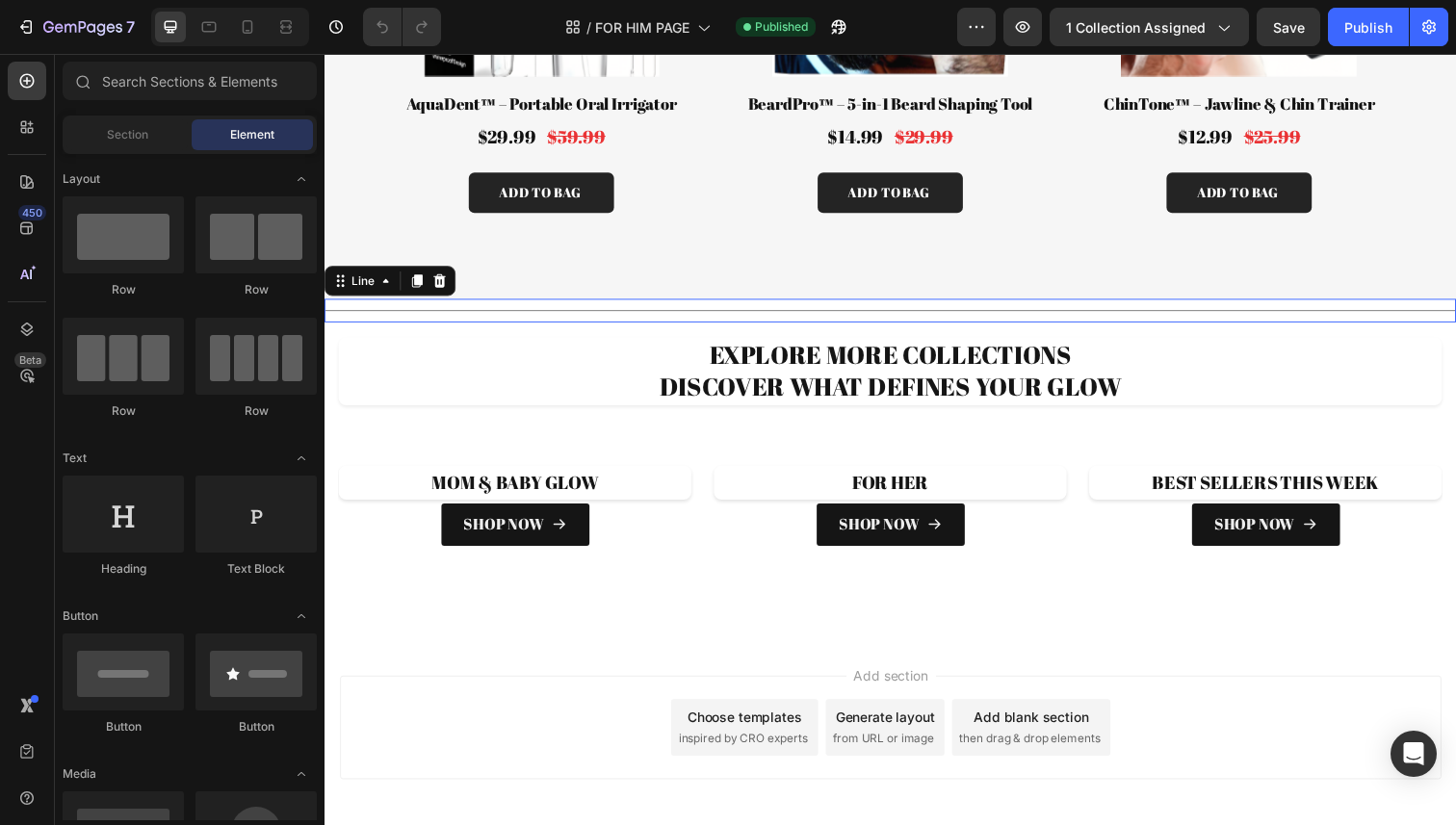 click on "Title Line   0" at bounding box center (902, 316) 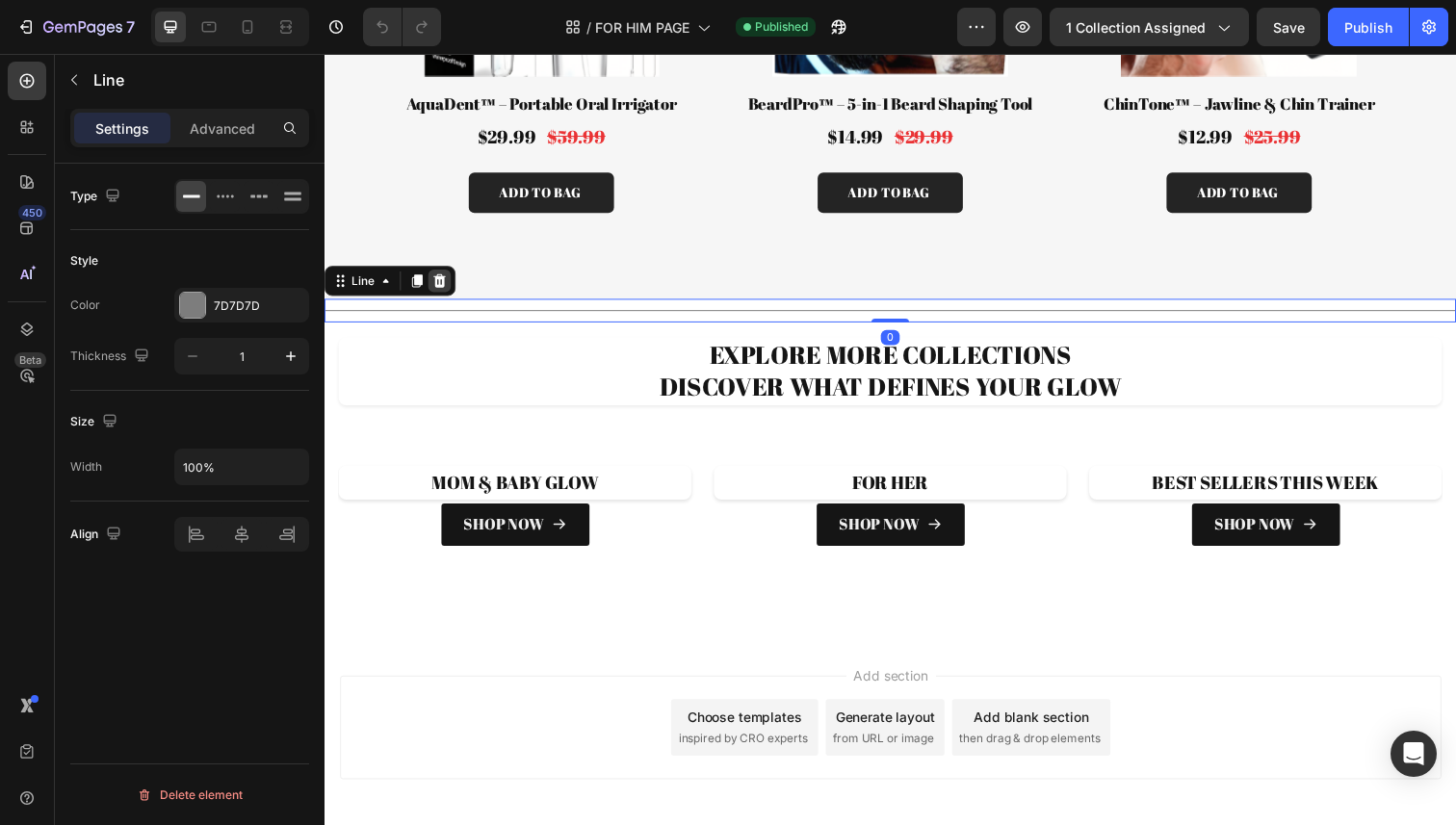 click 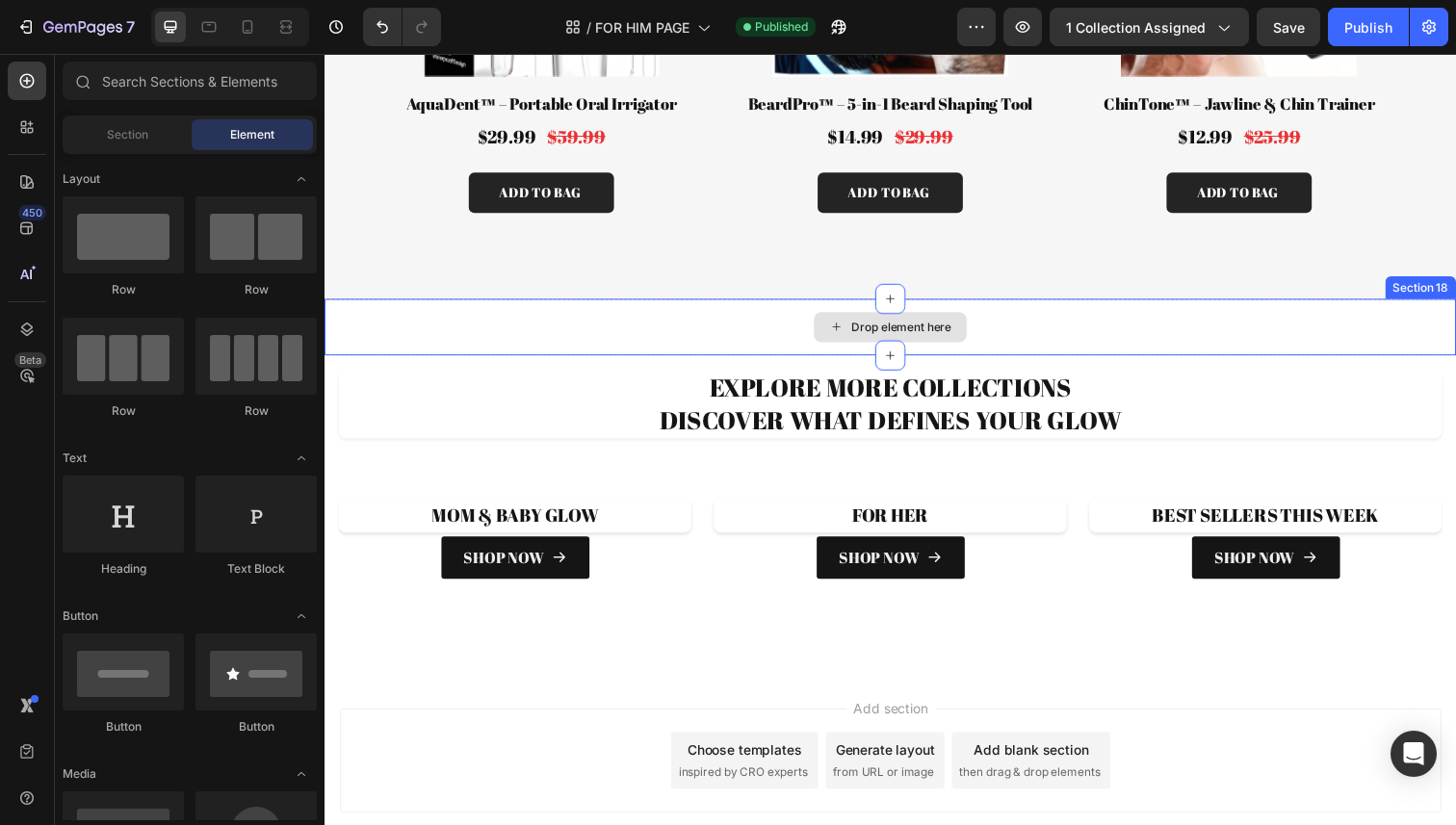 click on "Drop element here" at bounding box center [902, 333] 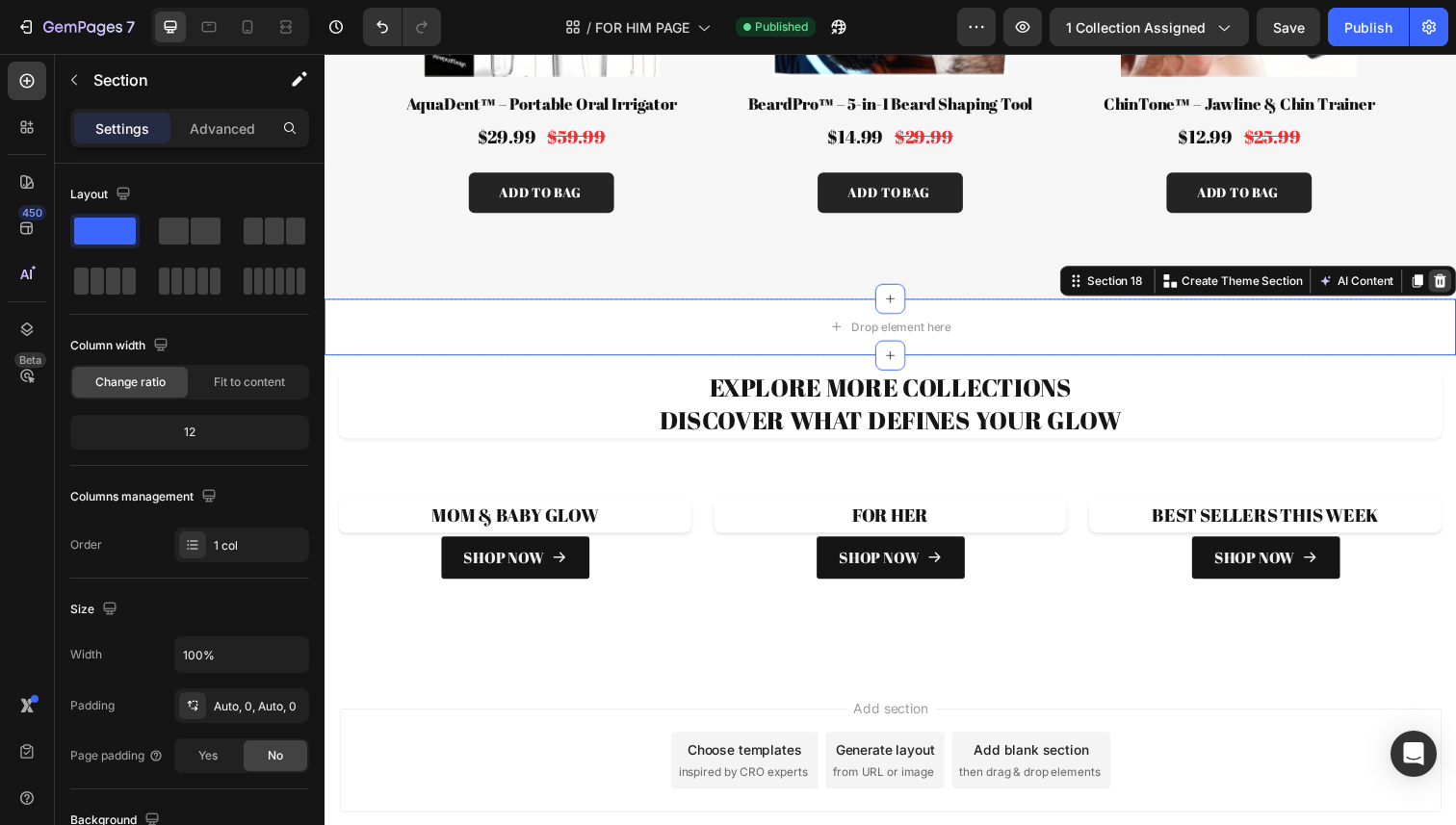 click 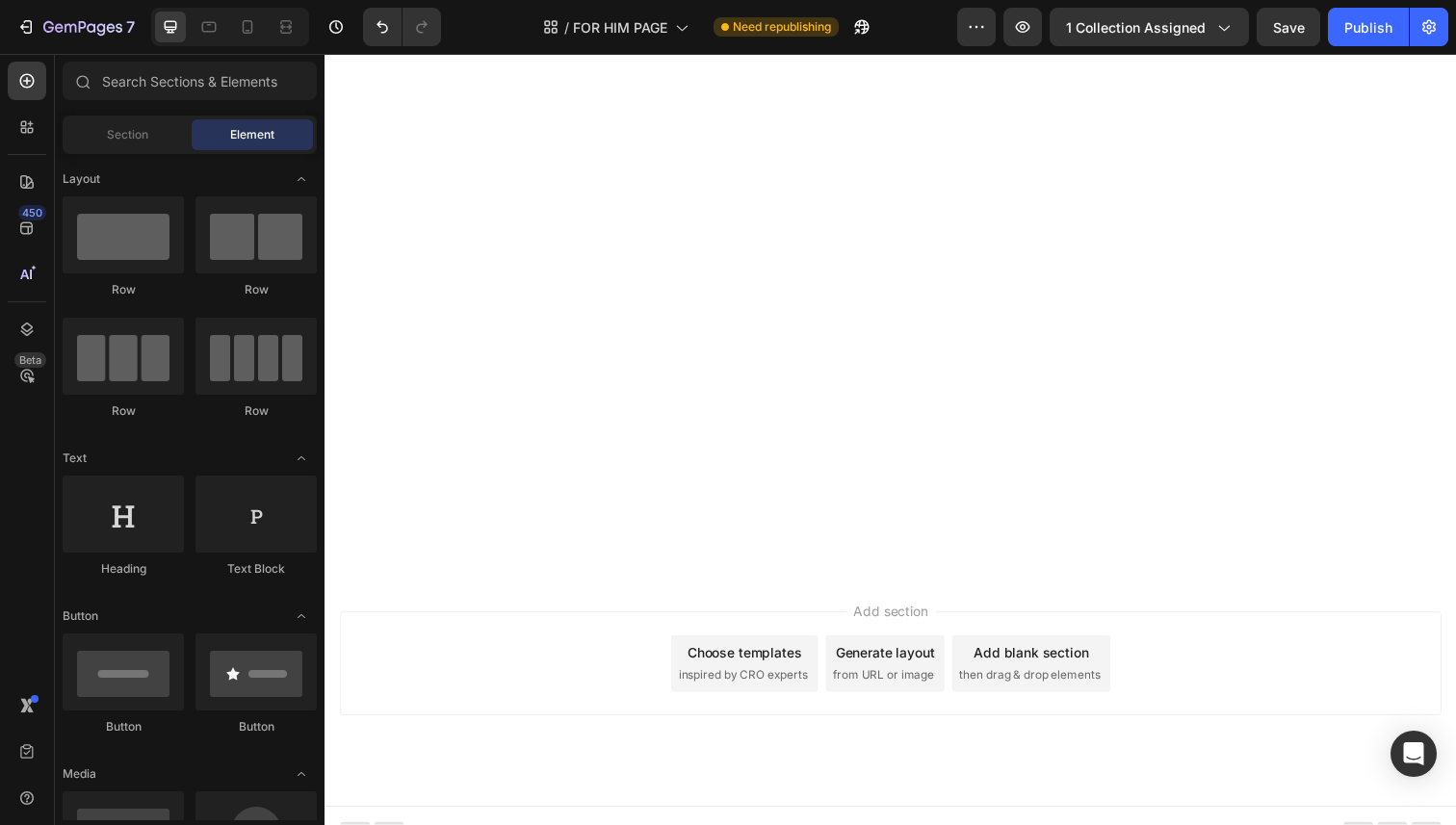 scroll, scrollTop: 0, scrollLeft: 0, axis: both 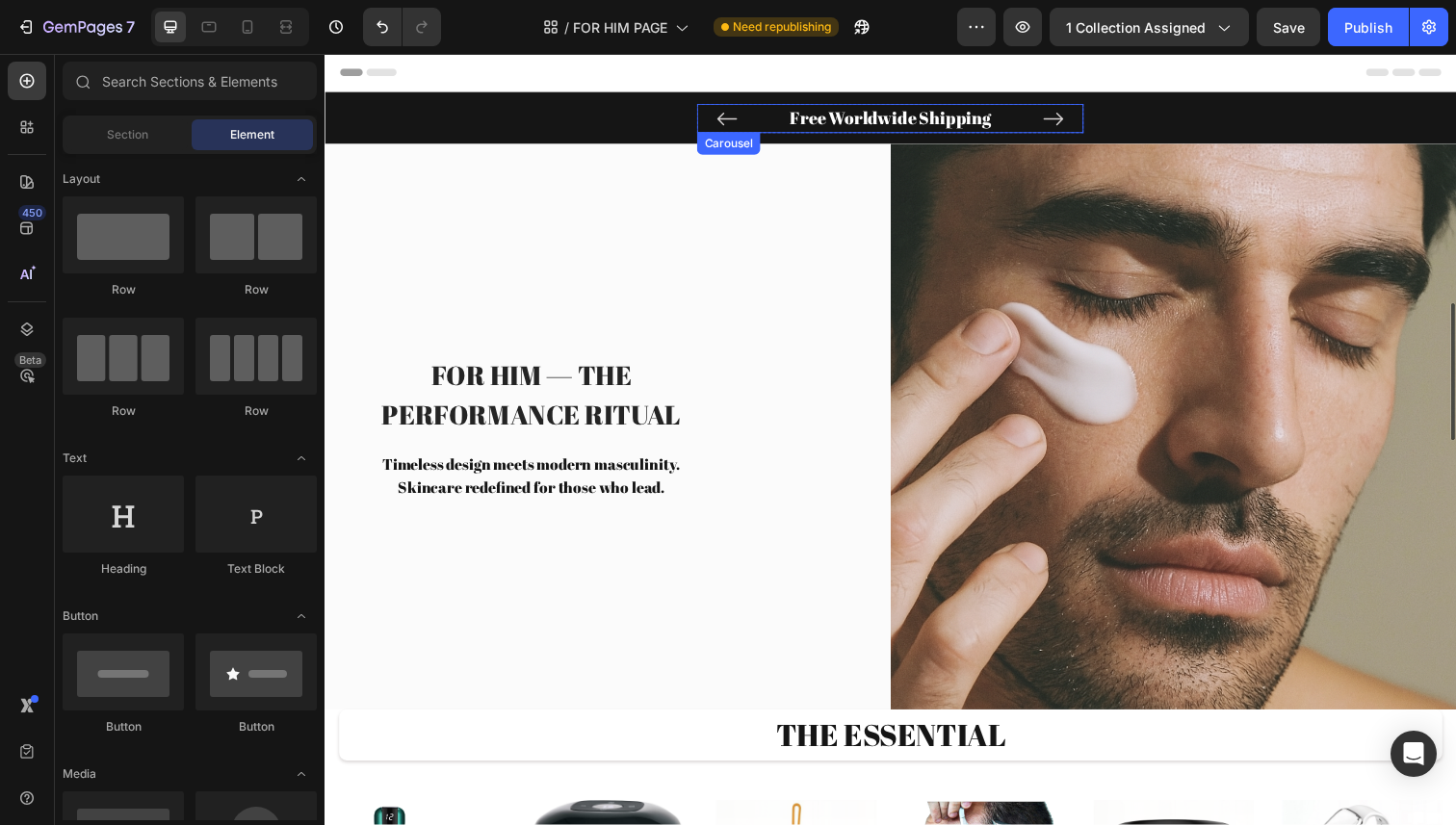 click 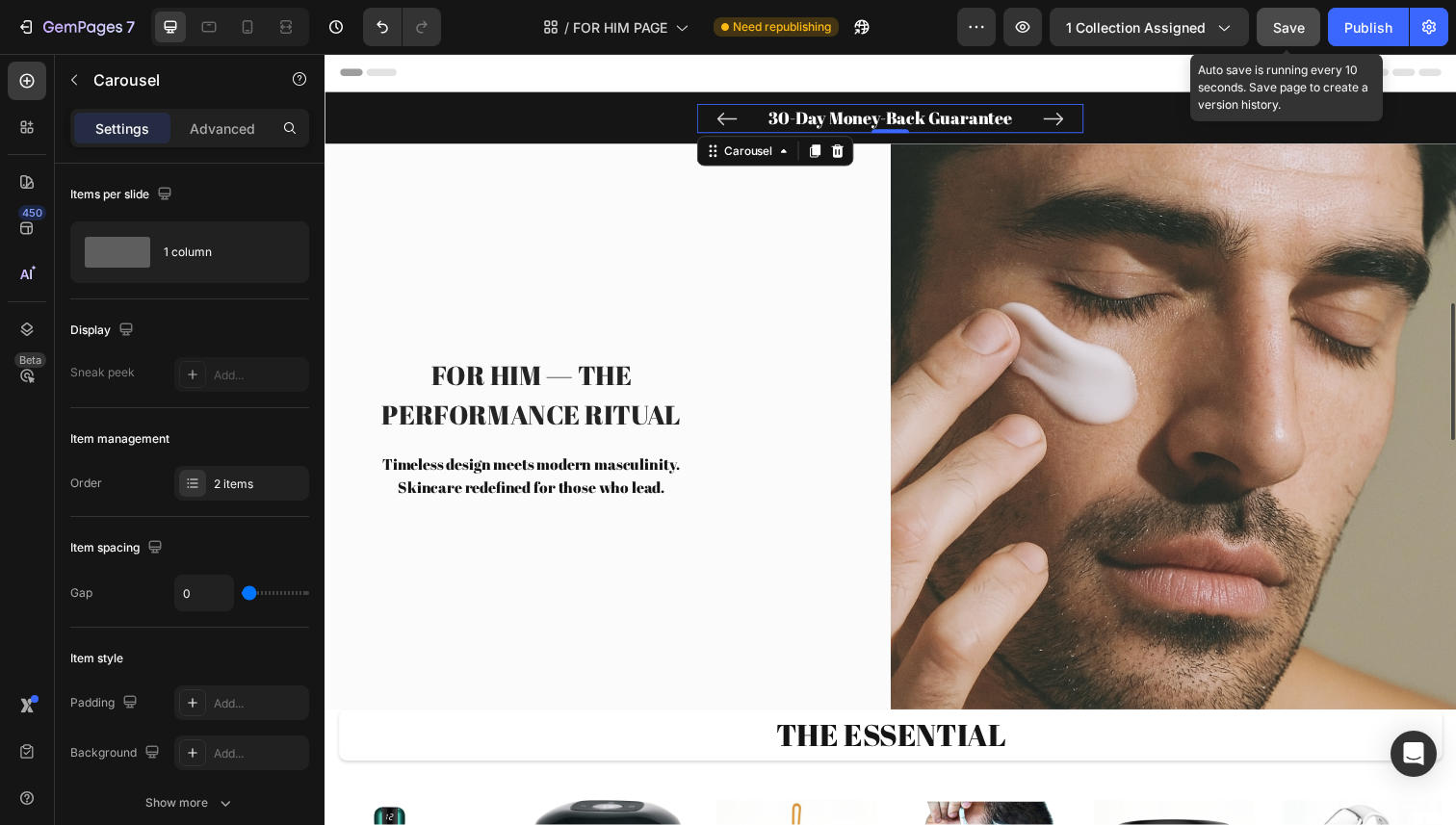 click on "Save" at bounding box center [1288, 27] 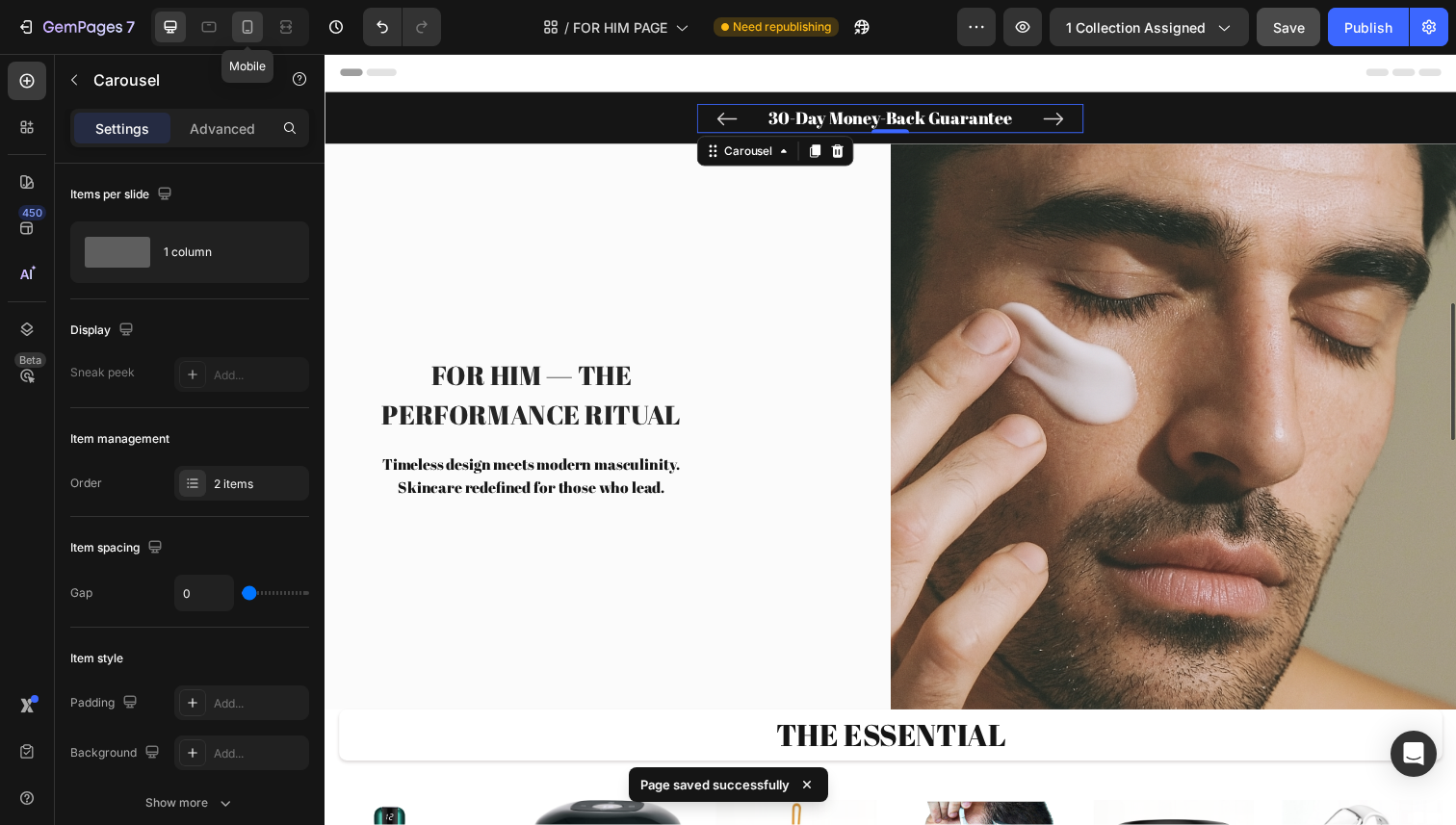 click 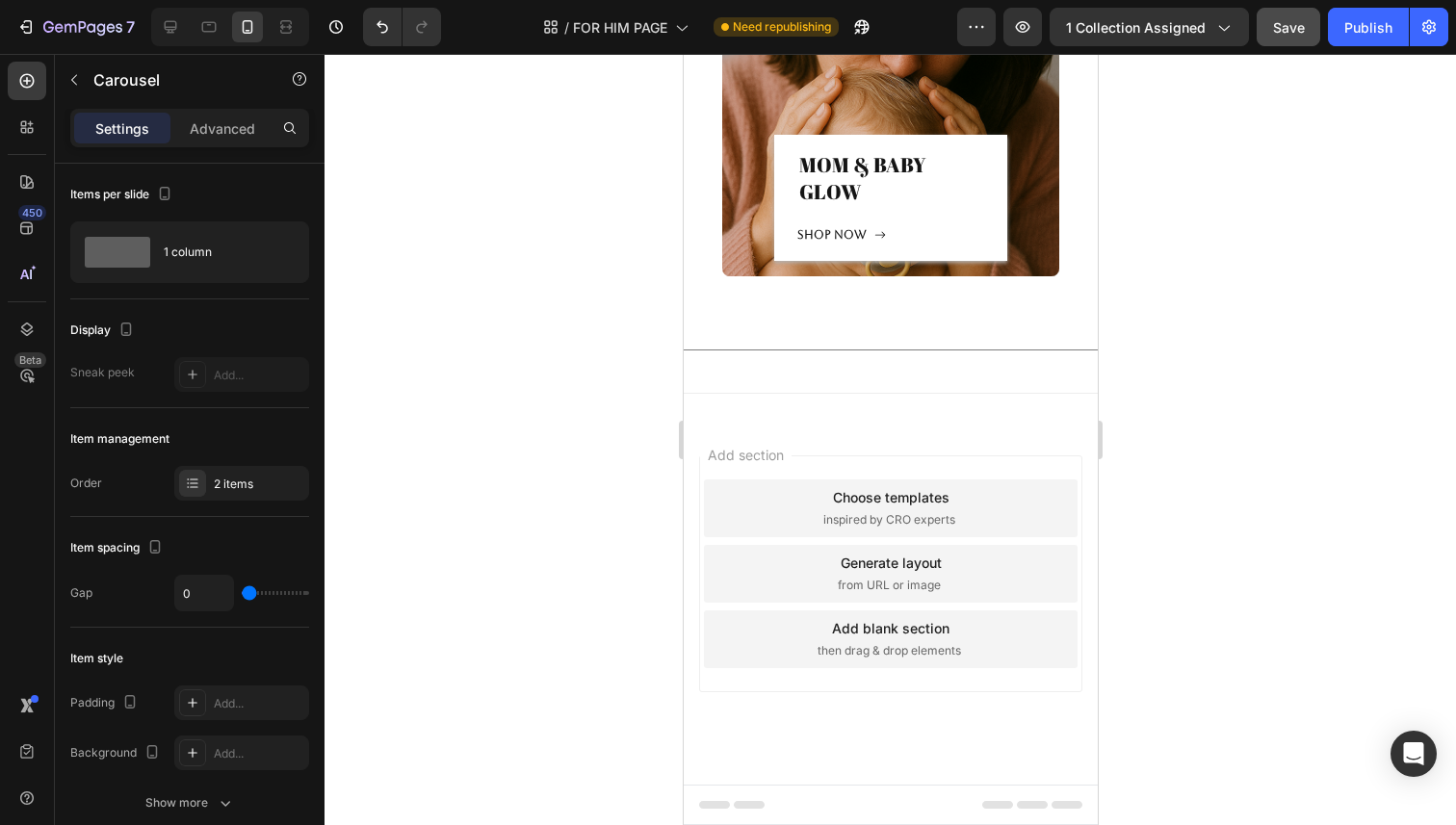 scroll, scrollTop: 6621, scrollLeft: 0, axis: vertical 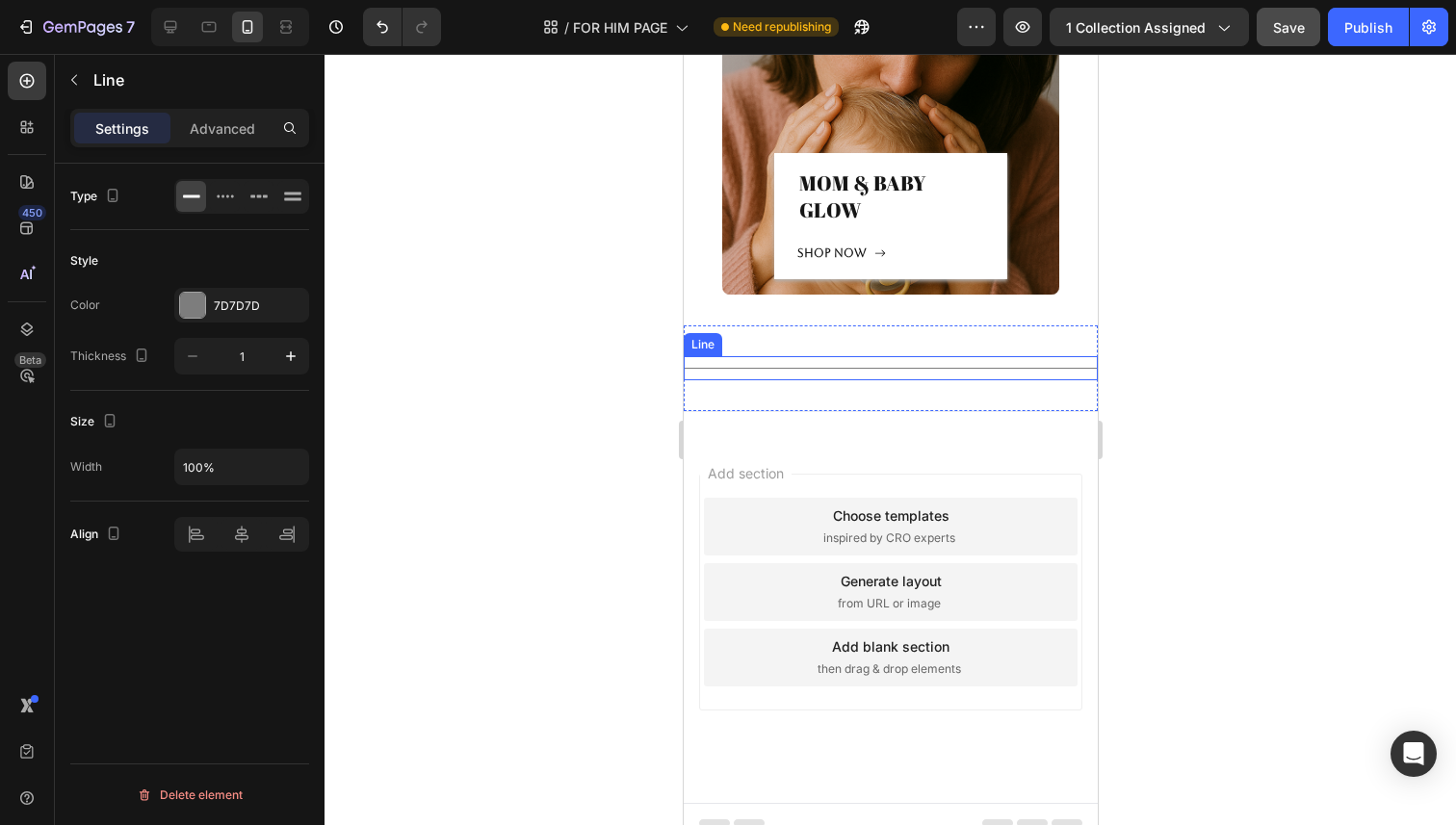 click on "Title Line" at bounding box center (890, 368) 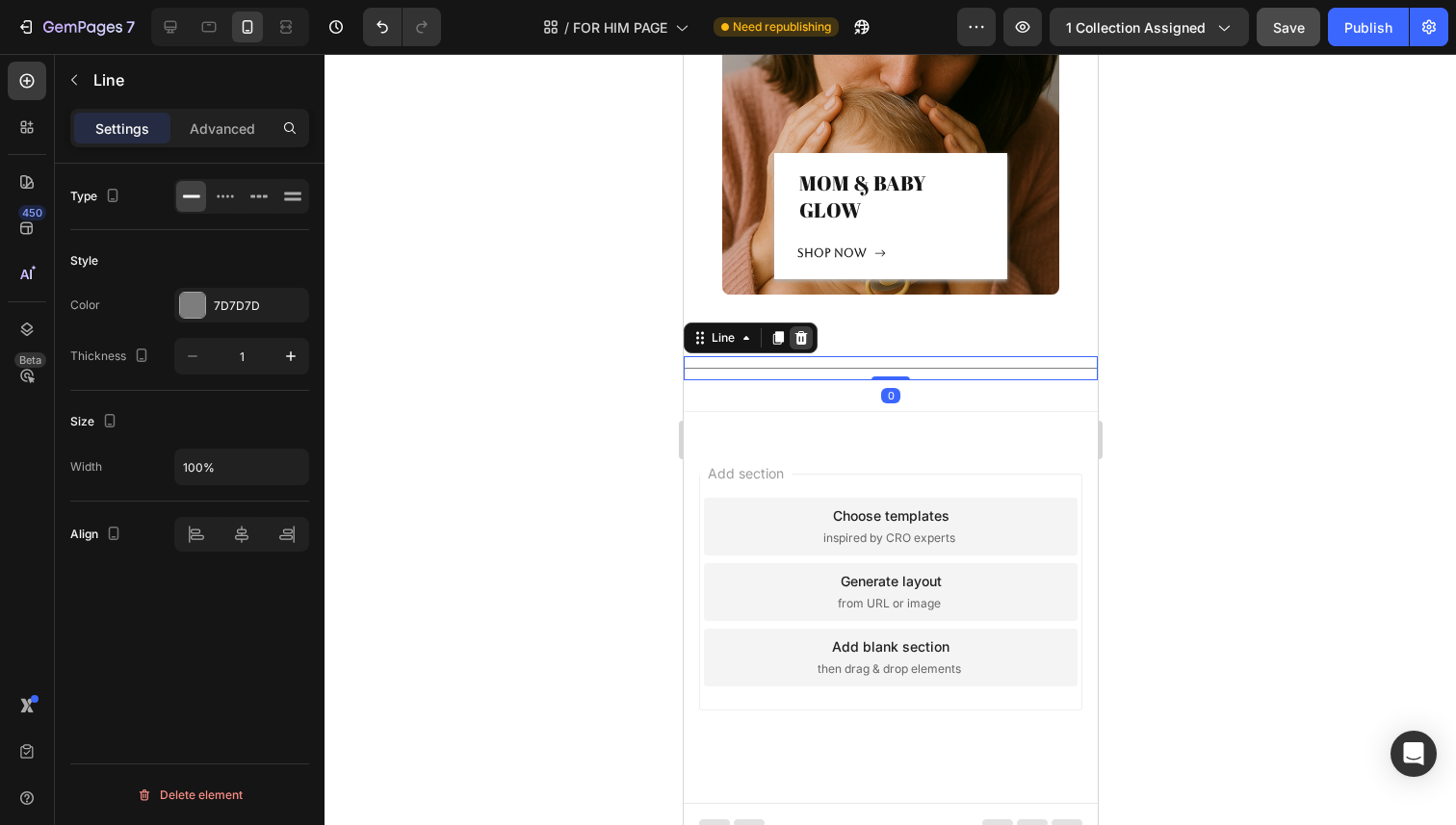 click at bounding box center (800, 338) 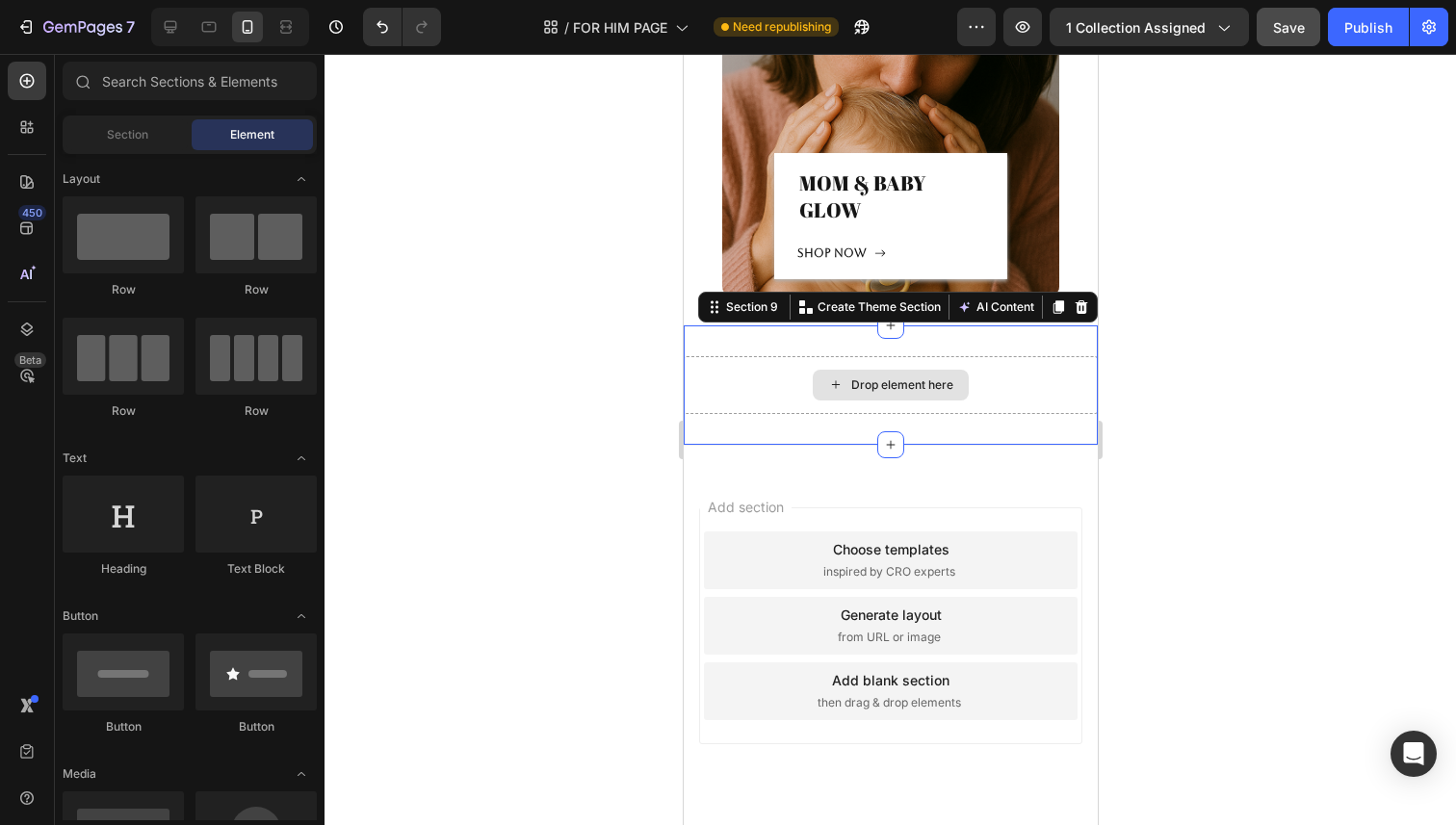 click on "Drop element here" at bounding box center (890, 385) 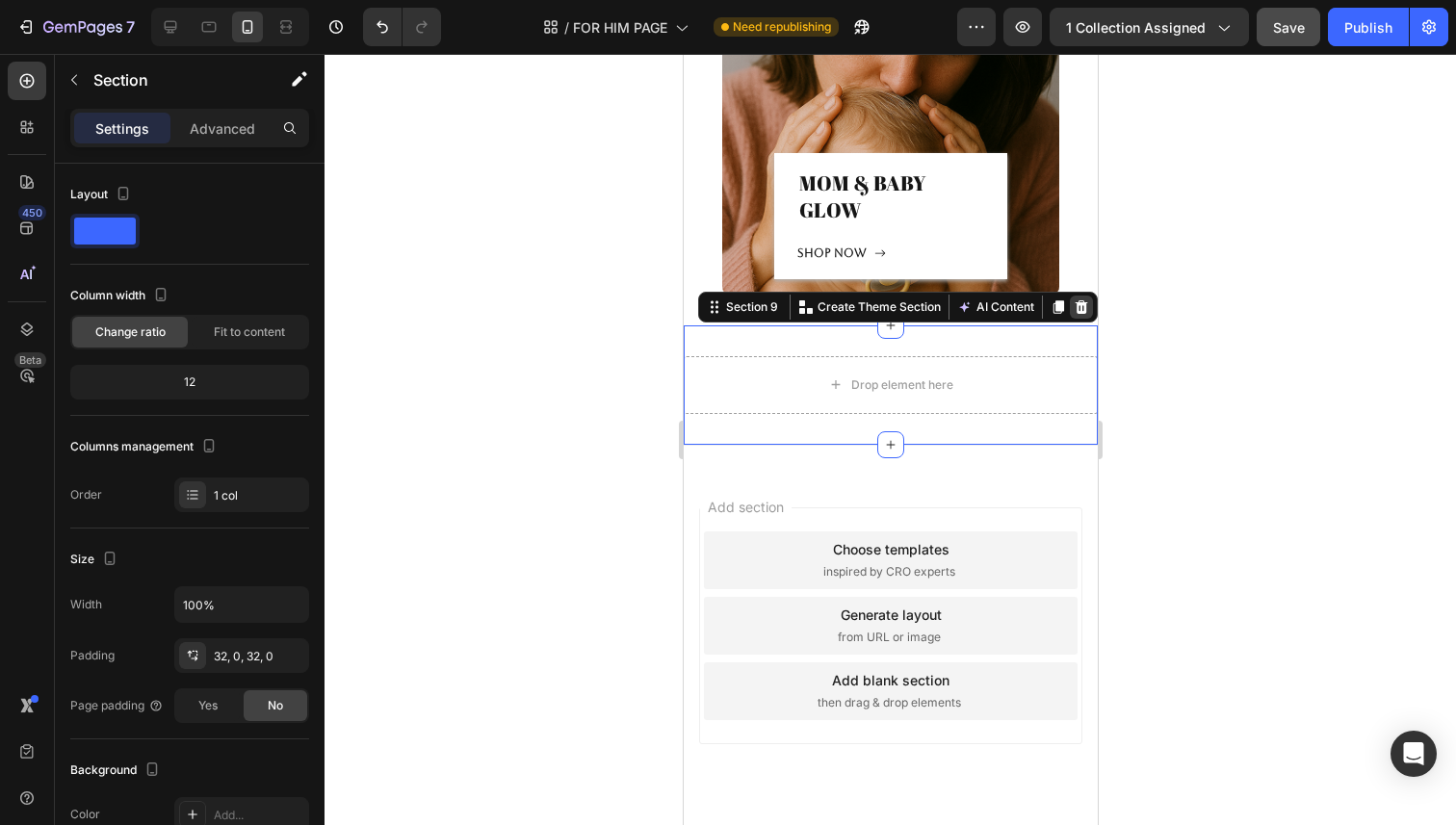 click 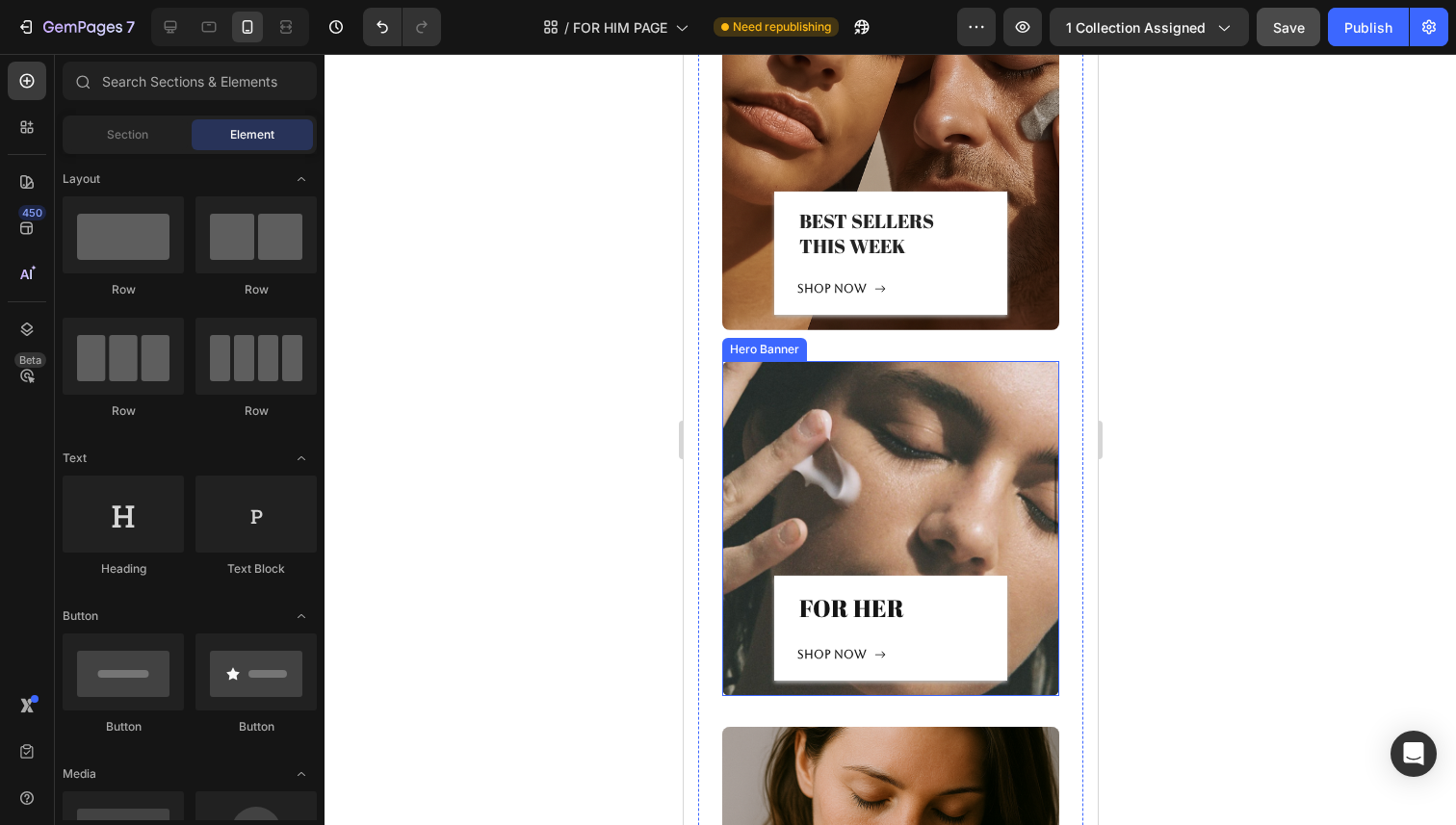 scroll, scrollTop: 5847, scrollLeft: 0, axis: vertical 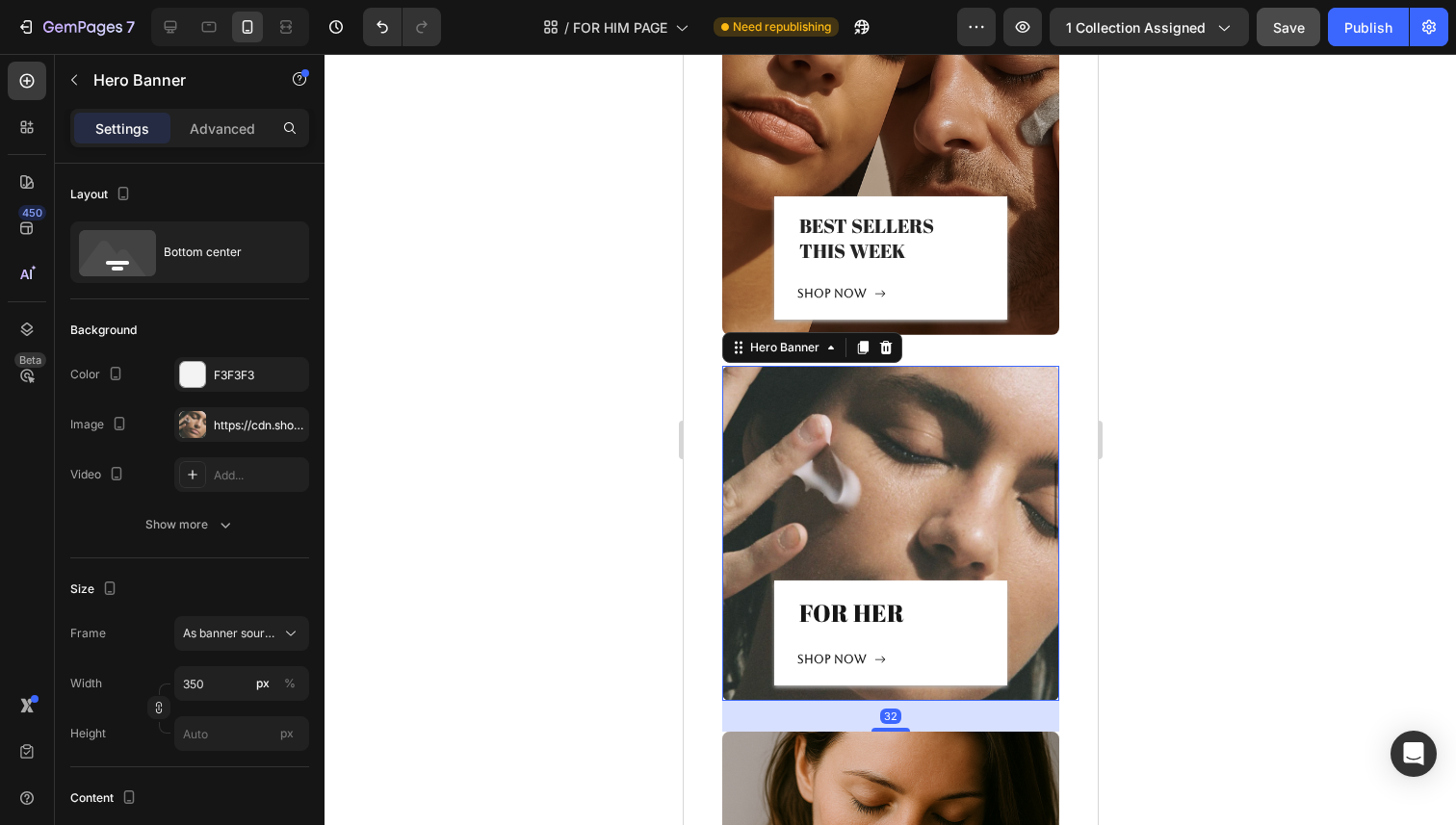 click at bounding box center [890, 533] 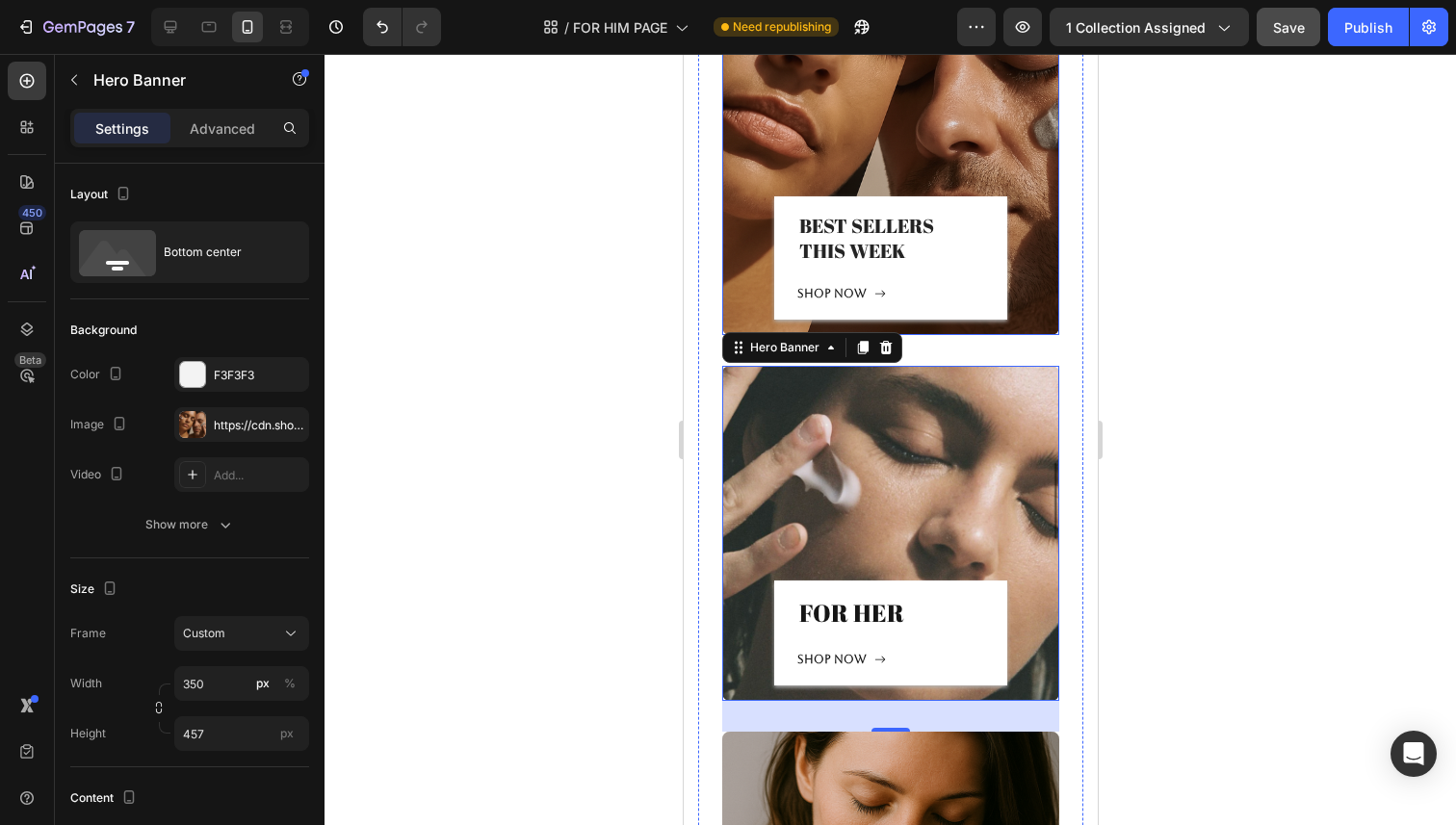 click at bounding box center (890, 115) 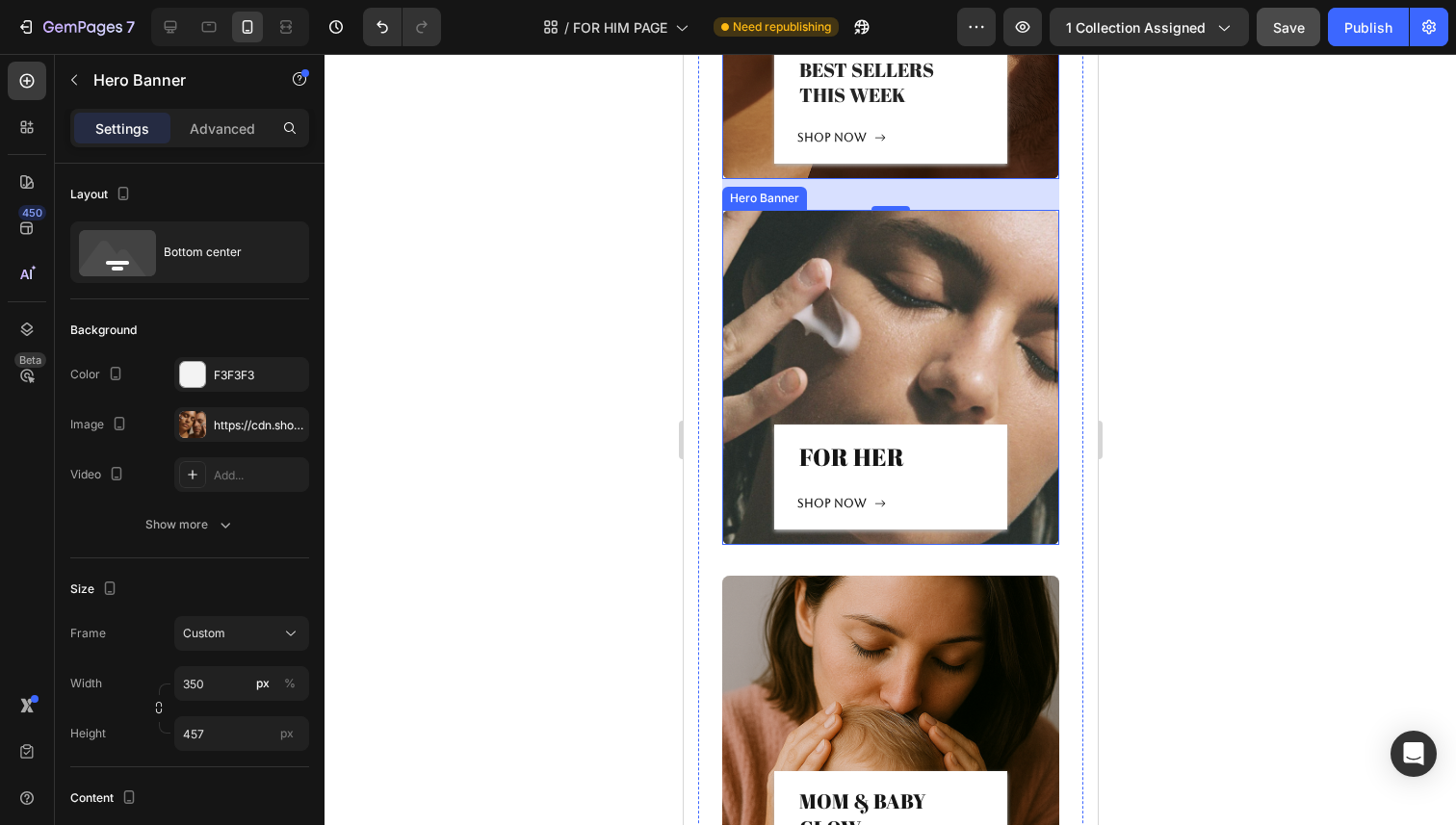 scroll, scrollTop: 6279, scrollLeft: 0, axis: vertical 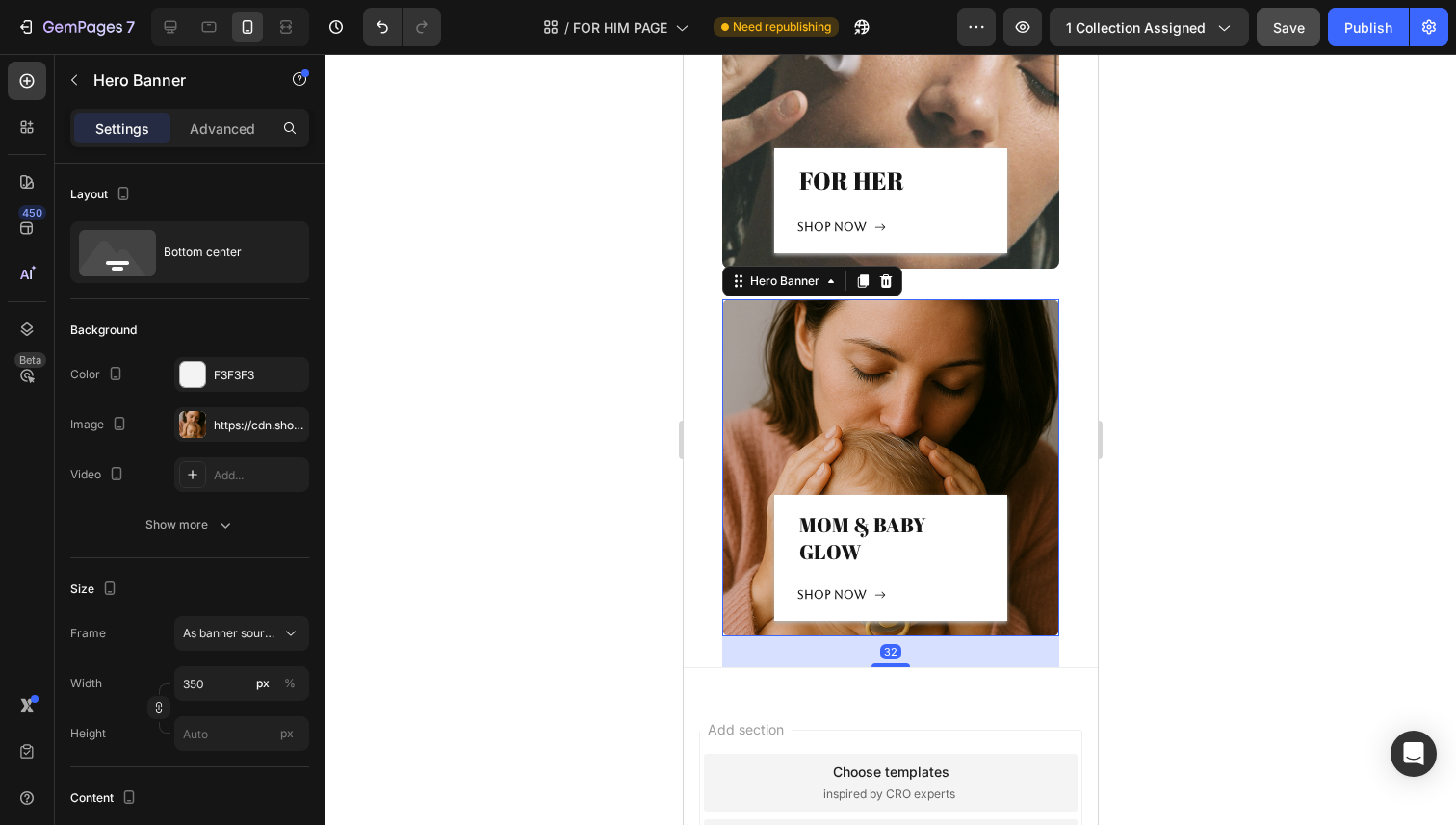 click at bounding box center (890, 468) 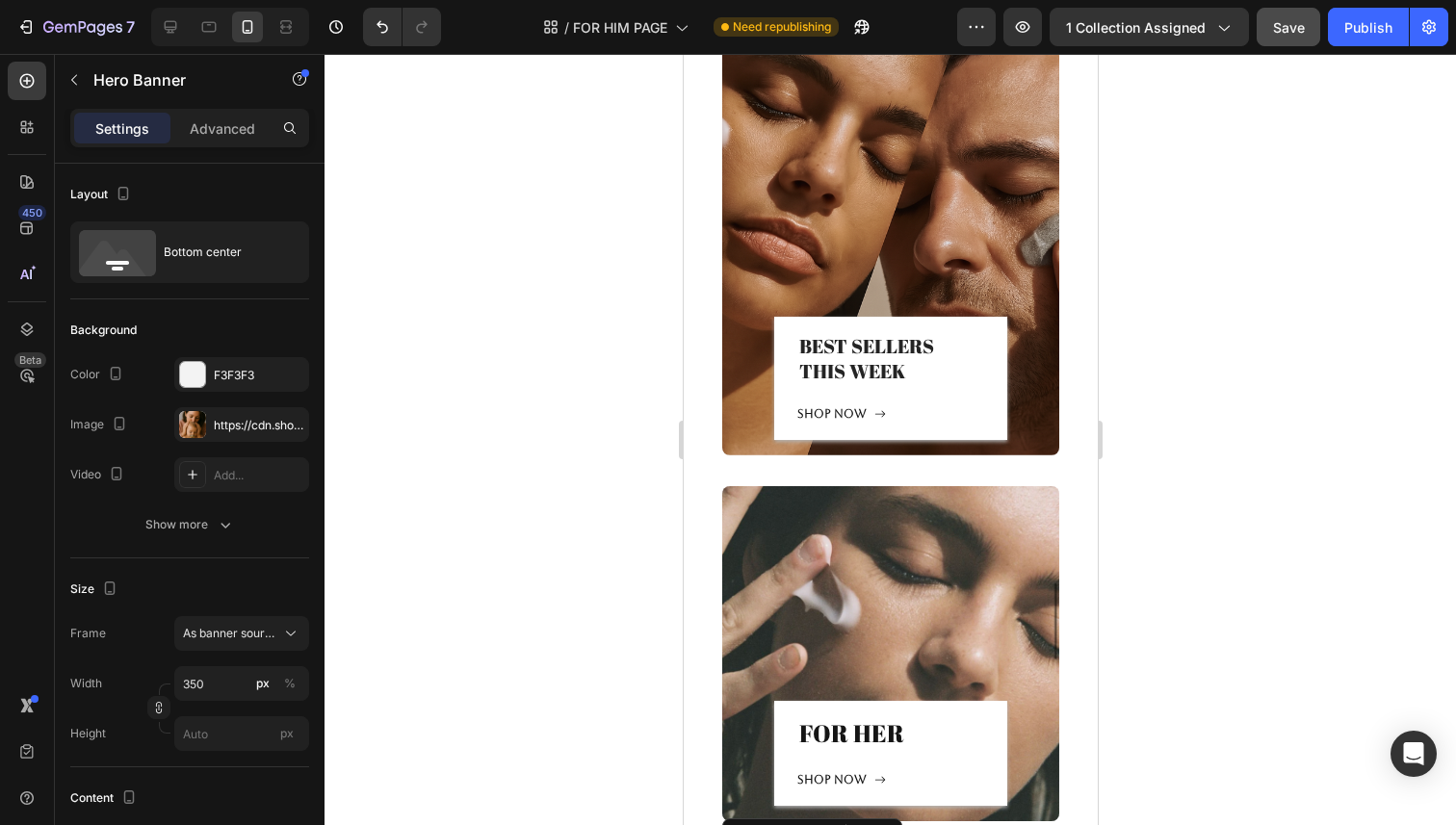 scroll, scrollTop: 5673, scrollLeft: 0, axis: vertical 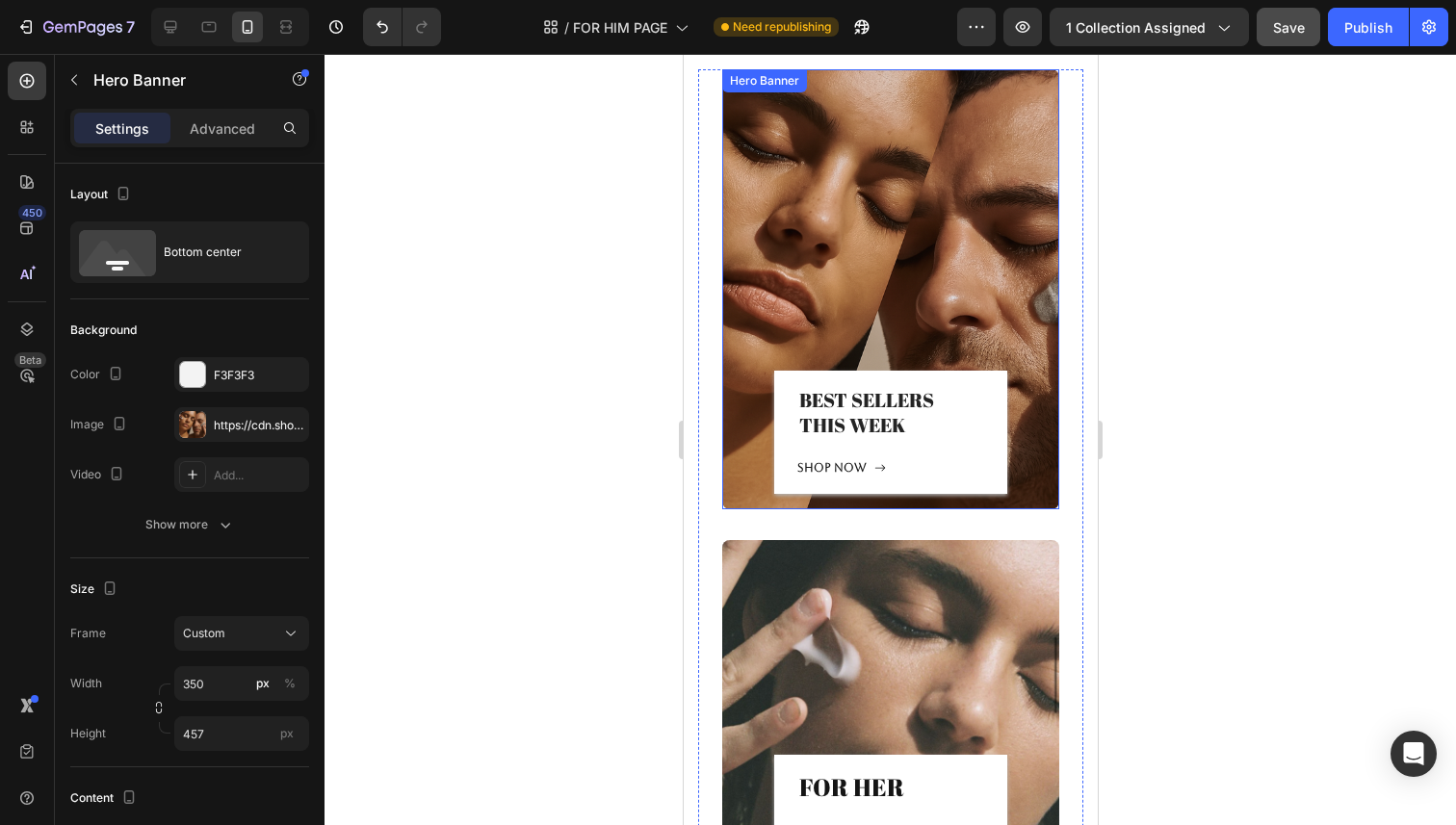 click at bounding box center (890, 289) 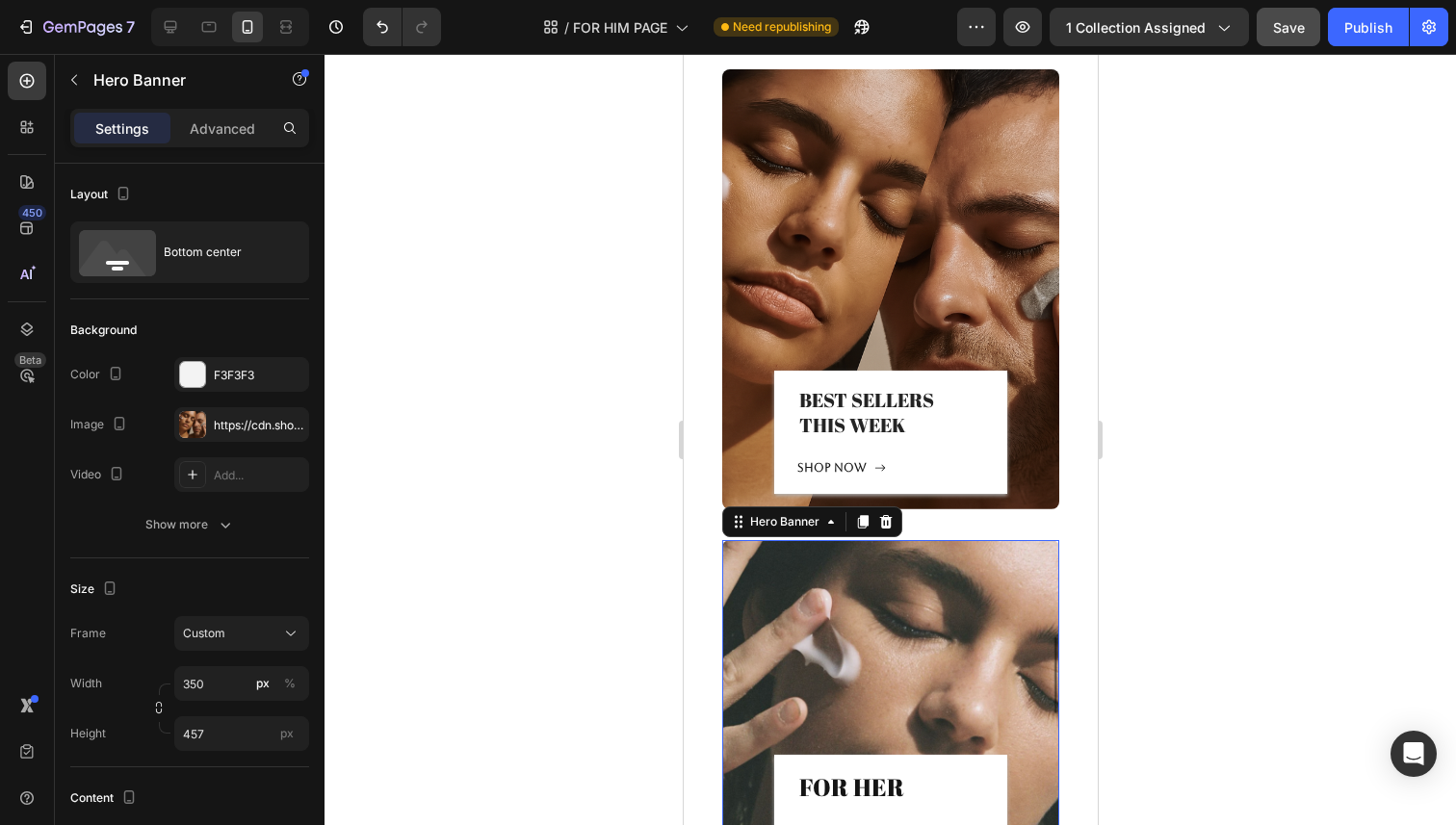 click at bounding box center [890, 708] 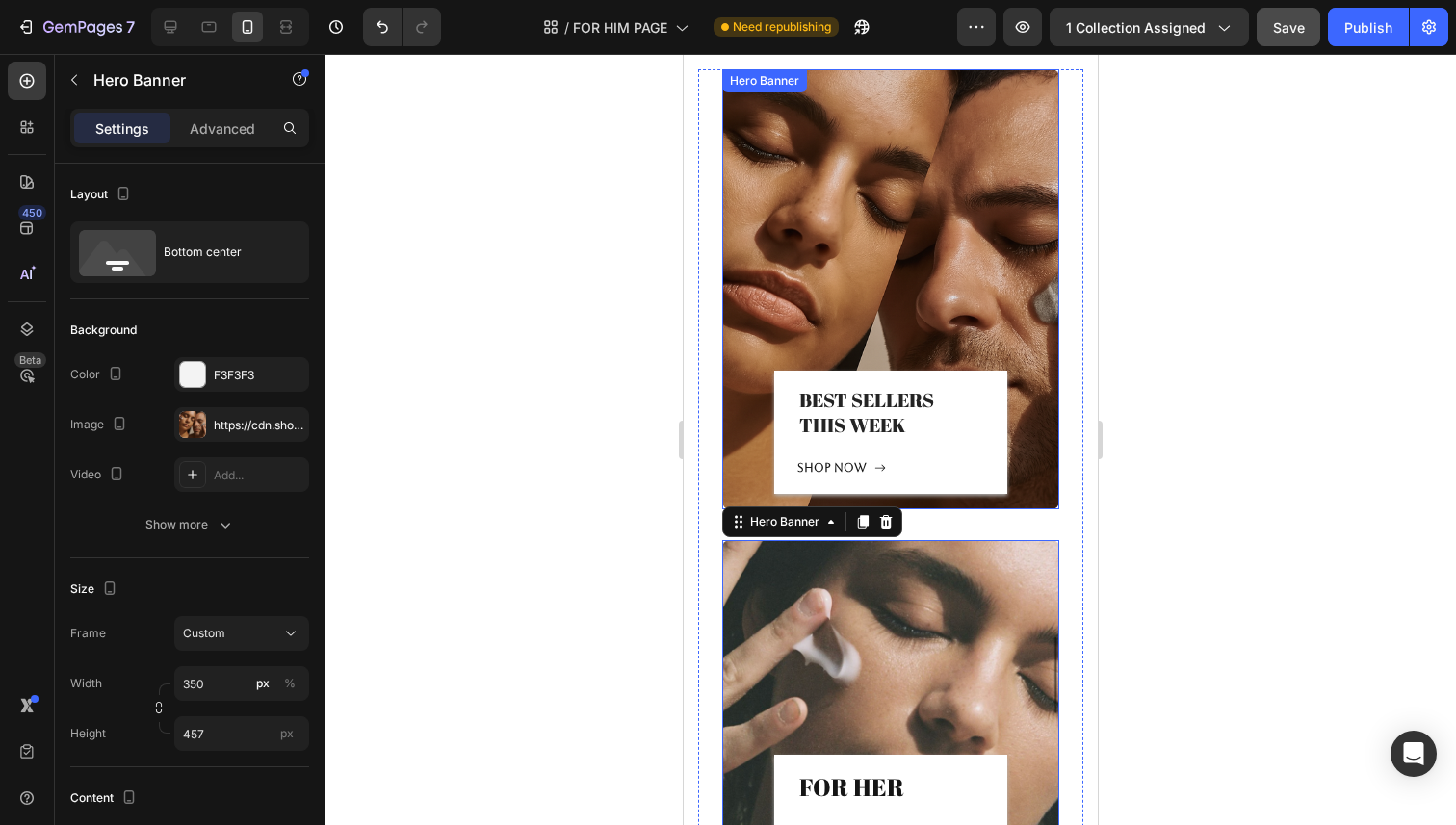click at bounding box center [890, 289] 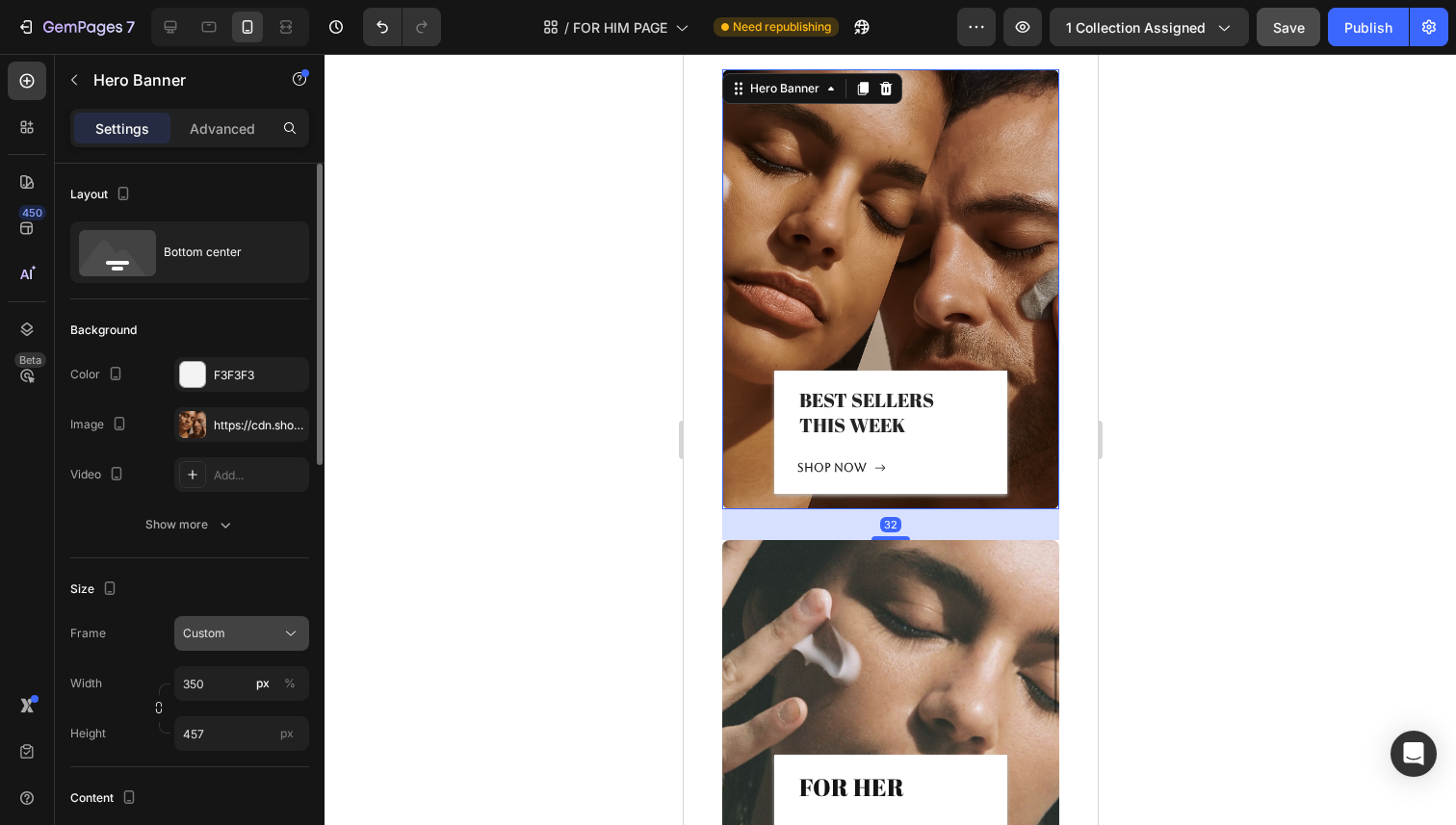 click on "Custom" 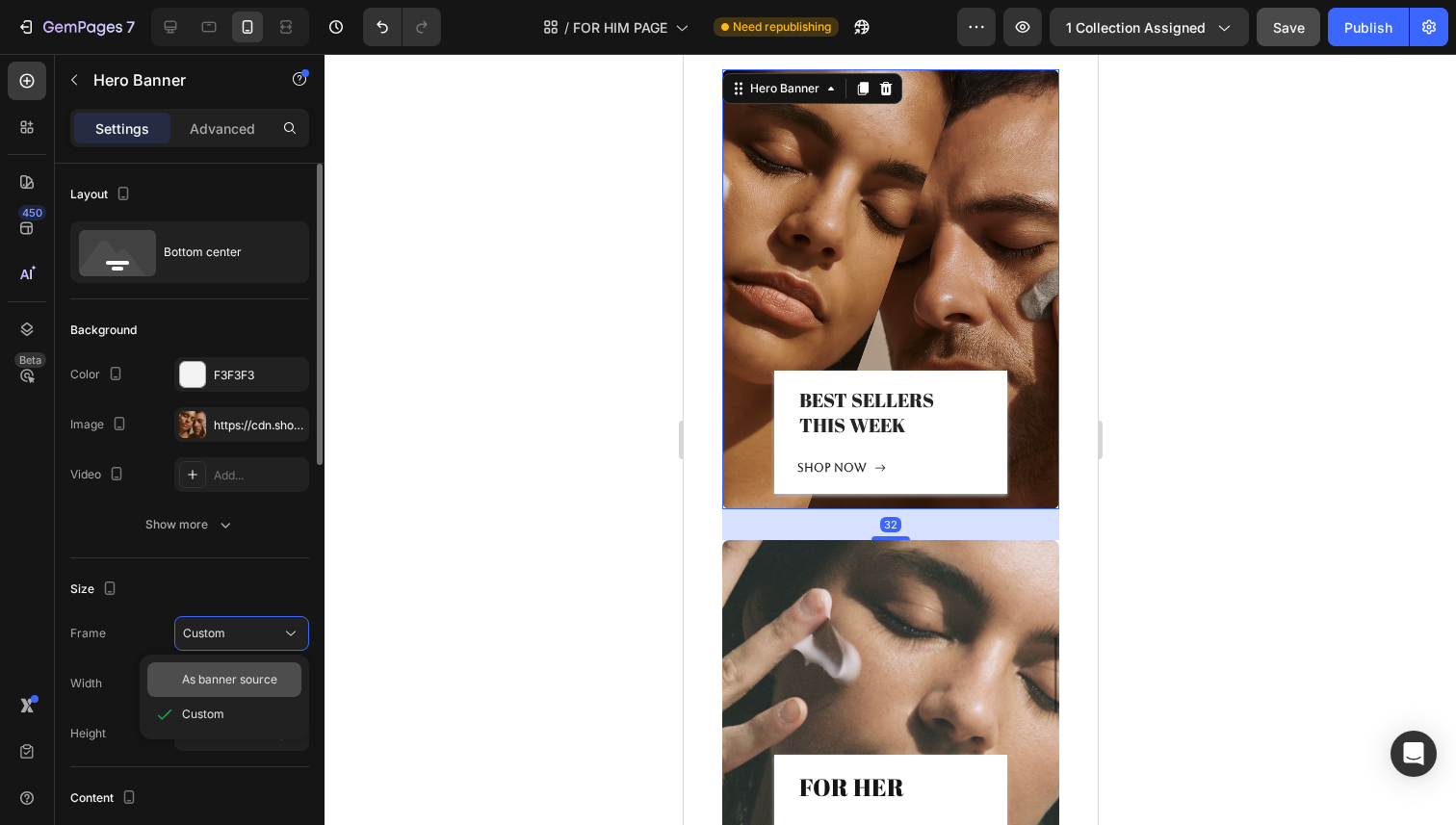 click on "As banner source" at bounding box center [229, 680] 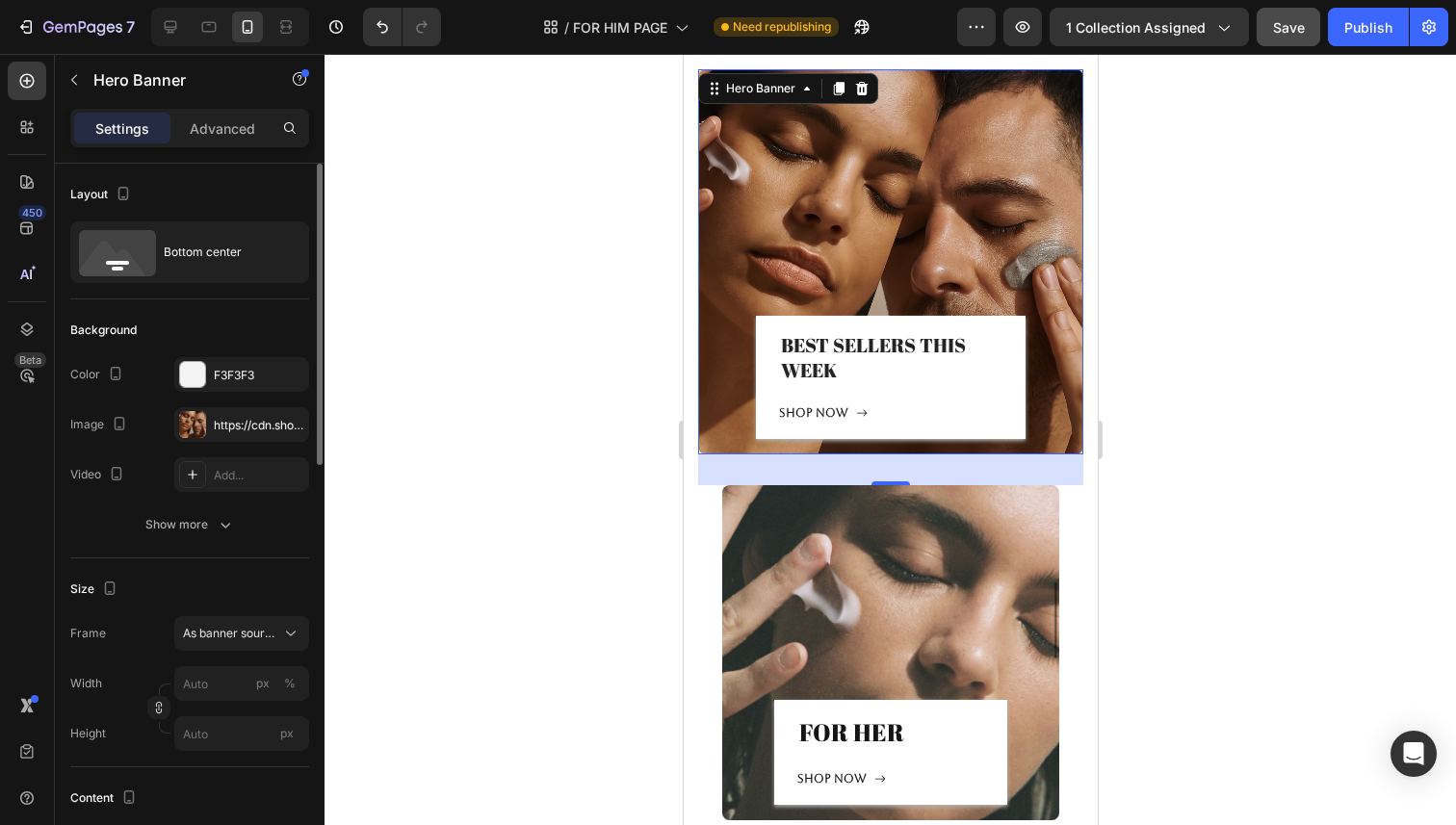 click 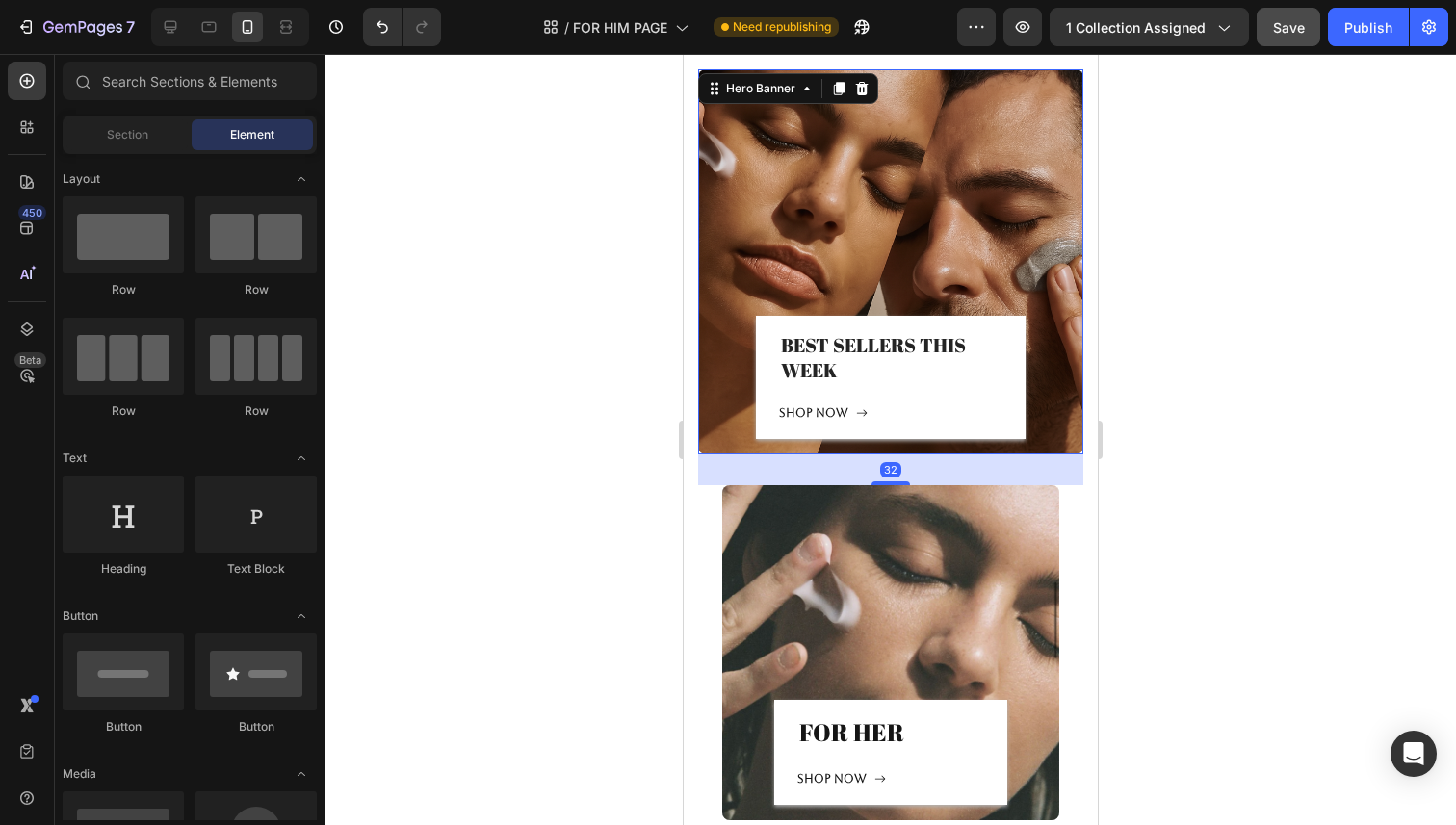 click at bounding box center [890, 262] 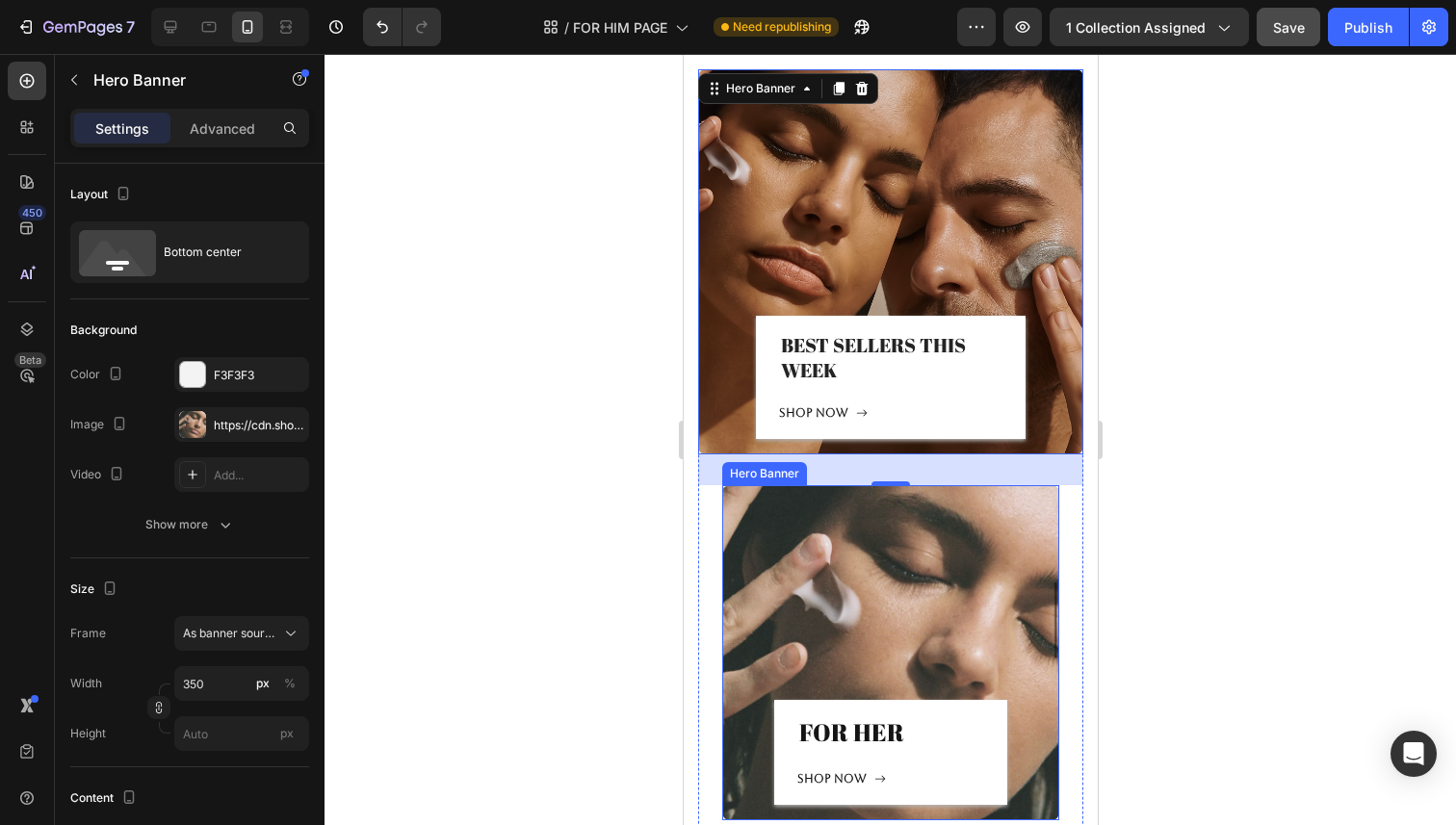 click at bounding box center (890, 653) 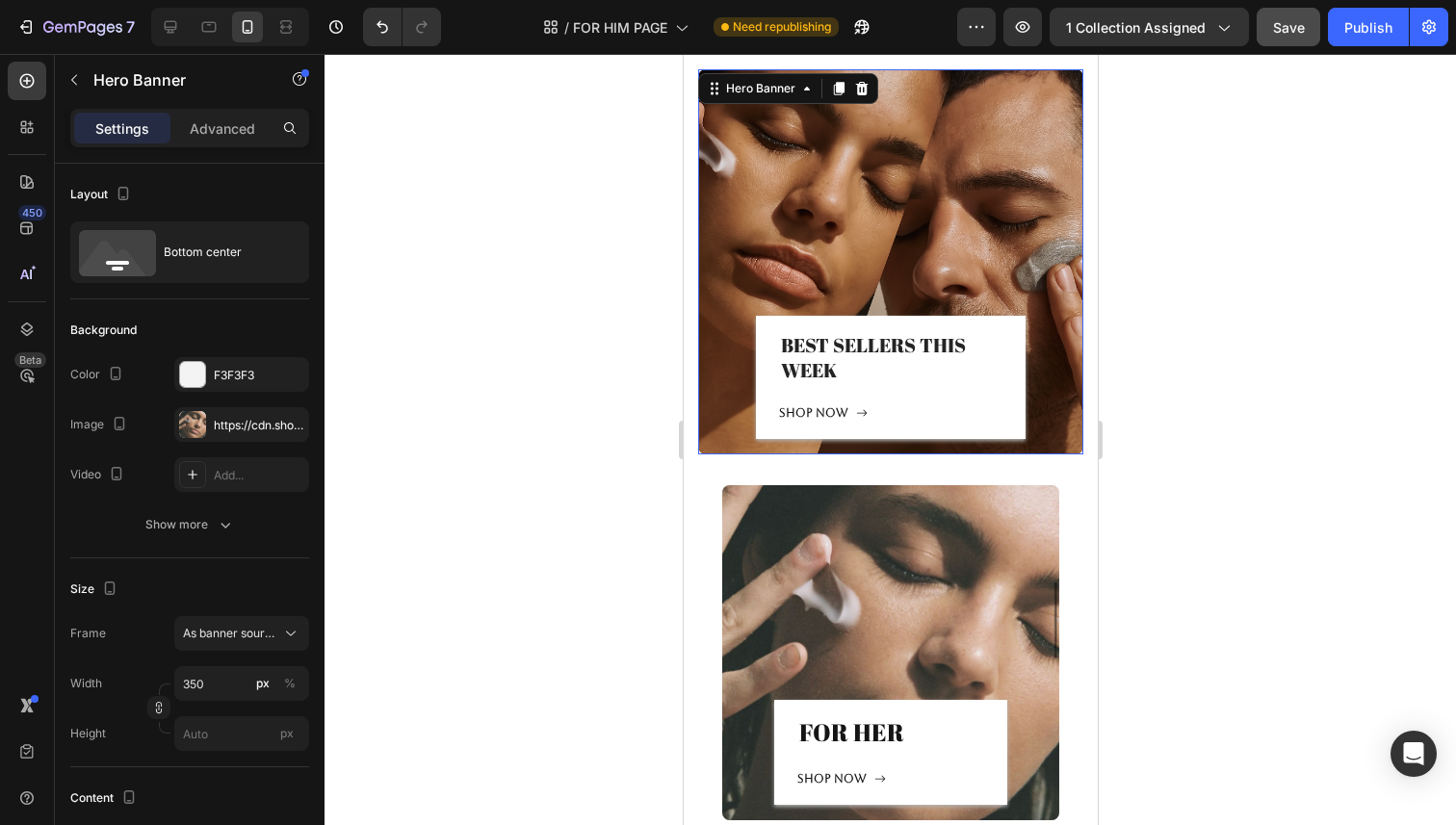 click at bounding box center [890, 262] 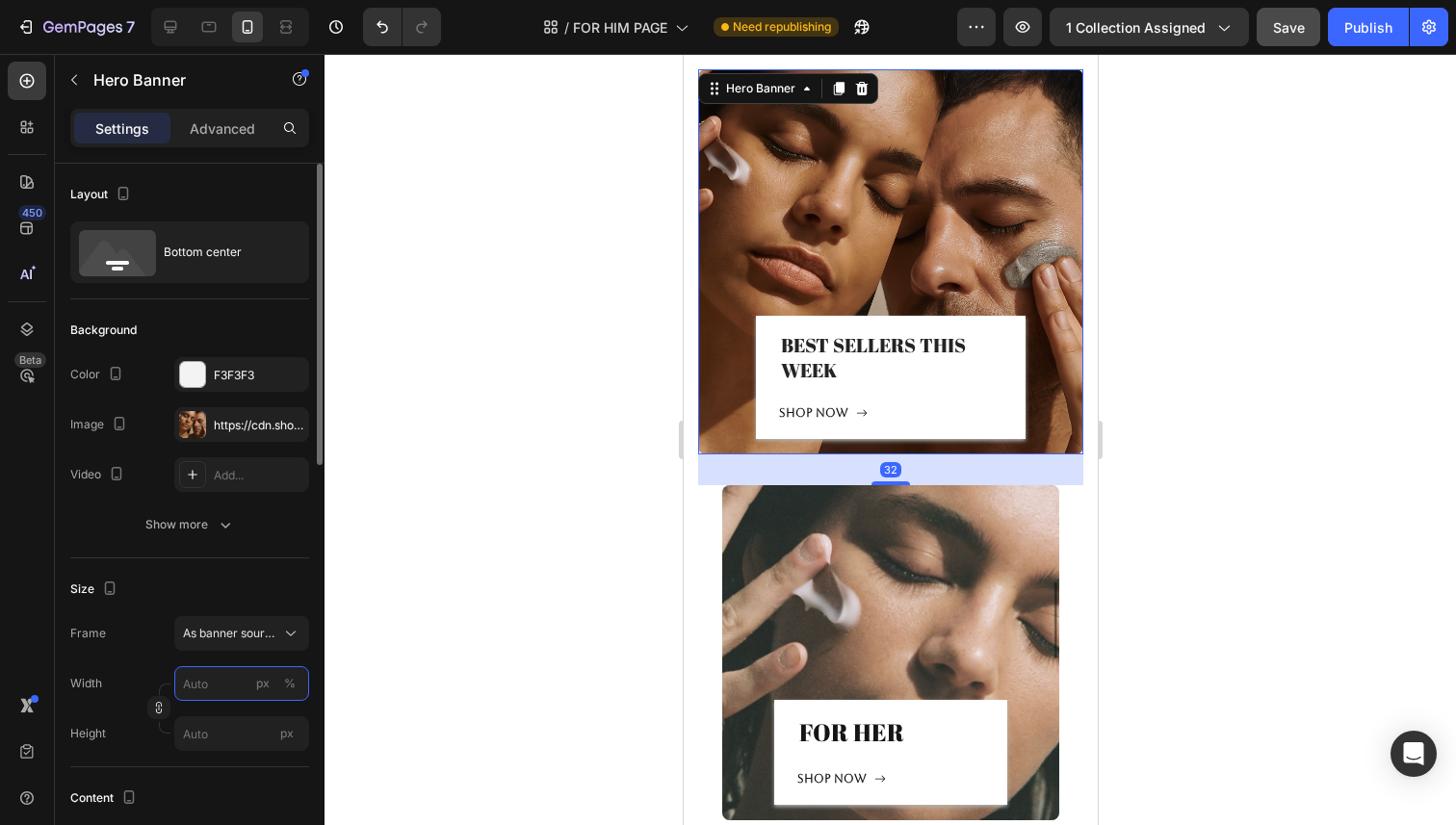 click on "px %" at bounding box center [242, 683] 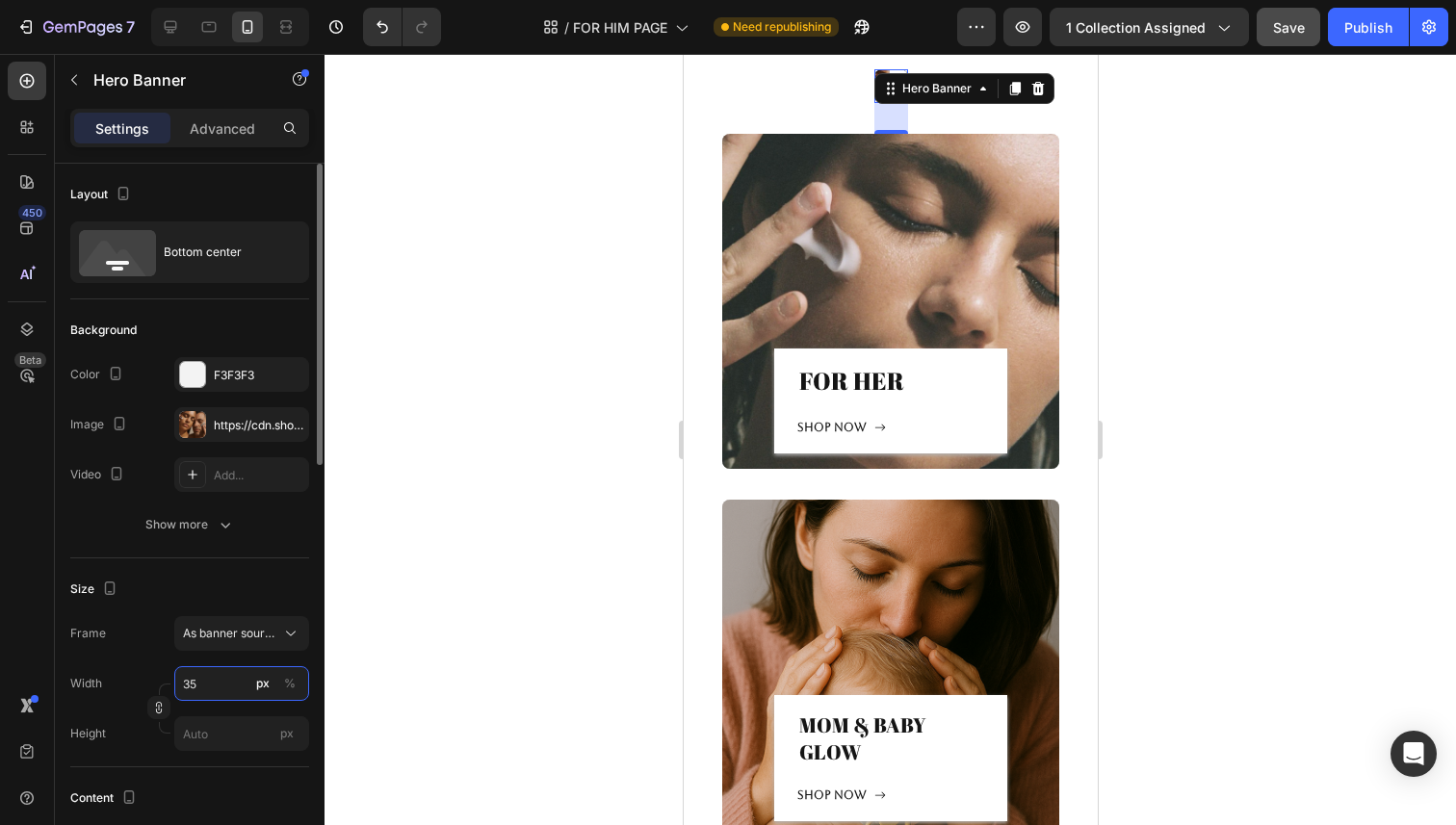 type on "350" 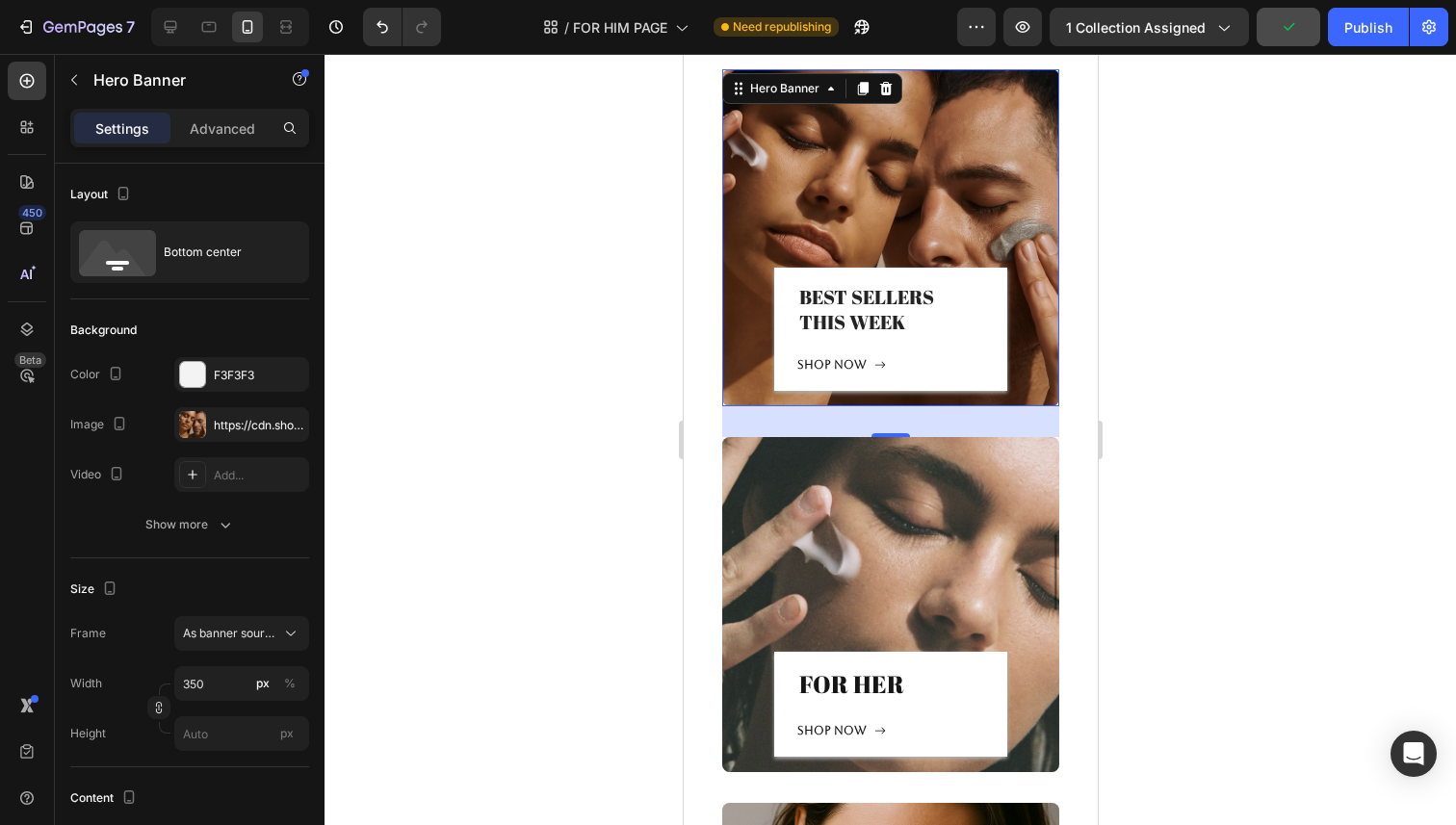 click 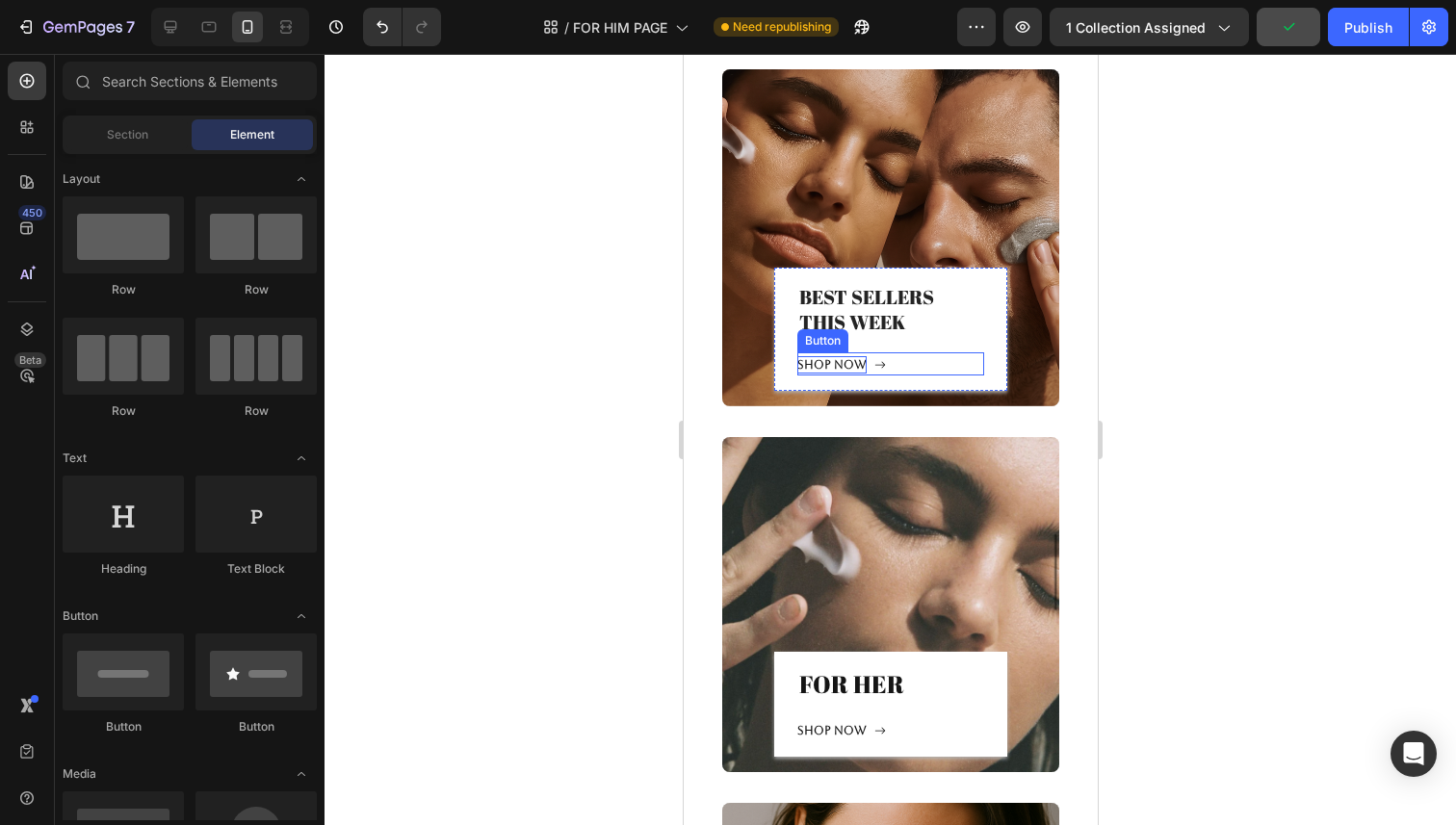 click on "Shop now" at bounding box center (831, 365) 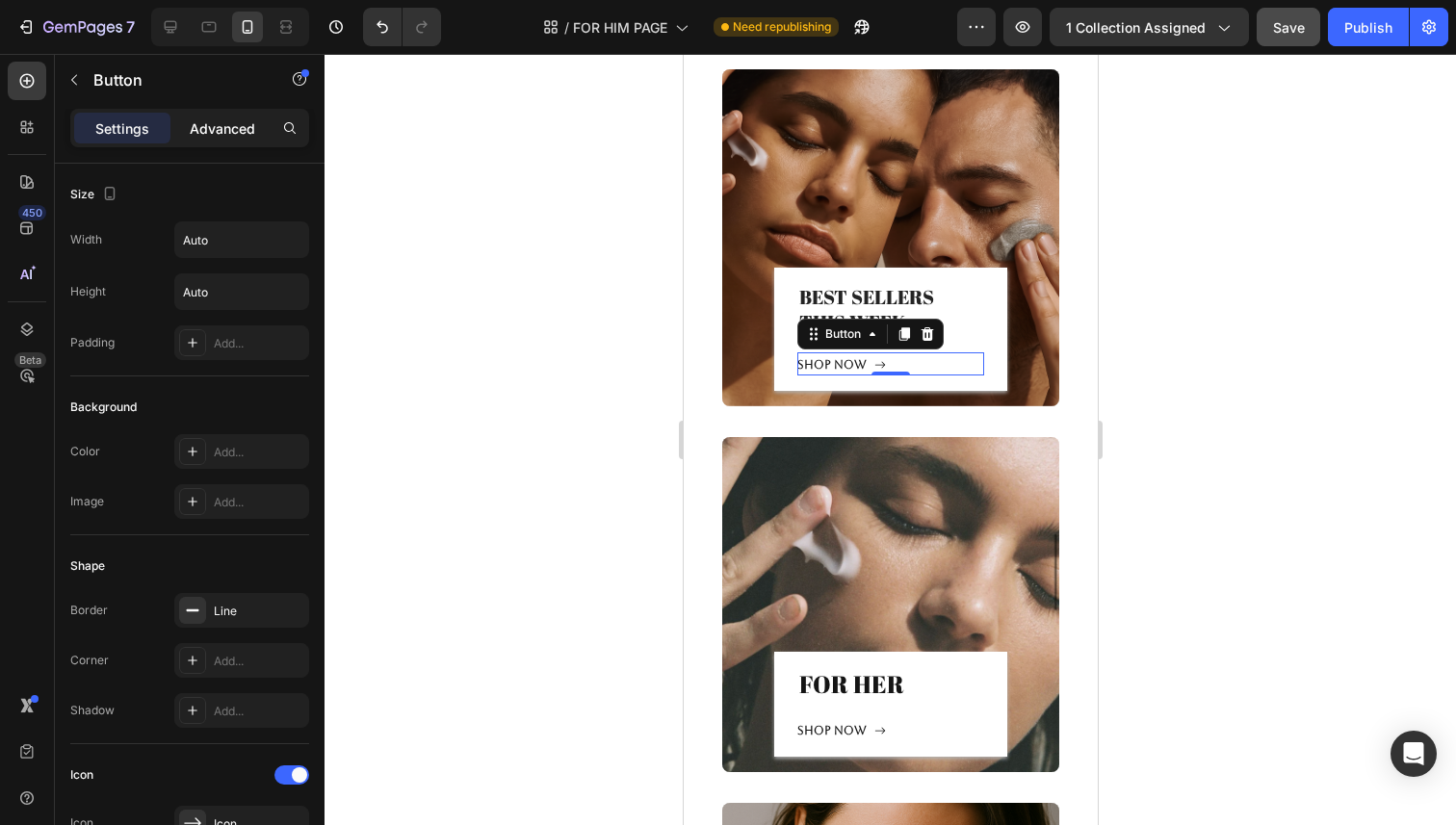 click on "Advanced" at bounding box center [222, 128] 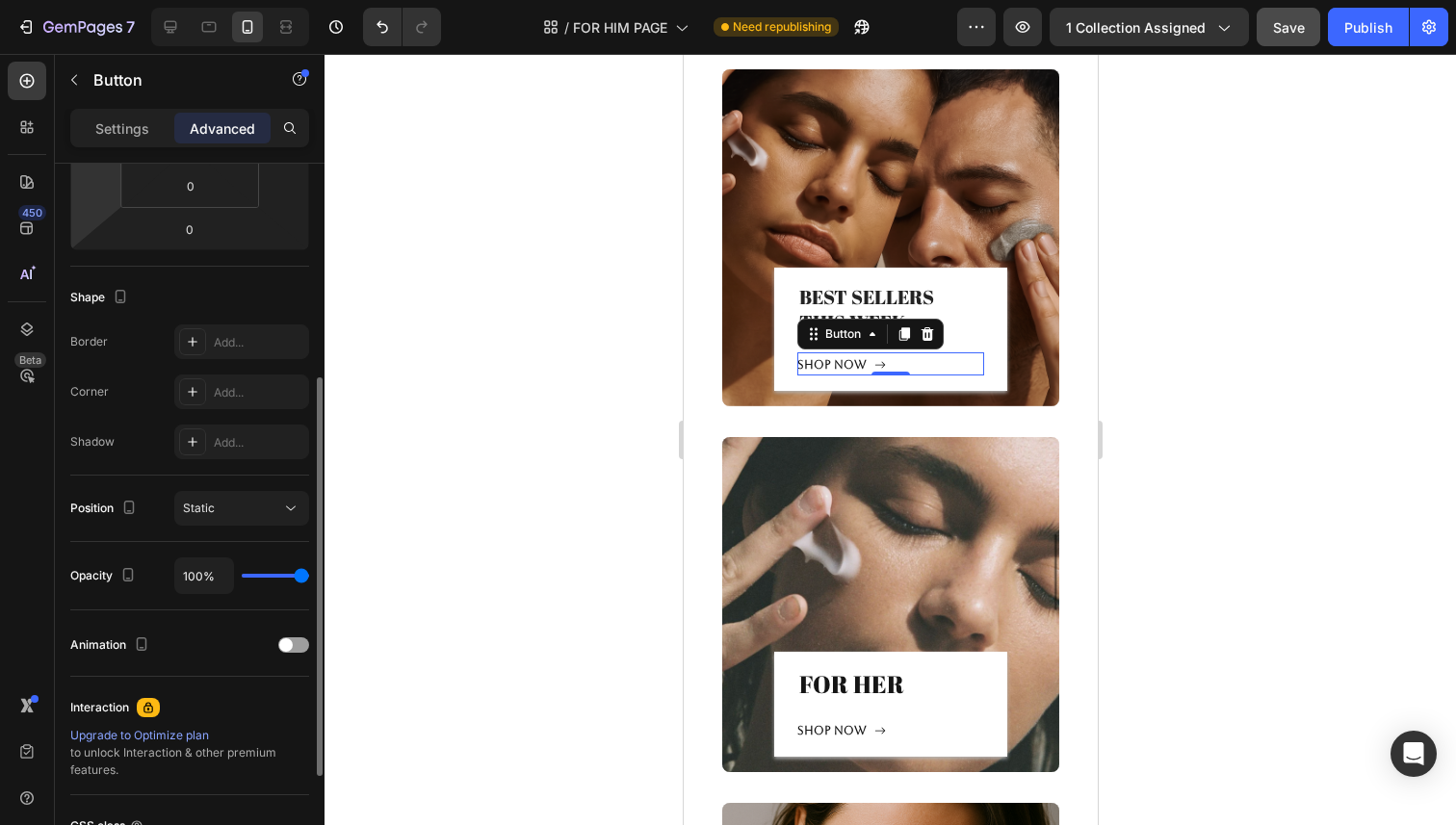 scroll, scrollTop: 389, scrollLeft: 0, axis: vertical 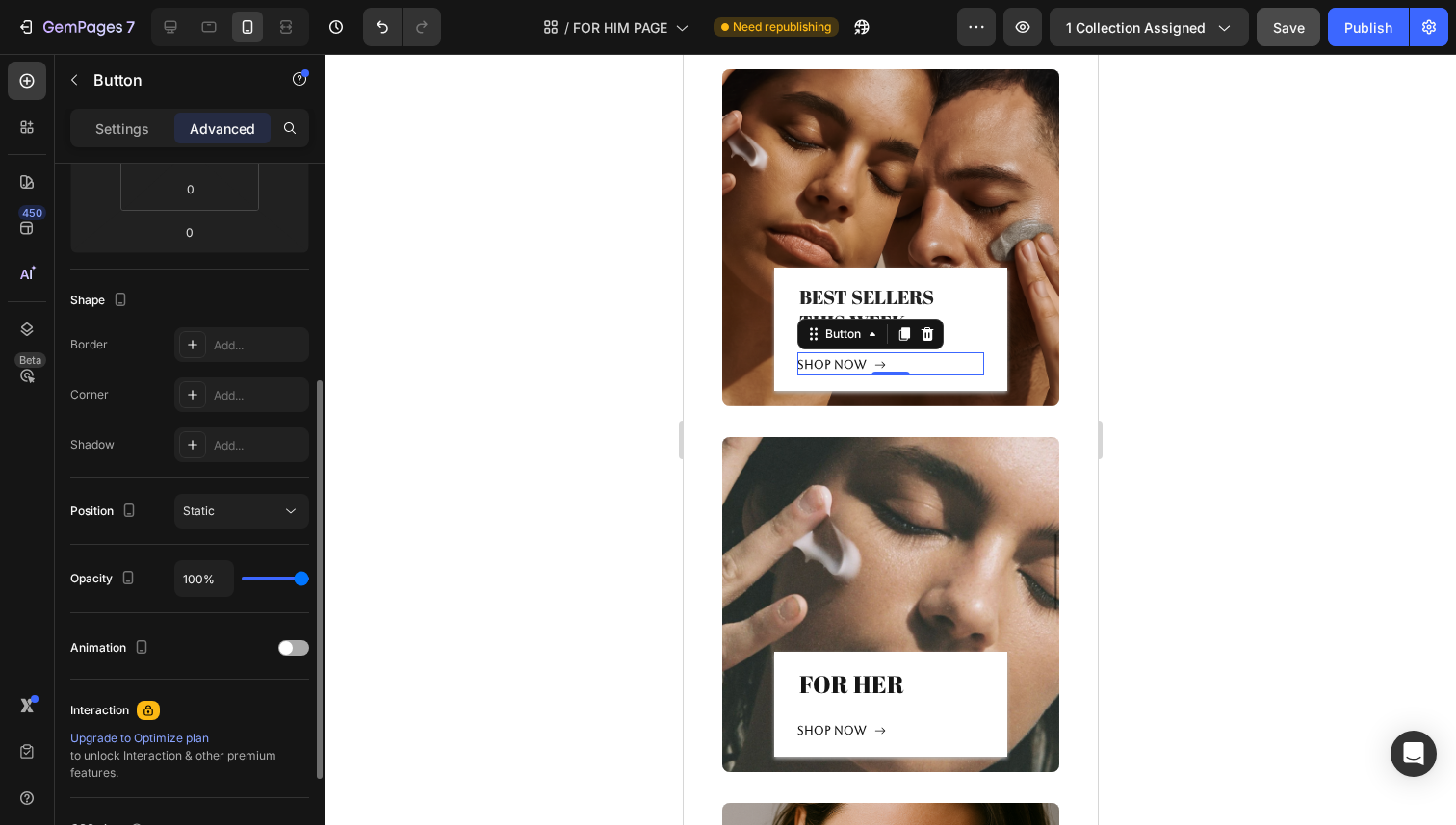 click at bounding box center (286, 648) 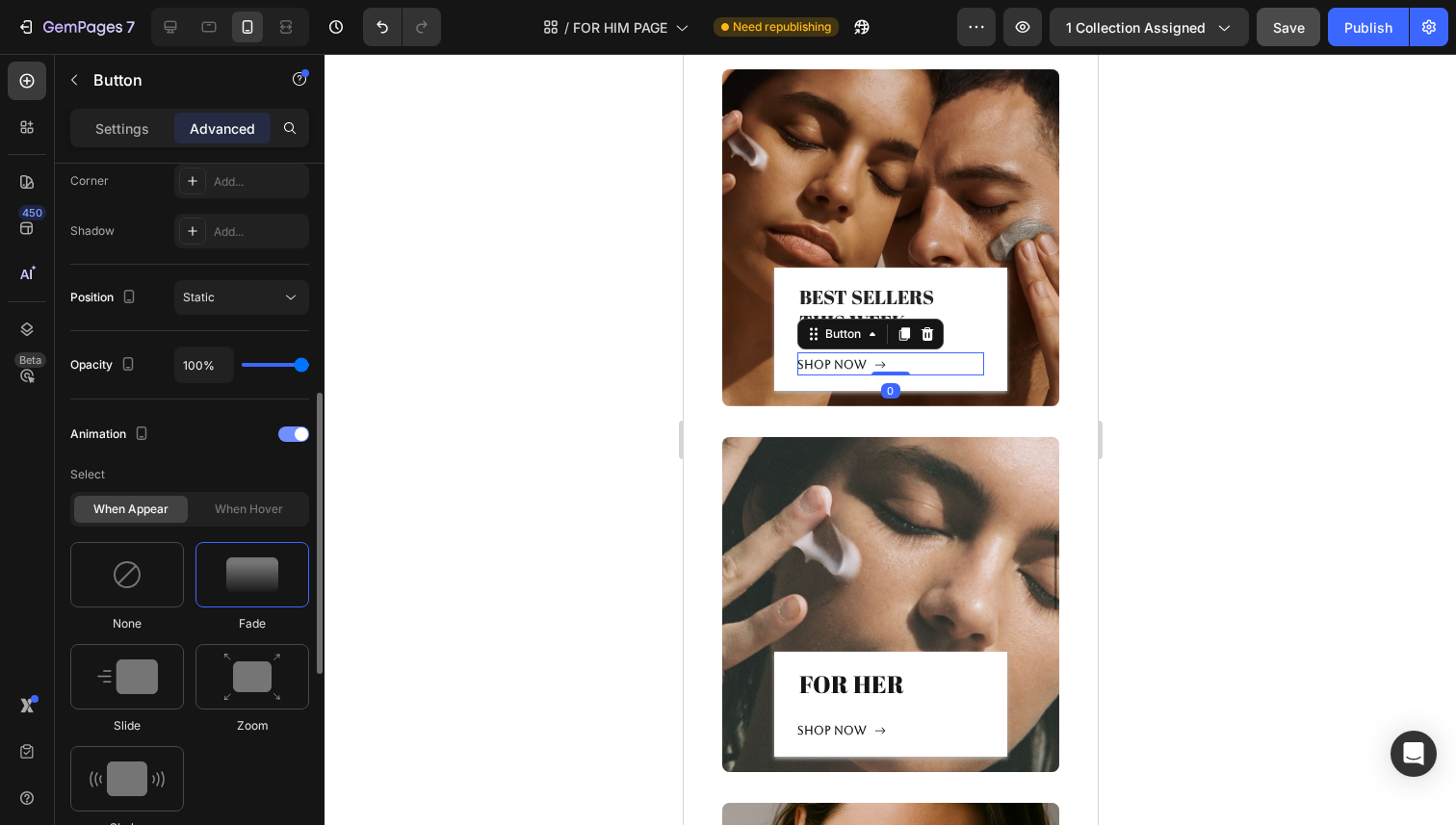 scroll, scrollTop: 632, scrollLeft: 0, axis: vertical 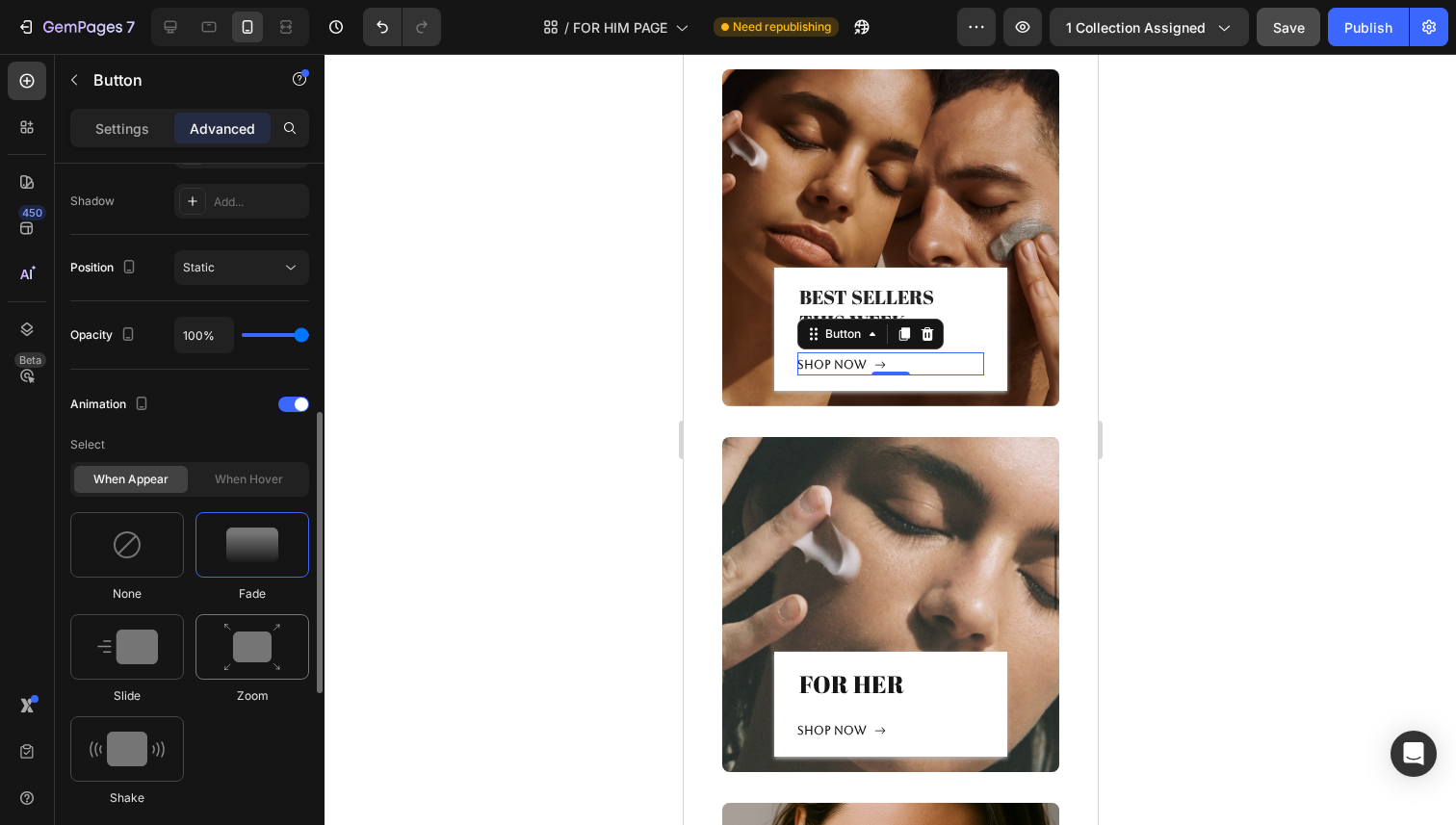 click at bounding box center [252, 647] 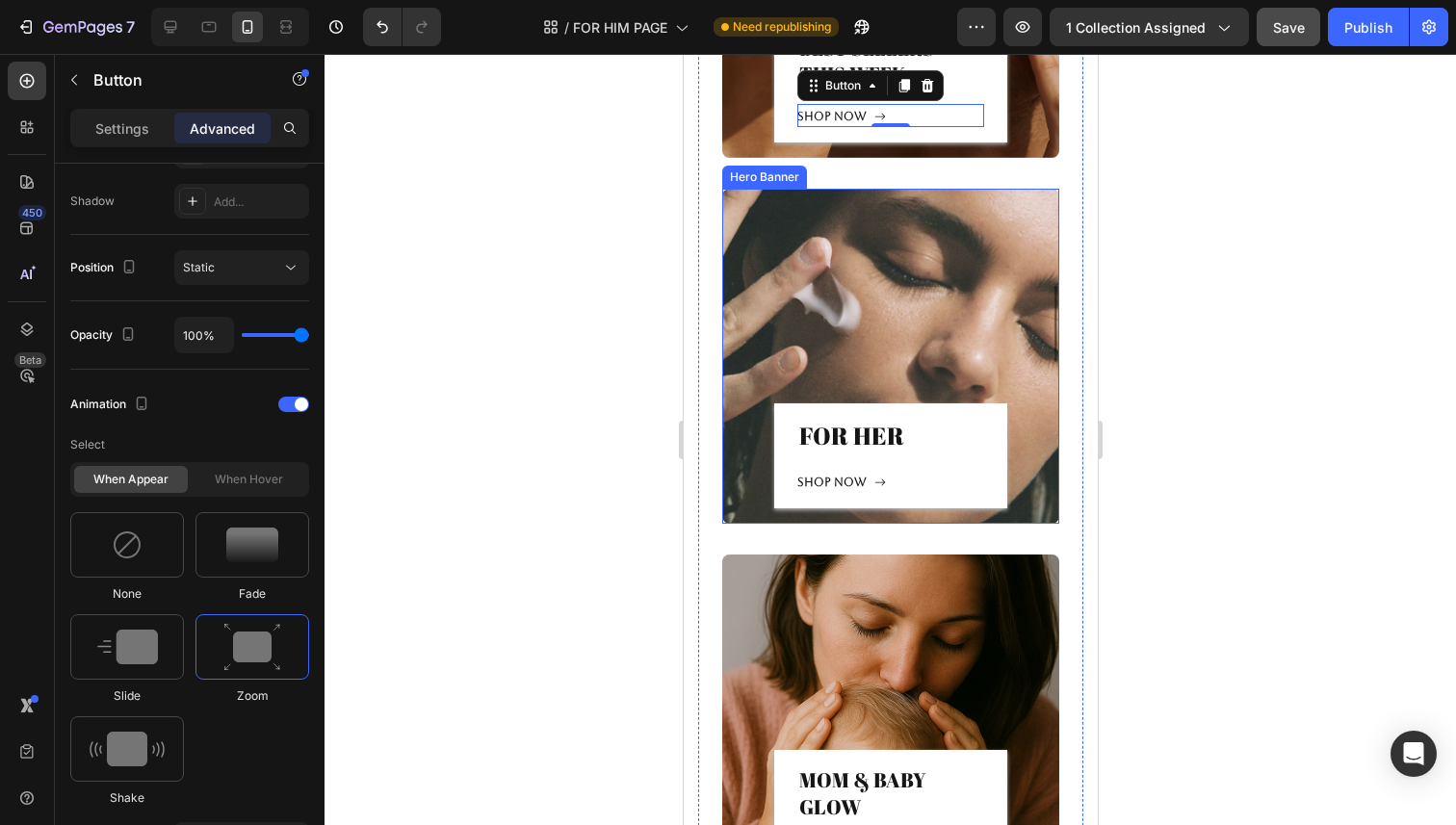 scroll, scrollTop: 6097, scrollLeft: 0, axis: vertical 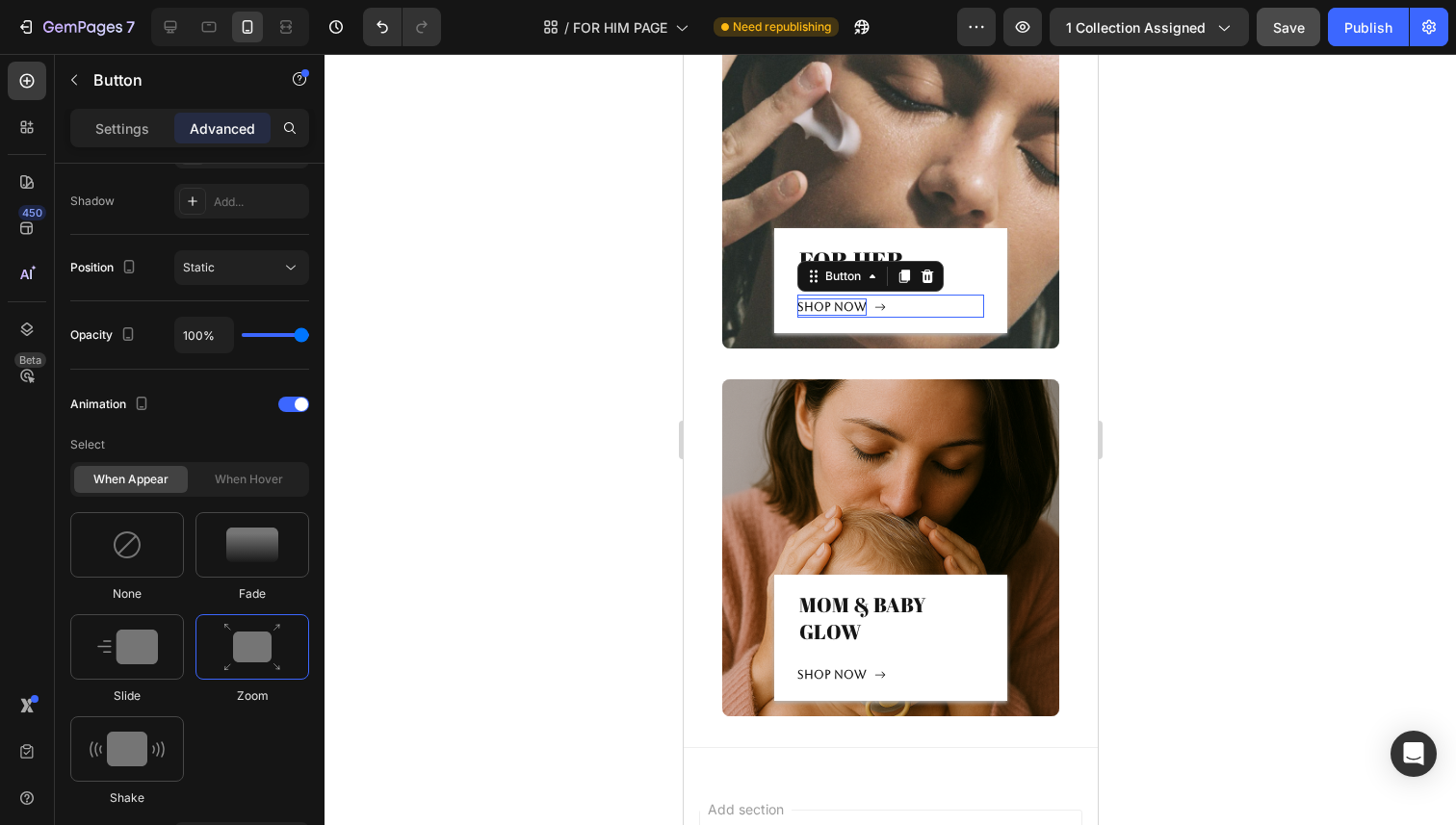 click on "Shop now" at bounding box center [831, 307] 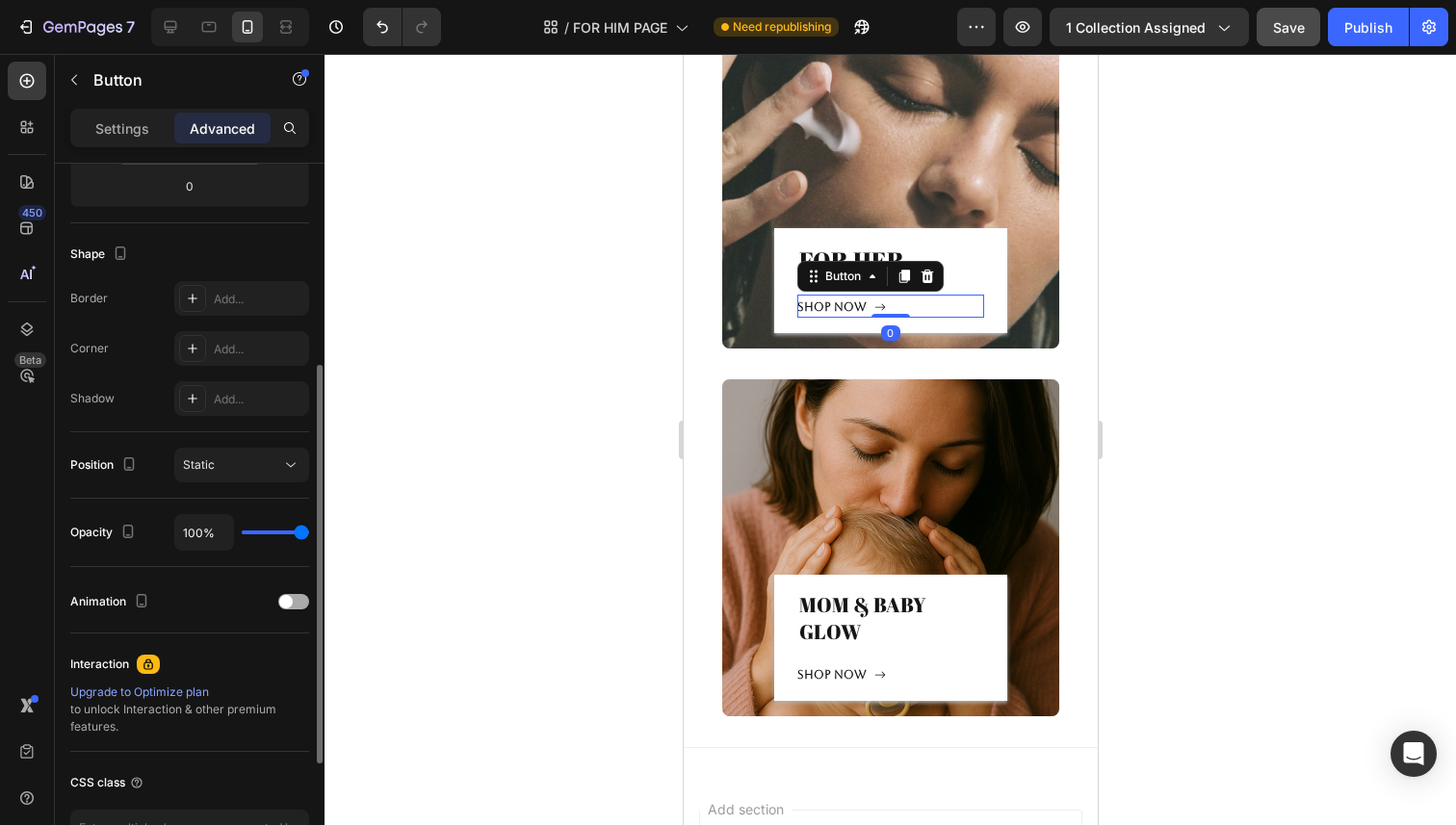 scroll, scrollTop: 393, scrollLeft: 0, axis: vertical 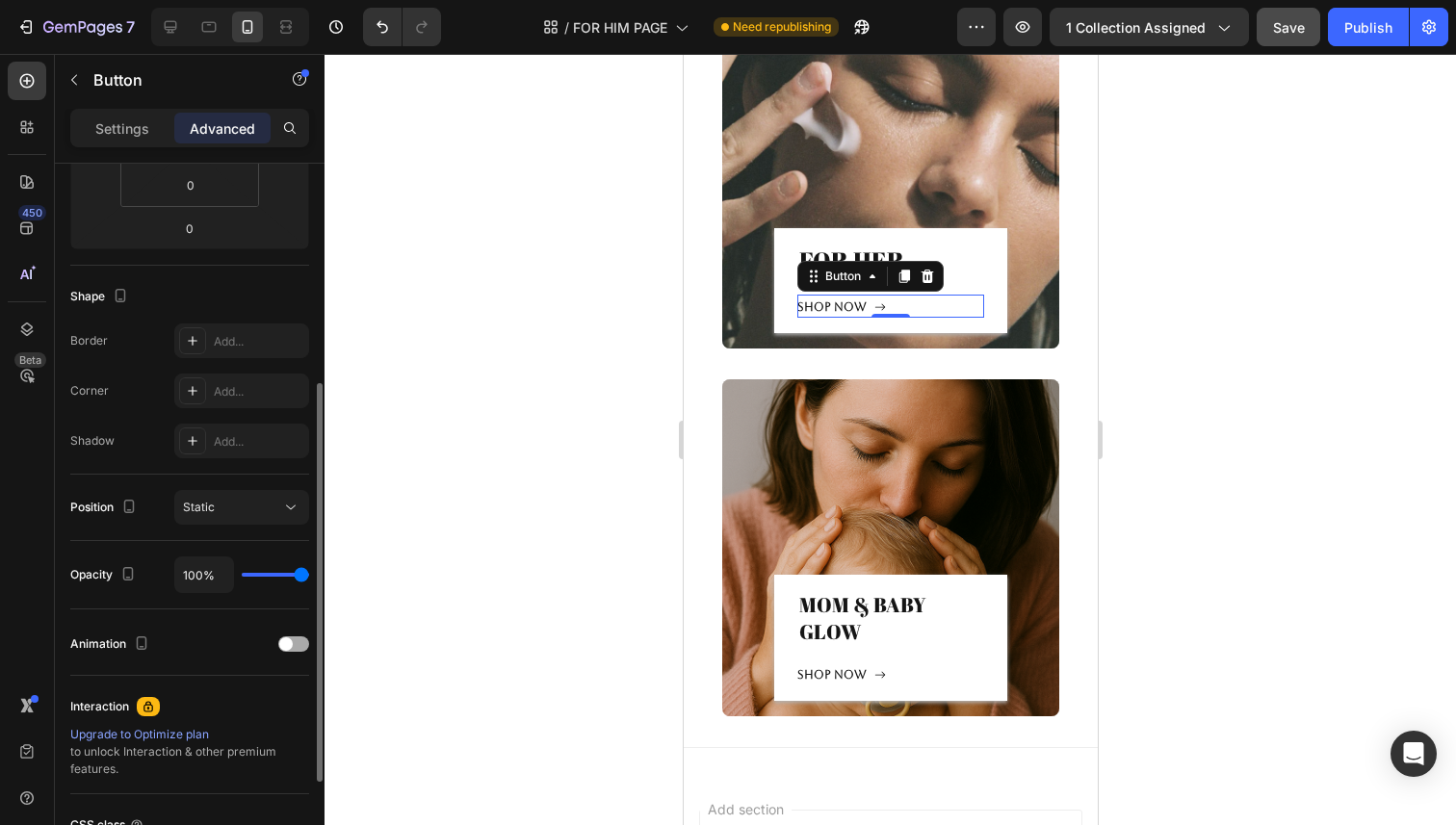 click at bounding box center (286, 644) 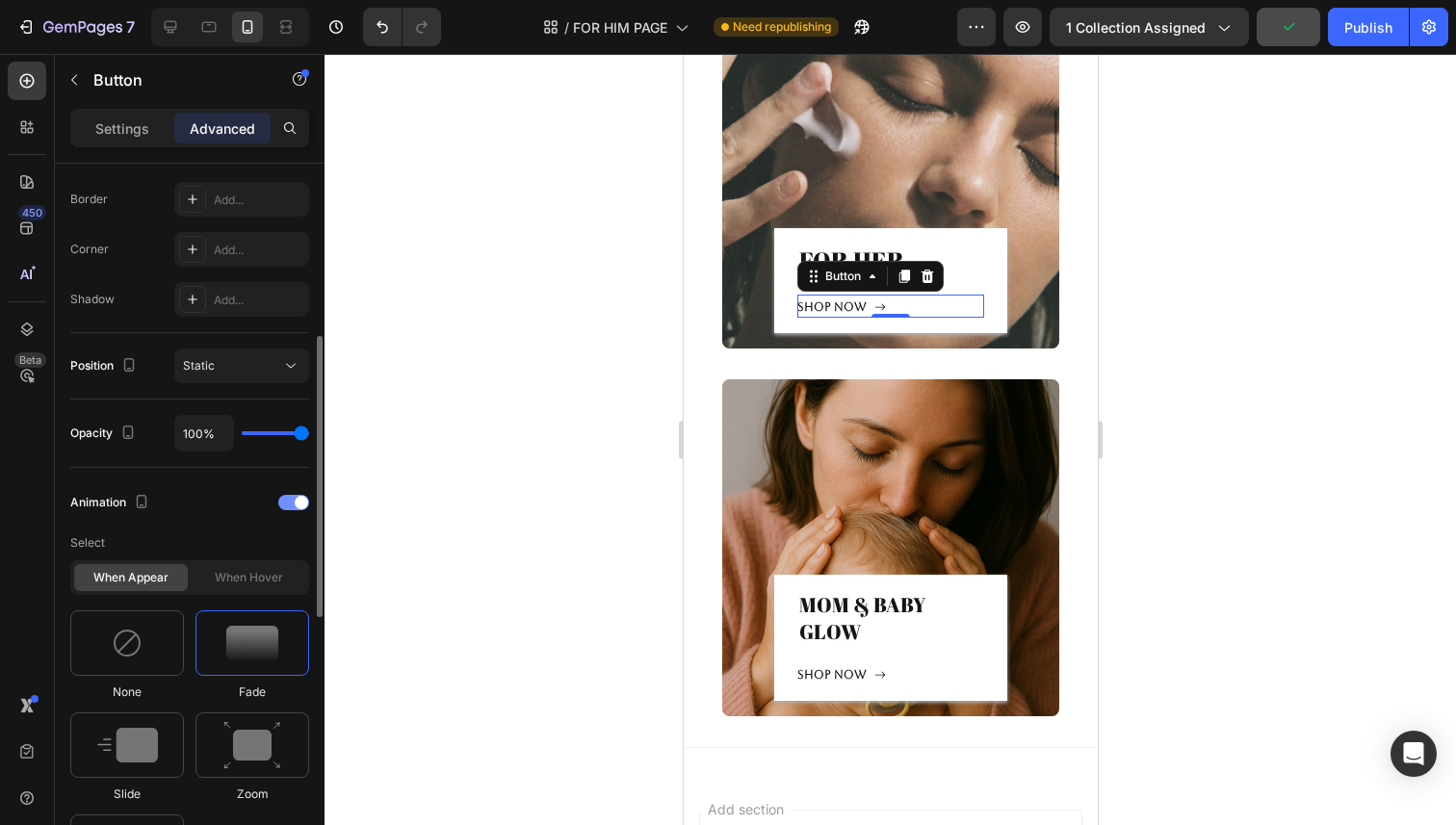 scroll, scrollTop: 552, scrollLeft: 0, axis: vertical 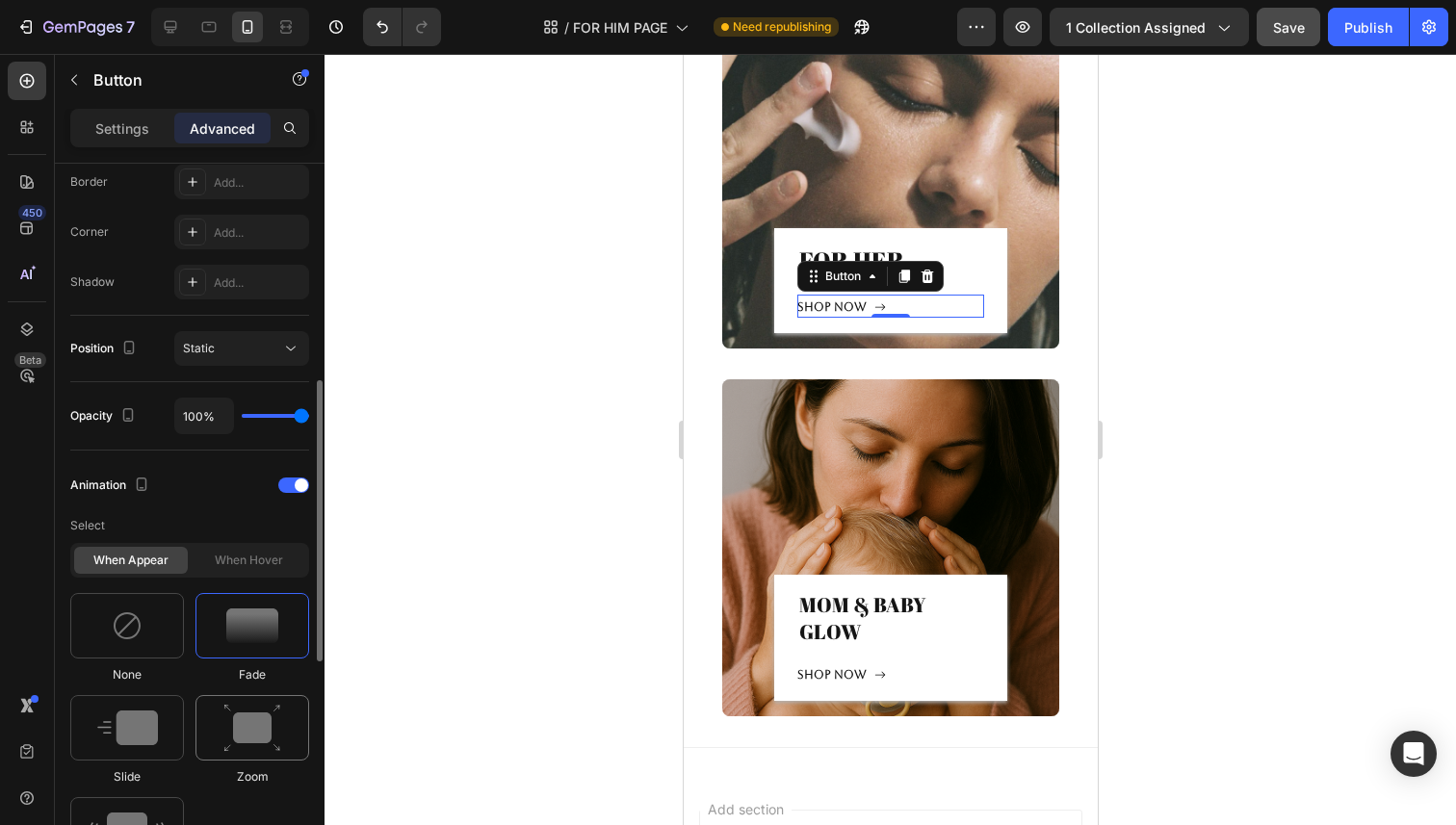 click at bounding box center [252, 728] 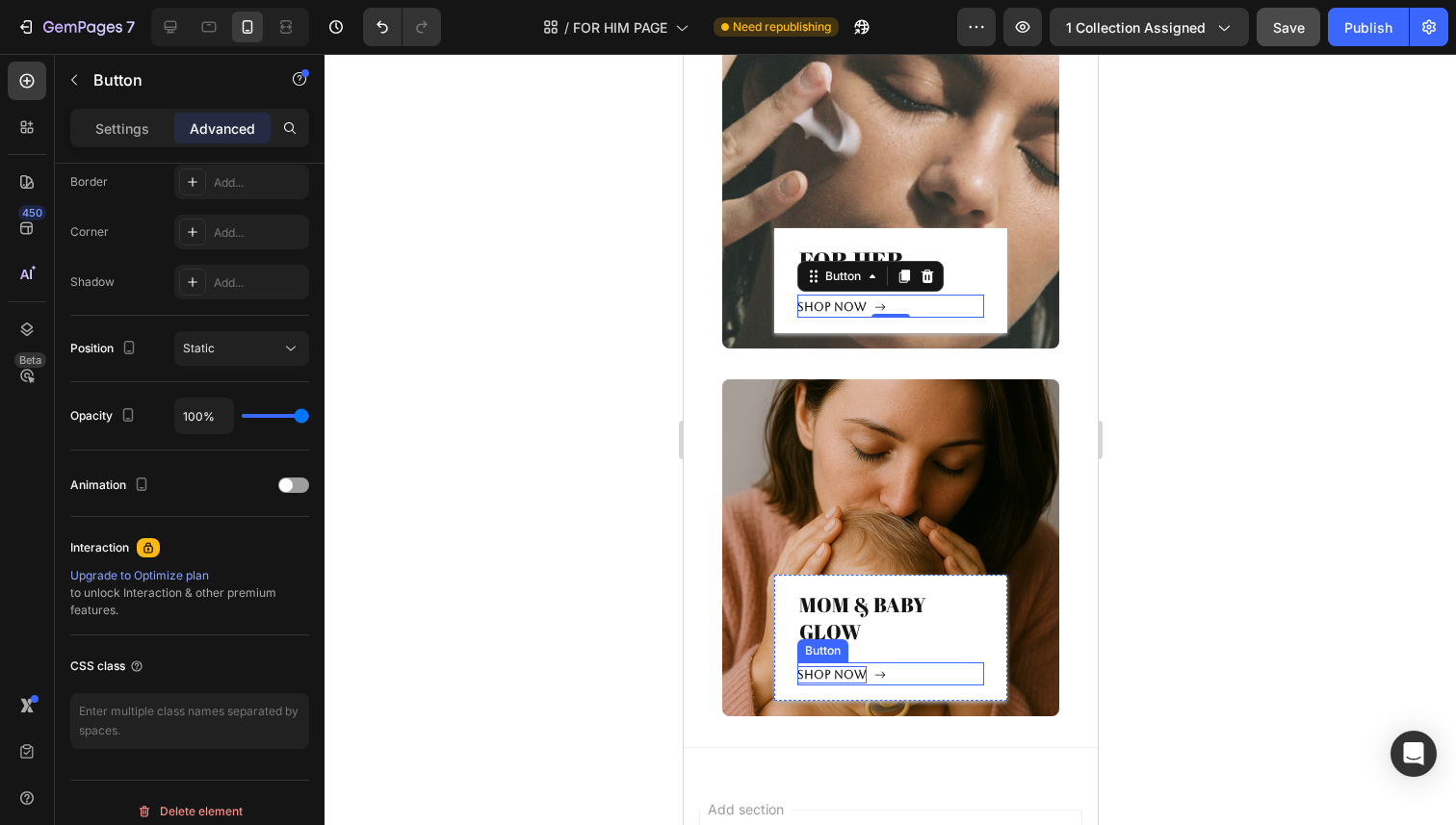 click on "Shop now" at bounding box center (831, 675) 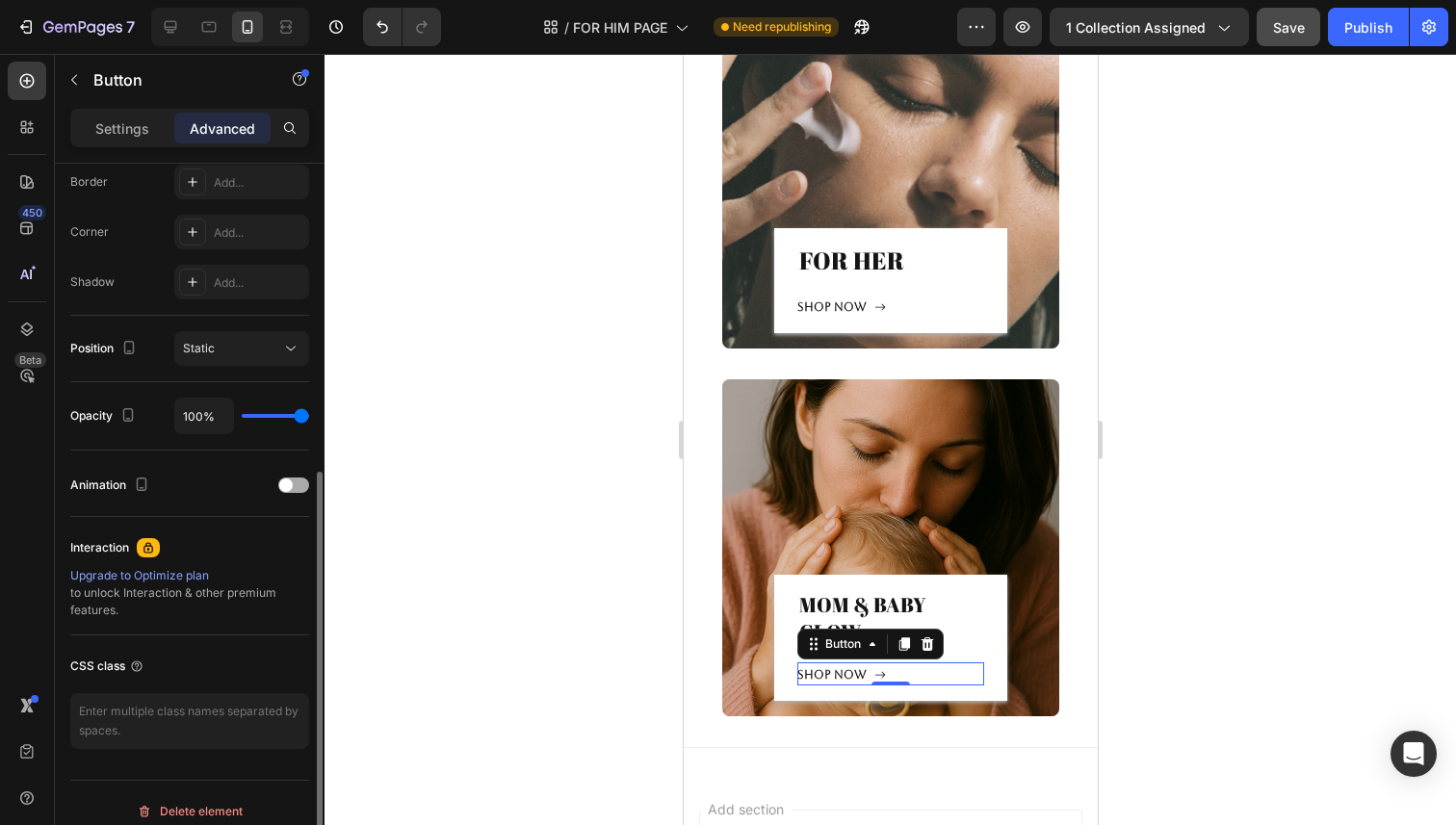 click at bounding box center (294, 485) 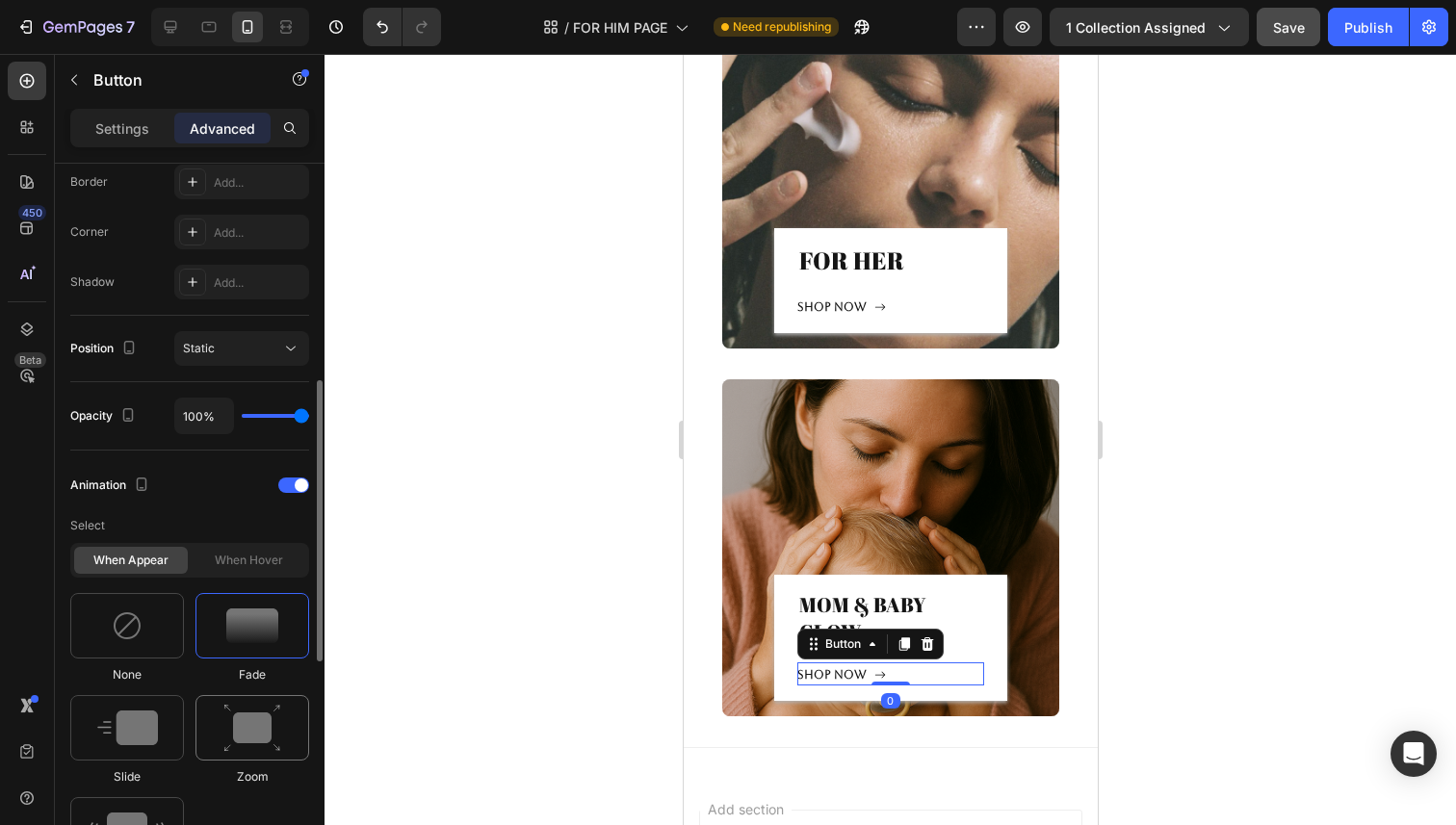 click at bounding box center (252, 728) 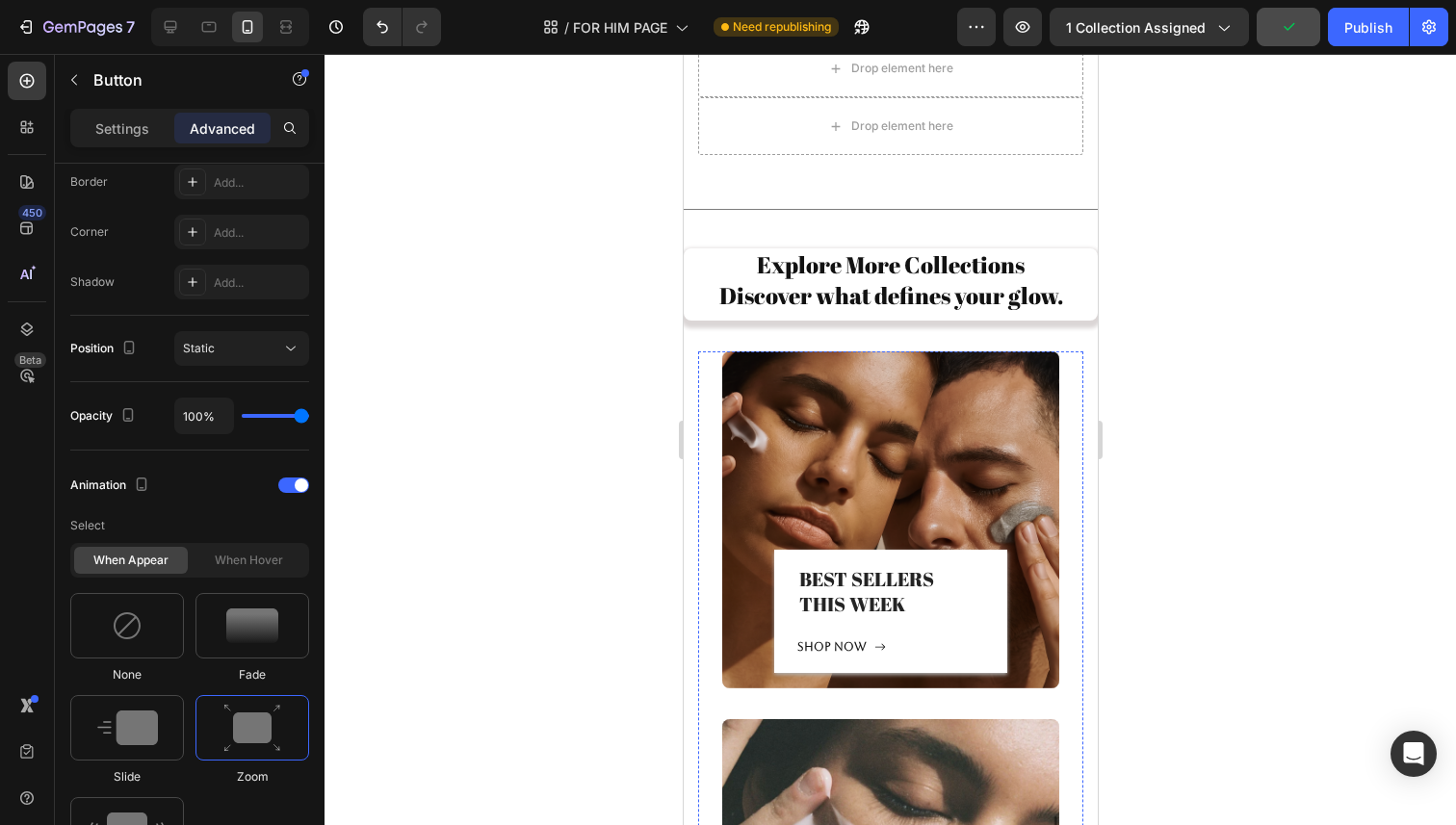 scroll, scrollTop: 5389, scrollLeft: 0, axis: vertical 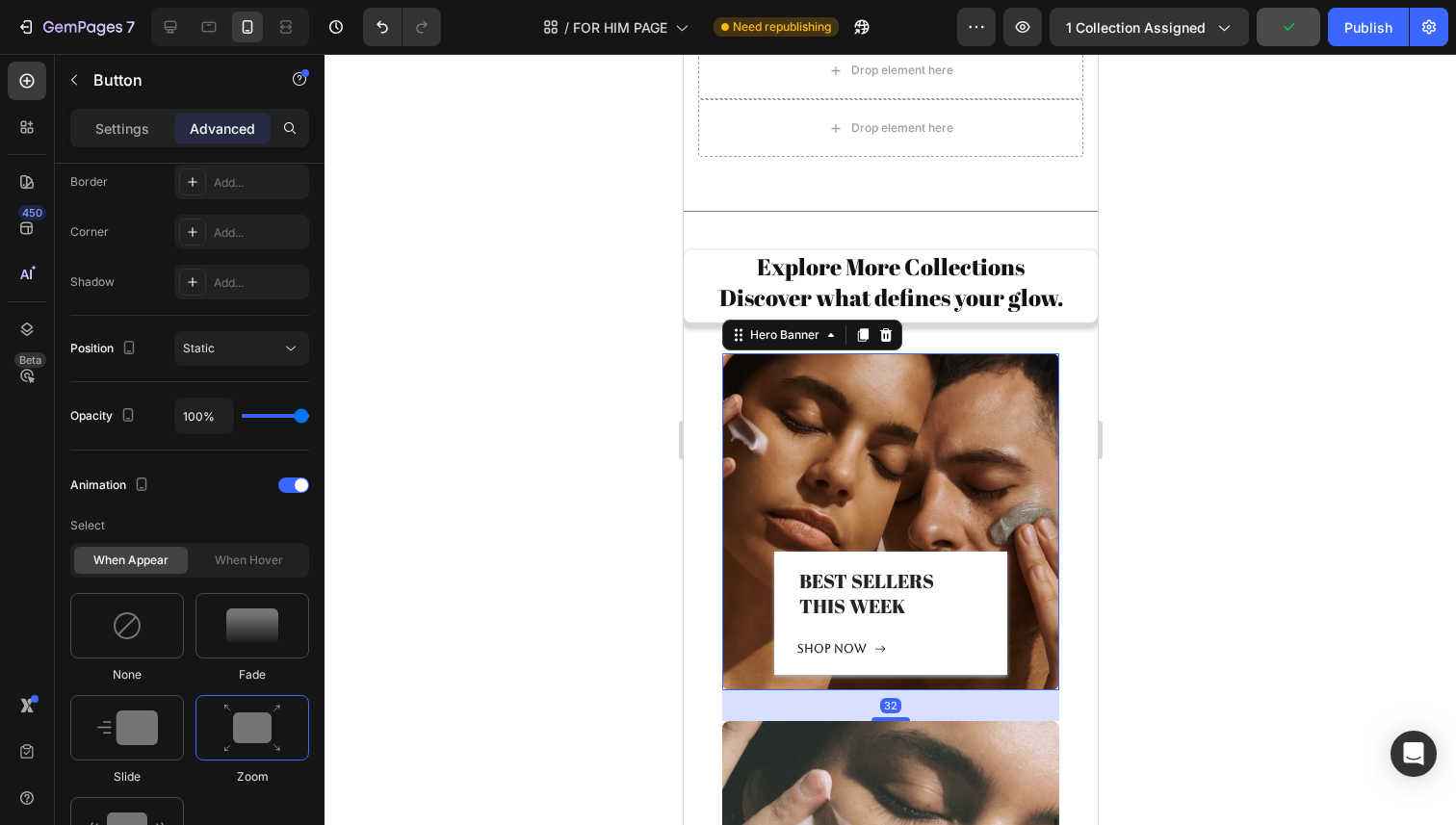 click at bounding box center (890, 522) 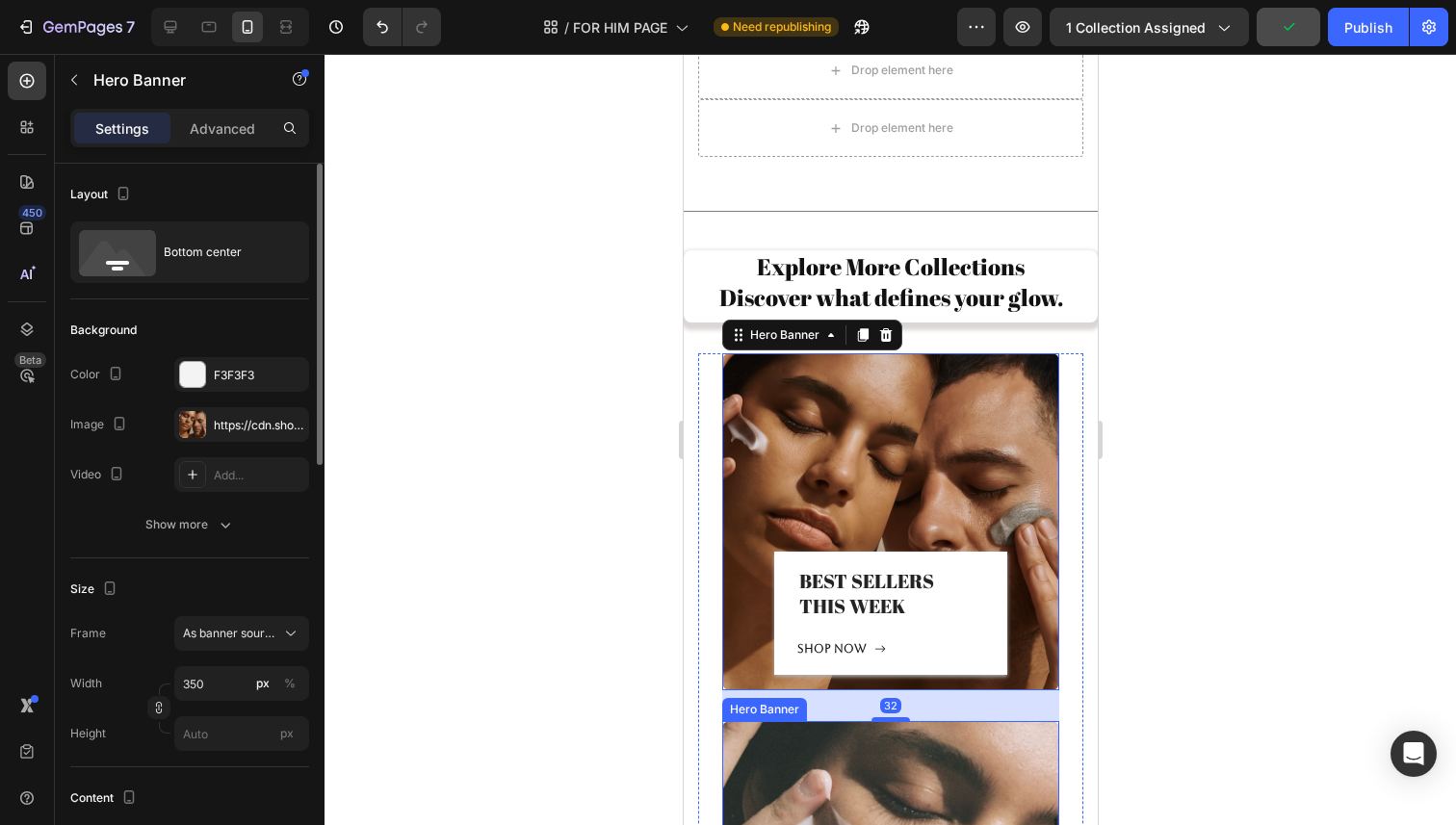 click at bounding box center (890, 889) 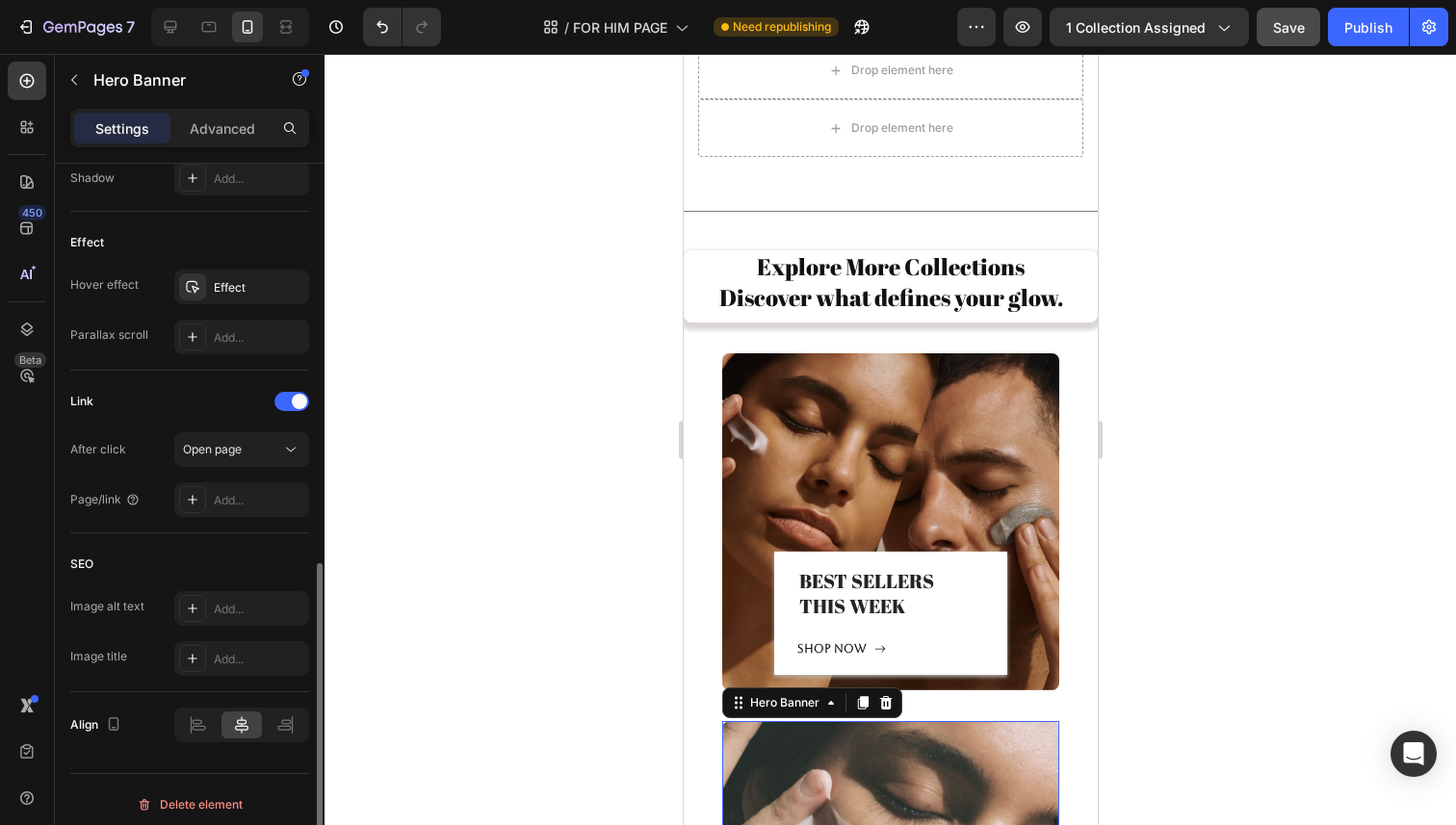 scroll, scrollTop: 985, scrollLeft: 0, axis: vertical 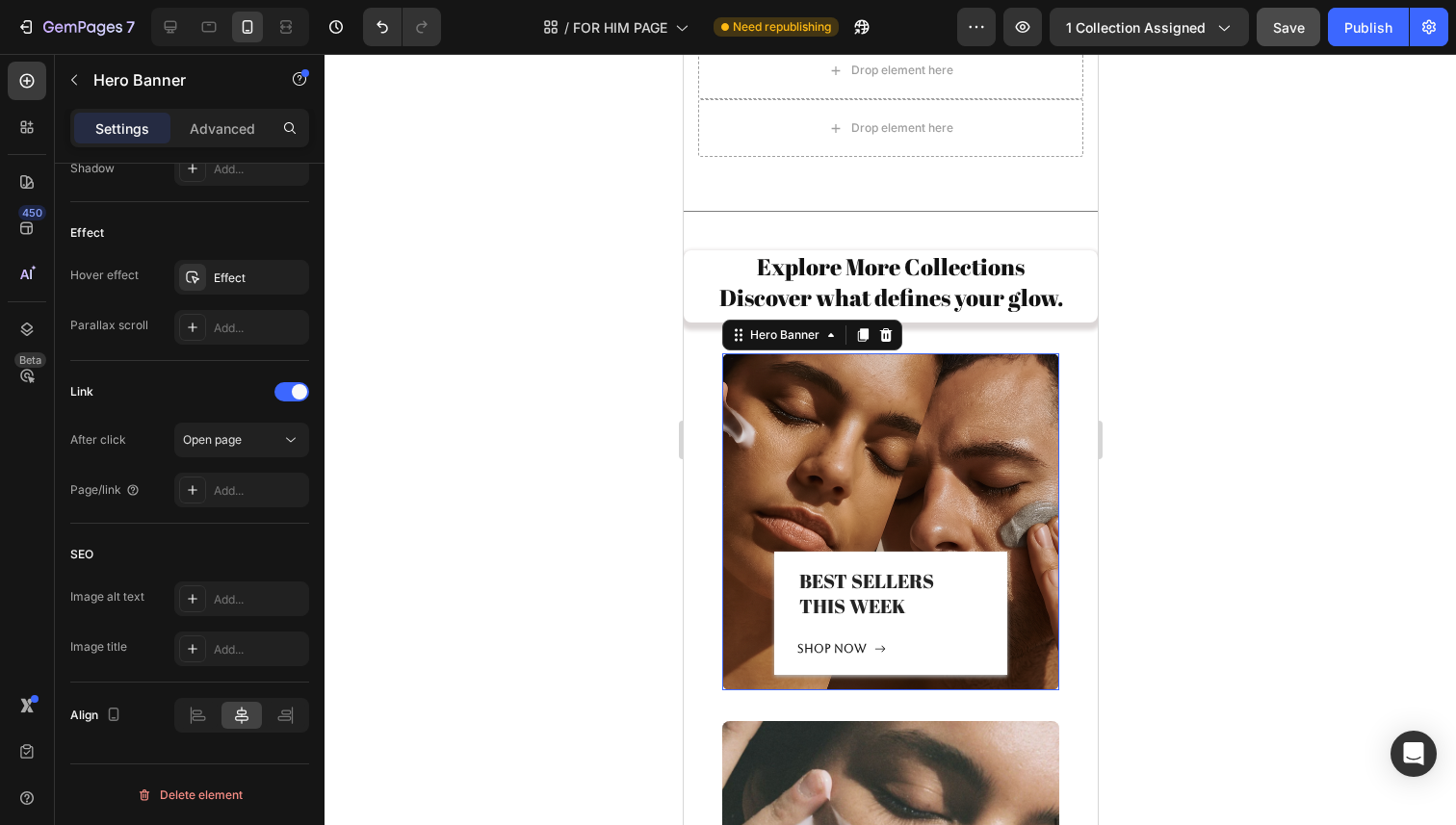 click at bounding box center (890, 522) 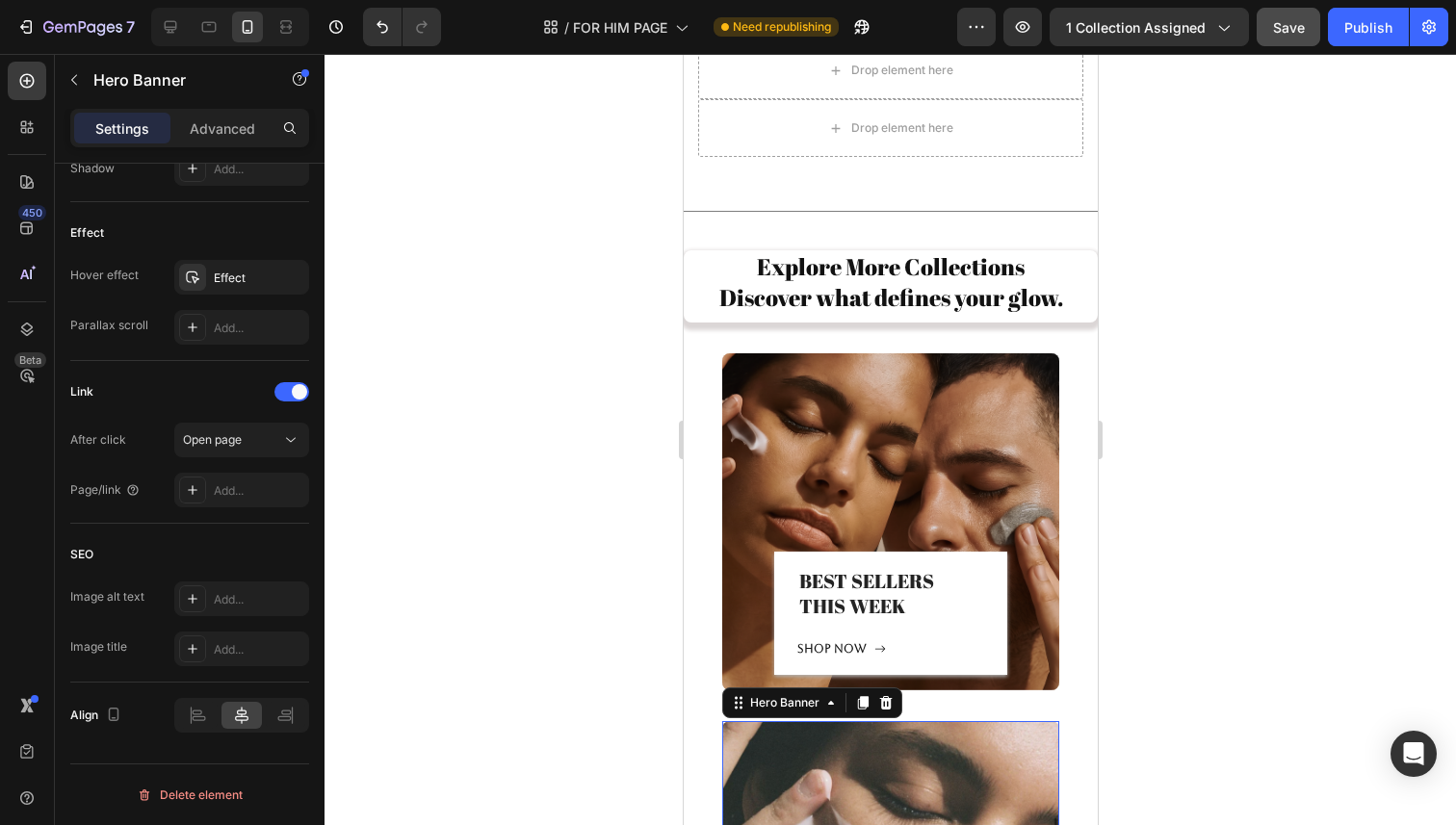 click at bounding box center (890, 889) 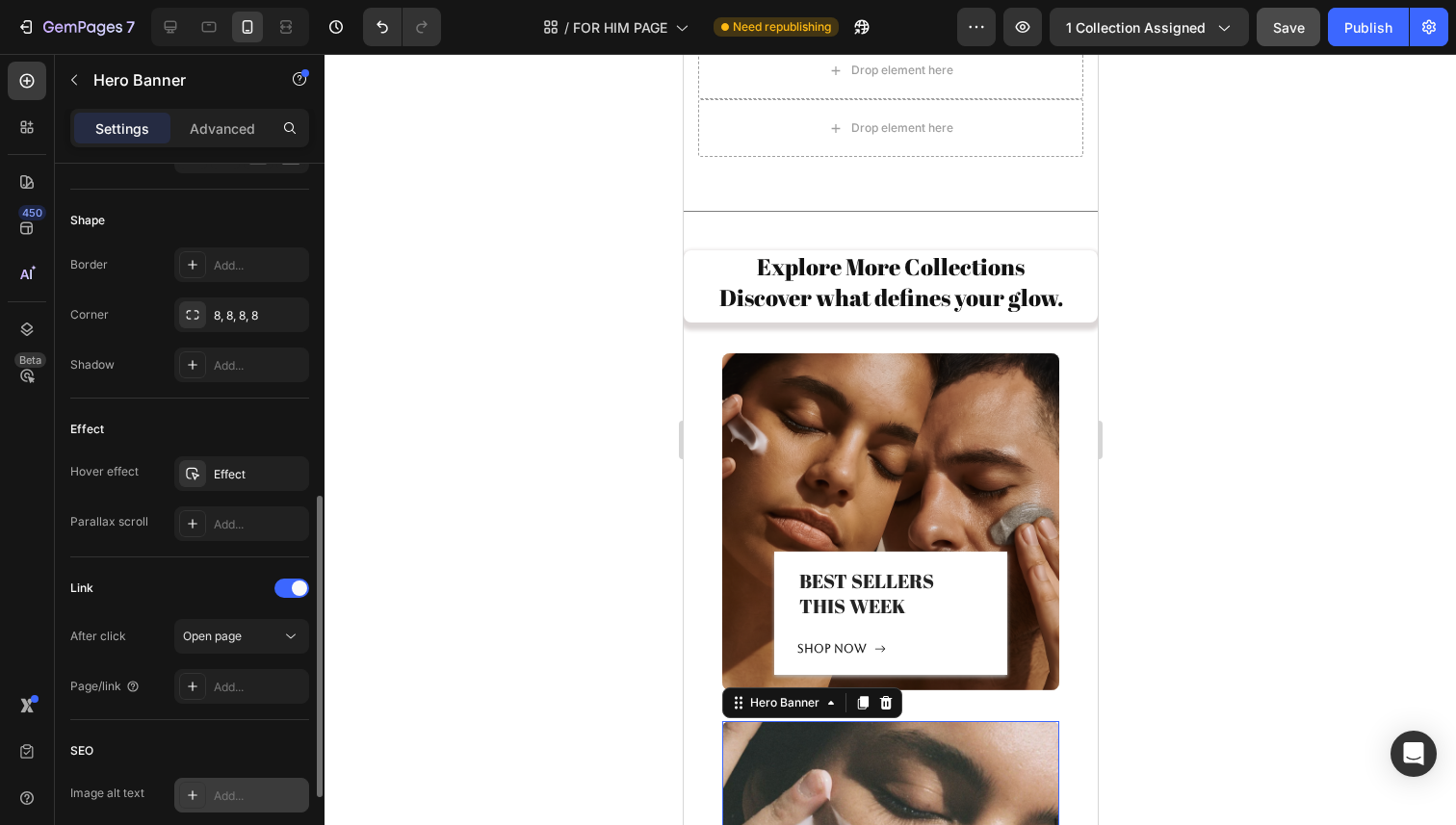 scroll, scrollTop: 790, scrollLeft: 0, axis: vertical 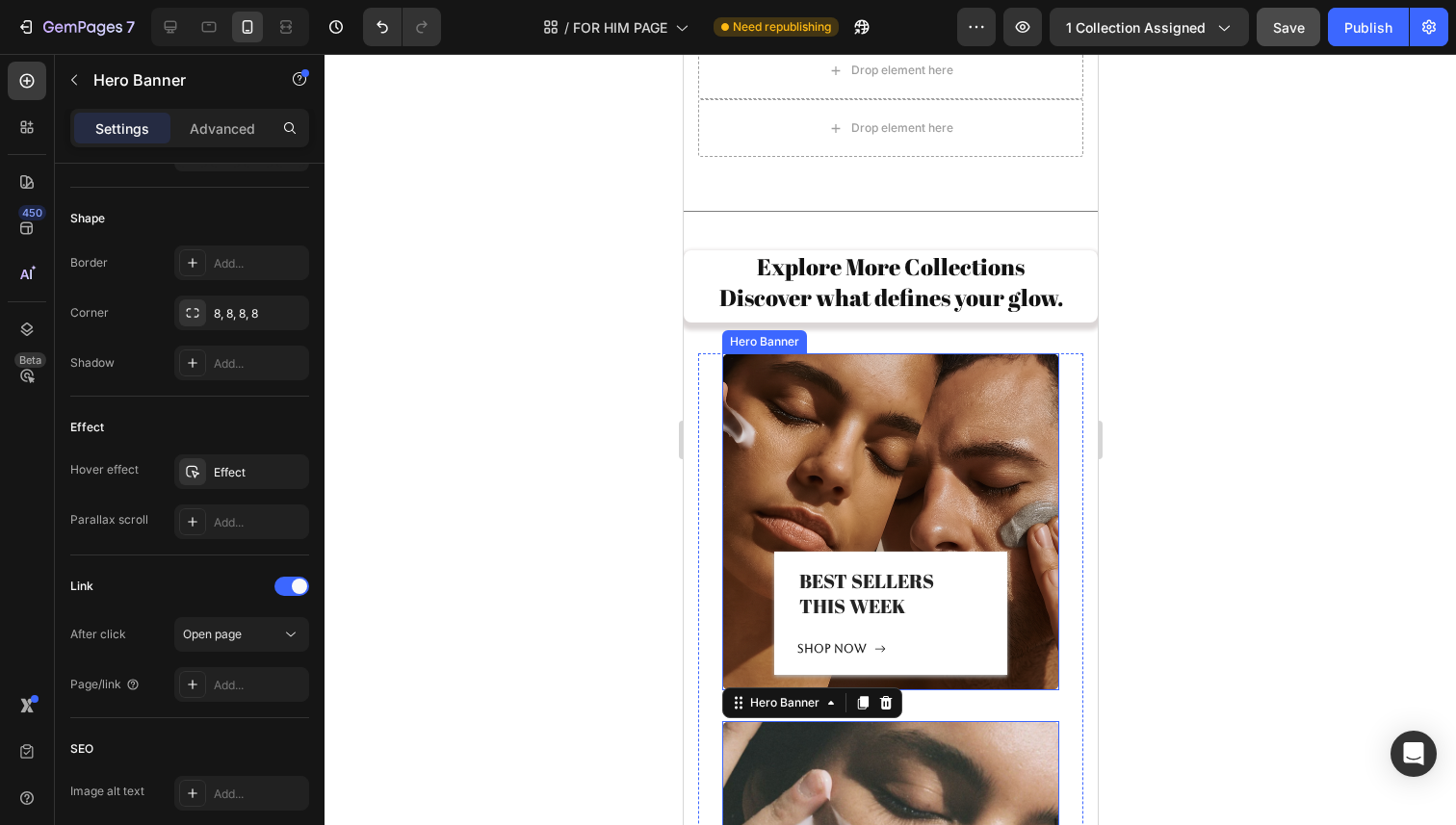 click at bounding box center (890, 522) 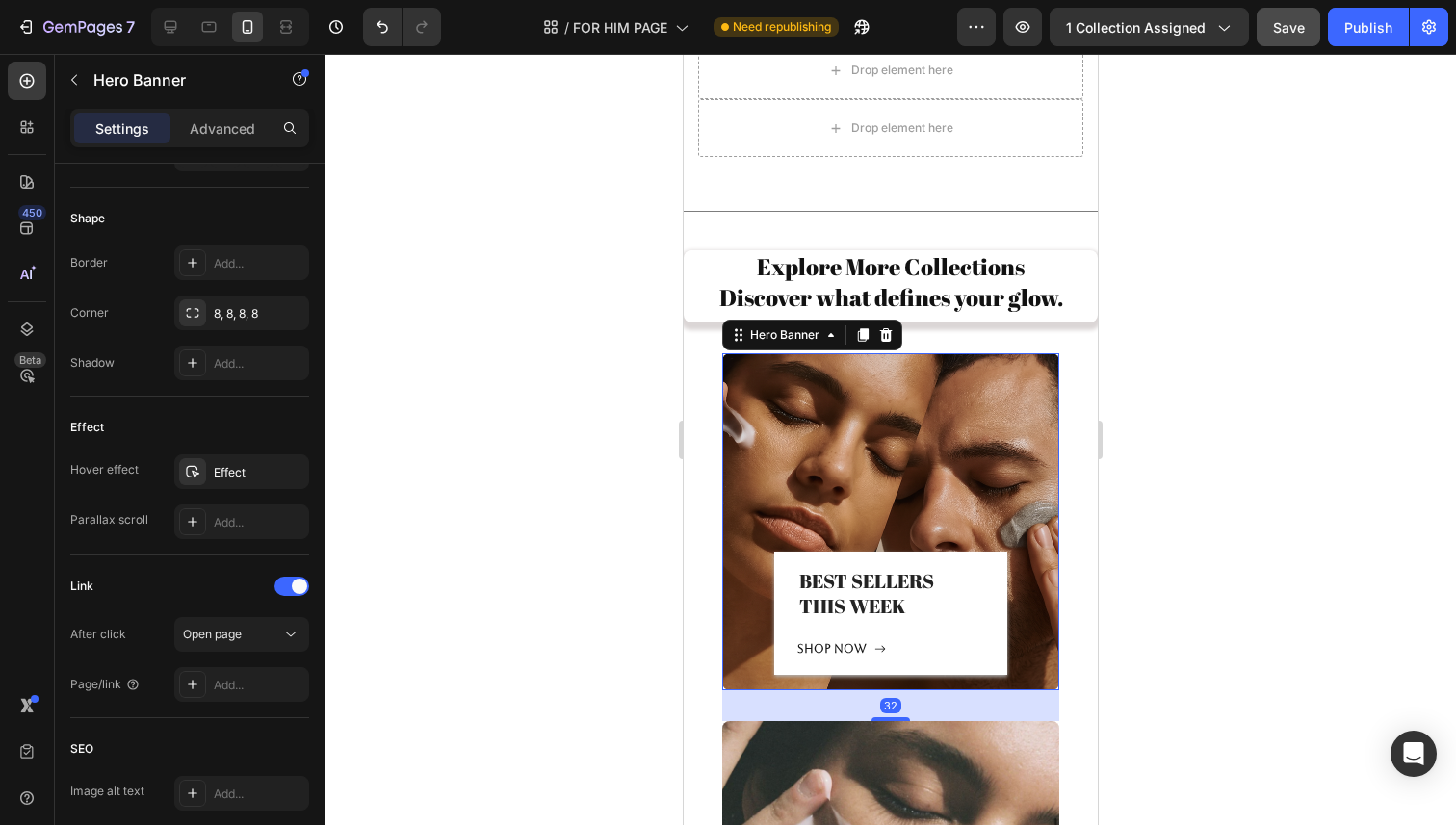 click at bounding box center [890, 522] 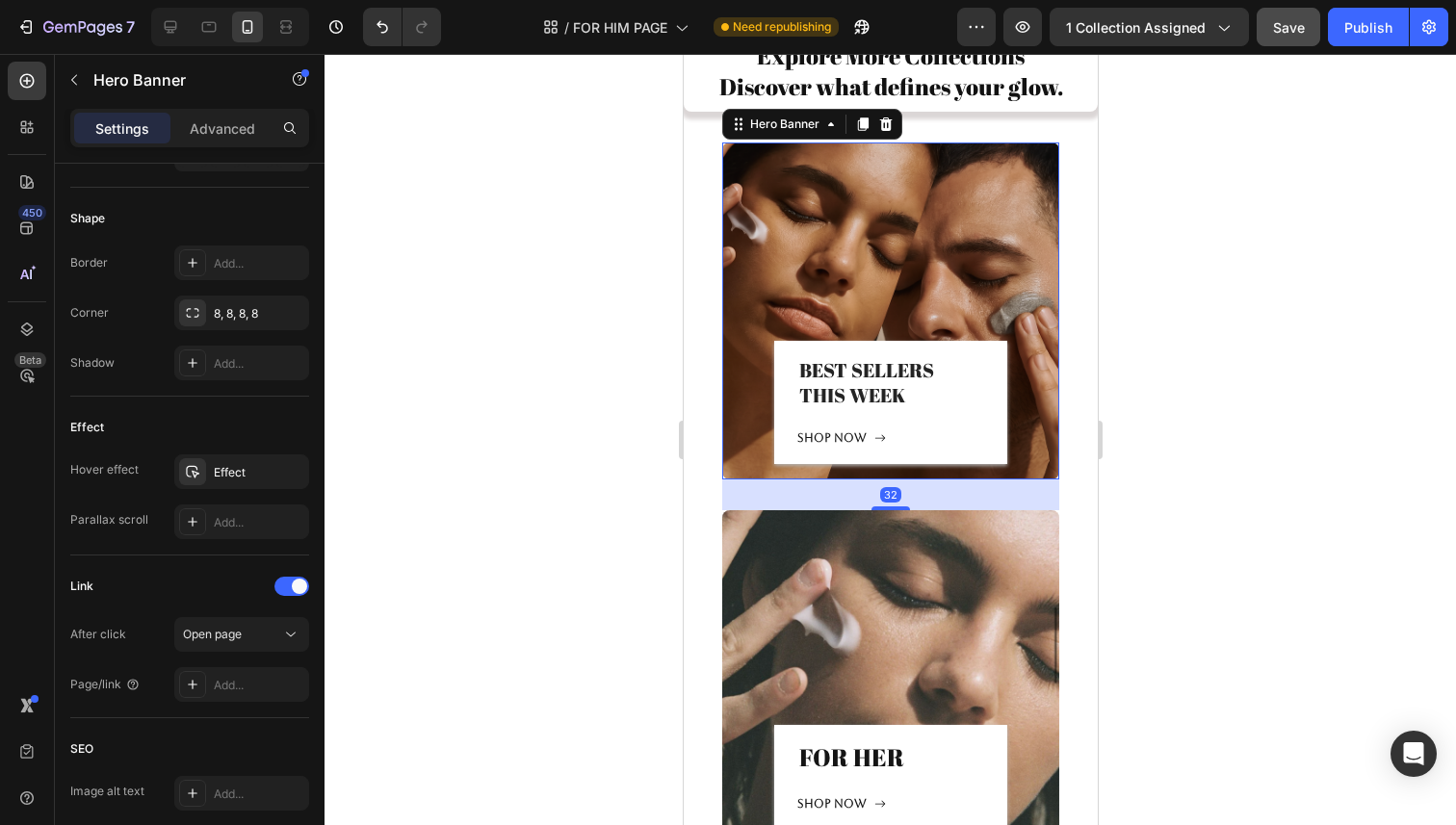 scroll, scrollTop: 5607, scrollLeft: 0, axis: vertical 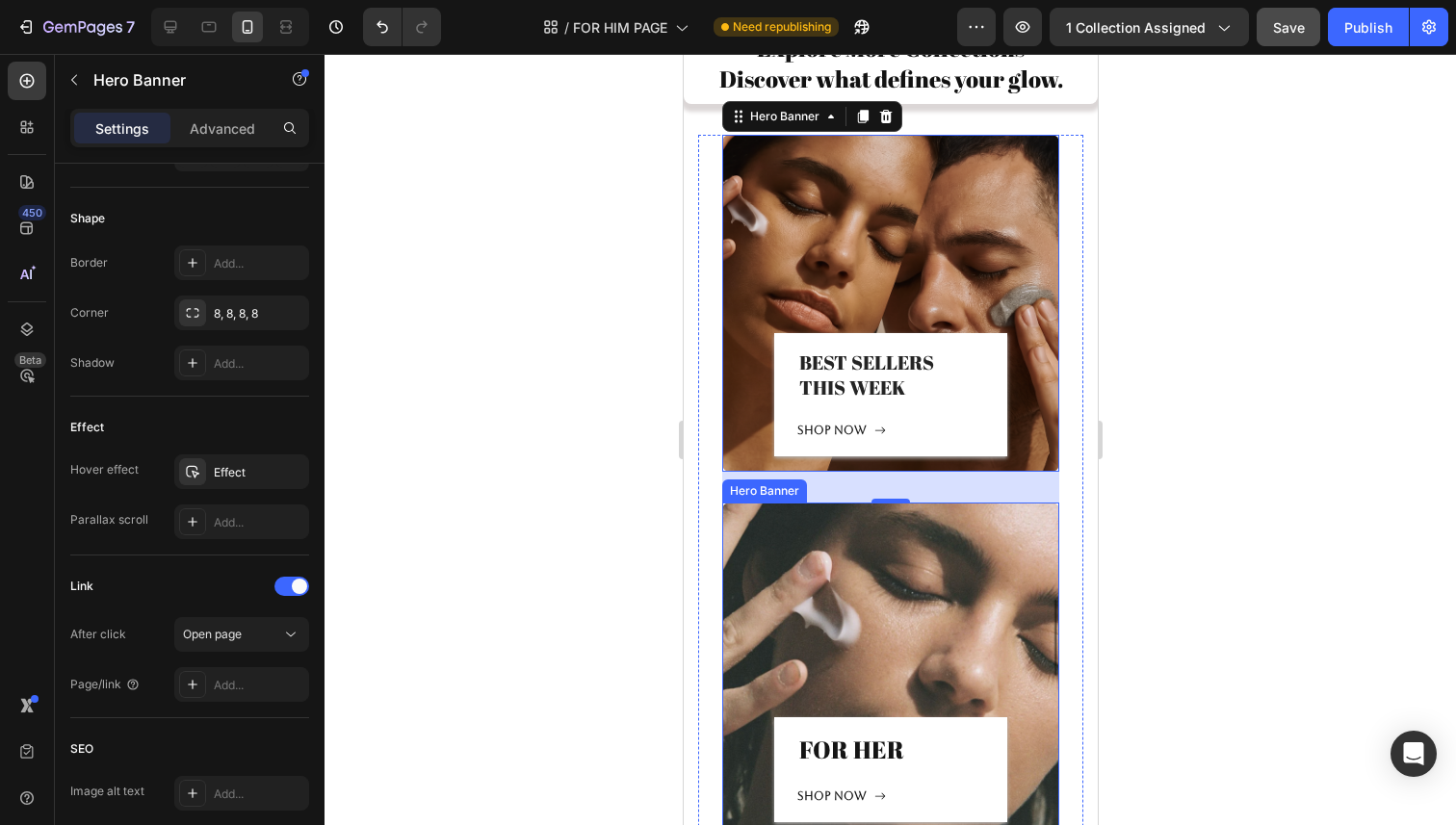 click at bounding box center (890, 670) 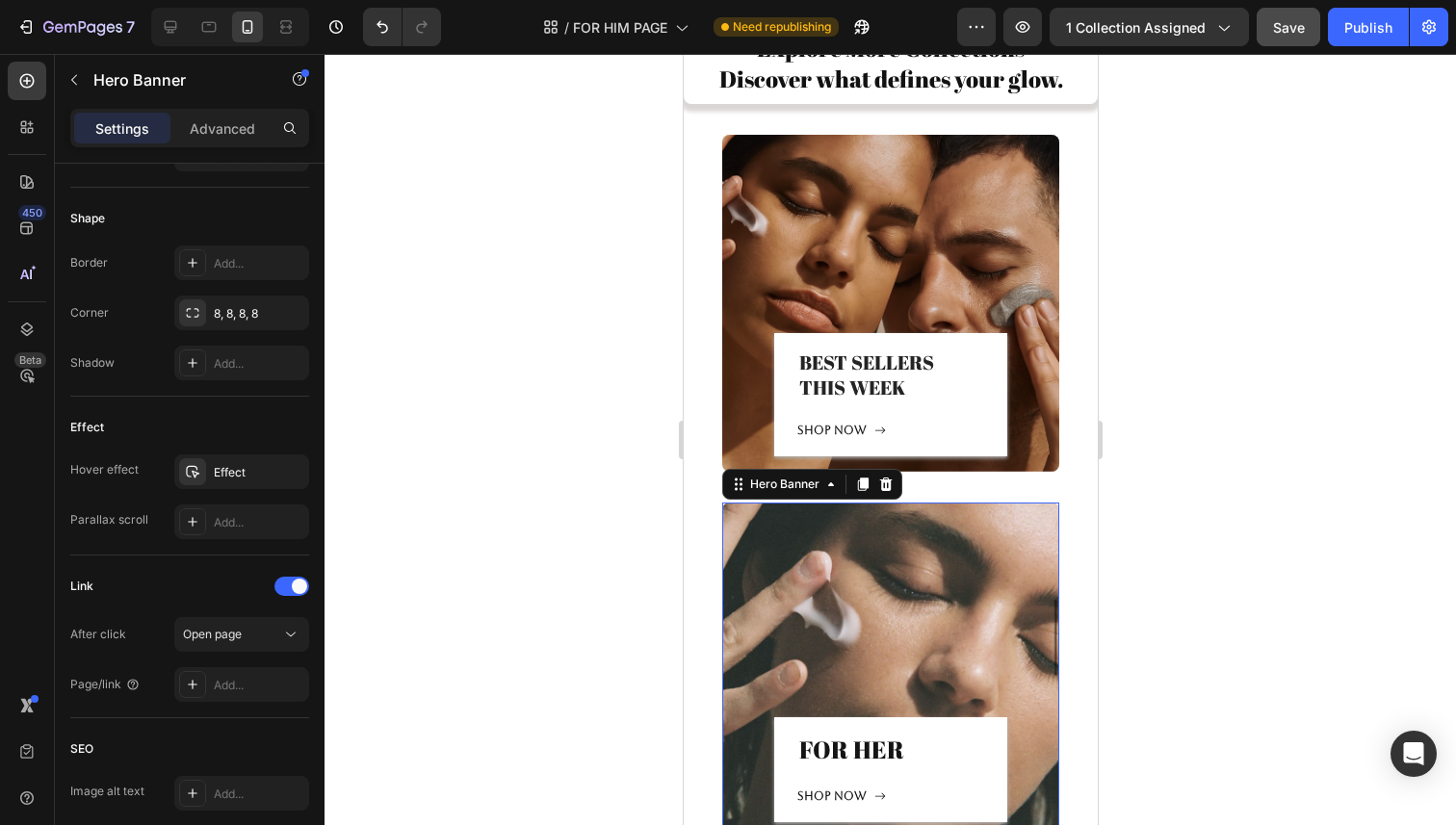 click at bounding box center [890, 670] 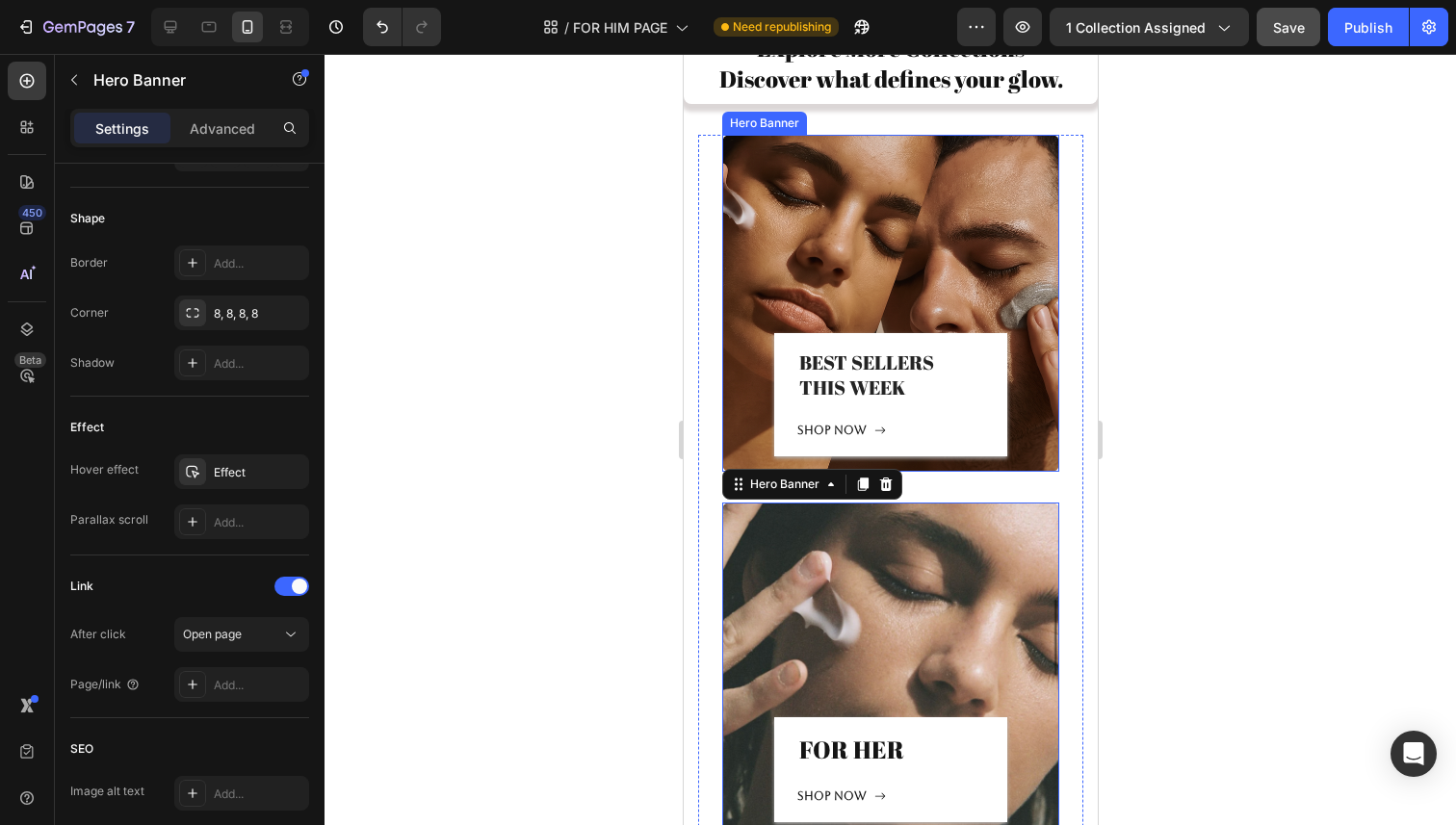 click at bounding box center (890, 303) 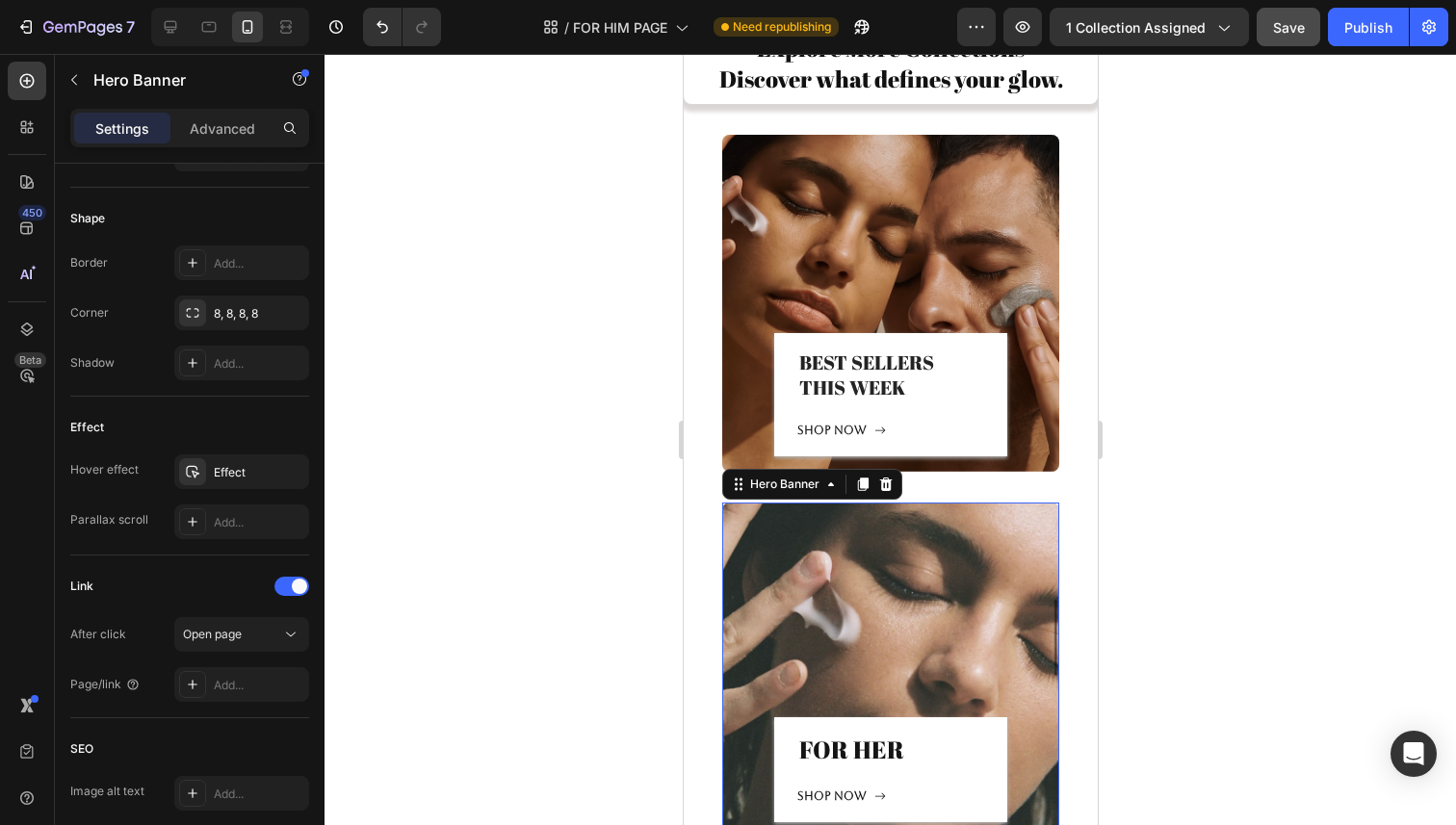 click at bounding box center (890, 670) 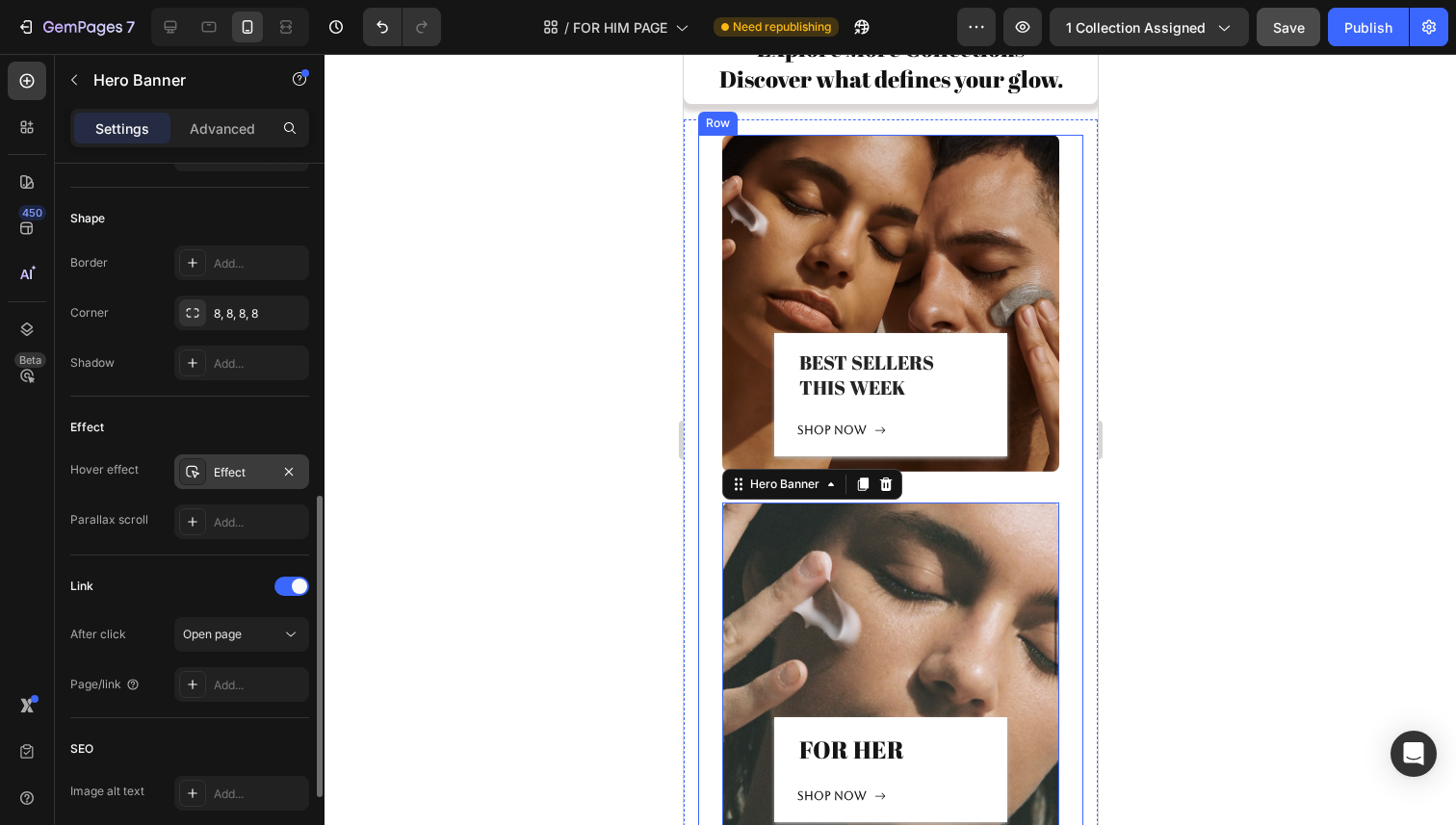 click on "Effect" at bounding box center [242, 472] 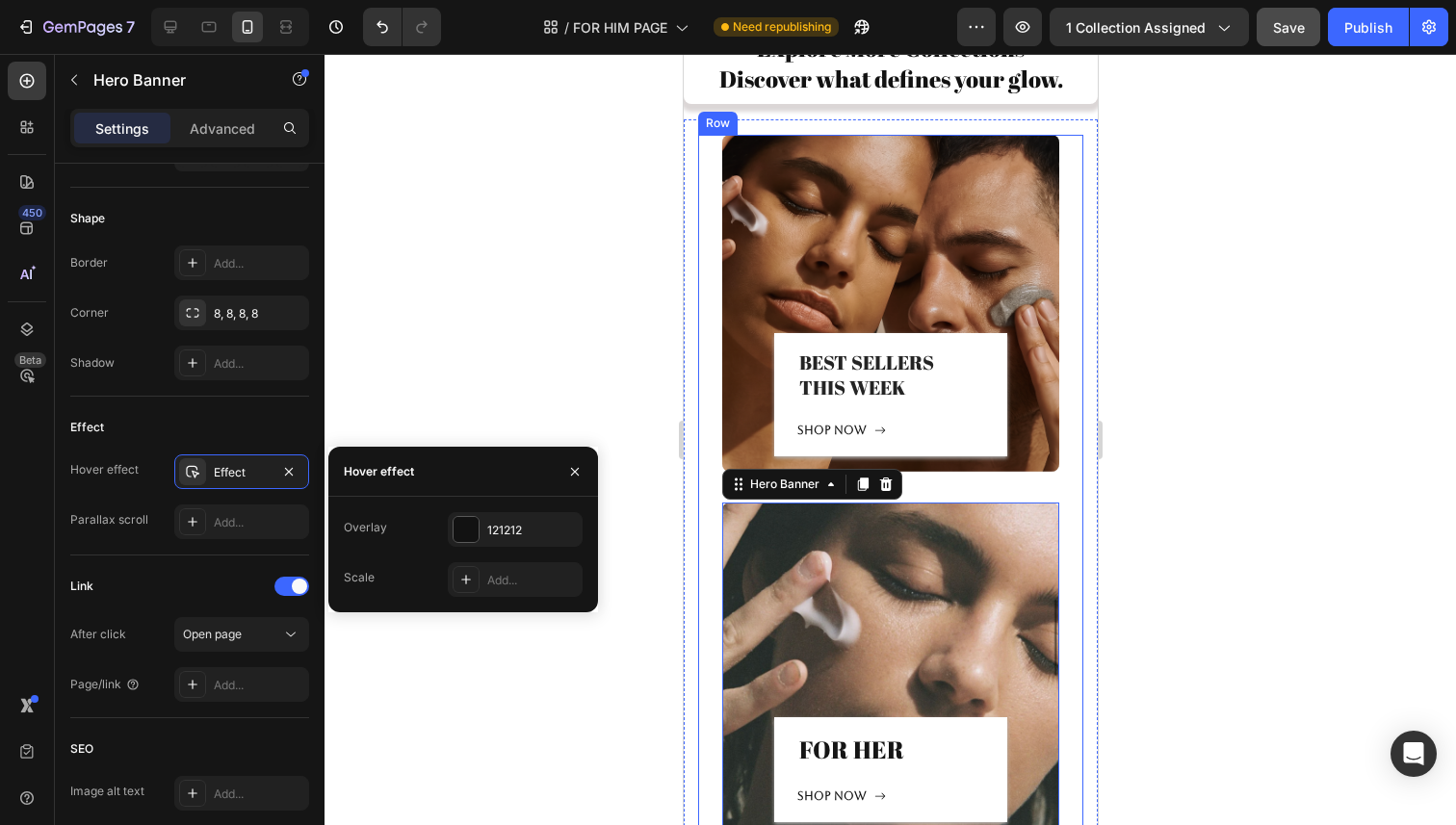click 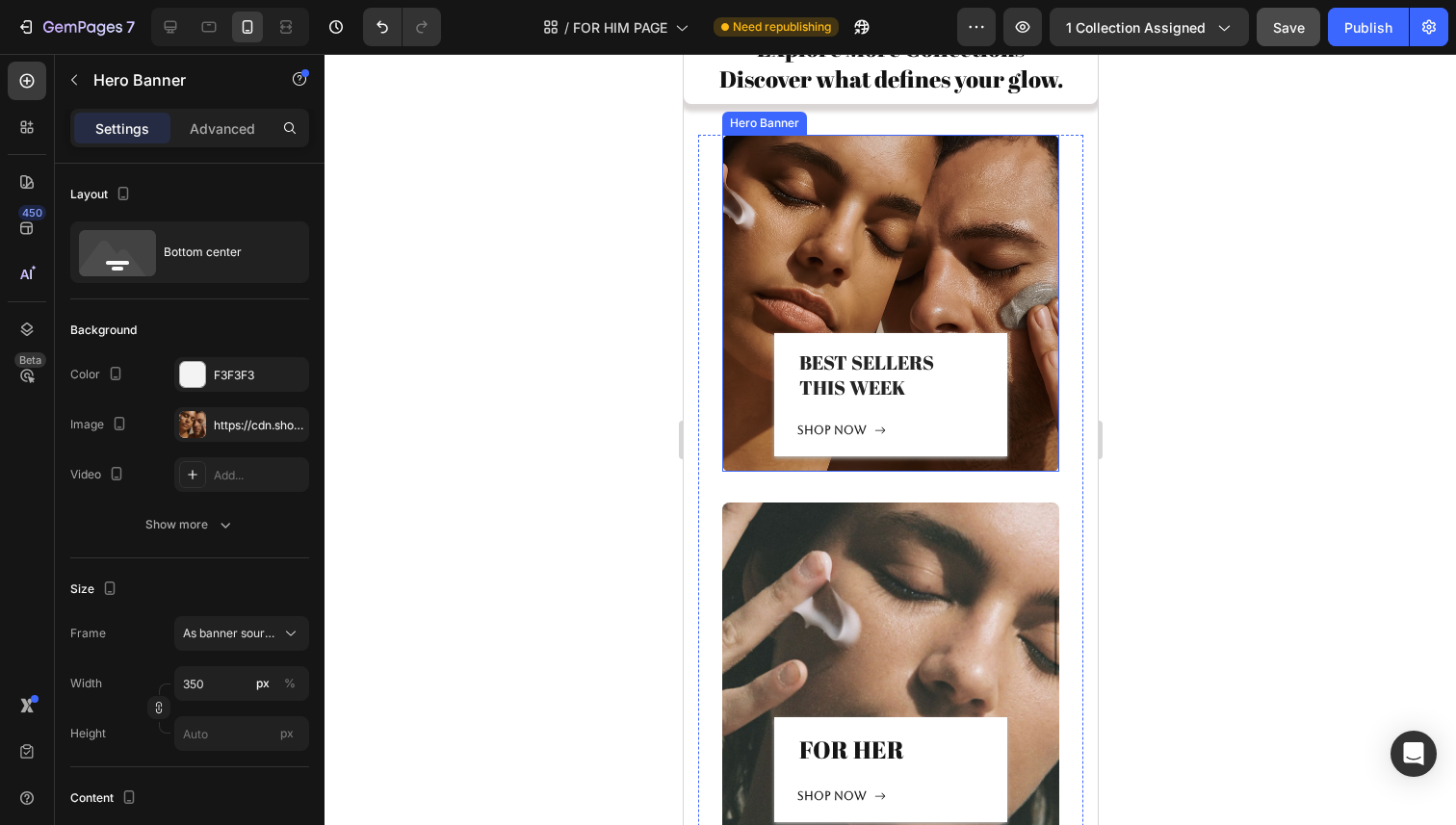click at bounding box center [890, 303] 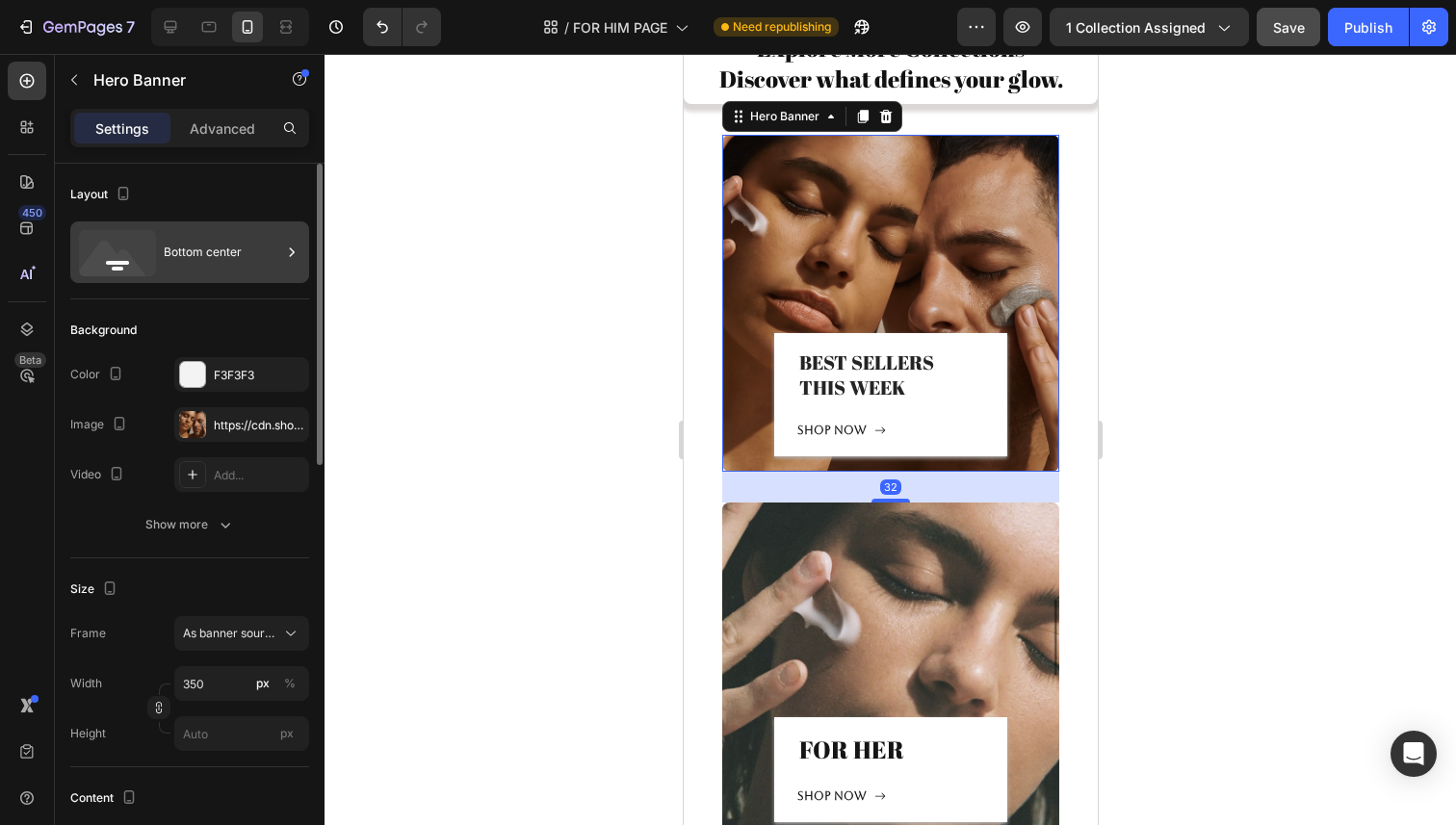 click on "Bottom center" at bounding box center [222, 252] 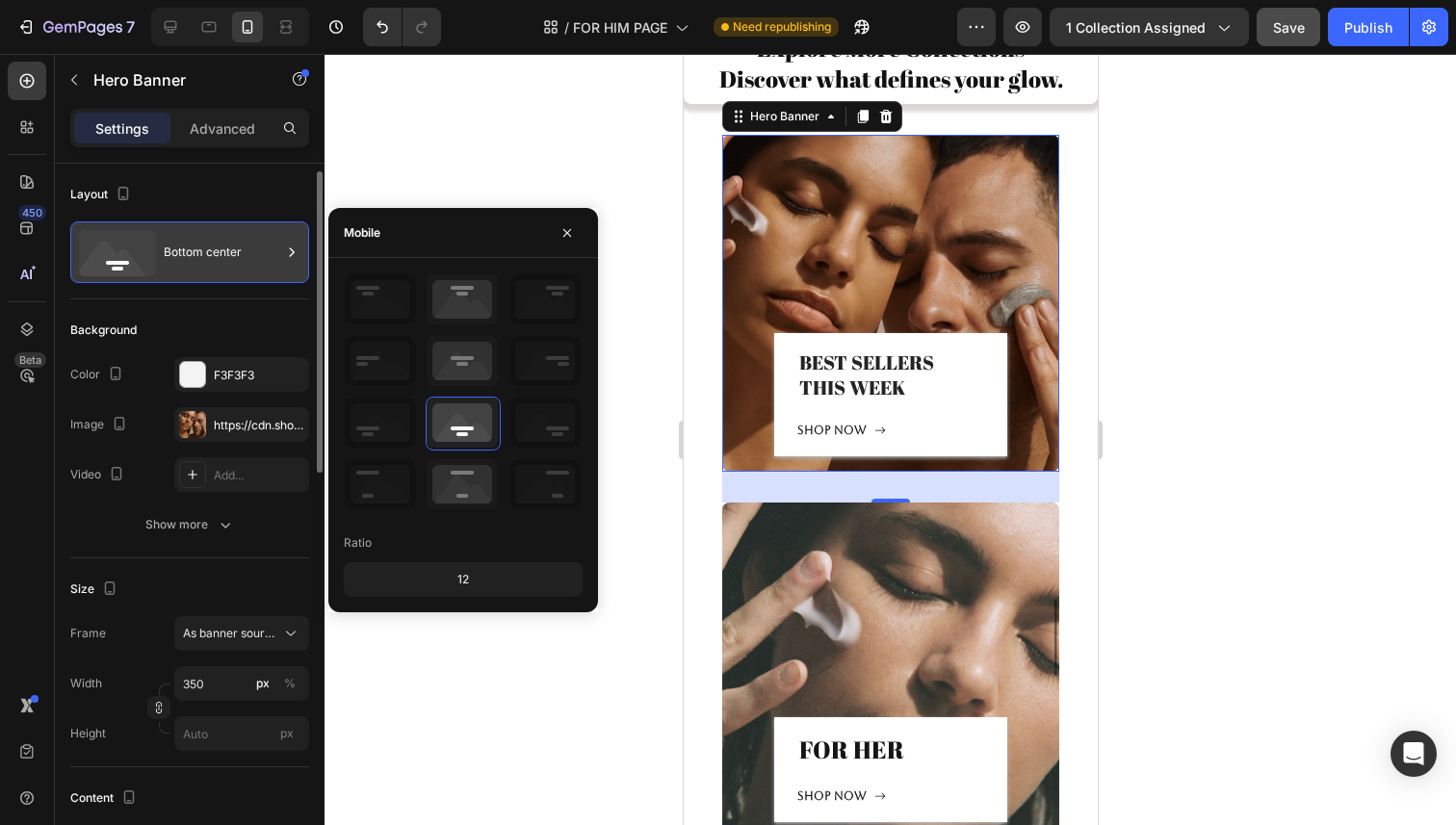 scroll, scrollTop: 6, scrollLeft: 0, axis: vertical 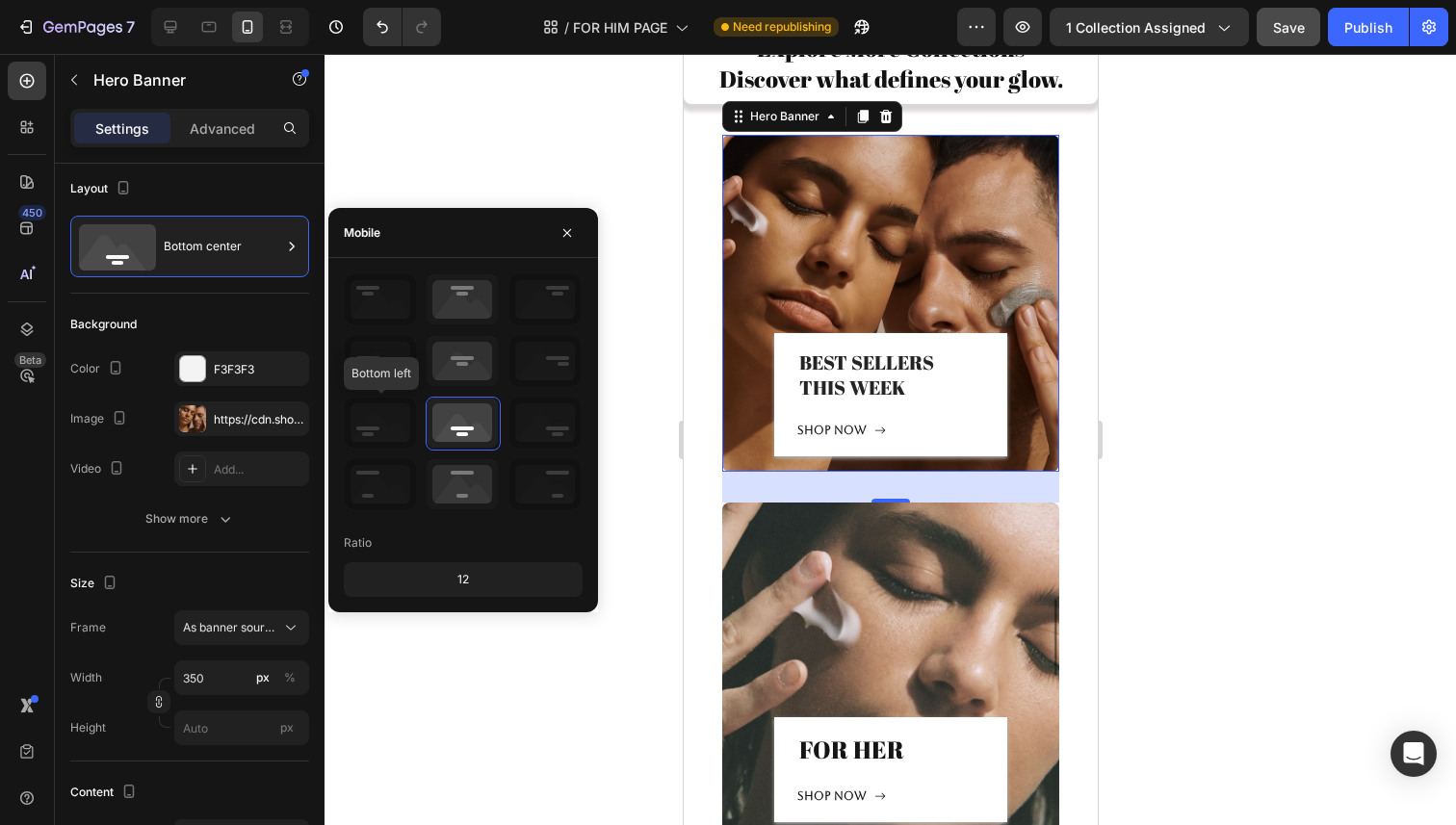 click 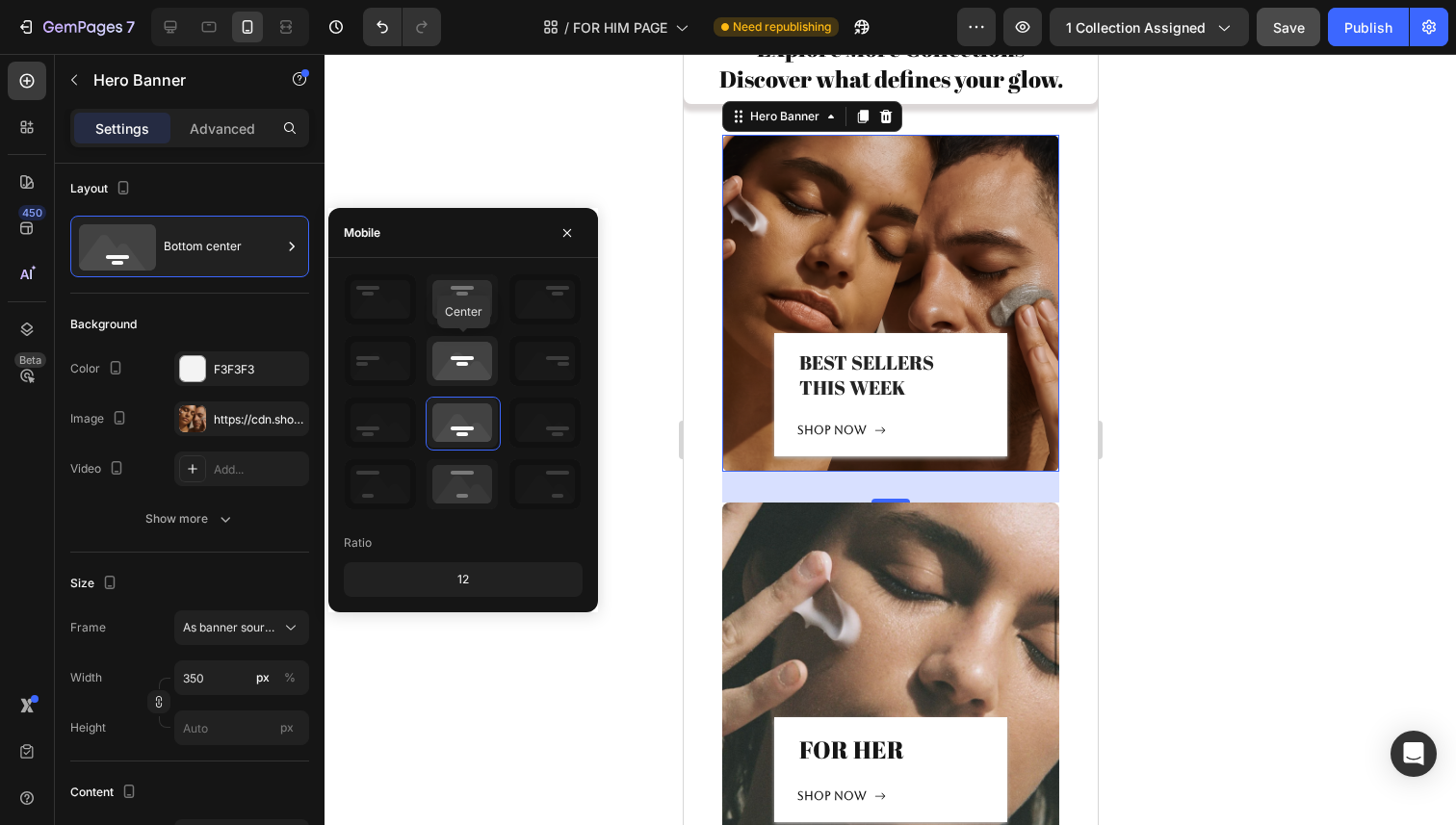 click 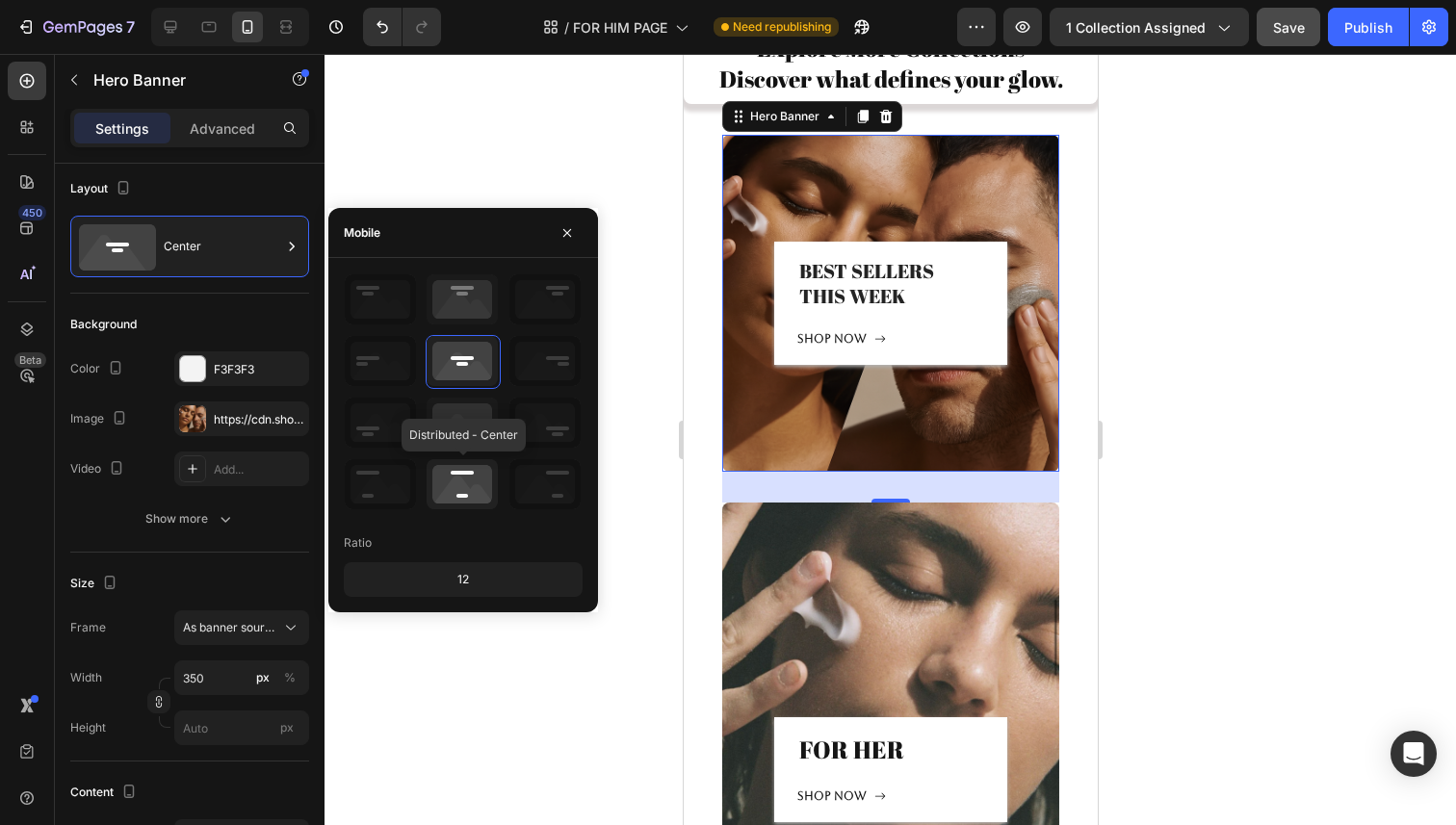 click 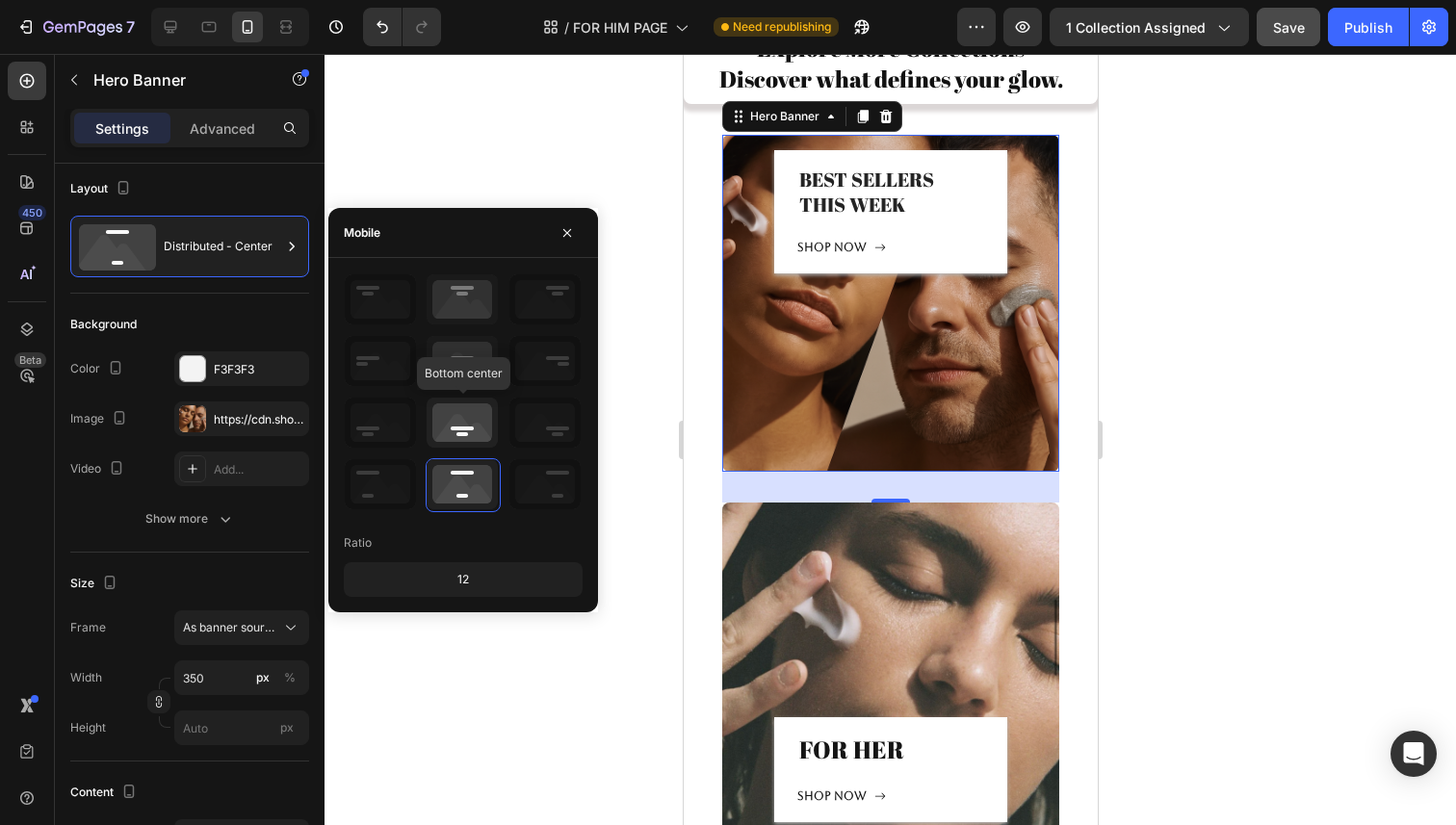 click 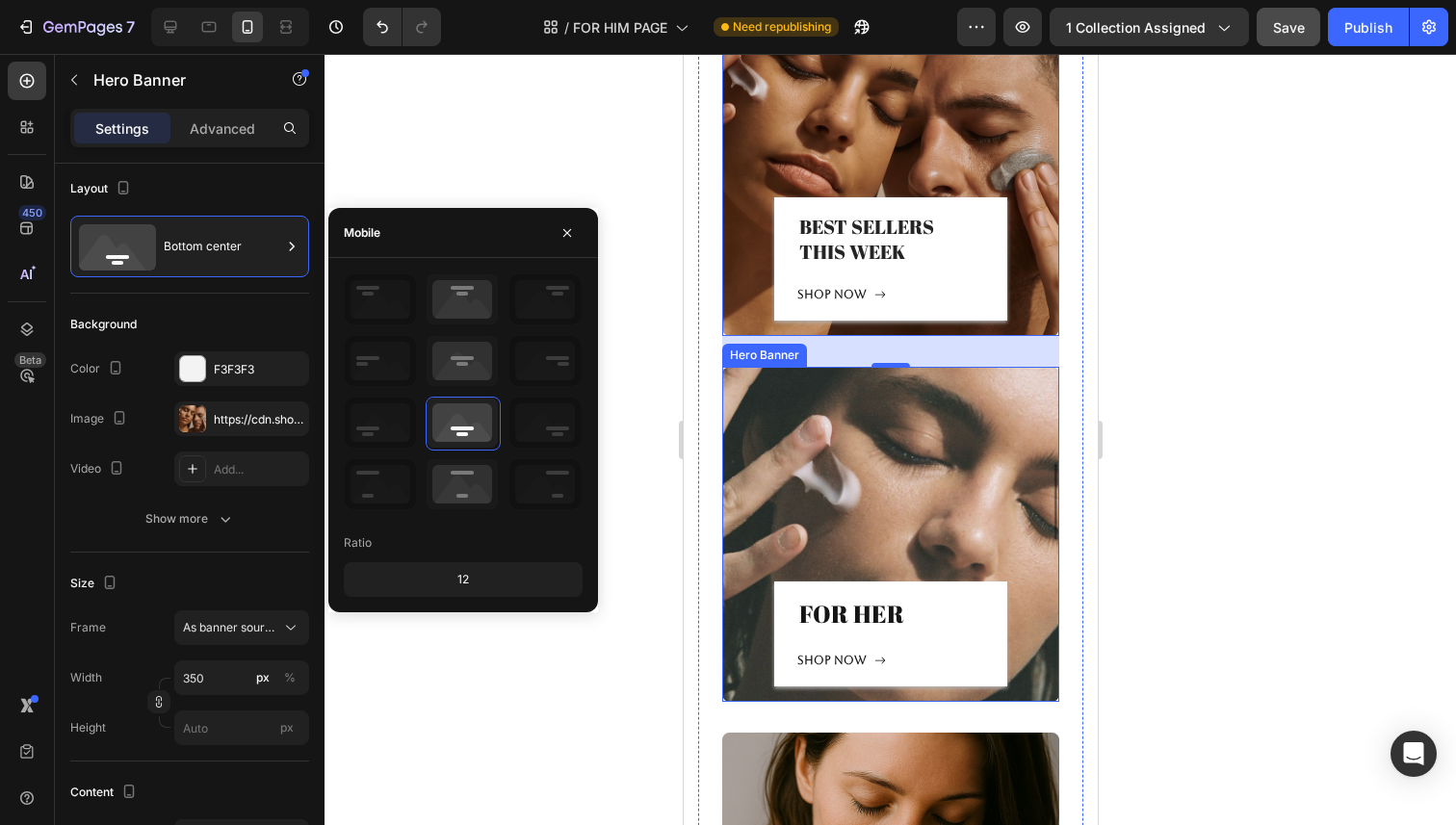 scroll, scrollTop: 5746, scrollLeft: 0, axis: vertical 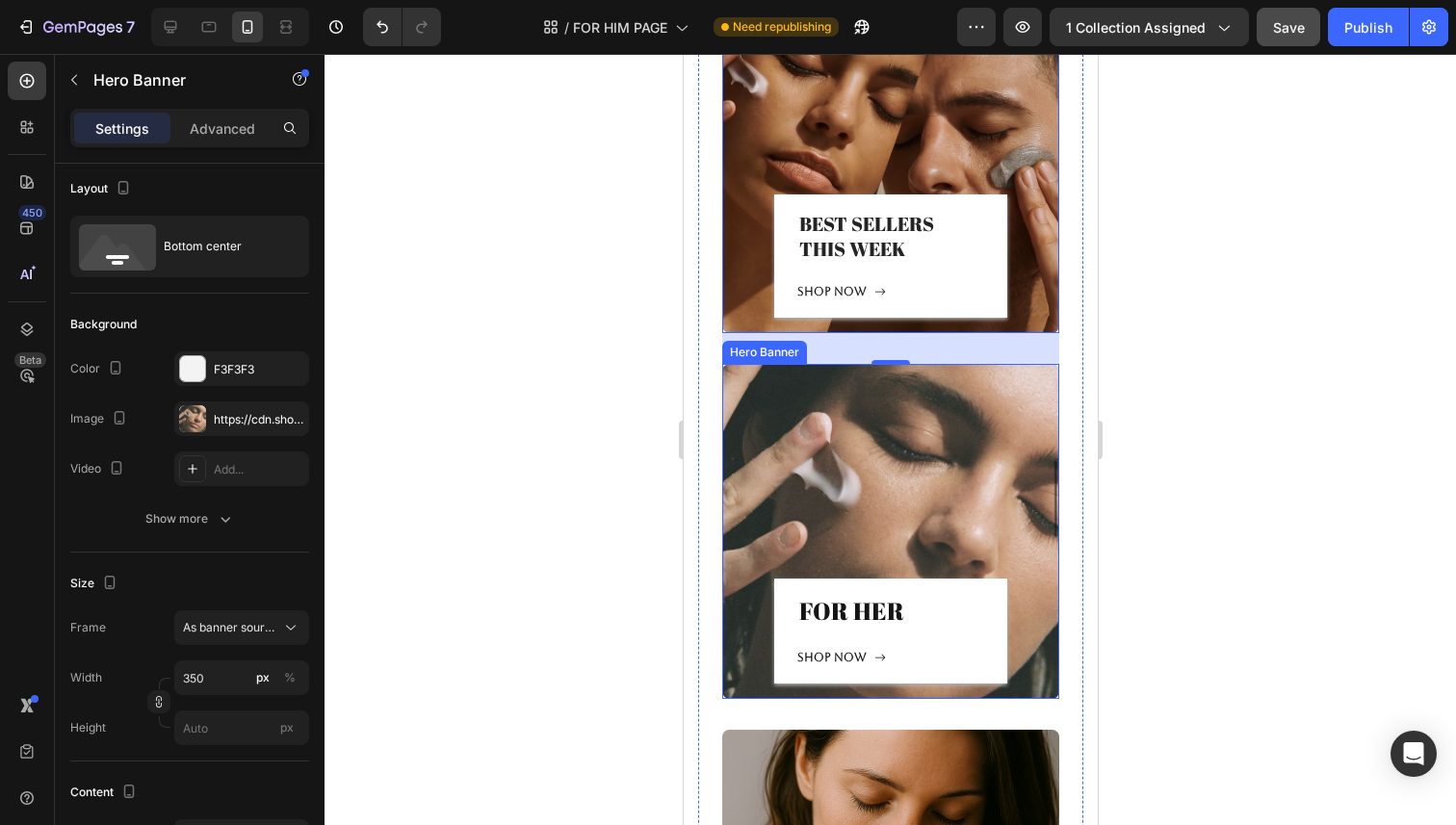 click at bounding box center (890, 531) 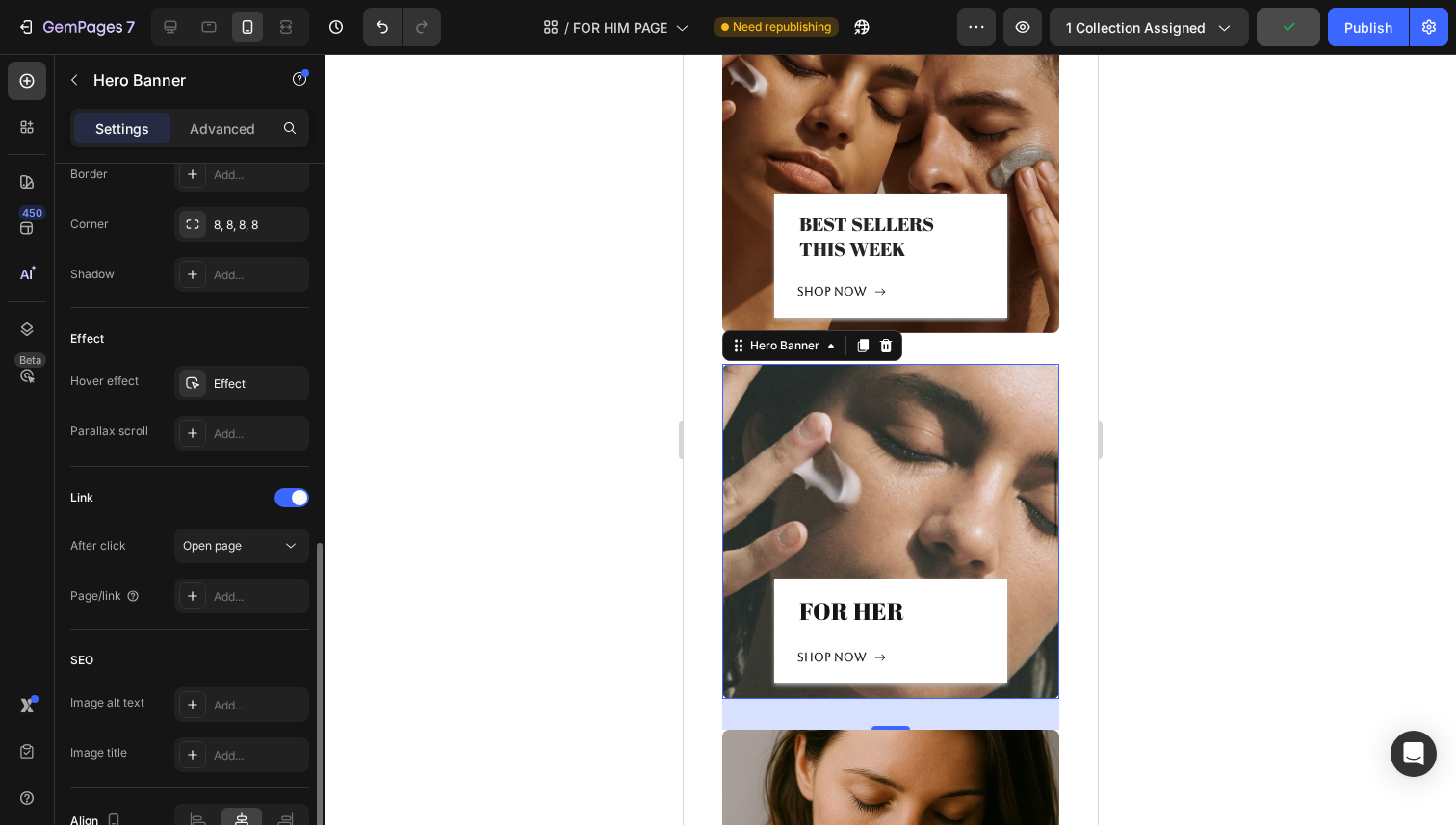 scroll, scrollTop: 899, scrollLeft: 0, axis: vertical 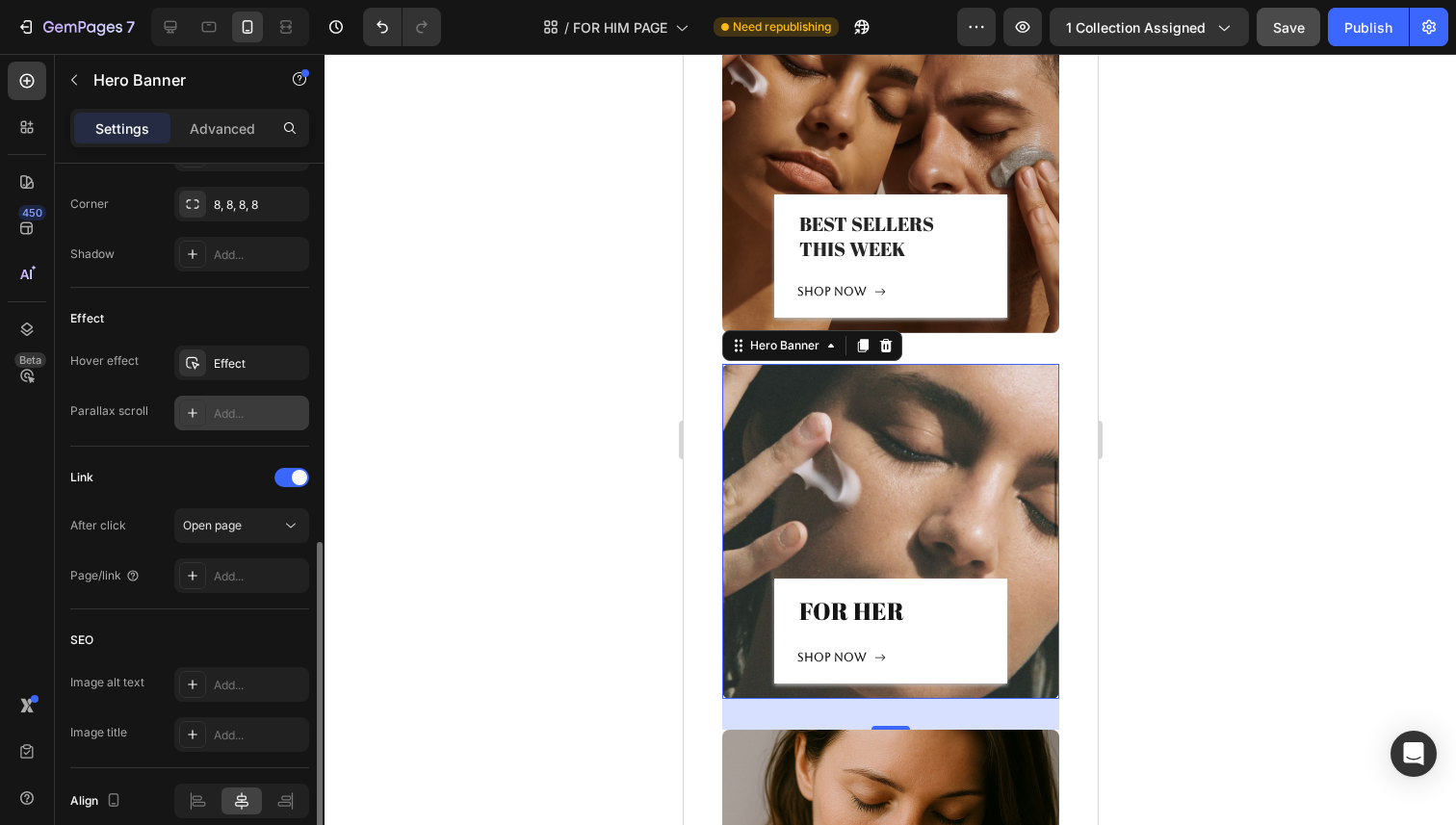 click on "Add..." at bounding box center [259, 414] 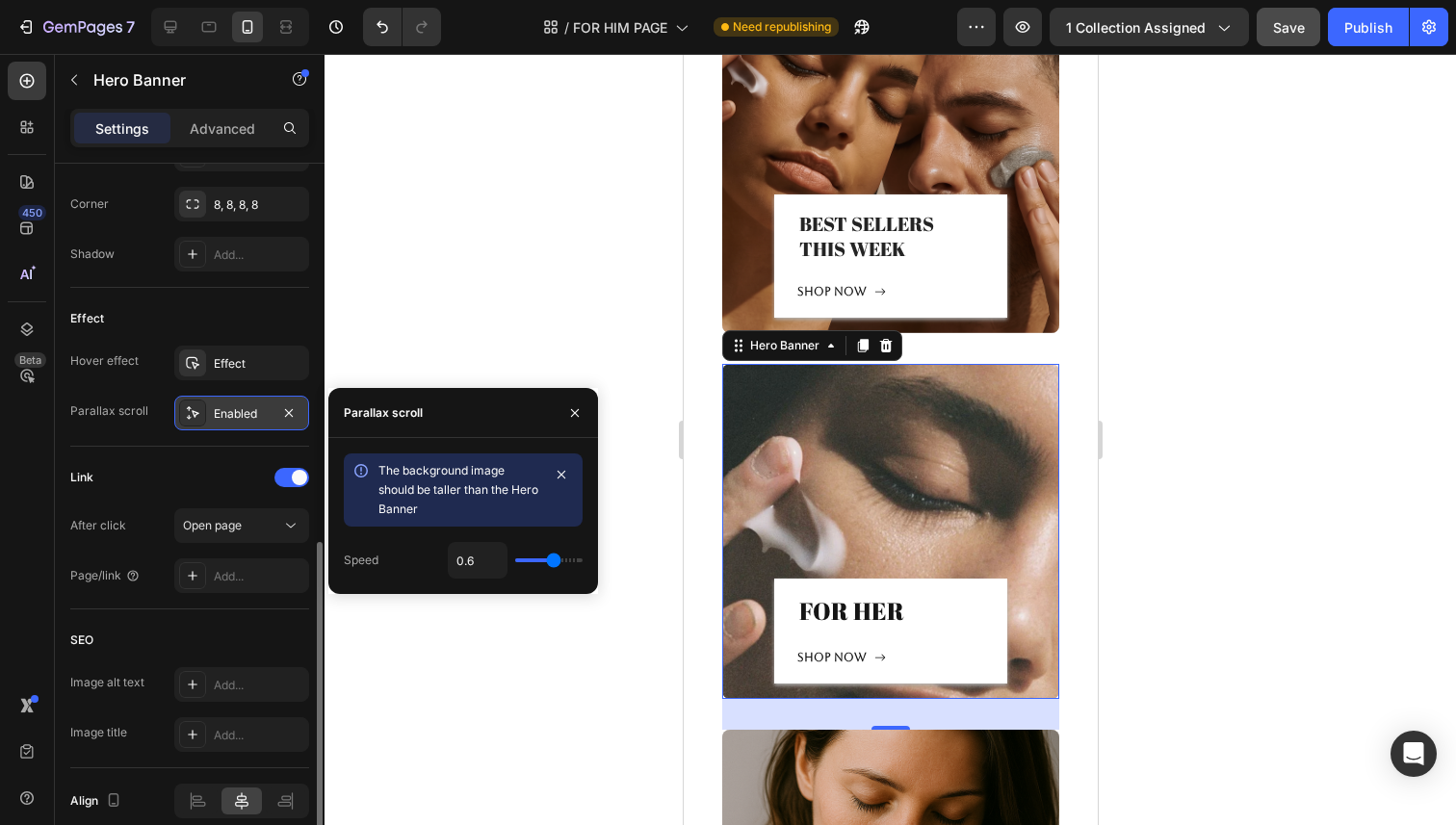 click on "Enabled" at bounding box center (242, 414) 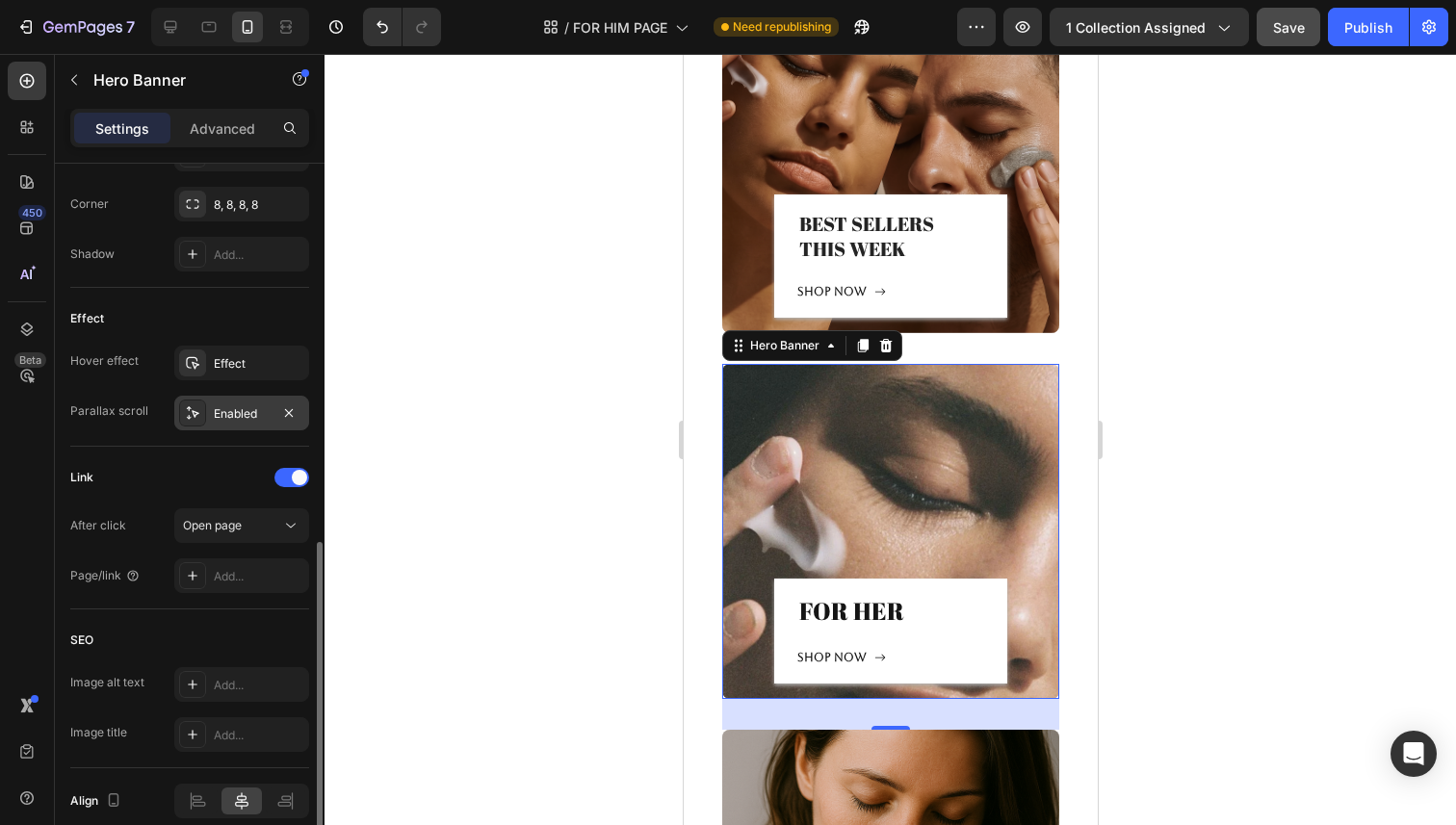 click on "Enabled" at bounding box center (242, 414) 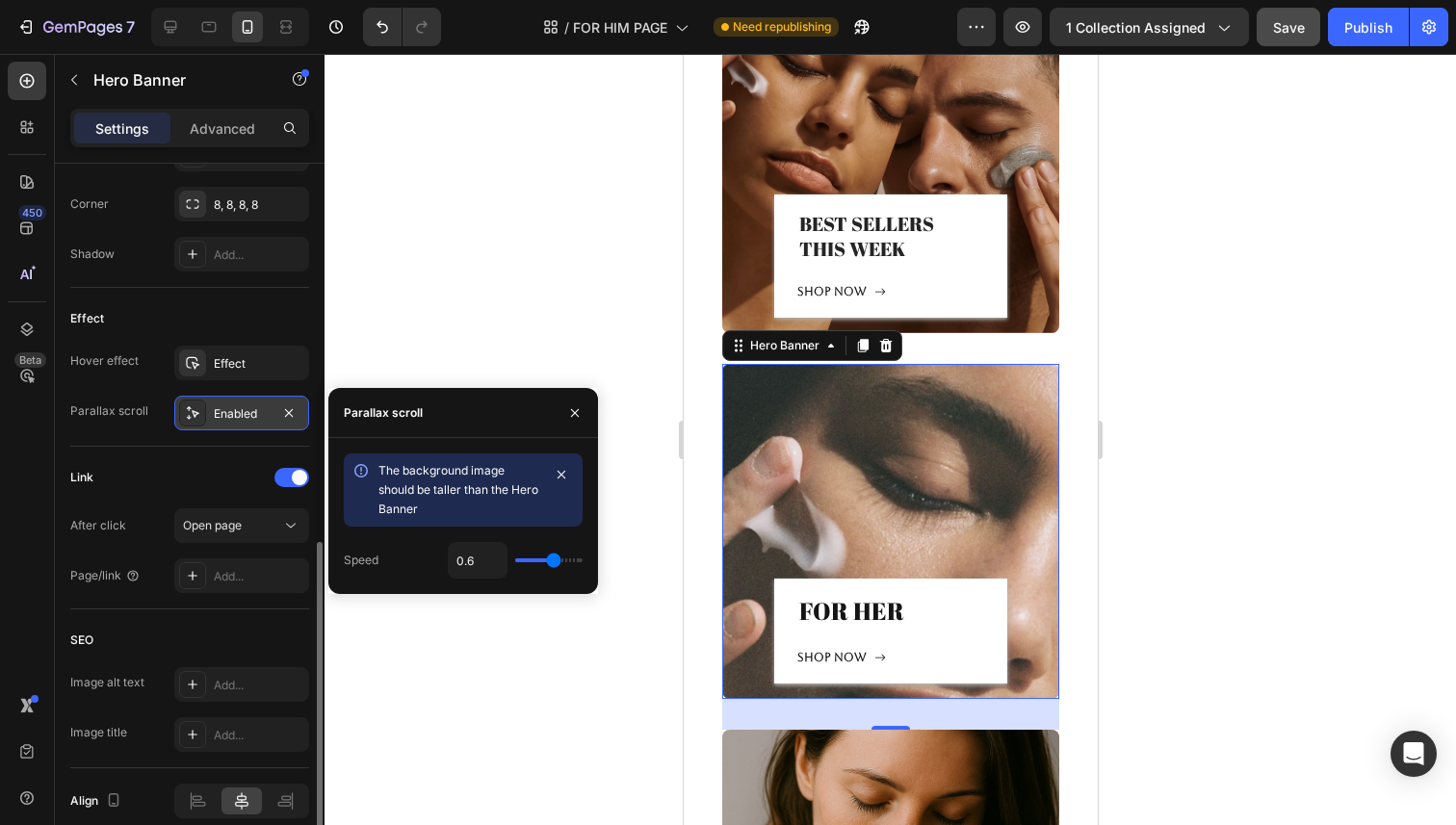 click on "Enabled" at bounding box center (242, 414) 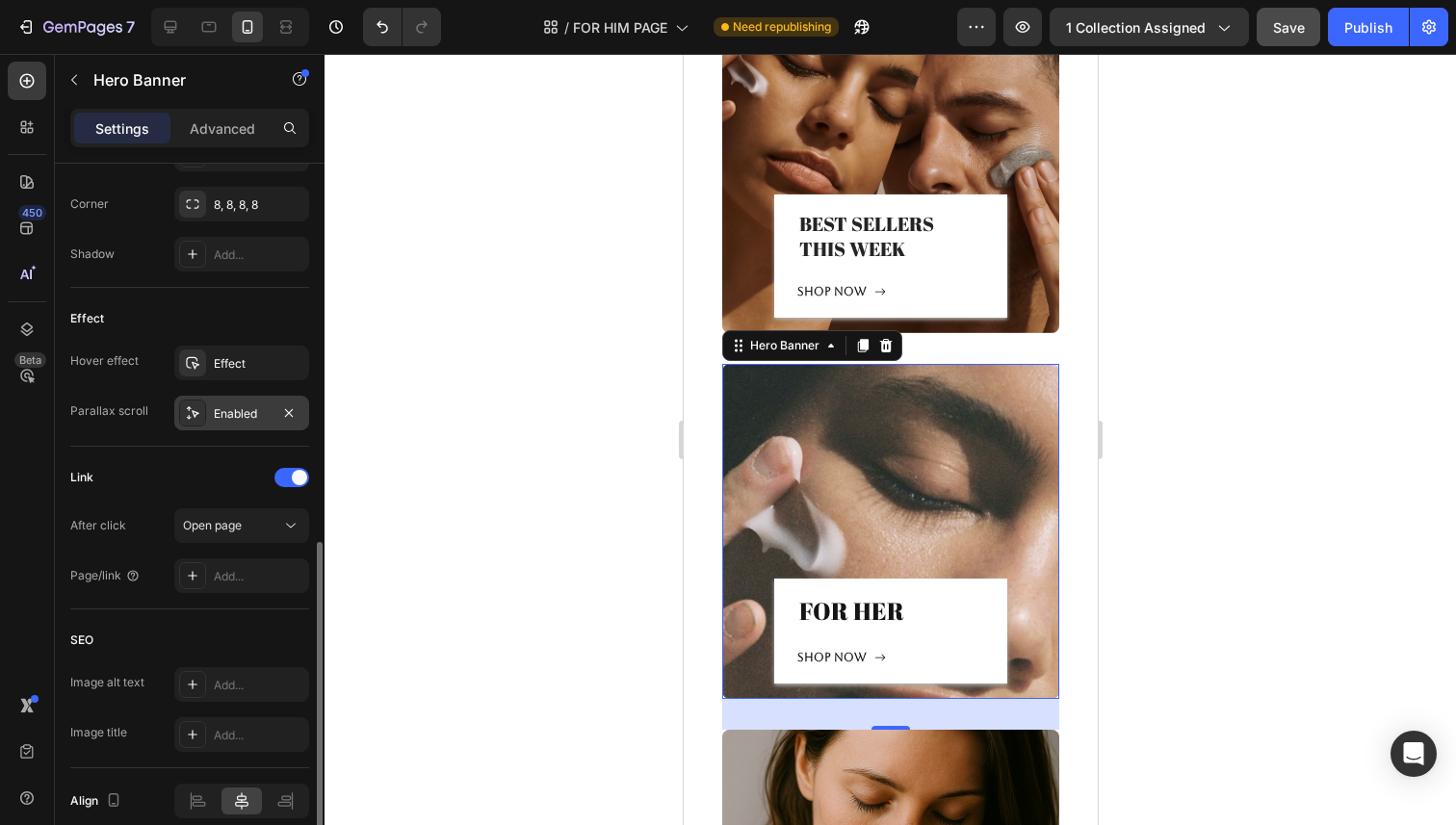 click on "Enabled" at bounding box center (242, 414) 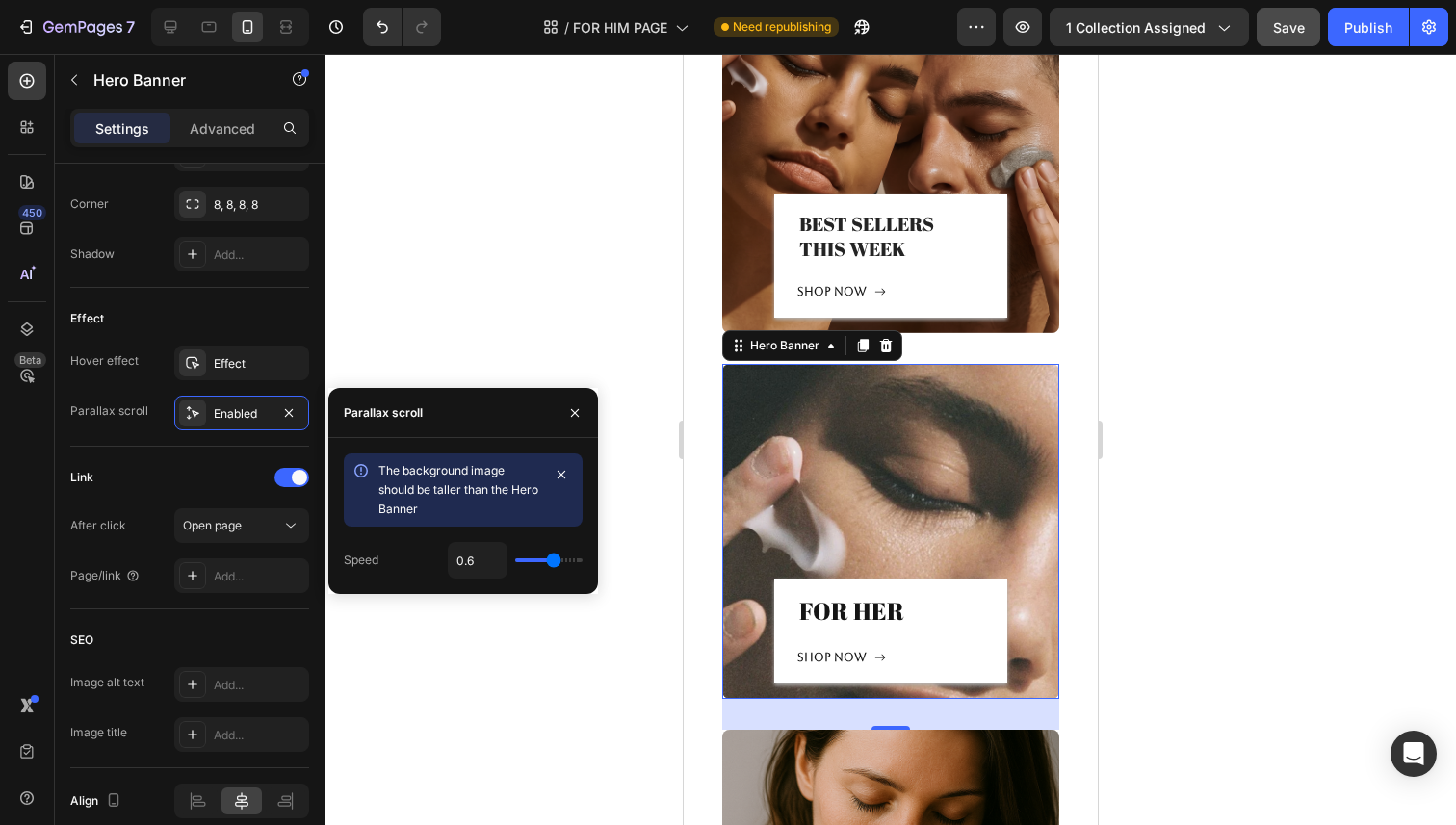 type on "0.7" 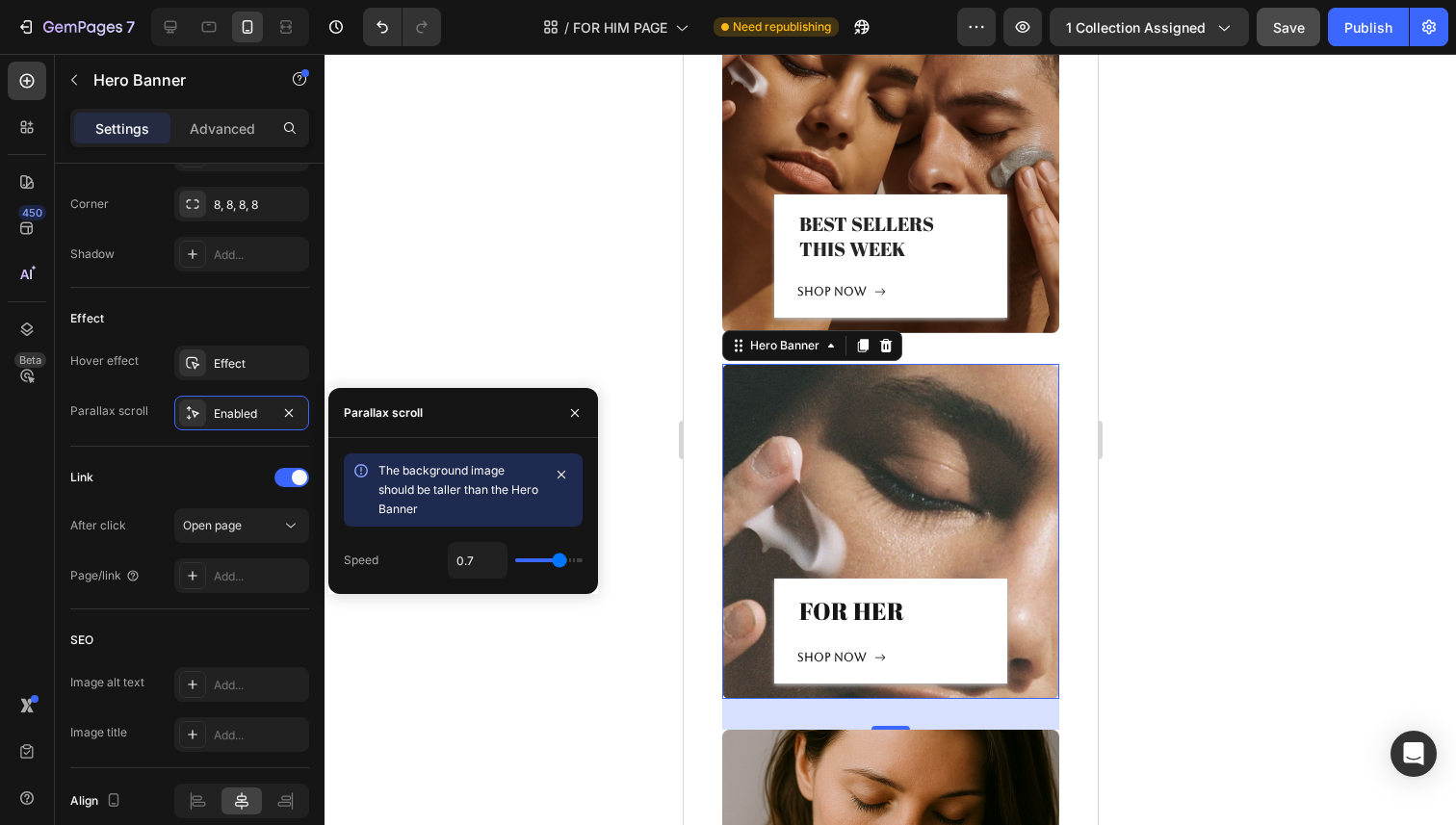type on "0.8" 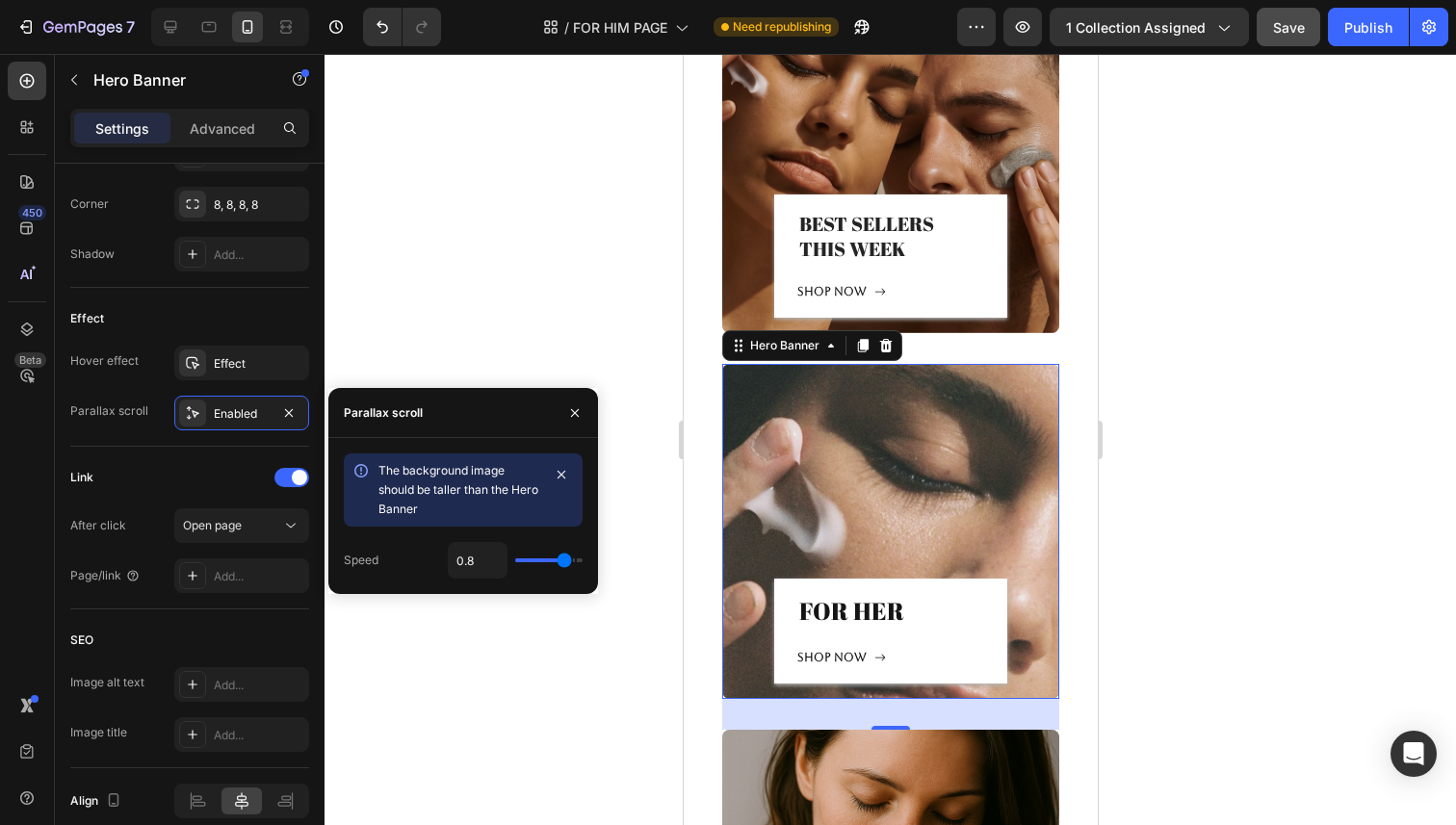 type on "0.9" 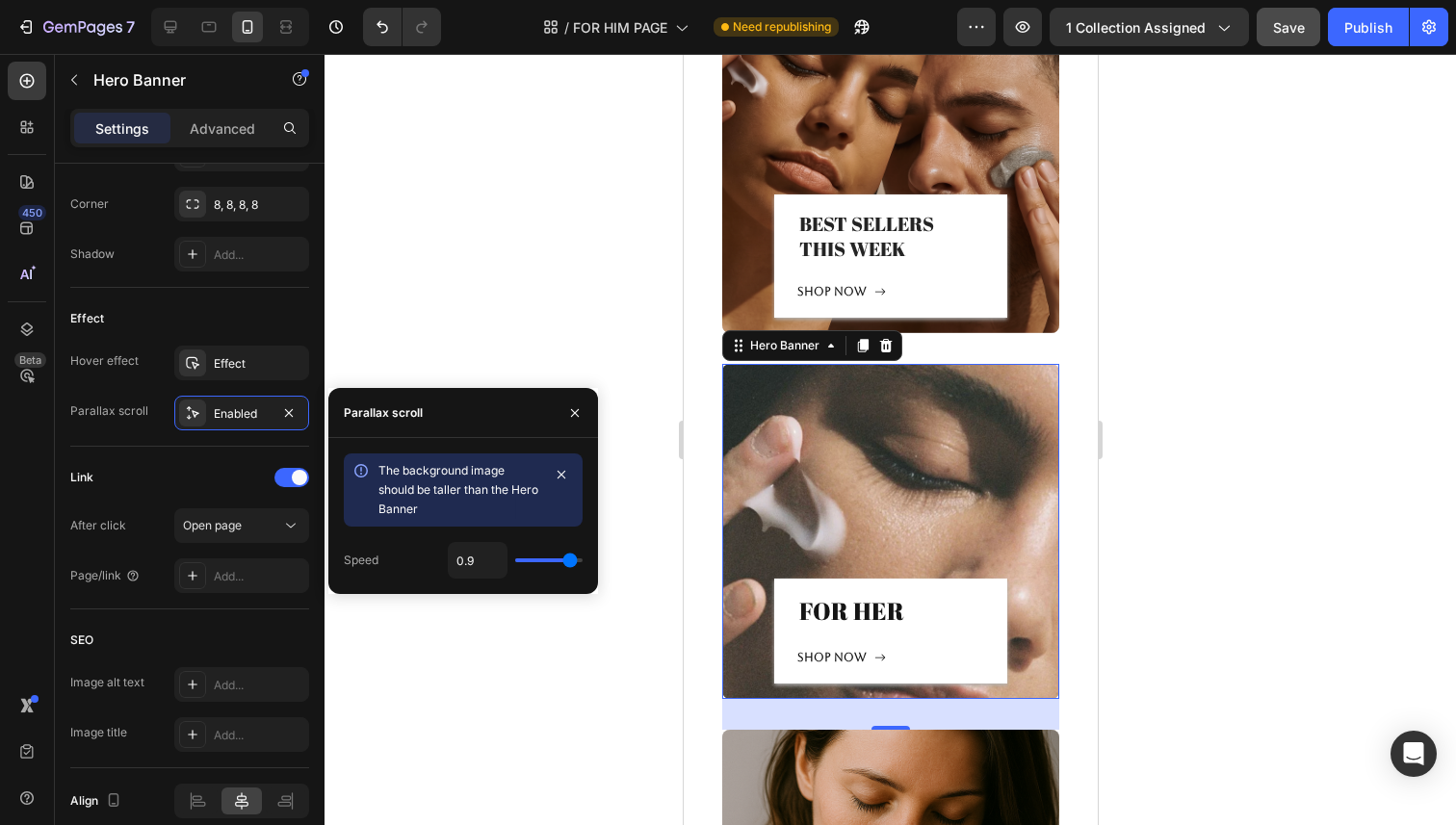 type on "0.8" 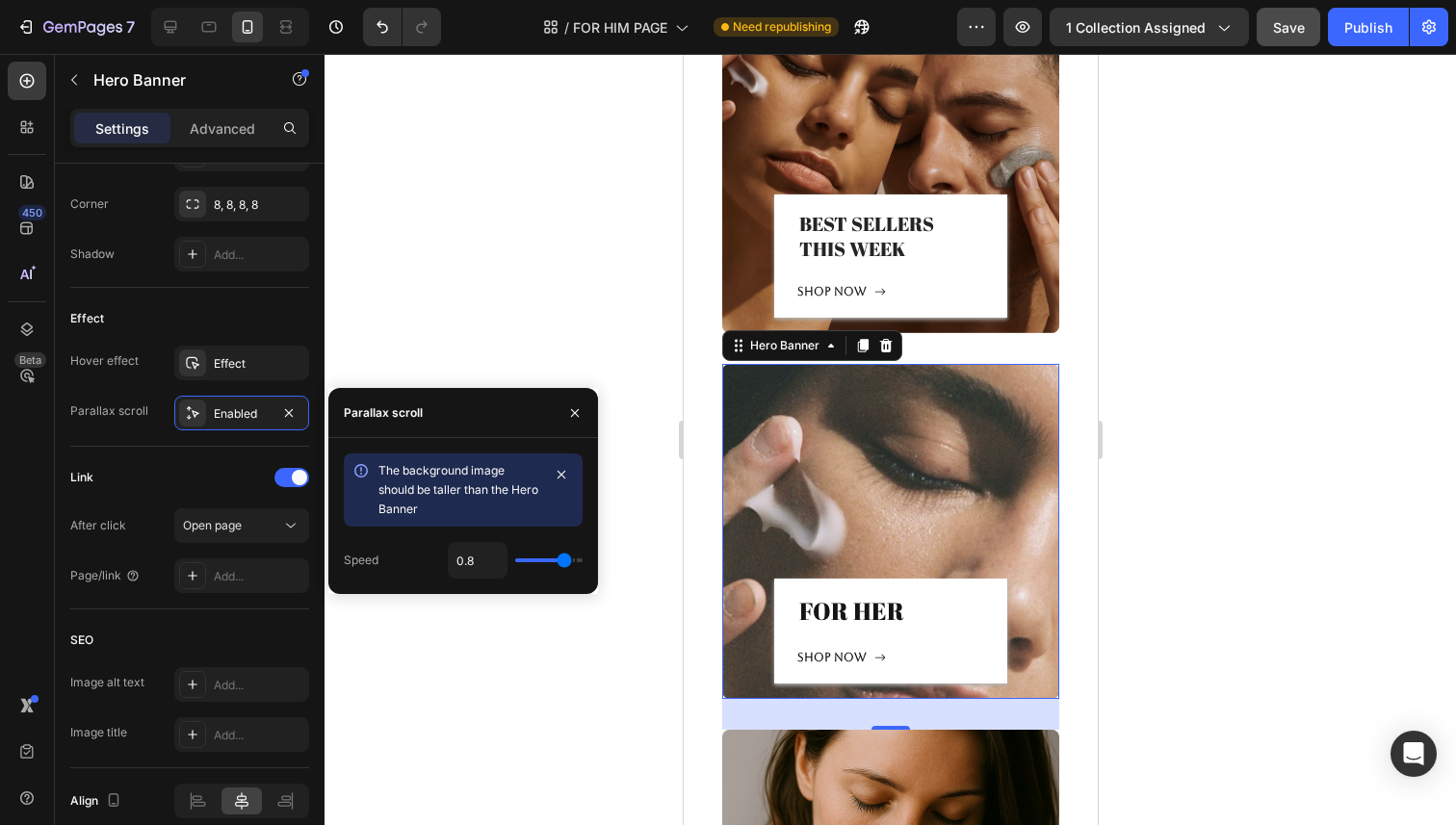 type on "0.7" 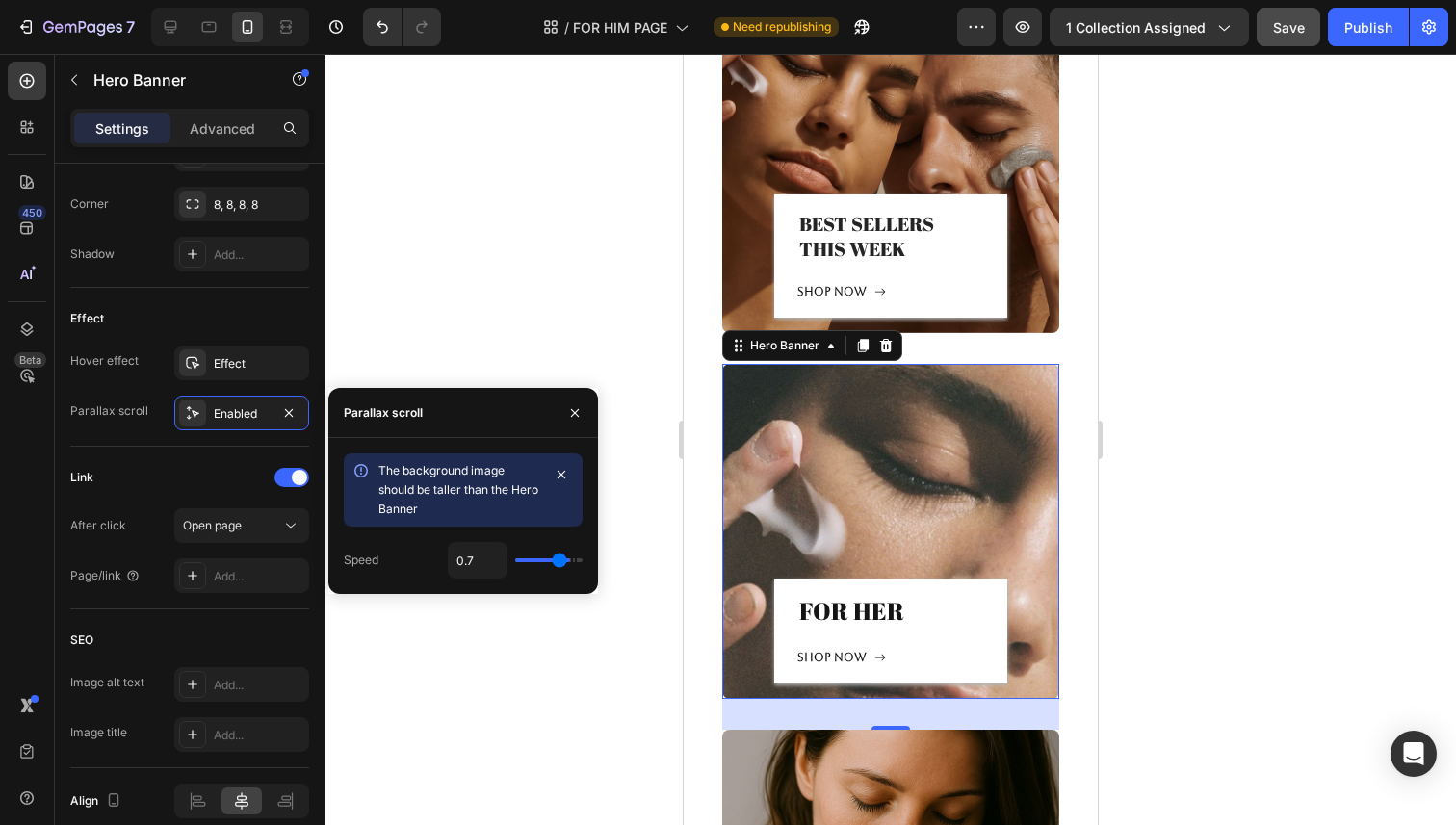 type on "0.6" 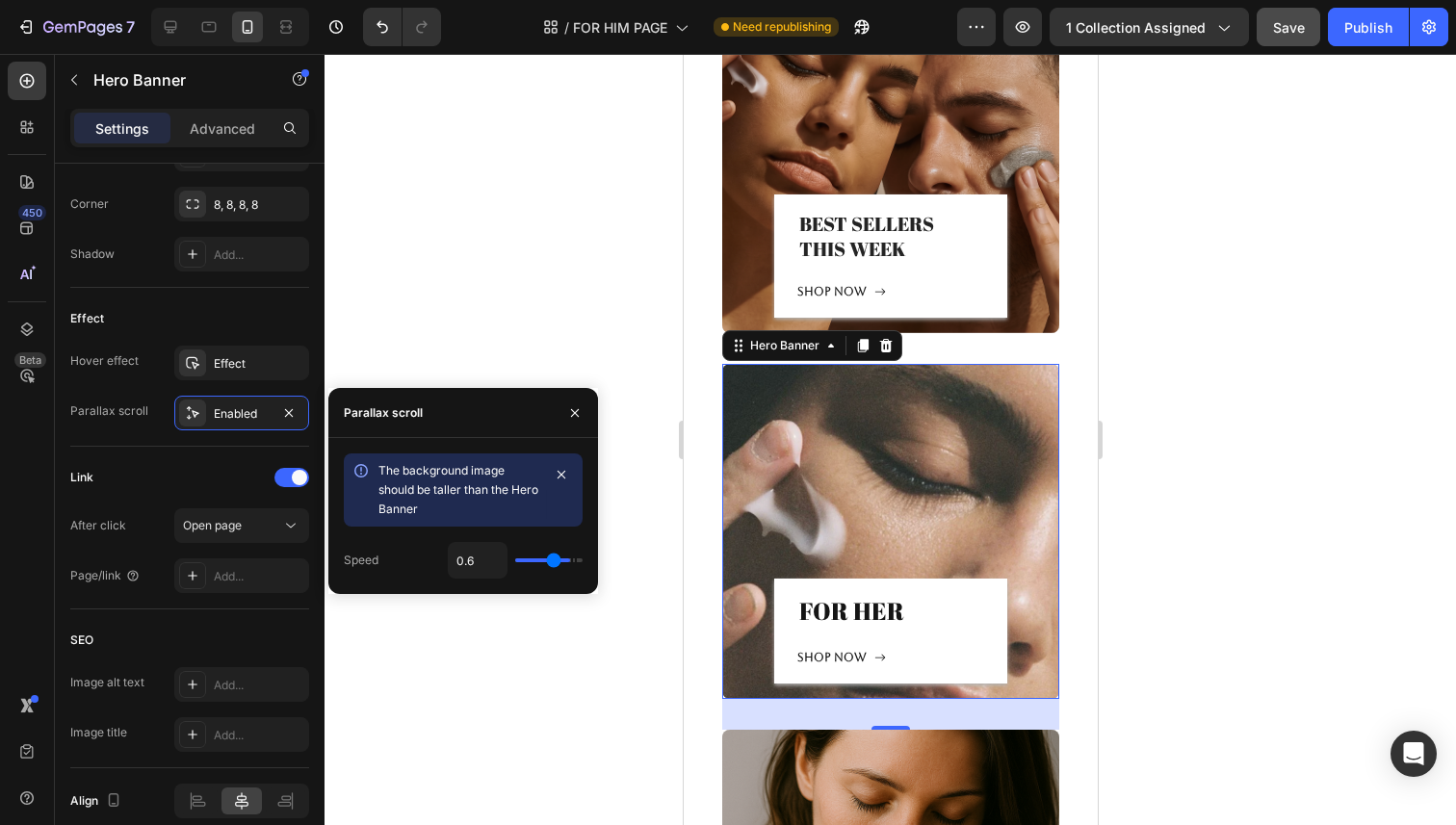 type on "0.5" 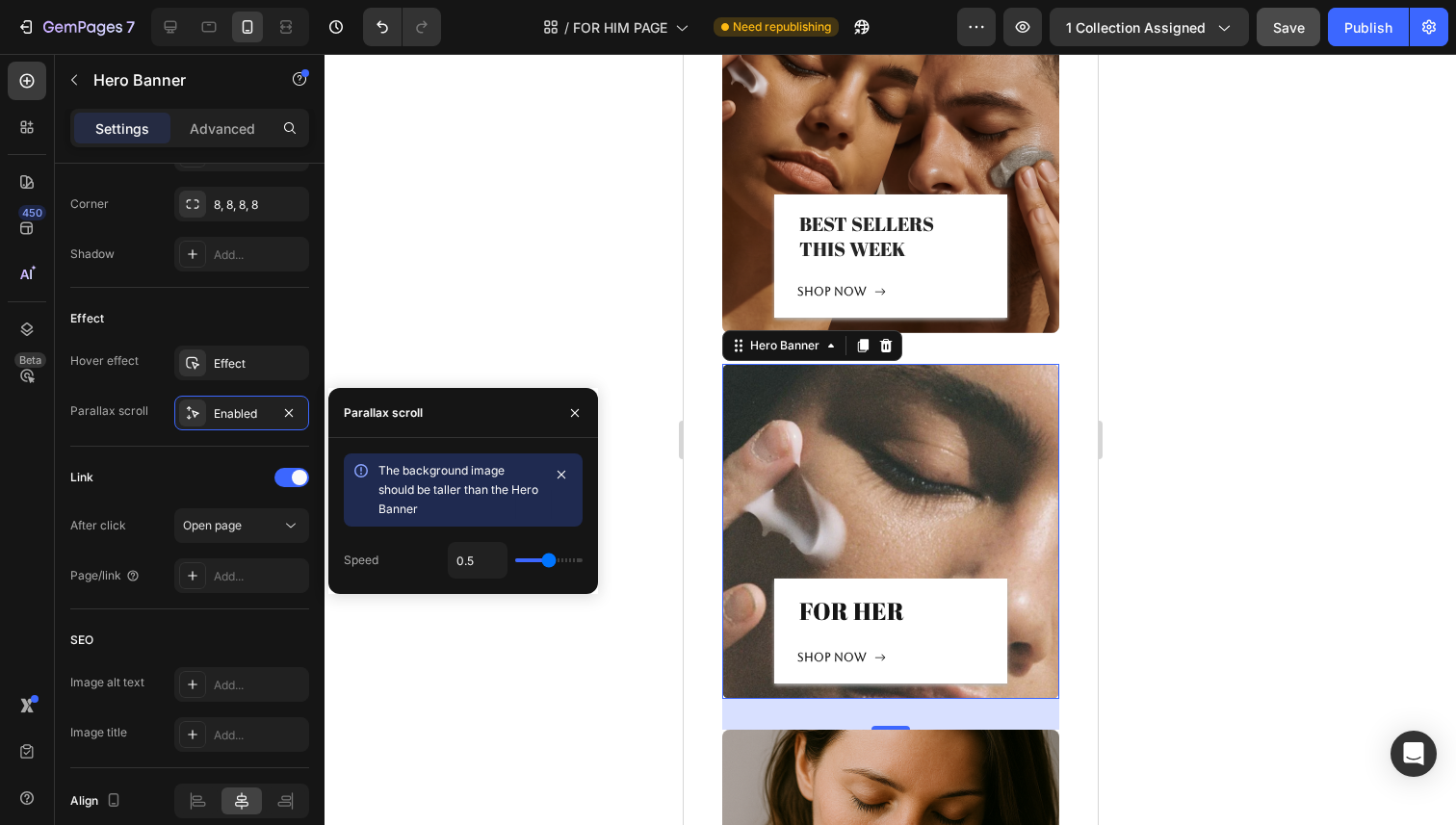 type on "0.4" 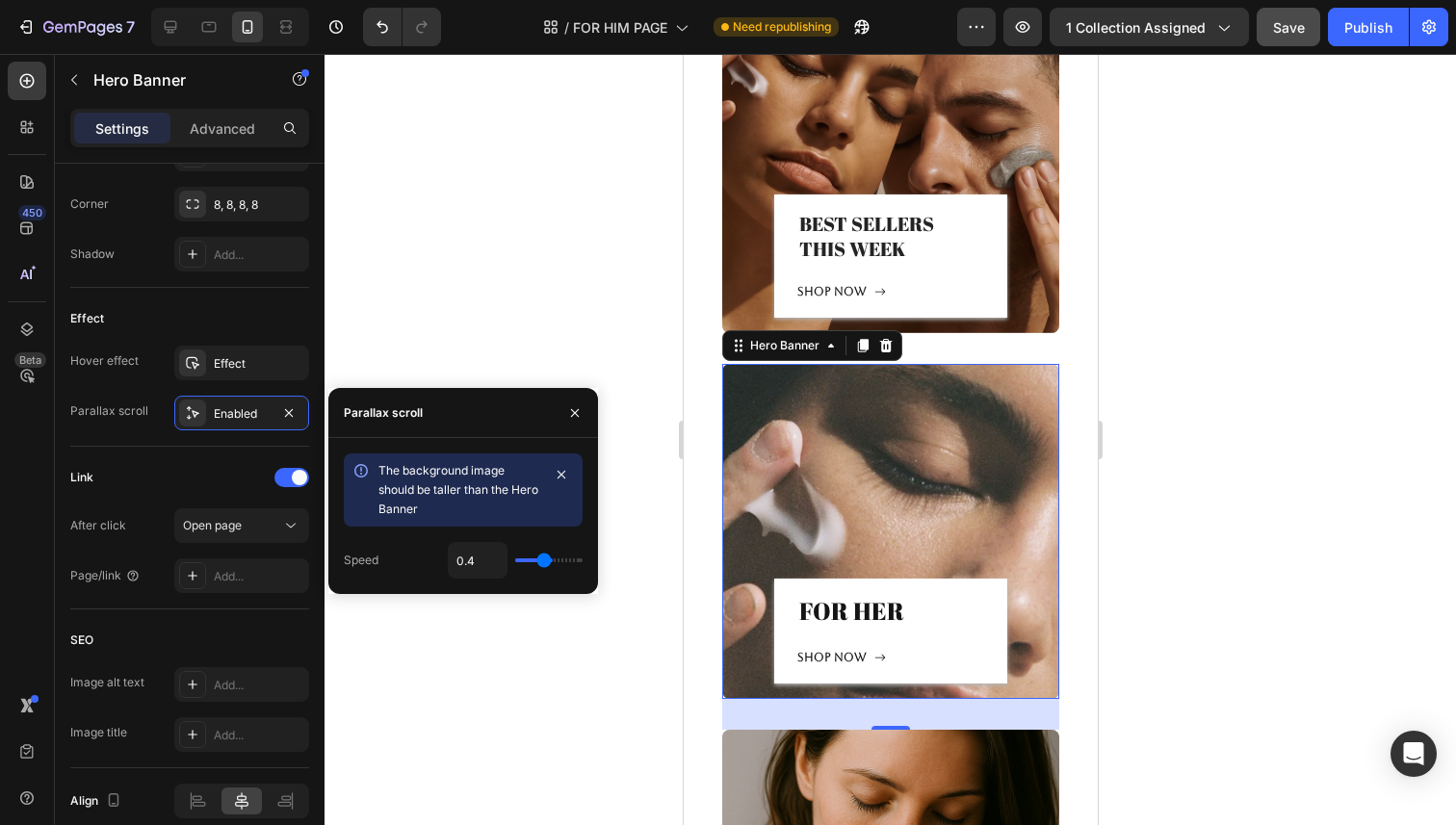 type on "0.3" 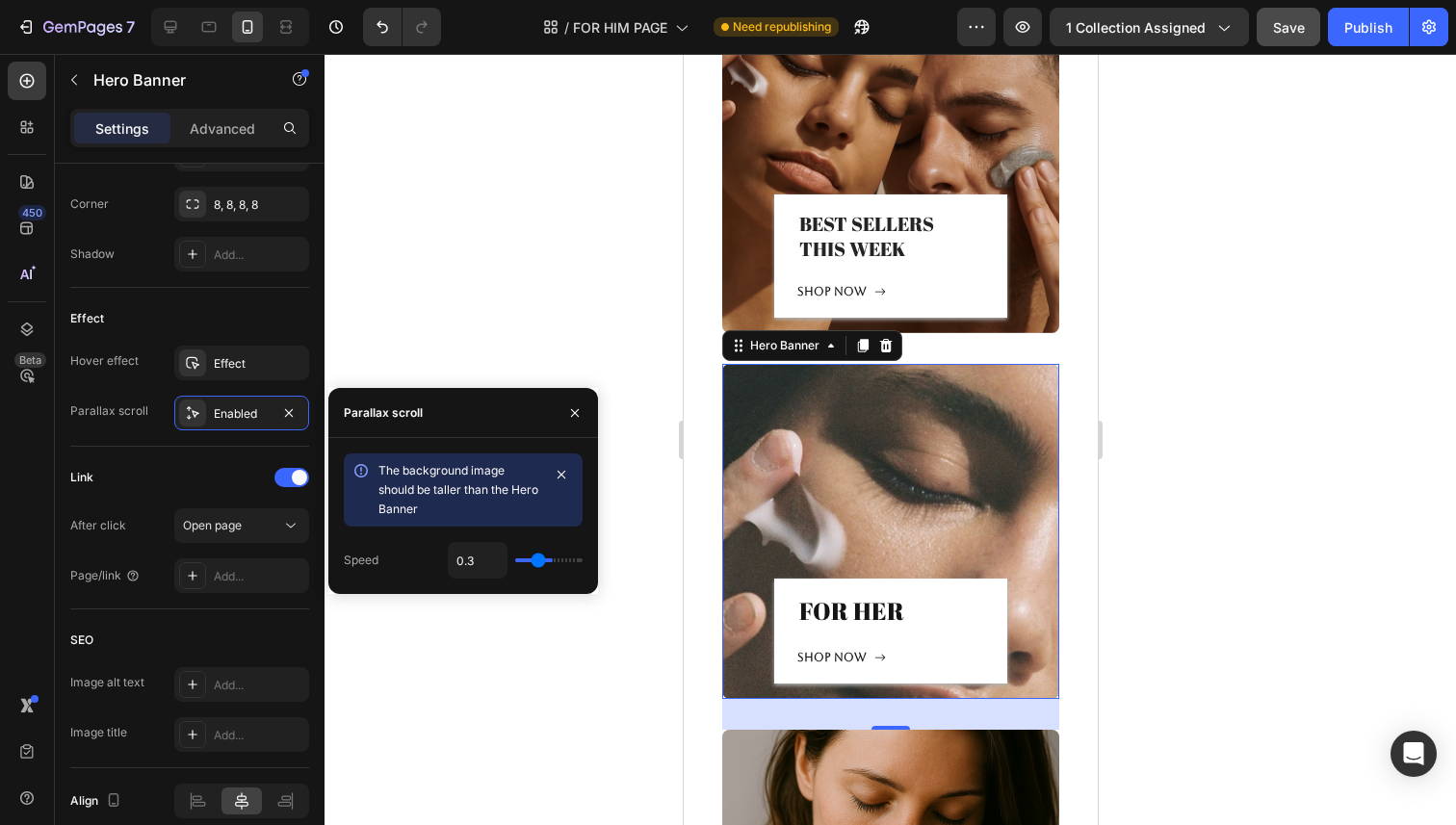 type on "0.2" 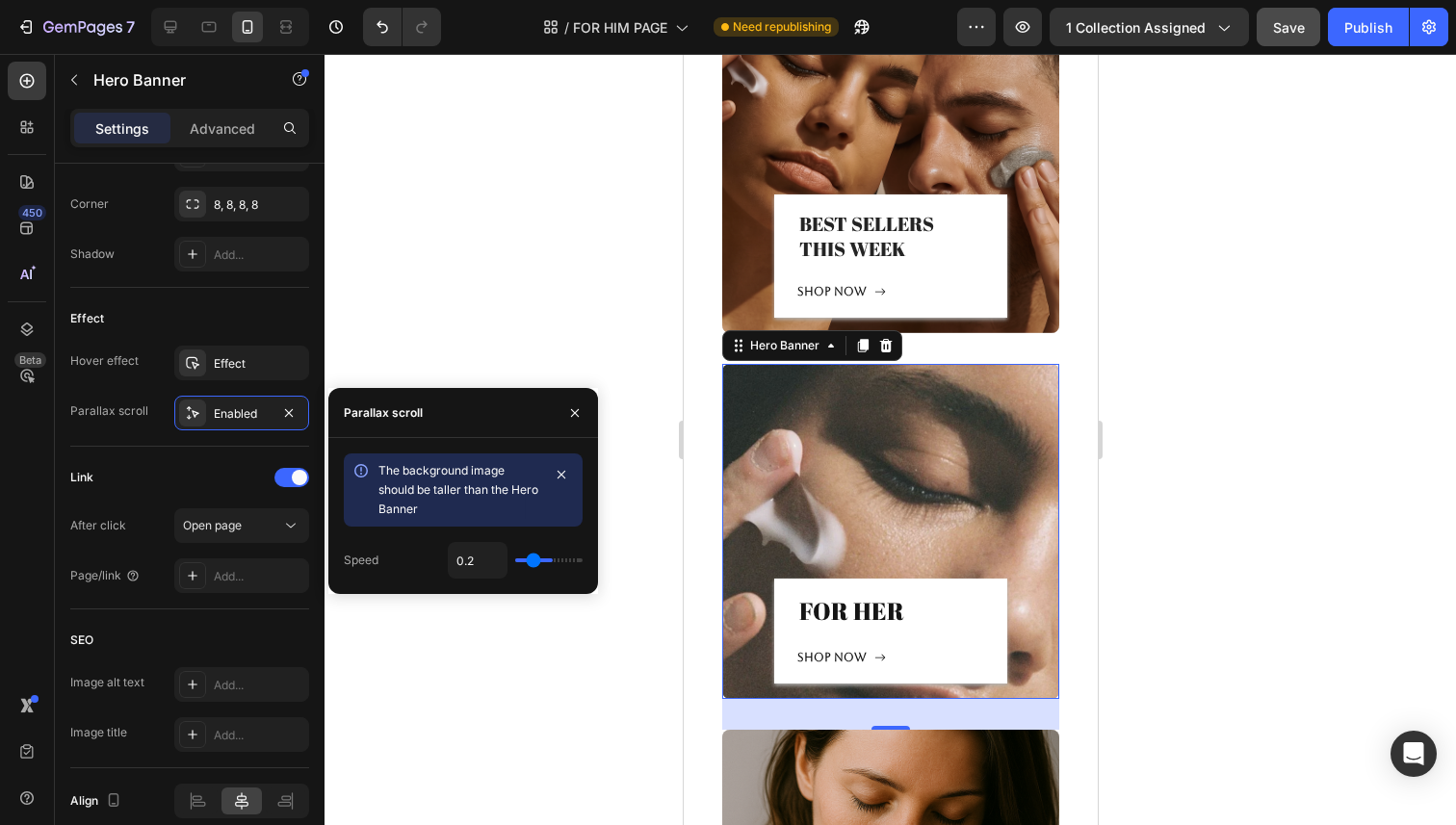type on "0.1" 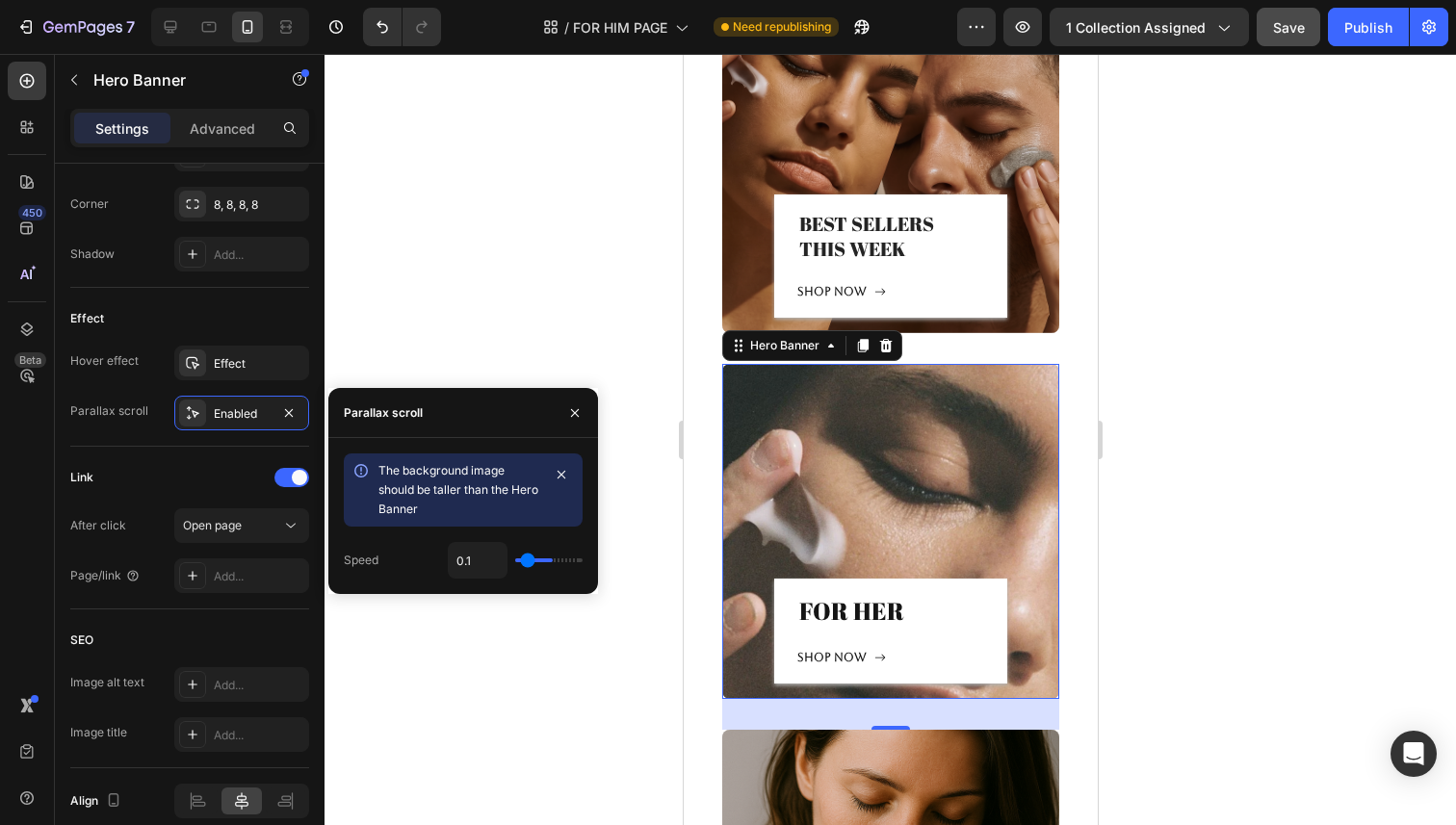 type on "0" 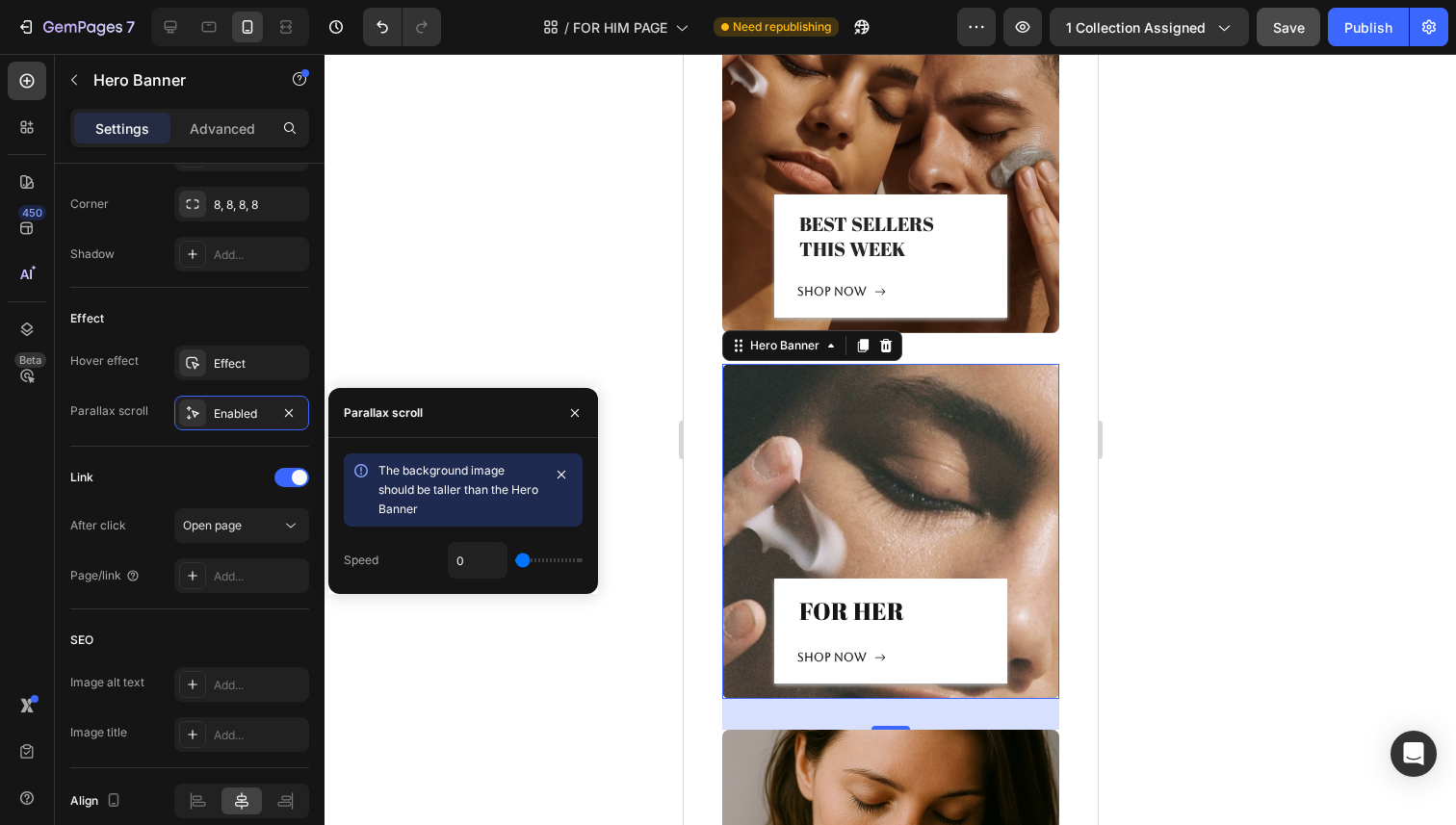 type on "0.1" 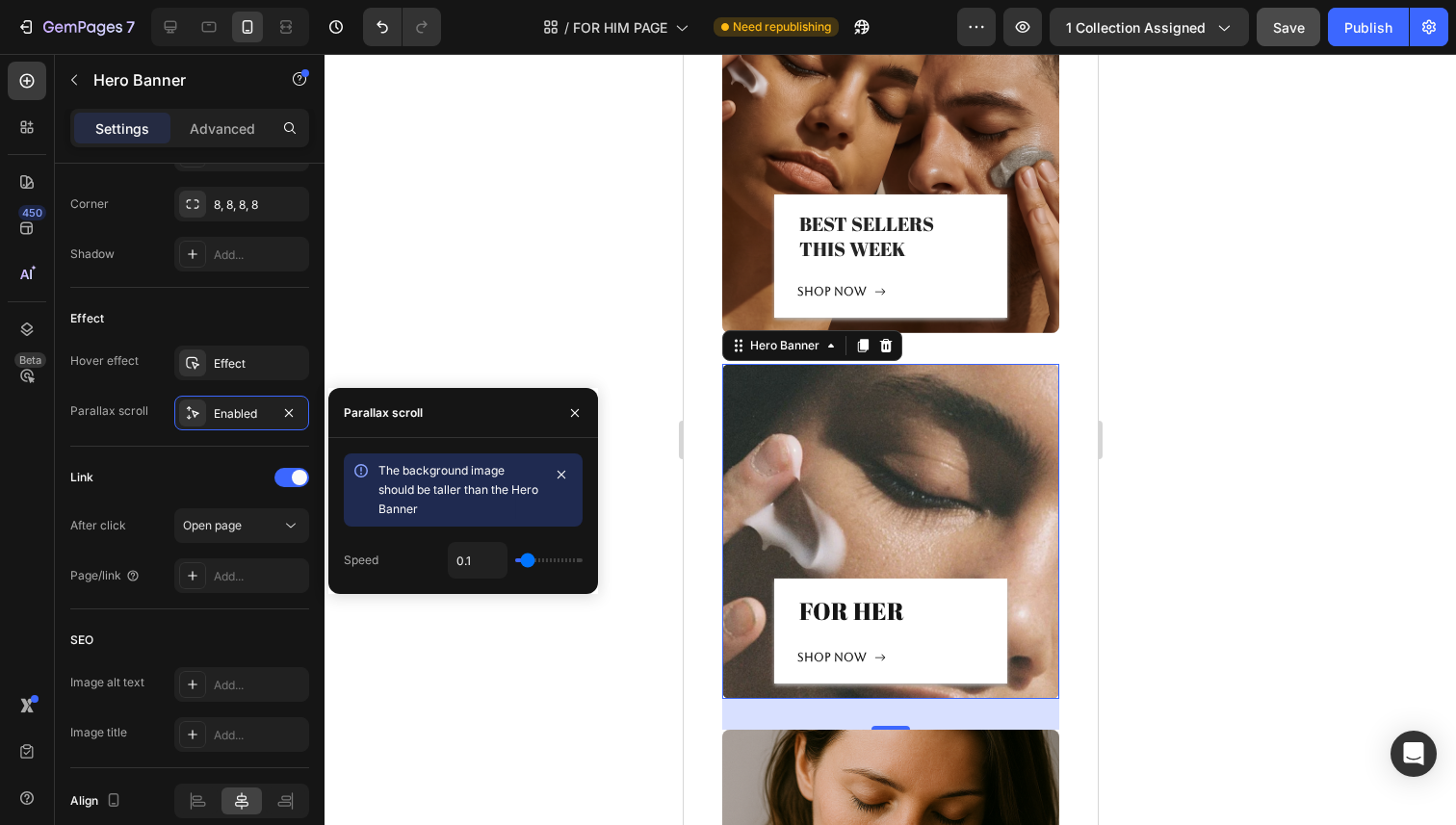 type on "0.2" 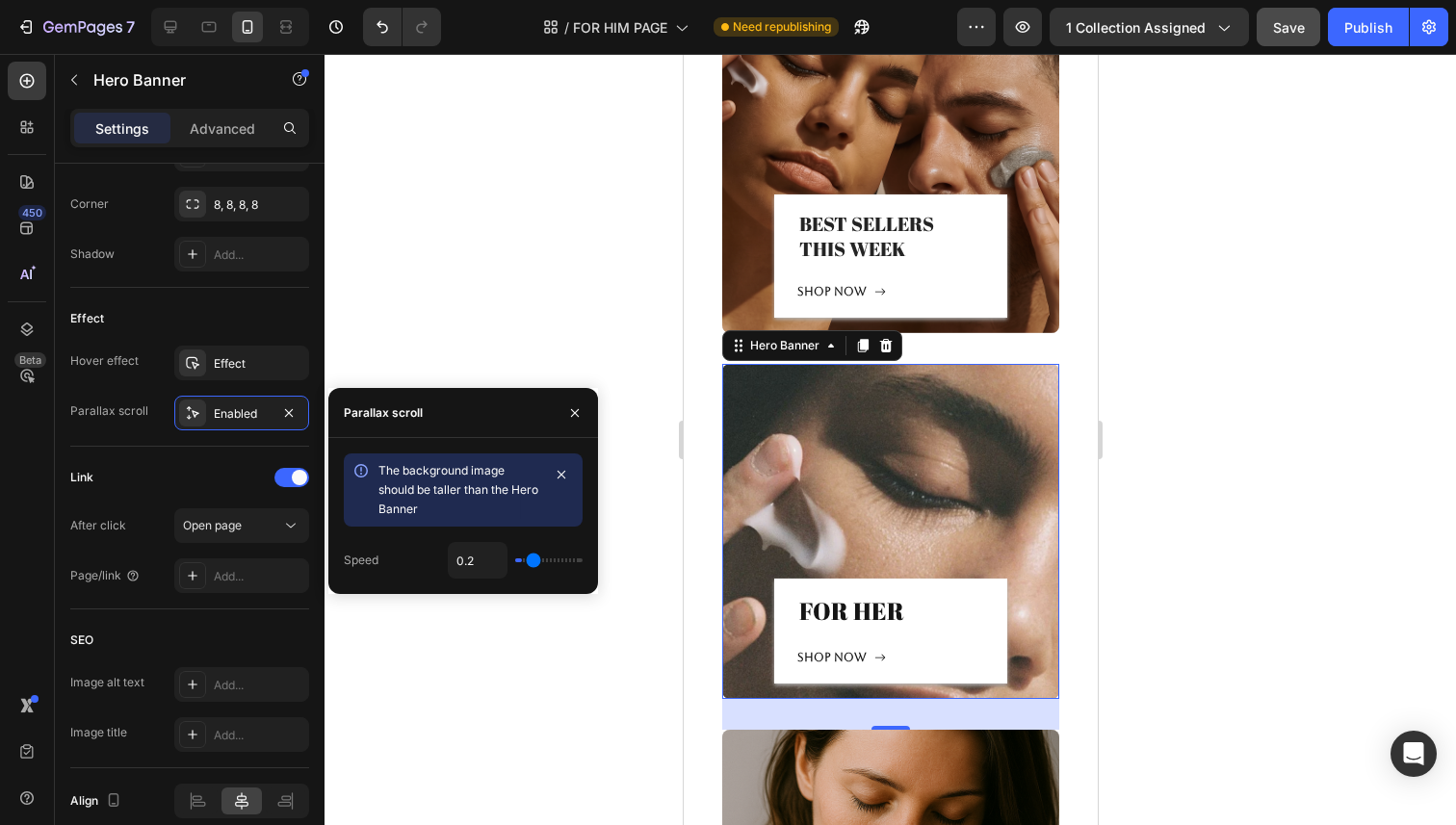 type on "0.3" 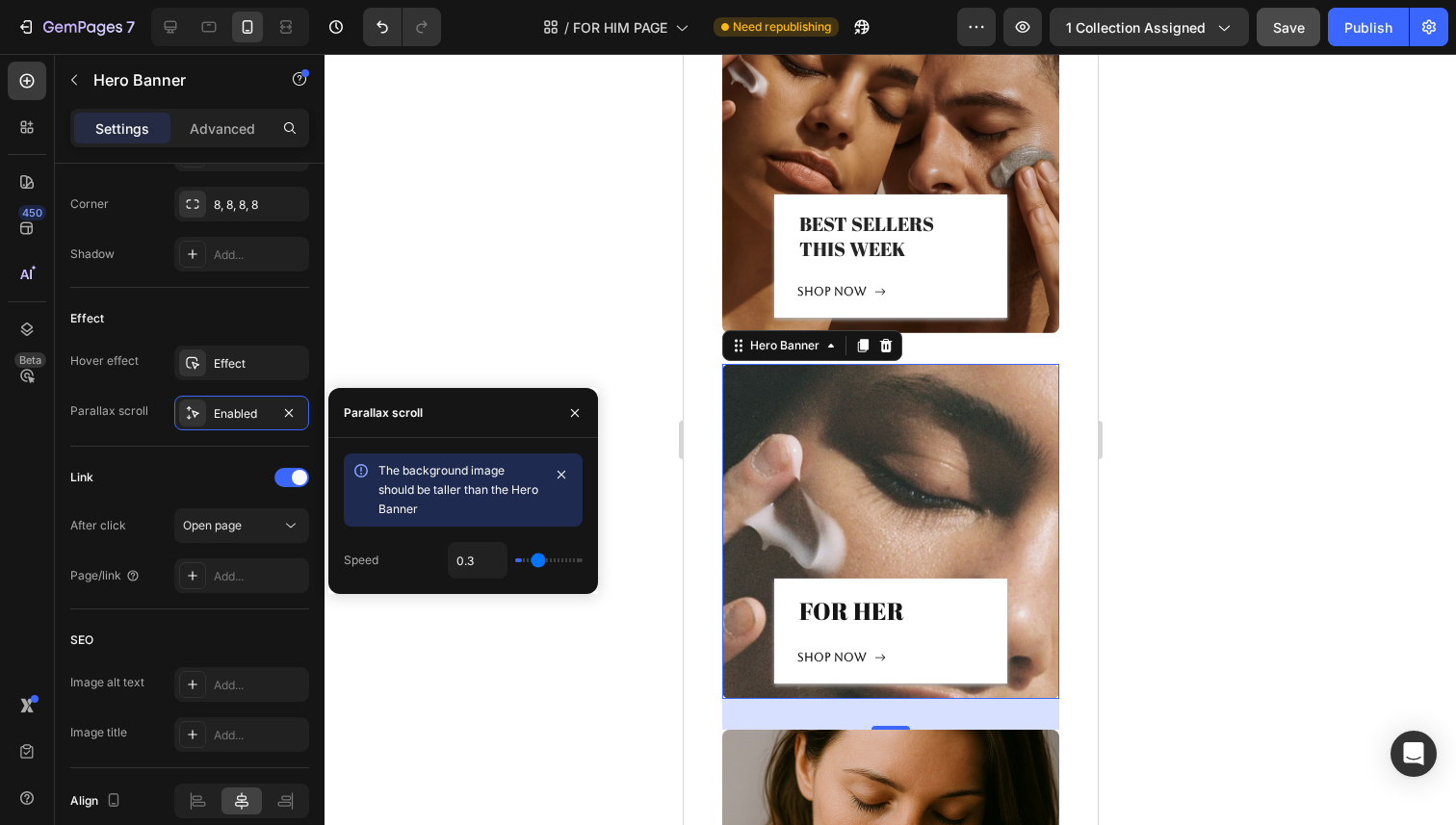 type on "0.4" 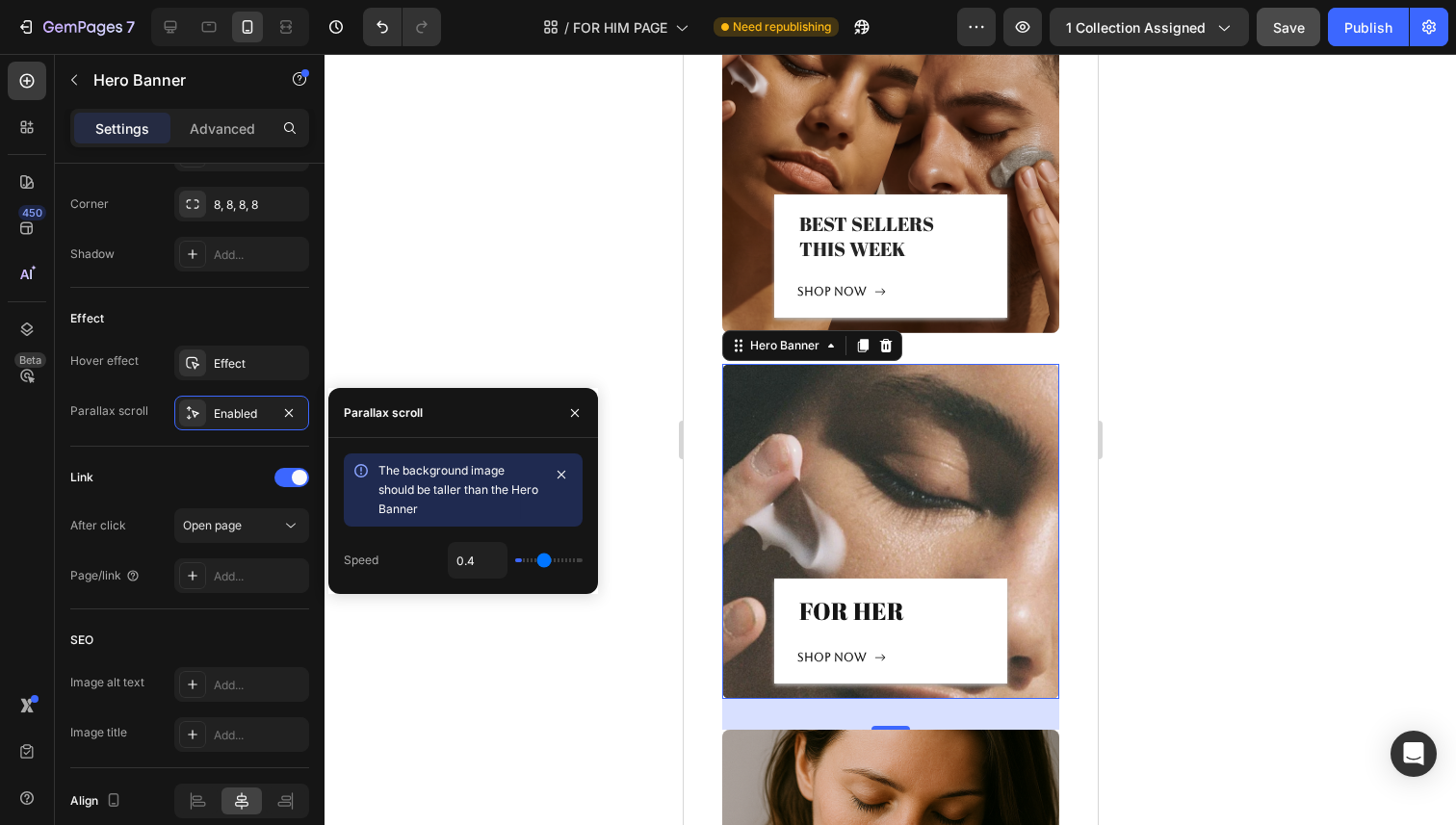 type on "0.5" 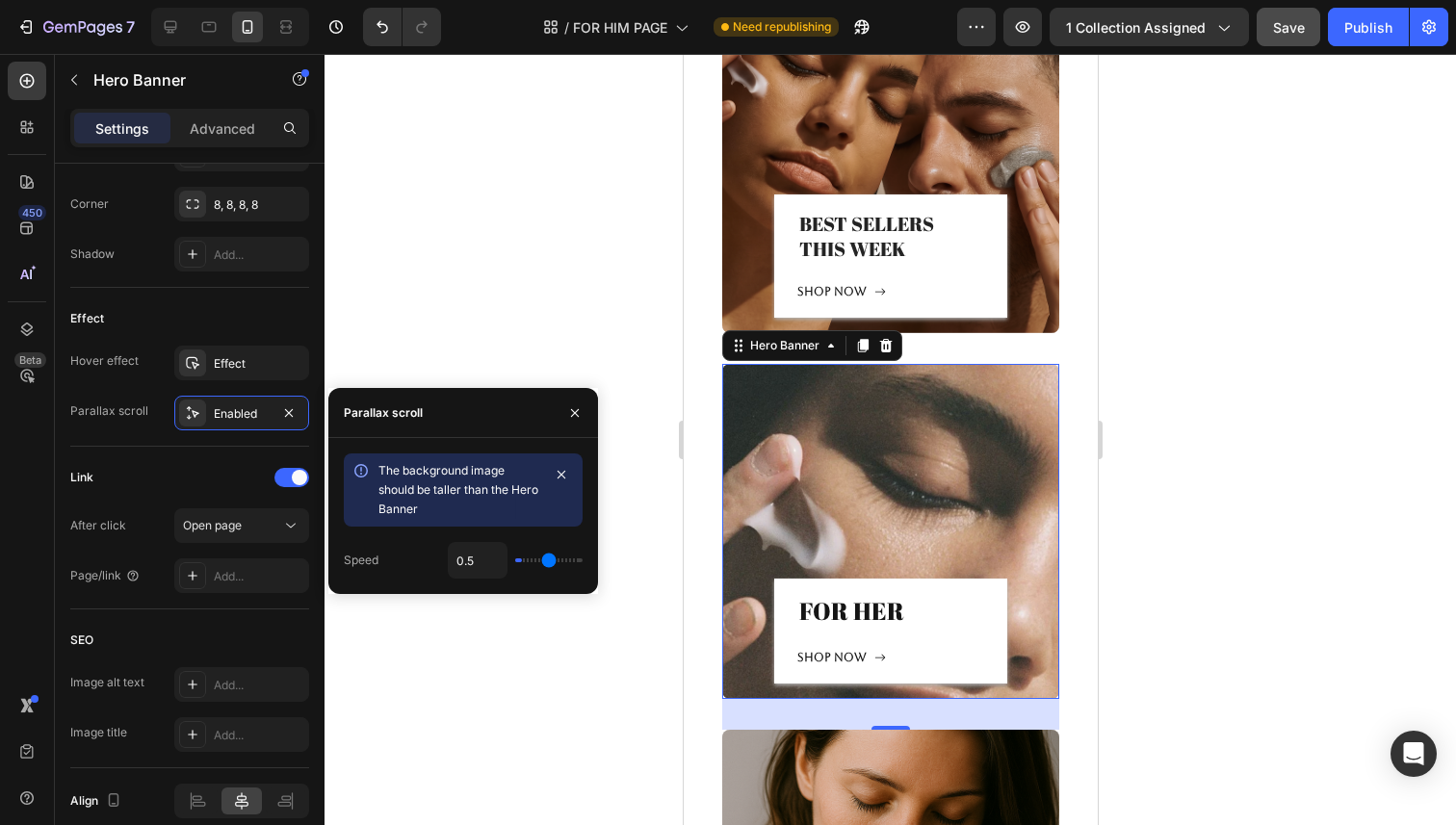 type on "0.6" 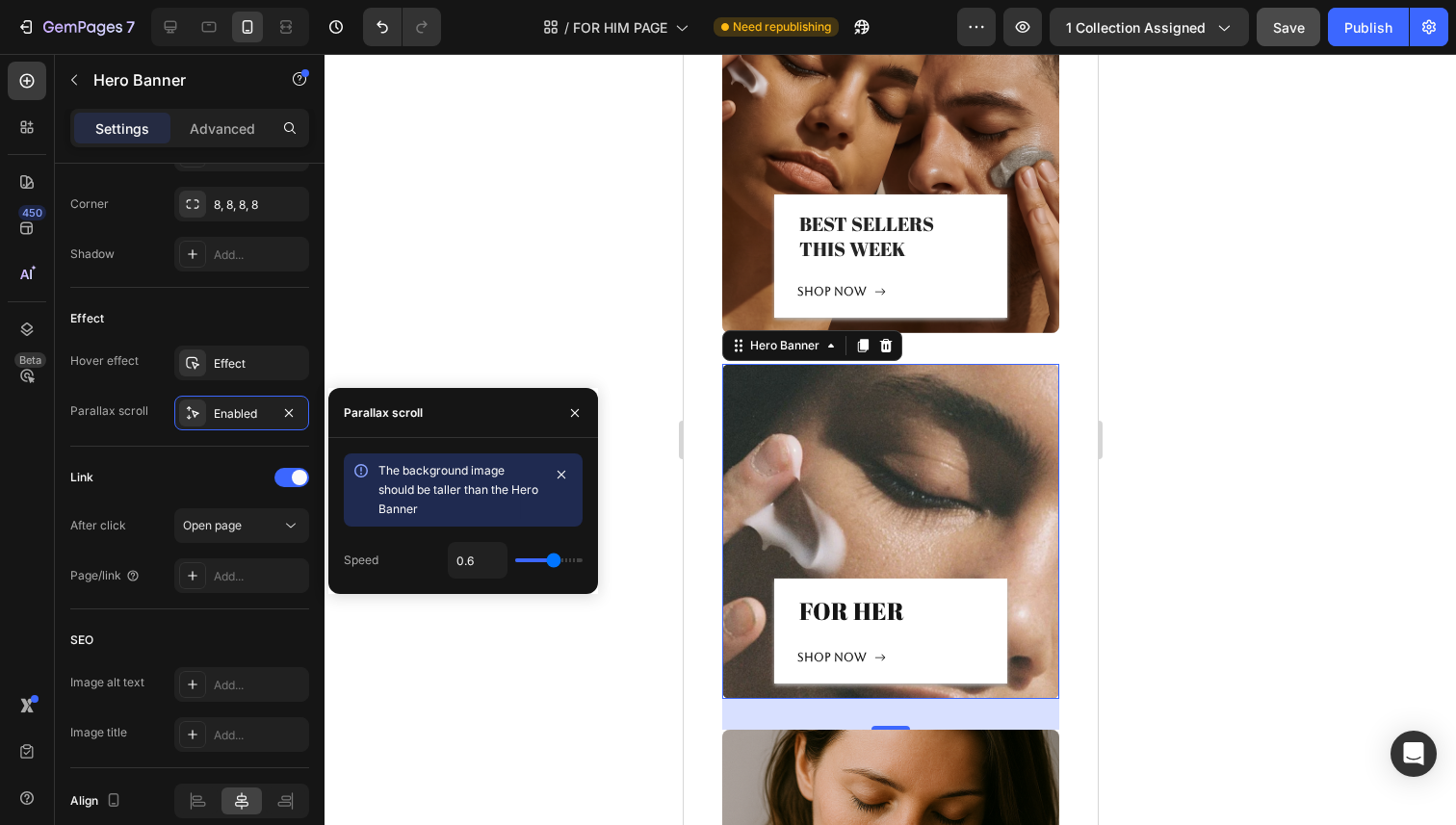 type on "0.7" 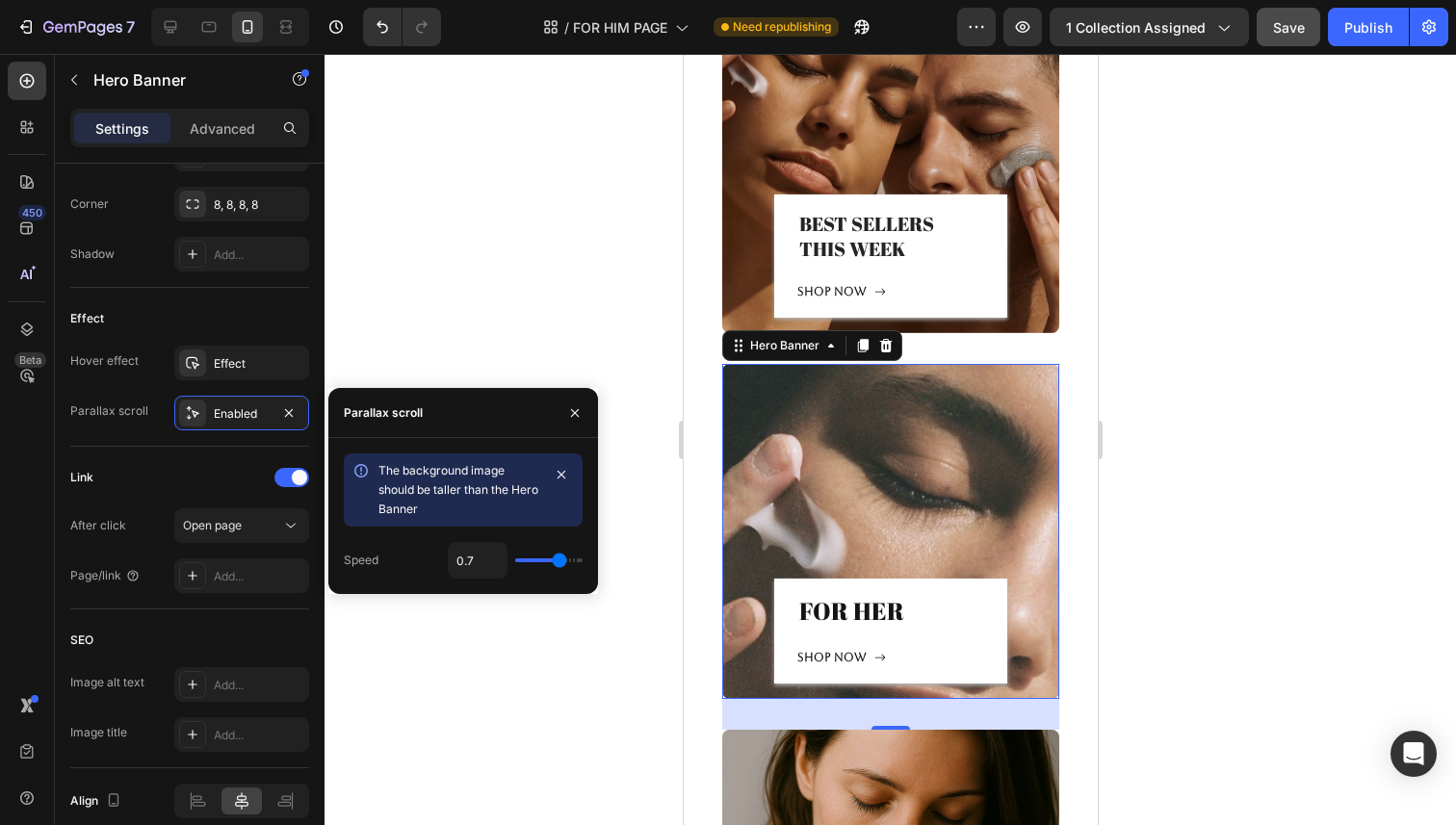 type on "0.8" 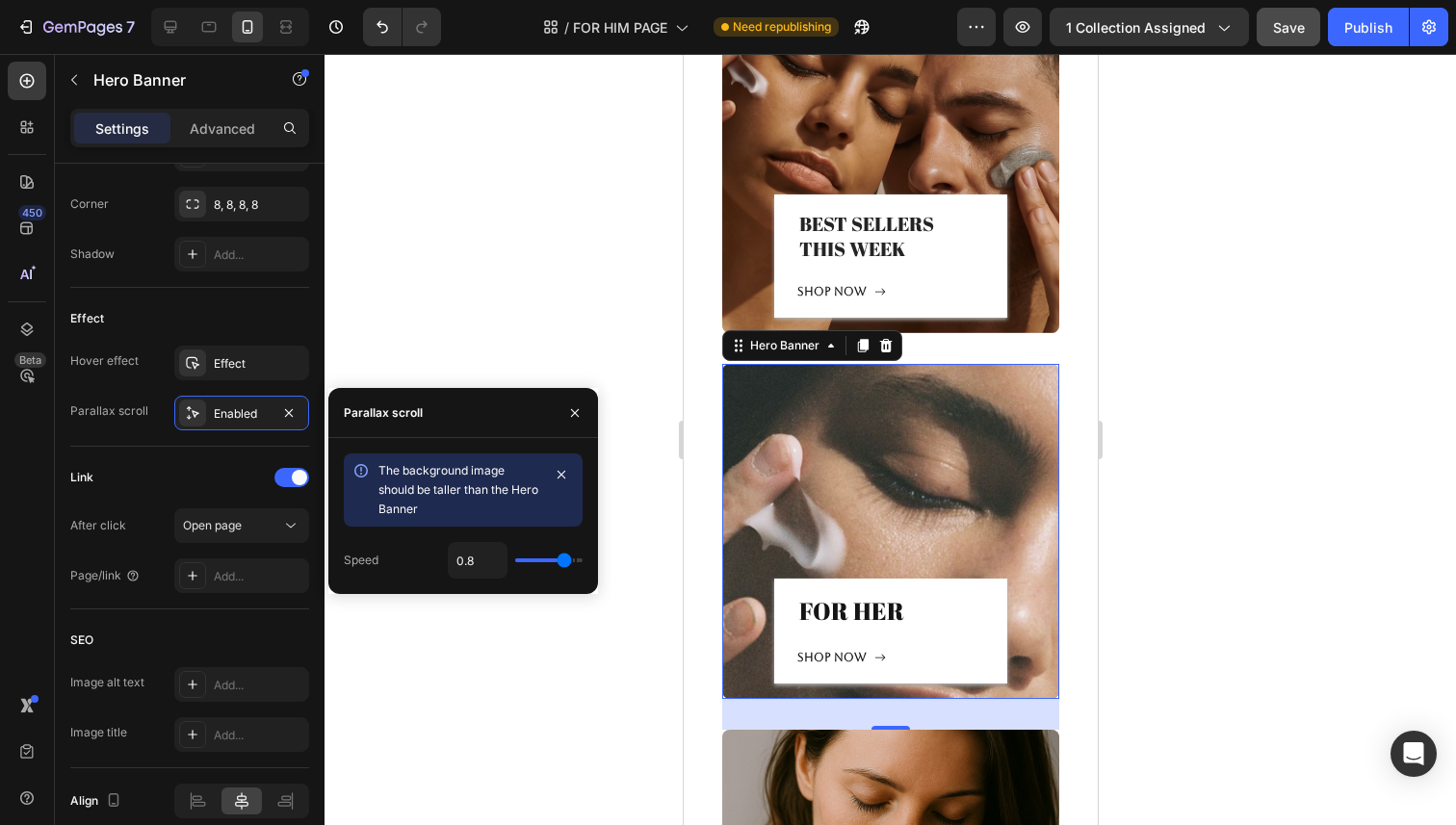 type on "0.9" 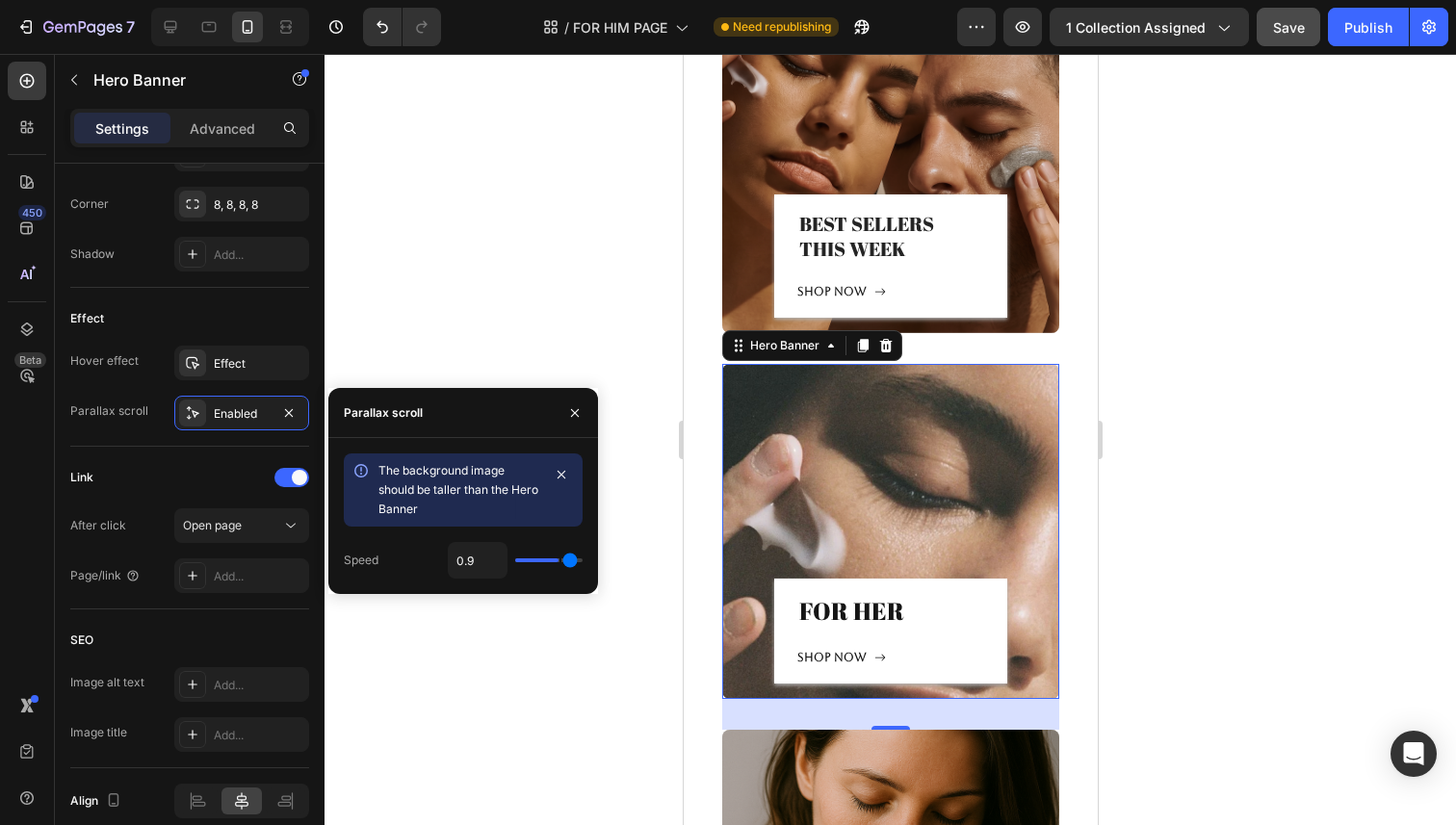 type on "1" 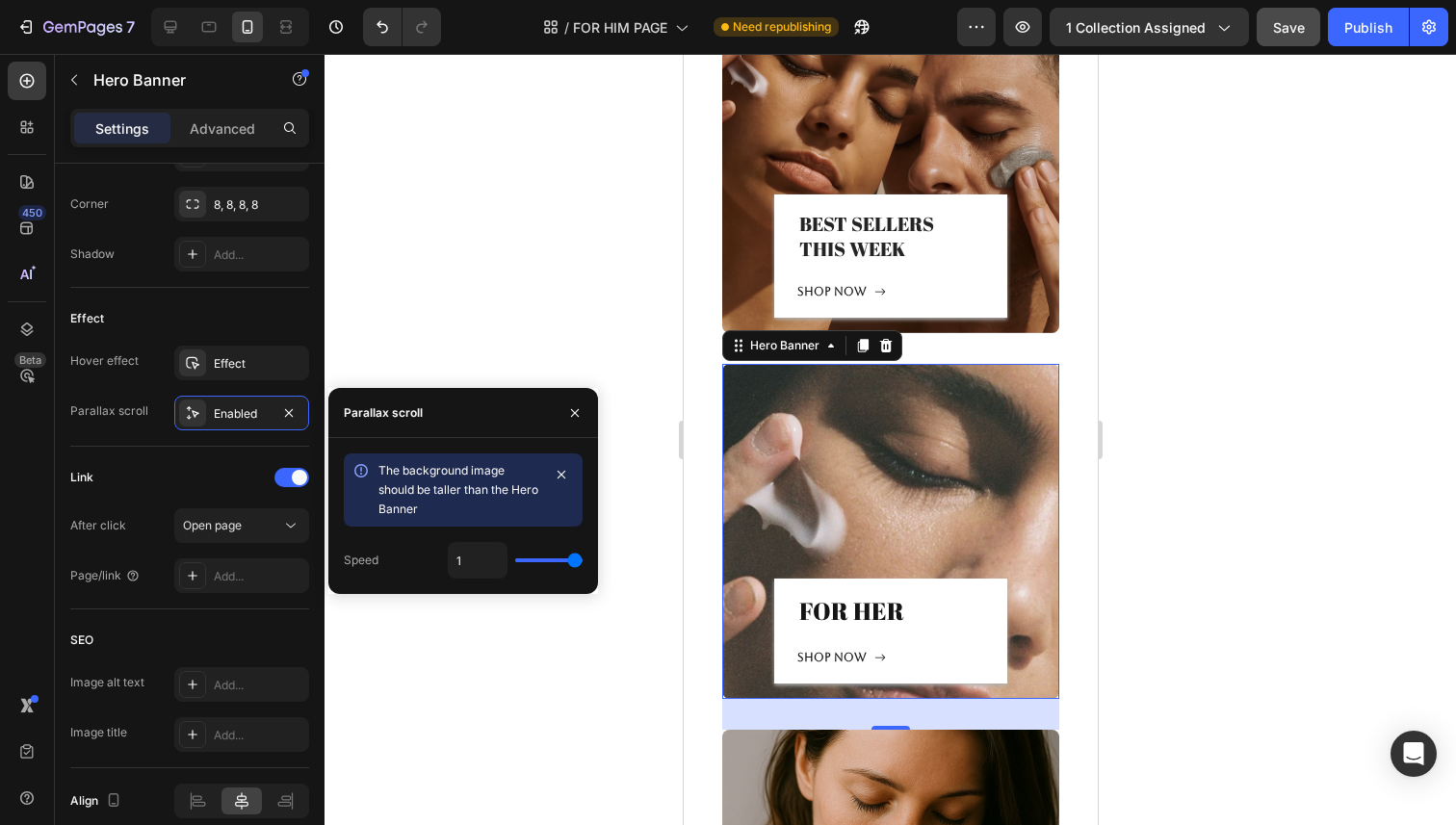 type on "0.8" 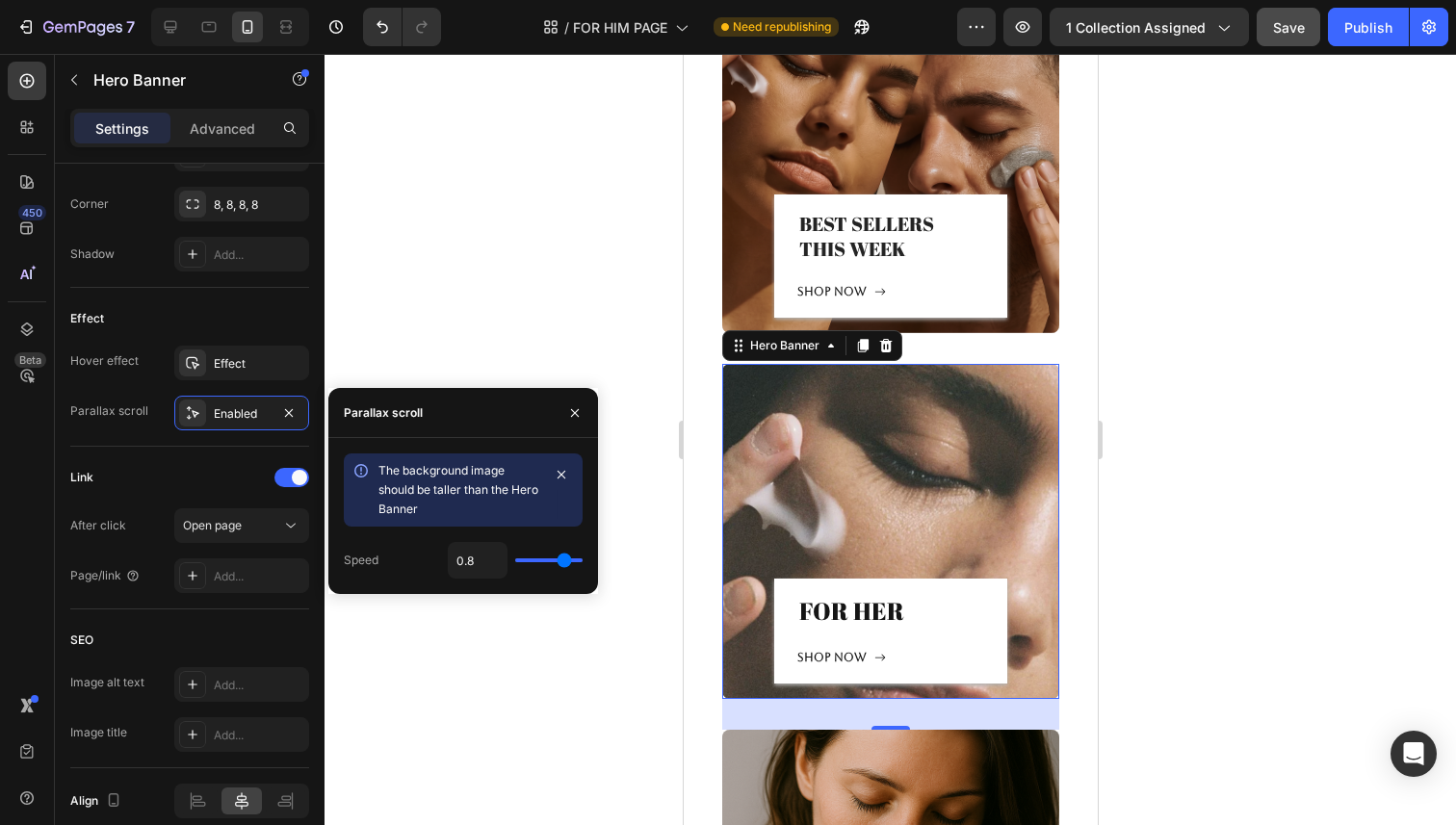 type on "0.6" 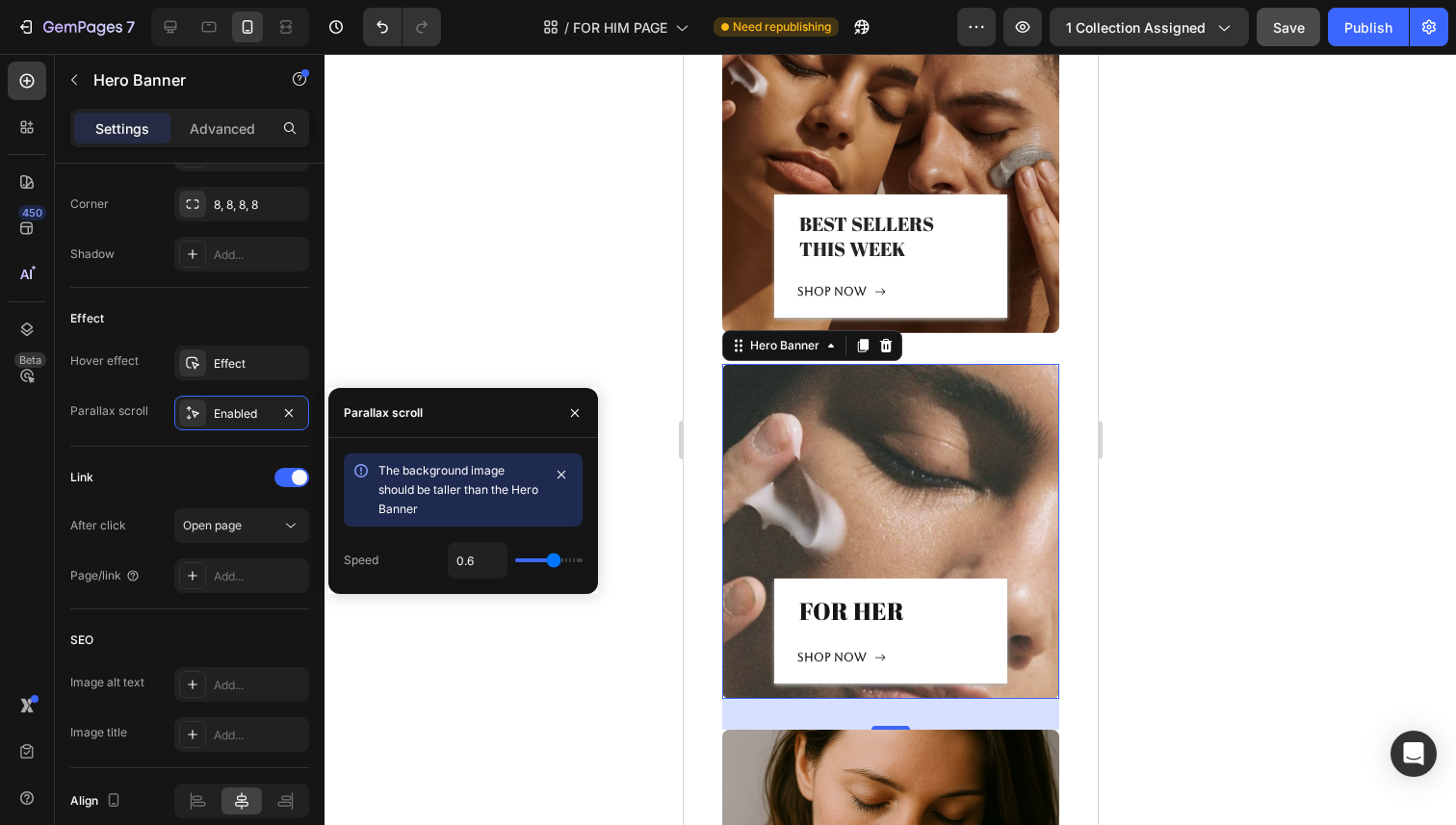 type on "0.5" 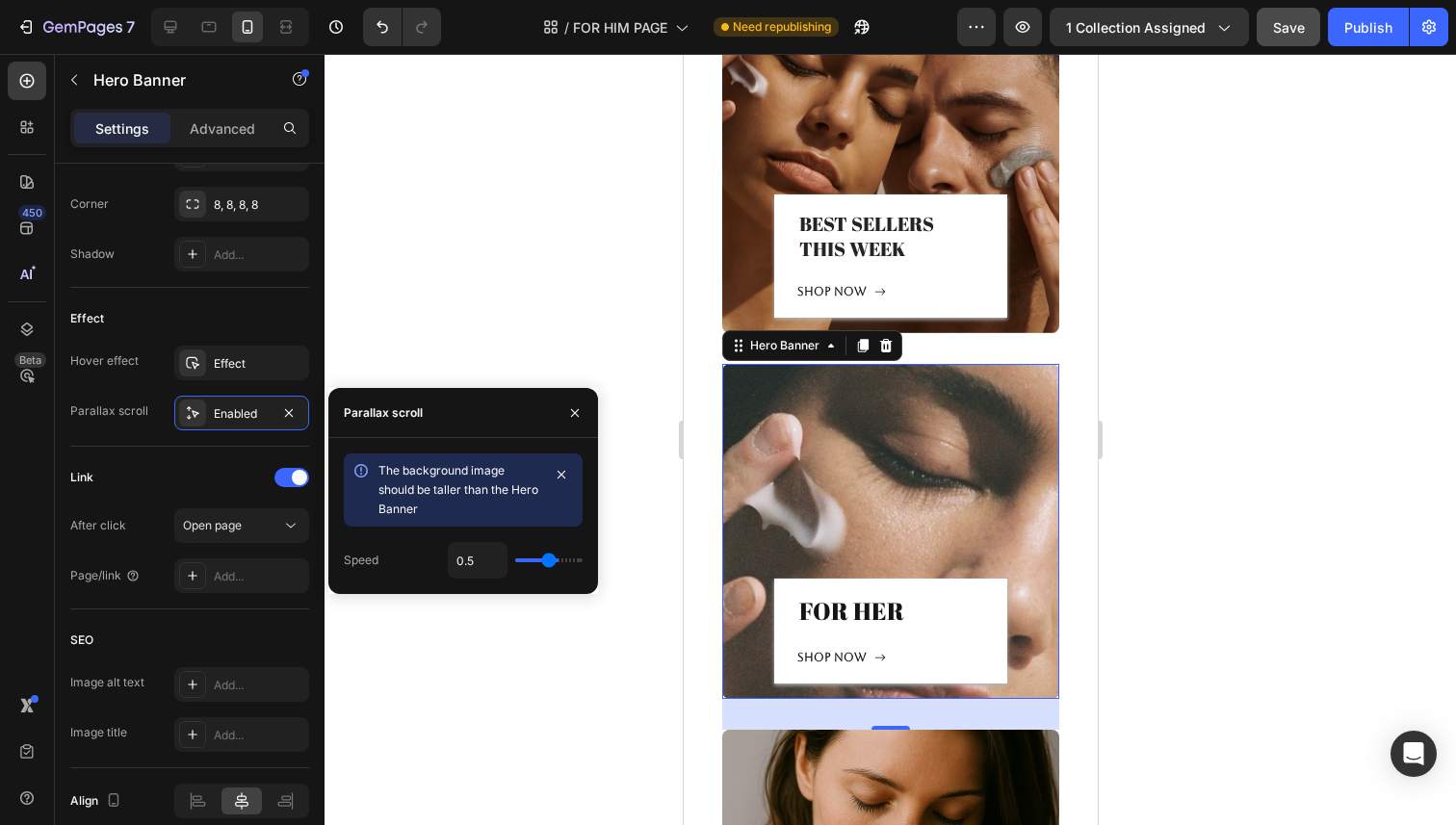 type on "0.4" 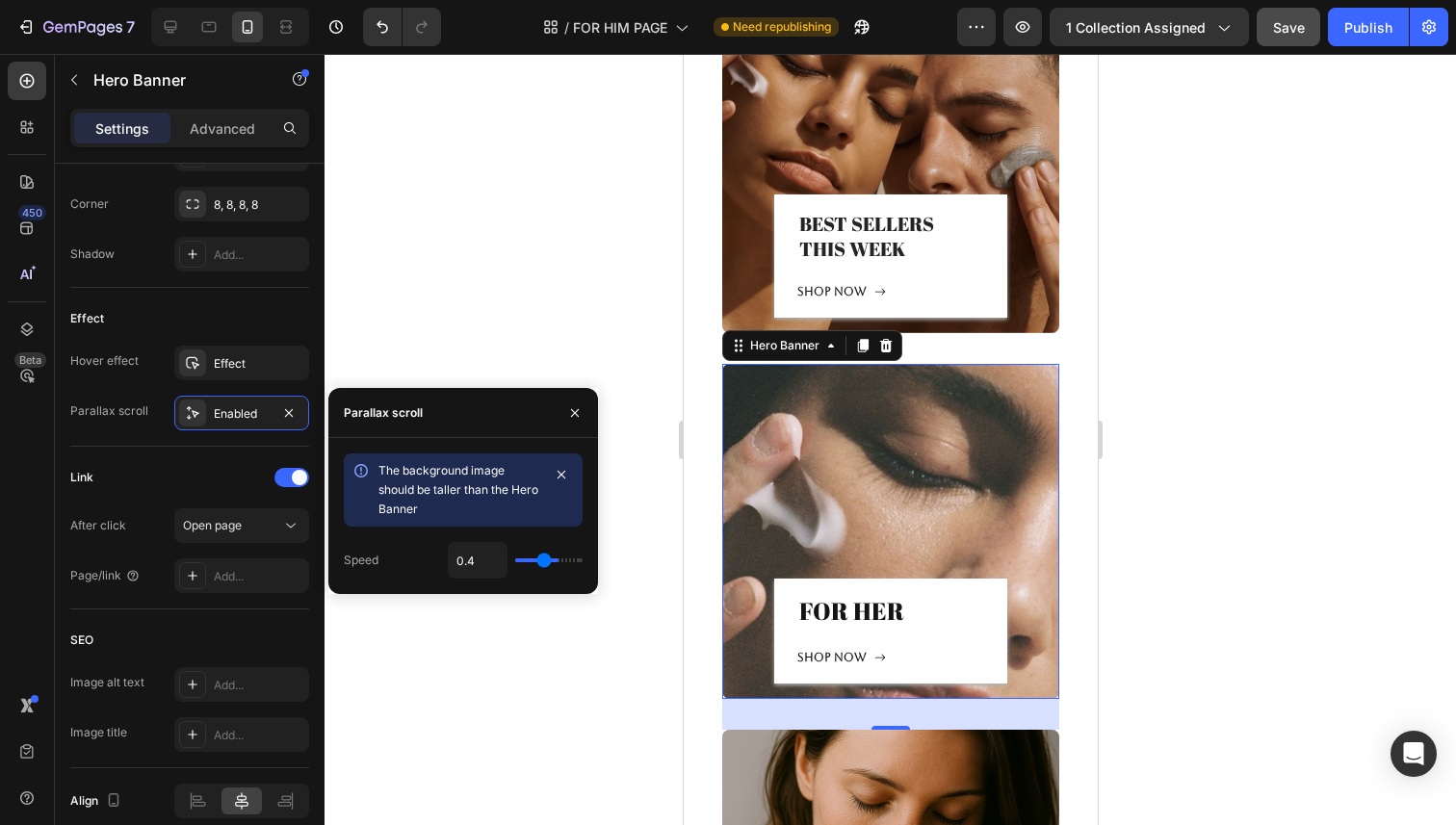 type on "0.3" 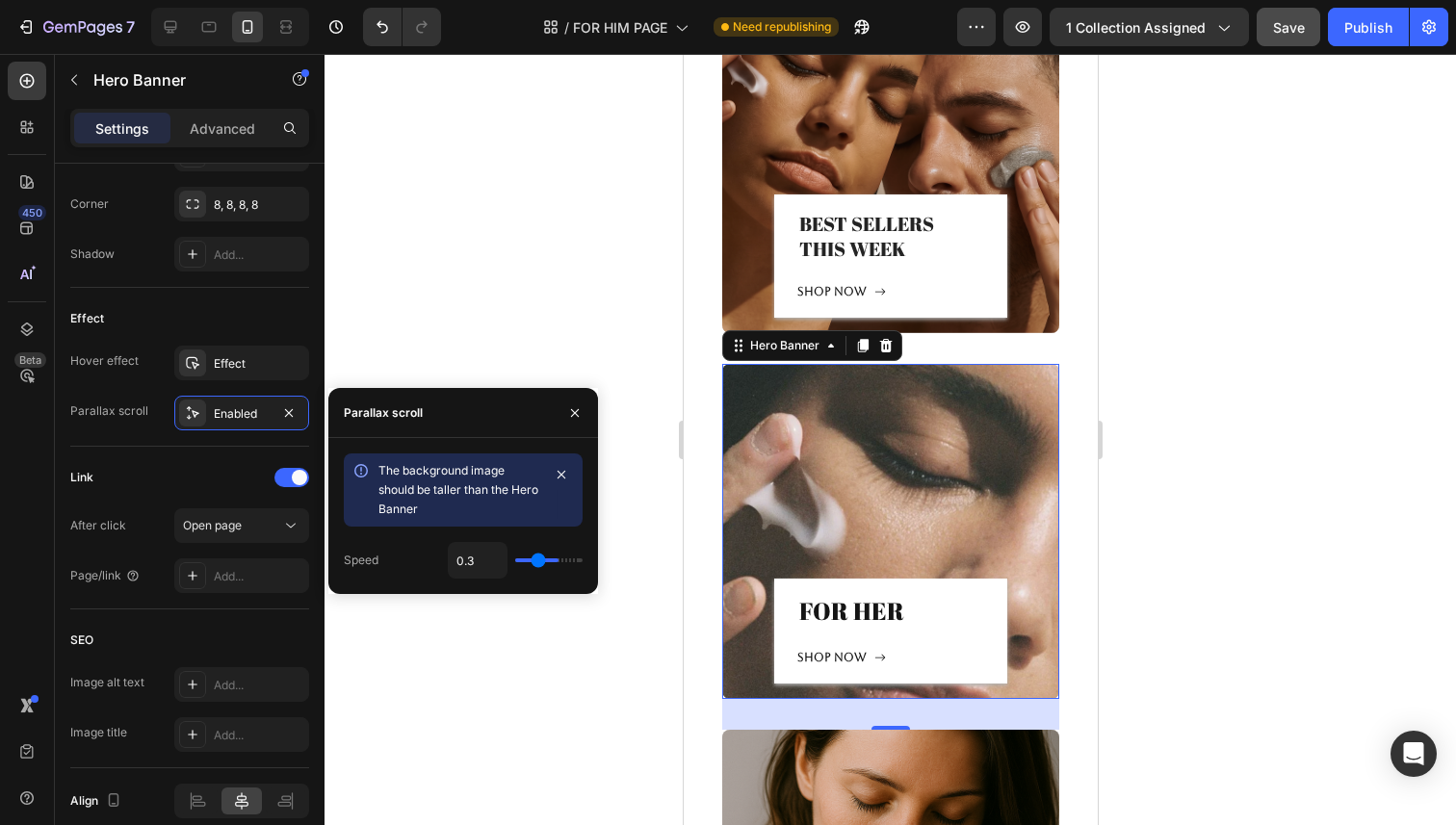 type on "0.2" 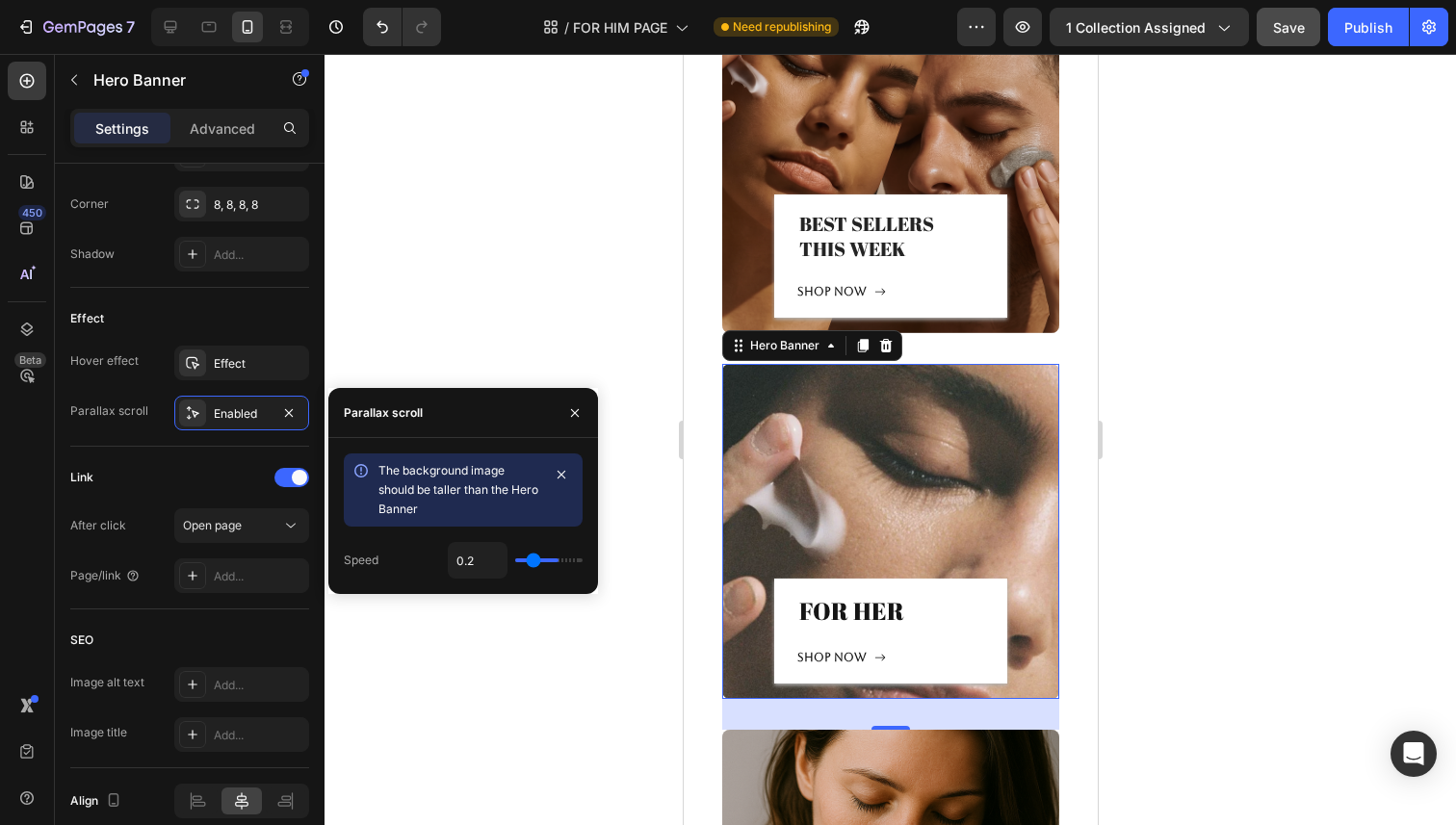 type on "0.1" 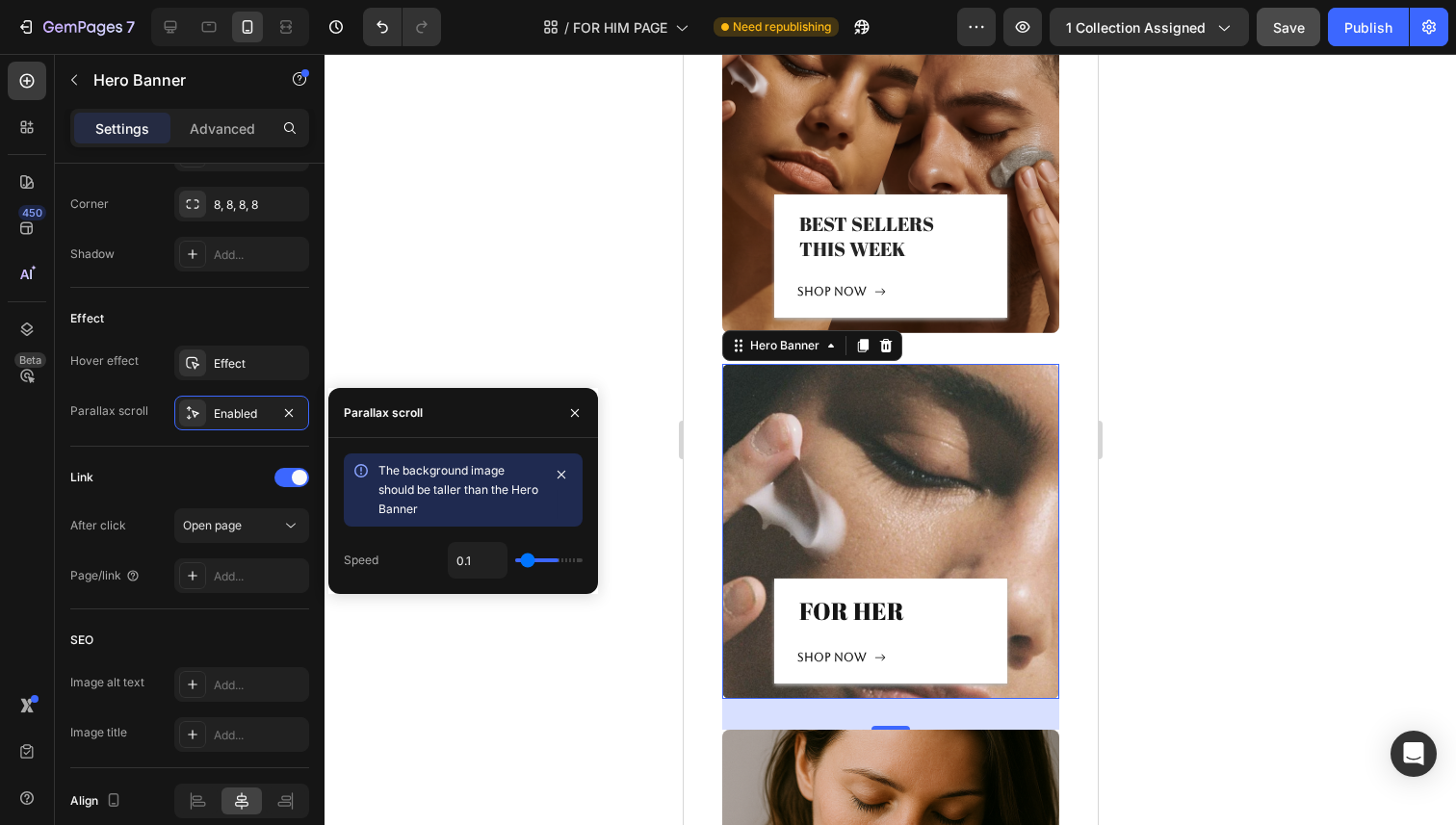 type on "0" 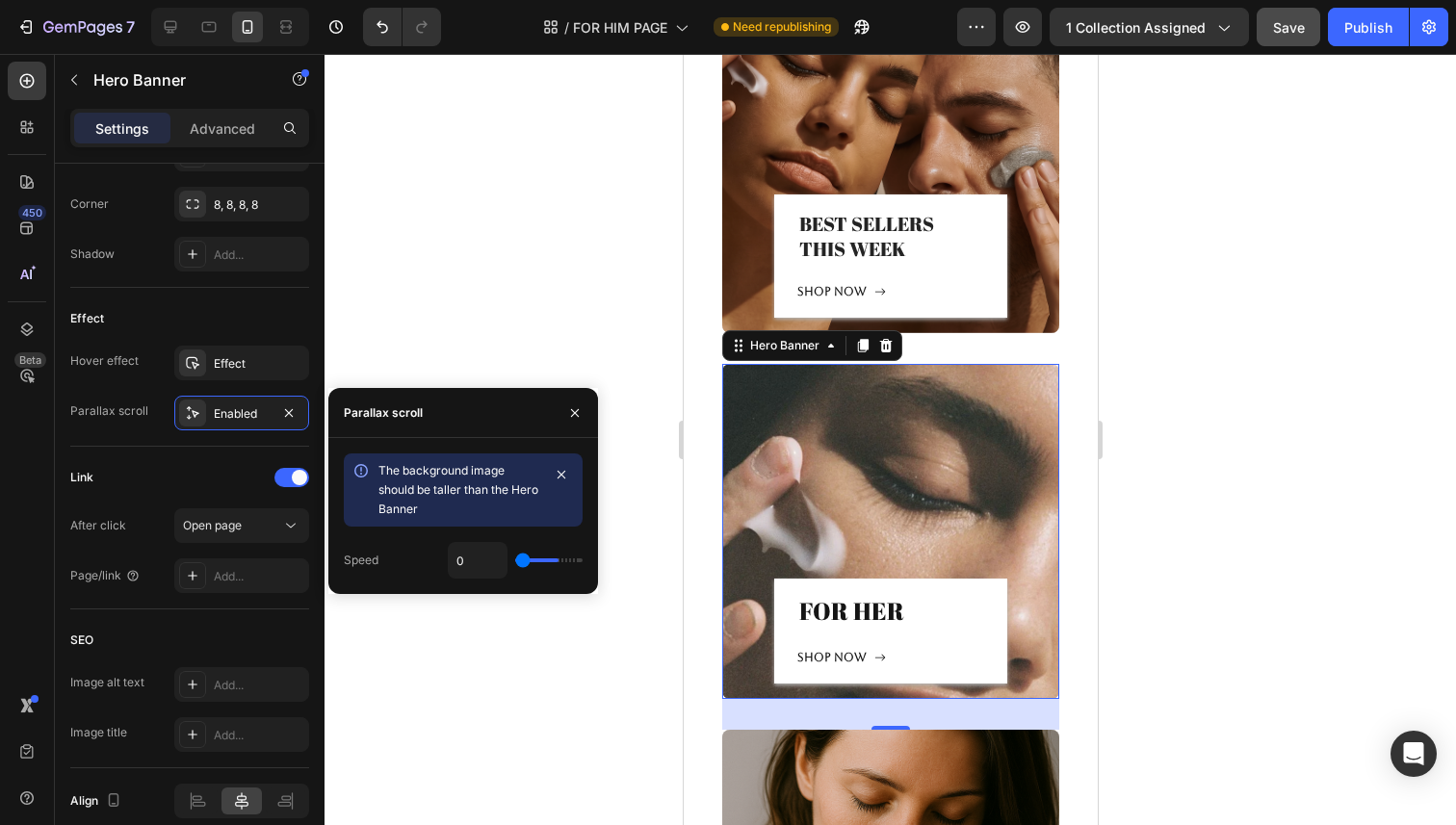 drag, startPoint x: 553, startPoint y: 565, endPoint x: 495, endPoint y: 561, distance: 58.137767 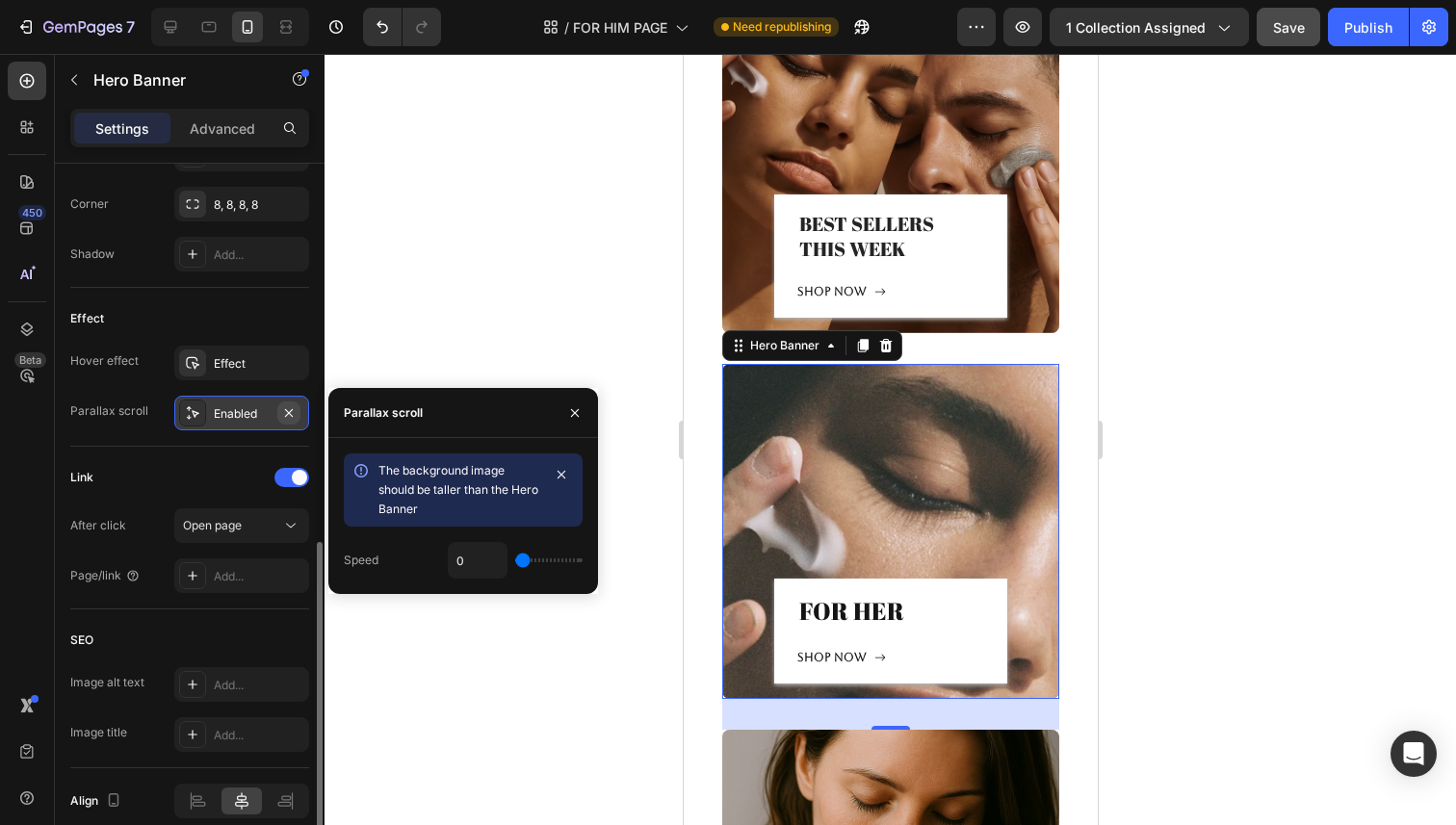 click 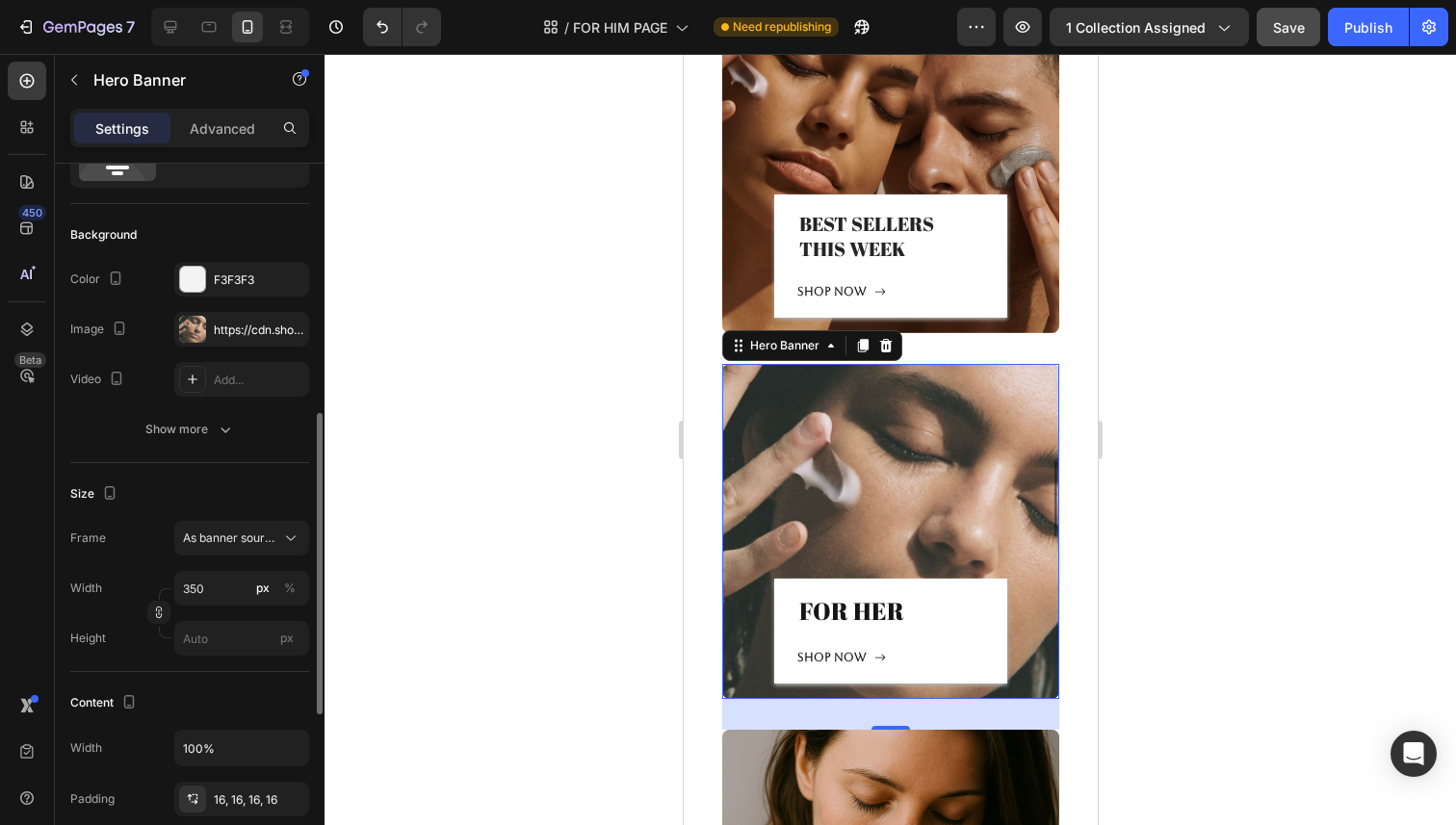scroll, scrollTop: 81, scrollLeft: 0, axis: vertical 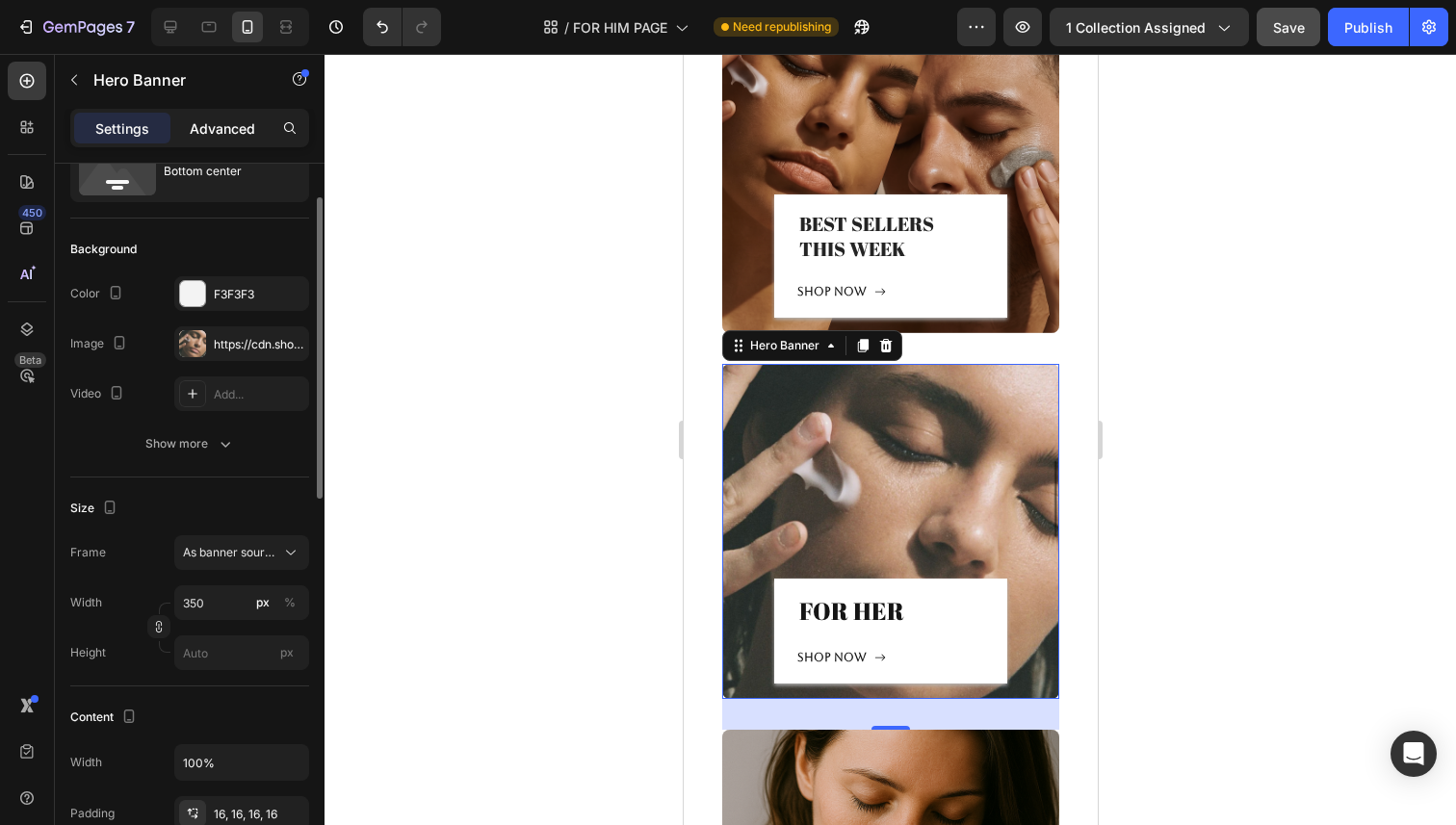 click on "Advanced" at bounding box center [222, 128] 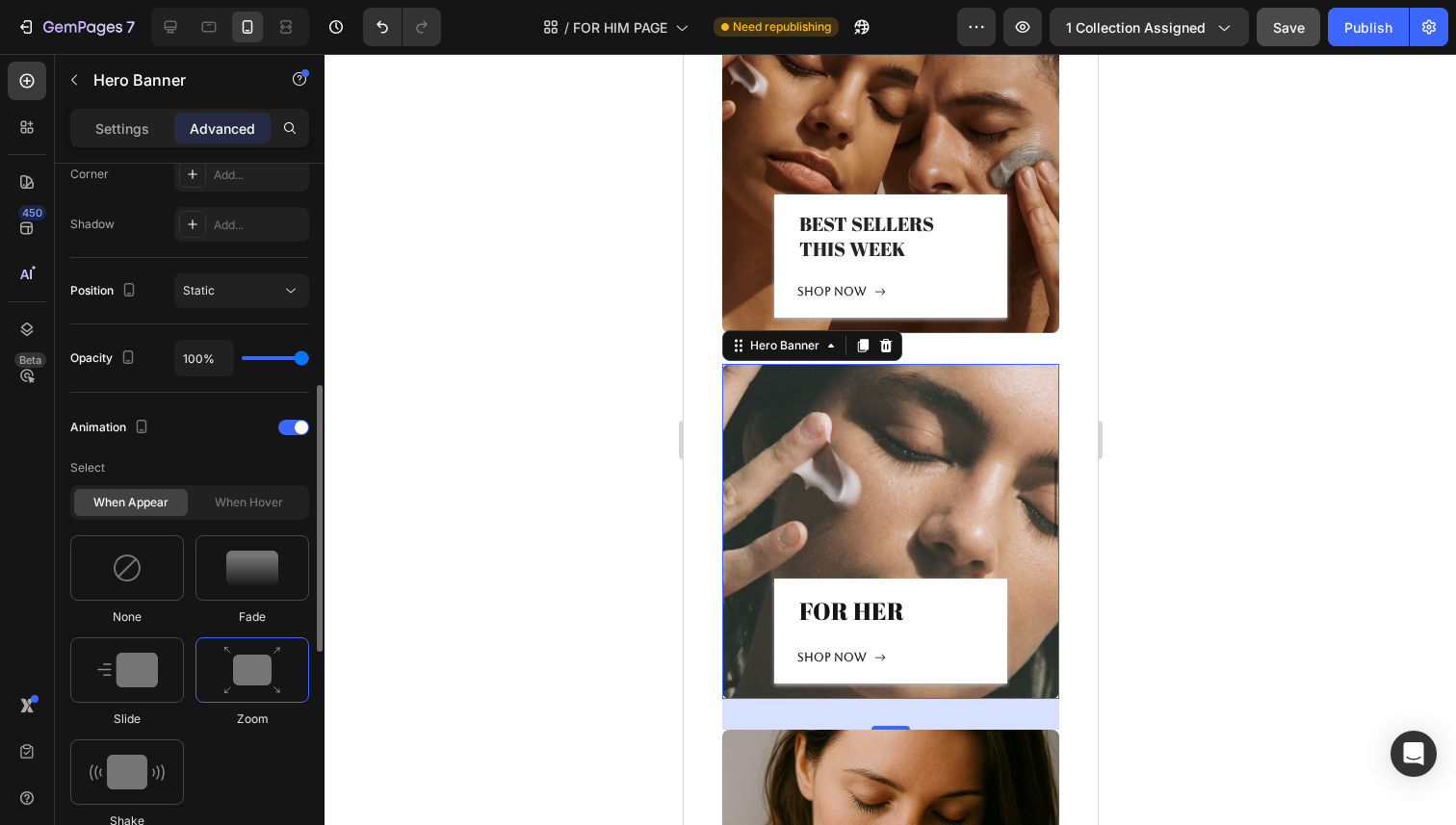 scroll, scrollTop: 606, scrollLeft: 0, axis: vertical 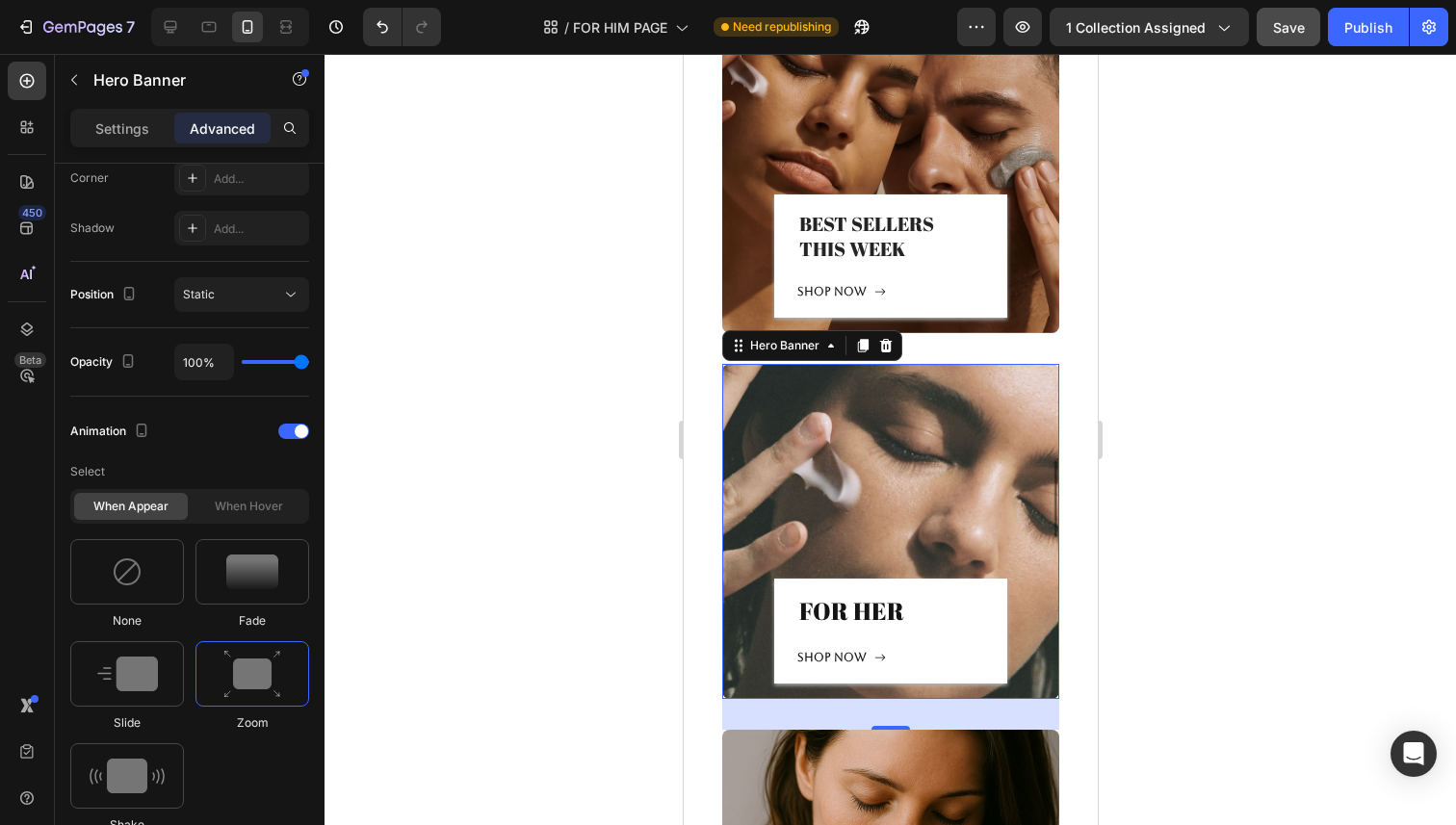 click 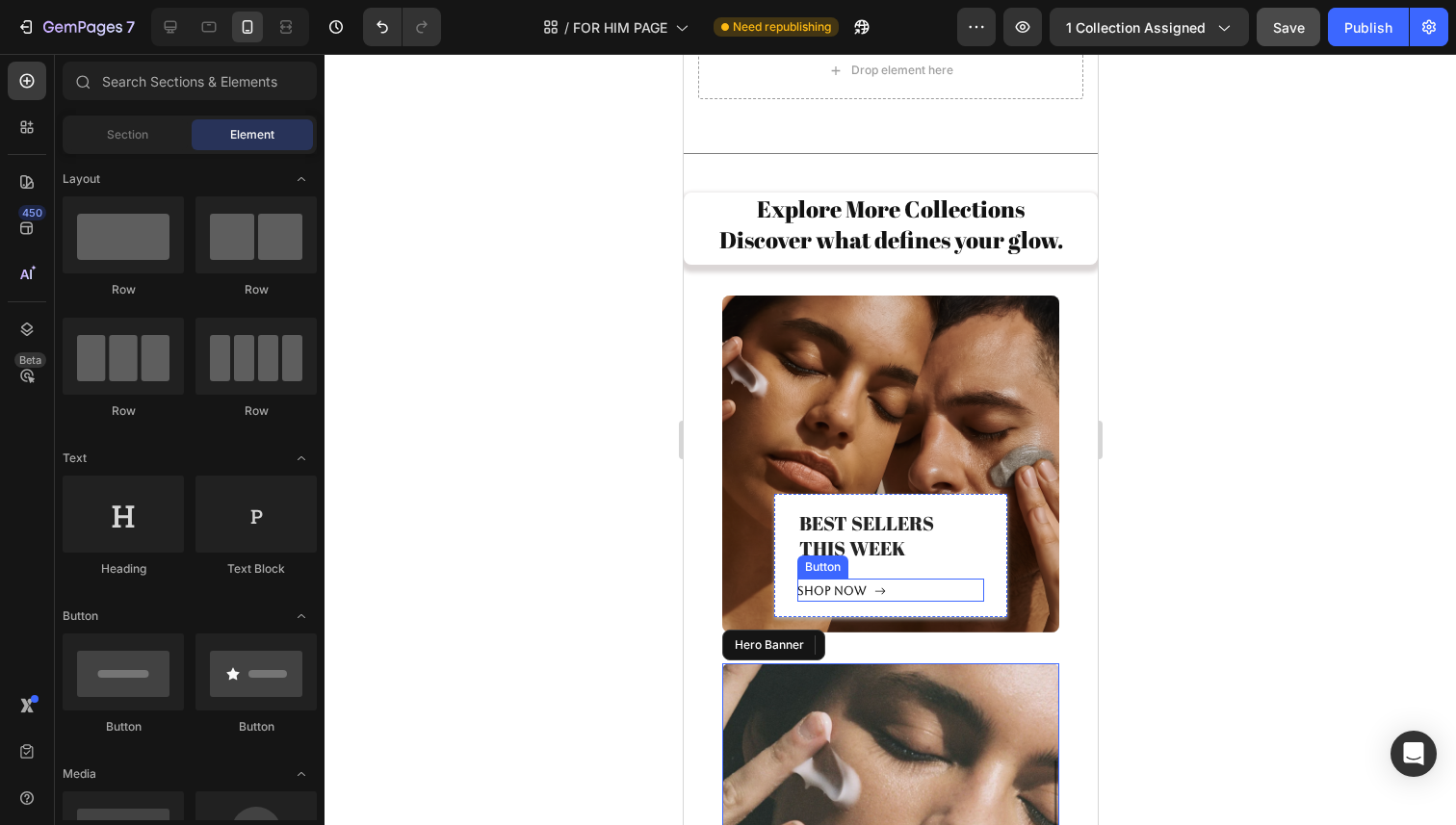 scroll, scrollTop: 5433, scrollLeft: 0, axis: vertical 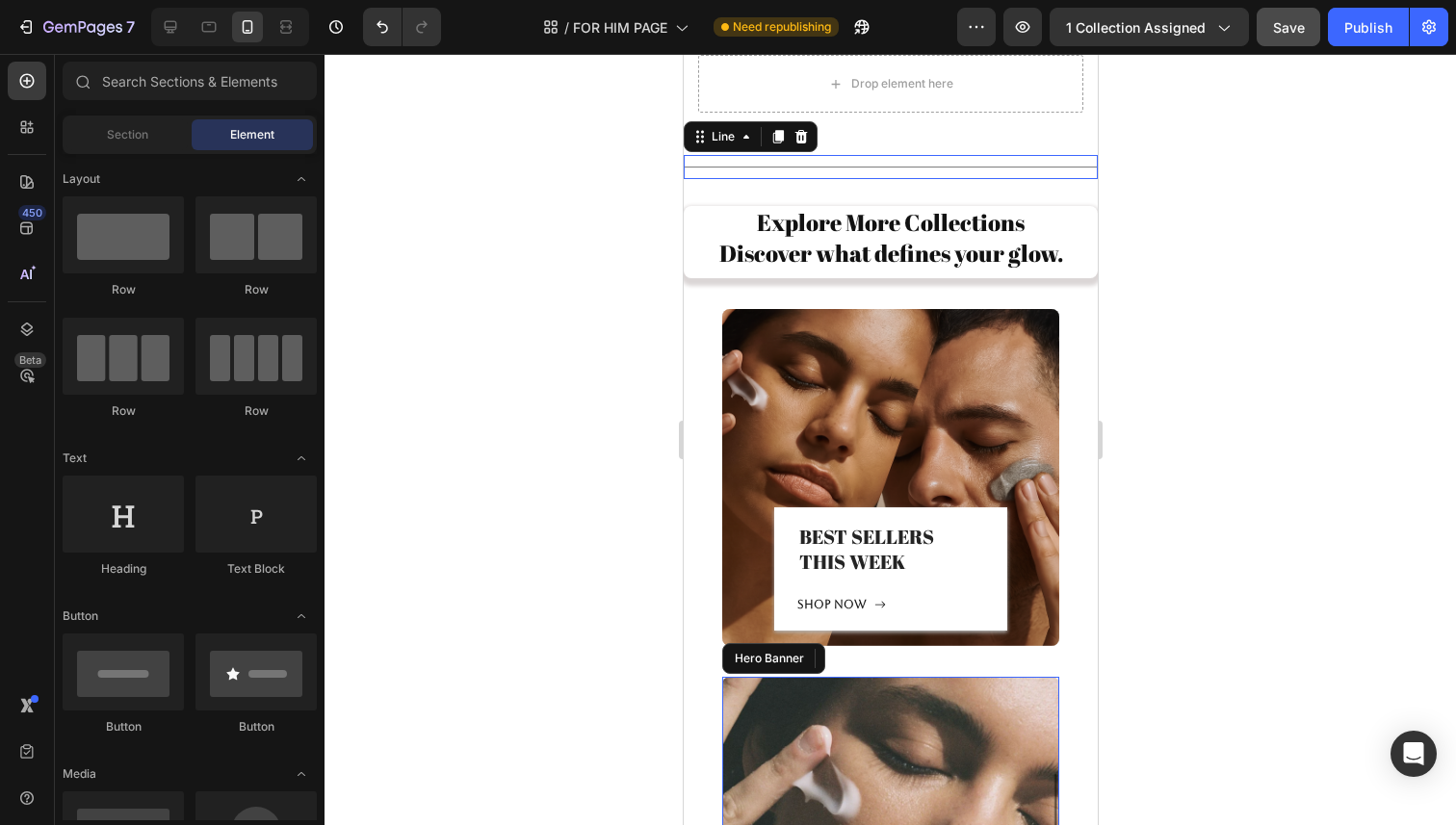 click on "Title Line   0" at bounding box center (890, 167) 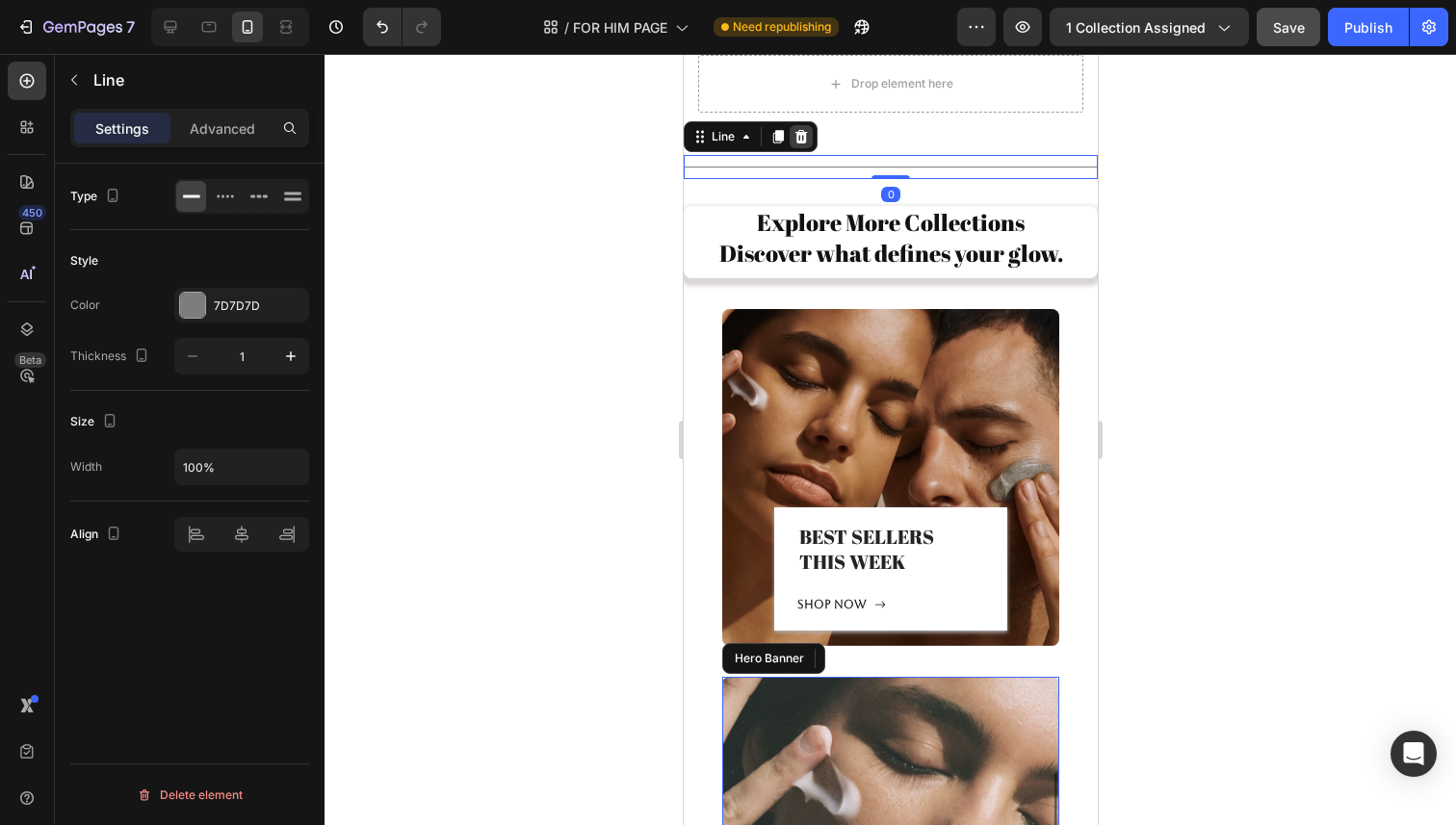 click 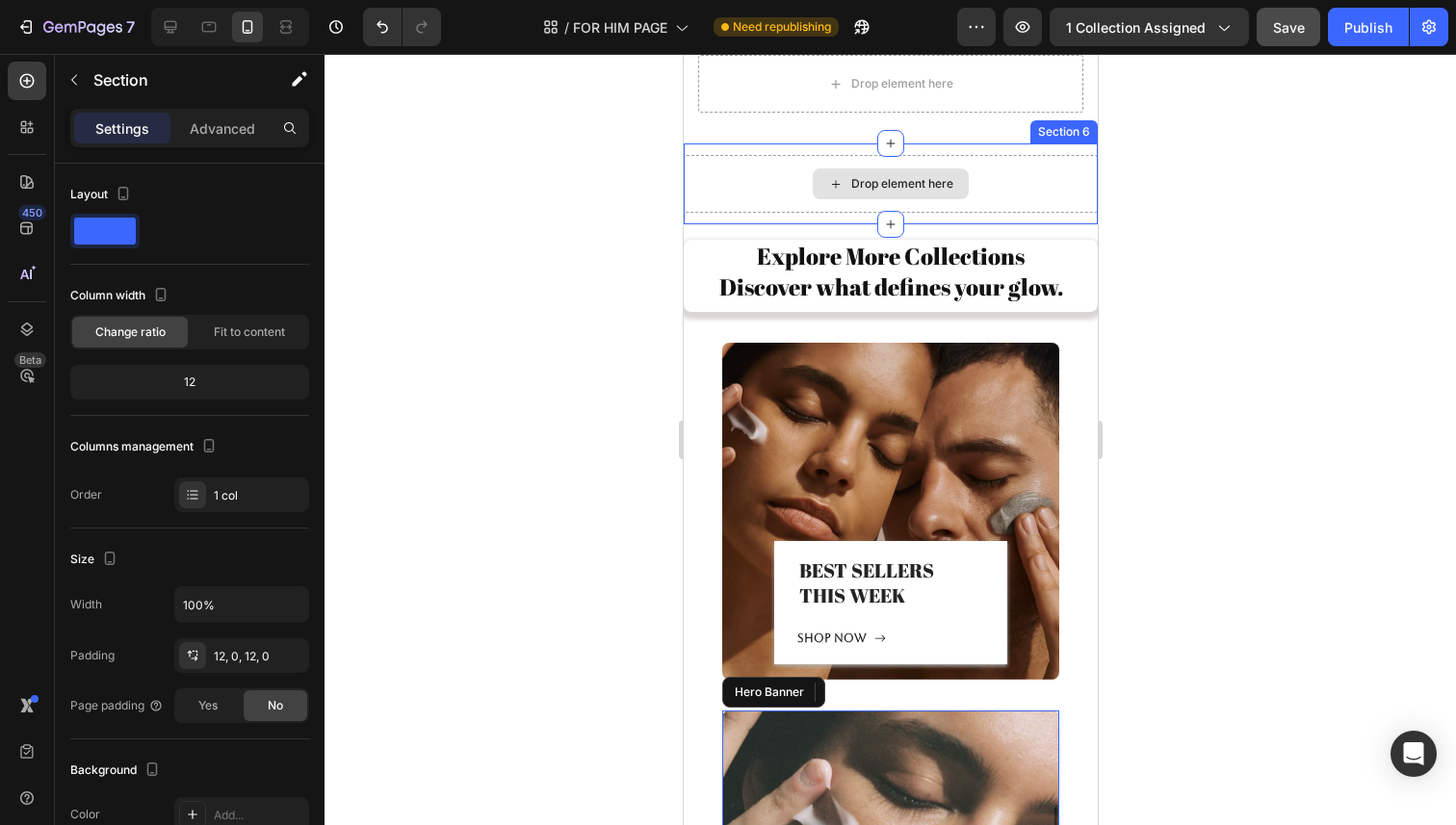 click on "Drop element here" at bounding box center (890, 184) 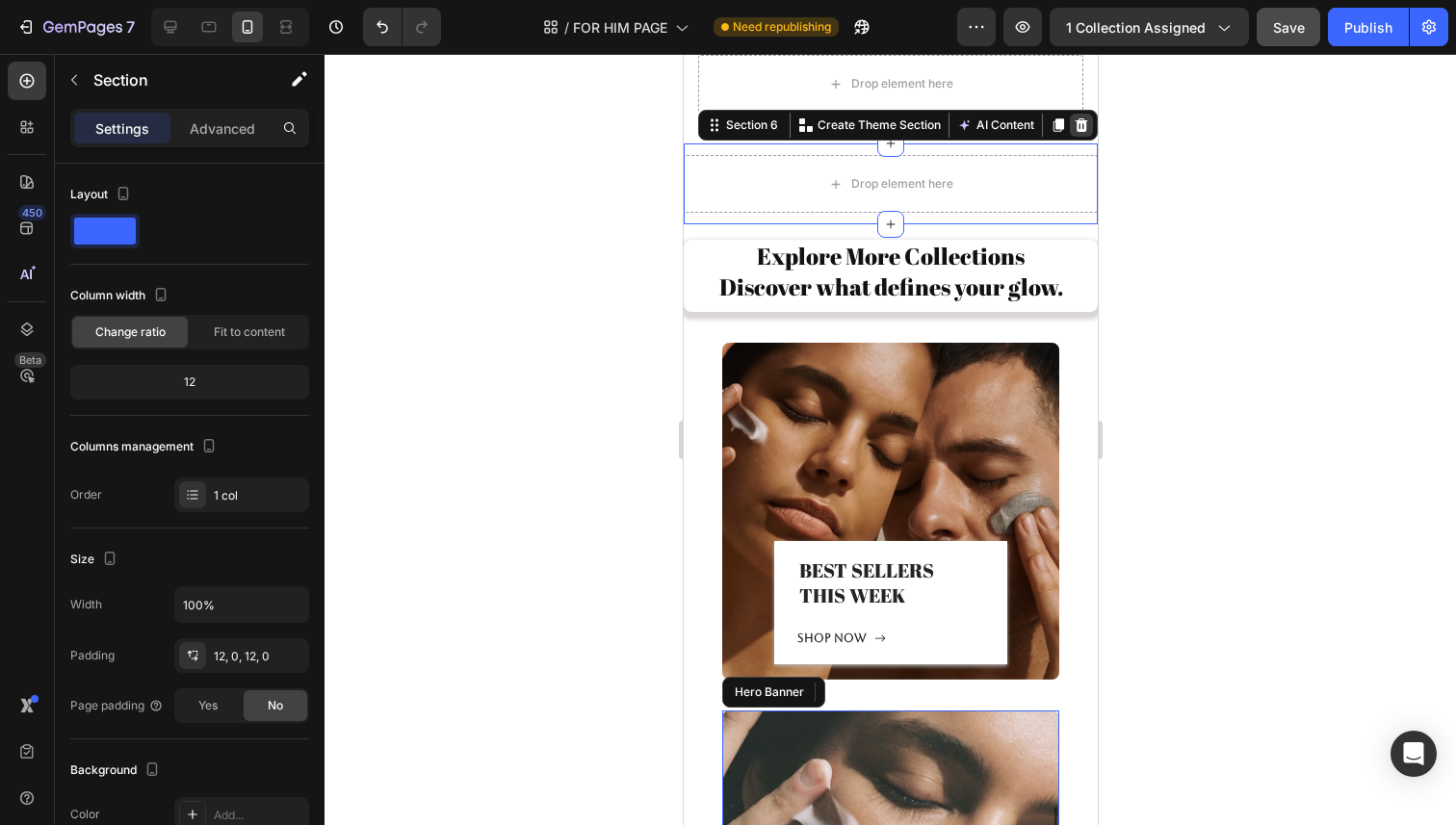 click 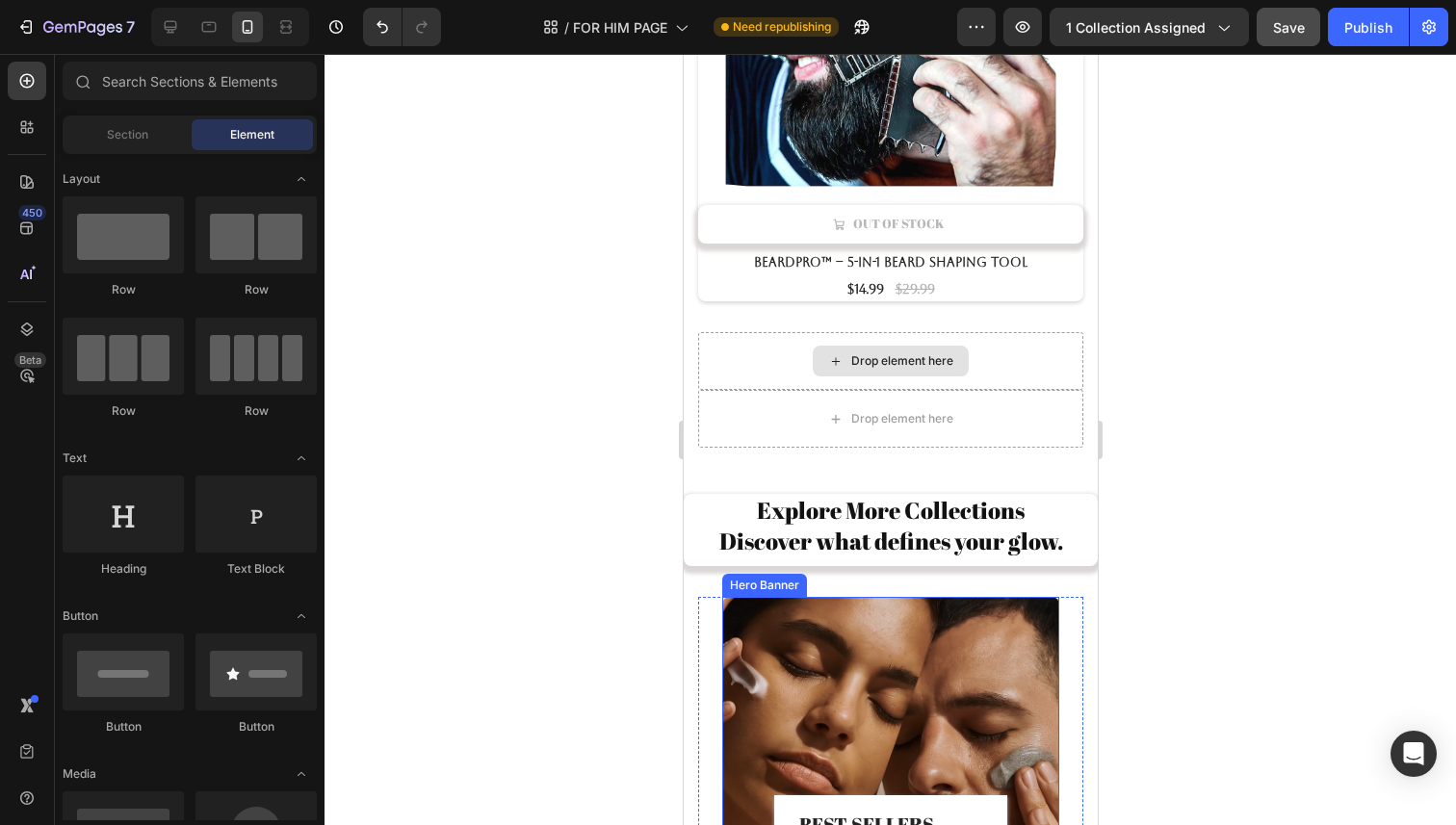 scroll, scrollTop: 5096, scrollLeft: 0, axis: vertical 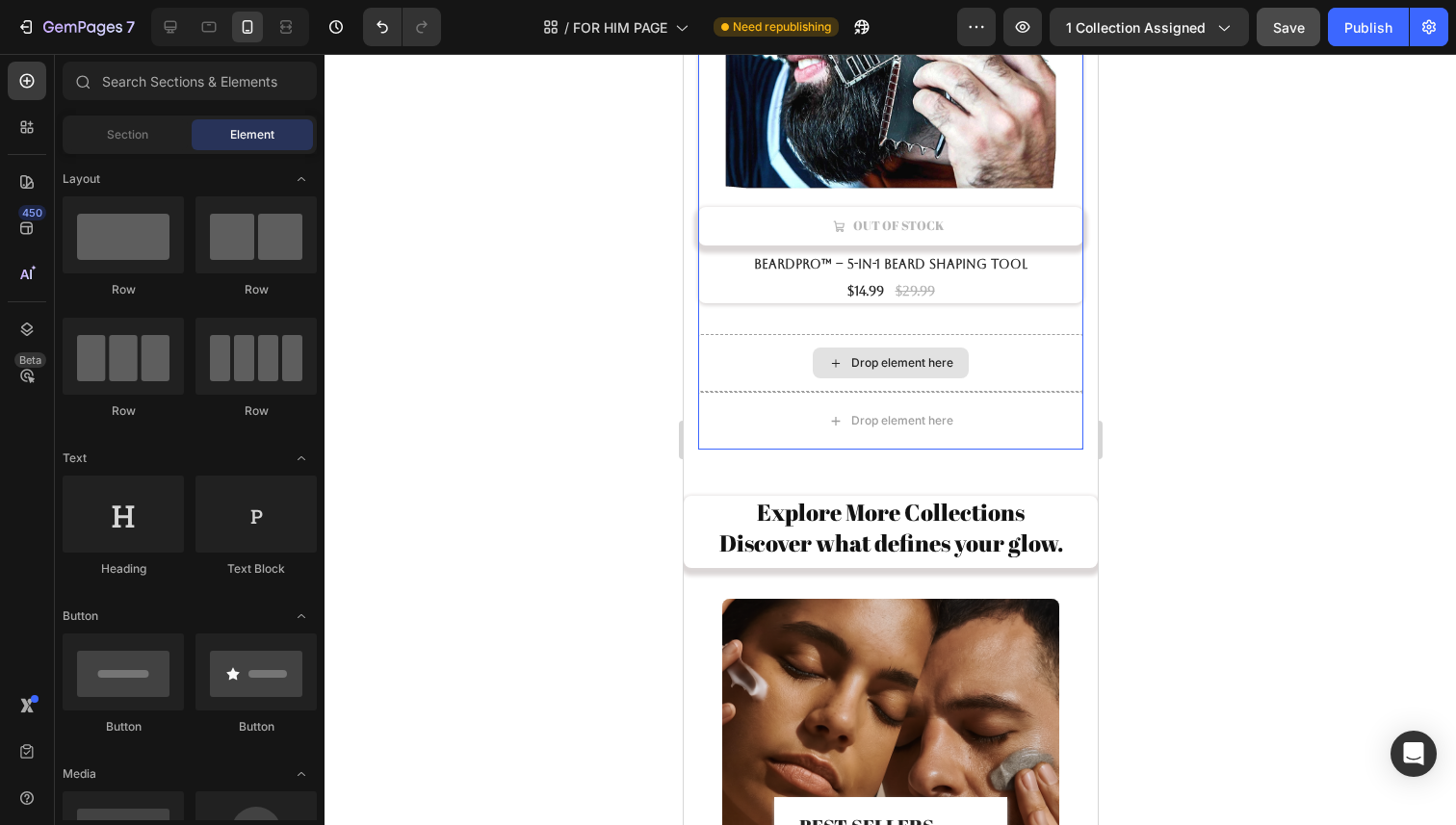 click on "Drop element here" at bounding box center [890, 363] 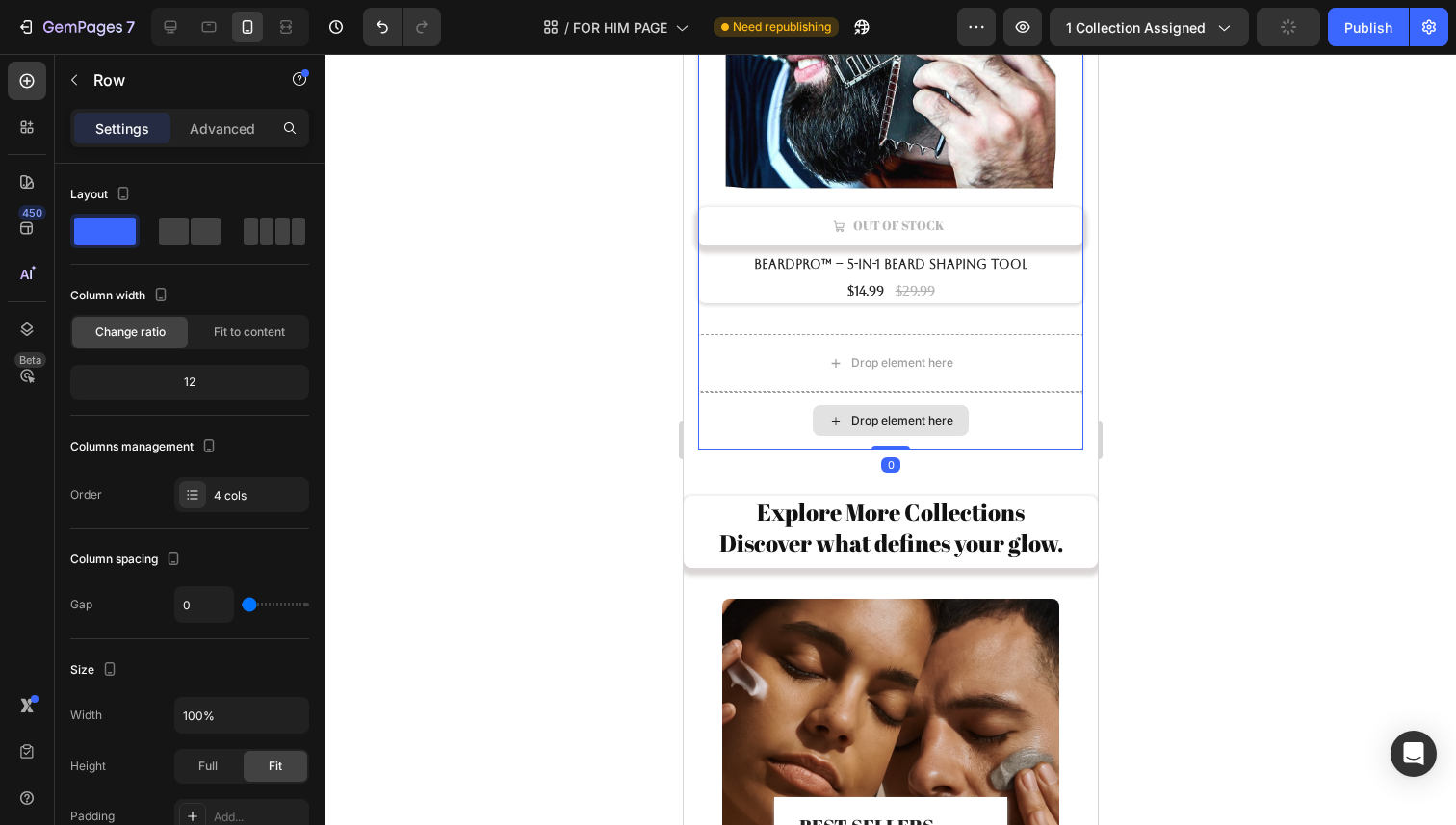 click on "Drop element here" at bounding box center (890, 421) 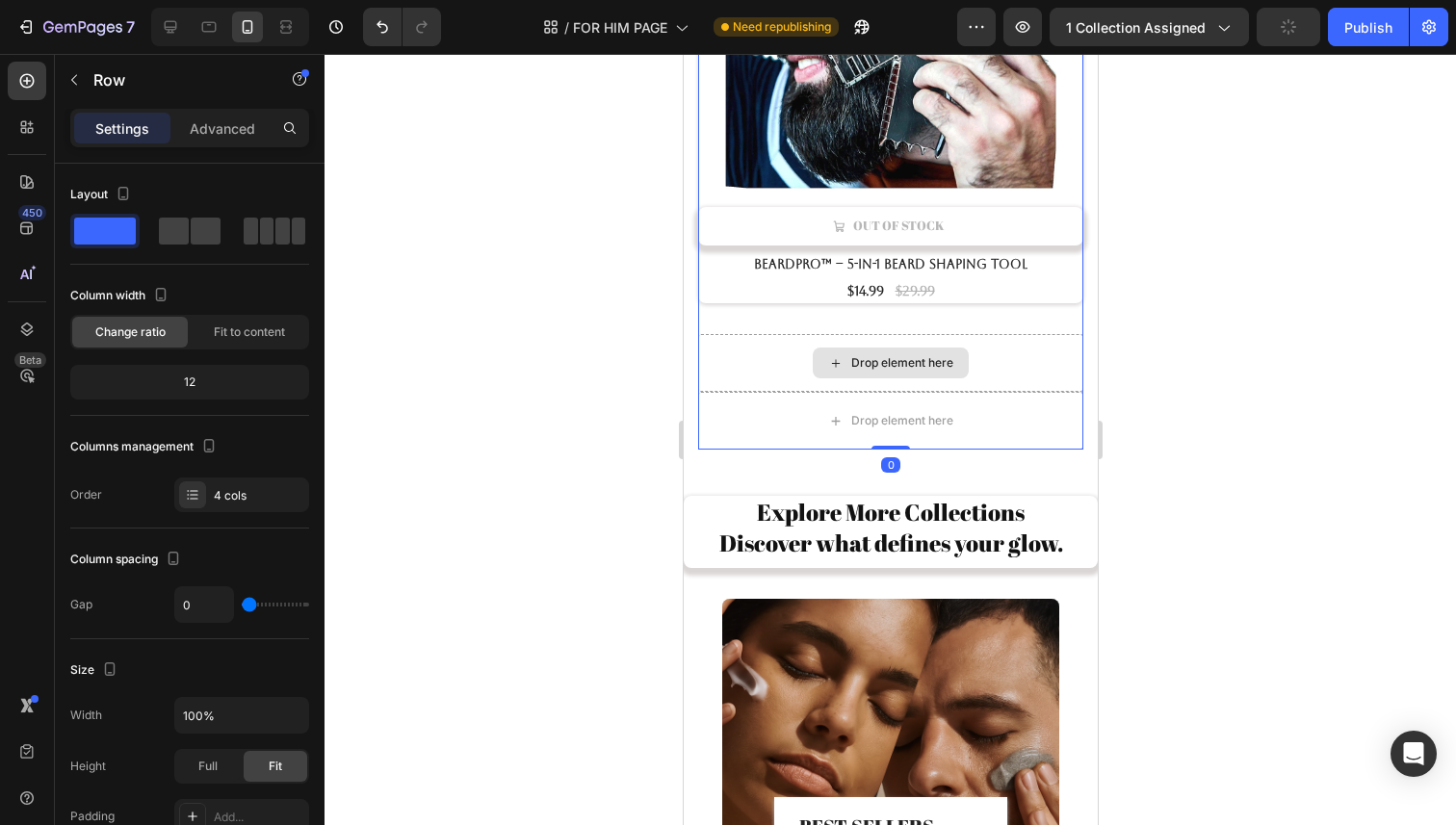 click on "Drop element here" at bounding box center (890, 363) 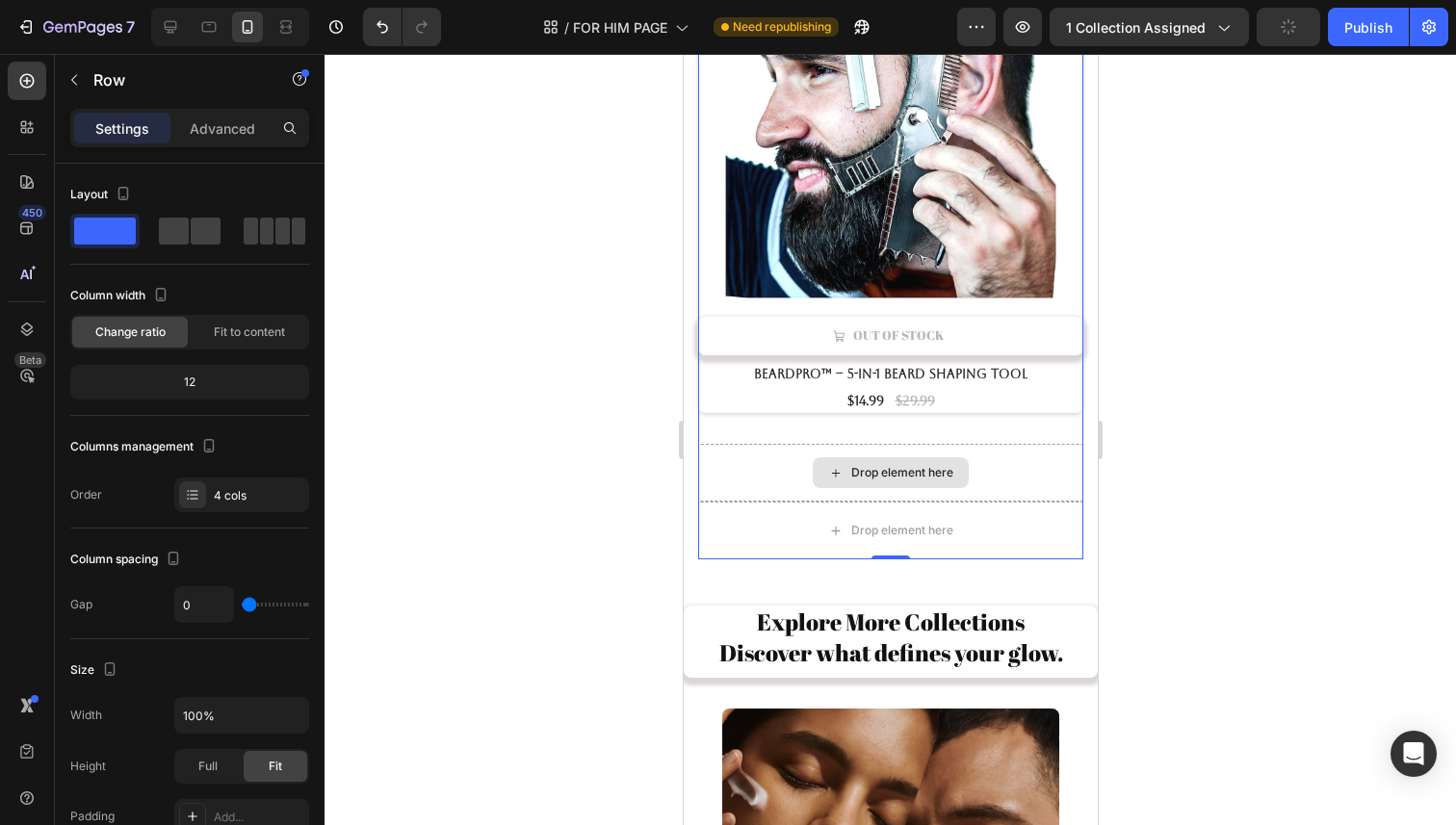 scroll, scrollTop: 4973, scrollLeft: 0, axis: vertical 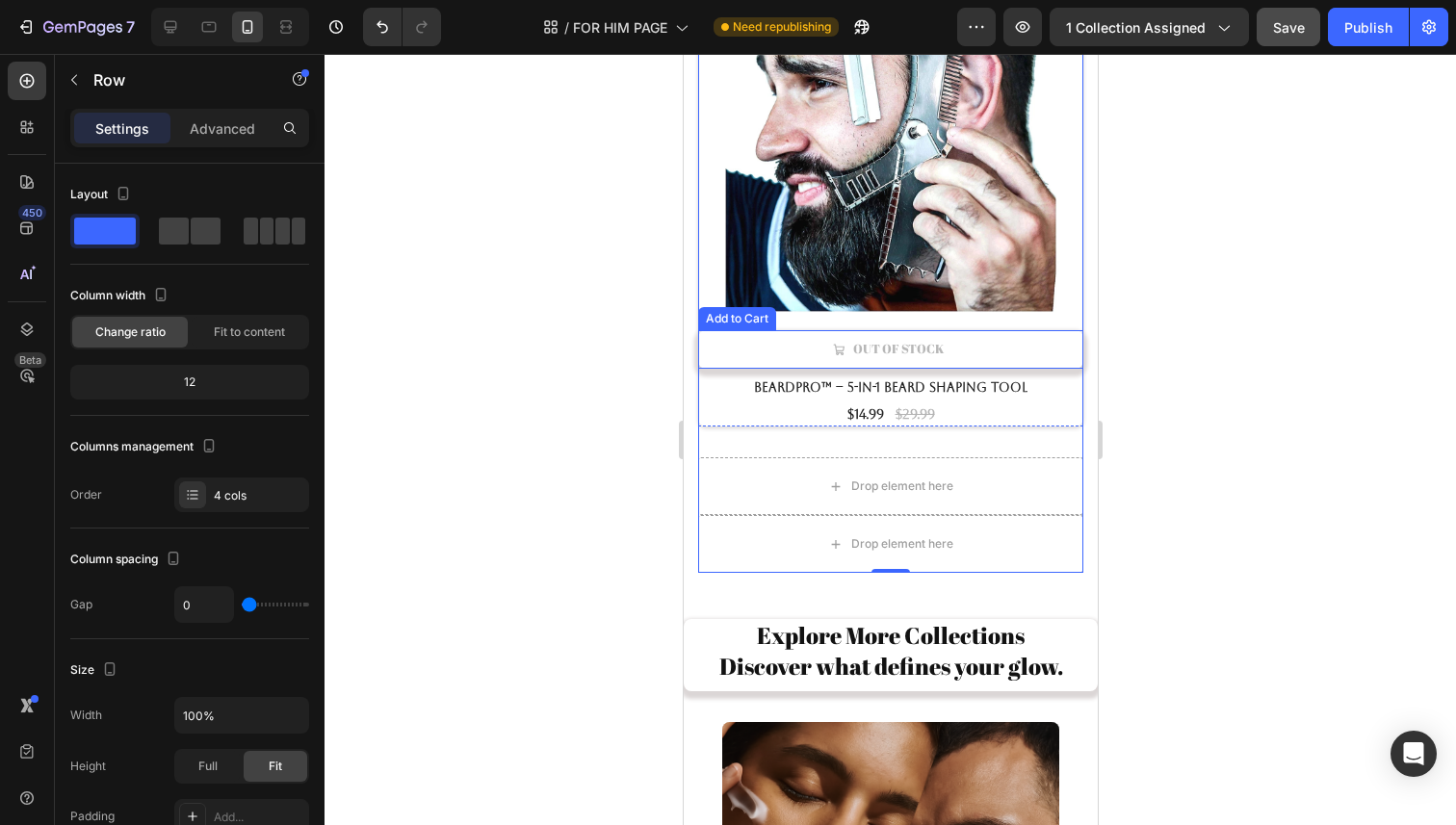 click on "Out of stock Add to Cart" at bounding box center (890, 348) 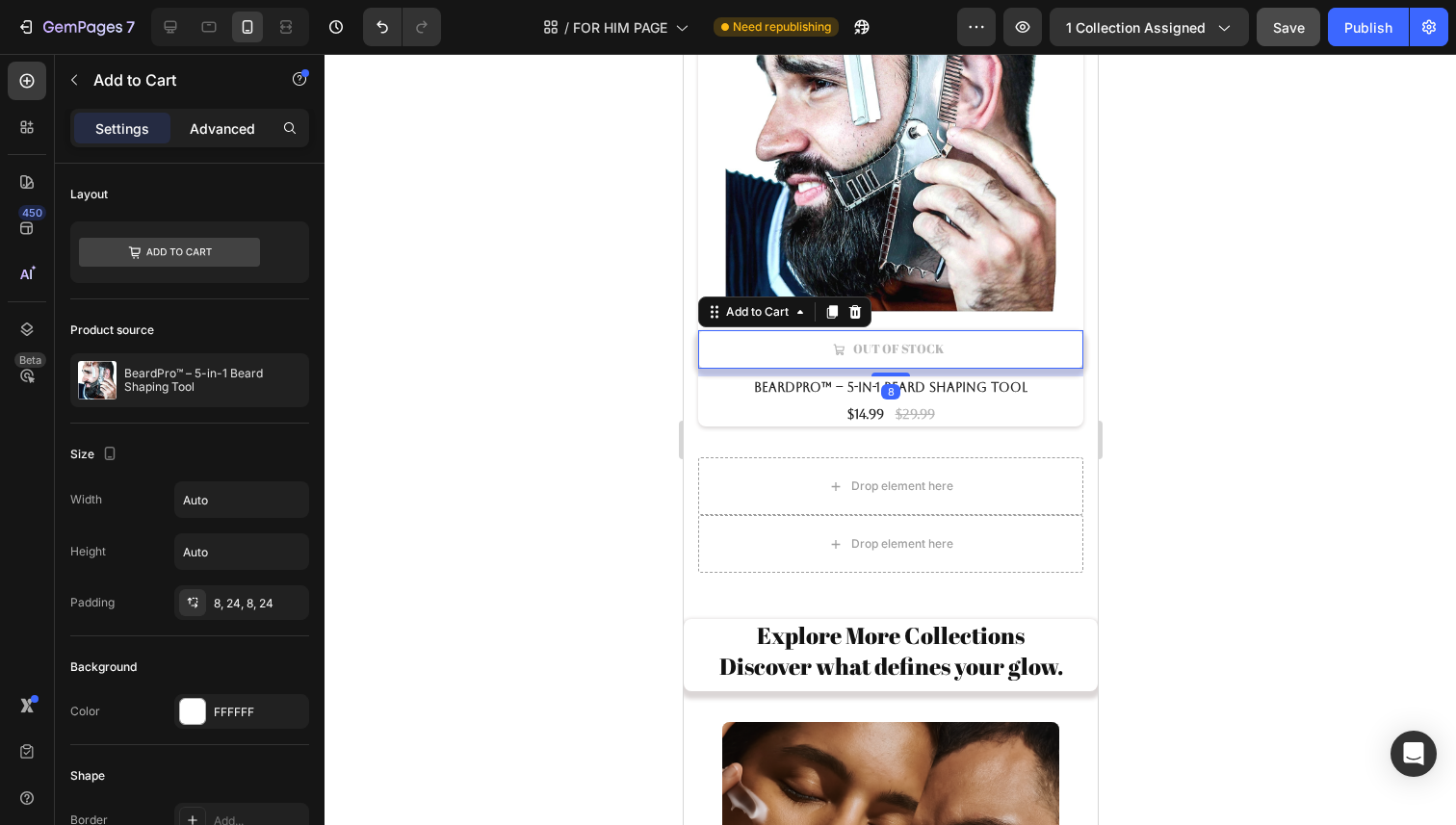 click on "Advanced" at bounding box center (222, 128) 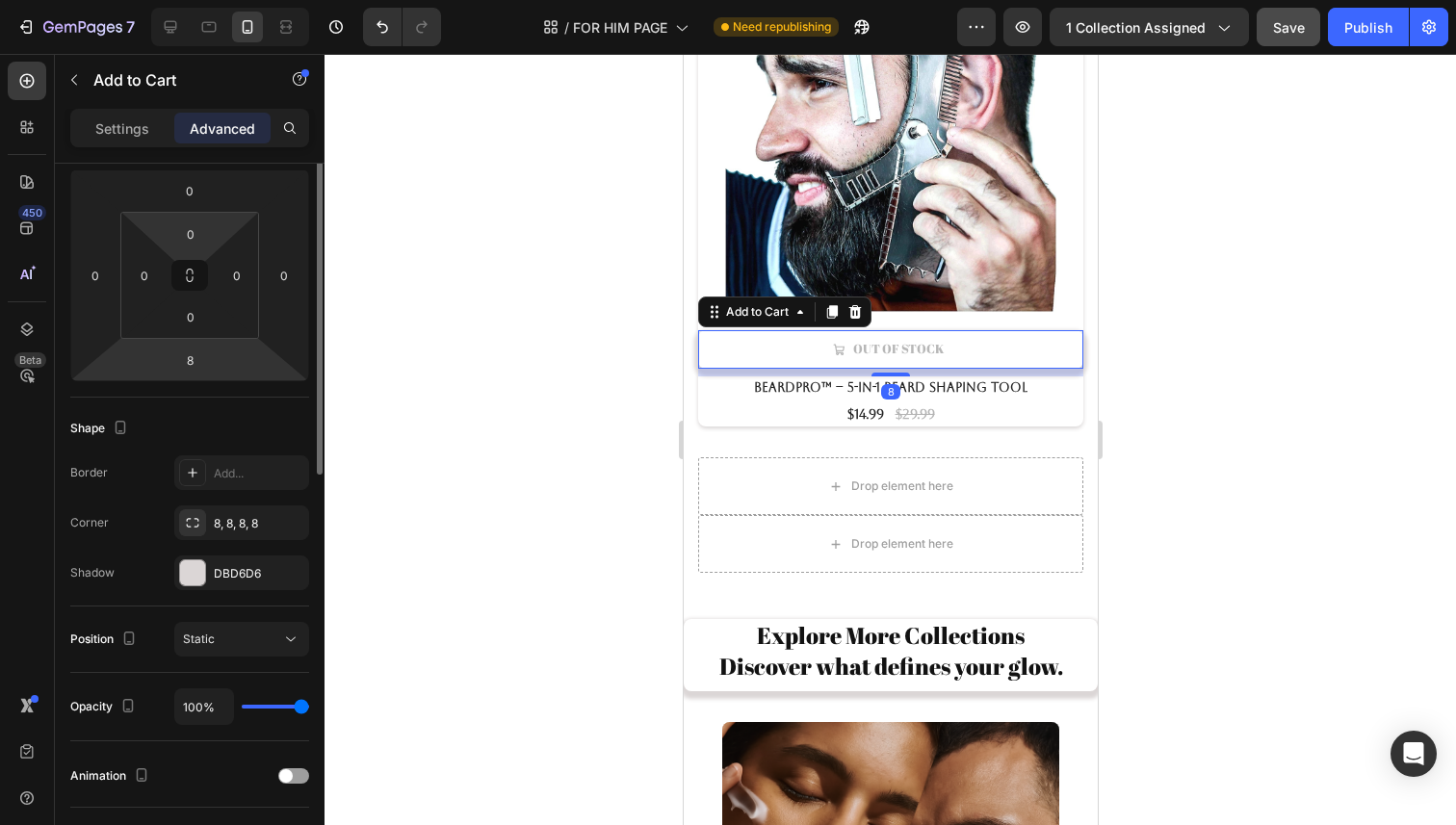 scroll, scrollTop: 491, scrollLeft: 0, axis: vertical 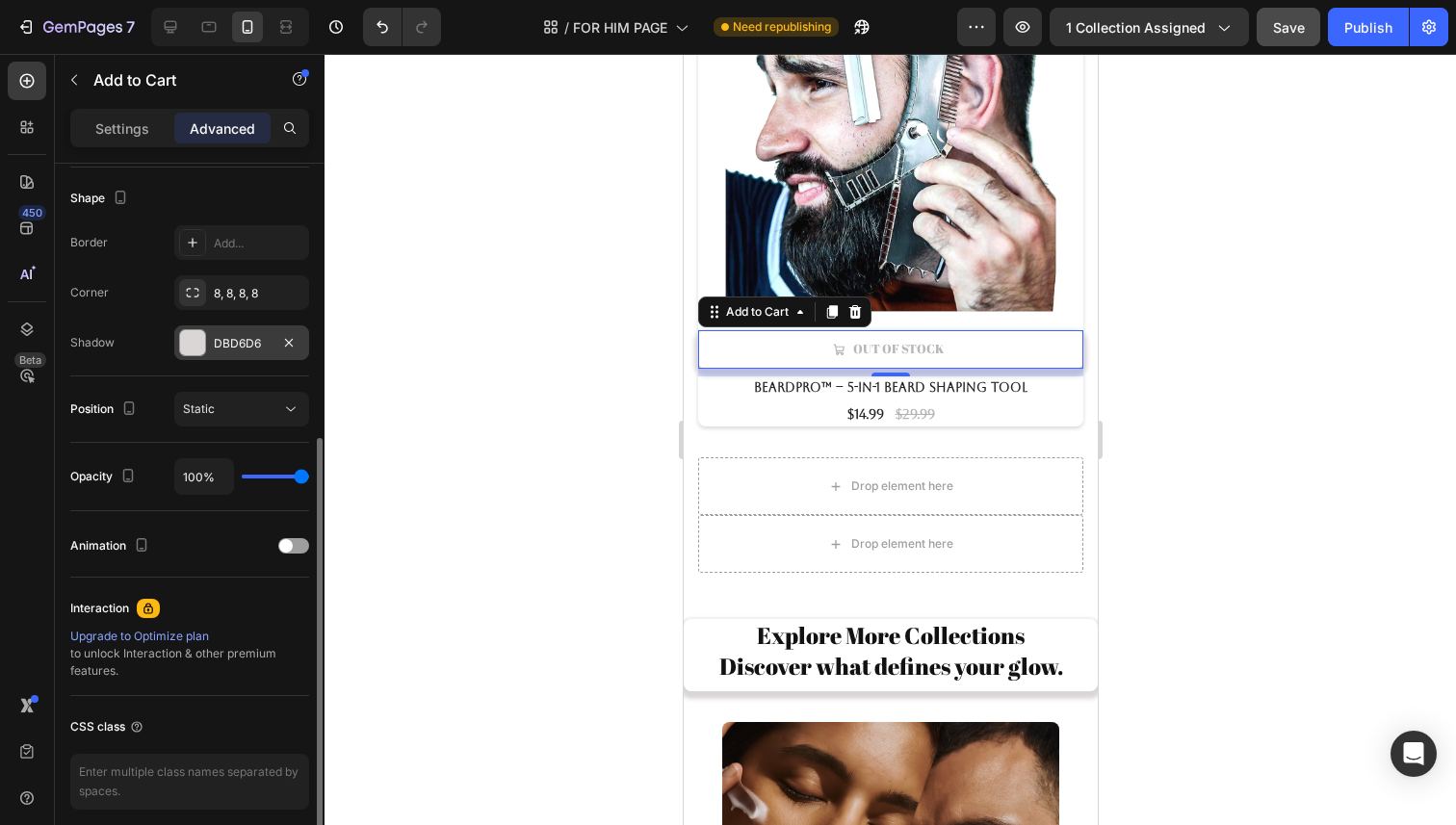 click on "DBD6D6" at bounding box center (242, 343) 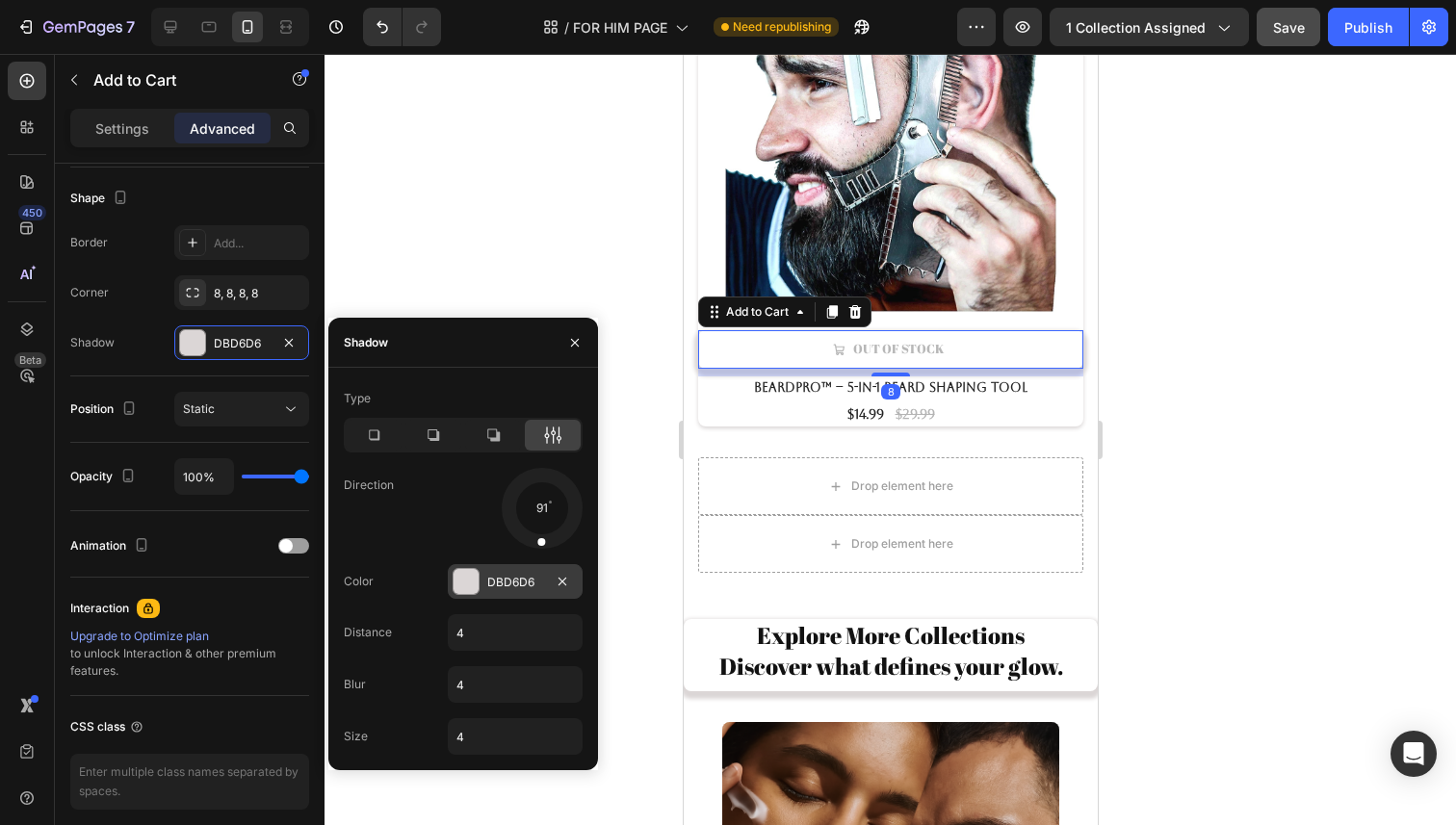 click at bounding box center [466, 581] 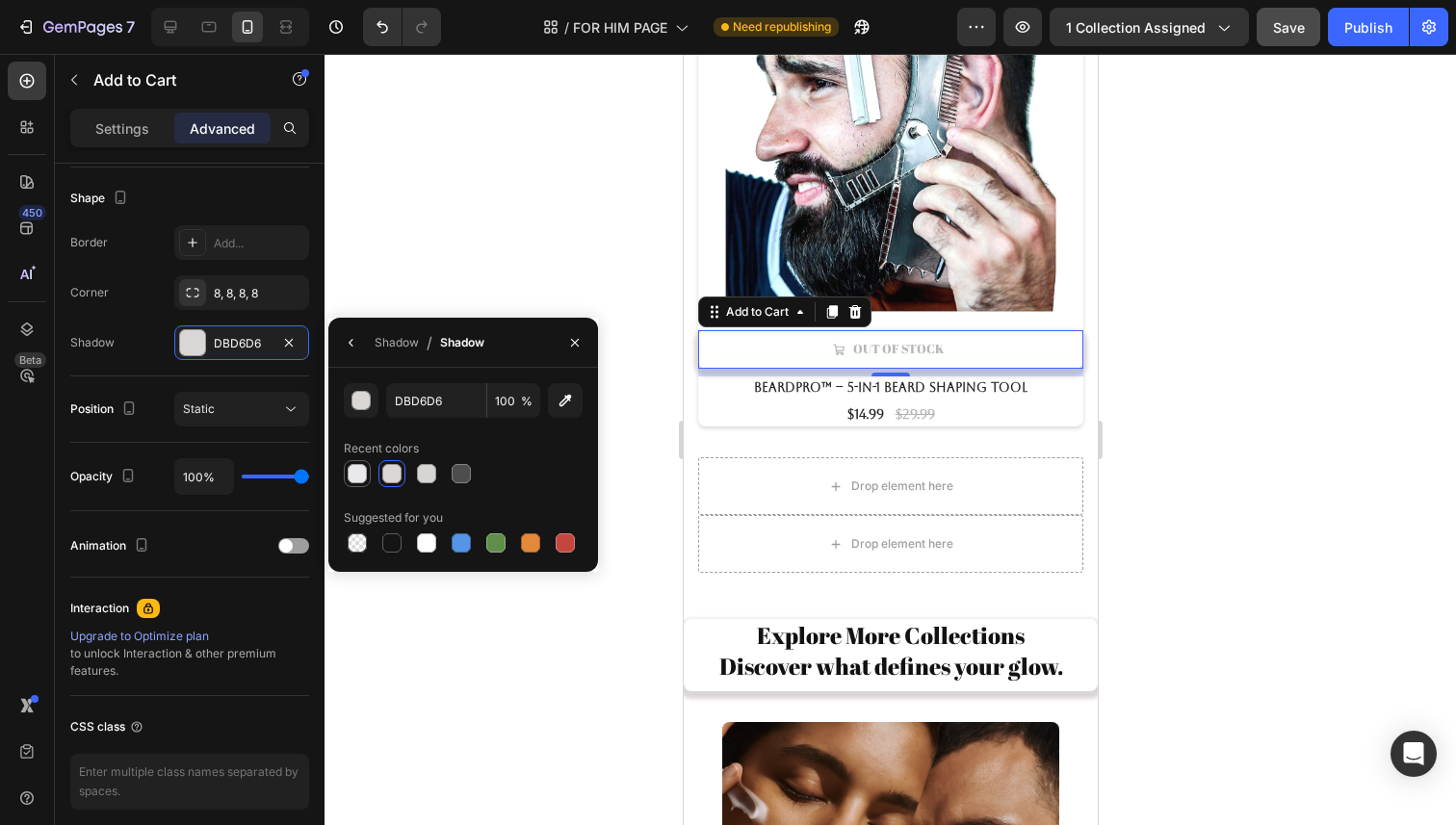 click at bounding box center (357, 474) 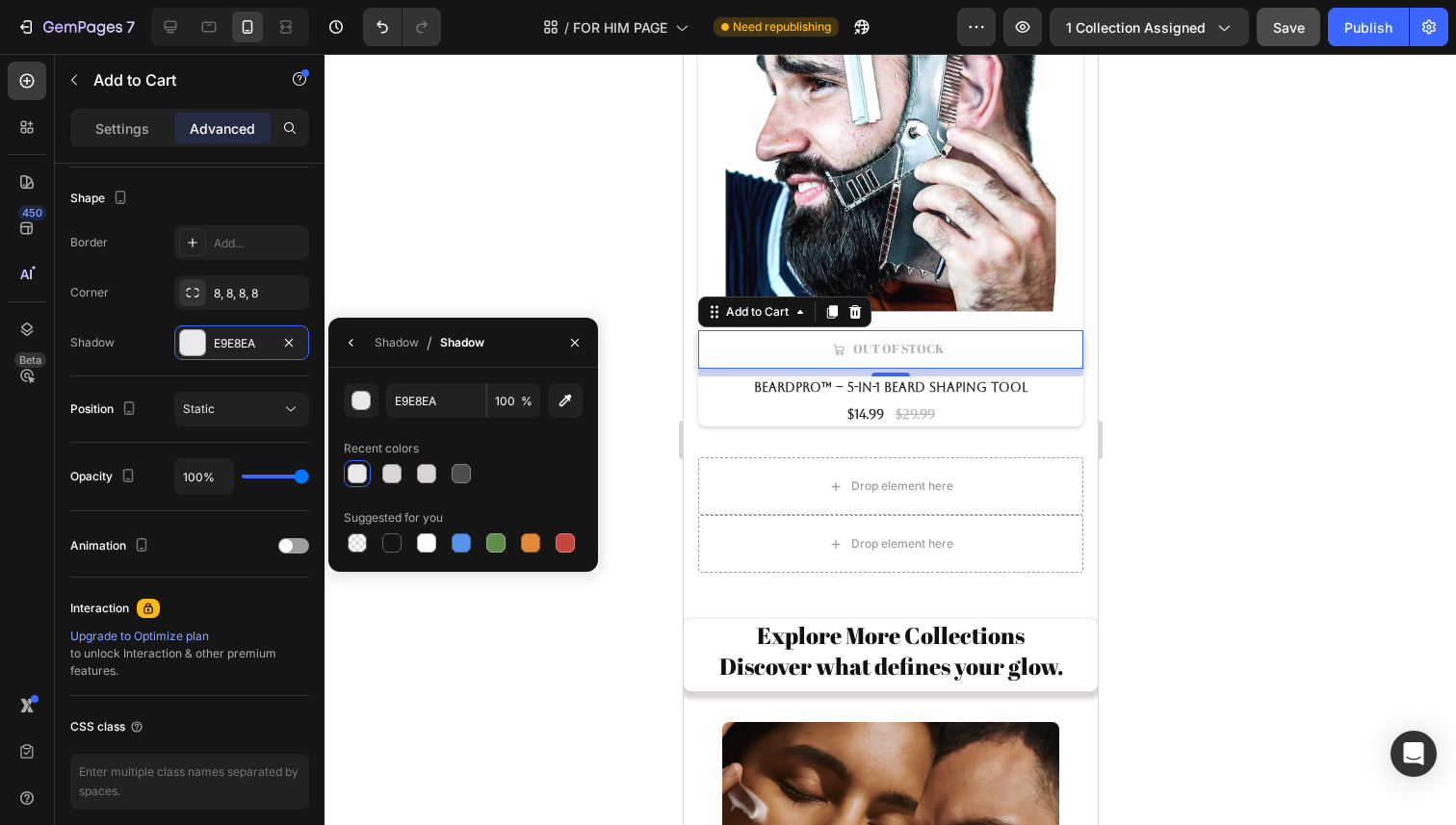 click 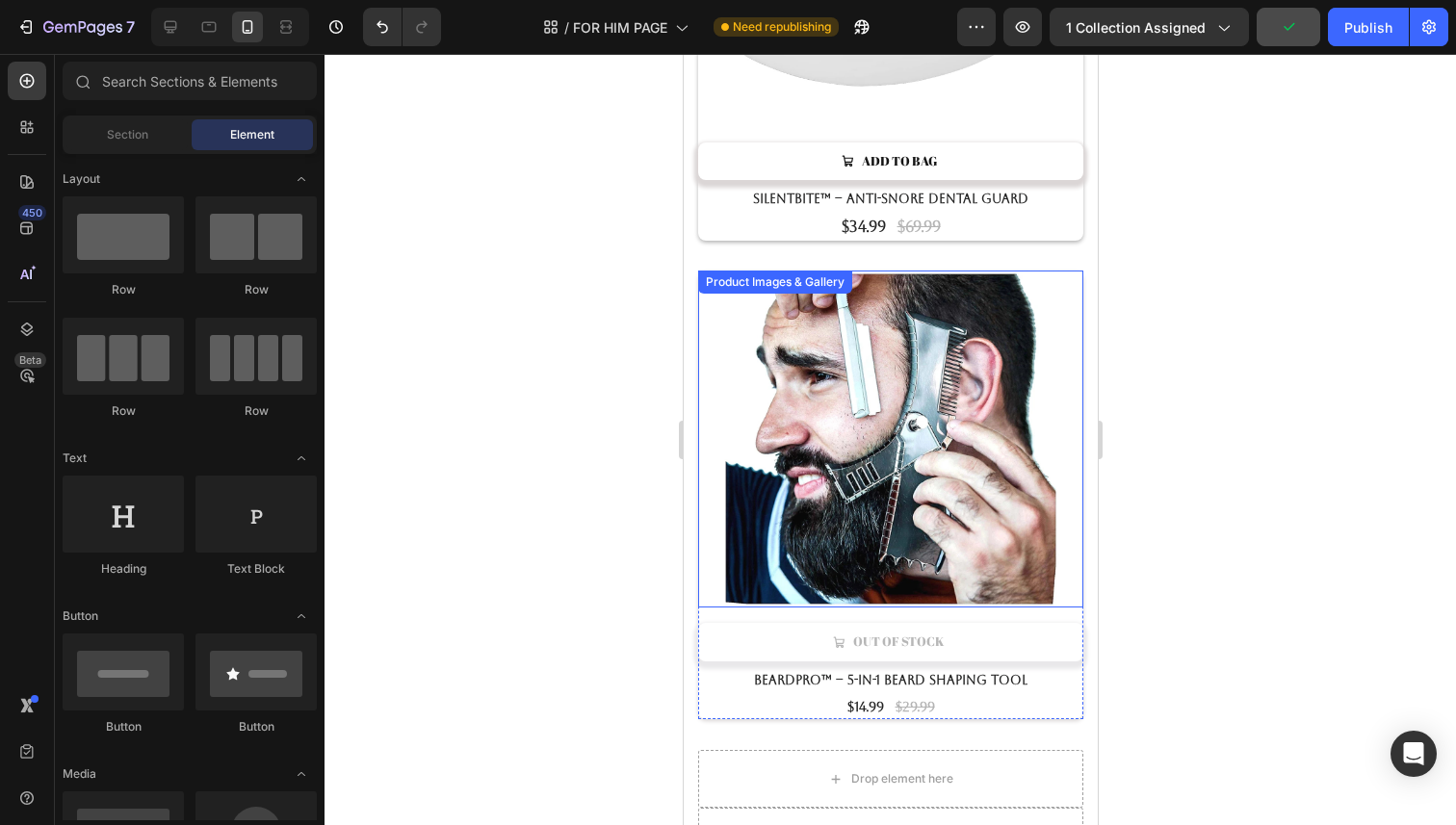 scroll, scrollTop: 4673, scrollLeft: 0, axis: vertical 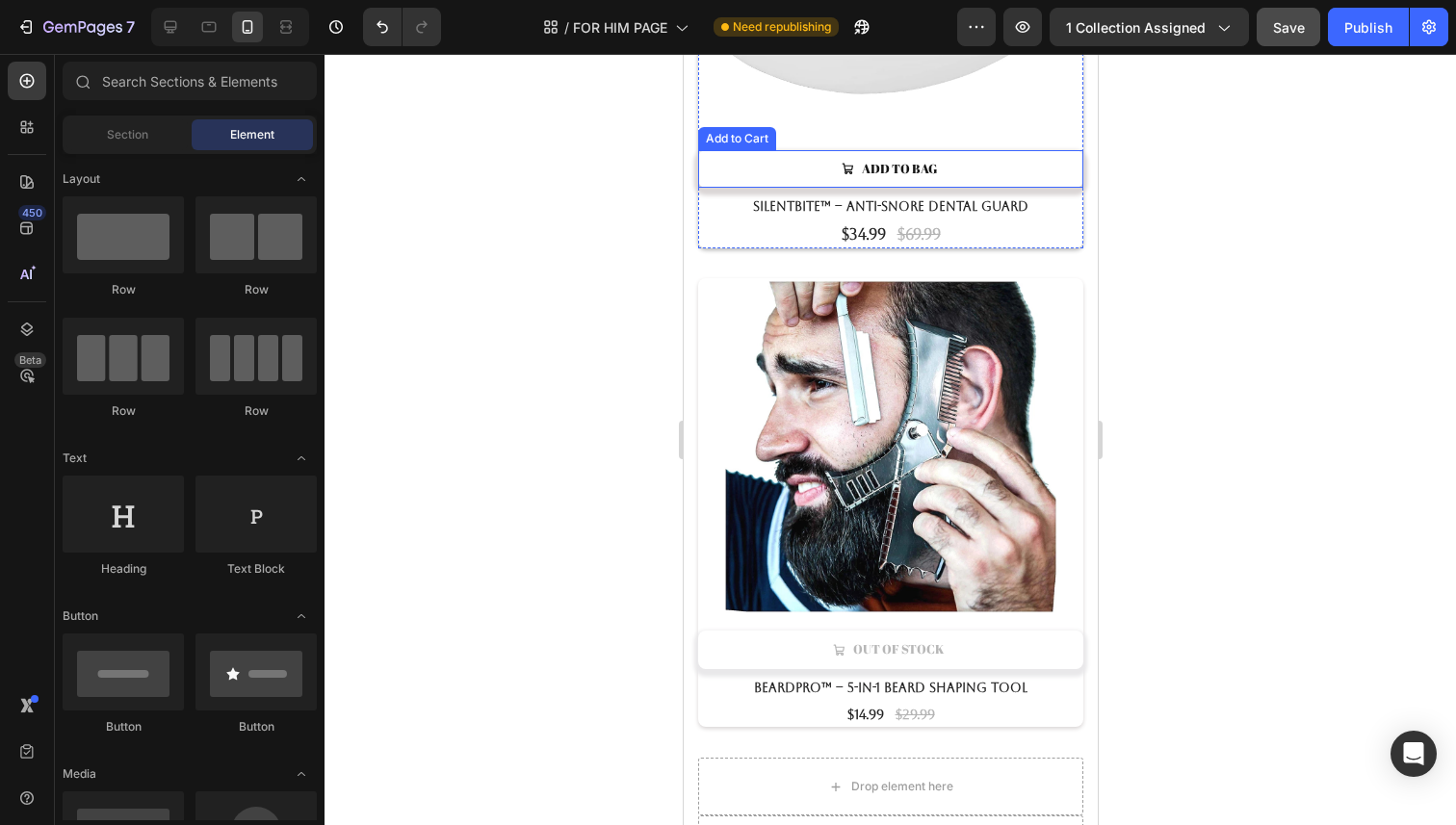 click on "Add to bag Add to Cart" at bounding box center (890, 168) 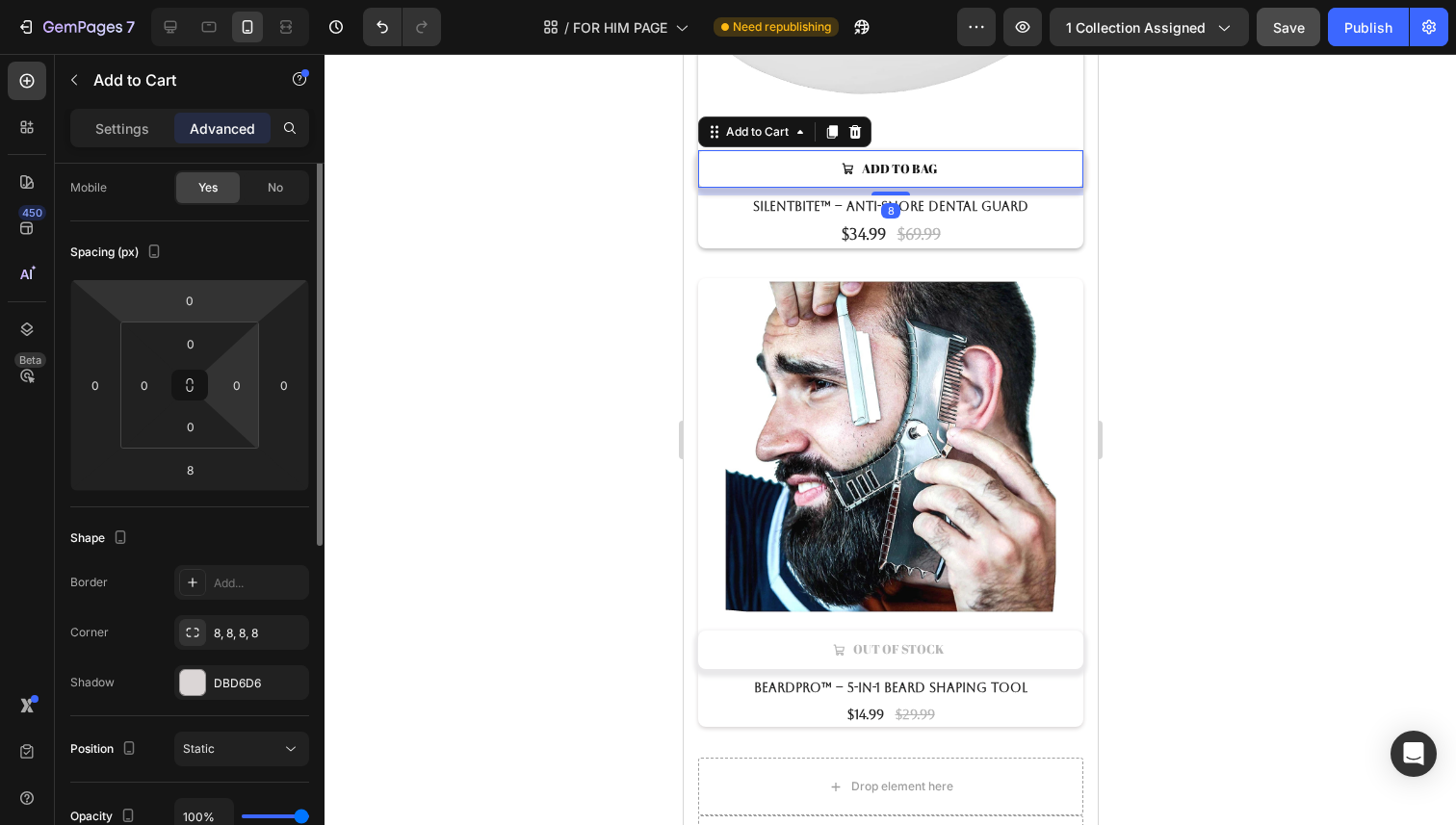 scroll, scrollTop: 311, scrollLeft: 0, axis: vertical 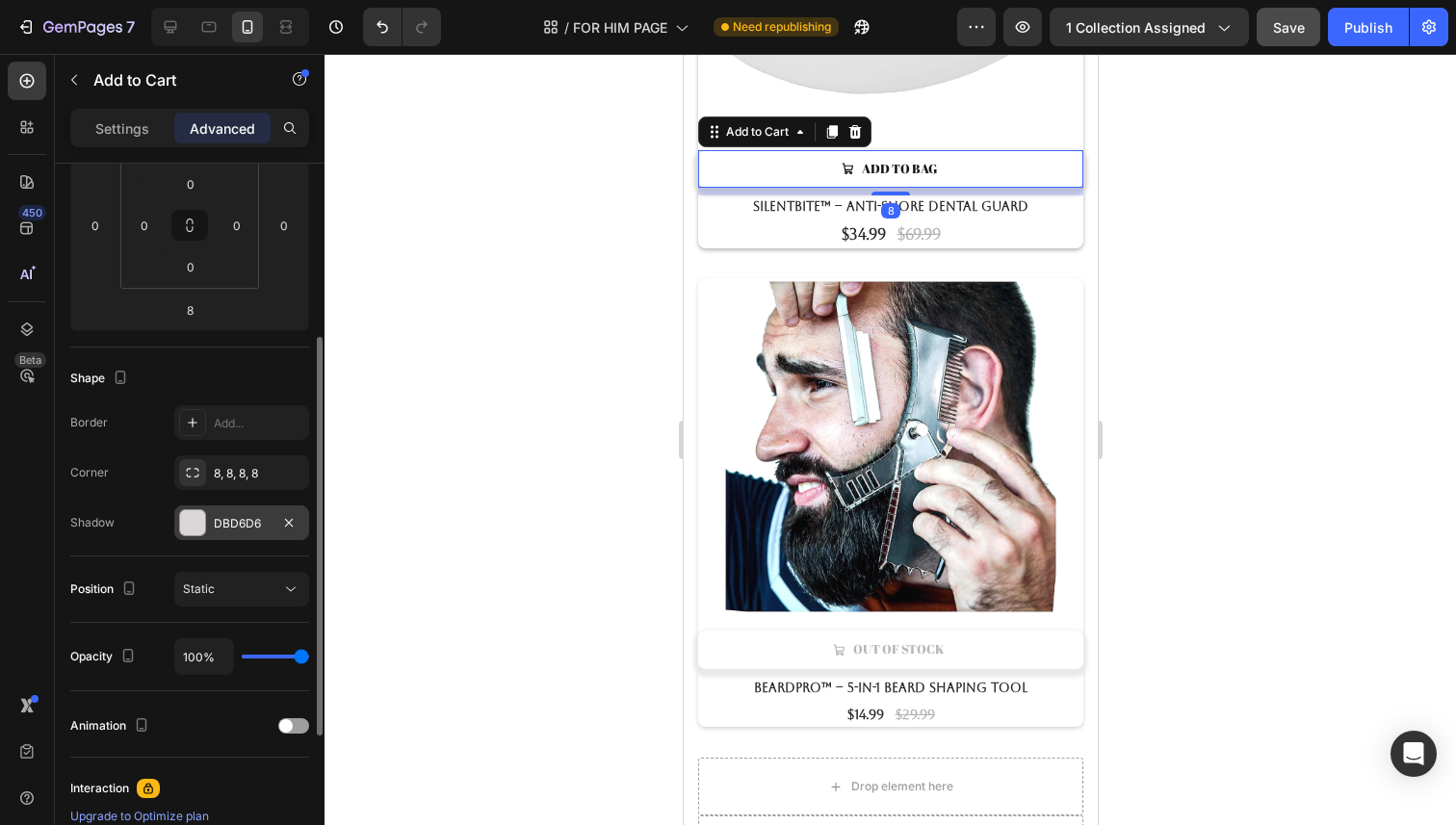 click at bounding box center (193, 523) 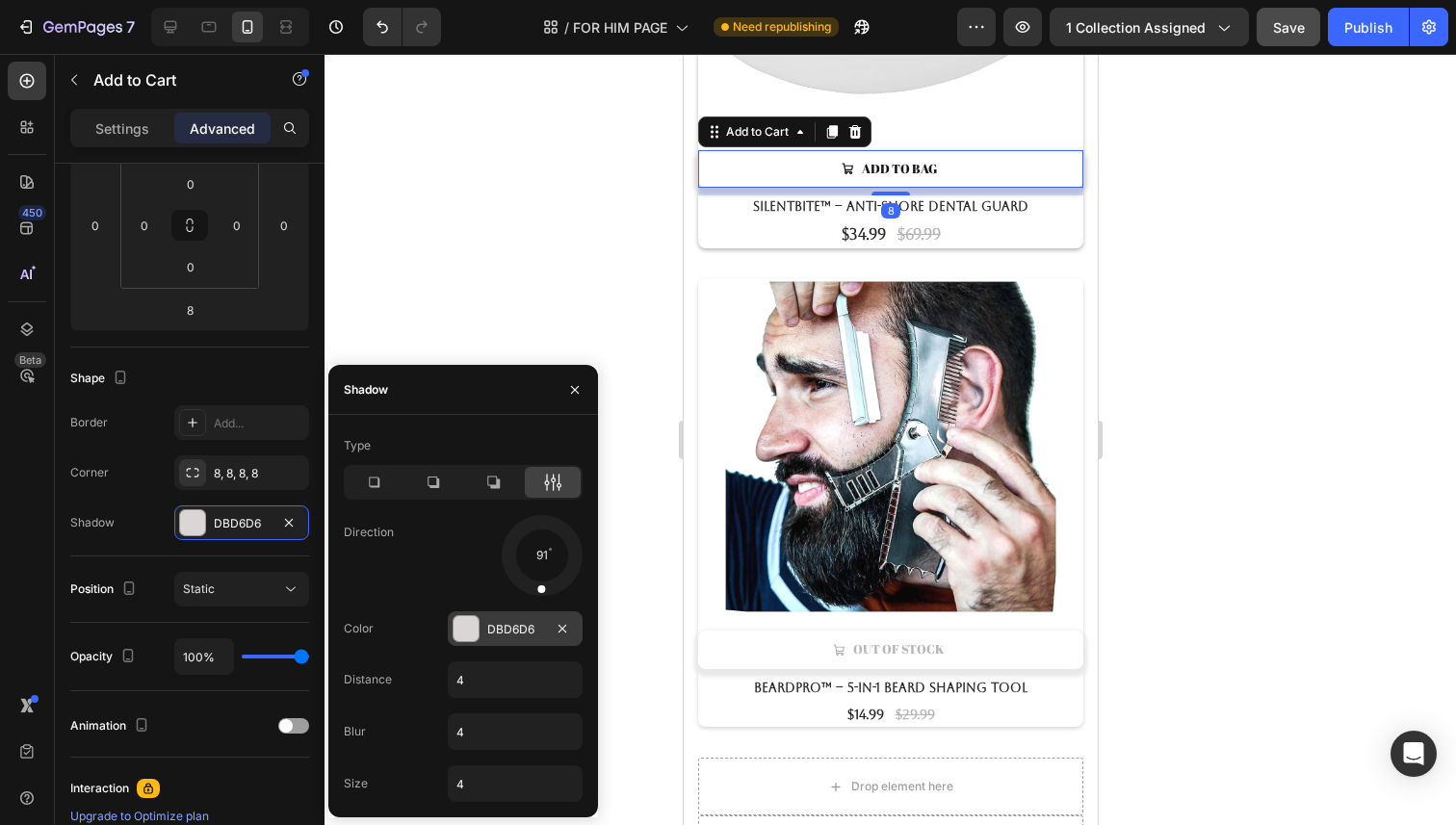 click at bounding box center [466, 629] 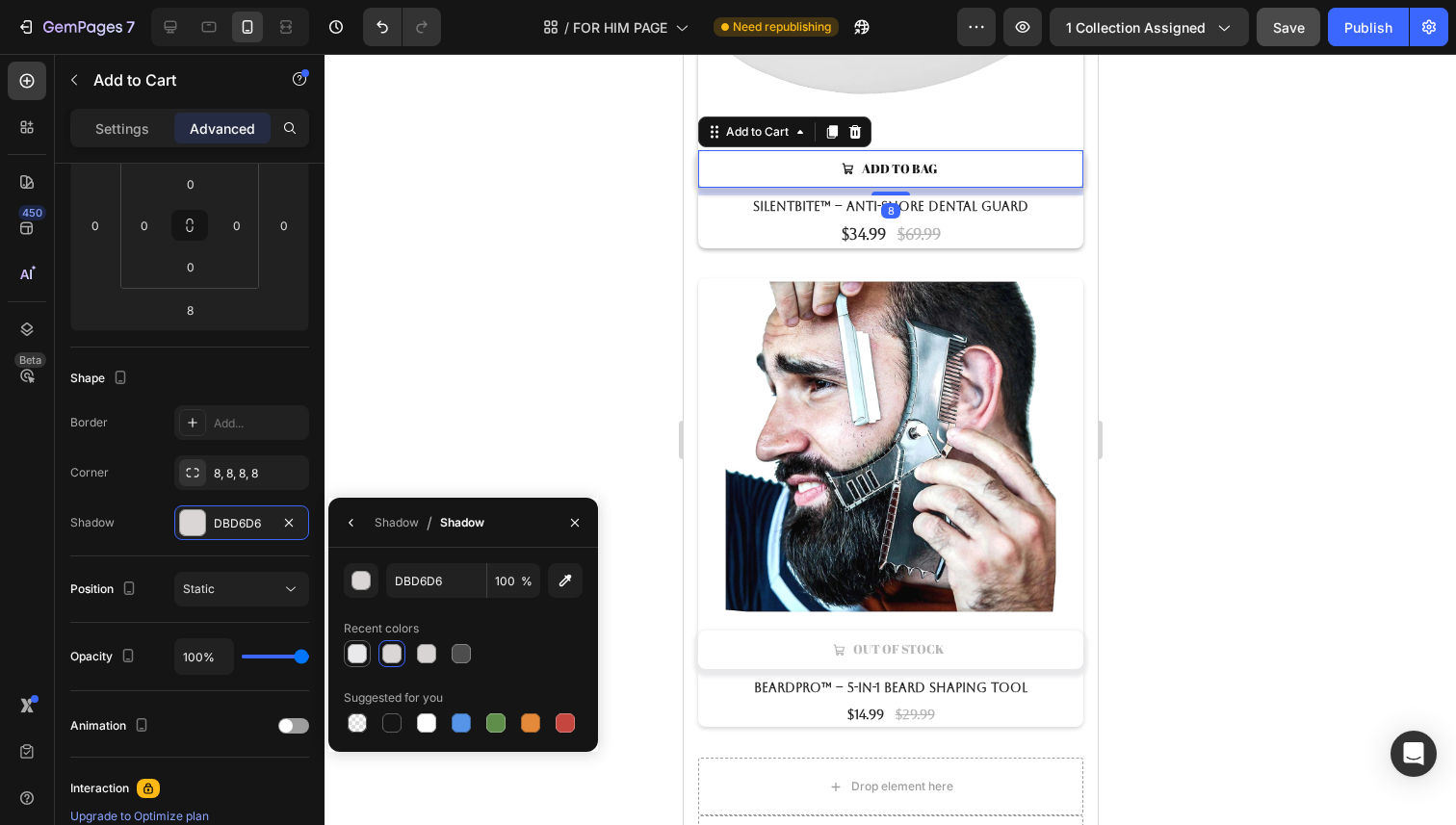 click at bounding box center (357, 654) 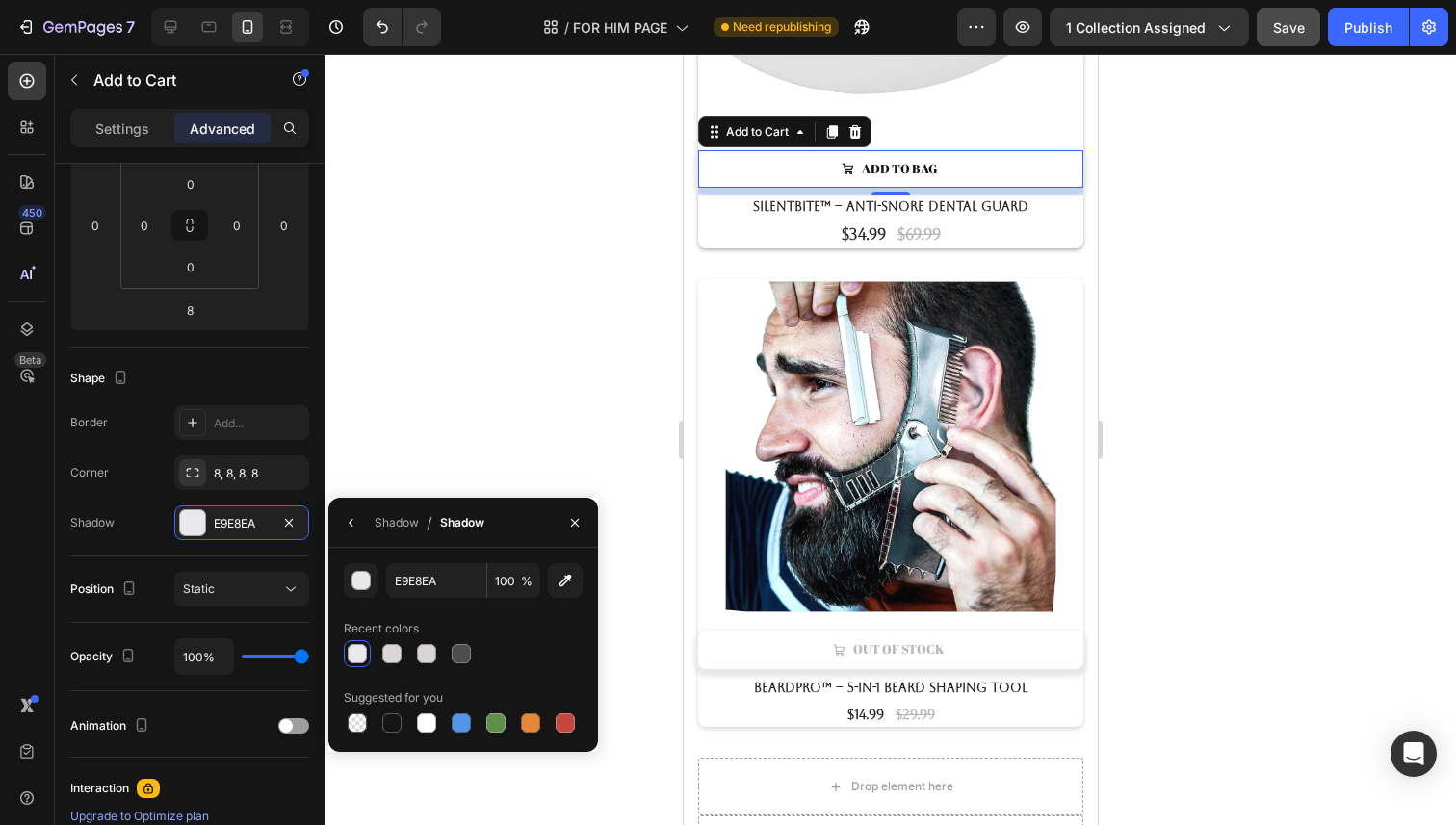 click 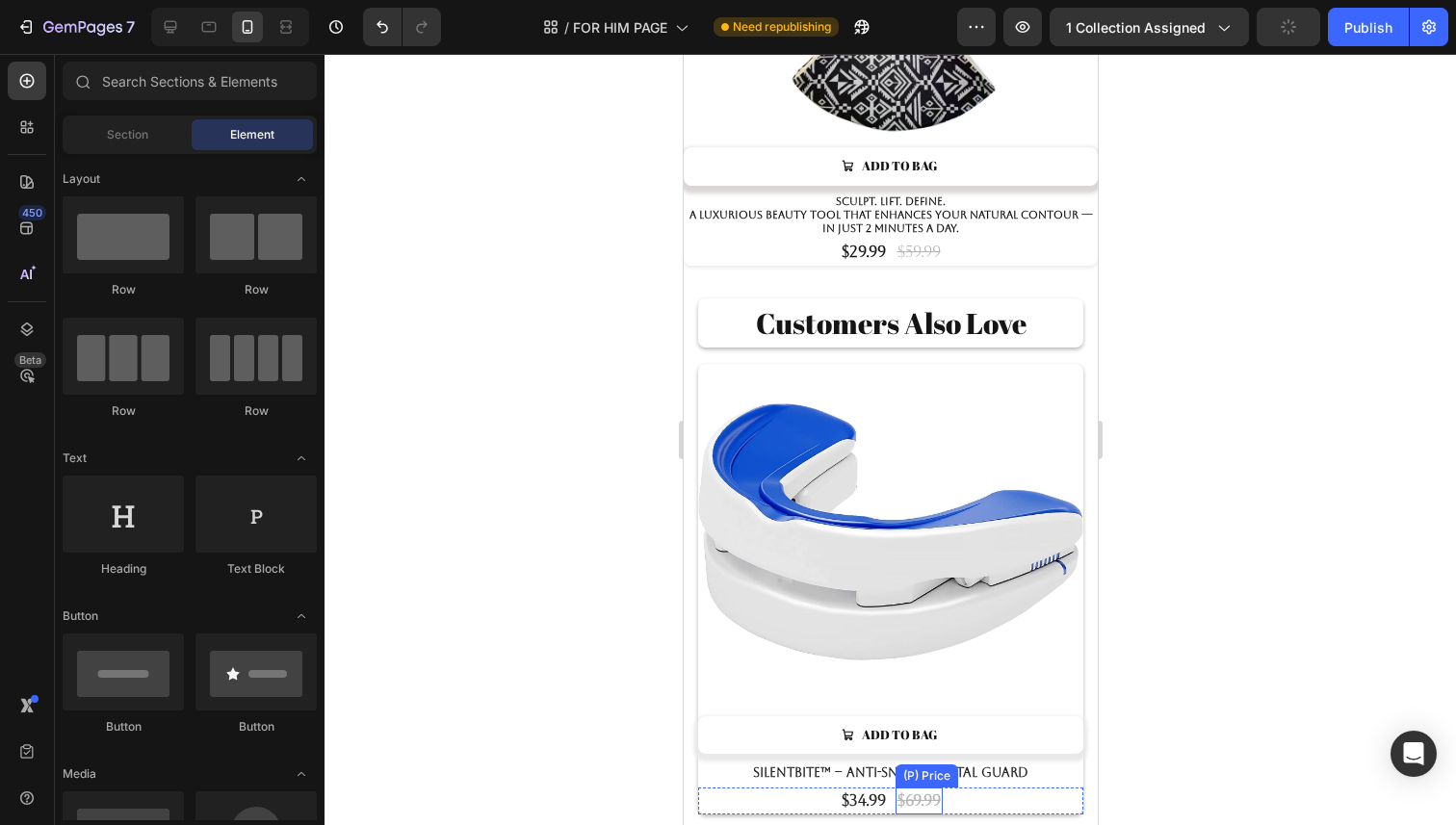scroll, scrollTop: 4105, scrollLeft: 0, axis: vertical 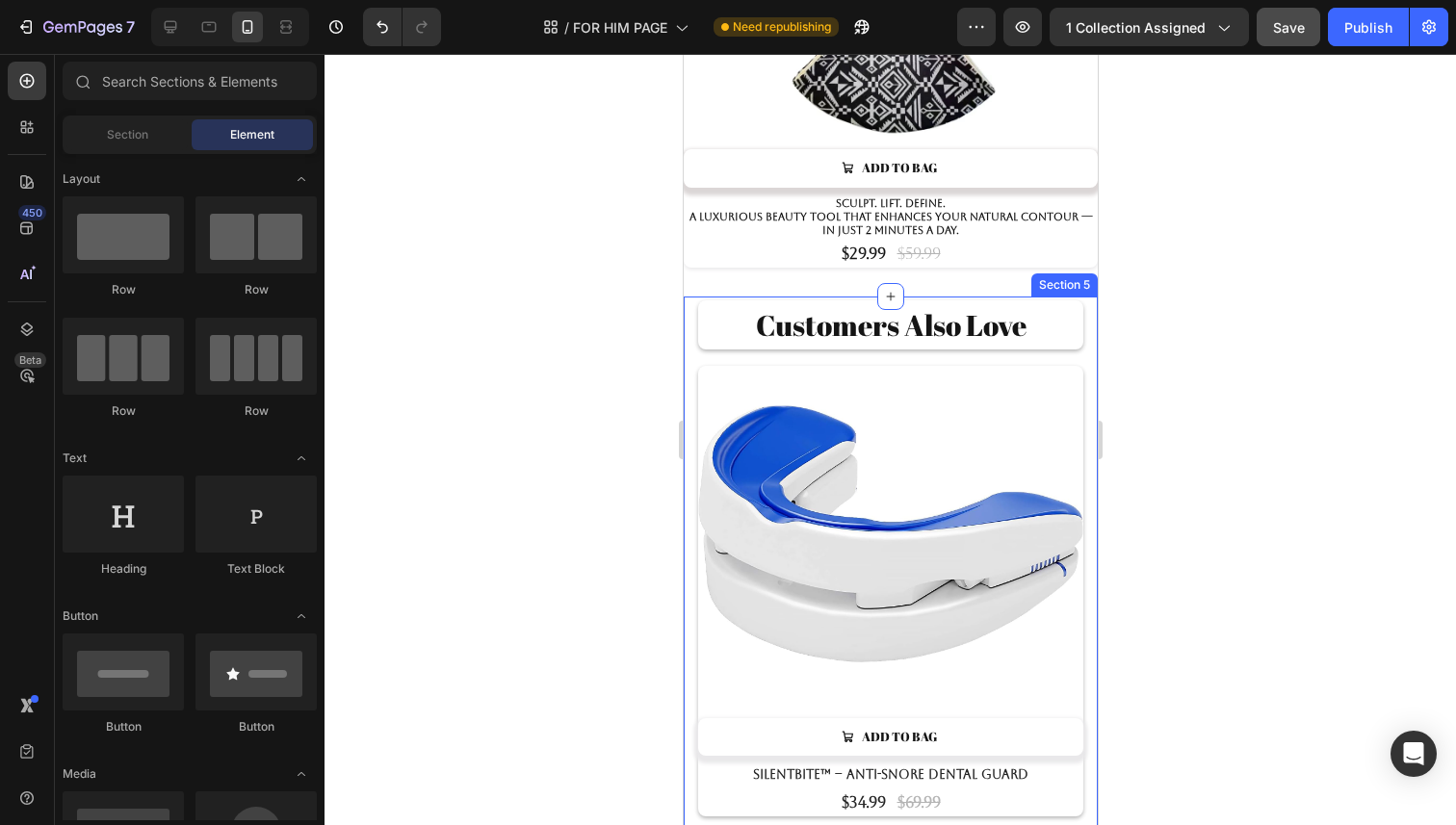 click on "Customers Also Love" at bounding box center (890, 324) 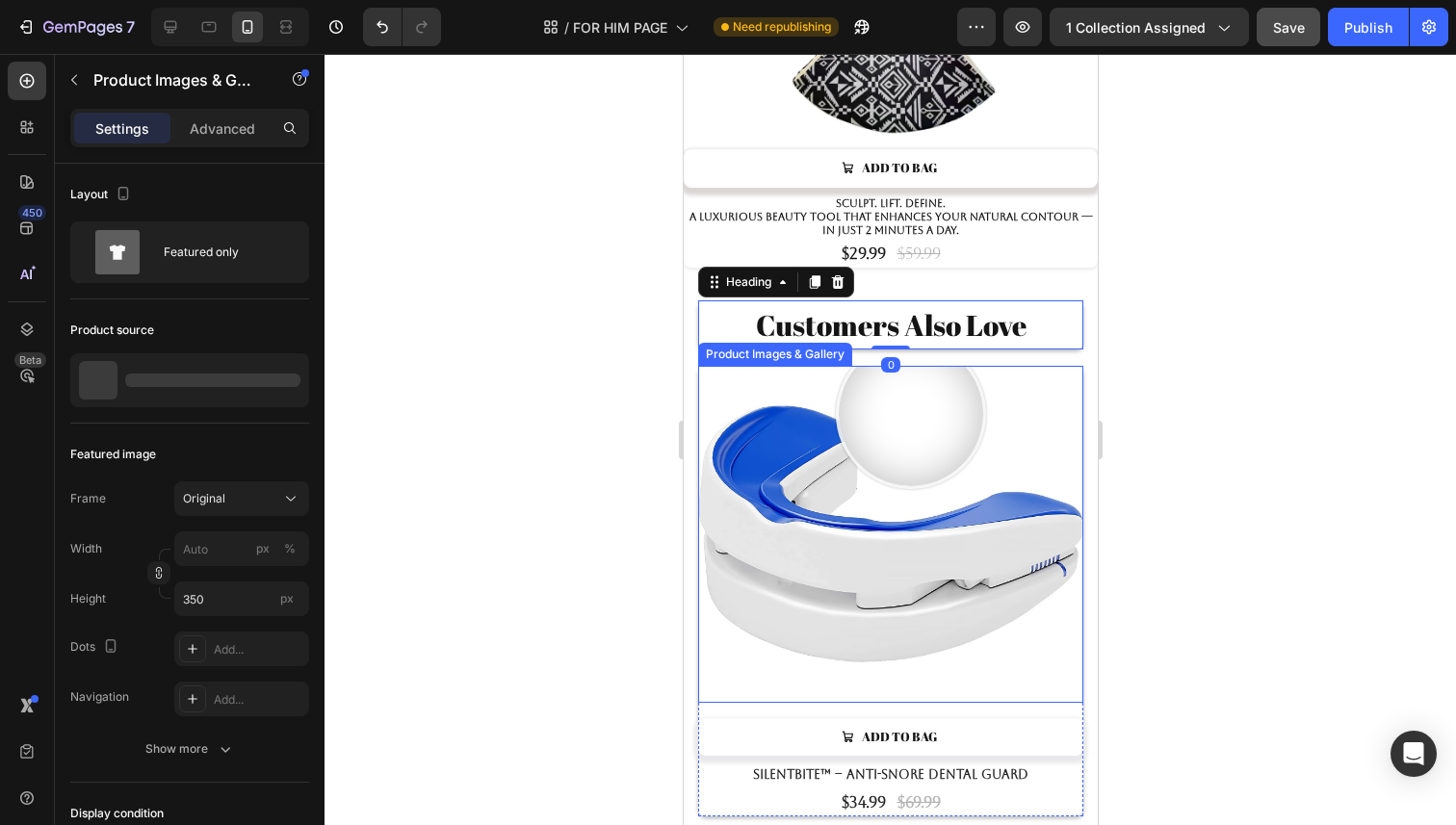 click at bounding box center (890, 534) 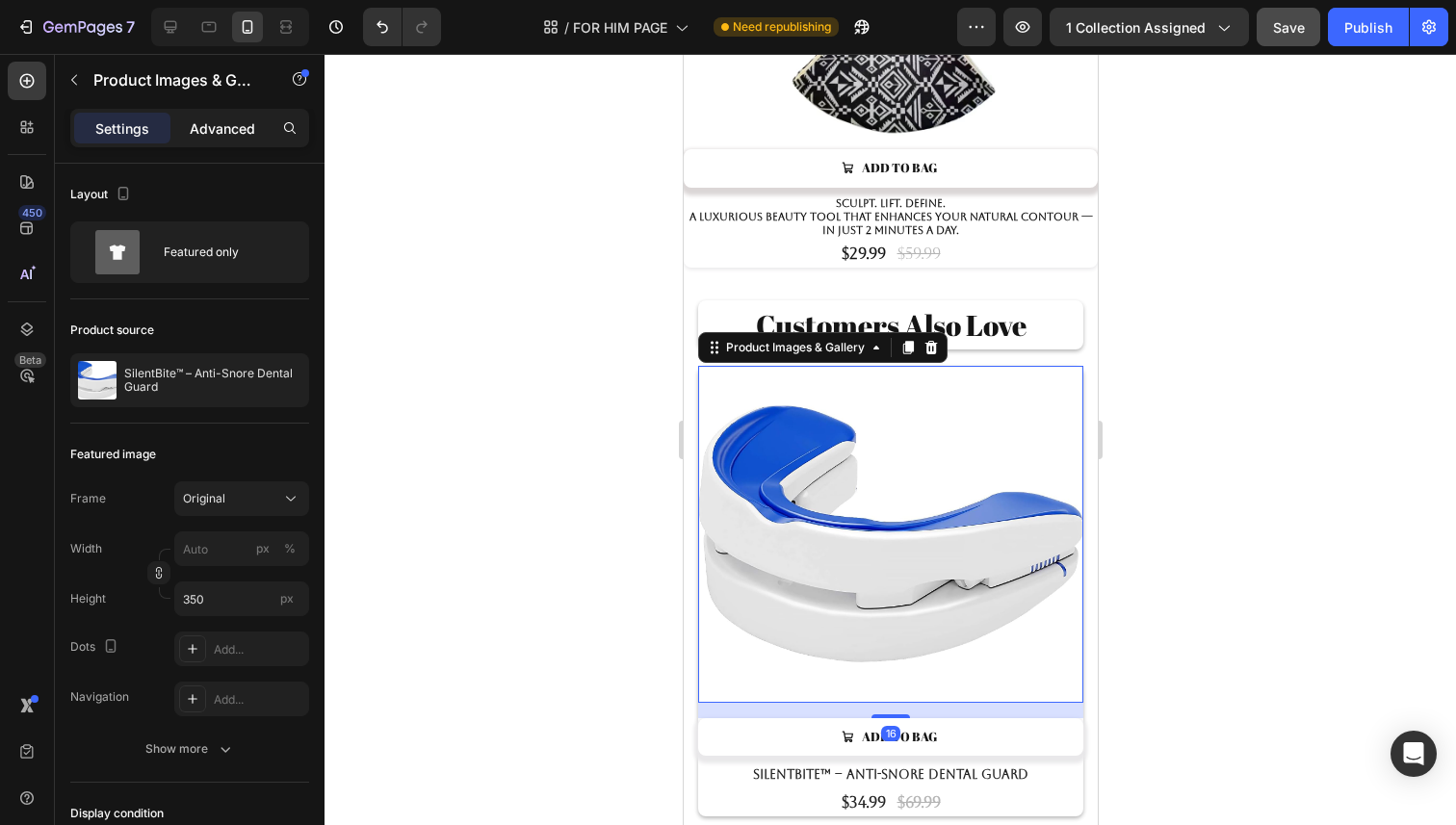 click on "Advanced" at bounding box center [222, 128] 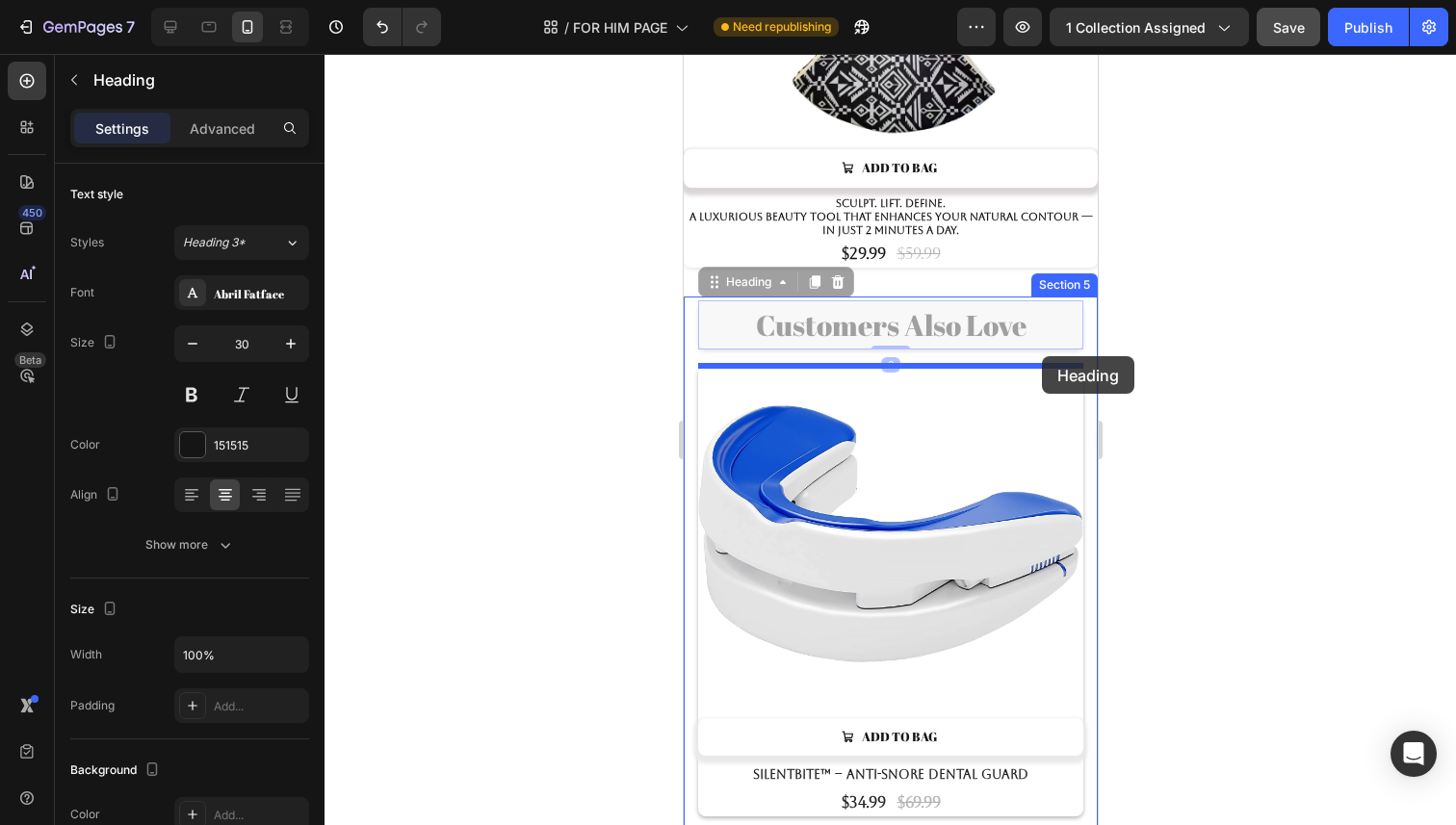 drag, startPoint x: 1052, startPoint y: 334, endPoint x: 1041, endPoint y: 355, distance: 23.706539 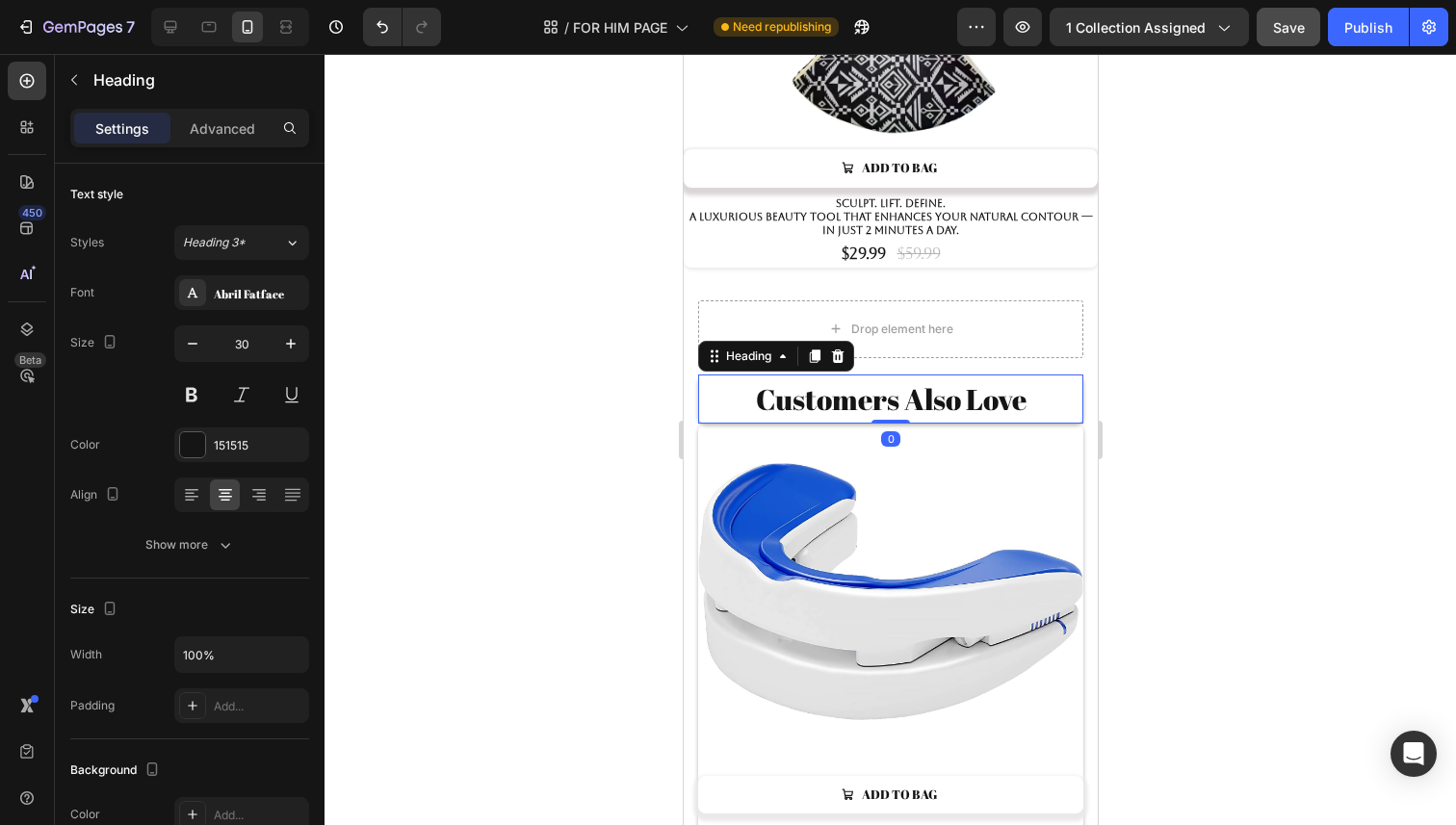 click 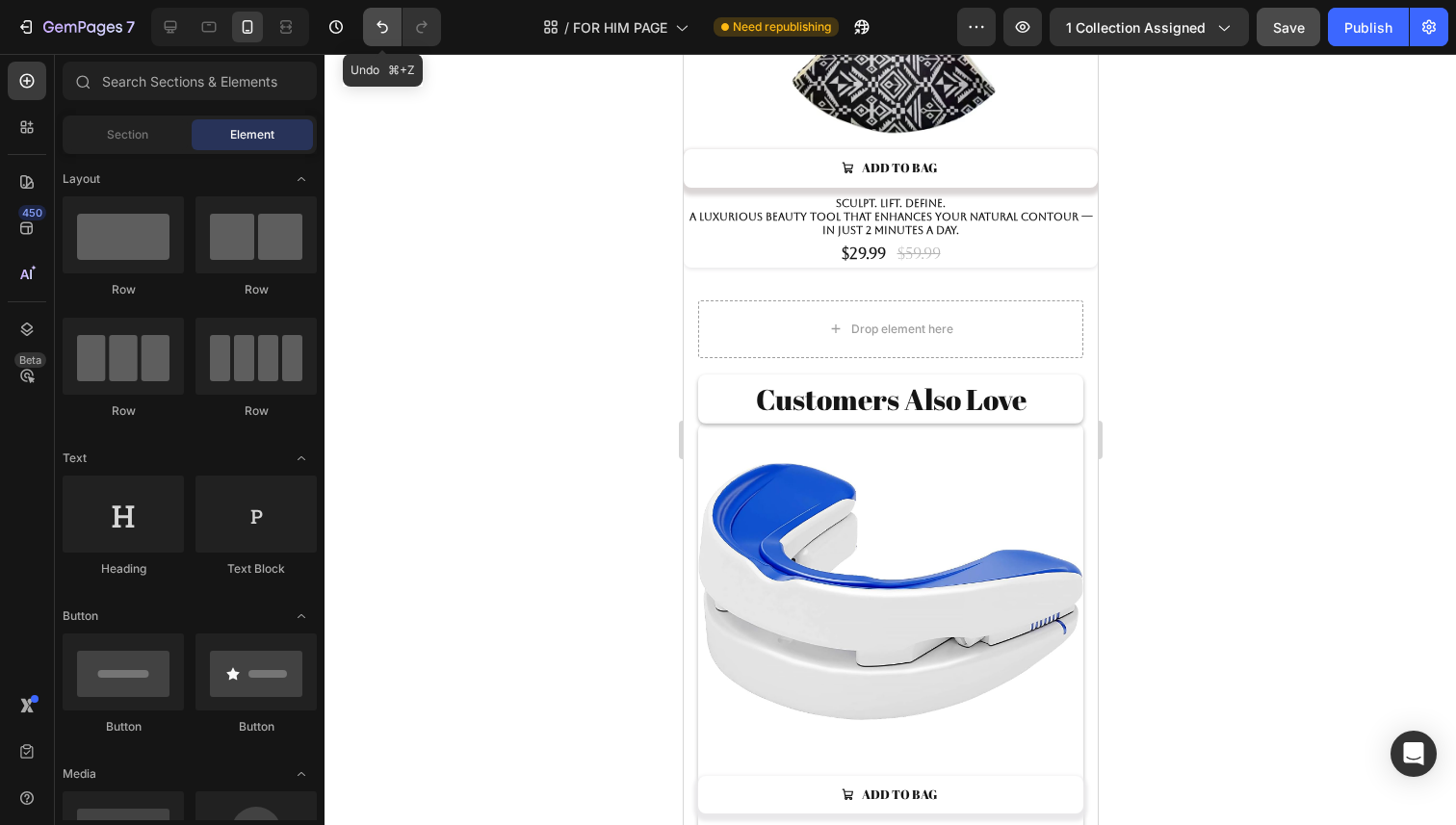 click 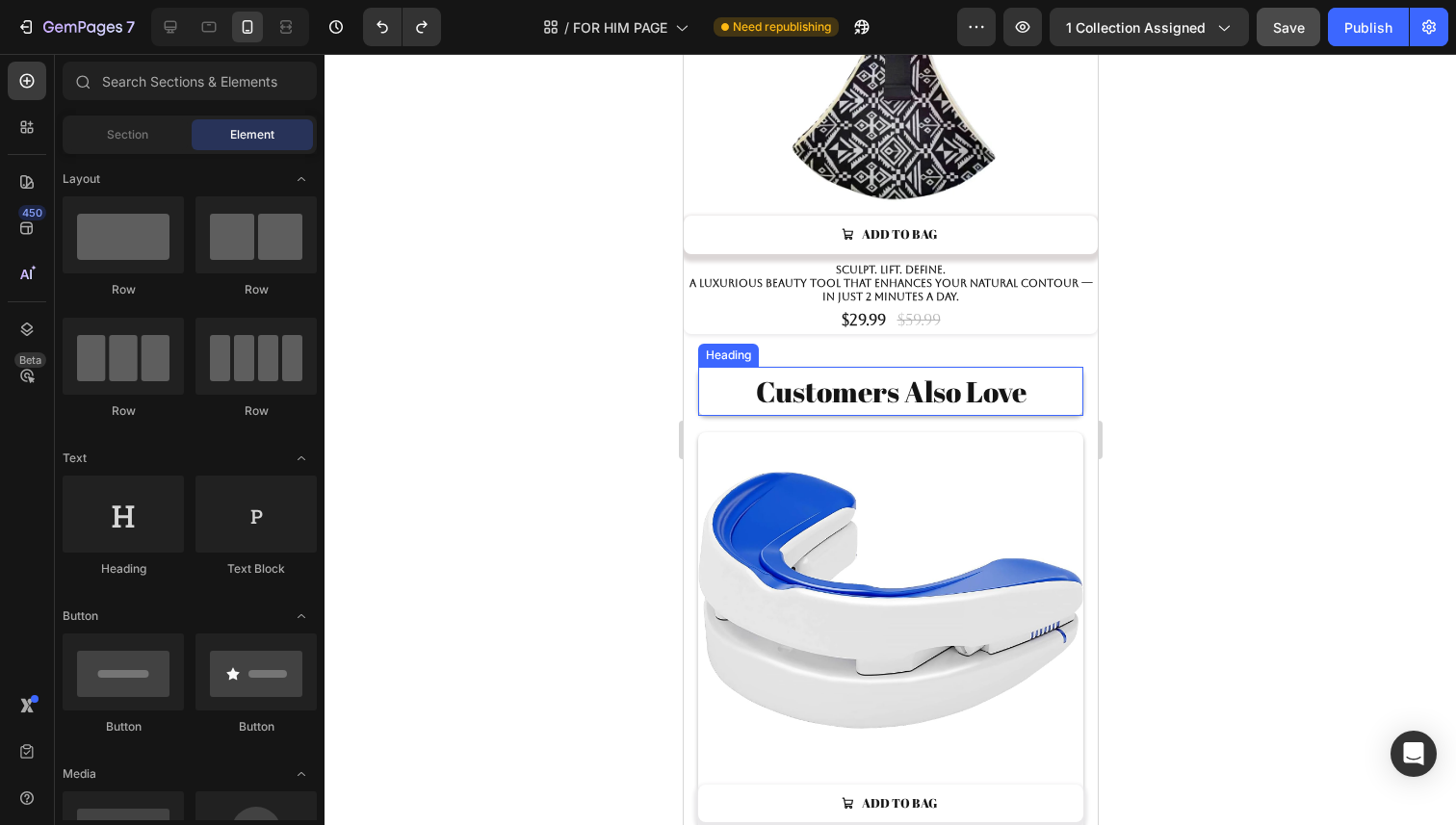 scroll, scrollTop: 4035, scrollLeft: 0, axis: vertical 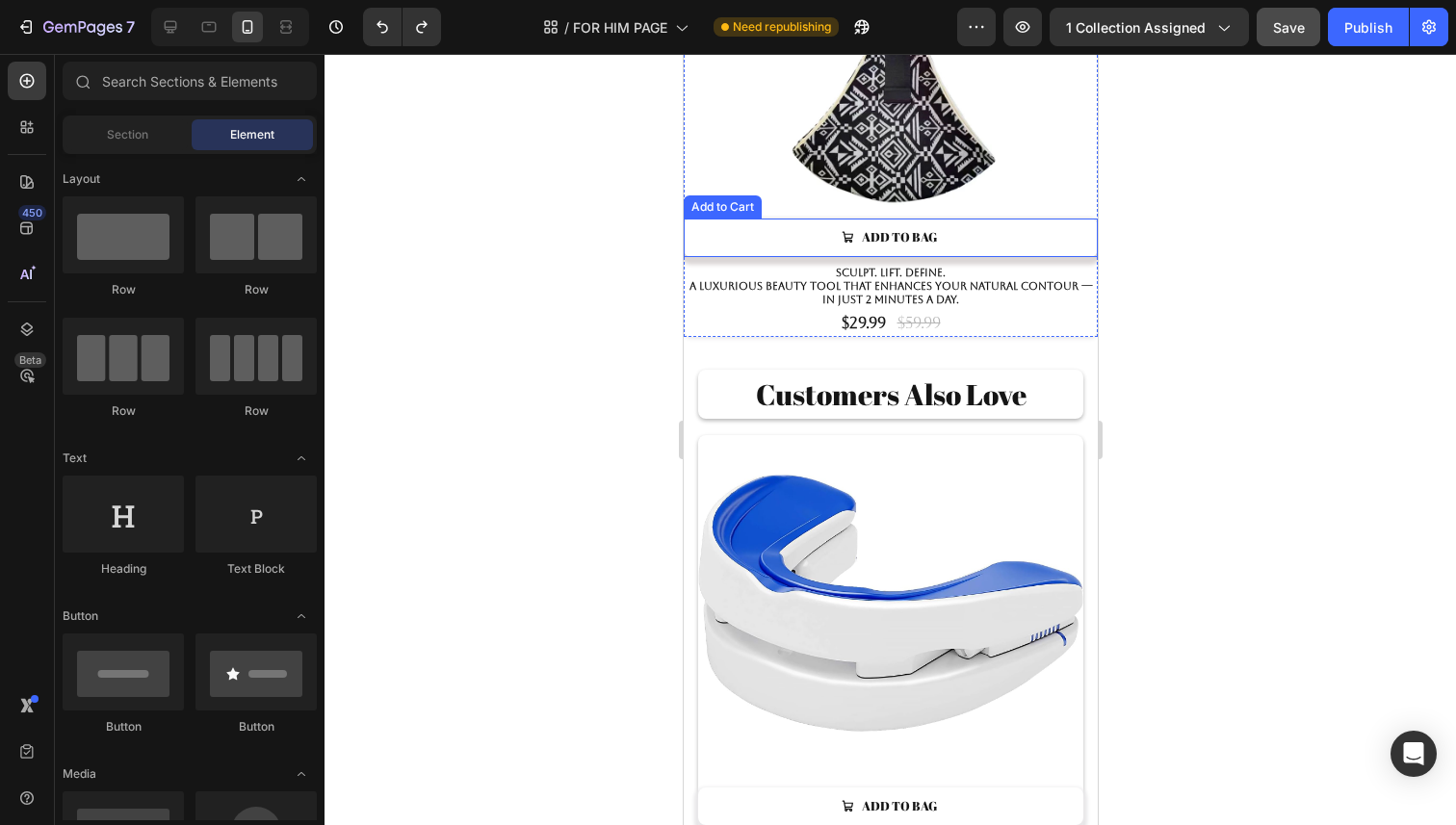 click on "Add to bag Add to Cart" at bounding box center (890, 237) 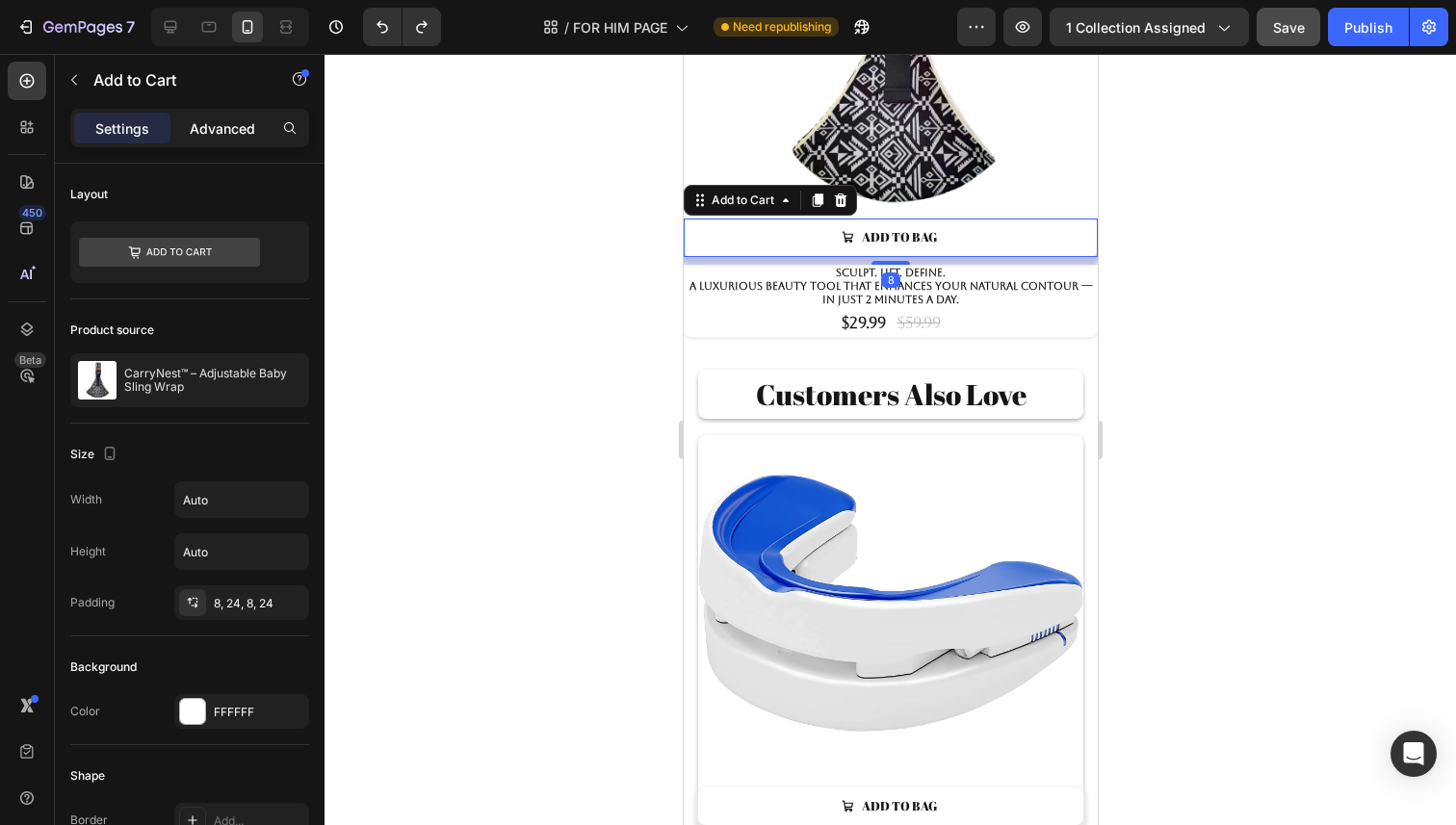 click on "Advanced" at bounding box center [222, 128] 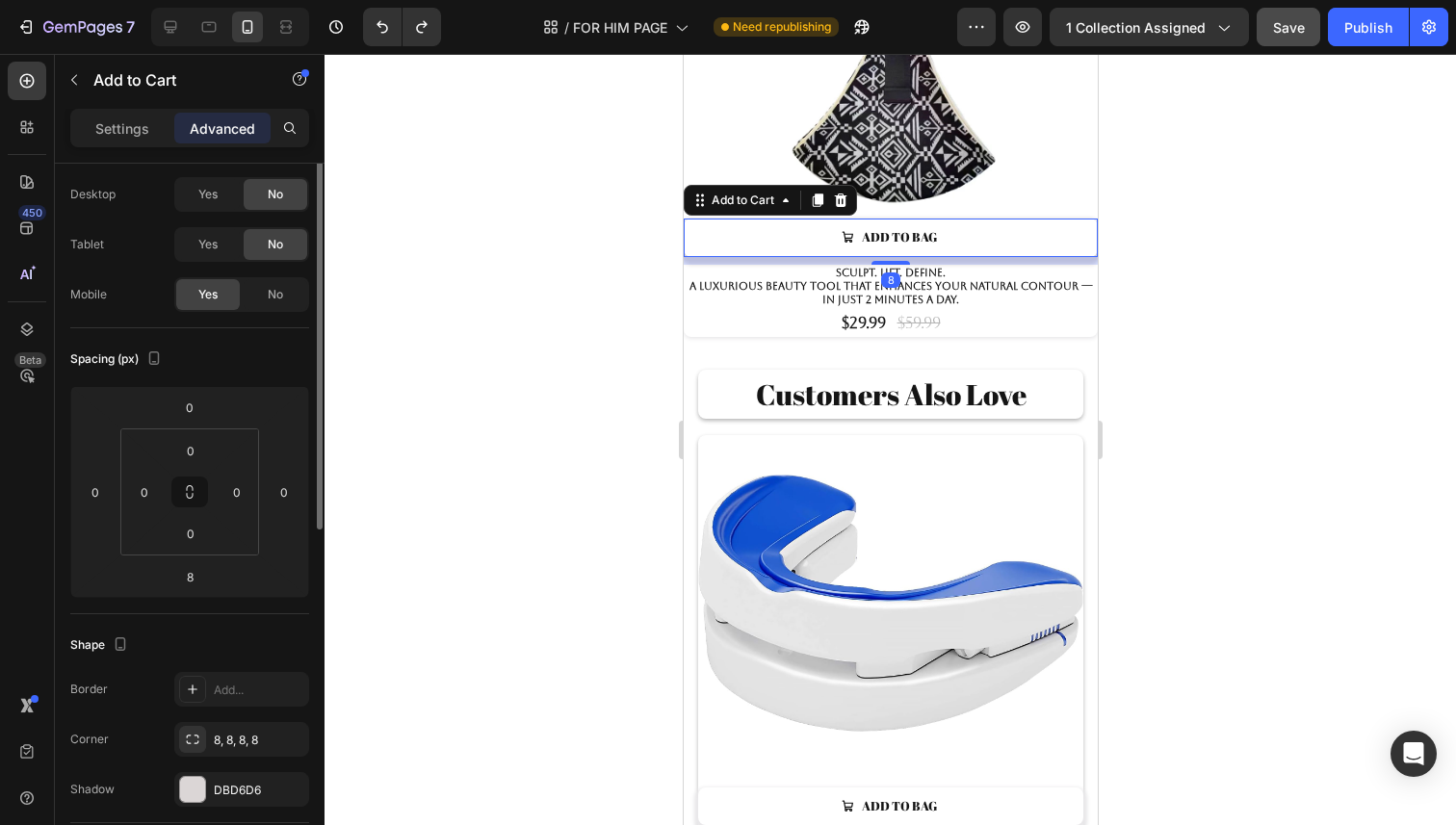 scroll, scrollTop: 186, scrollLeft: 0, axis: vertical 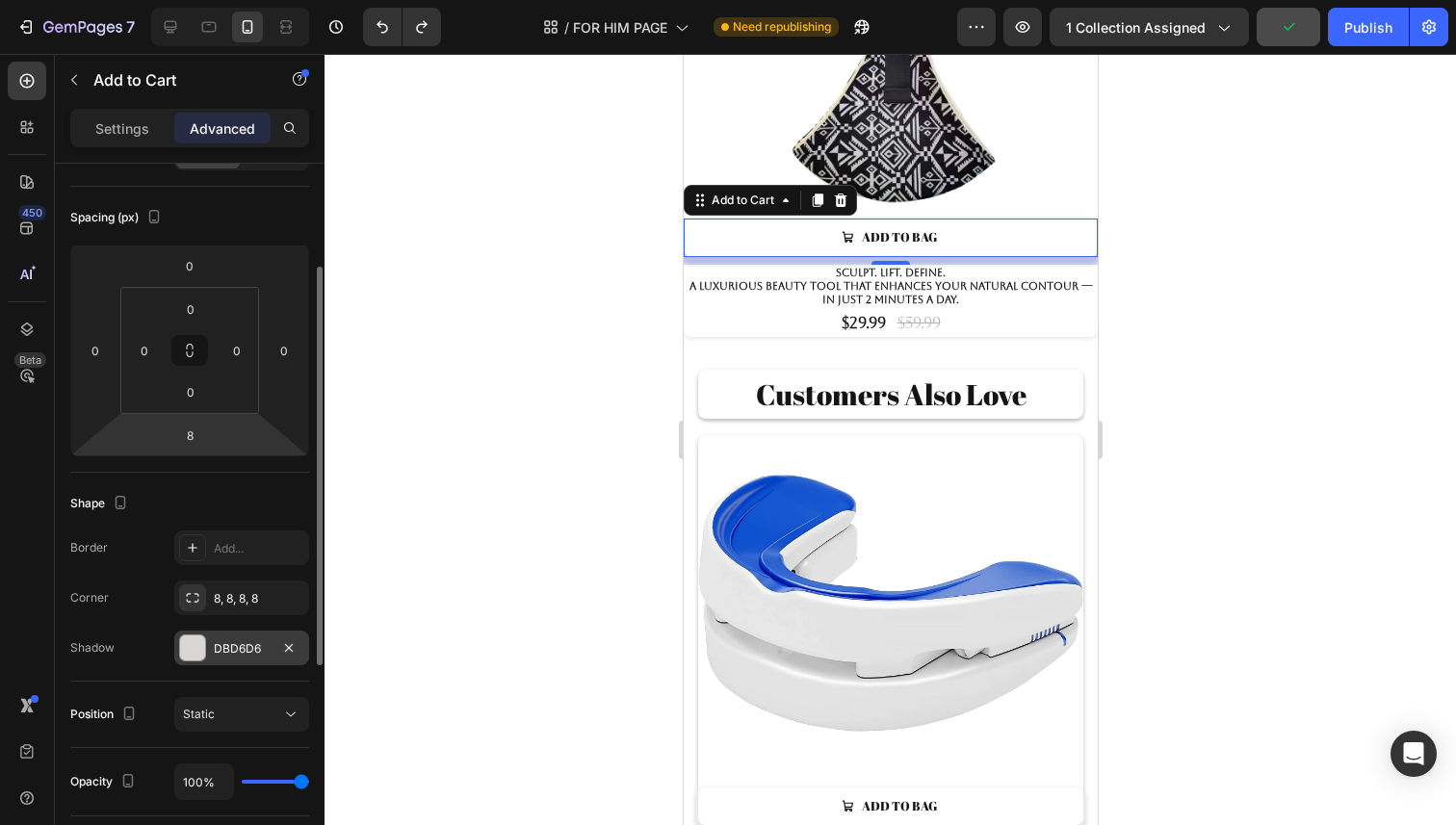 click at bounding box center [193, 648] 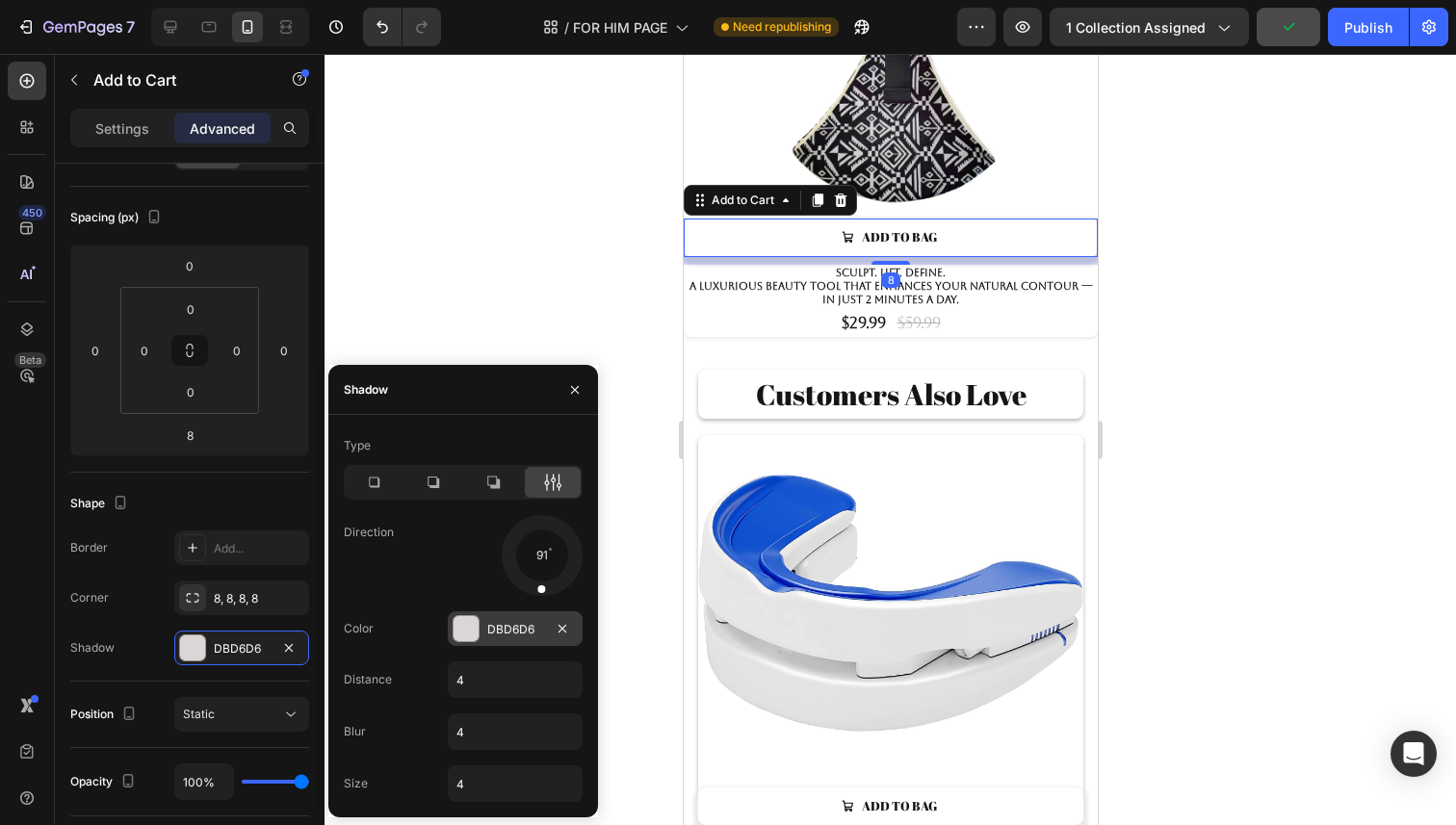 click on "DBD6D6" at bounding box center (515, 629) 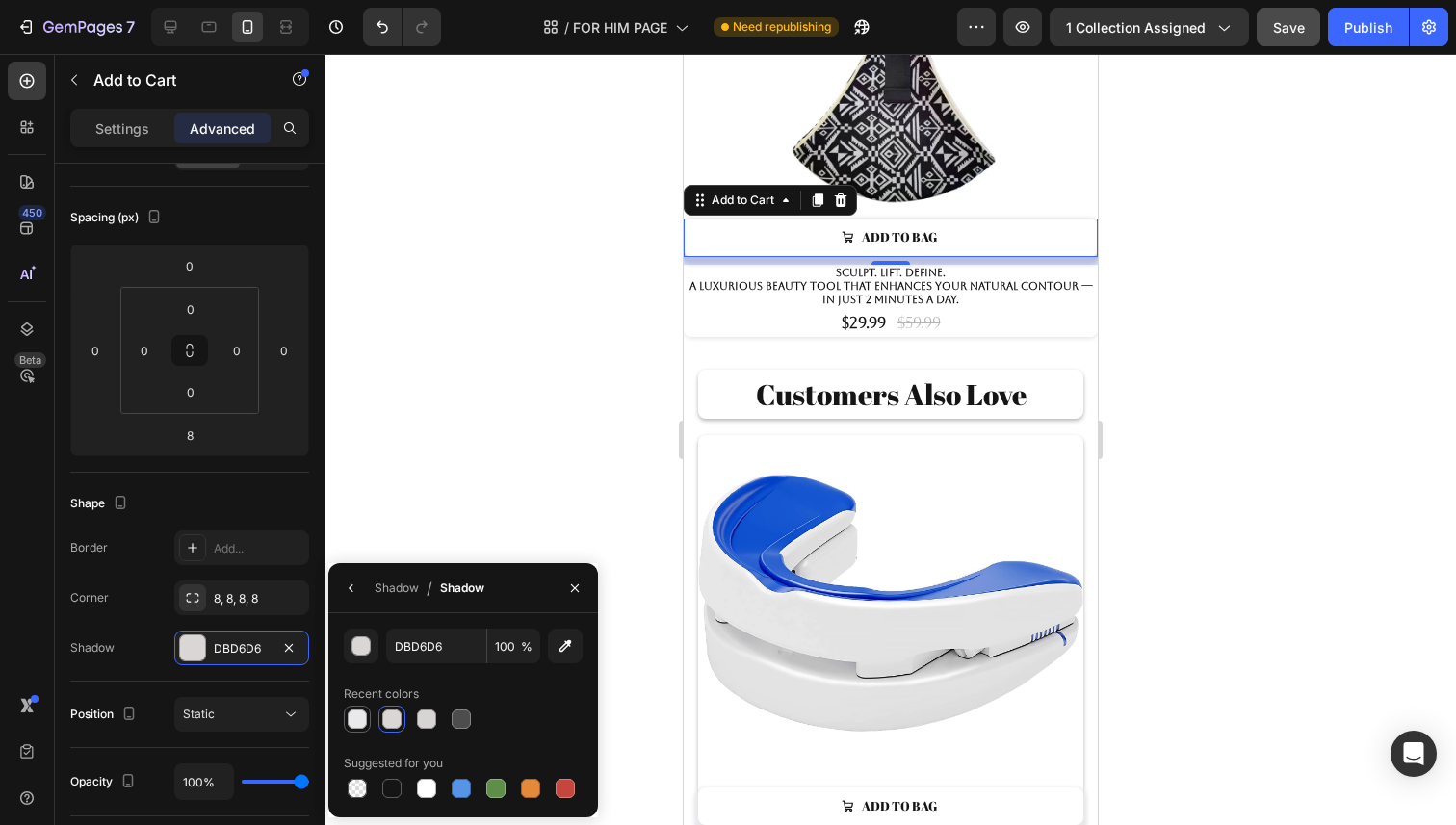 click at bounding box center [357, 719] 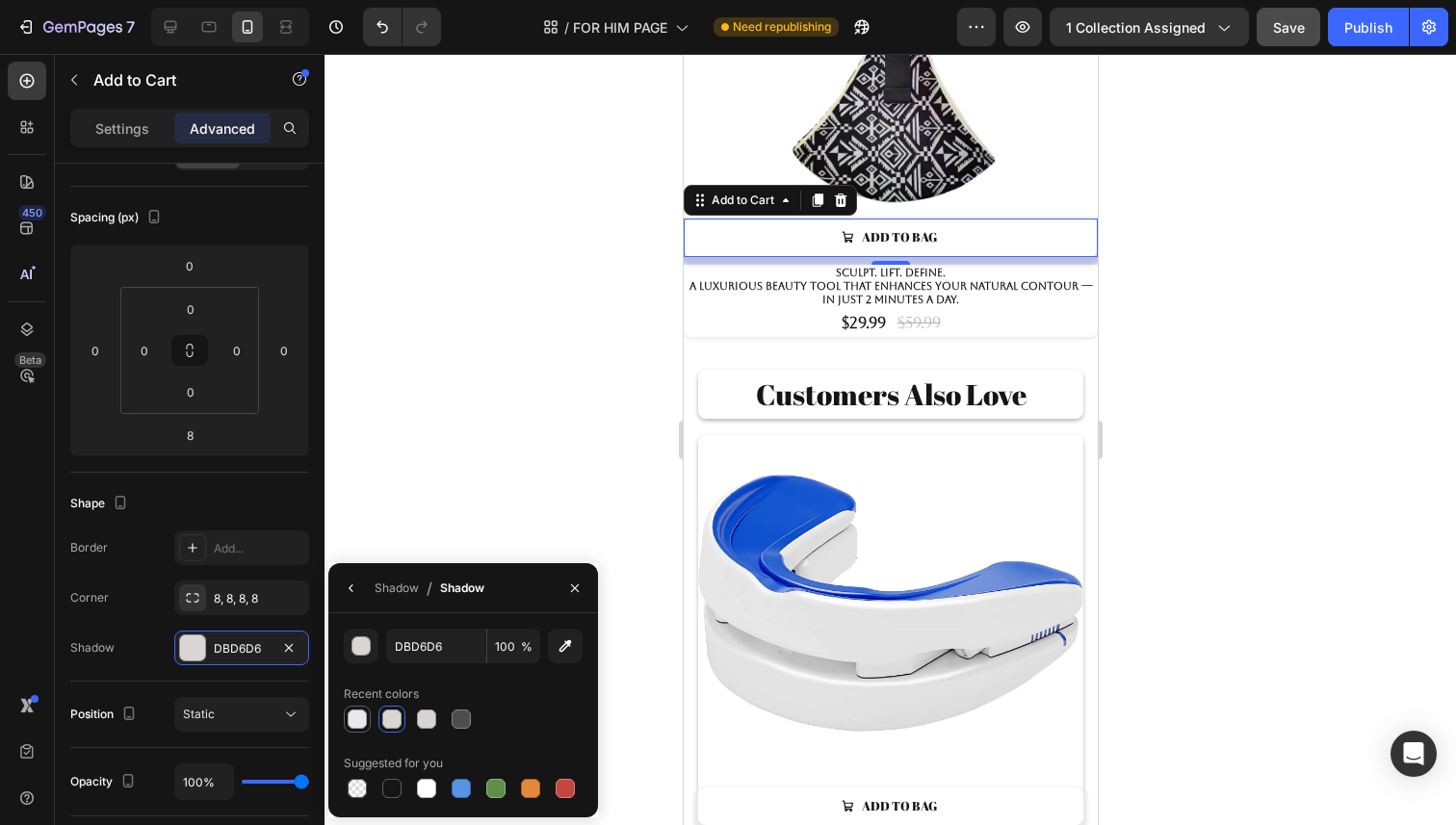type on "E9E8EA" 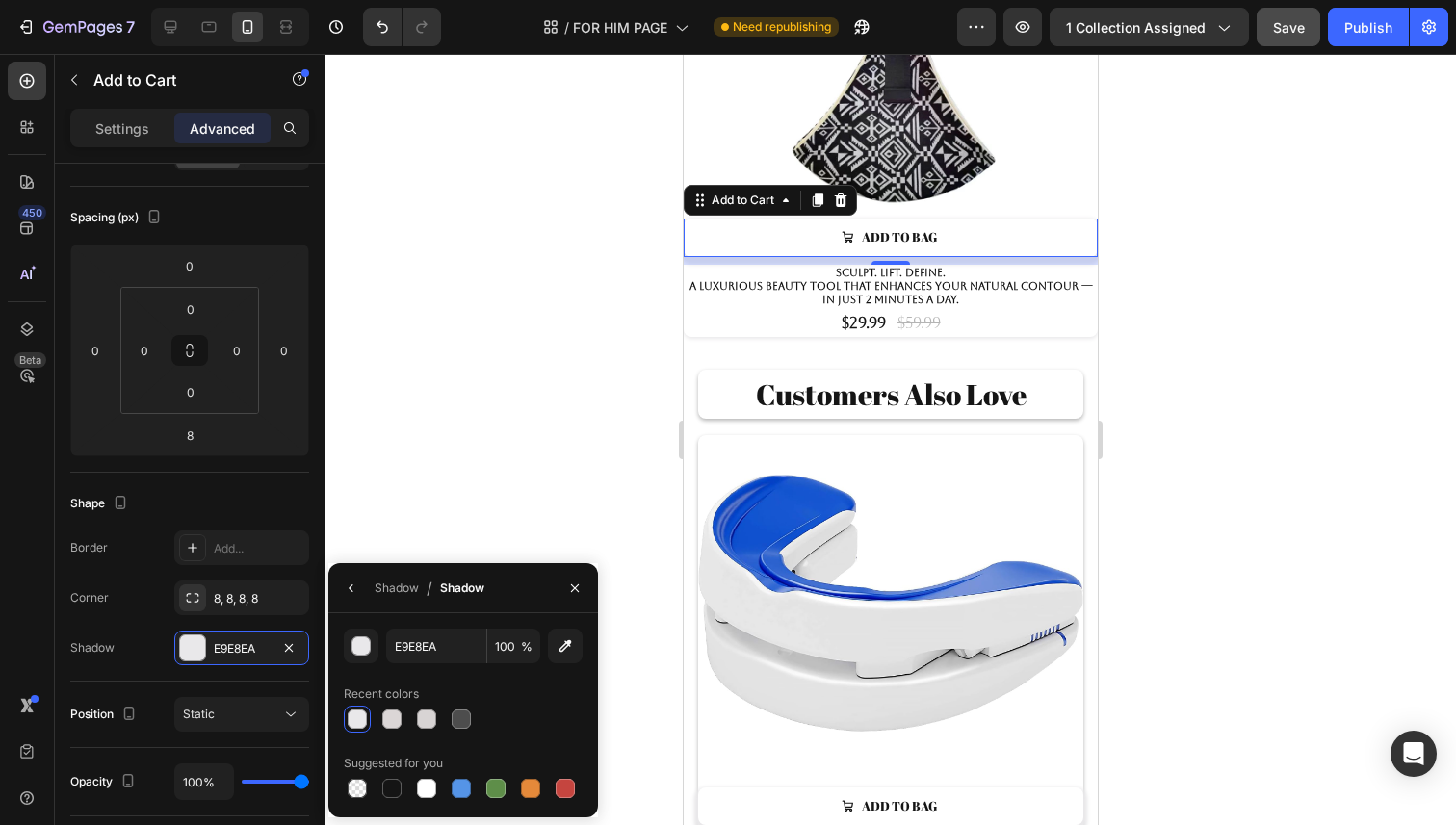 click 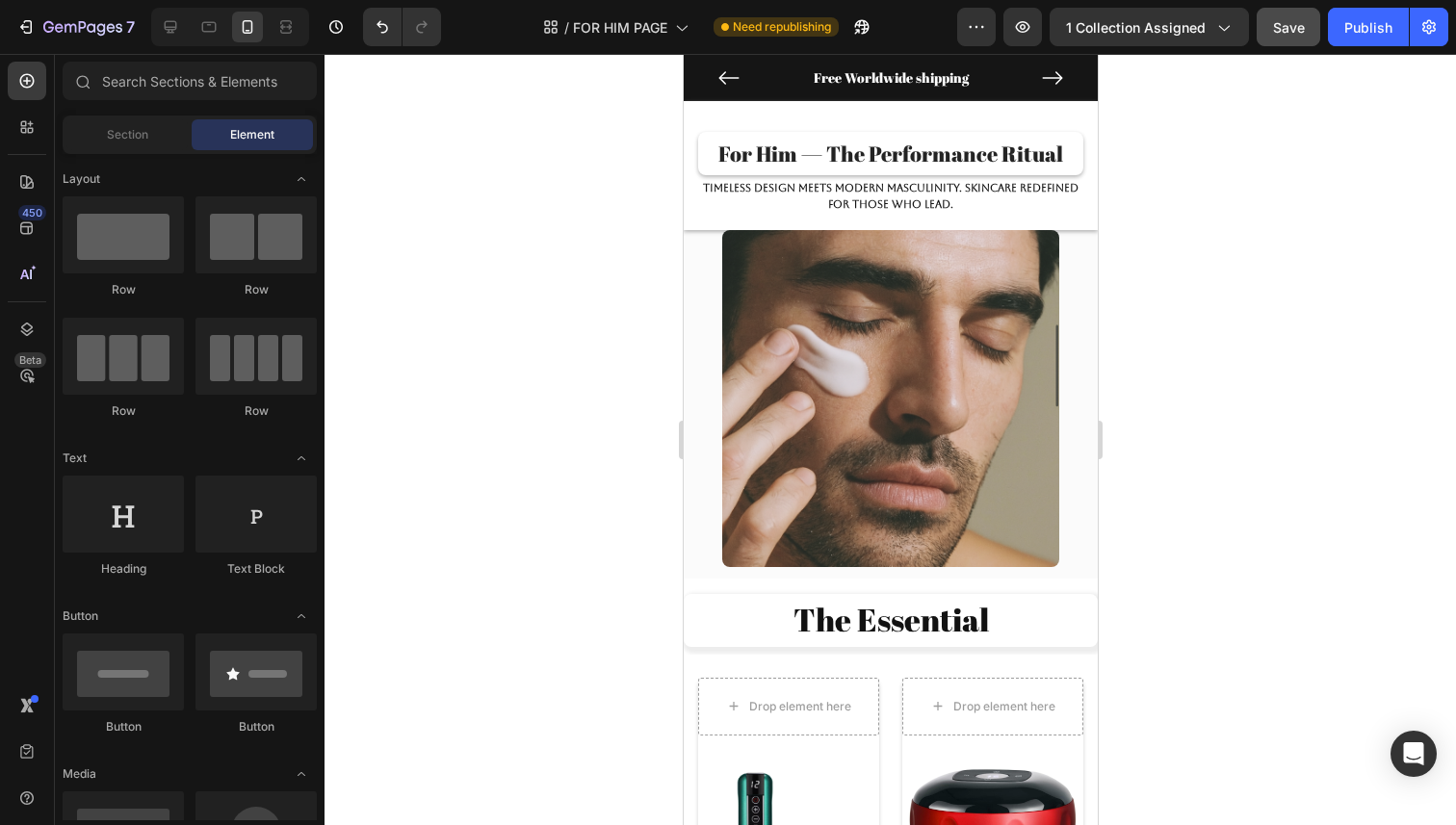 scroll, scrollTop: 0, scrollLeft: 0, axis: both 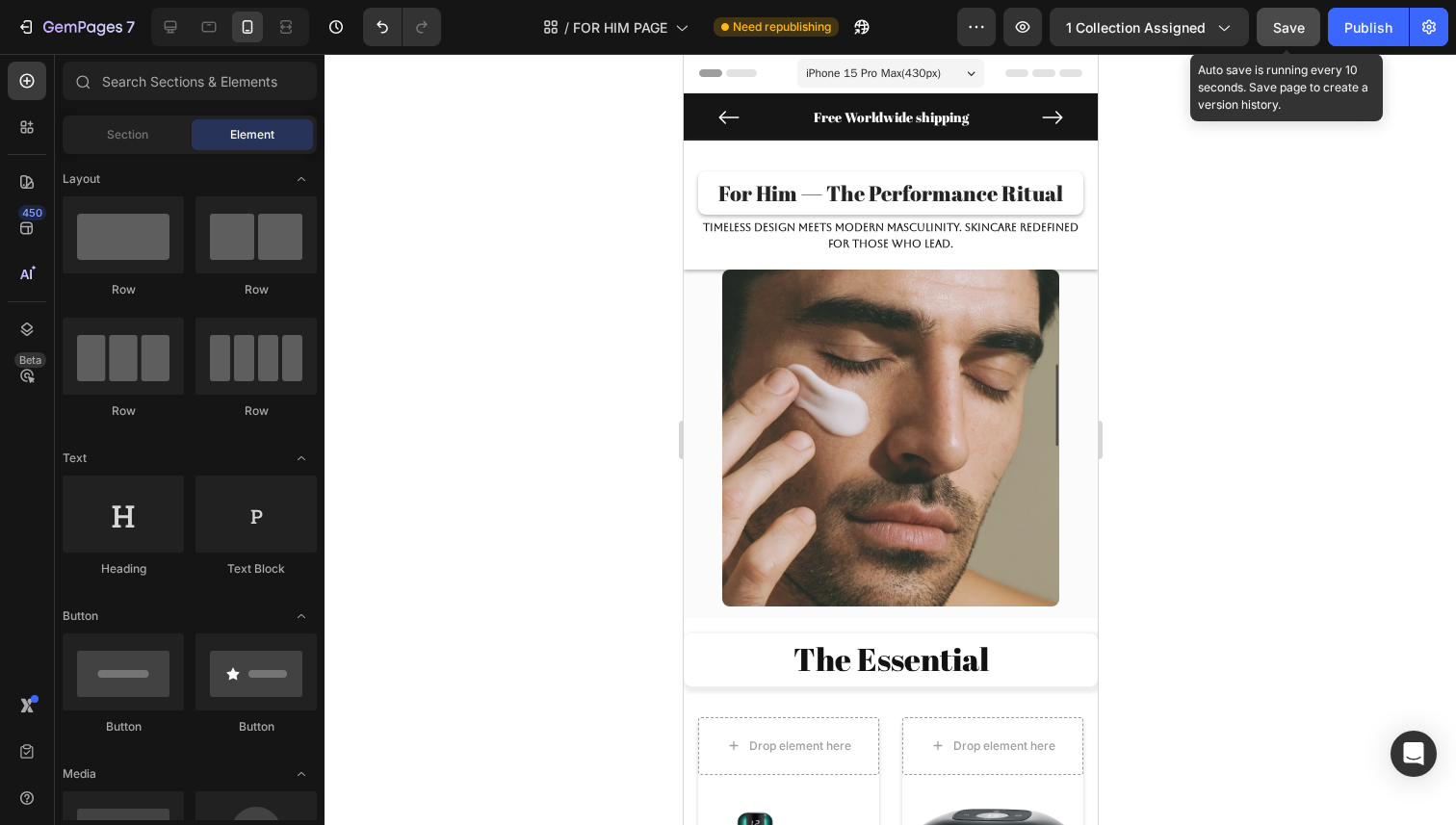 click on "Save" 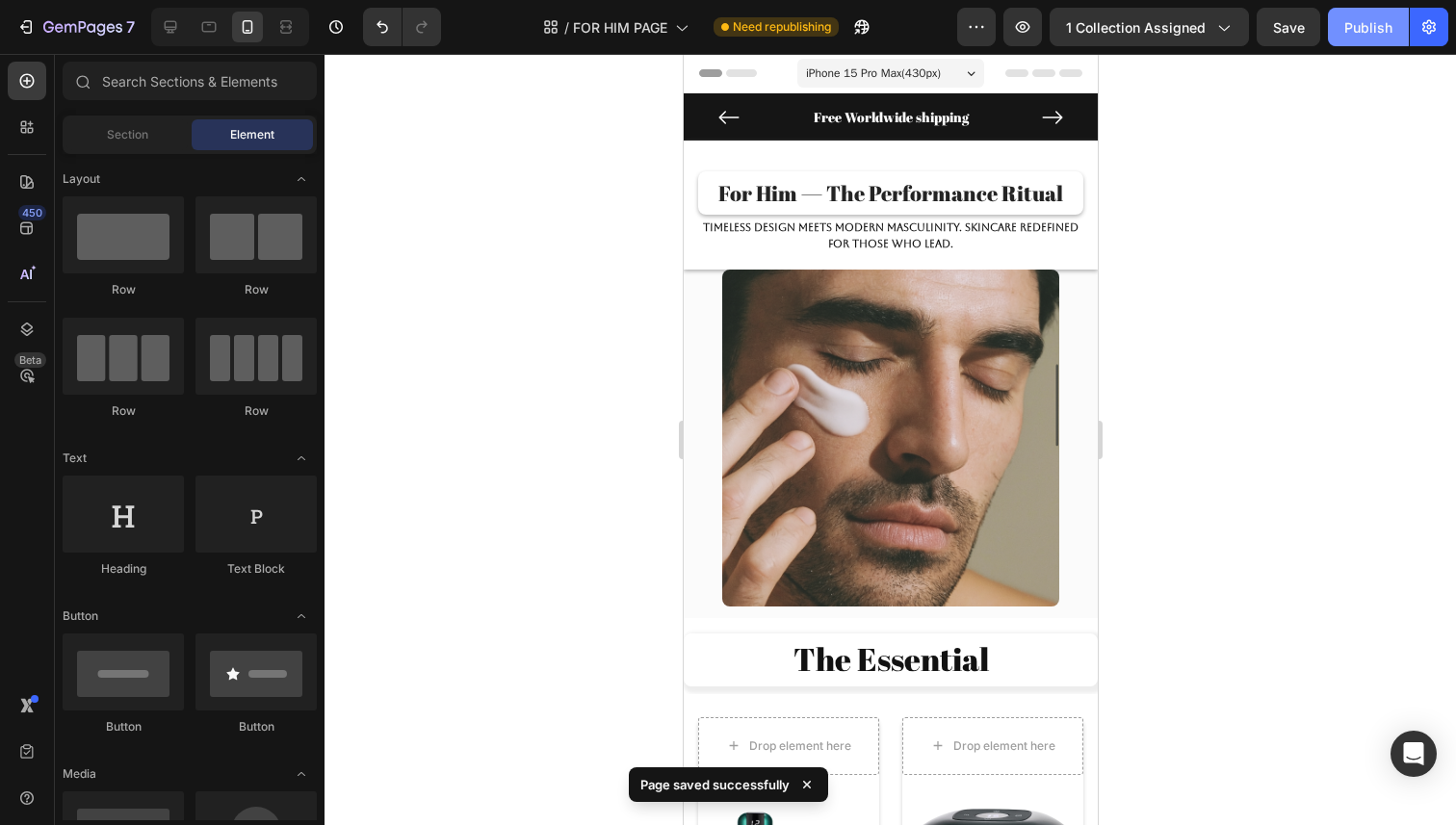 click on "Publish" 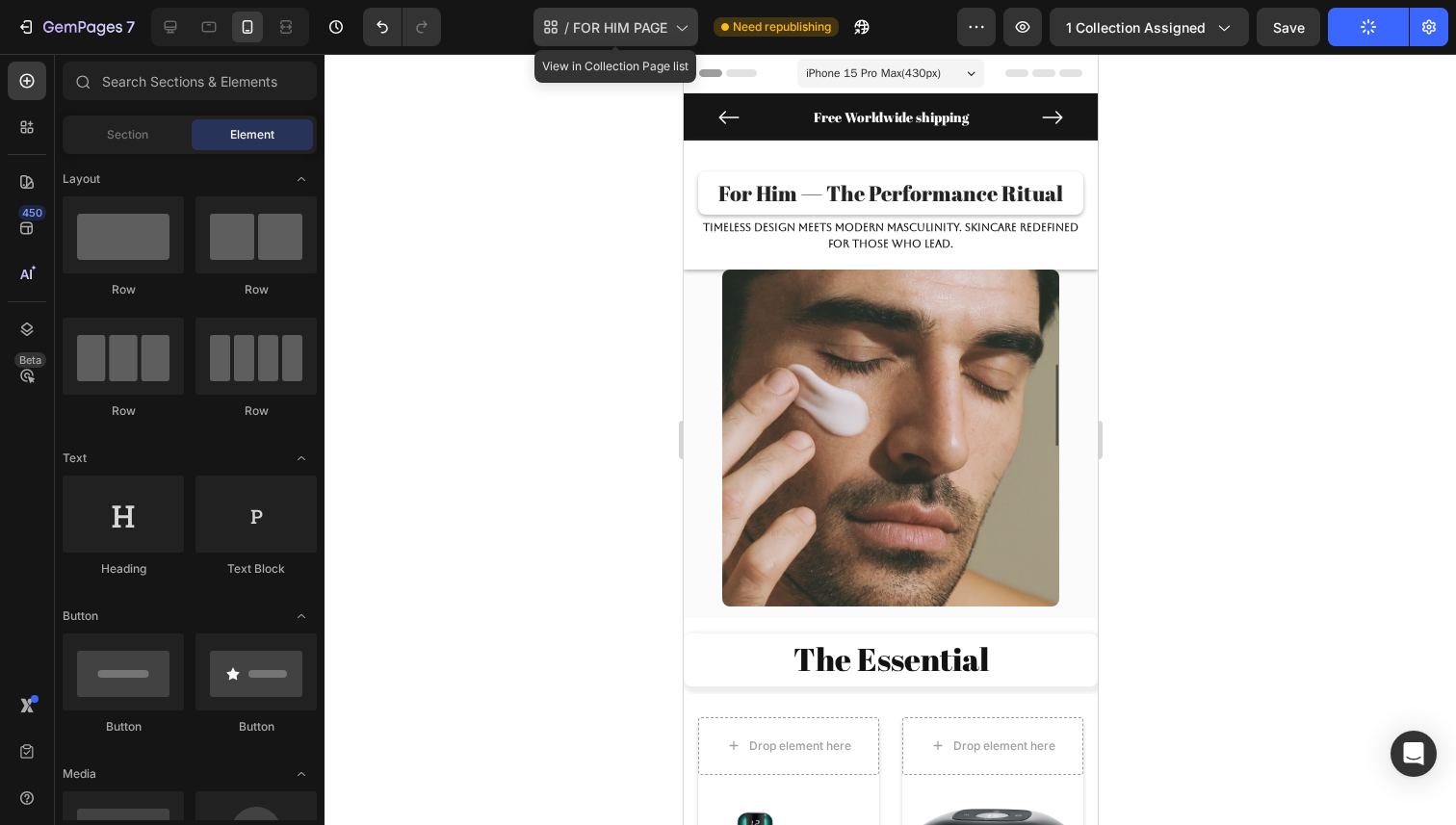 click on "FOR HIM PAGE" at bounding box center (620, 27) 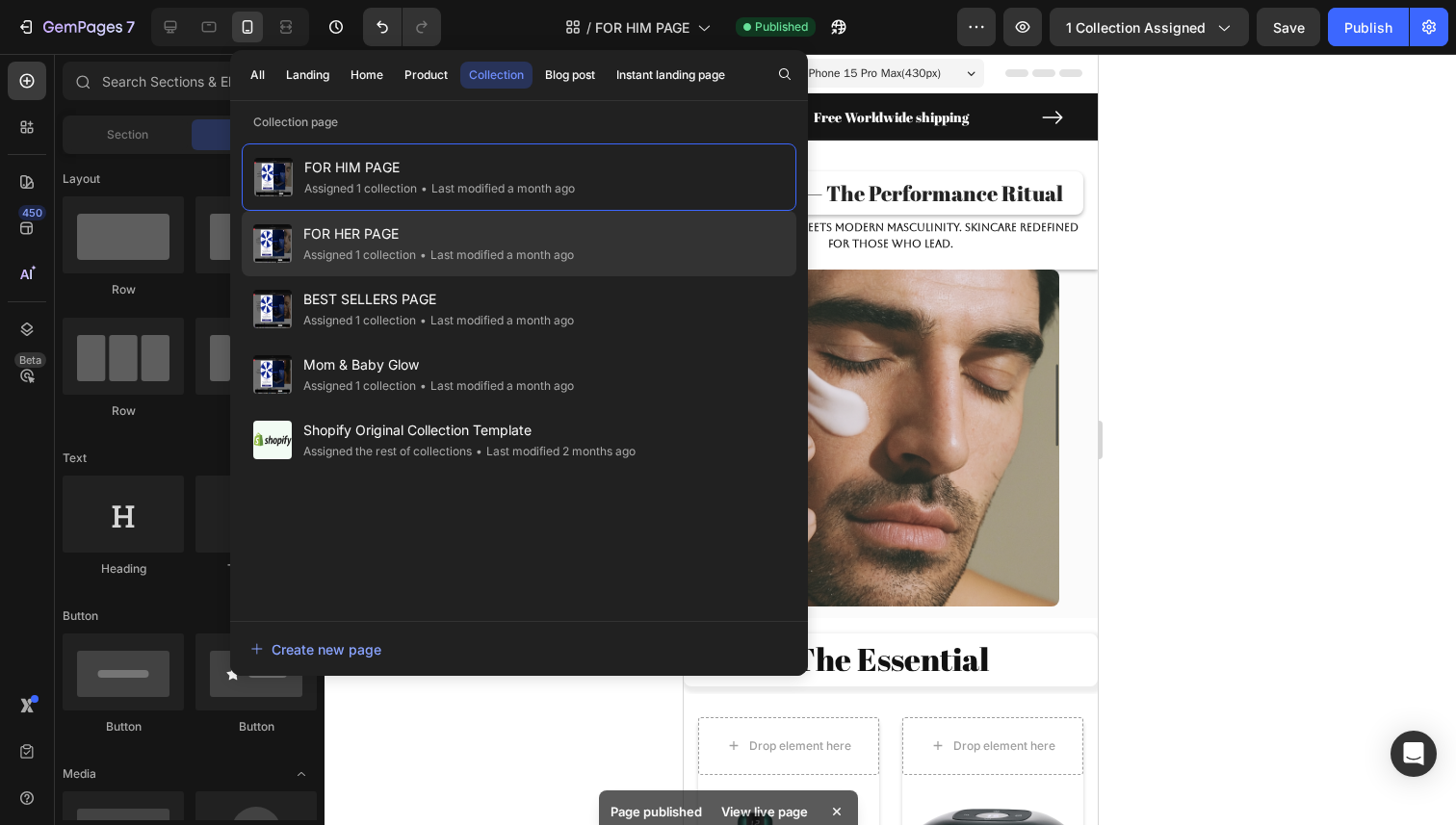 click on "FOR HER PAGE Assigned 1 collection • Last modified a month ago" 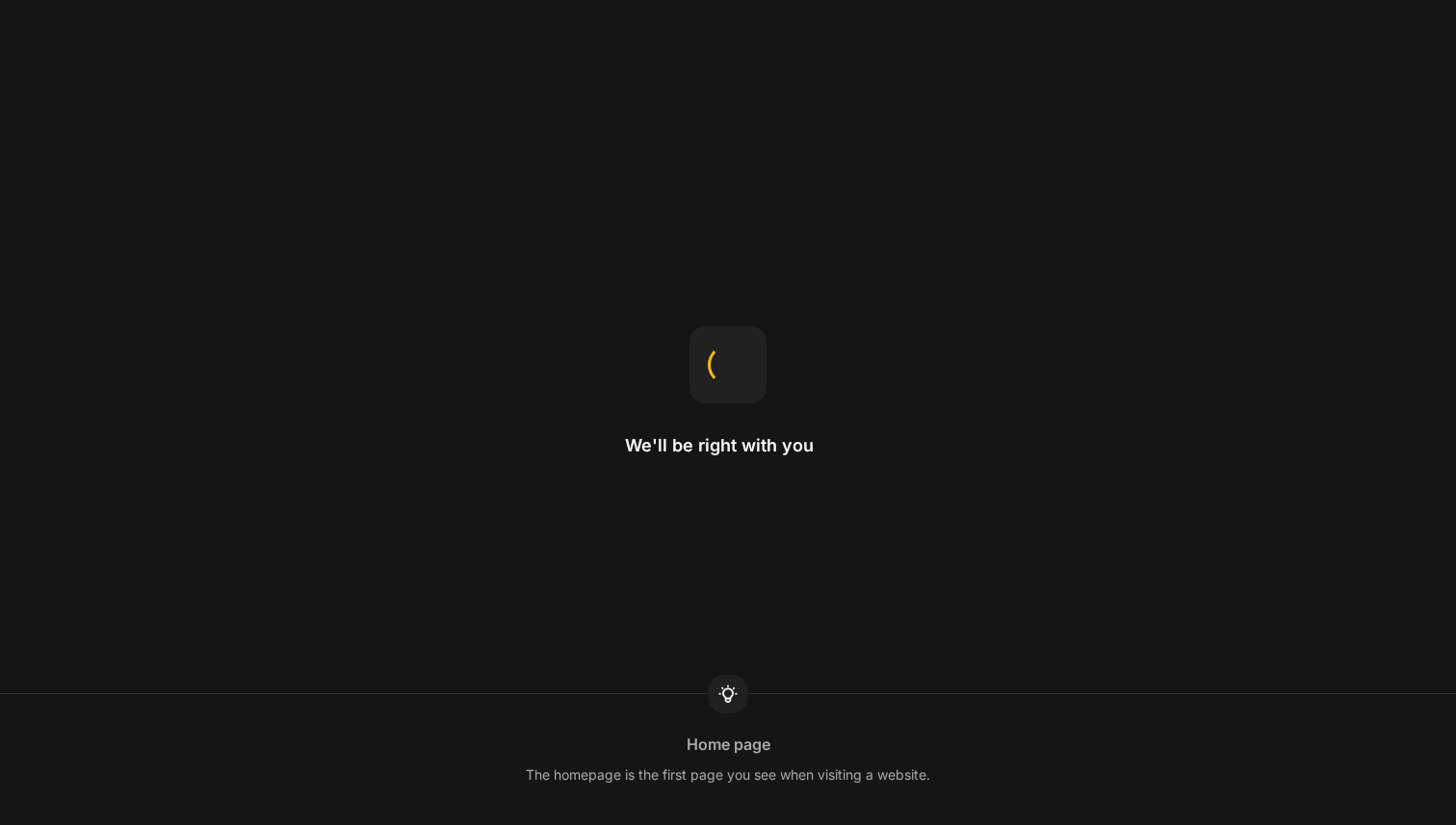 scroll, scrollTop: 0, scrollLeft: 0, axis: both 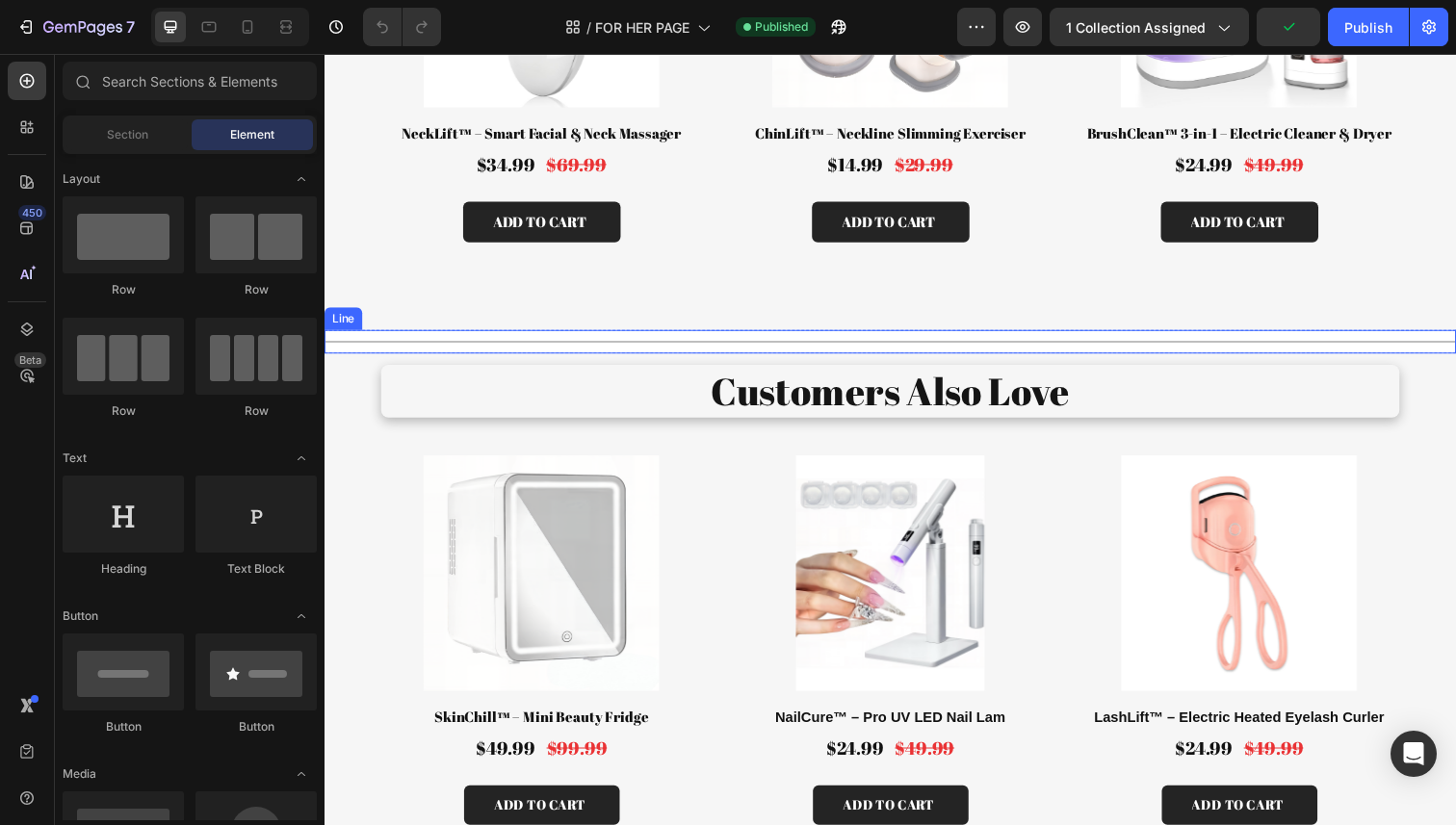 click on "Title Line" at bounding box center (902, 348) 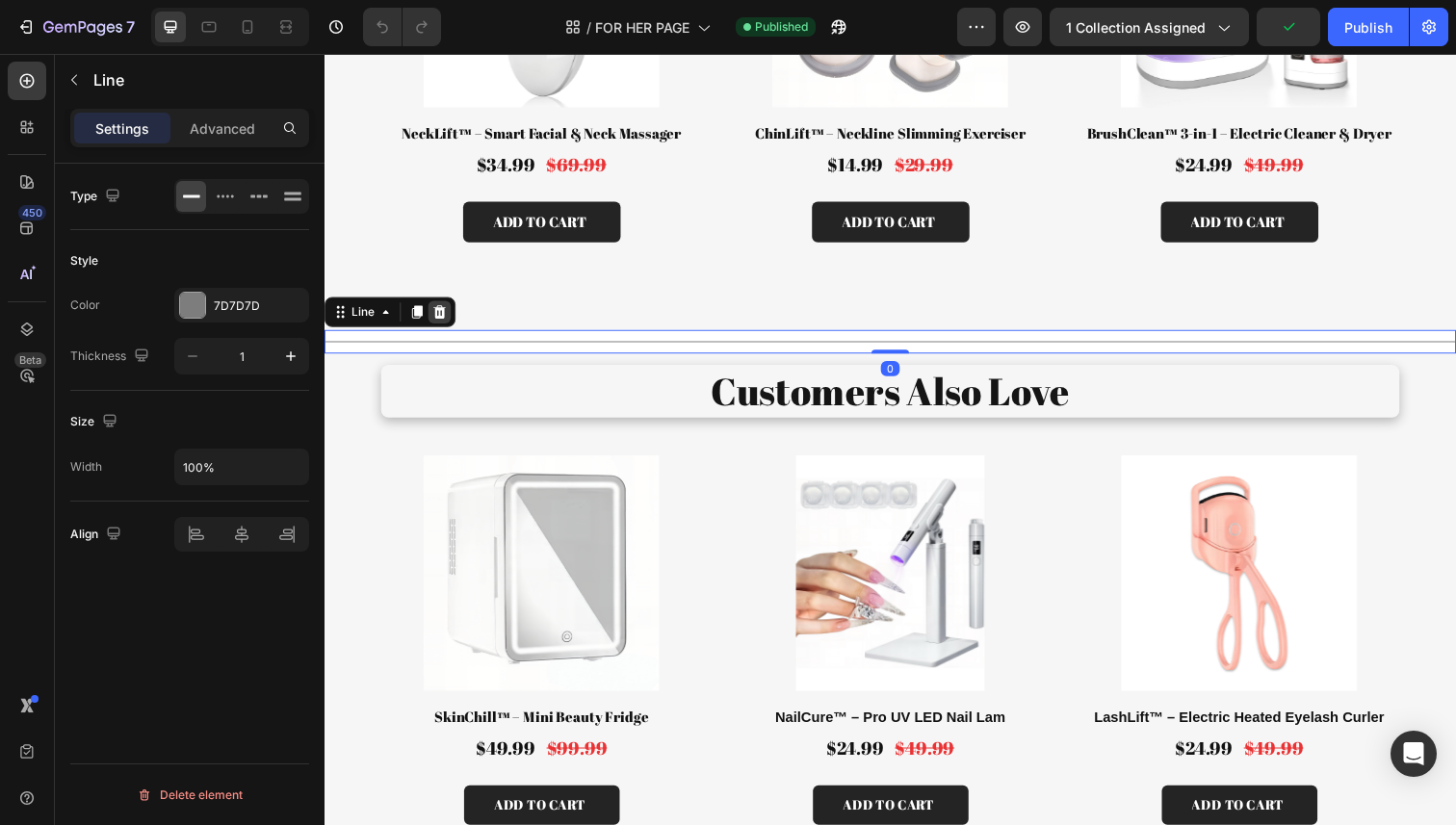 click 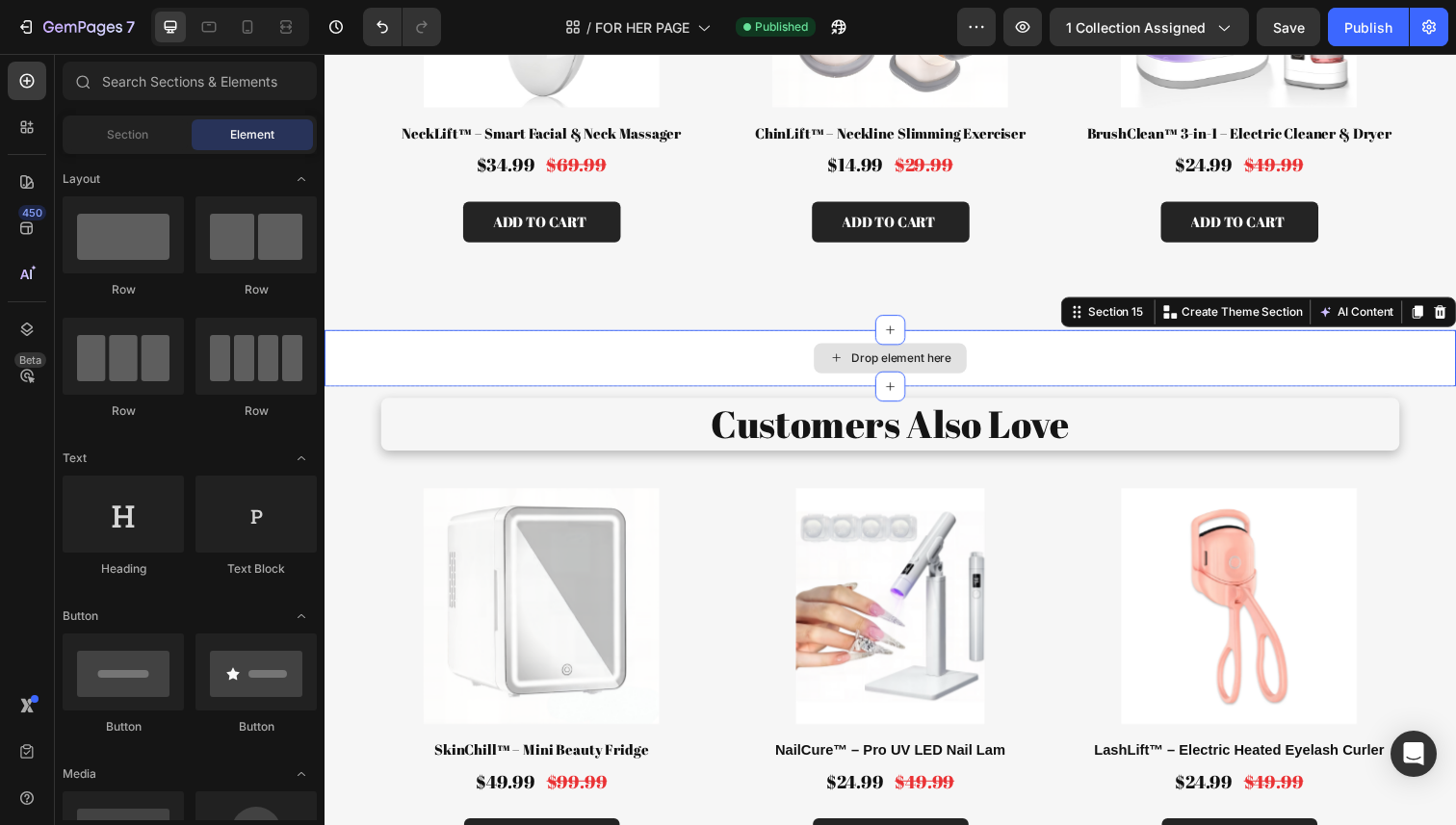 click on "Drop element here" at bounding box center [902, 365] 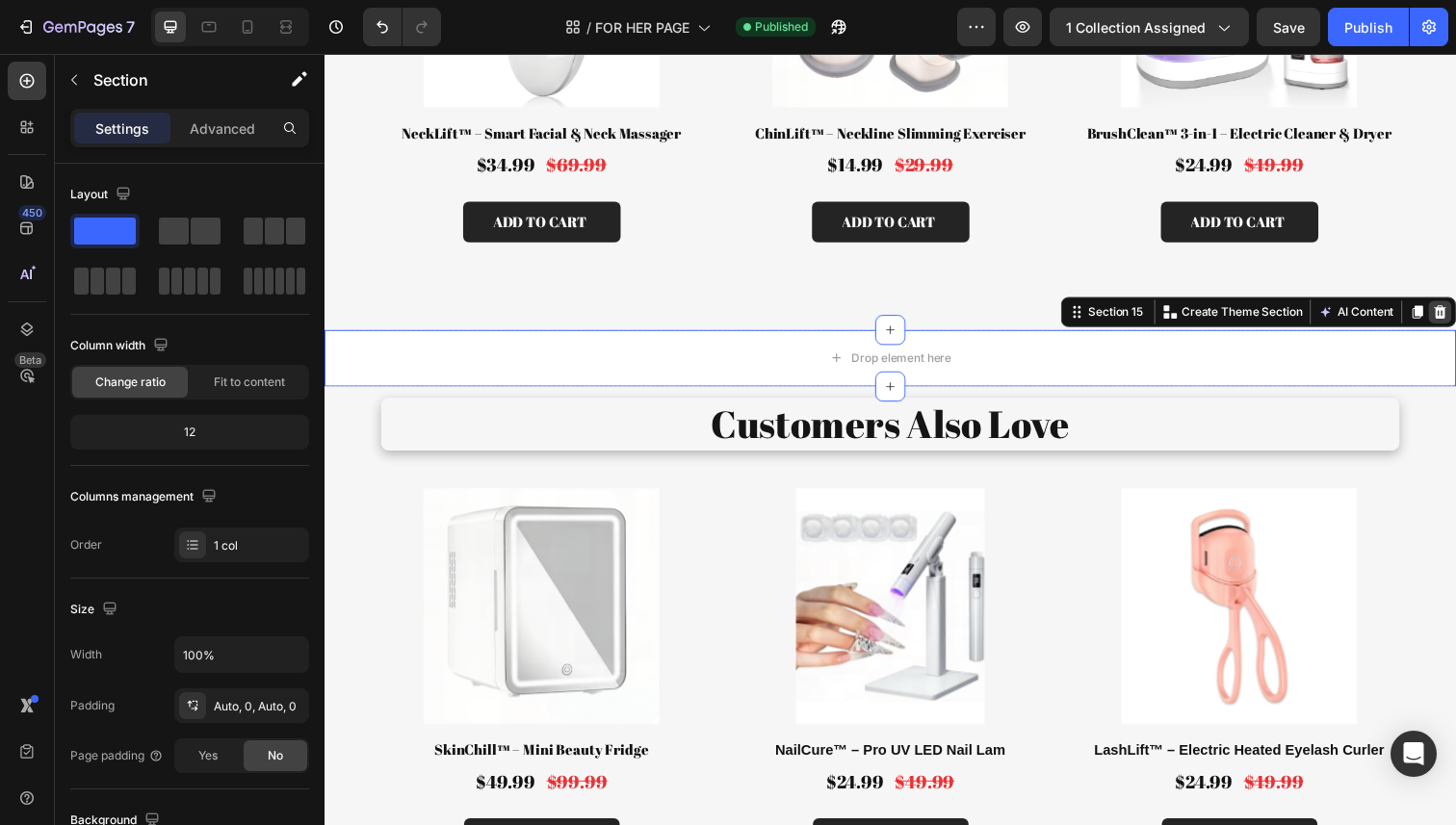 click 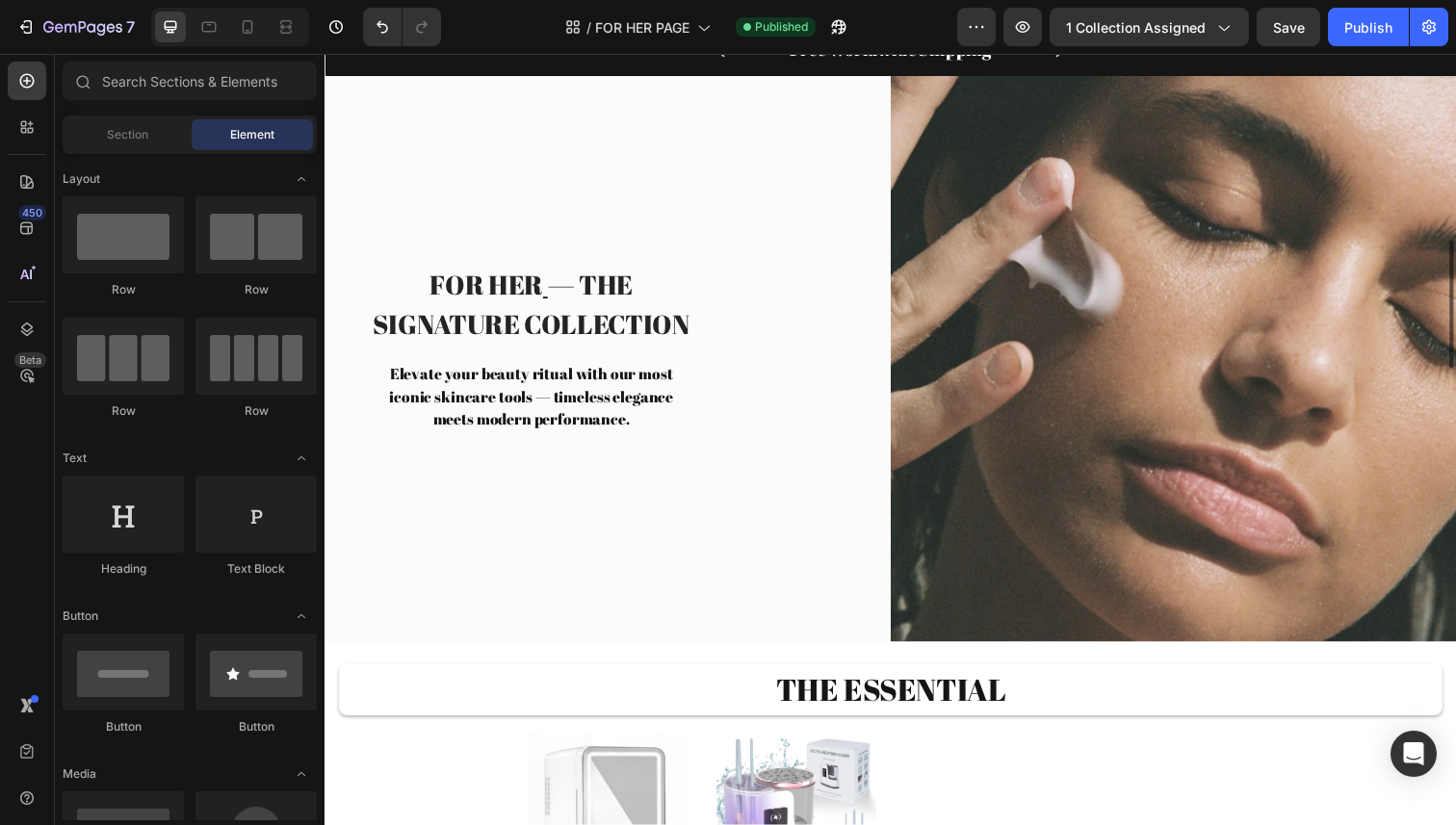scroll, scrollTop: 0, scrollLeft: 0, axis: both 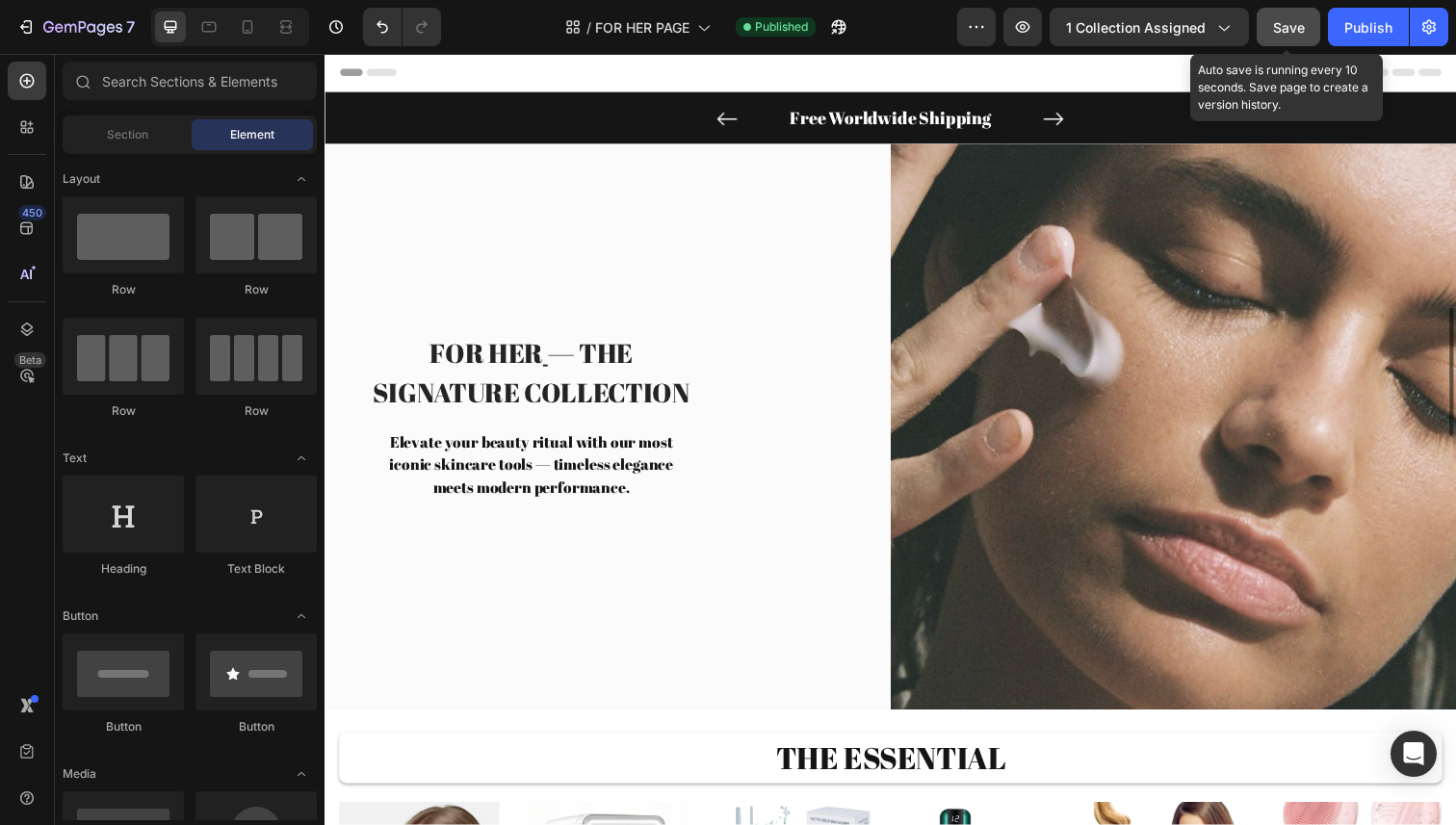 click on "Save" 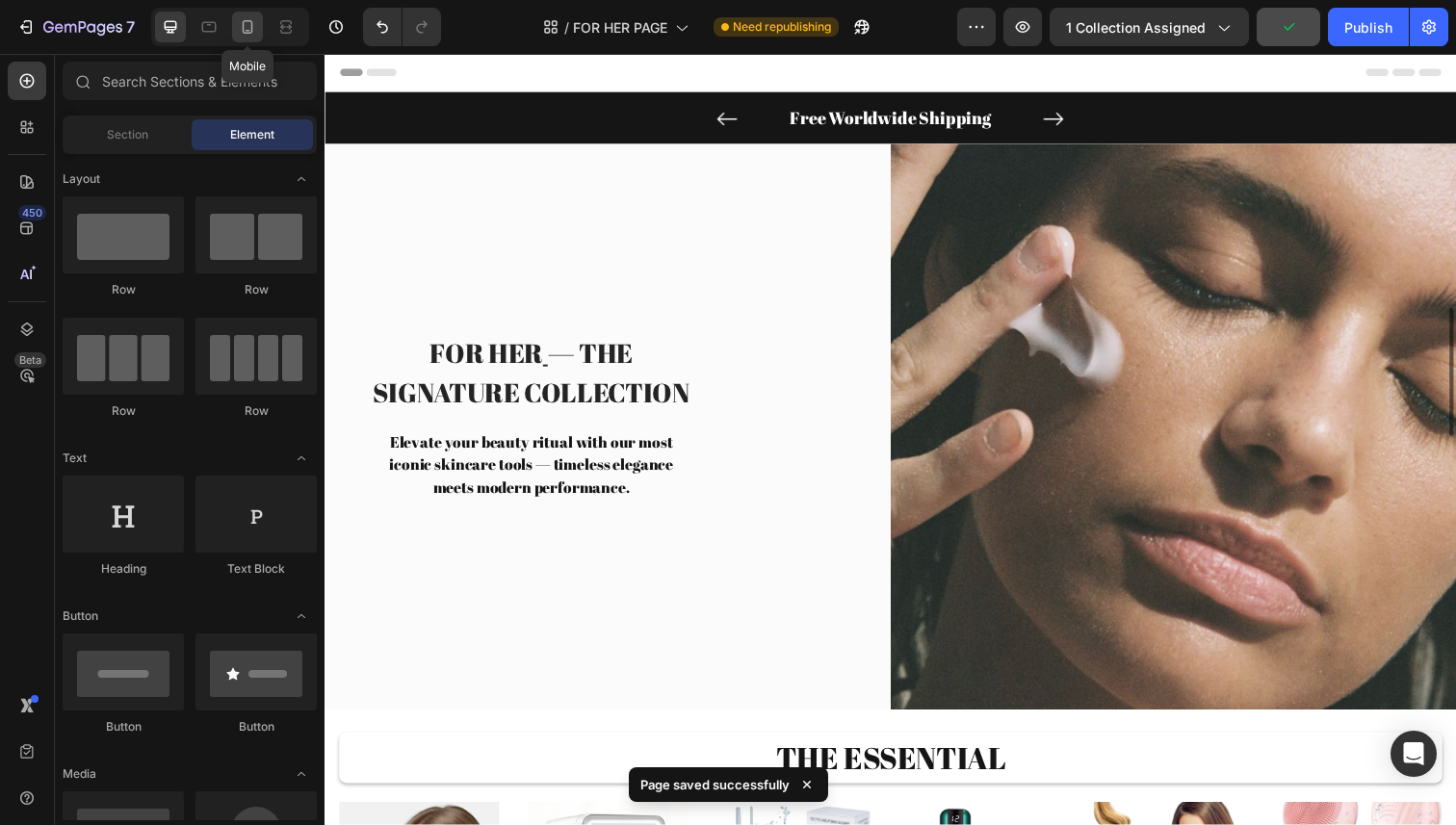 click 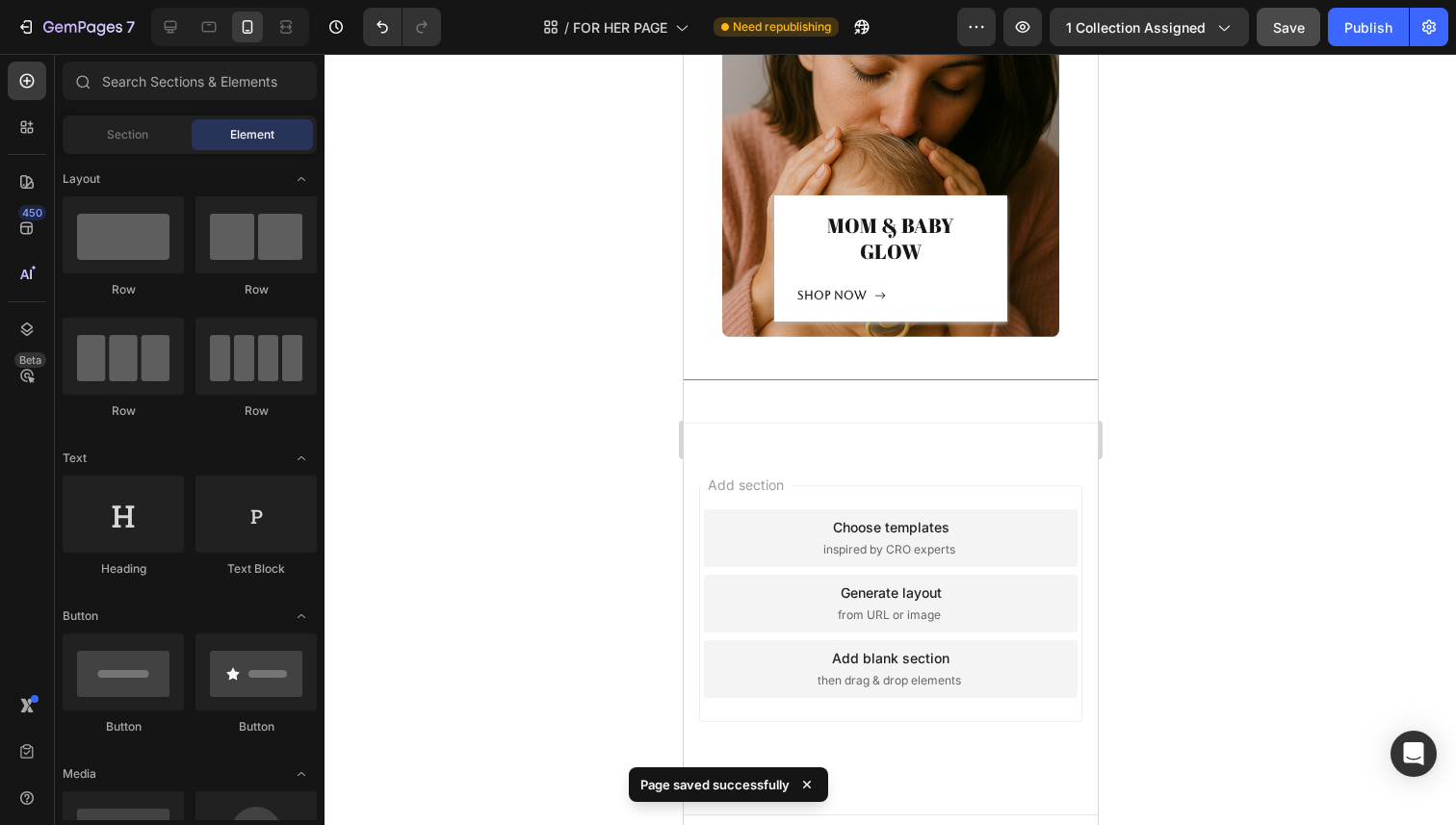 scroll, scrollTop: 8996, scrollLeft: 0, axis: vertical 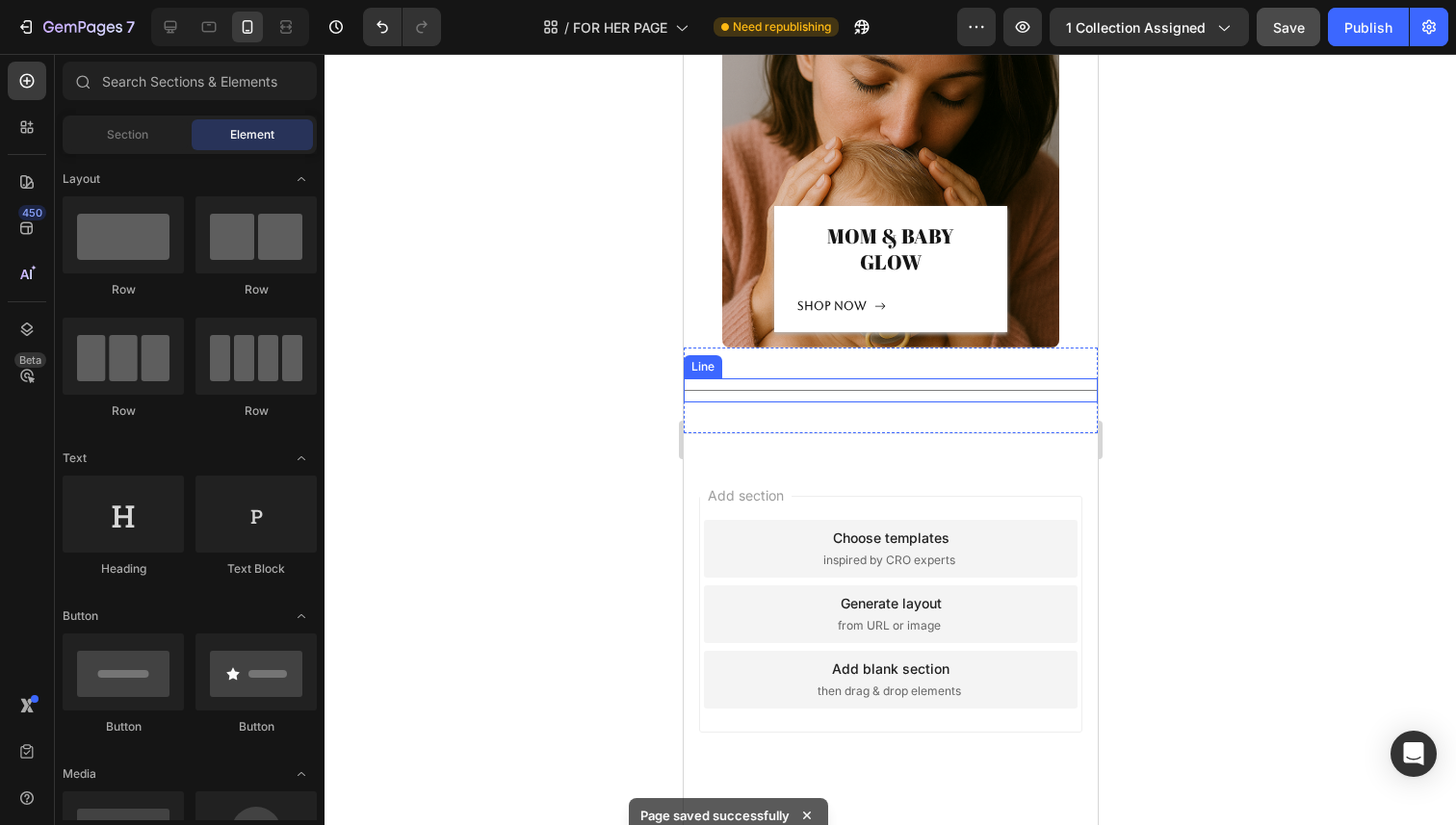 click on "Title Line" at bounding box center [890, 390] 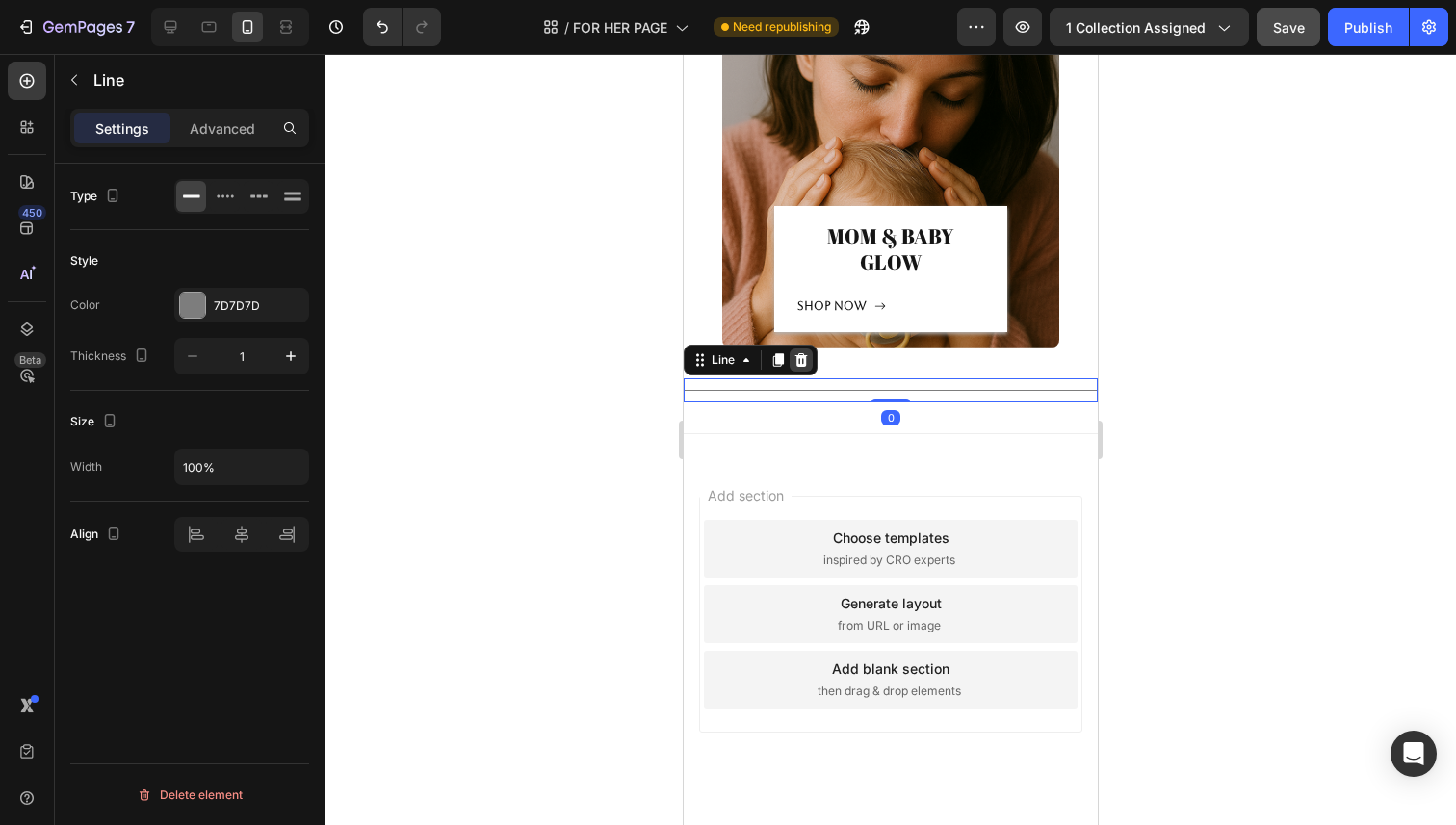 click 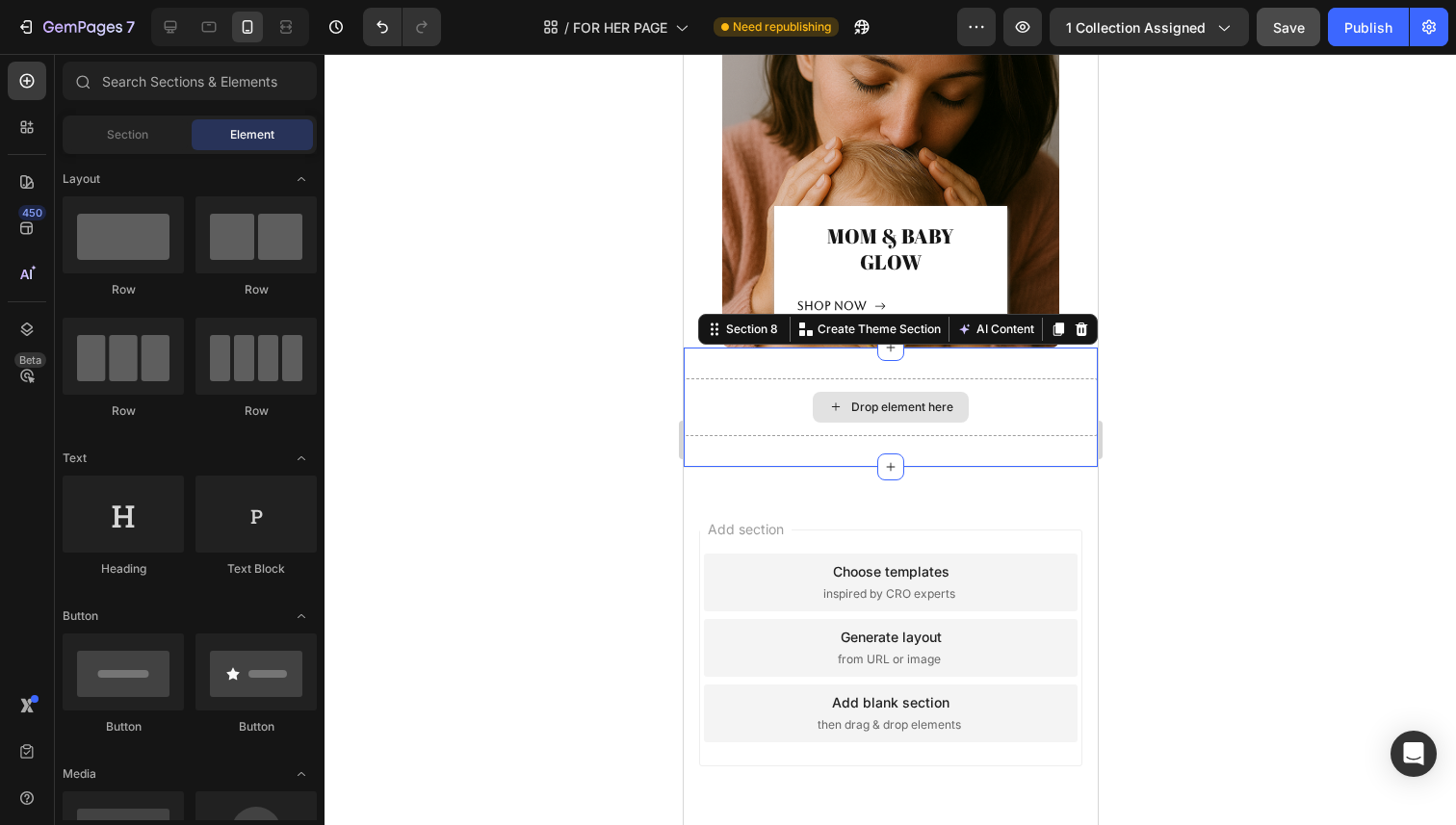 click on "Drop element here" at bounding box center (890, 407) 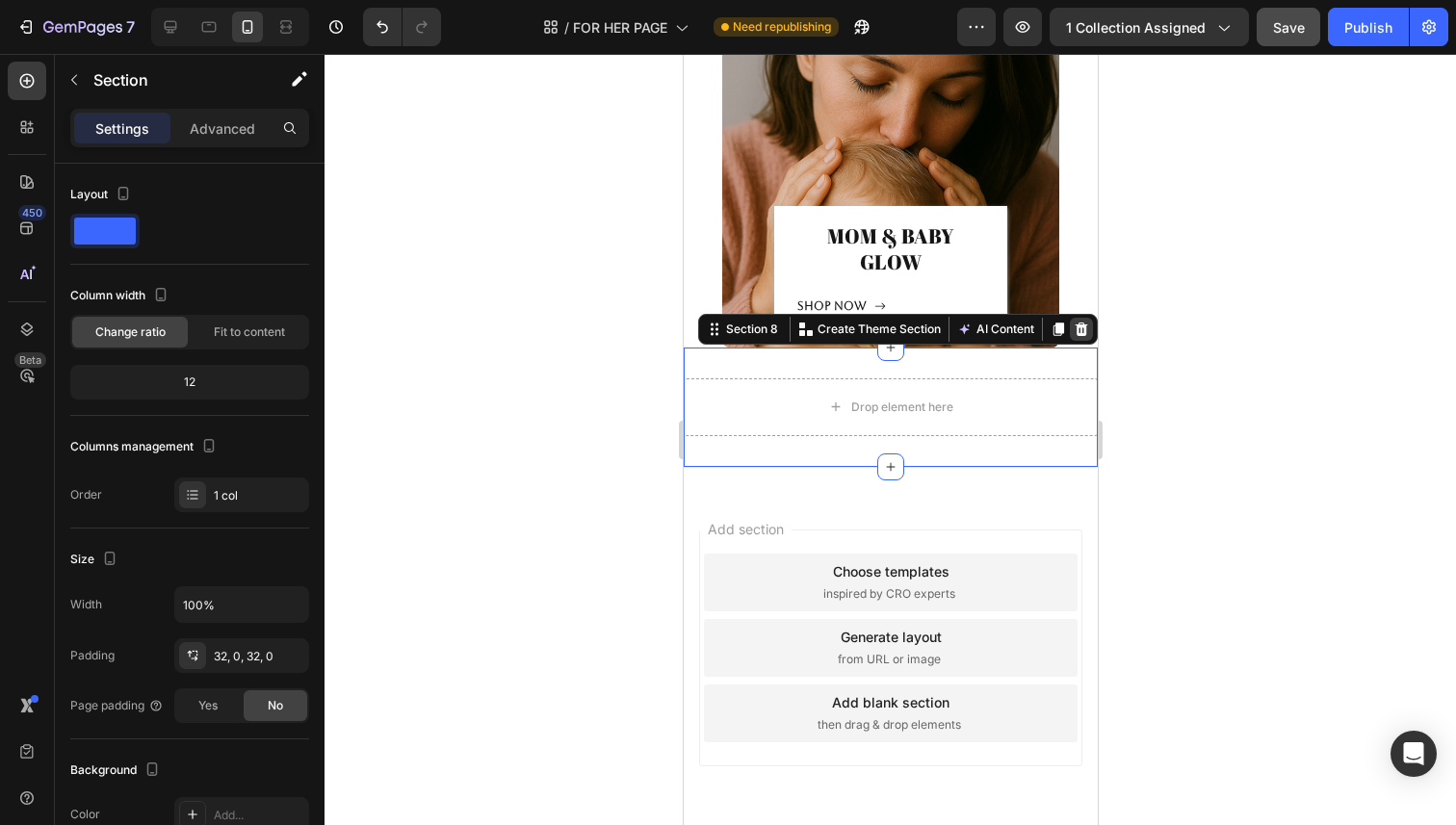 click 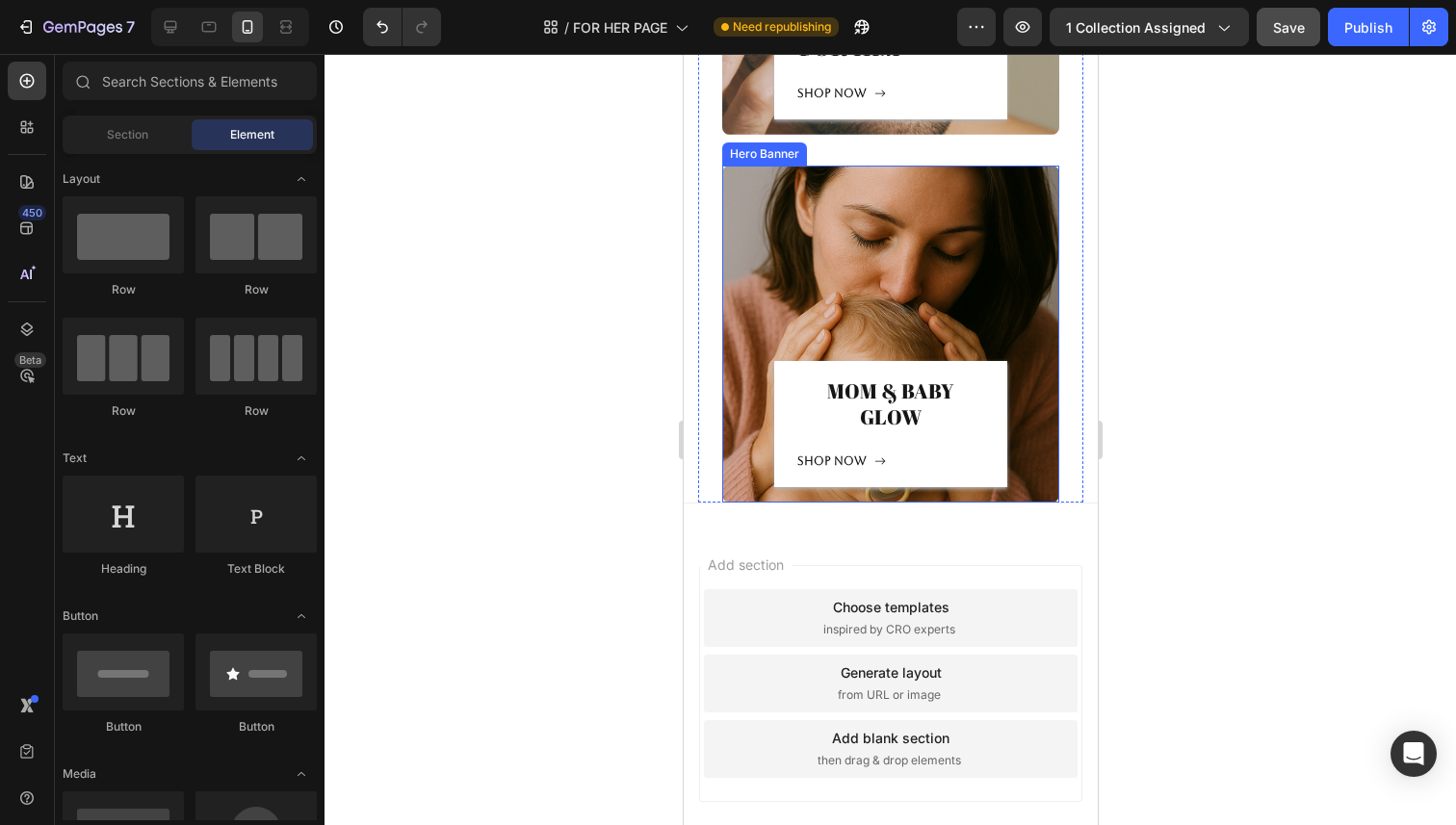 scroll, scrollTop: 8843, scrollLeft: 0, axis: vertical 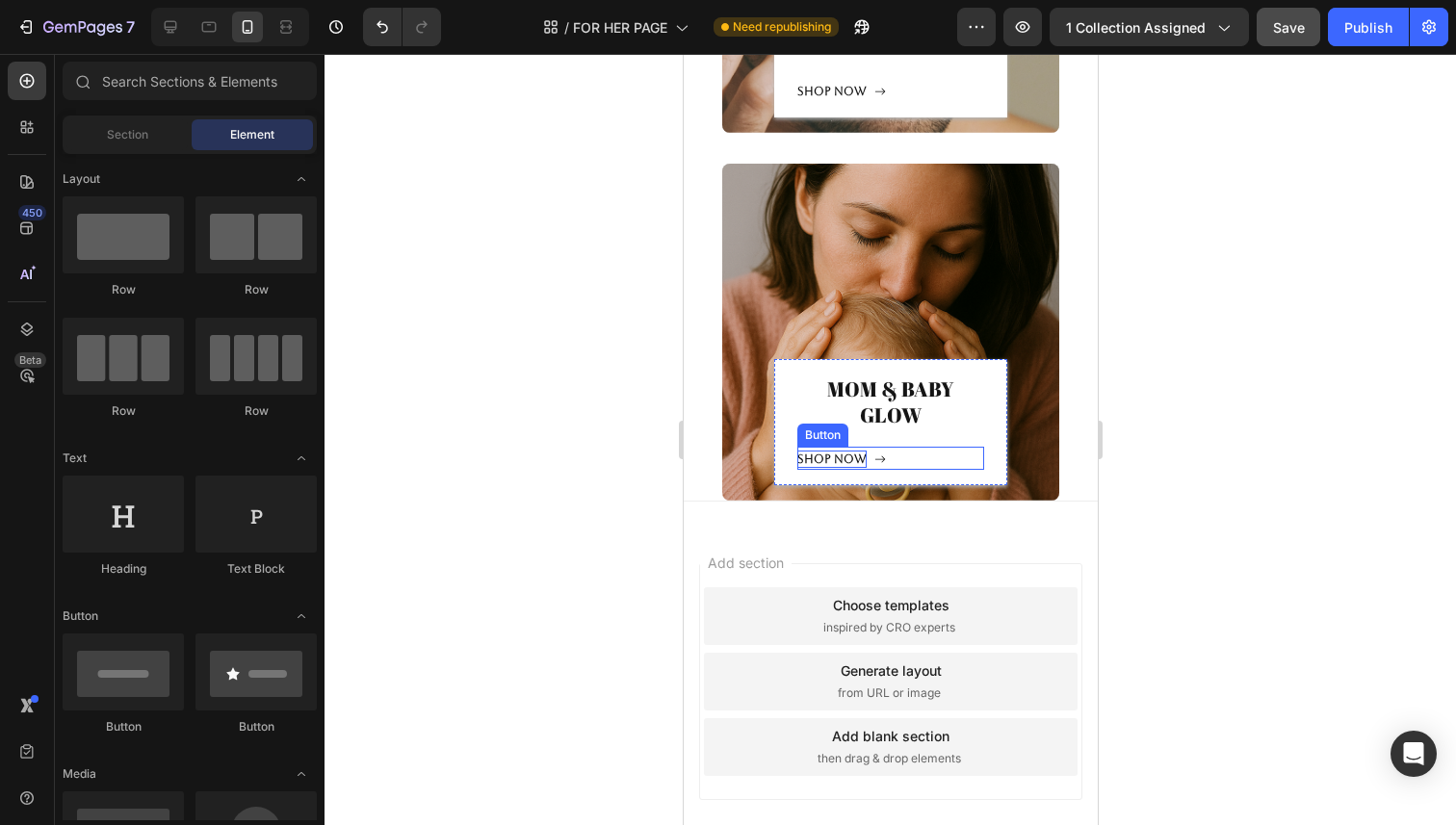 click on "Shop now" at bounding box center [831, 459] 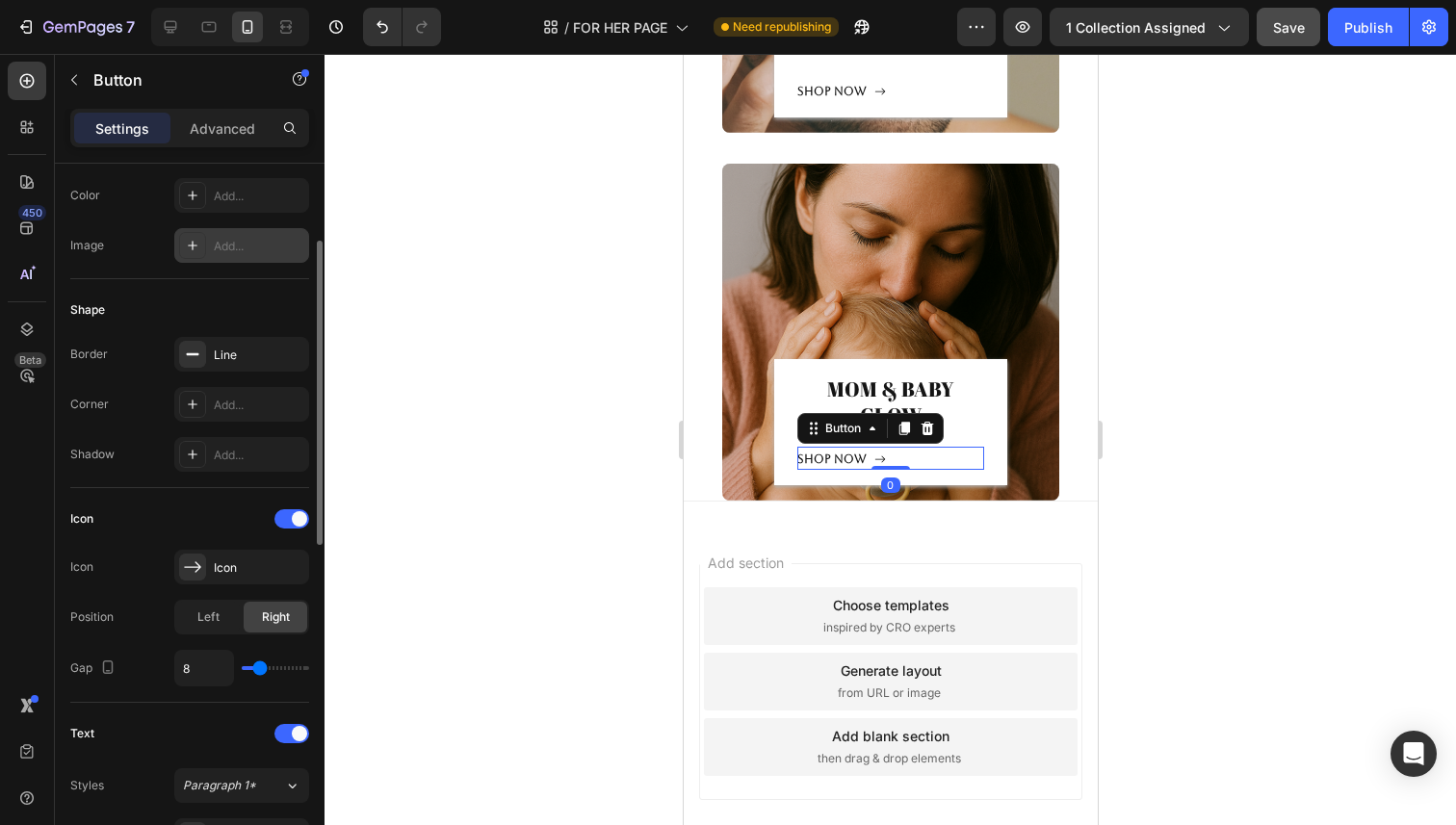 scroll, scrollTop: 525, scrollLeft: 0, axis: vertical 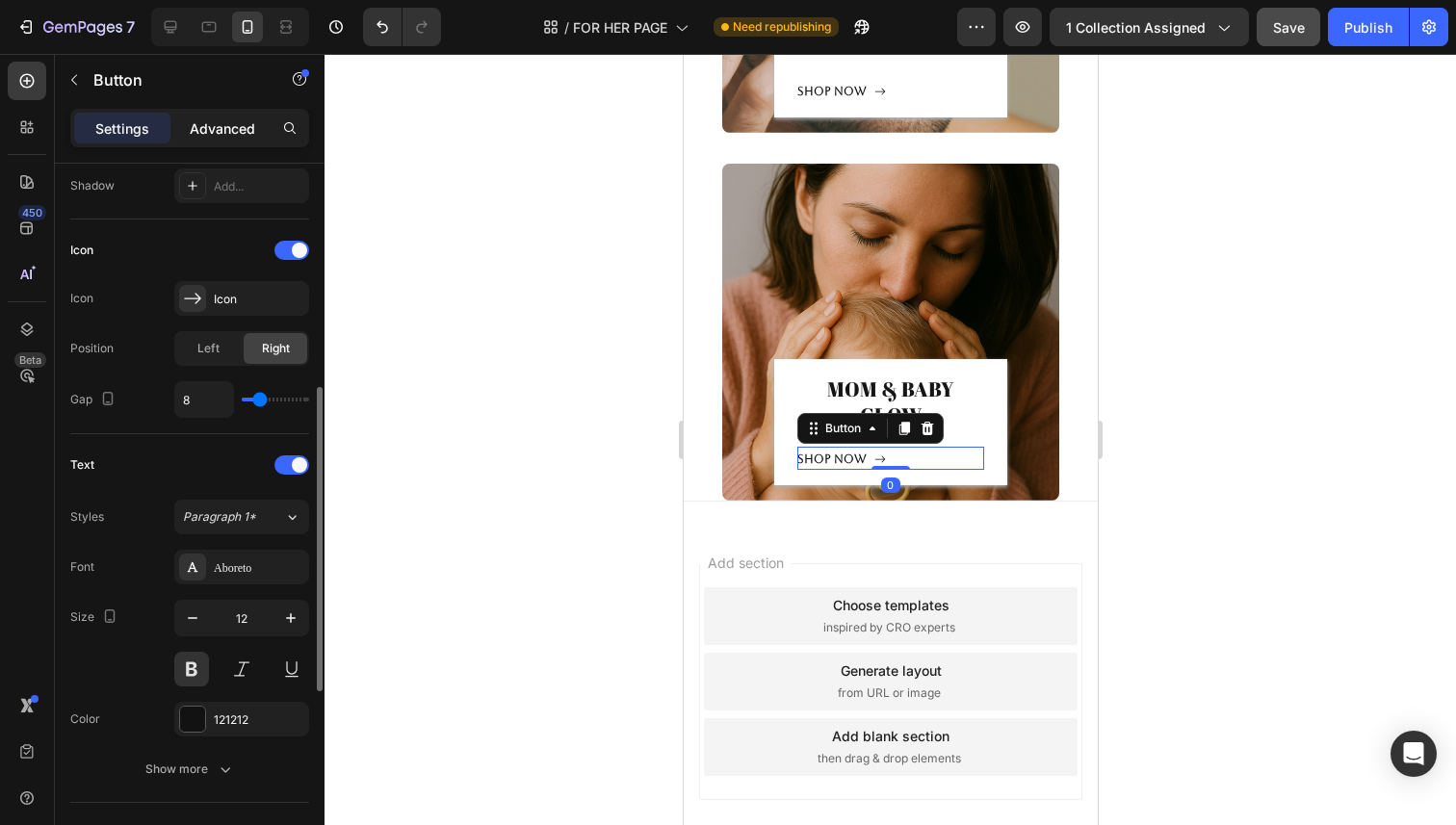 click on "Advanced" at bounding box center [222, 128] 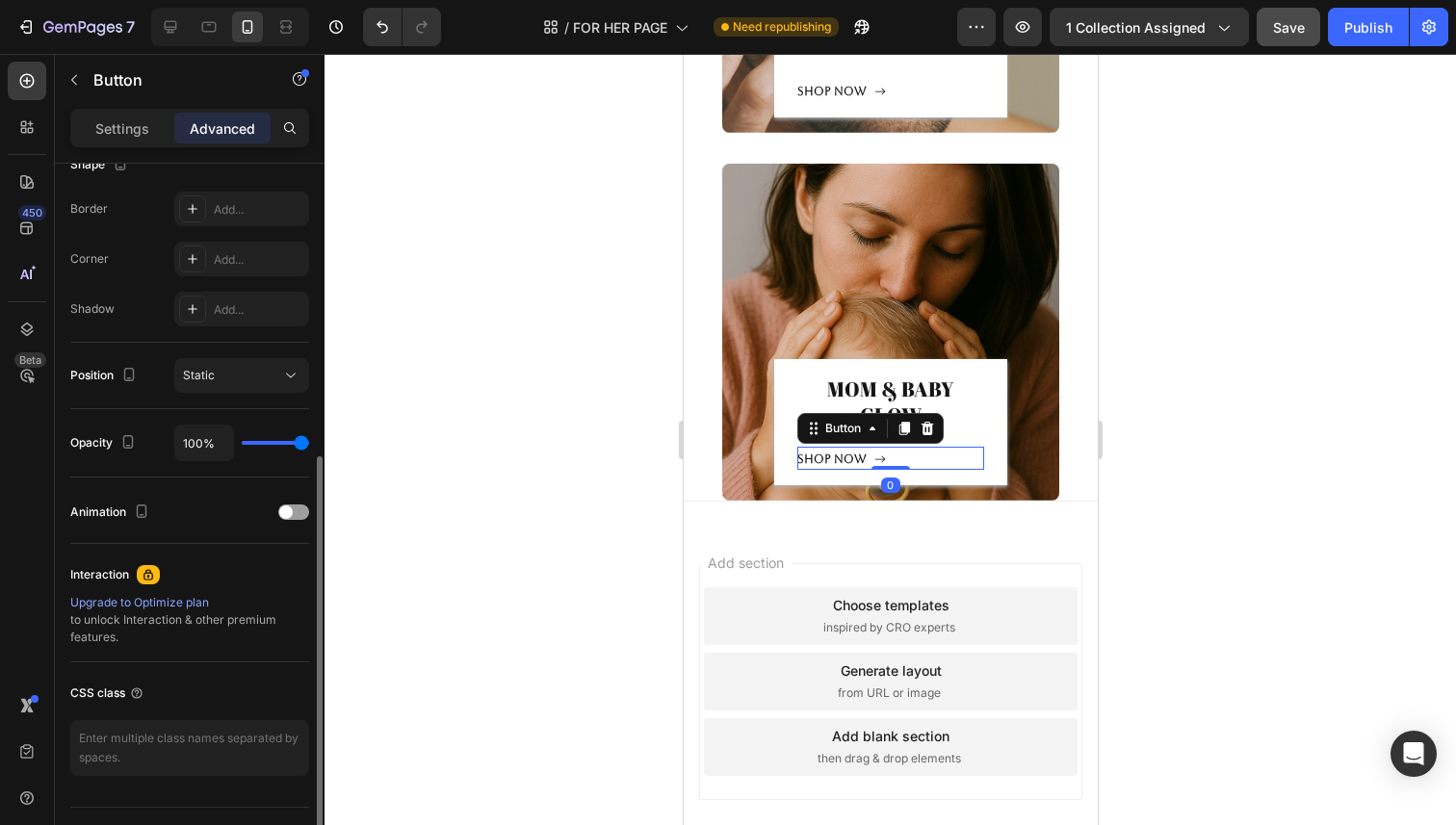 scroll, scrollTop: 568, scrollLeft: 0, axis: vertical 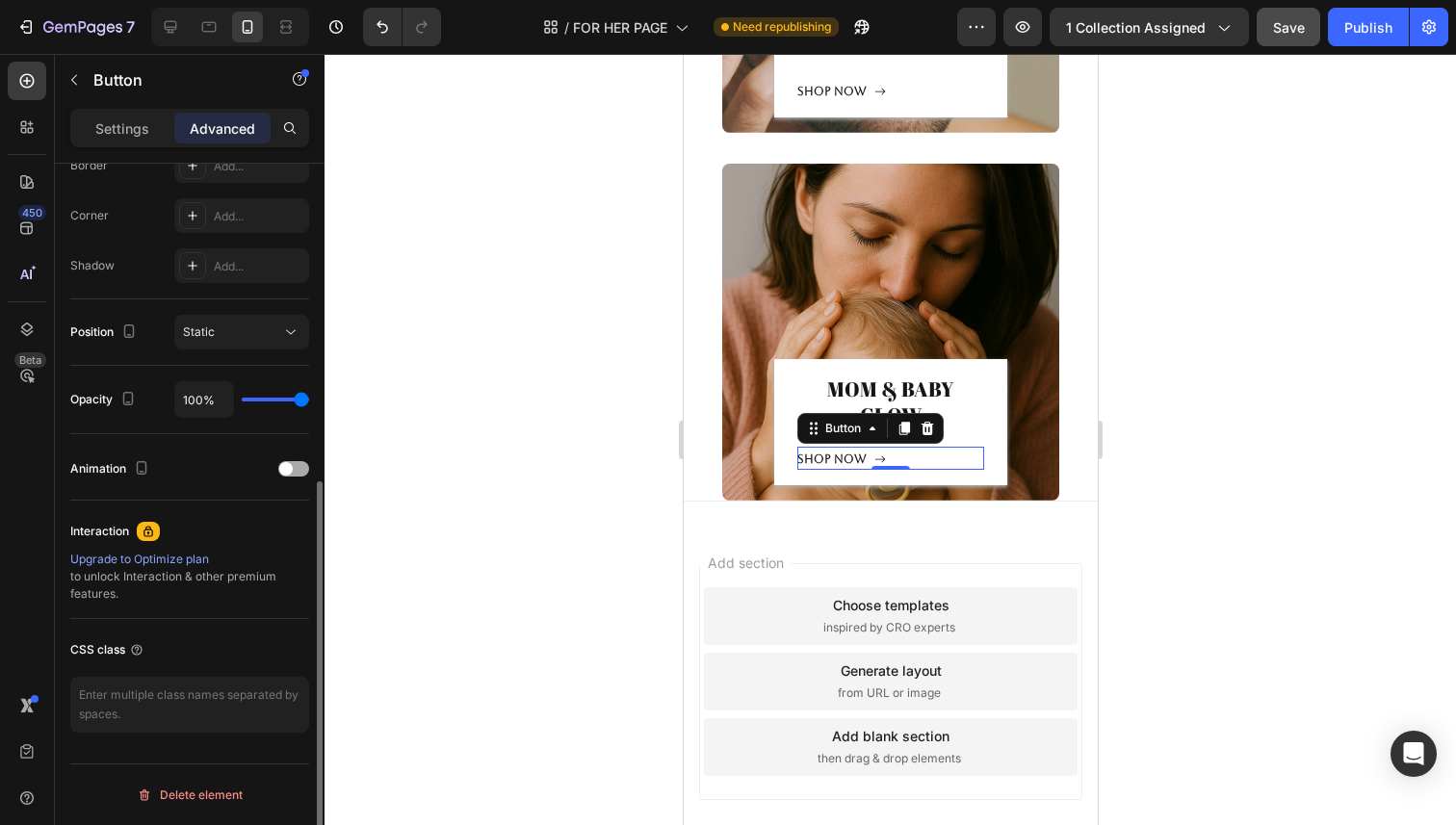 click at bounding box center [294, 469] 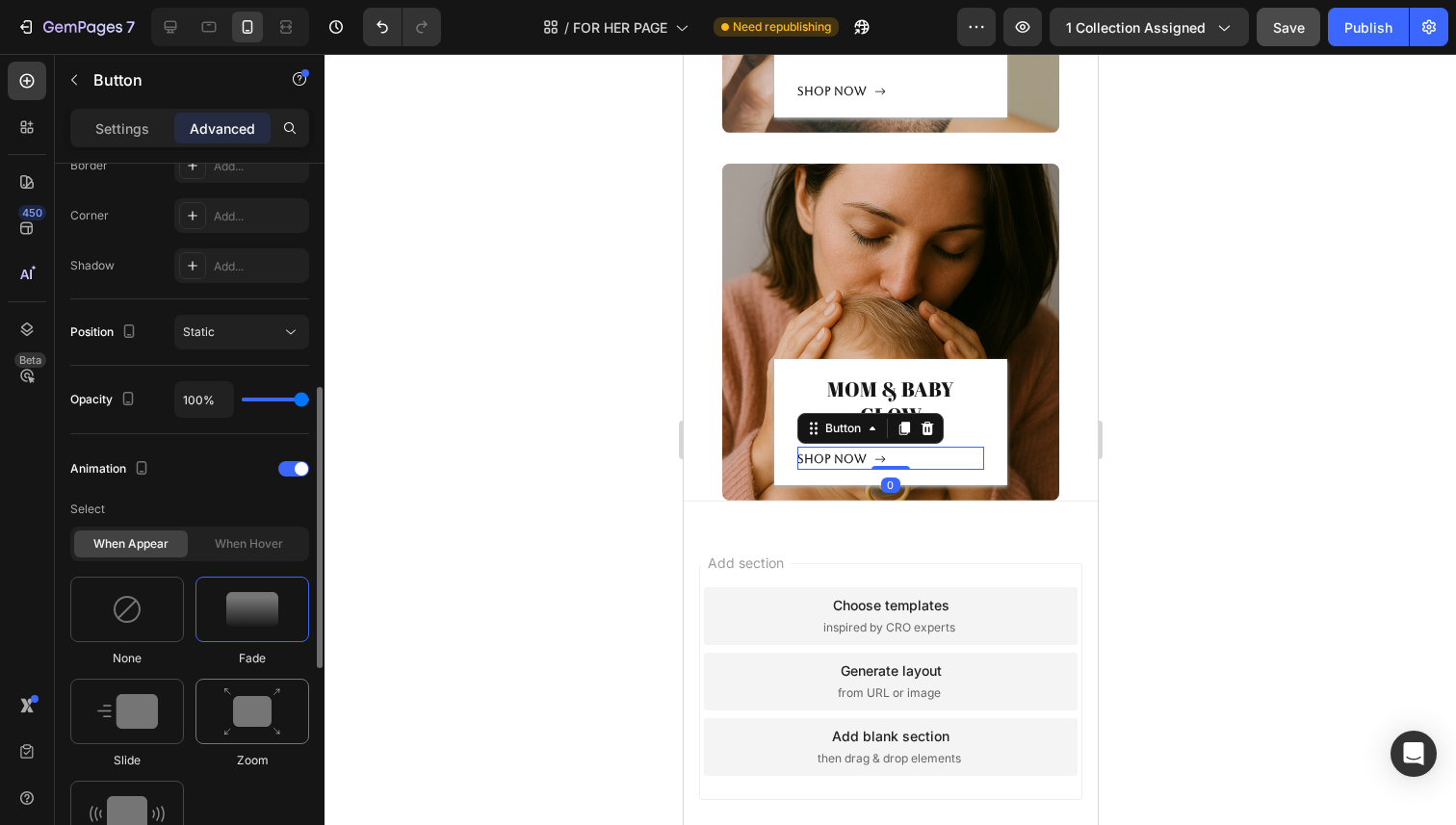 click at bounding box center [252, 711] 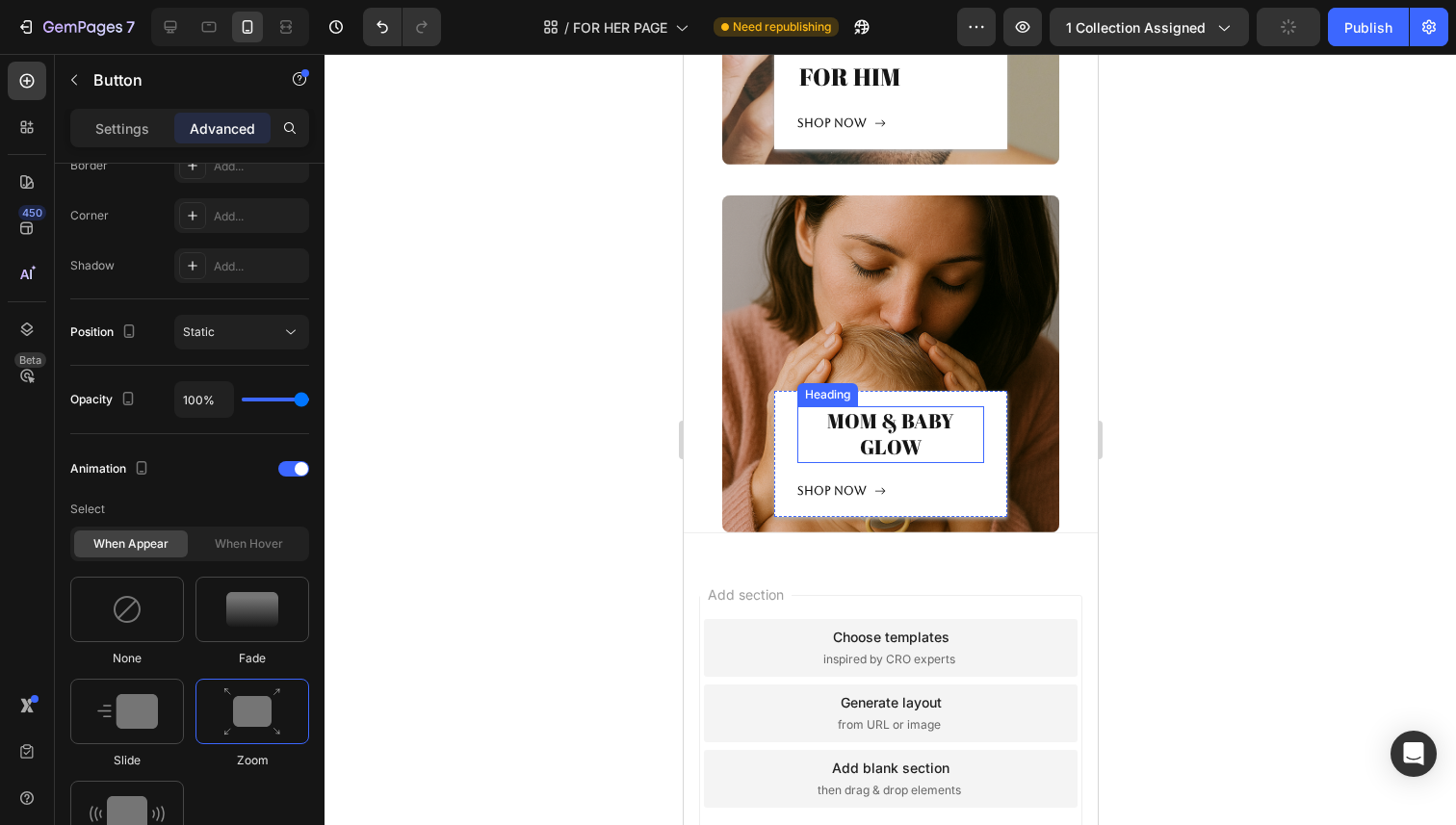 scroll, scrollTop: 8710, scrollLeft: 0, axis: vertical 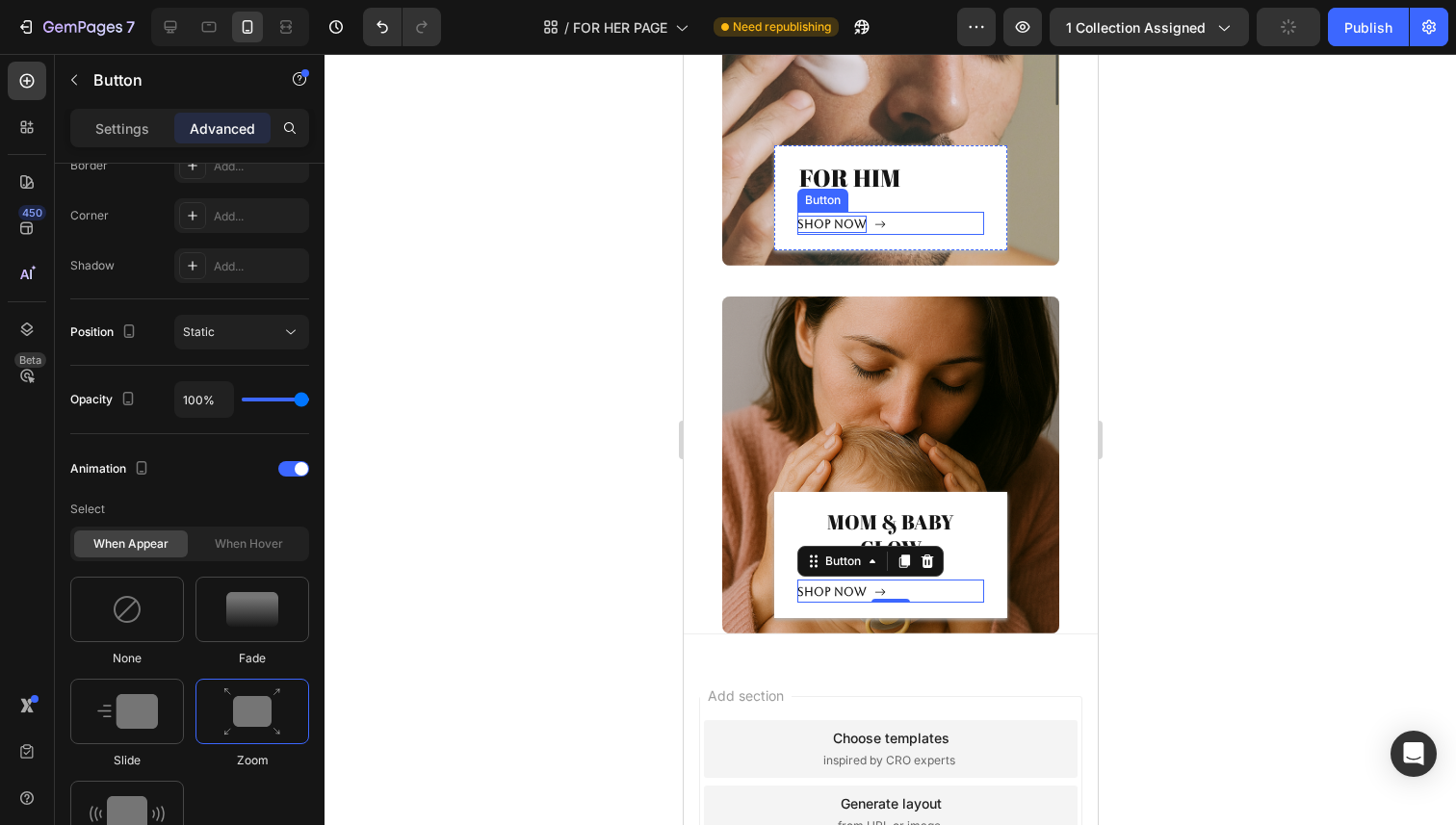 click on "Shop now" at bounding box center (831, 224) 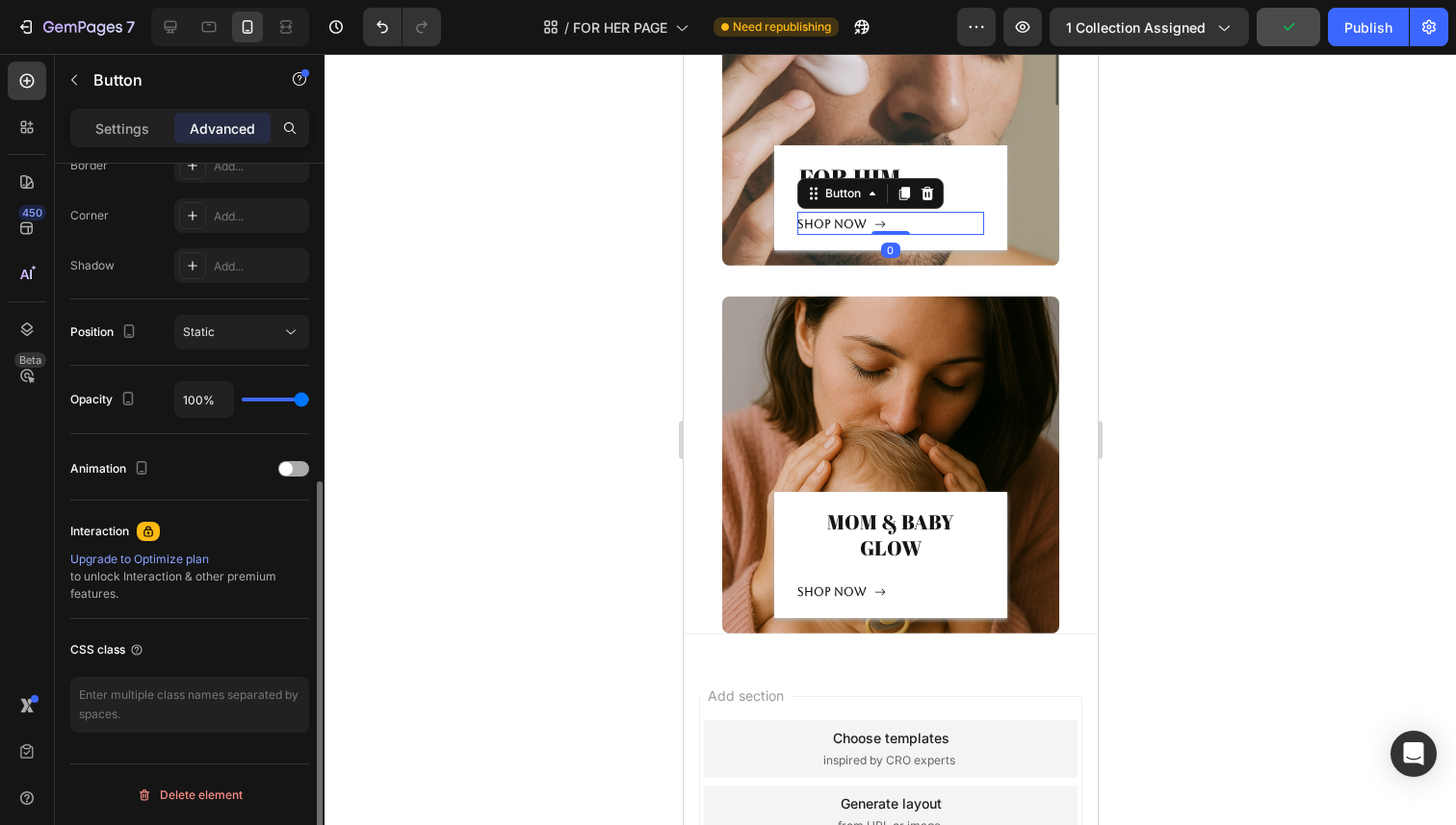 click at bounding box center (294, 469) 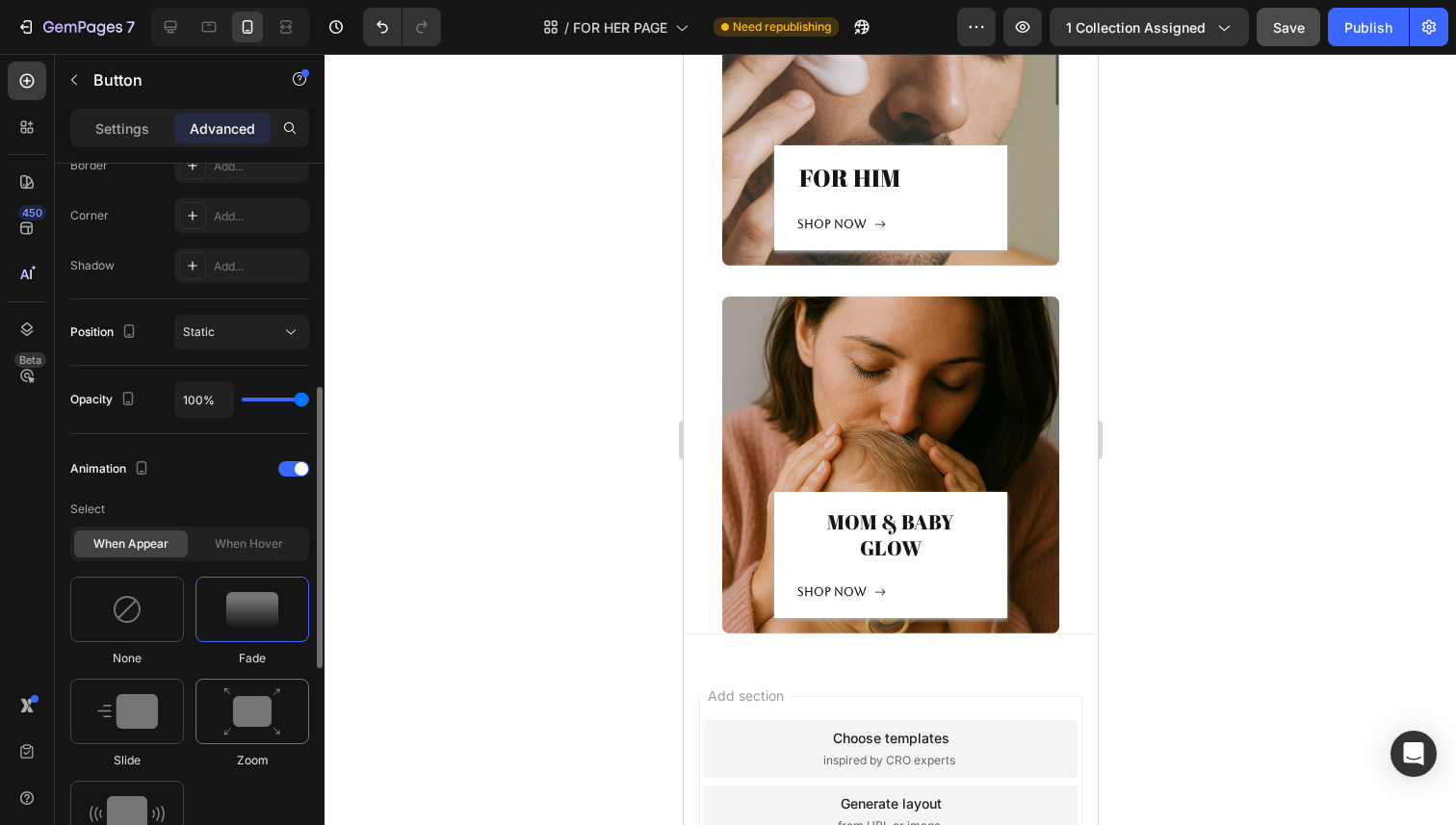 click at bounding box center [252, 711] 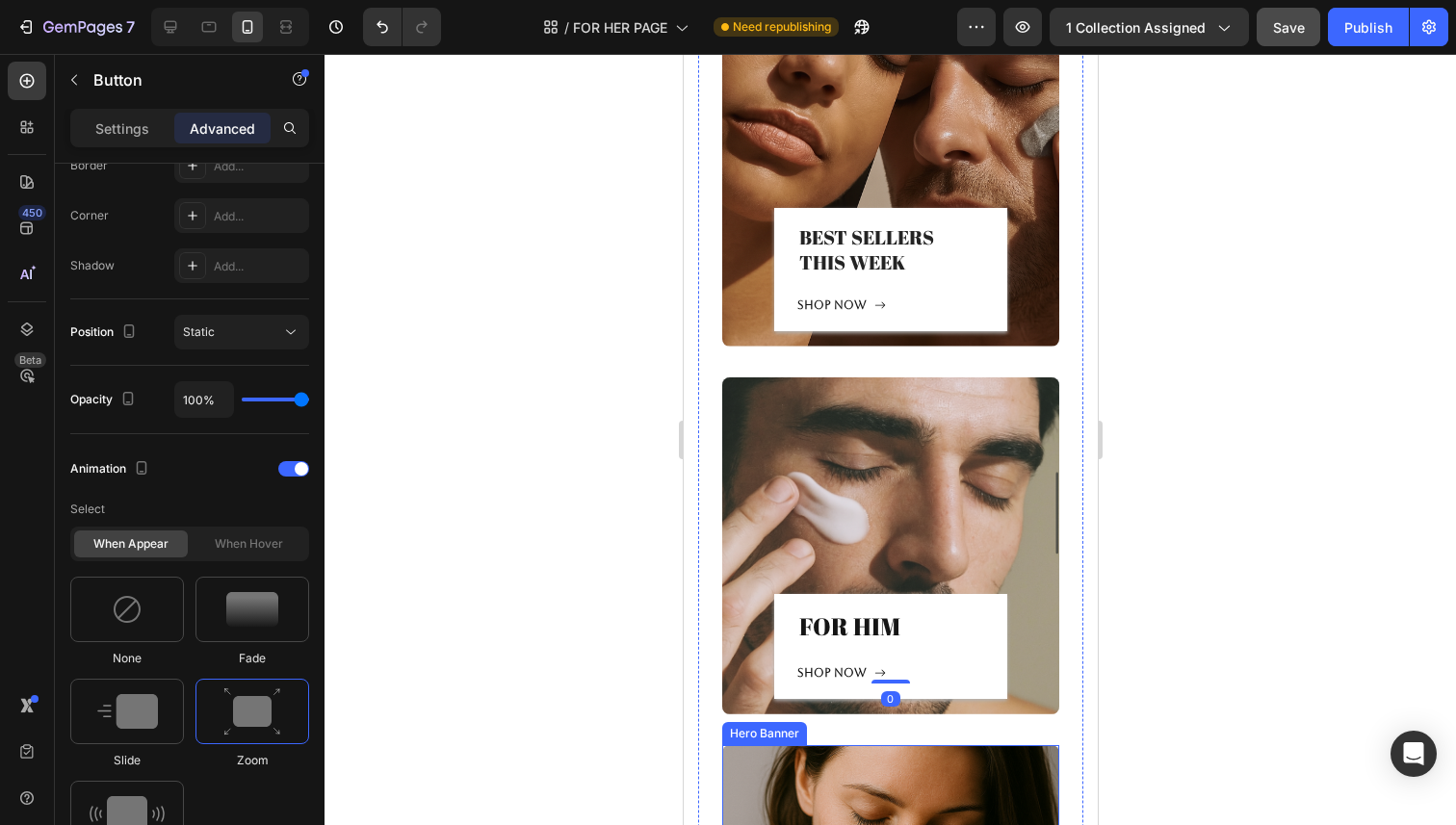 scroll, scrollTop: 8241, scrollLeft: 0, axis: vertical 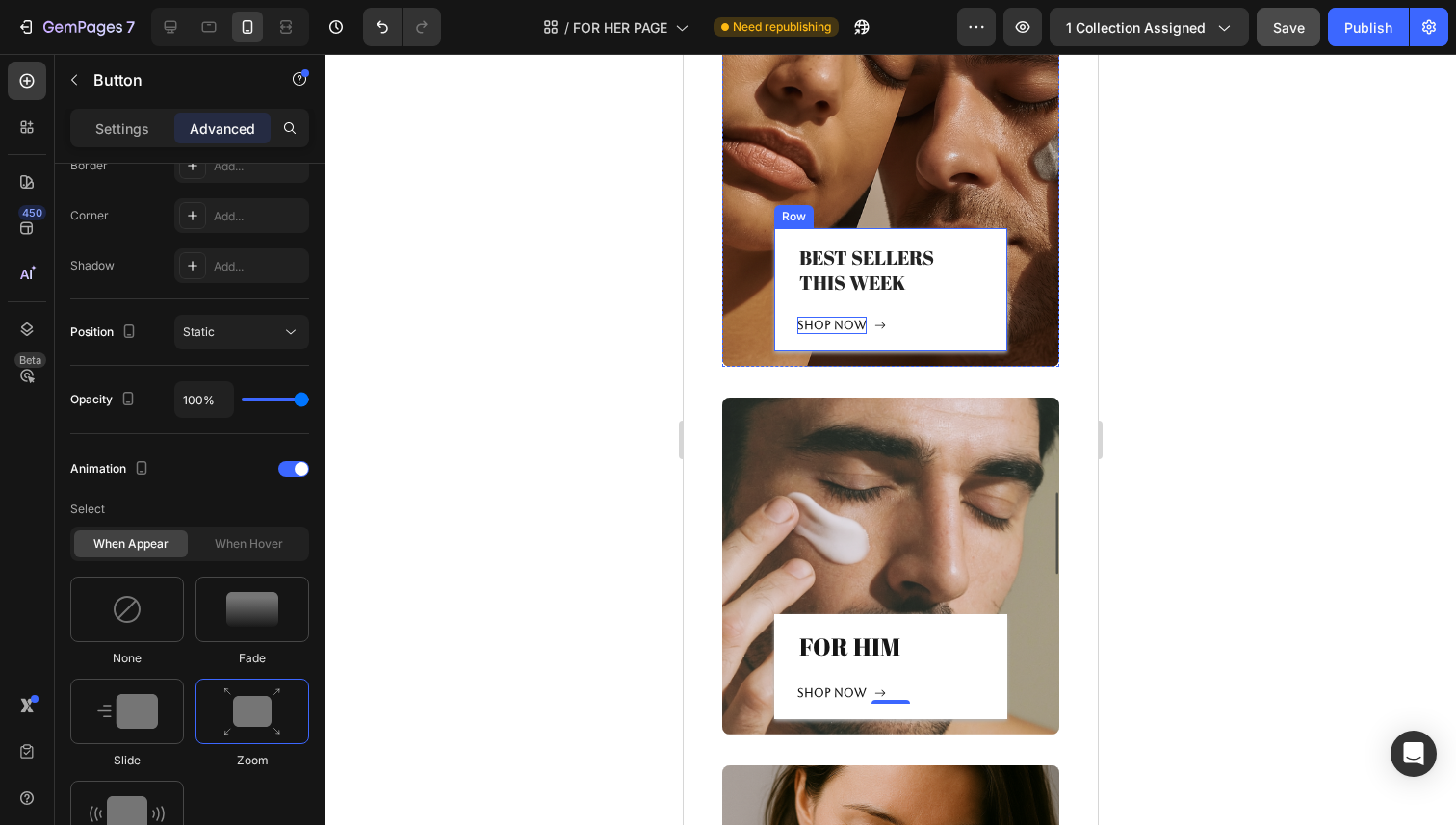 click on "Shop now" at bounding box center [831, 325] 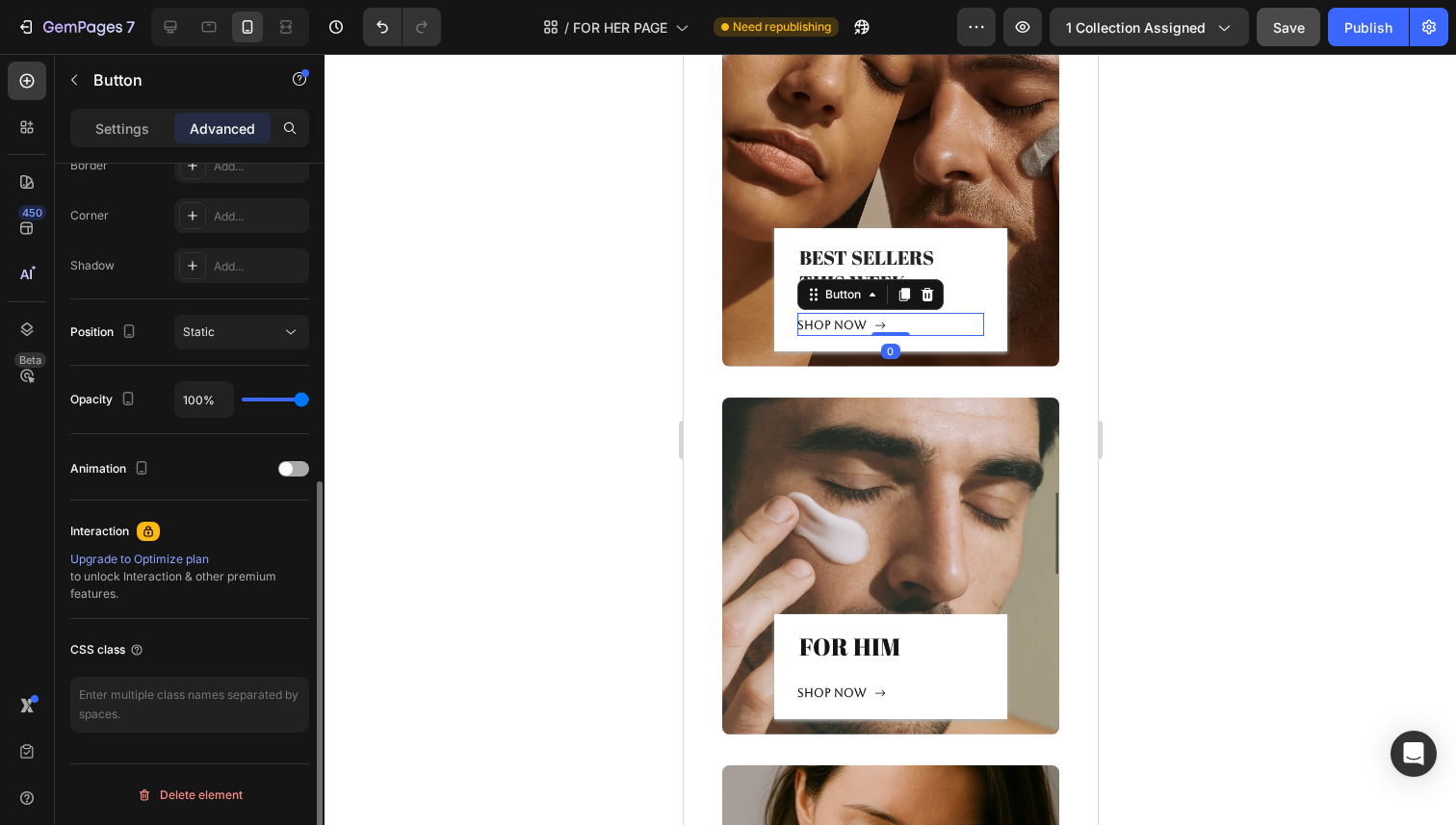 click on "Animation" at bounding box center (190, 469) 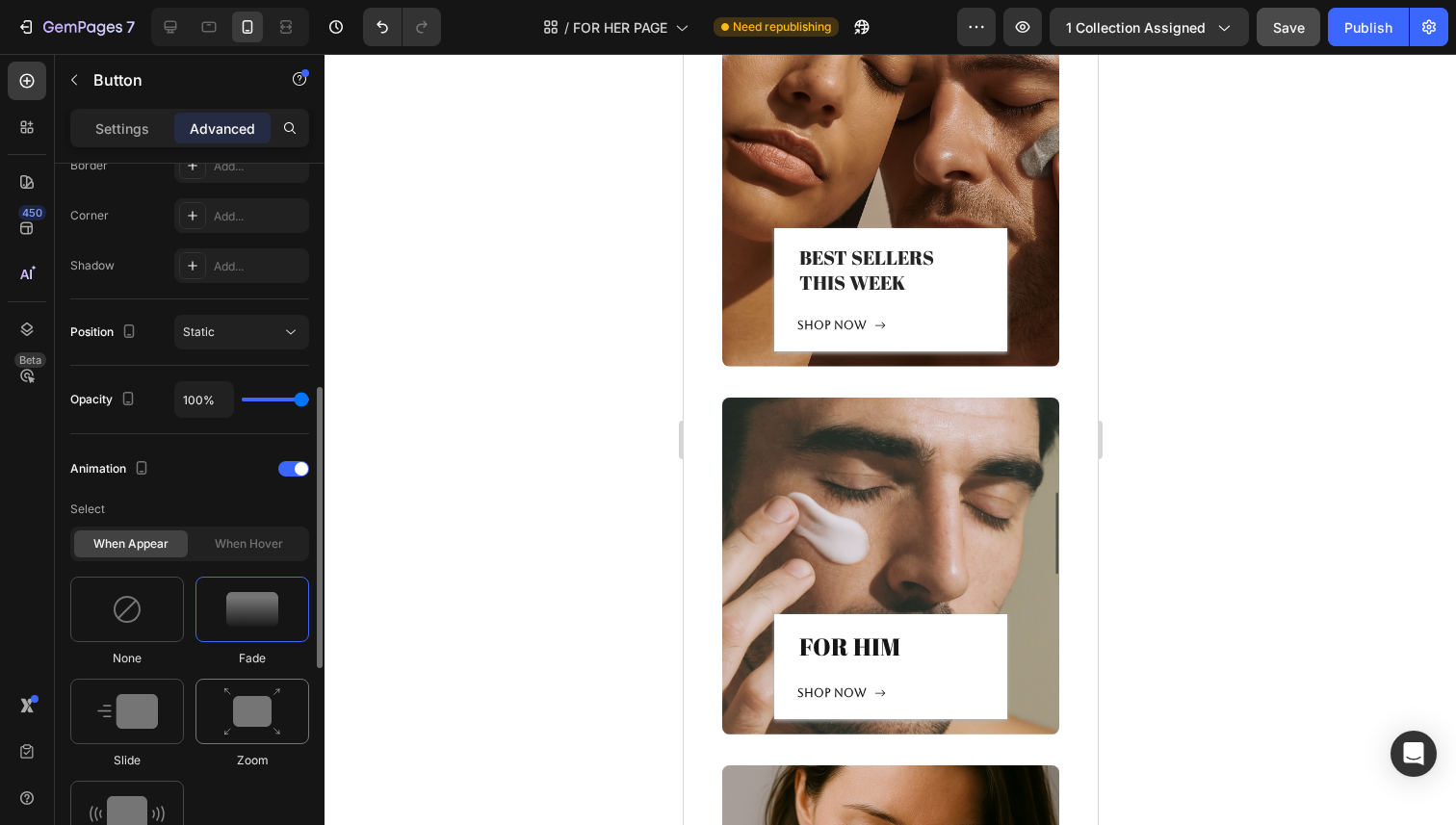 click at bounding box center [252, 711] 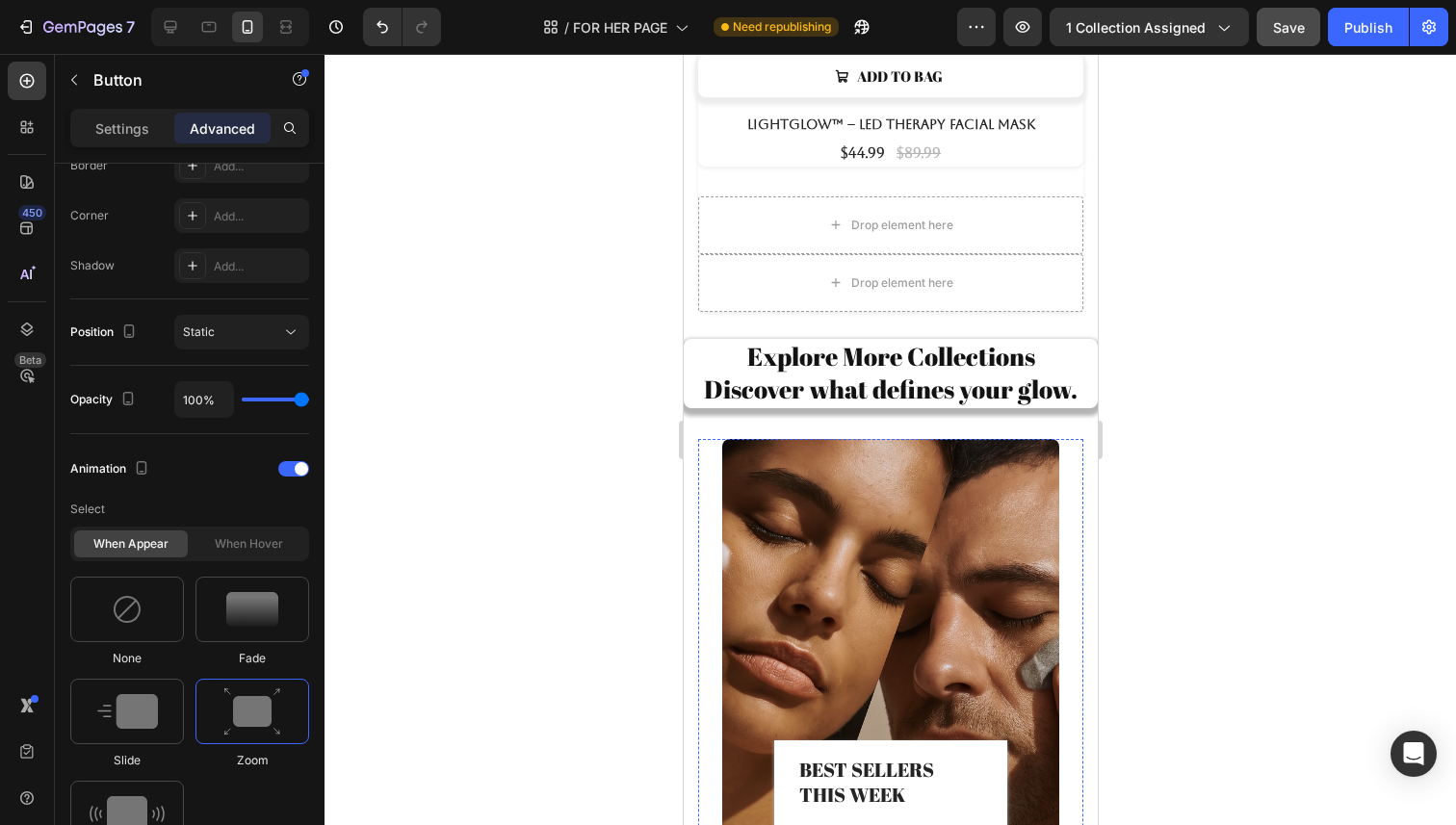 scroll, scrollTop: 7706, scrollLeft: 0, axis: vertical 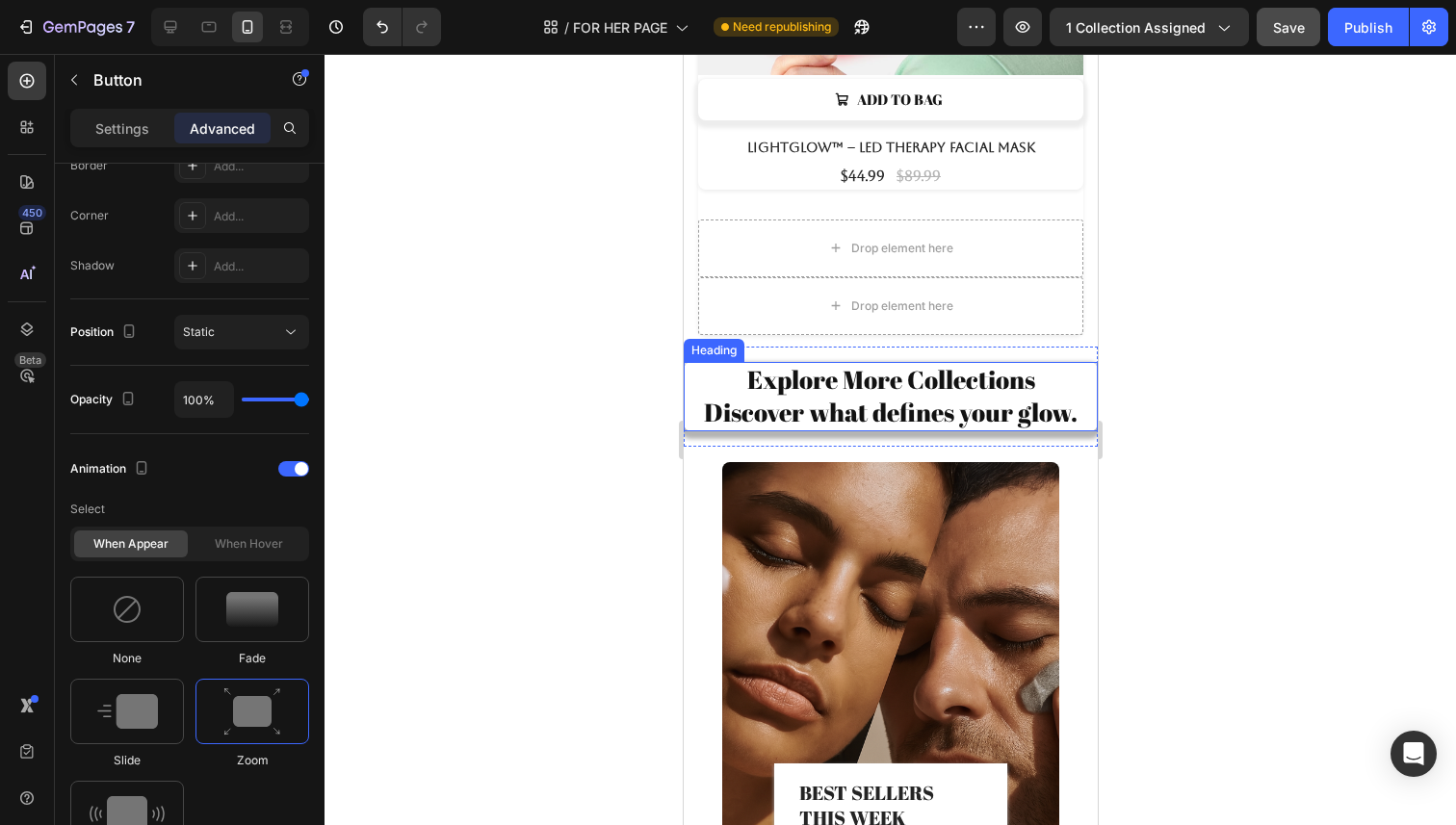 click on "Explore More Collections Discover what defines your glow." at bounding box center (890, 397) 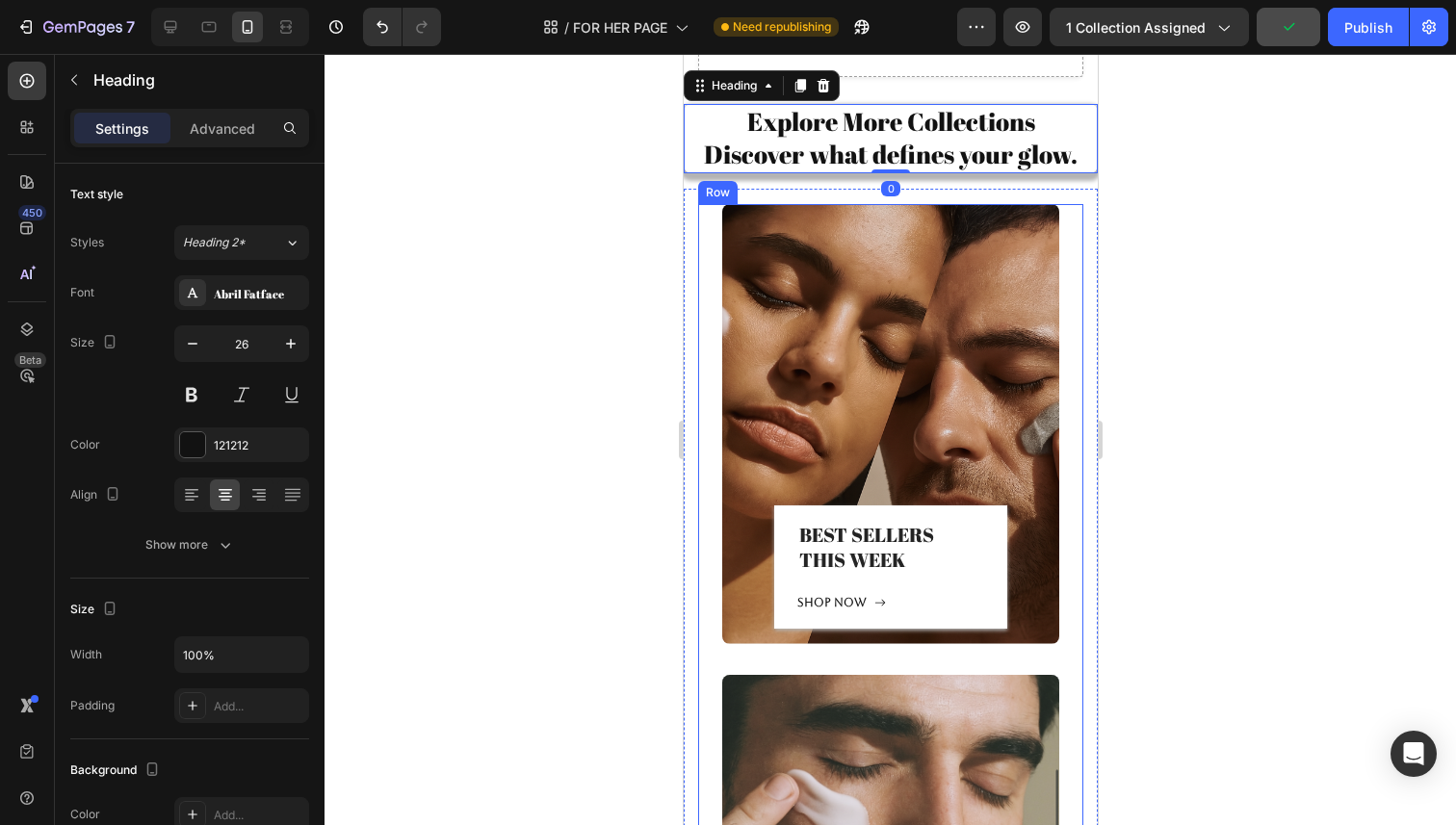 scroll, scrollTop: 7984, scrollLeft: 0, axis: vertical 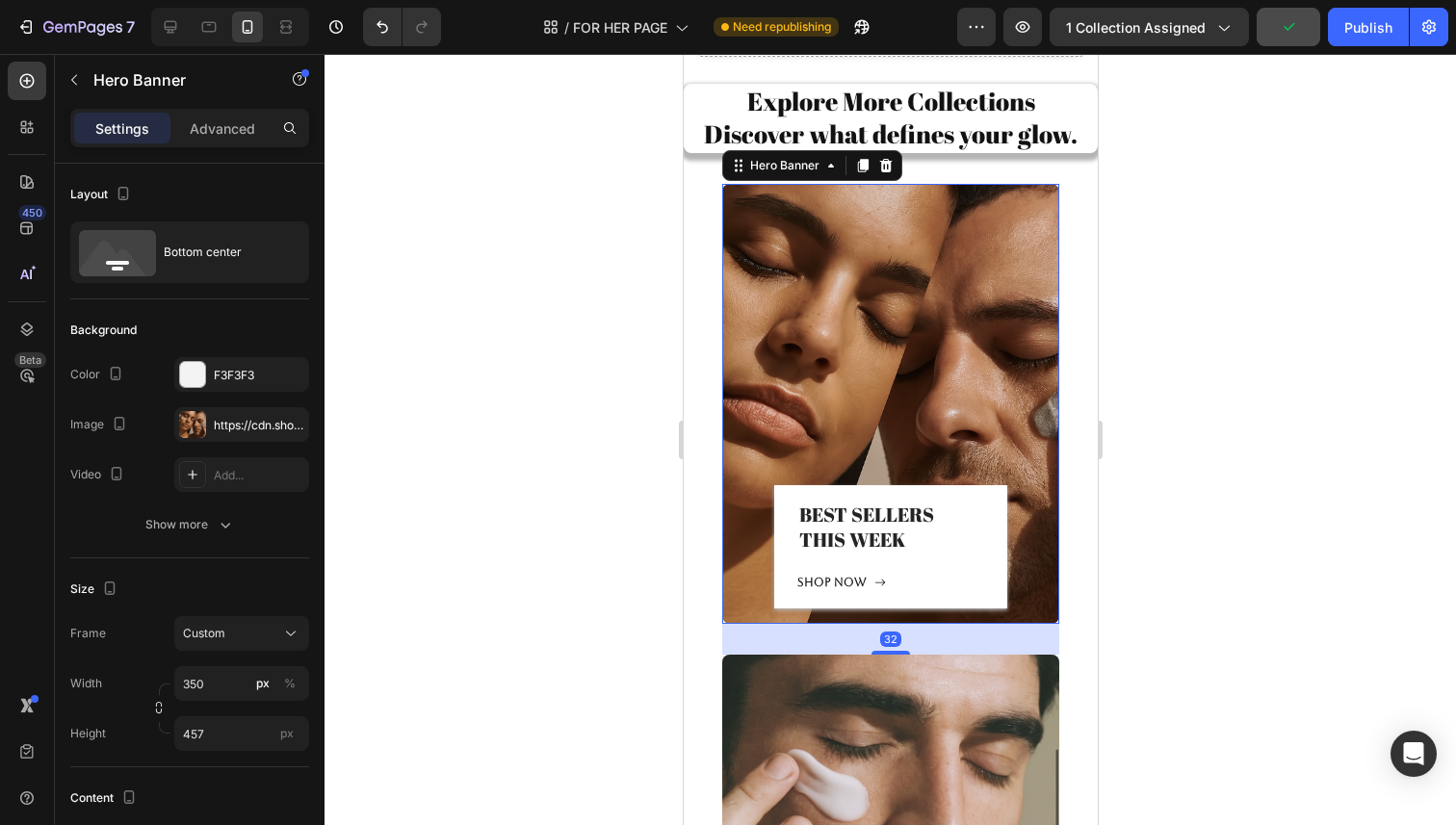 click at bounding box center [890, 403] 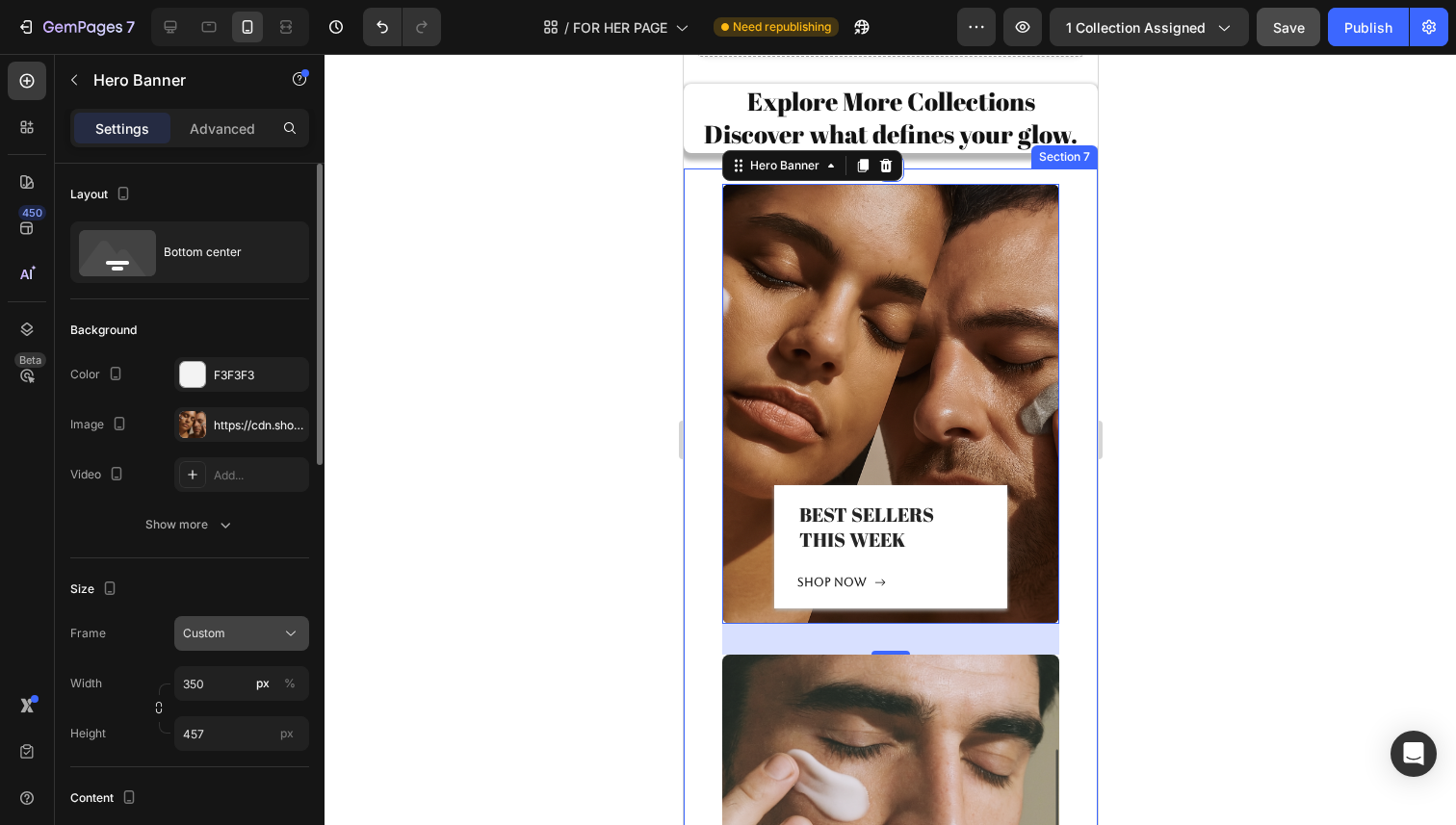 click on "Custom" at bounding box center [242, 633] 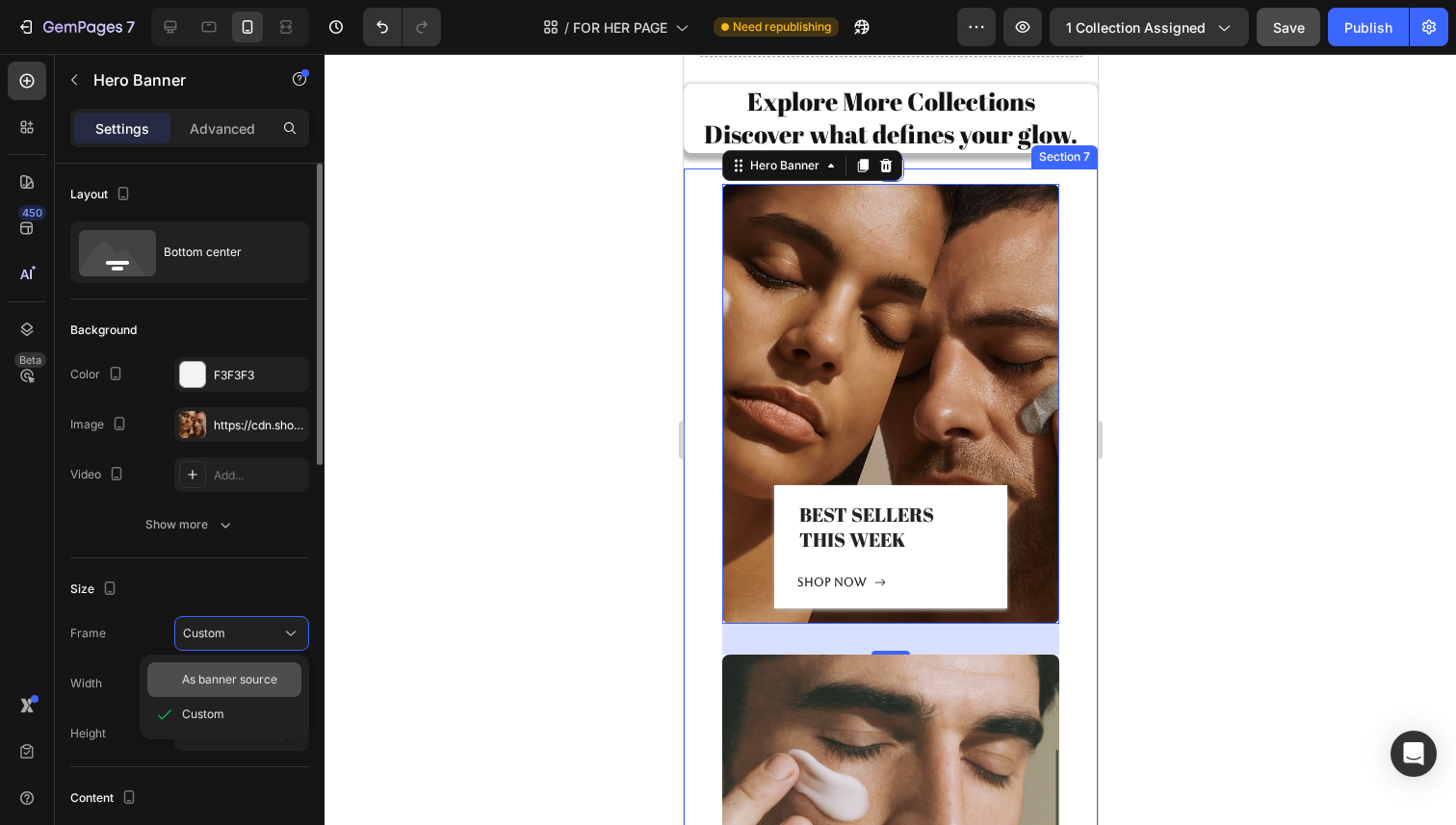 click on "As banner source" at bounding box center [229, 680] 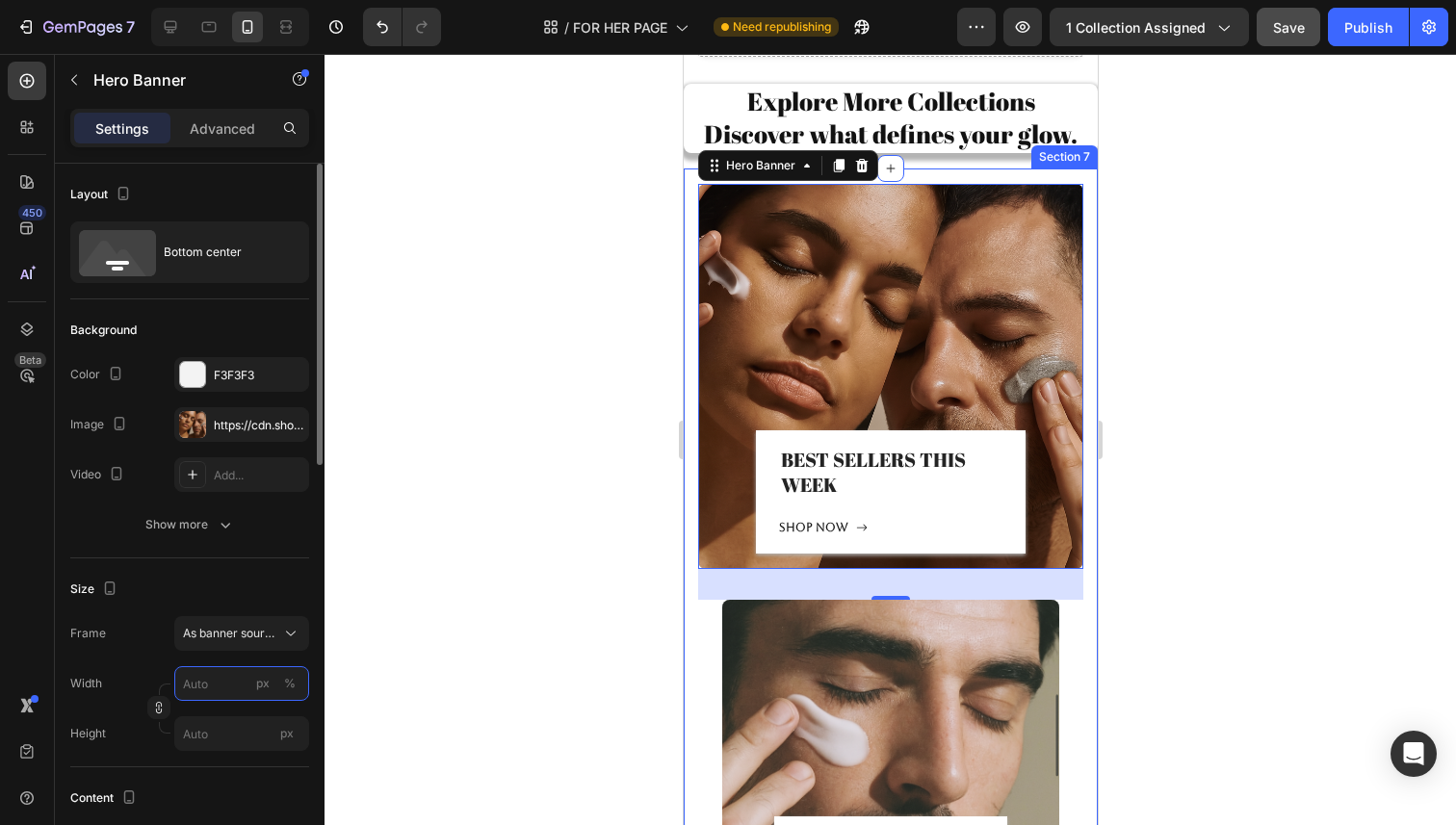 click on "px %" at bounding box center (242, 683) 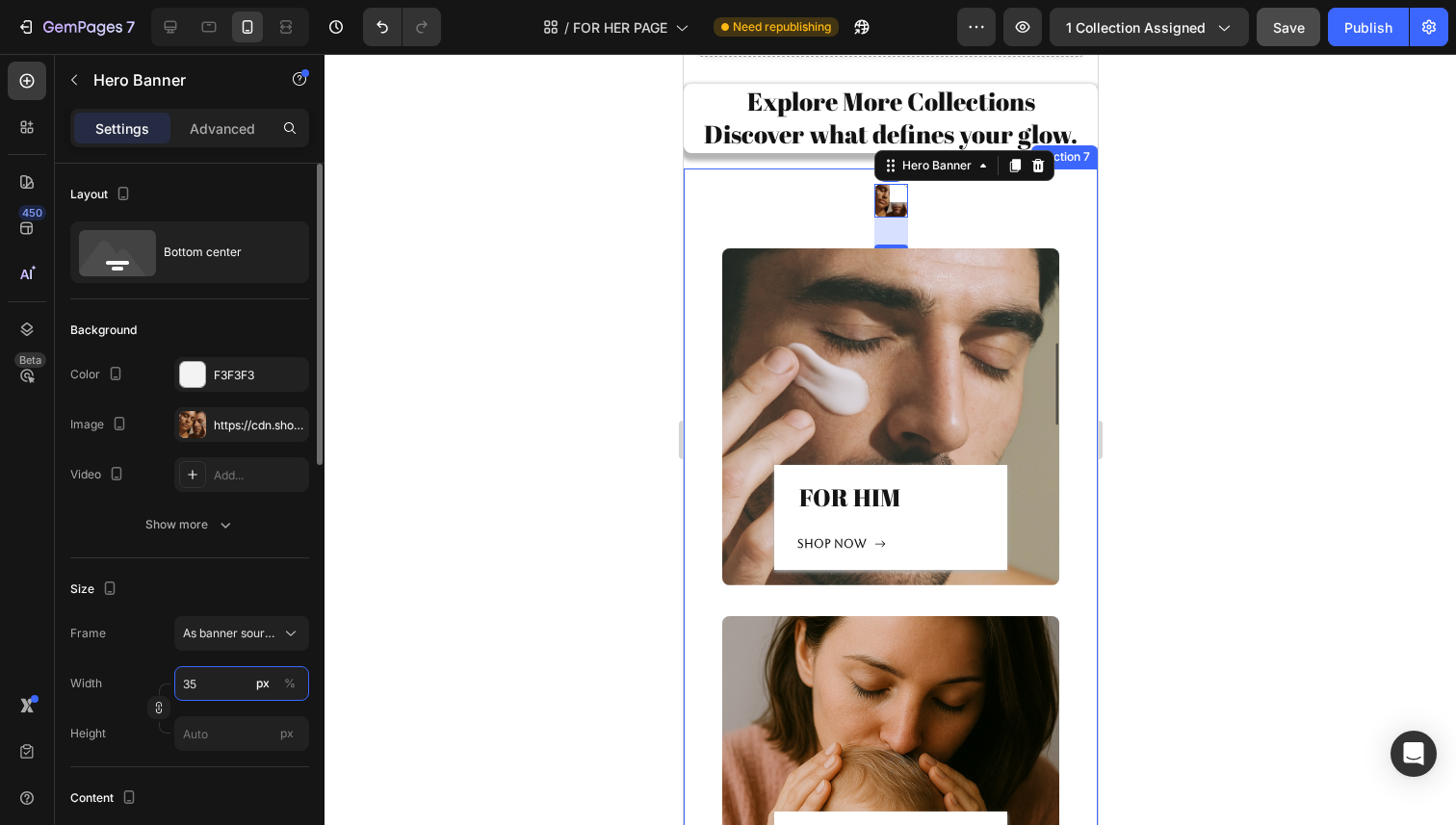 type on "350" 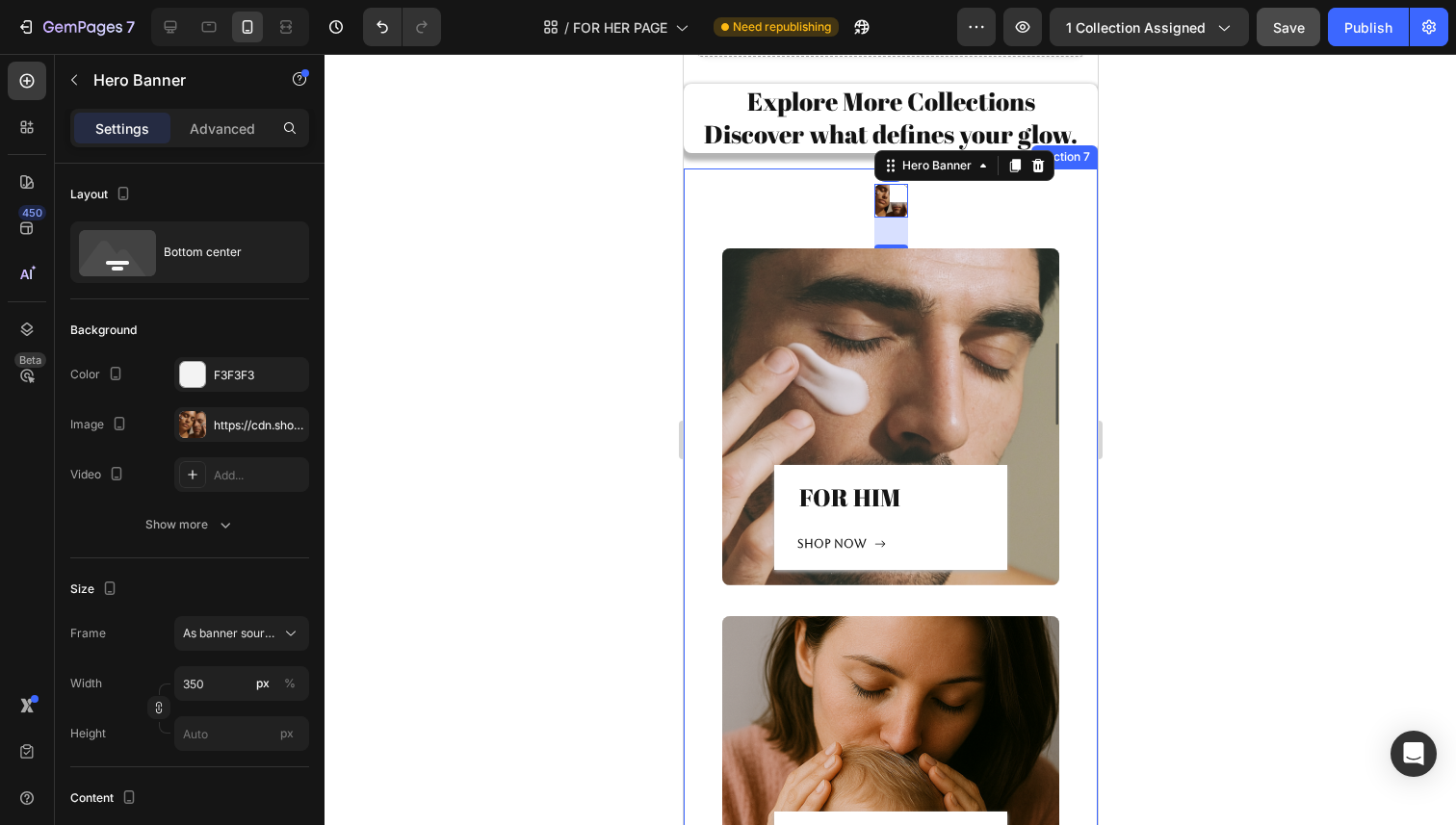 click 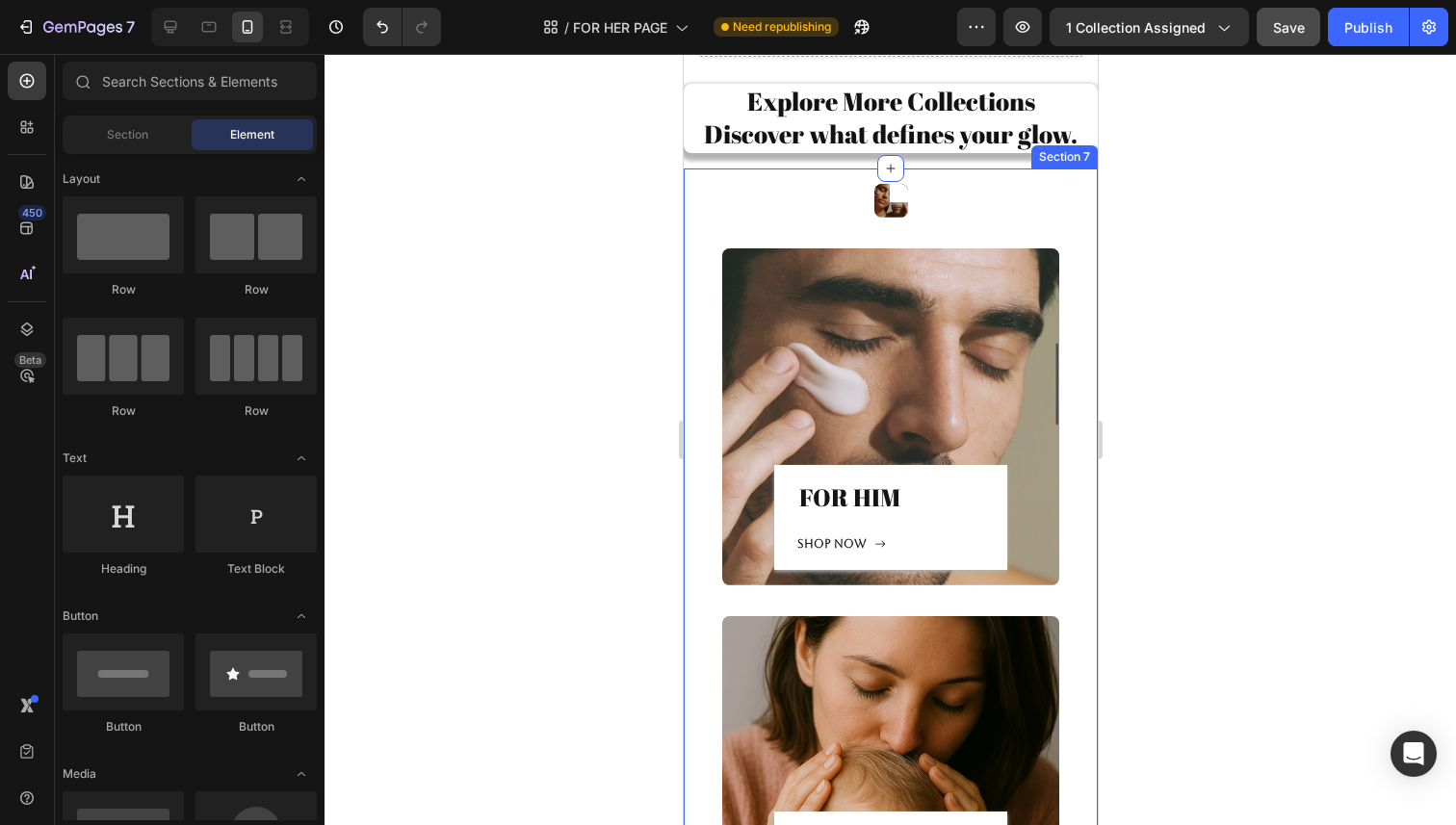 click 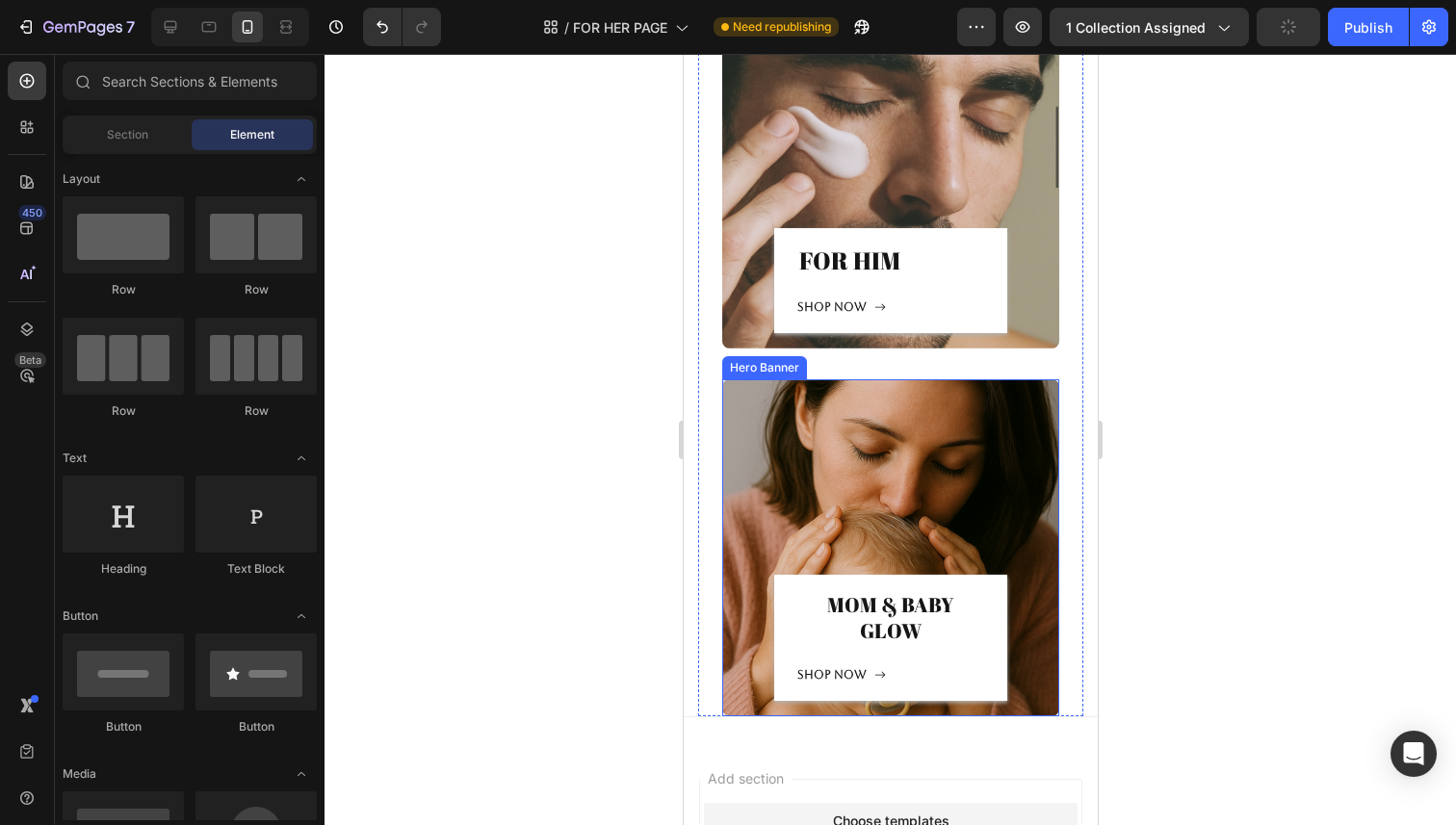 click at bounding box center [890, 548] 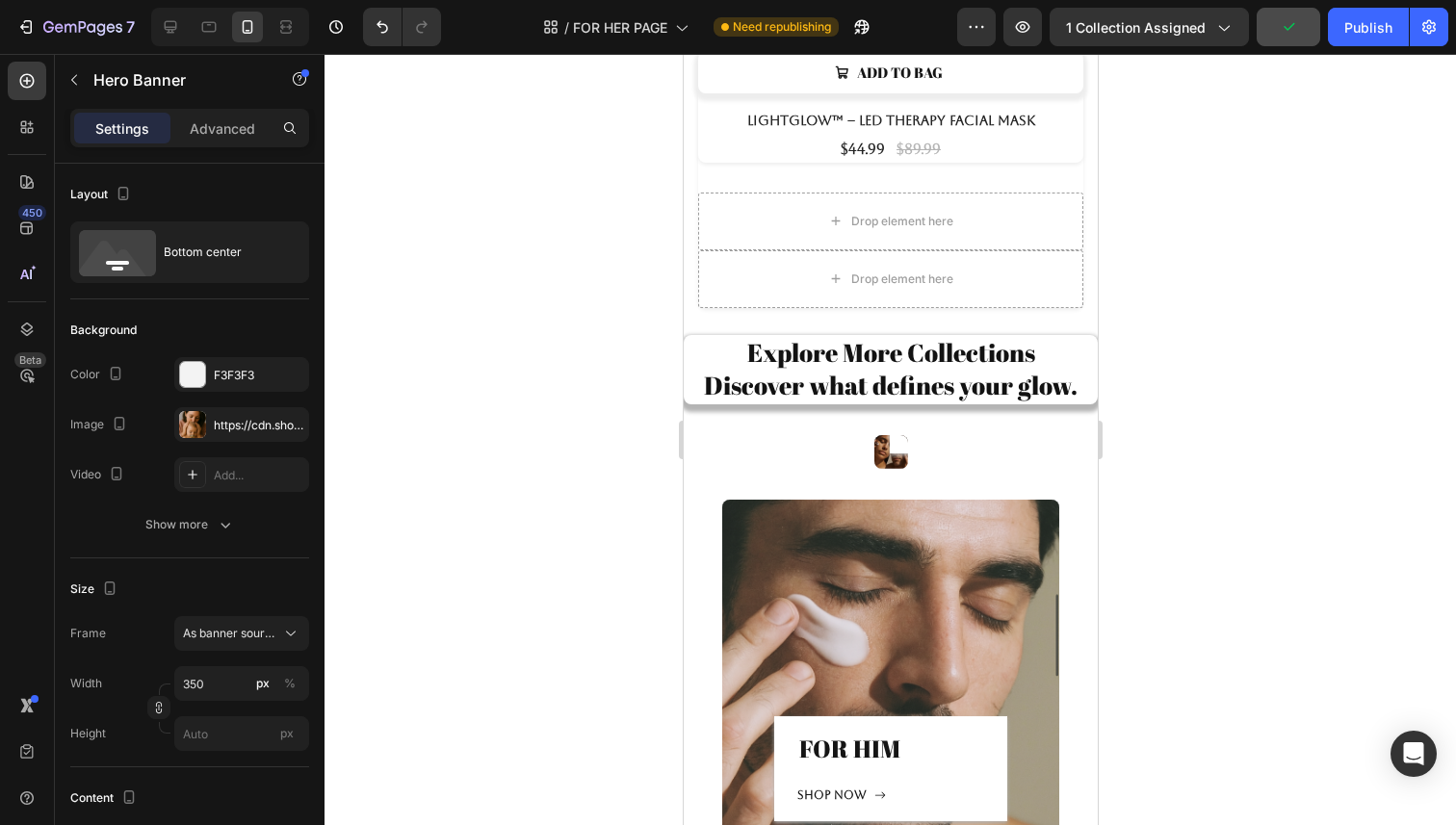 scroll, scrollTop: 7738, scrollLeft: 0, axis: vertical 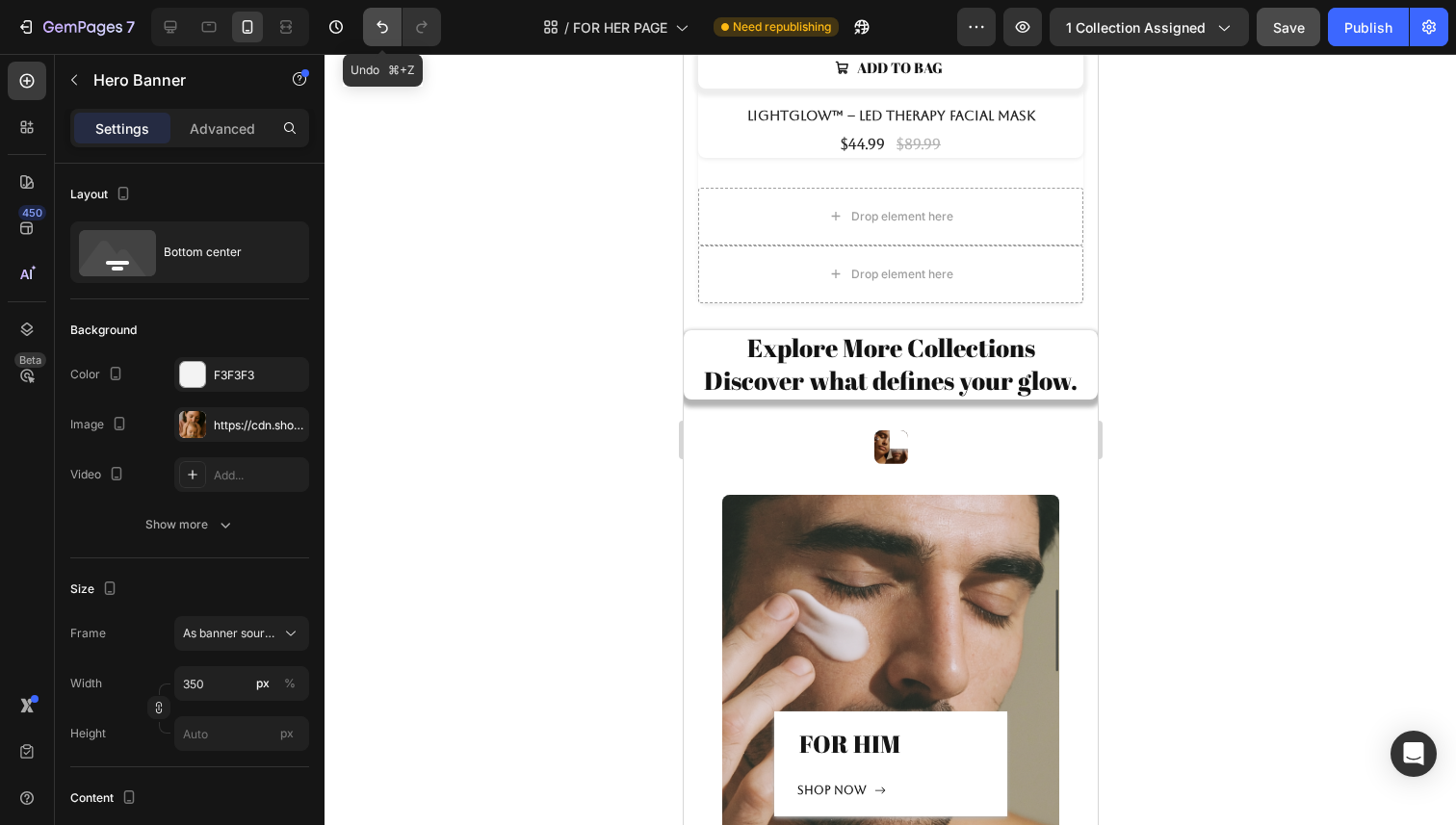 click 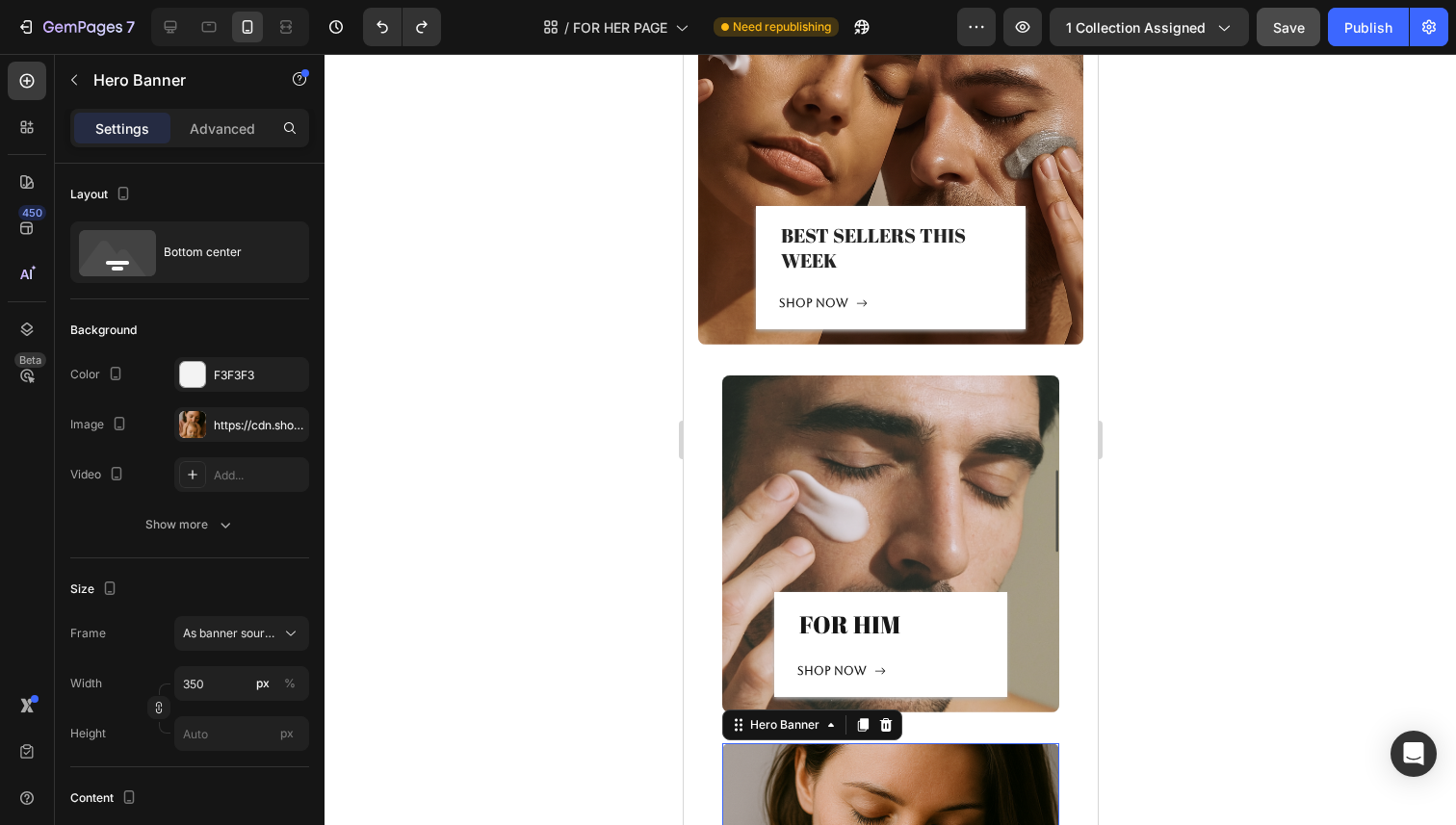 scroll, scrollTop: 8249, scrollLeft: 0, axis: vertical 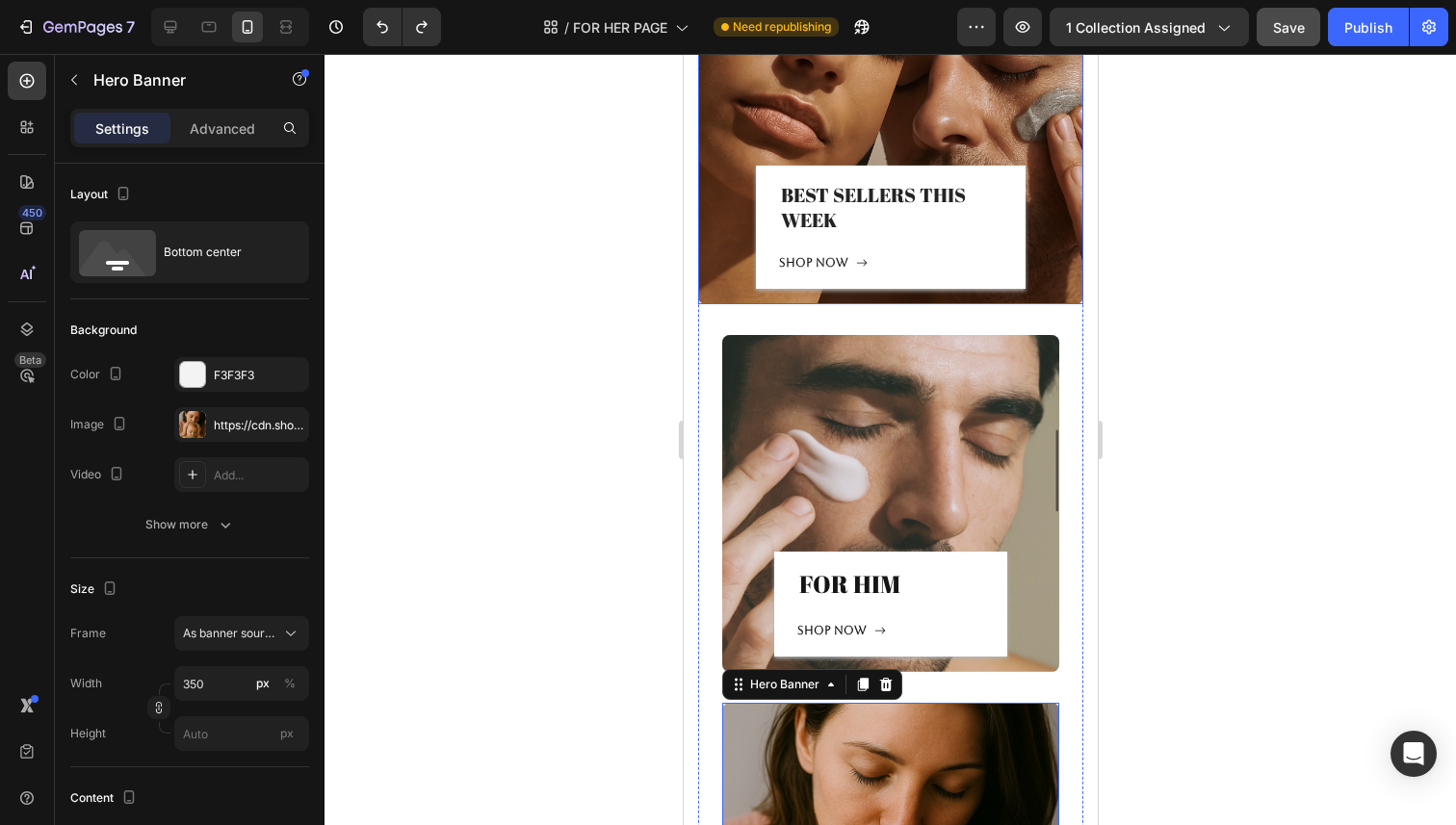 click at bounding box center (890, 112) 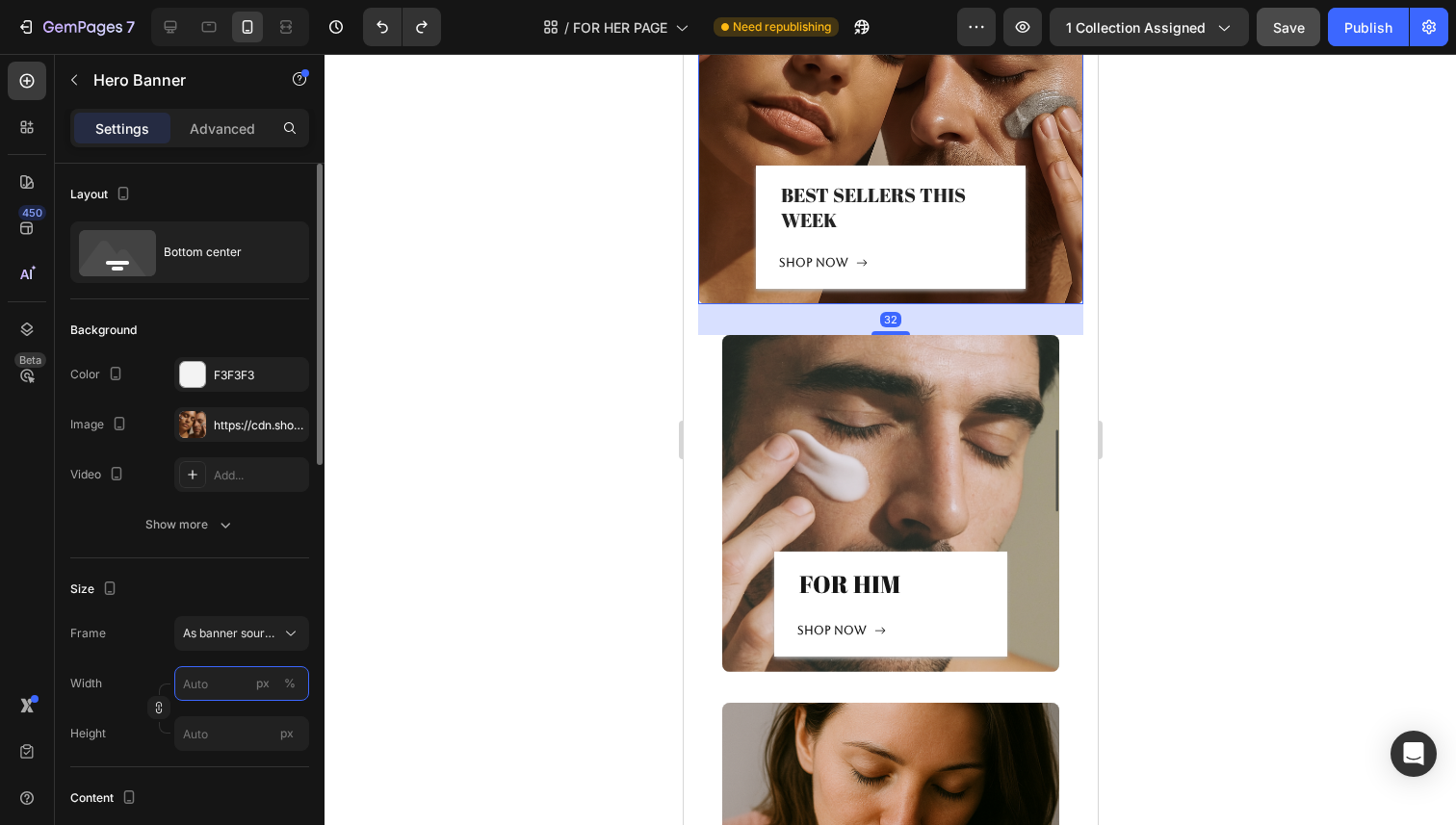 click on "px %" at bounding box center [242, 683] 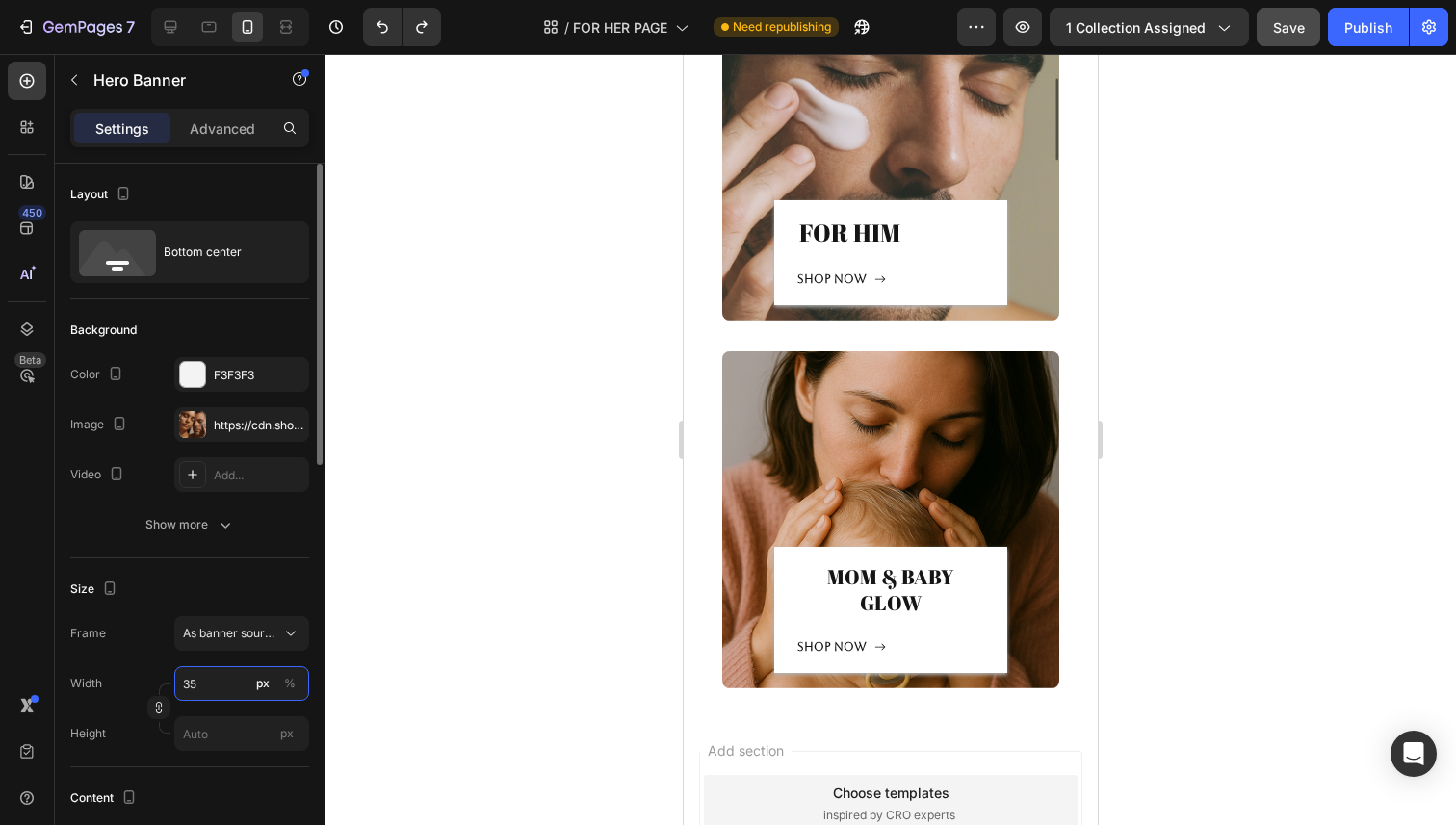 type on "350" 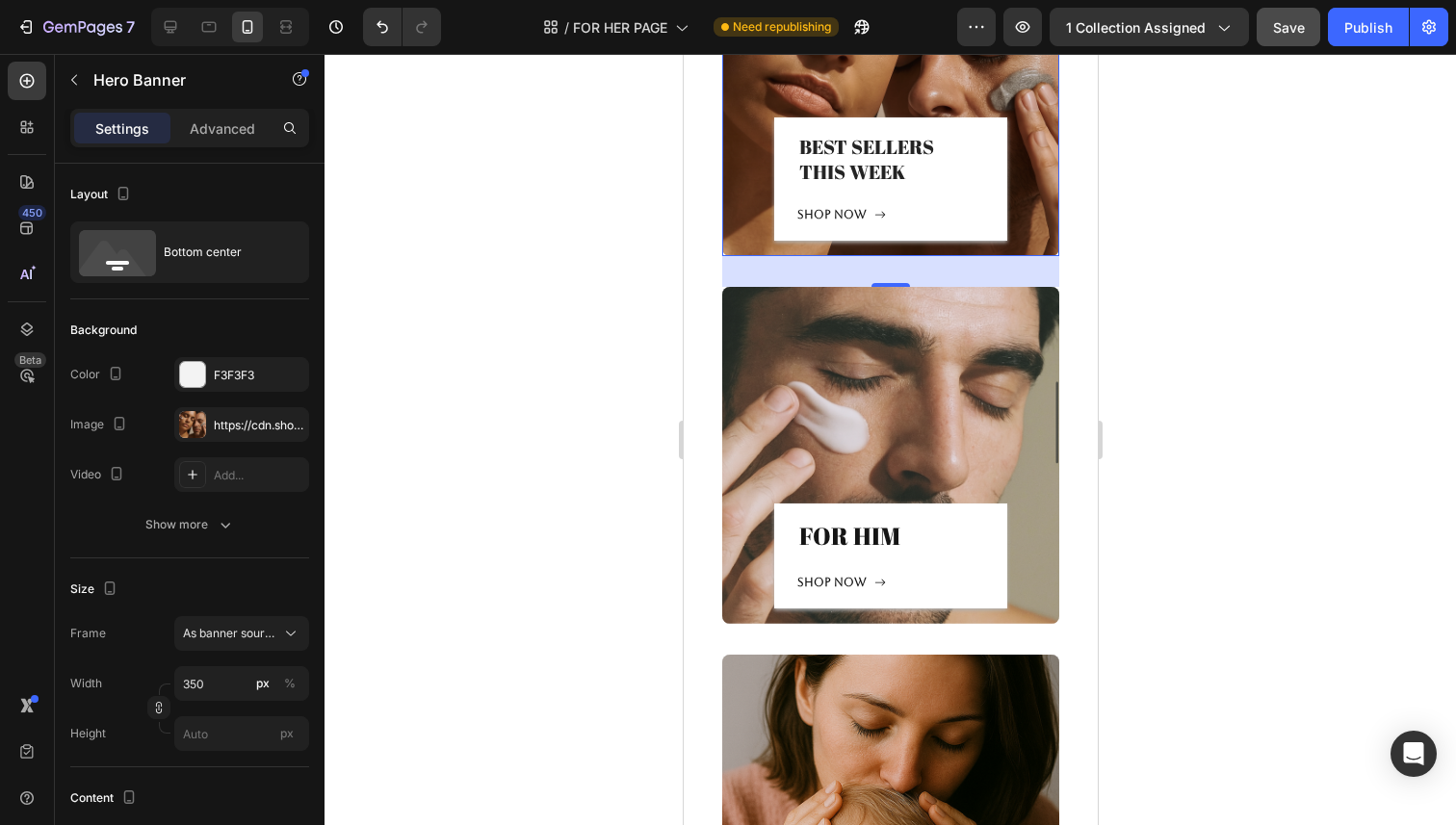click 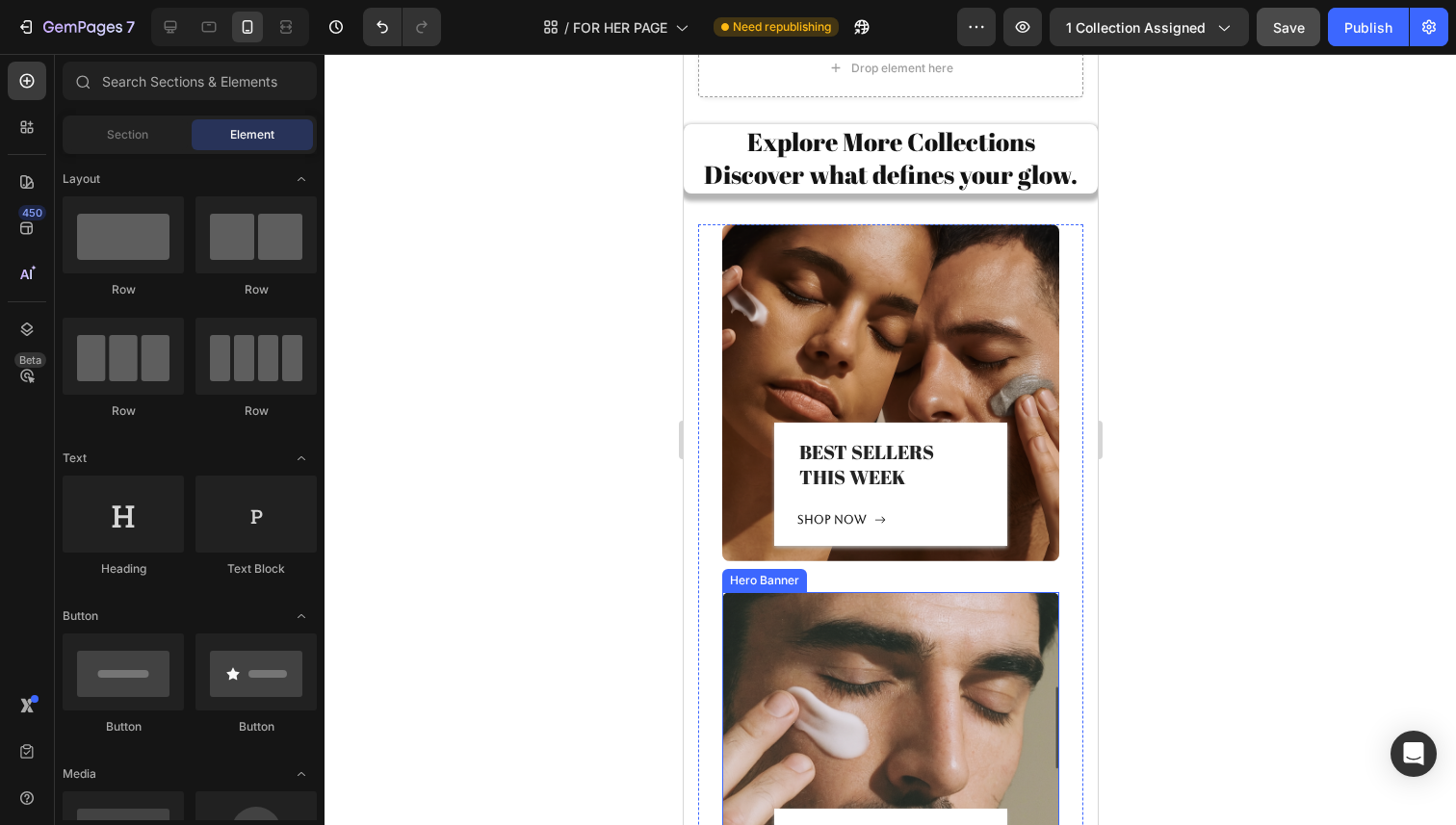 scroll, scrollTop: 7932, scrollLeft: 0, axis: vertical 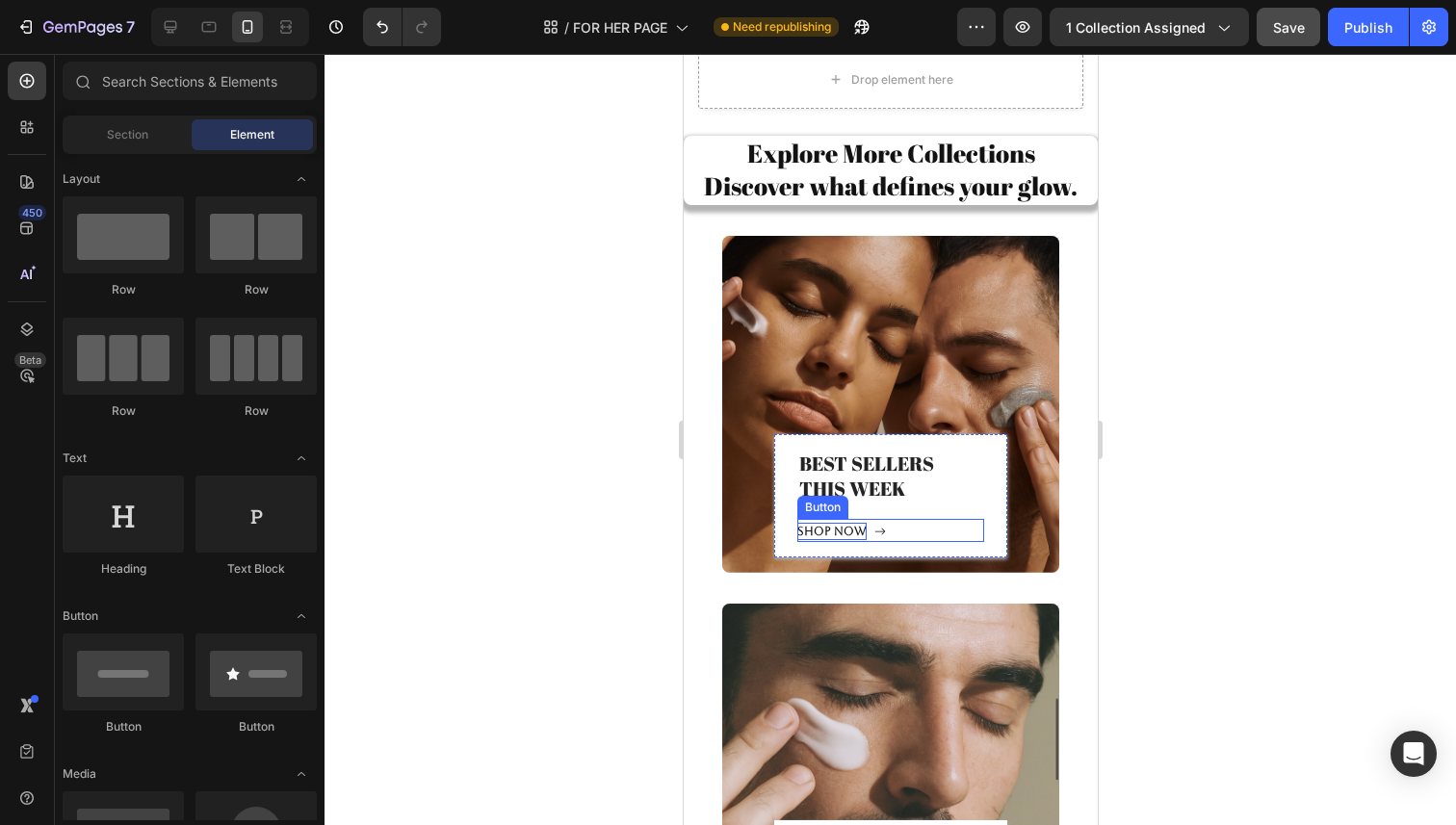 click on "Shop now" at bounding box center [831, 531] 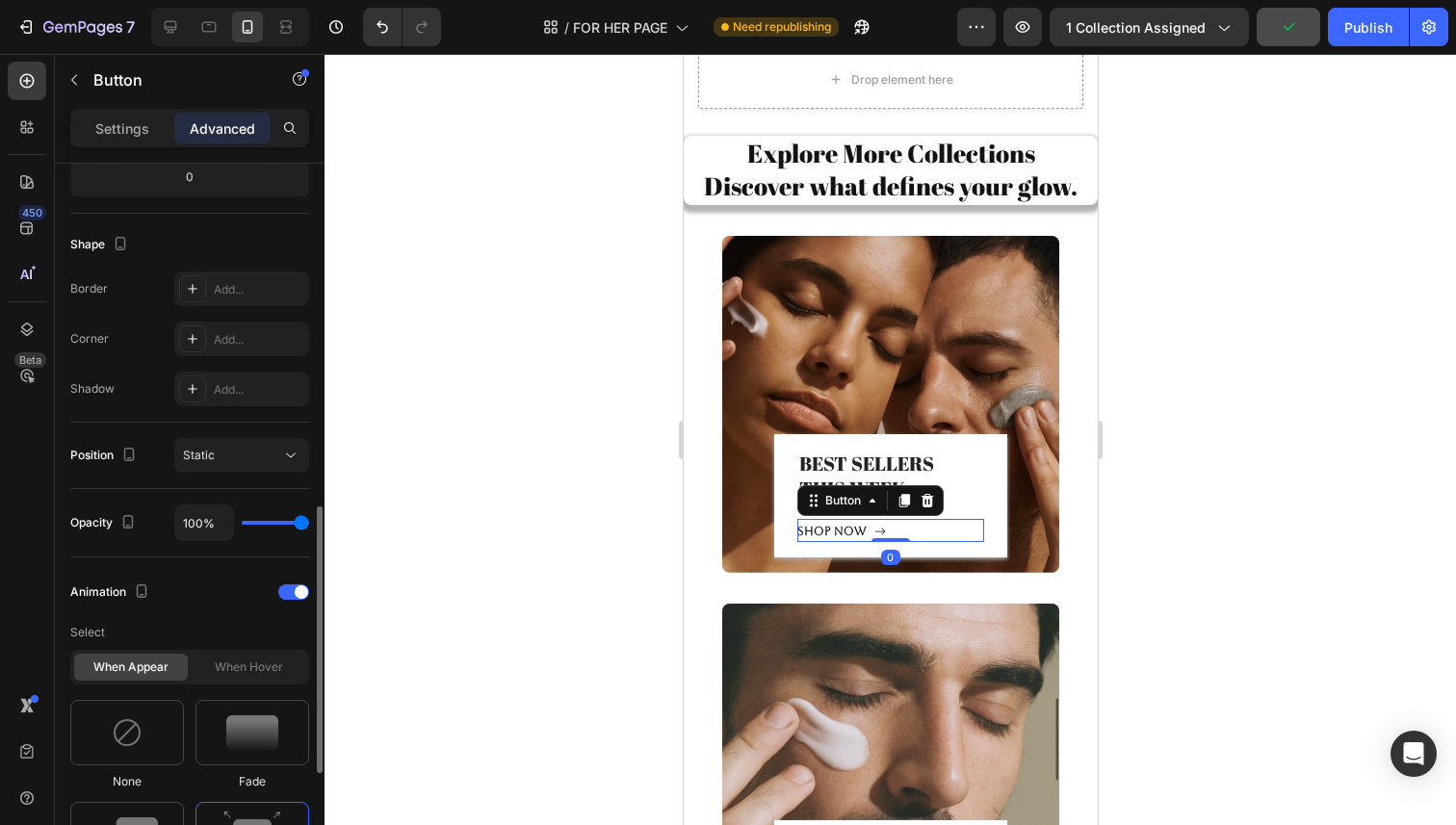 scroll, scrollTop: 574, scrollLeft: 0, axis: vertical 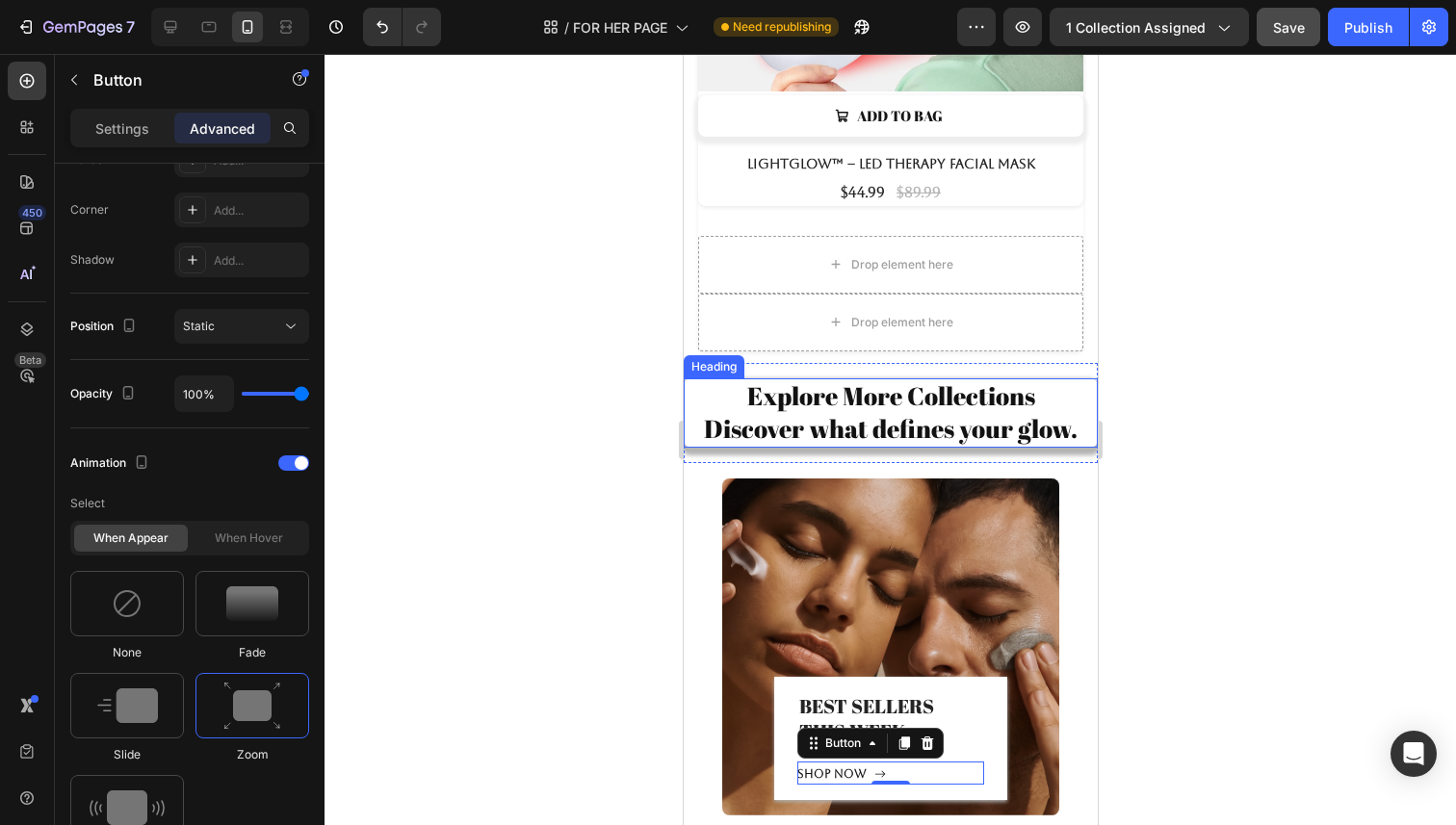 click on "Explore More Collections Discover what defines your glow." at bounding box center (890, 413) 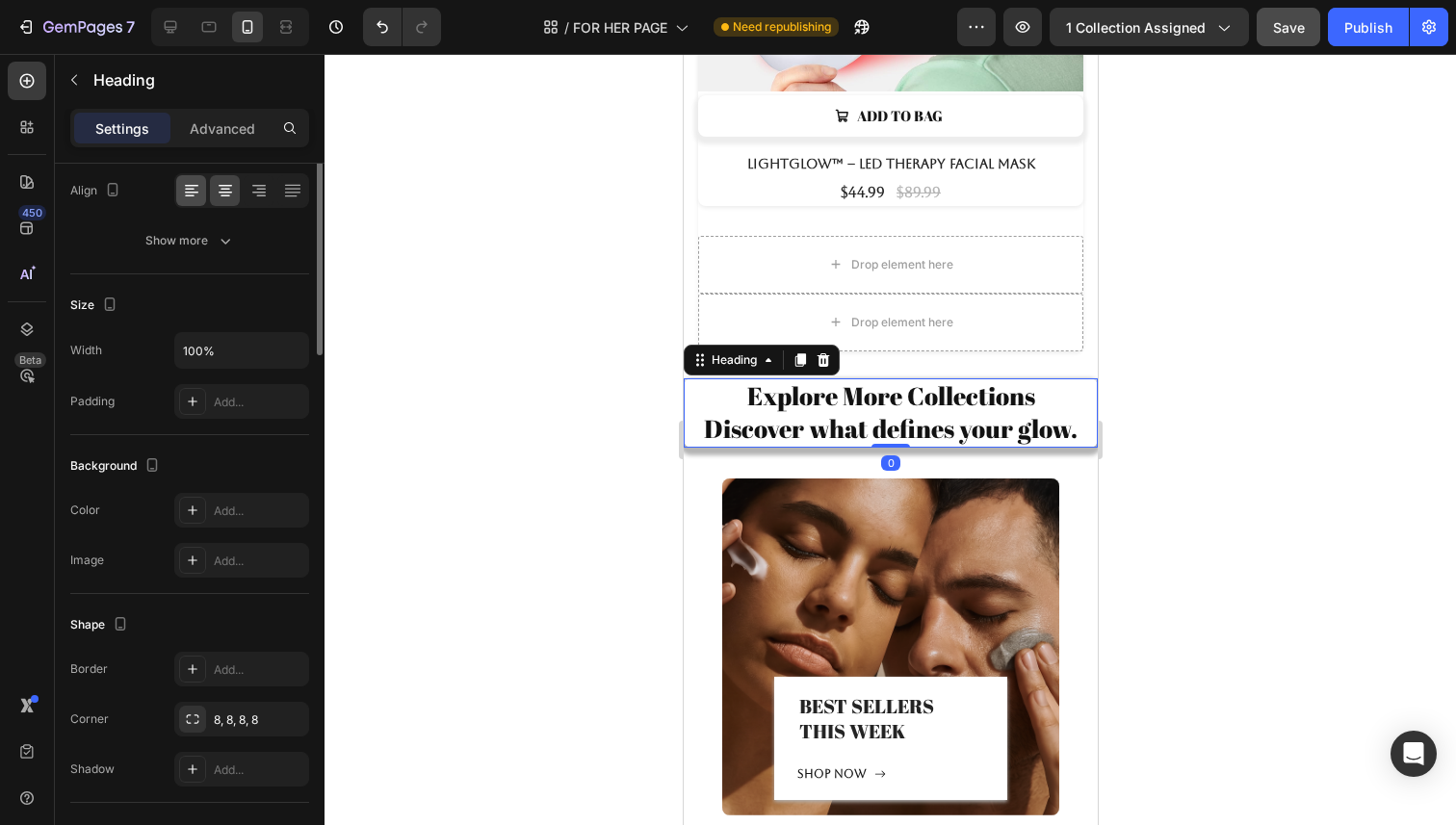 scroll, scrollTop: 525, scrollLeft: 0, axis: vertical 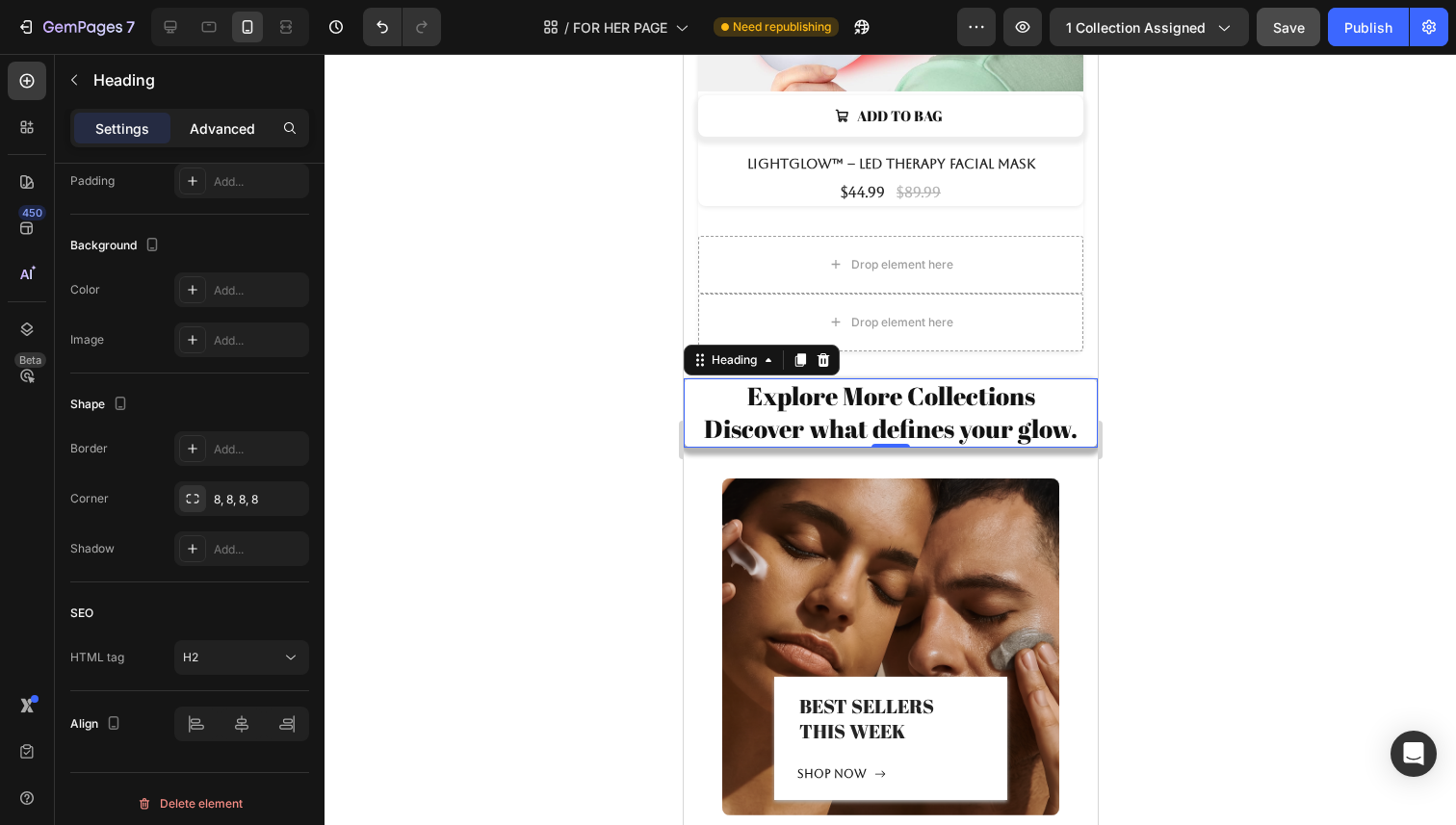 click on "Advanced" 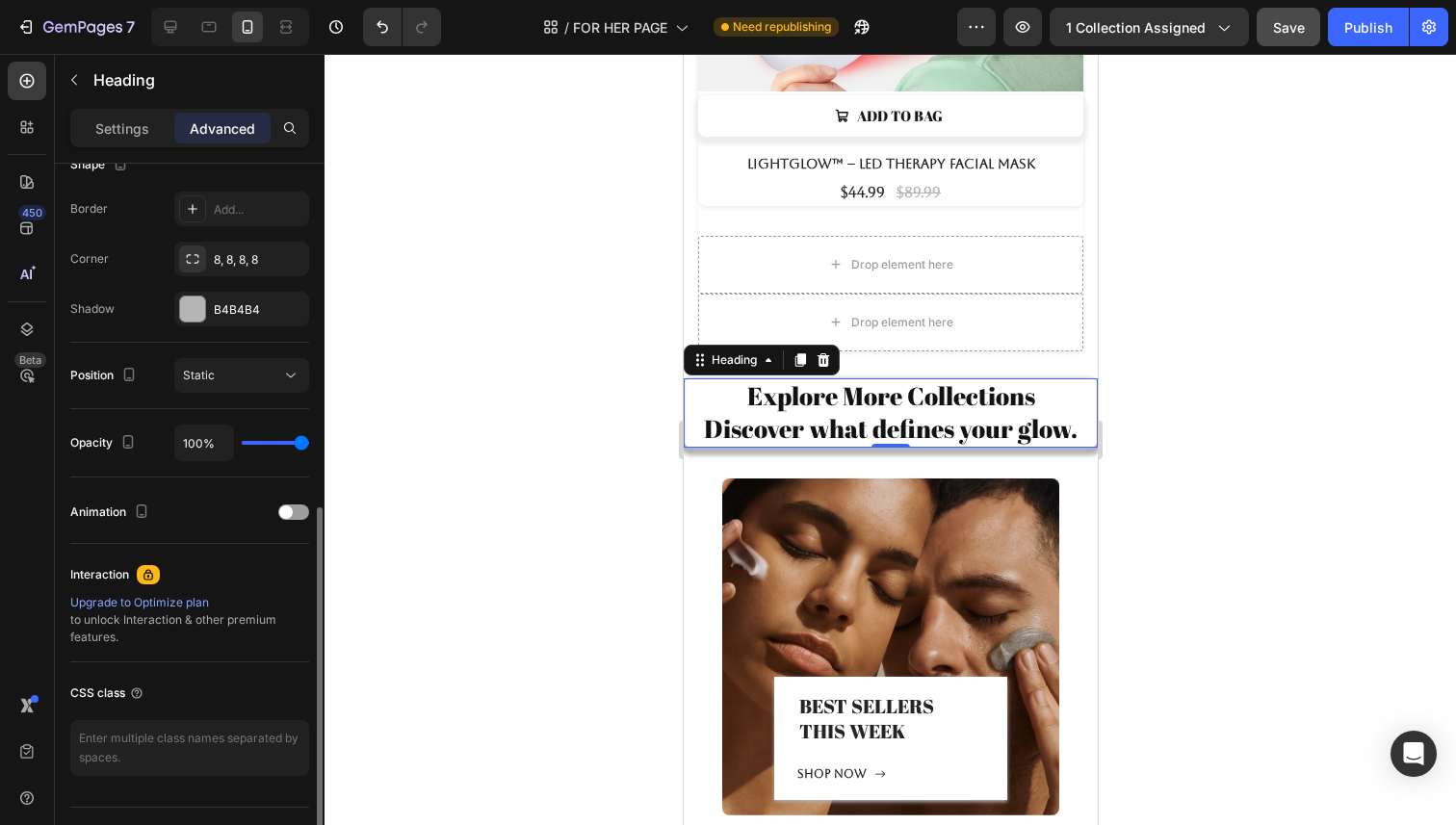scroll, scrollTop: 568, scrollLeft: 0, axis: vertical 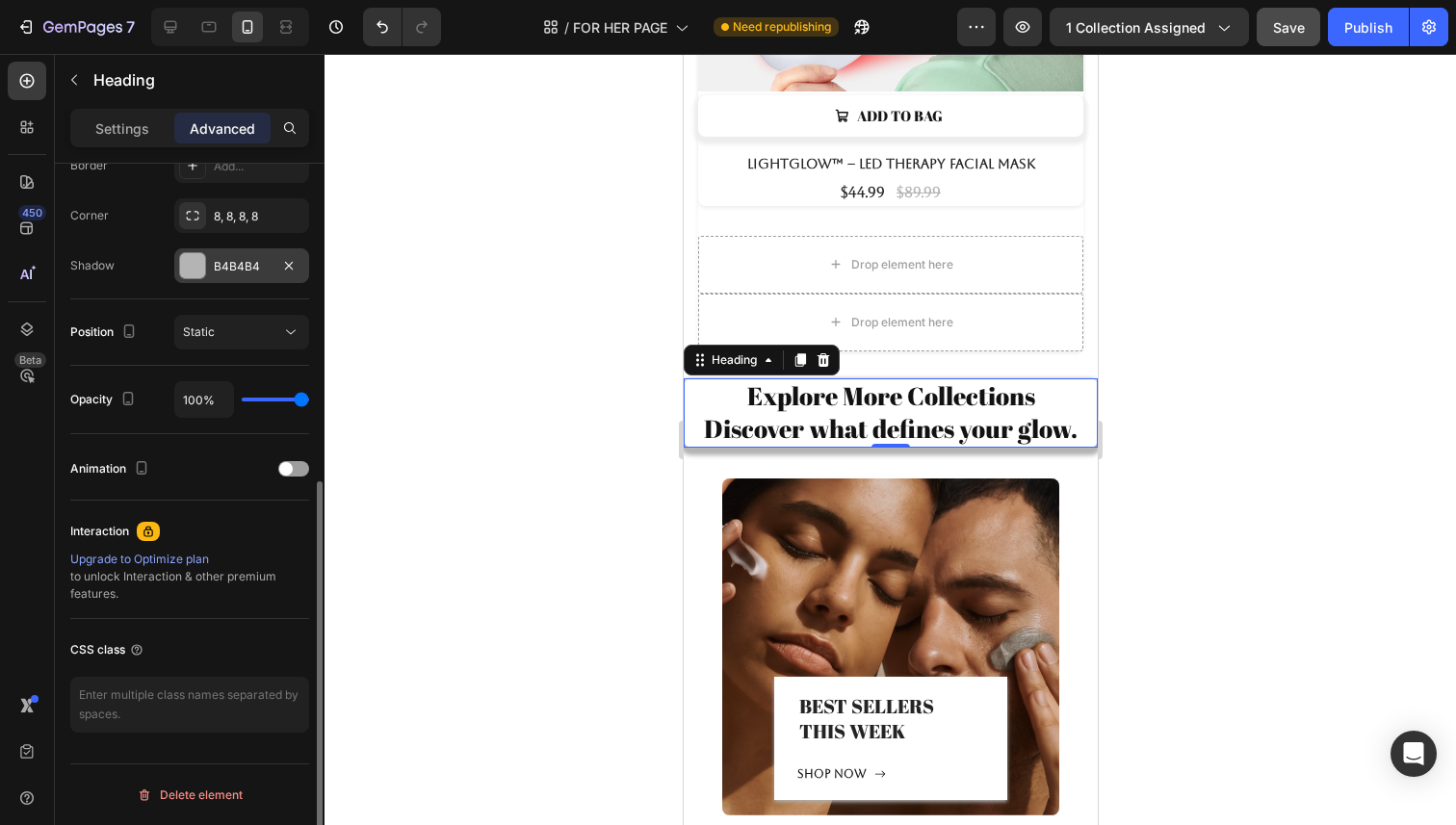 click on "B4B4B4" at bounding box center (242, 267) 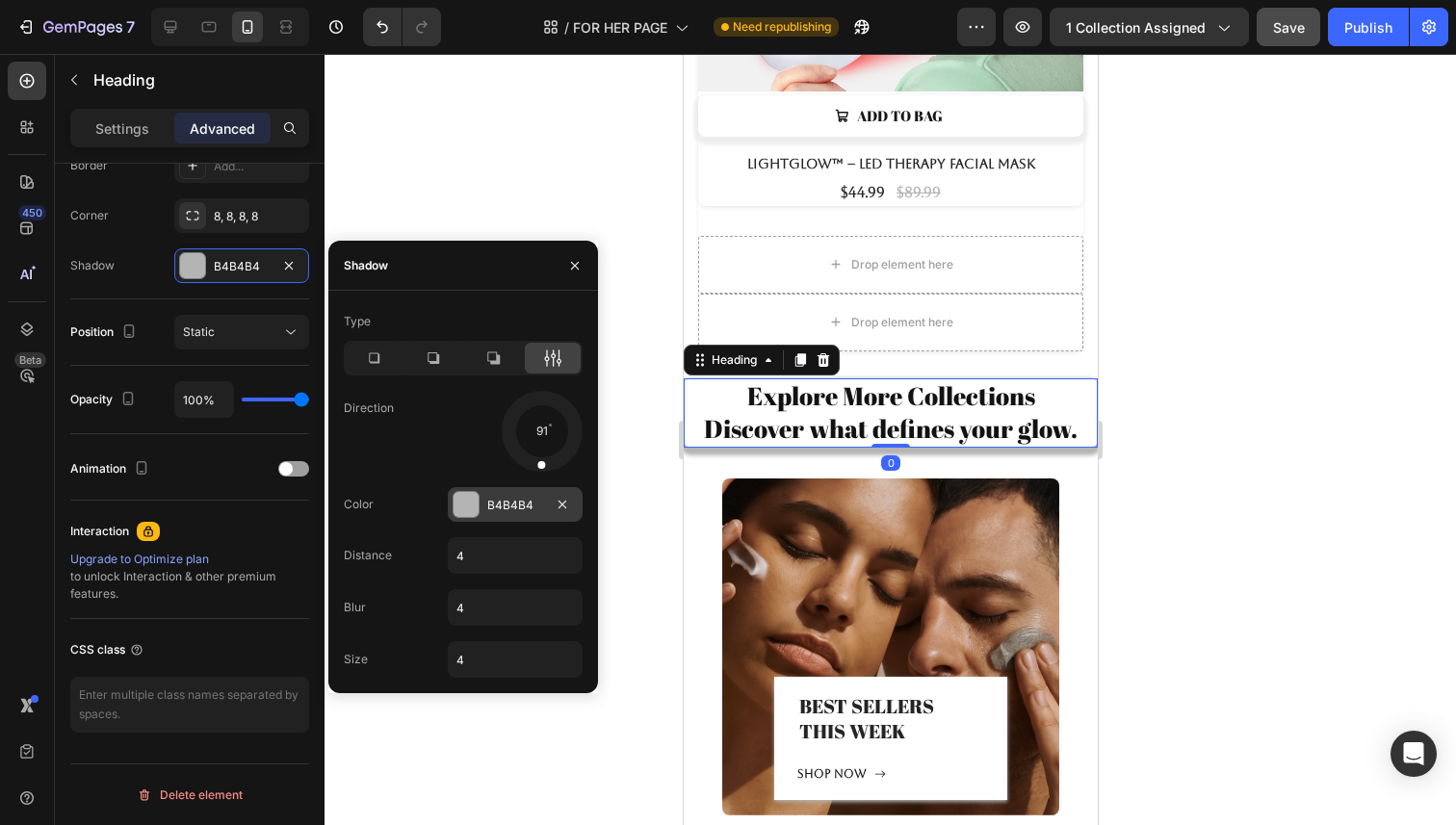 click at bounding box center [466, 504] 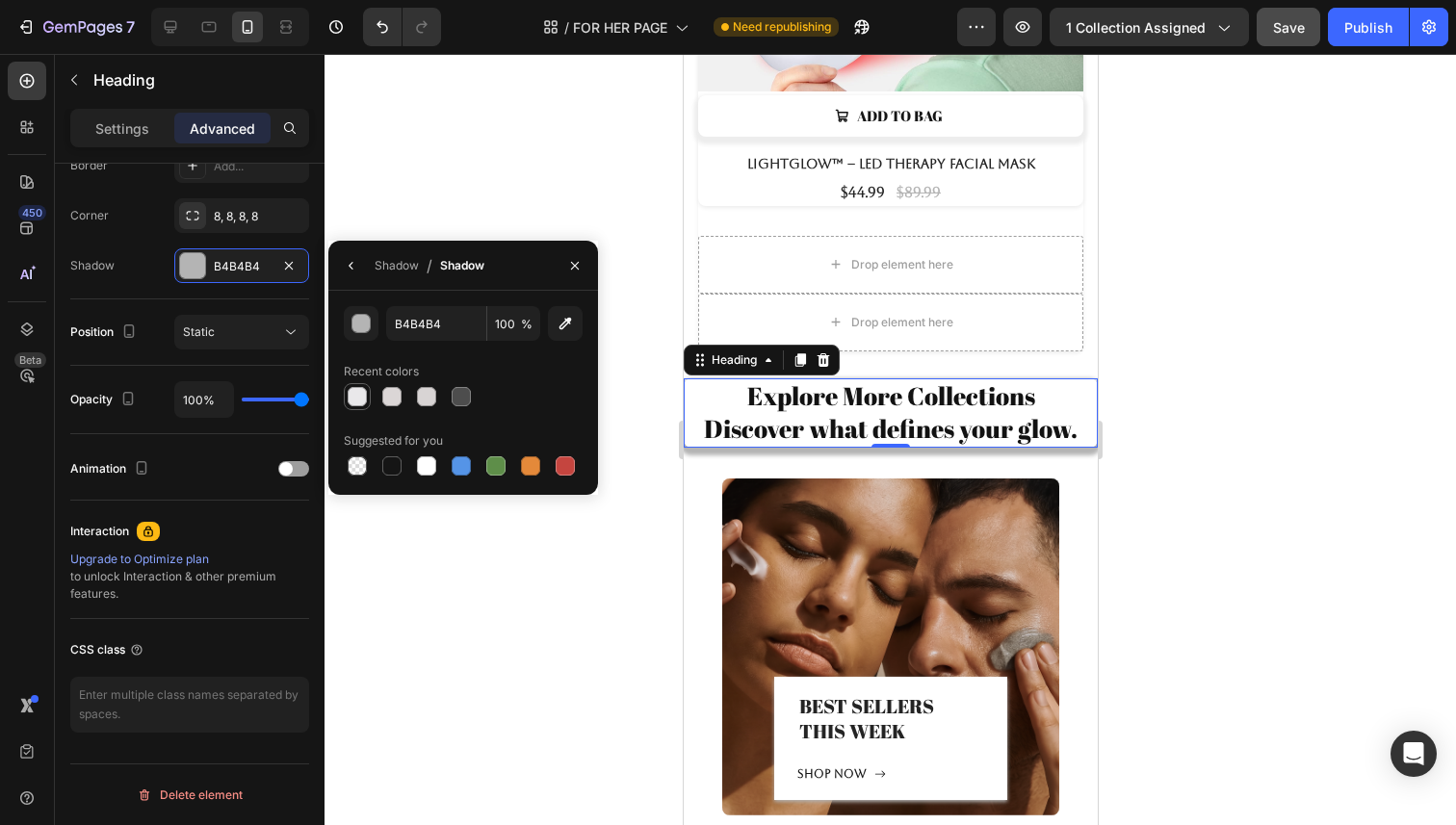 click at bounding box center [357, 397] 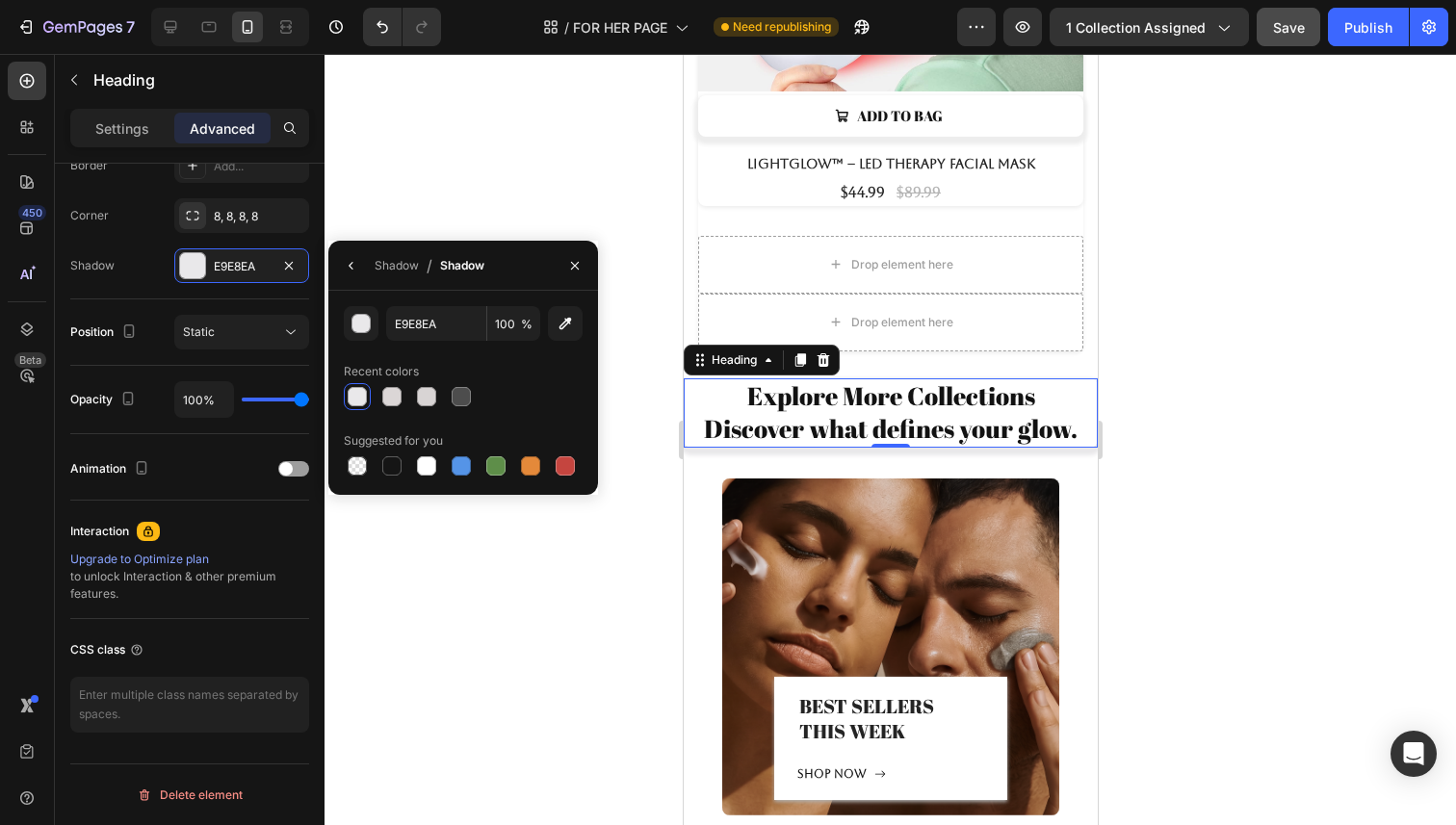 click 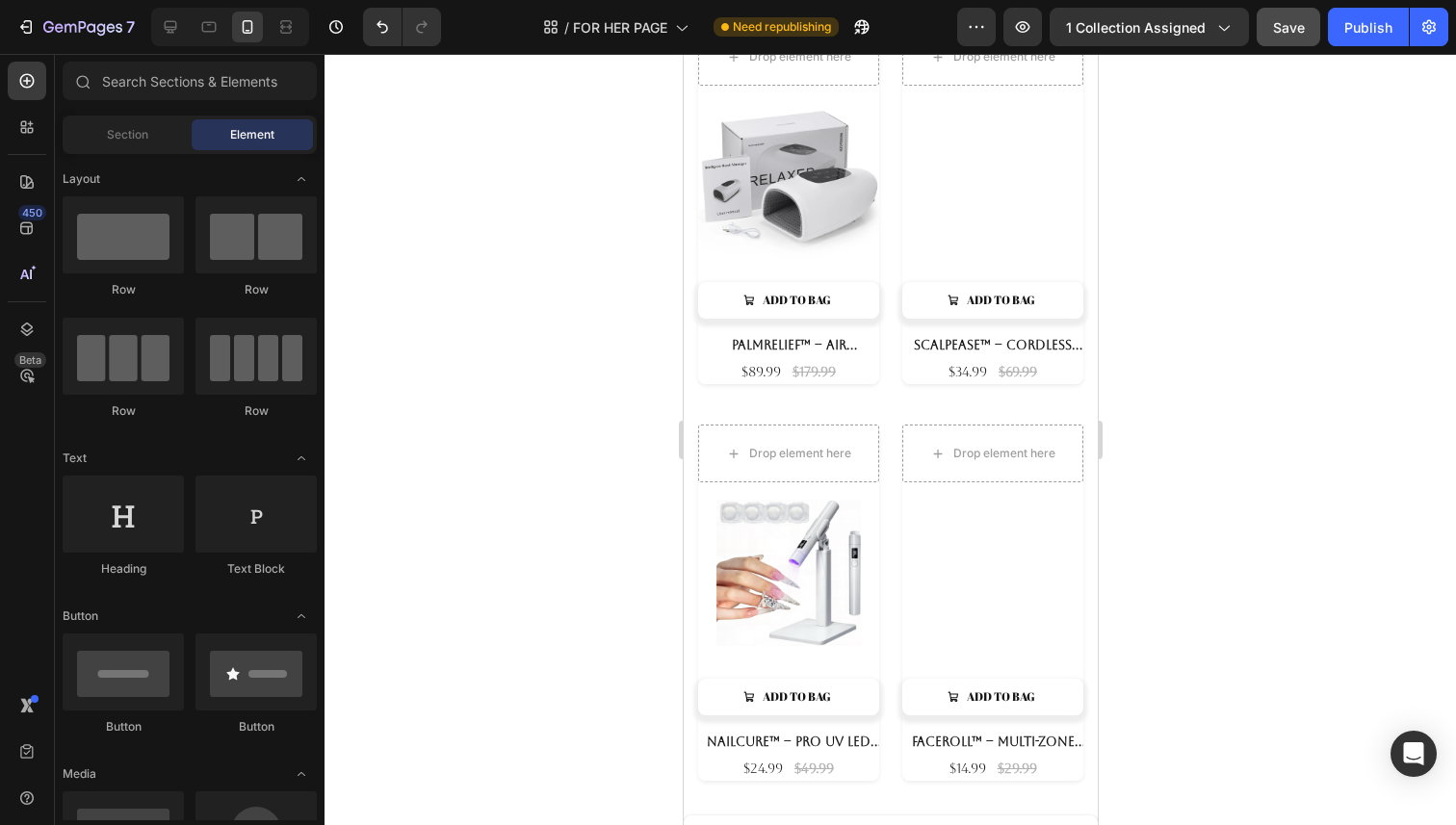 scroll, scrollTop: 5475, scrollLeft: 0, axis: vertical 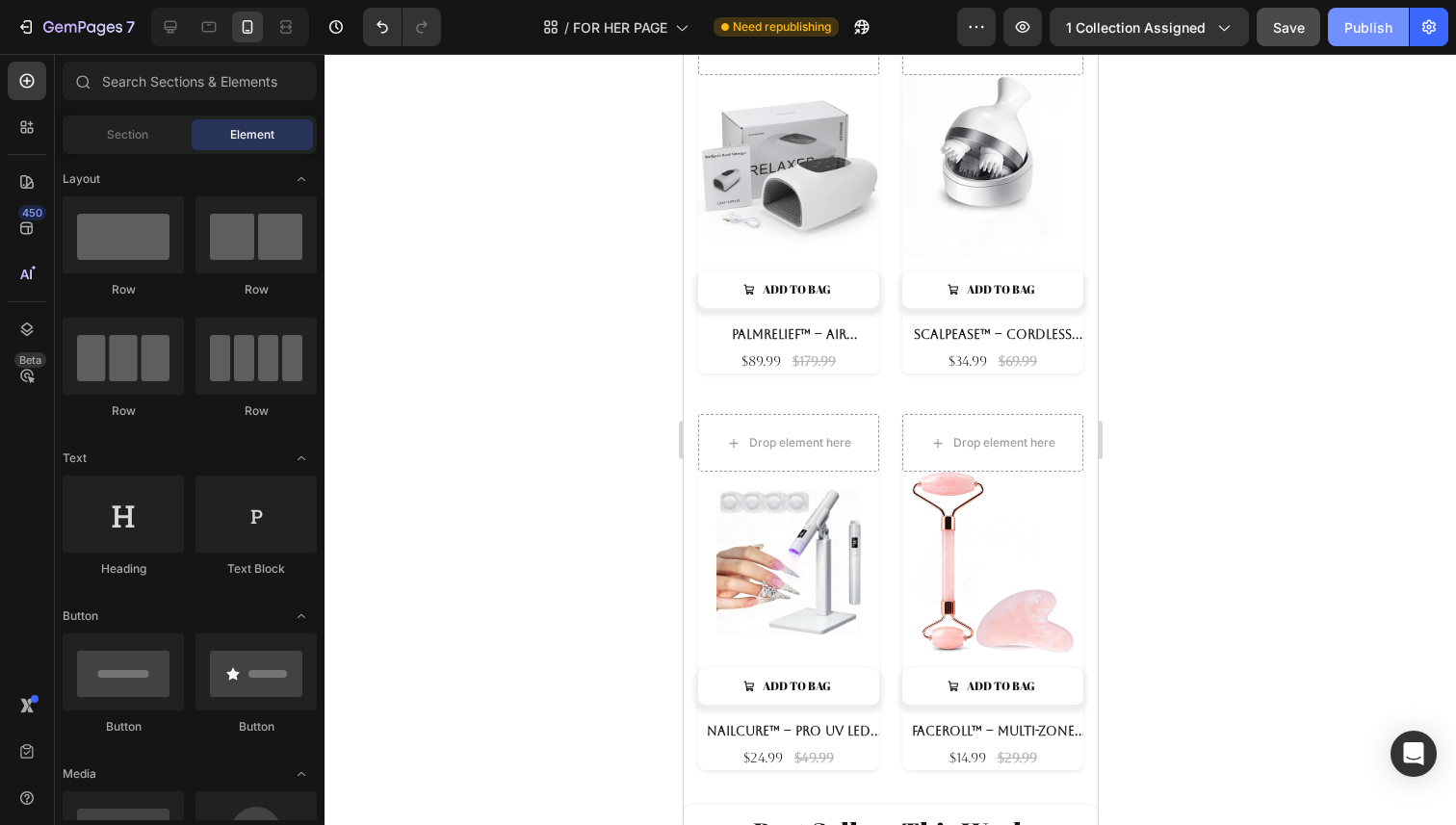 click on "Publish" at bounding box center [1368, 27] 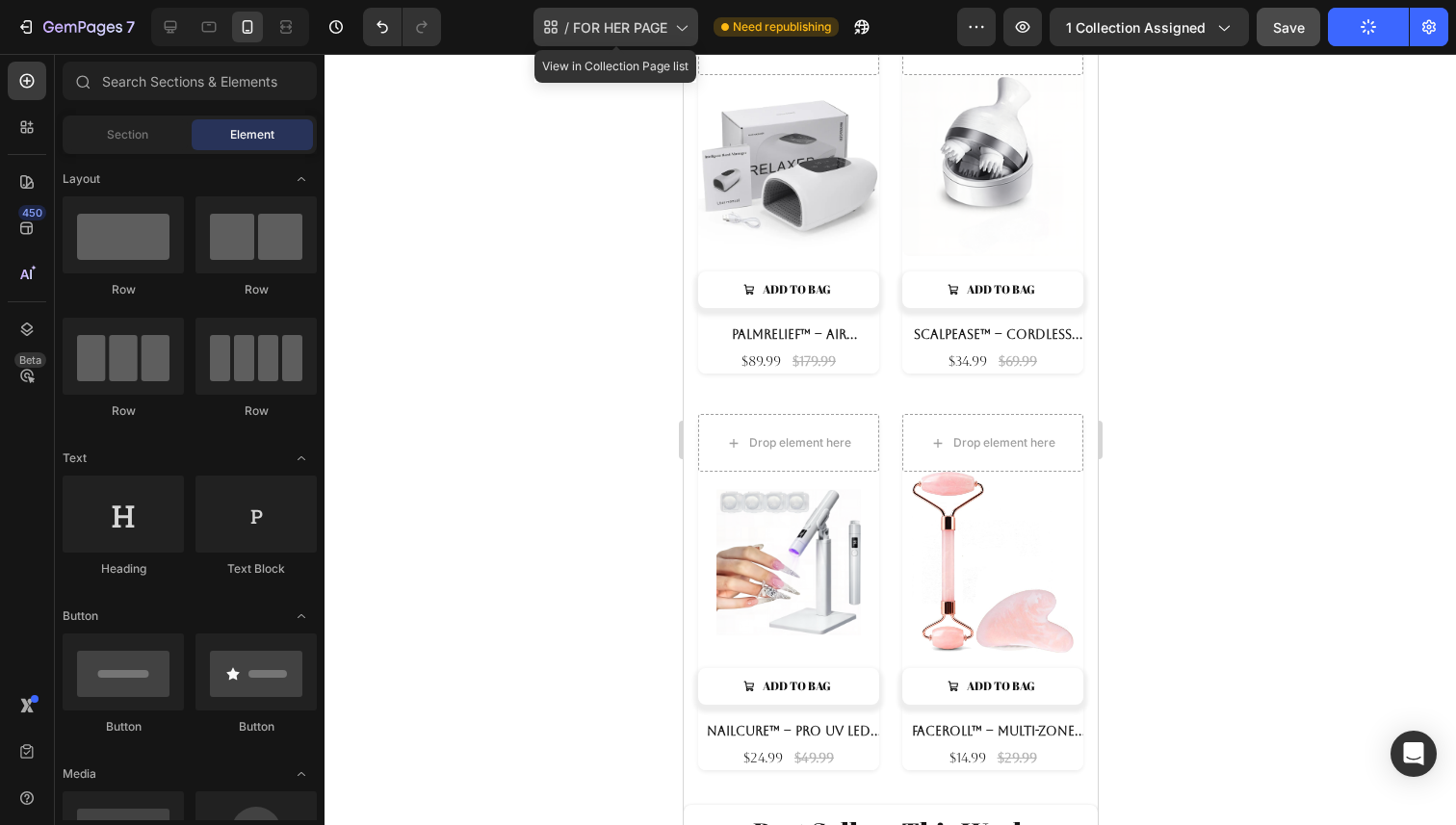 click on "/  FOR HER PAGE" 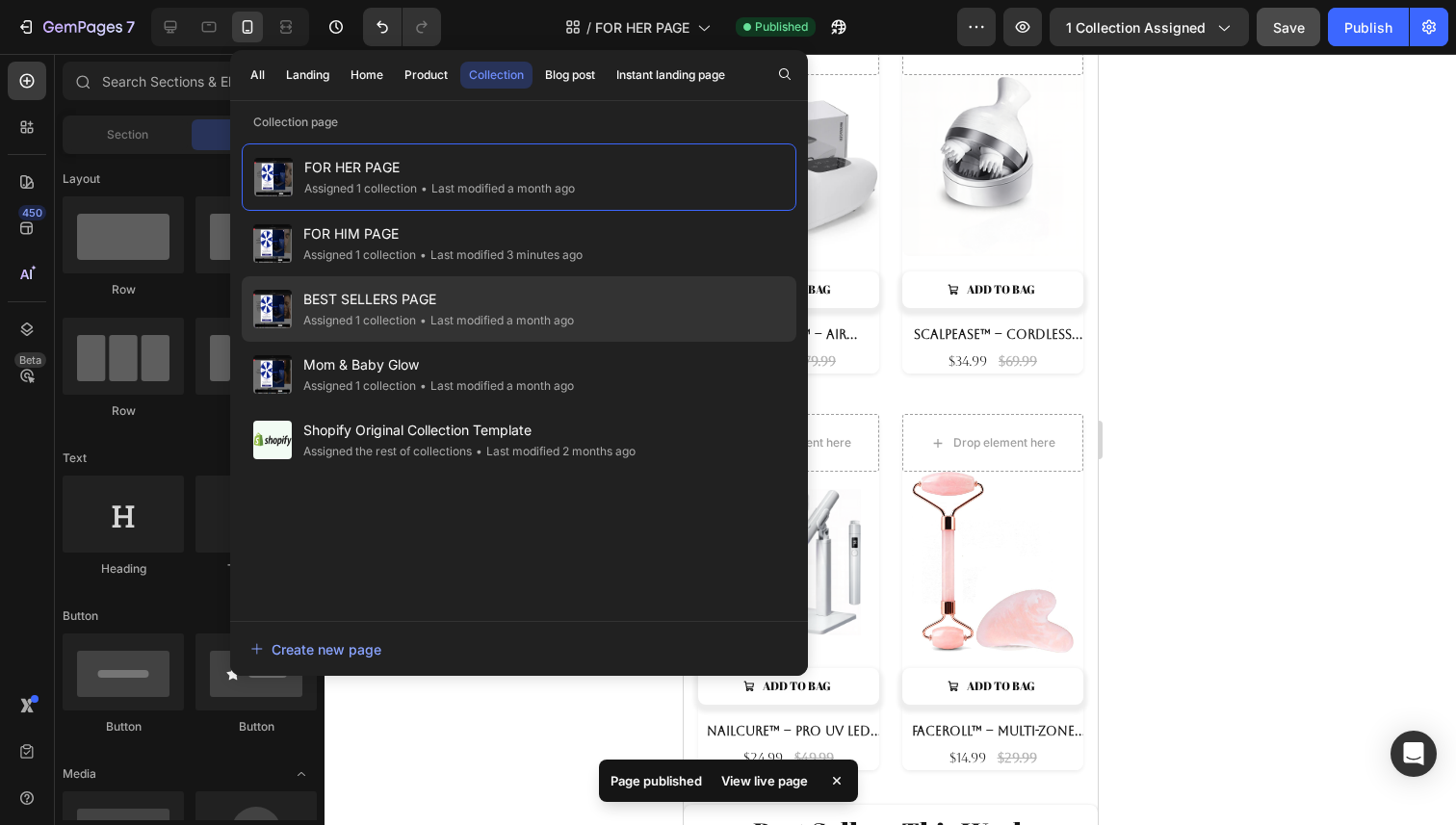 click on "• Last modified a month ago" 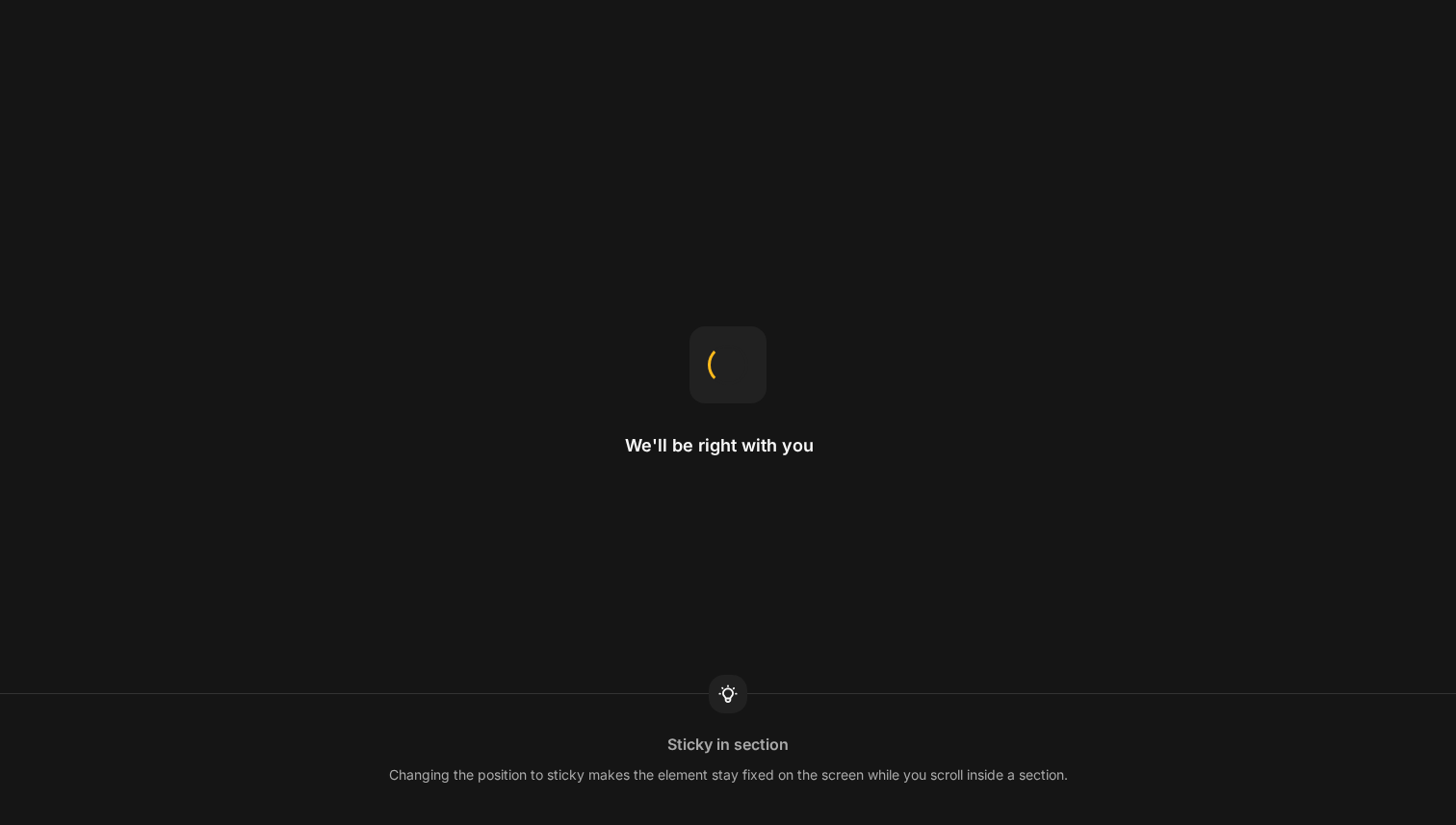 scroll, scrollTop: 0, scrollLeft: 0, axis: both 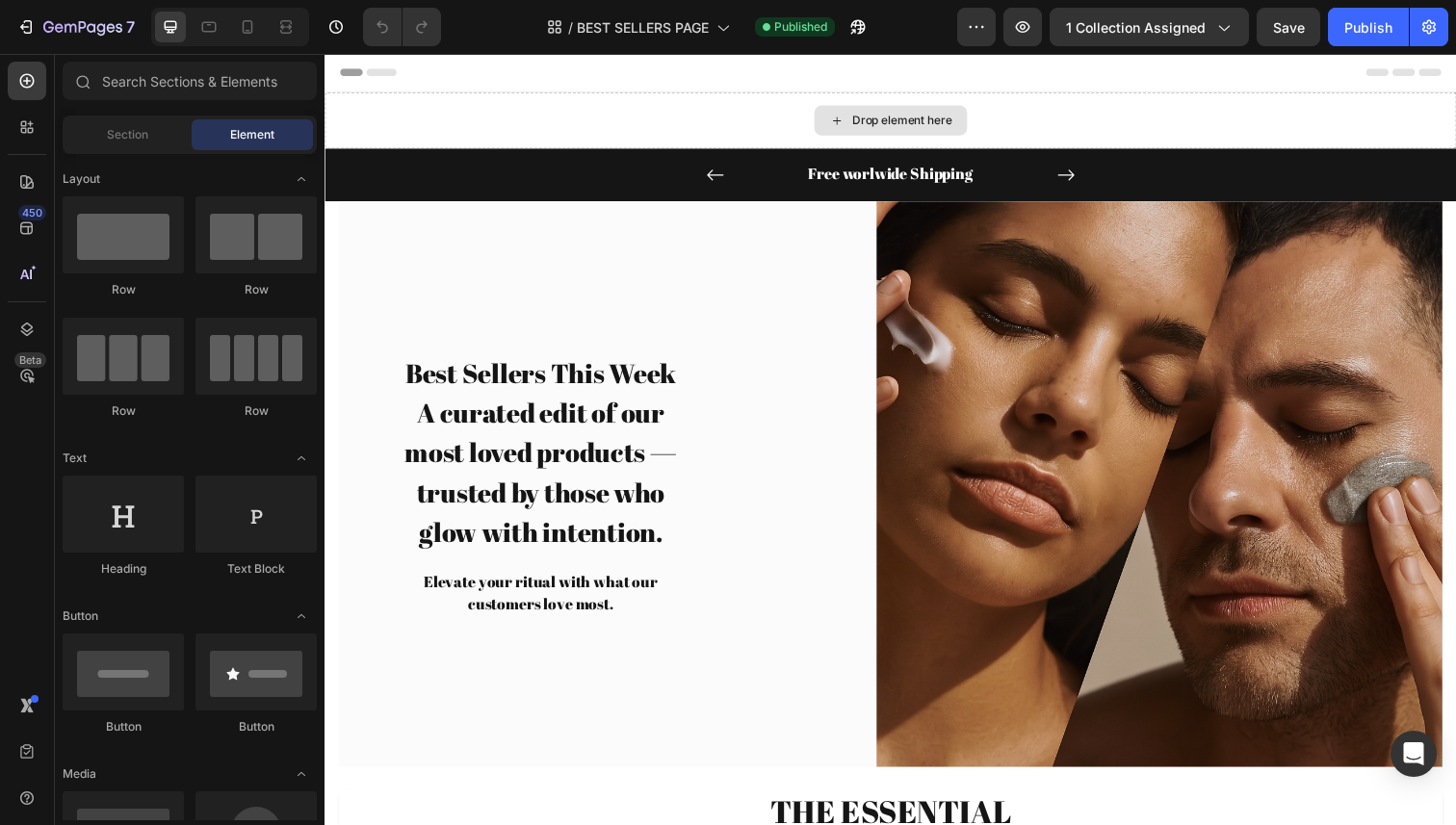 click on "Drop element here" at bounding box center (902, 122) 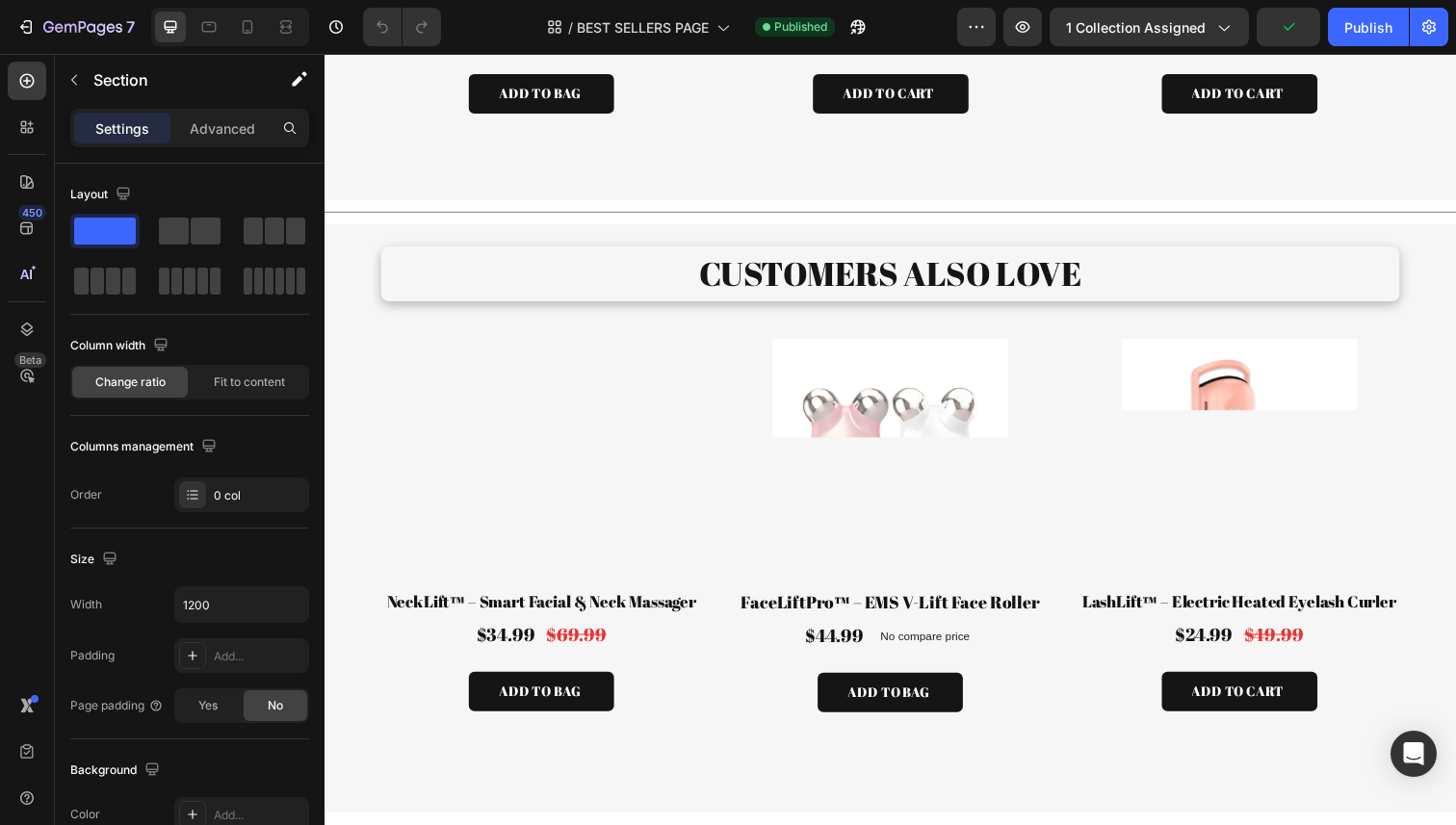 scroll, scrollTop: 3109, scrollLeft: 0, axis: vertical 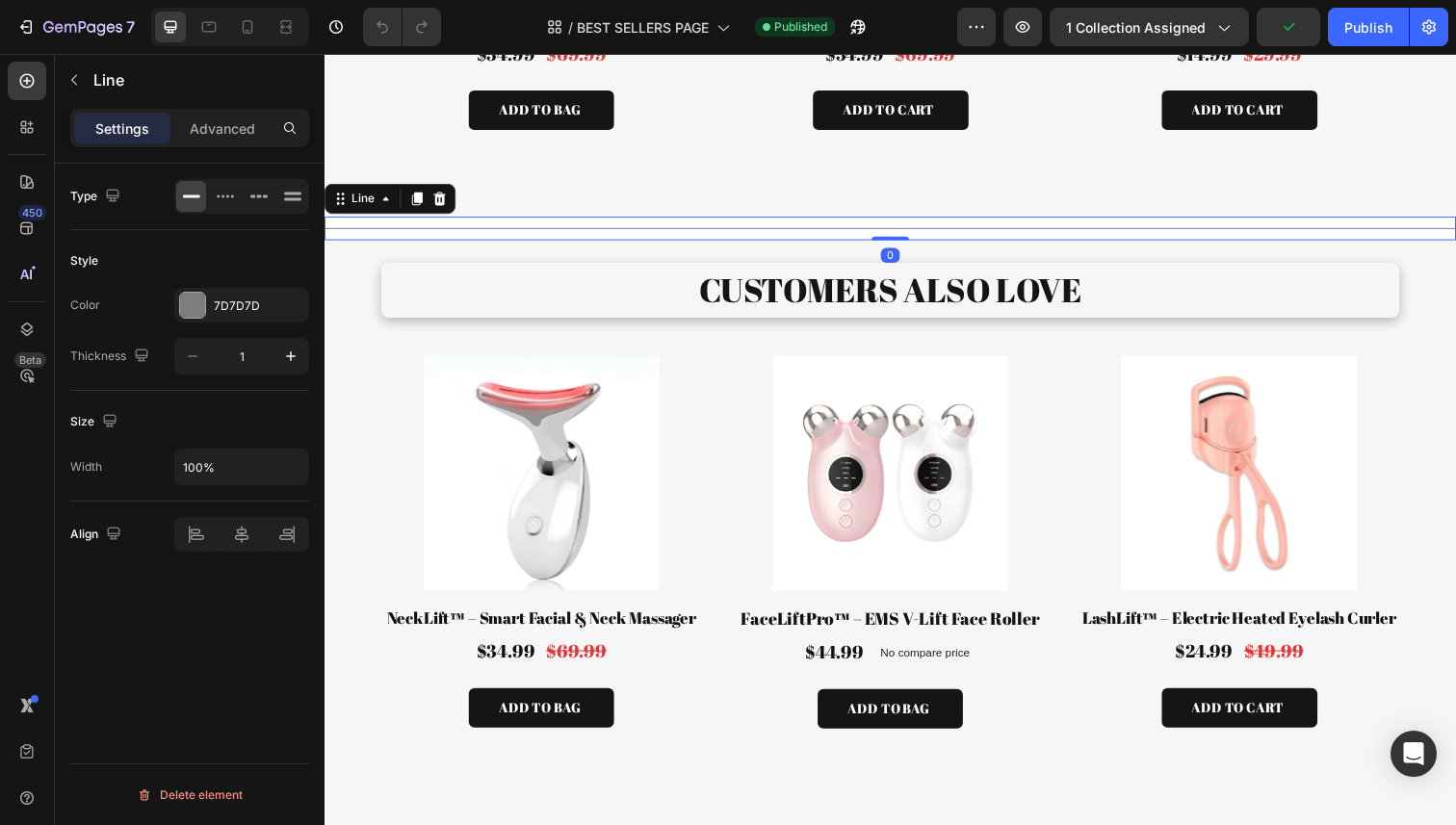 click at bounding box center [902, 232] 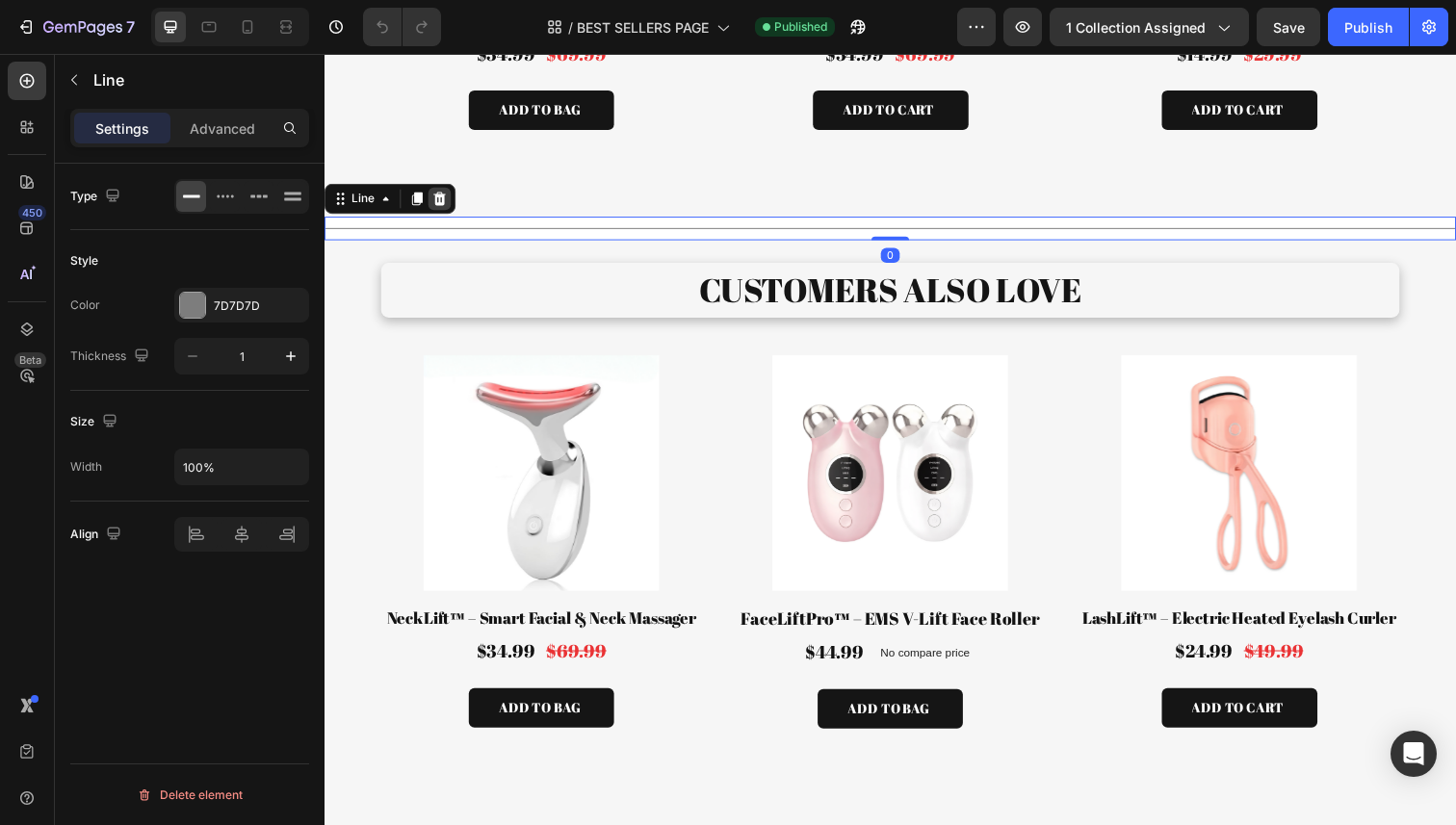 click 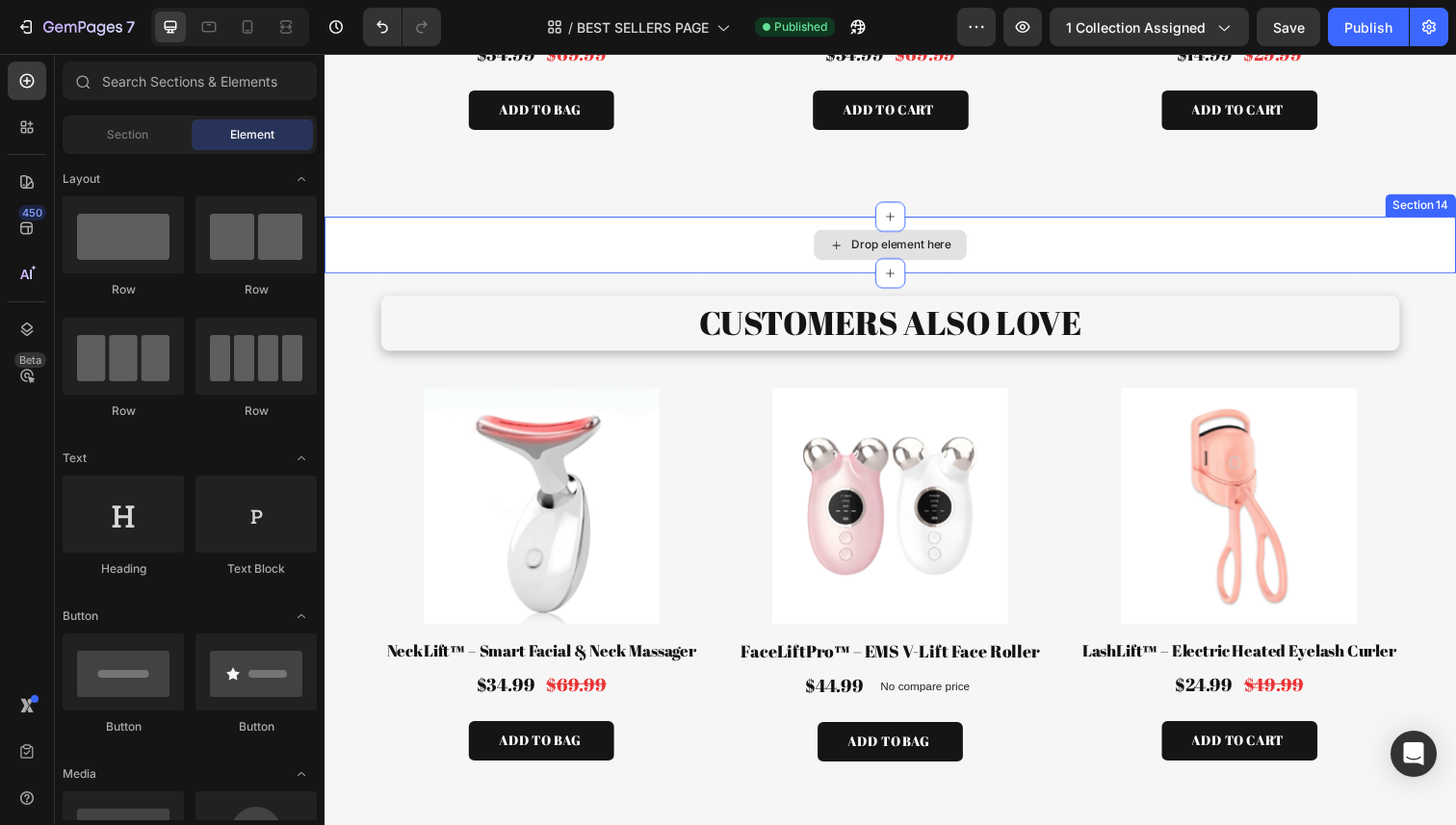 click on "Drop element here" at bounding box center [902, 249] 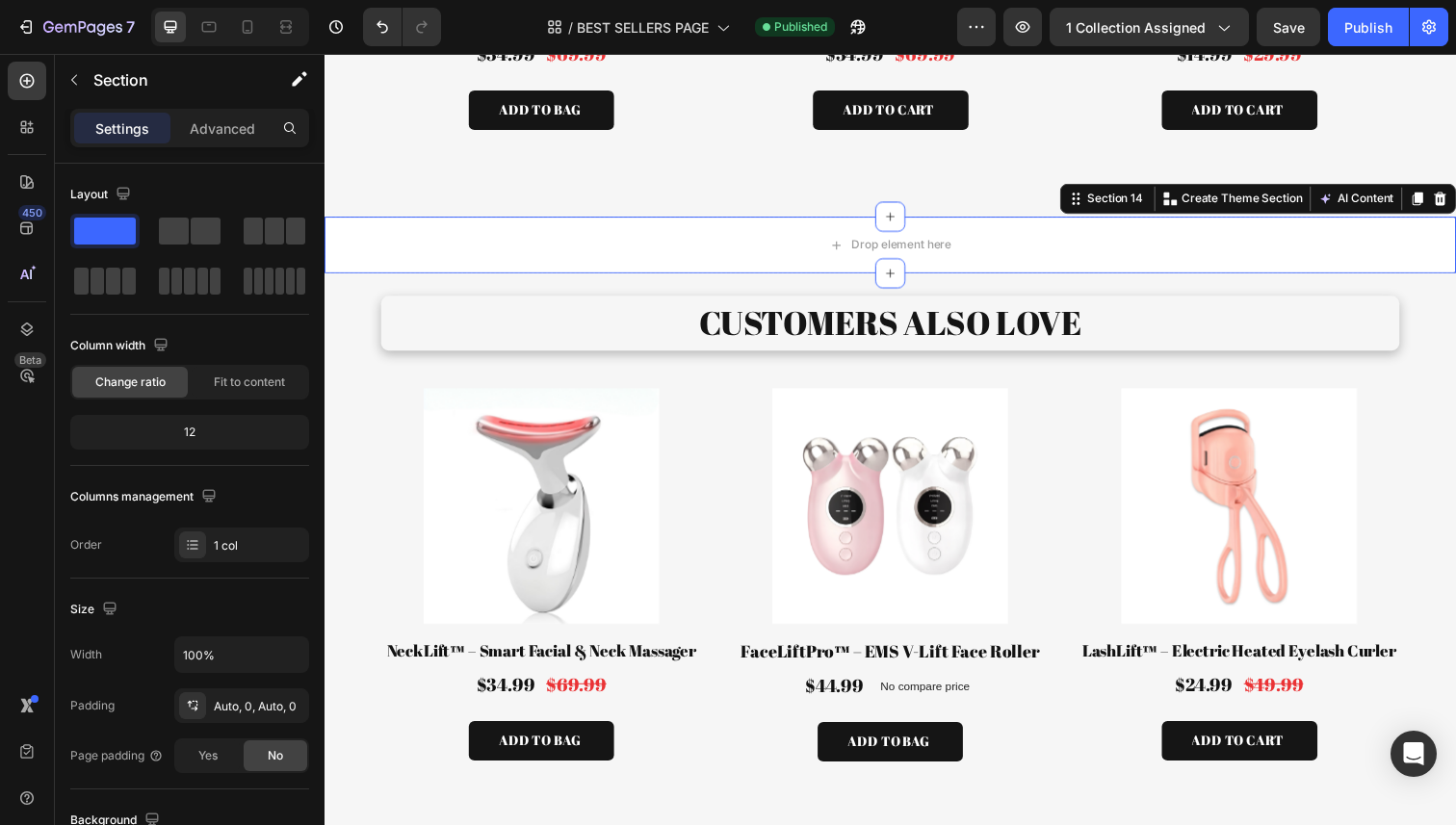 click on "Section 14   Create Theme Section AI Content Write with GemAI What would you like to describe here? Tone and Voice Persuasive Product Getting products... Show more Generate" at bounding box center (1278, 202) 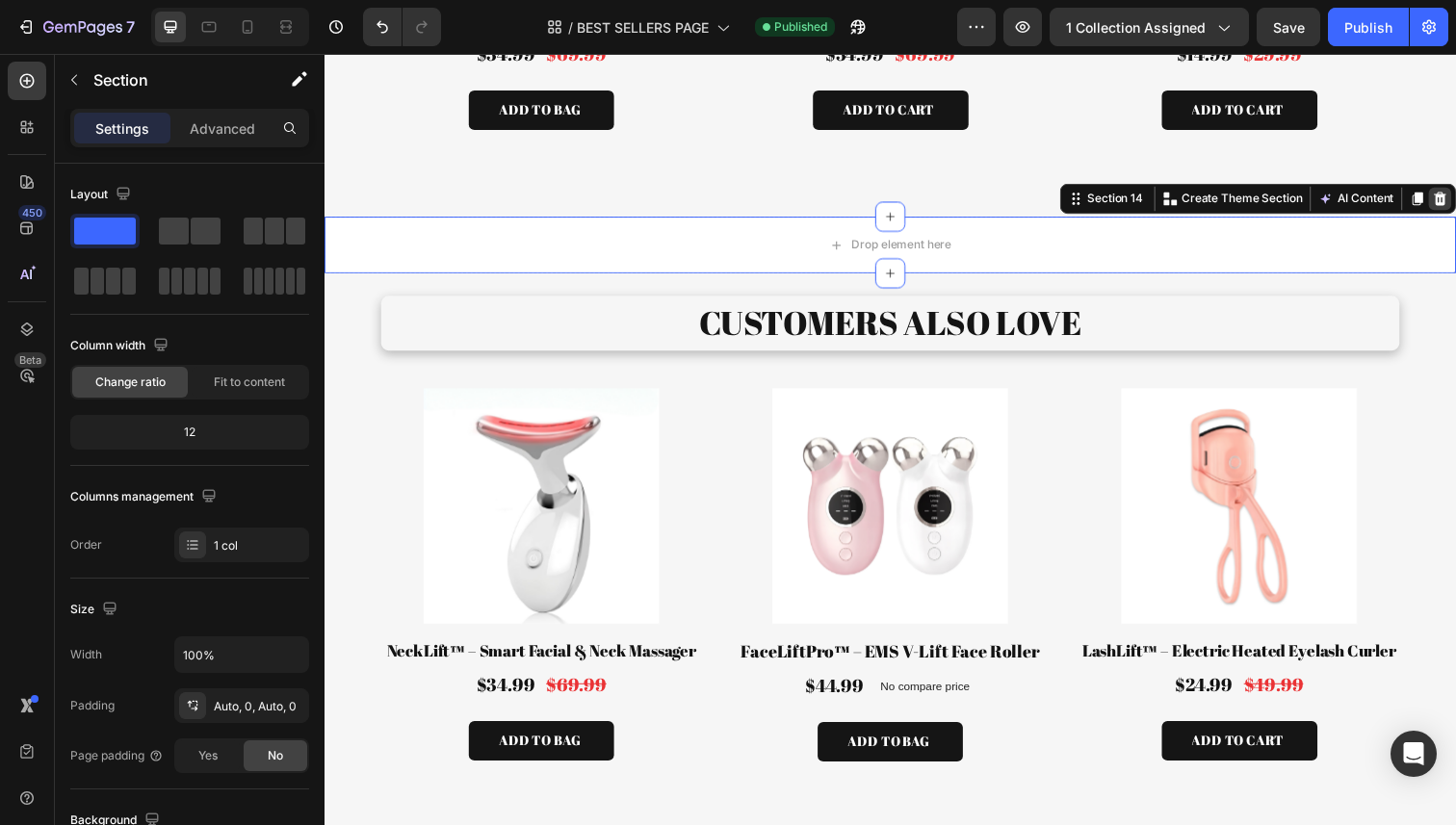 click 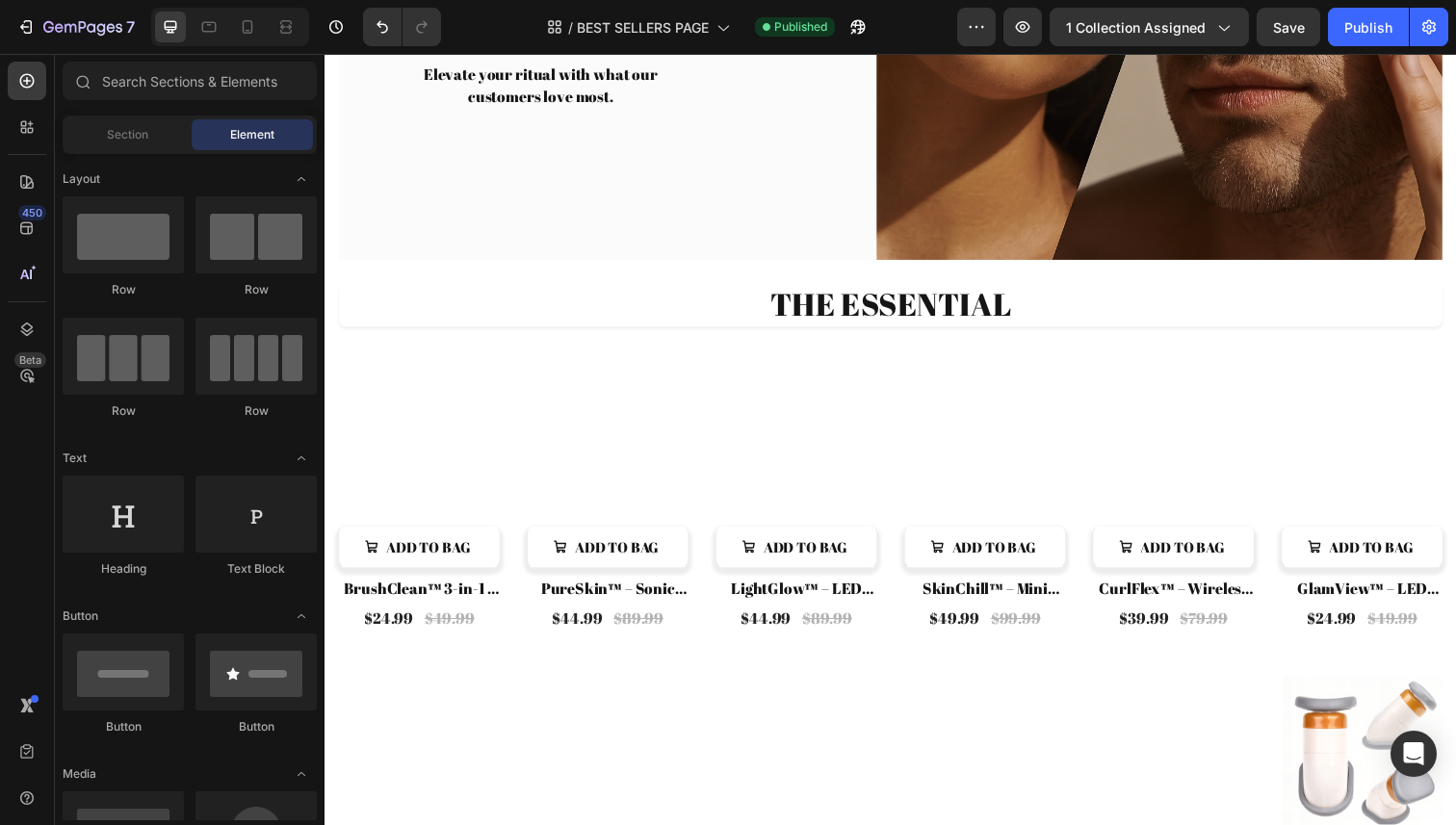 scroll, scrollTop: 0, scrollLeft: 0, axis: both 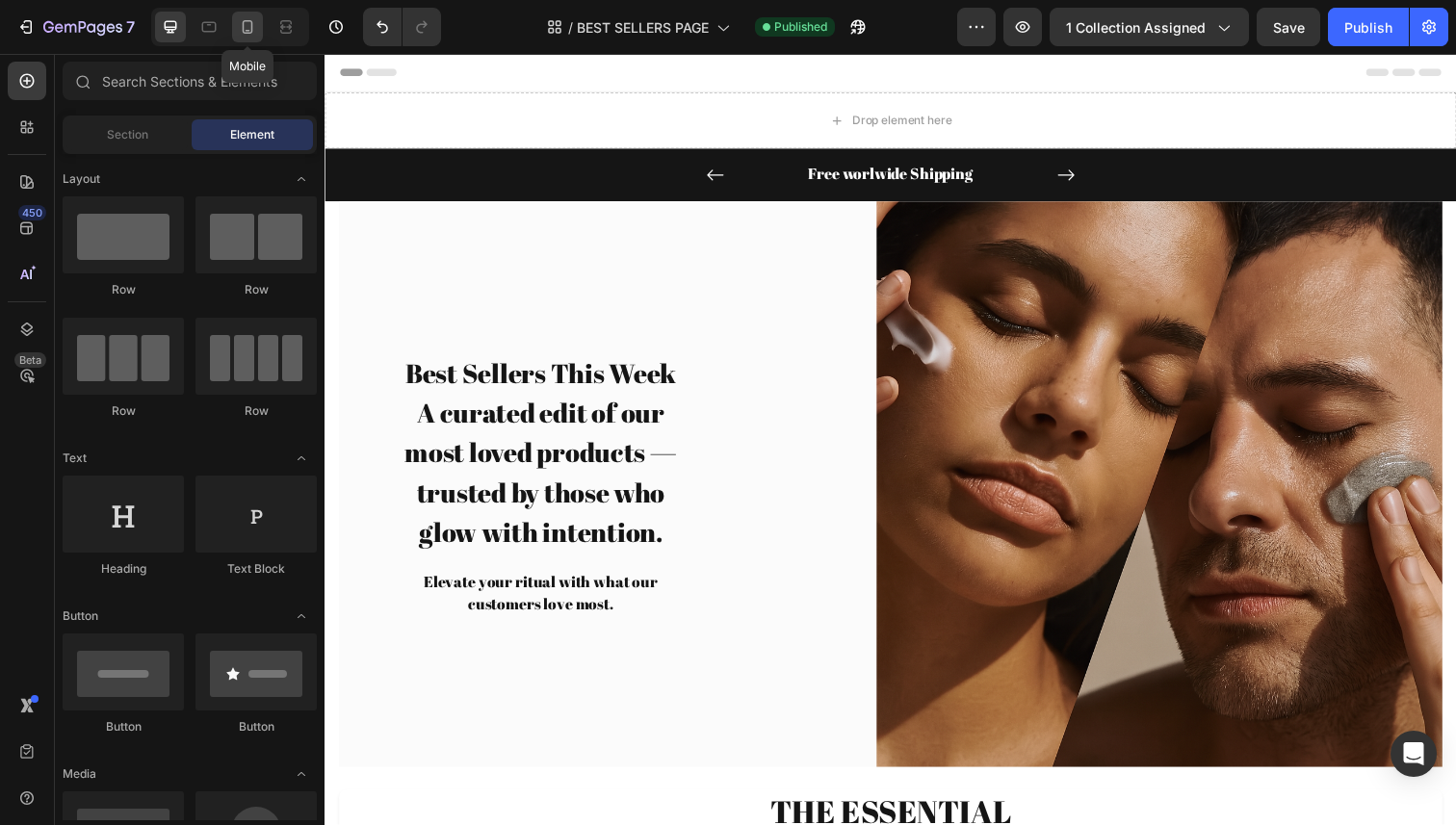 click 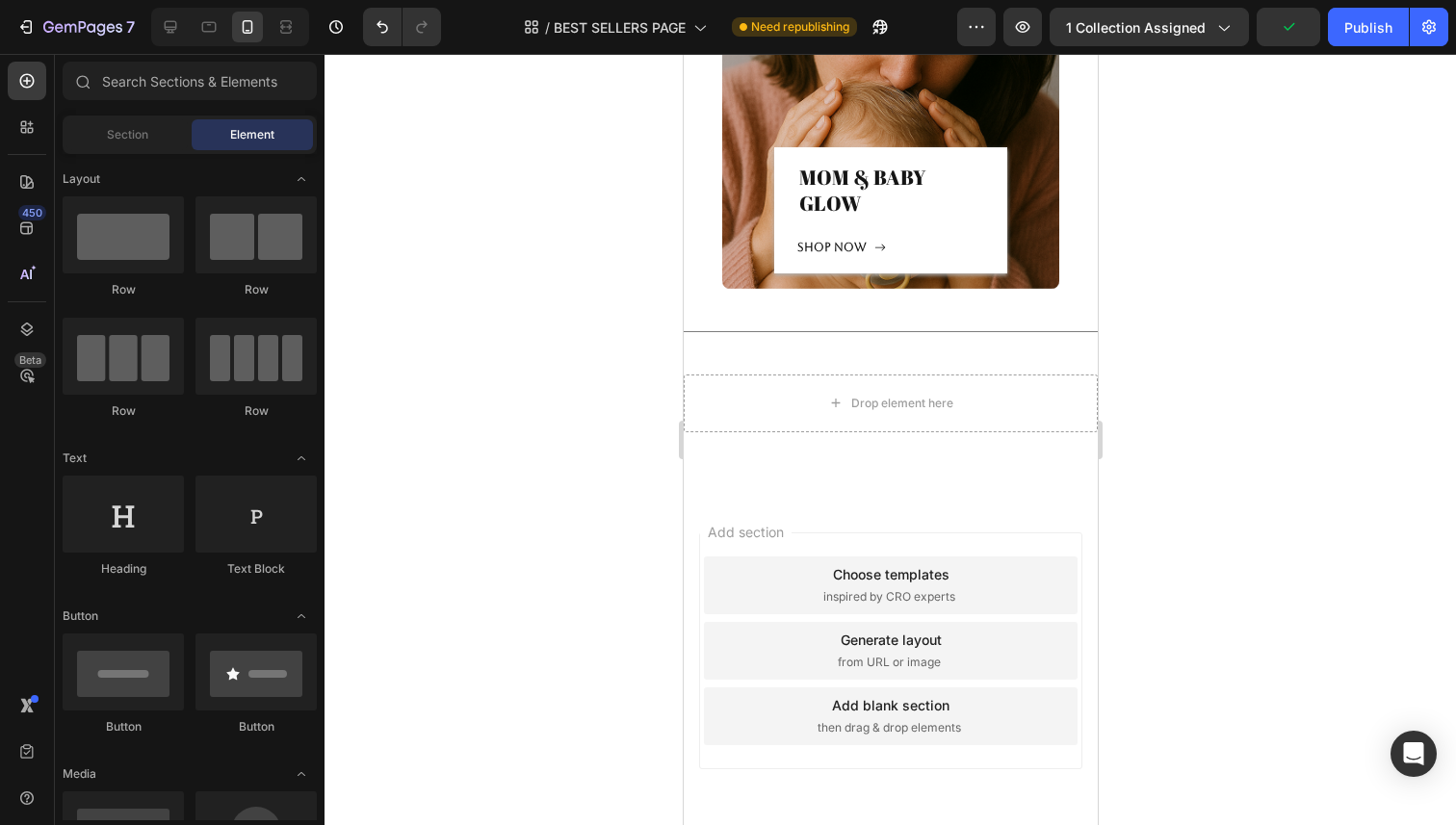 scroll, scrollTop: 8449, scrollLeft: 0, axis: vertical 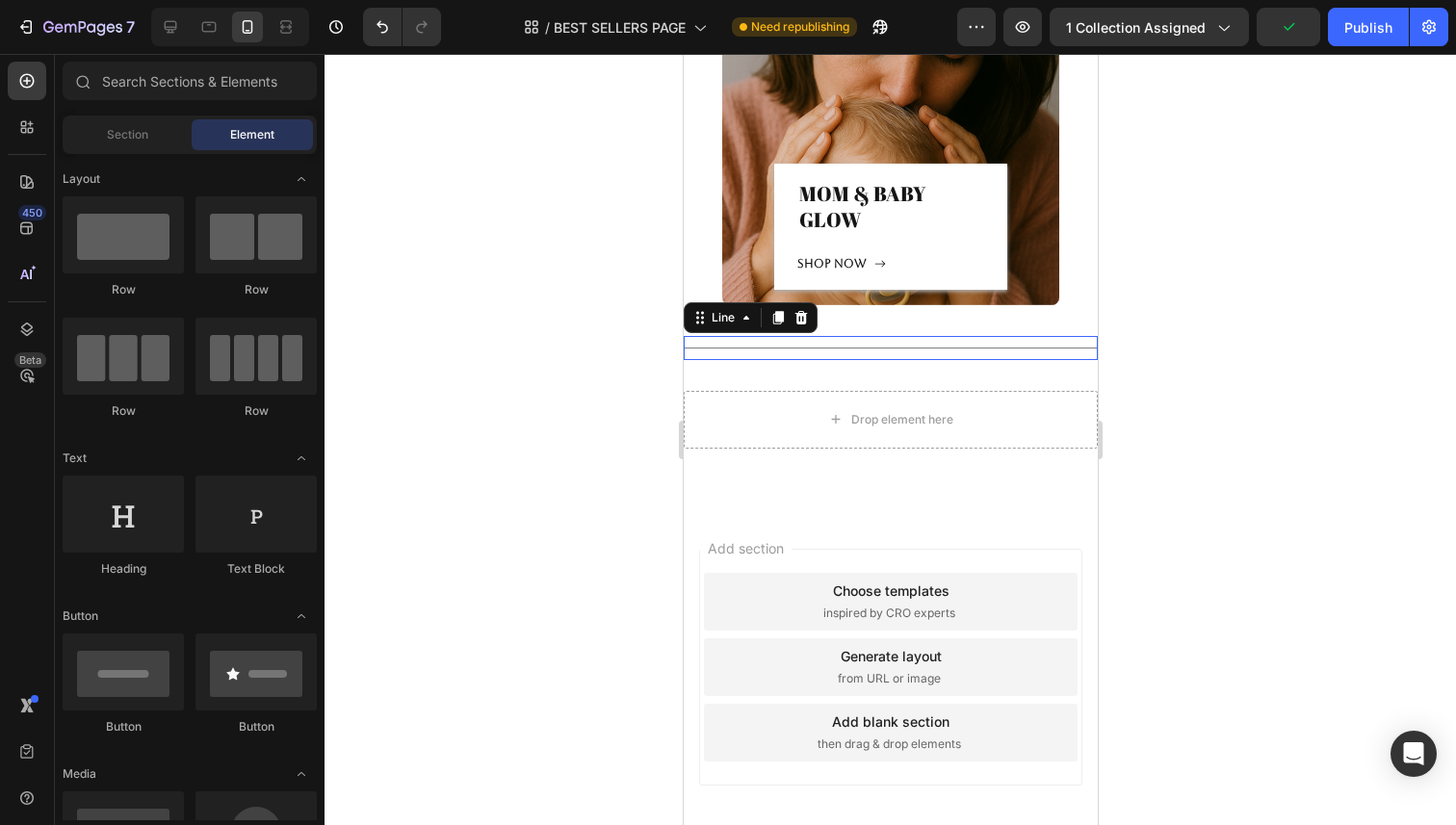 click on "Title Line   0" at bounding box center (890, 348) 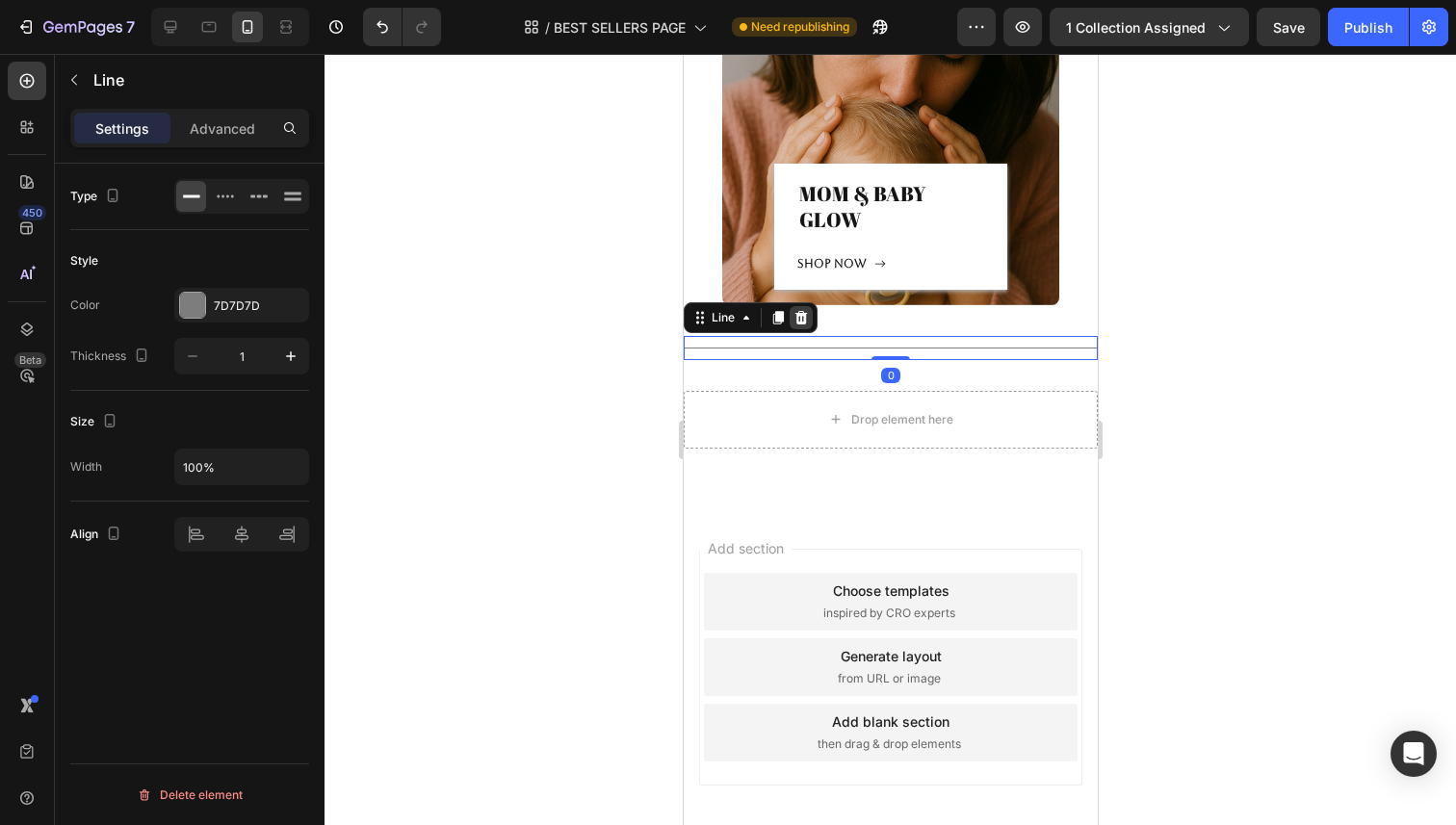 click 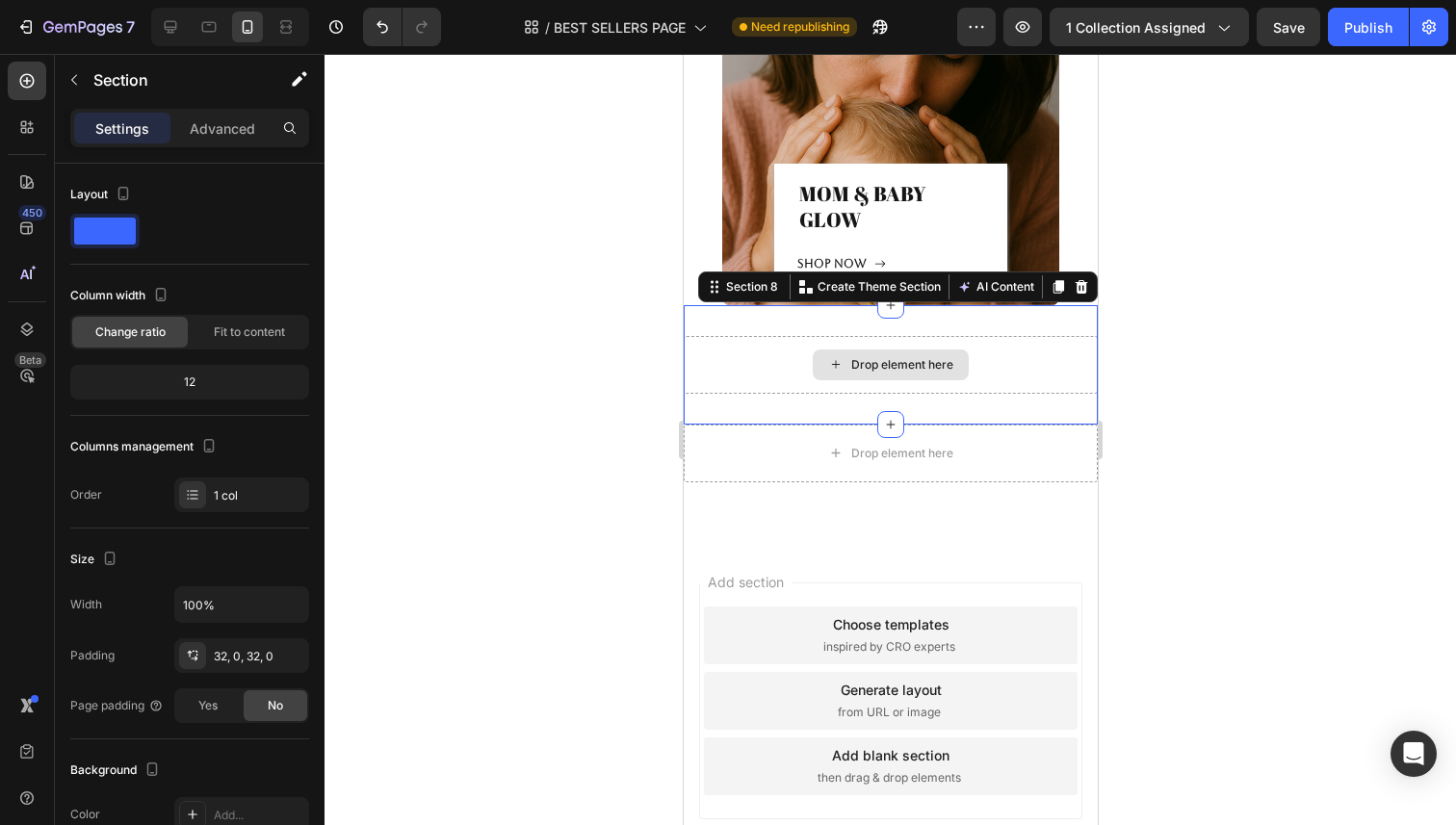 click on "Drop element here" at bounding box center [890, 365] 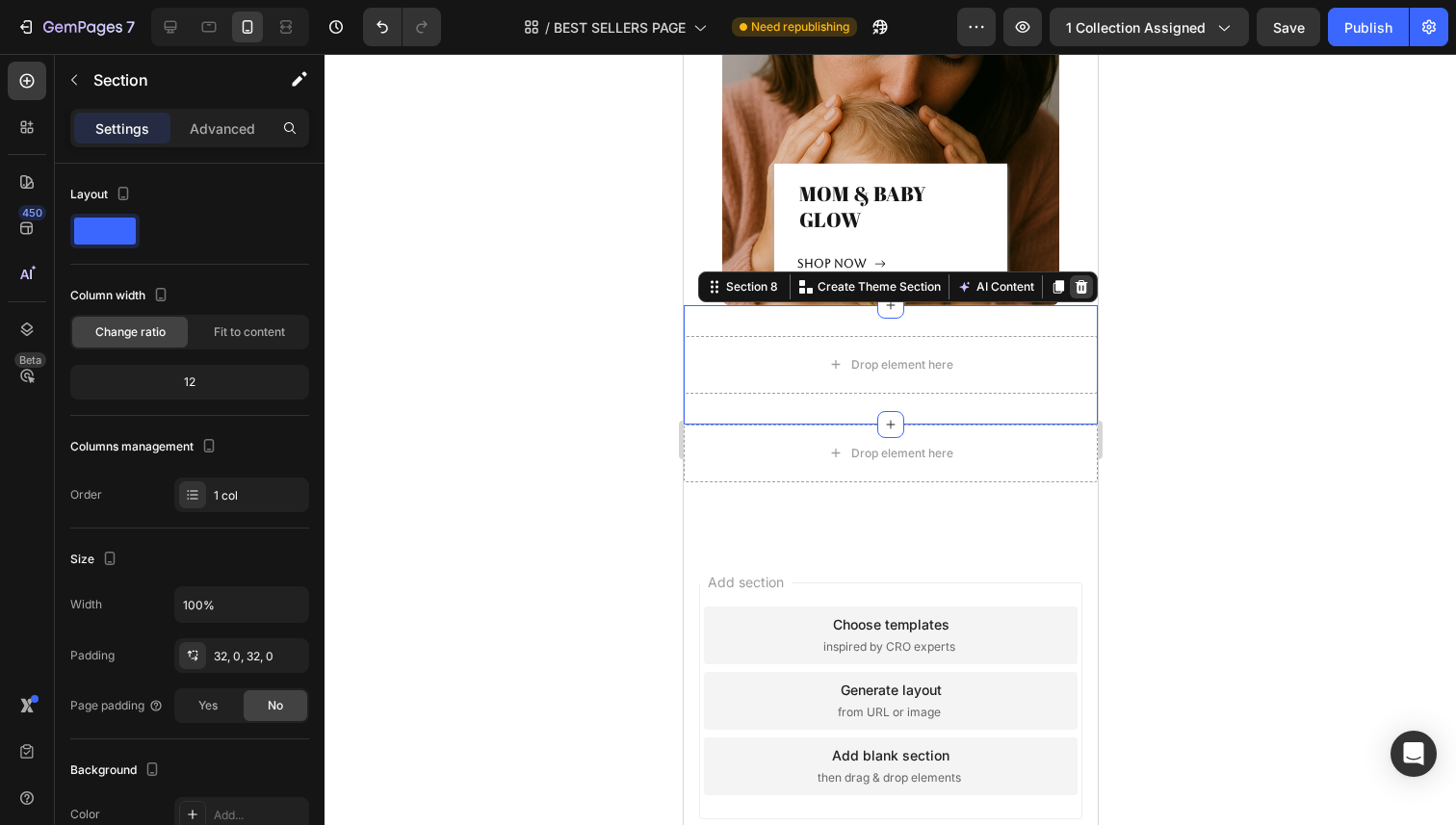 click at bounding box center [1080, 287] 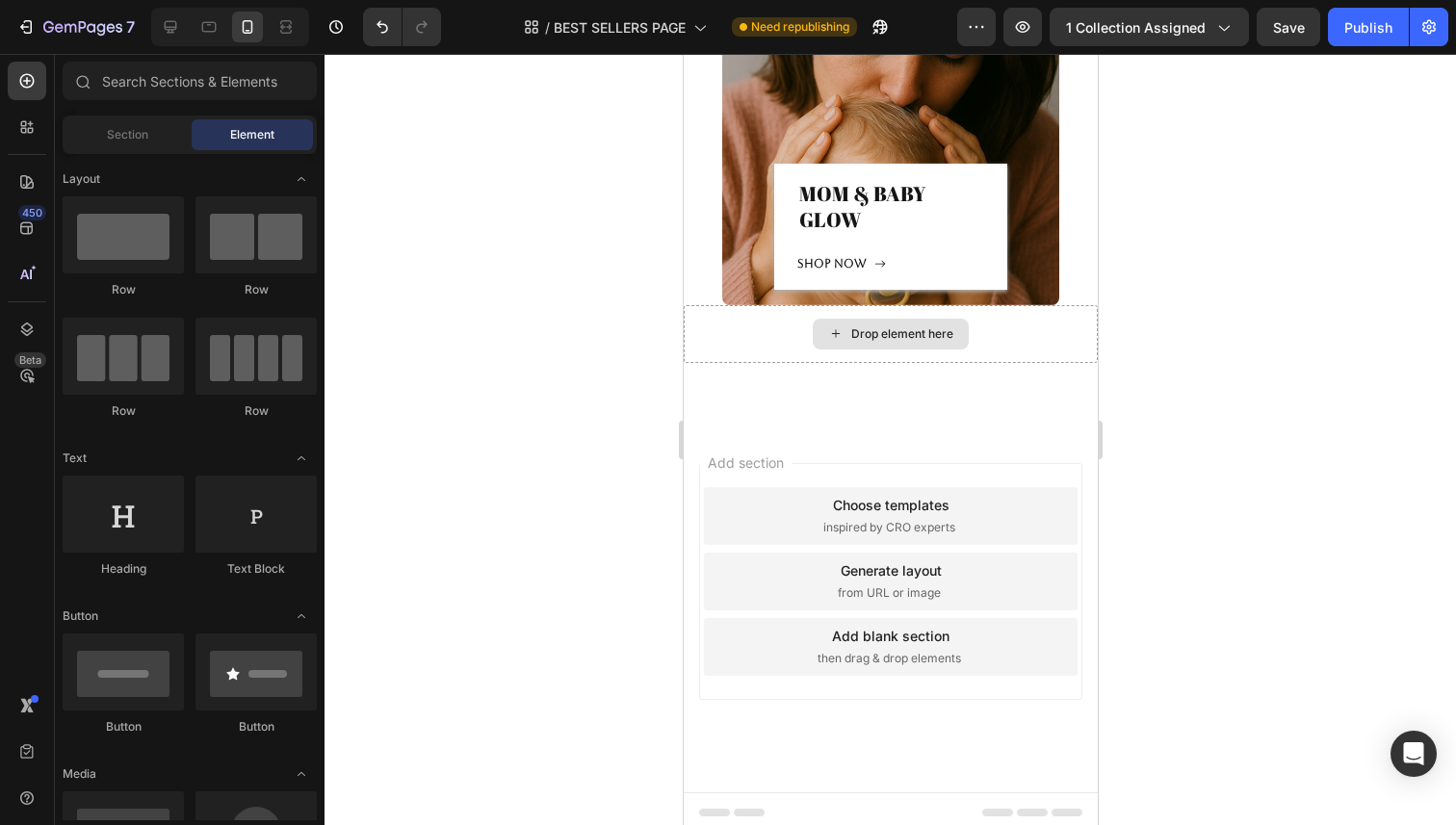 click on "Drop element here" at bounding box center (890, 334) 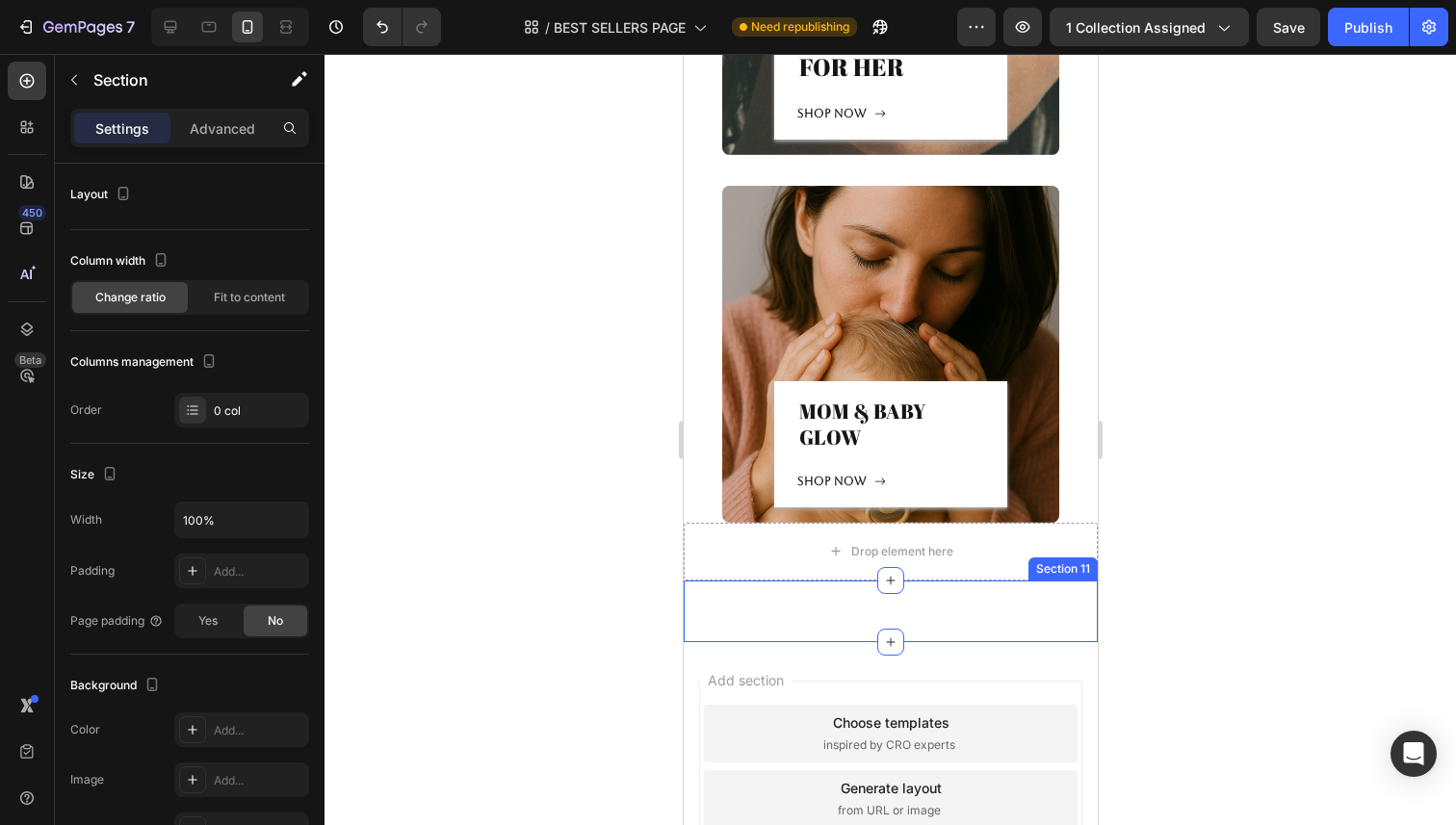 scroll, scrollTop: 8220, scrollLeft: 0, axis: vertical 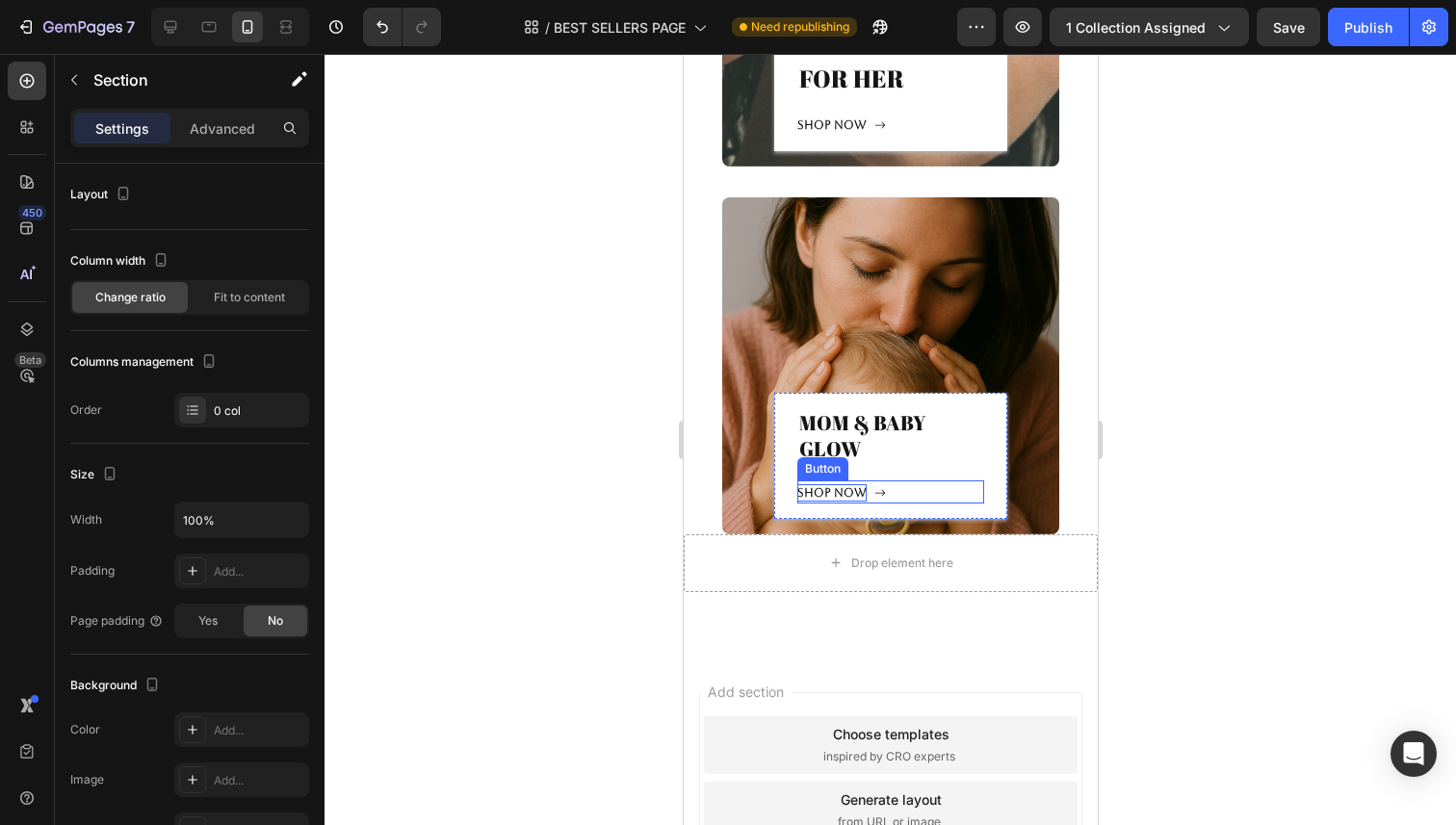 click on "Shop now" at bounding box center (831, 493) 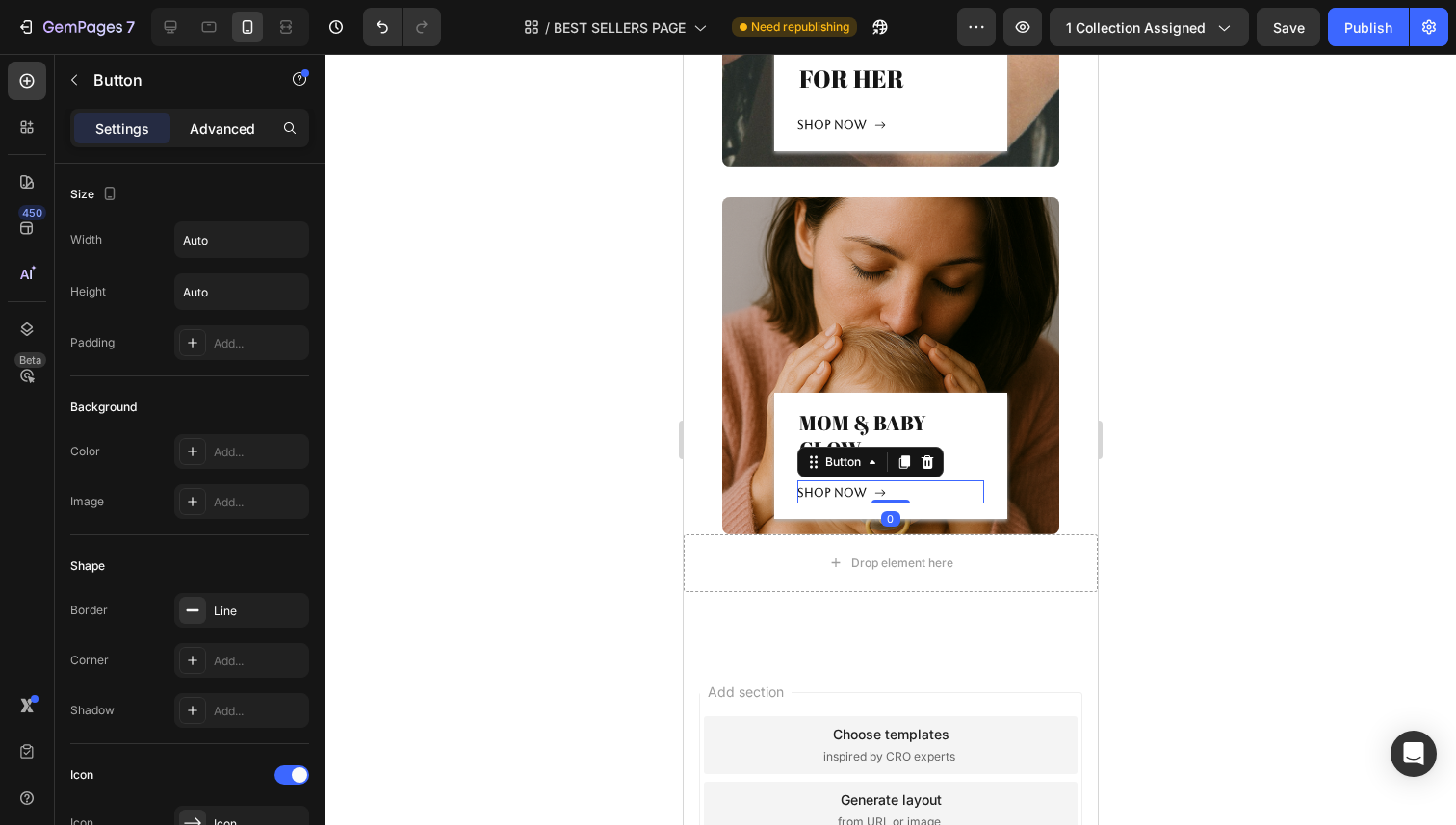 click on "Advanced" at bounding box center (222, 128) 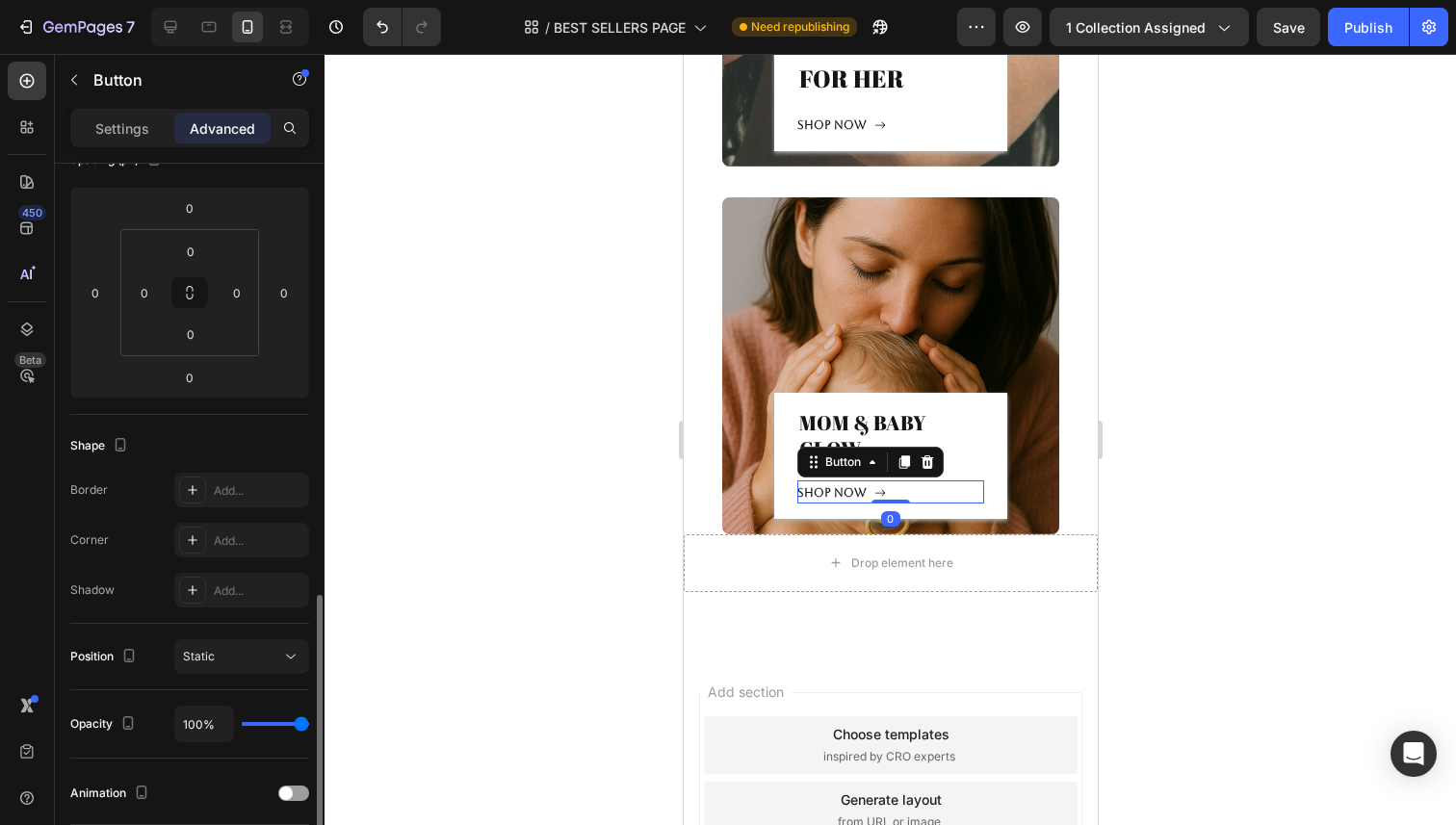 scroll, scrollTop: 456, scrollLeft: 0, axis: vertical 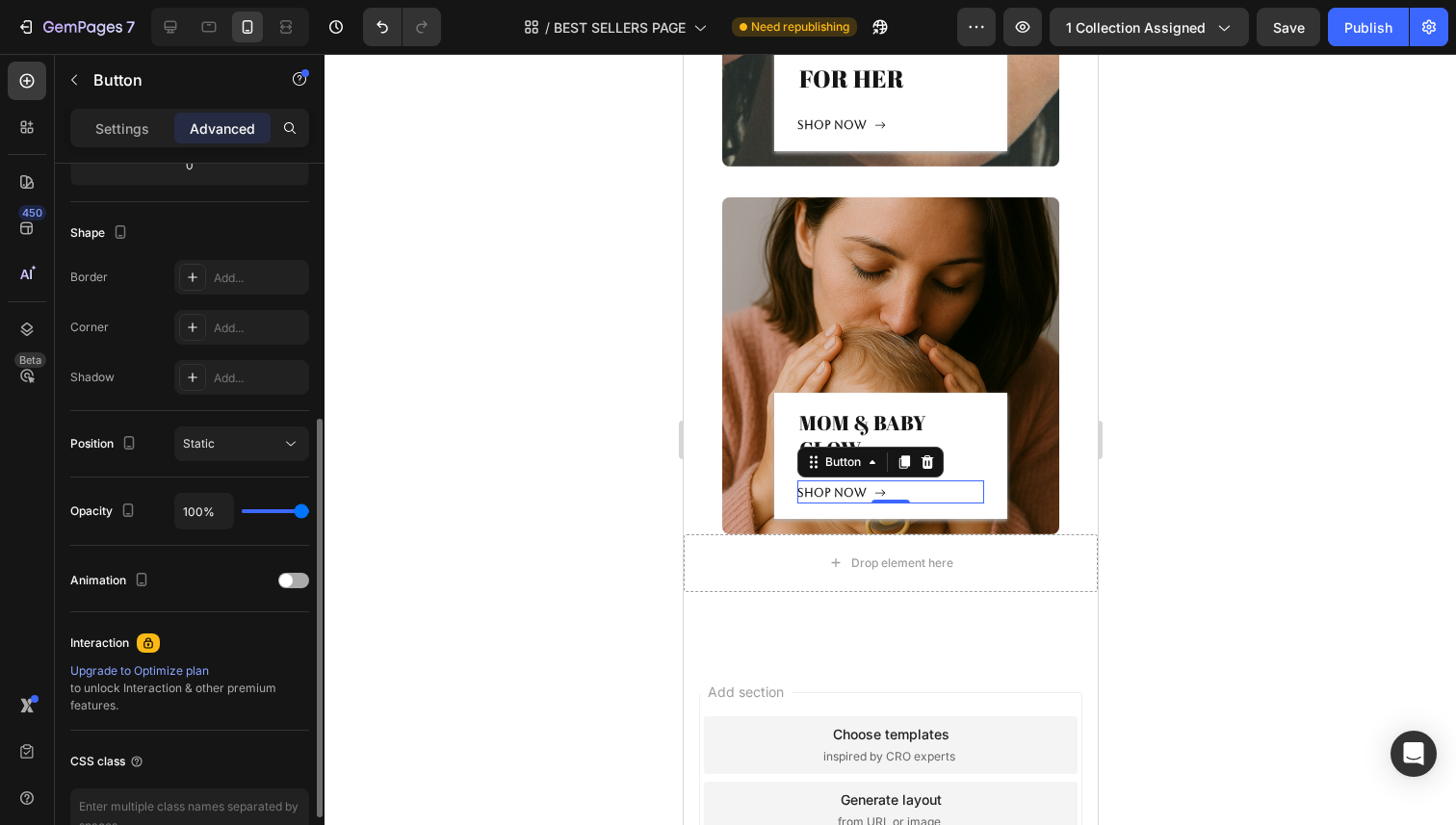 click at bounding box center [286, 580] 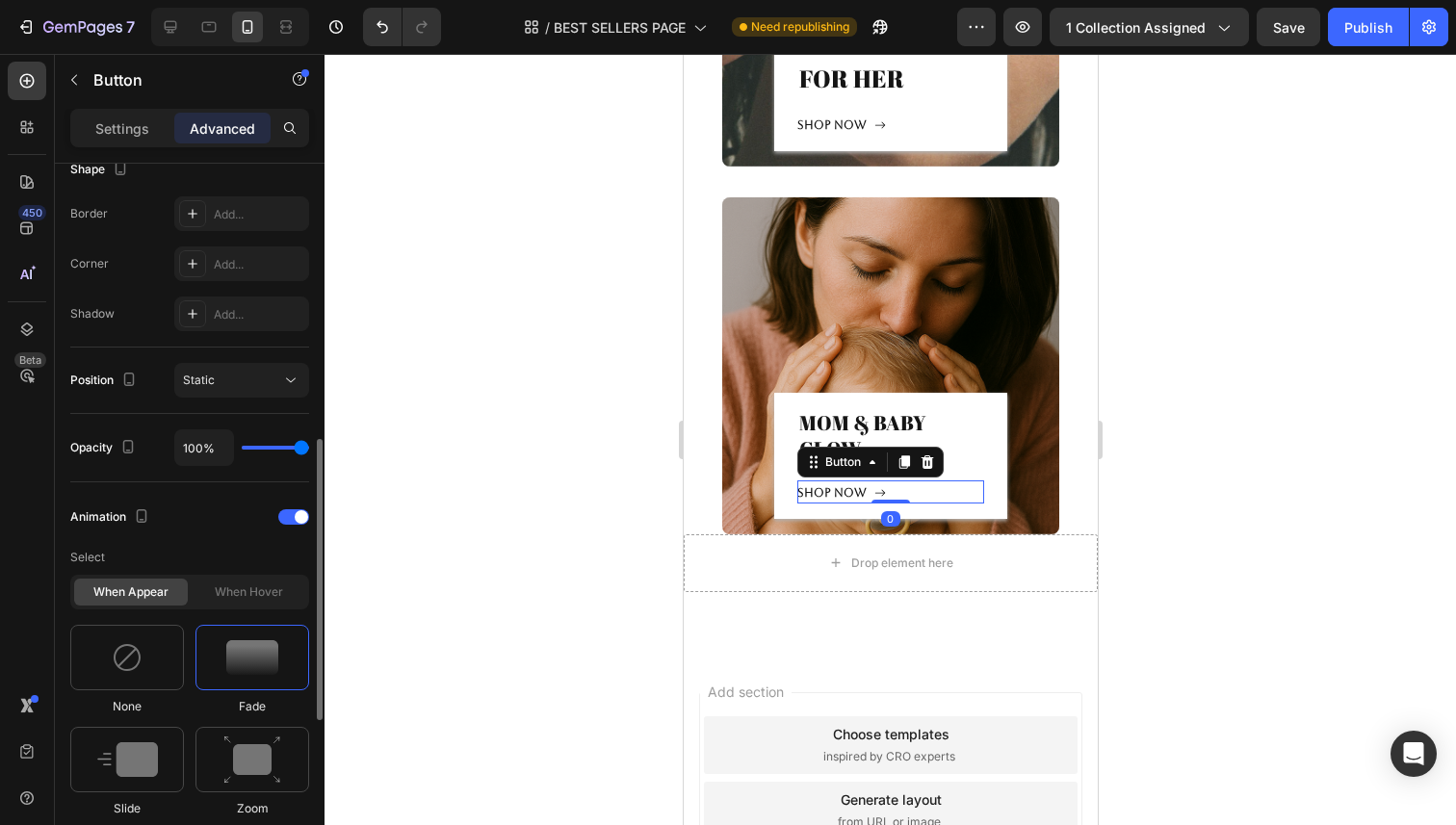 scroll, scrollTop: 571, scrollLeft: 0, axis: vertical 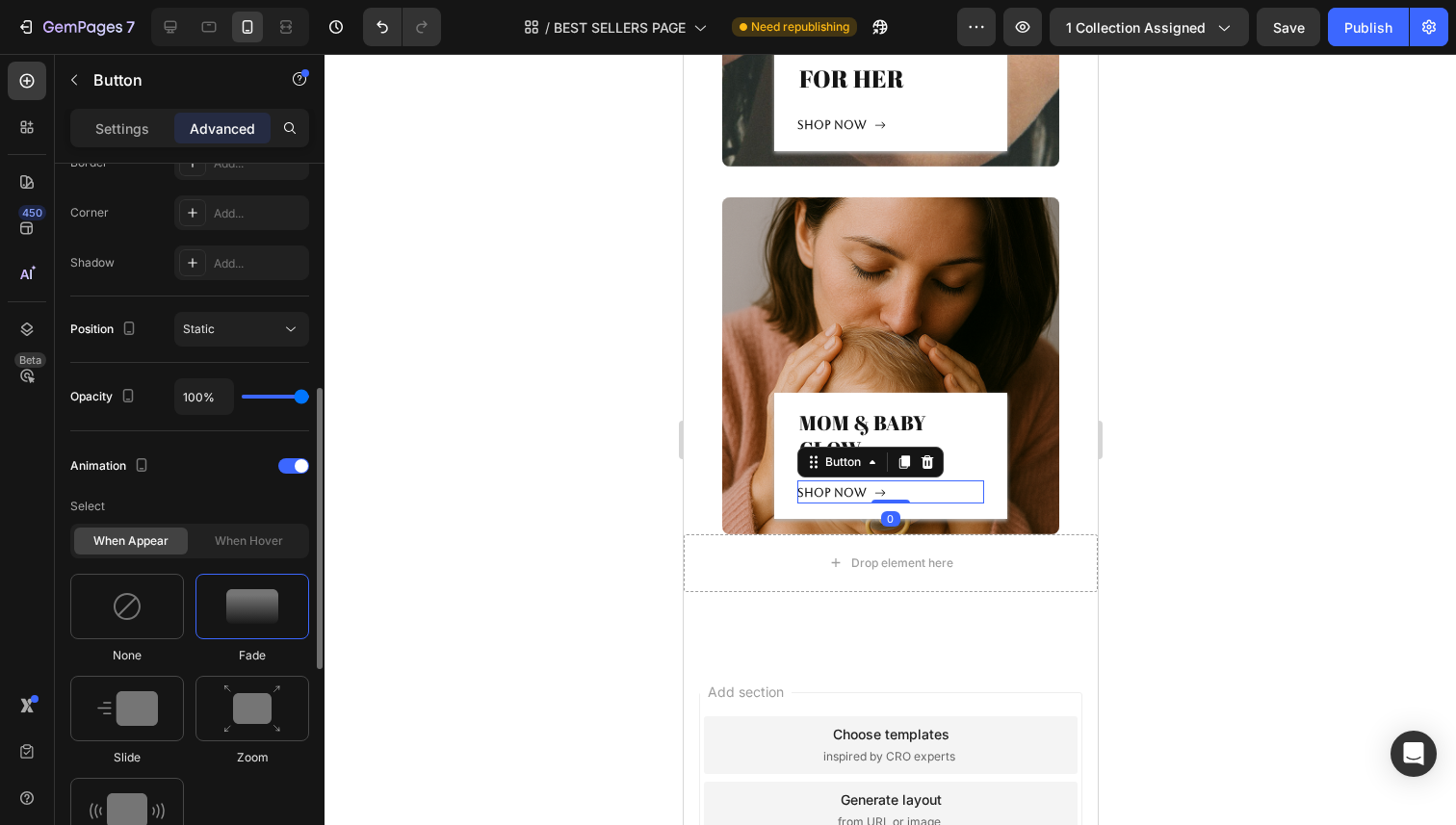 click on "Zoom" 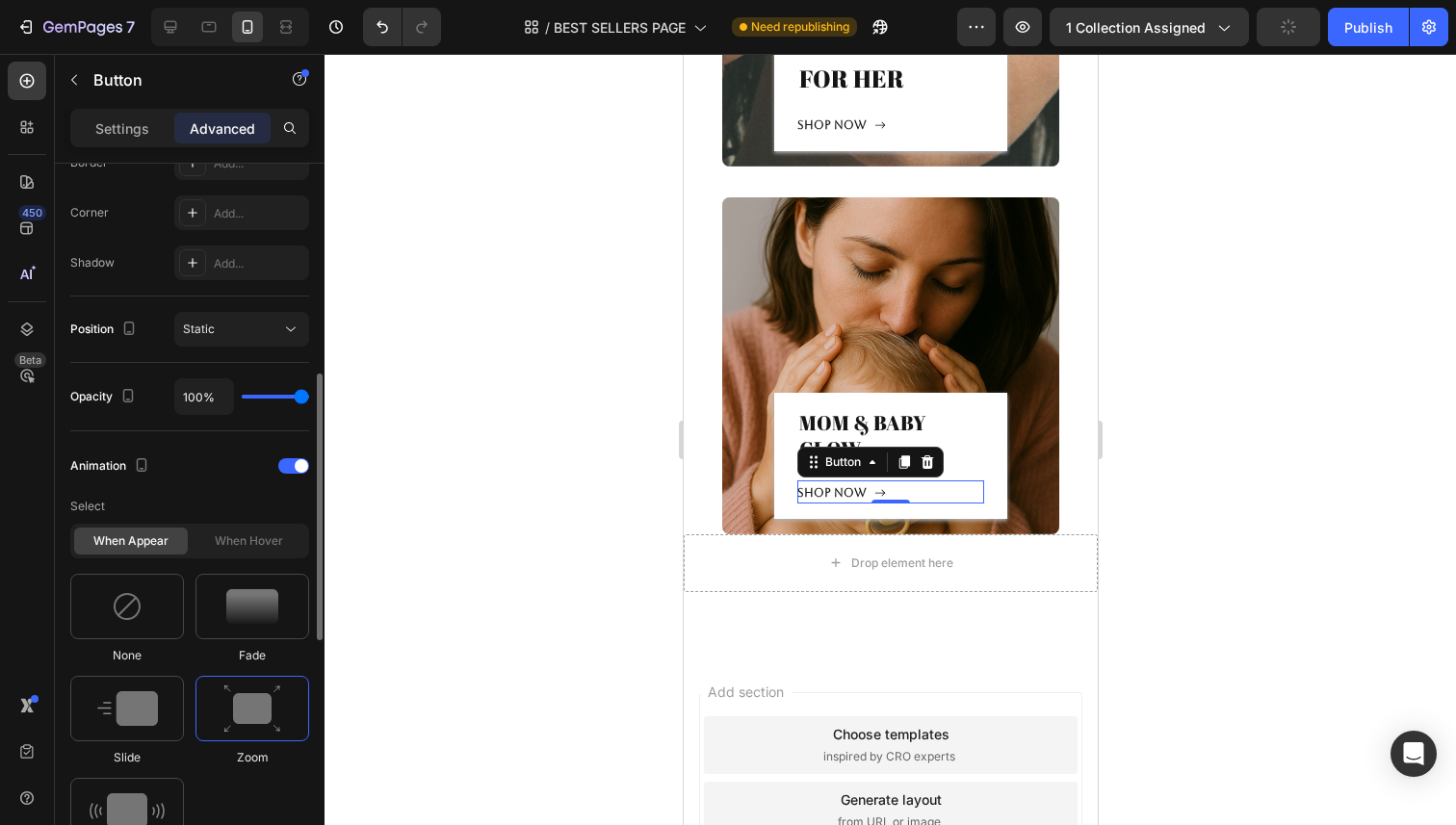 scroll, scrollTop: 569, scrollLeft: 0, axis: vertical 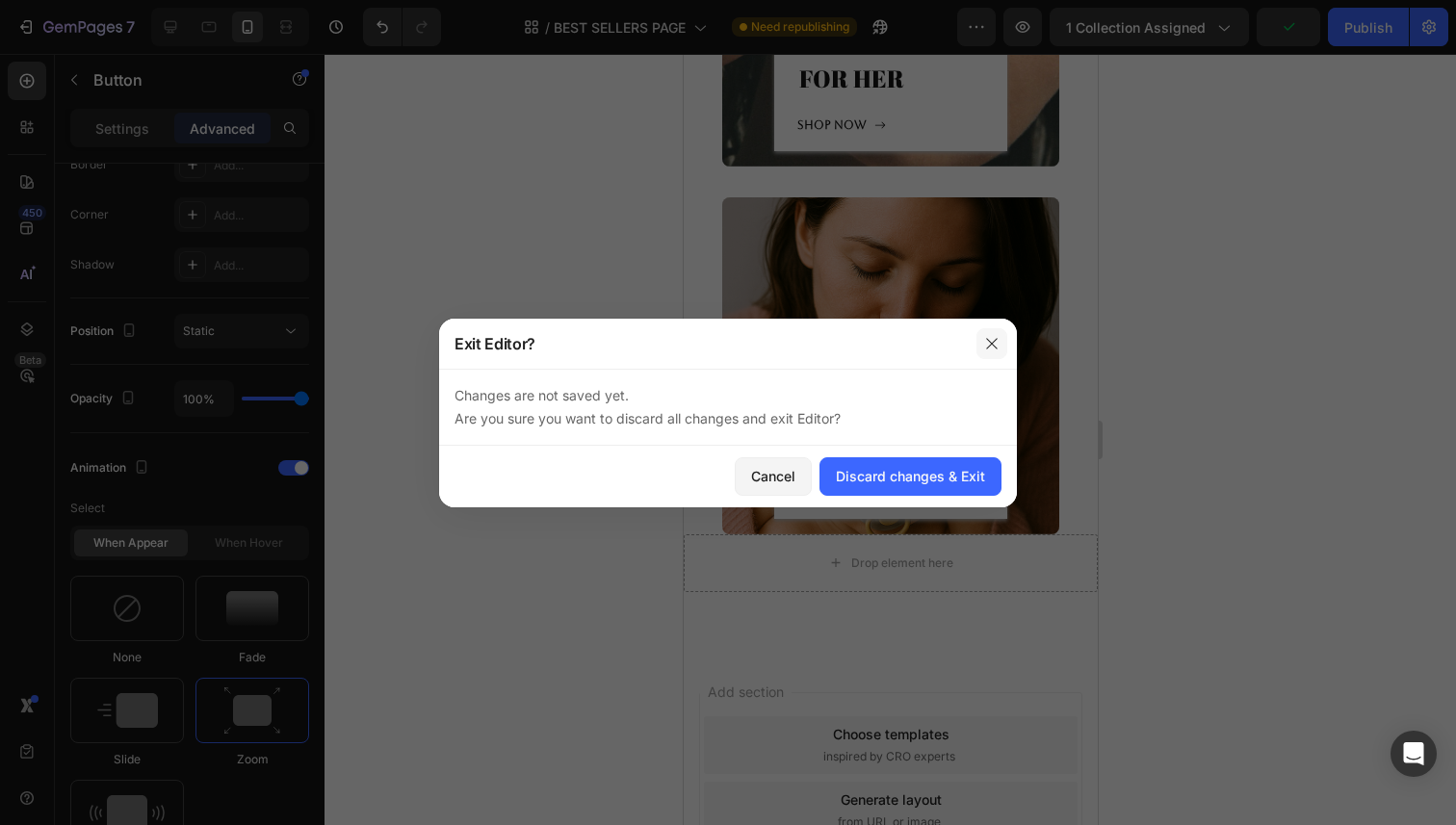 click 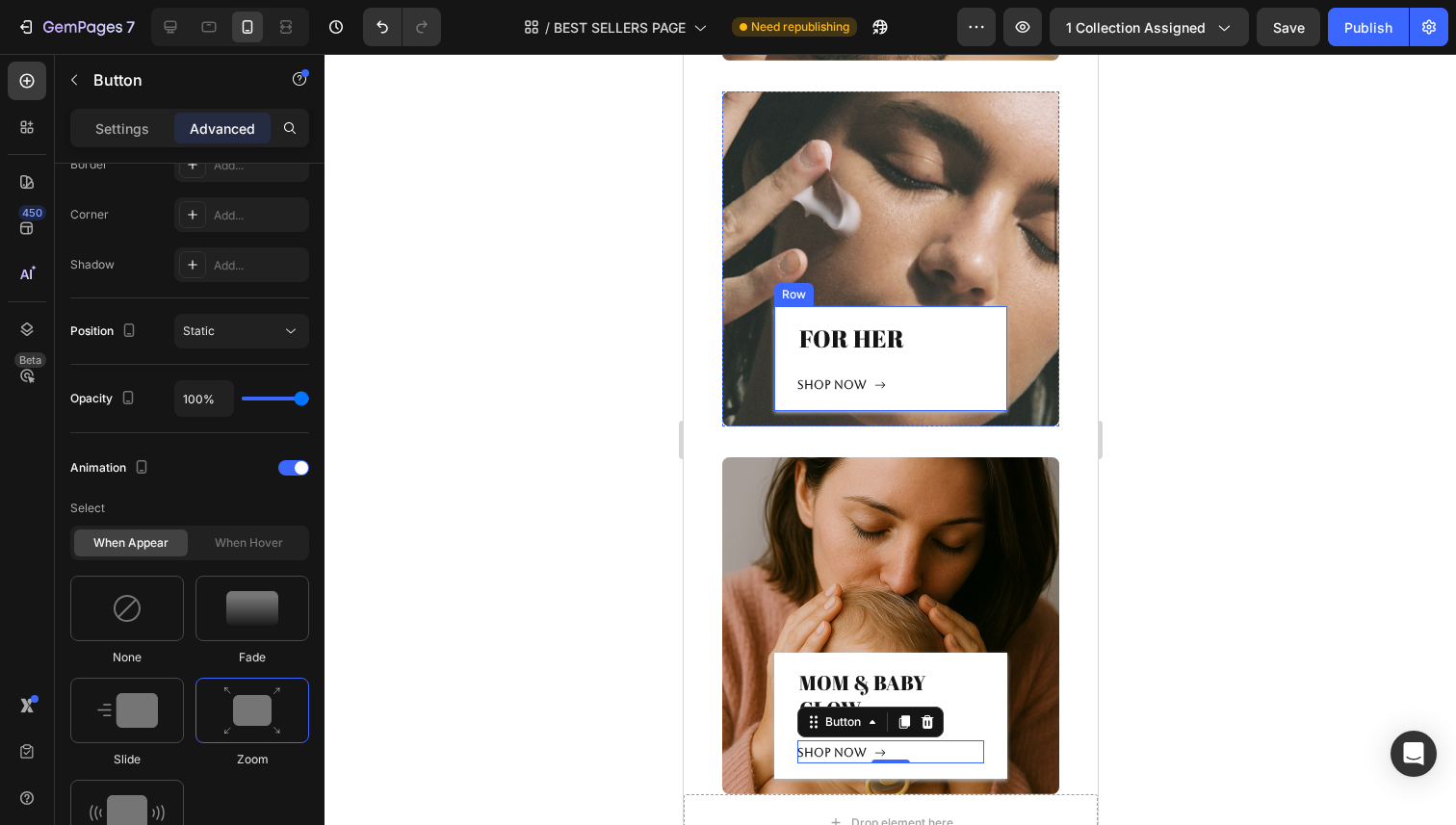 scroll, scrollTop: 7947, scrollLeft: 0, axis: vertical 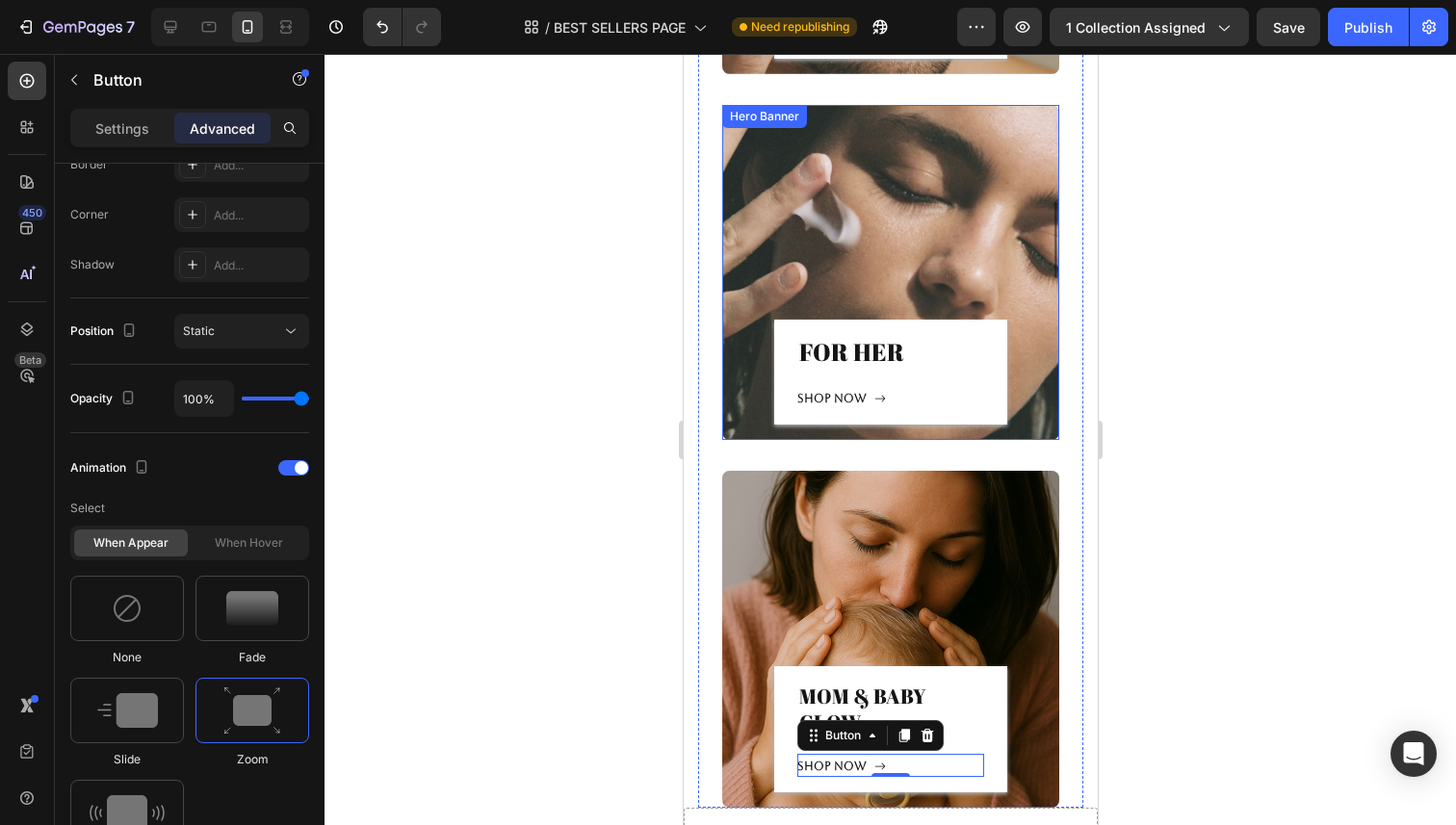 click at bounding box center (890, 272) 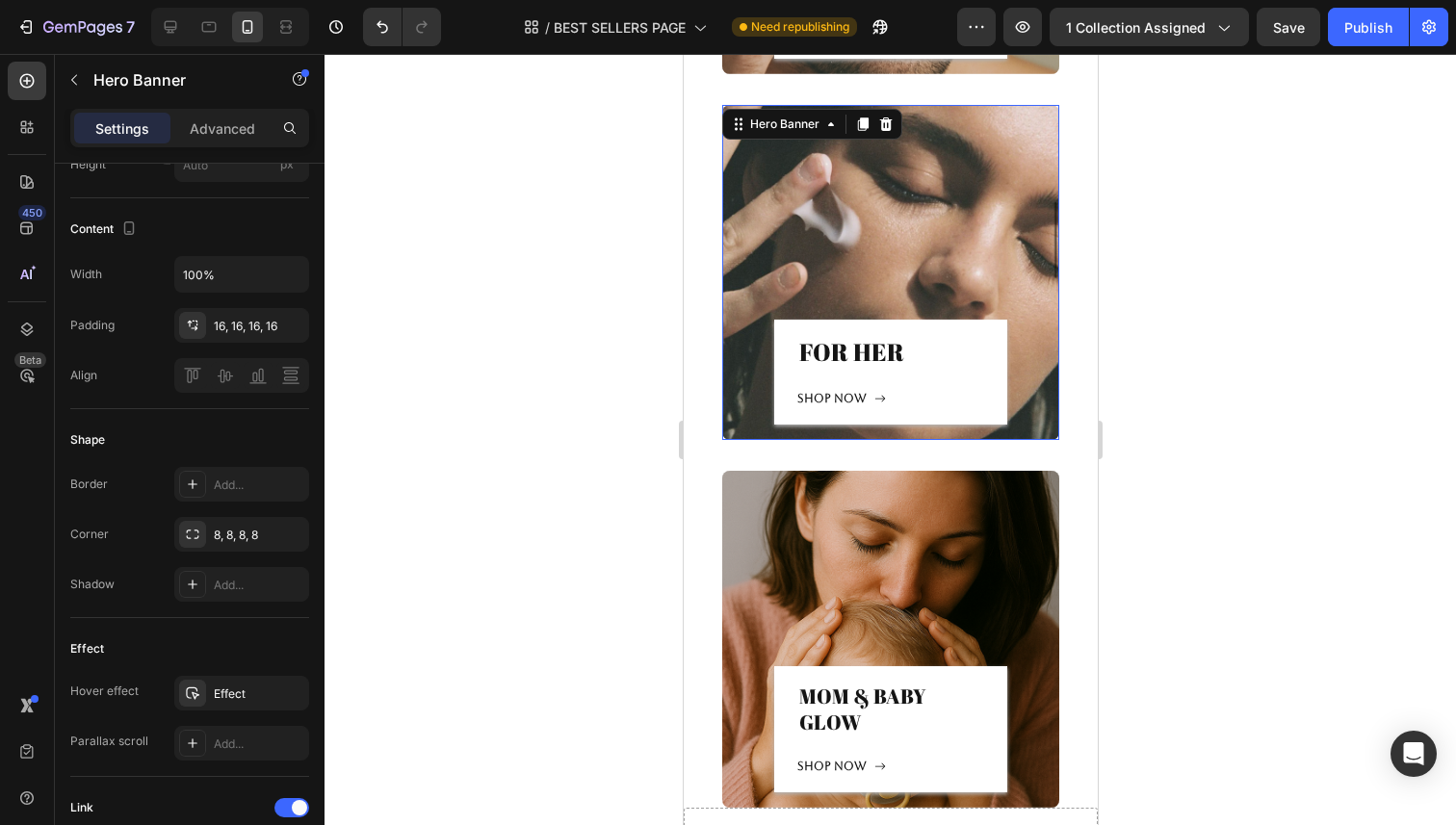 scroll, scrollTop: 0, scrollLeft: 0, axis: both 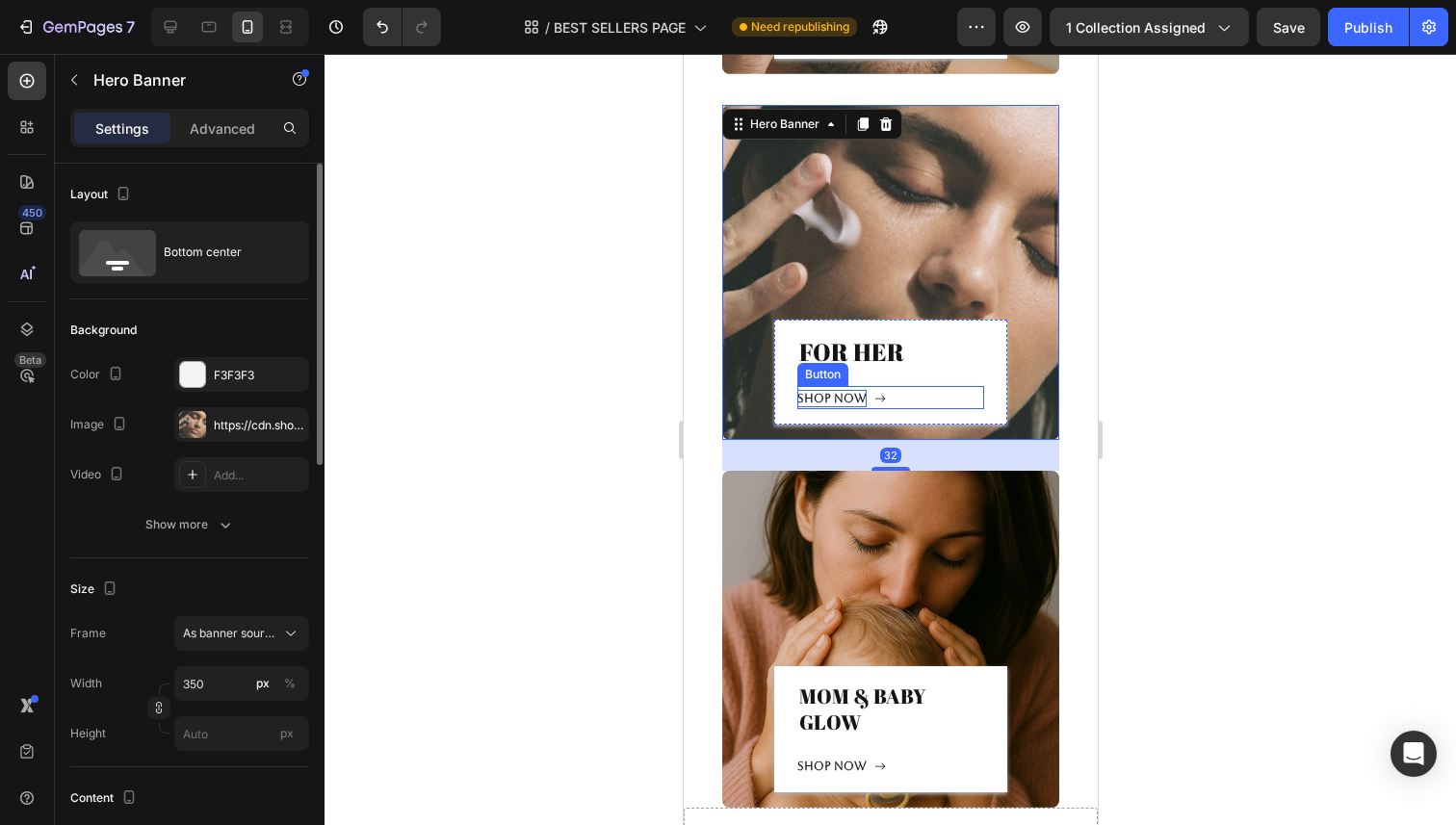 click on "Shop now" at bounding box center [831, 399] 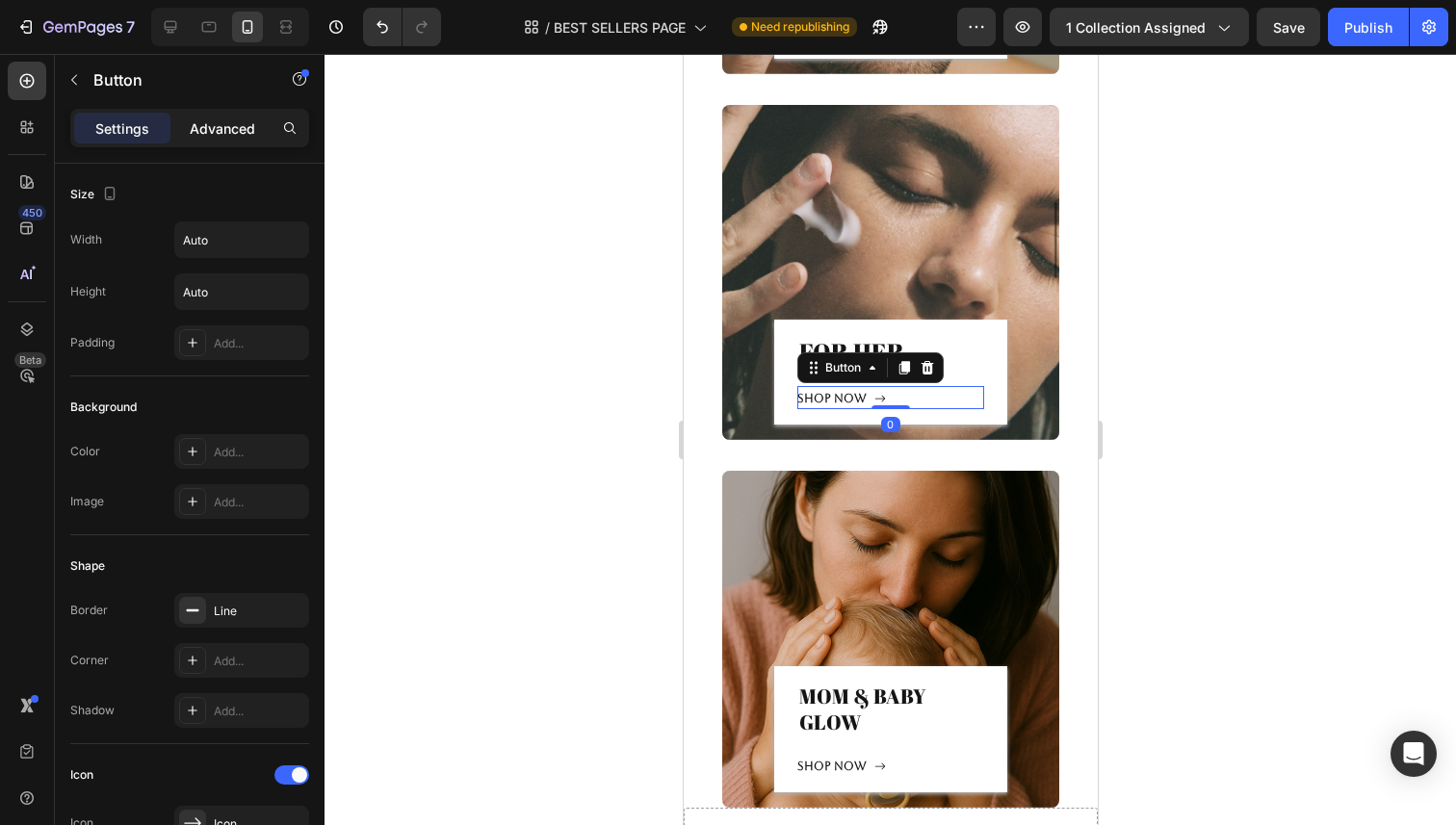 click on "Advanced" at bounding box center [222, 128] 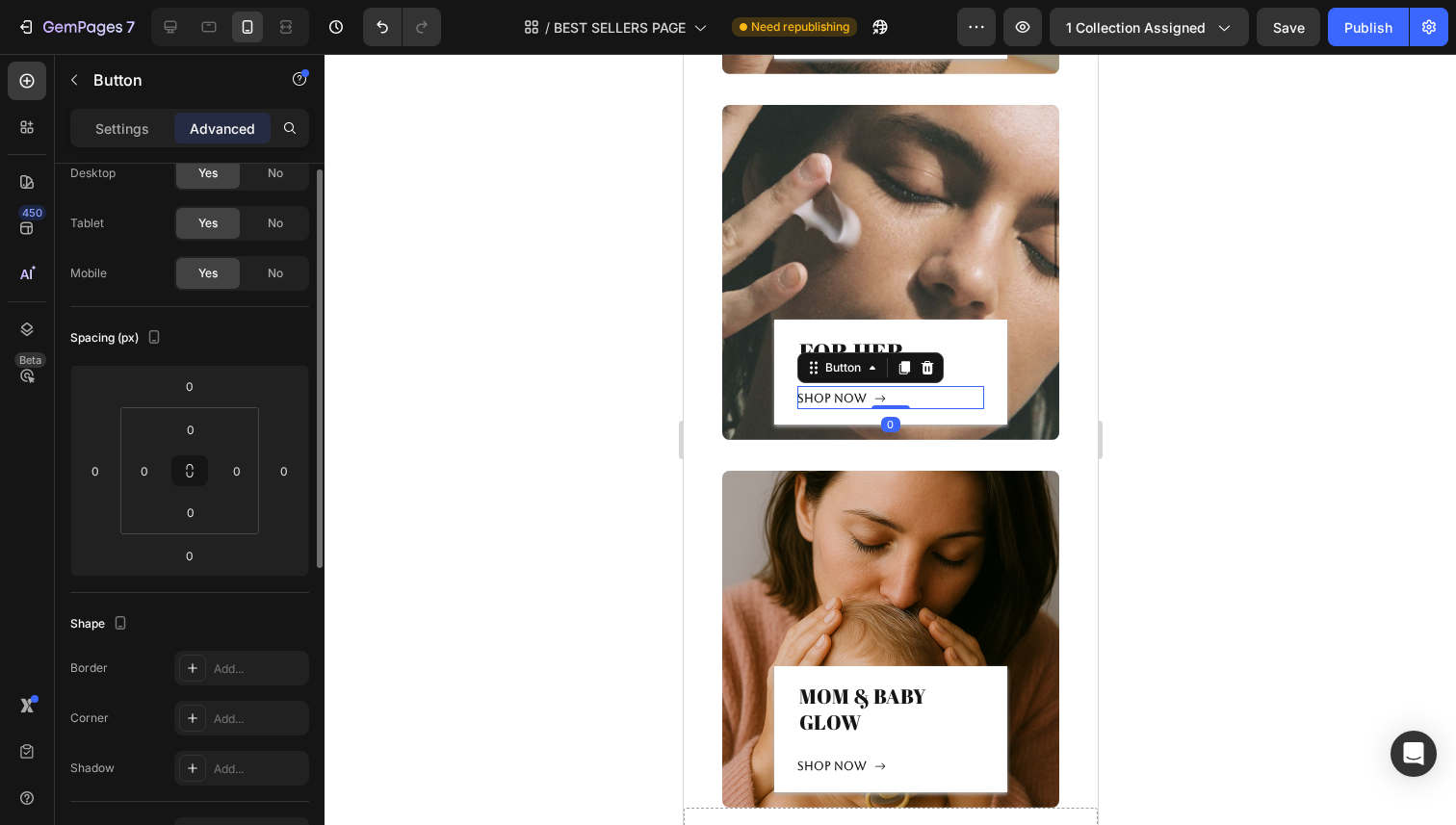 scroll, scrollTop: 389, scrollLeft: 0, axis: vertical 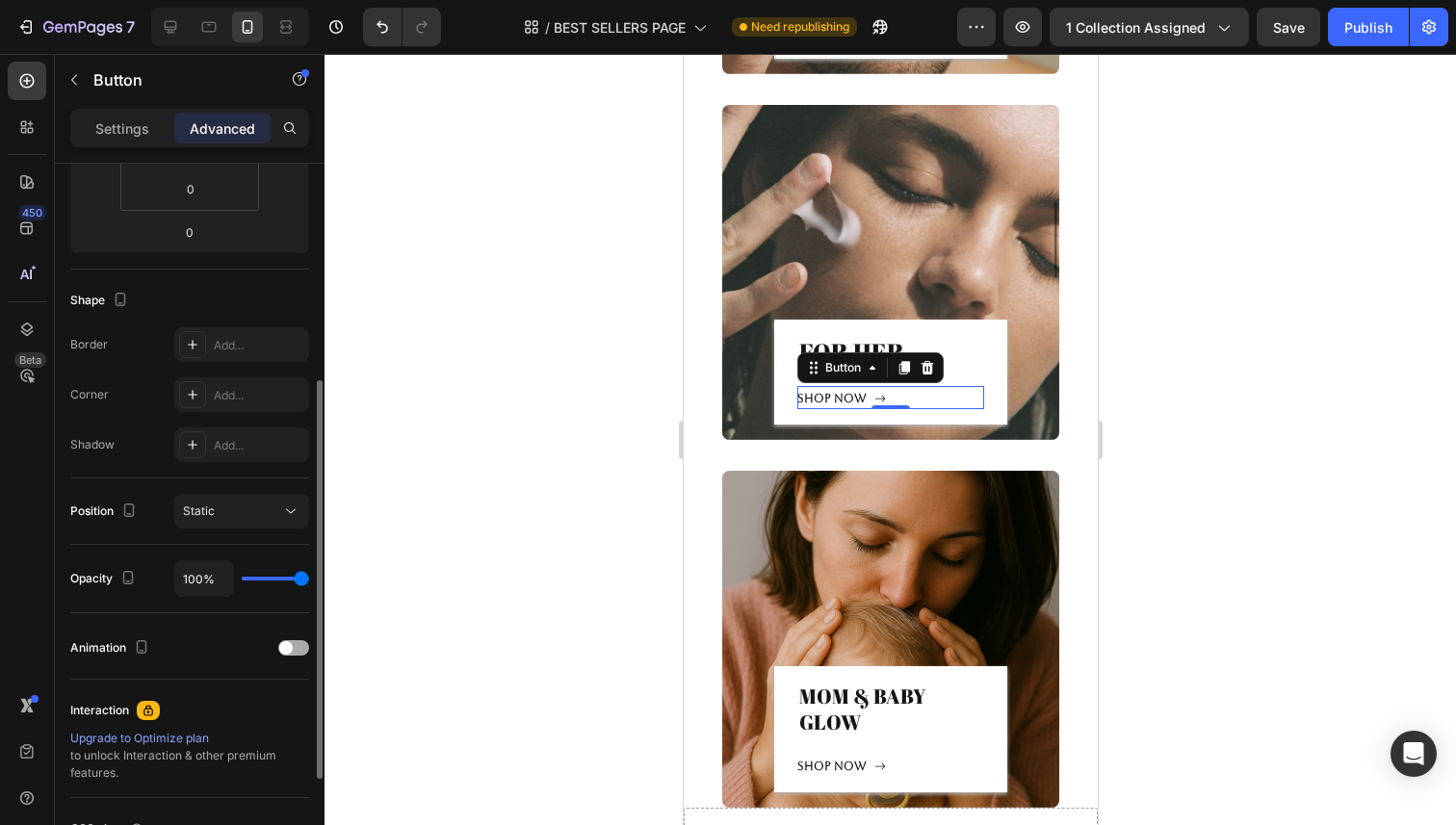 click at bounding box center [286, 648] 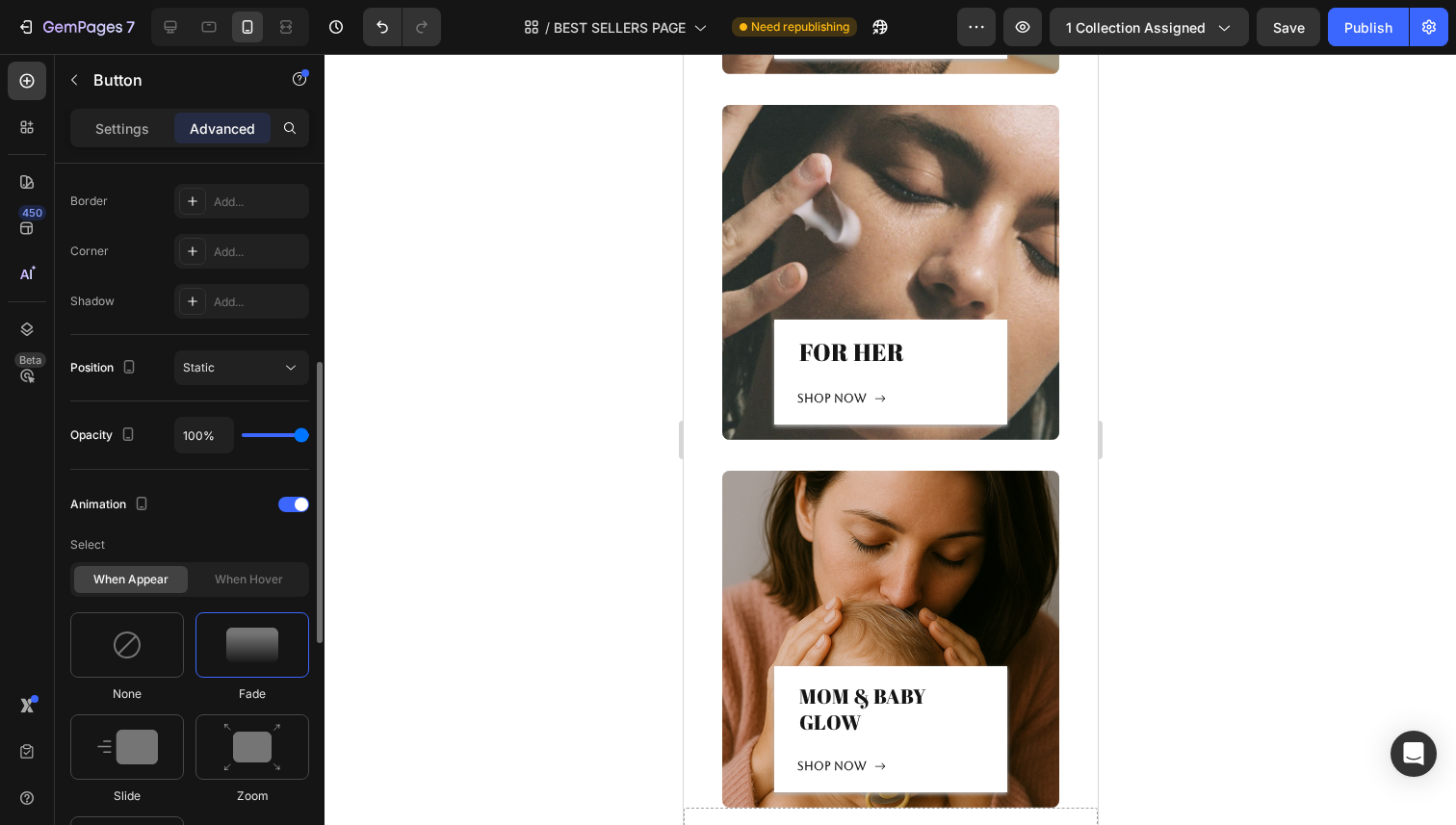 scroll, scrollTop: 709, scrollLeft: 0, axis: vertical 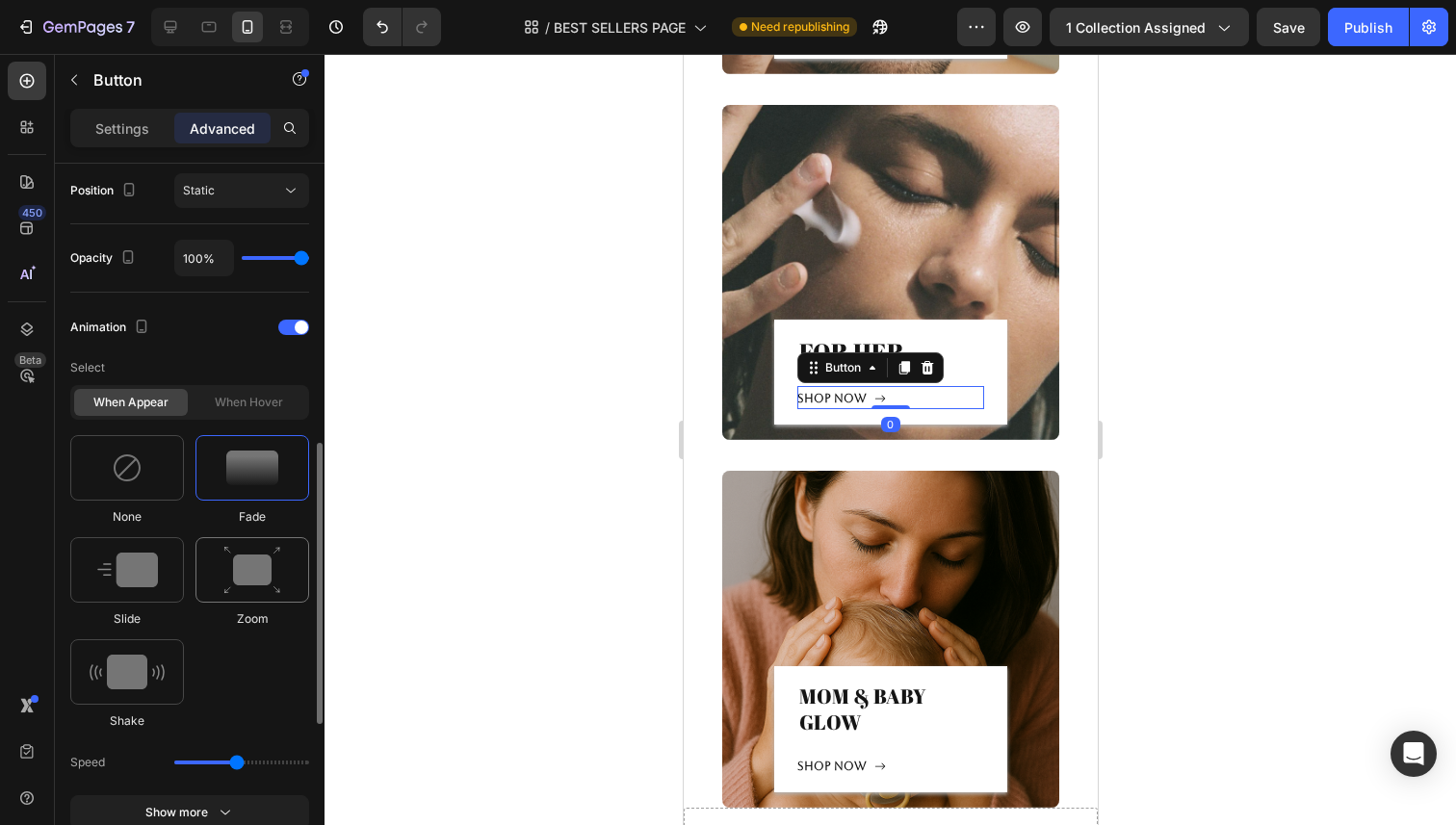 click at bounding box center (252, 570) 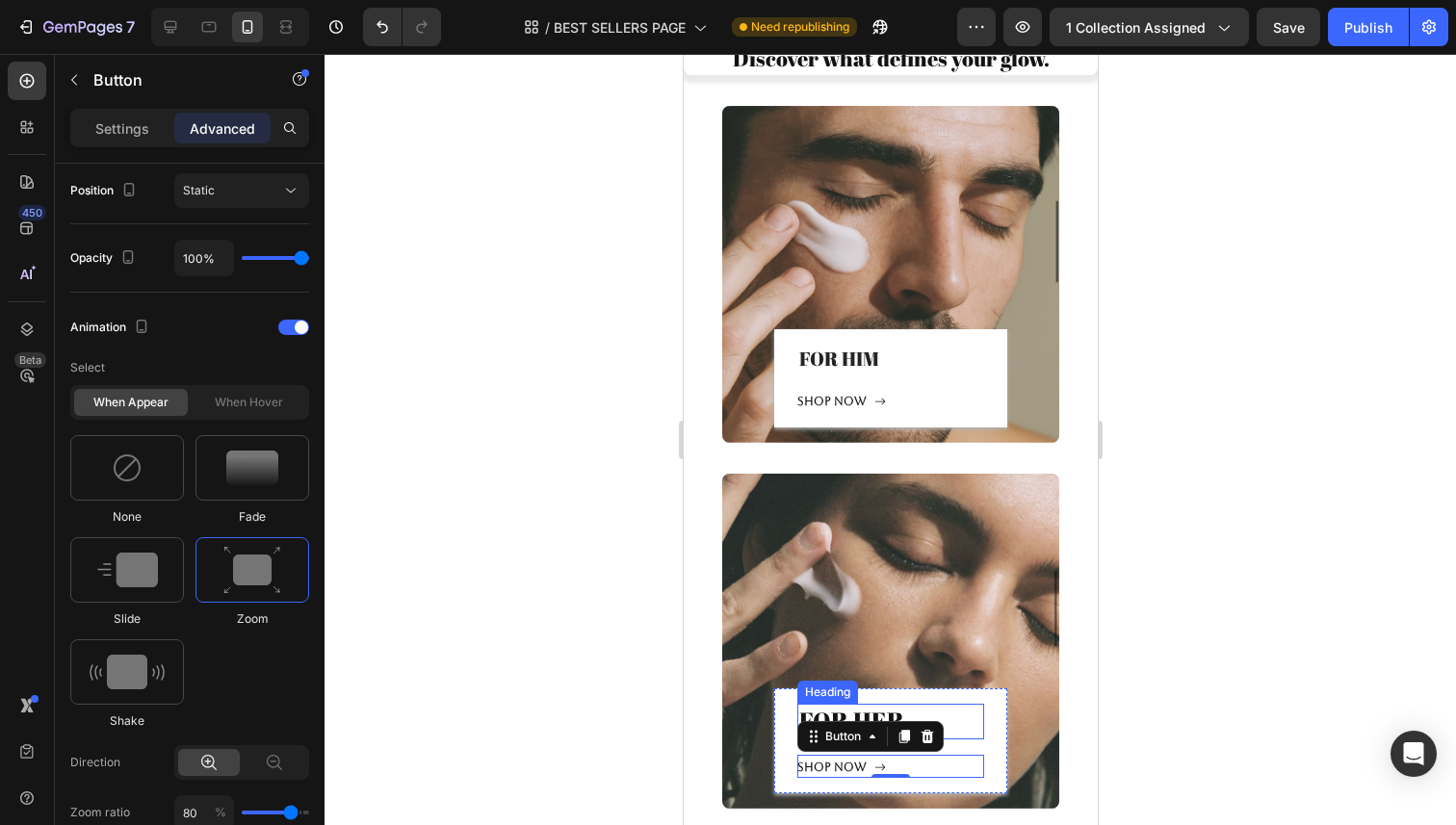 scroll, scrollTop: 7564, scrollLeft: 0, axis: vertical 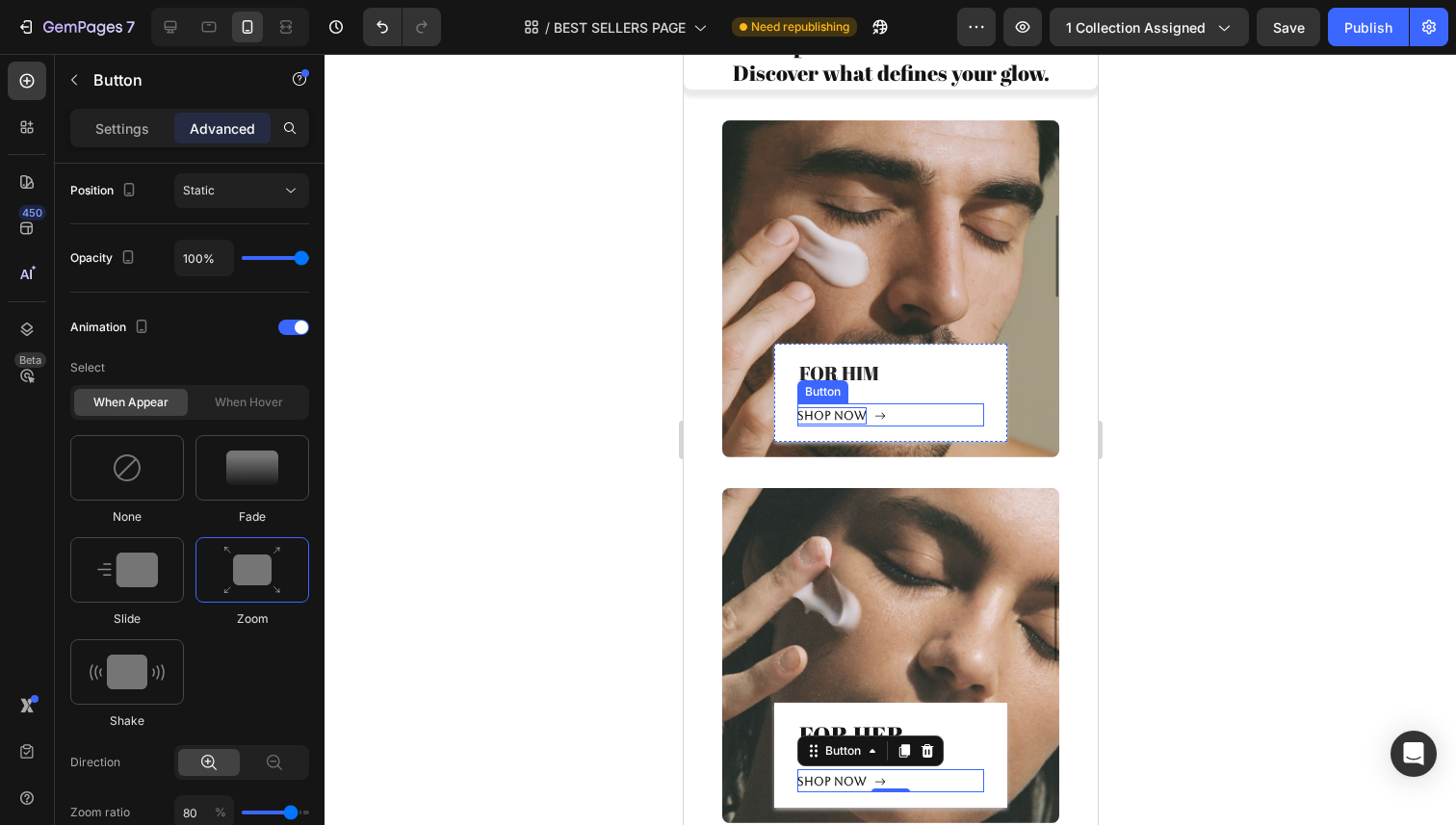 click on "Shop now" at bounding box center [831, 416] 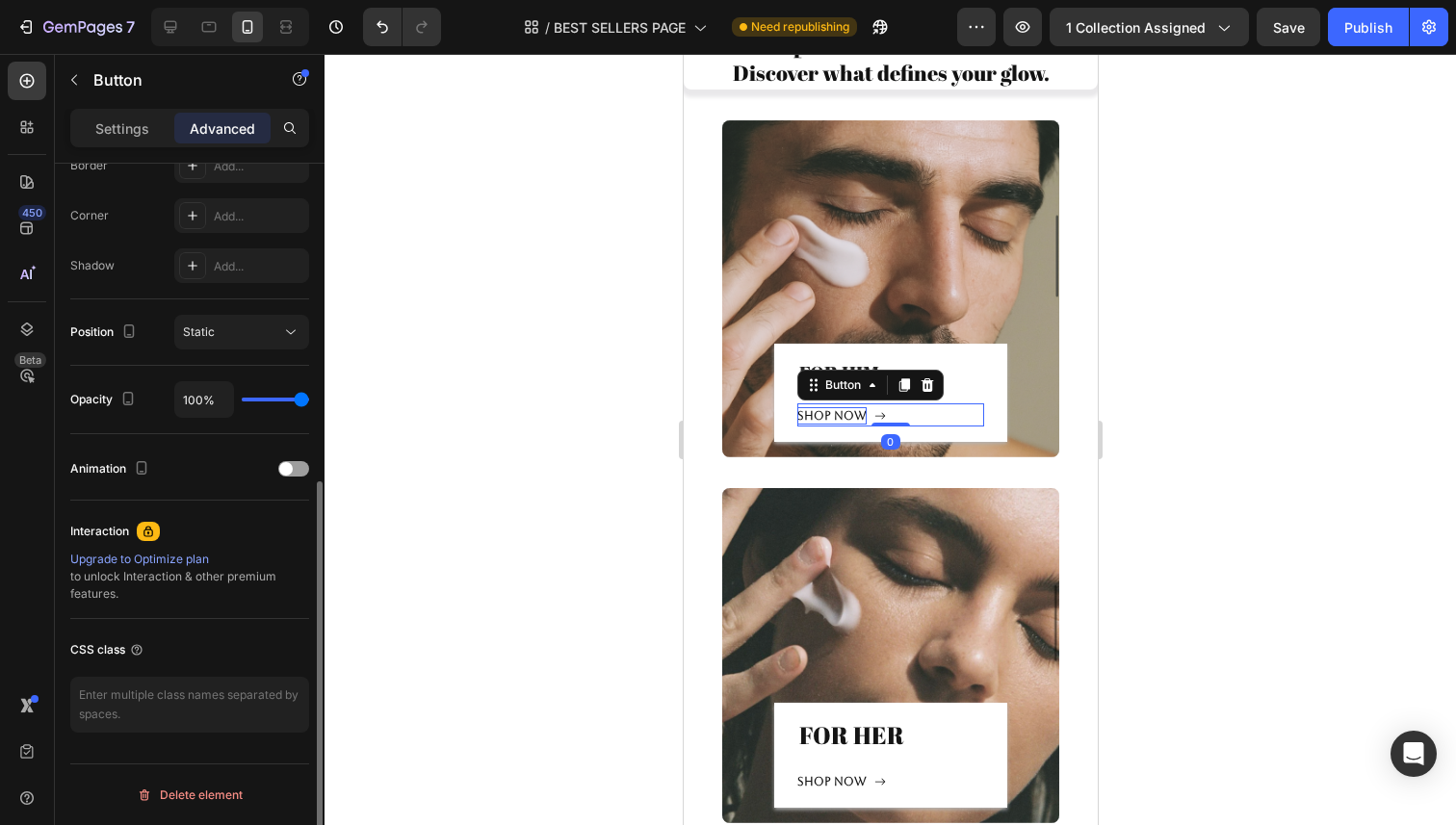 scroll, scrollTop: 568, scrollLeft: 0, axis: vertical 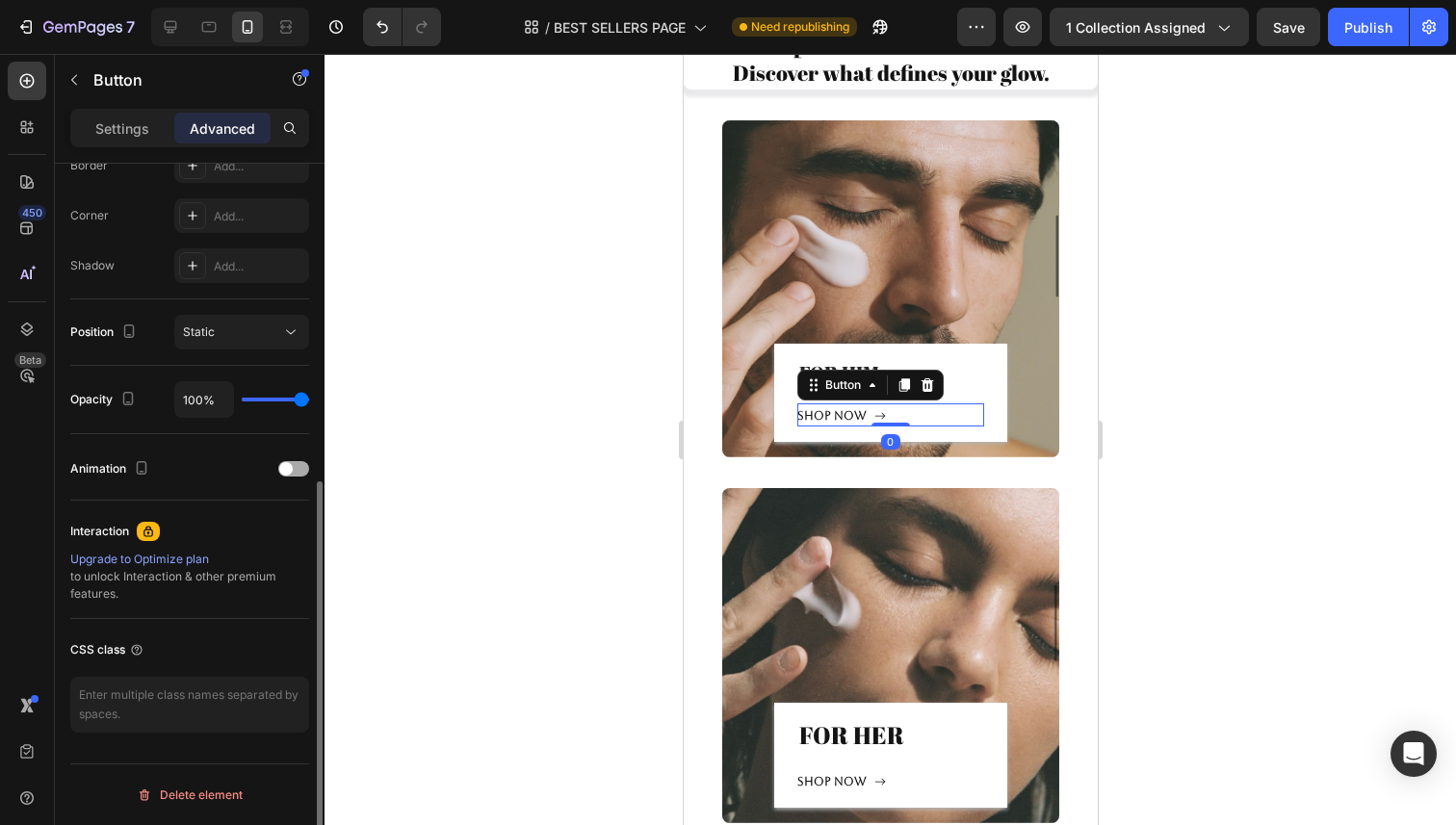 click at bounding box center (294, 469) 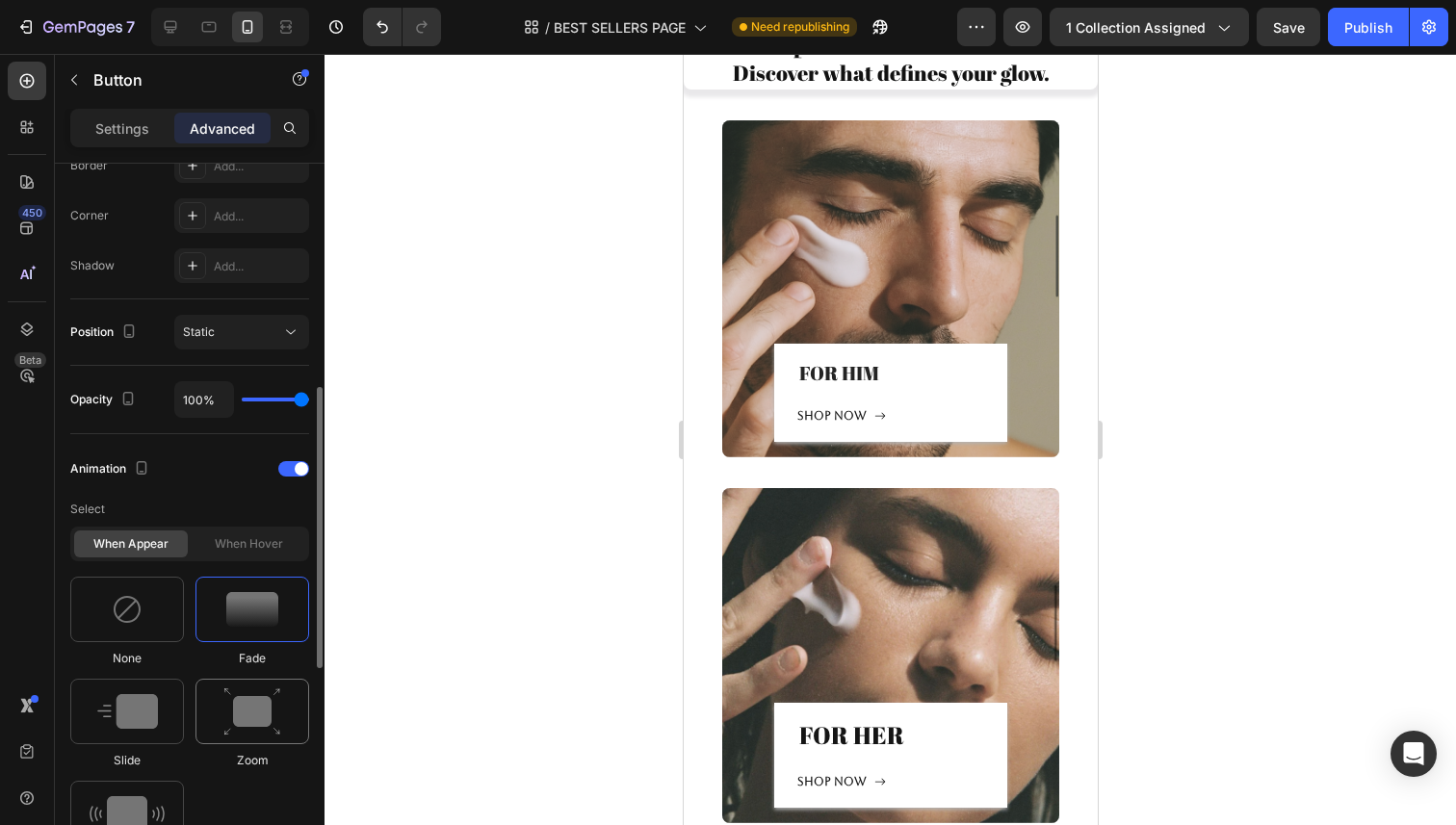 click at bounding box center (252, 711) 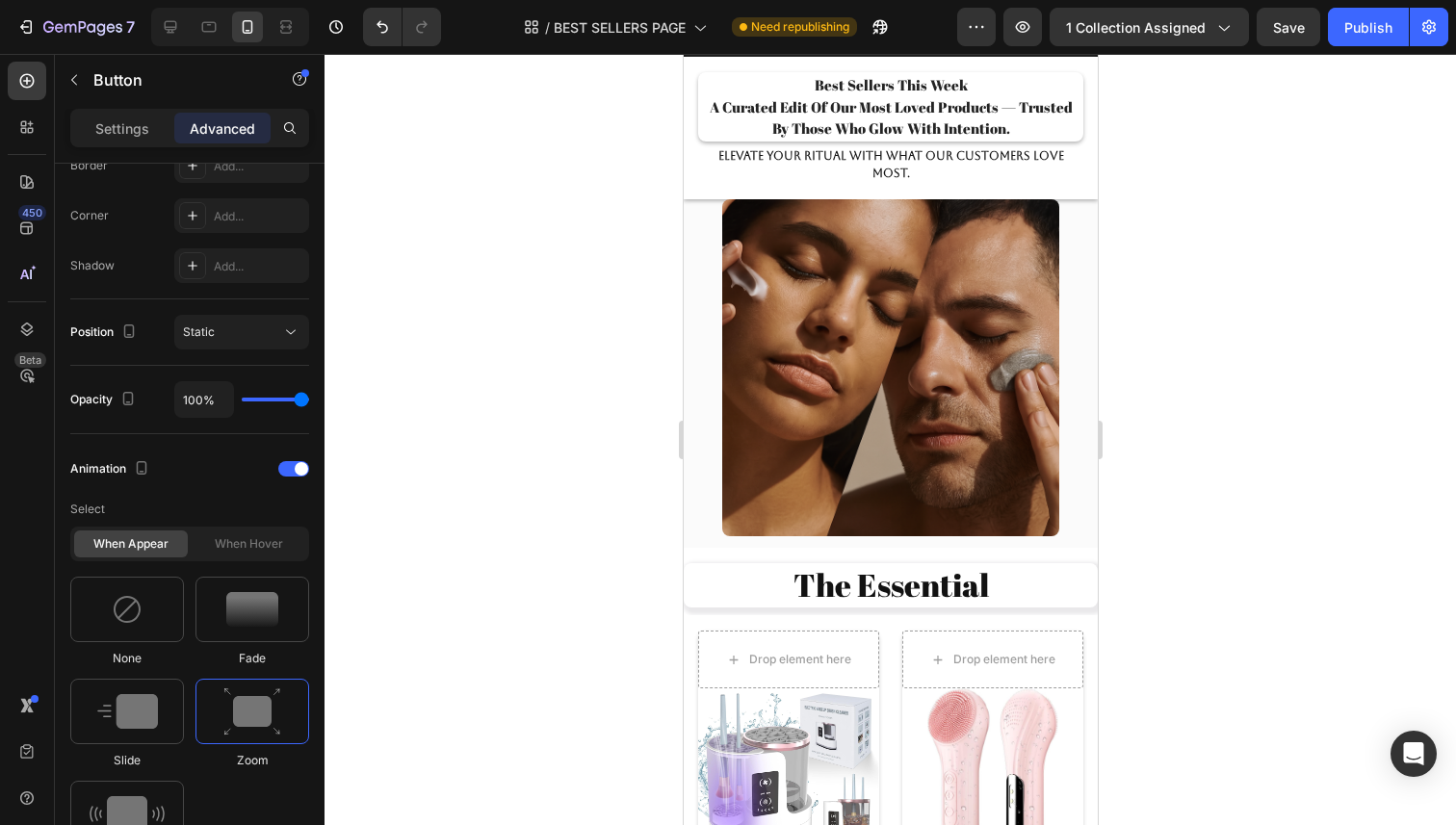 scroll, scrollTop: 0, scrollLeft: 0, axis: both 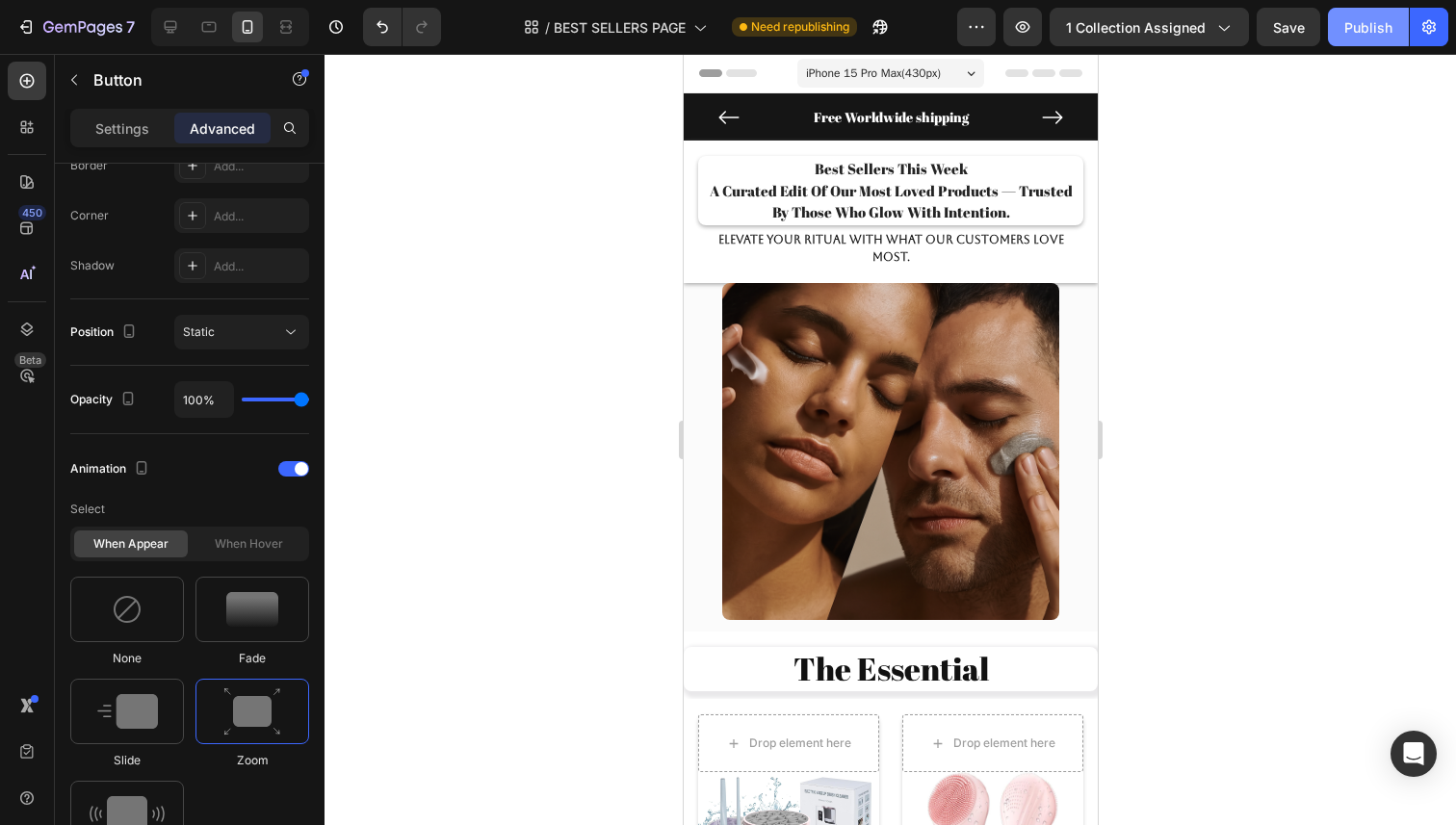 click on "Publish" at bounding box center (1368, 27) 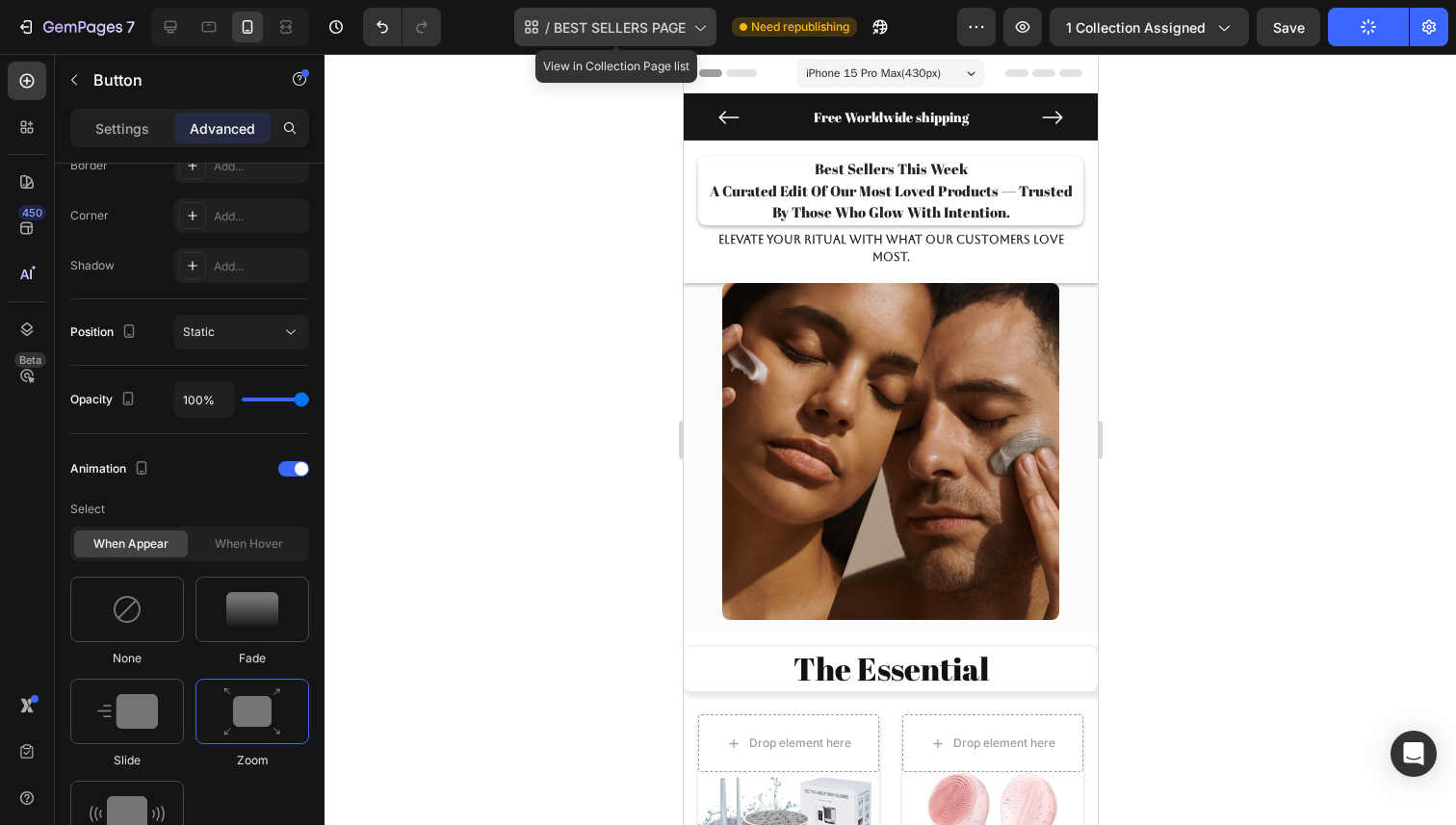 click on "BEST SELLERS PAGE" at bounding box center [619, 27] 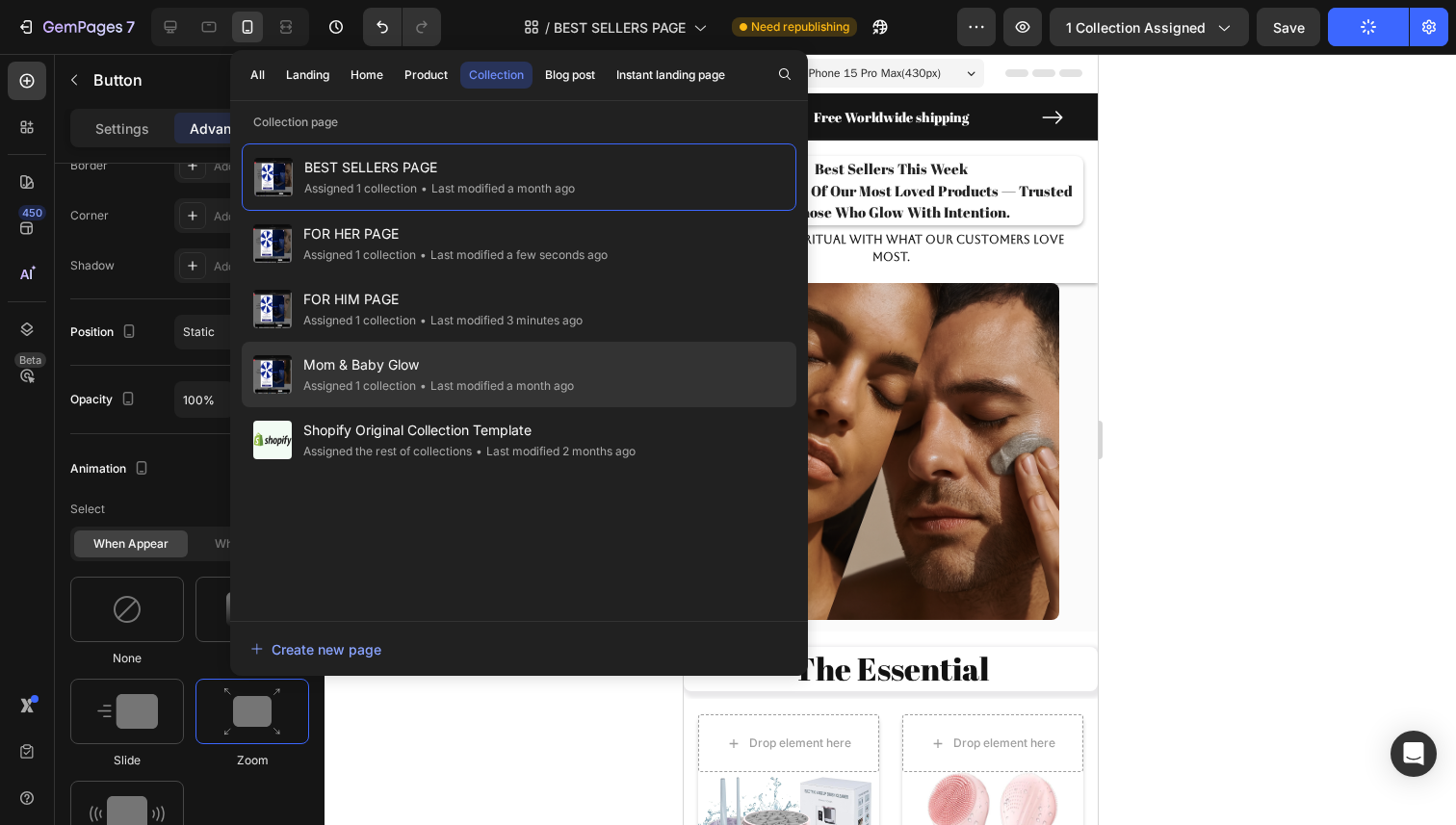 click on "Mom & Baby Glow Assigned 1 collection • Last modified a month ago" 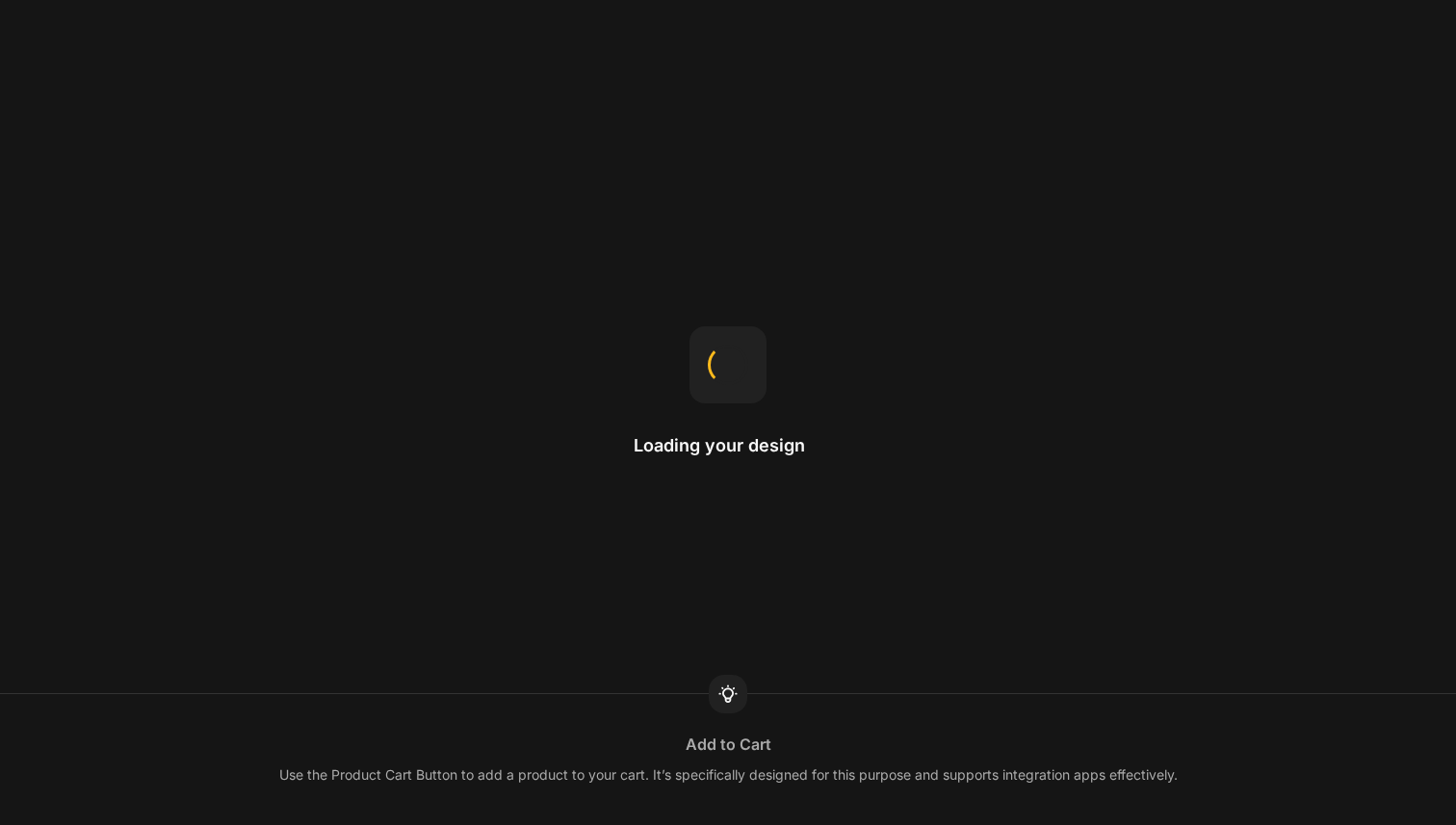 scroll, scrollTop: 0, scrollLeft: 0, axis: both 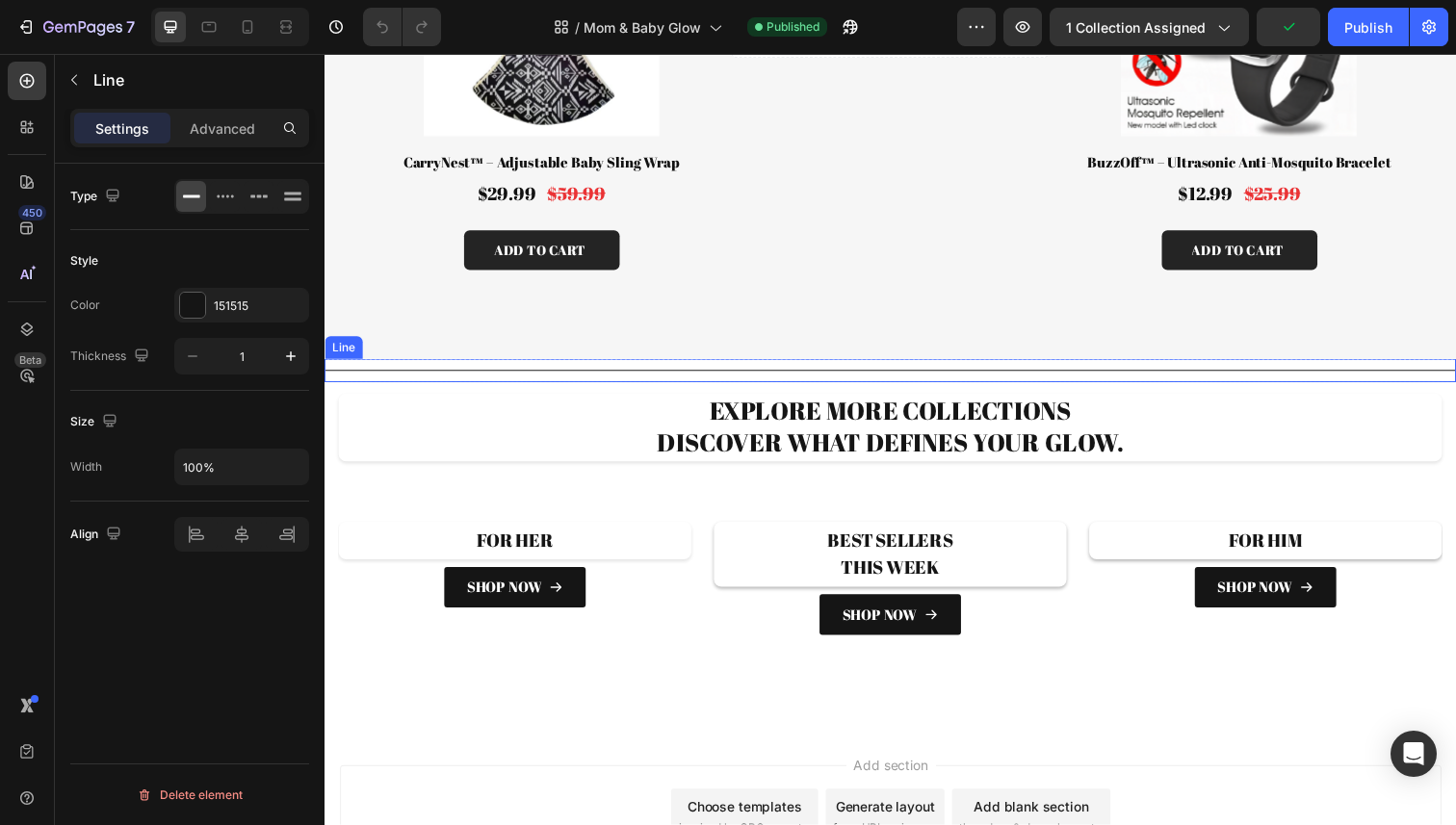 click on "Title Line" at bounding box center (902, 377) 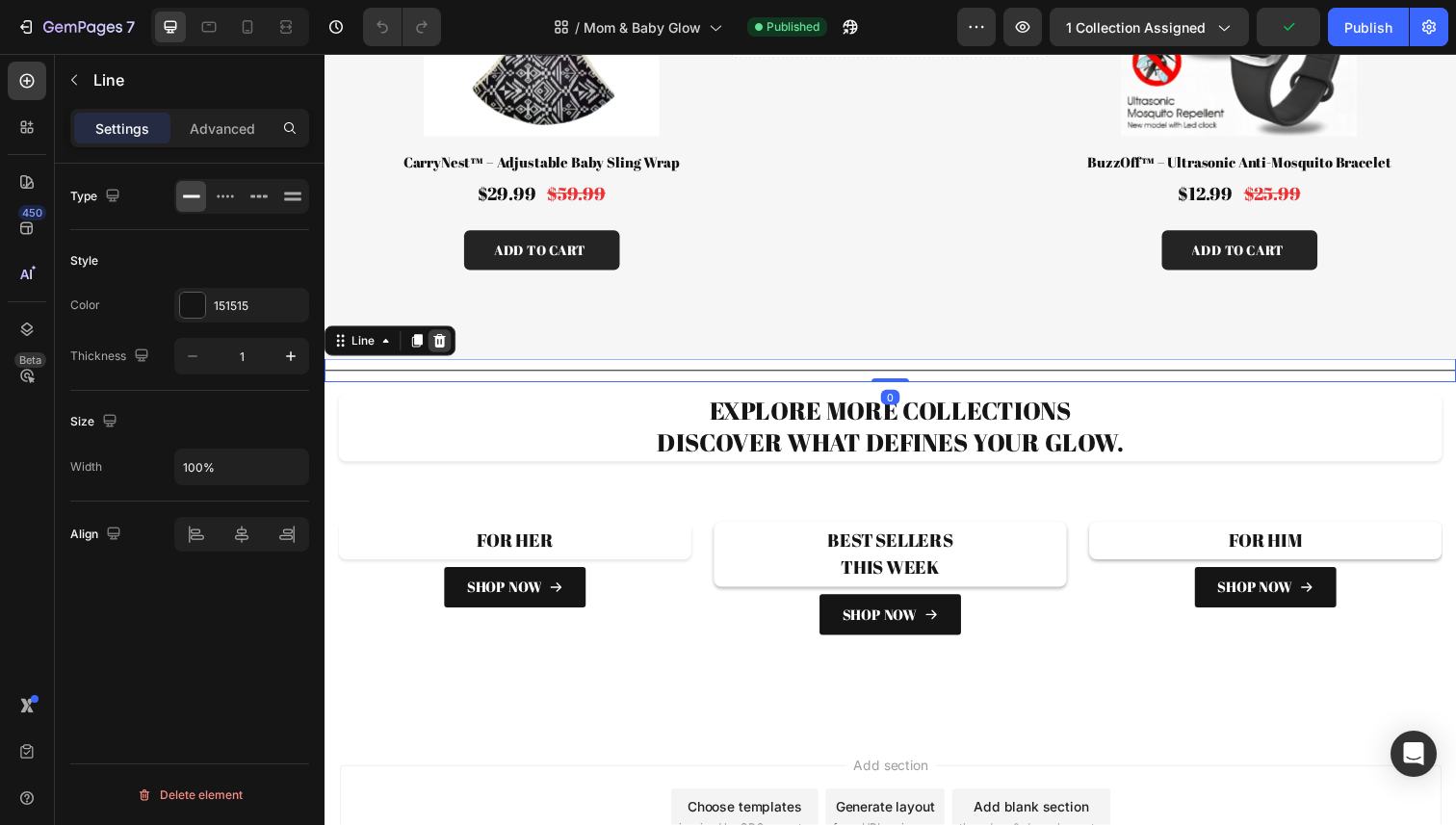 click at bounding box center [442, 348] 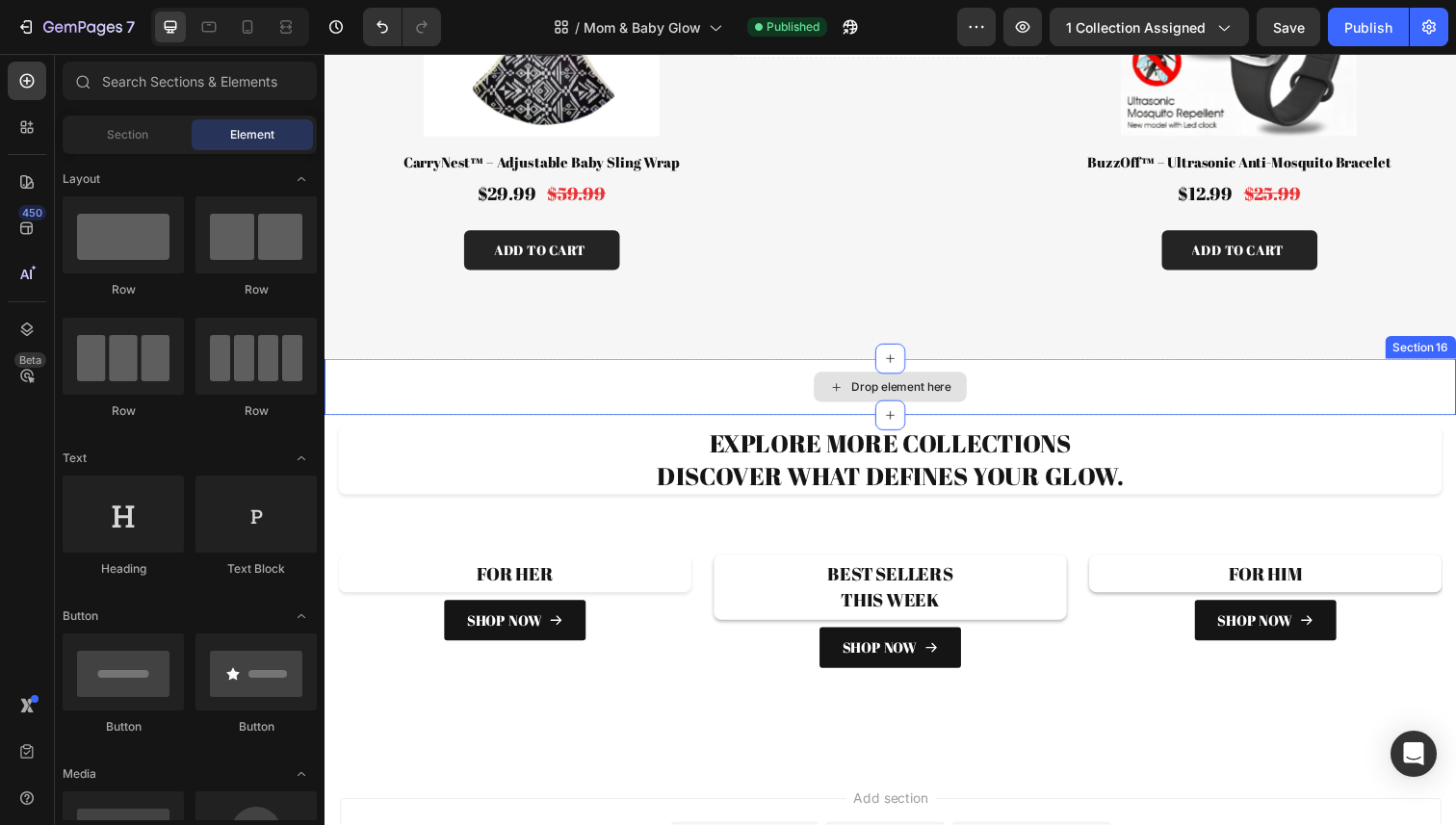click on "Drop element here" at bounding box center [902, 395] 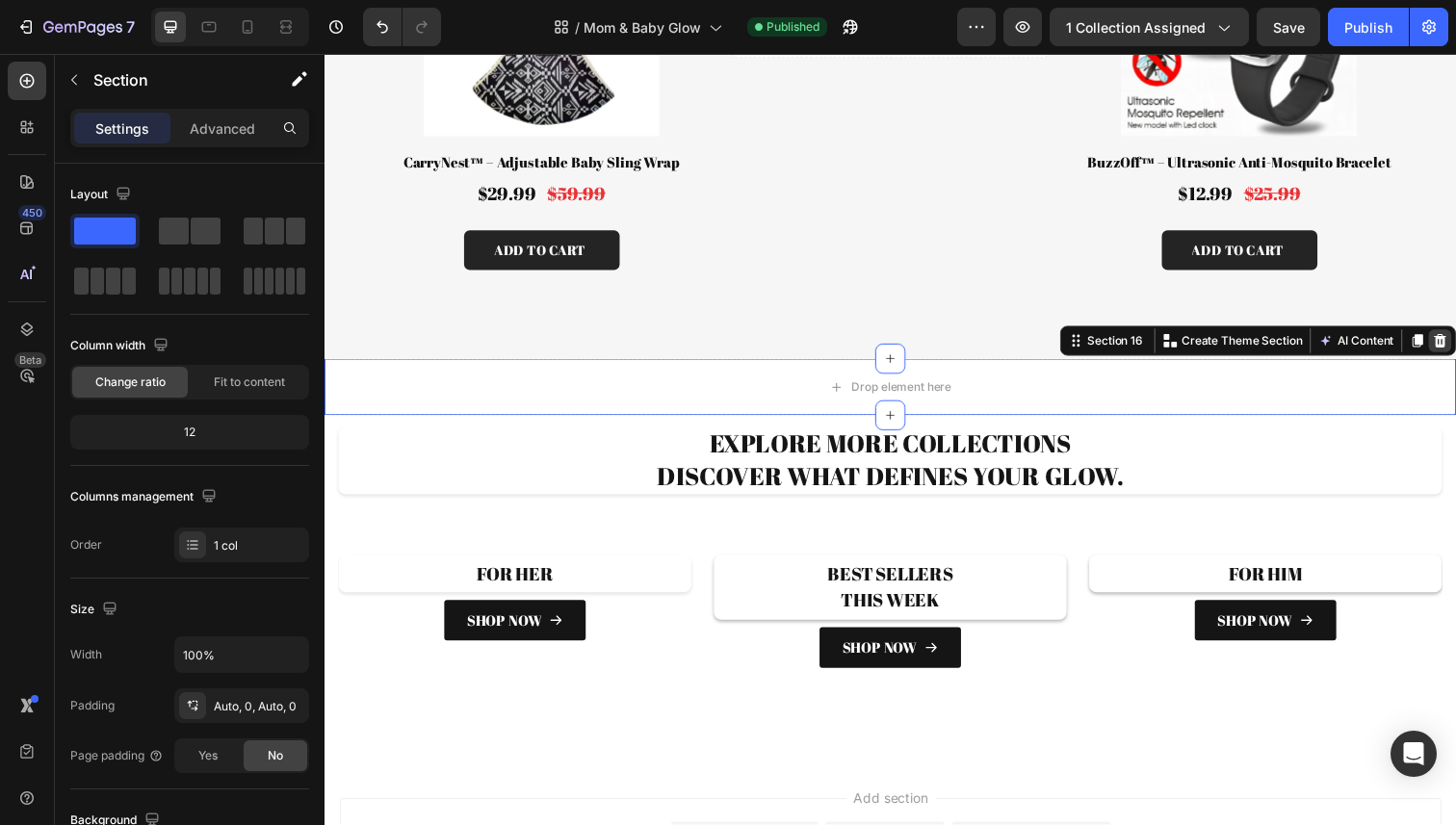 click 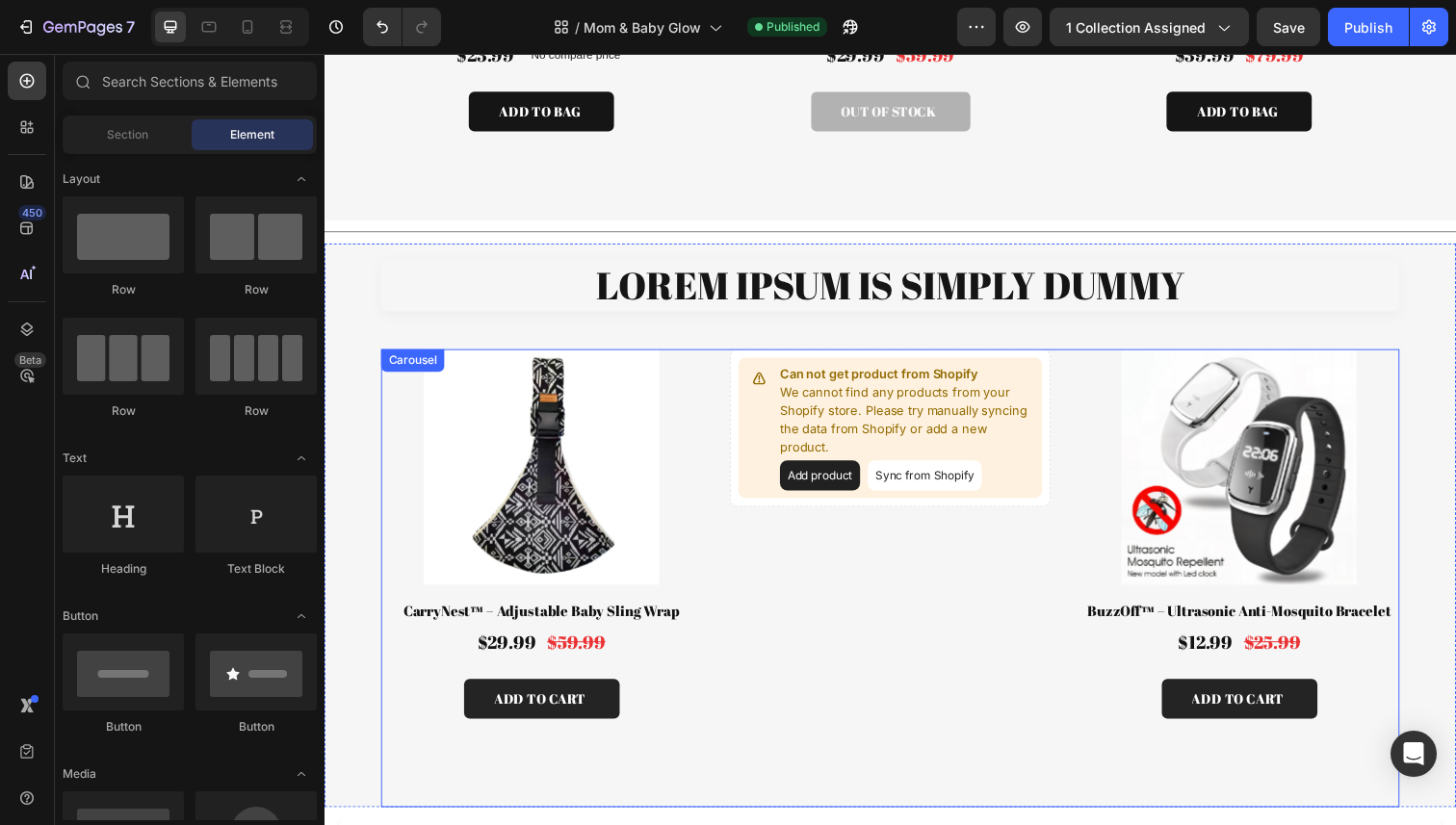 scroll, scrollTop: 1964, scrollLeft: 0, axis: vertical 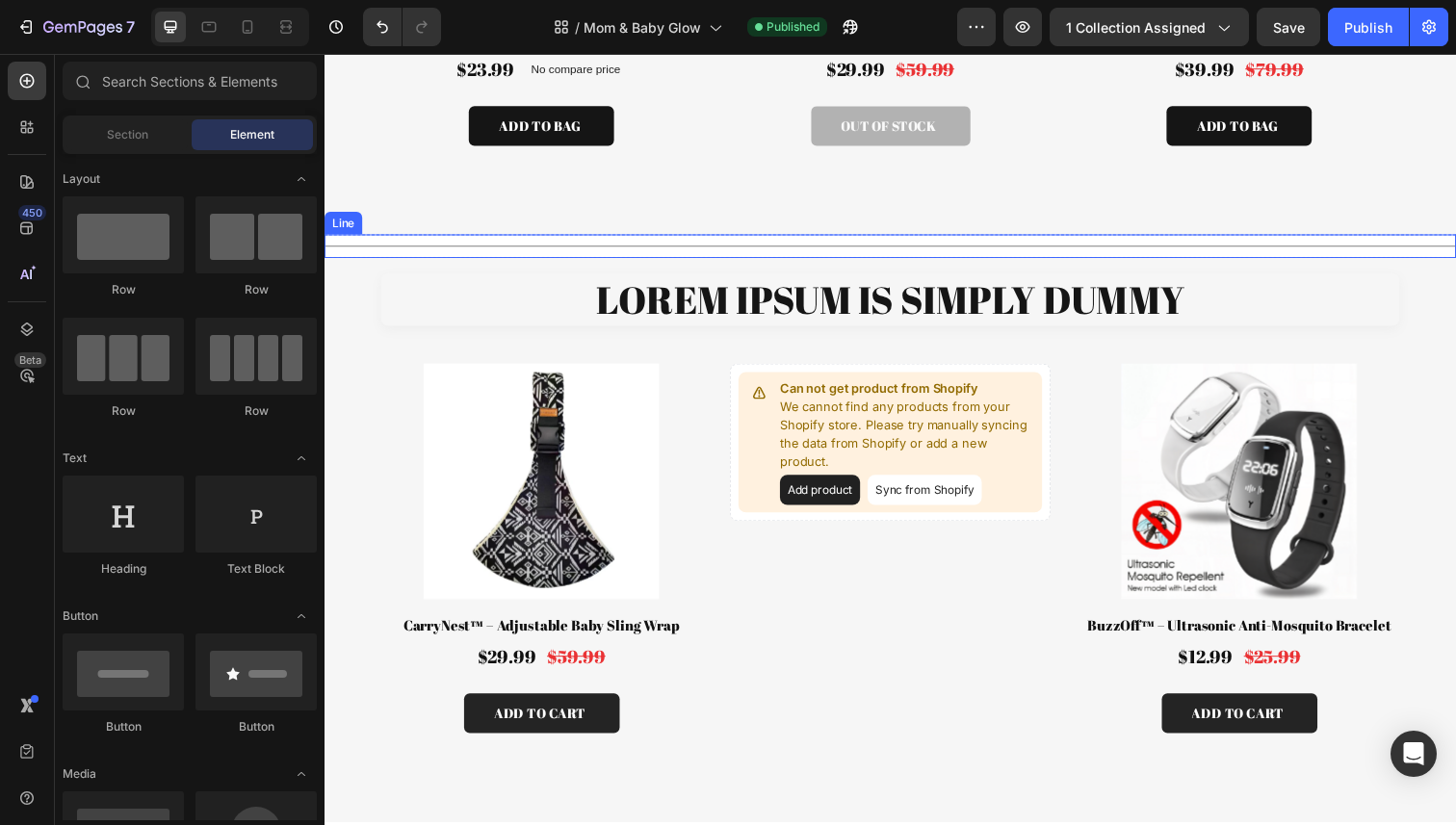 click on "Title Line" at bounding box center (902, 250) 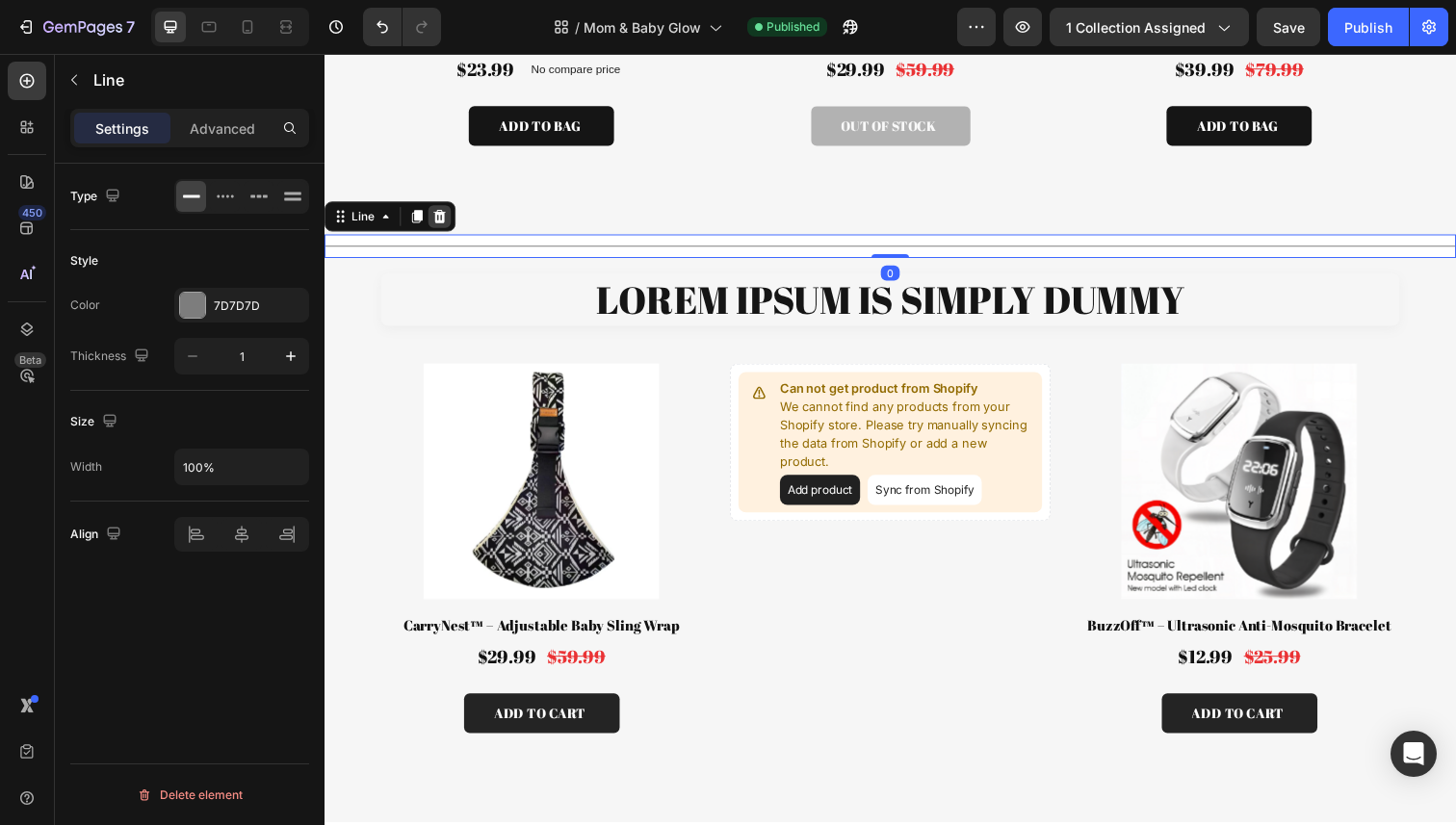 click 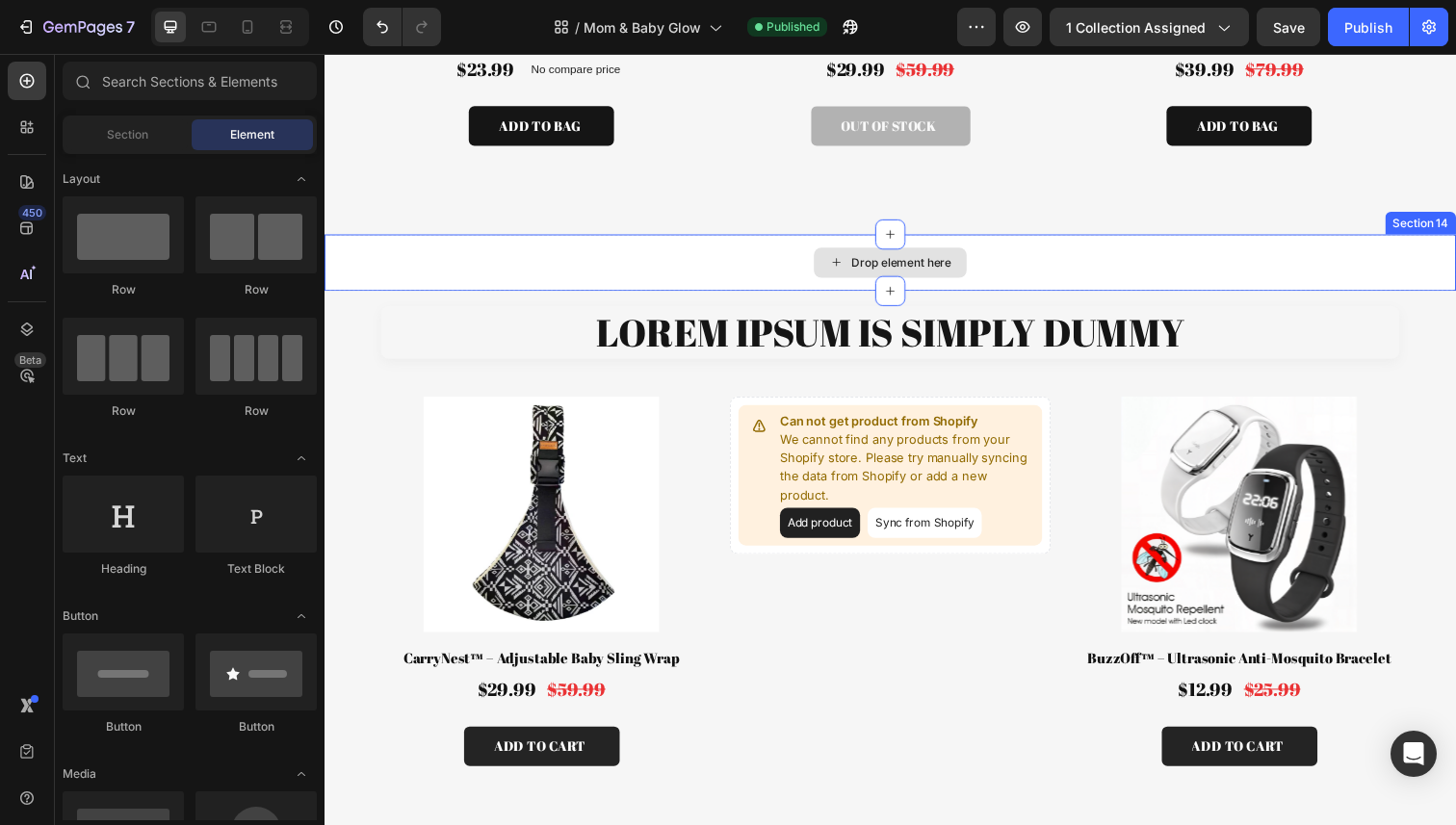 click on "Drop element here" at bounding box center (902, 268) 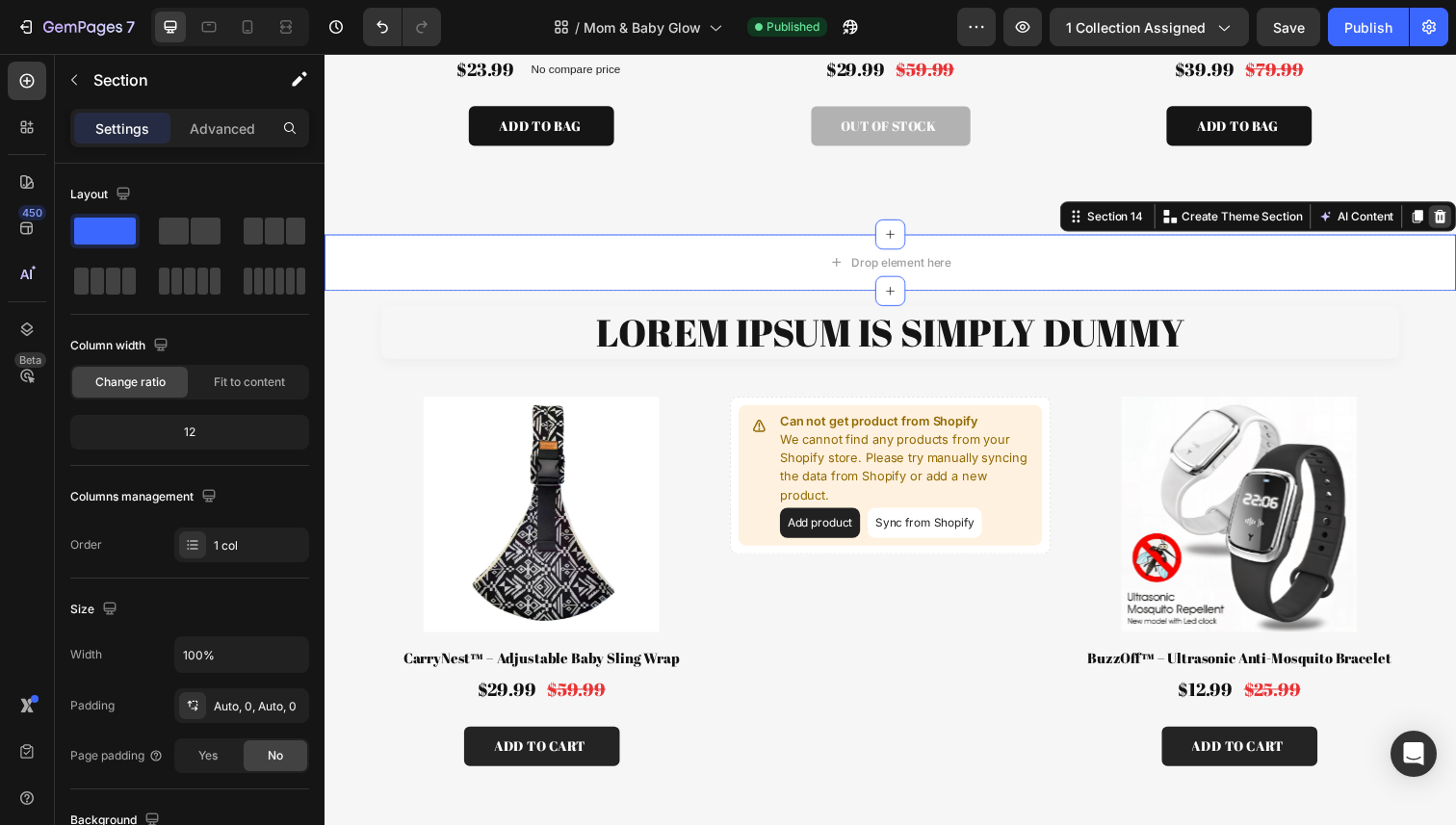 click 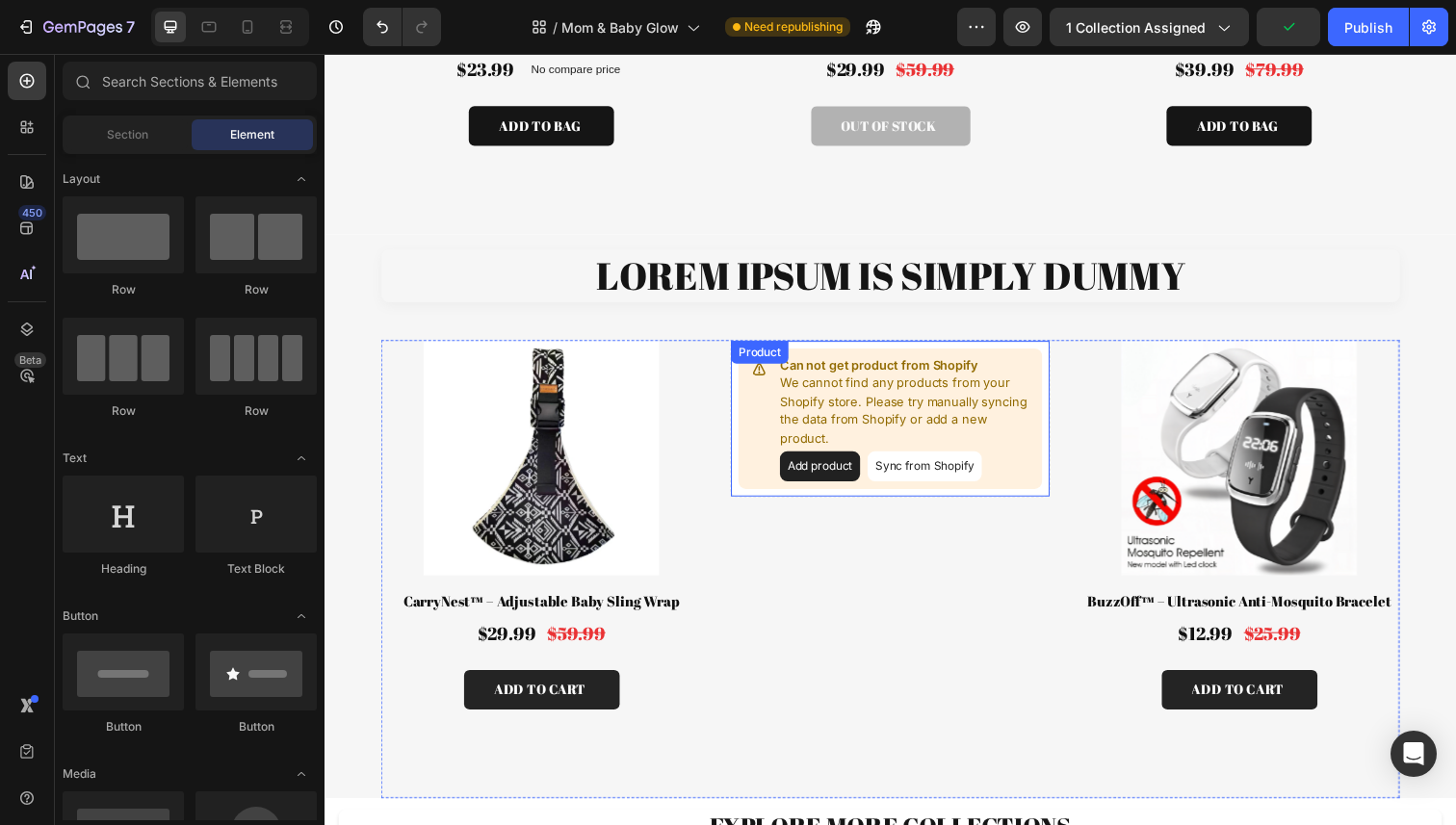 click on "Add product" at bounding box center [830, 476] 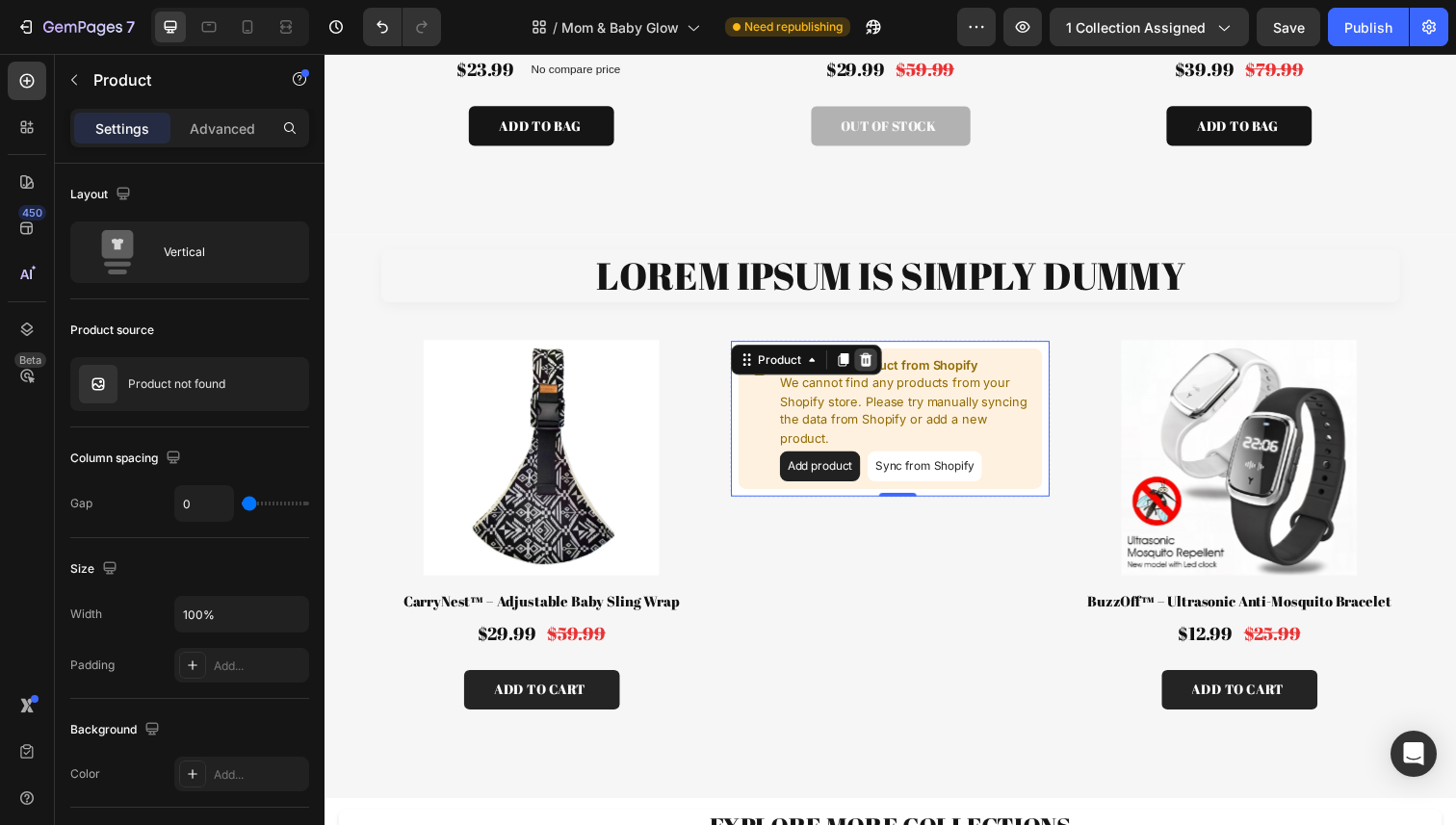 click 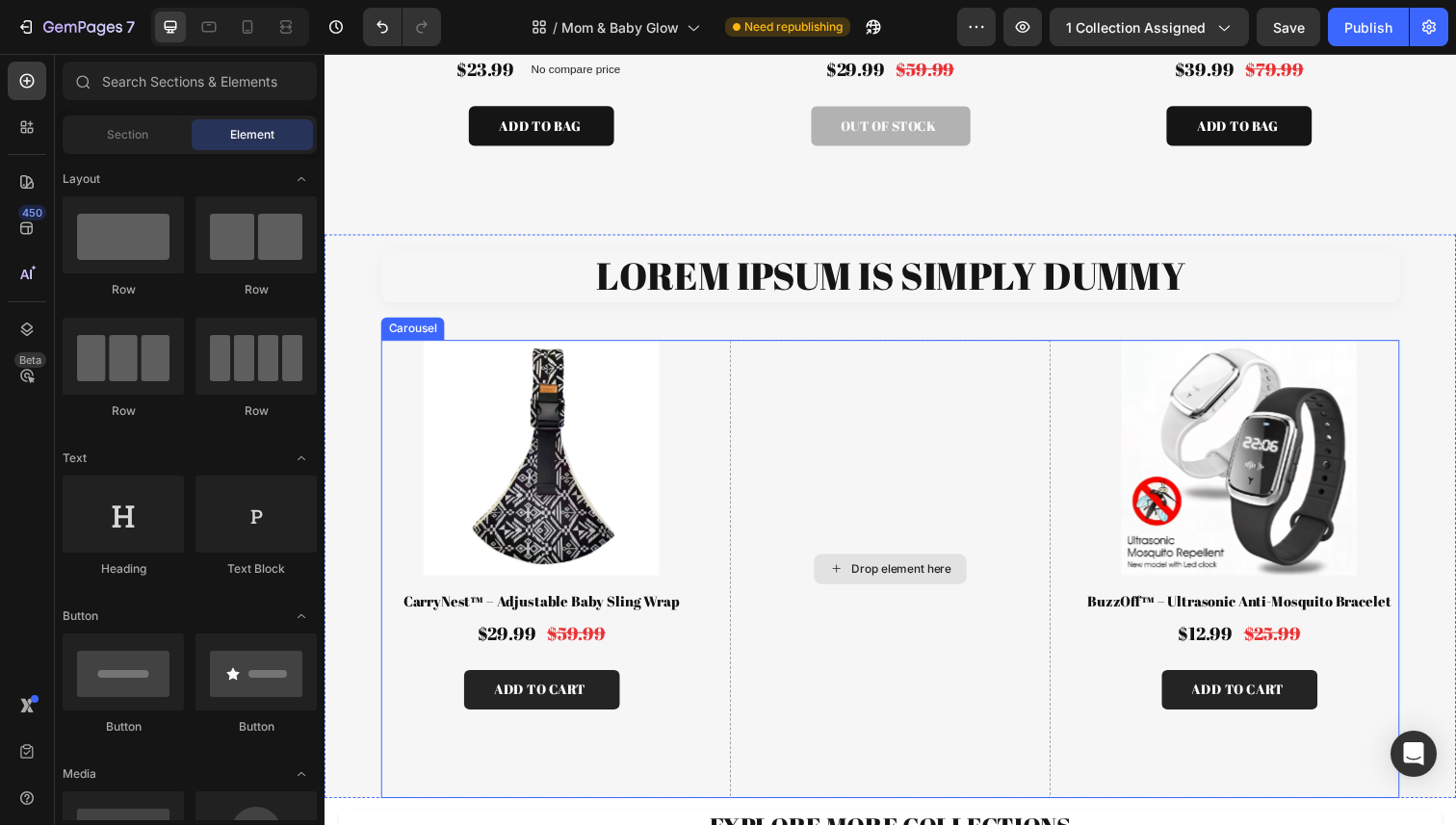 click on "Drop element here" at bounding box center [914, 580] 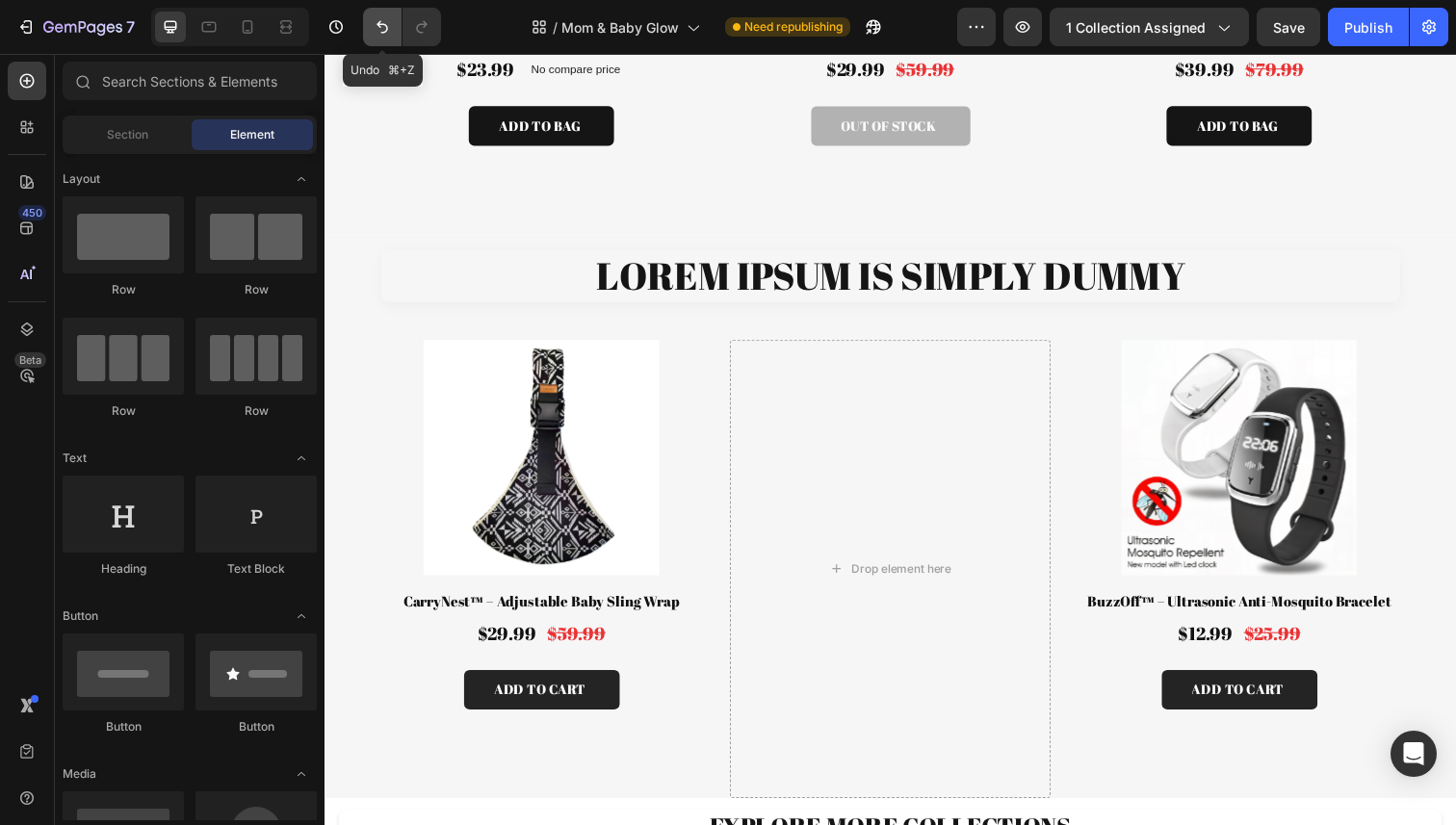 click 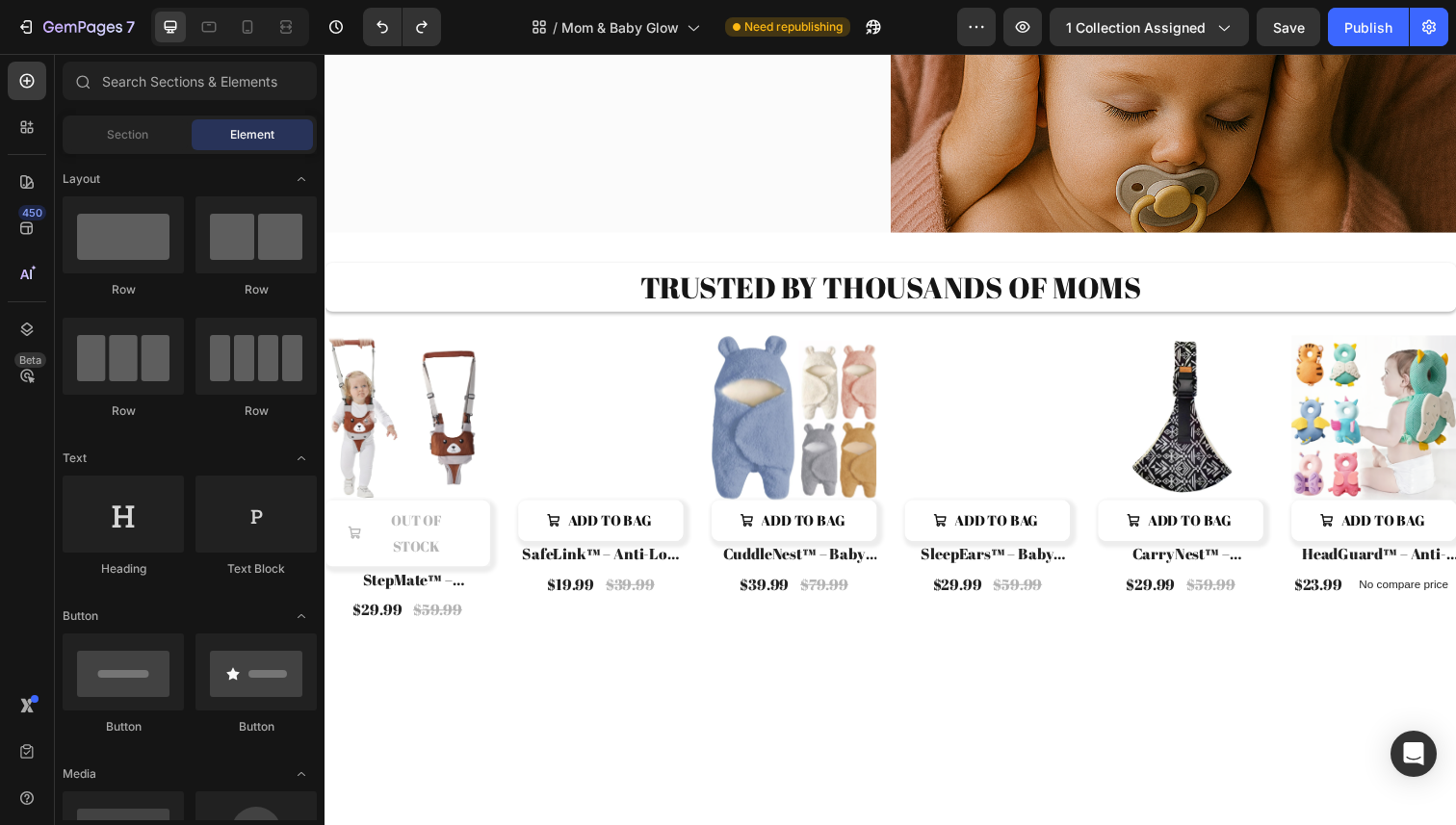 scroll, scrollTop: 0, scrollLeft: 0, axis: both 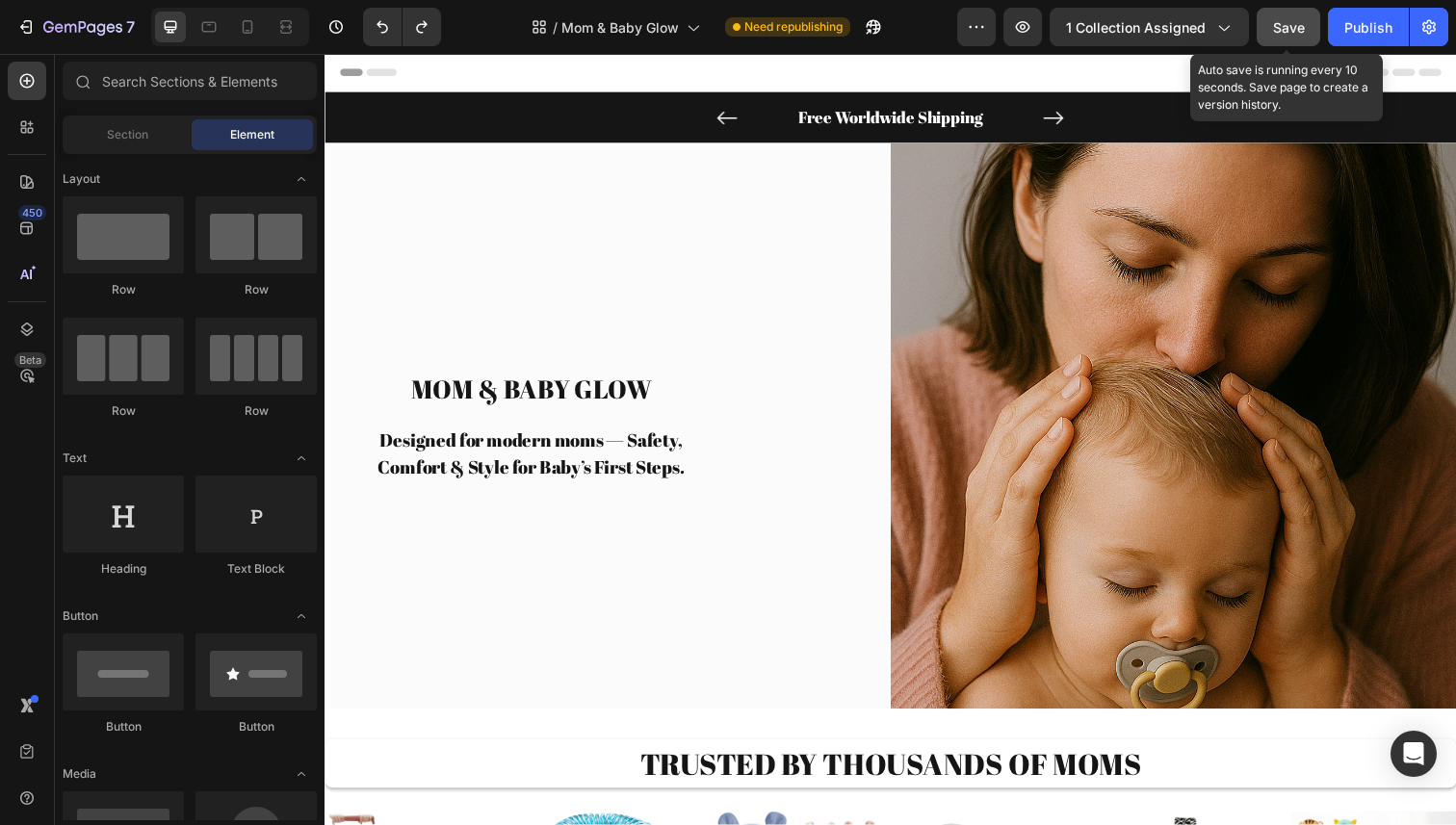 click on "Save" at bounding box center [1288, 27] 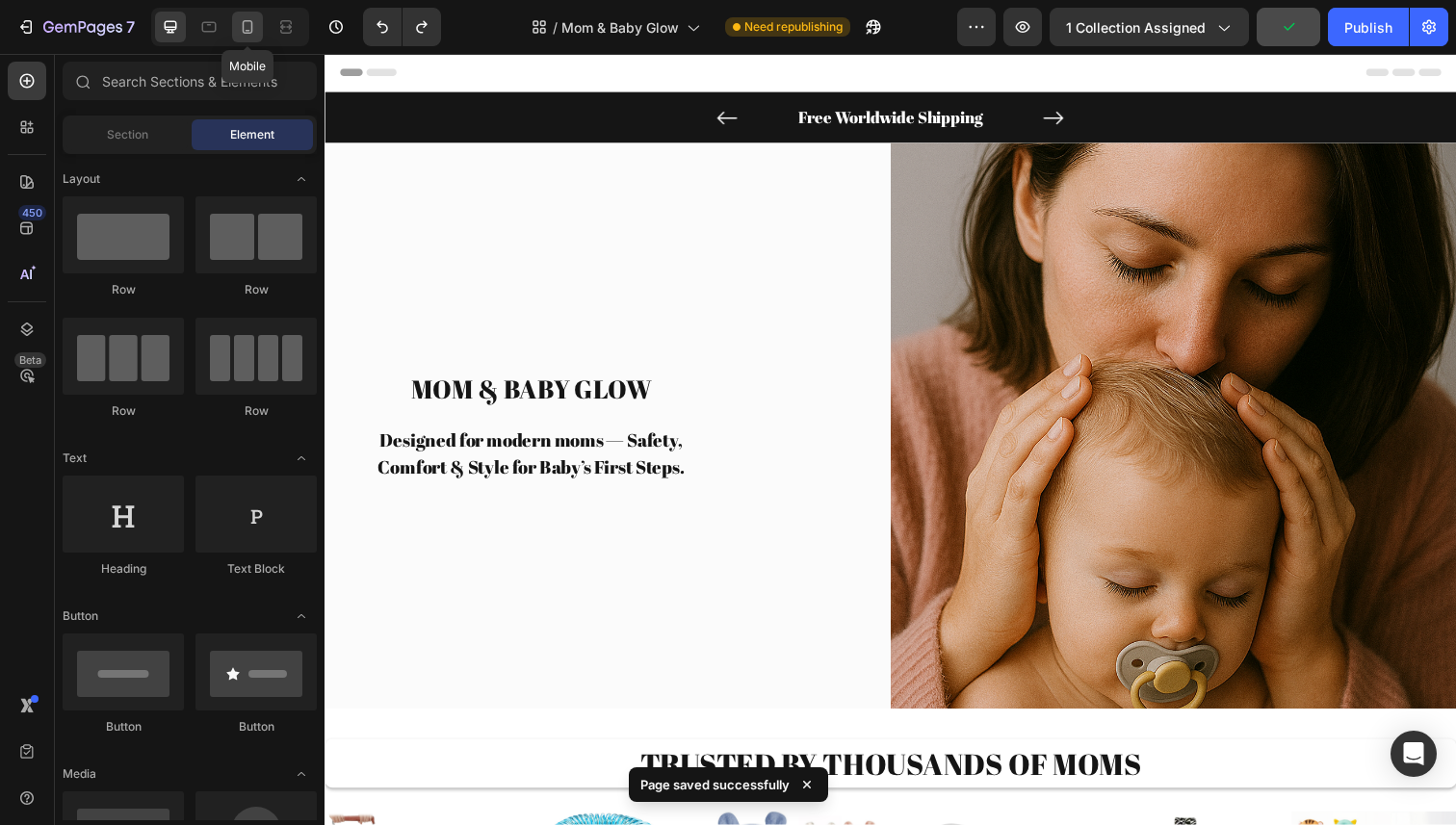 click 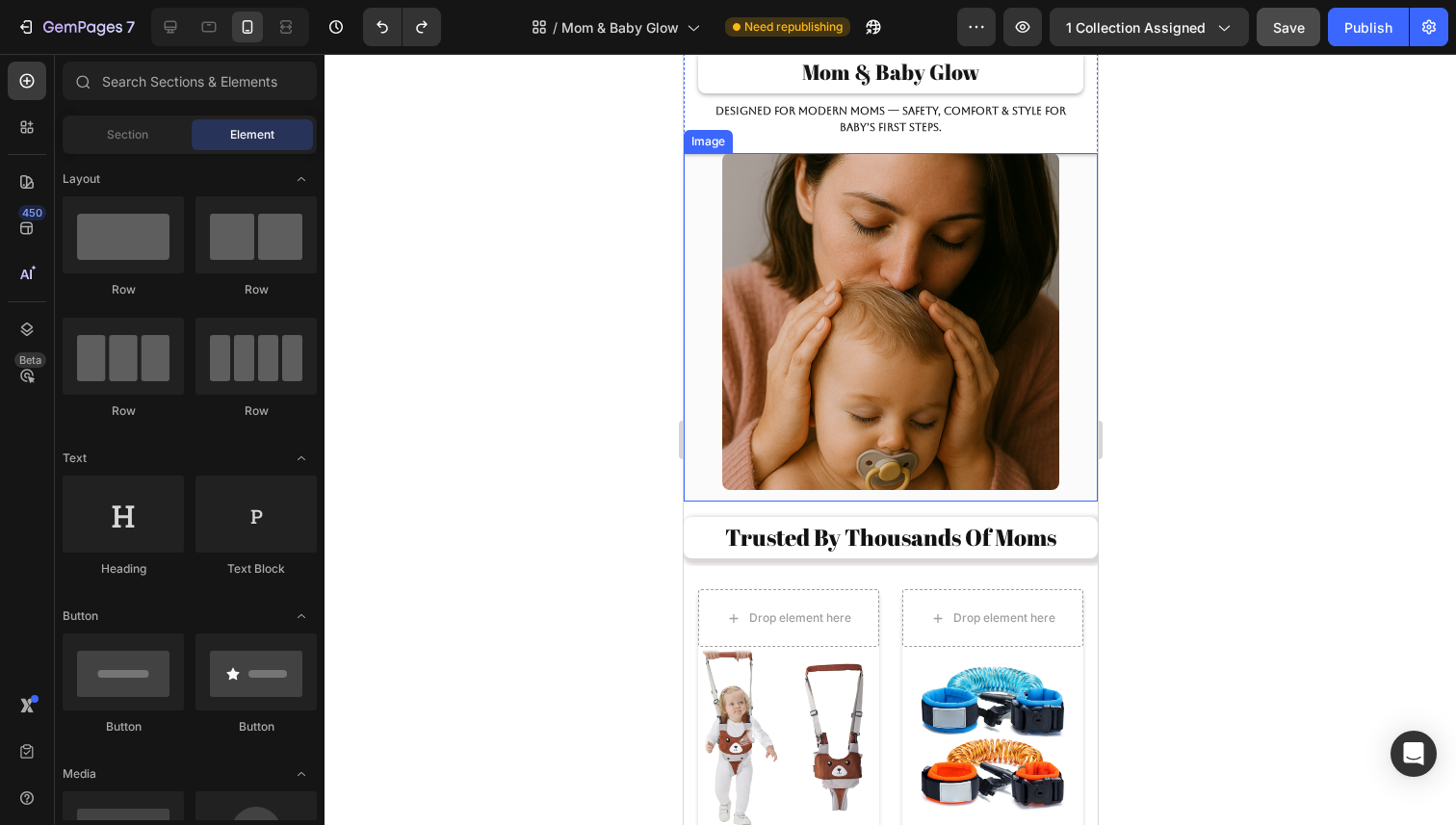 scroll, scrollTop: 131, scrollLeft: 0, axis: vertical 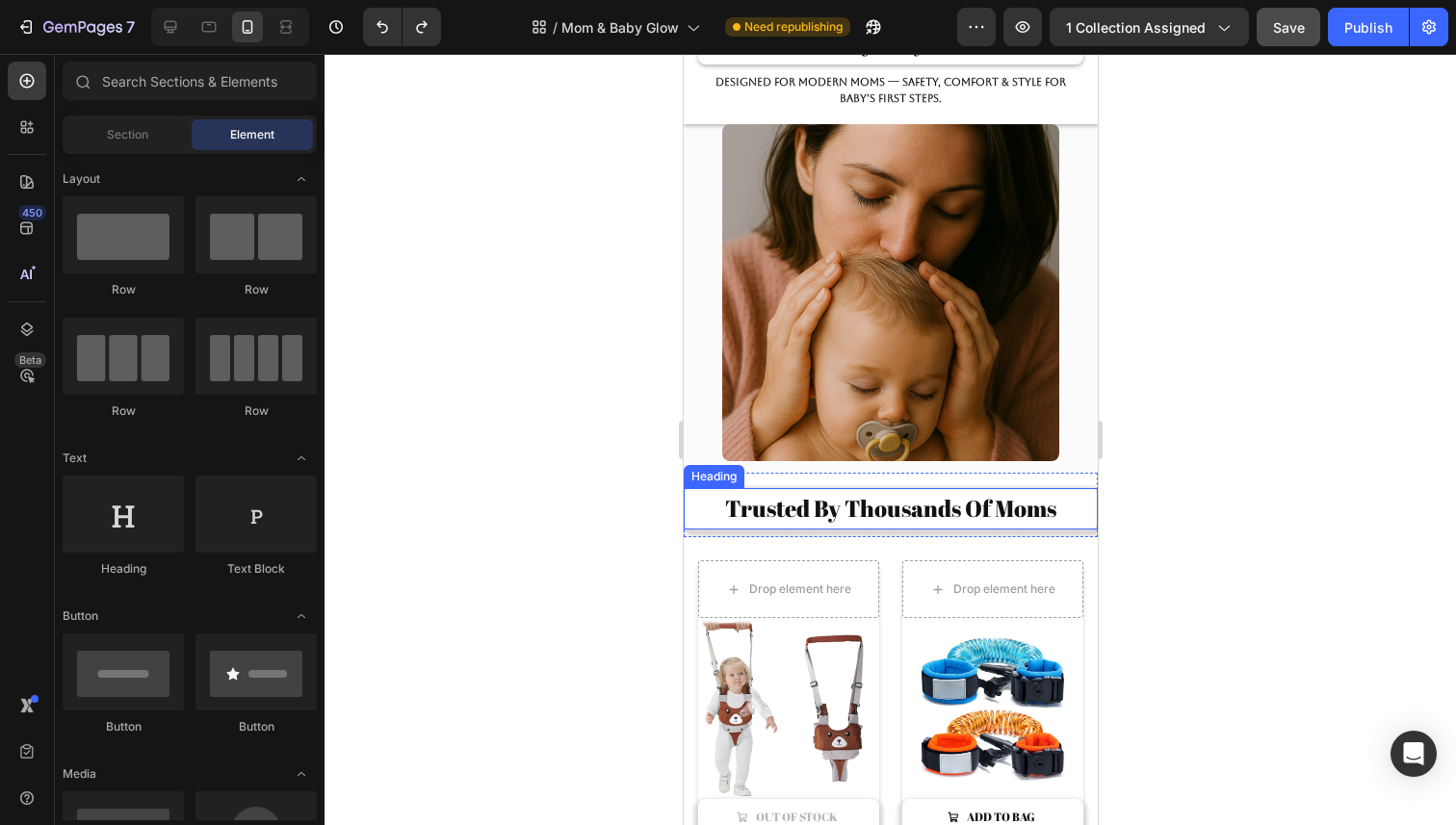 click on "trusted by thousands of moms" at bounding box center [890, 508] 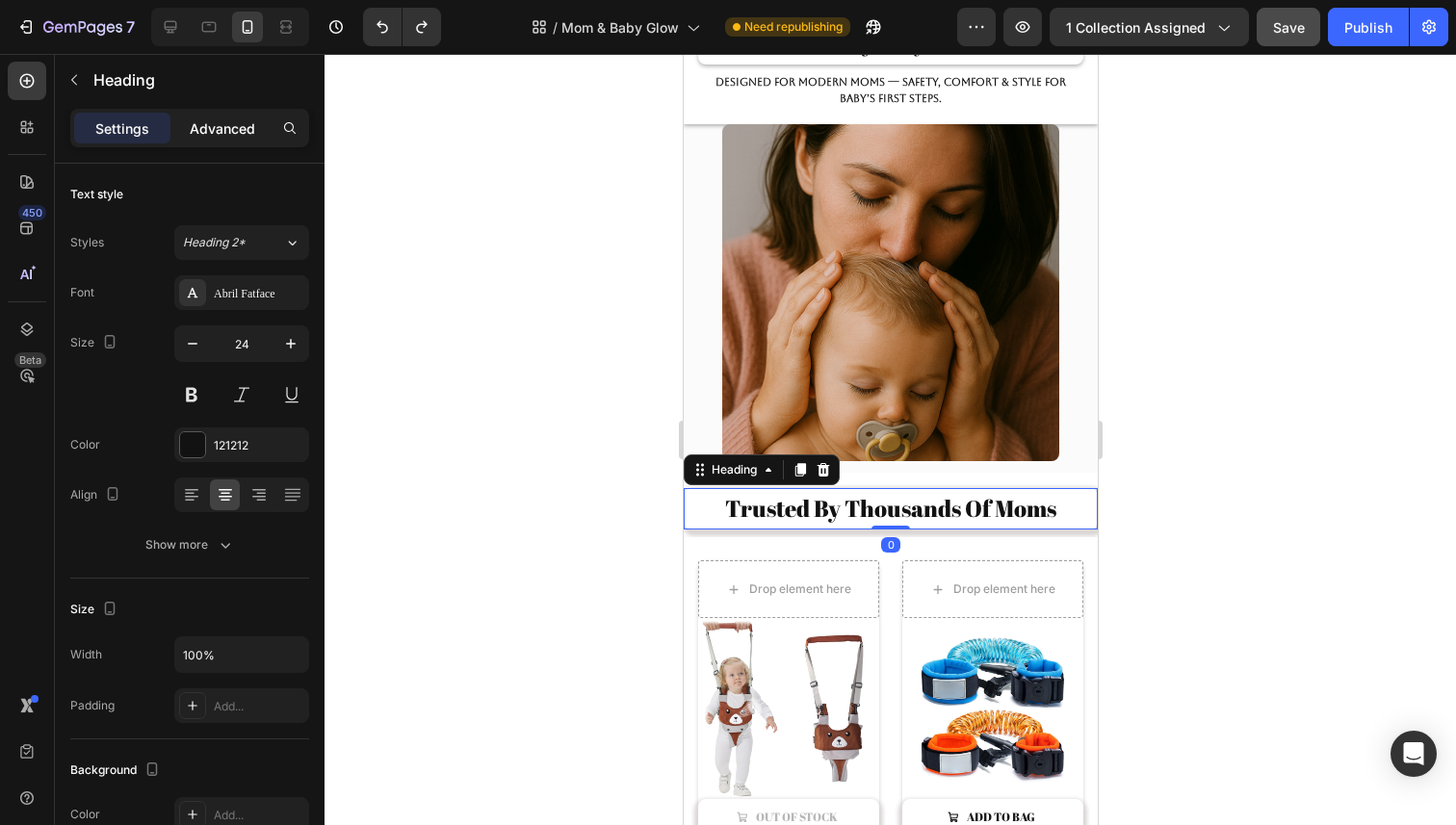 click on "Advanced" at bounding box center (222, 128) 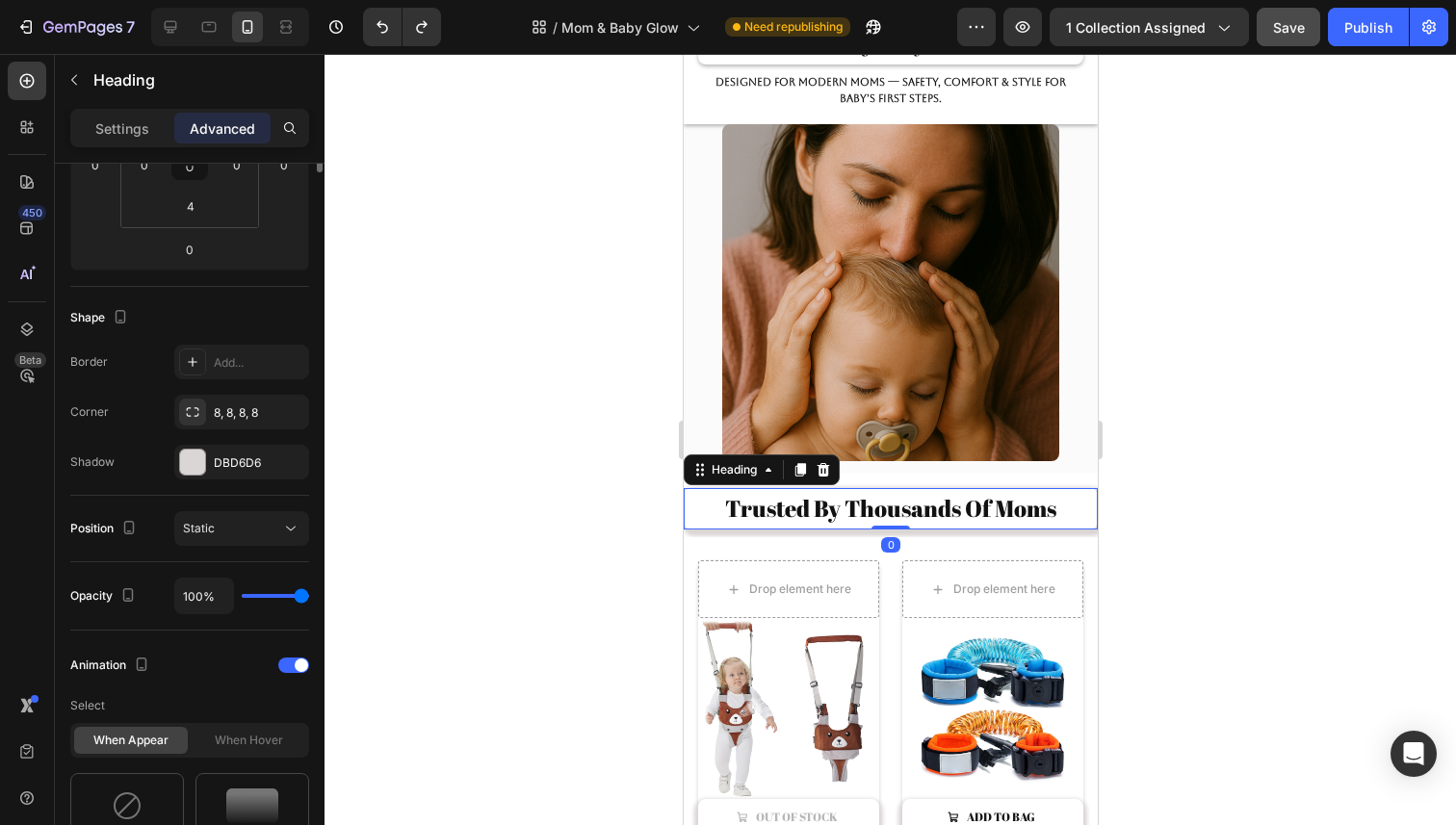 scroll, scrollTop: 570, scrollLeft: 0, axis: vertical 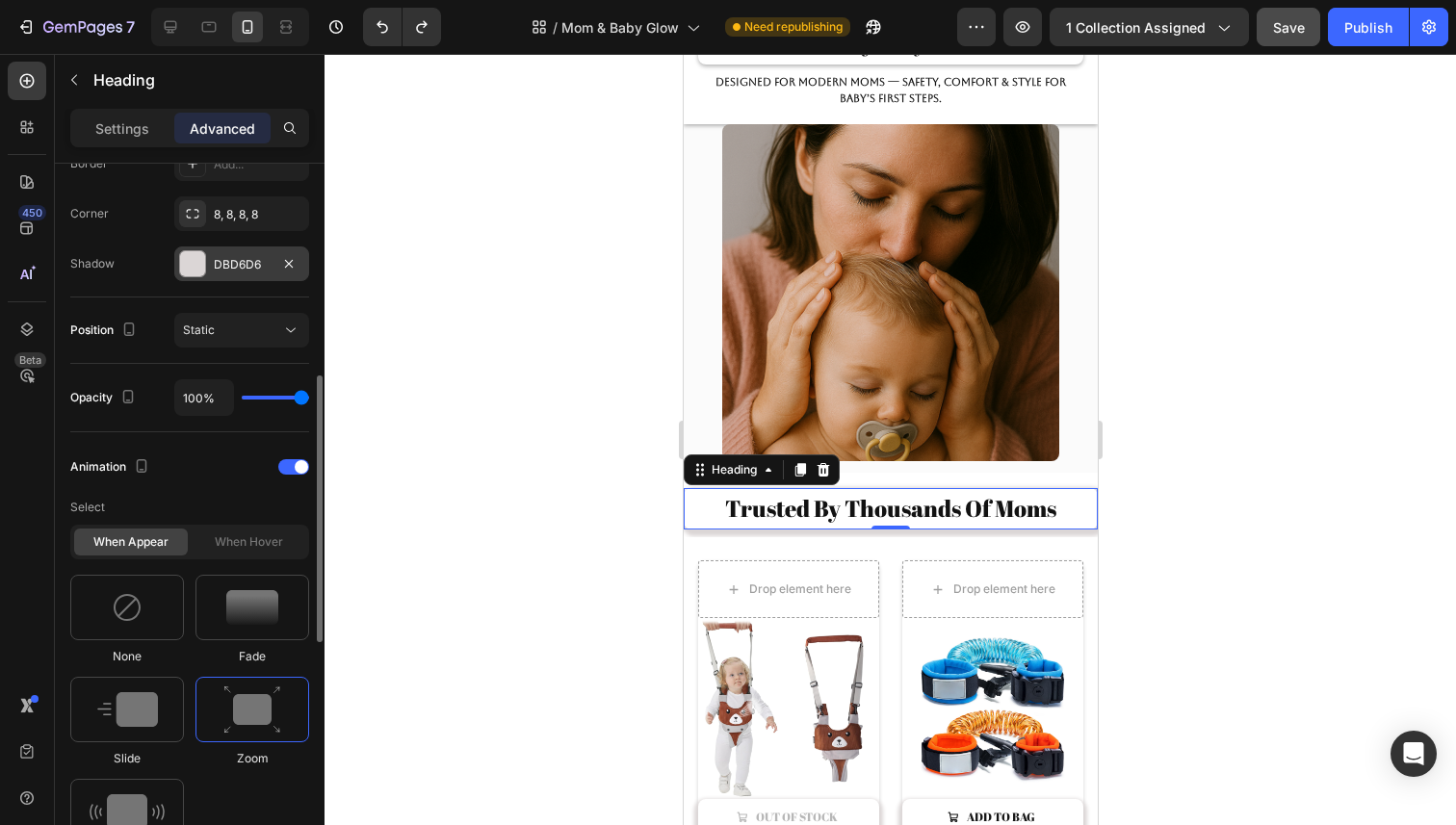 click at bounding box center [193, 264] 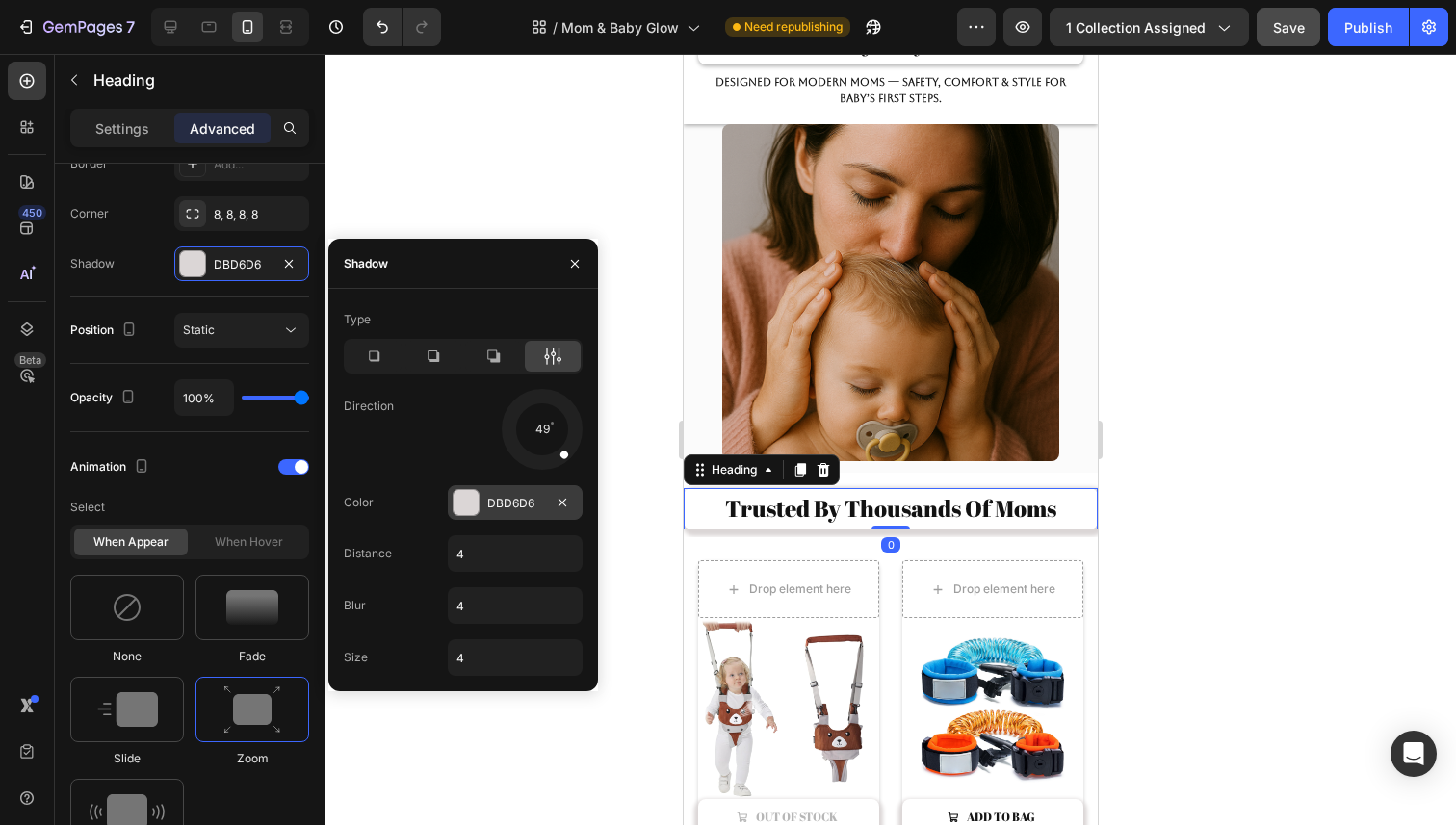 click at bounding box center (466, 503) 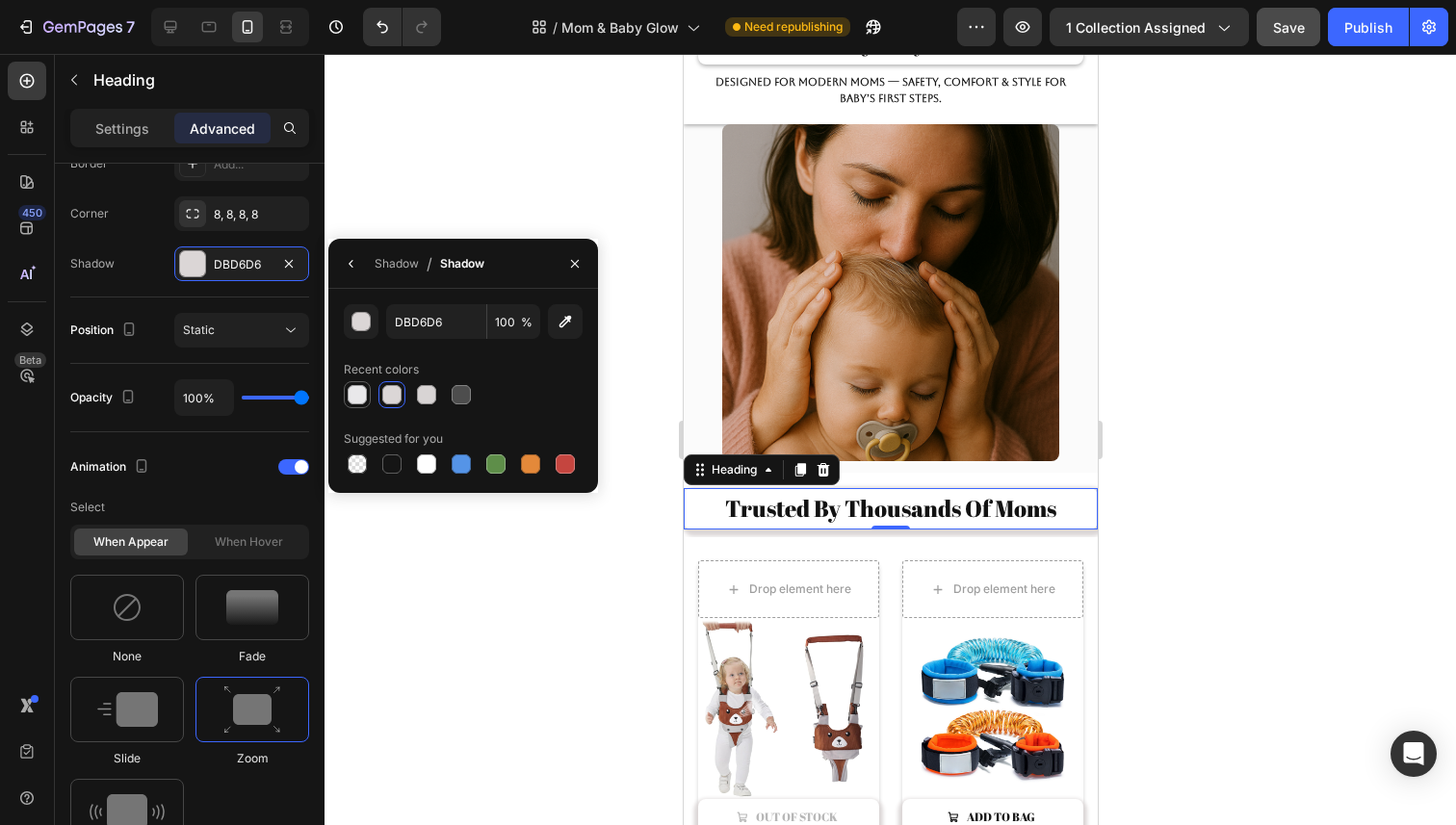 click at bounding box center [357, 395] 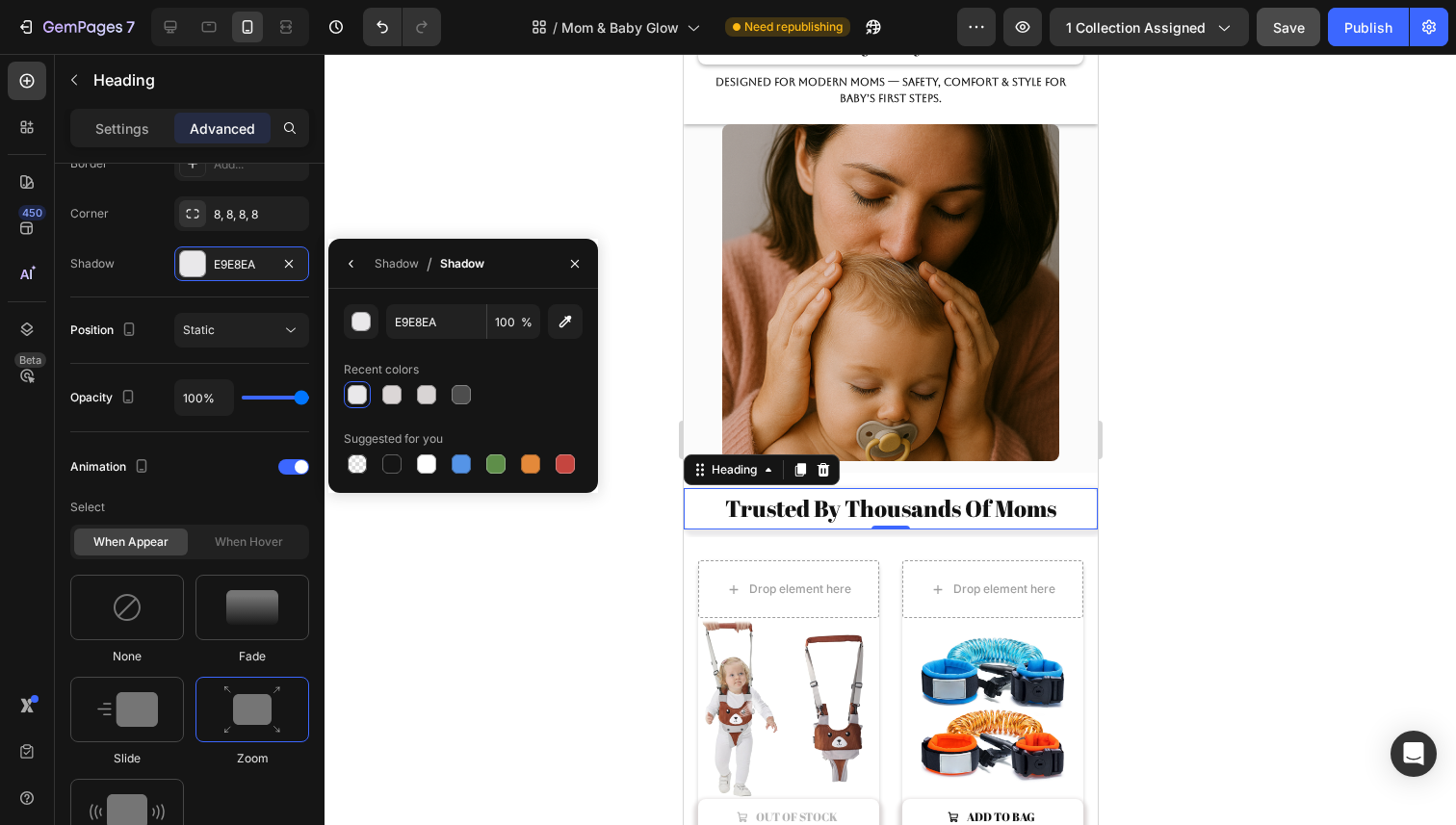 click 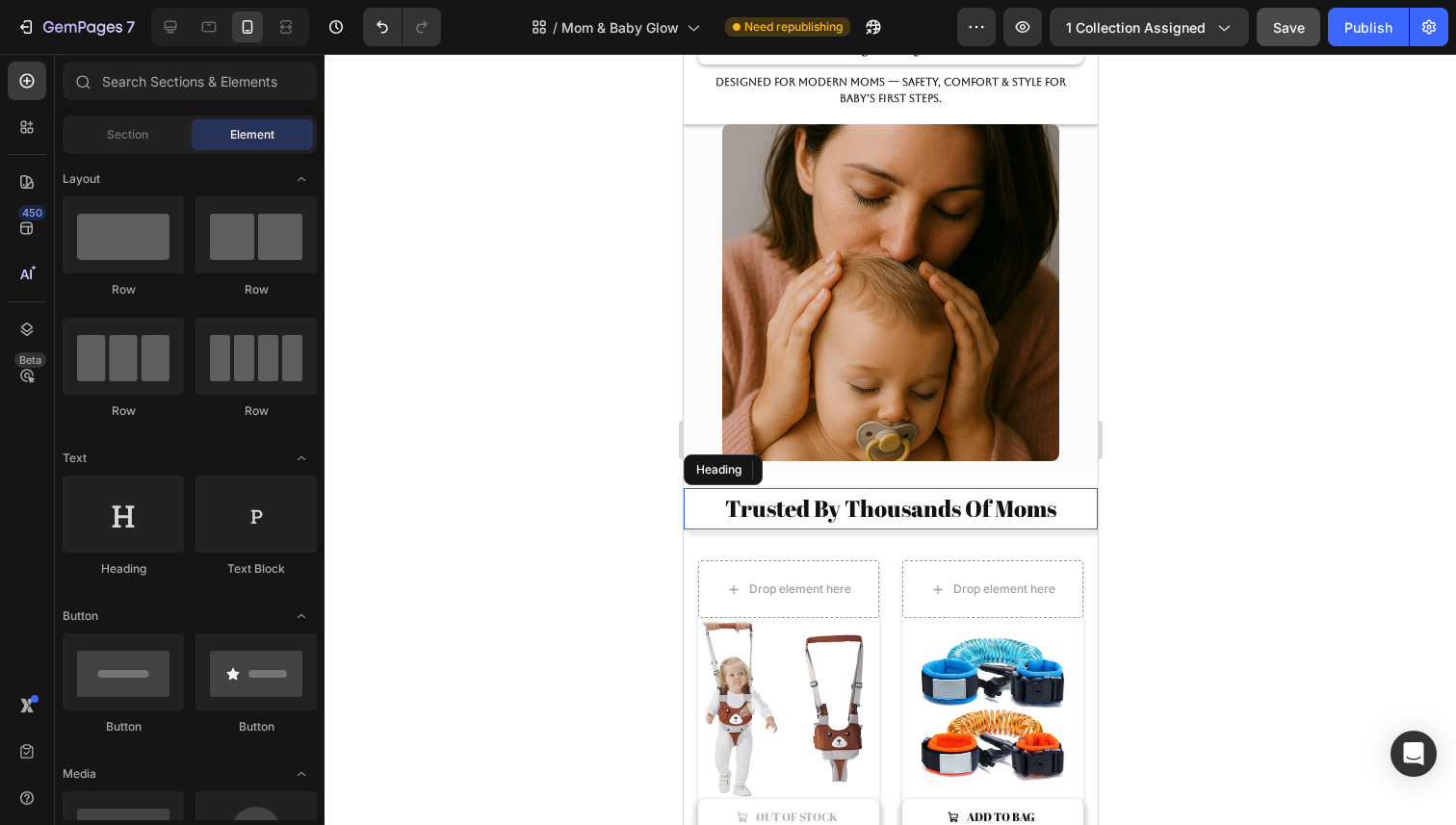 click 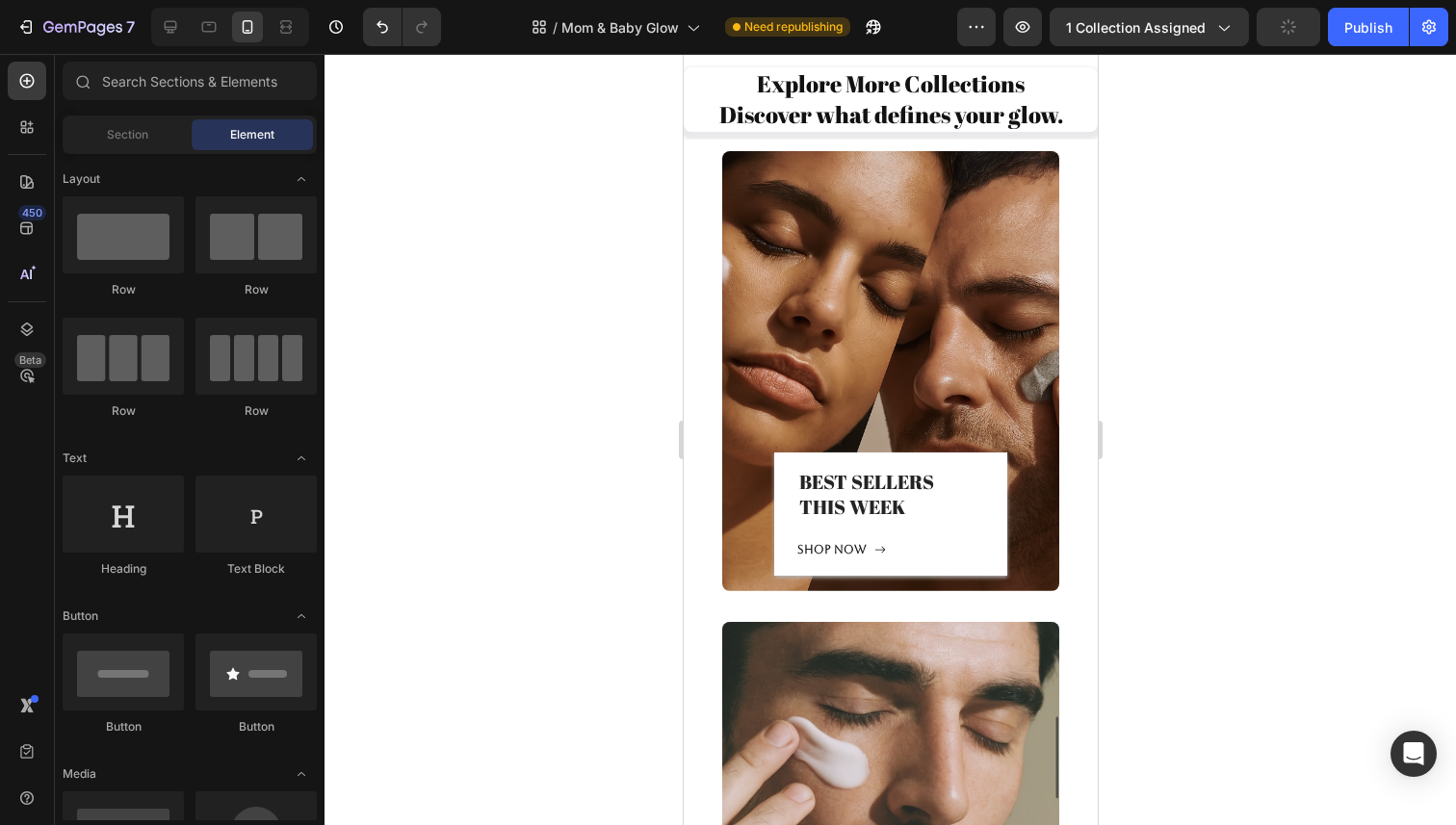 scroll, scrollTop: 3873, scrollLeft: 0, axis: vertical 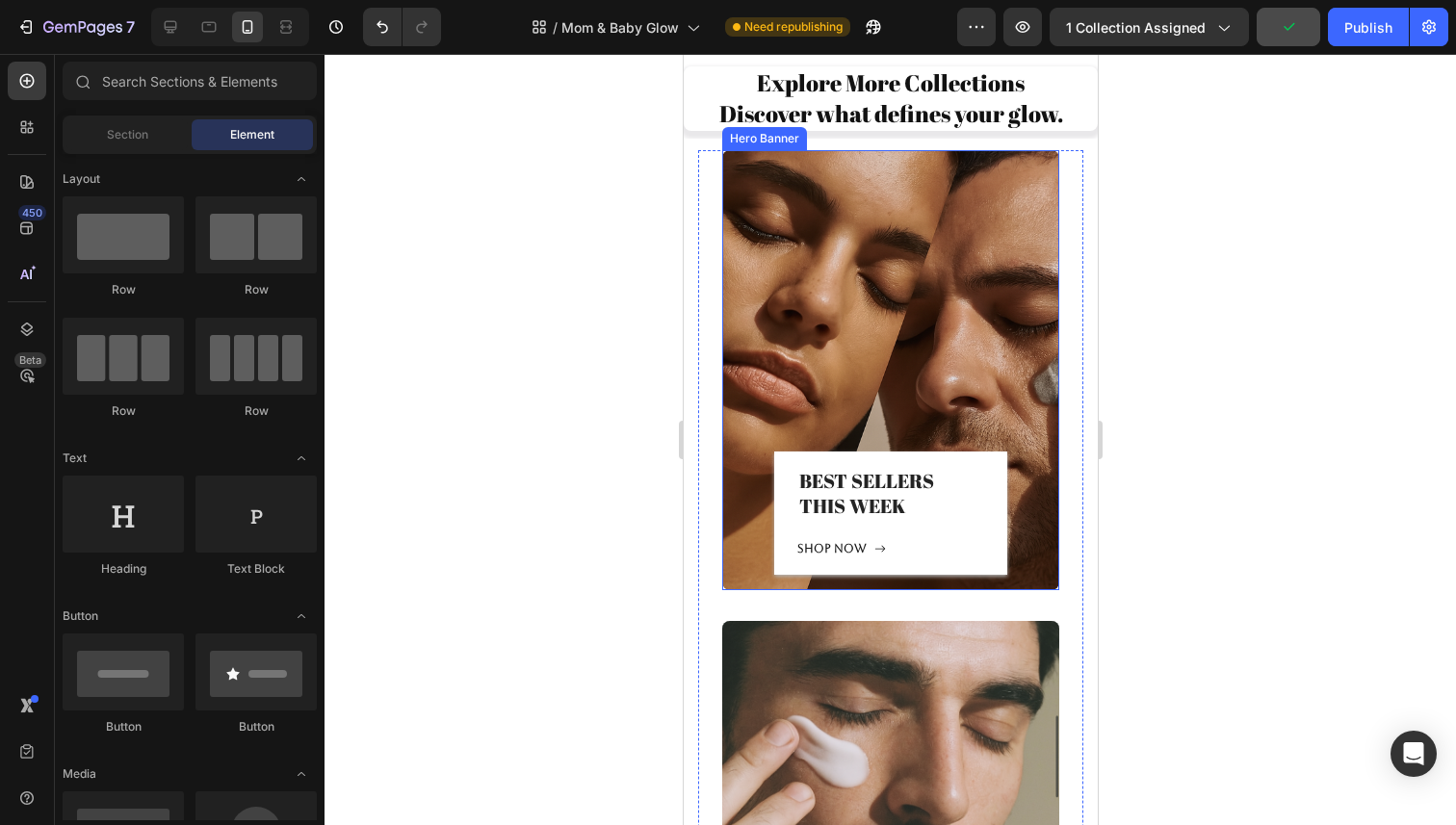 click at bounding box center (890, 370) 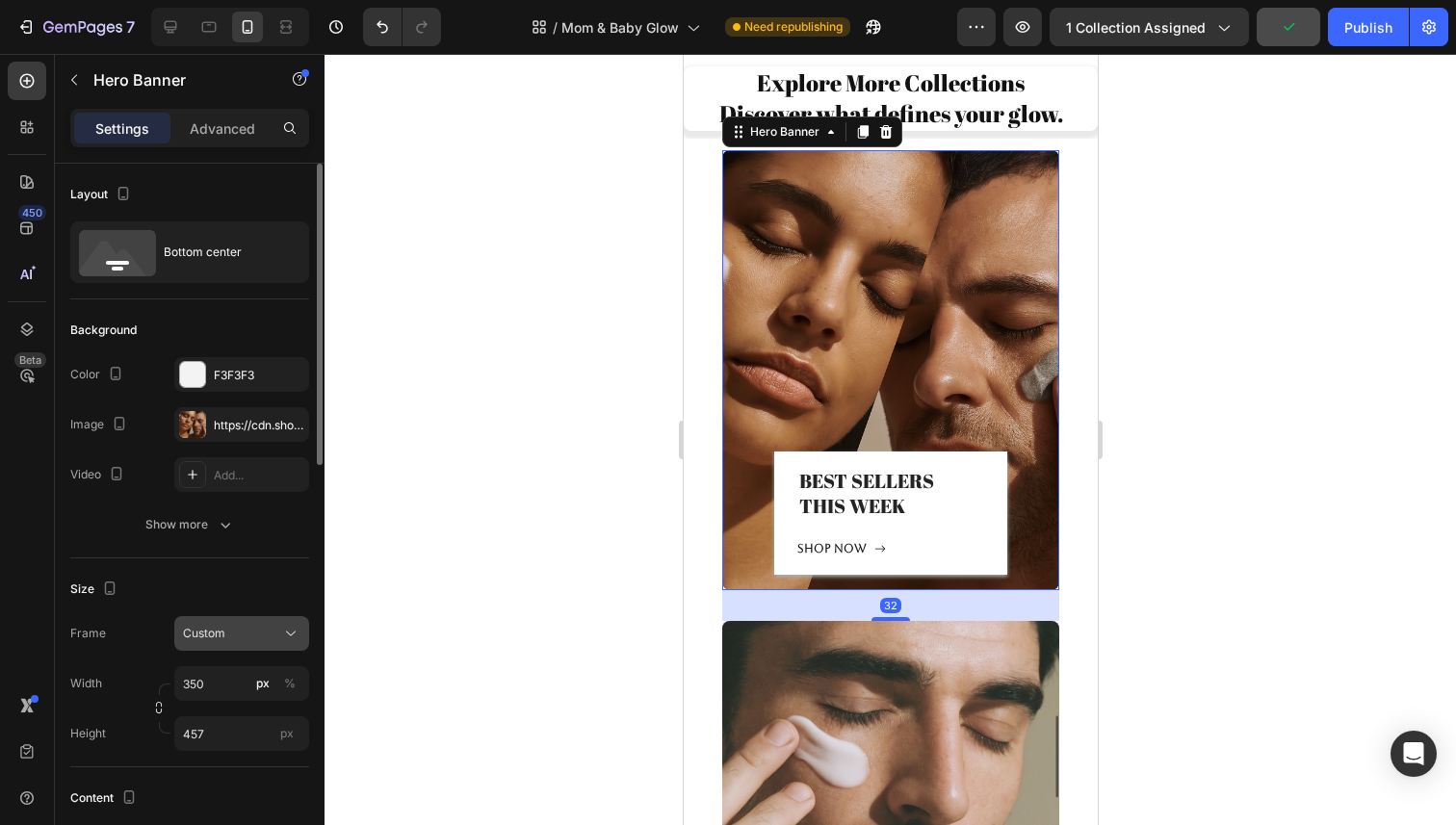 click on "Custom" 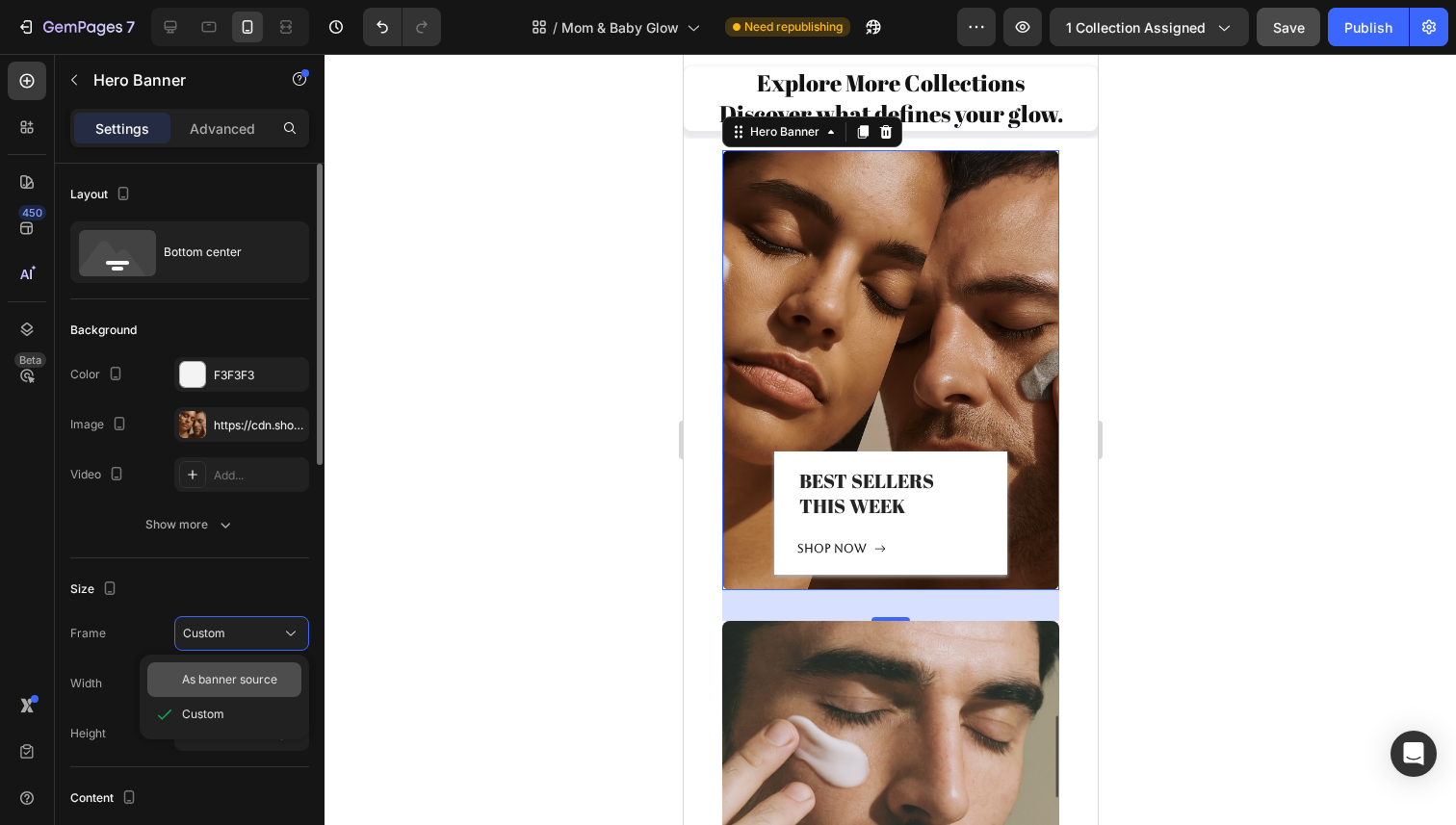 click on "As banner source" at bounding box center [229, 680] 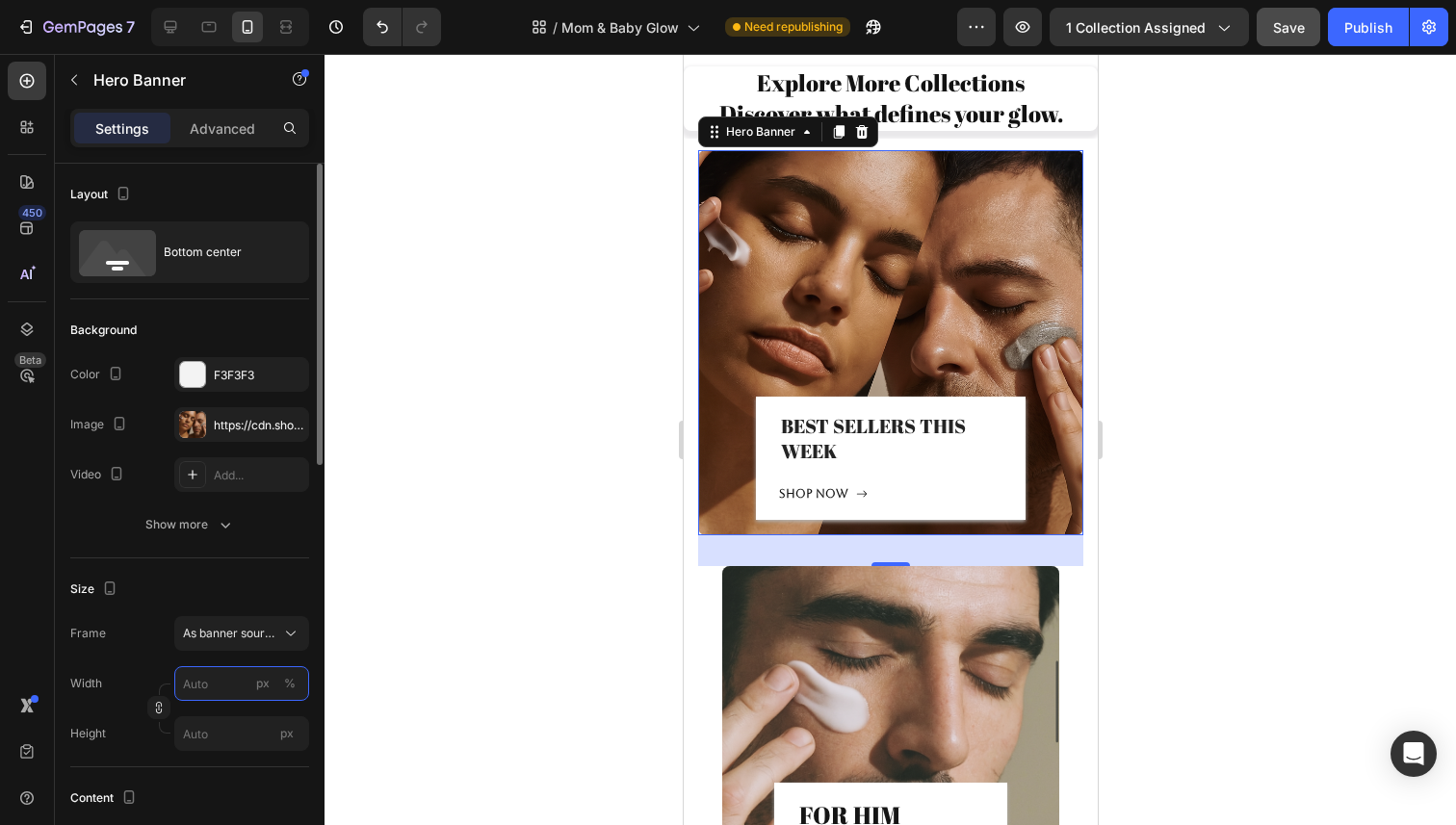 click on "px %" at bounding box center (242, 683) 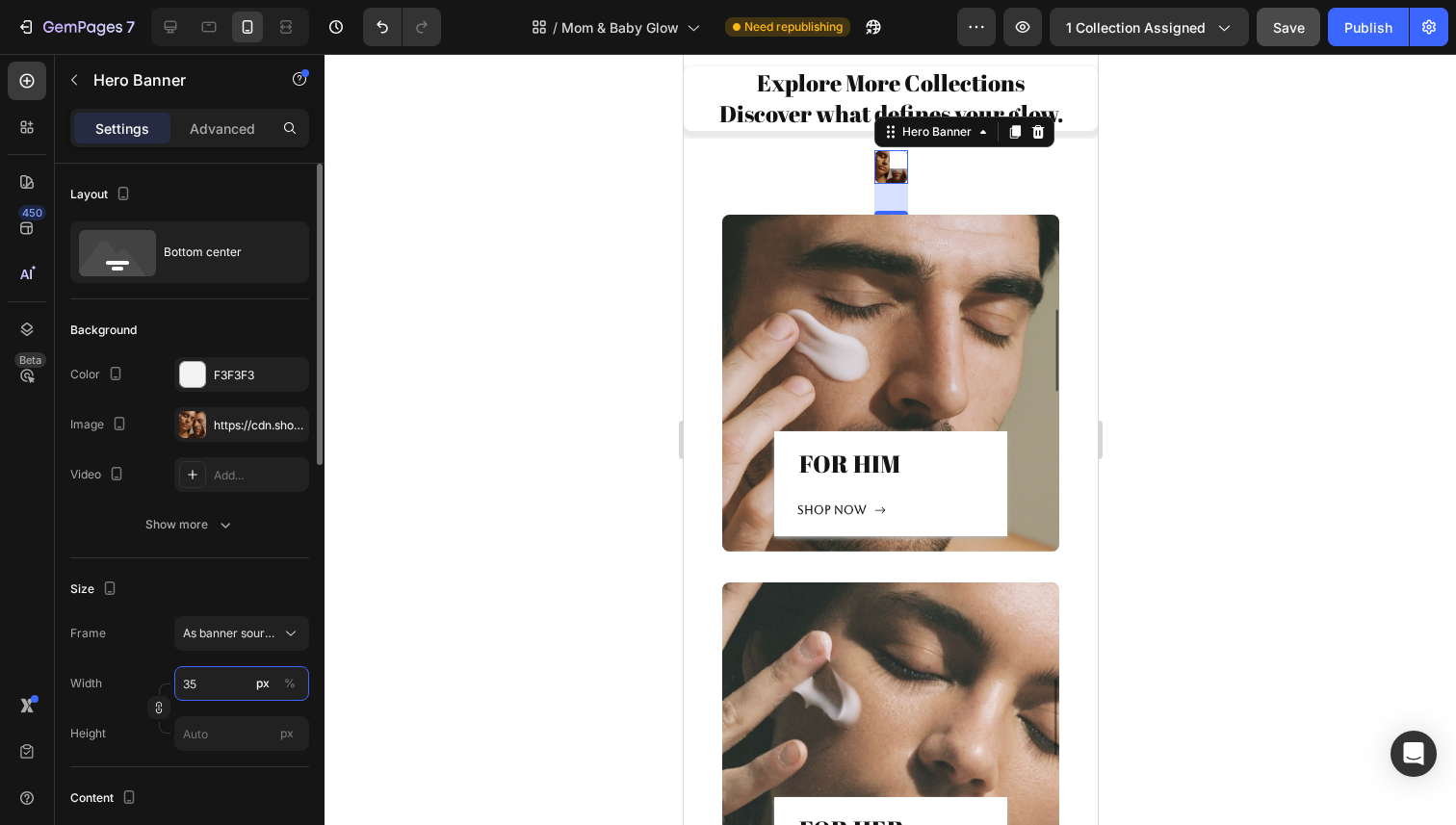 type on "350" 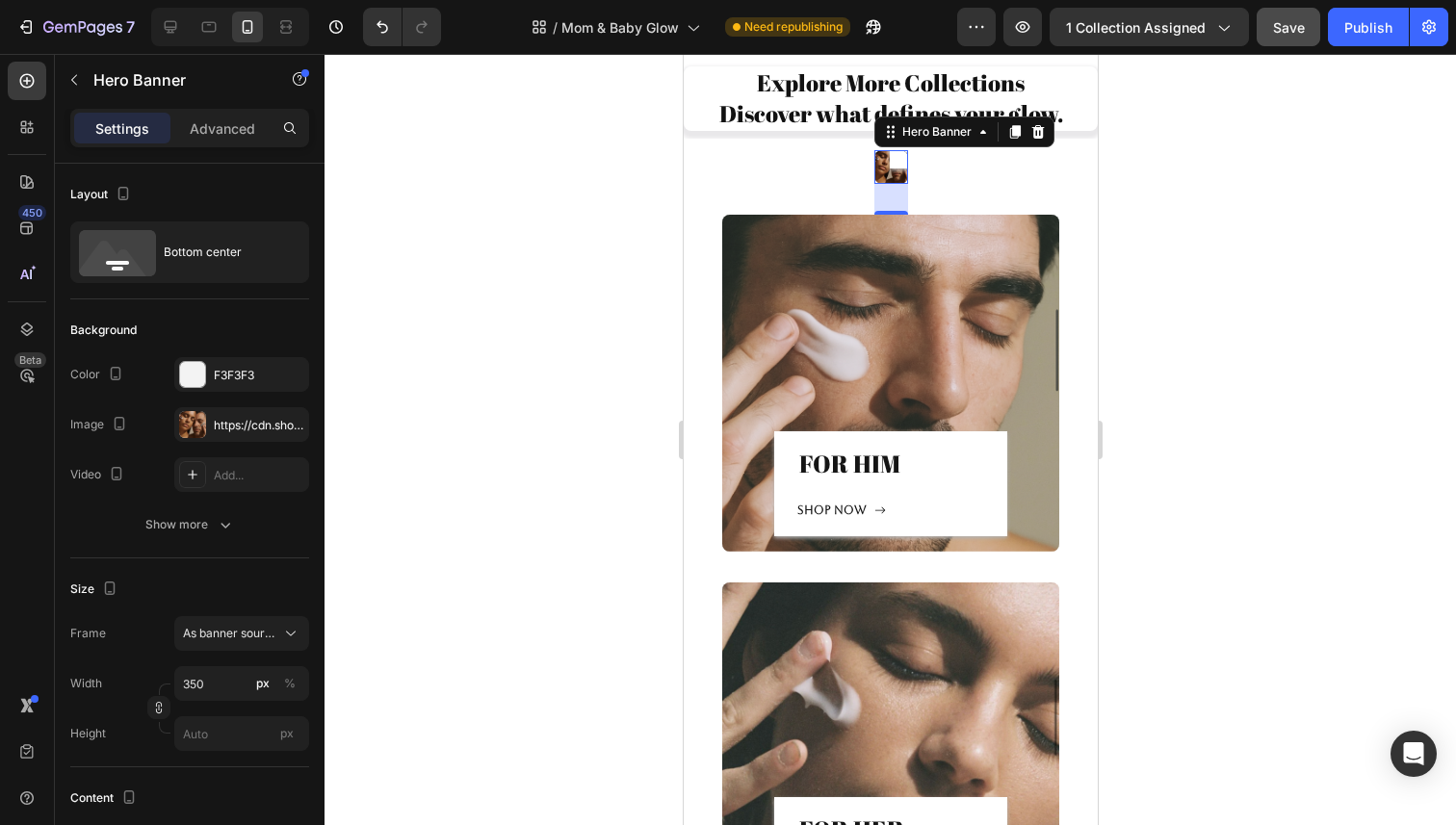 click 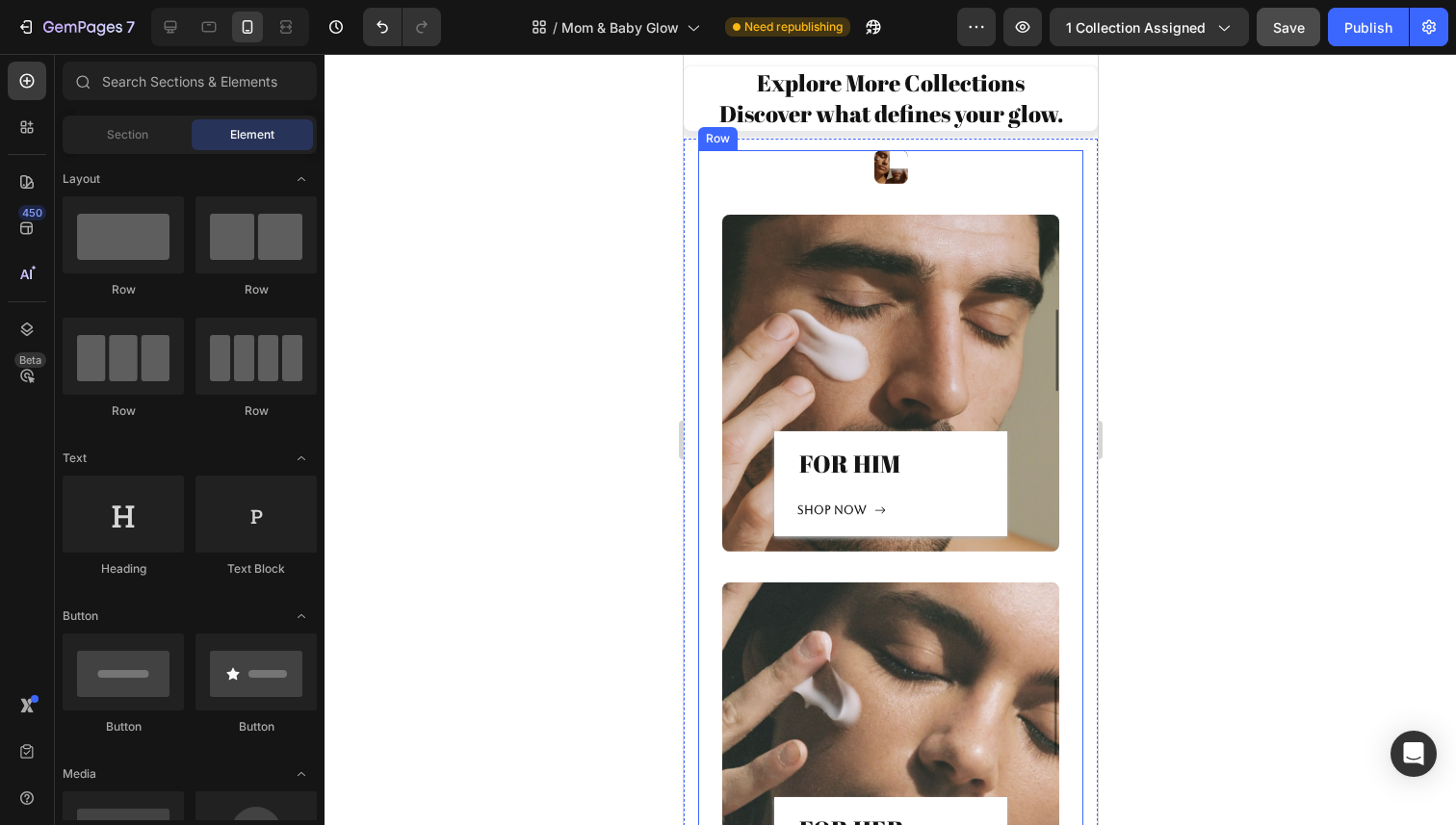 click on "BEST SELLERS THIS WEEK Heading
Shop now Button Row" at bounding box center (890, -157) 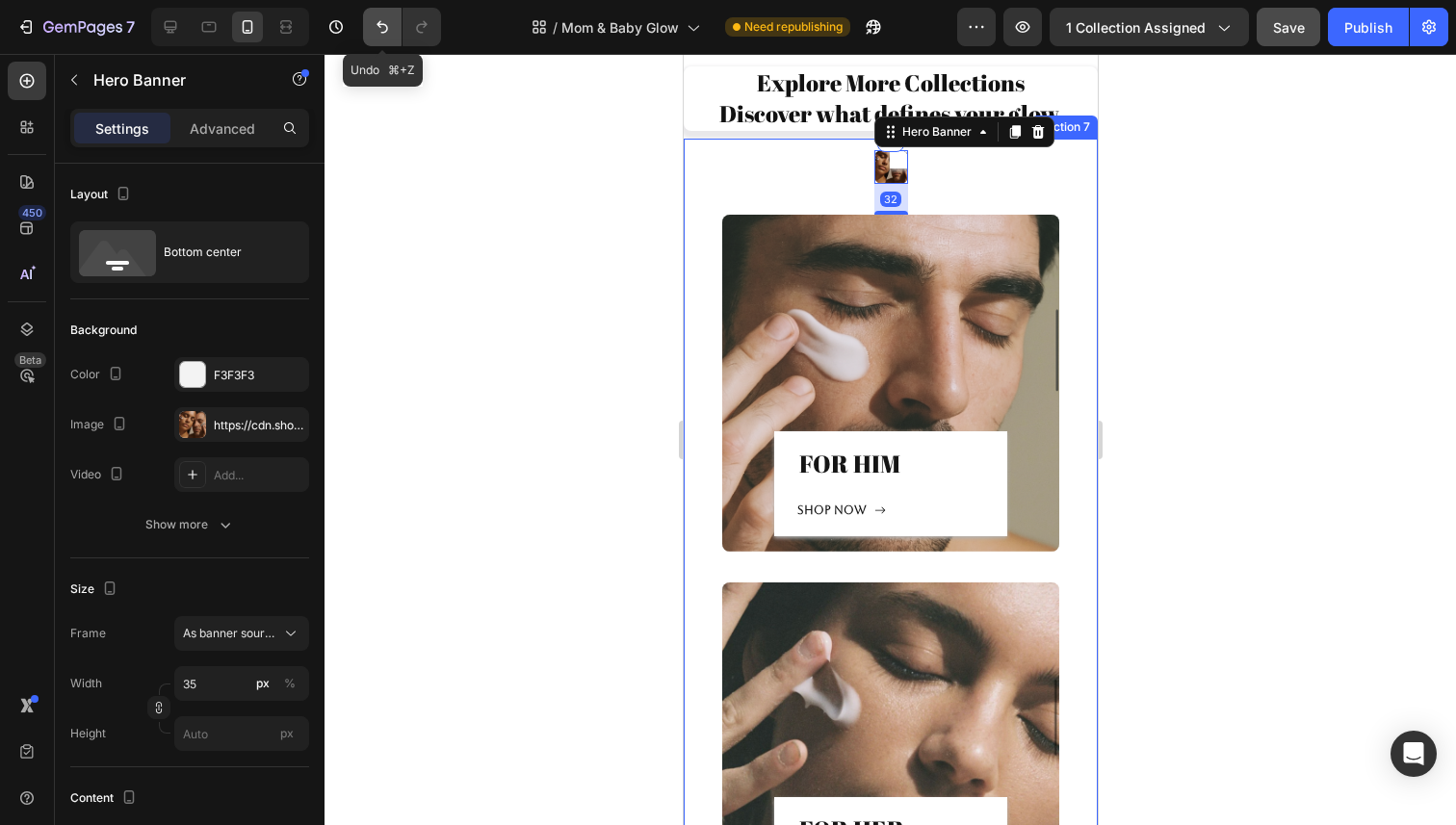click 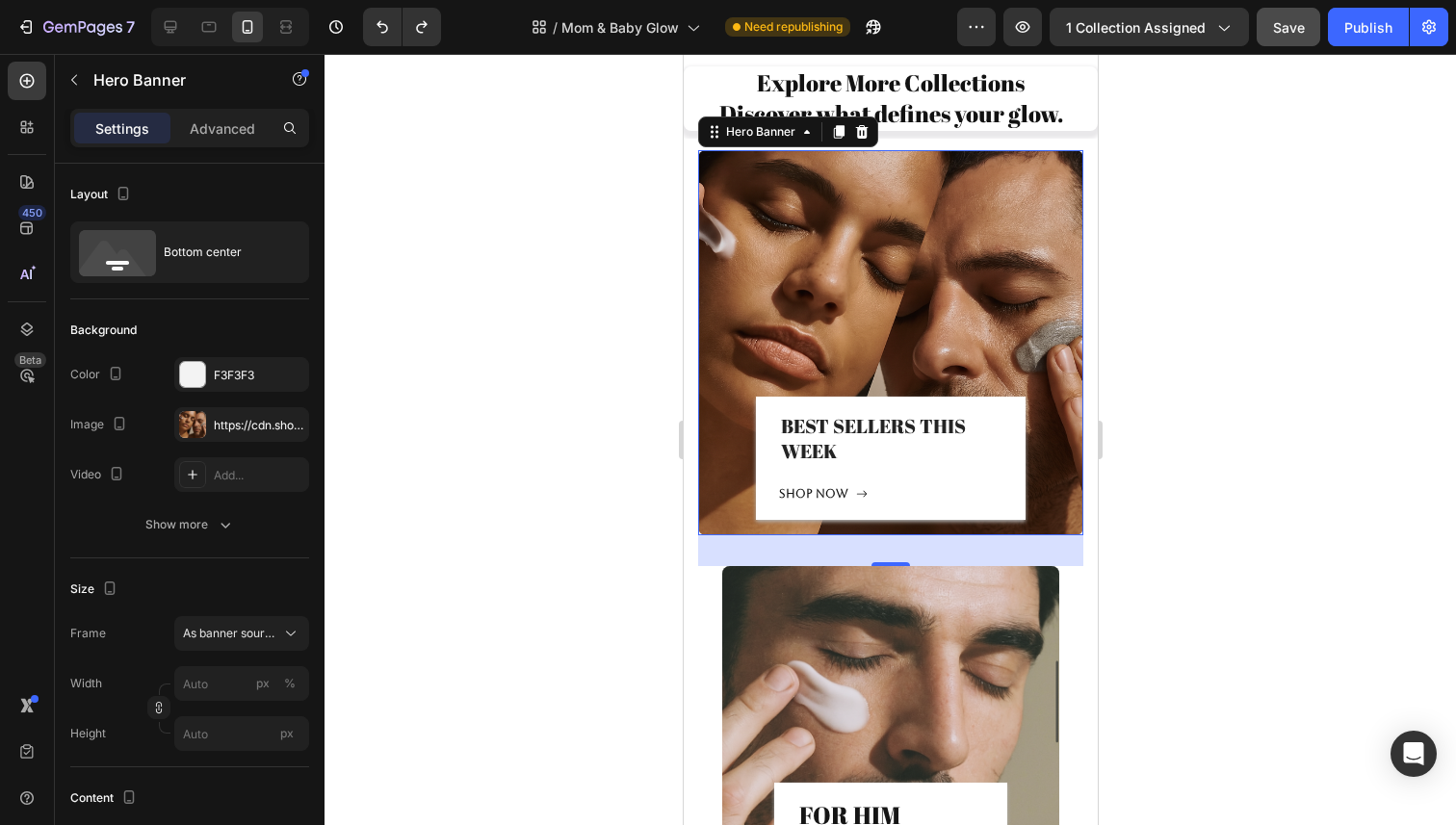 click at bounding box center (890, 343) 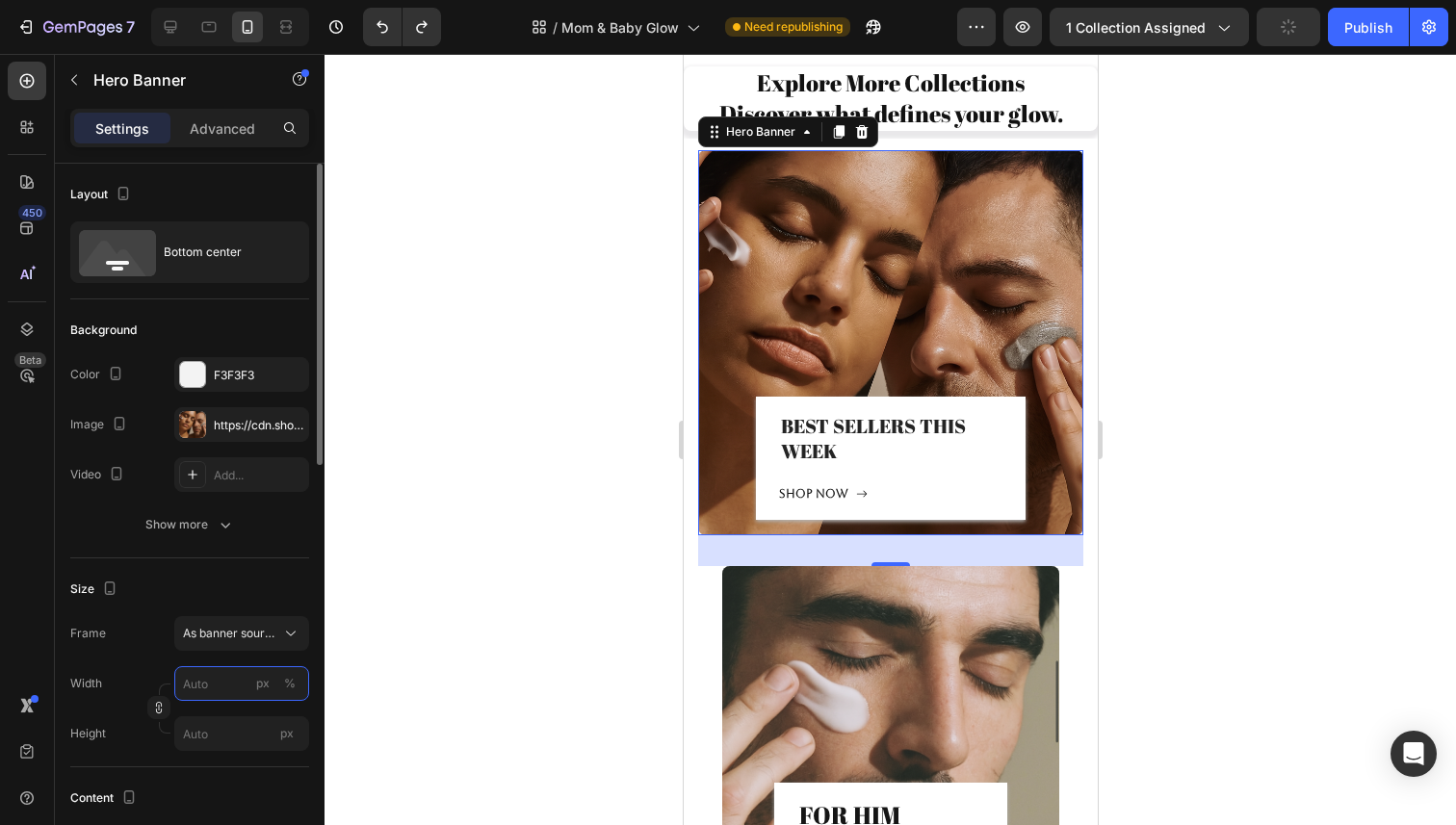 click on "px %" at bounding box center [242, 683] 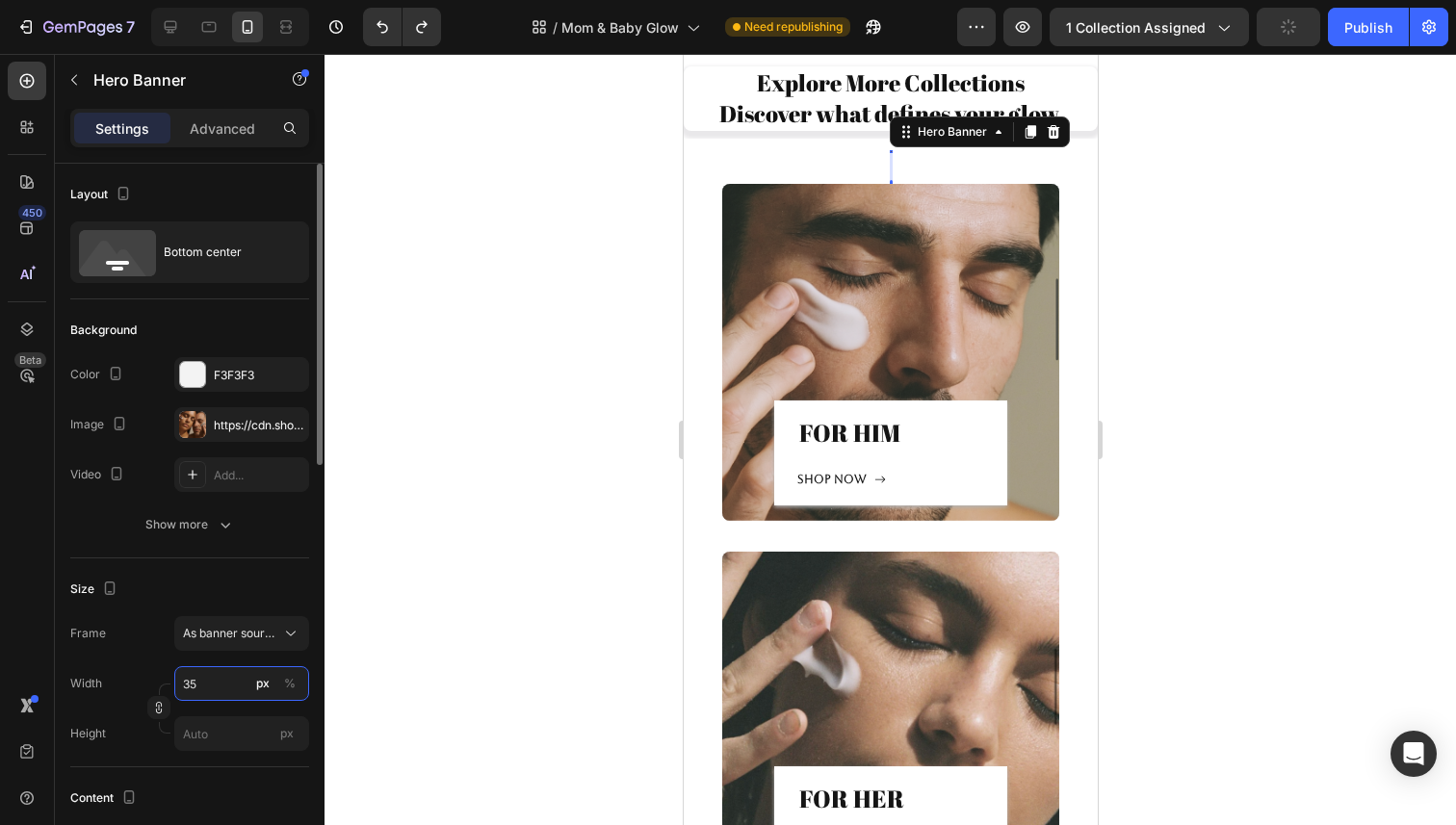 type on "350" 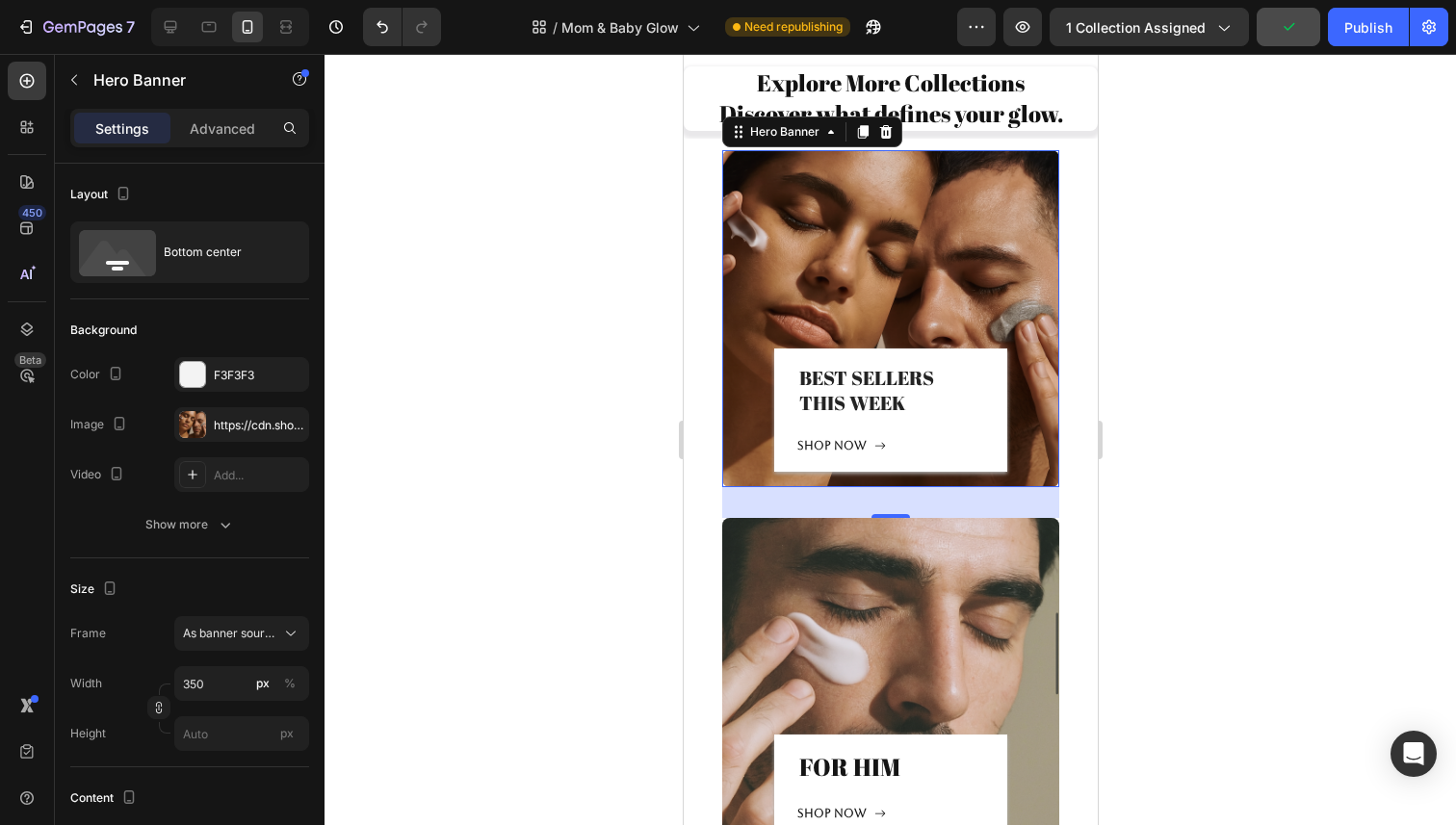 click 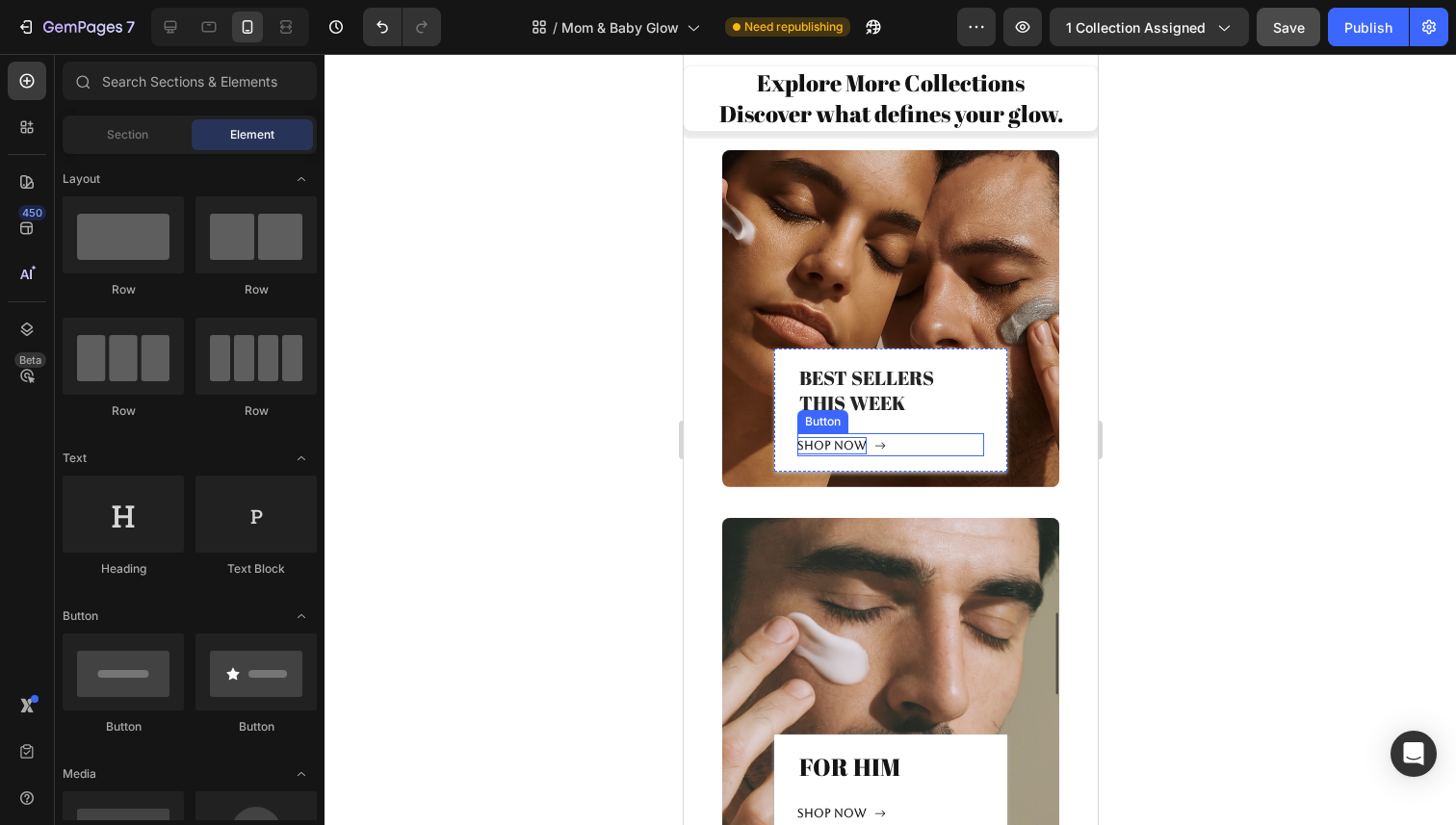 click on "Shop now" at bounding box center [831, 446] 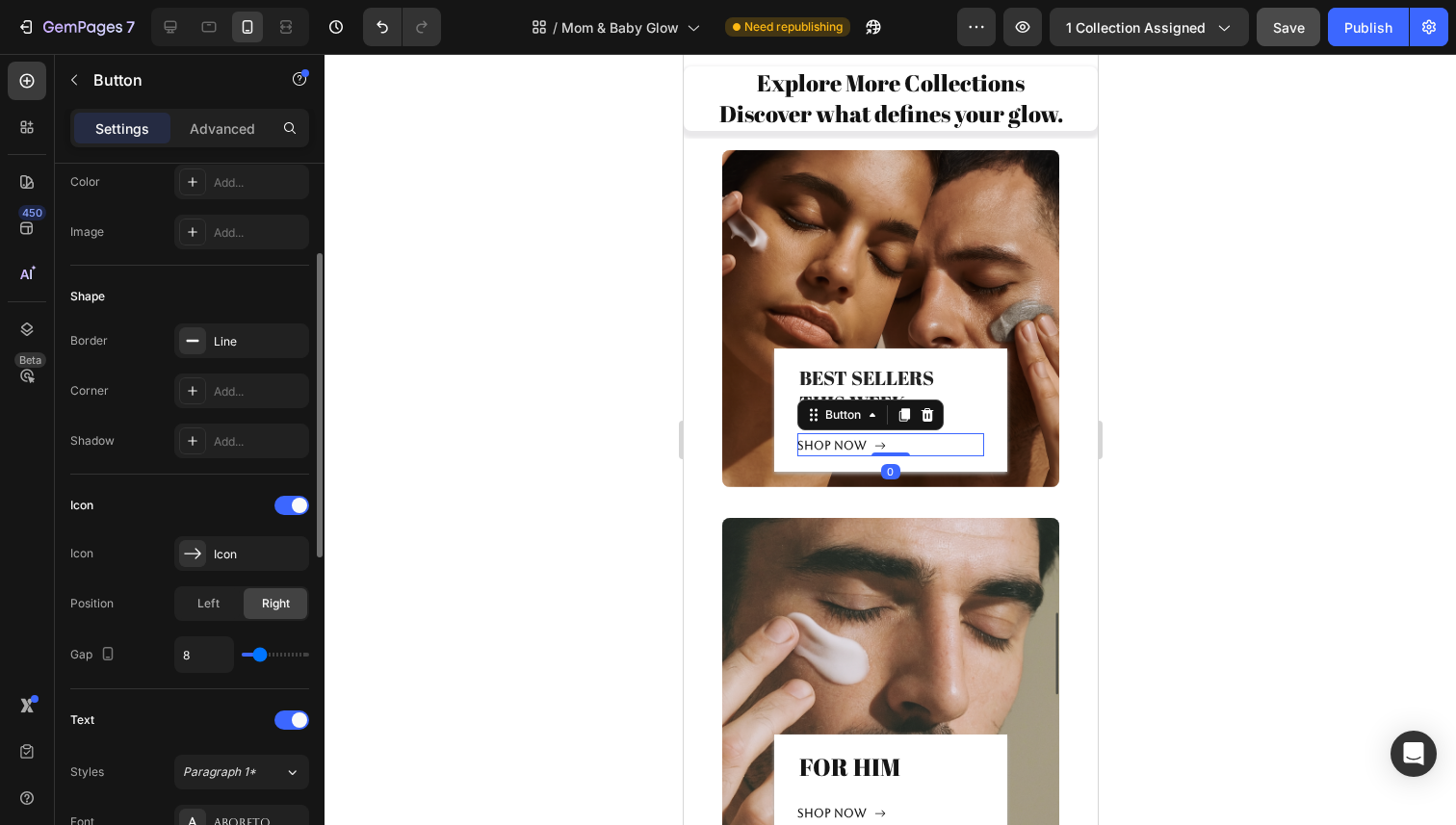 scroll, scrollTop: 336, scrollLeft: 0, axis: vertical 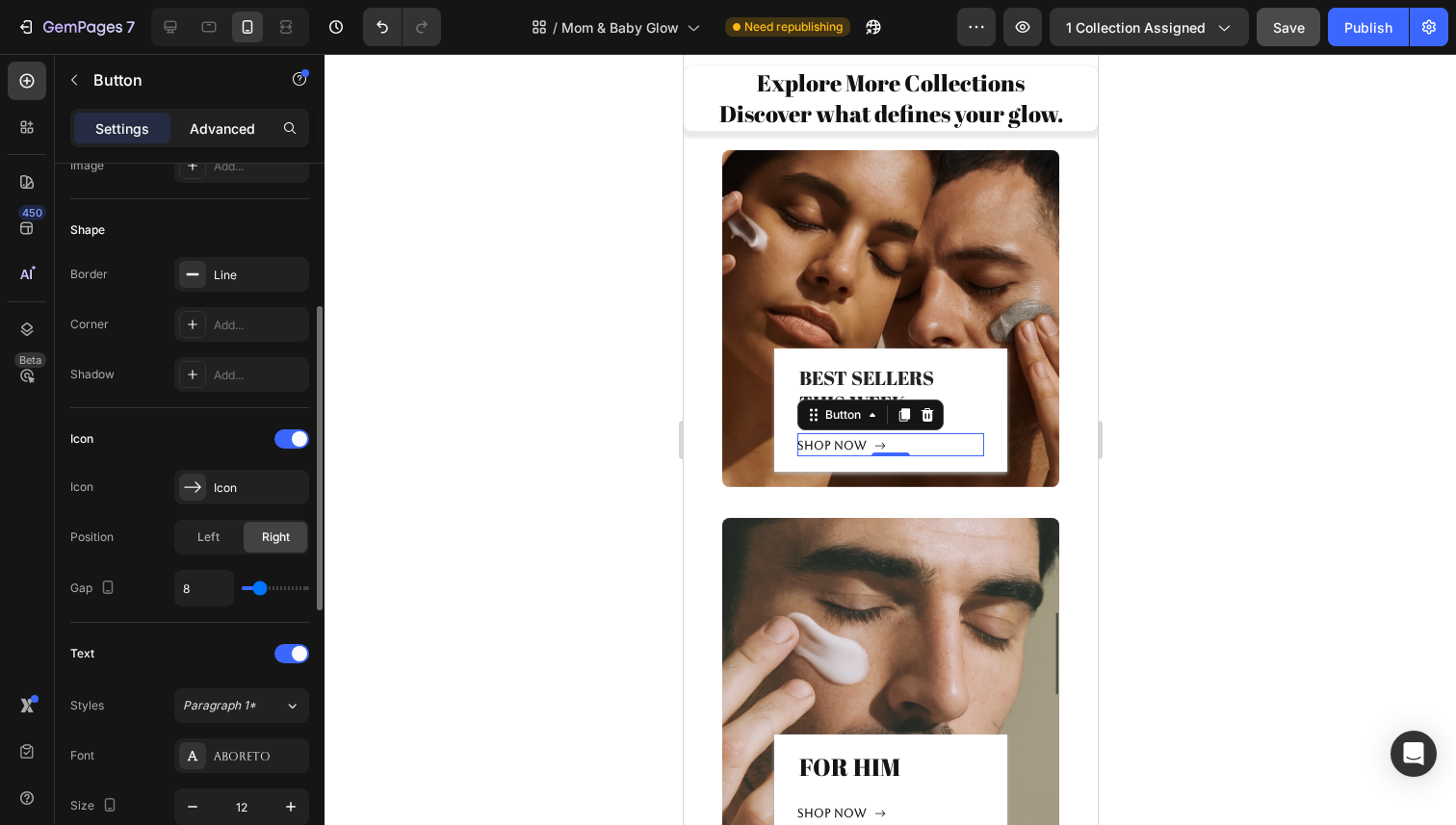 click on "Advanced" at bounding box center [222, 128] 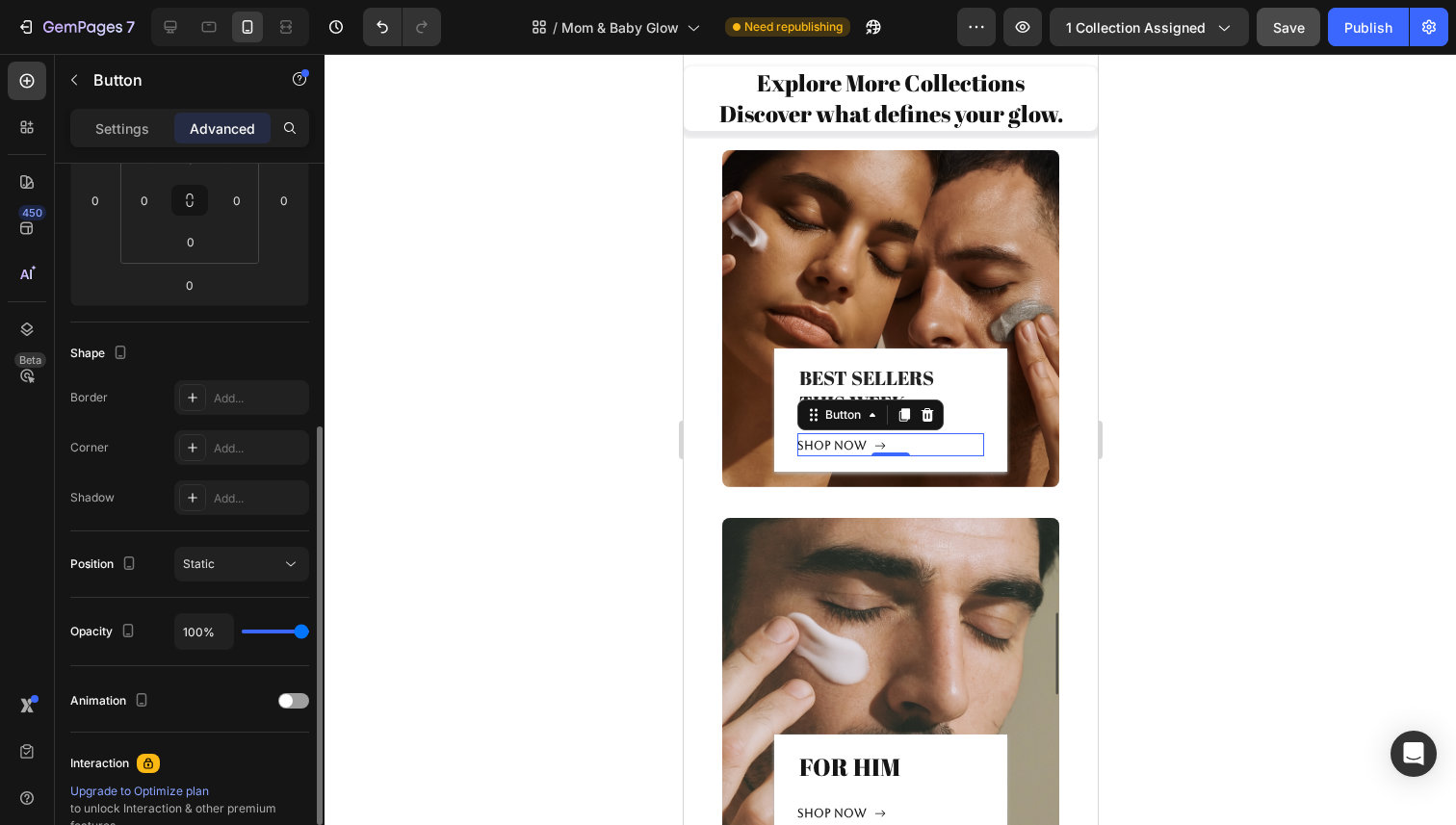 scroll, scrollTop: 428, scrollLeft: 0, axis: vertical 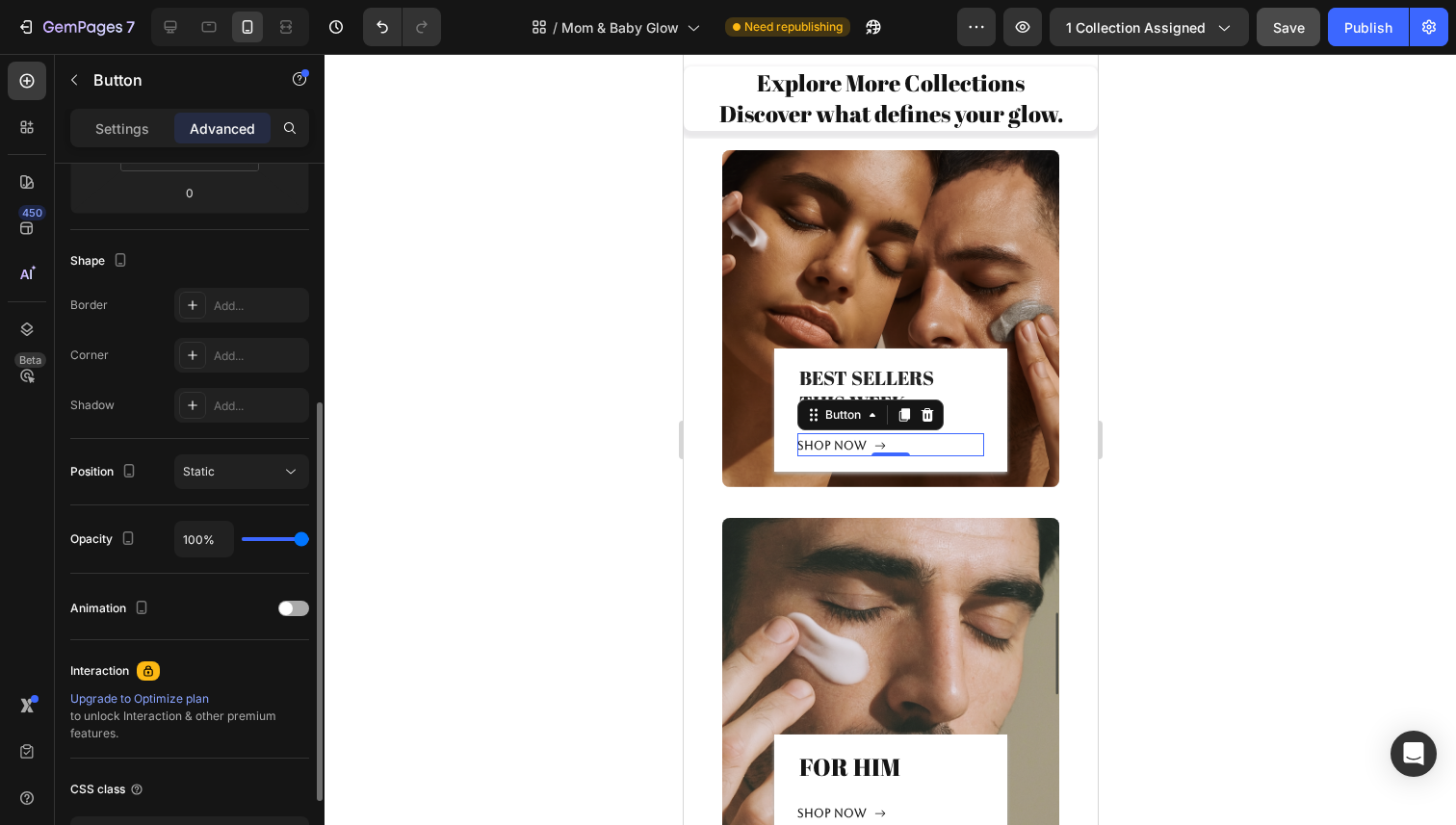 click at bounding box center [286, 608] 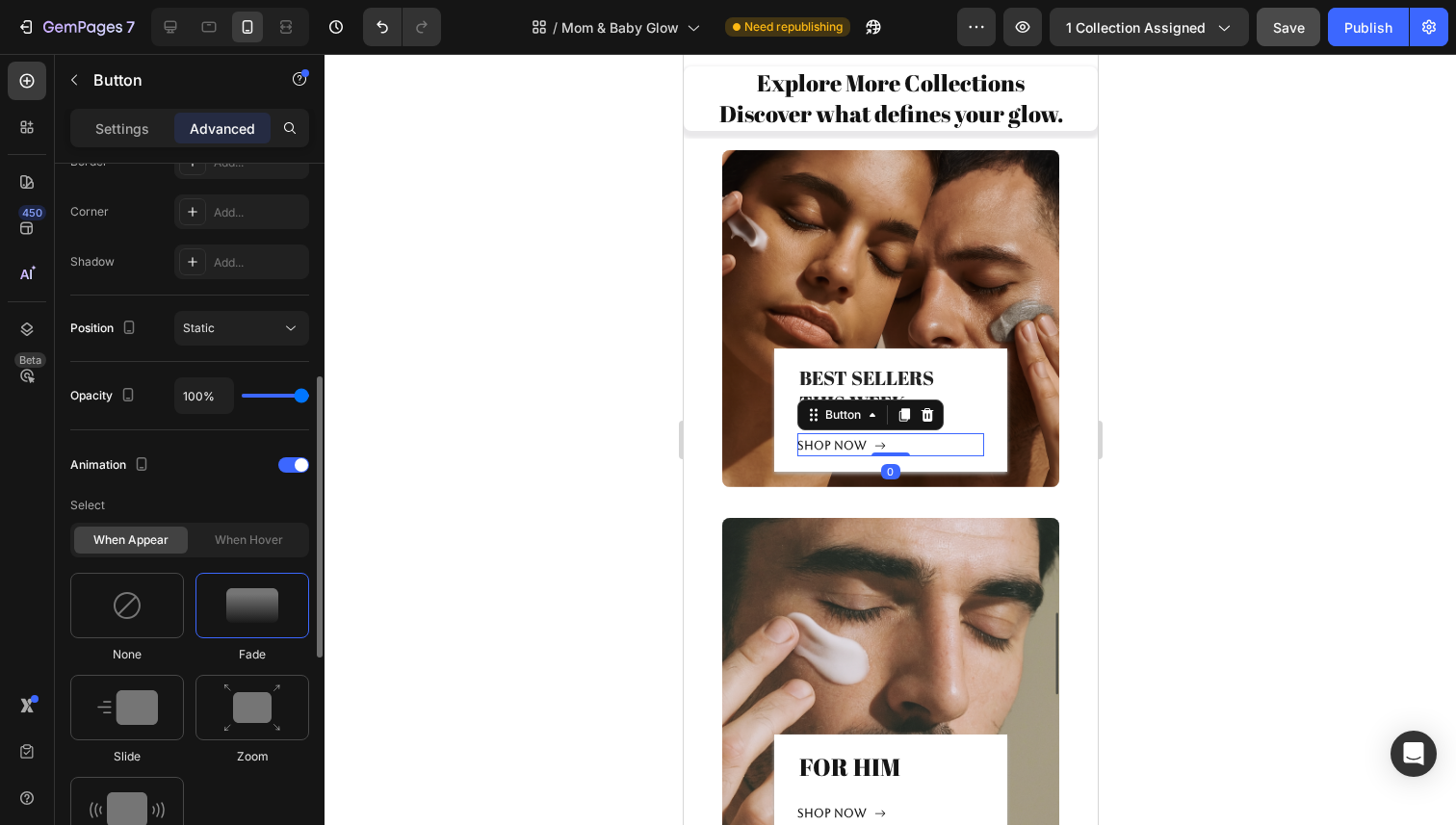 scroll, scrollTop: 587, scrollLeft: 0, axis: vertical 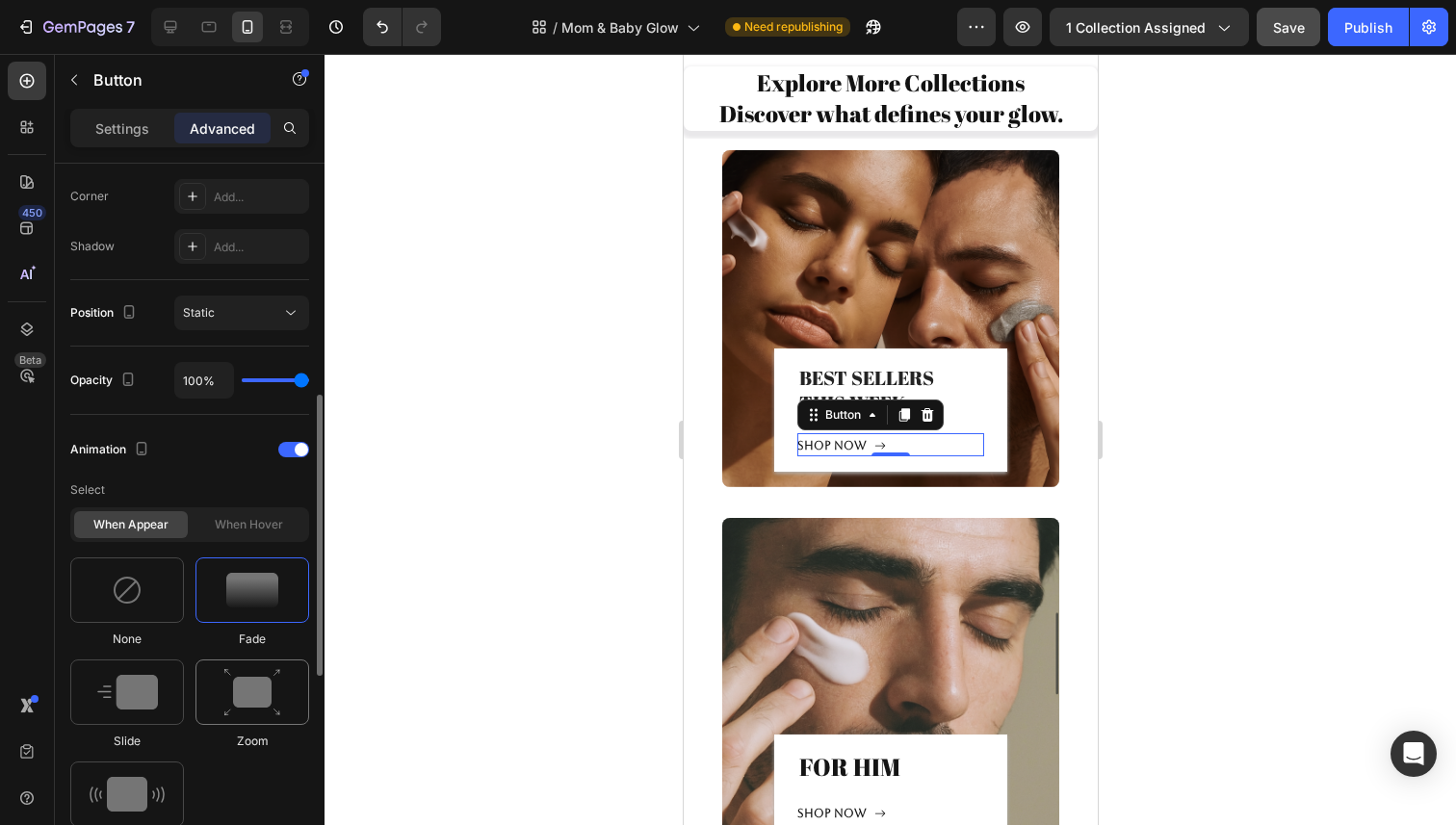 click at bounding box center (252, 692) 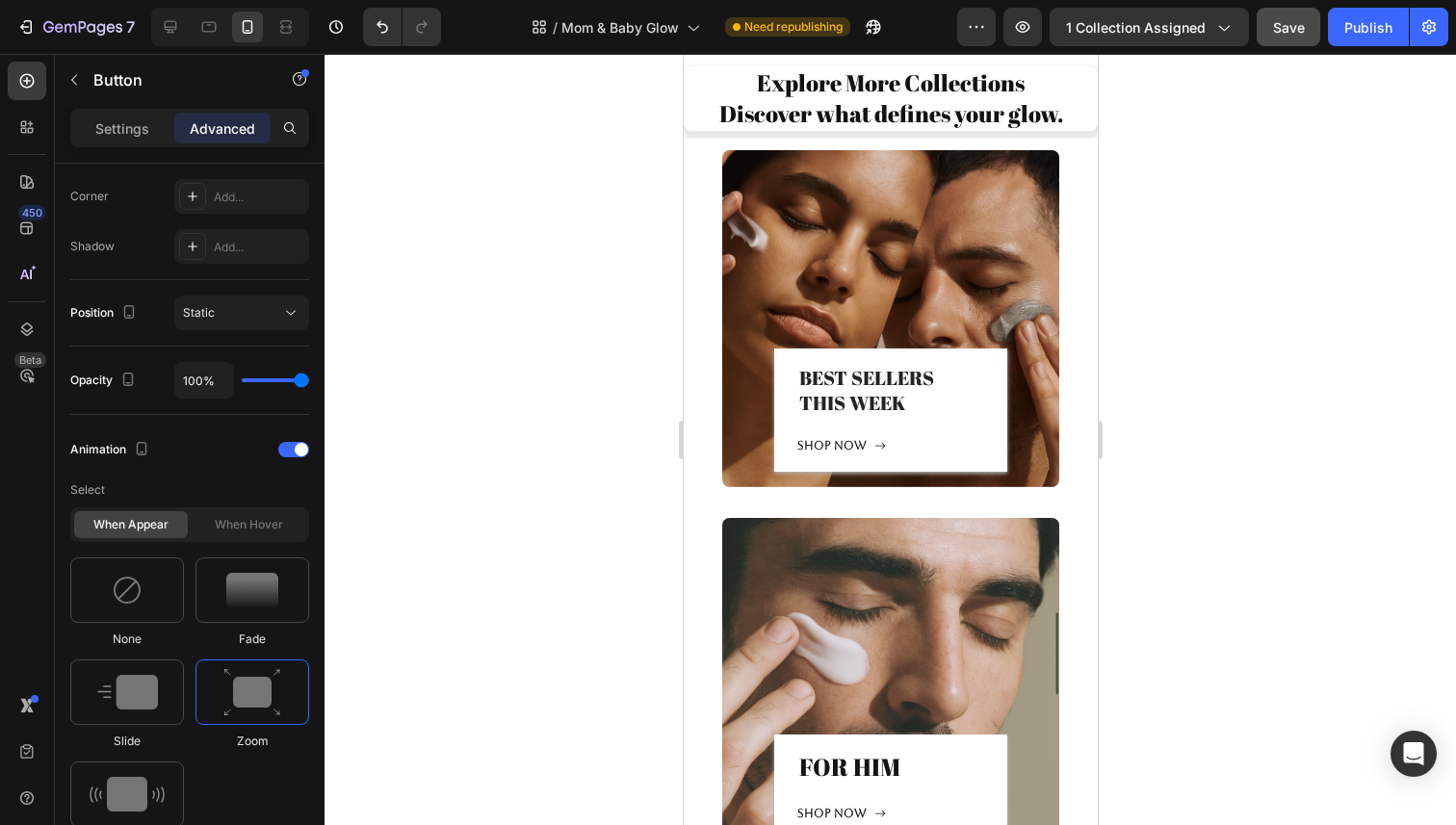 click 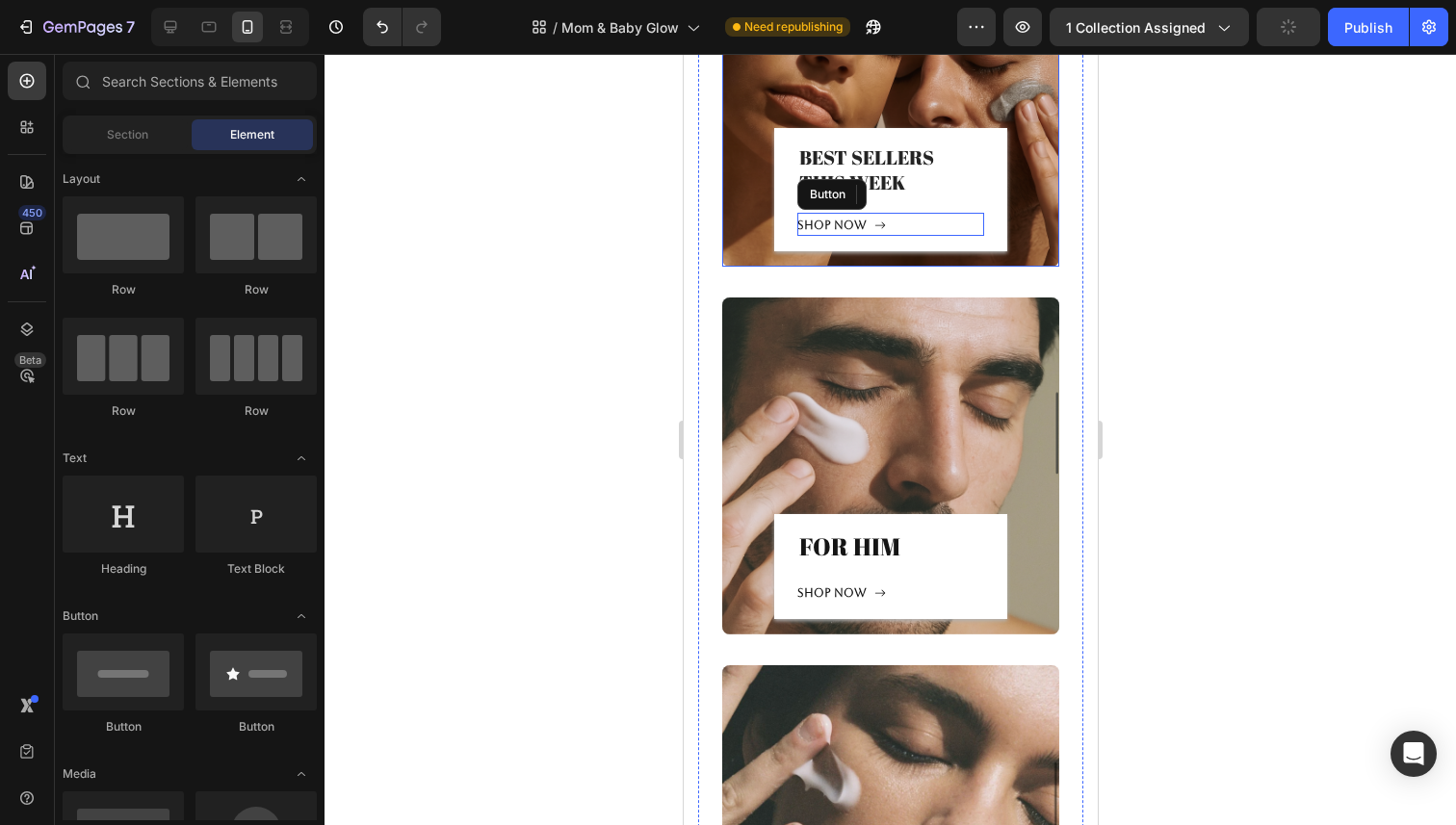 scroll, scrollTop: 4143, scrollLeft: 0, axis: vertical 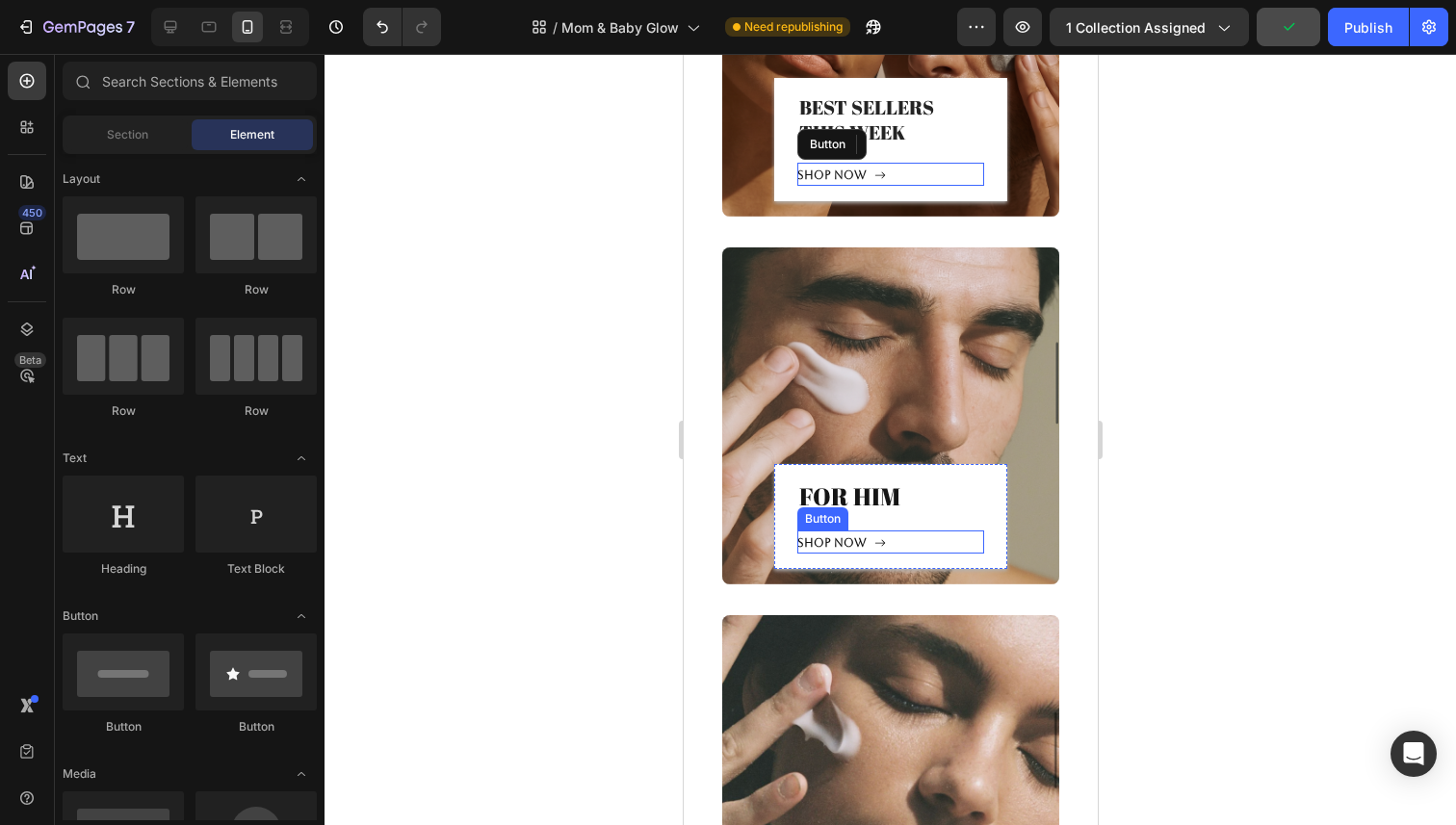 click on "Shop now Button" at bounding box center (890, 542) 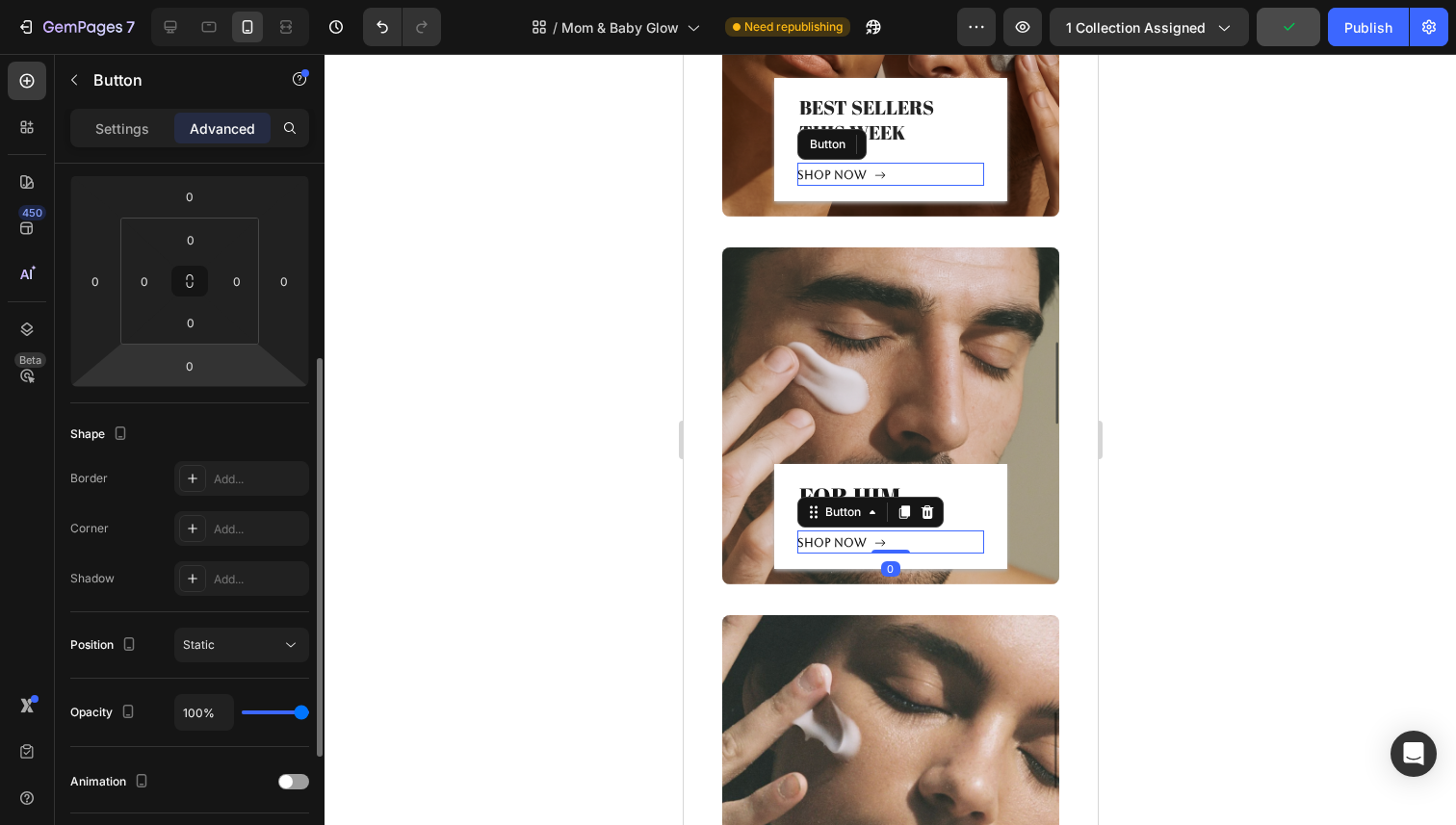 scroll, scrollTop: 304, scrollLeft: 0, axis: vertical 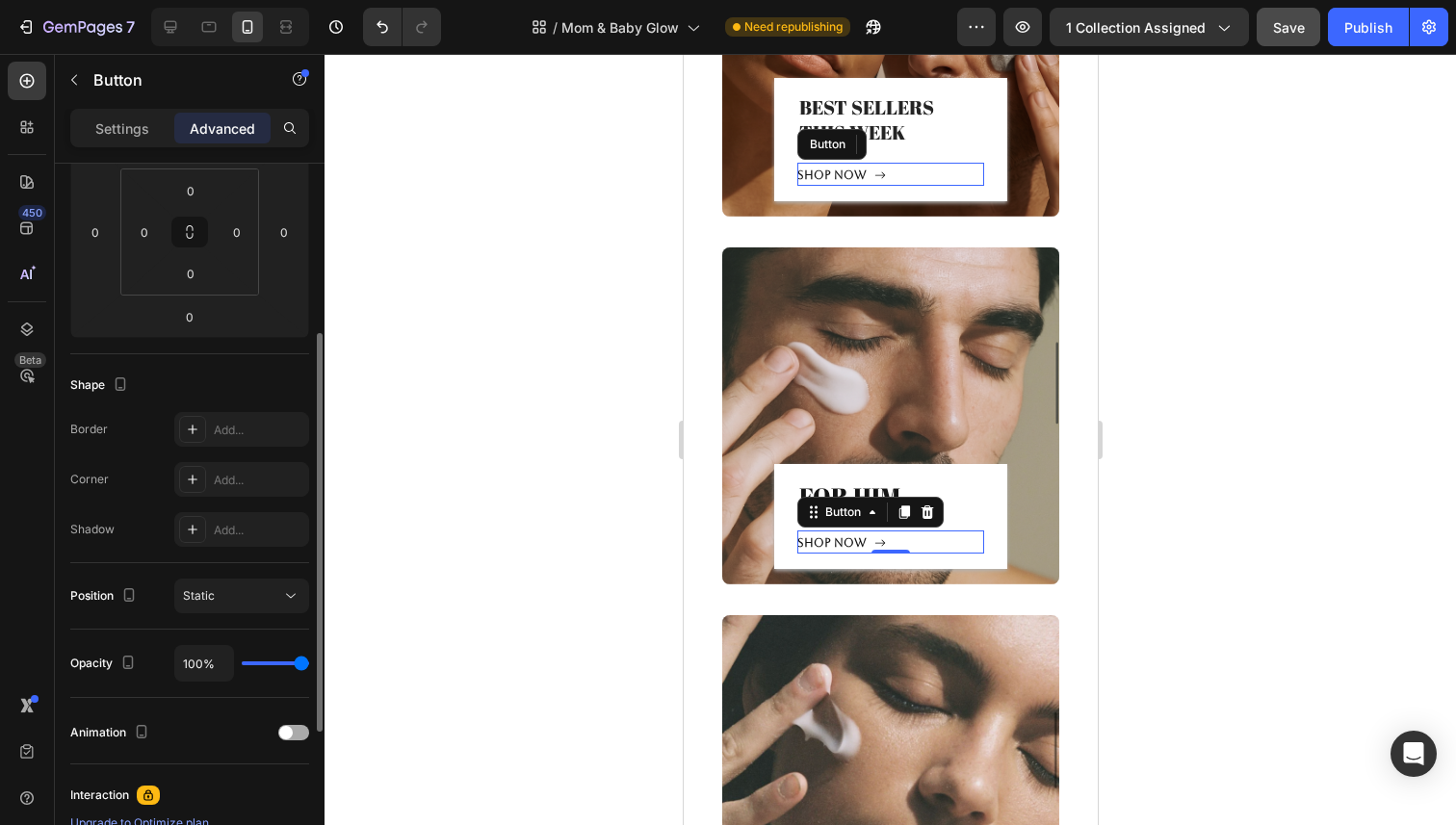 click at bounding box center [286, 733] 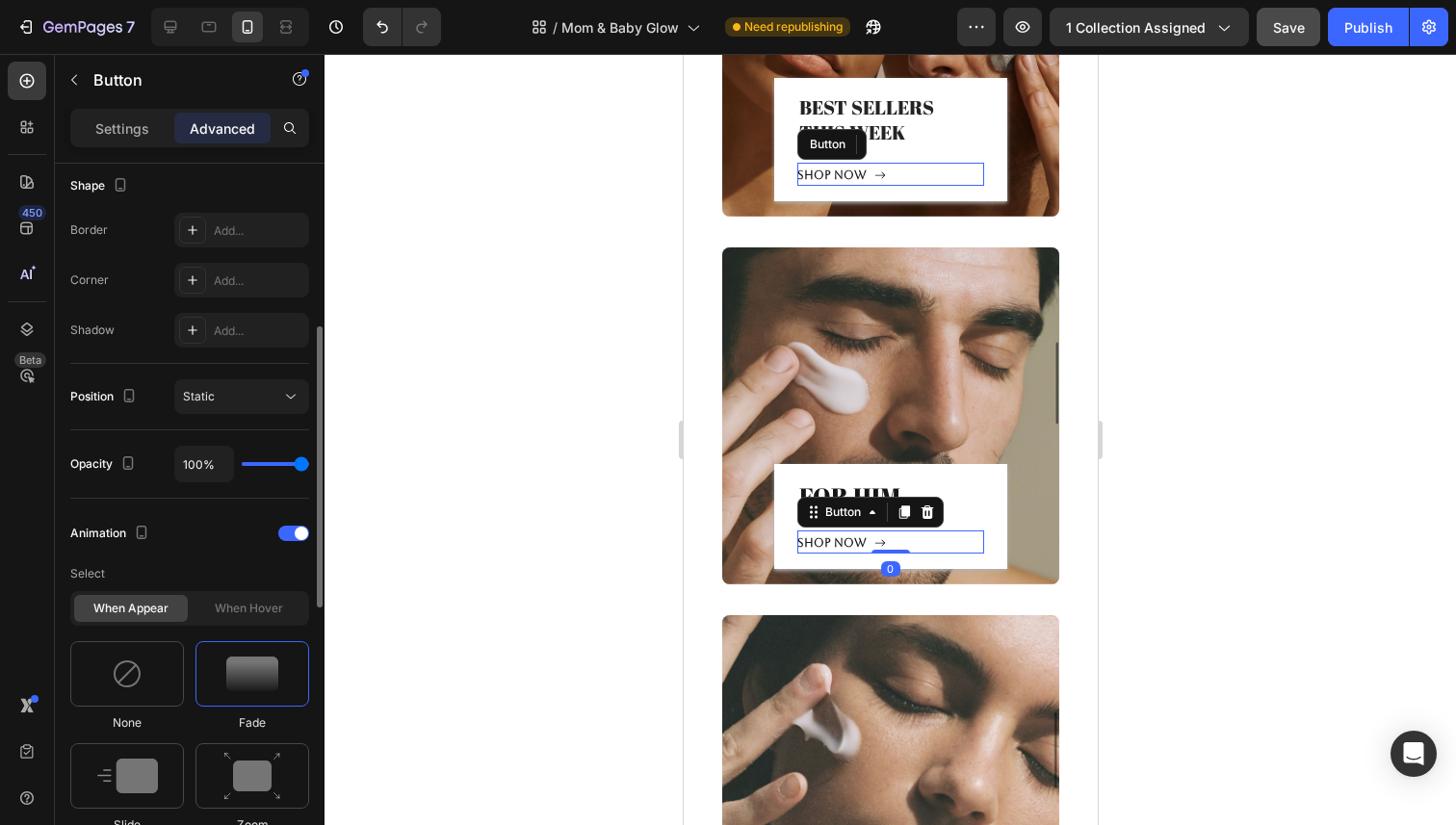 scroll, scrollTop: 524, scrollLeft: 0, axis: vertical 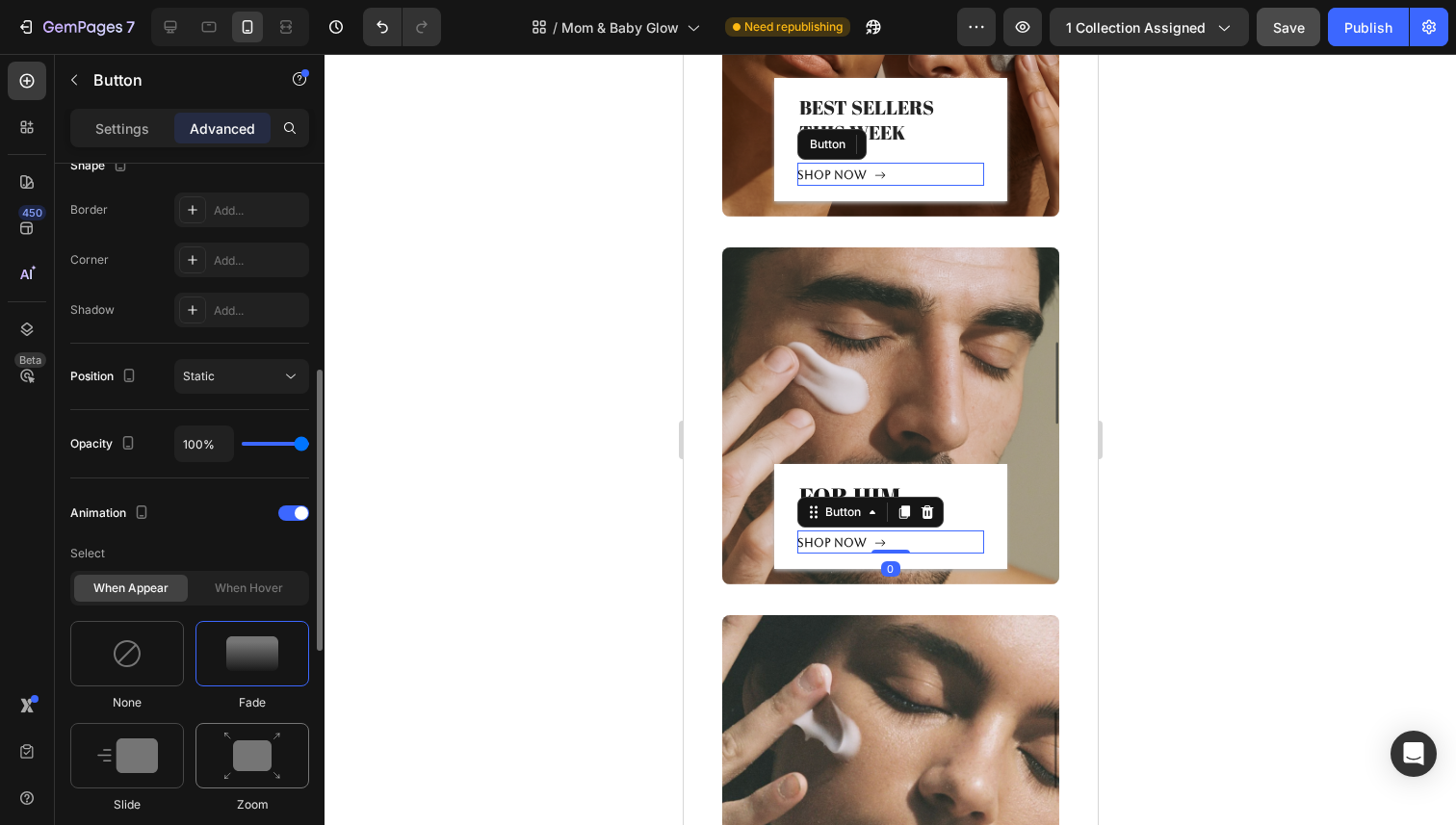 click at bounding box center [252, 756] 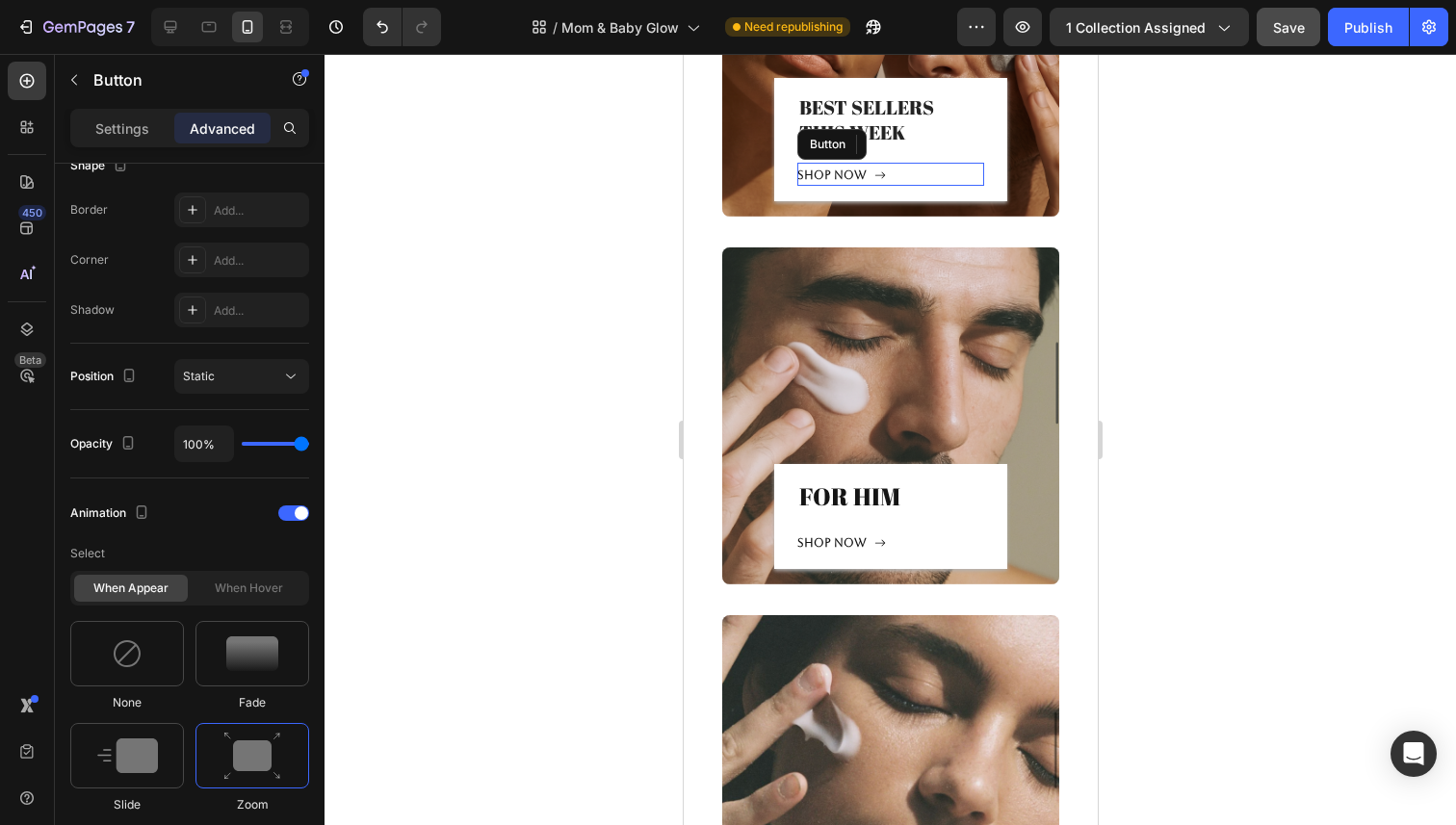 click 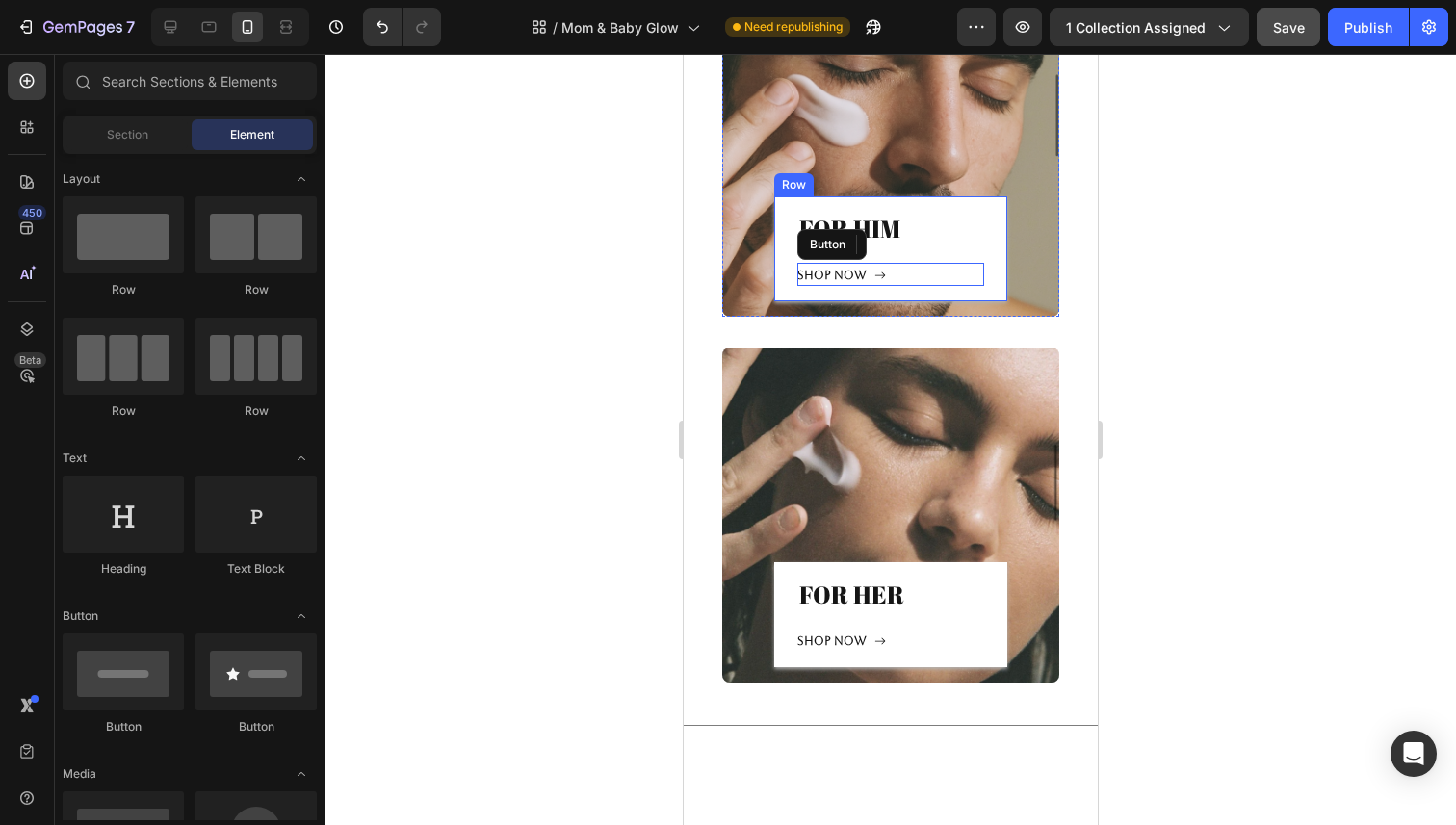 scroll, scrollTop: 4554, scrollLeft: 0, axis: vertical 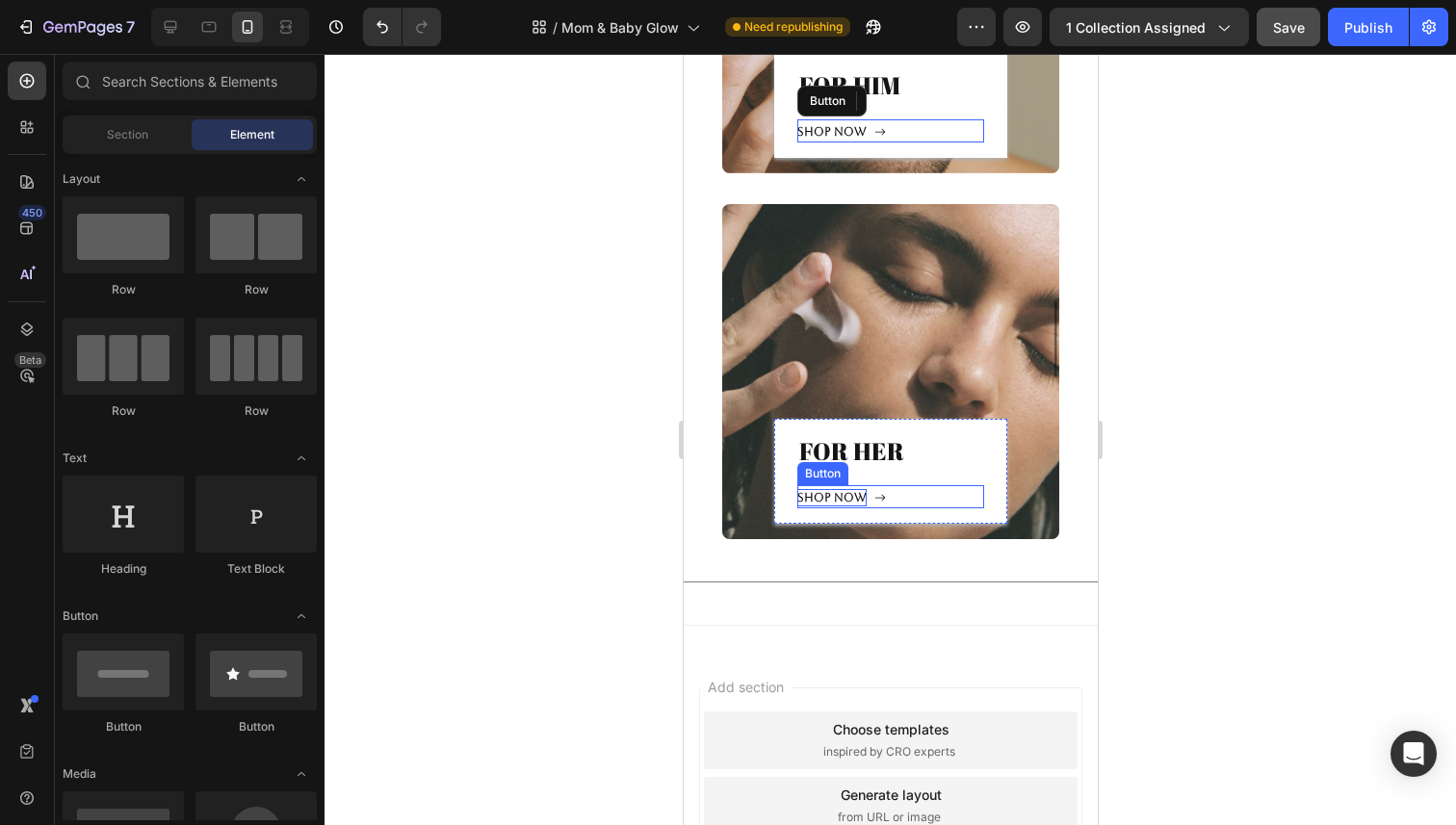 click on "Shop now" at bounding box center (831, 498) 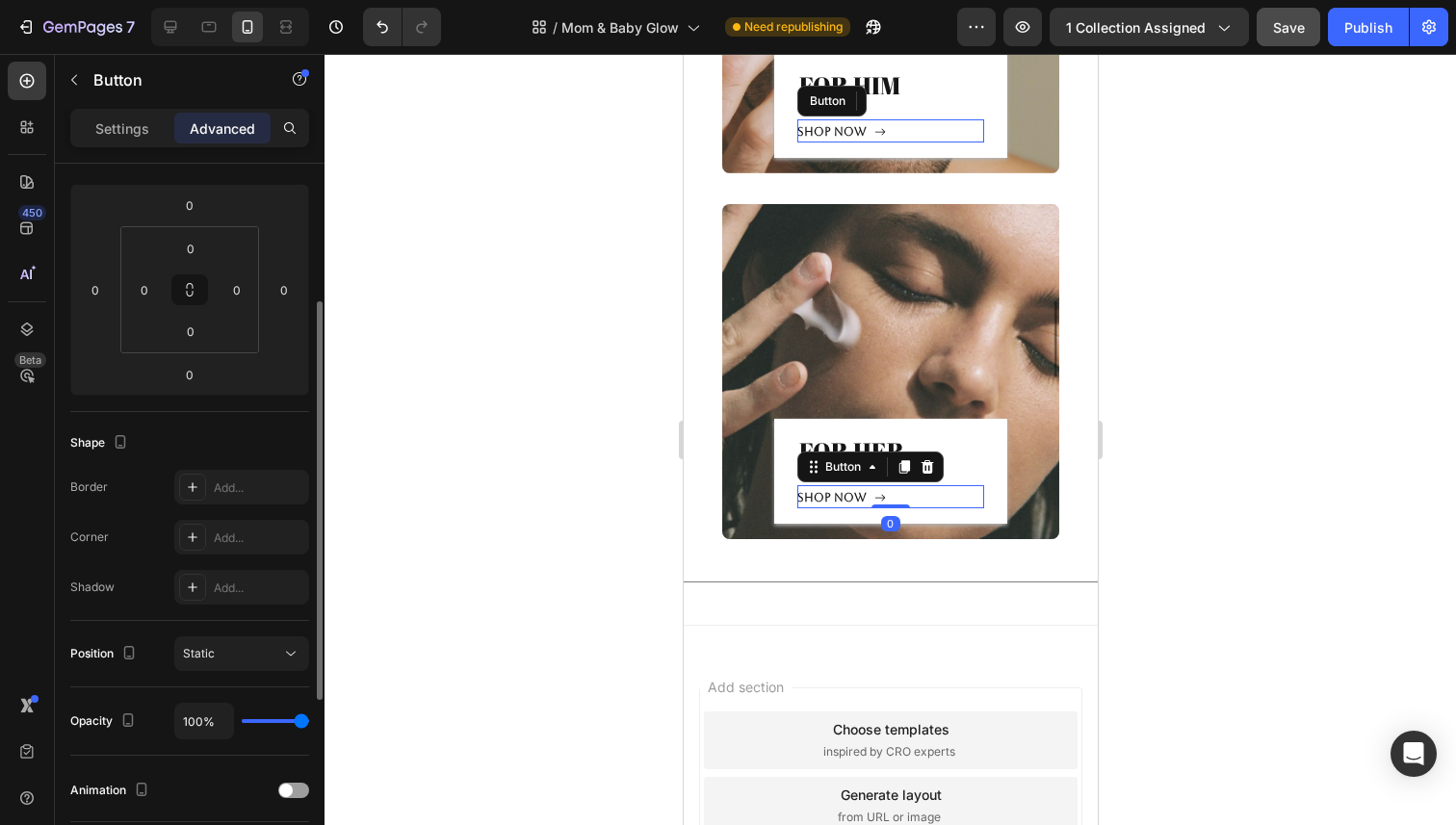 scroll, scrollTop: 258, scrollLeft: 0, axis: vertical 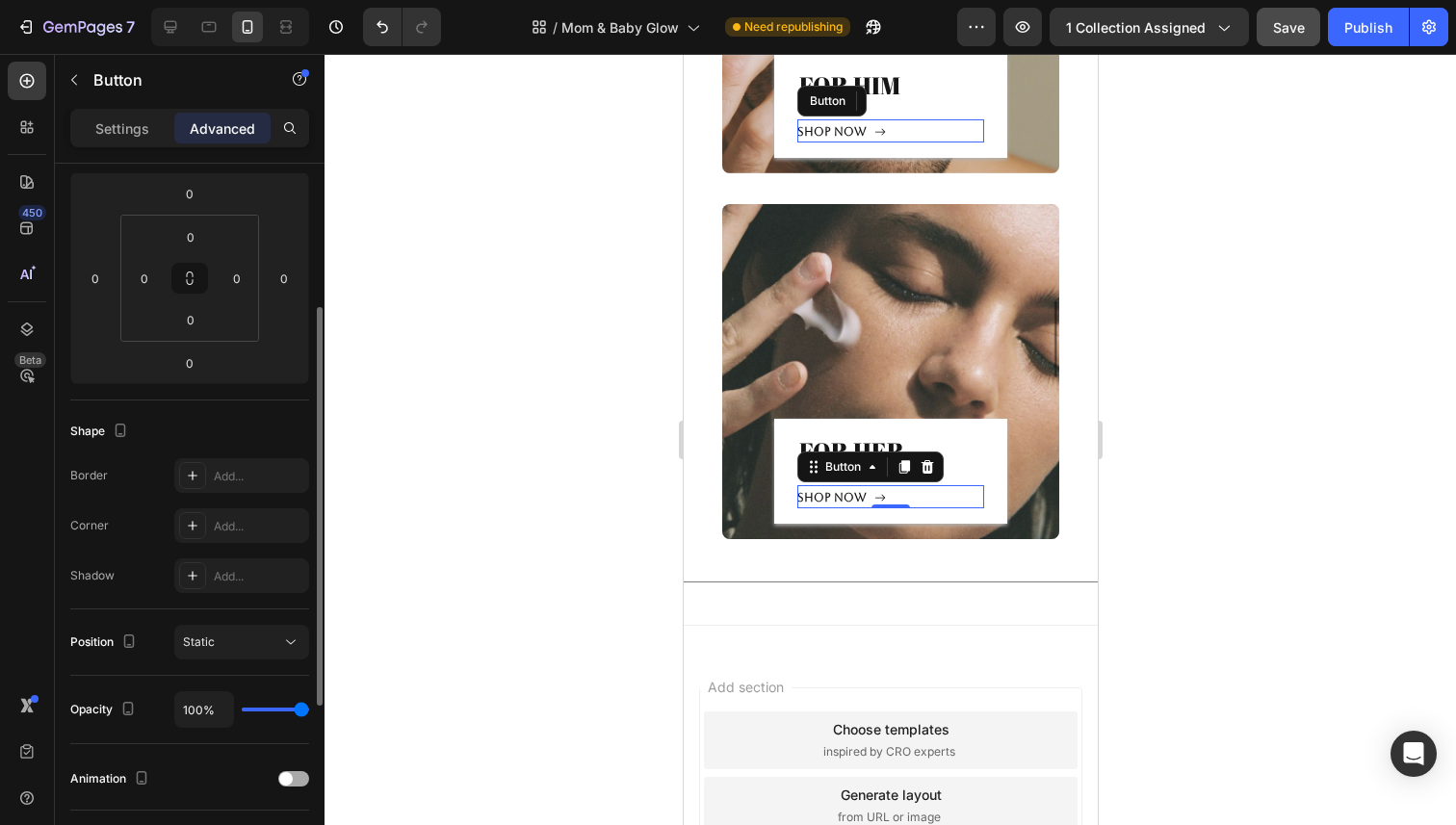 click at bounding box center [286, 779] 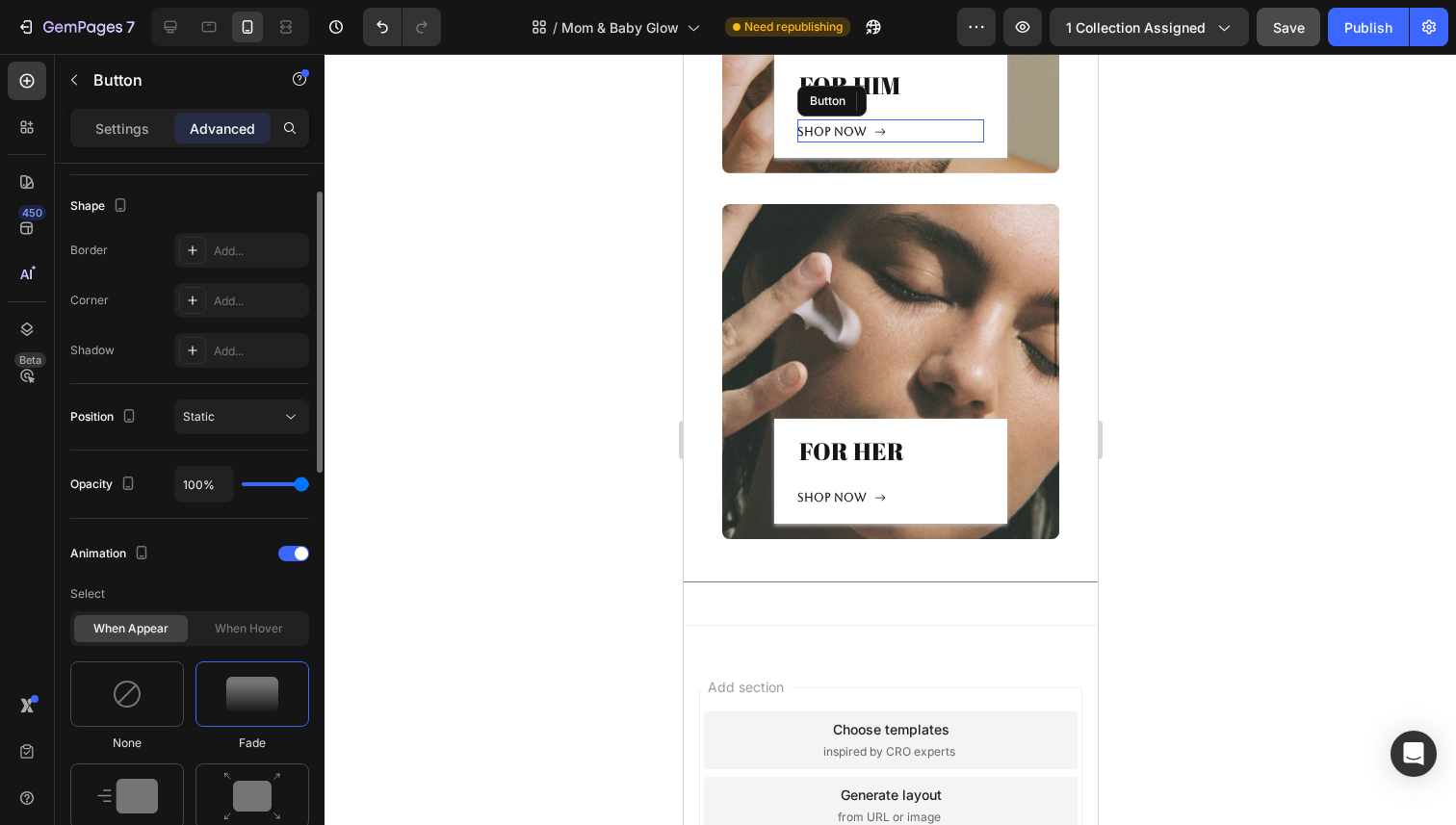 scroll, scrollTop: 610, scrollLeft: 0, axis: vertical 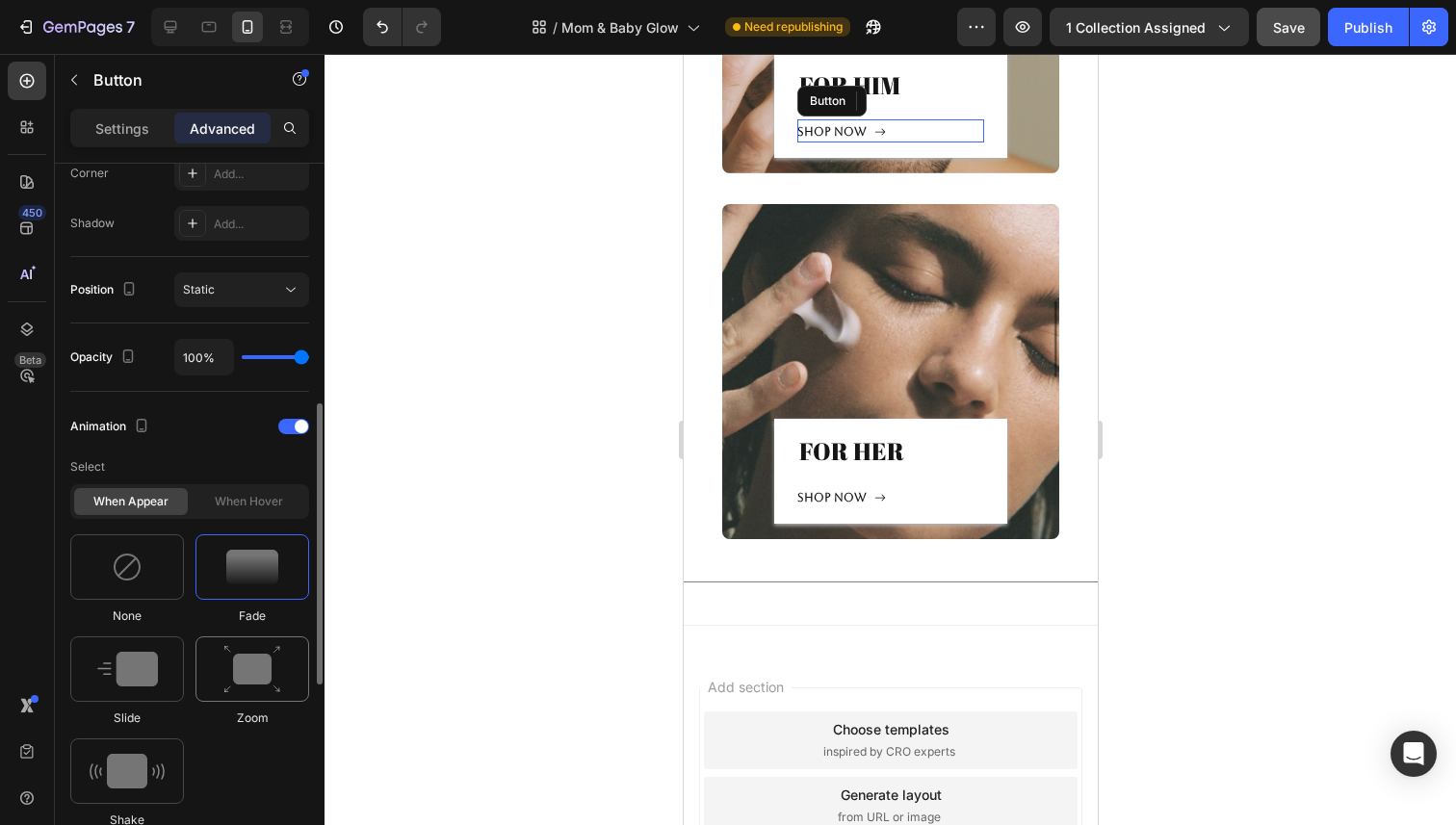 click at bounding box center [252, 669] 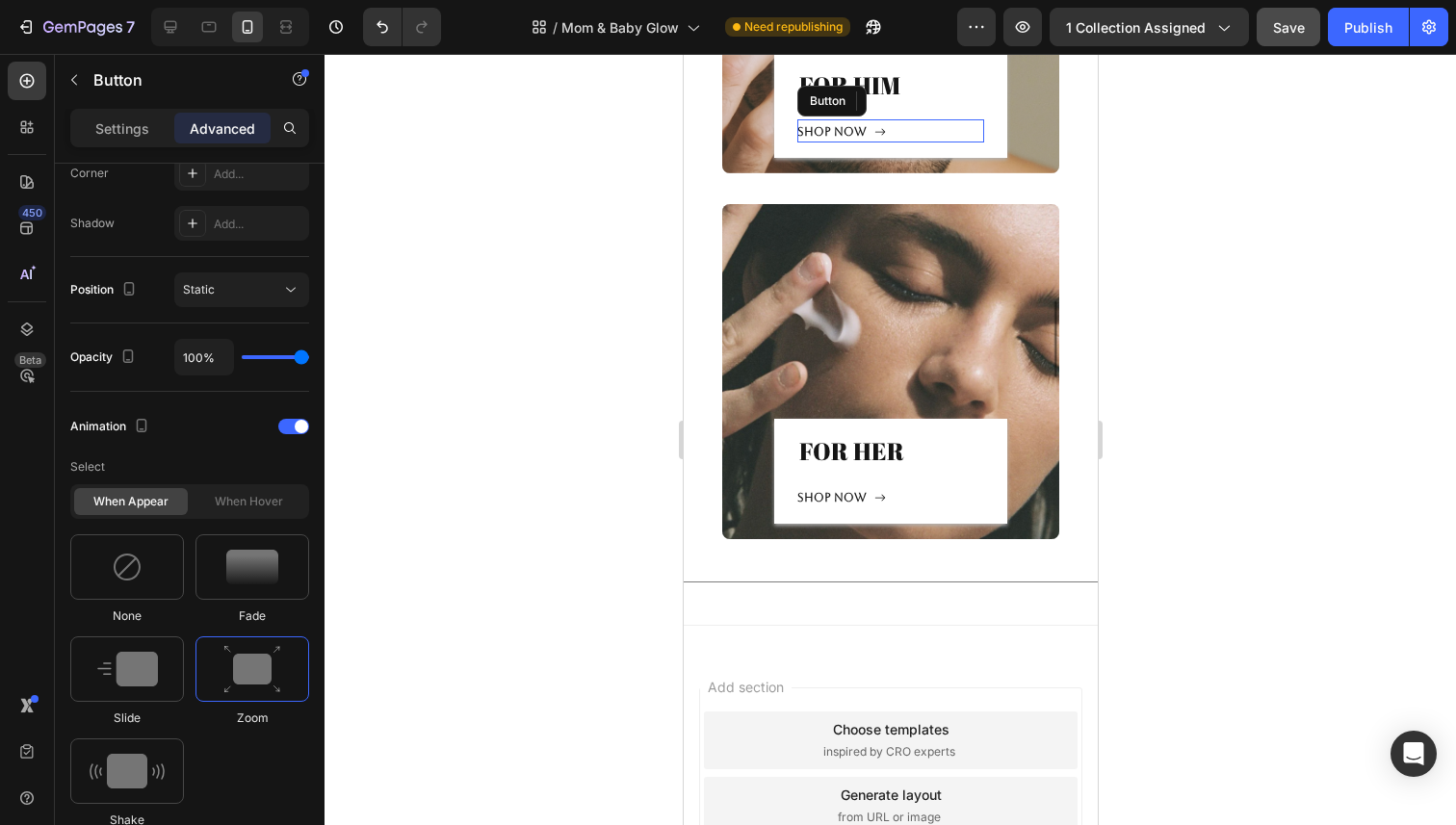 click 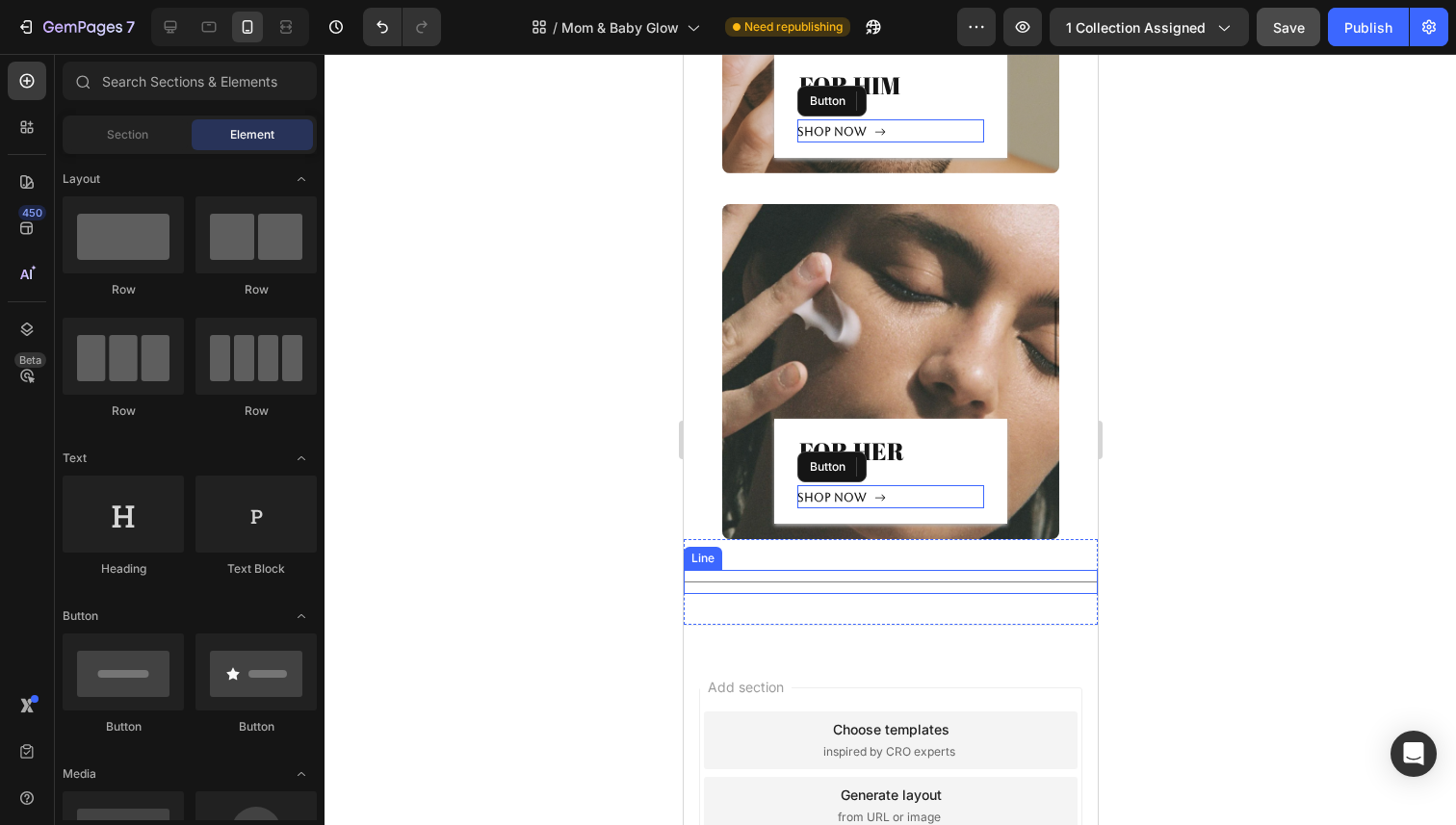 click on "Title Line" at bounding box center [890, 581] 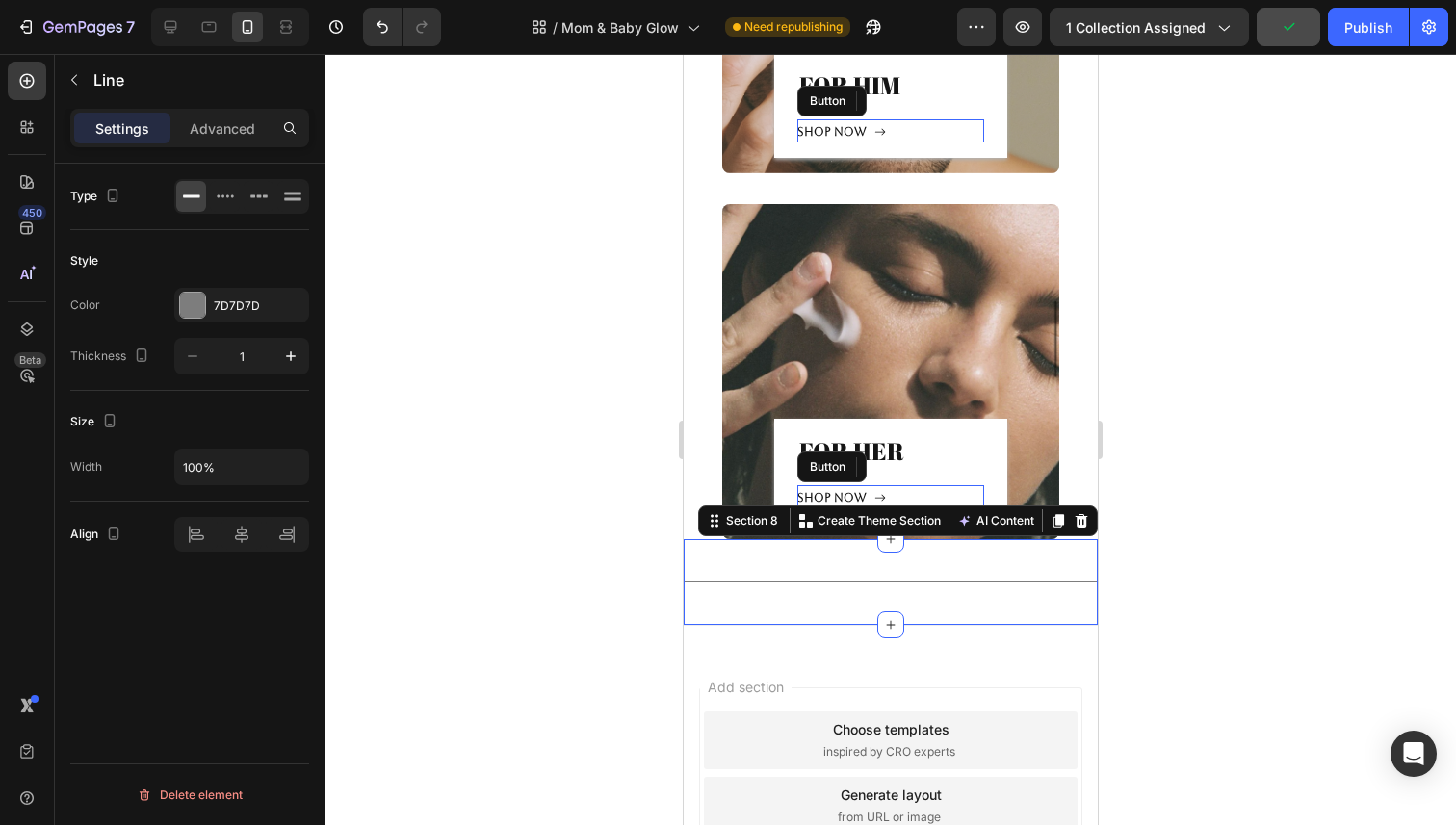 click on "Title Line Section 8   Create Theme Section AI Content Write with GemAI What would you like to describe here? Tone and Voice Persuasive Product Show more Generate" at bounding box center [890, 581] 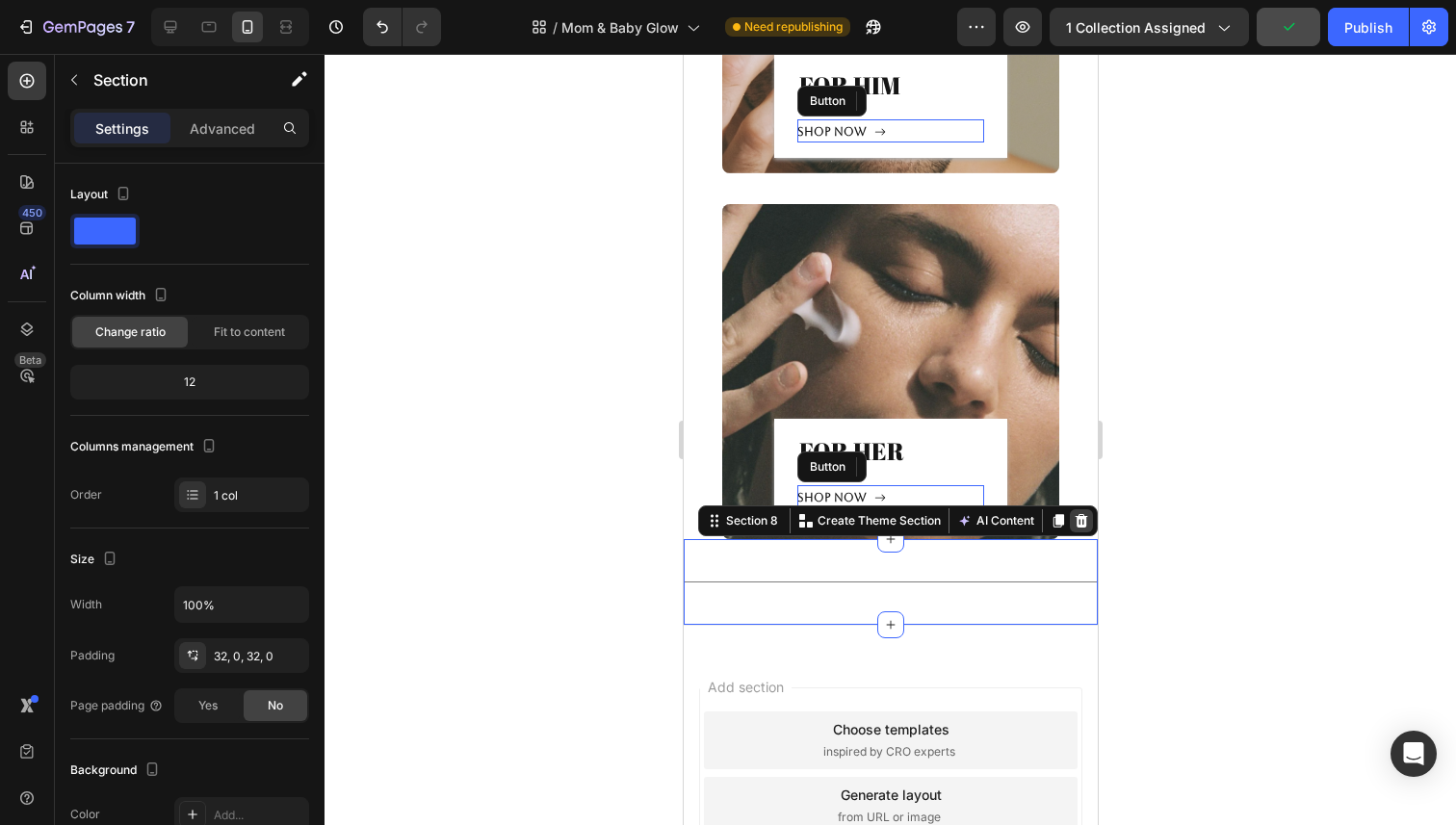 click 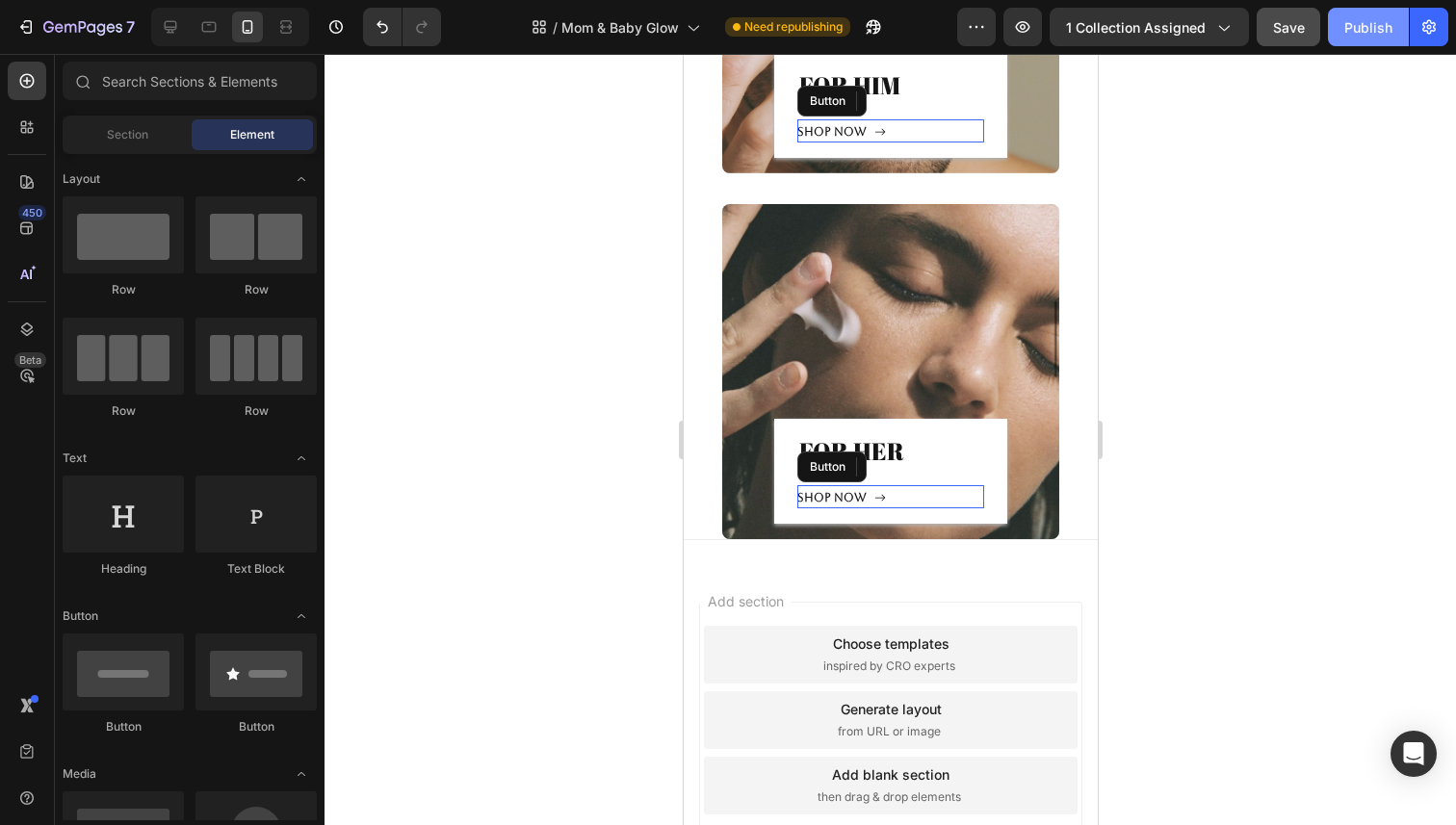 click on "Publish" at bounding box center [1368, 27] 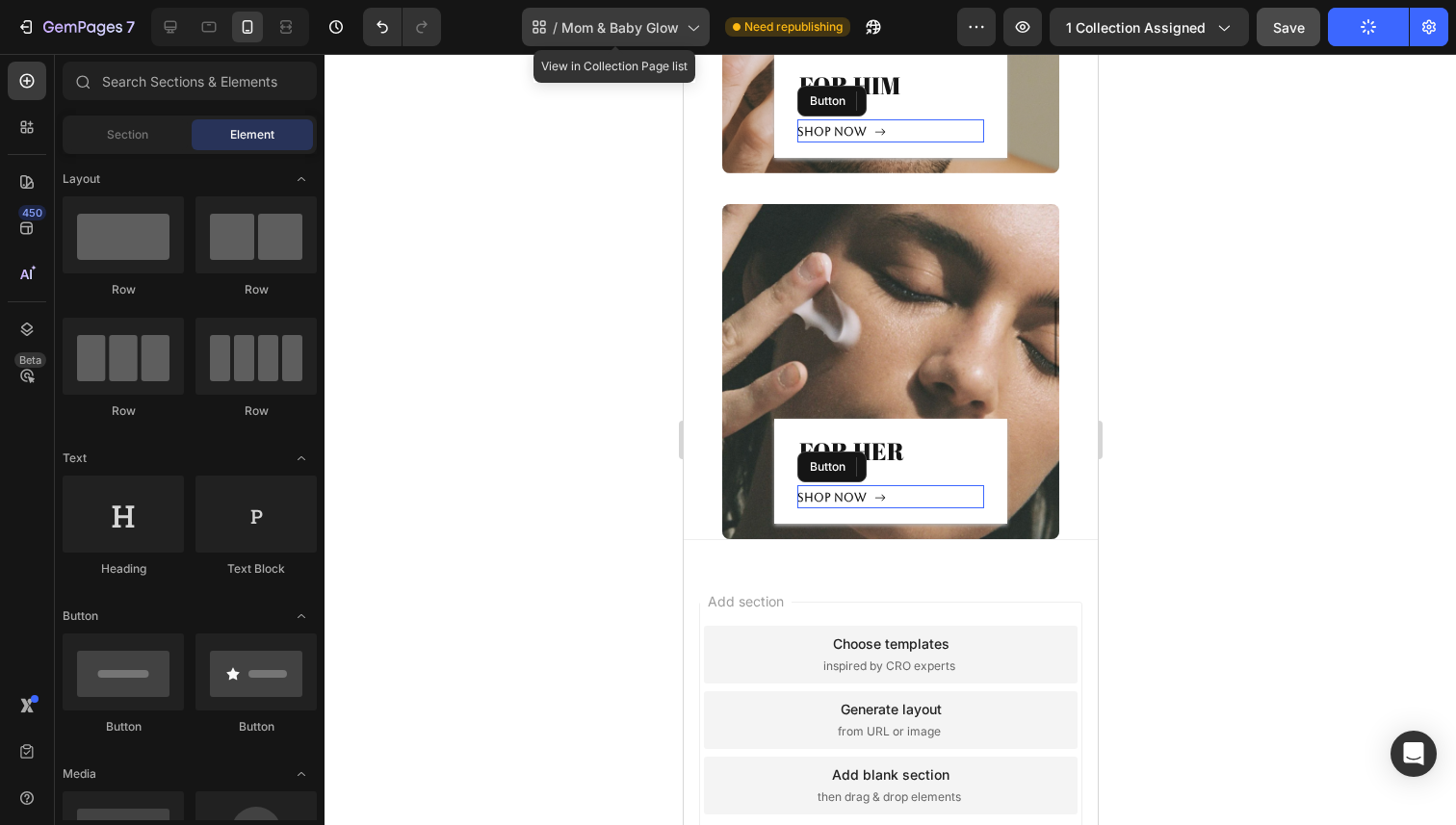 click on "/  Mom & Baby Glow" 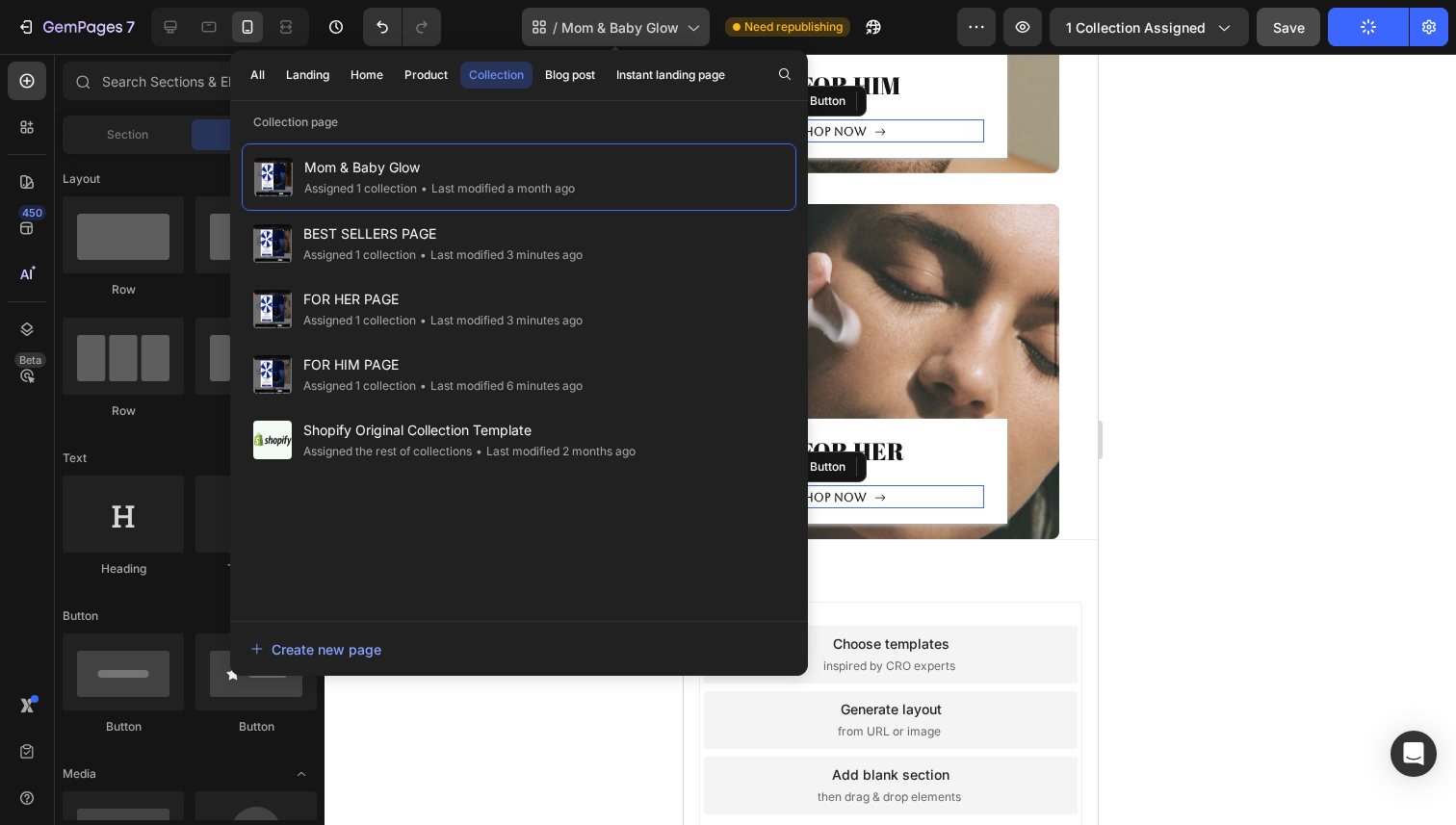 click on "/  Mom & Baby Glow" 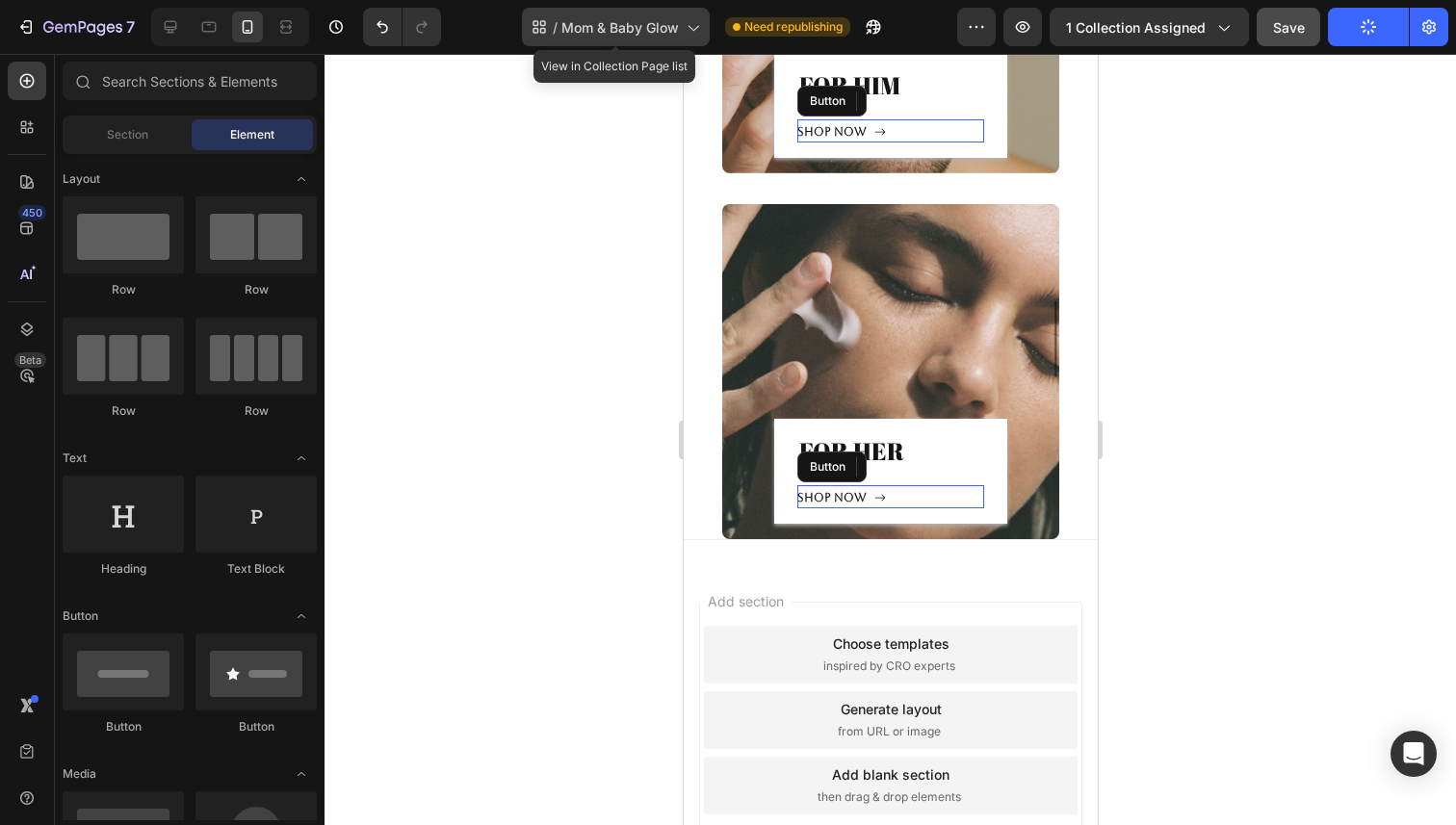 click on "/  Mom & Baby Glow" 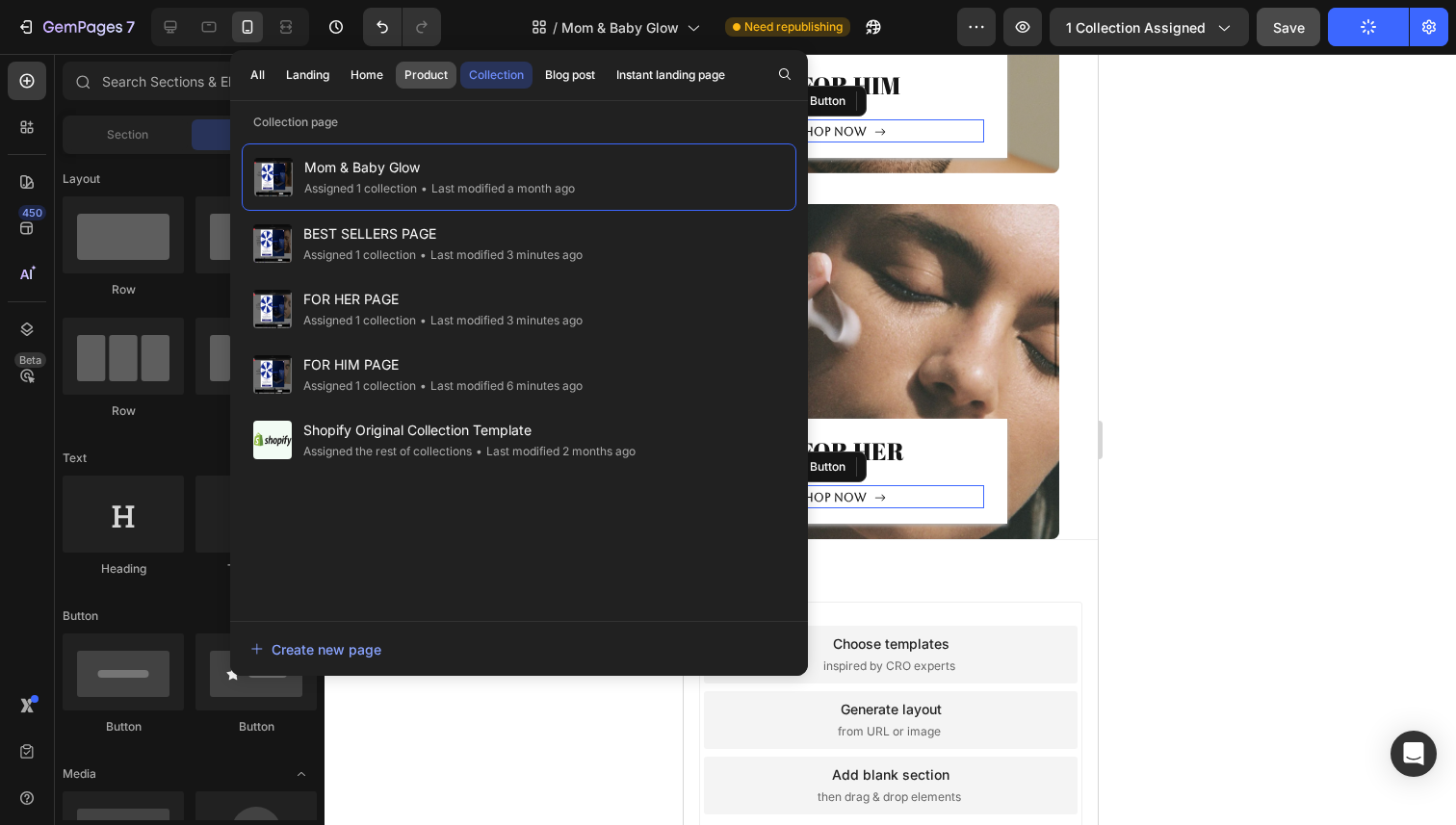 click on "Product" at bounding box center [426, 75] 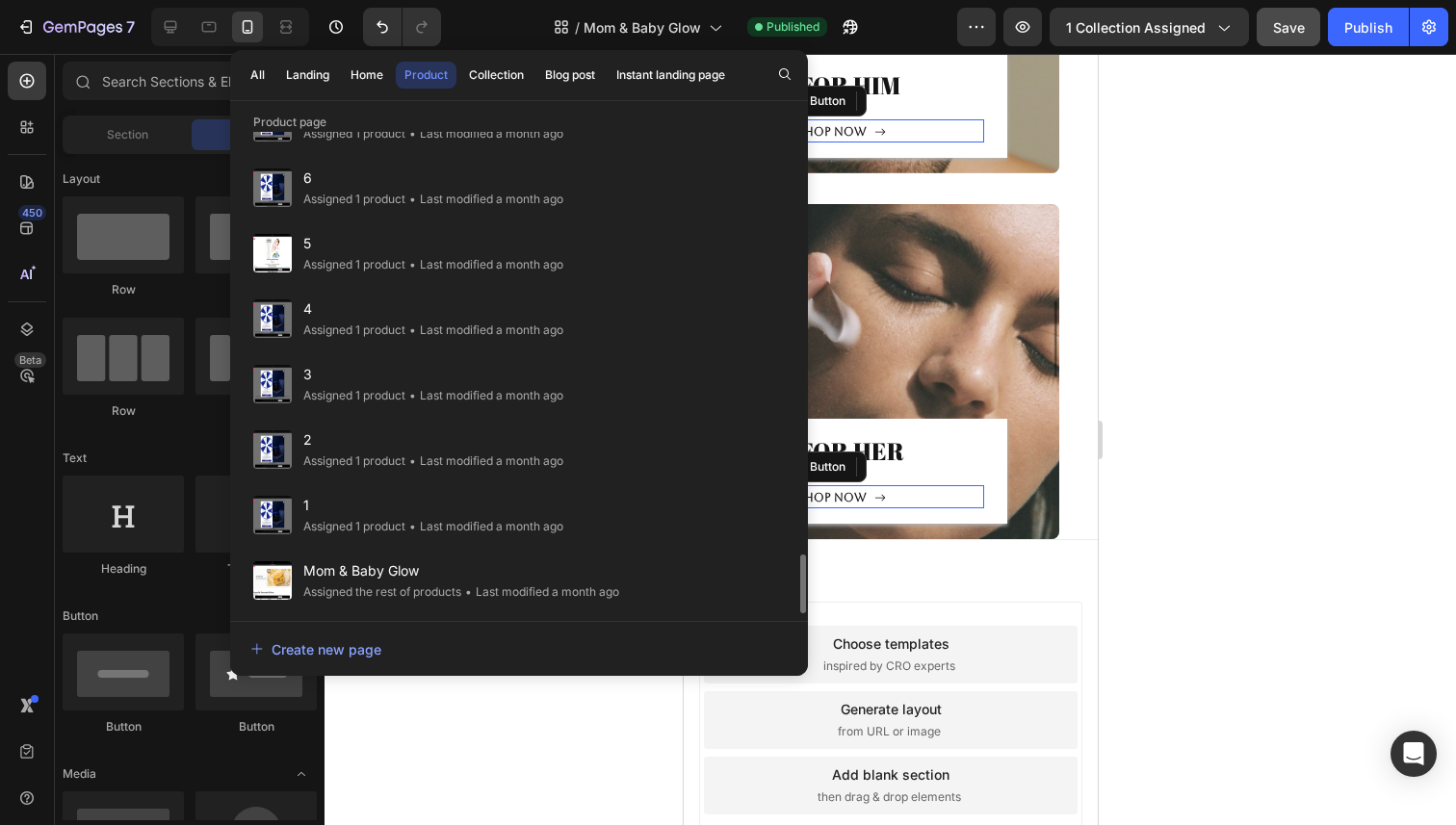 scroll, scrollTop: 3523, scrollLeft: 0, axis: vertical 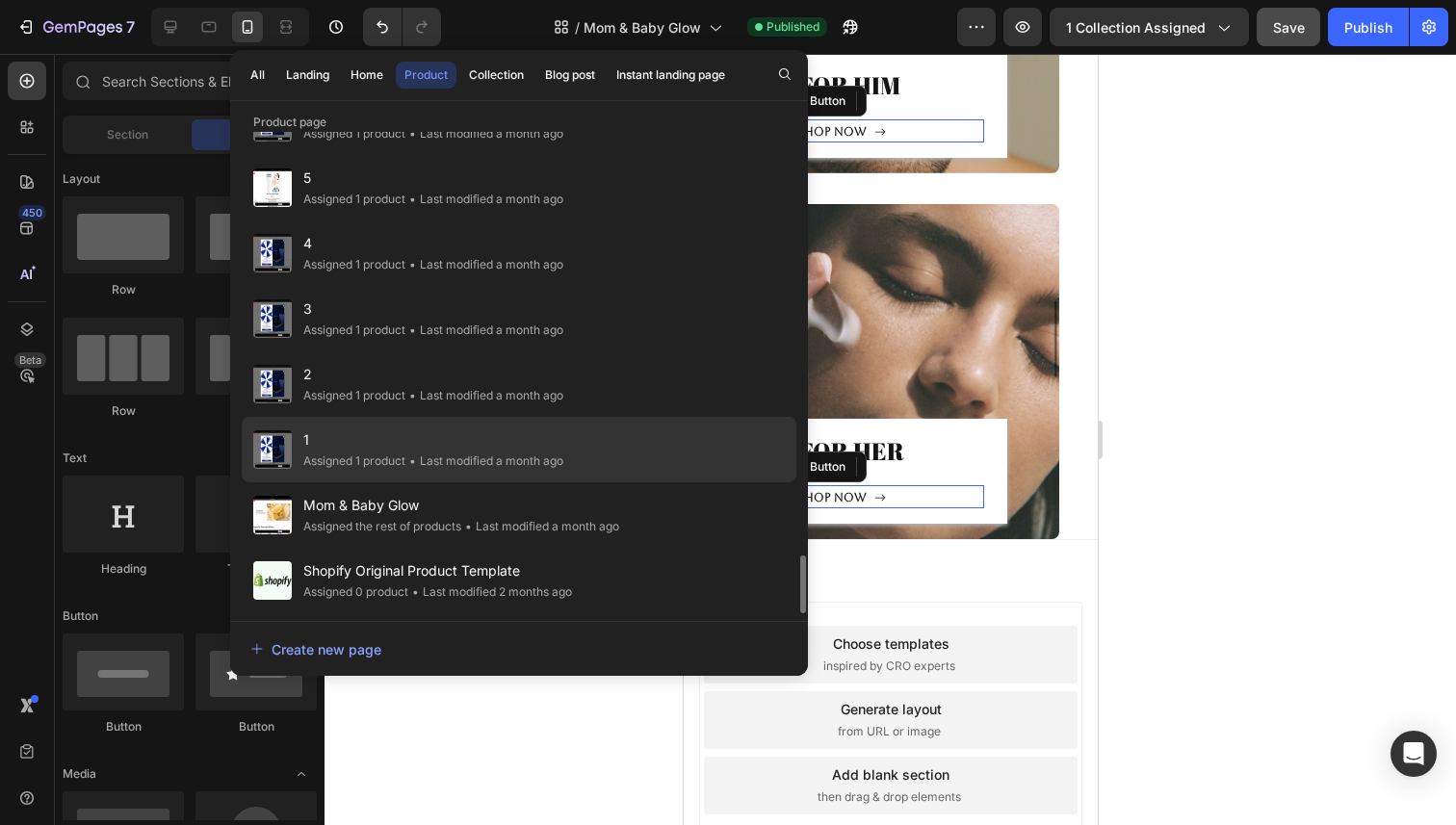 click on "•" at bounding box center [412, 460] 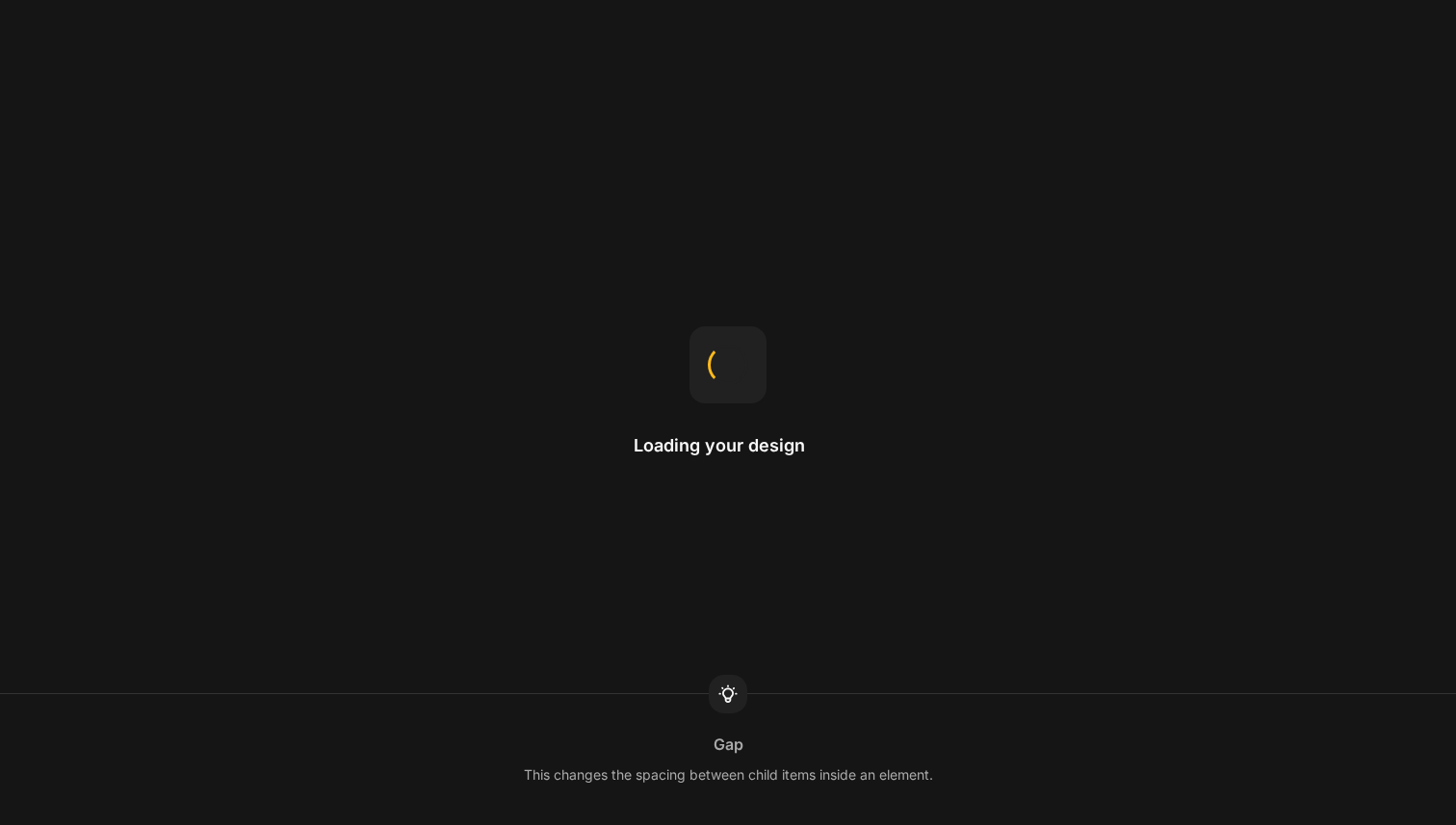 scroll, scrollTop: 0, scrollLeft: 0, axis: both 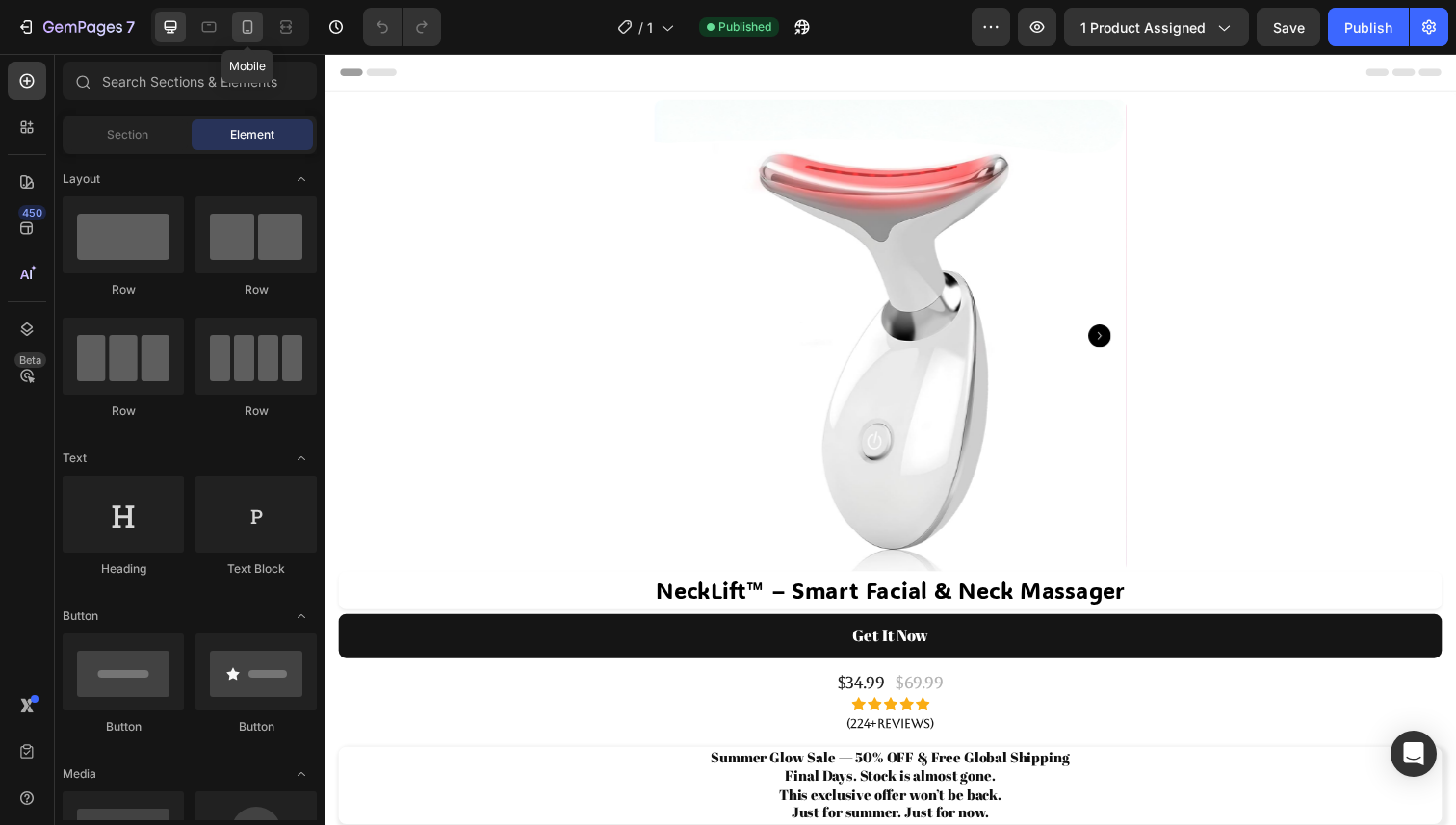 click 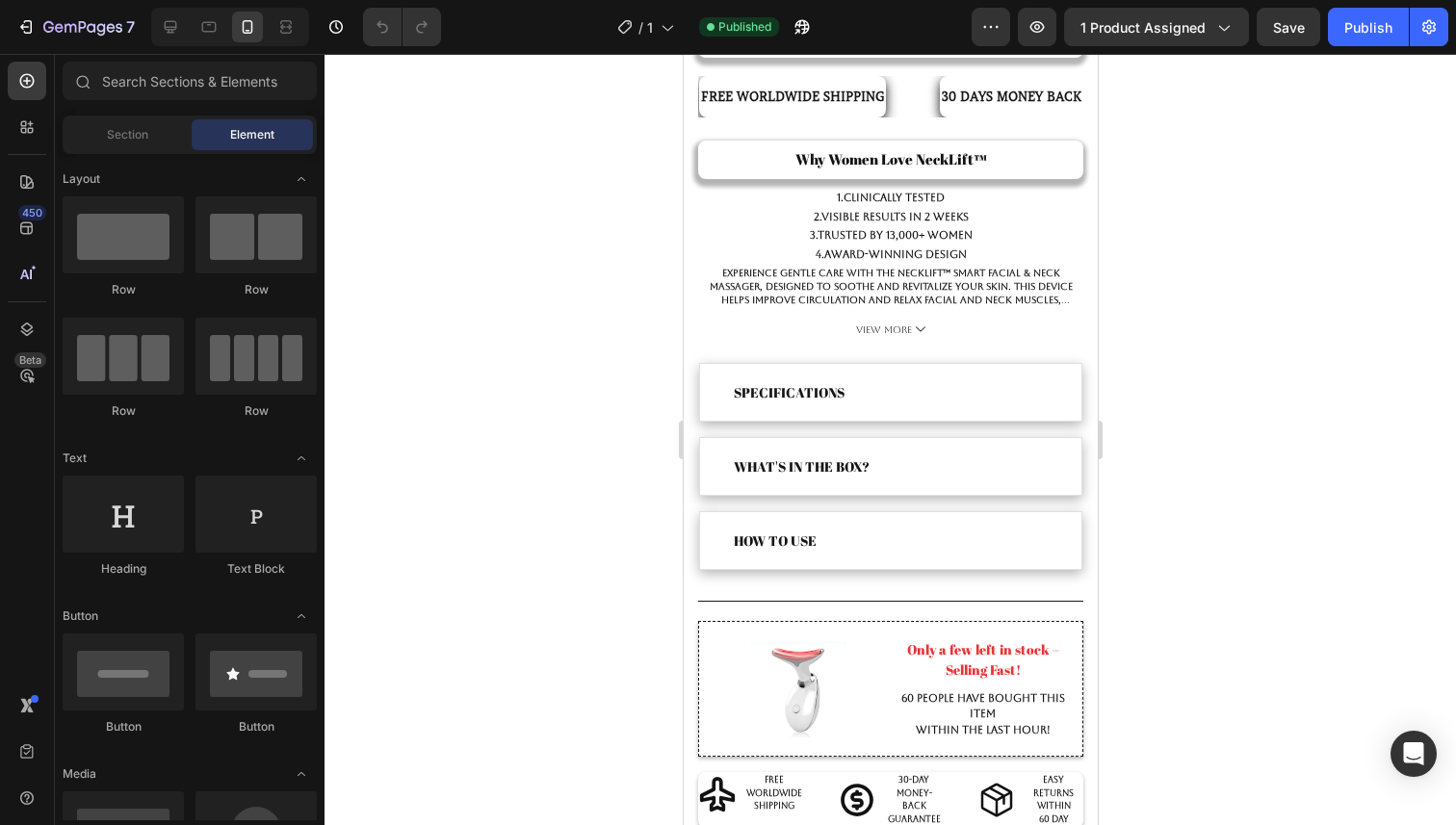 scroll, scrollTop: 694, scrollLeft: 0, axis: vertical 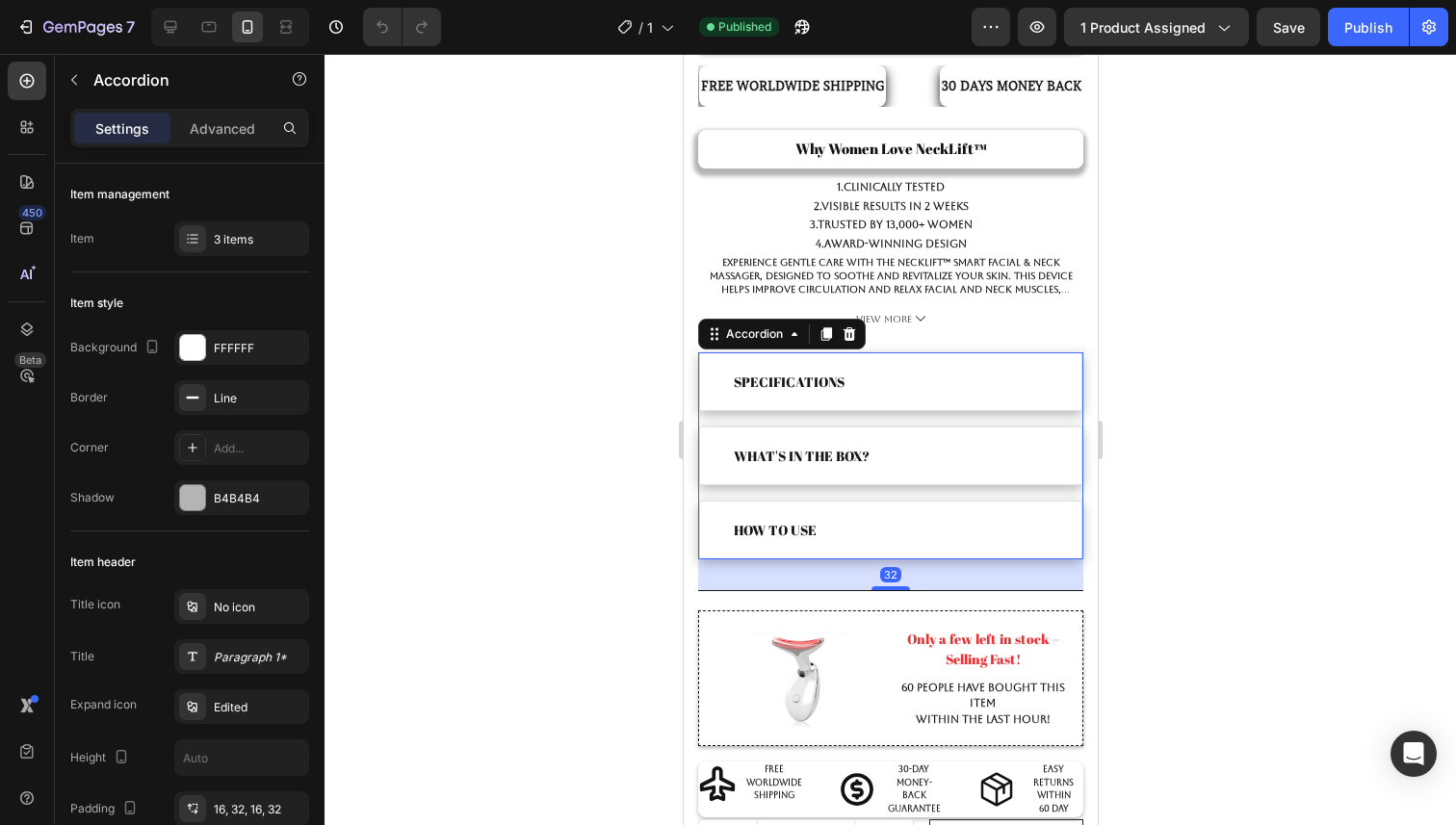 click on "Specifications" at bounding box center (890, 381) 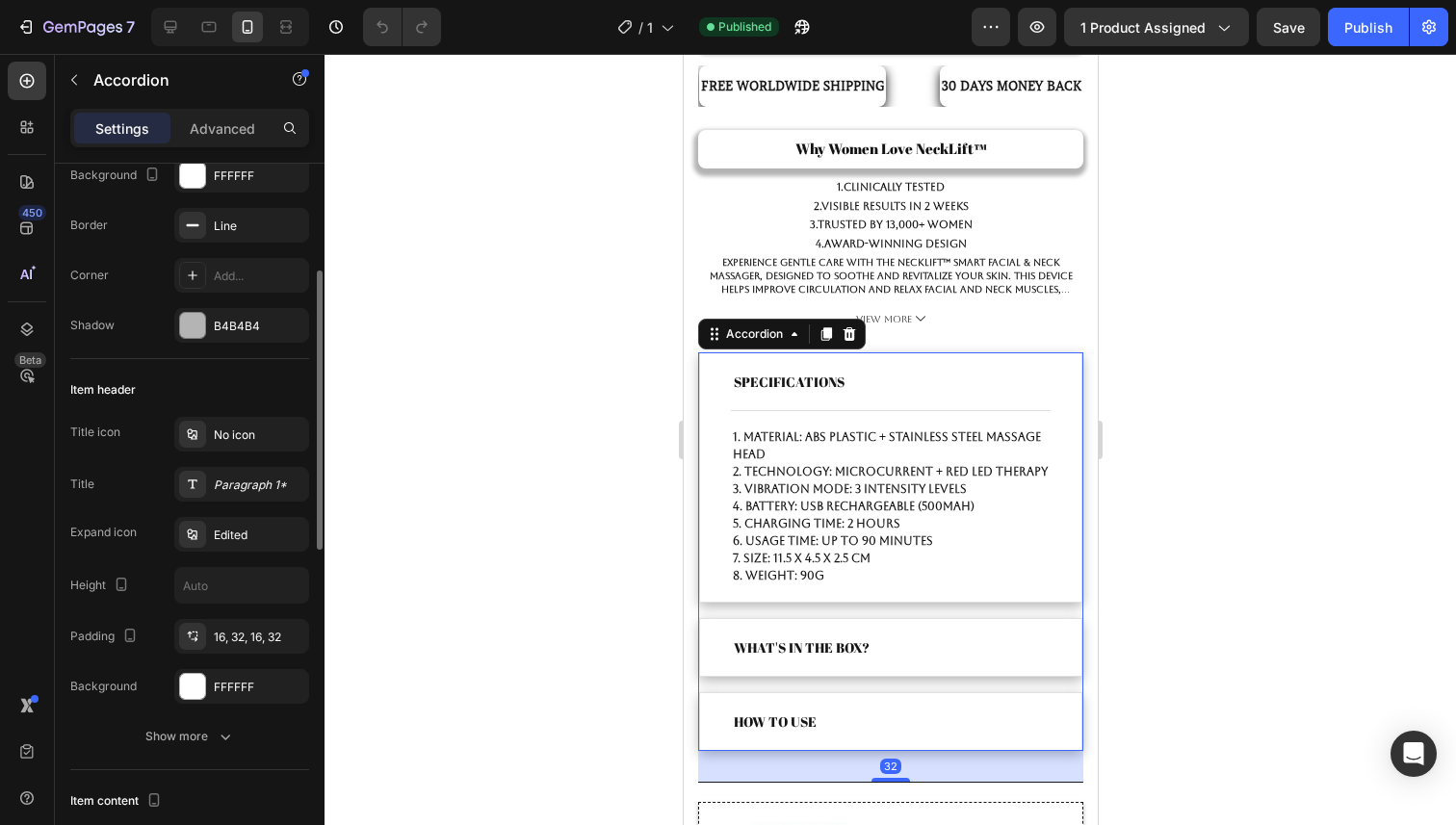 scroll, scrollTop: 222, scrollLeft: 0, axis: vertical 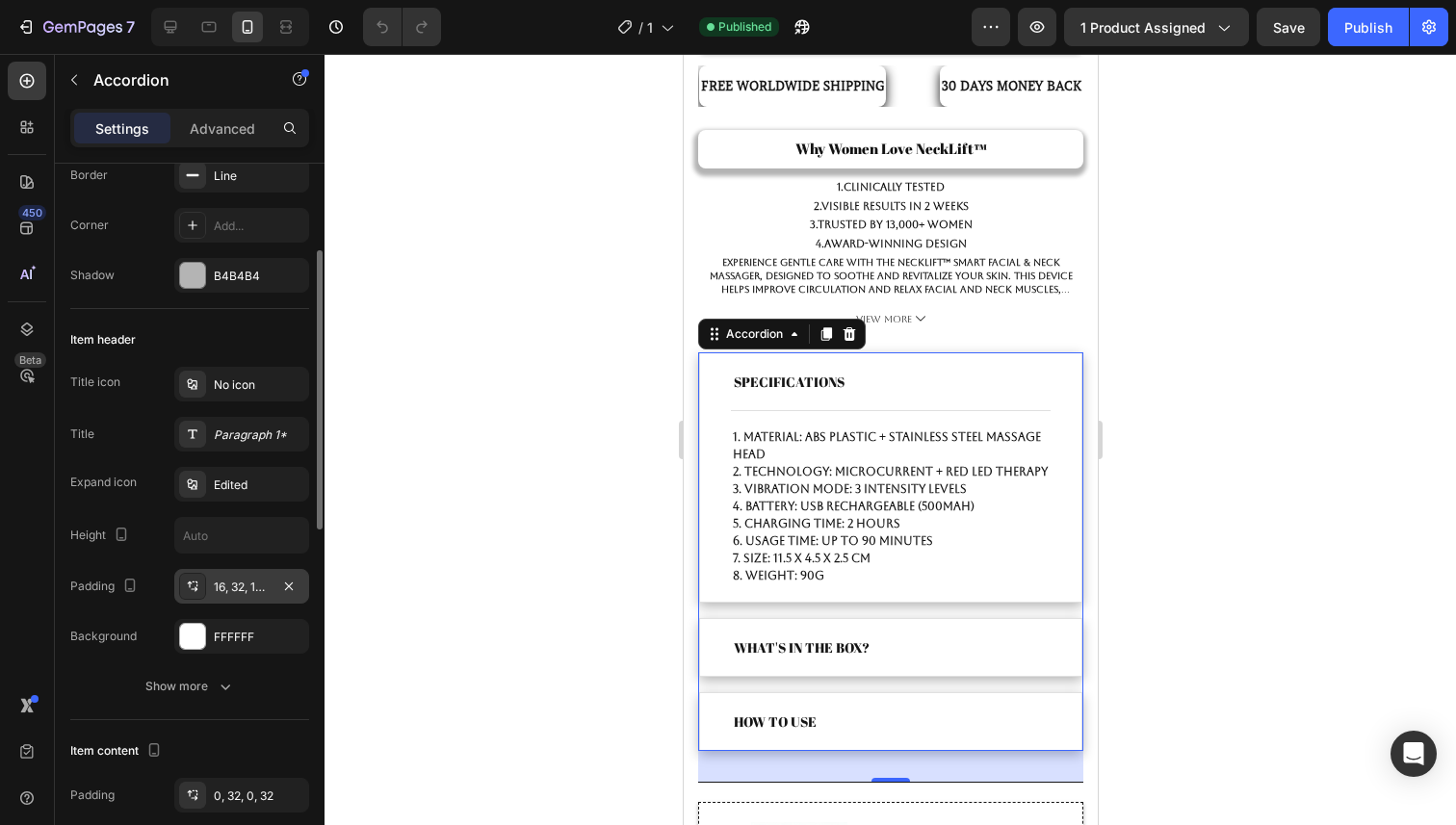 click on "16, 32, 16, 32" at bounding box center (242, 587) 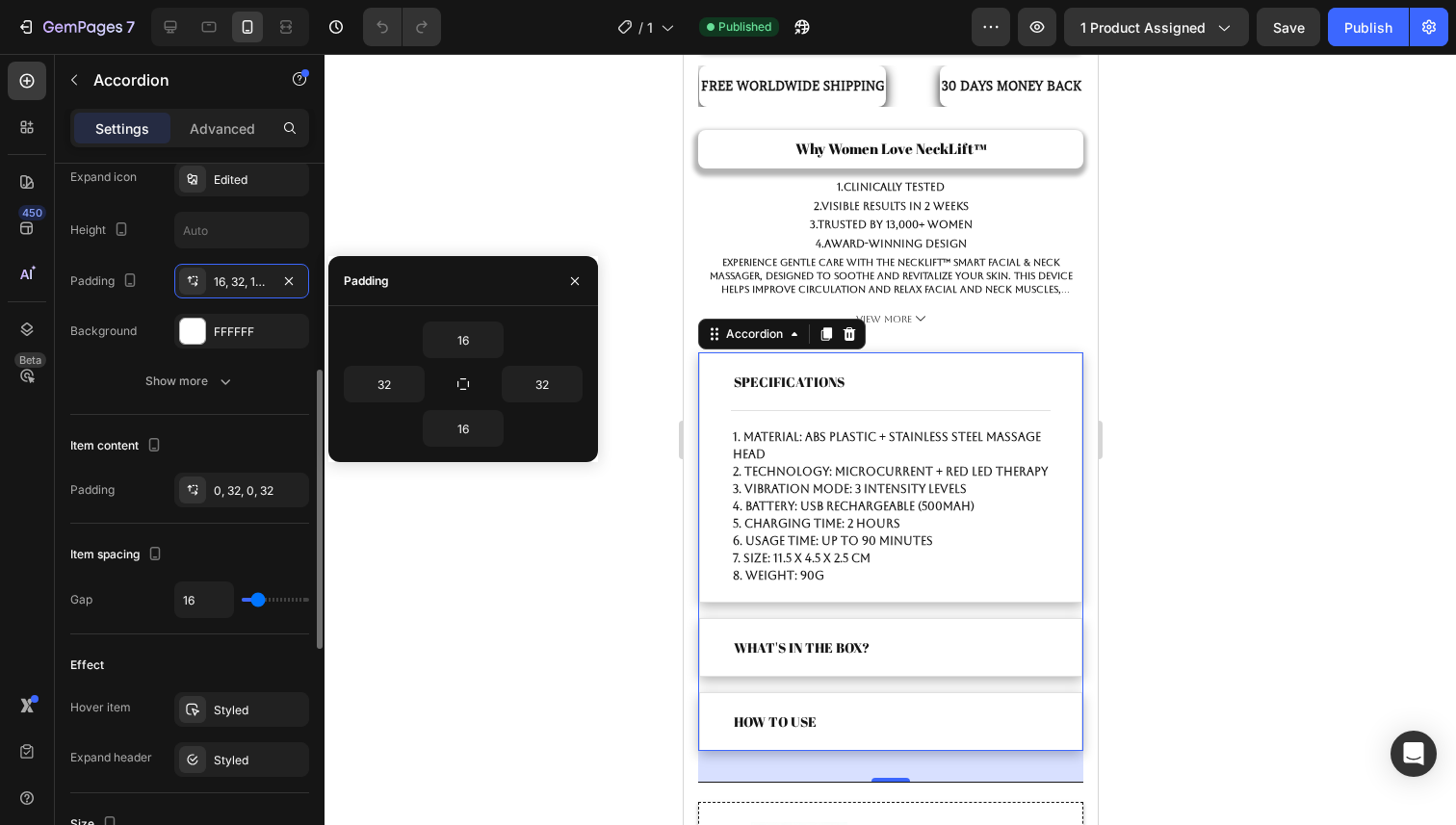 scroll, scrollTop: 552, scrollLeft: 0, axis: vertical 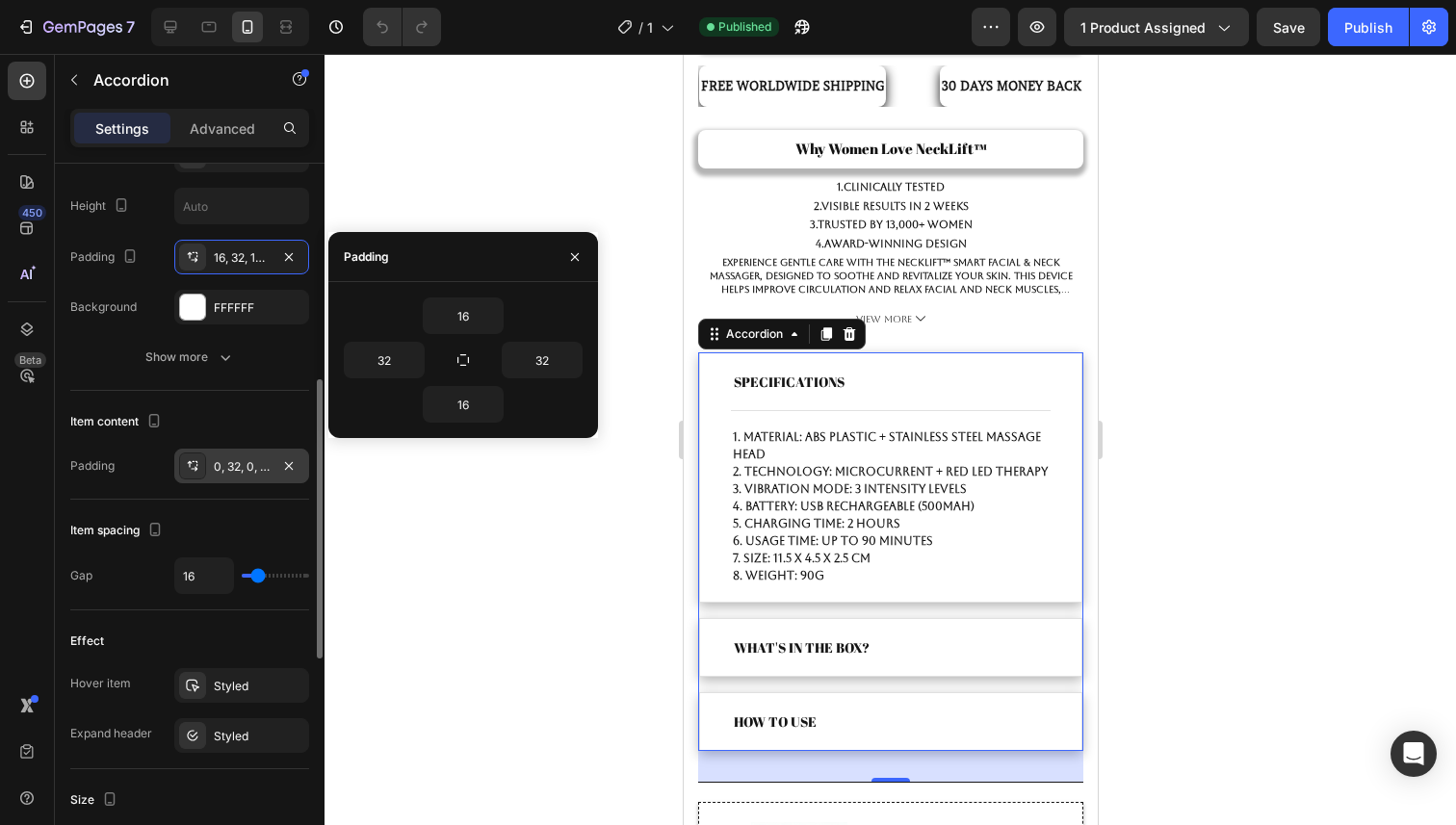 click on "0, 32, 0, 32" at bounding box center (242, 467) 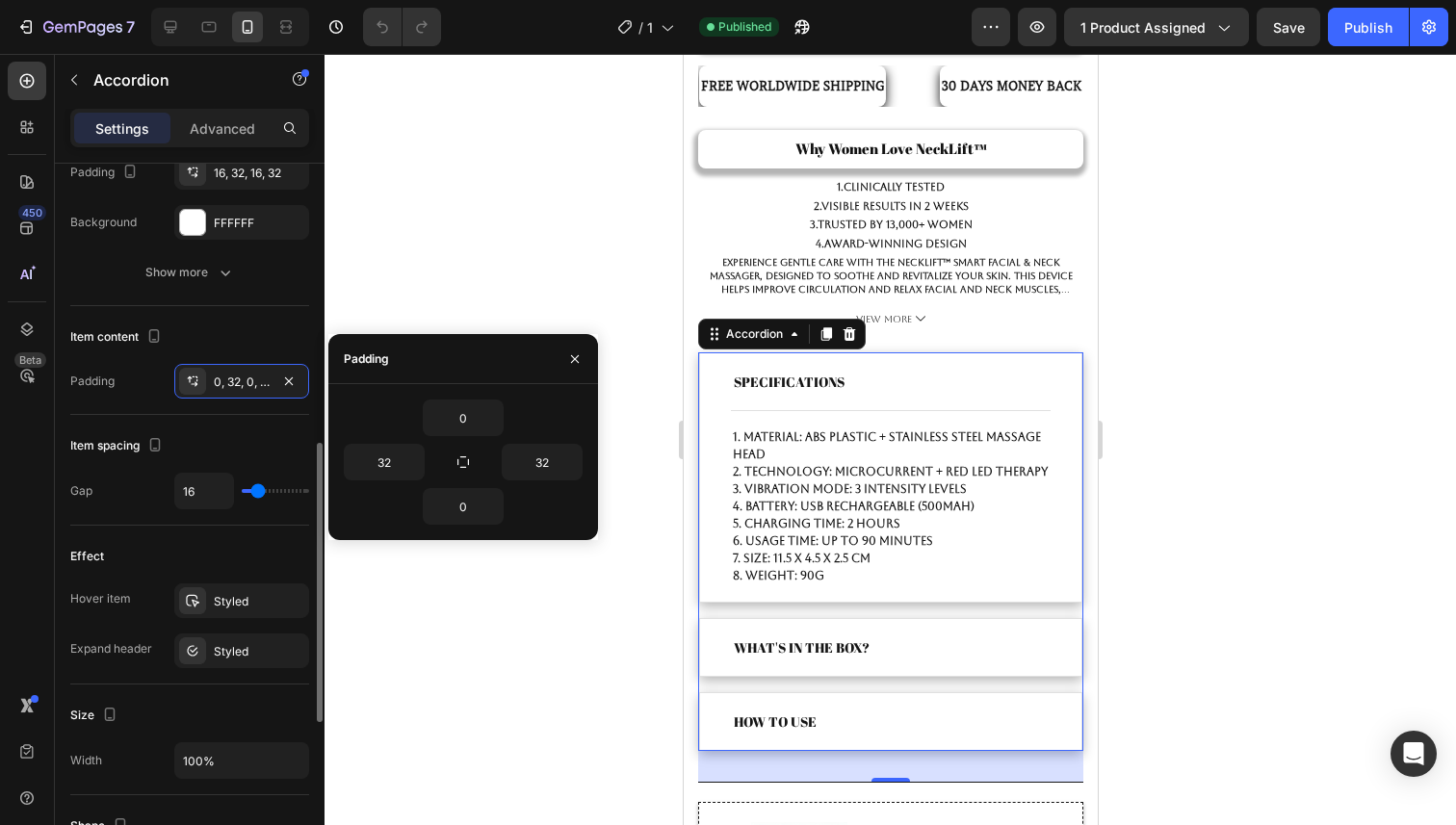 scroll, scrollTop: 660, scrollLeft: 0, axis: vertical 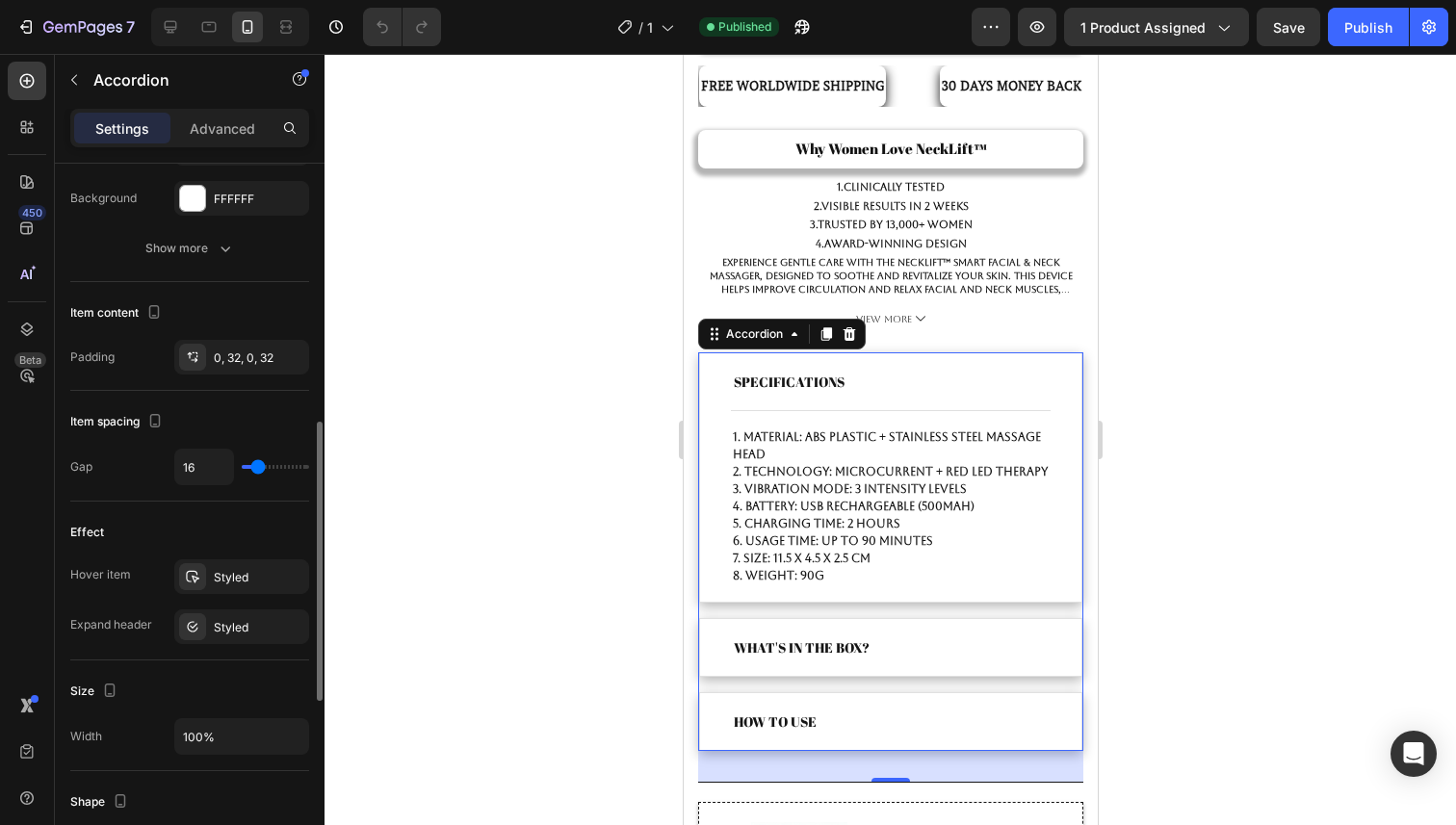 type on "10" 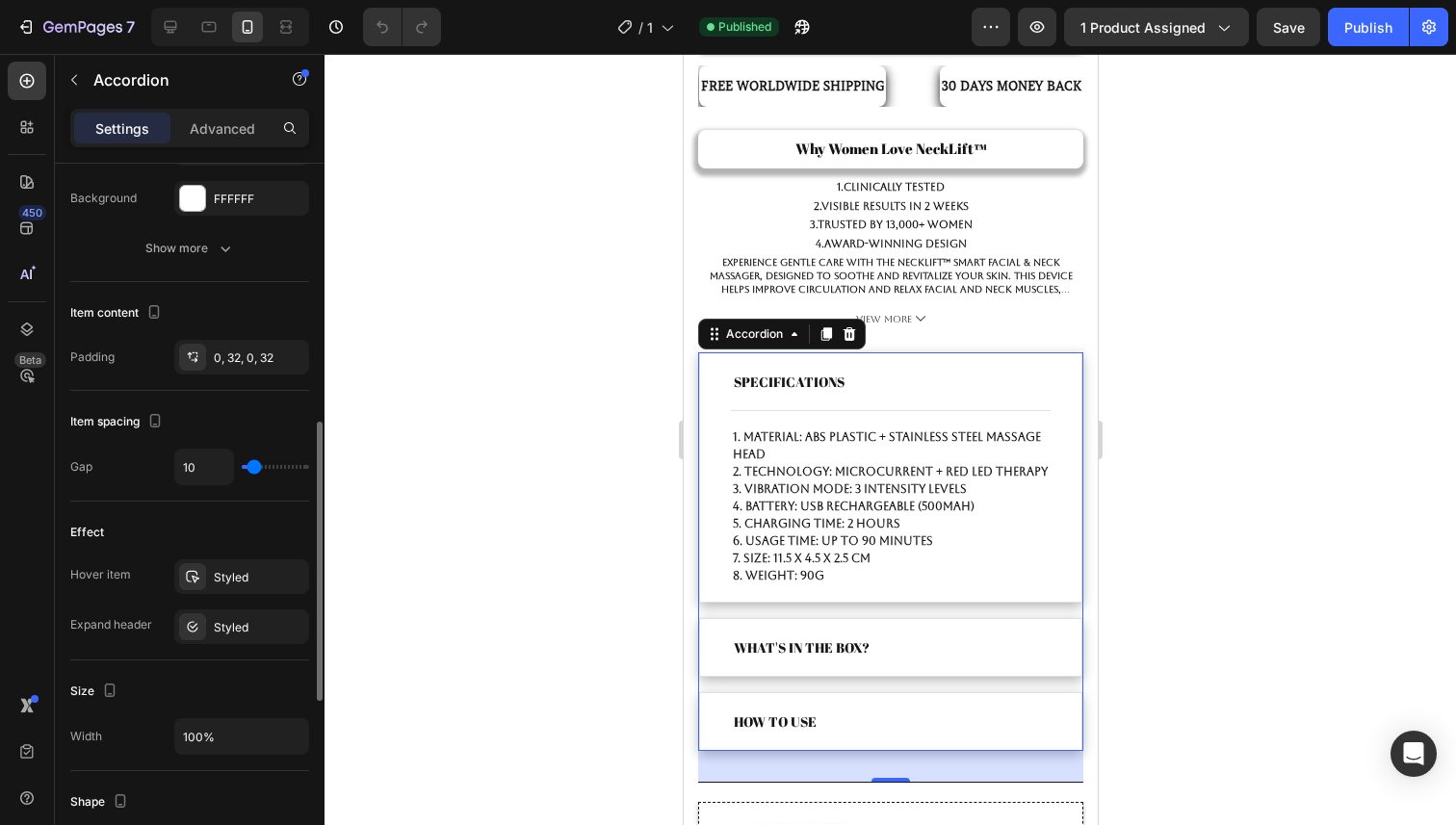 type on "8" 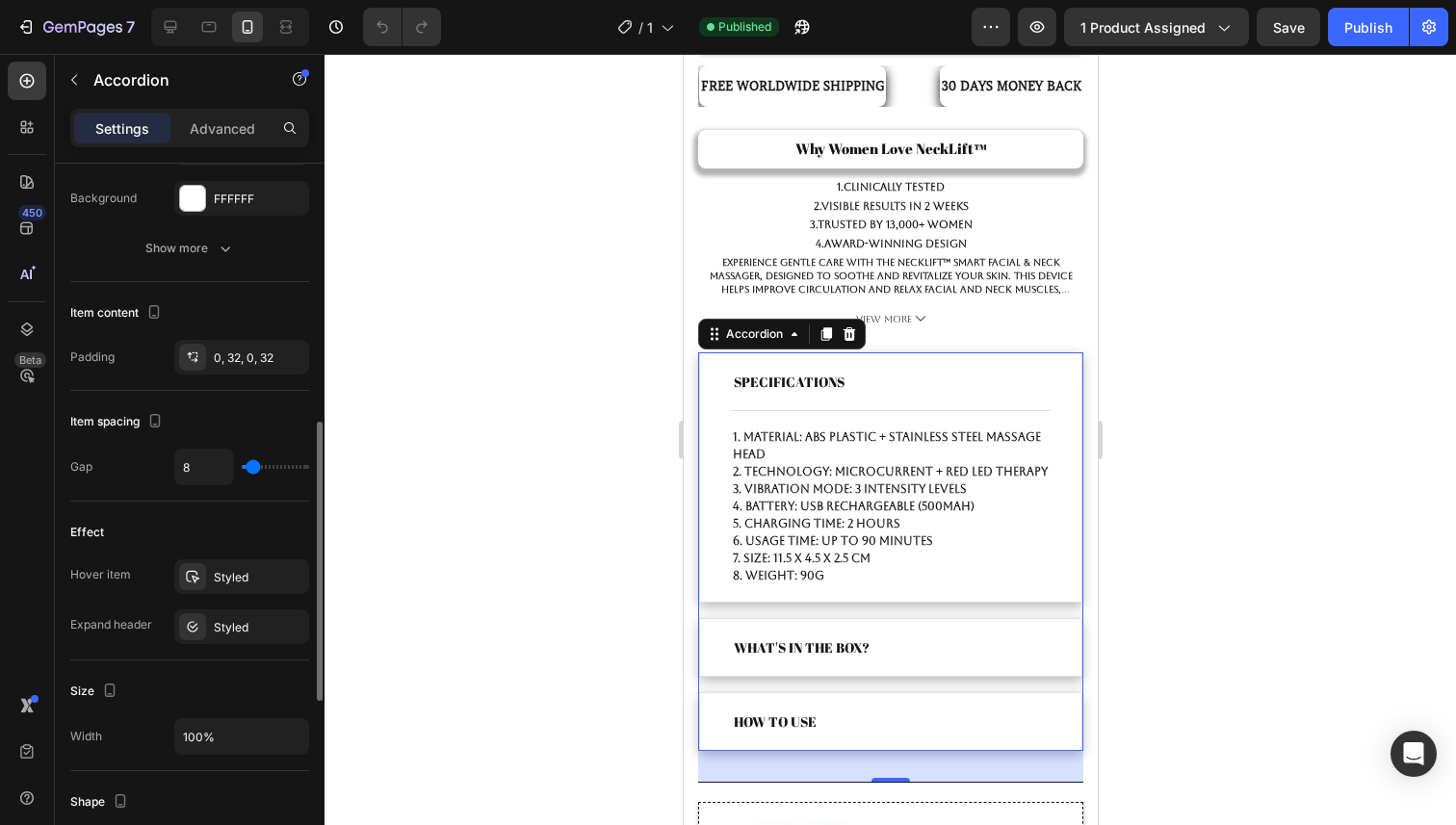 type on "7" 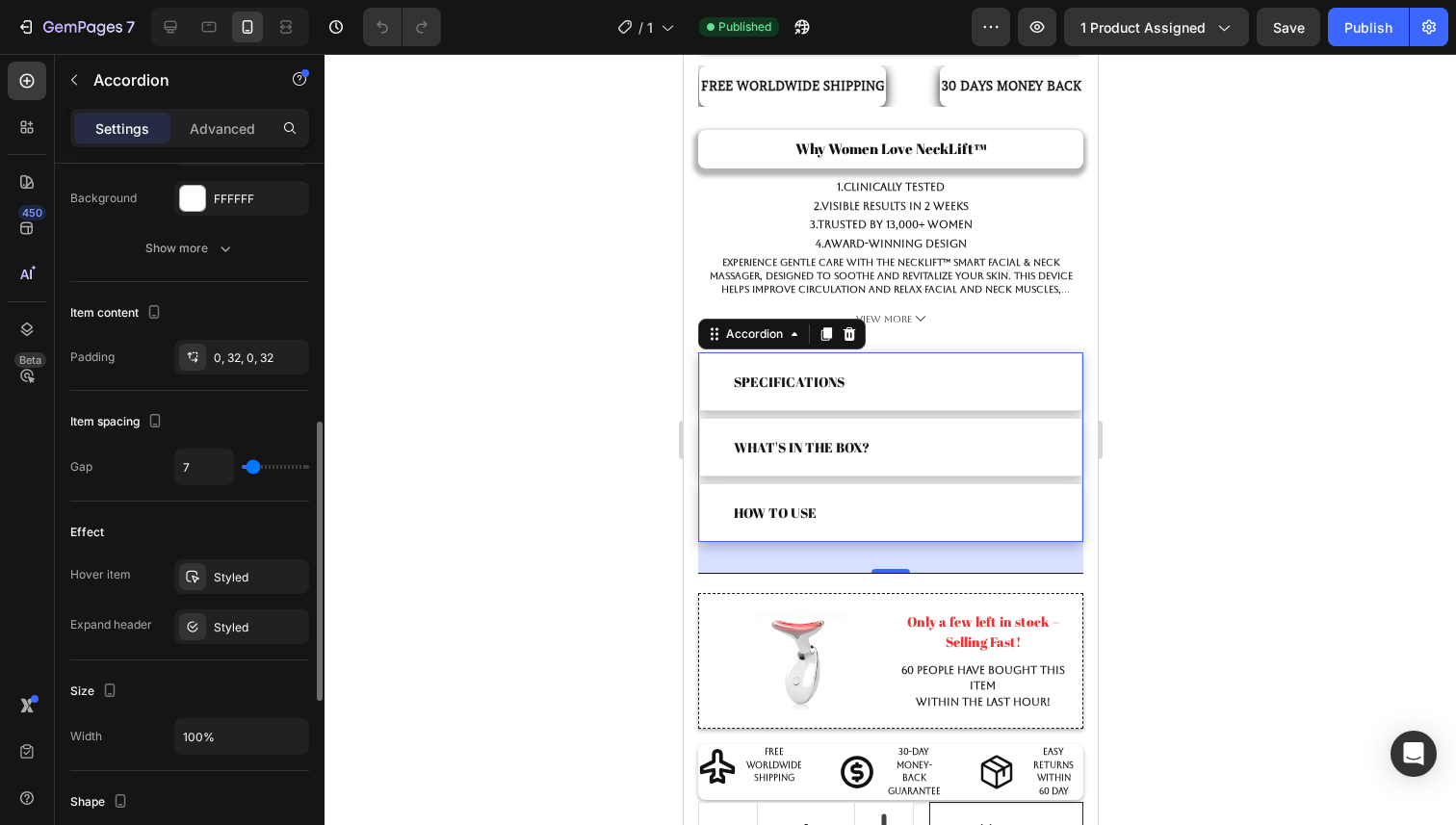 type on "6" 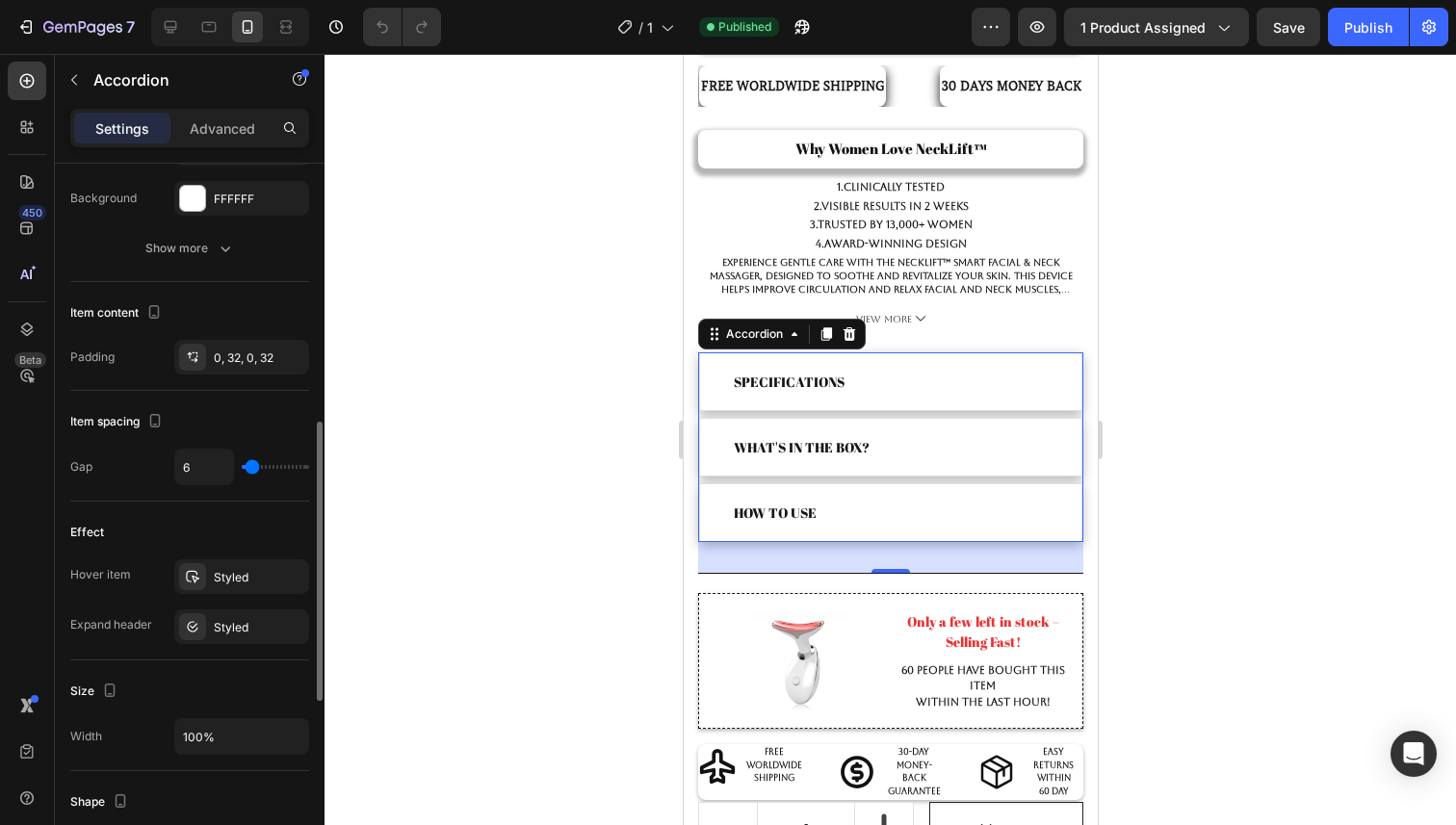 type on "5" 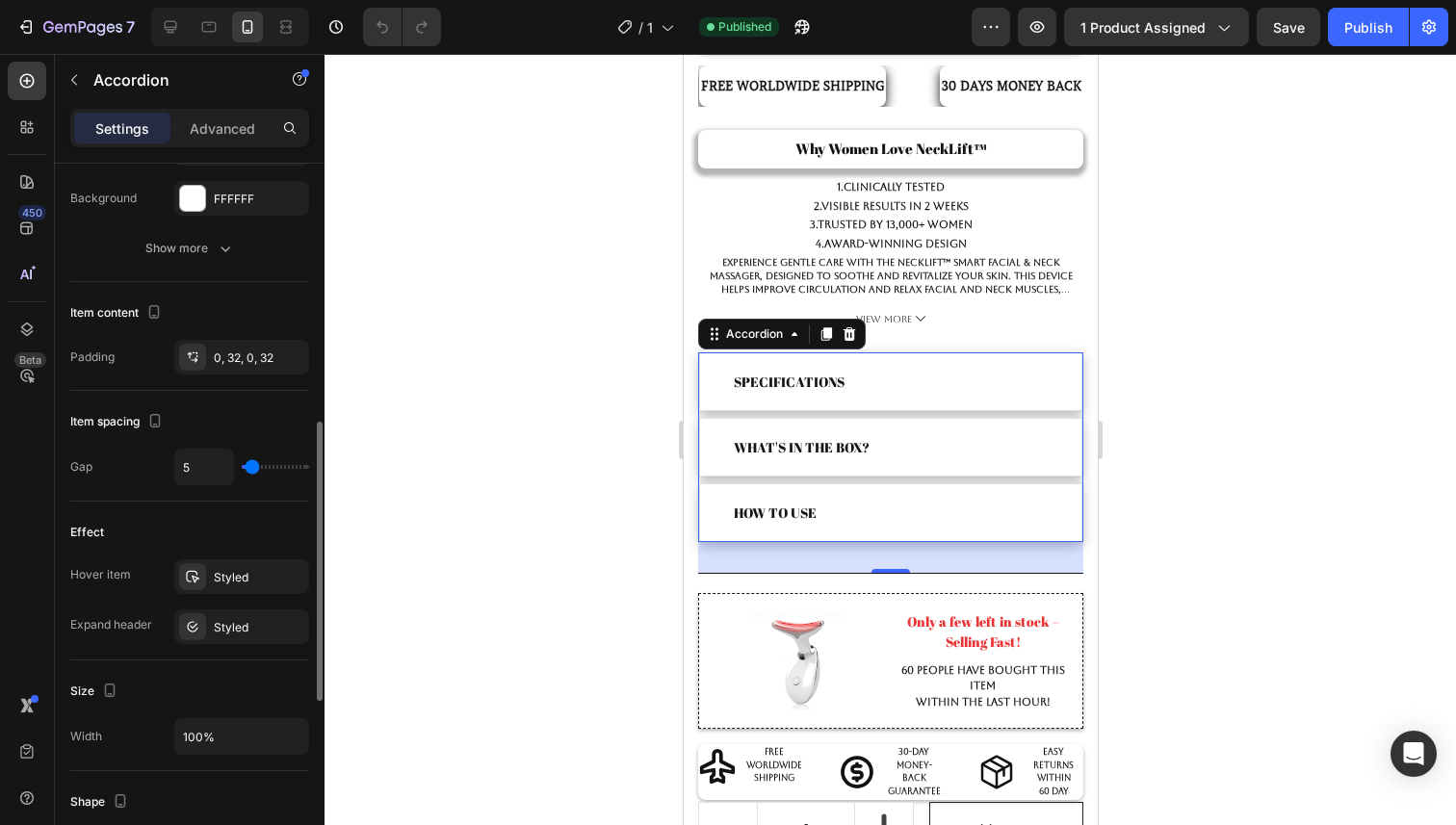 type on "4" 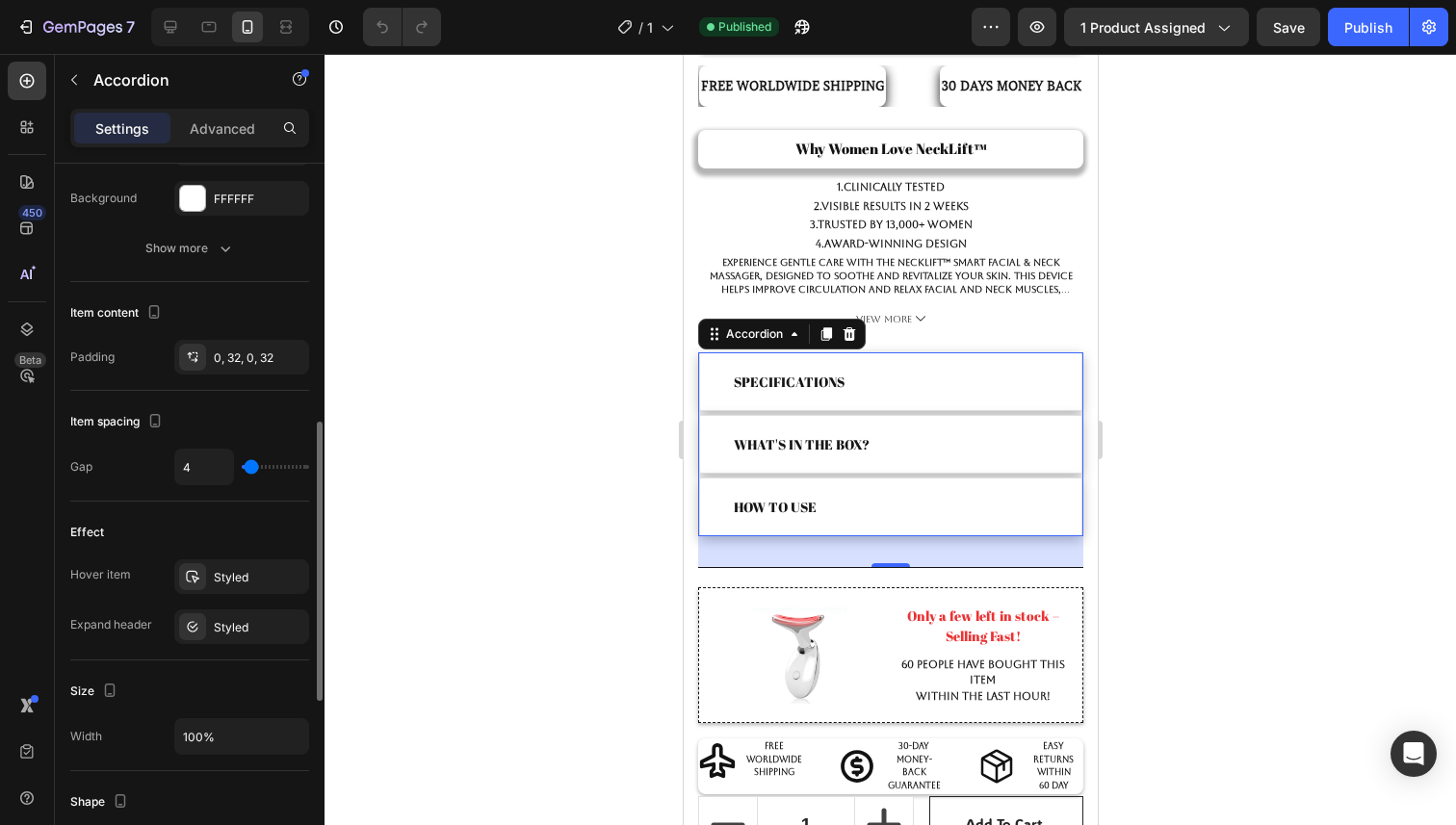 type on "5" 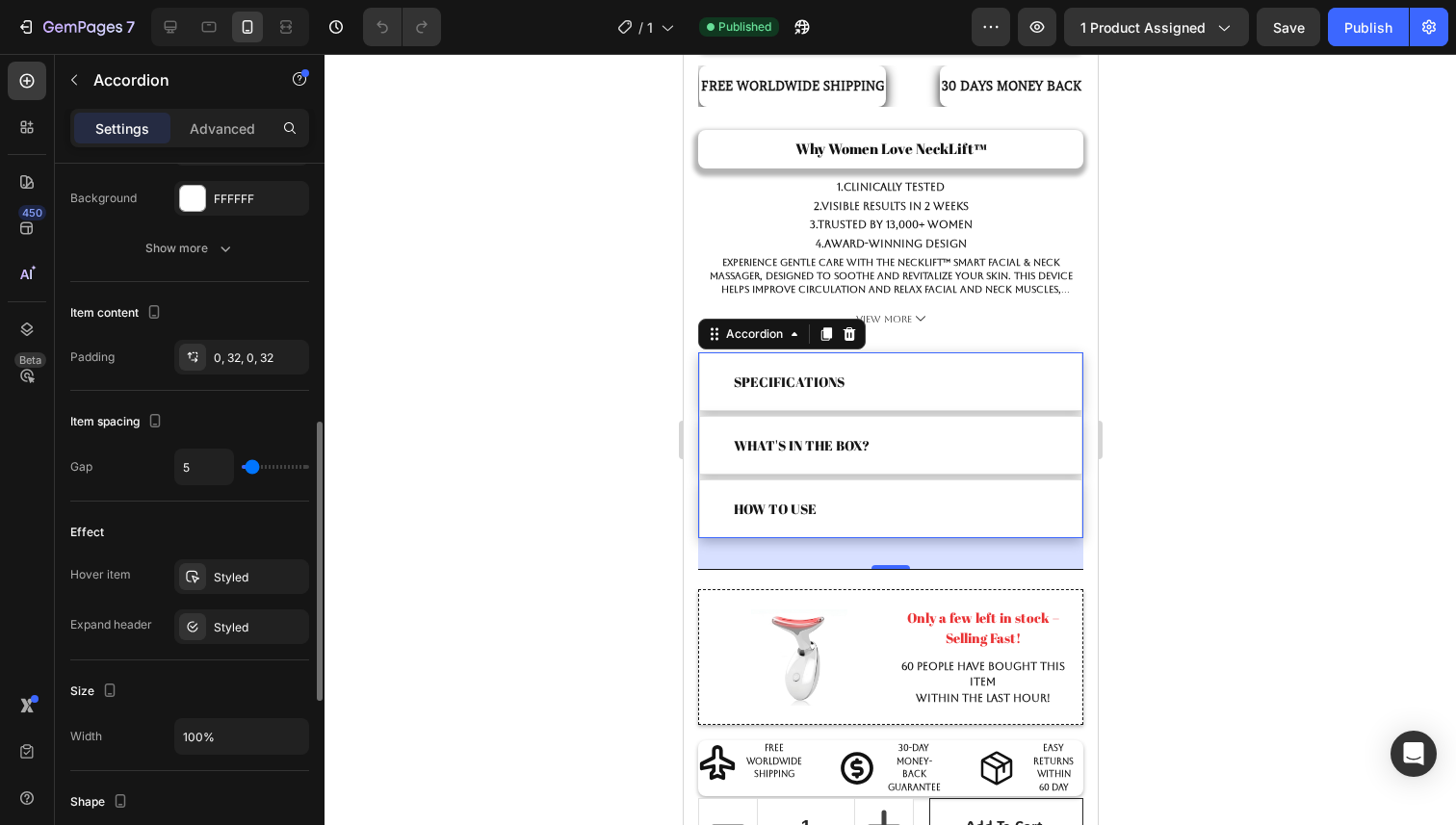 type on "6" 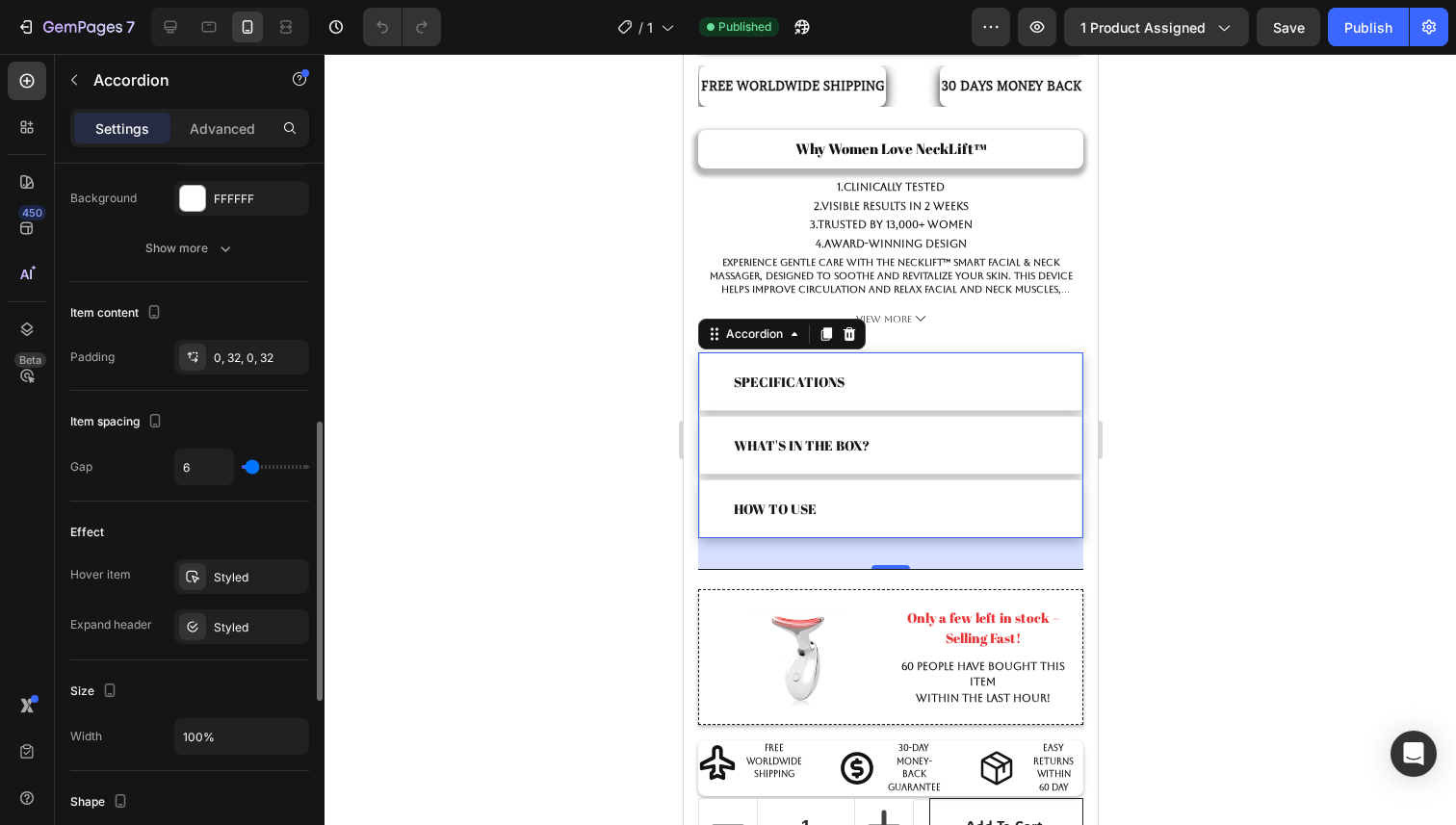 type on "7" 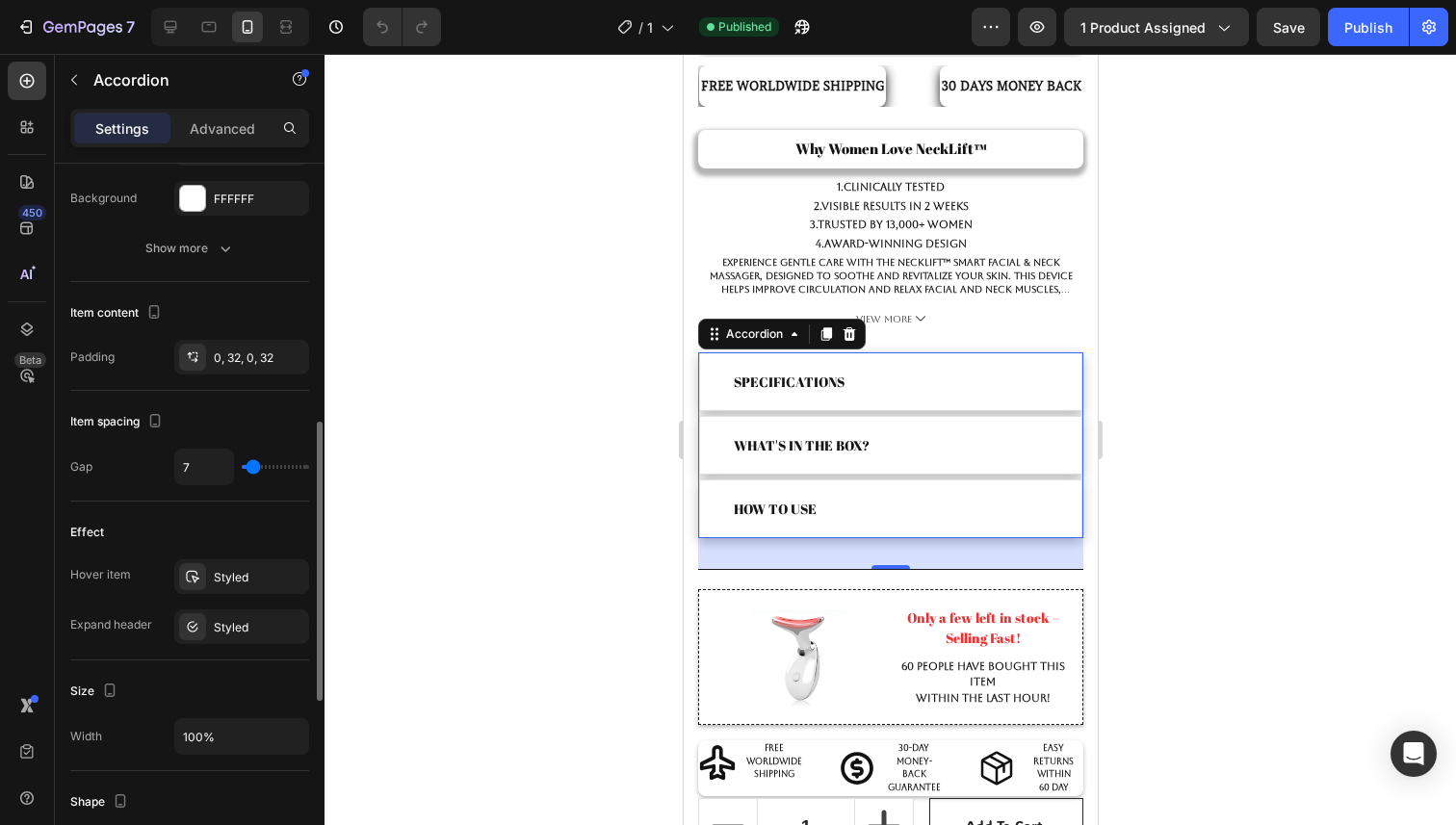 type on "8" 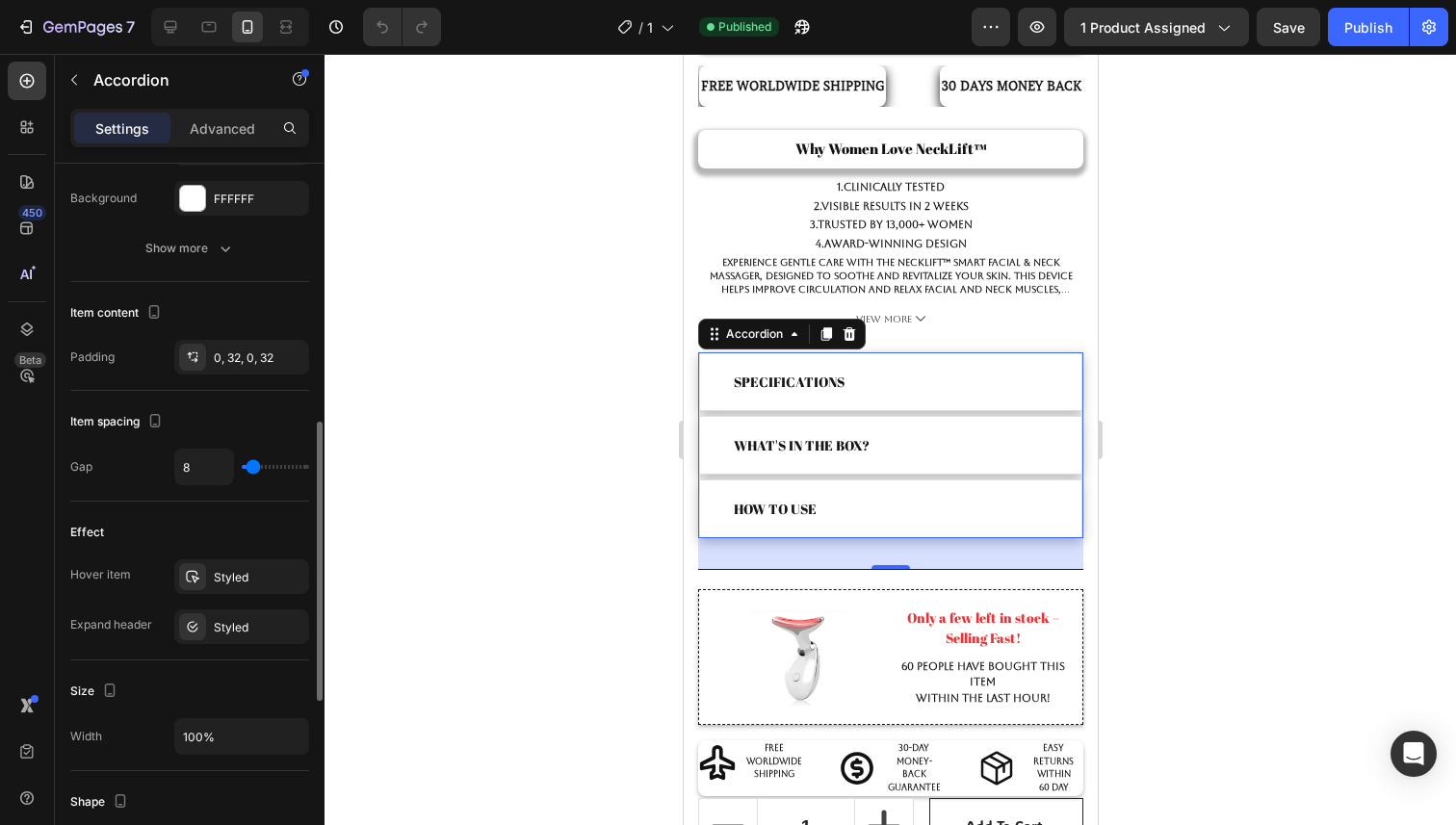 type on "9" 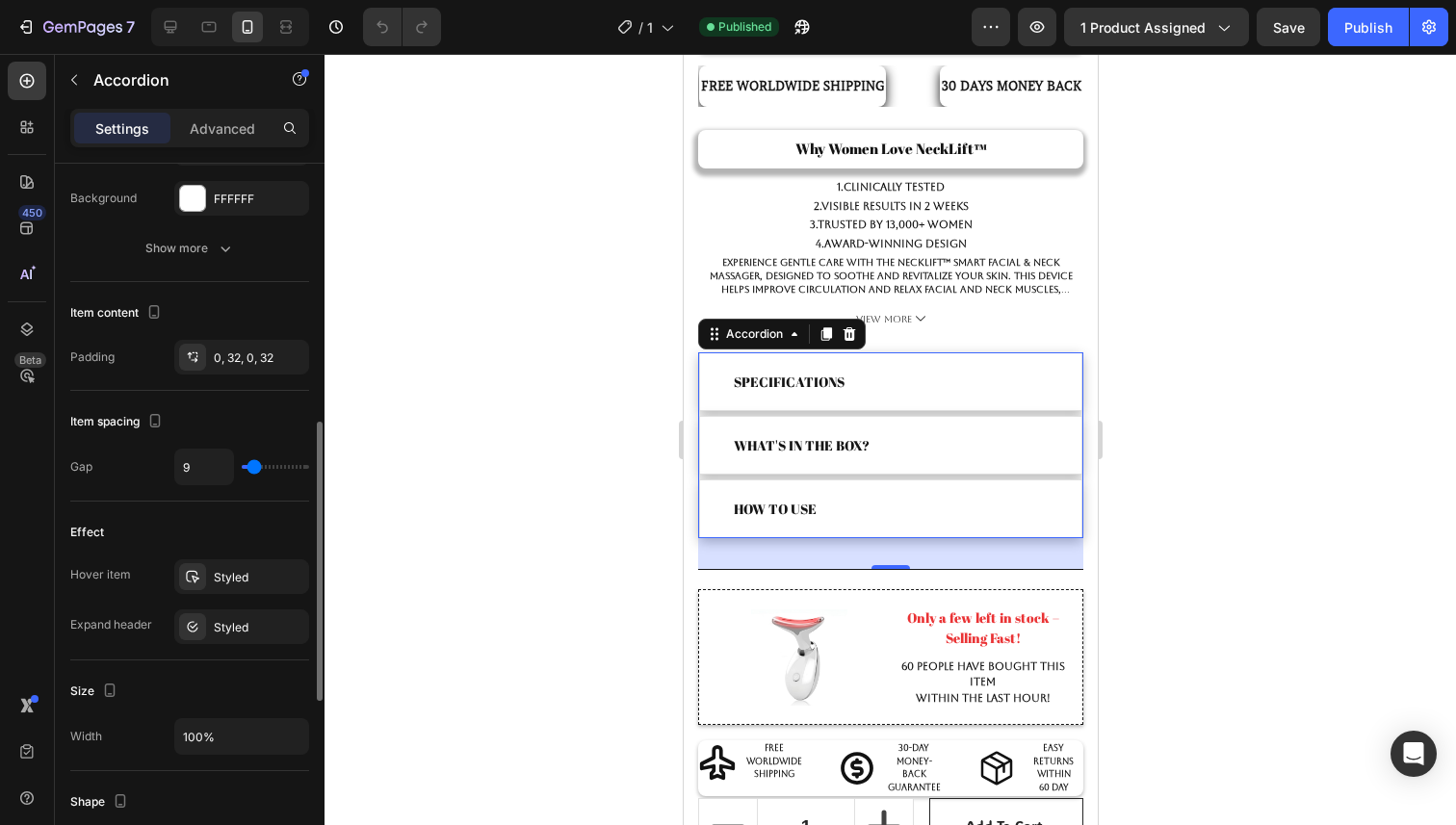 type on "10" 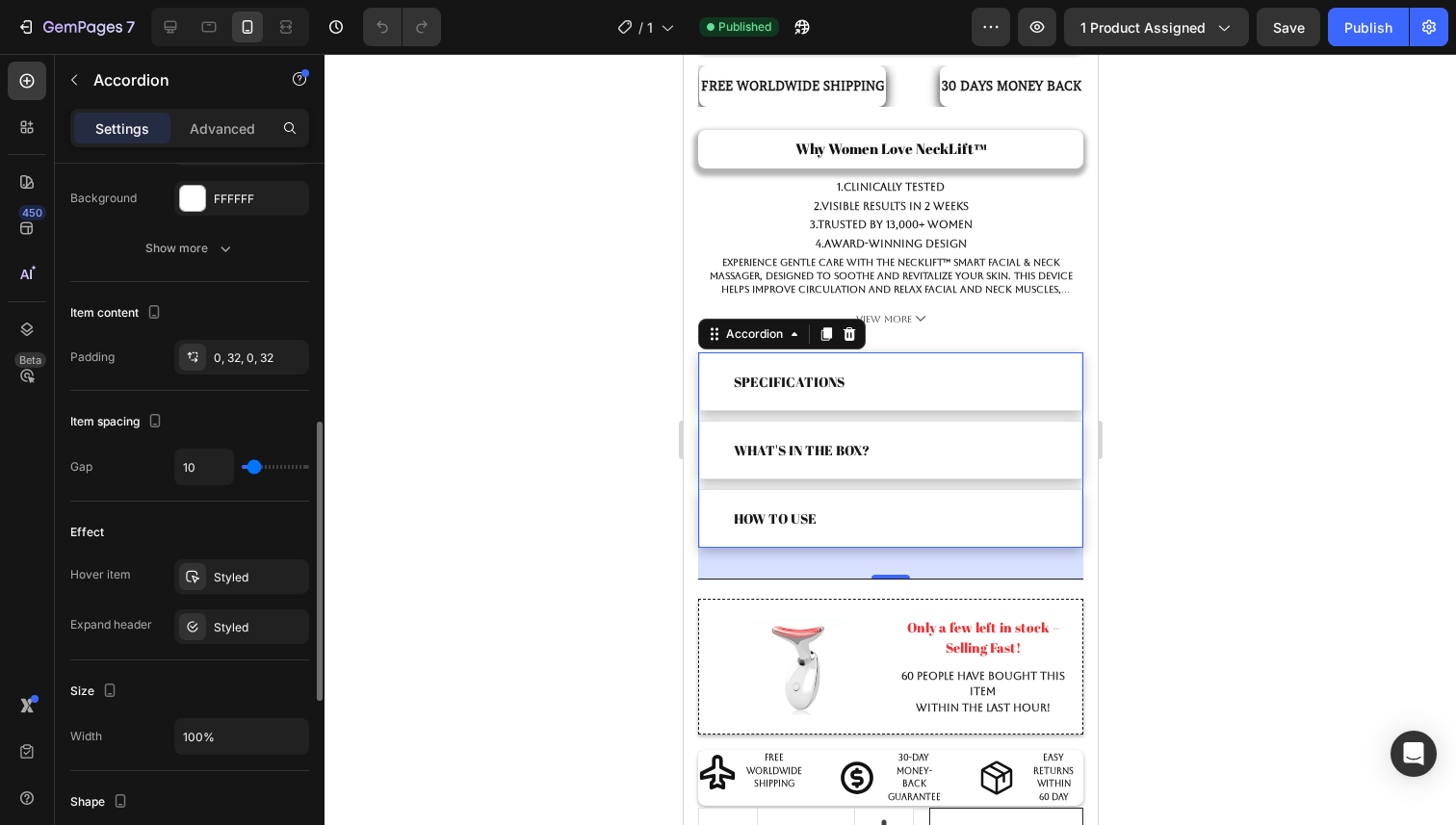 type on "11" 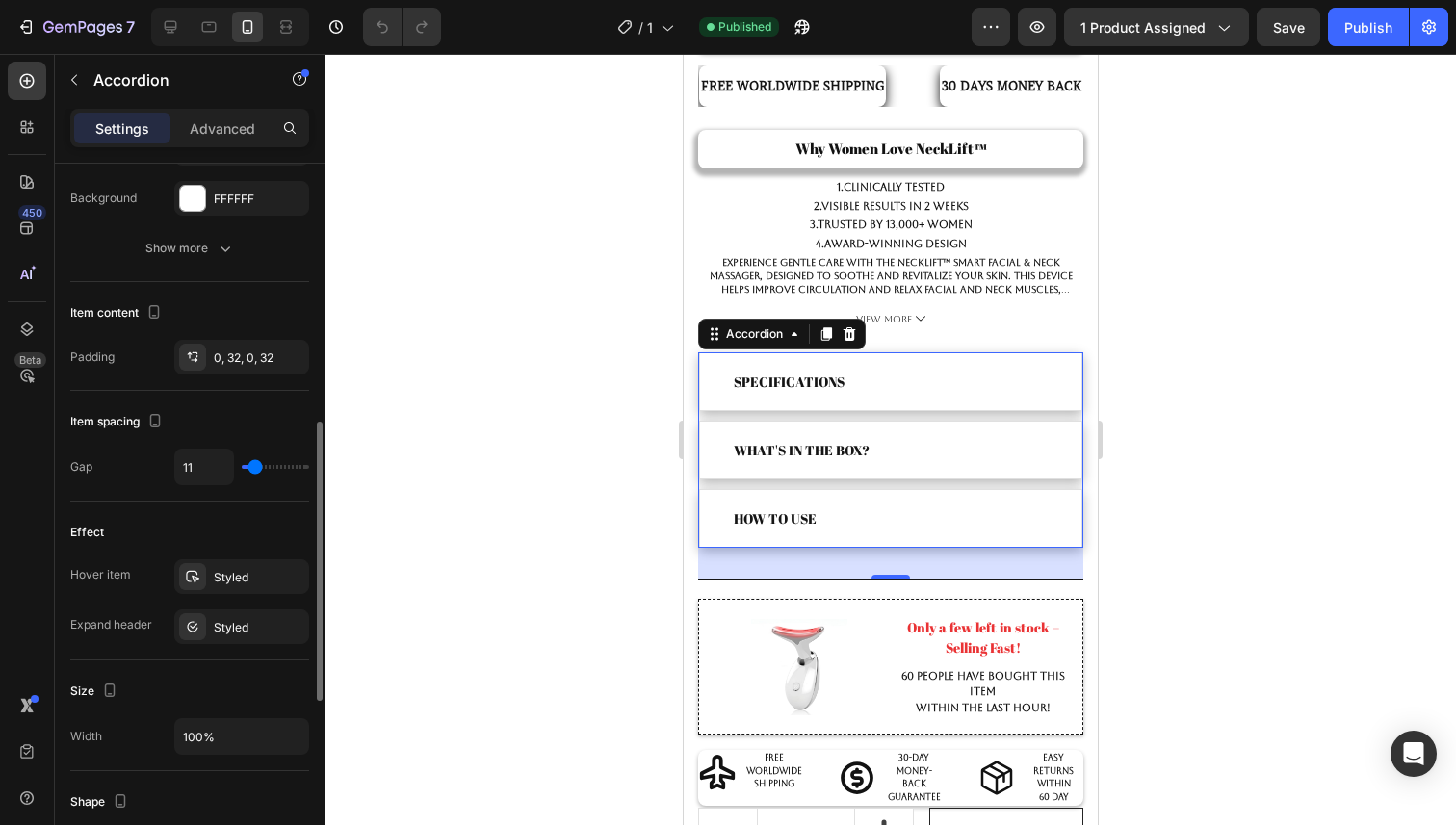 type on "12" 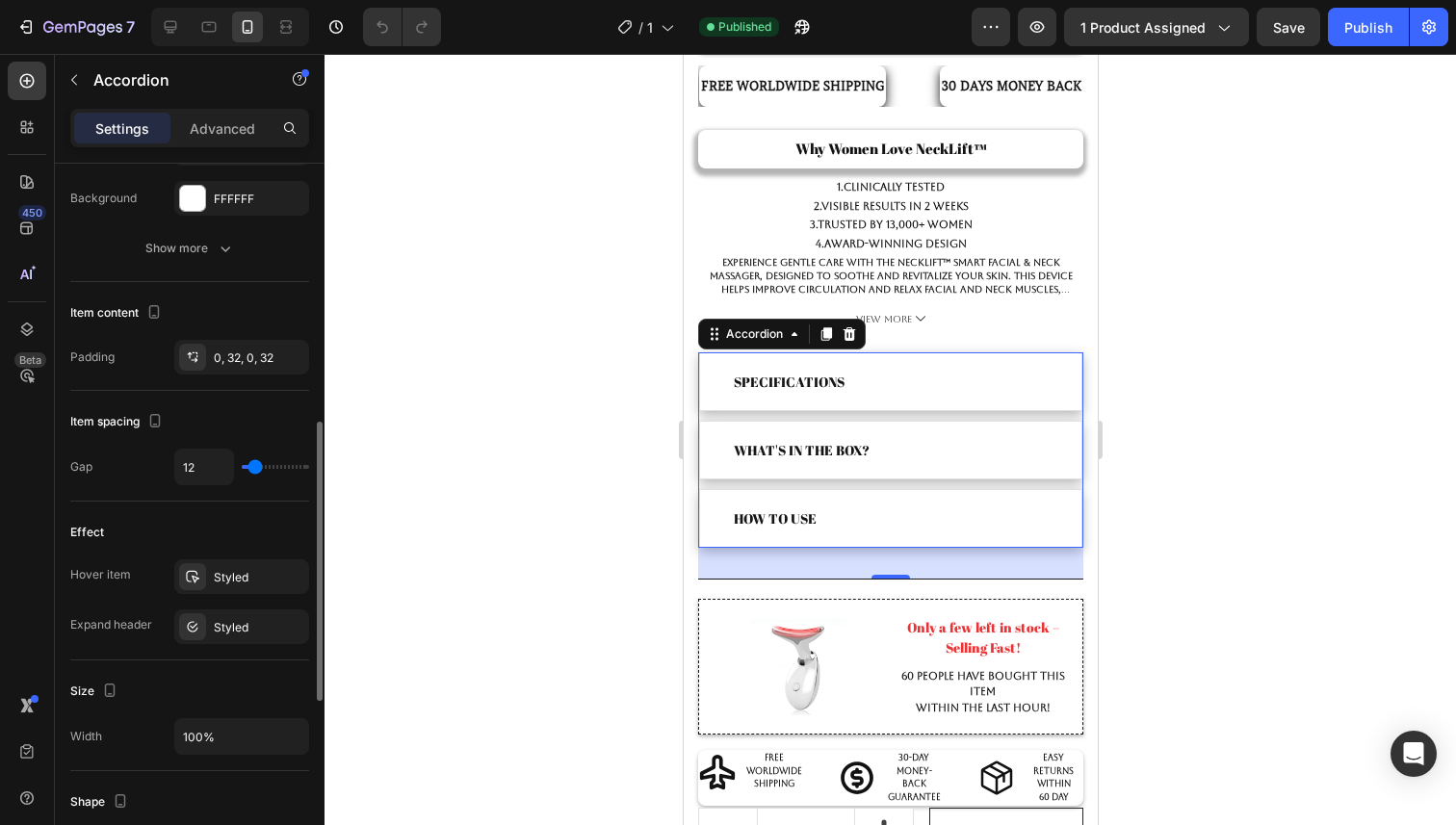 type on "14" 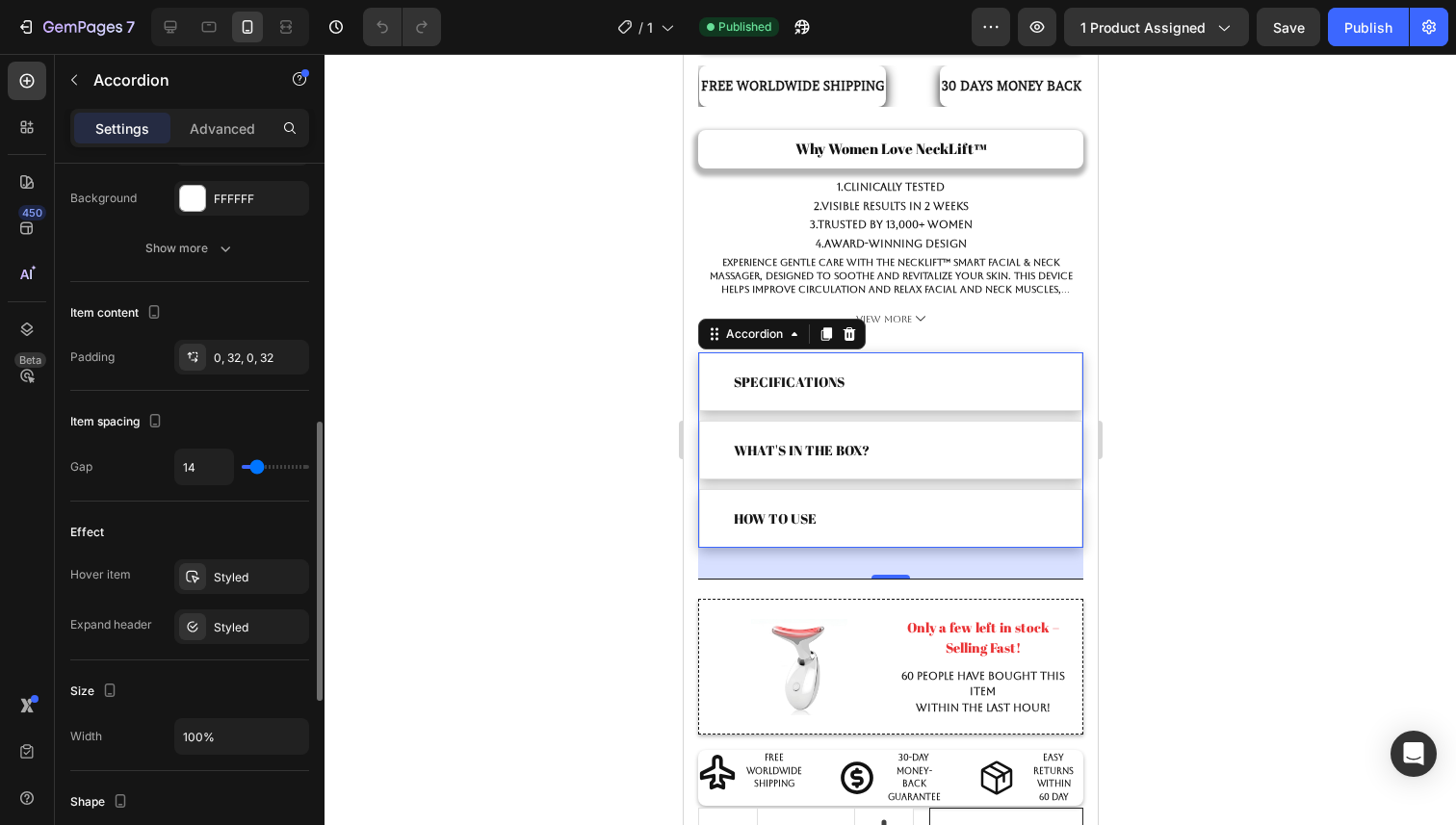 type on "18" 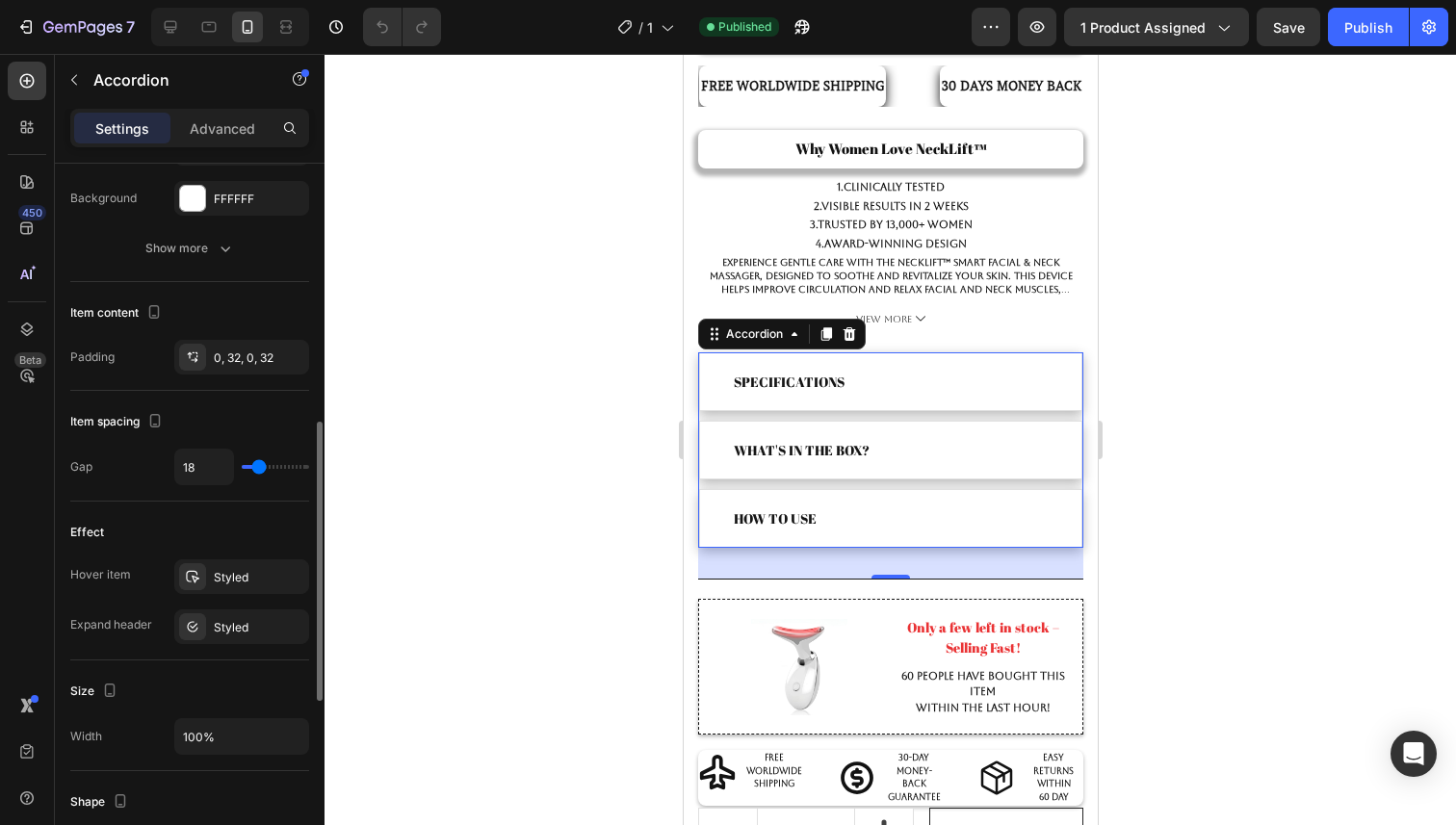 type on "20" 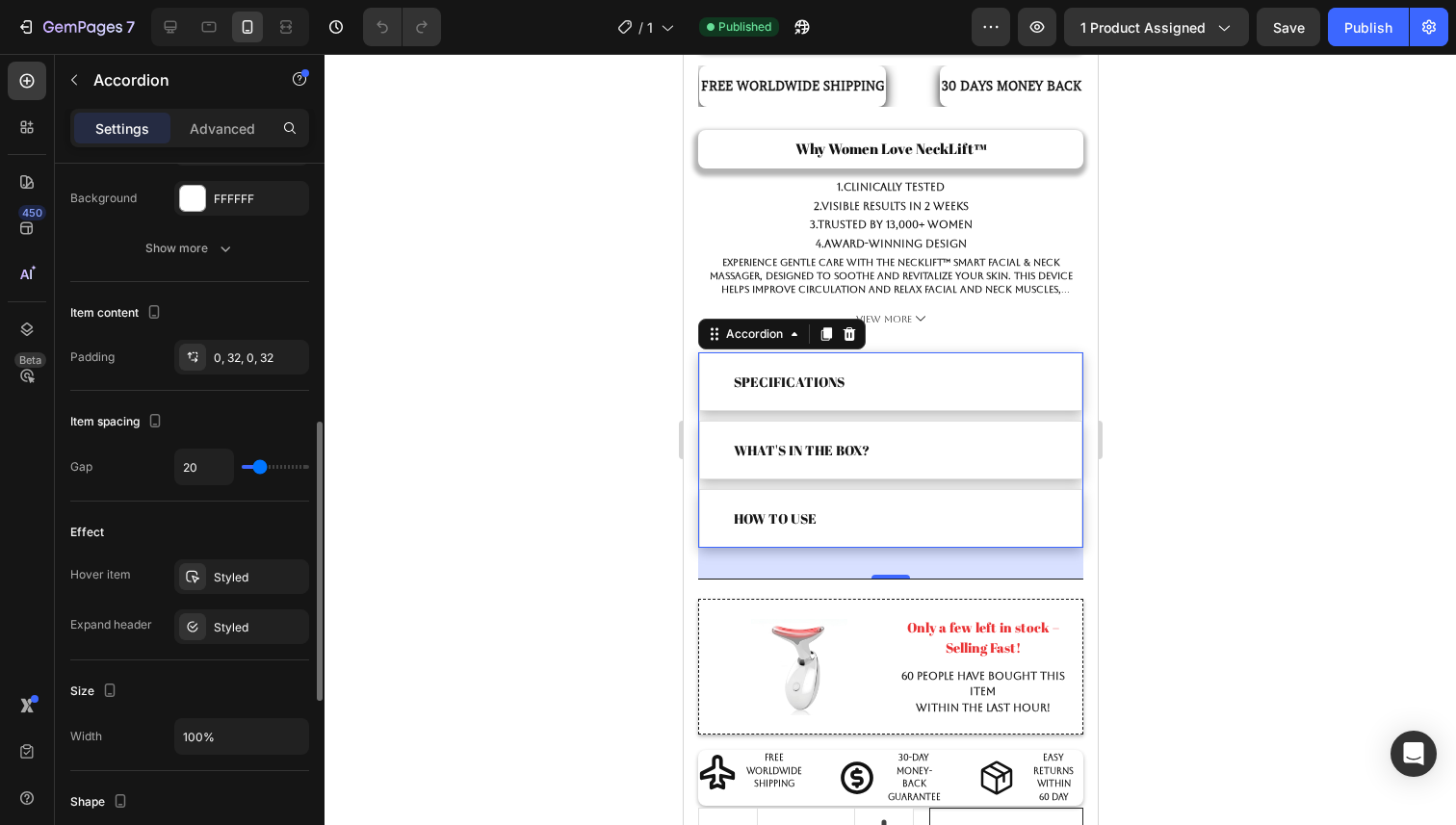 type on "22" 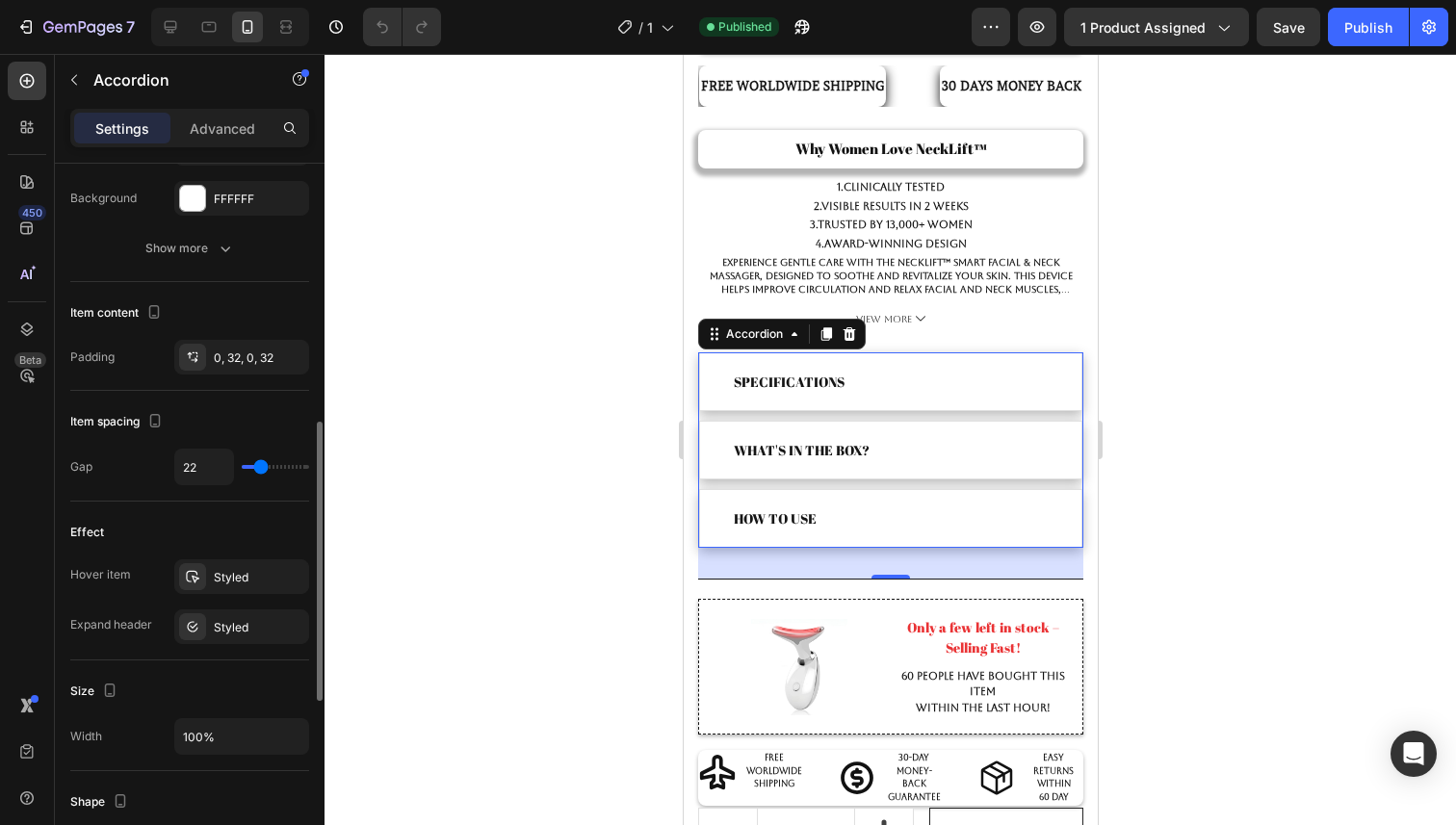 type on "23" 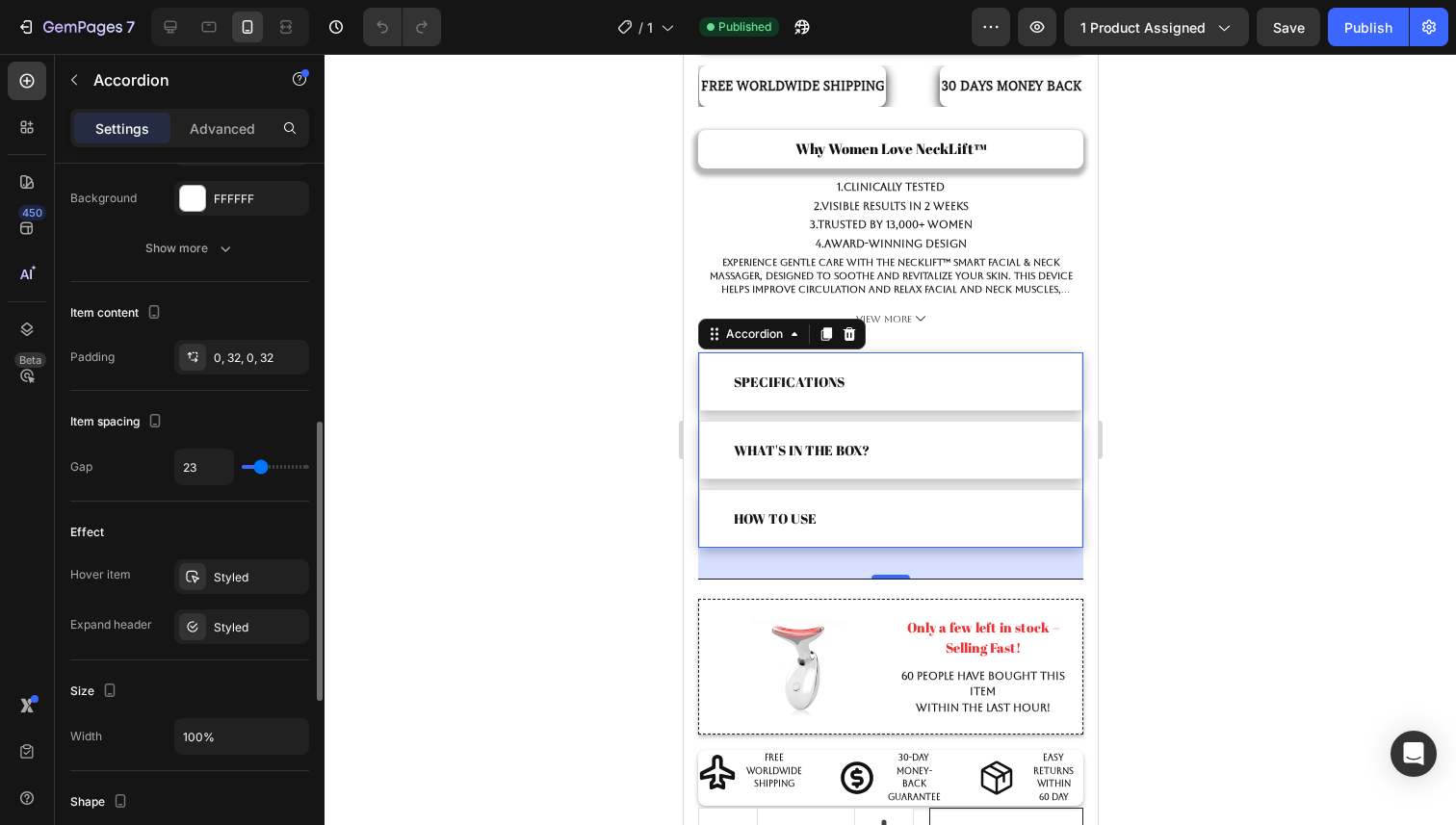 type on "24" 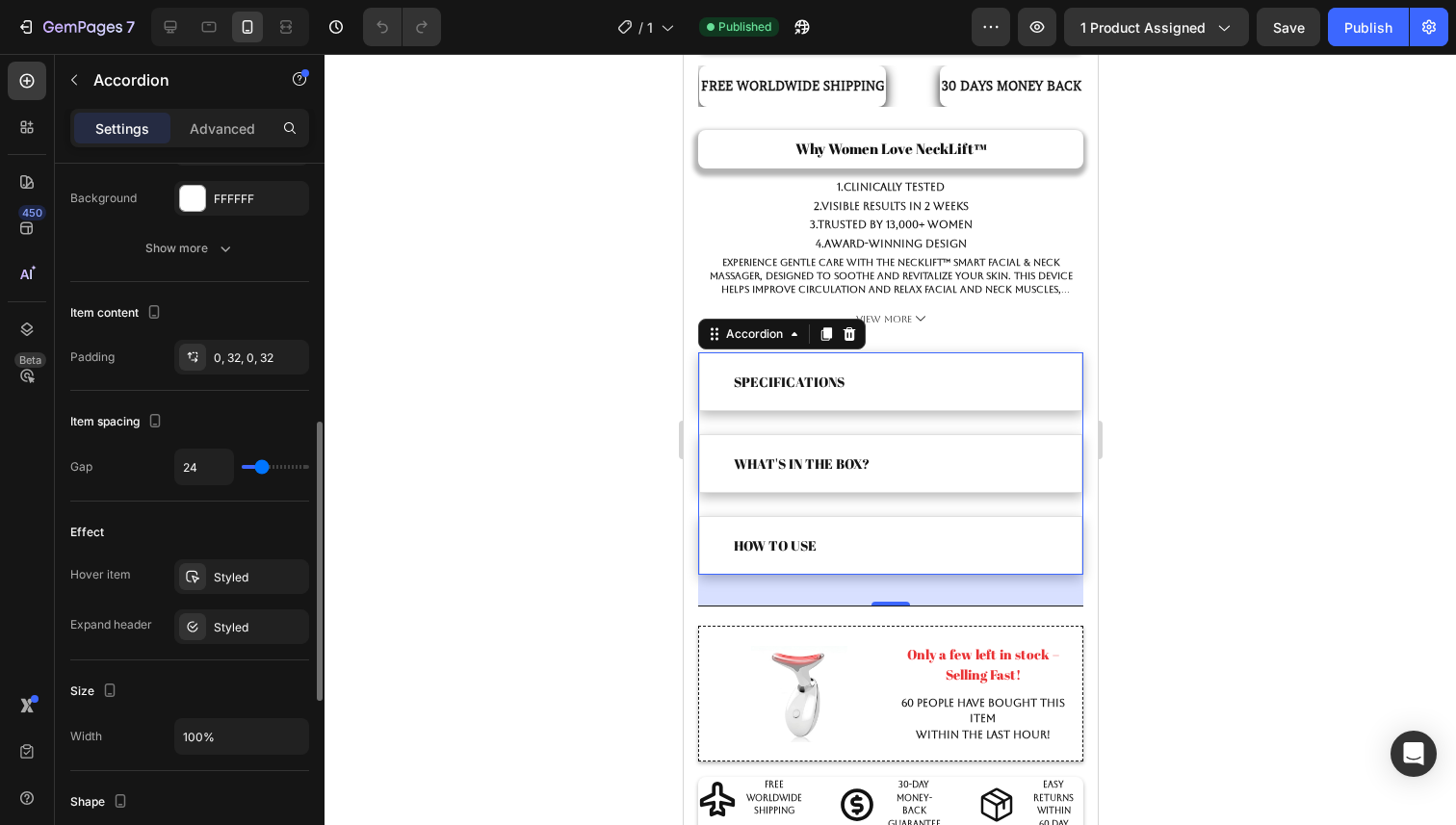 type on "25" 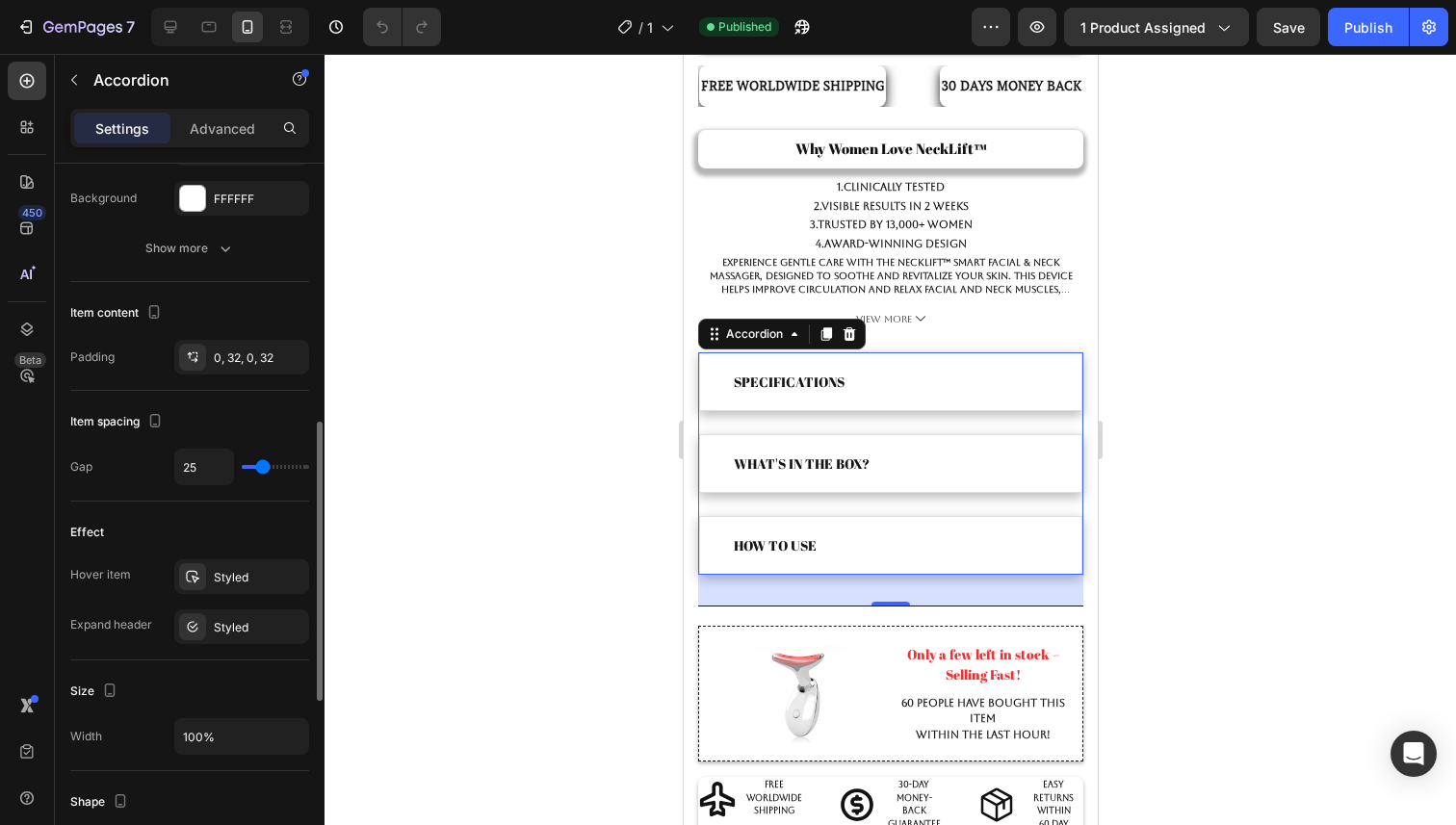type on "26" 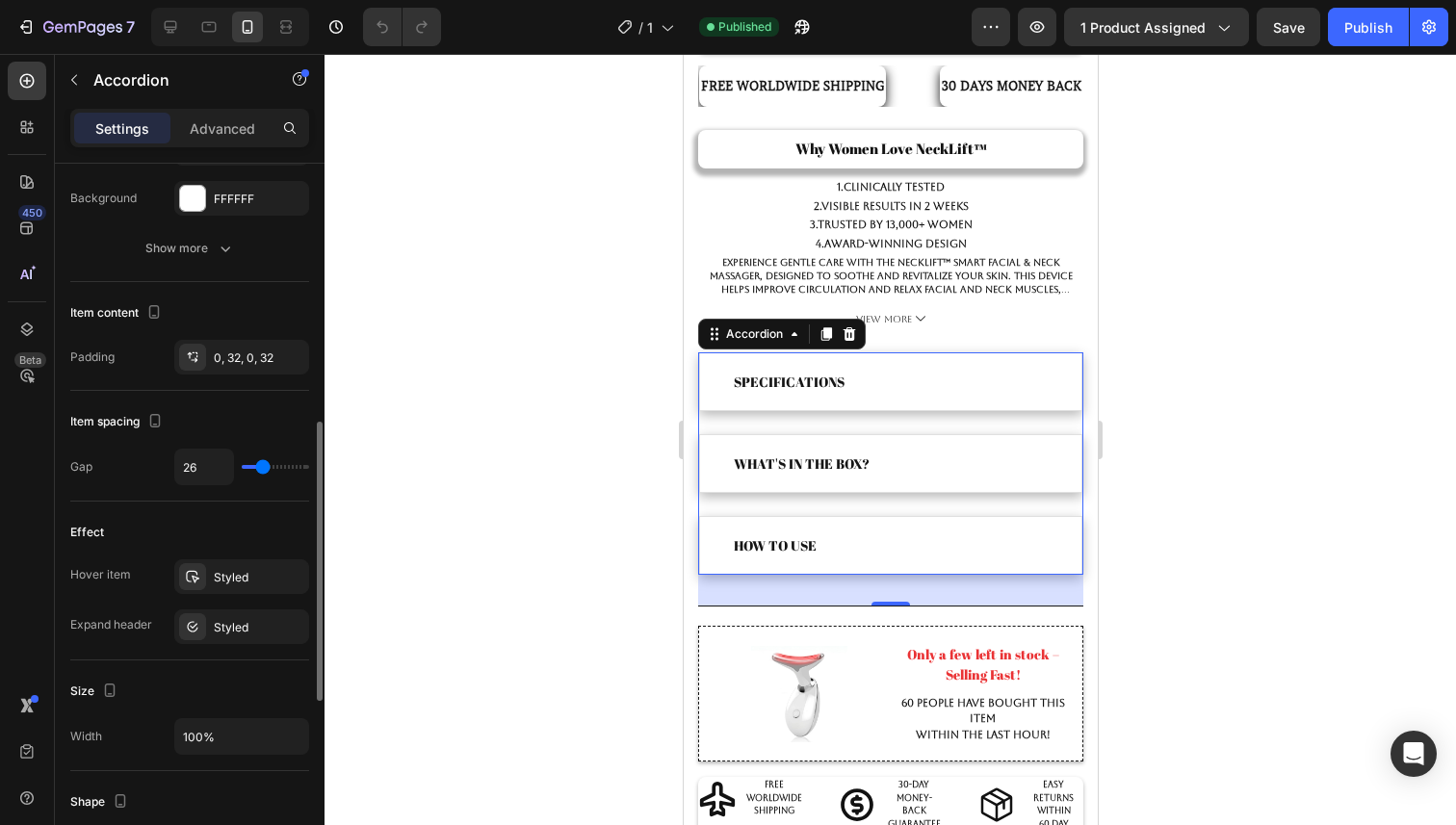 type on "27" 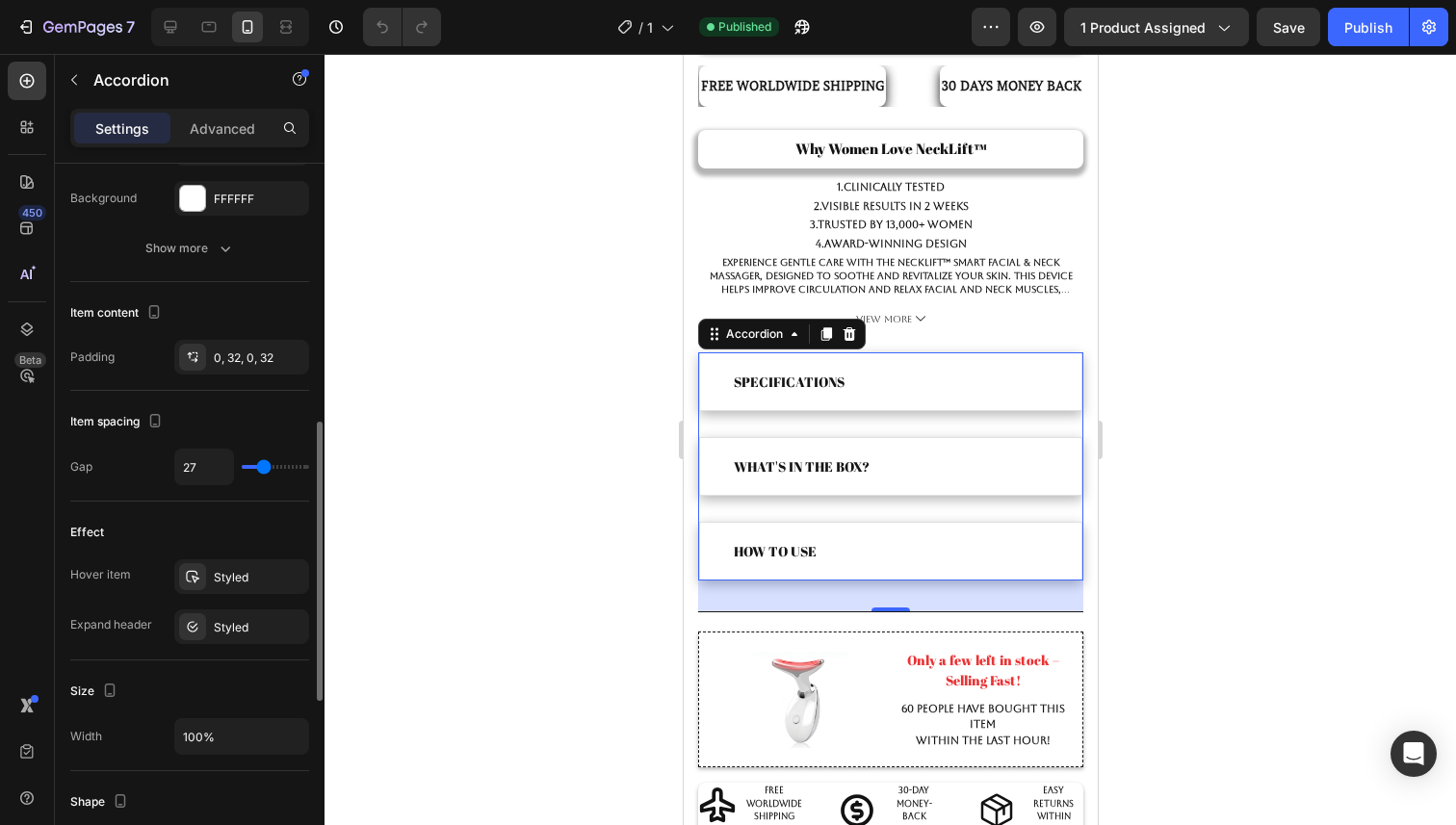 type on "28" 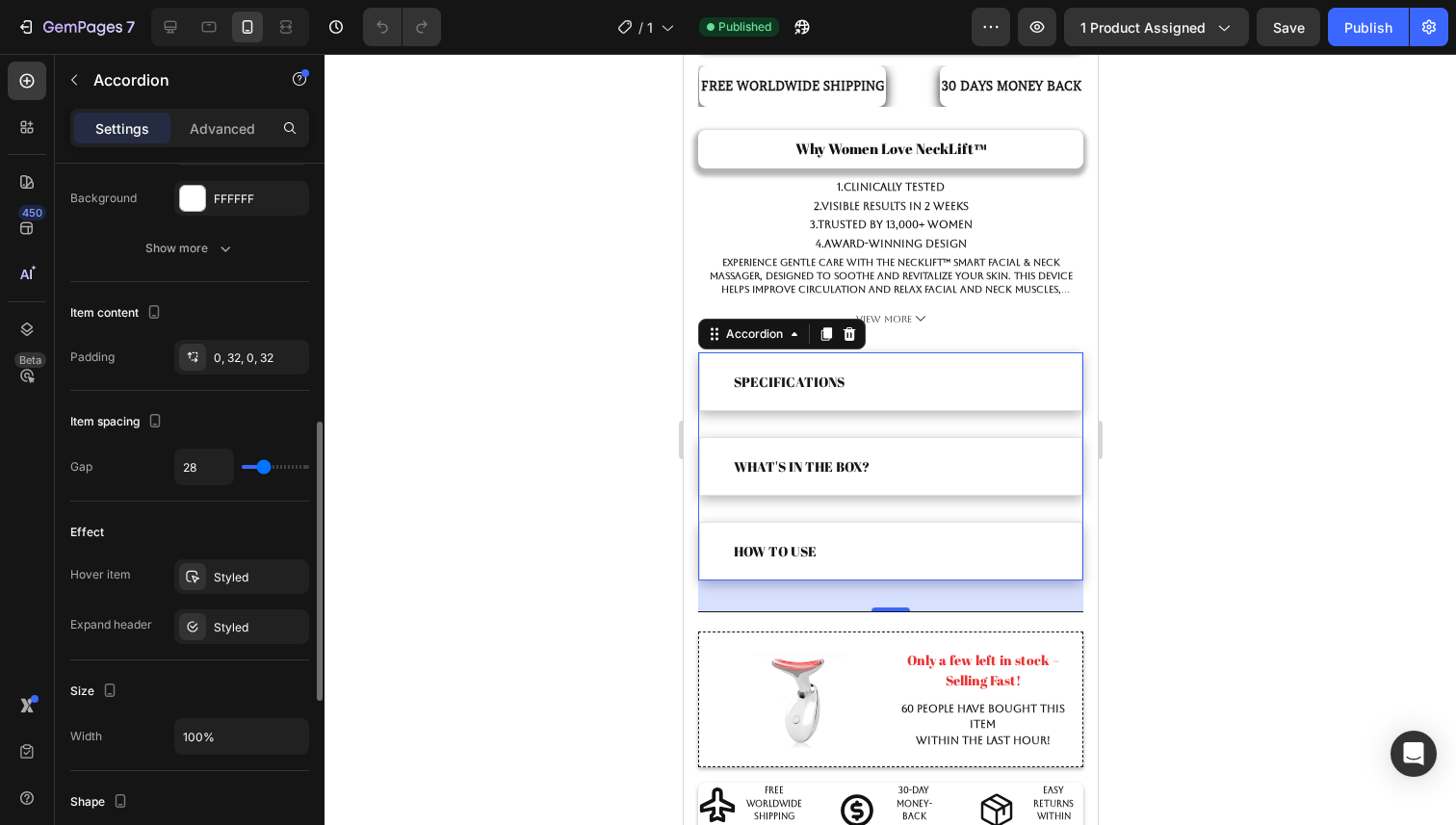 type on "24" 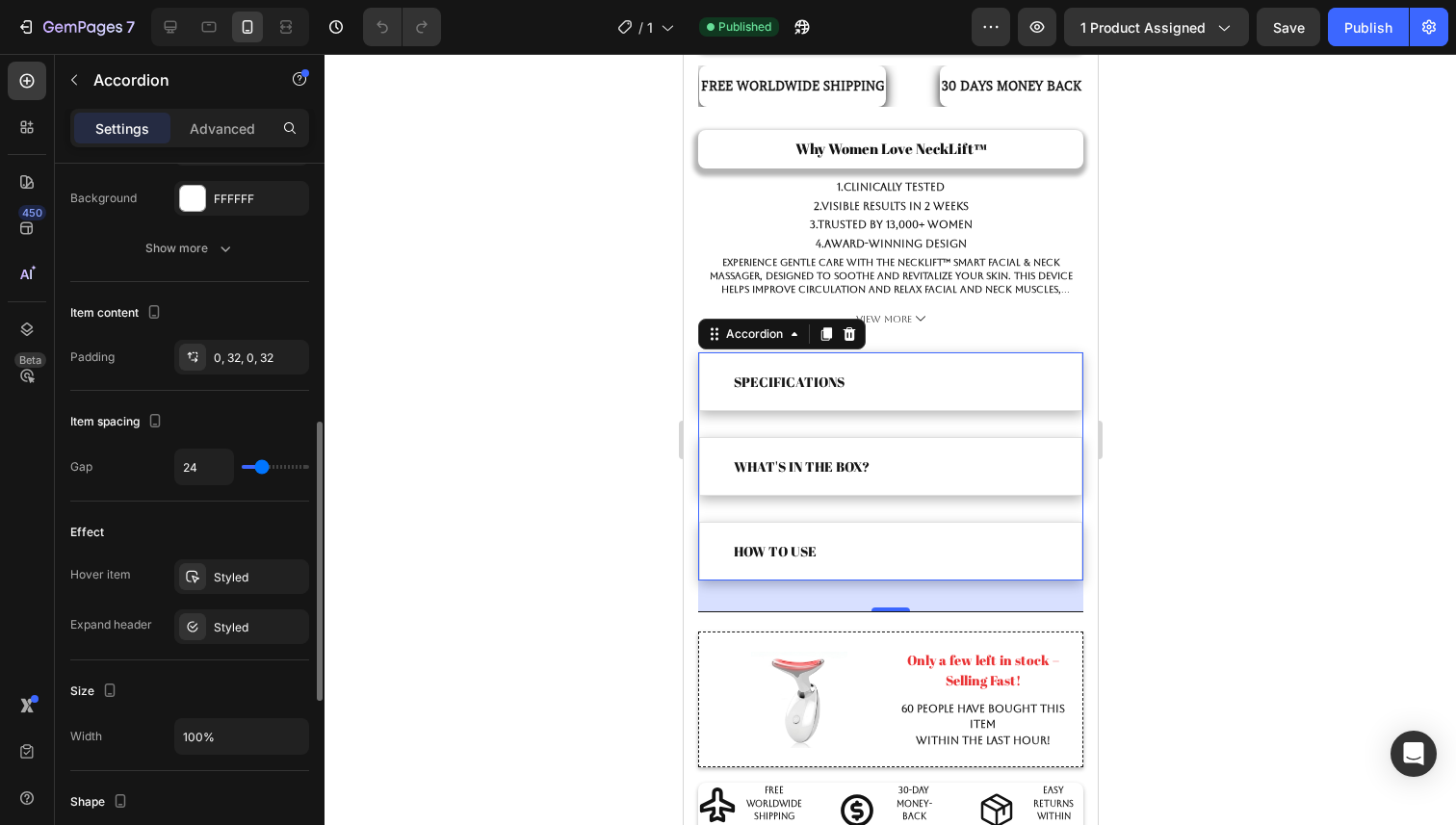 type on "19" 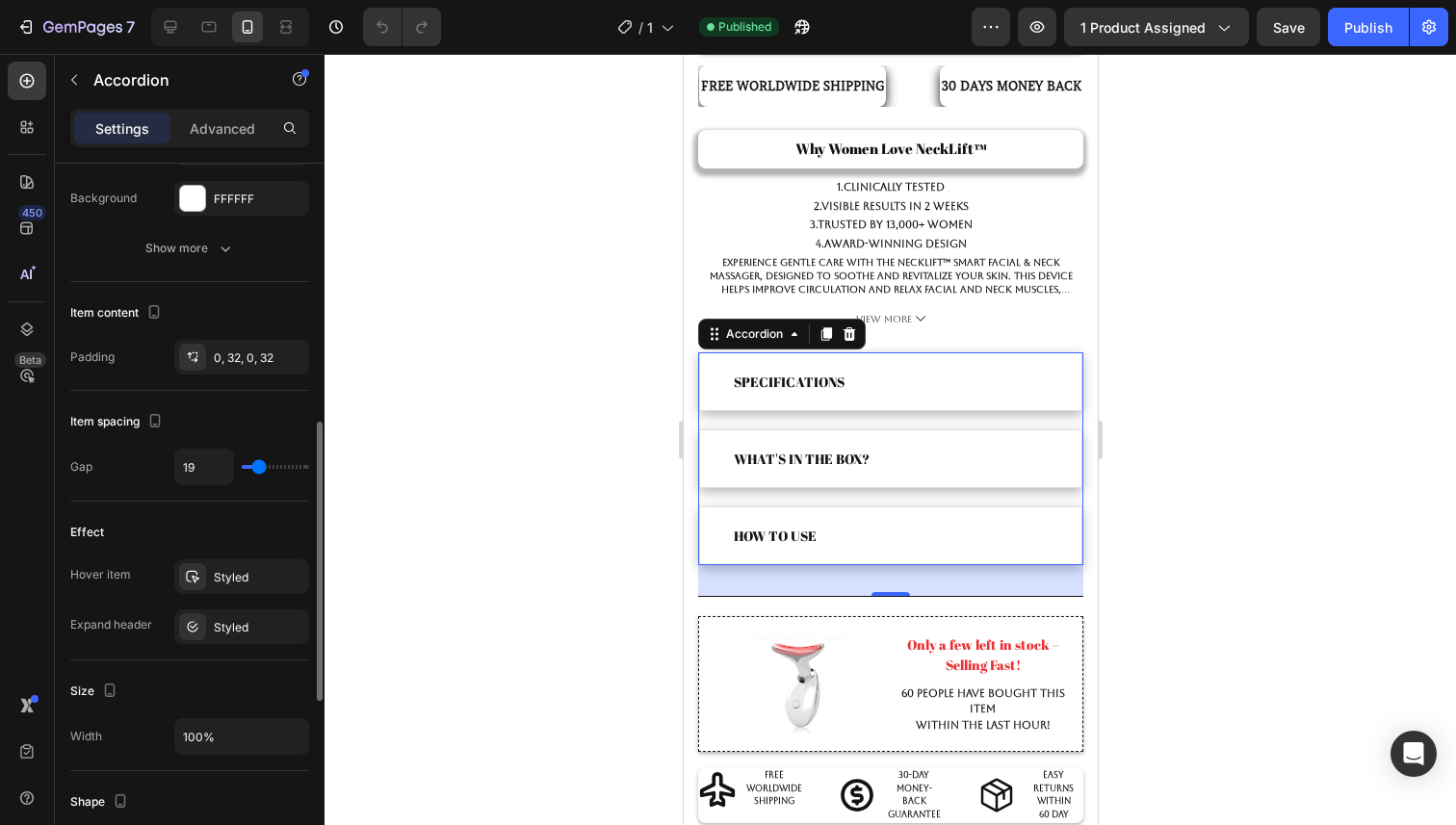 type on "14" 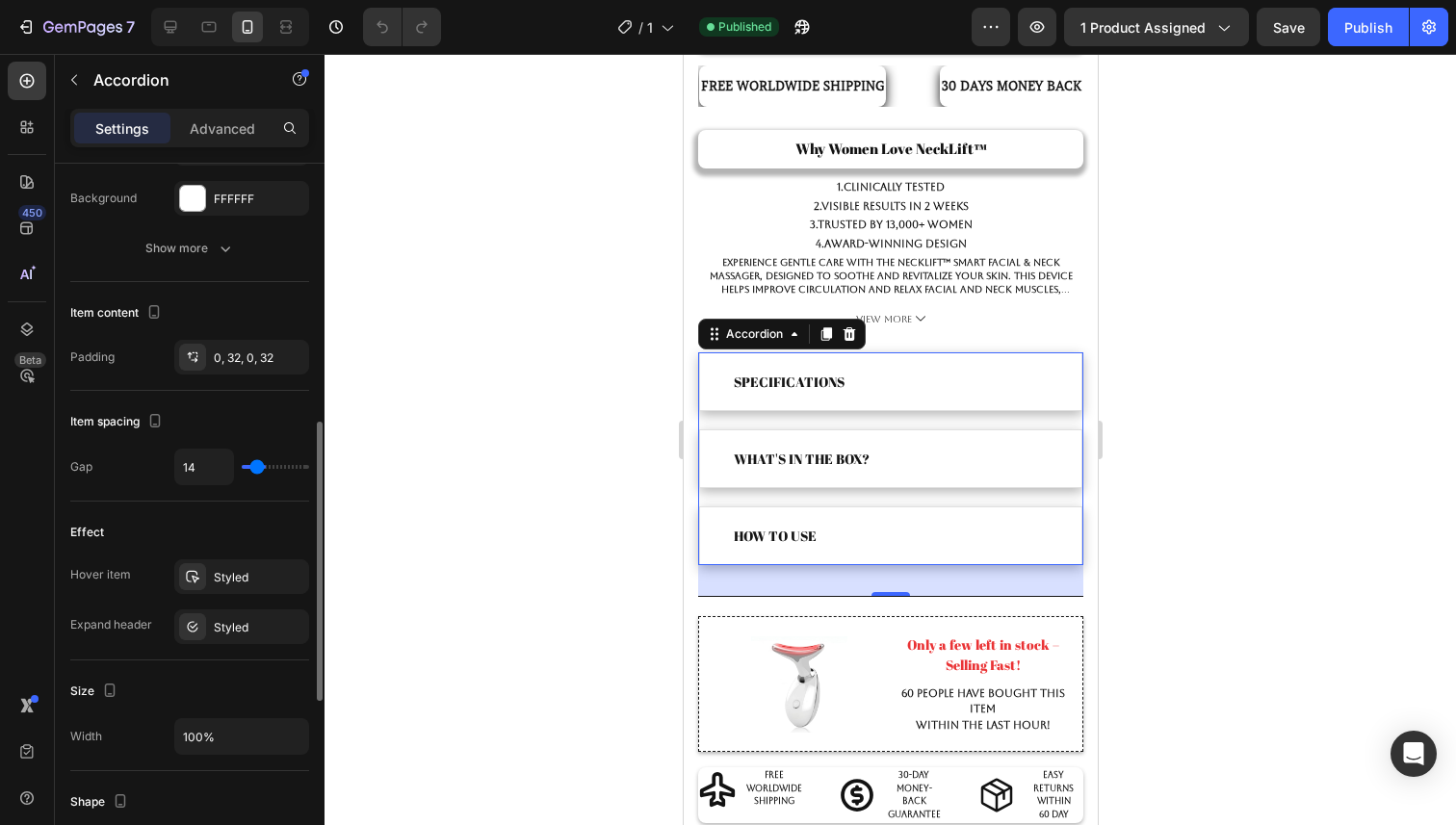 type on "11" 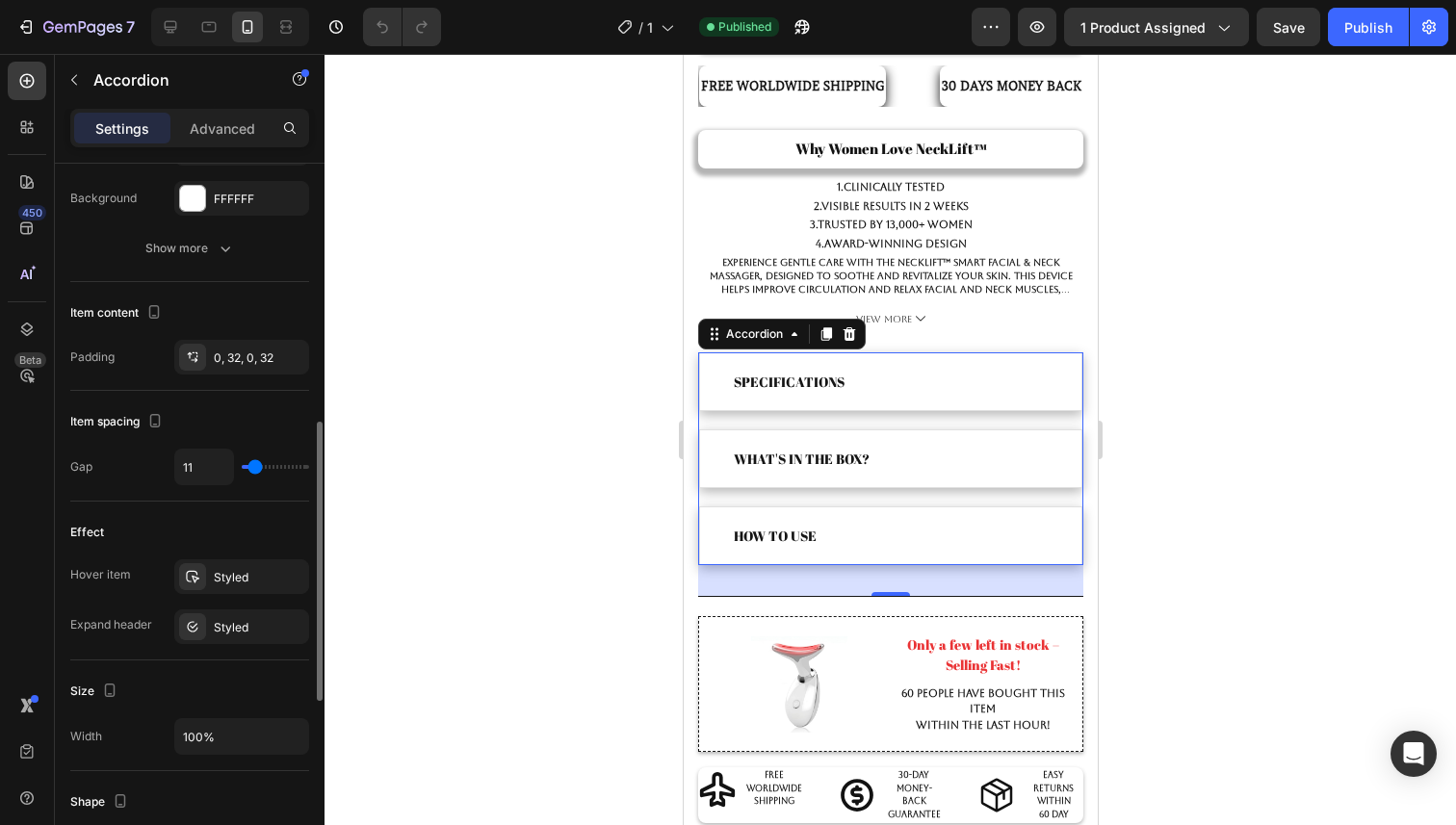 type on "8" 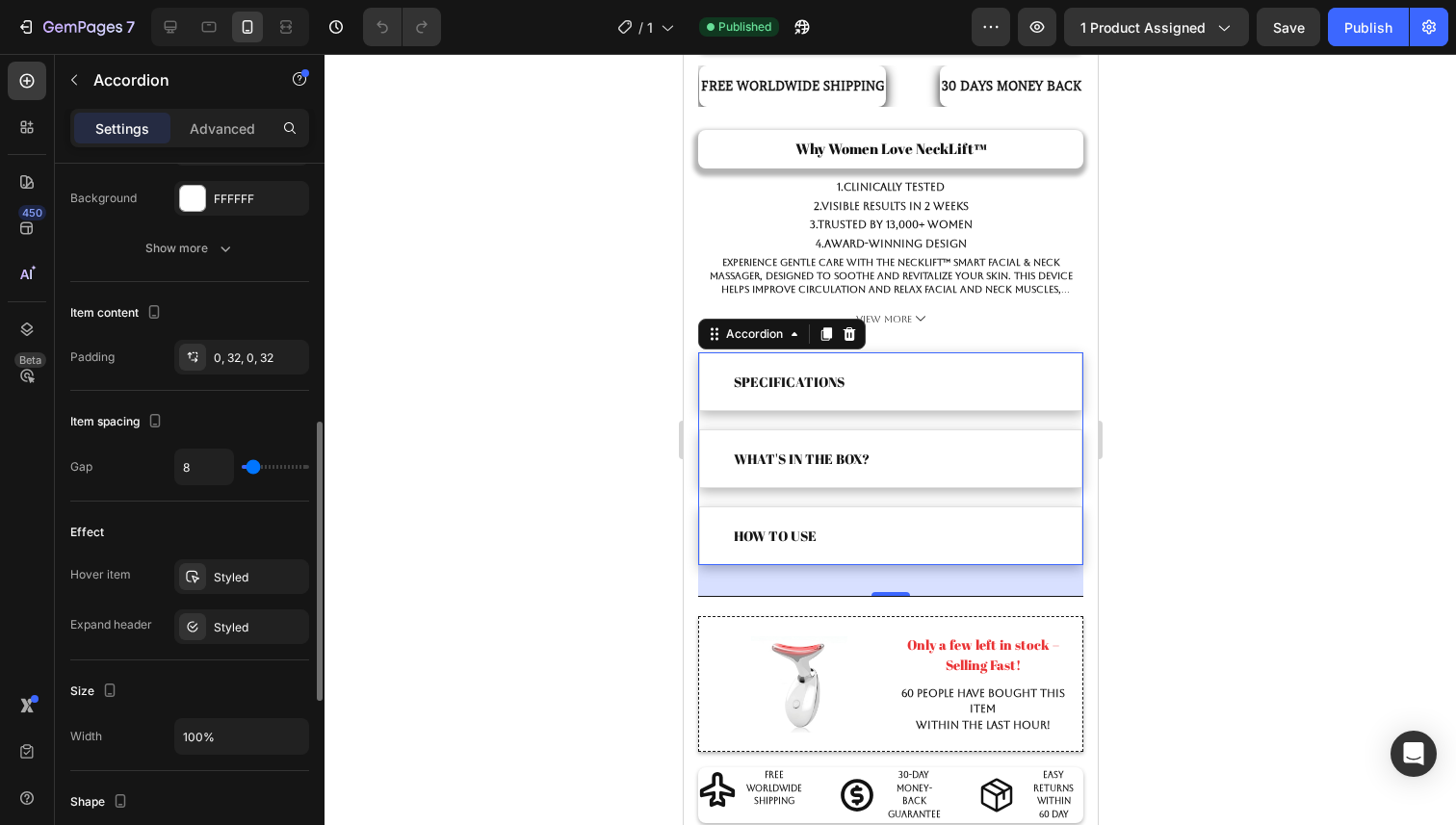 type on "6" 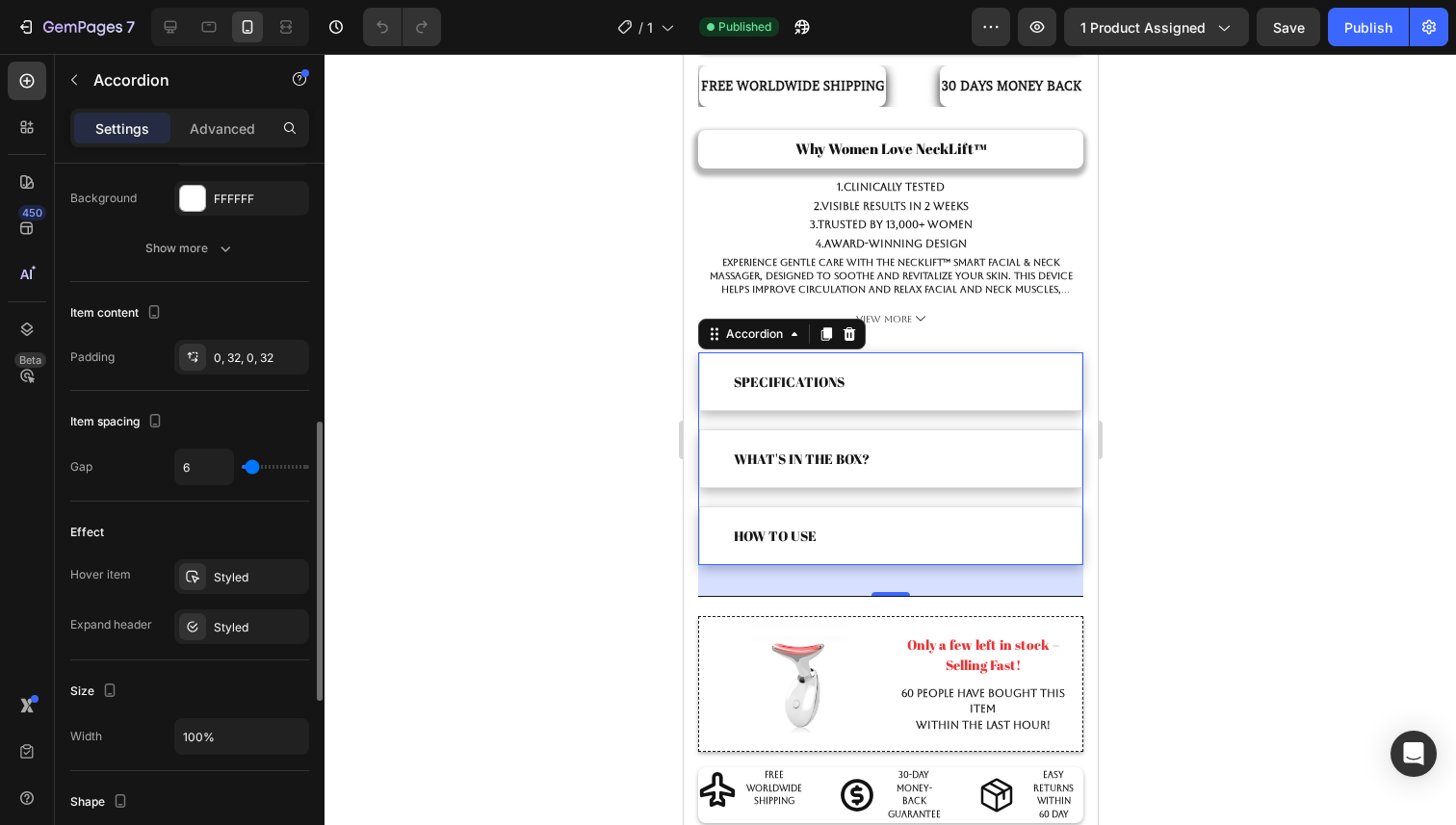 type on "4" 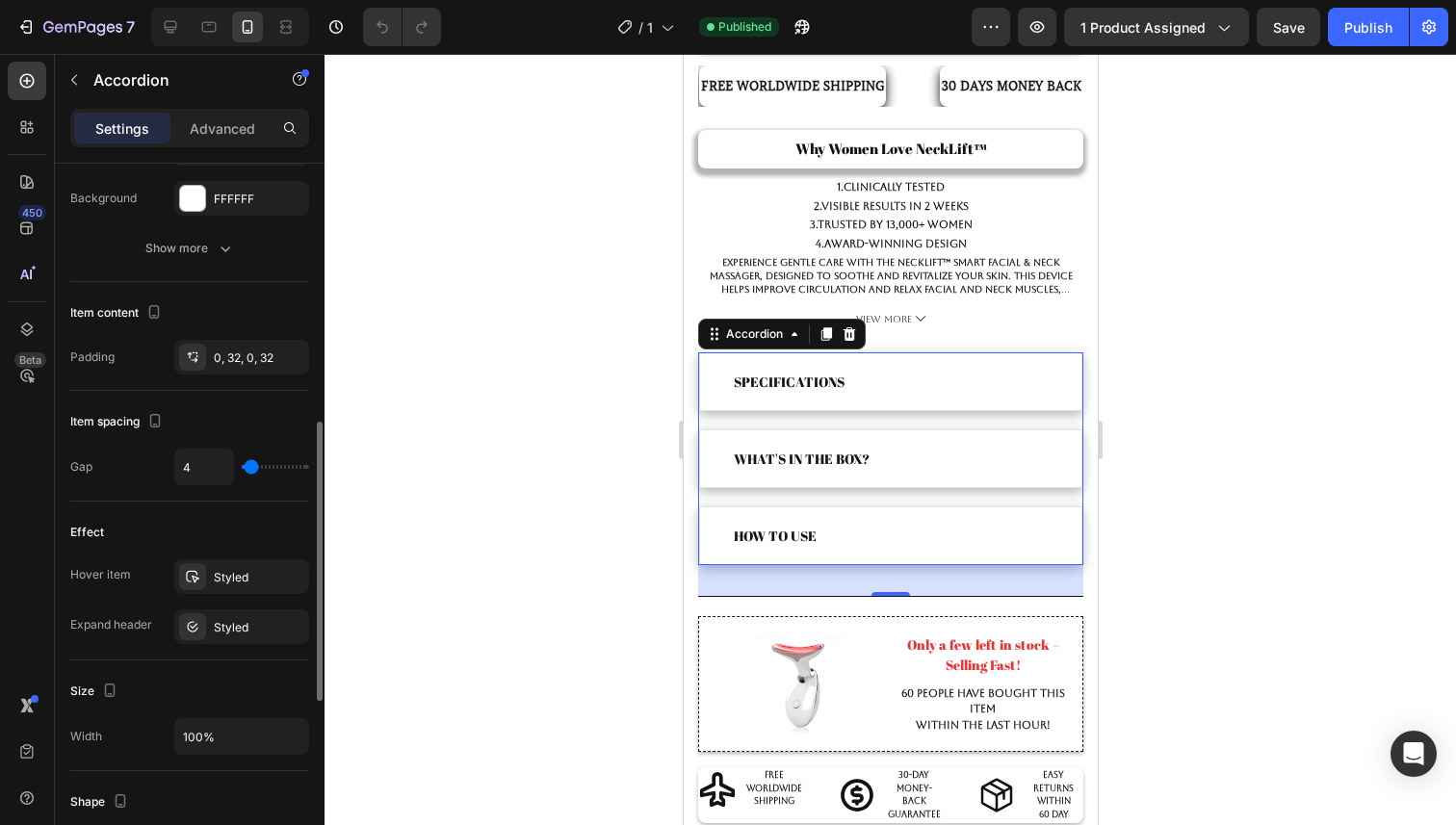 type on "2" 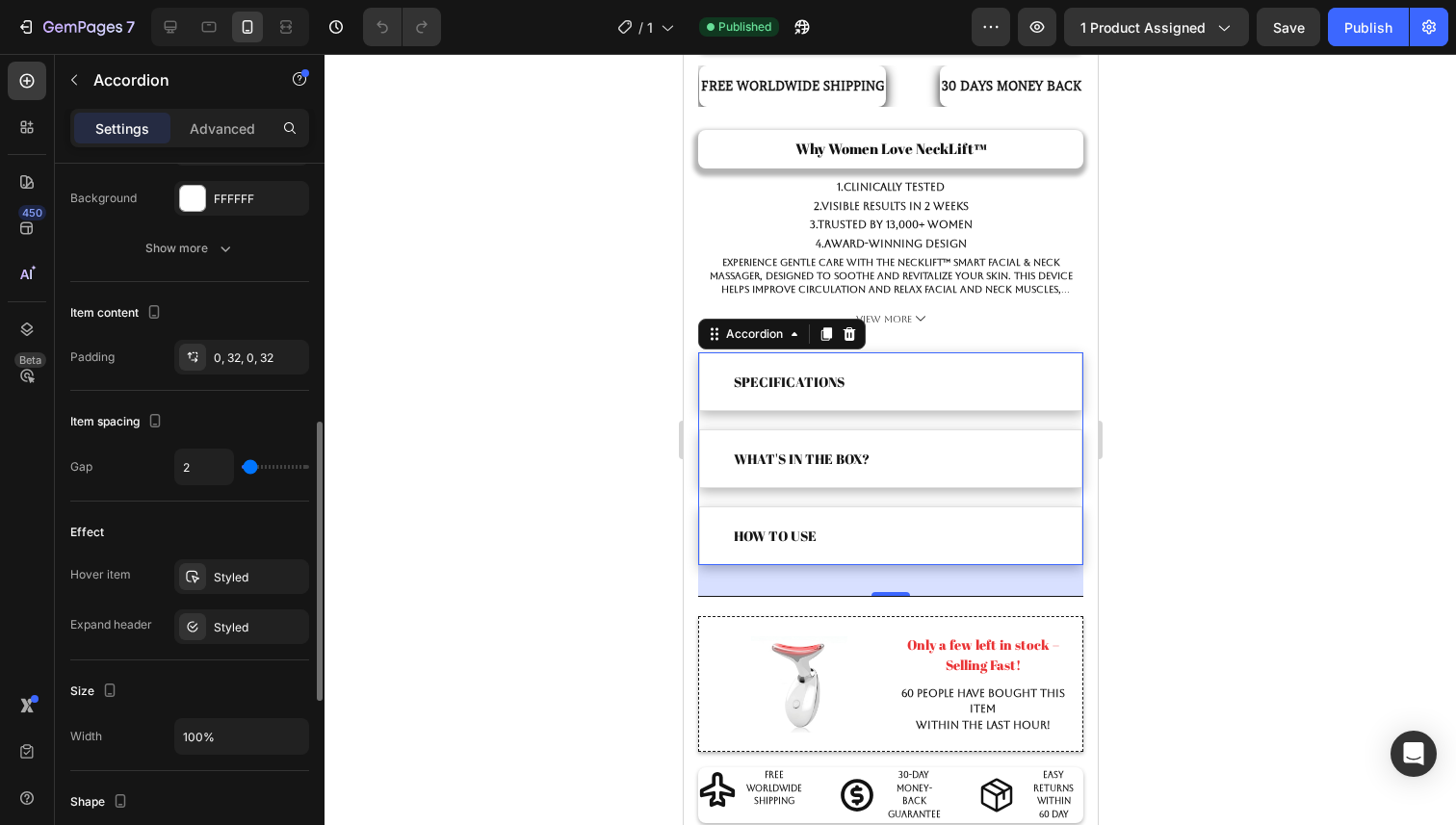 type on "1" 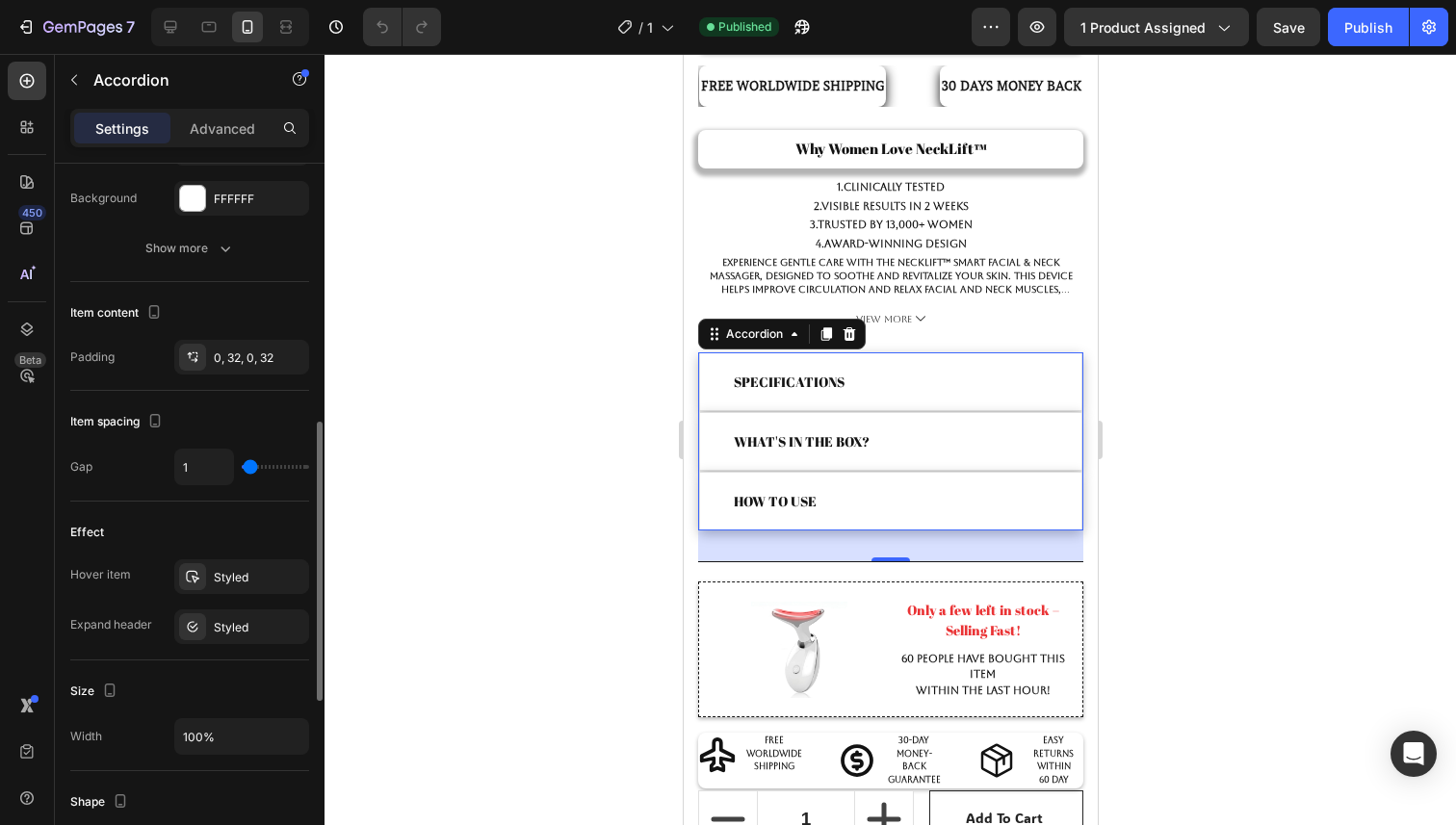 type on "0" 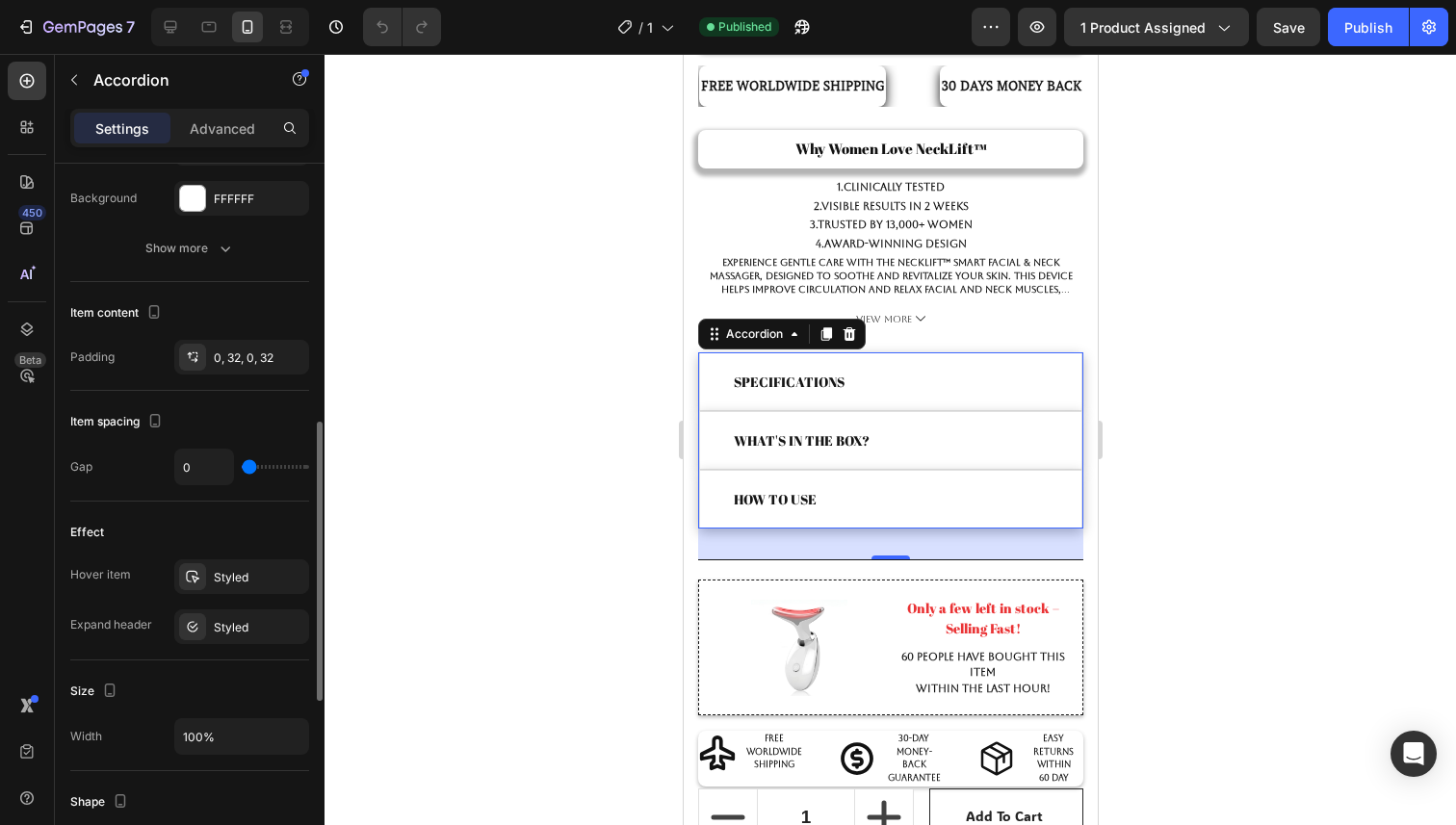 type on "2" 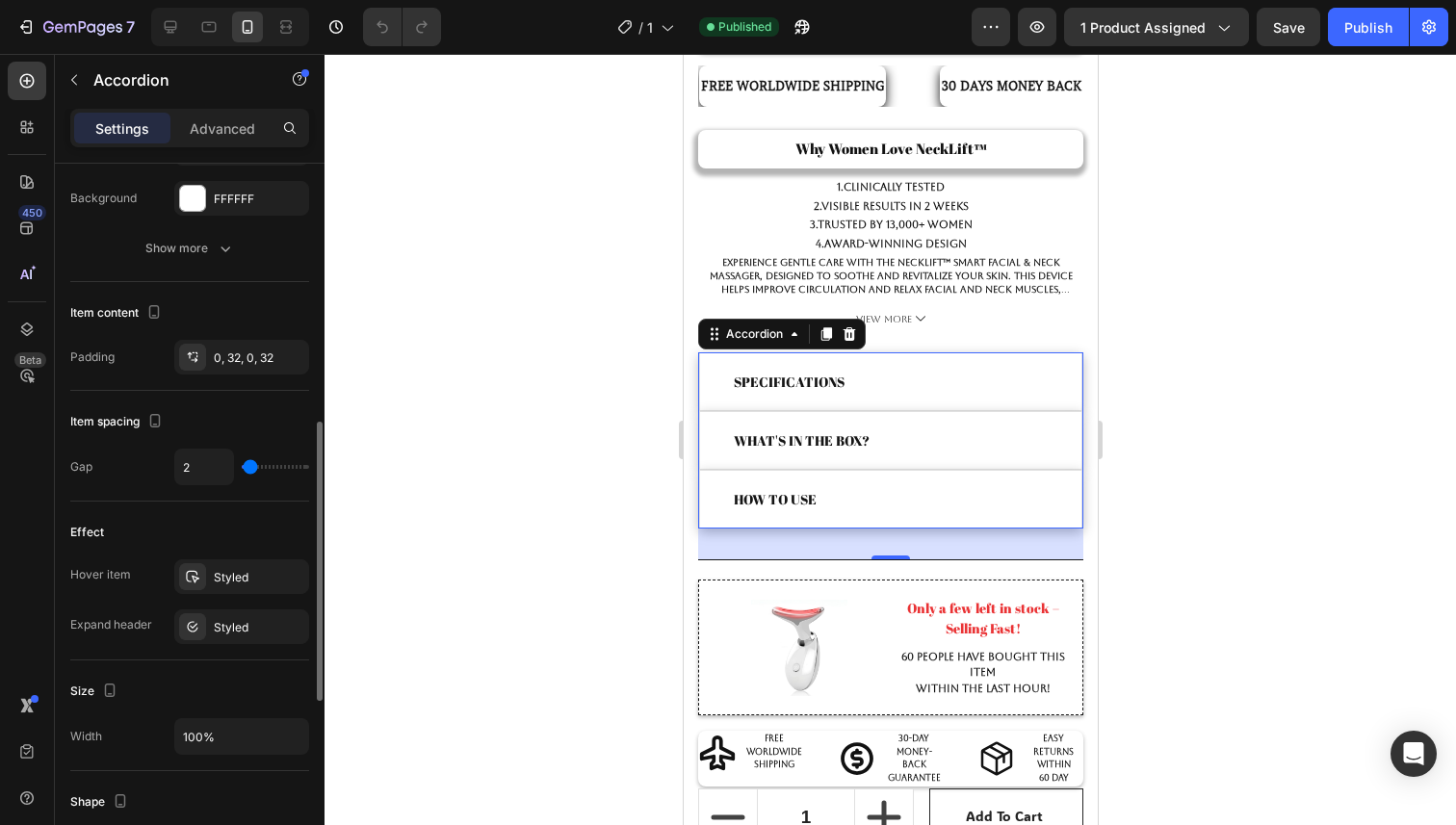 type on "3" 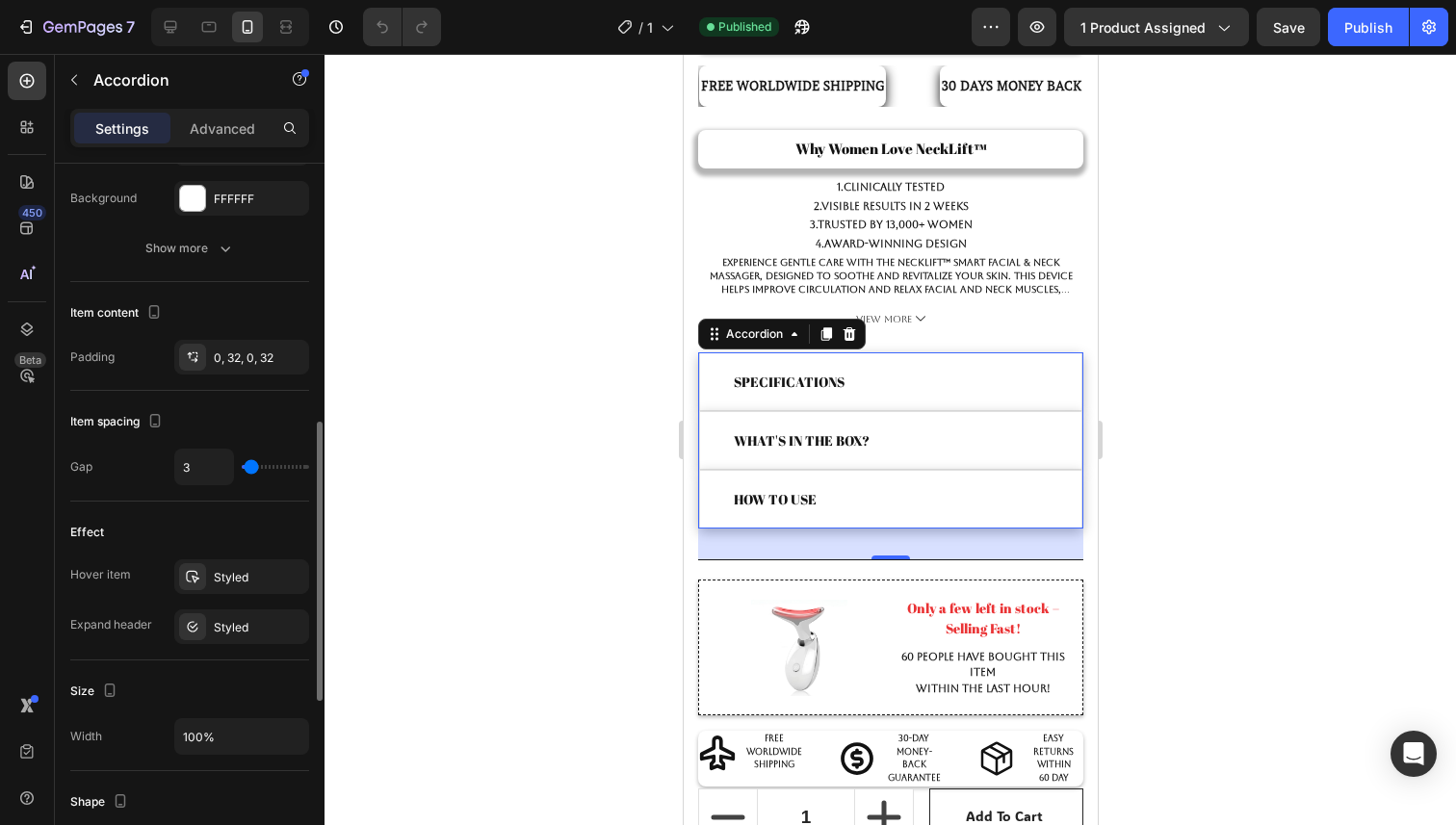 type on "5" 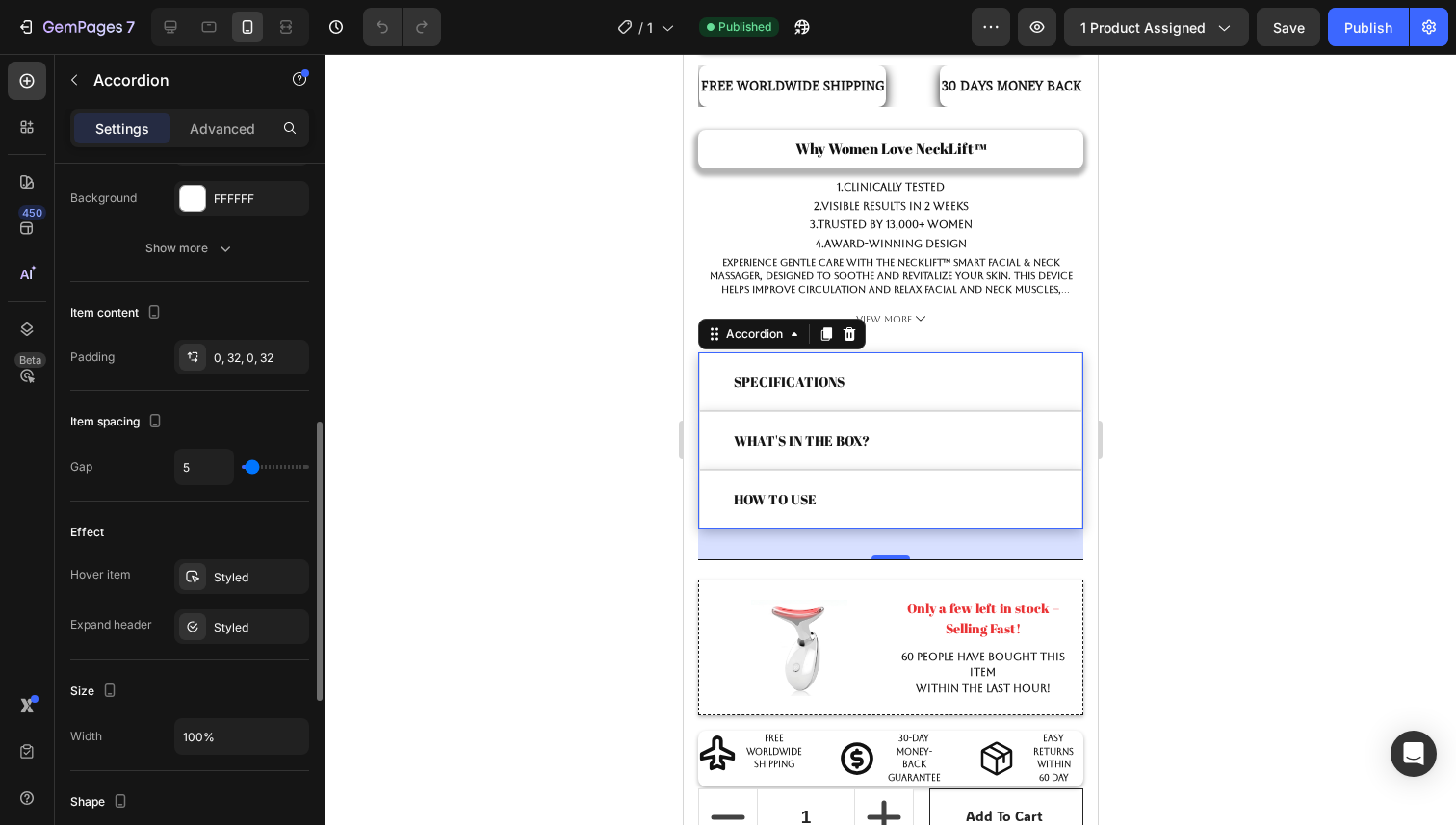 type on "6" 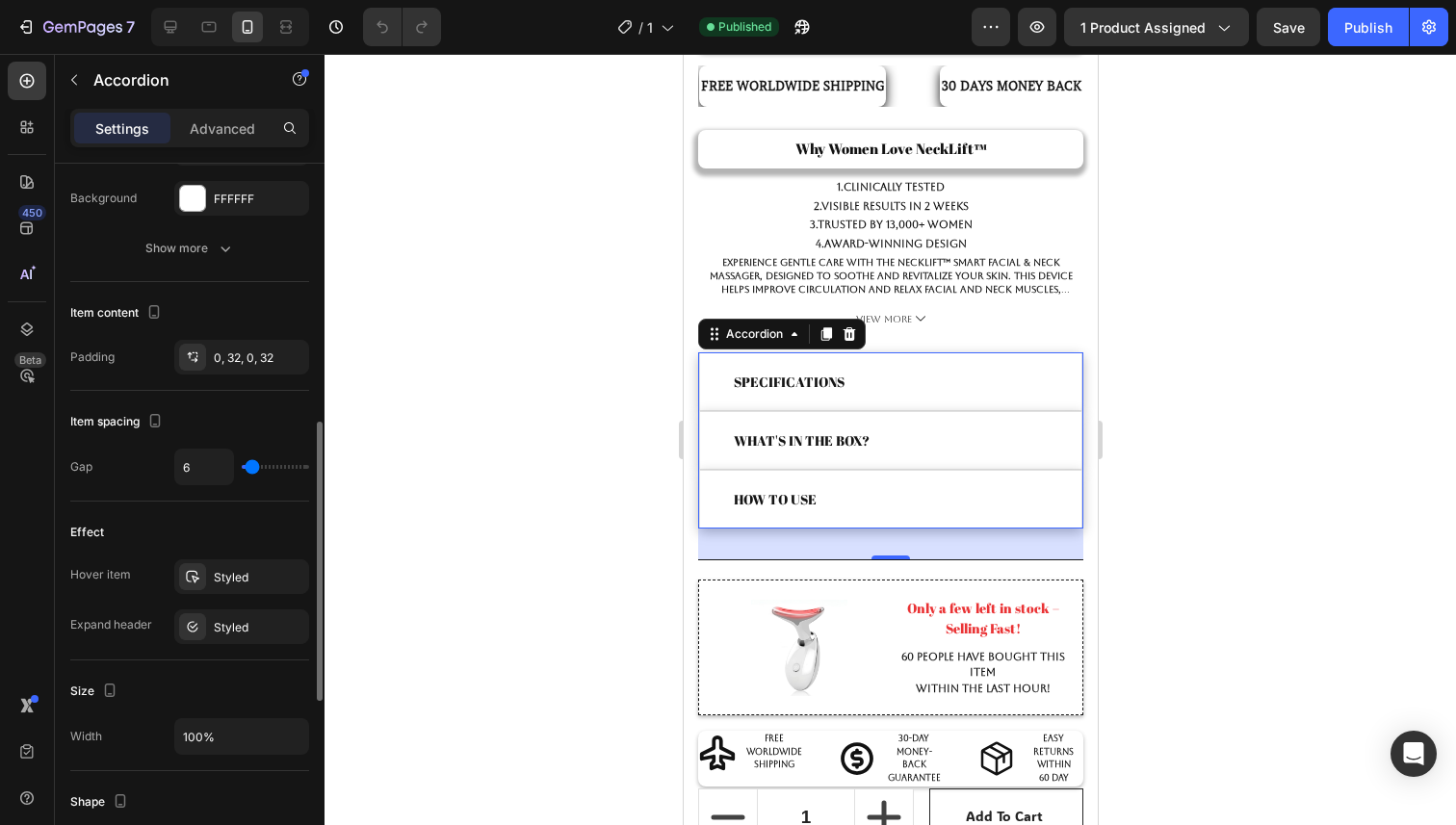 type on "7" 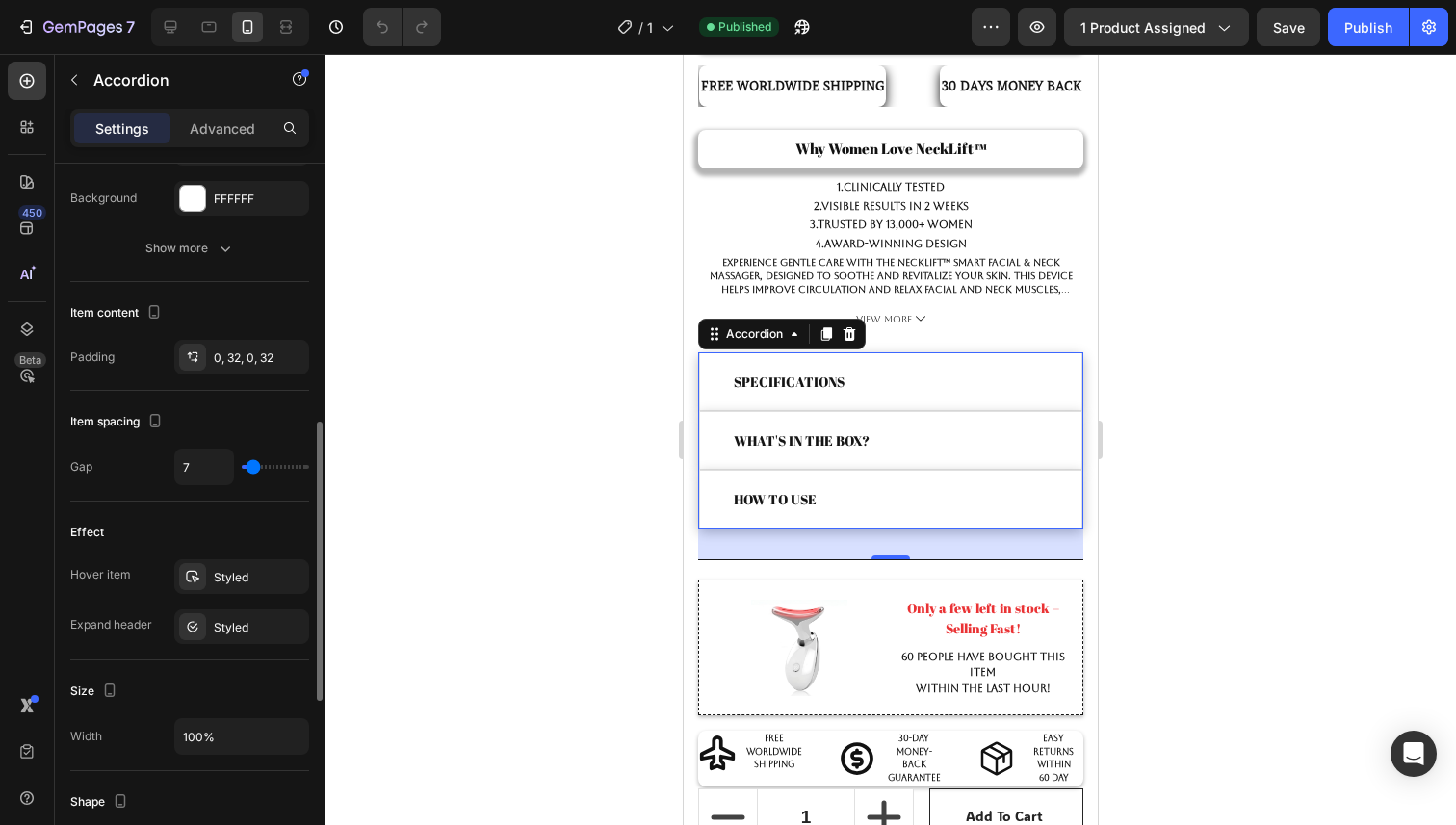 type on "8" 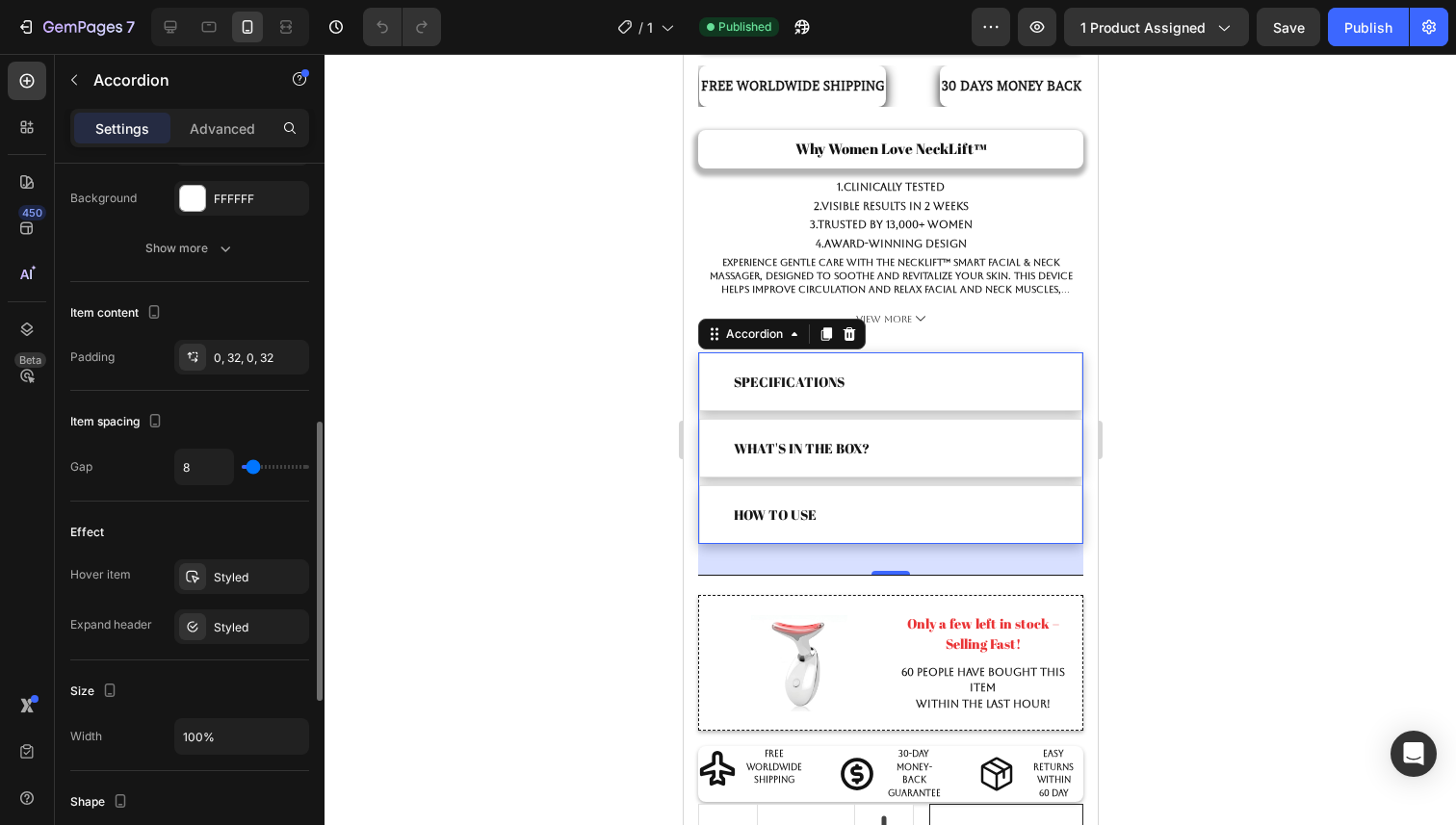 type on "9" 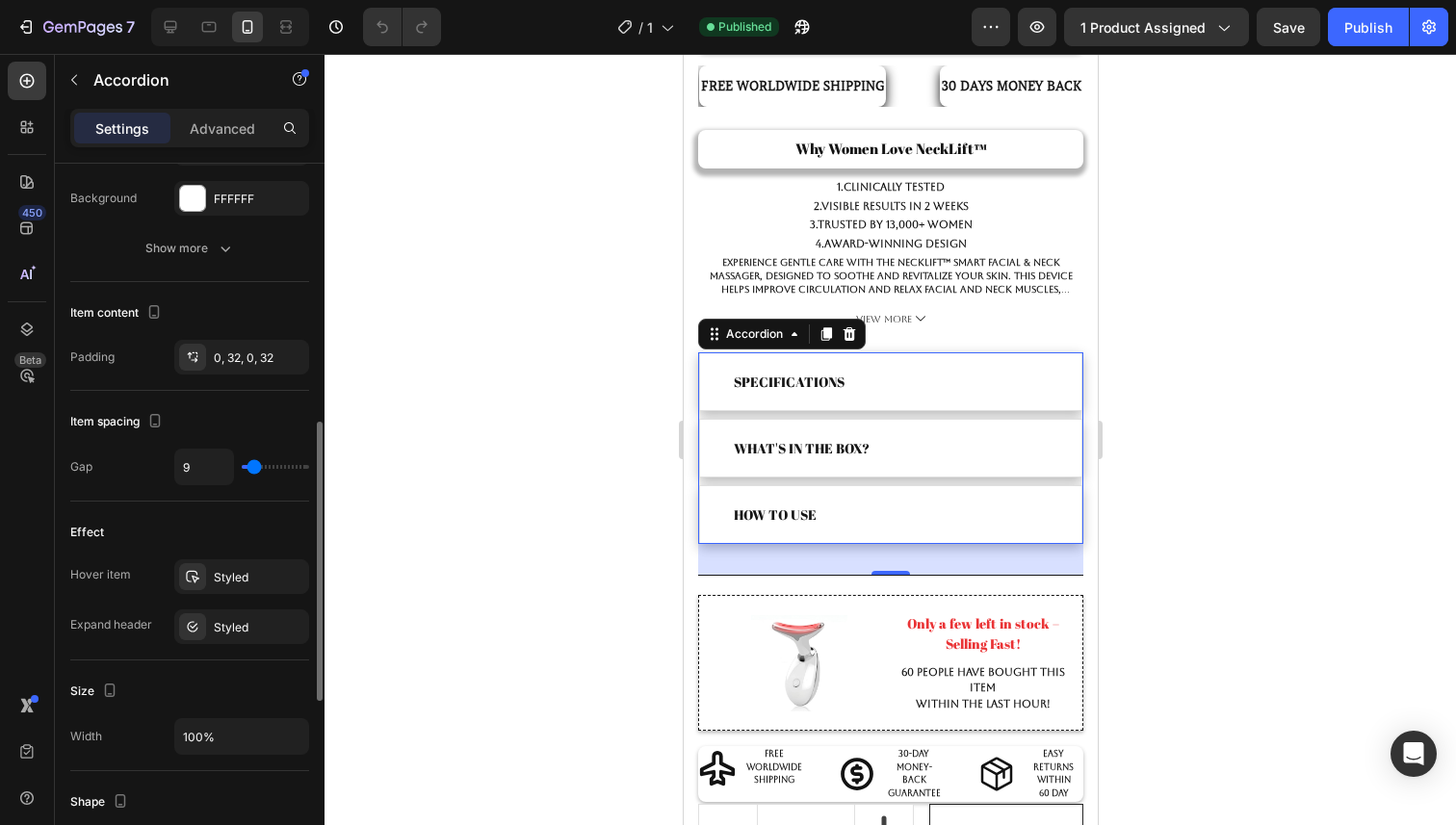 type on "10" 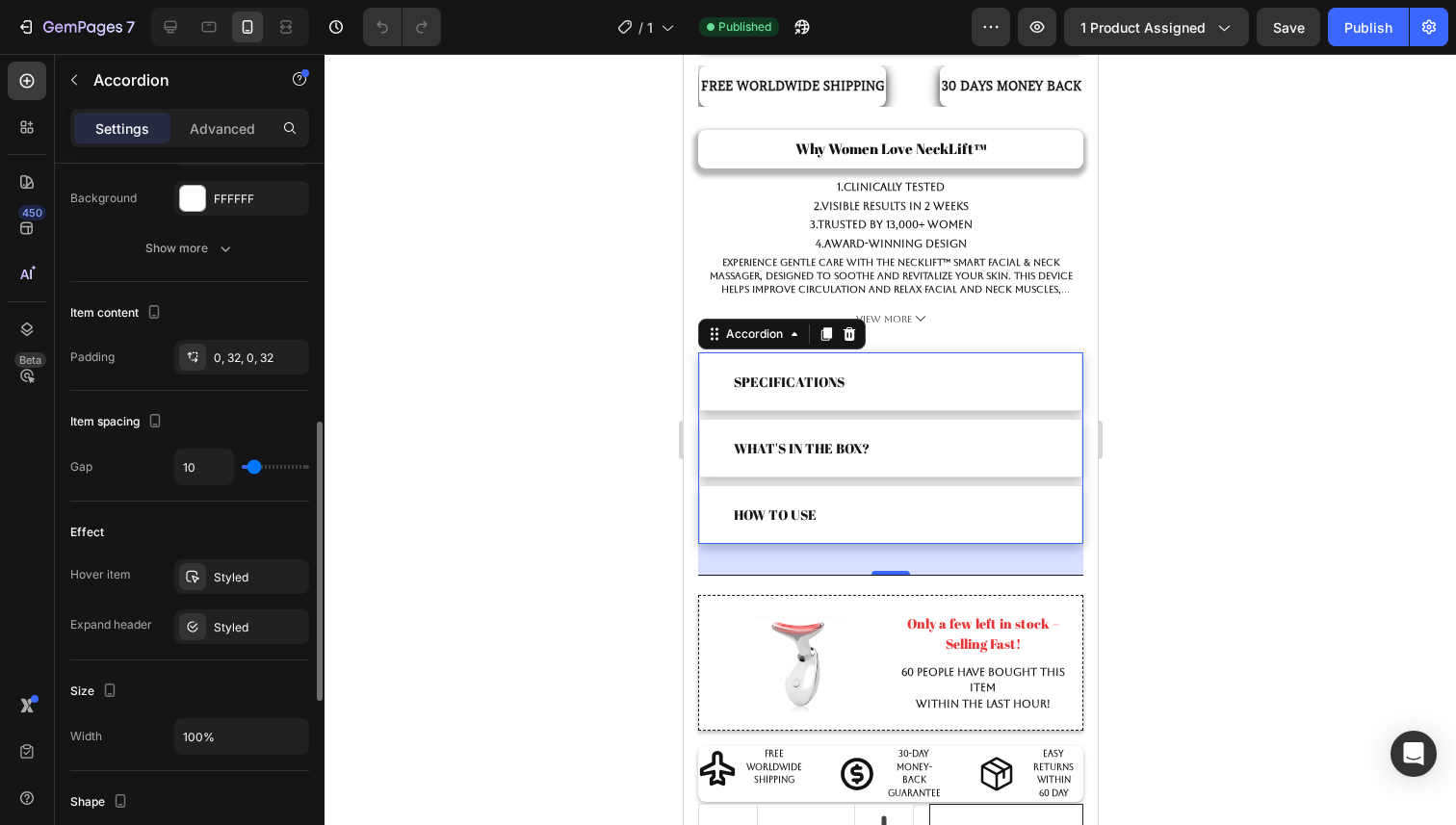 type on "11" 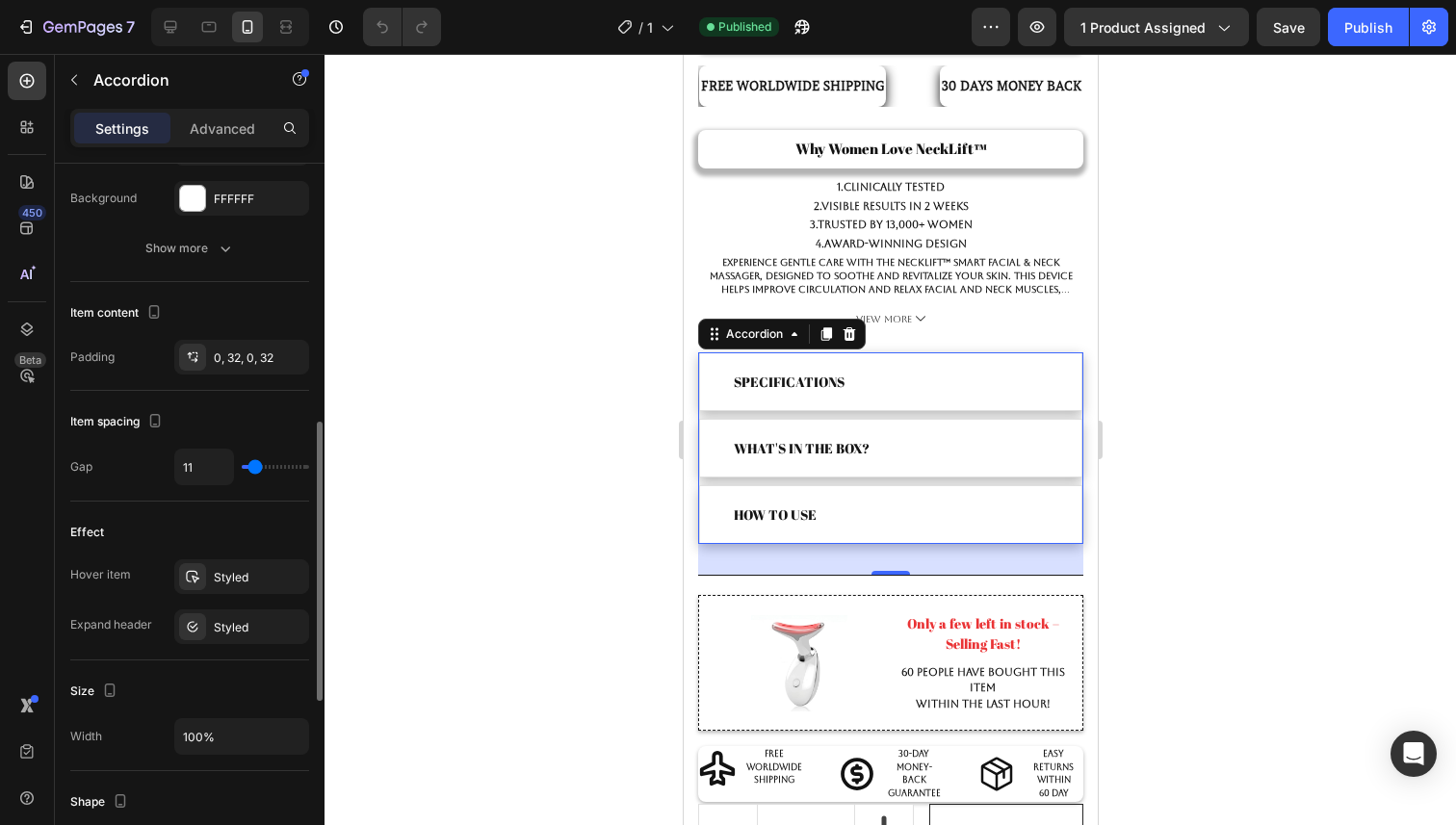 type on "12" 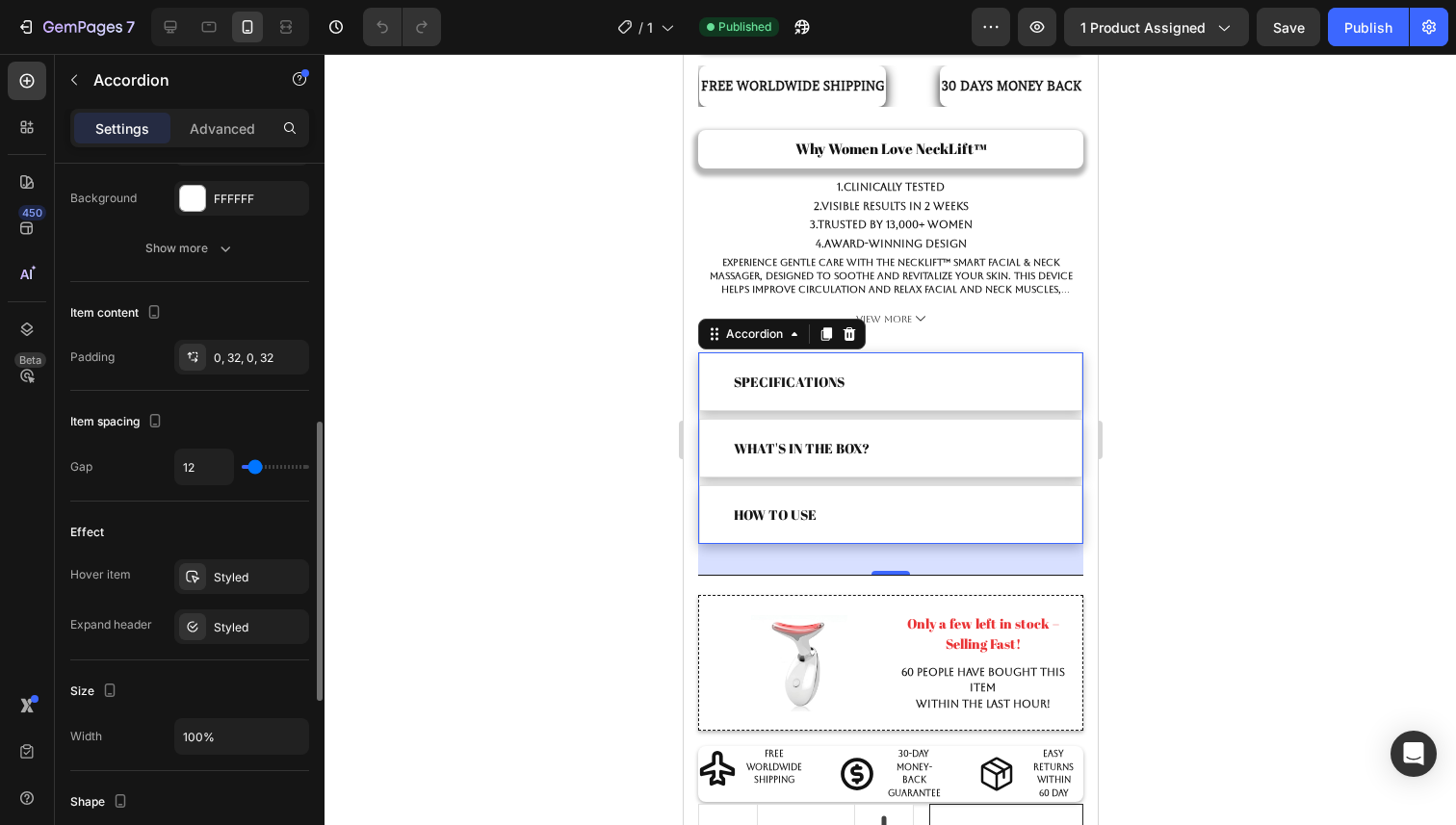 type on "13" 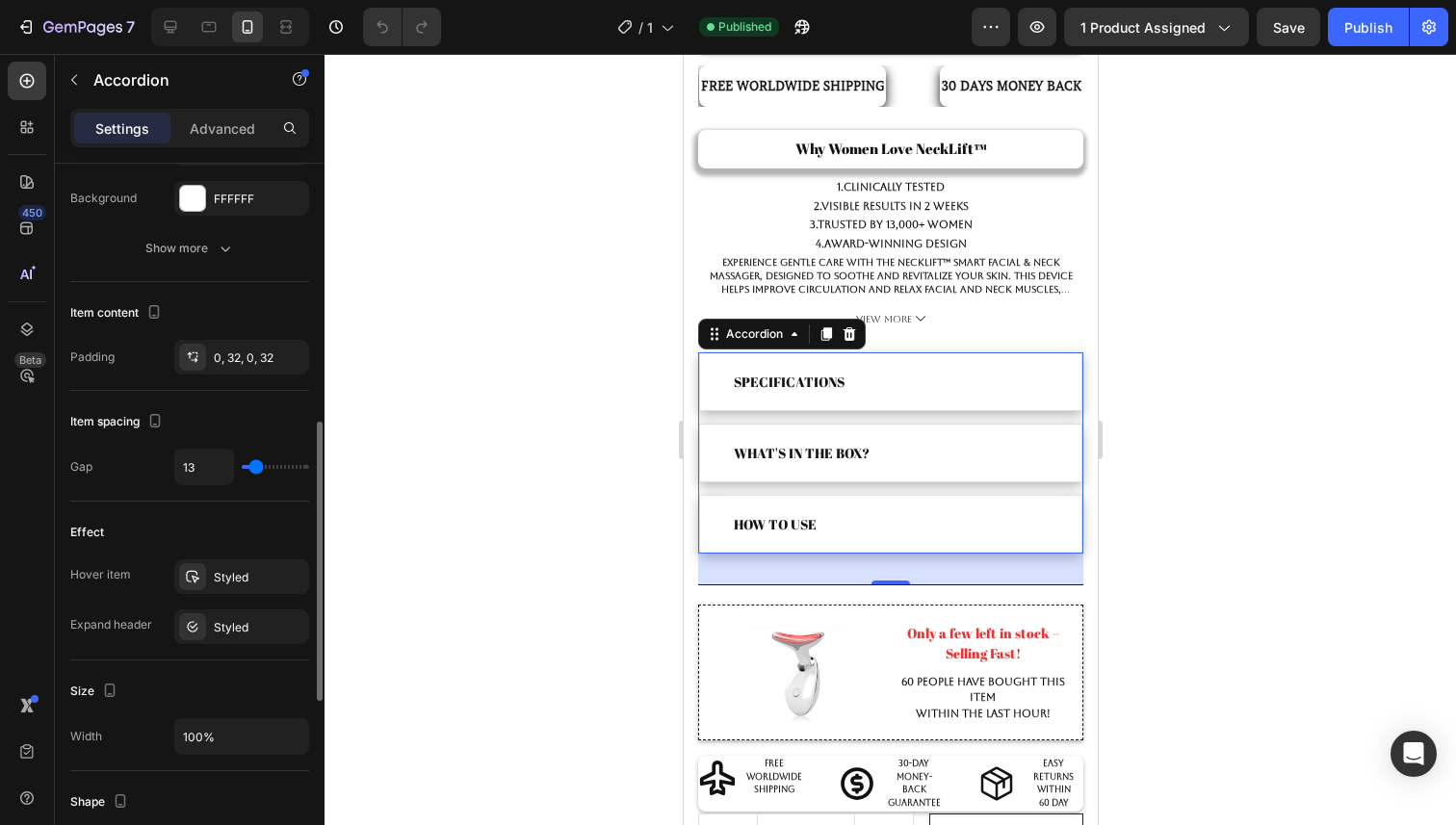 type on "11" 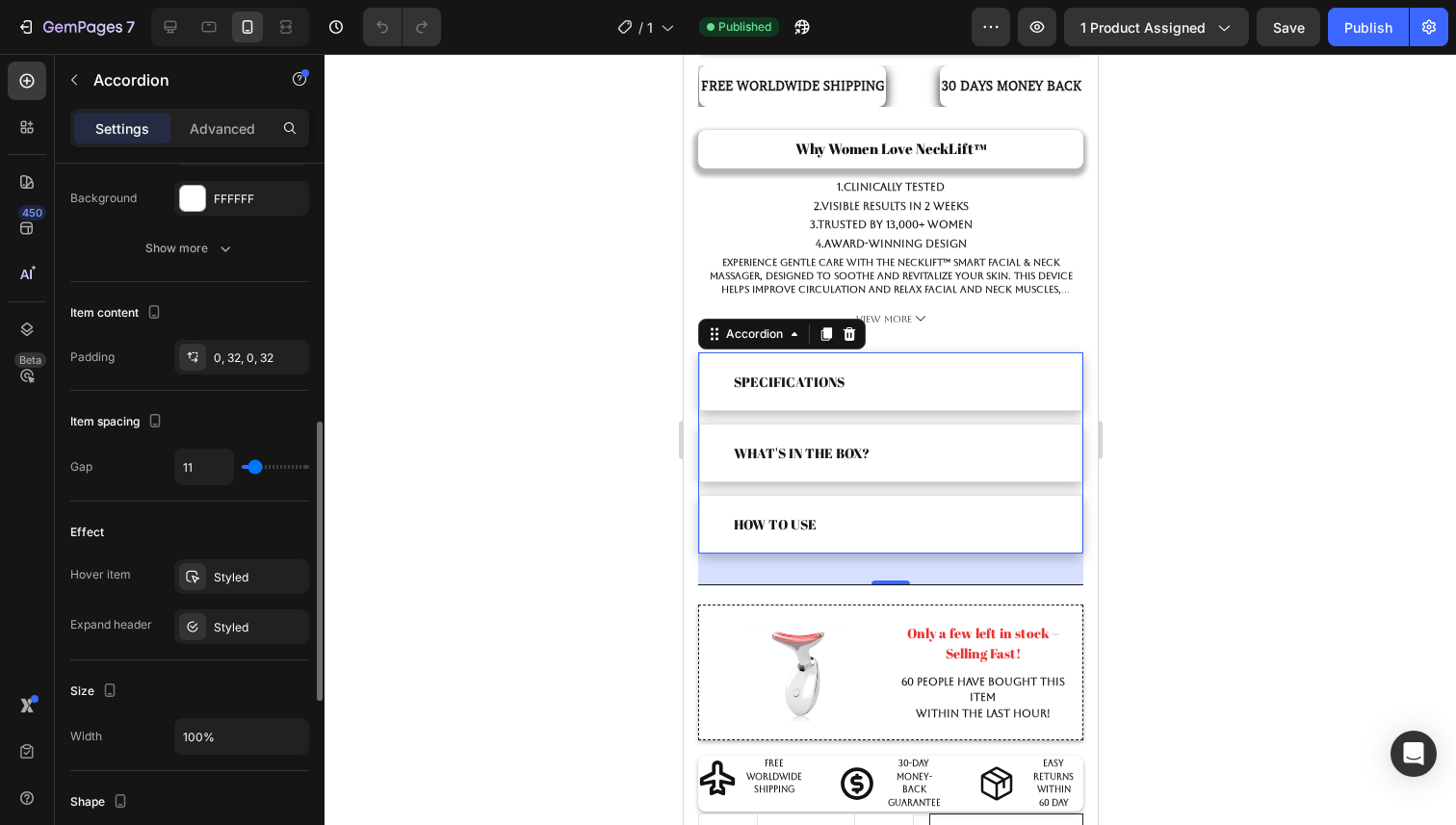 type on "9" 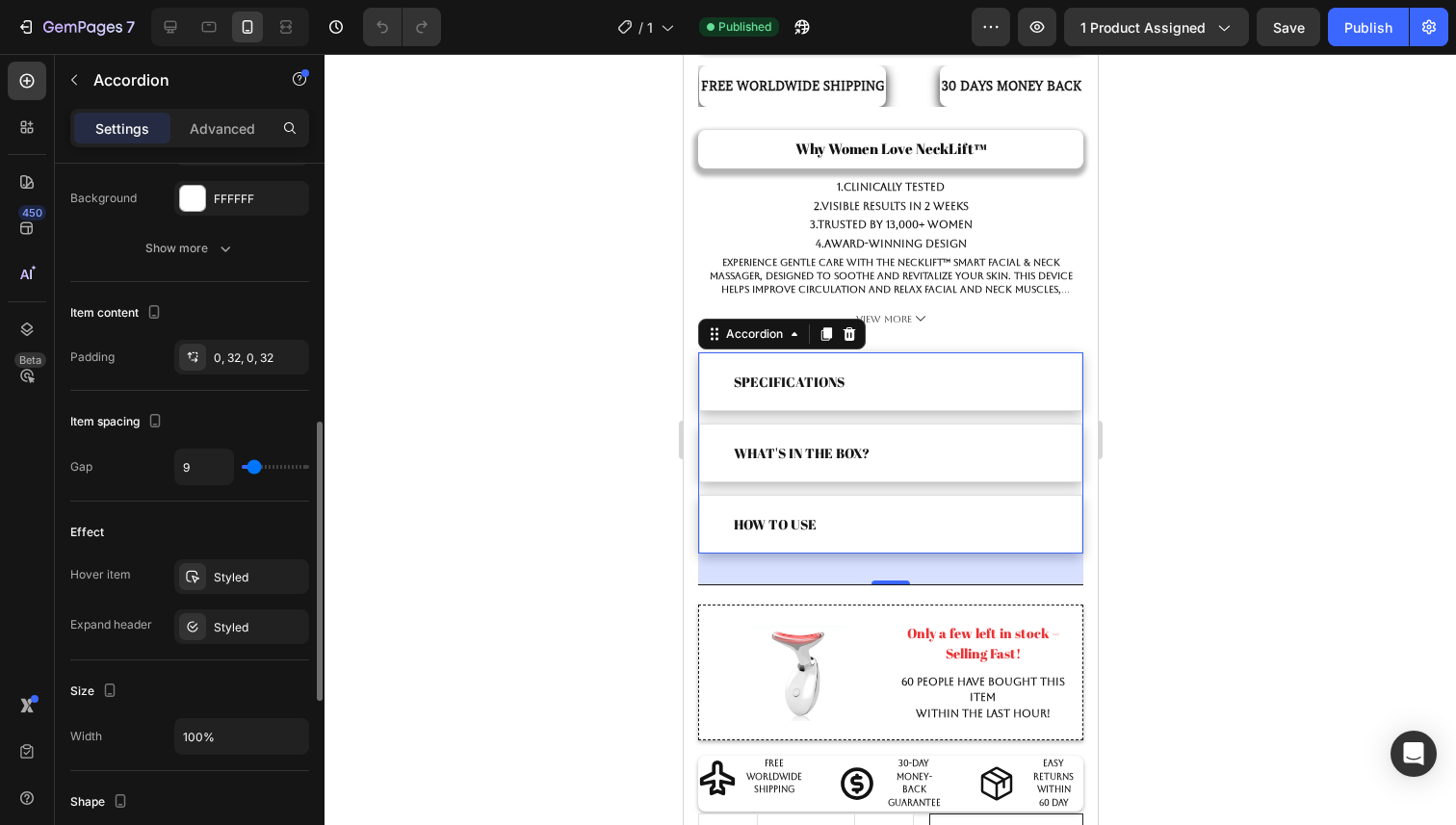 type on "7" 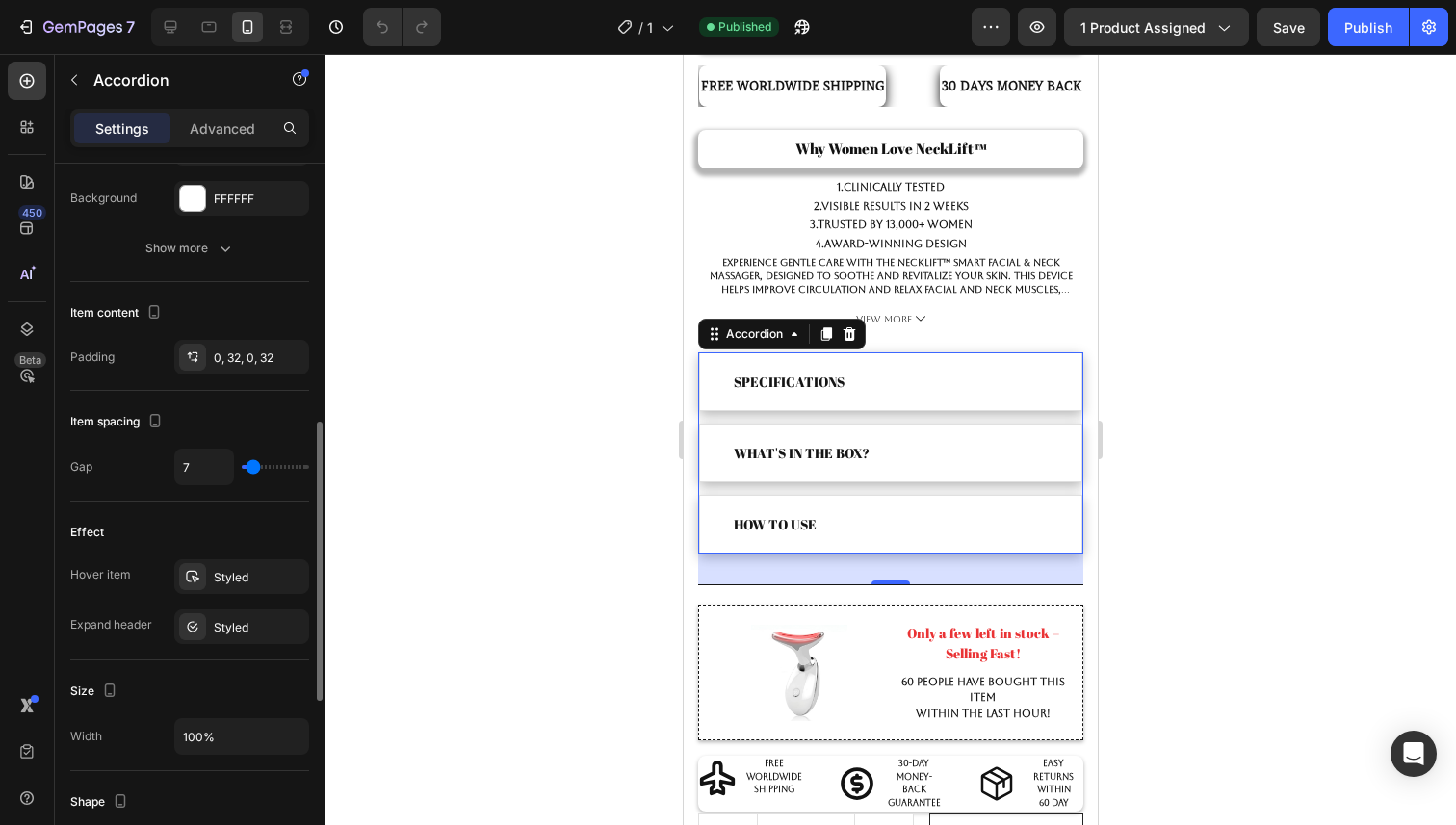 type on "5" 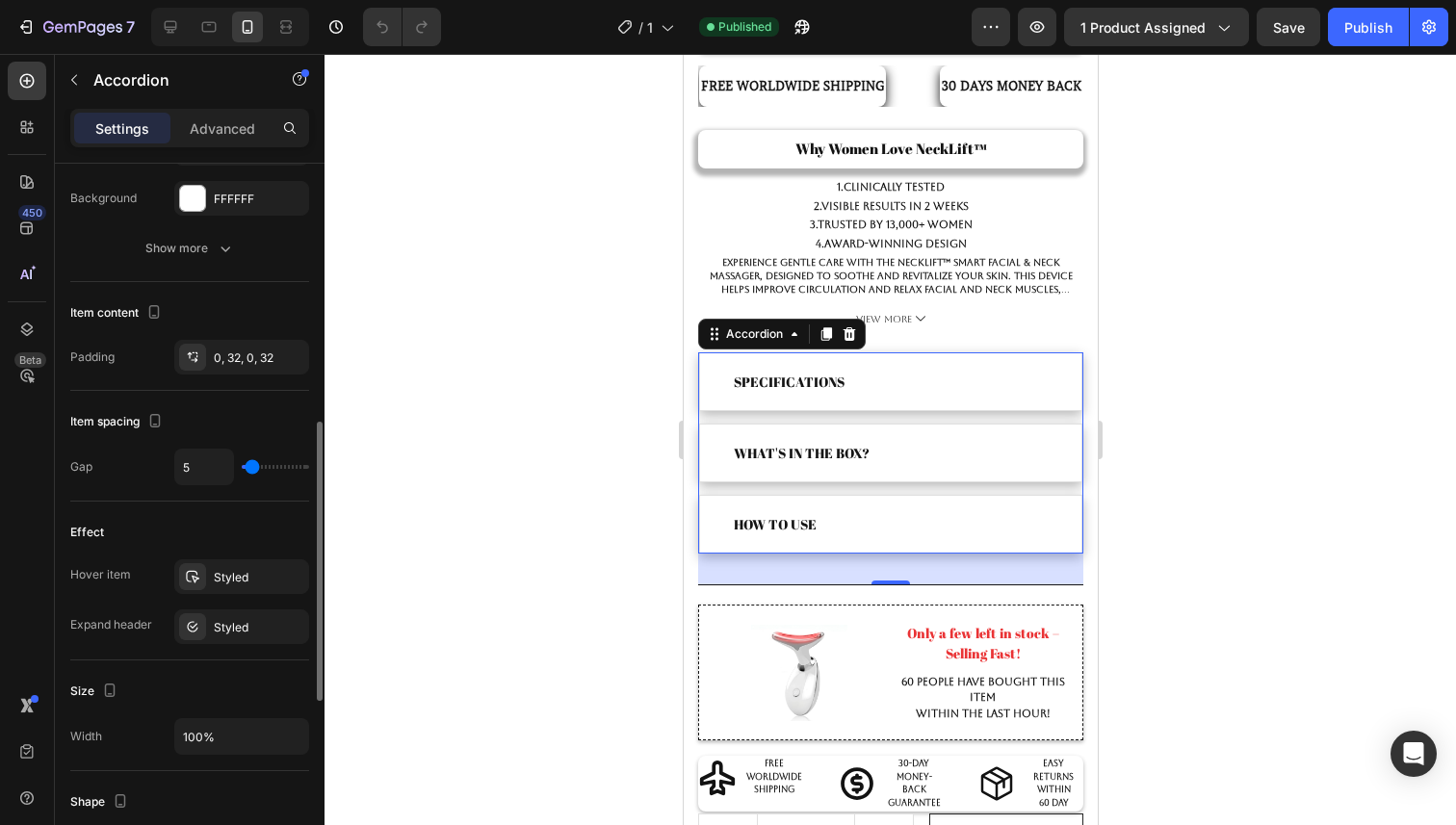 type on "4" 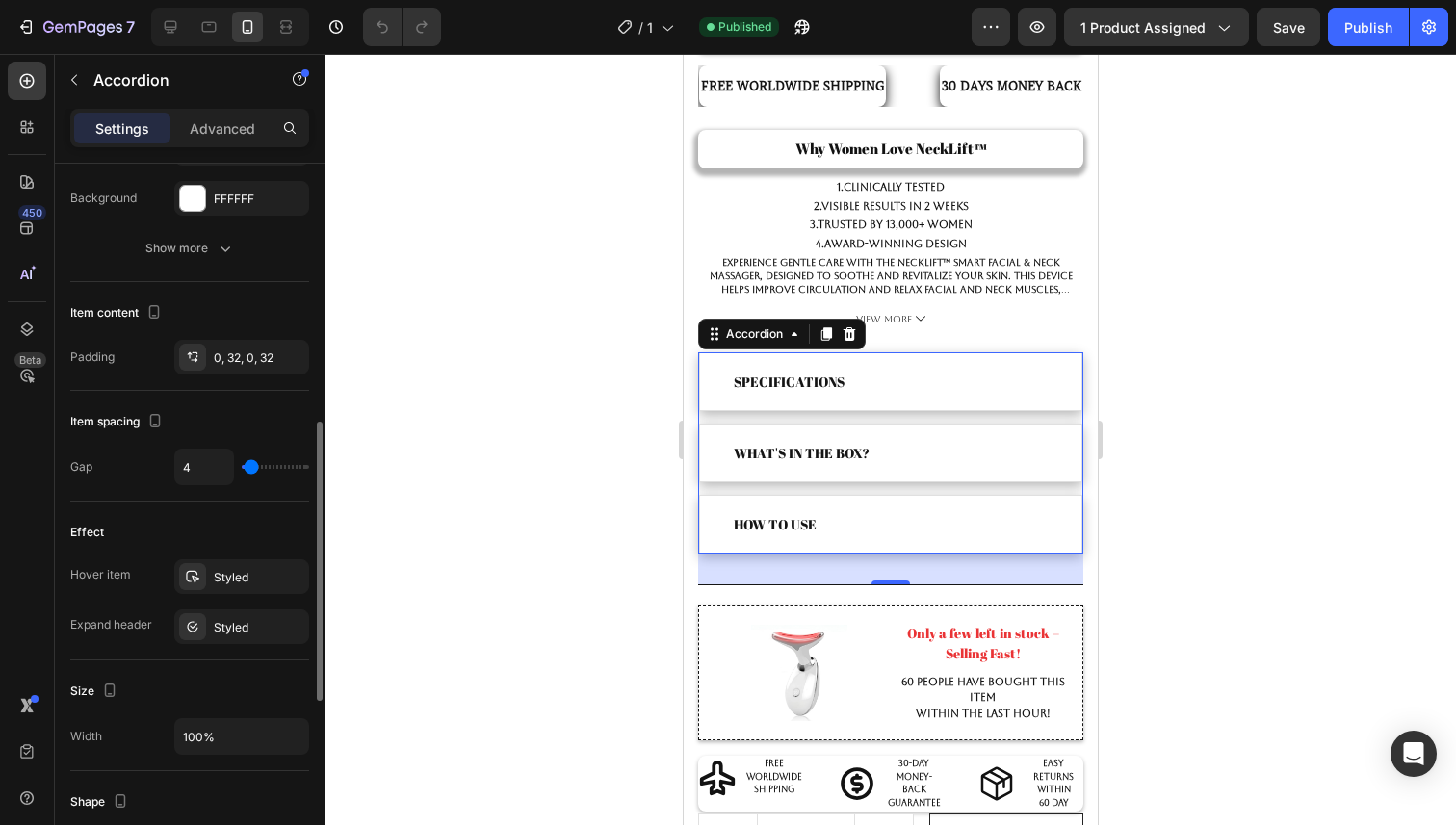 type on "3" 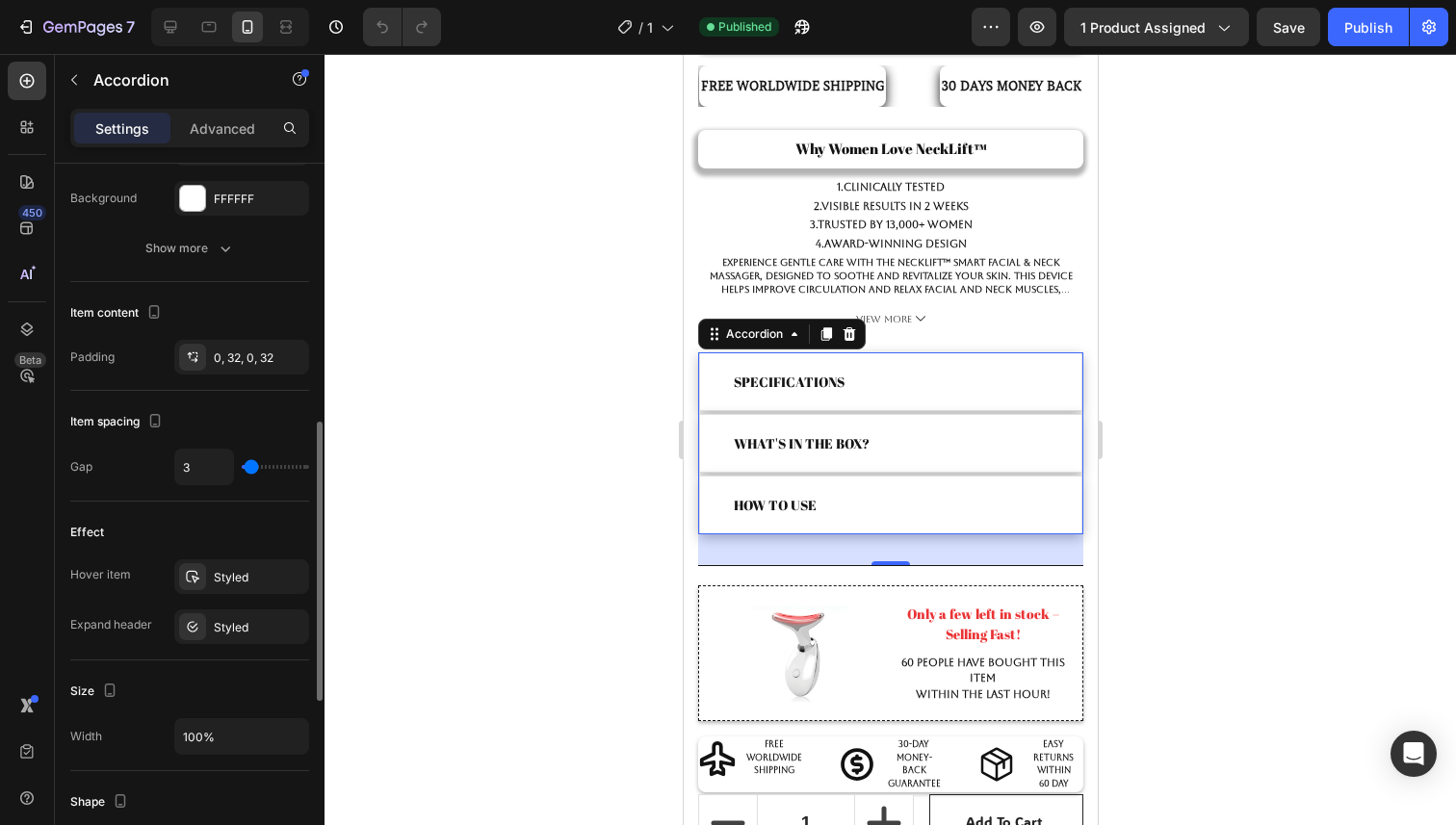 type on "2" 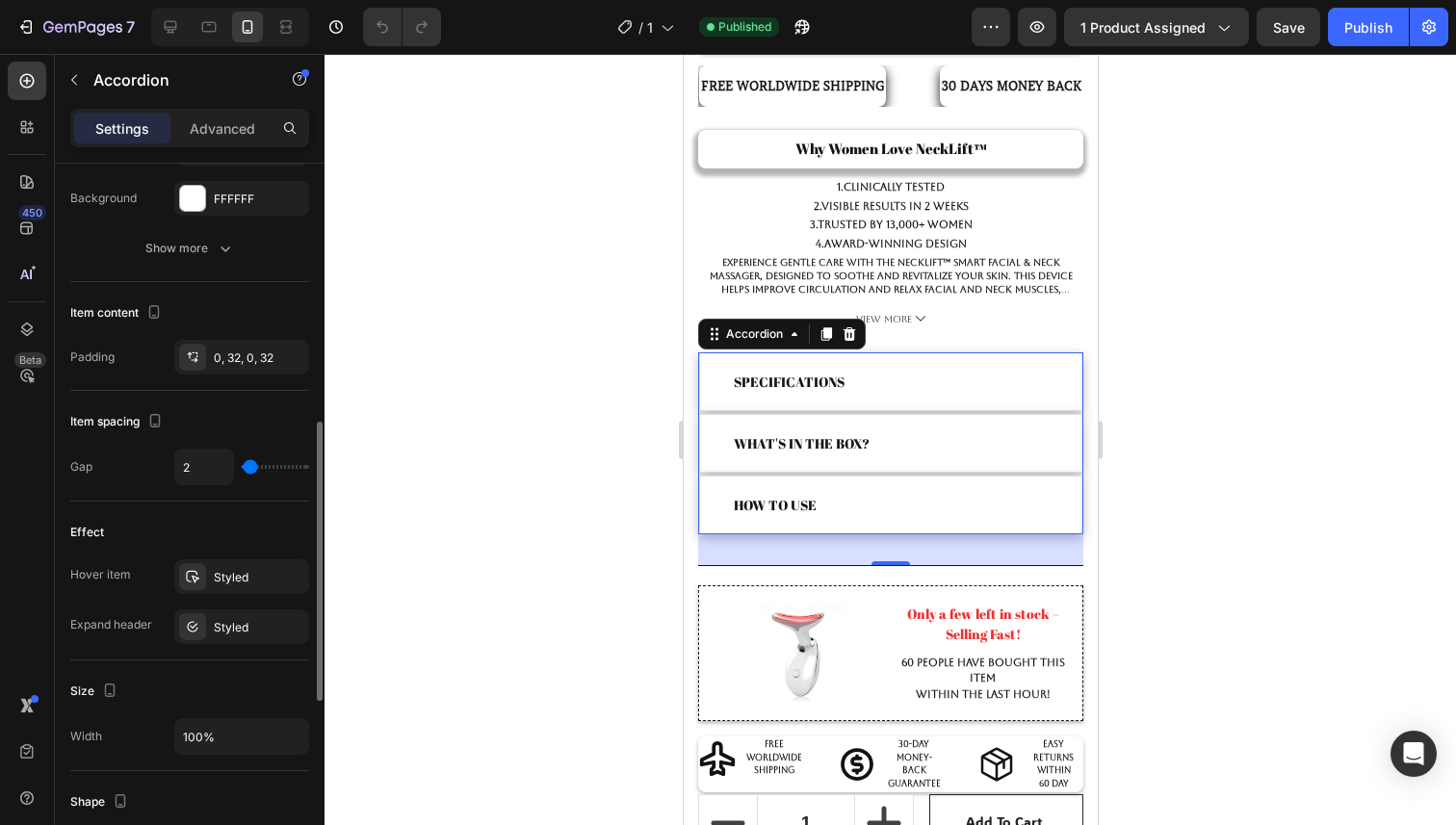 type on "1" 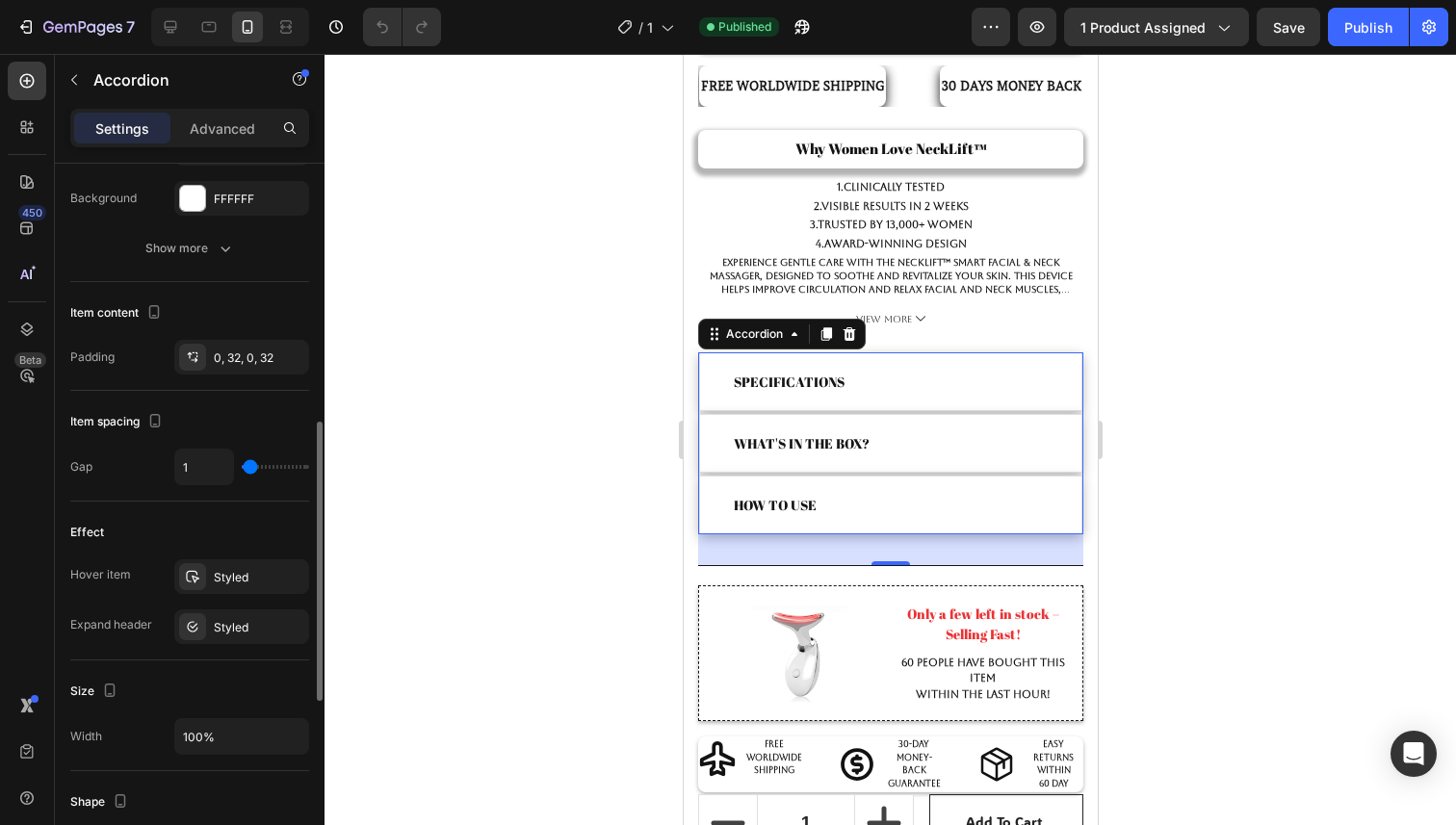 type on "1" 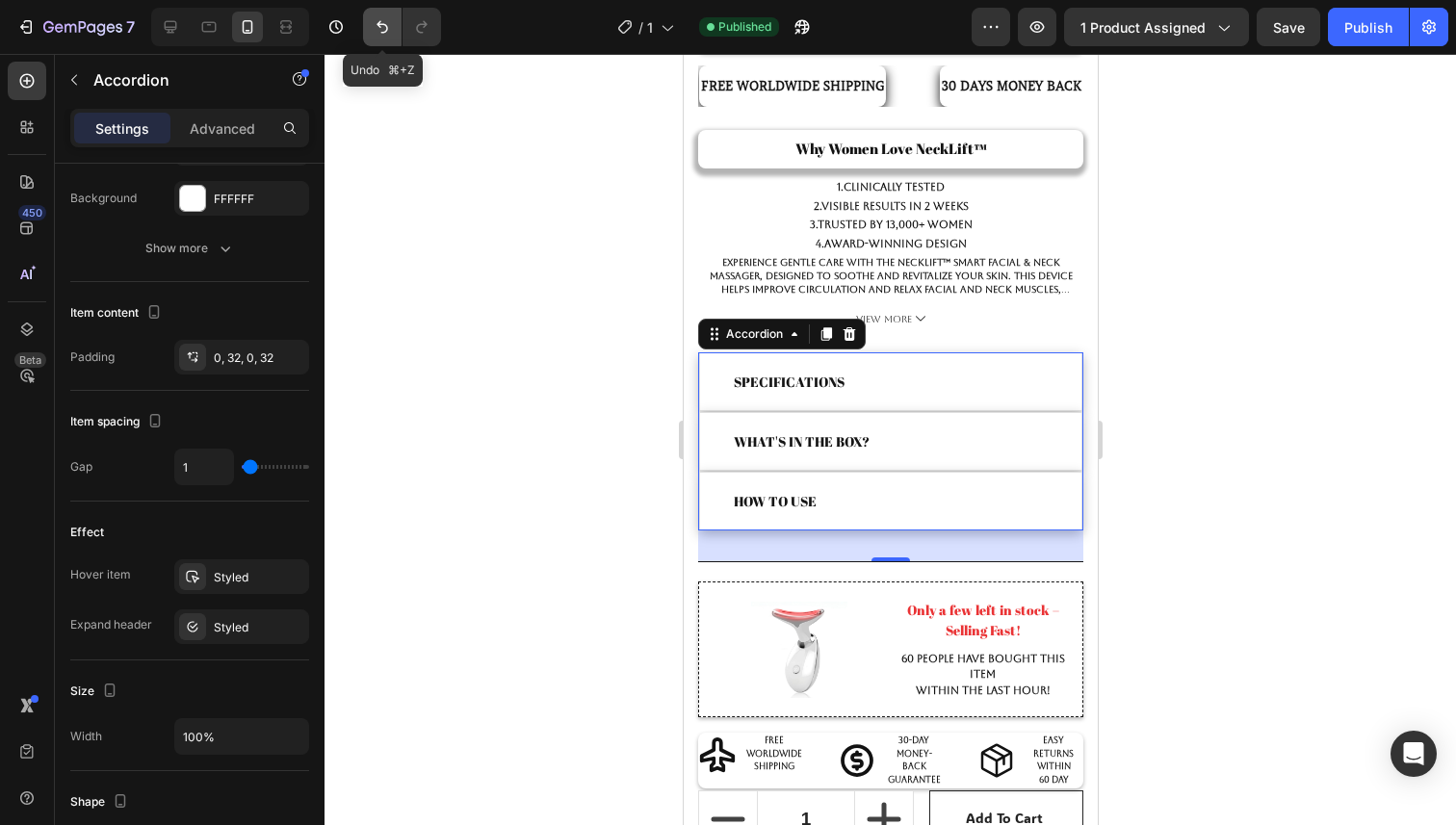 click 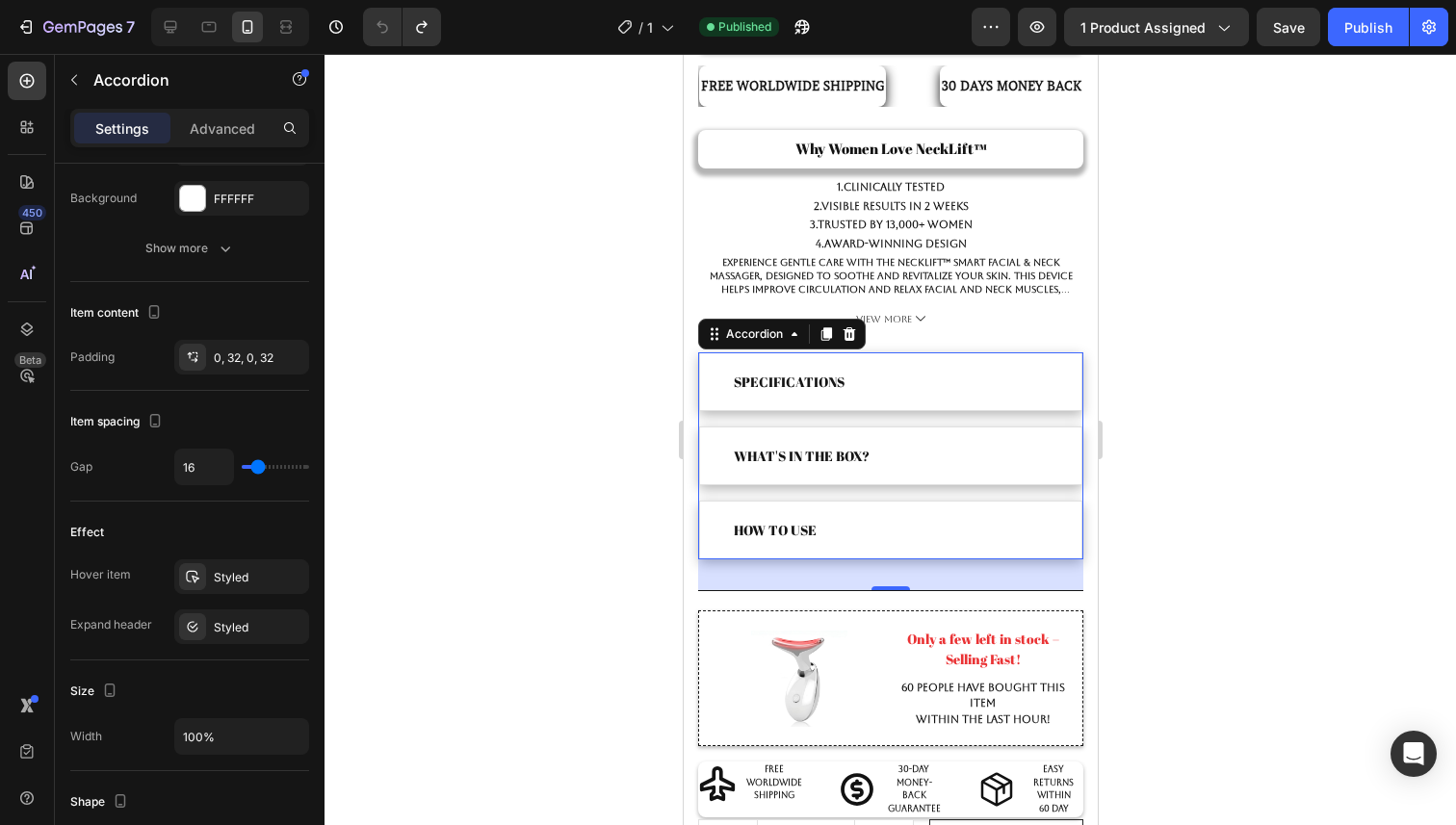 click 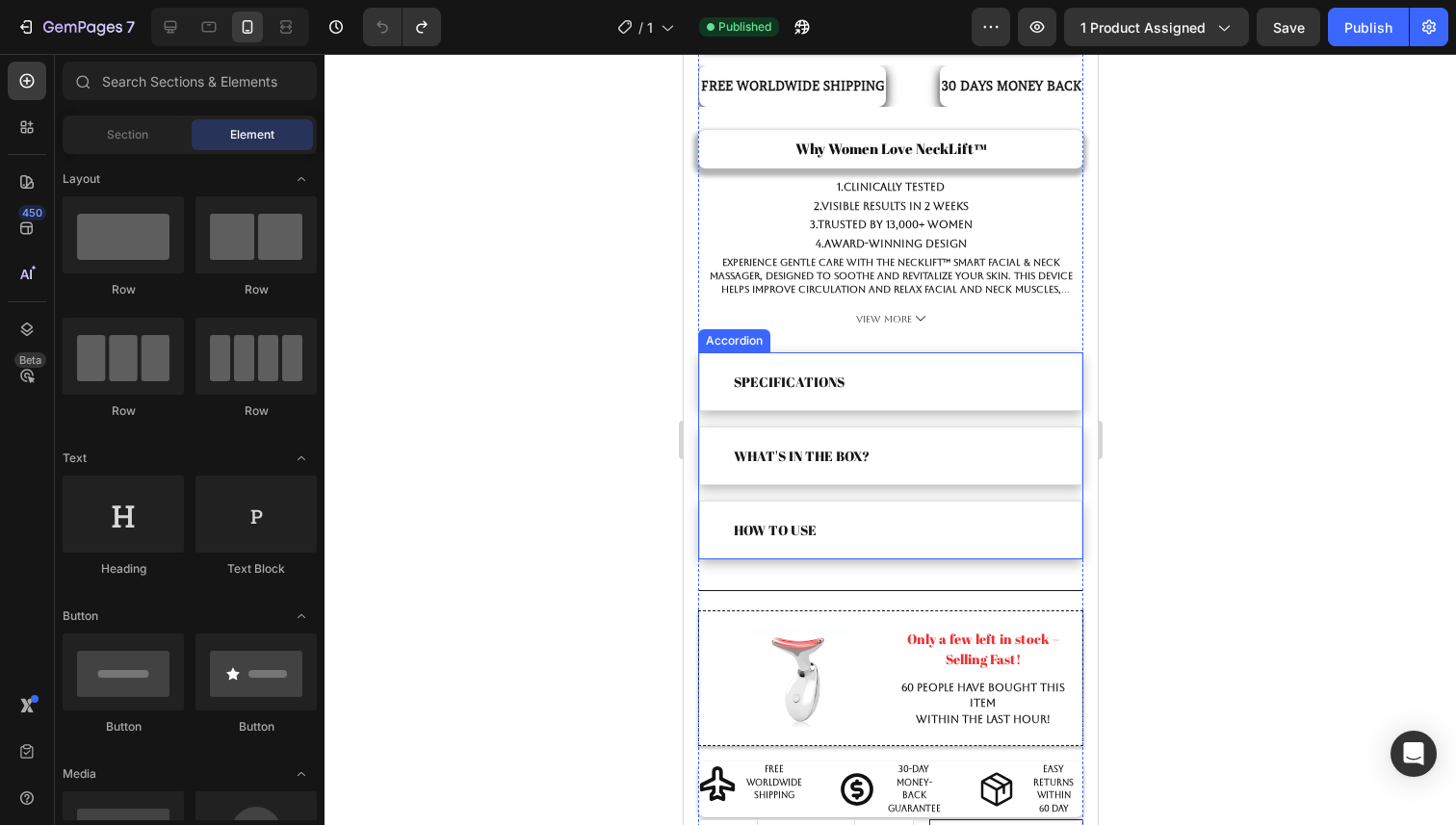 click on "Specifications What's in the box? How to use" at bounding box center [890, 455] 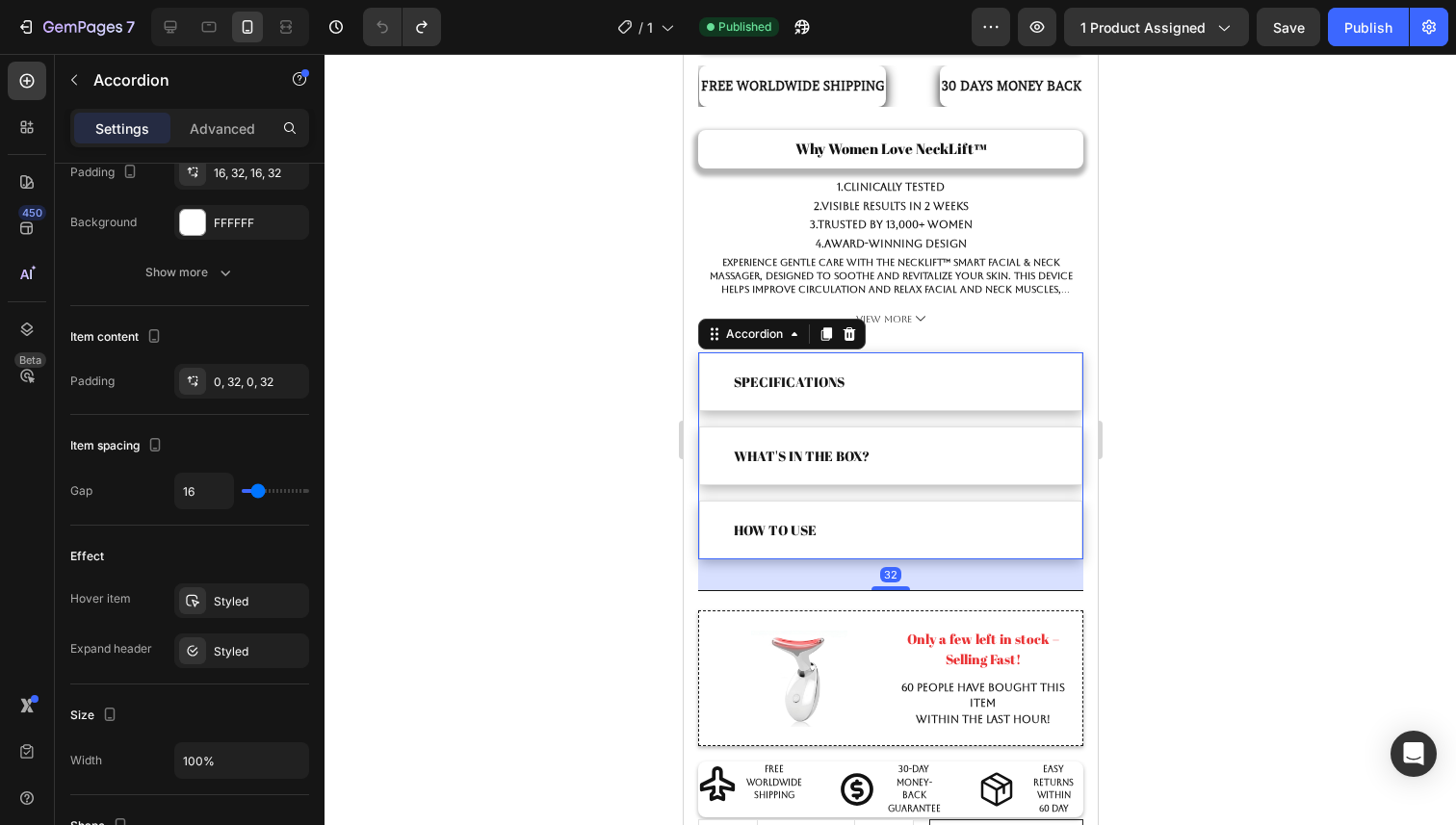 scroll, scrollTop: 1117, scrollLeft: 0, axis: vertical 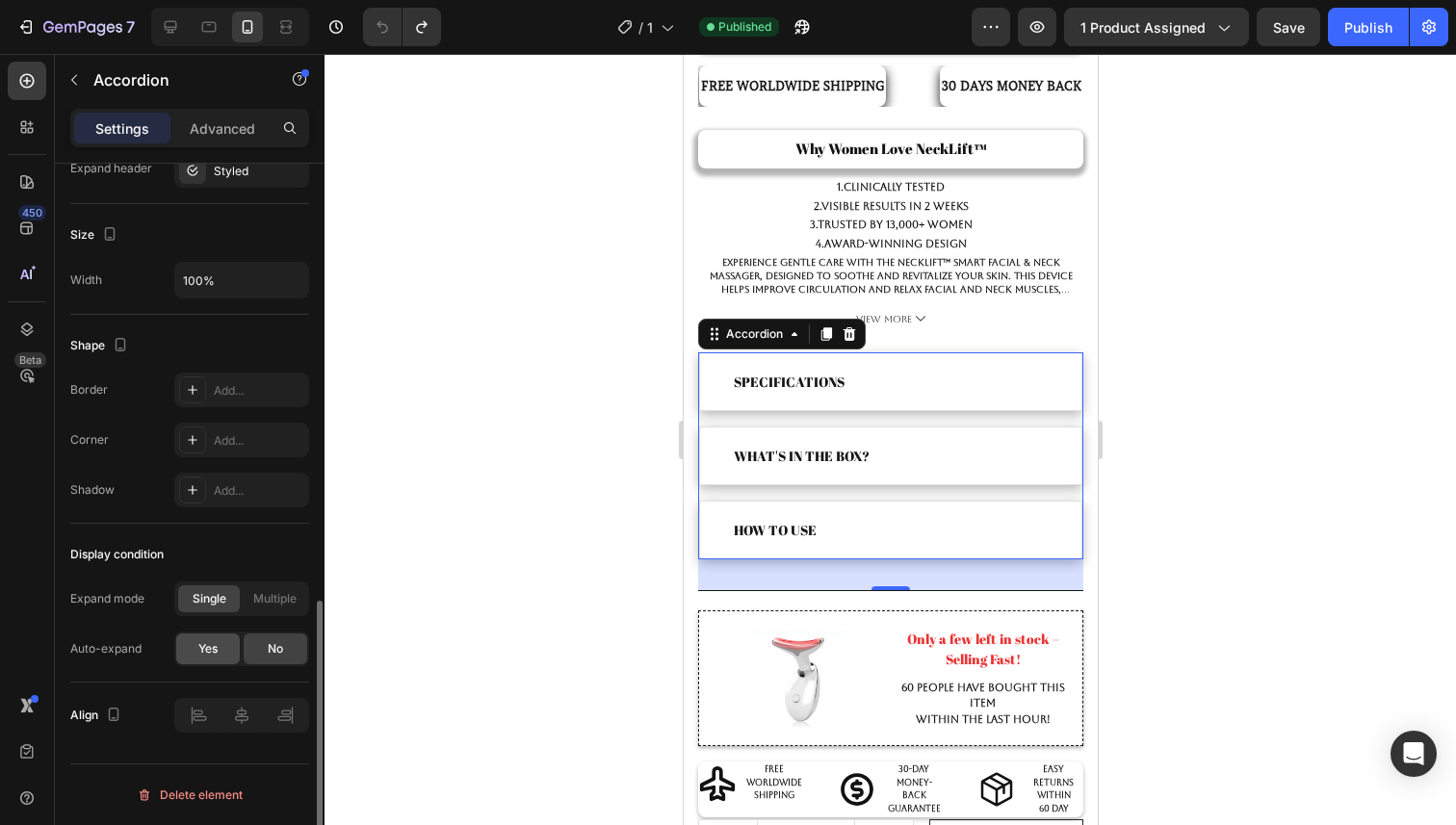click on "Yes" 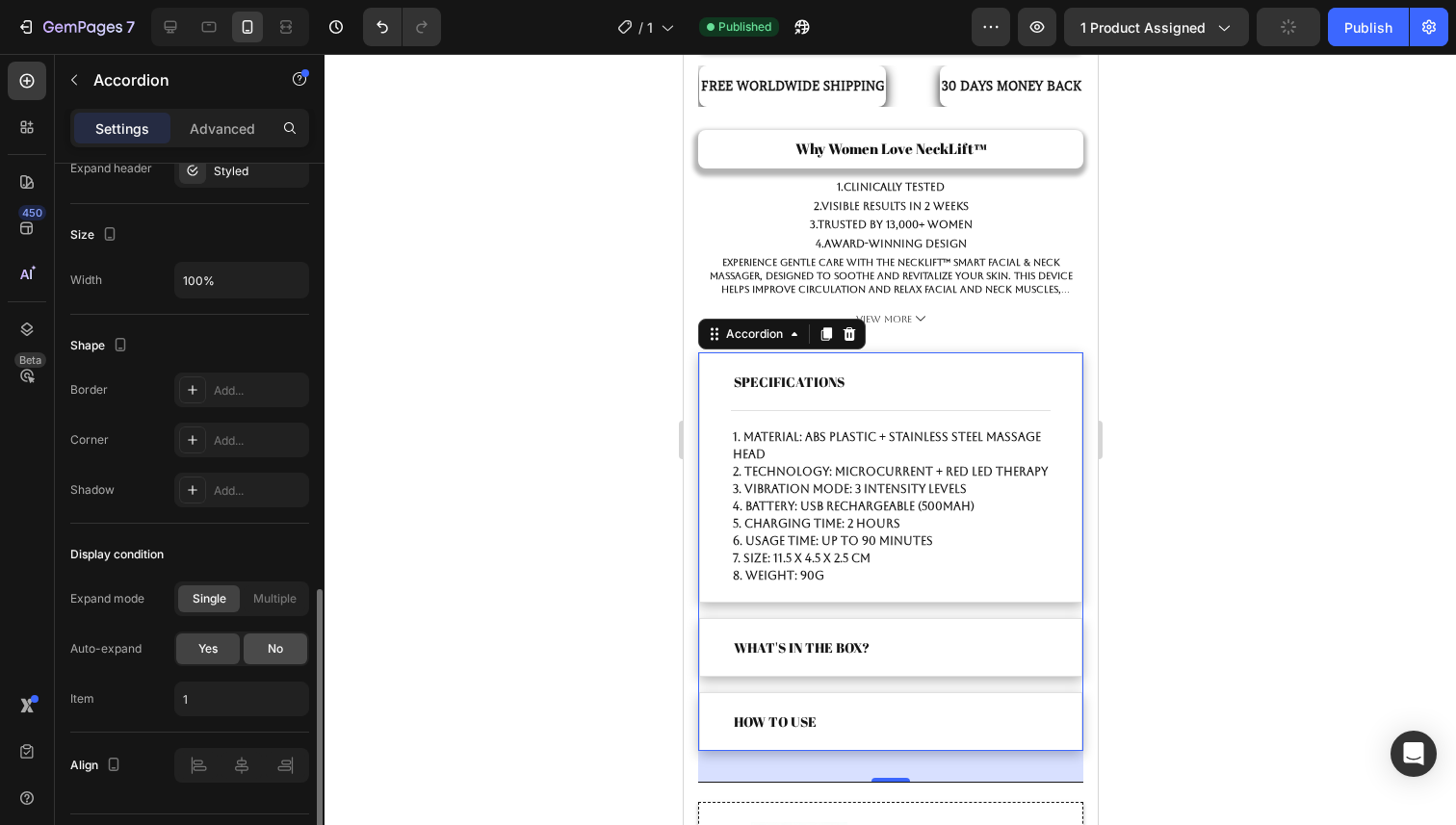 click on "No" 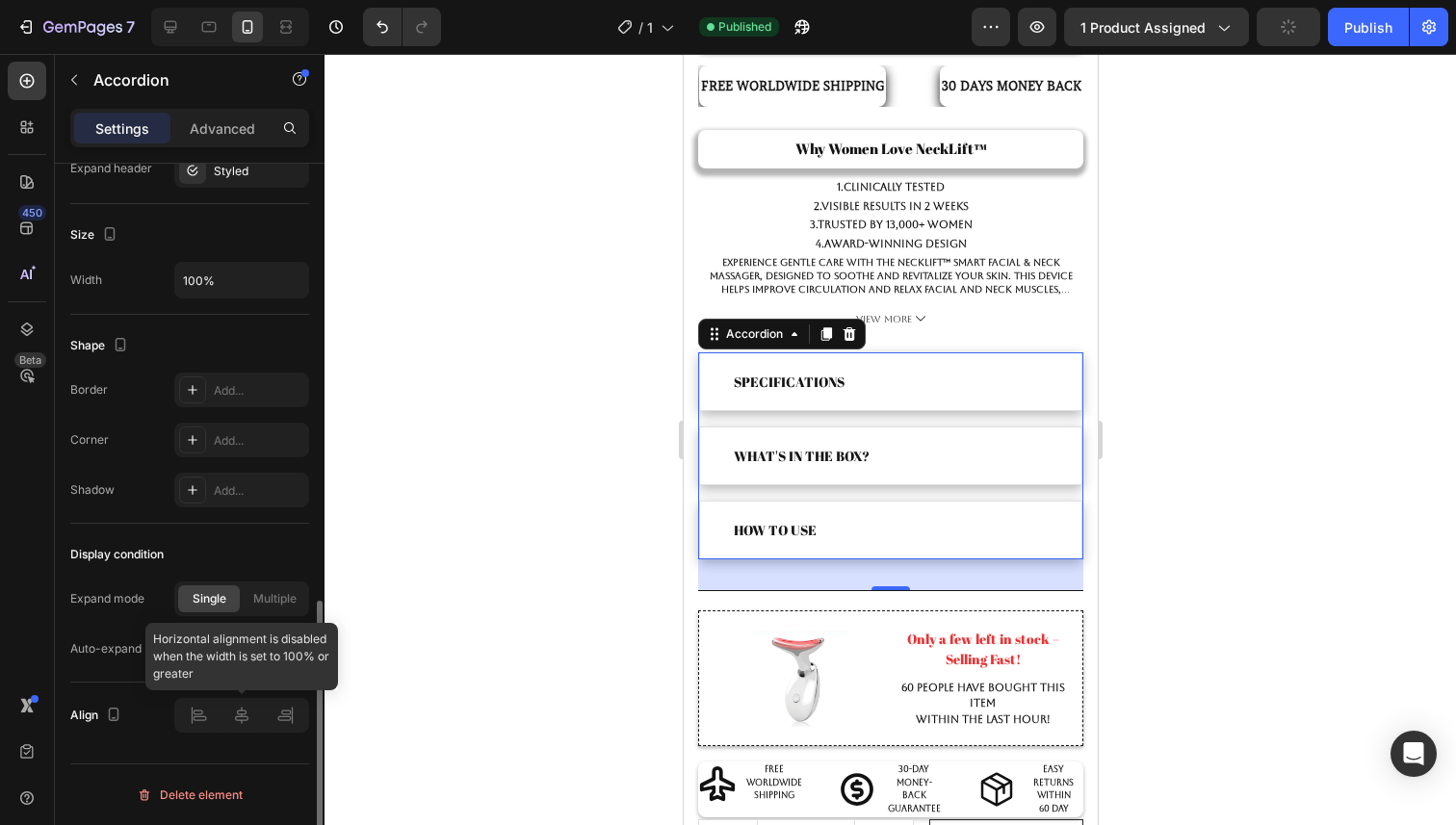 click 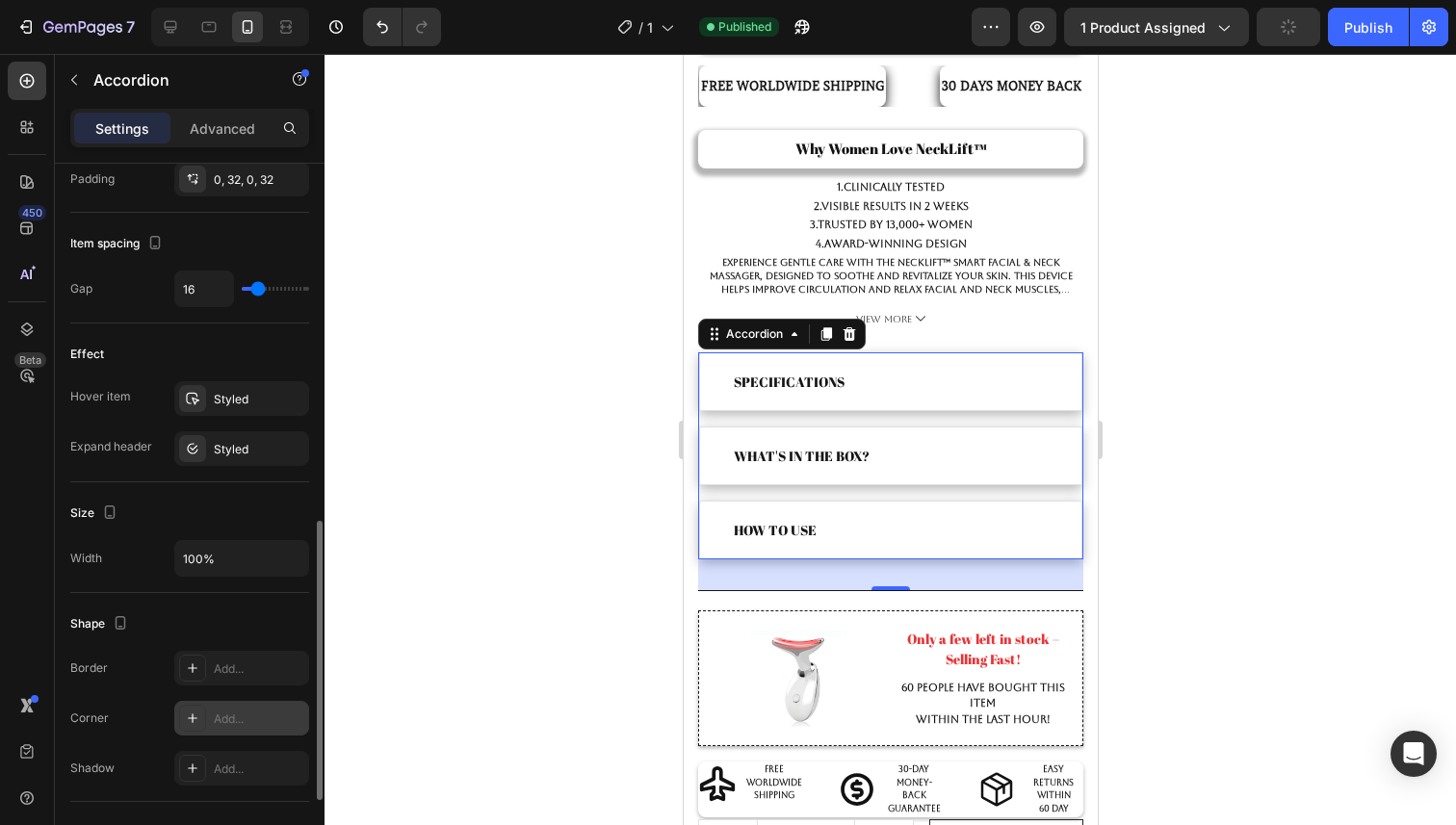 scroll, scrollTop: 828, scrollLeft: 0, axis: vertical 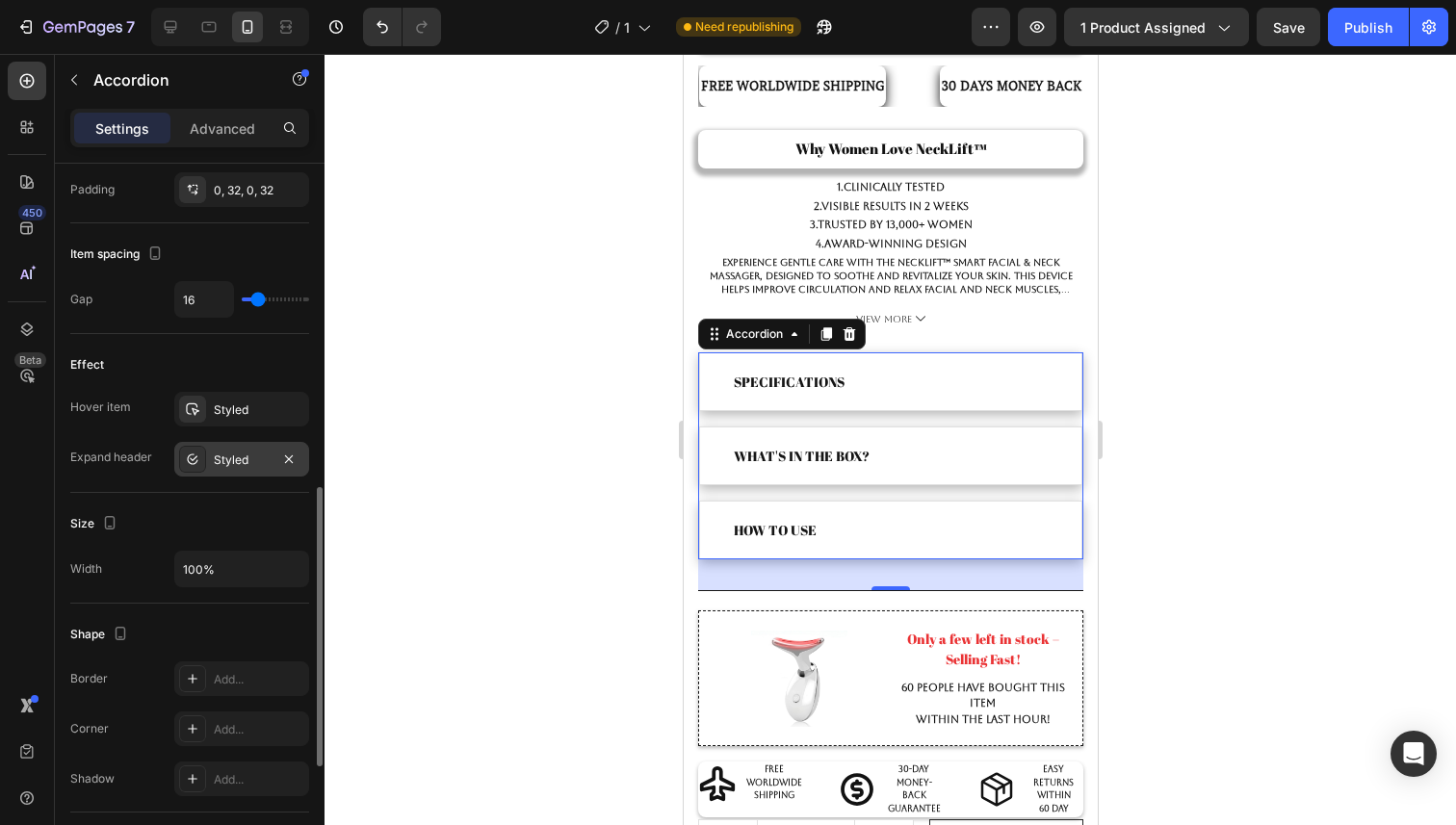 click on "Styled" at bounding box center [242, 460] 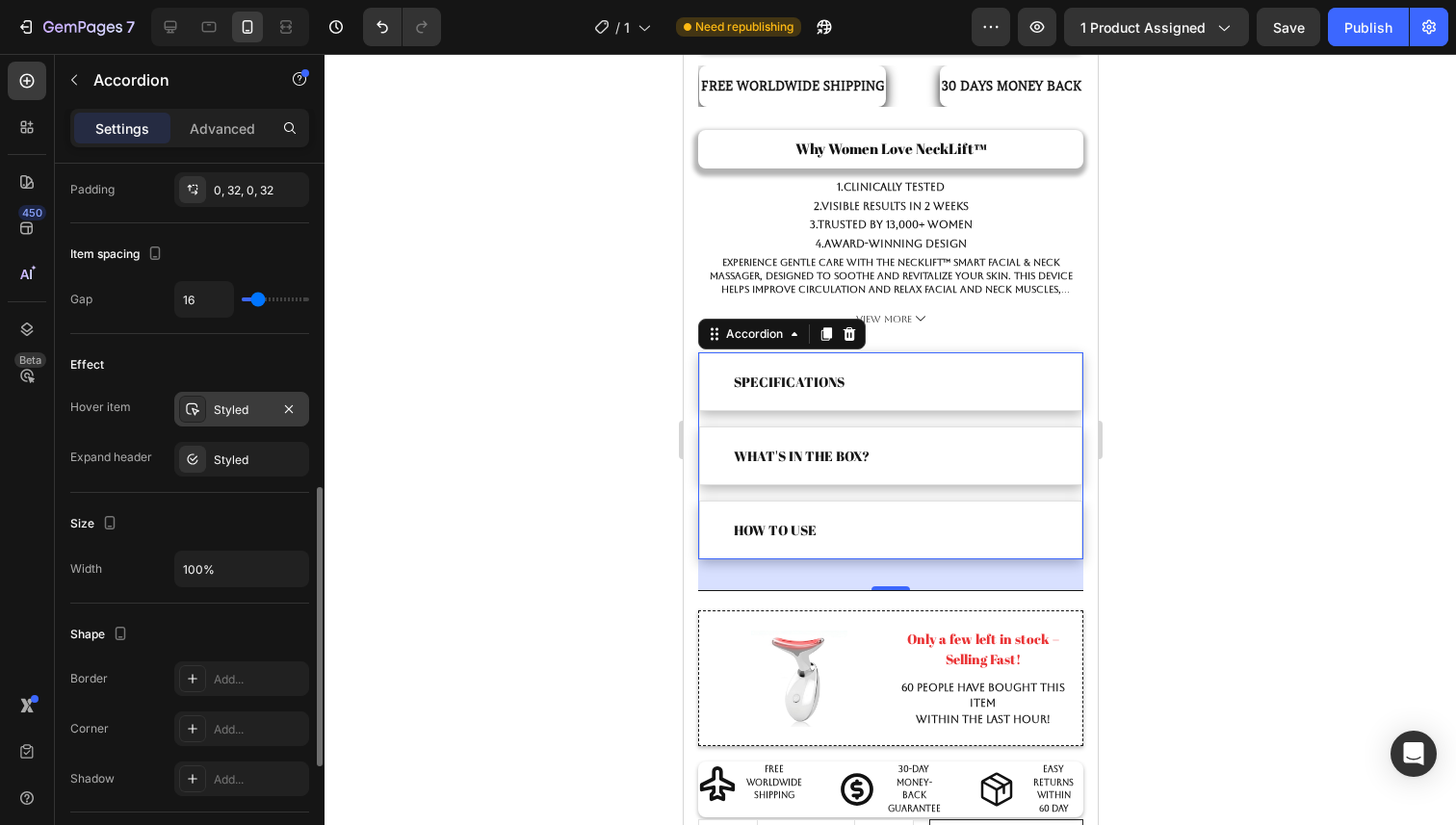 click on "Styled" at bounding box center [242, 410] 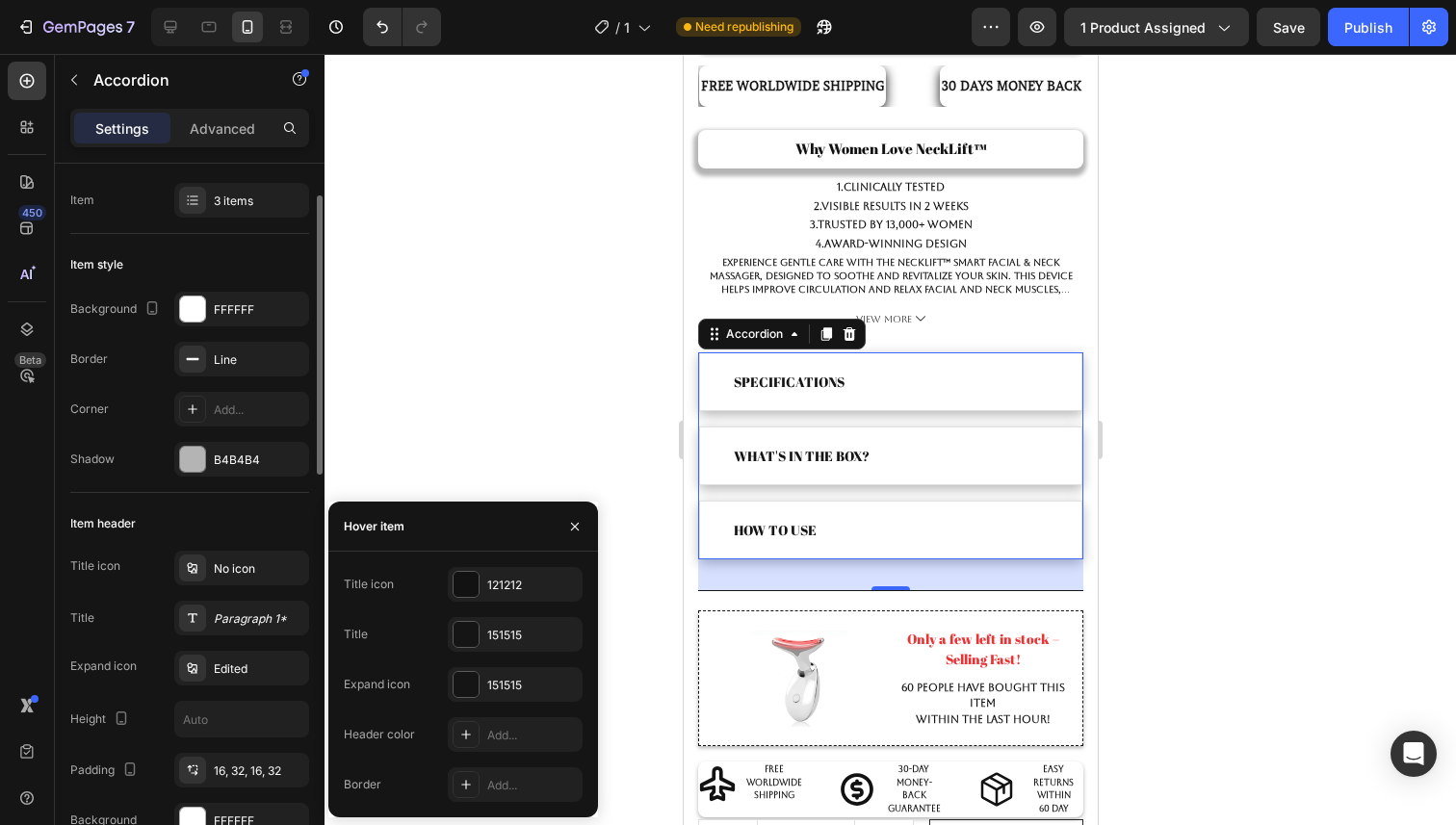 scroll, scrollTop: 0, scrollLeft: 0, axis: both 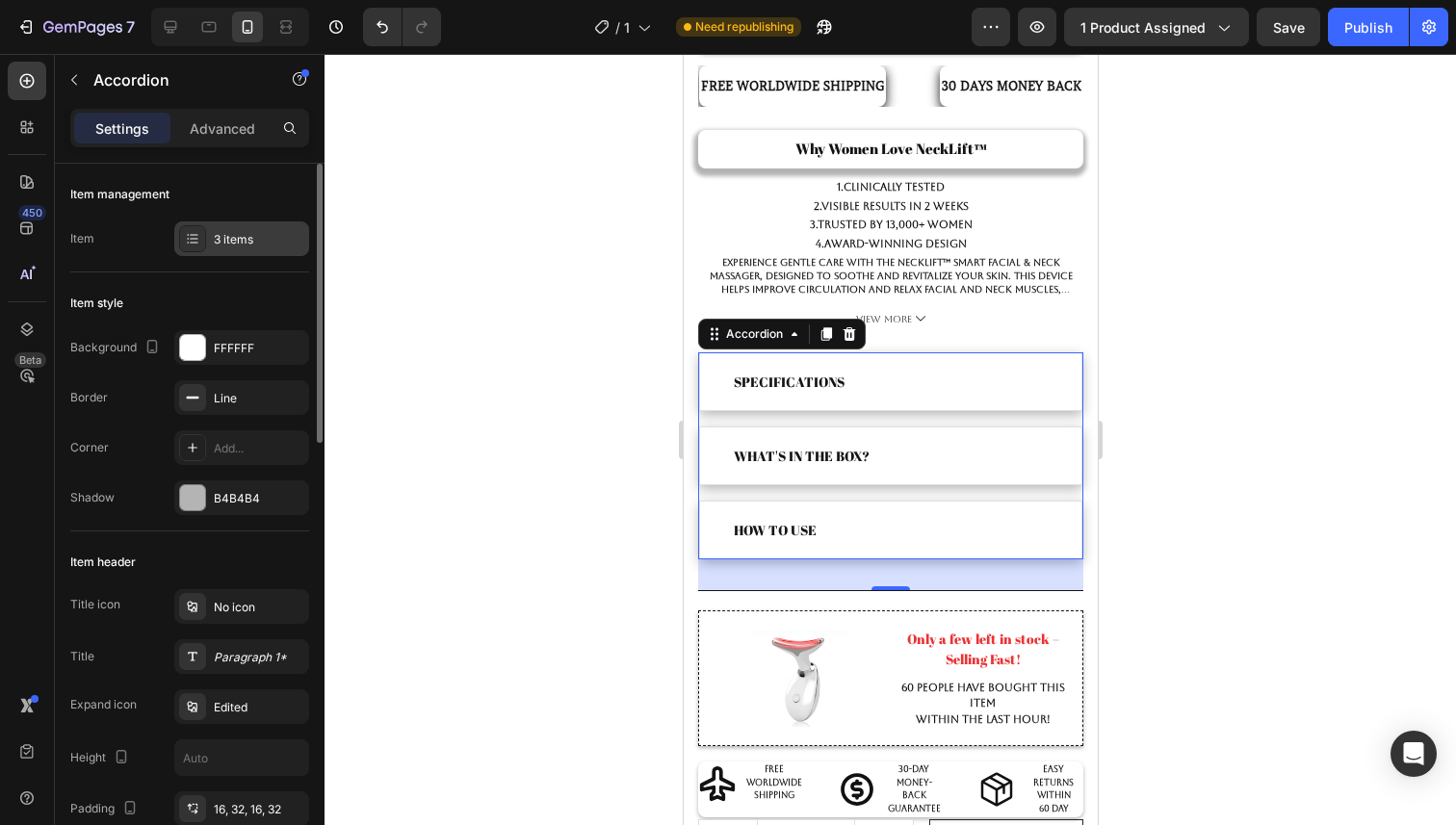 click on "3 items" at bounding box center (259, 240) 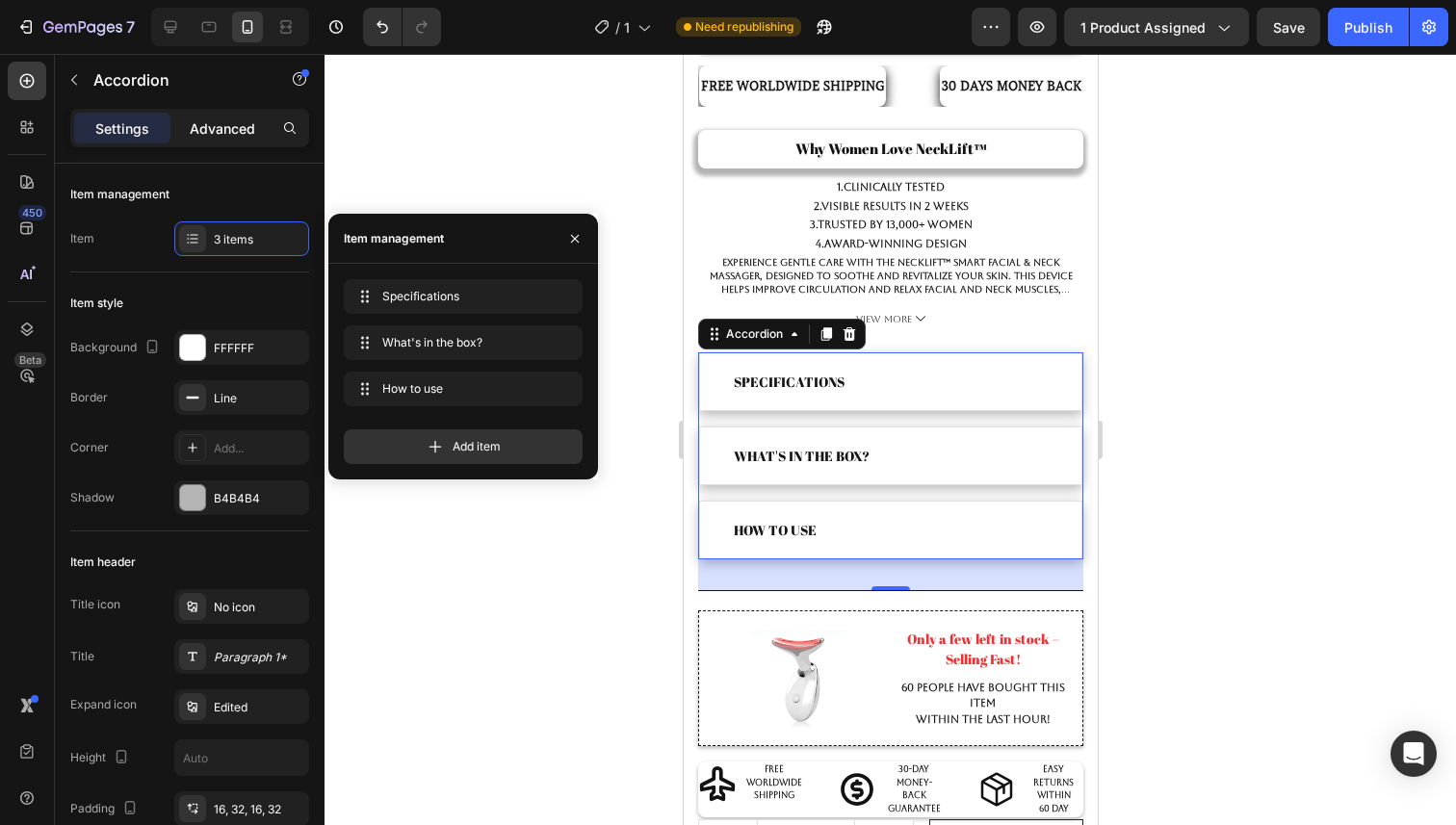 click on "Advanced" at bounding box center [222, 128] 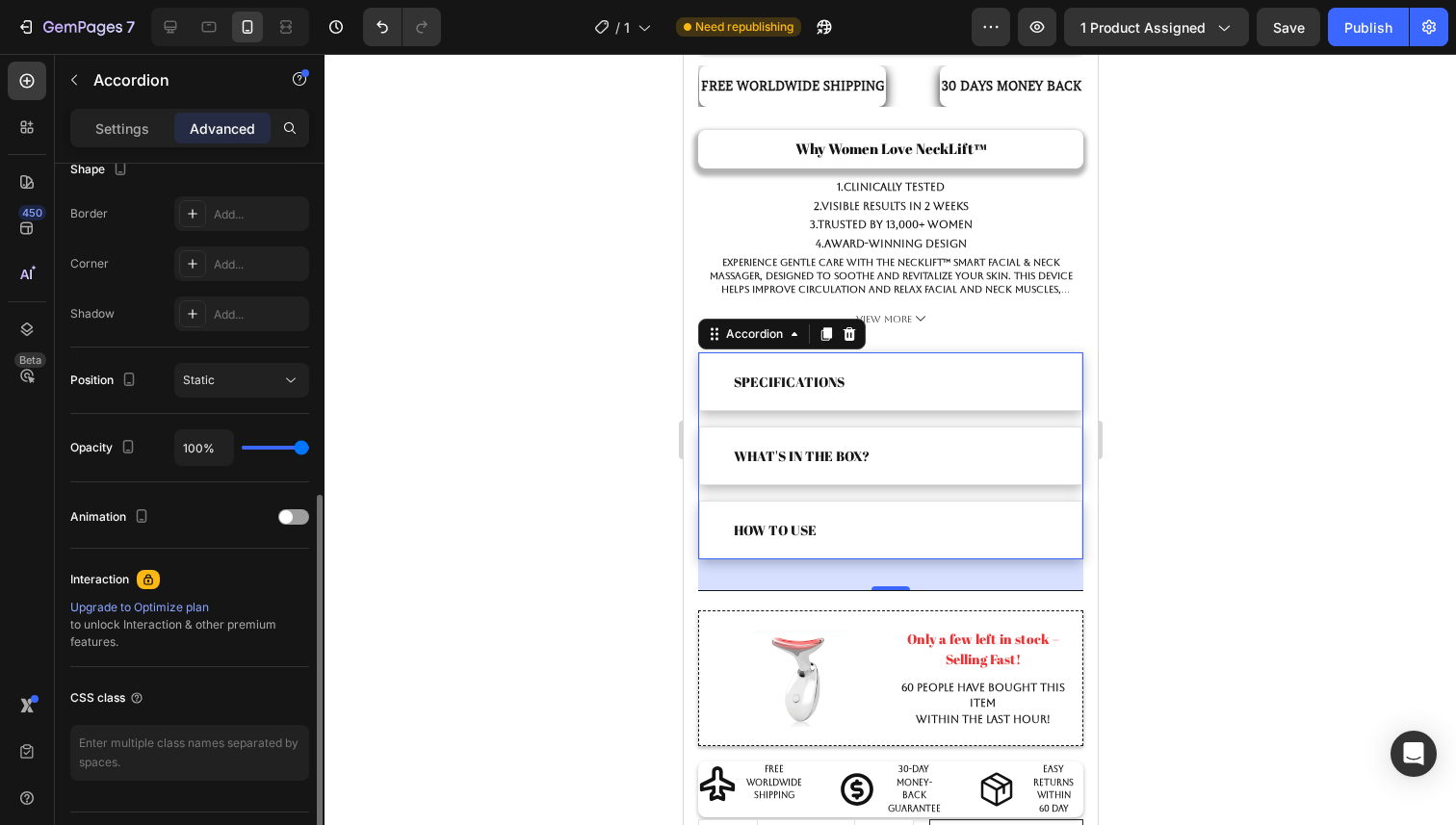 scroll, scrollTop: 549, scrollLeft: 0, axis: vertical 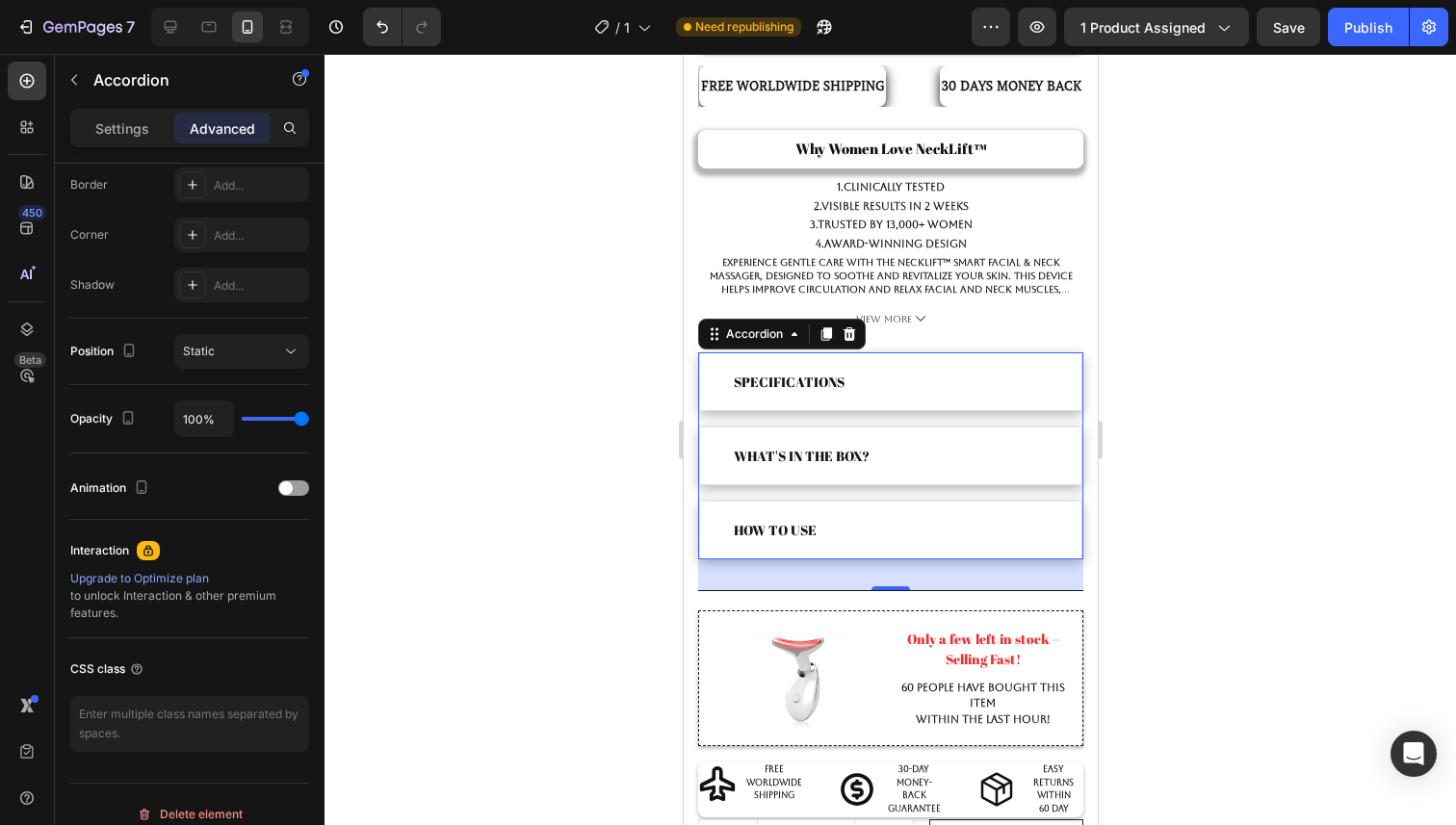 click 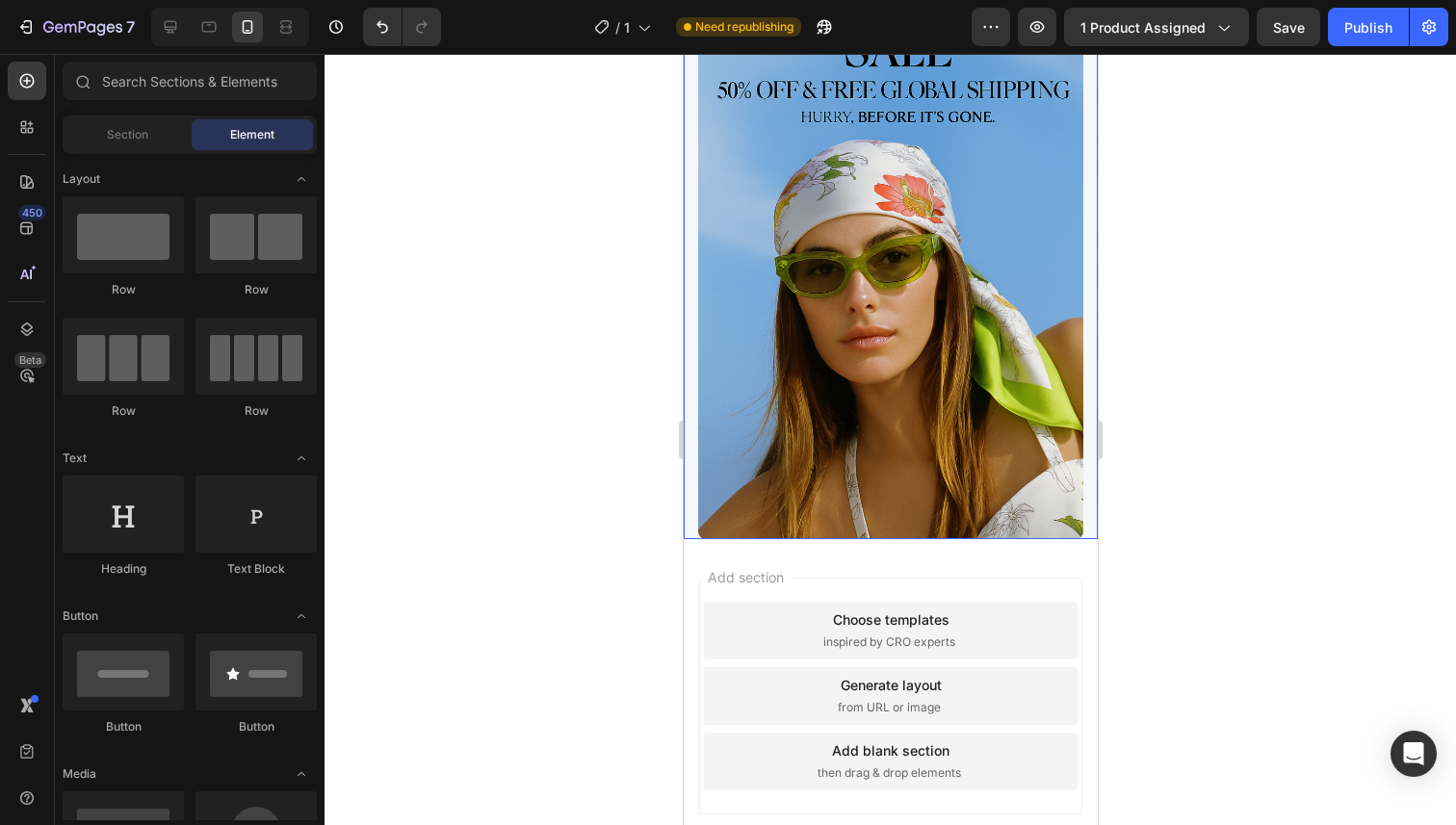 scroll, scrollTop: 2668, scrollLeft: 0, axis: vertical 